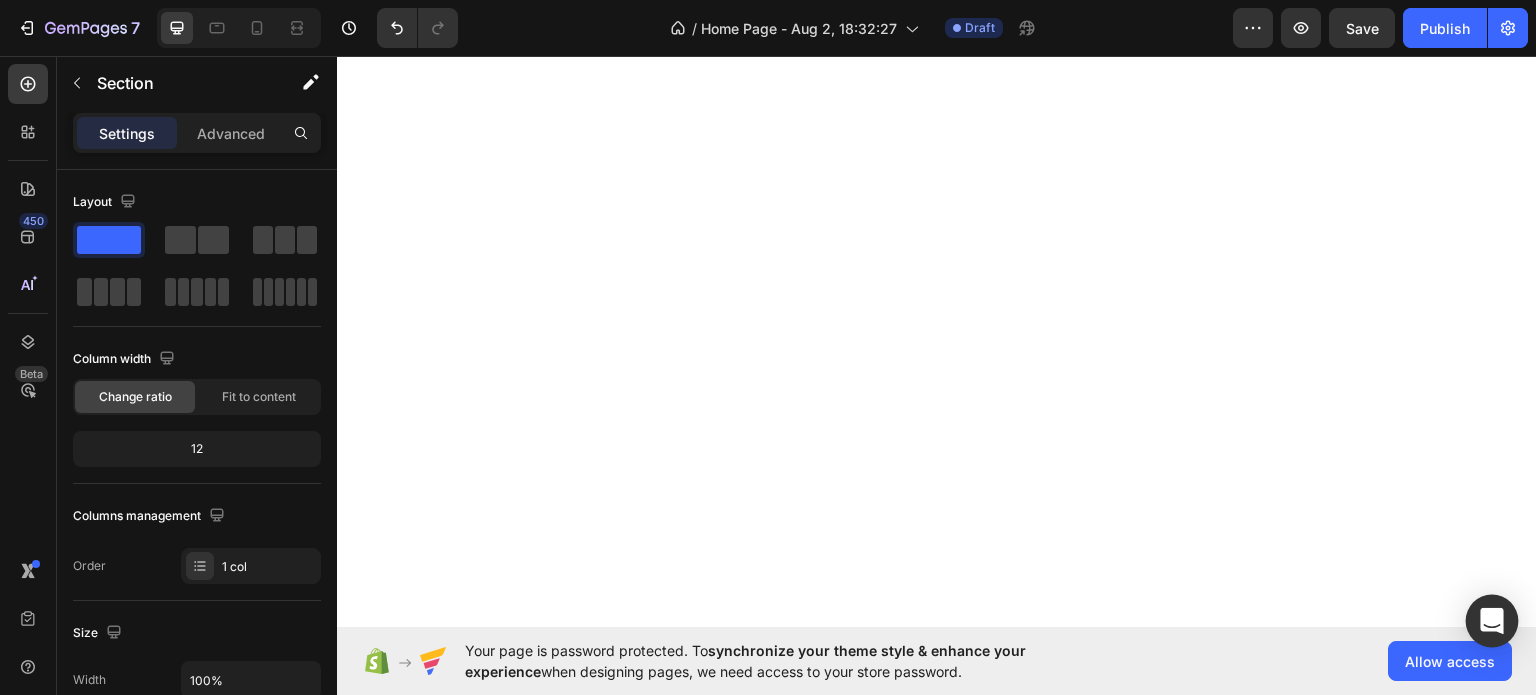 scroll, scrollTop: 0, scrollLeft: 0, axis: both 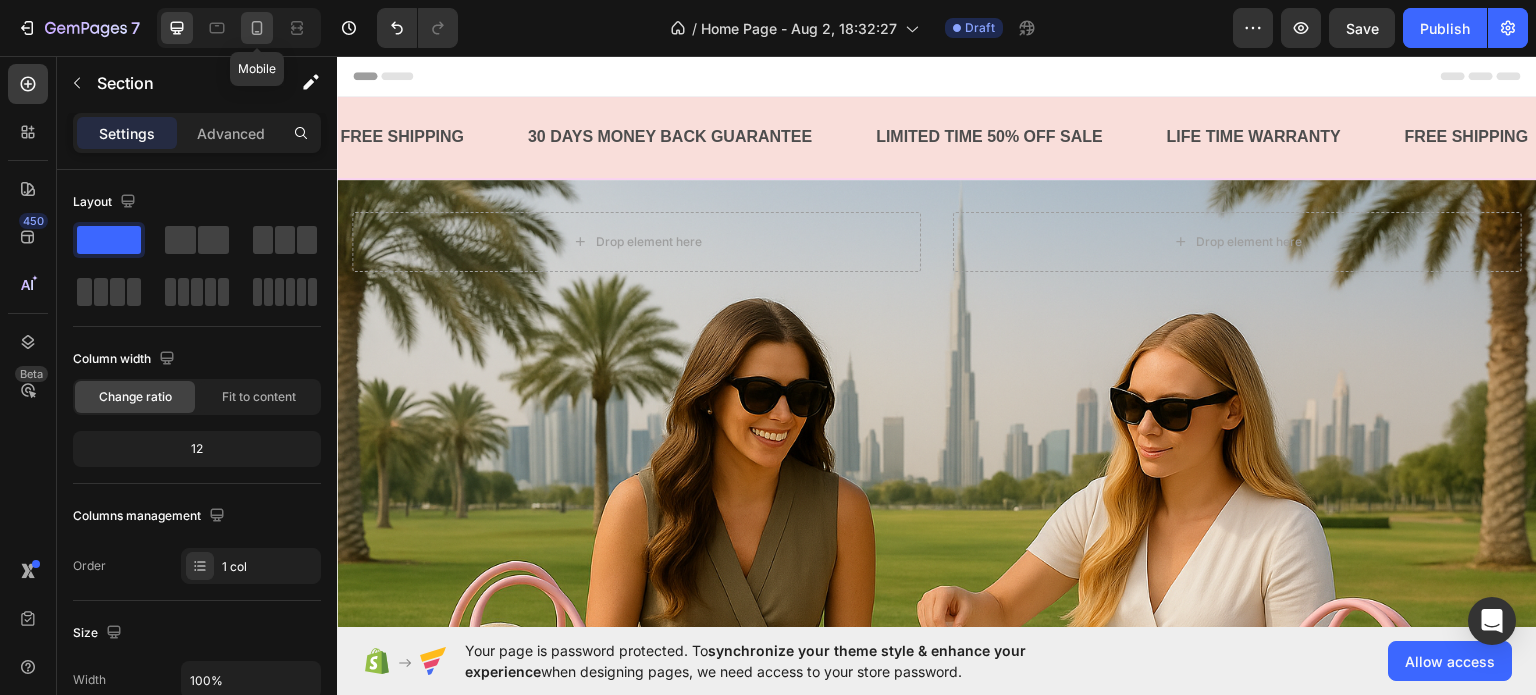 click 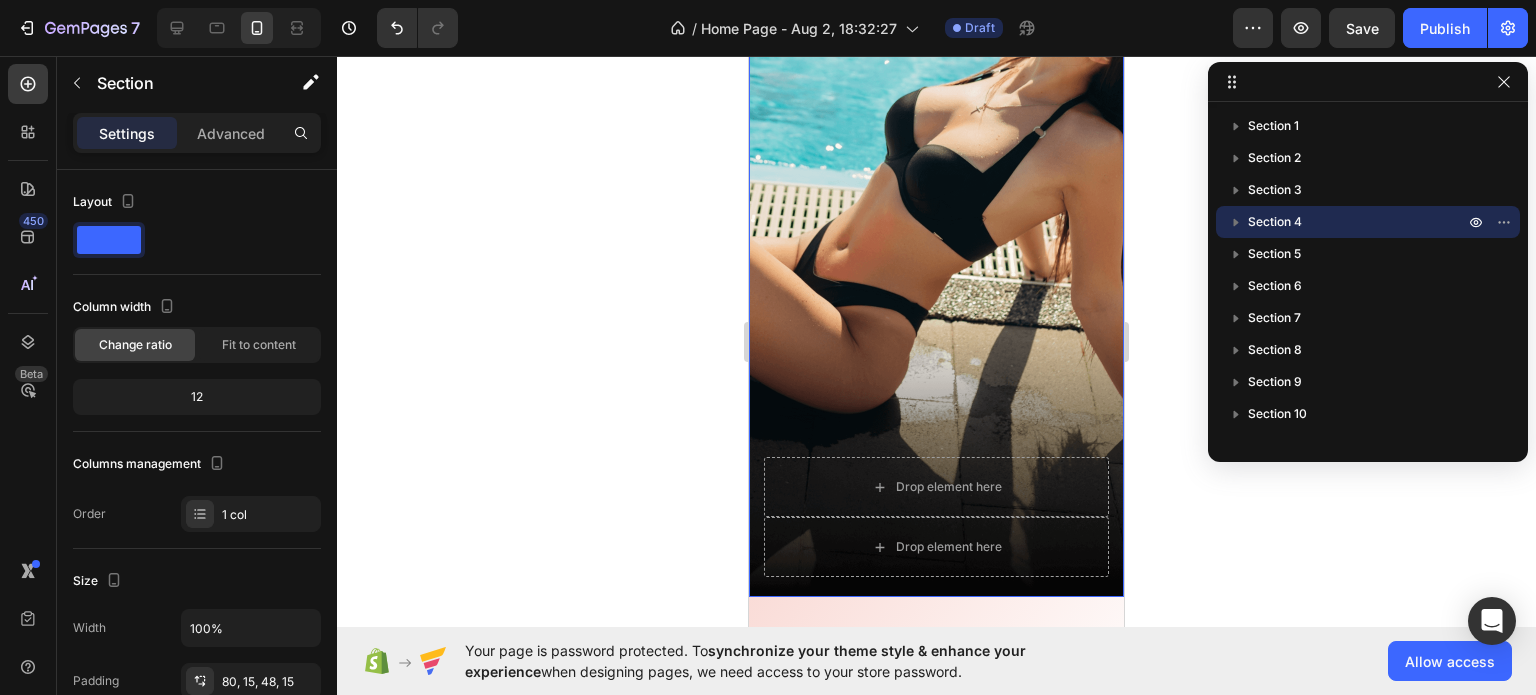 scroll, scrollTop: 51, scrollLeft: 0, axis: vertical 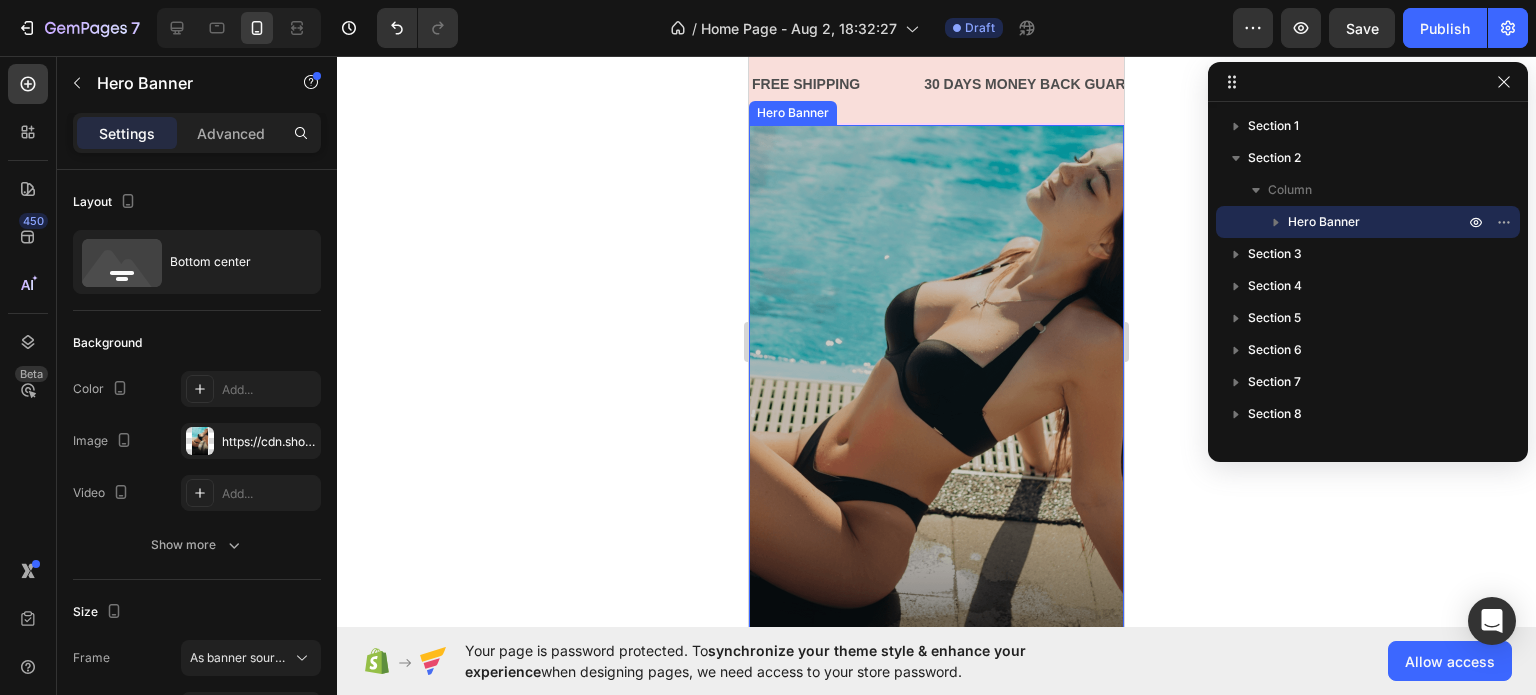 click at bounding box center [936, 458] 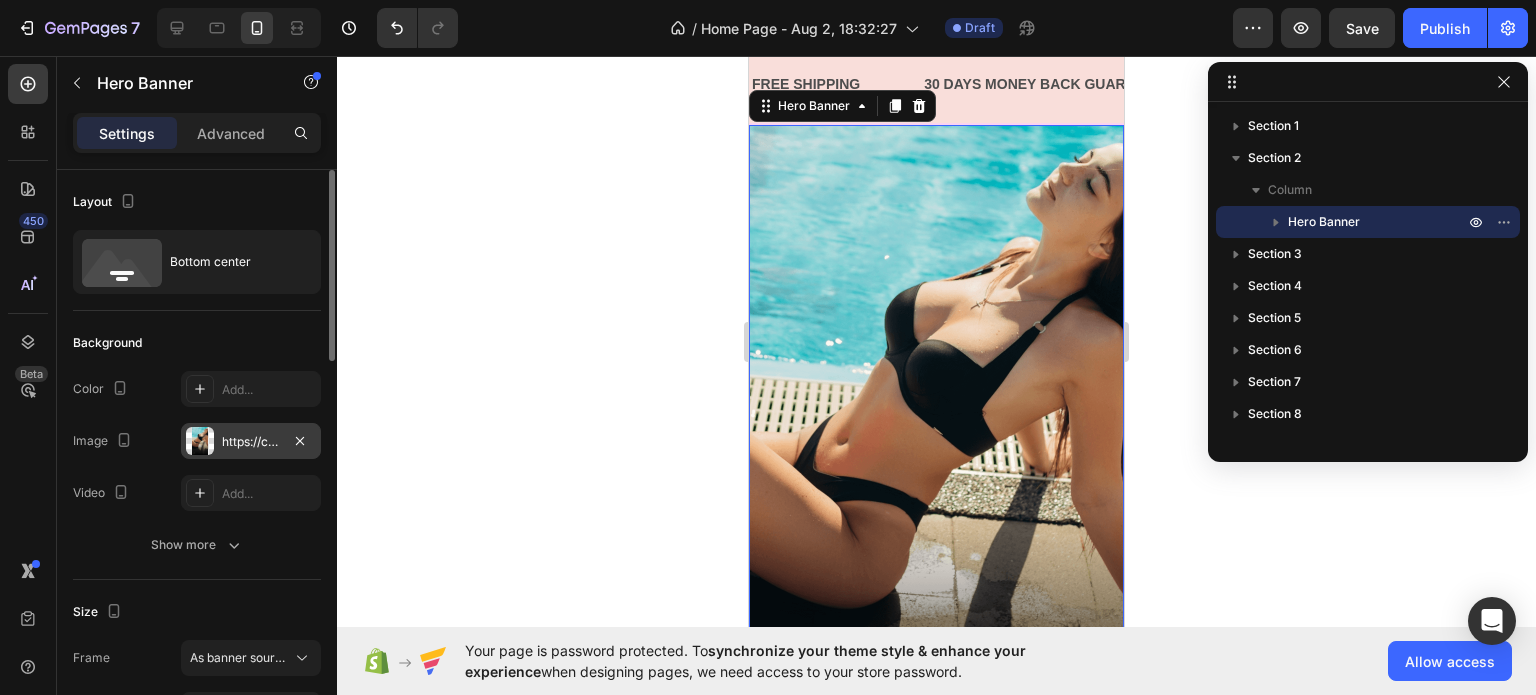 click on "https://cdn.shopify.com/s/files/1/0969/7240/7109/files/gempages_578074636697207484-b4f5562b-c7b4-4070-947a-c6d9f0e8aa98.png" at bounding box center [251, 441] 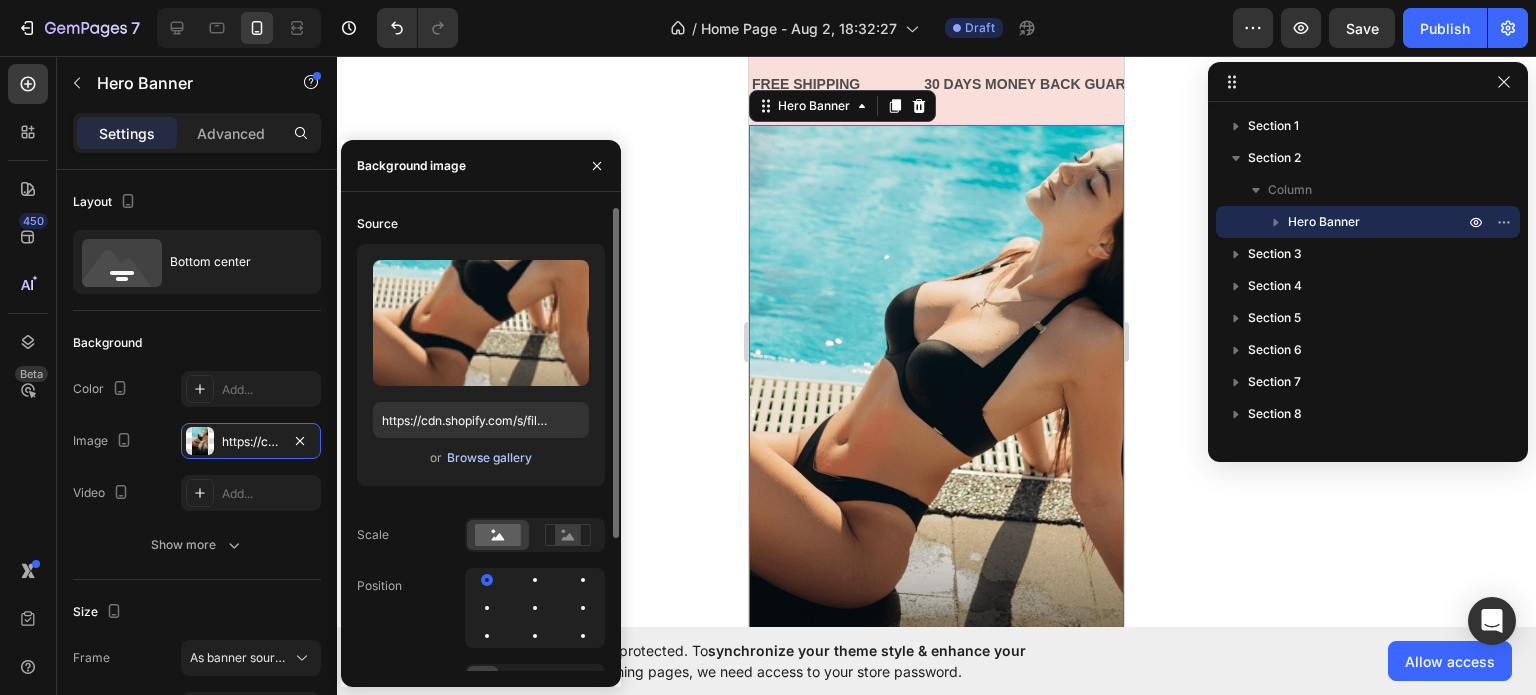 click on "Browse gallery" at bounding box center (489, 458) 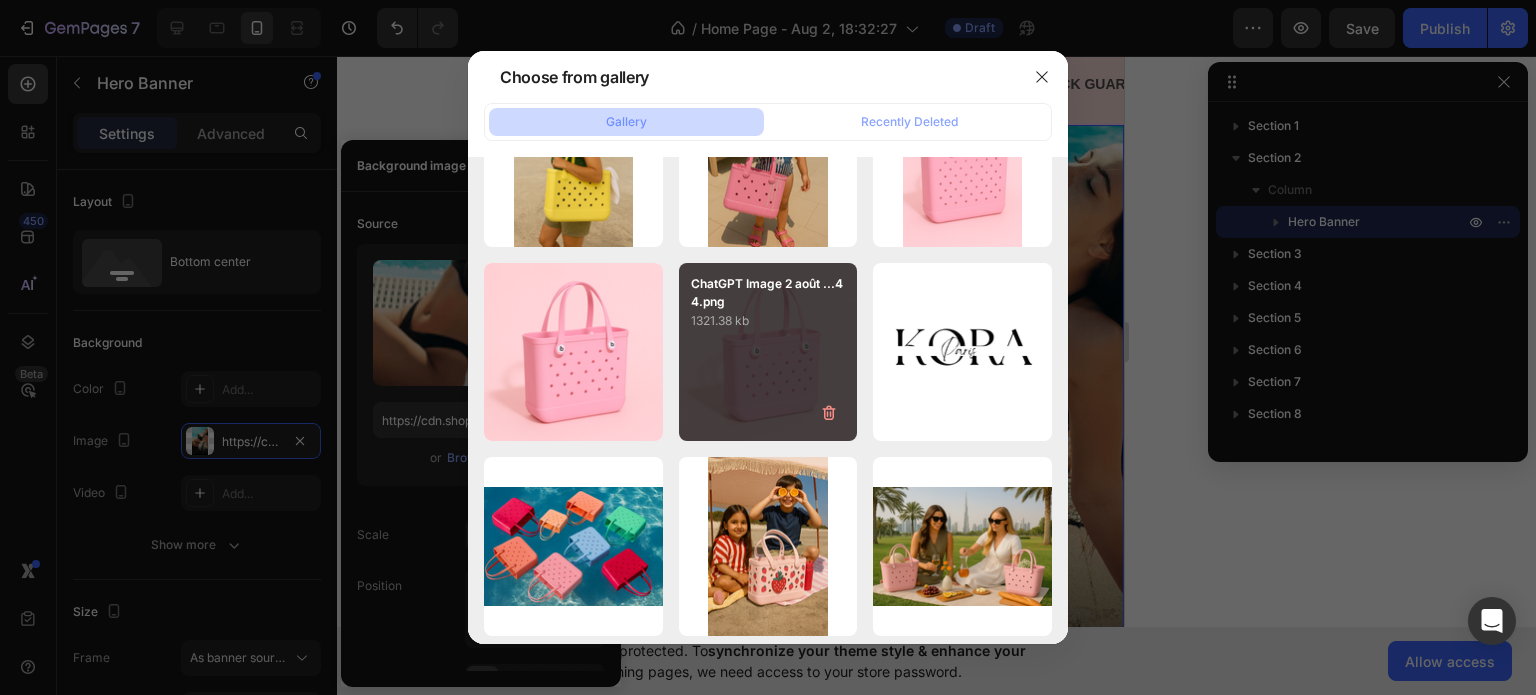 scroll, scrollTop: 500, scrollLeft: 0, axis: vertical 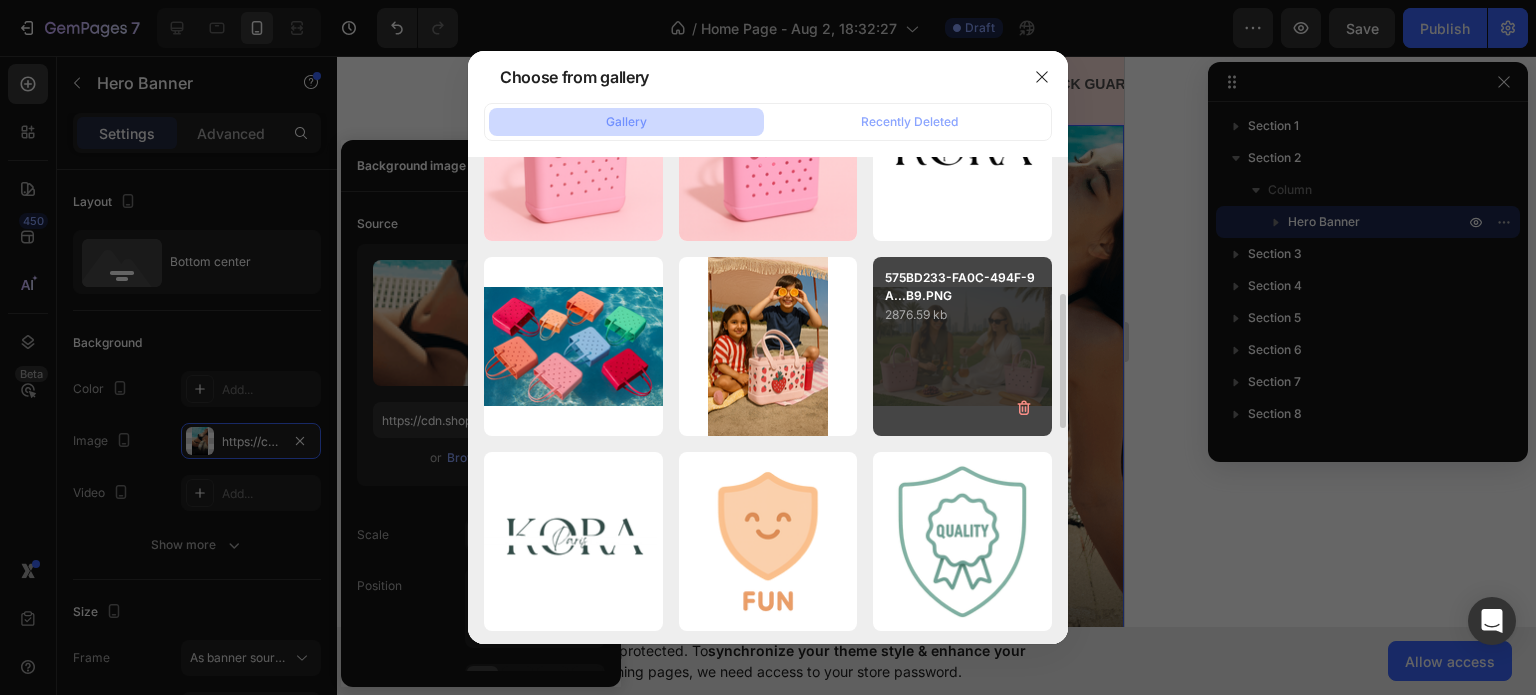 click on "575BD233-FA0C-494F-9A...B9.PNG 2876.59 kb" at bounding box center [962, 346] 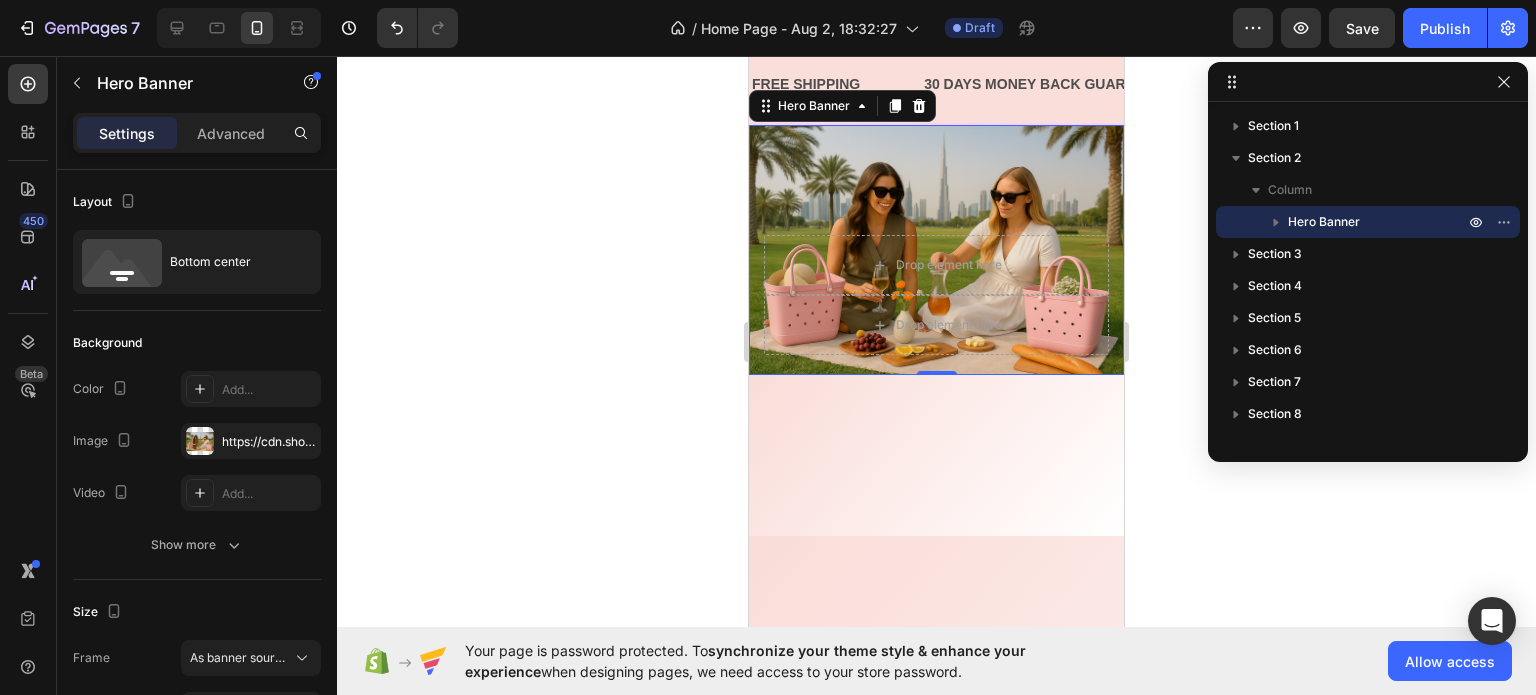 click 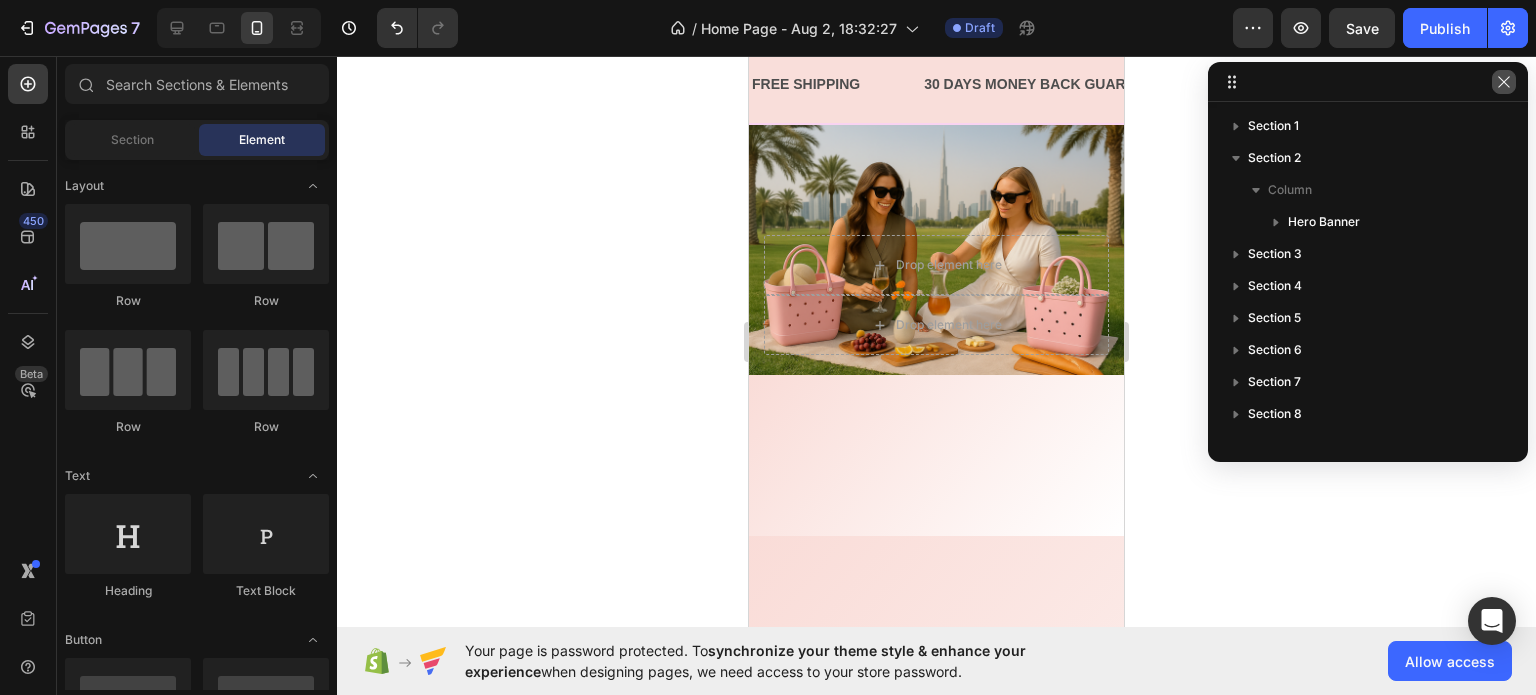 click 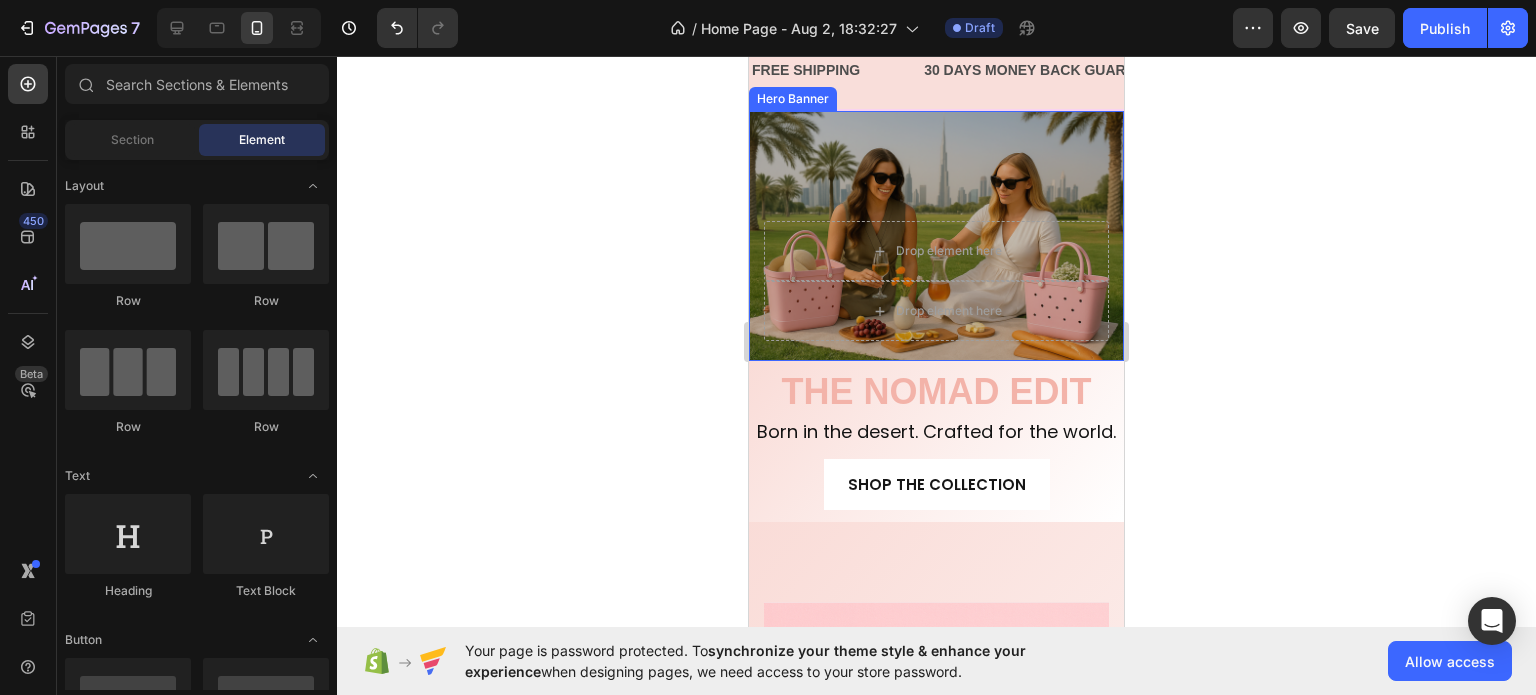 scroll, scrollTop: 100, scrollLeft: 0, axis: vertical 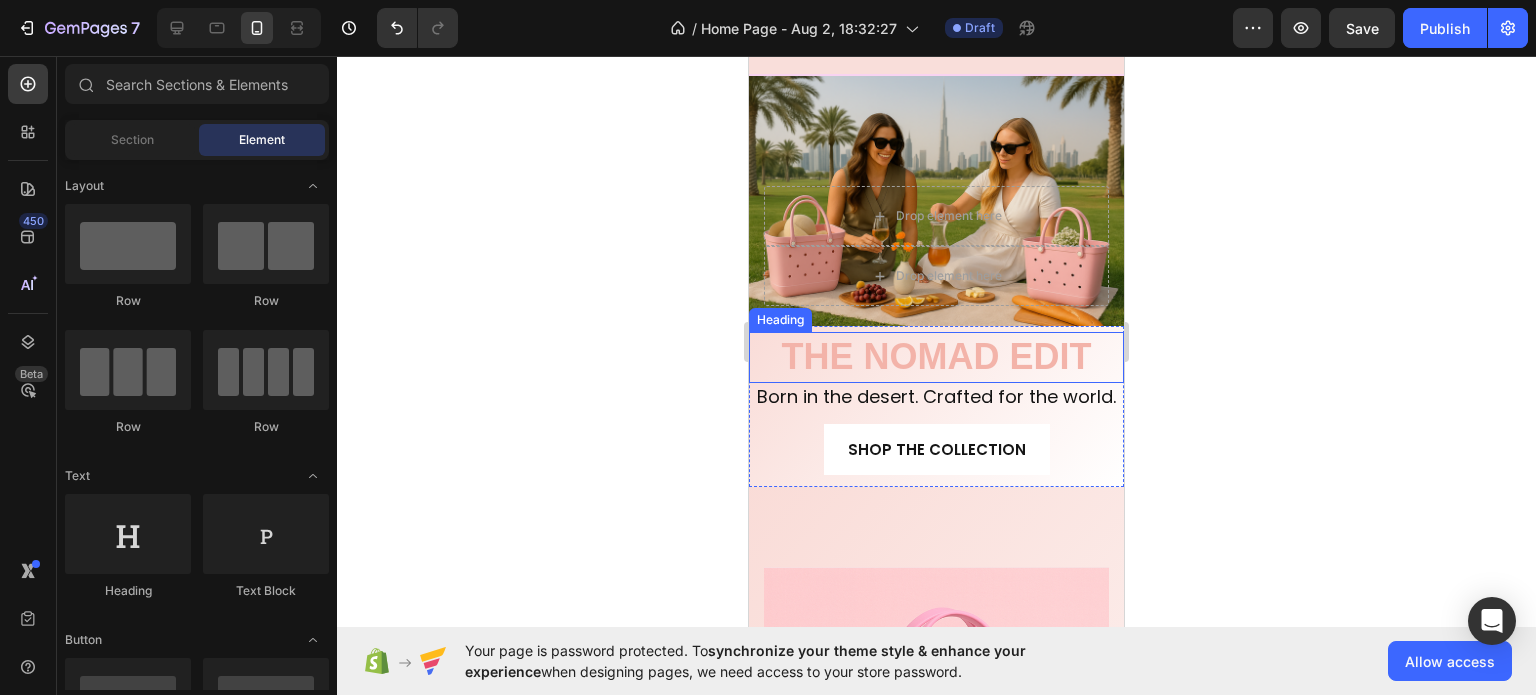 click on "THE NOMAD EDIT" at bounding box center (936, 357) 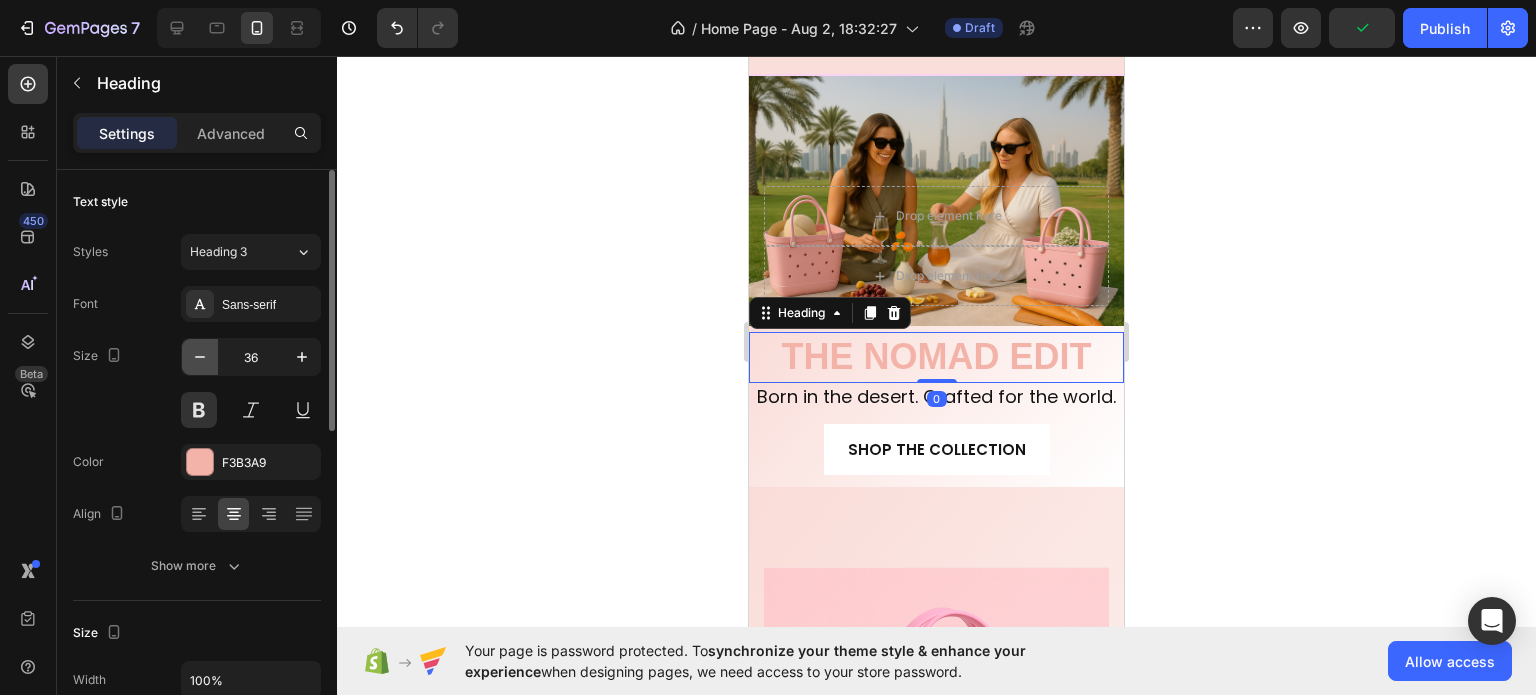 click 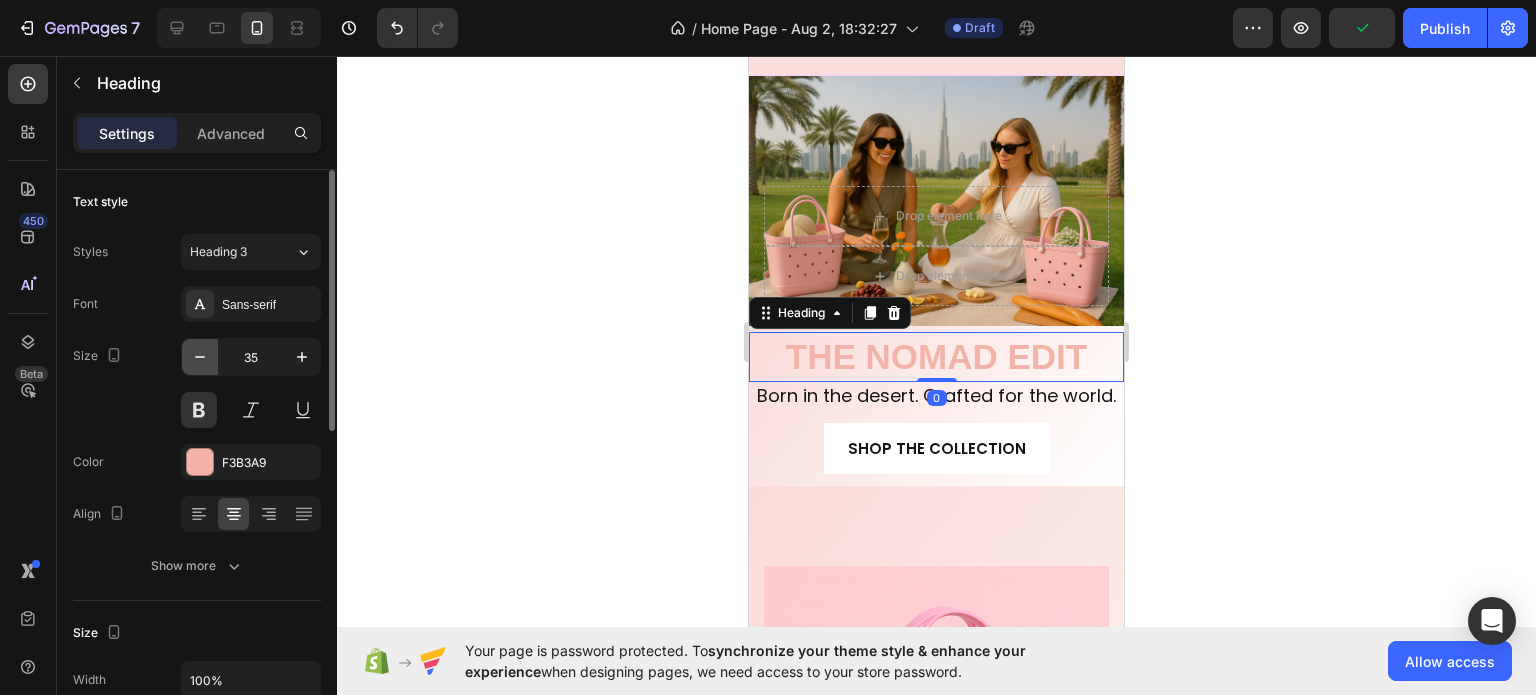 click 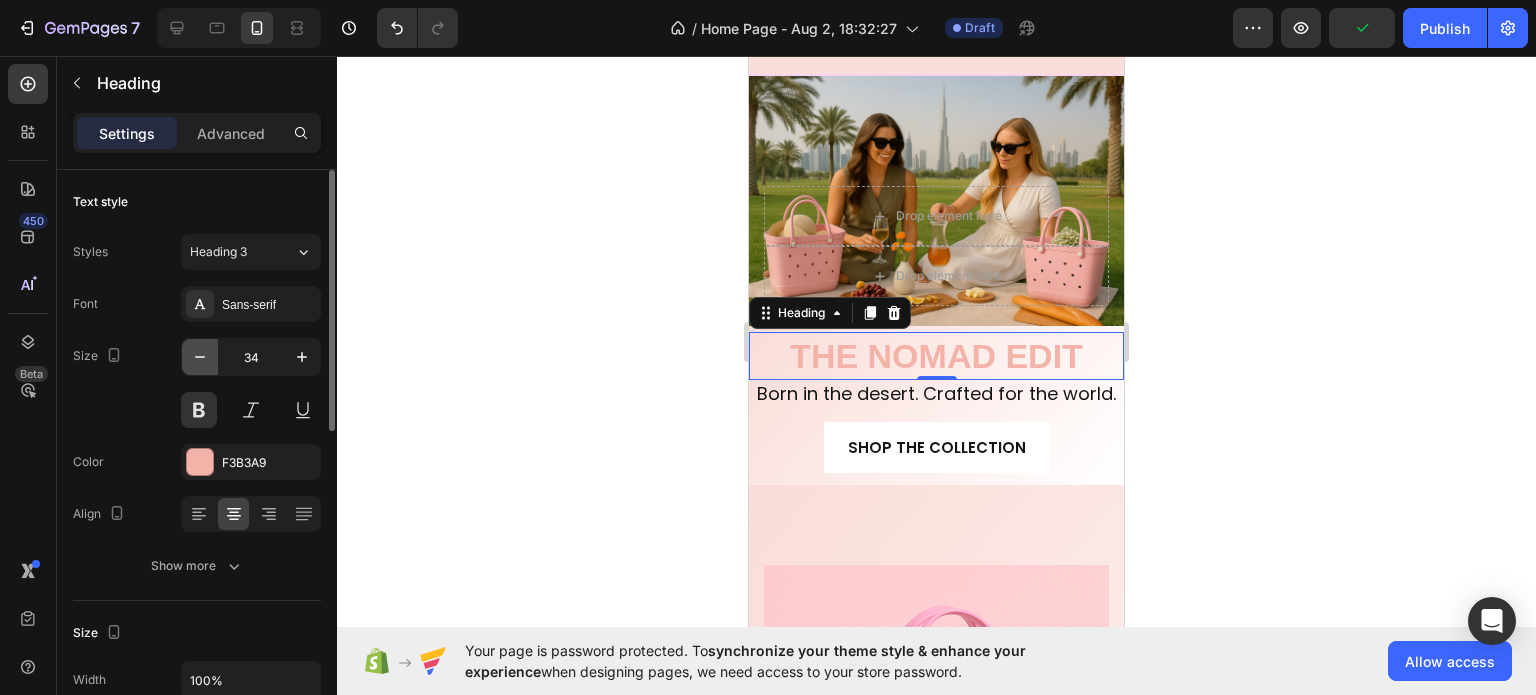 click 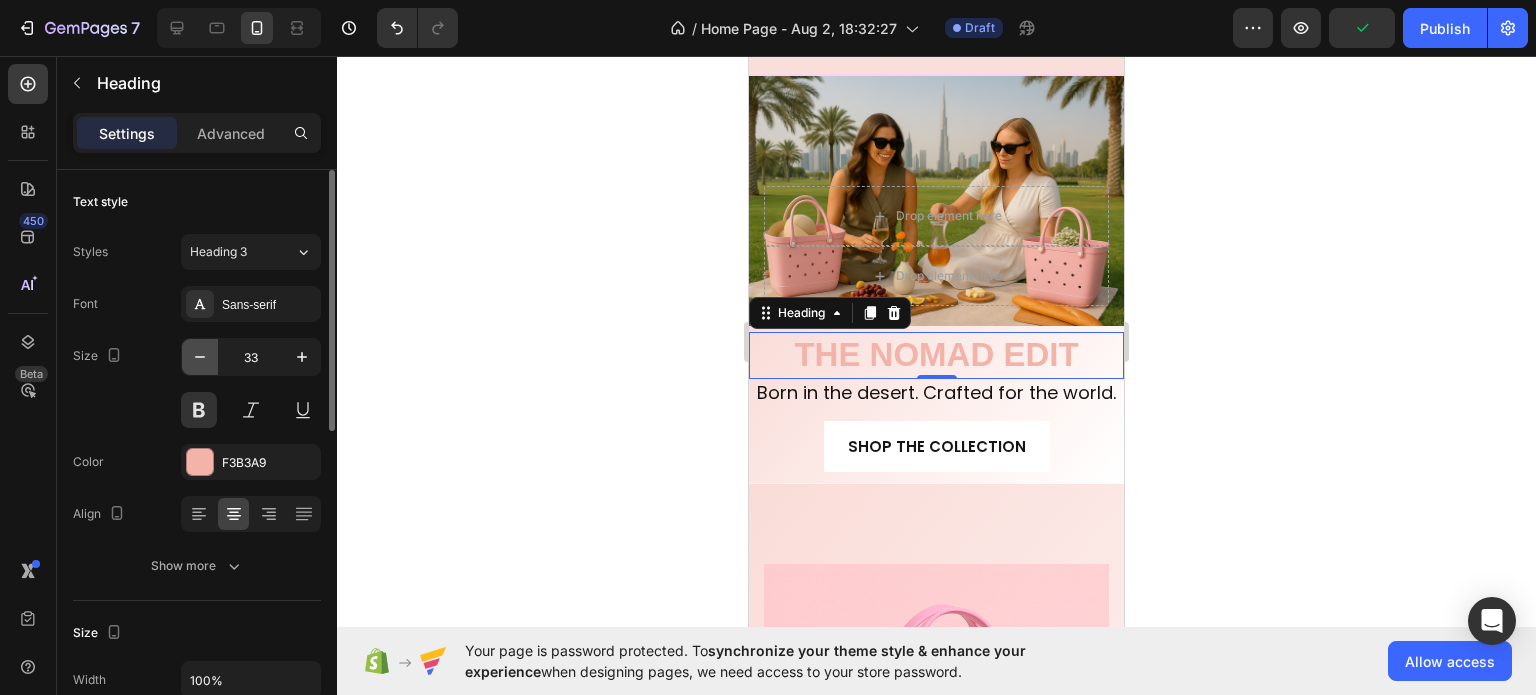 click 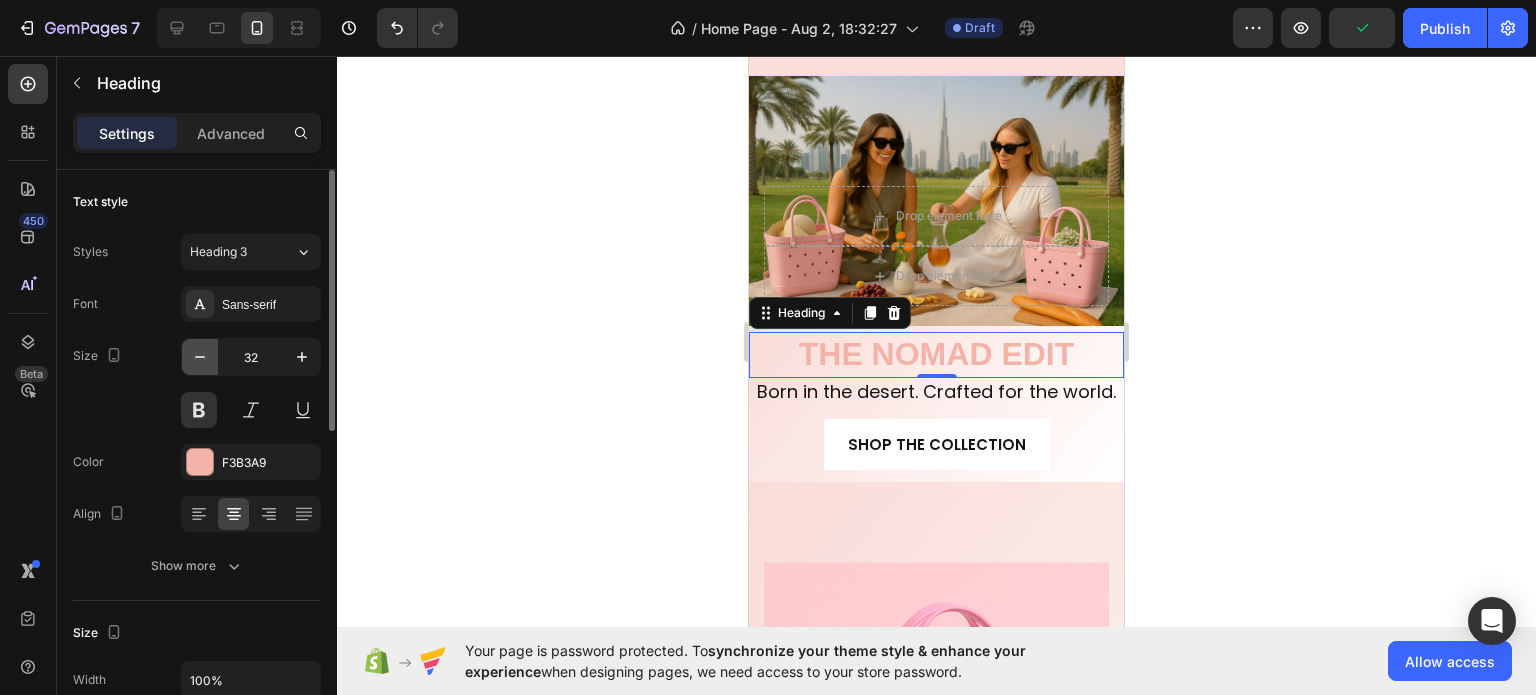 click 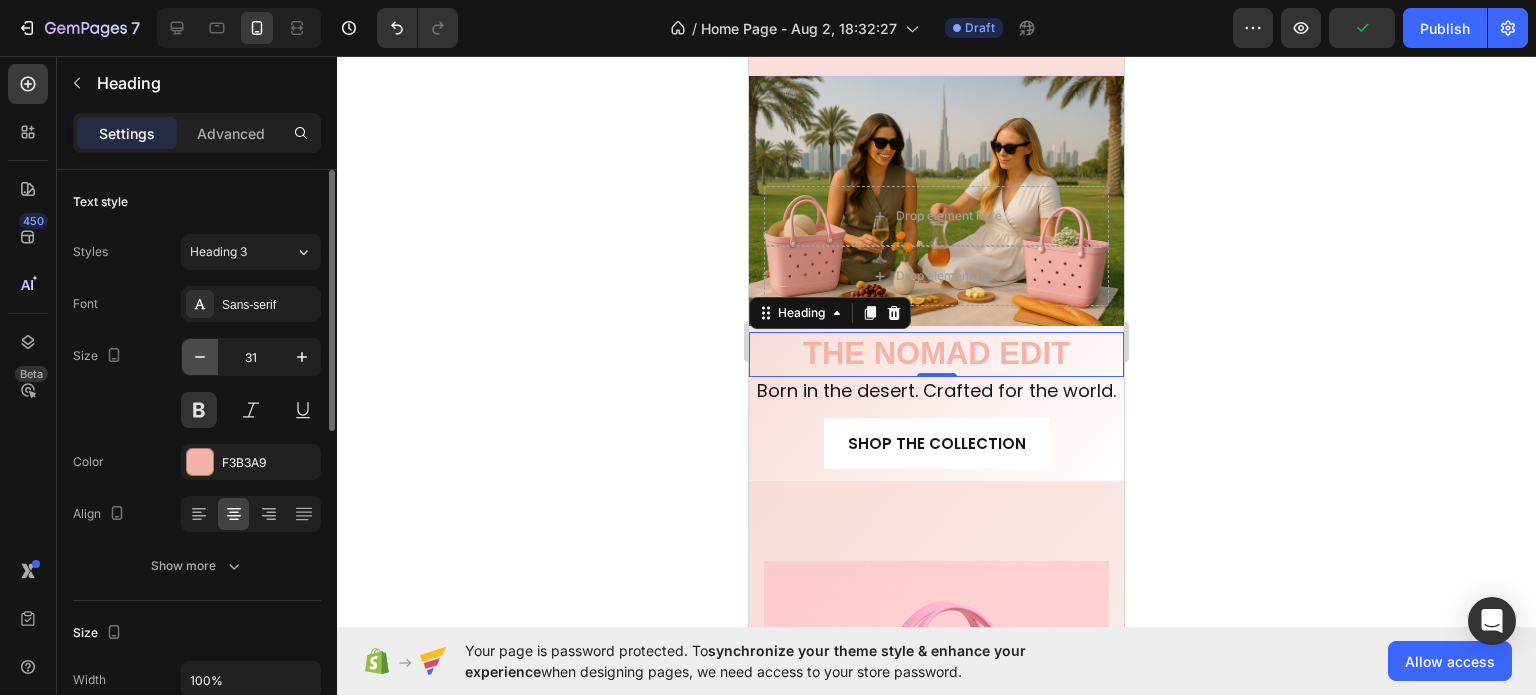 click 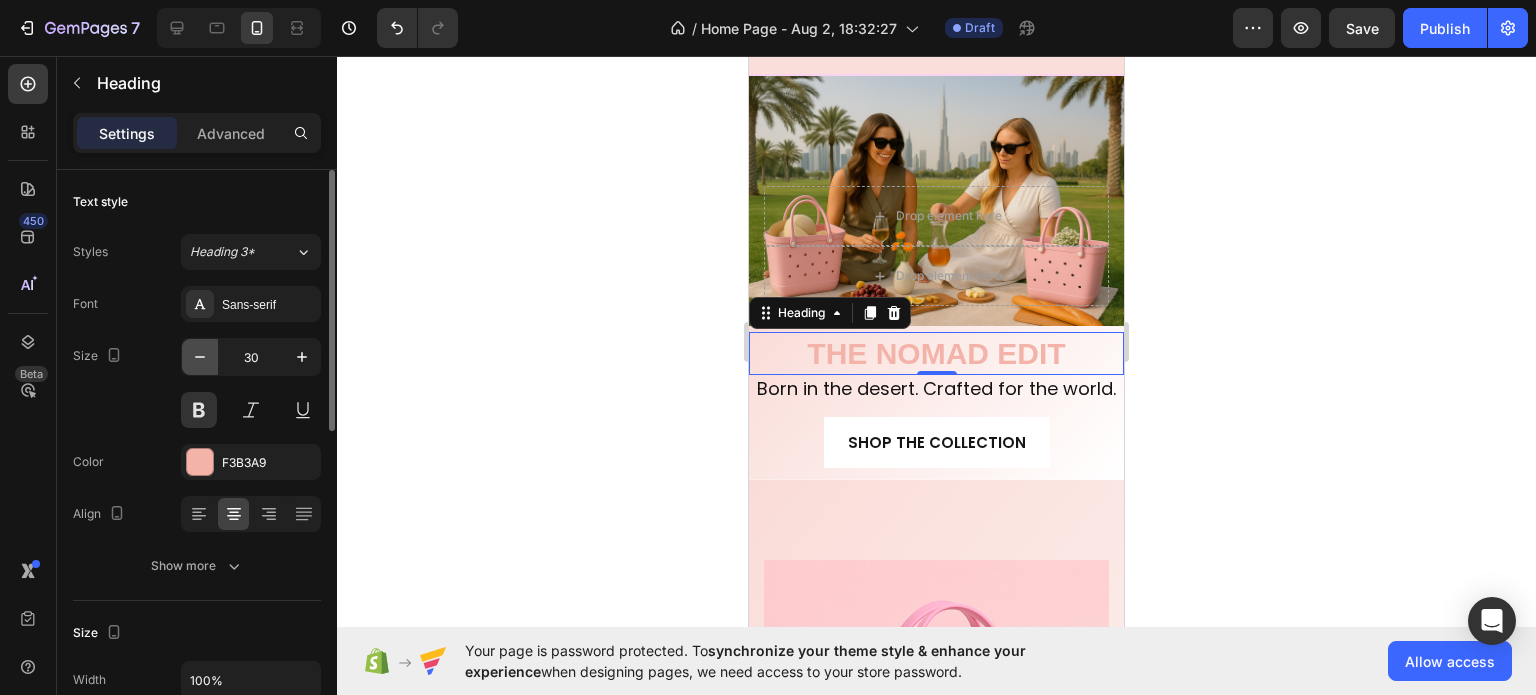click 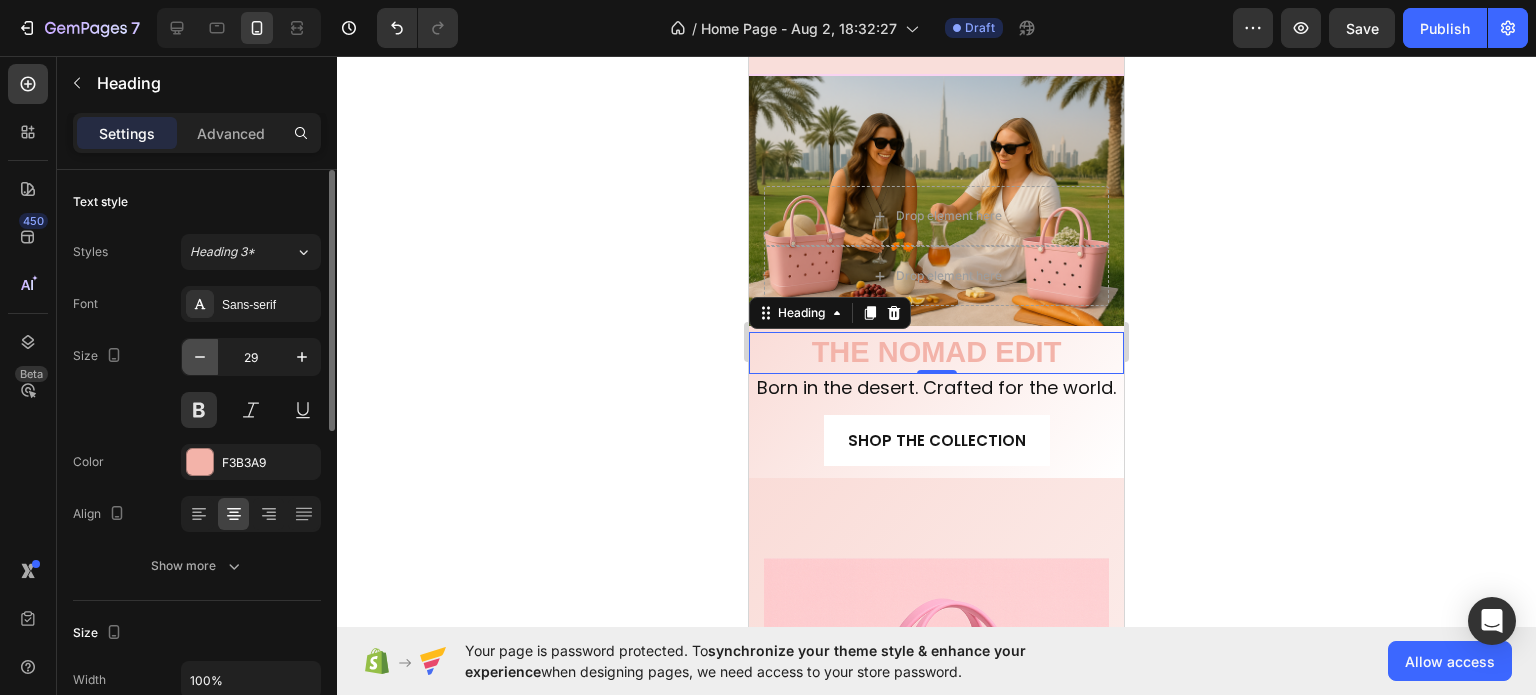 click 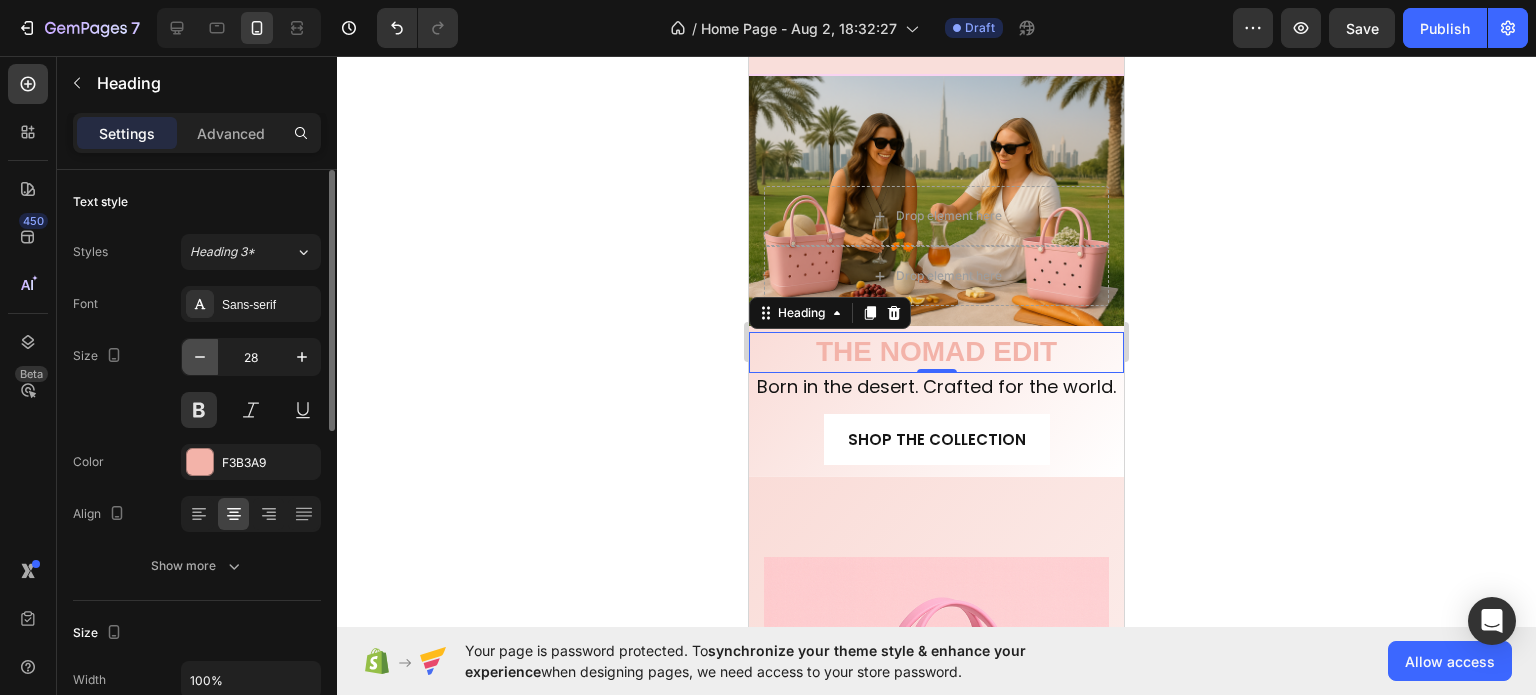click 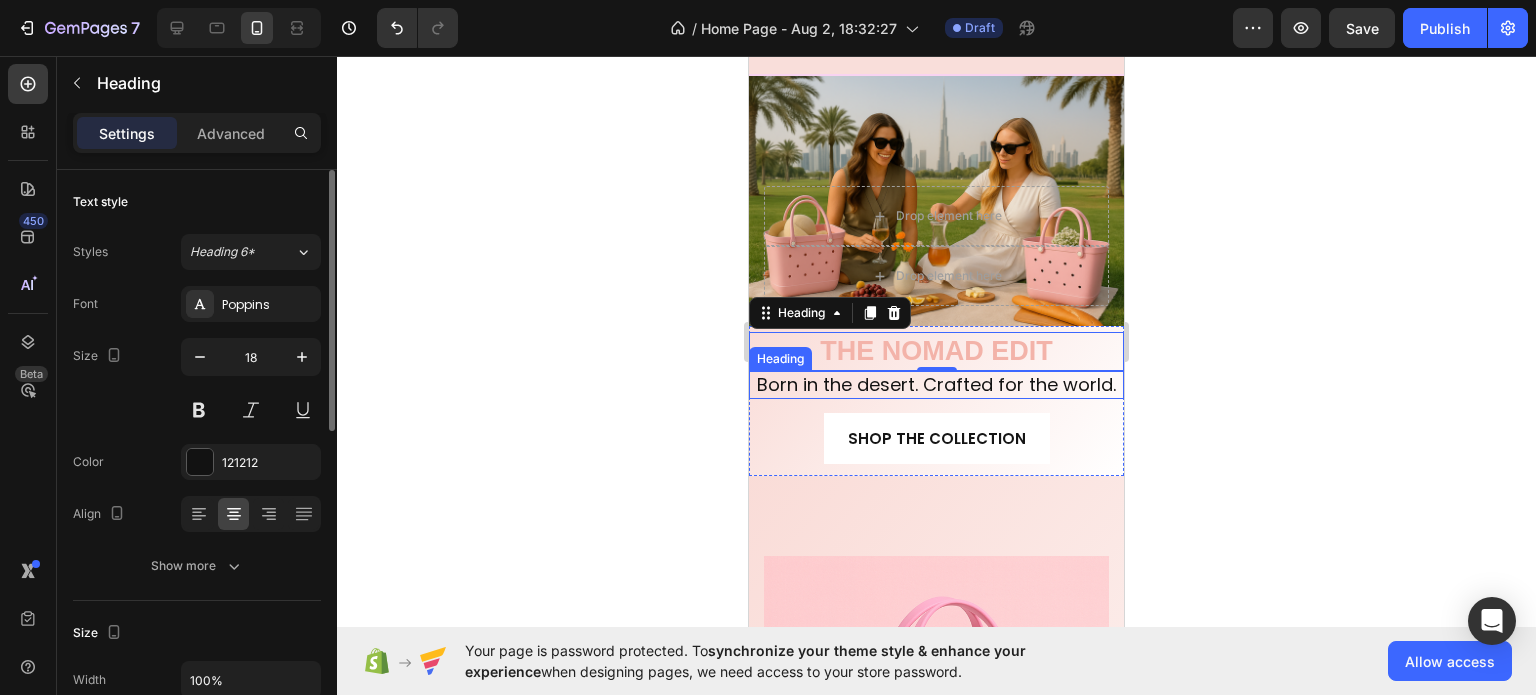 click on "Born in the desert. Crafted for the world." at bounding box center [936, 384] 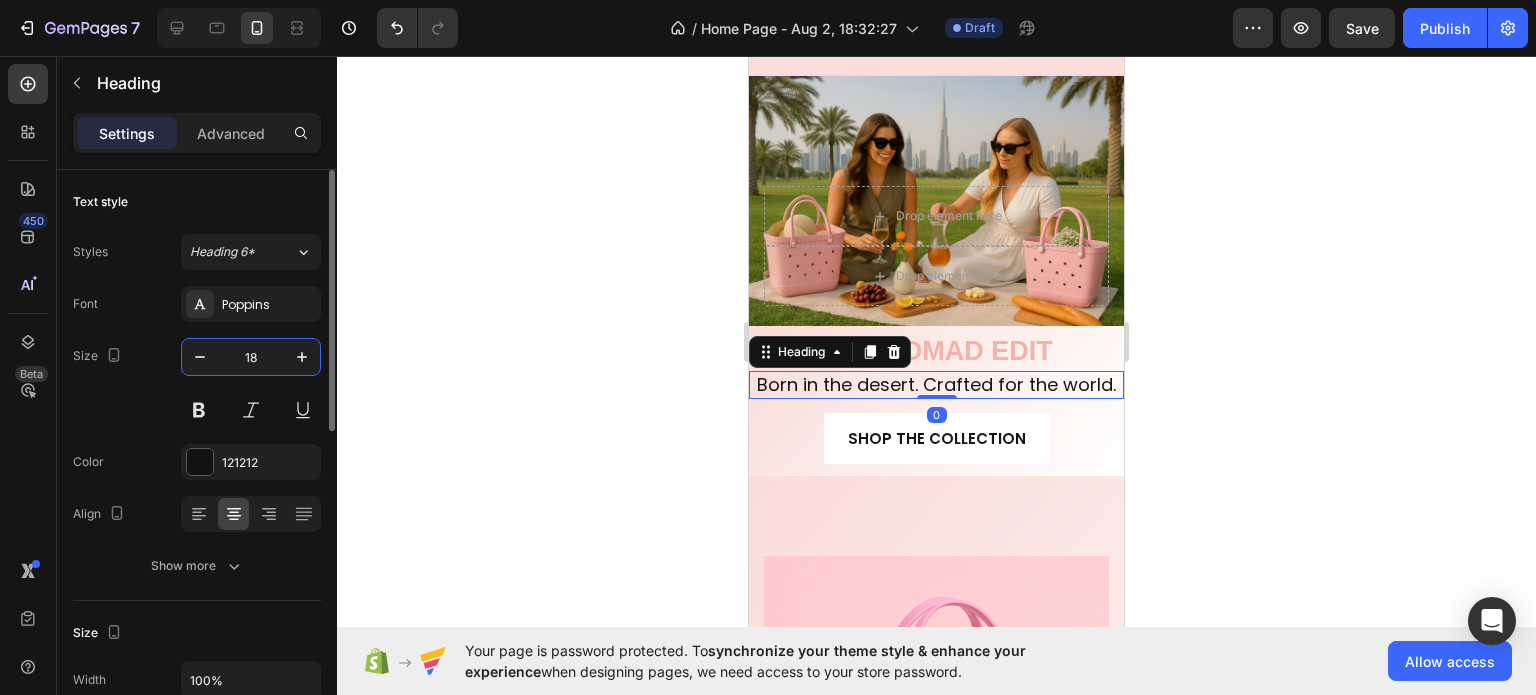 click on "18" at bounding box center [251, 357] 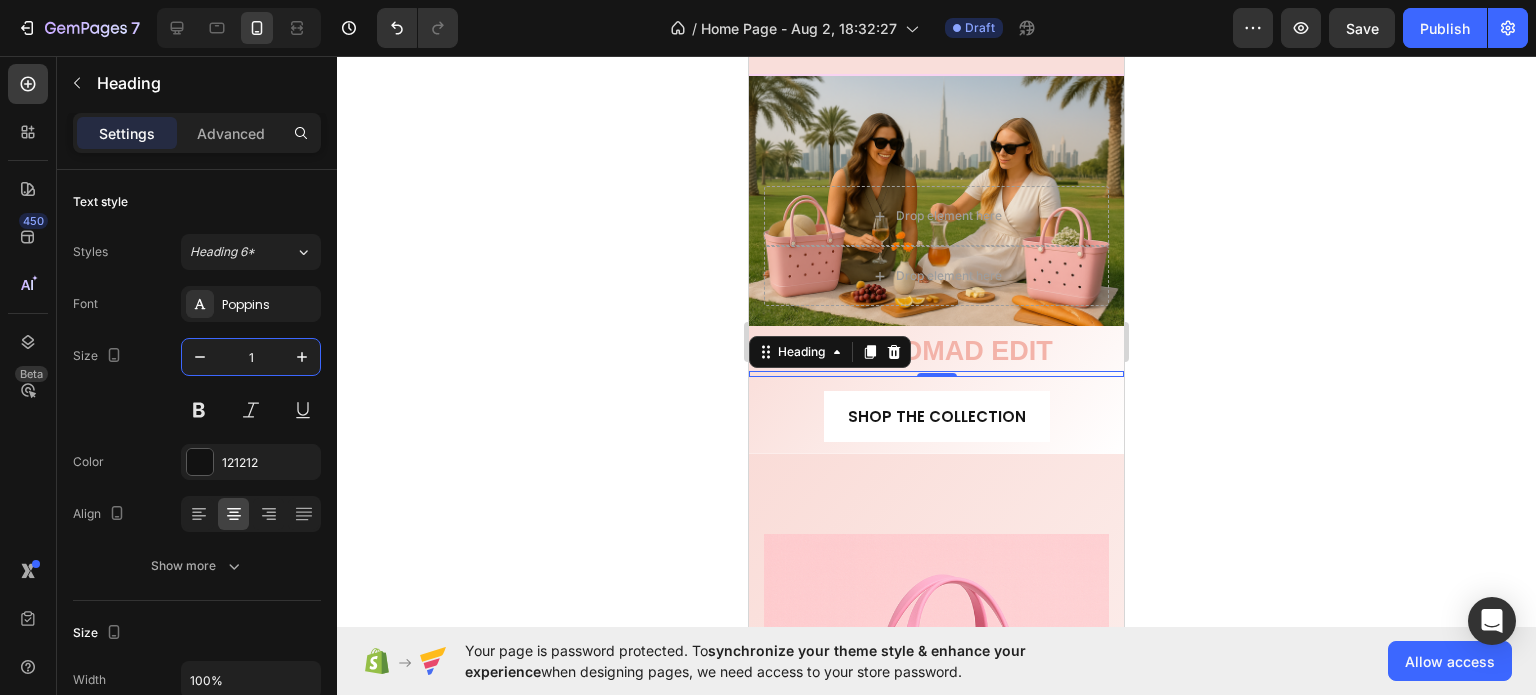 type on "14" 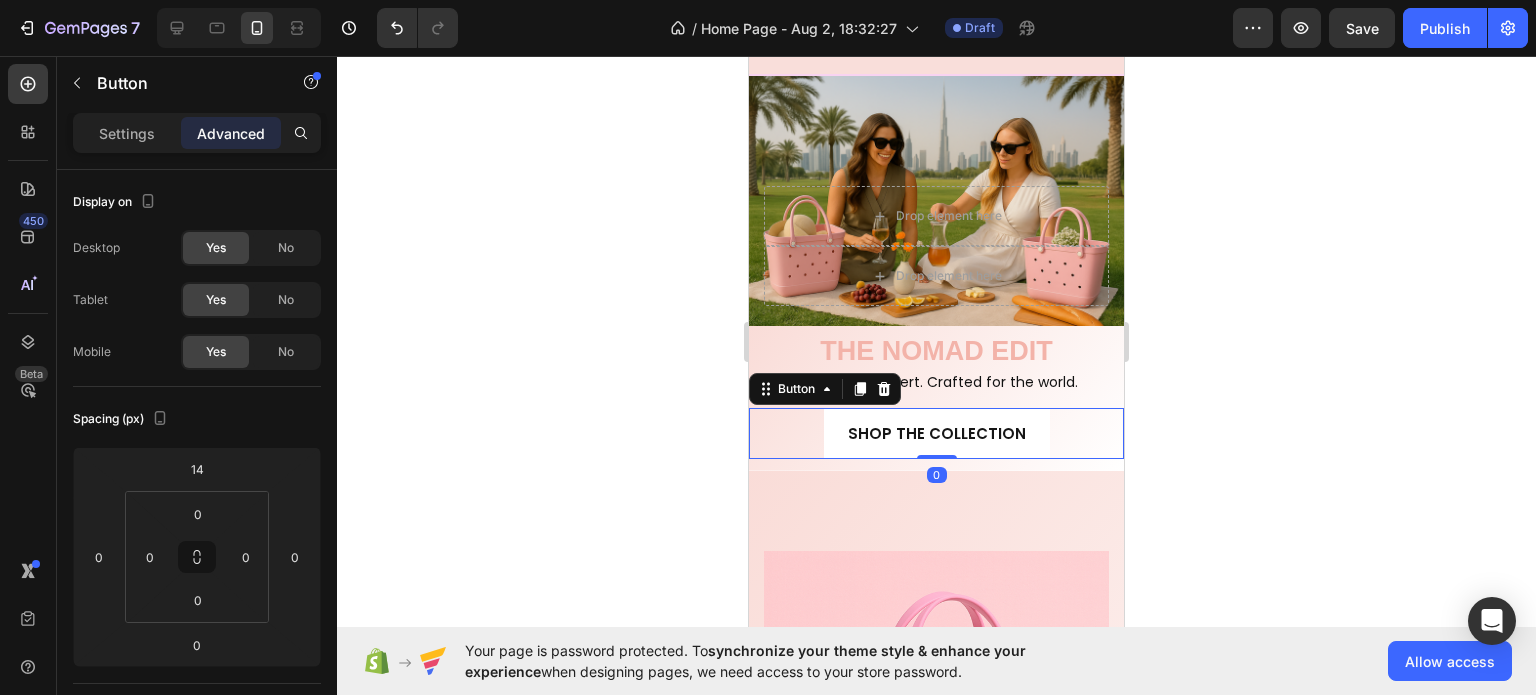 click on "SHOP THE COLLECTION Button   0" at bounding box center [936, 433] 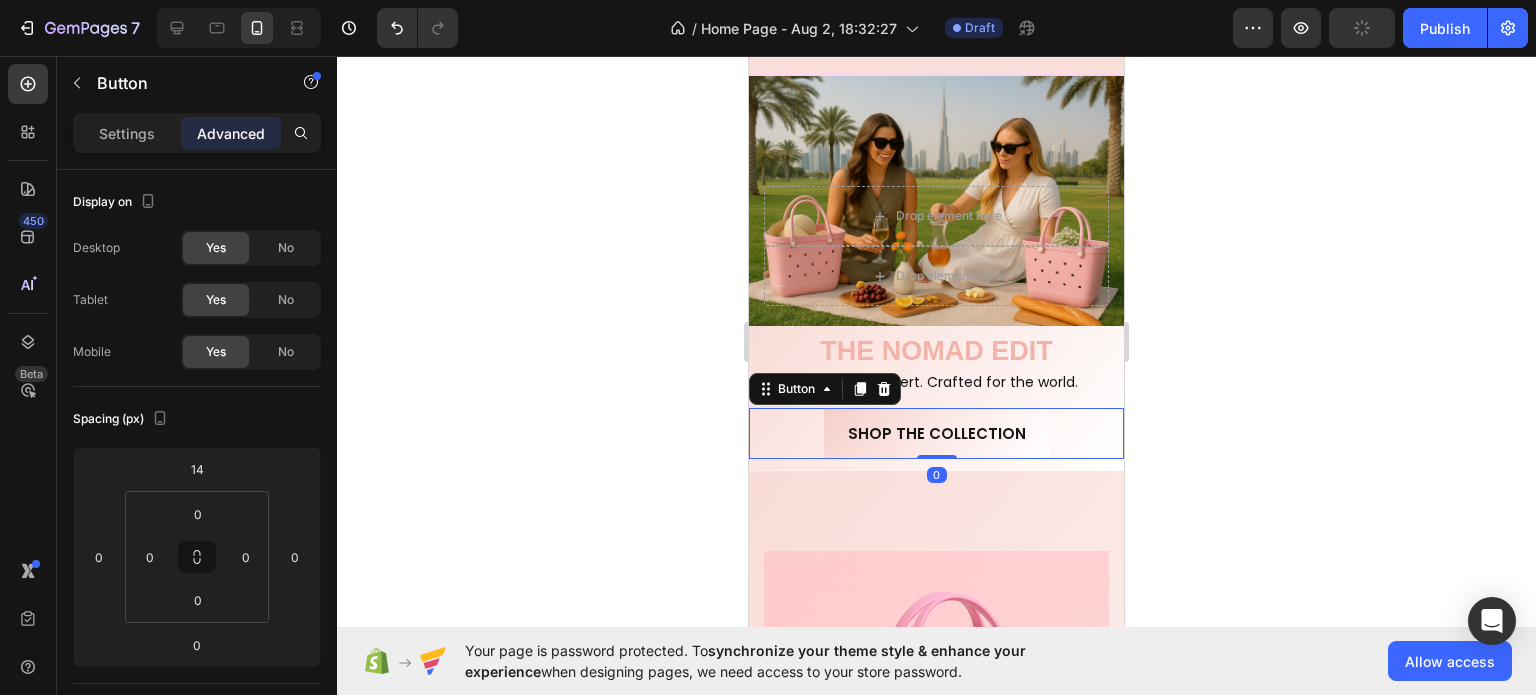 click on "SHOP THE COLLECTION" at bounding box center [937, 433] 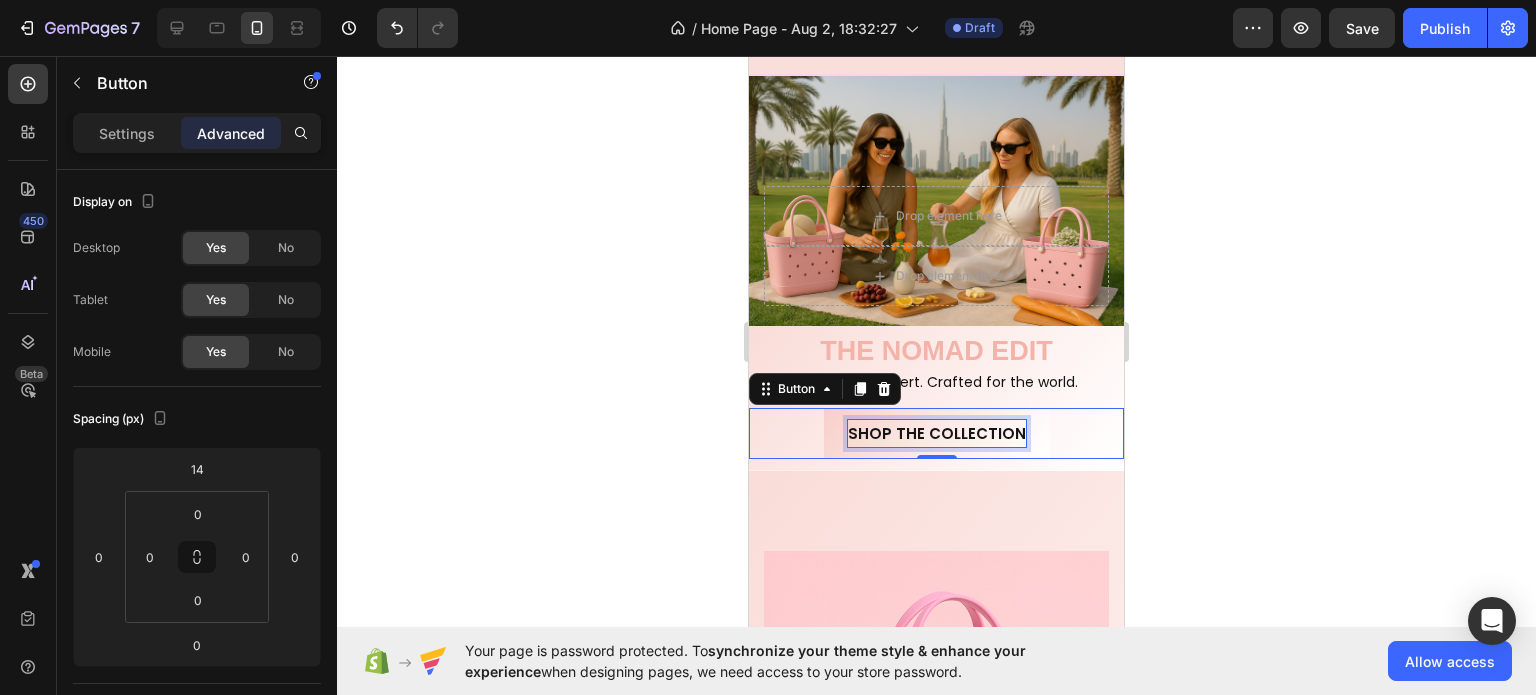click on "SHOP THE COLLECTION" at bounding box center (937, 433) 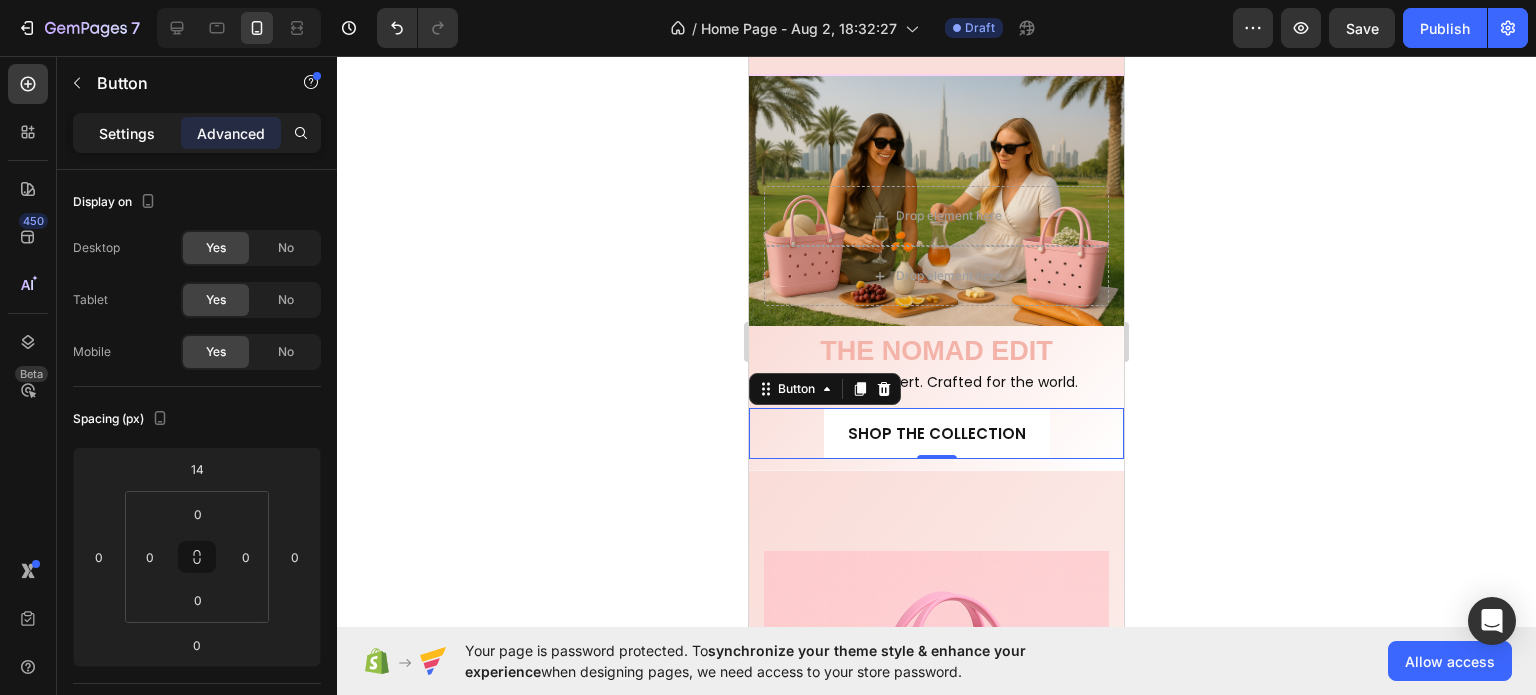 click on "Settings" at bounding box center [127, 133] 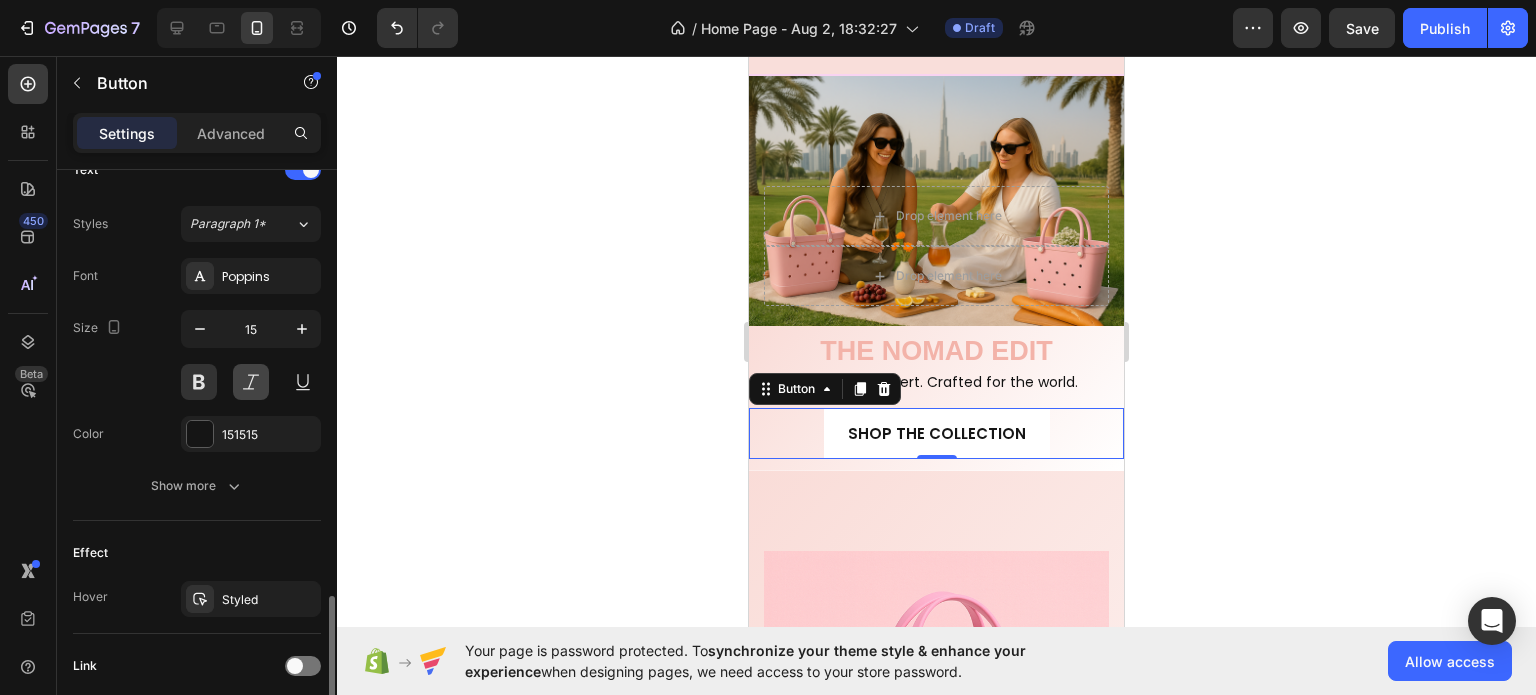 scroll, scrollTop: 800, scrollLeft: 0, axis: vertical 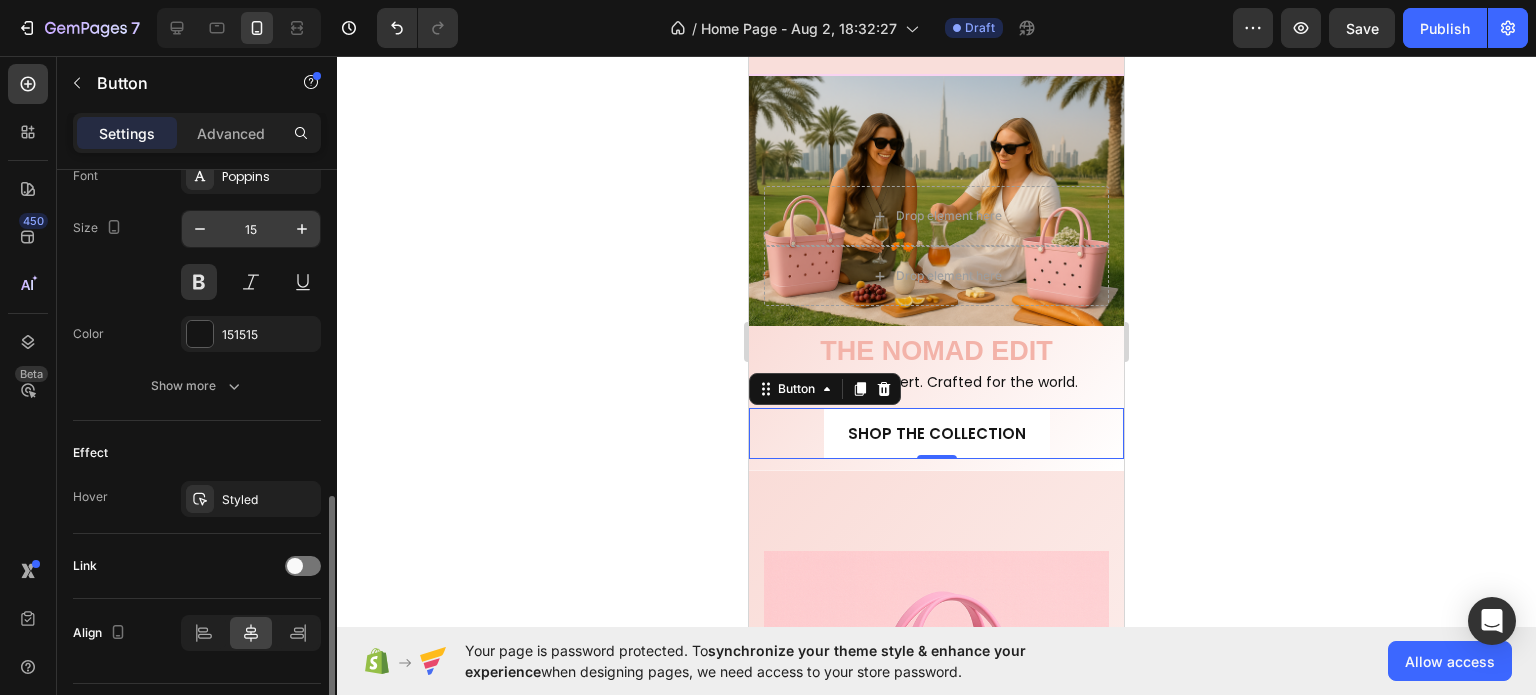 click on "15" at bounding box center (251, 229) 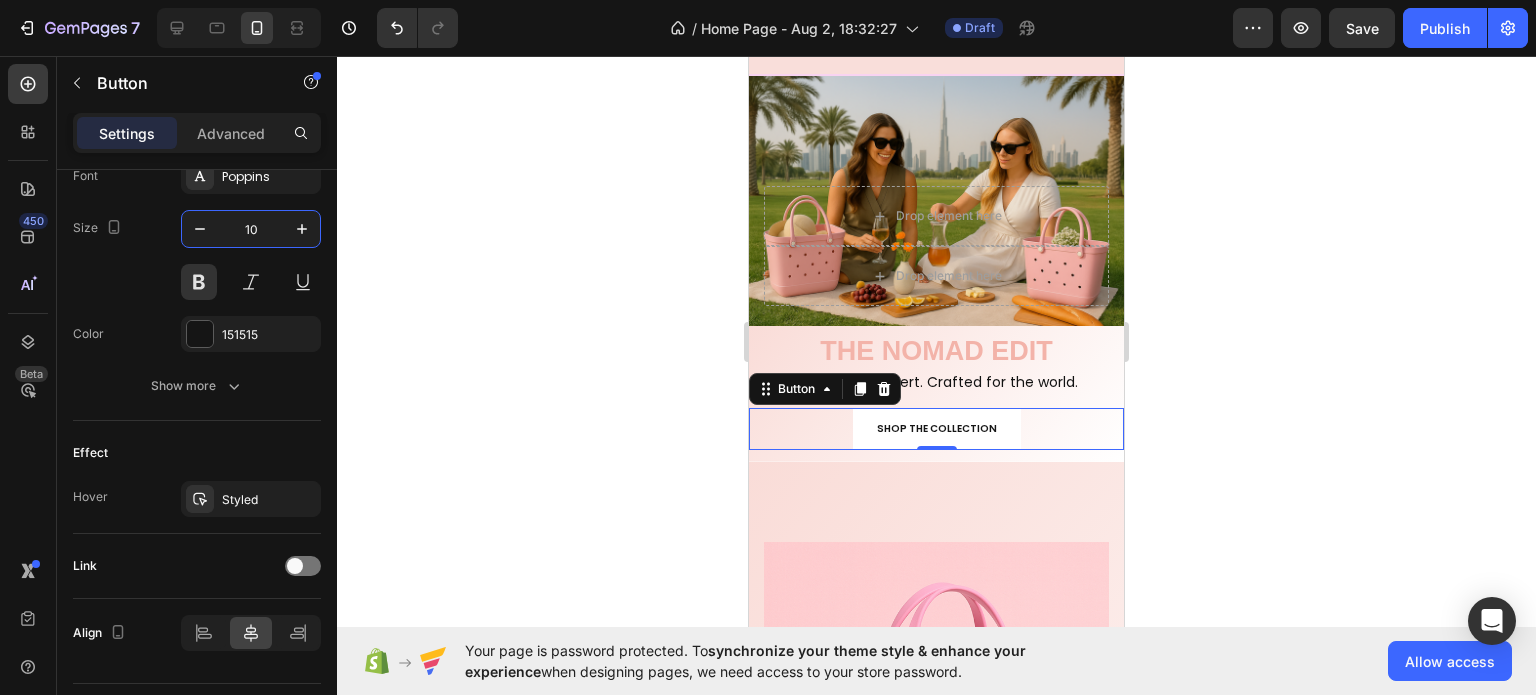 type on "10" 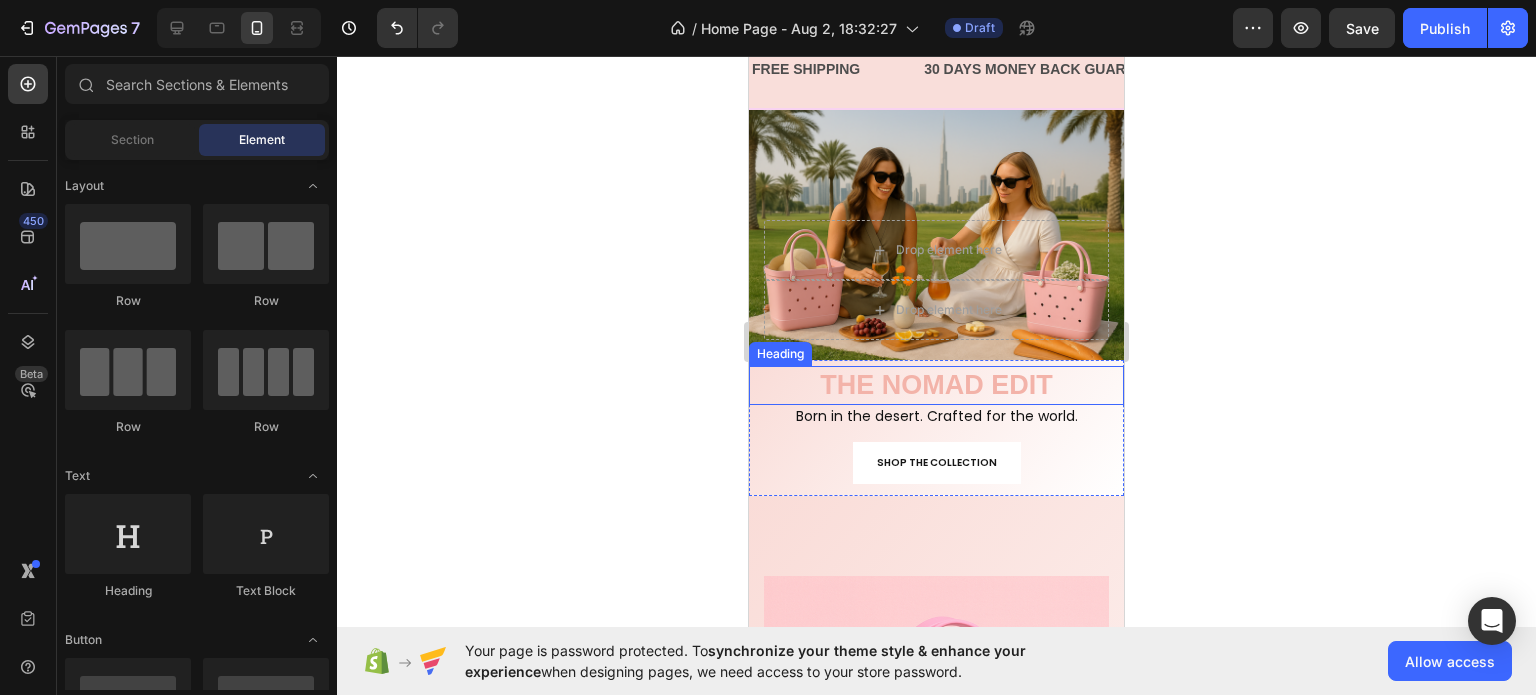 scroll, scrollTop: 100, scrollLeft: 0, axis: vertical 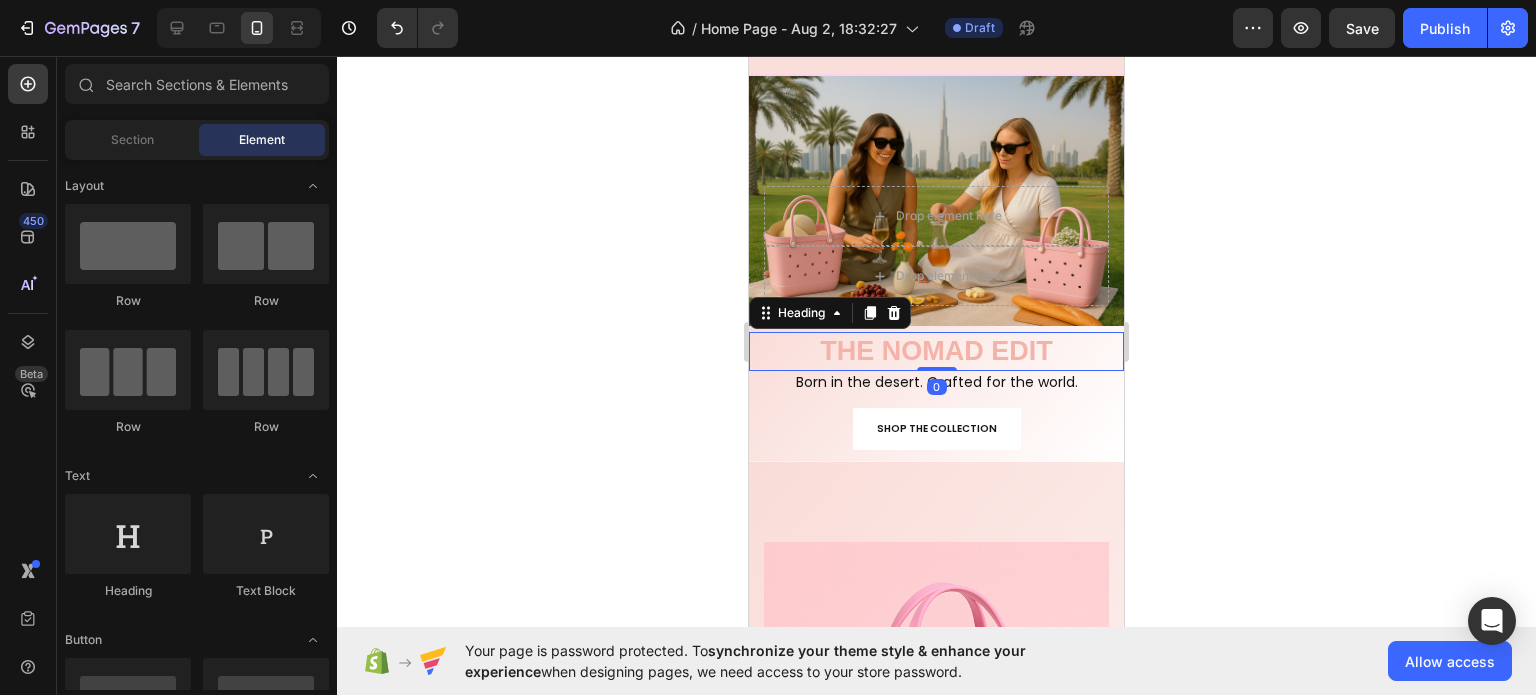 click on "THE NOMAD EDIT" at bounding box center [936, 351] 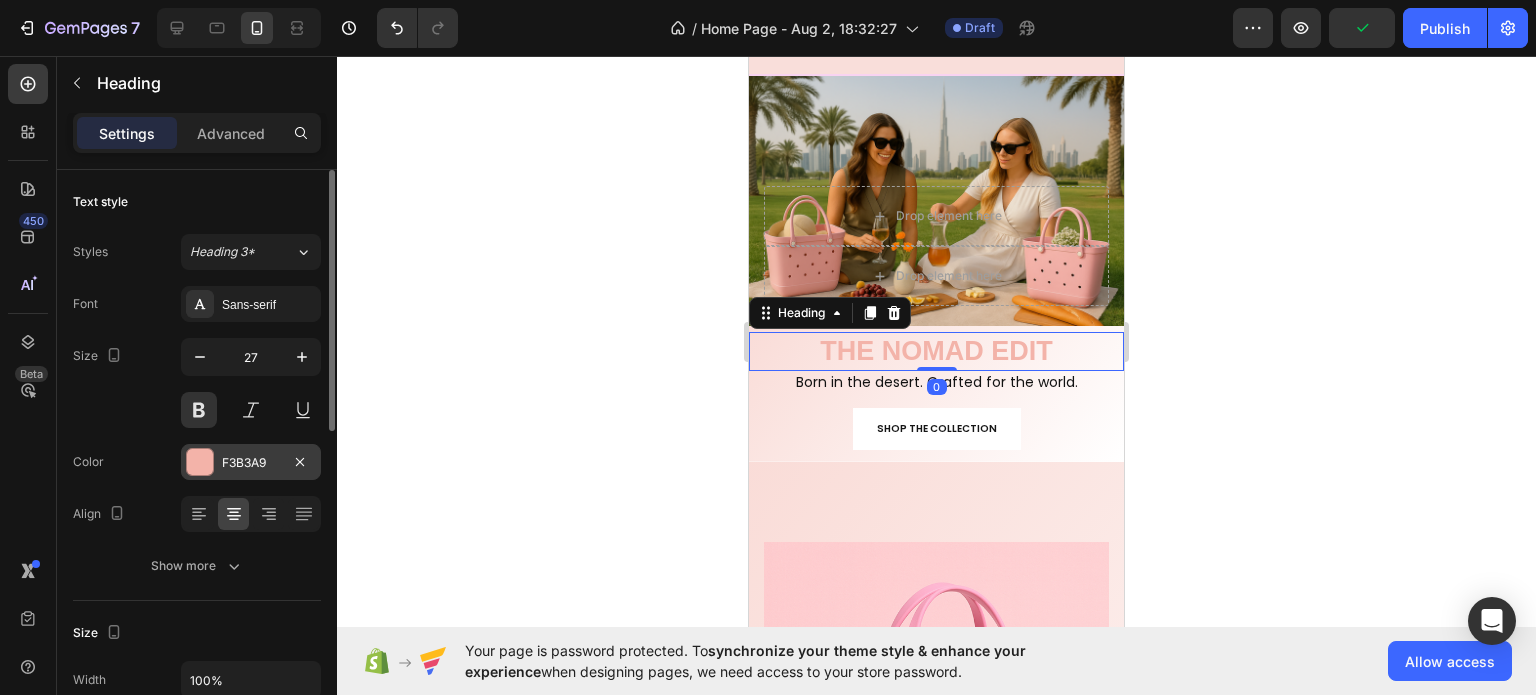 click on "F3B3A9" at bounding box center (251, 462) 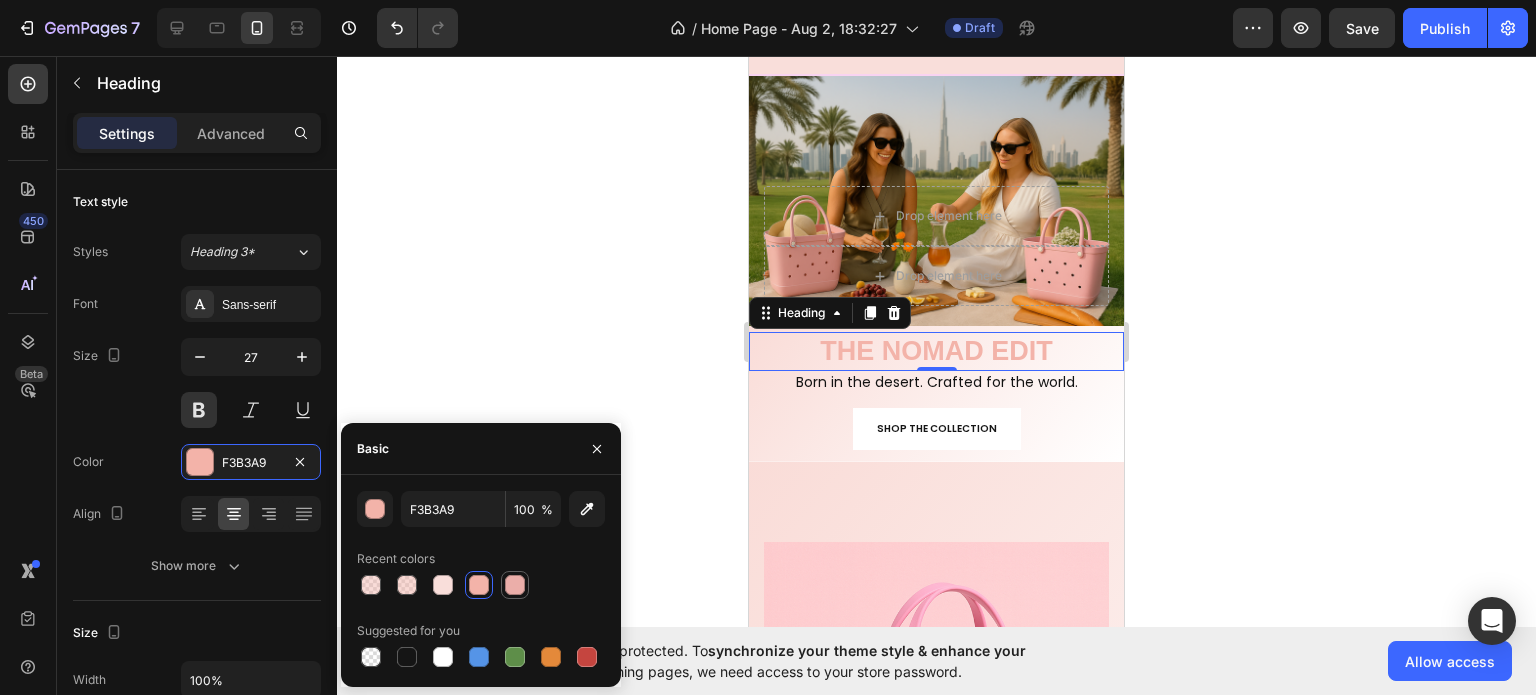 click at bounding box center (515, 585) 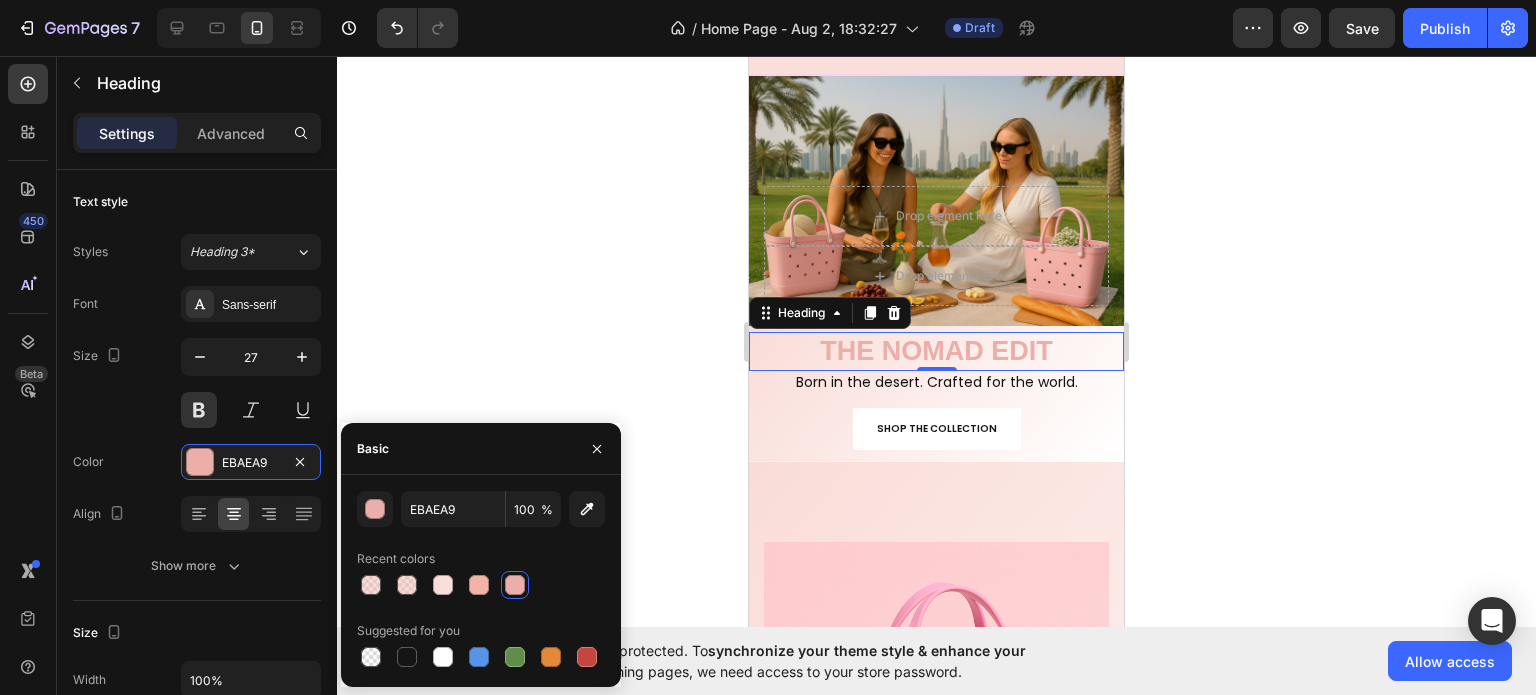 click 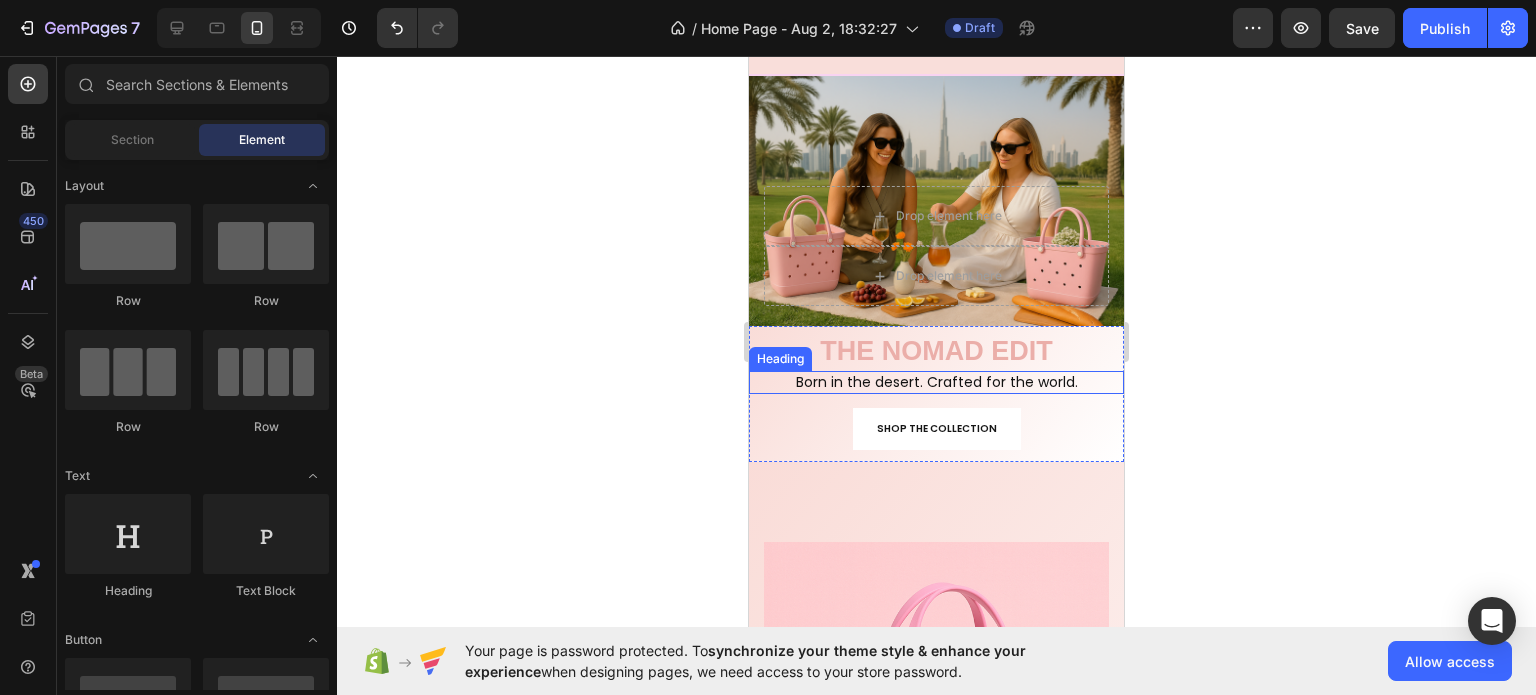click on "Born in the desert. Crafted for the world." at bounding box center (936, 382) 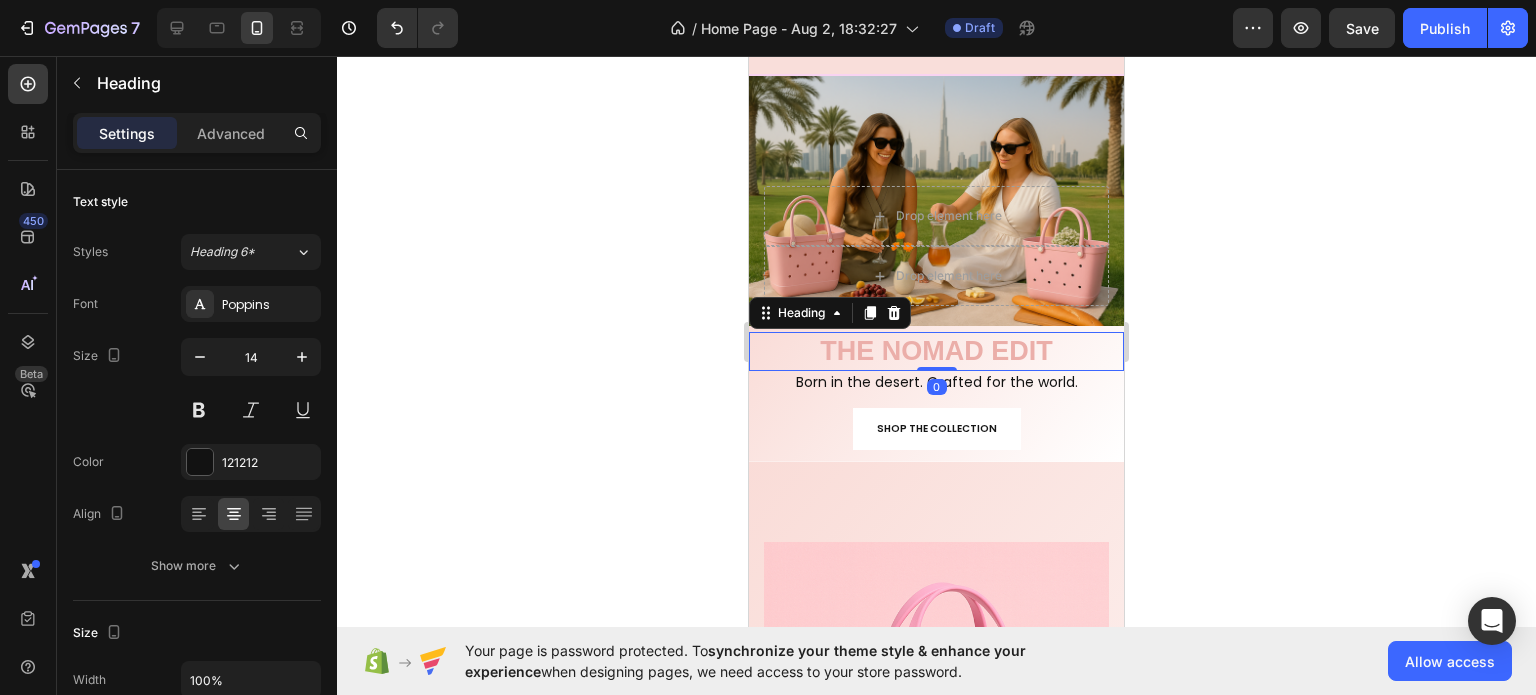 click on "THE NOMAD EDIT" at bounding box center [936, 351] 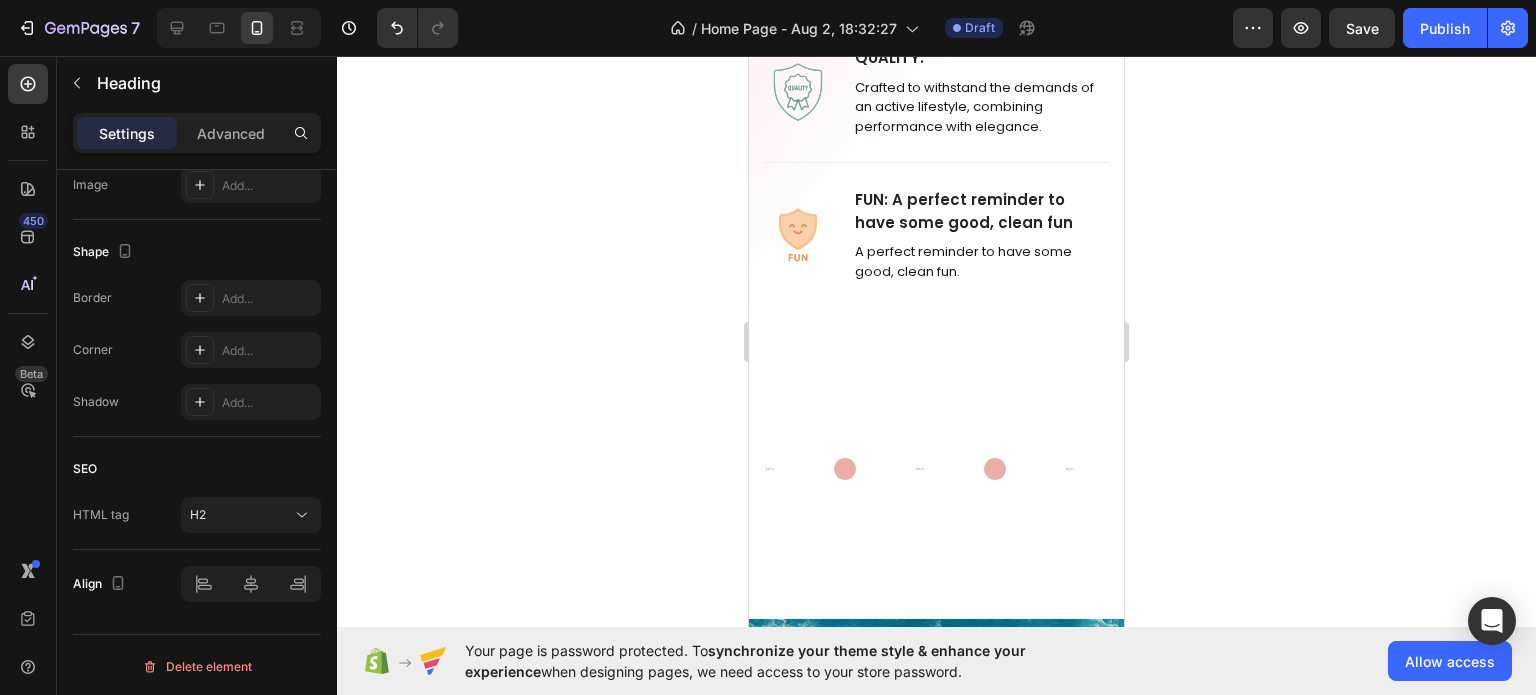 scroll, scrollTop: 3700, scrollLeft: 0, axis: vertical 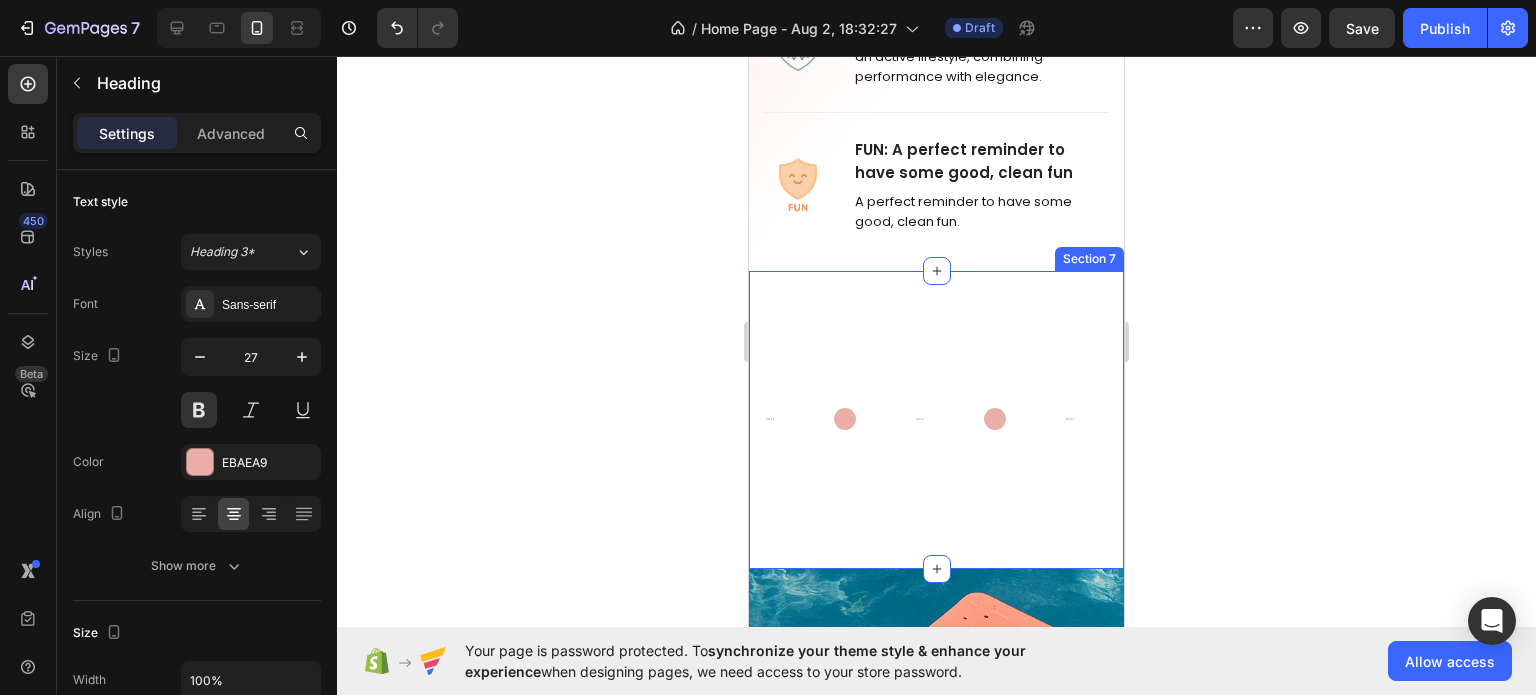 click on "Image
Image
Image
Image
Image
Image
Marquee Row Section 7" at bounding box center [936, 420] 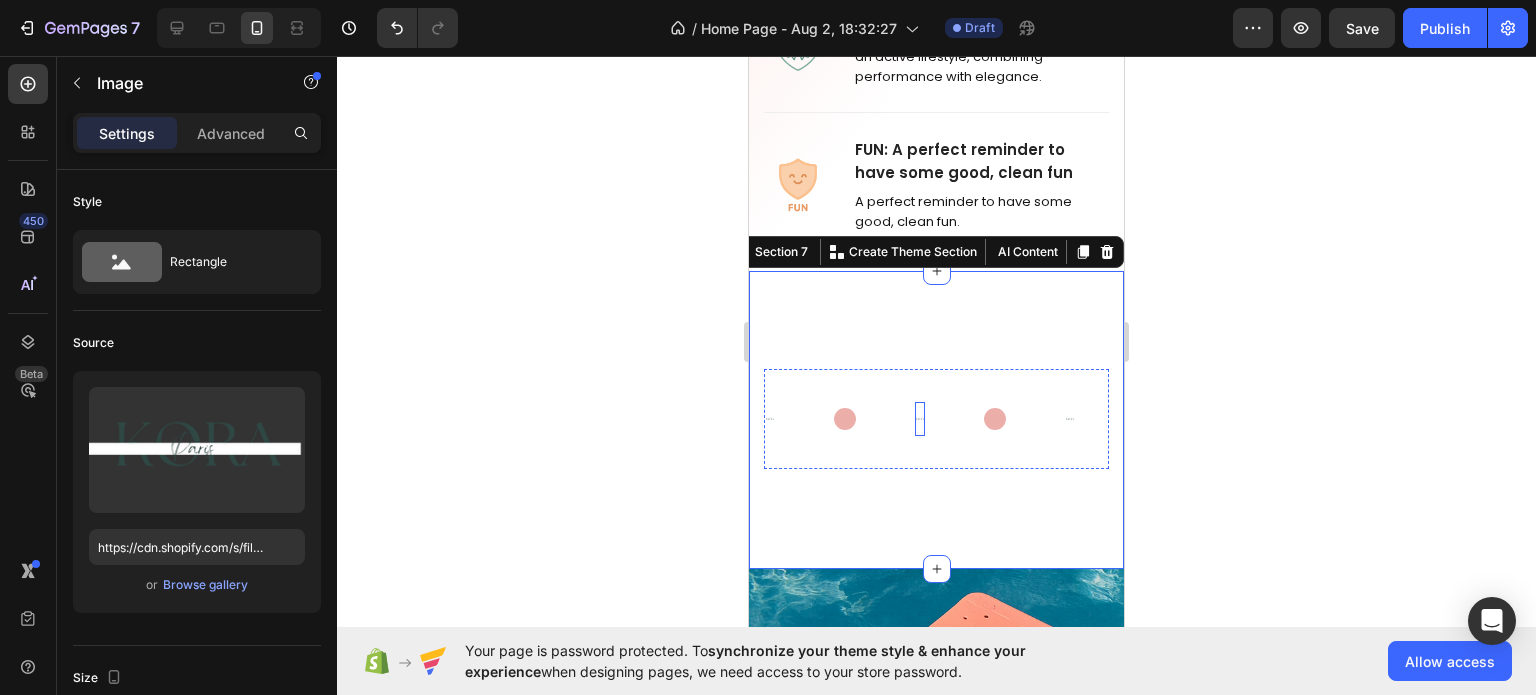 click at bounding box center [920, 419] 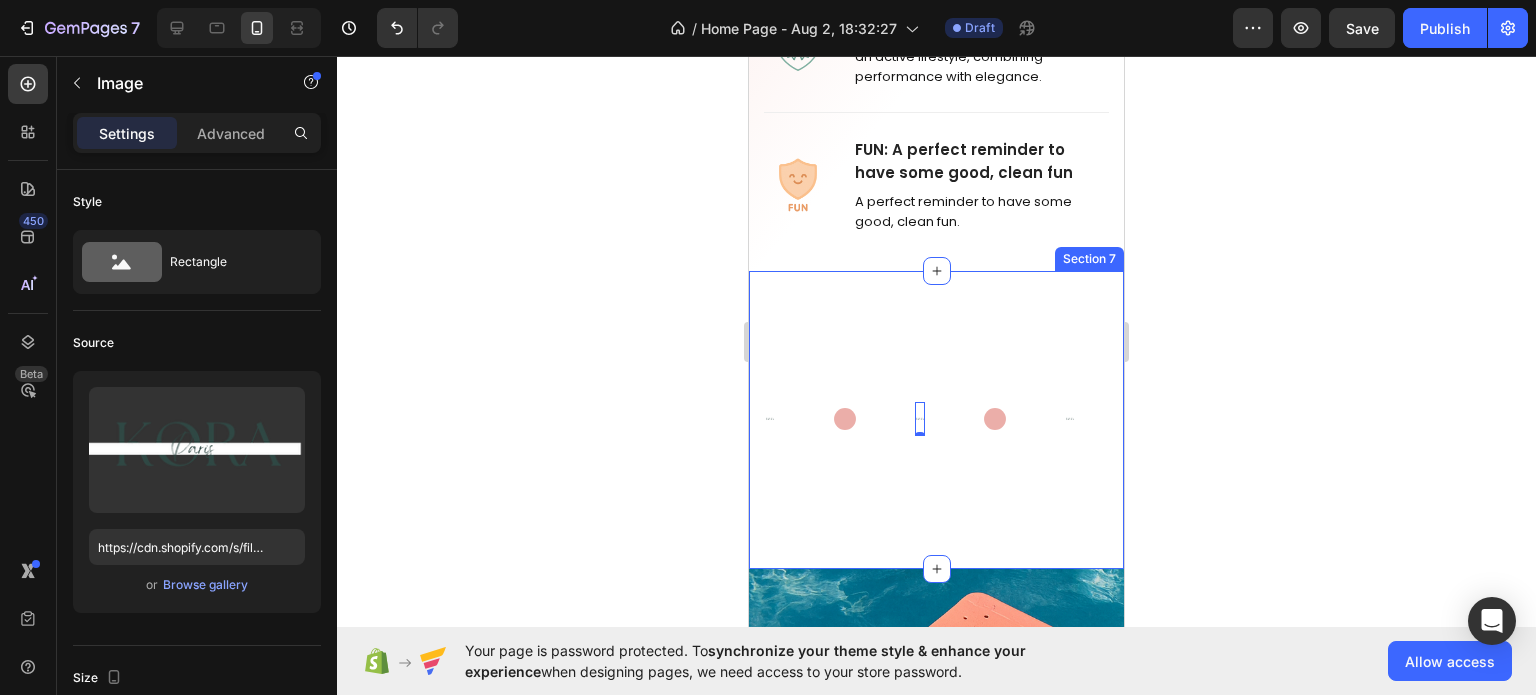 click on "Image
Image   0
Image
Image
Image   0
Image
Marquee Row" at bounding box center (936, 427) 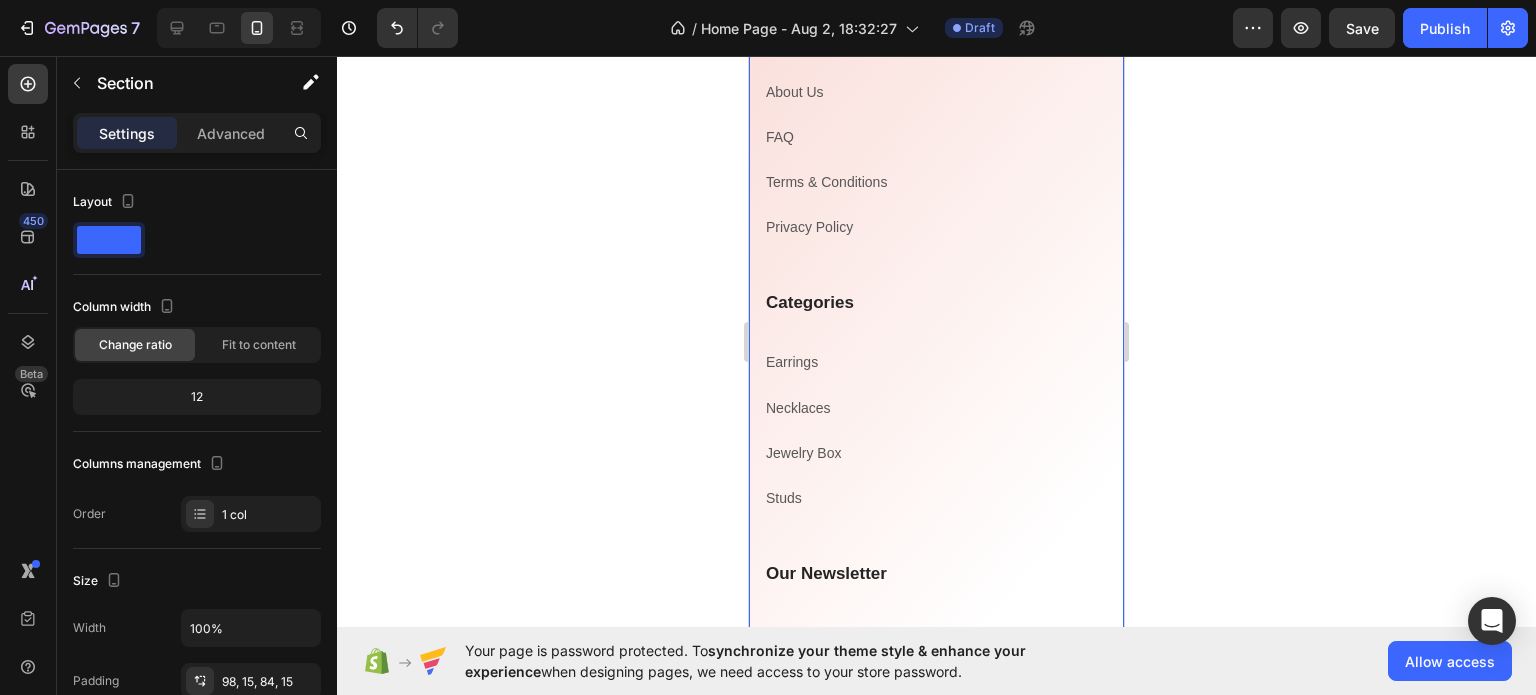 scroll, scrollTop: 4700, scrollLeft: 0, axis: vertical 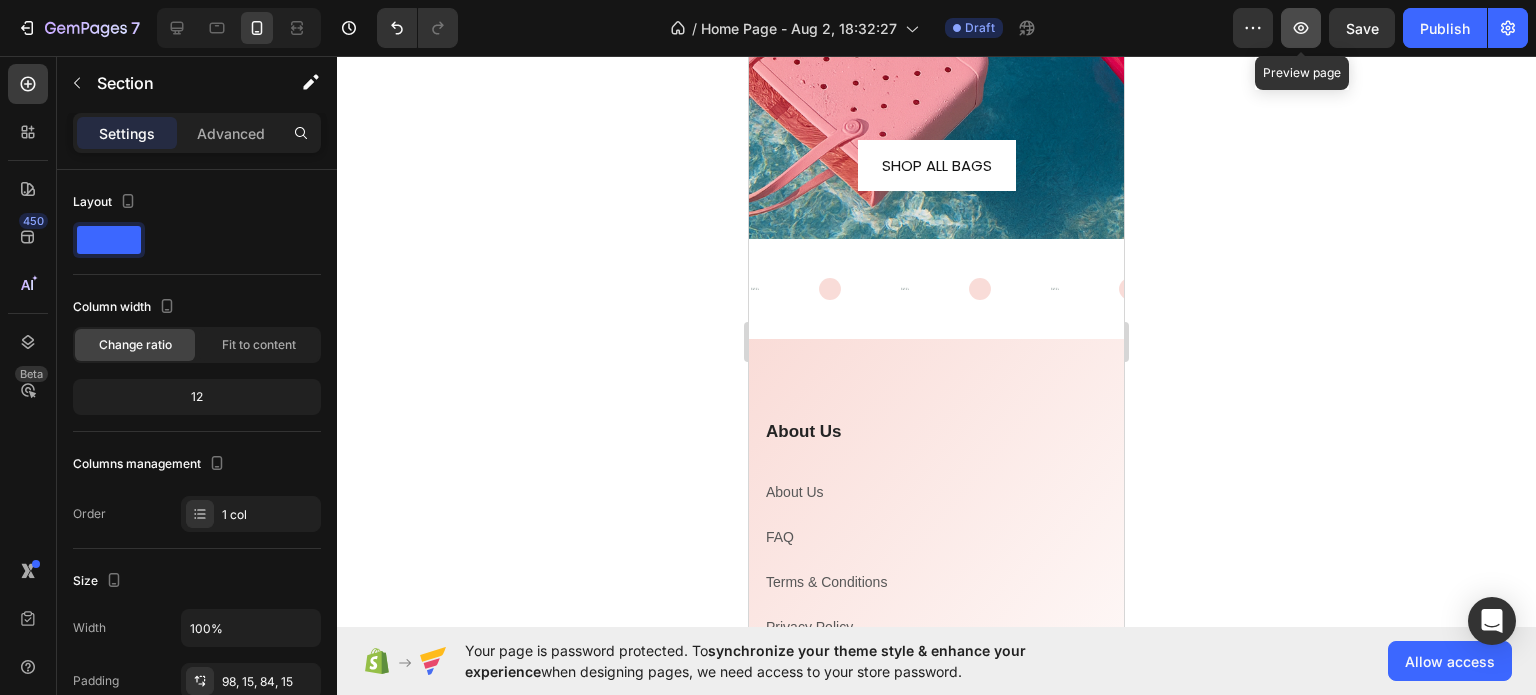 click 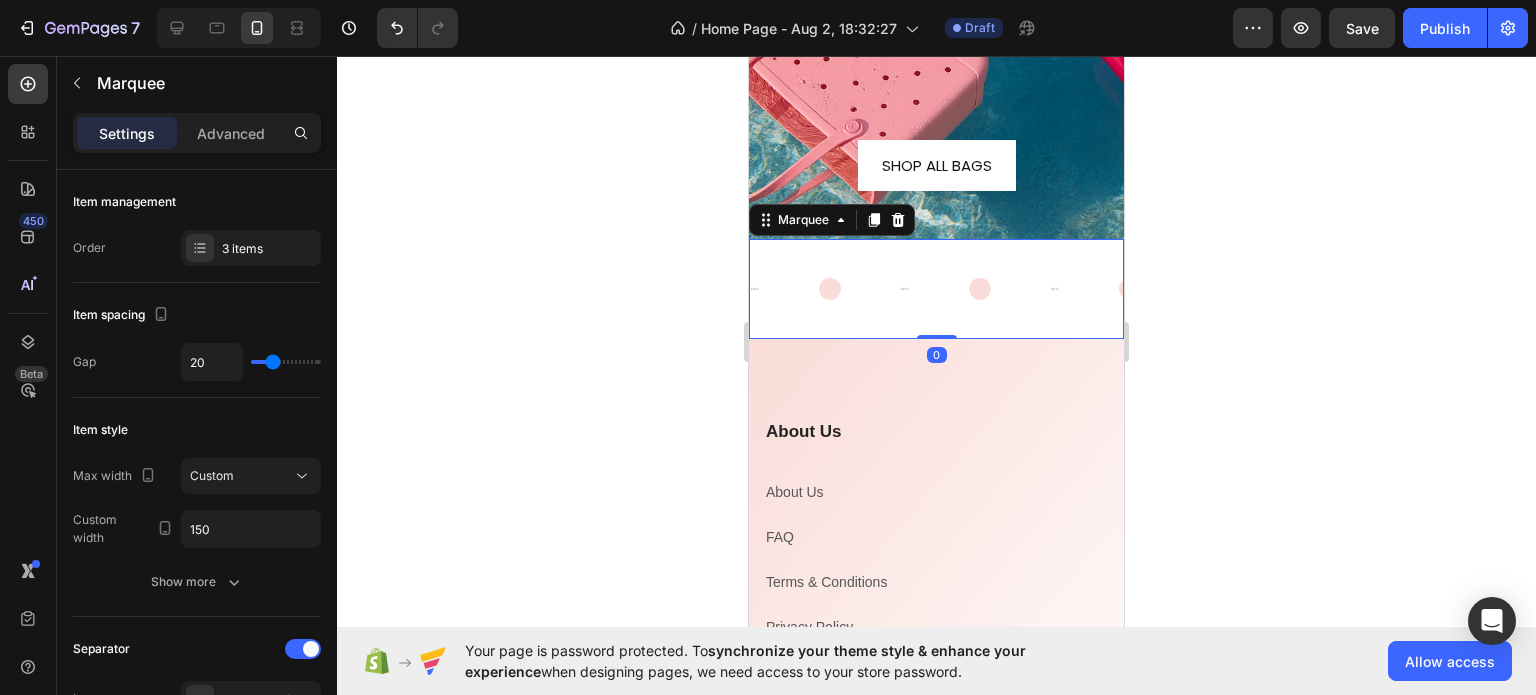 click 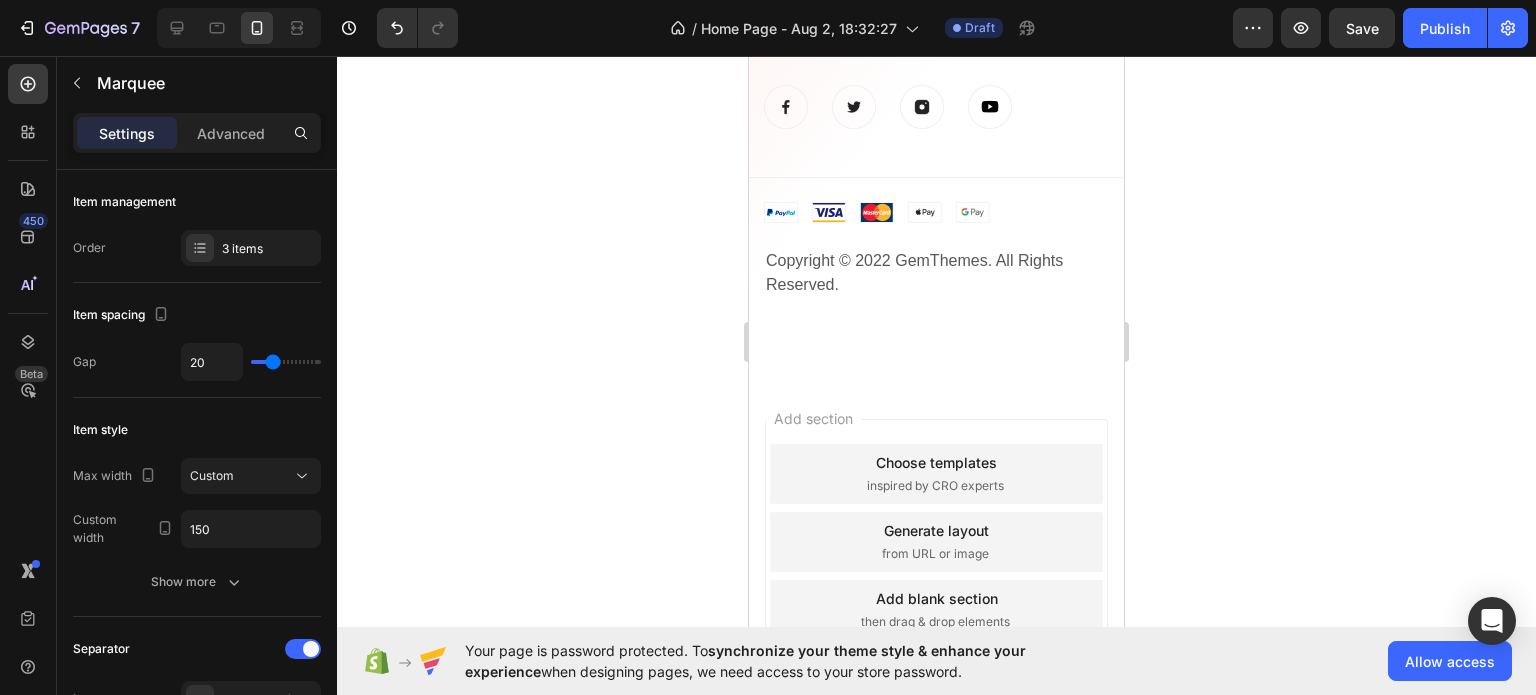 scroll, scrollTop: 5839, scrollLeft: 0, axis: vertical 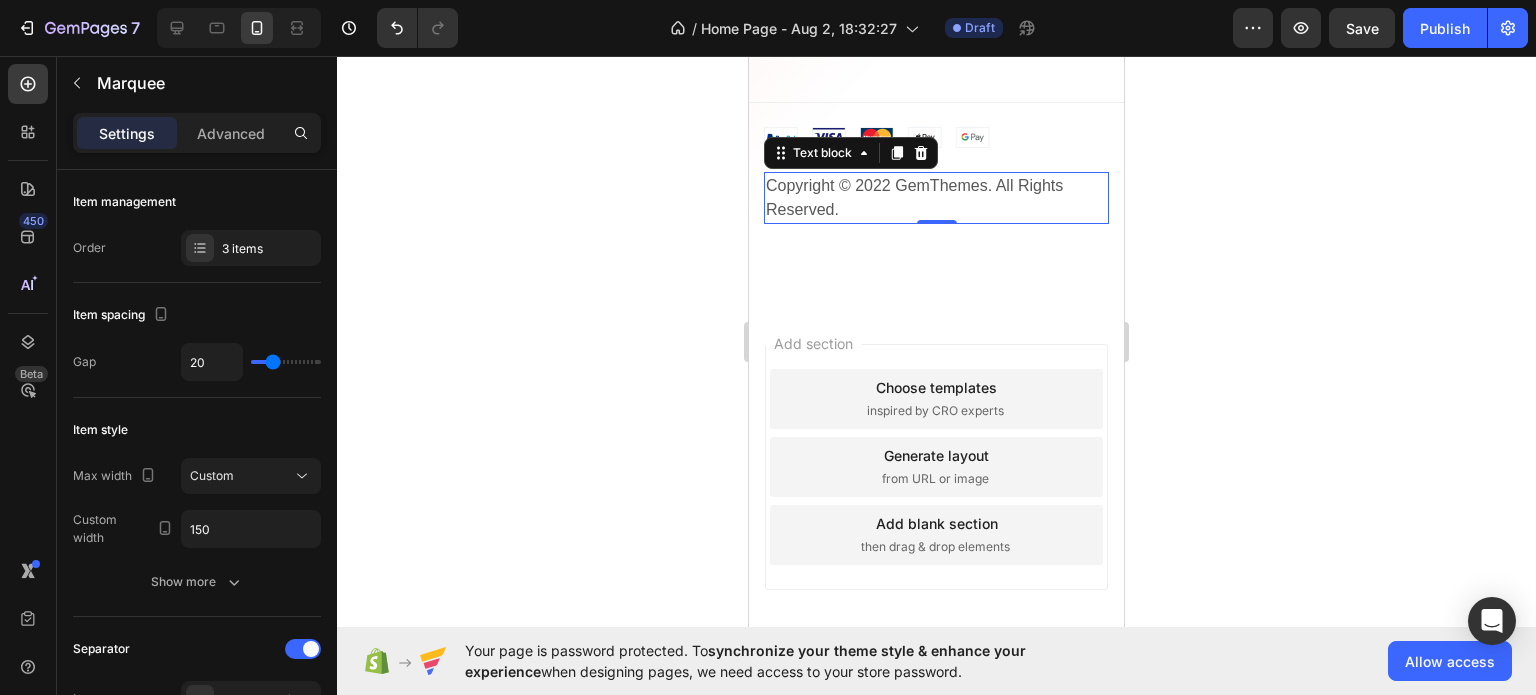 click on "Copyright © 2022 GemThemes. All Rights Reserved." at bounding box center (936, 198) 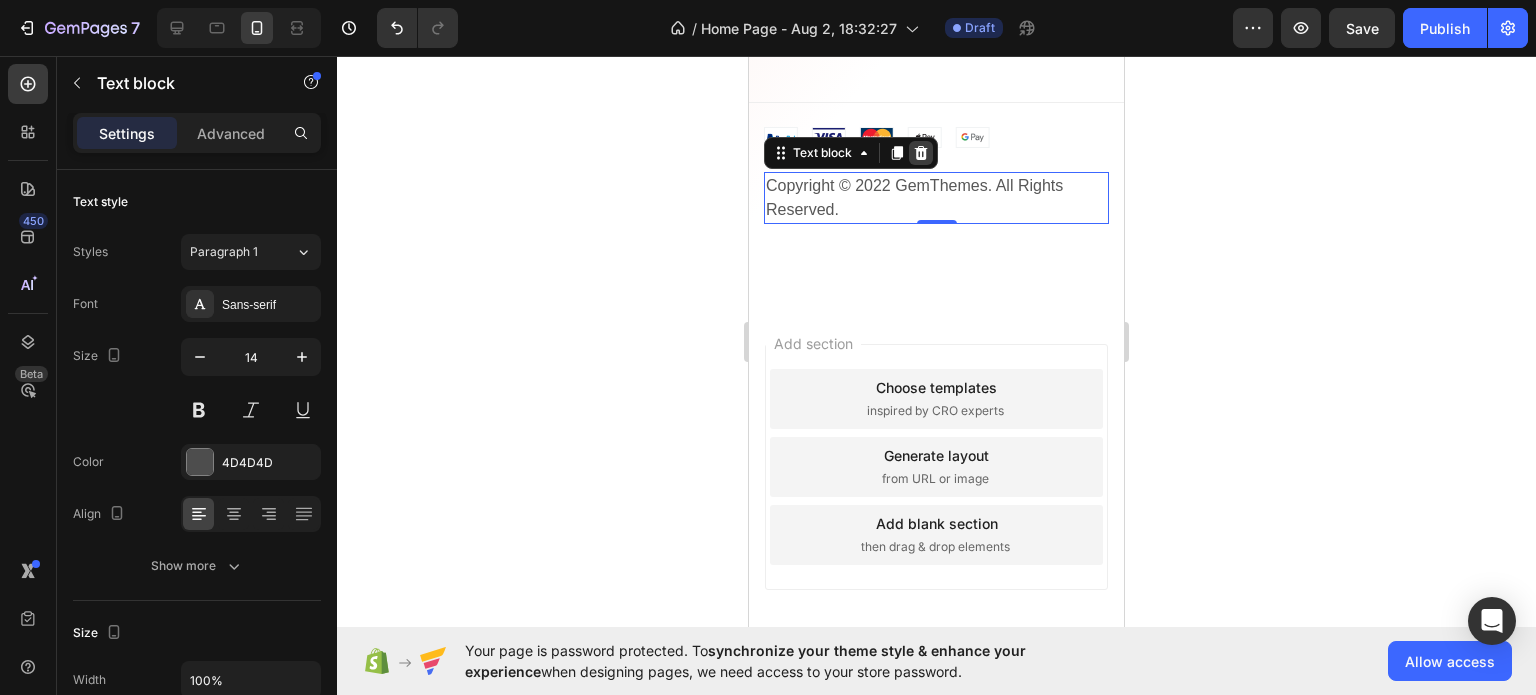 click 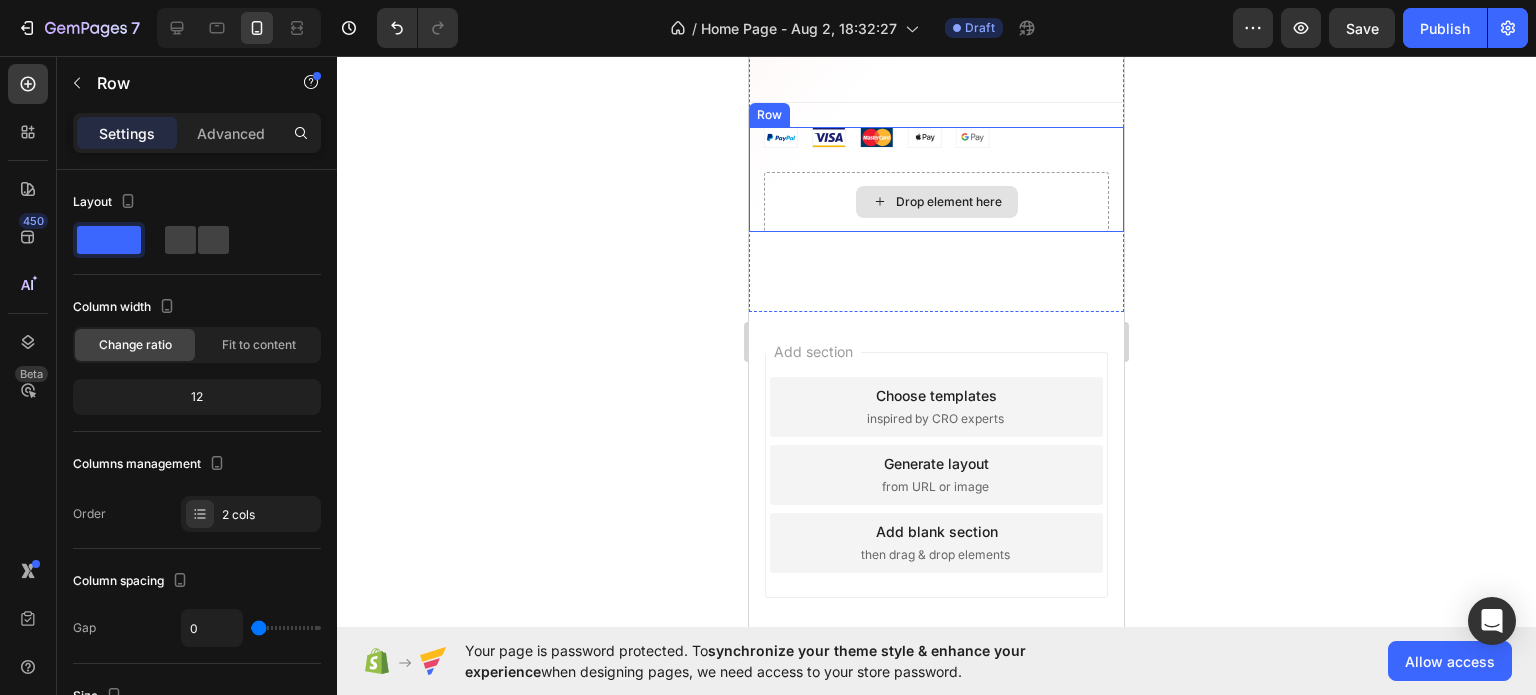 click on "Drop element here" at bounding box center [936, 202] 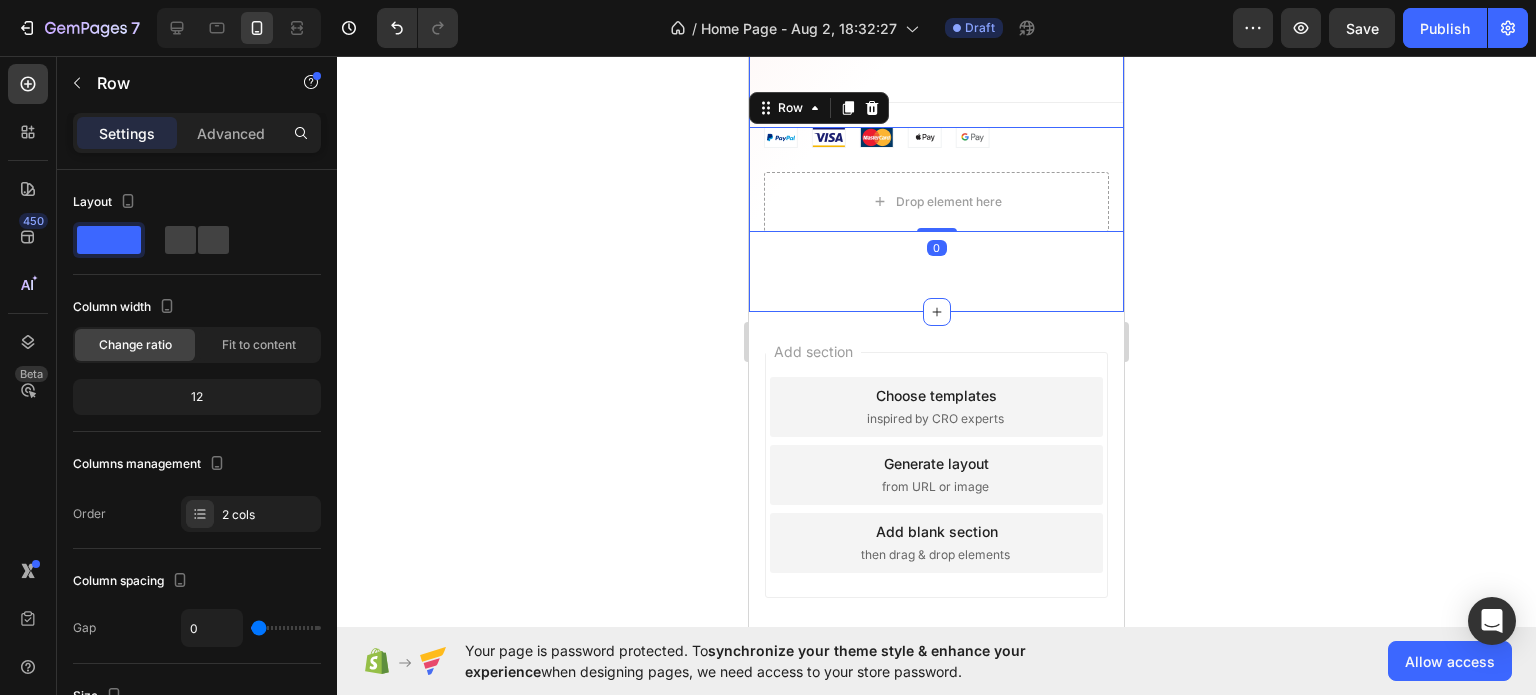 click on "About Us  Heading About Us Text block FAQ Text block Terms & Conditions Text block Privacy Policy Text block Categories Heading Earrings Text block Necklaces Text block Jewelry Box Text block Studs Text block Our Newsletter Heading Sign up for the latest Ice offers and exclusives Text block Email Field
Submit Button Row Newsletter Image Image Image Image Row Row                Title Line Image
Drop element here Row   0 Image Row Section 10" at bounding box center (936, -245) 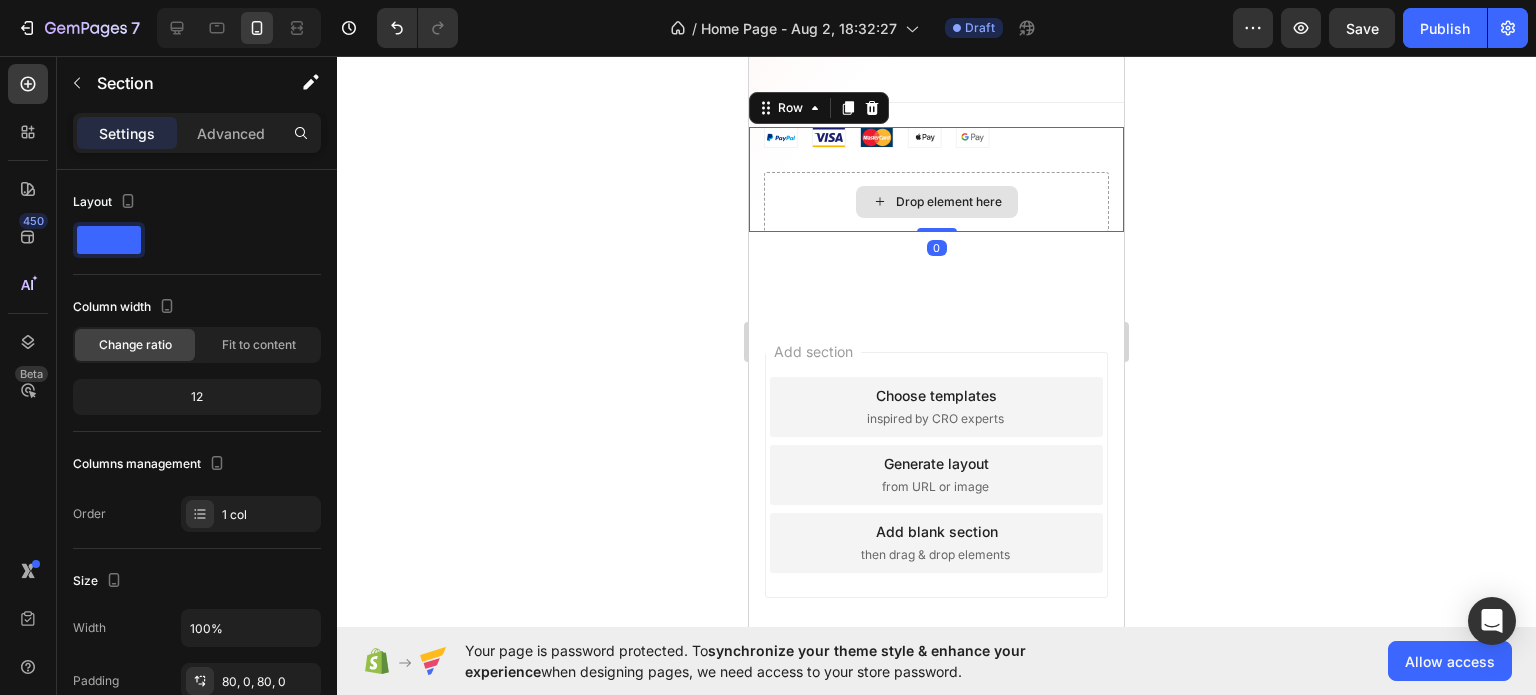 click on "Drop element here" at bounding box center (936, 202) 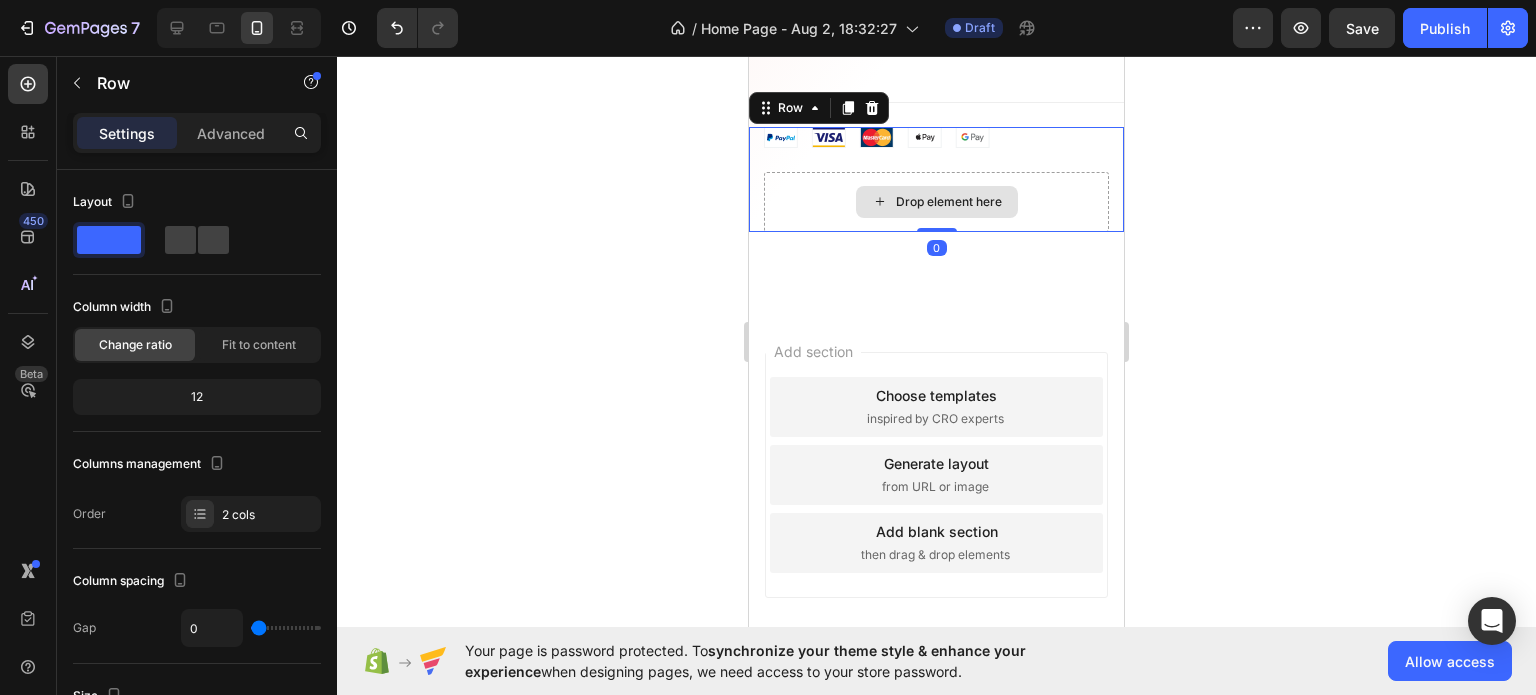click on "Drop element here" at bounding box center (936, 202) 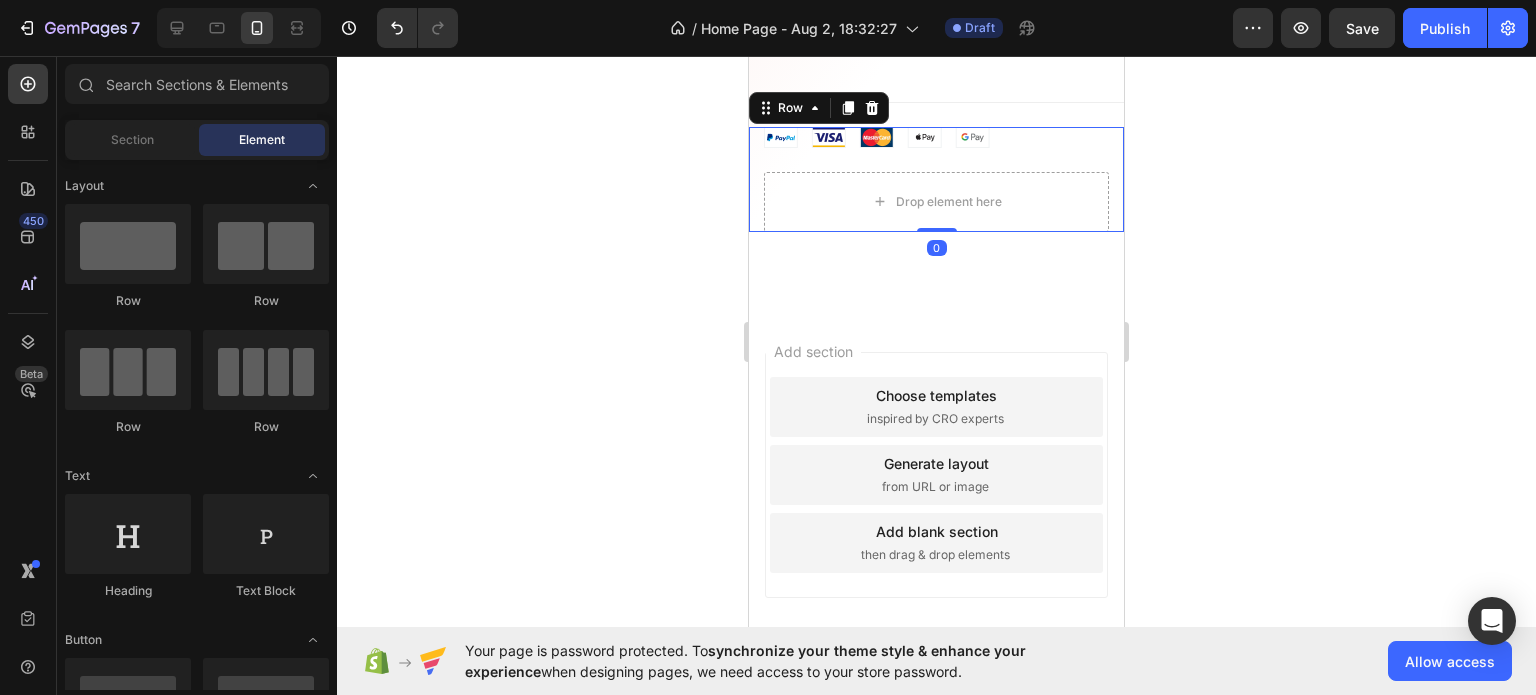click on "Add section Choose templates inspired by CRO experts Generate layout from URL or image Add blank section then drag & drop elements" at bounding box center [936, 503] 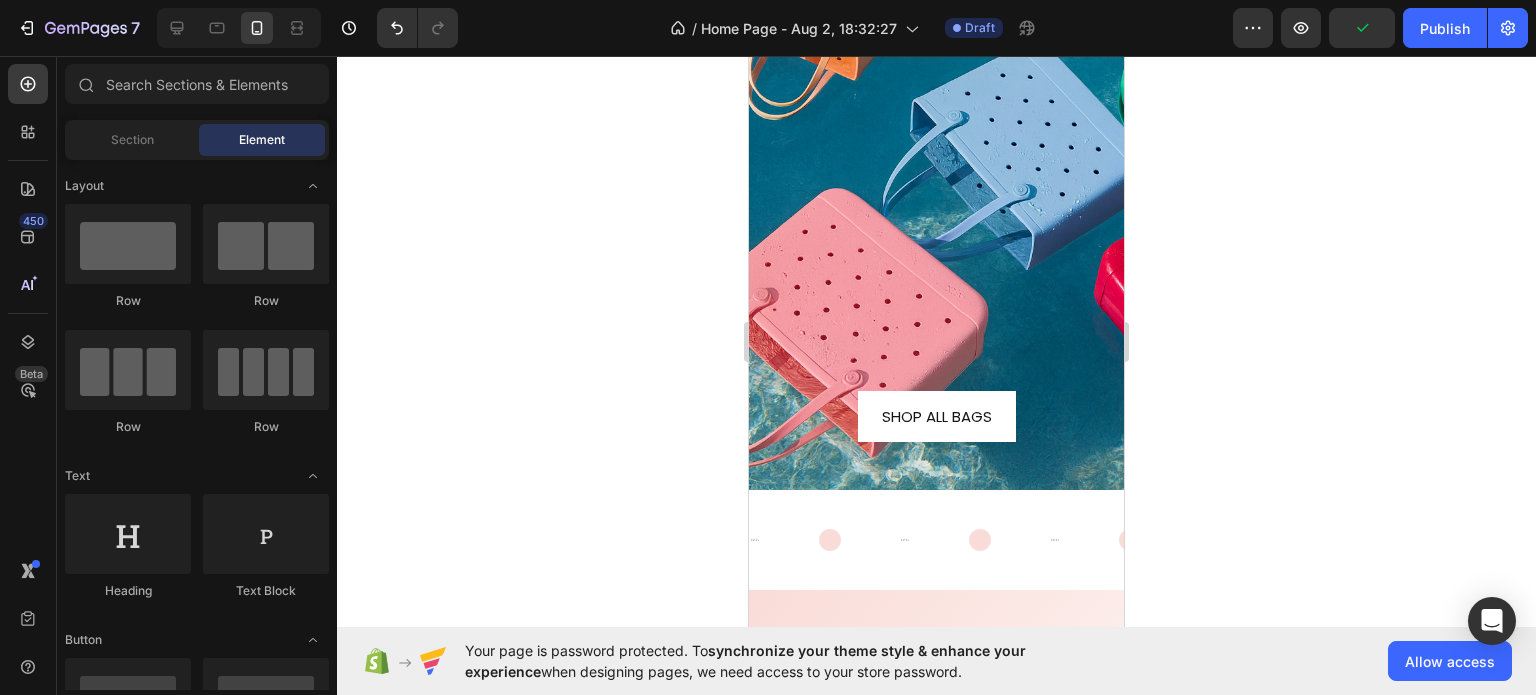 scroll, scrollTop: 4439, scrollLeft: 0, axis: vertical 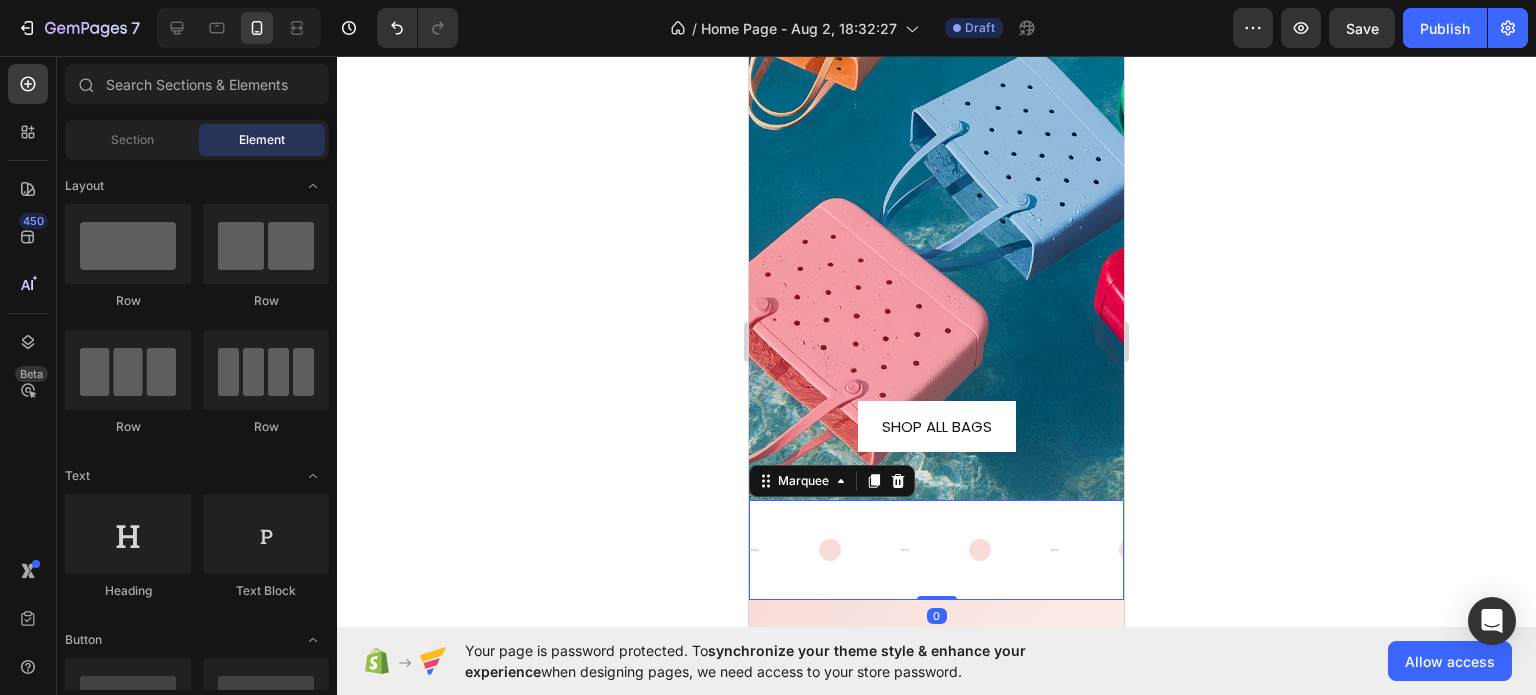 click 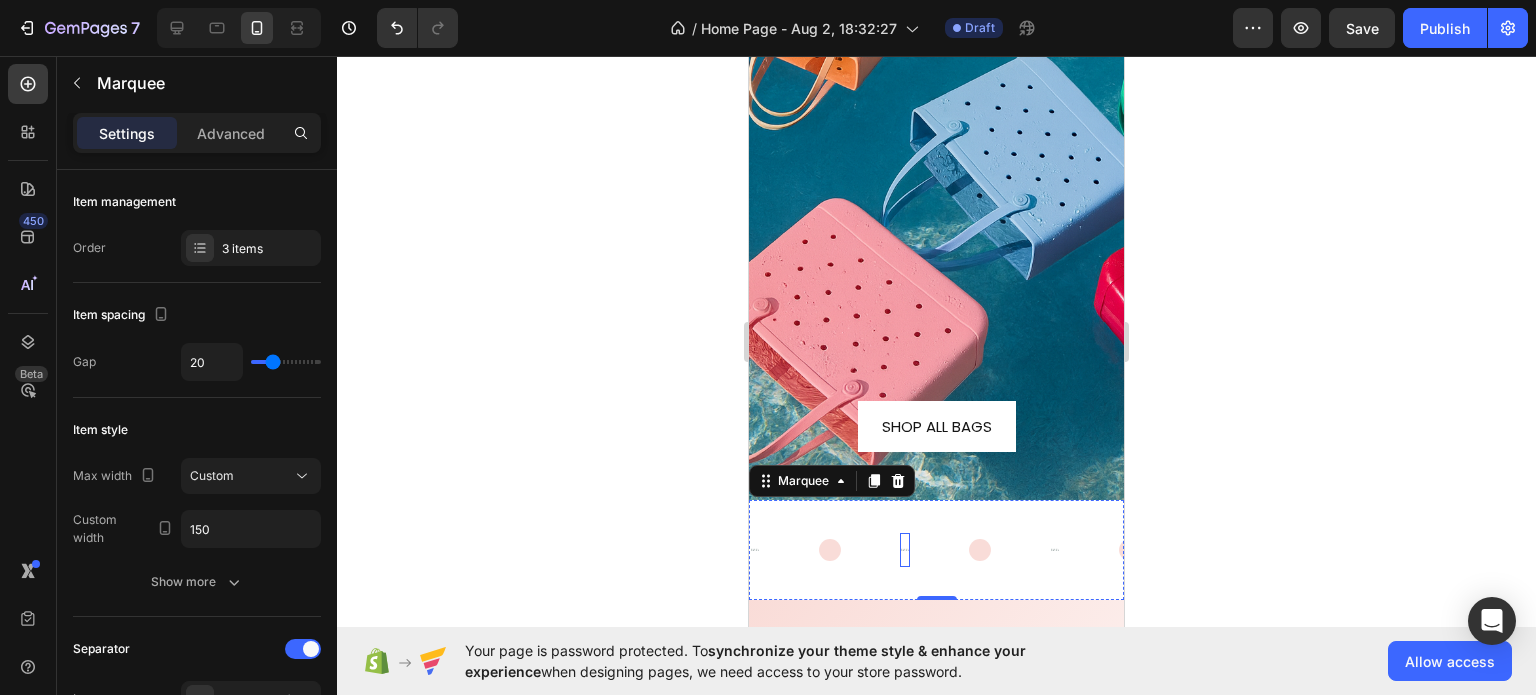click at bounding box center [905, 550] 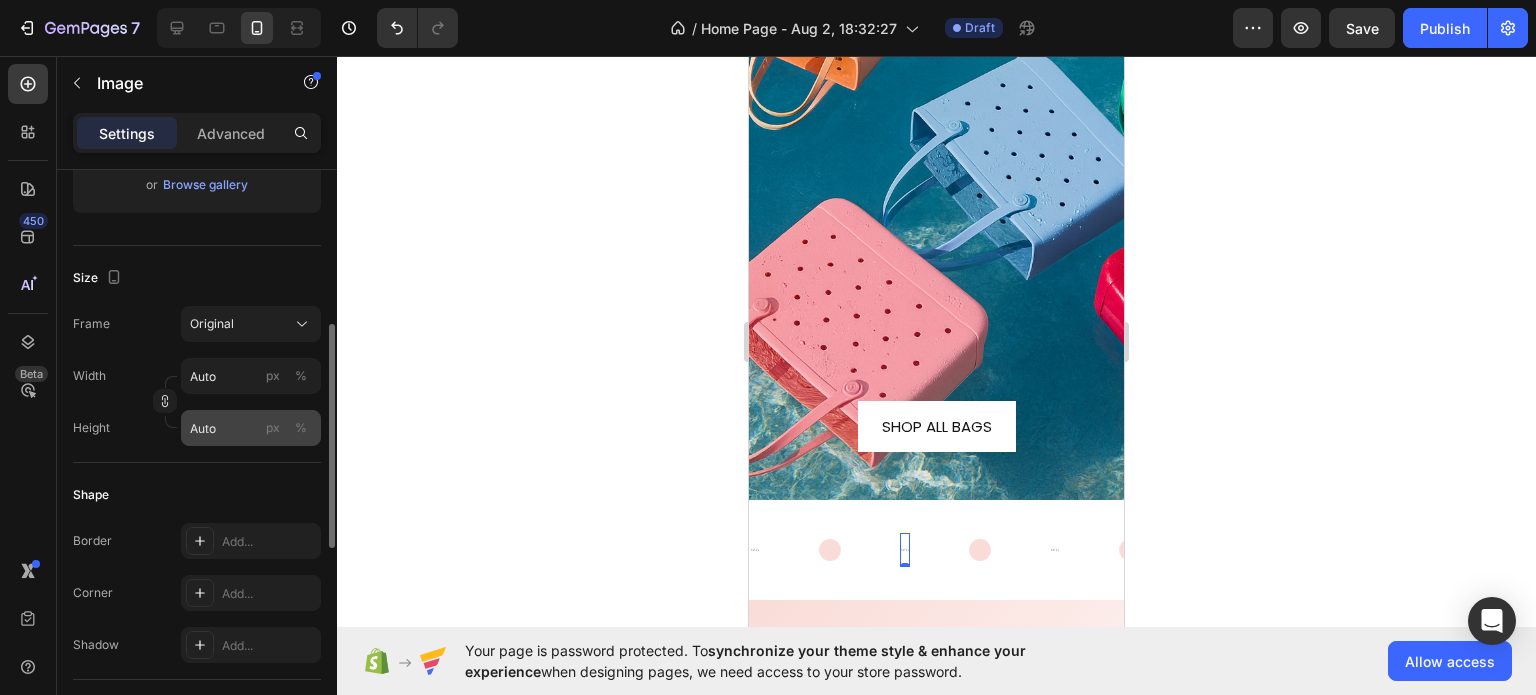 scroll, scrollTop: 500, scrollLeft: 0, axis: vertical 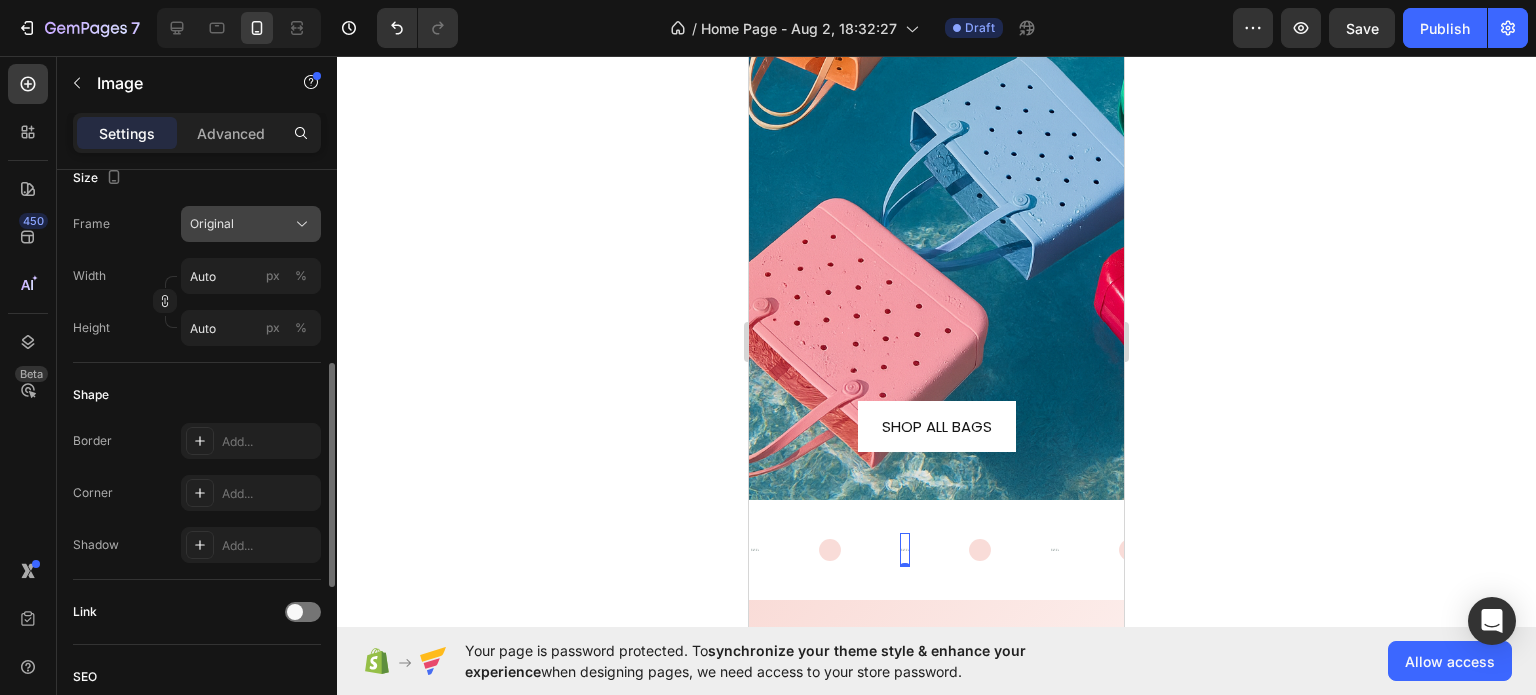click on "Original" 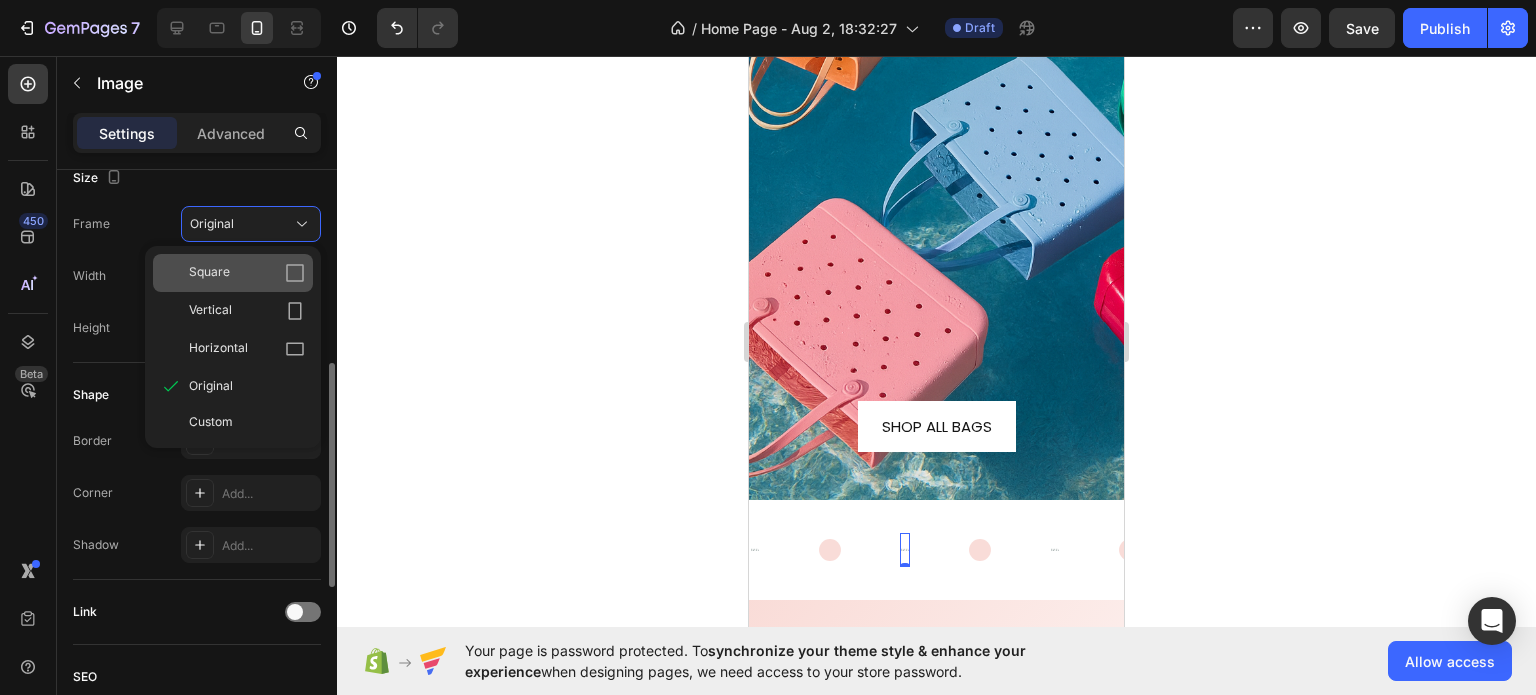click on "Square" at bounding box center [247, 273] 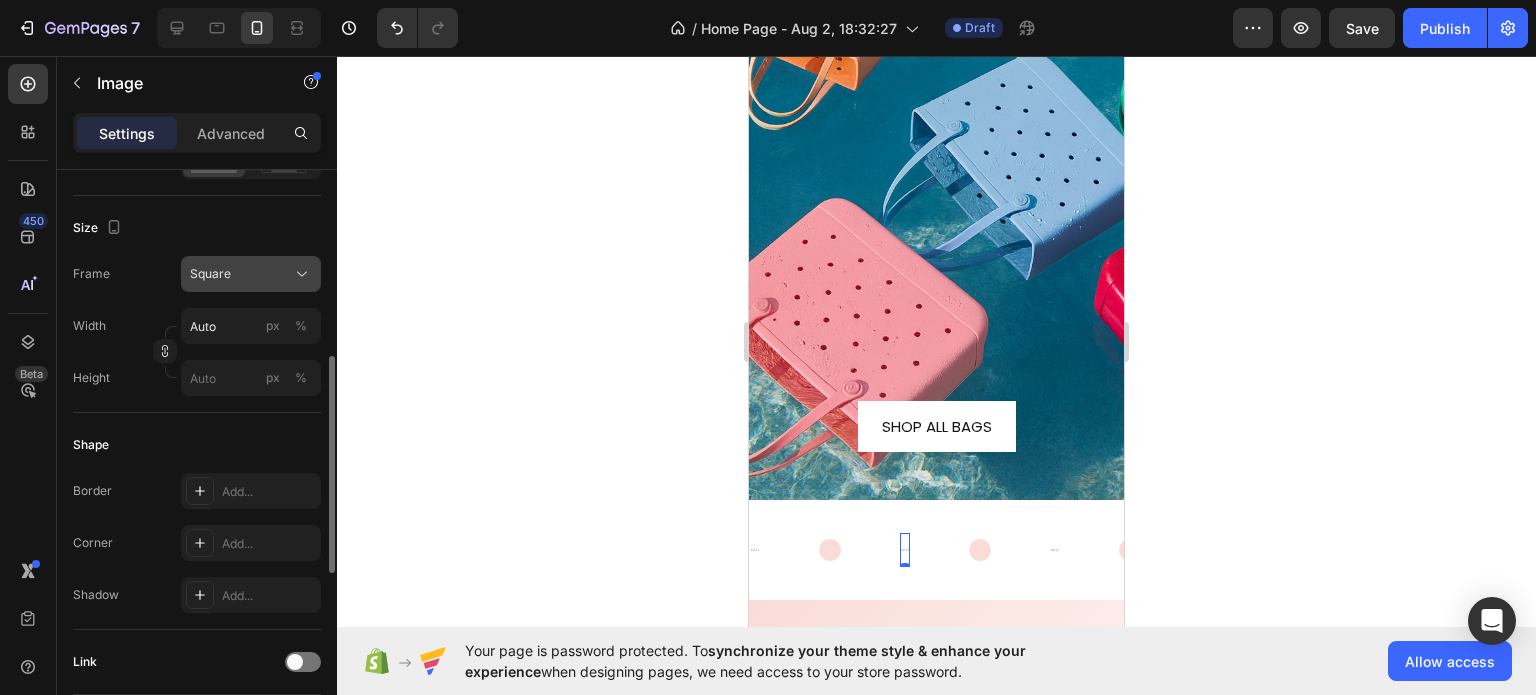click on "Square" at bounding box center (251, 274) 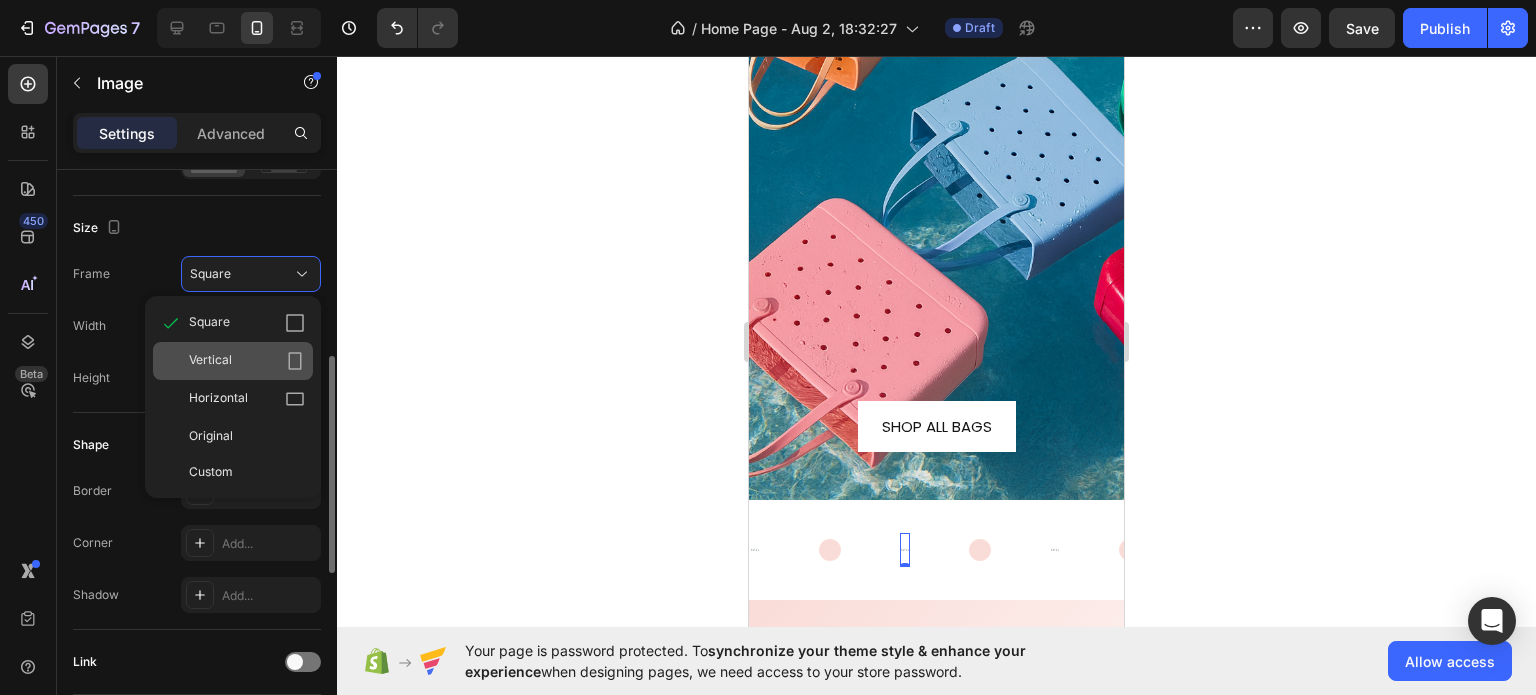 click on "Vertical" at bounding box center (247, 361) 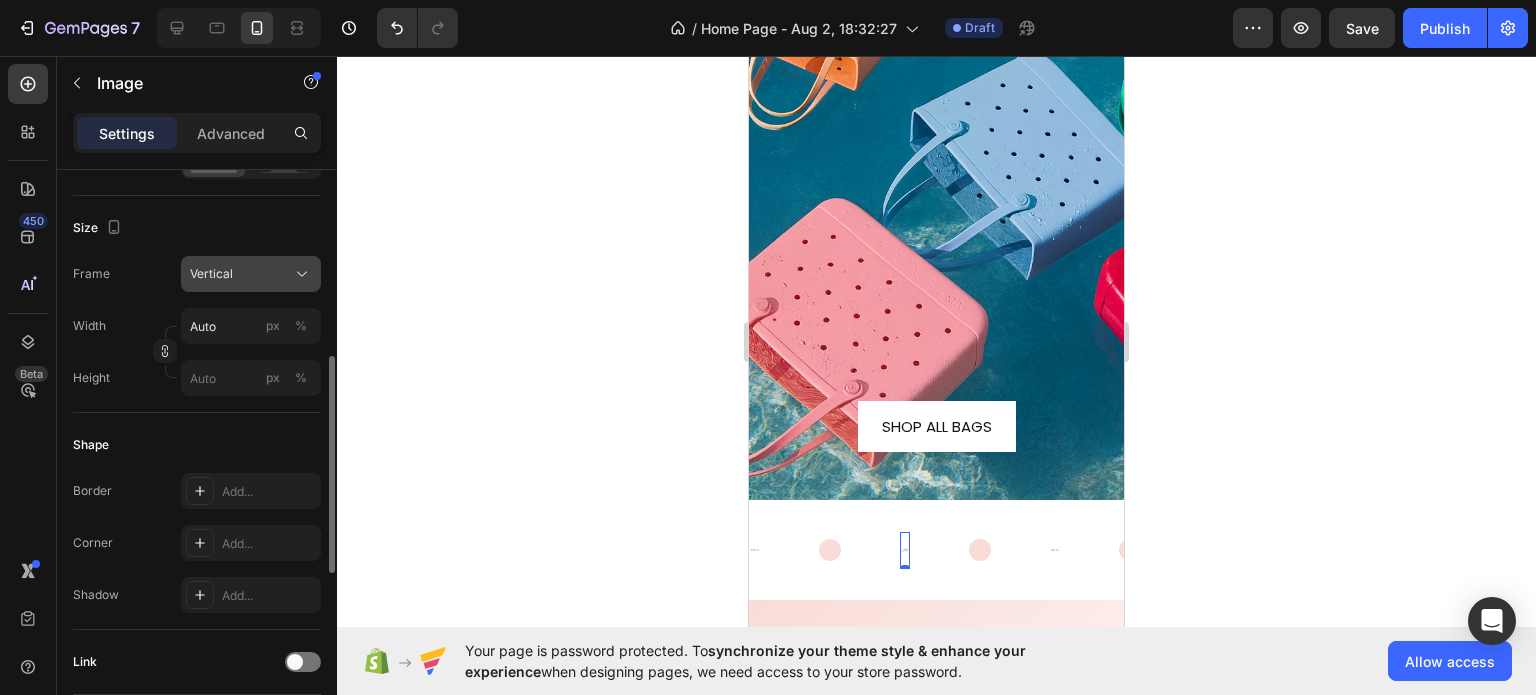 click on "Vertical" at bounding box center (251, 274) 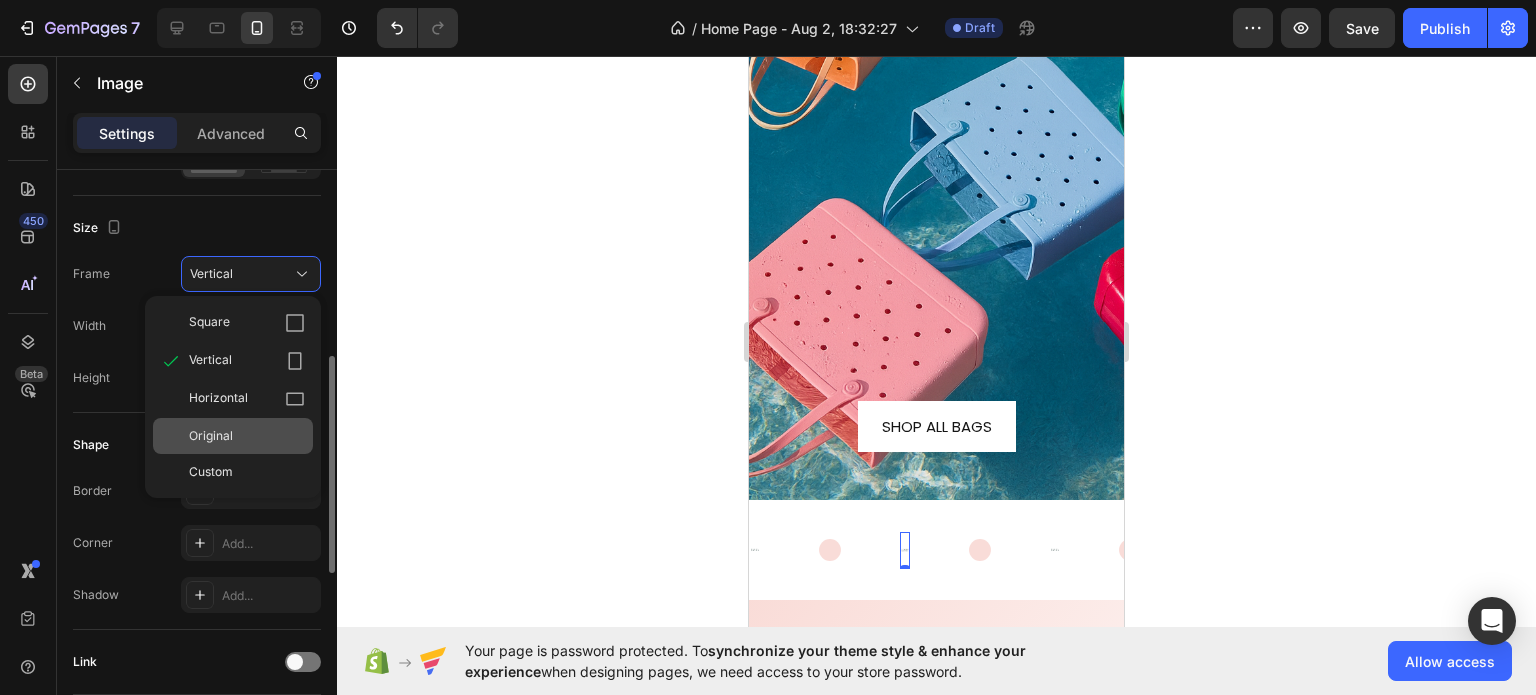click on "Original" at bounding box center (211, 436) 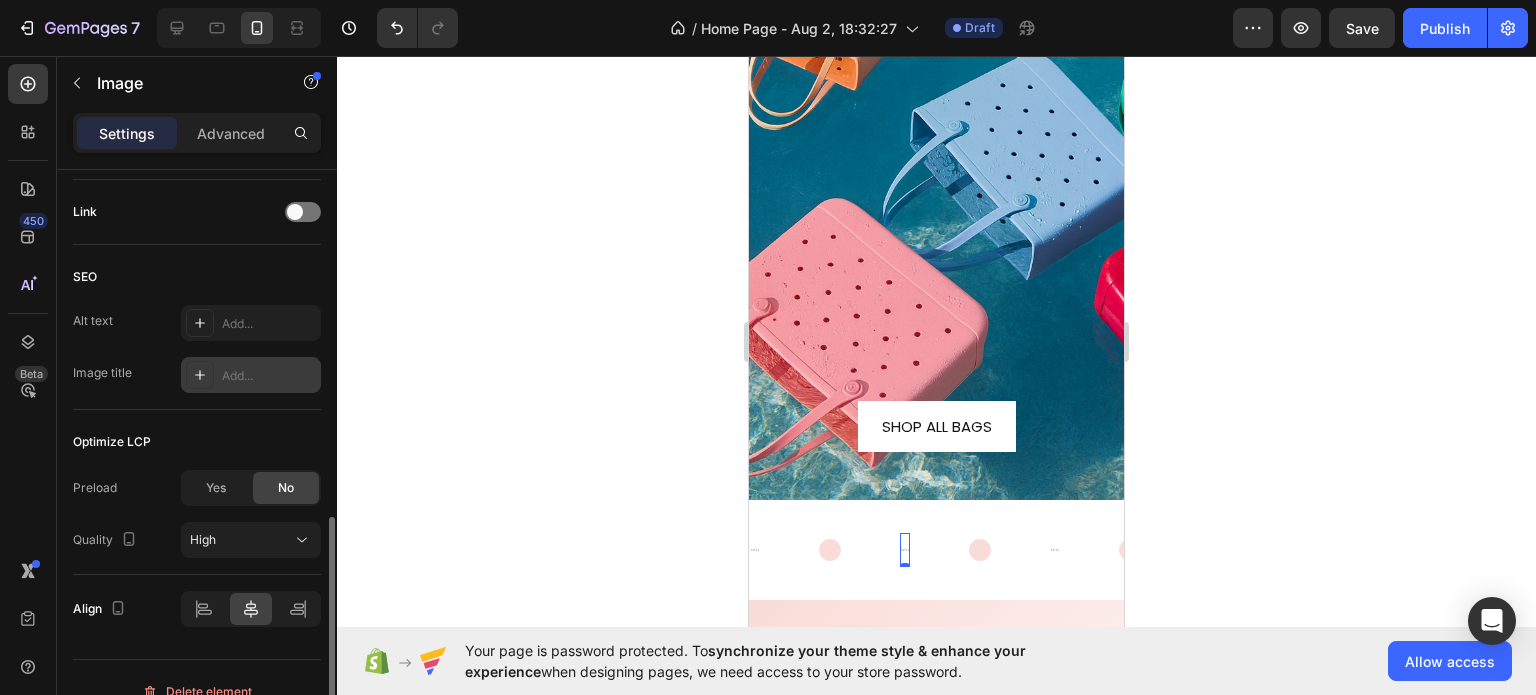 scroll, scrollTop: 926, scrollLeft: 0, axis: vertical 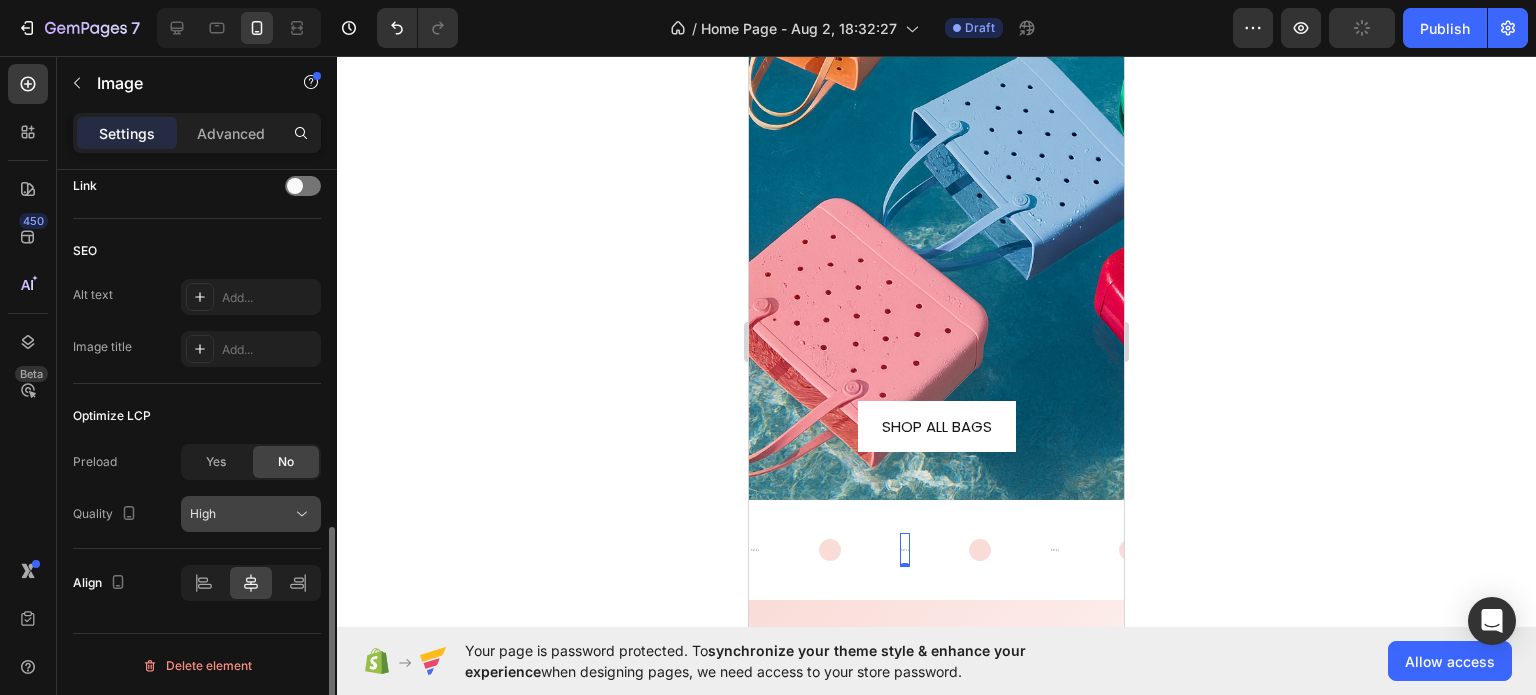 click on "High" at bounding box center [241, 514] 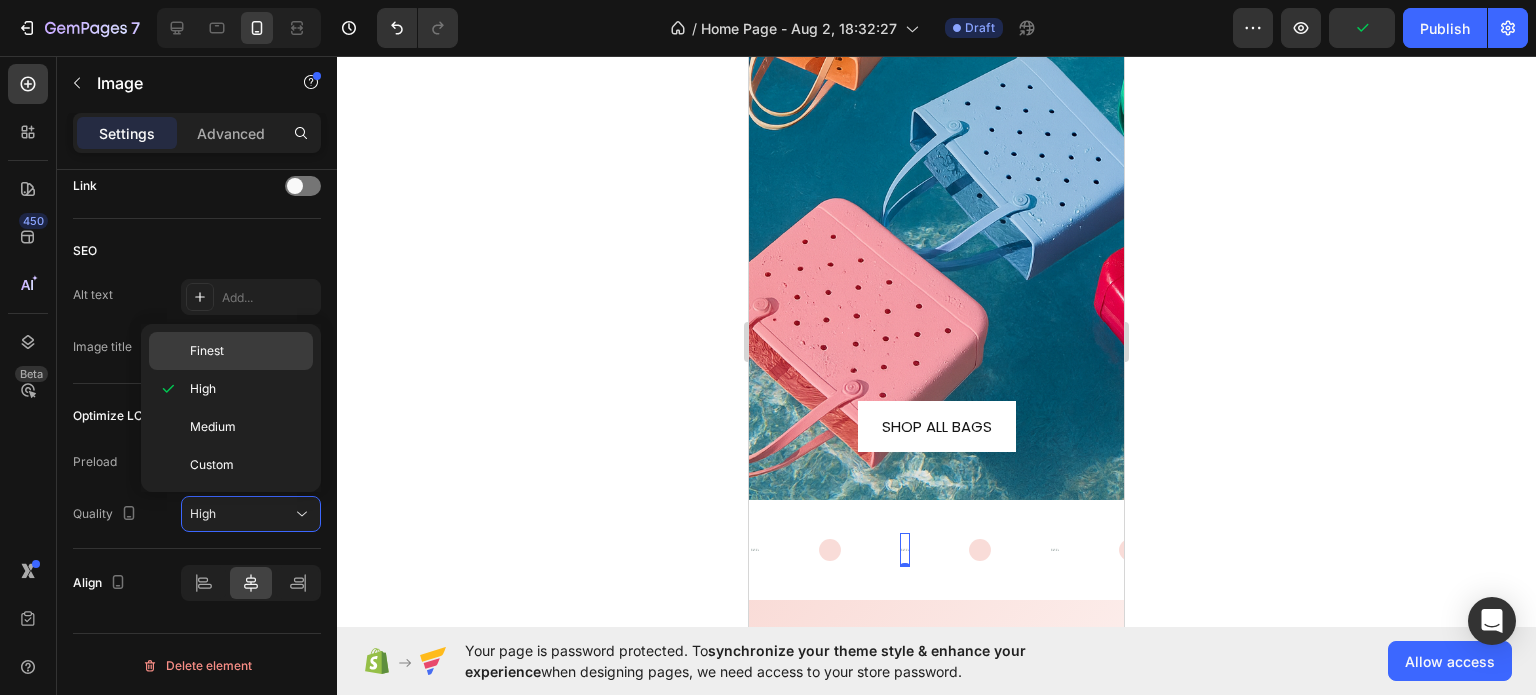 click on "Finest" at bounding box center (247, 351) 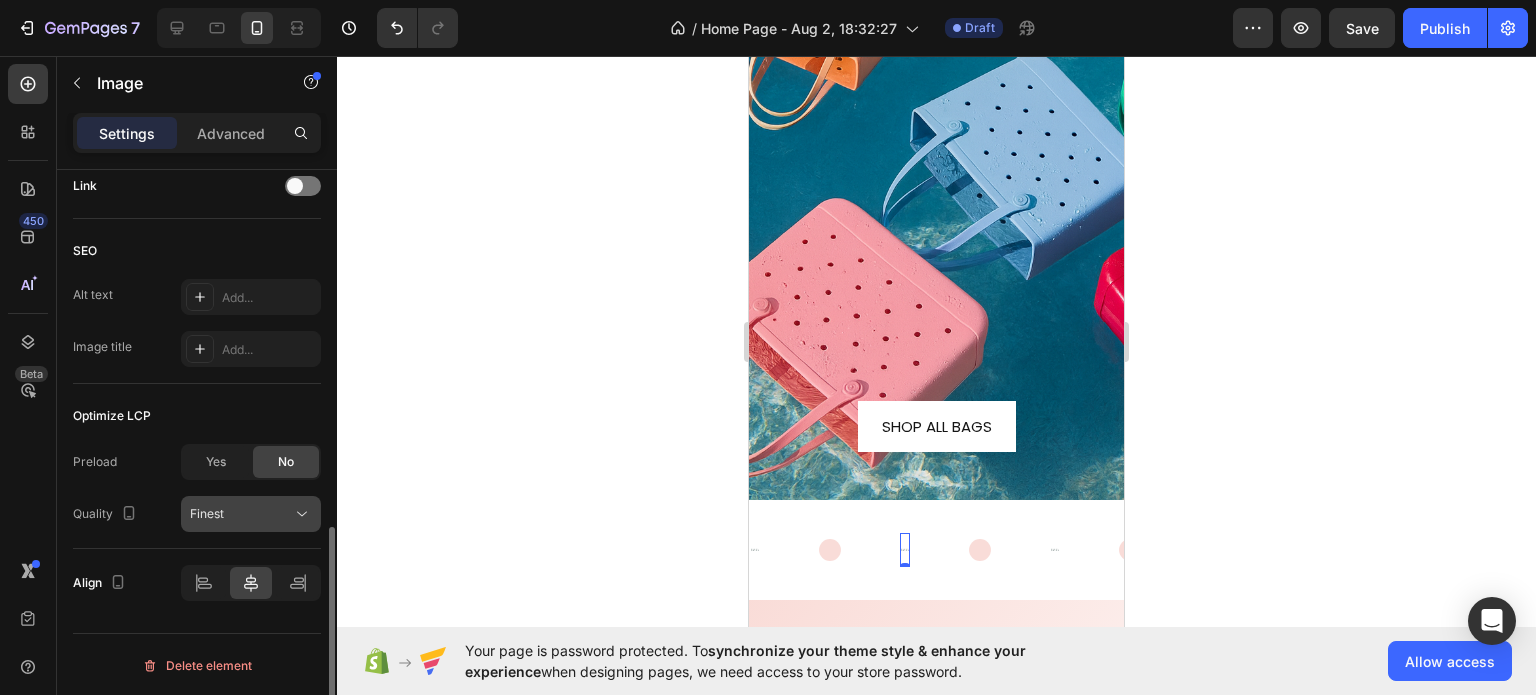 click on "Finest" 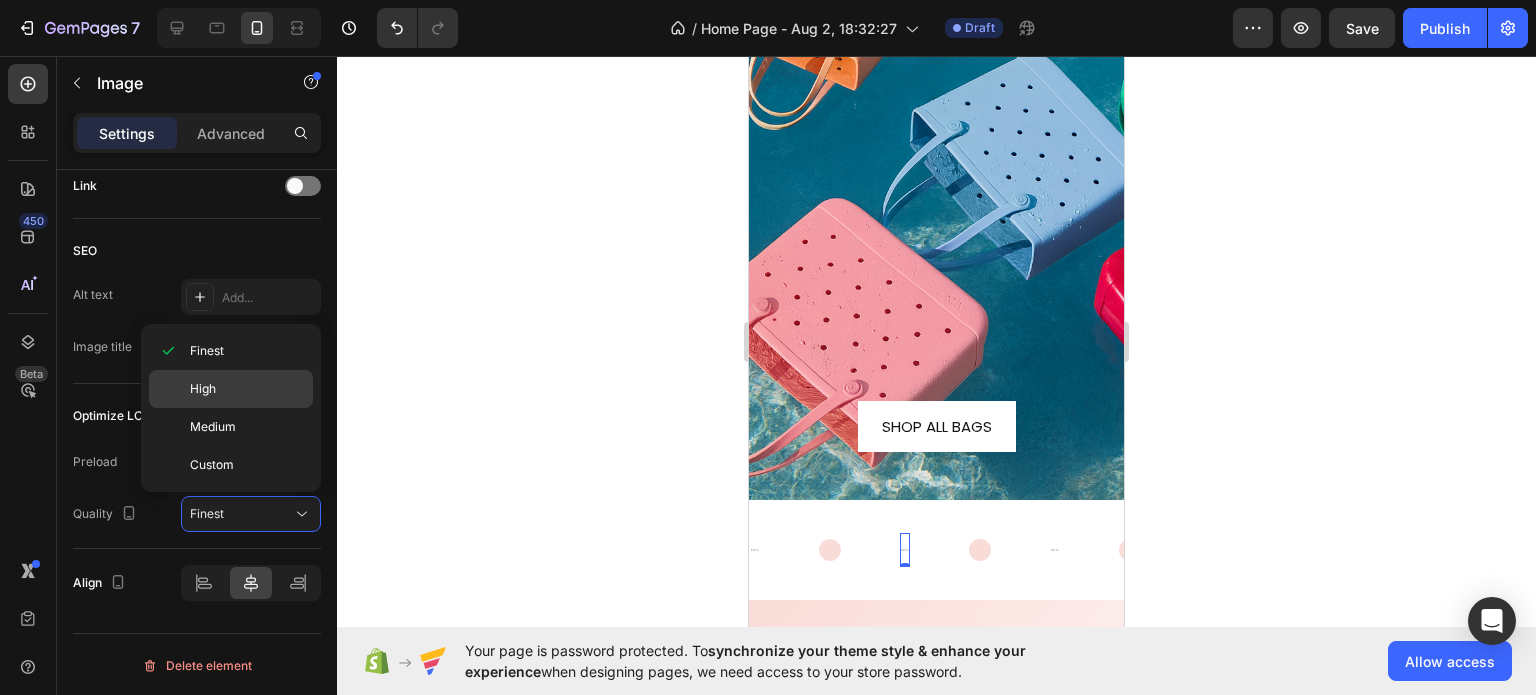 click on "High" 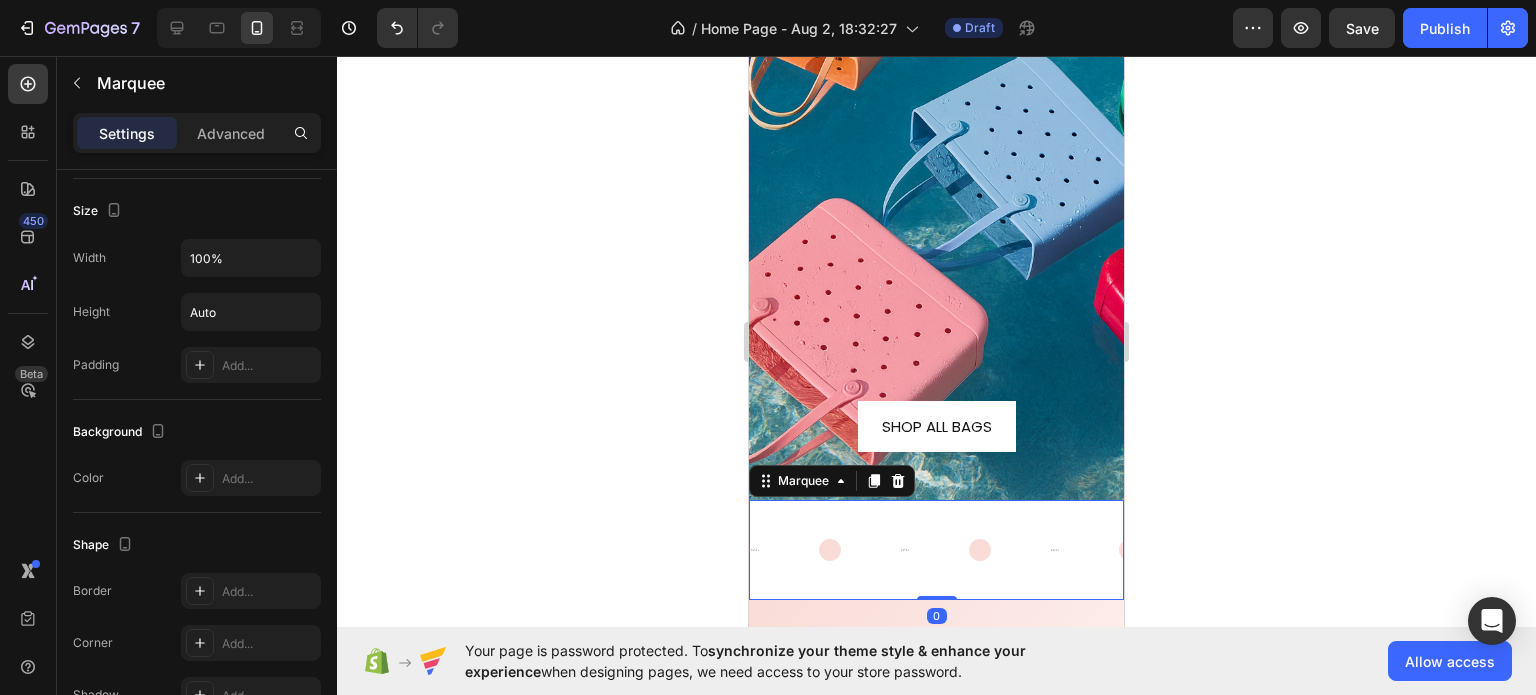click 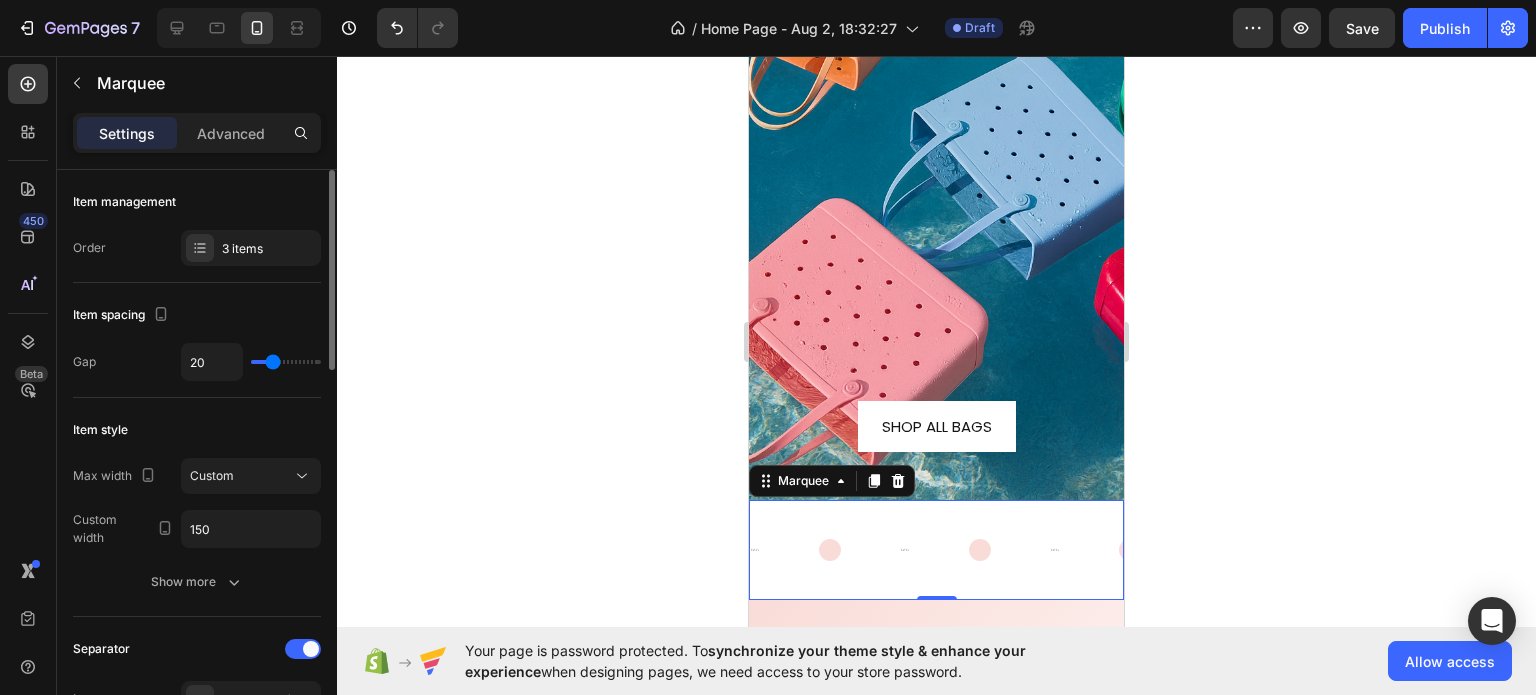 drag, startPoint x: 263, startPoint y: 364, endPoint x: 288, endPoint y: 363, distance: 25.019993 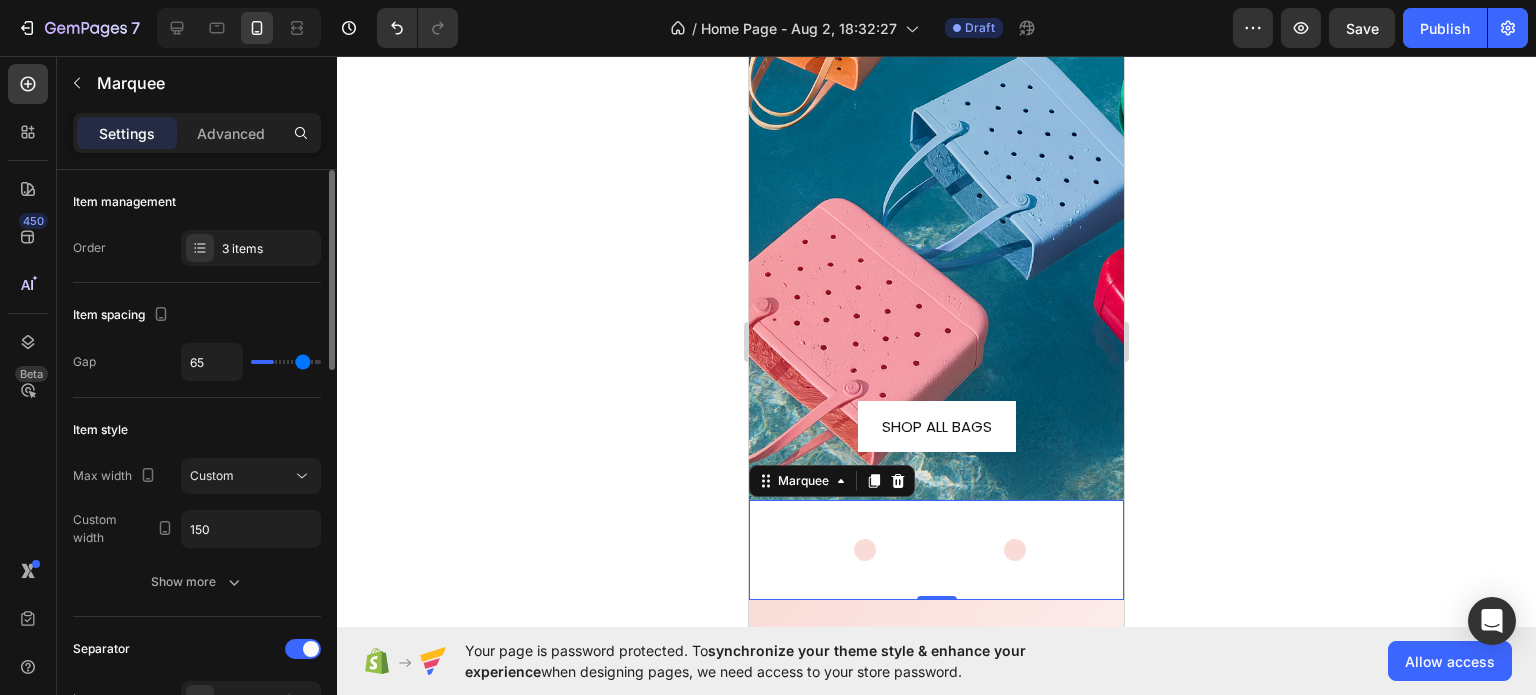type on "68" 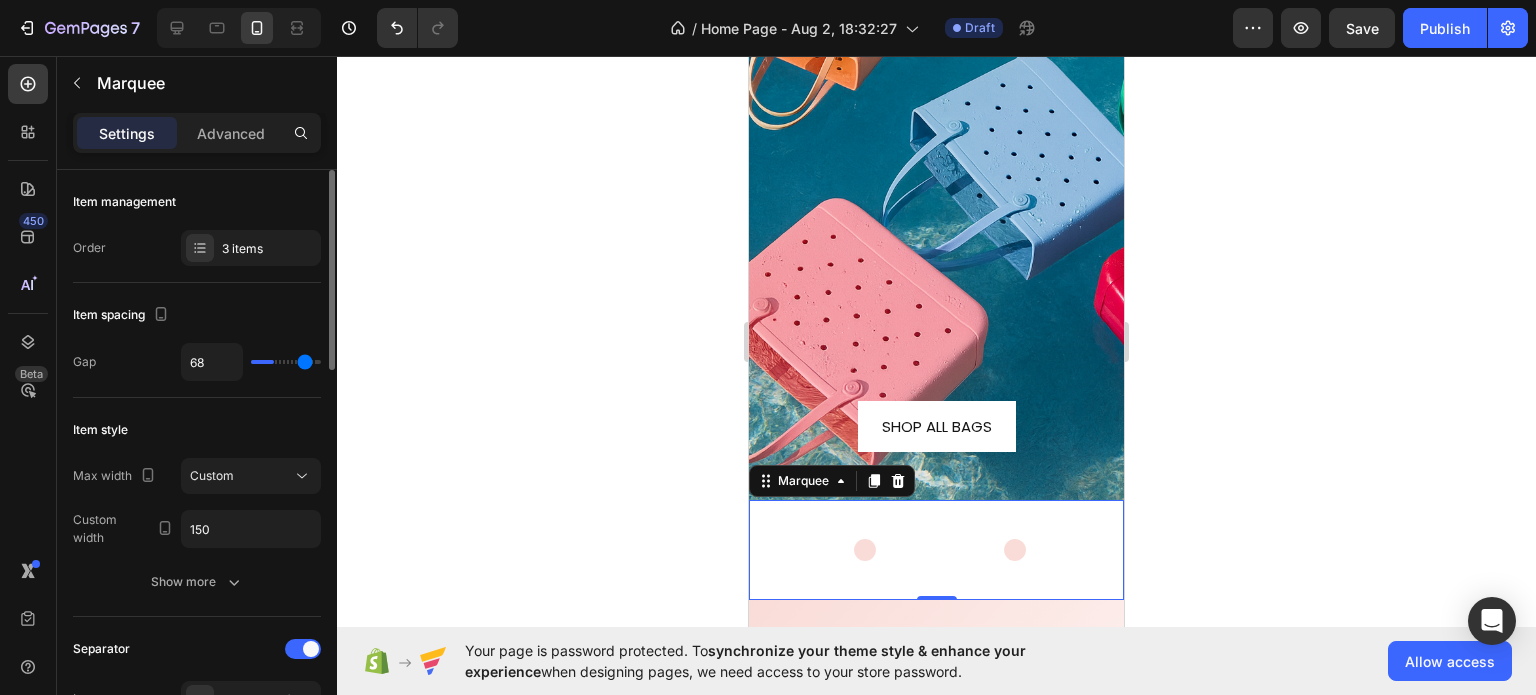 type on "70" 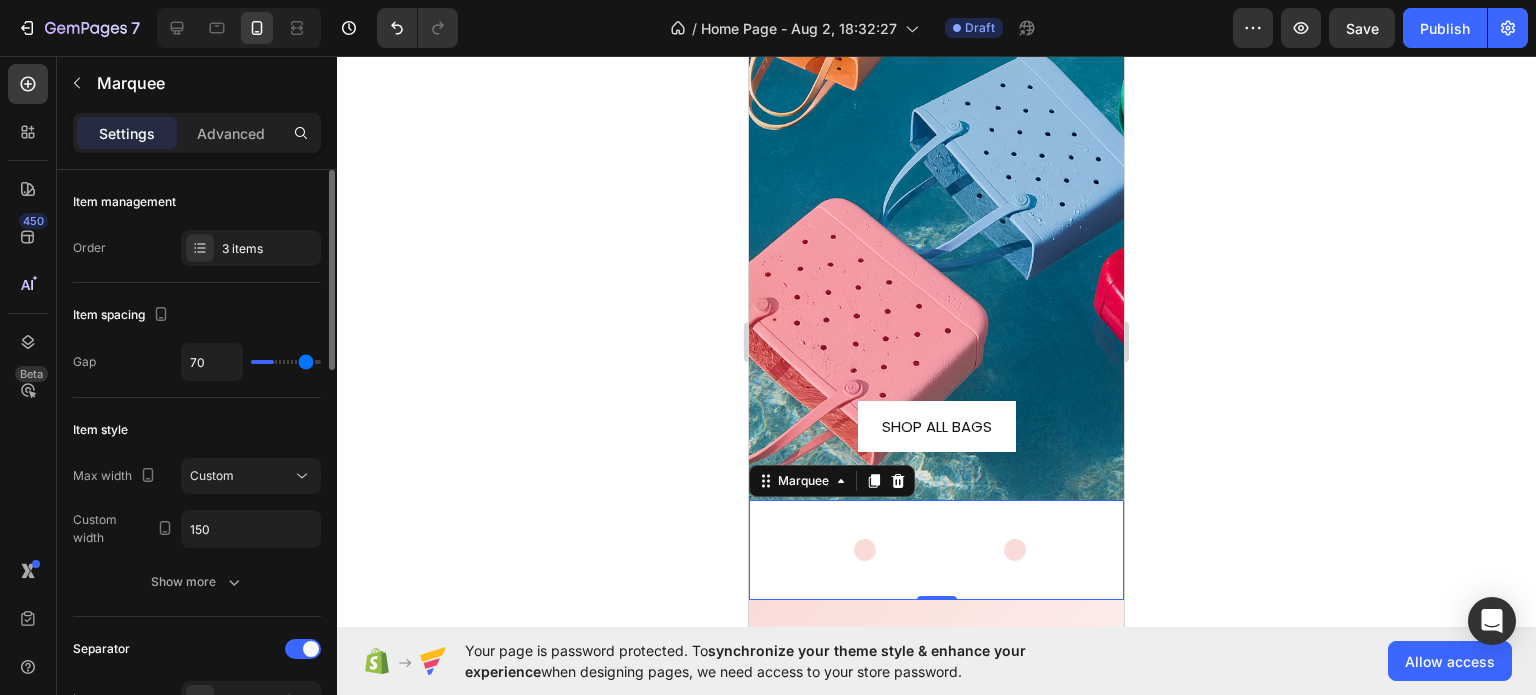 type on "73" 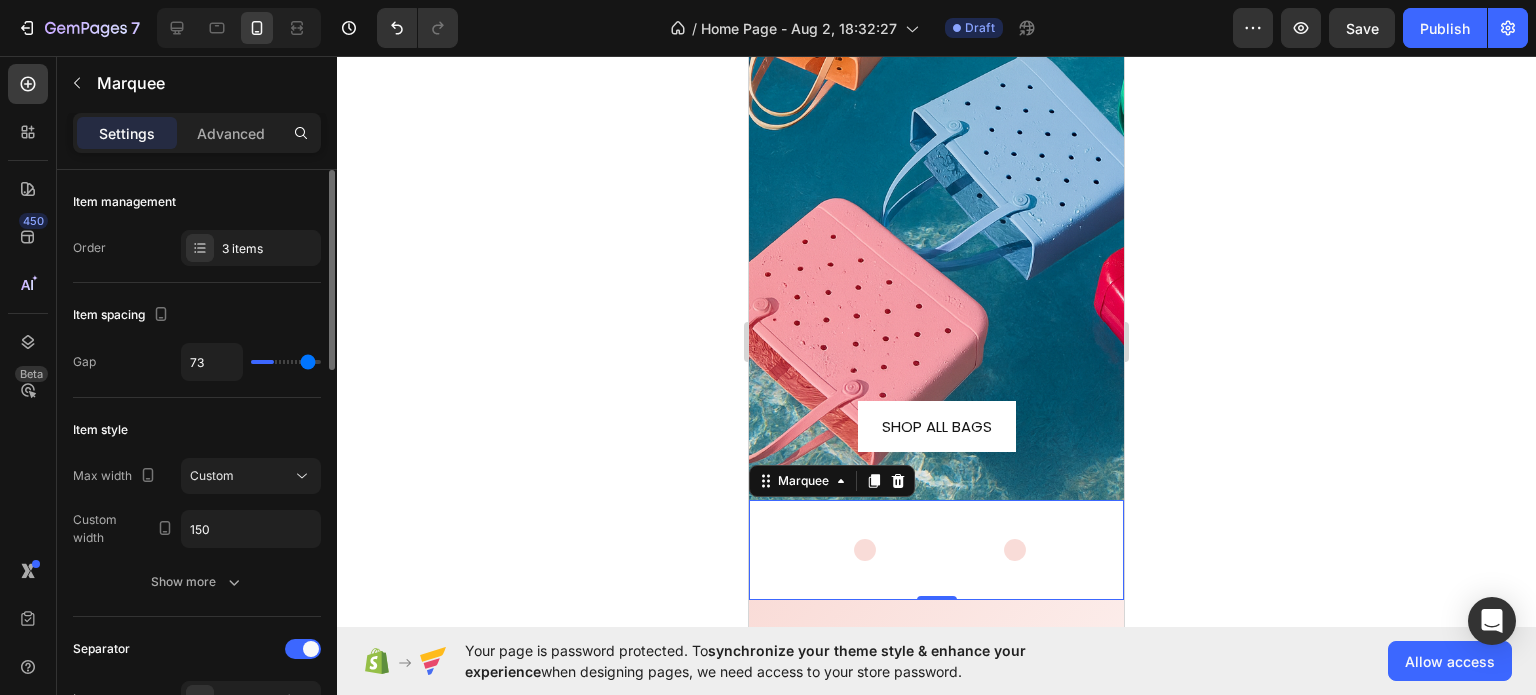 type on "76" 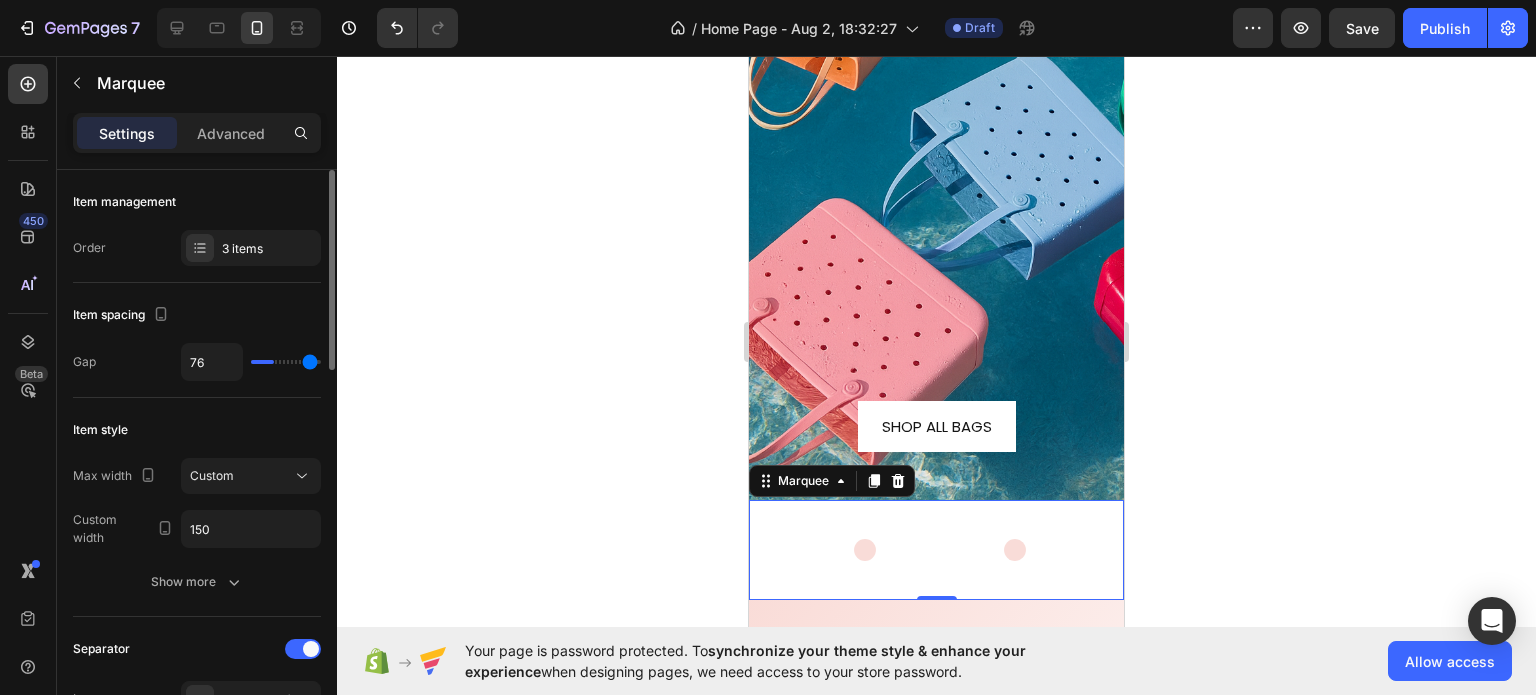 type on "79" 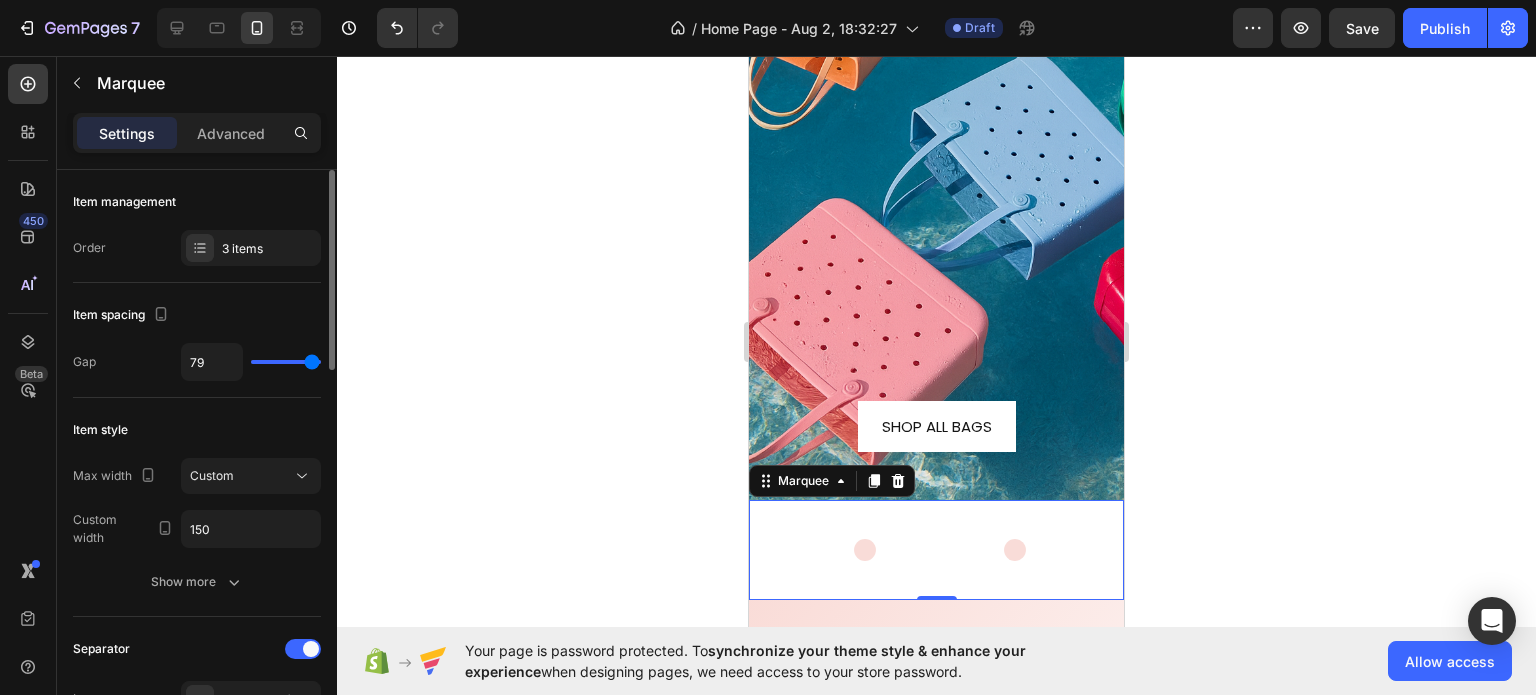 type on "80" 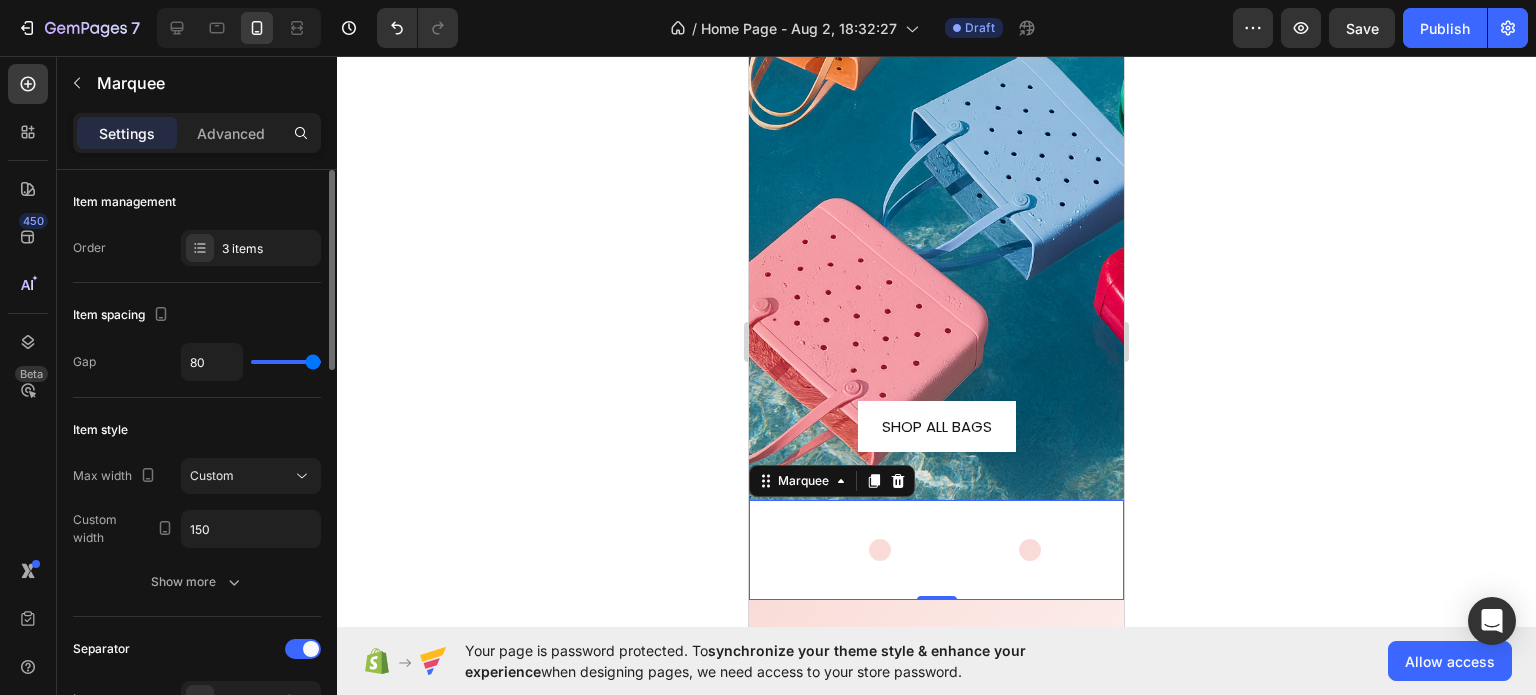type on "45" 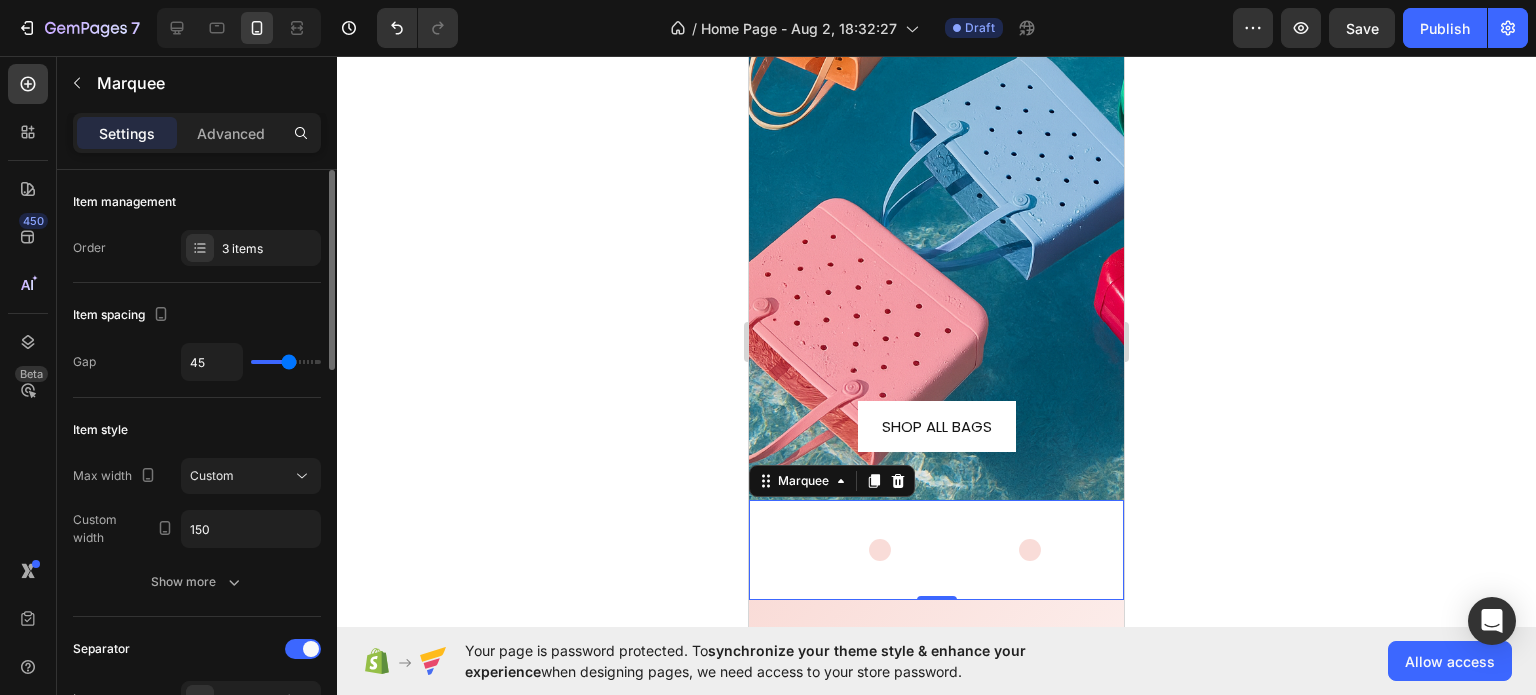 type on "33" 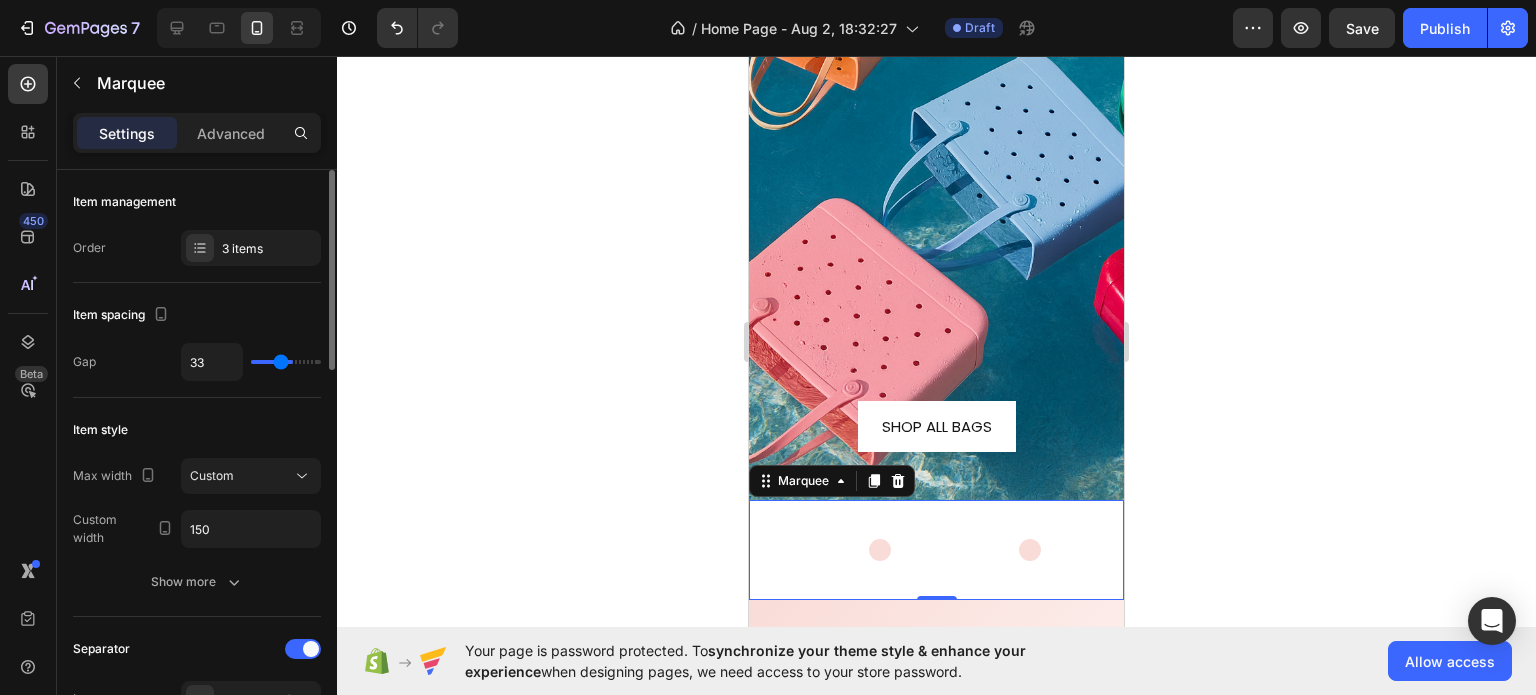 type on "26" 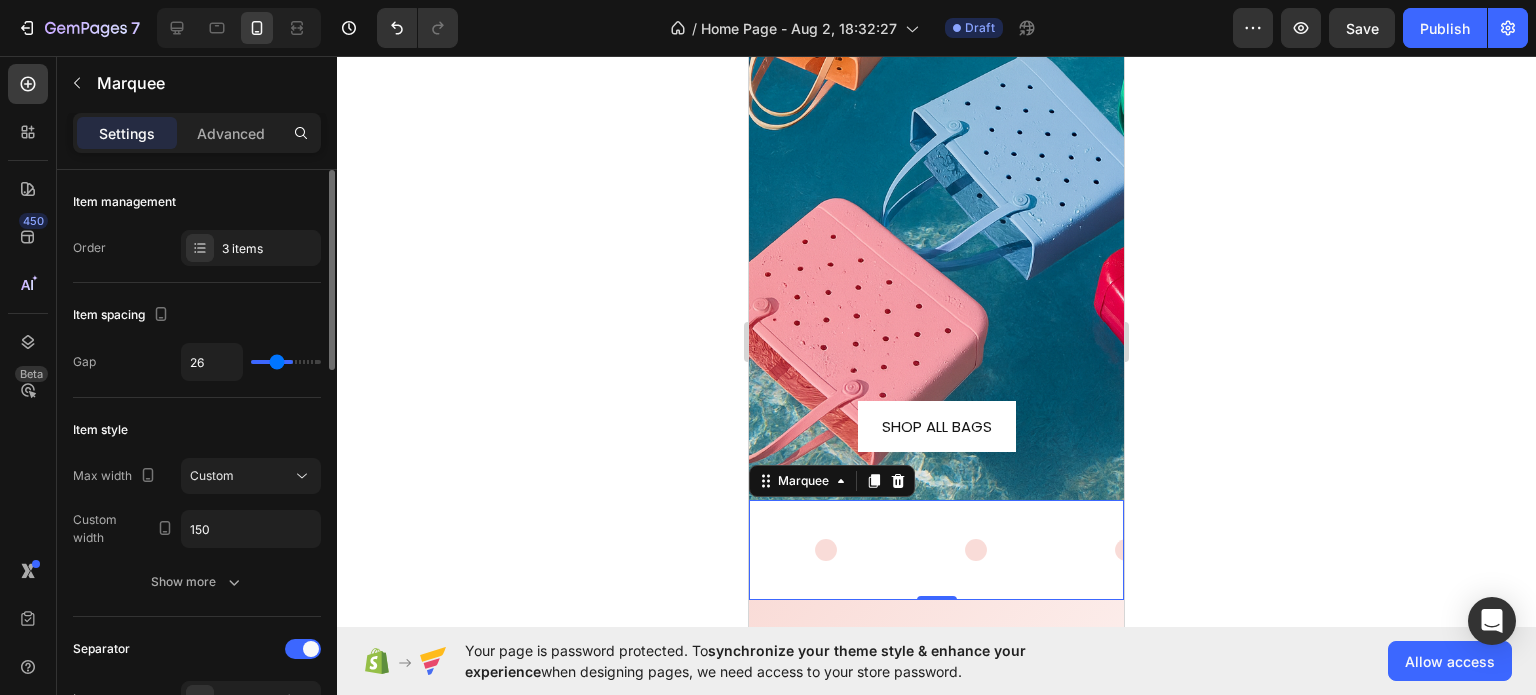 type on "20" 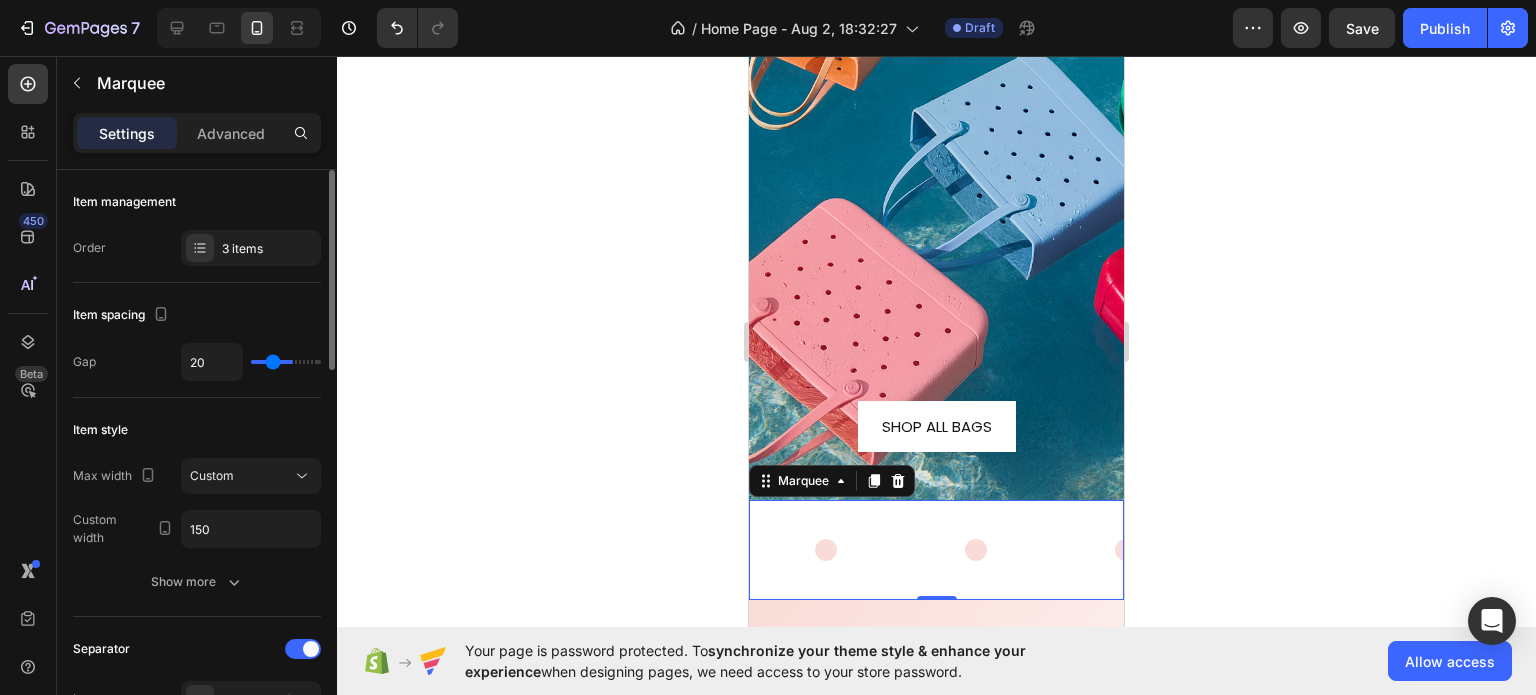 type on "15" 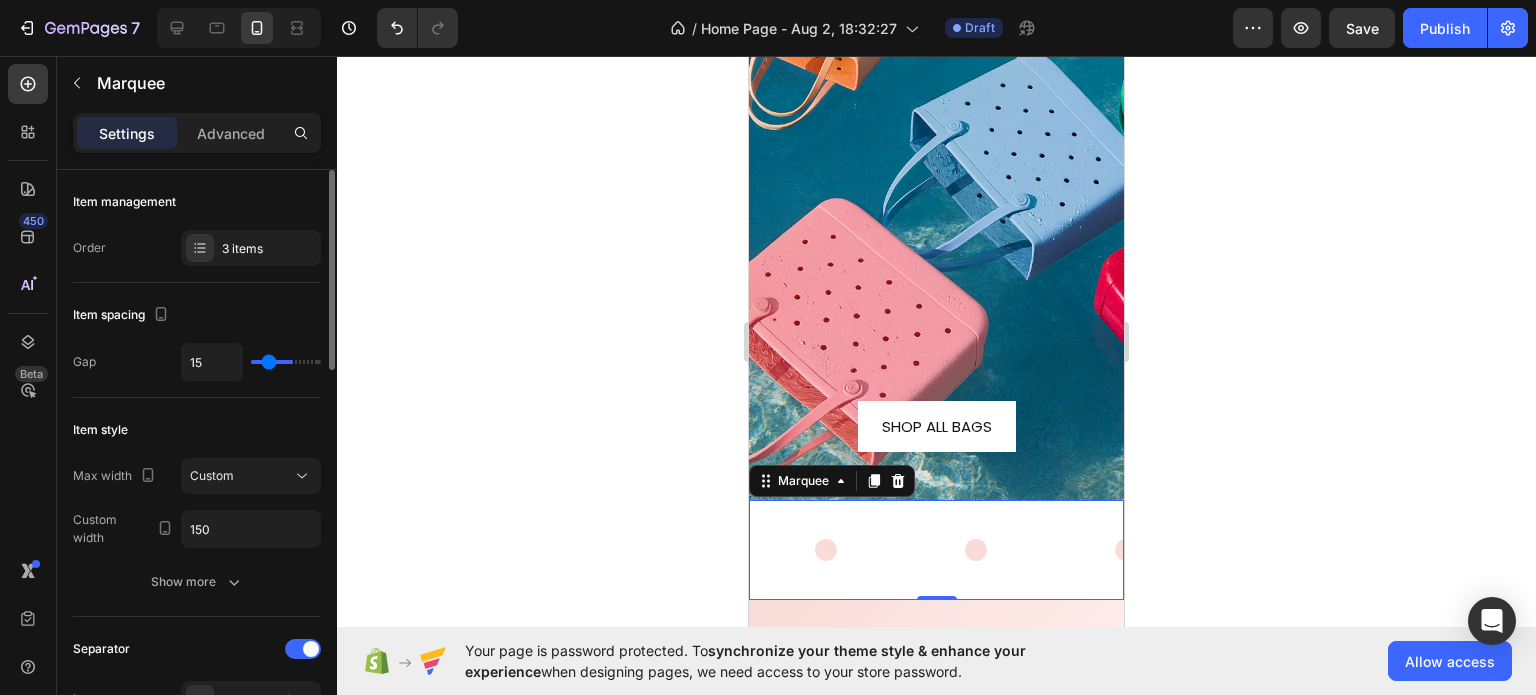 type on "11" 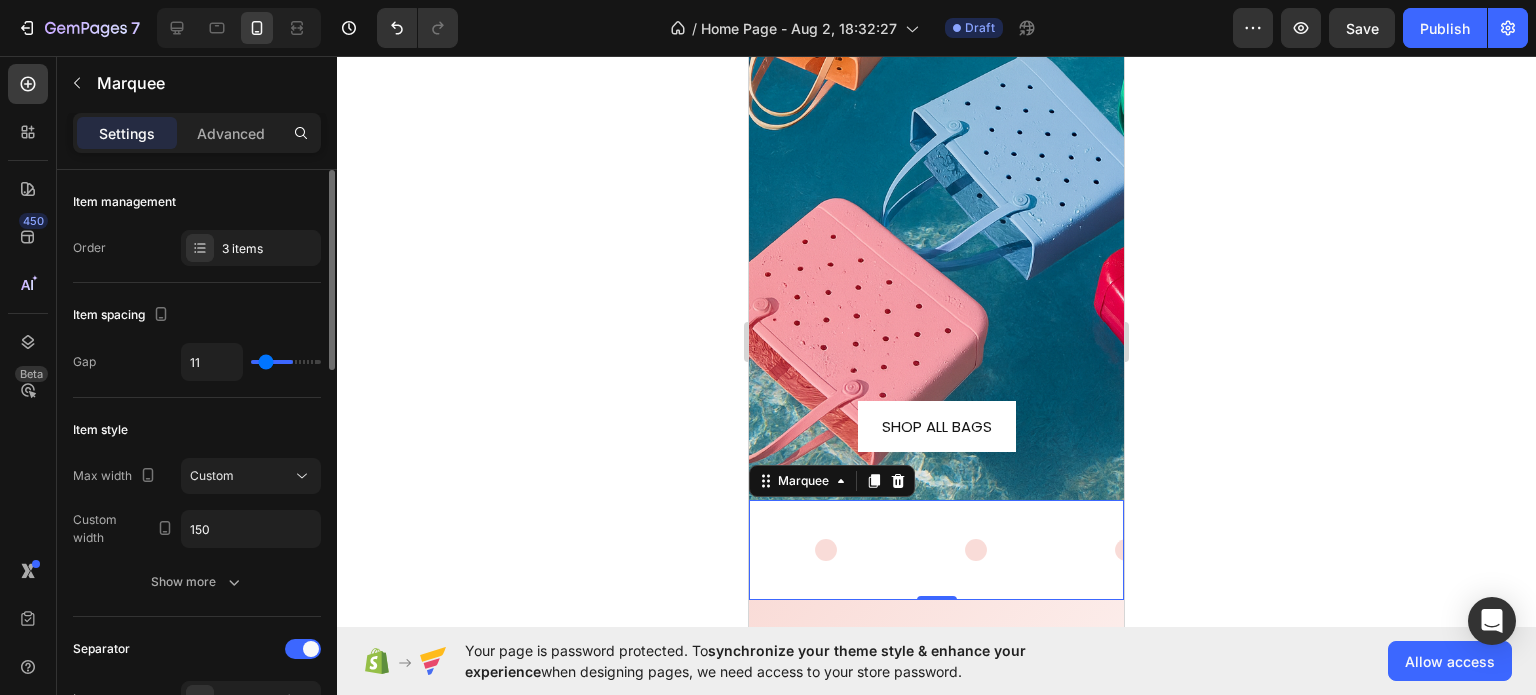 type on "6" 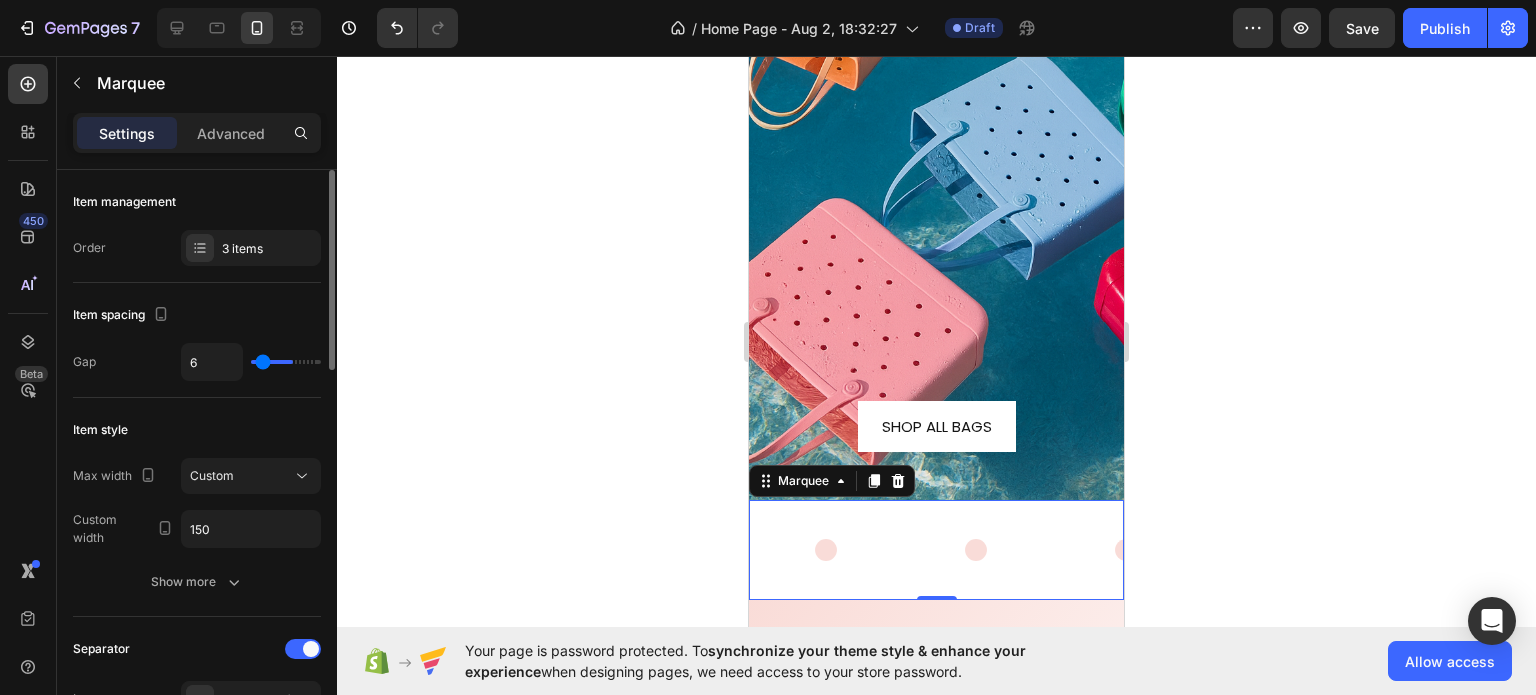 type on "0" 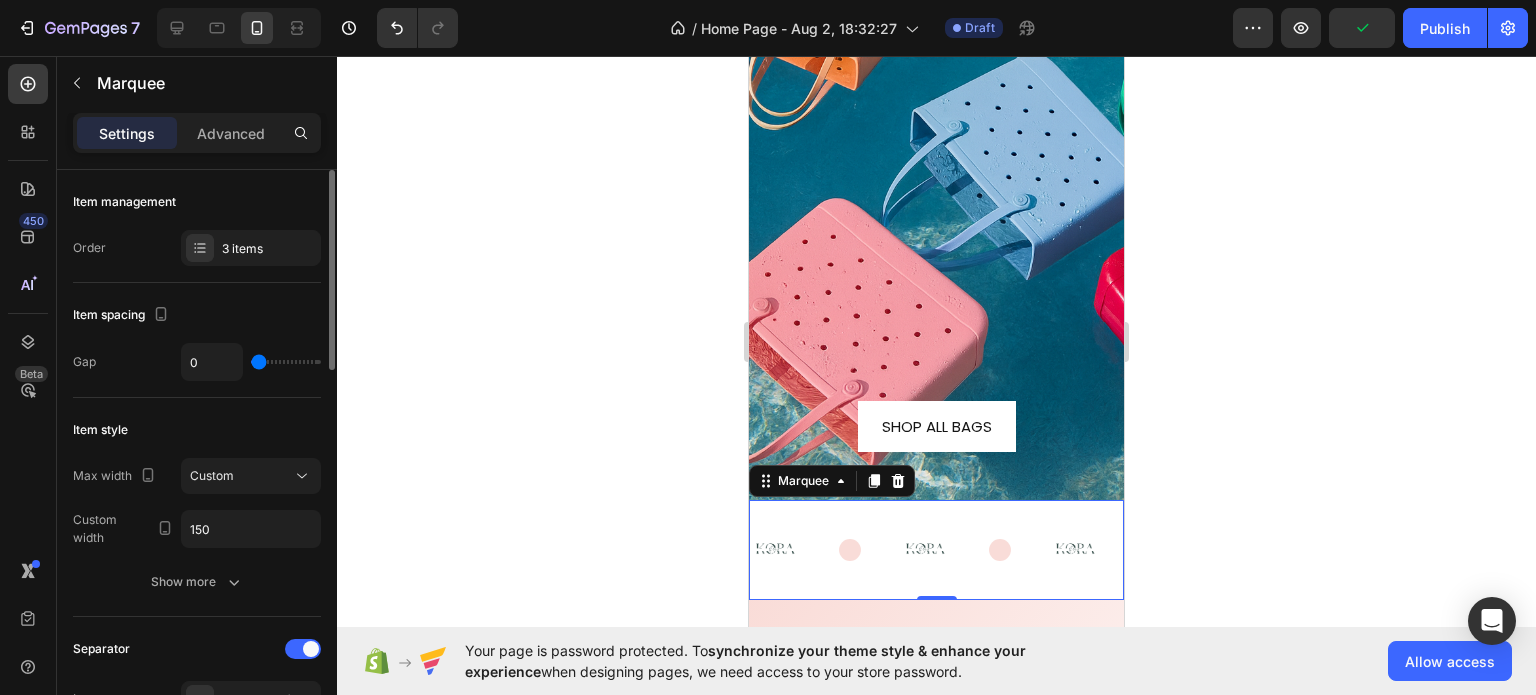 drag, startPoint x: 272, startPoint y: 357, endPoint x: 236, endPoint y: 351, distance: 36.496574 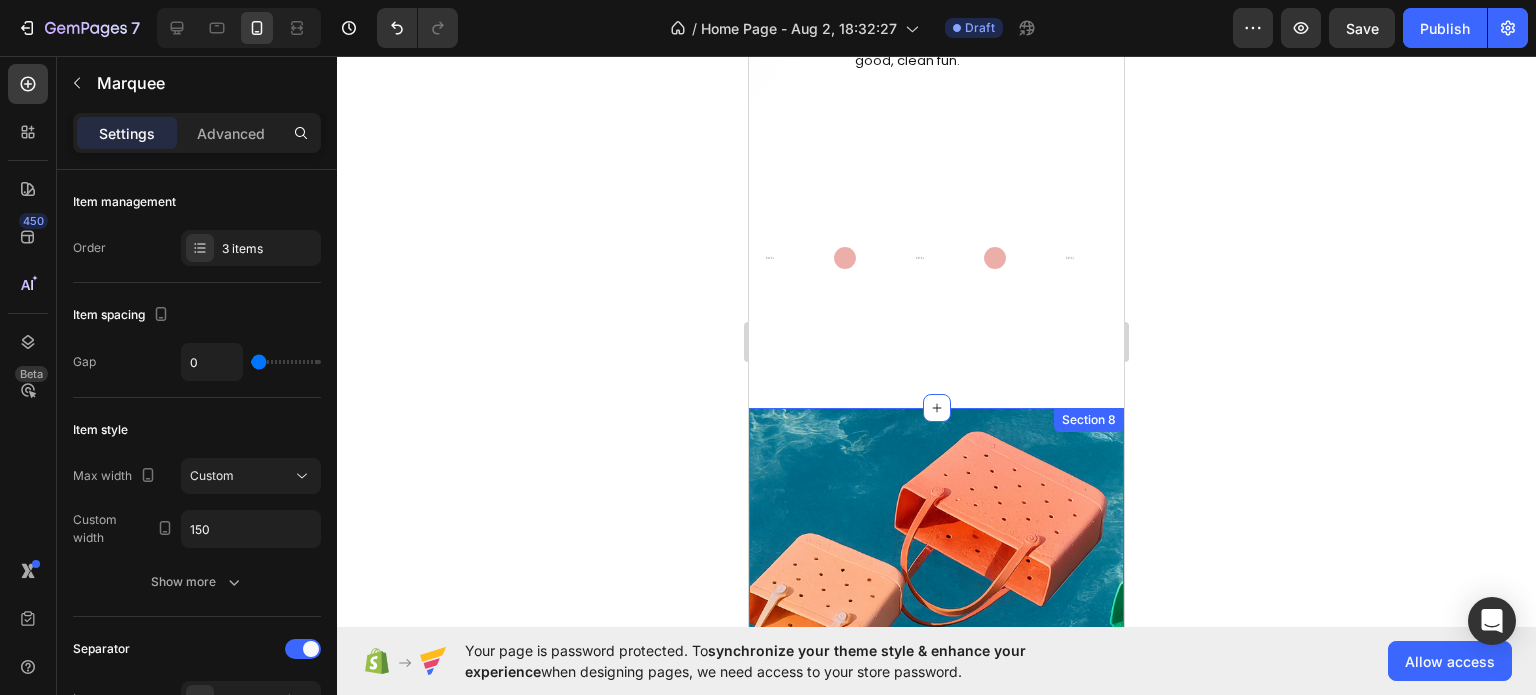 scroll, scrollTop: 3739, scrollLeft: 0, axis: vertical 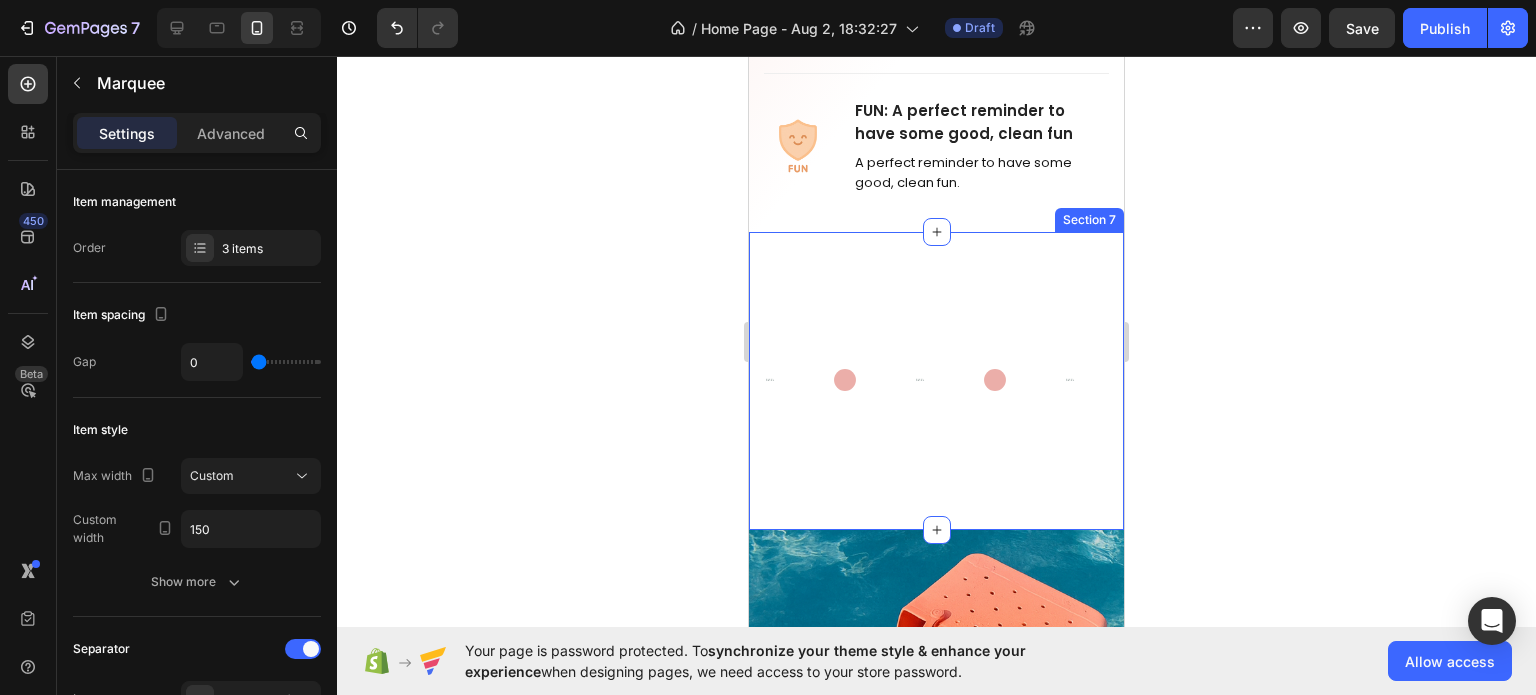 click on "Image
Image
Image
Image
Image
Image
Marquee Row Section 7" at bounding box center (936, 381) 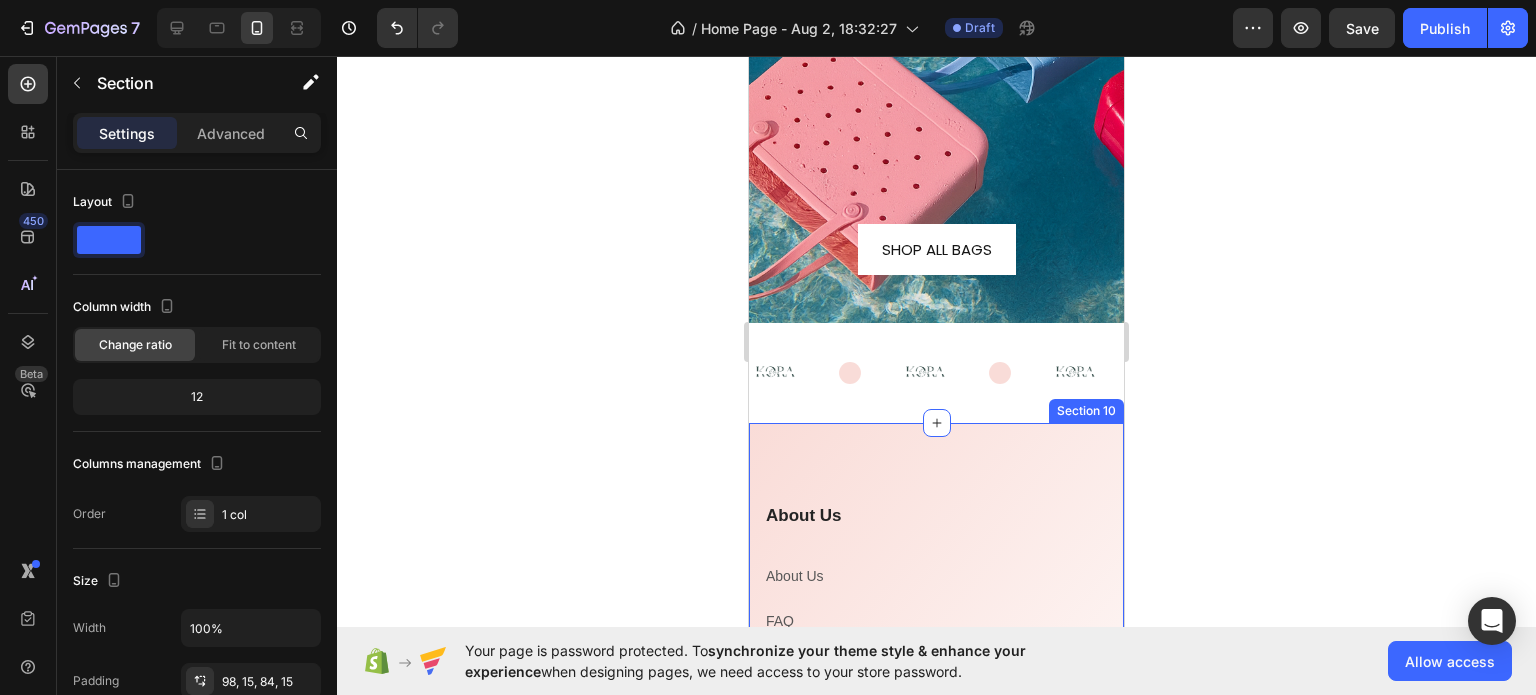 scroll, scrollTop: 4639, scrollLeft: 0, axis: vertical 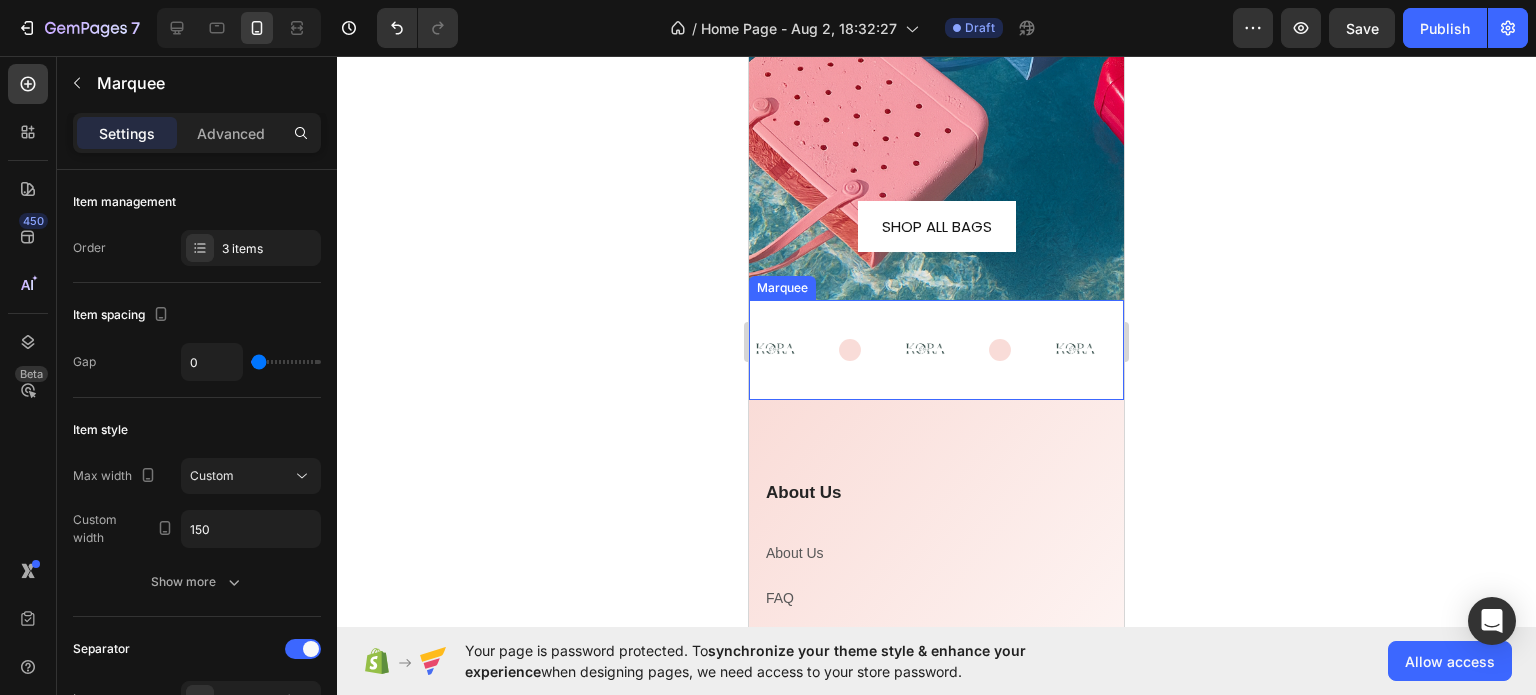 click 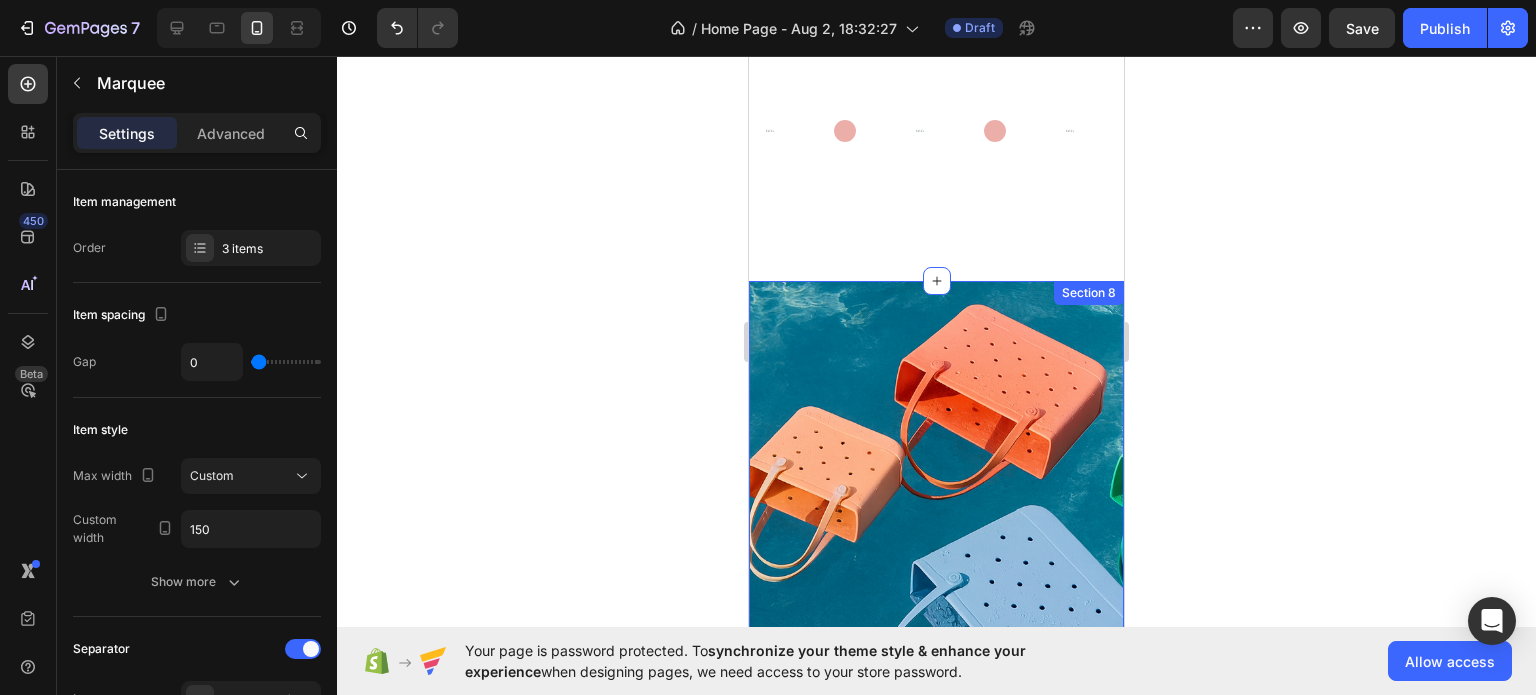 scroll, scrollTop: 3839, scrollLeft: 0, axis: vertical 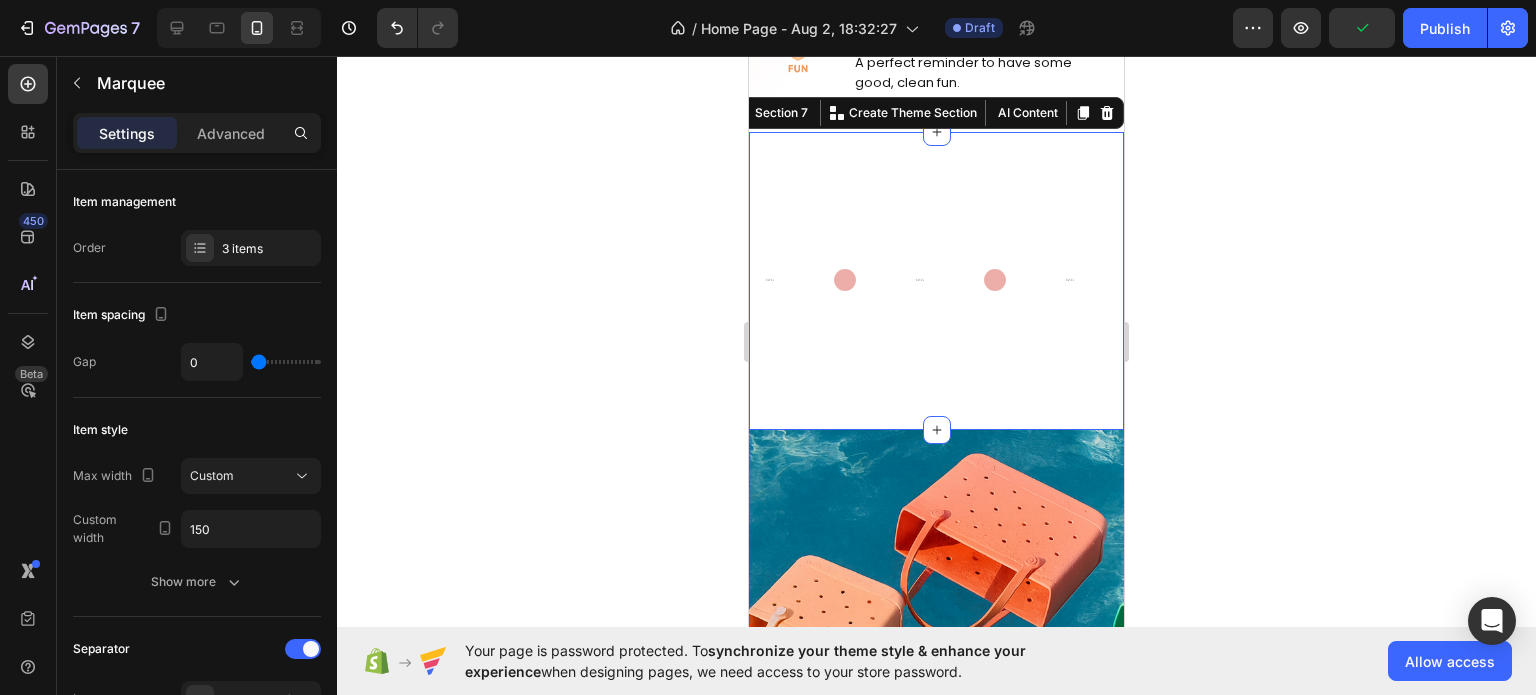 click on "Image
Image
Image
Image
Image
Image
Marquee Row Section 7   You can create reusable sections Create Theme Section AI Content Write with GemAI What would you like to describe here? Tone and Voice Persuasive Product Show more Generate" at bounding box center (936, 281) 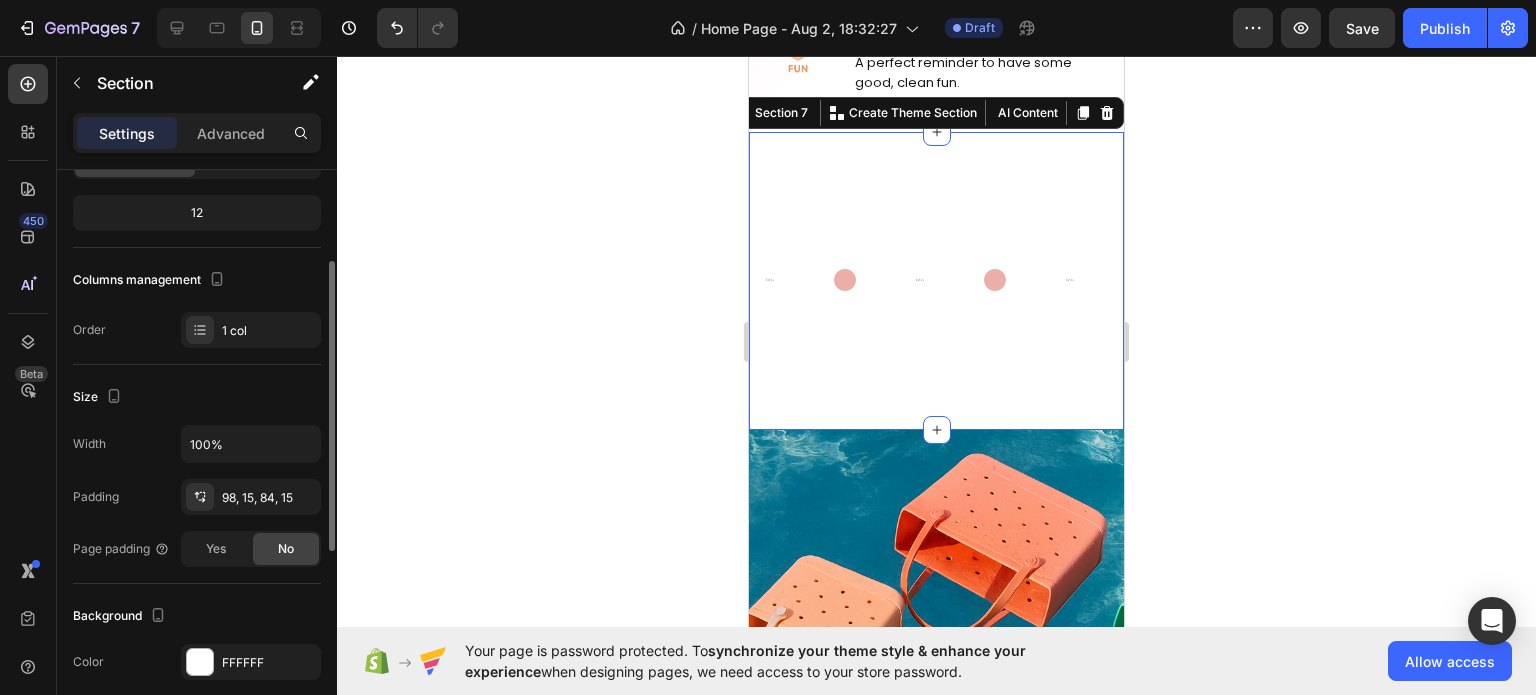 scroll, scrollTop: 84, scrollLeft: 0, axis: vertical 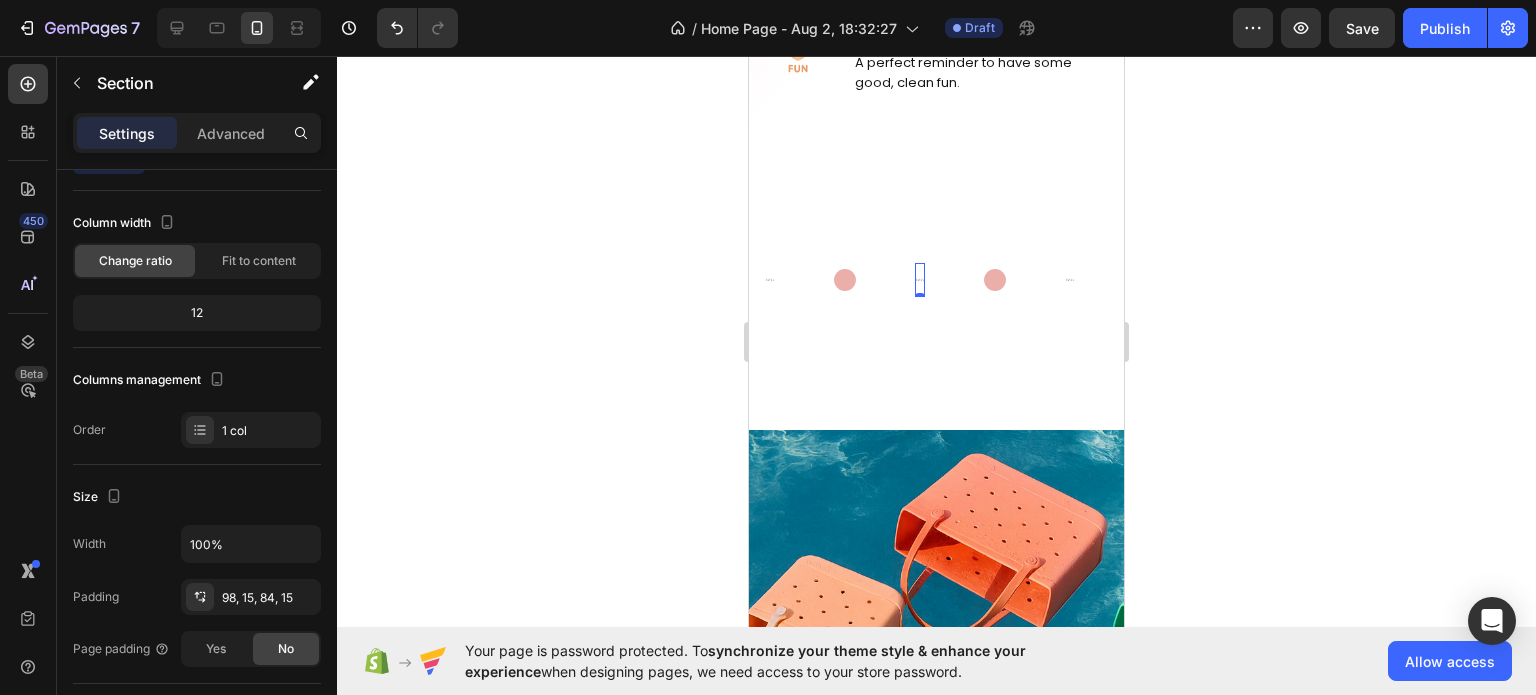 click at bounding box center (920, 280) 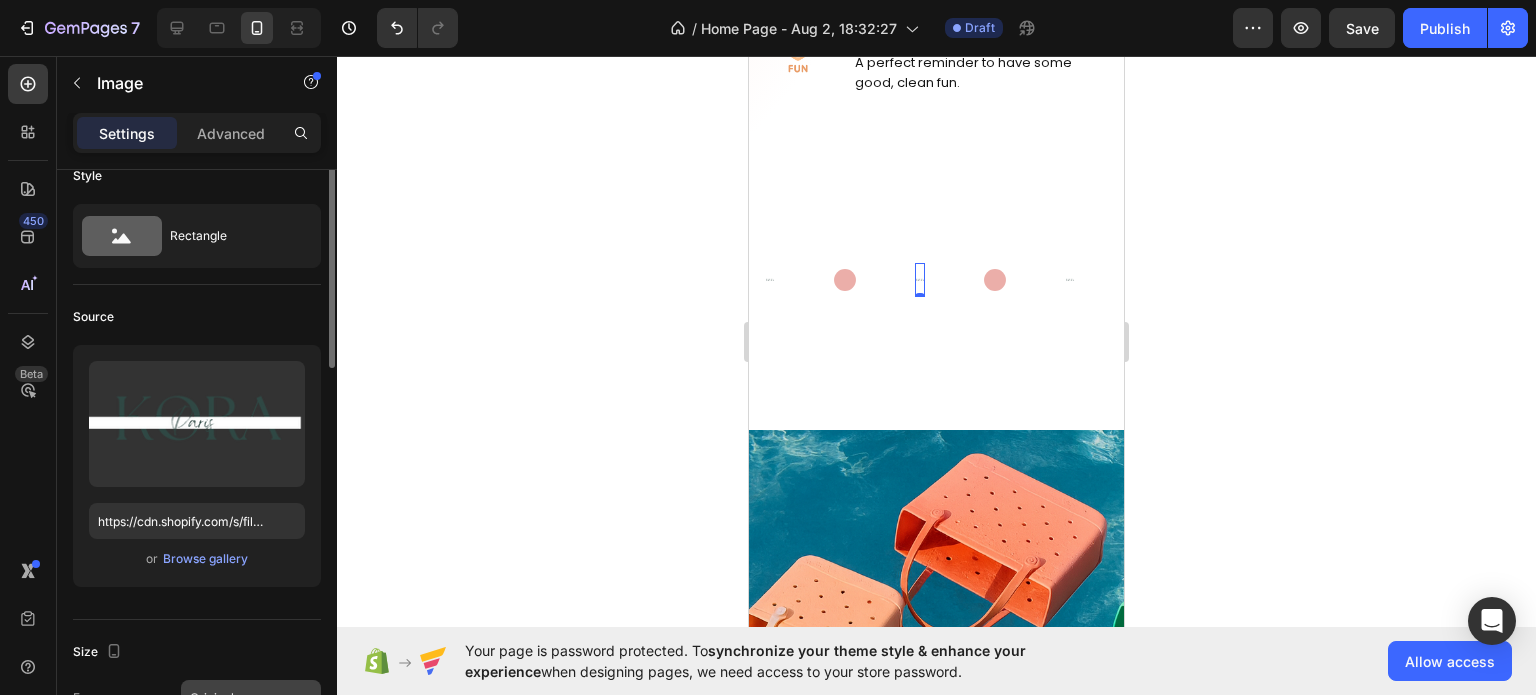 scroll, scrollTop: 0, scrollLeft: 0, axis: both 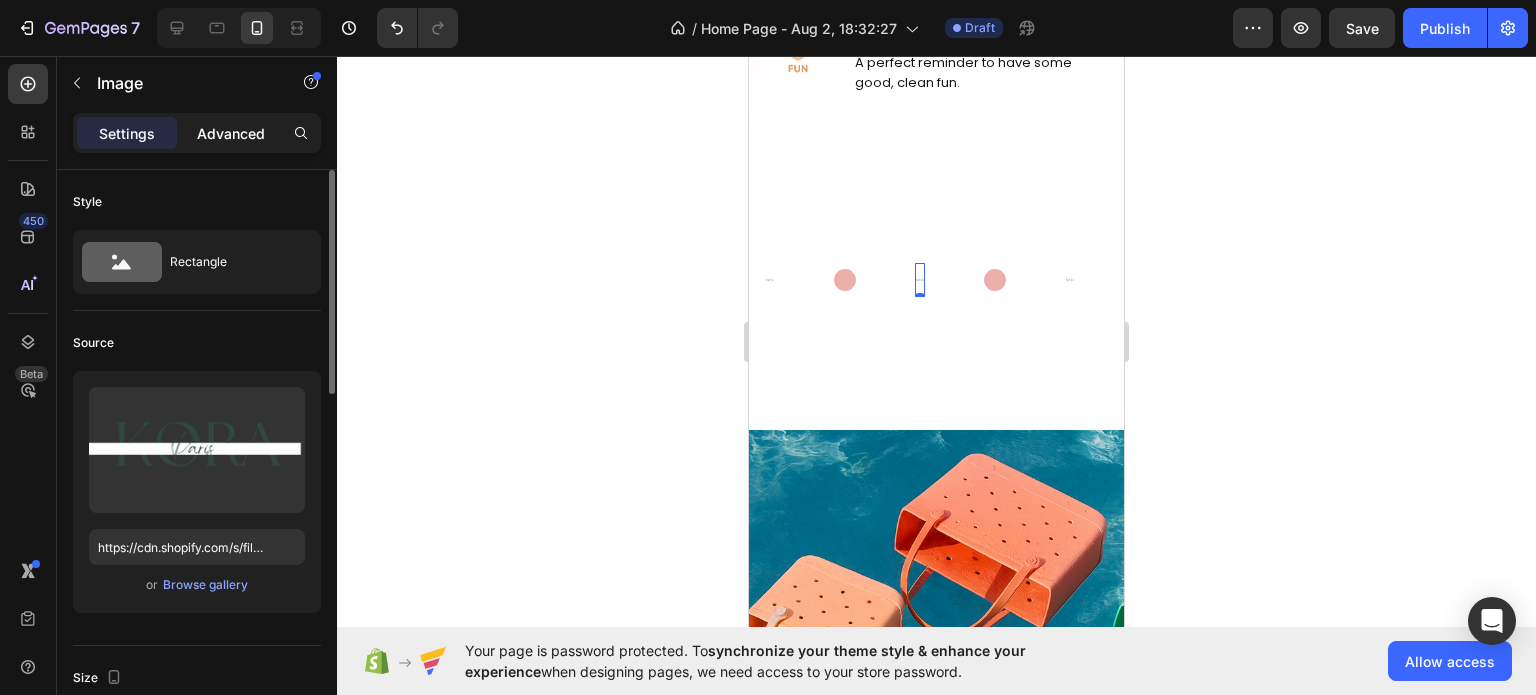 click on "Advanced" 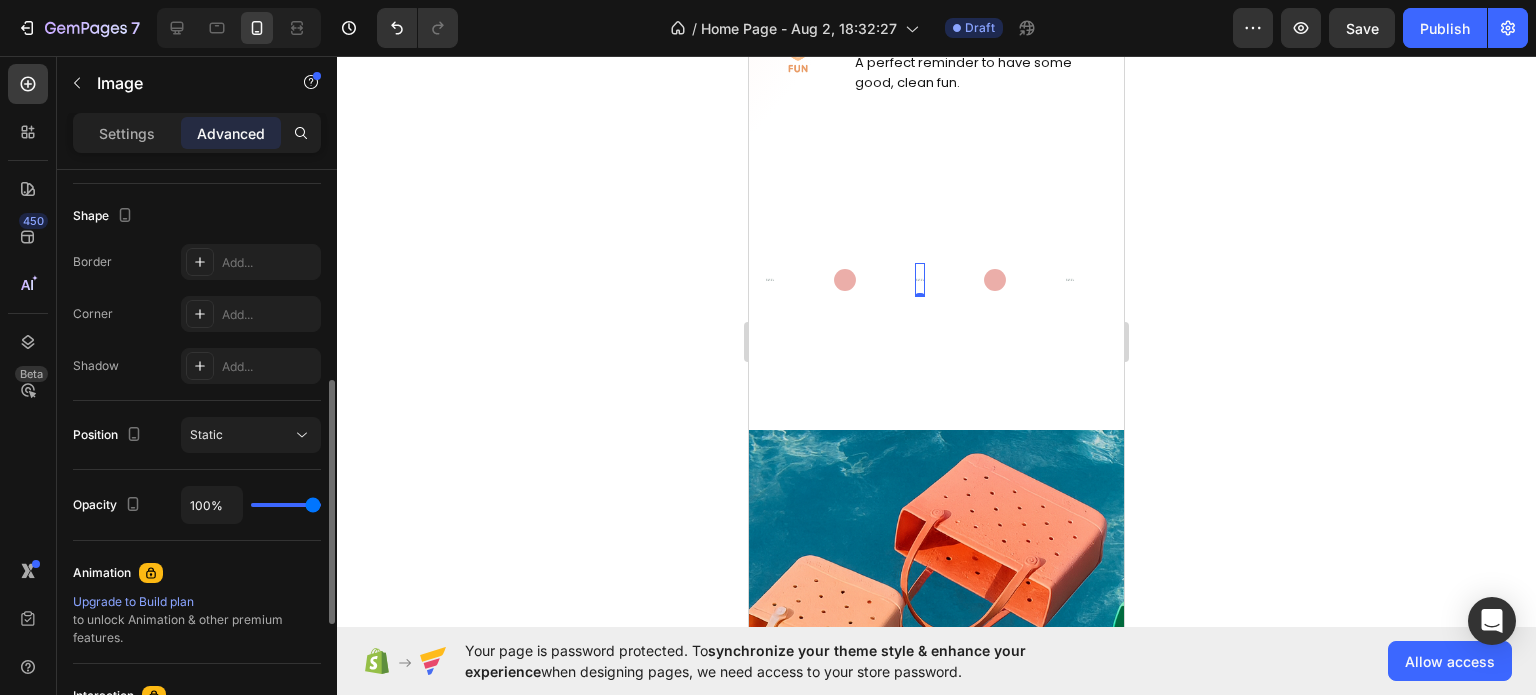 scroll, scrollTop: 800, scrollLeft: 0, axis: vertical 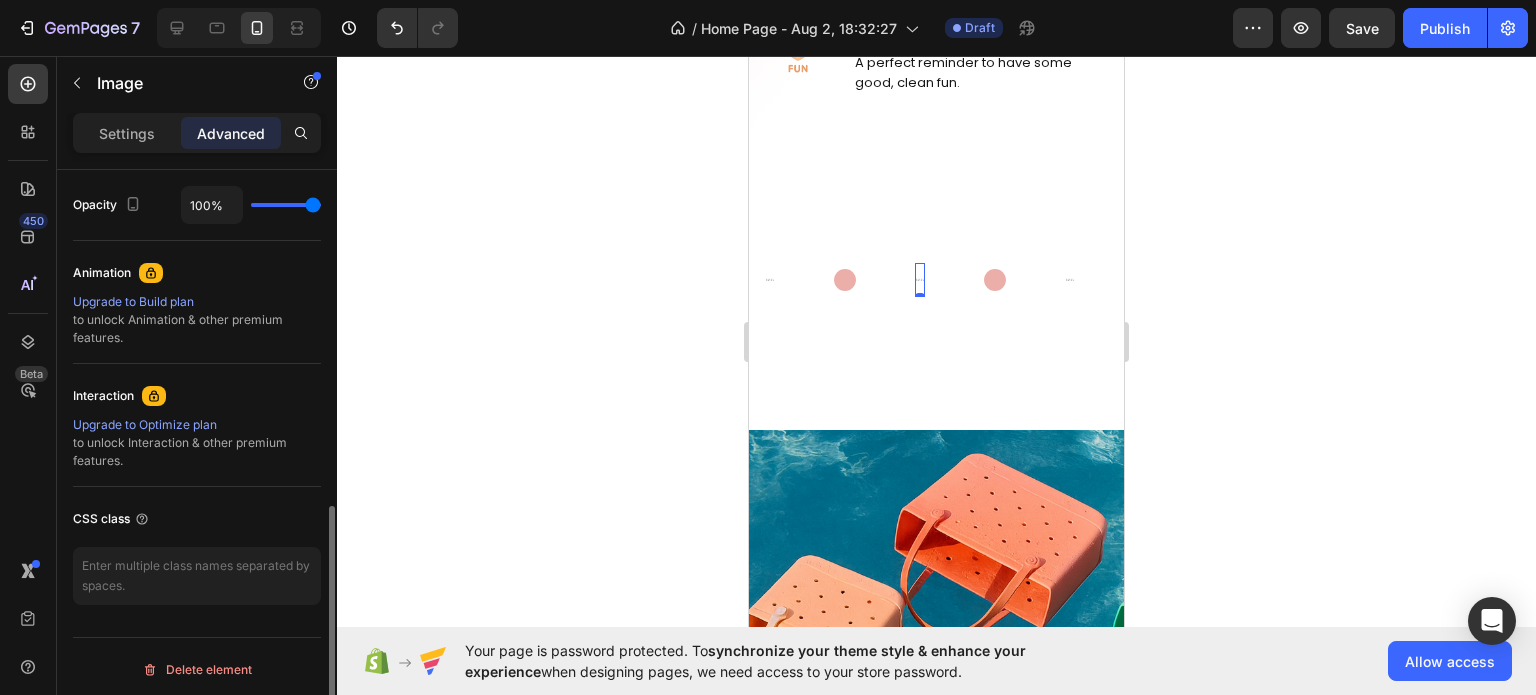 type on "92%" 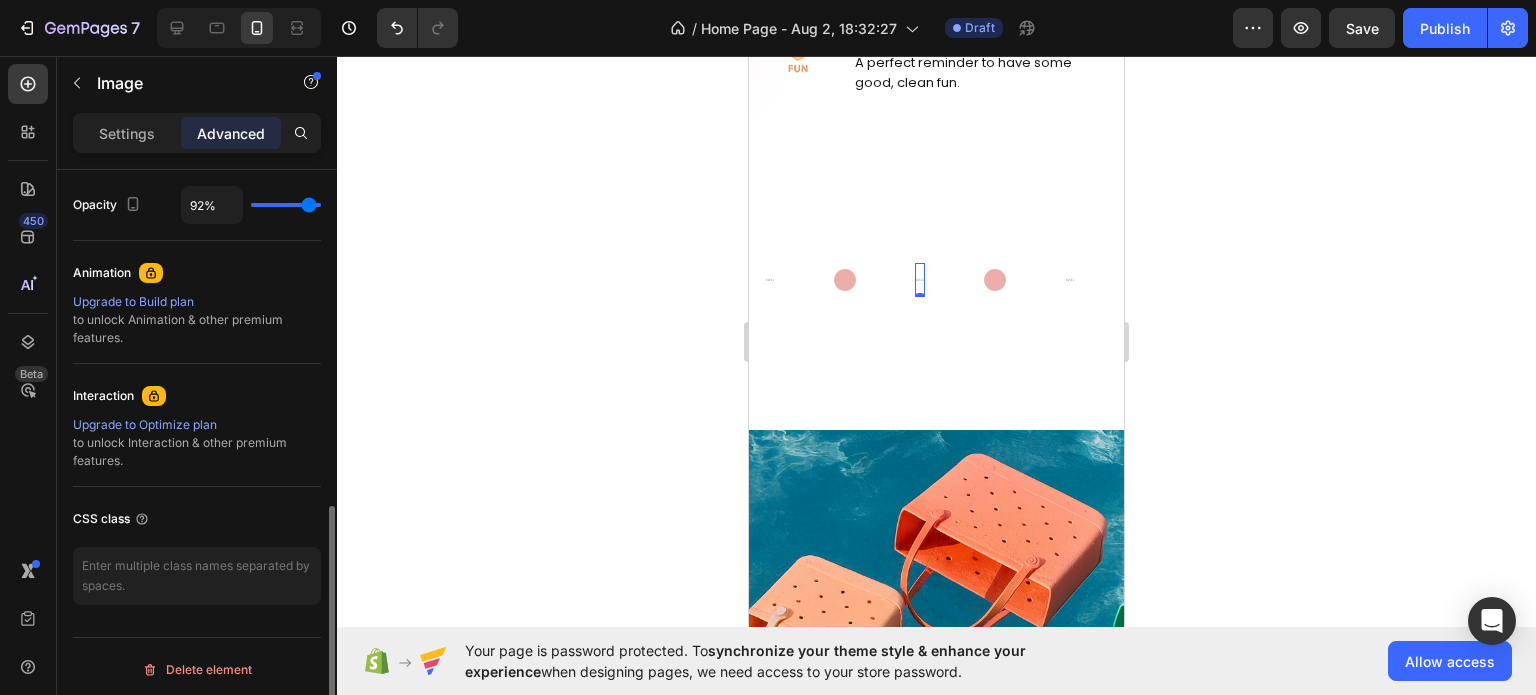 type on "85%" 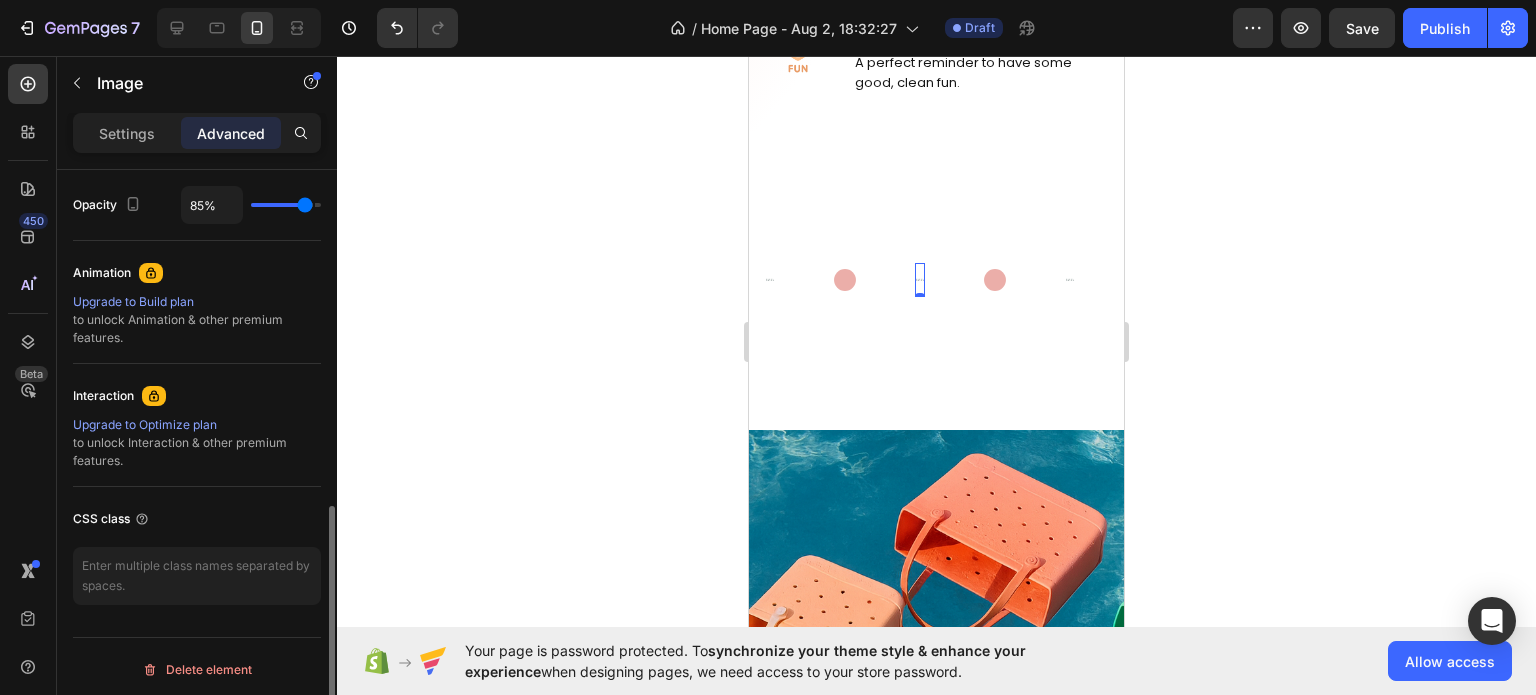 type on "74%" 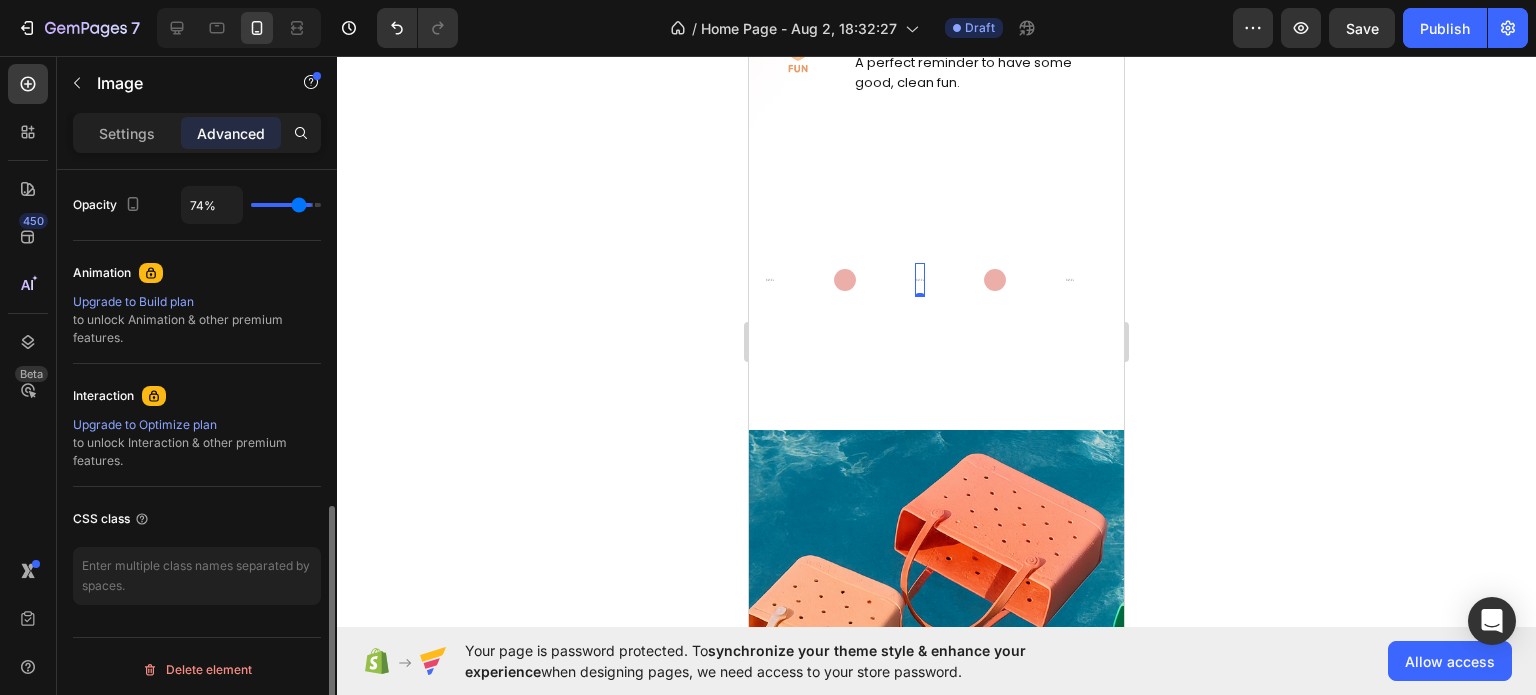 type on "63%" 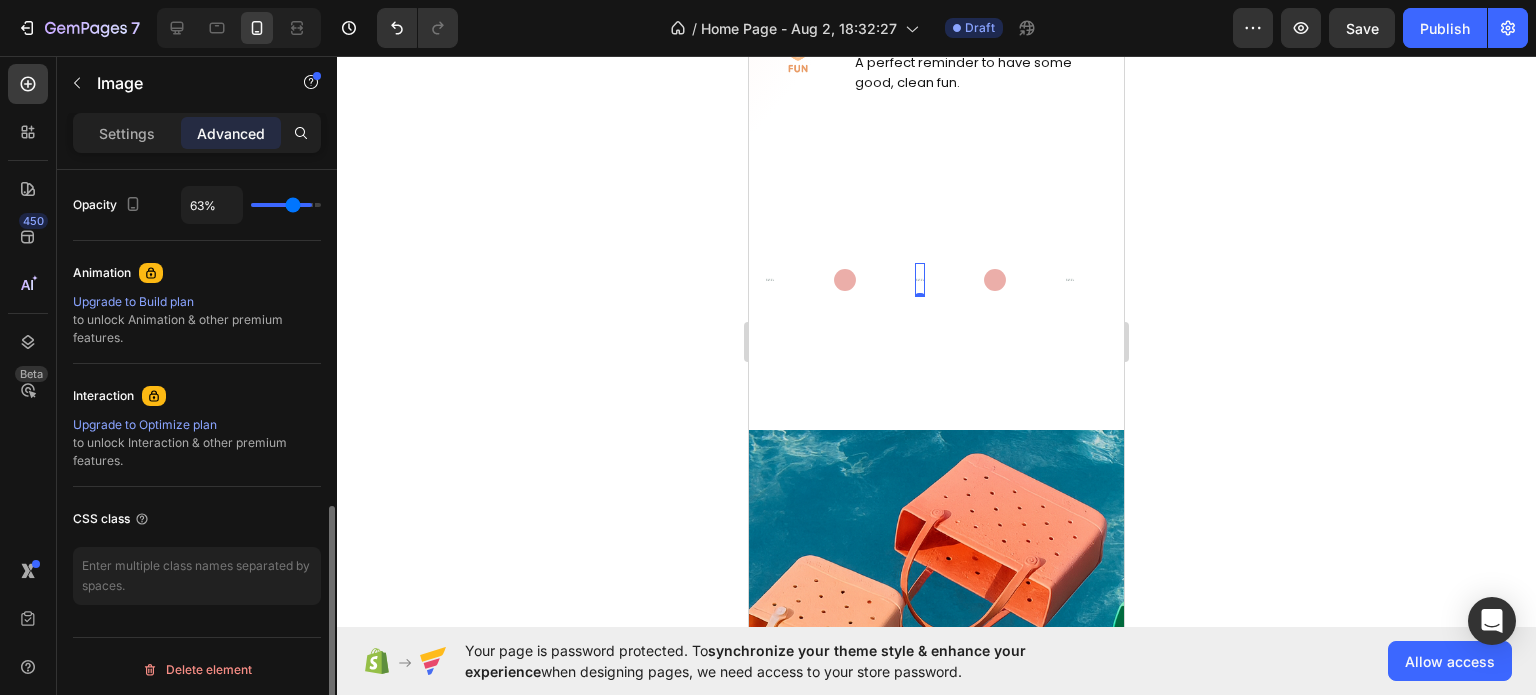 type on "49%" 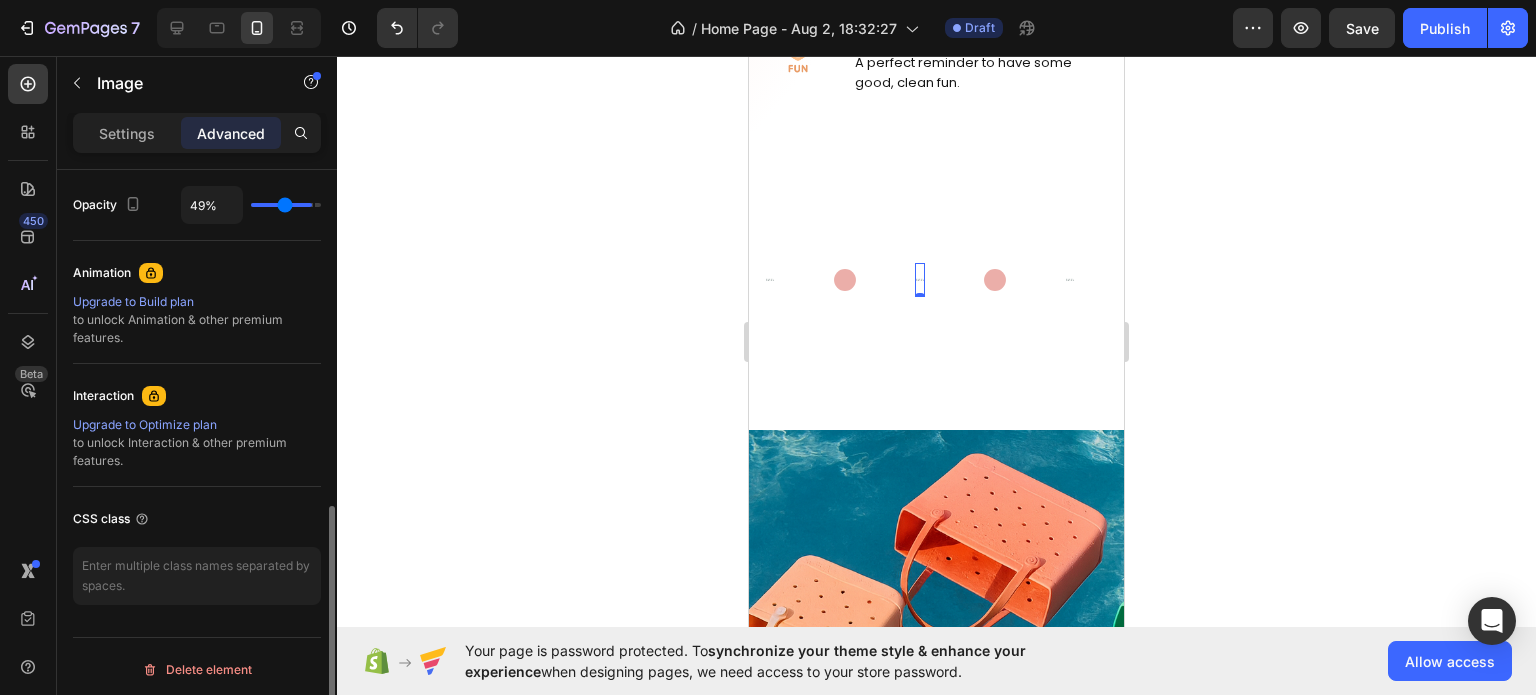 type on "34%" 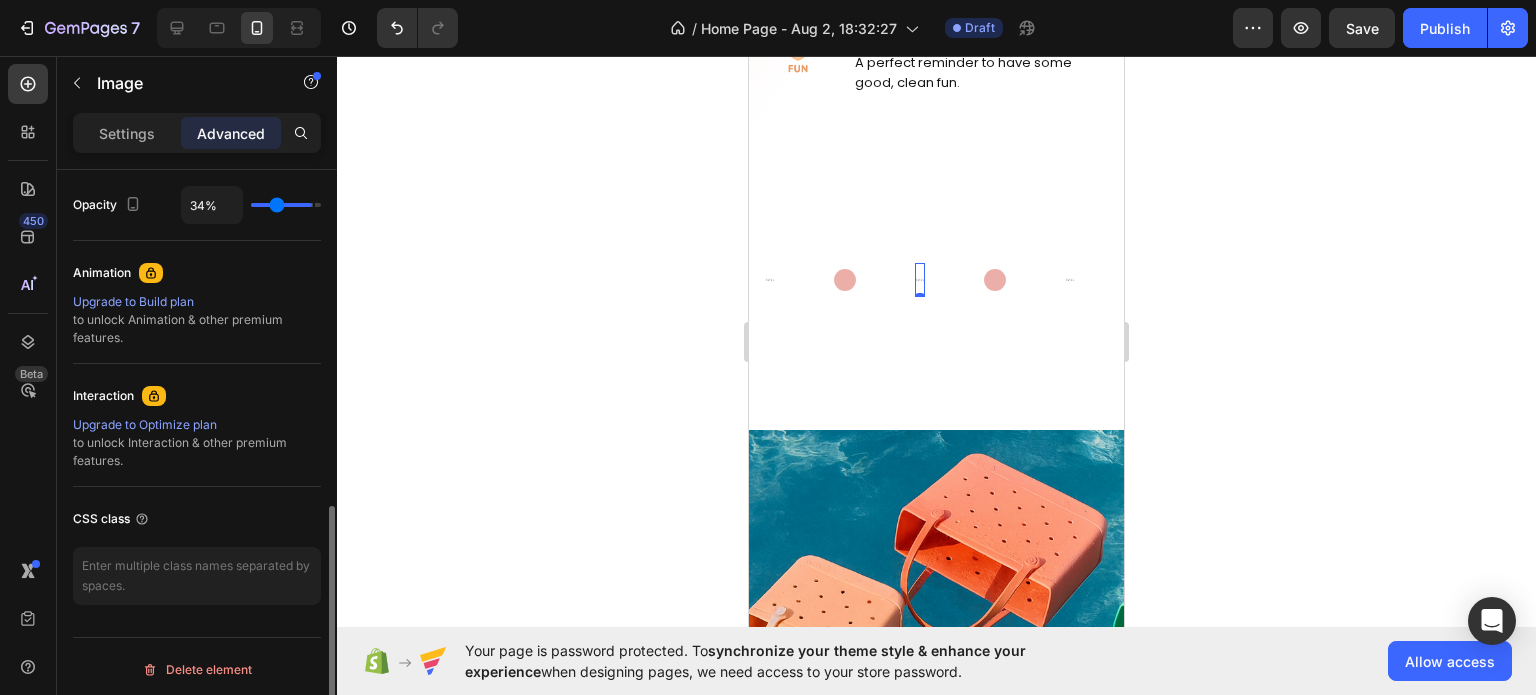 type on "18%" 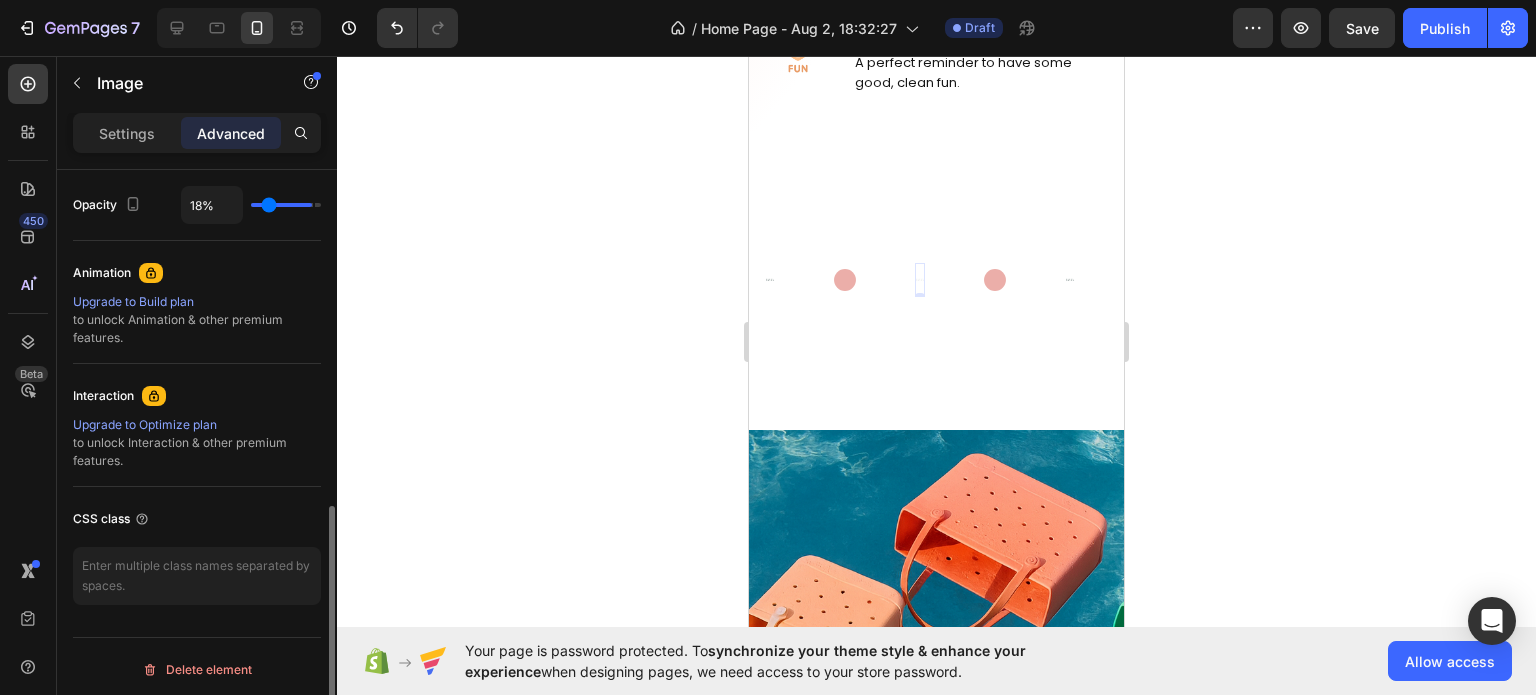 type on "11%" 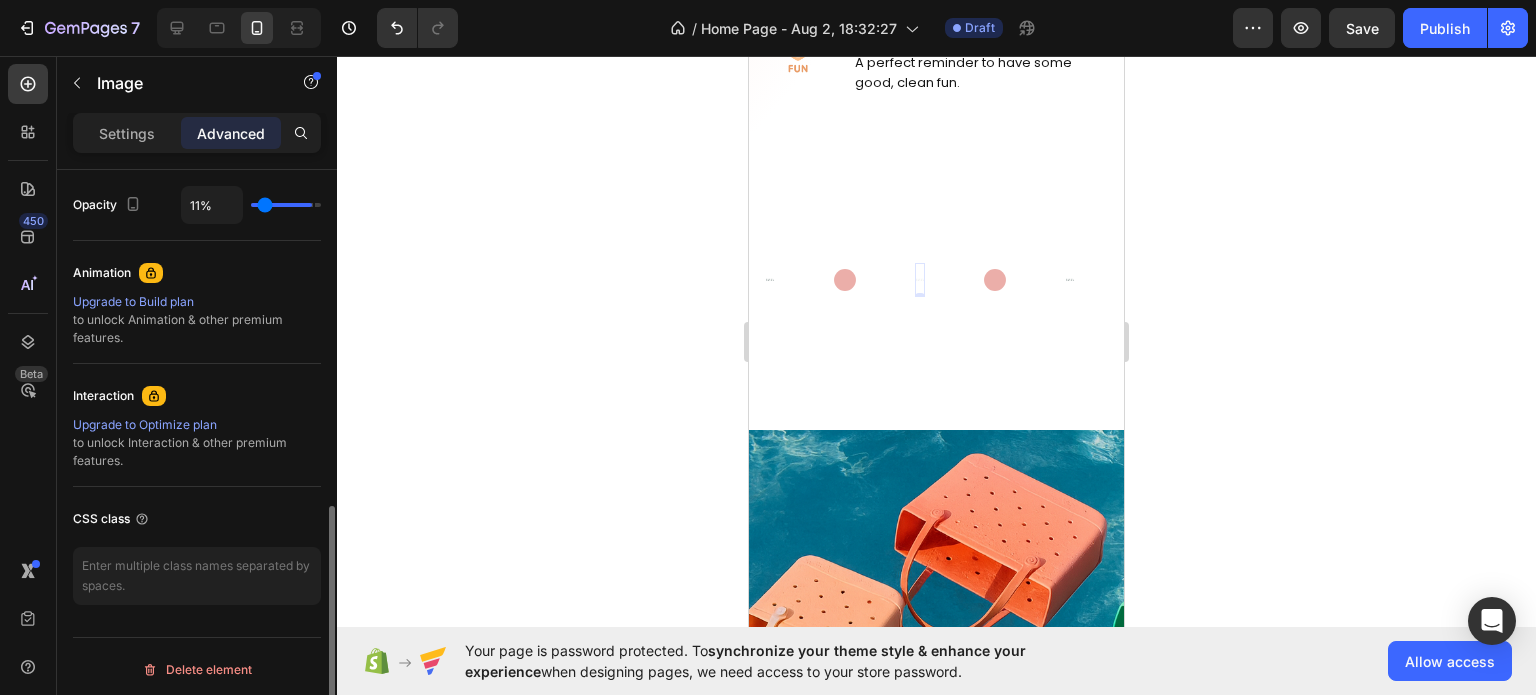 type on "6%" 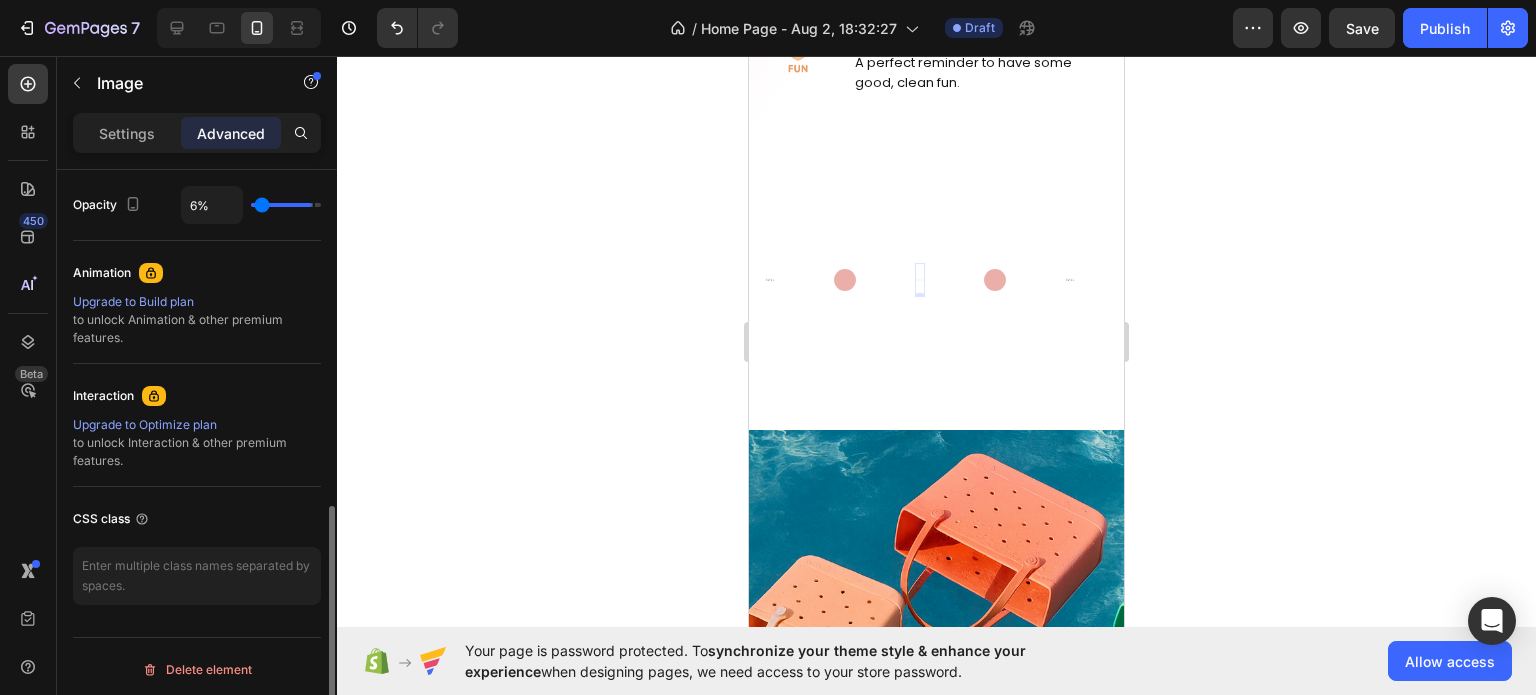 type on "0%" 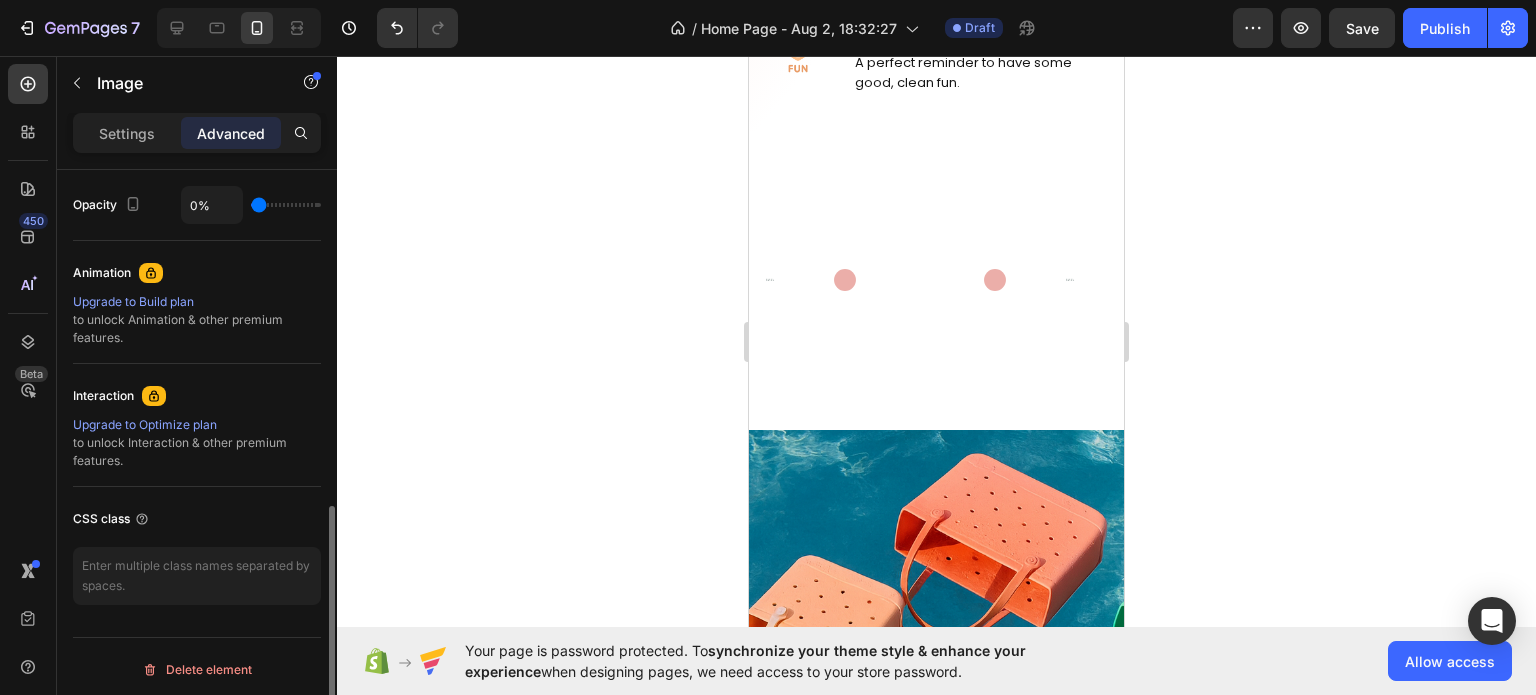 type on "15%" 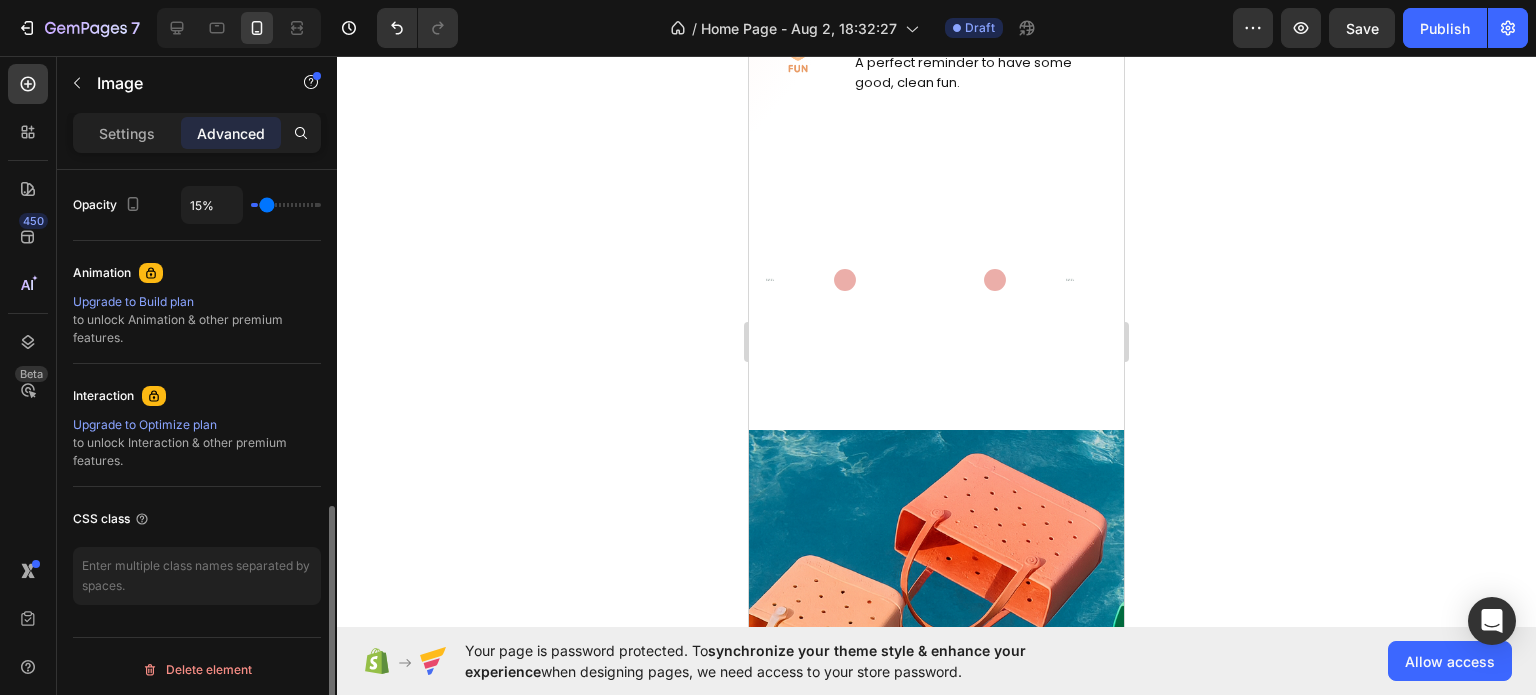 type on "64%" 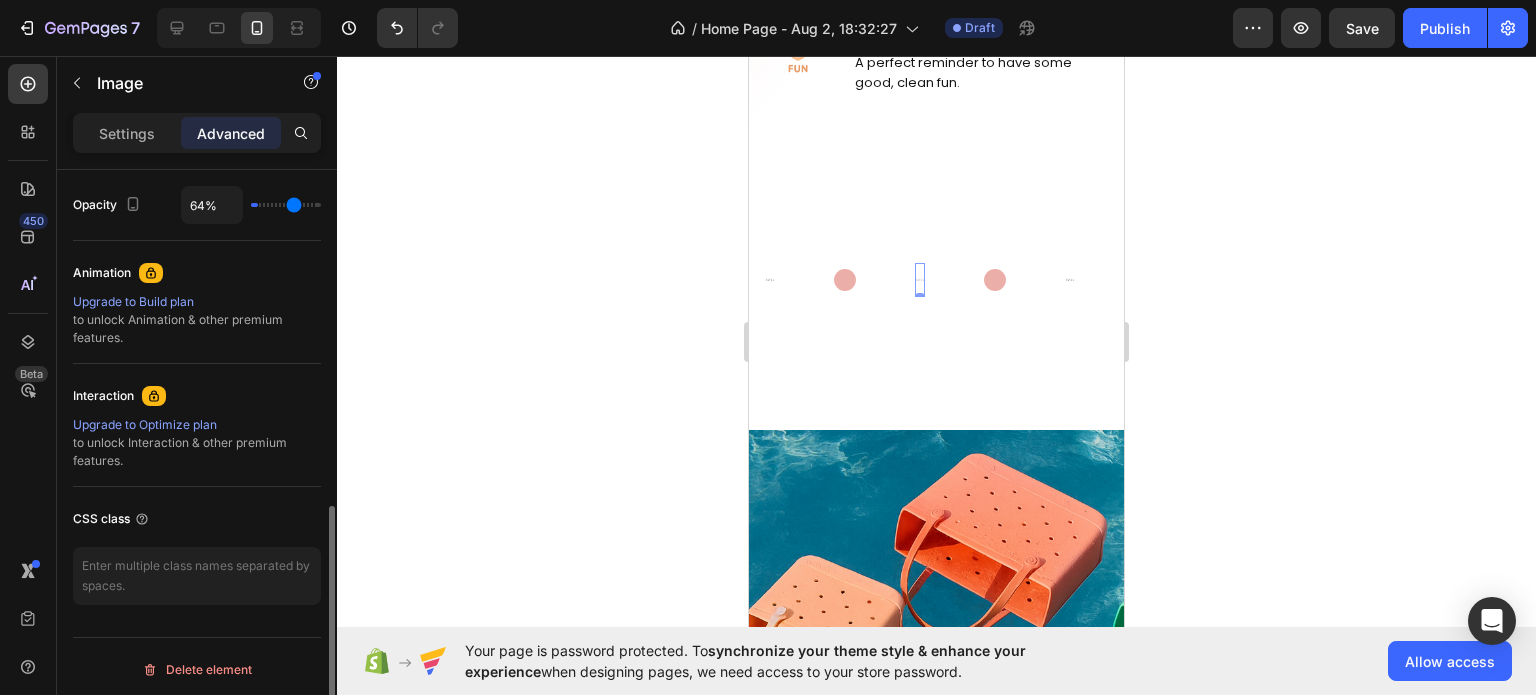 type on "67%" 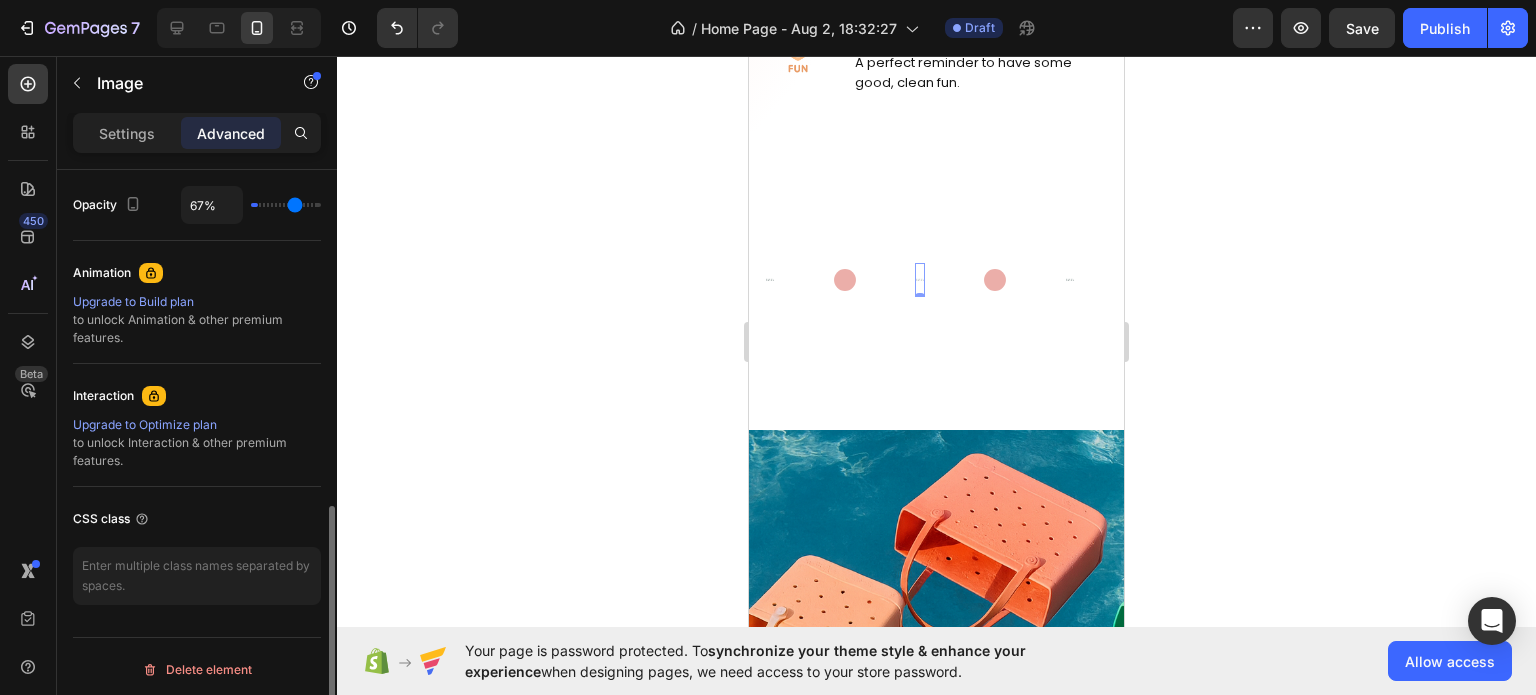 type on "70%" 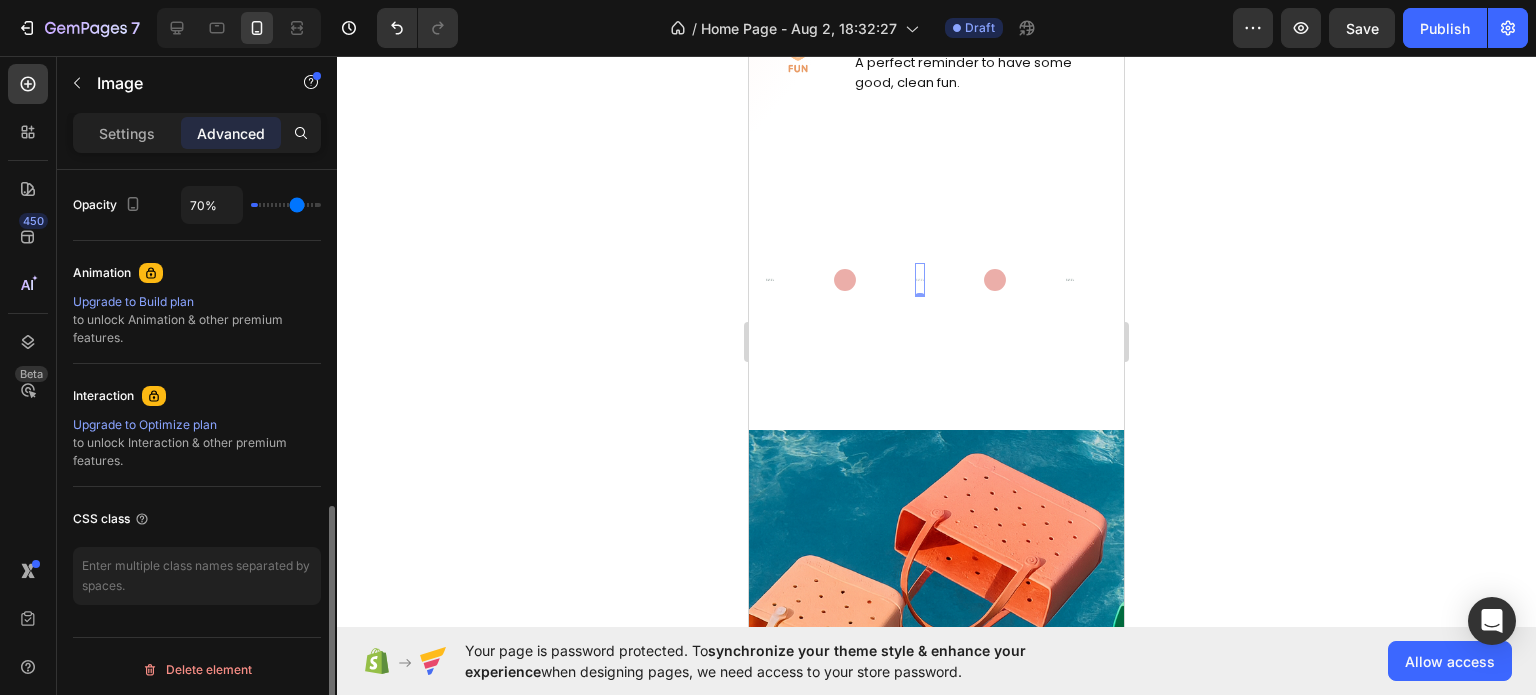 type on "76%" 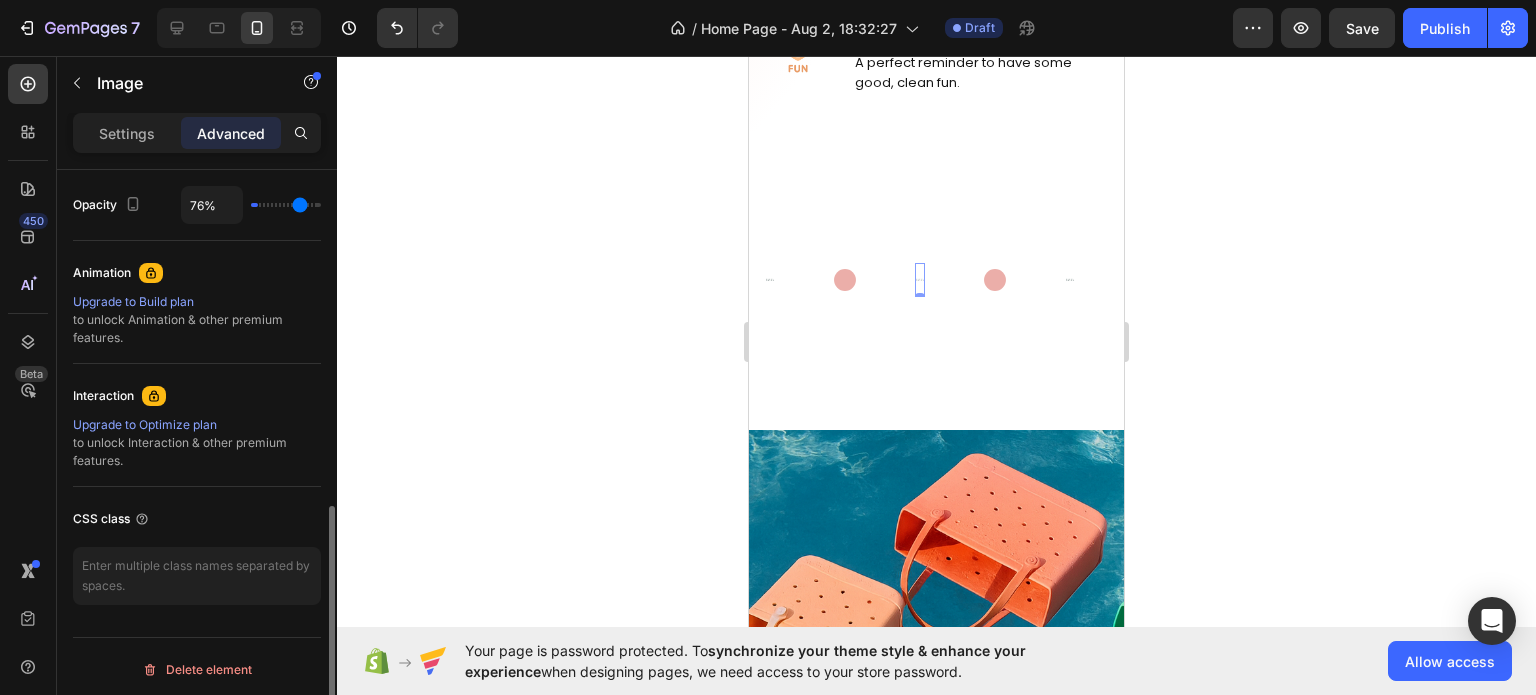 type on "77%" 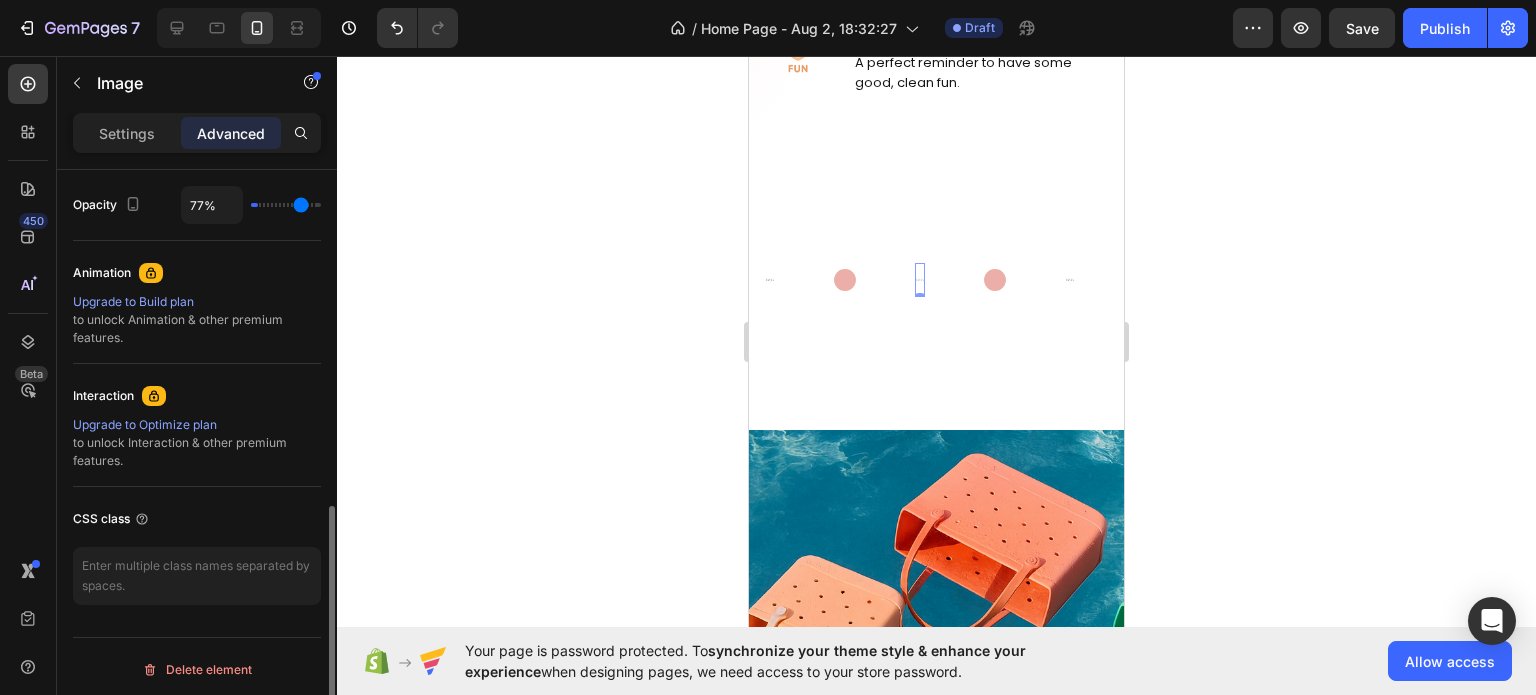 type on "80%" 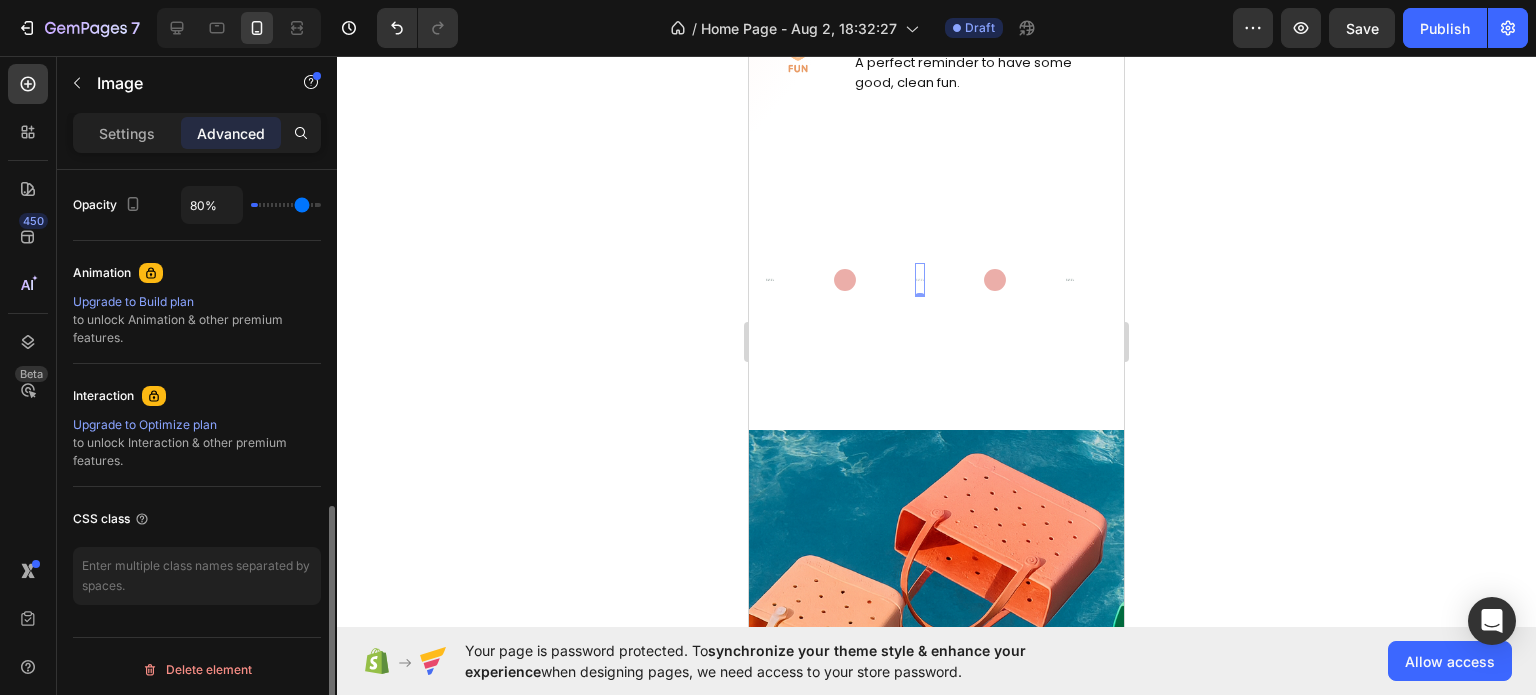 type on "88%" 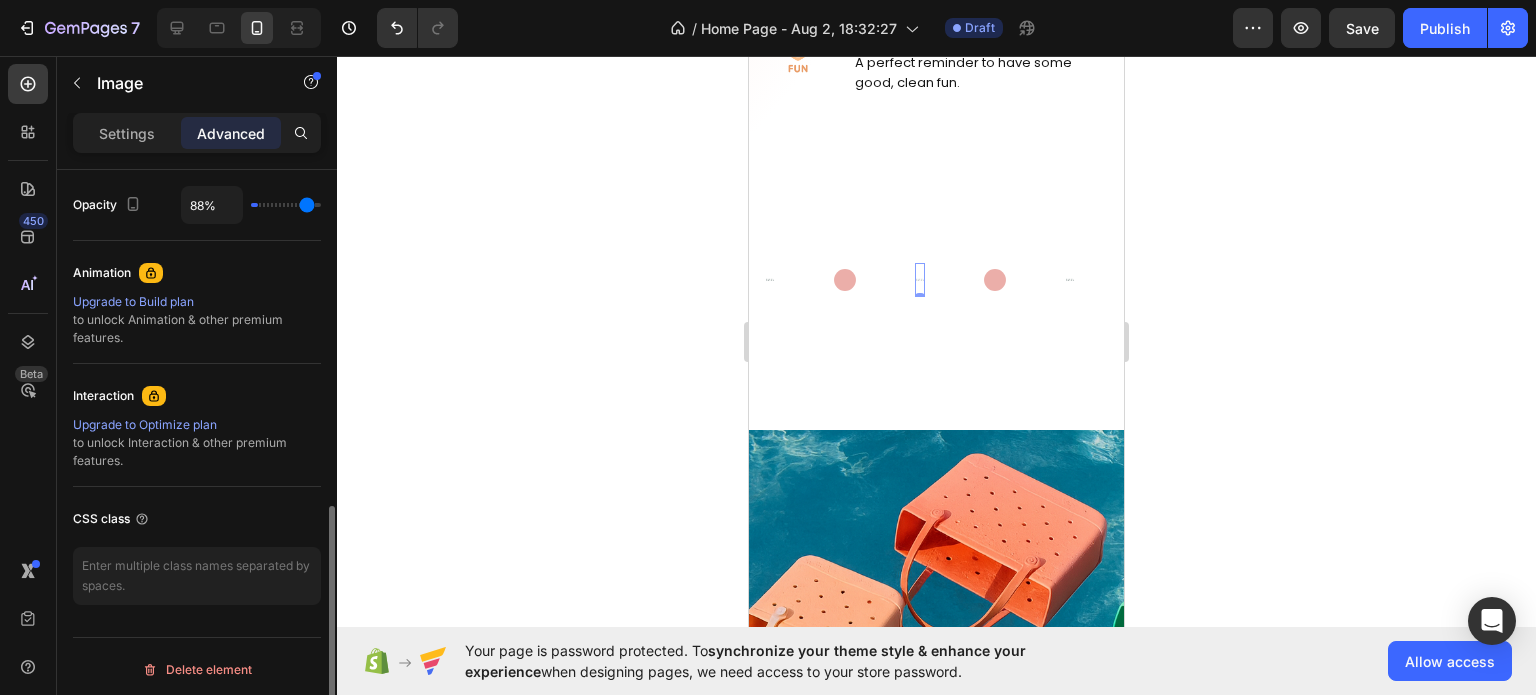 type on "91%" 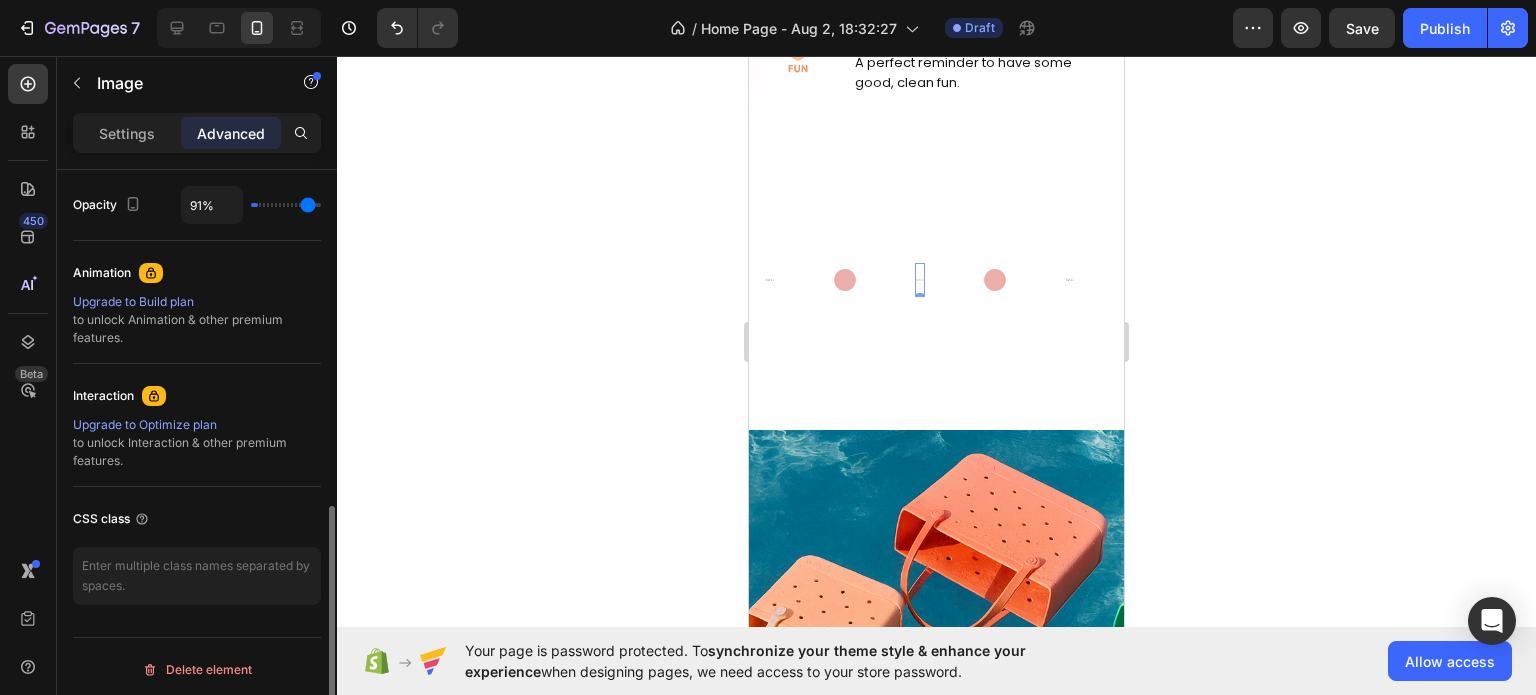 type on "94%" 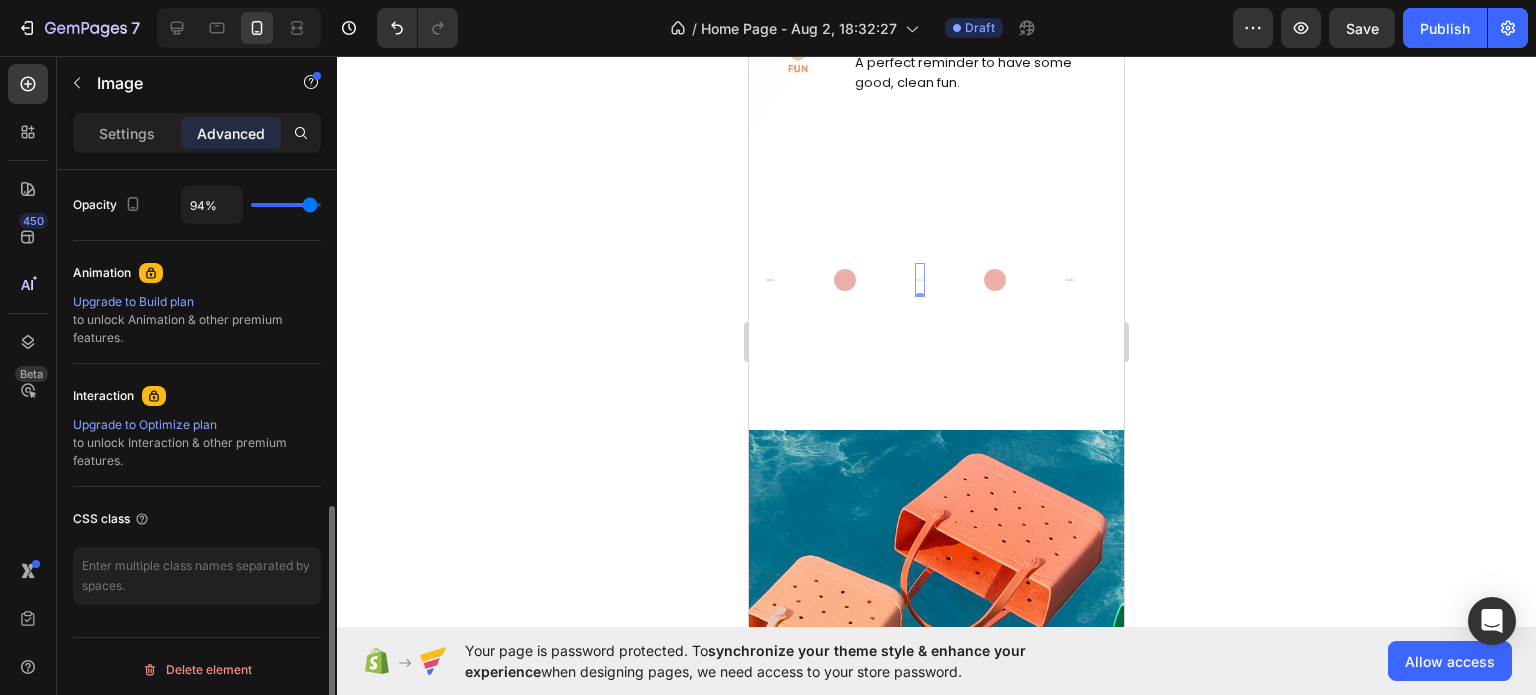 type on "98%" 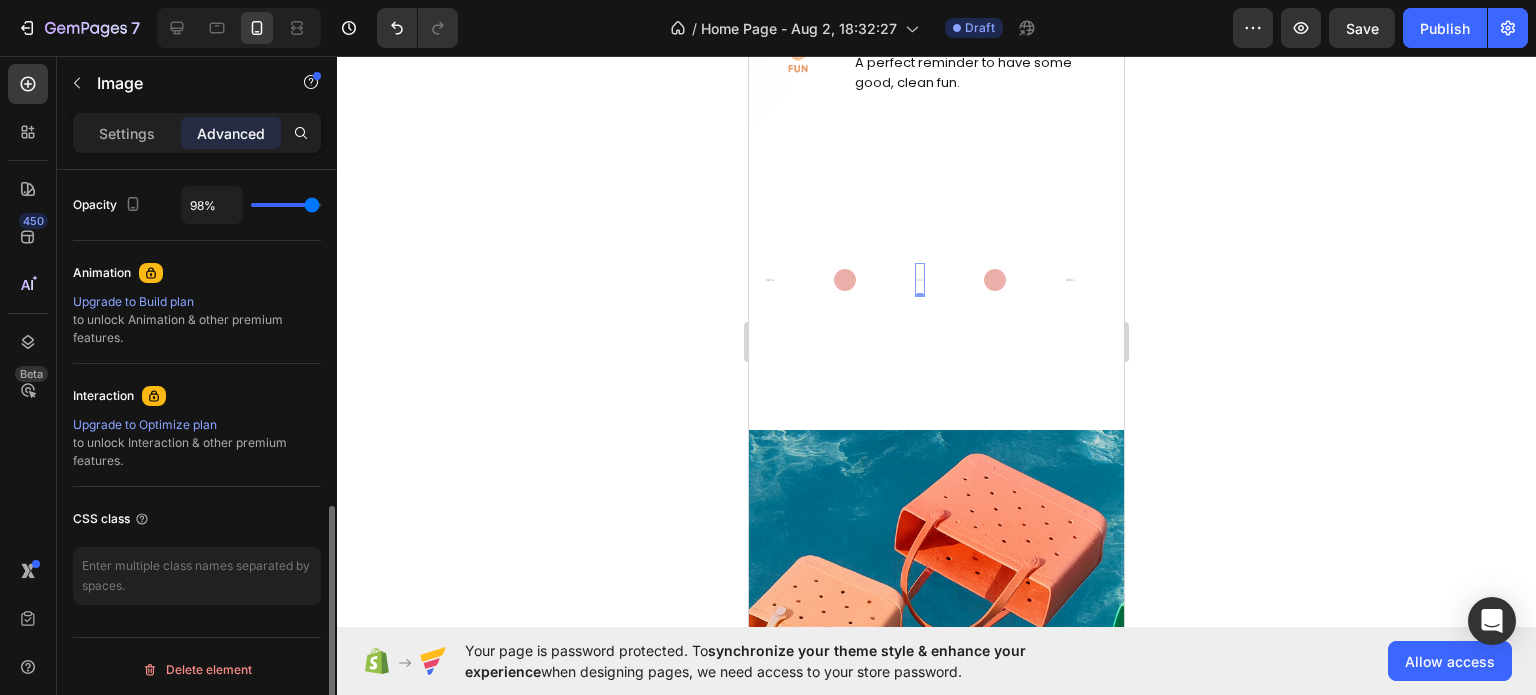 type on "100%" 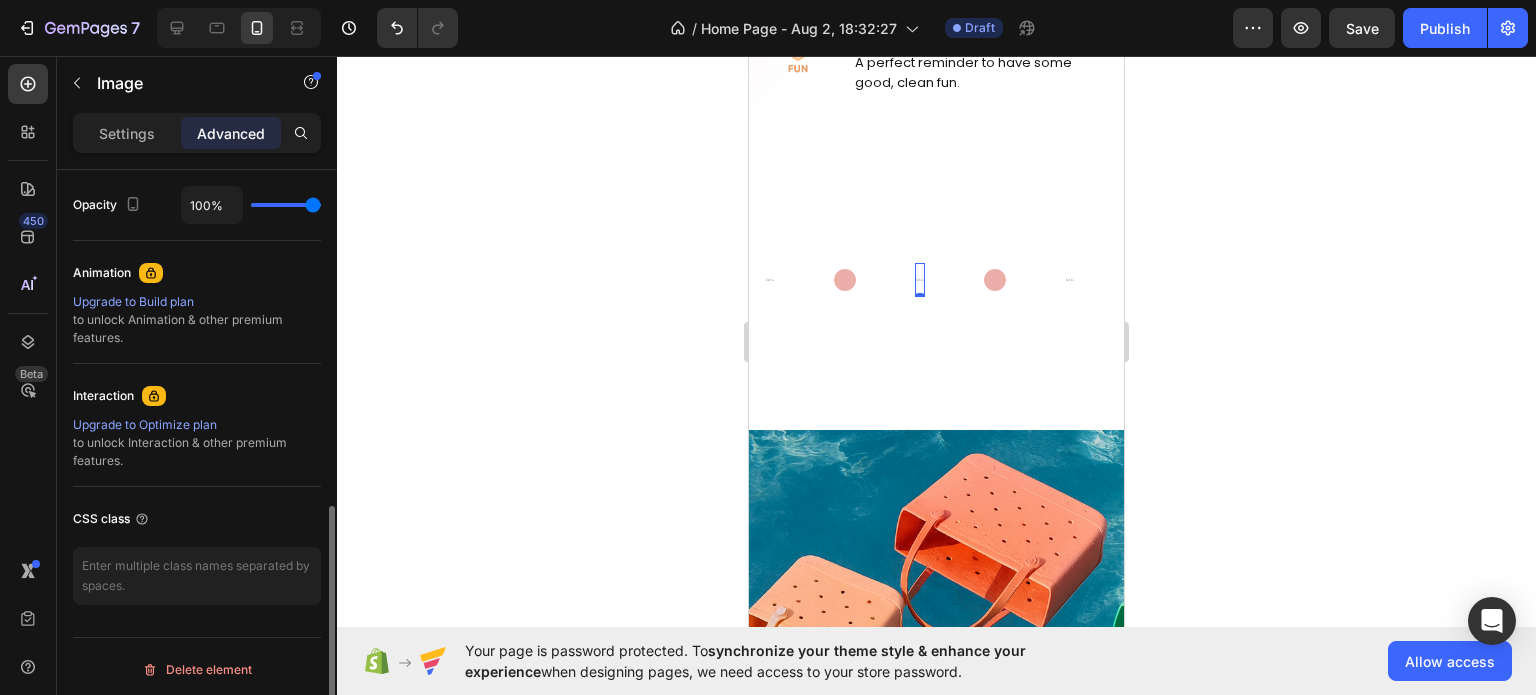 drag, startPoint x: 318, startPoint y: 199, endPoint x: 367, endPoint y: 219, distance: 52.924473 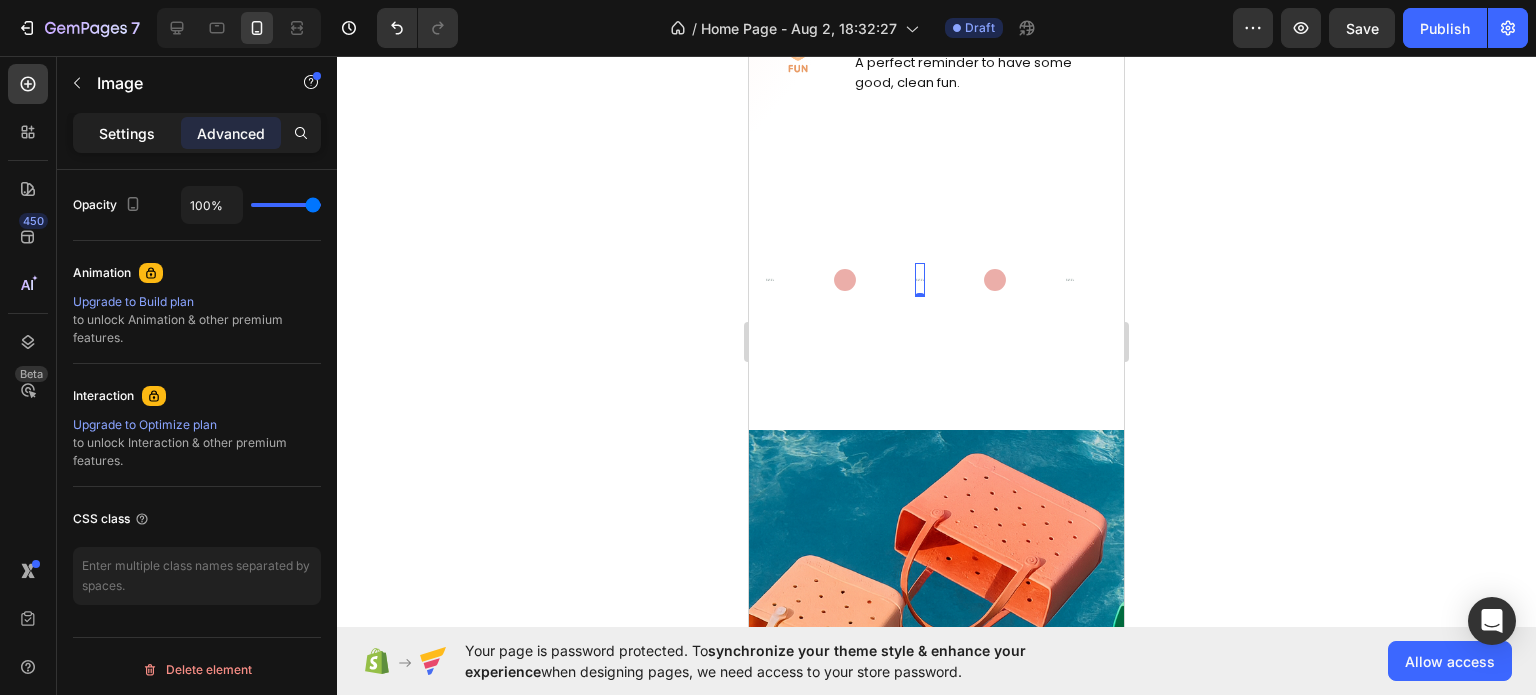 click on "Settings" at bounding box center [127, 133] 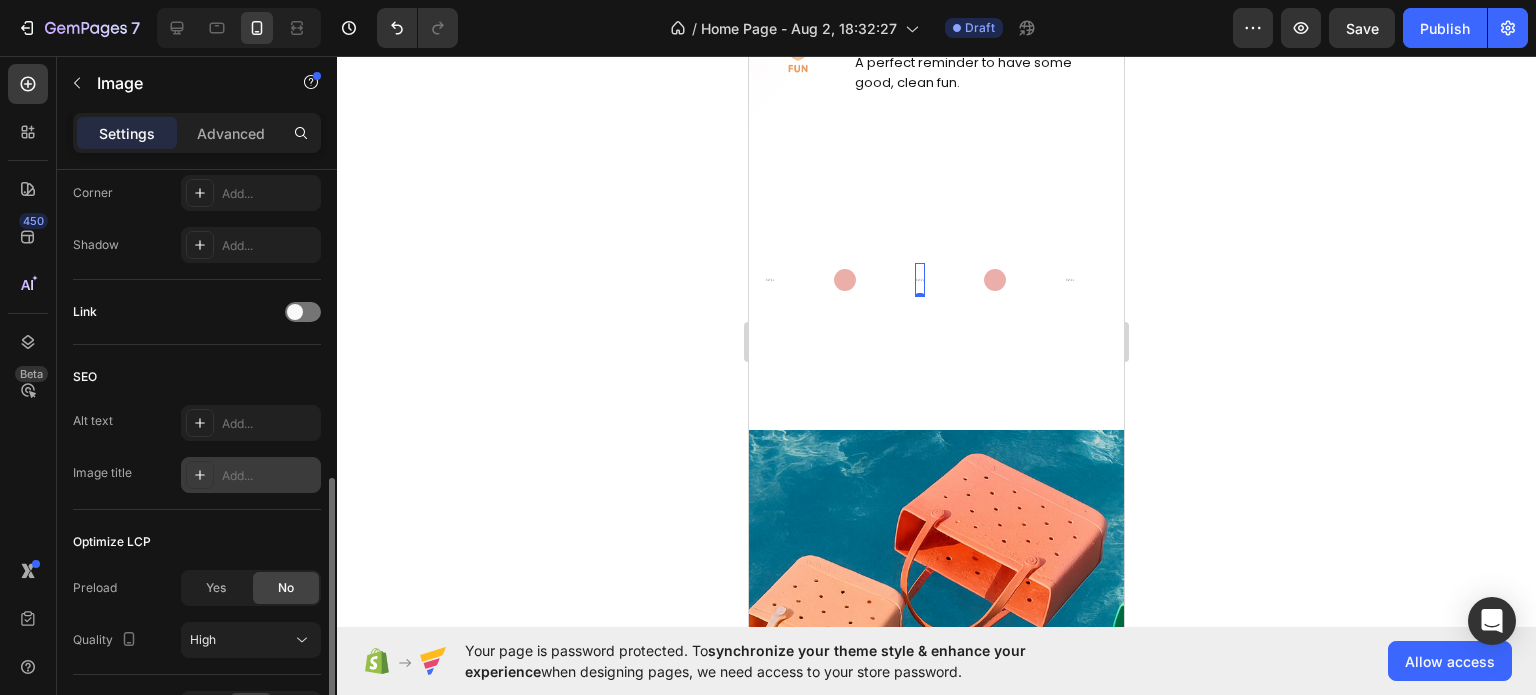 scroll, scrollTop: 926, scrollLeft: 0, axis: vertical 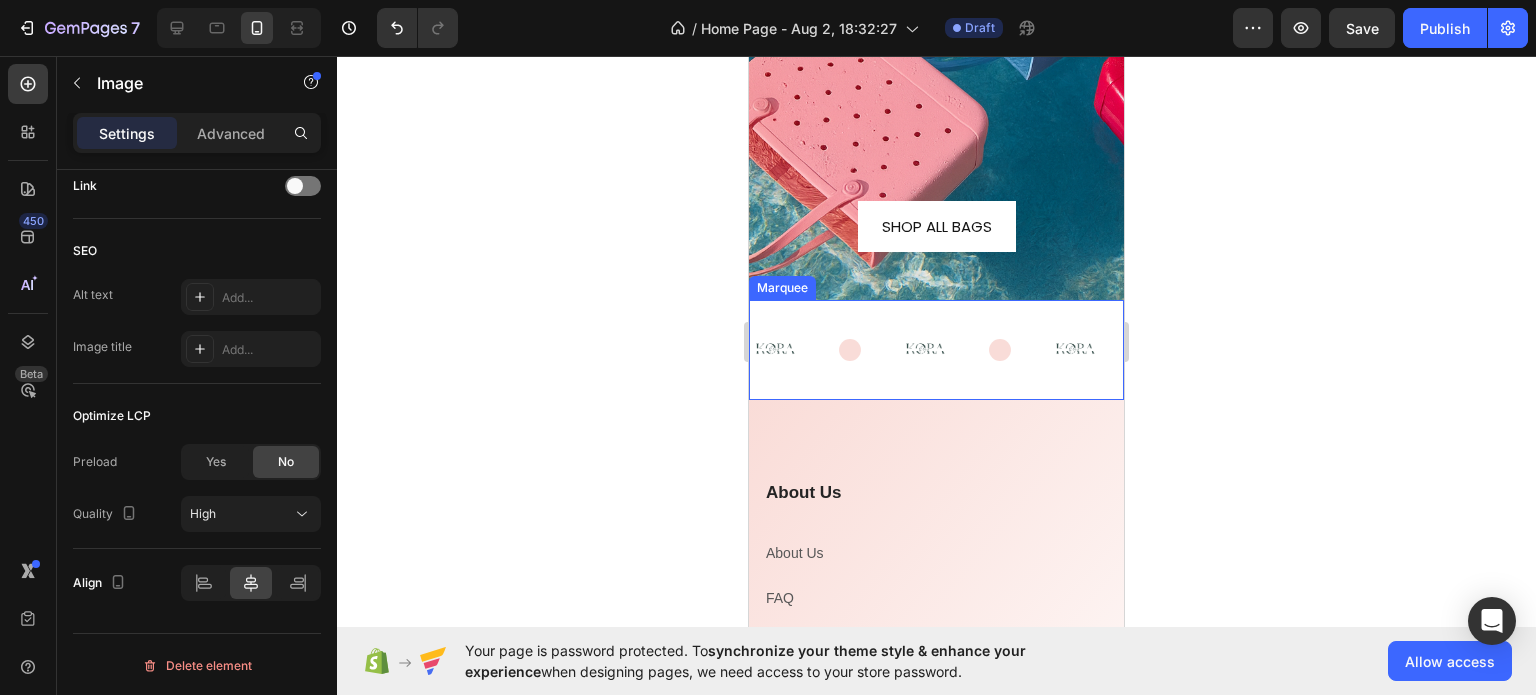 click 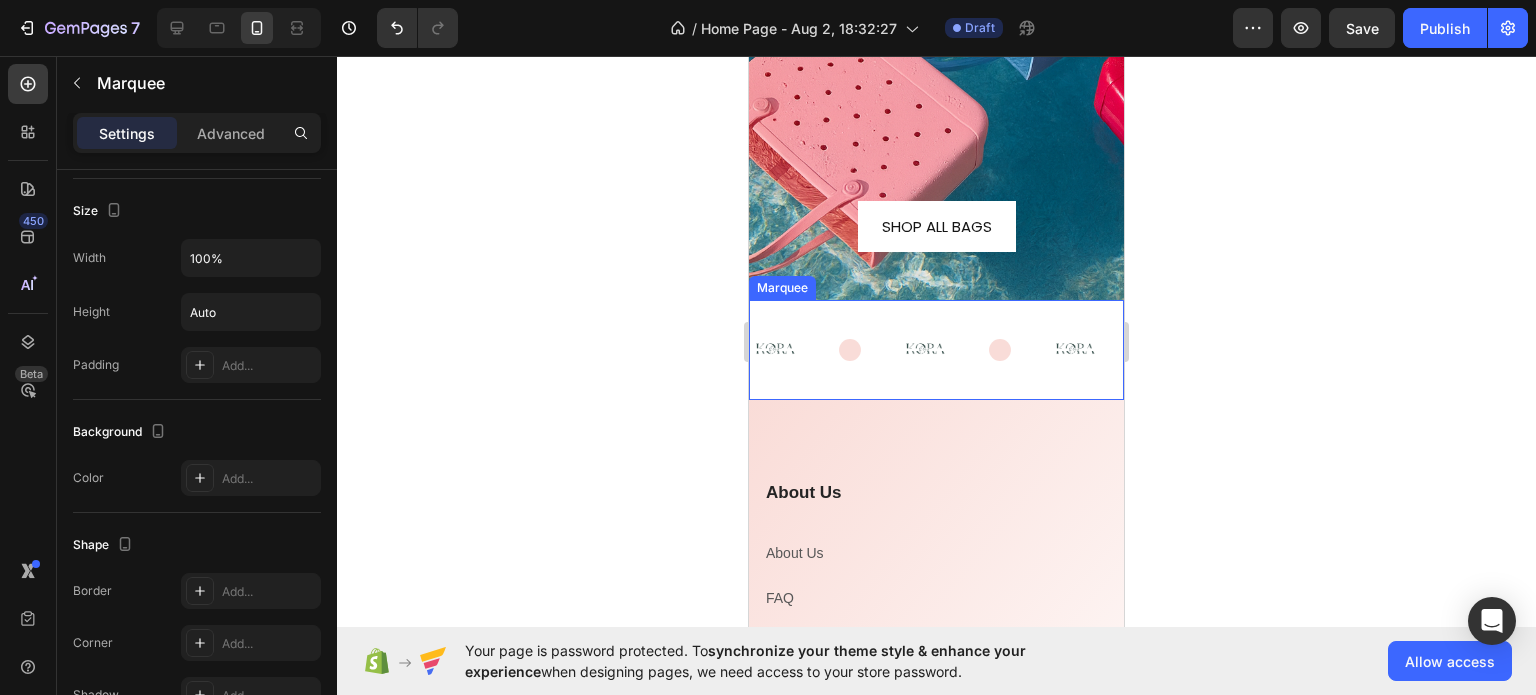 scroll, scrollTop: 0, scrollLeft: 0, axis: both 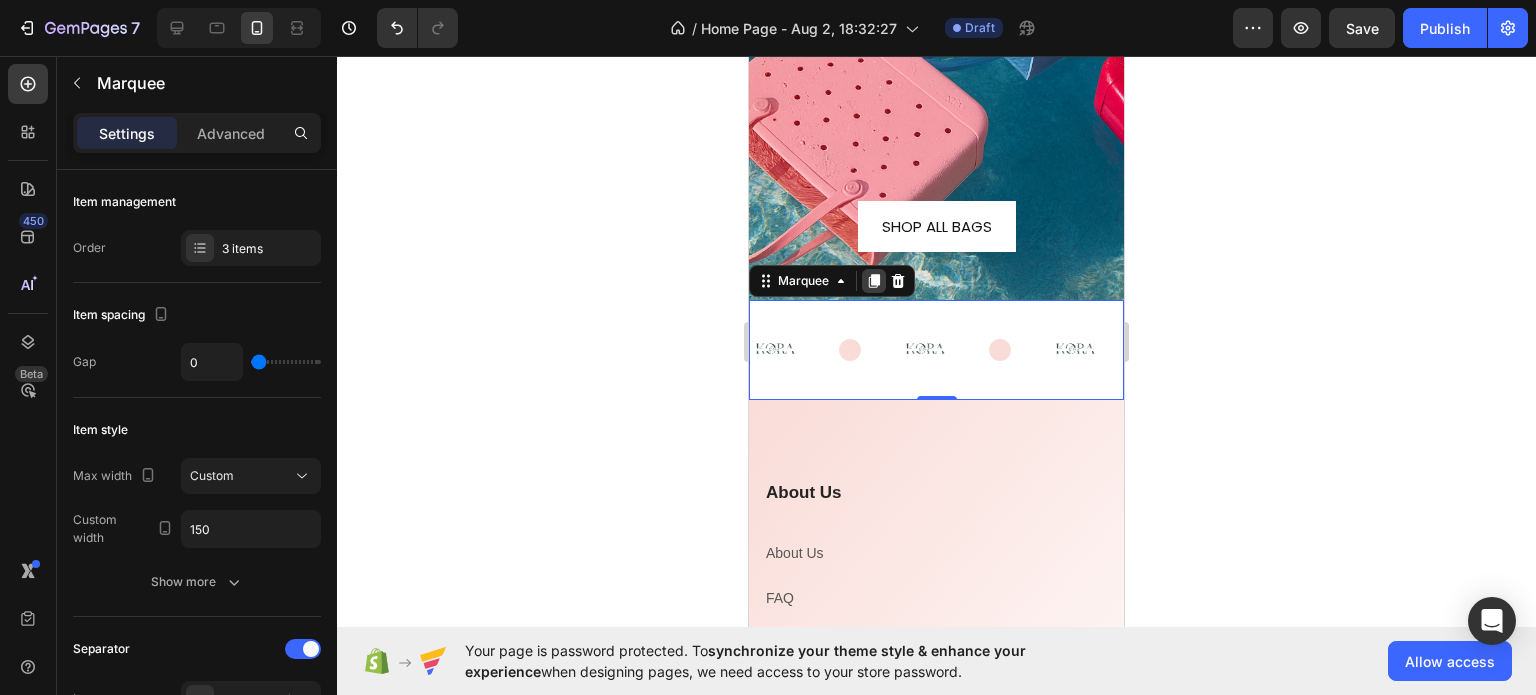 click 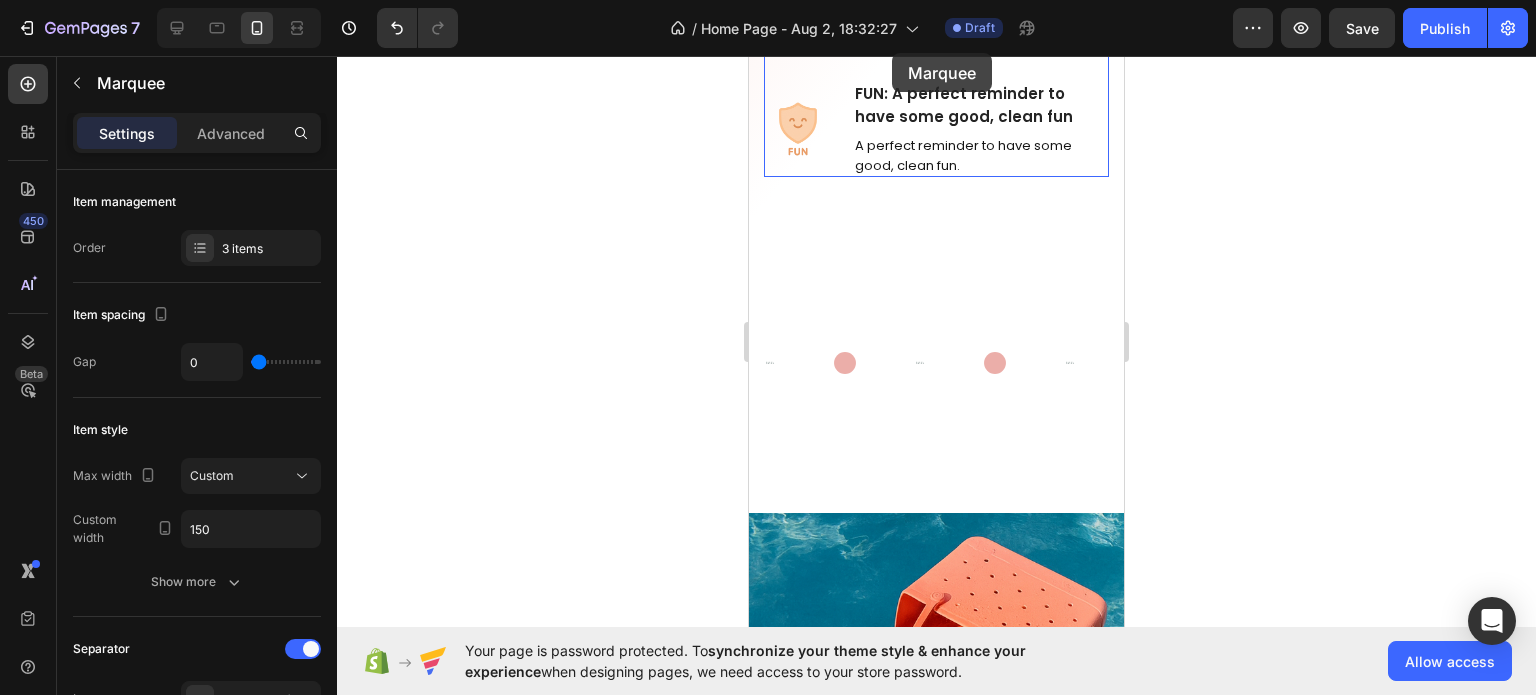scroll, scrollTop: 3684, scrollLeft: 0, axis: vertical 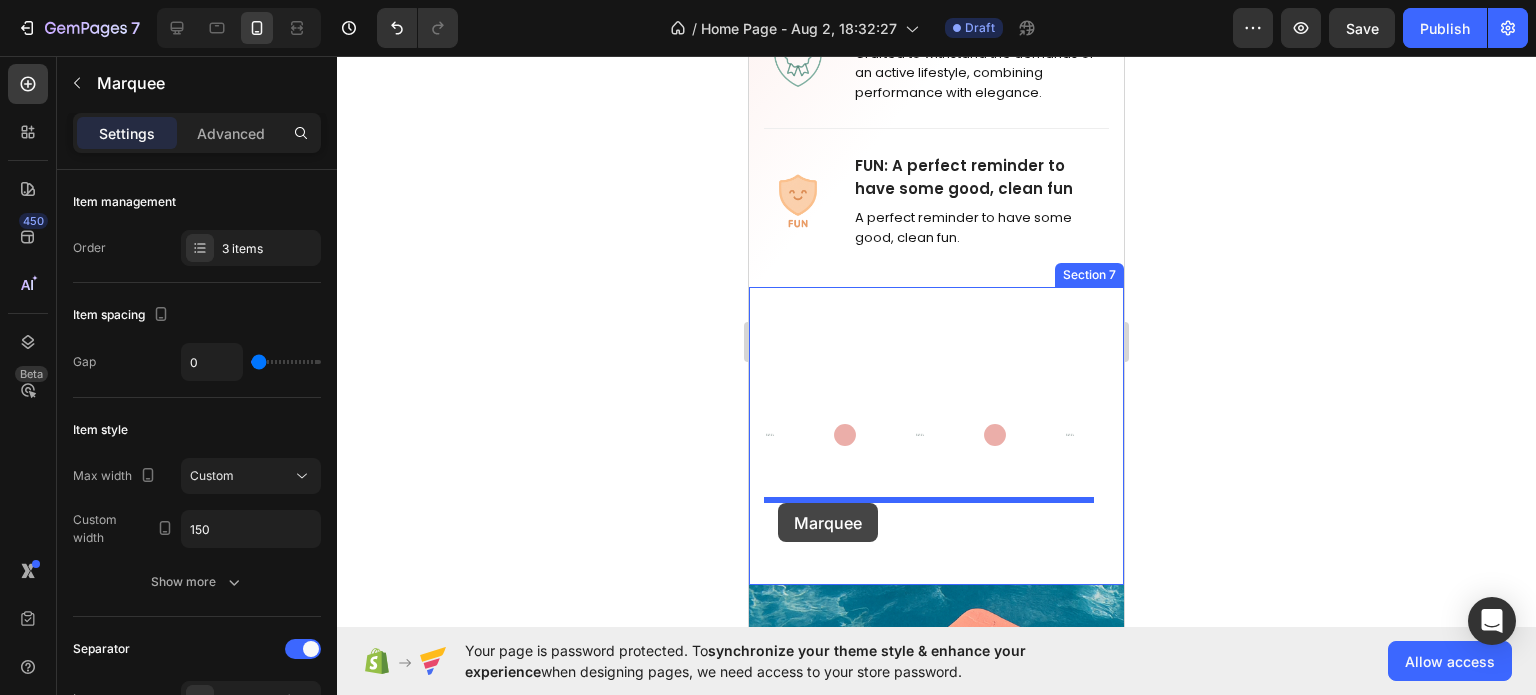 drag, startPoint x: 878, startPoint y: 458, endPoint x: 778, endPoint y: 503, distance: 109.65856 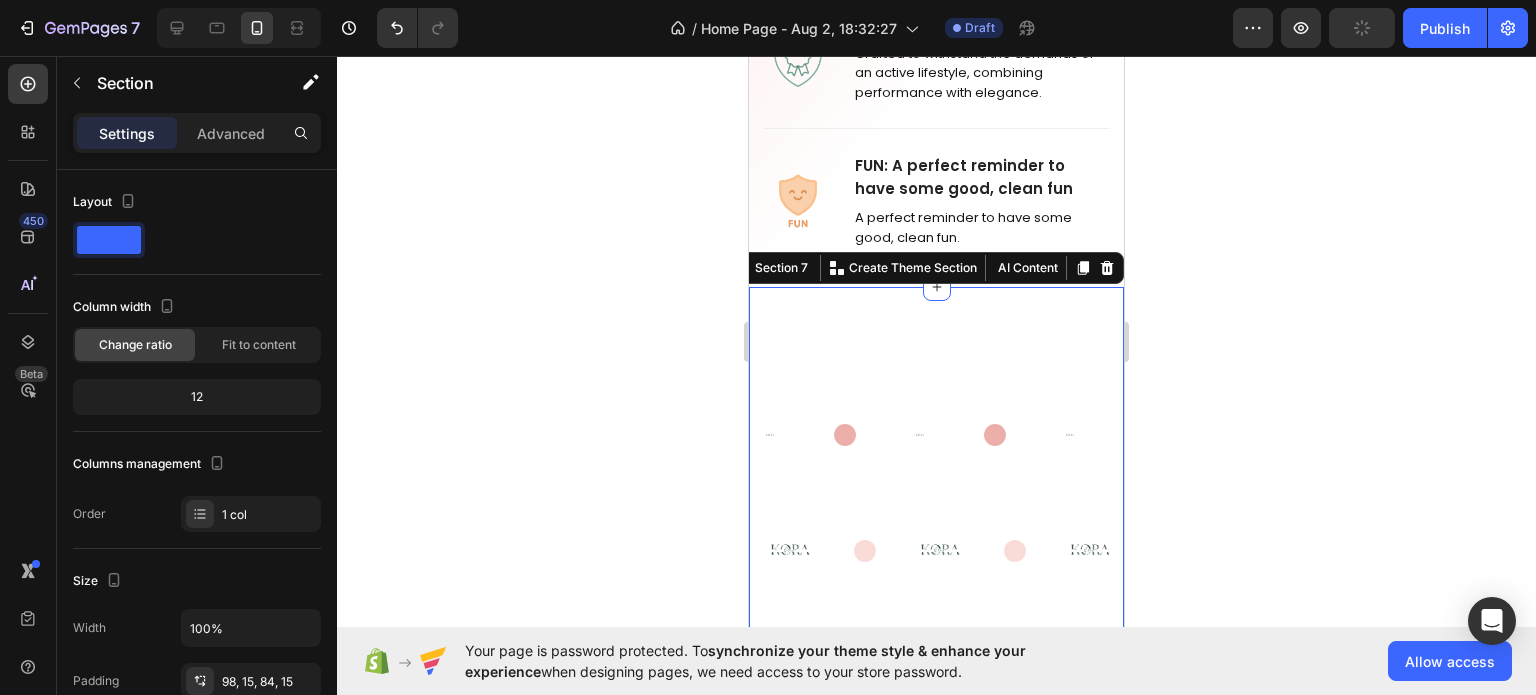 click on "Image
Image
Image
Image
Image
Image
Marquee Row Image
Image
Image
Image
Image
Image
Marquee Section 7   You can create reusable sections Create Theme Section AI Content Write with GemAI What would you like to describe here? Tone and Voice Persuasive Product Show more Generate" at bounding box center [936, 486] 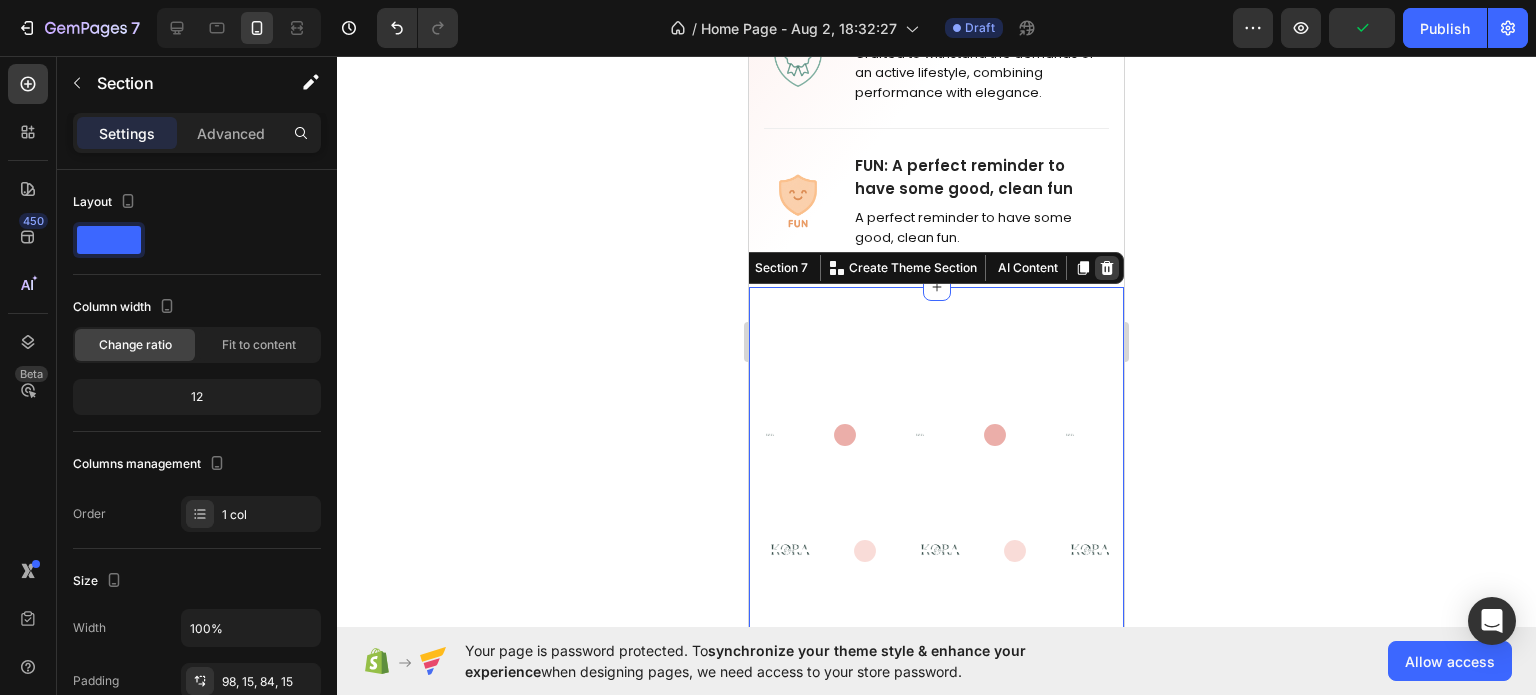 click 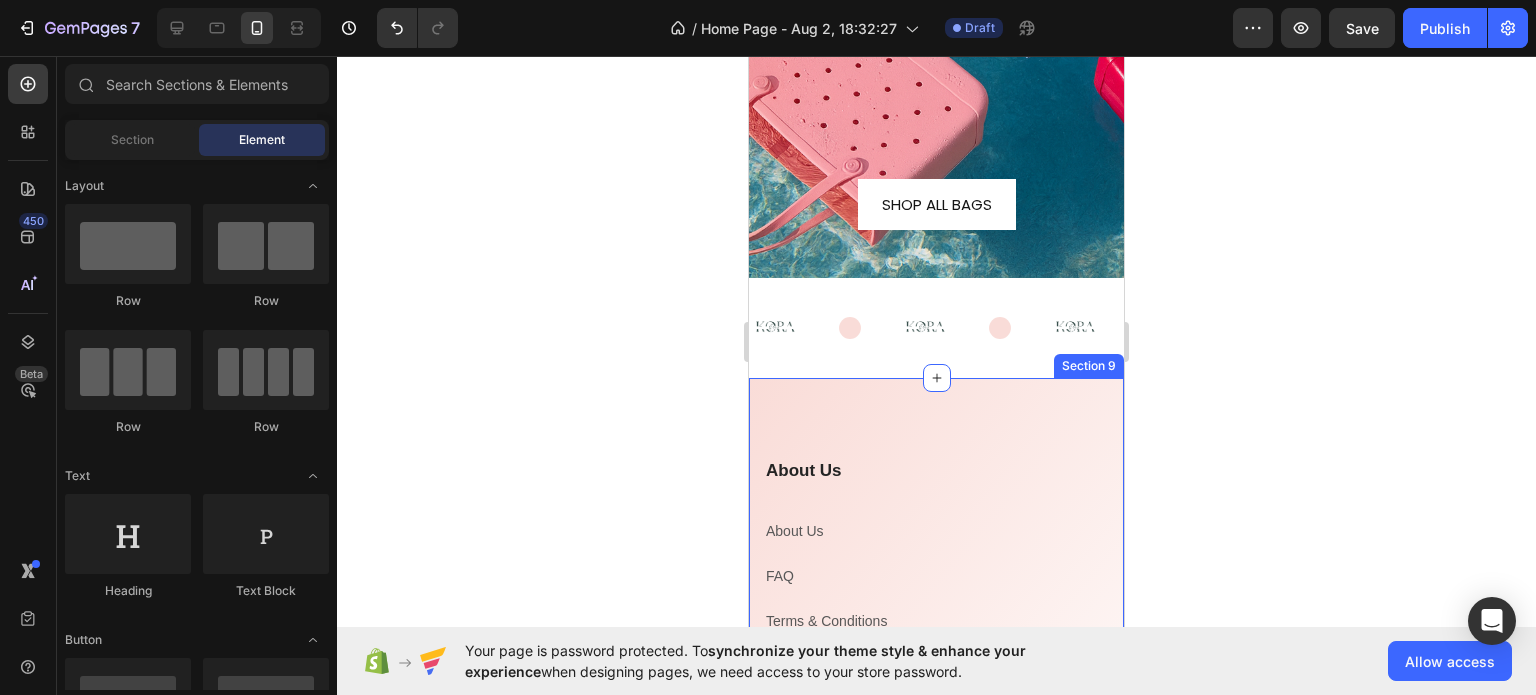 scroll, scrollTop: 4384, scrollLeft: 0, axis: vertical 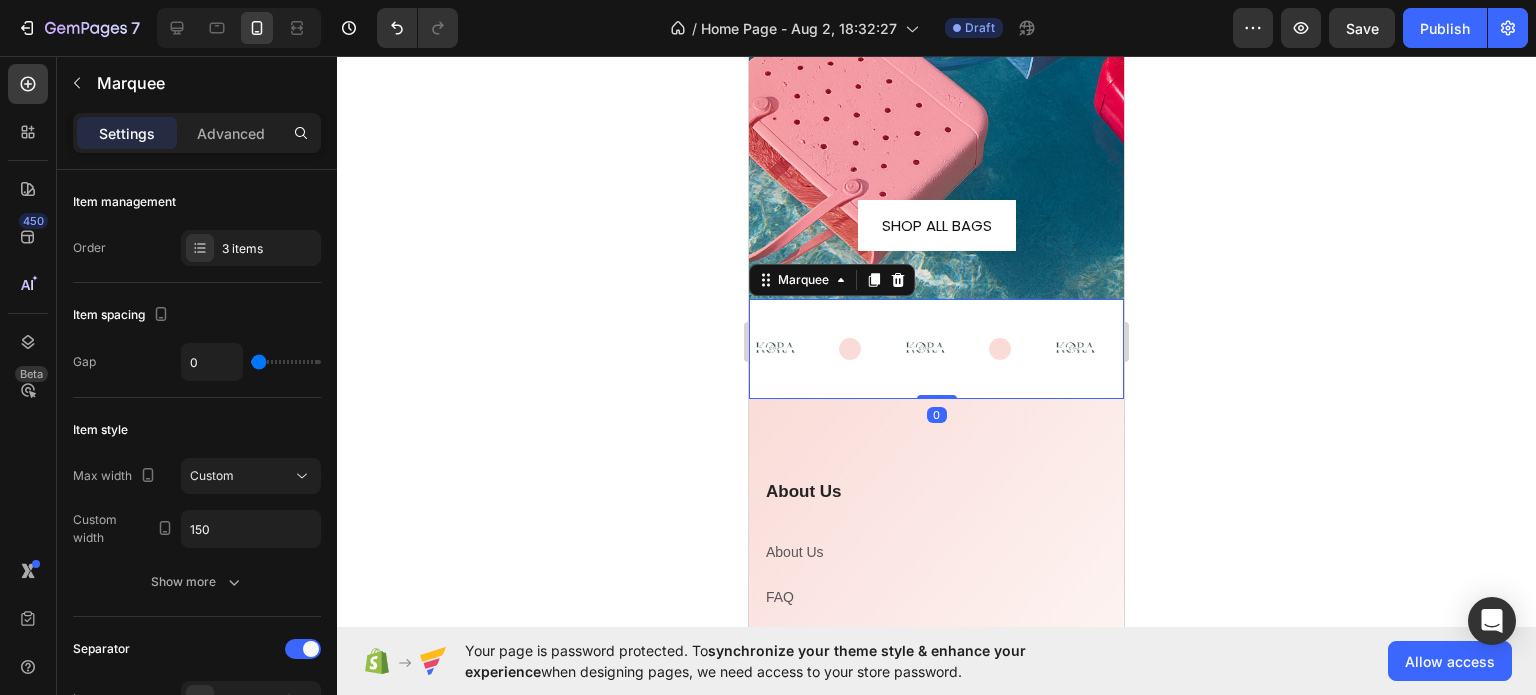 click 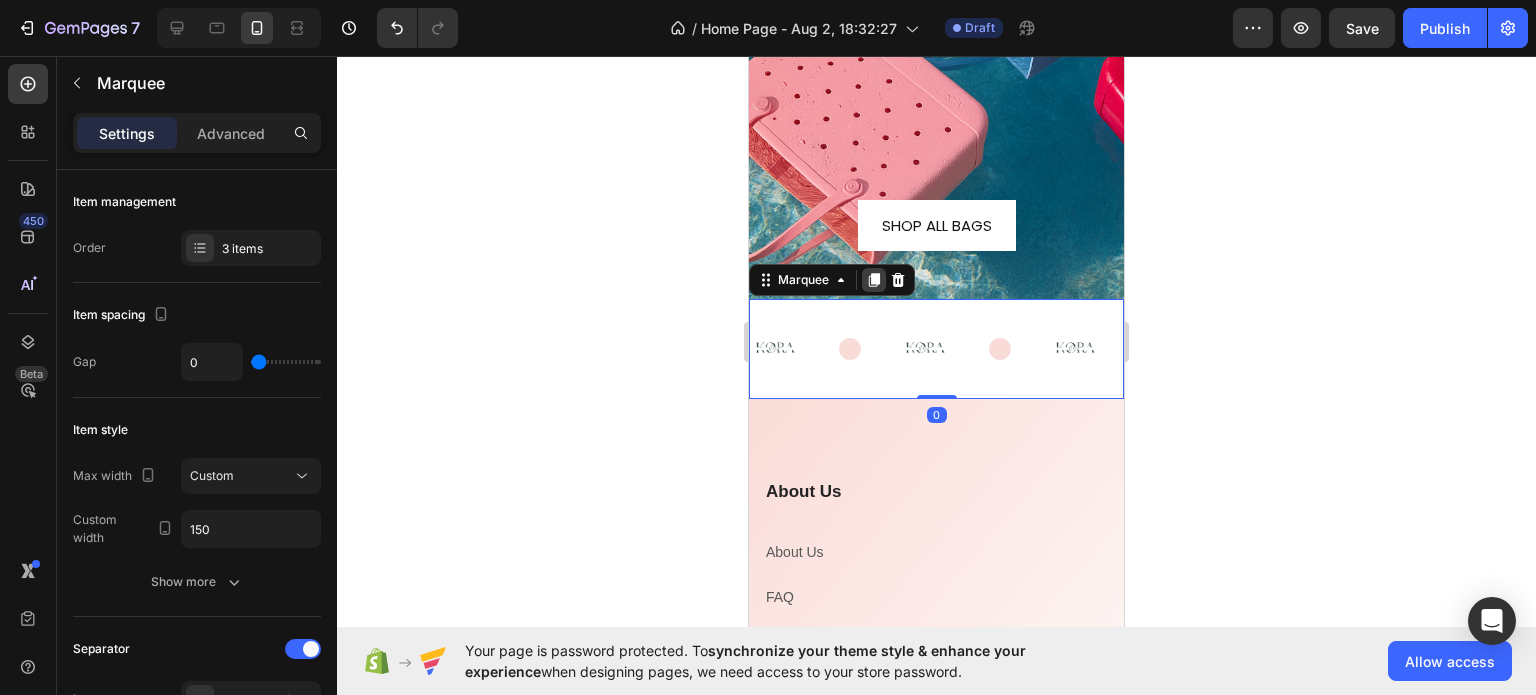 click at bounding box center [874, 280] 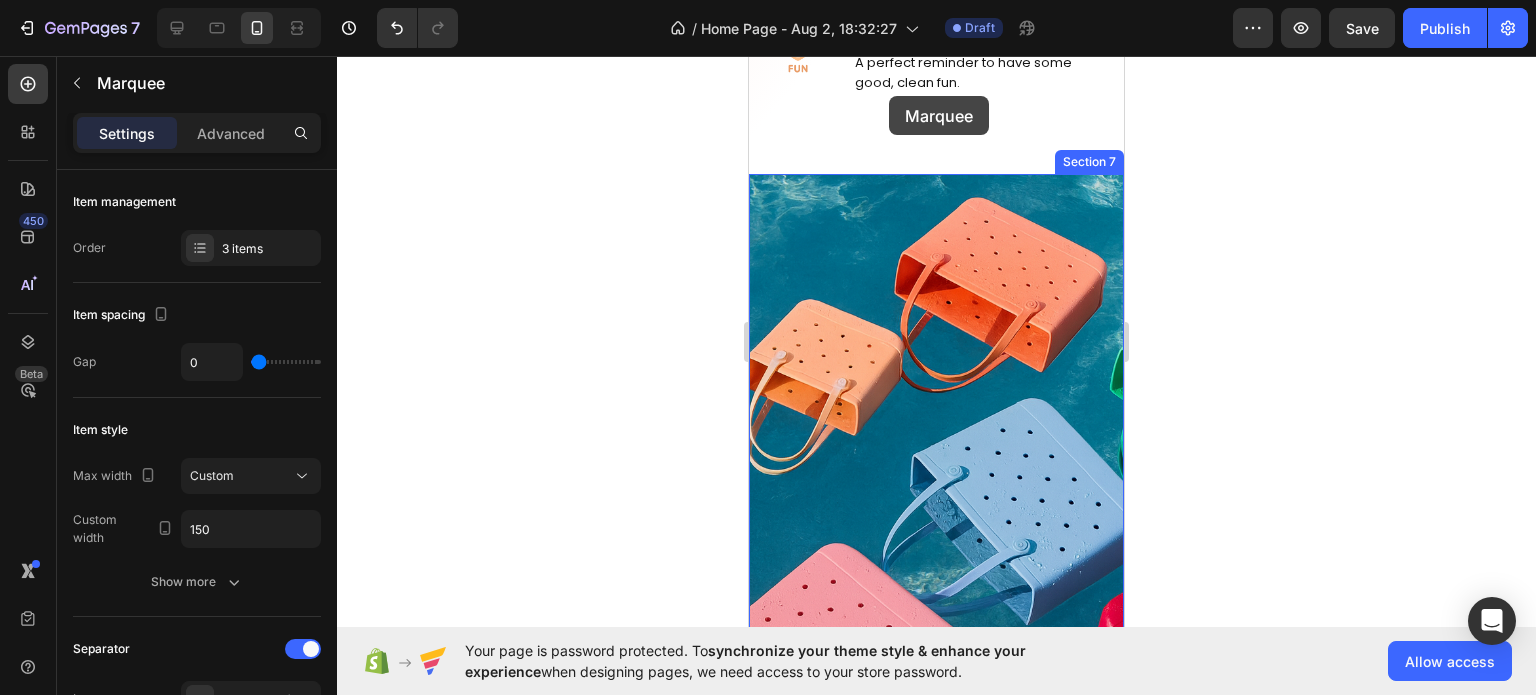 scroll, scrollTop: 3698, scrollLeft: 0, axis: vertical 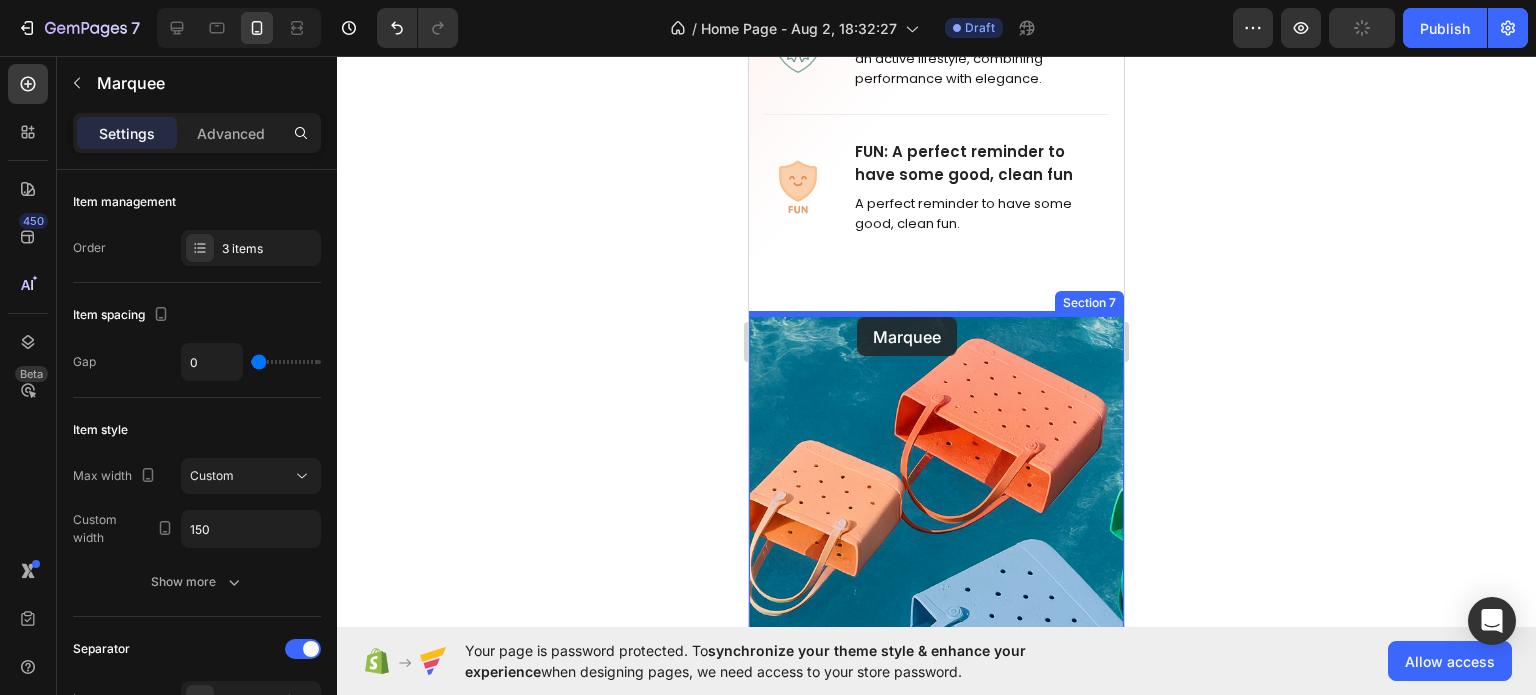 drag, startPoint x: 884, startPoint y: 455, endPoint x: 857, endPoint y: 317, distance: 140.6165 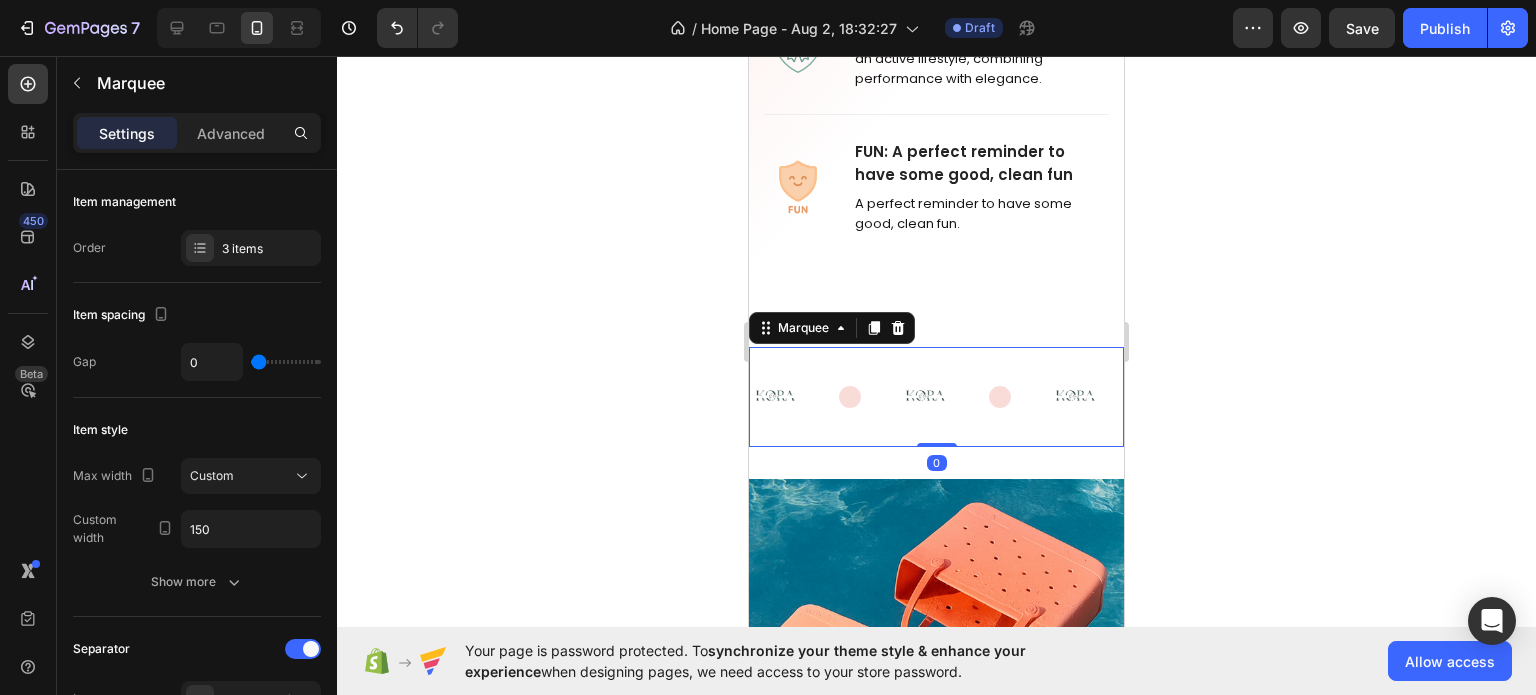 click 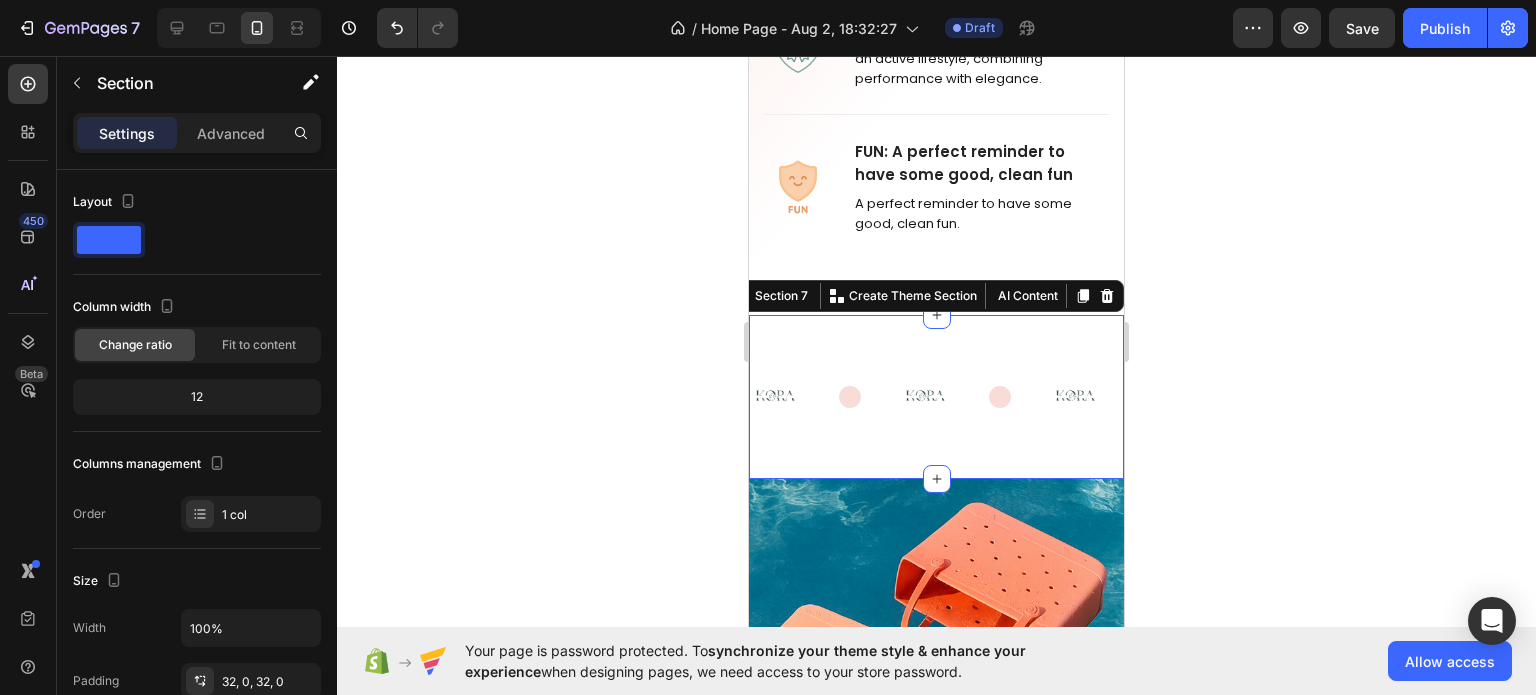 click on "Image
Image
Image
Image
Image
Image
Marquee Section 7   You can create reusable sections Create Theme Section AI Content Write with GemAI What would you like to describe here? Tone and Voice Persuasive Product Show more Generate" at bounding box center (936, 397) 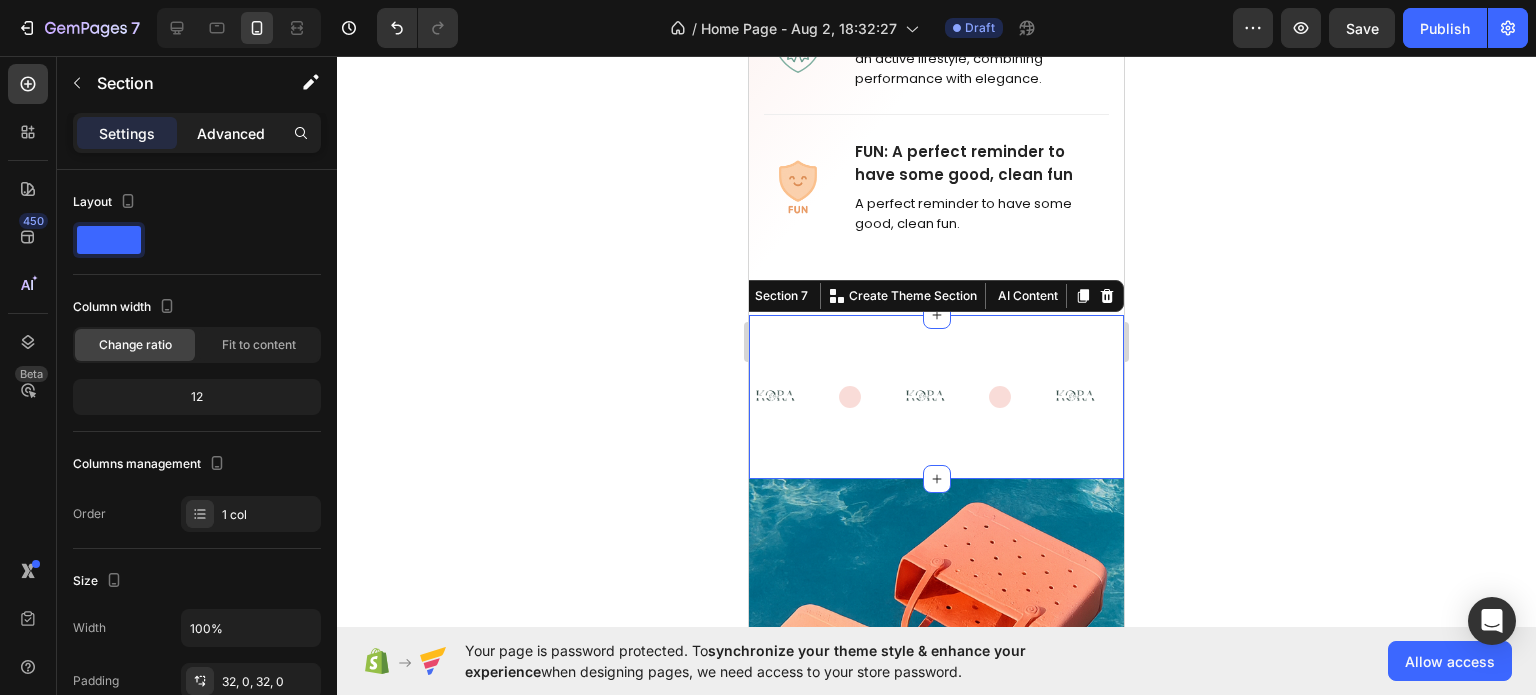 click on "Advanced" 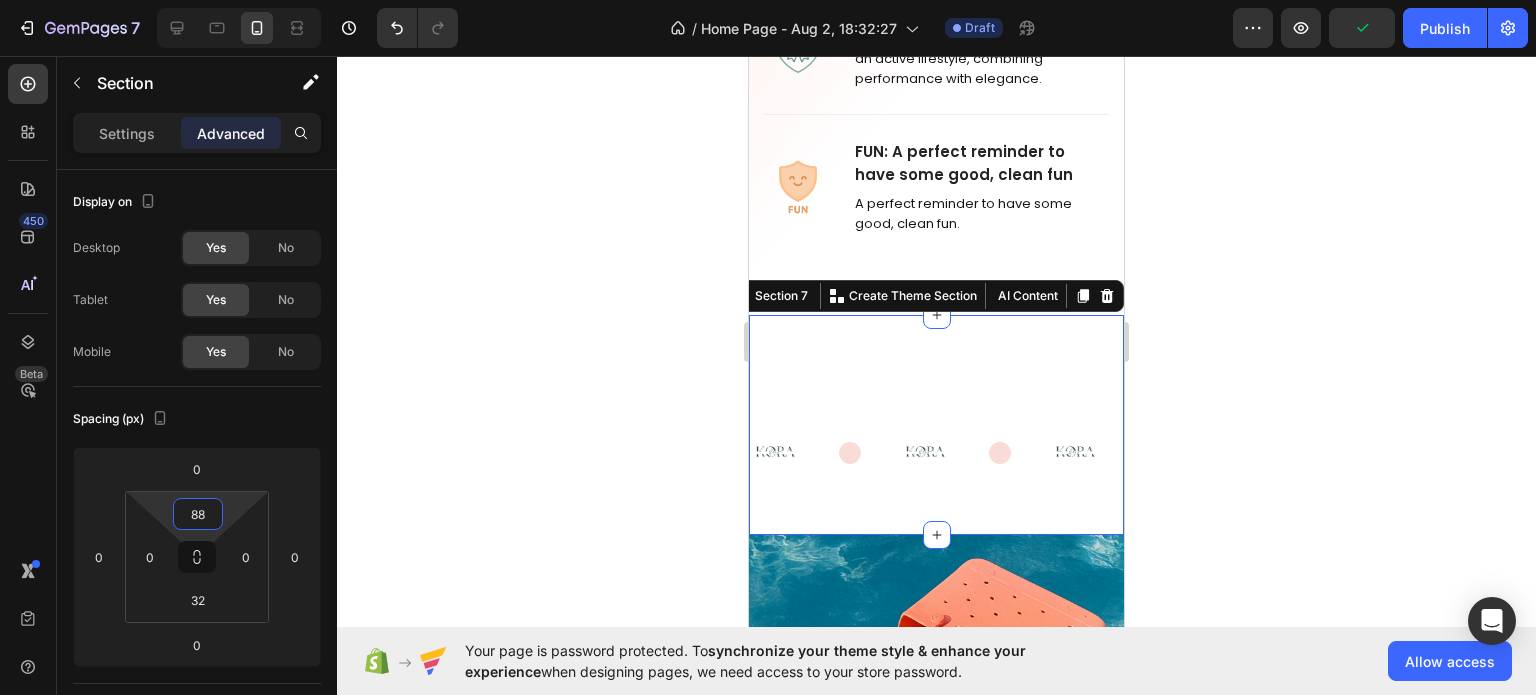 type on "0" 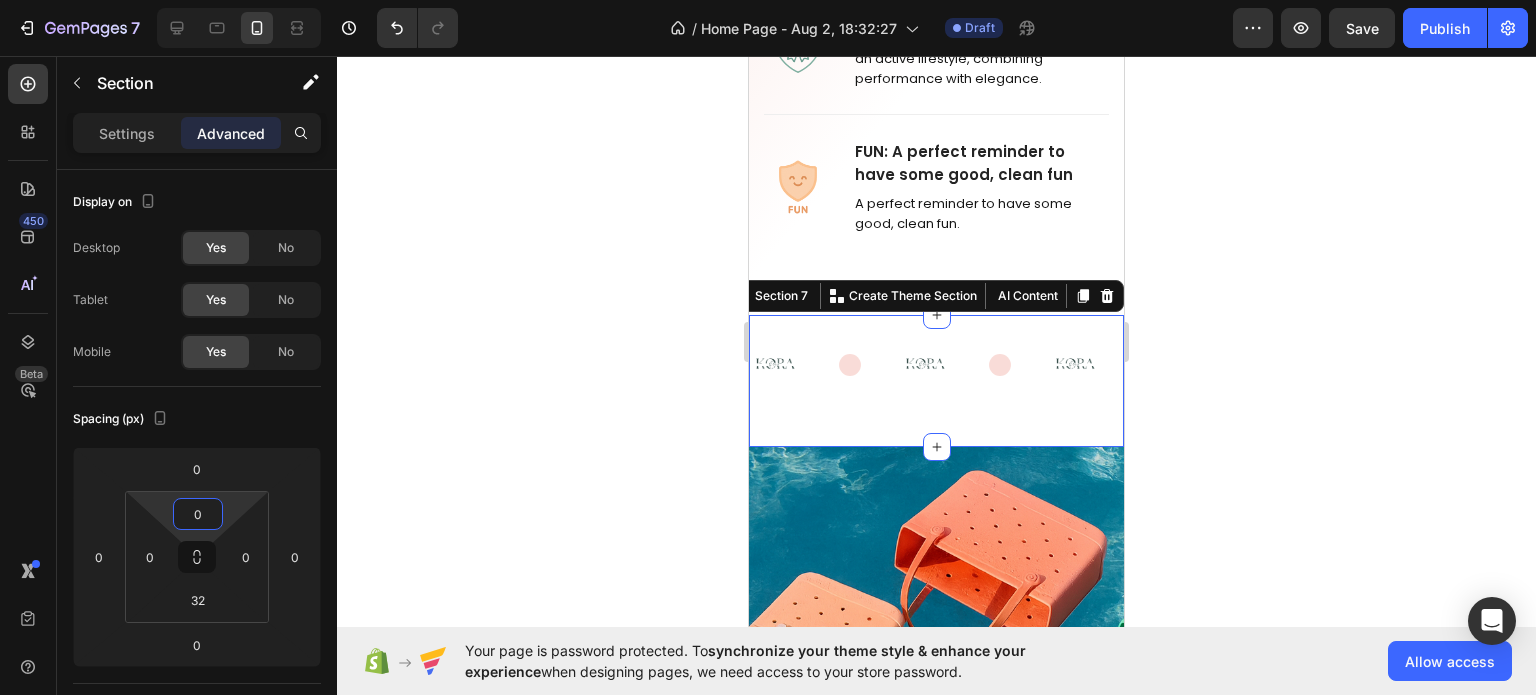 drag, startPoint x: 206, startPoint y: 534, endPoint x: 192, endPoint y: 559, distance: 28.653097 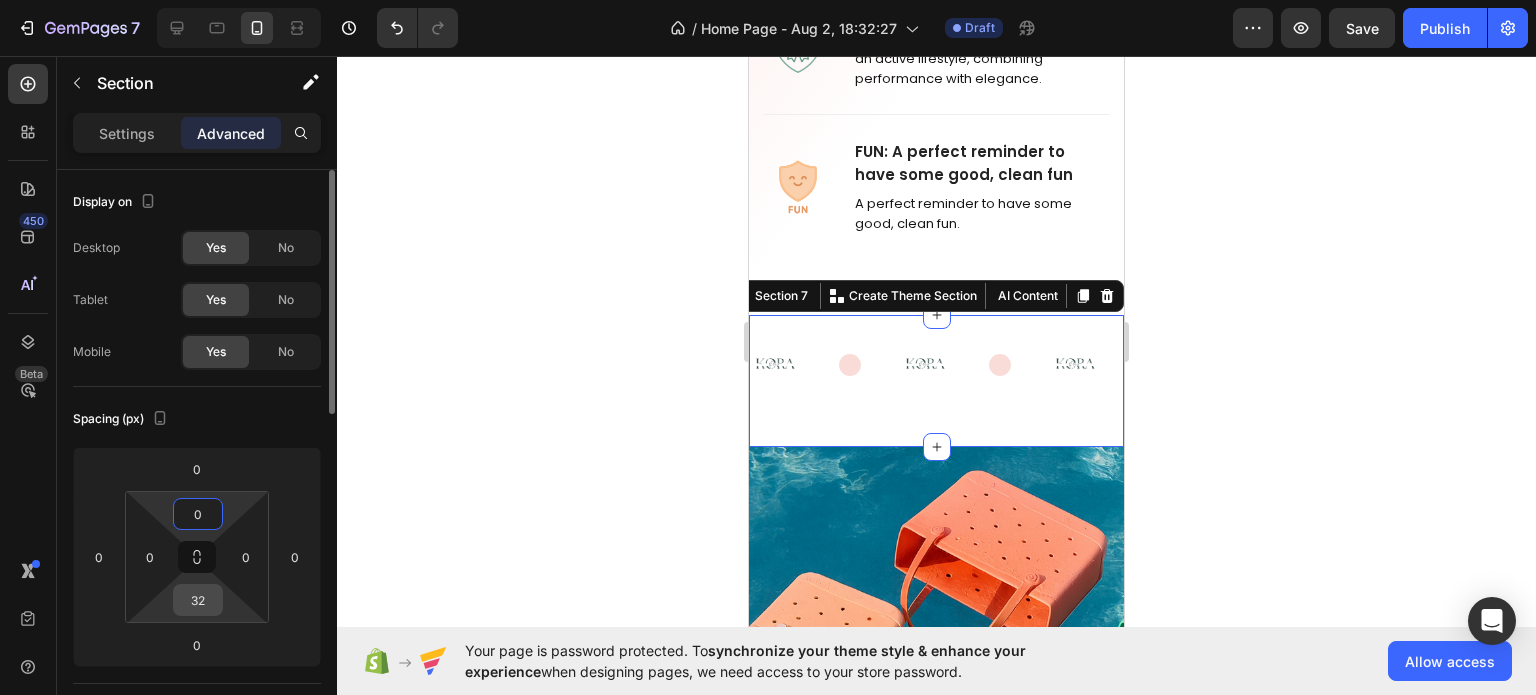 click on "32" at bounding box center [198, 600] 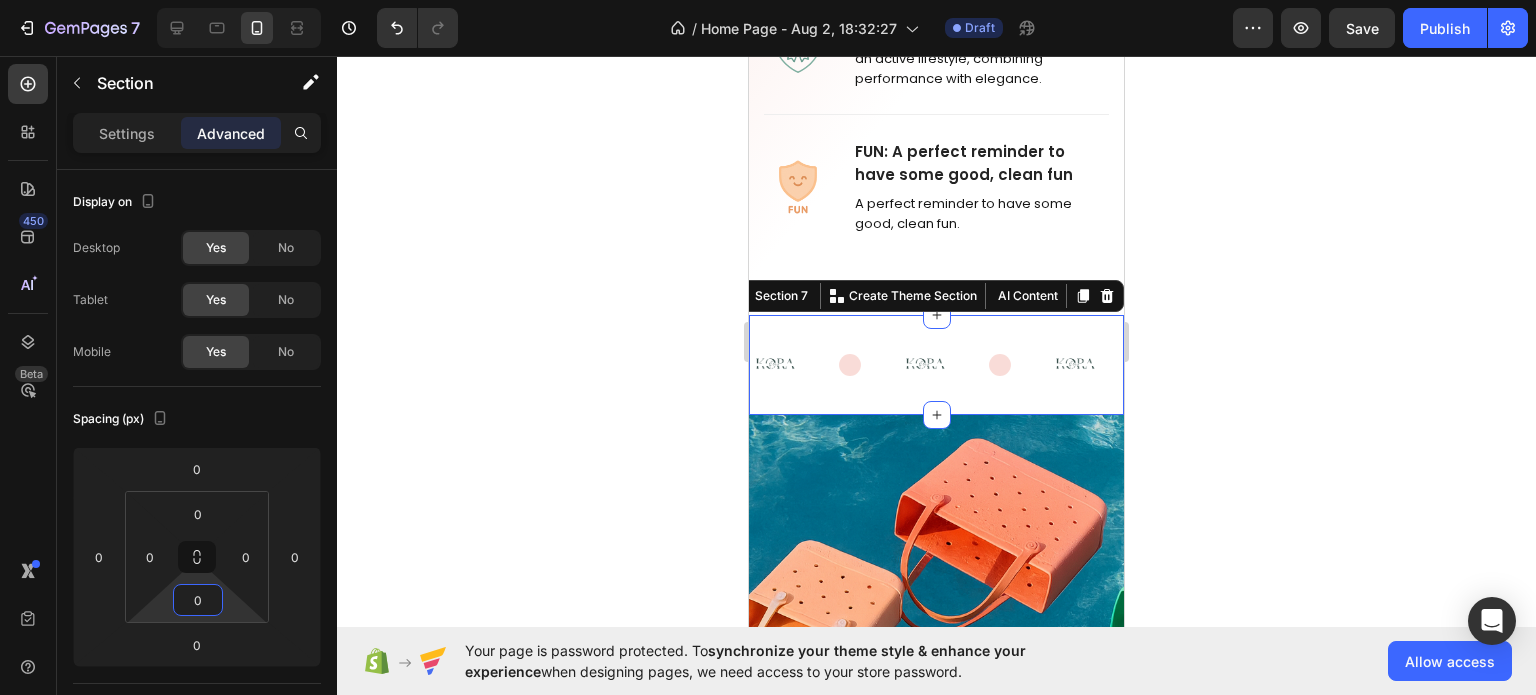 type on "0" 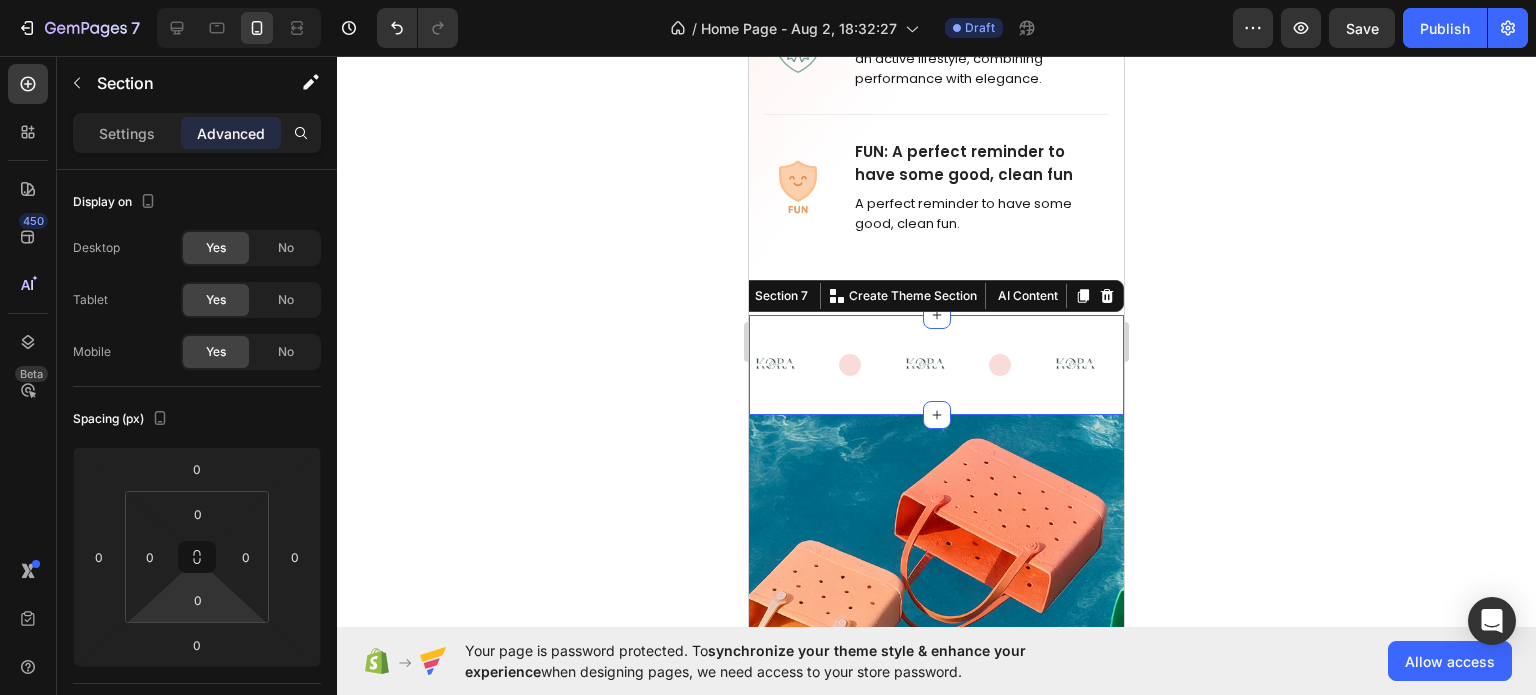 click 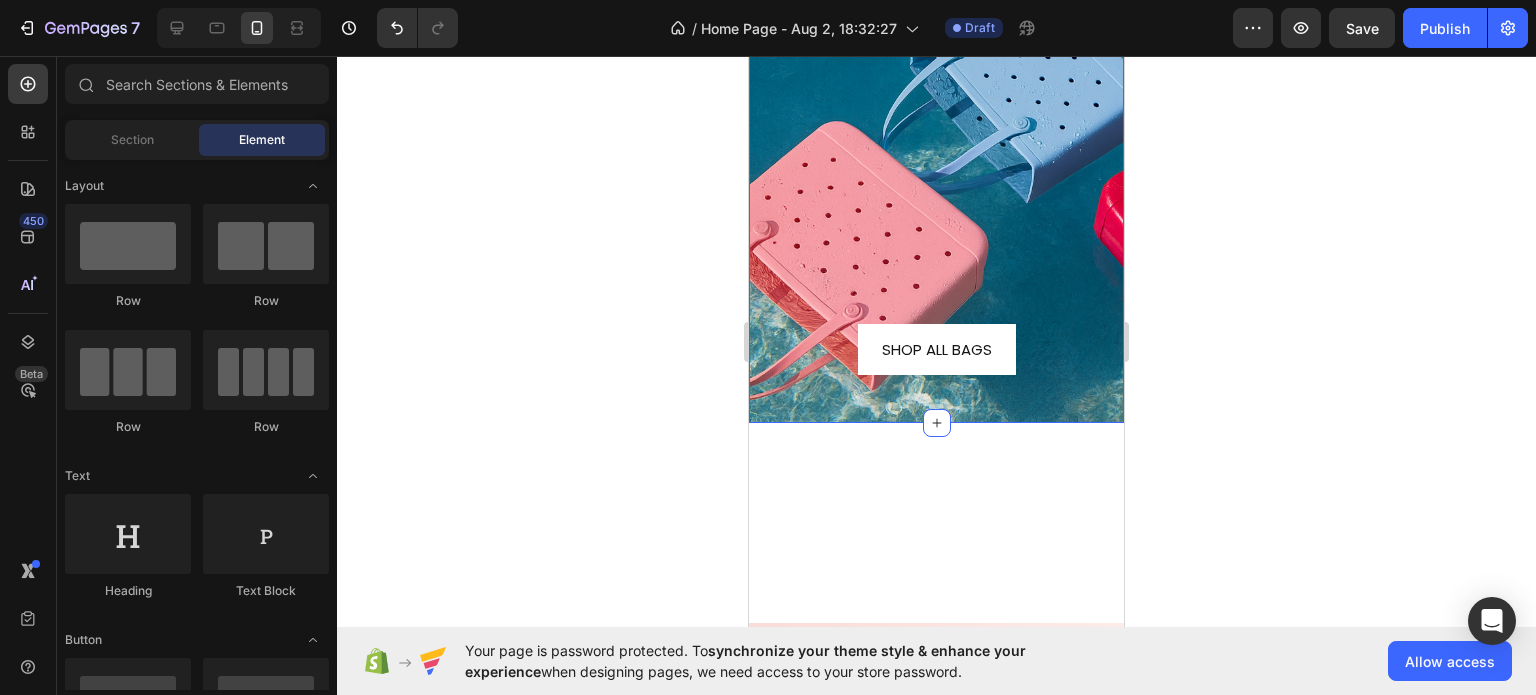 scroll, scrollTop: 4498, scrollLeft: 0, axis: vertical 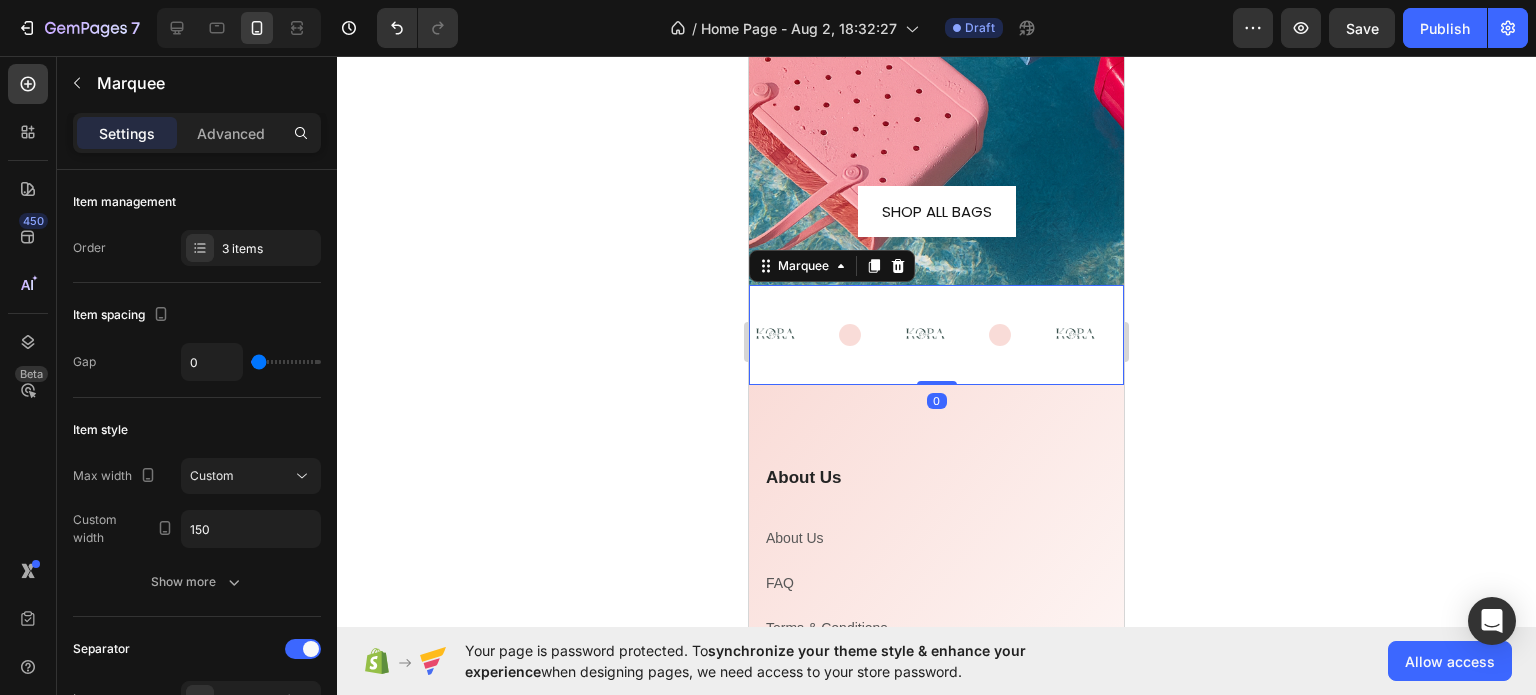 click 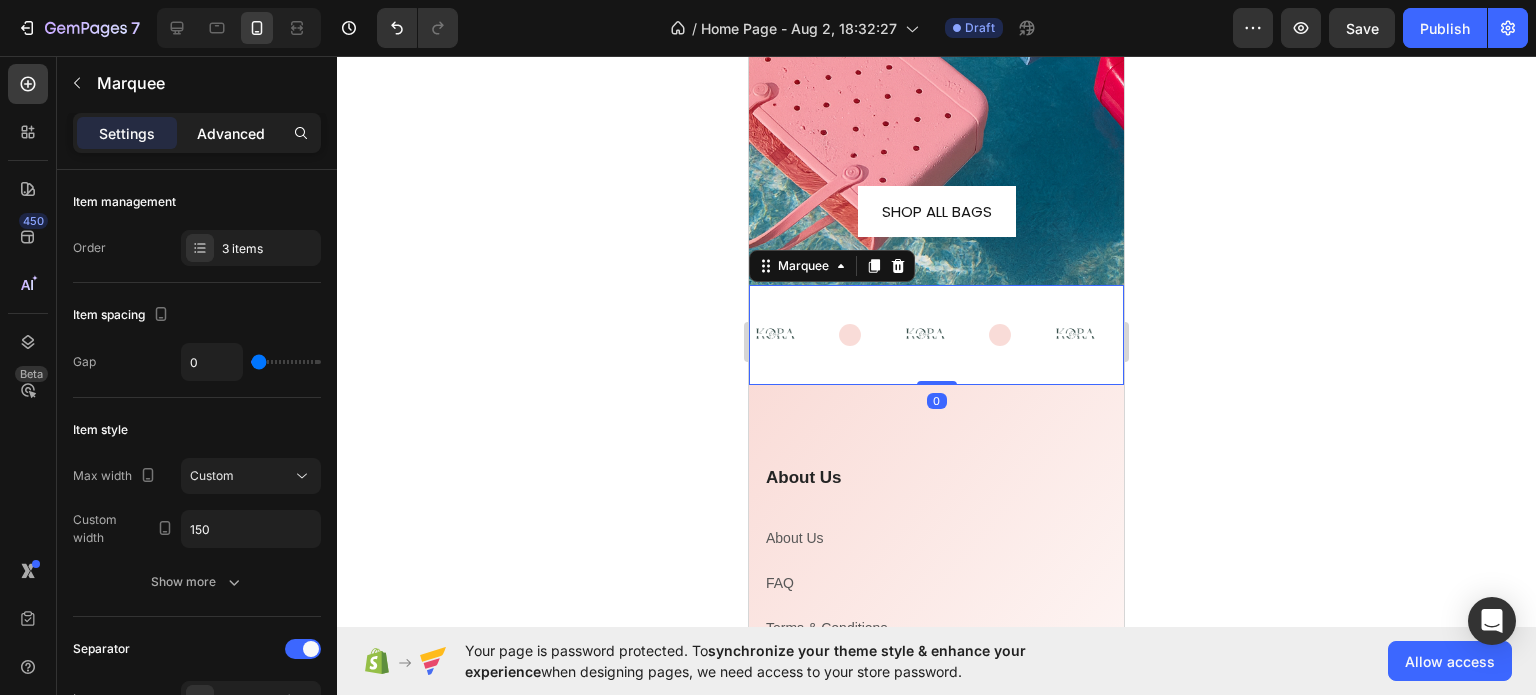 click on "Advanced" at bounding box center (231, 133) 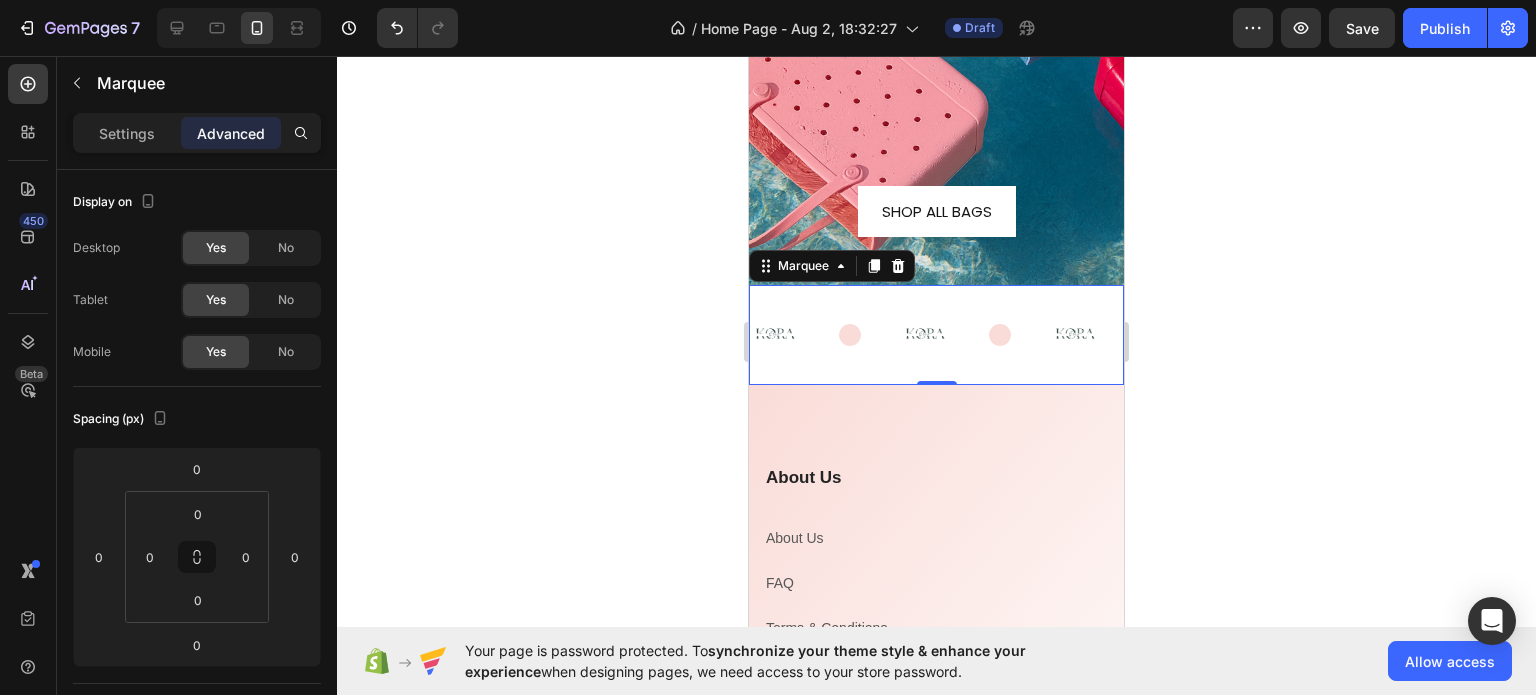 click 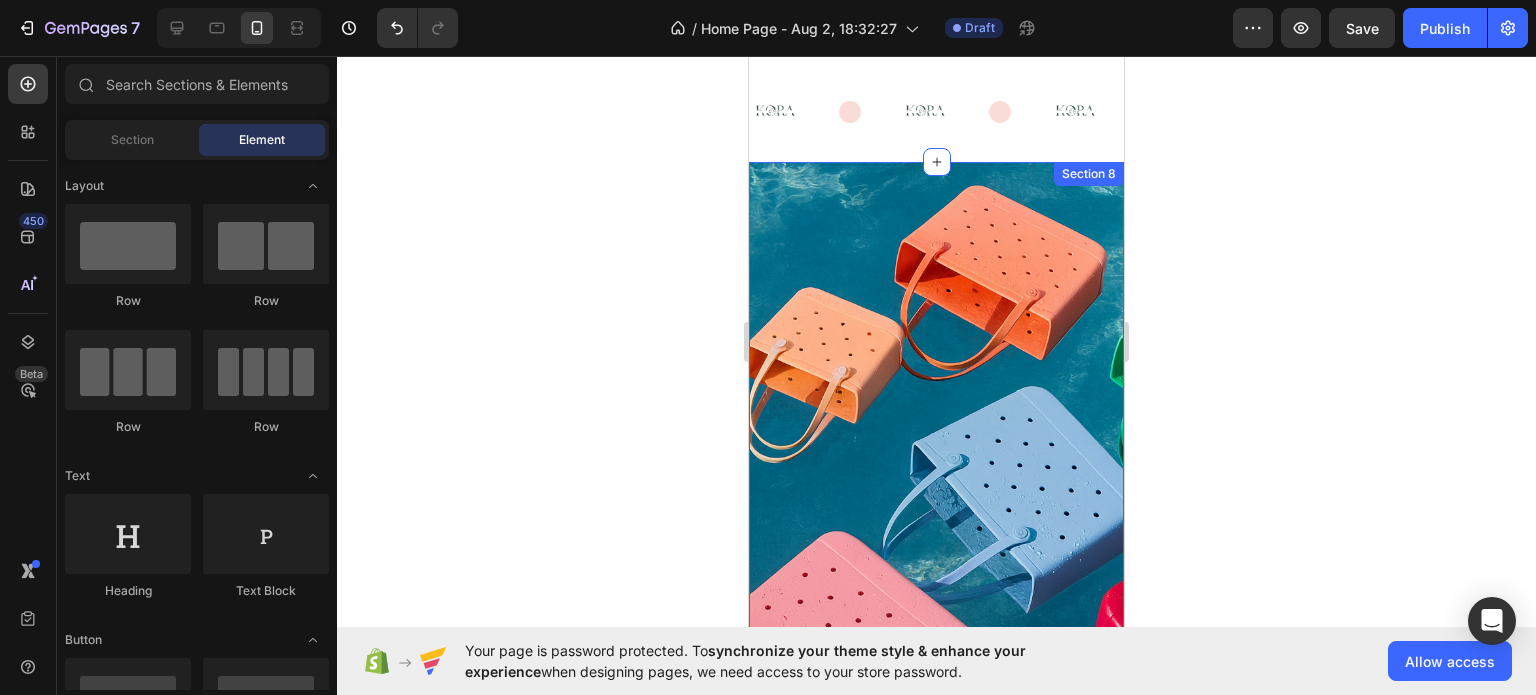 scroll, scrollTop: 3998, scrollLeft: 0, axis: vertical 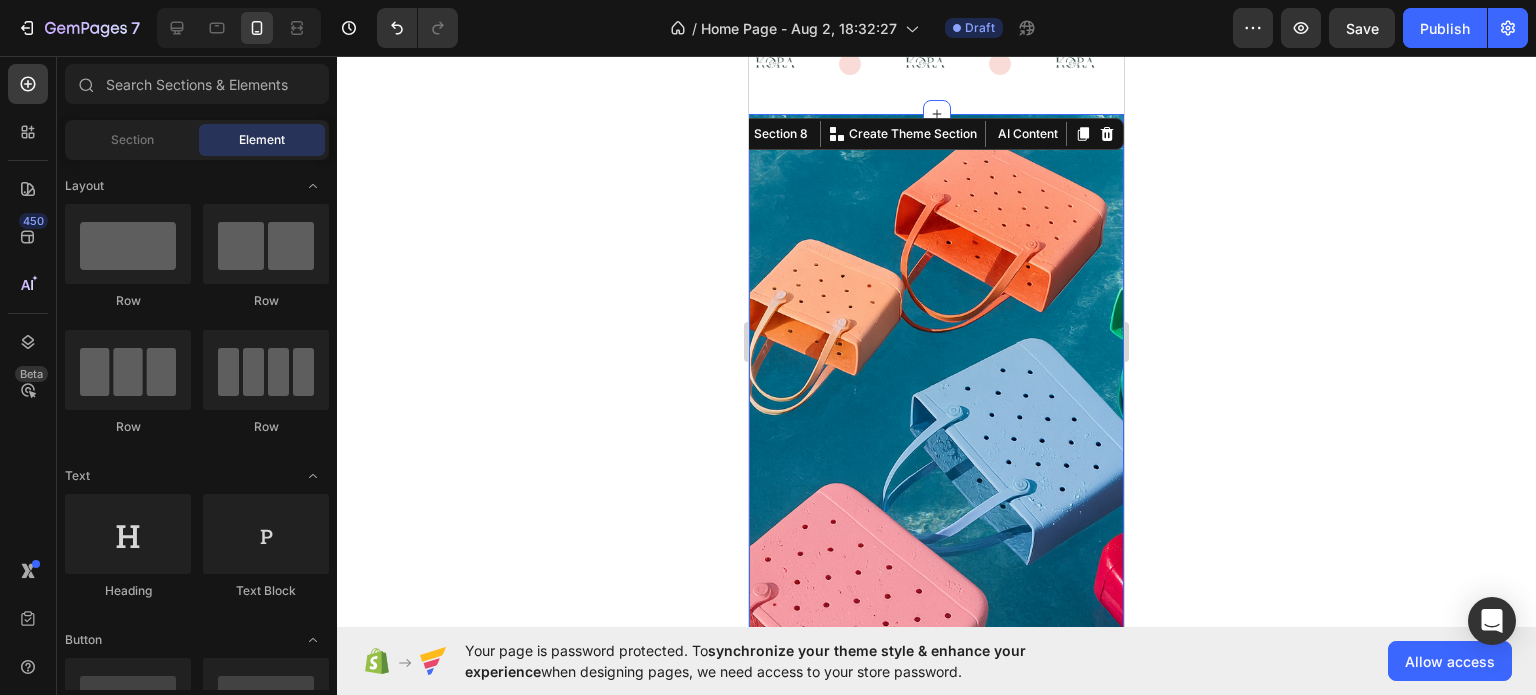 click on "SHOP ALL BAGS Button Section 8   You can create reusable sections Create Theme Section AI Content Write with GemAI What would you like to describe here? Tone and Voice Persuasive Product Show more Generate" at bounding box center (936, 449) 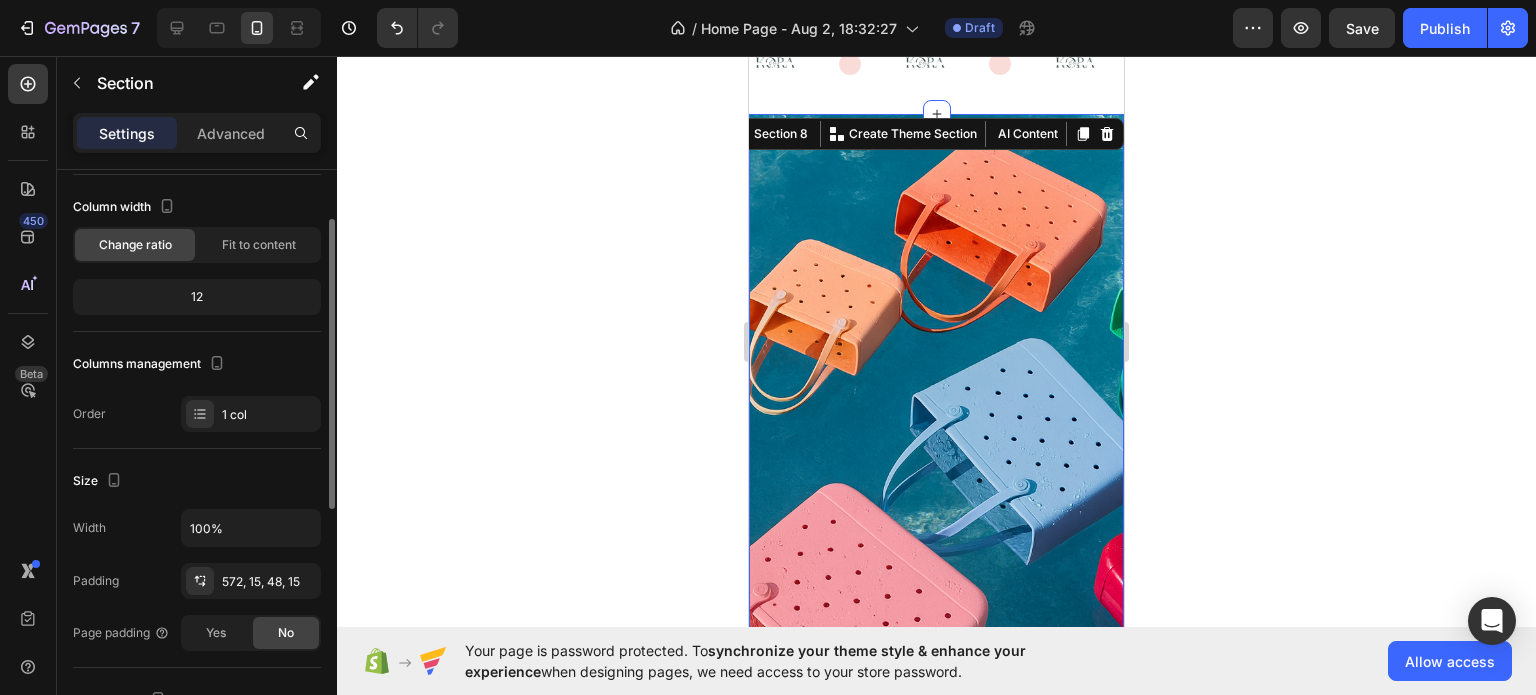scroll, scrollTop: 0, scrollLeft: 0, axis: both 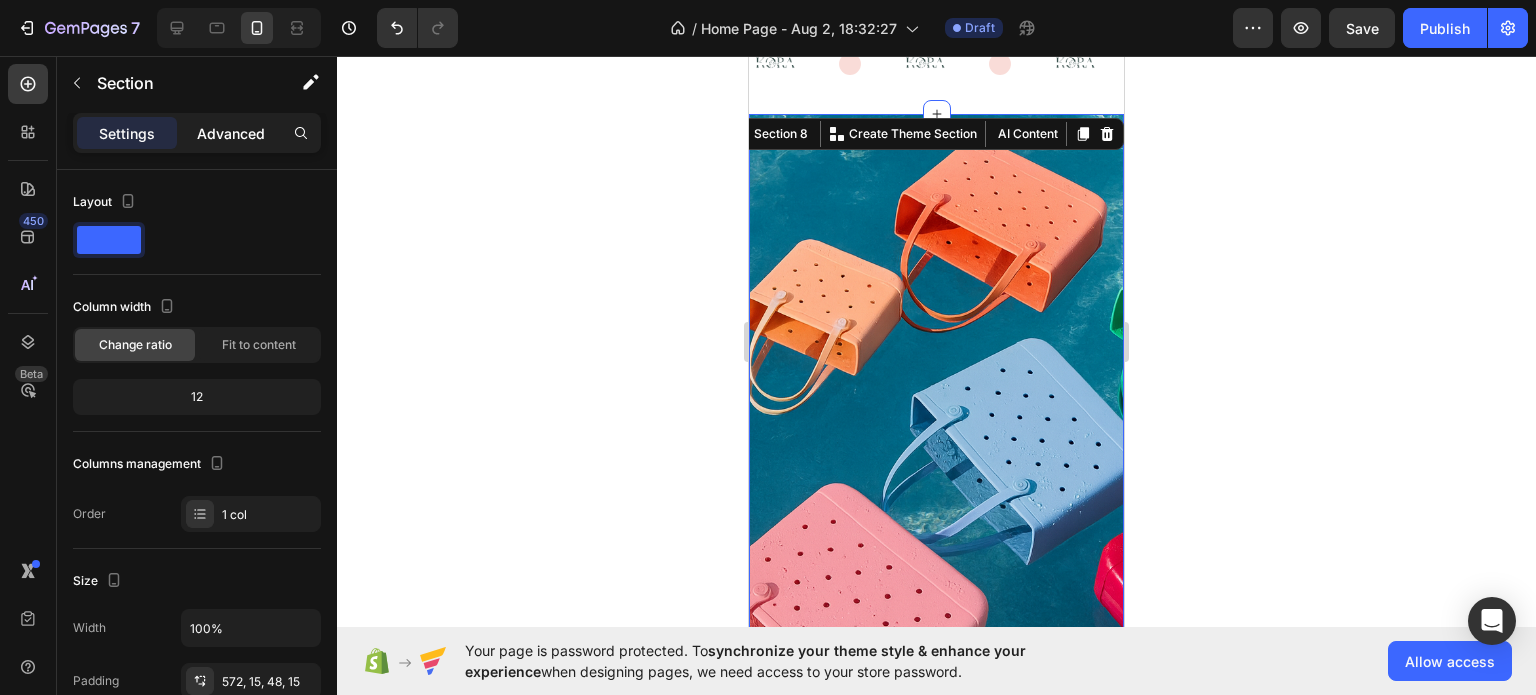 click on "Advanced" 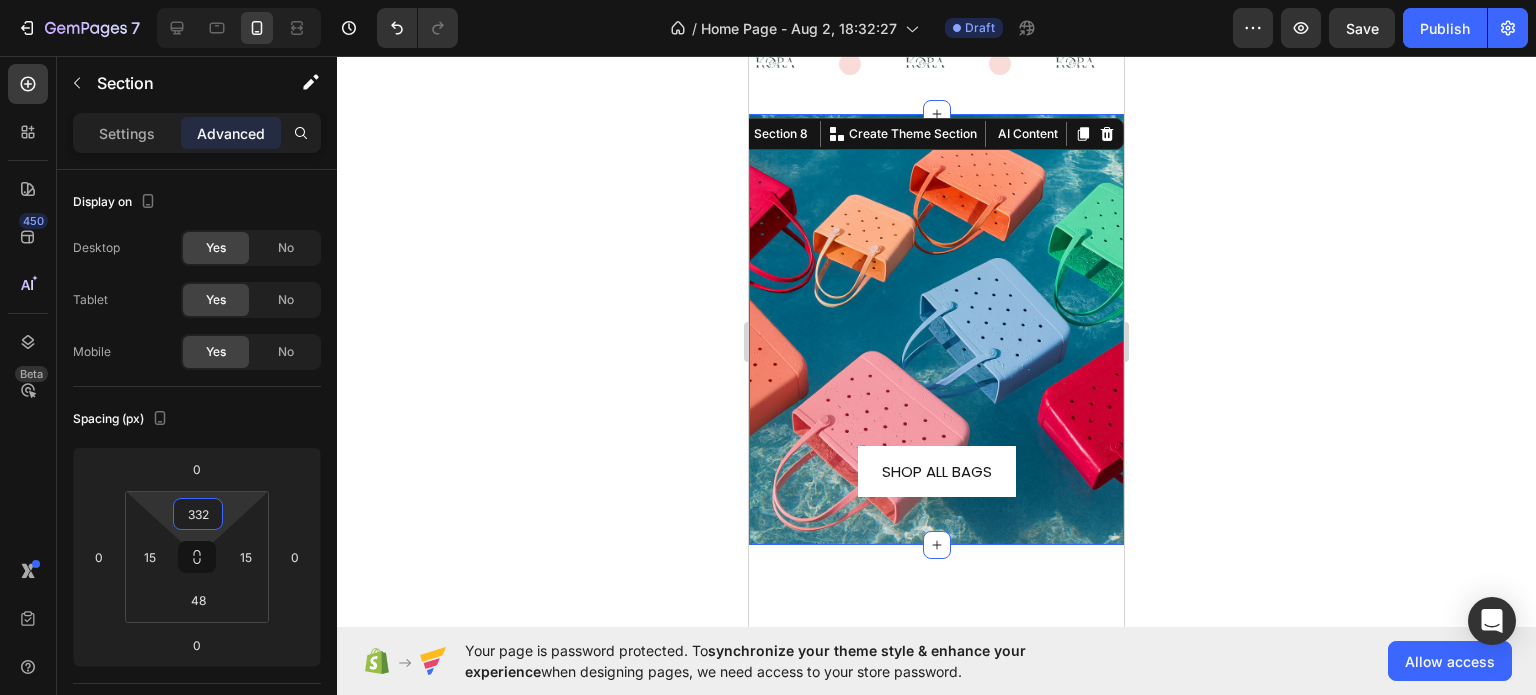 type on "328" 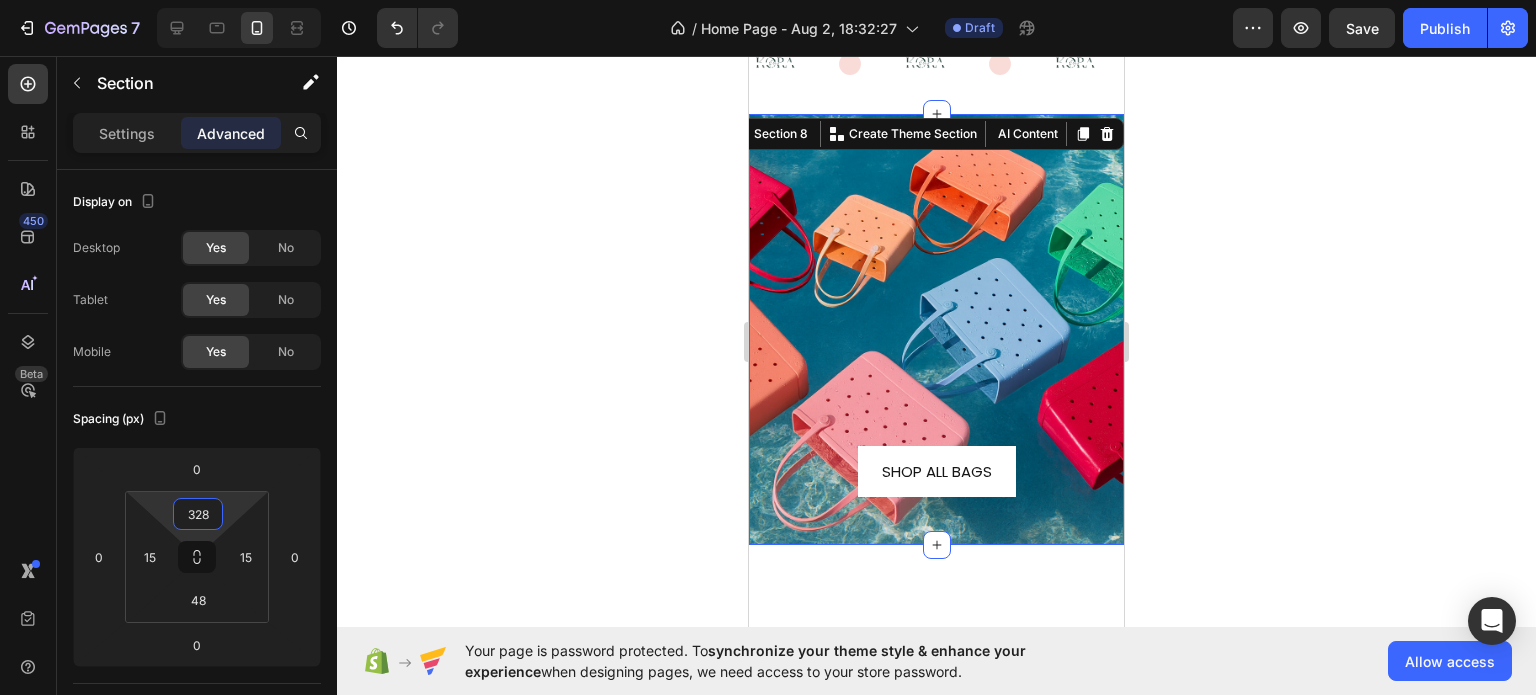 drag, startPoint x: 192, startPoint y: 533, endPoint x: 154, endPoint y: 655, distance: 127.78106 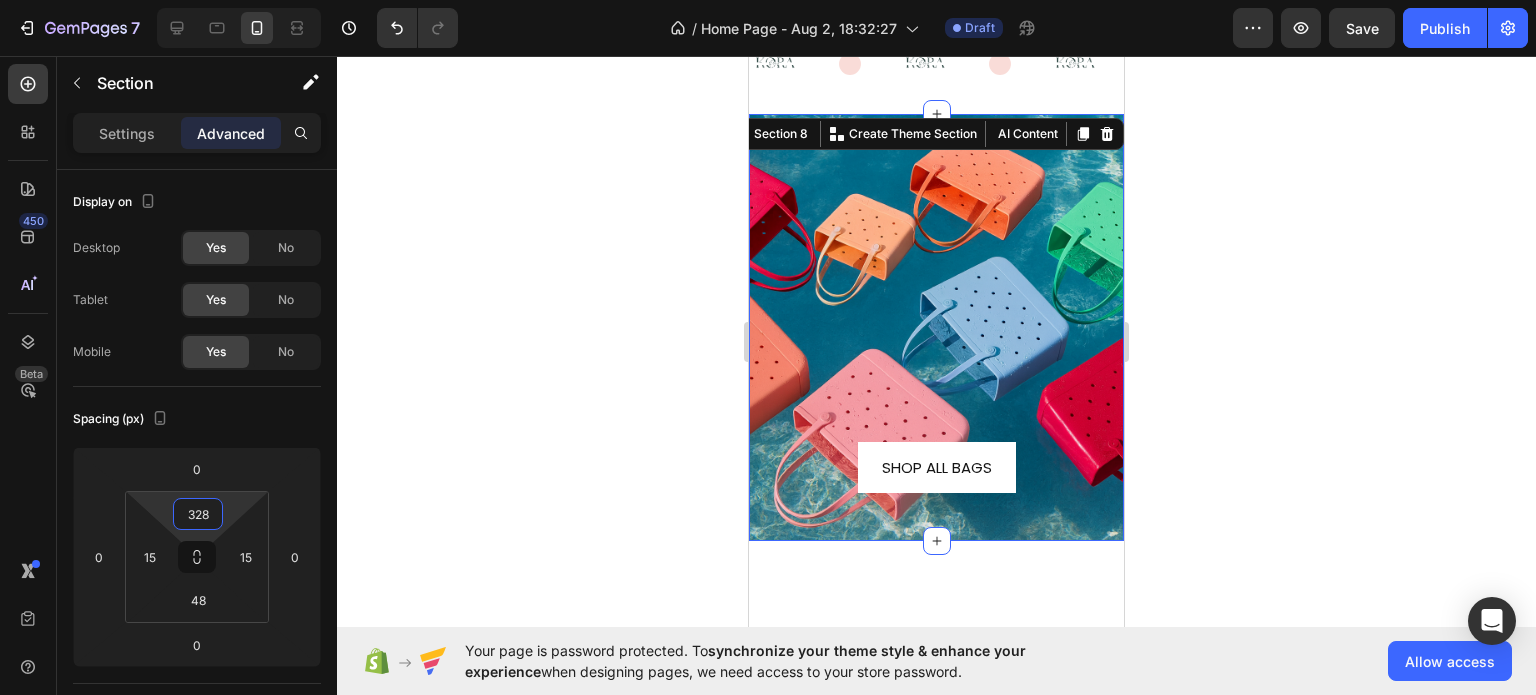 click 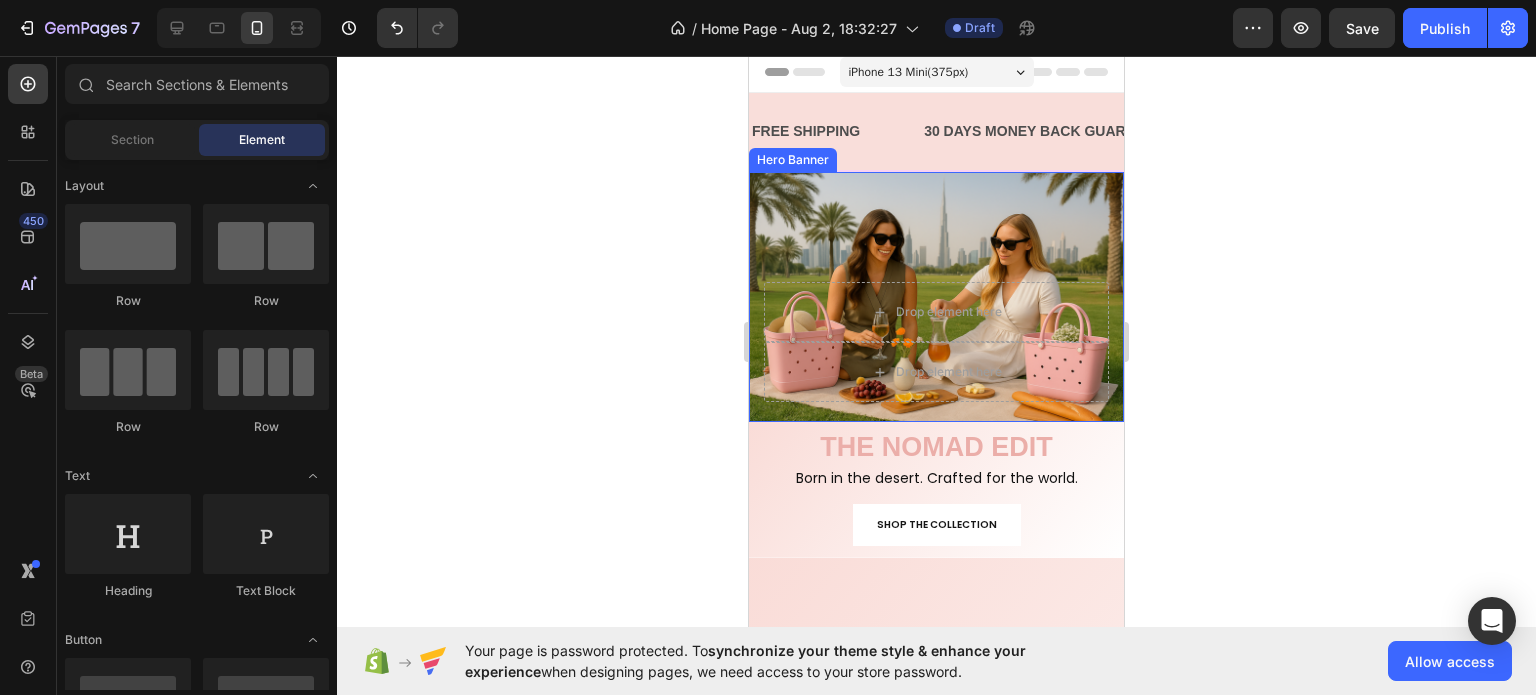 scroll, scrollTop: 0, scrollLeft: 0, axis: both 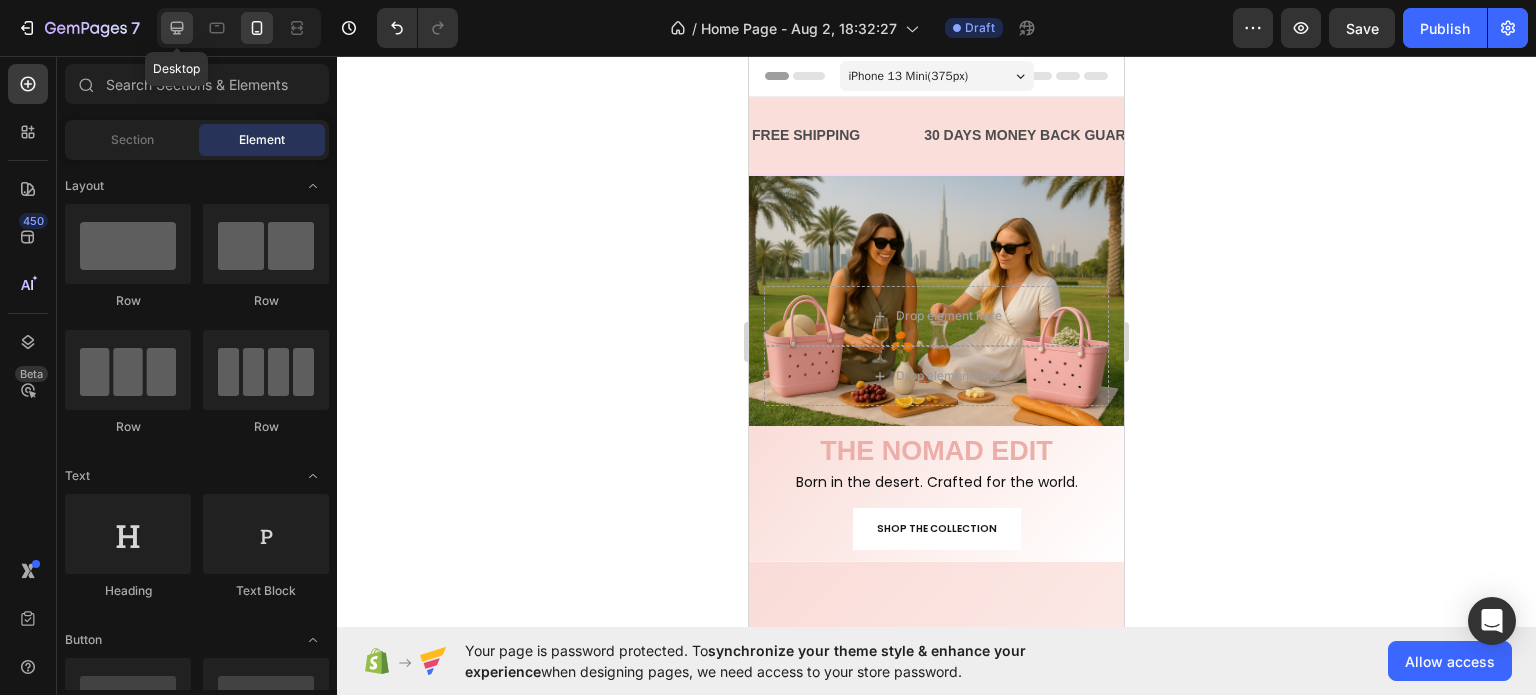 click 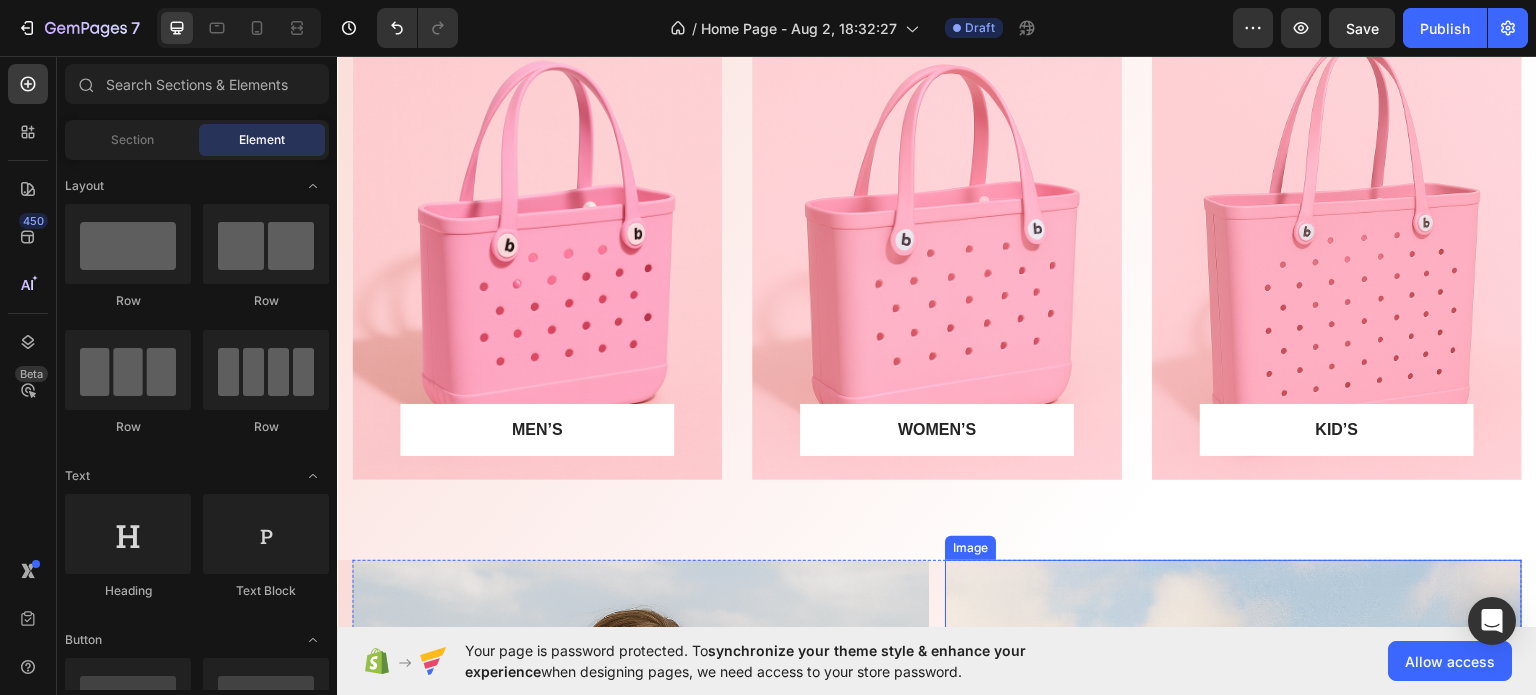 scroll, scrollTop: 1100, scrollLeft: 0, axis: vertical 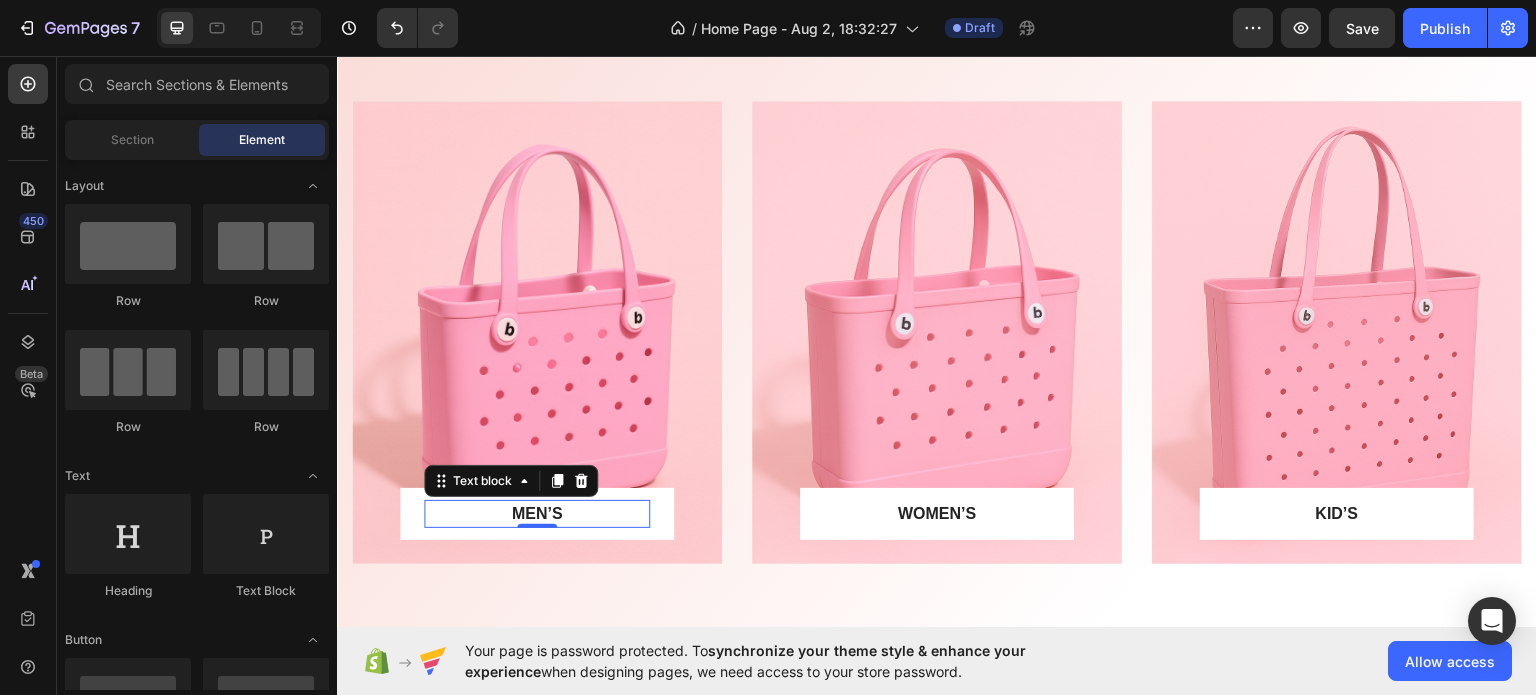 click on "MEN’S" at bounding box center (537, 513) 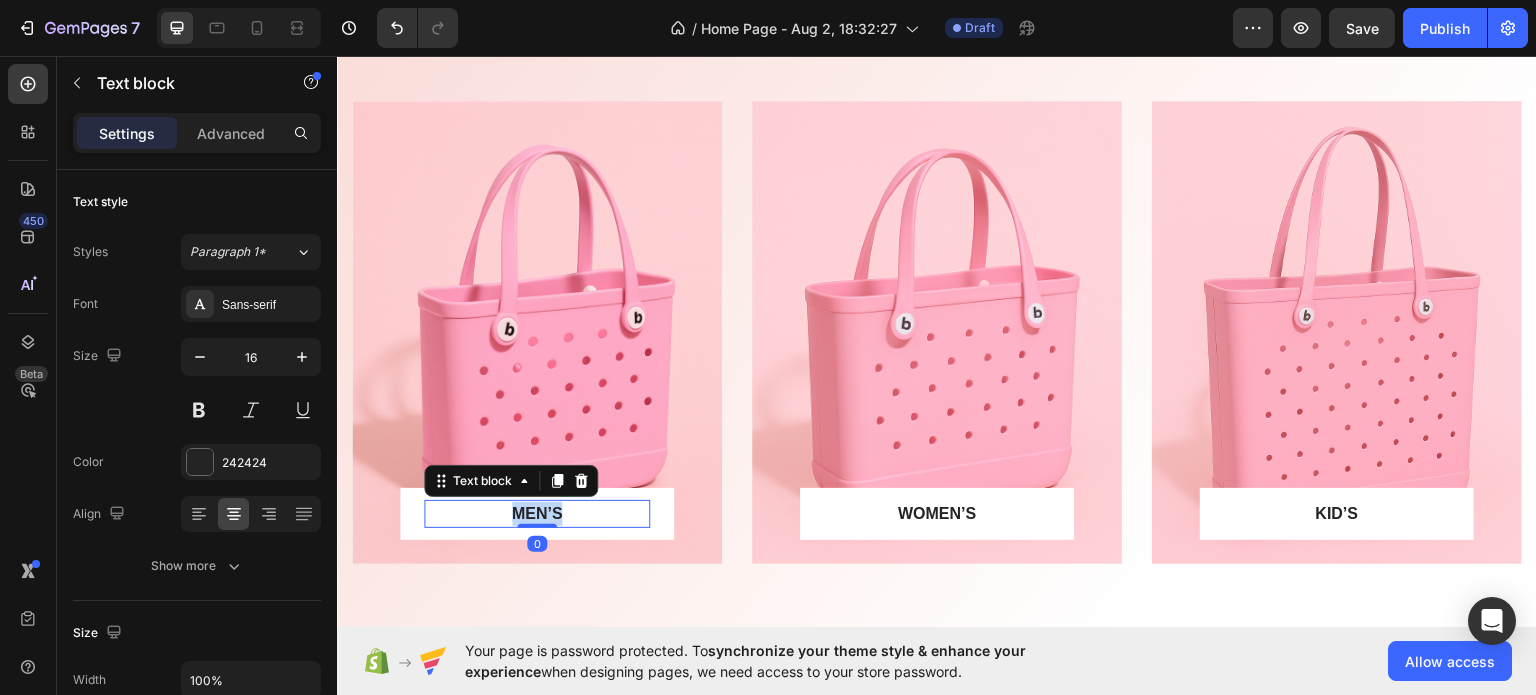 click on "MEN’S" at bounding box center (537, 513) 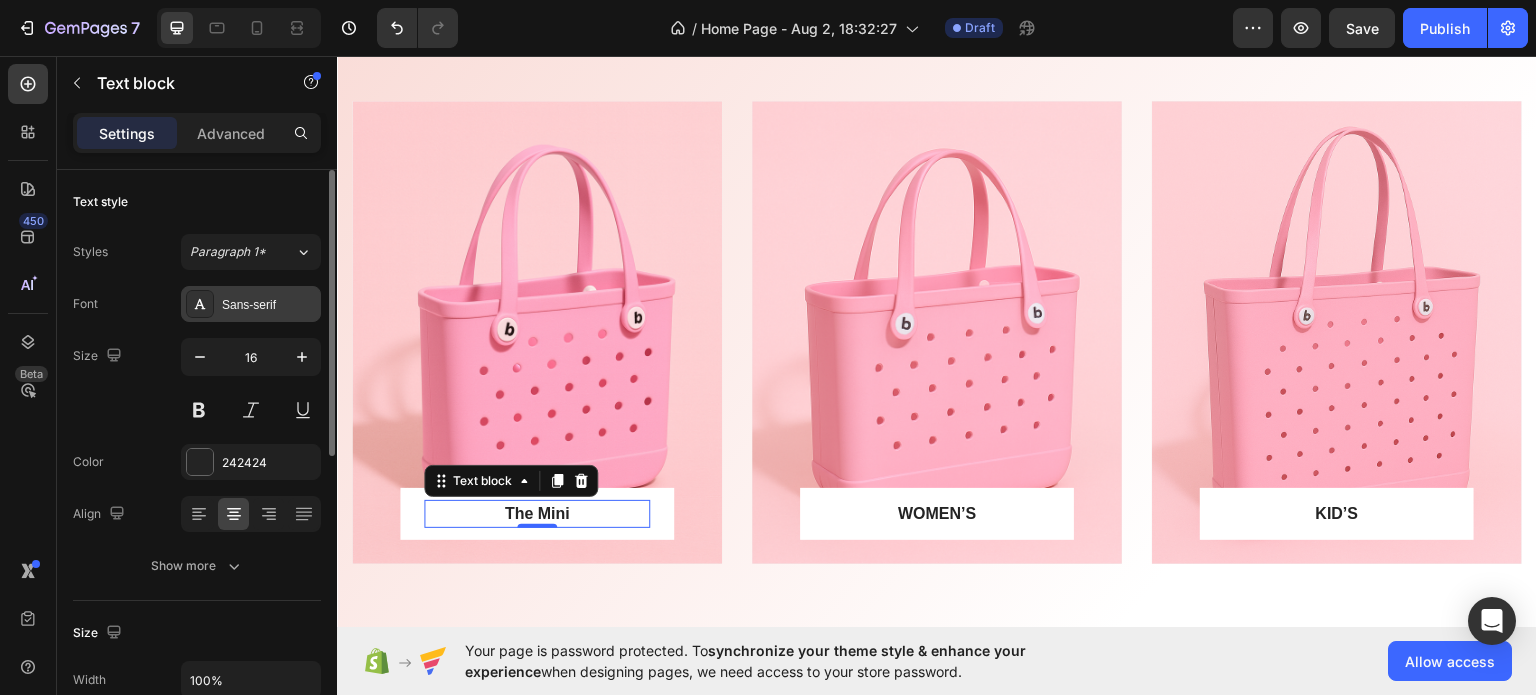 click on "Sans-serif" at bounding box center [251, 304] 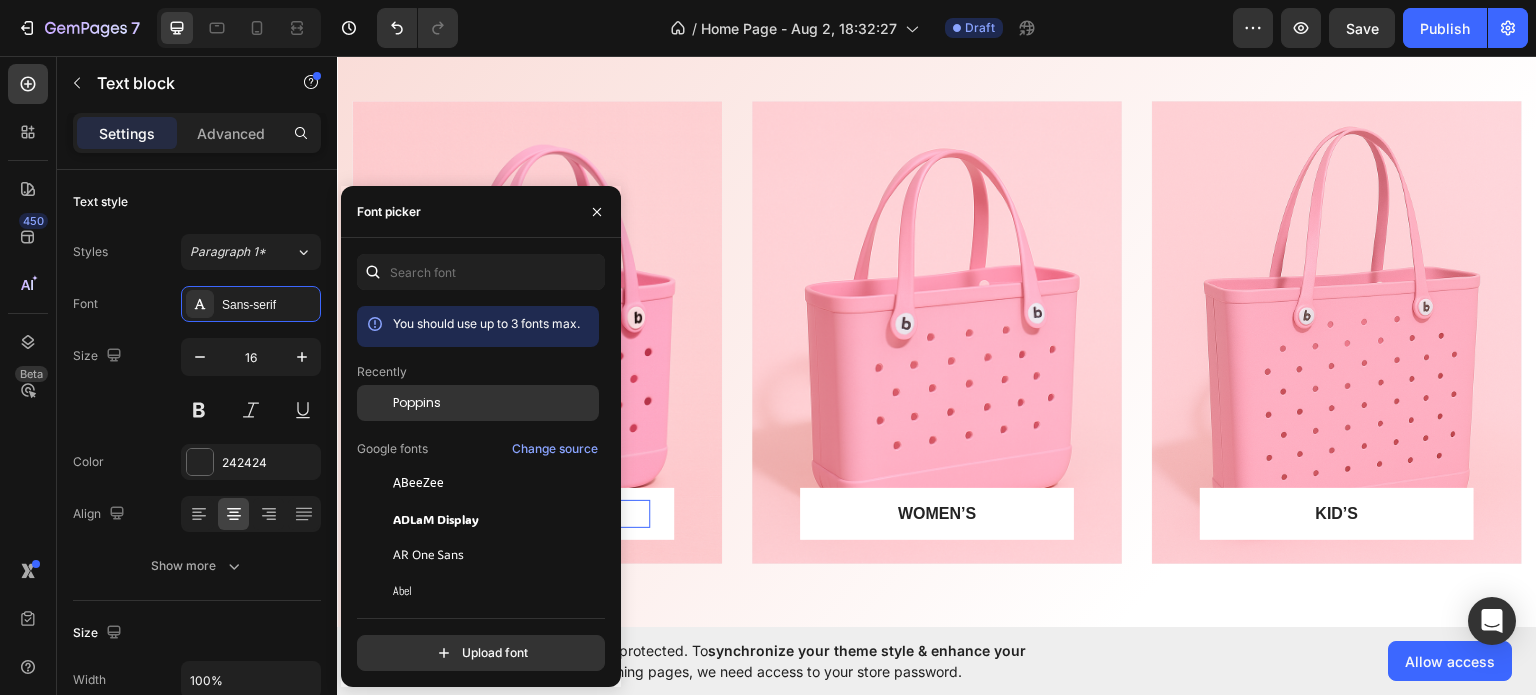 click on "Poppins" at bounding box center [494, 403] 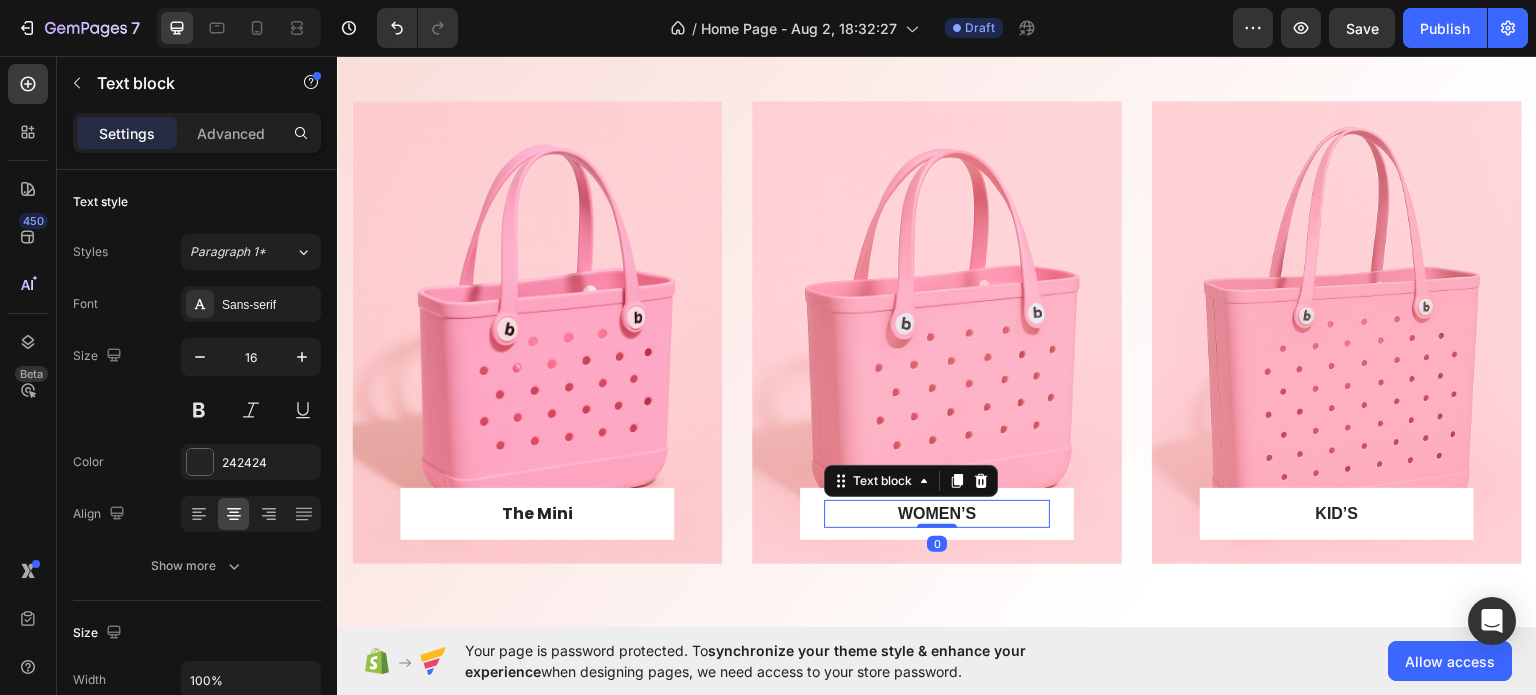 click on "WOMEN’S" at bounding box center [937, 513] 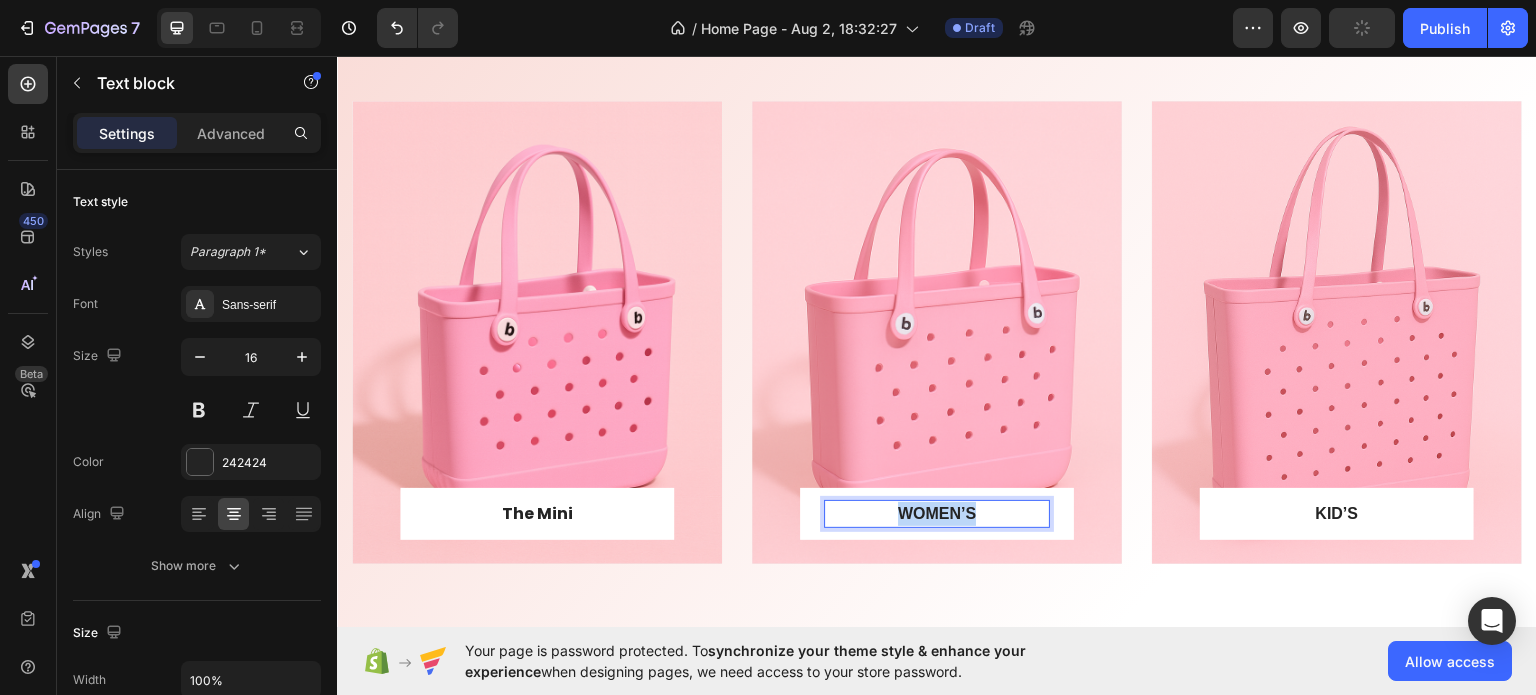 click on "WOMEN’S" at bounding box center (937, 513) 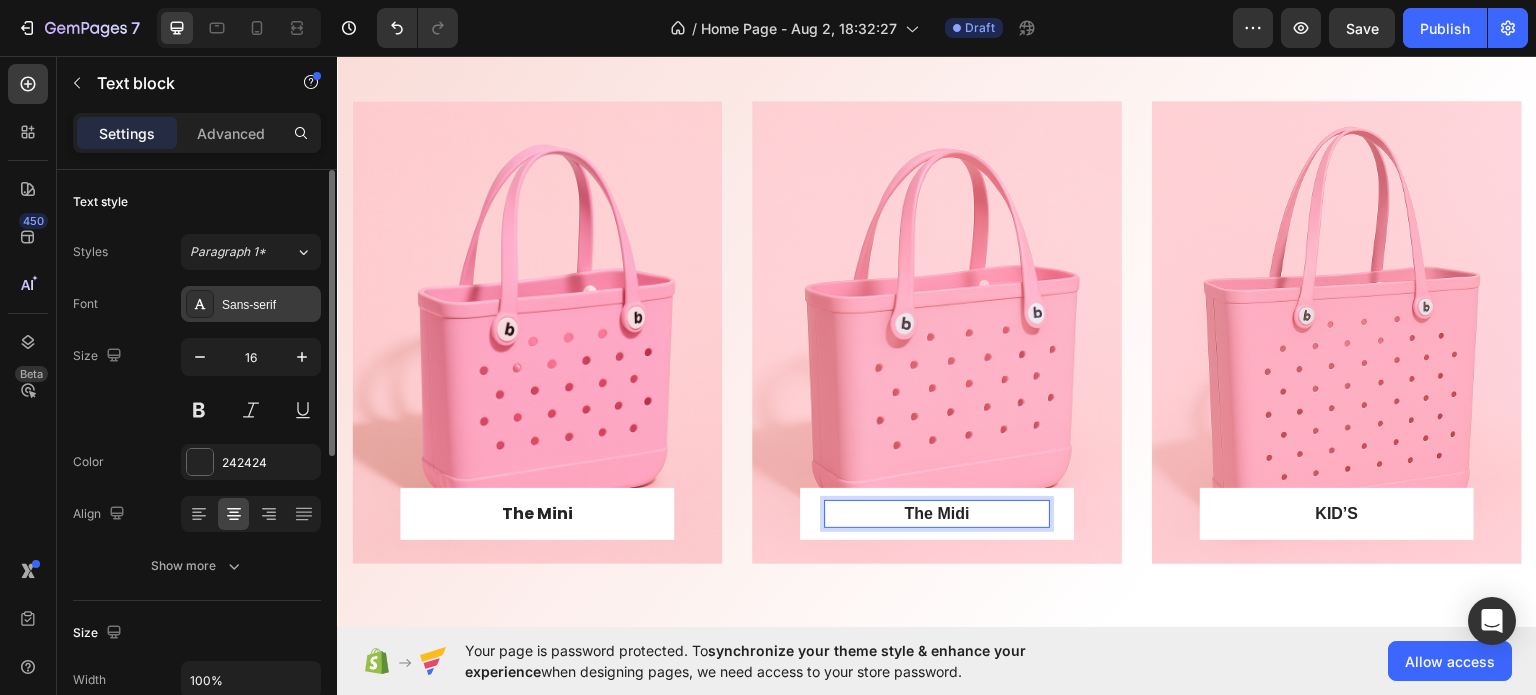 click on "Sans-serif" at bounding box center (269, 305) 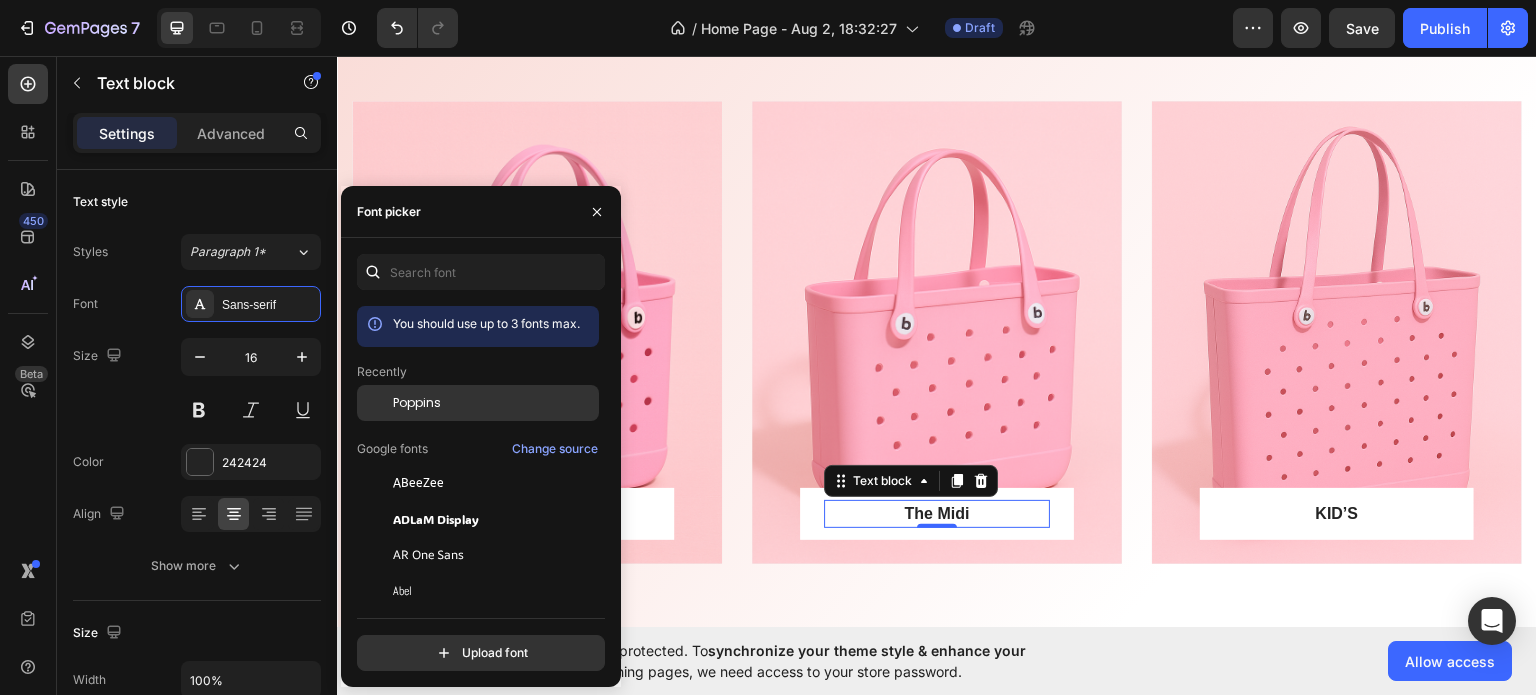 click on "Poppins" at bounding box center (494, 403) 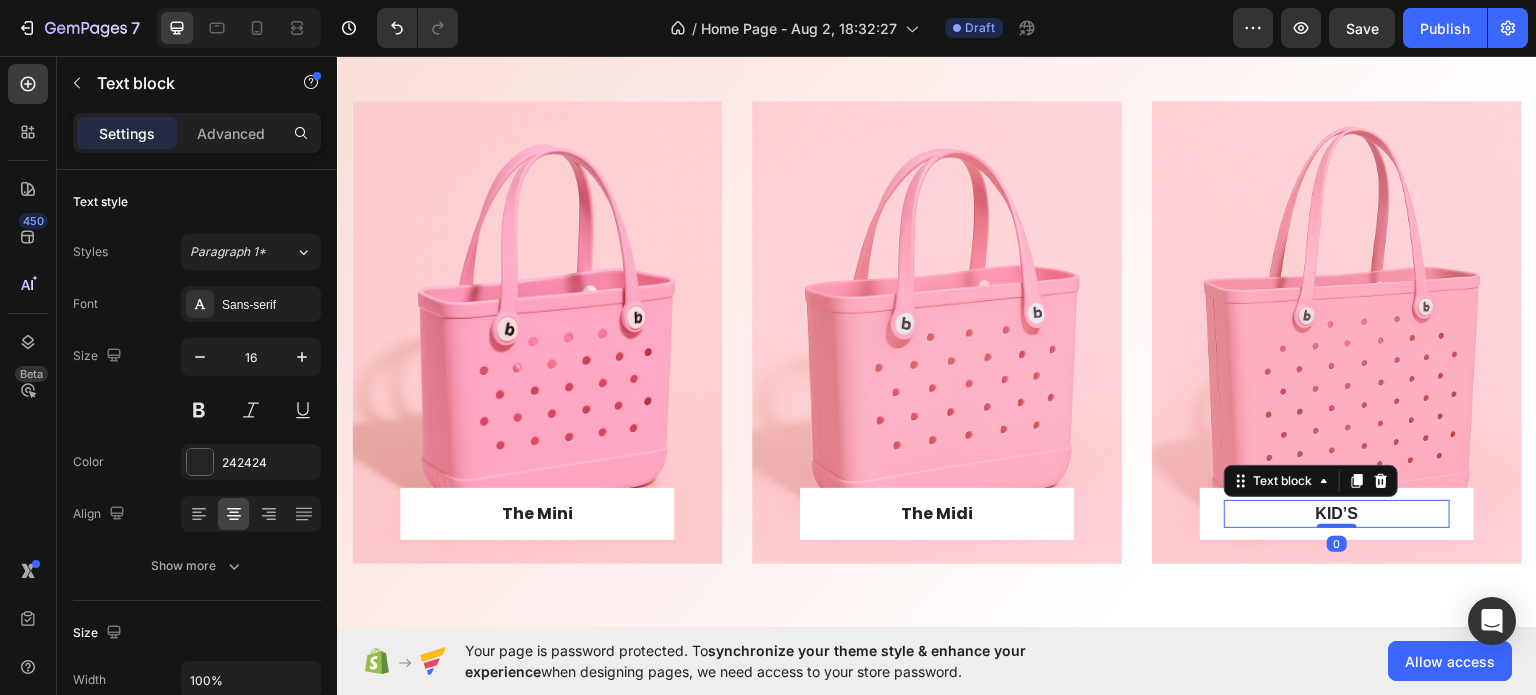 click on "KID’S" at bounding box center [1337, 513] 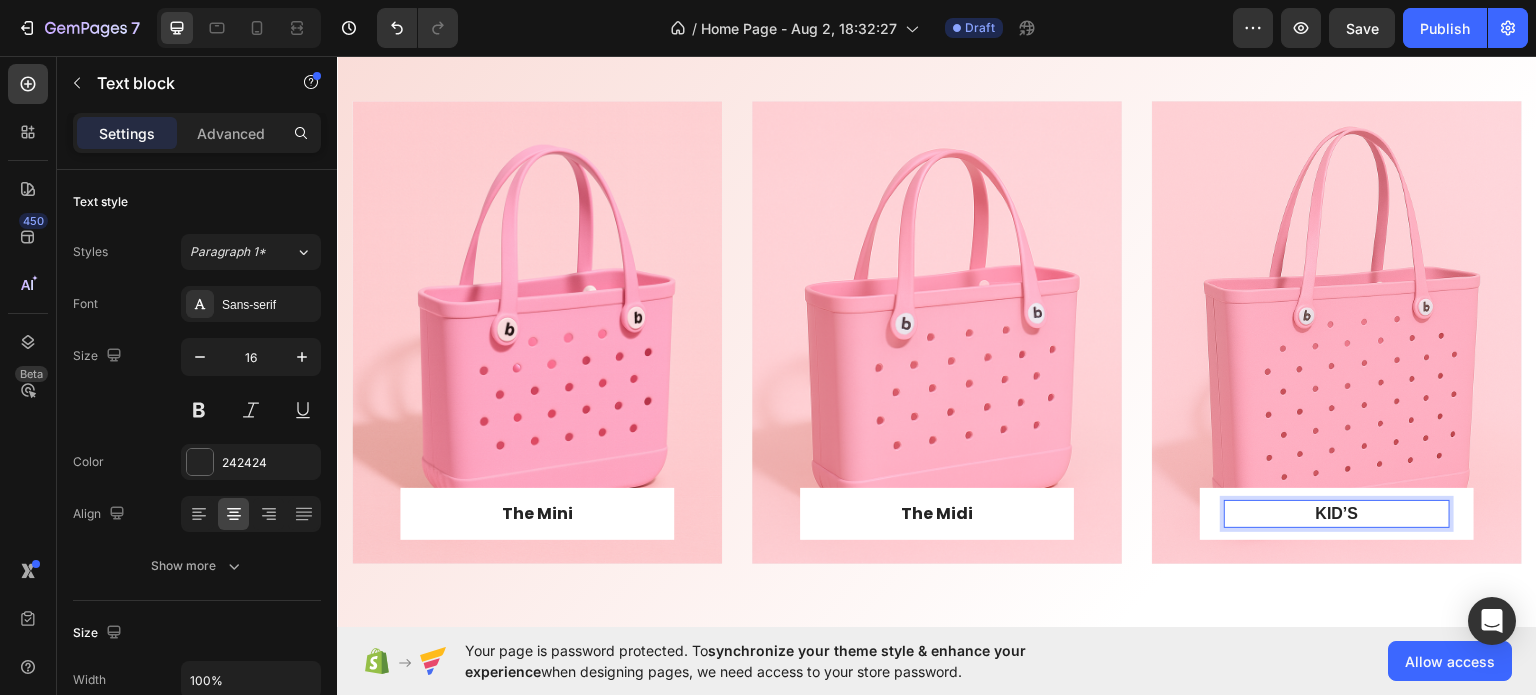click on "KID’S" at bounding box center [1337, 513] 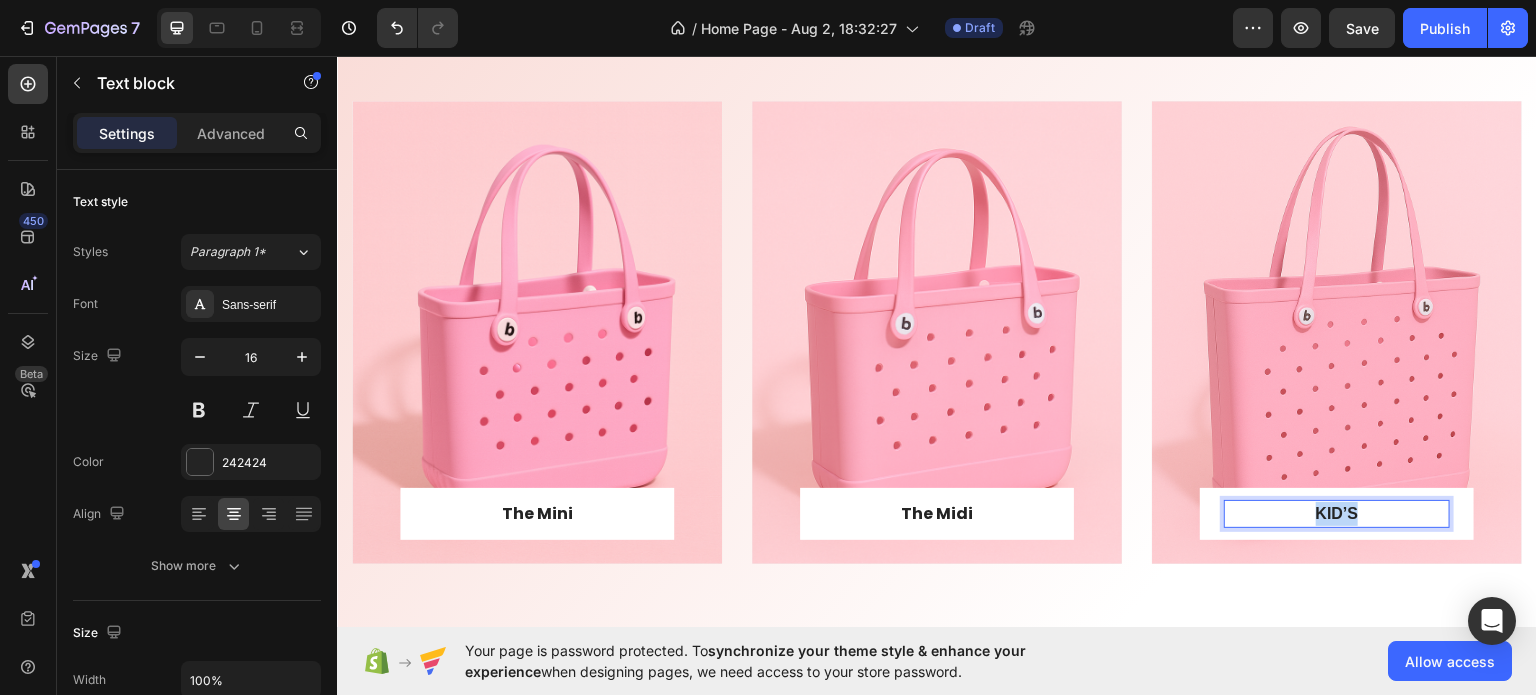 click on "KID’S" at bounding box center (1337, 513) 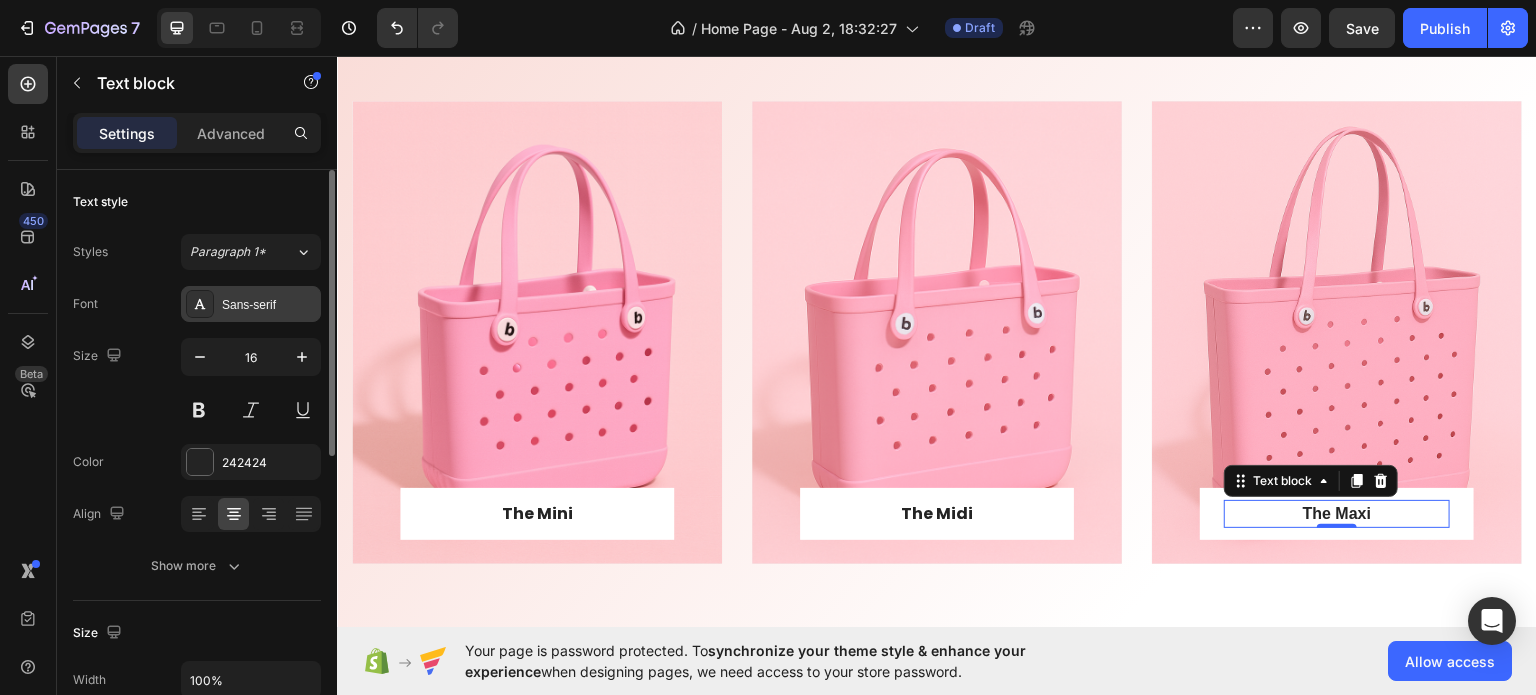click on "Sans-serif" at bounding box center (269, 305) 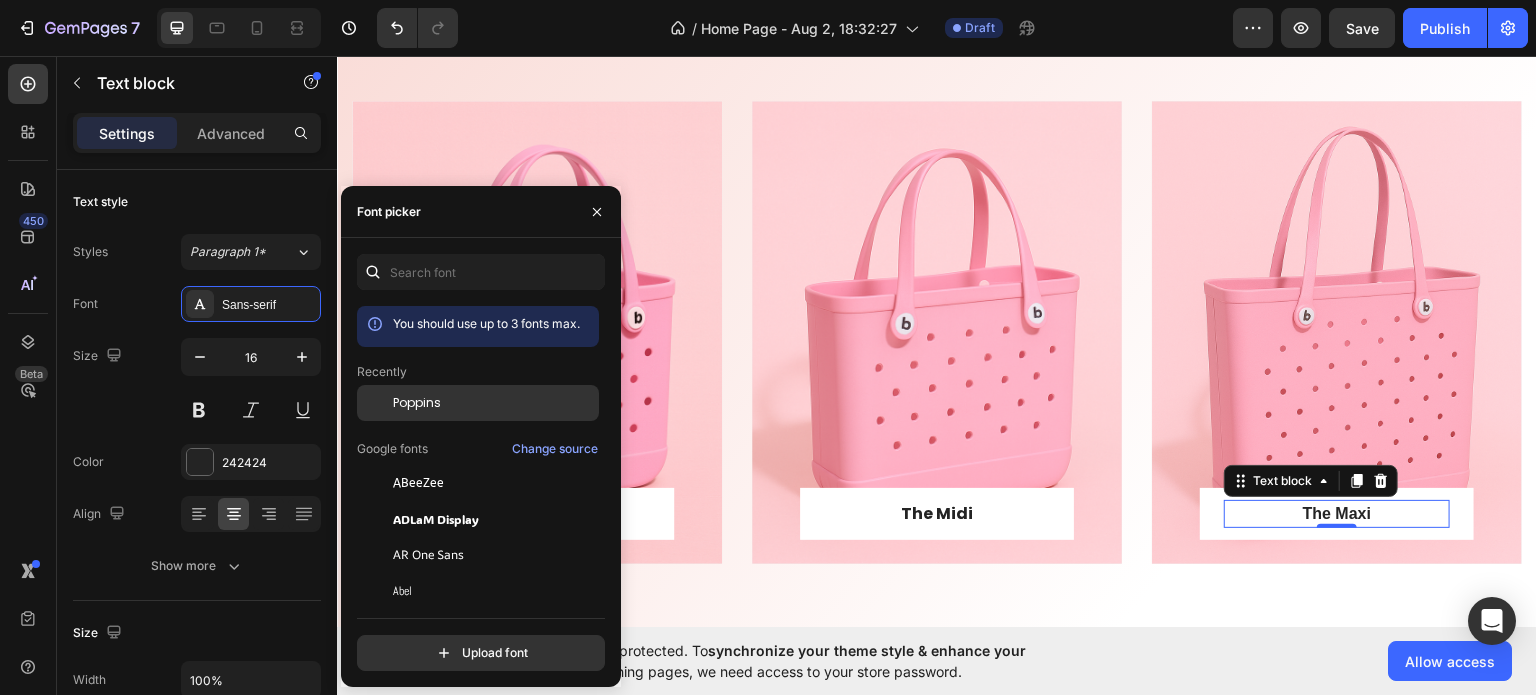click on "Poppins" at bounding box center (417, 403) 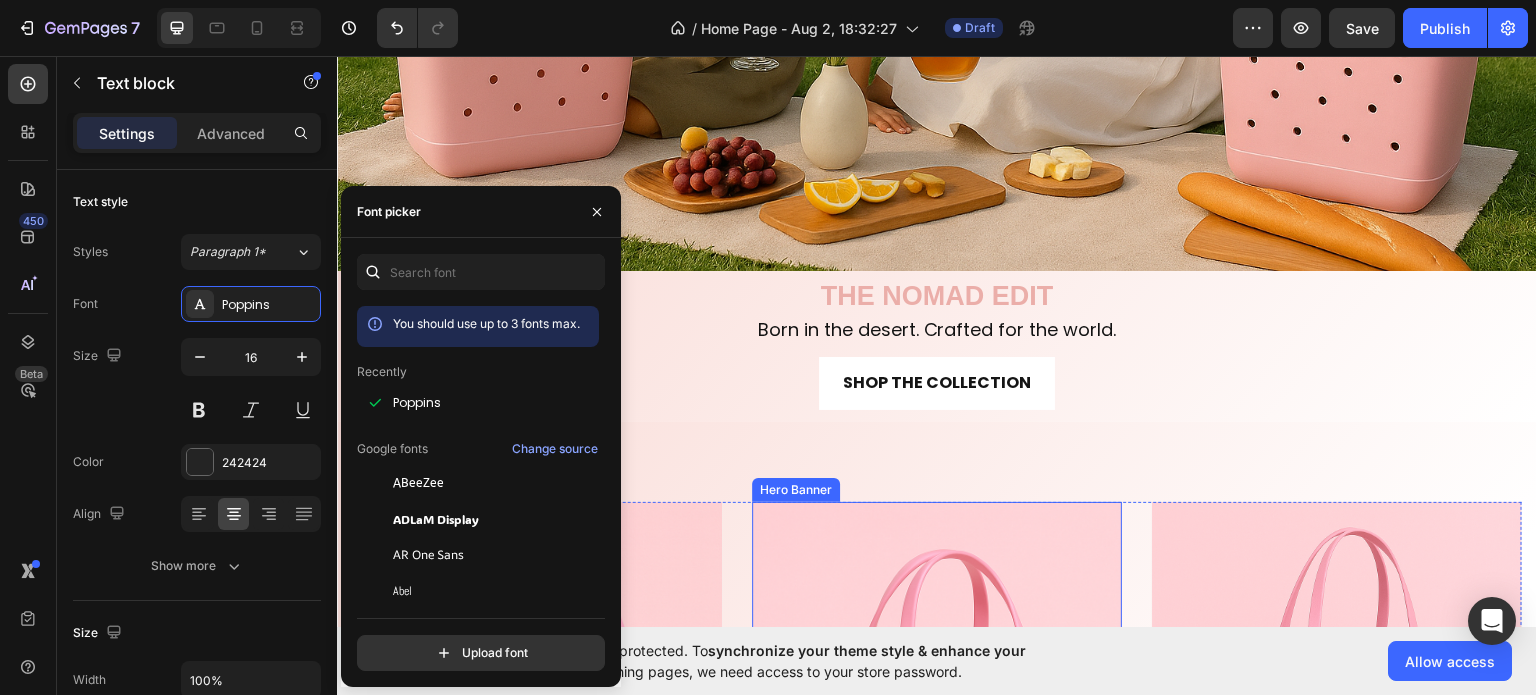 scroll, scrollTop: 700, scrollLeft: 0, axis: vertical 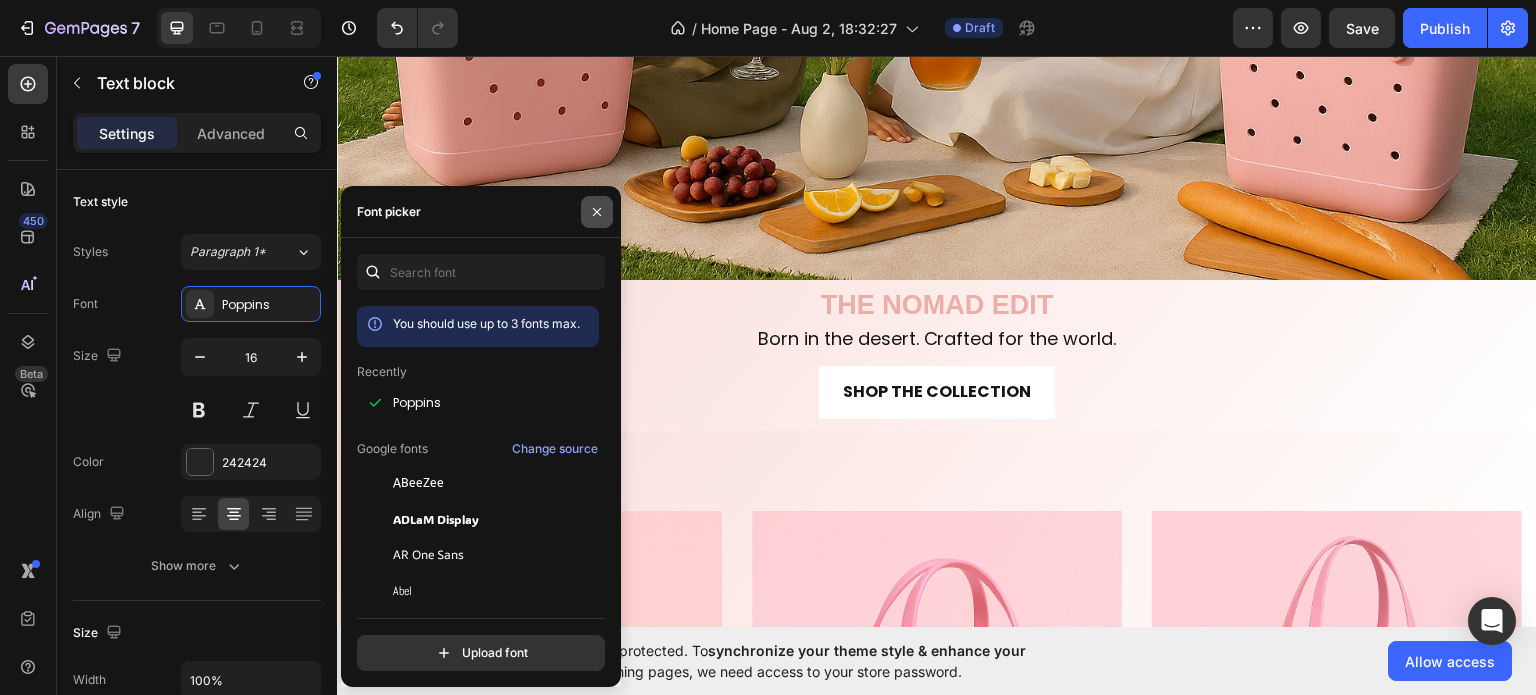 click 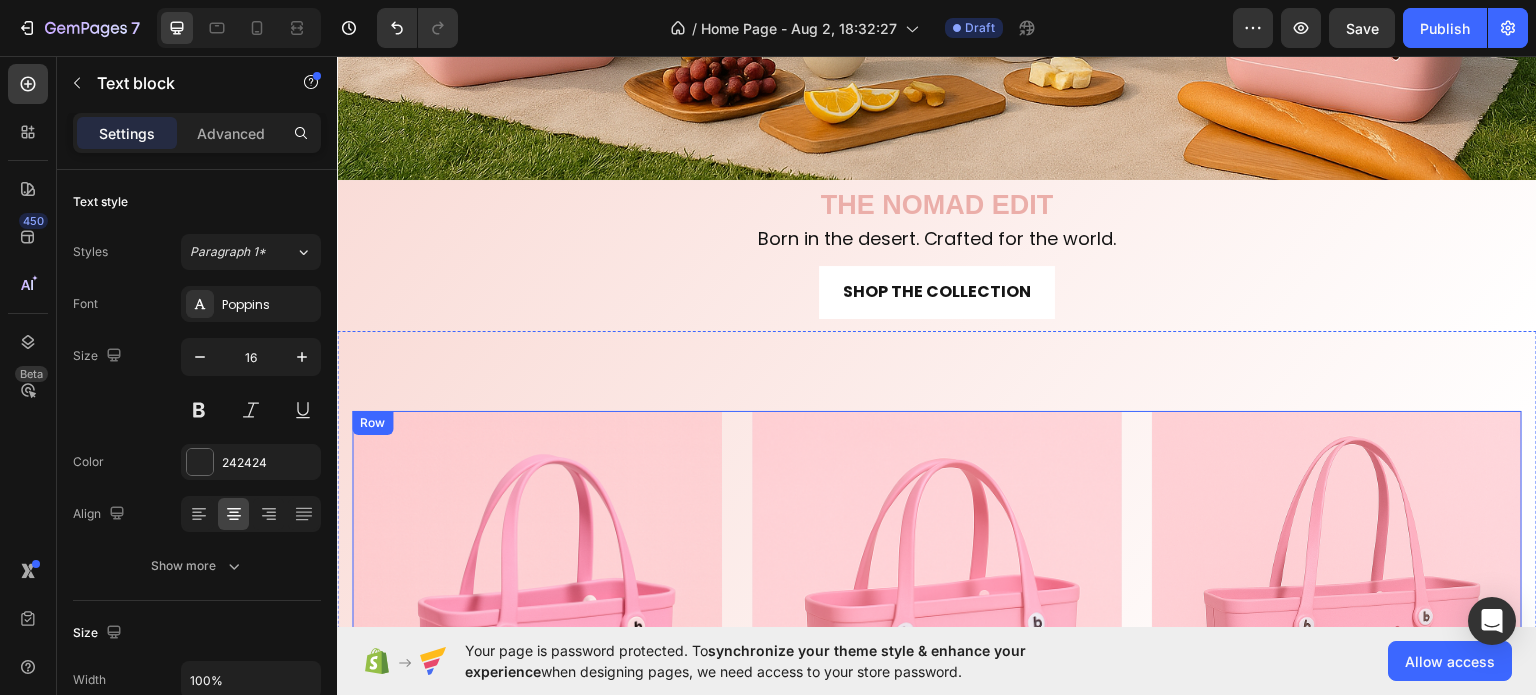 scroll, scrollTop: 800, scrollLeft: 0, axis: vertical 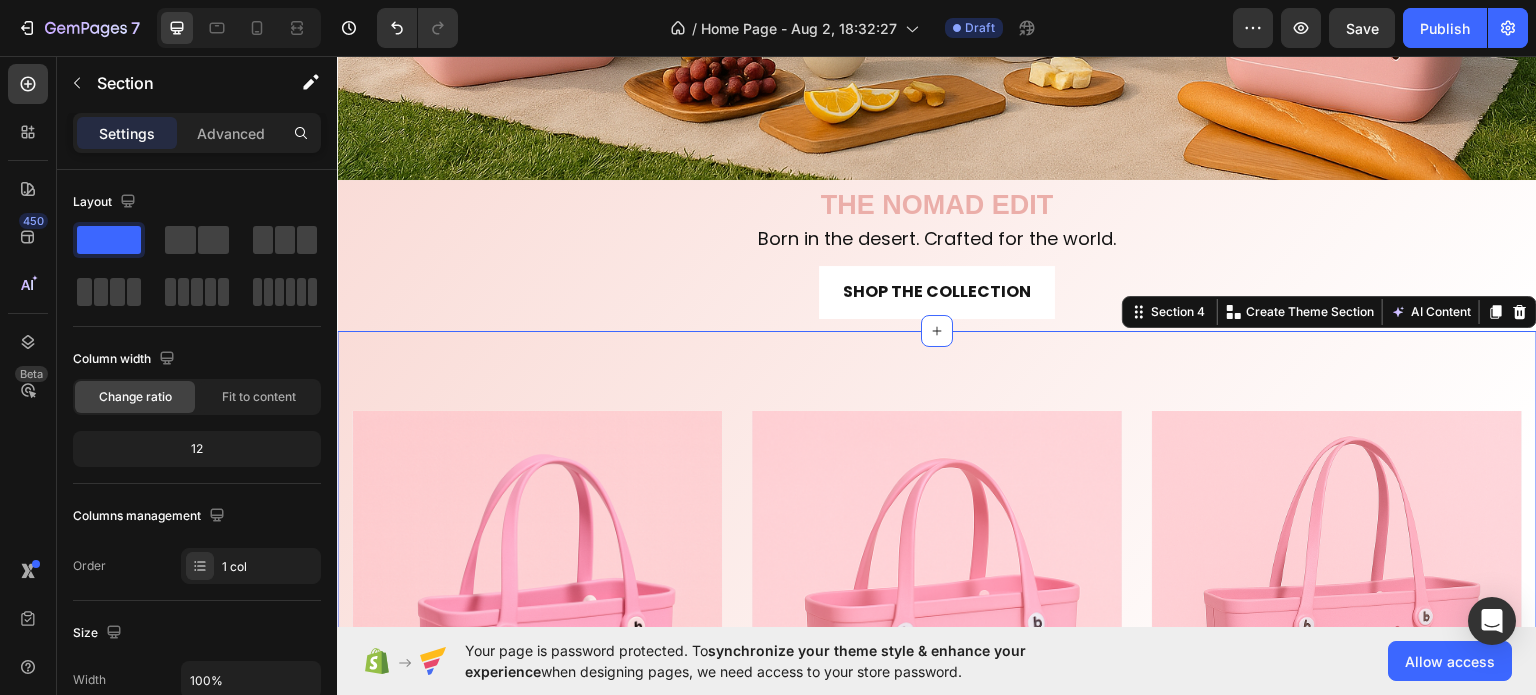 click on "The Mini Text block Row Row Hero Banner The Midi Text block Row Row Hero Banner The Maxi Text block Row Row Hero Banner Row Section 4   You can create reusable sections Create Theme Section AI Content Write with GemAI What would you like to describe here? Tone and Voice Persuasive Product Show more Generate" at bounding box center [937, 641] 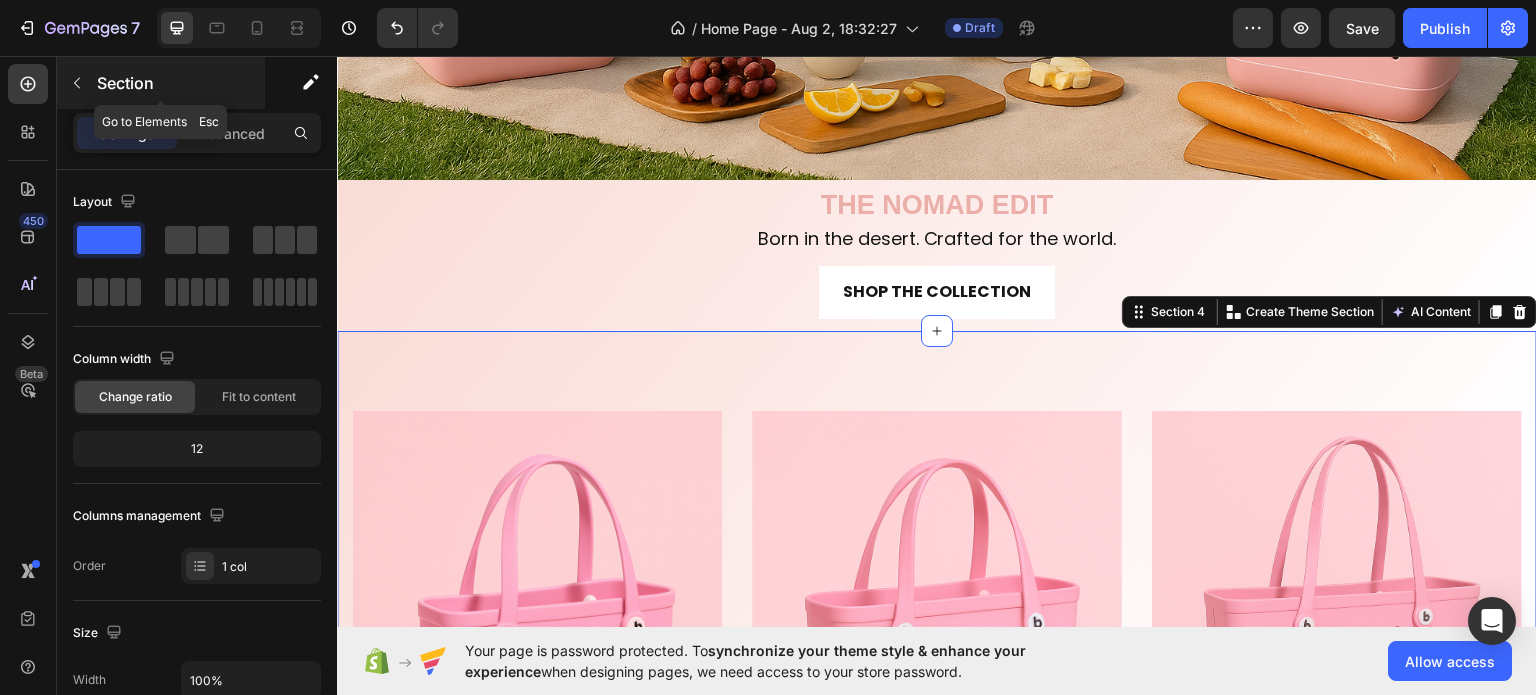 click 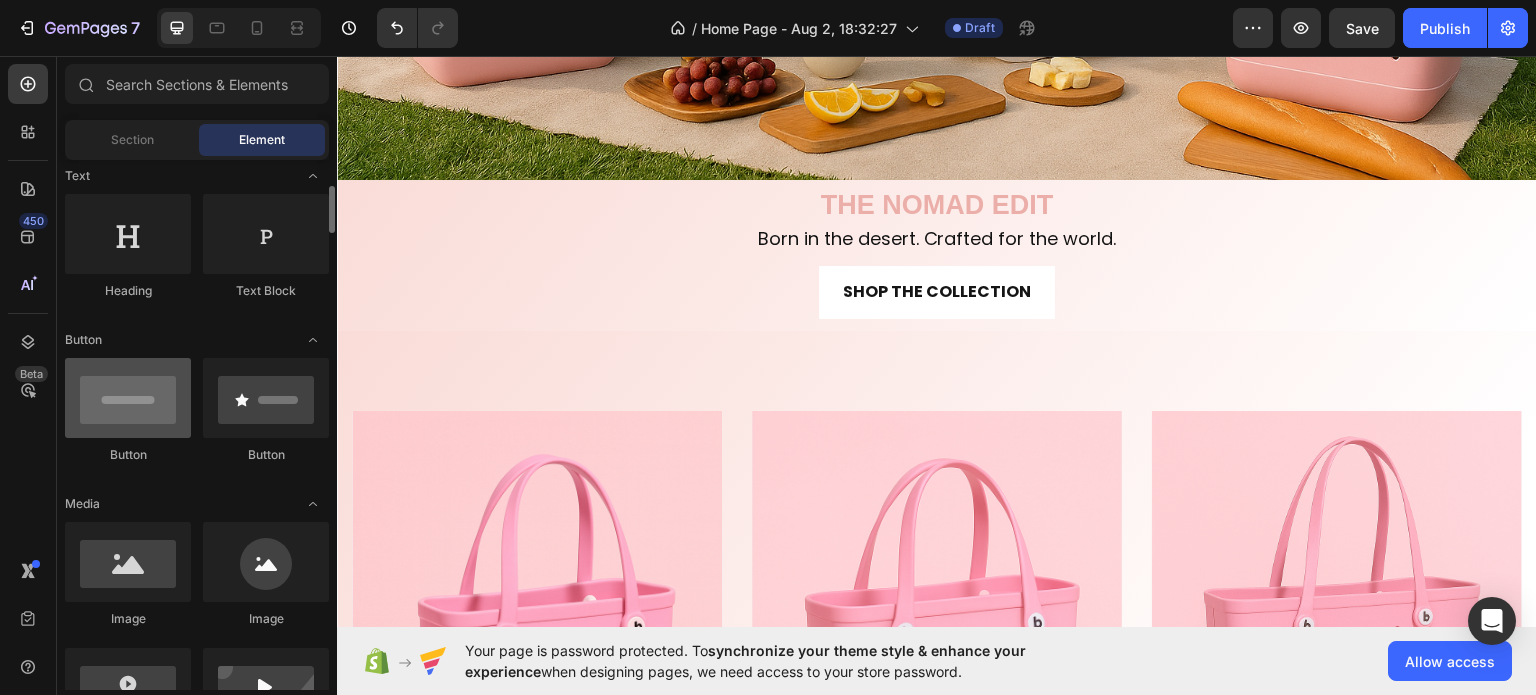 scroll, scrollTop: 200, scrollLeft: 0, axis: vertical 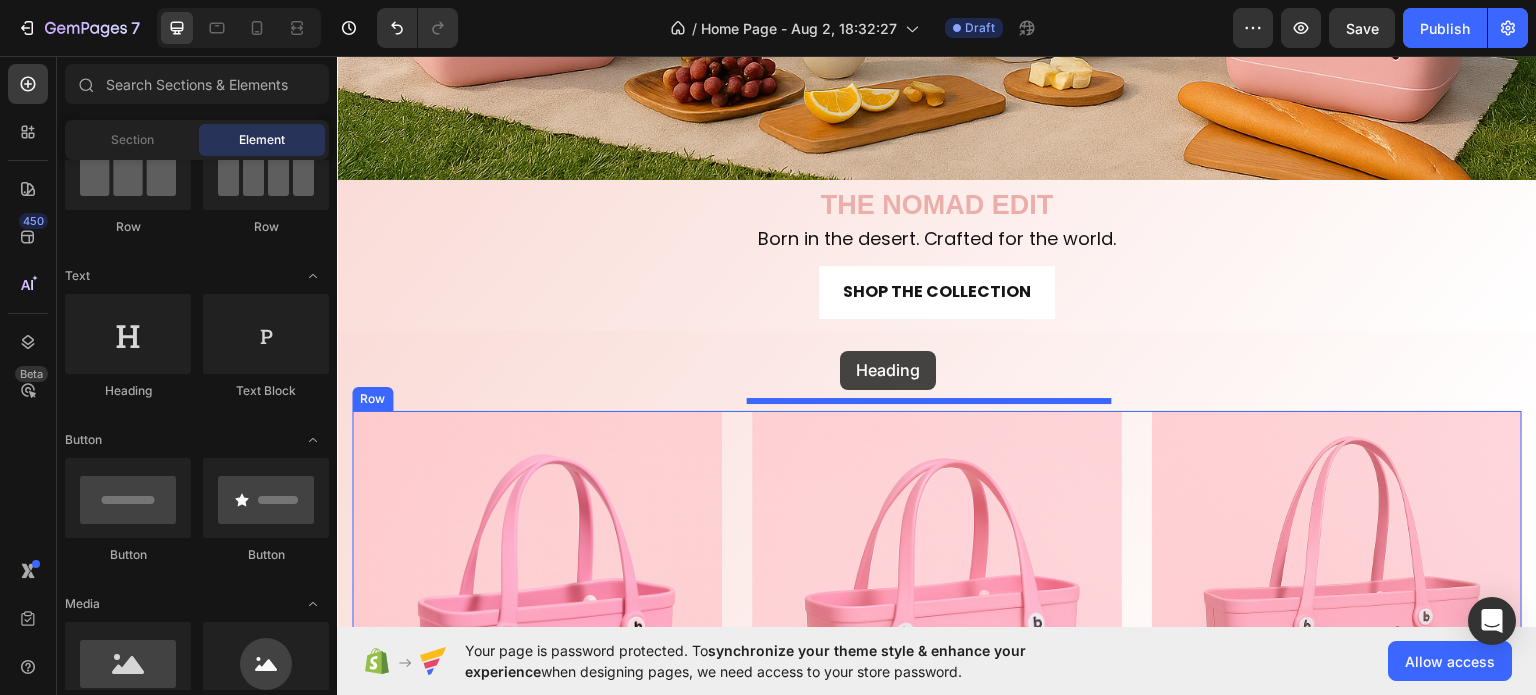 drag, startPoint x: 474, startPoint y: 390, endPoint x: 840, endPoint y: 350, distance: 368.1793 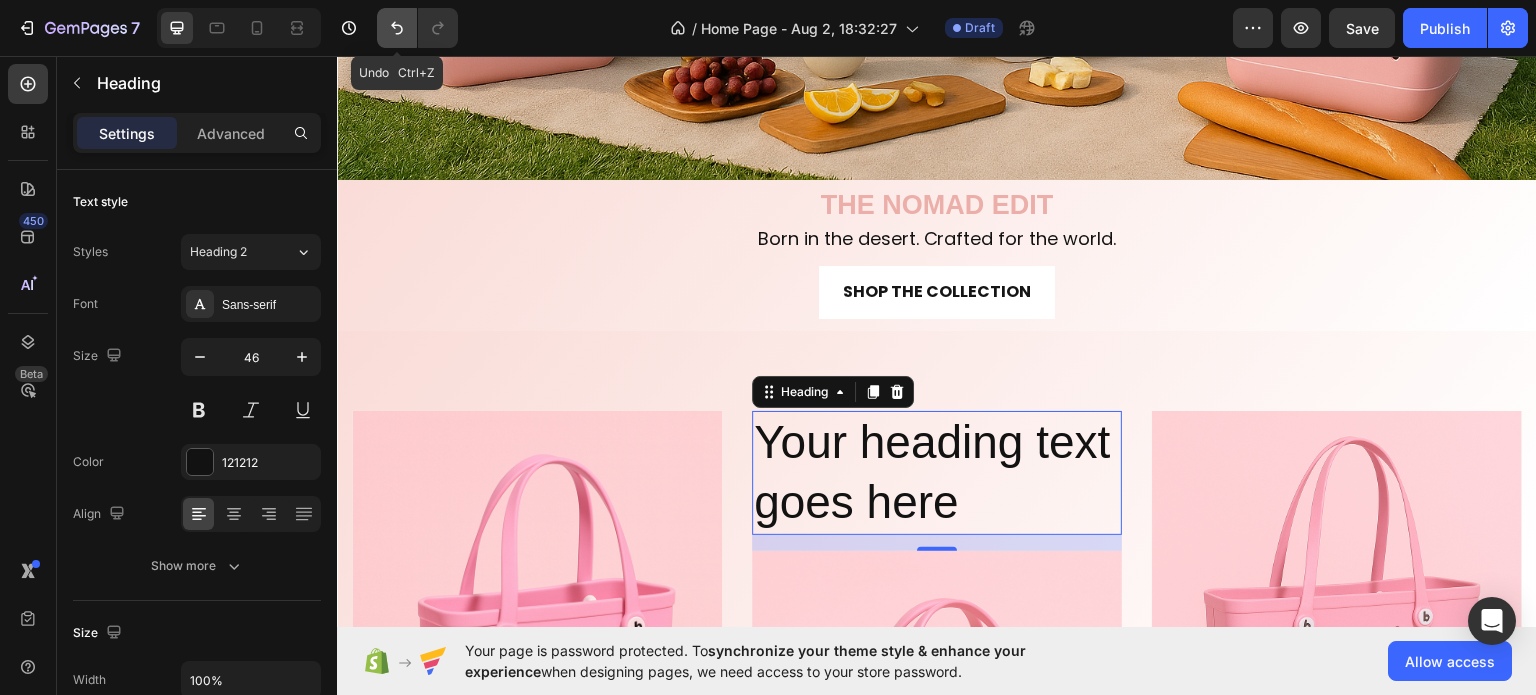 click 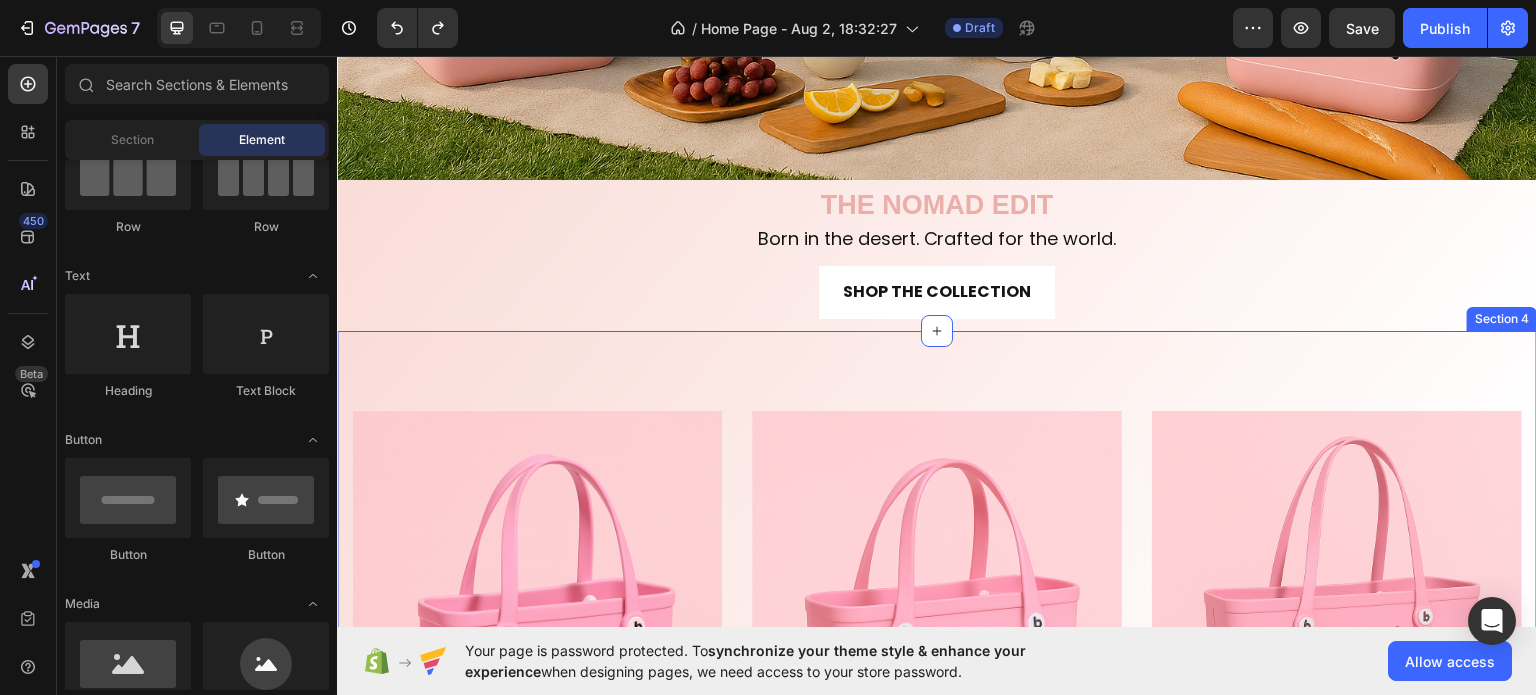 click on "The Mini Text block Row Row Hero Banner The Midi Text block Row Row Hero Banner The Maxi Text block Row Row Hero Banner Row Section 4" at bounding box center (937, 641) 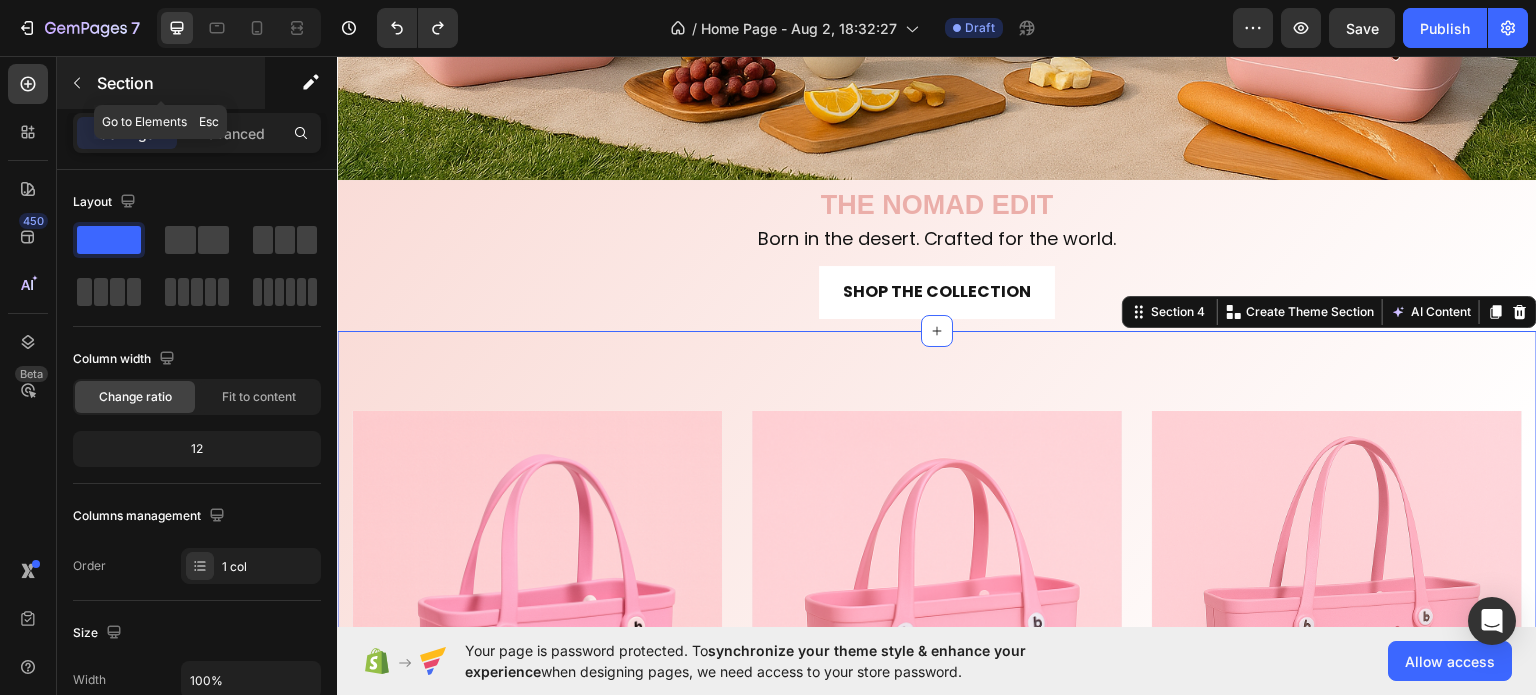 click 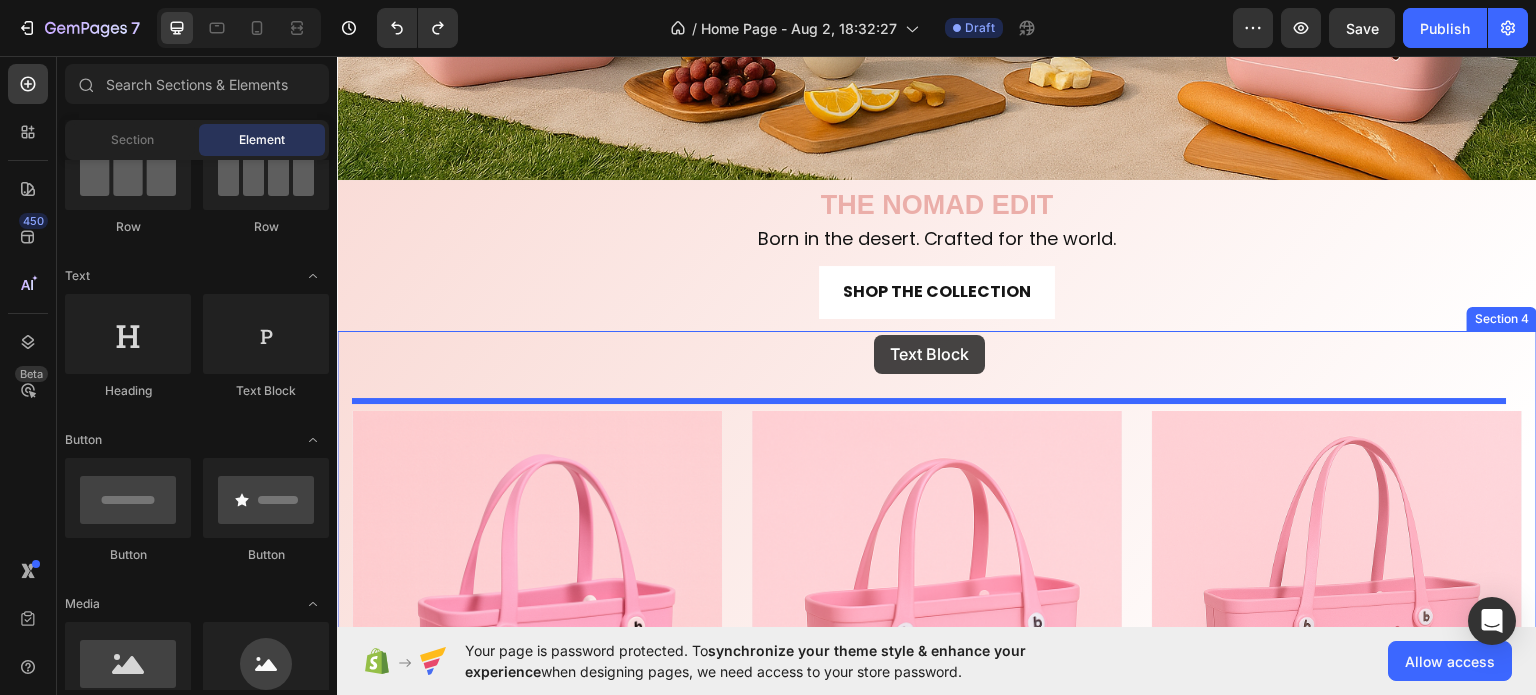 drag, startPoint x: 608, startPoint y: 396, endPoint x: 874, endPoint y: 334, distance: 273.13 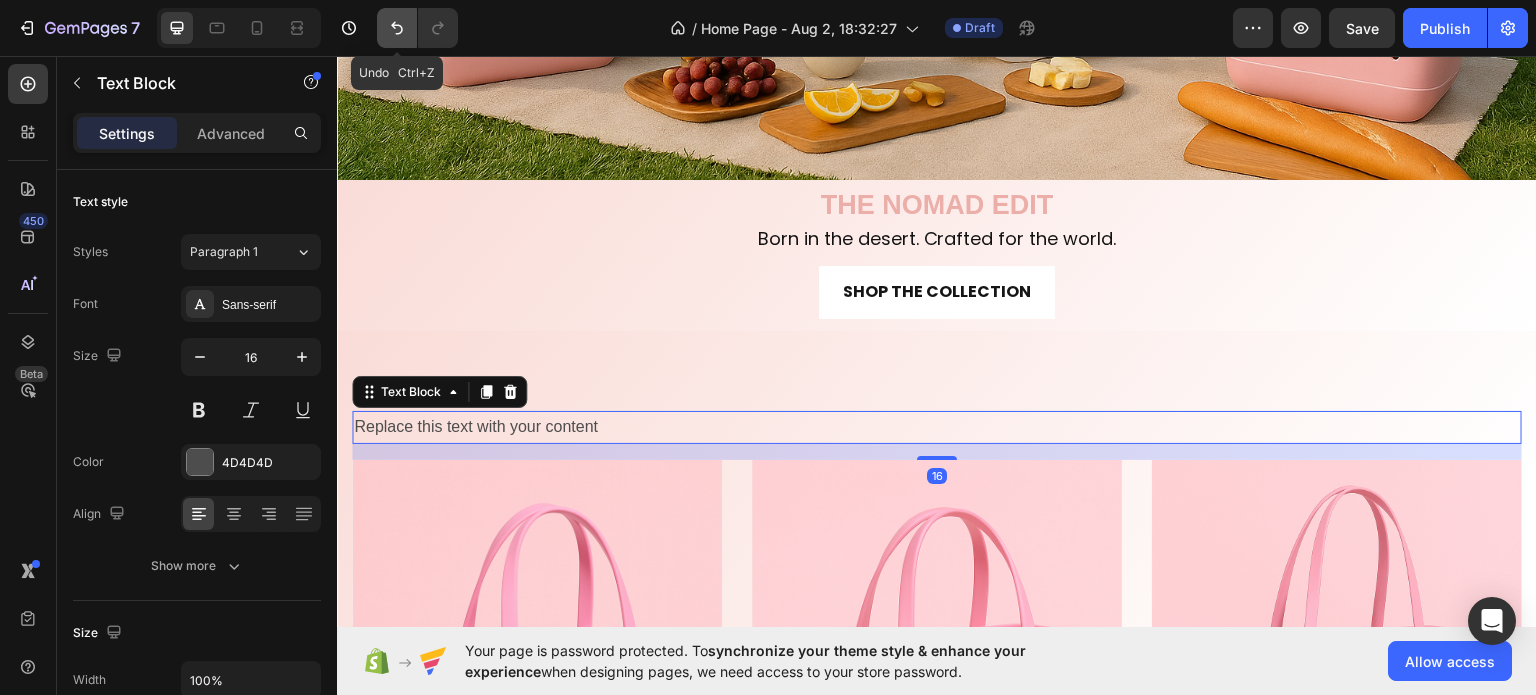 click 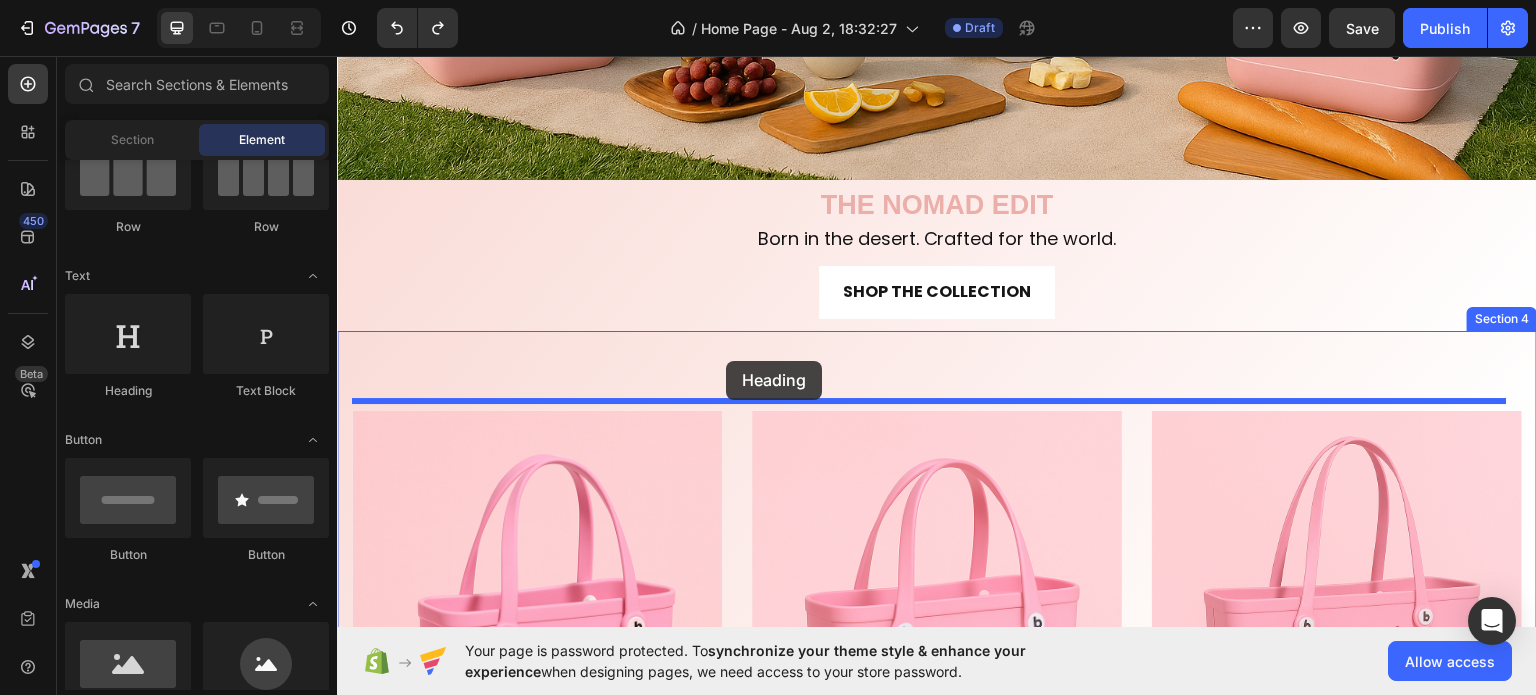 drag, startPoint x: 469, startPoint y: 382, endPoint x: 726, endPoint y: 360, distance: 257.9399 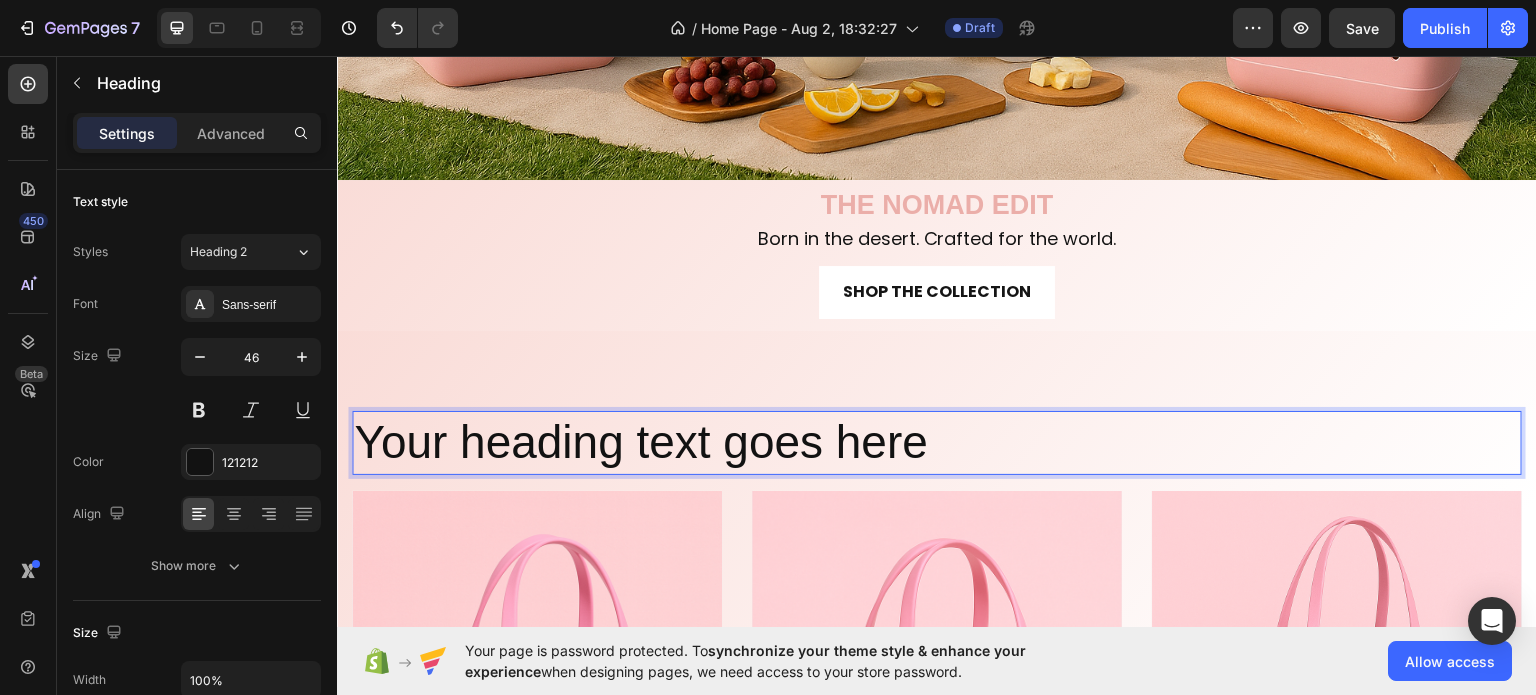 click on "Your heading text goes here" at bounding box center (937, 442) 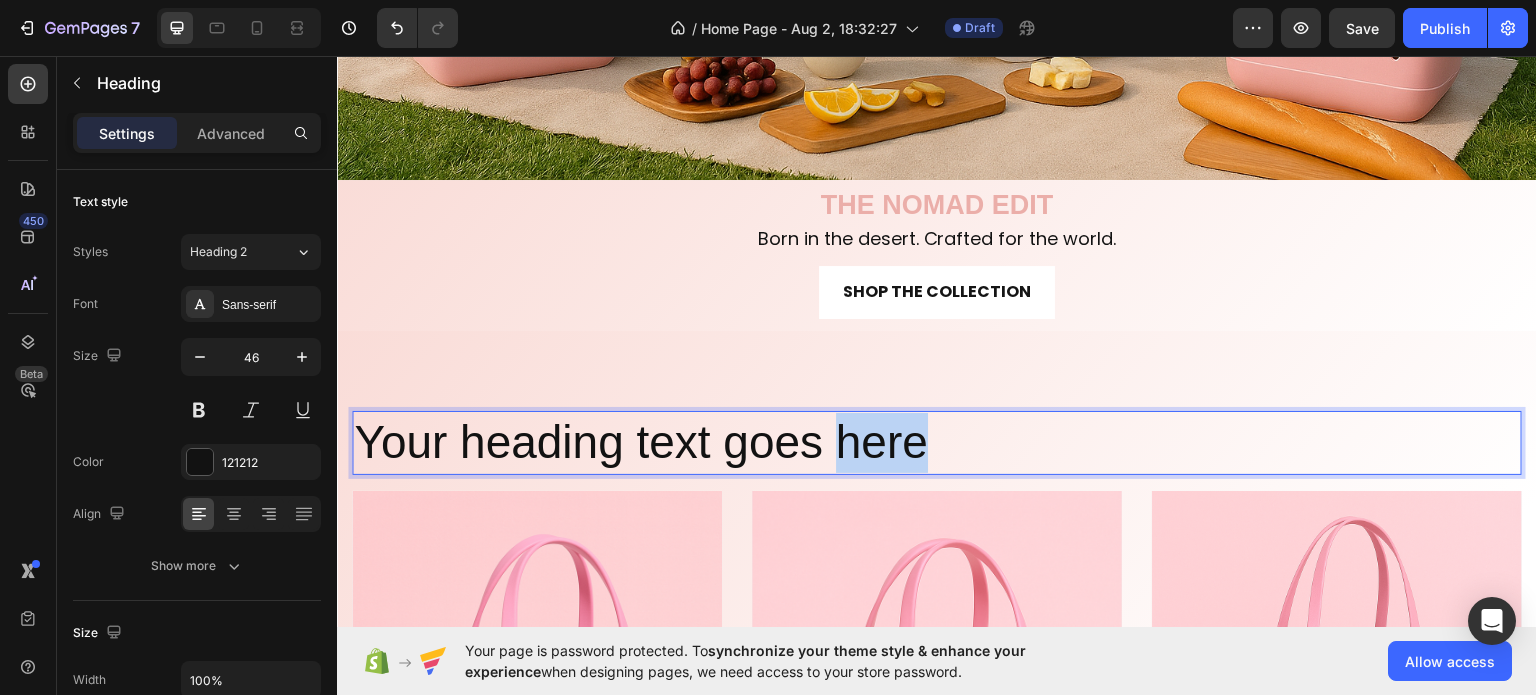 click on "Your heading text goes here" at bounding box center [937, 442] 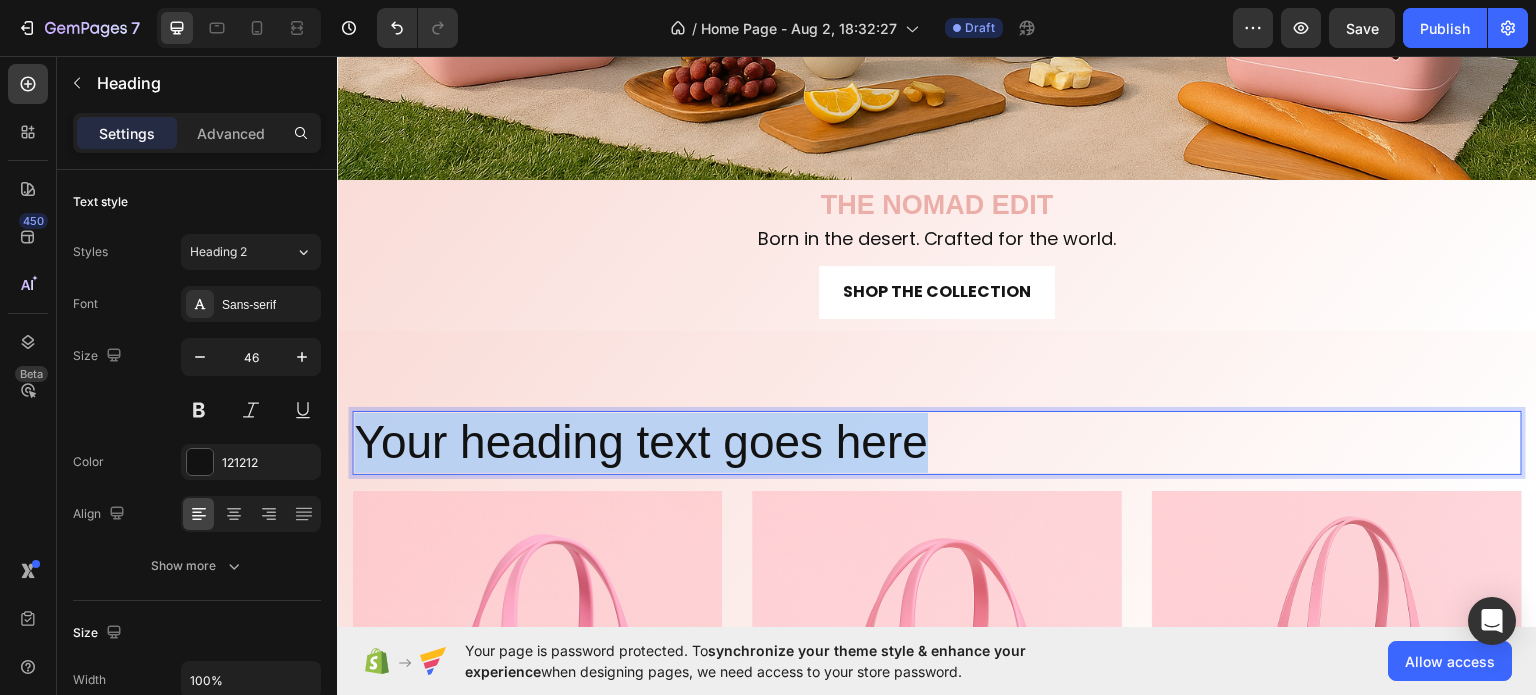 click on "Your heading text goes here" at bounding box center (937, 442) 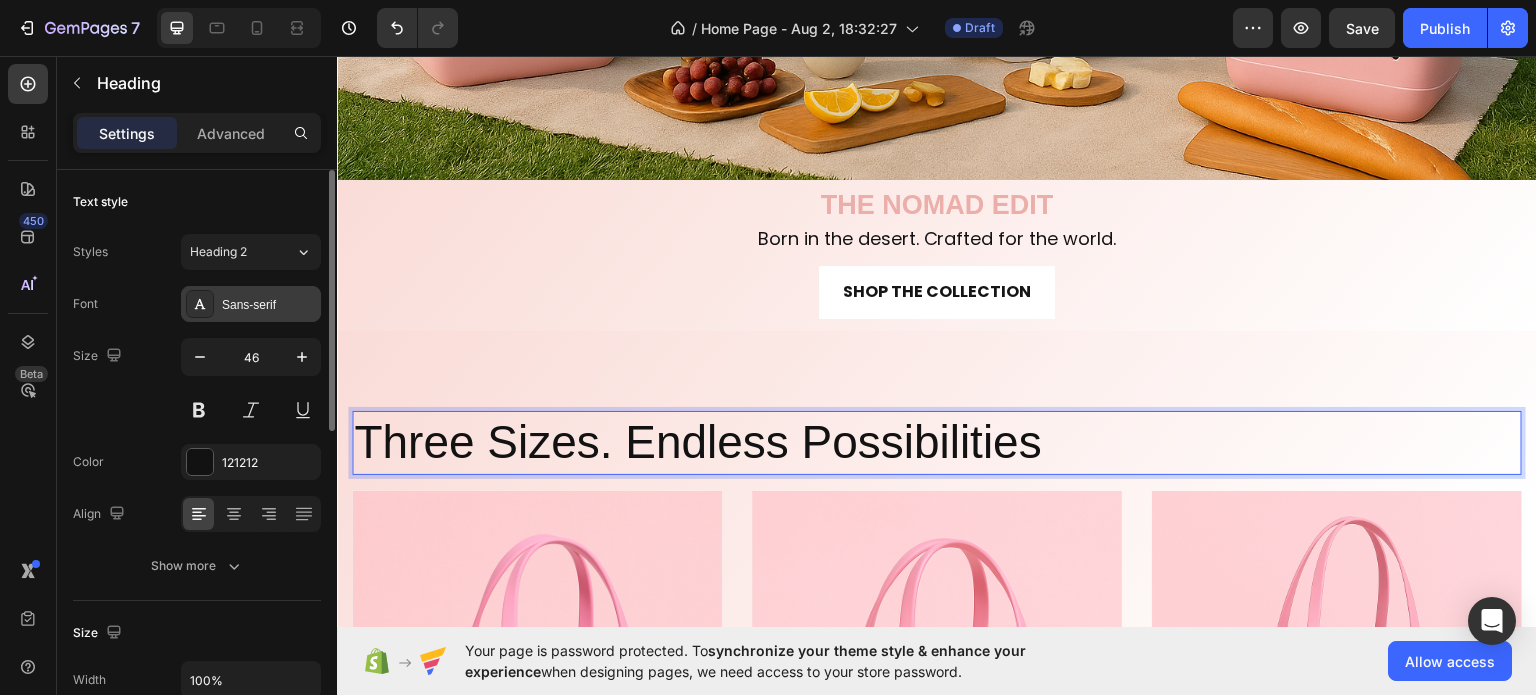 click on "Sans-serif" at bounding box center (269, 305) 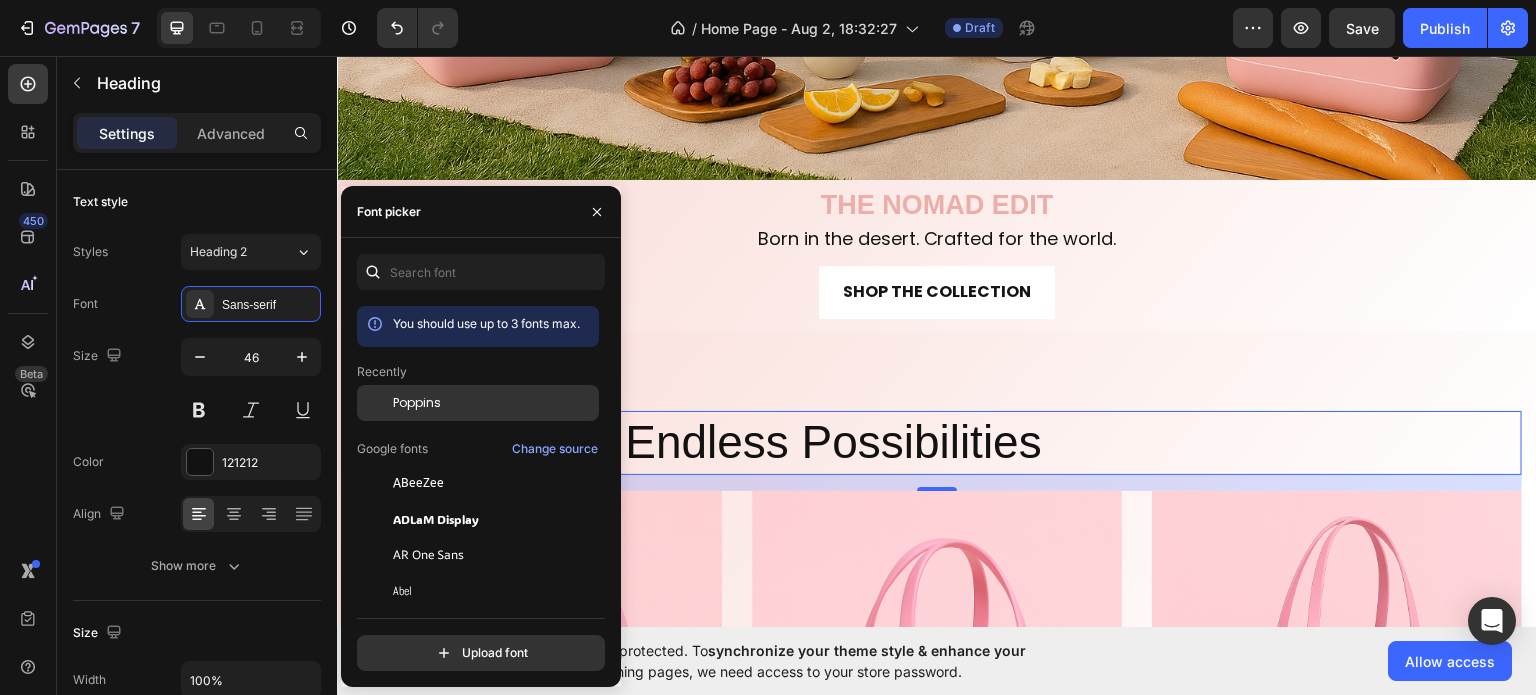 click on "Poppins" 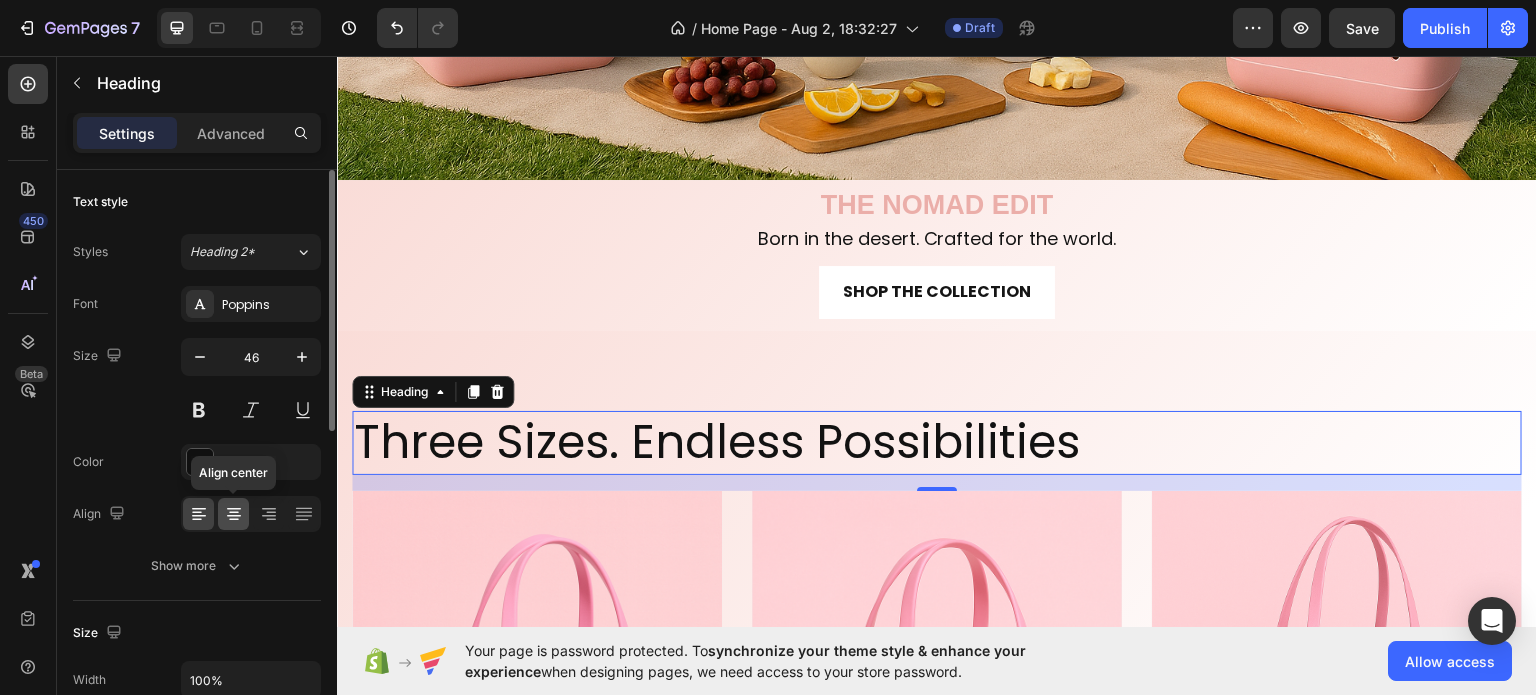 click 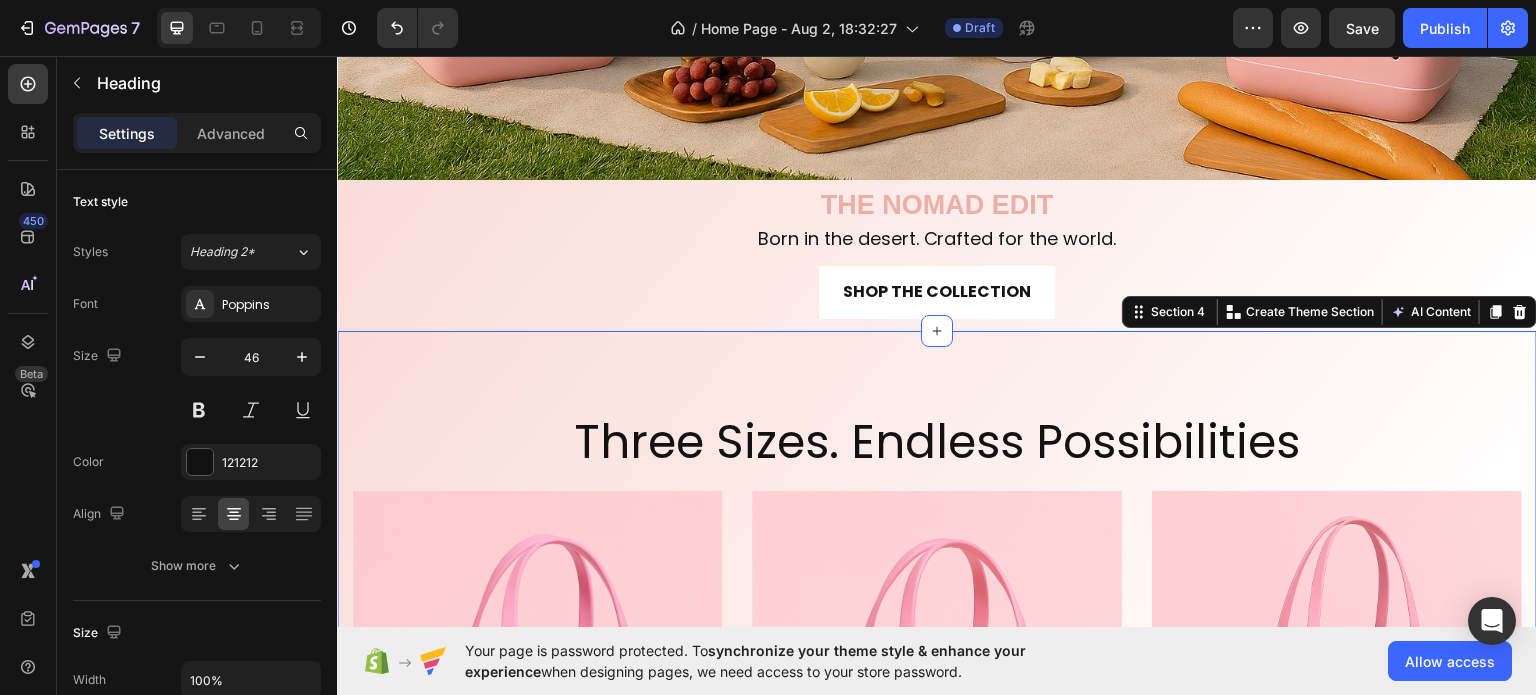 click on "Three Sizes. Endless Possibilities Heading The Mini Text block Row Row Hero Banner The Midi Text block Row Row Hero Banner The Maxi Text block Row Row Hero Banner Row Section 4   You can create reusable sections Create Theme Section AI Content Write with GemAI What would you like to describe here? Tone and Voice Persuasive Product Show more Generate" at bounding box center [937, 681] 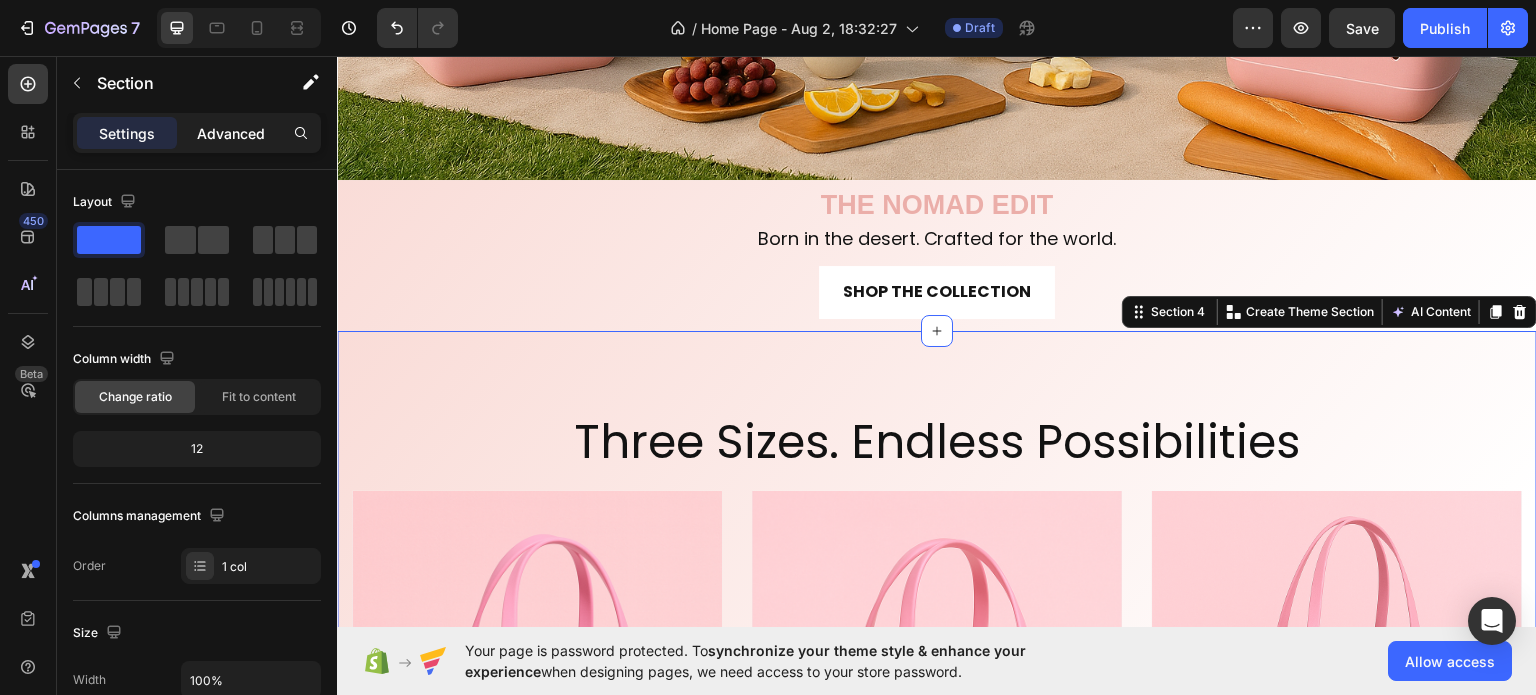 click on "Advanced" at bounding box center (231, 133) 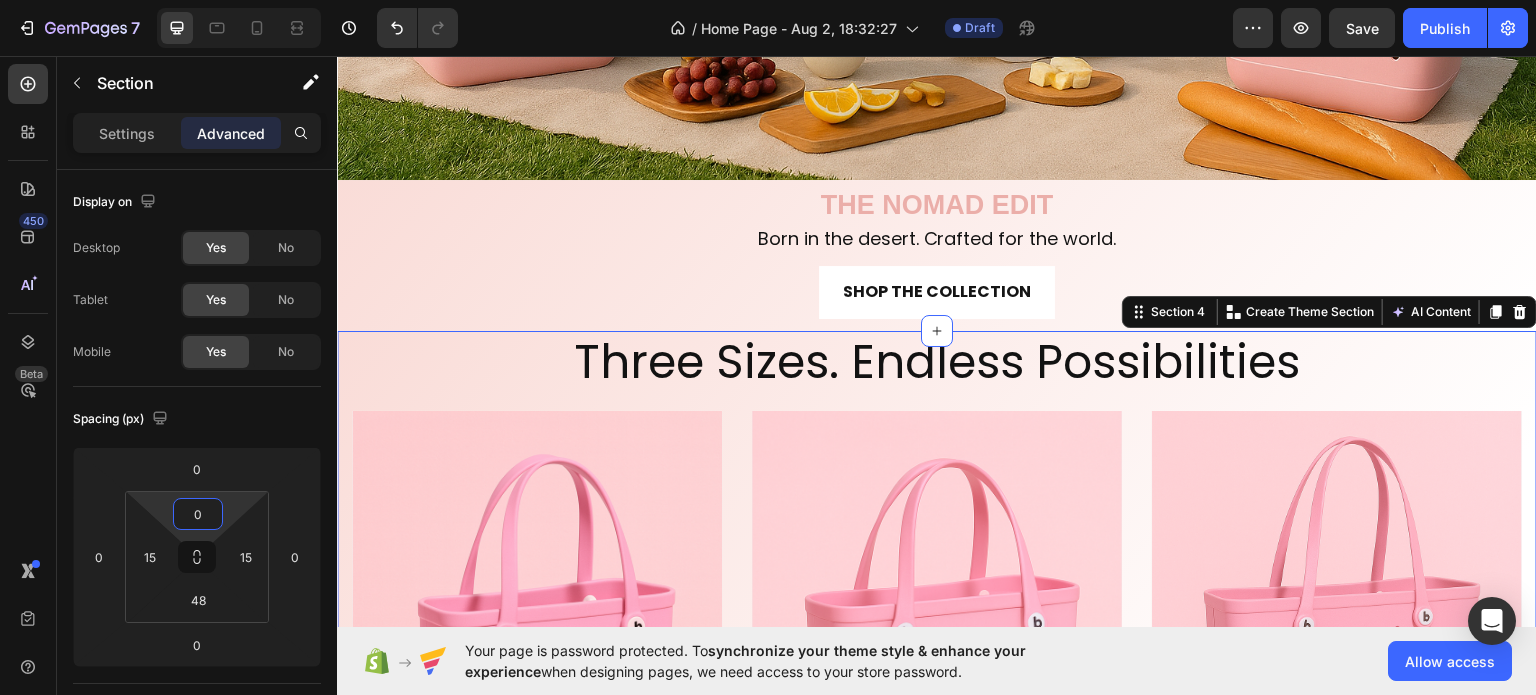 type on "18" 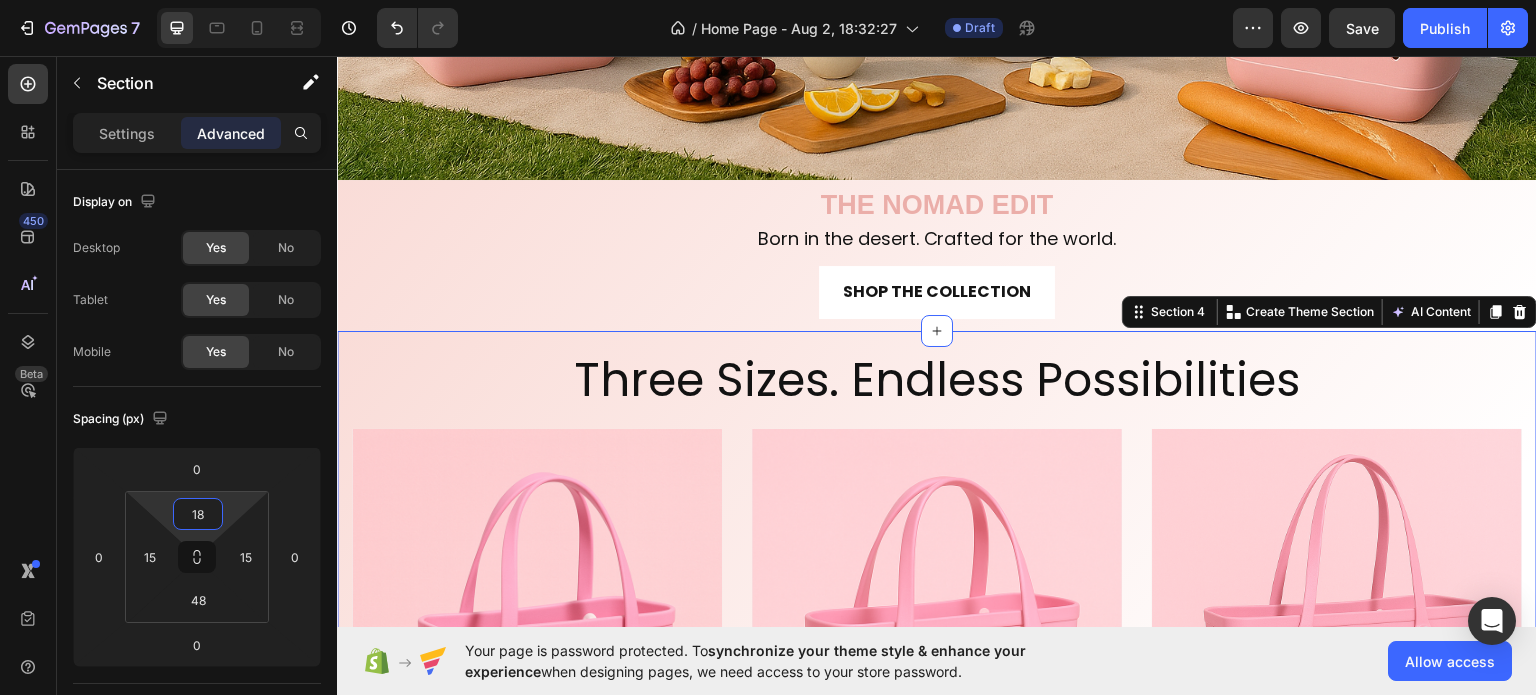click on "7   /  Home Page - Aug 2, 18:32:27 Draft Preview  Save   Publish  450 Beta Sections(18) Elements(83) Section Element Hero Section Product Detail Brands Trusted Badges Guarantee Product Breakdown How to use Testimonials Compare Bundle FAQs Social Proof Brand Story Product List Collection Blog List Contact Sticky Add to Cart Custom Footer Browse Library 450 Layout
Row
Row
Row
Row Text
Heading
Text Block Button
Button
Button Media
Image
Image
Video" at bounding box center (768, 0) 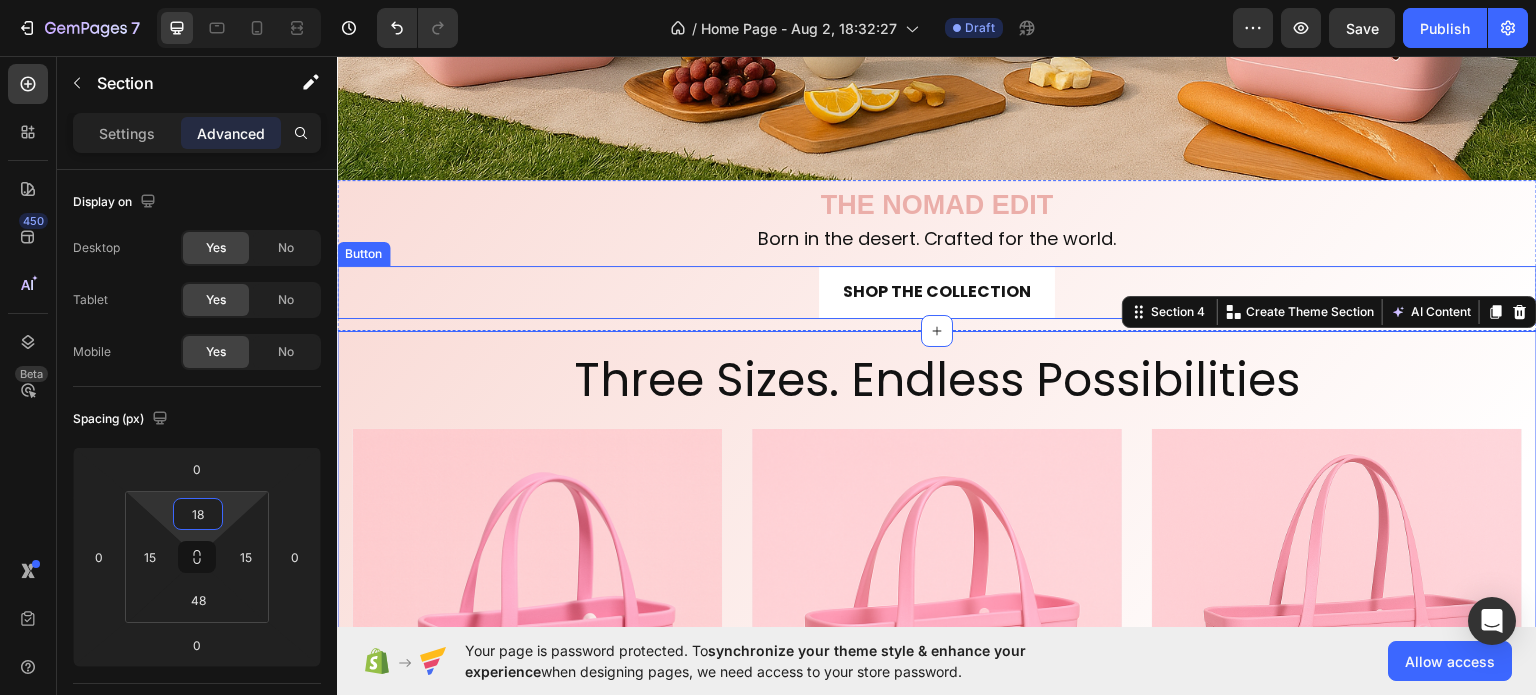 click on "SHOP THE COLLECTION Button" at bounding box center [937, 291] 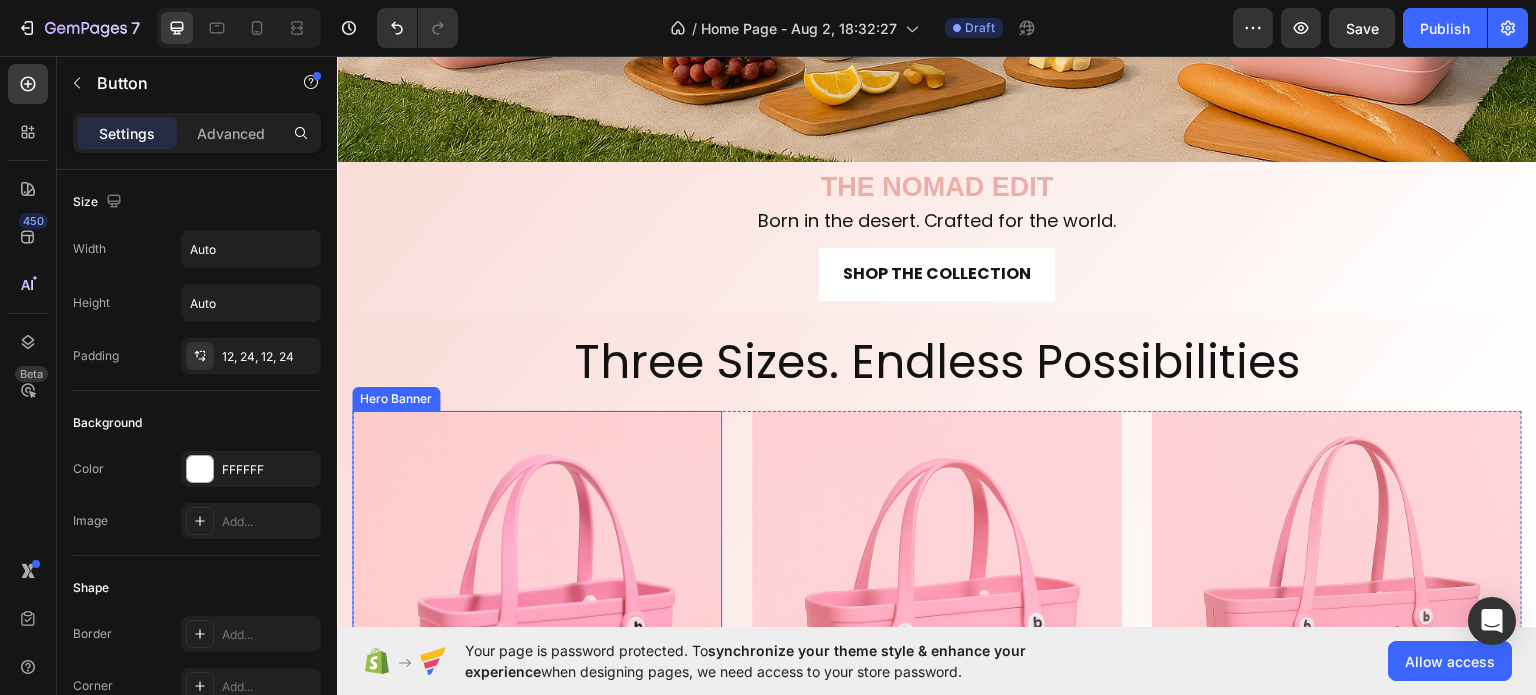 scroll, scrollTop: 800, scrollLeft: 0, axis: vertical 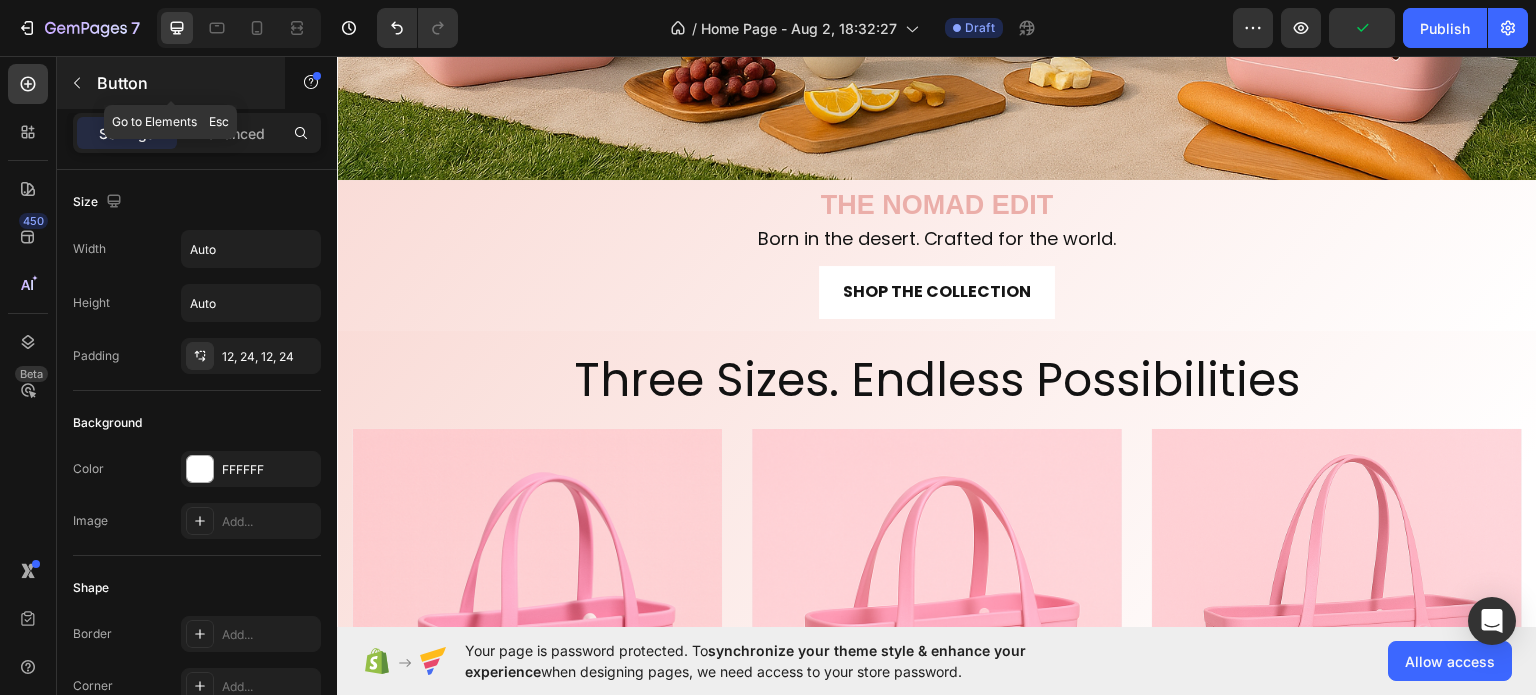 click on "Button" at bounding box center (171, 83) 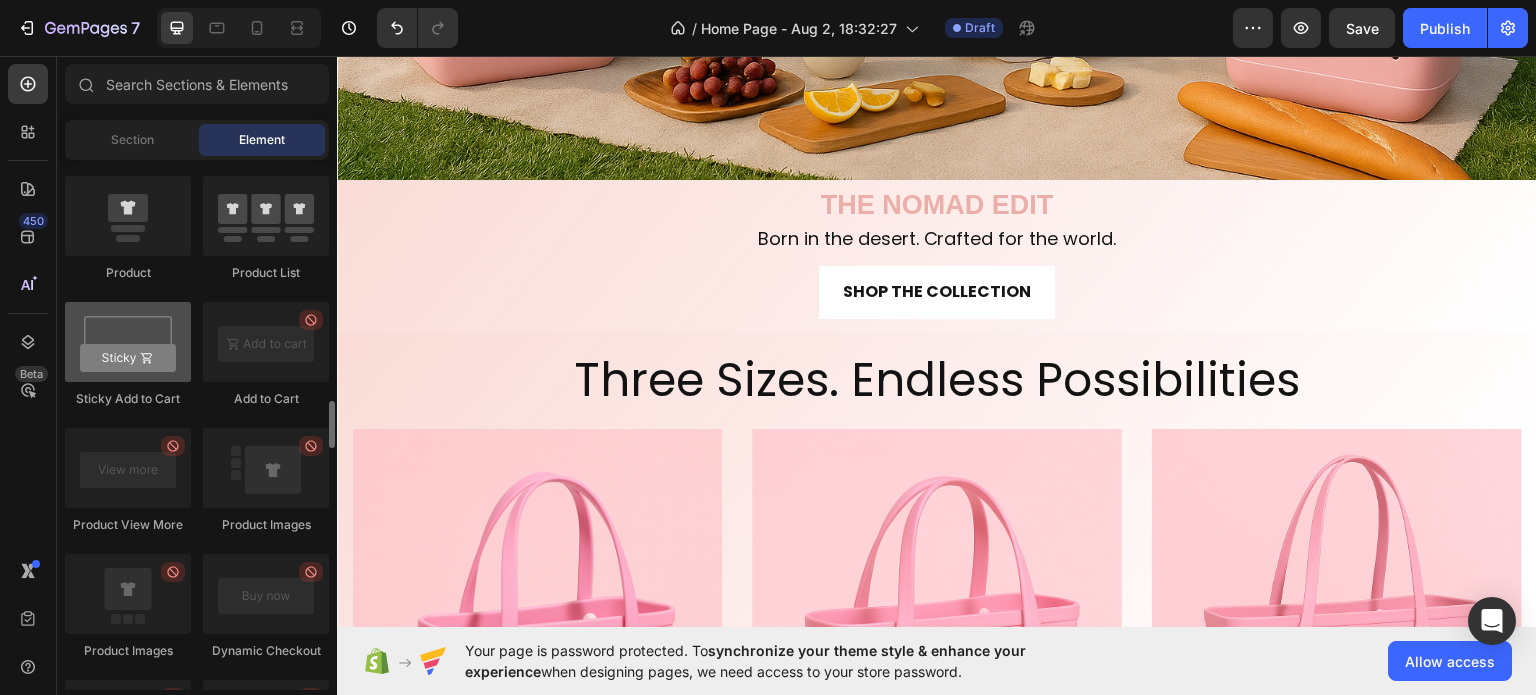 scroll, scrollTop: 2800, scrollLeft: 0, axis: vertical 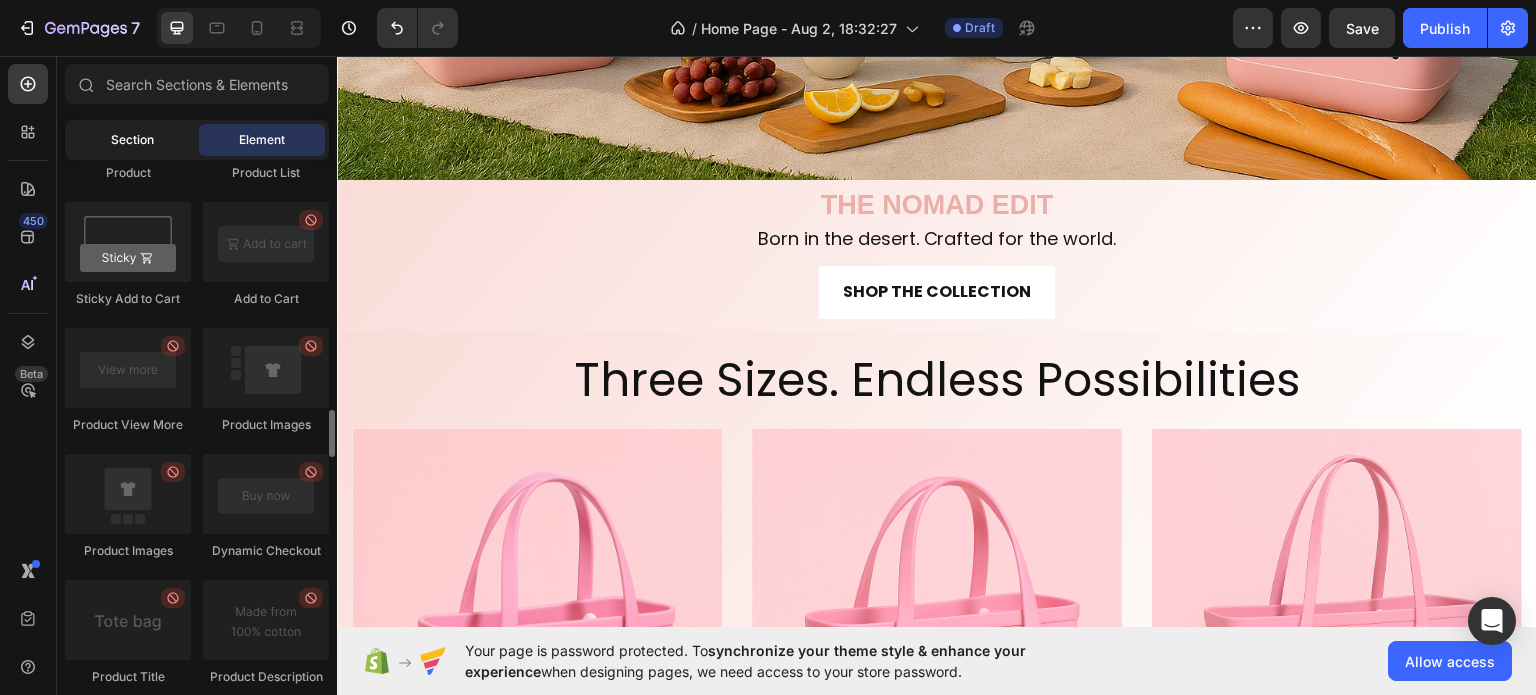 click on "Section" at bounding box center [132, 140] 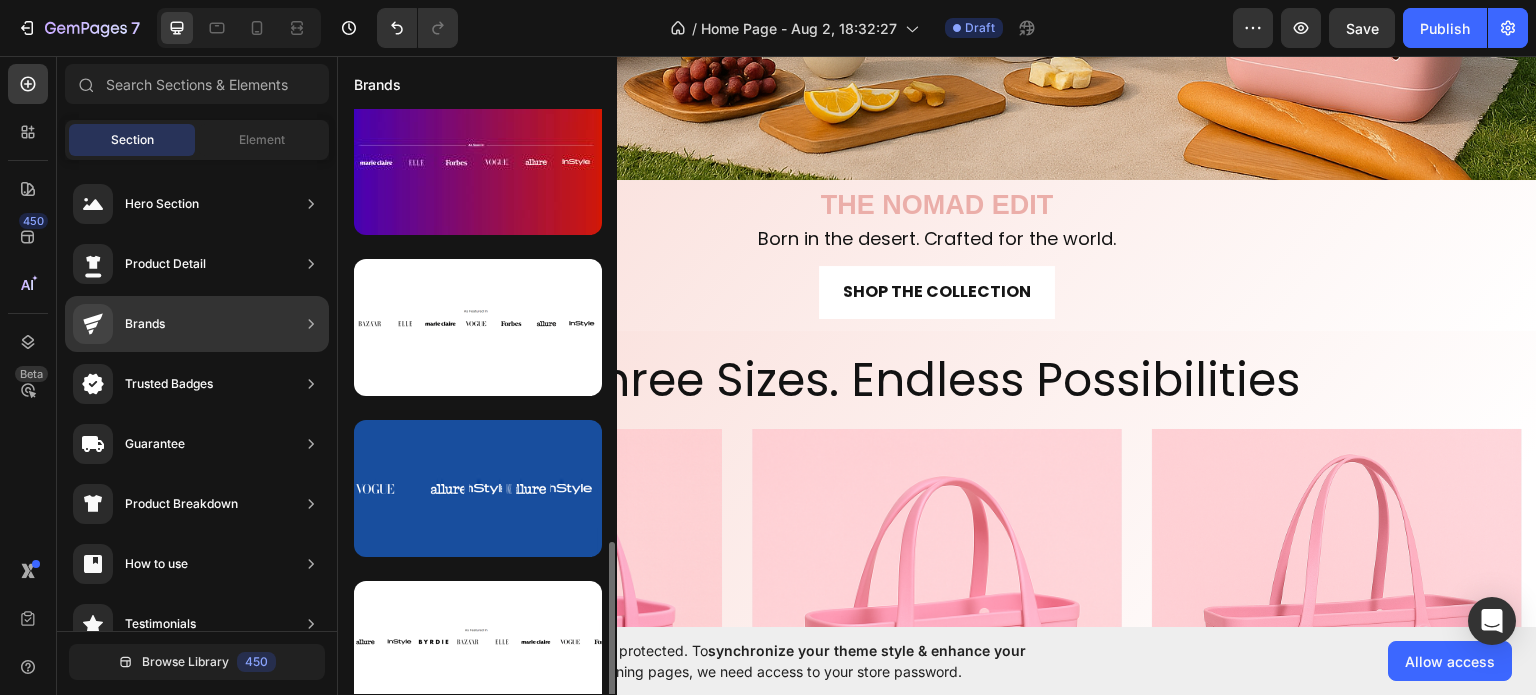 scroll, scrollTop: 800, scrollLeft: 0, axis: vertical 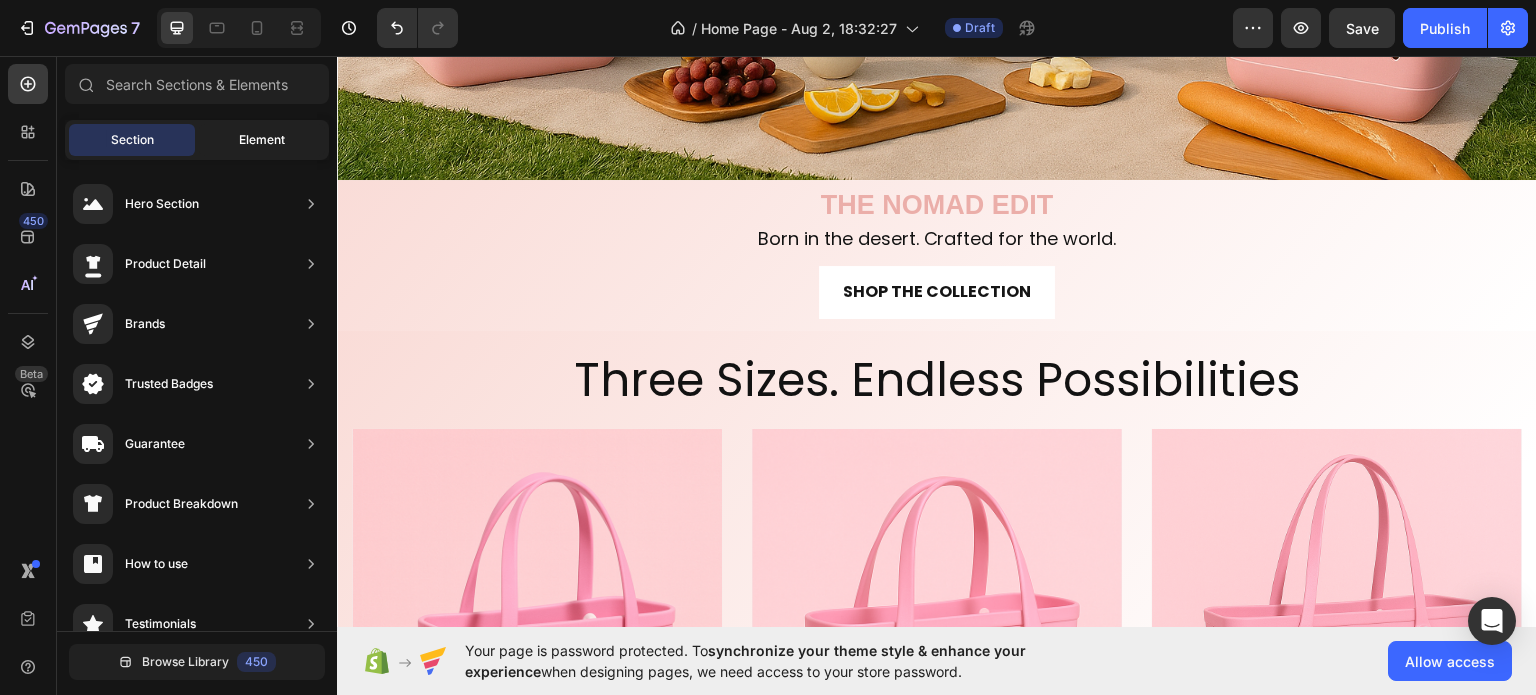 click on "Element" 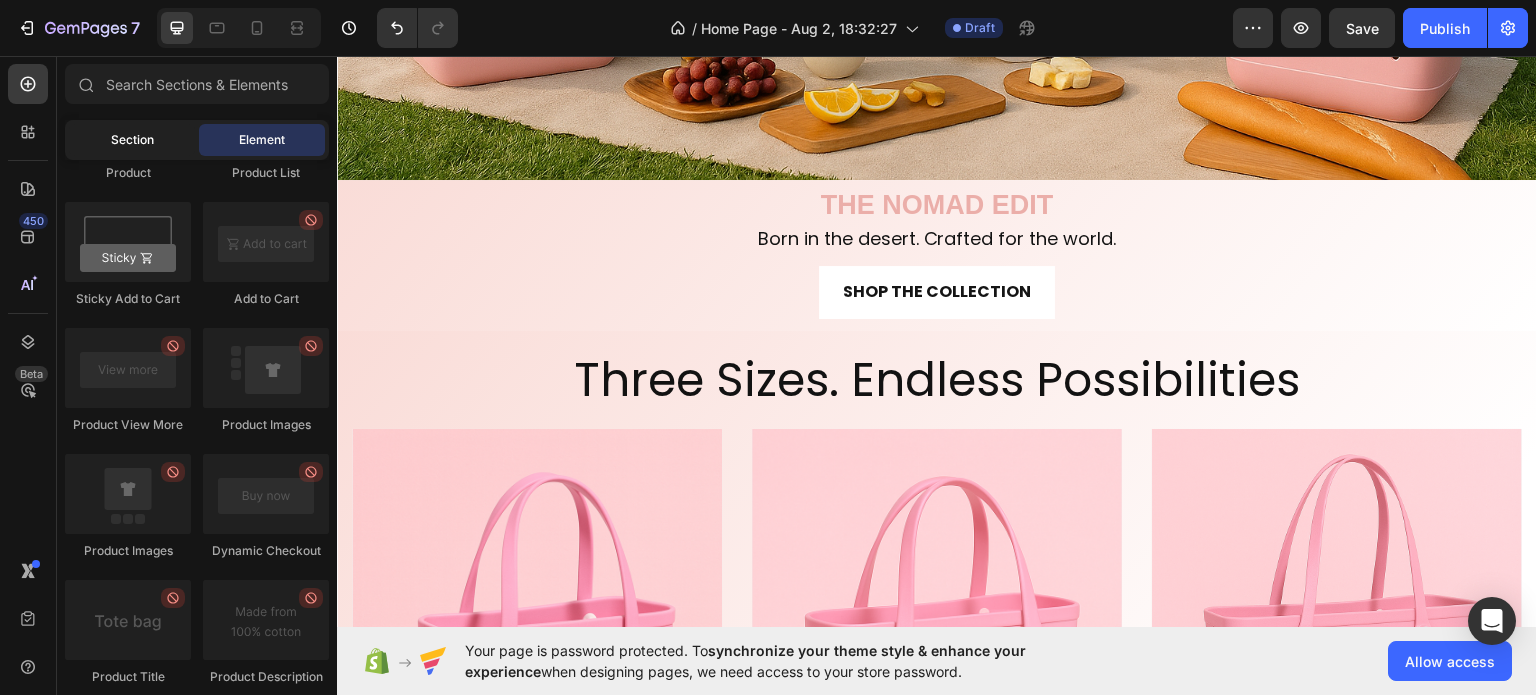 click on "Section" at bounding box center [132, 140] 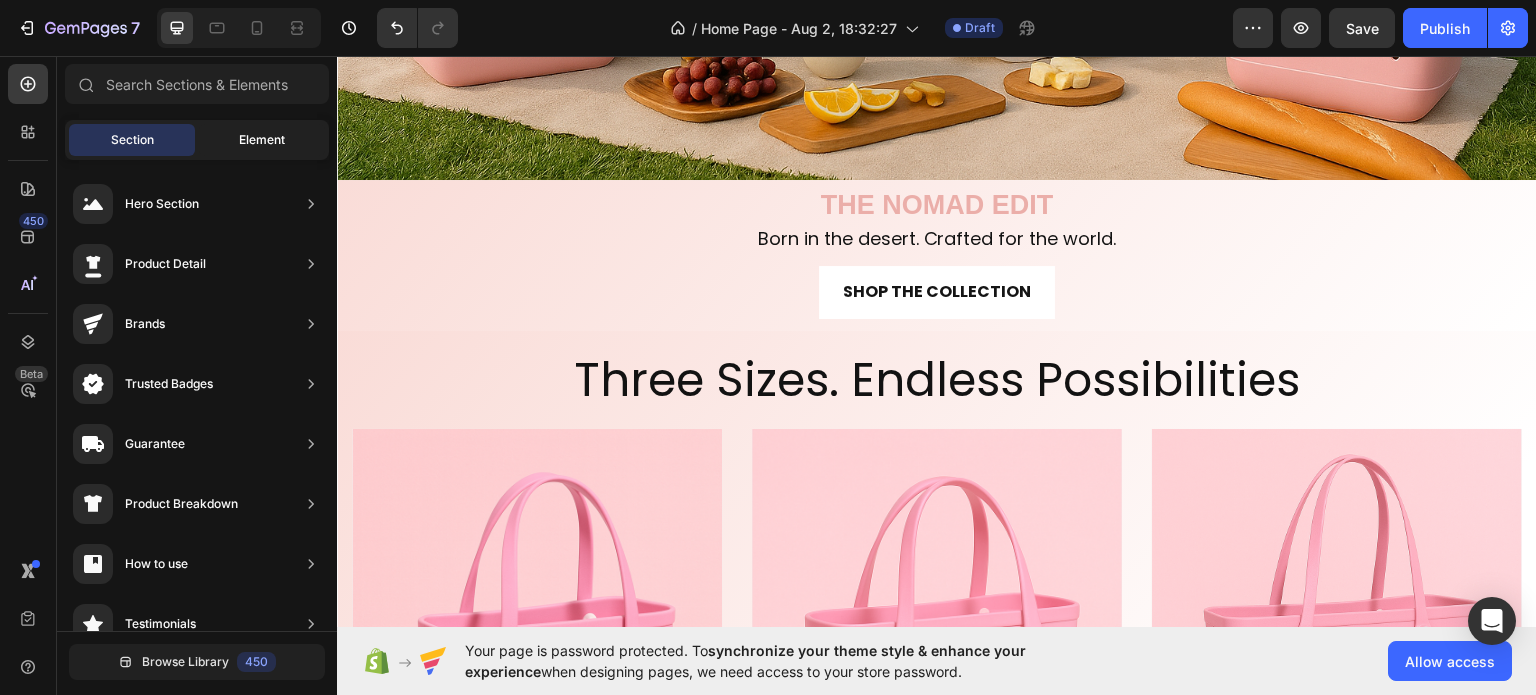 click on "Element" at bounding box center (262, 140) 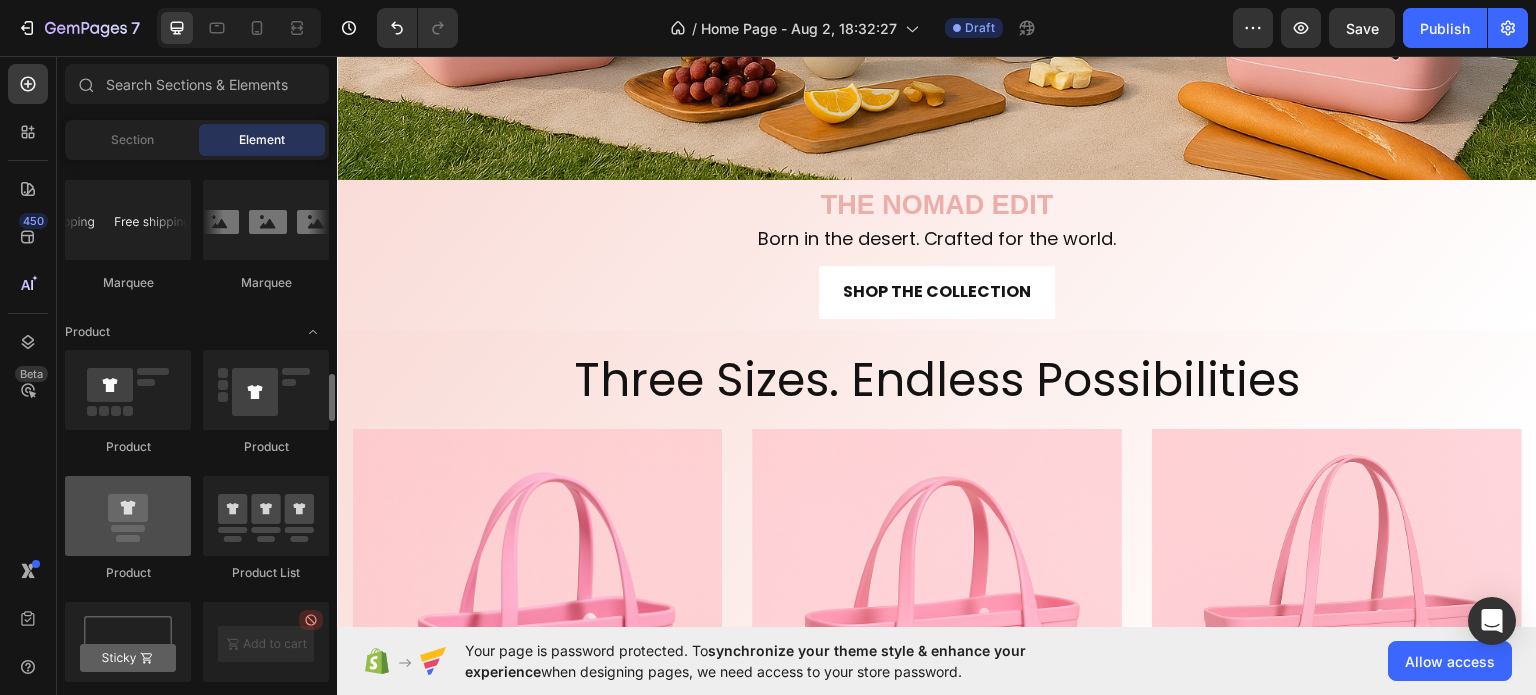 scroll, scrollTop: 2200, scrollLeft: 0, axis: vertical 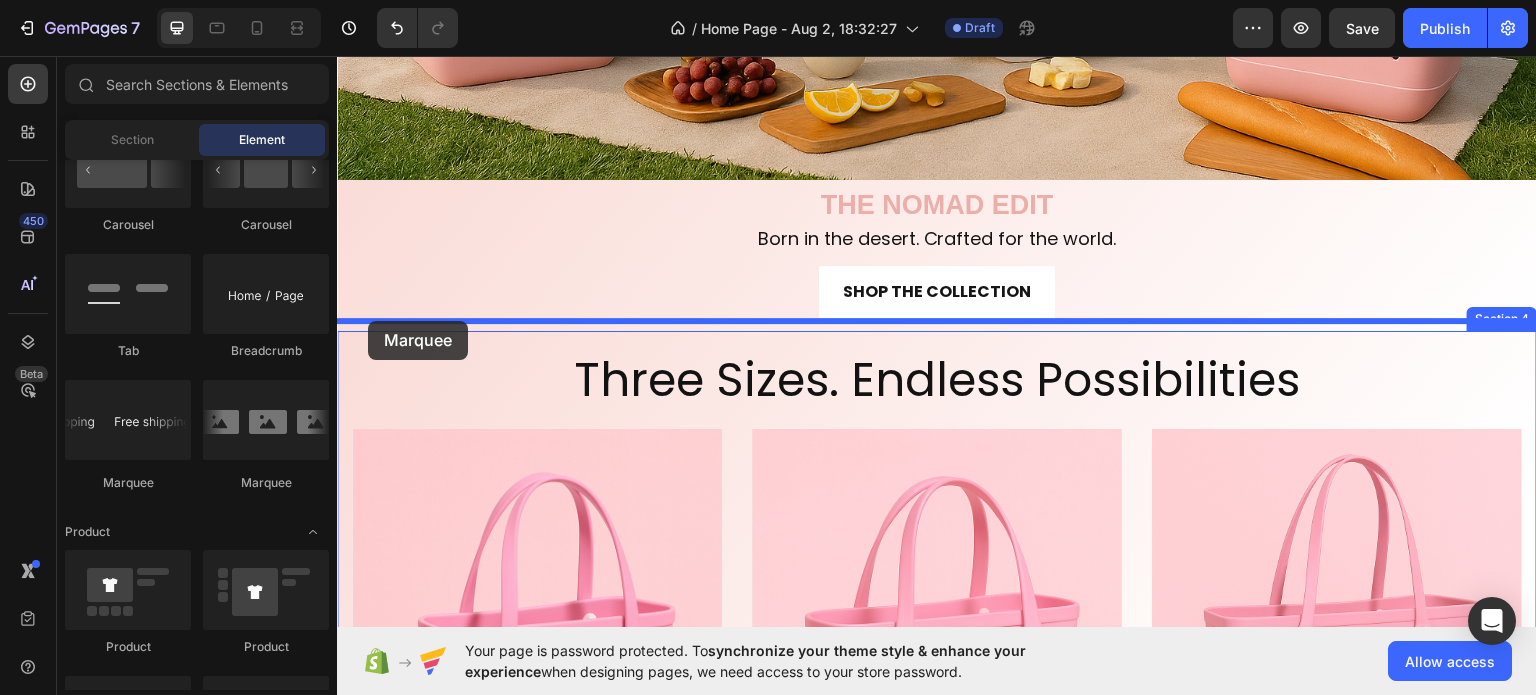 drag, startPoint x: 437, startPoint y: 465, endPoint x: 368, endPoint y: 320, distance: 160.5802 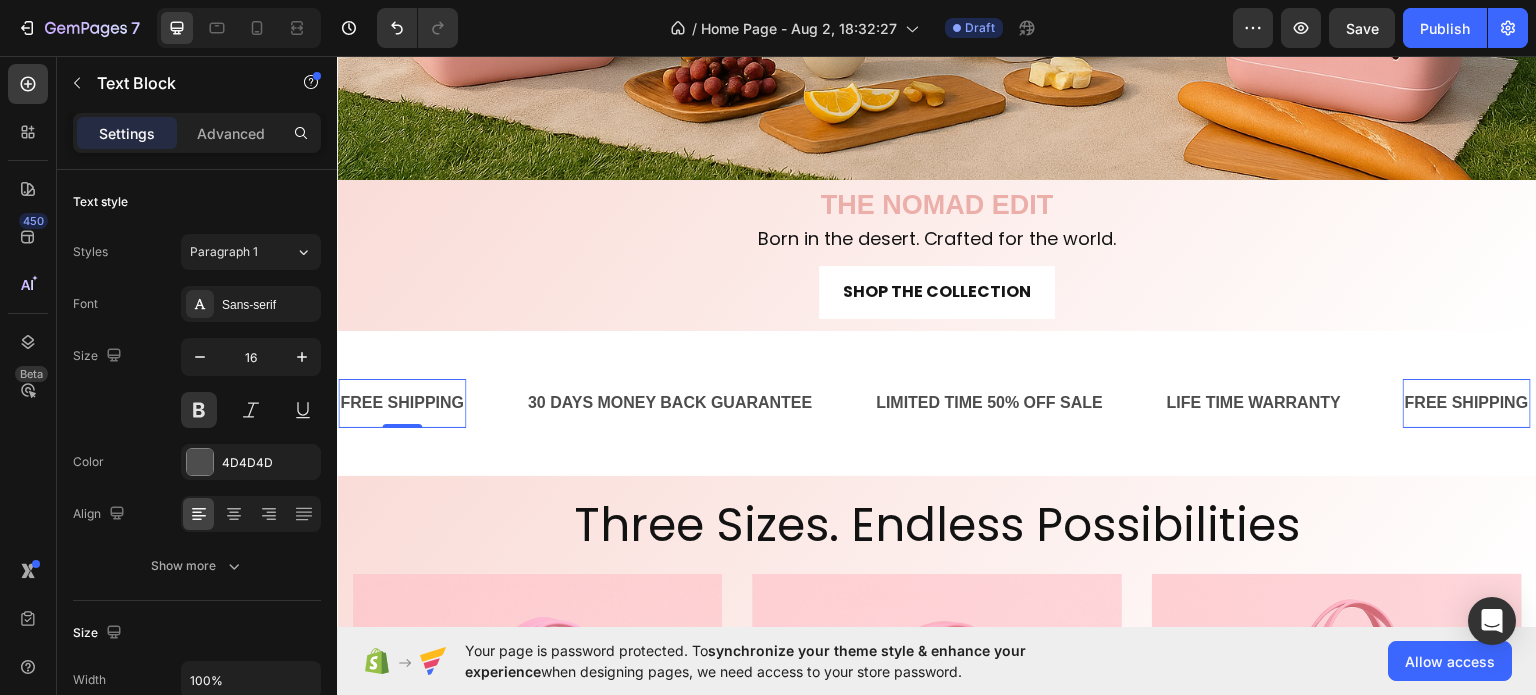 click on "FREE SHIPPING" at bounding box center [402, 402] 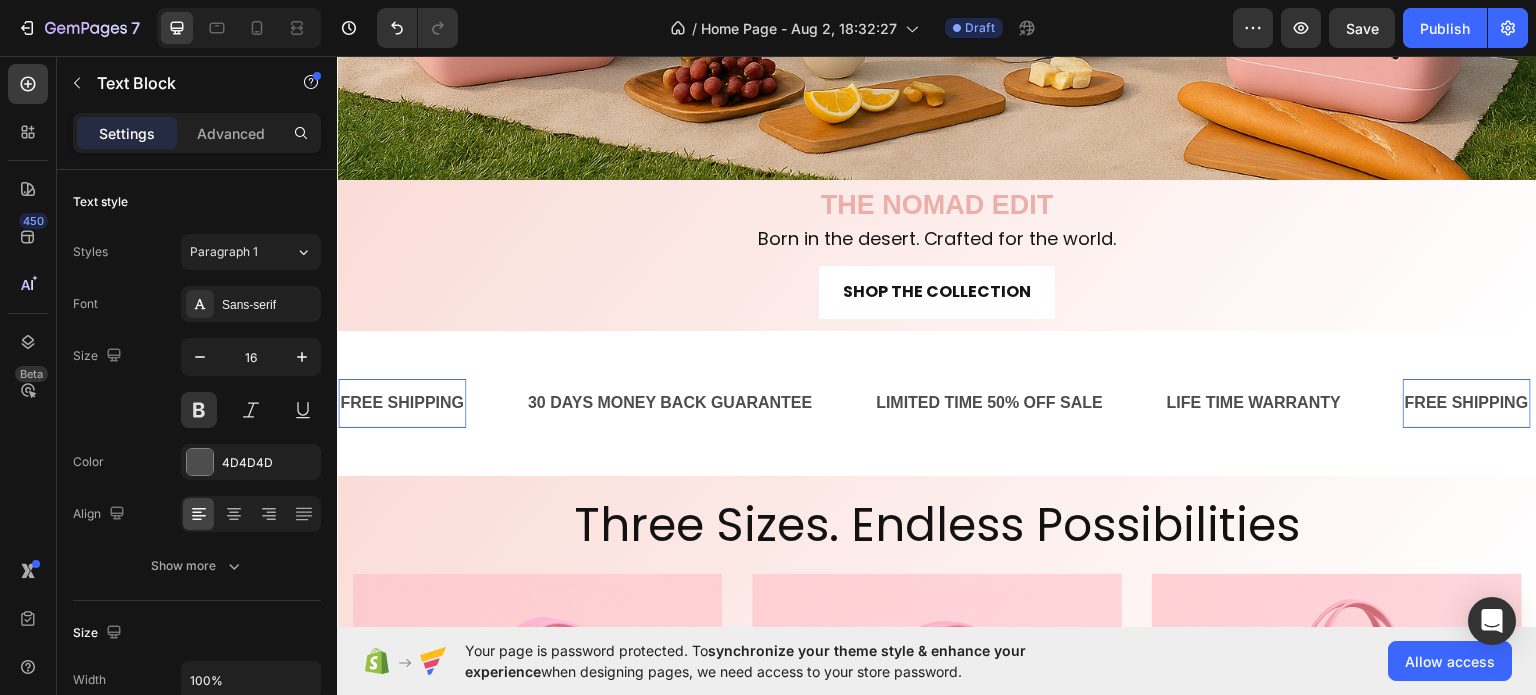 click on "FREE SHIPPING" at bounding box center [402, 402] 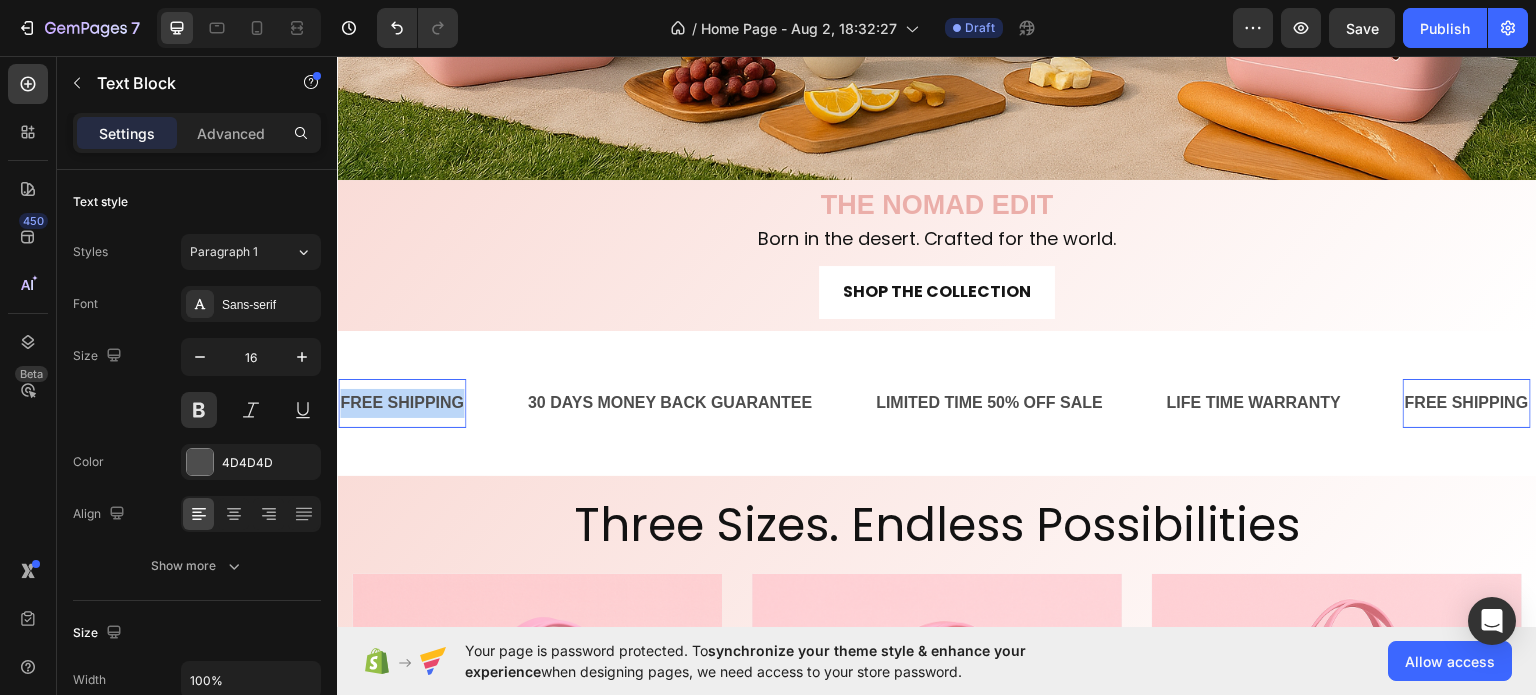 click on "FREE SHIPPING" at bounding box center [402, 402] 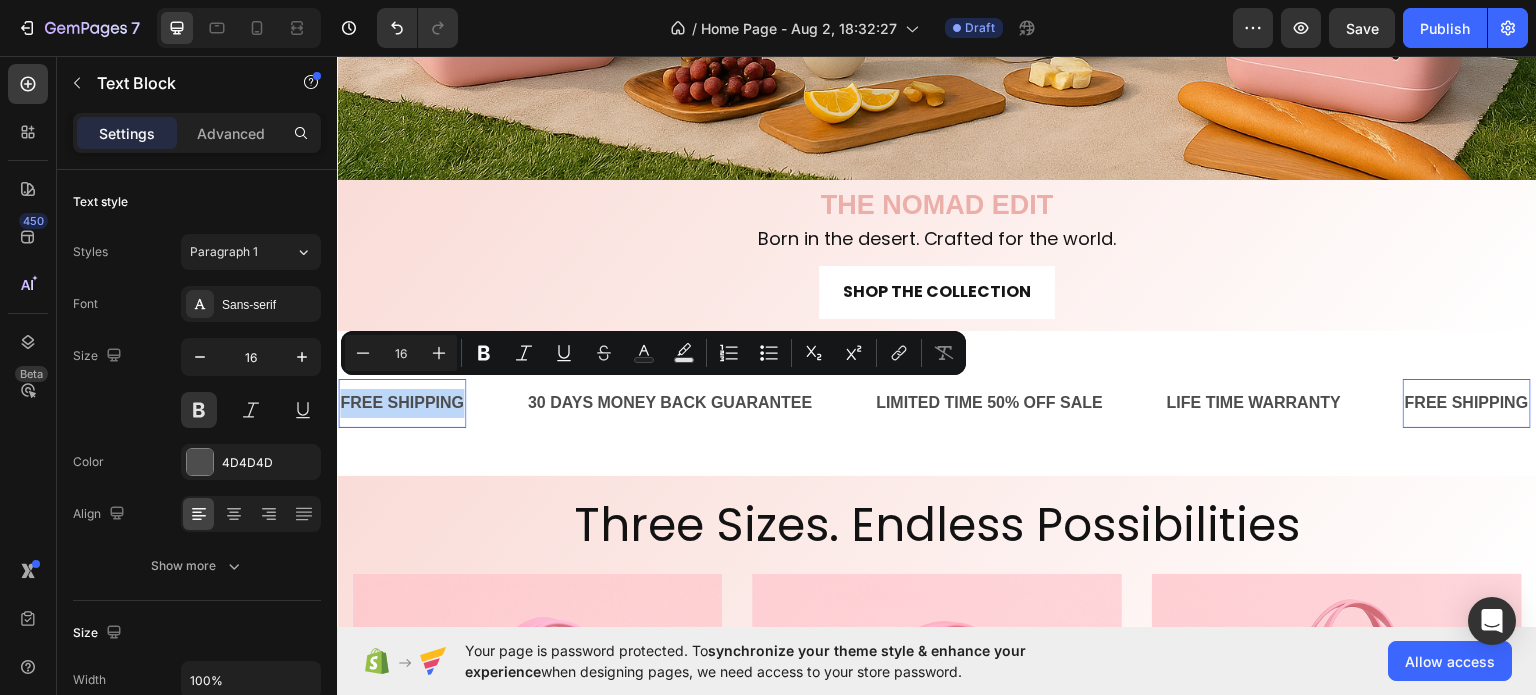 click on "FREE SHIPPING" at bounding box center [402, 402] 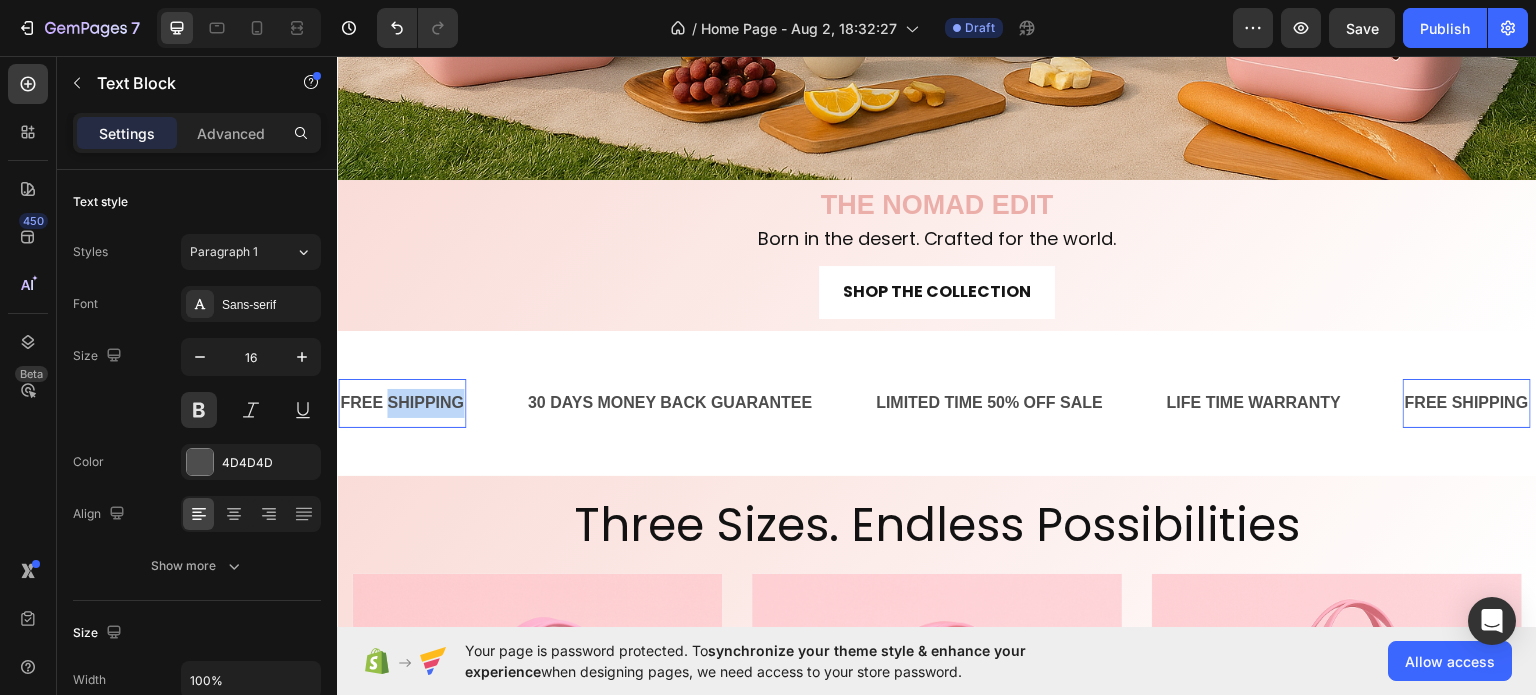 click on "FREE SHIPPING" at bounding box center (402, 402) 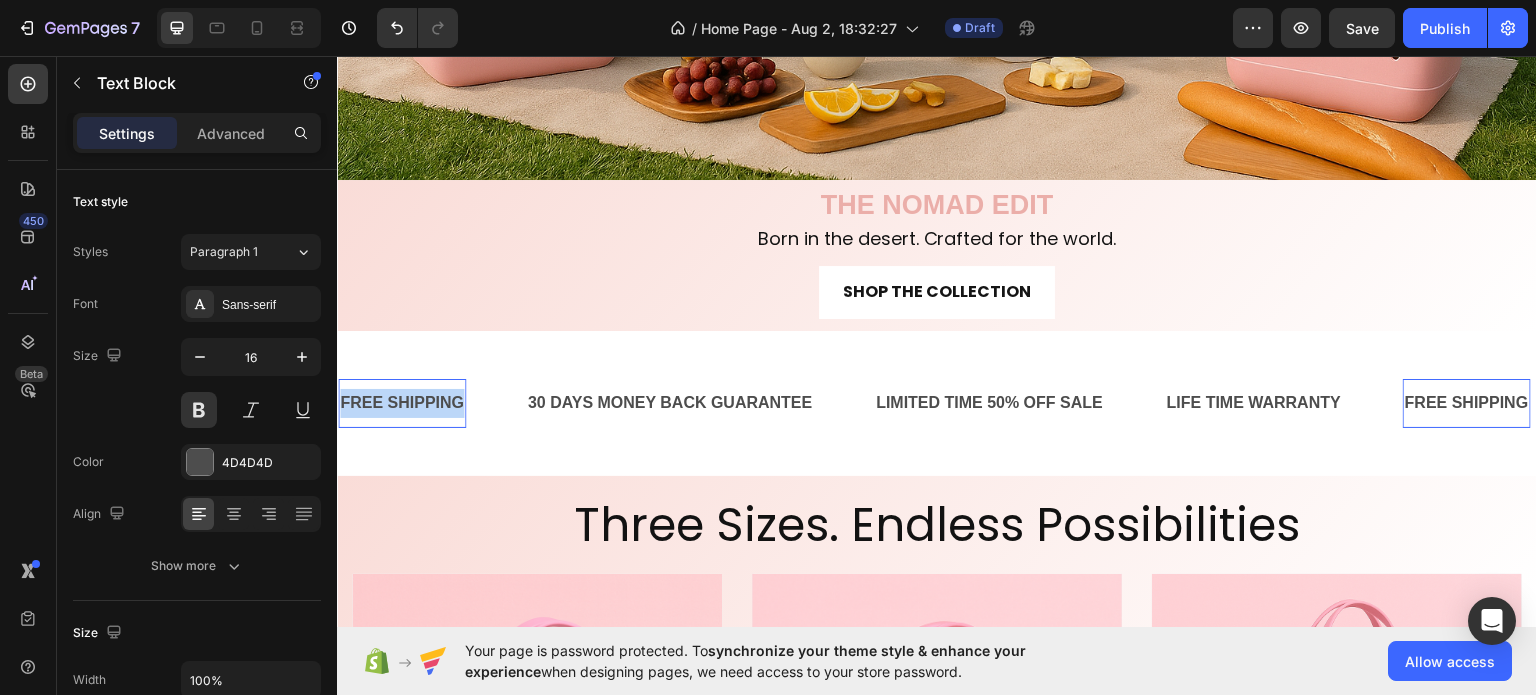 click on "FREE SHIPPING" at bounding box center [402, 402] 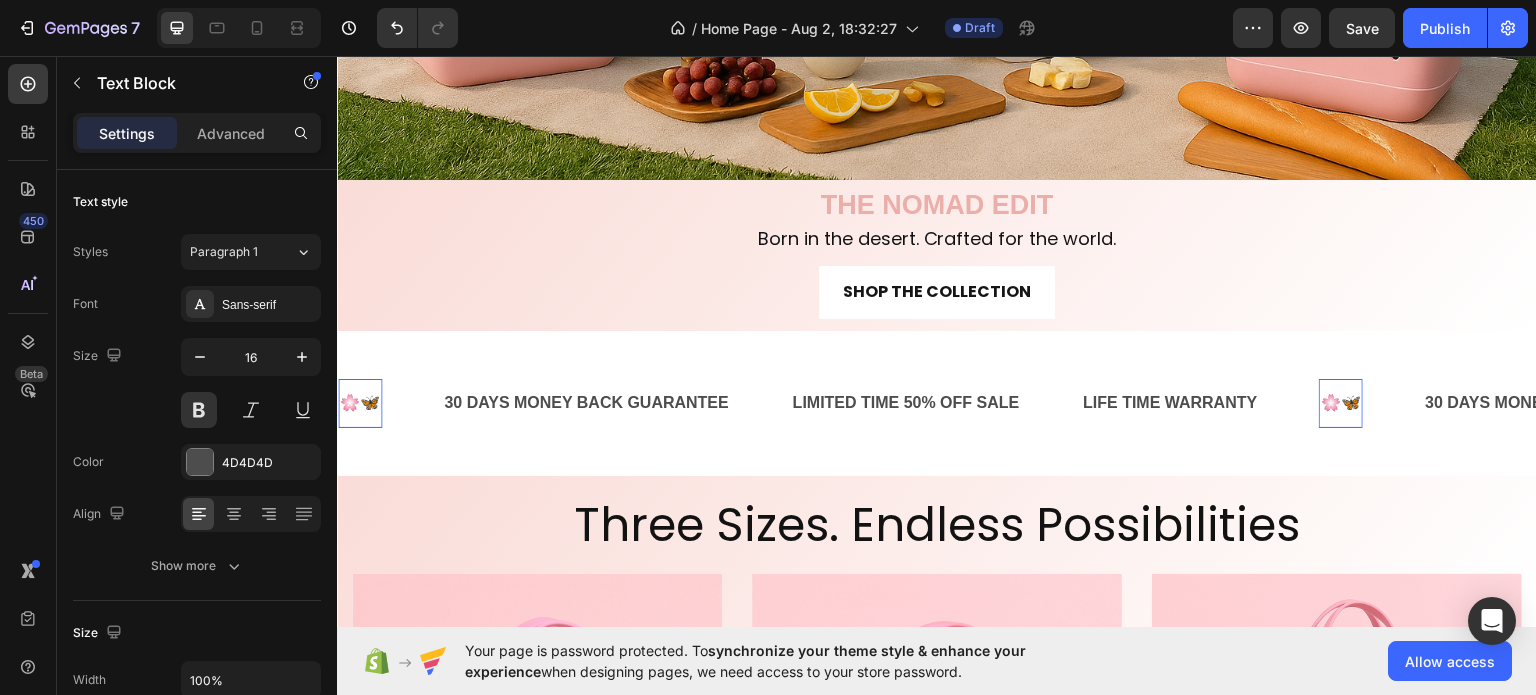 click on "🌸🦋" at bounding box center (360, 402) 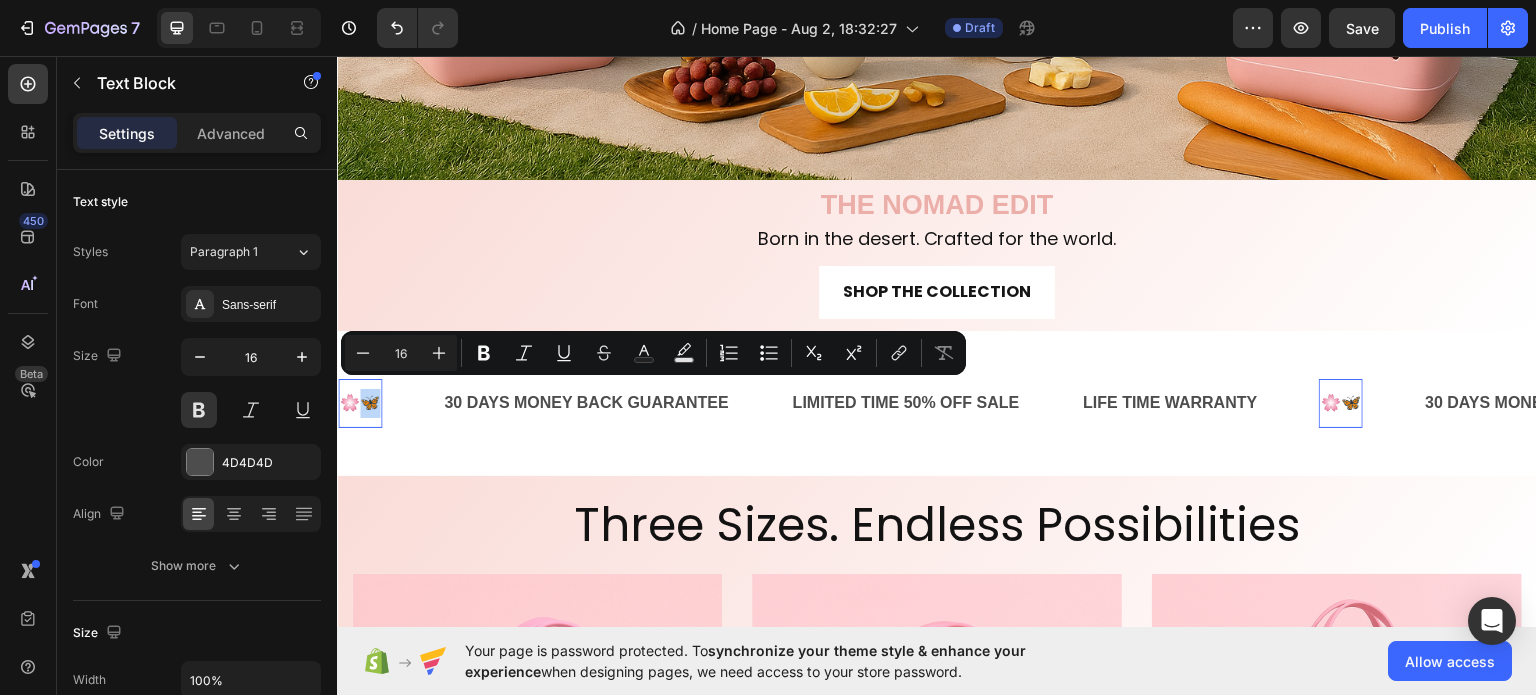click on "🌸🦋" at bounding box center [360, 402] 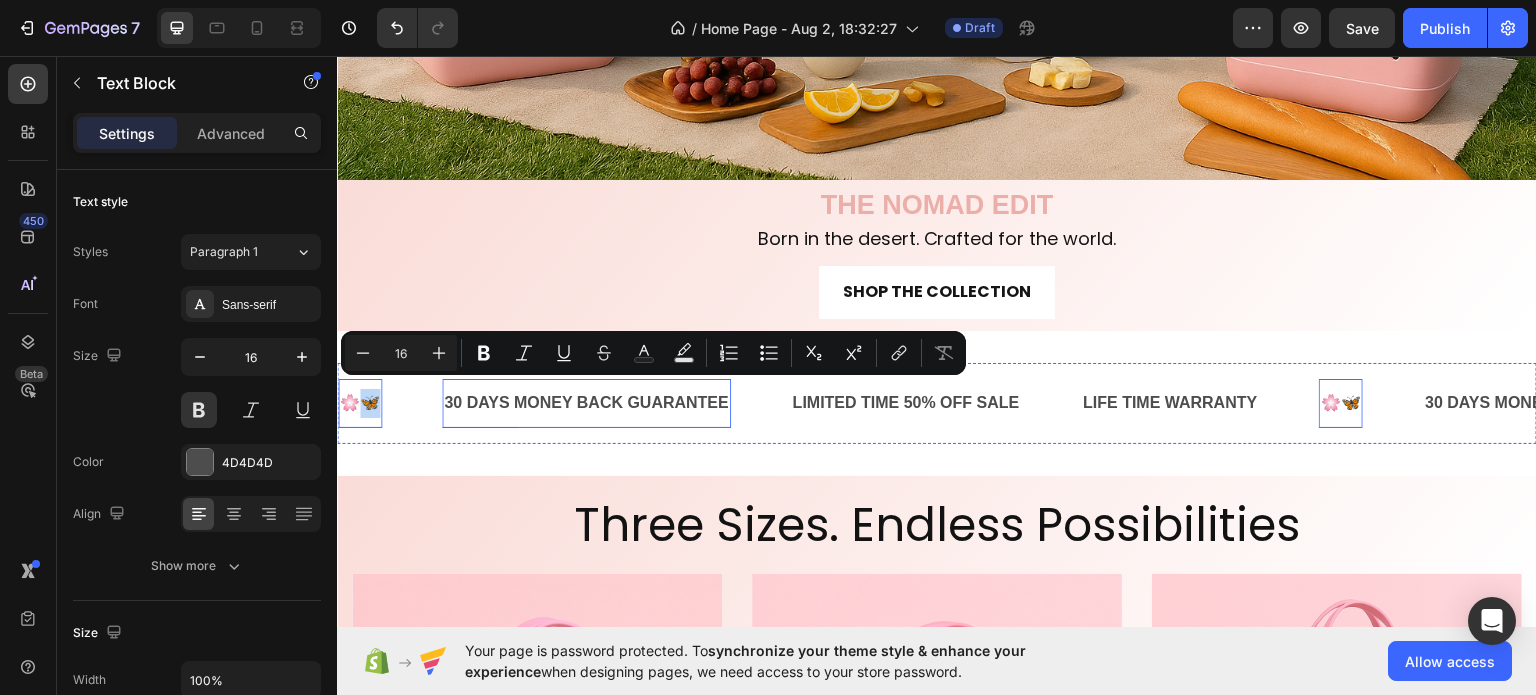 click on "30 DAYS MONEY BACK GUARANTEE" at bounding box center [586, 402] 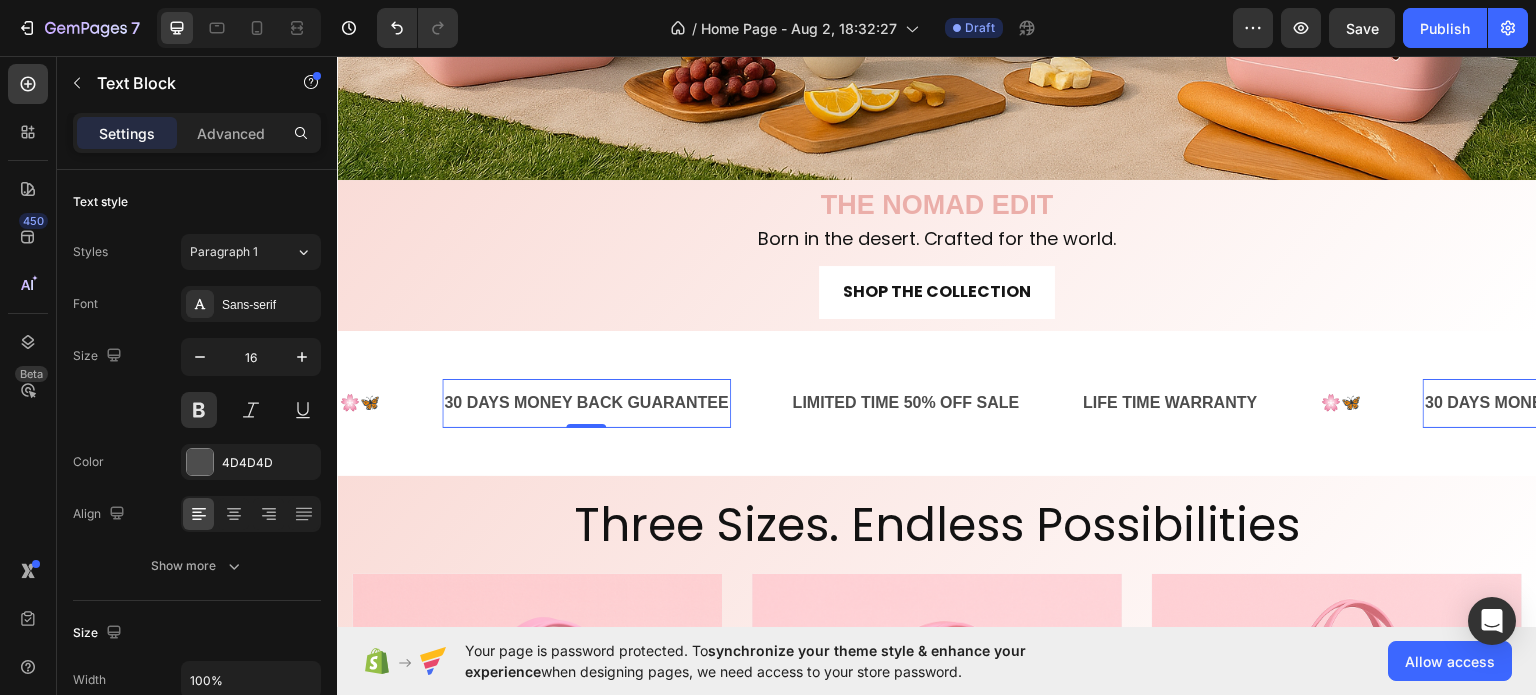 click on "30 DAYS MONEY BACK GUARANTEE" at bounding box center [586, 402] 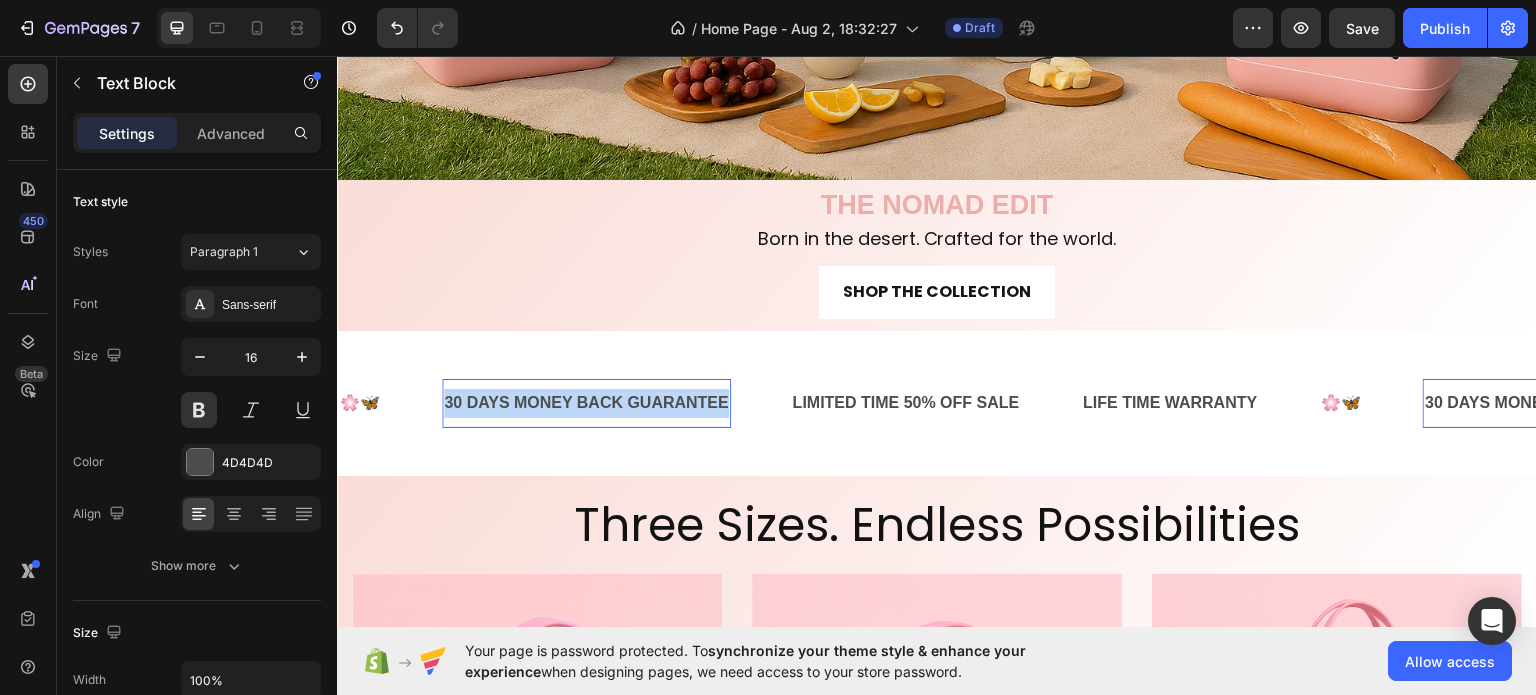 click on "30 DAYS MONEY BACK GUARANTEE" at bounding box center (586, 402) 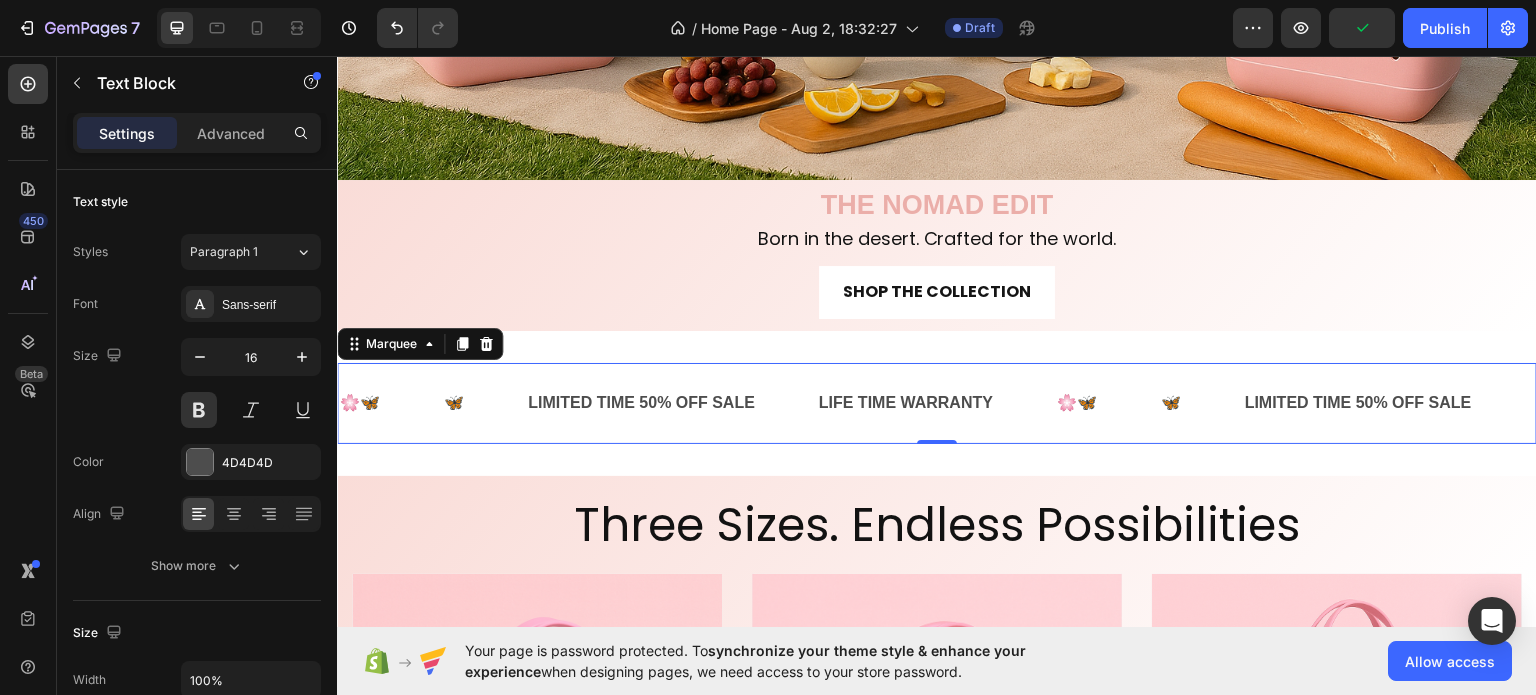click on "🌸🦋 Text Block 🦋 Text Block LIMITED TIME 50% OFF SALE Text Block LIFE TIME WARRANTY Text Block 🌸🦋 Text Block 🦋 Text Block LIMITED TIME 50% OFF SALE Text Block LIFE TIME WARRANTY Text Block 🌸🦋 Text Block 🦋 Text Block LIMITED TIME 50% OFF SALE Text Block LIFE TIME WARRANTY Text Block 🌸🦋 Text Block 🦋 Text Block LIMITED TIME 50% OFF SALE Text Block LIFE TIME WARRANTY Text Block 🌸🦋 Text Block 🦋 Text Block LIMITED TIME 50% OFF SALE Text Block LIFE TIME WARRANTY Text Block 🌸🦋 Text Block 🦋 Text Block LIMITED TIME 50% OFF SALE Text Block LIFE TIME WARRANTY Text Block Marquee   0" at bounding box center [937, 402] 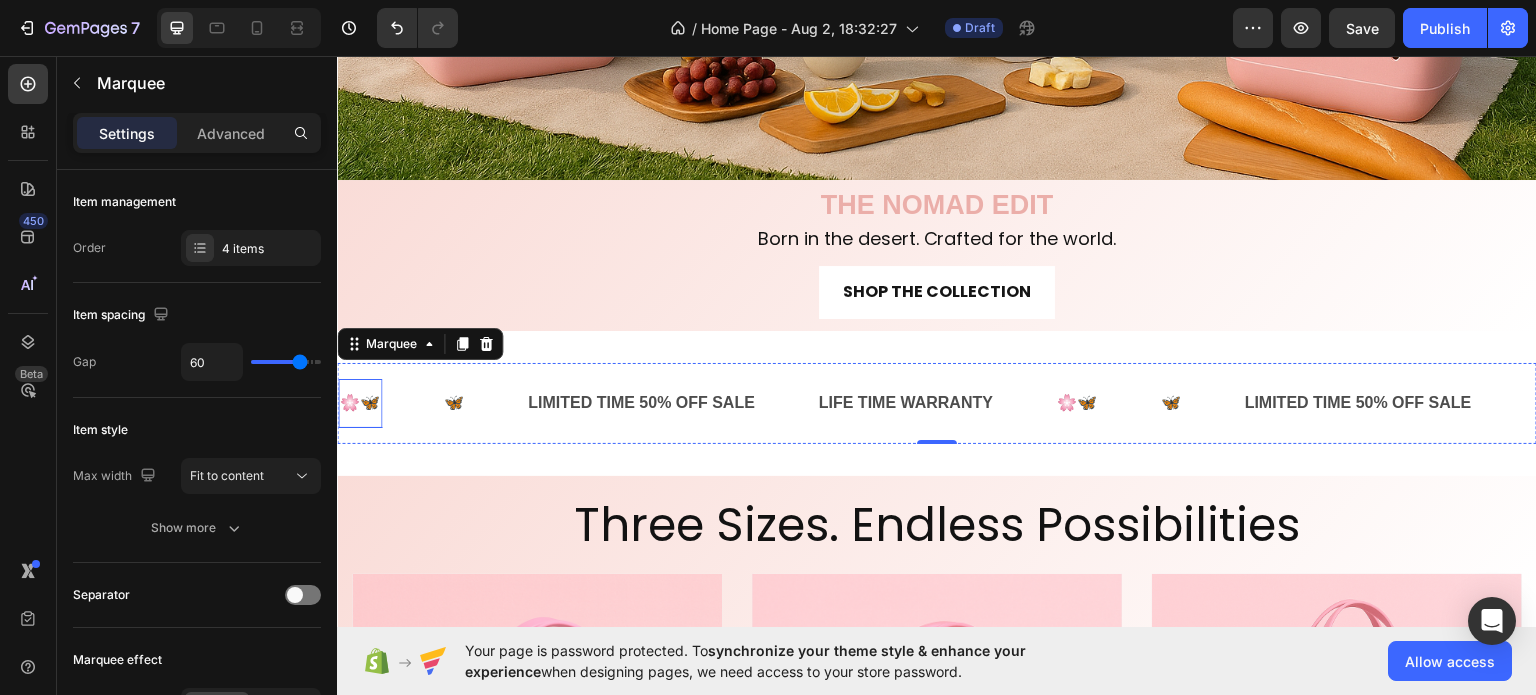 click on "🌸🦋" at bounding box center (360, 402) 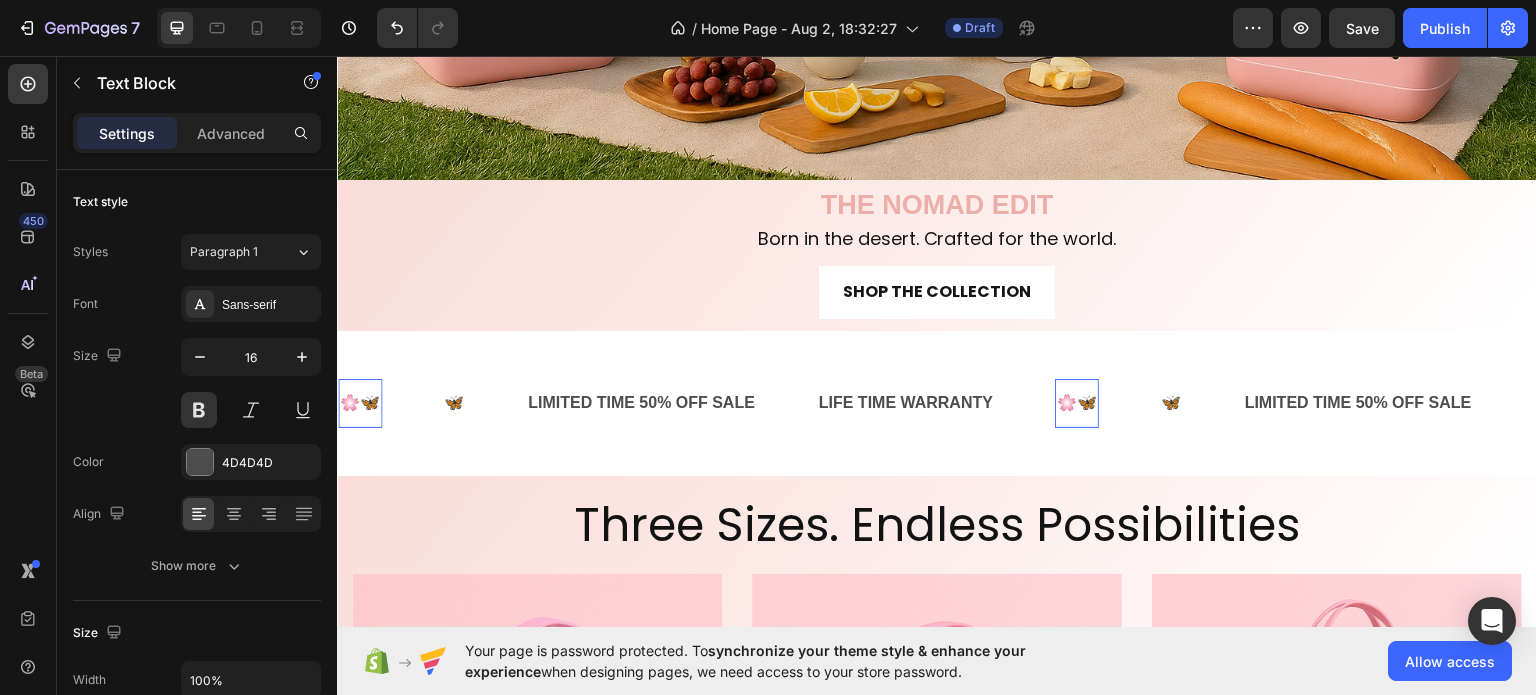 click on "🌸🦋" at bounding box center (360, 402) 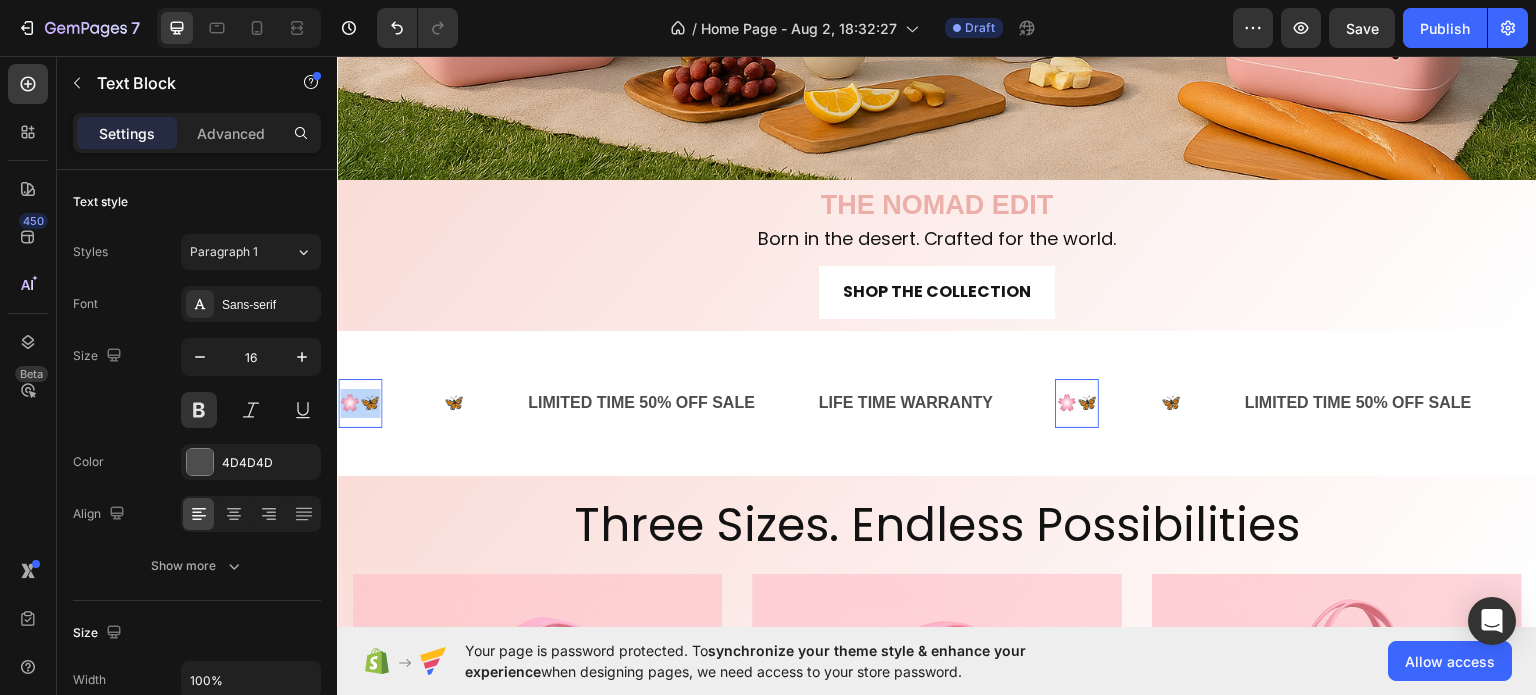 click on "🌸🦋" at bounding box center (360, 402) 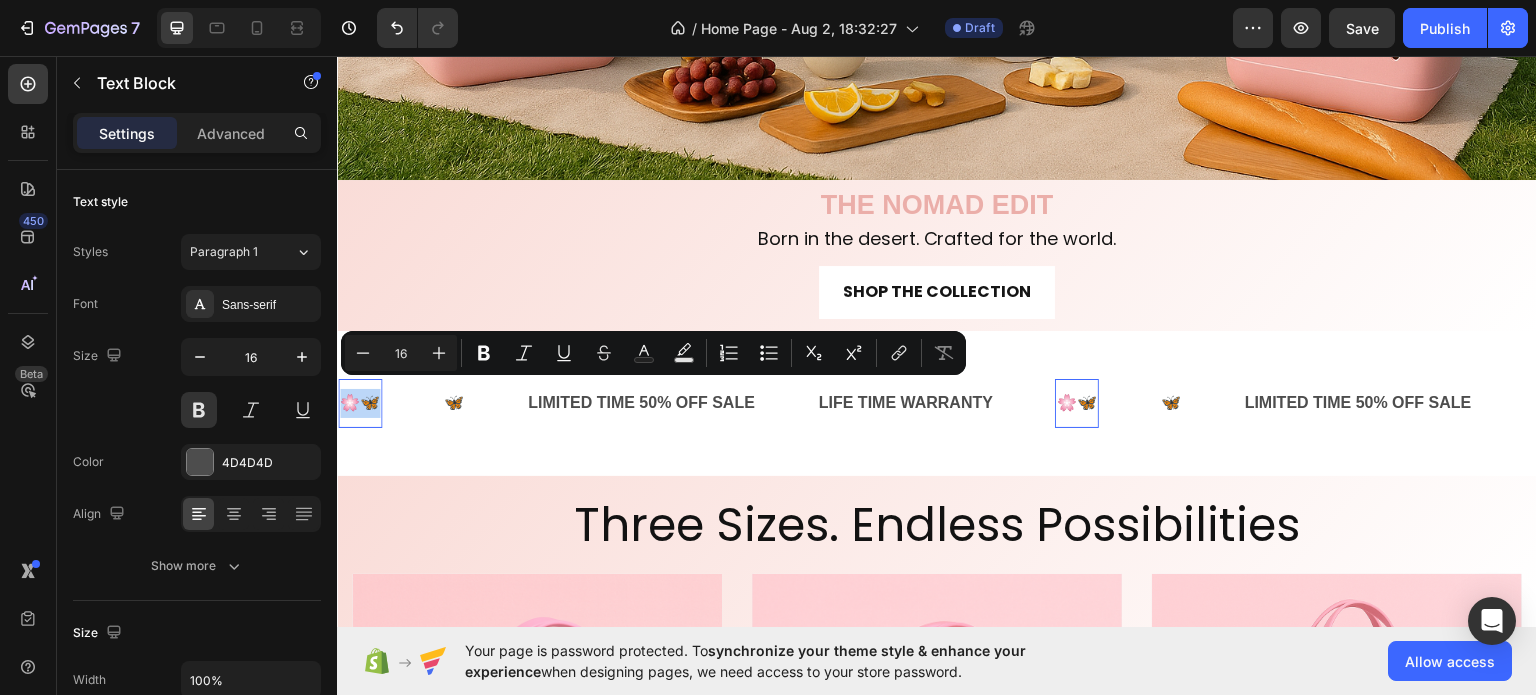 click on "🌸🦋" at bounding box center (360, 402) 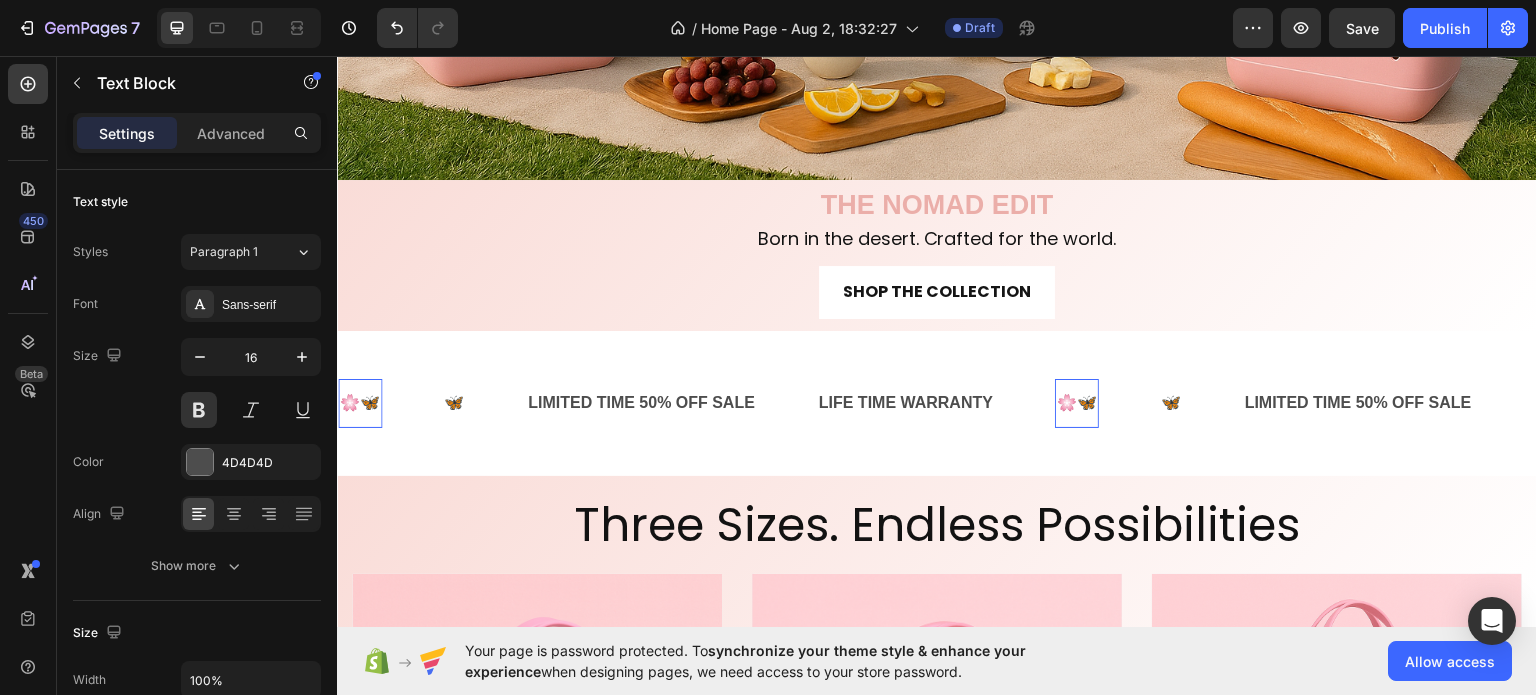 click on "🌸🦋" at bounding box center [360, 402] 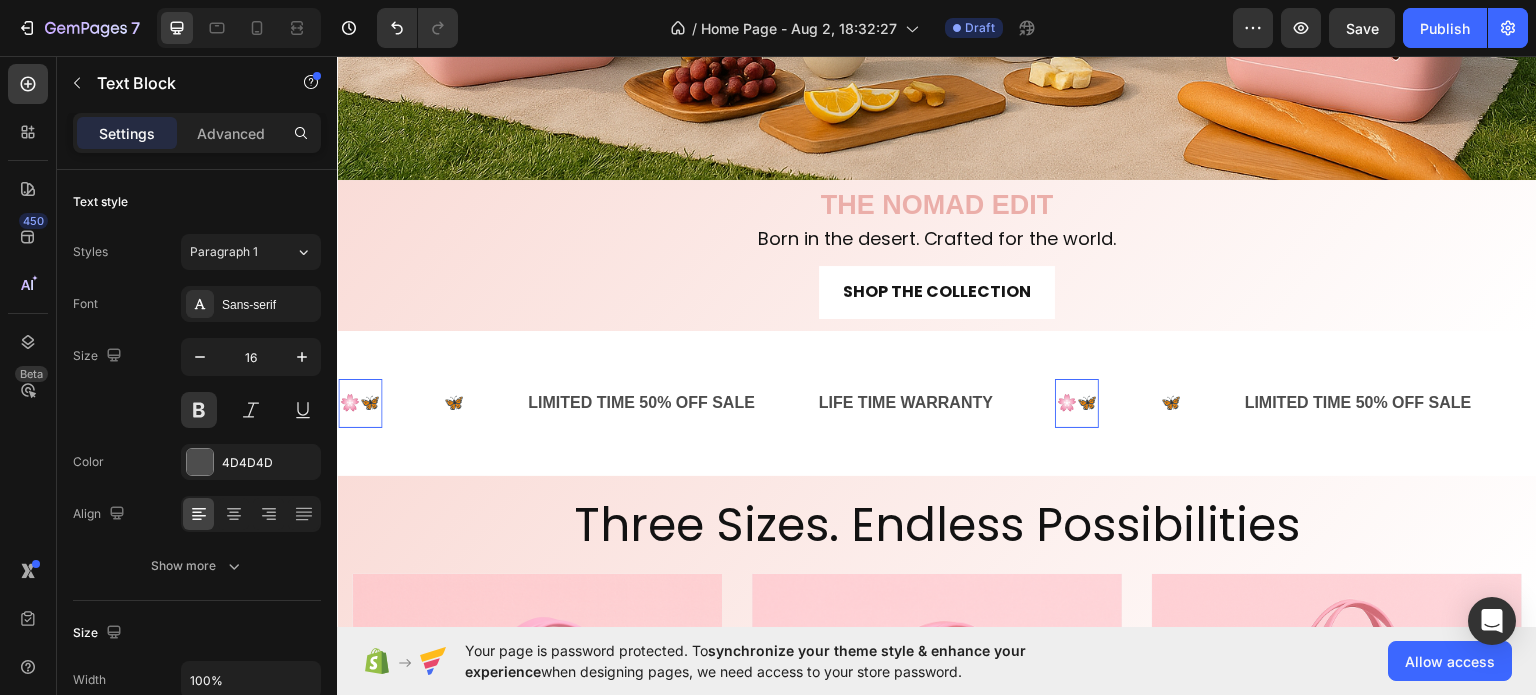 click on "🌸🦋" at bounding box center (360, 402) 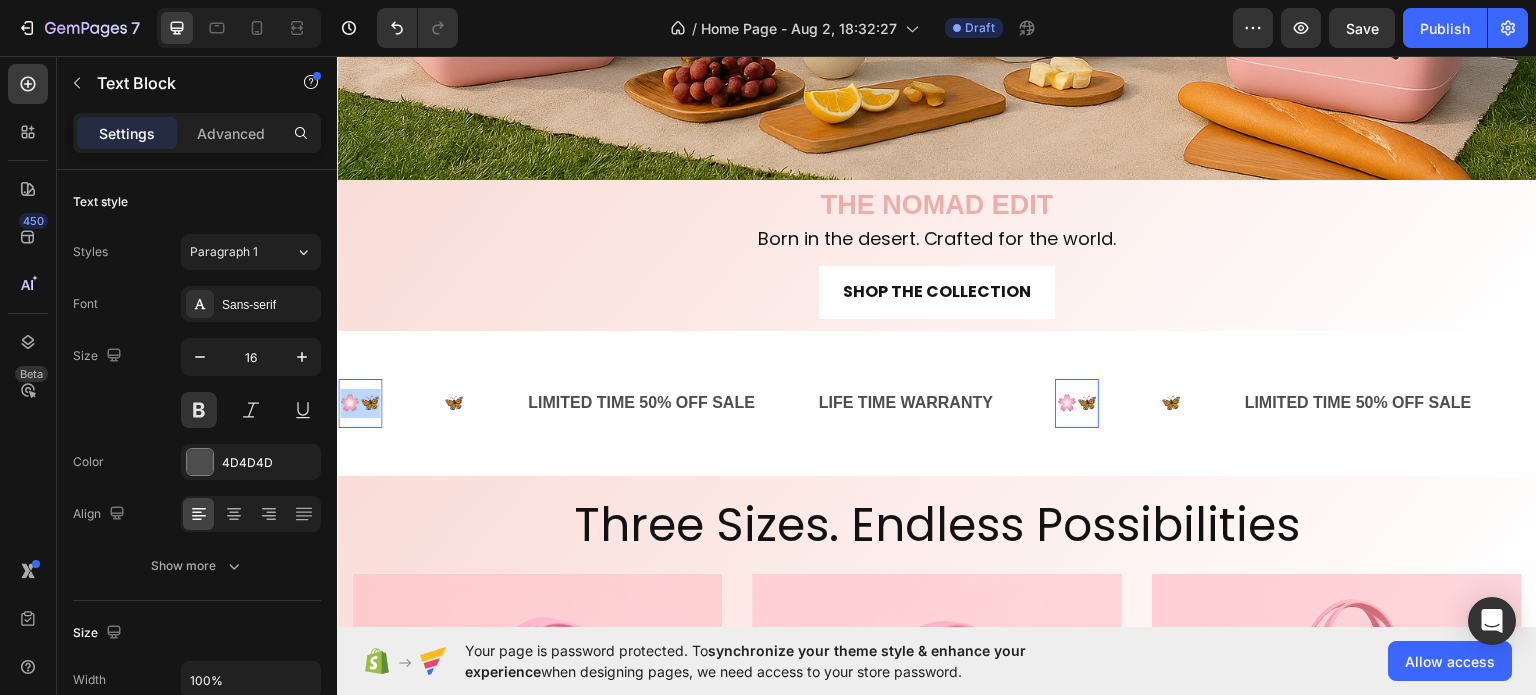 click on "🌸🦋" at bounding box center (360, 402) 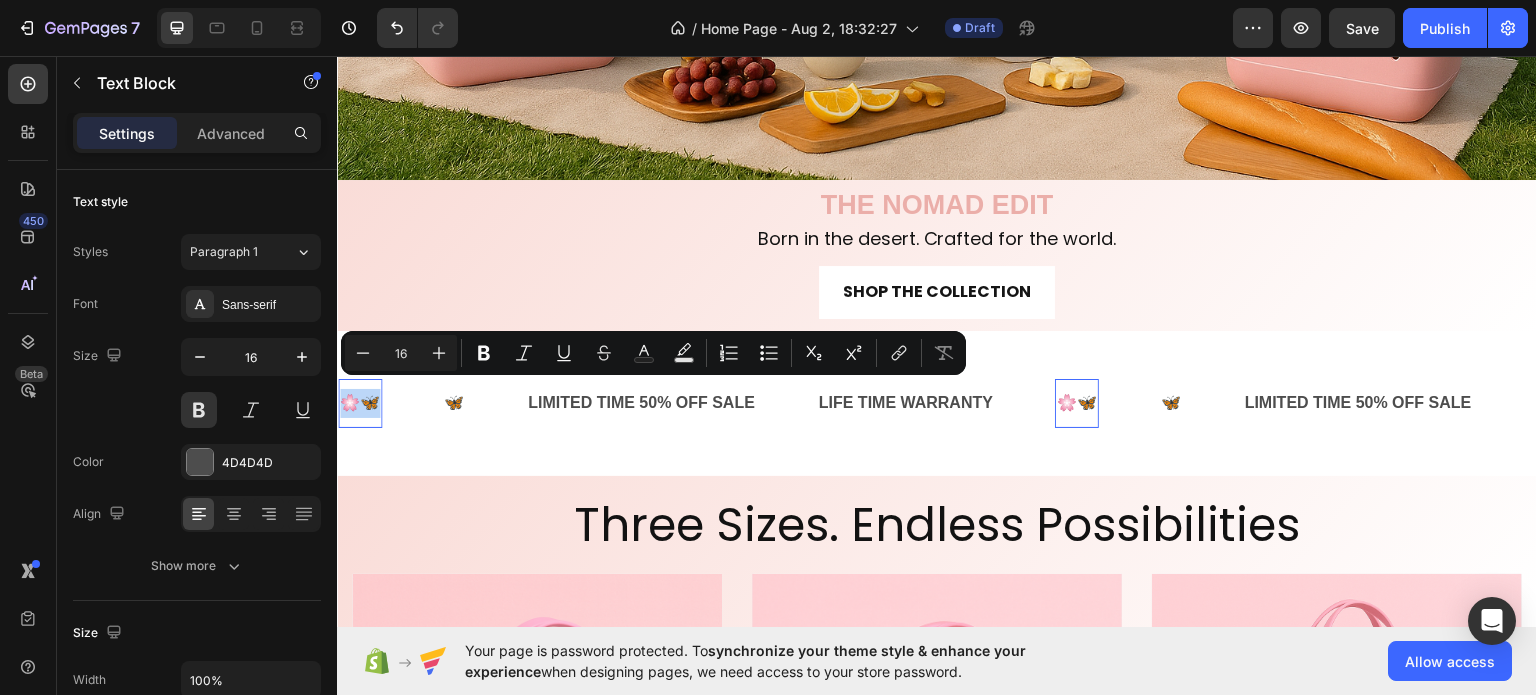 click on "🌸🦋" at bounding box center [360, 402] 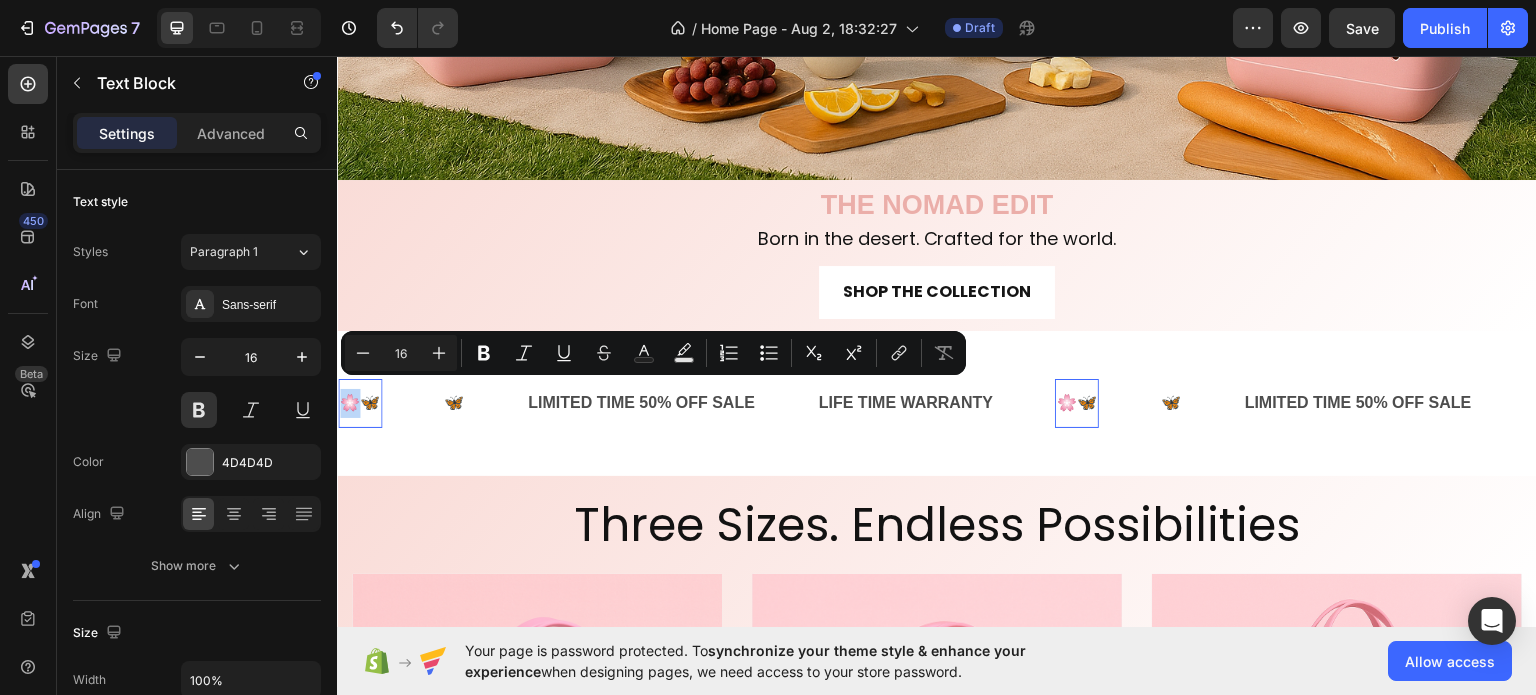 drag, startPoint x: 359, startPoint y: 394, endPoint x: 344, endPoint y: 394, distance: 15 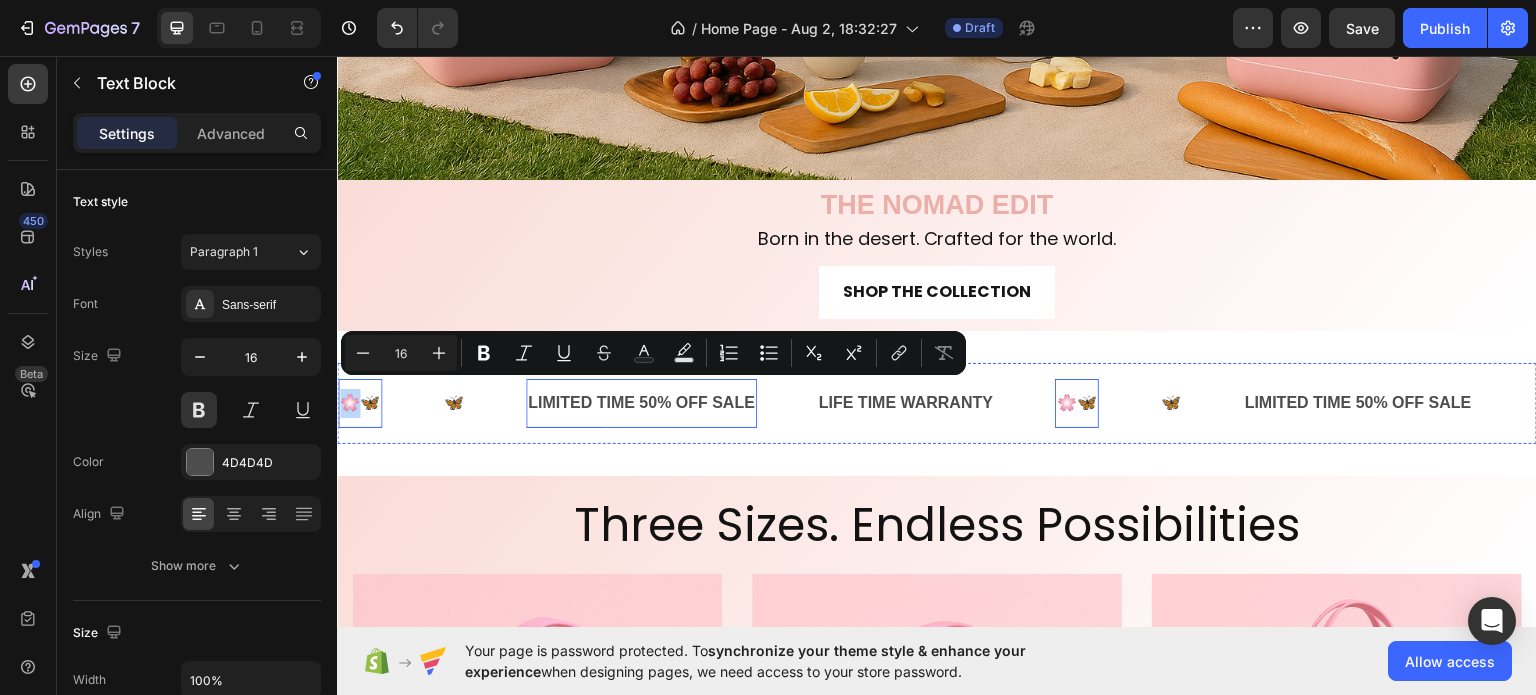 click on "LIMITED TIME 50% OFF SALE" at bounding box center (641, 402) 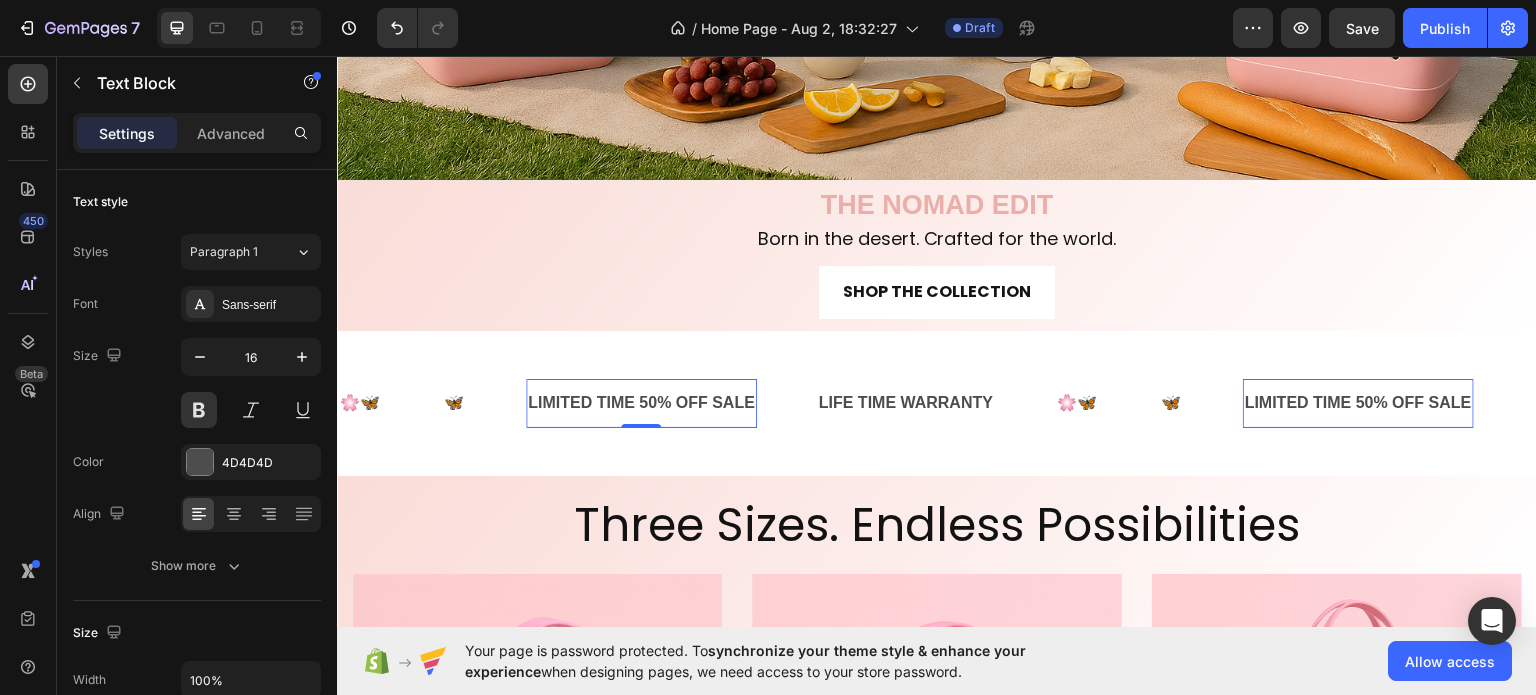 click on "LIMITED TIME 50% OFF SALE" at bounding box center [641, 402] 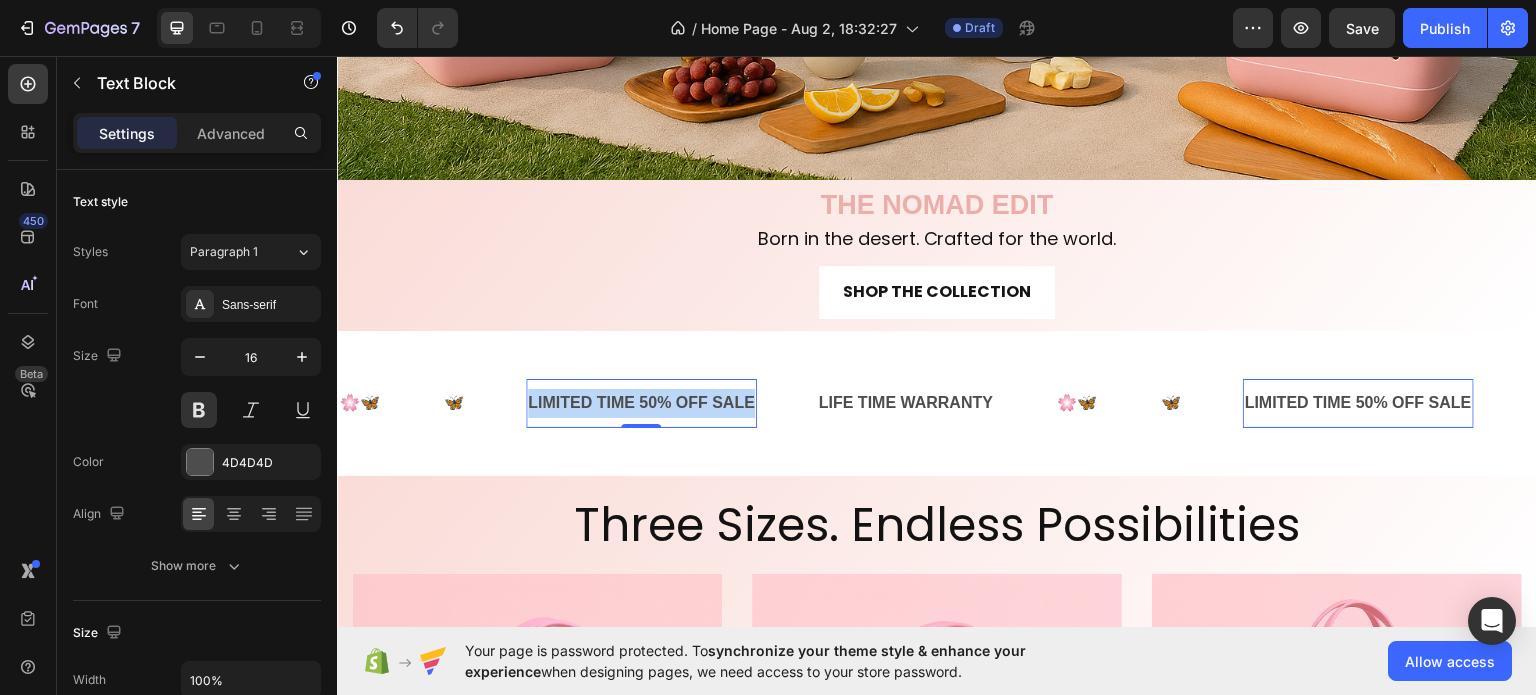 click on "LIMITED TIME 50% OFF SALE" at bounding box center (641, 402) 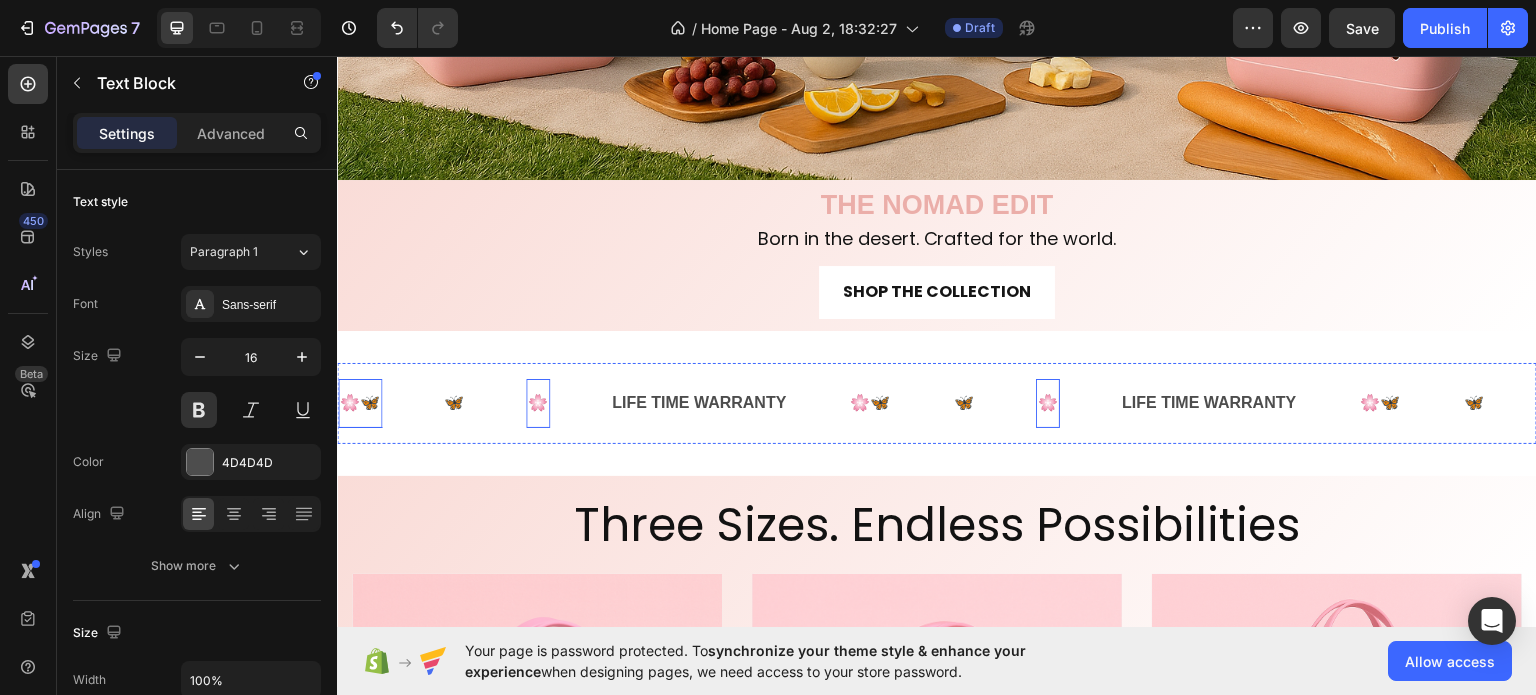click on "🌸🦋" at bounding box center (360, 402) 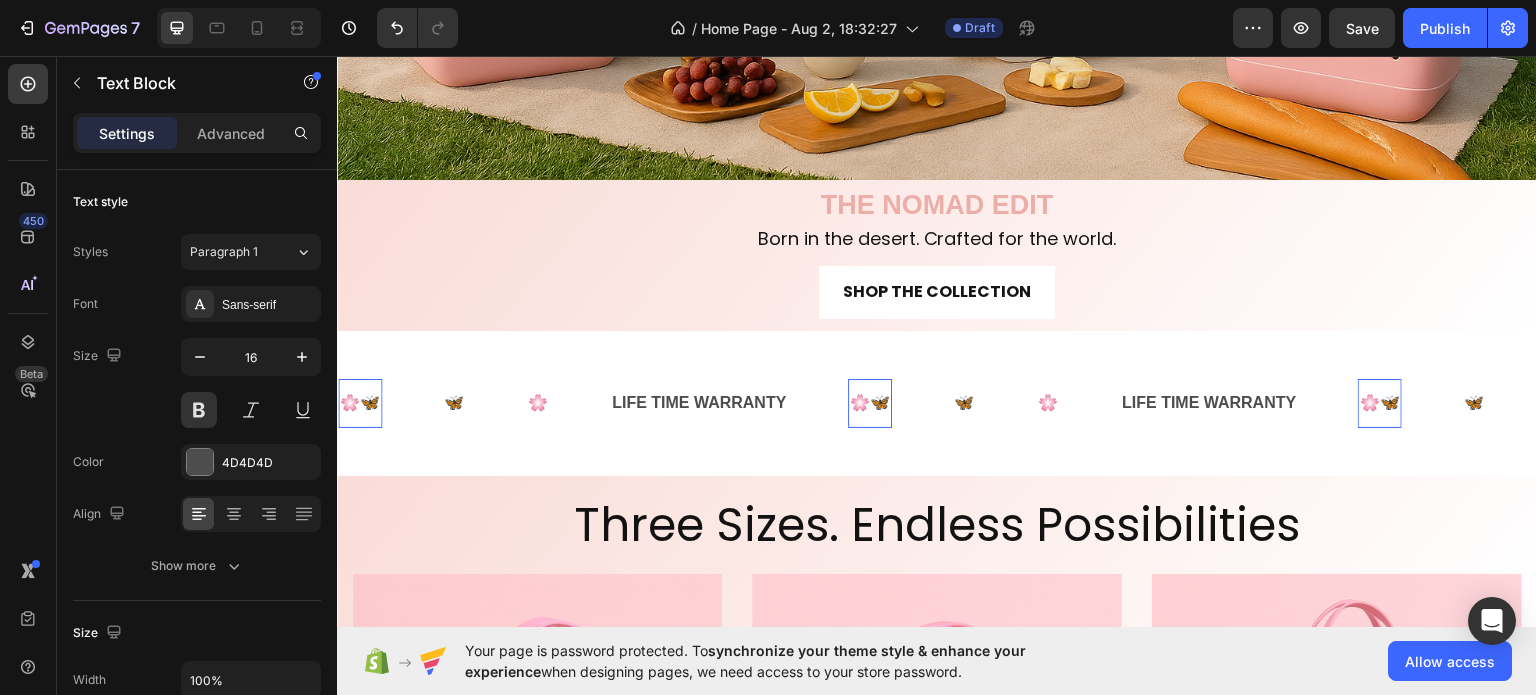click on "🌸🦋" at bounding box center (360, 402) 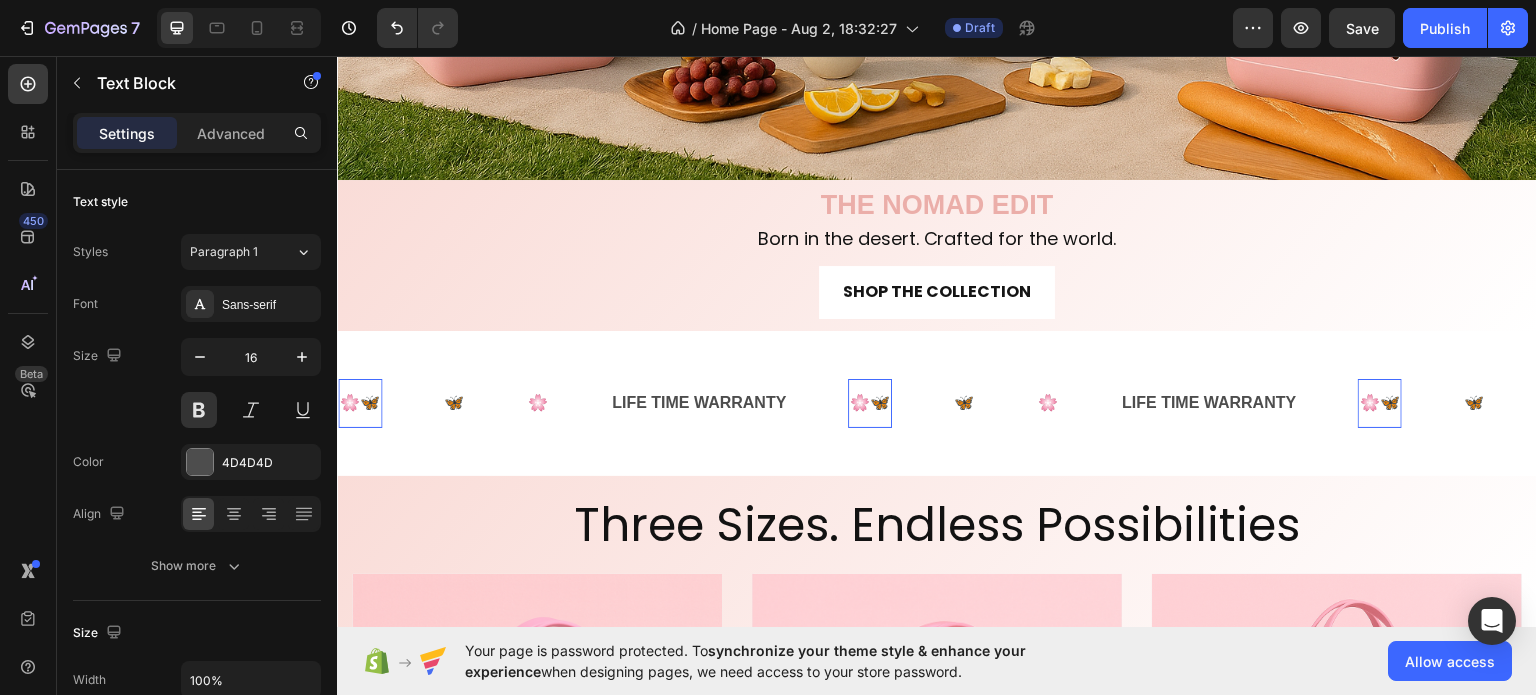 click on "🌸🦋" at bounding box center (360, 402) 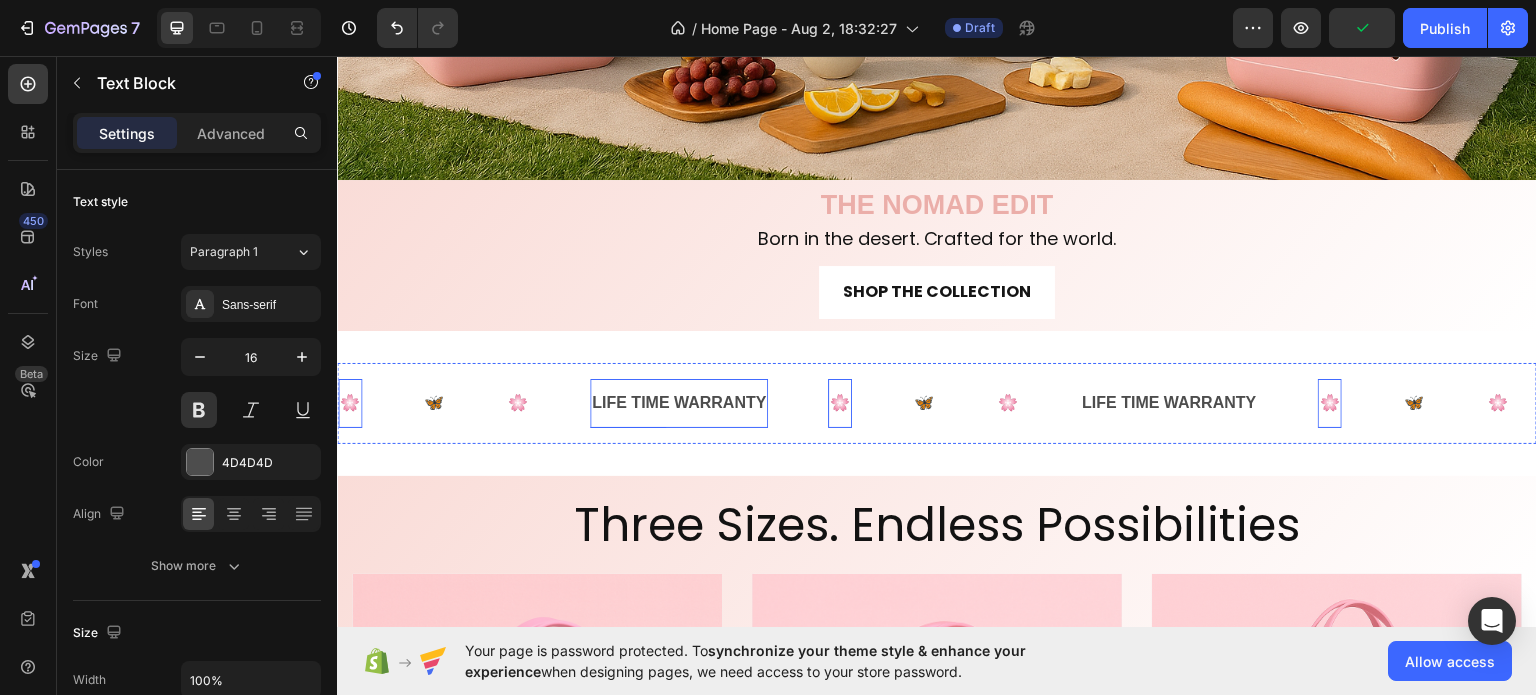 click on "LIFE TIME WARRANTY" at bounding box center [679, 402] 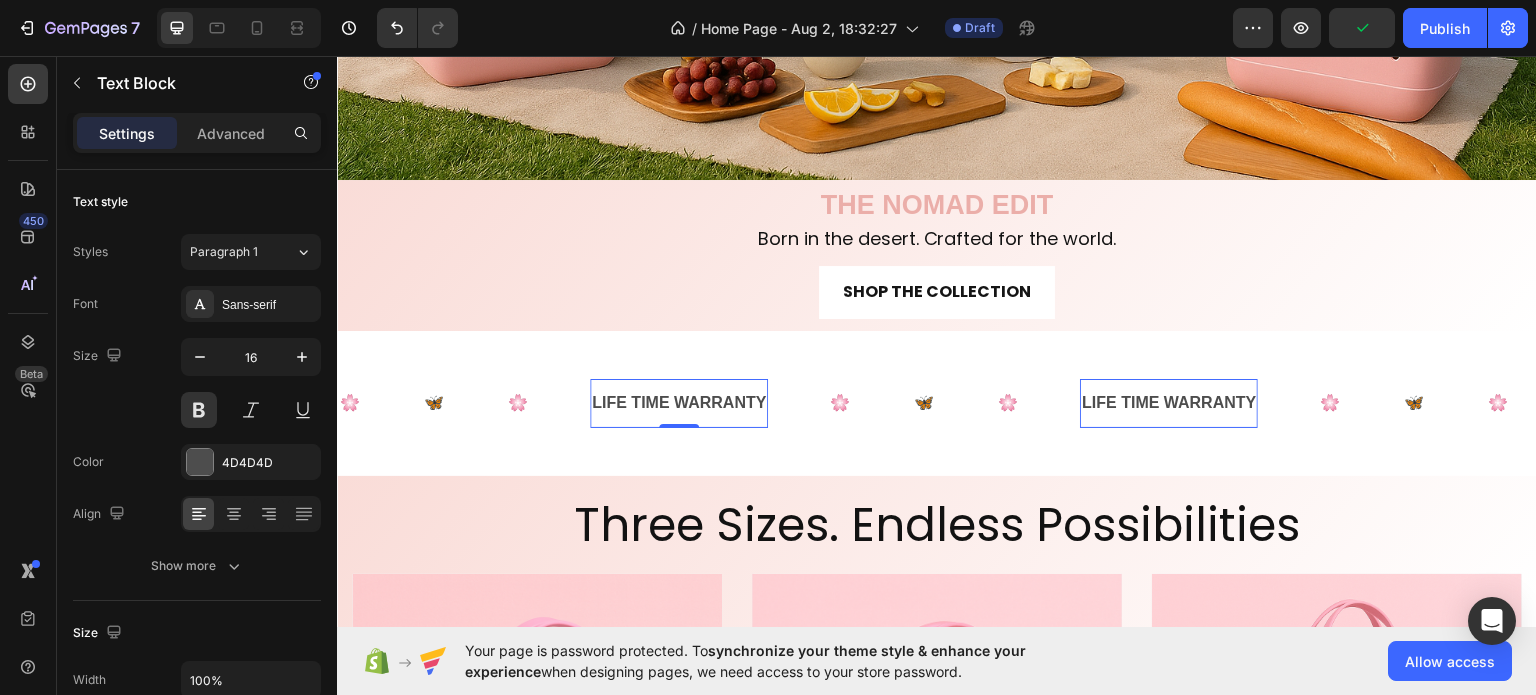 click on "LIFE TIME WARRANTY" at bounding box center (679, 402) 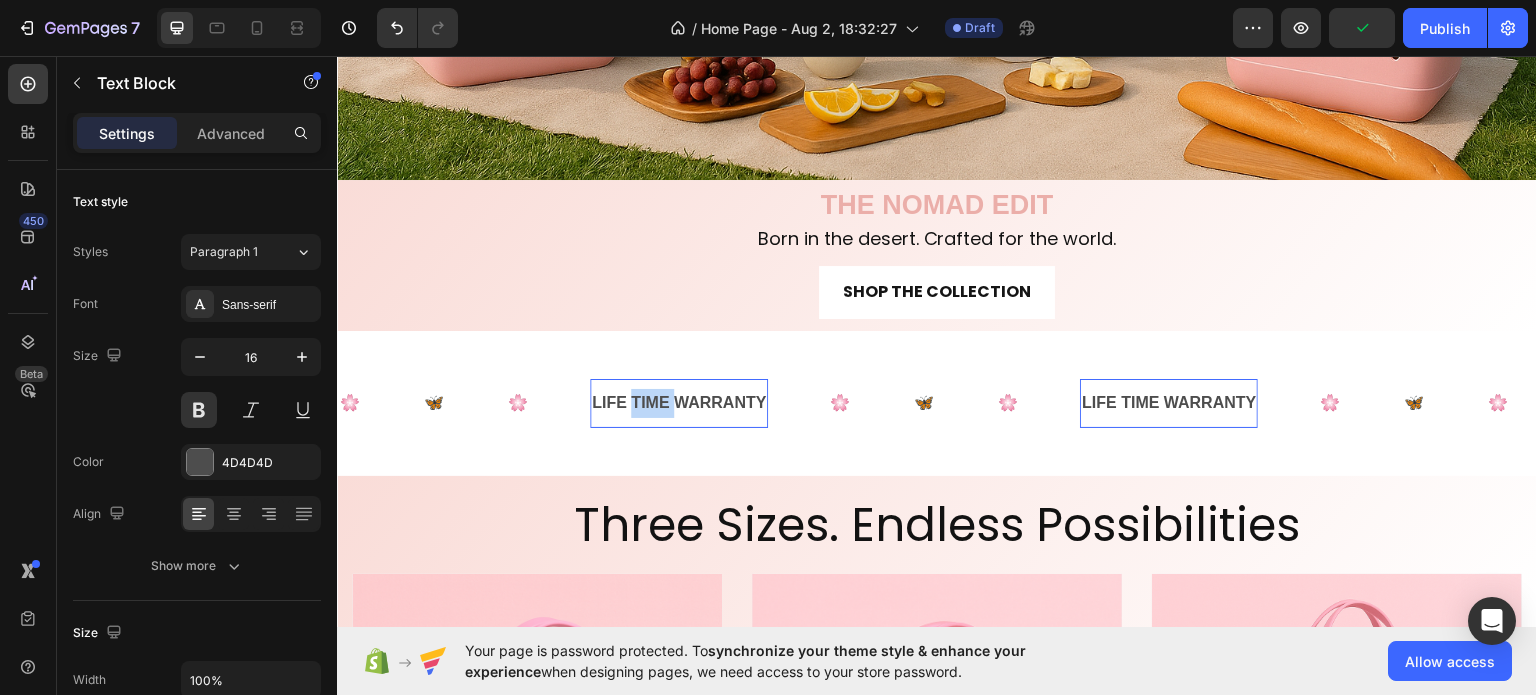 click on "LIFE TIME WARRANTY" at bounding box center (679, 402) 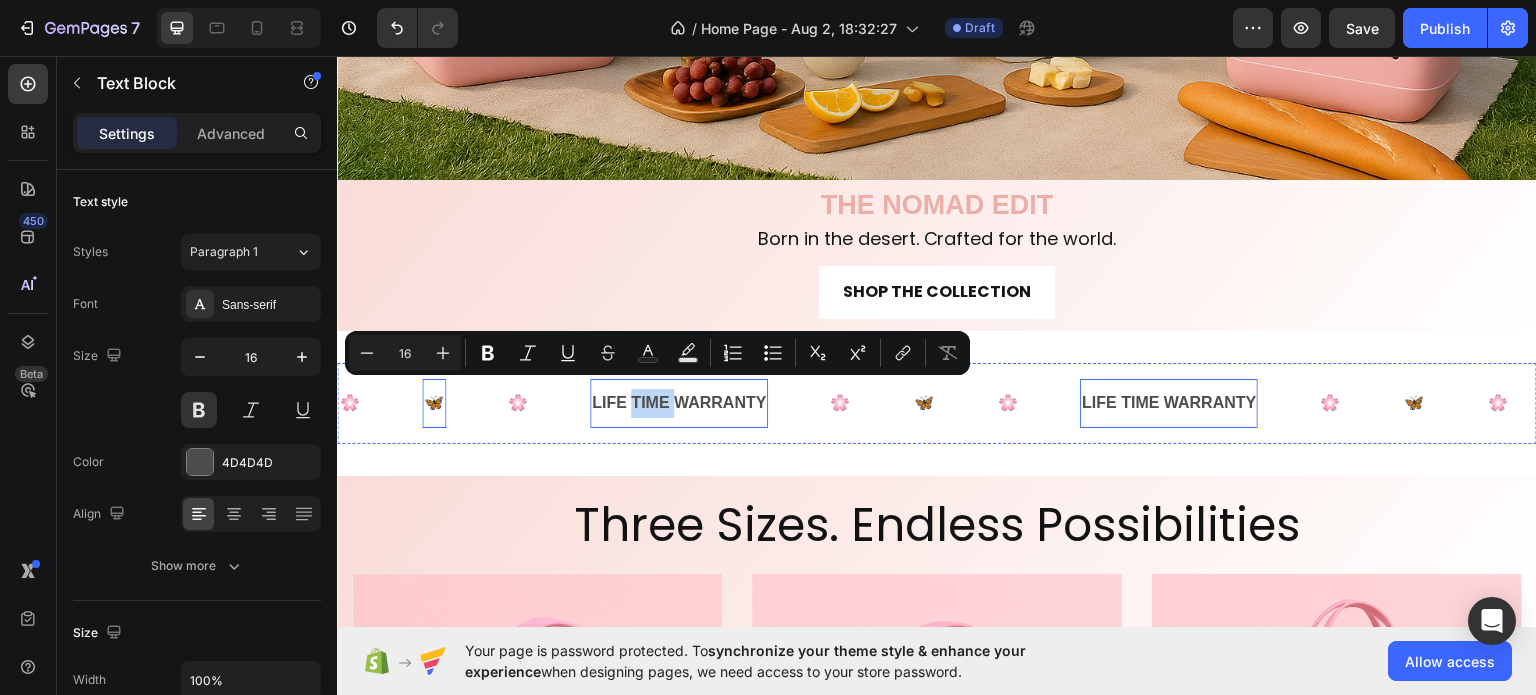 click on "🦋" at bounding box center (434, 402) 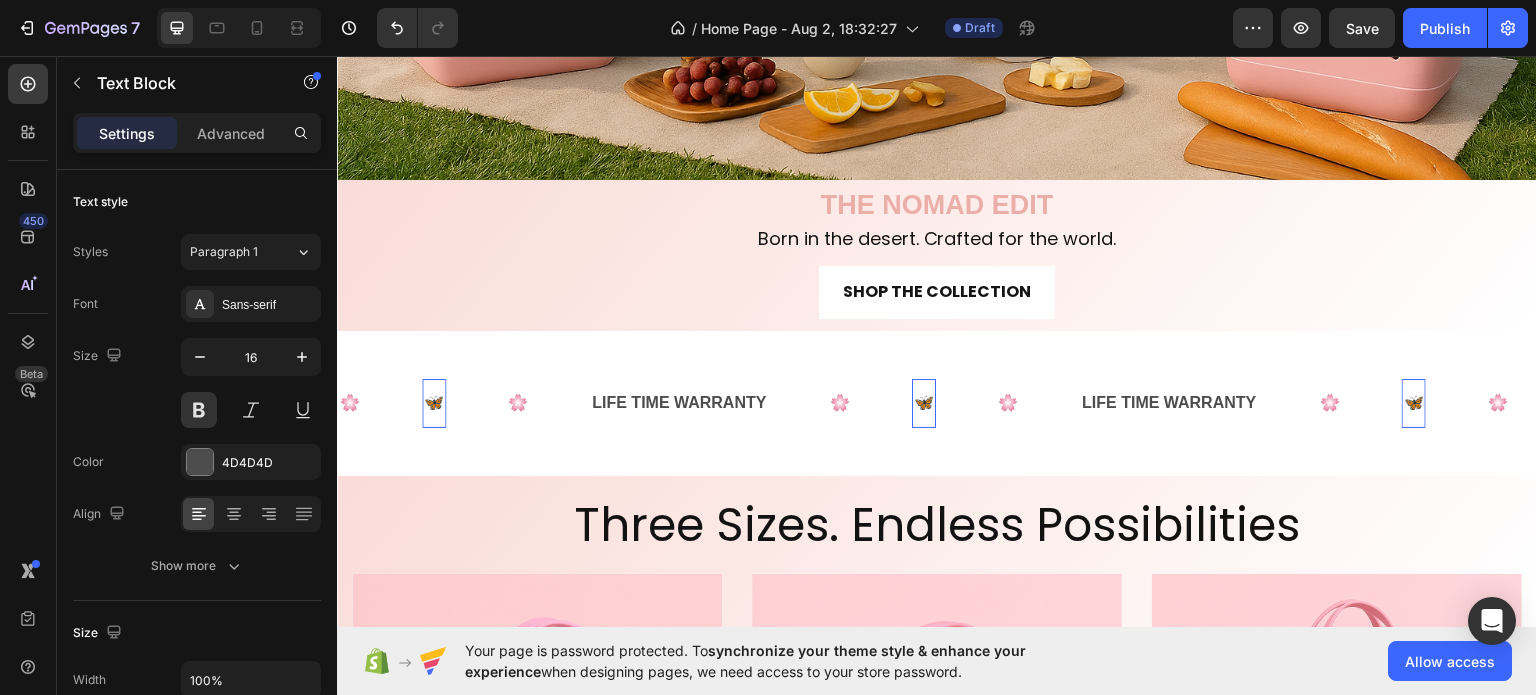 click on "🦋" at bounding box center (434, 402) 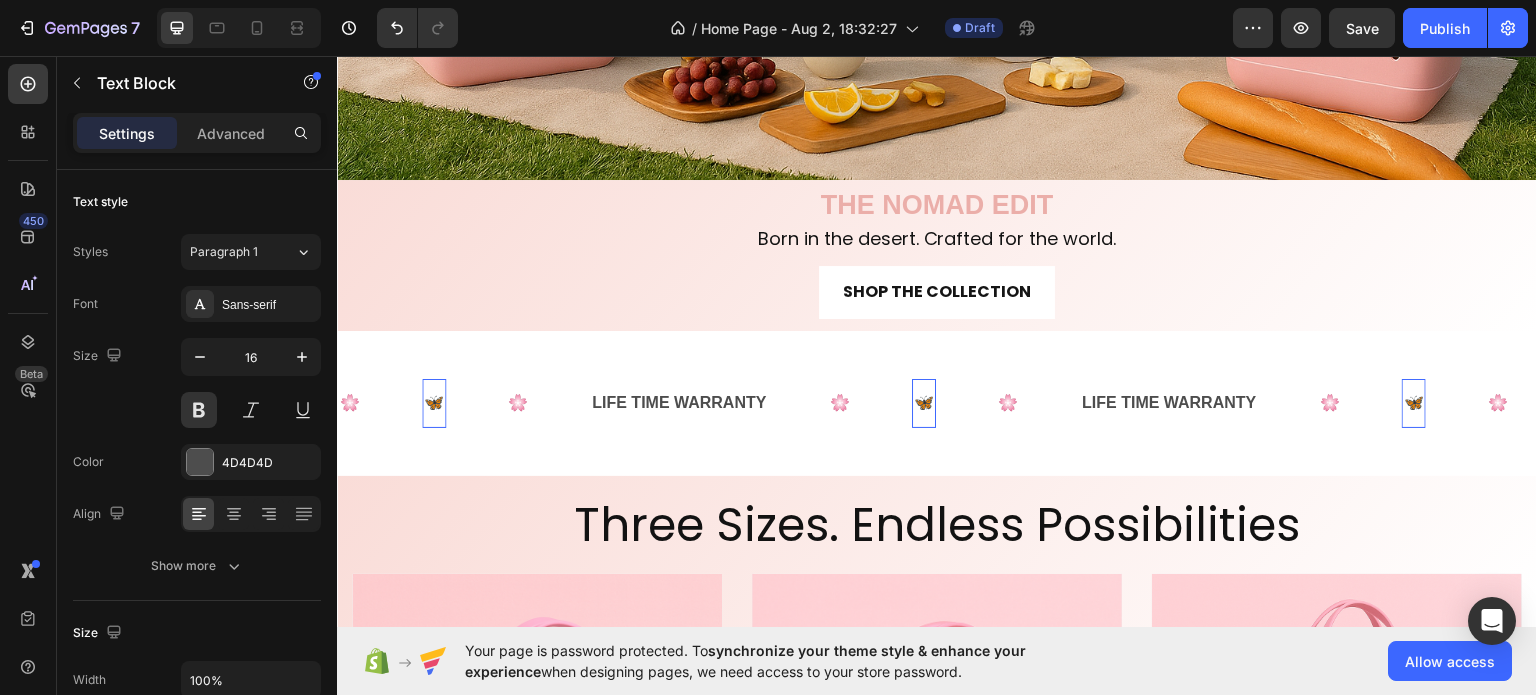 click on "🦋" at bounding box center [434, 402] 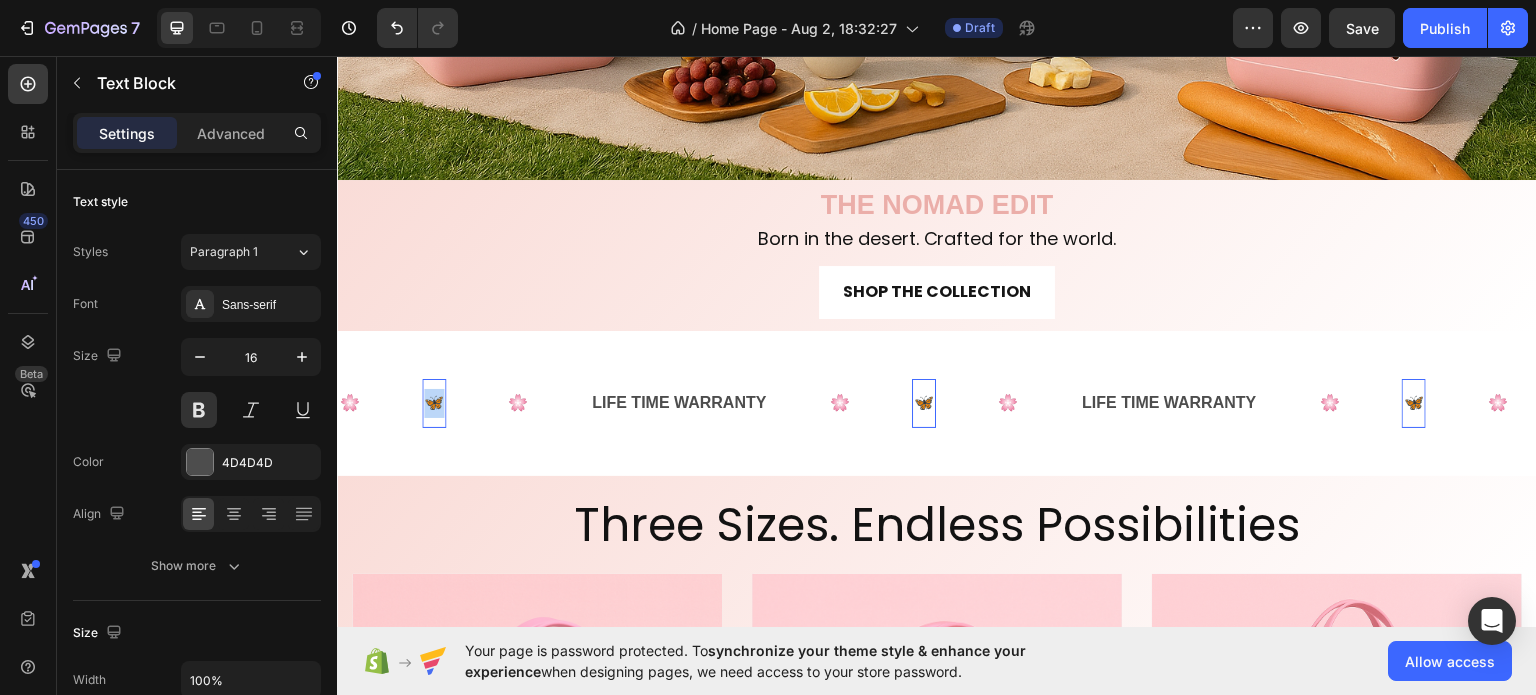 click on "🦋" at bounding box center [434, 402] 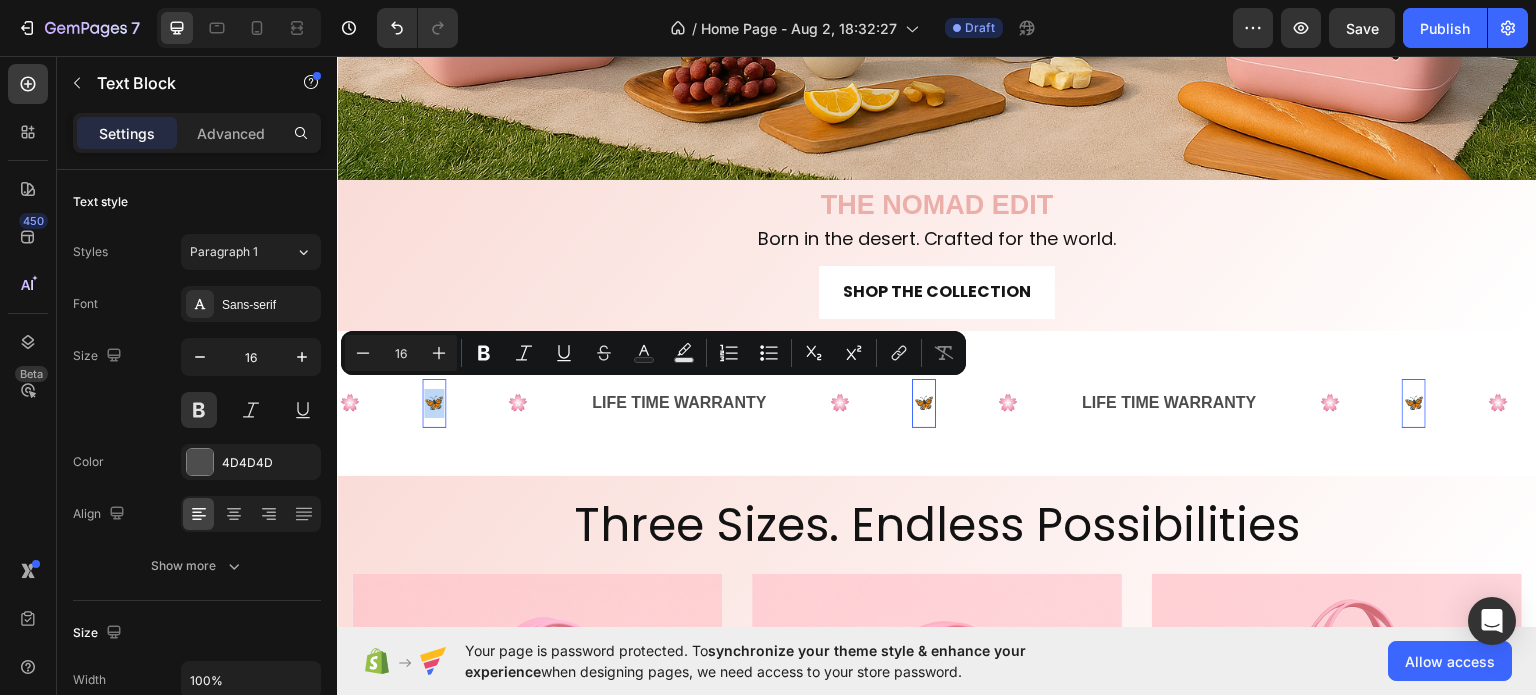 copy on "🦋" 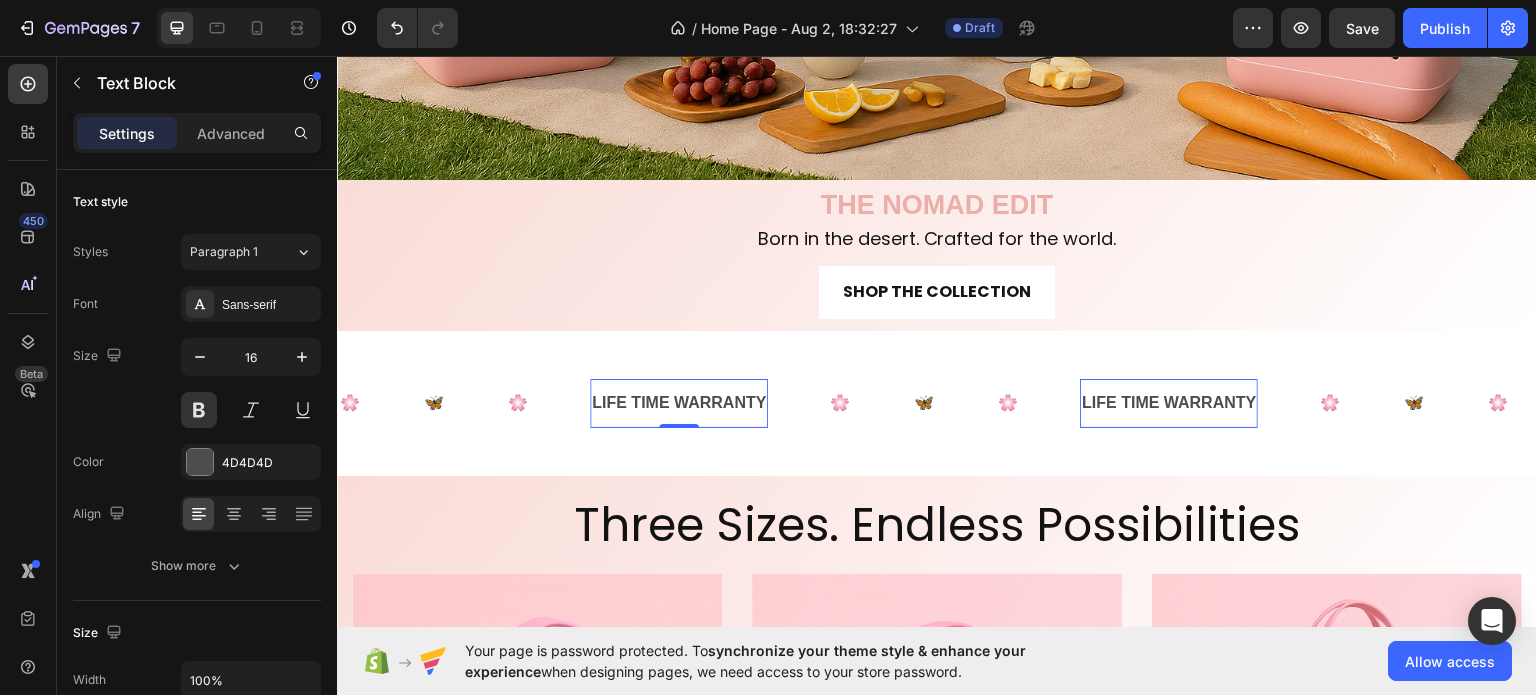 click on "LIFE TIME WARRANTY" at bounding box center (679, 402) 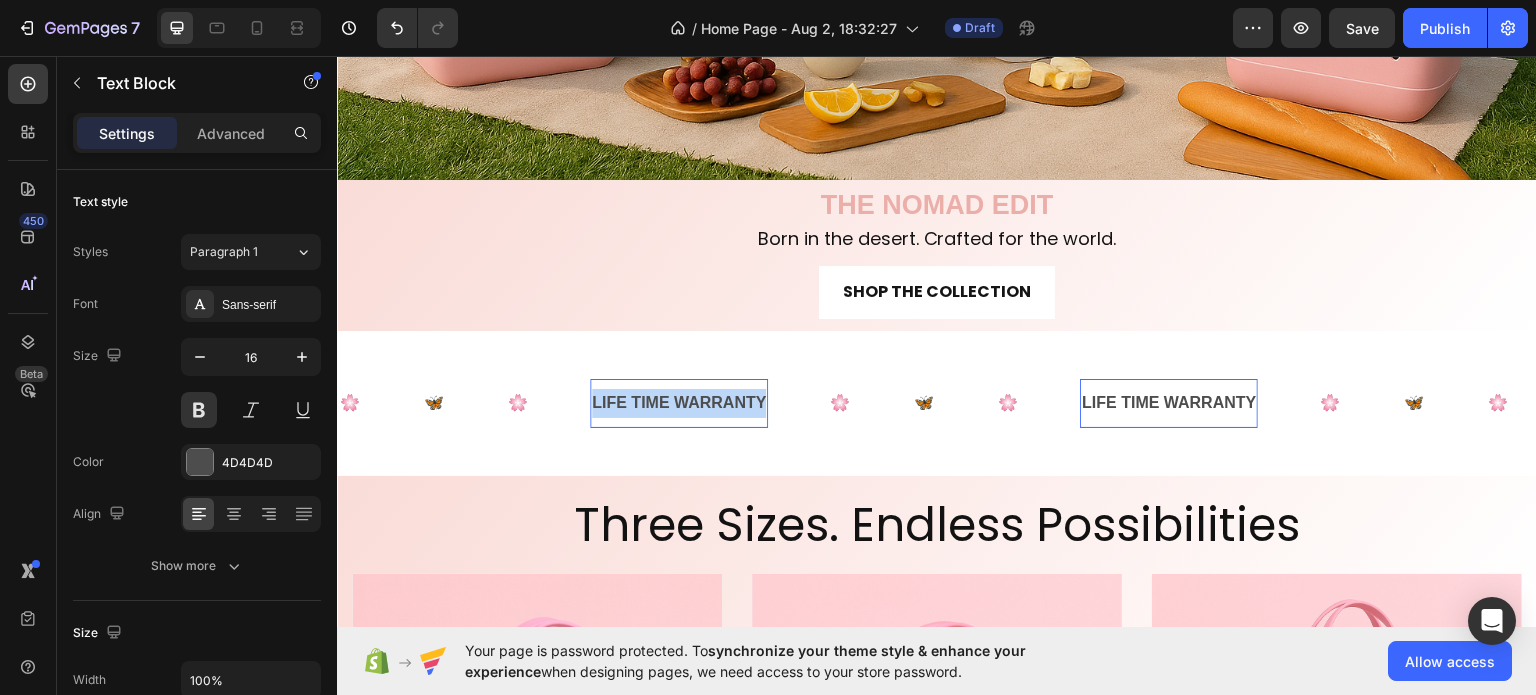 click on "LIFE TIME WARRANTY" at bounding box center (679, 402) 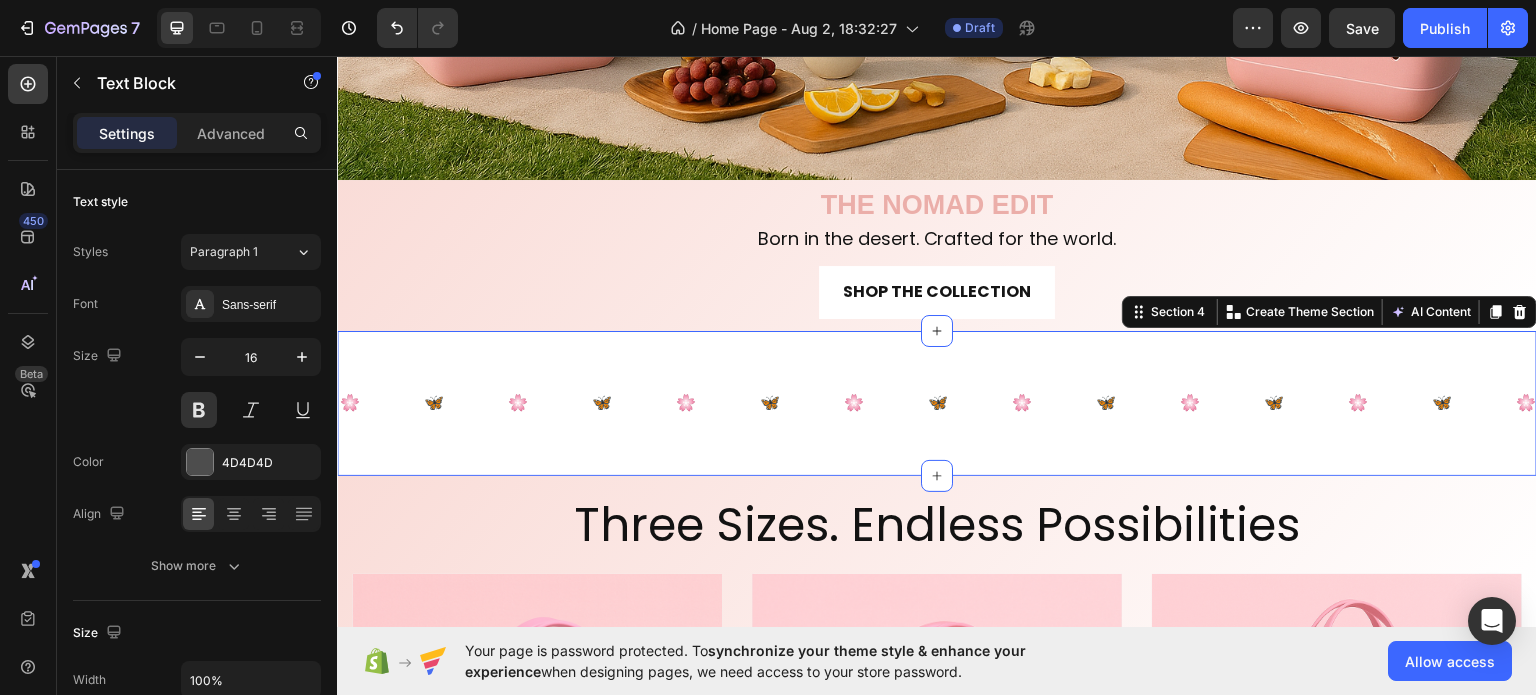 click on "🌸 Text Block 🦋 Text Block 🌸 Text Block 🦋 Text Block 🌸 Text Block 🦋 Text Block 🌸 Text Block 🦋 Text Block 🌸 Text Block 🦋 Text Block 🌸 Text Block 🦋 Text Block 🌸 Text Block 🦋 Text Block 🌸 Text Block 🦋 Text Block 🌸 Text Block 🦋 Text Block 🌸 Text Block 🦋 Text Block 🌸 Text Block 🦋 Text Block 🌸 Text Block 🦋 Text Block 🌸 Text Block 🦋 Text Block 🌸 Text Block 🦋 Text Block 🌸 Text Block 🦋 Text Block 🌸 Text Block 🦋 Text Block 🌸 Text Block 🦋 Text Block 🌸 Text Block 🦋 Text Block 🌸 Text Block 🦋 Text Block 🌸 Text Block 🦋 Text Block Marquee Section 4   You can create reusable sections Create Theme Section AI Content Write with GemAI What would you like to describe here? Tone and Voice Persuasive Product Show more Generate" at bounding box center [937, 402] 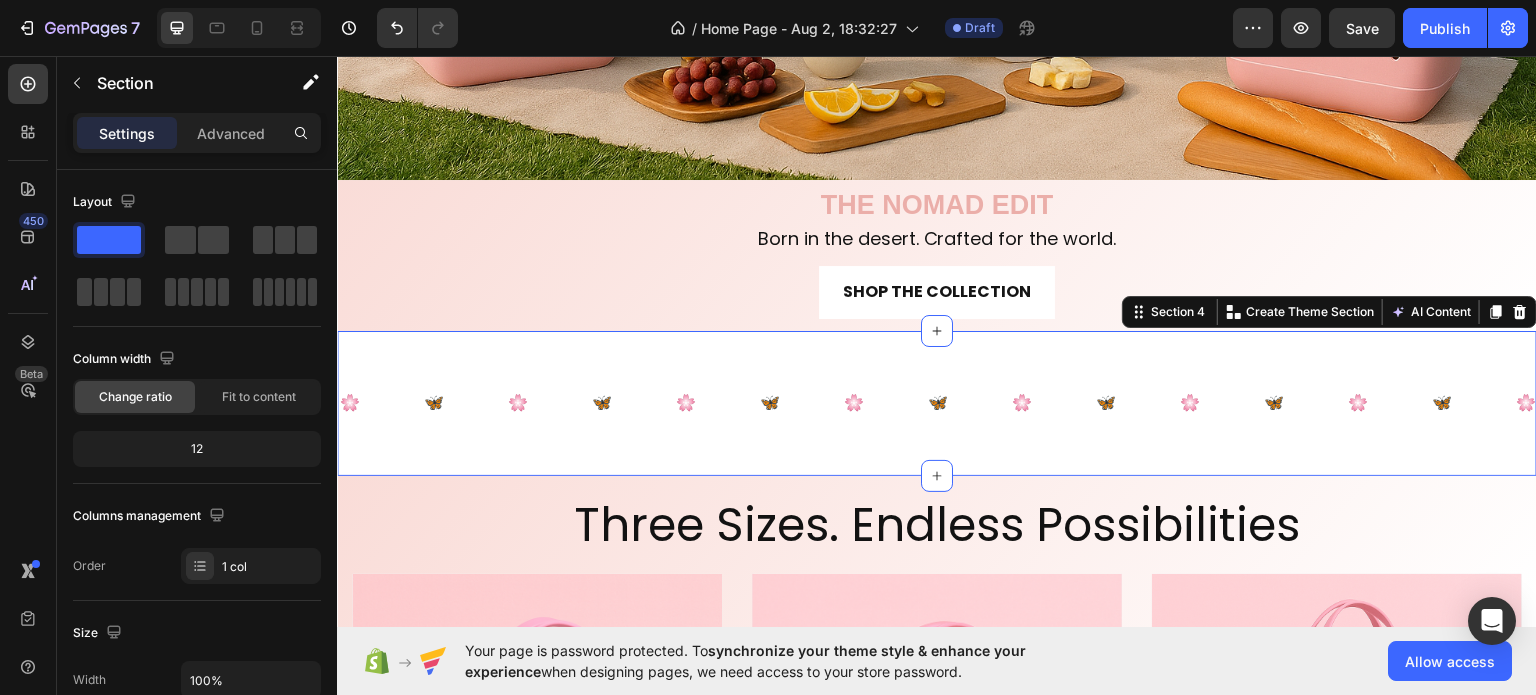 click on "Settings Advanced" at bounding box center [197, 133] 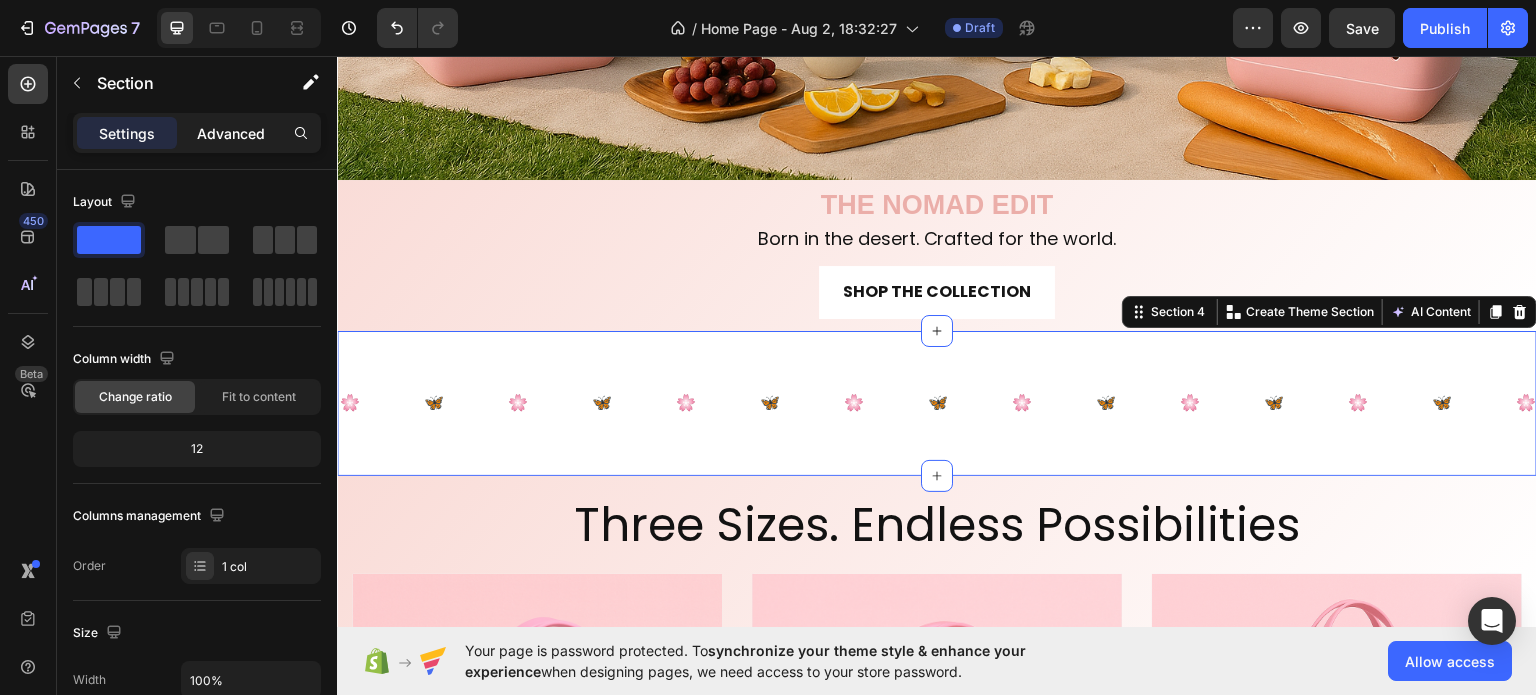 click on "Advanced" 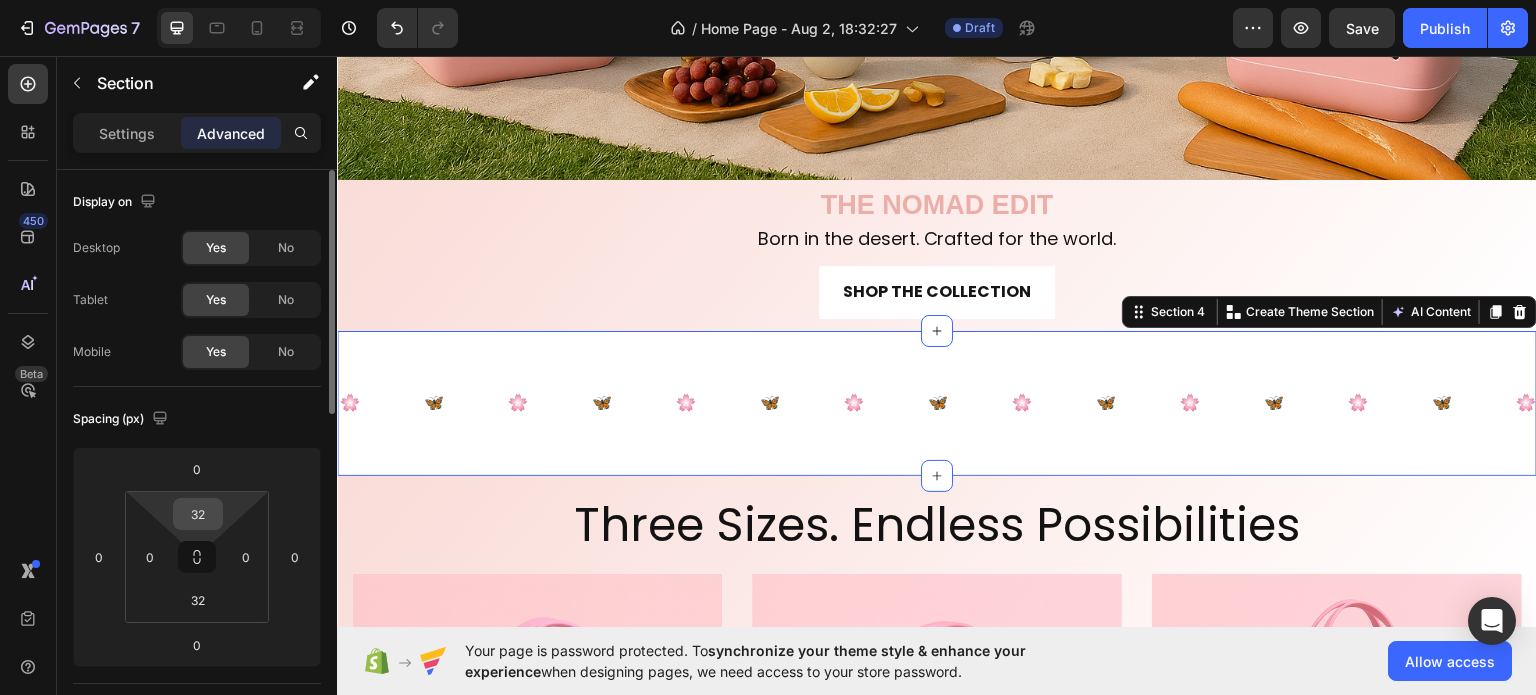 click on "32" at bounding box center [198, 514] 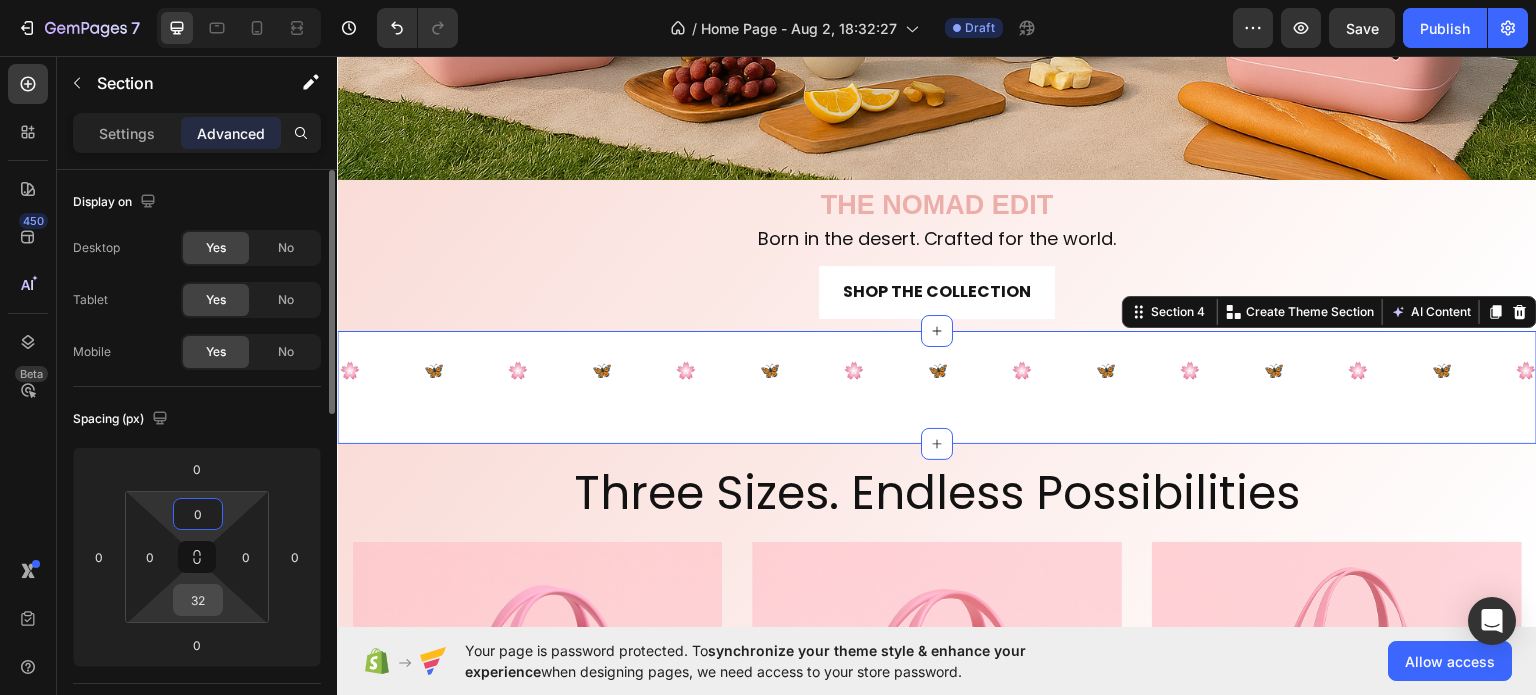 type on "0" 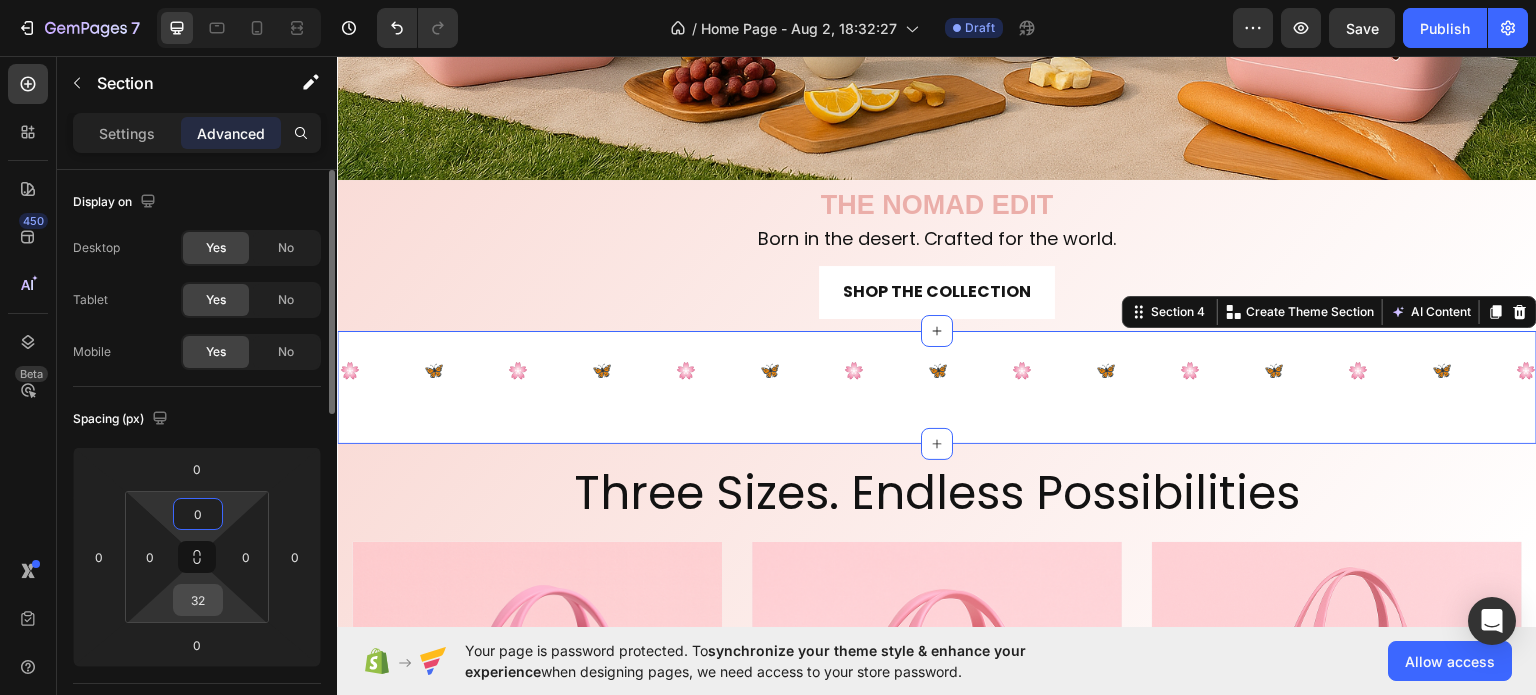 click on "32" at bounding box center (198, 600) 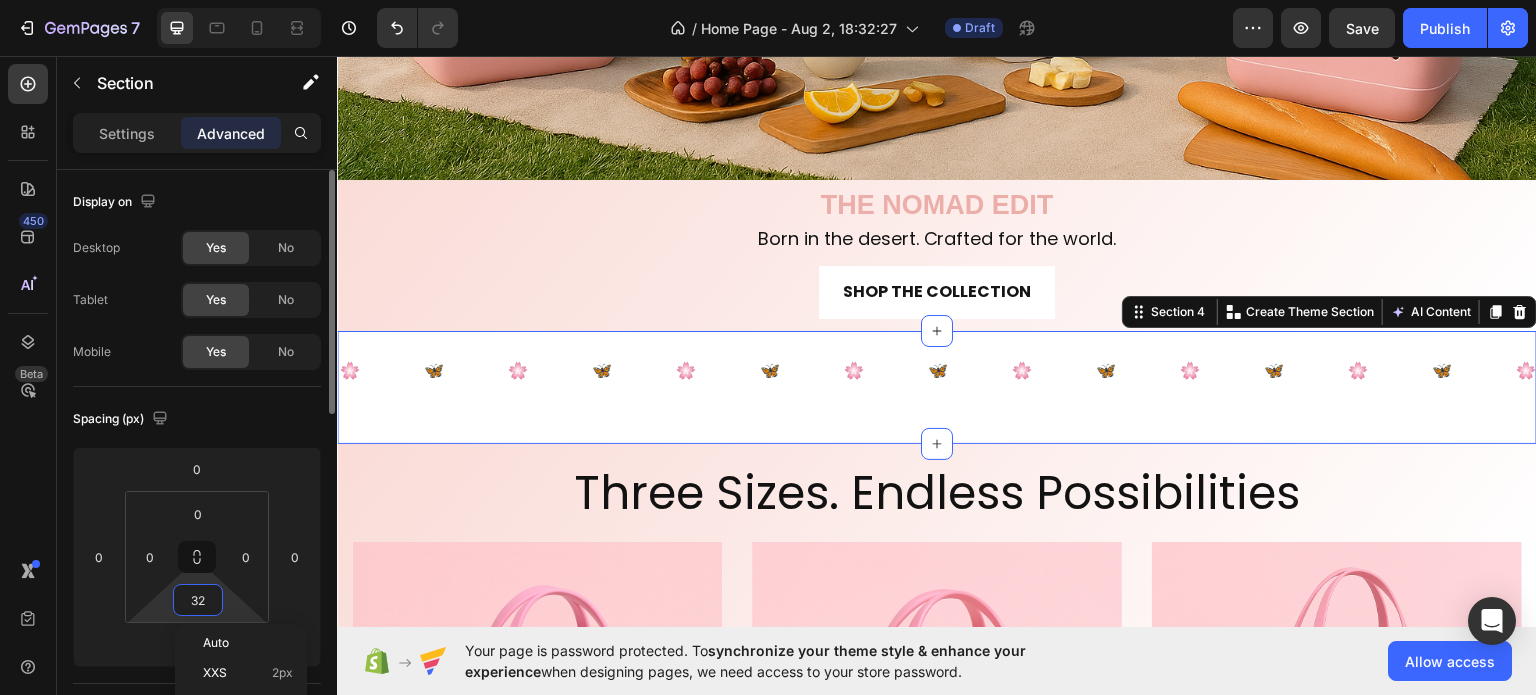 type on "0" 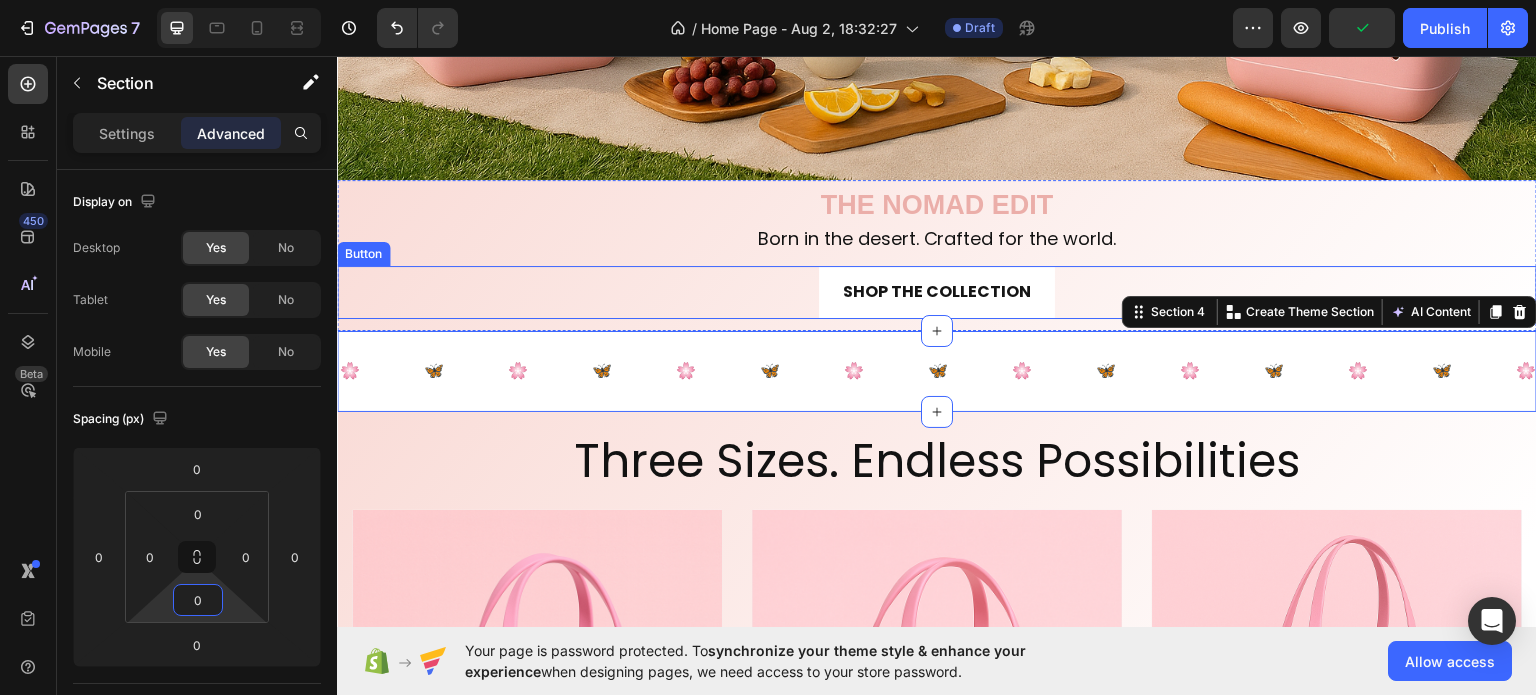 click on "SHOP THE COLLECTION Button" at bounding box center [937, 291] 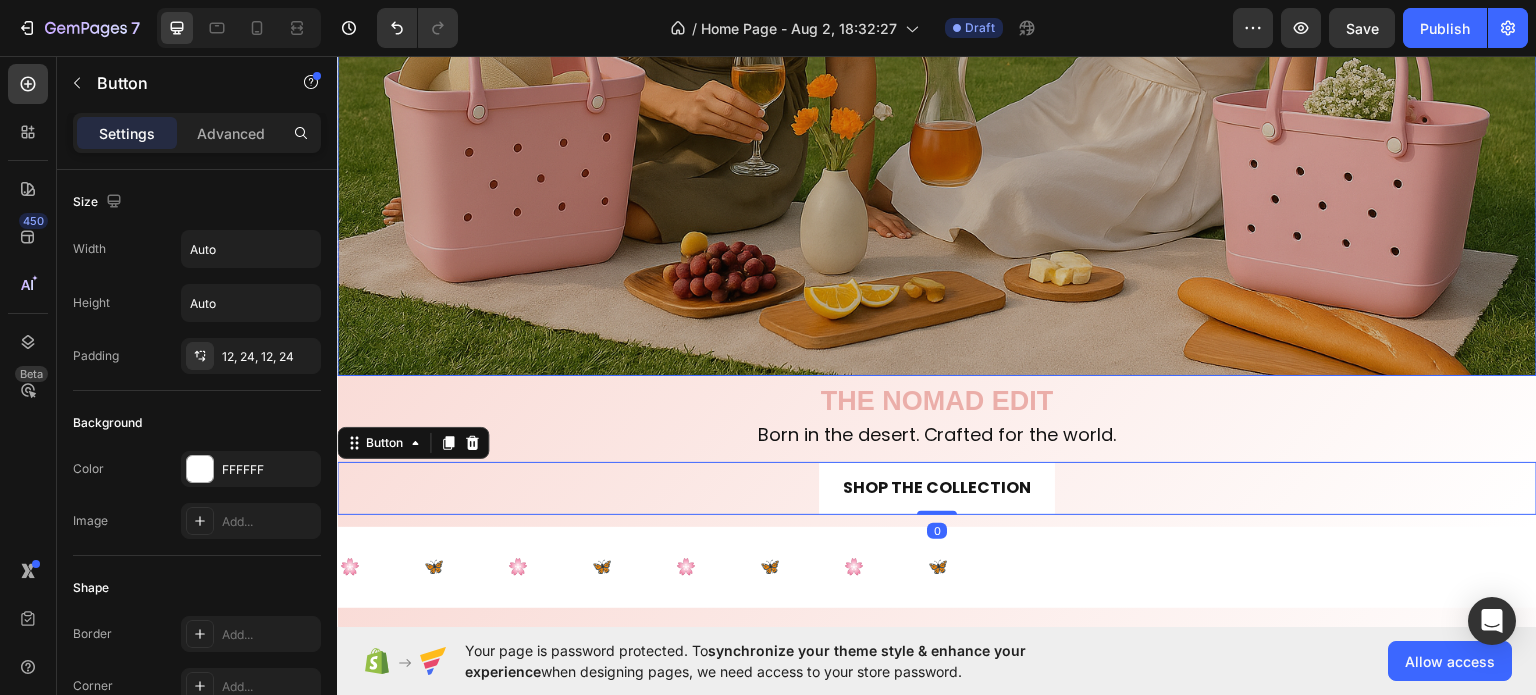scroll, scrollTop: 800, scrollLeft: 0, axis: vertical 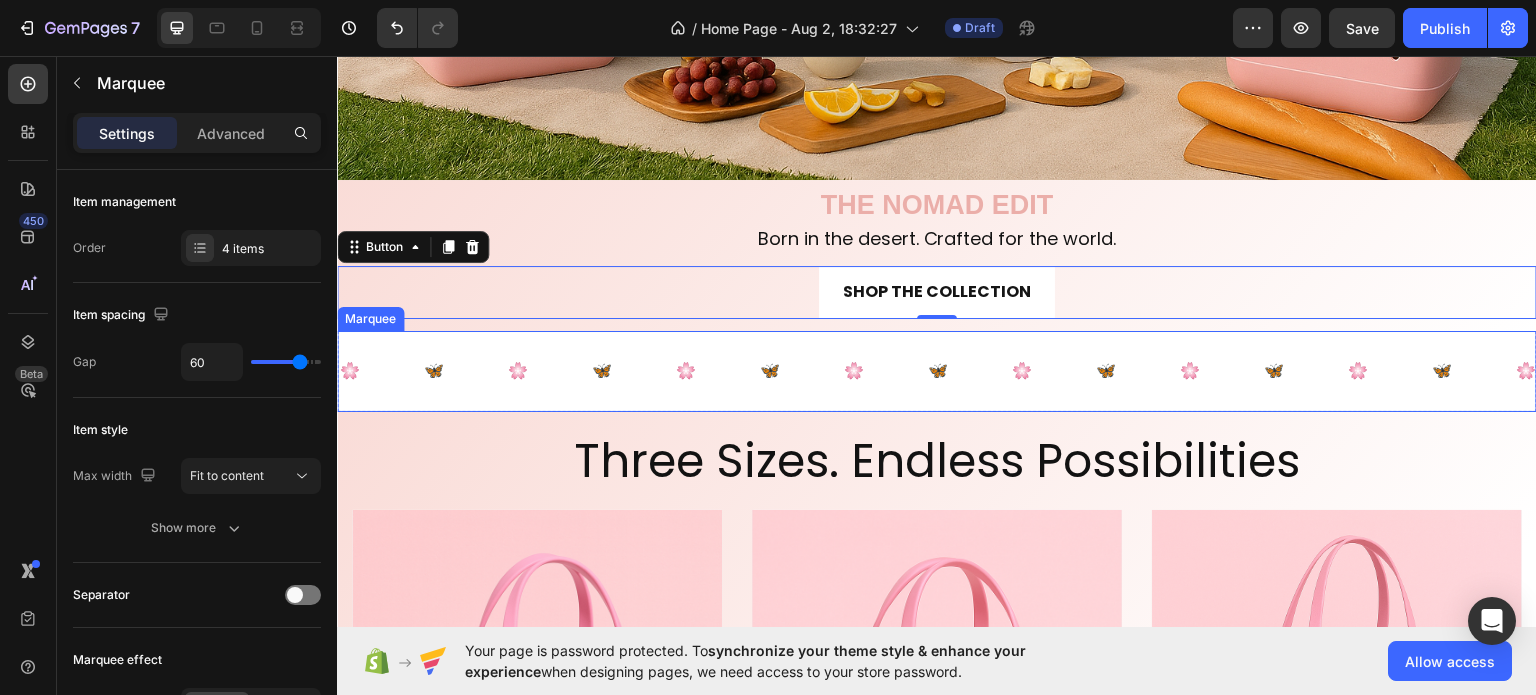 click on "🌸 Text Block 🦋 Text Block 🌸 Text Block 🦋 Text Block 🌸 Text Block 🦋 Text Block 🌸 Text Block 🦋 Text Block 🌸 Text Block 🦋 Text Block 🌸 Text Block 🦋 Text Block 🌸 Text Block 🦋 Text Block 🌸 Text Block 🦋 Text Block 🌸 Text Block 🦋 Text Block 🌸 Text Block 🦋 Text Block 🌸 Text Block 🦋 Text Block 🌸 Text Block 🦋 Text Block 🌸 Text Block 🦋 Text Block 🌸 Text Block 🦋 Text Block 🌸 Text Block 🦋 Text Block 🌸 Text Block 🦋 Text Block 🌸 Text Block 🦋 Text Block 🌸 Text Block 🦋 Text Block 🌸 Text Block 🦋 Text Block 🌸 Text Block 🦋 Text Block Marquee" at bounding box center [937, 370] 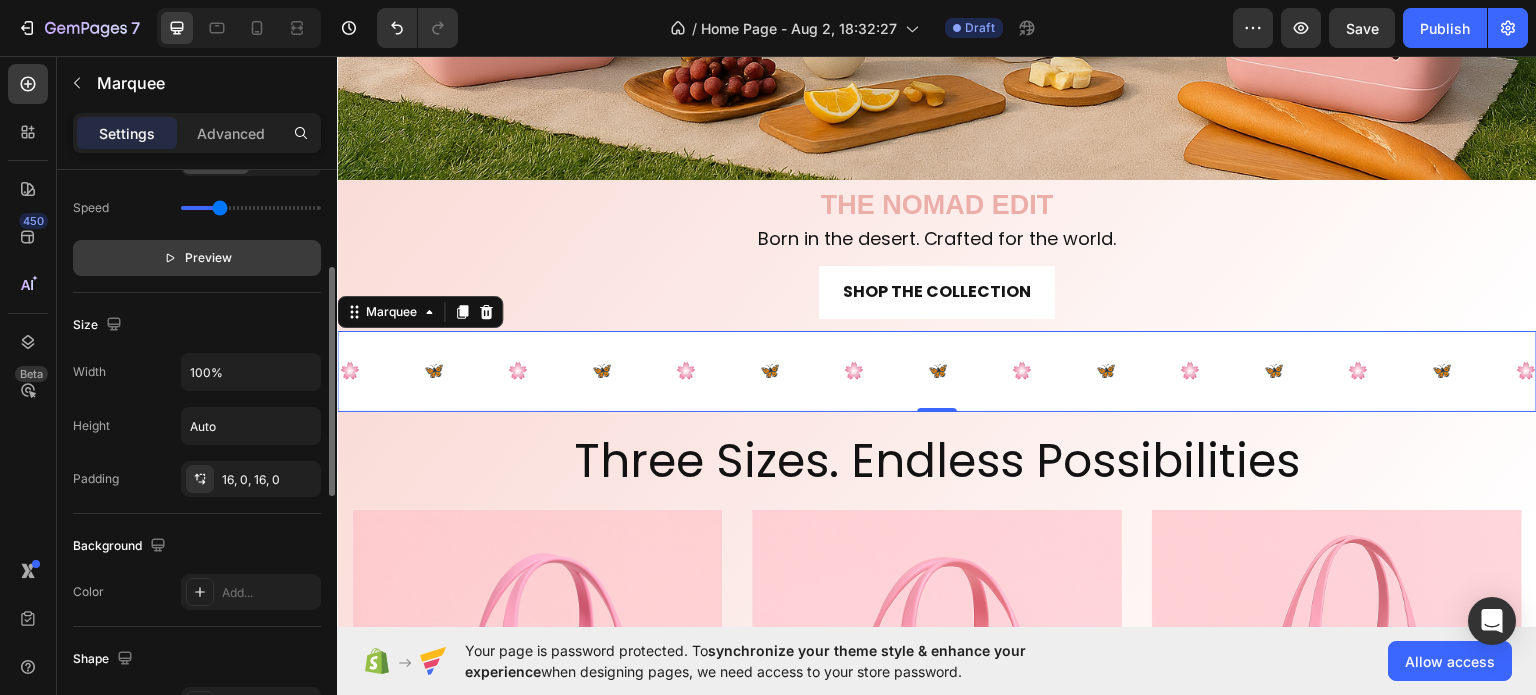 scroll, scrollTop: 500, scrollLeft: 0, axis: vertical 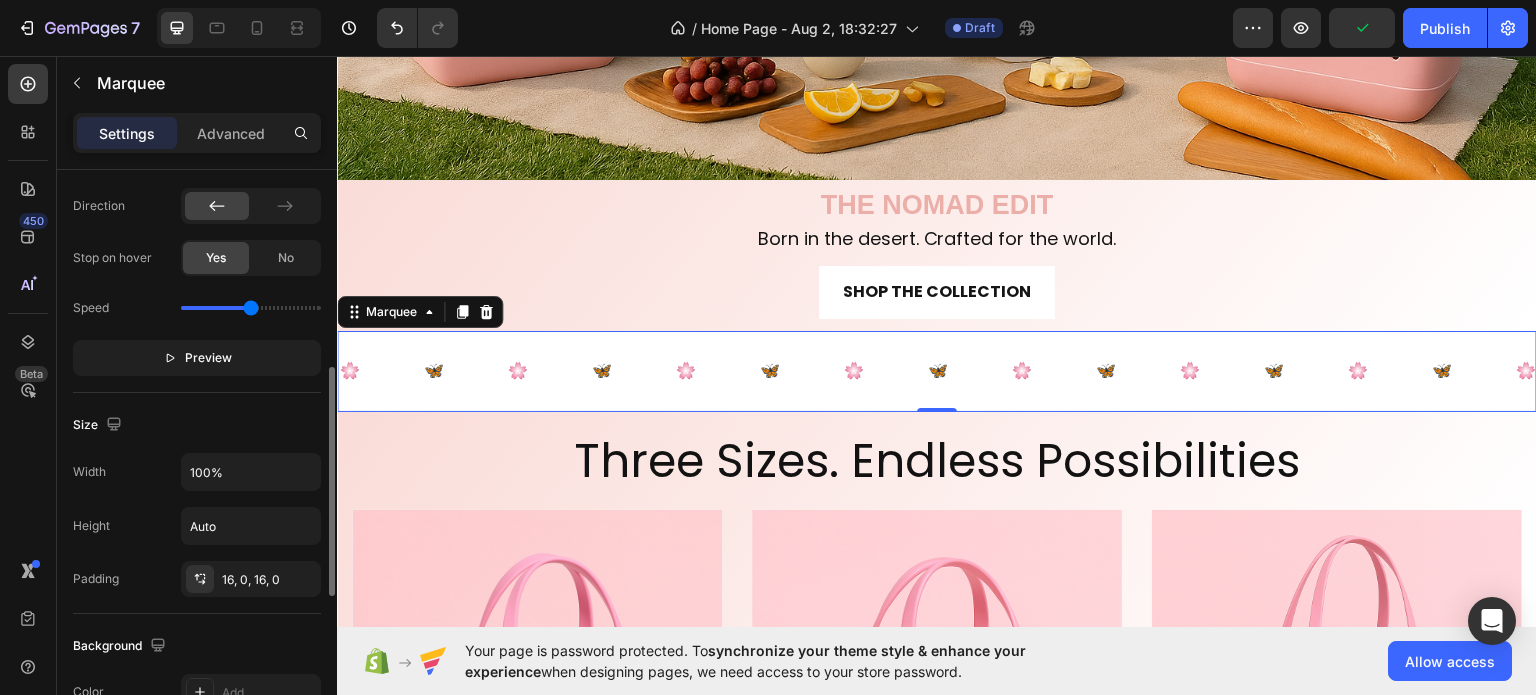drag, startPoint x: 217, startPoint y: 309, endPoint x: 250, endPoint y: 309, distance: 33 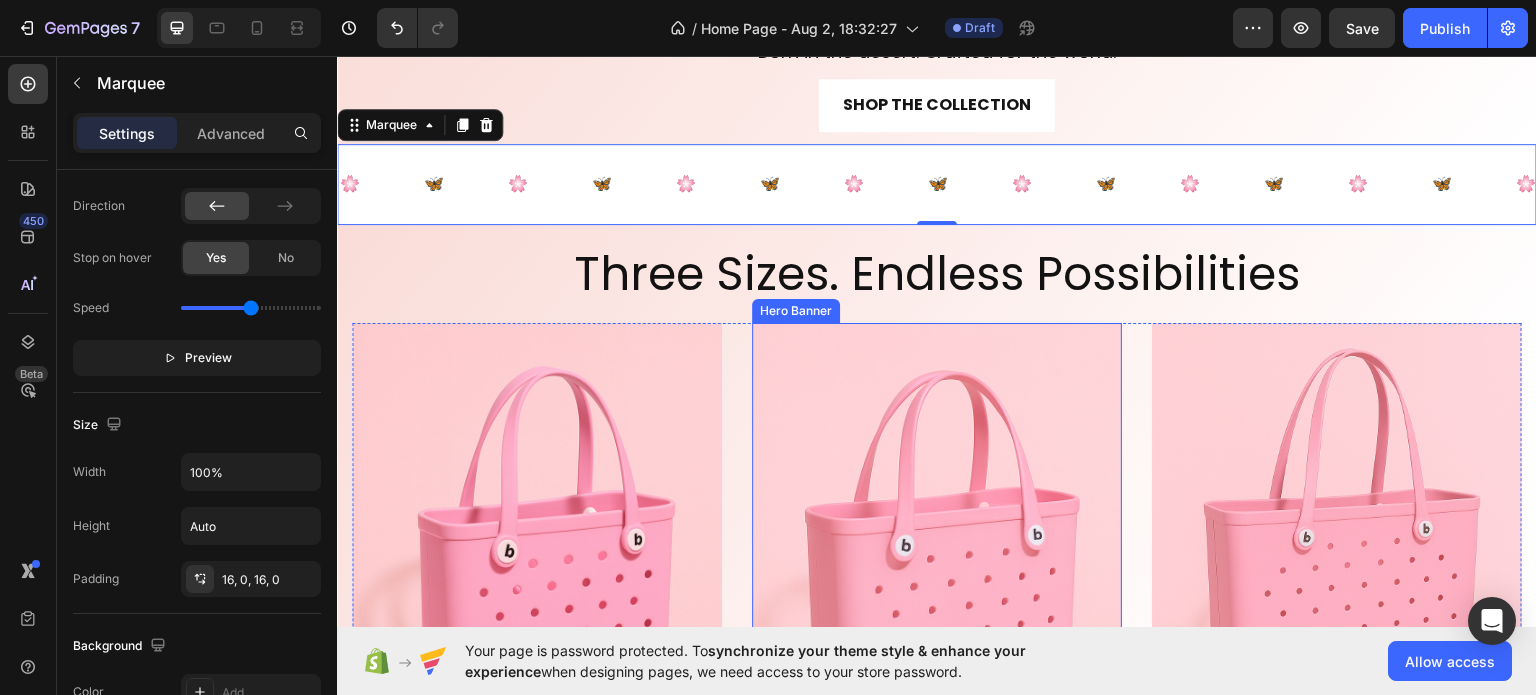 scroll, scrollTop: 1000, scrollLeft: 0, axis: vertical 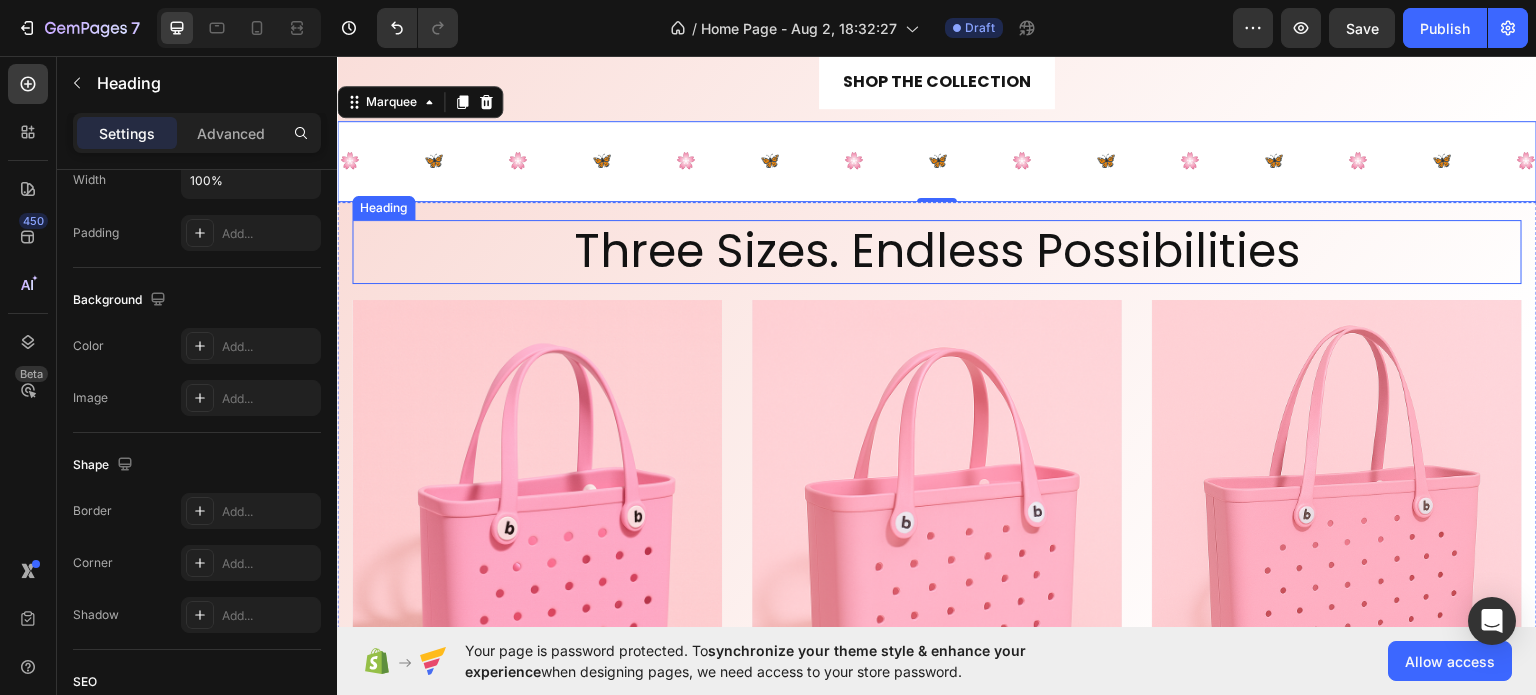 click on "Three Sizes. Endless Possibilities" at bounding box center (937, 251) 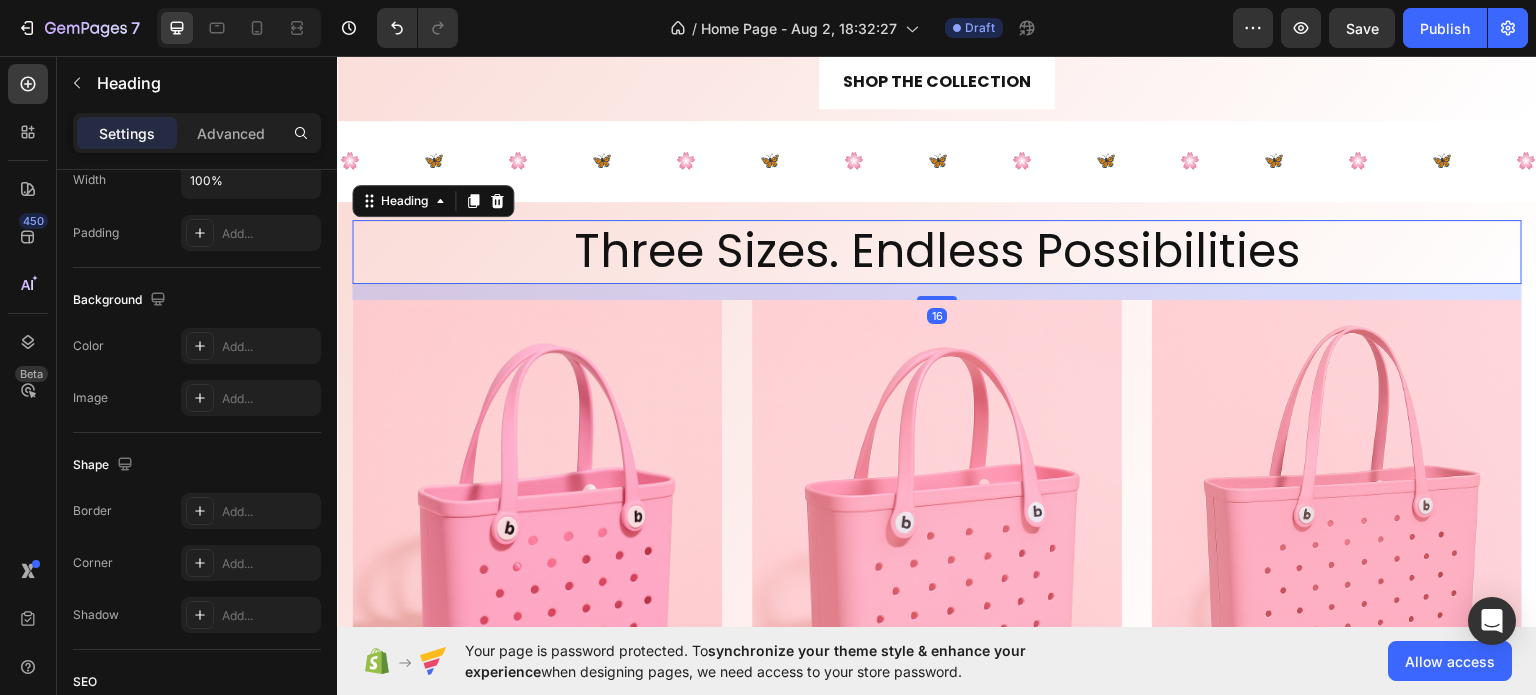 scroll, scrollTop: 0, scrollLeft: 0, axis: both 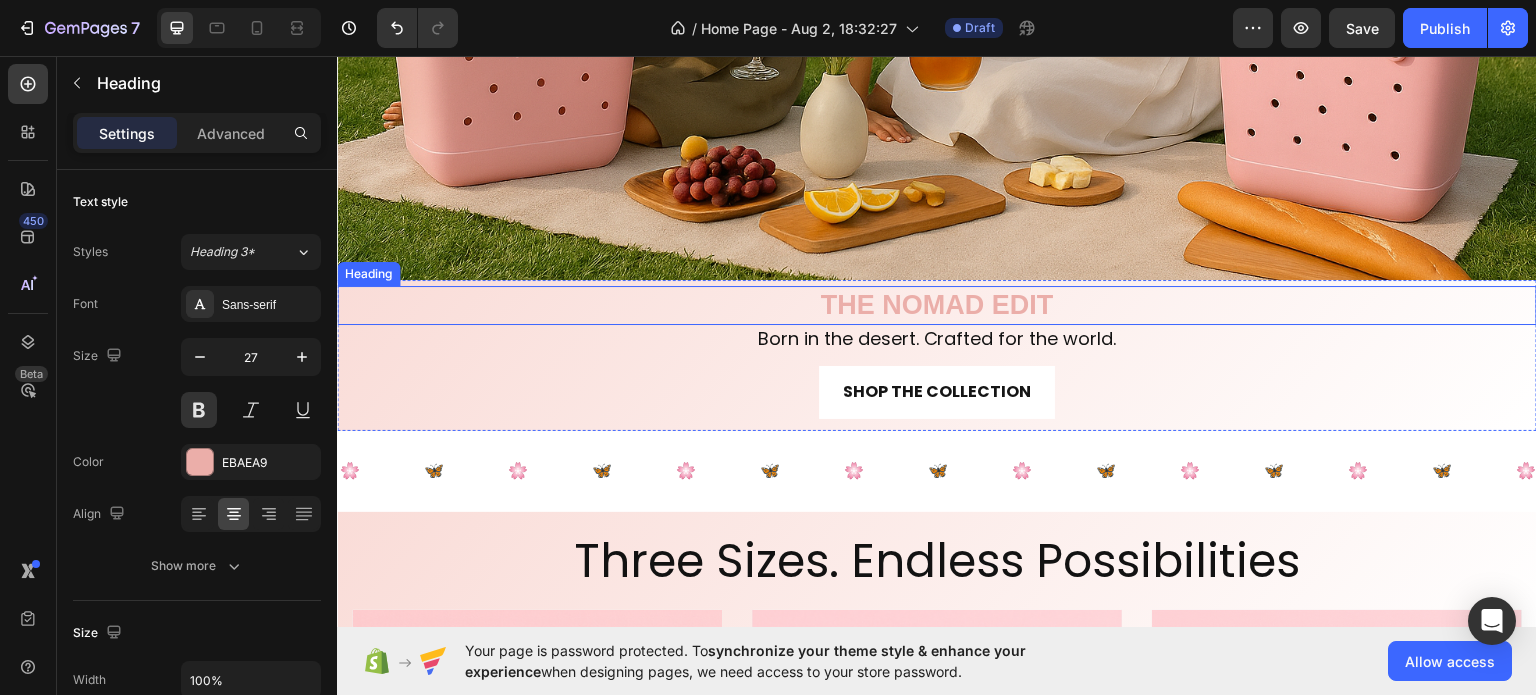 click on "THE NOMAD EDIT" at bounding box center [937, 304] 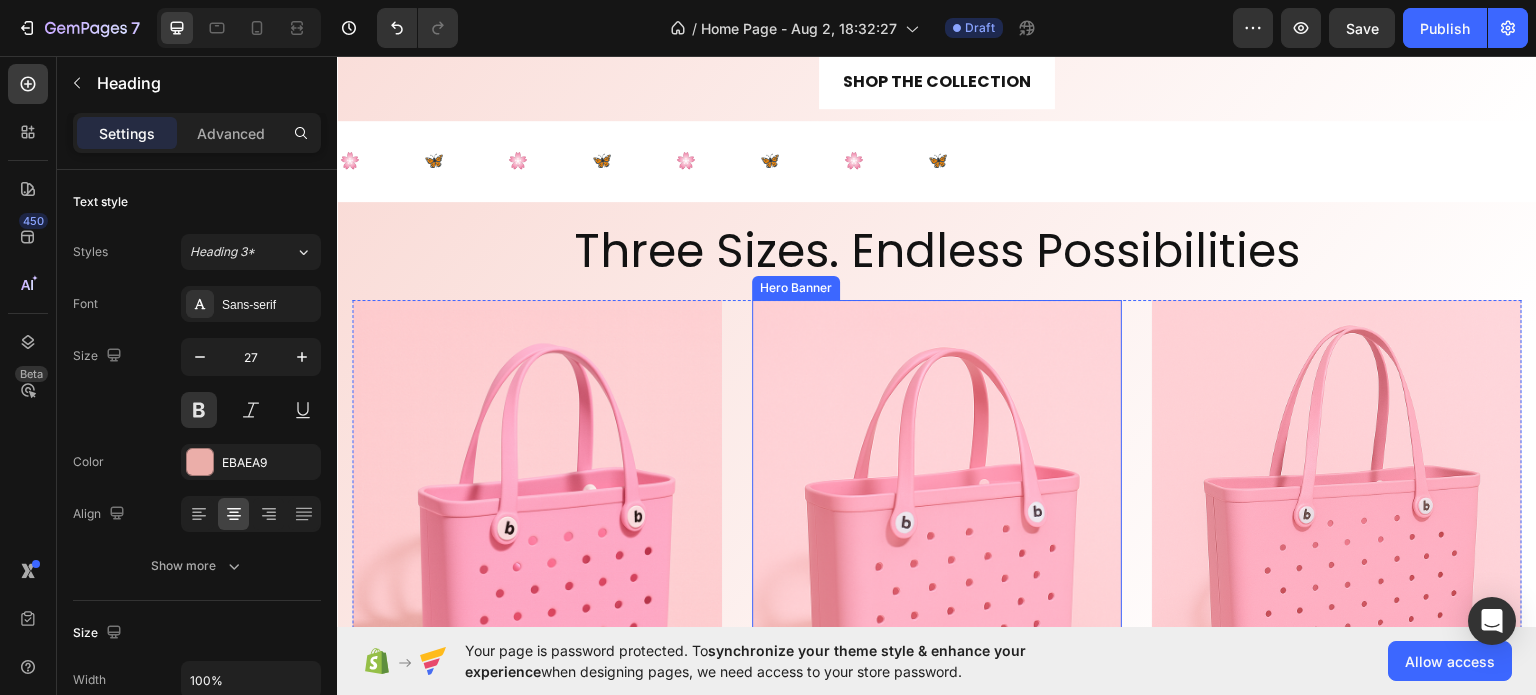 scroll, scrollTop: 1000, scrollLeft: 0, axis: vertical 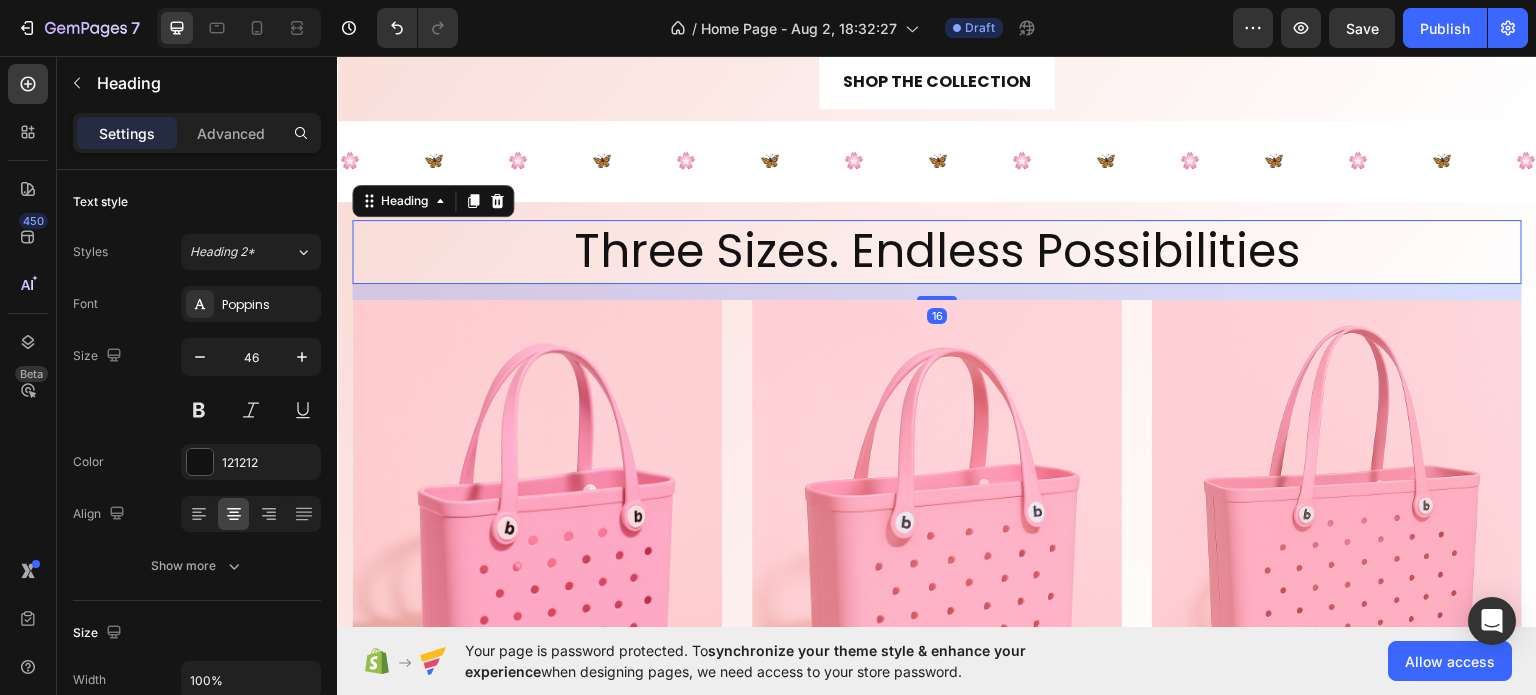 click on "Three Sizes. Endless Possibilities" at bounding box center (937, 251) 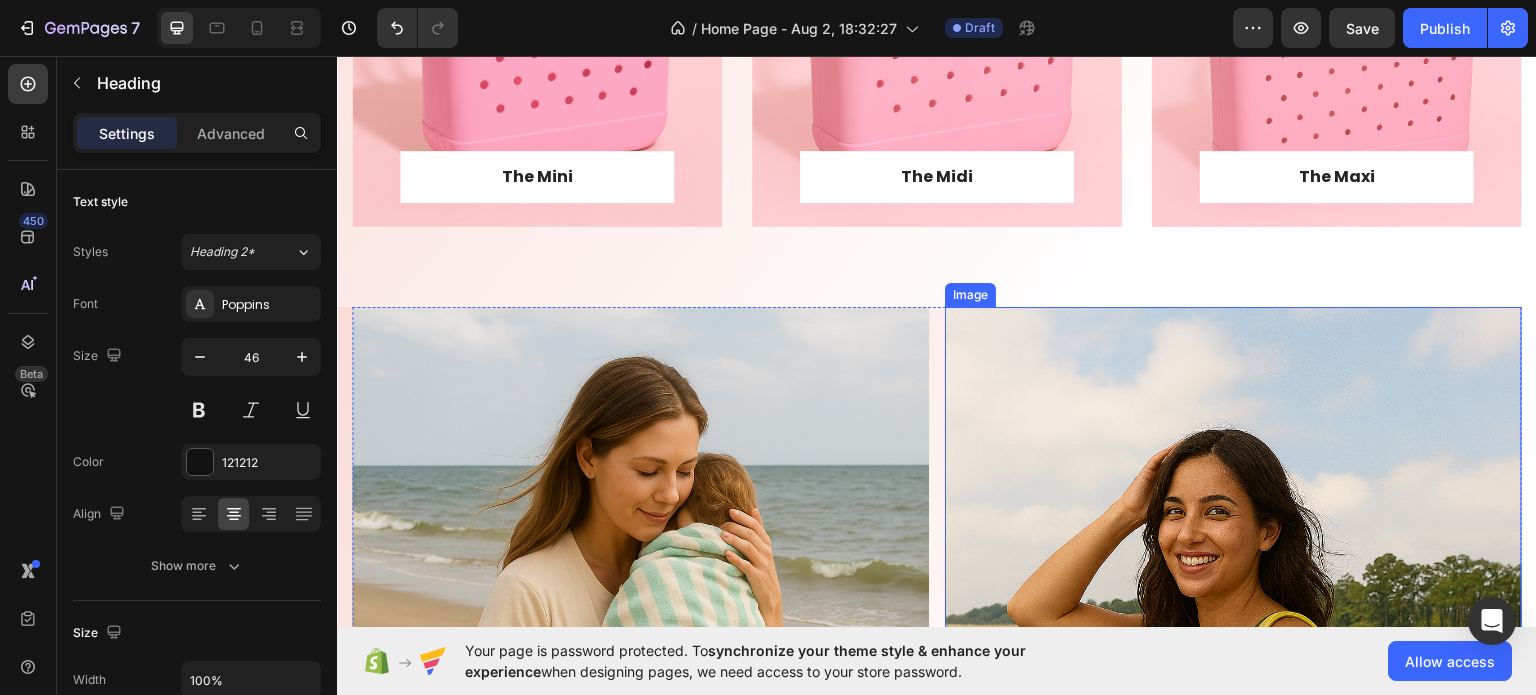 scroll, scrollTop: 1600, scrollLeft: 0, axis: vertical 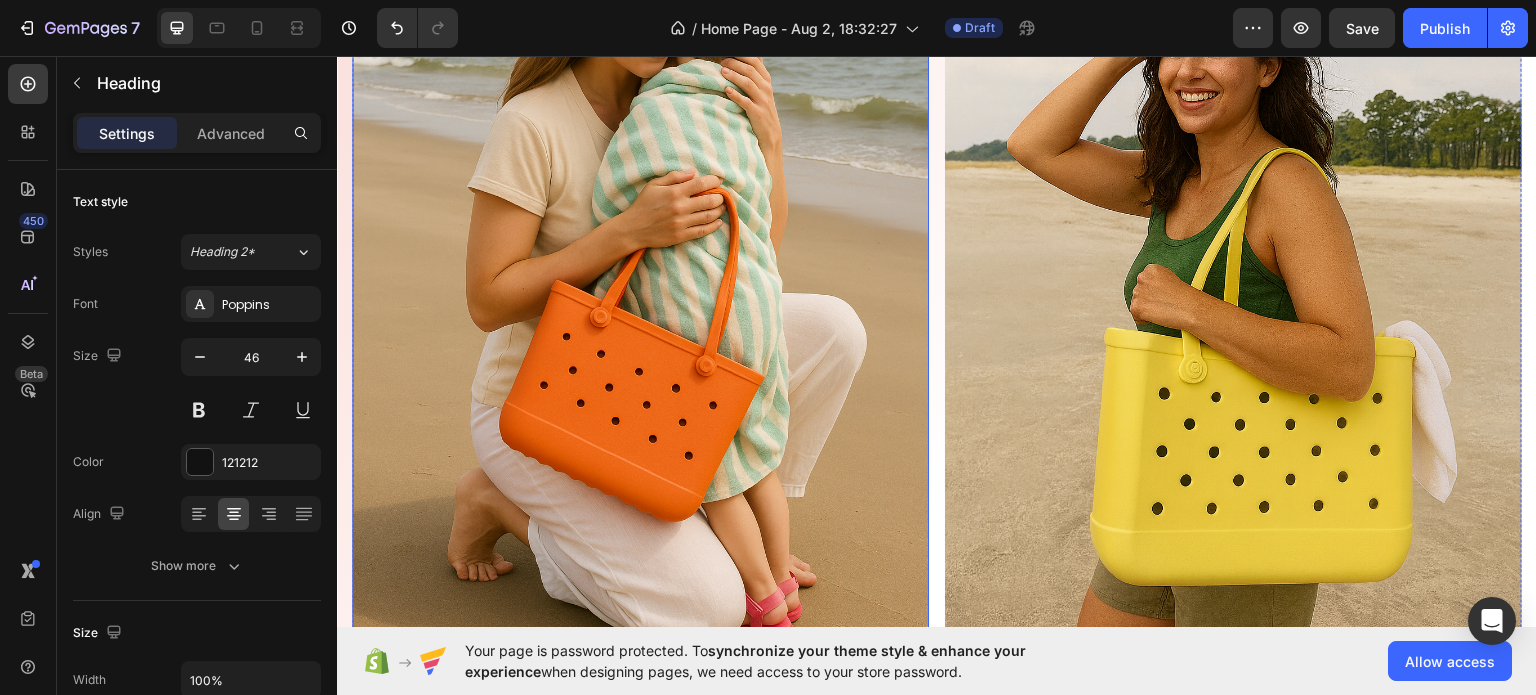 click at bounding box center (640, 275) 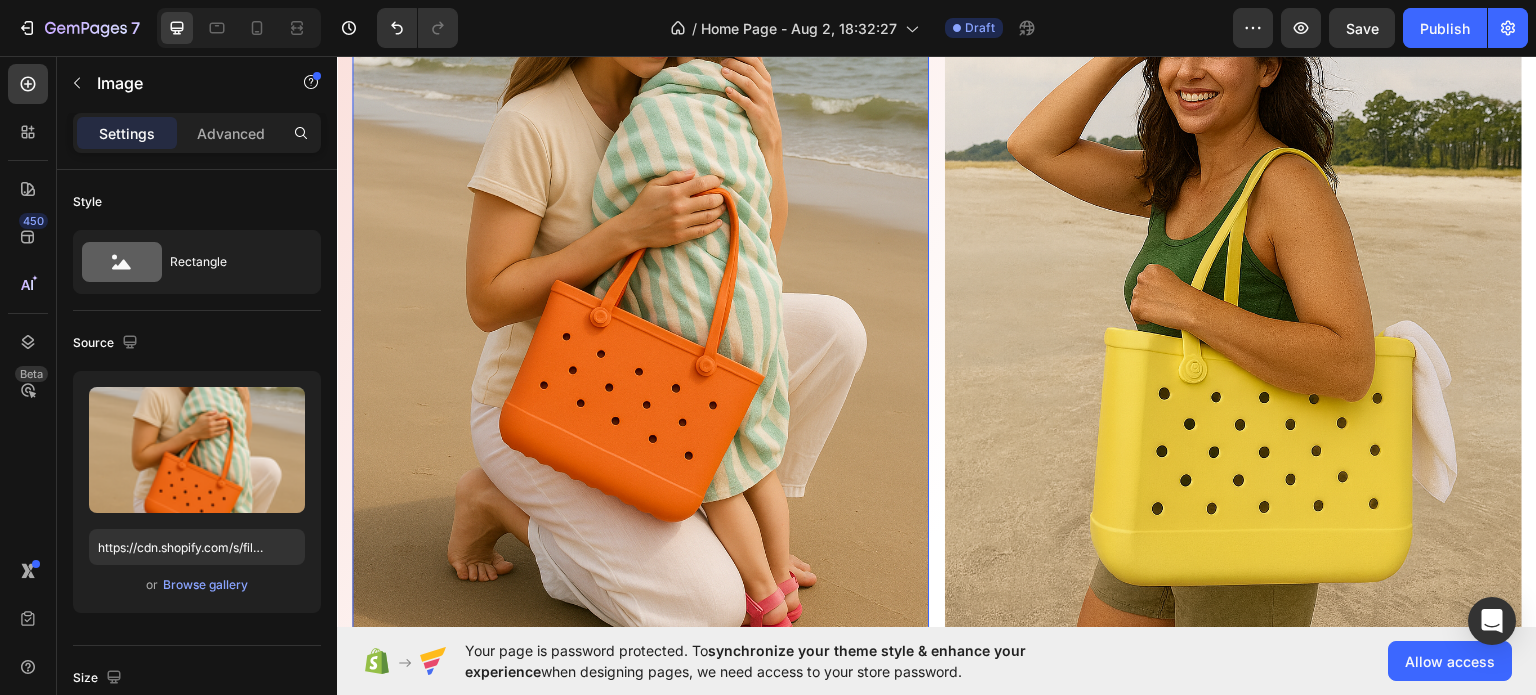 scroll, scrollTop: 2100, scrollLeft: 0, axis: vertical 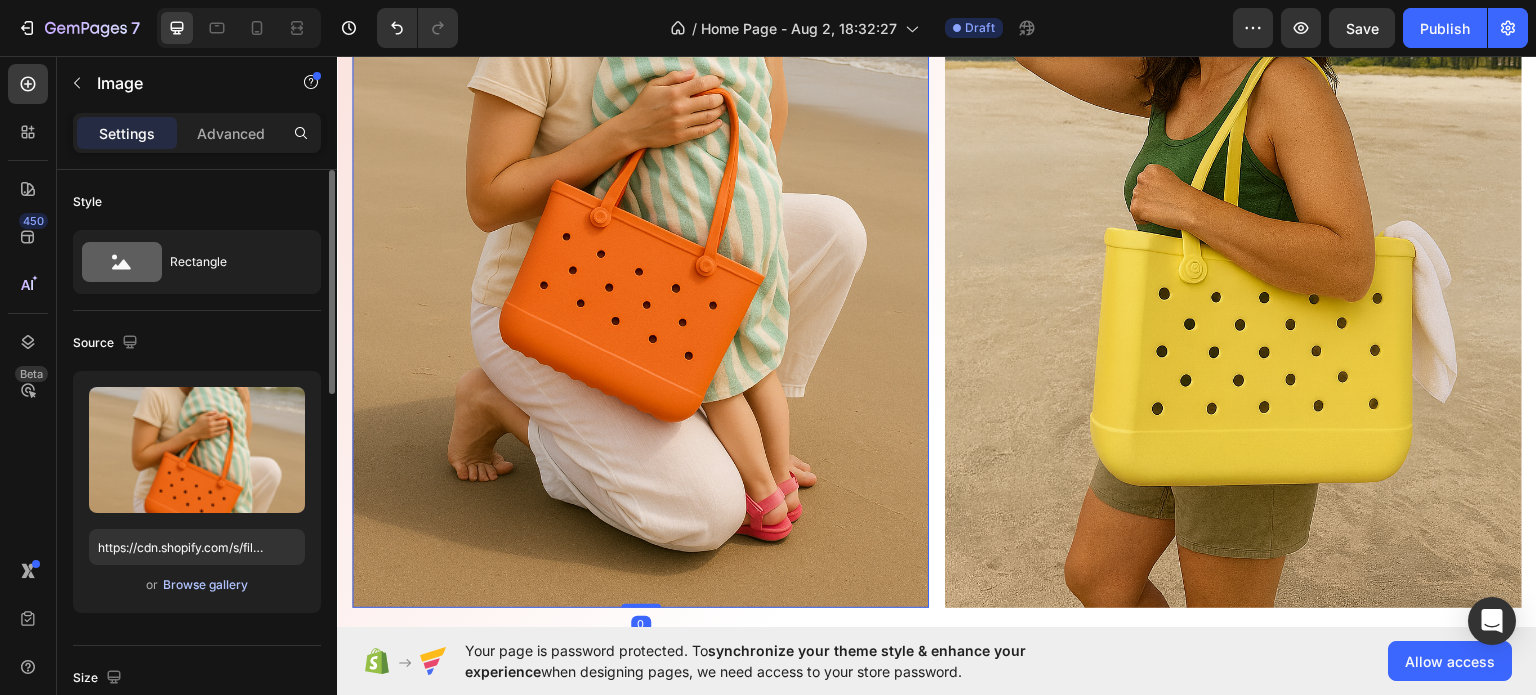 click on "Browse gallery" at bounding box center (205, 585) 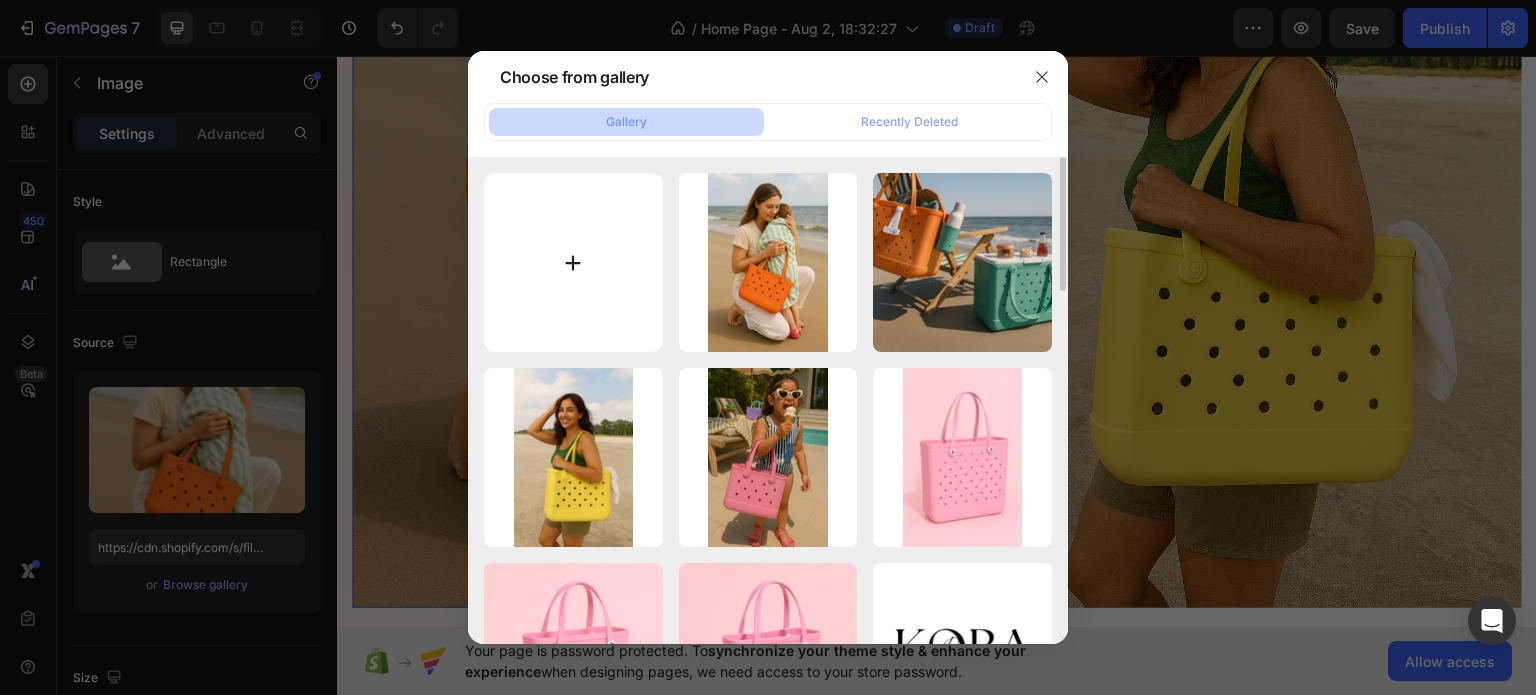 click at bounding box center [573, 262] 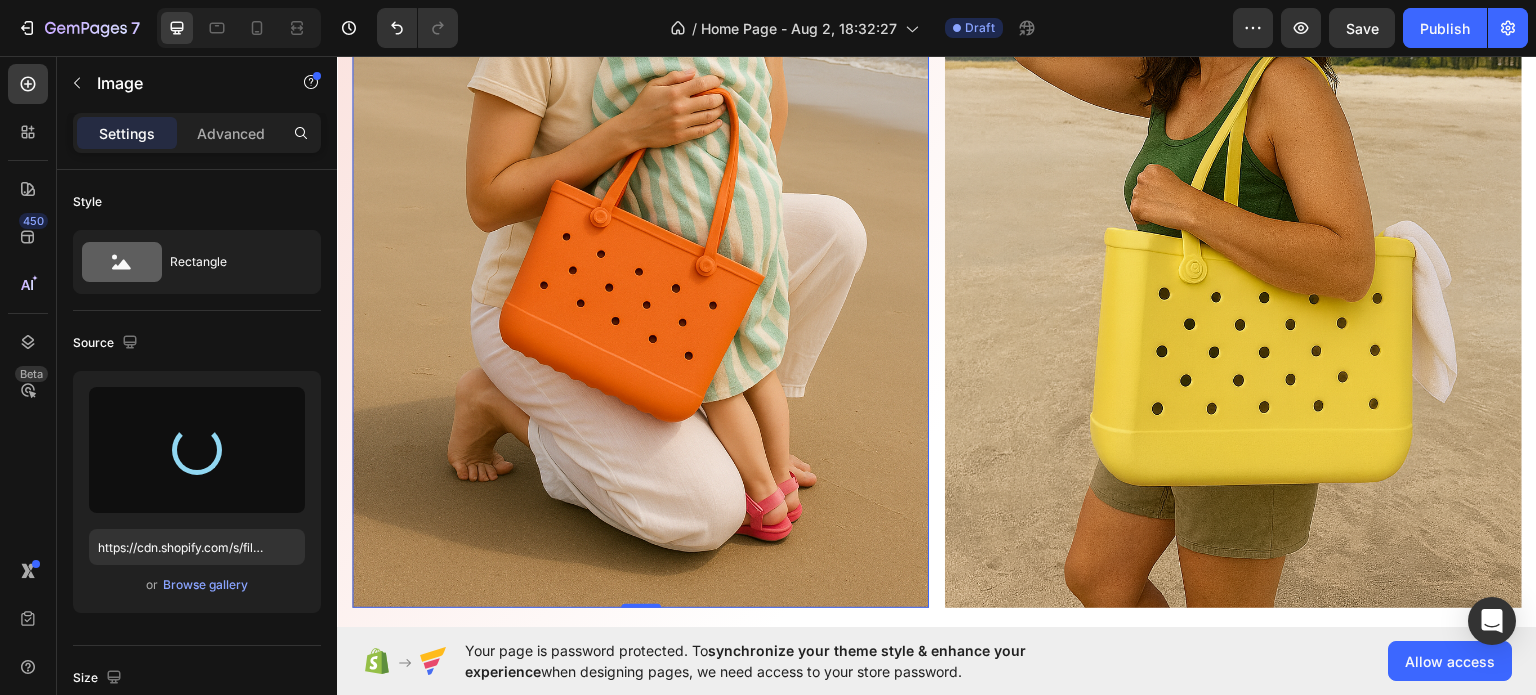 type on "https://cdn.shopify.com/s/files/1/0969/7240/7109/files/gempages_578074636697207484-e552457b-6e78-4e0c-94d0-318dda66e975.png" 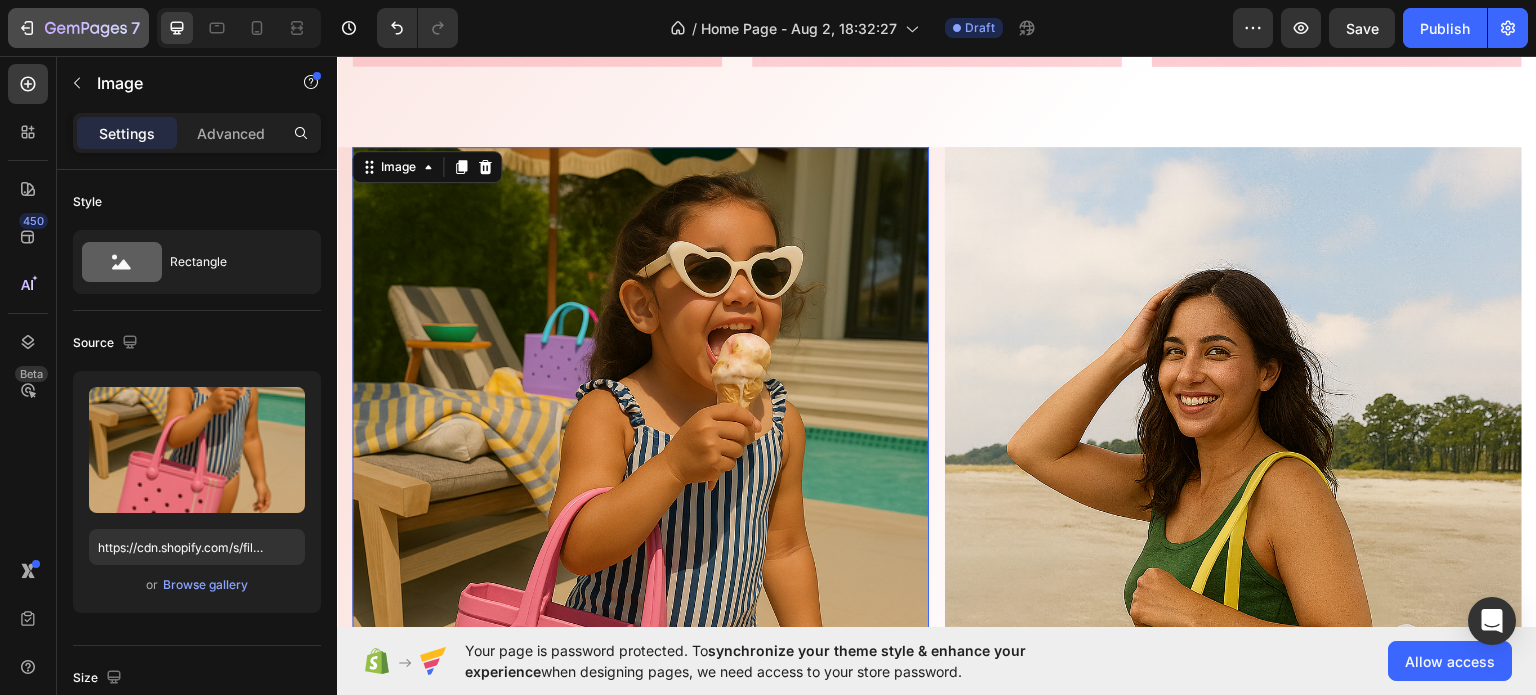 scroll, scrollTop: 1700, scrollLeft: 0, axis: vertical 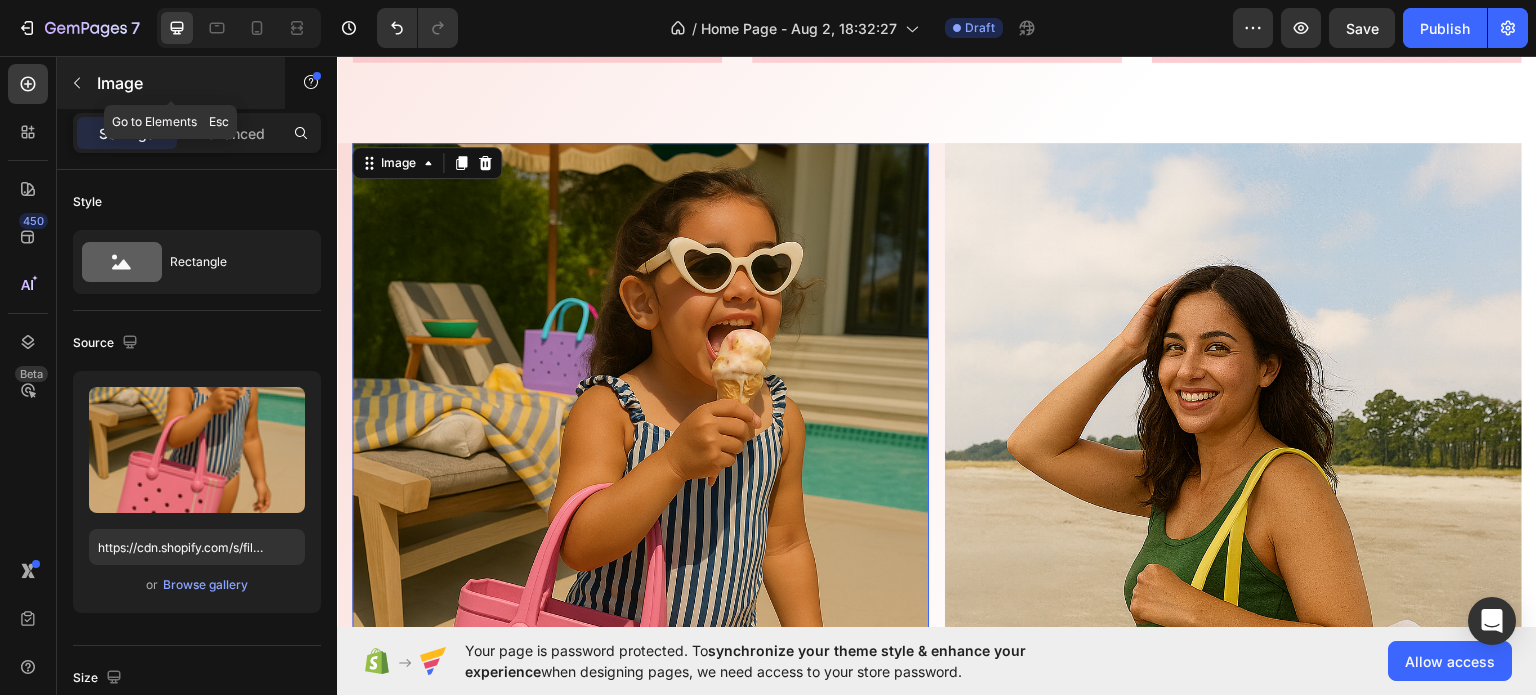 click at bounding box center (77, 83) 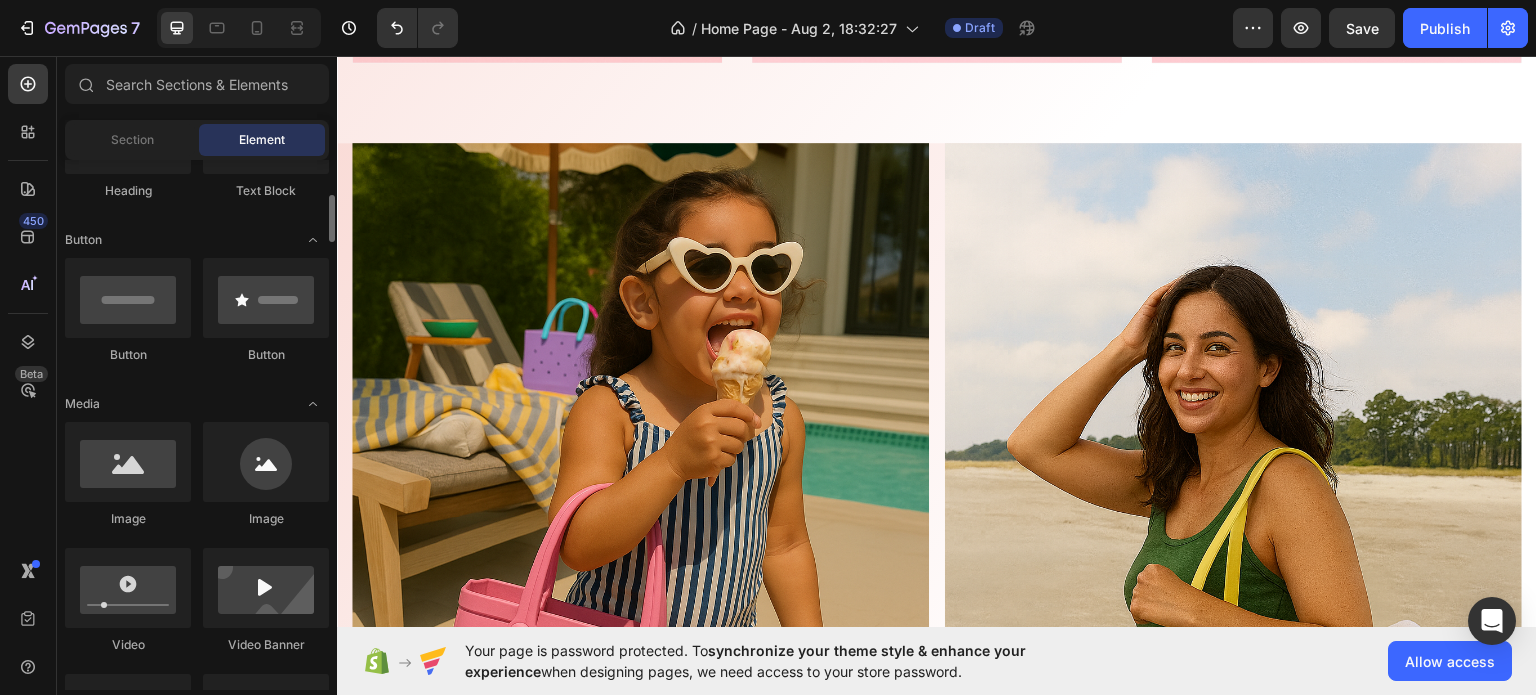scroll, scrollTop: 300, scrollLeft: 0, axis: vertical 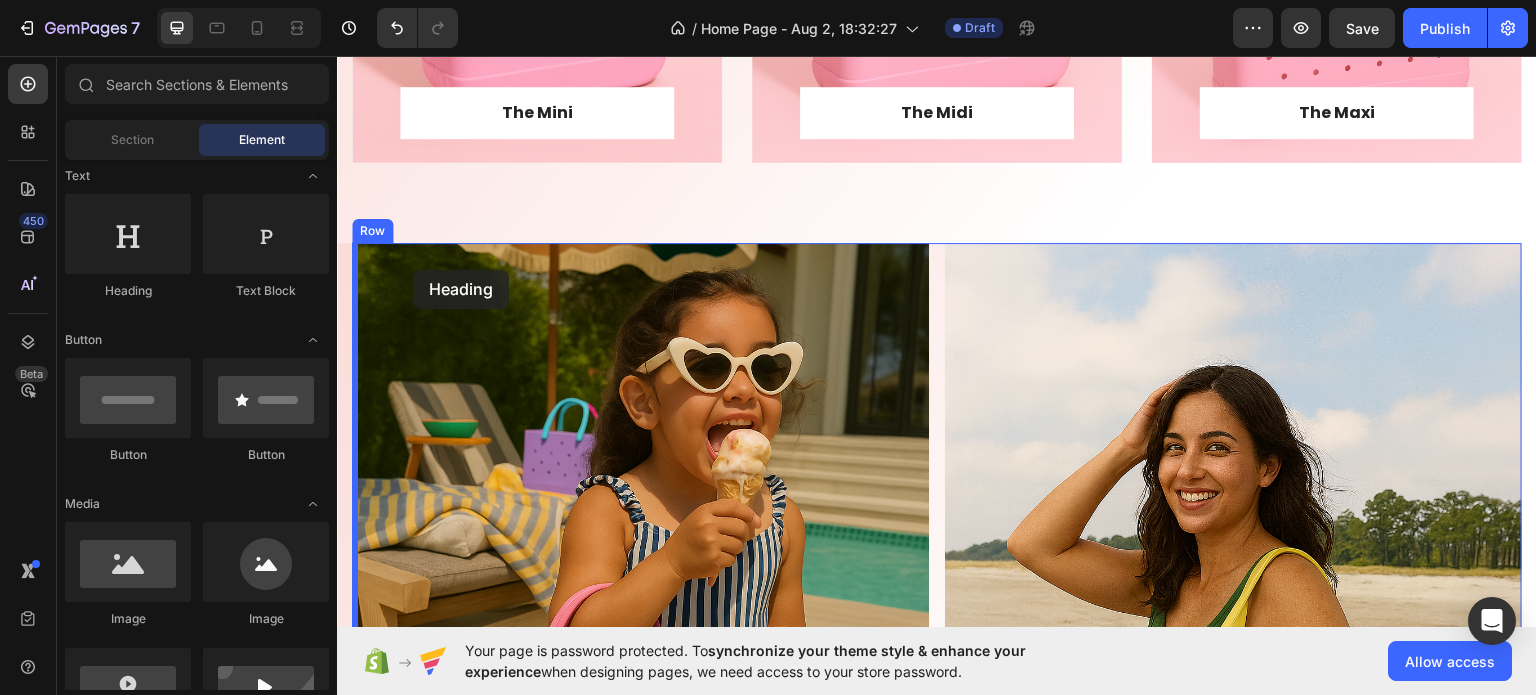 drag, startPoint x: 477, startPoint y: 290, endPoint x: 413, endPoint y: 269, distance: 67.357254 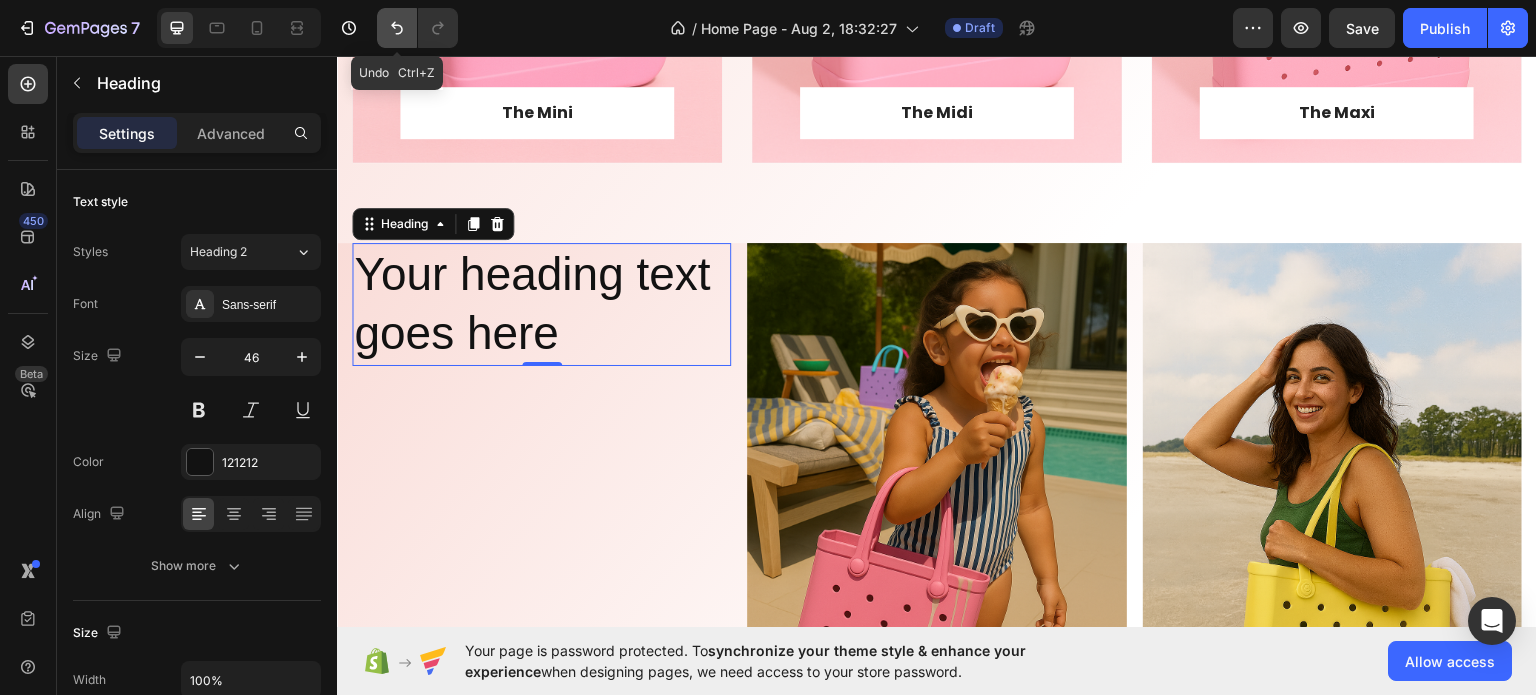 click 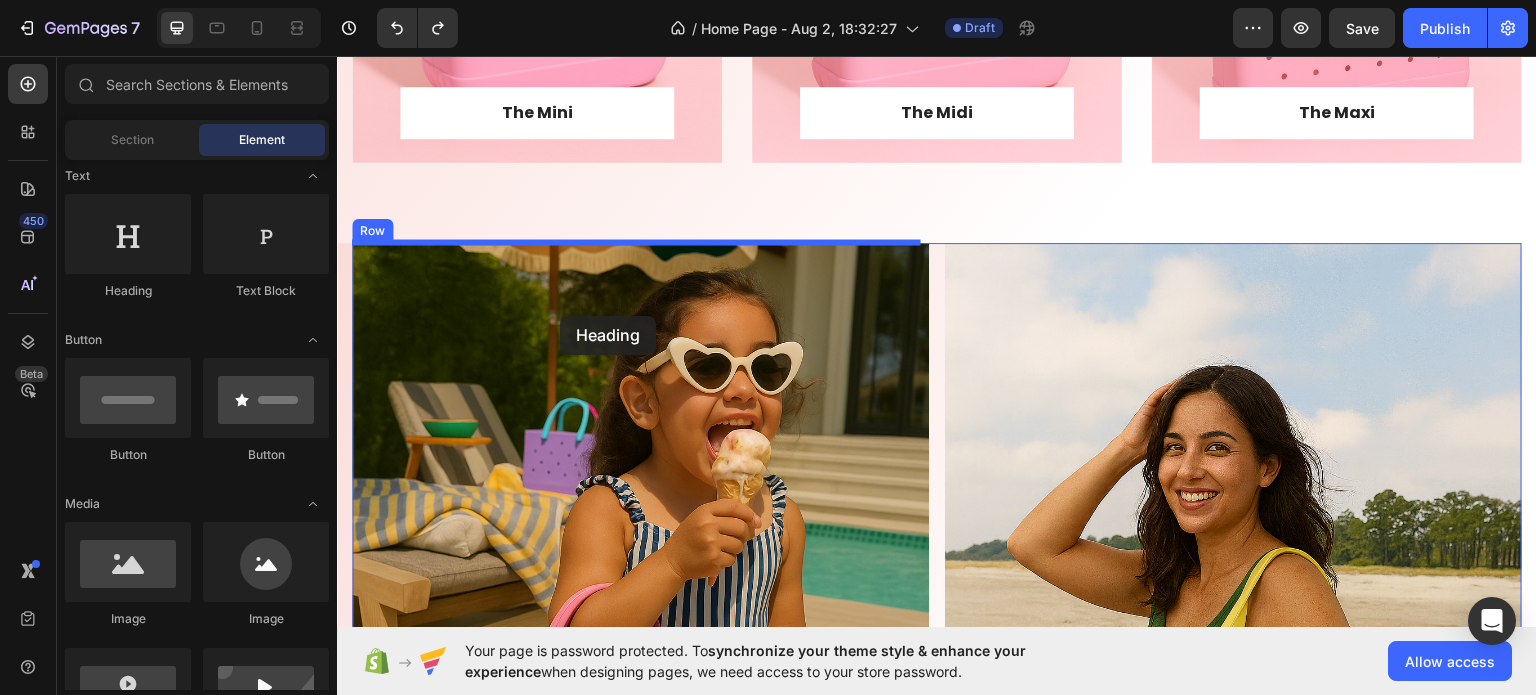 drag, startPoint x: 445, startPoint y: 303, endPoint x: 560, endPoint y: 315, distance: 115.62439 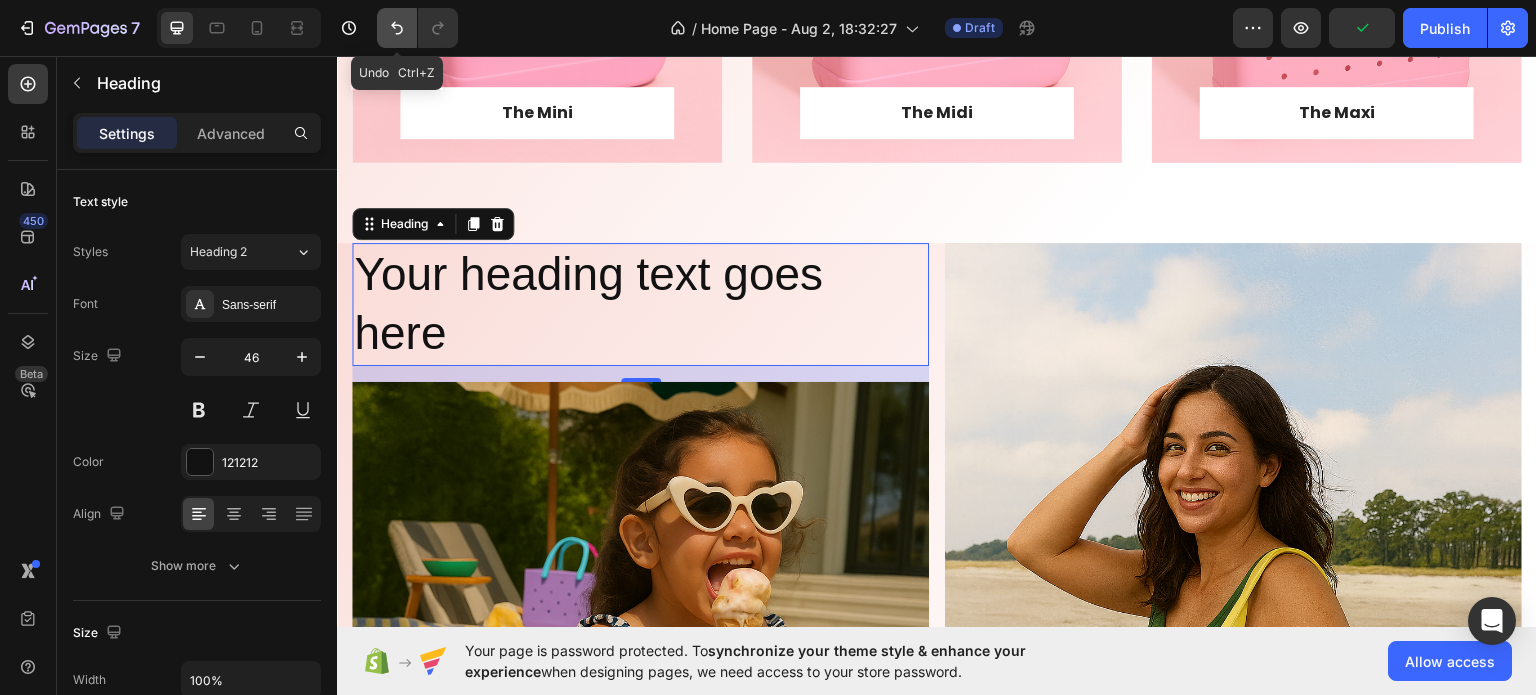 click 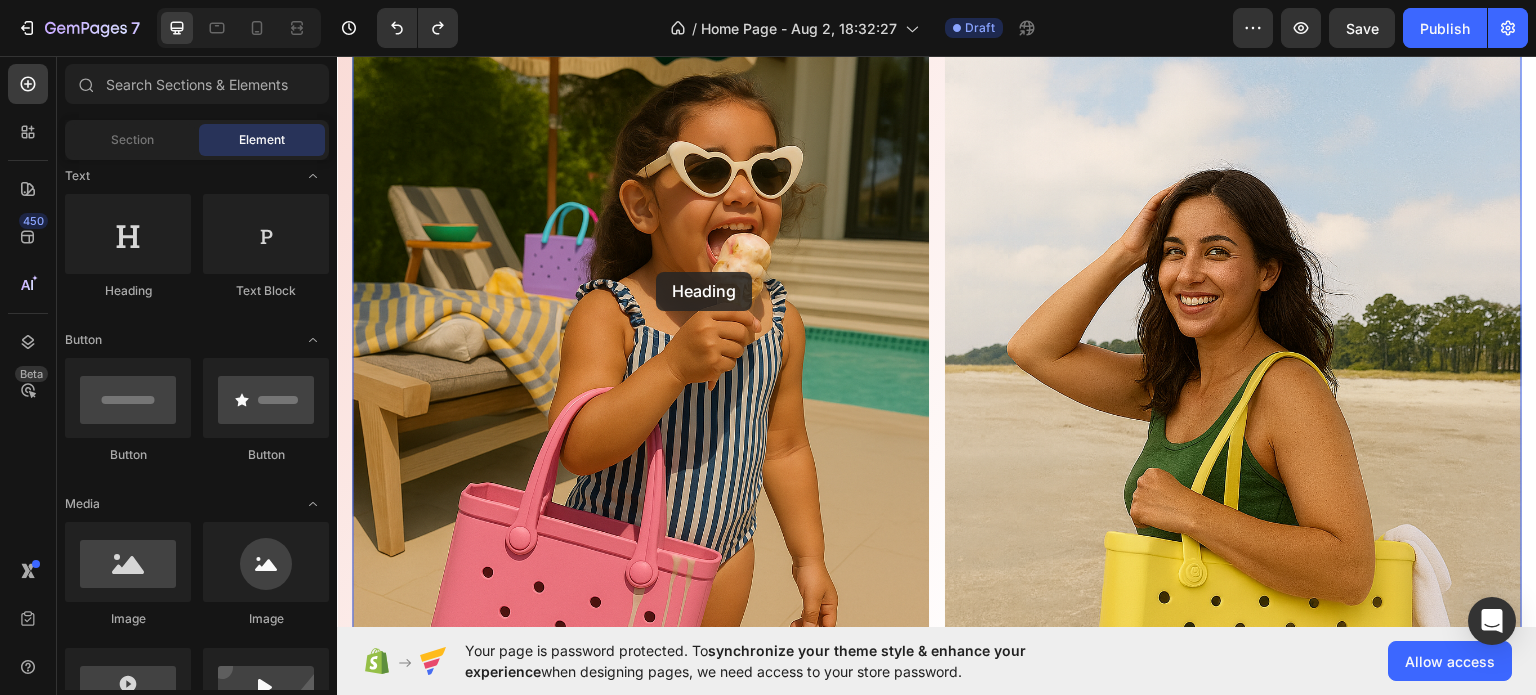 drag, startPoint x: 453, startPoint y: 286, endPoint x: 656, endPoint y: 271, distance: 203.55344 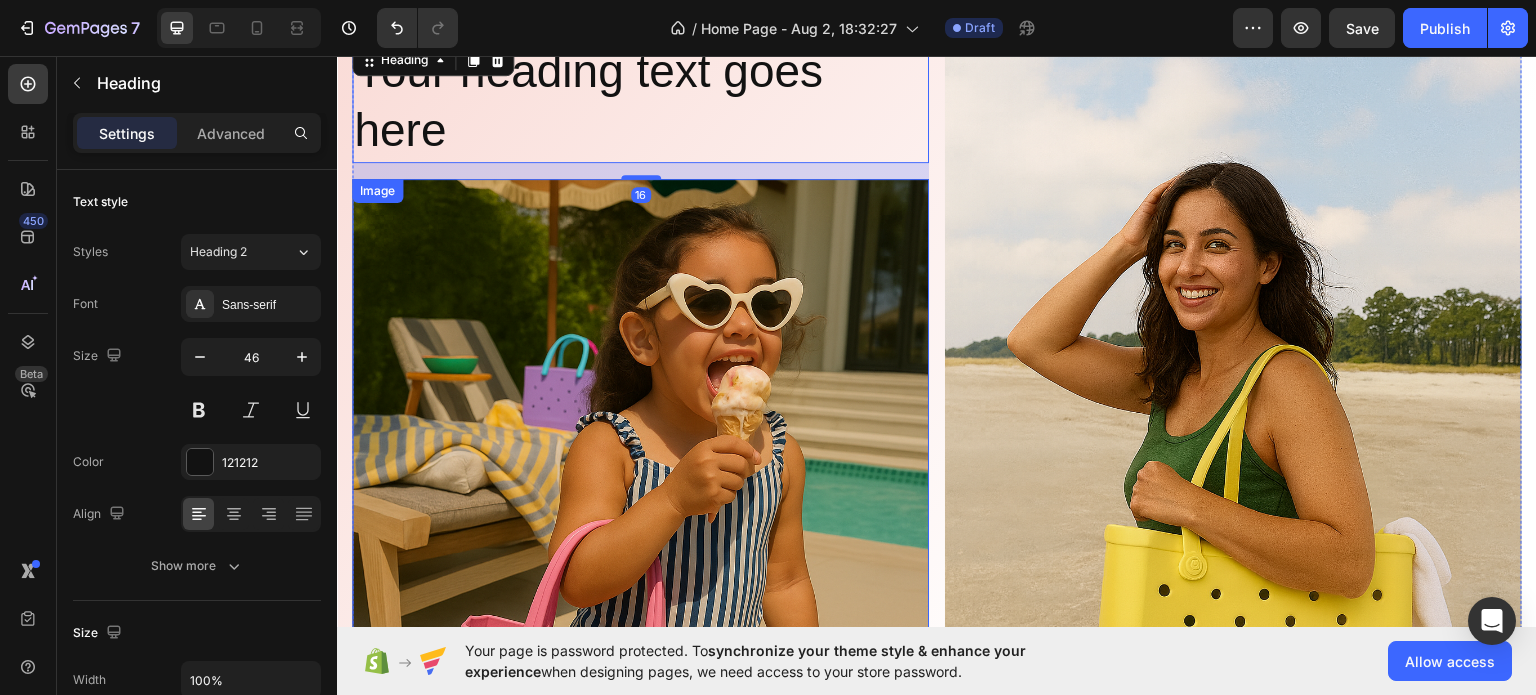 scroll, scrollTop: 1636, scrollLeft: 0, axis: vertical 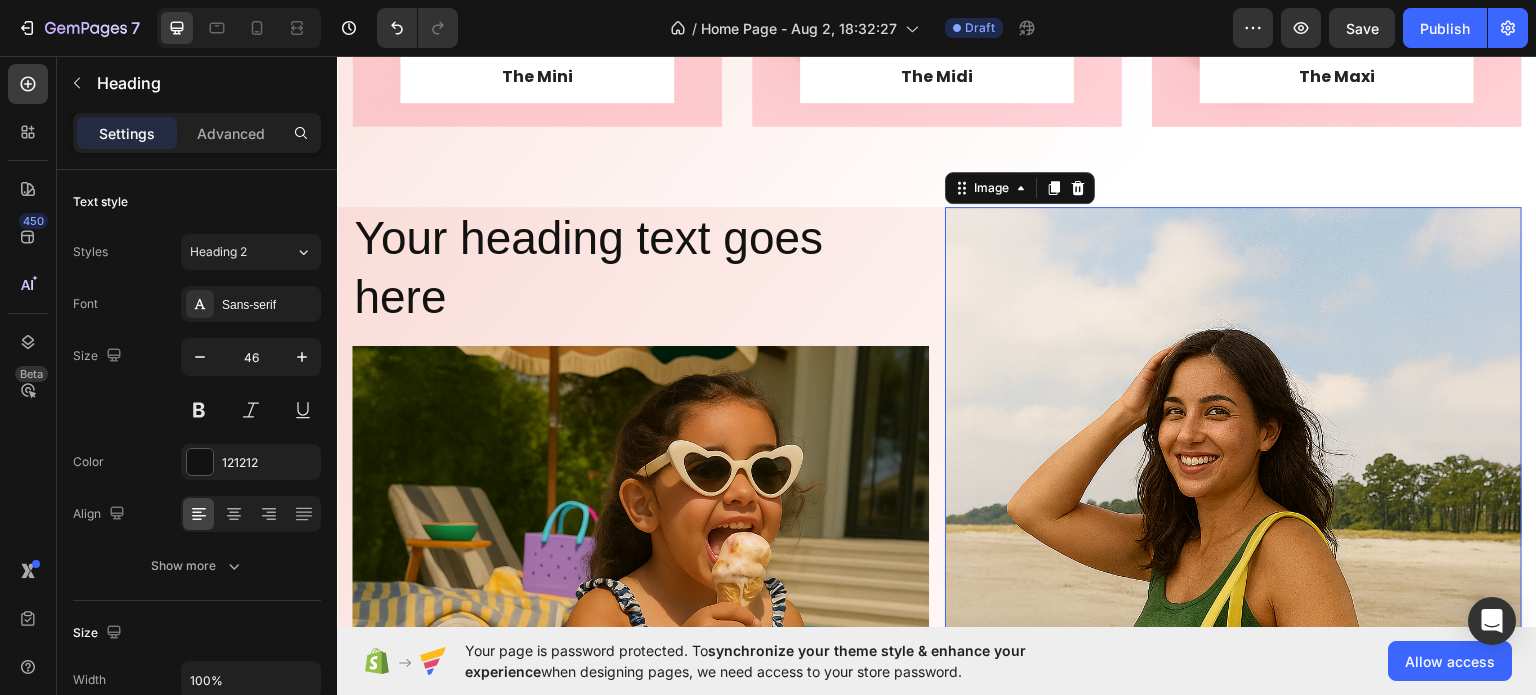 click at bounding box center [1233, 639] 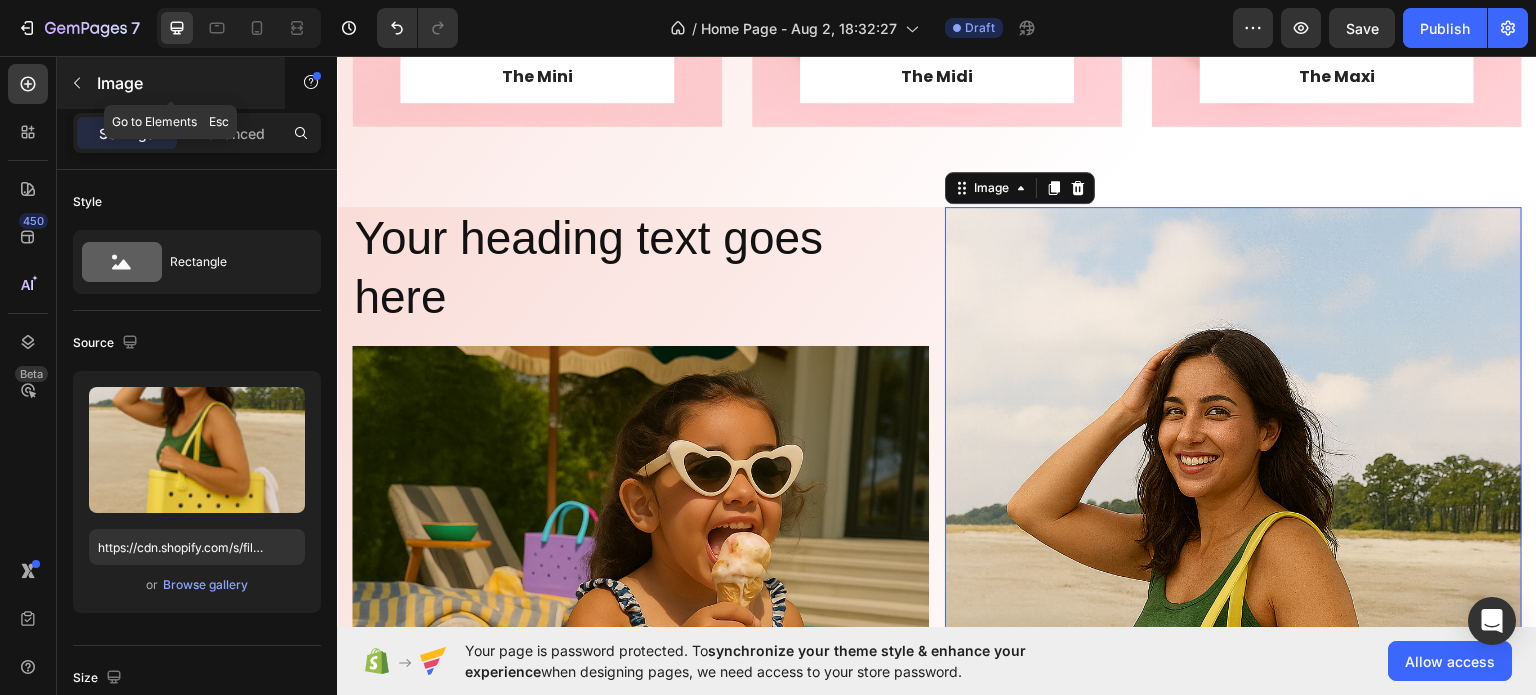 click 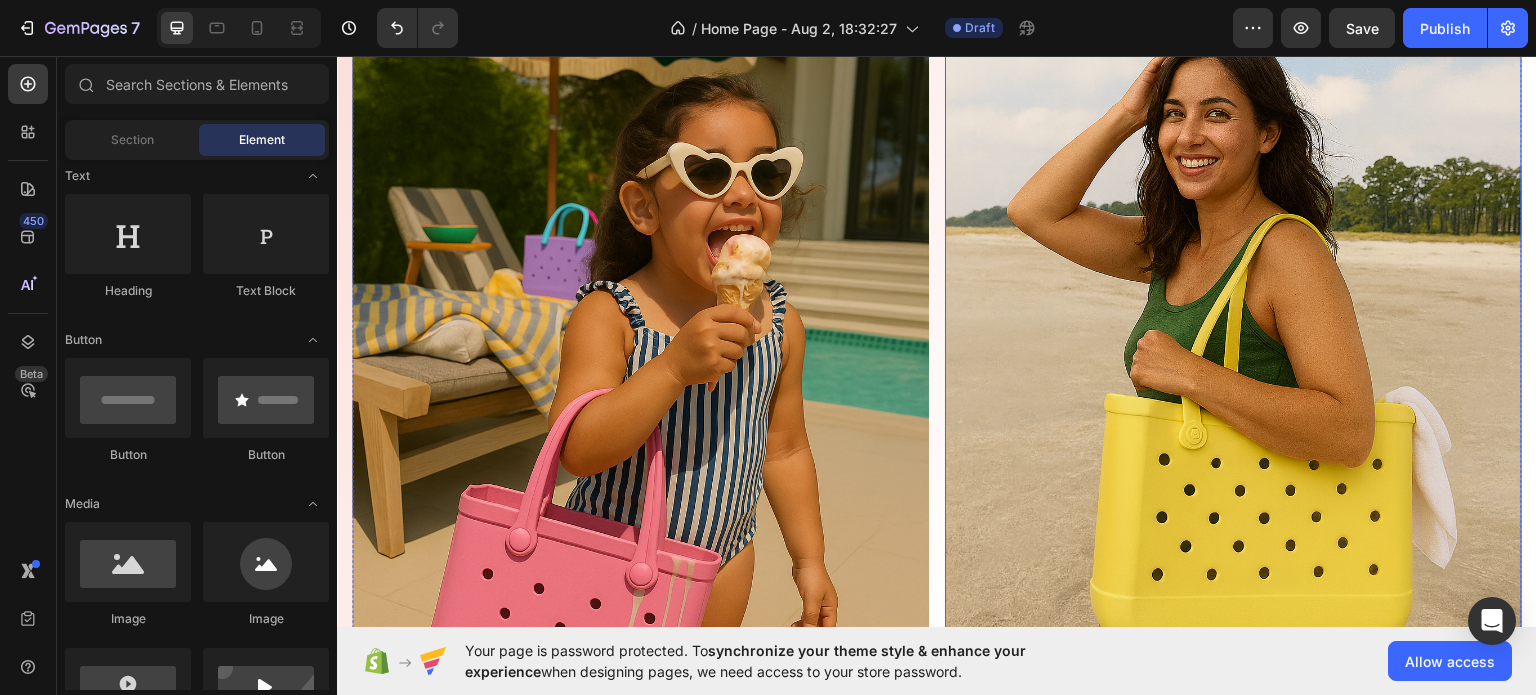 scroll, scrollTop: 1836, scrollLeft: 0, axis: vertical 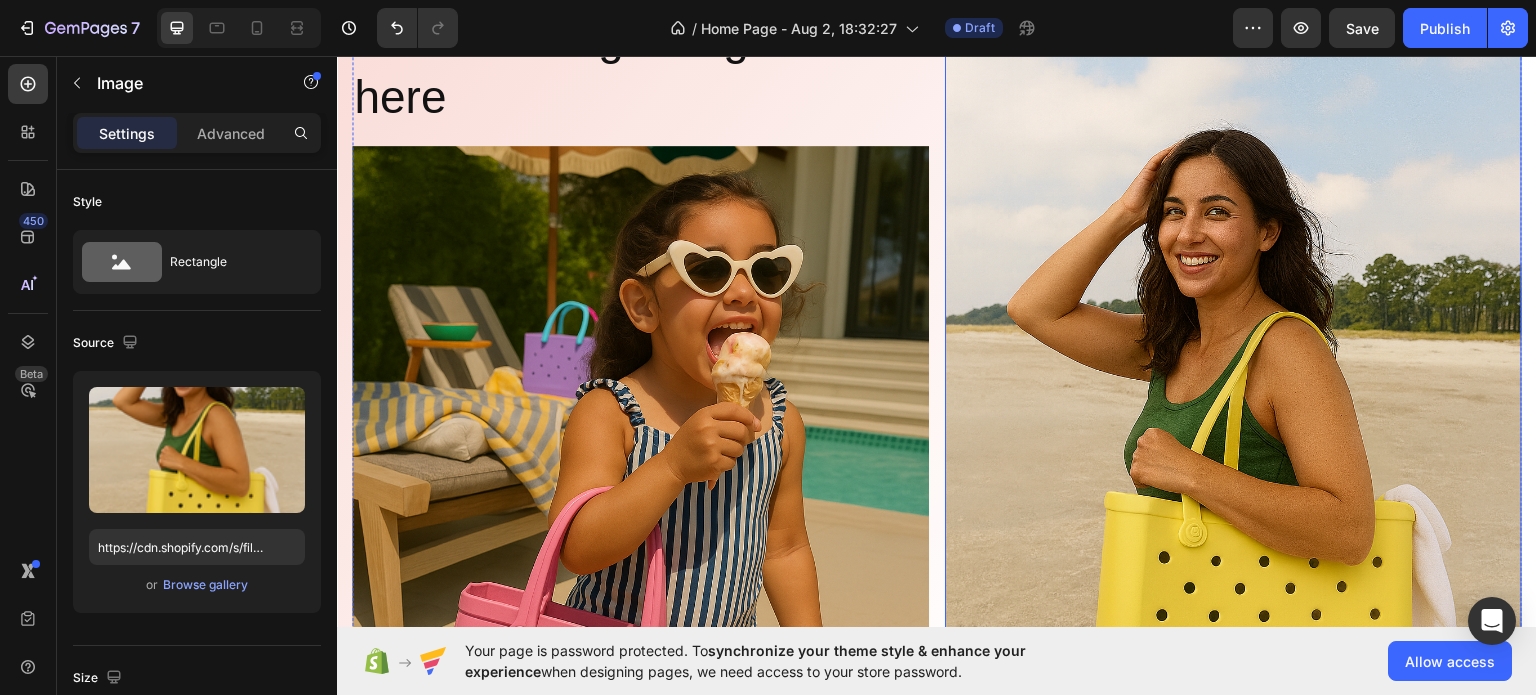 click at bounding box center [1233, 439] 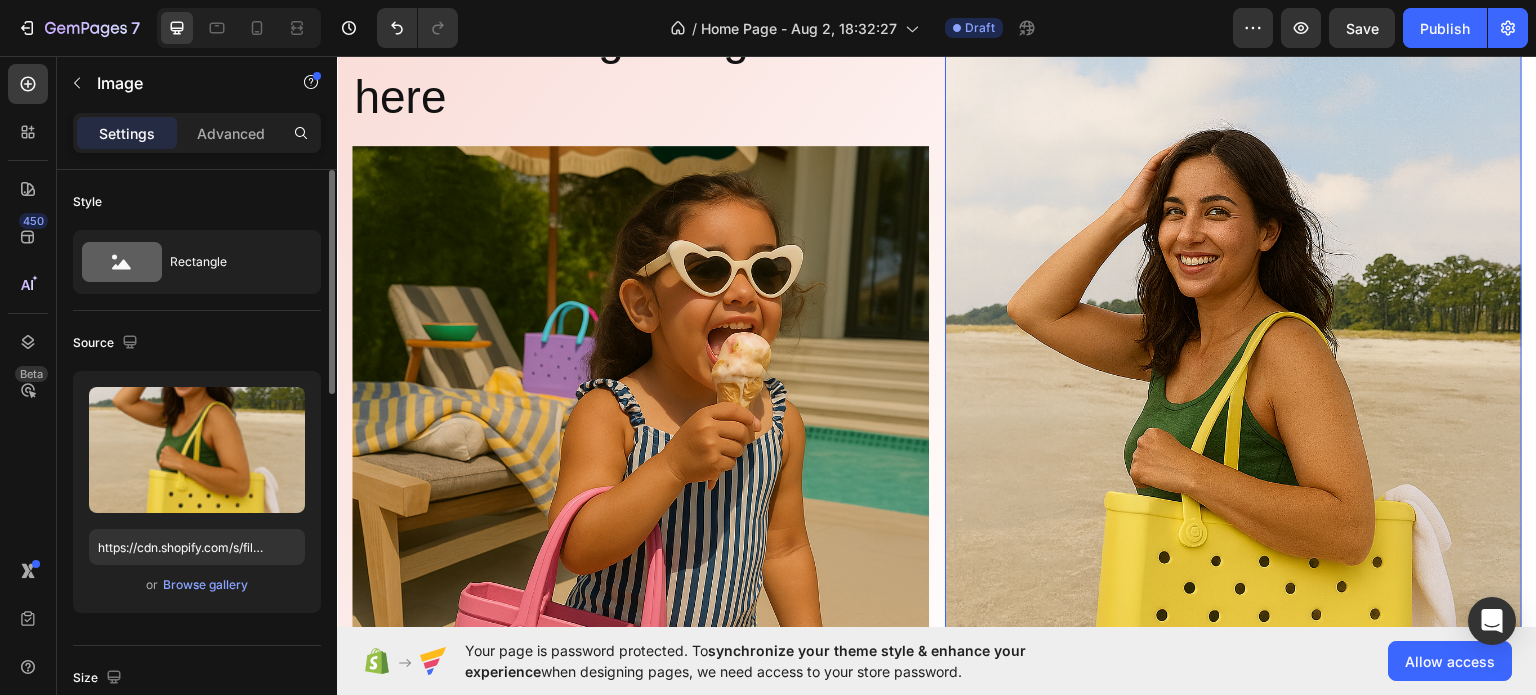 click on "or  Browse gallery" at bounding box center (197, 585) 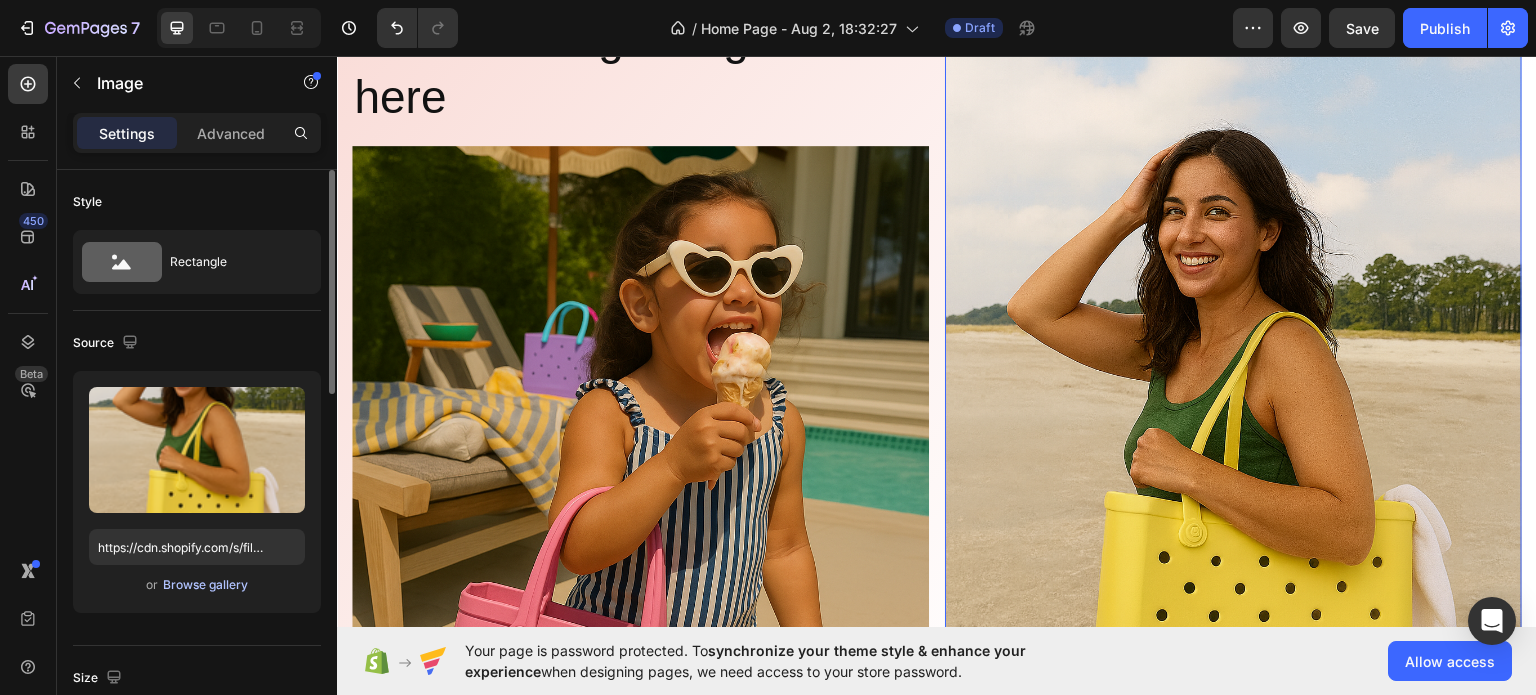 click on "Browse gallery" at bounding box center (205, 585) 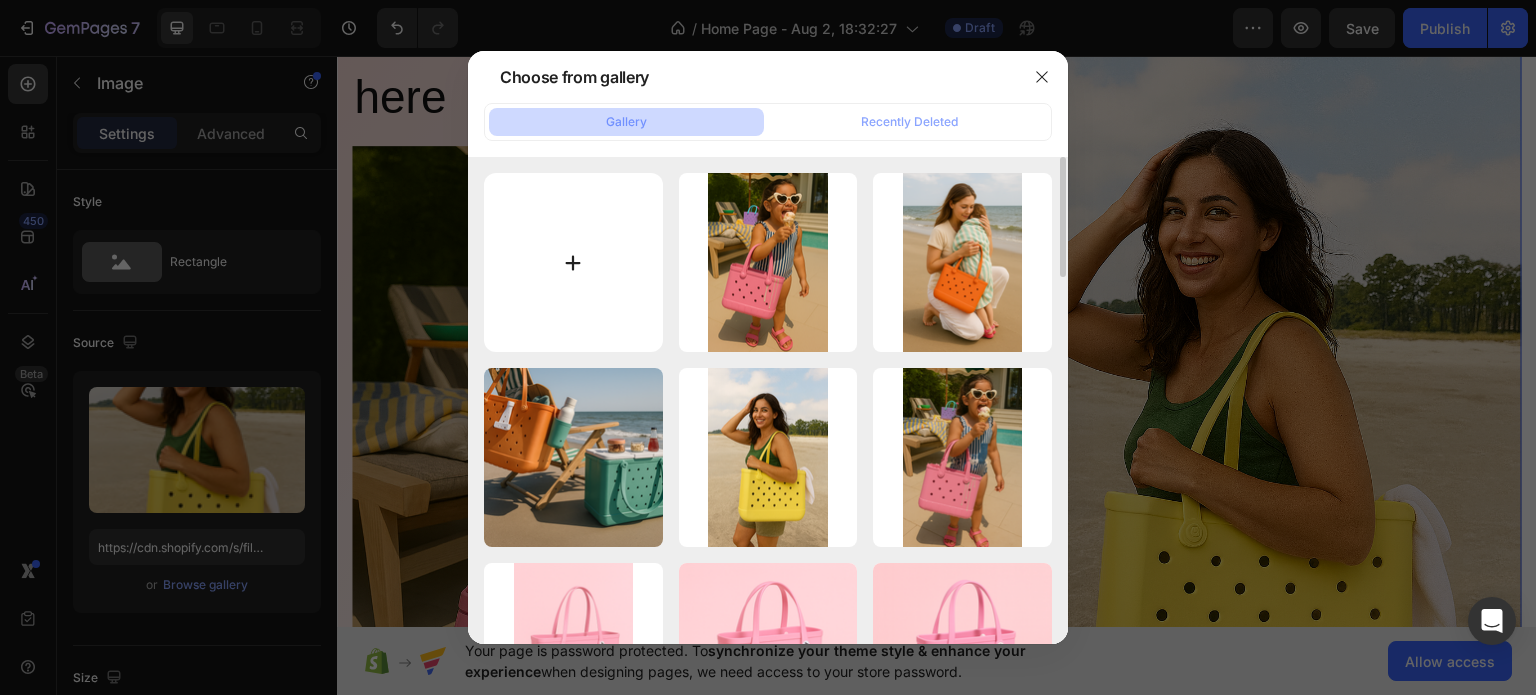 click at bounding box center (573, 262) 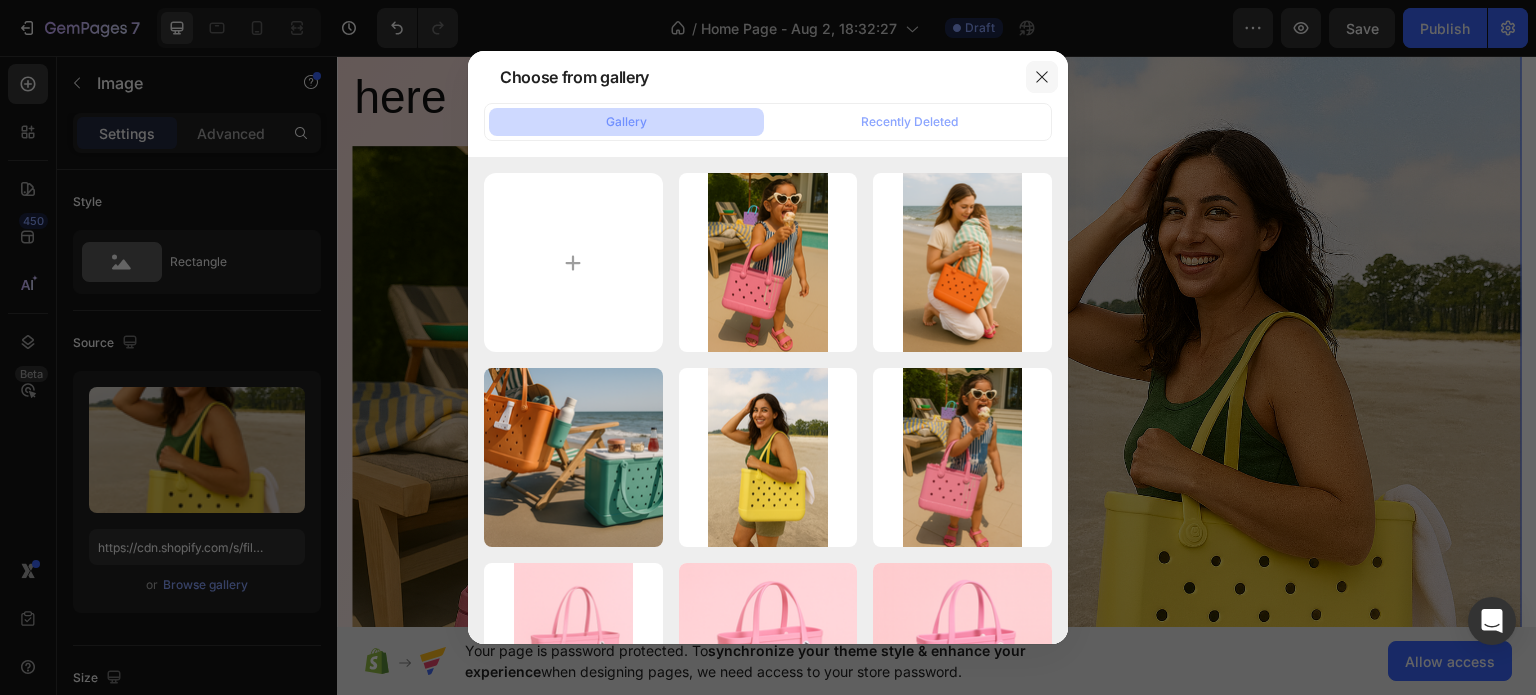 click at bounding box center [1042, 77] 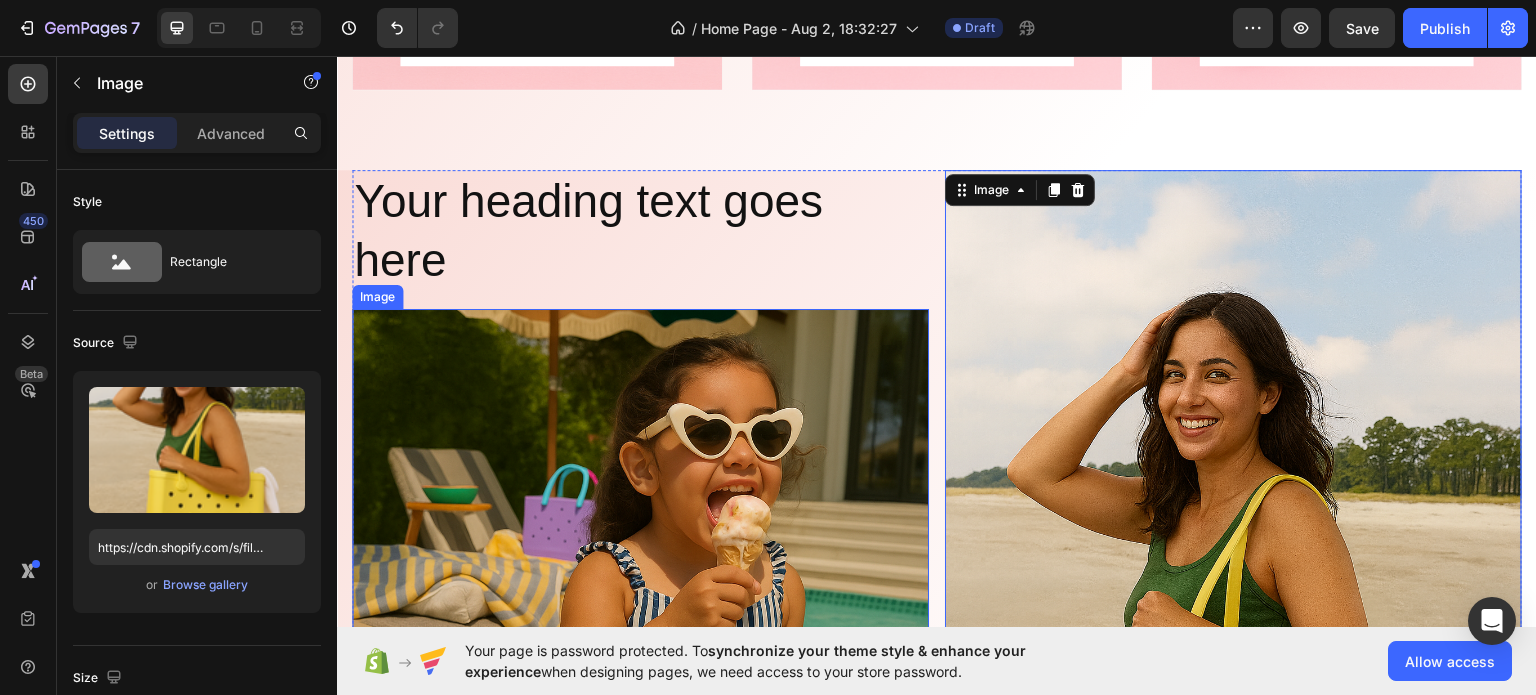 scroll, scrollTop: 1636, scrollLeft: 0, axis: vertical 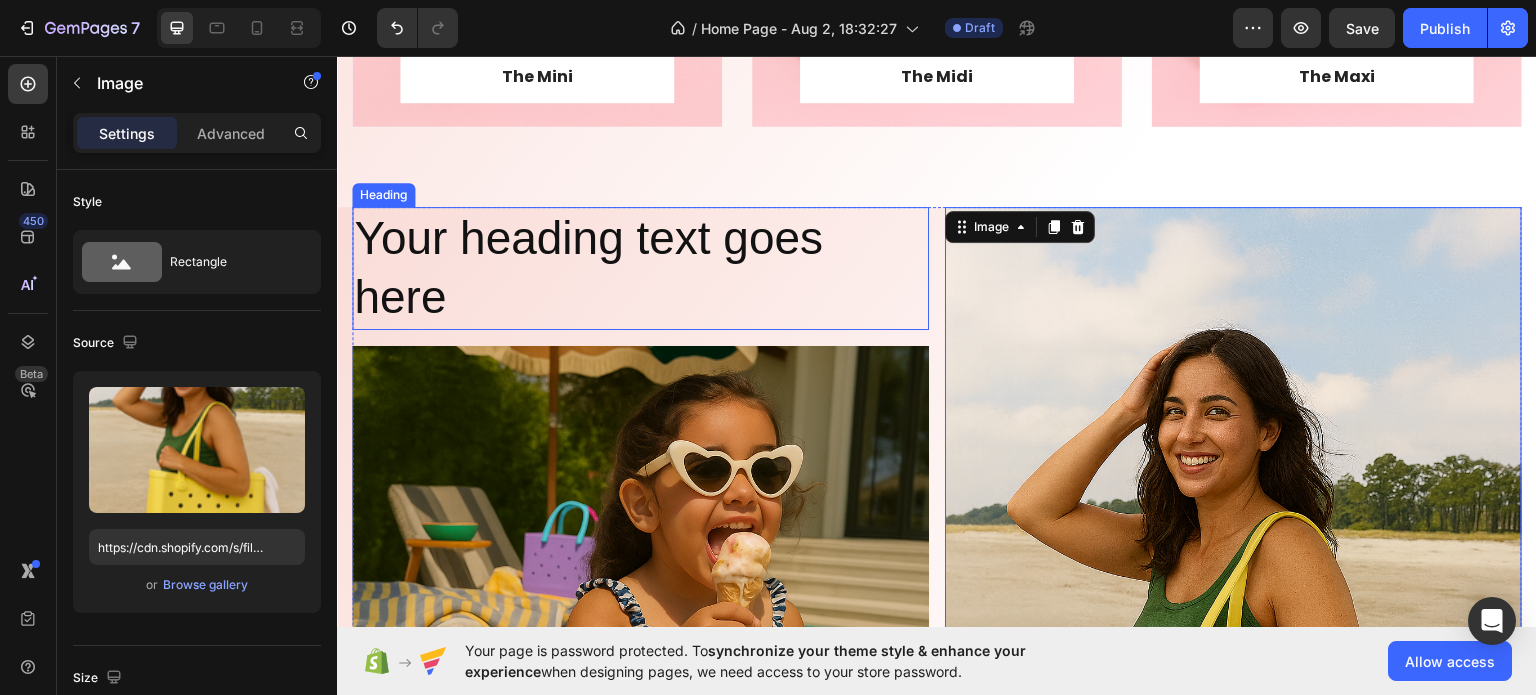 click on "Your heading text goes here" at bounding box center [640, 268] 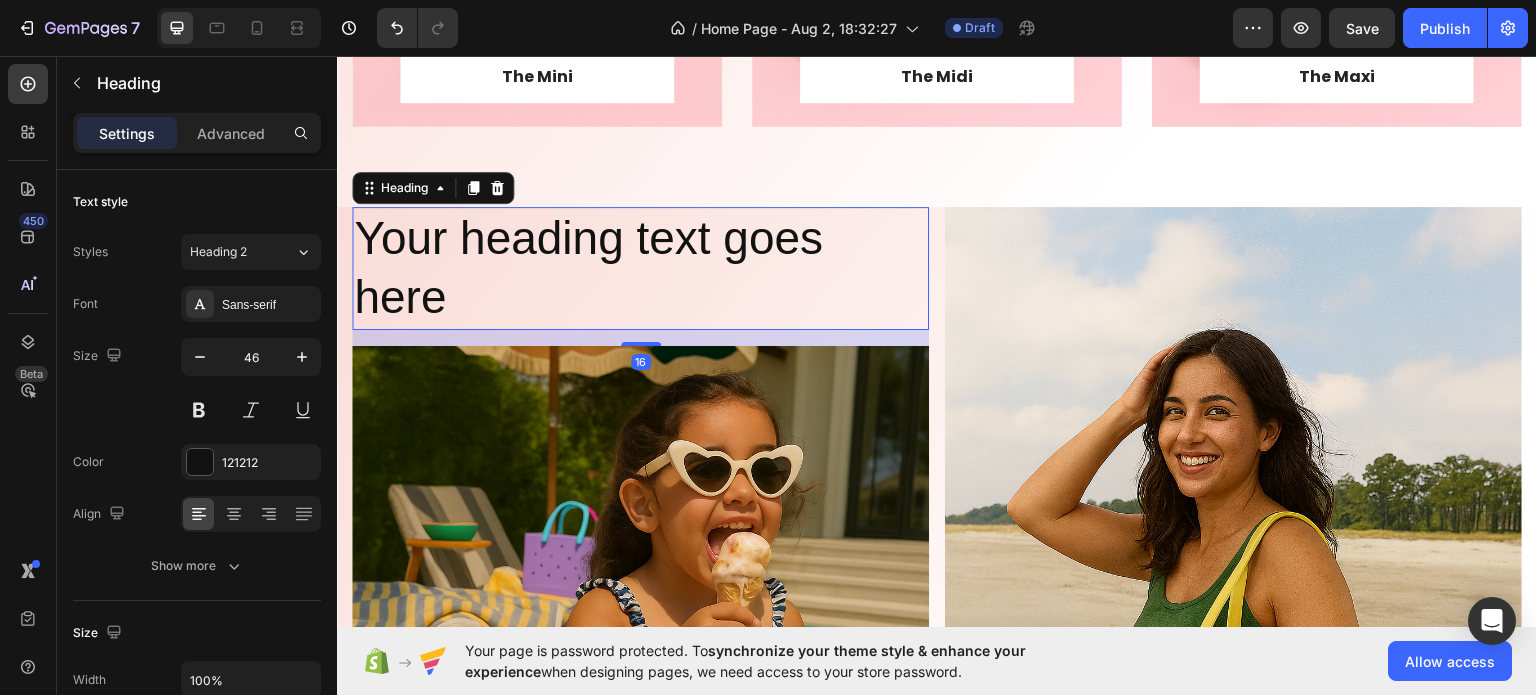 click on "Your heading text goes here" at bounding box center (640, 268) 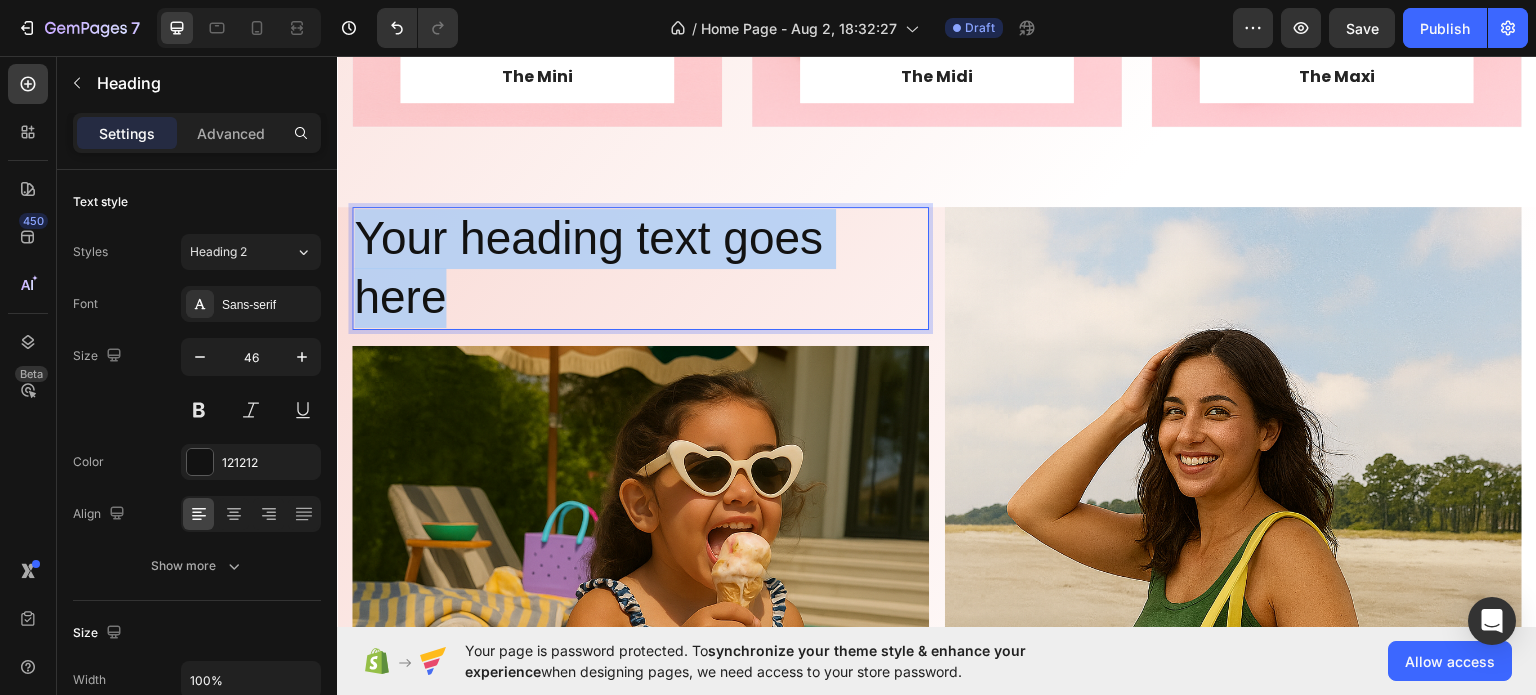 click on "Your heading text goes here" at bounding box center (640, 268) 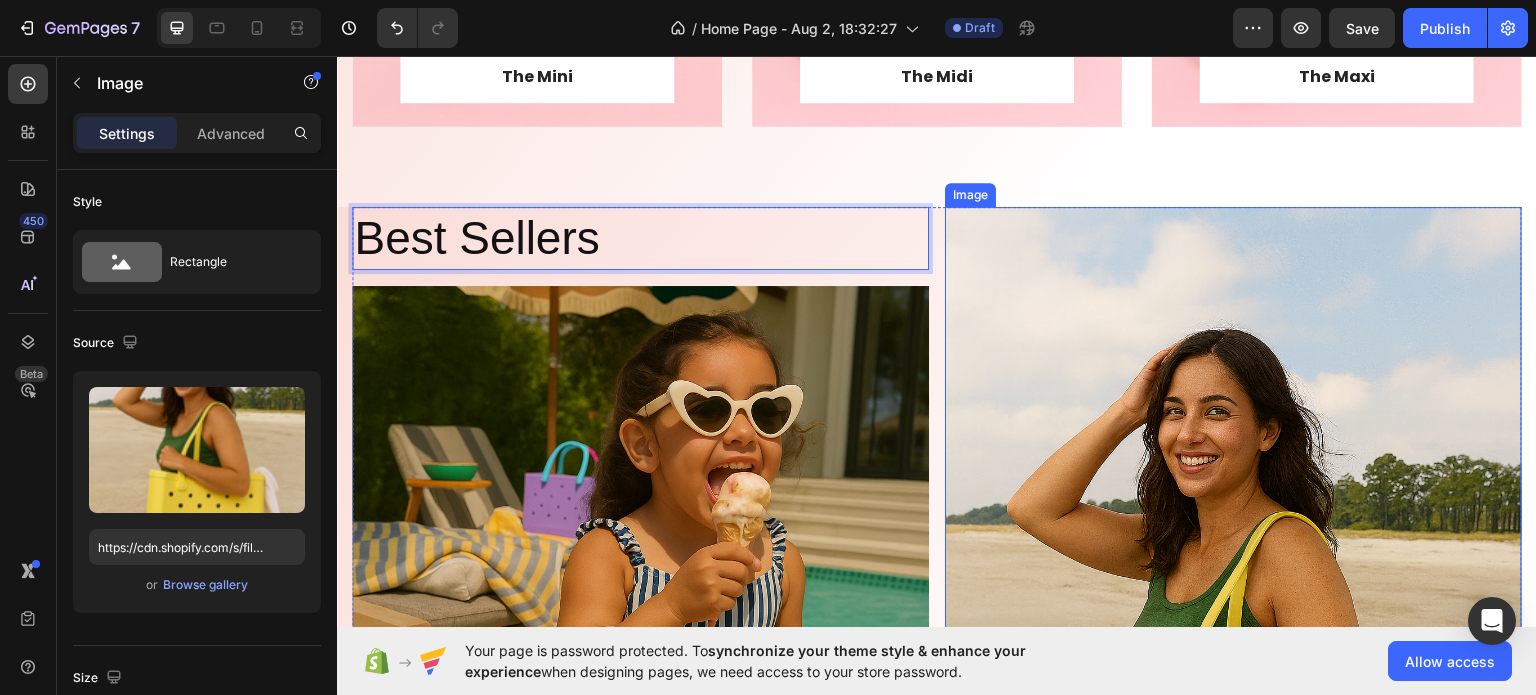 click at bounding box center [1233, 639] 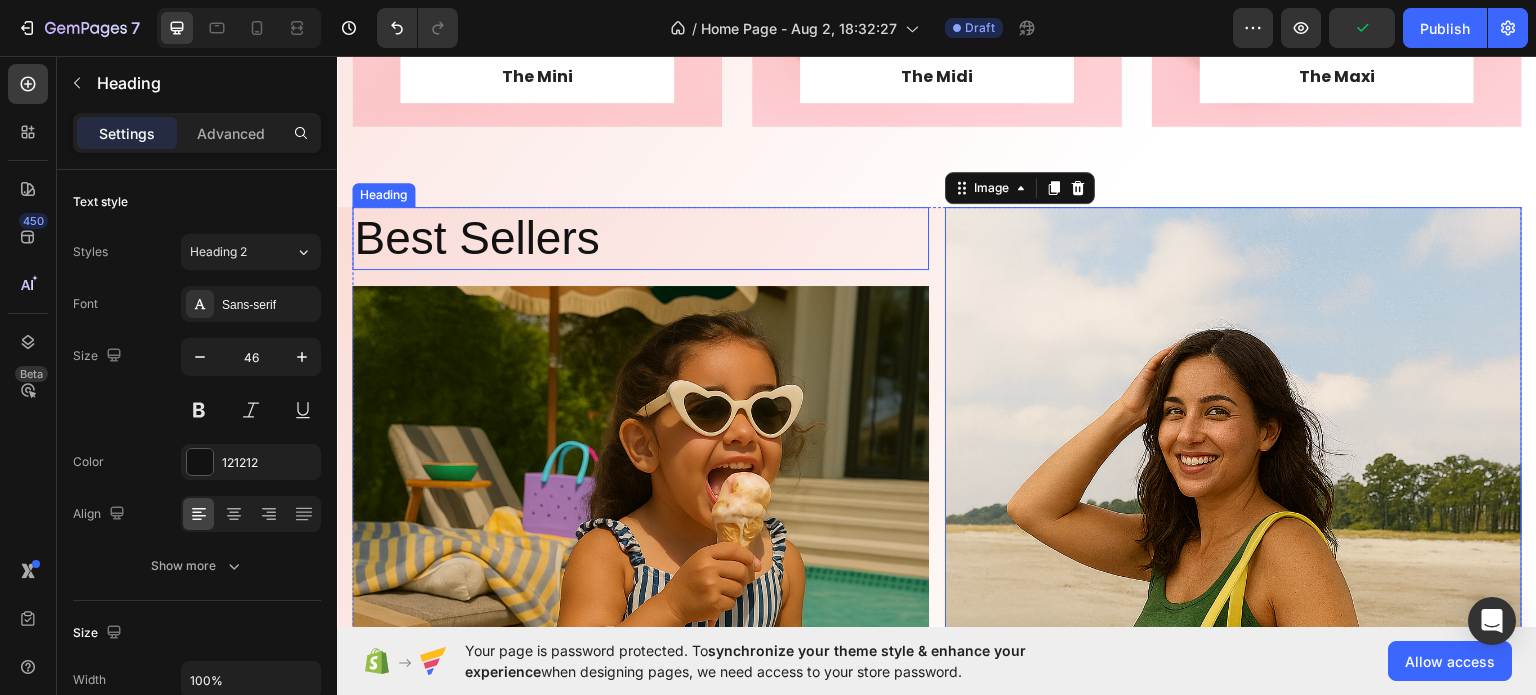 click on "Best Sellers" at bounding box center (640, 238) 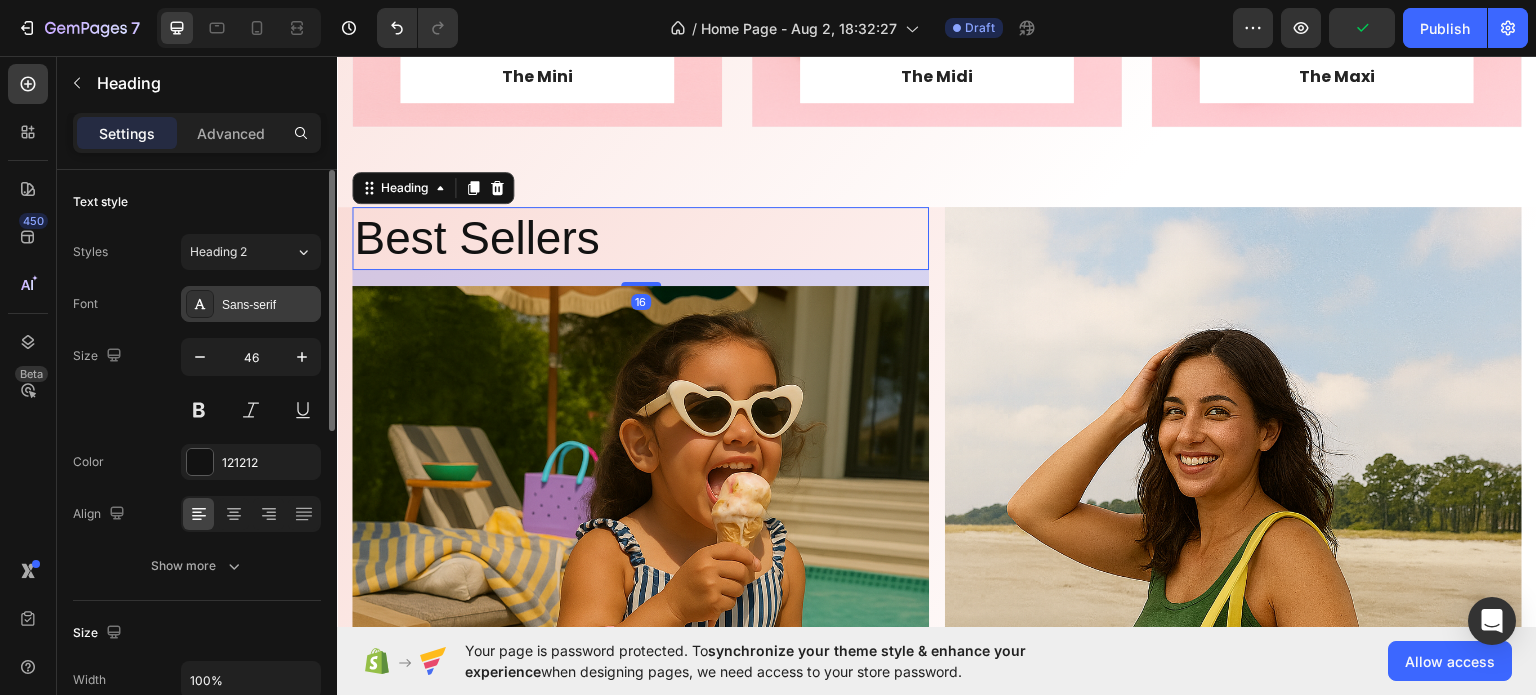 click on "Sans-serif" at bounding box center [251, 304] 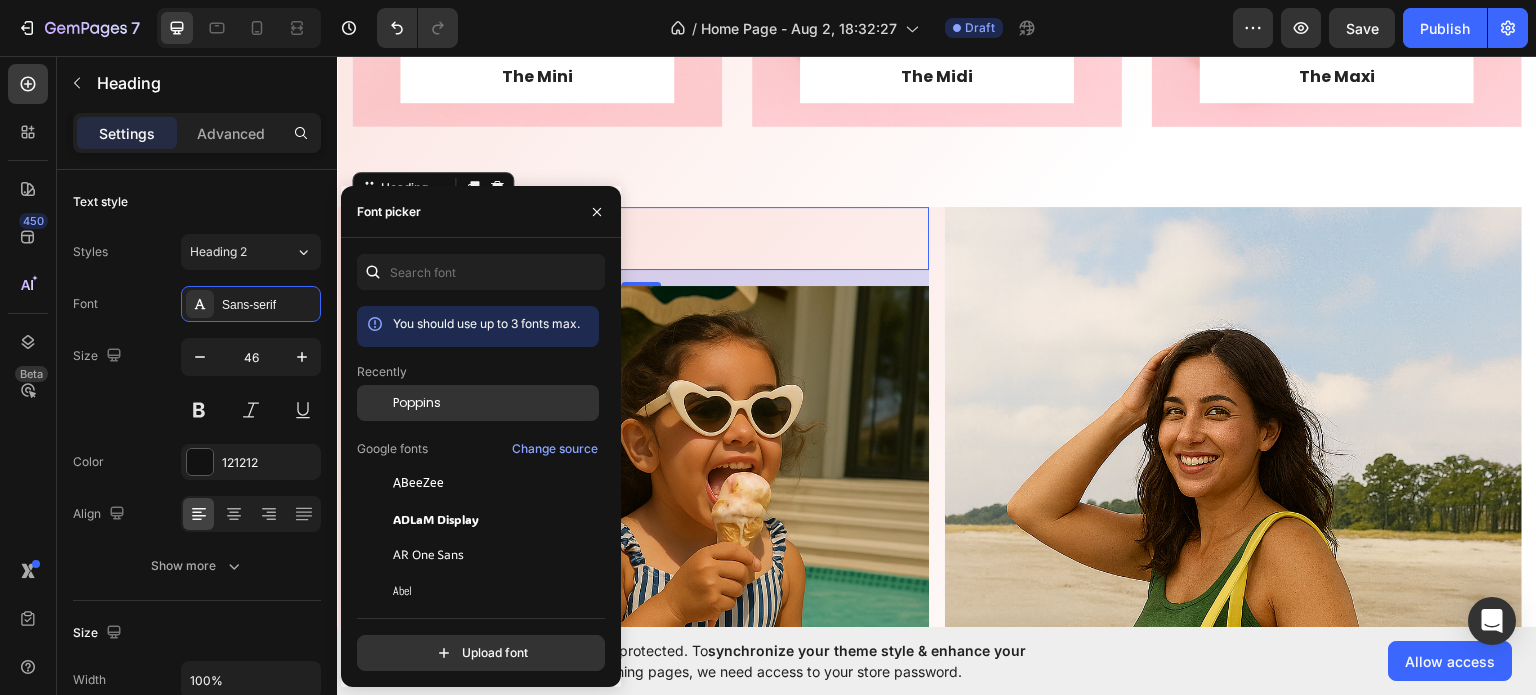 click on "Poppins" at bounding box center [417, 403] 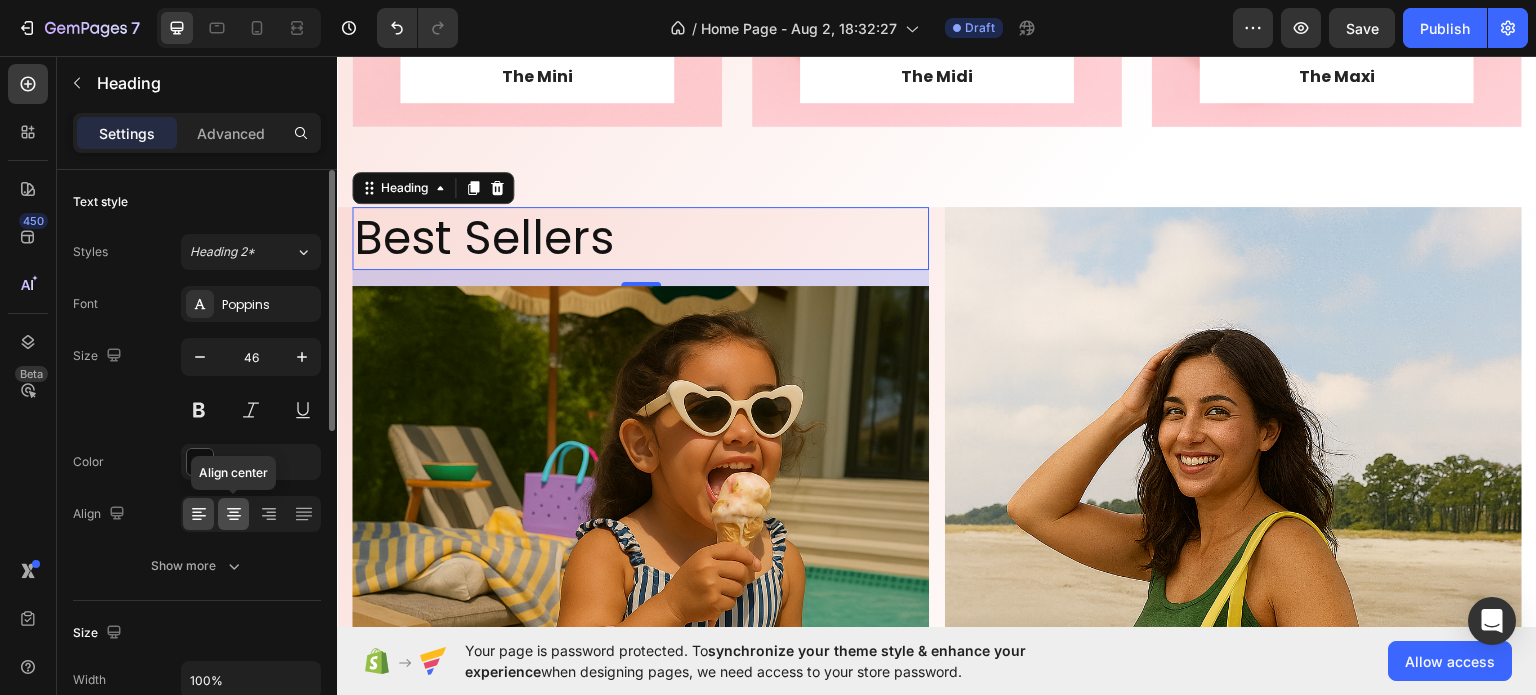 click 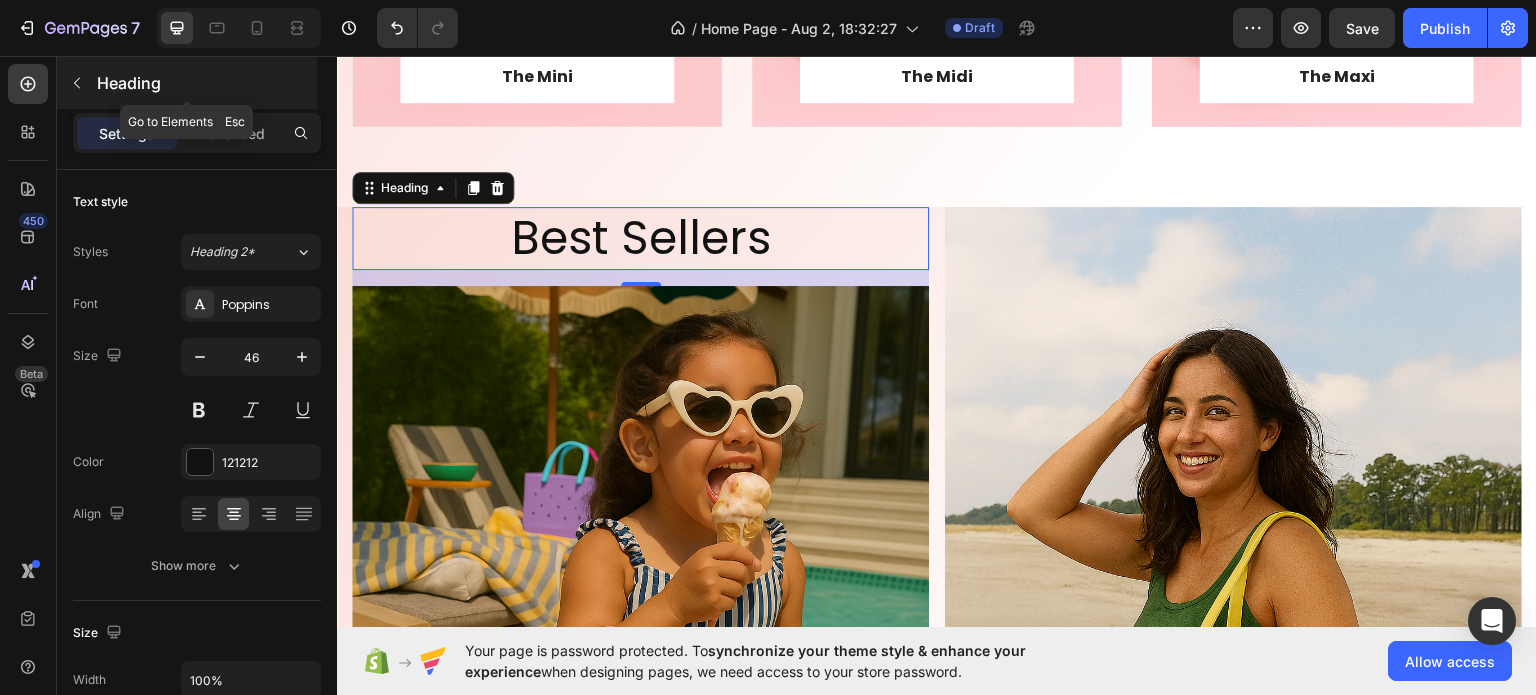 click 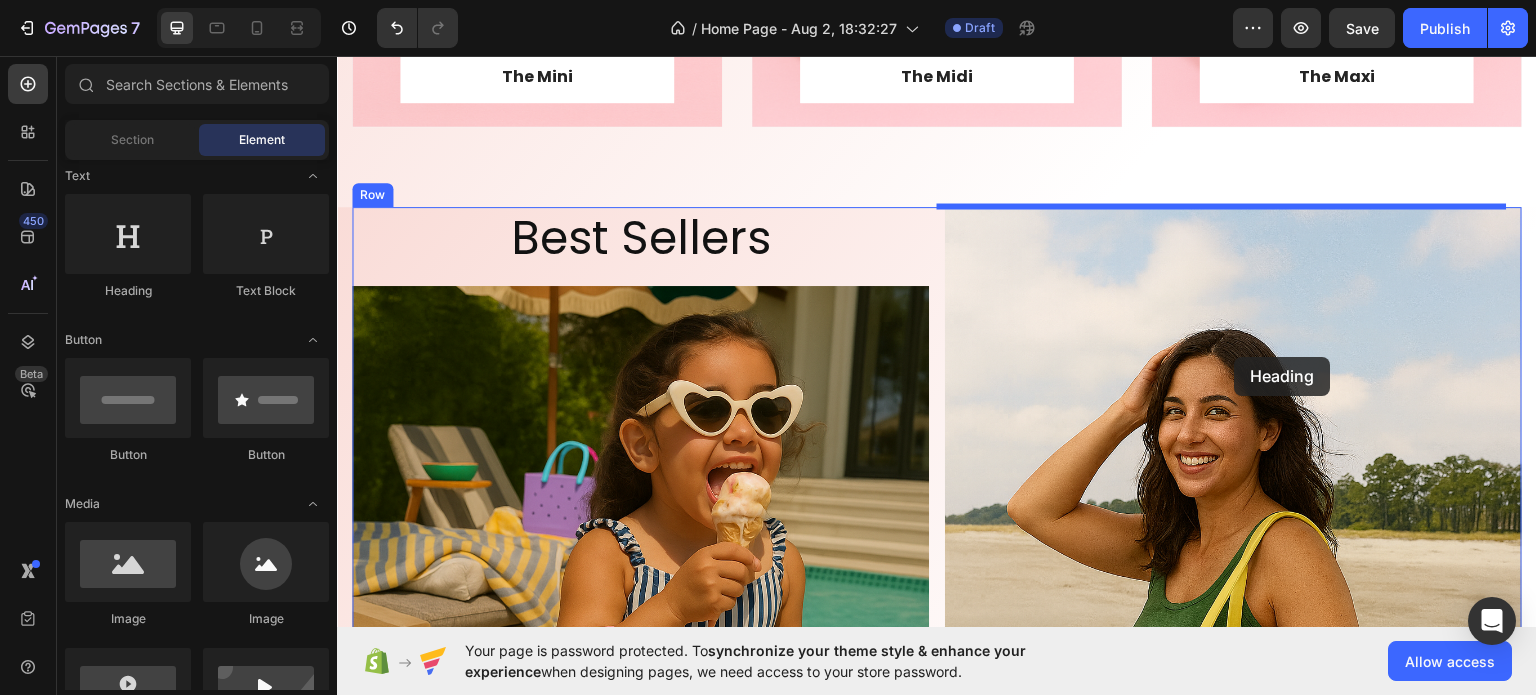 drag, startPoint x: 481, startPoint y: 284, endPoint x: 1235, endPoint y: 356, distance: 757.4299 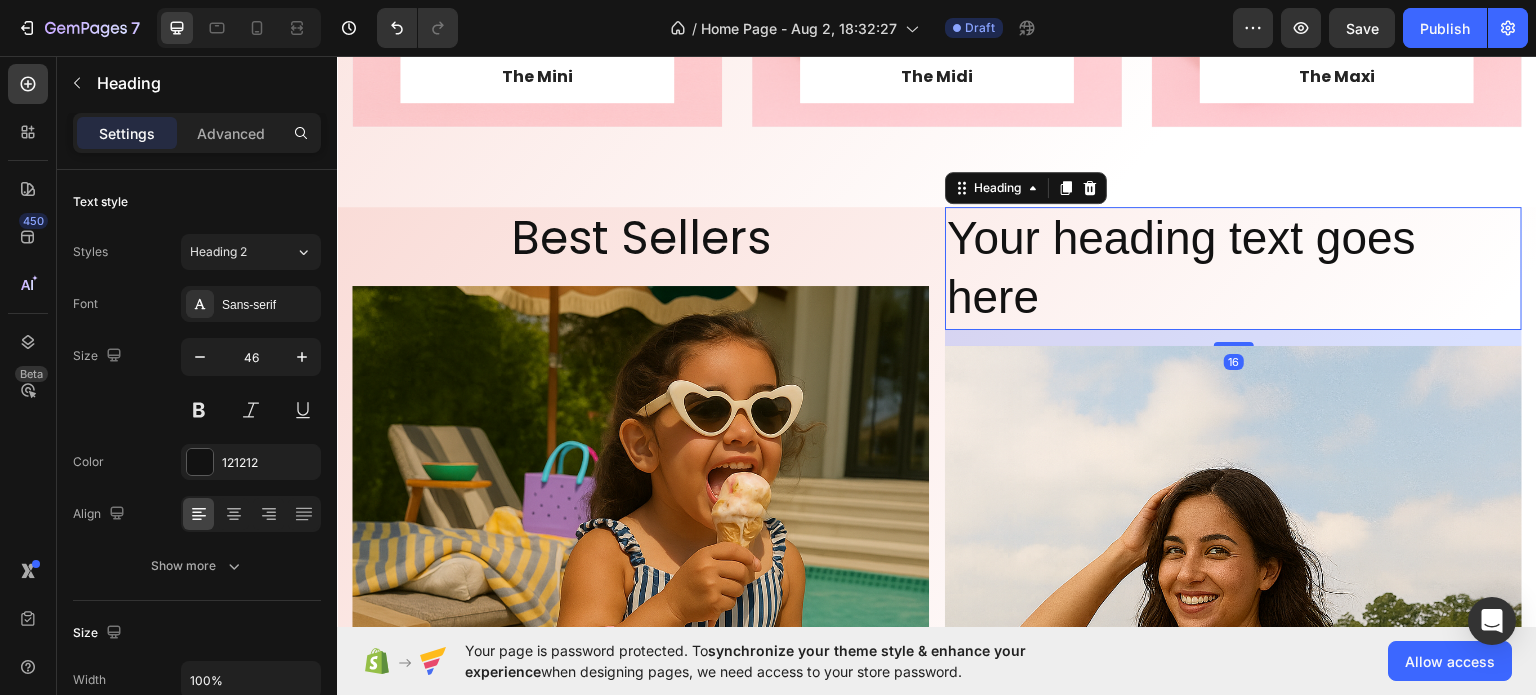 click on "Your heading text goes here" at bounding box center [1233, 268] 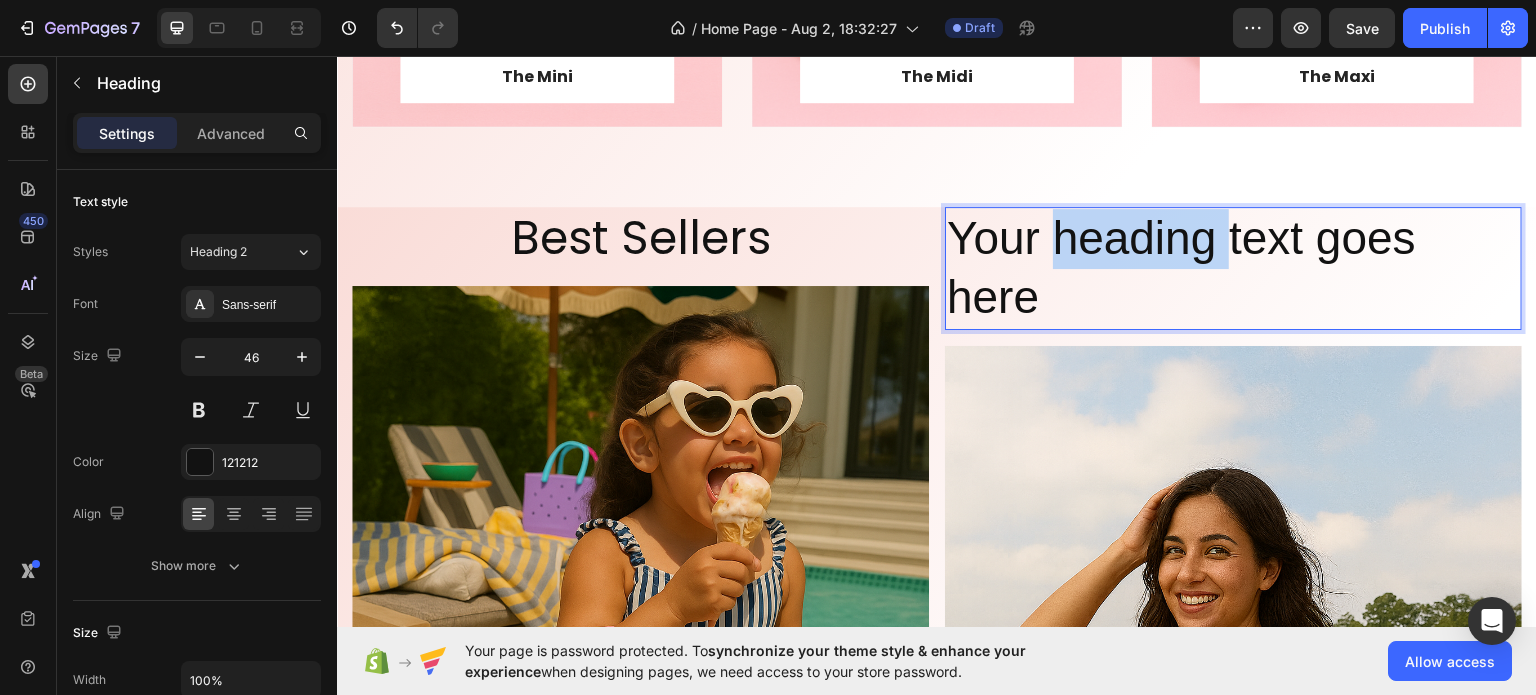 click on "Your heading text goes here" at bounding box center [1233, 268] 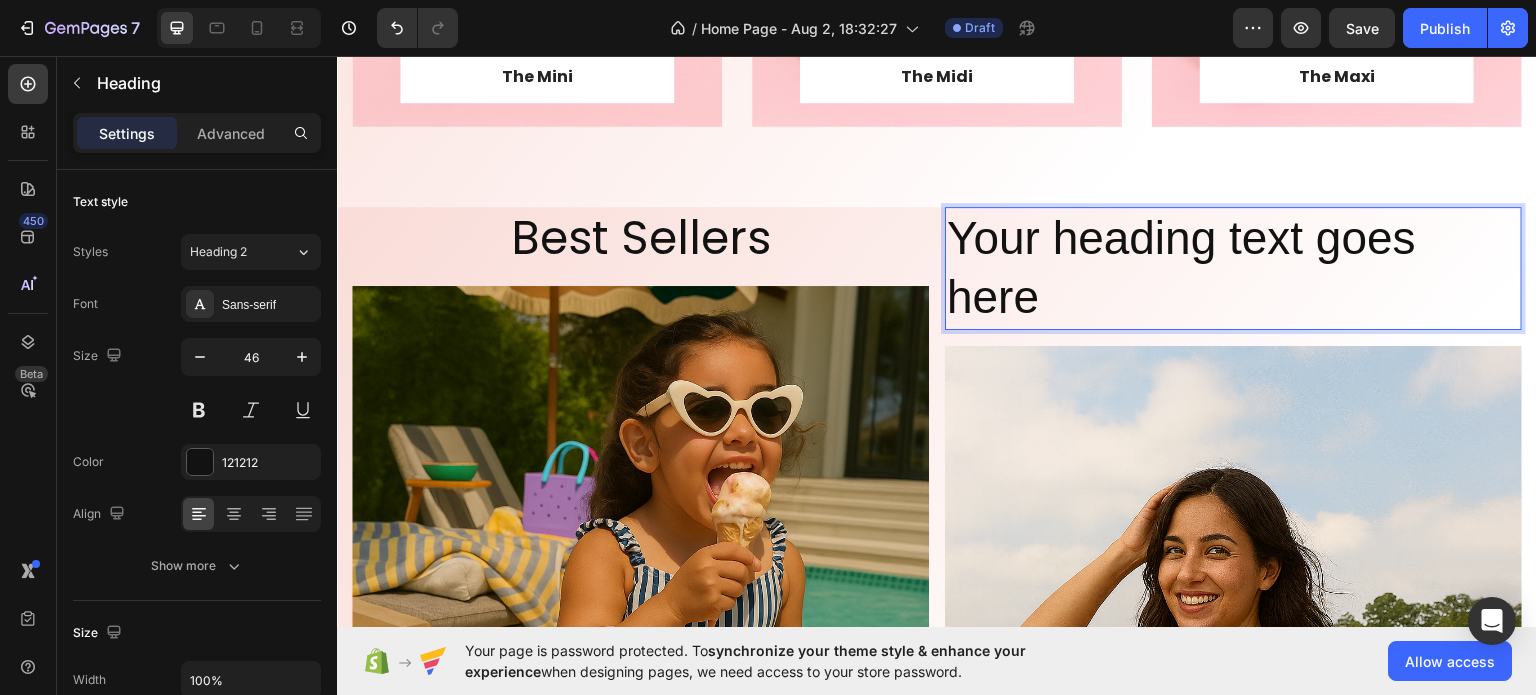 click on "Your heading text goes here" at bounding box center [1233, 268] 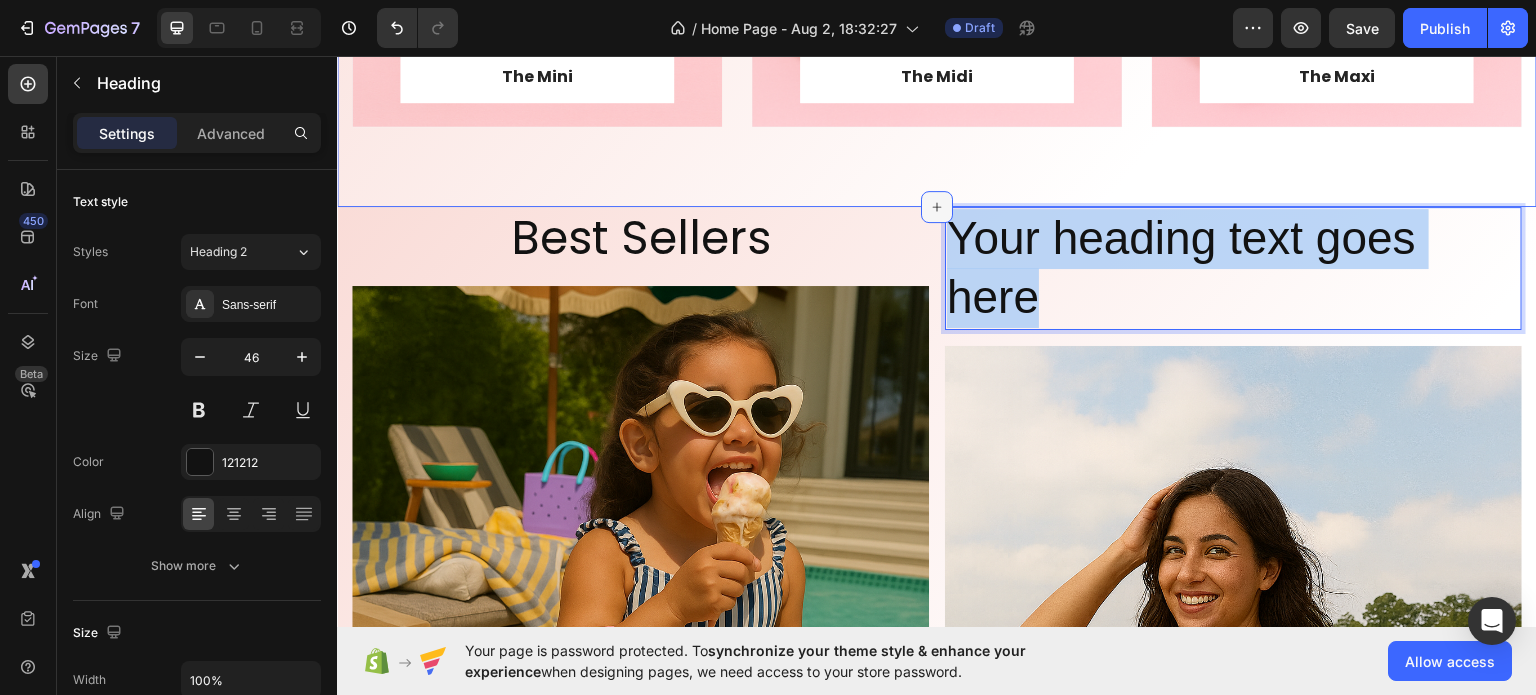 drag, startPoint x: 1065, startPoint y: 299, endPoint x: 940, endPoint y: 202, distance: 158.22136 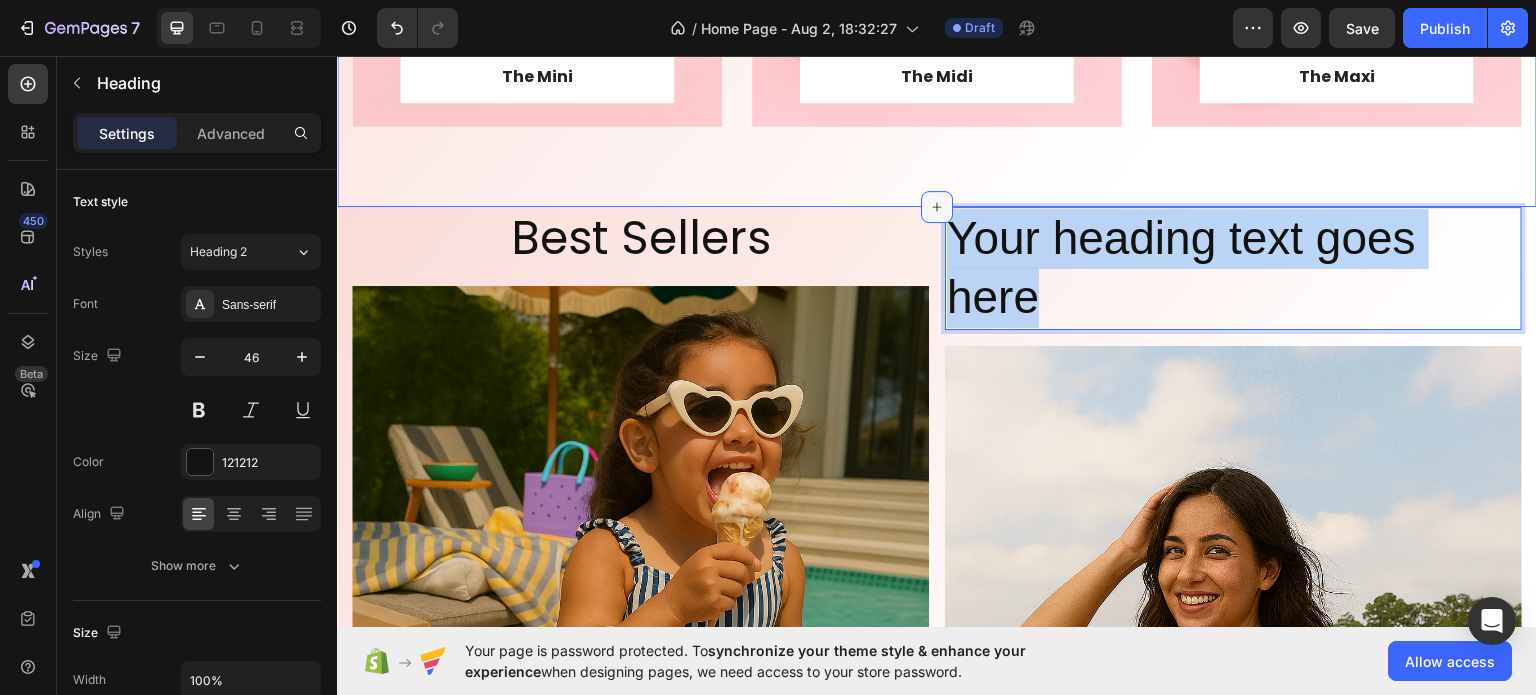 click on "Three Sizes. Endless Possibilities Heading The Mini Text block Row Row Hero Banner The Midi Text block Row Row Hero Banner The Maxi Text block Row Row Hero Banner Row Section 5 Best Sellers Heading Image Your heading text goes here Heading   16 Image Row Row Section 6 Root" at bounding box center (937, 1089) 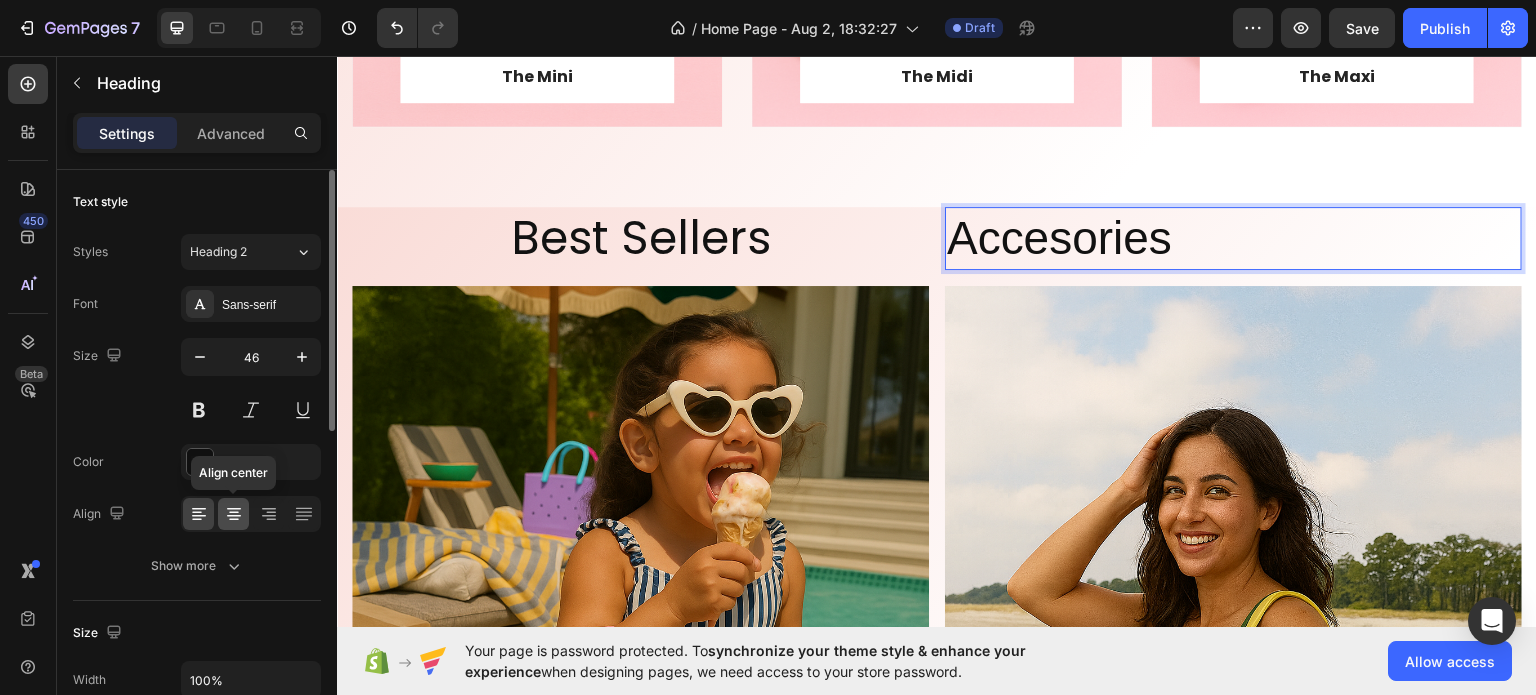 click 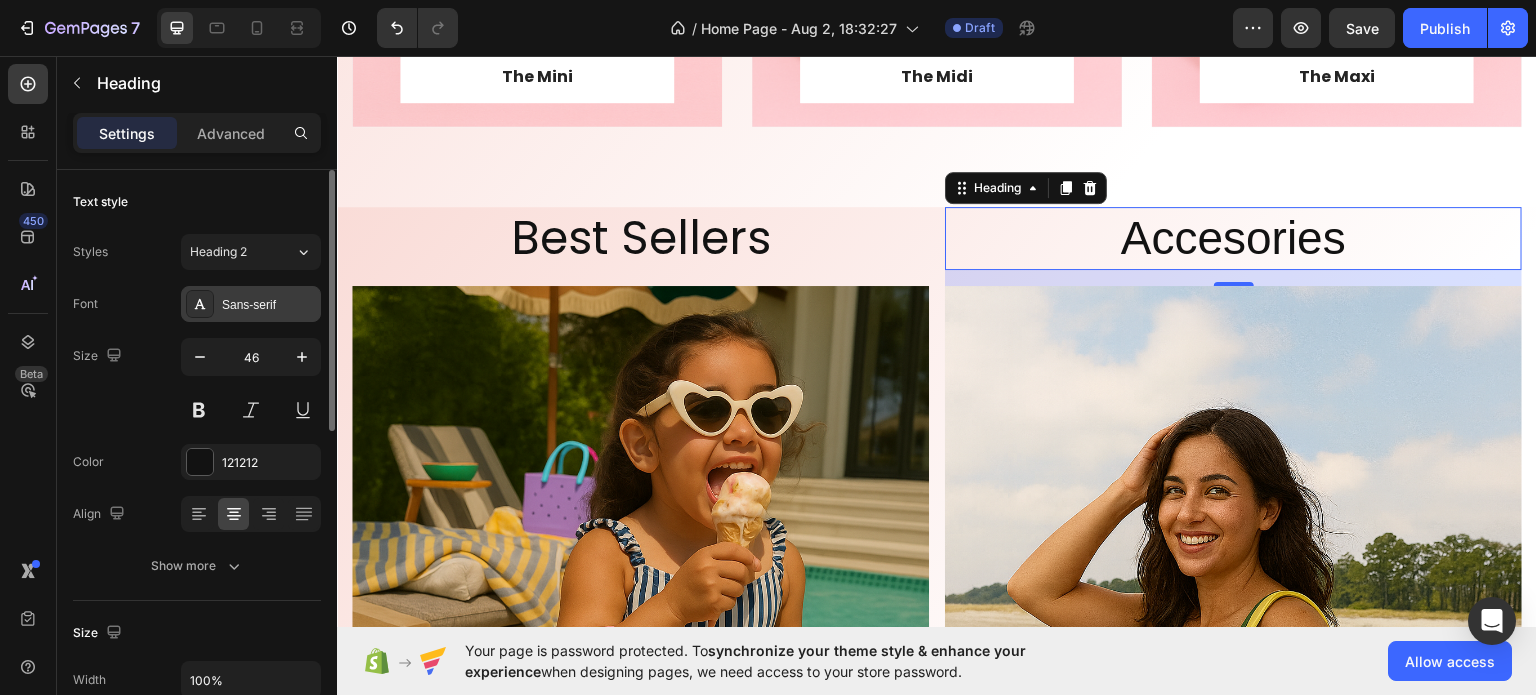 click on "Sans-serif" at bounding box center [251, 304] 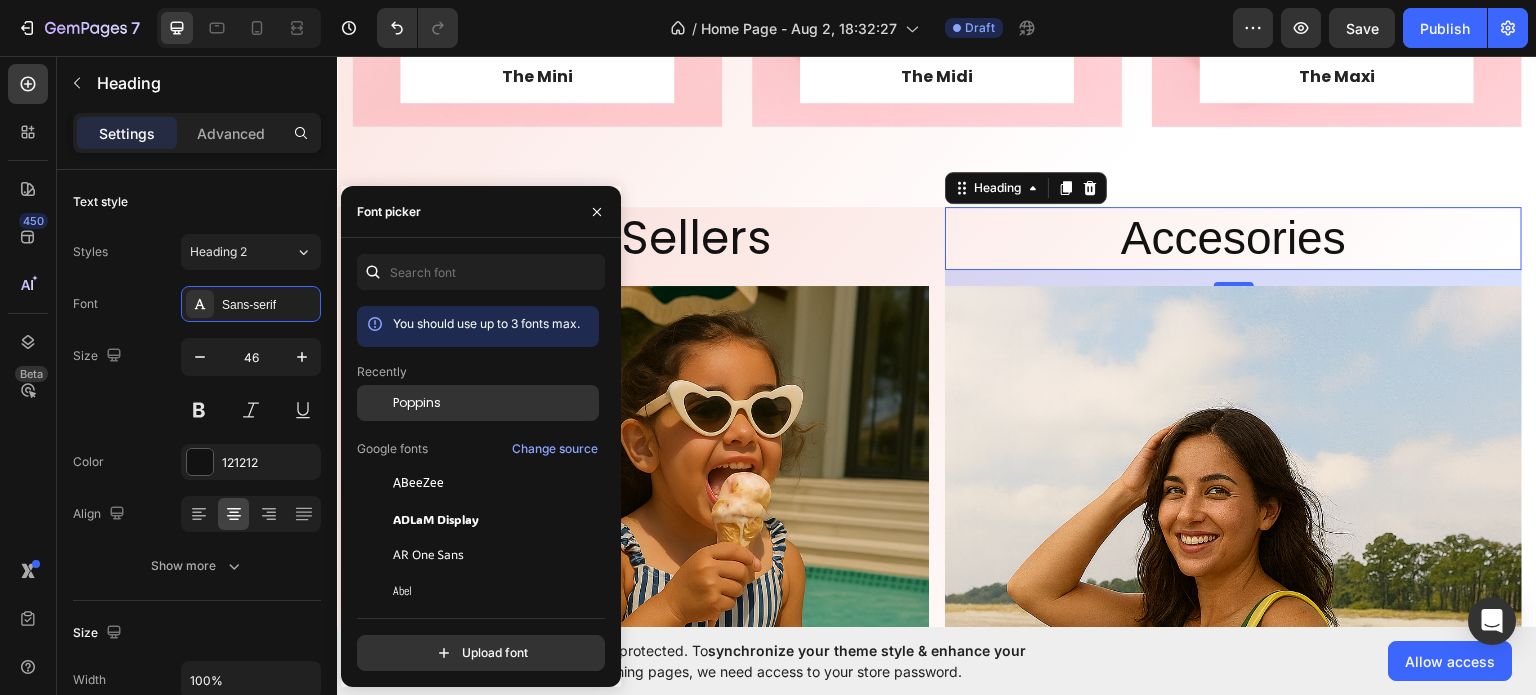 click on "Poppins" 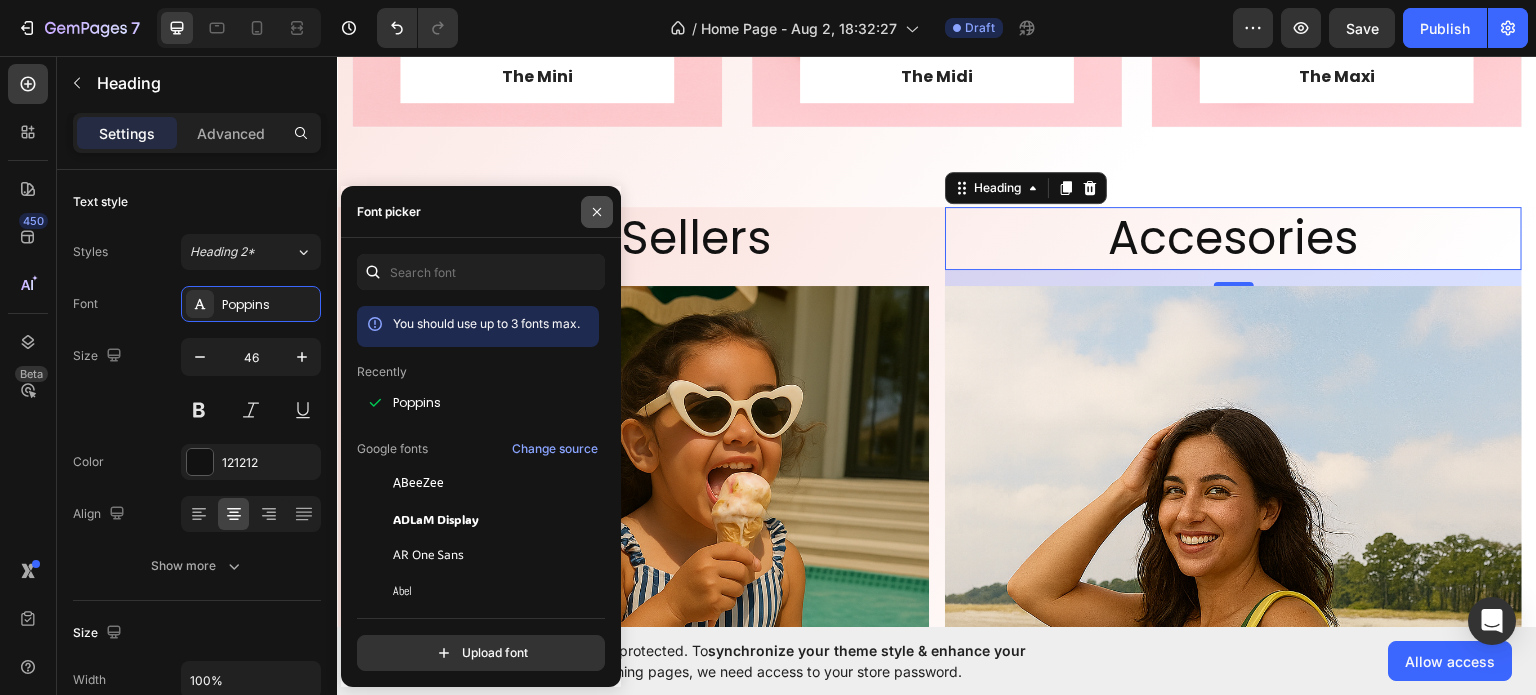 click at bounding box center [597, 212] 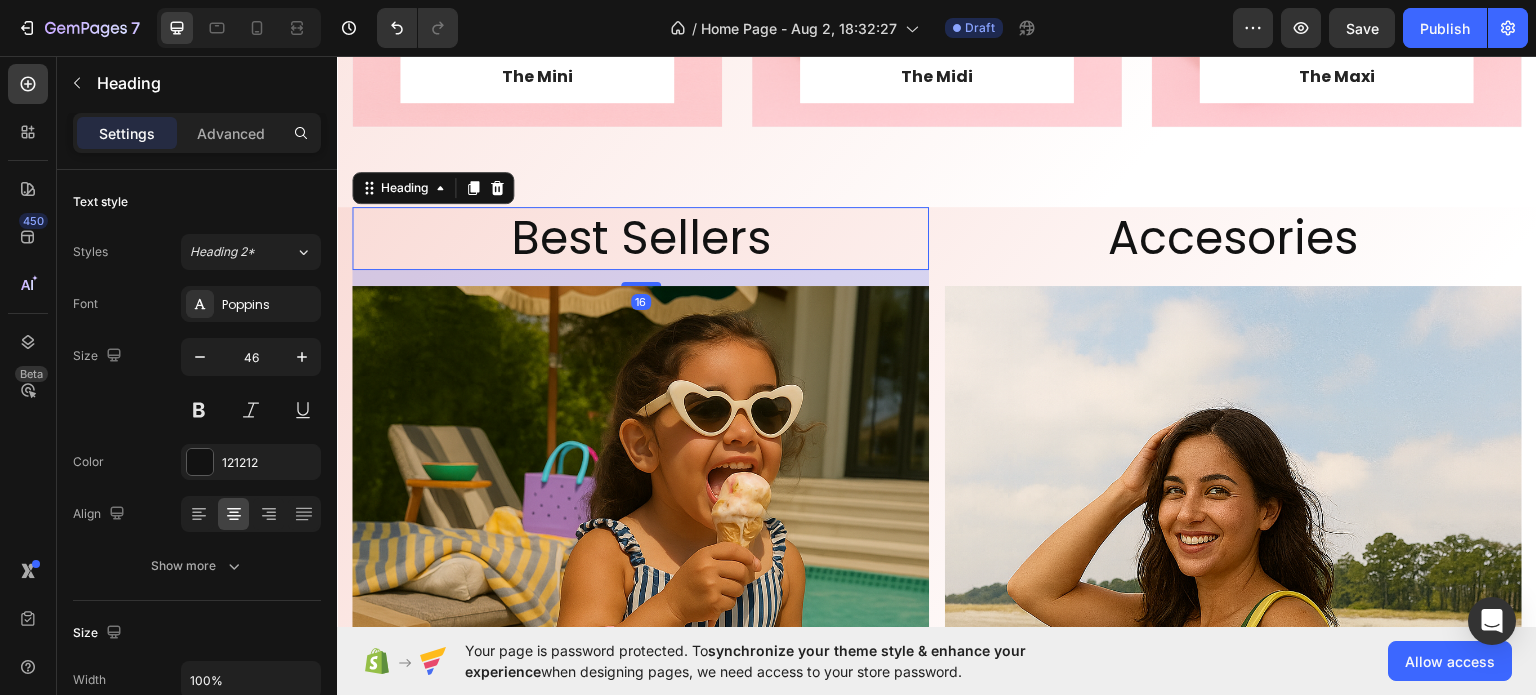 click on "Best Sellers" at bounding box center (640, 238) 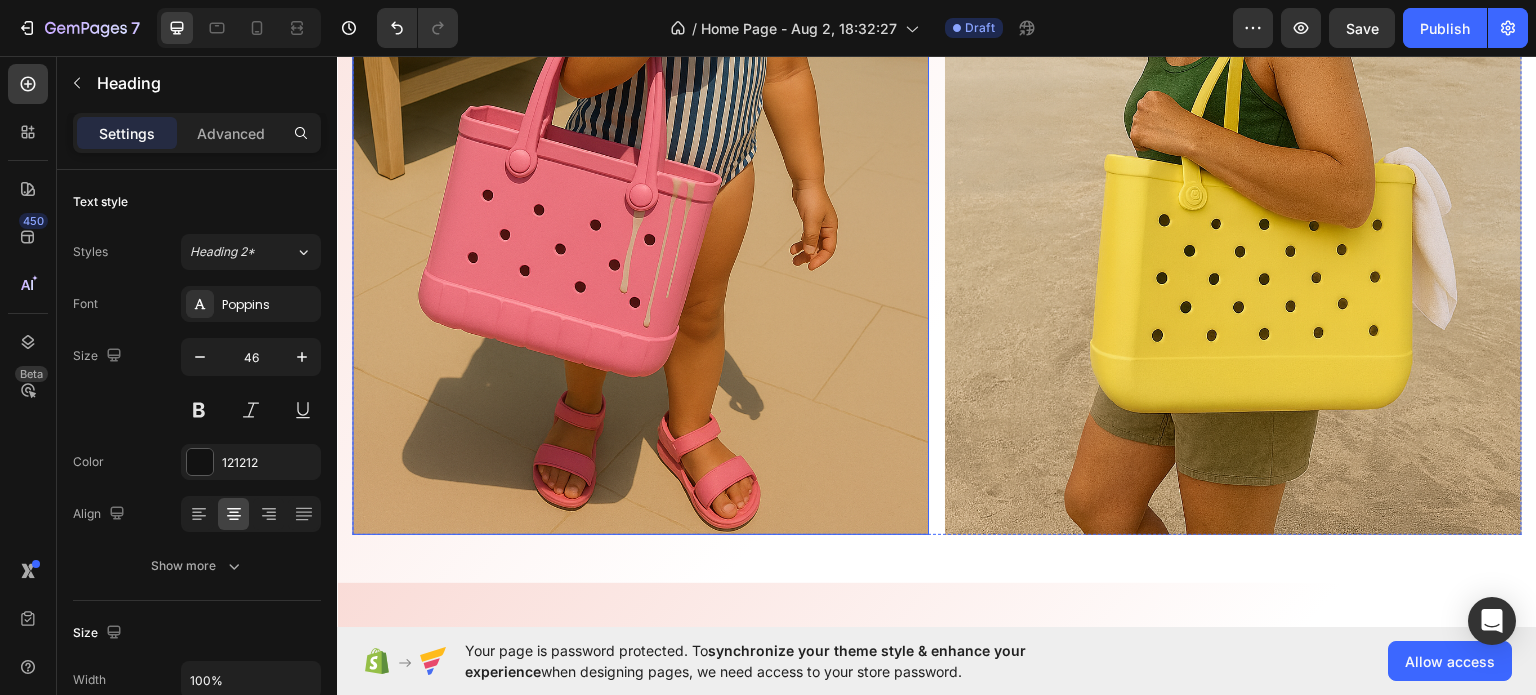scroll, scrollTop: 2400, scrollLeft: 0, axis: vertical 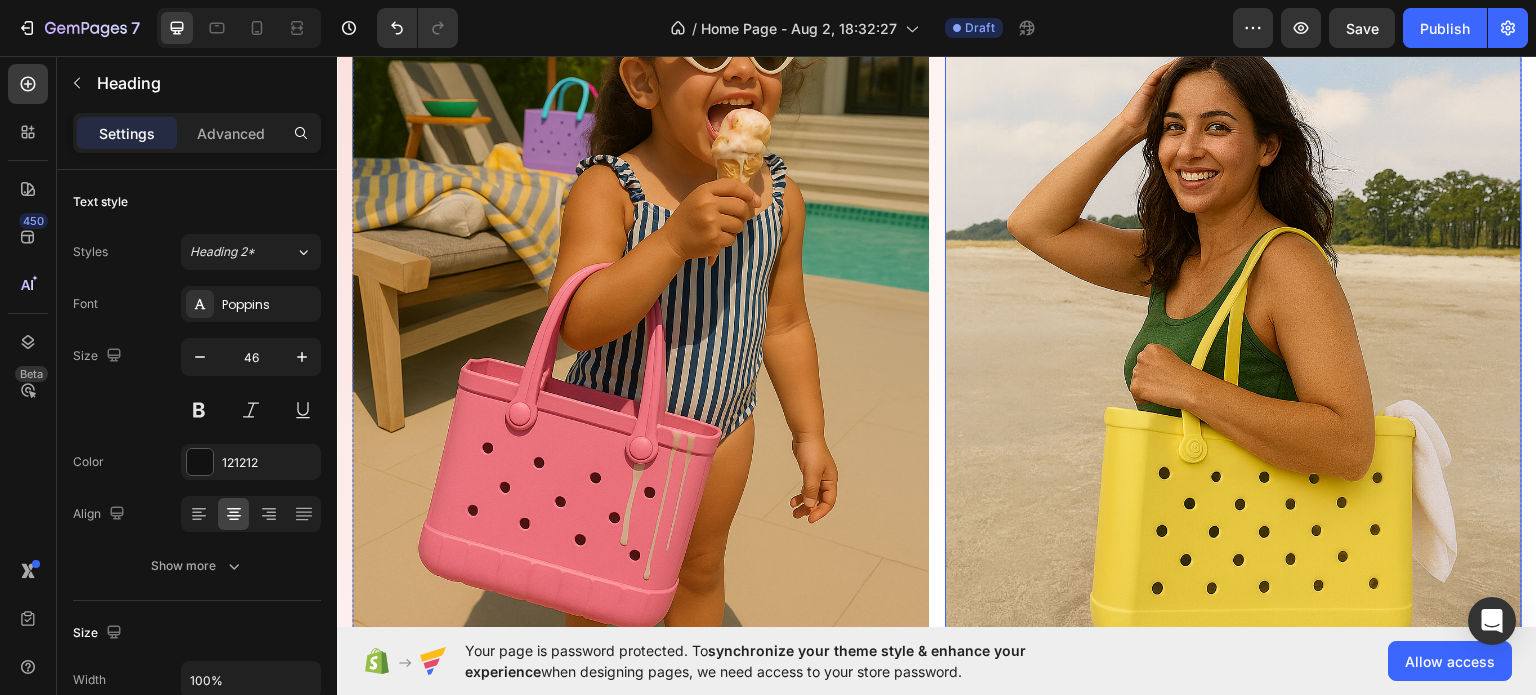 click at bounding box center (1233, 354) 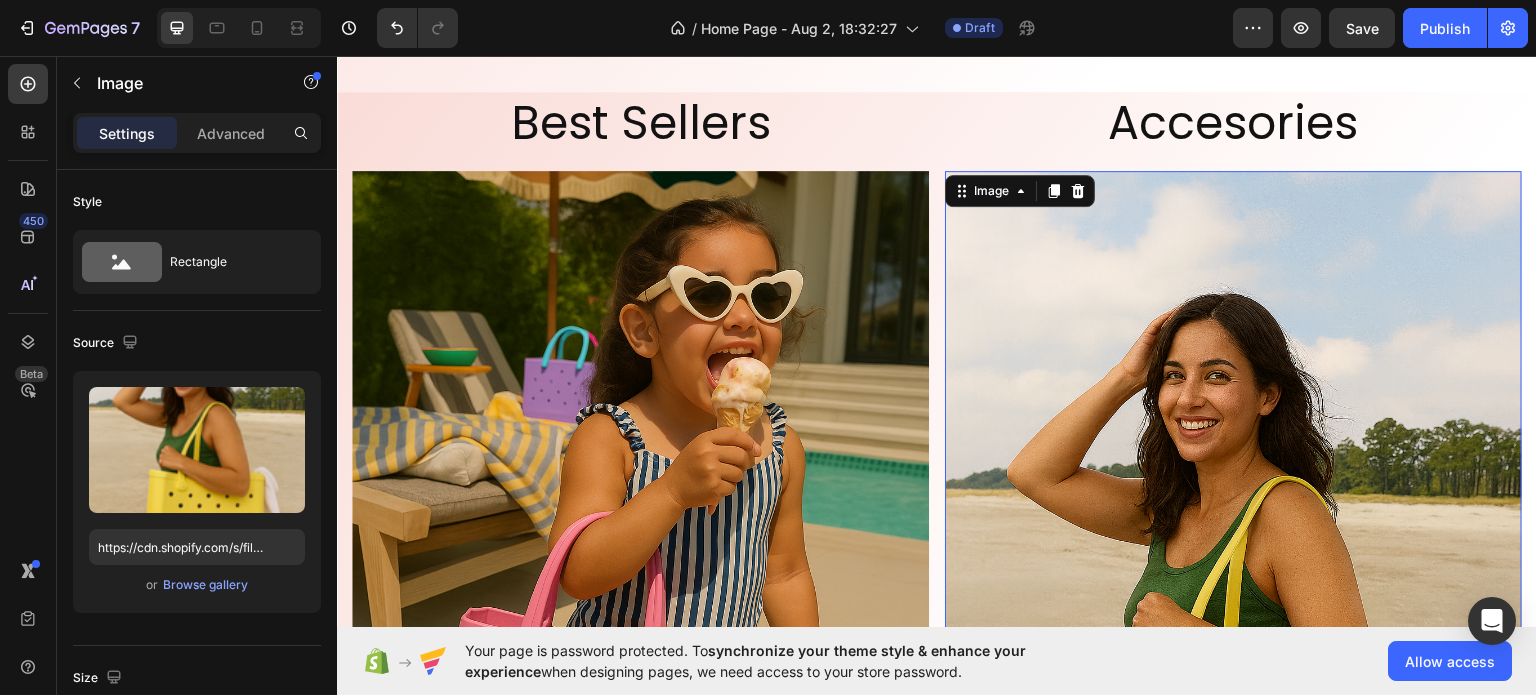 scroll, scrollTop: 1700, scrollLeft: 0, axis: vertical 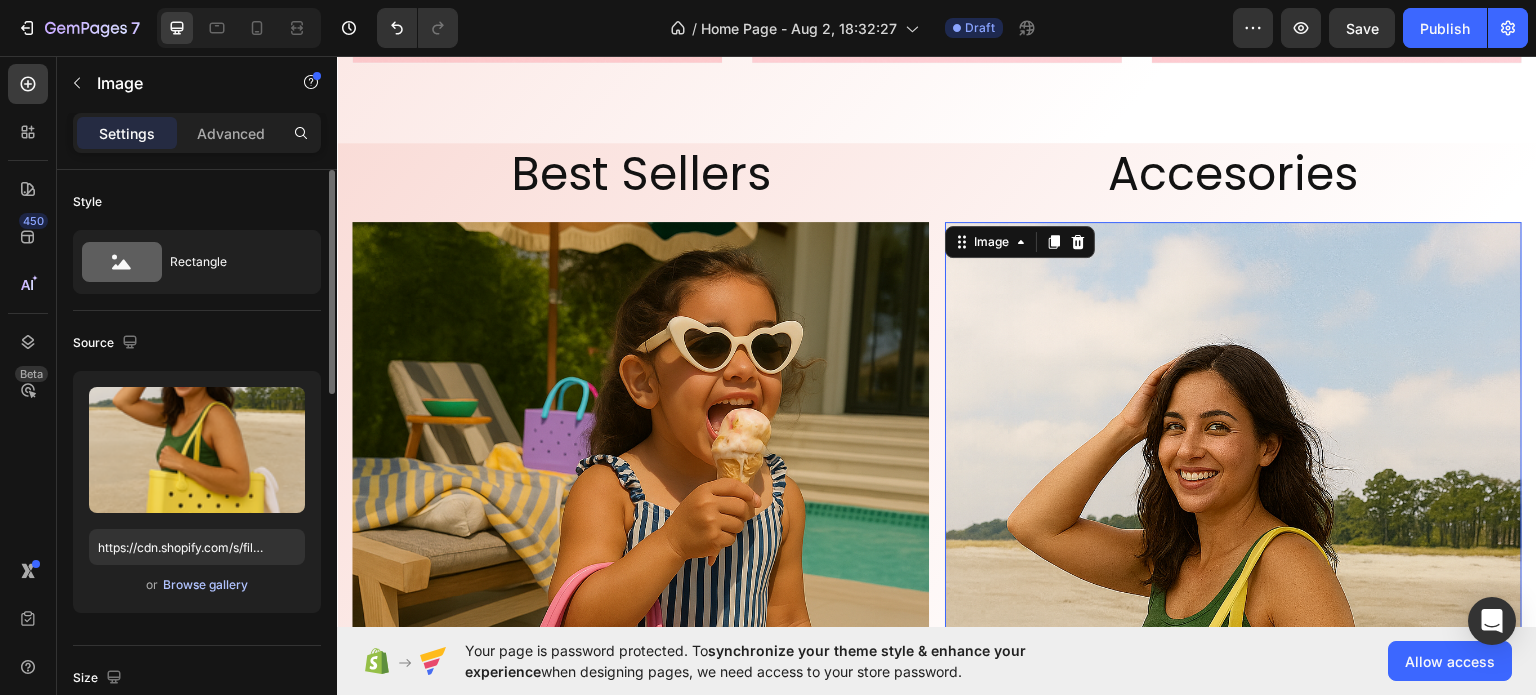 click on "Browse gallery" at bounding box center (205, 585) 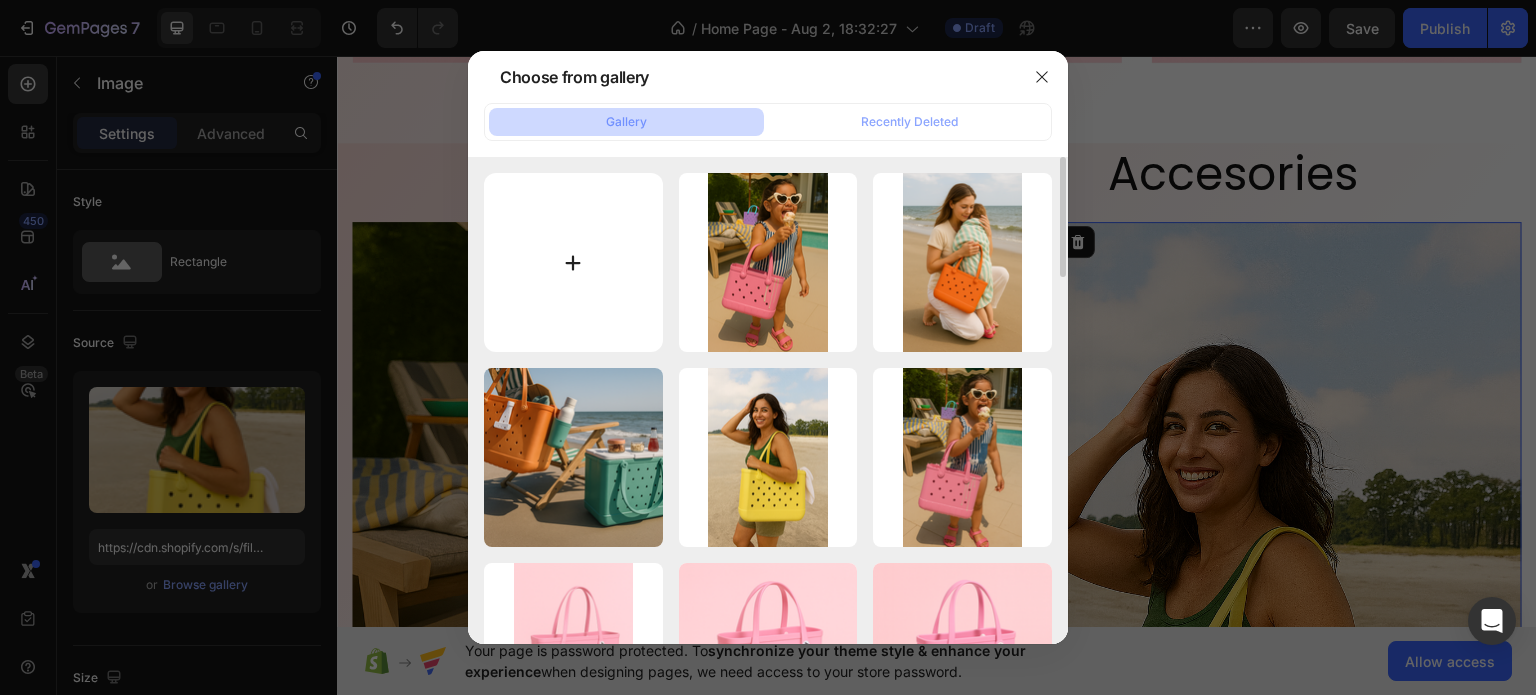 click at bounding box center (573, 262) 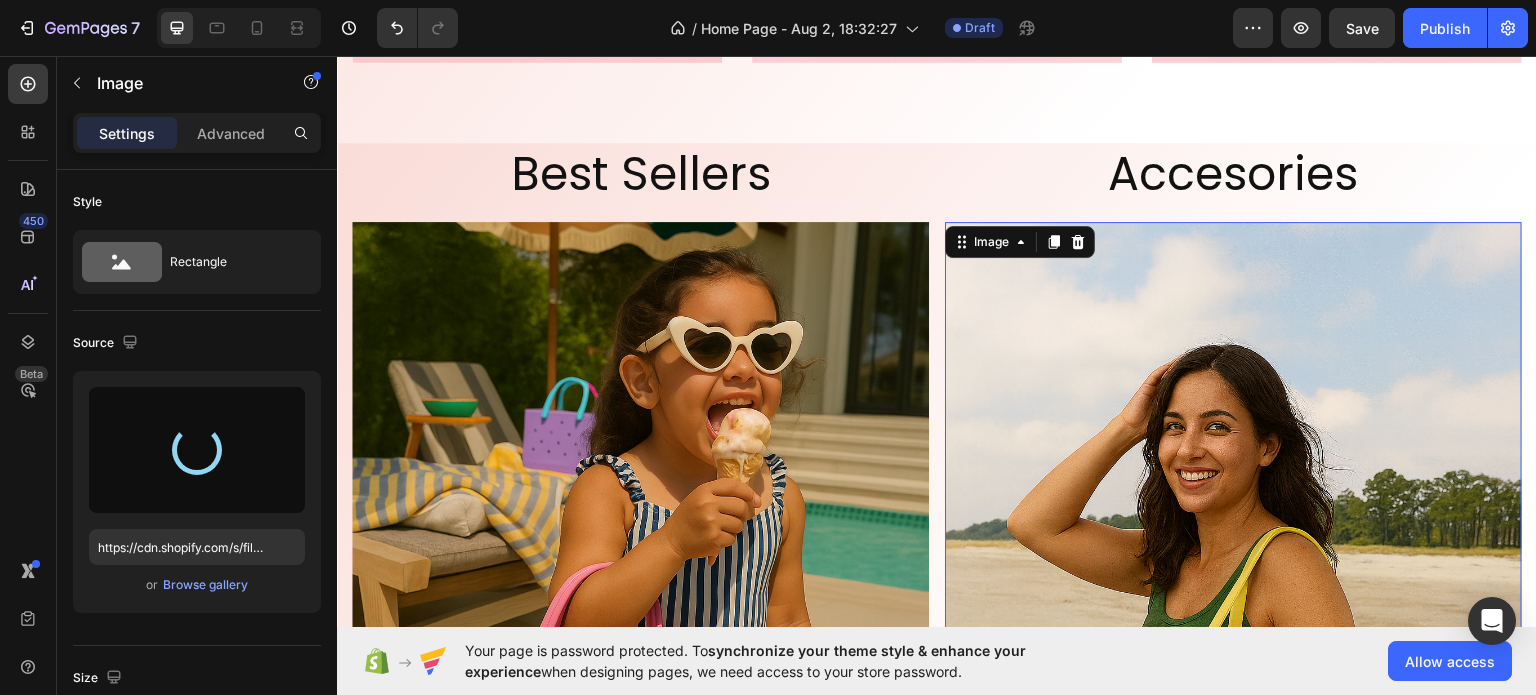 type on "https://cdn.shopify.com/s/files/1/0969/7240/7109/files/gempages_578074636697207484-67e48652-87a3-47ab-9d98-c235a0b8192d.png" 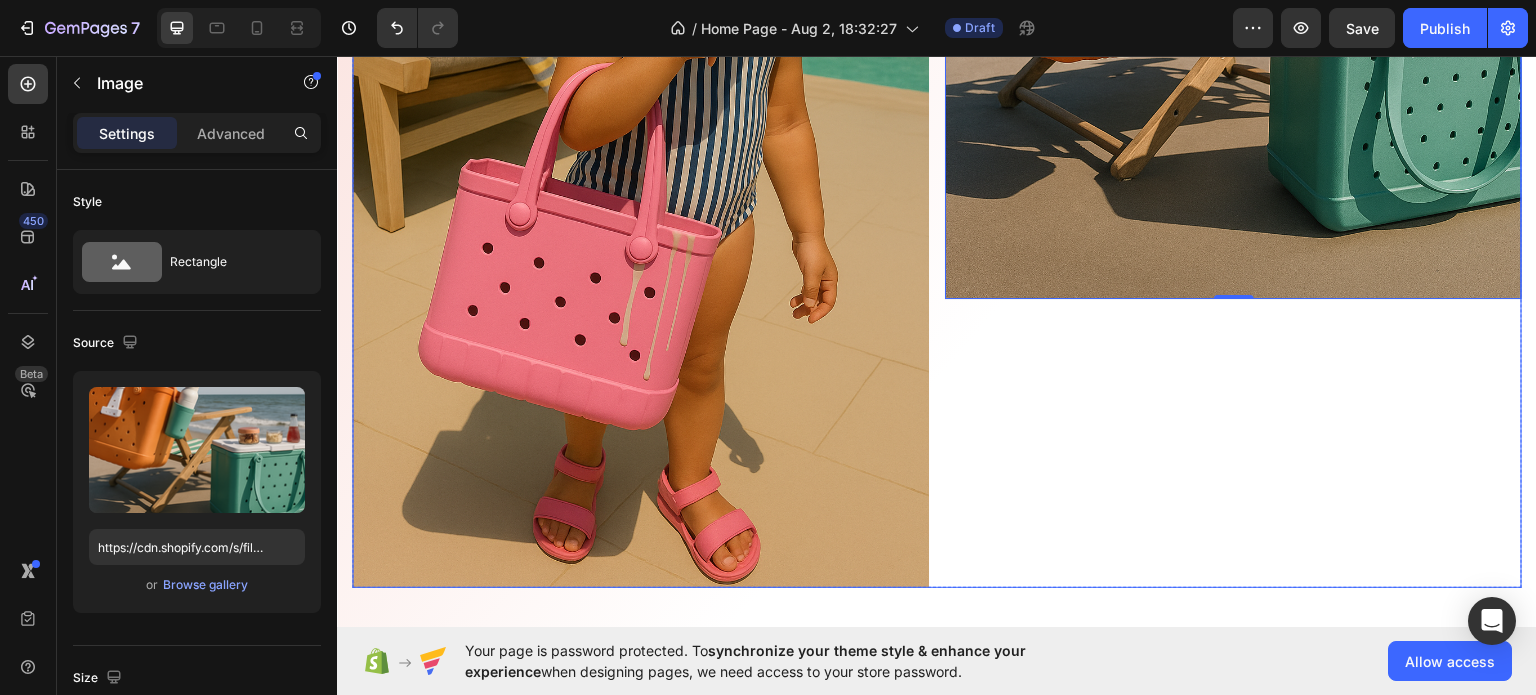 scroll, scrollTop: 2400, scrollLeft: 0, axis: vertical 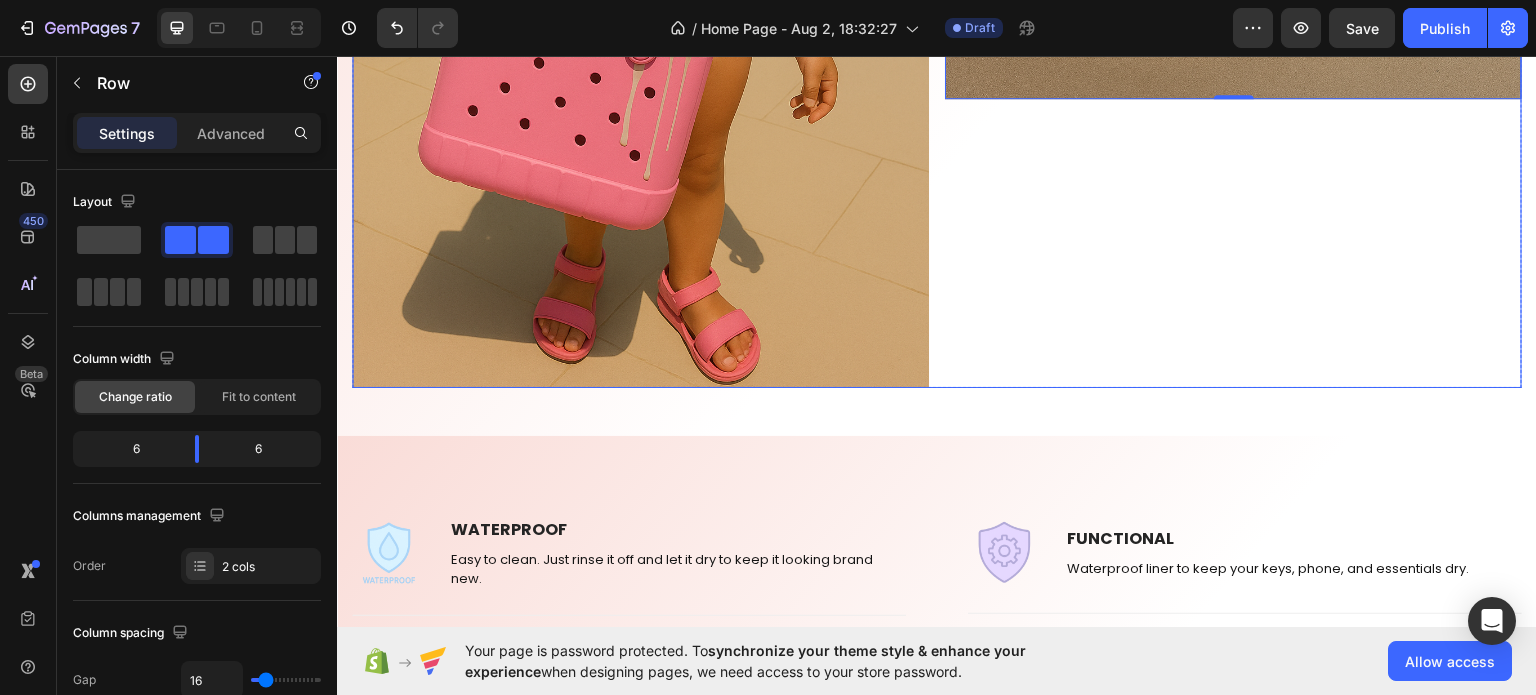 click on "Accesories Heading Image   0" at bounding box center (1233, -86) 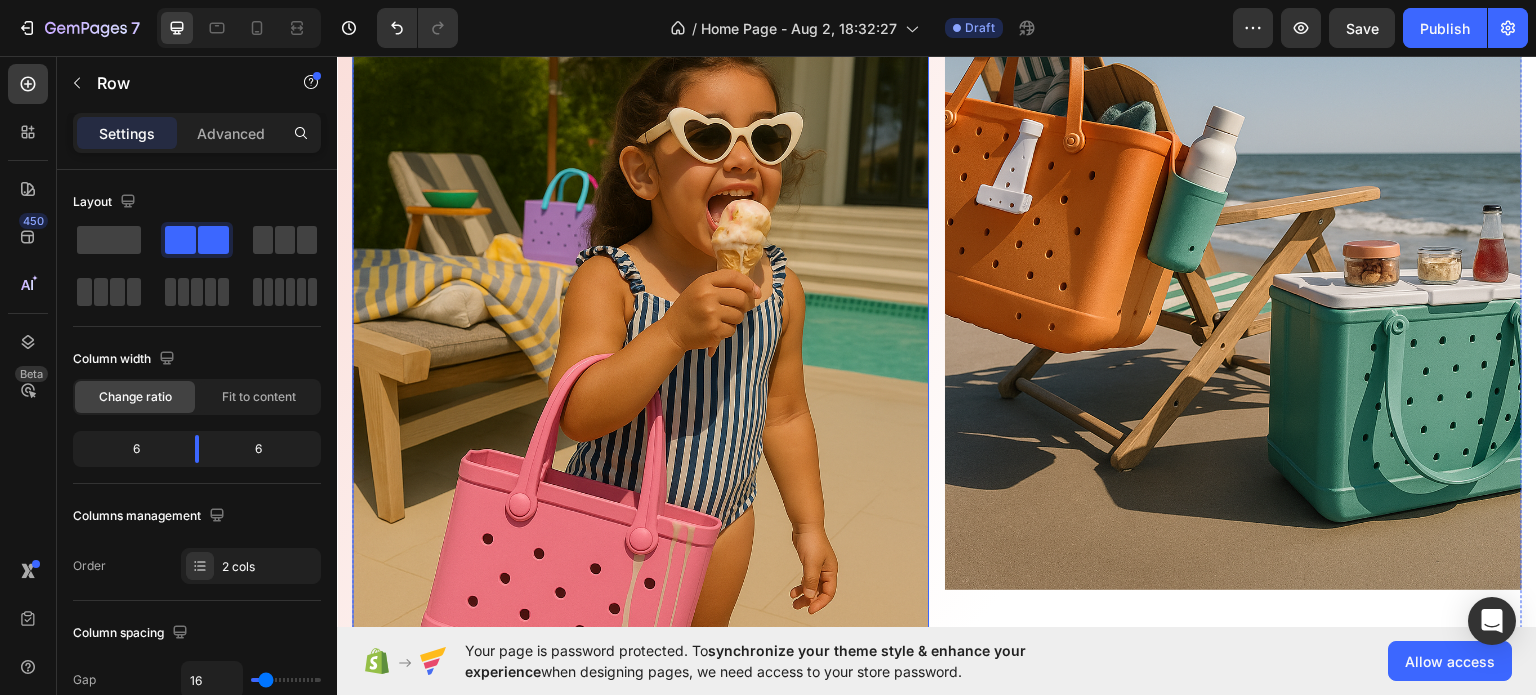 scroll, scrollTop: 1800, scrollLeft: 0, axis: vertical 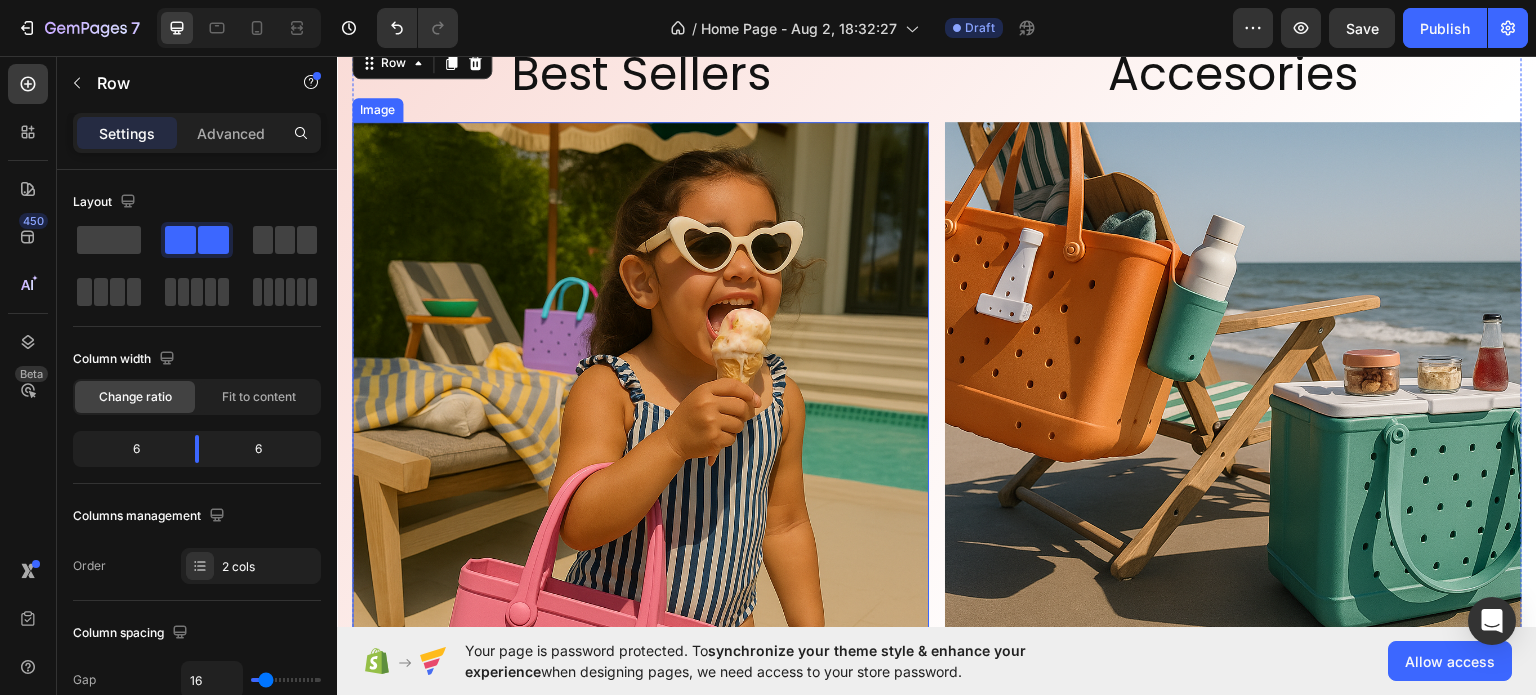 click at bounding box center (640, 554) 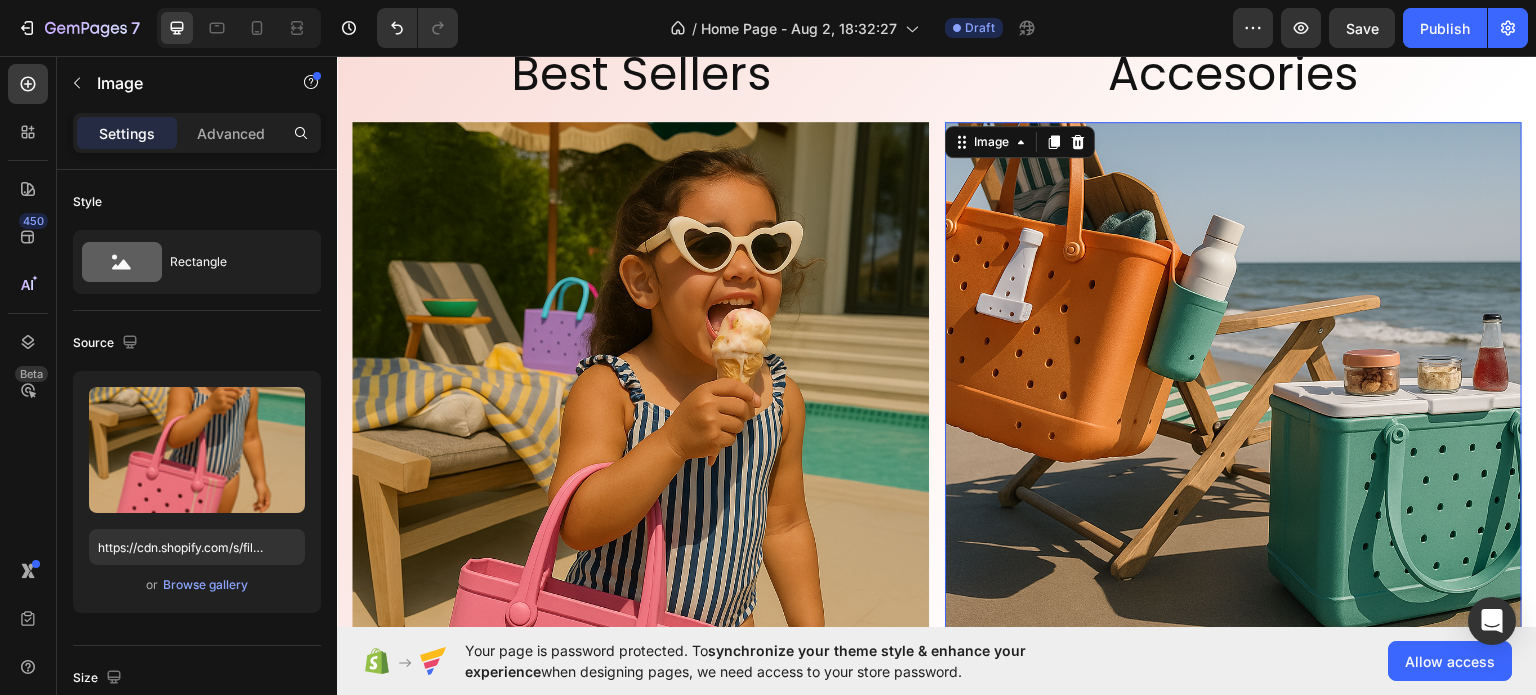click at bounding box center (1233, 409) 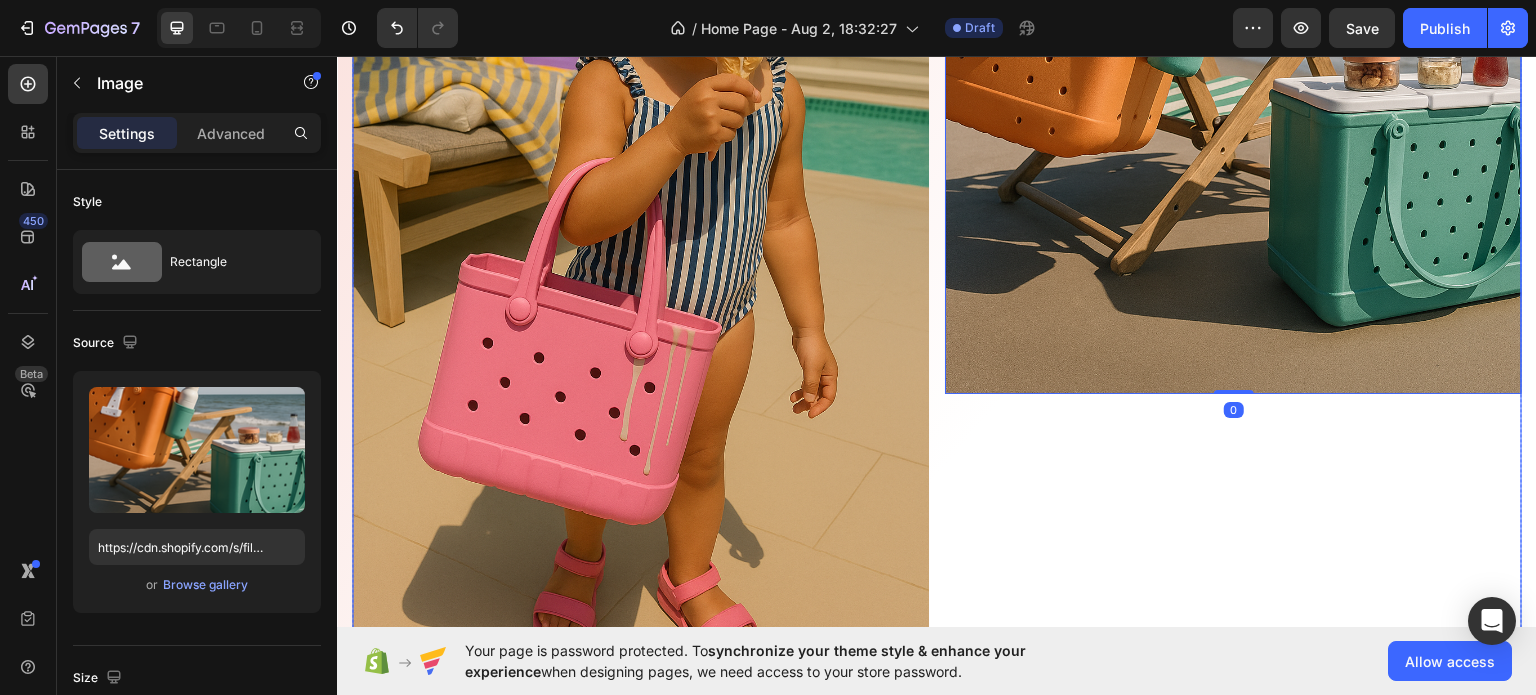 scroll, scrollTop: 2200, scrollLeft: 0, axis: vertical 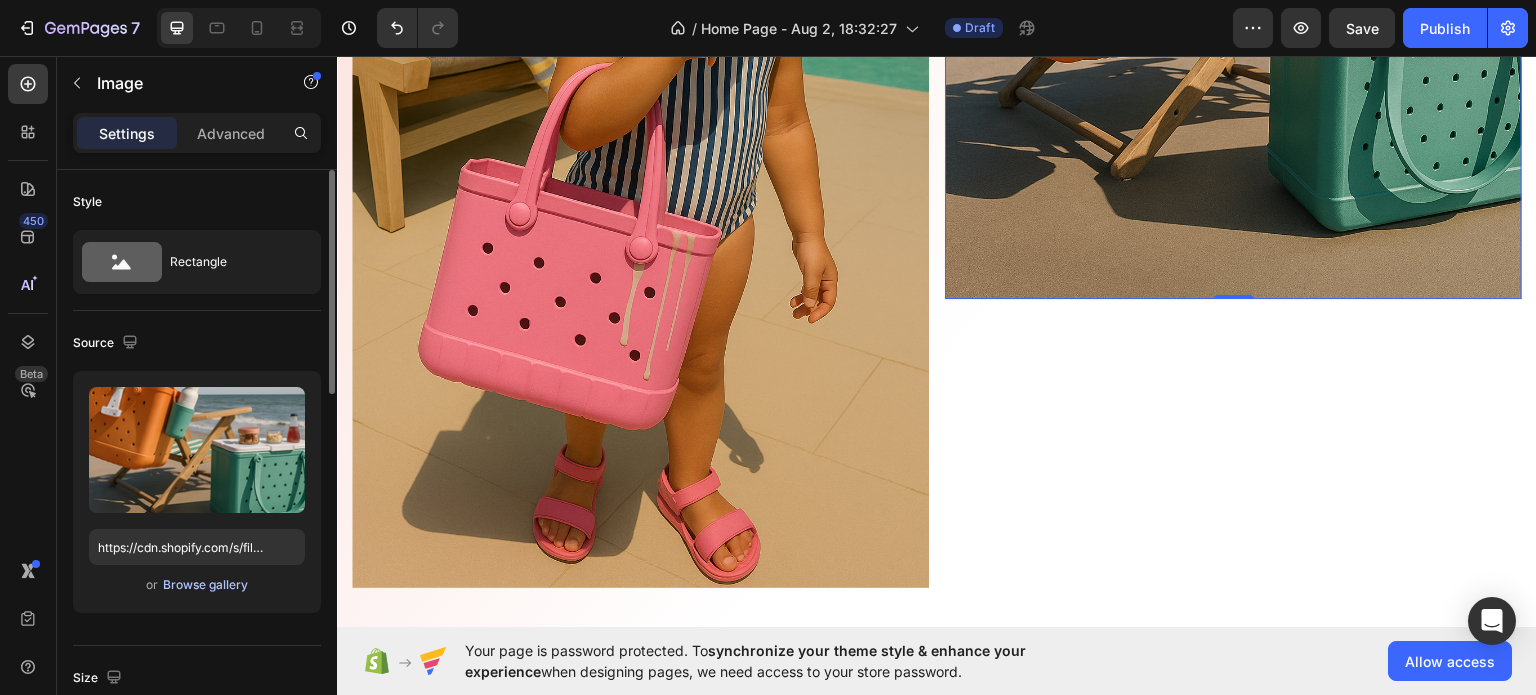click on "Browse gallery" at bounding box center (205, 585) 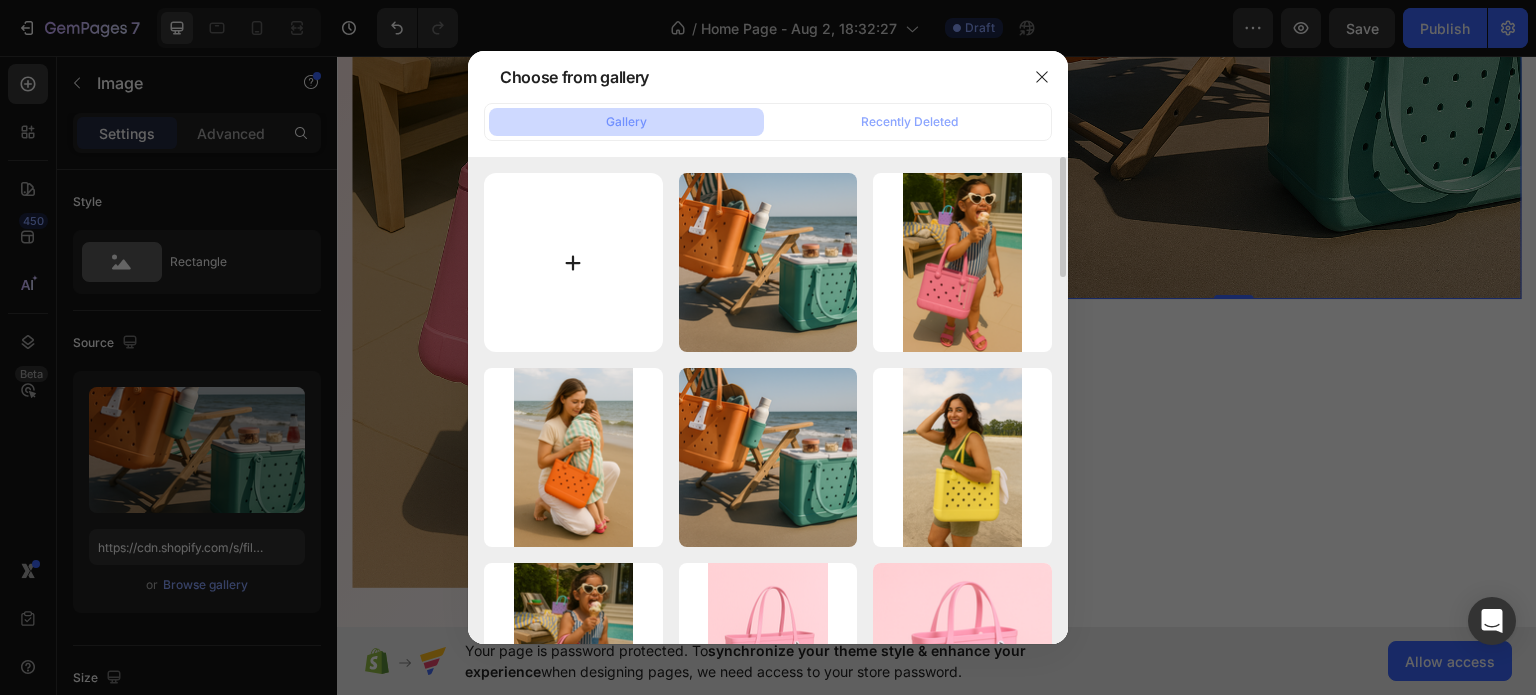 click at bounding box center [573, 262] 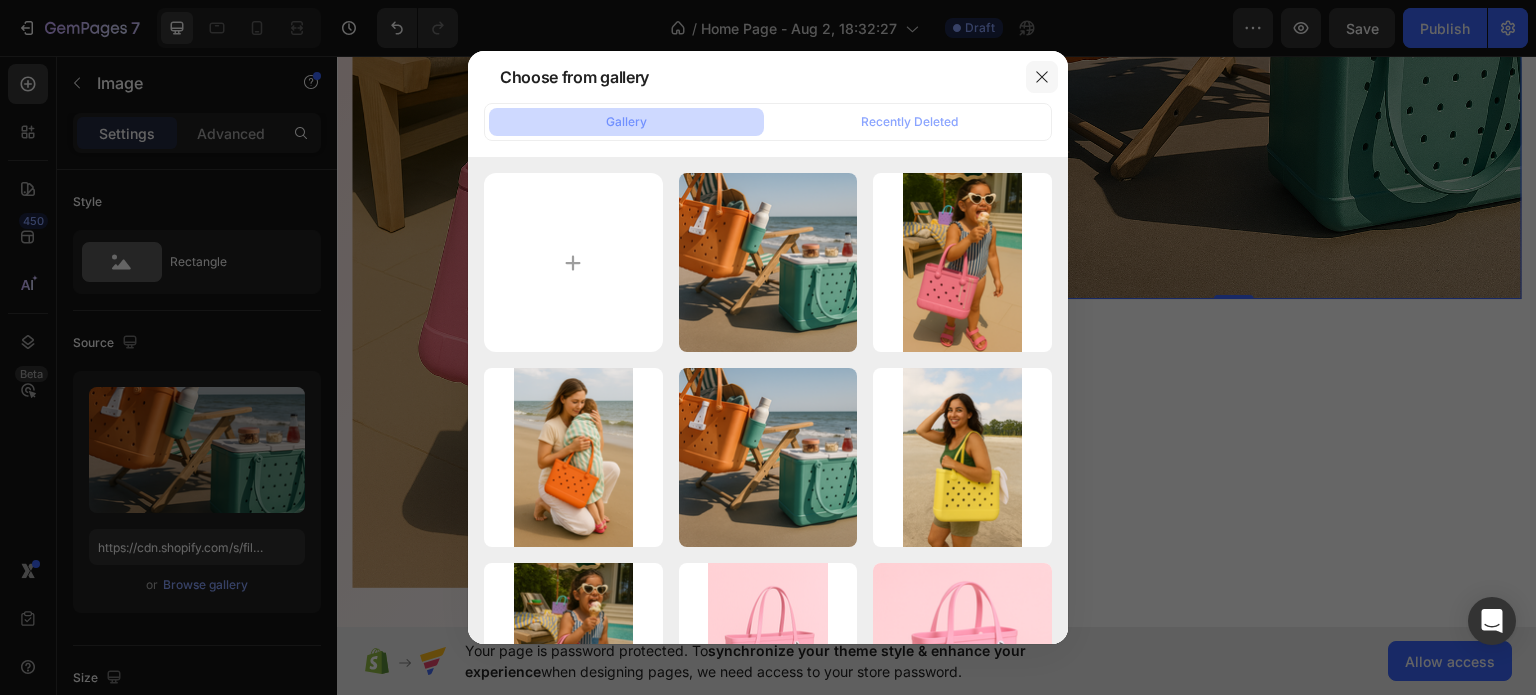 click 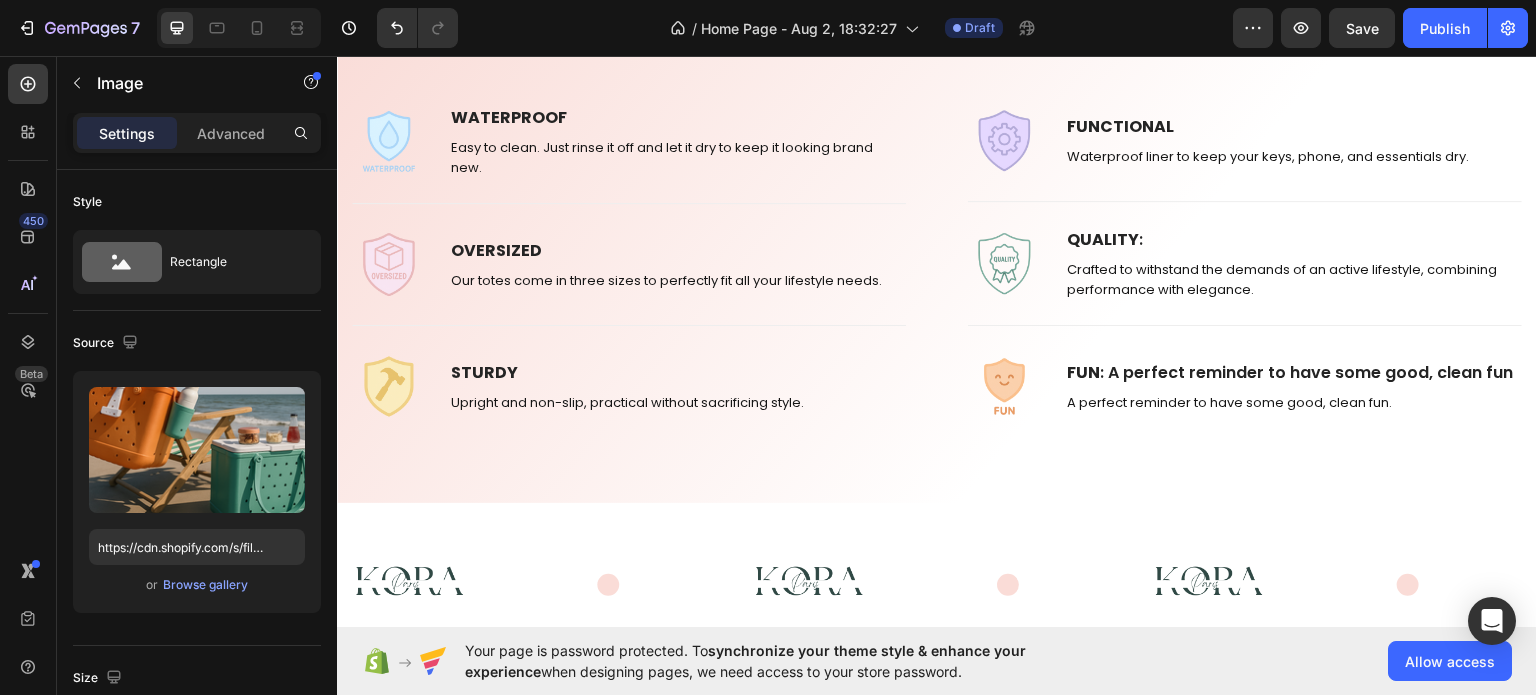 scroll, scrollTop: 2900, scrollLeft: 0, axis: vertical 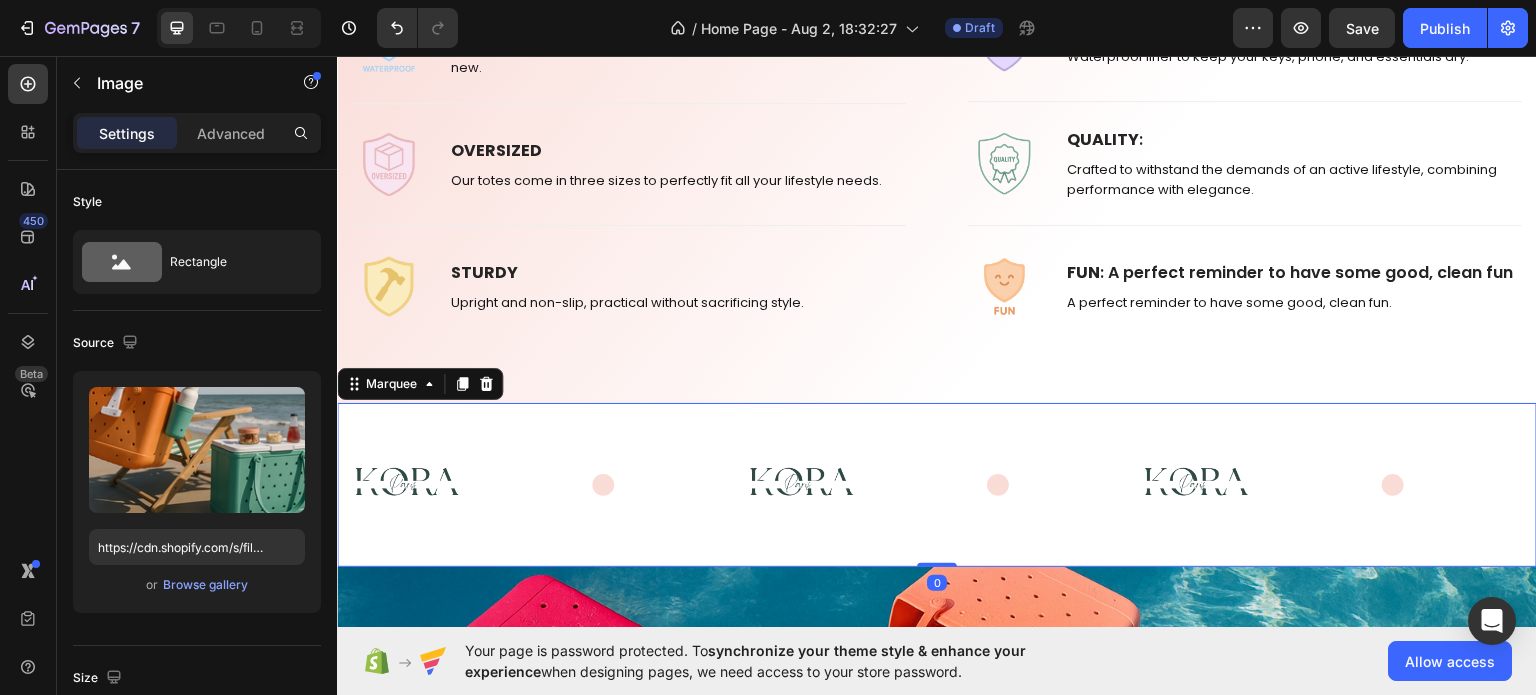 click on "Image" at bounding box center (535, 484) 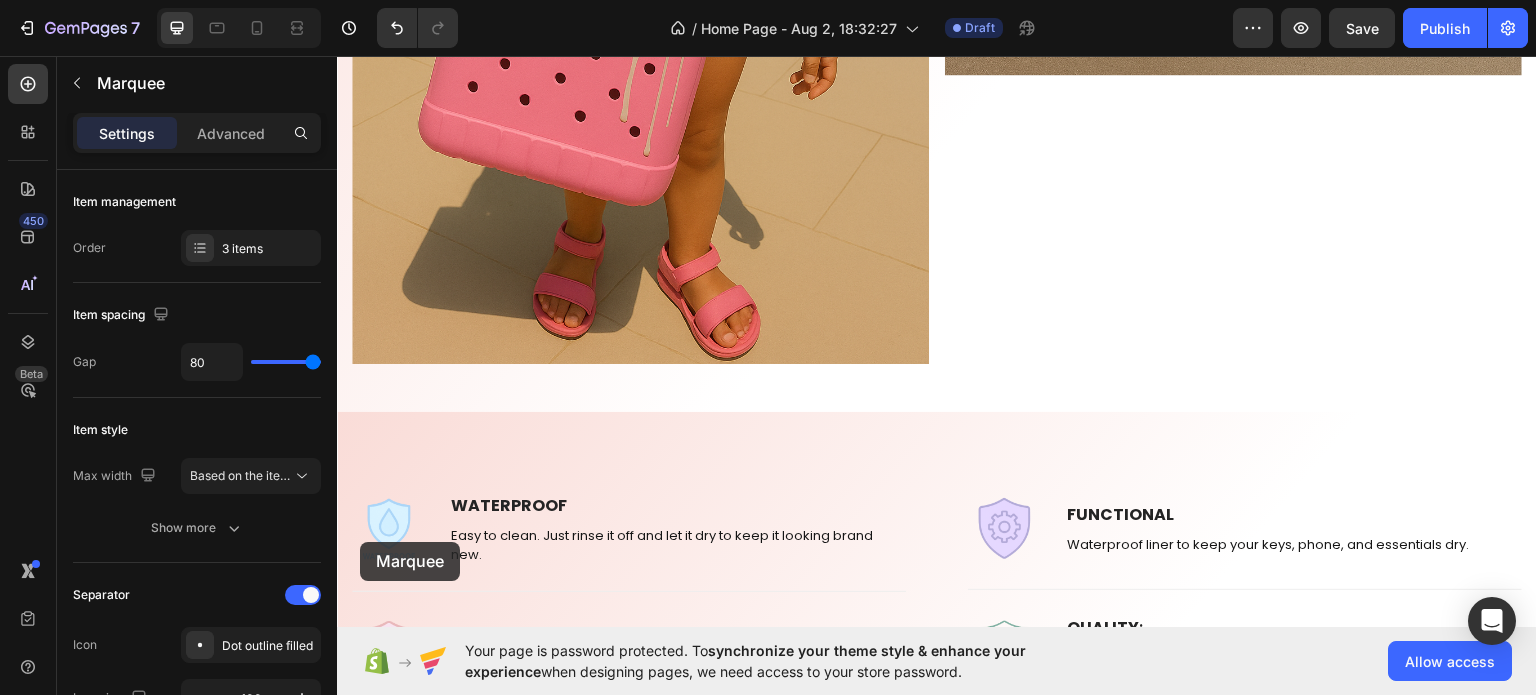 scroll, scrollTop: 2435, scrollLeft: 0, axis: vertical 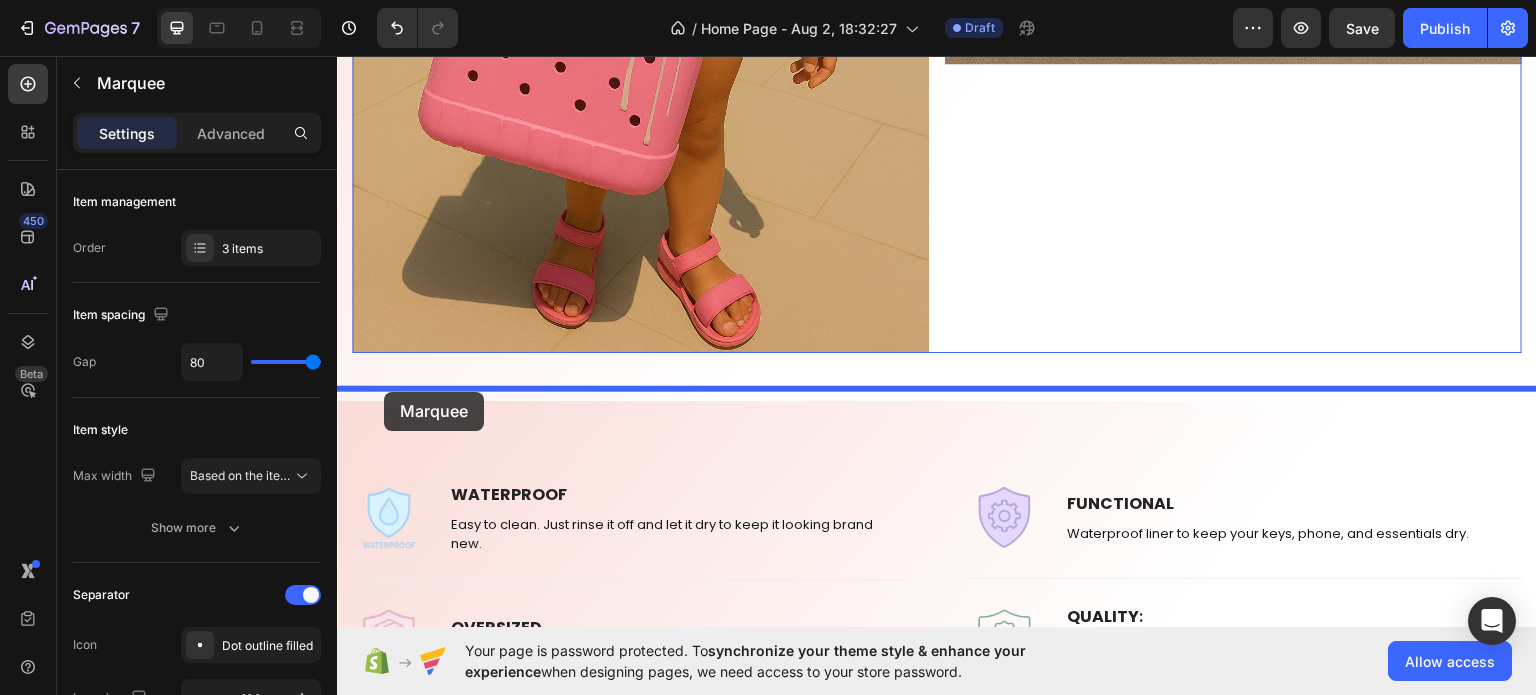 drag, startPoint x: 363, startPoint y: 384, endPoint x: 384, endPoint y: 391, distance: 22.135944 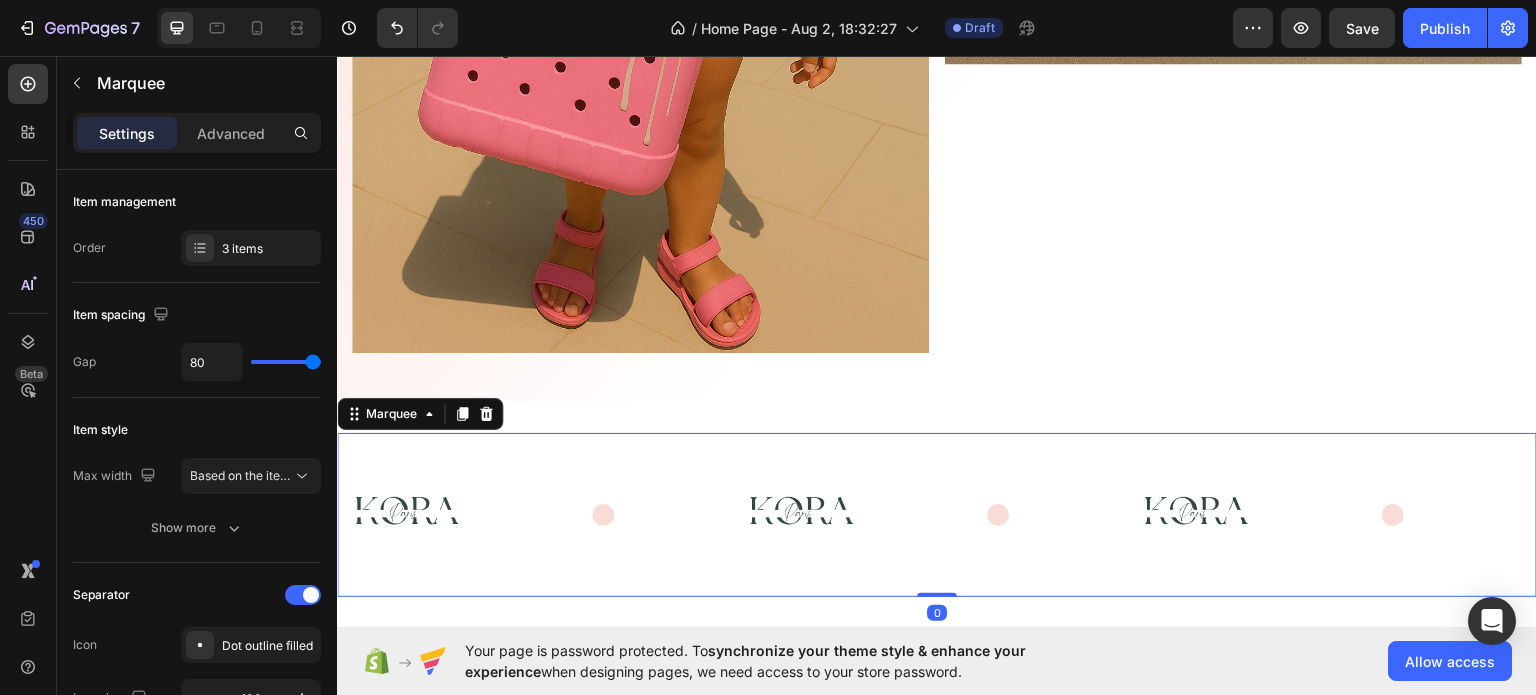 scroll, scrollTop: 2735, scrollLeft: 0, axis: vertical 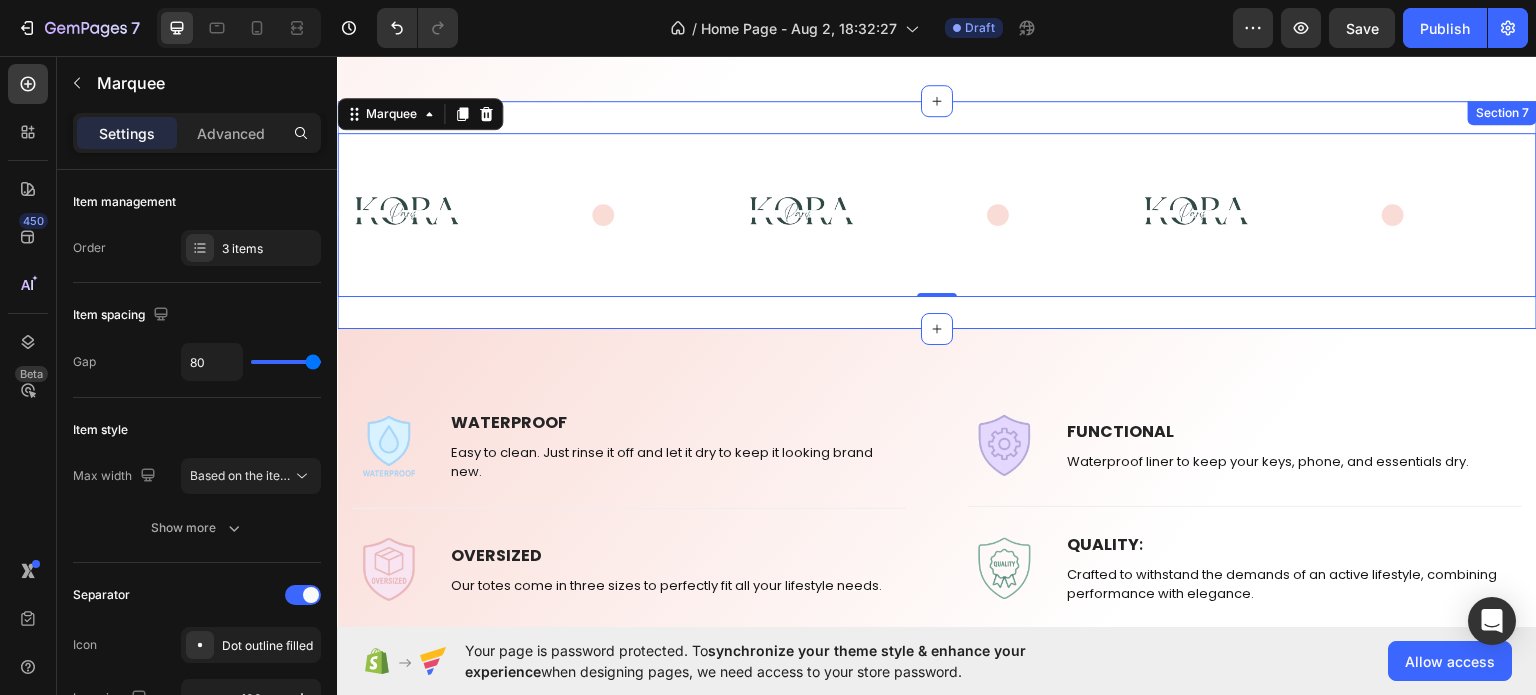 click on "Image
Image
Image
Image
Image
Image
Marquee   0 Section 7" at bounding box center [937, 214] 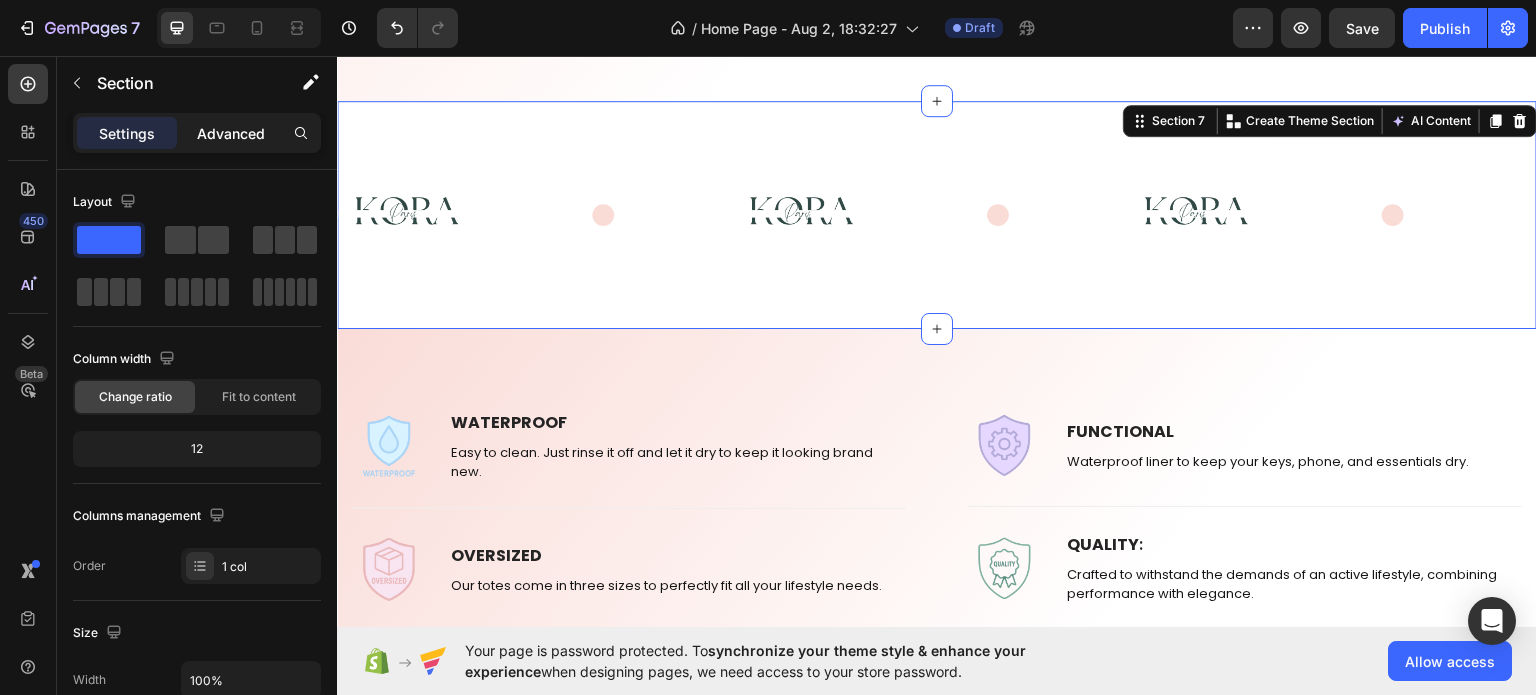 click on "Advanced" at bounding box center (231, 133) 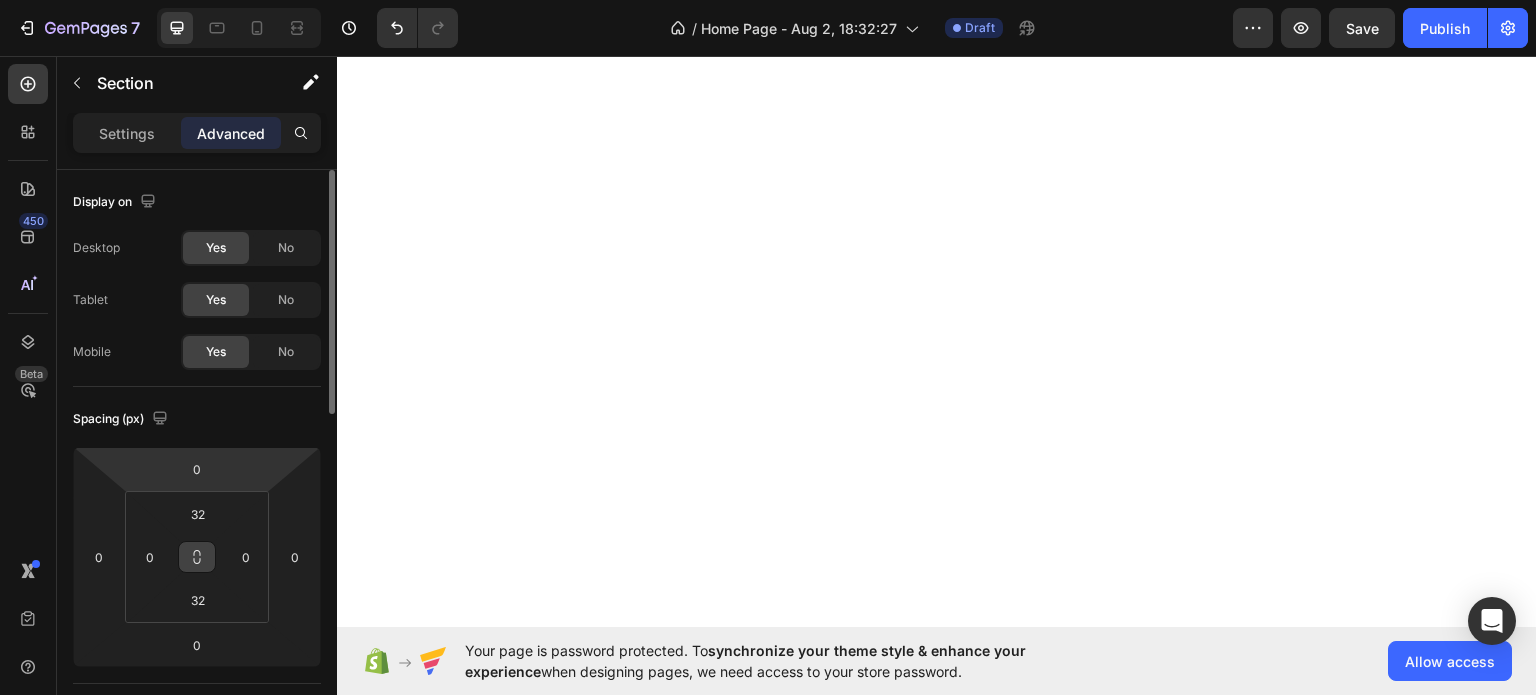 scroll, scrollTop: 0, scrollLeft: 0, axis: both 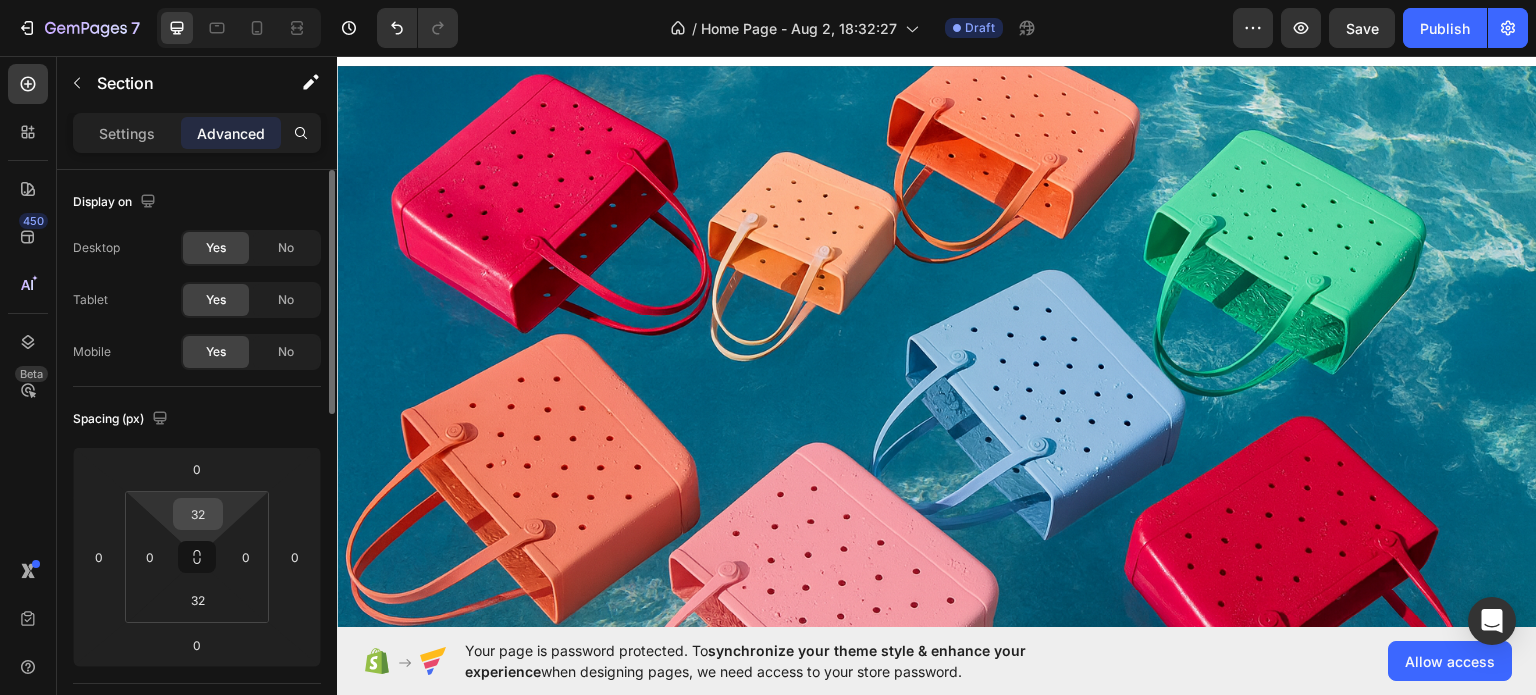 click on "32" at bounding box center (198, 514) 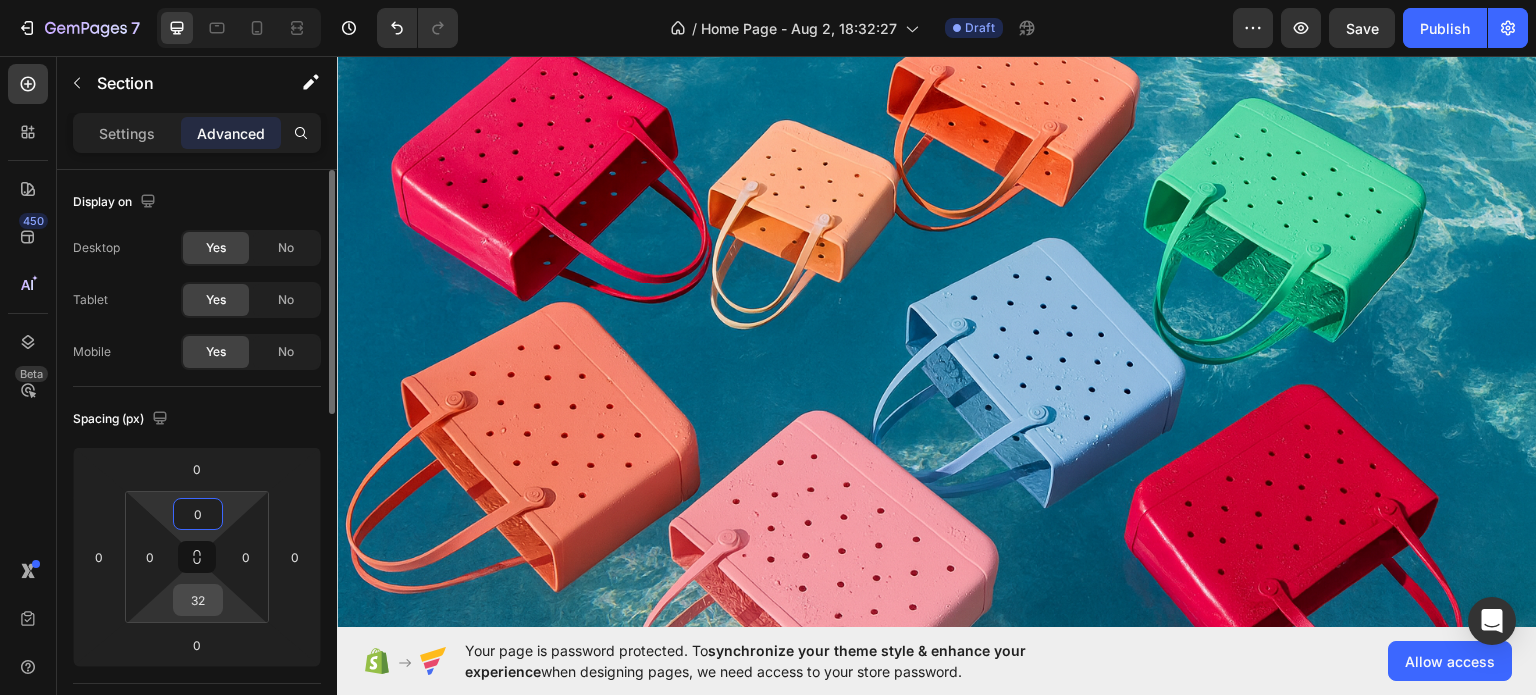 type on "0" 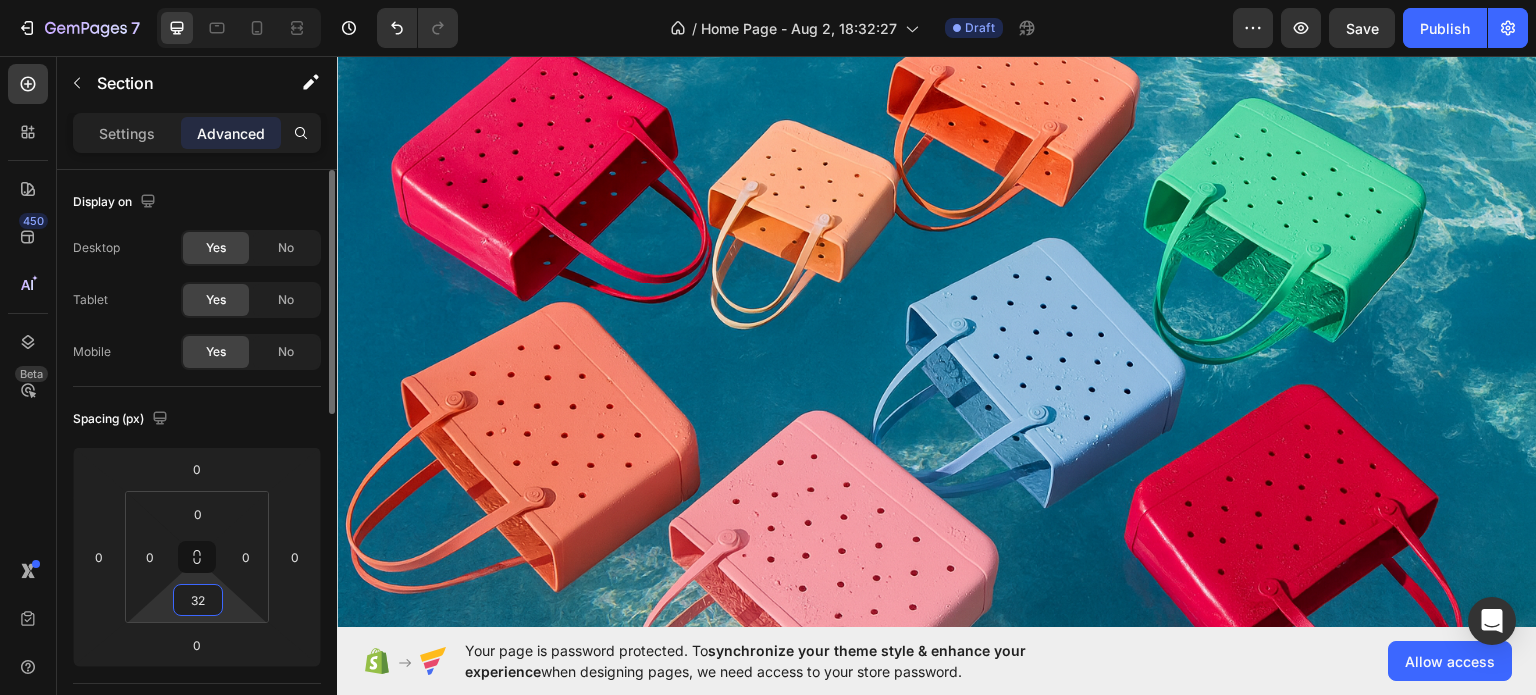 click on "32" at bounding box center [198, 600] 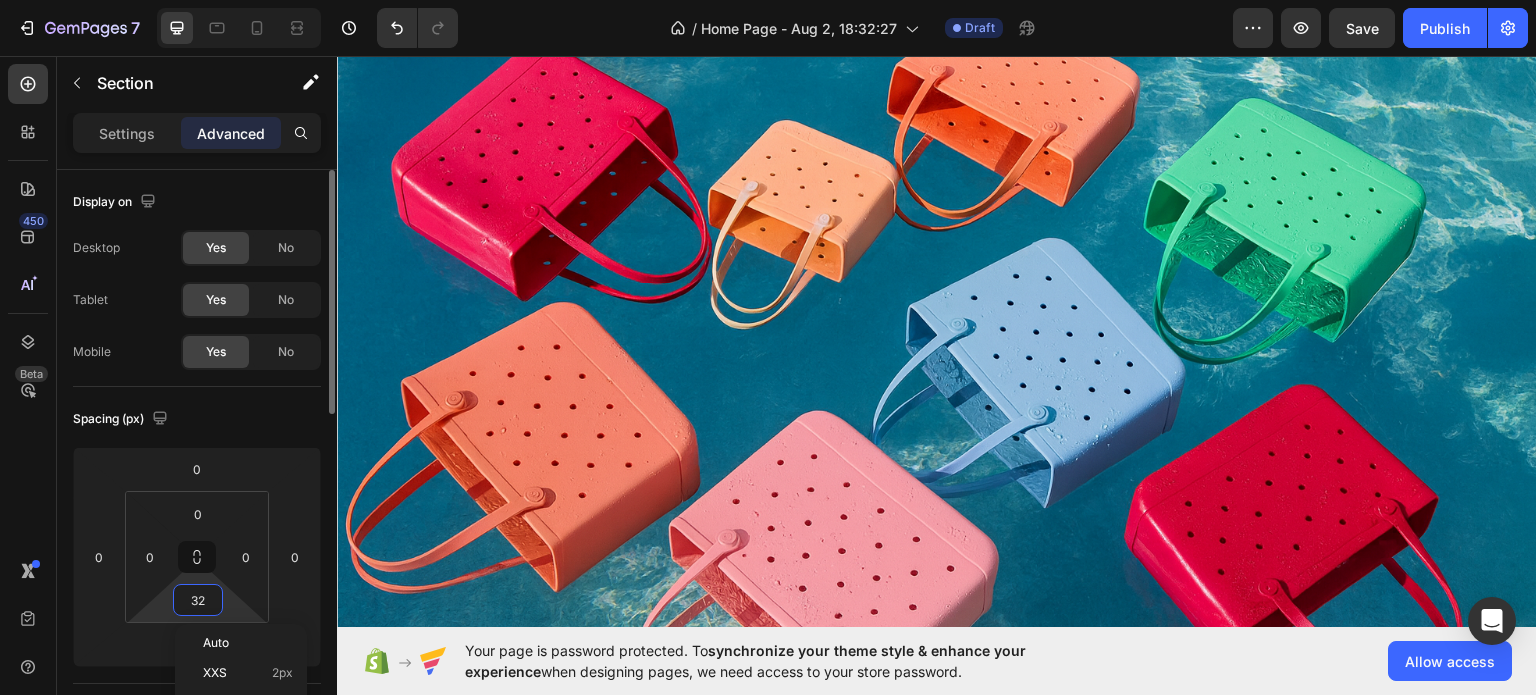 type on "0" 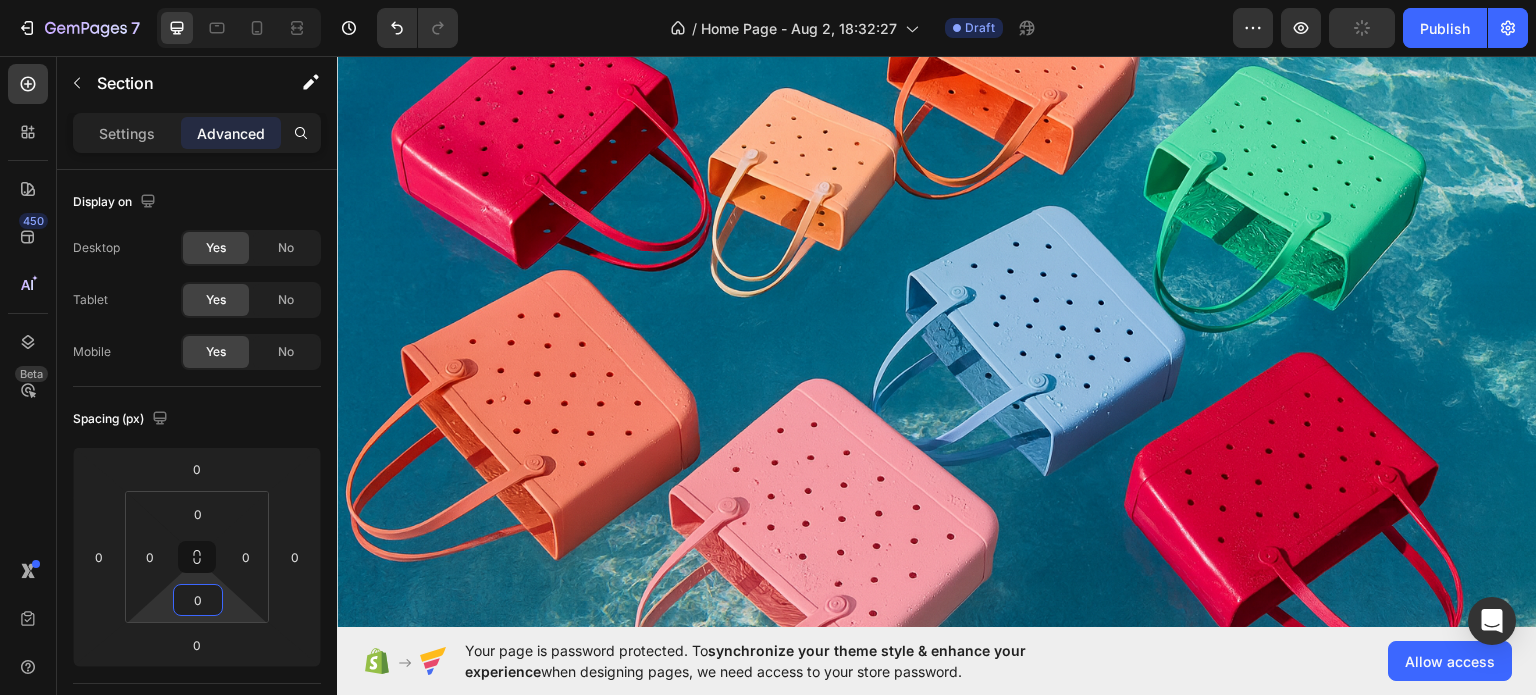 click on "Image WATERPROOF Text block Easy to clean. Just rinse it off and let it dry to keep it looking brand new. Text block Row                Title Line Image OVERSIZED Text block Our totes come in three sizes to perfectly fit all your lifestyle needs. Text block Row                Title Line Image STURDY Text block Upright and non-slip, practical without sacrificing style. Text block Row Row                Title Line Image FUNCTIONAL Text block Waterproof liner to keep your keys, phone, and essentials dry. Text block Row                Title Line Image QUALITY : Text block Crafted to withstand the demands of an active lifestyle, combining performance with elegance. Text block Row                Title Line Image FUN : A perfect reminder to have some good, clean fun Text block  A perfect reminder to have some good, clean fun. Text block Row Row Row Section 8" at bounding box center (937, -380) 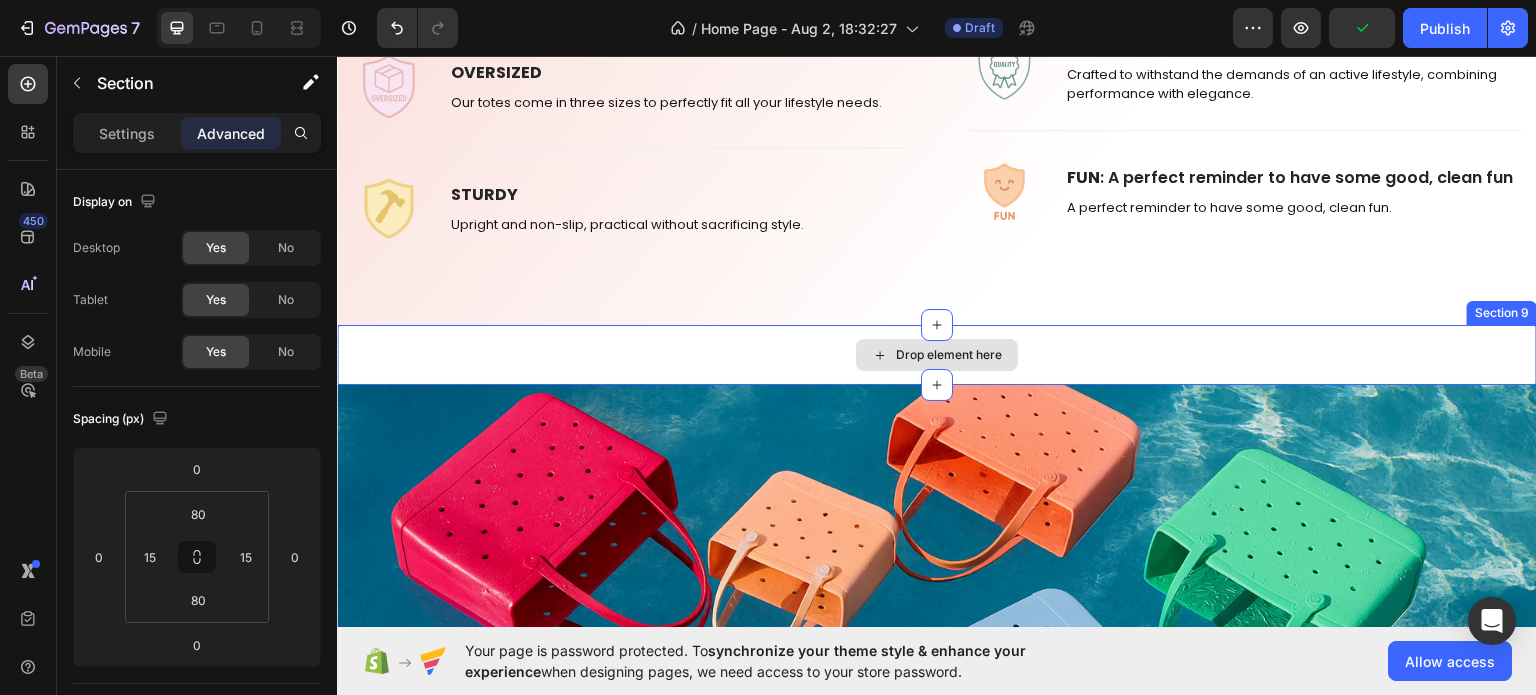 scroll, scrollTop: 3135, scrollLeft: 0, axis: vertical 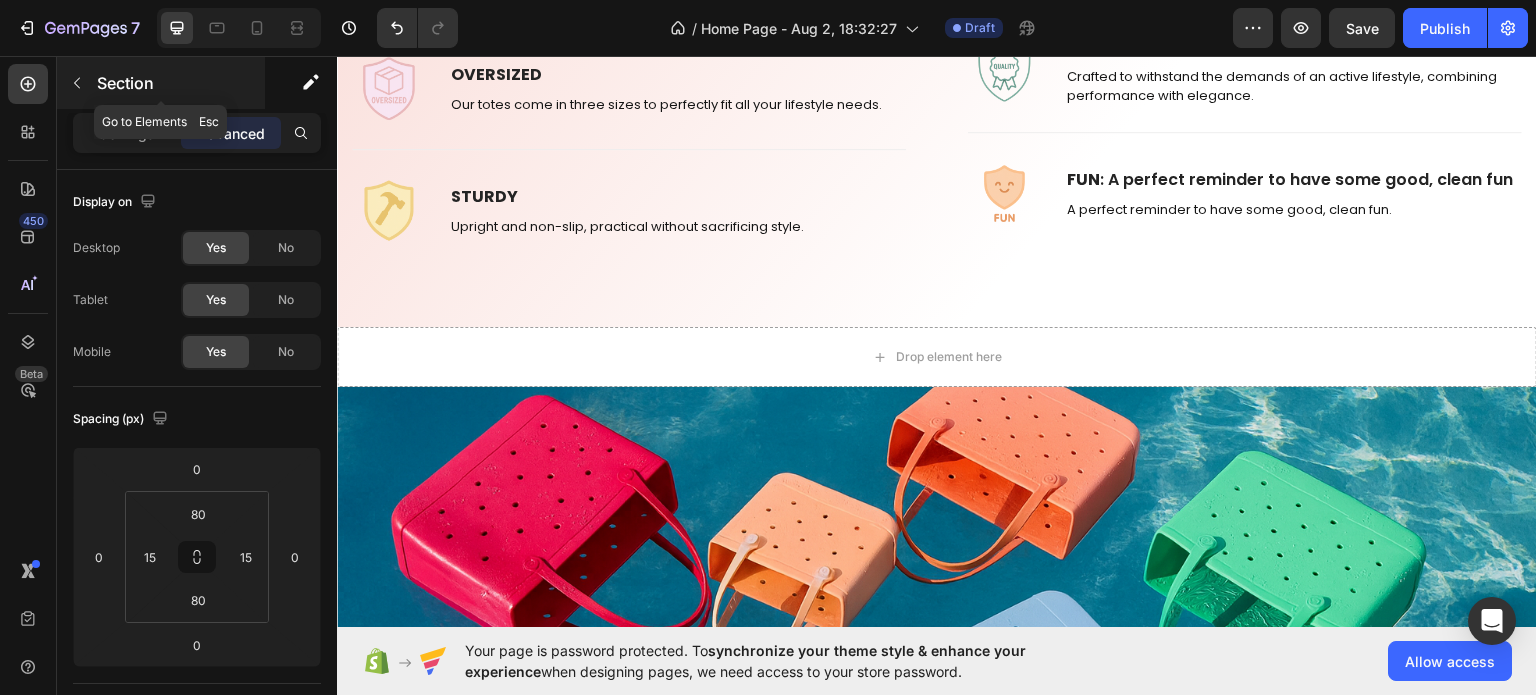click at bounding box center (77, 83) 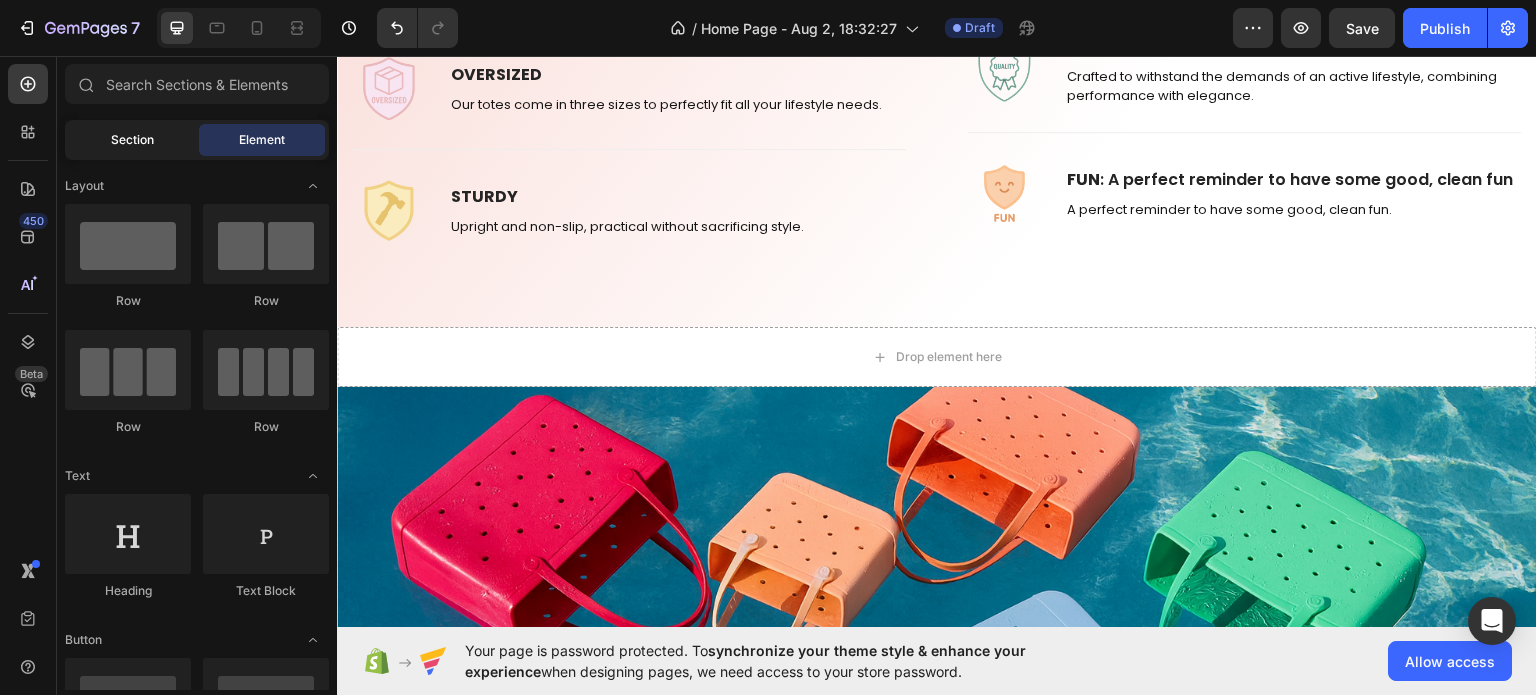 click on "Section" at bounding box center (132, 140) 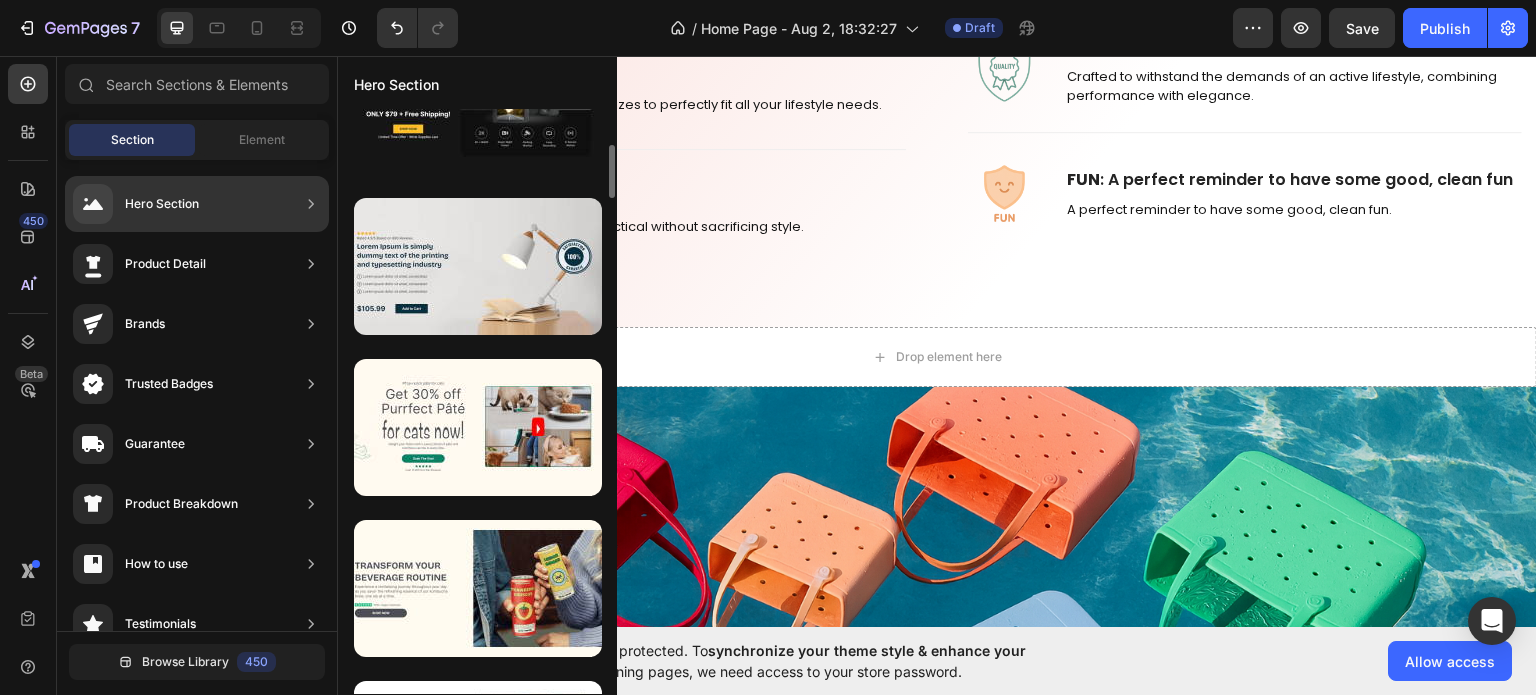 scroll, scrollTop: 0, scrollLeft: 0, axis: both 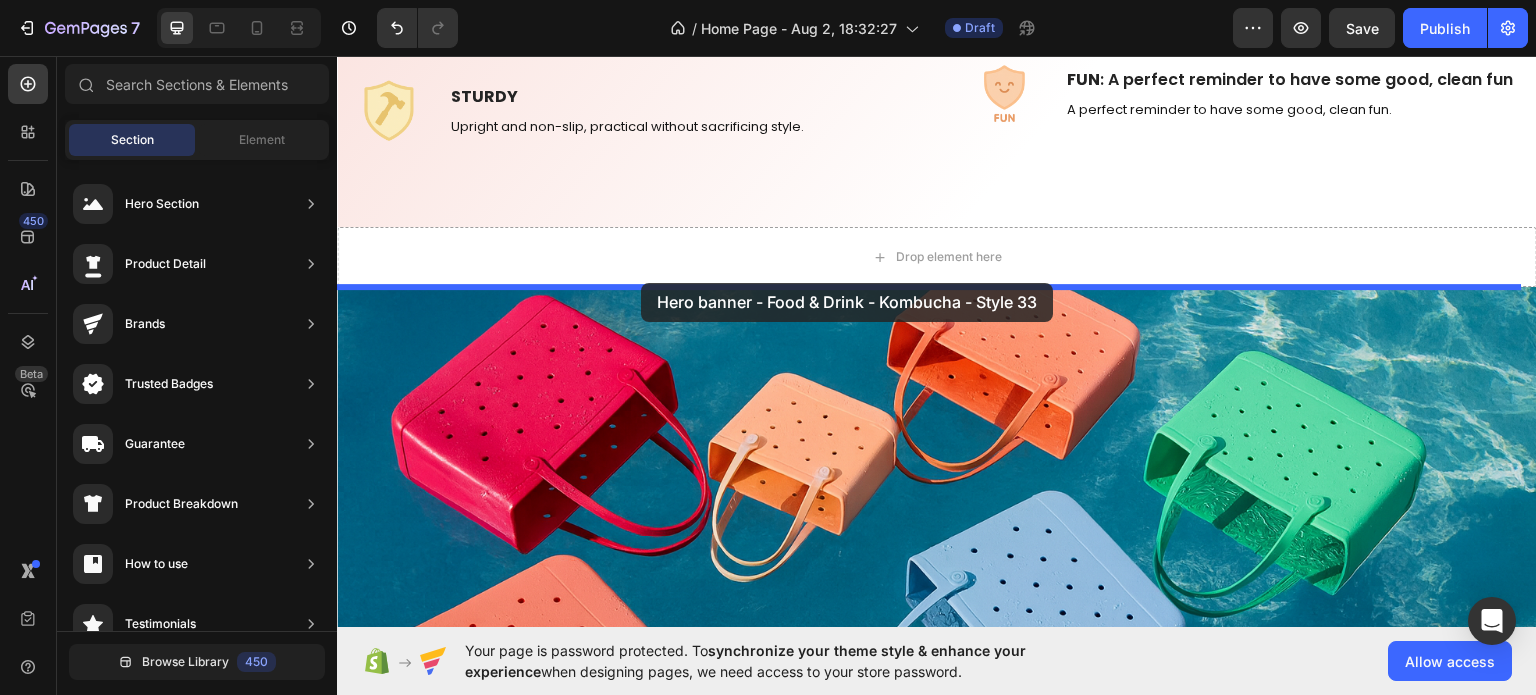 drag, startPoint x: 774, startPoint y: 342, endPoint x: 641, endPoint y: 282, distance: 145.9075 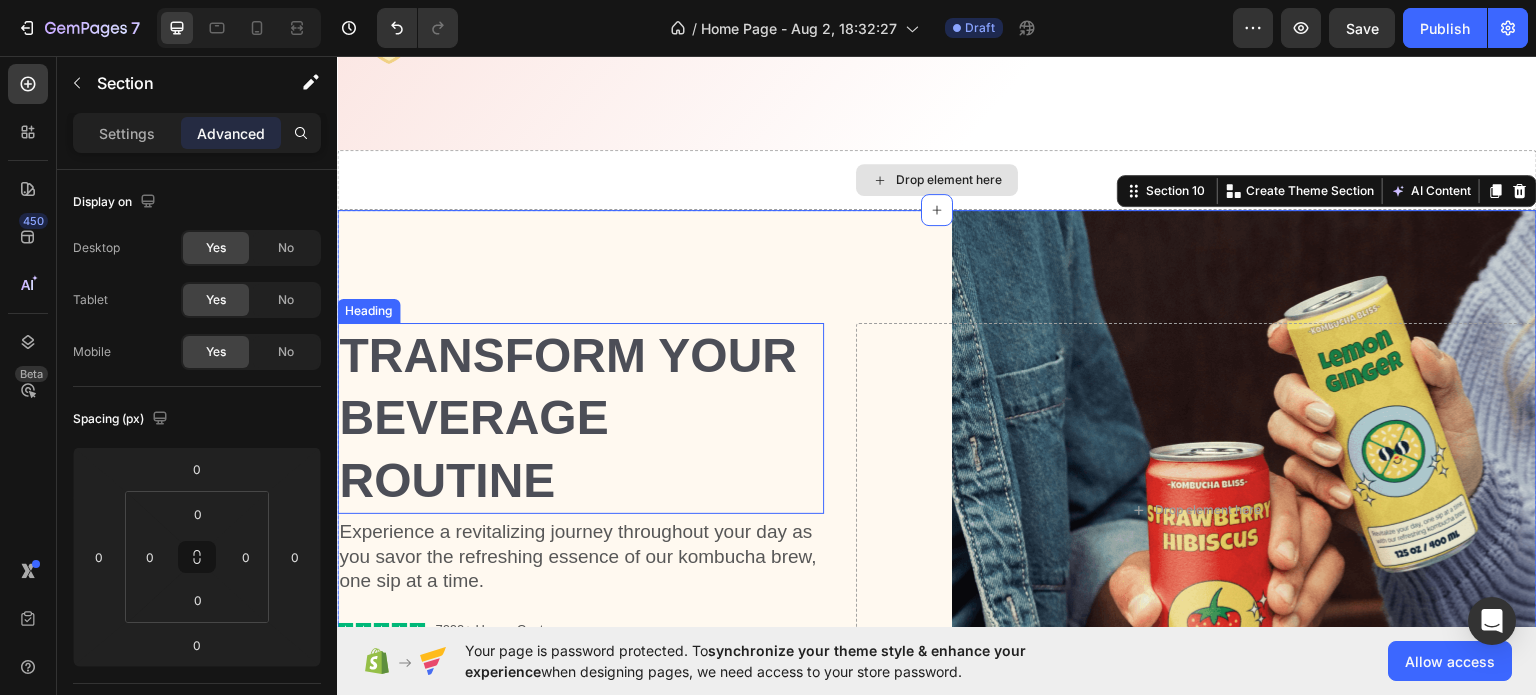 scroll, scrollTop: 3296, scrollLeft: 0, axis: vertical 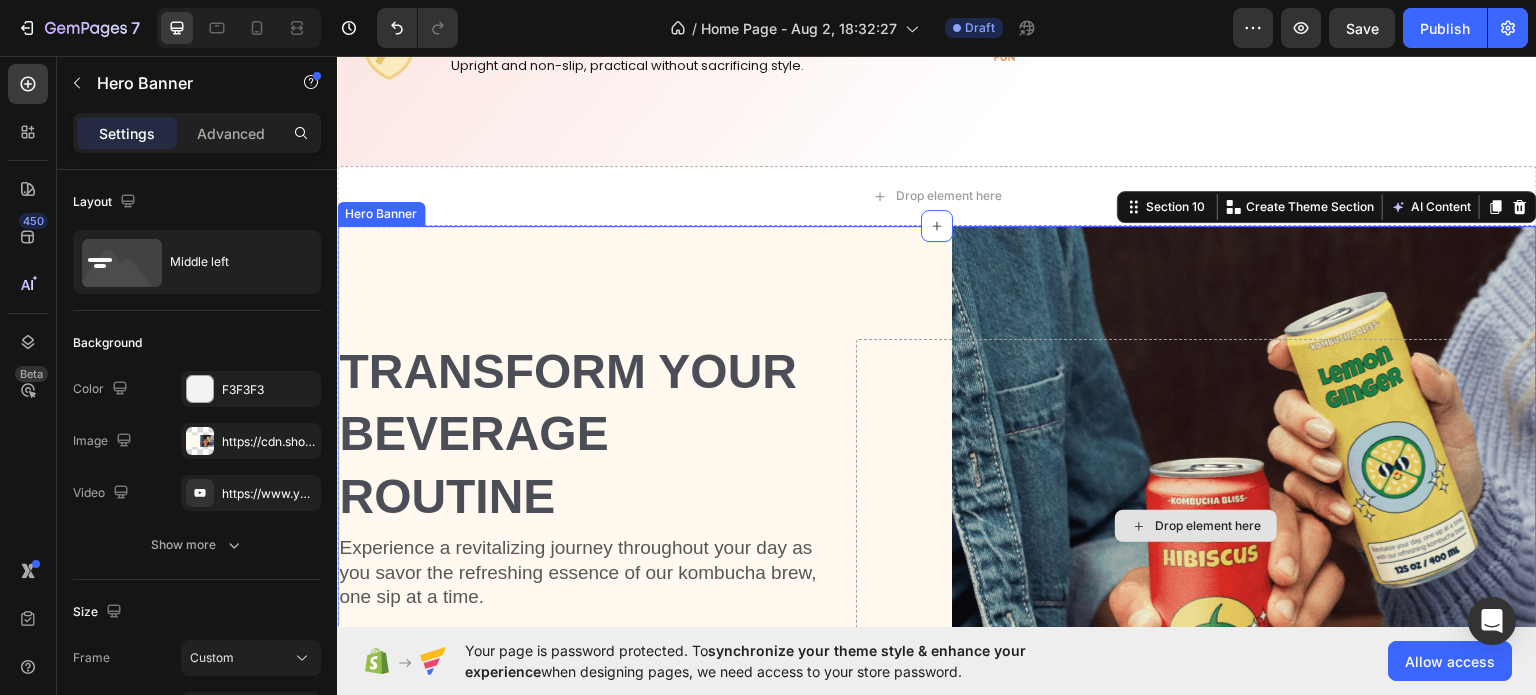 click on "Drop element here" at bounding box center [1196, 525] 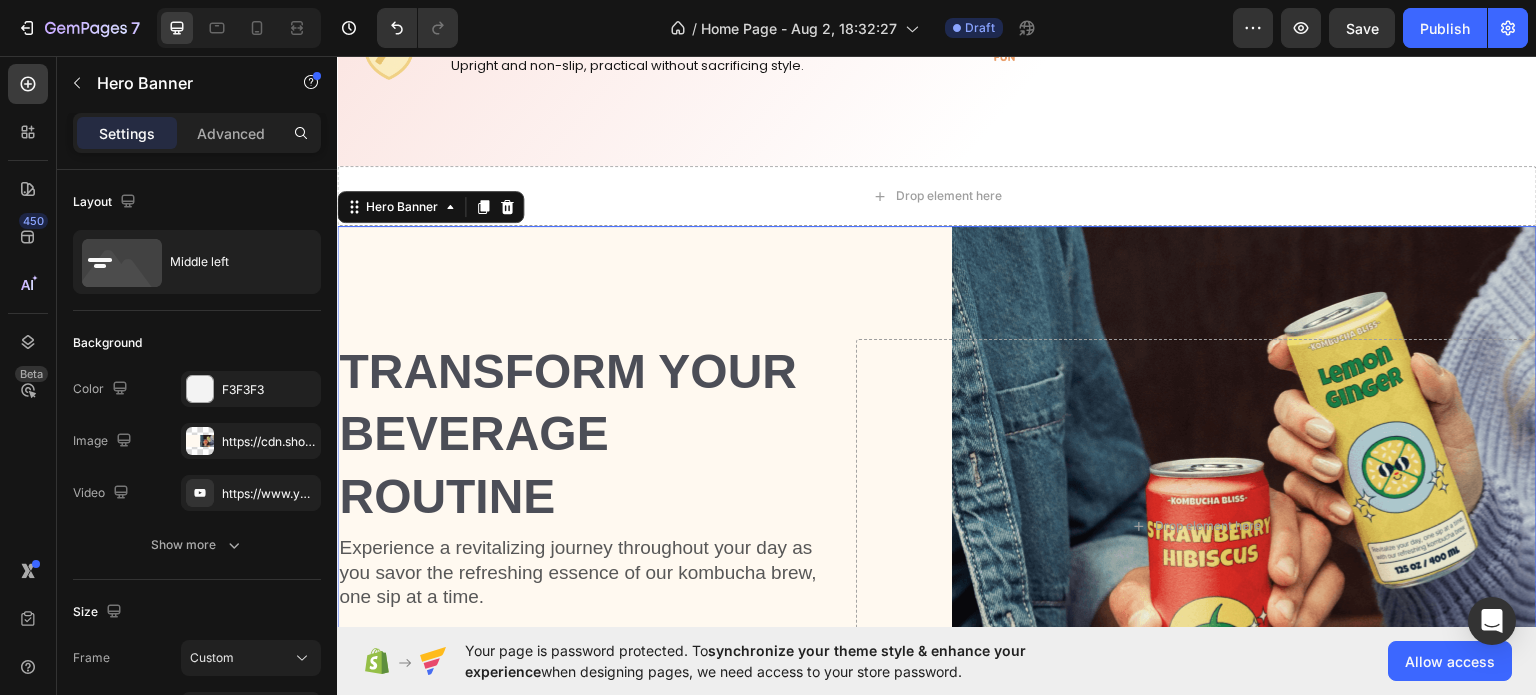 click at bounding box center [937, 525] 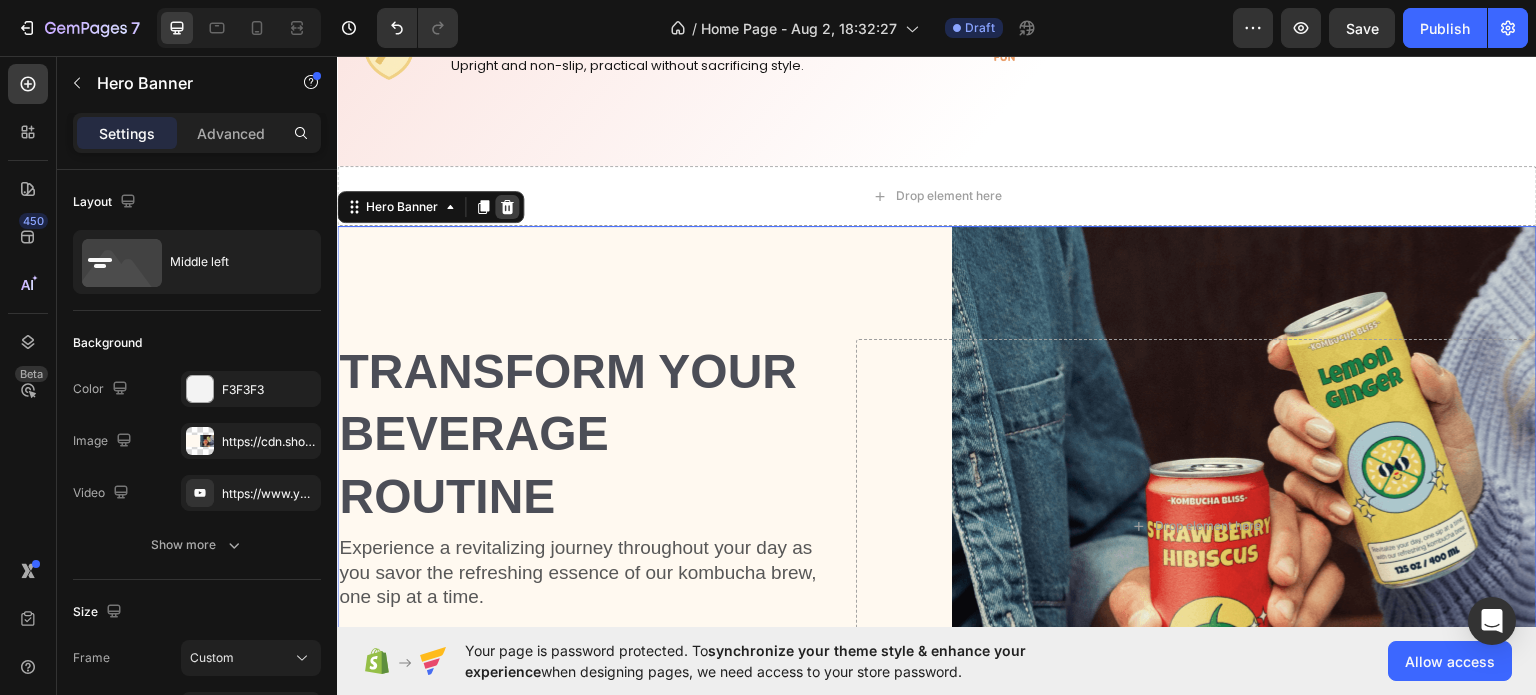 click at bounding box center [507, 206] 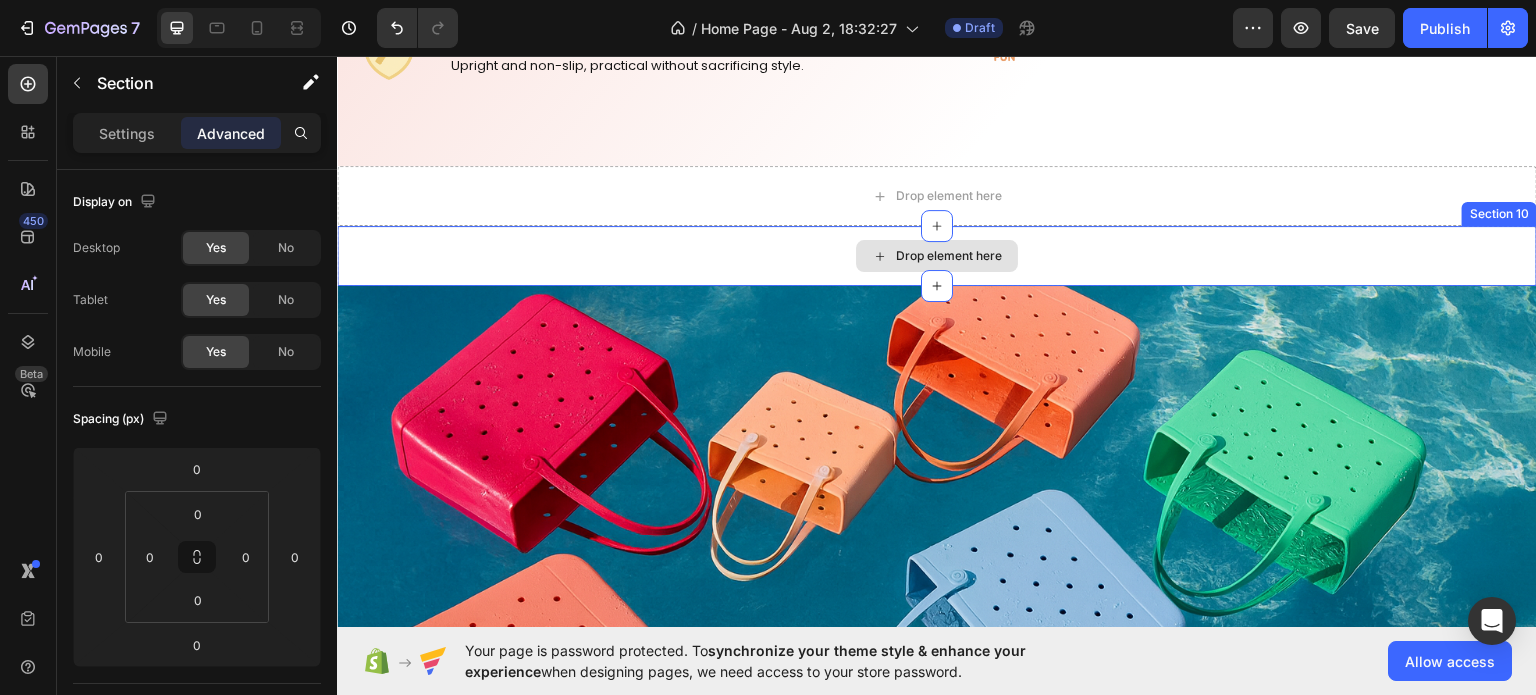 click on "Drop element here" at bounding box center [937, 255] 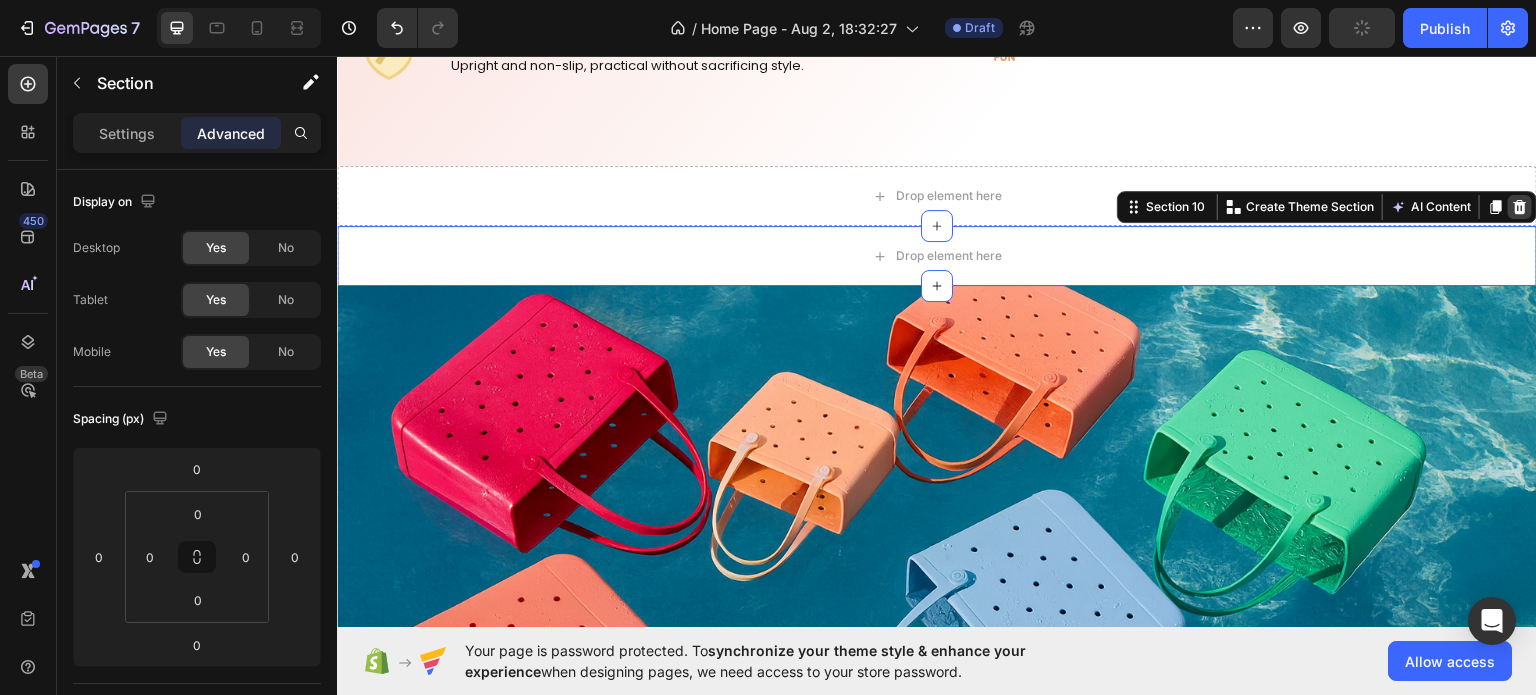 click 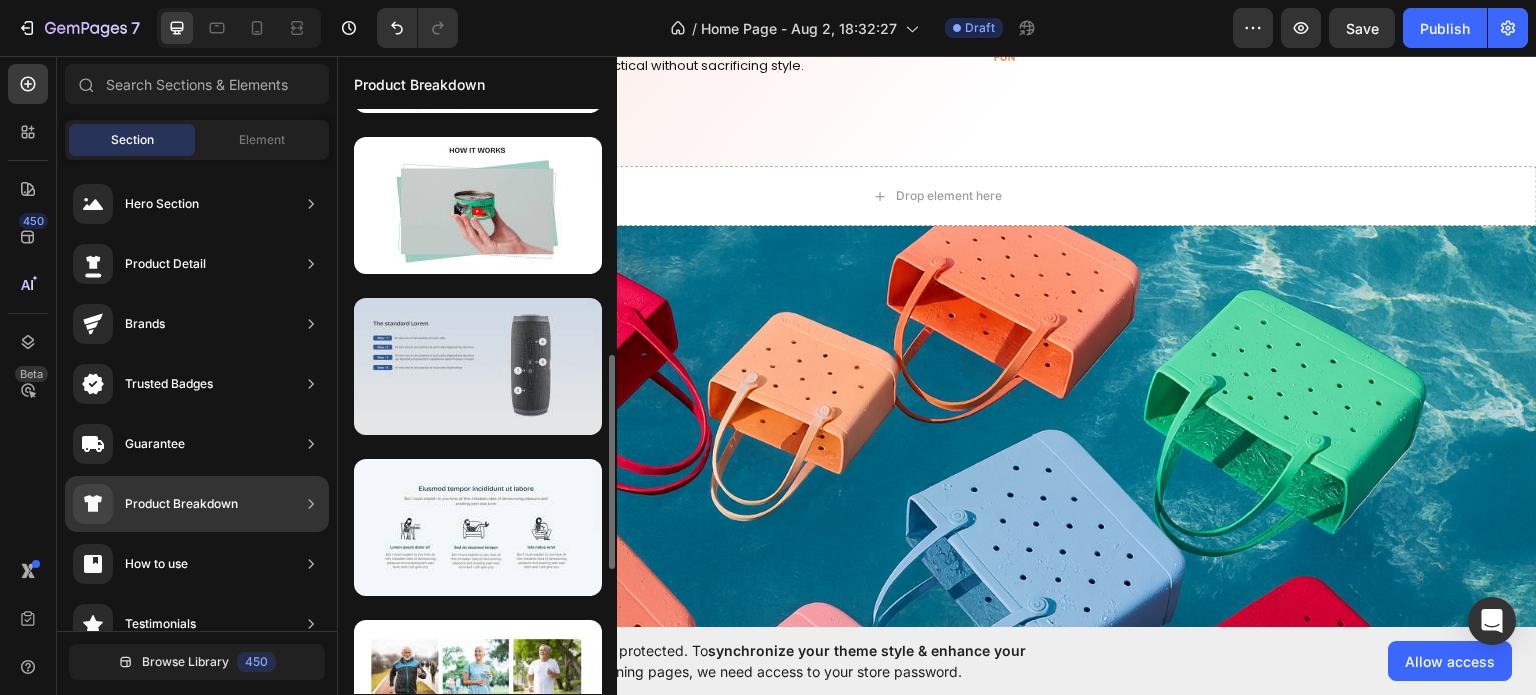 scroll, scrollTop: 400, scrollLeft: 0, axis: vertical 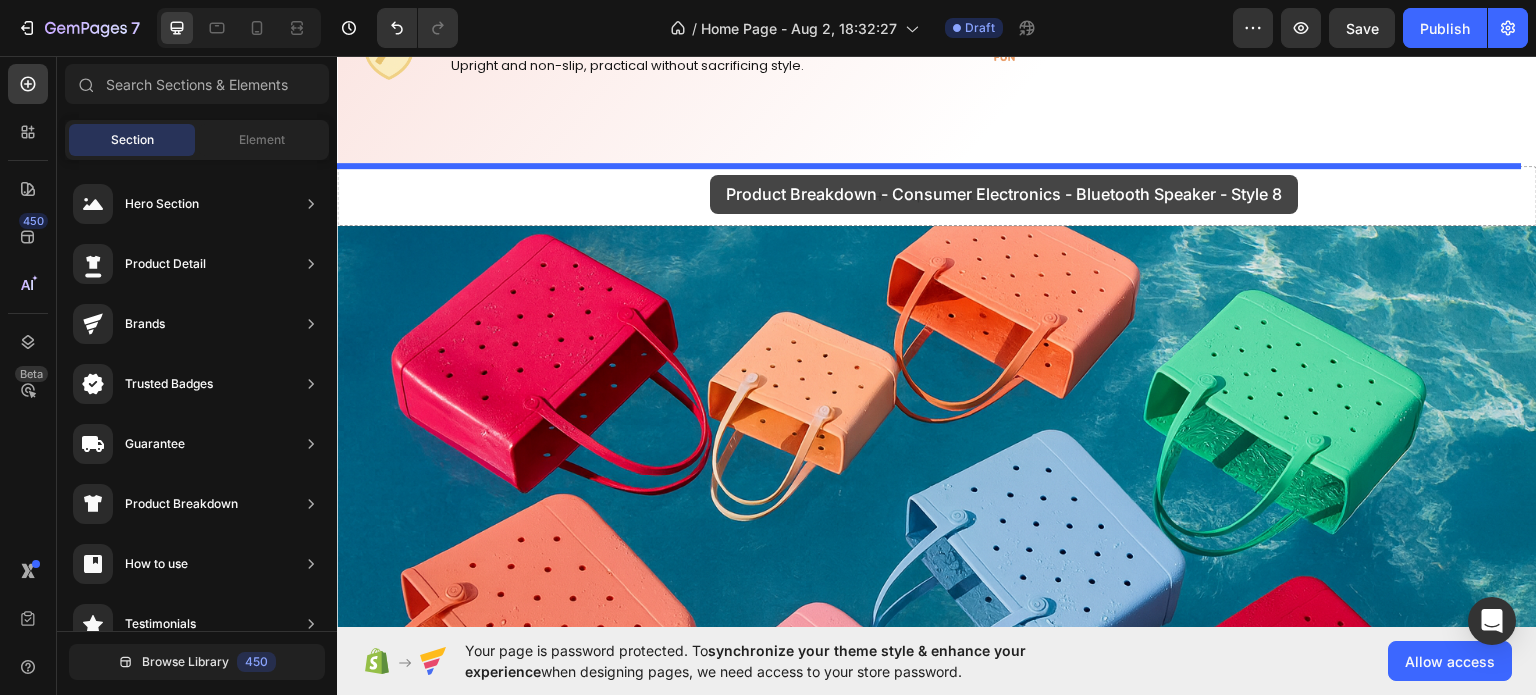 drag, startPoint x: 784, startPoint y: 354, endPoint x: 710, endPoint y: 174, distance: 194.61757 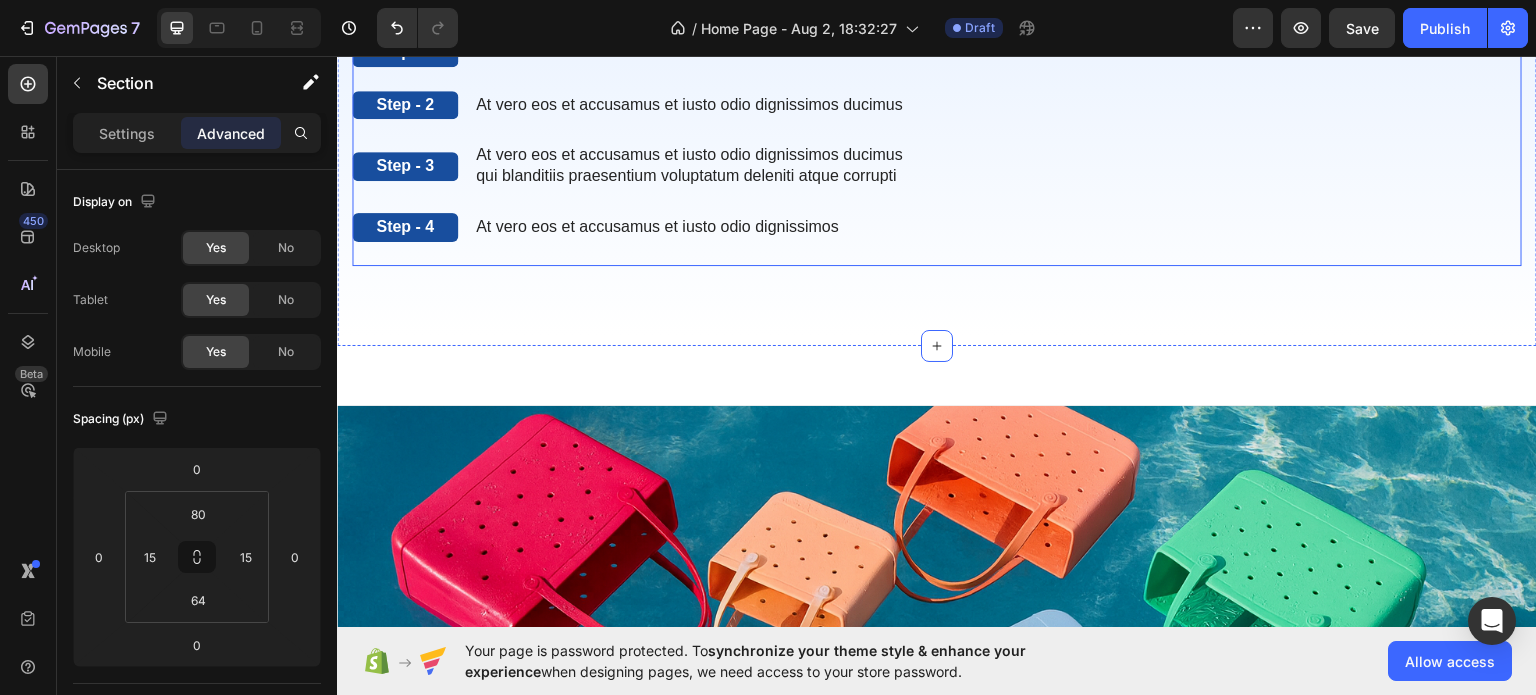 scroll, scrollTop: 3896, scrollLeft: 0, axis: vertical 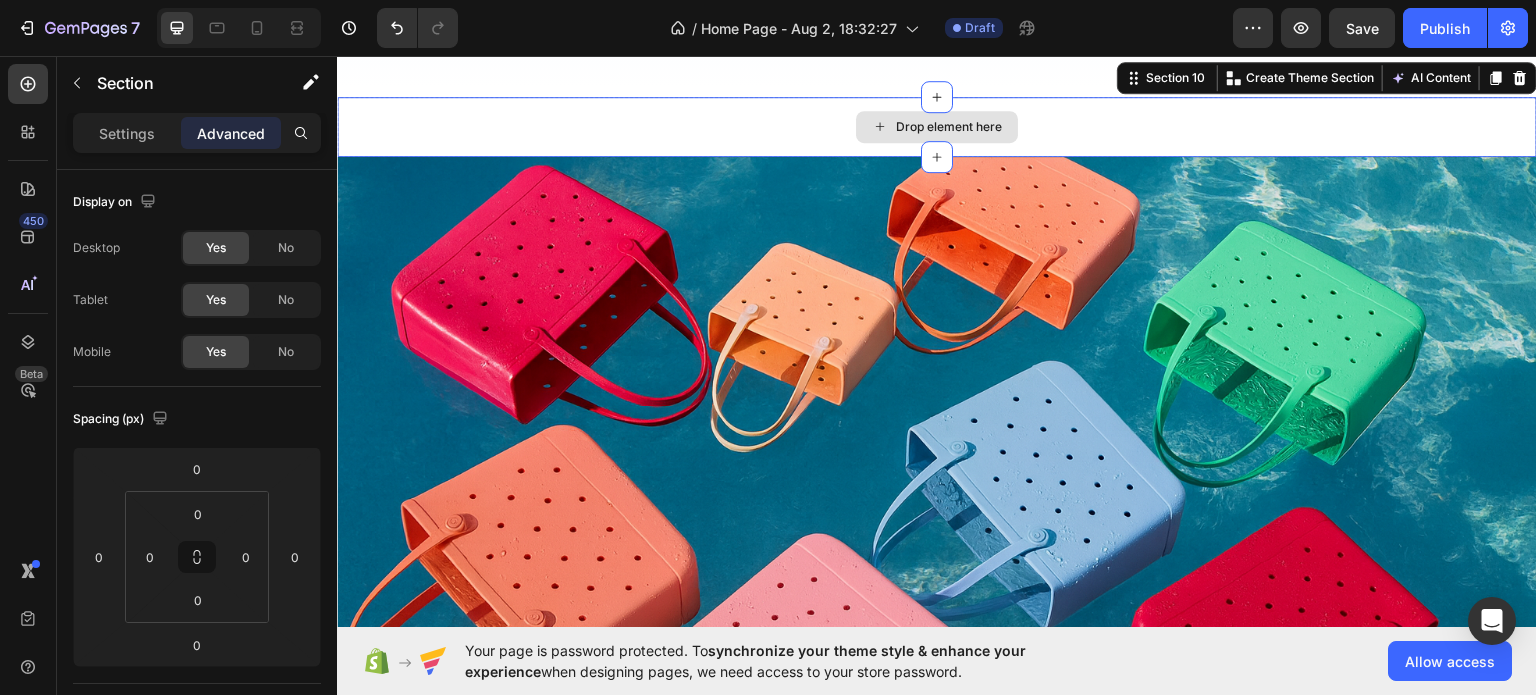 click on "Drop element here" at bounding box center [937, 126] 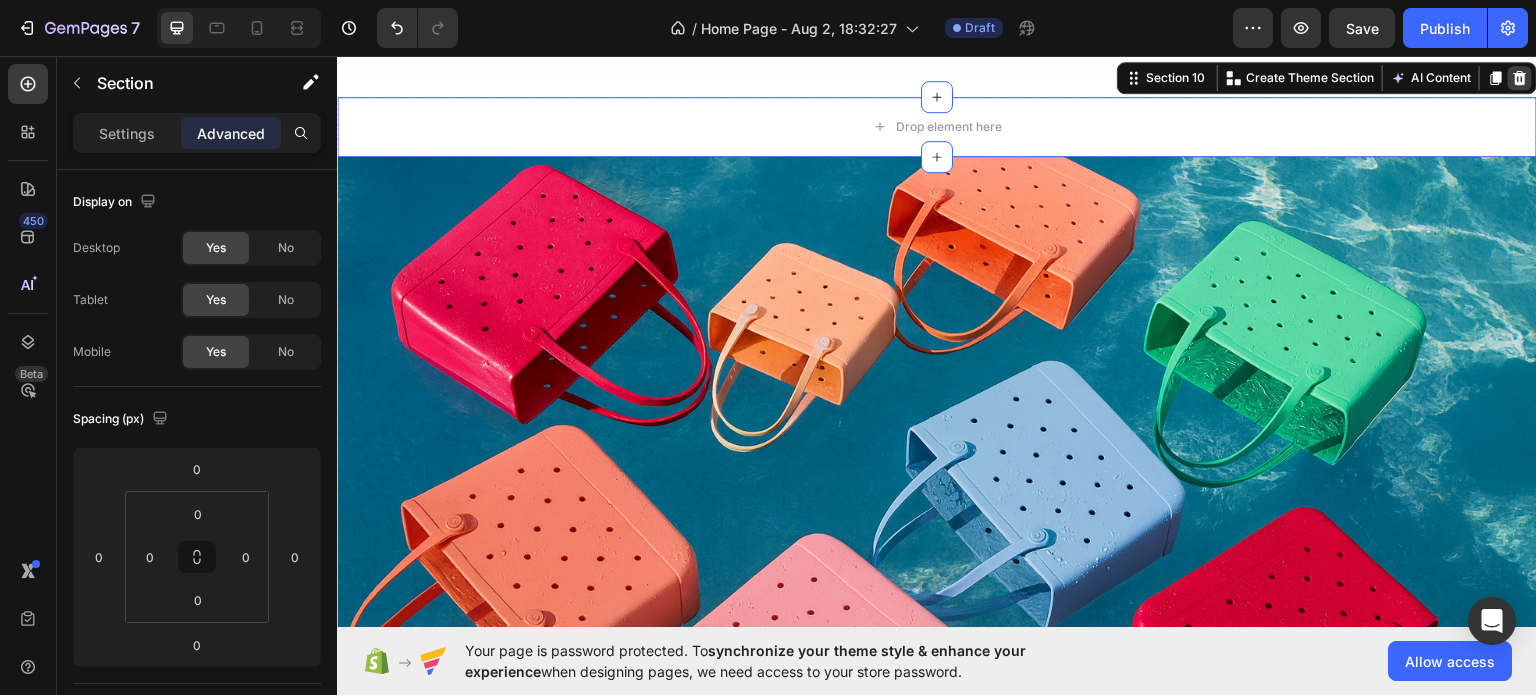 click 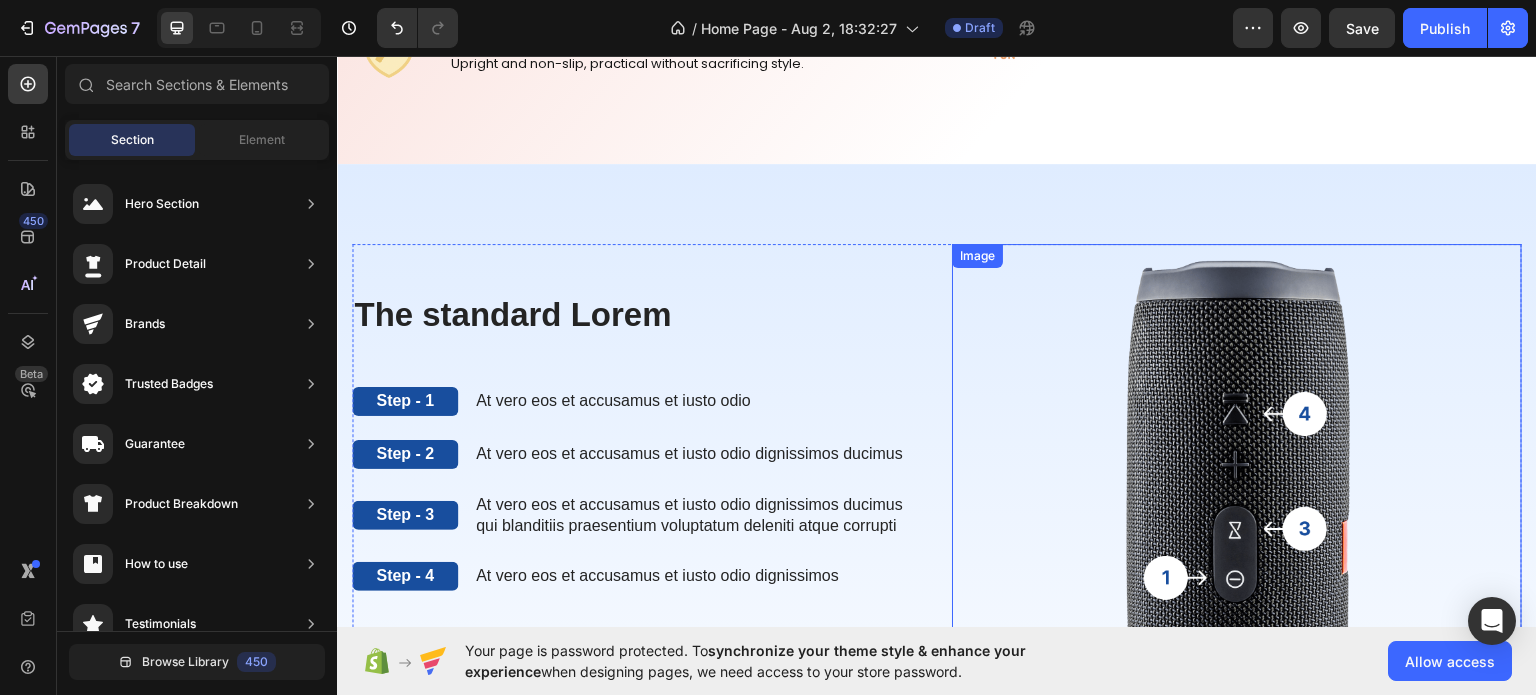 scroll, scrollTop: 3296, scrollLeft: 0, axis: vertical 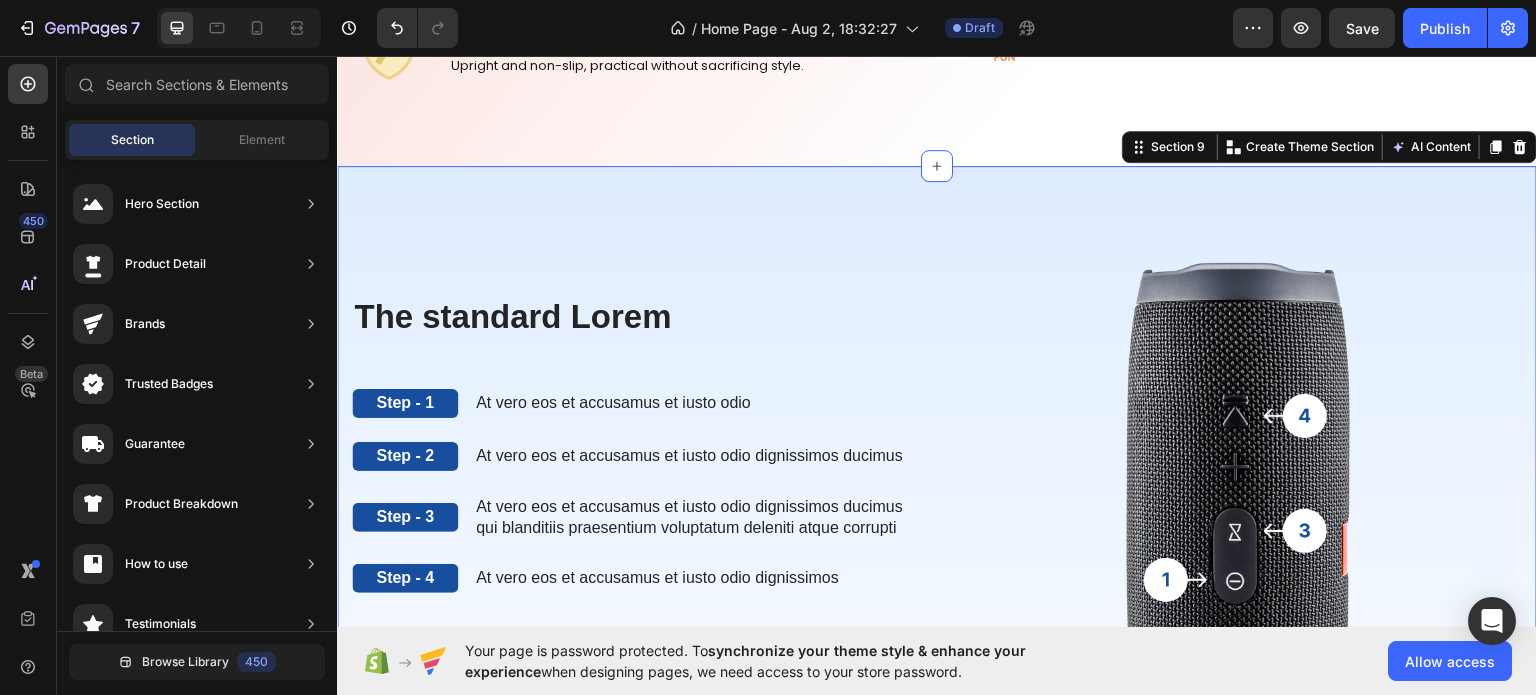 click on "The standard Lorem Heading Step - 1 Text Block At vero eos et accusamus et iusto odio  Text Block Row Step - 2 Text Block At vero eos et accusamus et iusto odio dignissimos ducimus Text Block Row Step - 3 Text Block At vero eos et accusamus et iusto odio dignissimos ducimus qui blanditiis praesentium voluptatum deleniti atque corrupti Text Block Row Step - 4 Text Block At vero eos et accusamus et iusto odio dignissimos  Text Block Row The standard Lorem Heading Image Row Section 9   You can create reusable sections Create Theme Section AI Content Write with GemAI What would you like to describe here? Tone and Voice Persuasive Product Show more Generate" at bounding box center [937, 547] 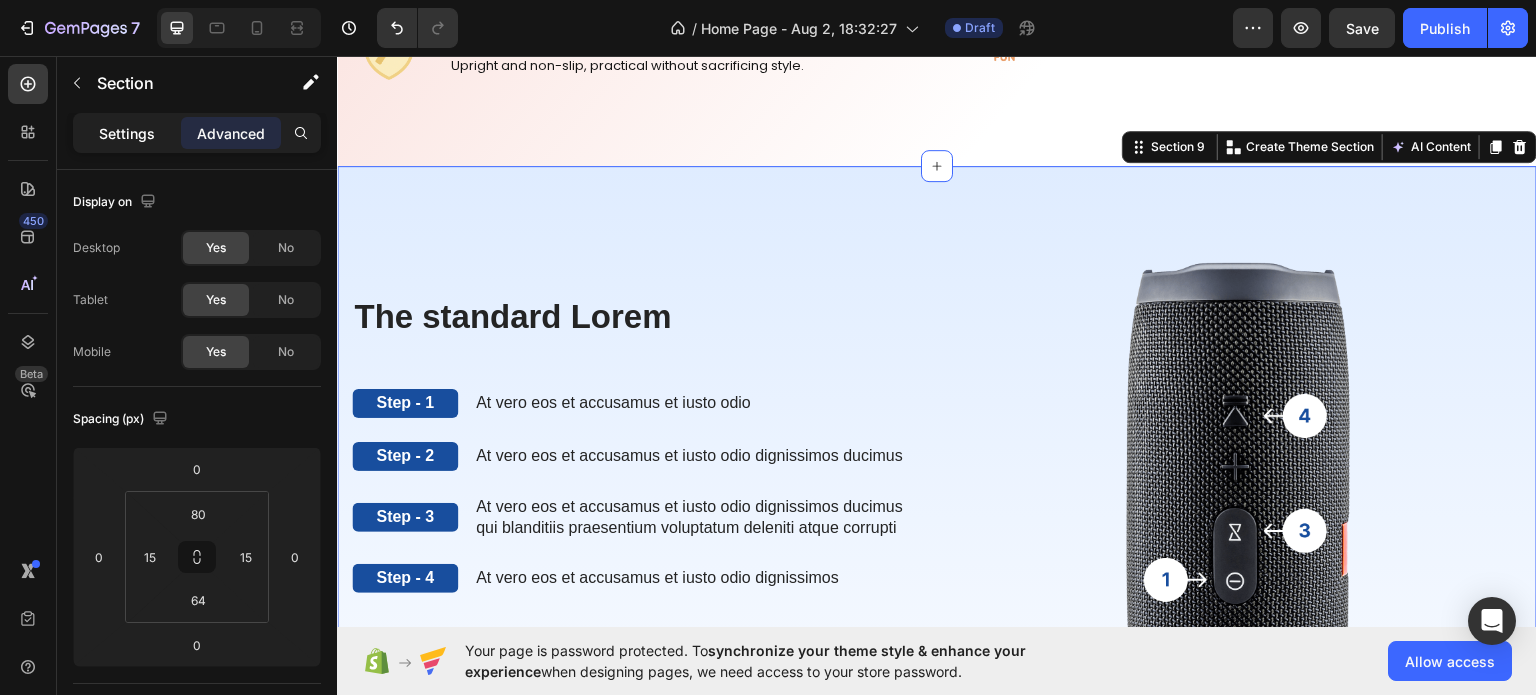 click on "Settings" 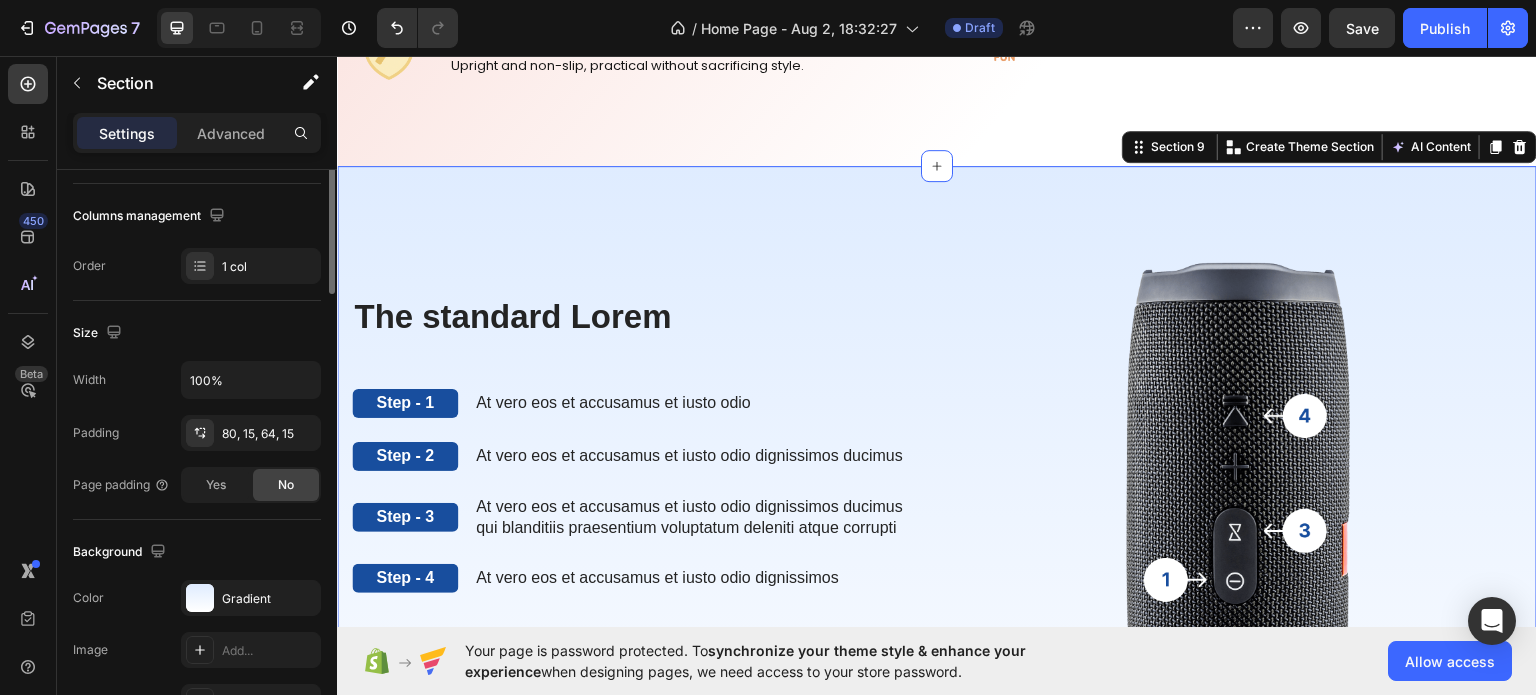 scroll, scrollTop: 500, scrollLeft: 0, axis: vertical 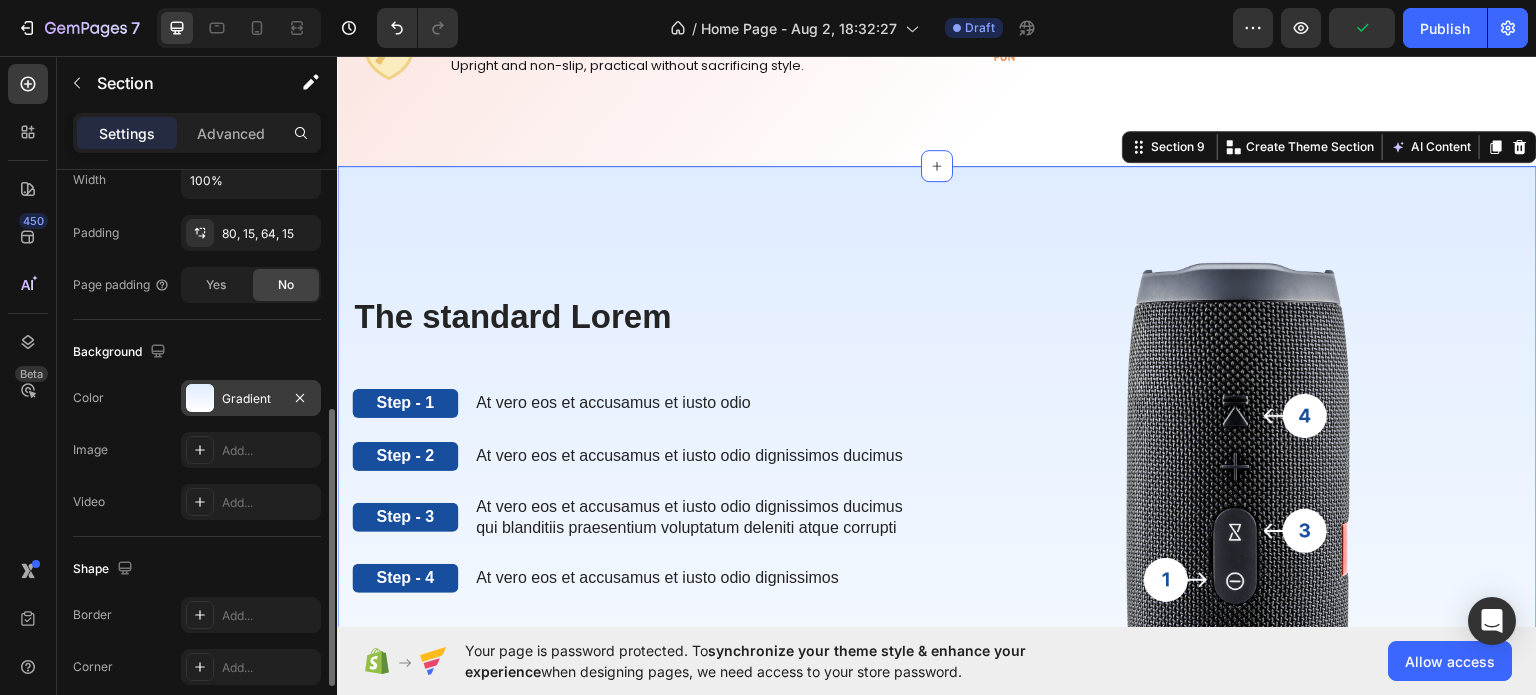 click on "Gradient" at bounding box center (251, 398) 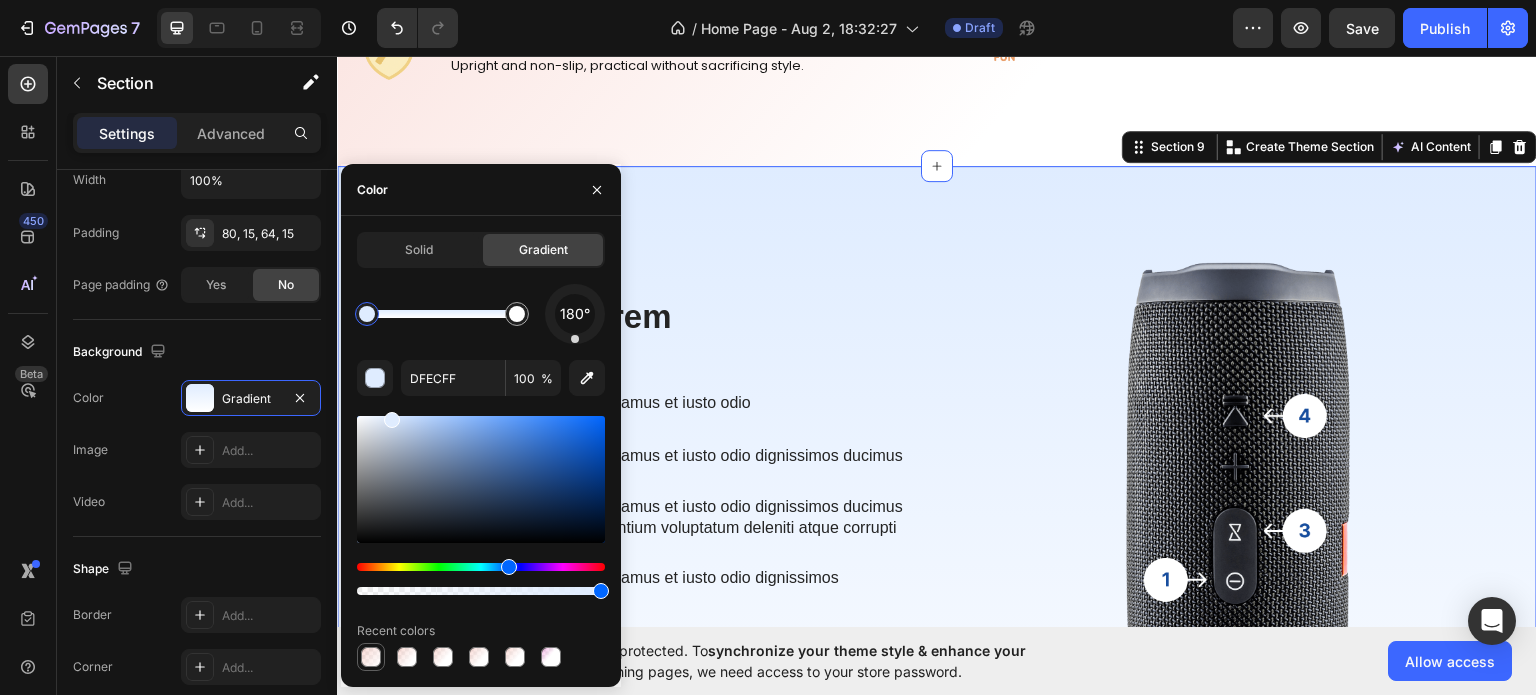 click on "Solid Gradient 180° DFECFF 100 % Recent colors" at bounding box center (481, 451) 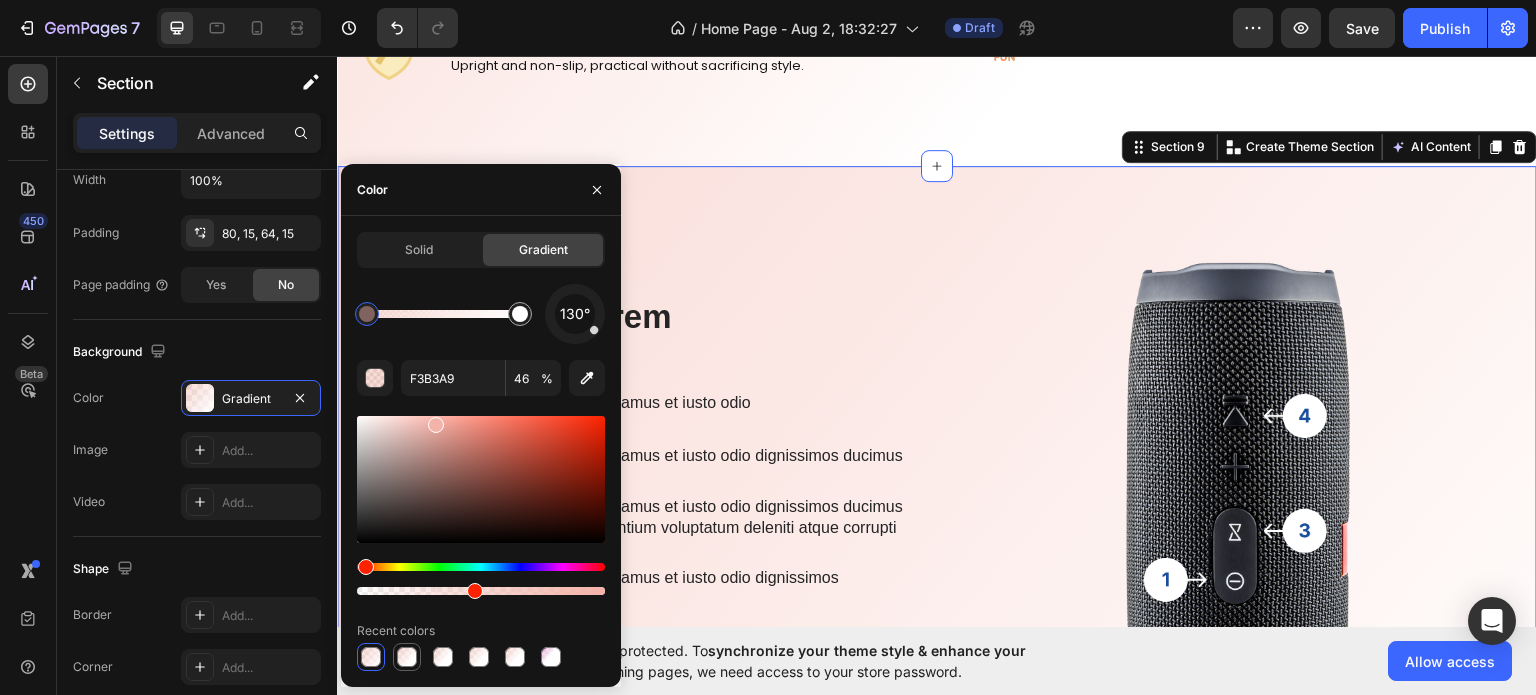 click at bounding box center [407, 657] 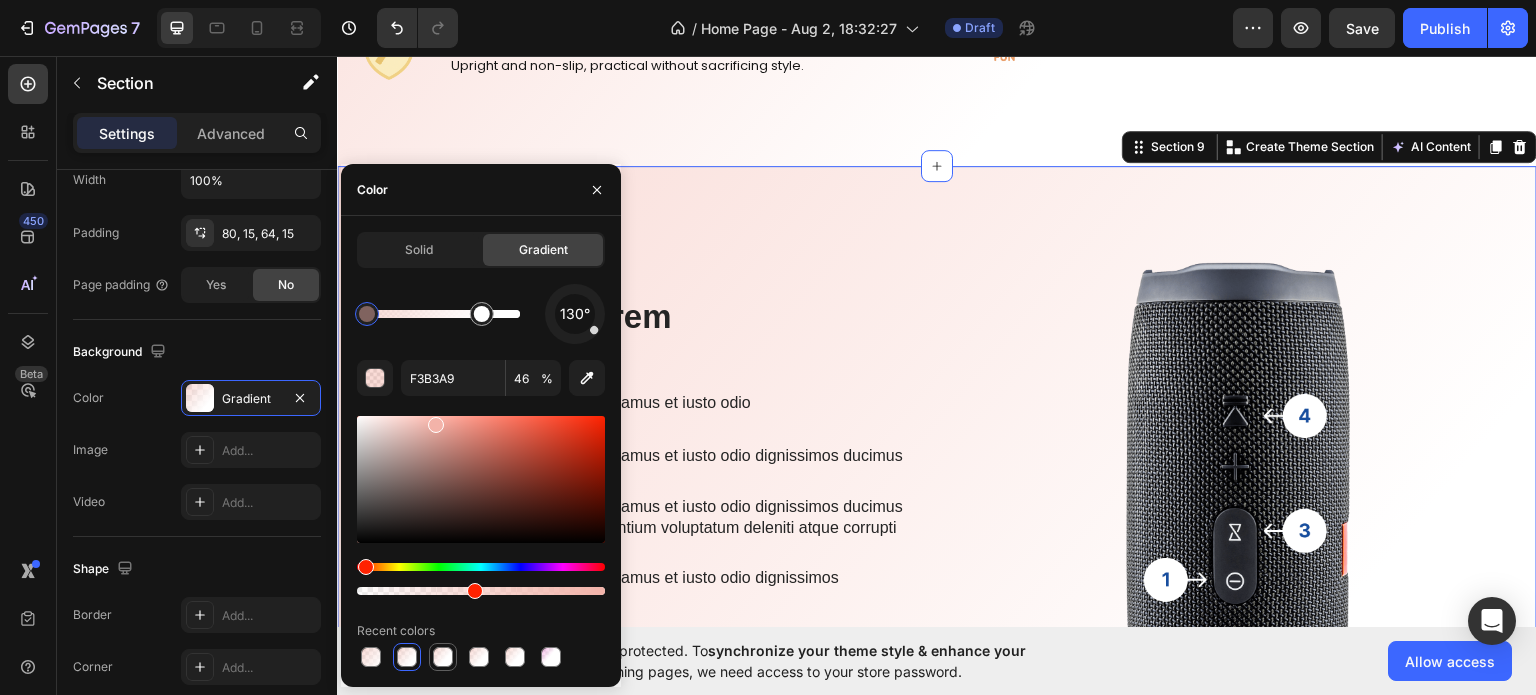 click at bounding box center (443, 657) 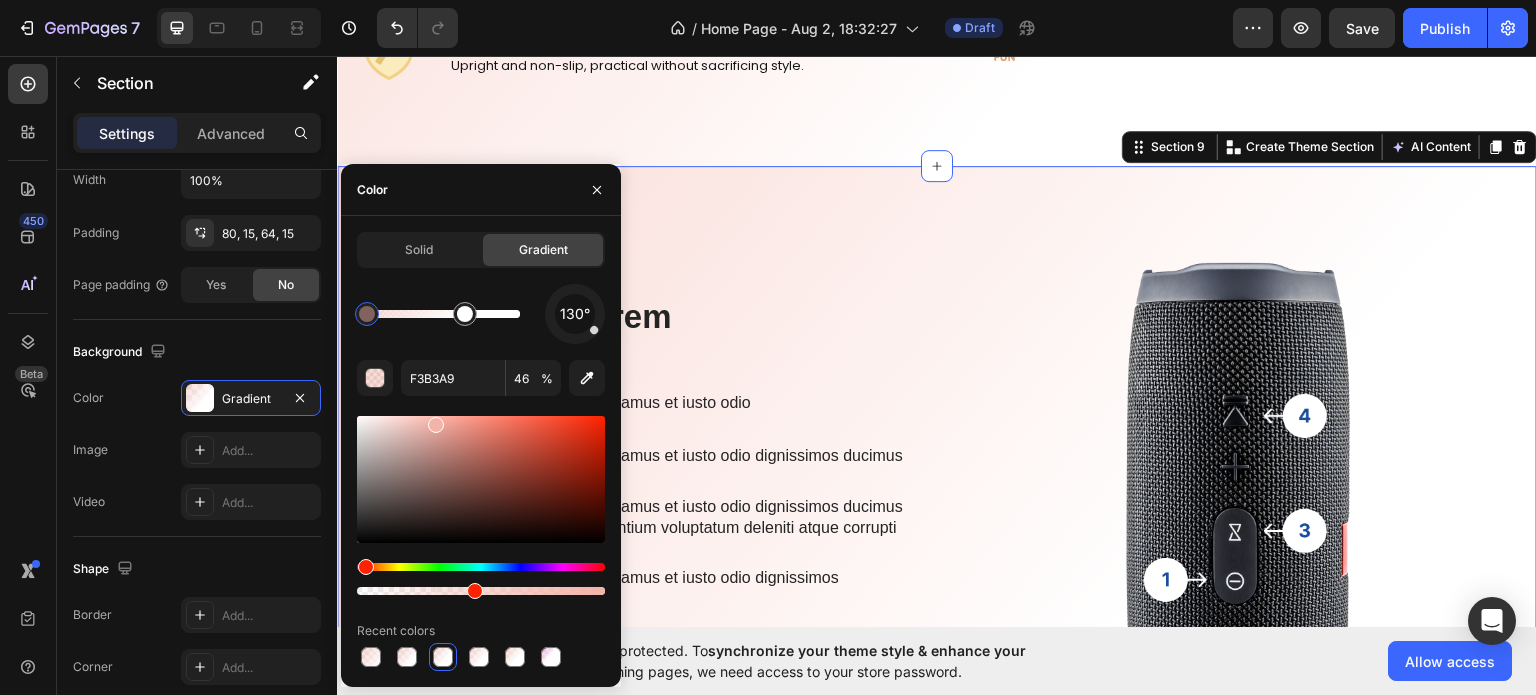 click on "The standard Lorem Heading Step - 1 Text Block At vero eos et accusamus et iusto odio  Text Block Row Step - 2 Text Block At vero eos et accusamus et iusto odio dignissimos ducimus Text Block Row Step - 3 Text Block At vero eos et accusamus et iusto odio dignissimos ducimus qui blanditiis praesentium voluptatum deleniti atque corrupti Text Block Row Step - 4 Text Block At vero eos et accusamus et iusto odio dignissimos  Text Block Row The standard Lorem Heading Image Row Section 9   You can create reusable sections Create Theme Section AI Content Write with GemAI What would you like to describe here? Tone and Voice Persuasive Product Show more Generate" at bounding box center (937, 547) 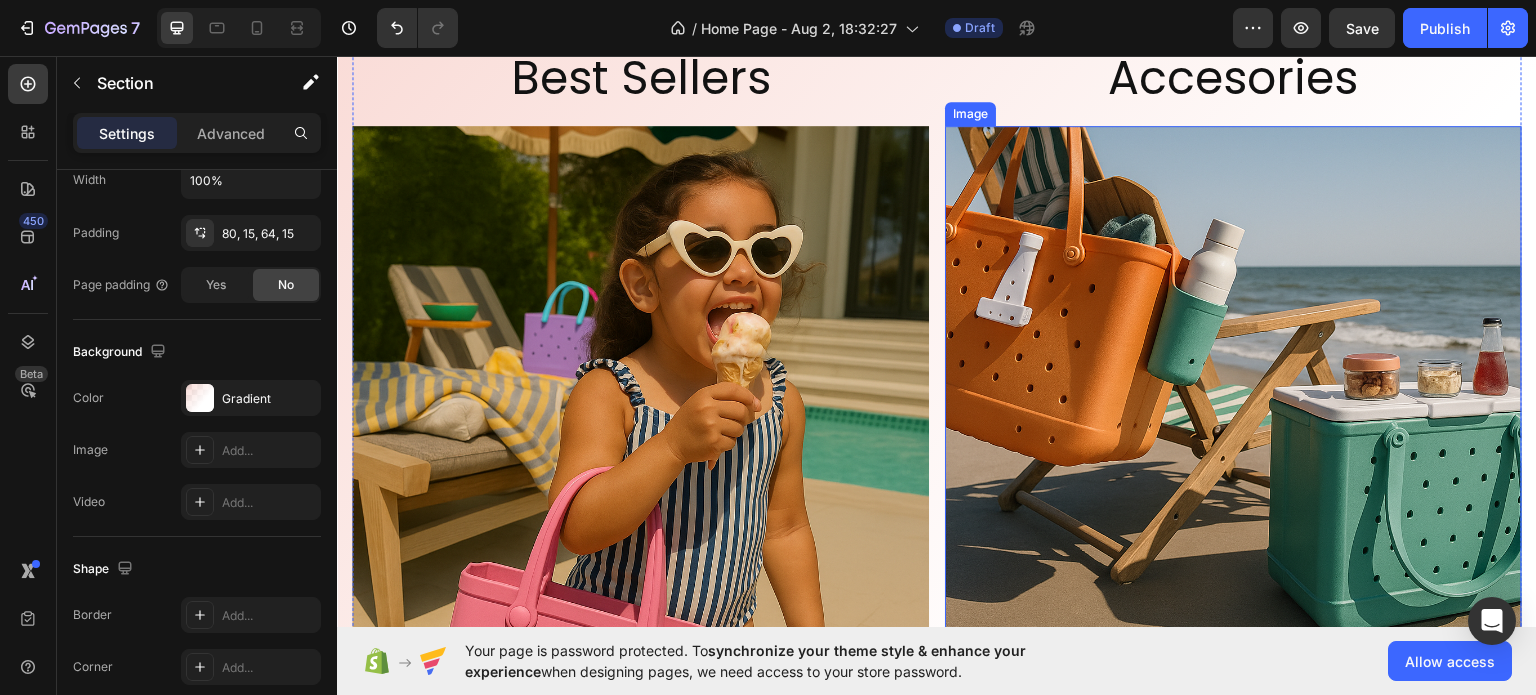 scroll, scrollTop: 2096, scrollLeft: 0, axis: vertical 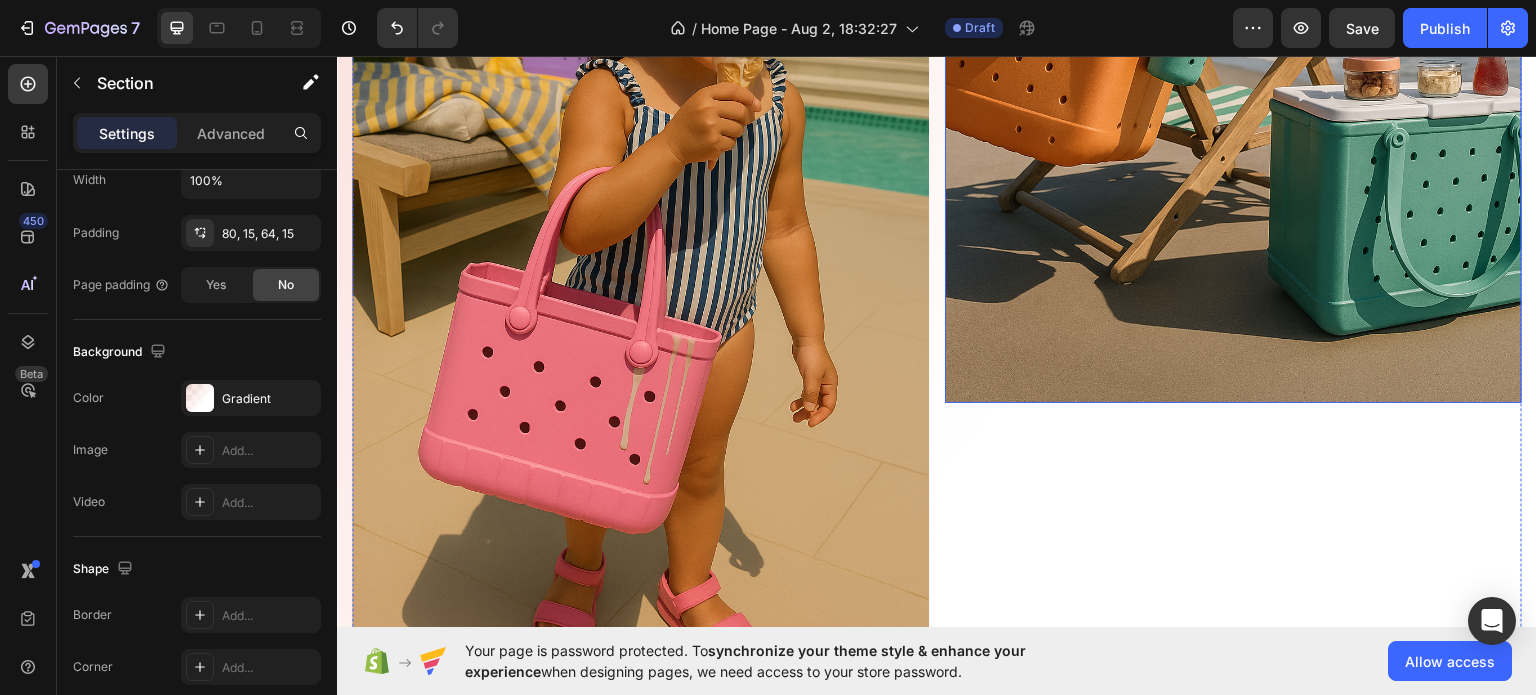 click at bounding box center [1233, 113] 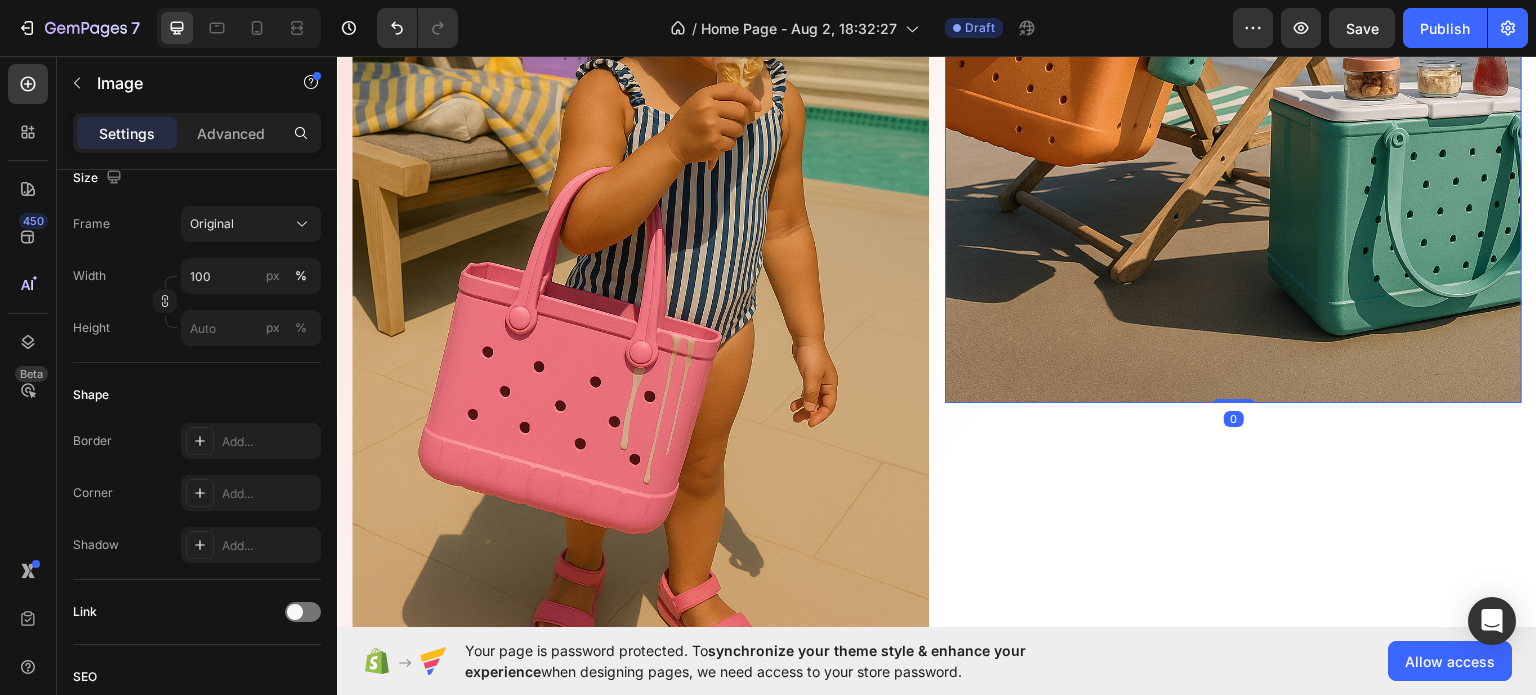 scroll, scrollTop: 0, scrollLeft: 0, axis: both 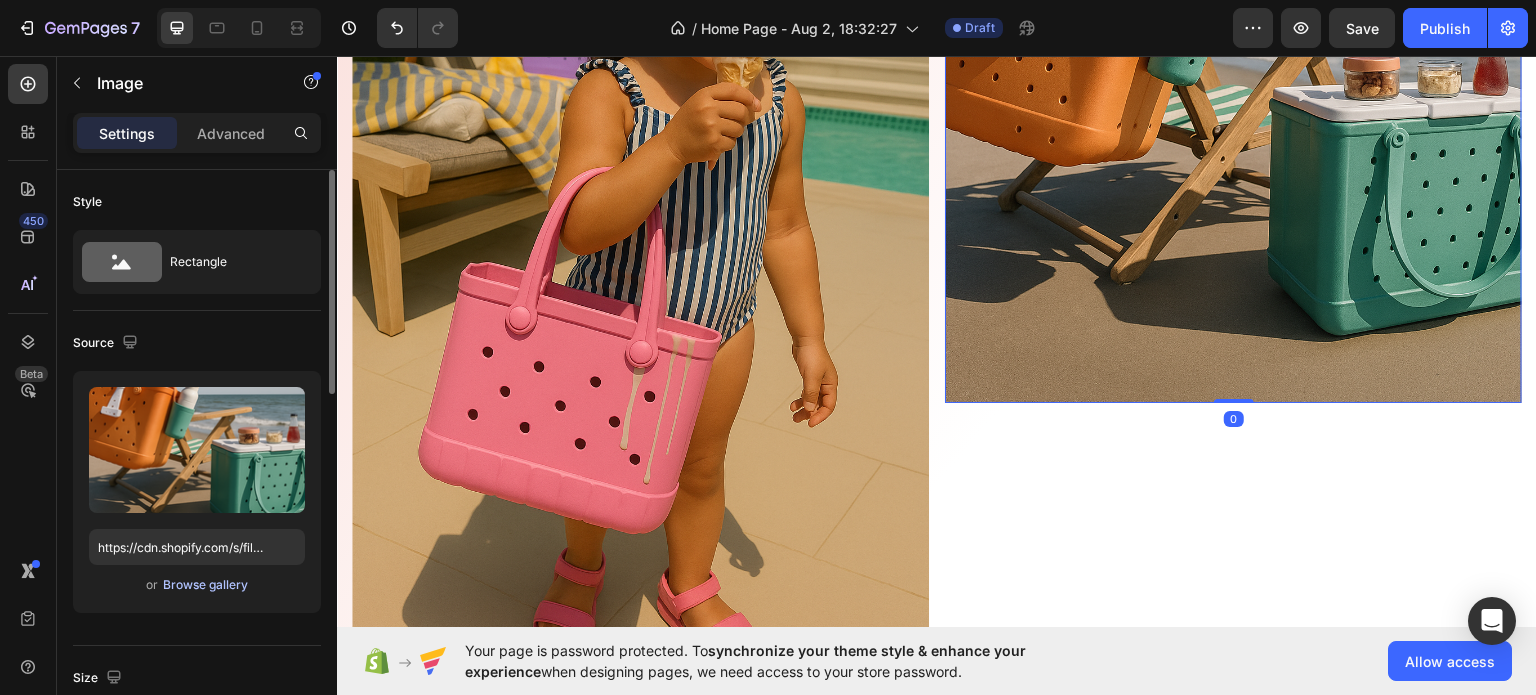 click on "Browse gallery" at bounding box center (205, 585) 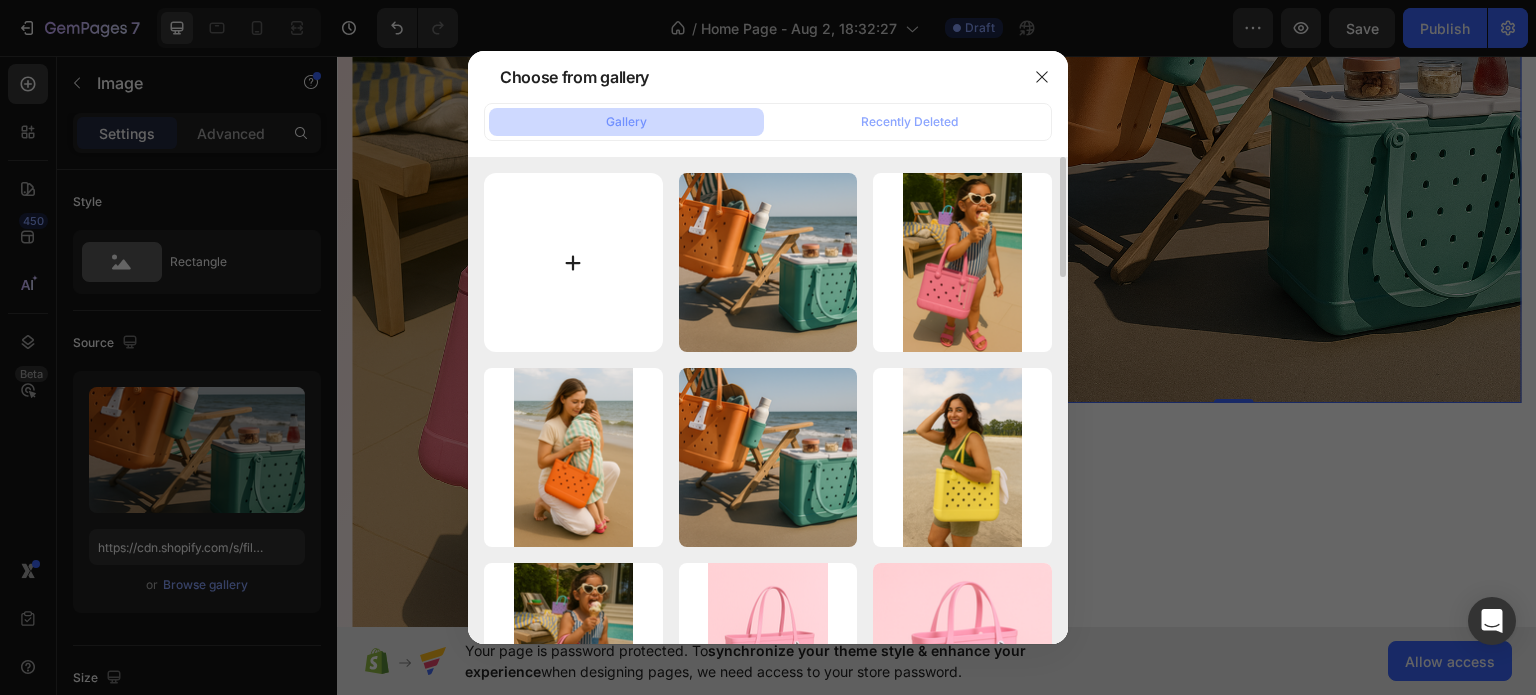 click at bounding box center [573, 262] 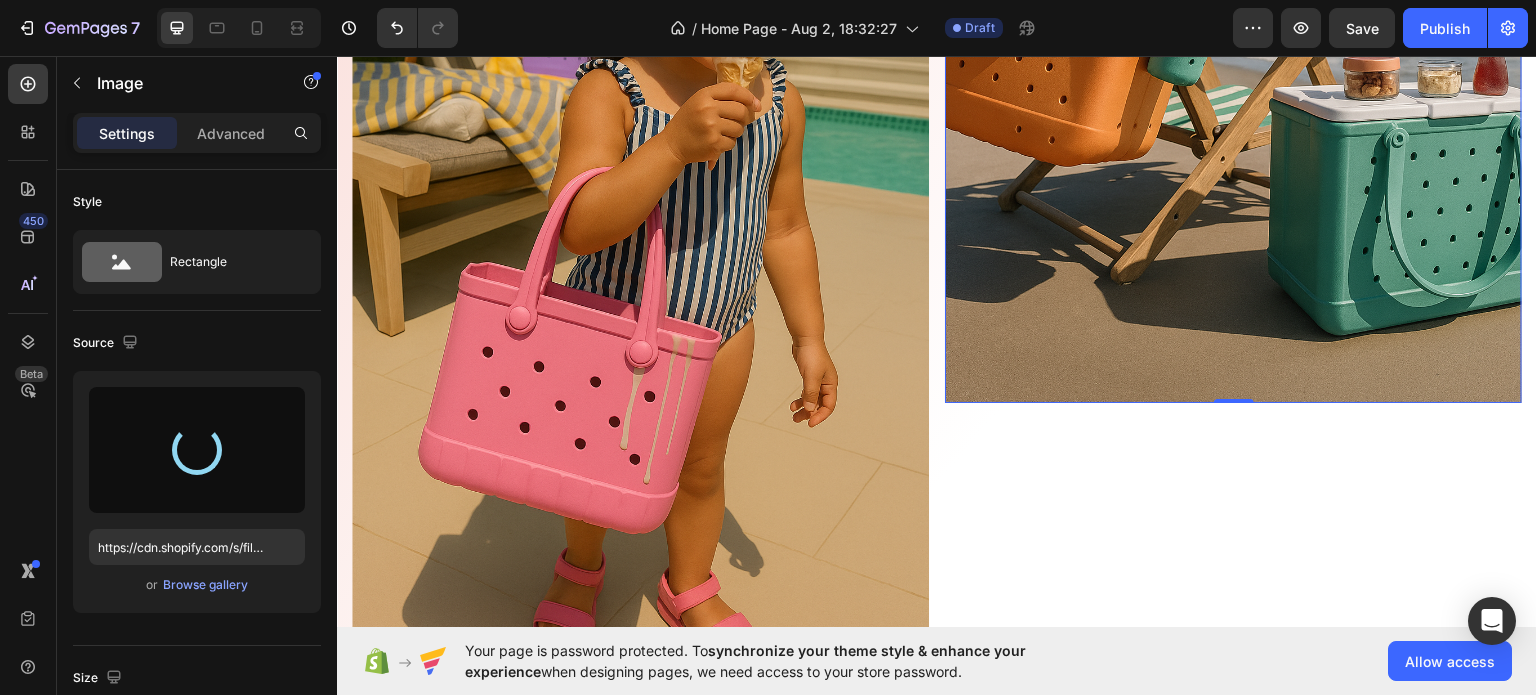 type on "https://cdn.shopify.com/s/files/1/0969/7240/7109/files/gempages_578074636697207484-ad41cf5b-515a-4bce-9489-fab7a405afb2.png" 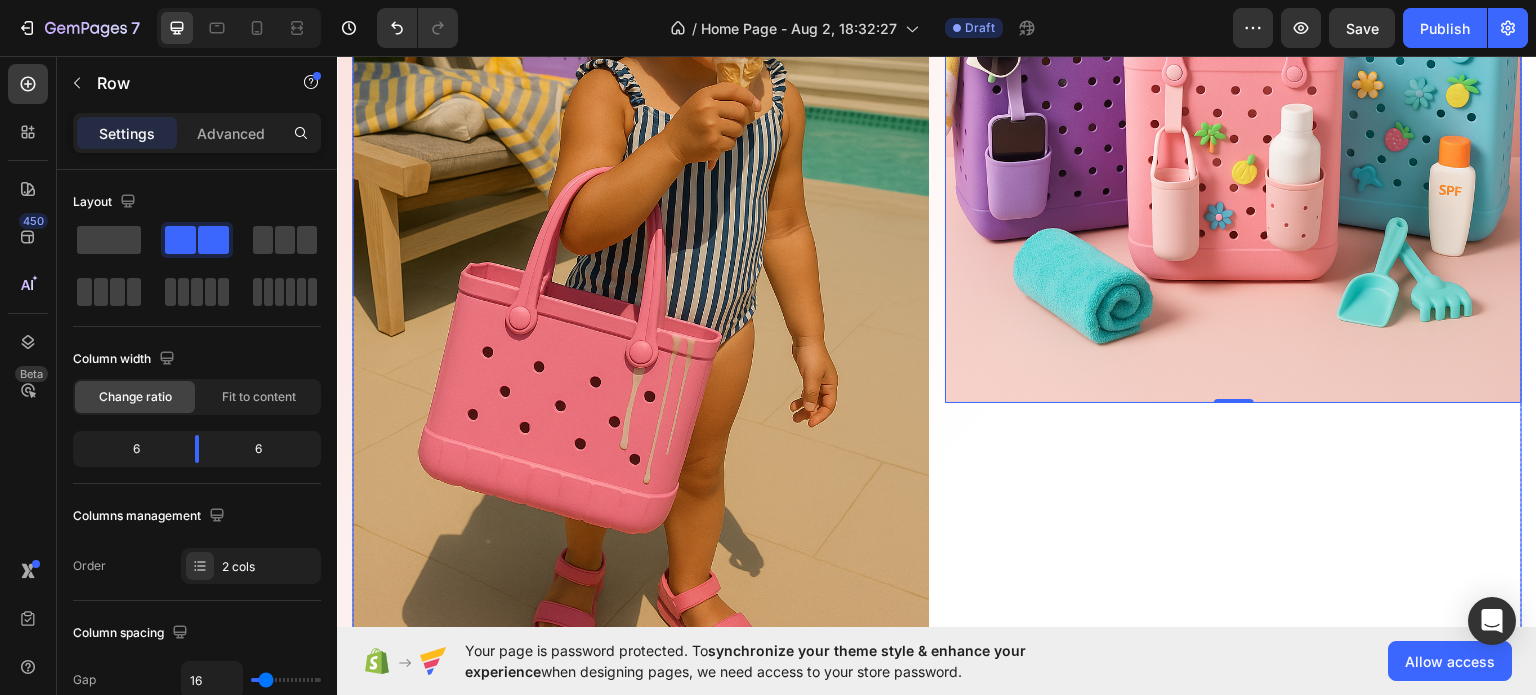 click on "Accesories Heading Image   0" at bounding box center (1233, 218) 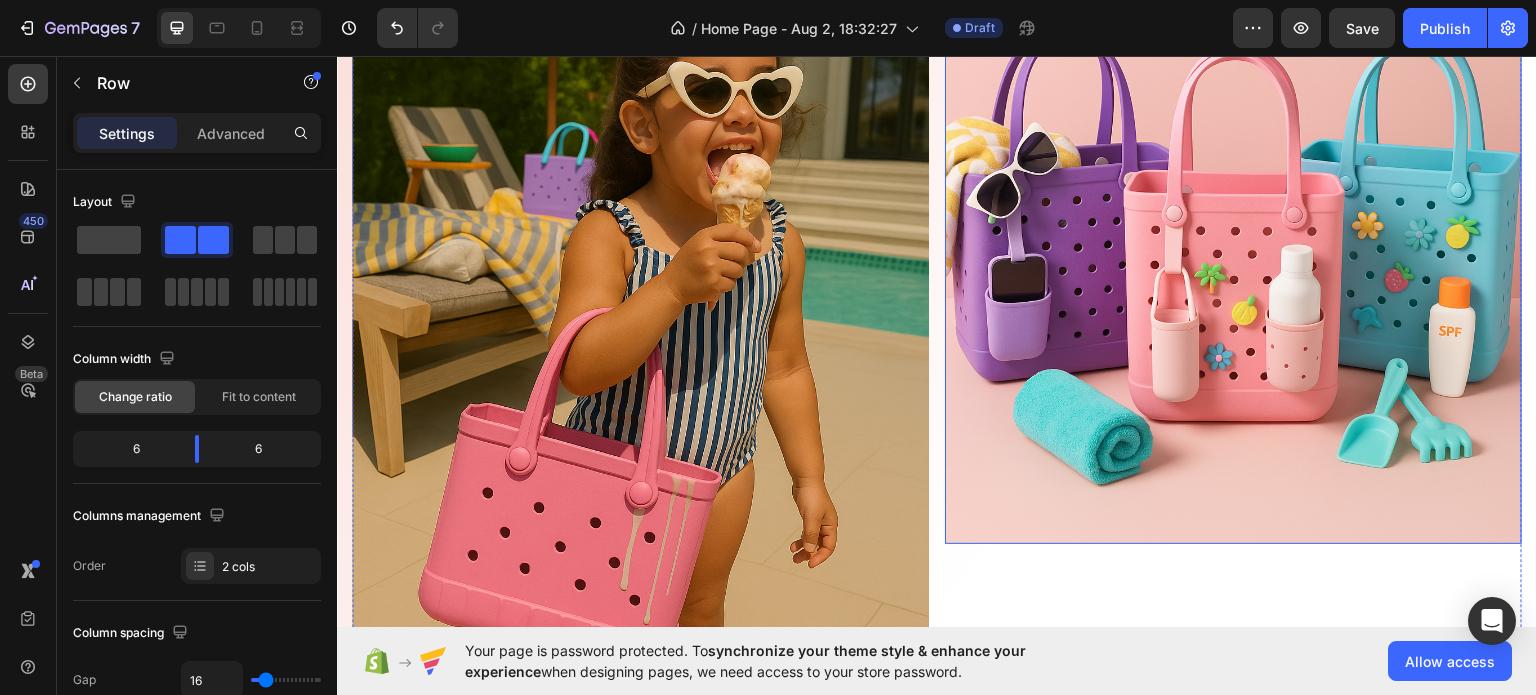 scroll, scrollTop: 2096, scrollLeft: 0, axis: vertical 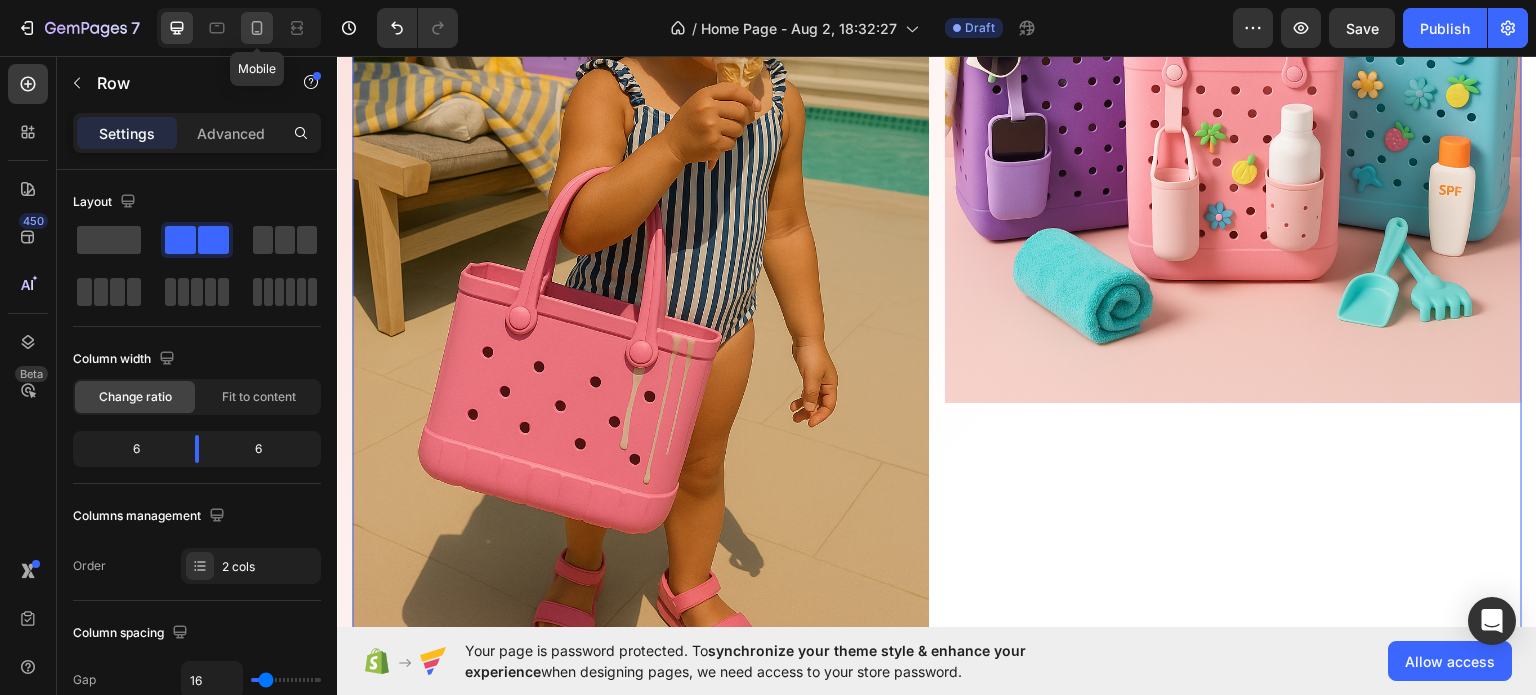 click 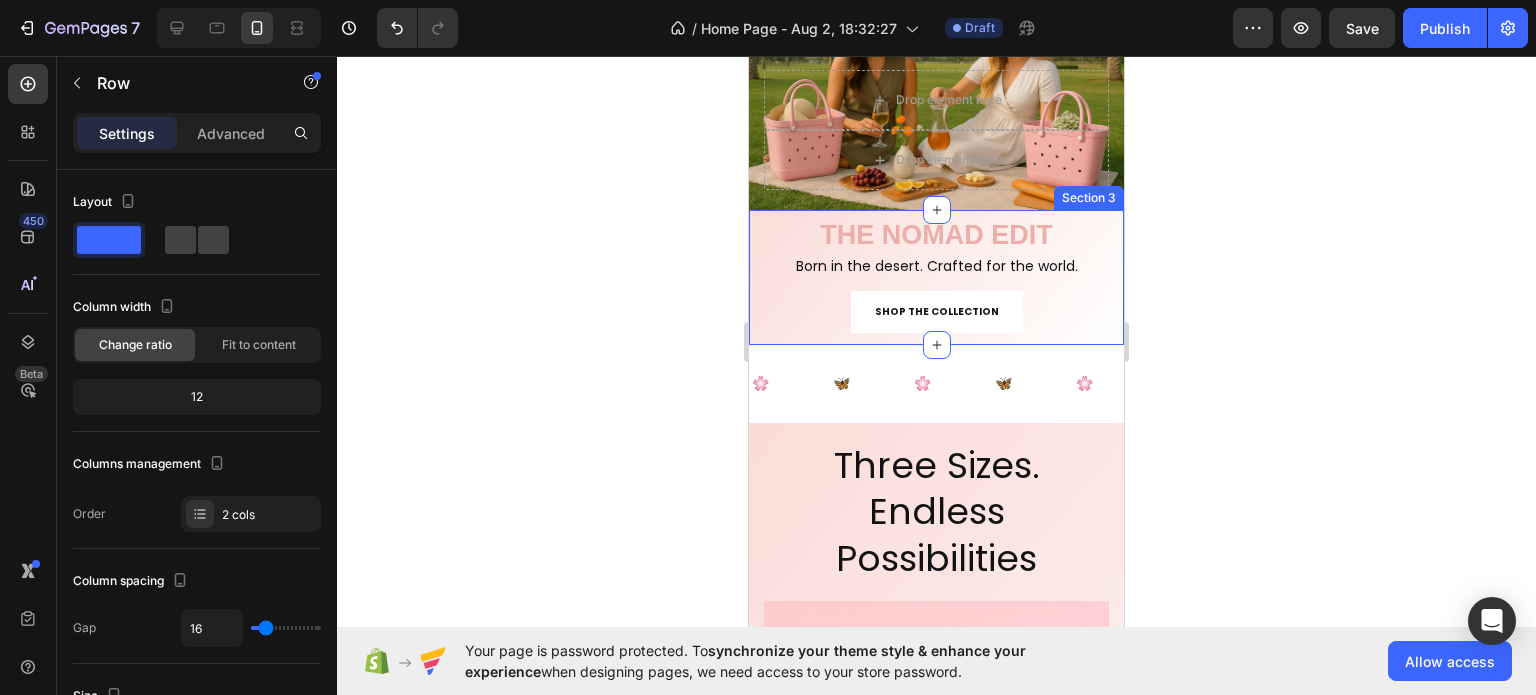scroll, scrollTop: 316, scrollLeft: 0, axis: vertical 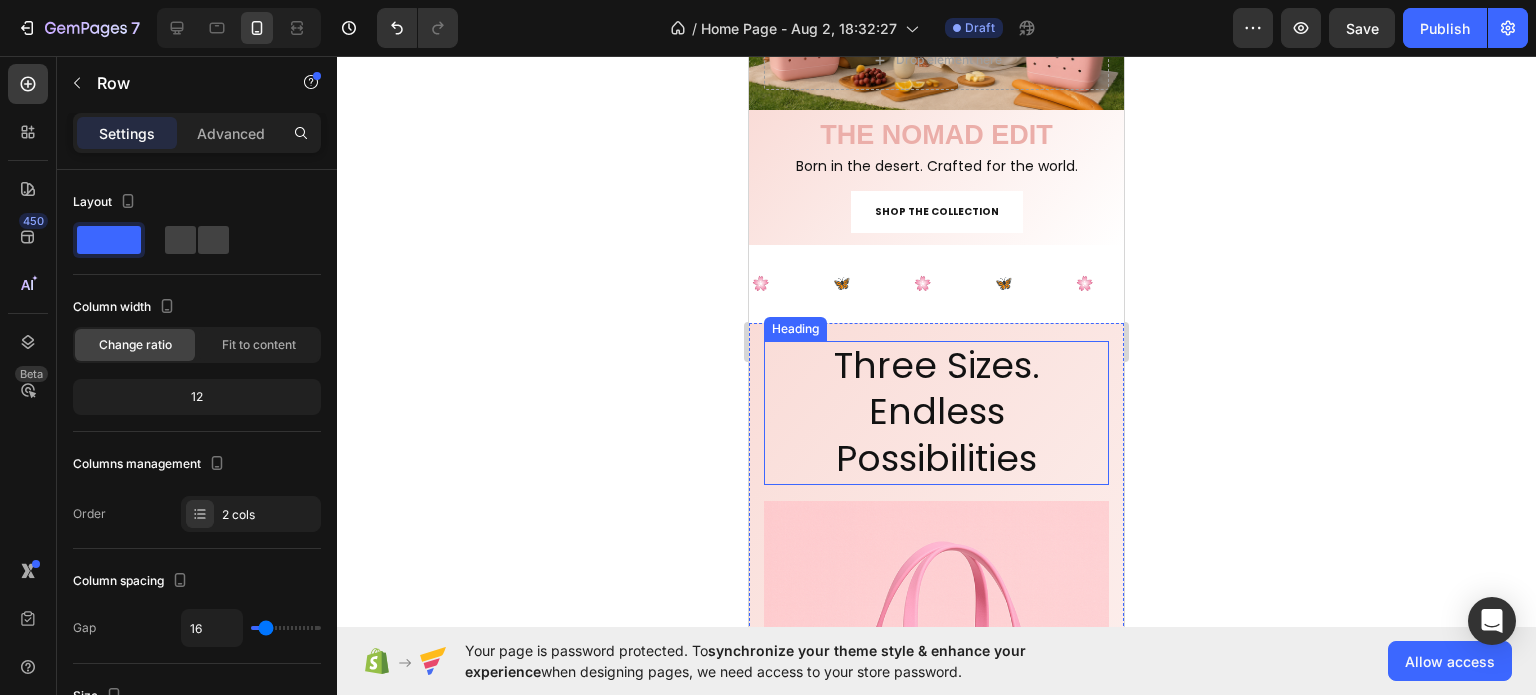 click on "Three Sizes. Endless Possibilities" at bounding box center [936, 413] 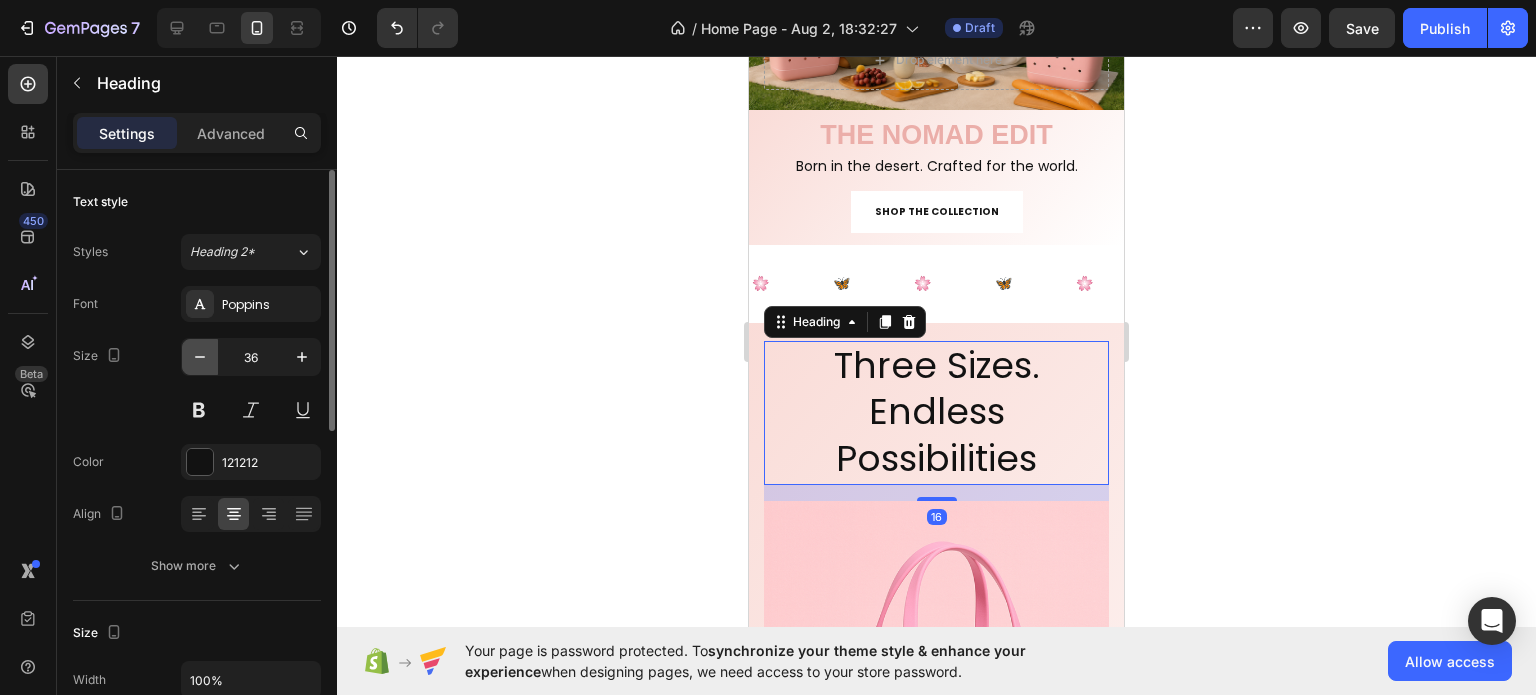 click 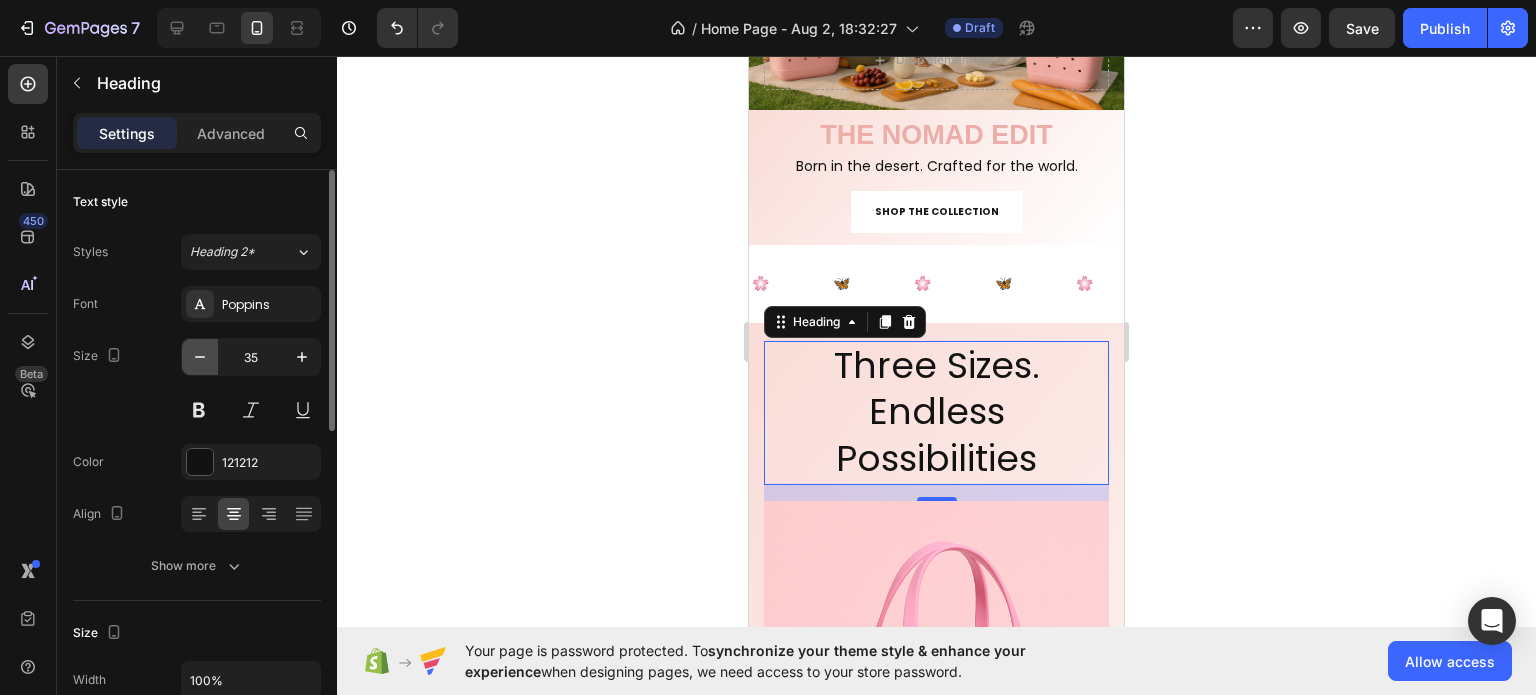 click 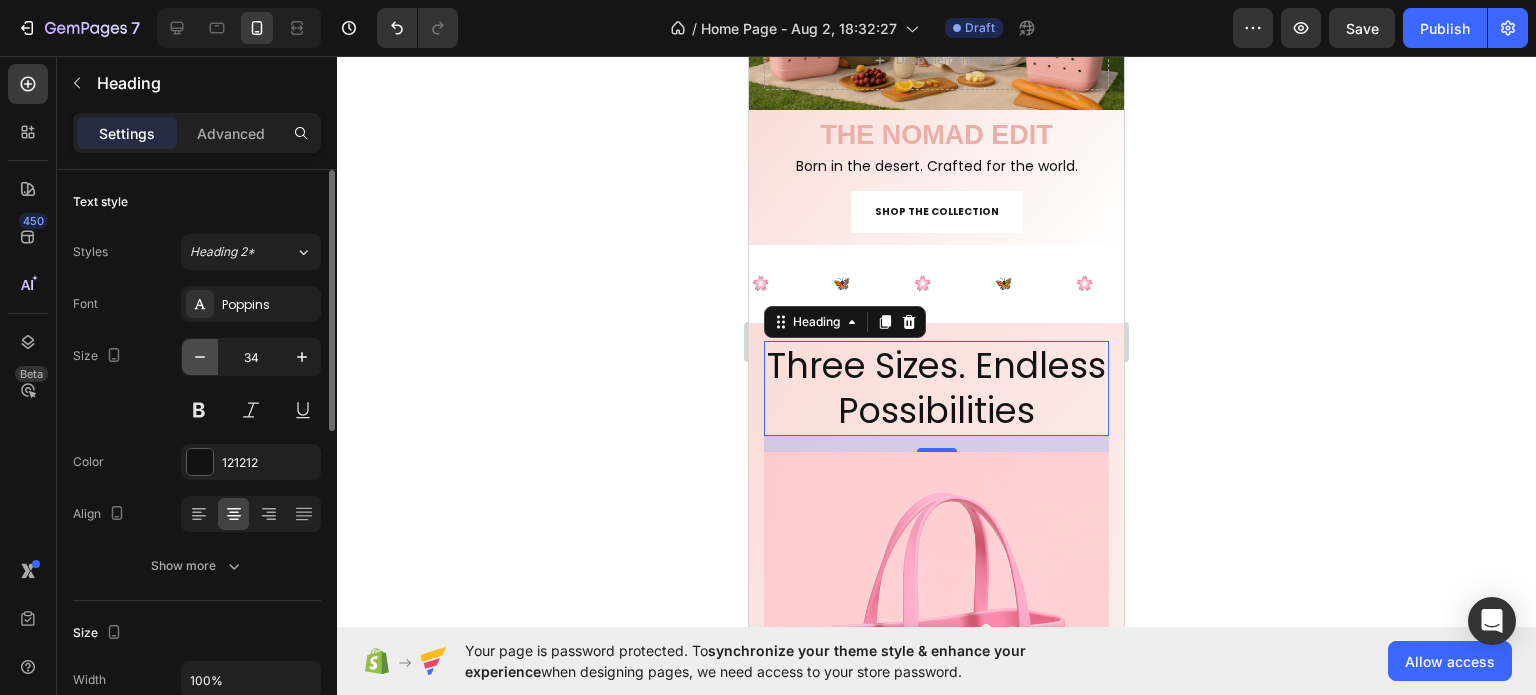 click 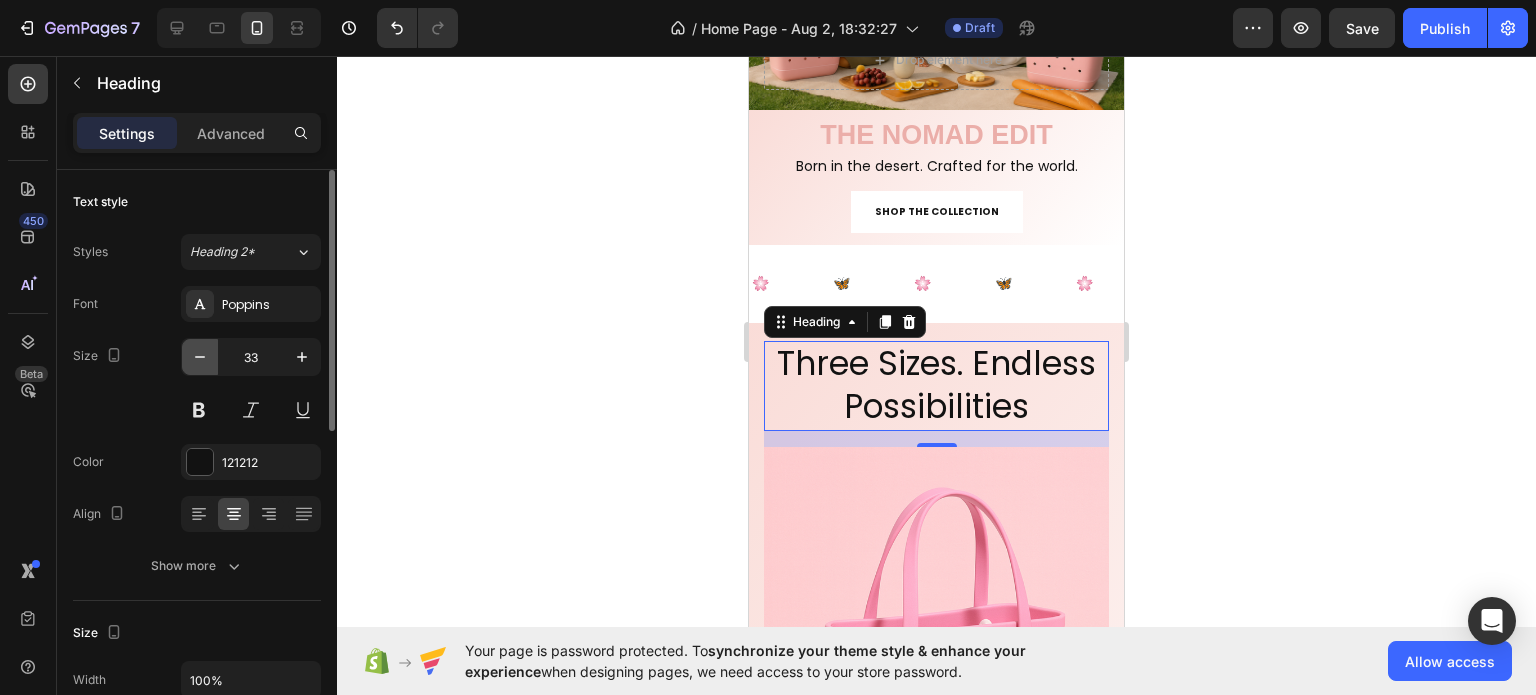 click 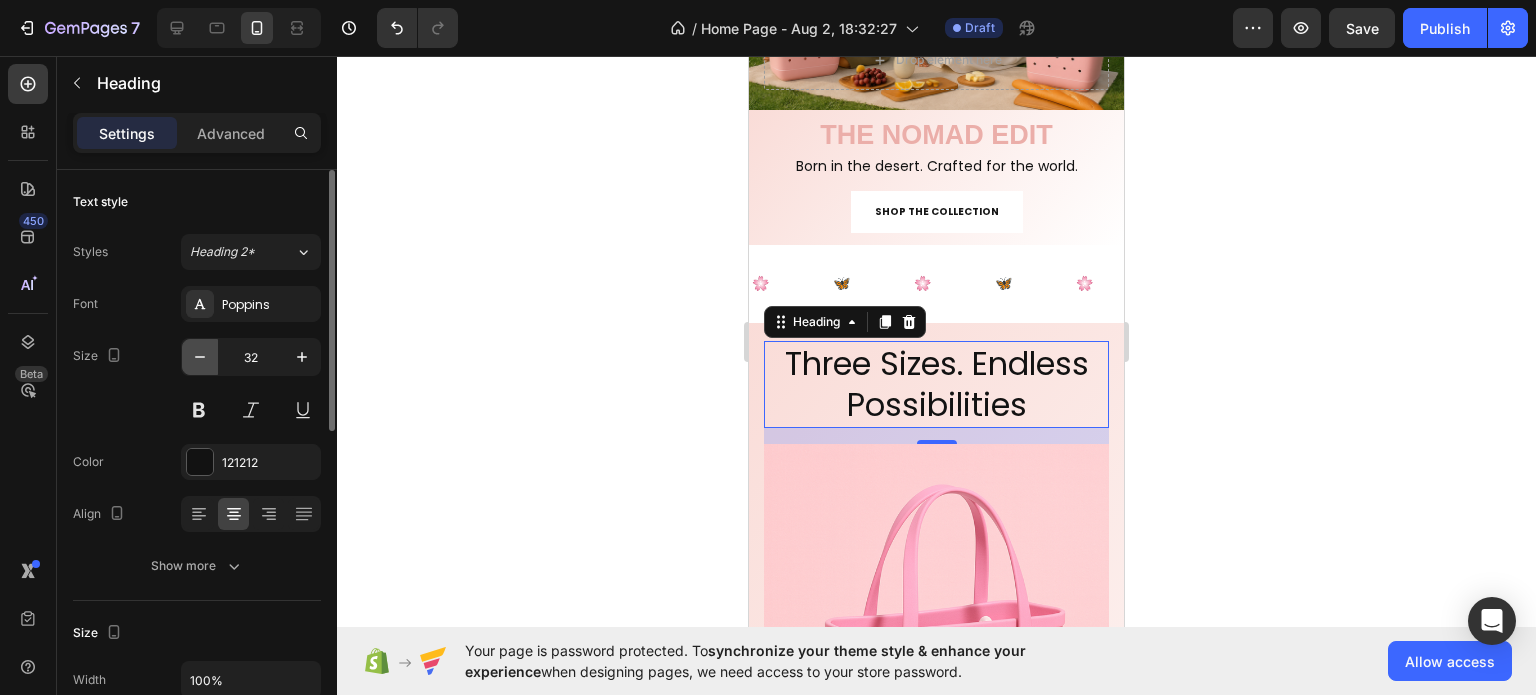 click 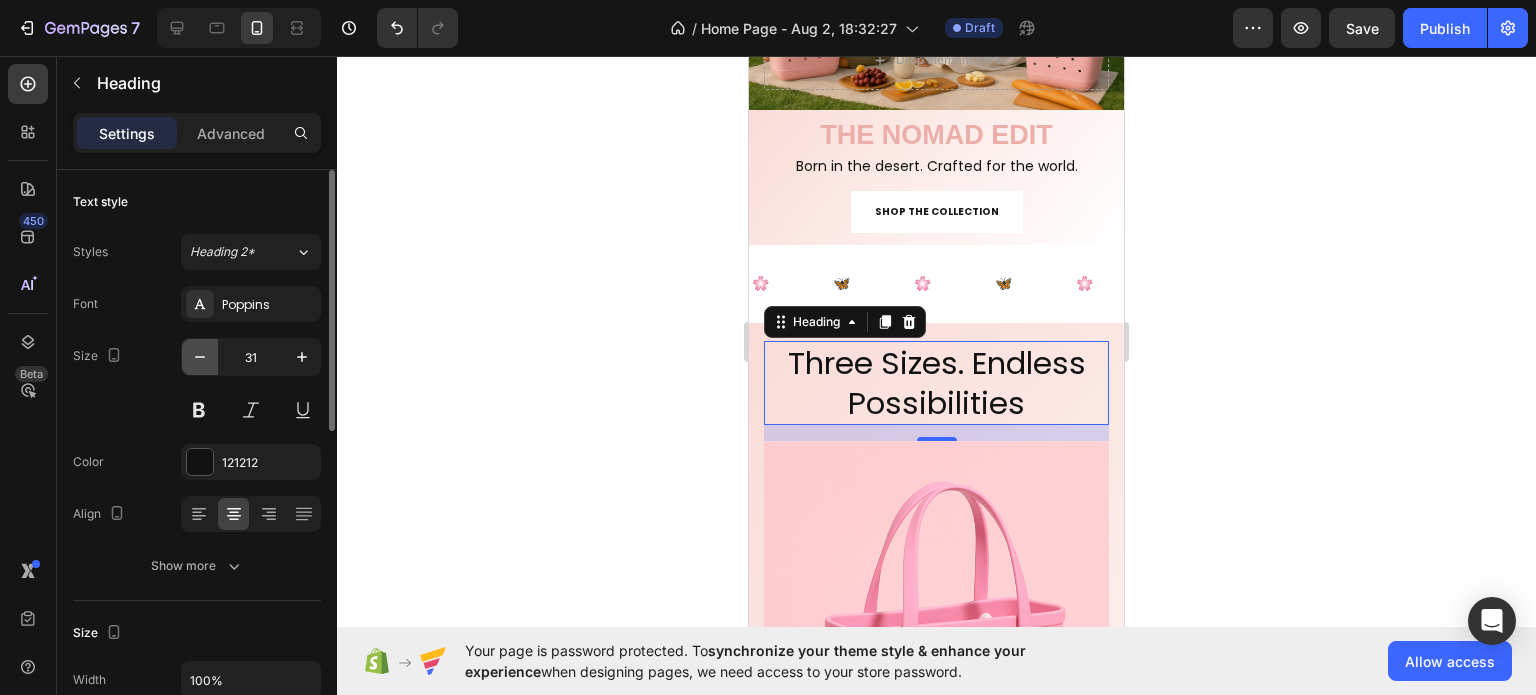 click 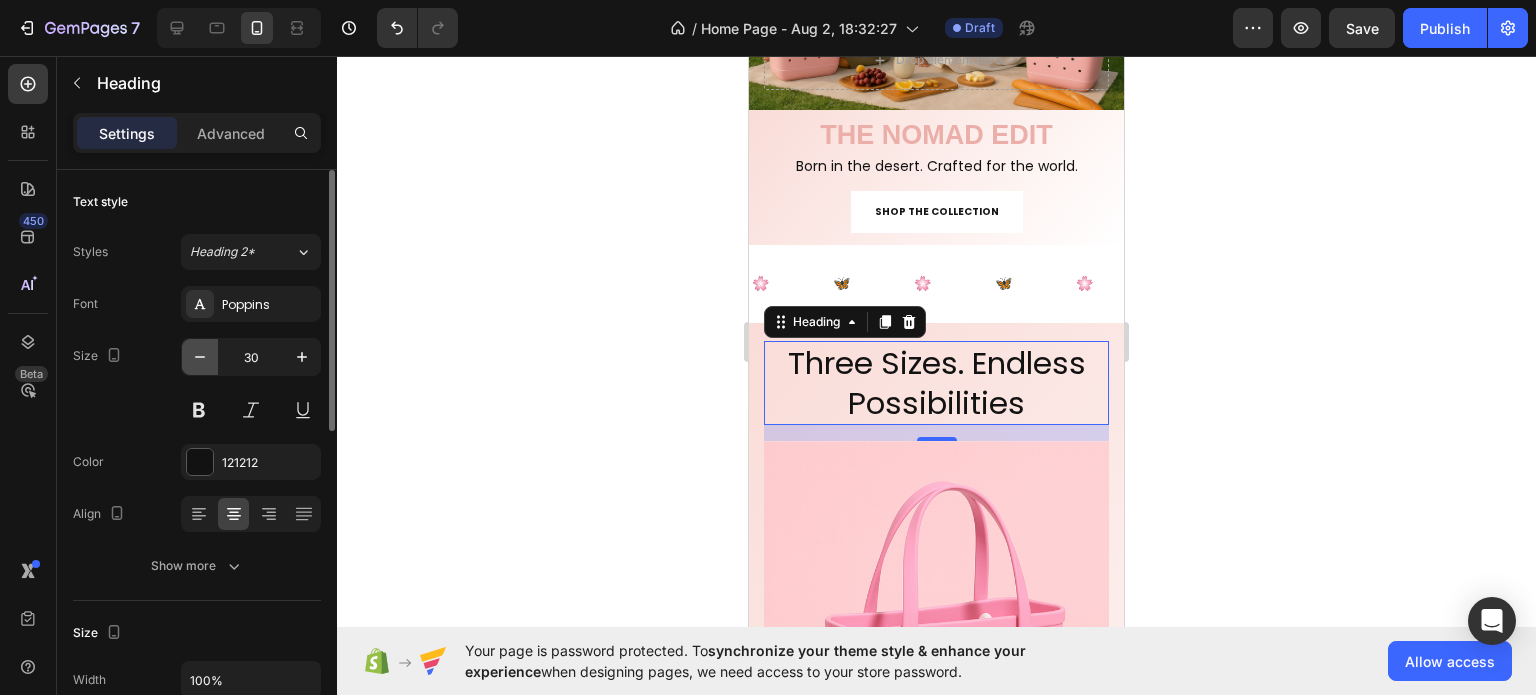 click 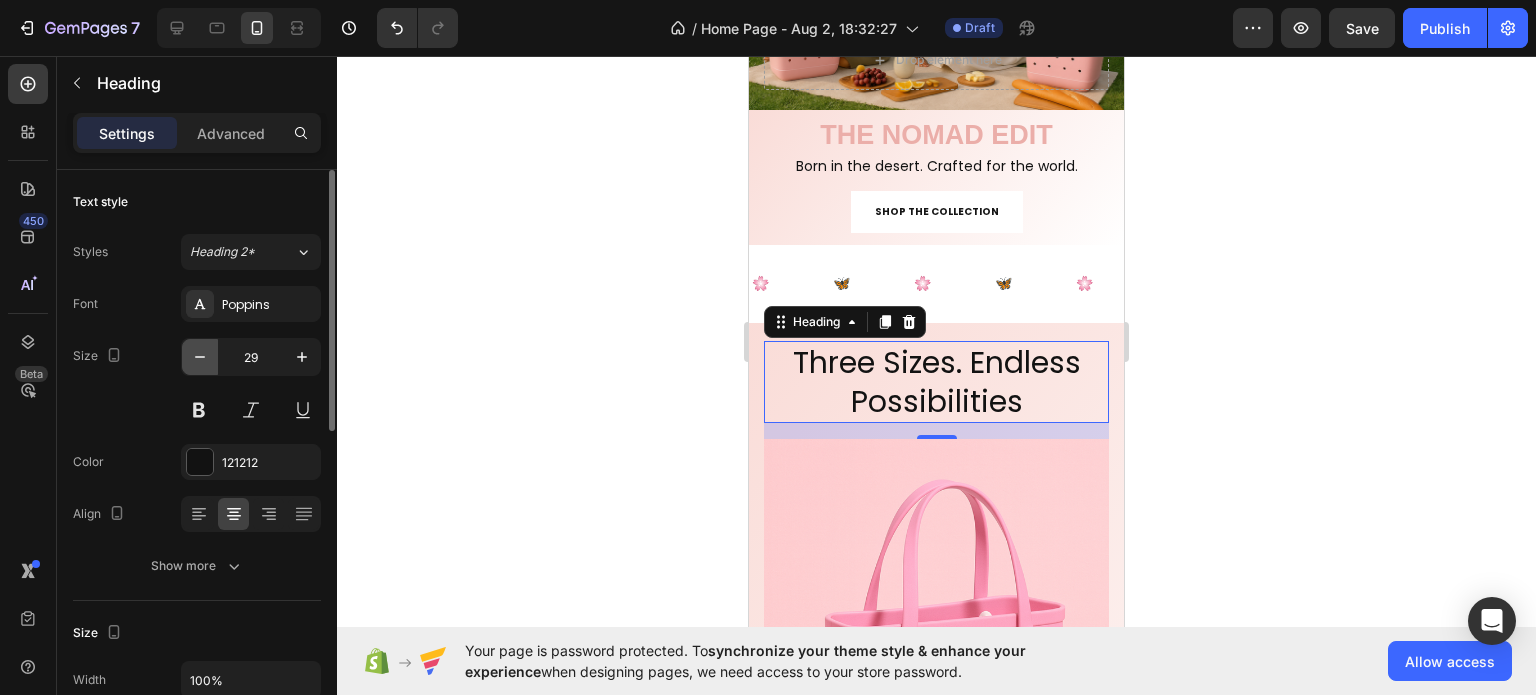 click 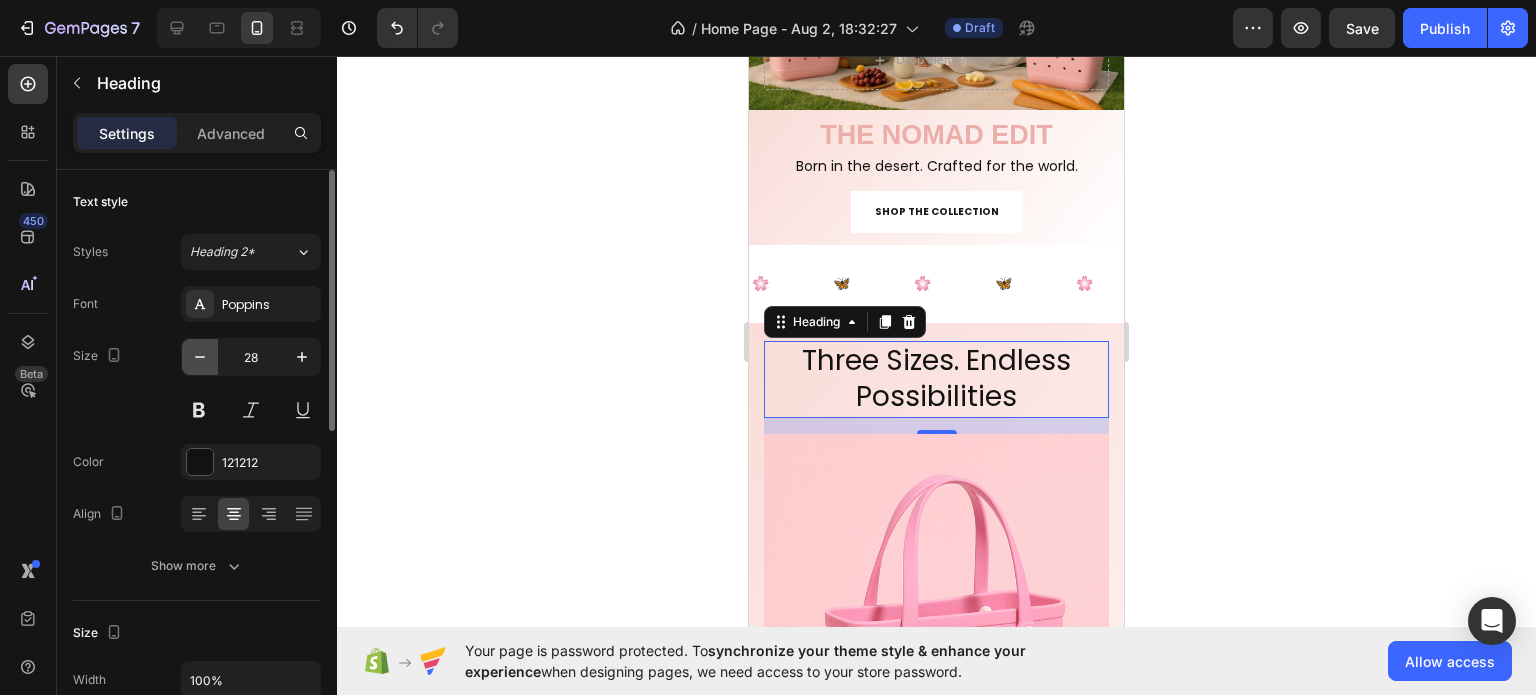 click 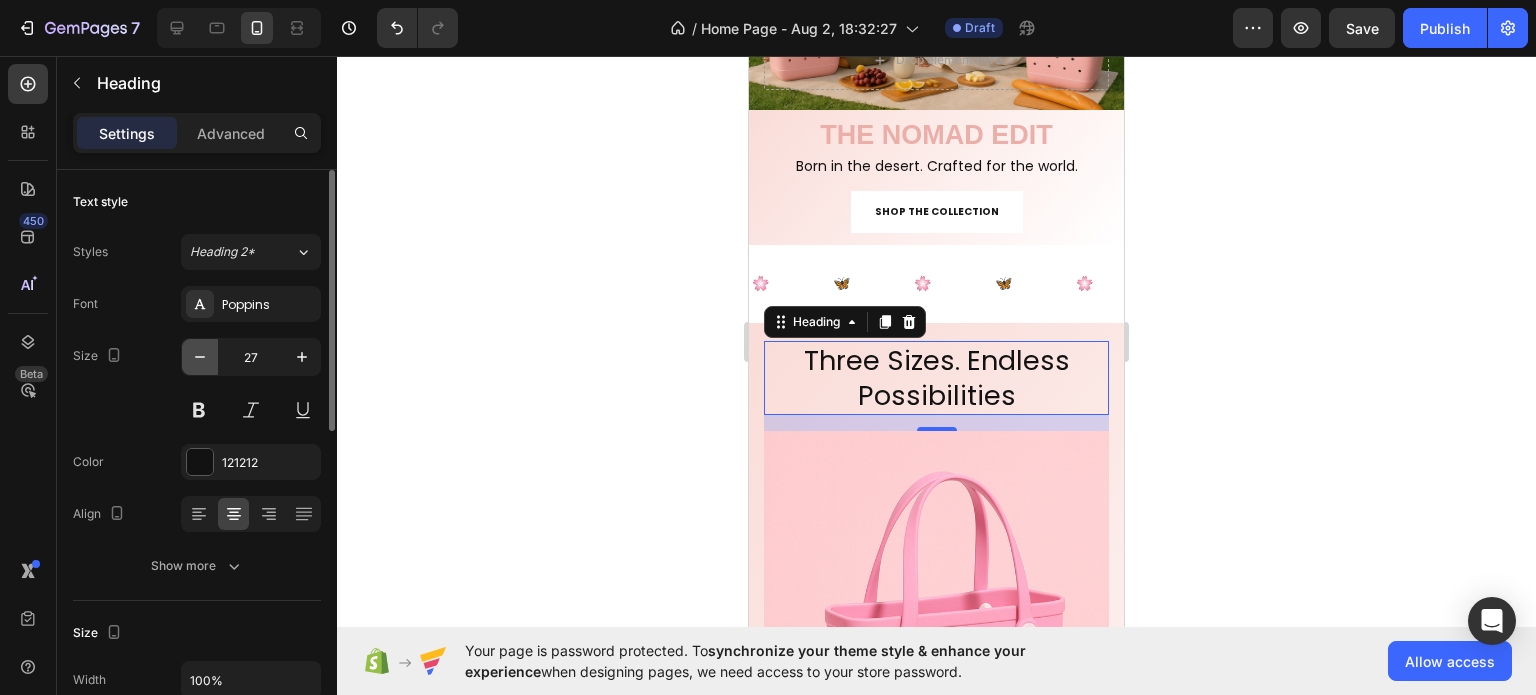 click 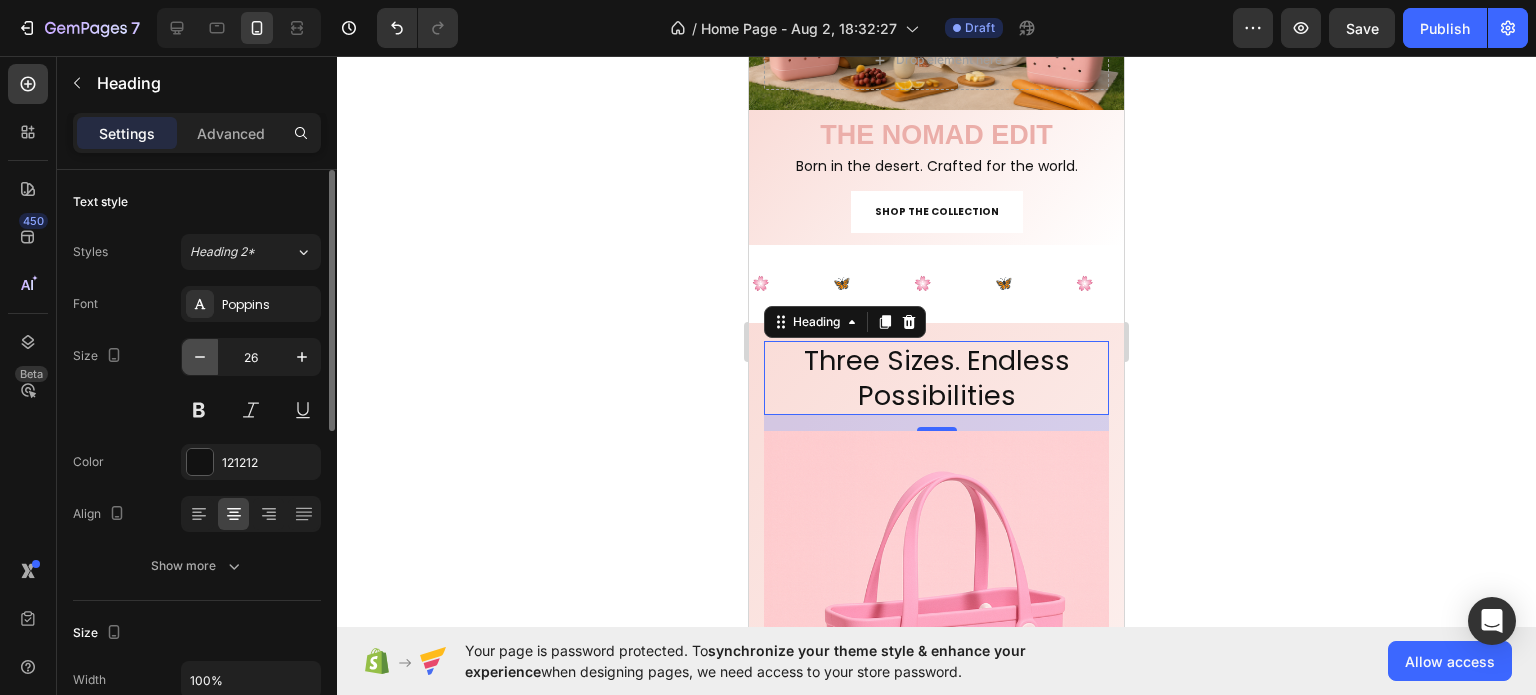 click 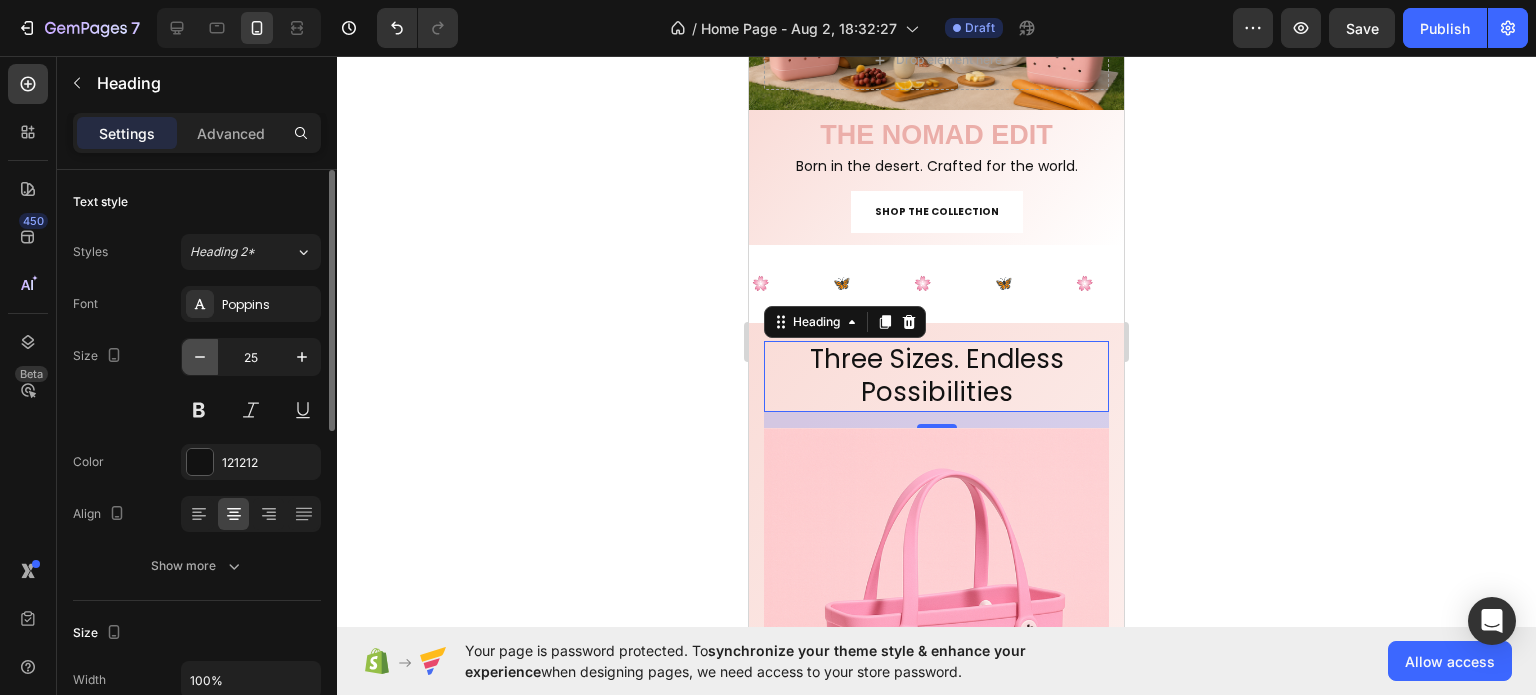 click 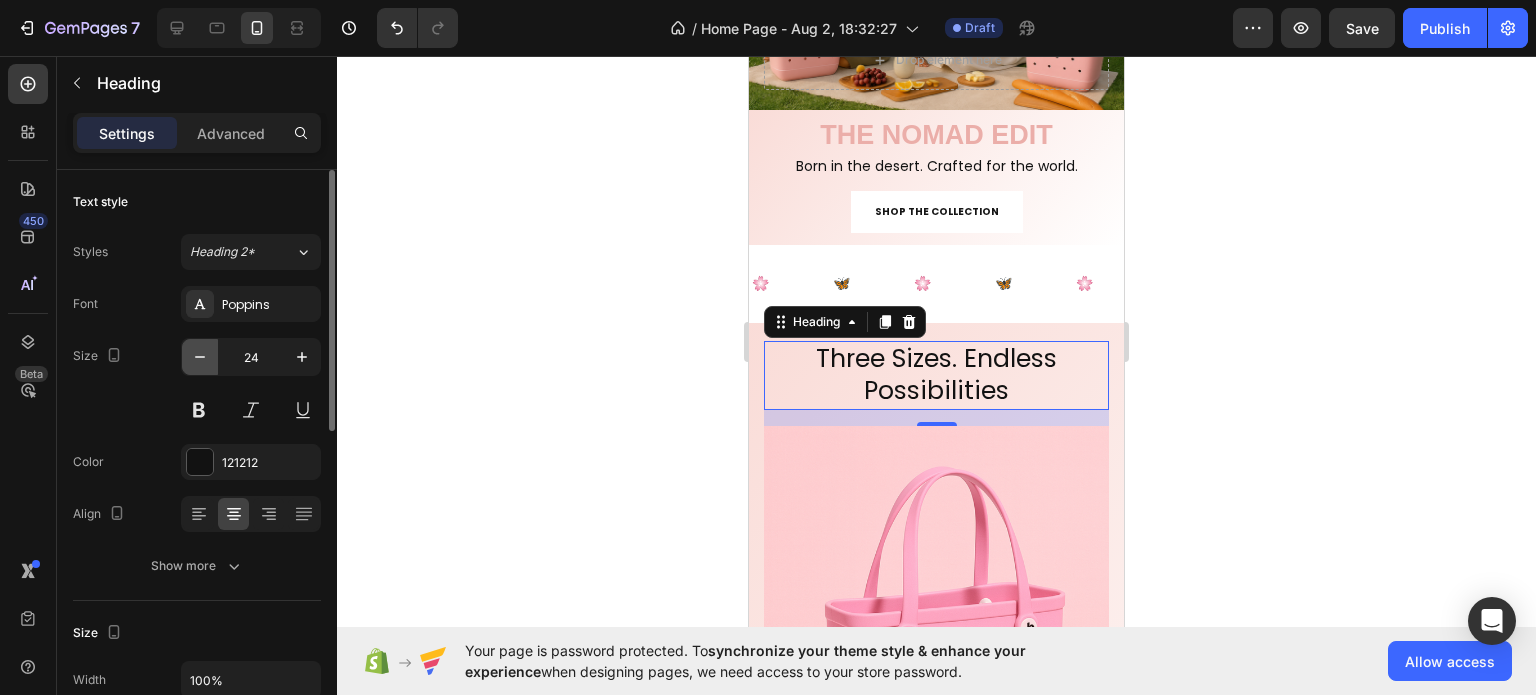 click 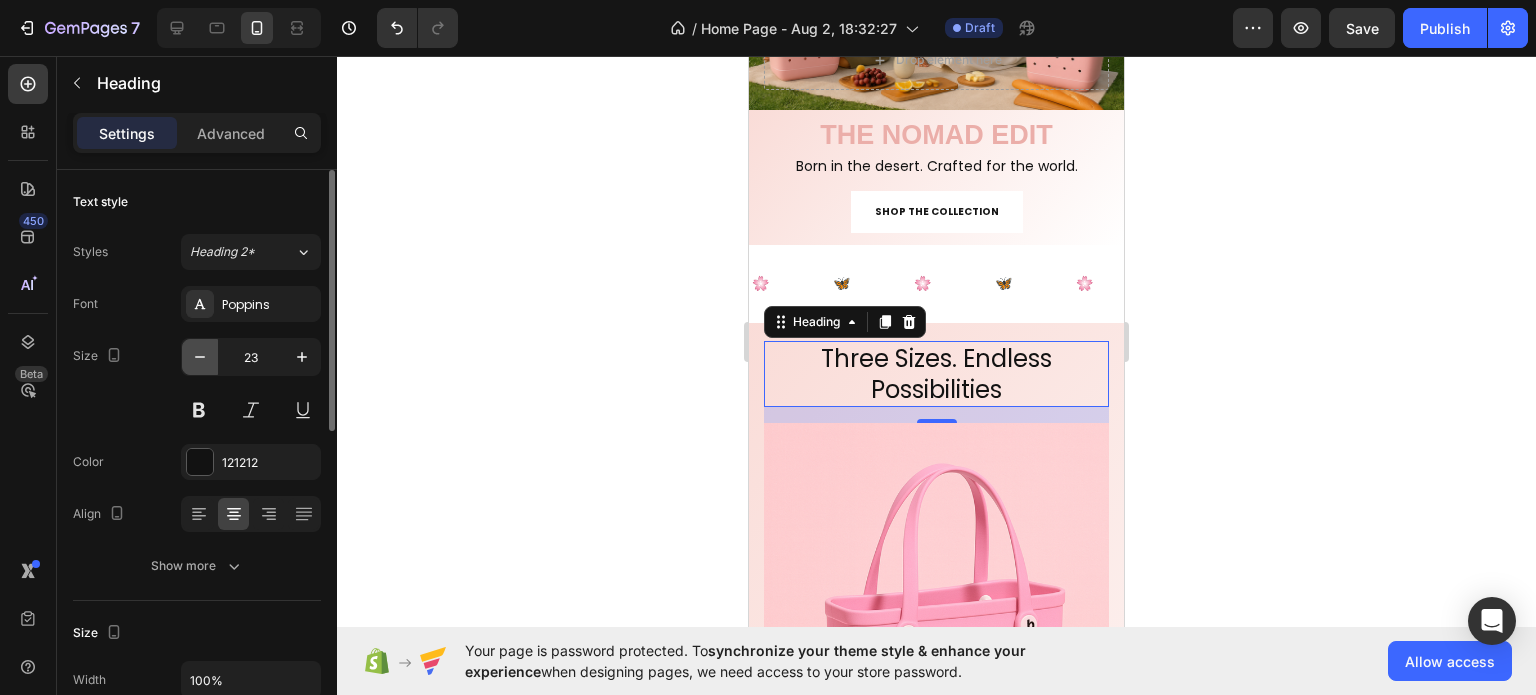 click 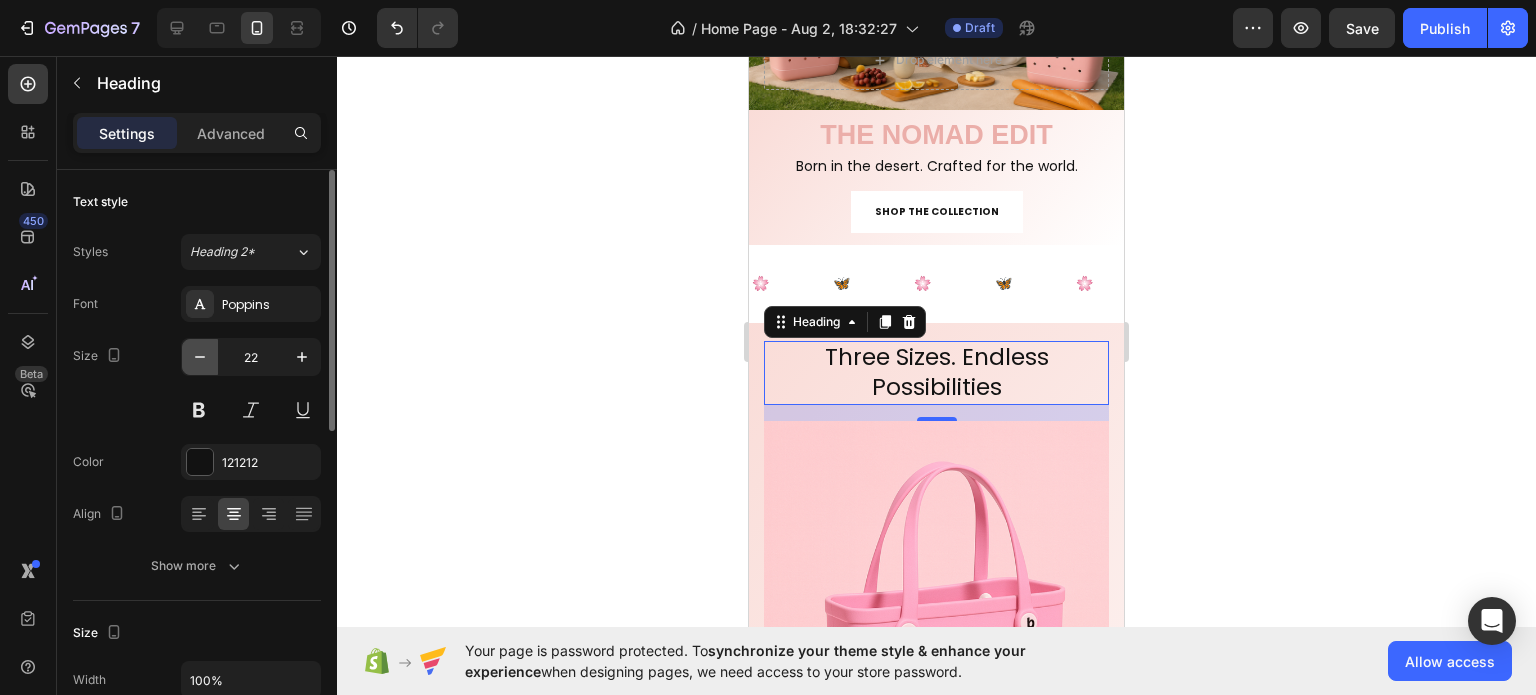 click 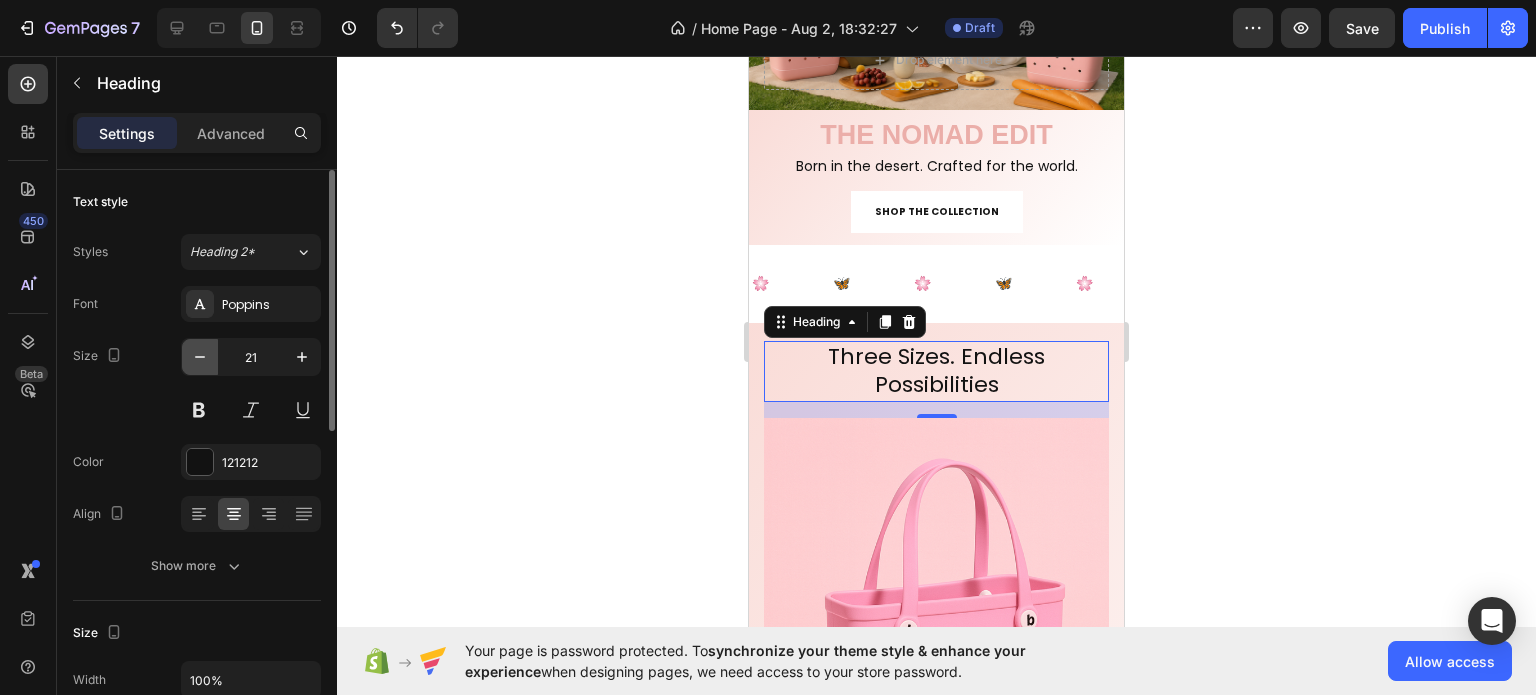 click 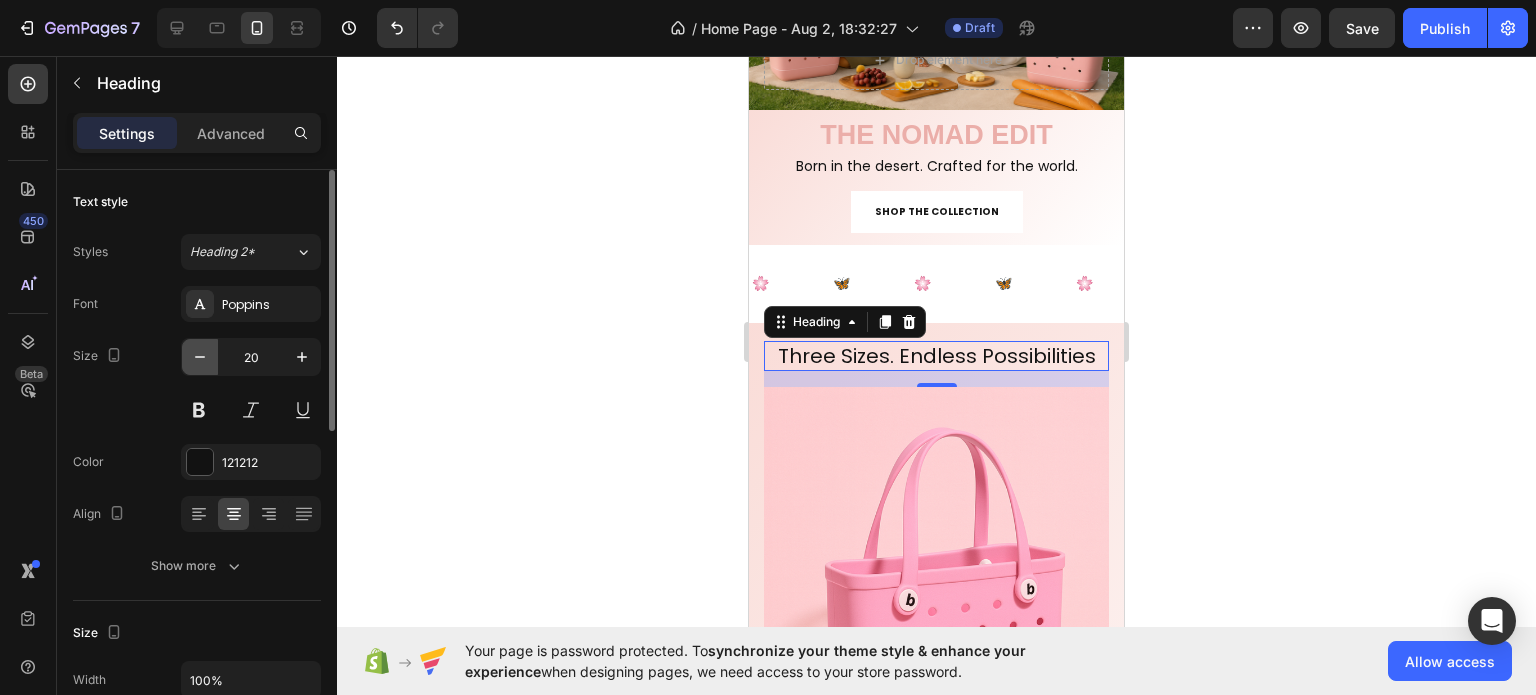click 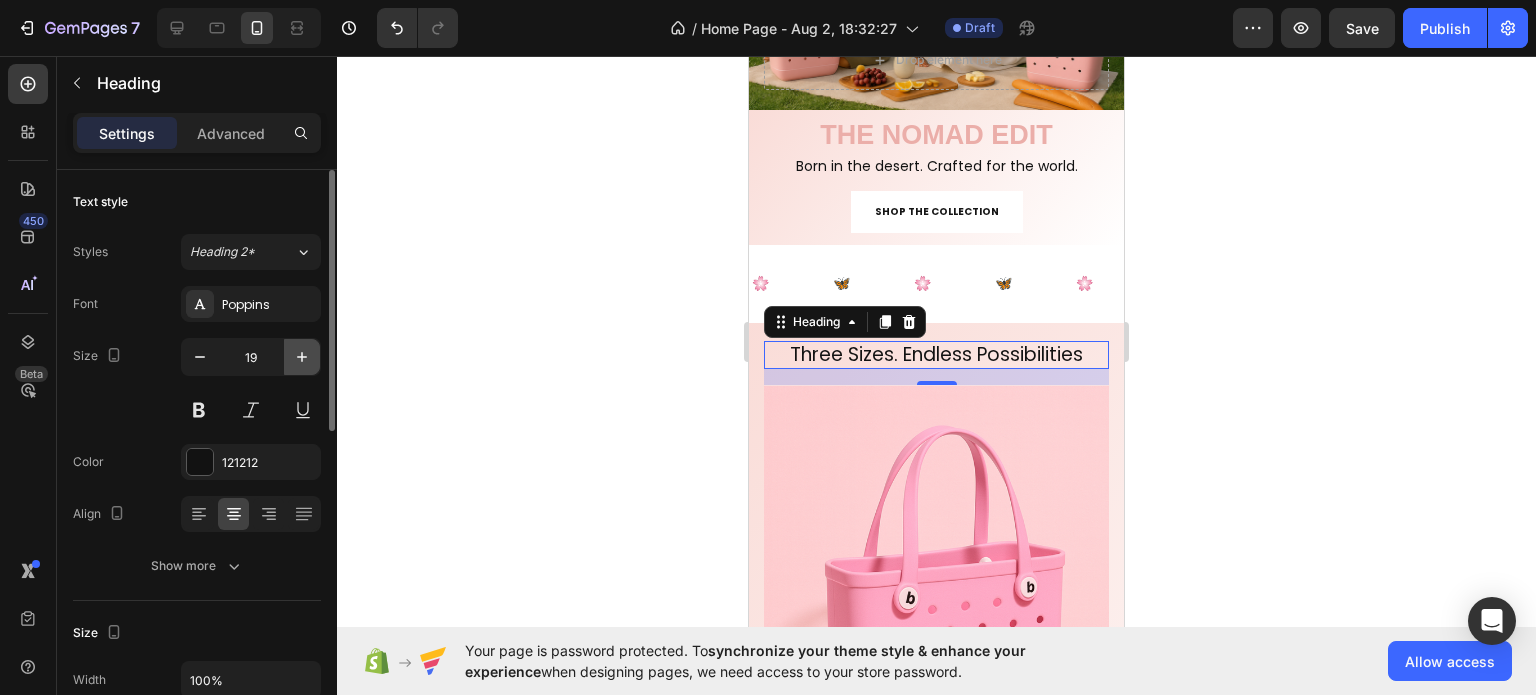 click 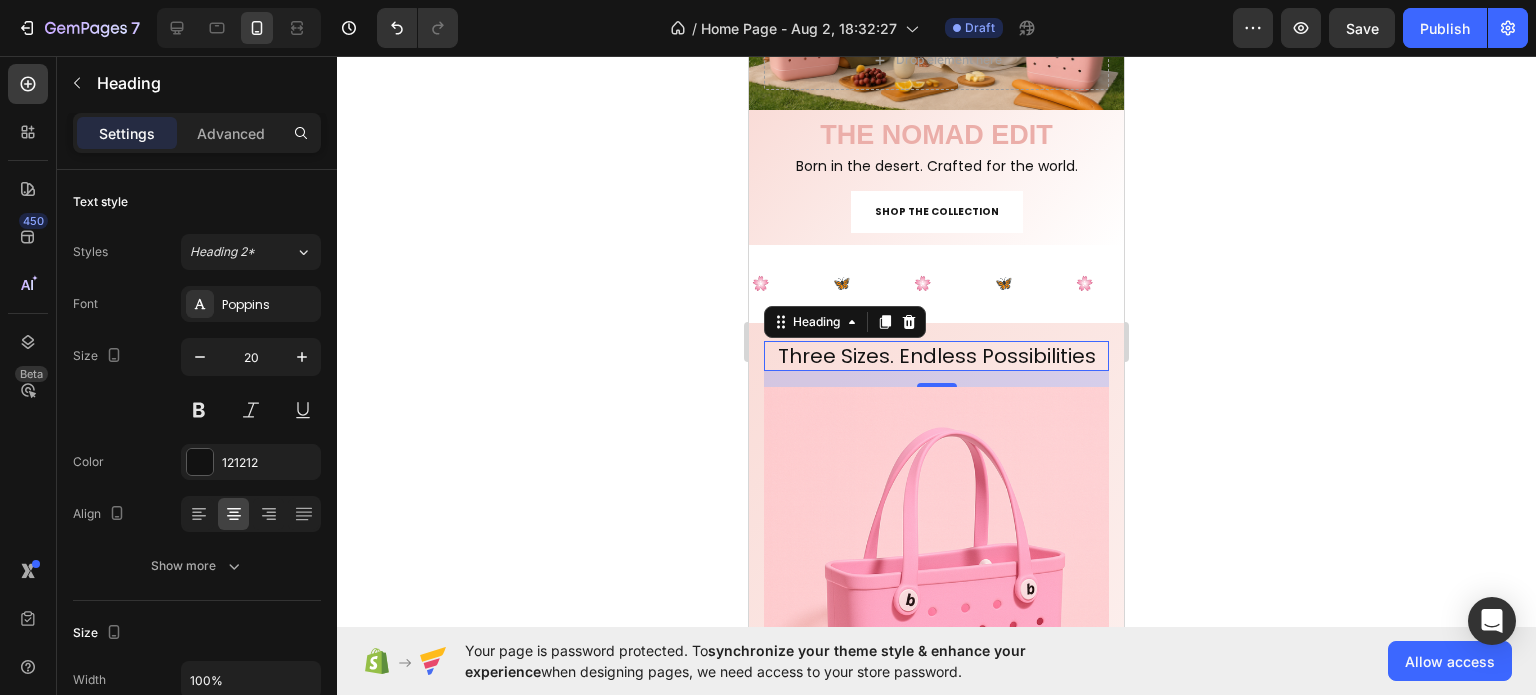 click 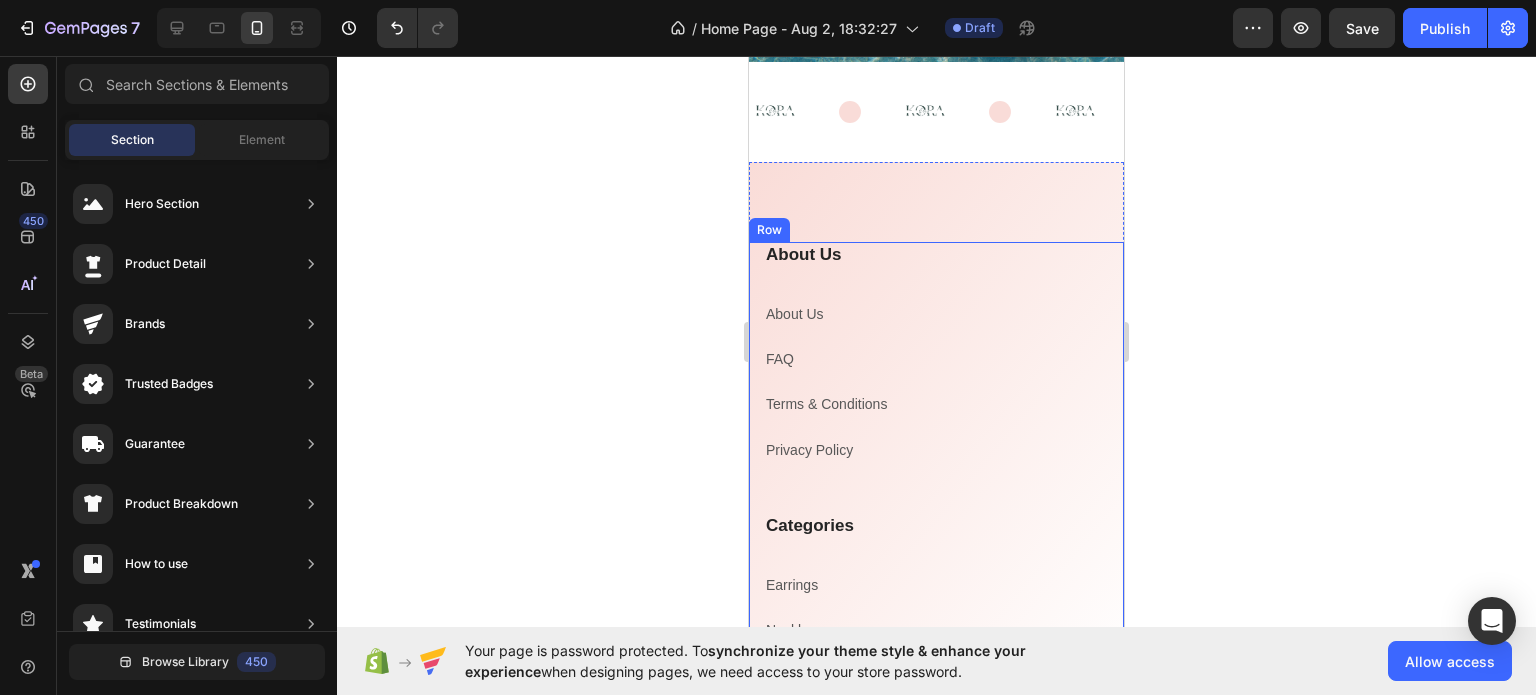 scroll, scrollTop: 5800, scrollLeft: 0, axis: vertical 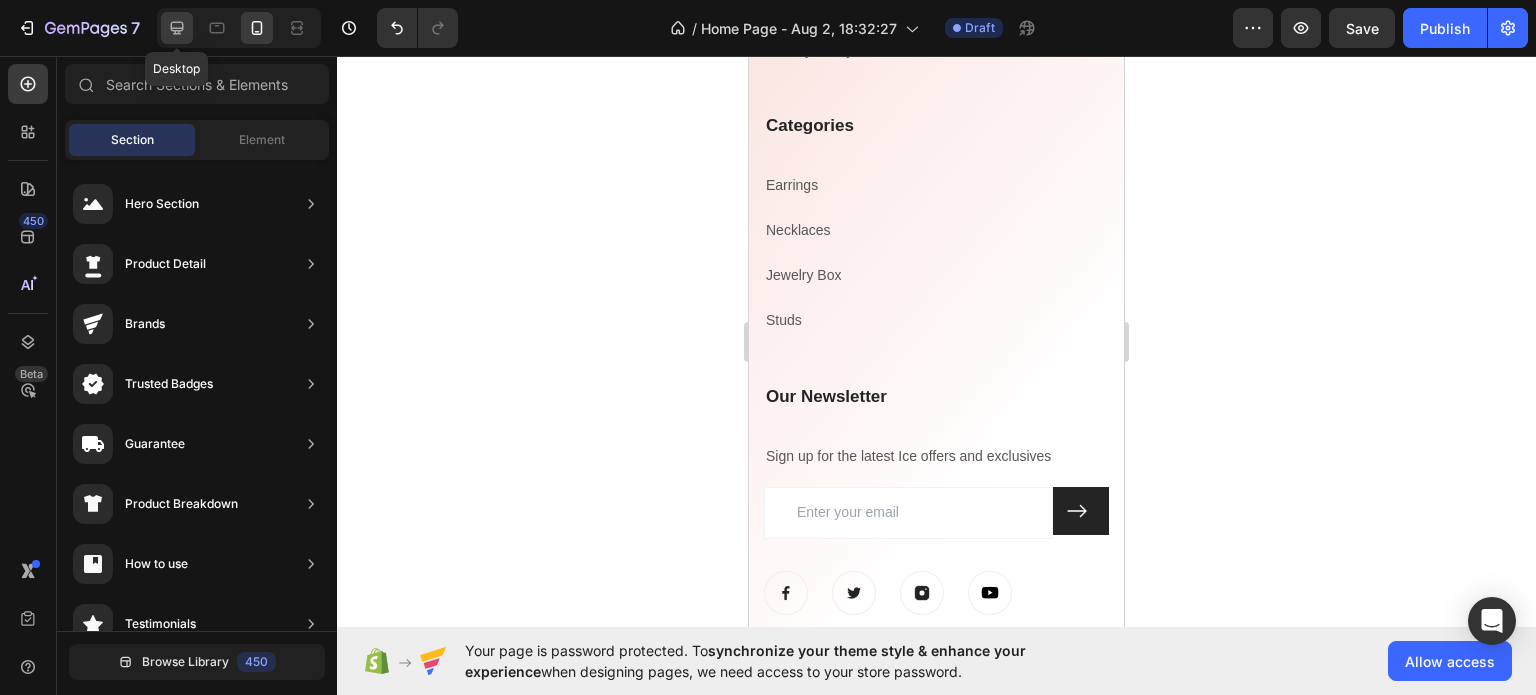 click 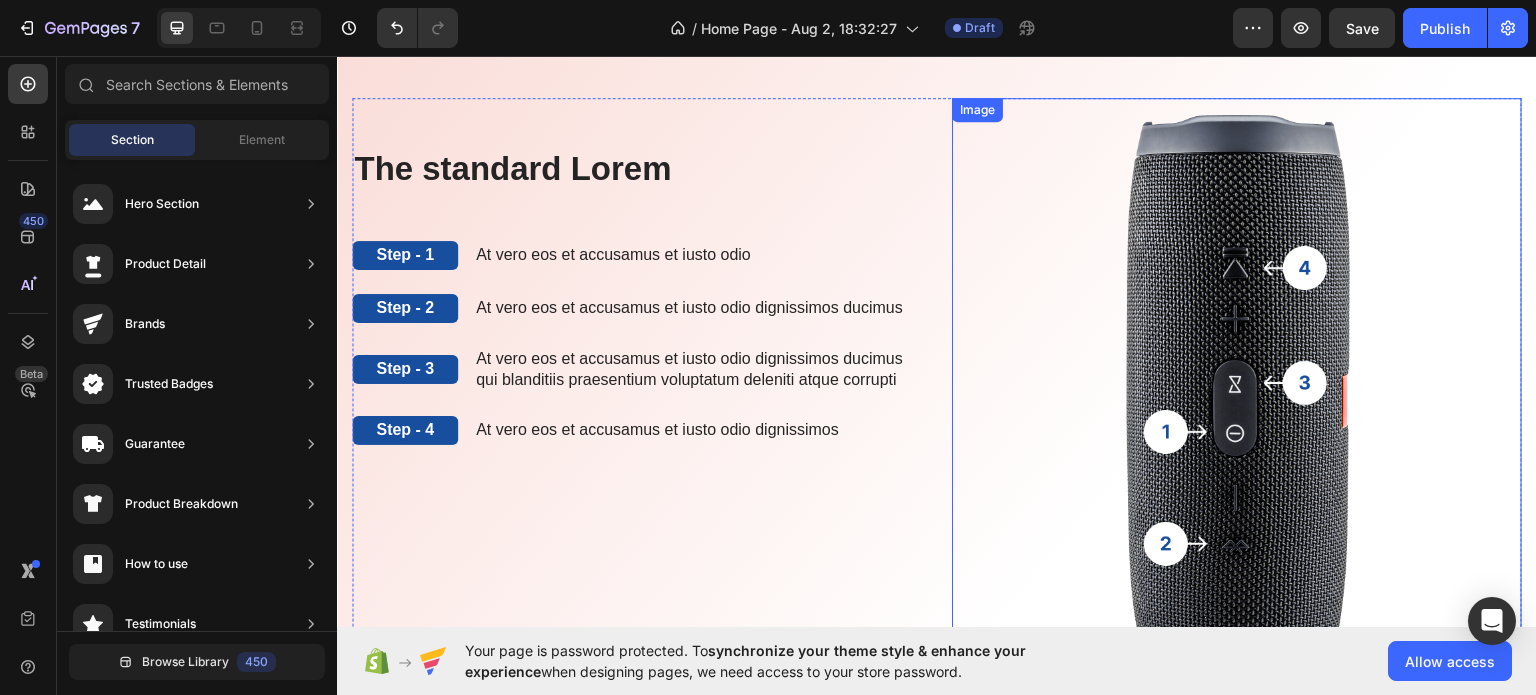 scroll, scrollTop: 4100, scrollLeft: 0, axis: vertical 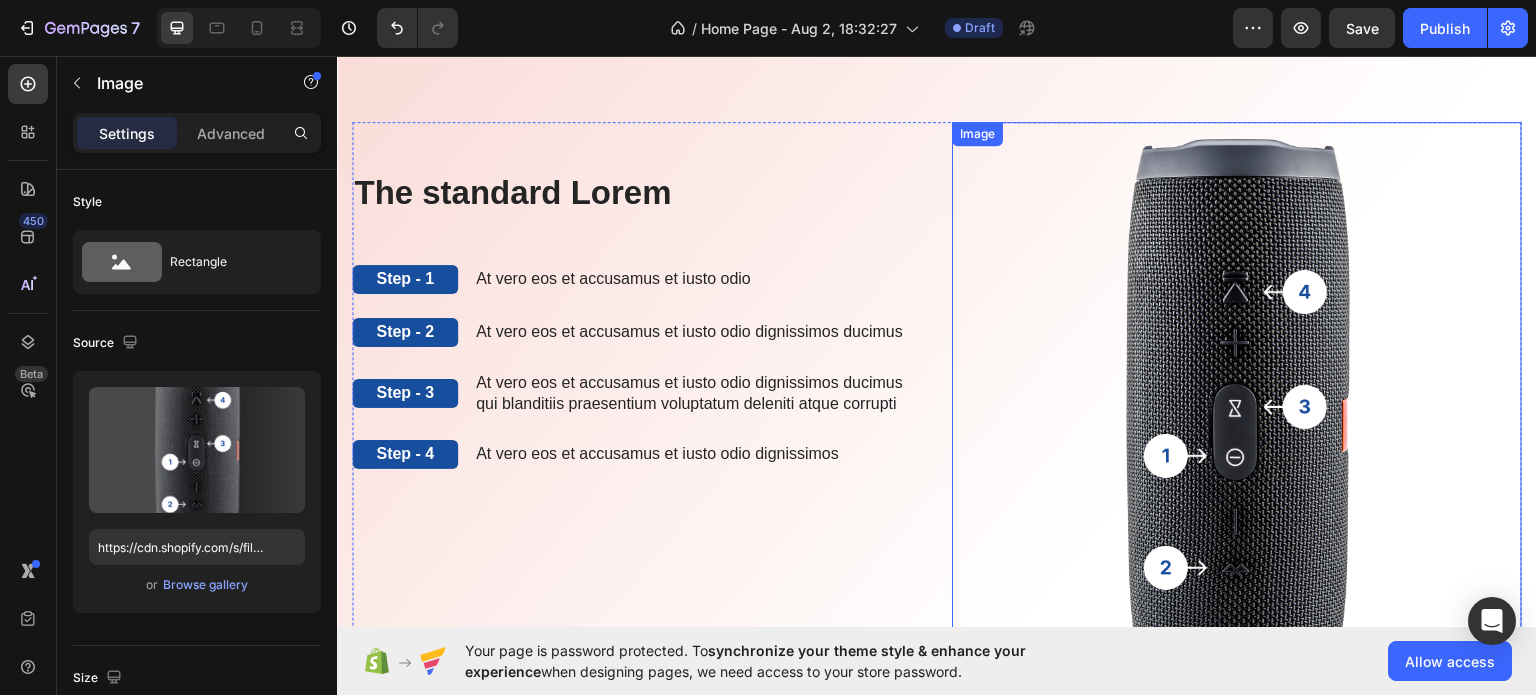 click at bounding box center (1237, 423) 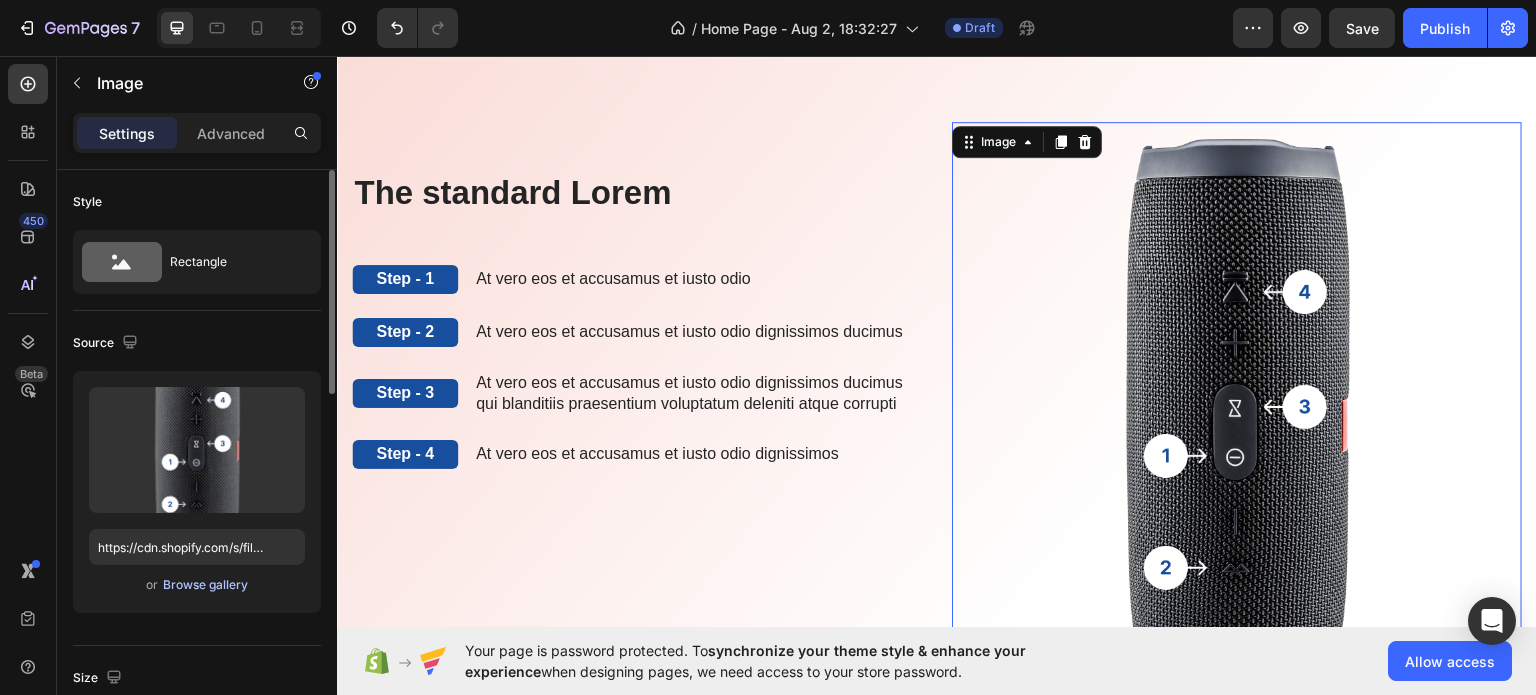 click on "Browse gallery" at bounding box center (205, 585) 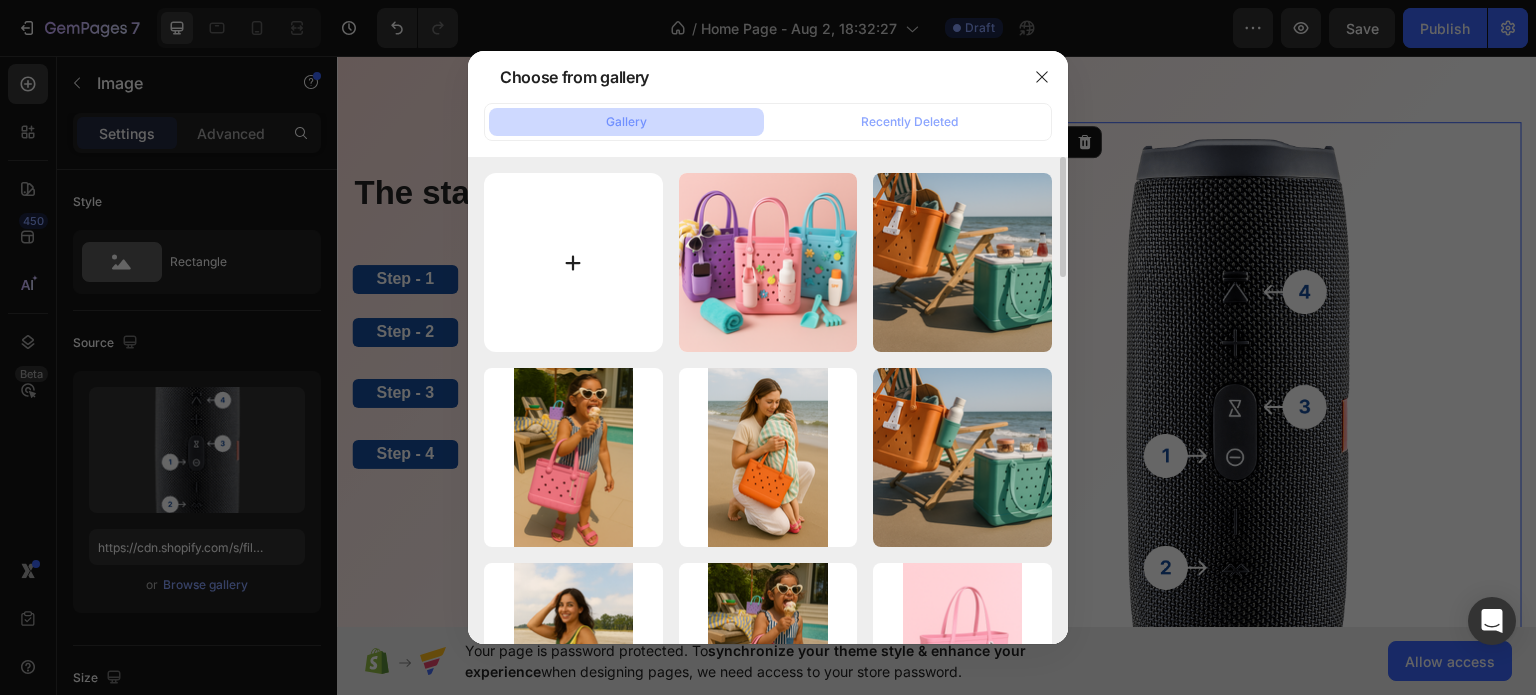 click at bounding box center (573, 262) 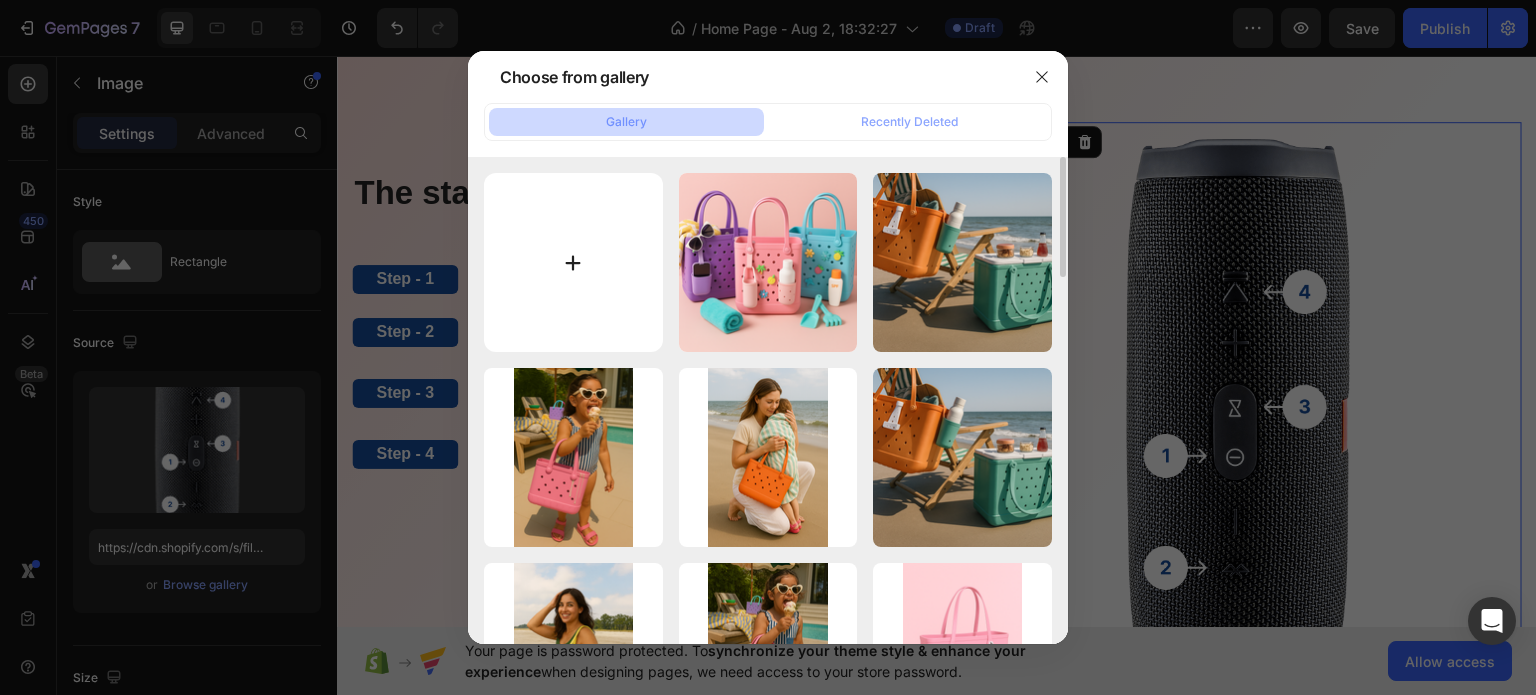 type on "C:\fakepath\6C716C64-9977-45ED-BF2D-0EF634D52C53.PNG" 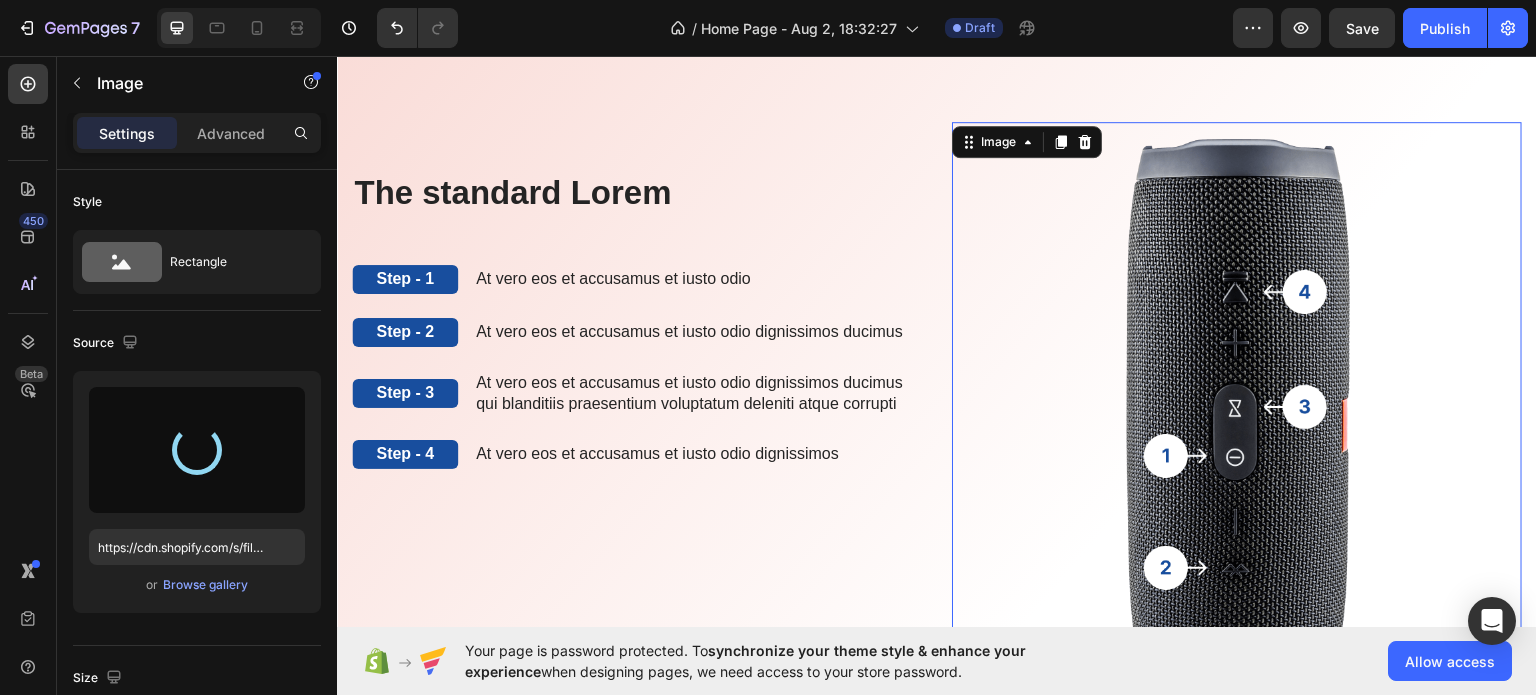 type on "https://cdn.shopify.com/s/files/1/0969/7240/7109/files/gempages_578074636697207484-fcc0a424-8a4f-4184-bf84-5b068453d444.png" 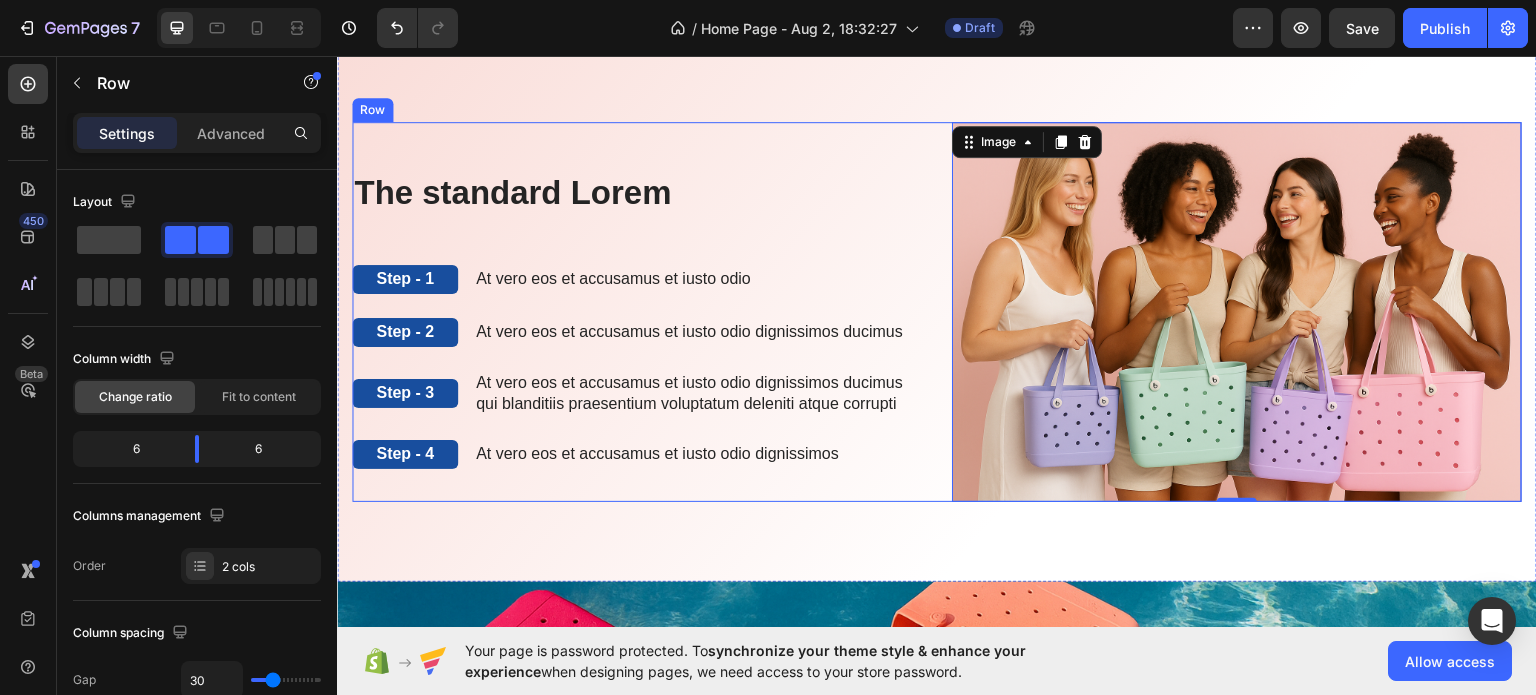 click on "The standard Lorem Heading Step - 1 Text Block At vero eos et accusamus et iusto odio  Text Block Row Step - 2 Text Block At vero eos et accusamus et iusto odio dignissimos ducimus Text Block Row Step - 3 Text Block At vero eos et accusamus et iusto odio dignissimos ducimus qui blanditiis praesentium voluptatum deleniti atque corrupti Text Block Row Step - 4 Text Block At vero eos et accusamus et iusto odio dignissimos  Text Block Row" at bounding box center (637, 311) 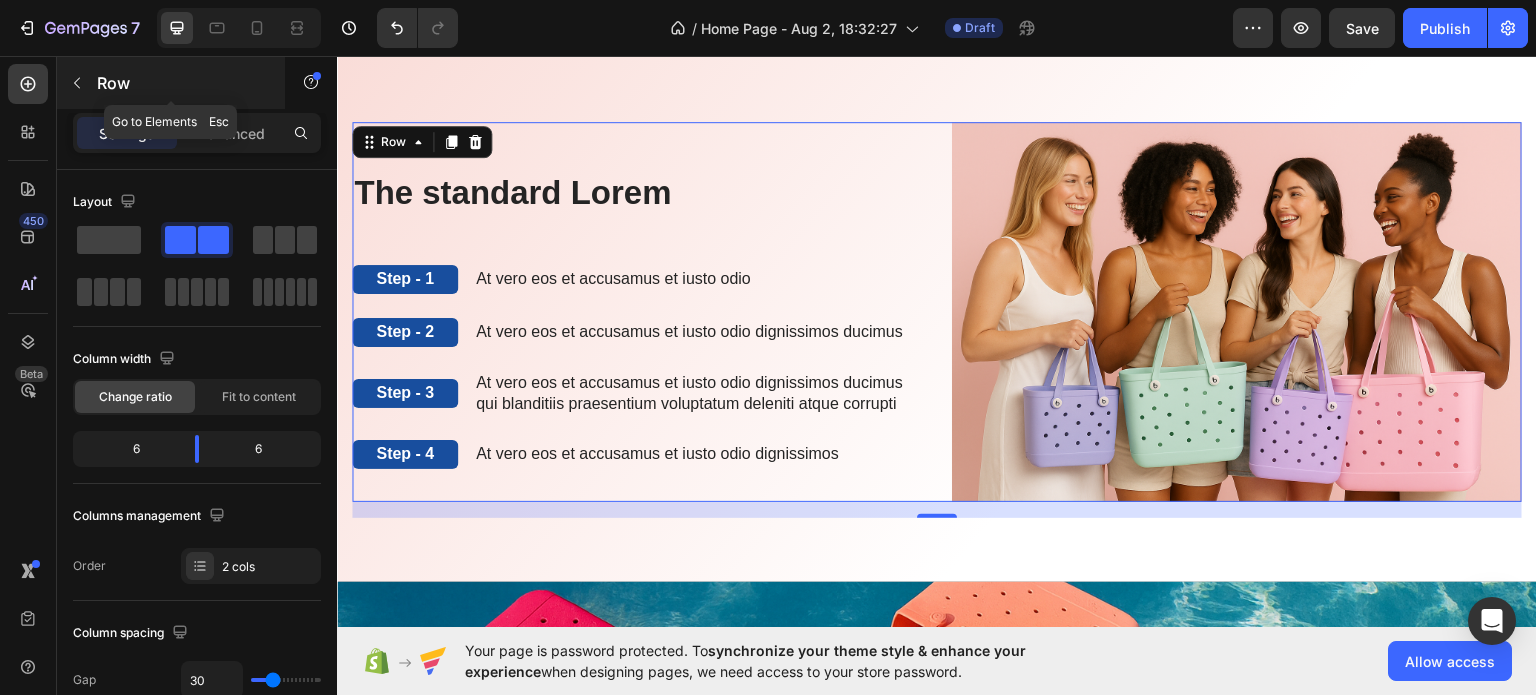 click 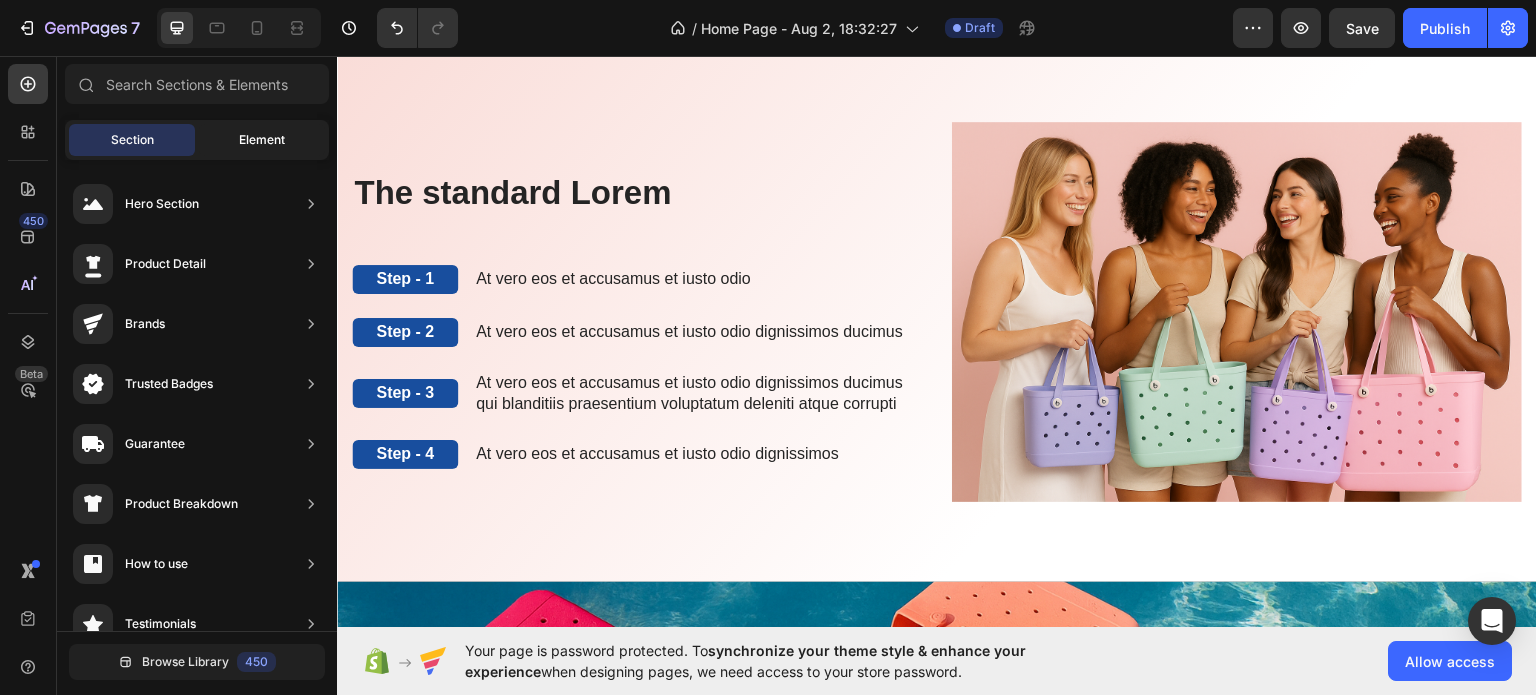 click on "Element" 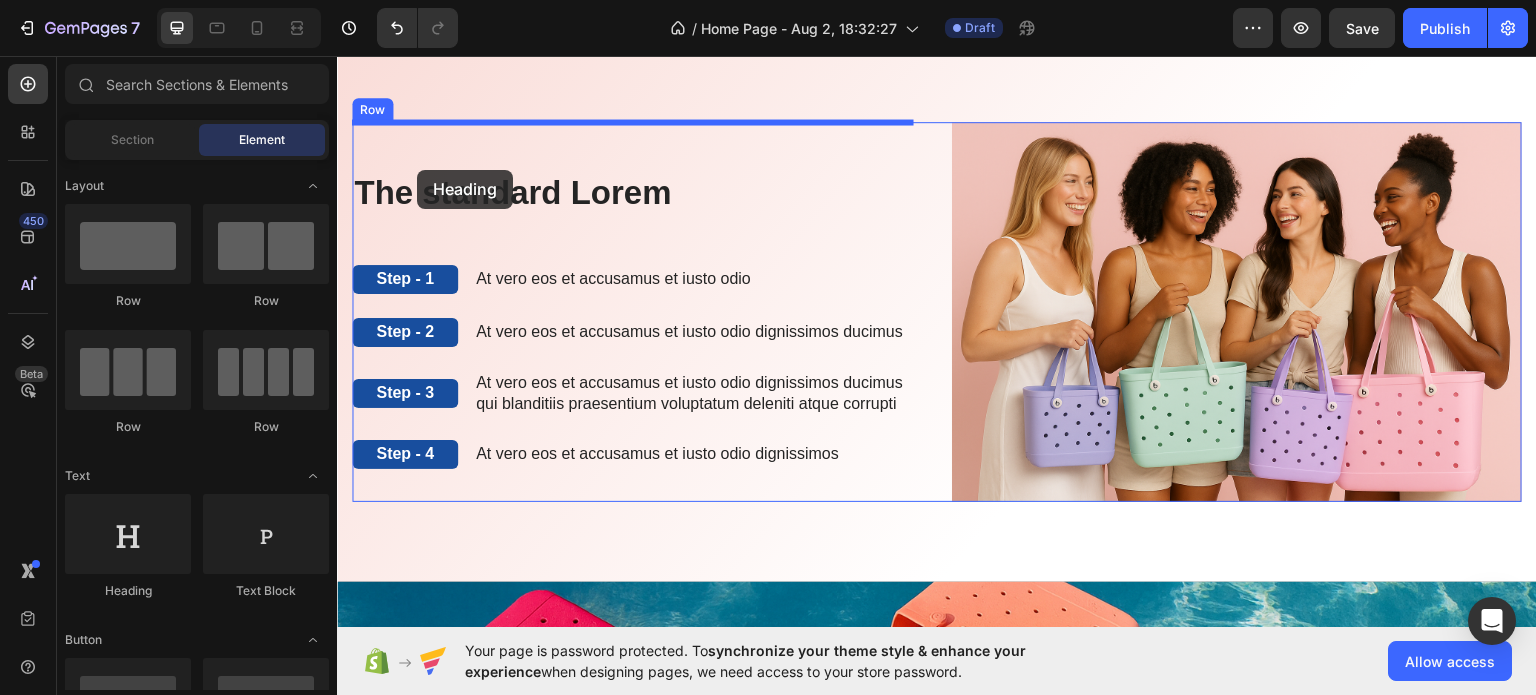 drag, startPoint x: 474, startPoint y: 303, endPoint x: 417, endPoint y: 169, distance: 145.61937 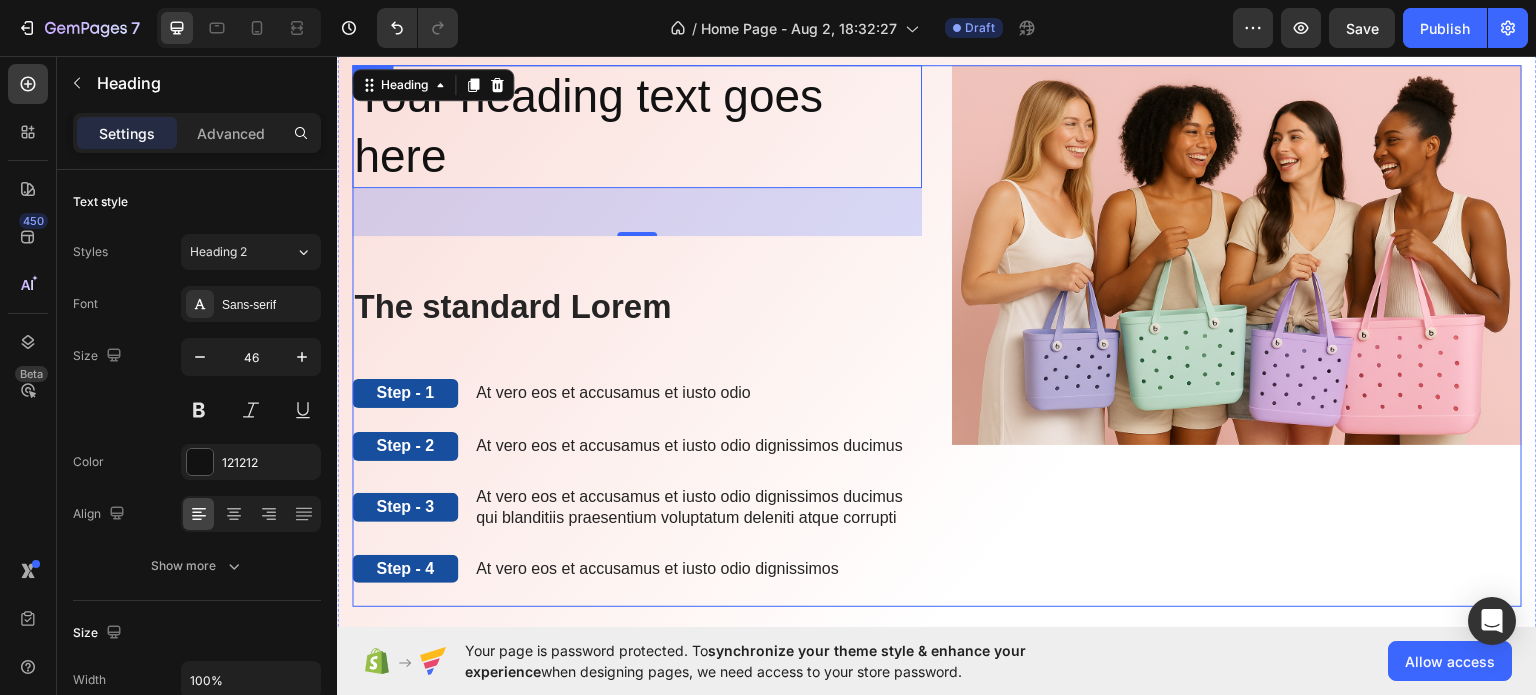 scroll, scrollTop: 3771, scrollLeft: 0, axis: vertical 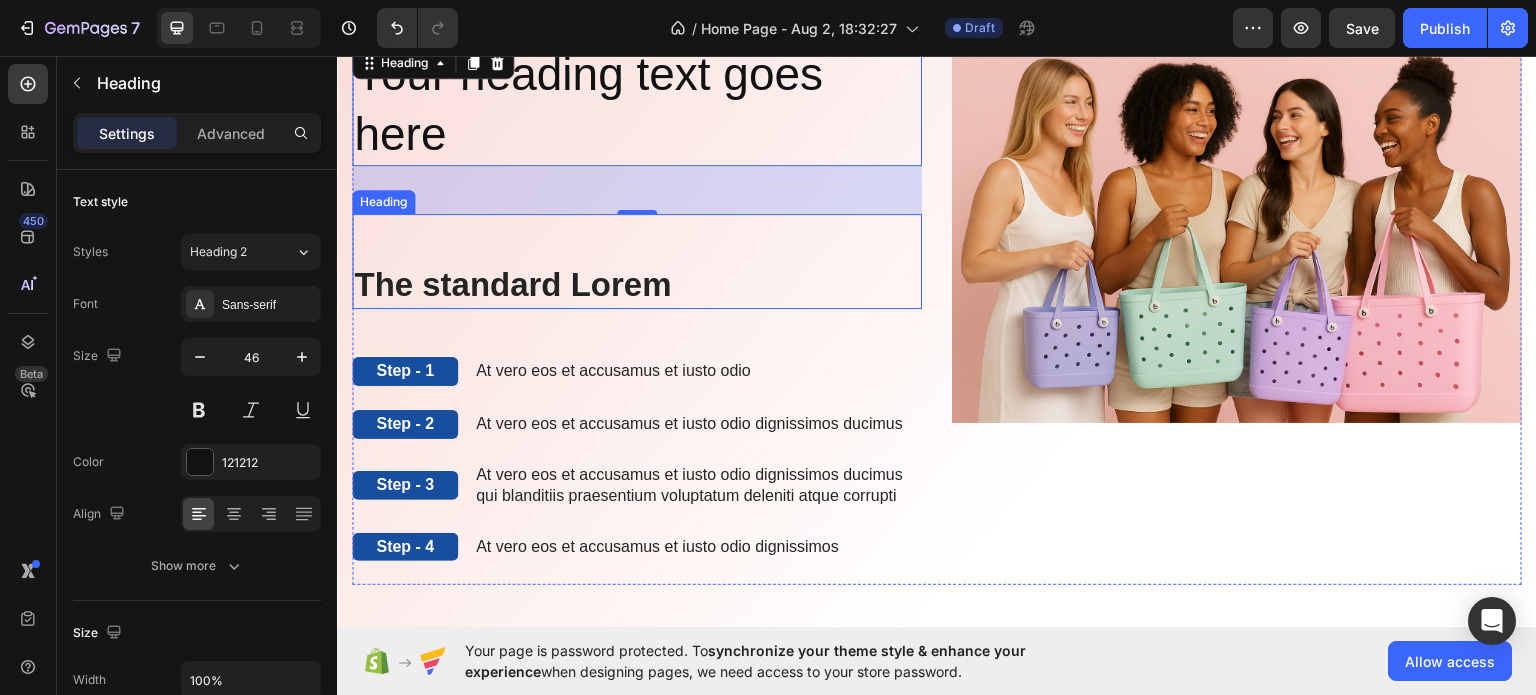 click on "The standard Lorem" at bounding box center (637, 284) 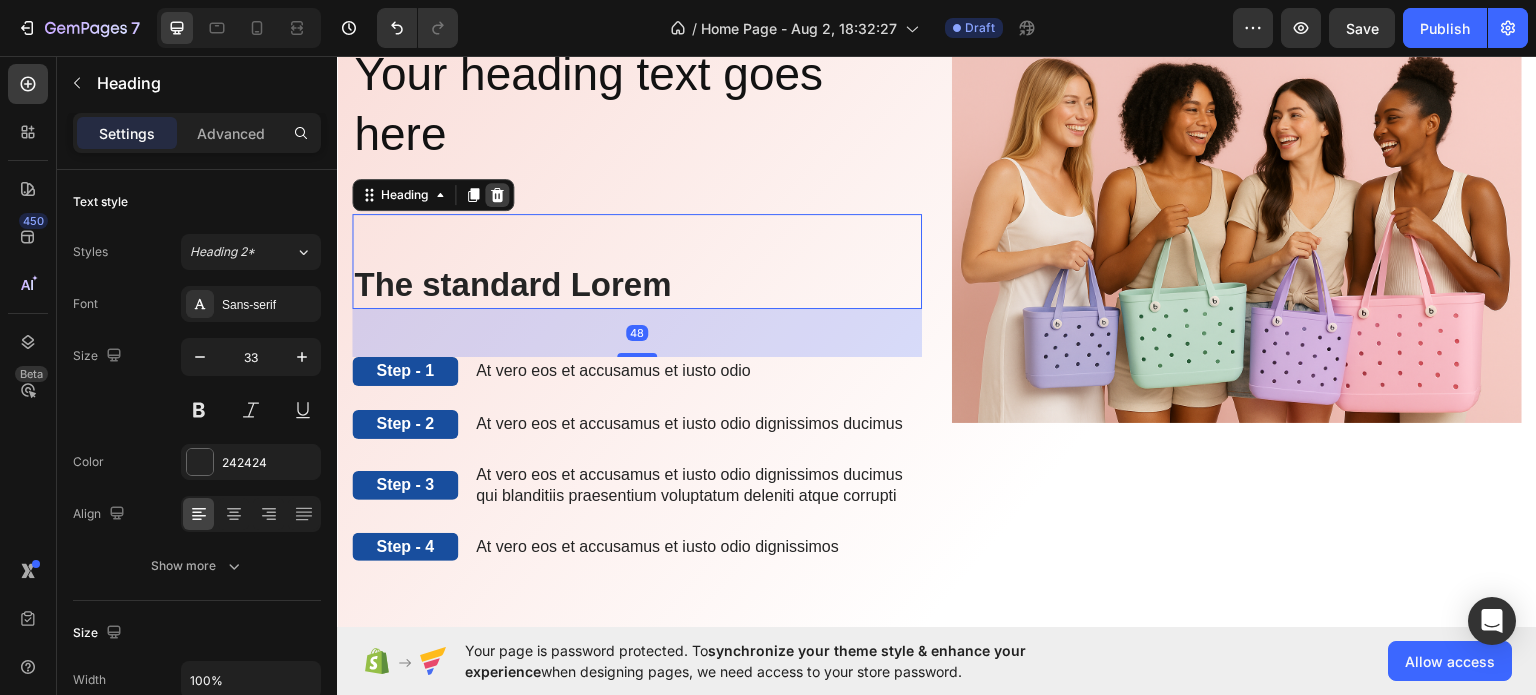 click 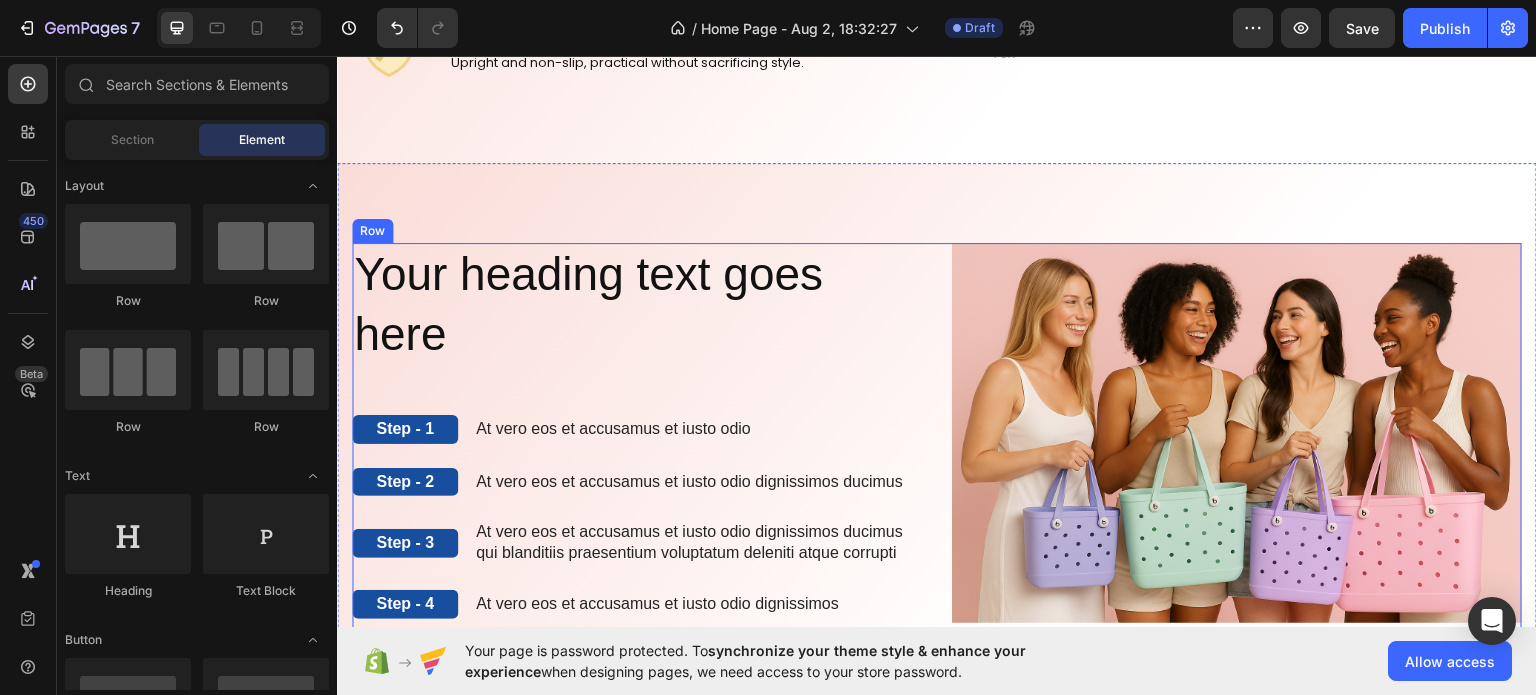 scroll, scrollTop: 3671, scrollLeft: 0, axis: vertical 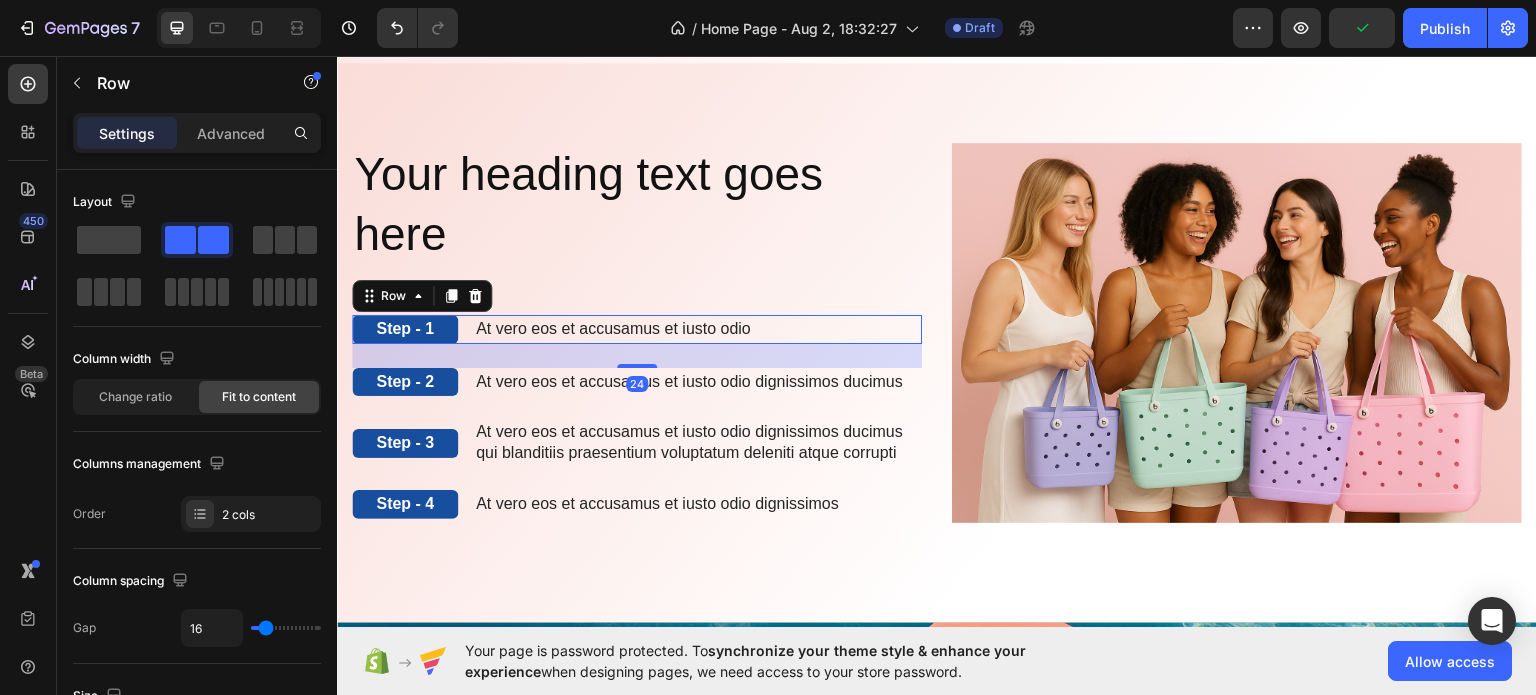 click on "Step - 1 Text Block At vero eos et accusamus et iusto odio  Text Block Row   24" at bounding box center (637, 328) 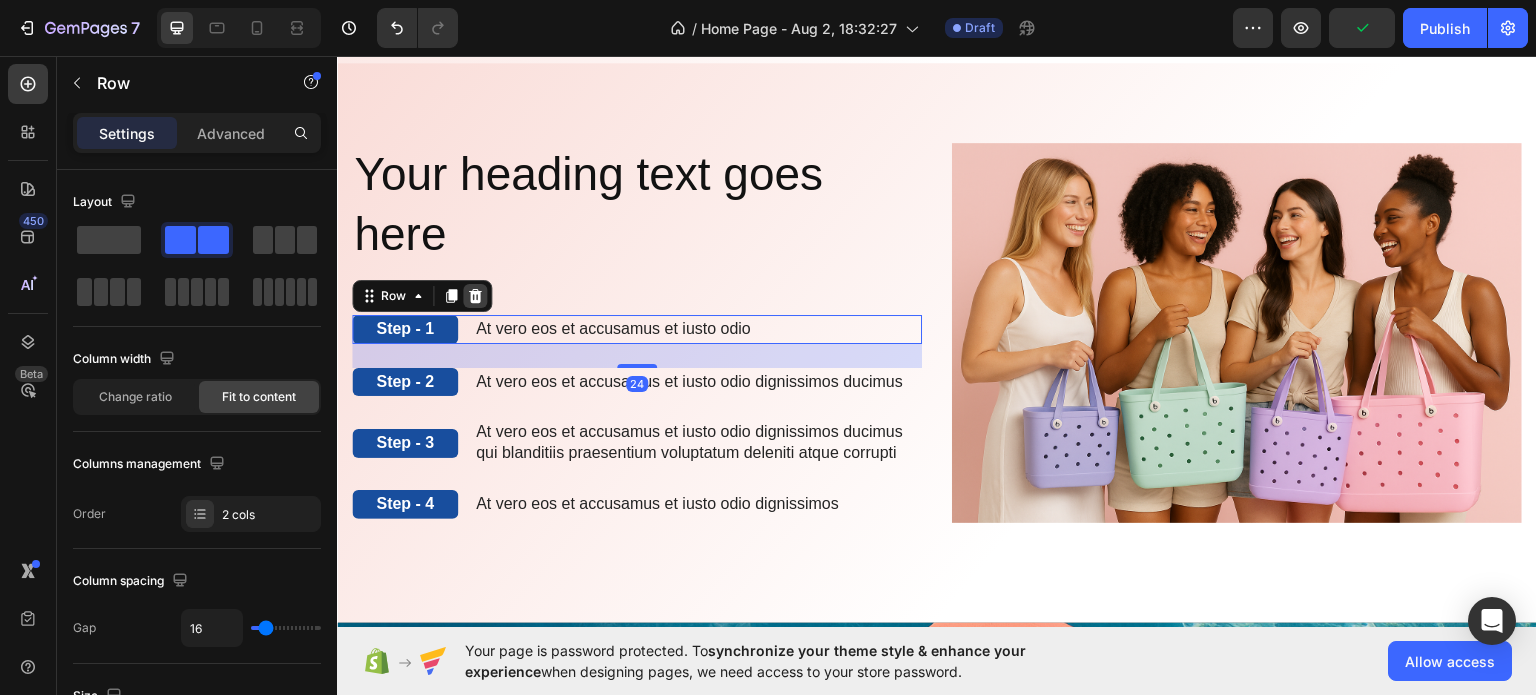 click 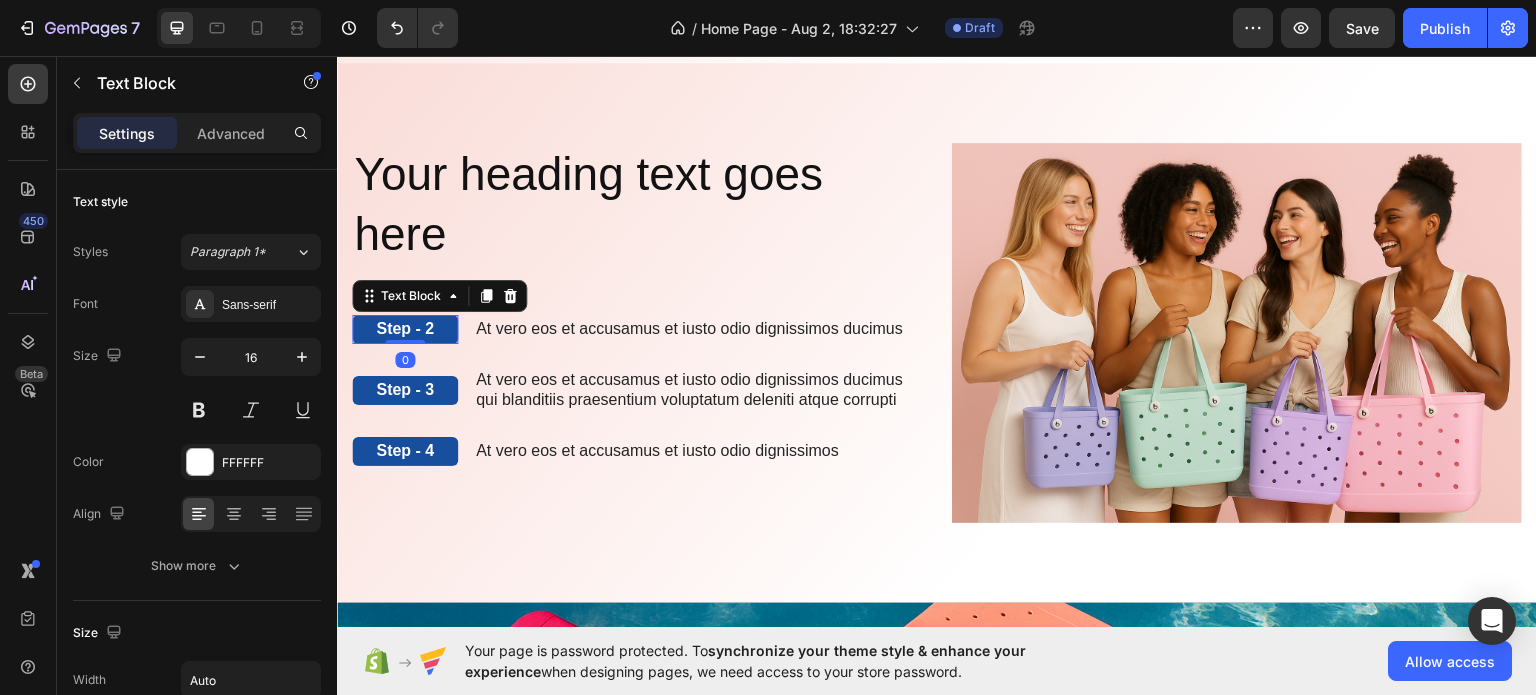 click on "Step - 2" at bounding box center [405, 328] 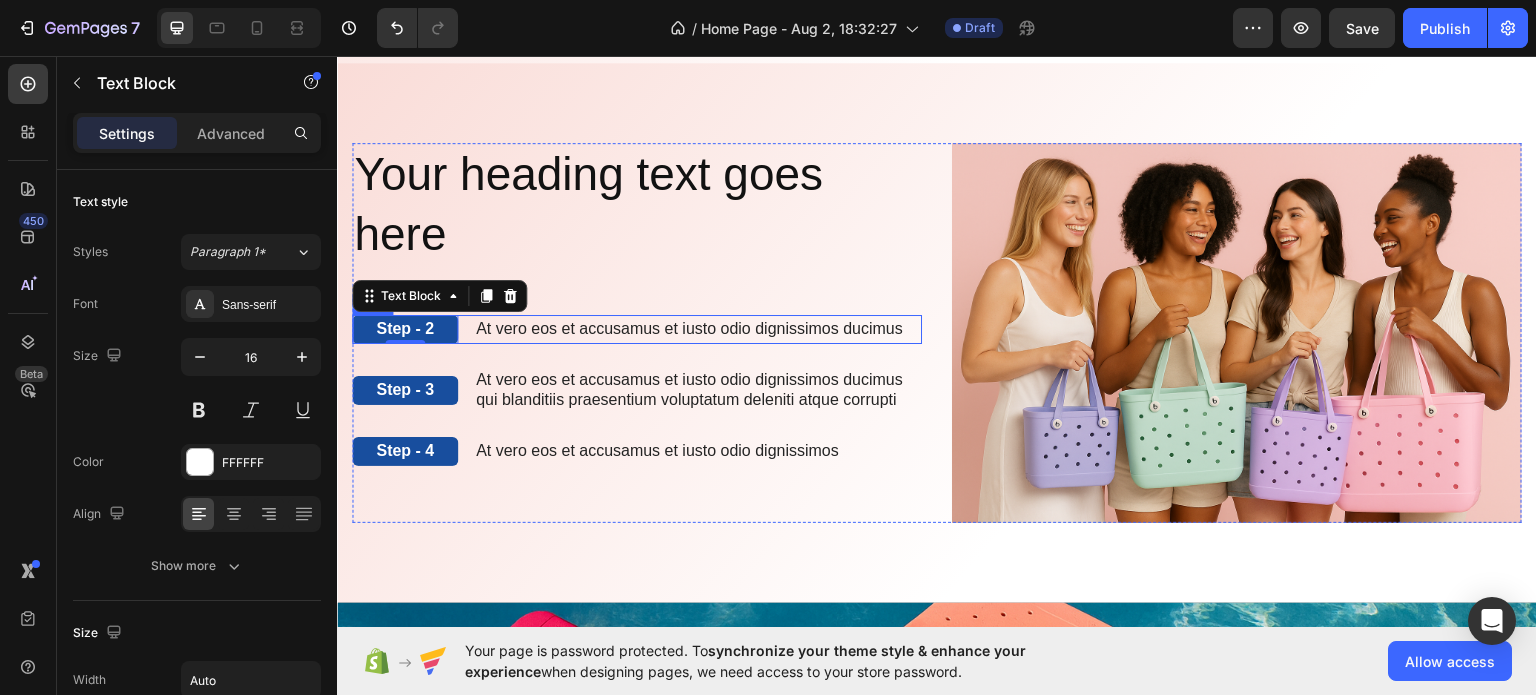 click on "Step - 2 Text Block   0 At vero eos et accusamus et iusto odio dignissimos ducimus Text Block Row" at bounding box center [637, 328] 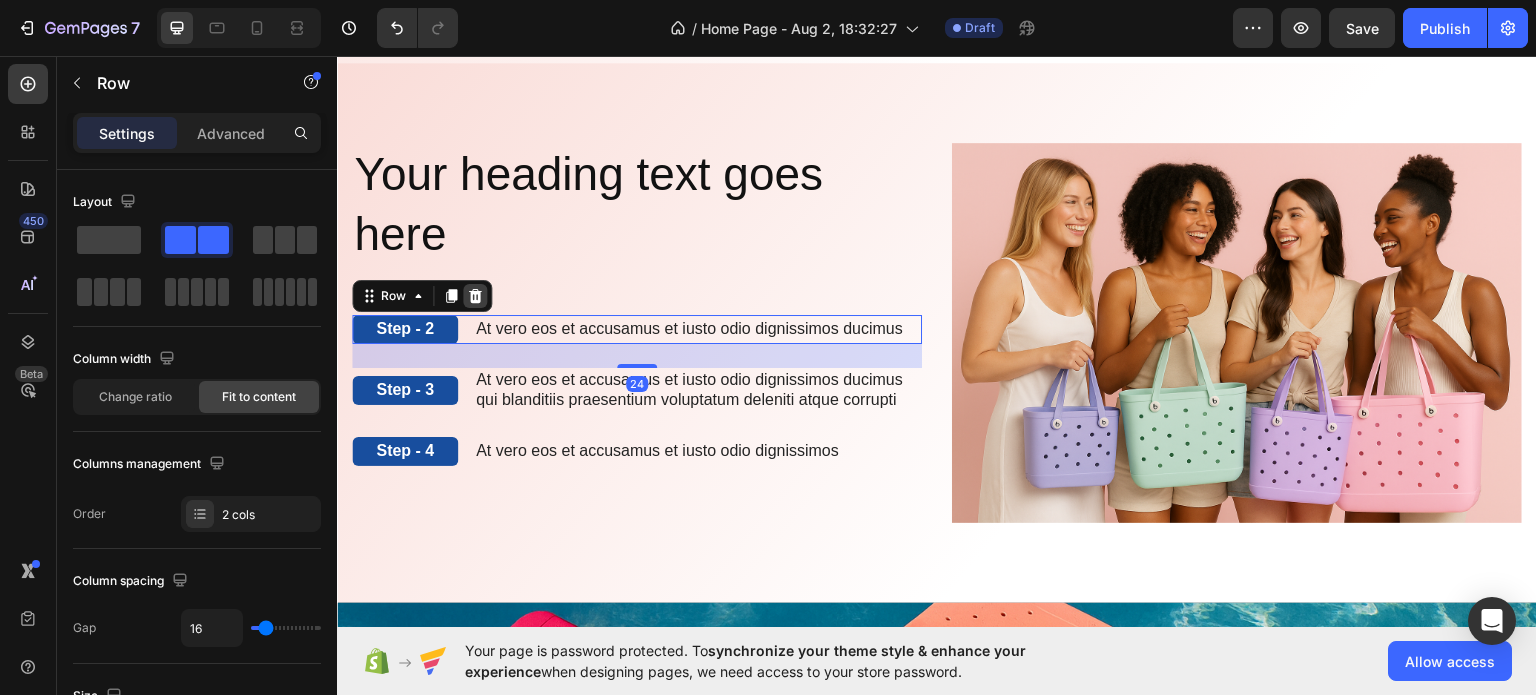 click 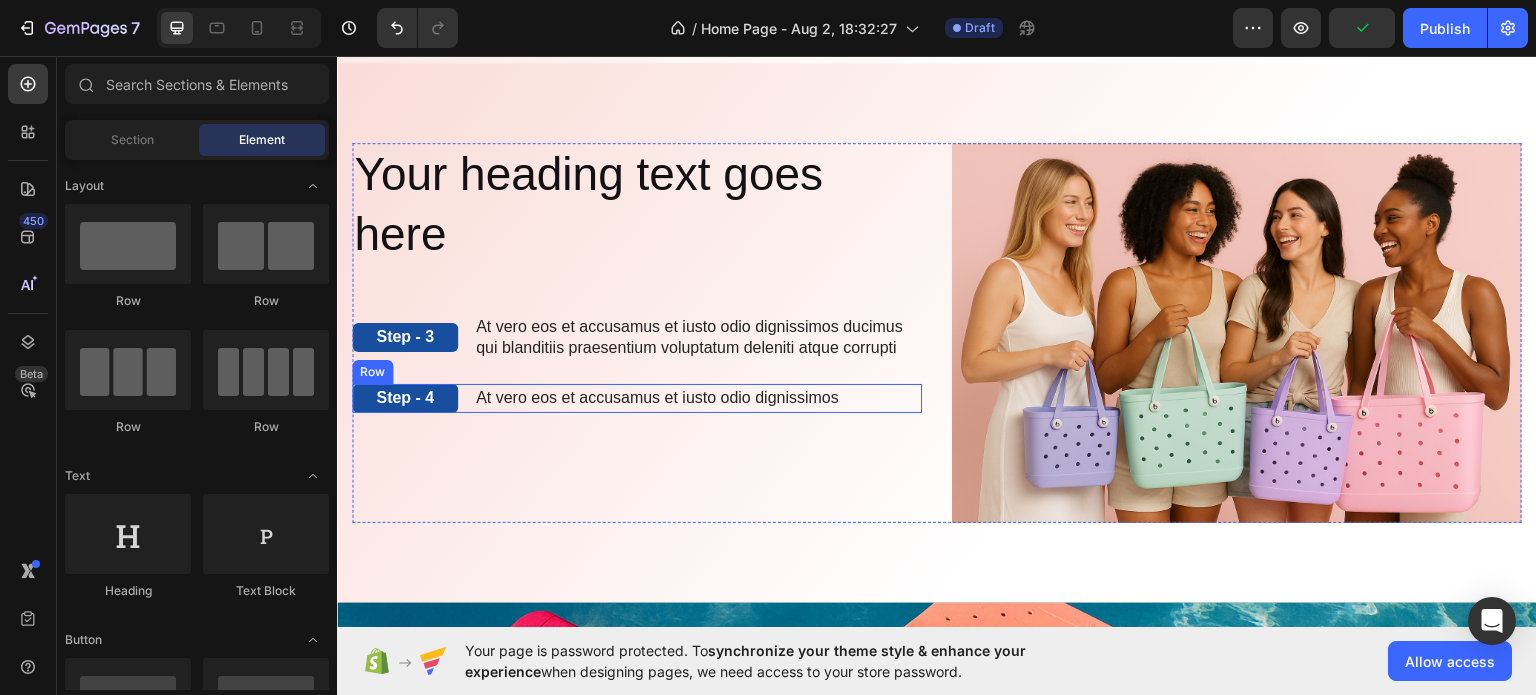 click on "Step - 4 Text Block At vero eos et accusamus et iusto odio dignissimos  Text Block Row" at bounding box center (637, 397) 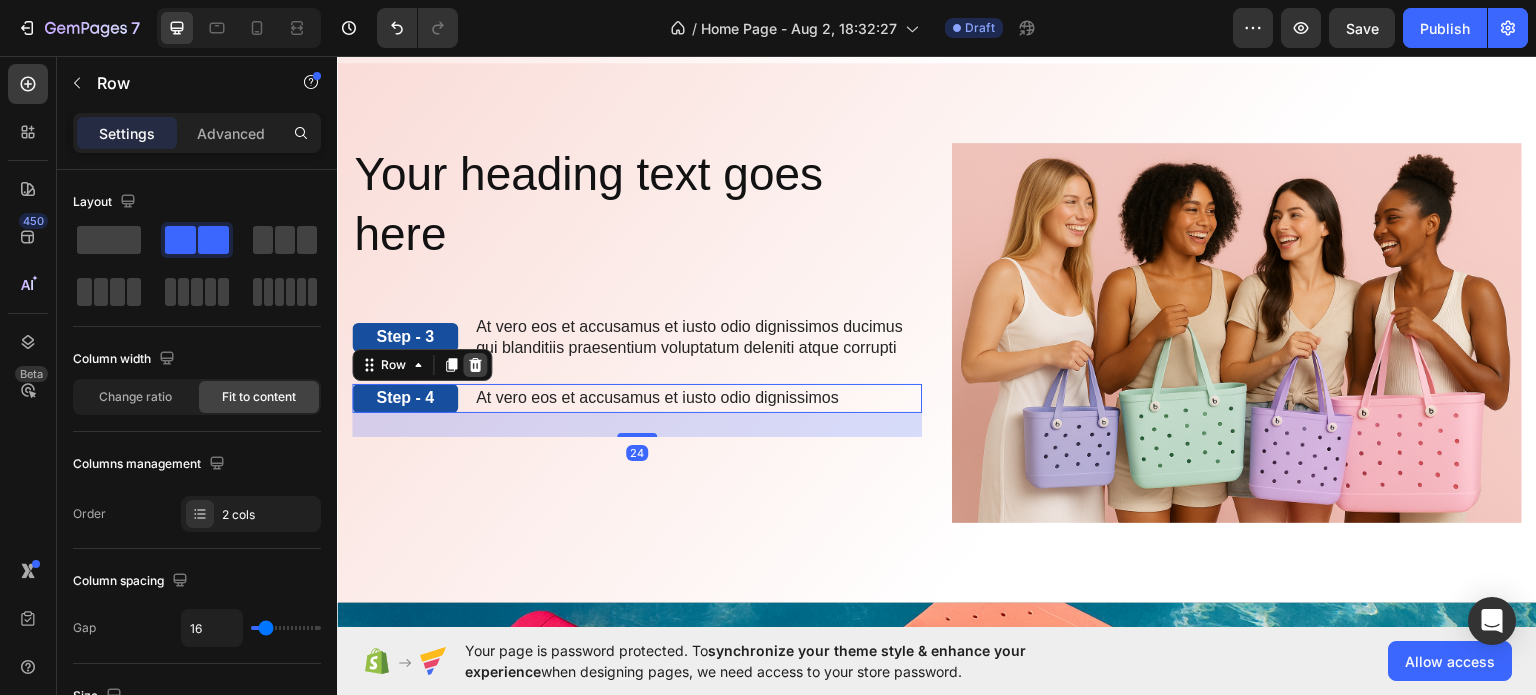 click 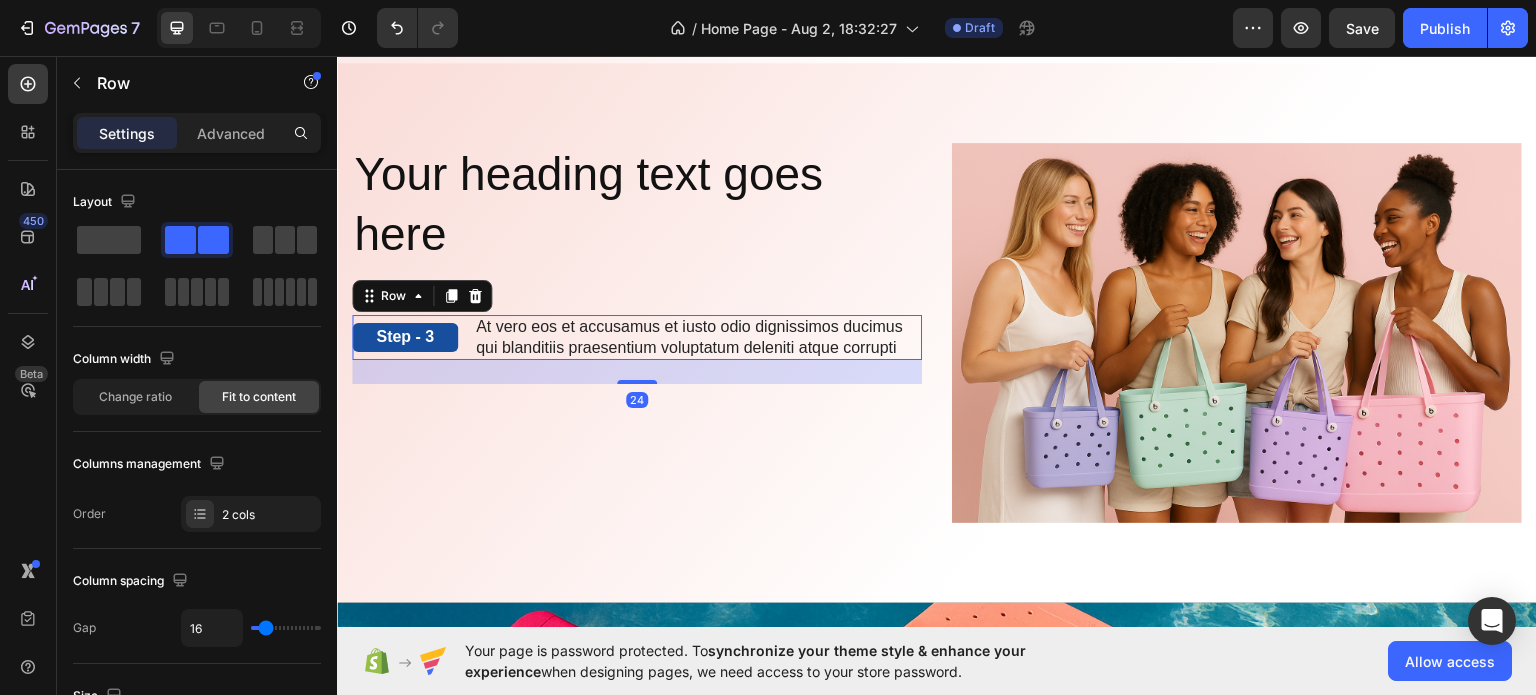 click on "Step - 3 Text Block" at bounding box center (405, 337) 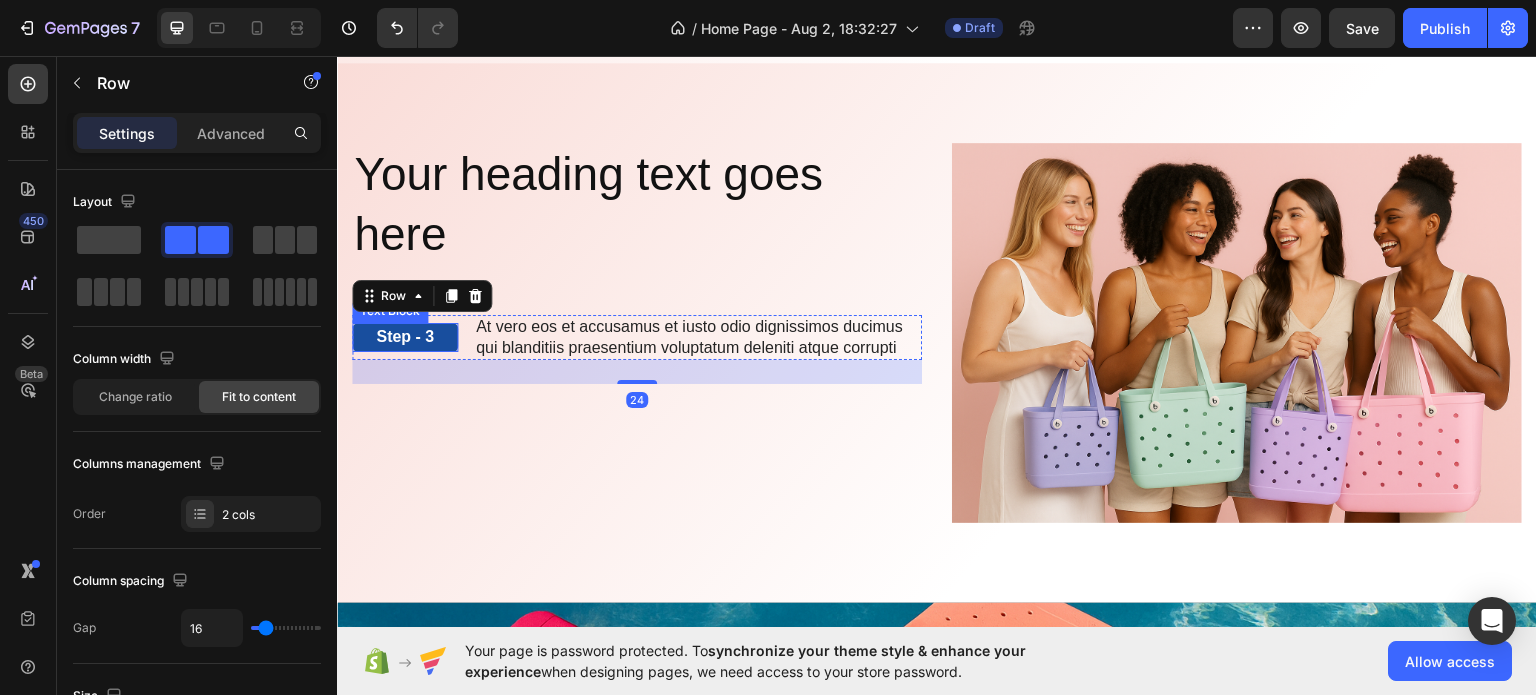 click on "Step - 3" at bounding box center (405, 336) 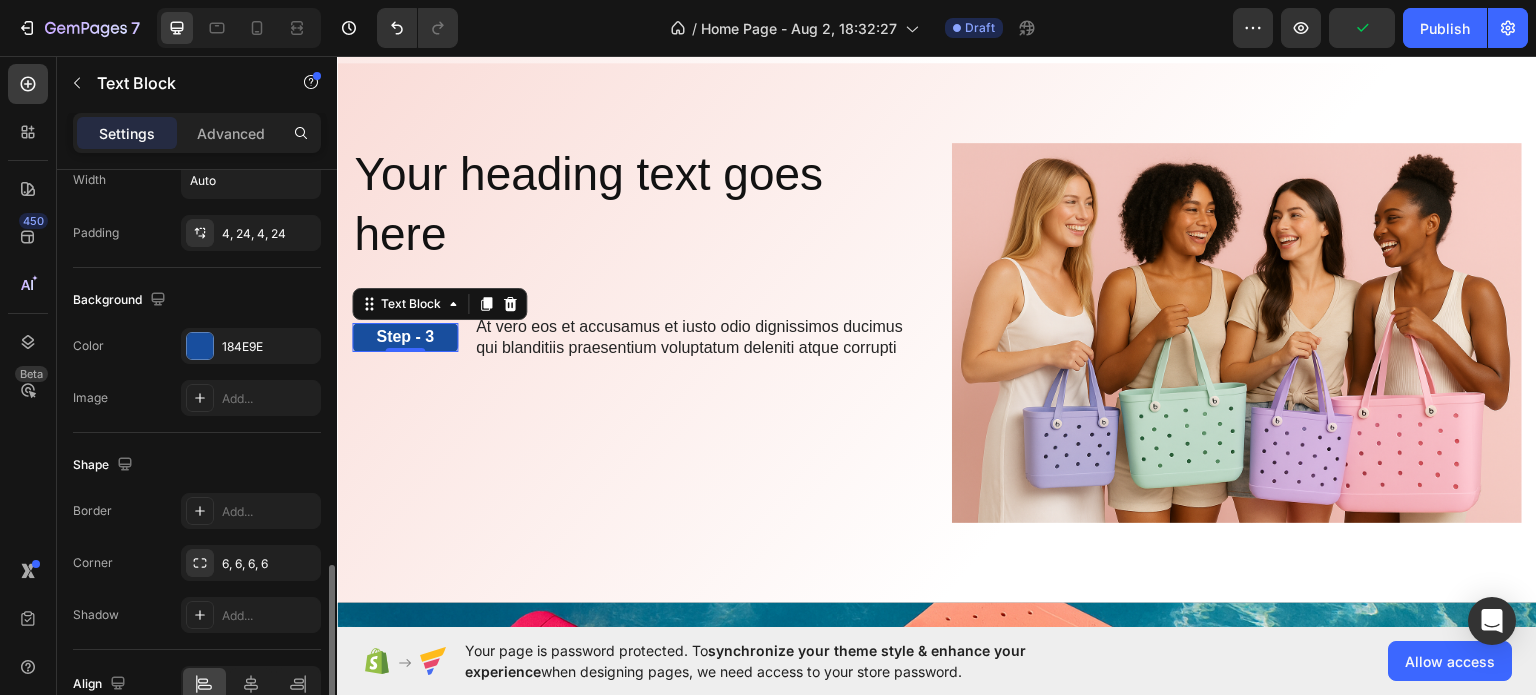 scroll, scrollTop: 600, scrollLeft: 0, axis: vertical 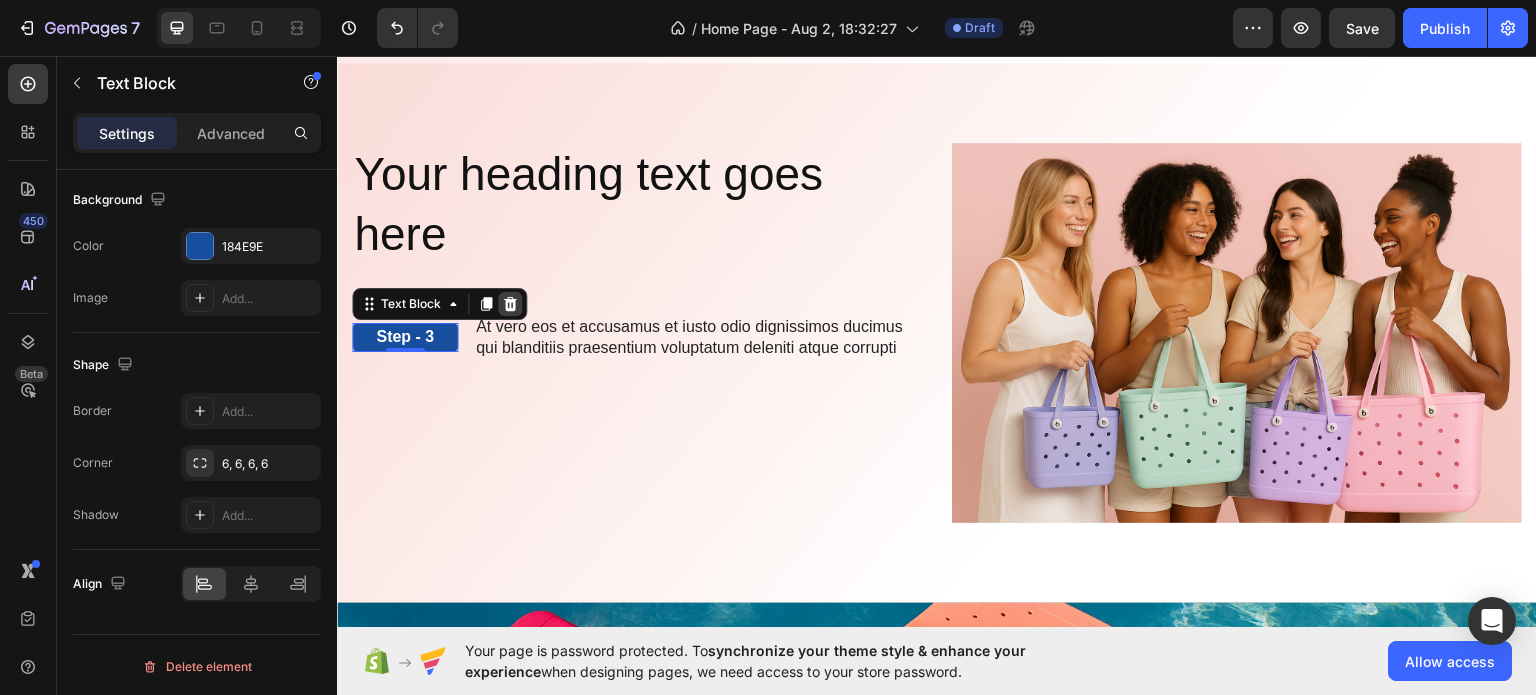 click 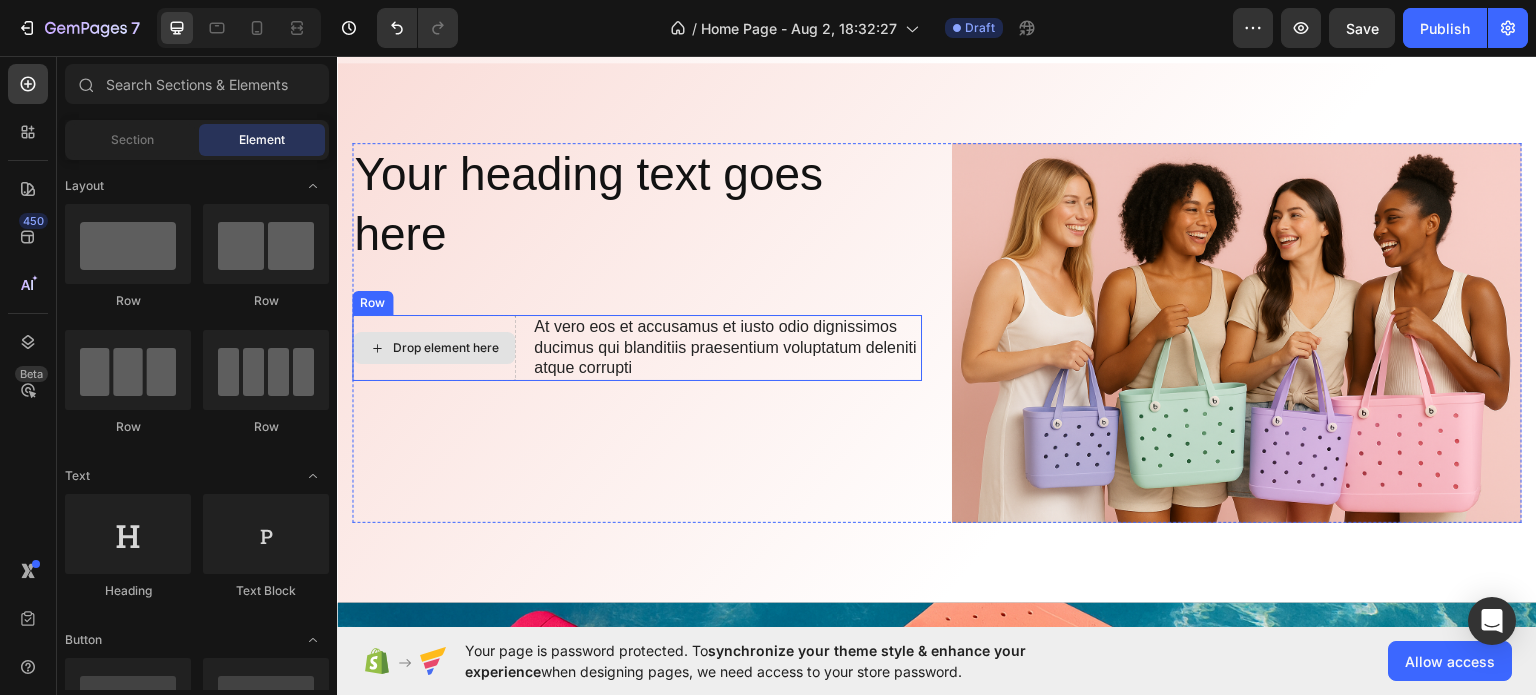 click on "Drop element here" at bounding box center (434, 347) 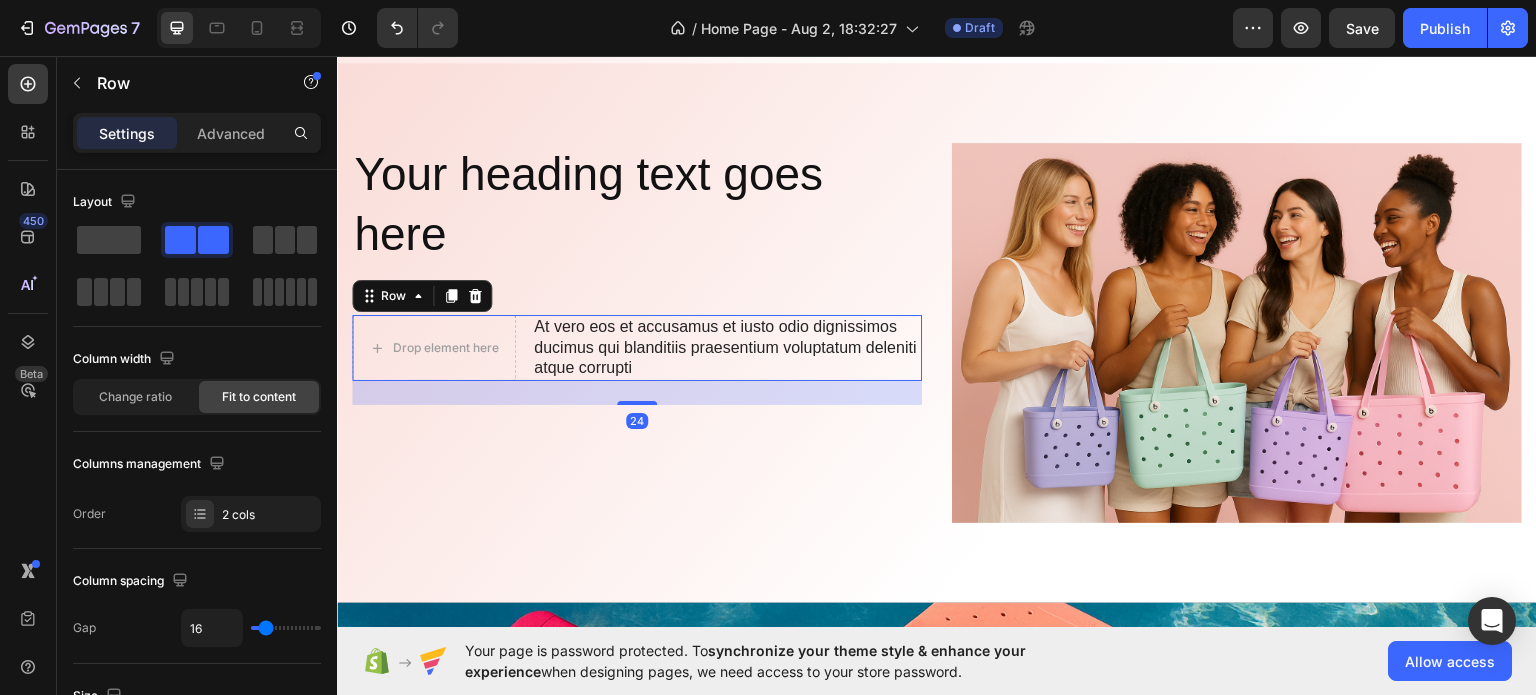 click on "Drop element here At vero eos et accusamus et iusto odio dignissimos ducimus qui blanditiis praesentium voluptatum deleniti atque corrupti Text Block Row   24" at bounding box center (637, 347) 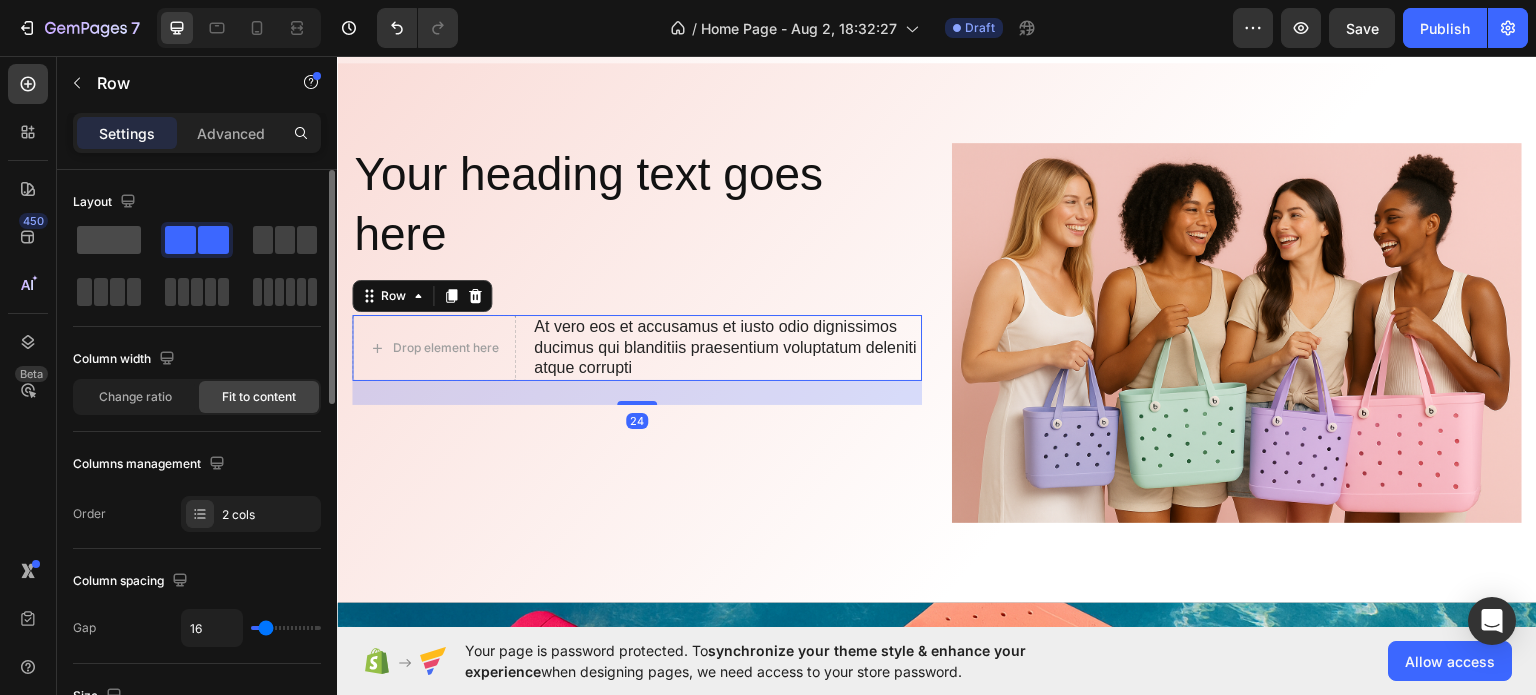 click 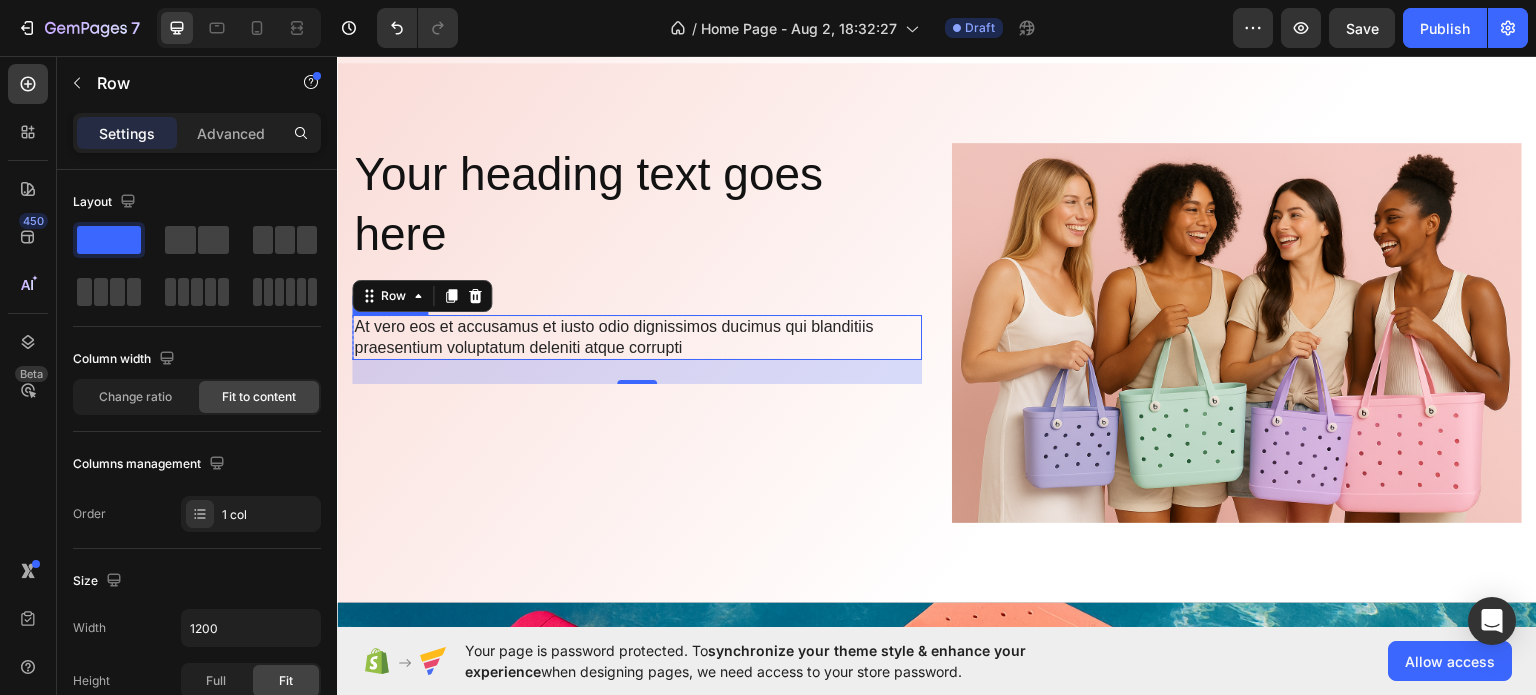 click on "At vero eos et accusamus et iusto odio dignissimos ducimus qui blanditiis praesentium voluptatum deleniti atque corrupti" at bounding box center [637, 337] 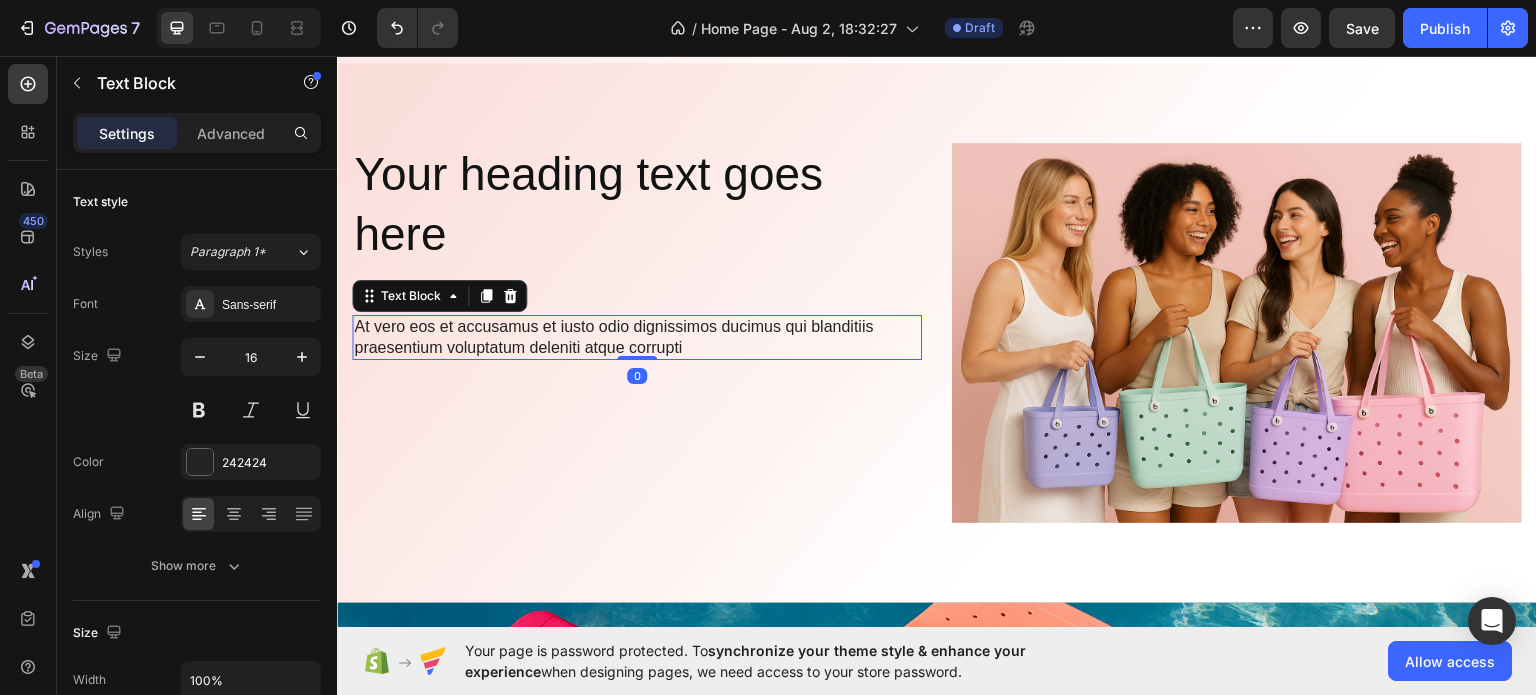 click on "At vero eos et accusamus et iusto odio dignissimos ducimus qui blanditiis praesentium voluptatum deleniti atque corrupti" at bounding box center (637, 337) 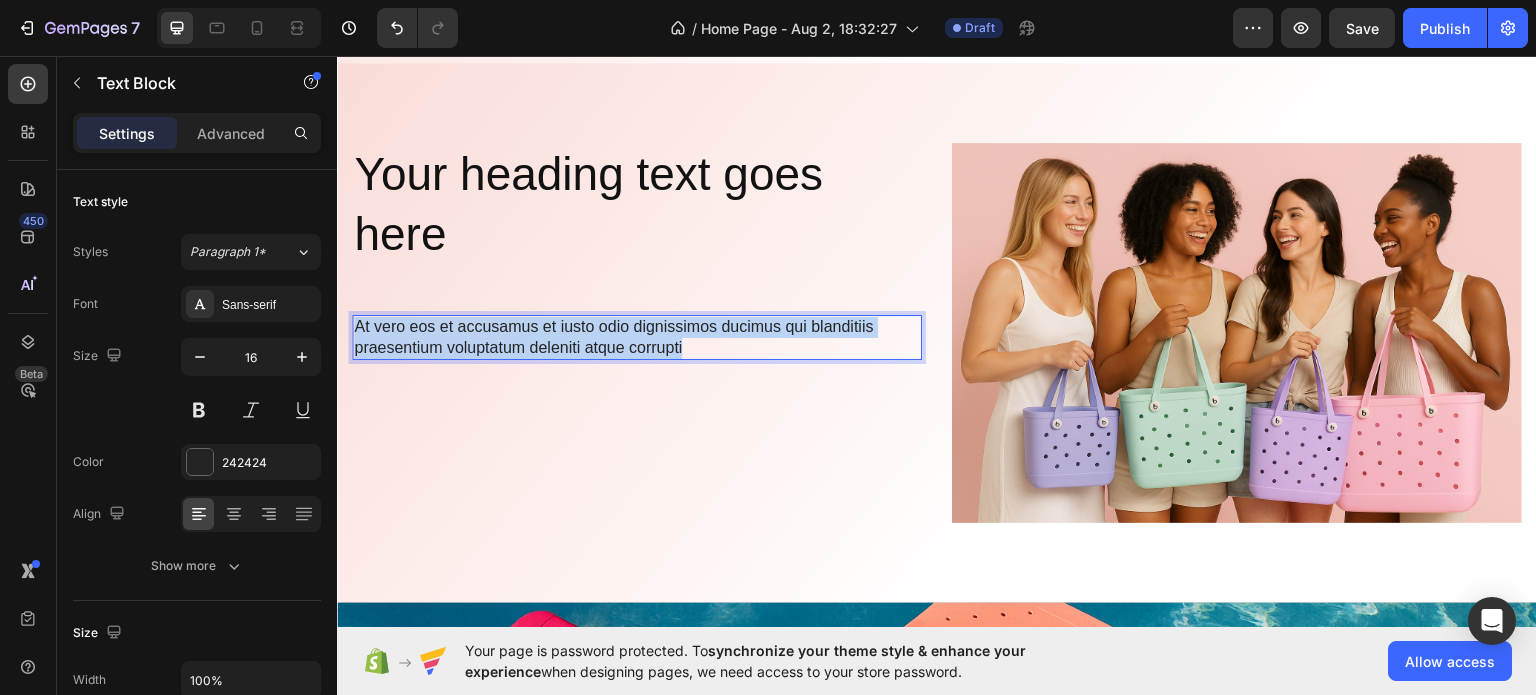 click on "At vero eos et accusamus et iusto odio dignissimos ducimus qui blanditiis praesentium voluptatum deleniti atque corrupti" at bounding box center [637, 337] 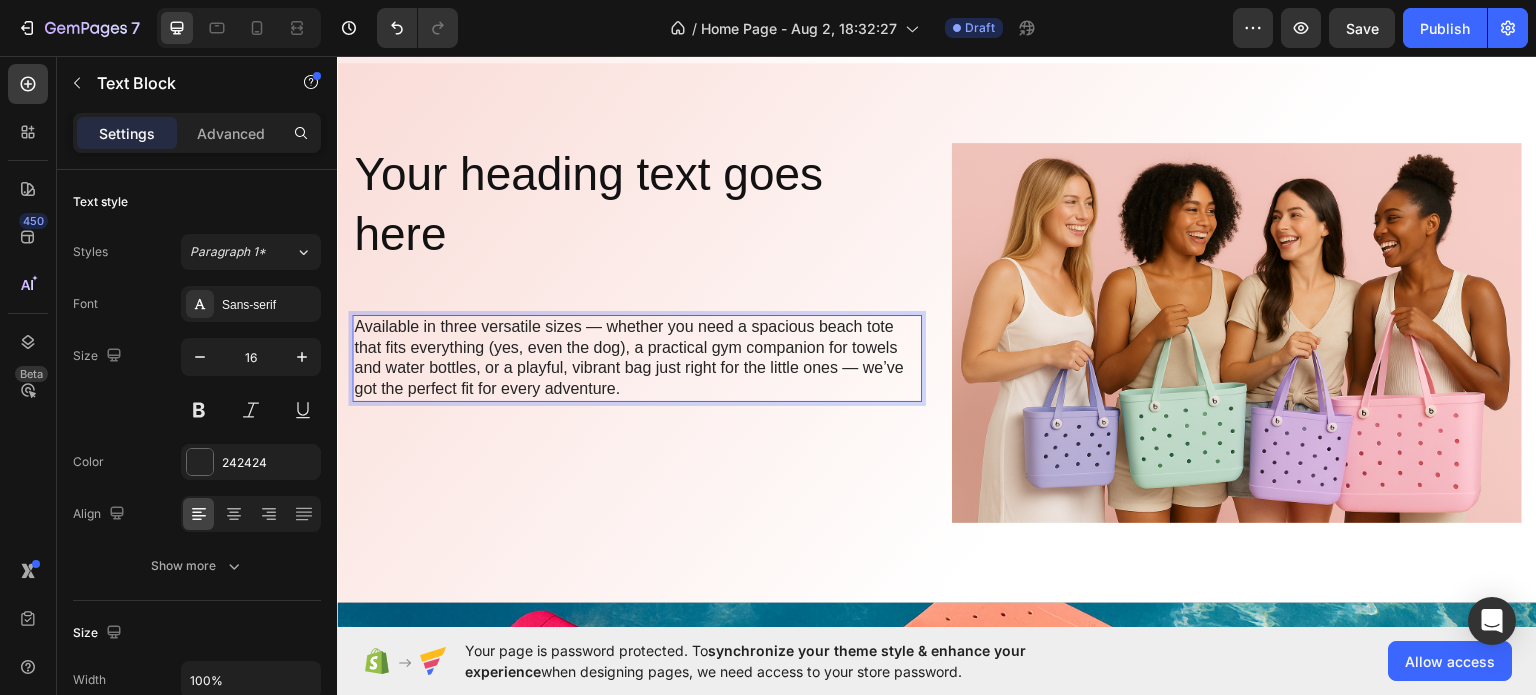 click on "Available in three versatile sizes — whether you need a spacious beach tote that fits everything (yes, even the dog), a practical gym companion for towels and water bottles, or a playful, vibrant bag just right for the little ones — we’ve got the perfect fit for every adventure." at bounding box center [637, 357] 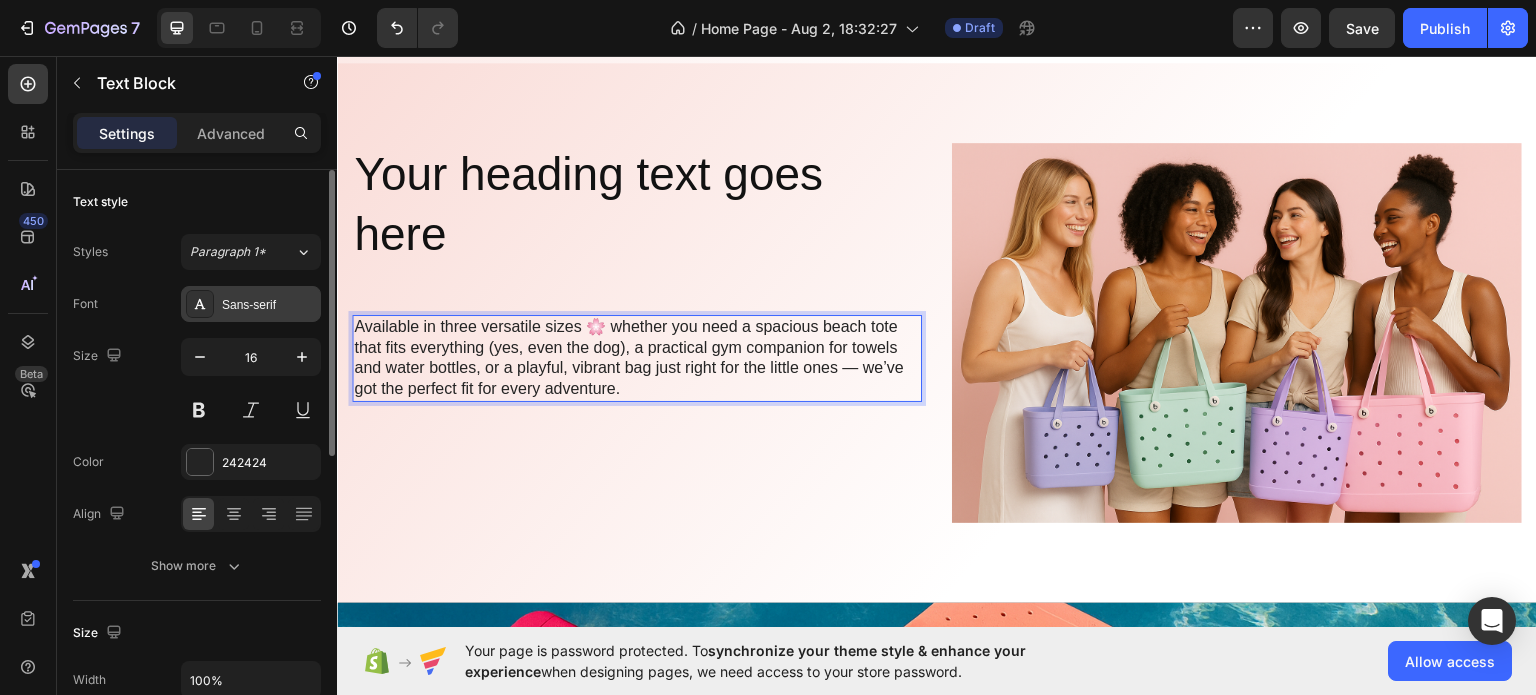click on "Sans-serif" at bounding box center [251, 304] 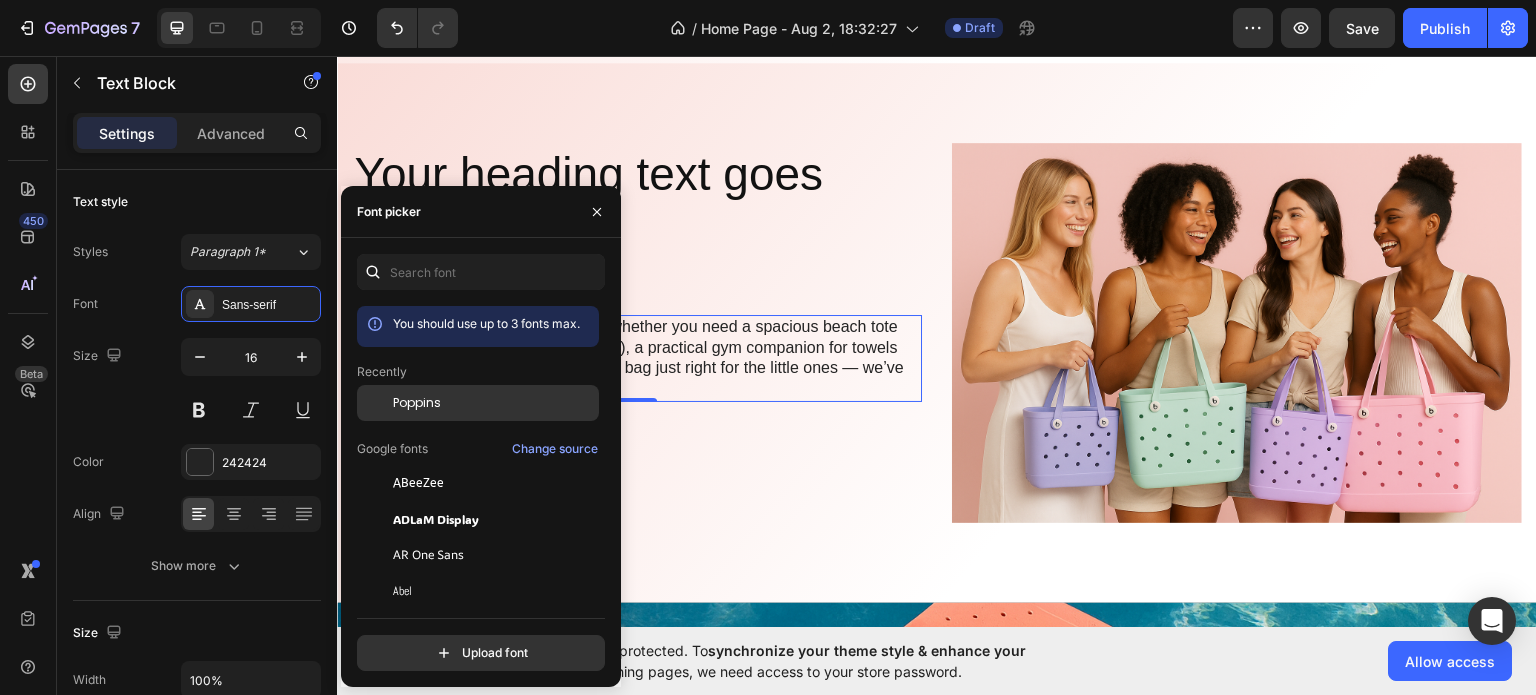 click on "Poppins" 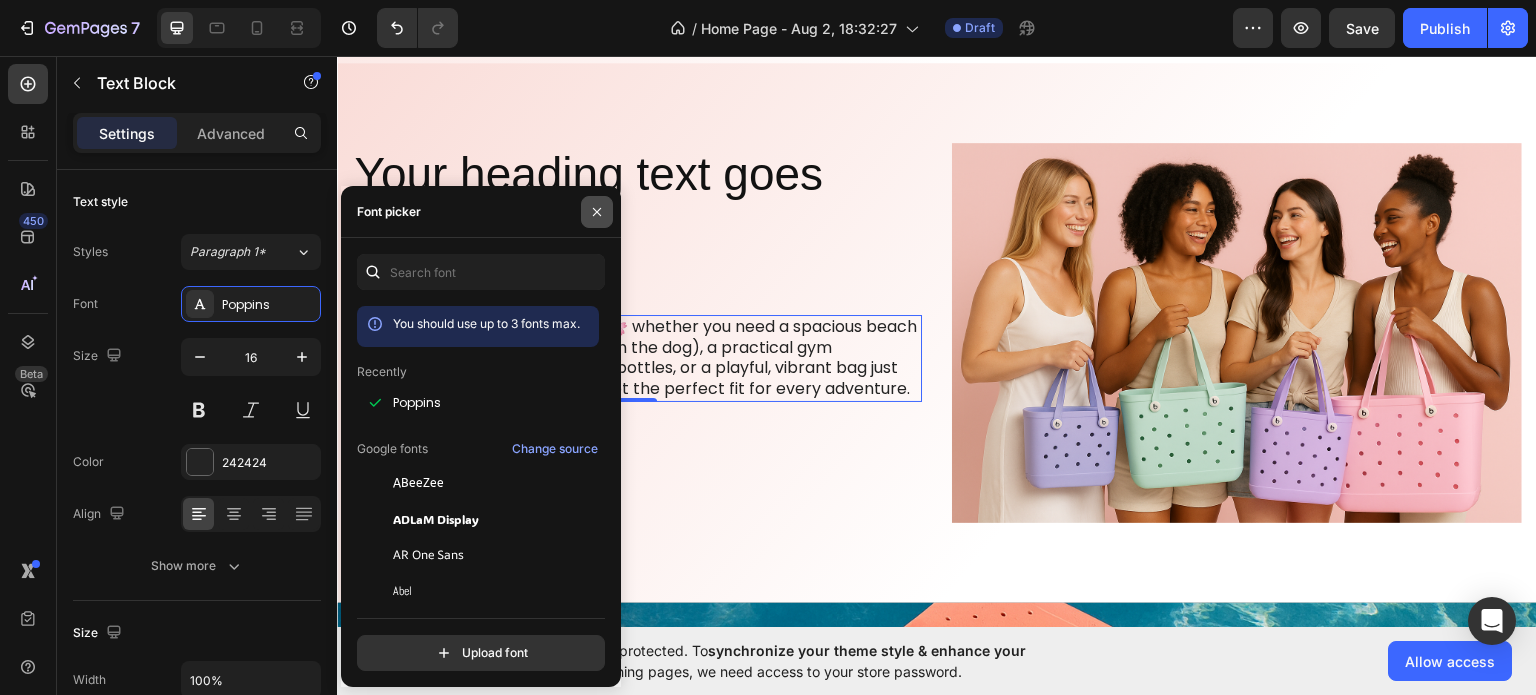 click 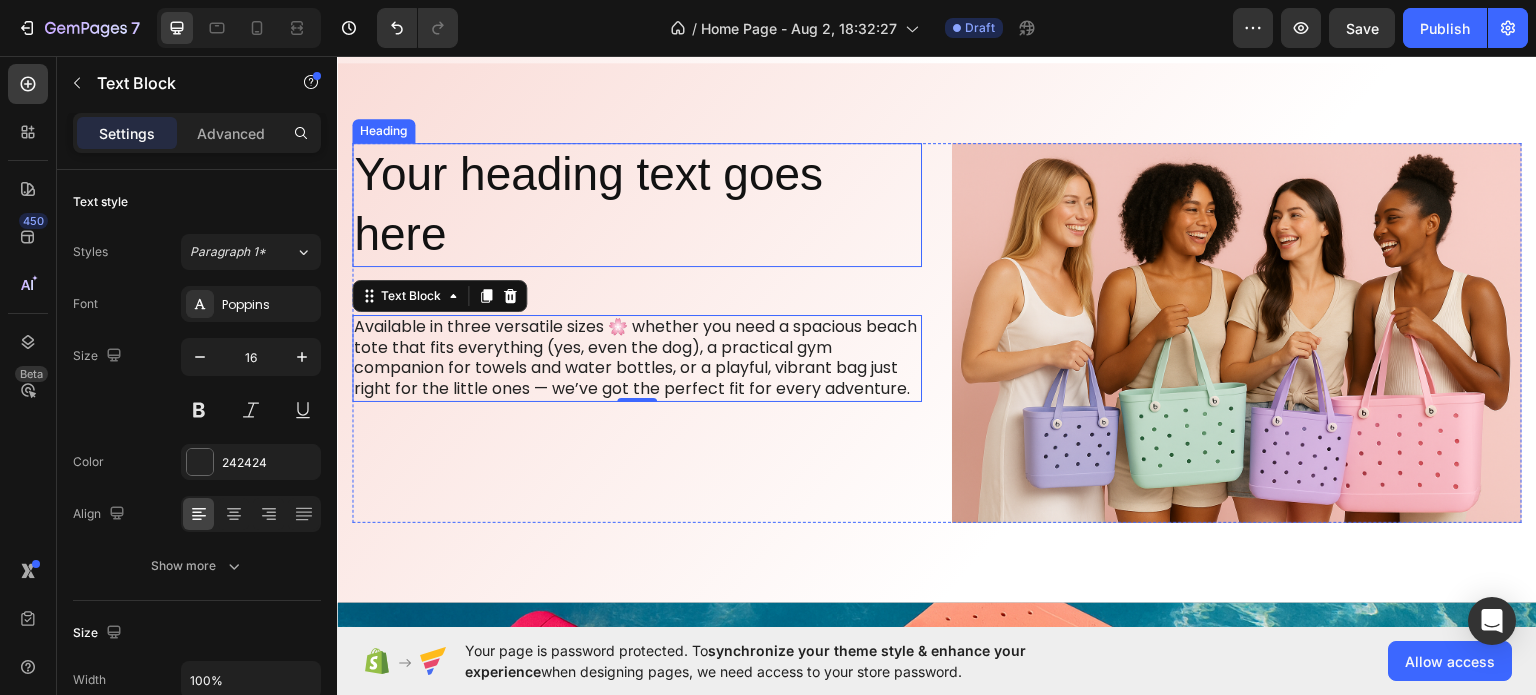 click on "Your heading text goes here" at bounding box center [637, 204] 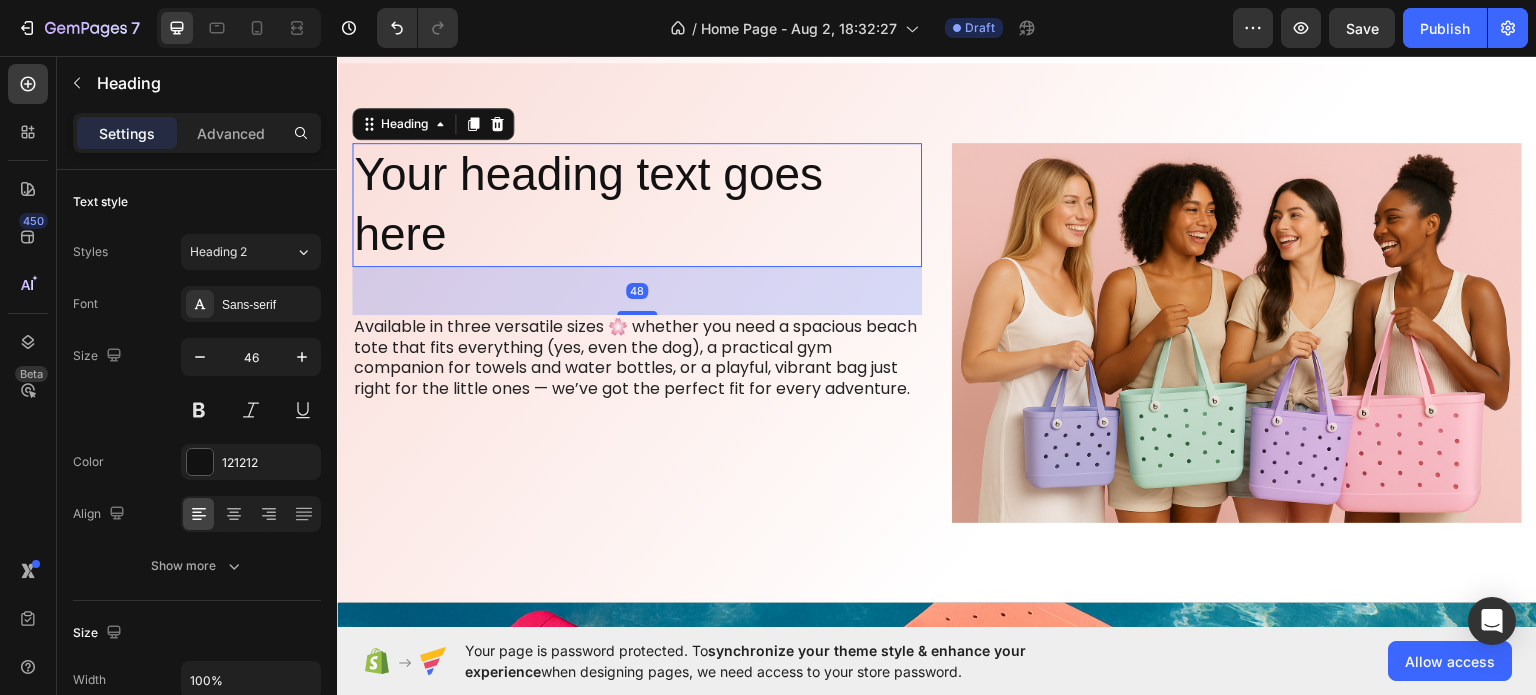 click on "Your heading text goes here" at bounding box center [637, 204] 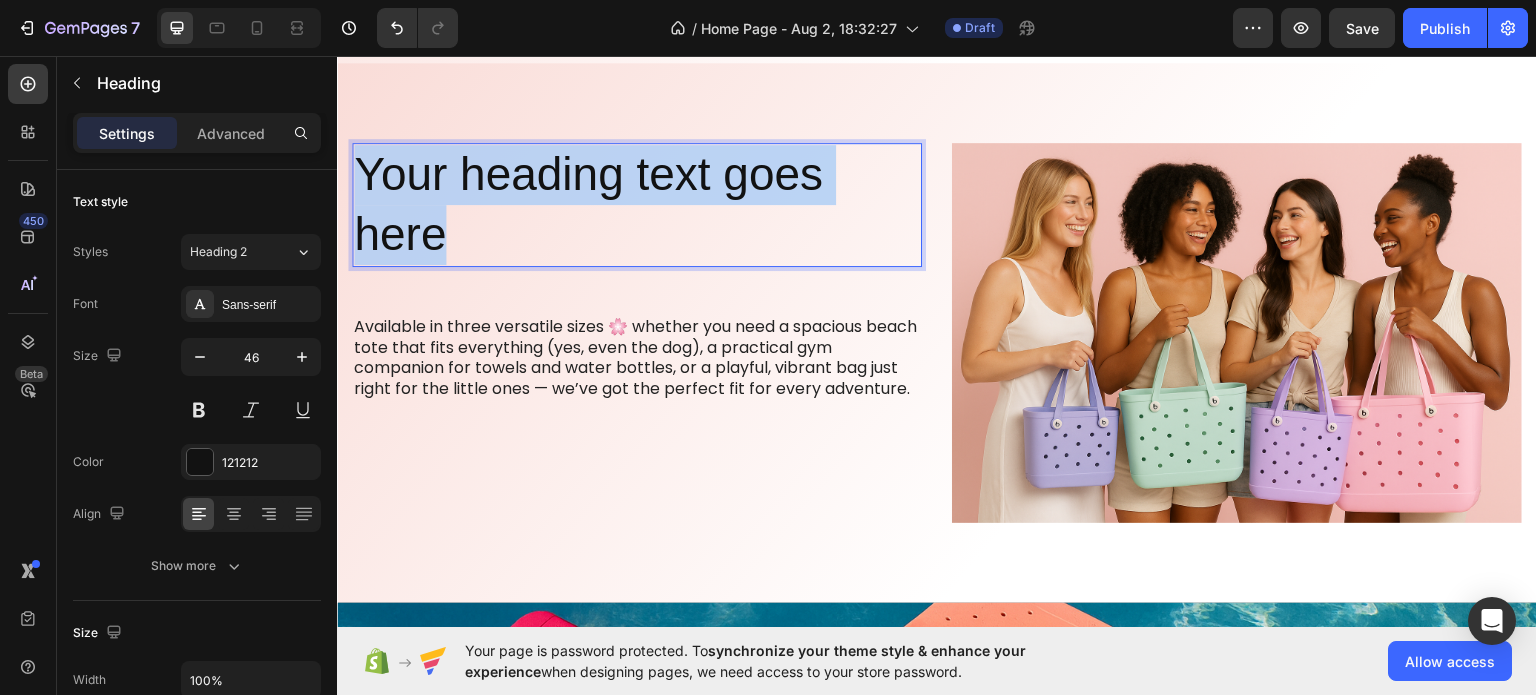 click on "Your heading text goes here" at bounding box center [637, 204] 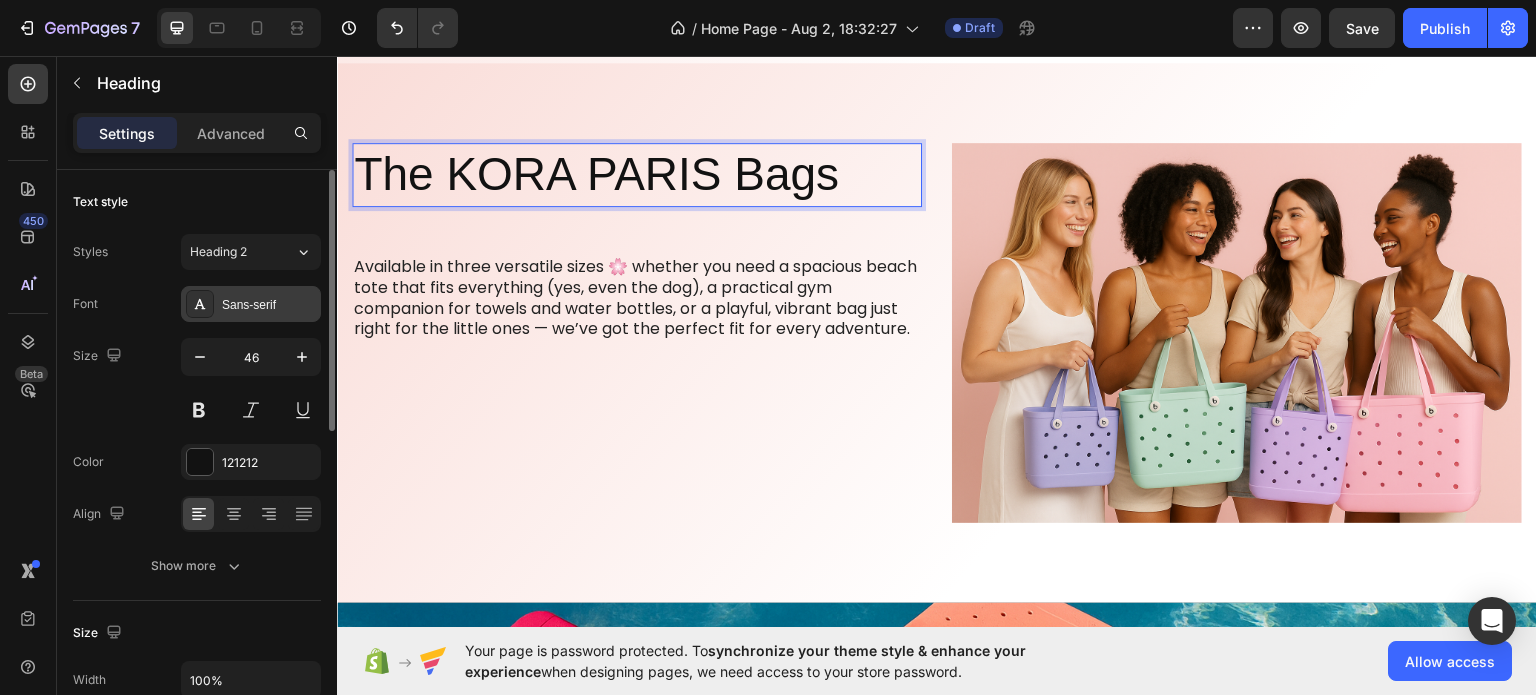 click on "Sans-serif" at bounding box center [251, 304] 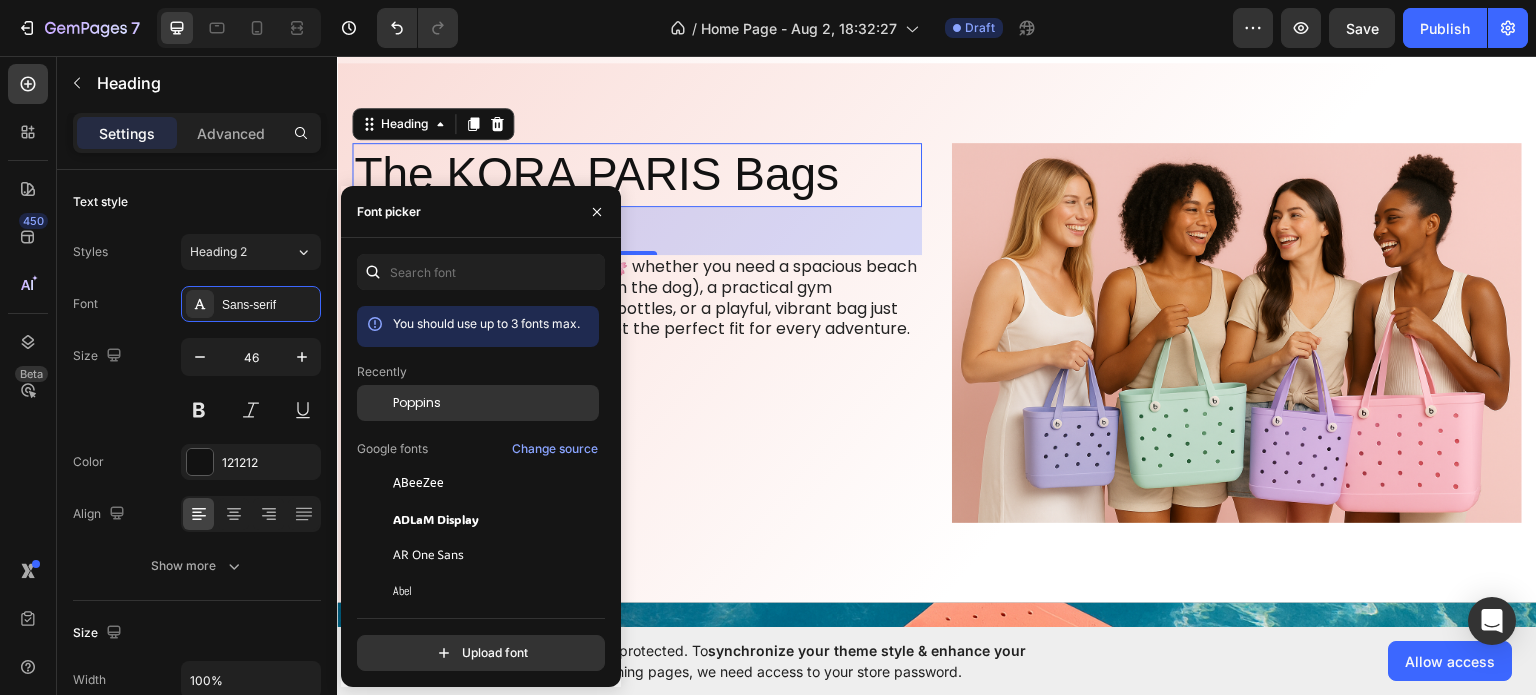click on "Poppins" 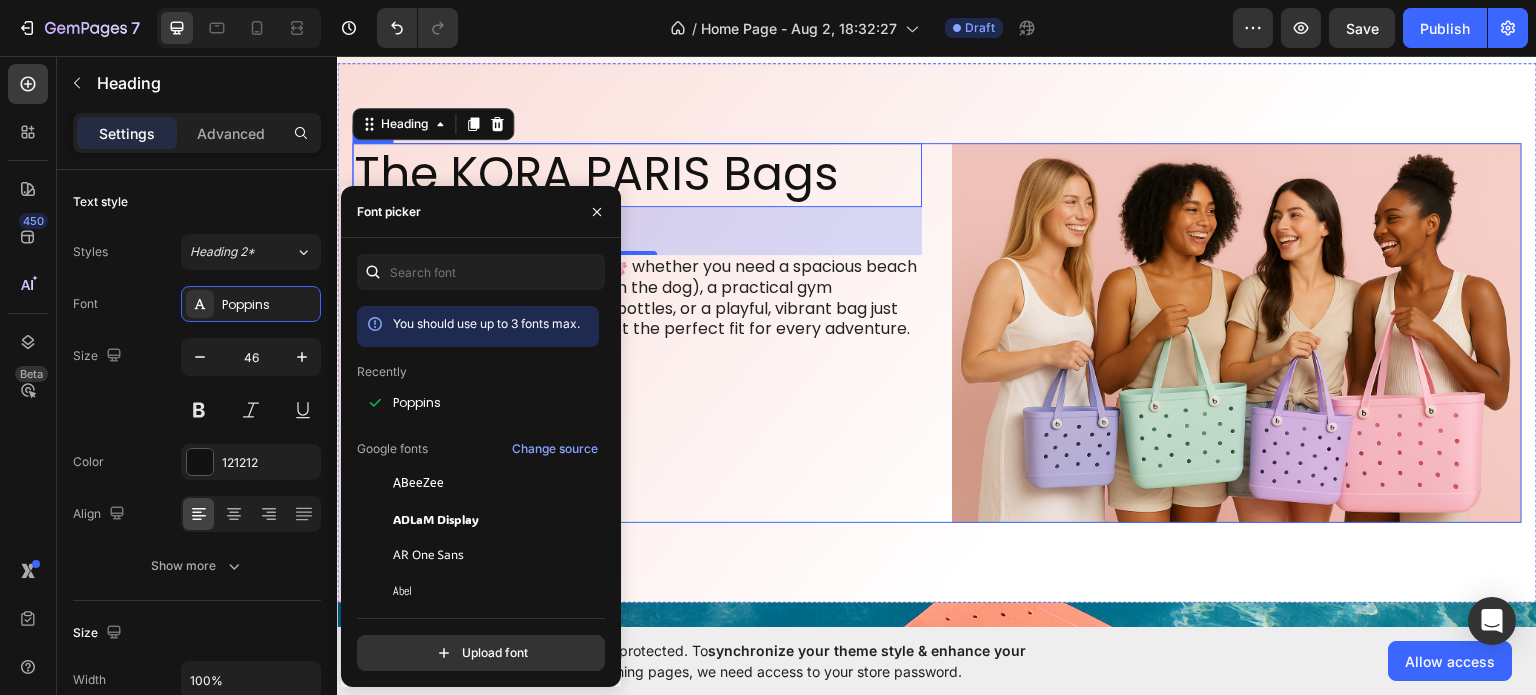 click on "The KORA PARIS Bags Heading   48 Available in three versatile sizes 🌸 whether you need a spacious beach tote that fits everything (yes, even the dog), a practical gym companion for towels and water bottles, or a playful, vibrant bag just right for the little ones — we’ve got the perfect fit for every adventure. Text Block Row" at bounding box center (637, 332) 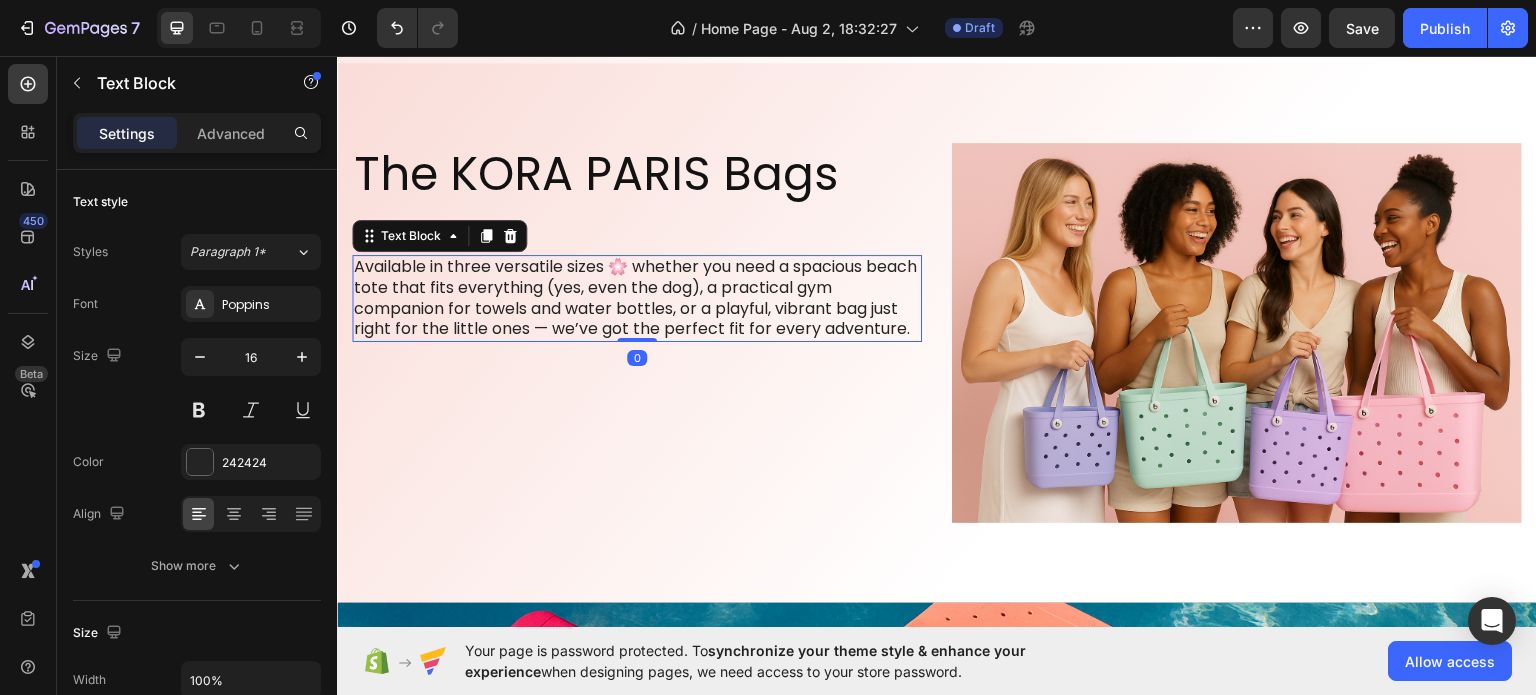 click on "Available in three versatile sizes 🌸 whether you need a spacious beach tote that fits everything (yes, even the dog), a practical gym companion for towels and water bottles, or a playful, vibrant bag just right for the little ones — we’ve got the perfect fit for every adventure." at bounding box center [637, 297] 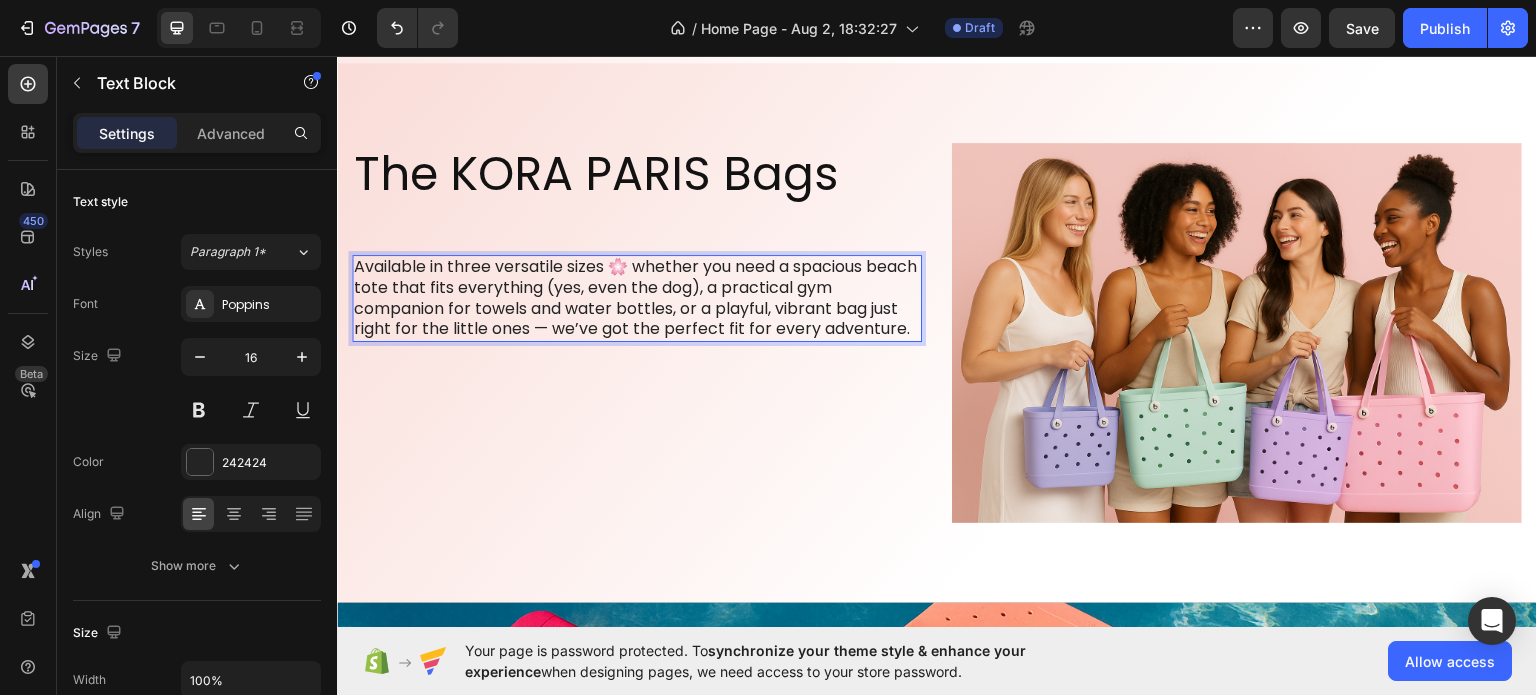 click on "Available in three versatile sizes 🌸 whether you need a spacious beach tote that fits everything (yes, even the dog), a practical gym companion for towels and water bottles, or a playful, vibrant bag just right for the little ones — we’ve got the perfect fit for every adventure." at bounding box center (637, 297) 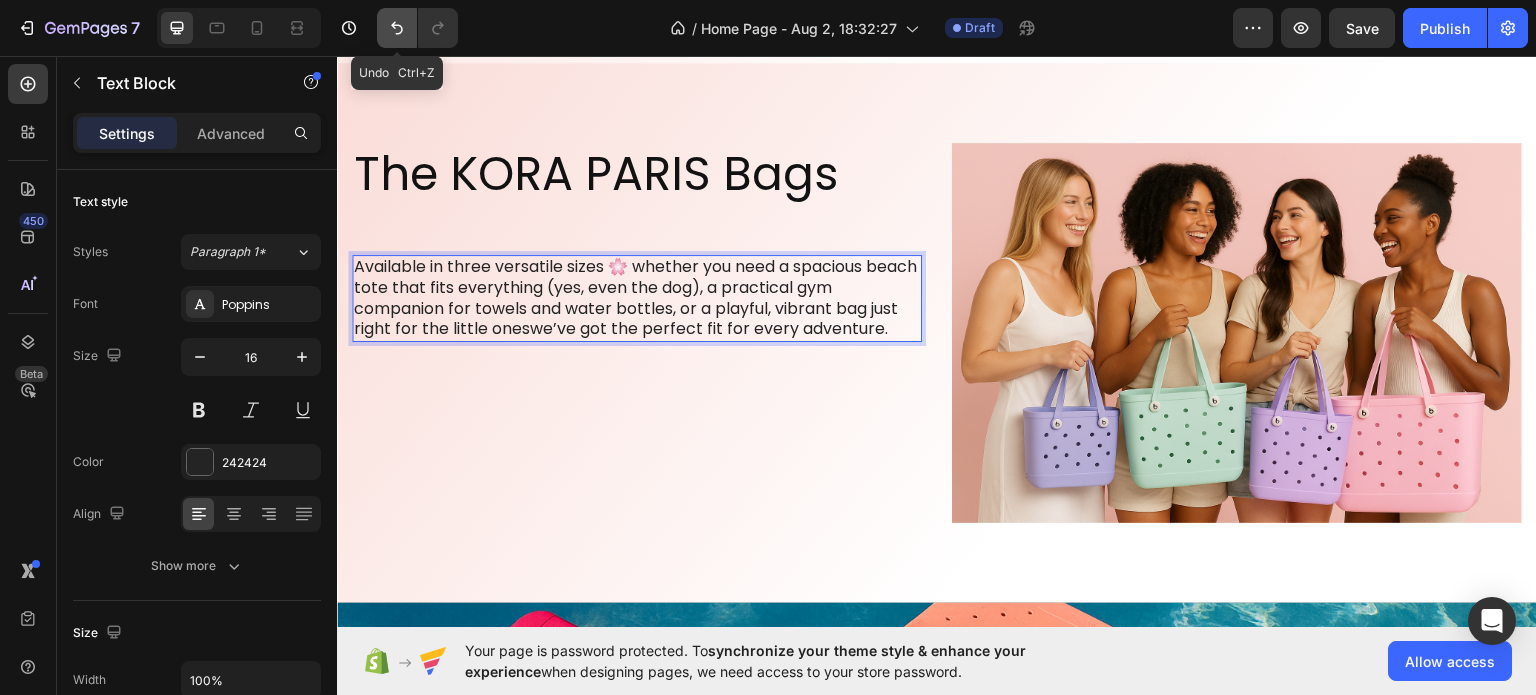 click 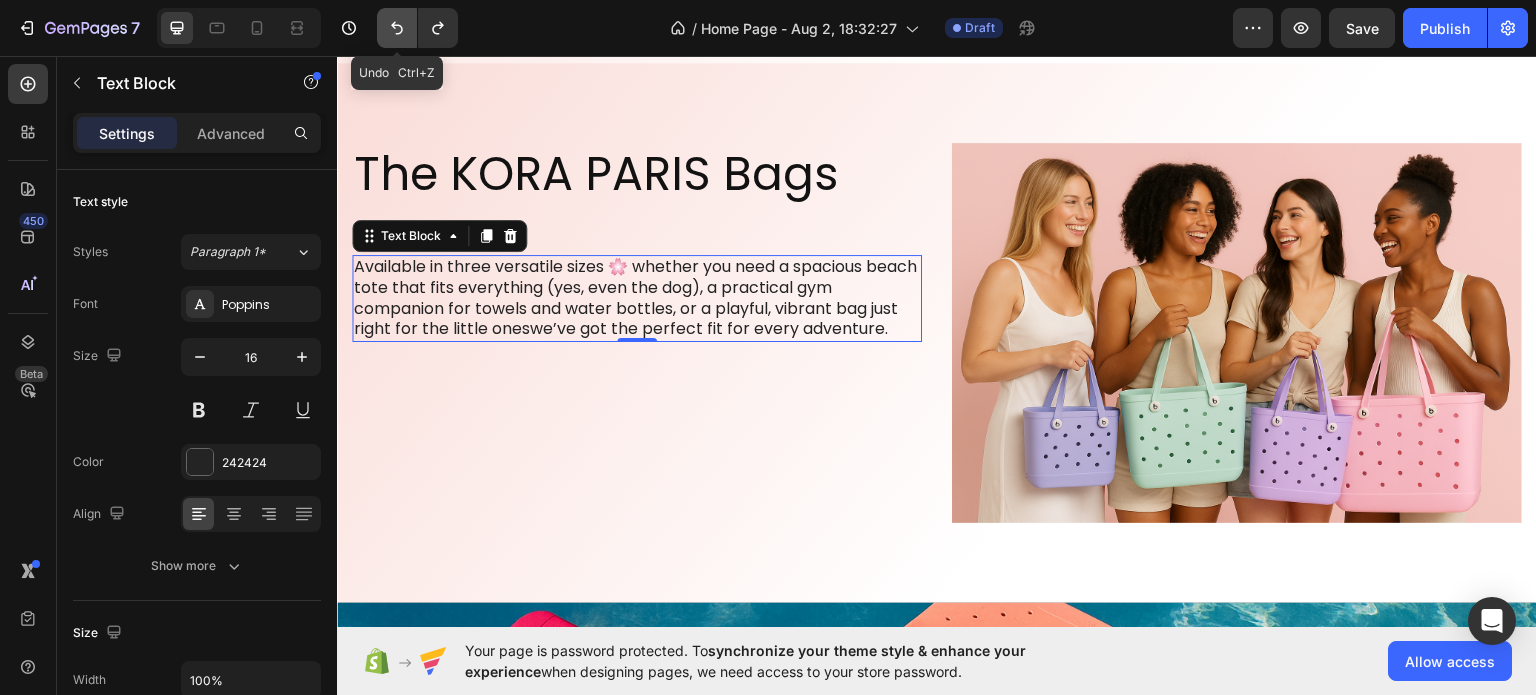 click 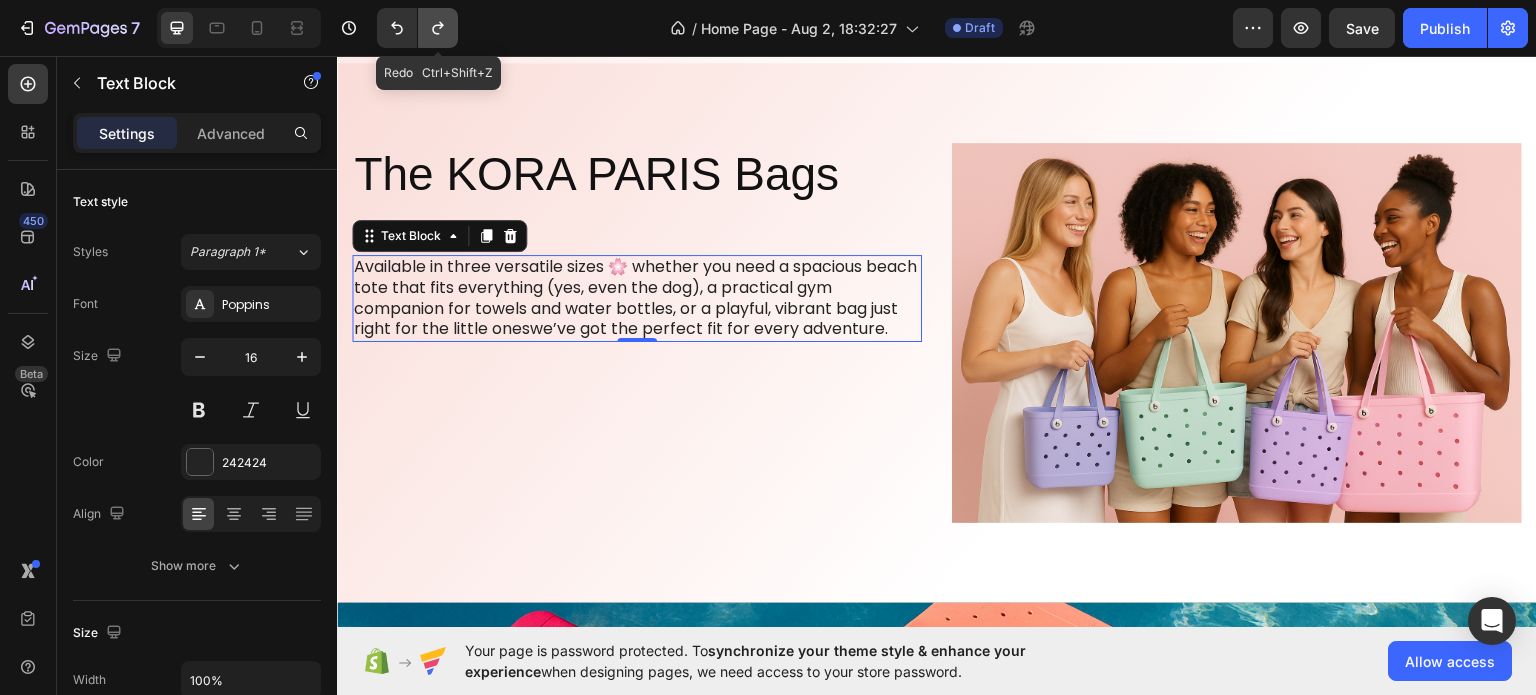 click 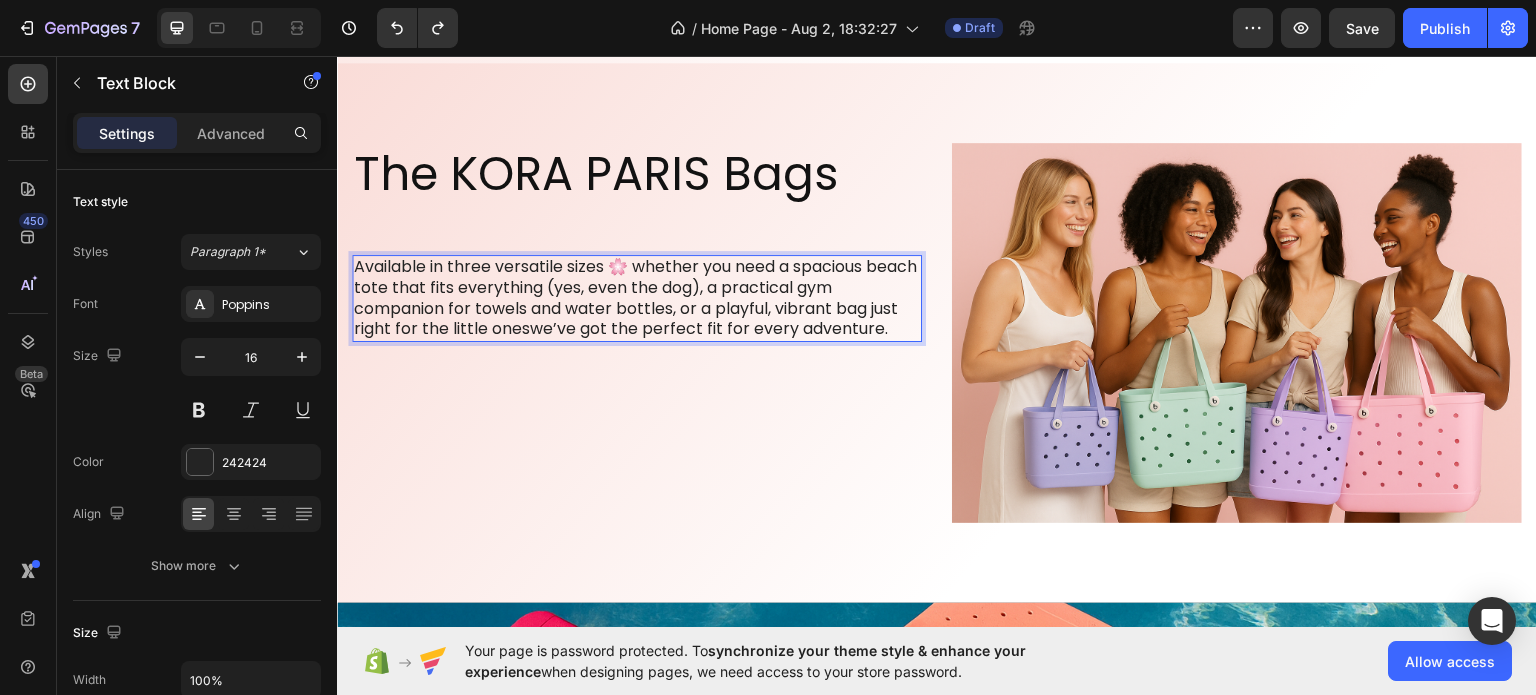 click on "Available in three versatile sizes 🌸 whether you need a spacious beach tote that fits everything (yes, even the dog), a practical gym companion for towels and water bottles, or a playful, vibrant bag just right for the little oneswe’ve got the perfect fit for every adventure." at bounding box center (637, 297) 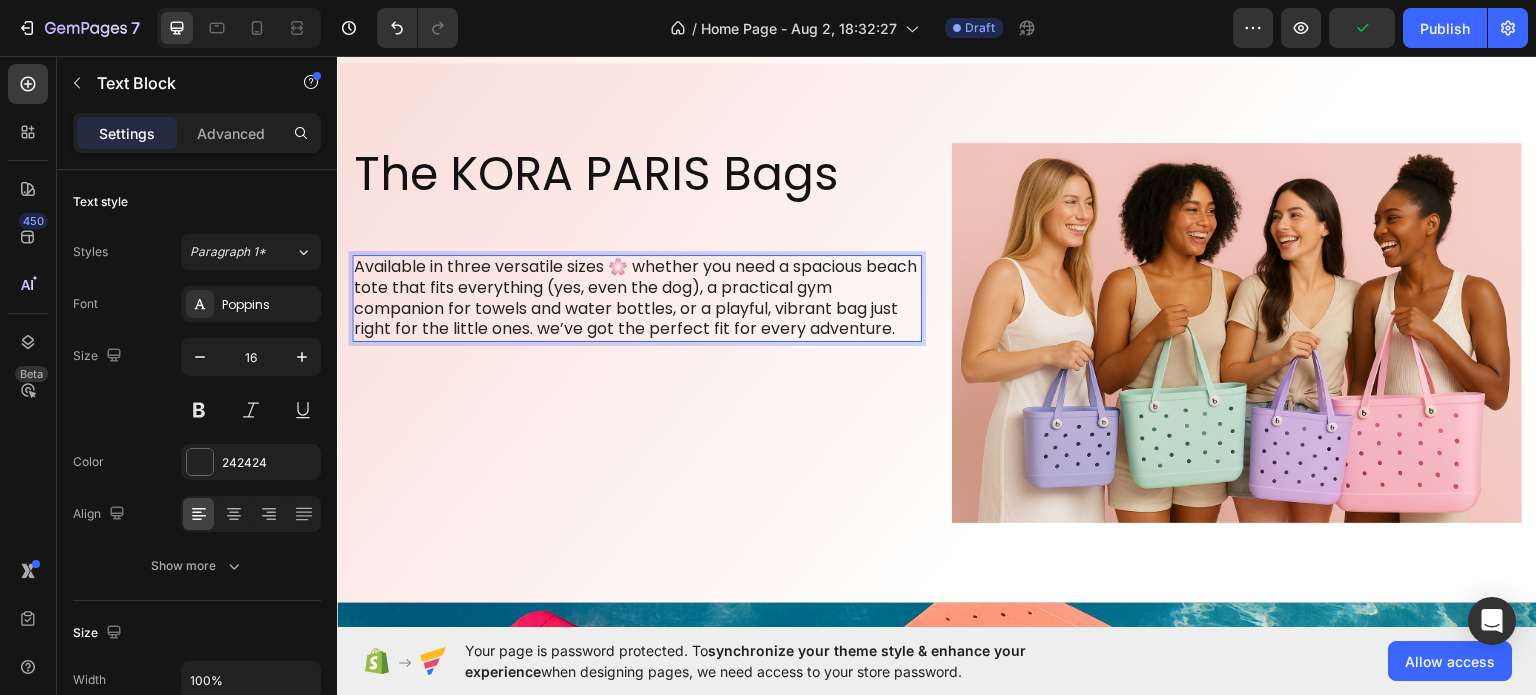 click on "Available in three versatile sizes 🌸 whether you need a spacious beach tote that fits everything (yes, even the dog), a practical gym companion for towels and water bottles, or a playful, vibrant bag just right for the little ones. we’ve got the perfect fit for every adventure." at bounding box center [637, 297] 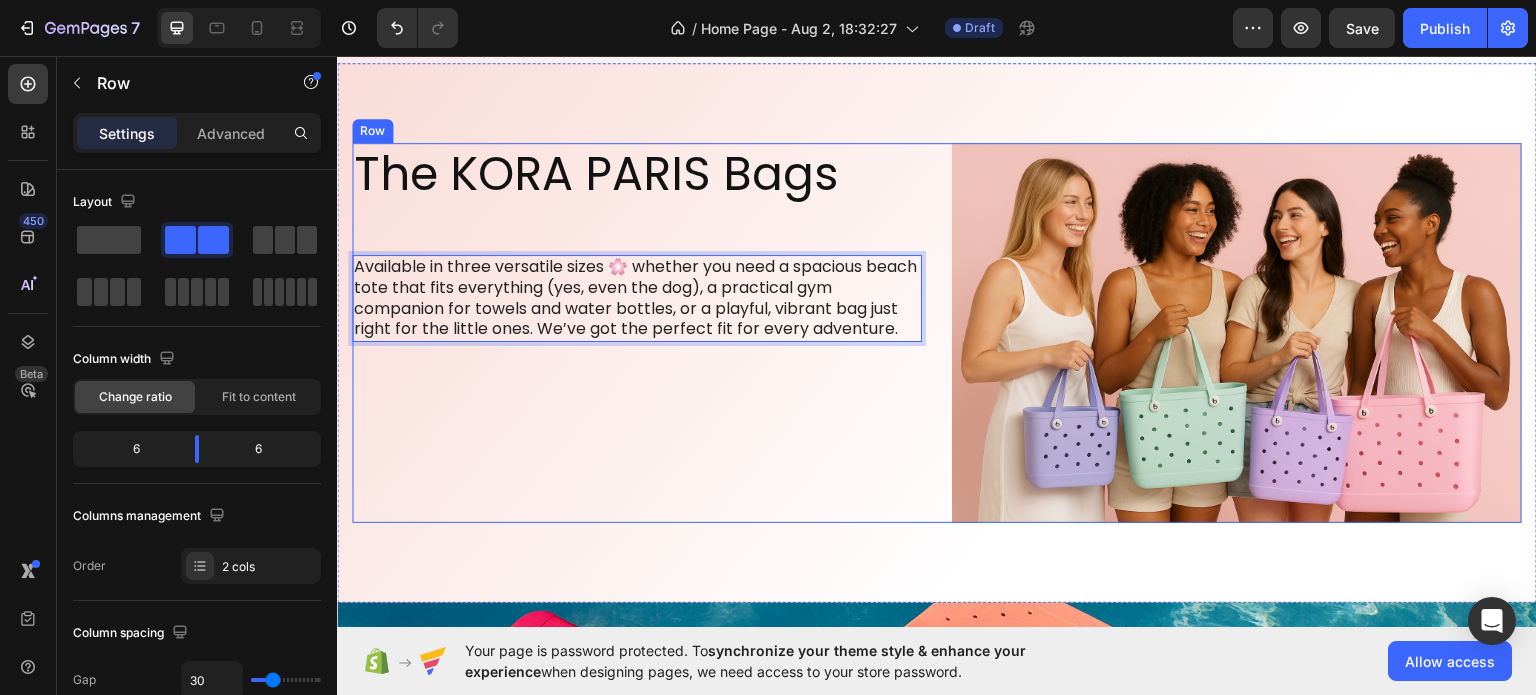 click on "The KORA PARIS Bags Heading Available in three versatile sizes 🌸 whether you need a spacious beach tote that fits everything (yes, even the dog), a practical gym companion for towels and water bottles, or a playful, vibrant bag just right for the little ones. We’ve got the perfect fit for every adventure. Text Block   0 Row" at bounding box center [637, 332] 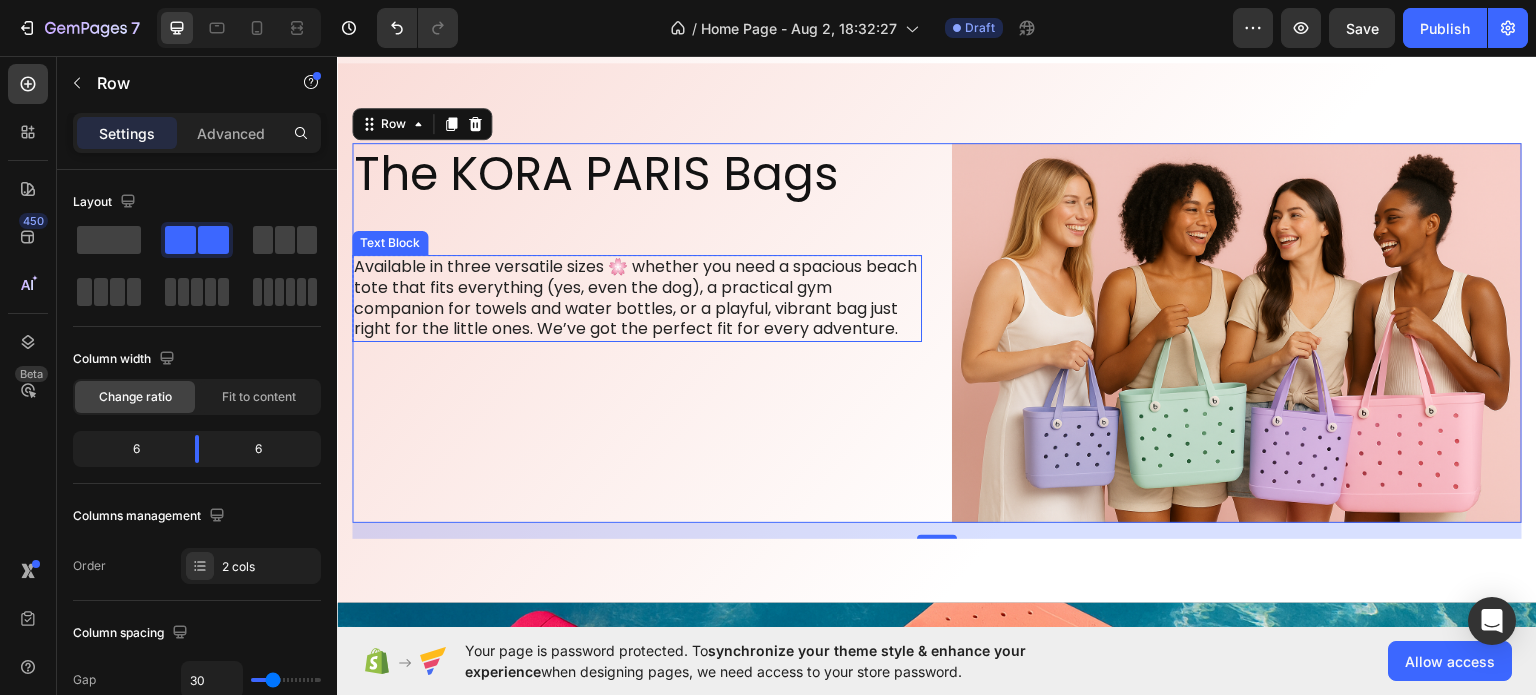click on "Available in three versatile sizes 🌸 whether you need a spacious beach tote that fits everything (yes, even the dog), a practical gym companion for towels and water bottles, or a playful, vibrant bag just right for the little ones. We’ve got the perfect fit for every adventure." at bounding box center [637, 297] 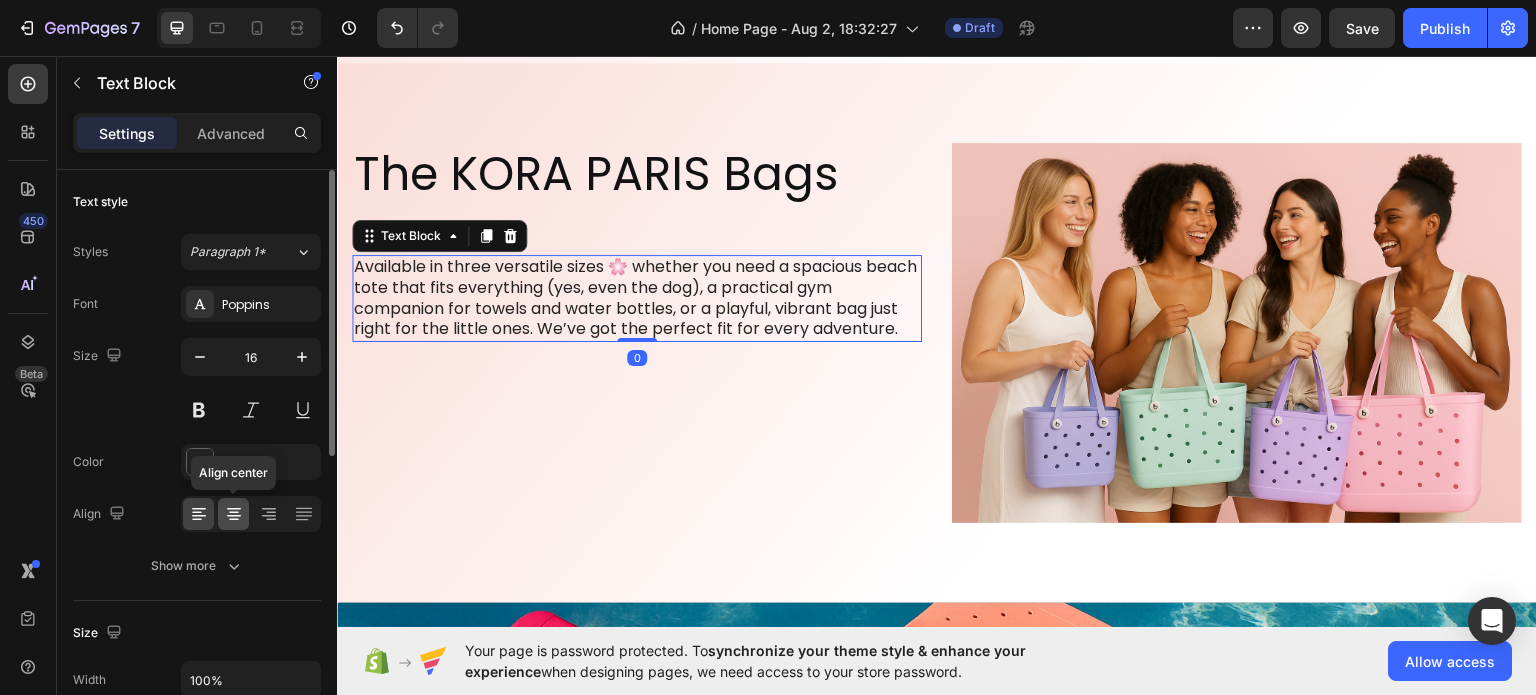 click 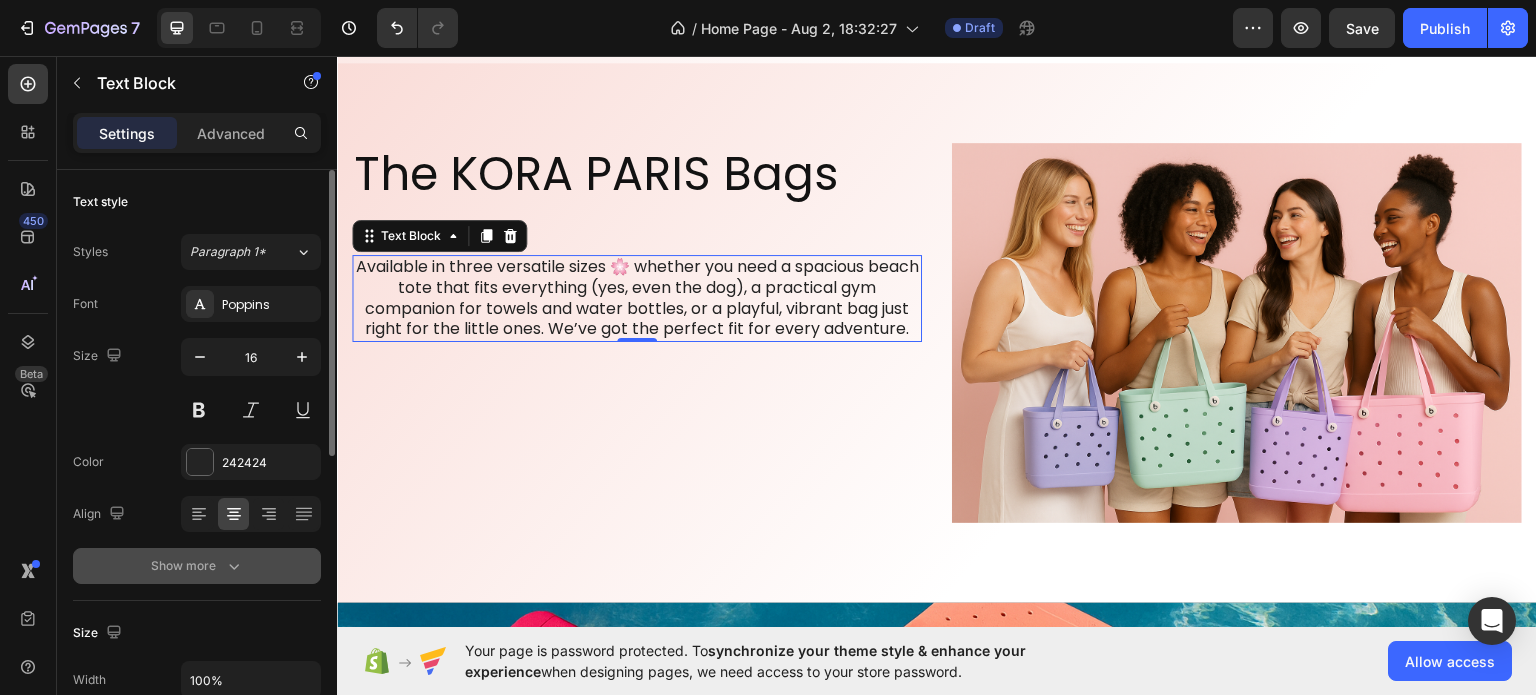 click on "Show more" at bounding box center (197, 566) 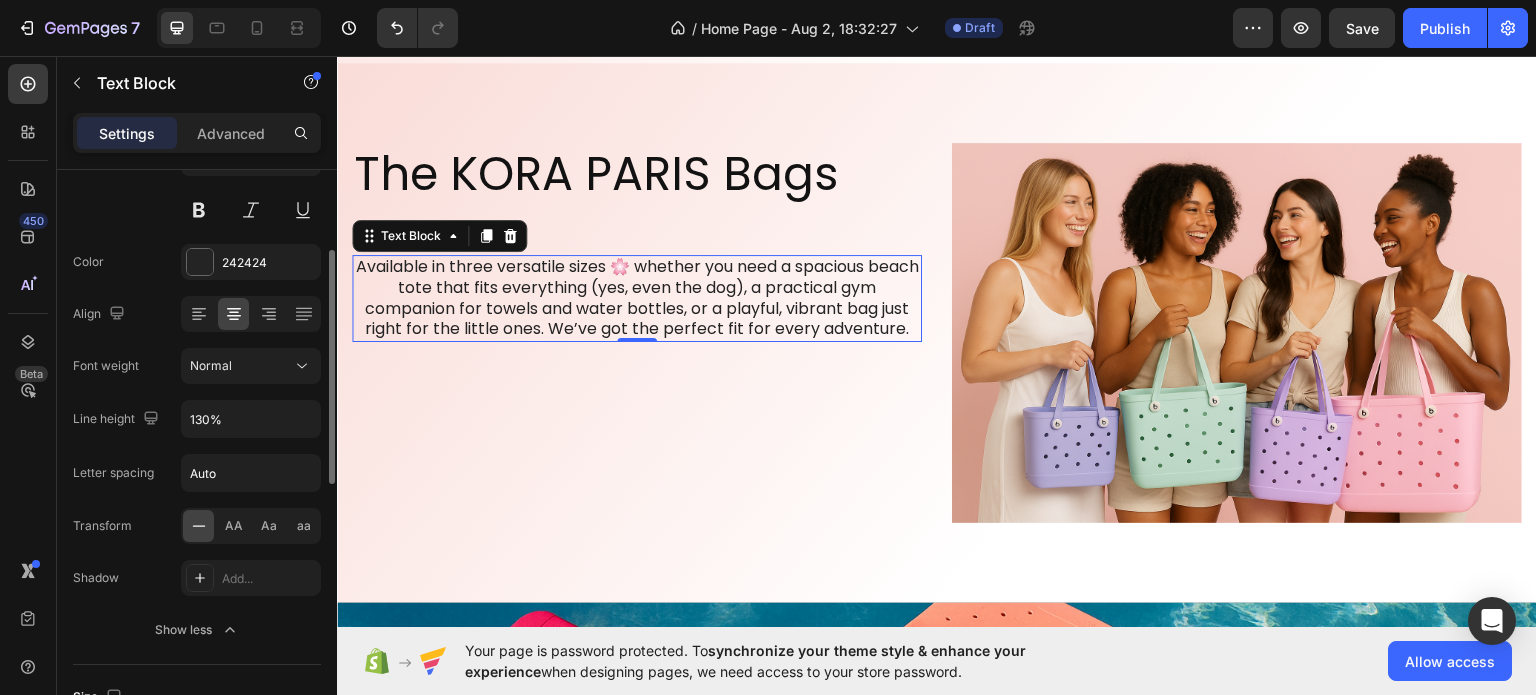 scroll, scrollTop: 300, scrollLeft: 0, axis: vertical 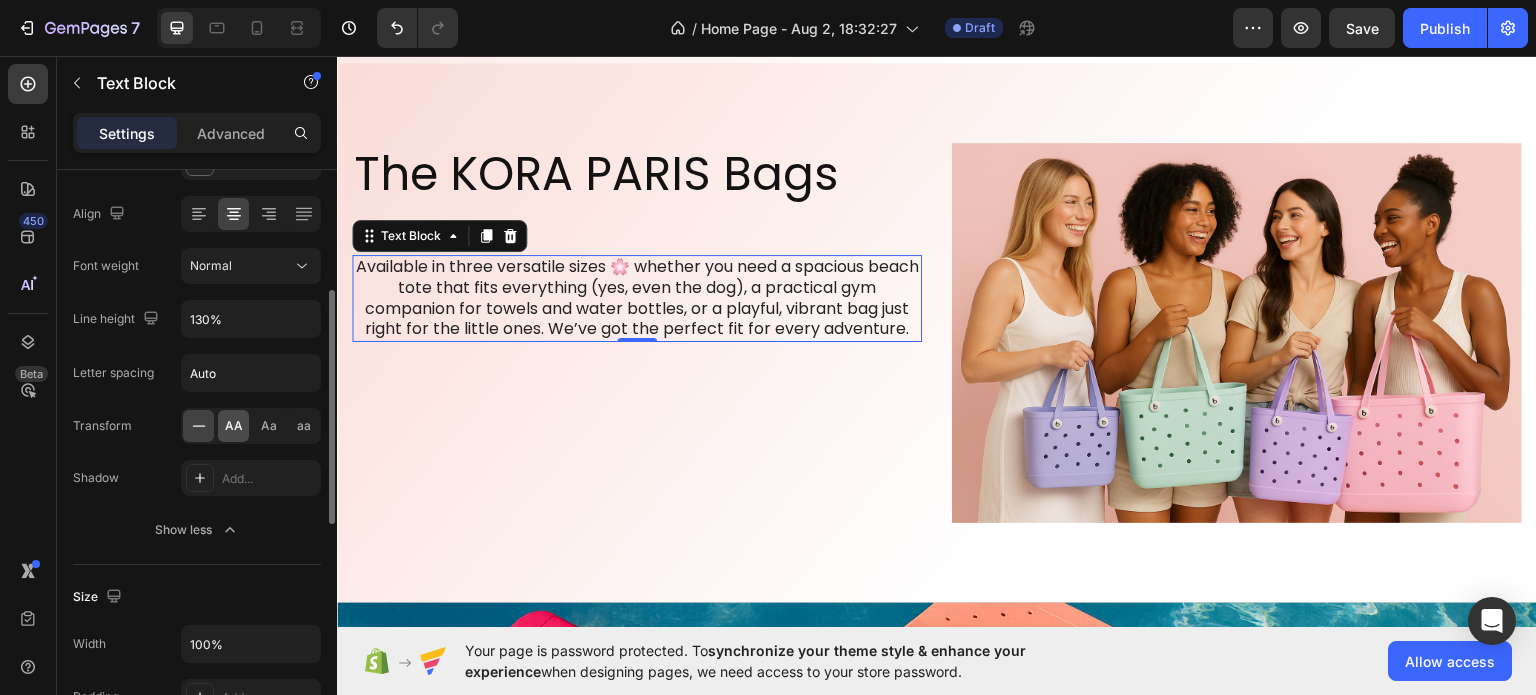 click on "AA" 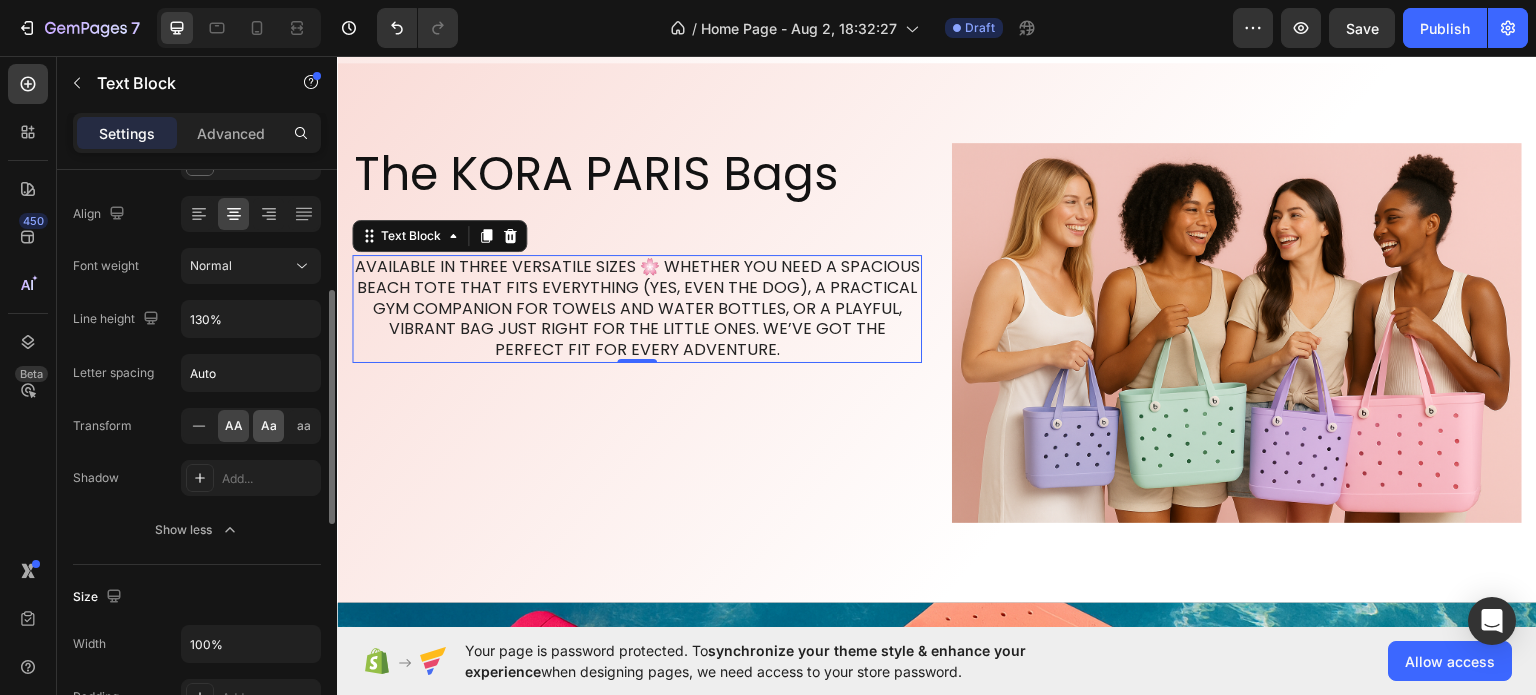 click on "Aa" 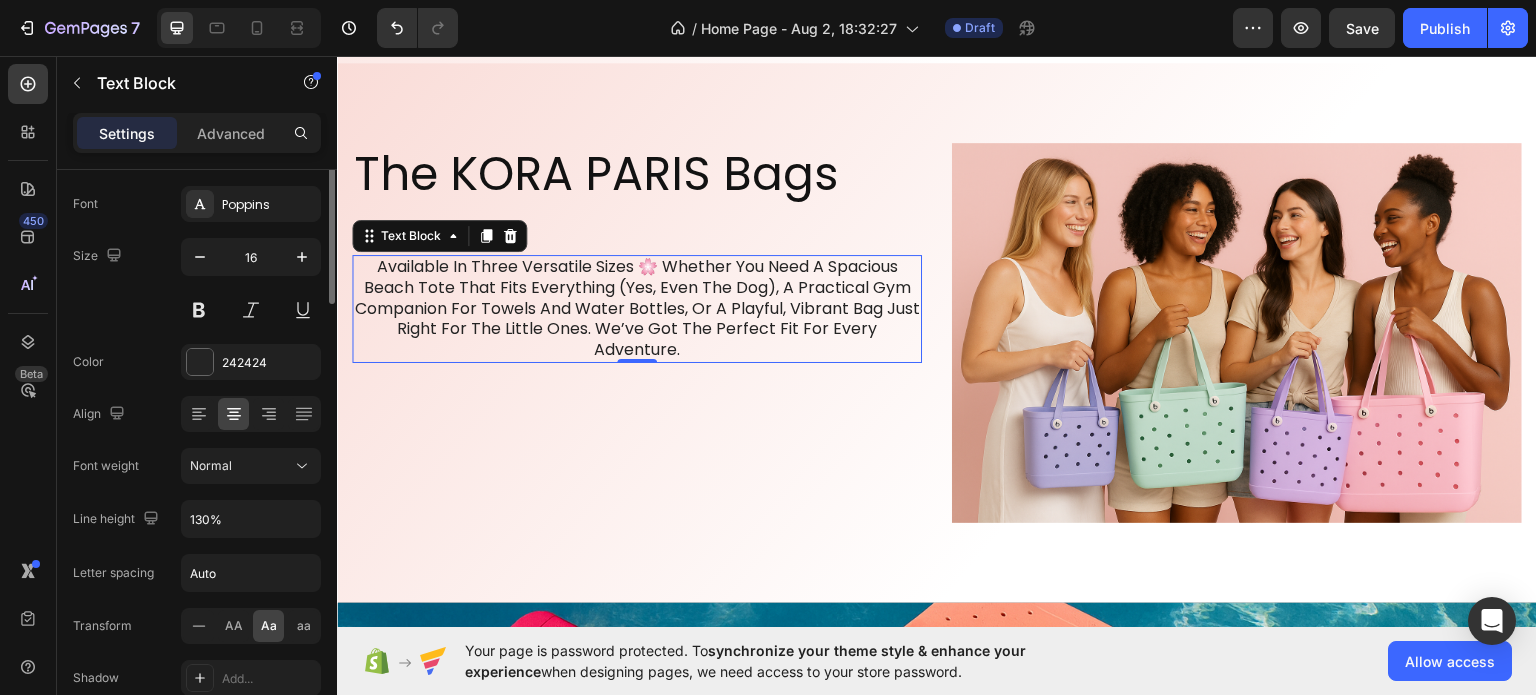 scroll, scrollTop: 0, scrollLeft: 0, axis: both 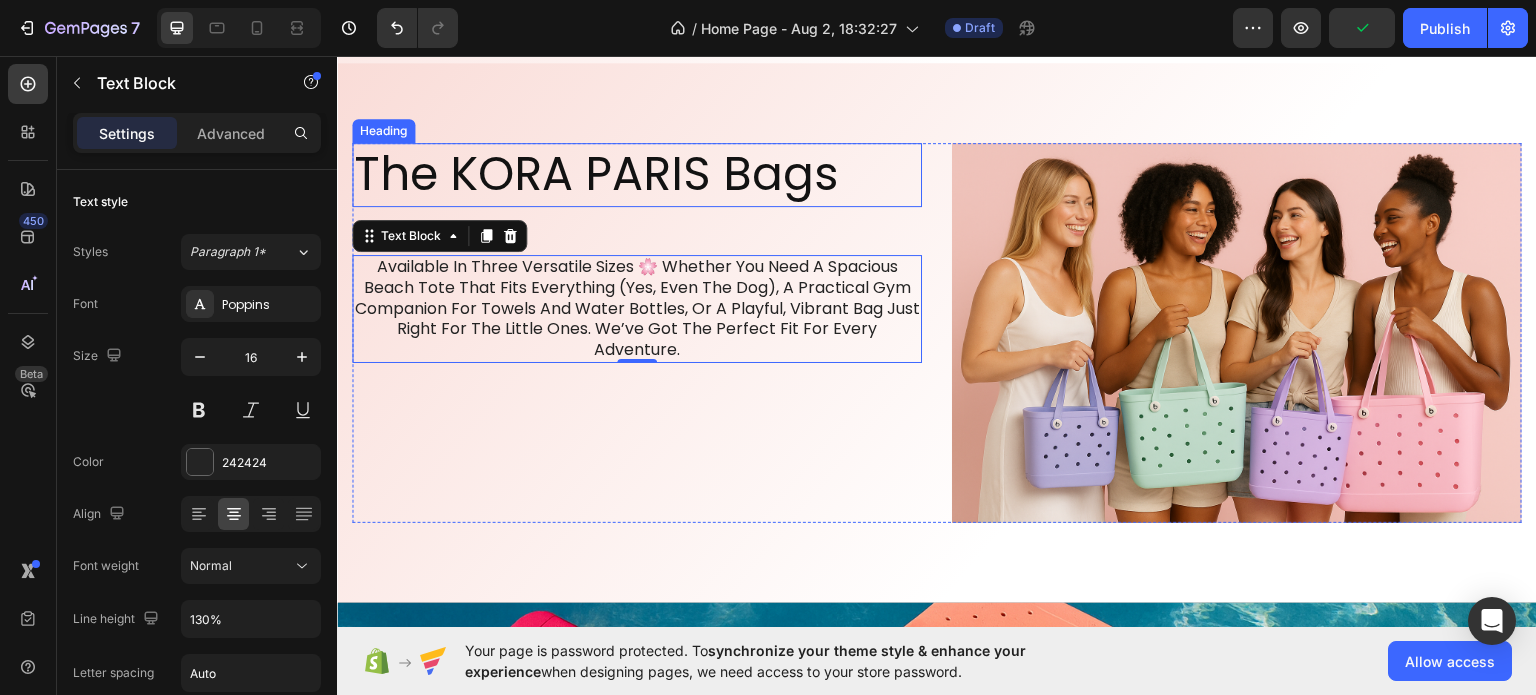click on "The KORA PARIS Bags" at bounding box center (637, 174) 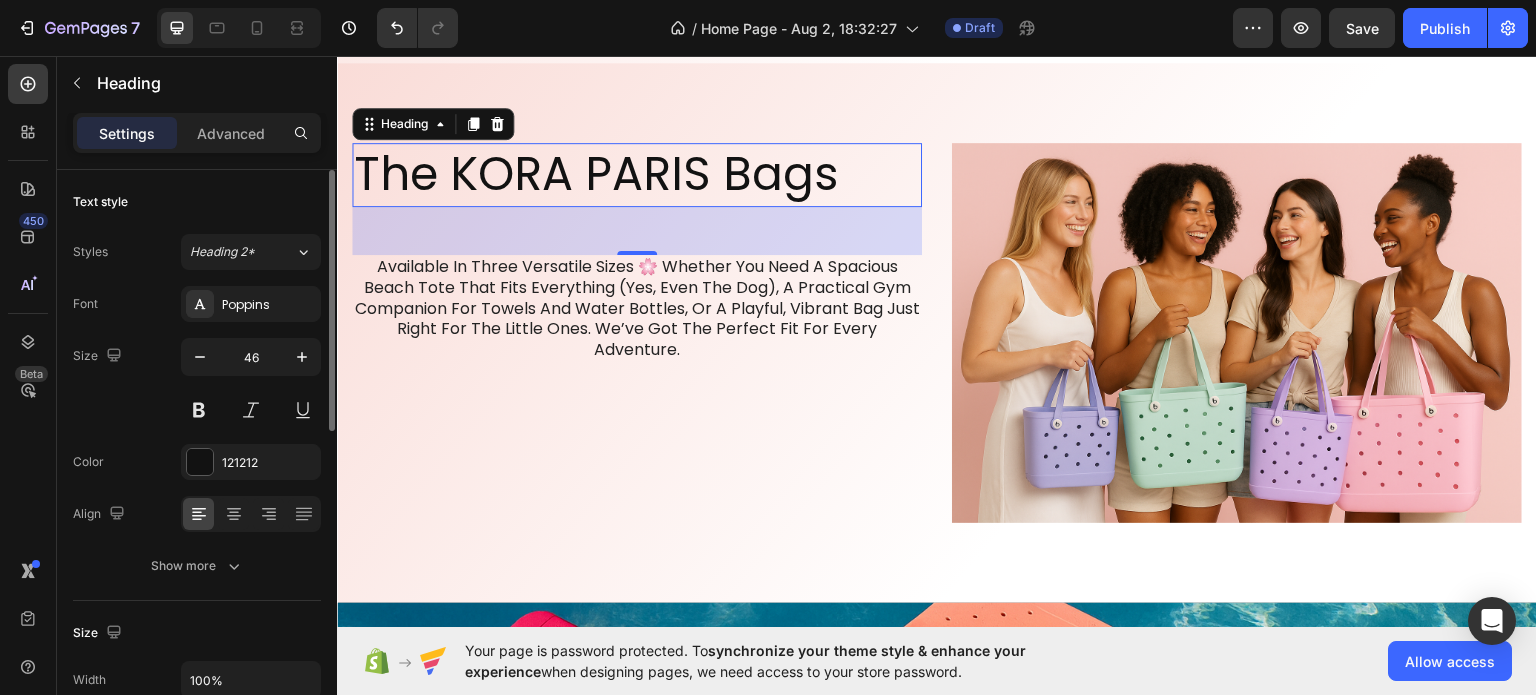 scroll, scrollTop: 200, scrollLeft: 0, axis: vertical 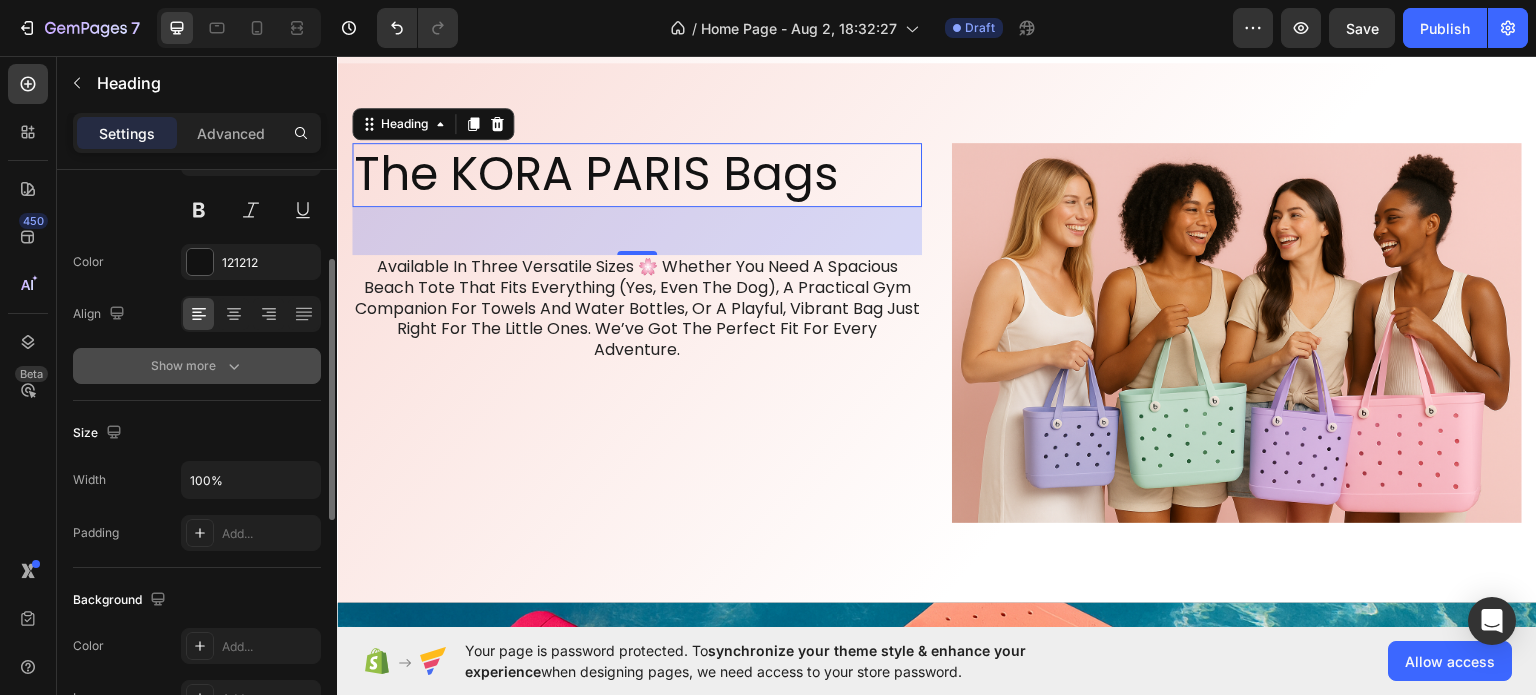 click on "Show more" at bounding box center [197, 366] 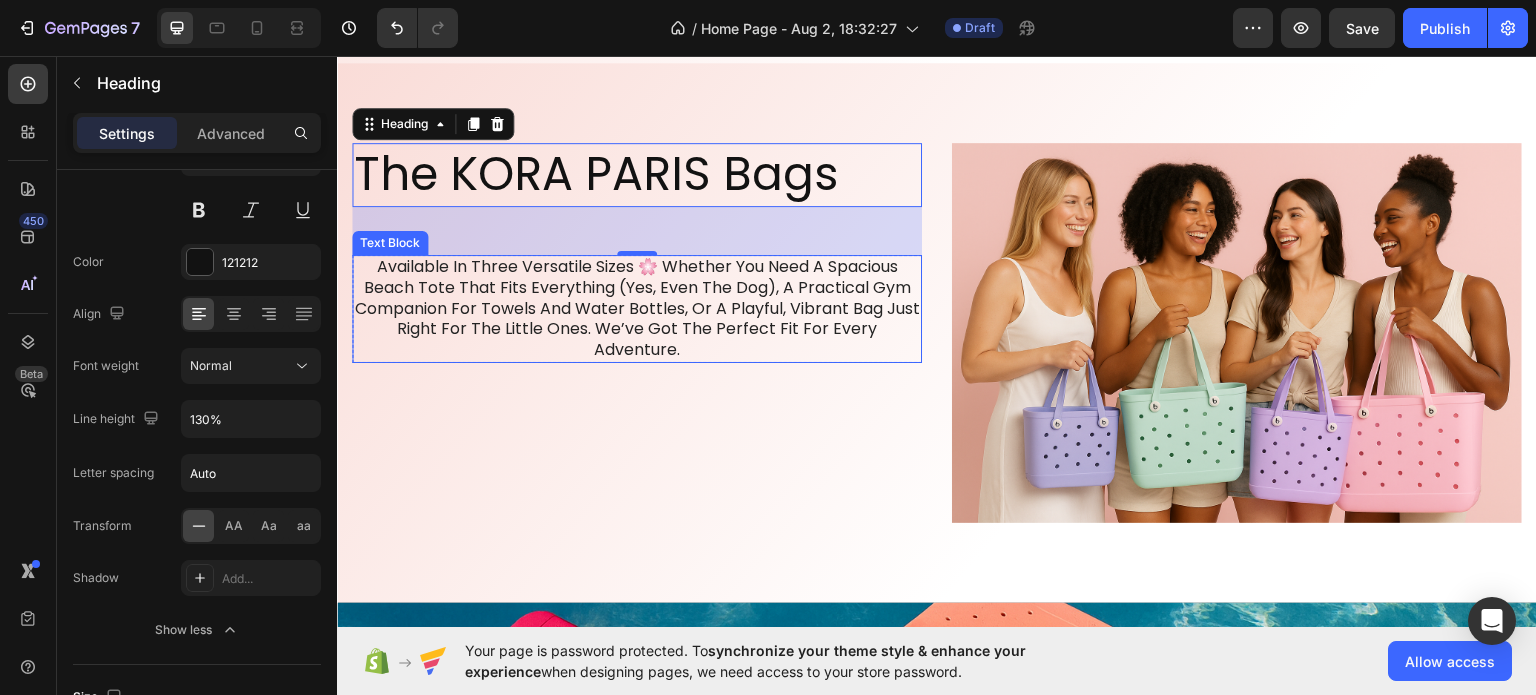 click on "available in three versatile sizes 🌸 whether you need a spacious beach tote that fits everything (yes, even the dog), a practical gym companion for towels and water bottles, or a playful, vibrant bag just right for the little ones. we’ve got the perfect fit for every adventure." at bounding box center [637, 308] 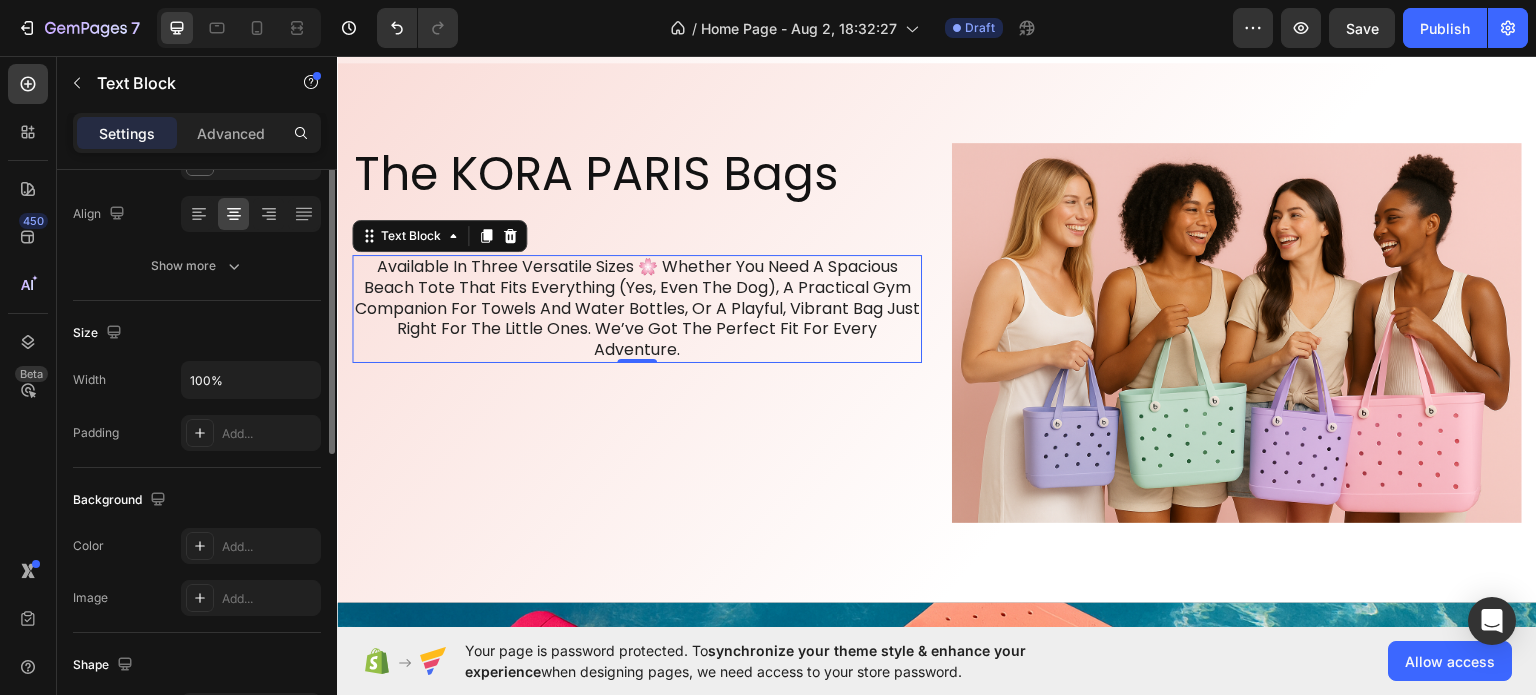 scroll, scrollTop: 0, scrollLeft: 0, axis: both 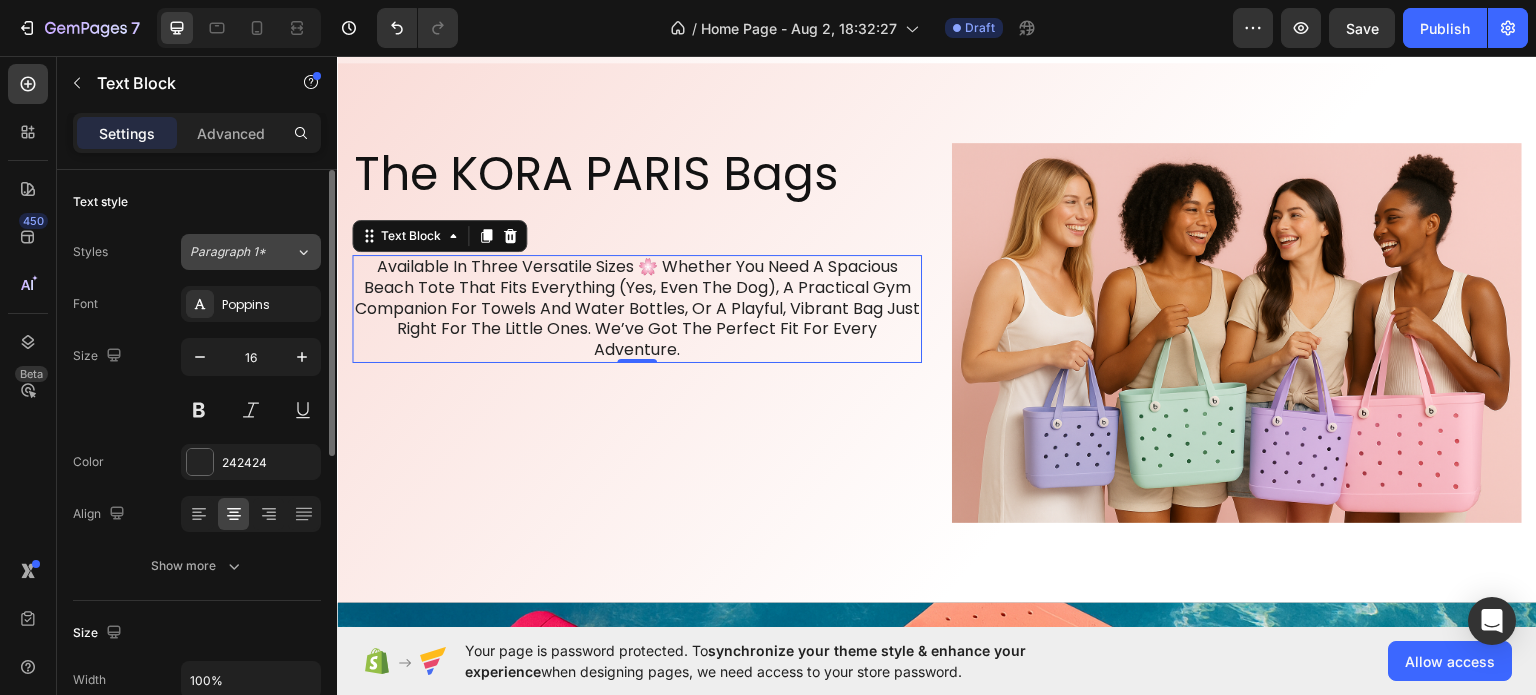 click on "Paragraph 1*" 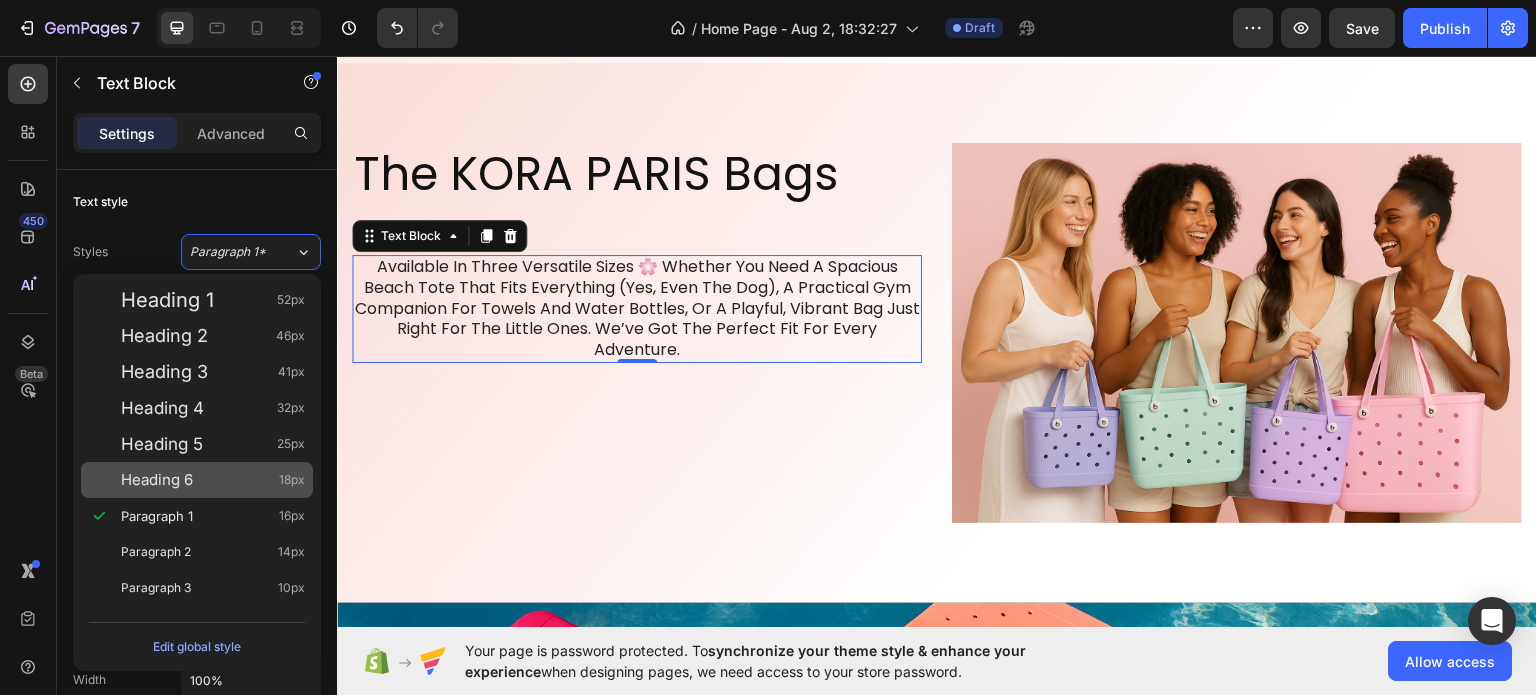 click on "Heading 6" at bounding box center [157, 480] 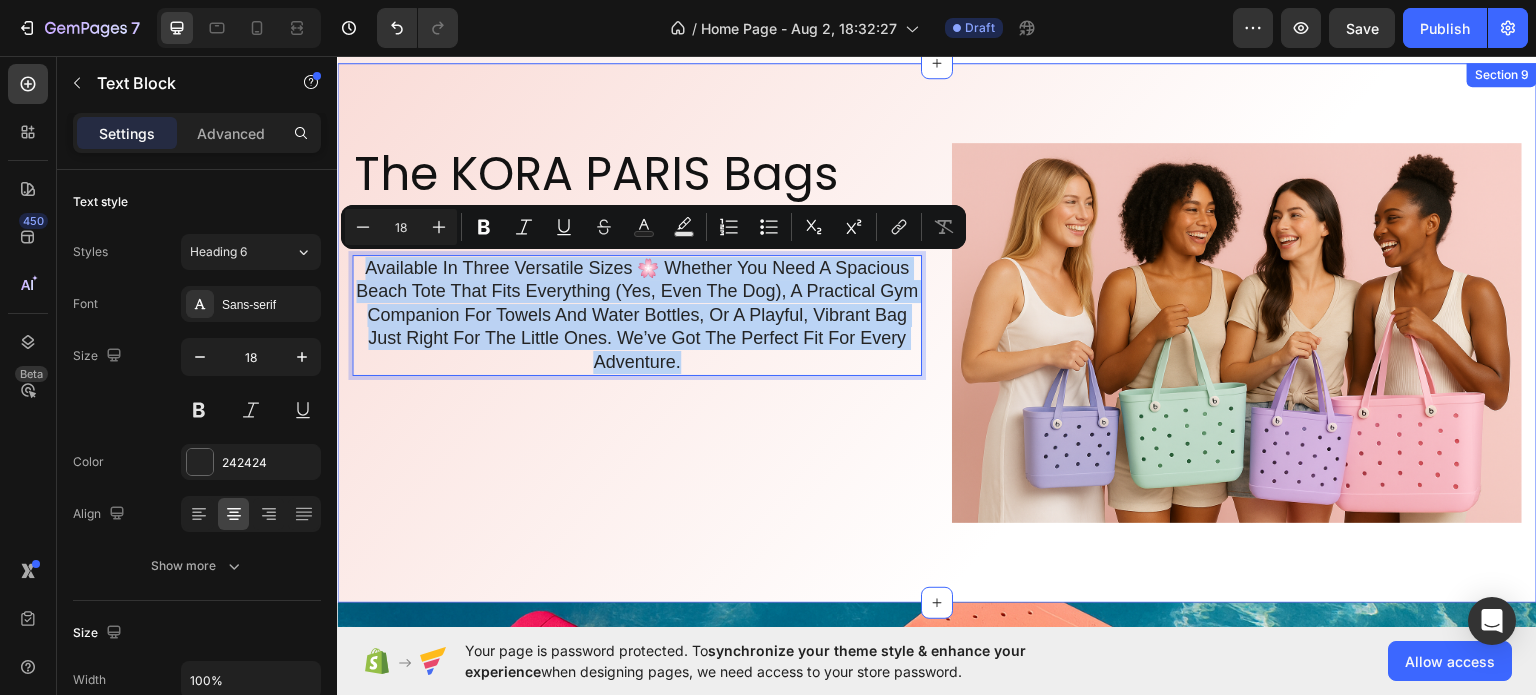 drag, startPoint x: 713, startPoint y: 359, endPoint x: 683, endPoint y: 302, distance: 64.412735 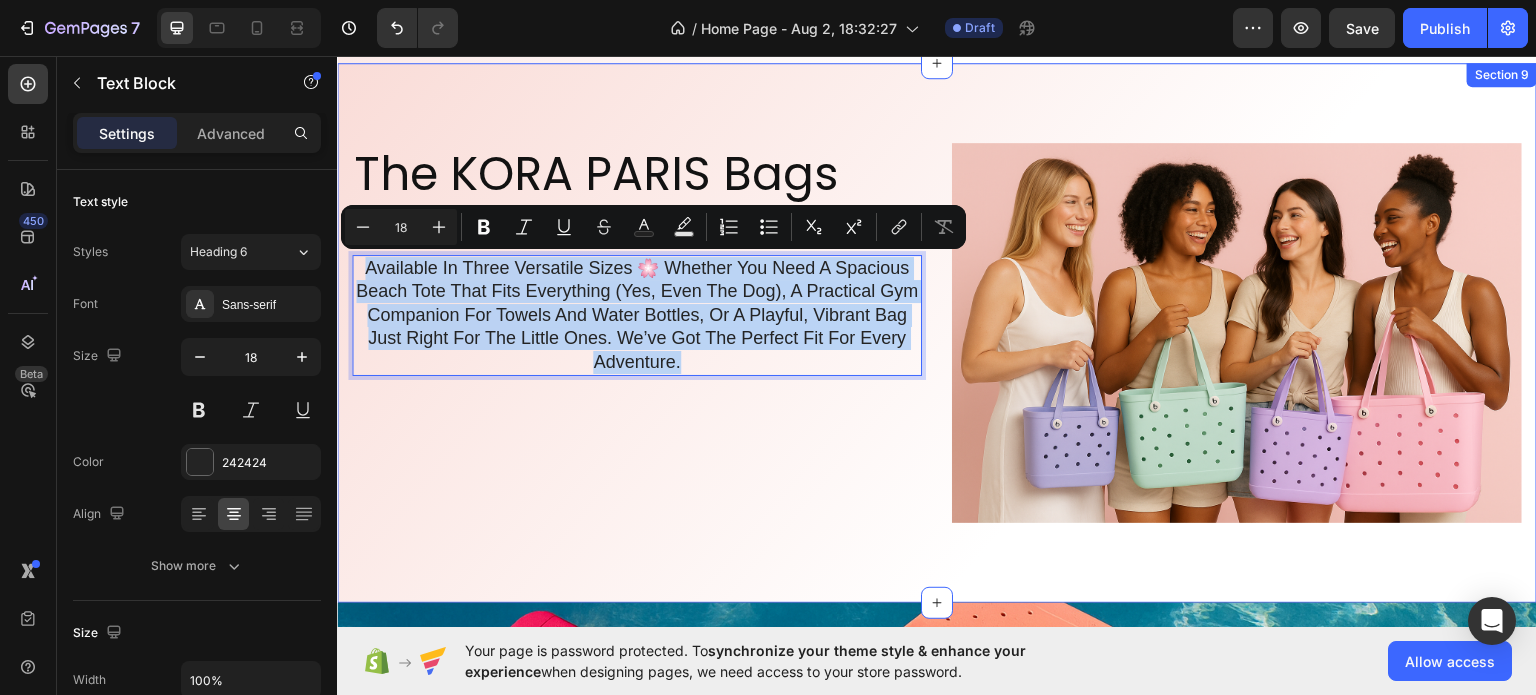 click on "The KORA PARIS Bags Heading available in three versatile sizes 🌸 whether you need a spacious beach tote that fits everything (yes, even the dog), a practical gym companion for towels and water bottles, or a playful, vibrant bag just right for the little ones. we’ve got the perfect fit for every adventure. Text Block   0 Row The standard Lorem Heading Image Row Section 9" at bounding box center (937, 332) 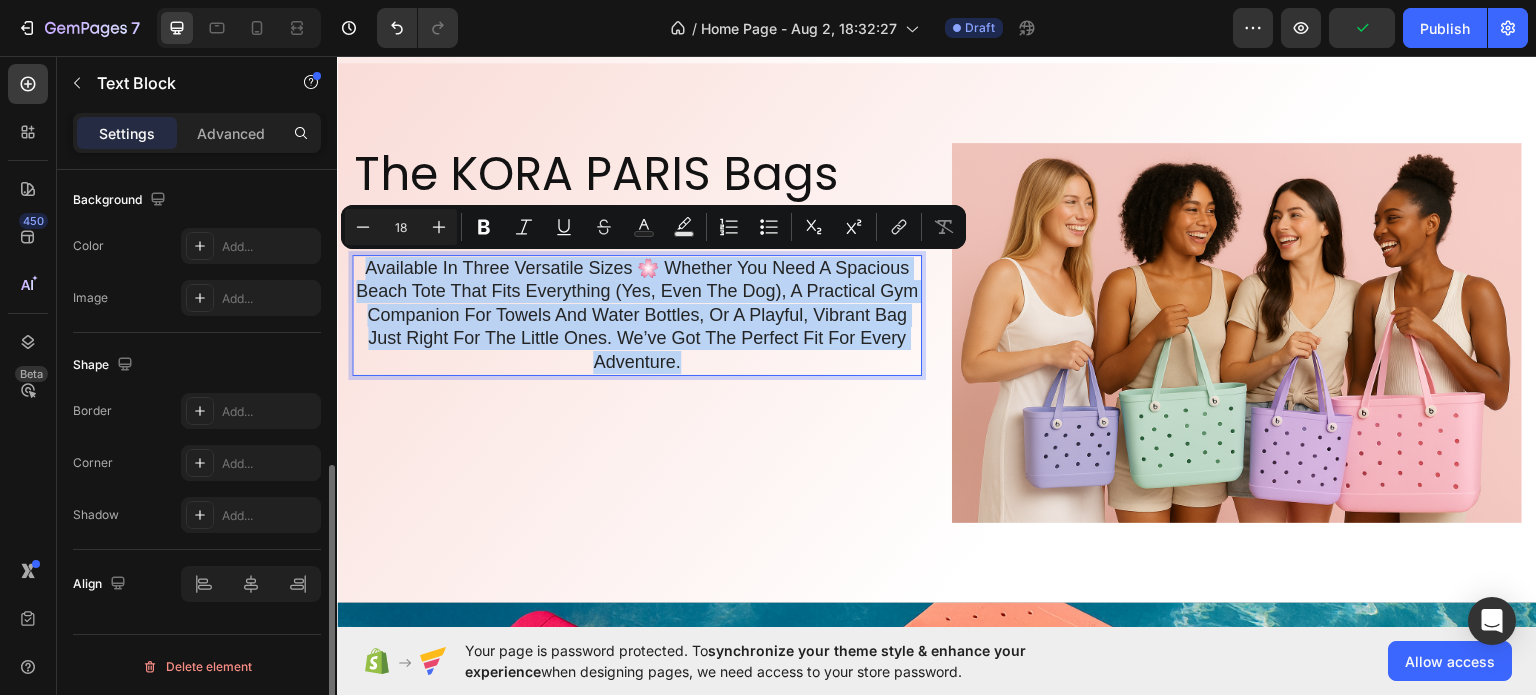 scroll, scrollTop: 600, scrollLeft: 0, axis: vertical 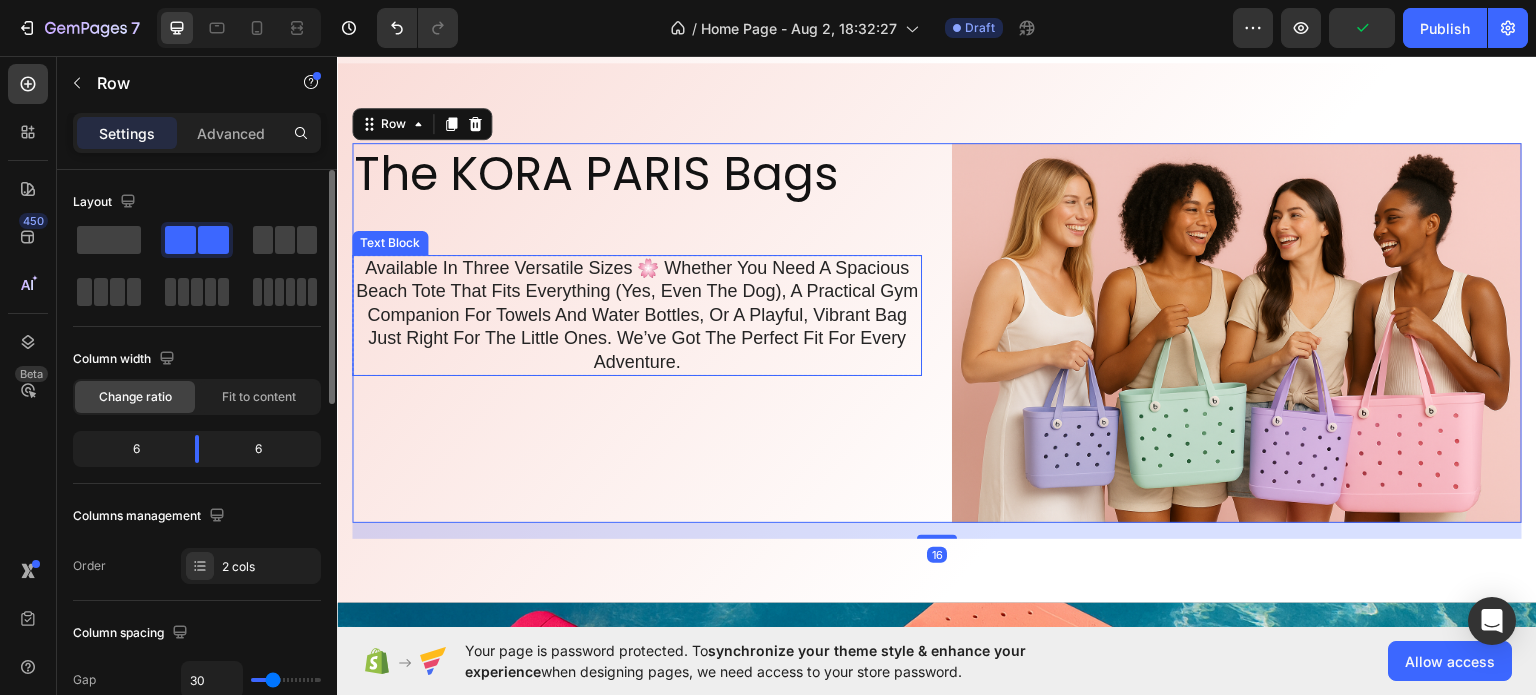click on "available in three versatile sizes 🌸 whether you need a spacious beach tote that fits everything (yes, even the dog), a practical gym companion for towels and water bottles, or a playful, vibrant bag just right for the little ones. we’ve got the perfect fit for every adventure." at bounding box center [637, 314] 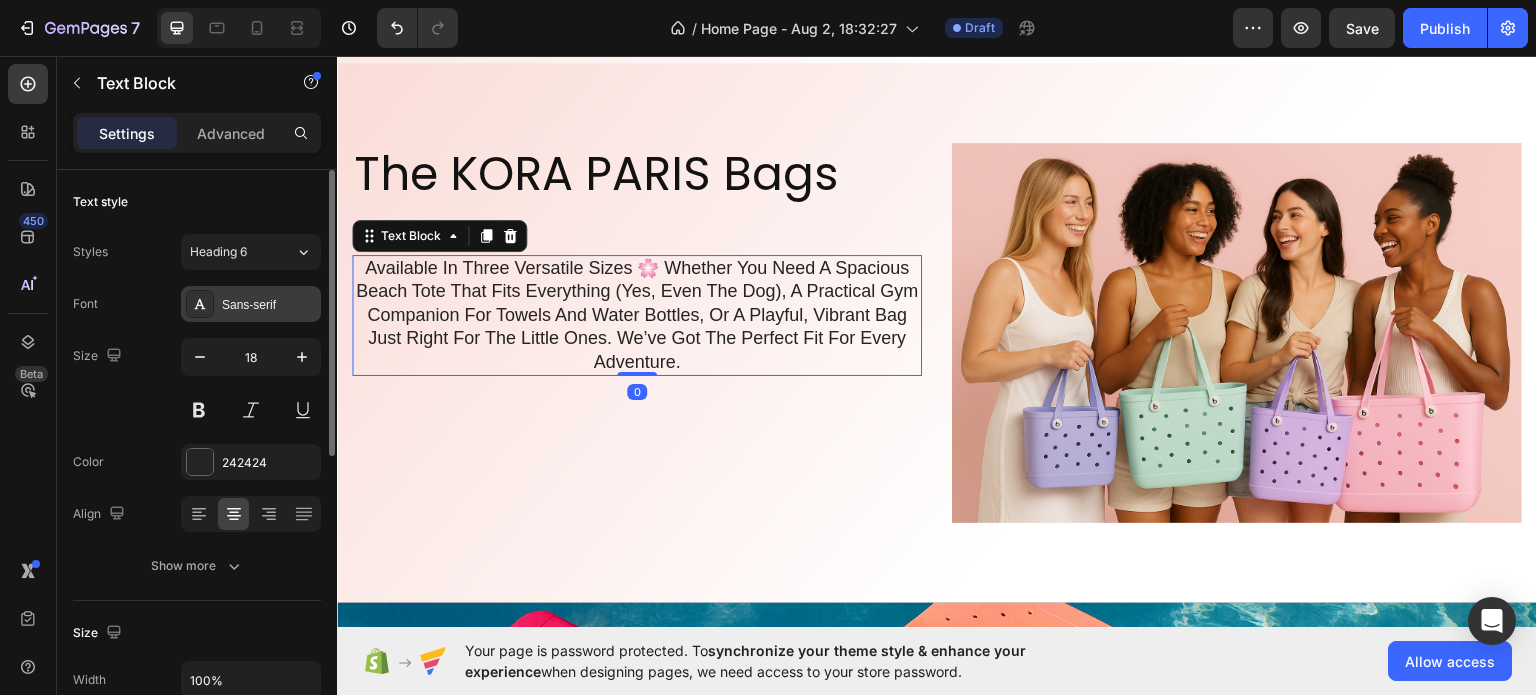 click on "Sans-serif" at bounding box center (269, 305) 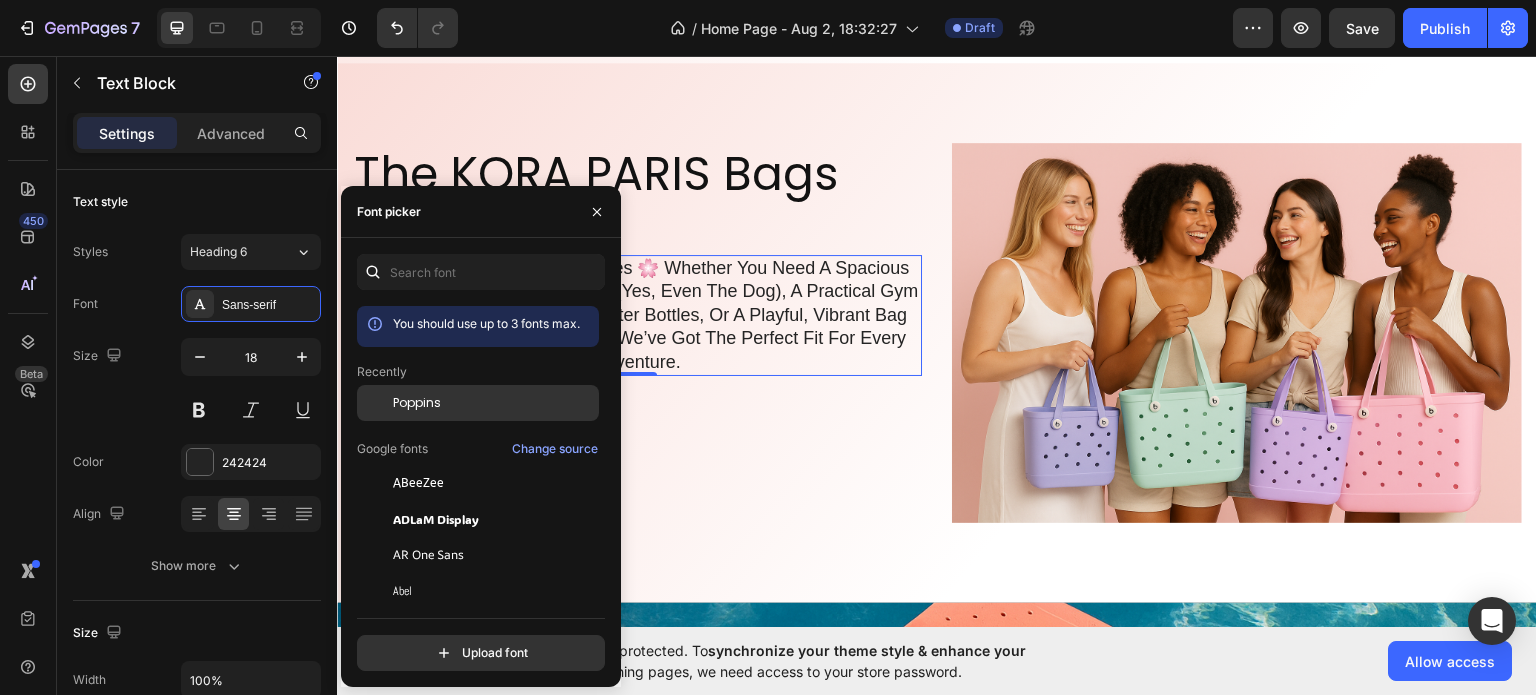 click on "Poppins" at bounding box center (417, 403) 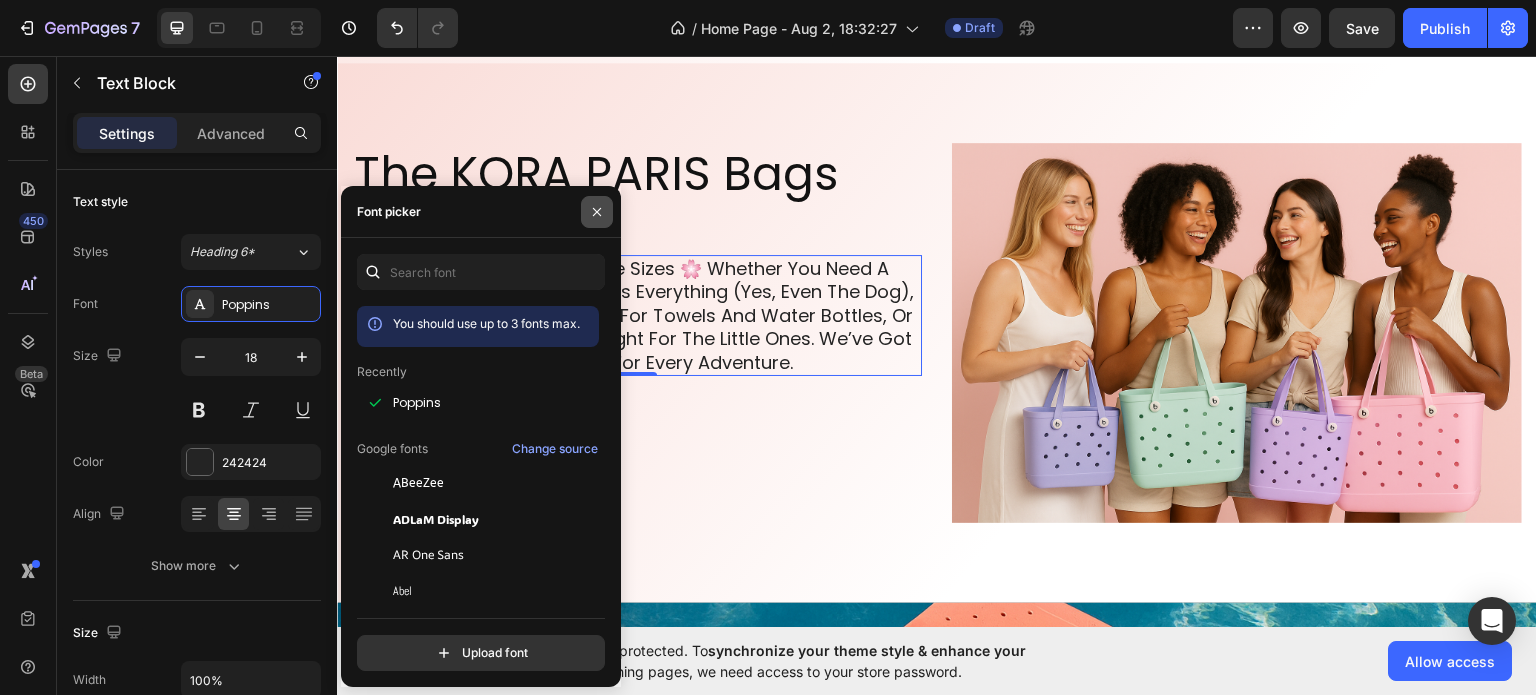 click at bounding box center (597, 212) 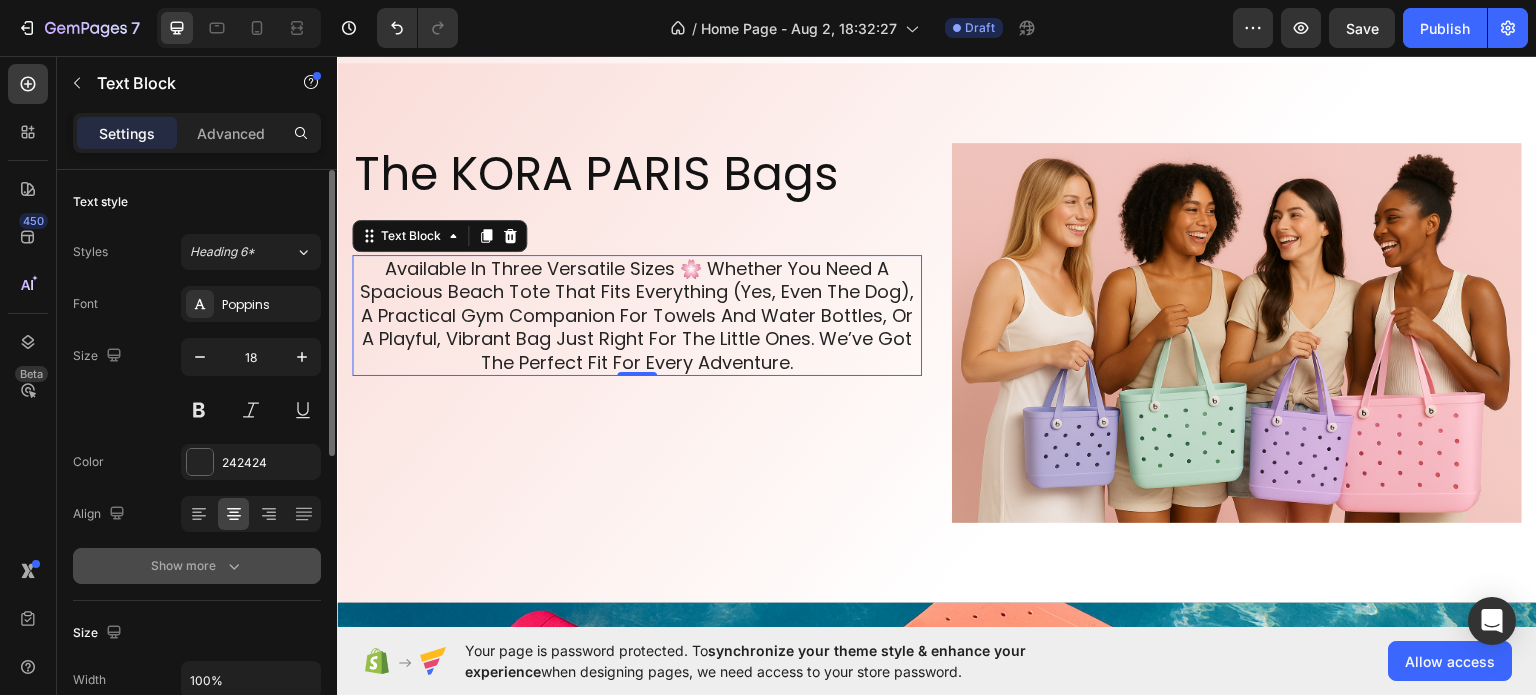 click on "Show more" at bounding box center (197, 566) 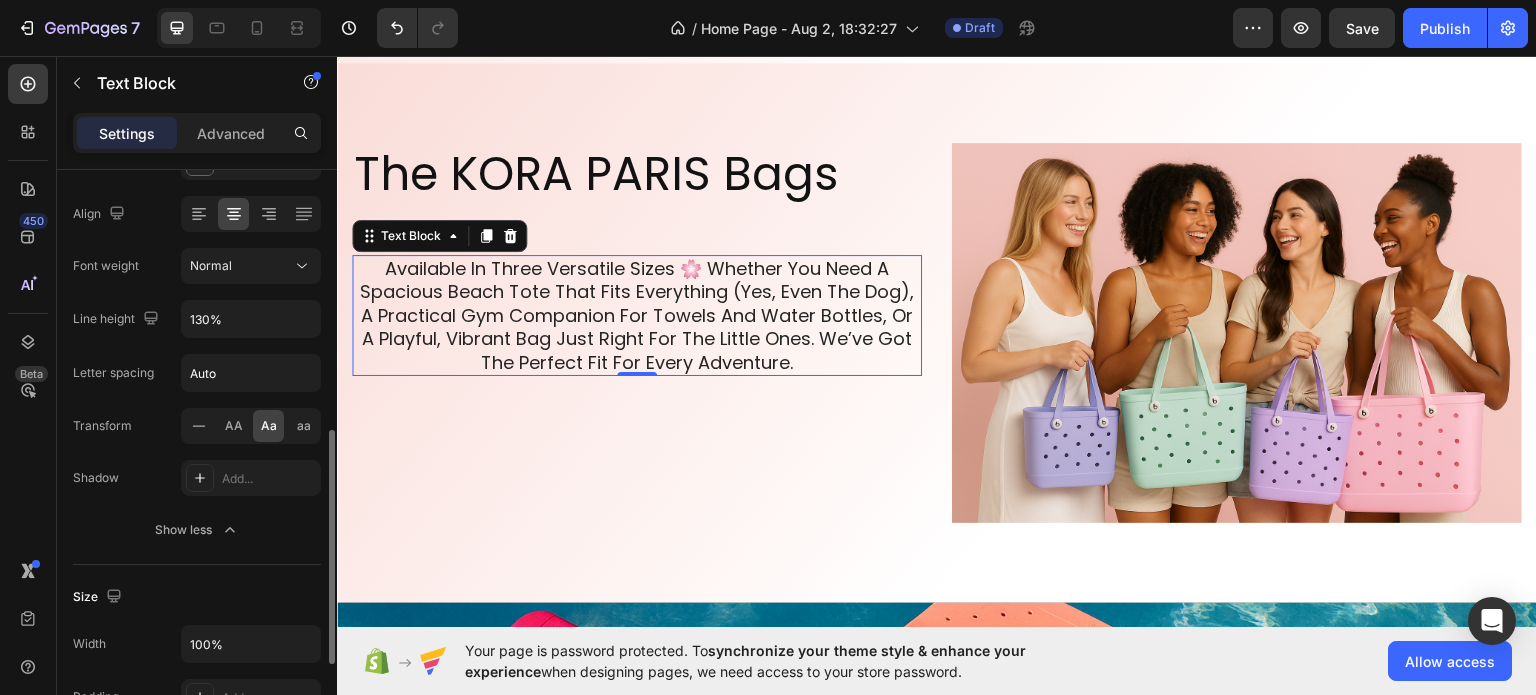 scroll, scrollTop: 400, scrollLeft: 0, axis: vertical 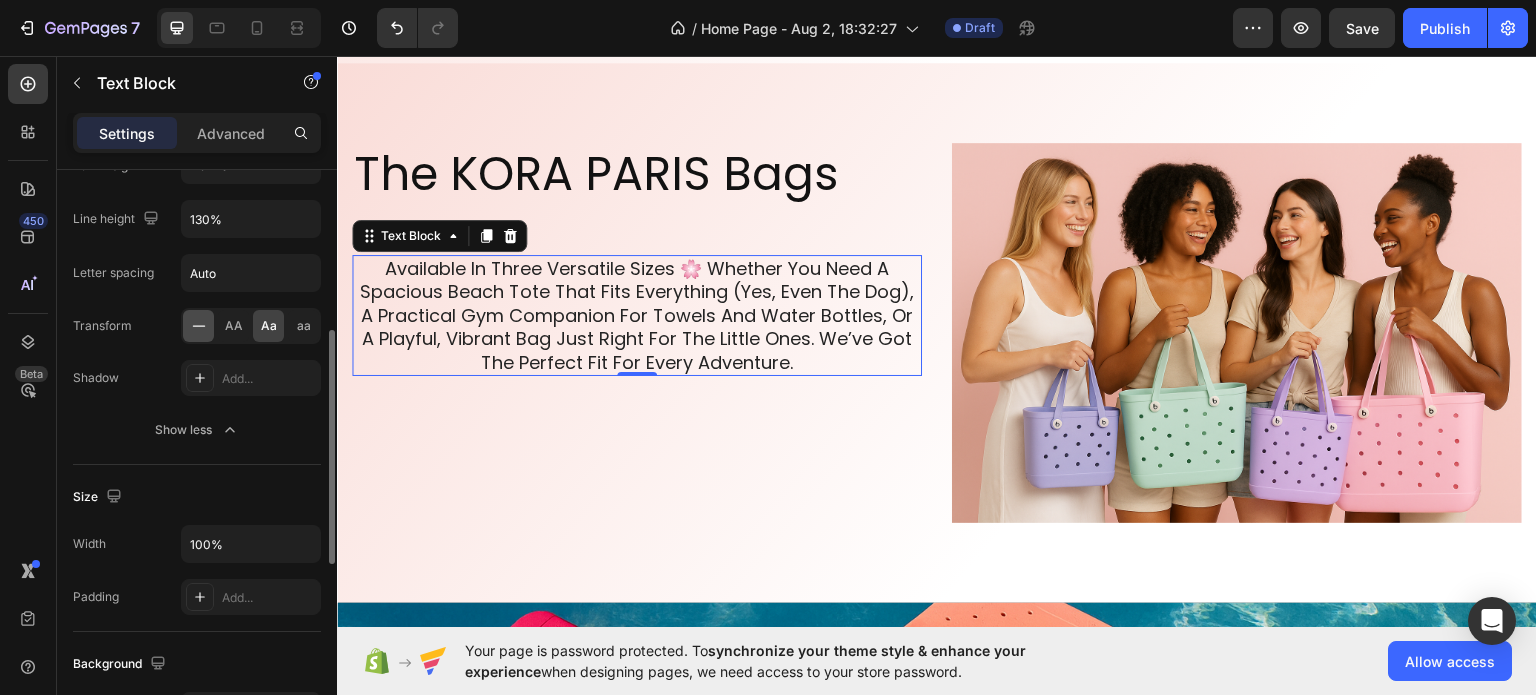 click 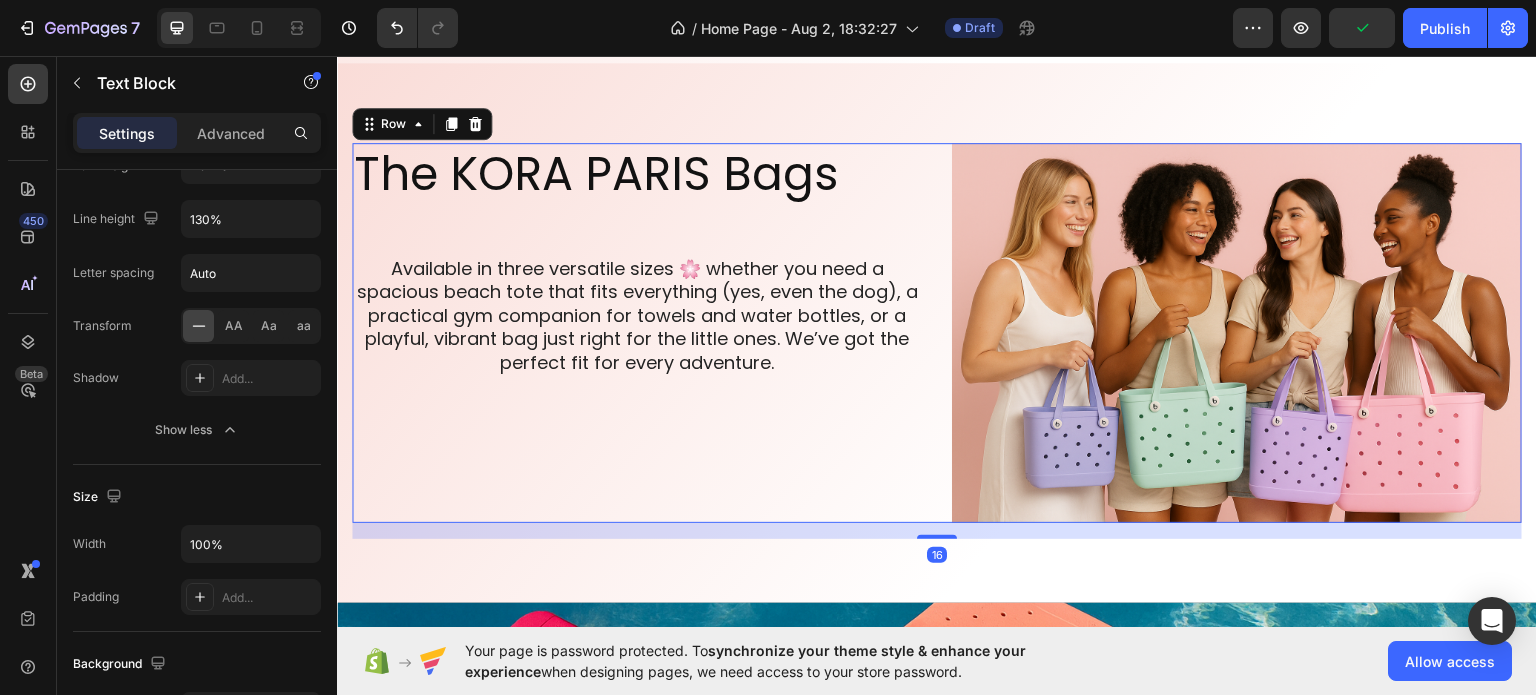 click on "The KORA PARIS Bags Heading Available in three versatile sizes 🌸 whether you need a spacious beach tote that fits everything (yes, even the dog), a practical gym companion for towels and water bottles, or a playful, vibrant bag just right for the little ones. We’ve got the perfect fit for every adventure. Text Block Row" at bounding box center (637, 332) 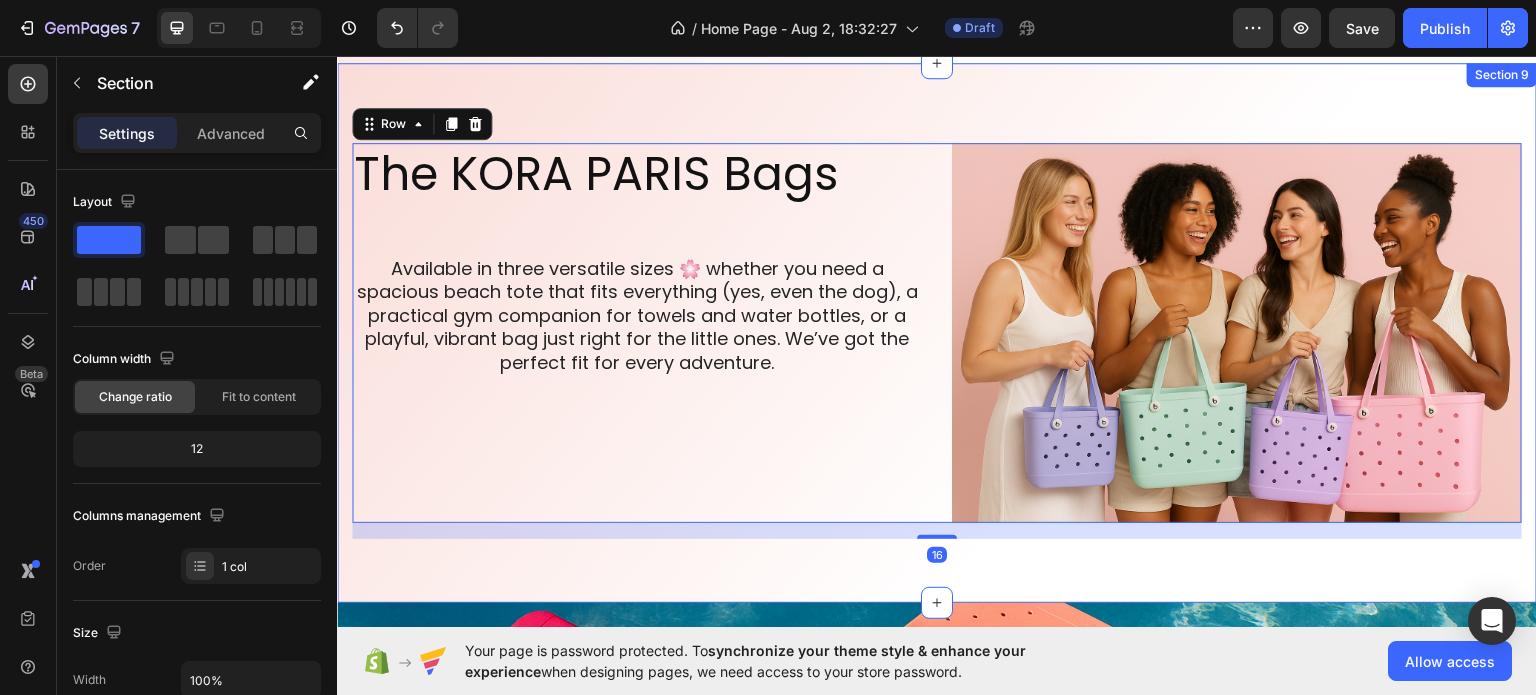 click on "The KORA PARIS Bags Heading Available in three versatile sizes 🌸 whether you need a spacious beach tote that fits everything (yes, even the dog), a practical gym companion for towels and water bottles, or a playful, vibrant bag just right for the little ones. We’ve got the perfect fit for every adventure. Text Block Row The standard Lorem Heading Image Row   16 Section 9" at bounding box center (937, 332) 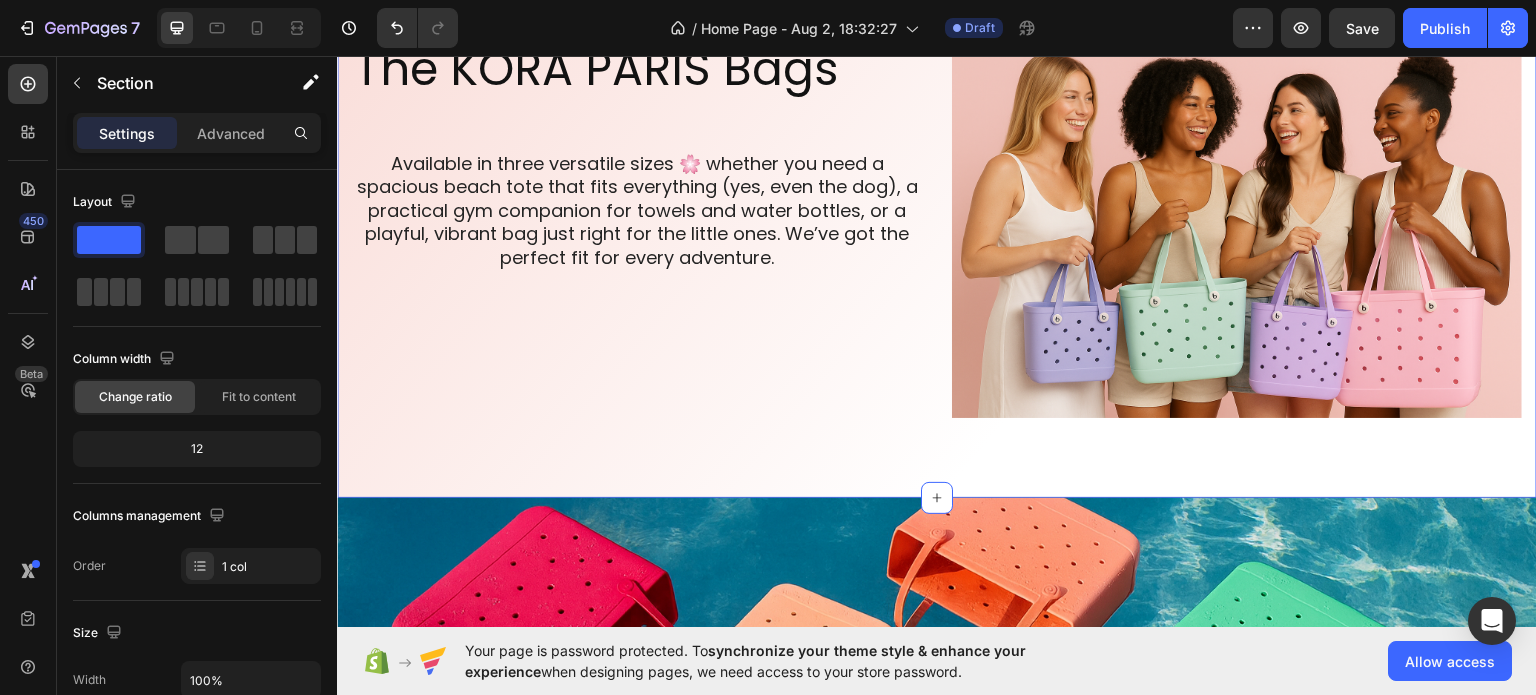 scroll, scrollTop: 3571, scrollLeft: 0, axis: vertical 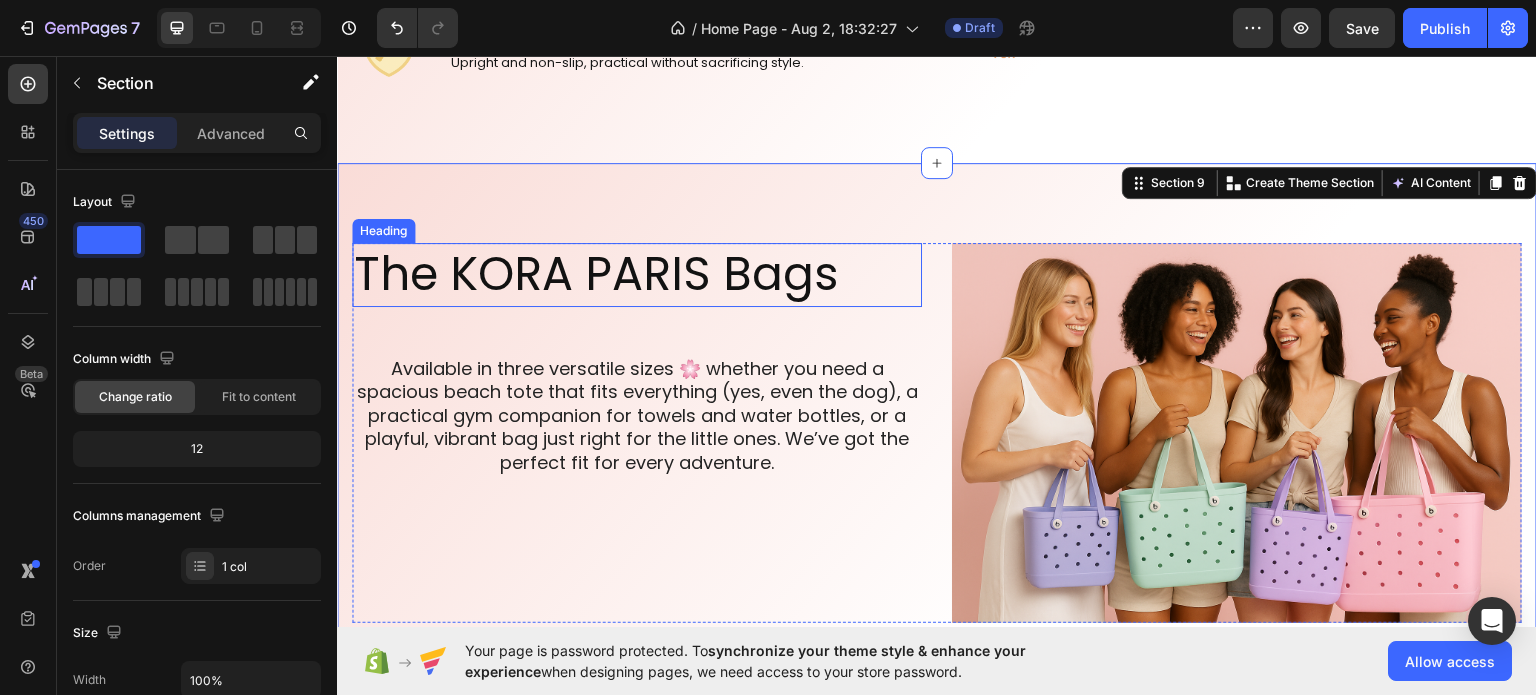click on "The KORA PARIS Bags" at bounding box center (637, 274) 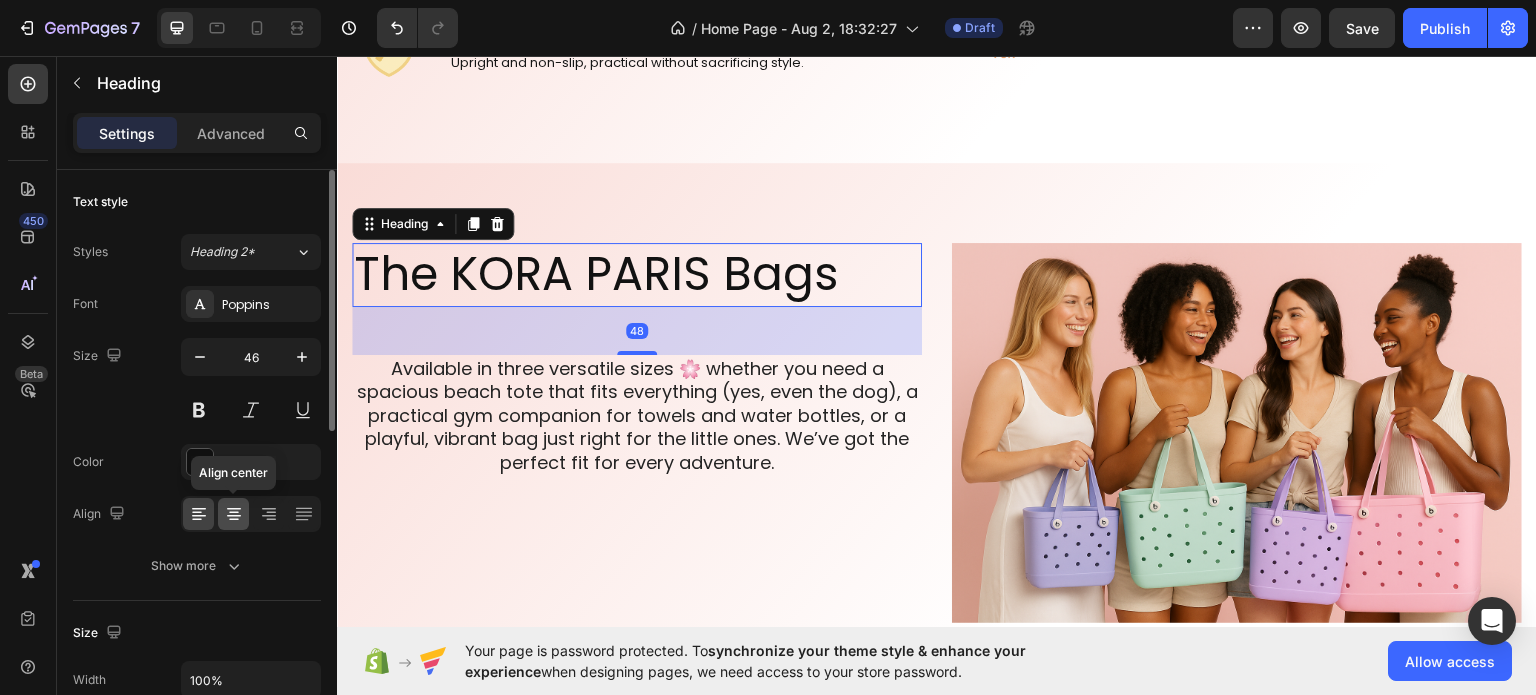 click 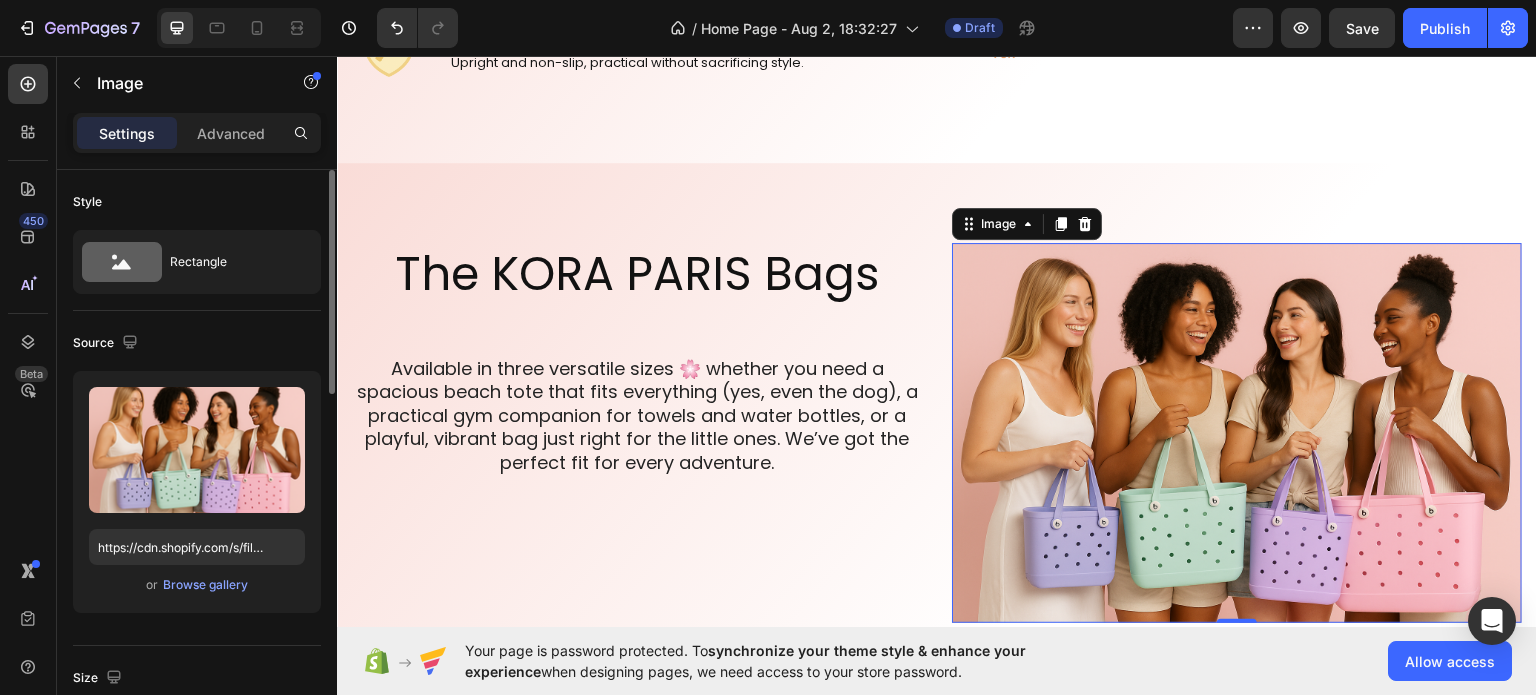 click at bounding box center [1237, 432] 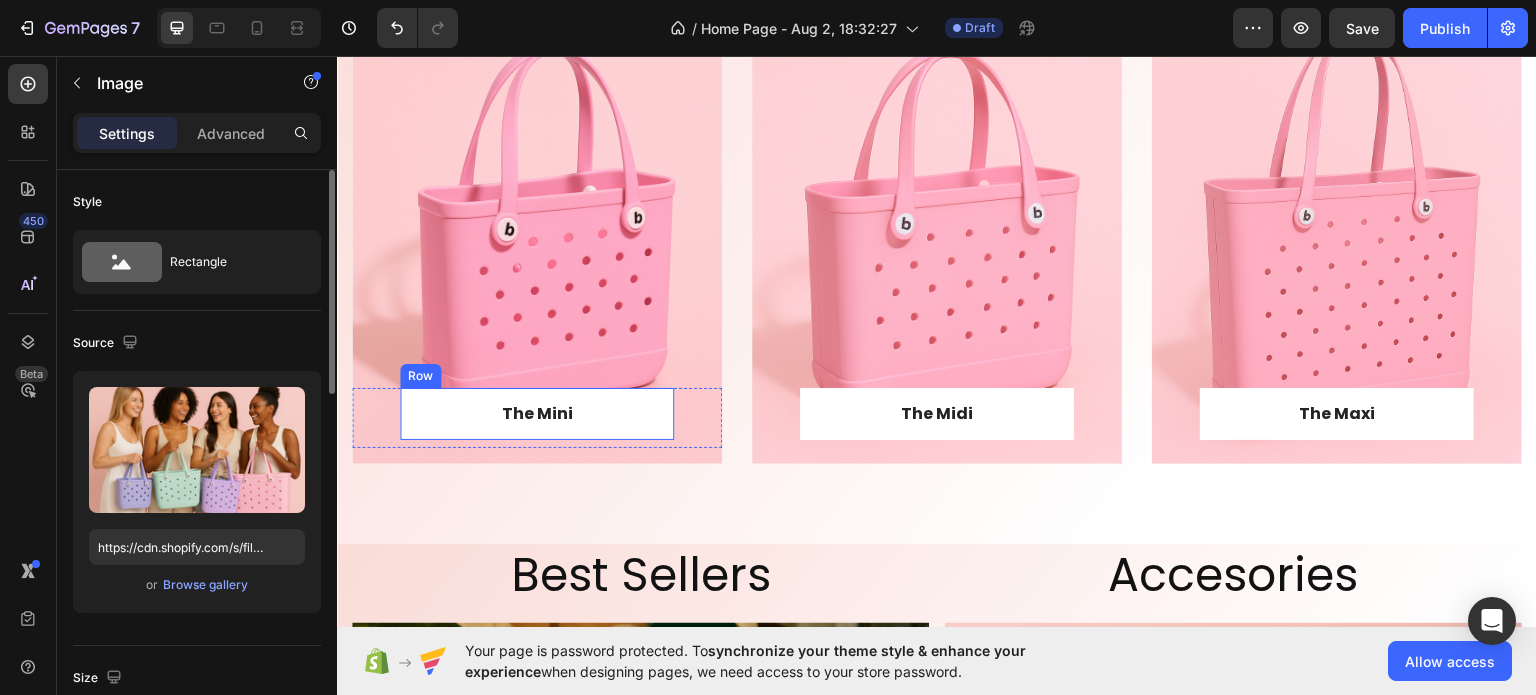 scroll, scrollTop: 1300, scrollLeft: 0, axis: vertical 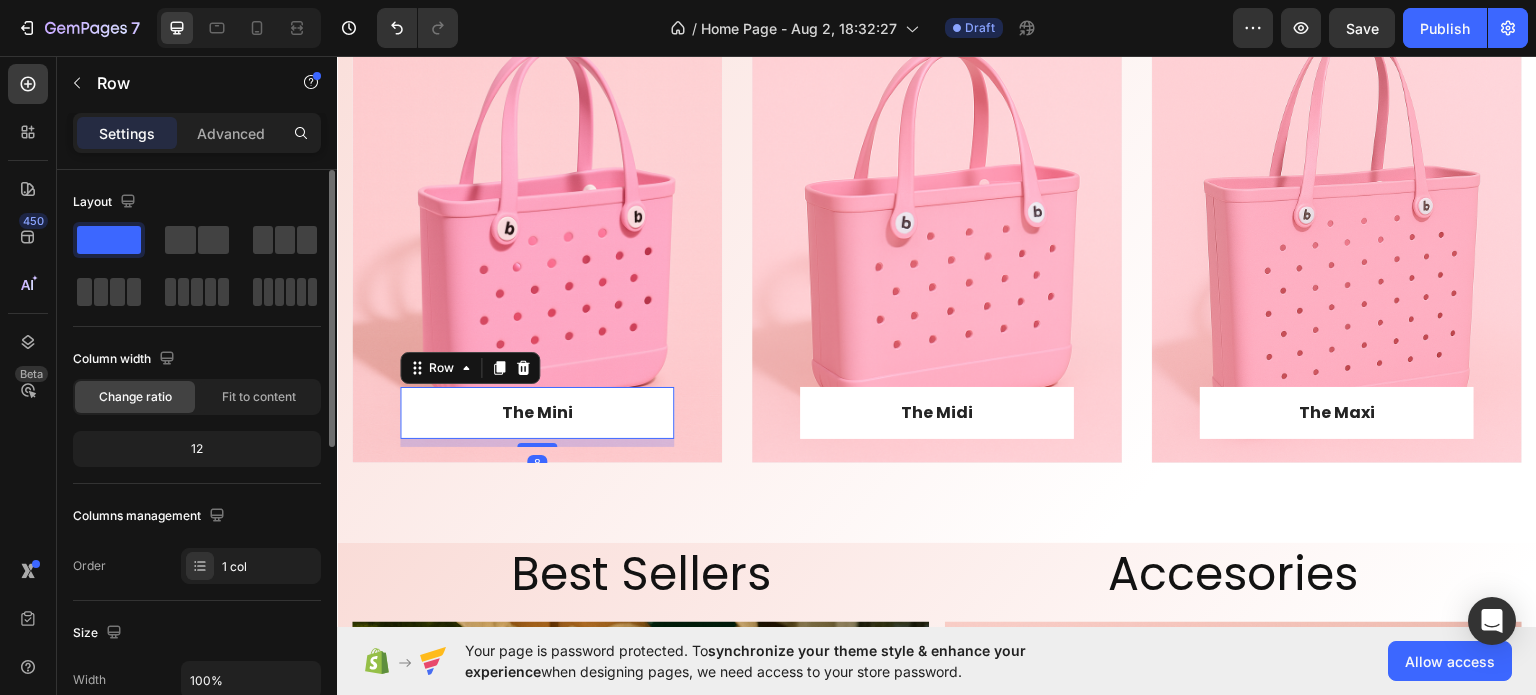 click on "The Mini Text block Row   8" at bounding box center [537, 412] 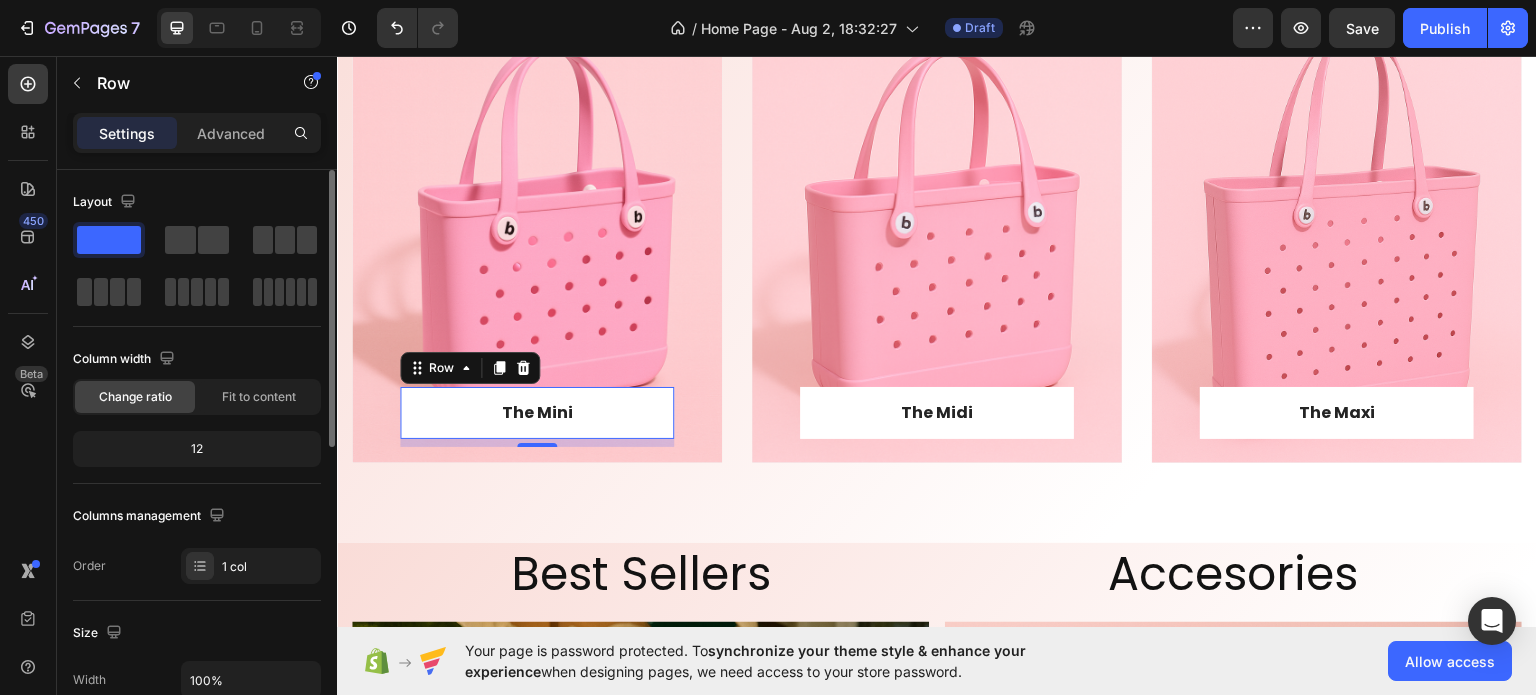 click on "The Mini Text block Row   8" at bounding box center (537, 412) 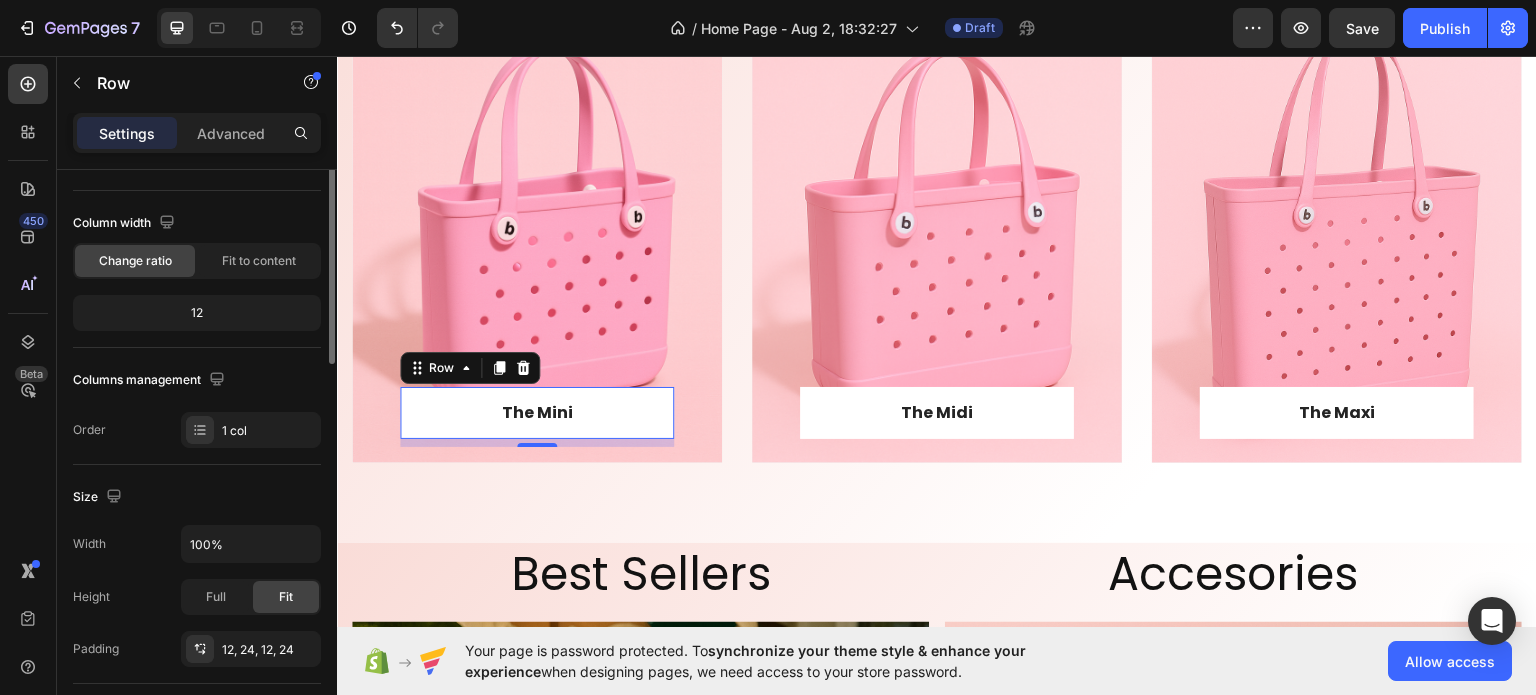 scroll, scrollTop: 0, scrollLeft: 0, axis: both 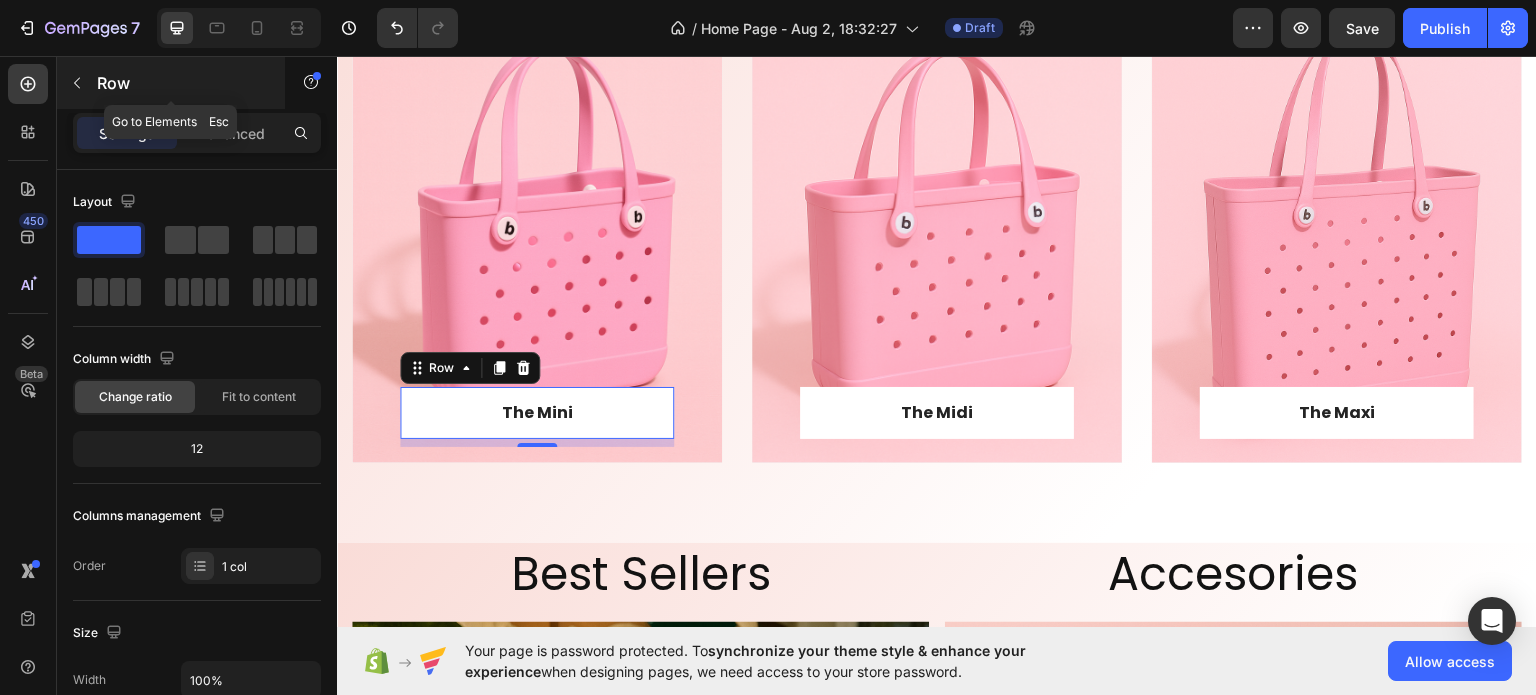 click at bounding box center (77, 83) 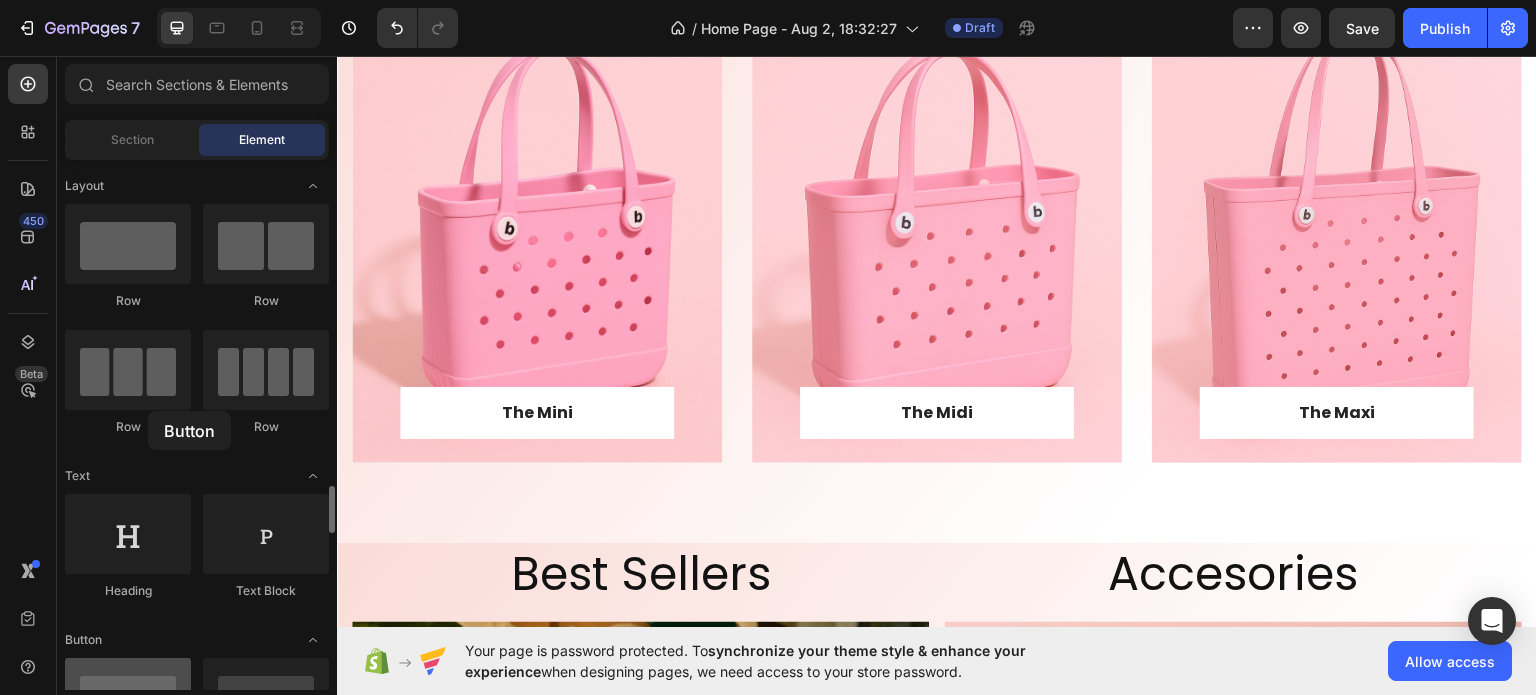 drag, startPoint x: 127, startPoint y: 421, endPoint x: 148, endPoint y: 411, distance: 23.259407 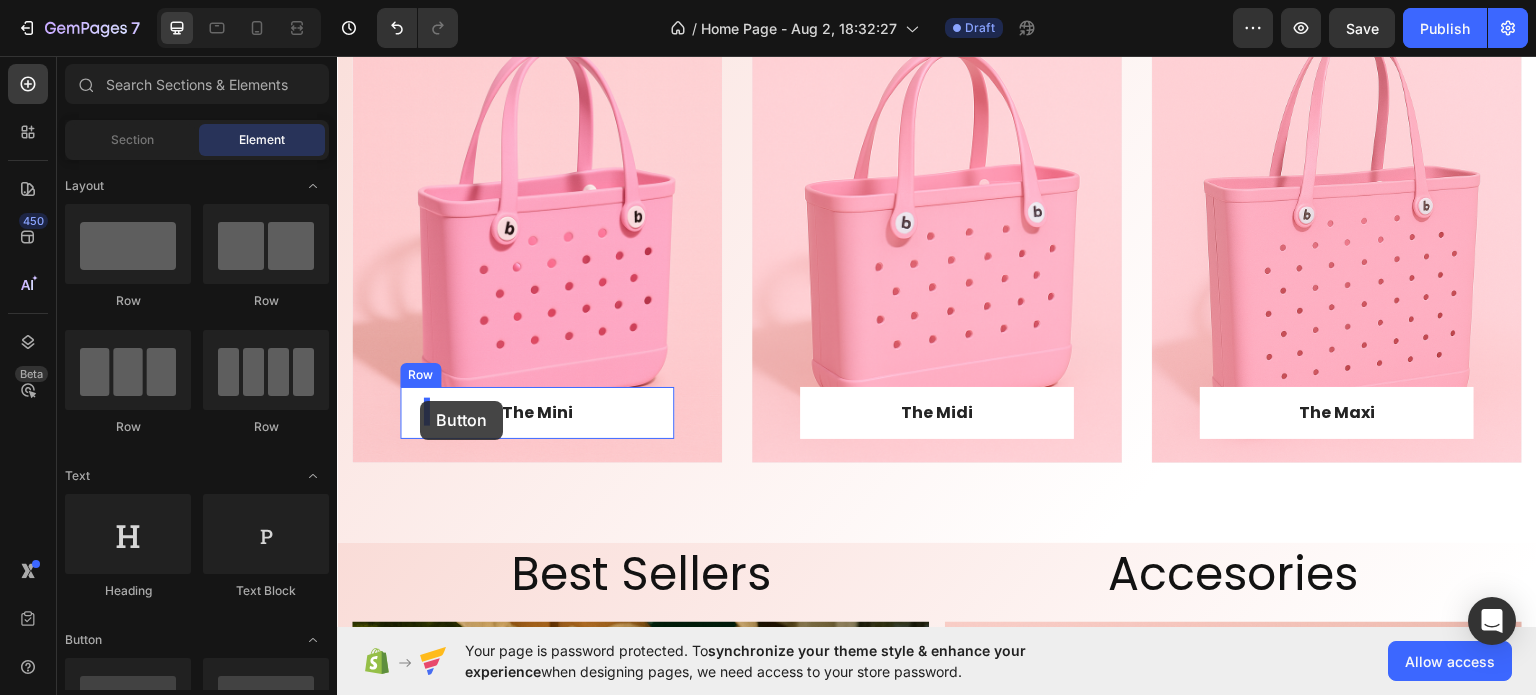 drag, startPoint x: 605, startPoint y: 466, endPoint x: 420, endPoint y: 400, distance: 196.42047 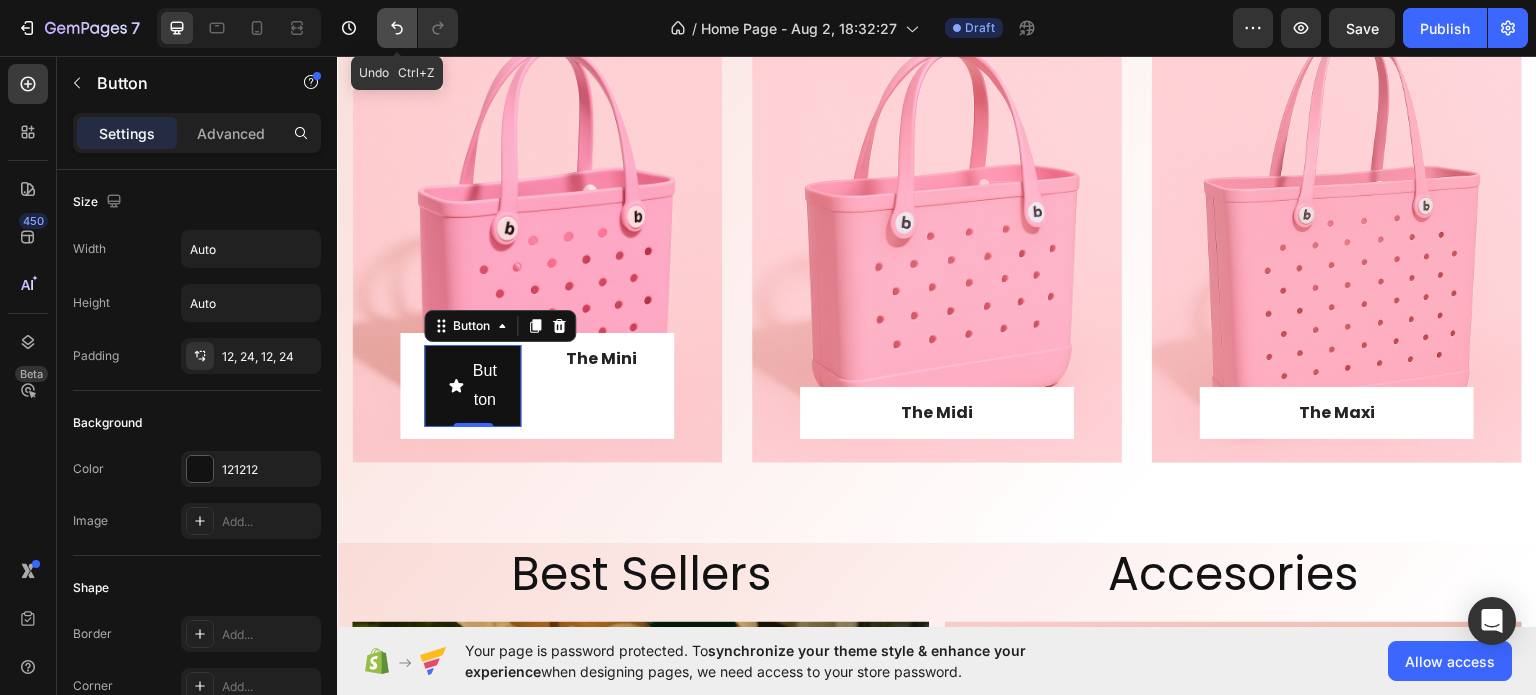 click 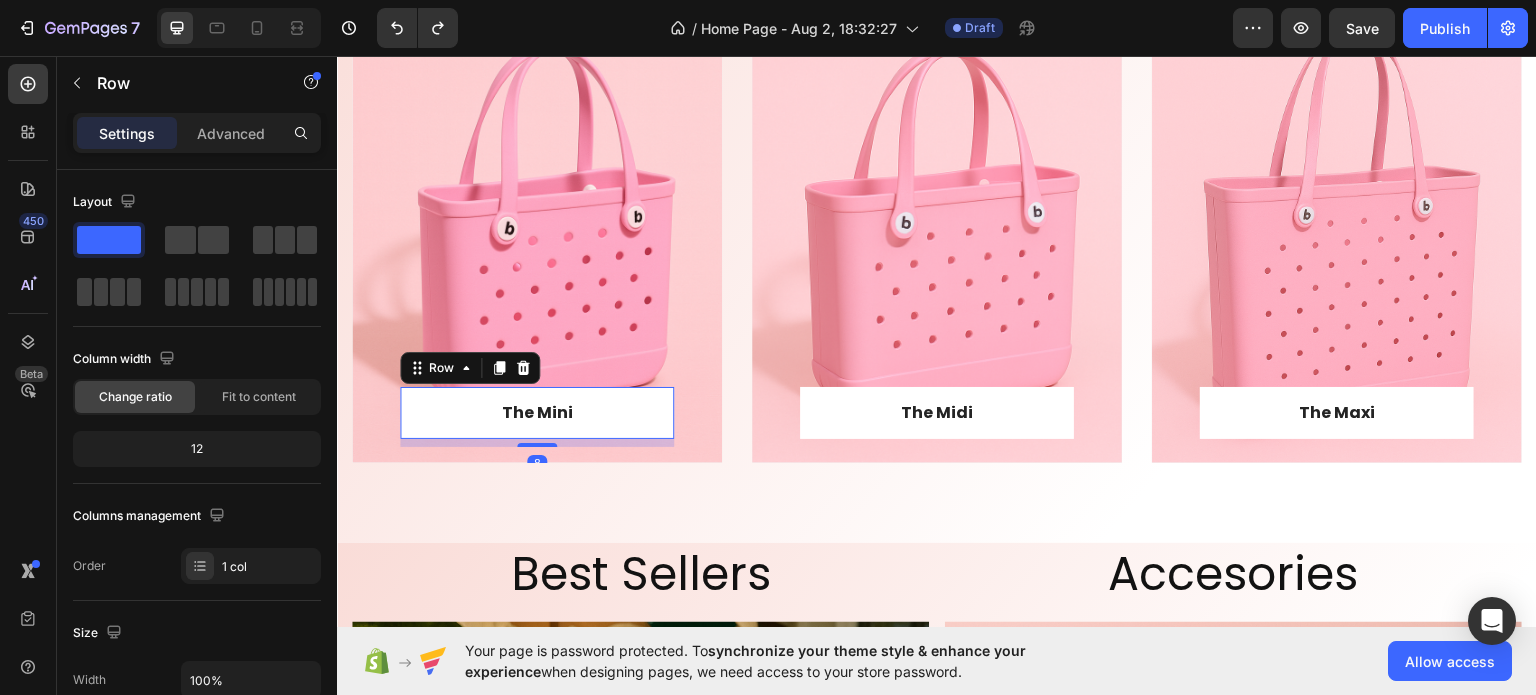 click on "The Mini Text block Row   8" at bounding box center [537, 412] 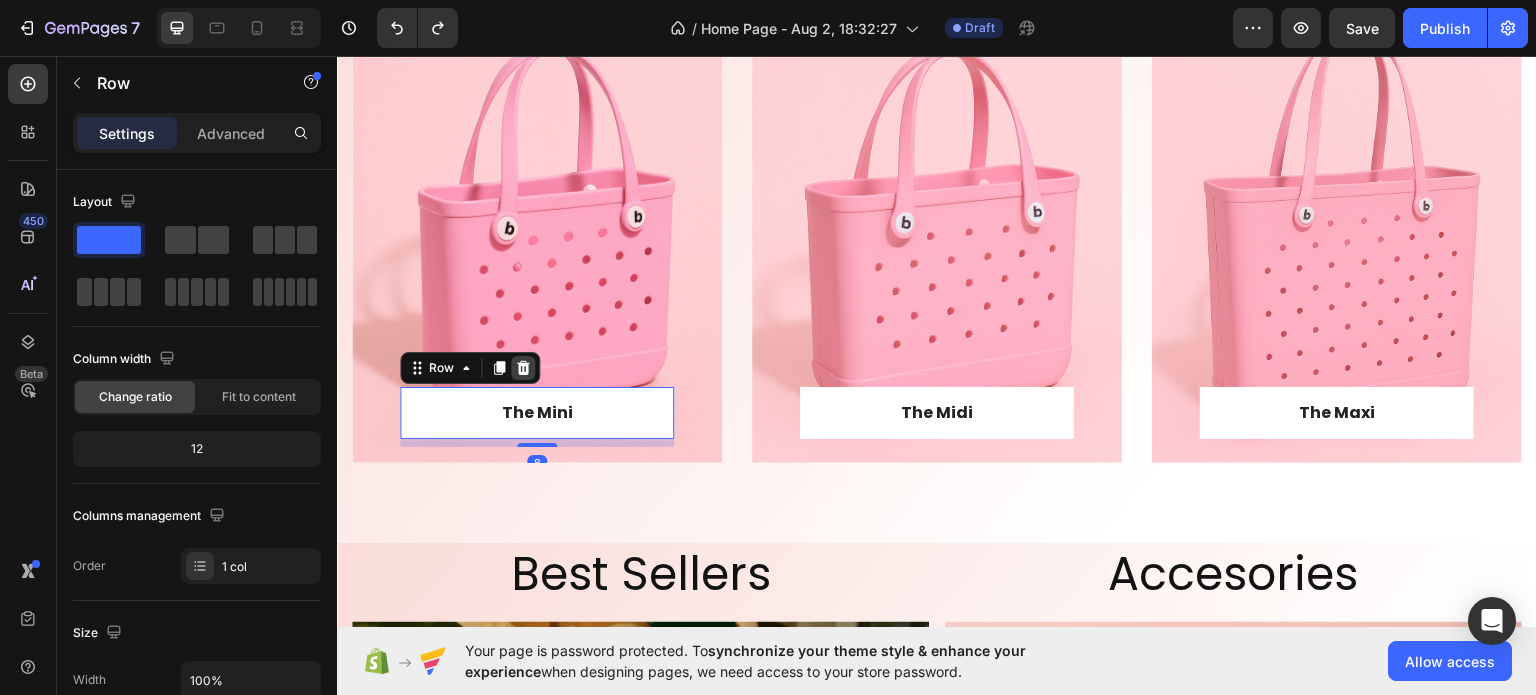 click 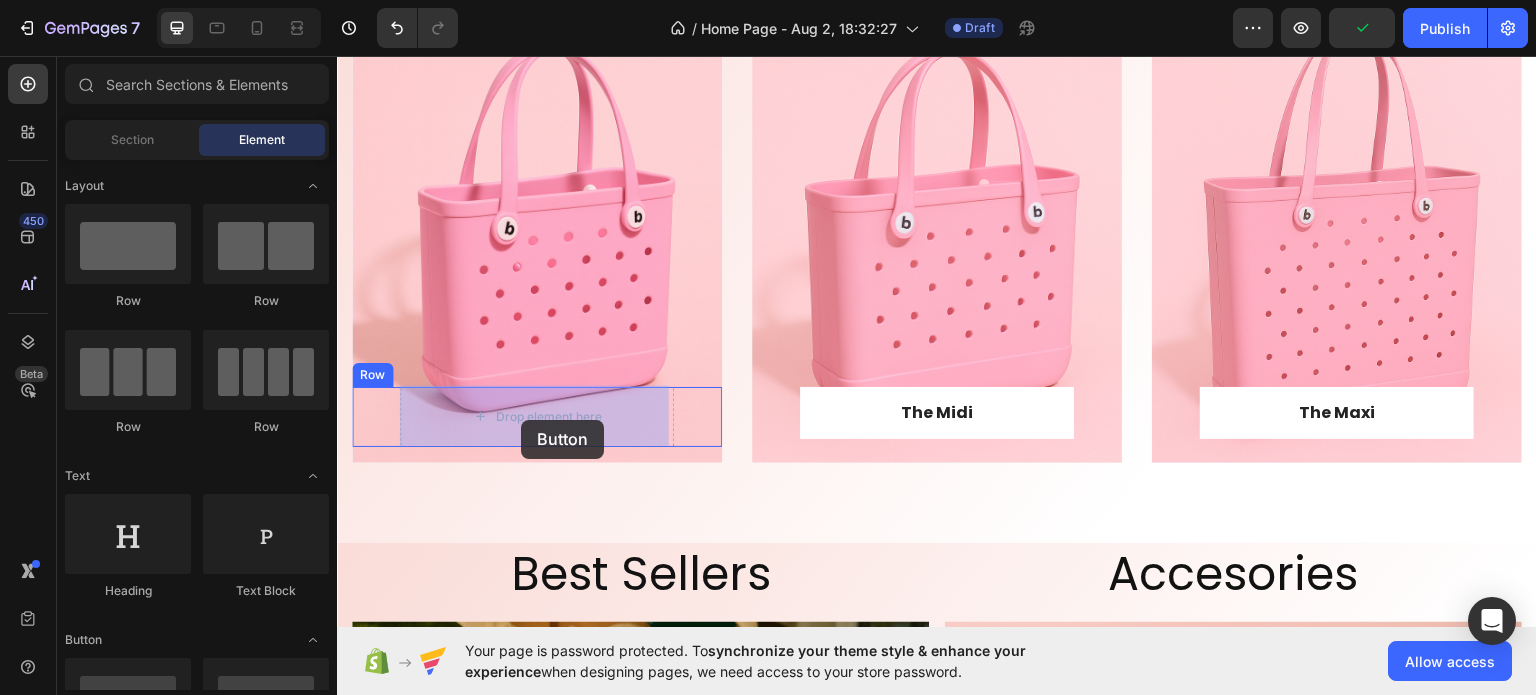 drag, startPoint x: 603, startPoint y: 463, endPoint x: 521, endPoint y: 419, distance: 93.05912 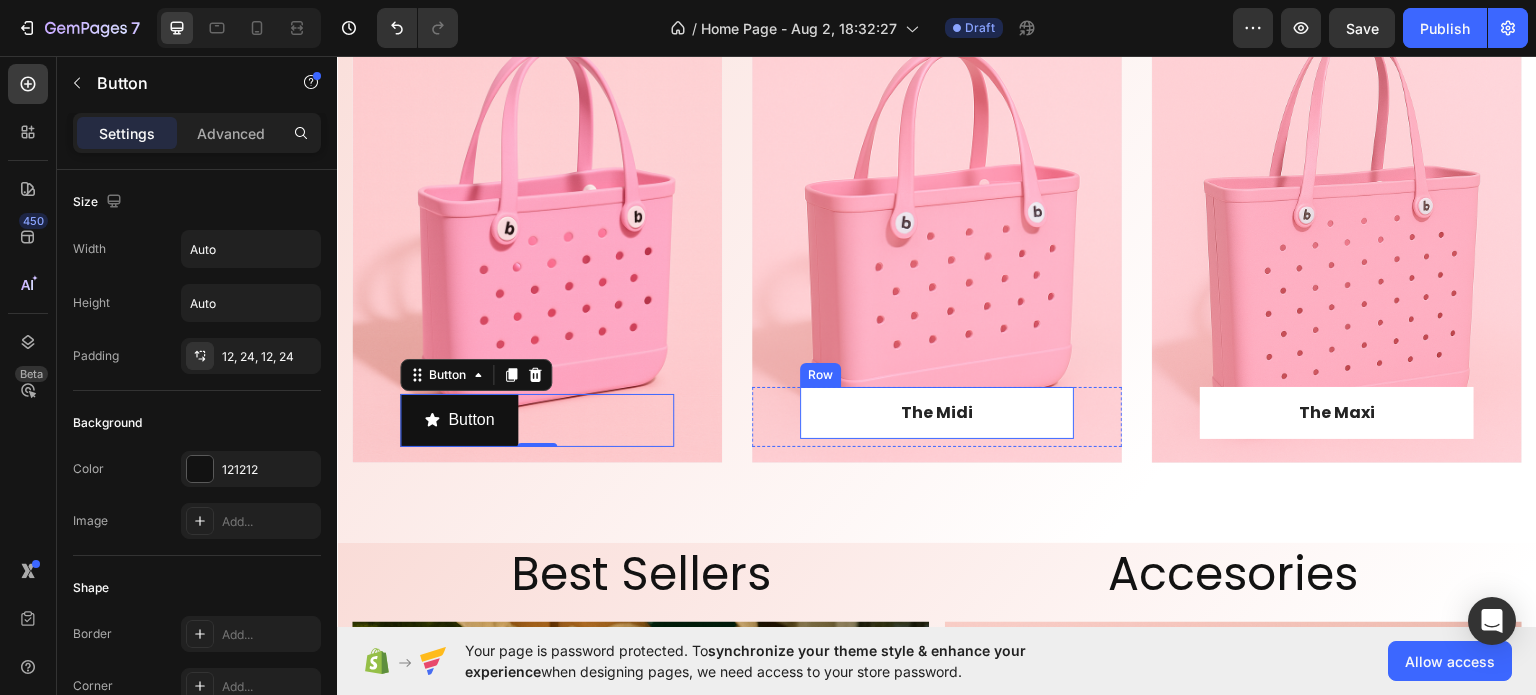 click on "The Midi Text block Row" at bounding box center (937, 412) 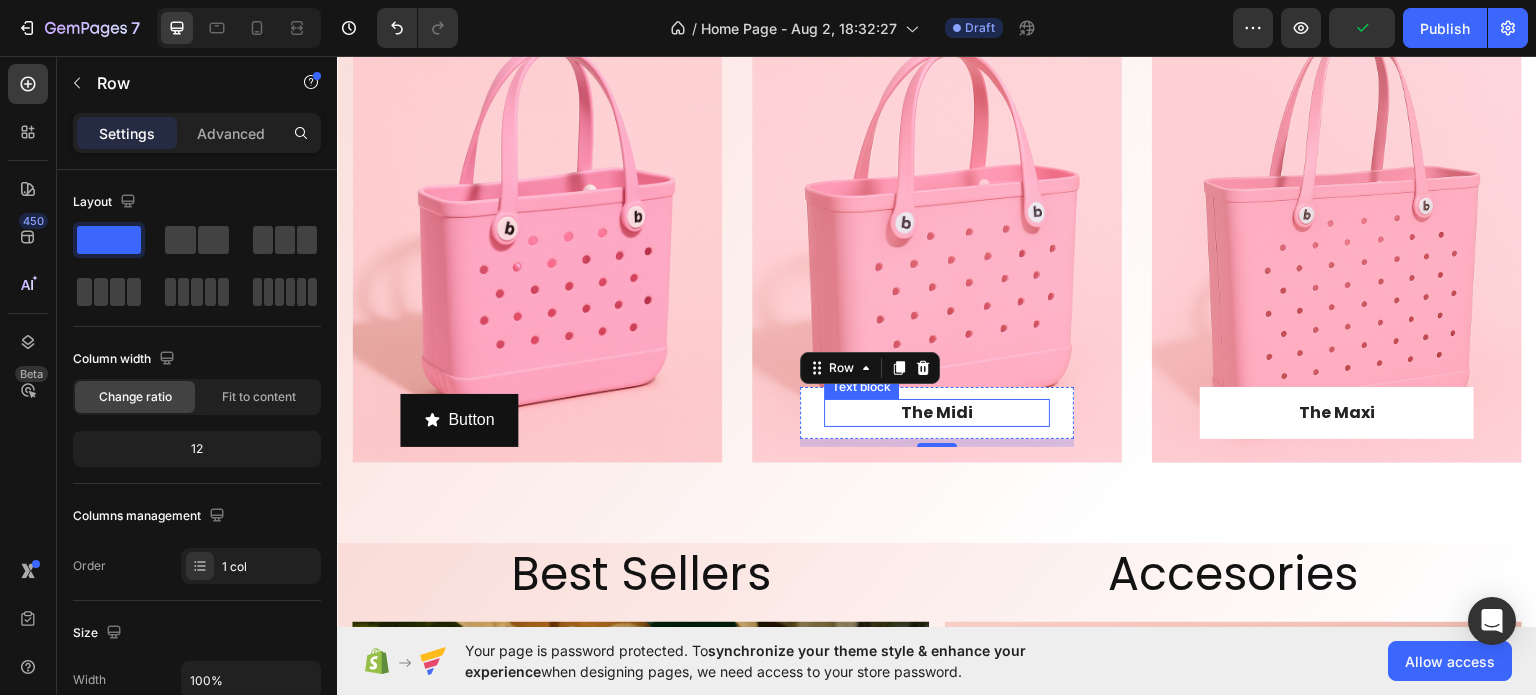 click on "The Midi" at bounding box center (937, 412) 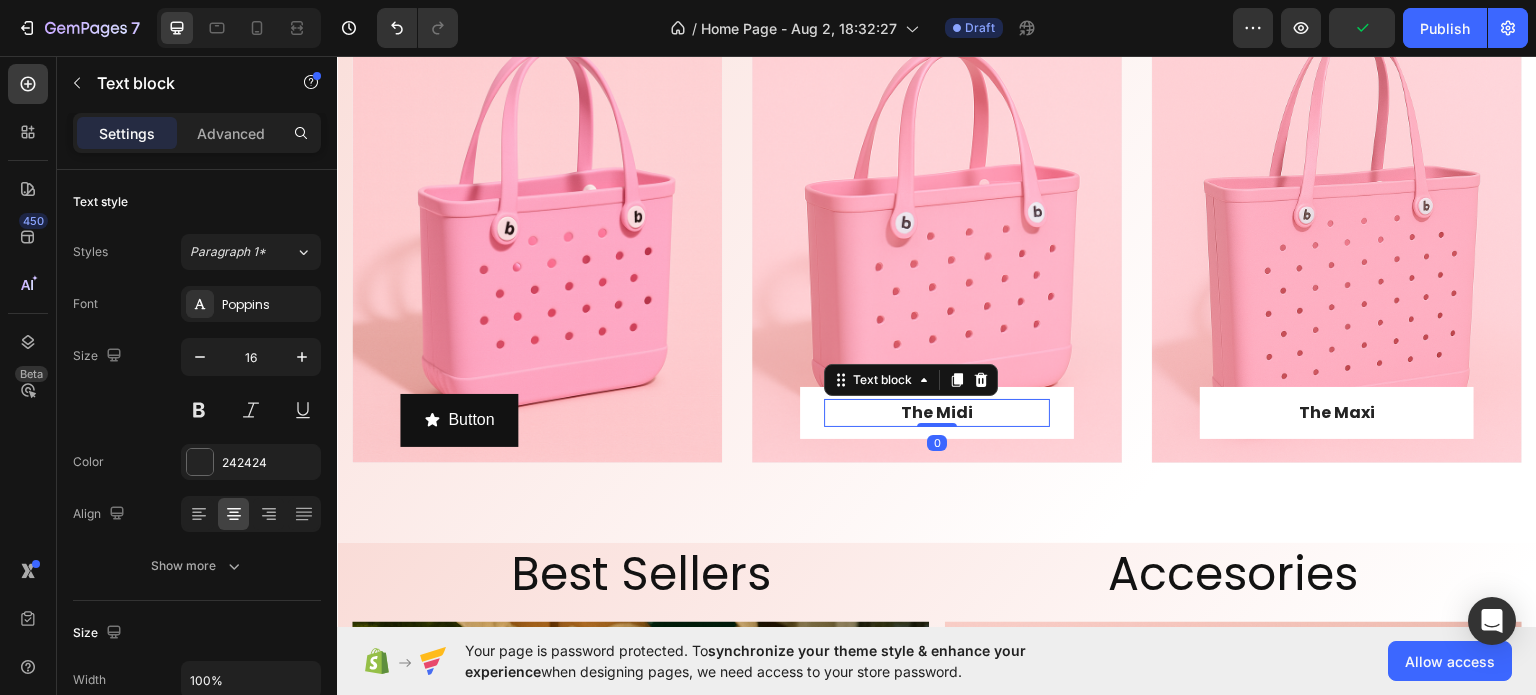 click on "The Midi" at bounding box center (937, 412) 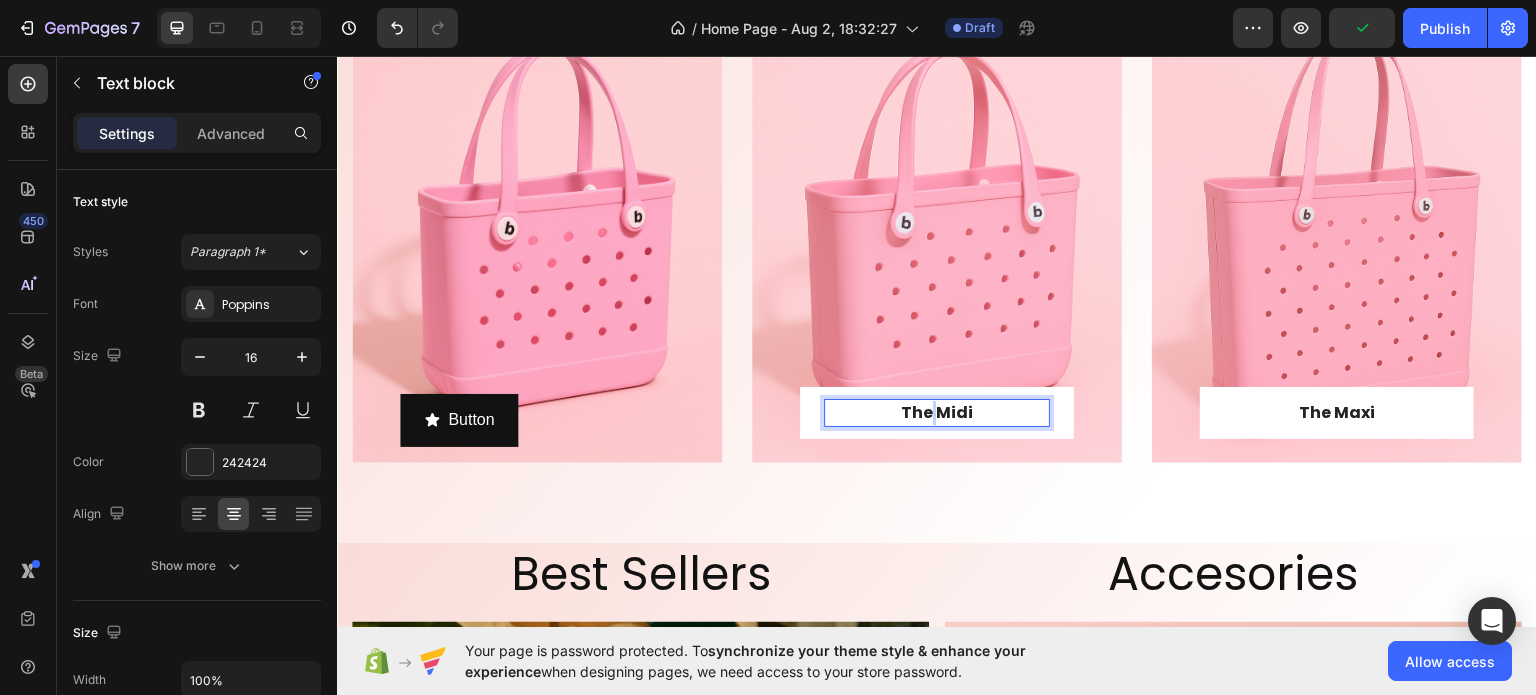 click on "The Midi" at bounding box center (937, 412) 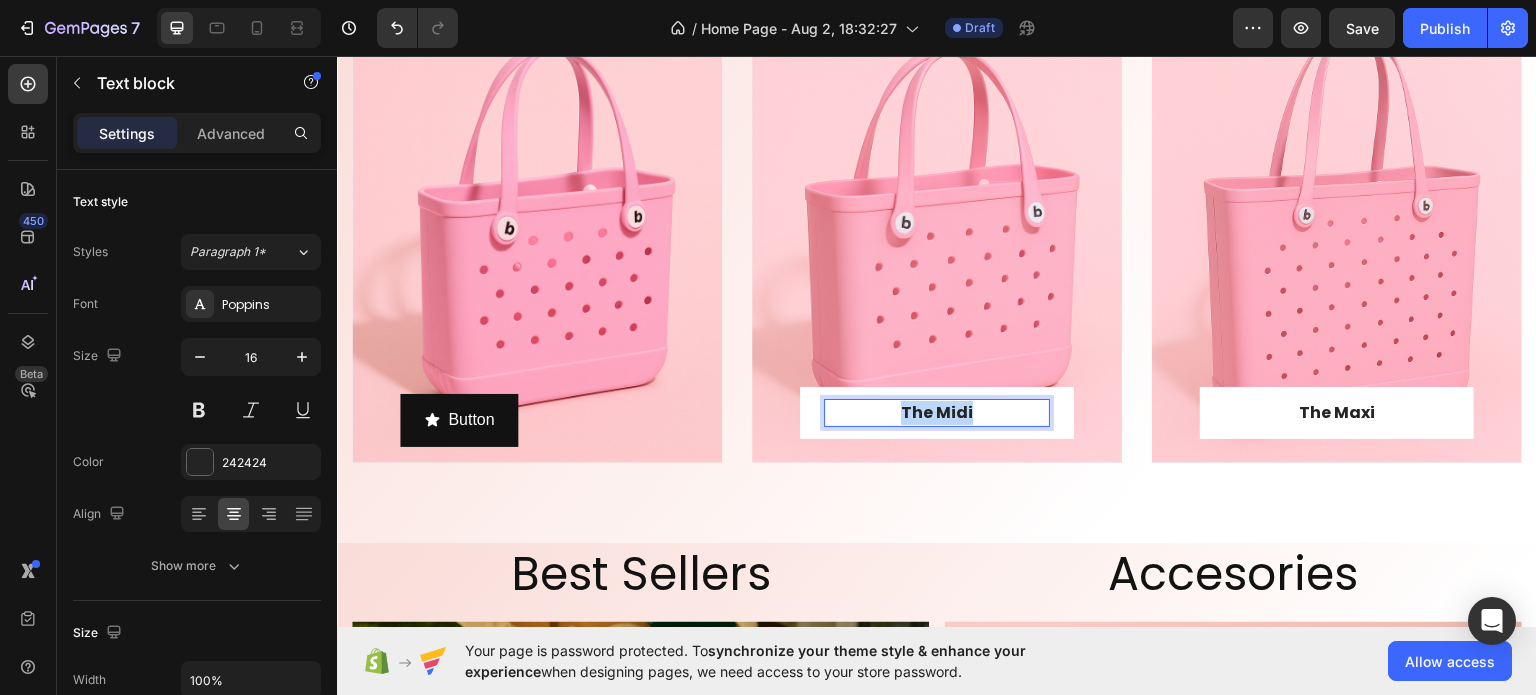click on "The Midi" at bounding box center [937, 412] 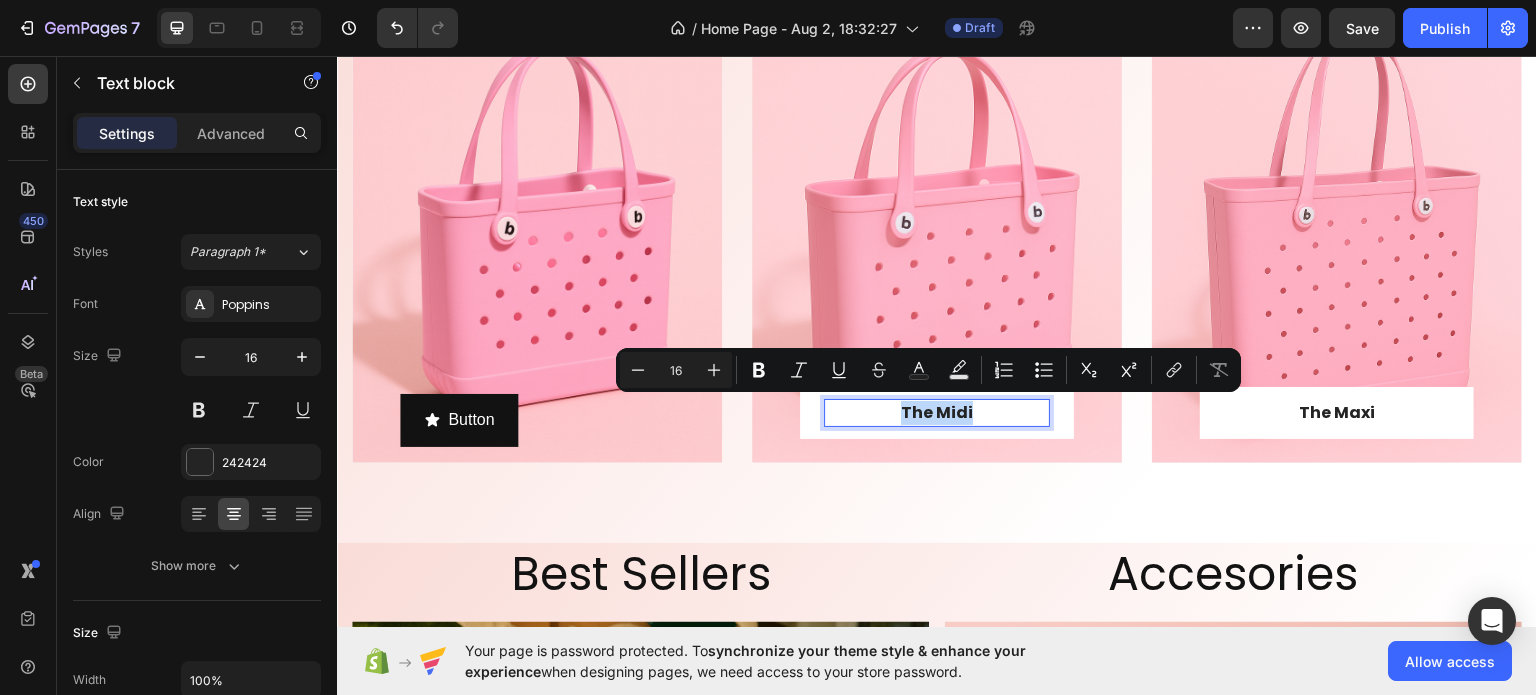 click on "The Midi" at bounding box center [937, 412] 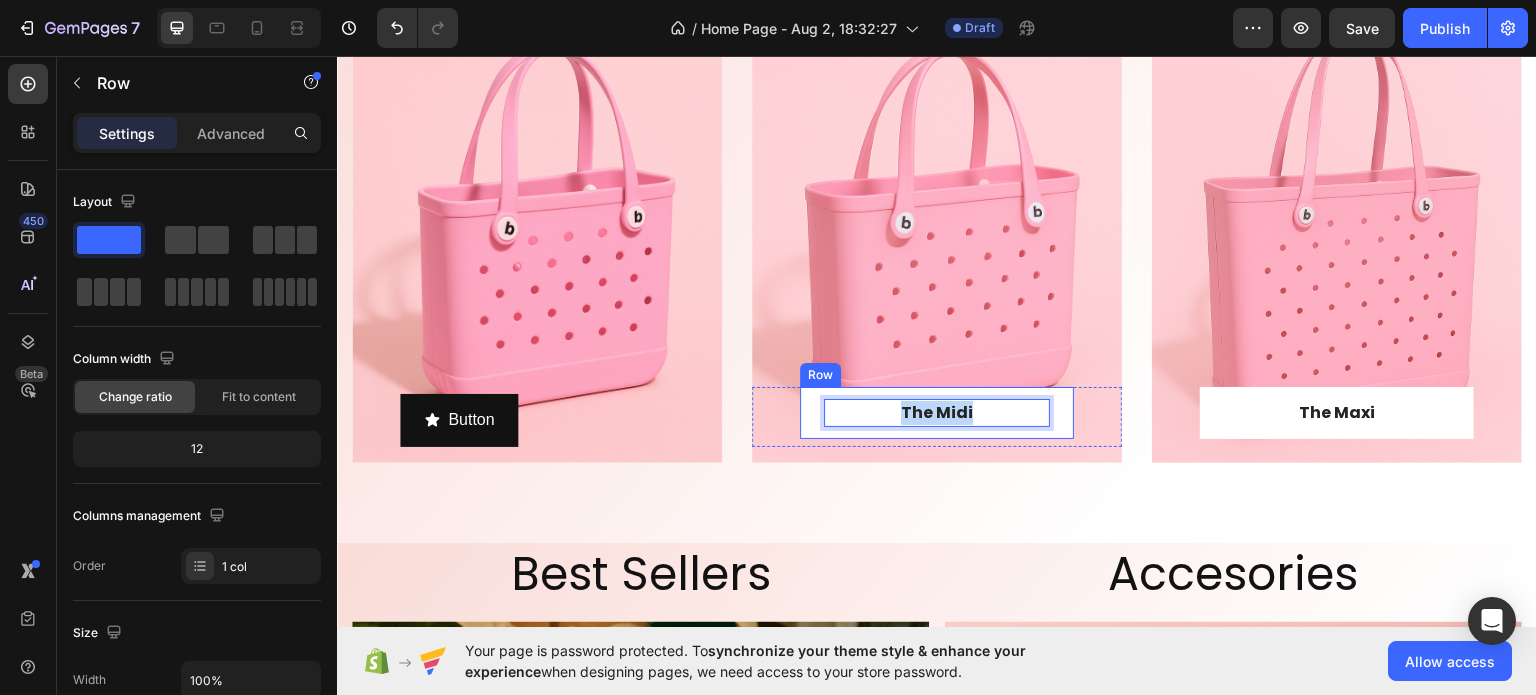 click on "The Midi Text block   0 Row" at bounding box center (937, 412) 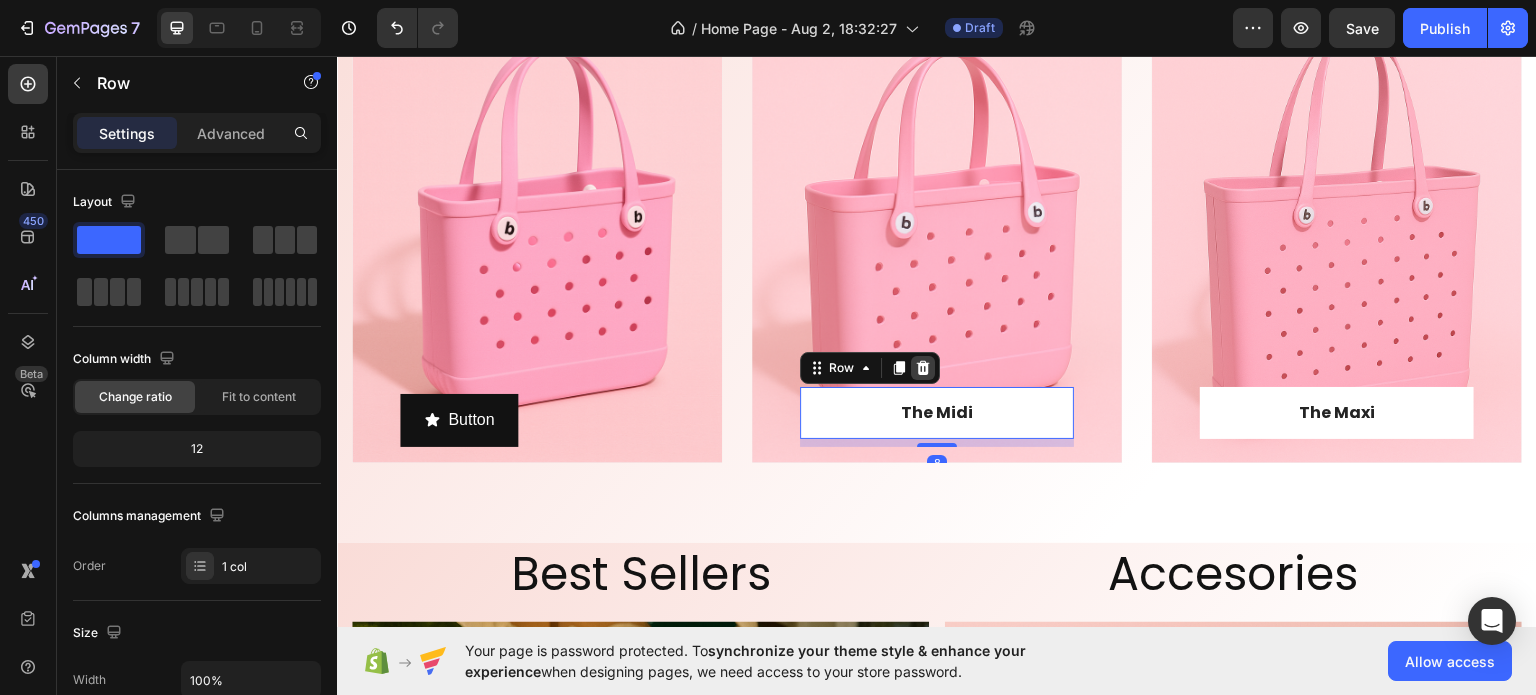 click at bounding box center (923, 367) 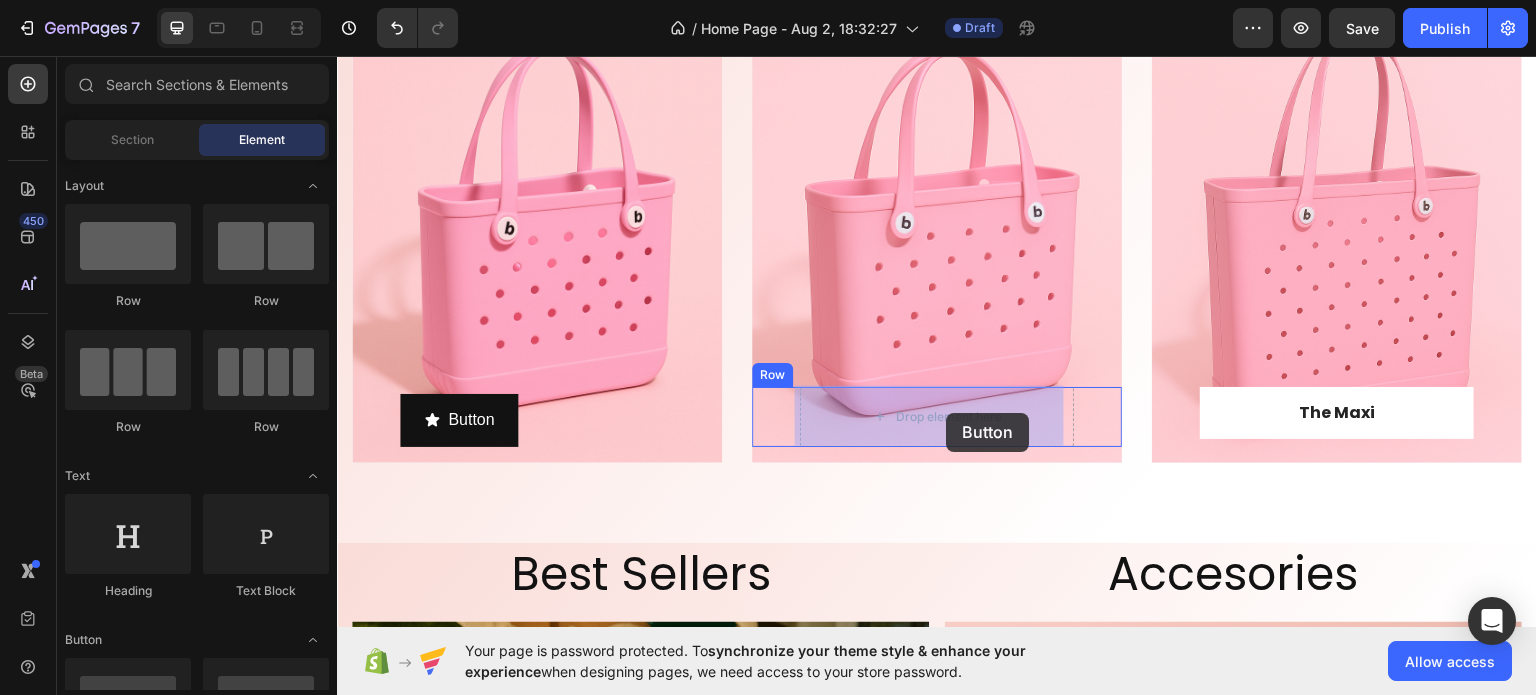 drag, startPoint x: 580, startPoint y: 448, endPoint x: 947, endPoint y: 412, distance: 368.76144 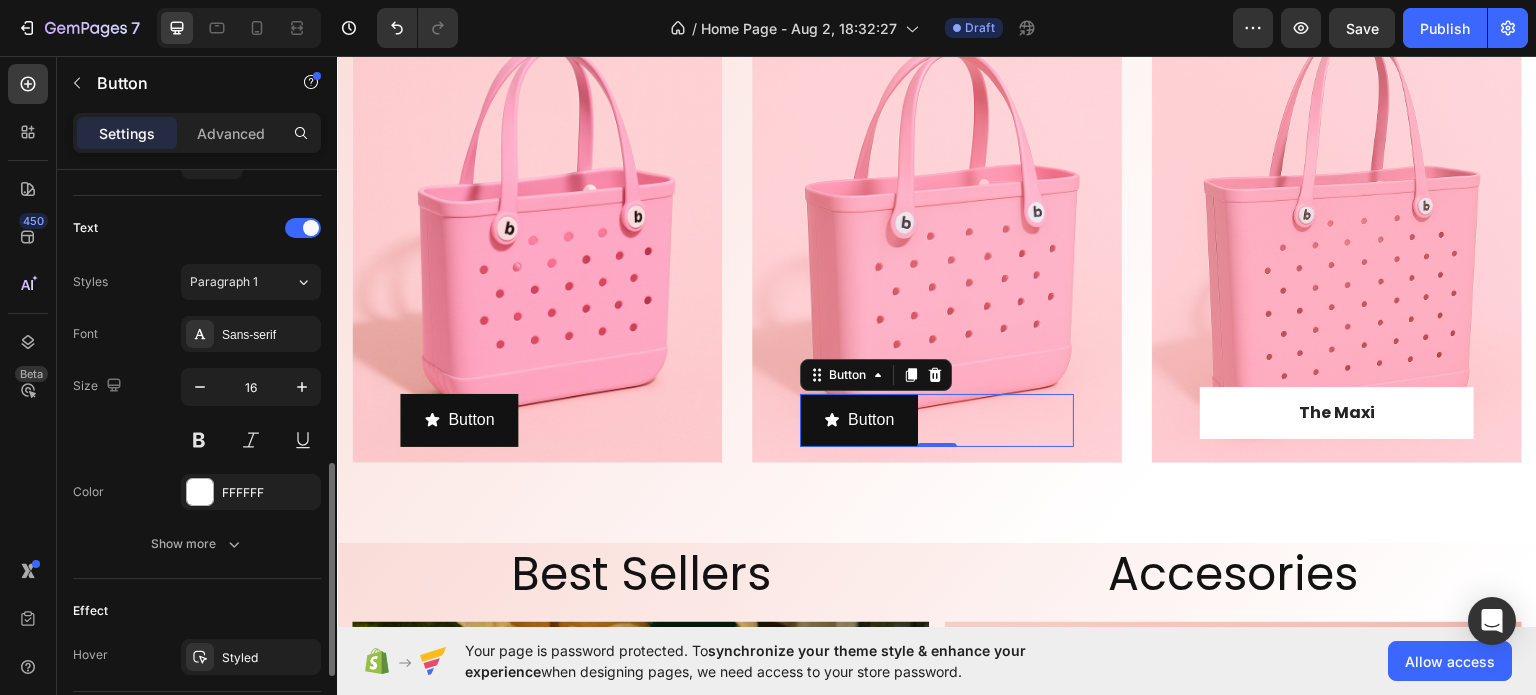 scroll, scrollTop: 1006, scrollLeft: 0, axis: vertical 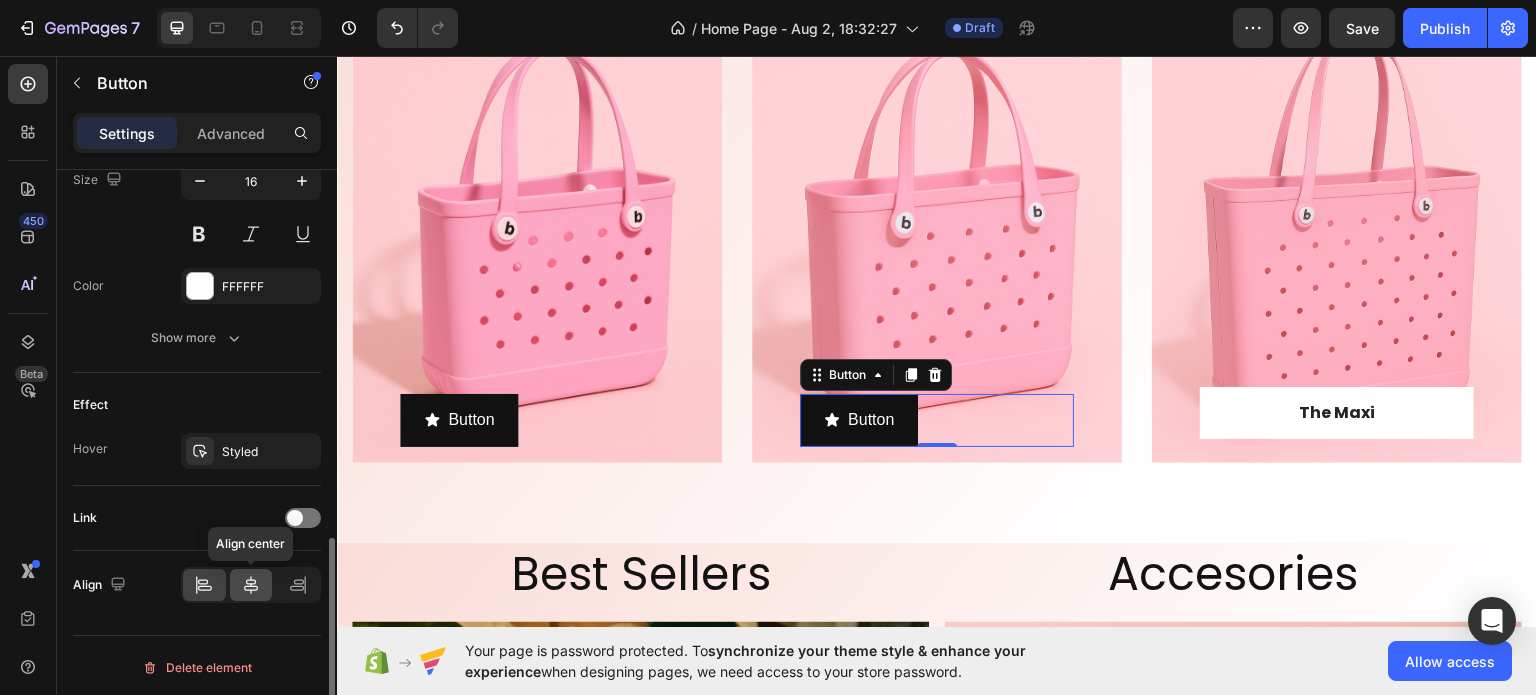 click 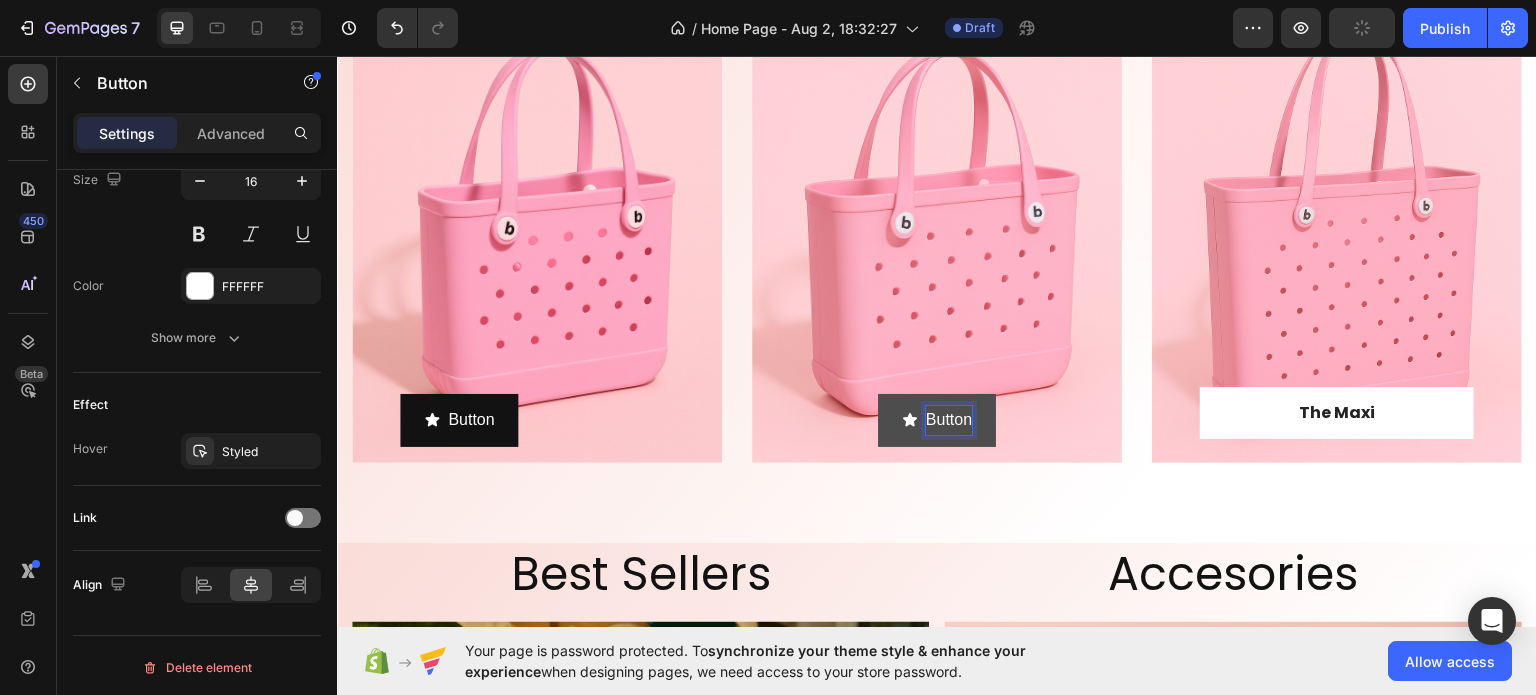 click on "Button" at bounding box center [949, 419] 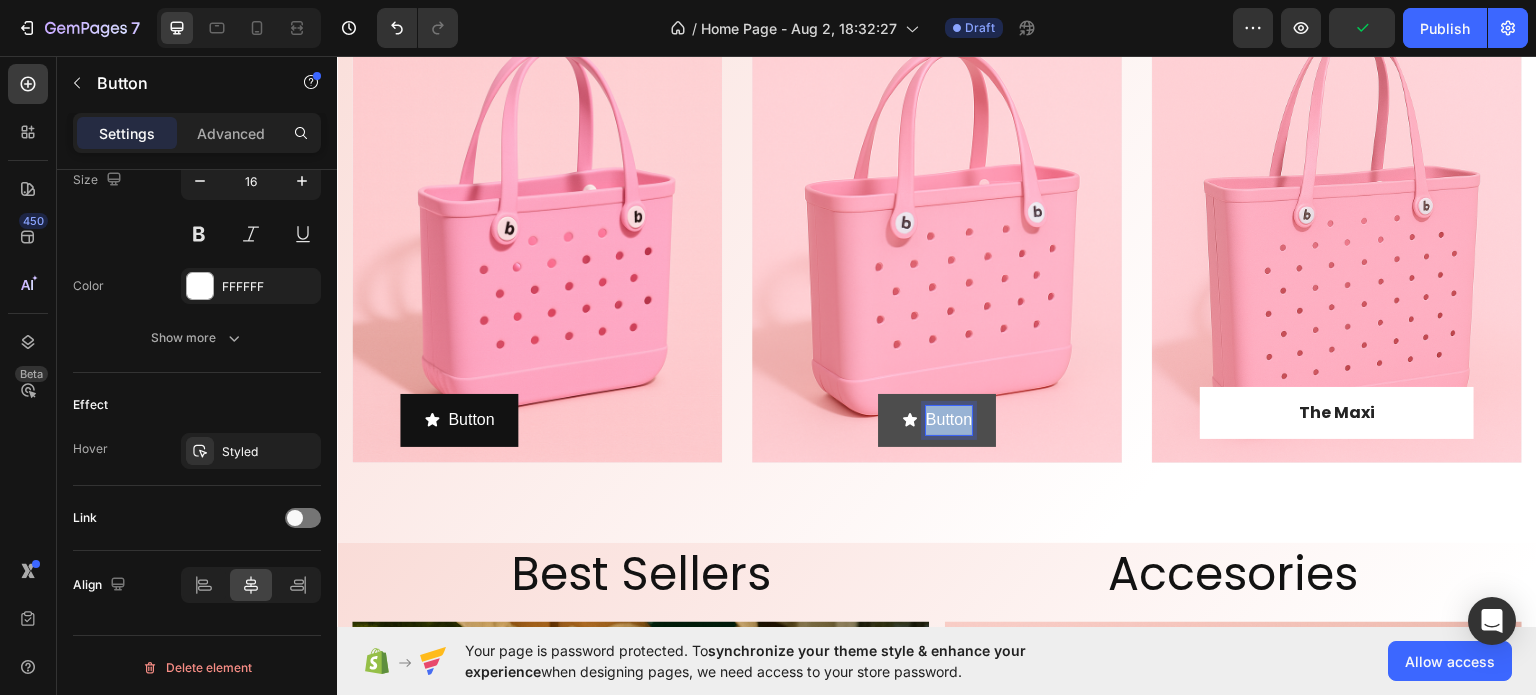 click on "Button" at bounding box center (949, 419) 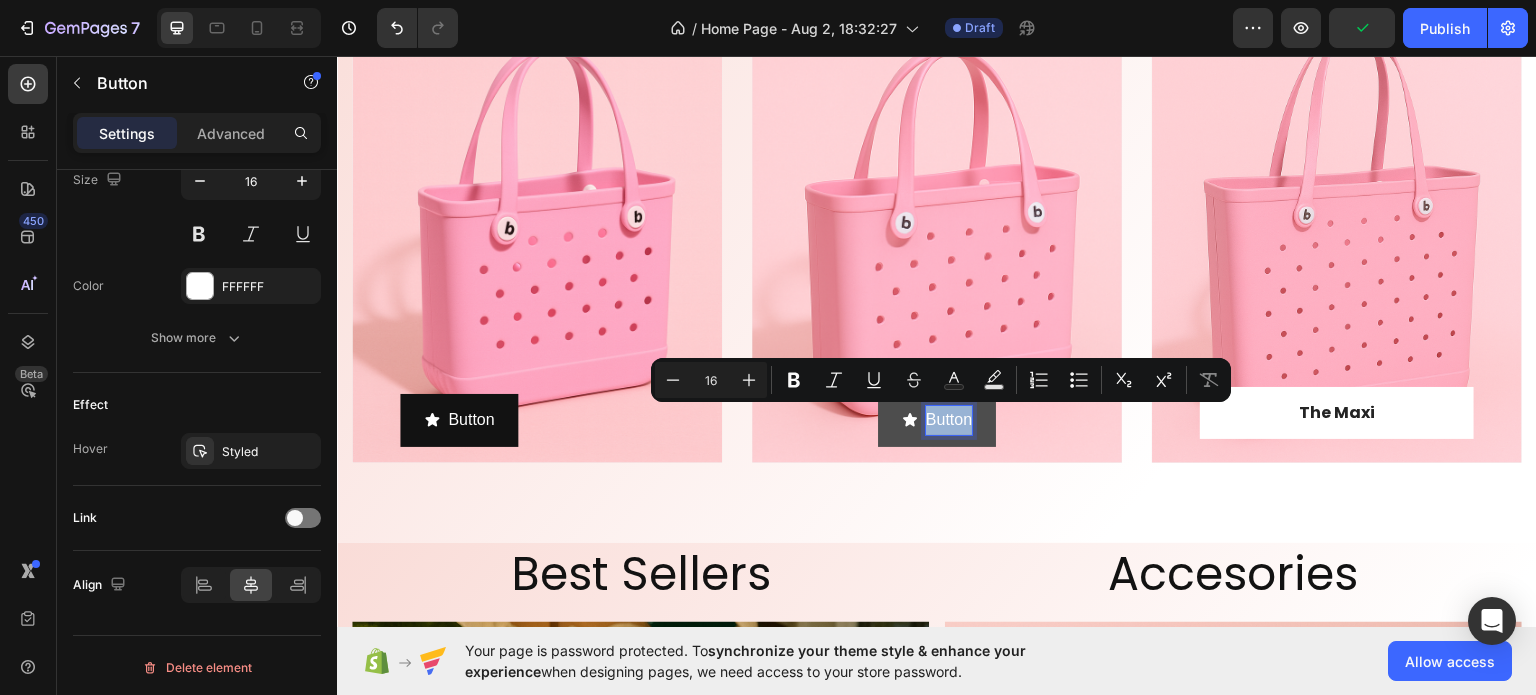 click on "Button" at bounding box center (949, 419) 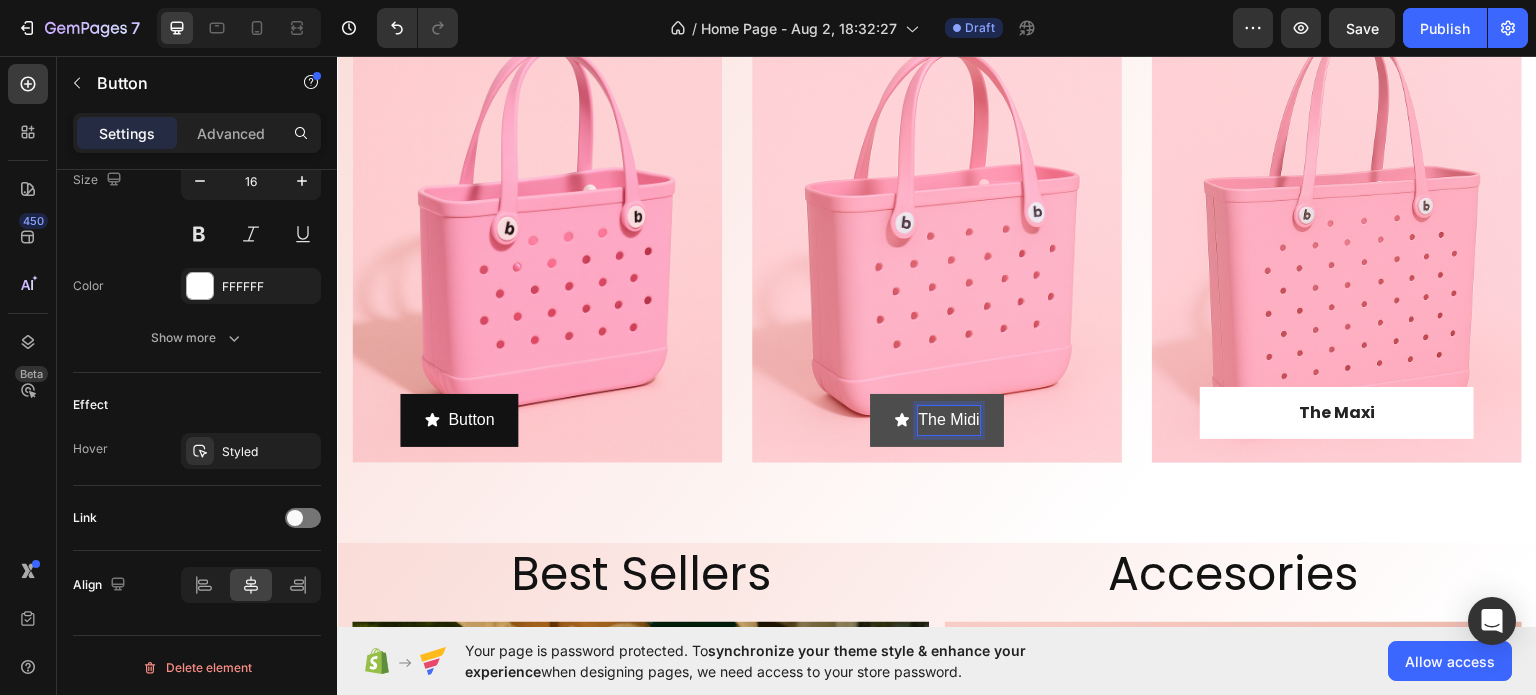 click 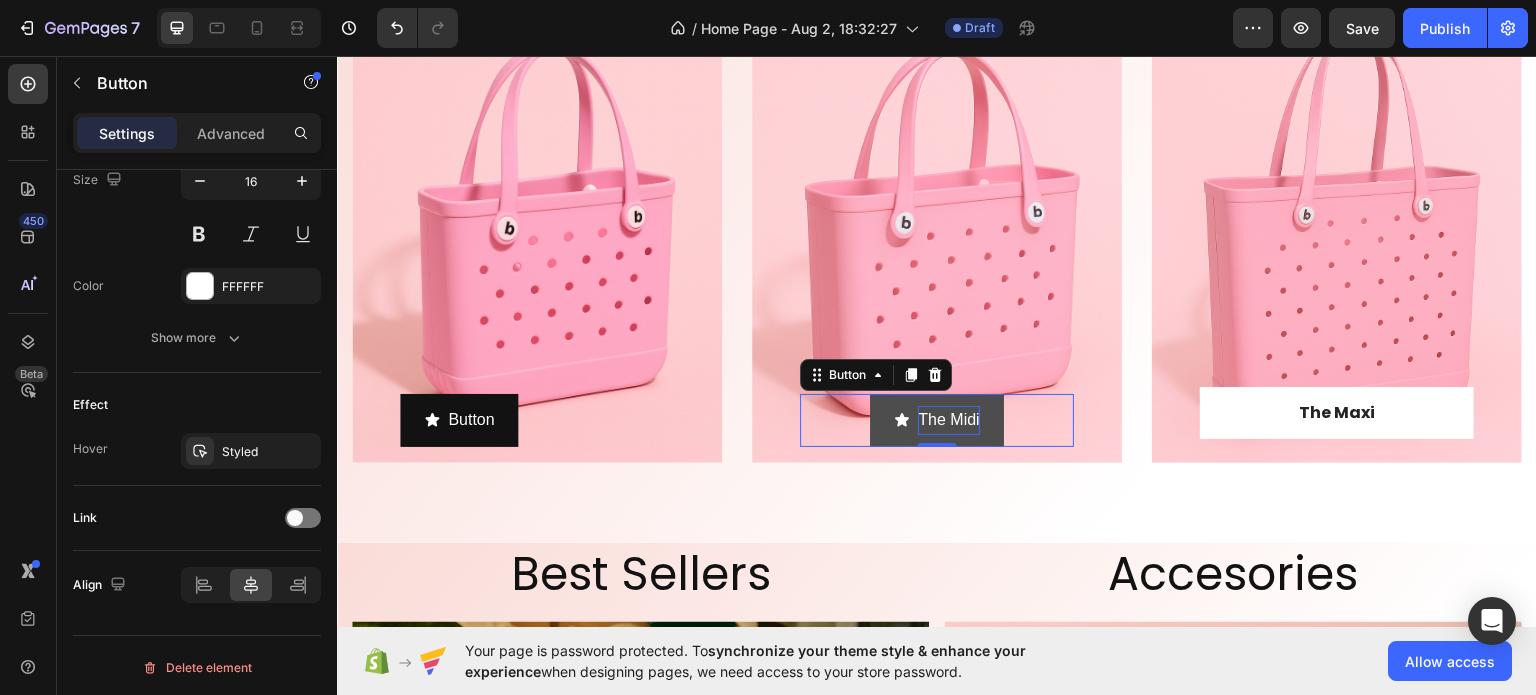 click 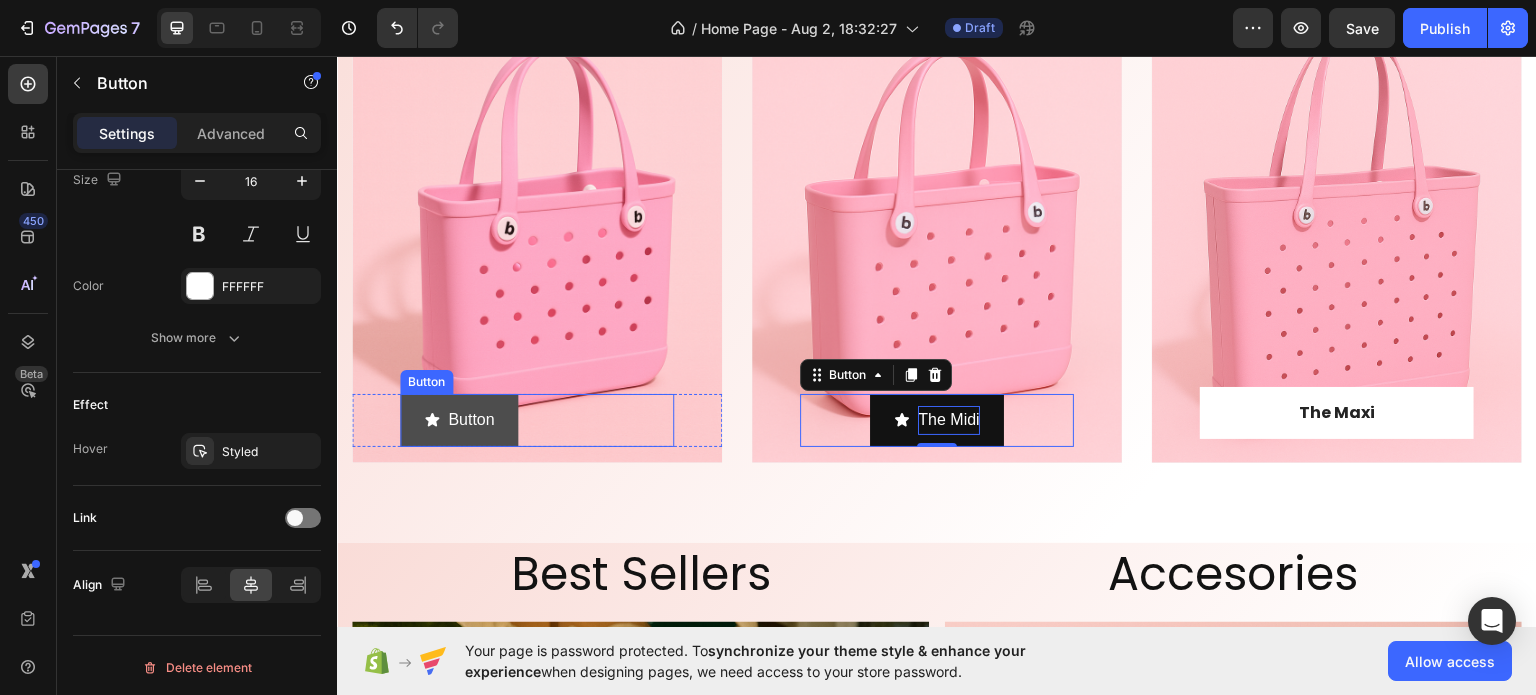 click on "Button" at bounding box center [459, 419] 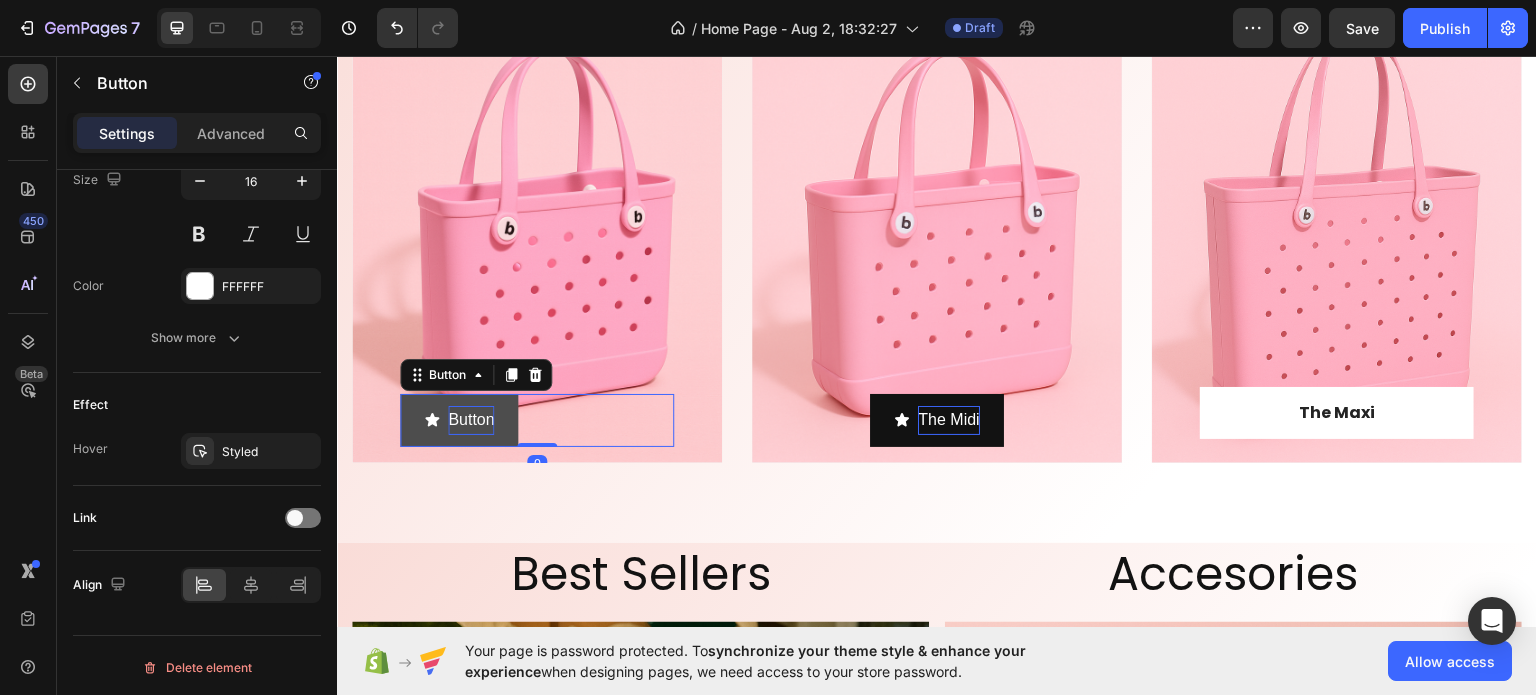 click on "Button" at bounding box center (471, 419) 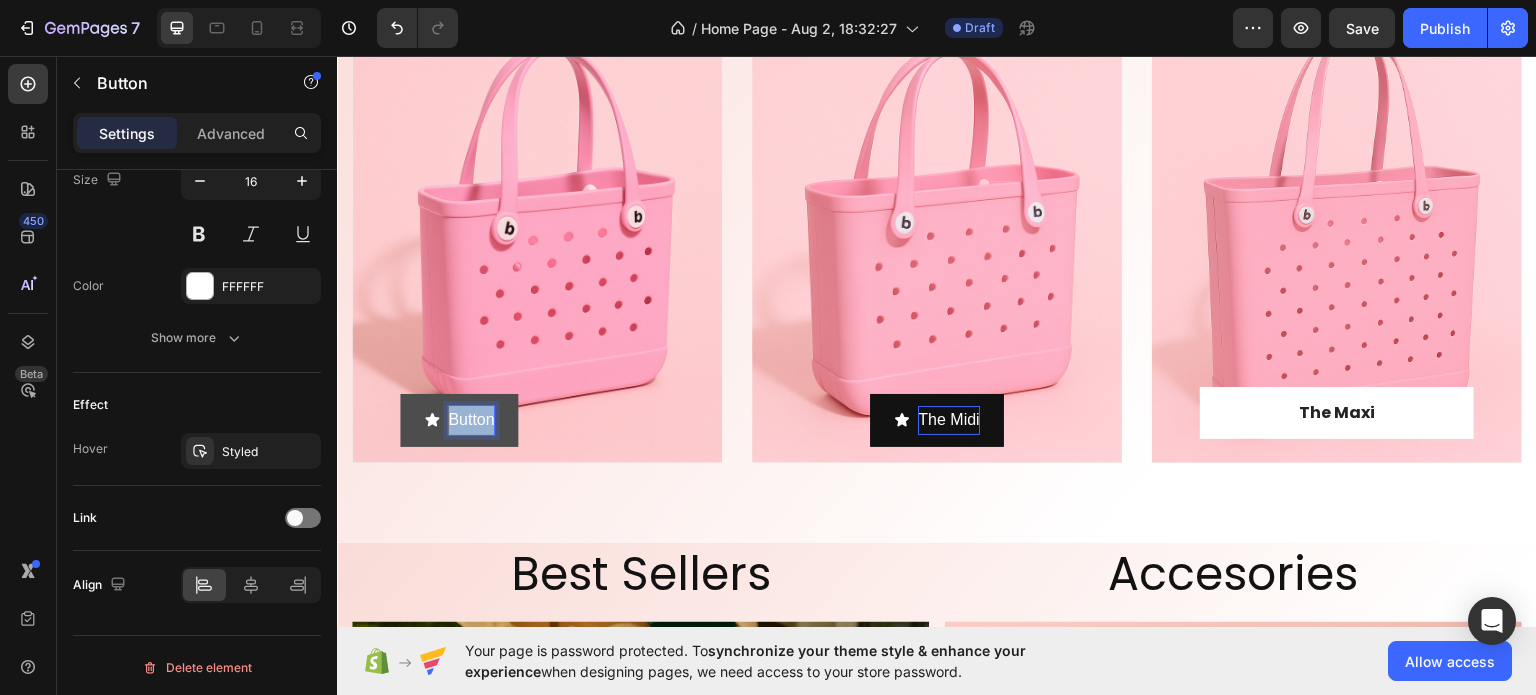 click on "Button" at bounding box center (471, 419) 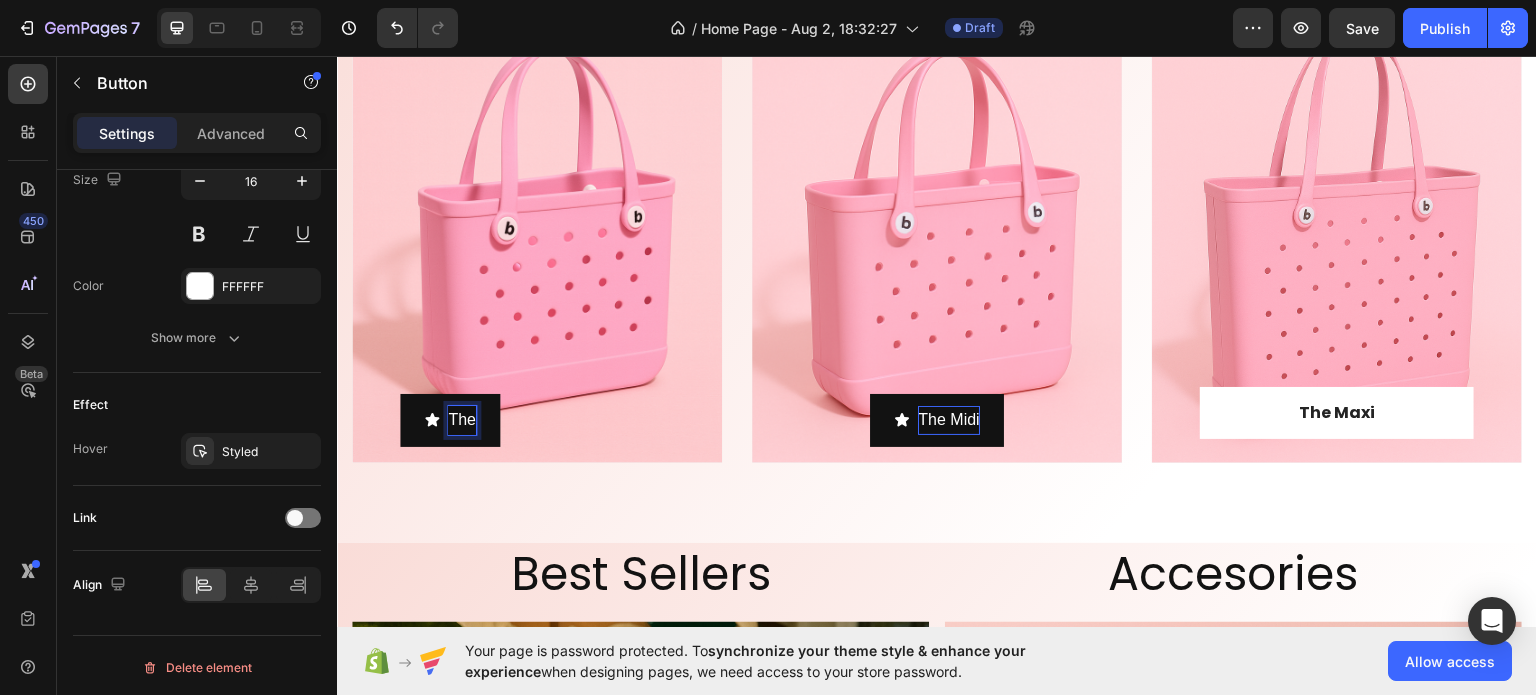click on "The" at bounding box center [450, 419] 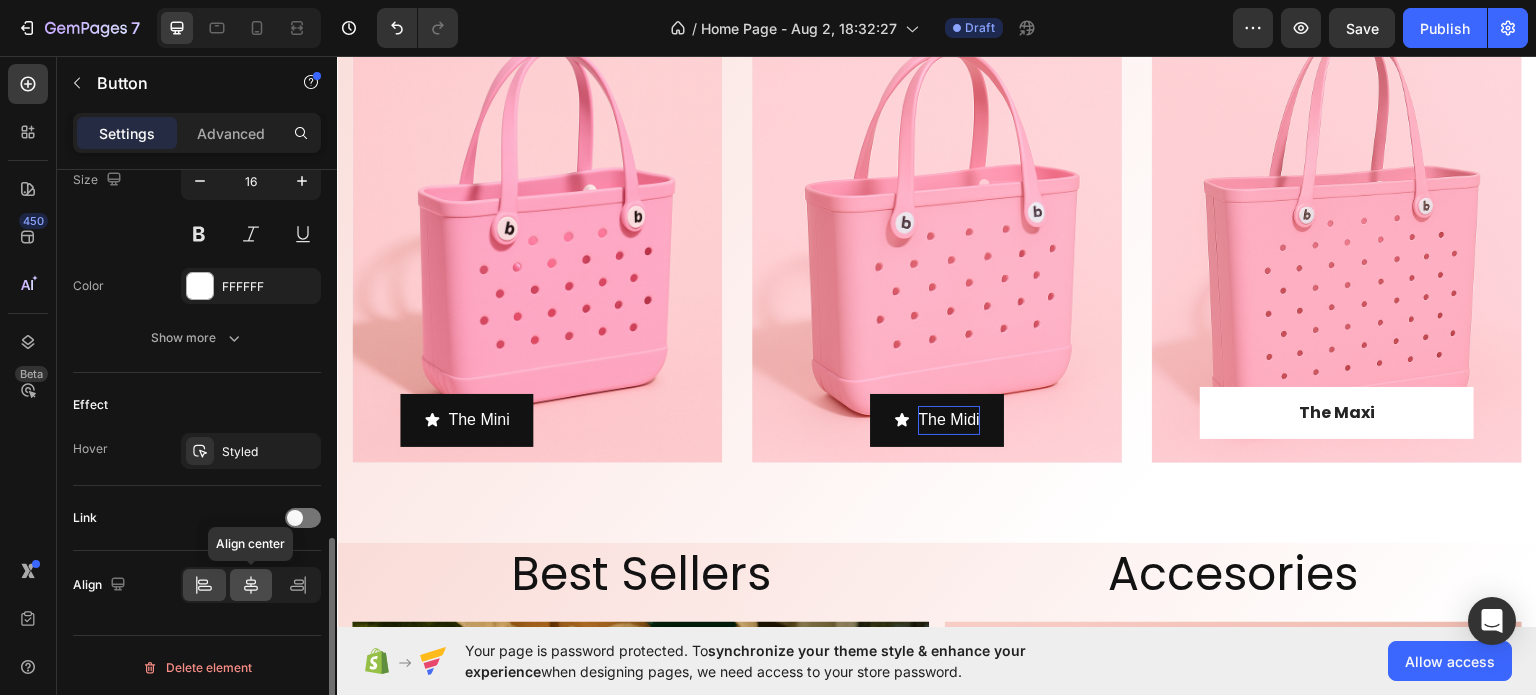 click 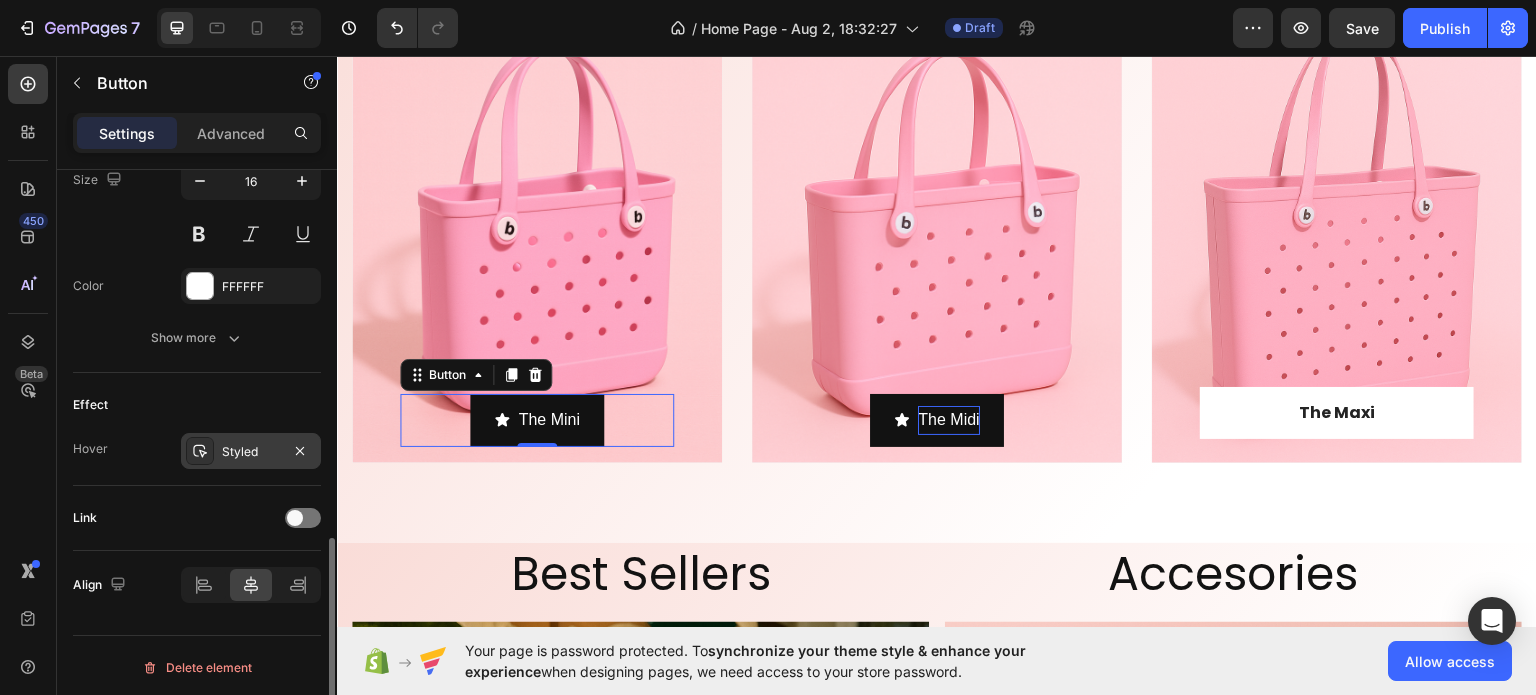 click on "Styled" at bounding box center (251, 452) 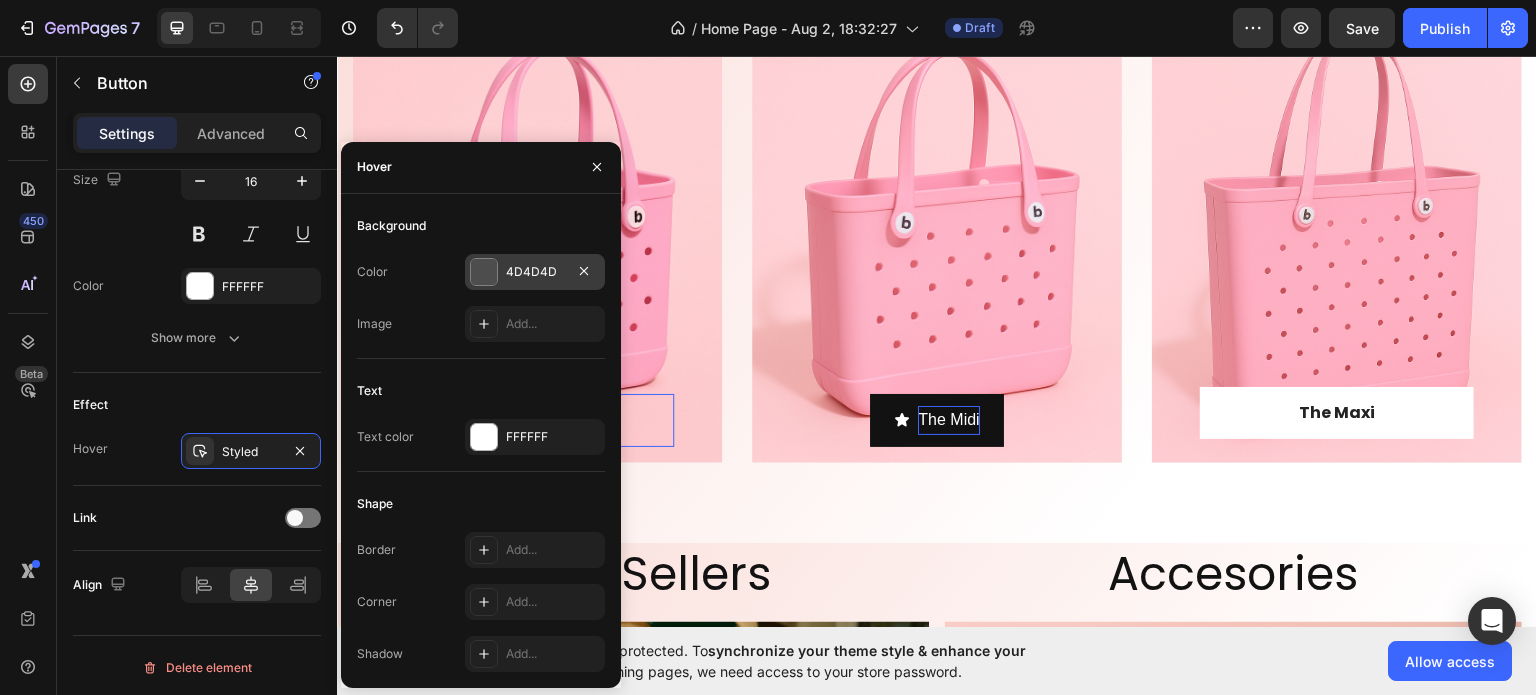 click on "4D4D4D" at bounding box center [535, 272] 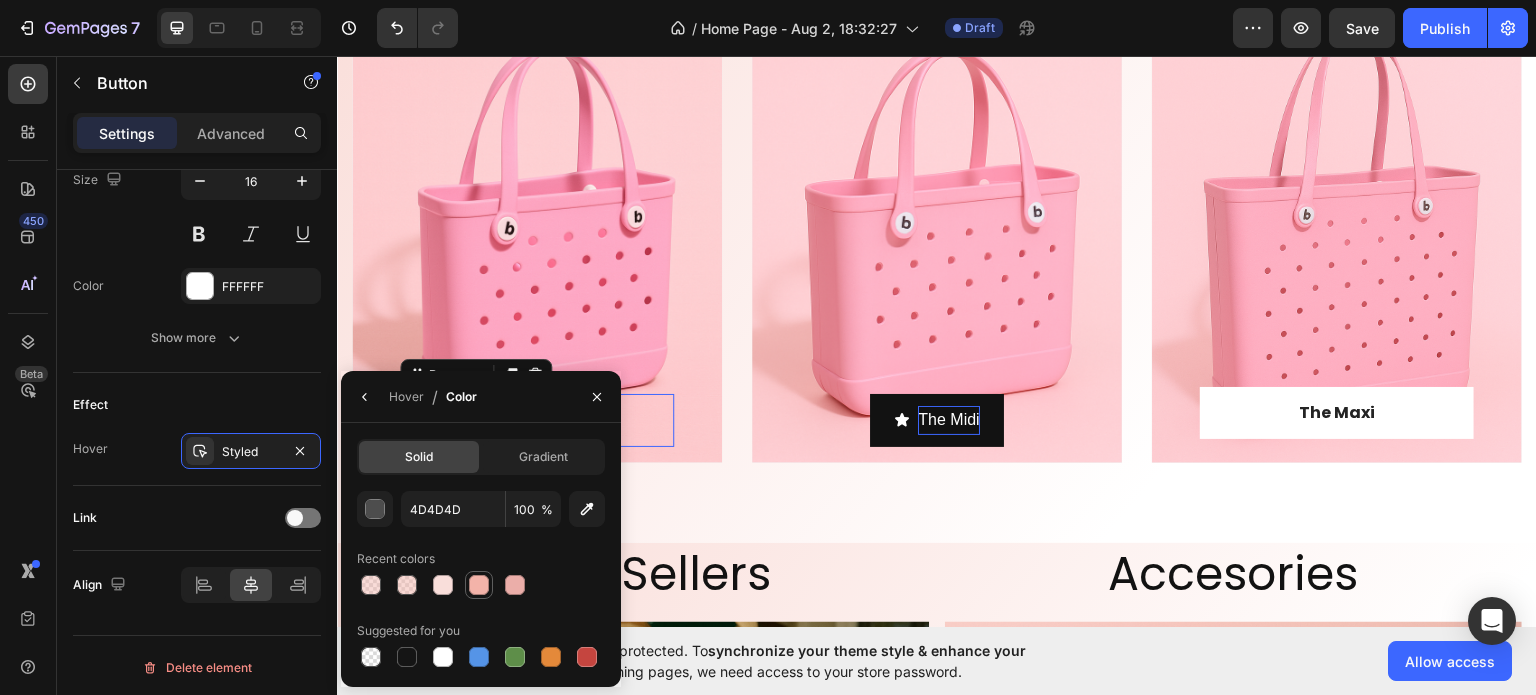 click at bounding box center [479, 585] 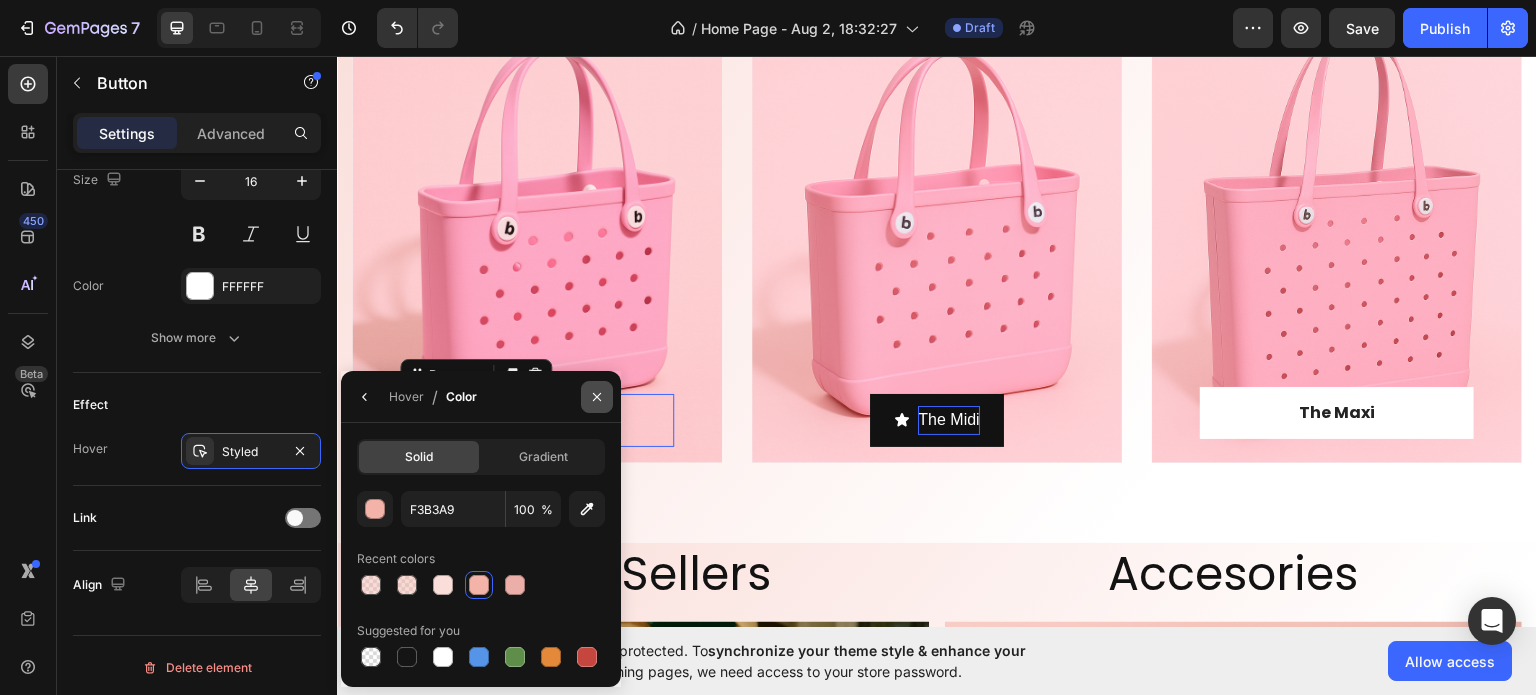 click at bounding box center [597, 397] 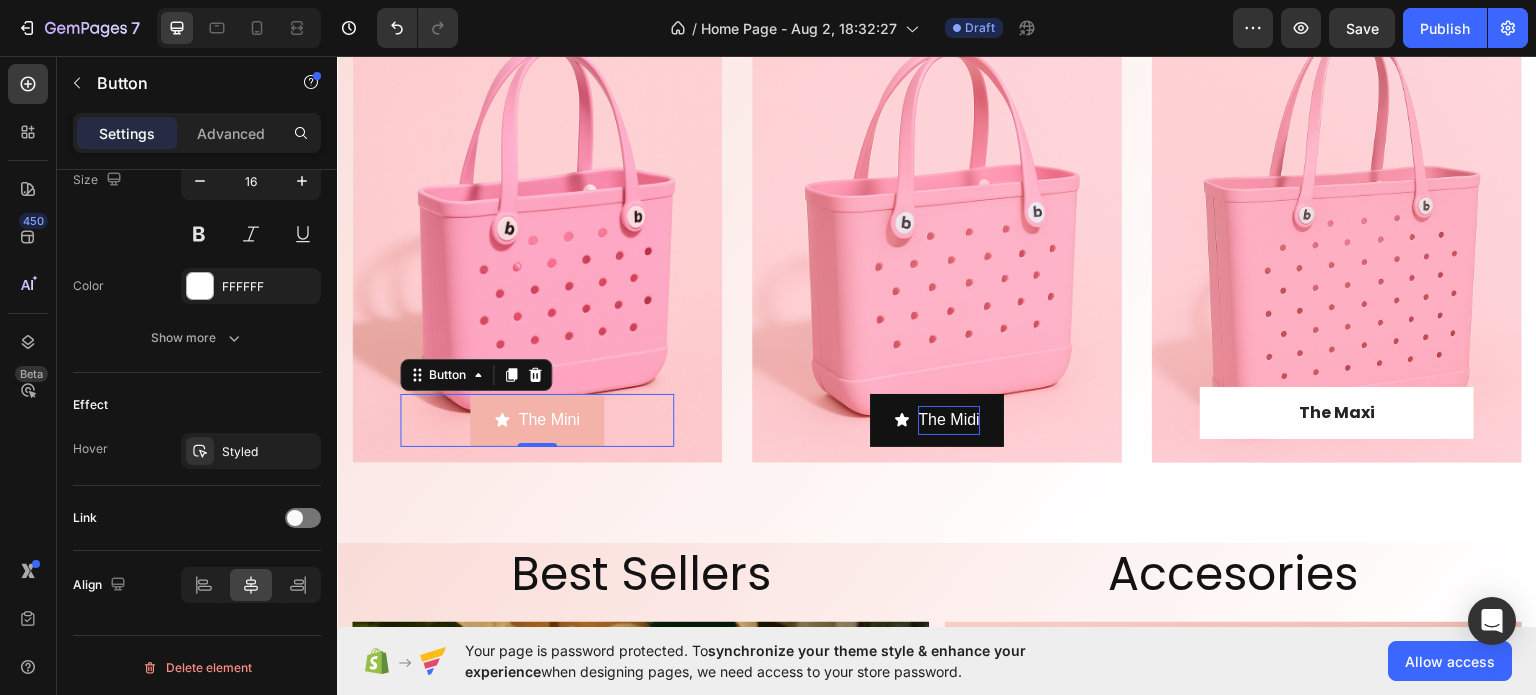 click on "The Mini" at bounding box center (536, 419) 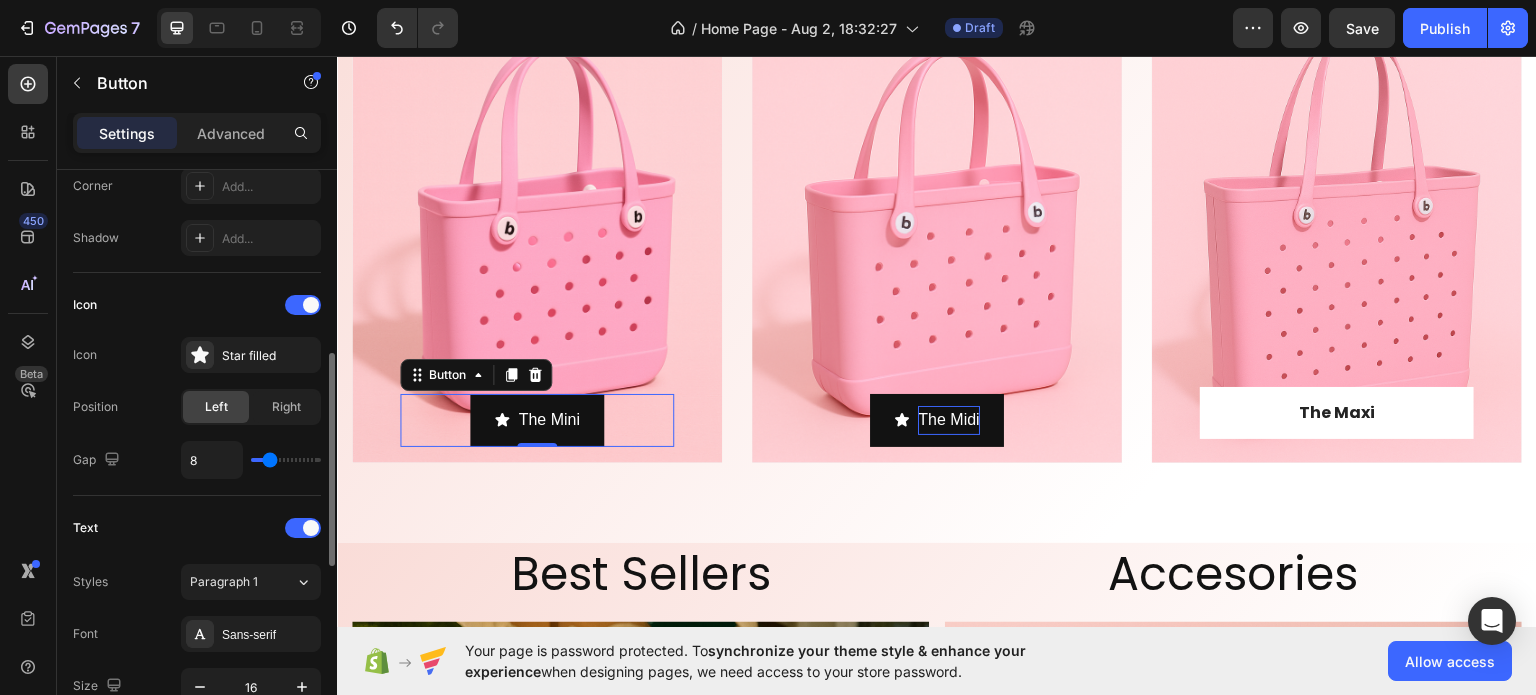 scroll, scrollTop: 200, scrollLeft: 0, axis: vertical 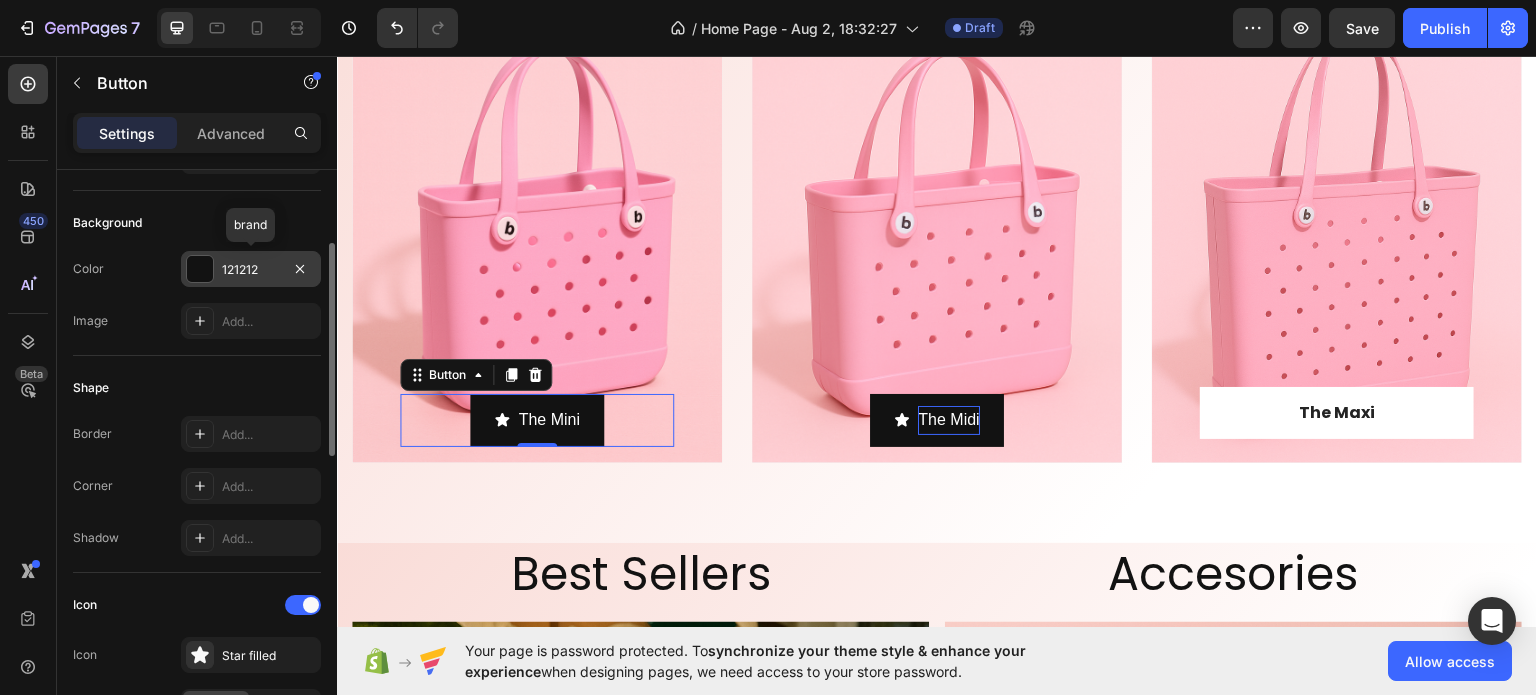 click on "121212" at bounding box center (251, 269) 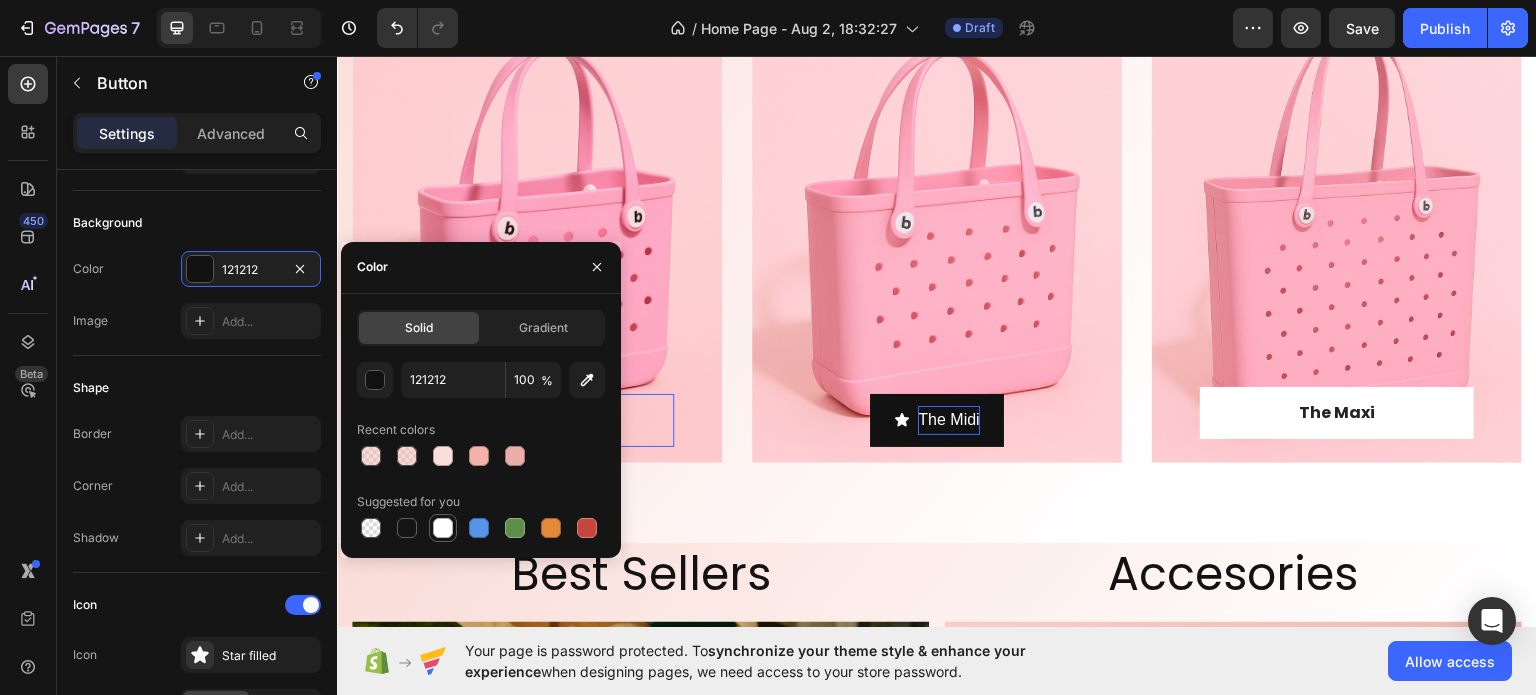 click at bounding box center [443, 528] 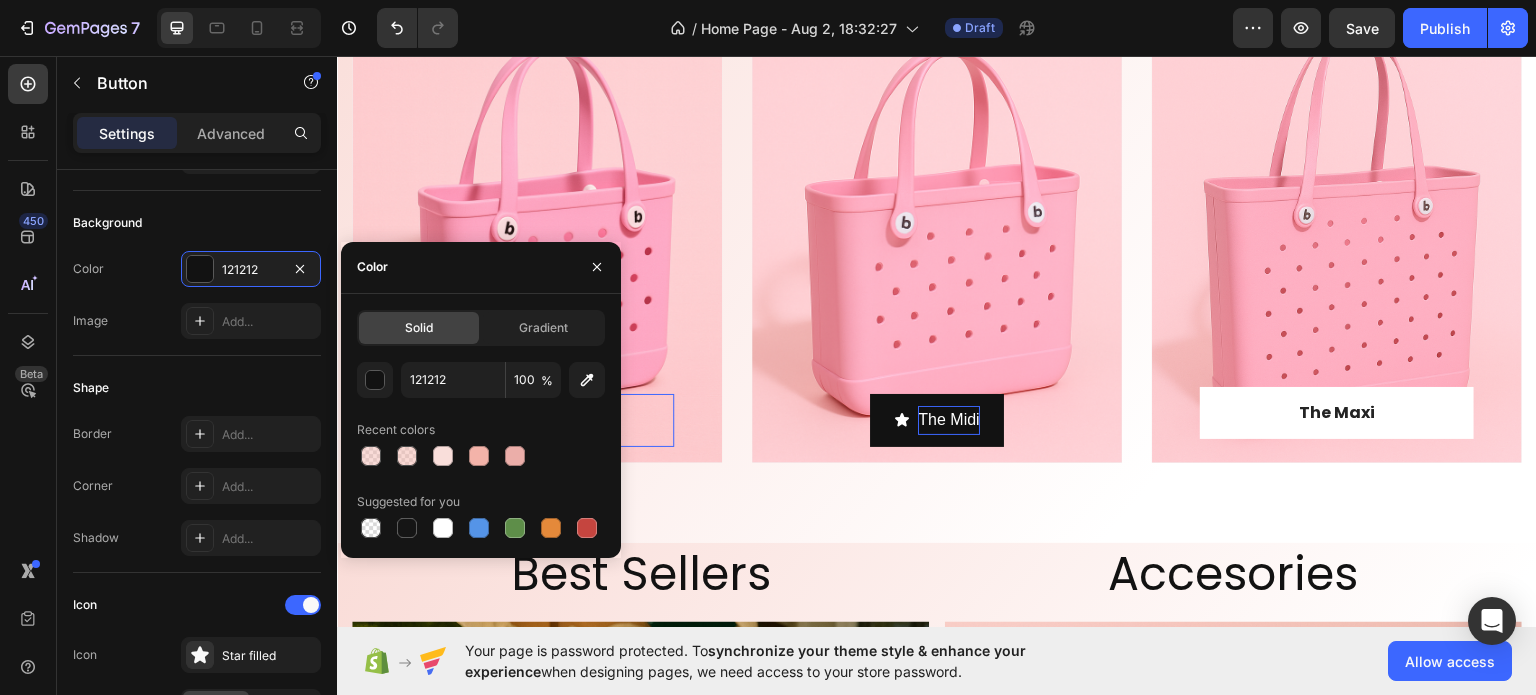 type on "FFFFFF" 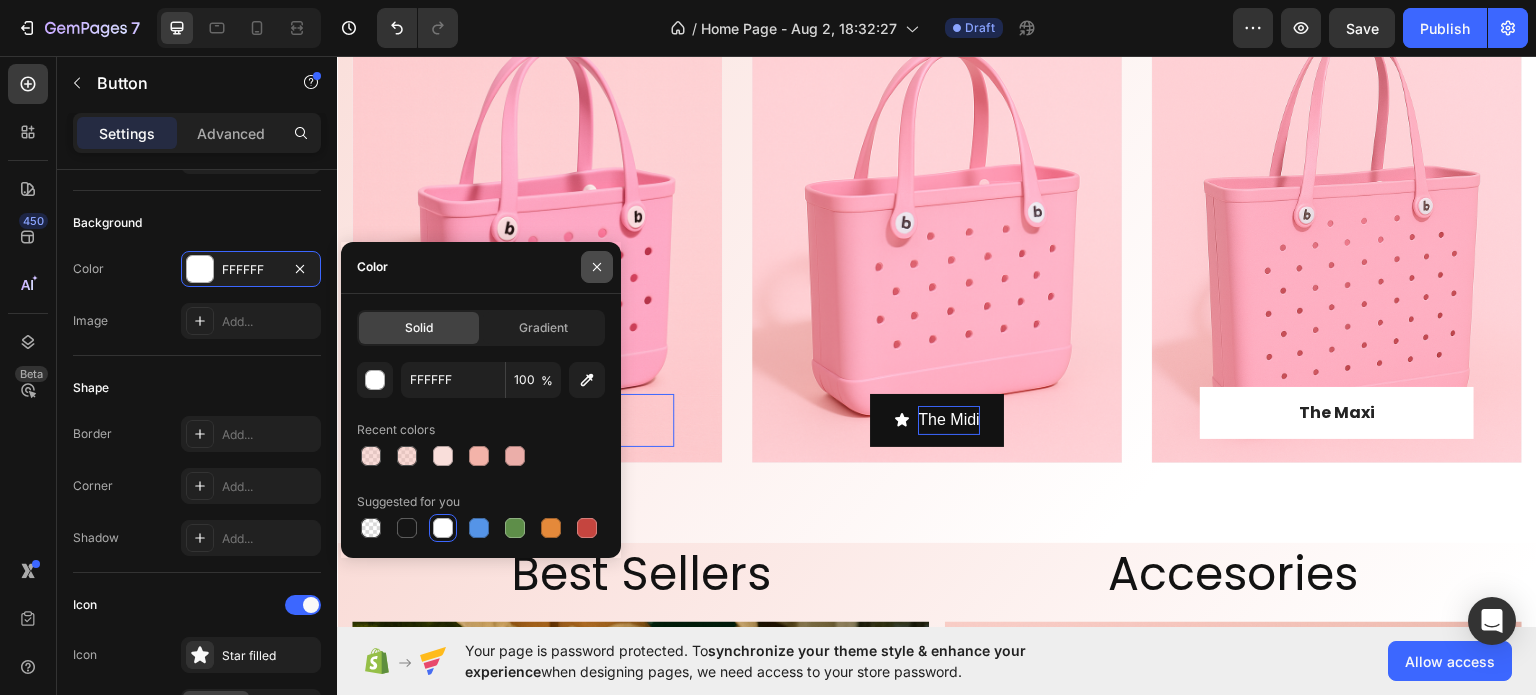 click 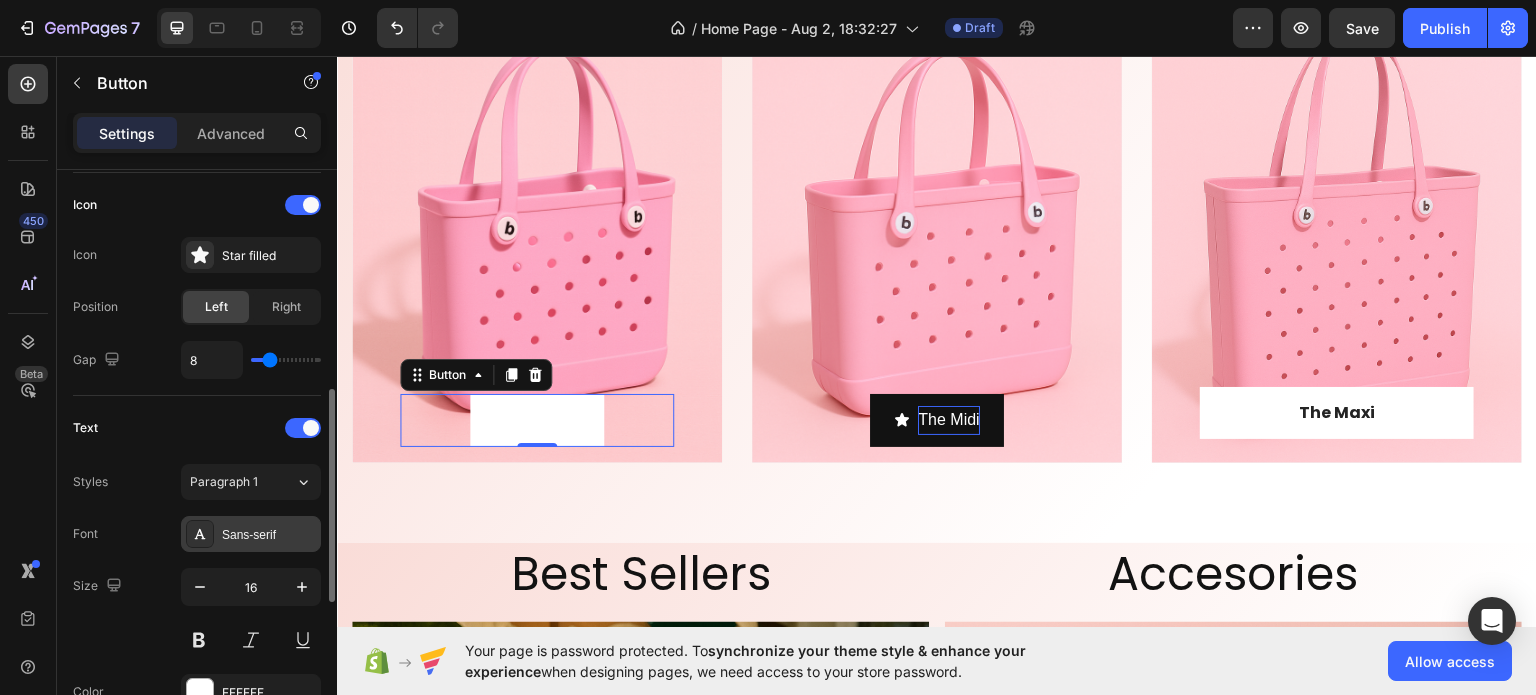 scroll, scrollTop: 700, scrollLeft: 0, axis: vertical 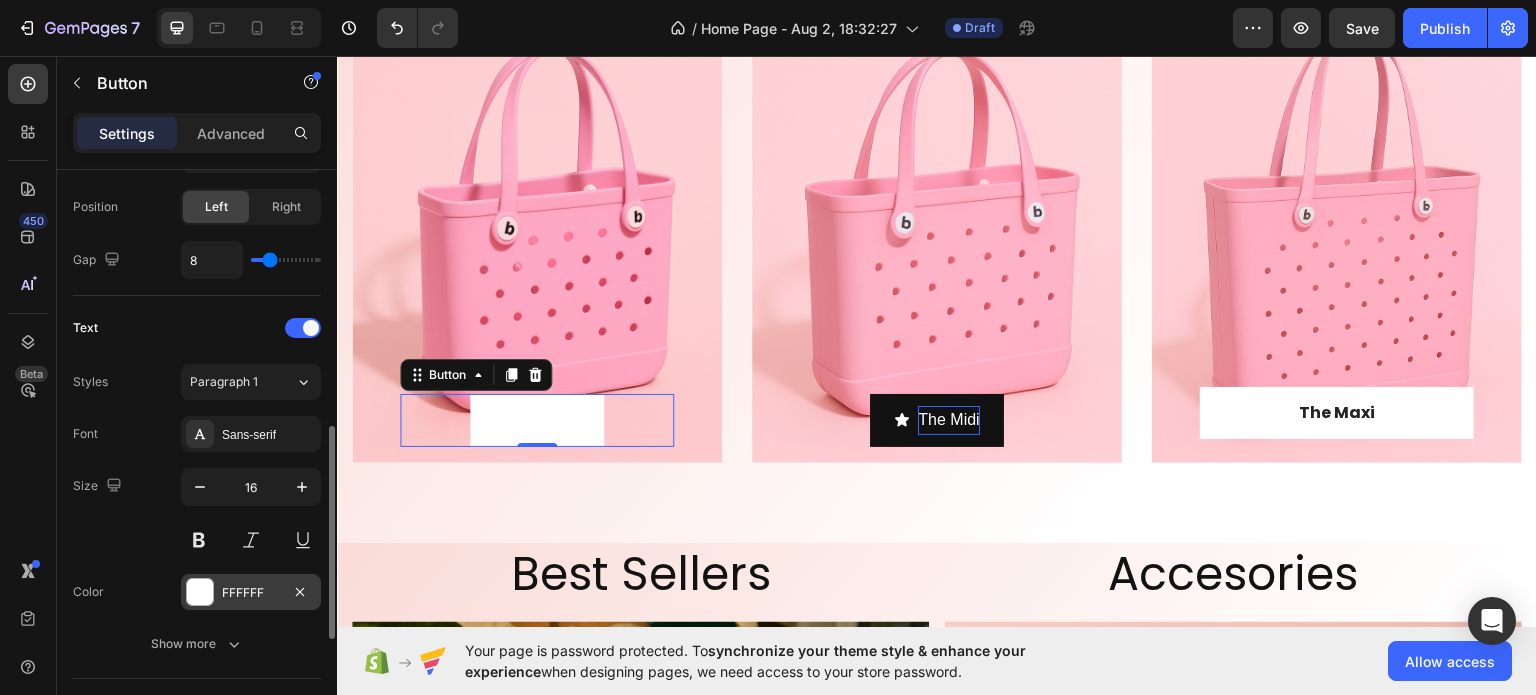 click on "FFFFFF" at bounding box center [251, 593] 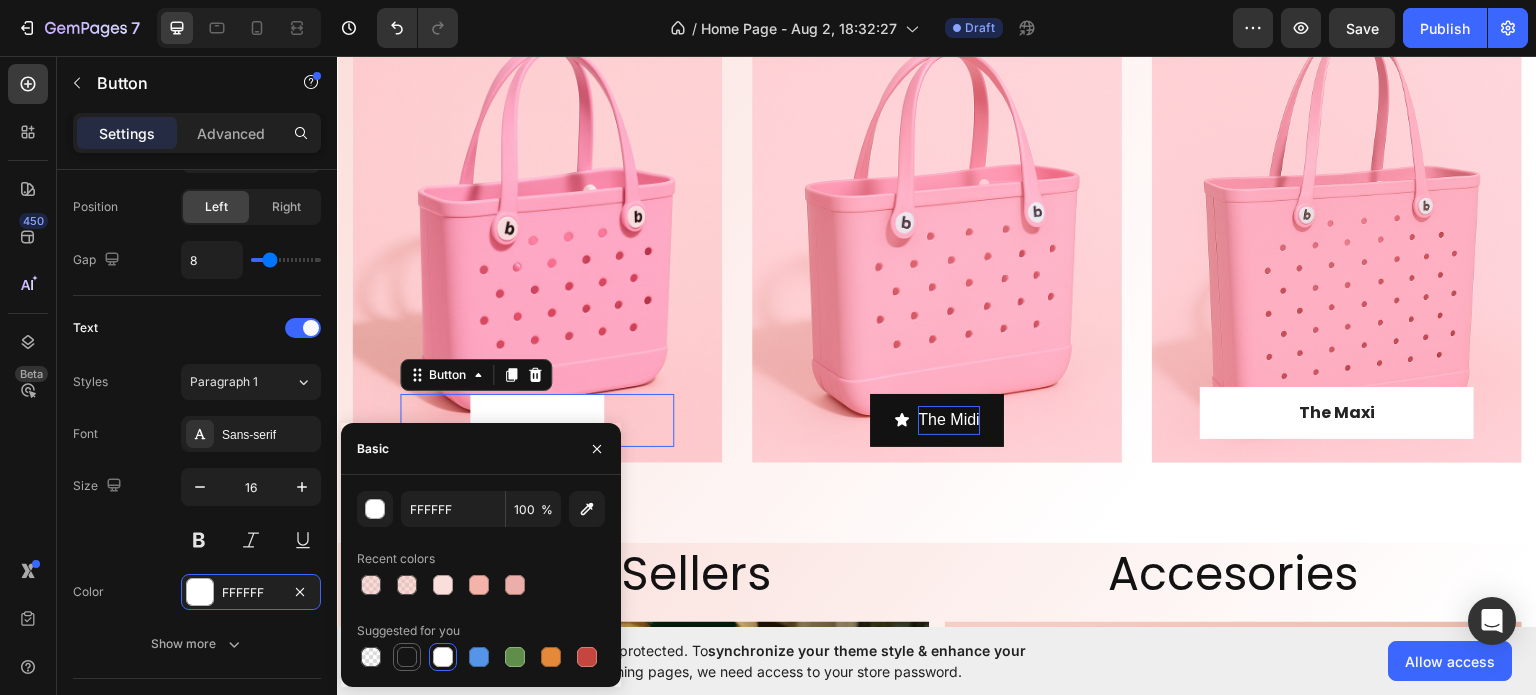 click at bounding box center (407, 657) 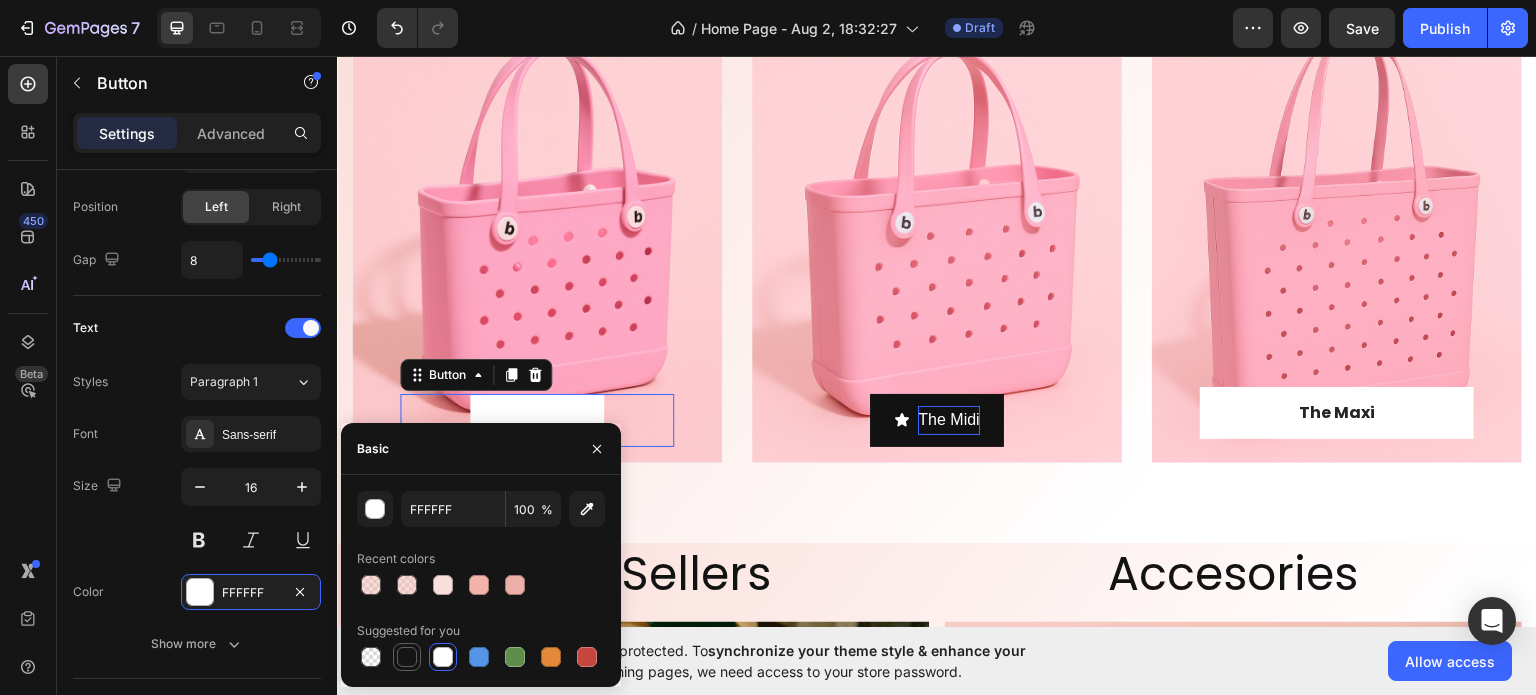 type on "151515" 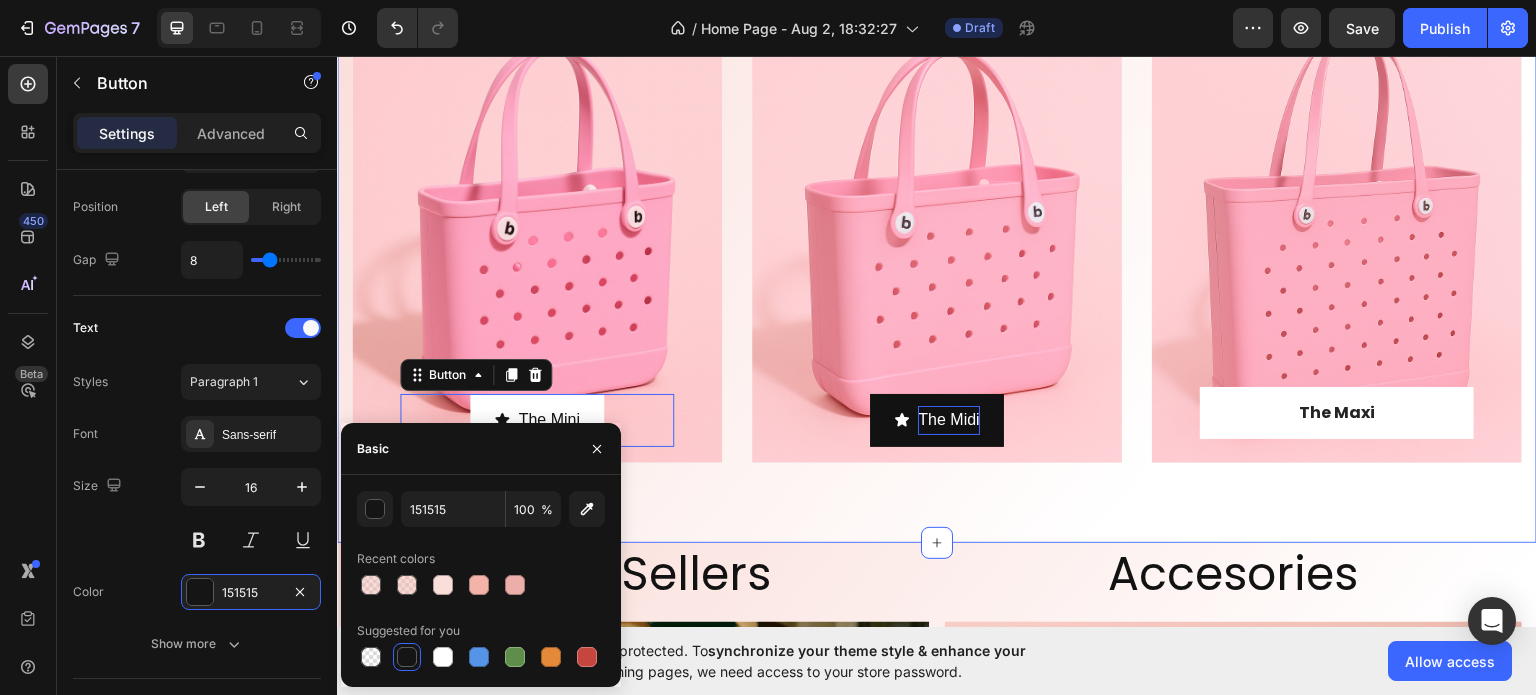 click on "Three Sizes. Endless Possibilities Heading The Mini Button   0 Row Hero Banner The Midi Button Row Hero Banner The Maxi Text block Row Row Hero Banner Row Section 5" at bounding box center (937, 221) 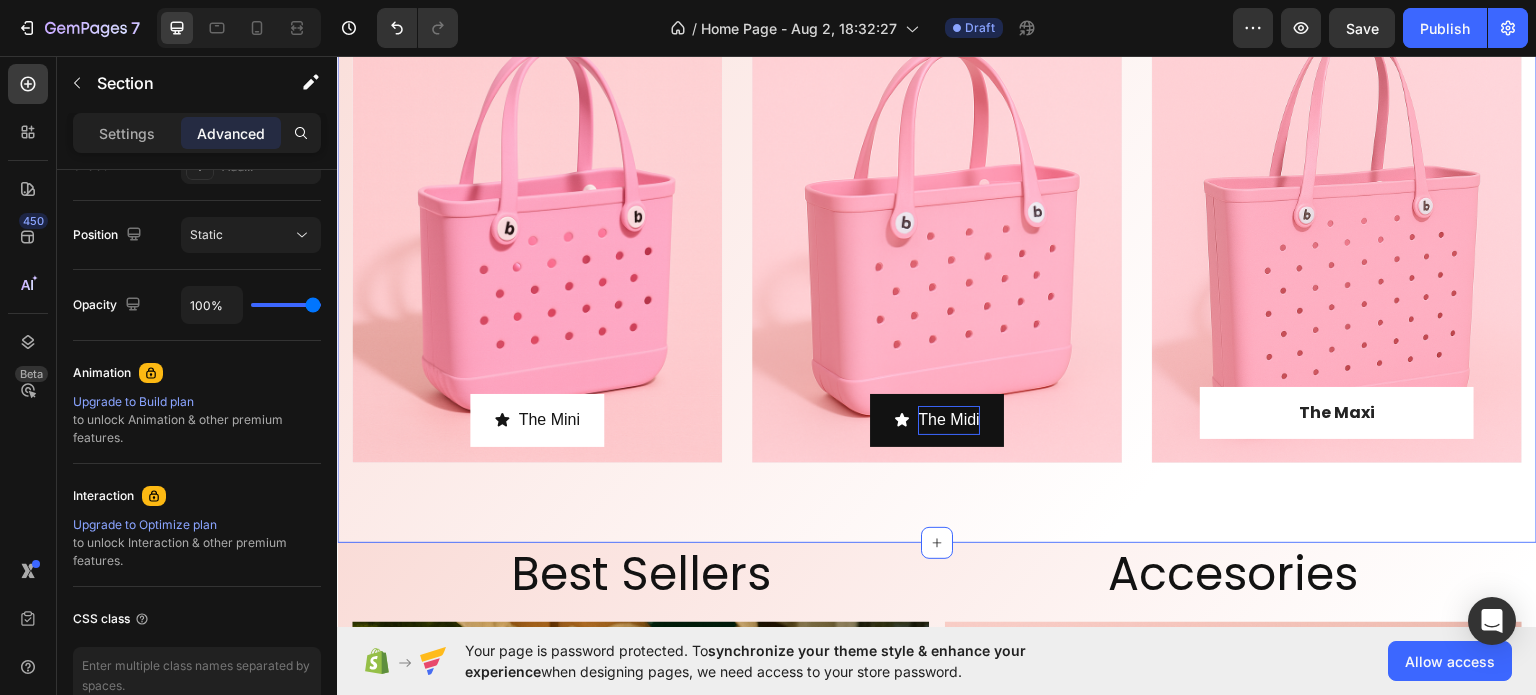scroll, scrollTop: 0, scrollLeft: 0, axis: both 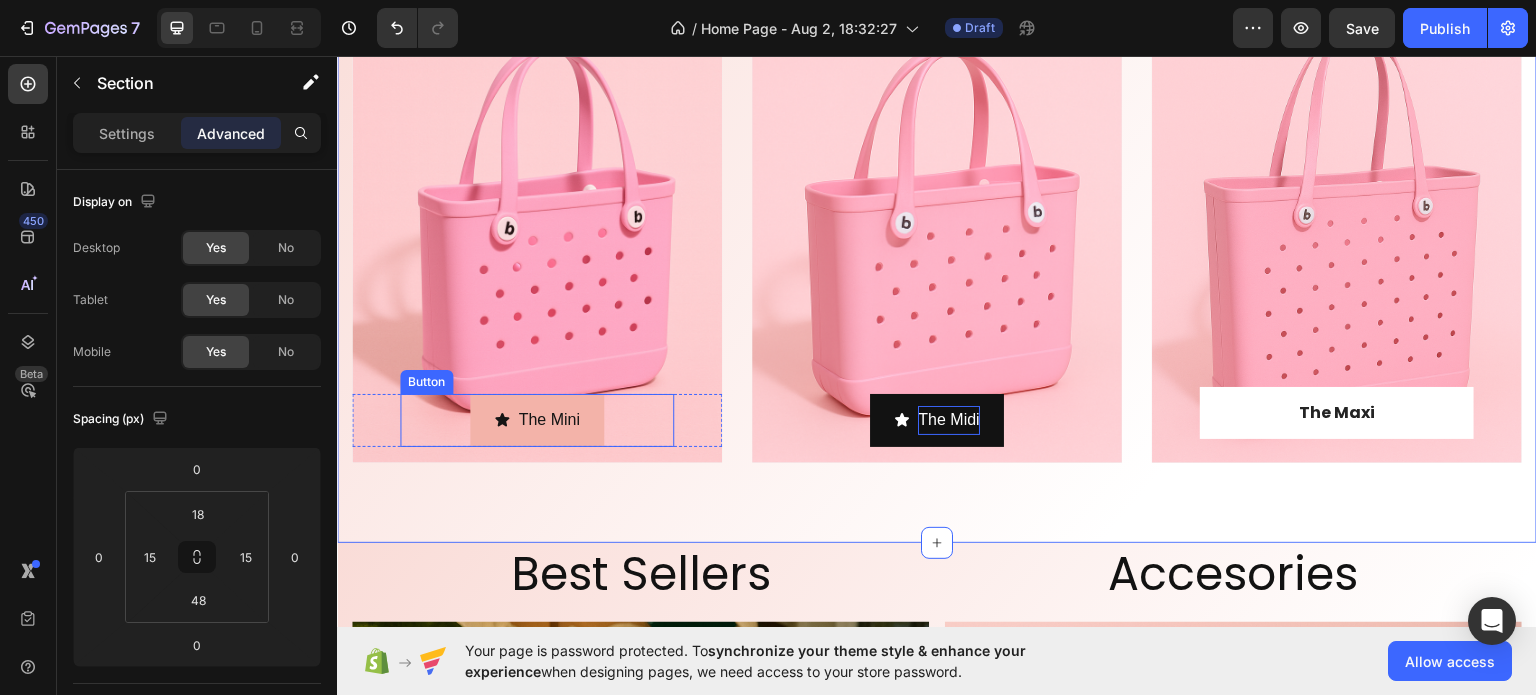 click 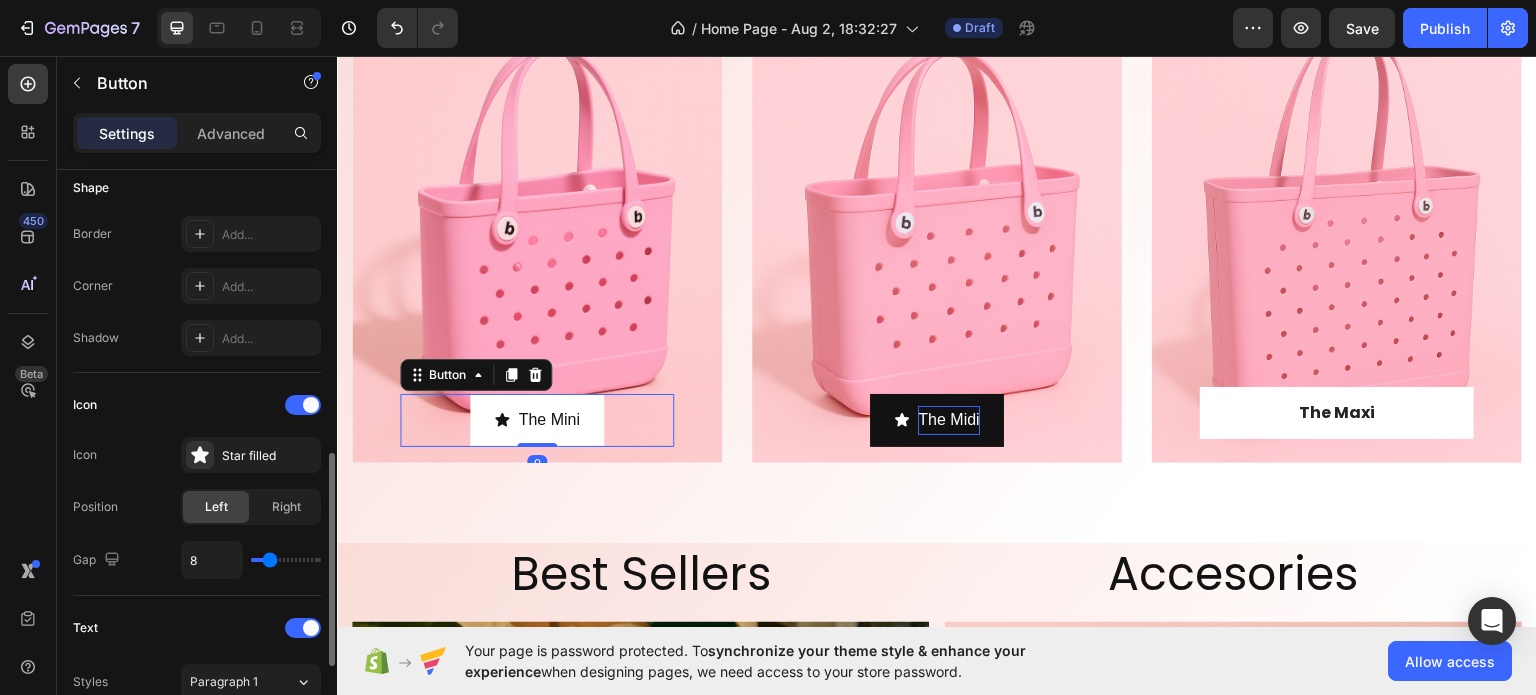 scroll, scrollTop: 500, scrollLeft: 0, axis: vertical 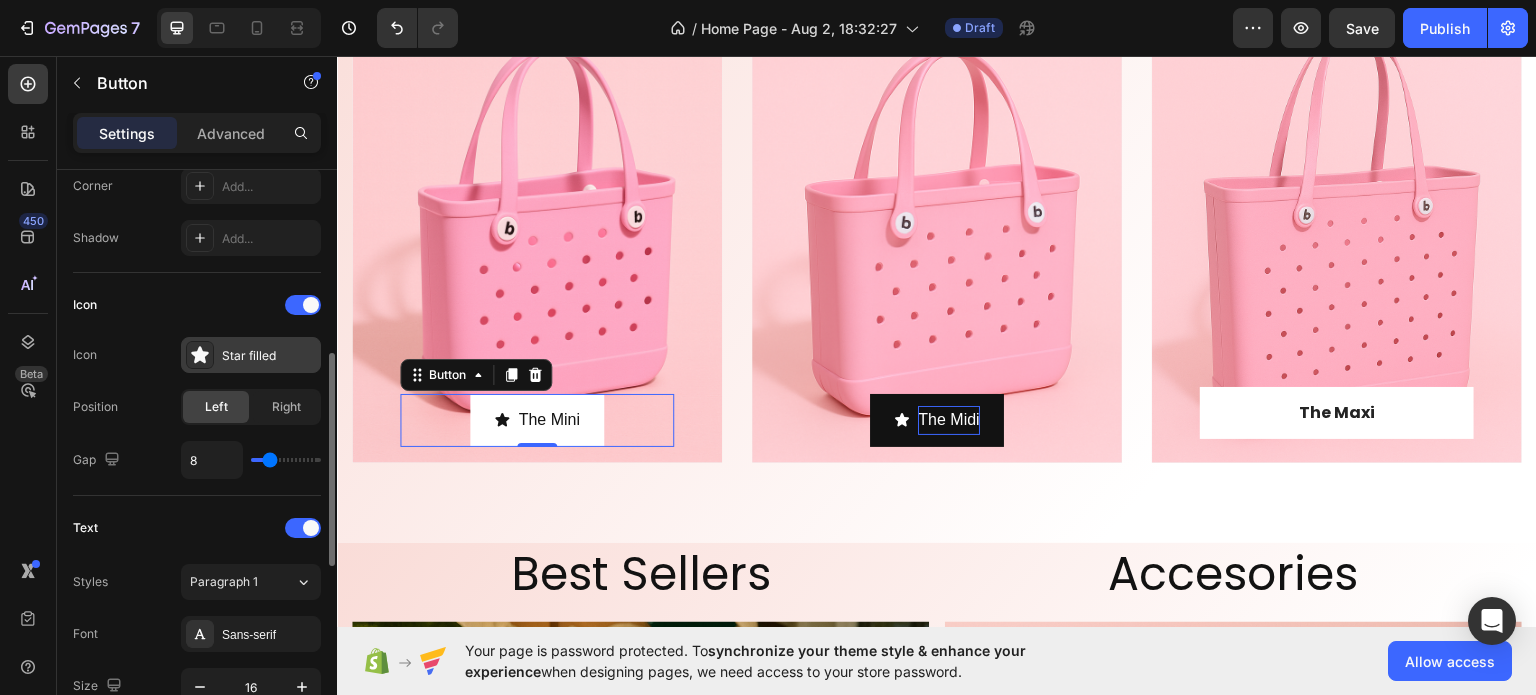 click on "Star filled" at bounding box center [269, 356] 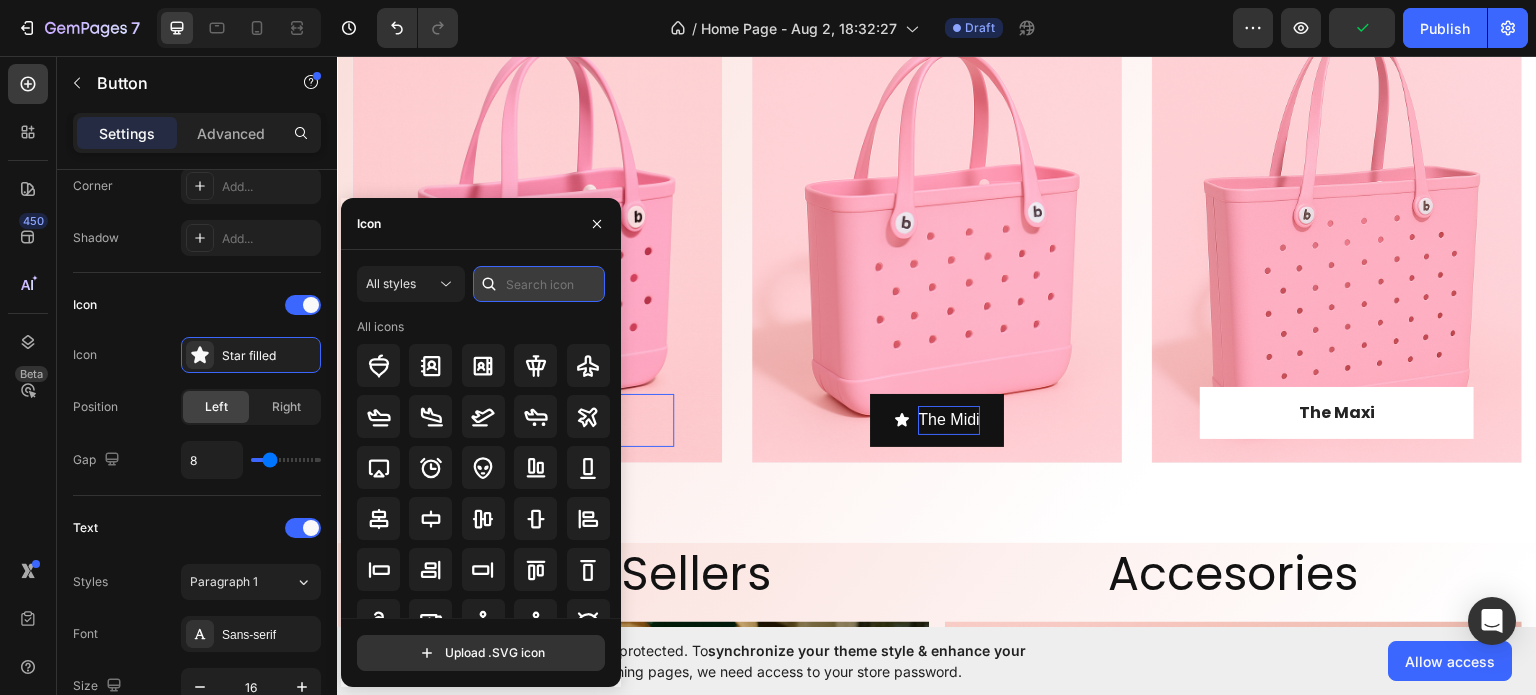 click at bounding box center [539, 284] 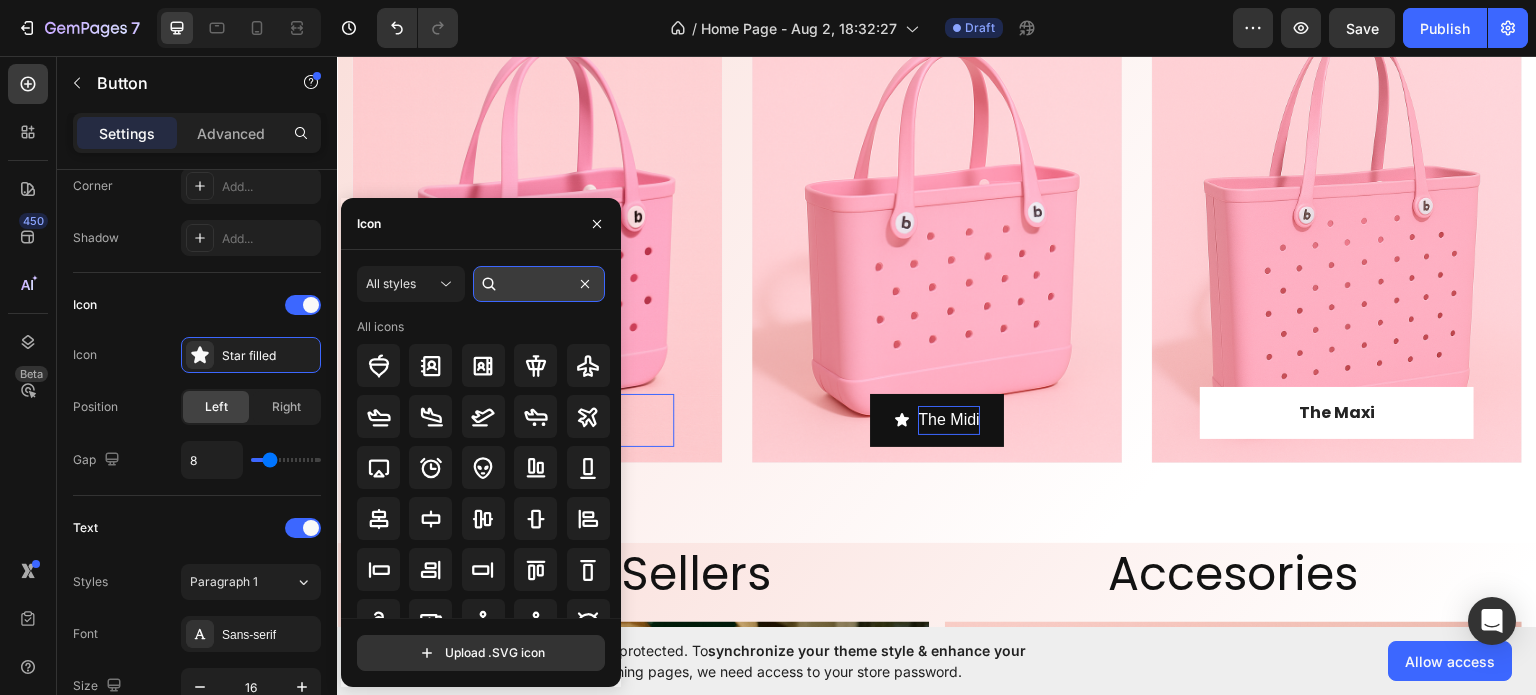 type on "b" 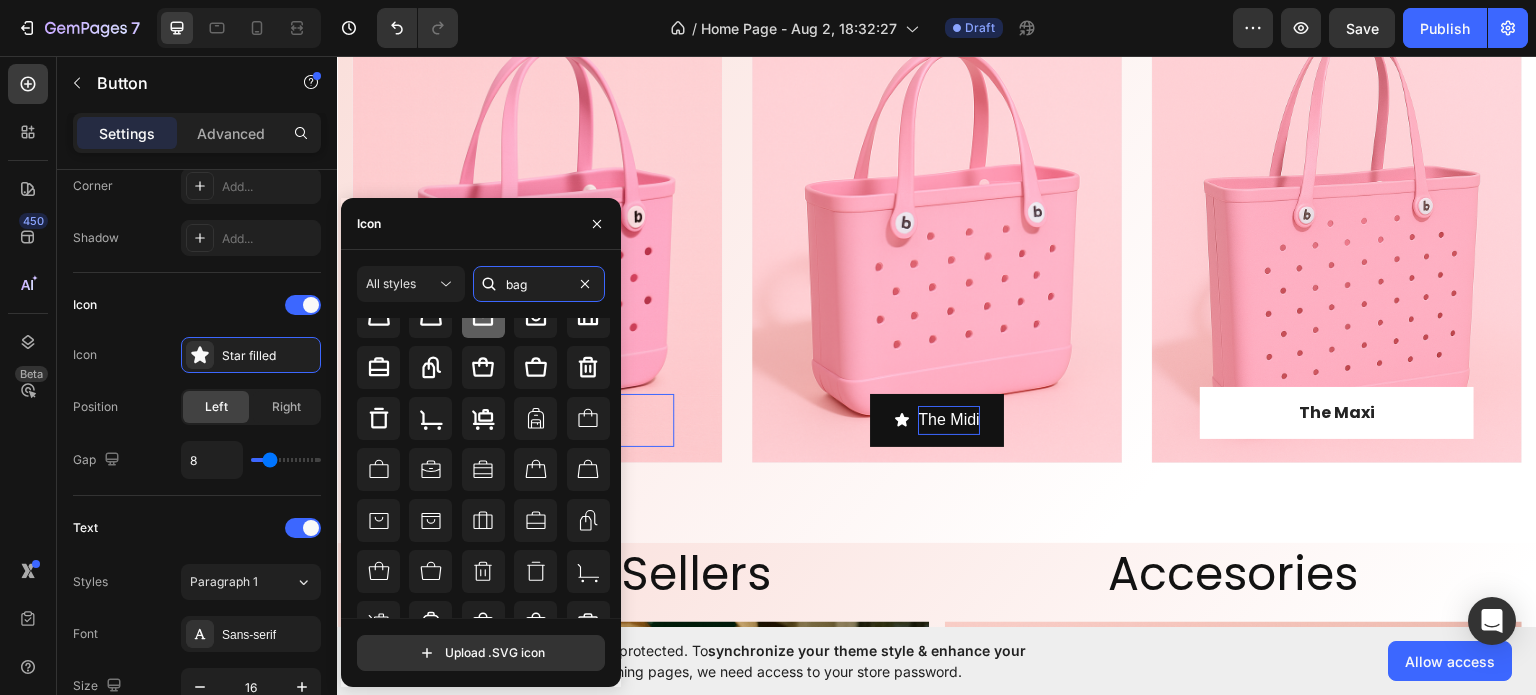 scroll, scrollTop: 200, scrollLeft: 0, axis: vertical 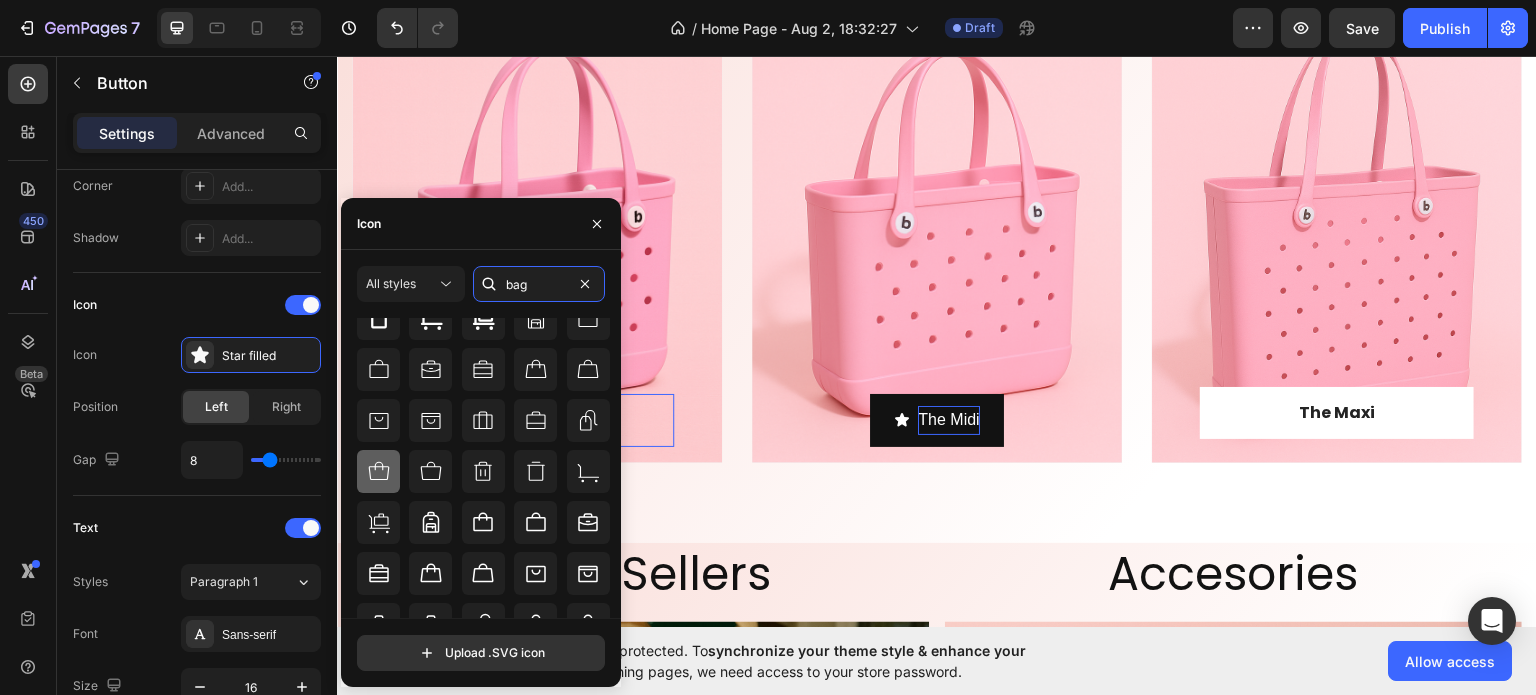 type on "bag" 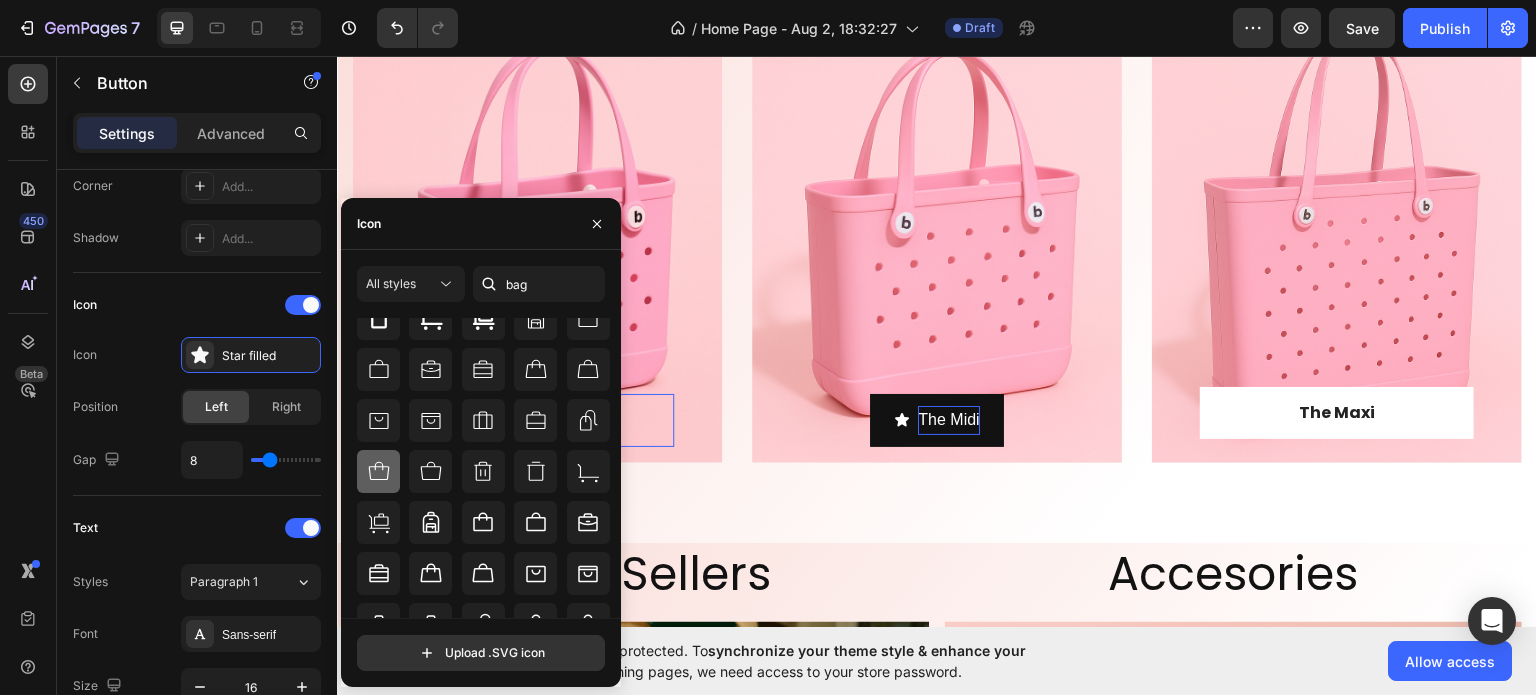 click 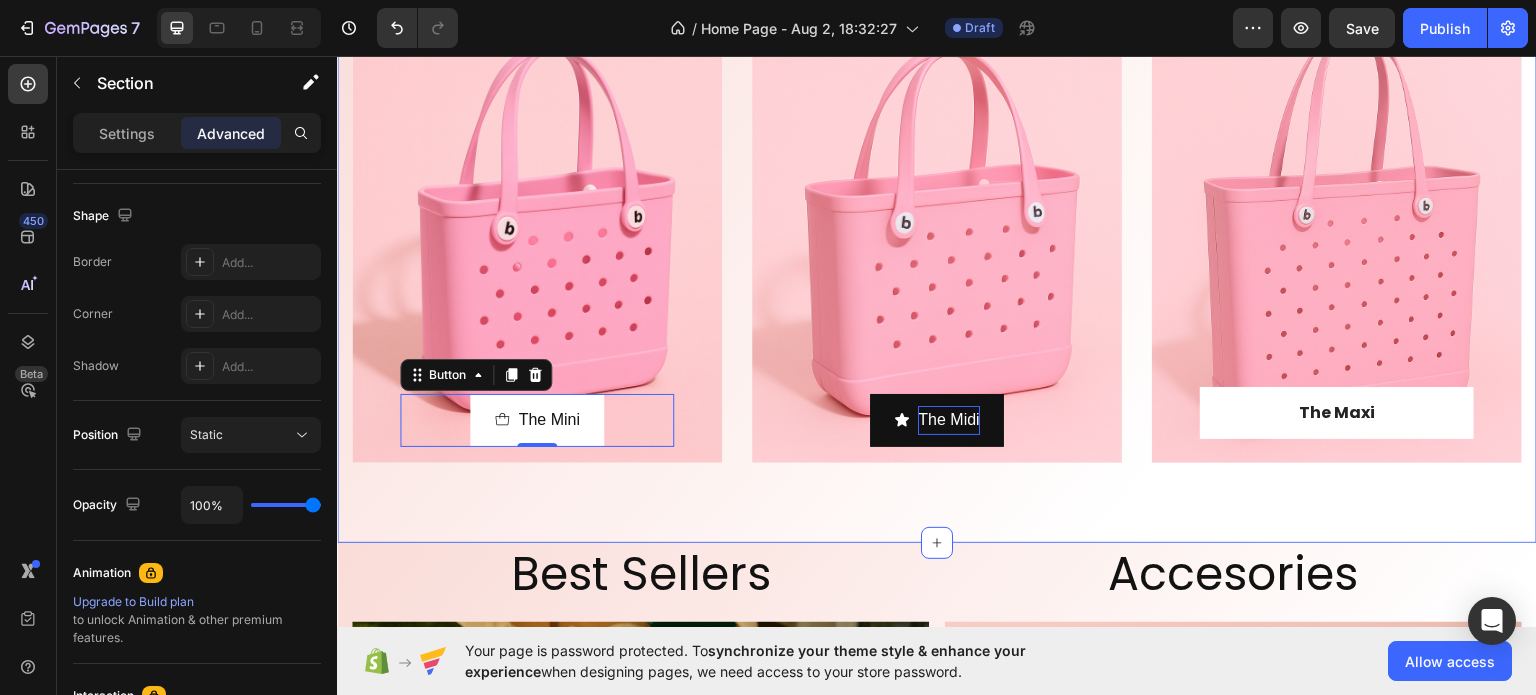 click on "Three Sizes. Endless Possibilities Heading
The Mini Button   0 Row Hero Banner The Midi Button Row Hero Banner The Maxi Text block Row Row Hero Banner Row Section 5" at bounding box center [937, 221] 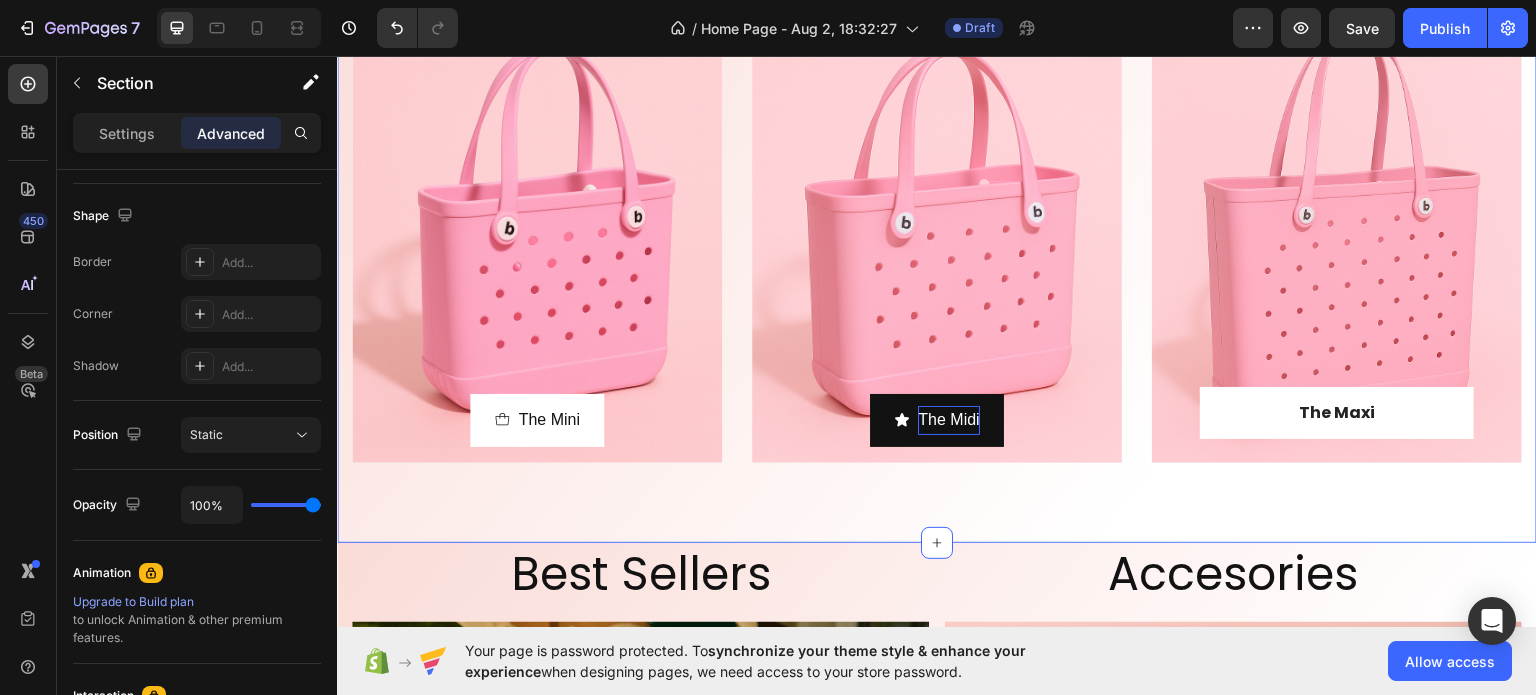 scroll, scrollTop: 0, scrollLeft: 0, axis: both 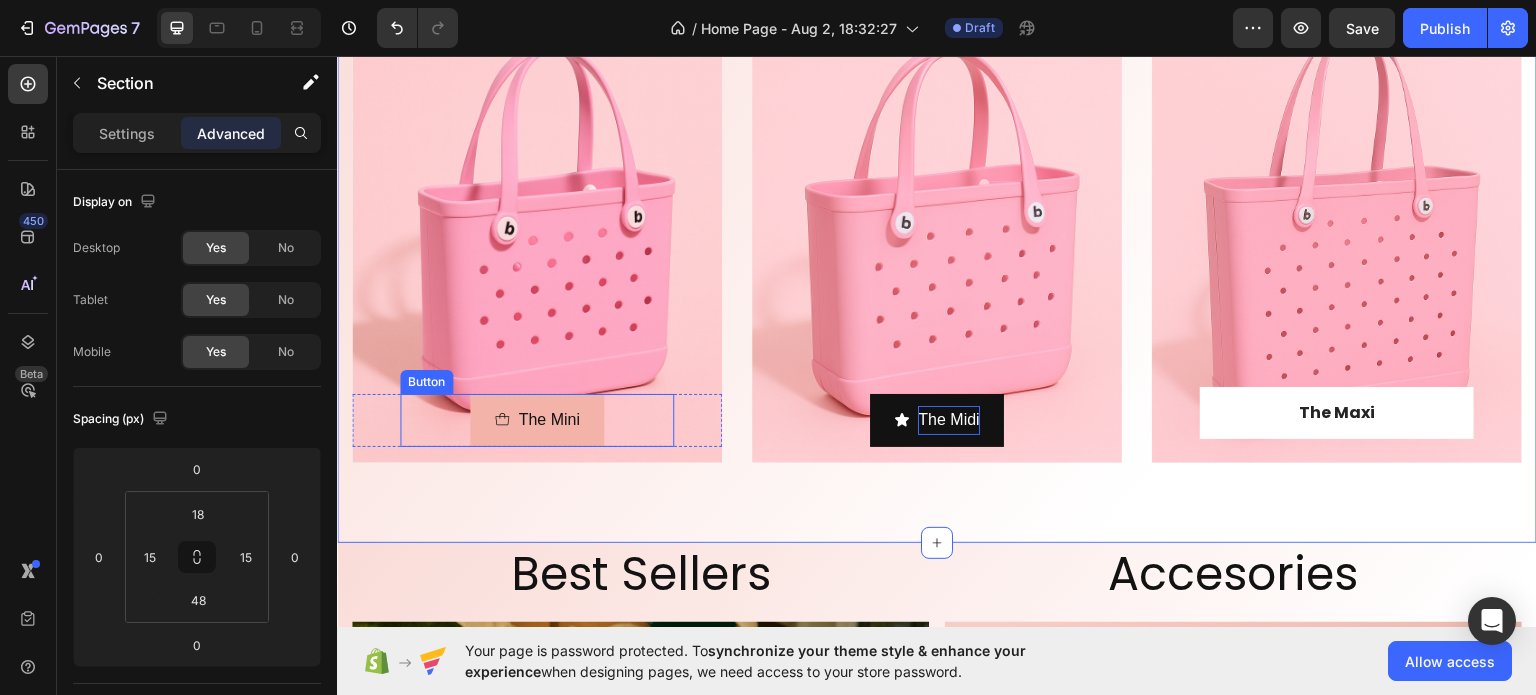click on "The Mini" at bounding box center [536, 419] 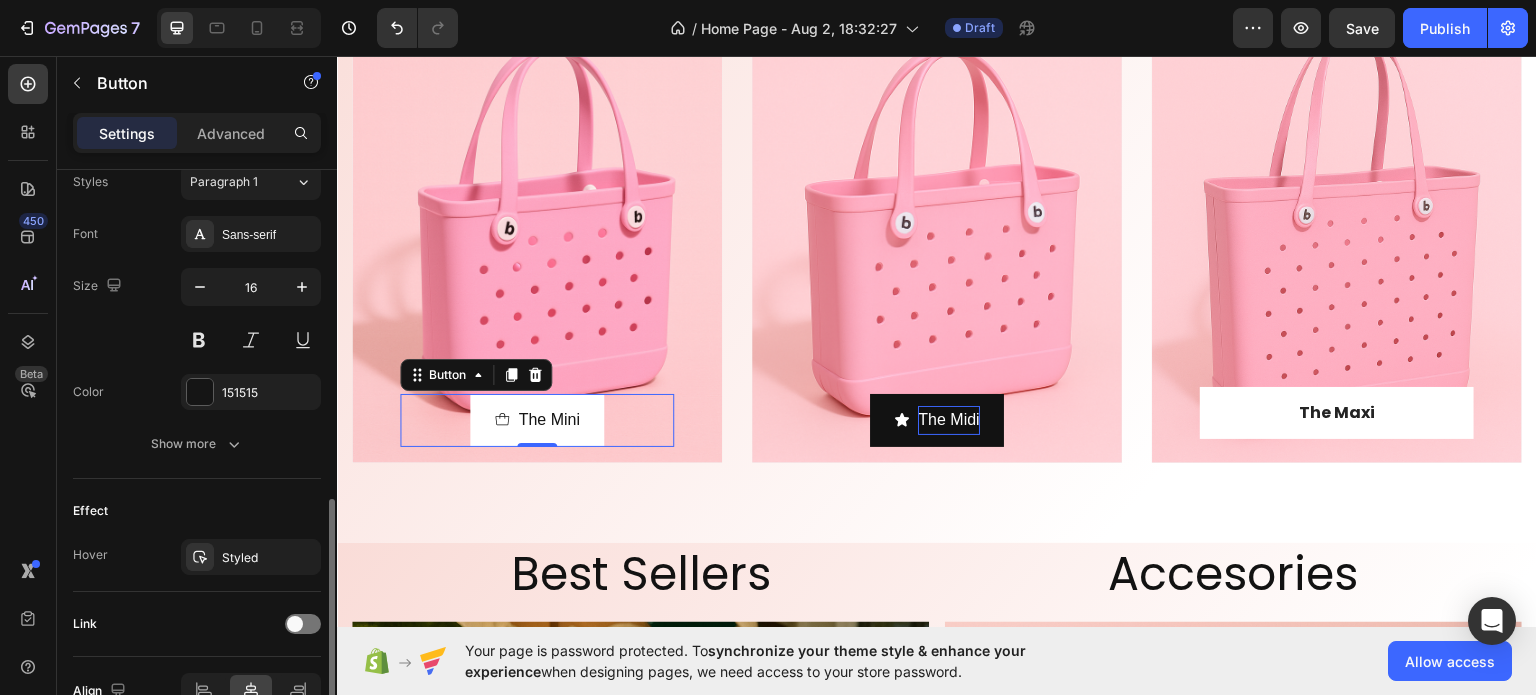 scroll, scrollTop: 1006, scrollLeft: 0, axis: vertical 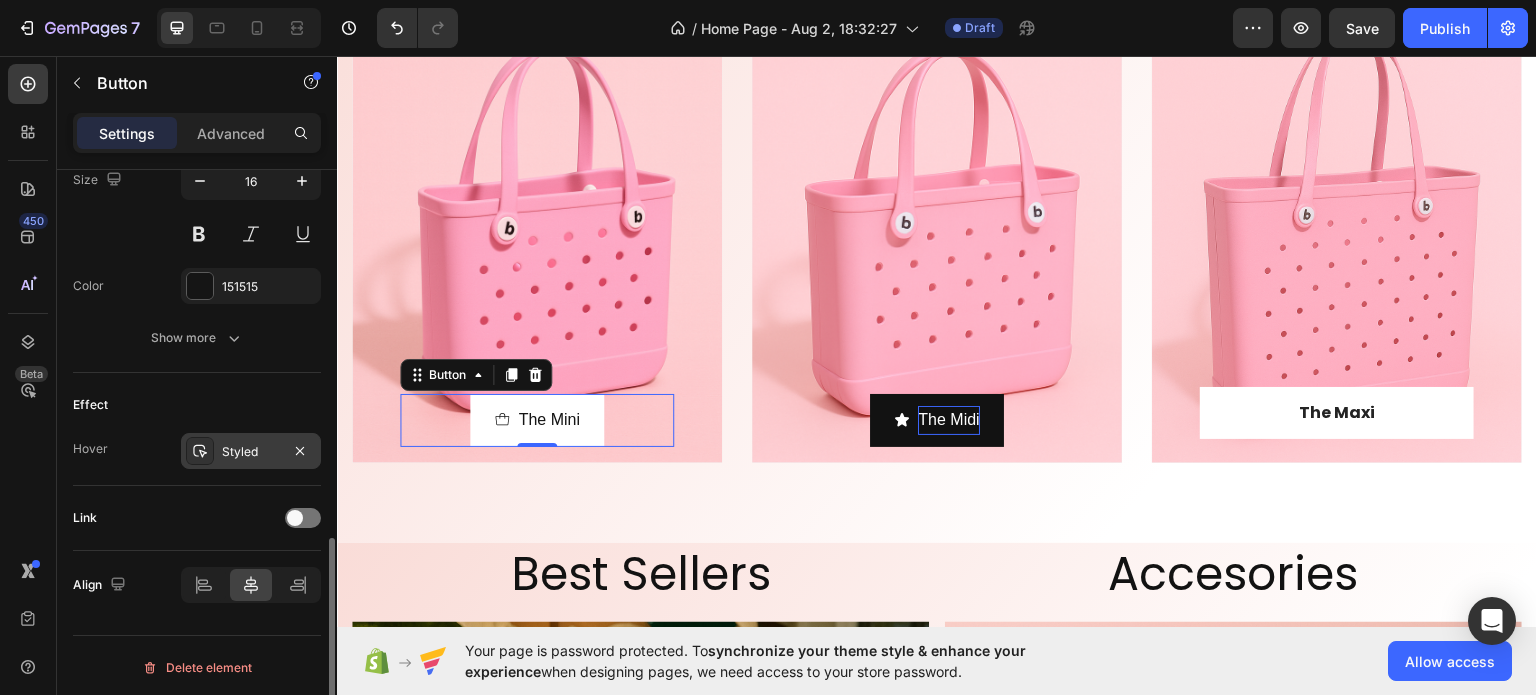 click on "Styled" at bounding box center (251, 451) 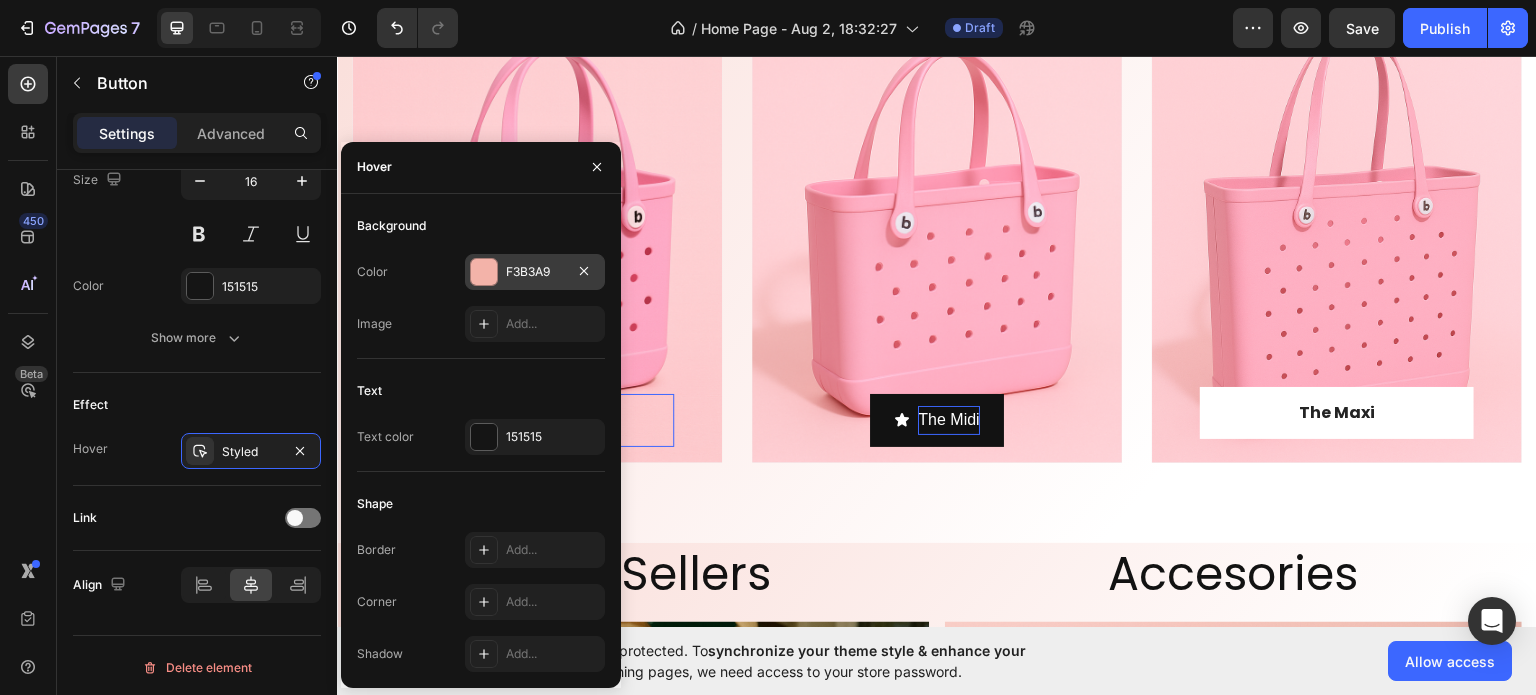 click on "F3B3A9" at bounding box center (535, 272) 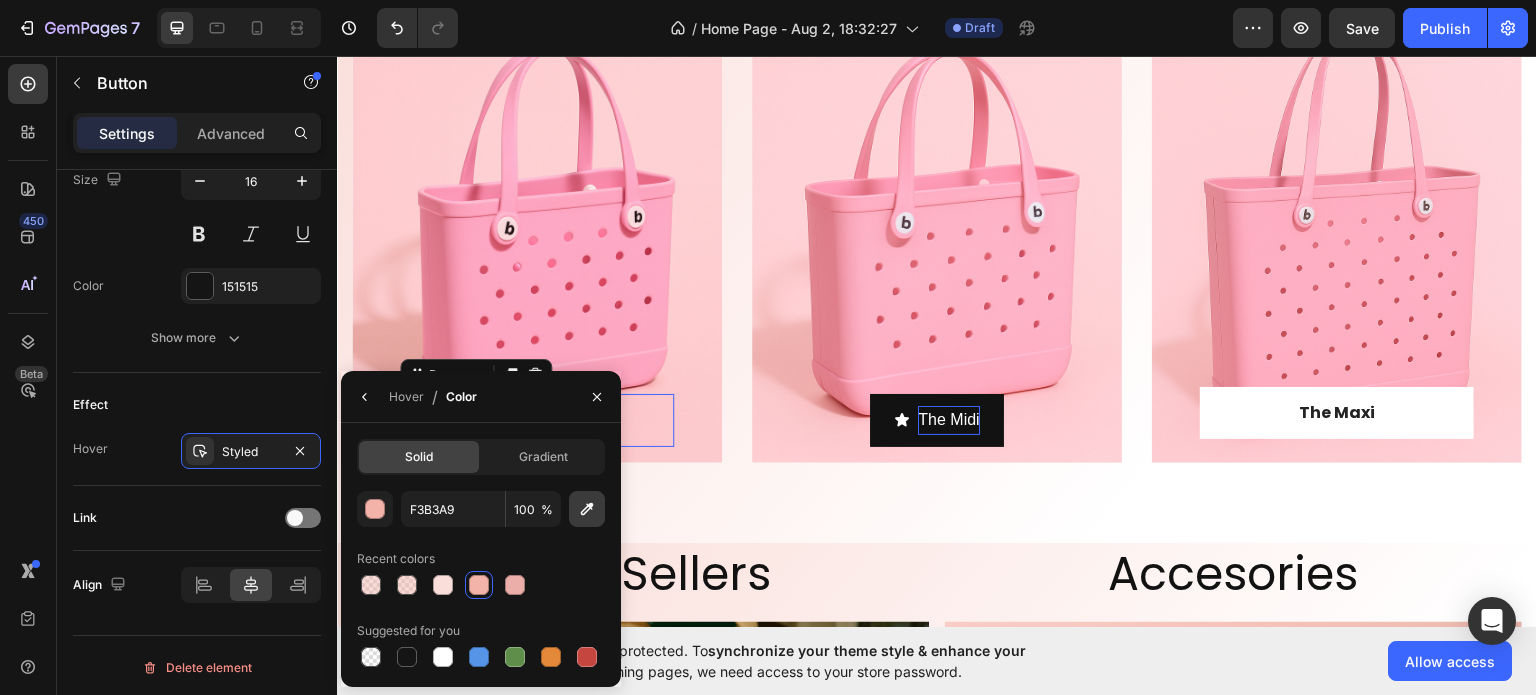 click 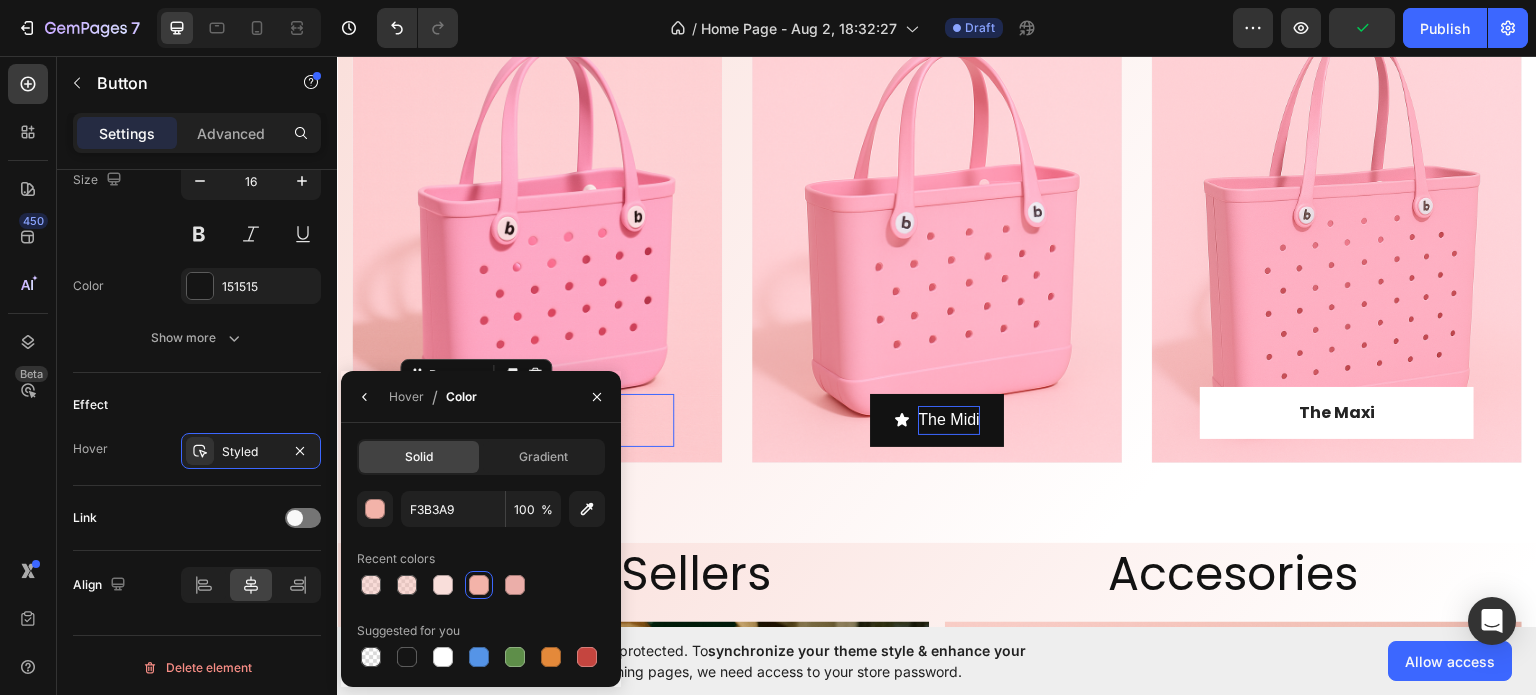 type on "DC748A" 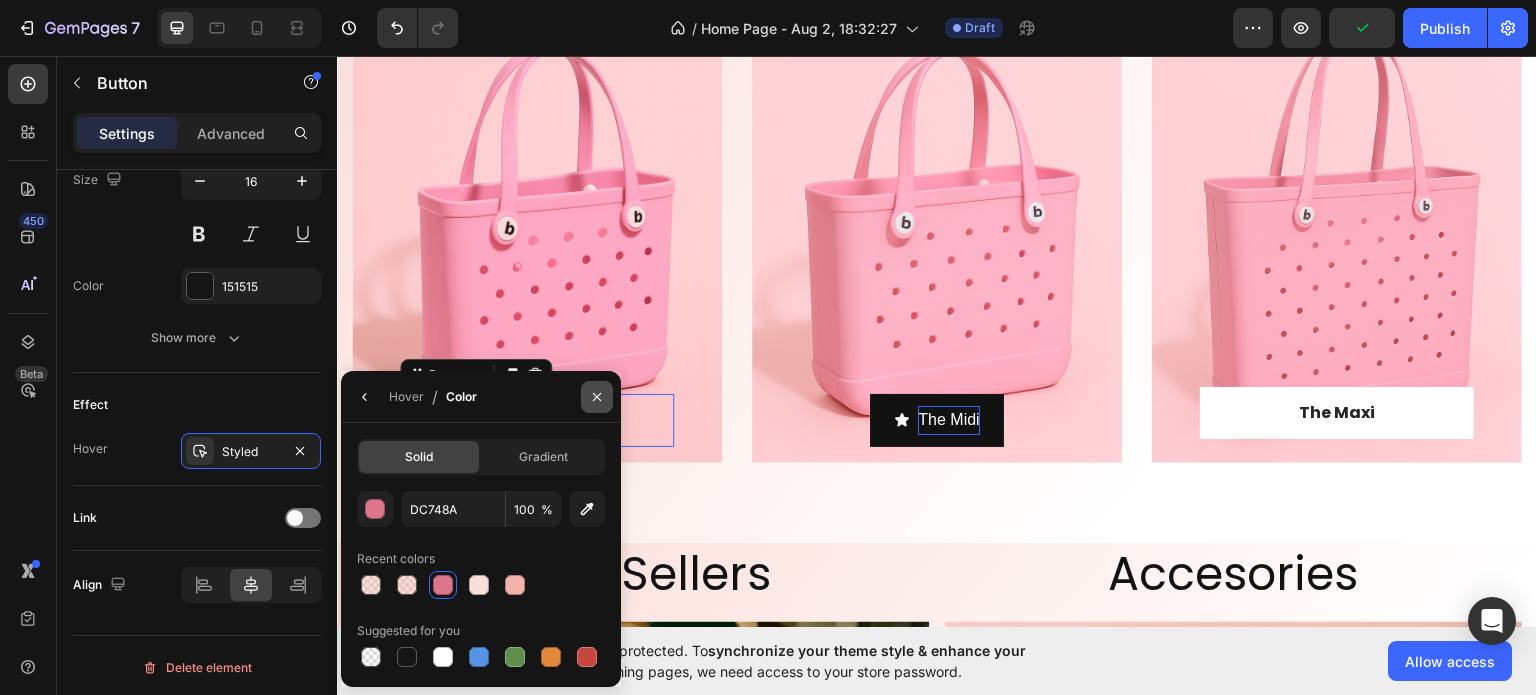 click 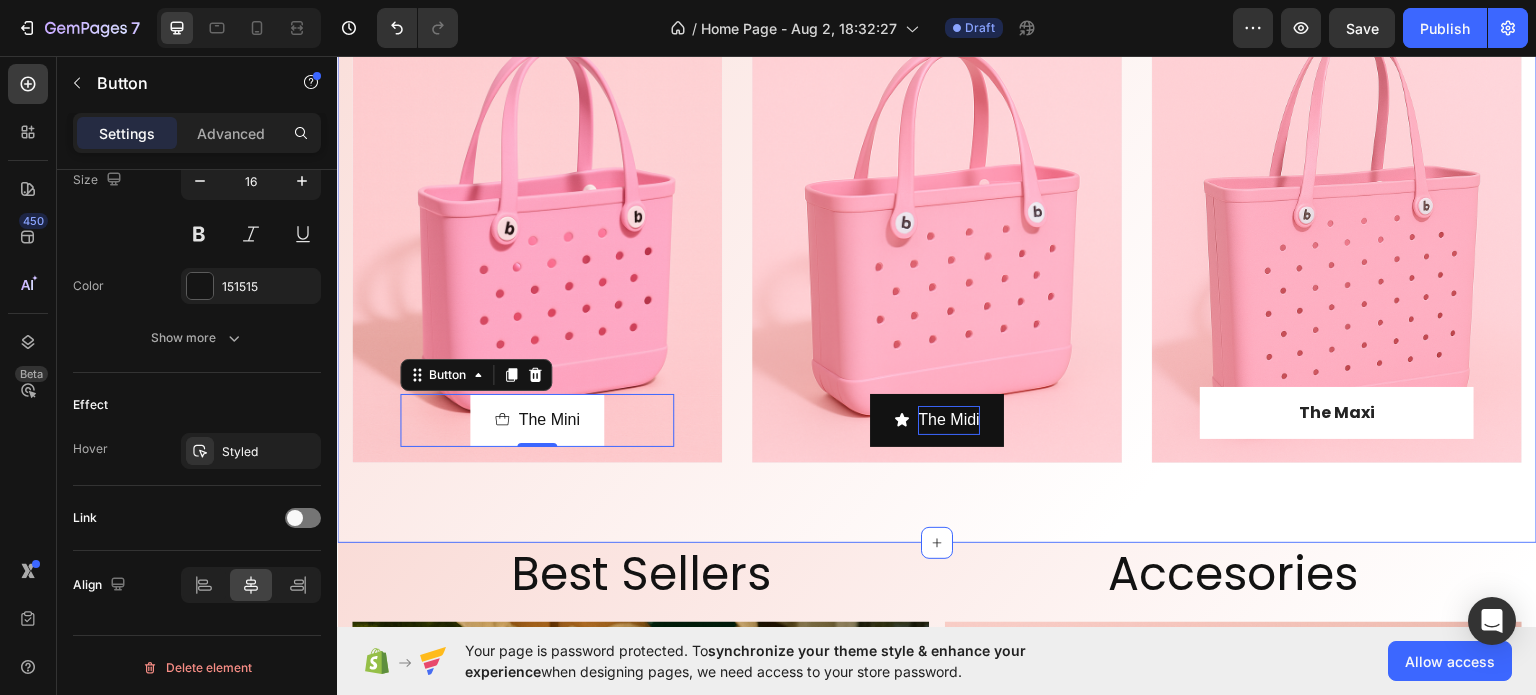 click on "Three Sizes. Endless Possibilities Heading
The Mini Button   0 Row Hero Banner The Midi Button Row Hero Banner The Maxi Text block Row Row Hero Banner Row Section 5" at bounding box center [937, 221] 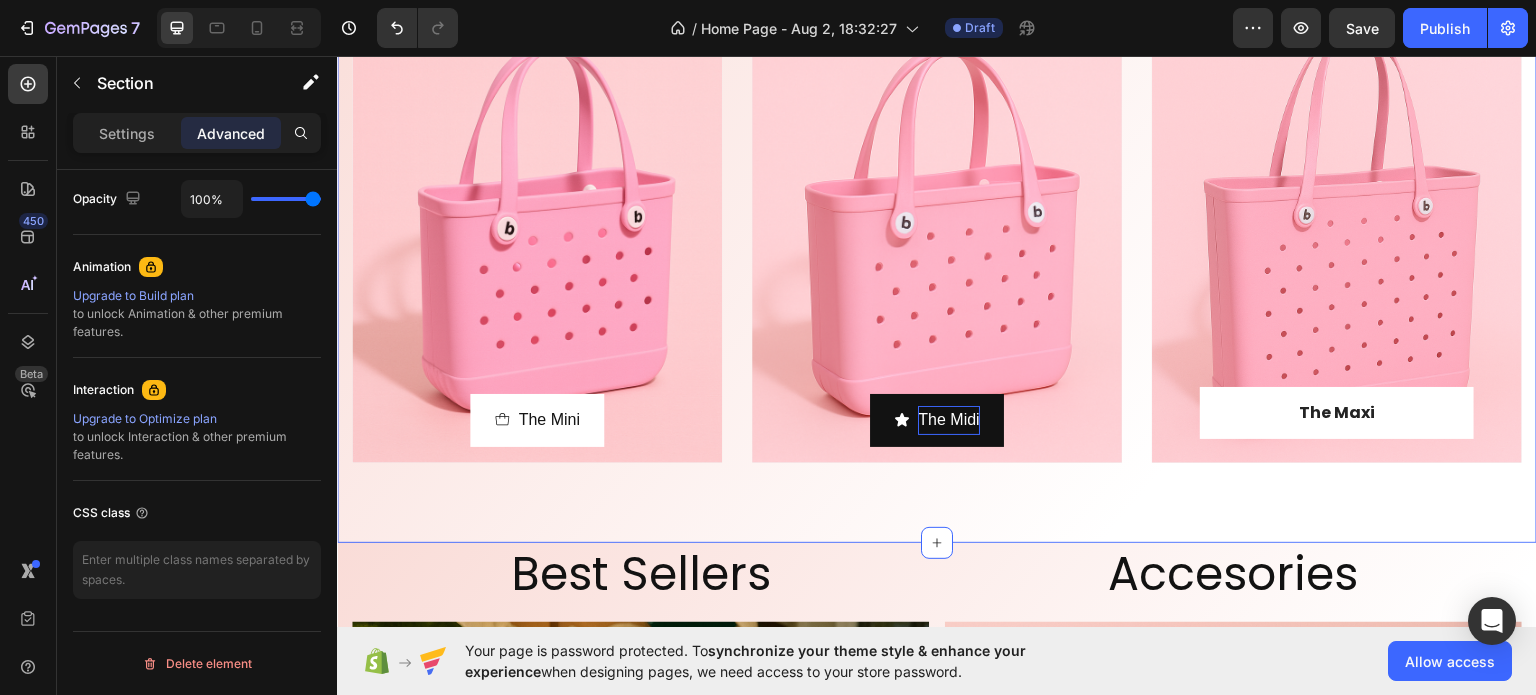 scroll, scrollTop: 0, scrollLeft: 0, axis: both 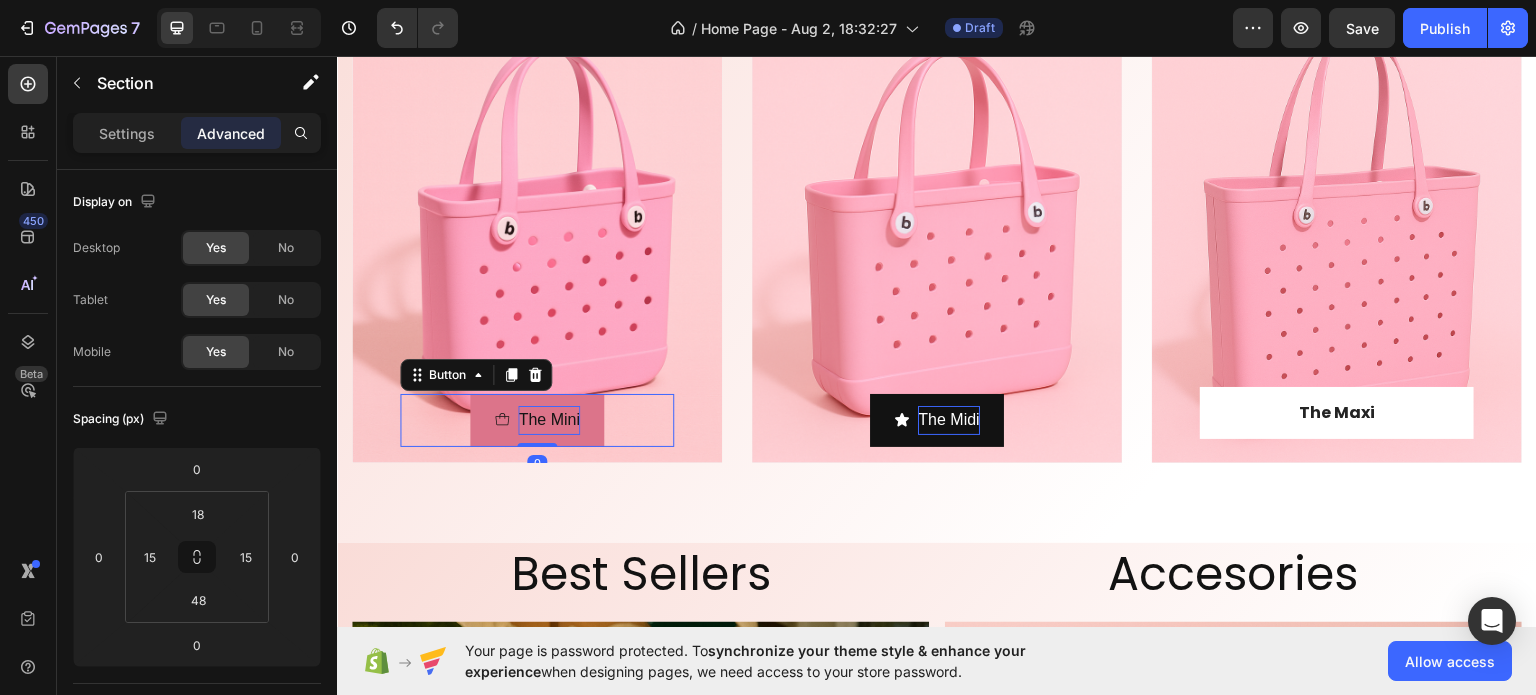 click on "The Mini" at bounding box center [548, 419] 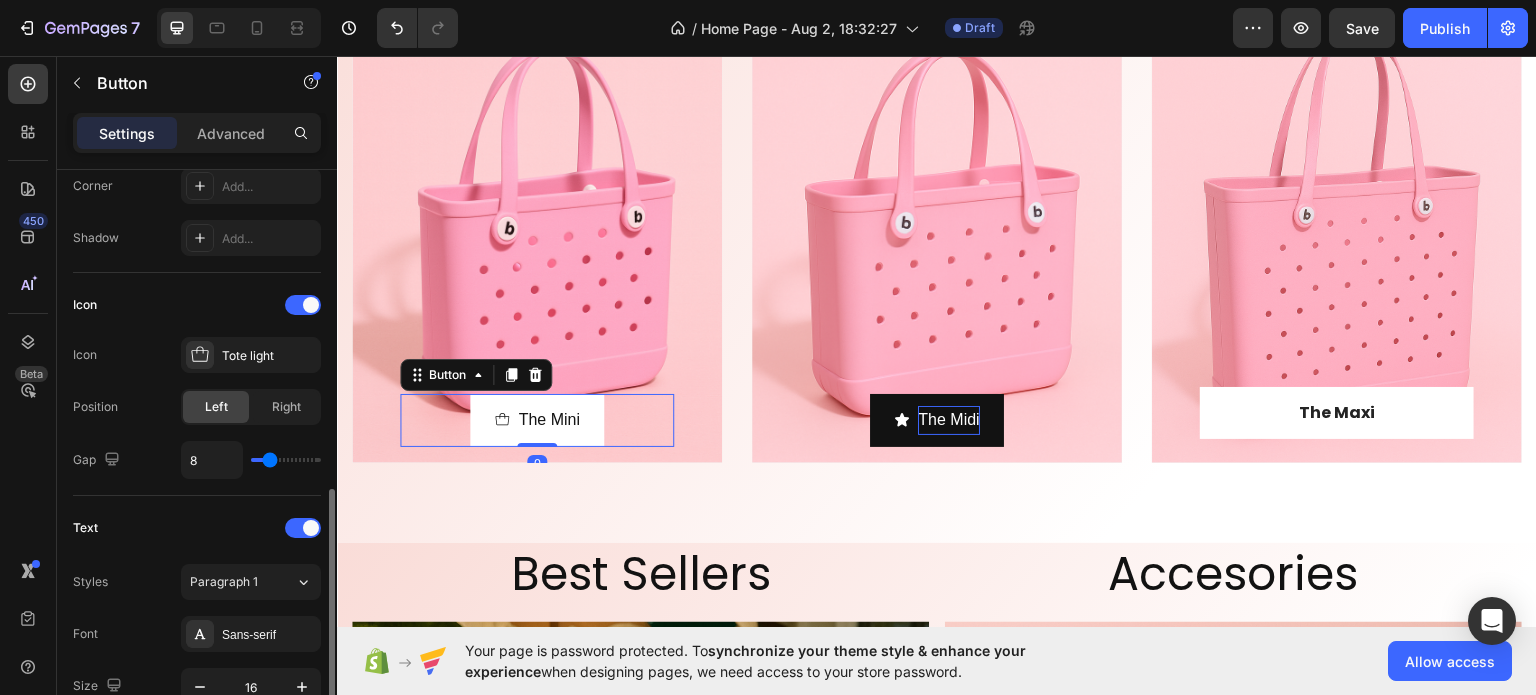 scroll, scrollTop: 600, scrollLeft: 0, axis: vertical 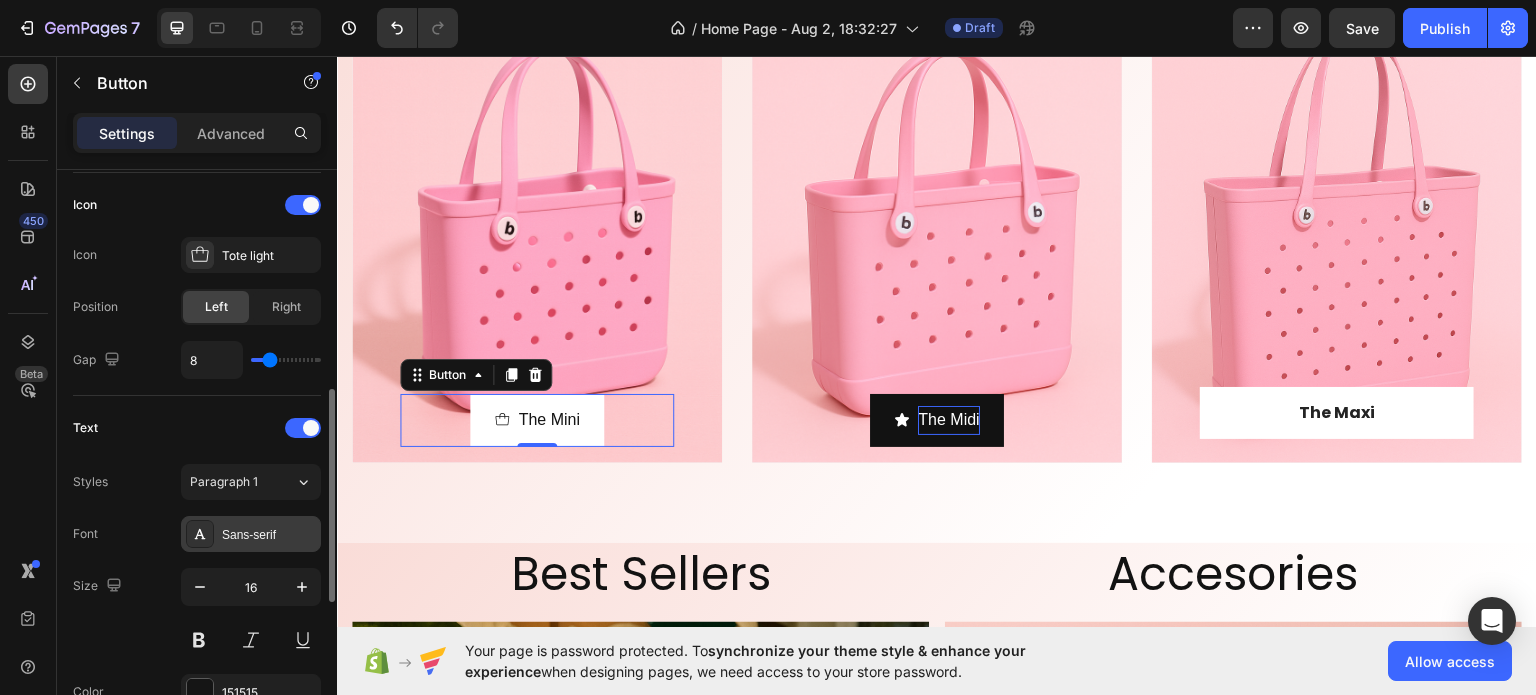 click on "Sans-serif" at bounding box center (269, 535) 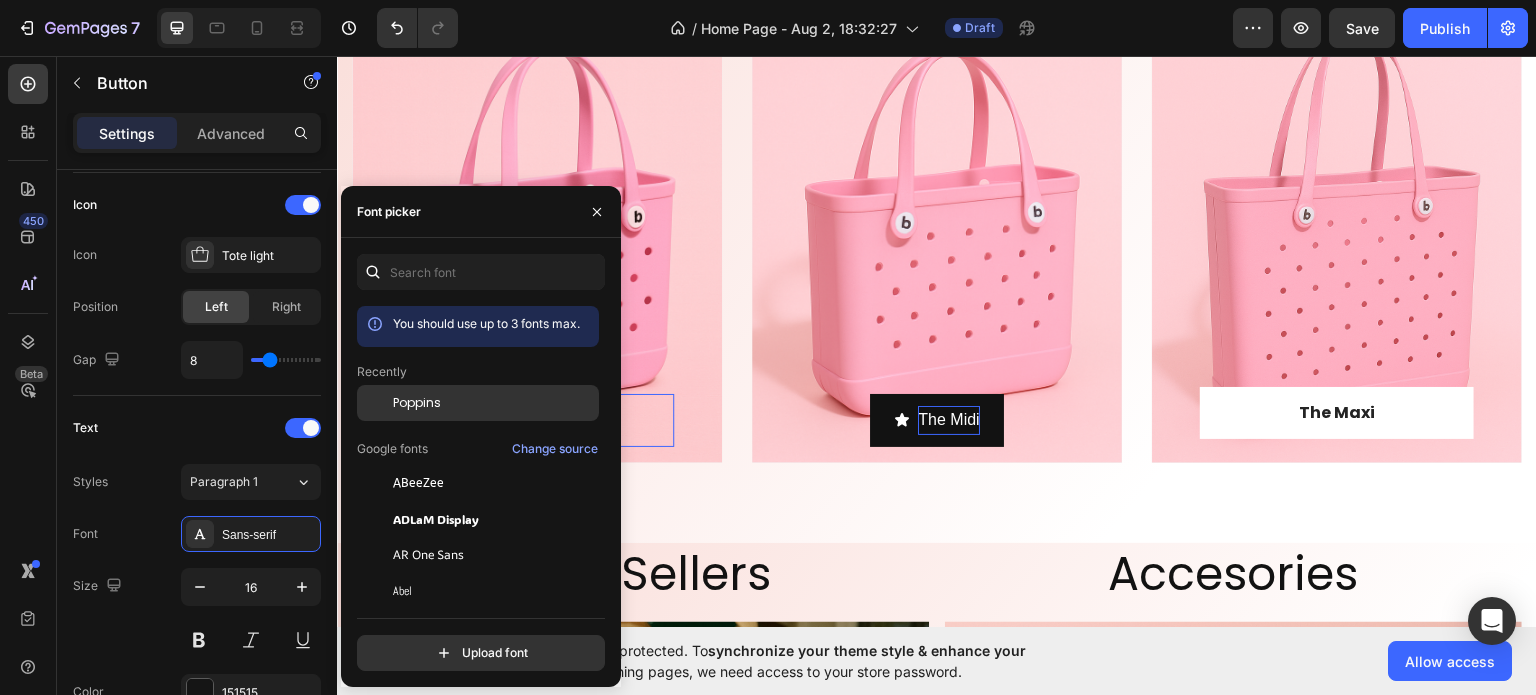 click on "Poppins" 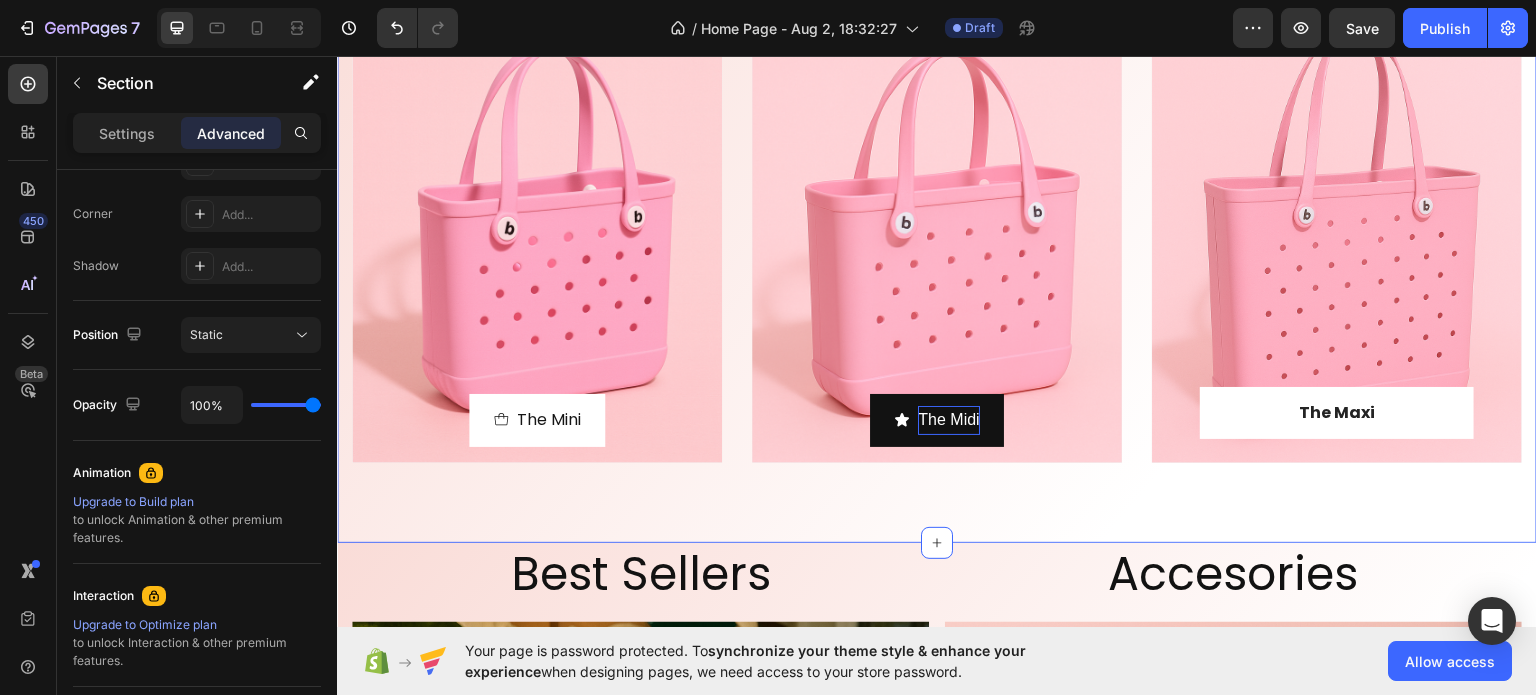 click on "Three Sizes. Endless Possibilities Heading
The Mini Button Row Hero Banner The Midi Button Row Hero Banner The Maxi Text block Row Row Hero Banner Row Section 5   You can create reusable sections Create Theme Section AI Content Write with GemAI What would you like to describe here? Tone and Voice Persuasive Product Show more Generate" at bounding box center [937, 221] 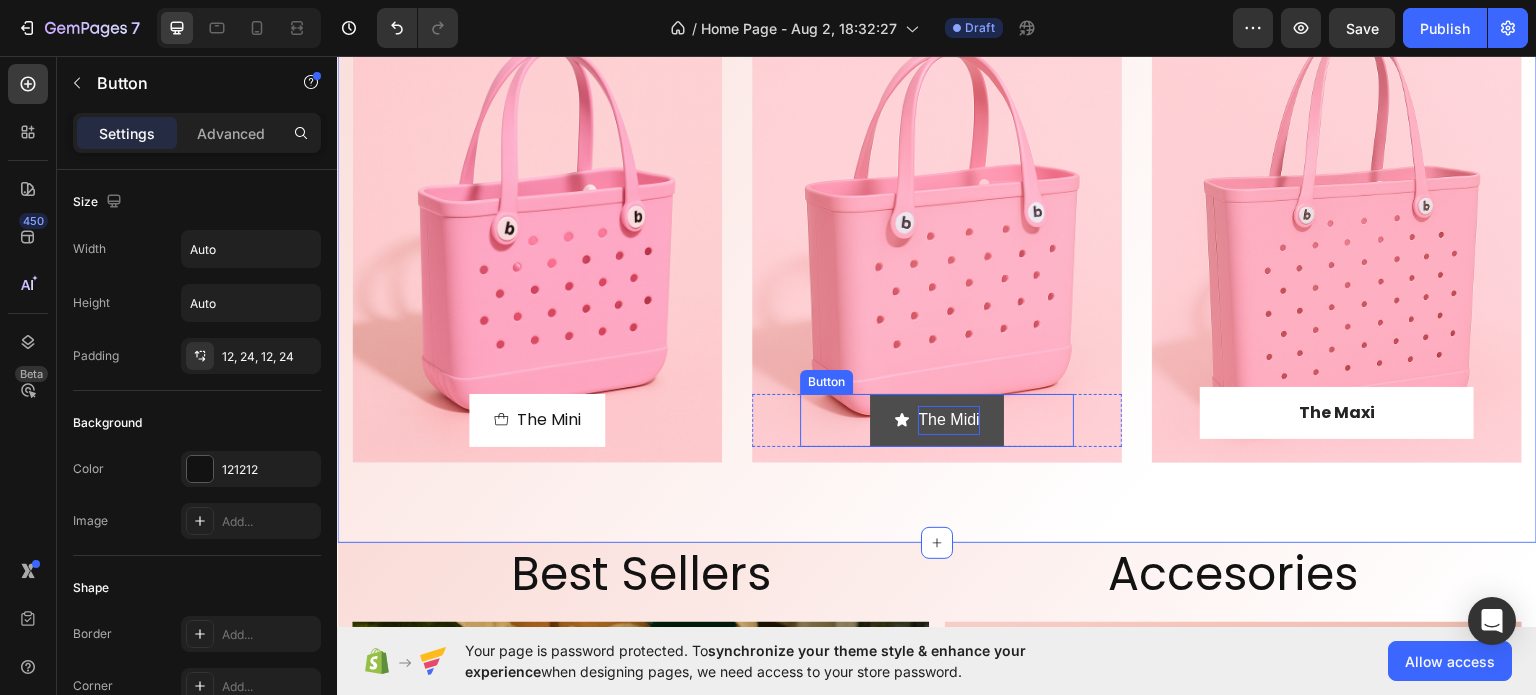click on "The Midi" at bounding box center (936, 419) 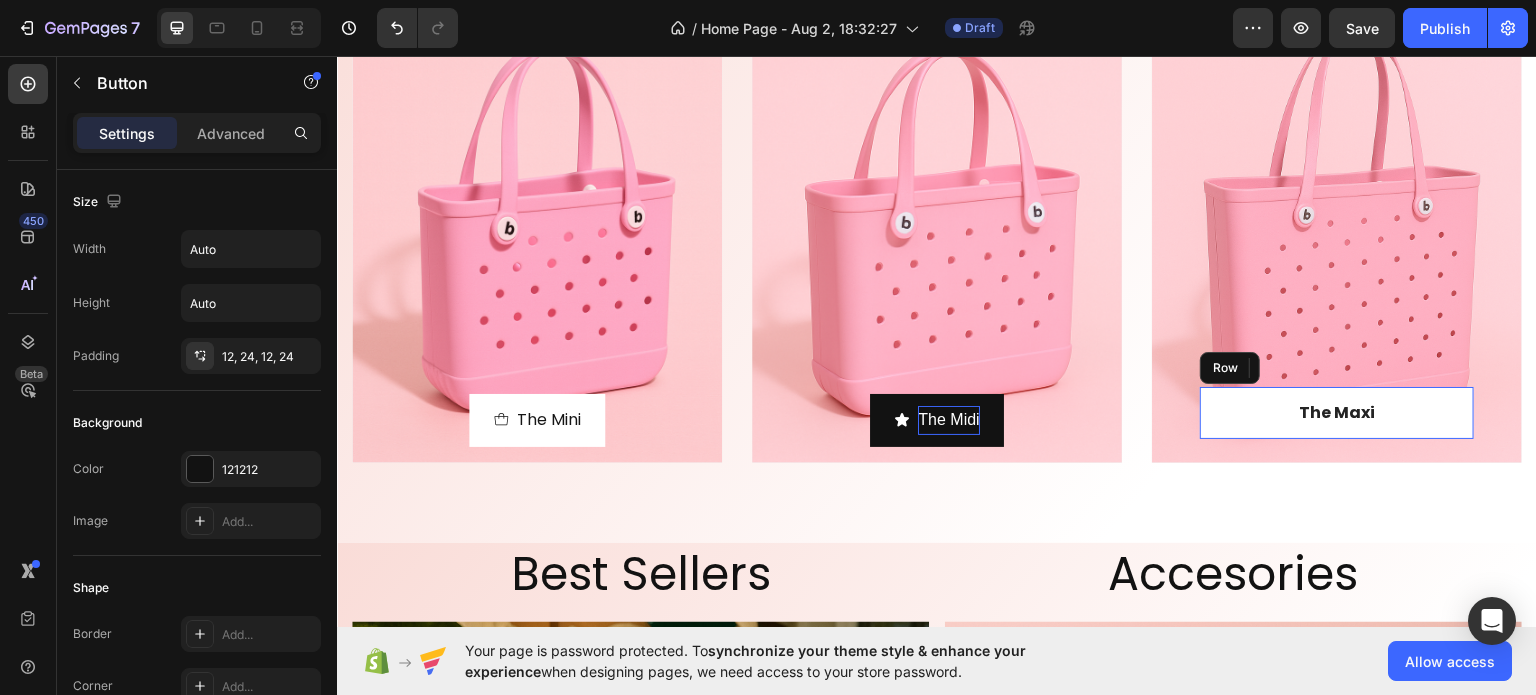 click on "The Maxi Text block Row" at bounding box center (1337, 412) 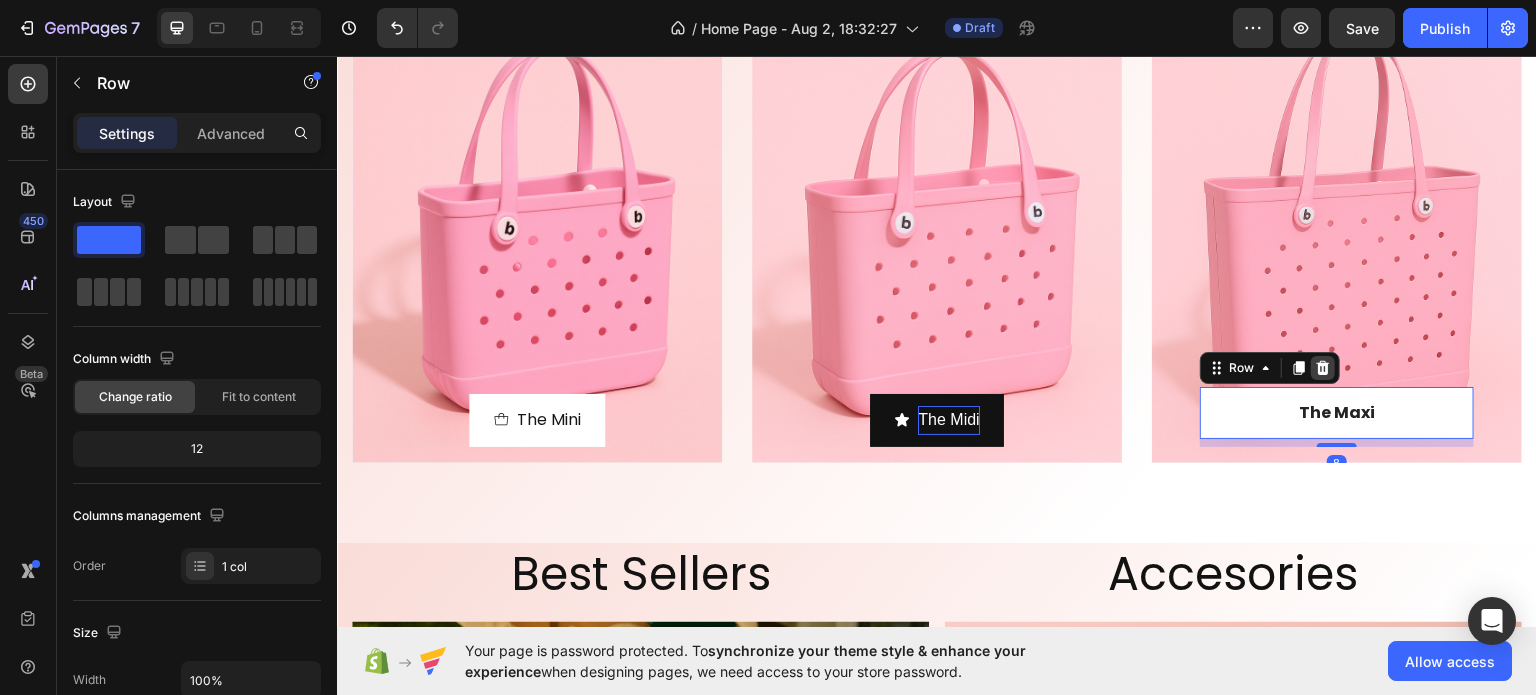 click 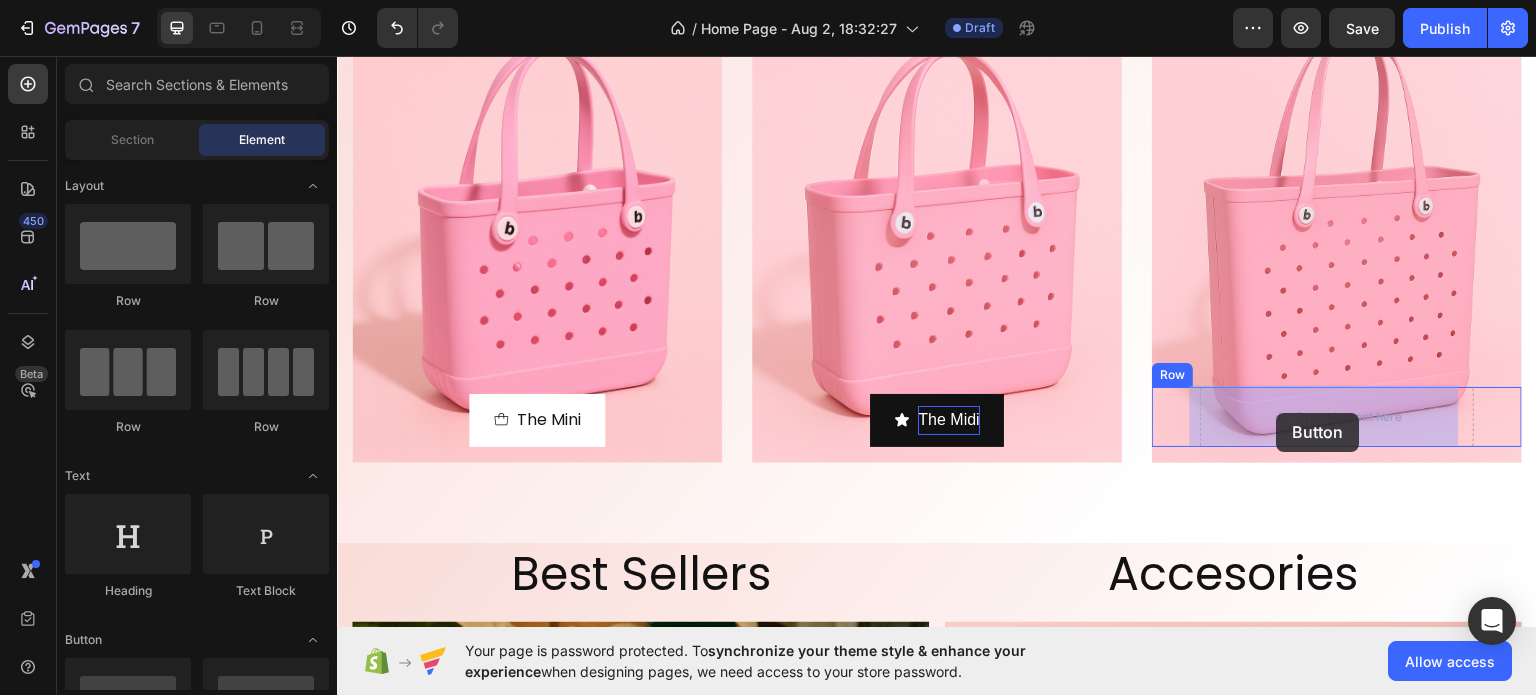 drag, startPoint x: 595, startPoint y: 472, endPoint x: 1277, endPoint y: 412, distance: 684.6342 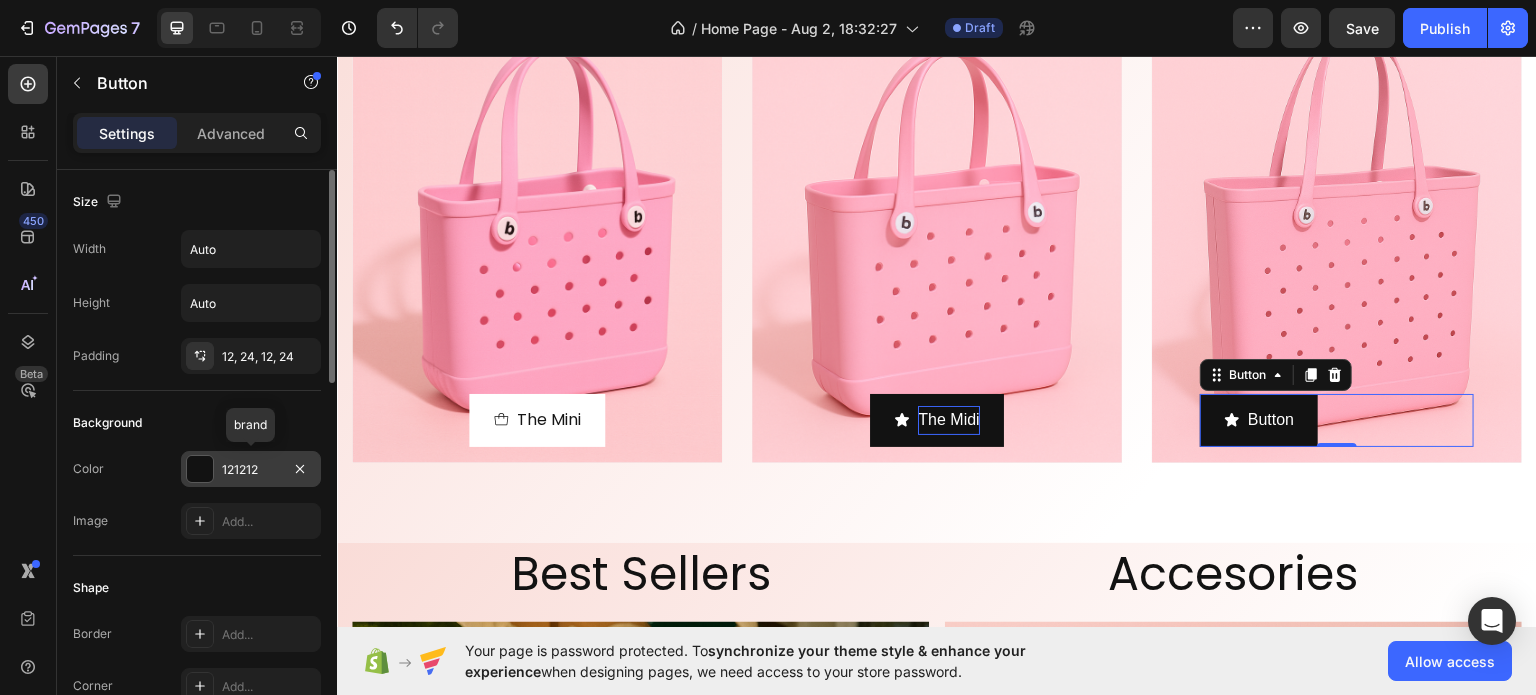 click on "121212" at bounding box center [251, 469] 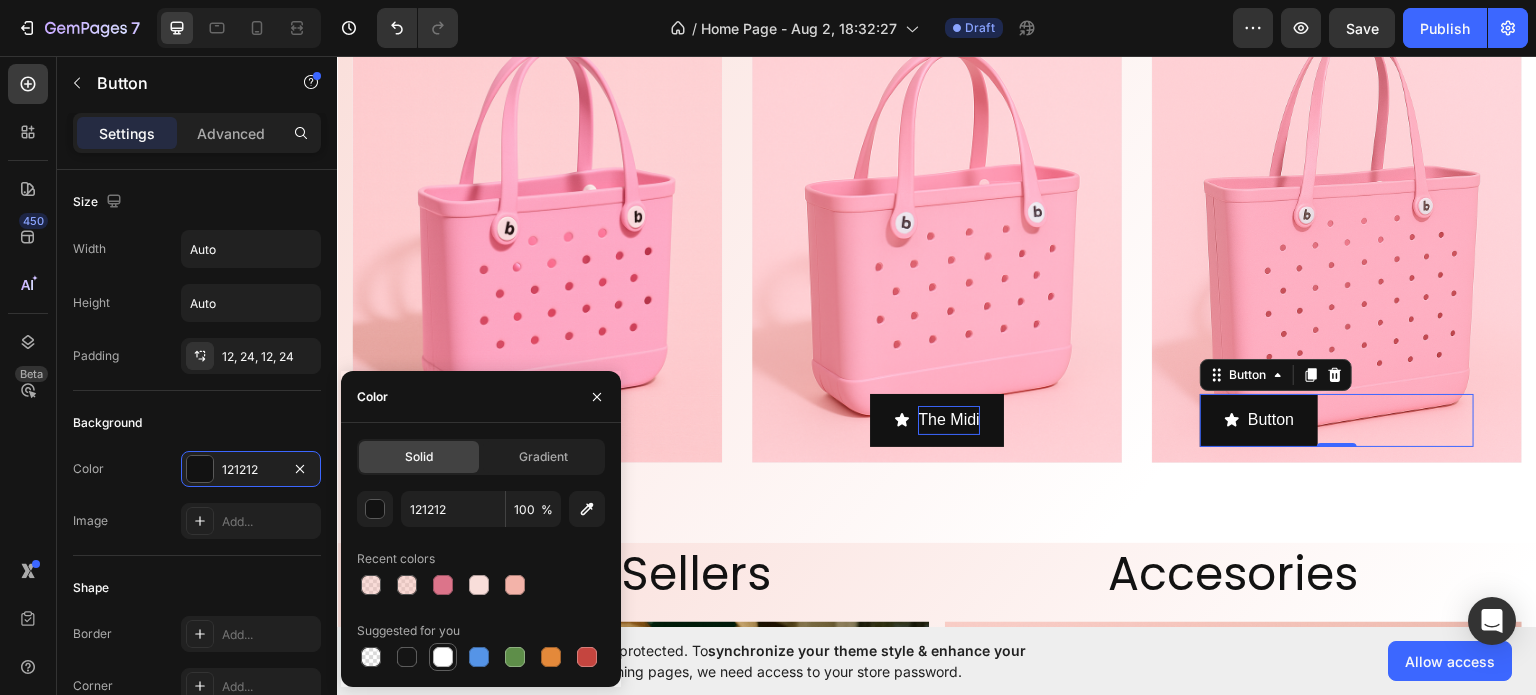 click at bounding box center [443, 657] 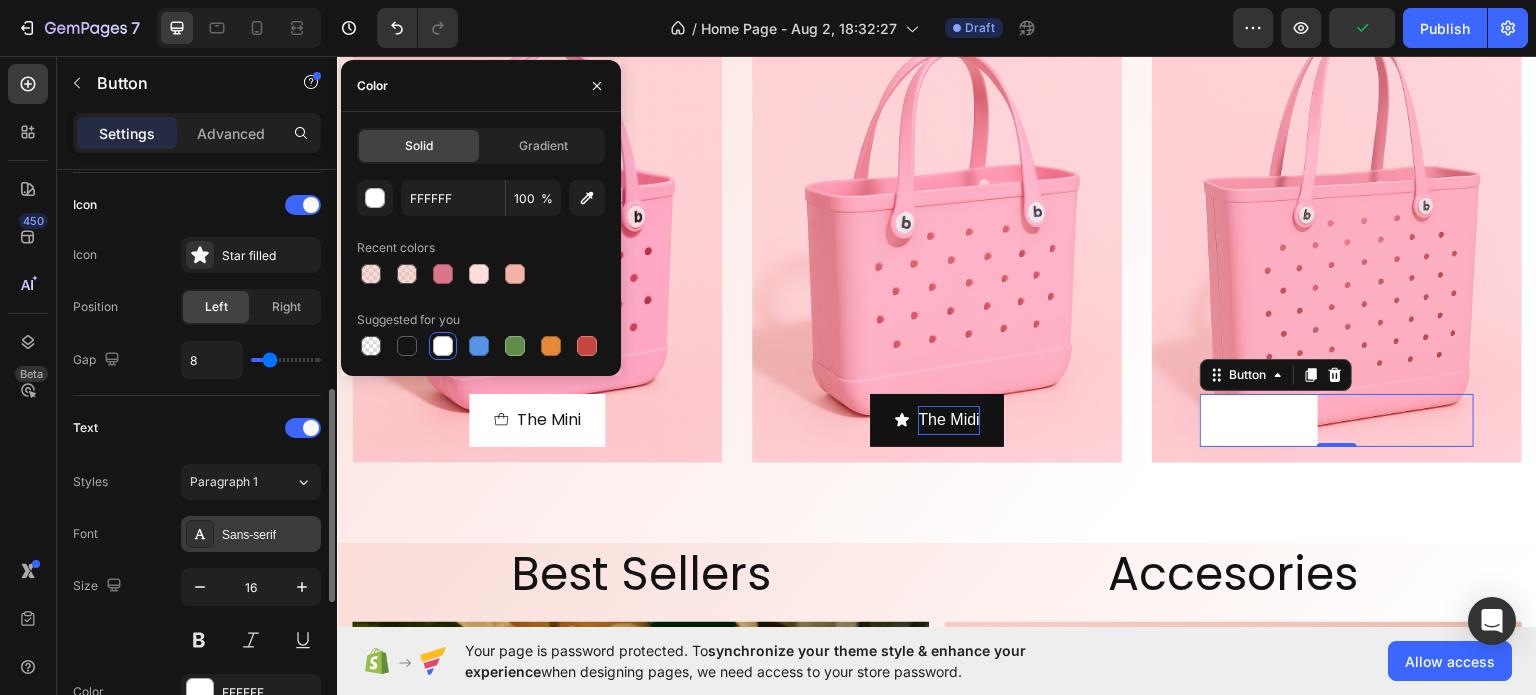 scroll, scrollTop: 900, scrollLeft: 0, axis: vertical 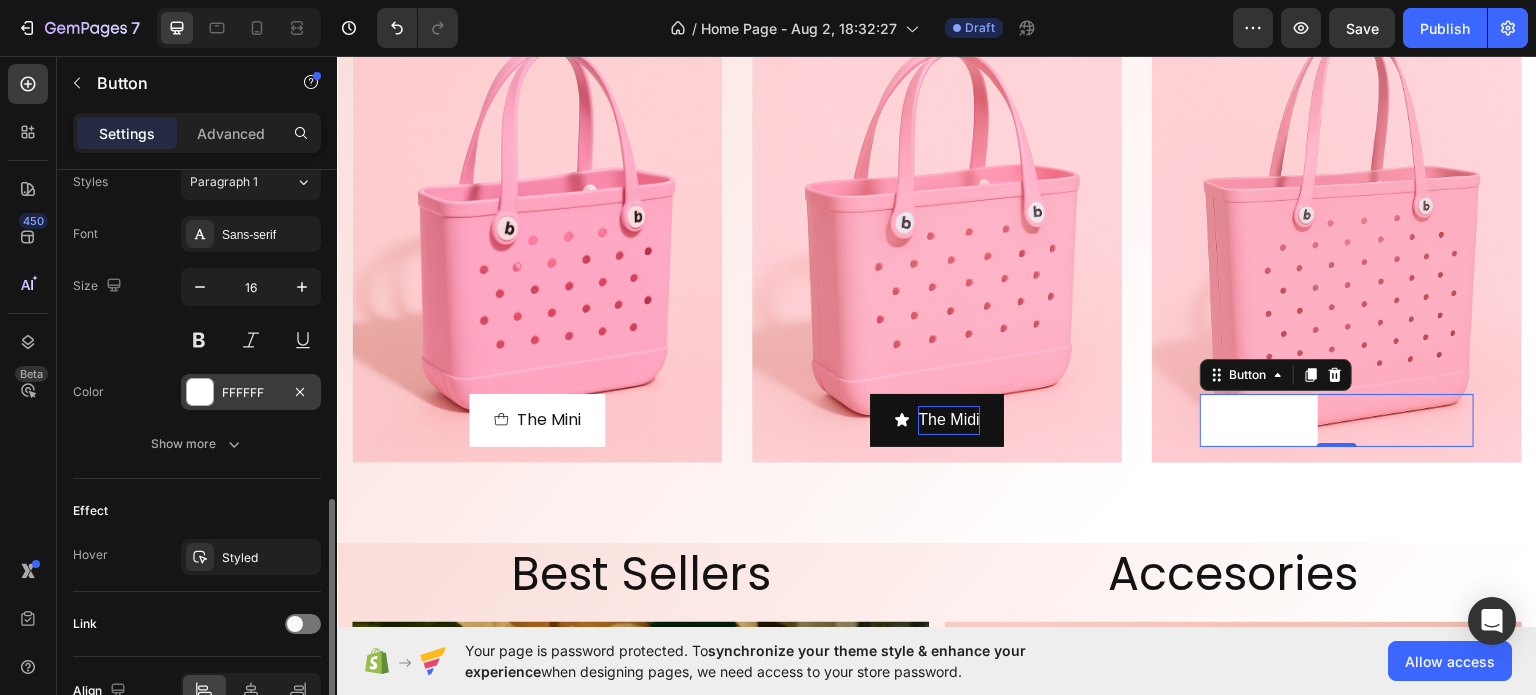 click on "FFFFFF" at bounding box center [251, 393] 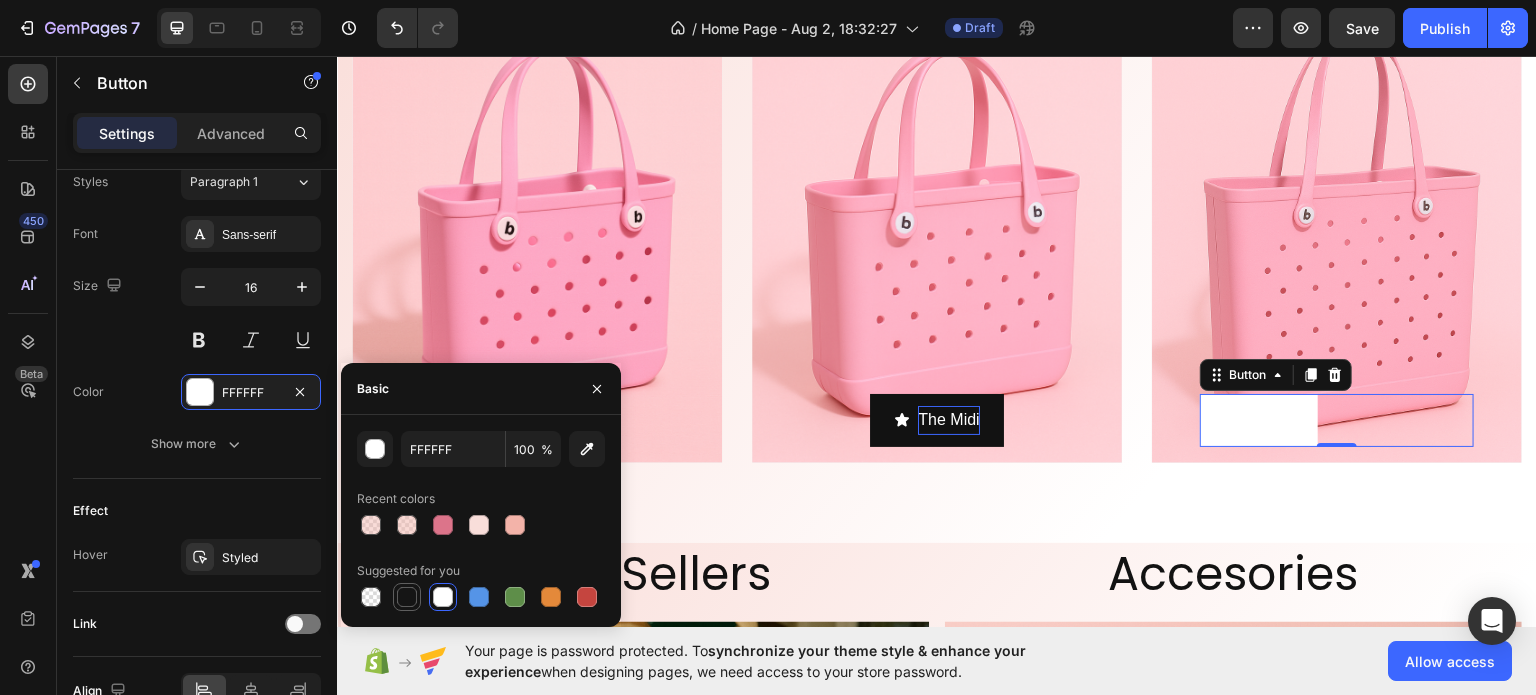click at bounding box center [407, 597] 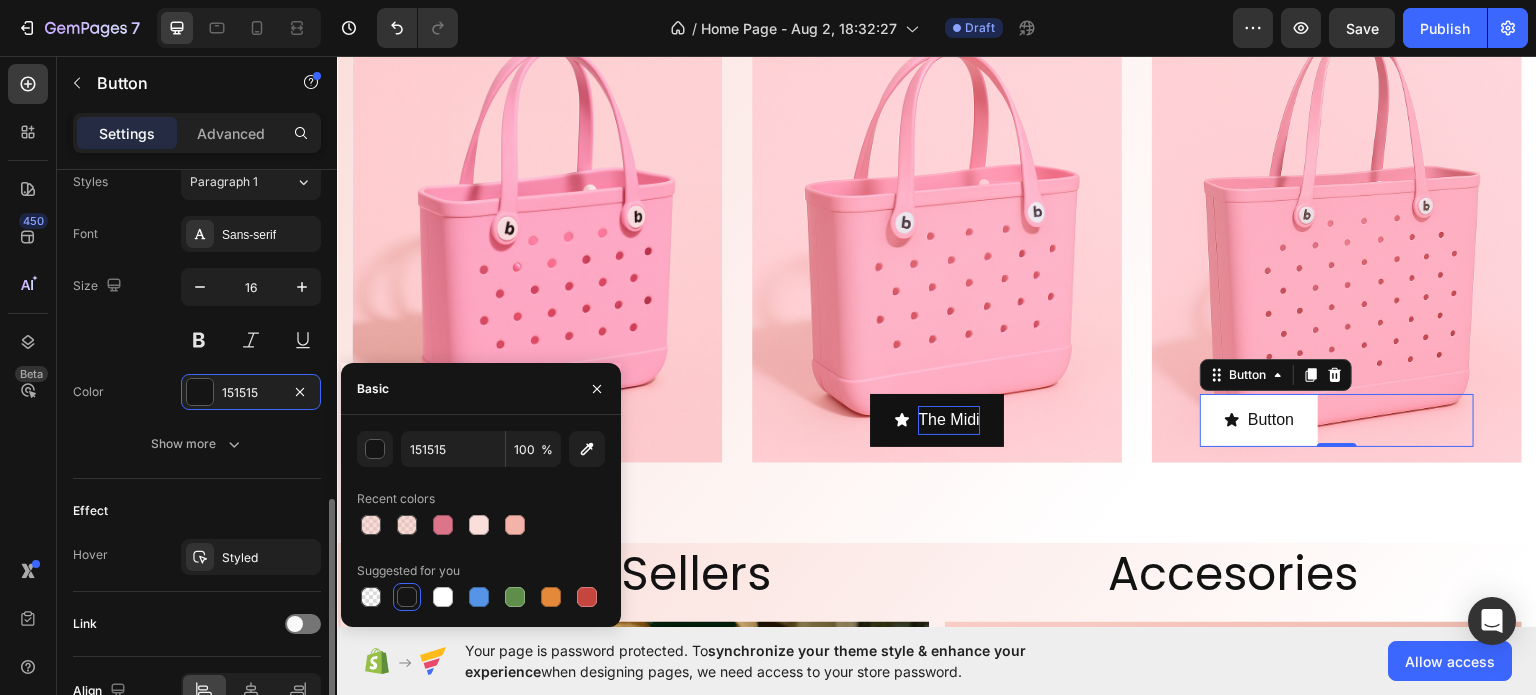 scroll, scrollTop: 1006, scrollLeft: 0, axis: vertical 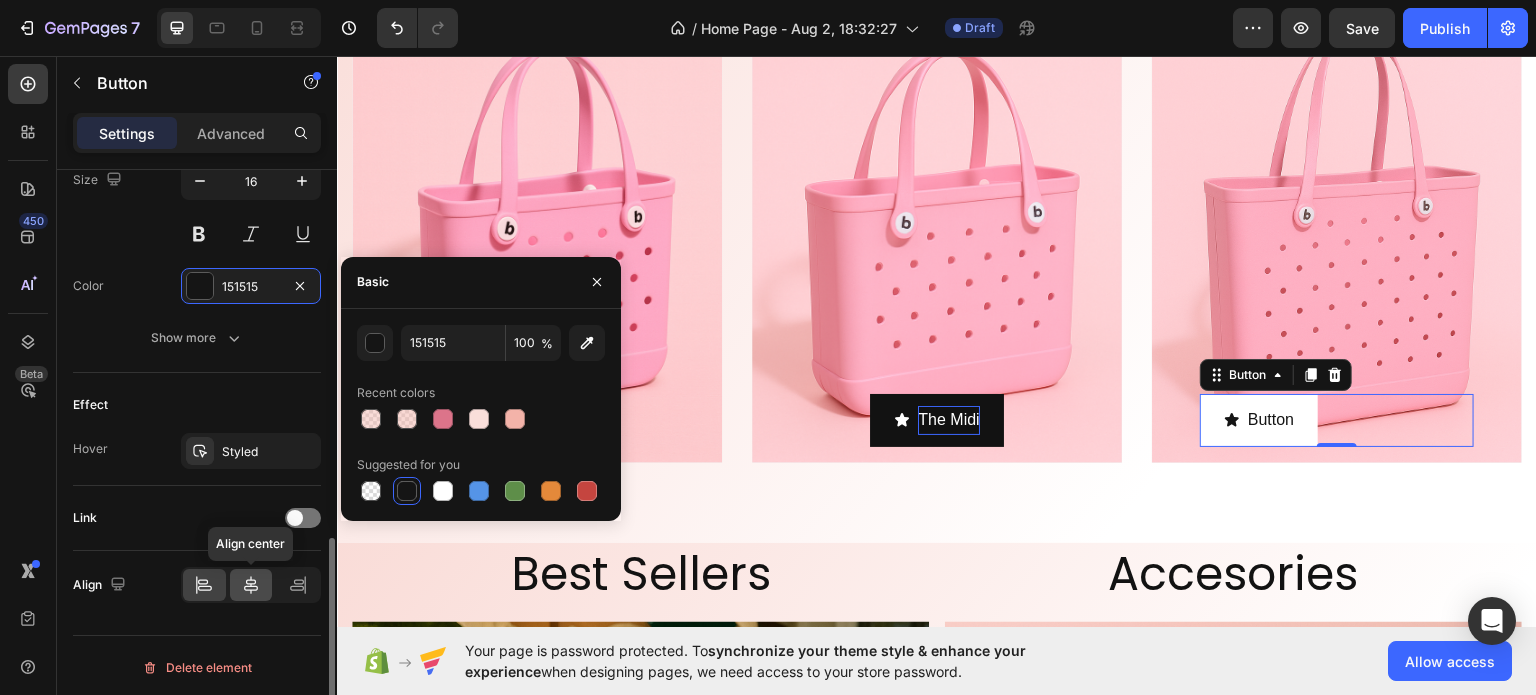 click 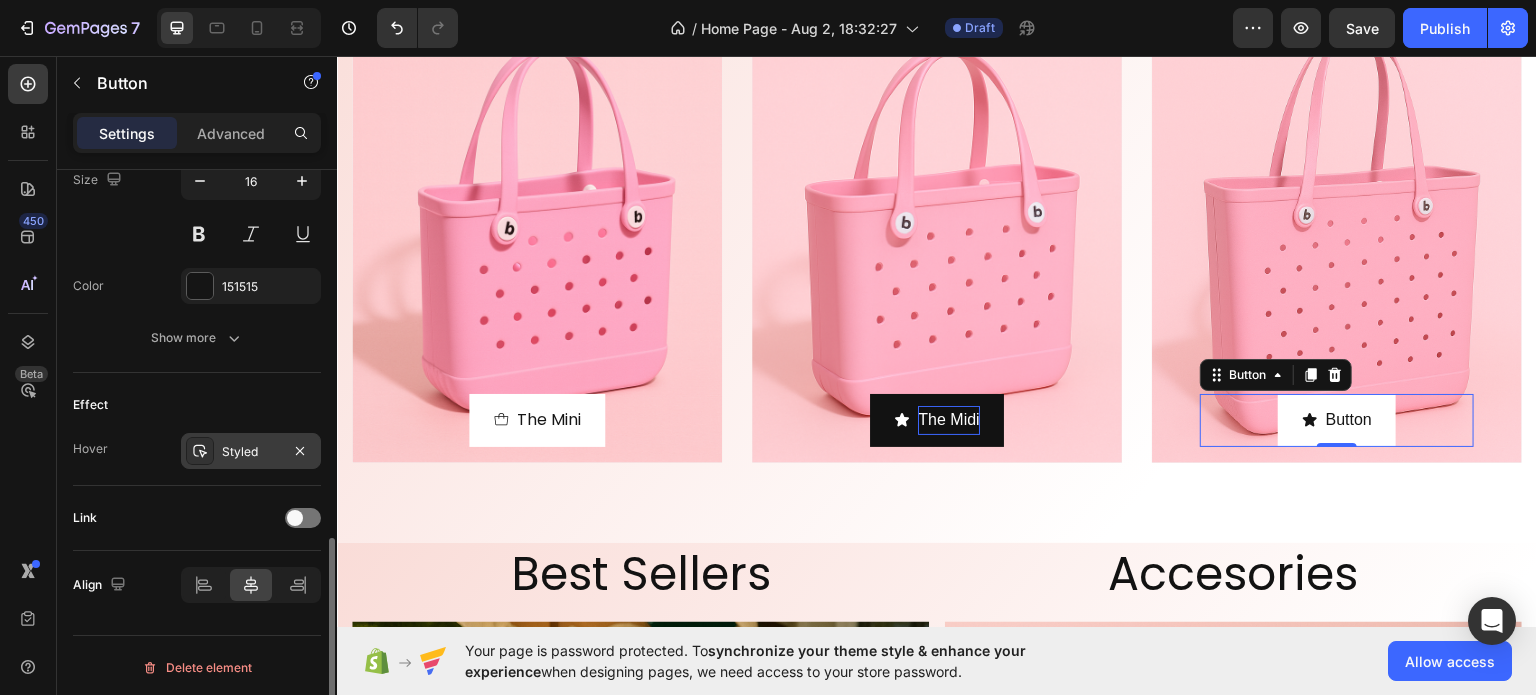 click on "Styled" at bounding box center [251, 452] 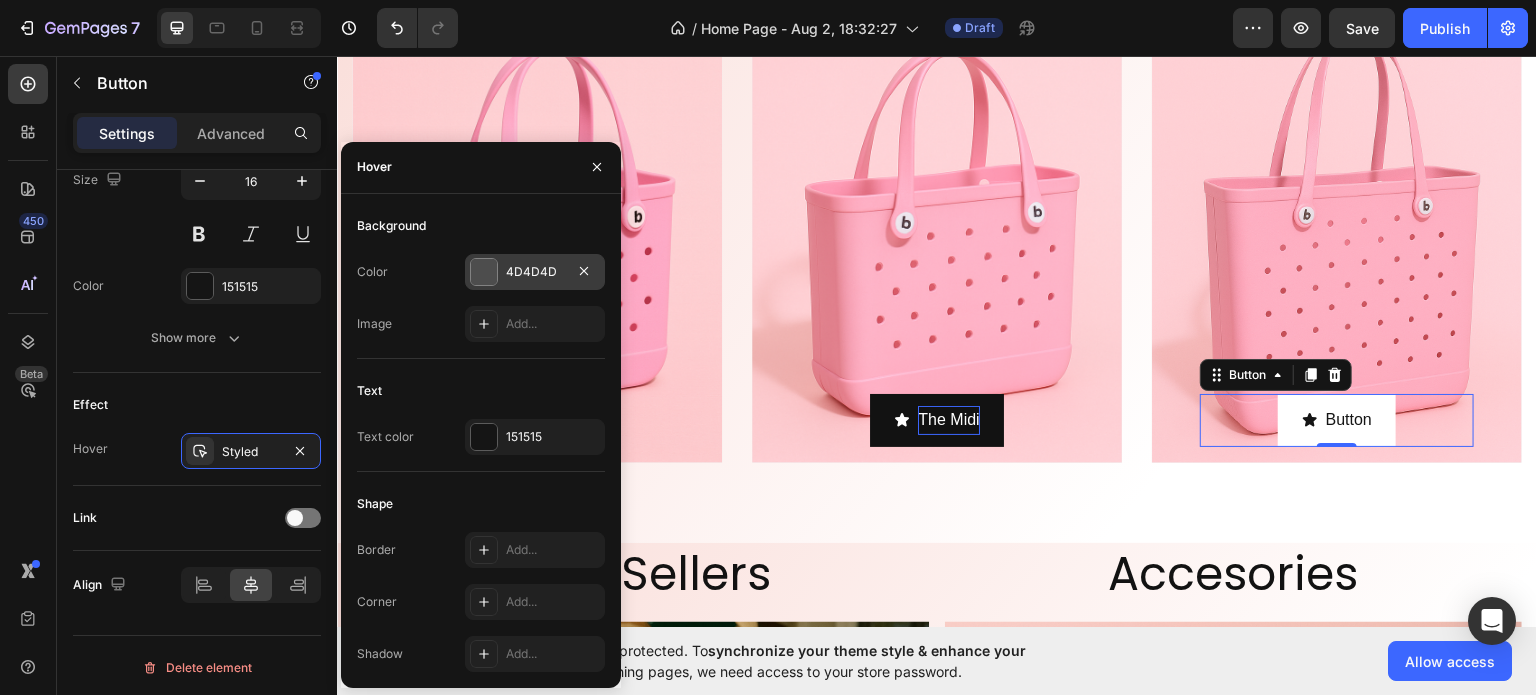 click on "4D4D4D" at bounding box center (535, 272) 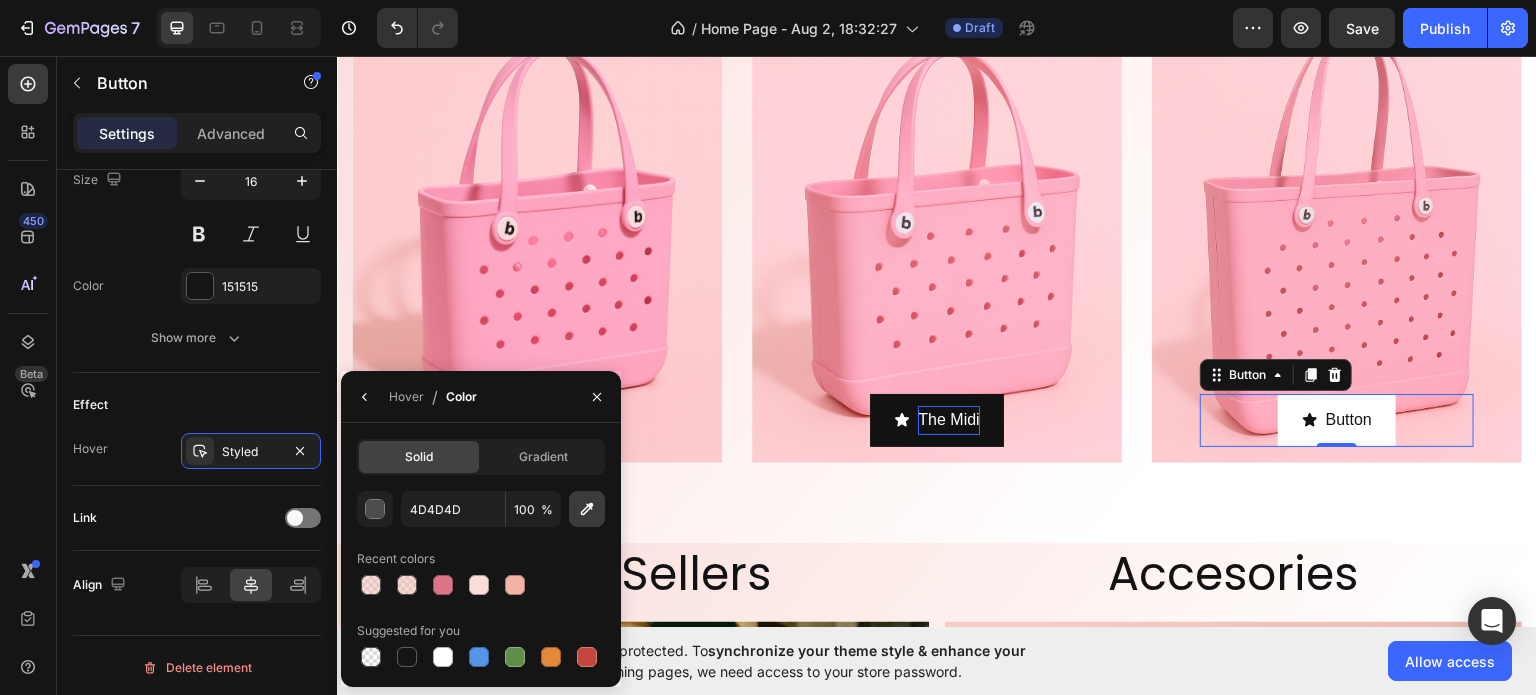 click 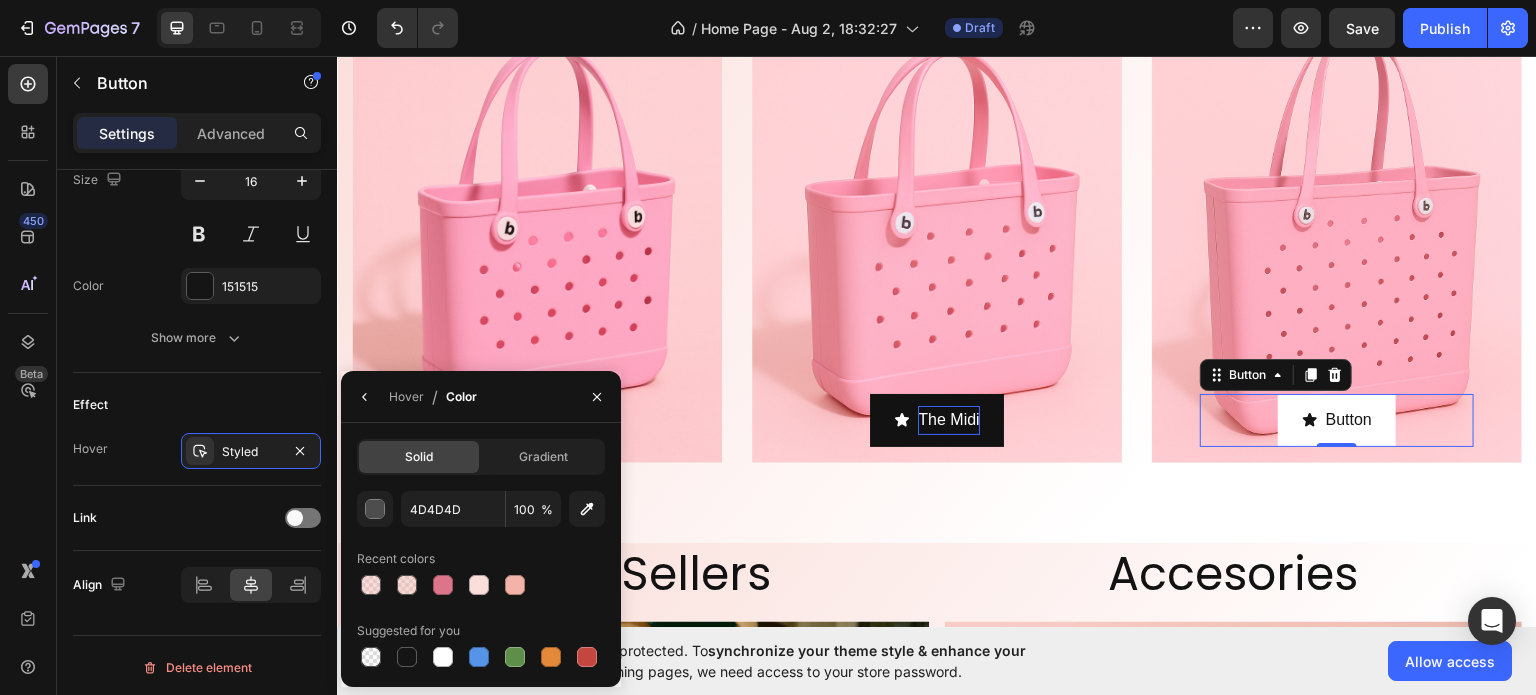 type on "FFA9C4" 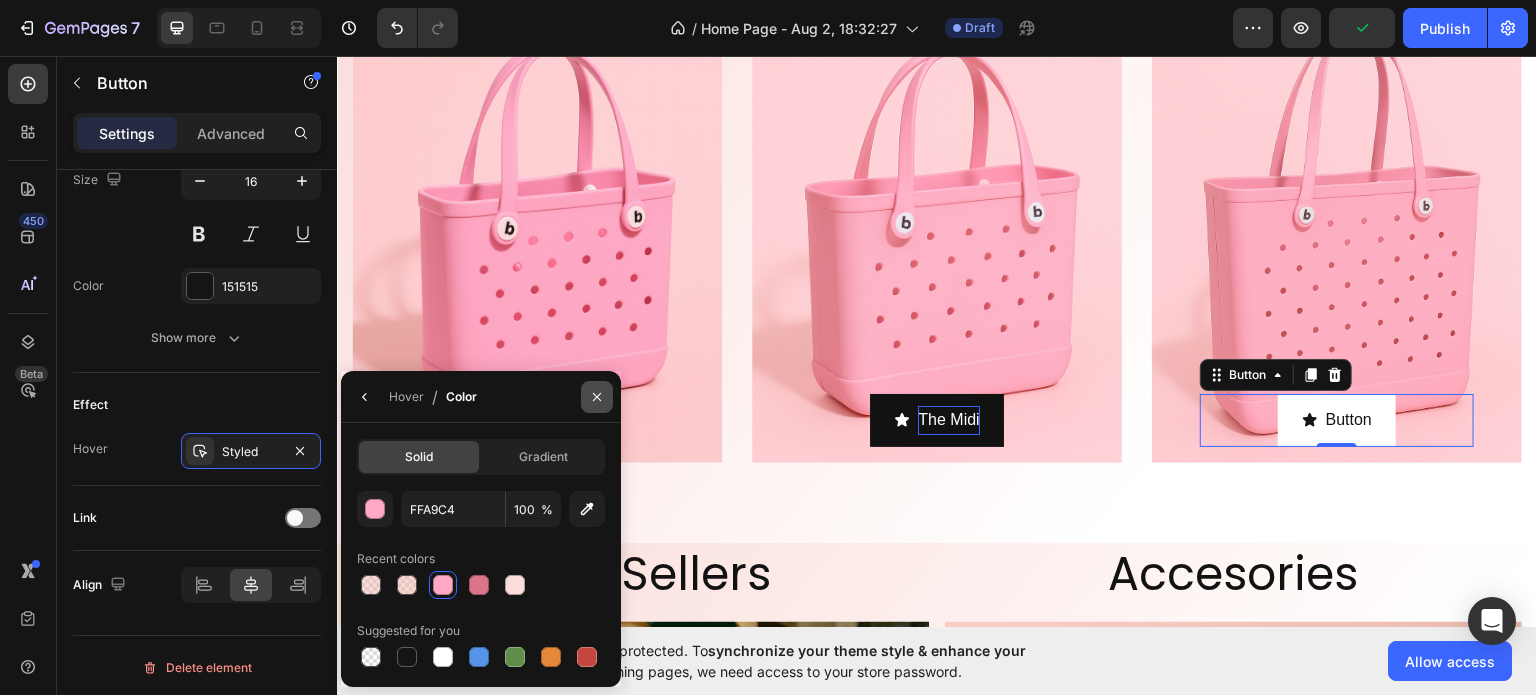 click 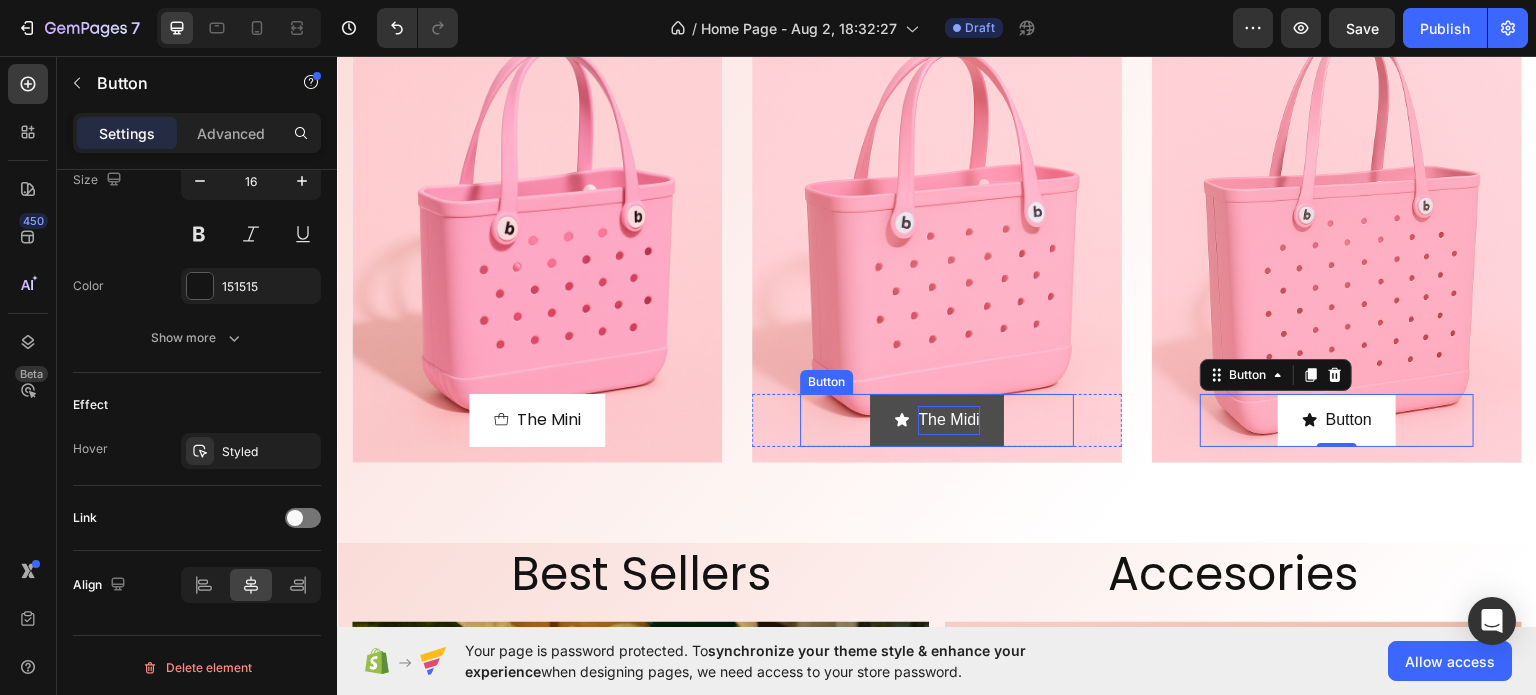 click on "The Midi" at bounding box center (936, 419) 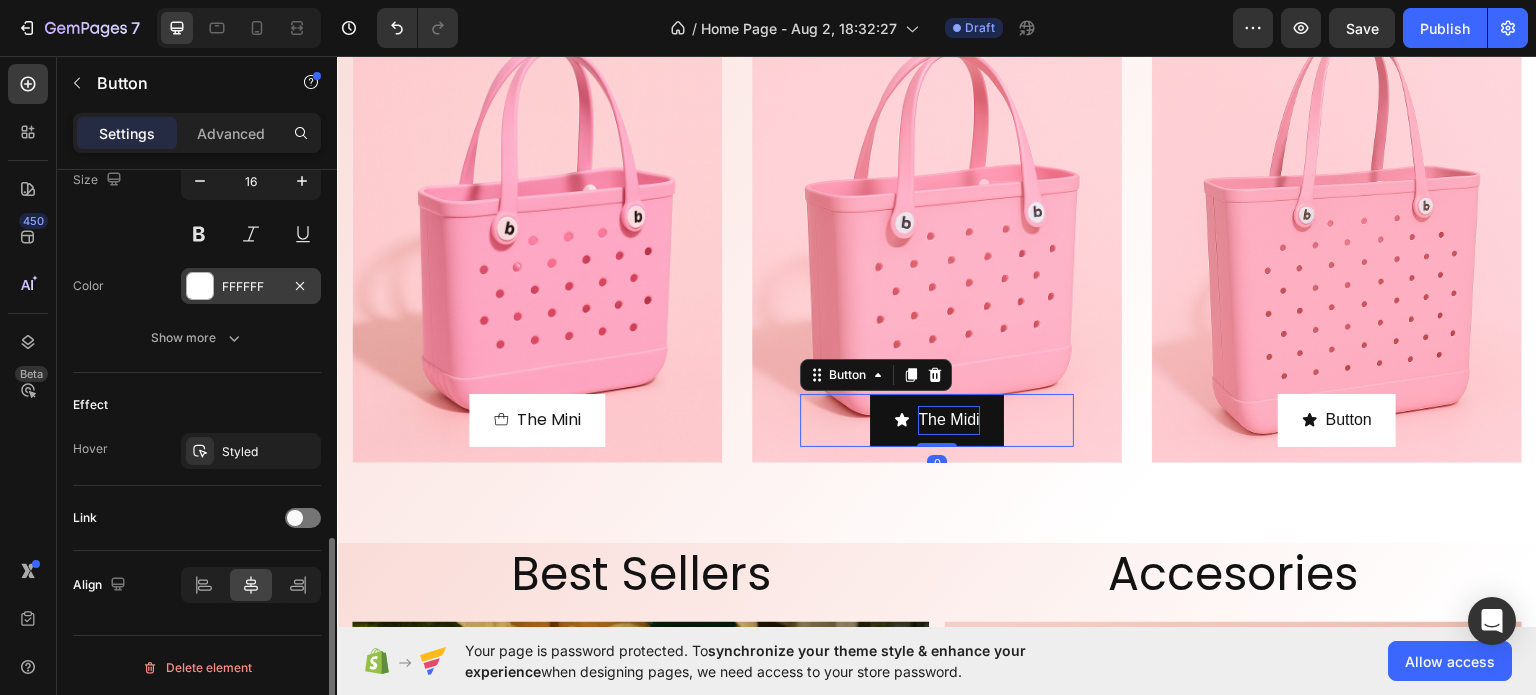 click on "FFFFFF" at bounding box center [251, 287] 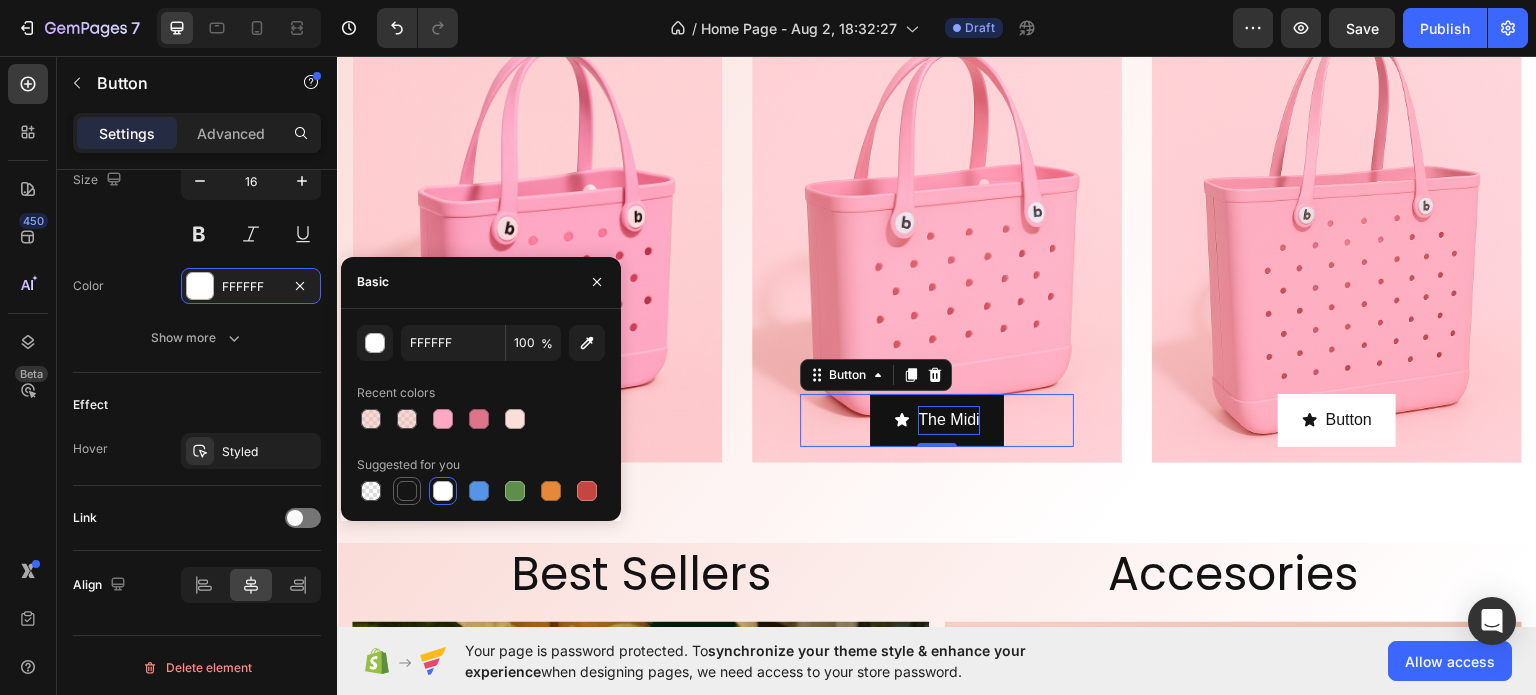 click at bounding box center [407, 491] 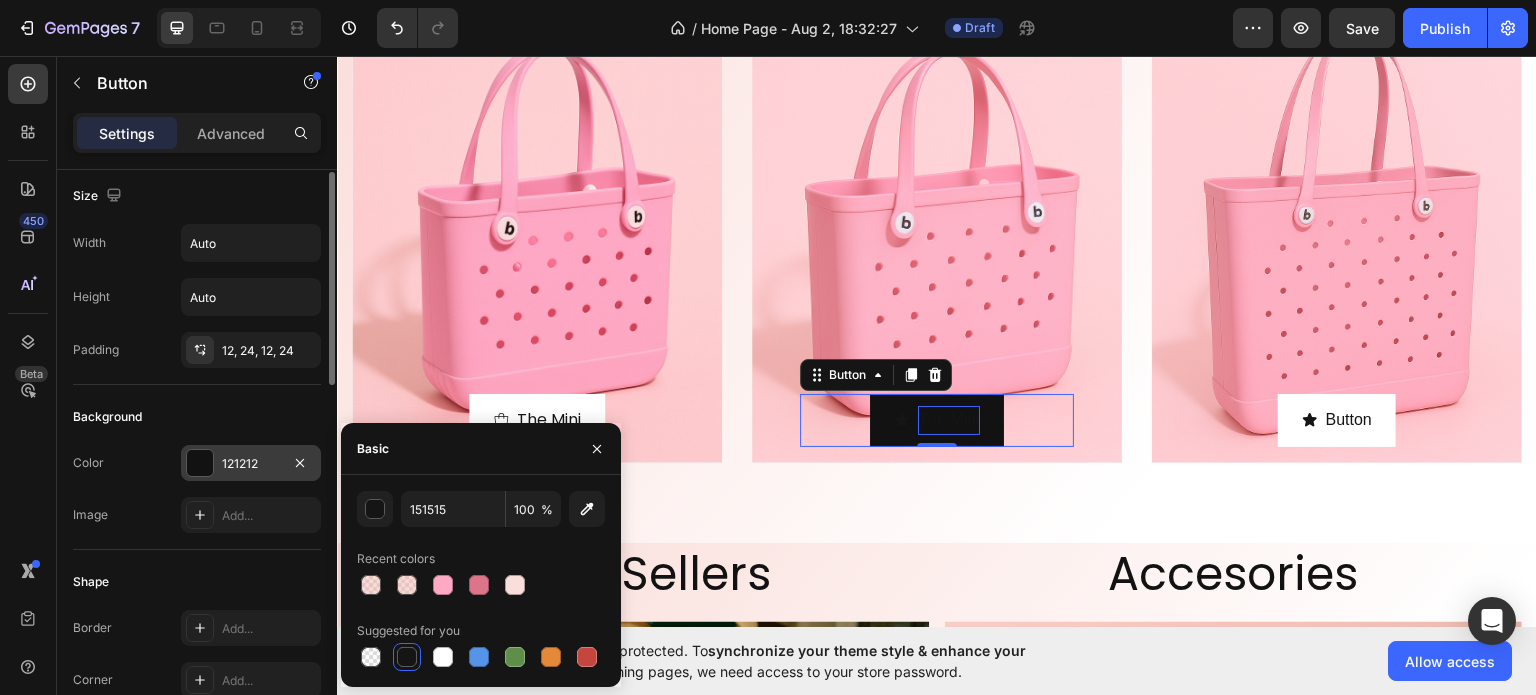 scroll, scrollTop: 0, scrollLeft: 0, axis: both 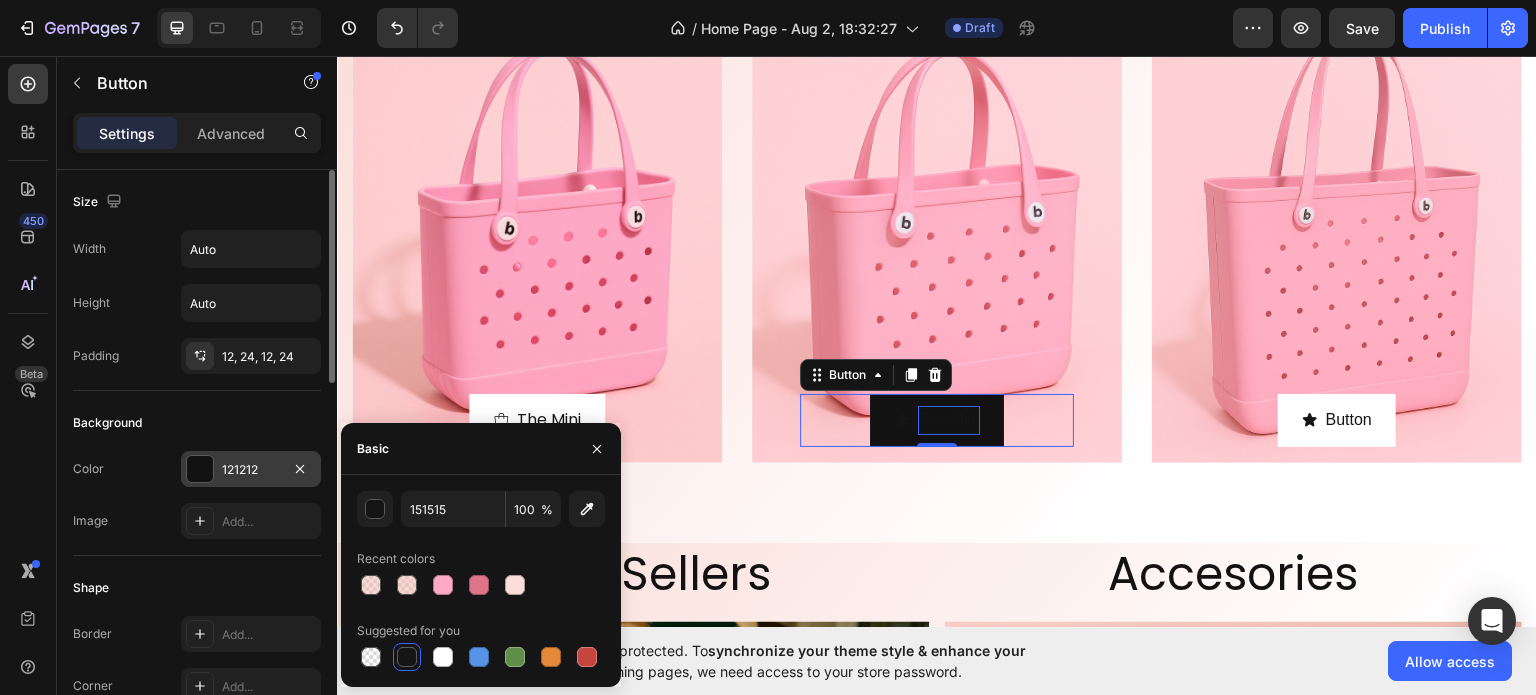 click on "121212" at bounding box center (251, 469) 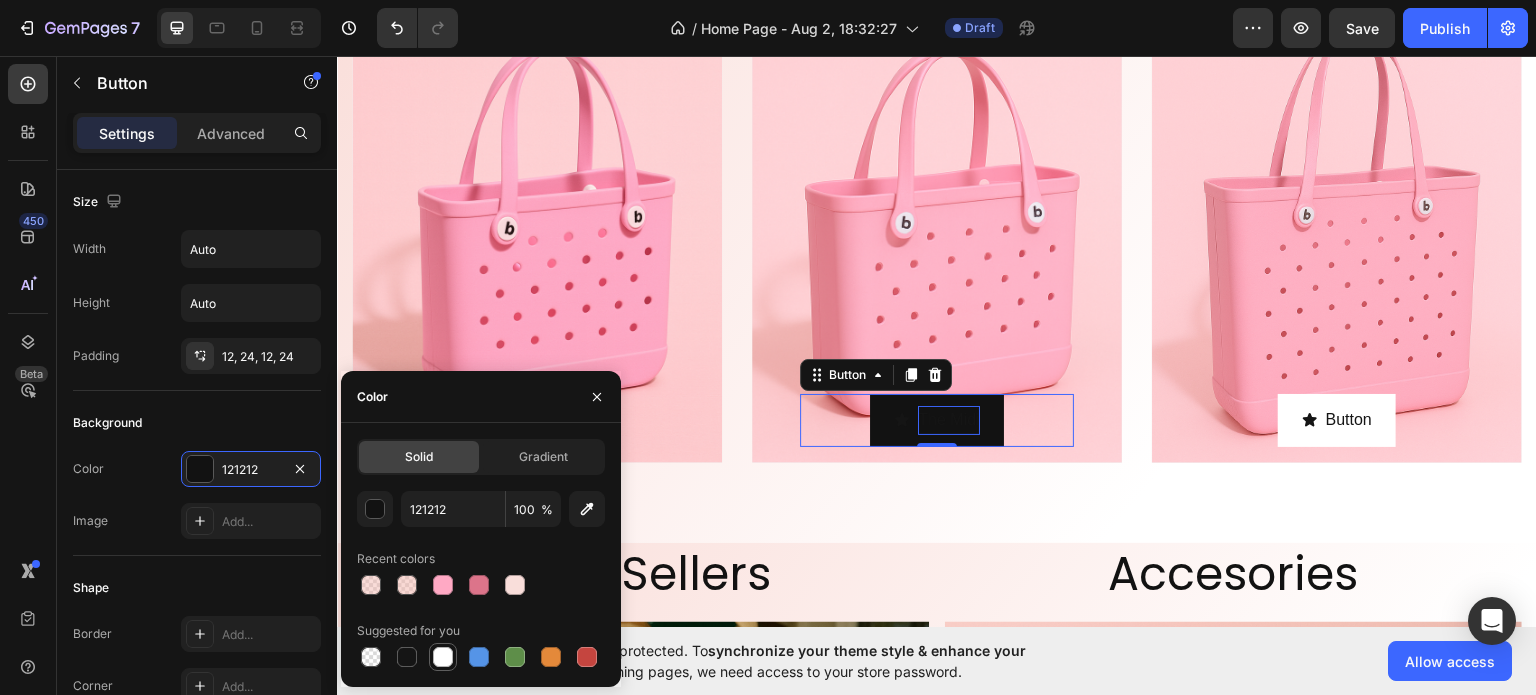 click at bounding box center (443, 657) 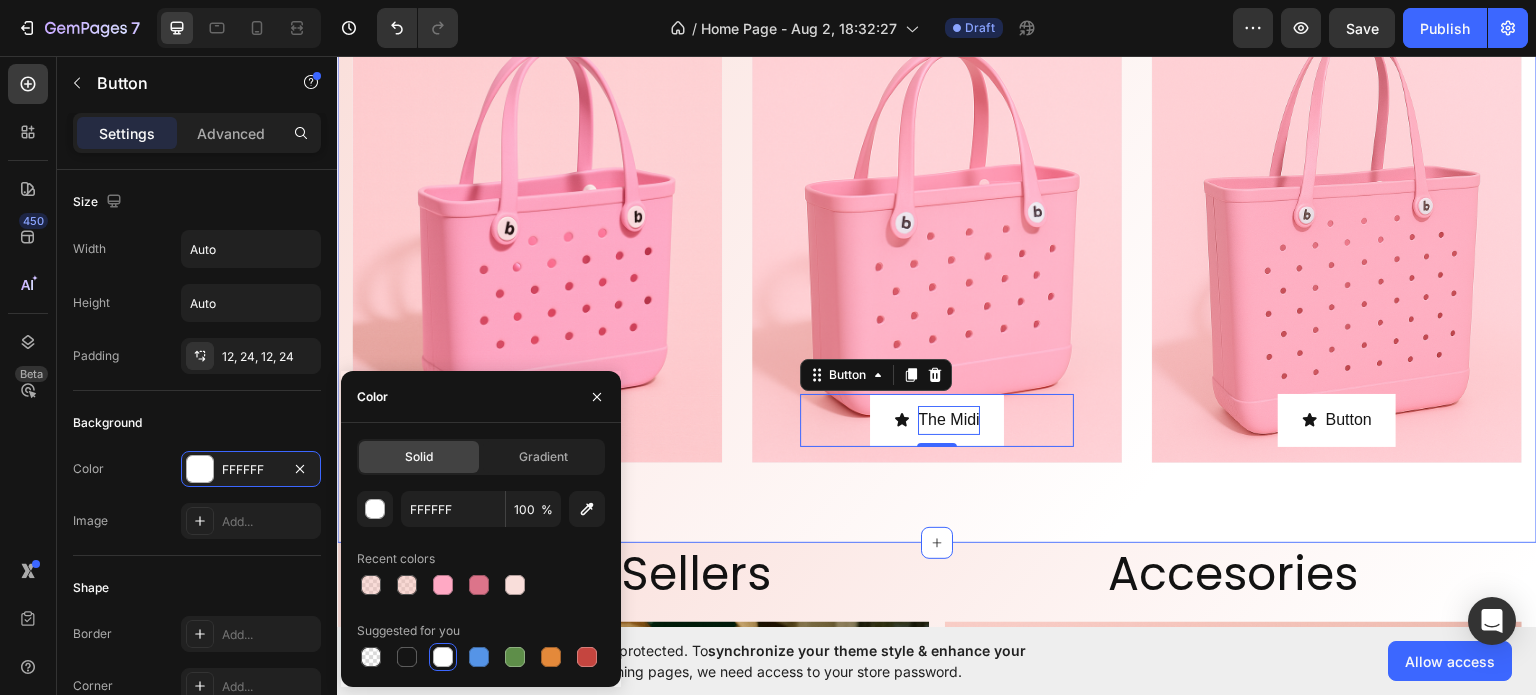 click on "Three Sizes. Endless Possibilities Heading
The Mini Button Row Hero Banner The Midi Button   0 Row Hero Banner Button Button Row Hero Banner Row Section 5" at bounding box center (937, 221) 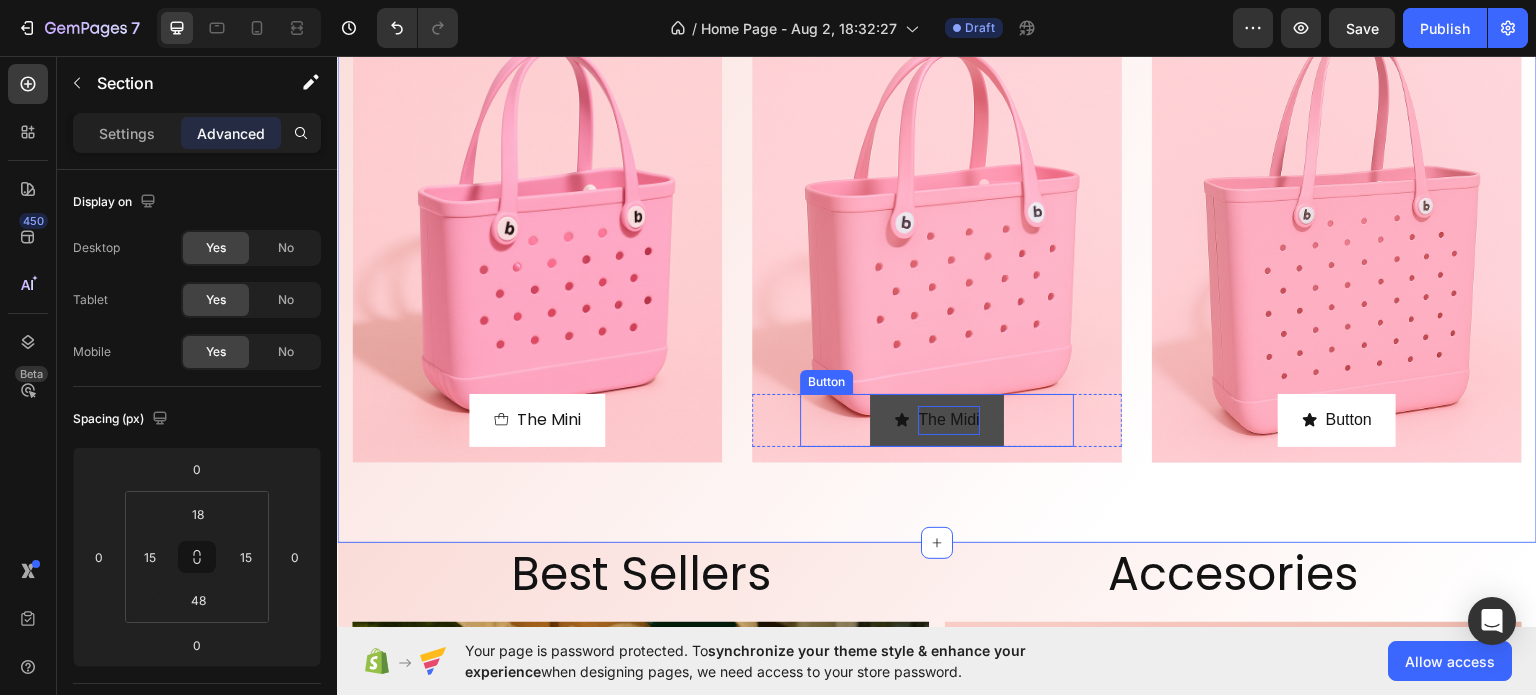click 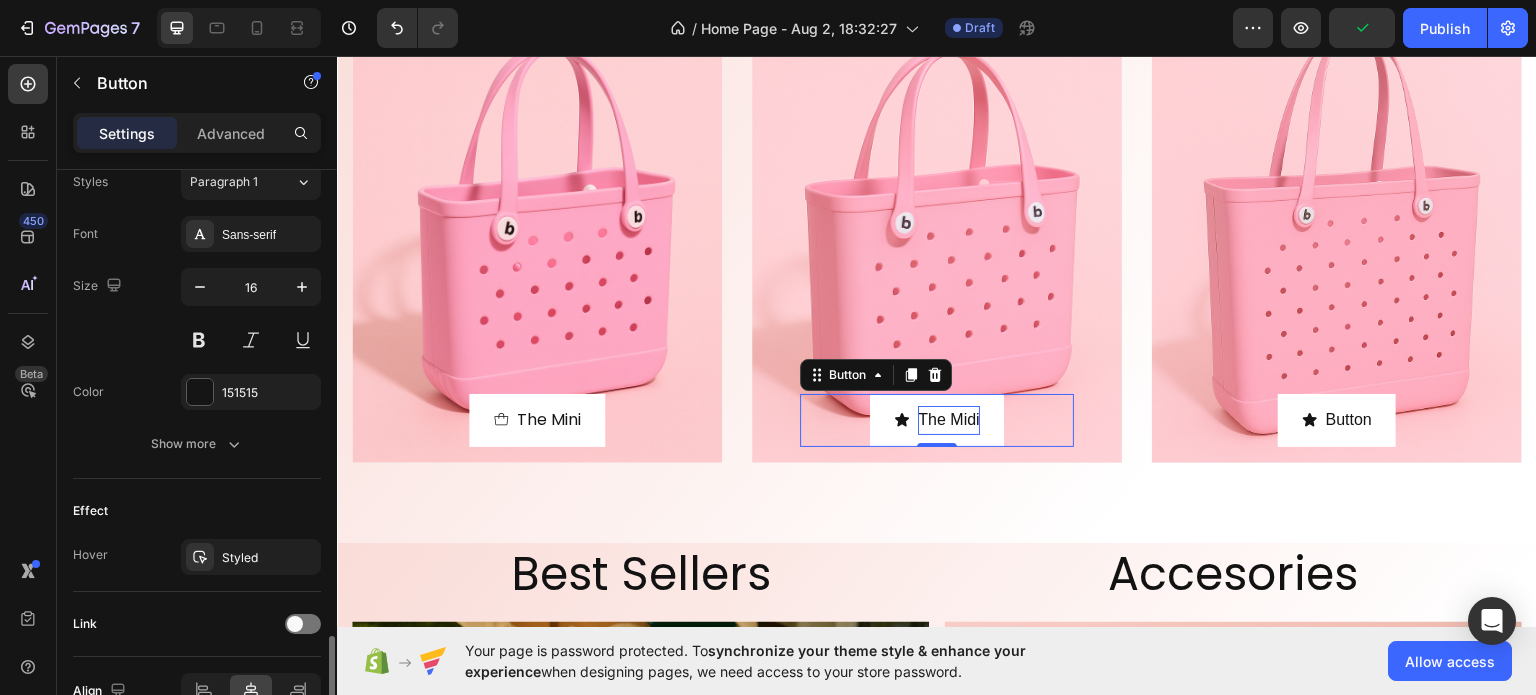 scroll, scrollTop: 1000, scrollLeft: 0, axis: vertical 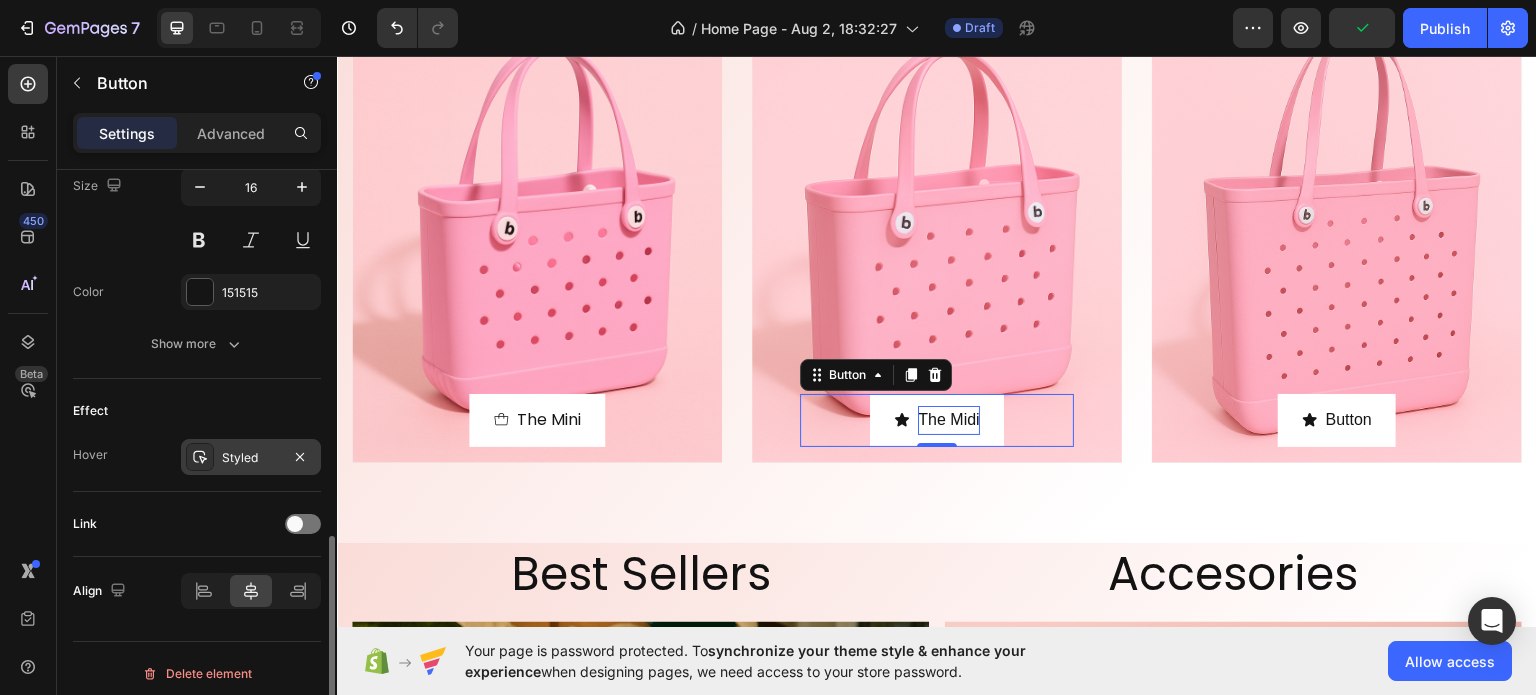 click on "Styled" at bounding box center (251, 457) 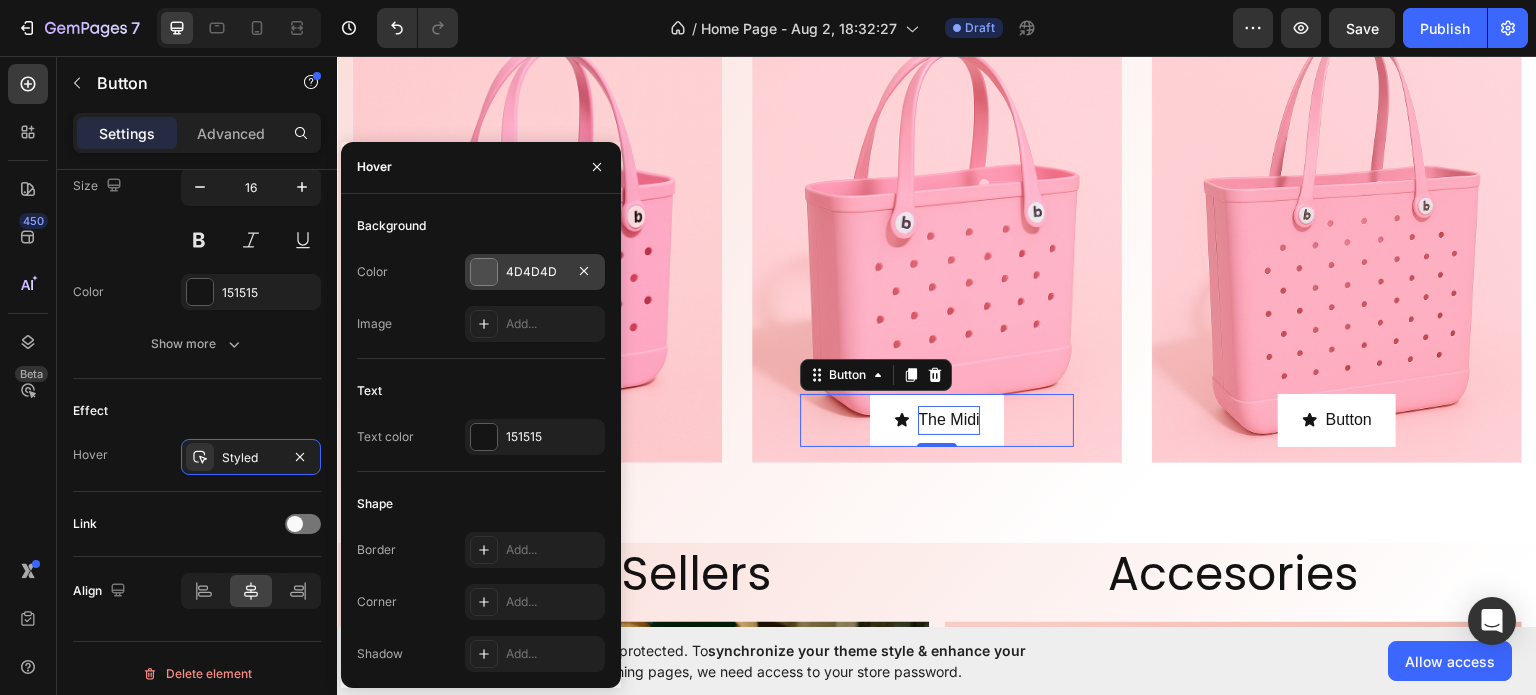 click on "4D4D4D" at bounding box center (535, 272) 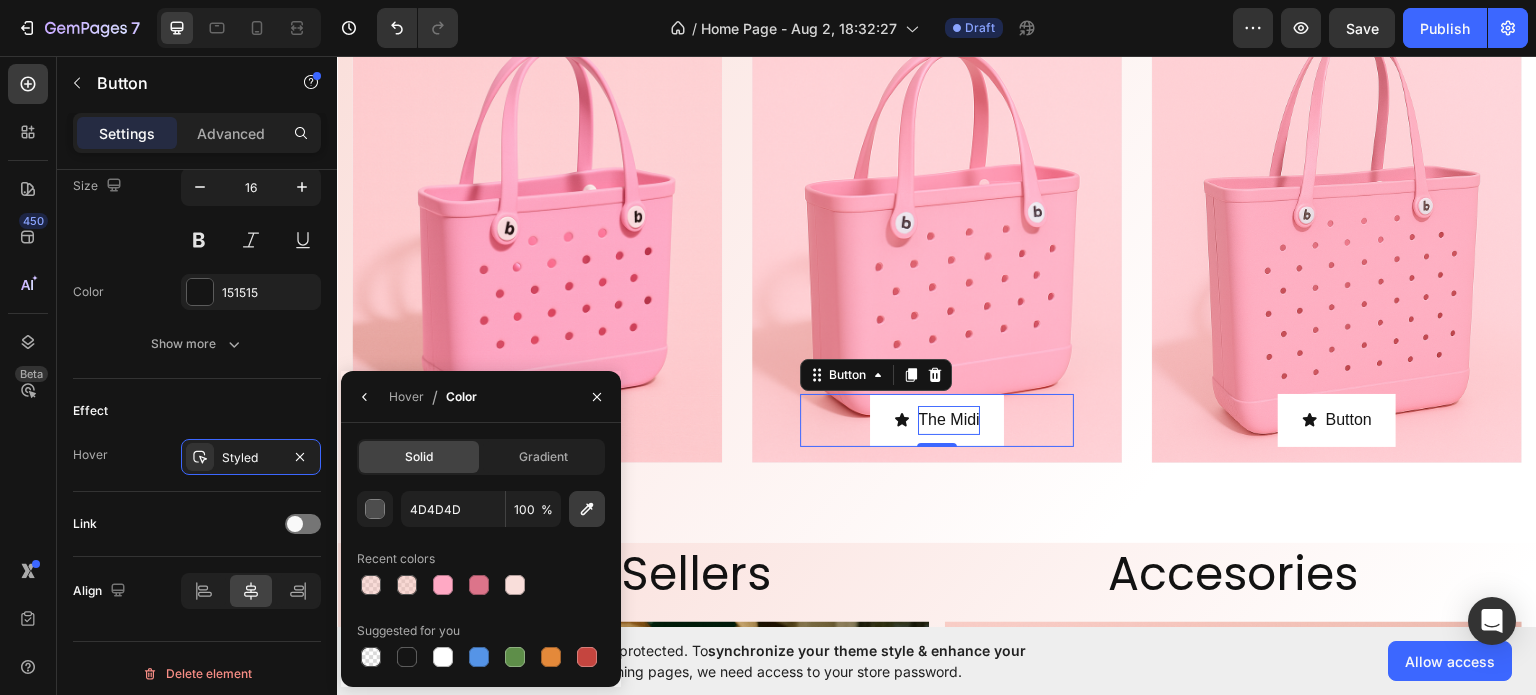 click 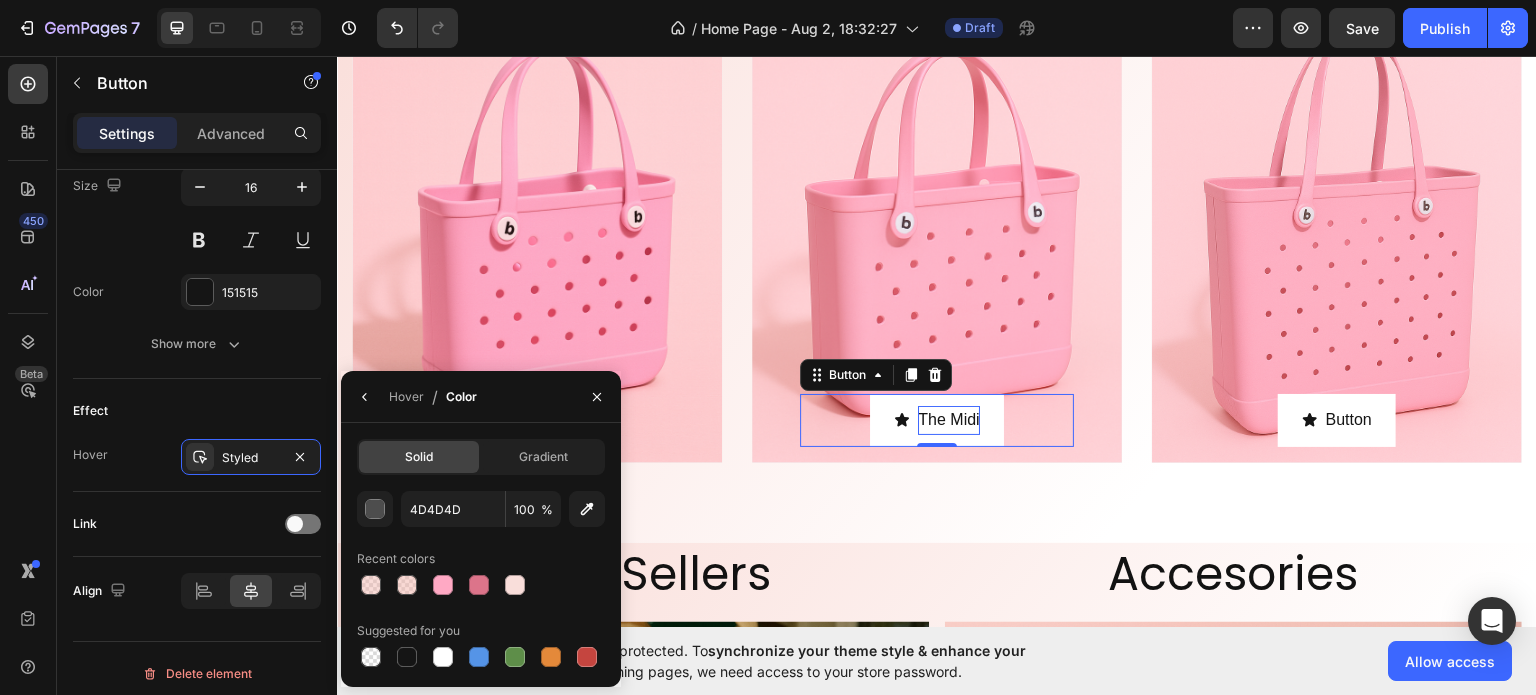 type on "FDA6C4" 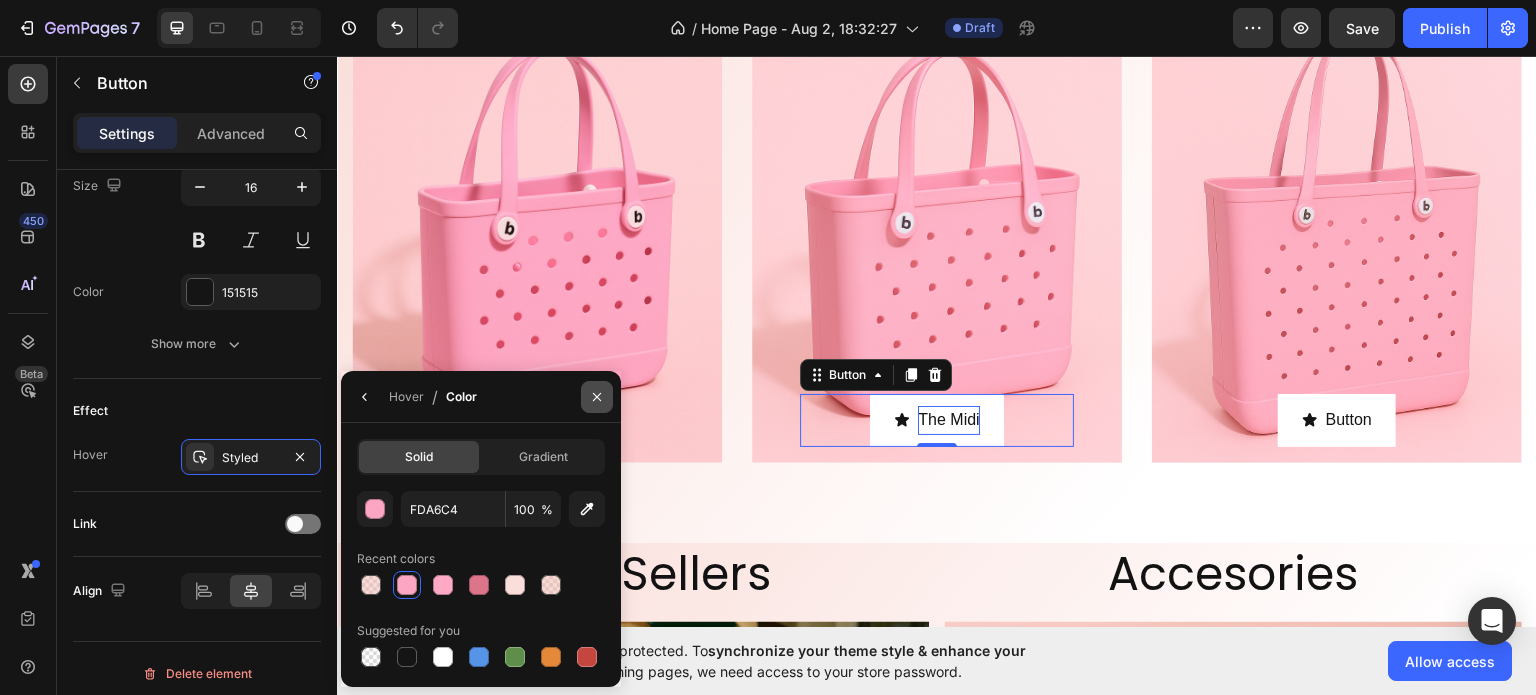 click at bounding box center (597, 397) 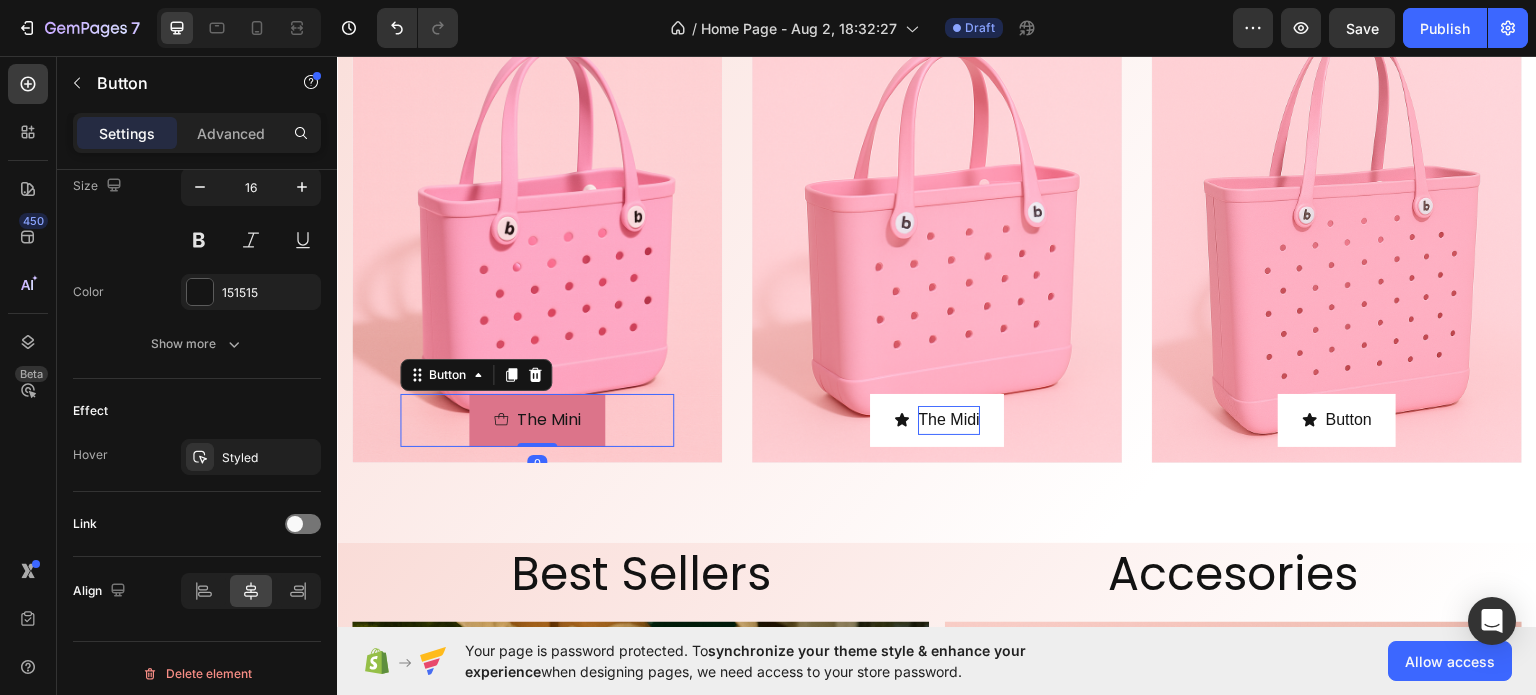 click on "The Mini" at bounding box center [537, 419] 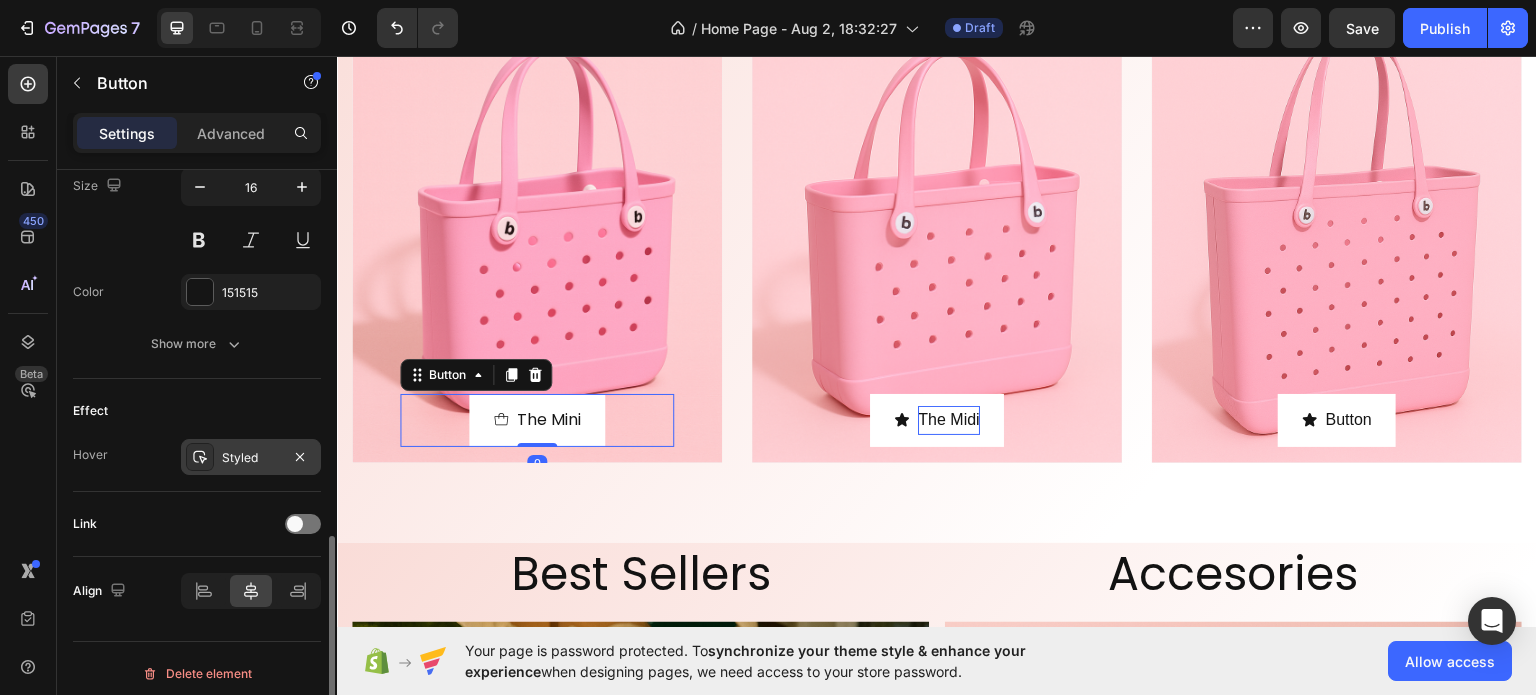 click on "Styled" at bounding box center (251, 457) 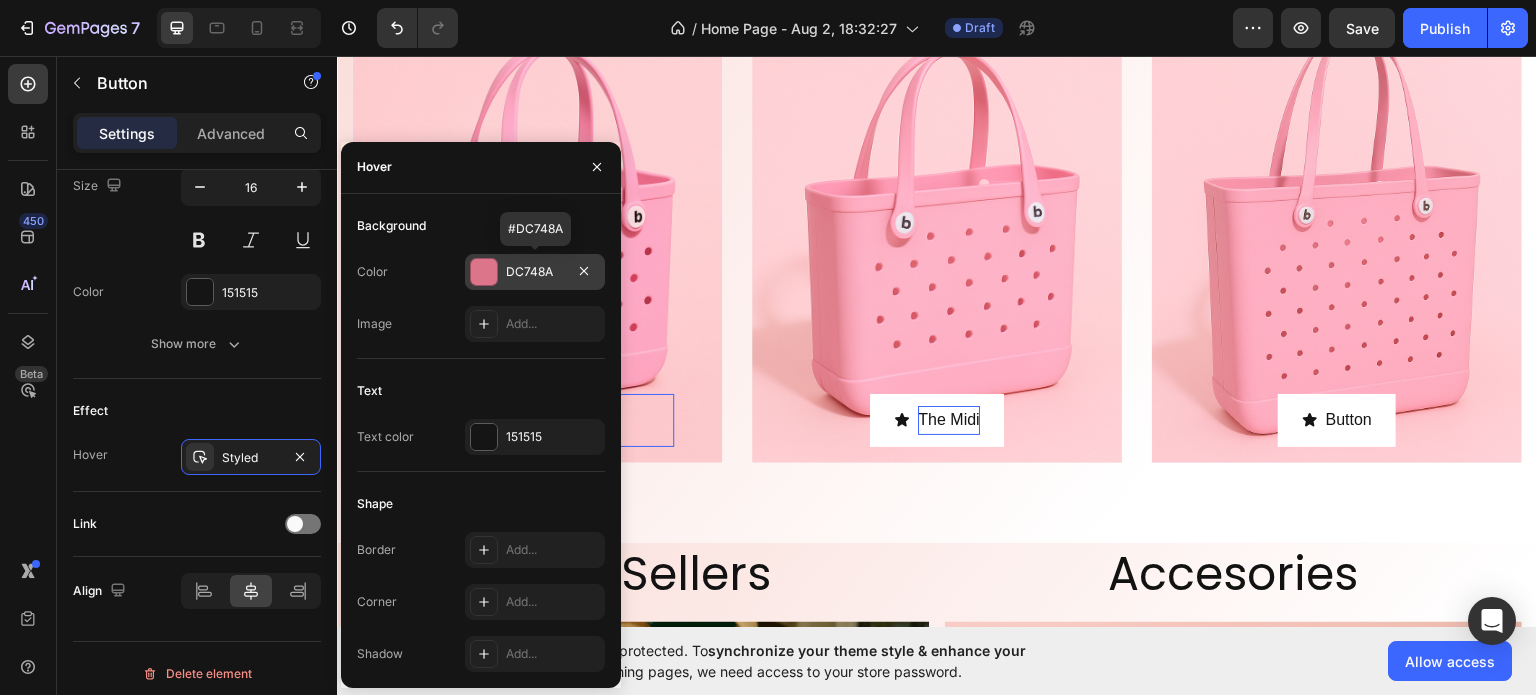 click on "DC748A" at bounding box center [535, 272] 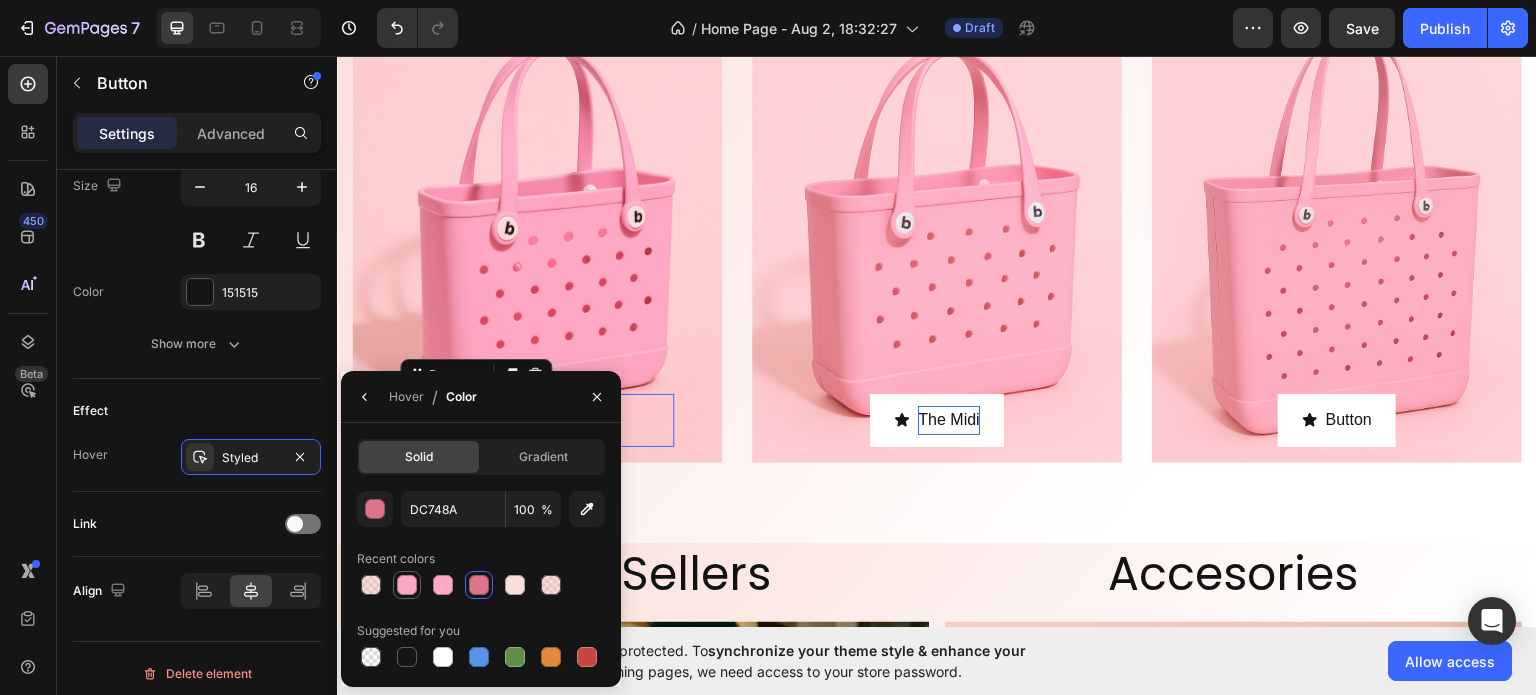 click at bounding box center [407, 585] 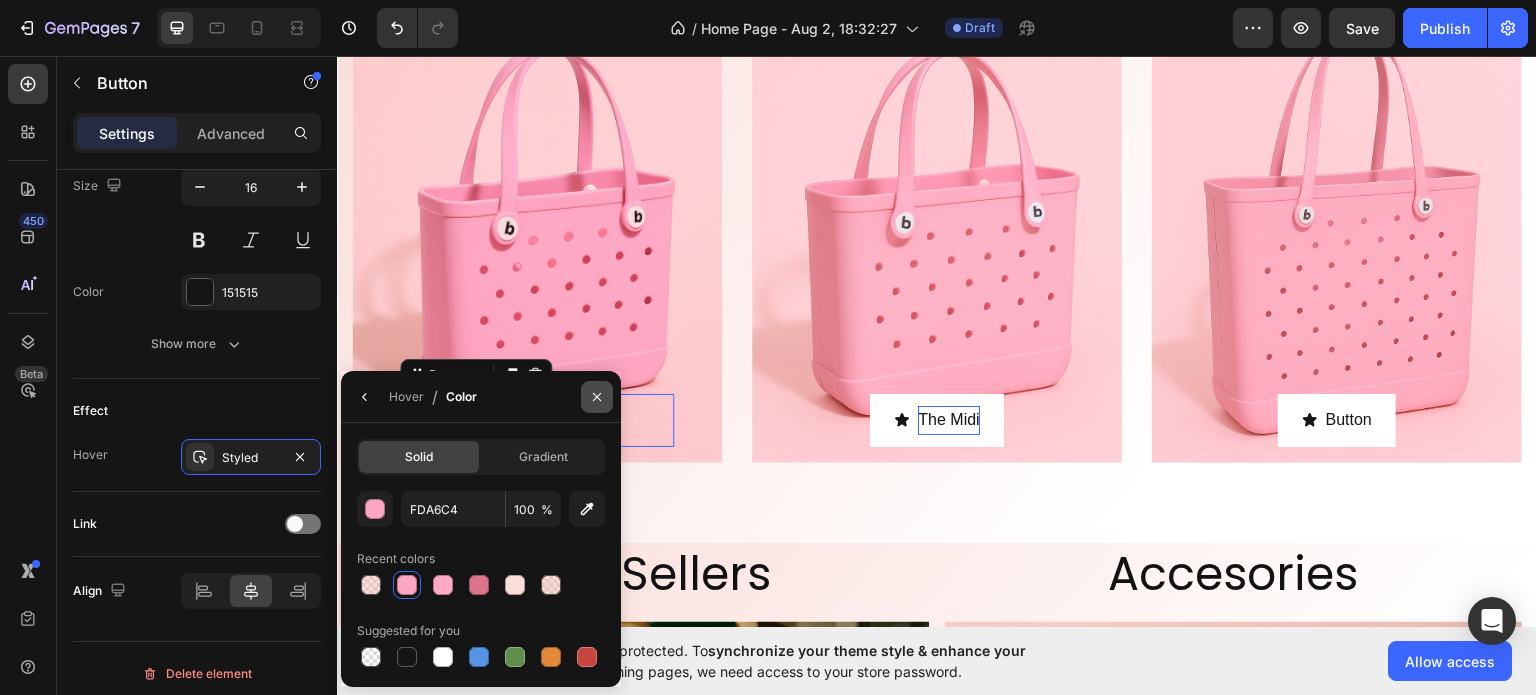 click 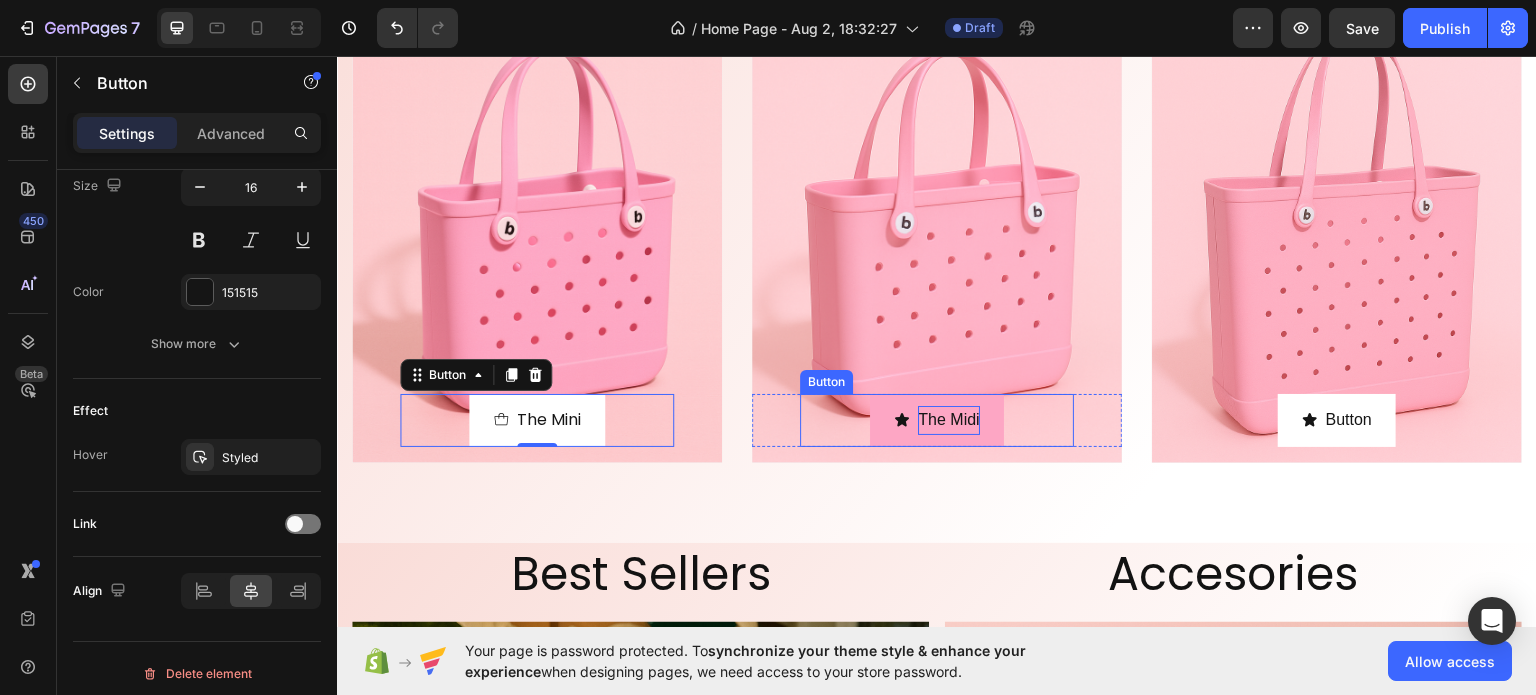 click 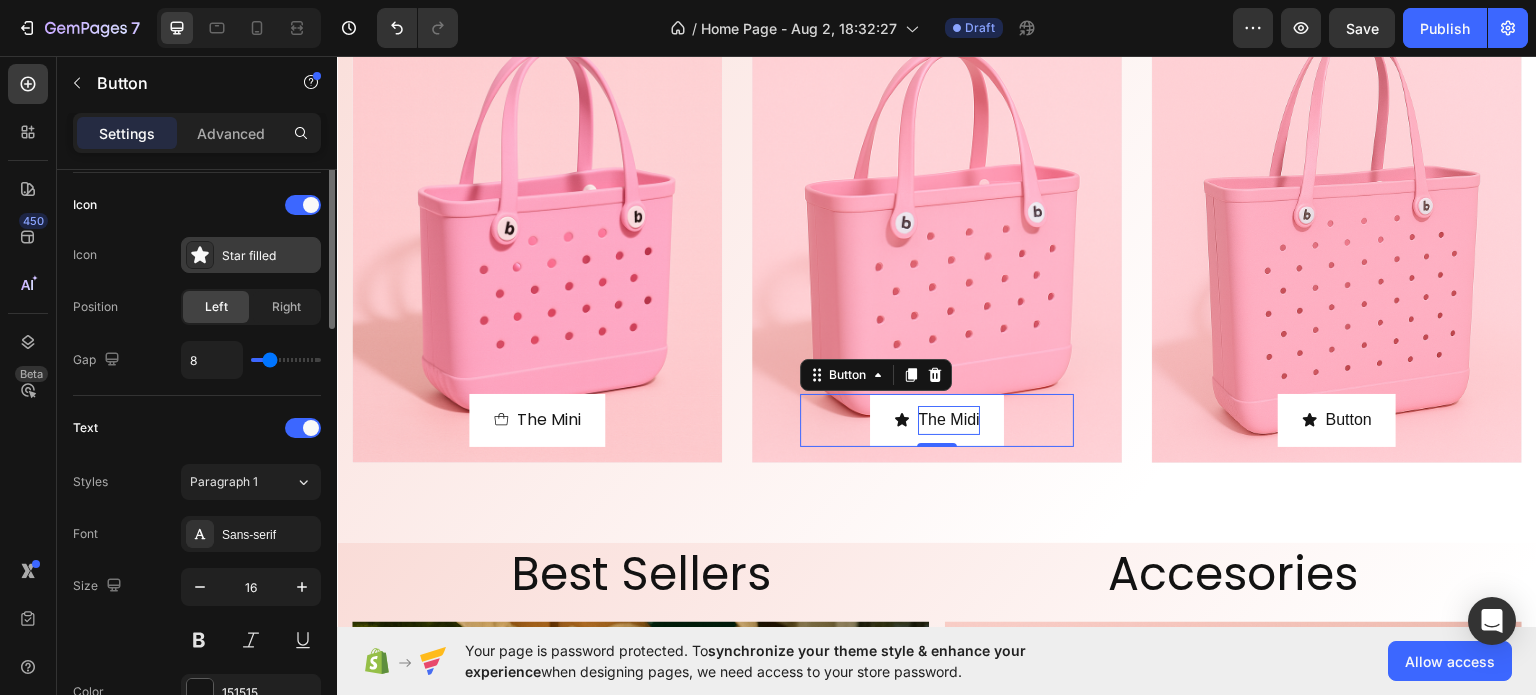 scroll, scrollTop: 400, scrollLeft: 0, axis: vertical 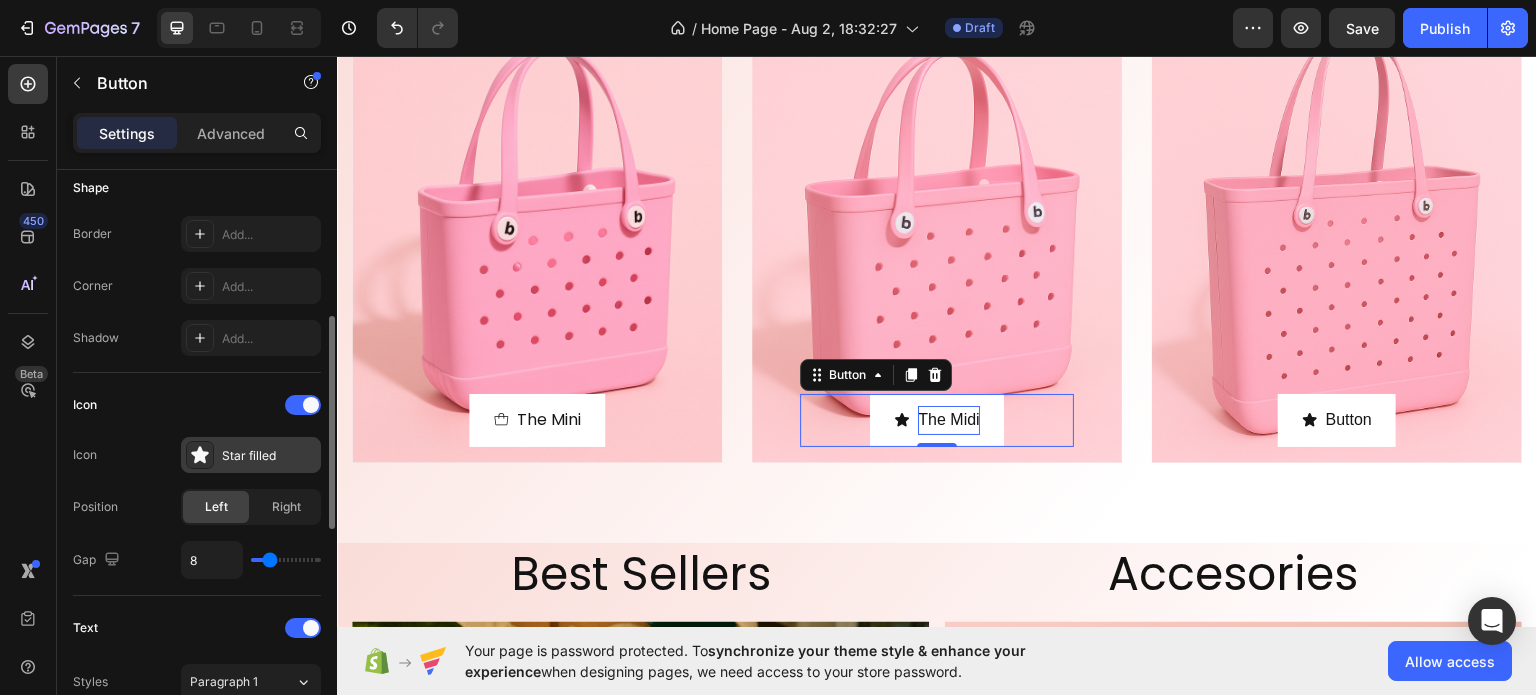 click on "Star filled" at bounding box center [251, 455] 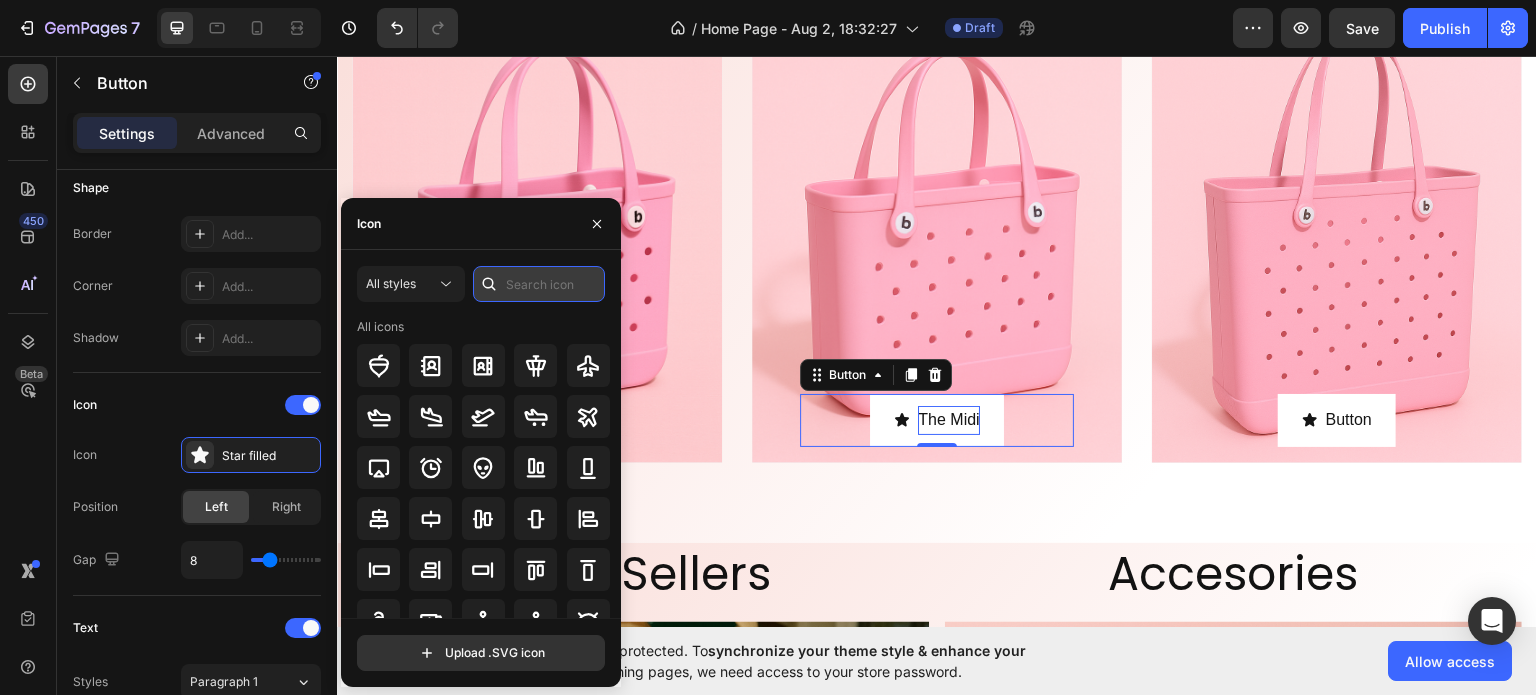 click at bounding box center (539, 284) 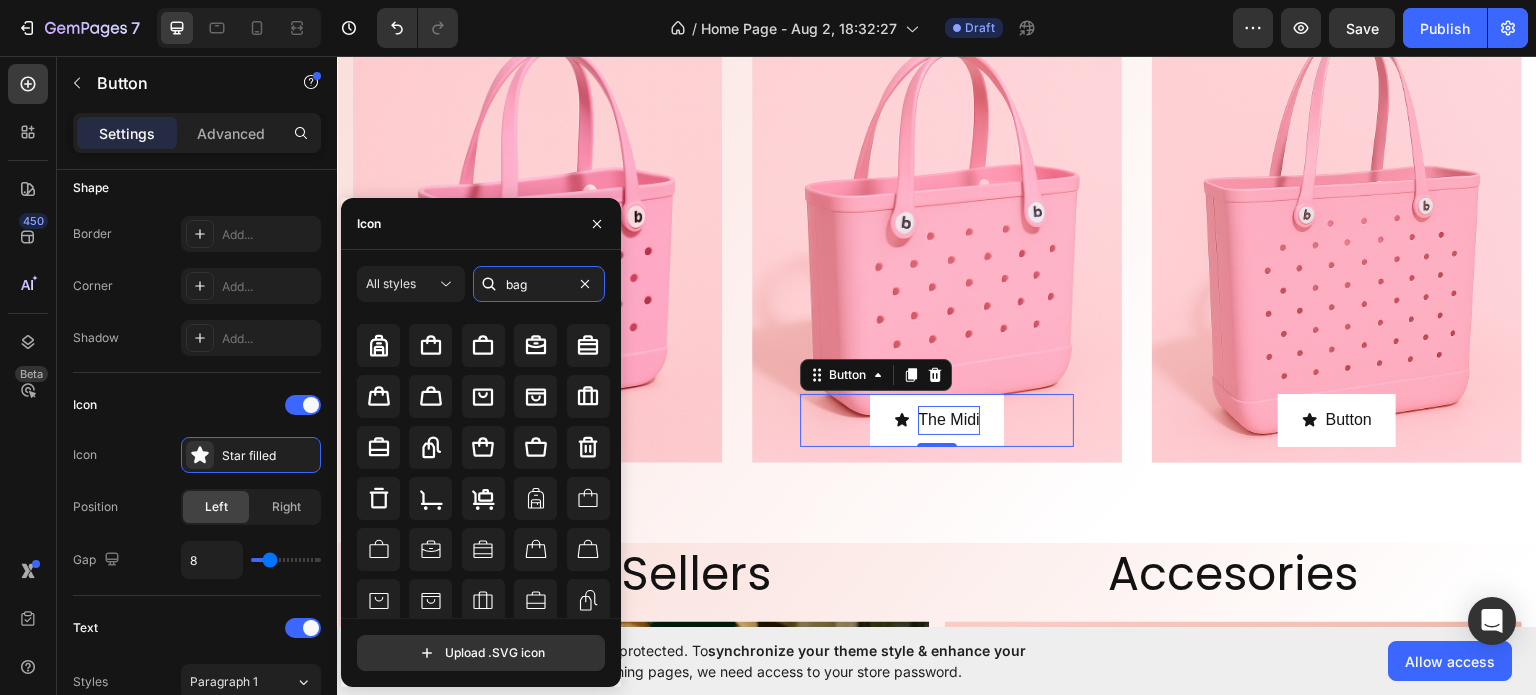 scroll, scrollTop: 0, scrollLeft: 0, axis: both 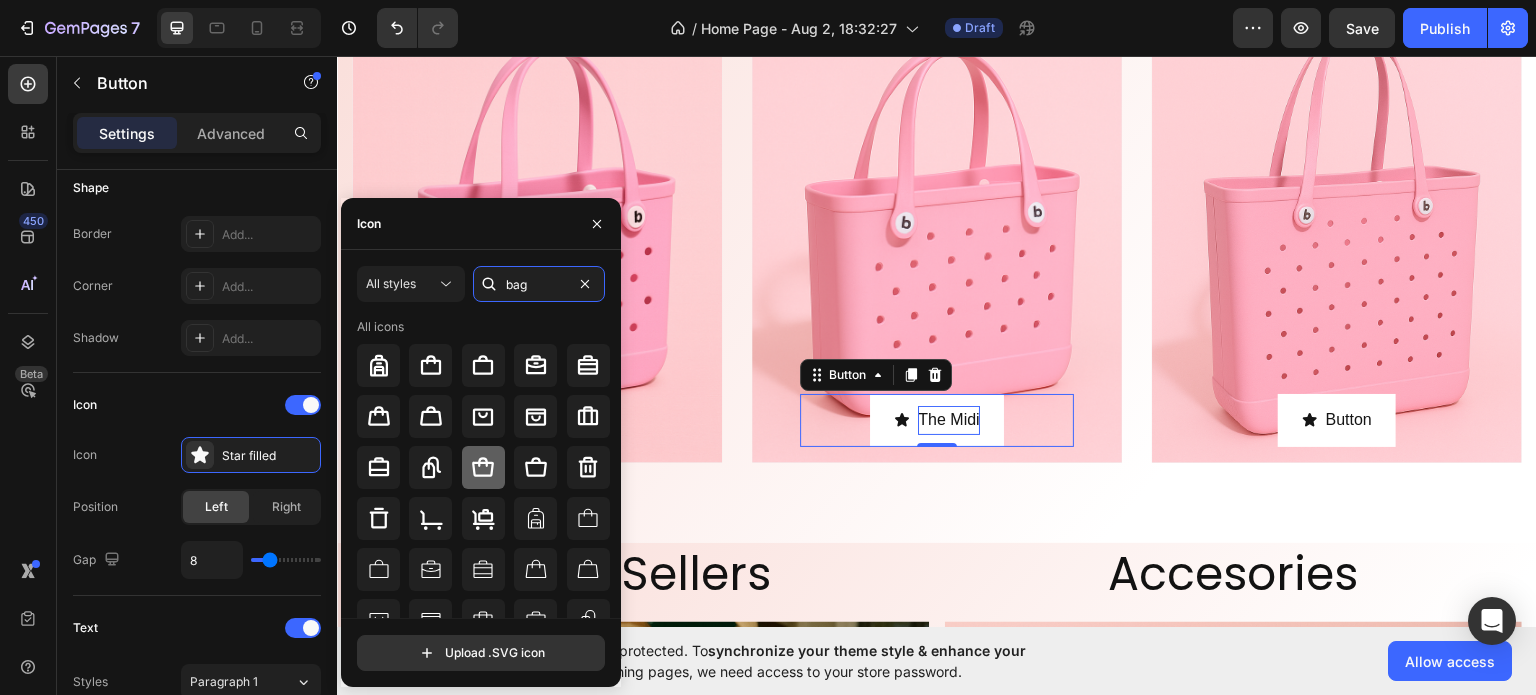 type on "bag" 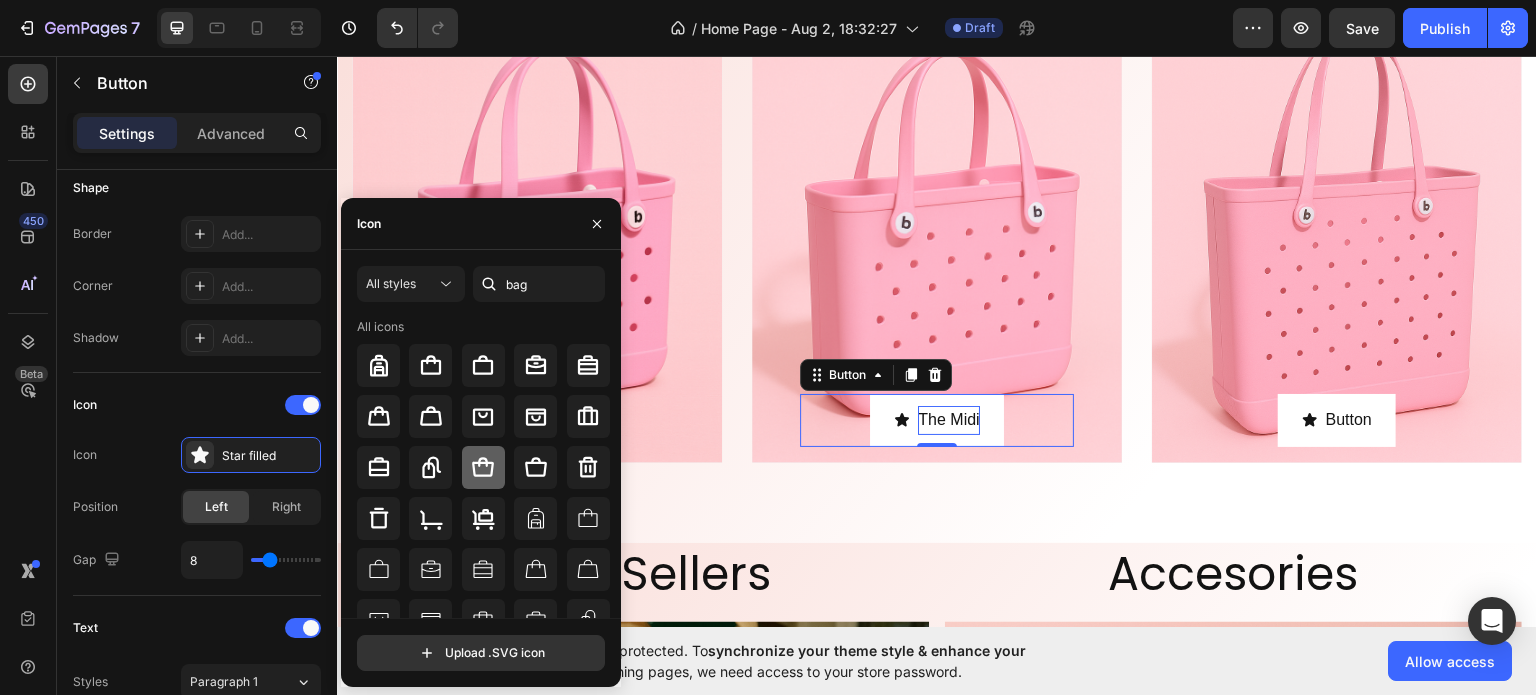 click 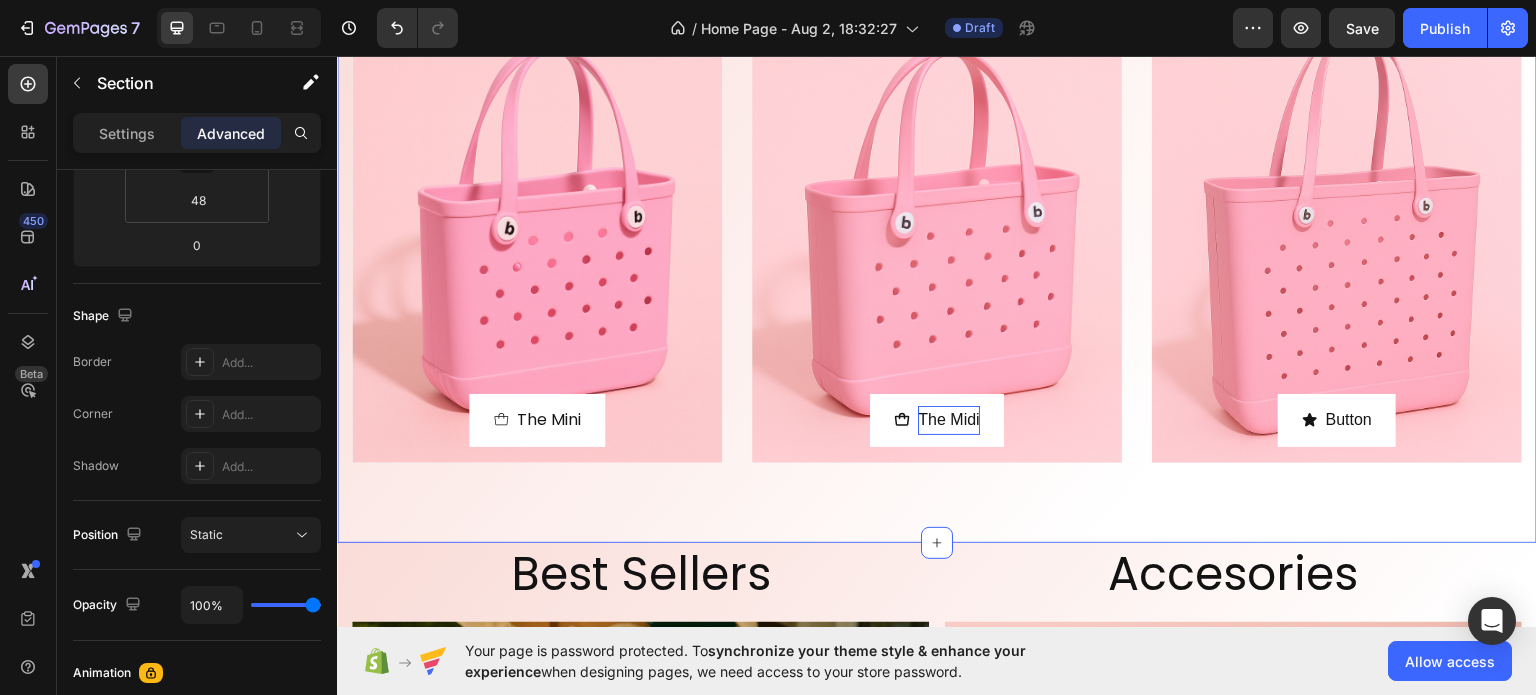 click on "Three Sizes. Endless Possibilities Heading
The Mini Button Row Hero Banner
The Midi Button Row Hero Banner Button Button Row Hero Banner Row Section 5   You can create reusable sections Create Theme Section AI Content Write with GemAI What would you like to describe here? Tone and Voice Persuasive Product Show more Generate" at bounding box center (937, 221) 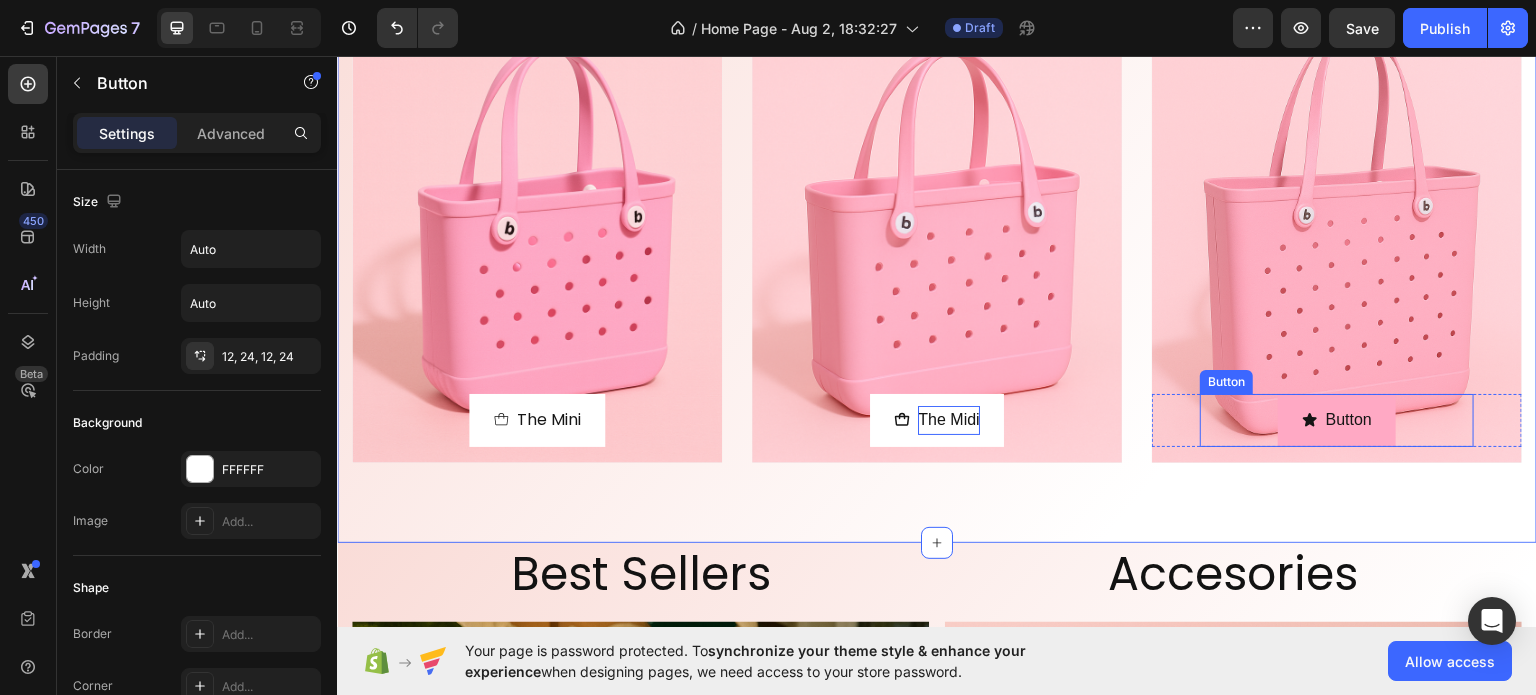 click 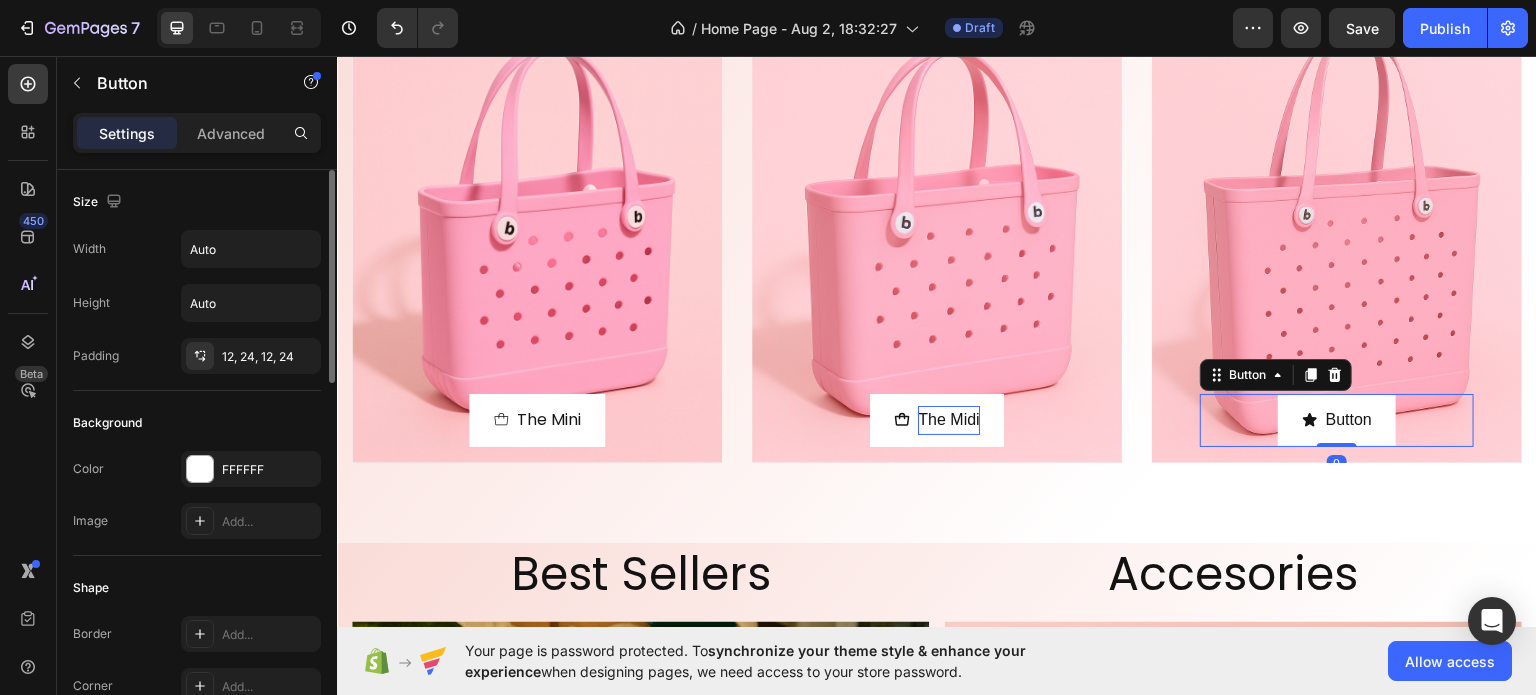 scroll, scrollTop: 400, scrollLeft: 0, axis: vertical 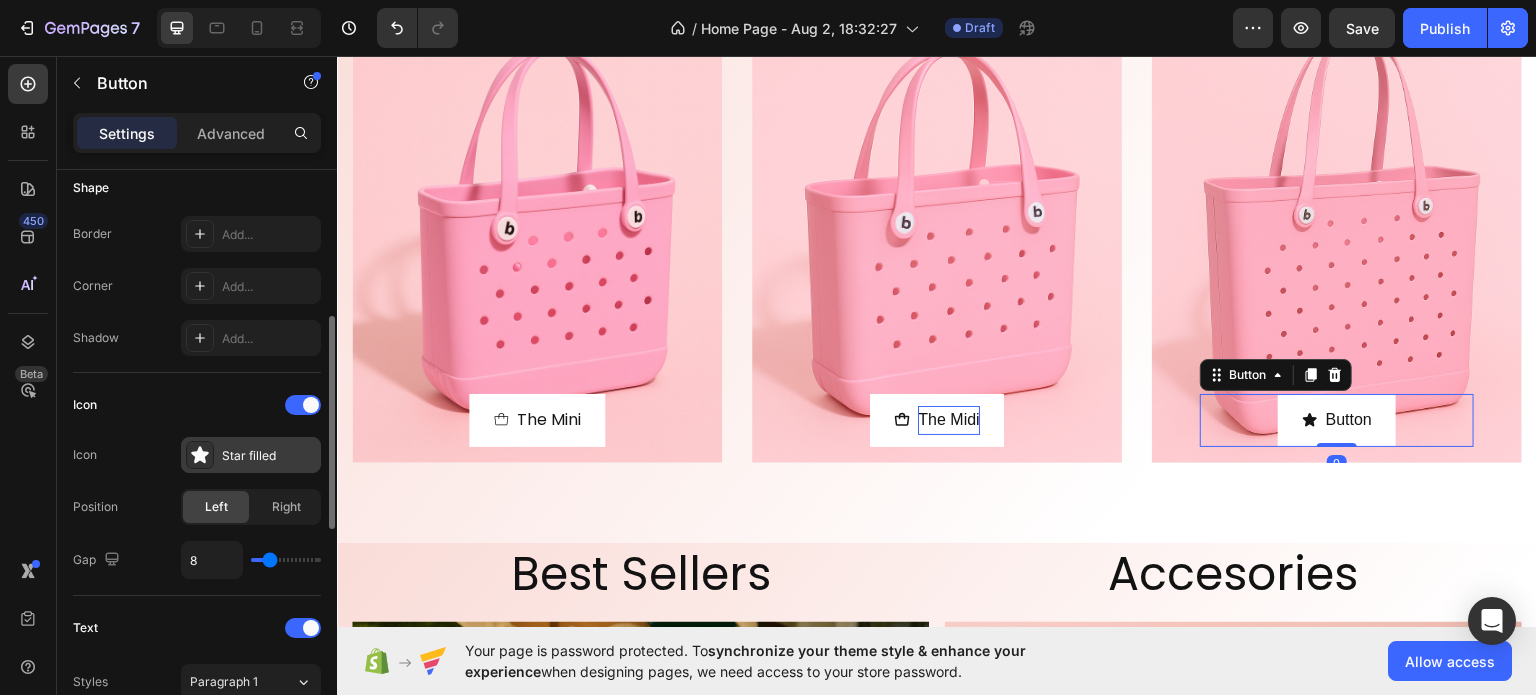 click on "Star filled" at bounding box center [269, 456] 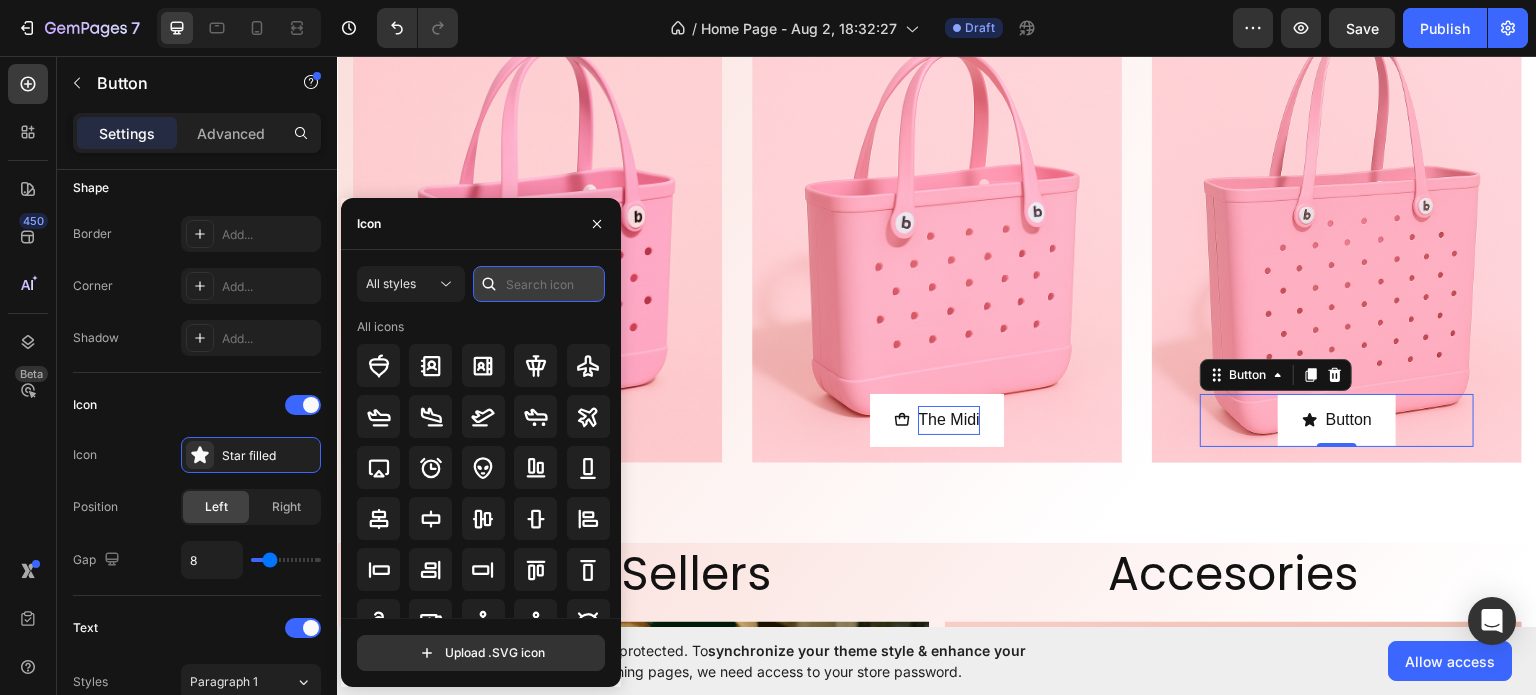 click at bounding box center (539, 284) 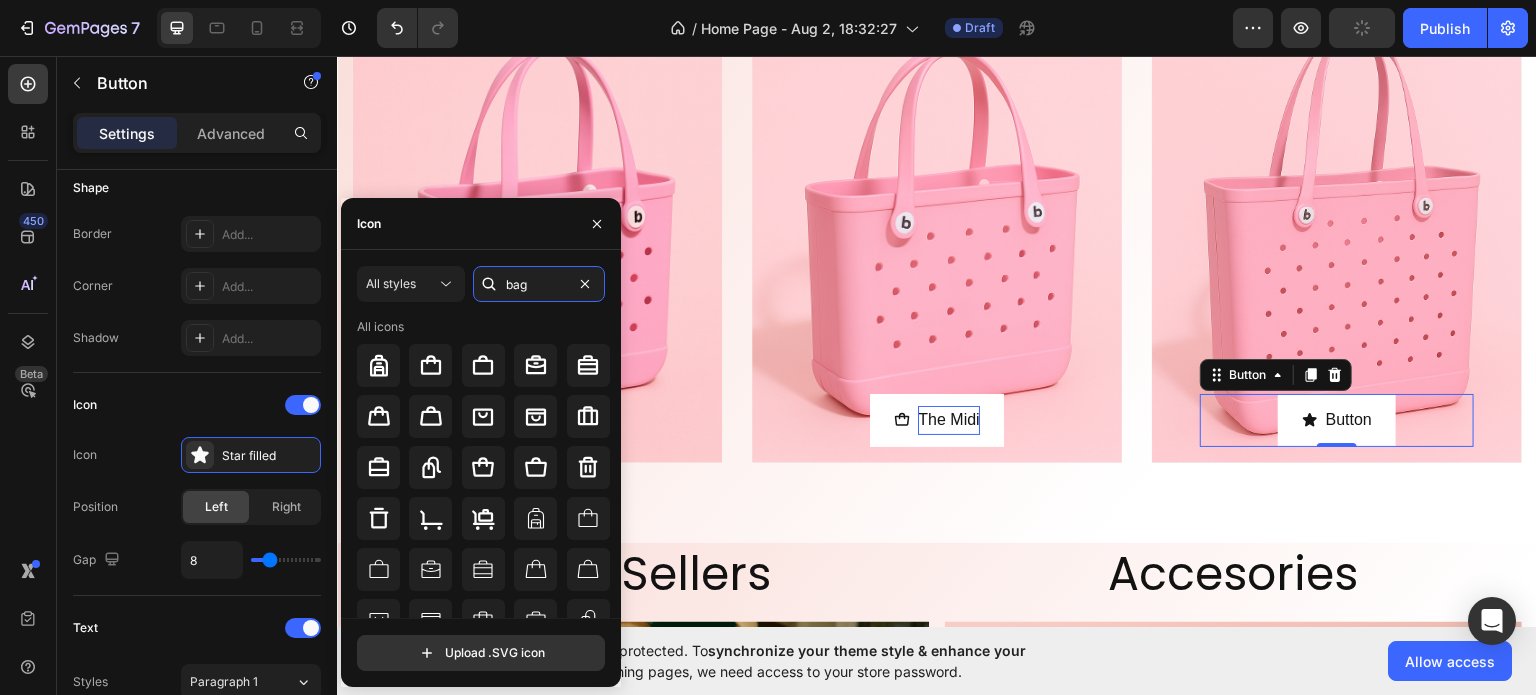 drag, startPoint x: 548, startPoint y: 287, endPoint x: 468, endPoint y: 279, distance: 80.399 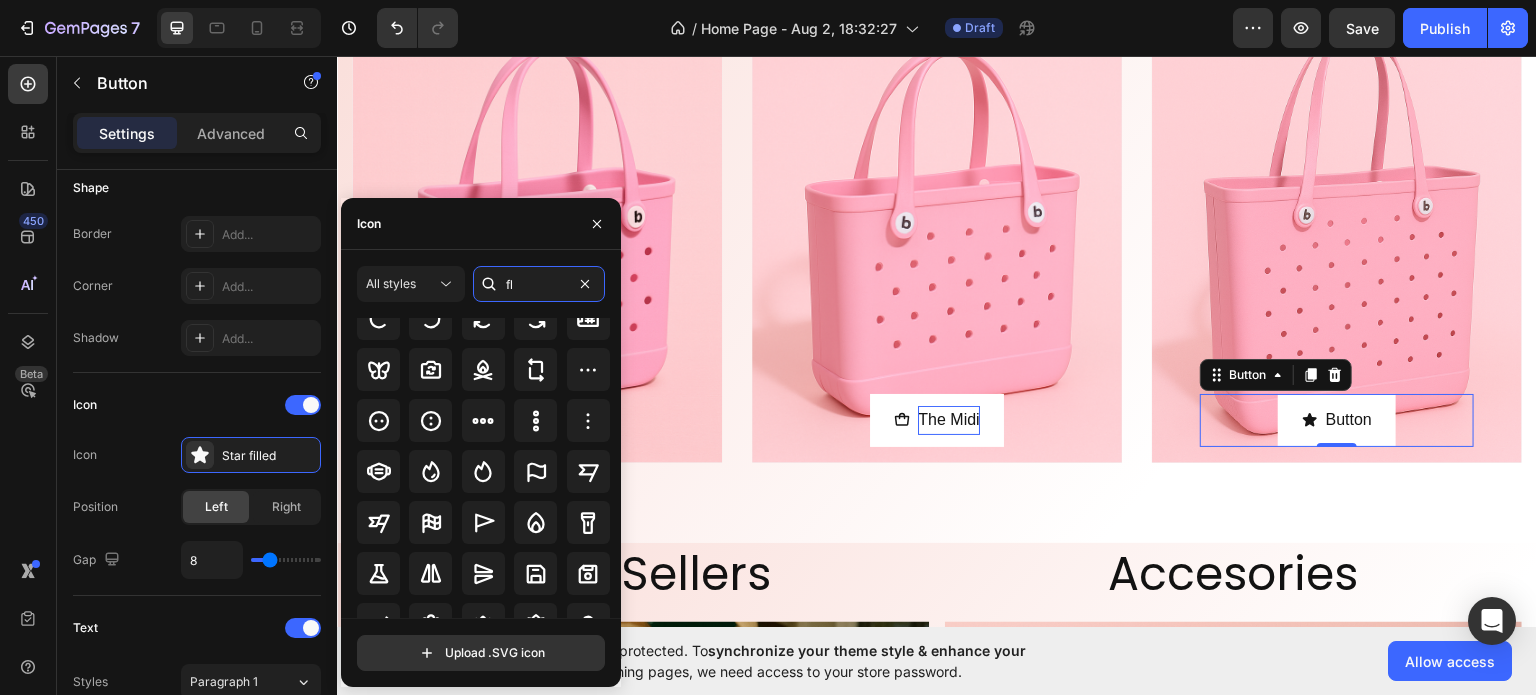 scroll, scrollTop: 220, scrollLeft: 0, axis: vertical 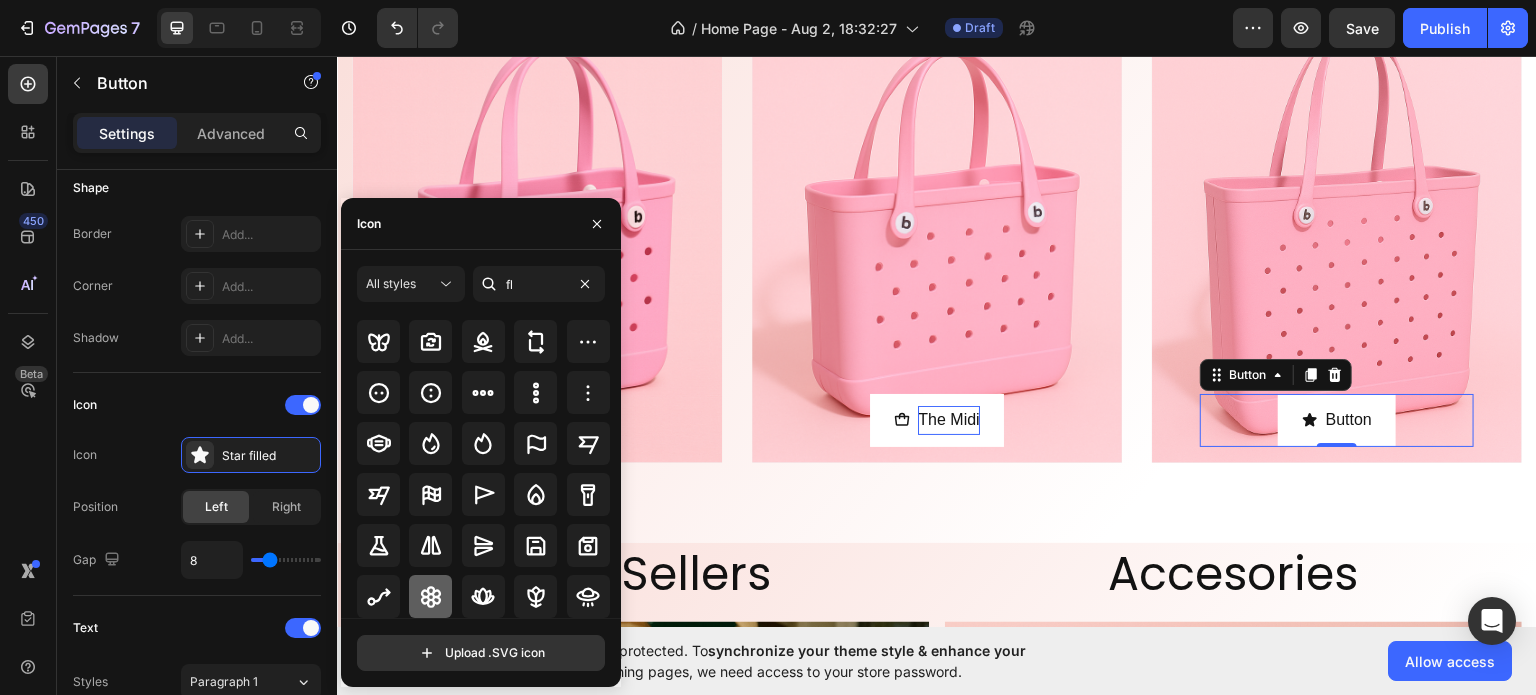 click 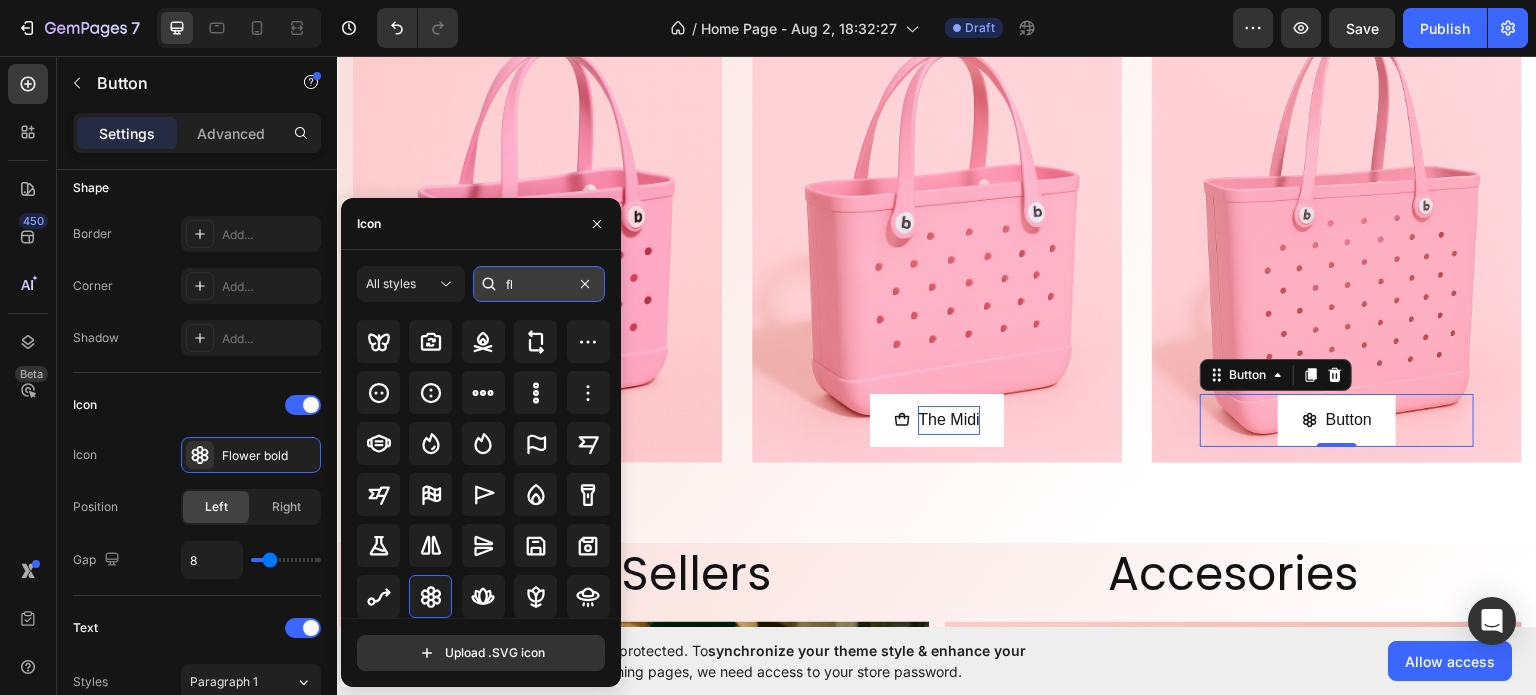 click on "fl" at bounding box center (539, 284) 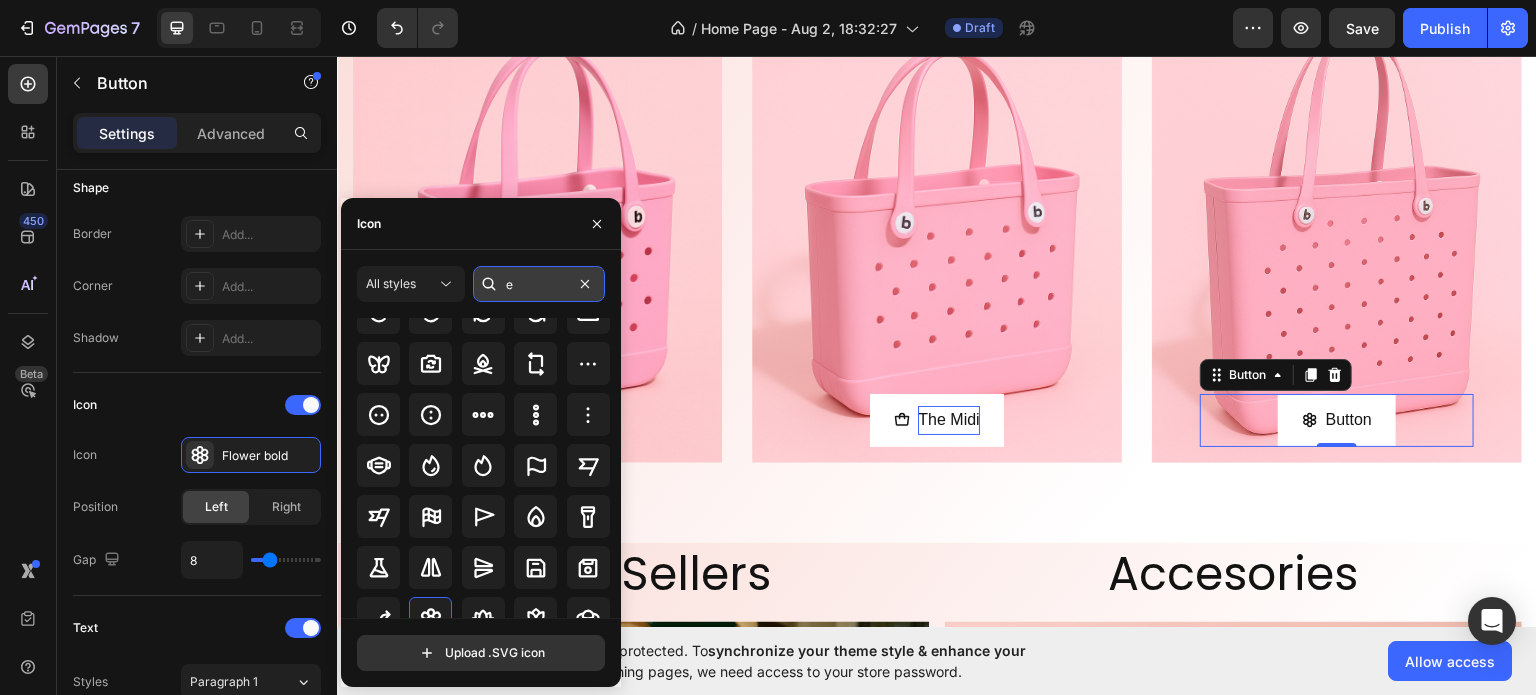 scroll, scrollTop: 0, scrollLeft: 0, axis: both 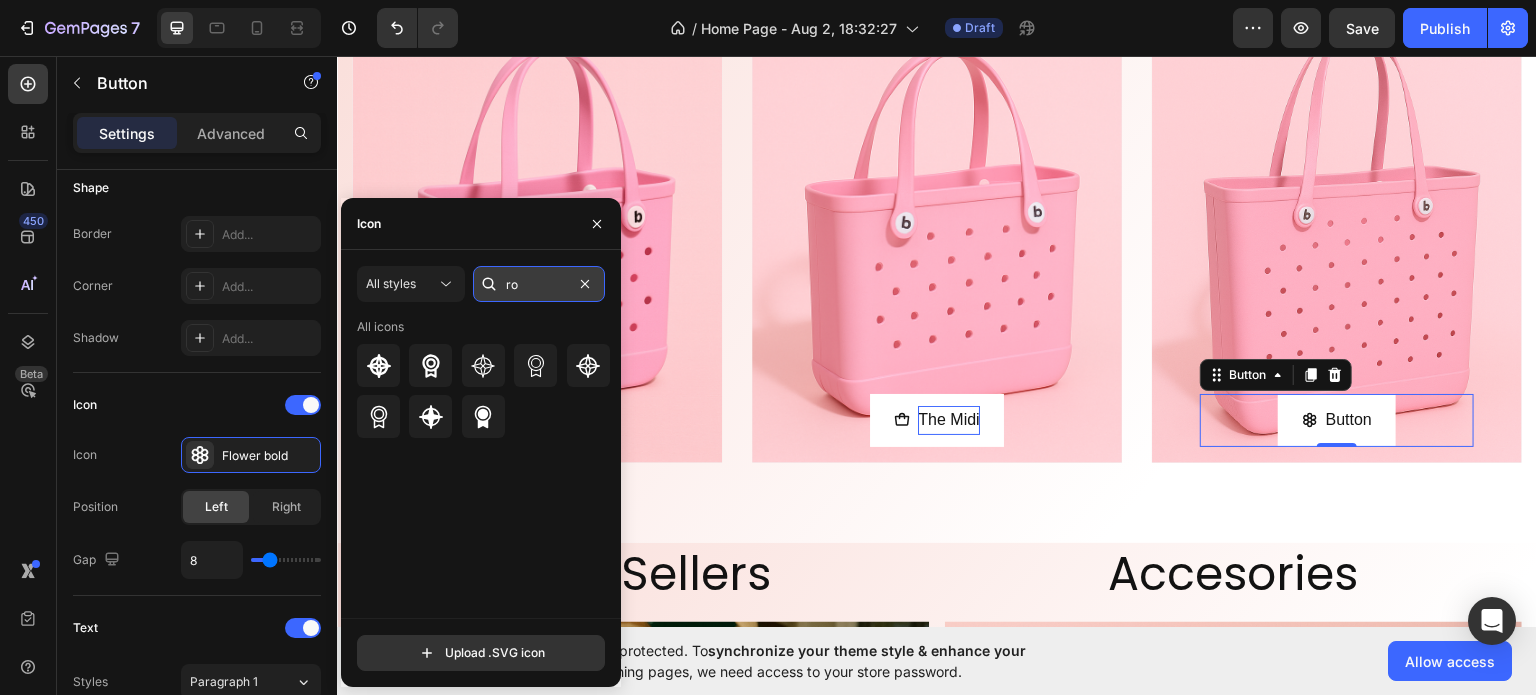 type on "r" 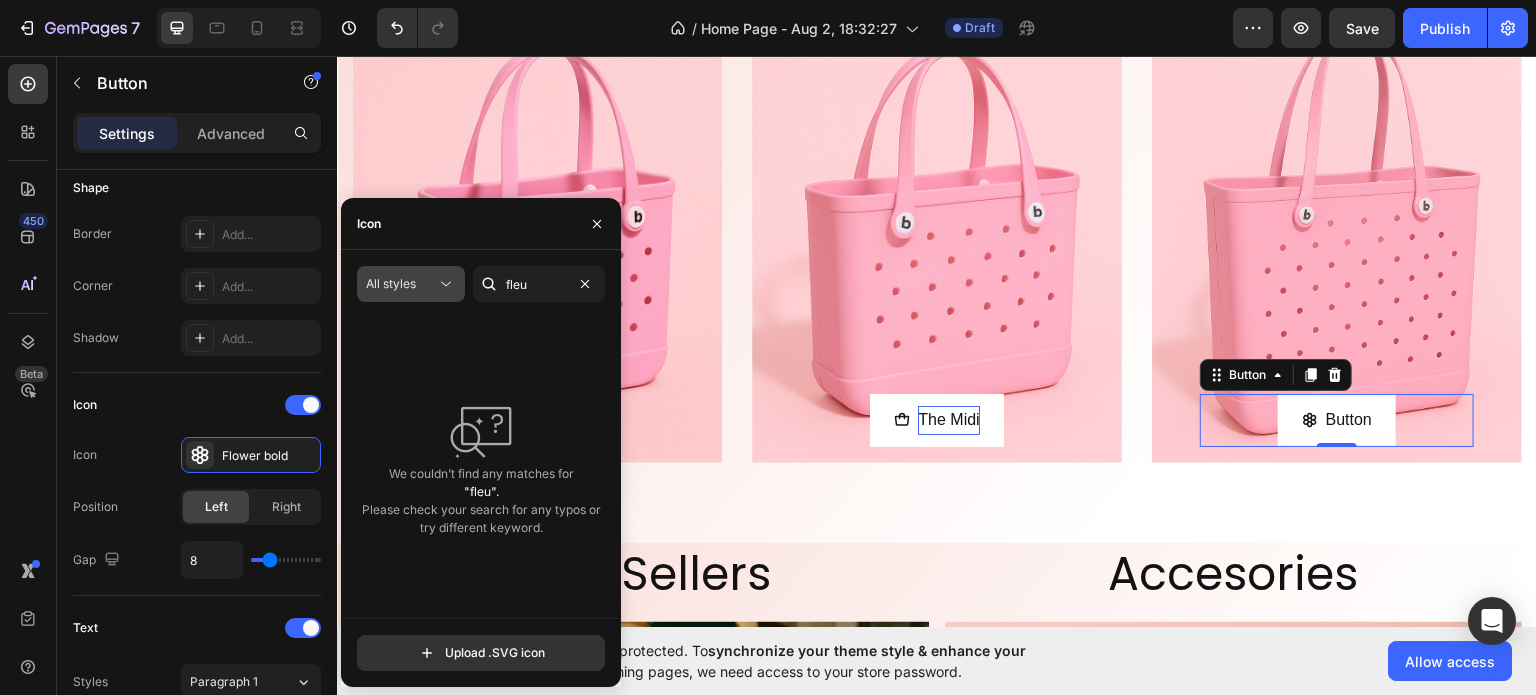 click 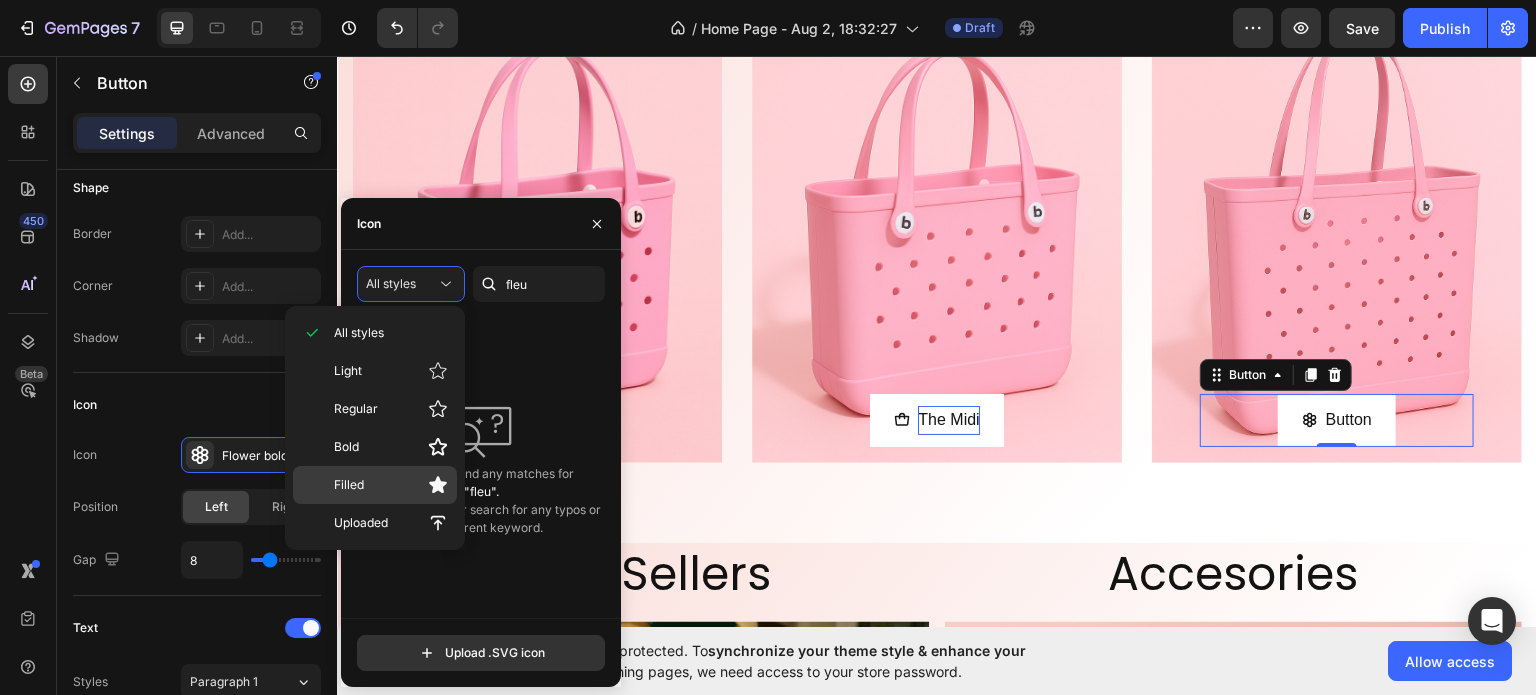 click on "Filled" at bounding box center (391, 485) 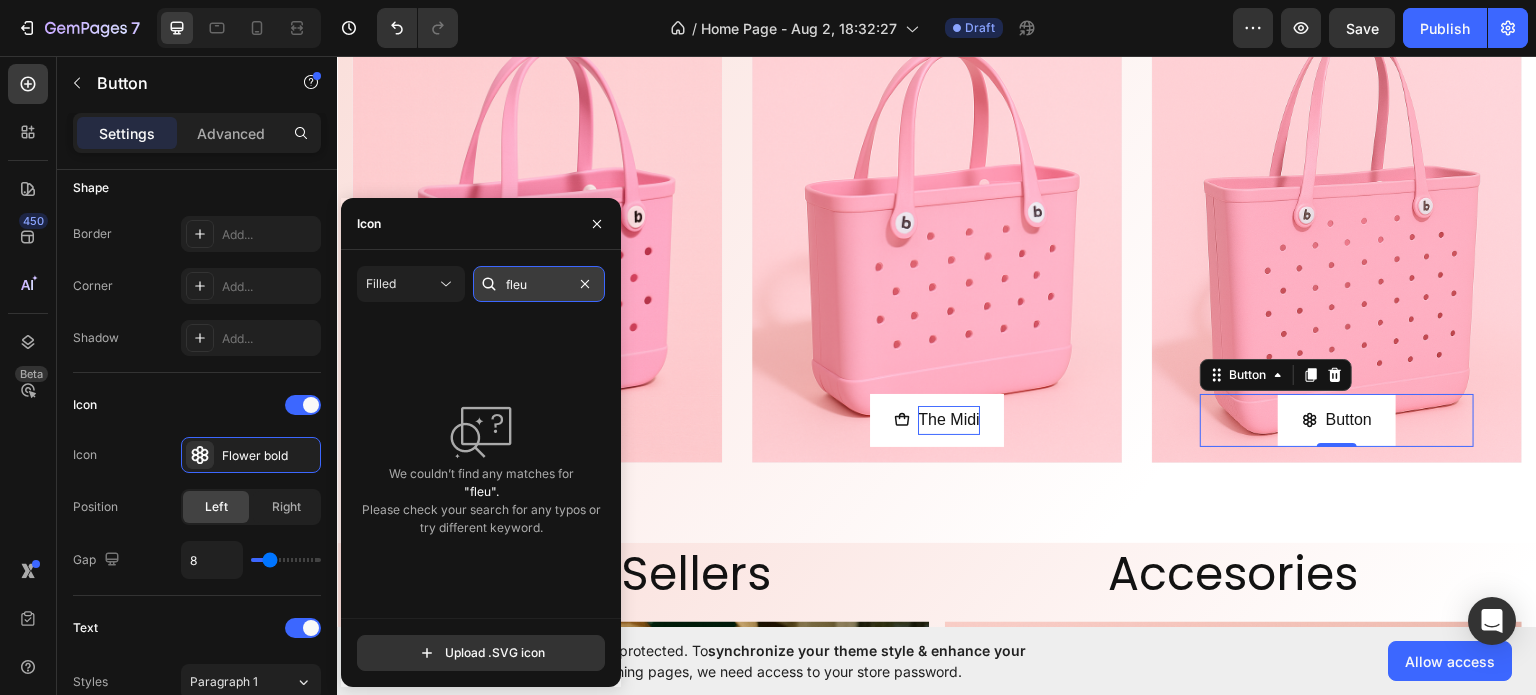 click on "fleu" at bounding box center [539, 284] 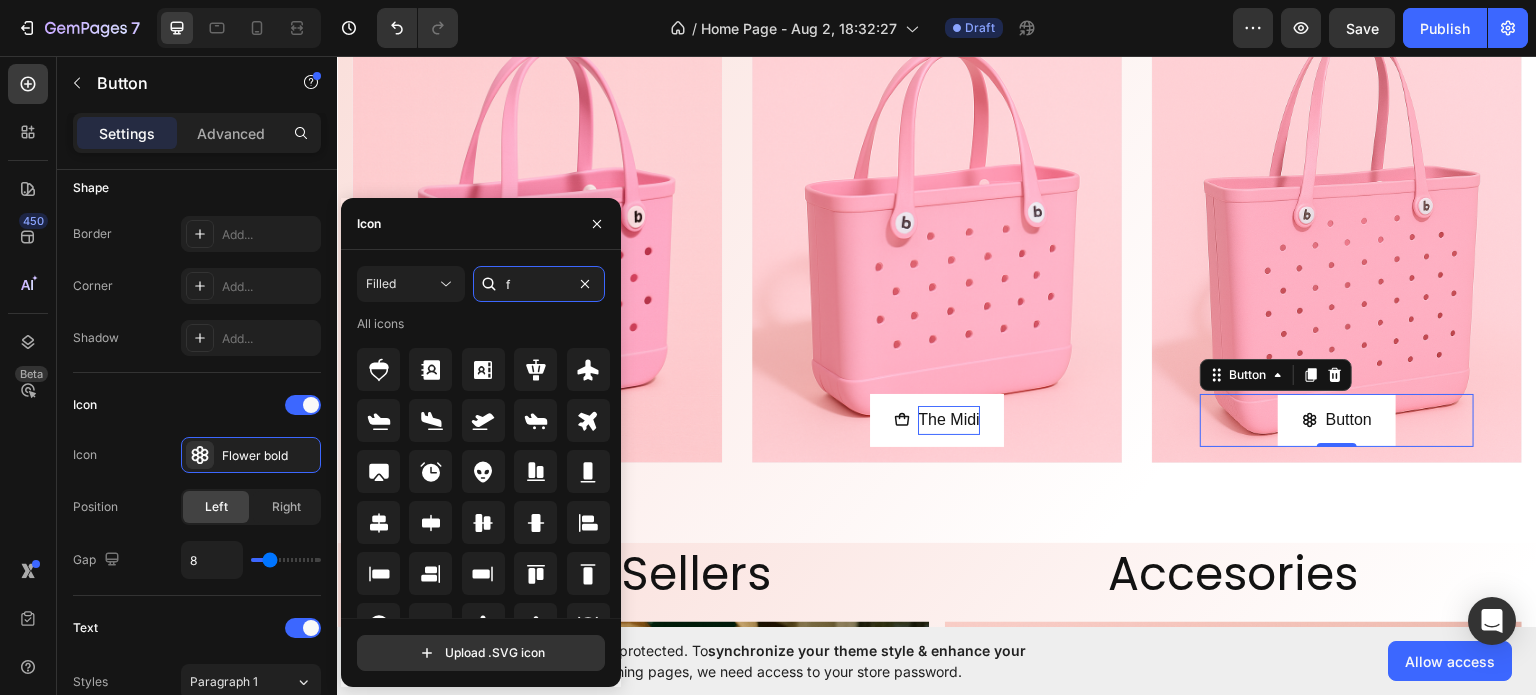 scroll, scrollTop: 0, scrollLeft: 0, axis: both 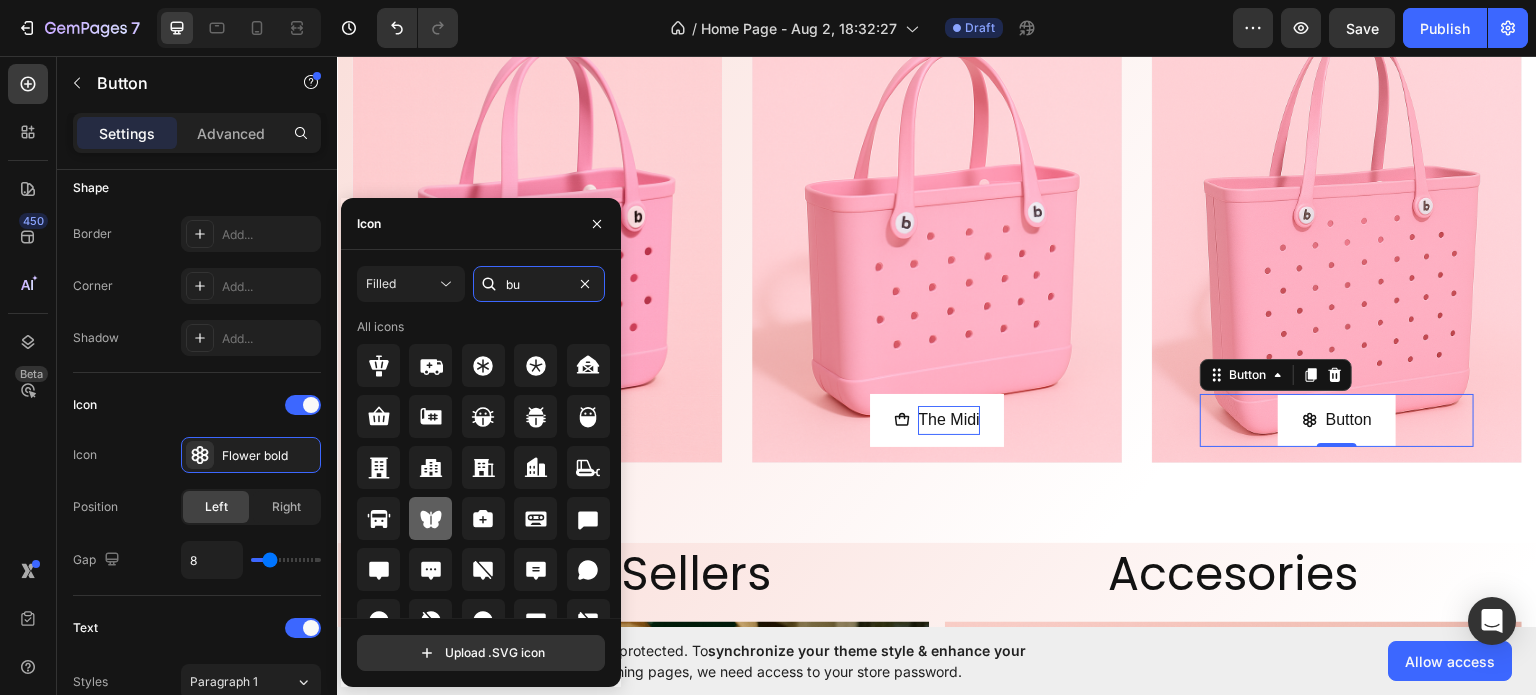 type on "bu" 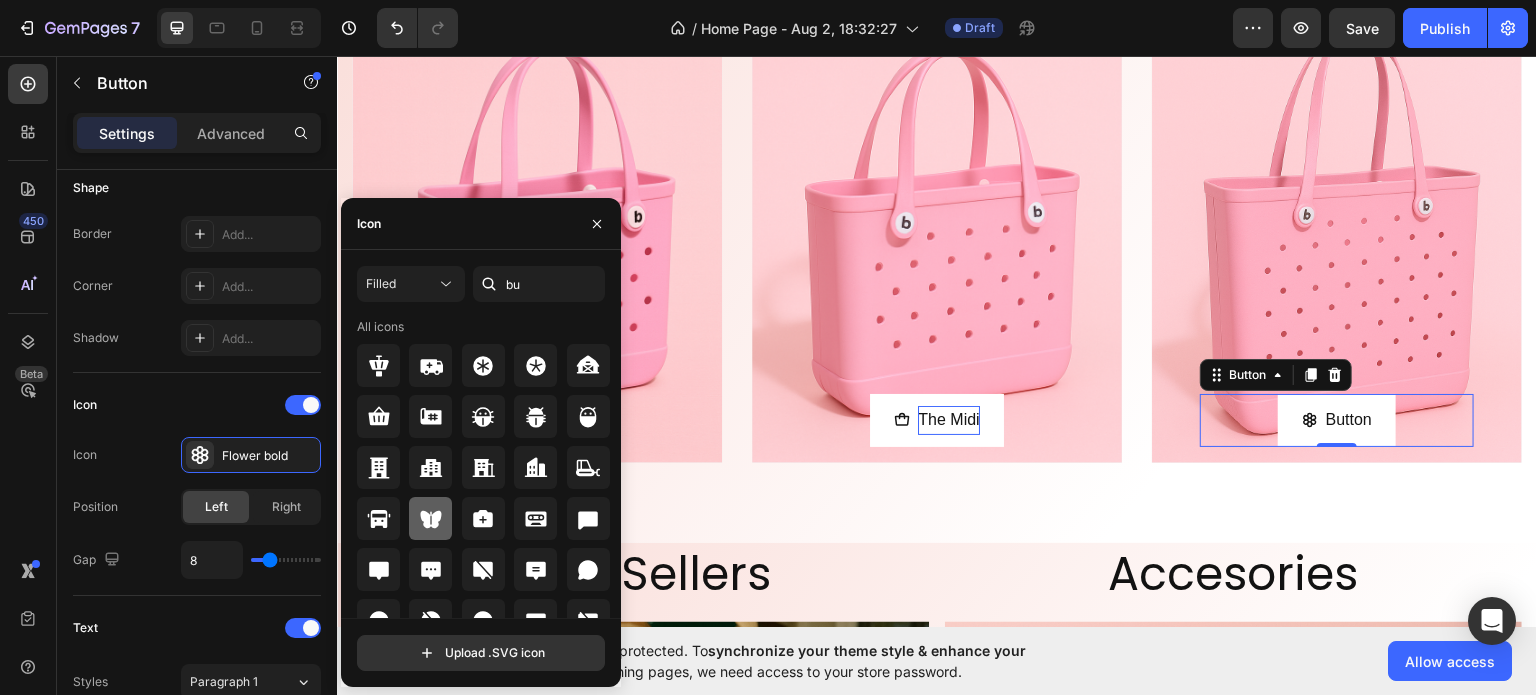 click 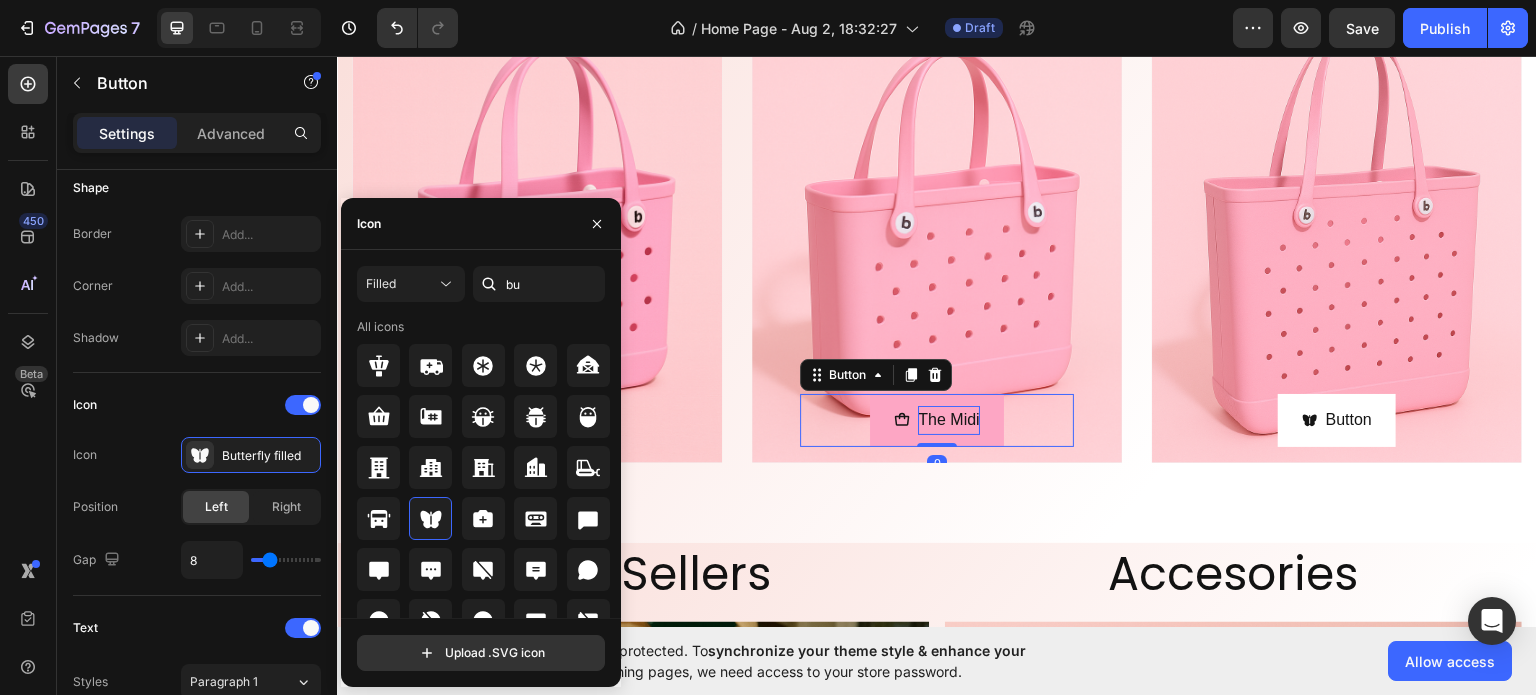 click 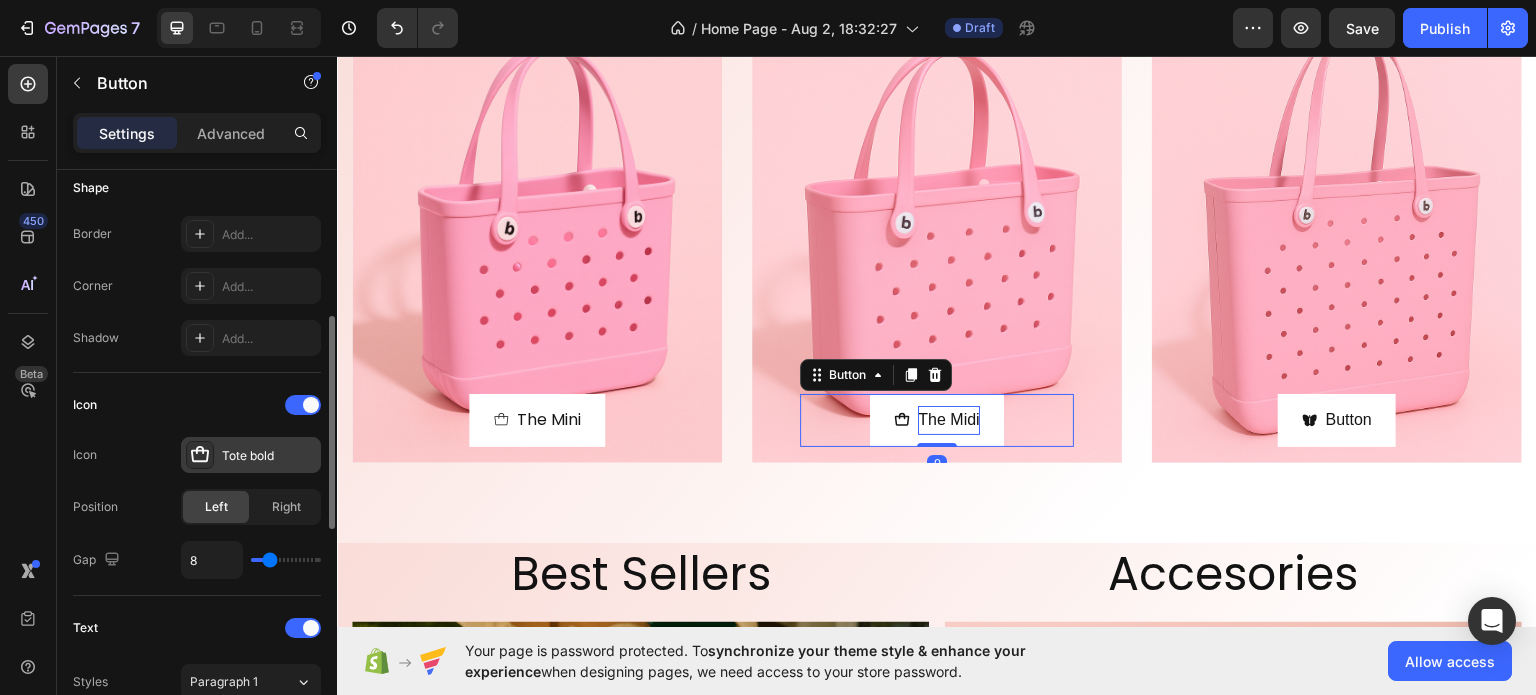 click on "Tote bold" at bounding box center [269, 456] 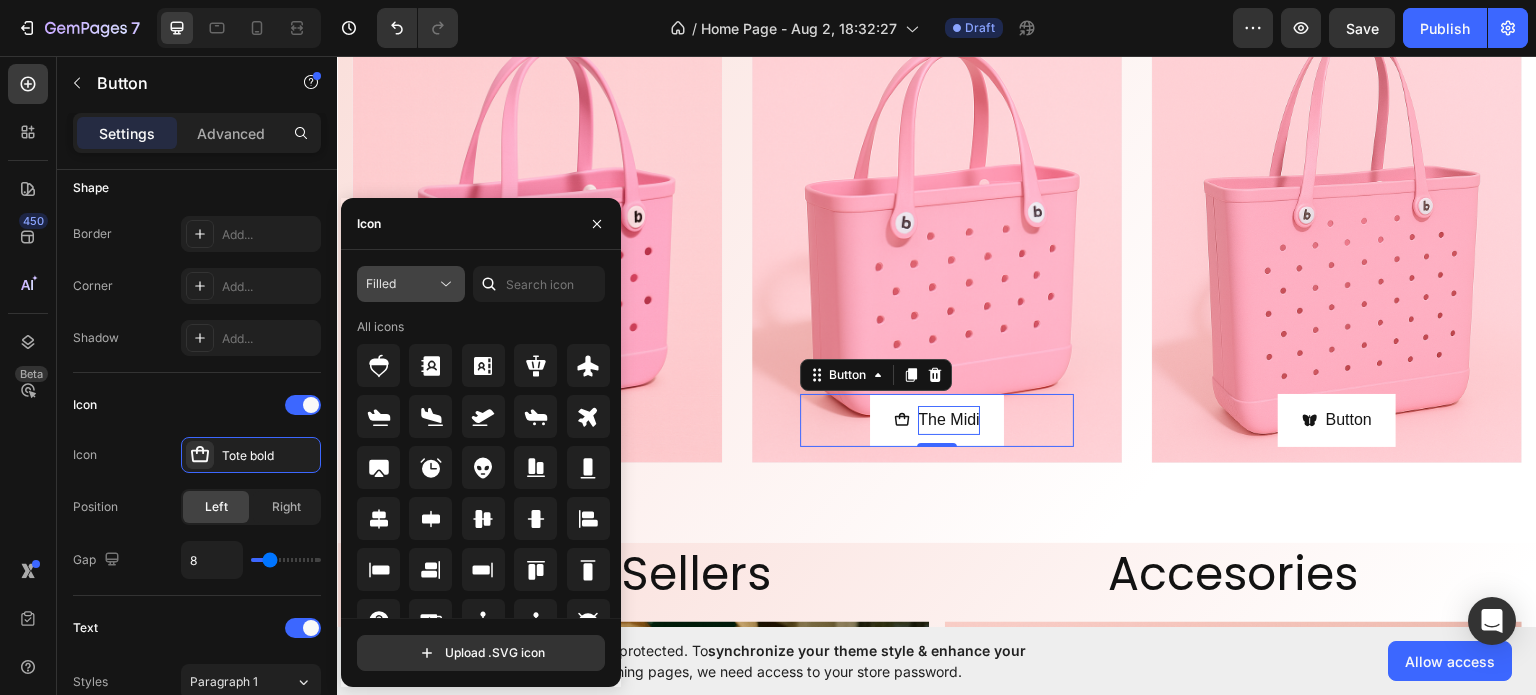 click 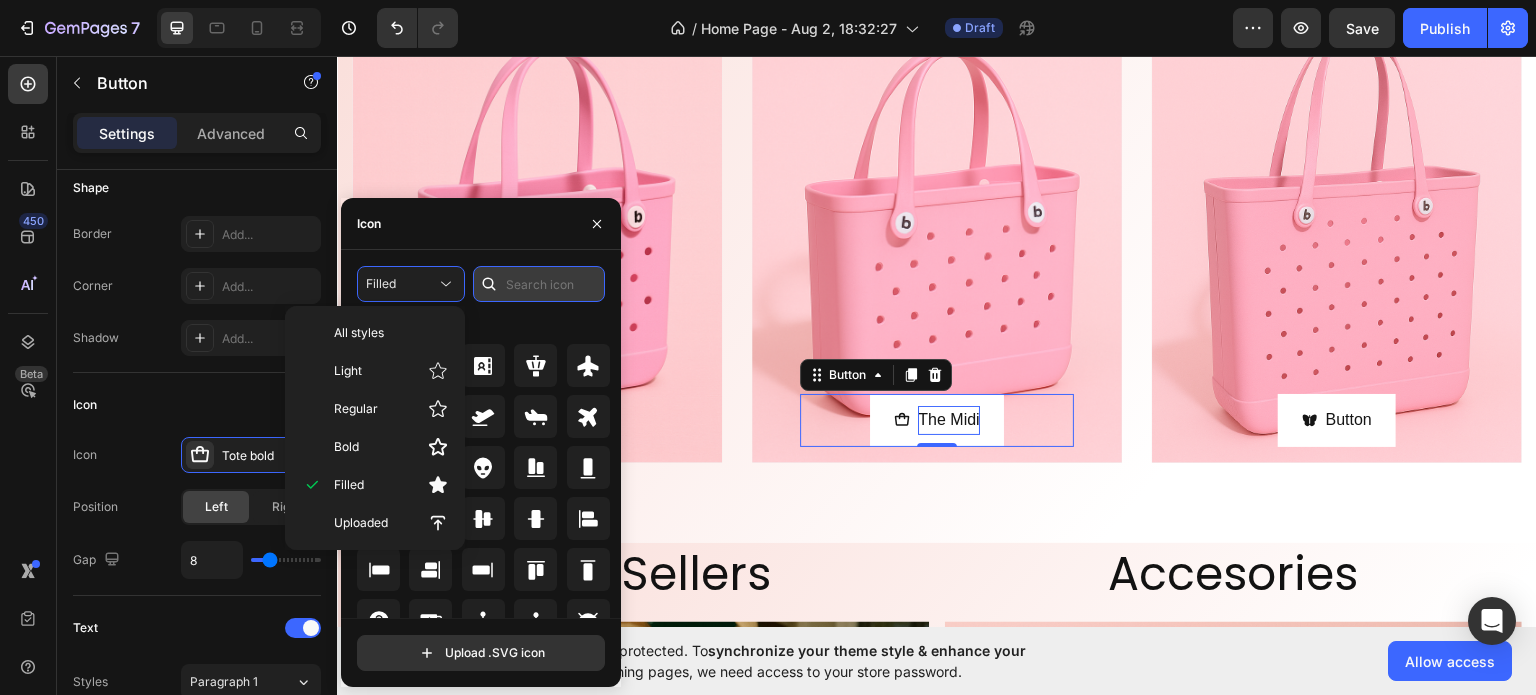 click at bounding box center (539, 284) 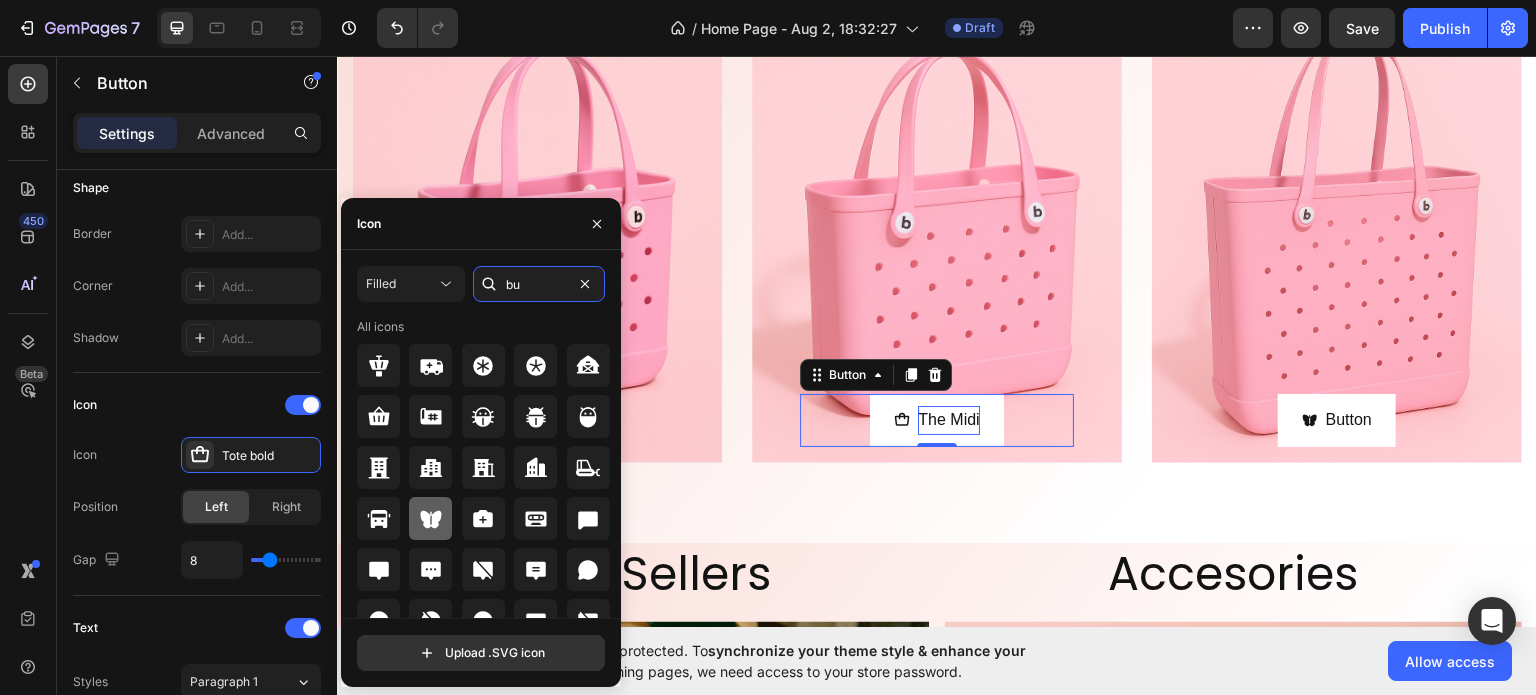 type on "bu" 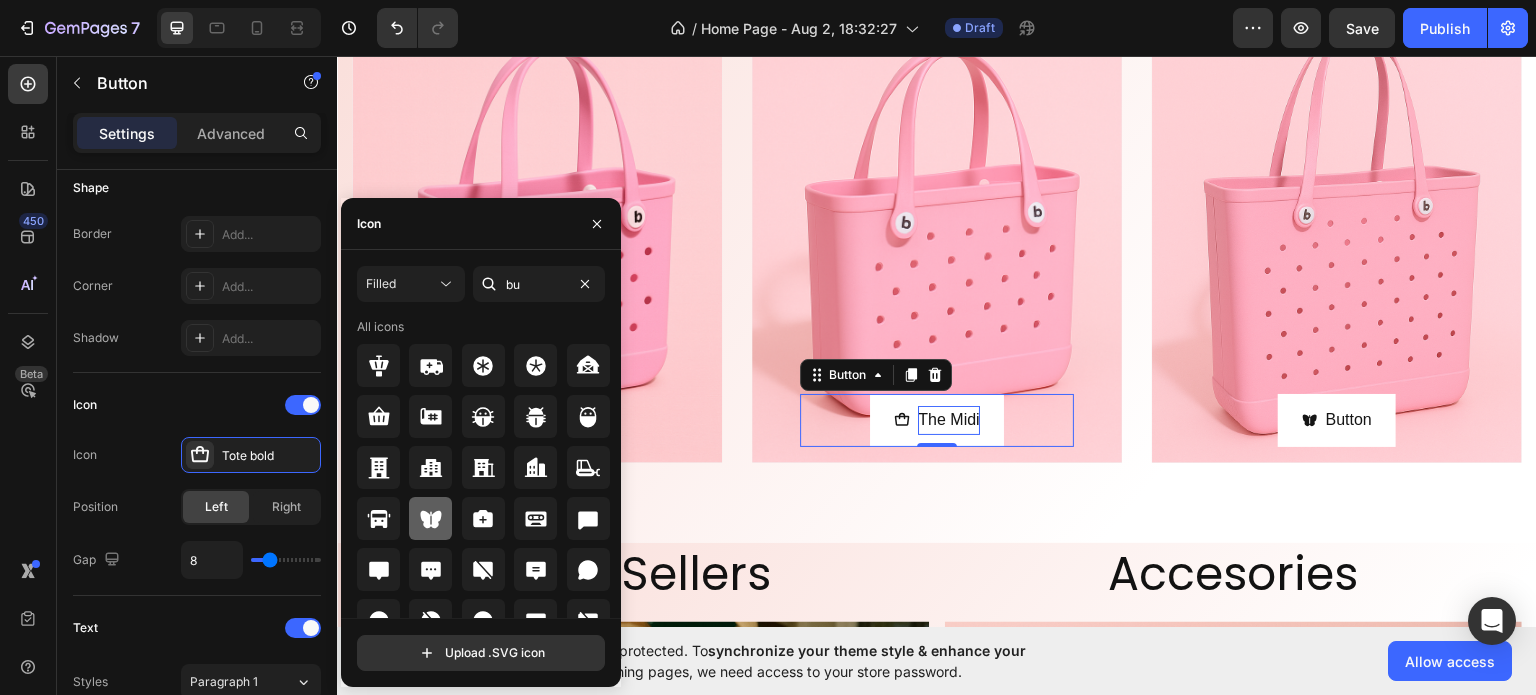 click 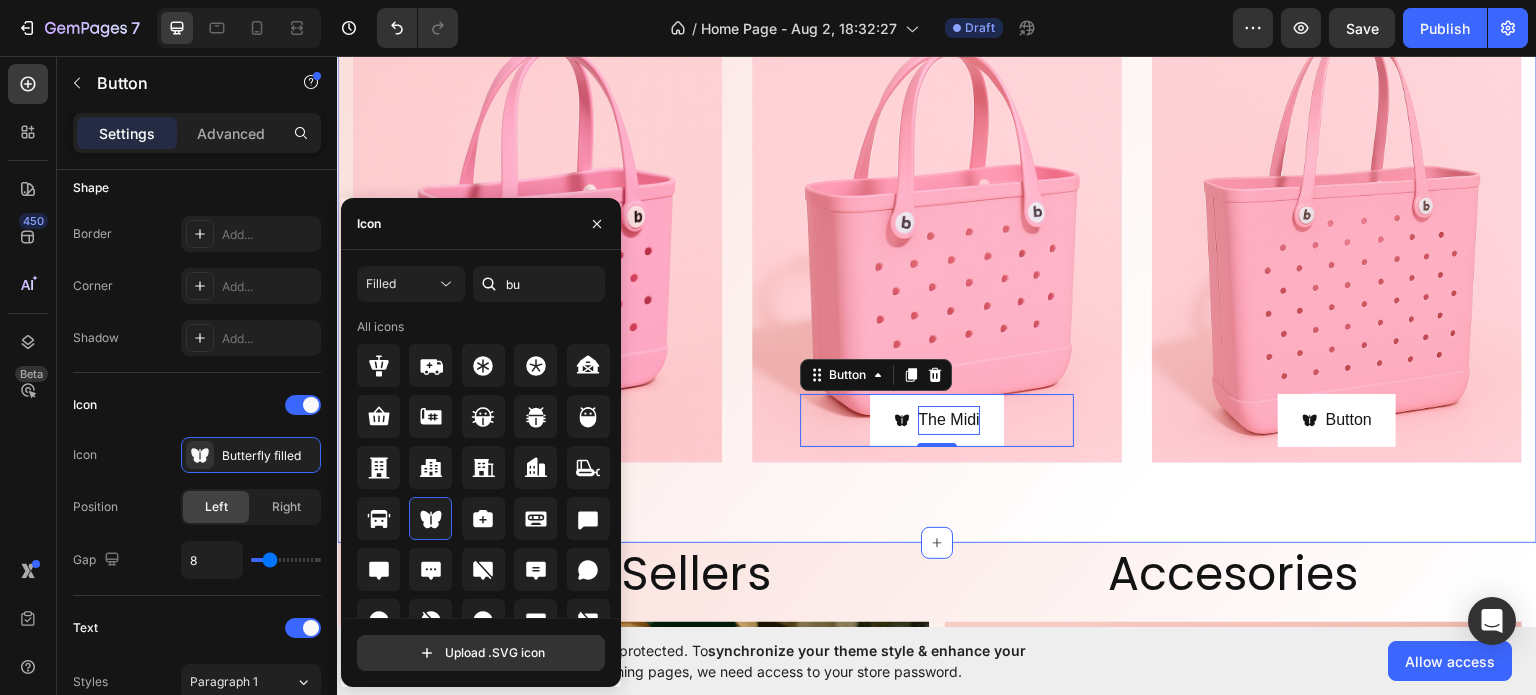 click on "Three Sizes. Endless Possibilities Heading
The Mini Button Row Hero Banner
The Midi Button   0 Row Hero Banner
Button Button Row Hero Banner Row Section 5" at bounding box center (937, 221) 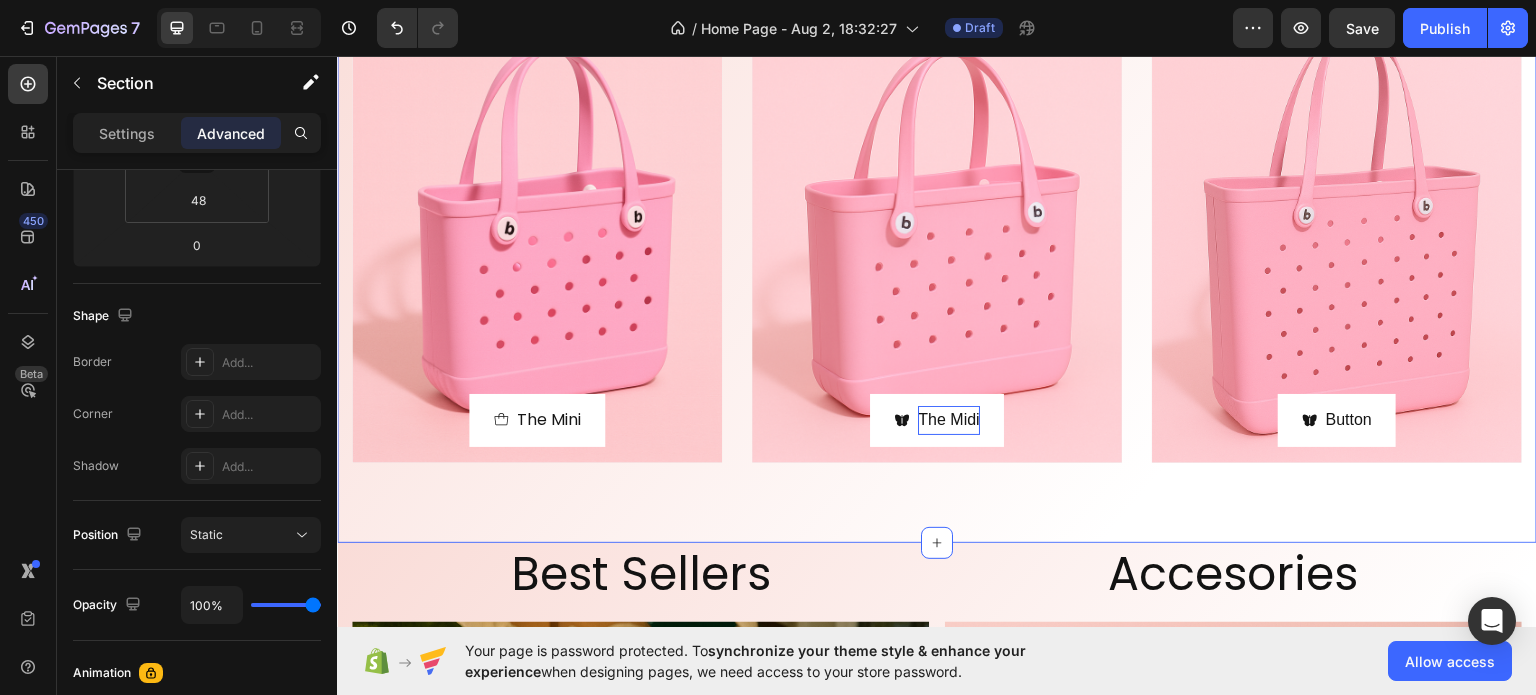 scroll, scrollTop: 0, scrollLeft: 0, axis: both 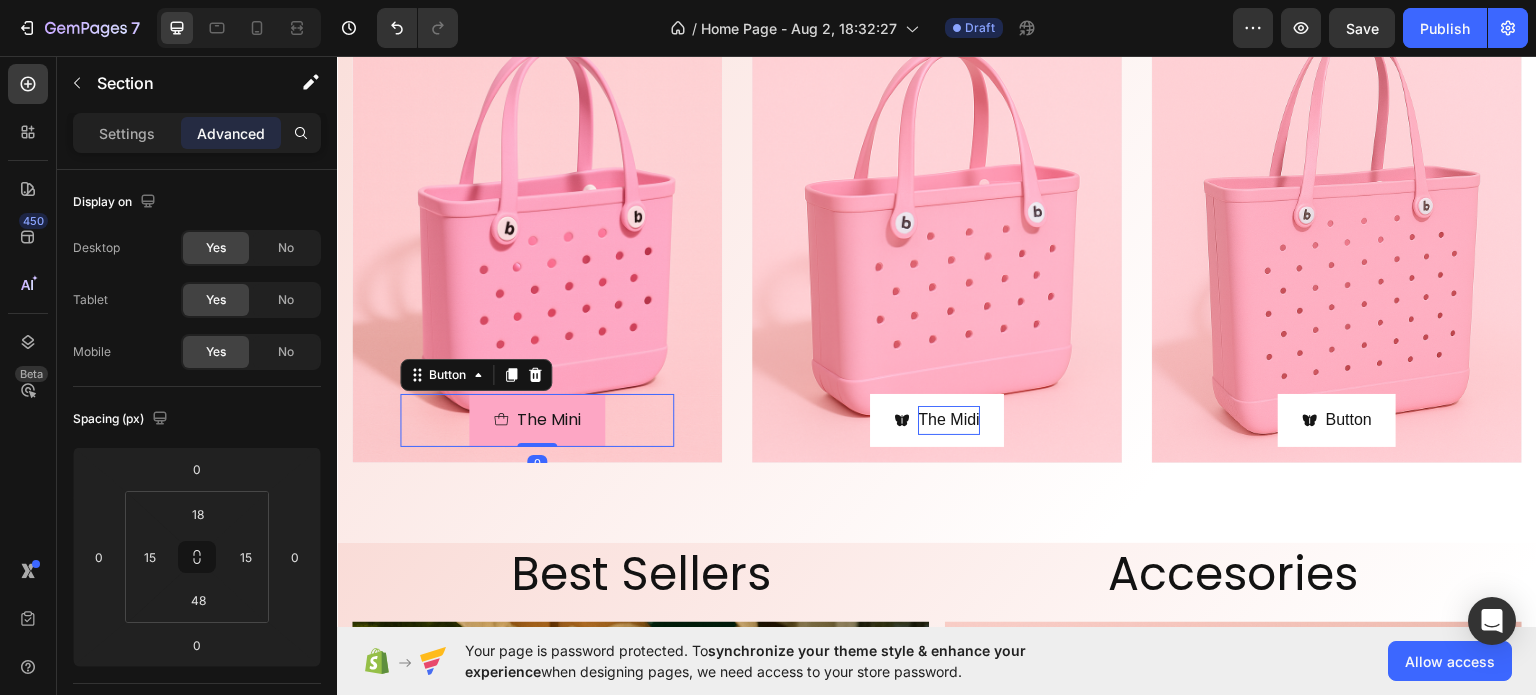 click 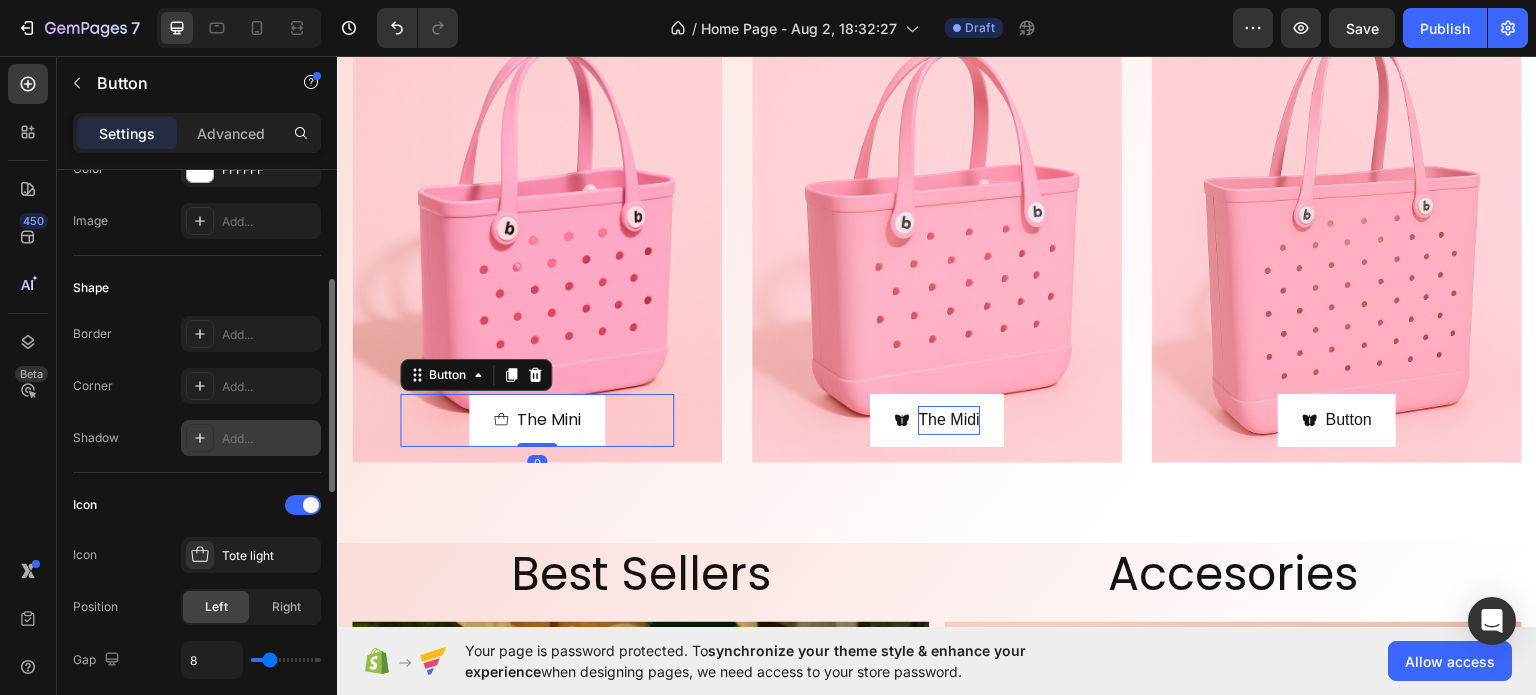 scroll, scrollTop: 400, scrollLeft: 0, axis: vertical 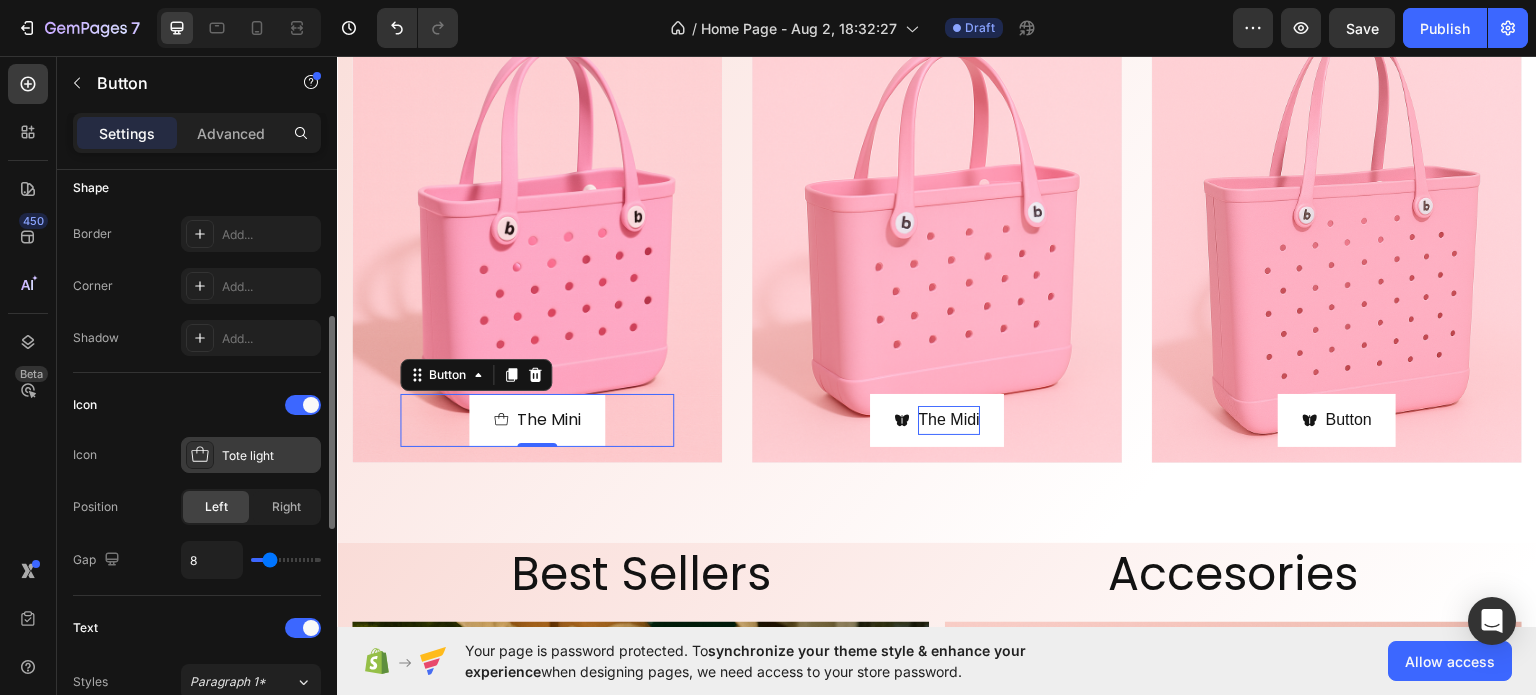 click on "Tote light" at bounding box center [269, 456] 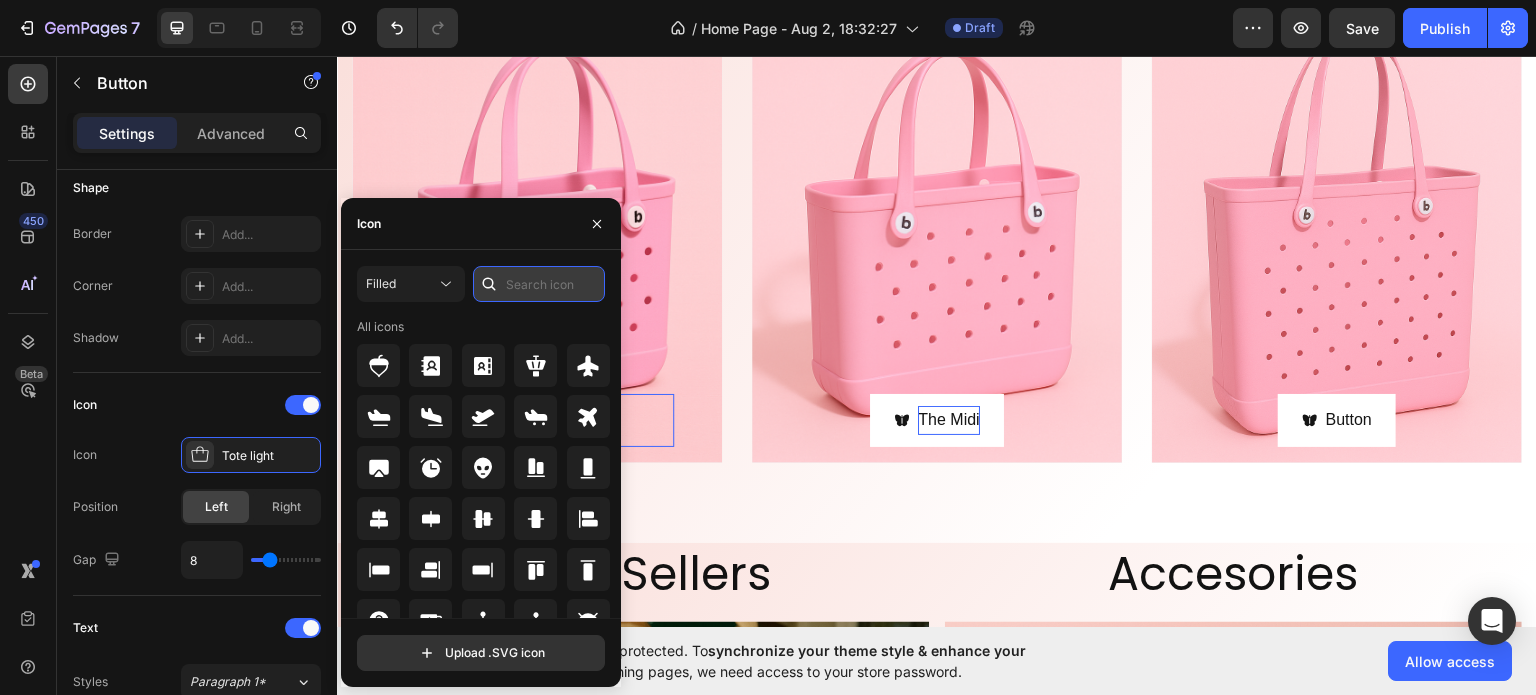 click at bounding box center (539, 284) 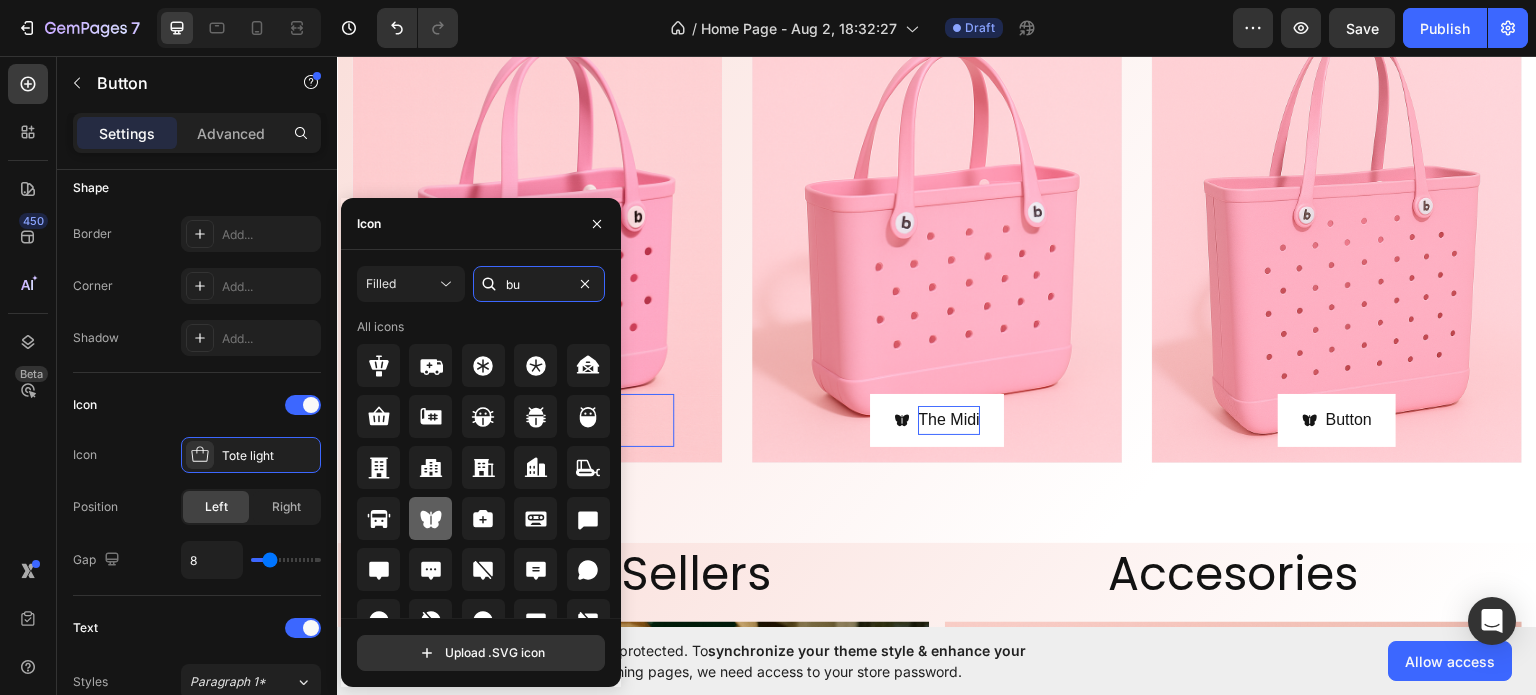 type on "bu" 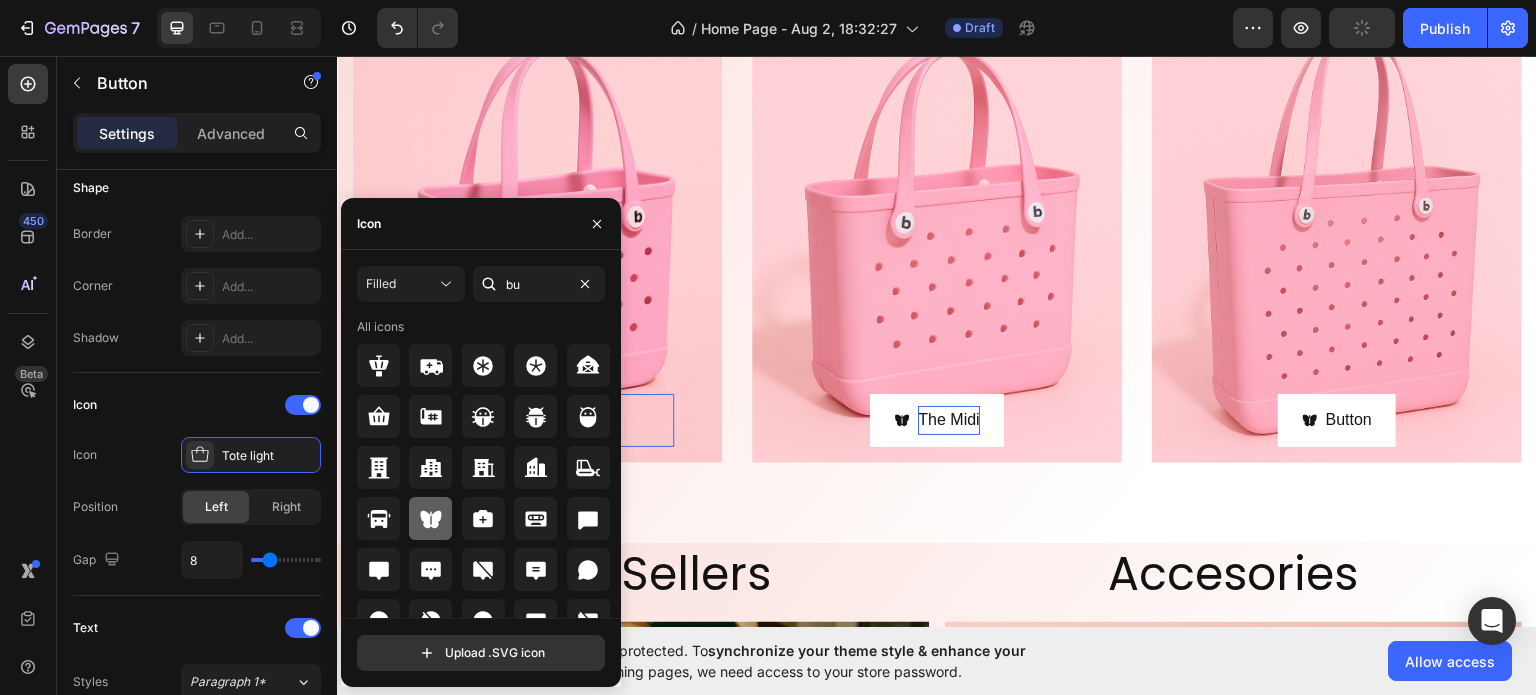 click 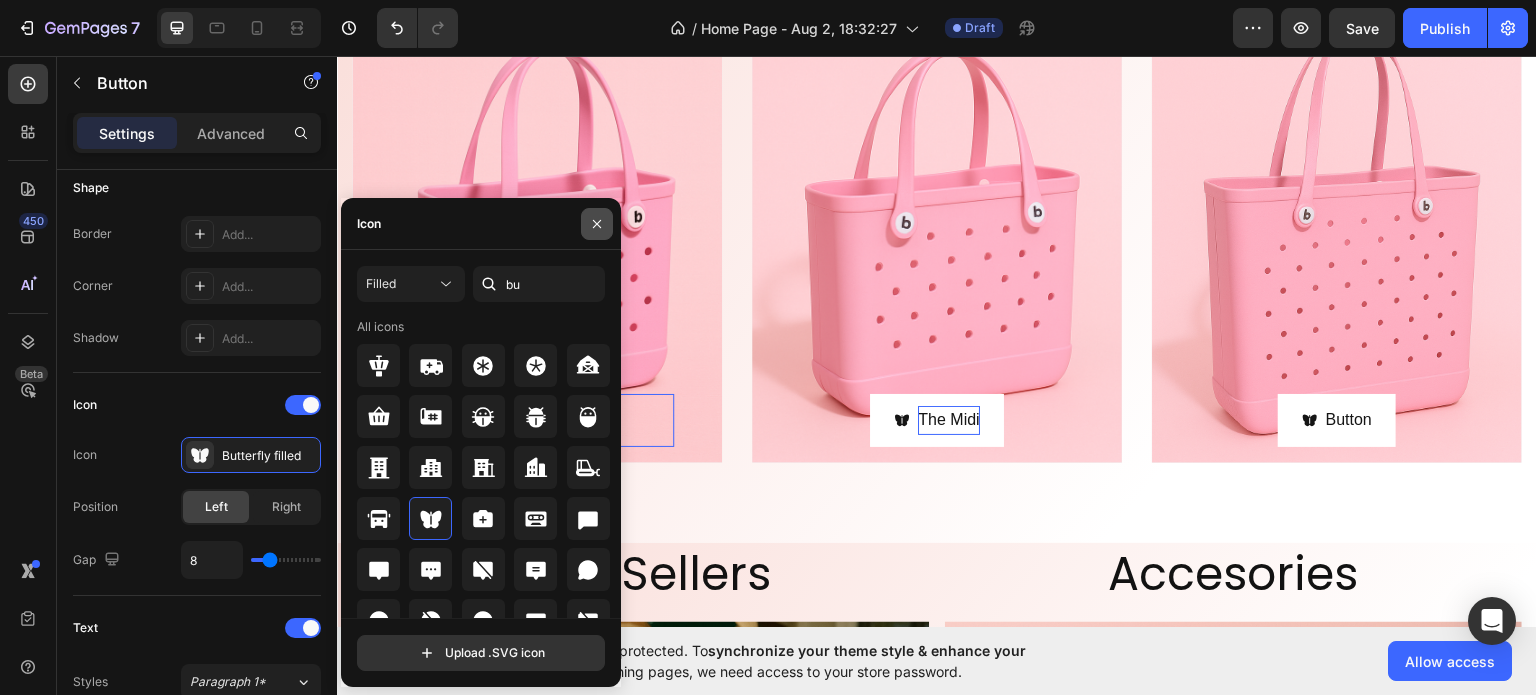 click 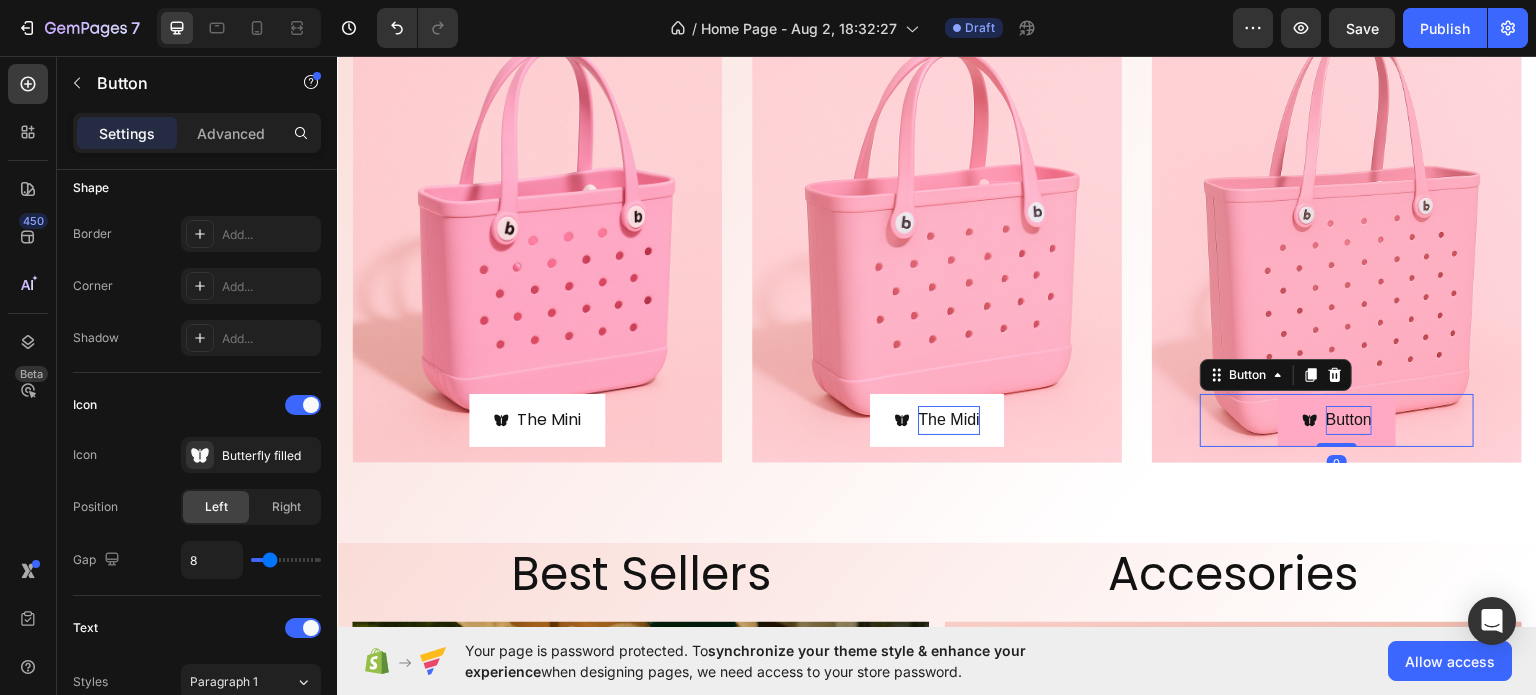 click on "Button" at bounding box center (1349, 419) 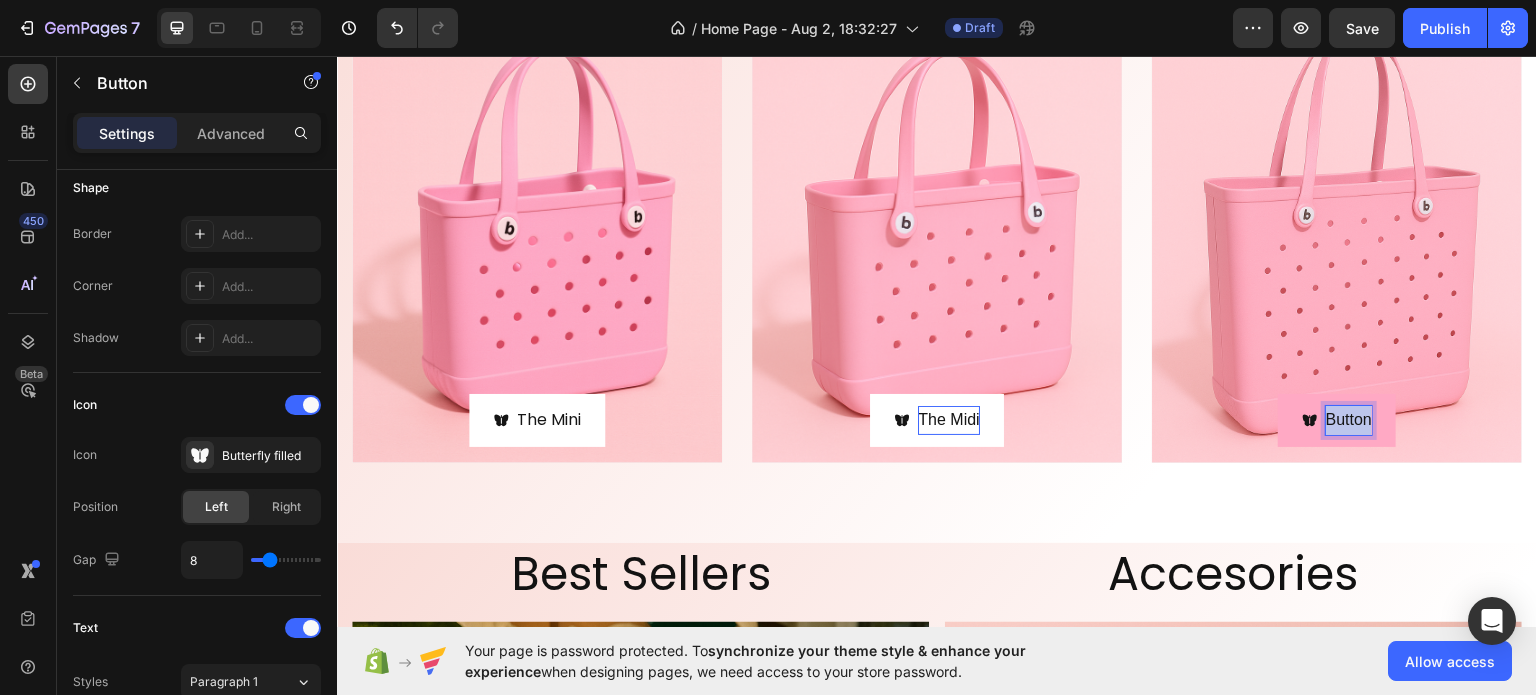 click on "Button" at bounding box center [1349, 419] 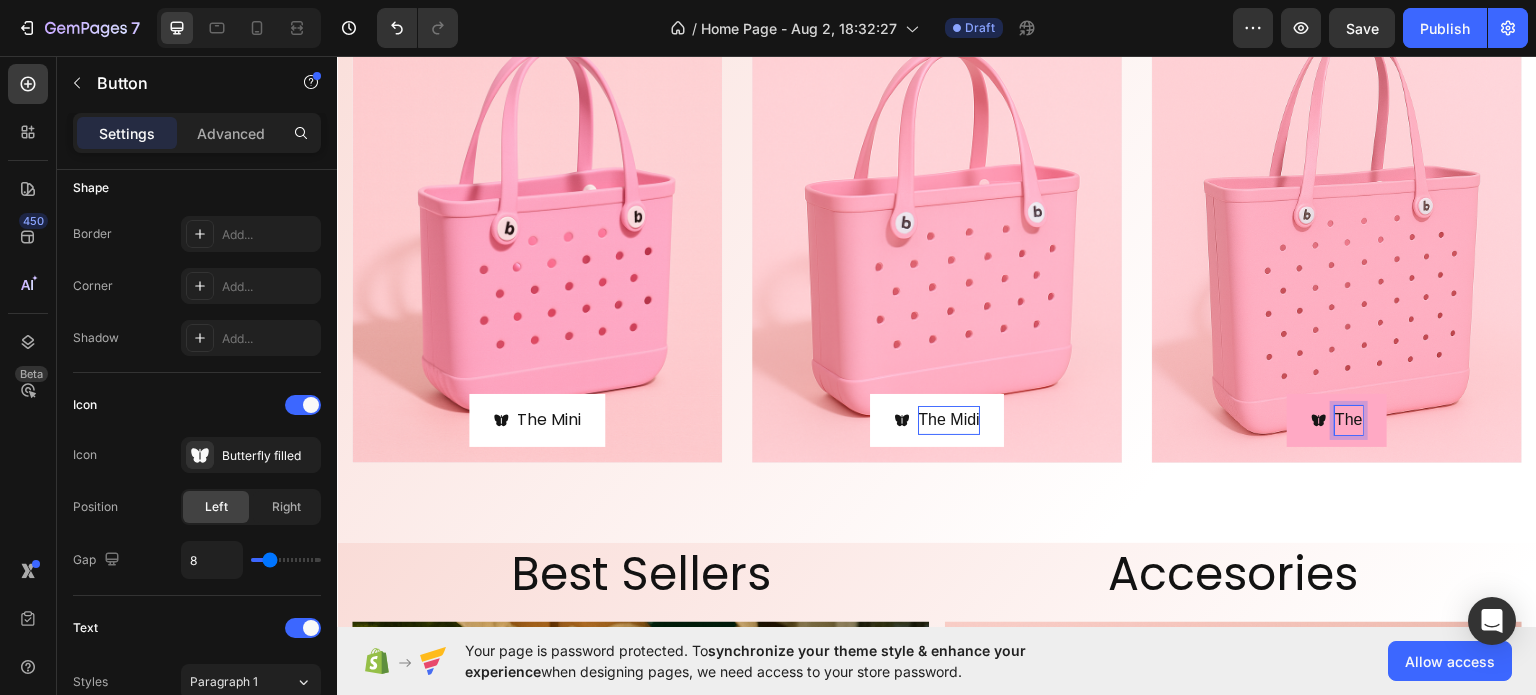 click on "The" at bounding box center (1337, 419) 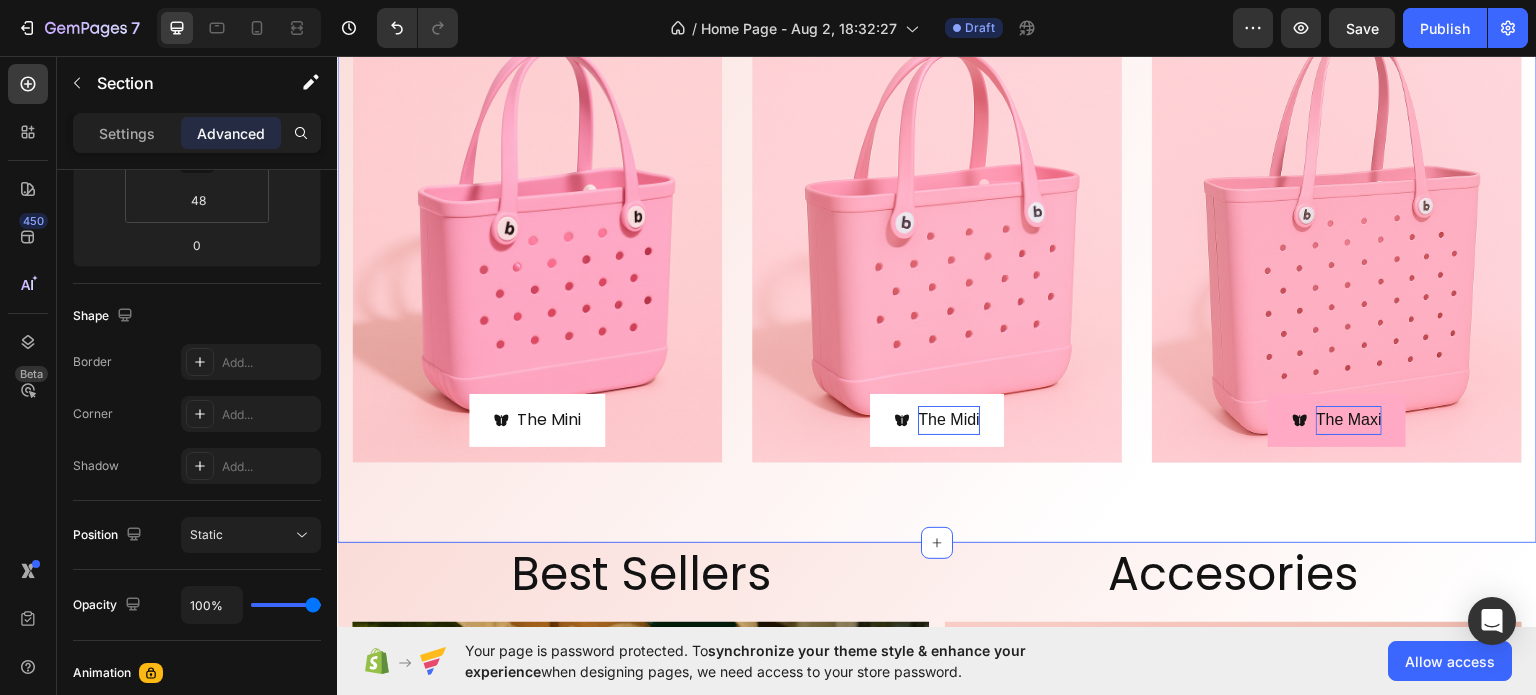 click on "Three Sizes. Endless Possibilities Heading
The Mini Button Row Hero Banner
The Midi Button Row Hero Banner
The Maxi Button Row Hero Banner Row Section 5   You can create reusable sections Create Theme Section AI Content Write with GemAI What would you like to describe here? Tone and Voice Persuasive Product Show more Generate" at bounding box center [937, 221] 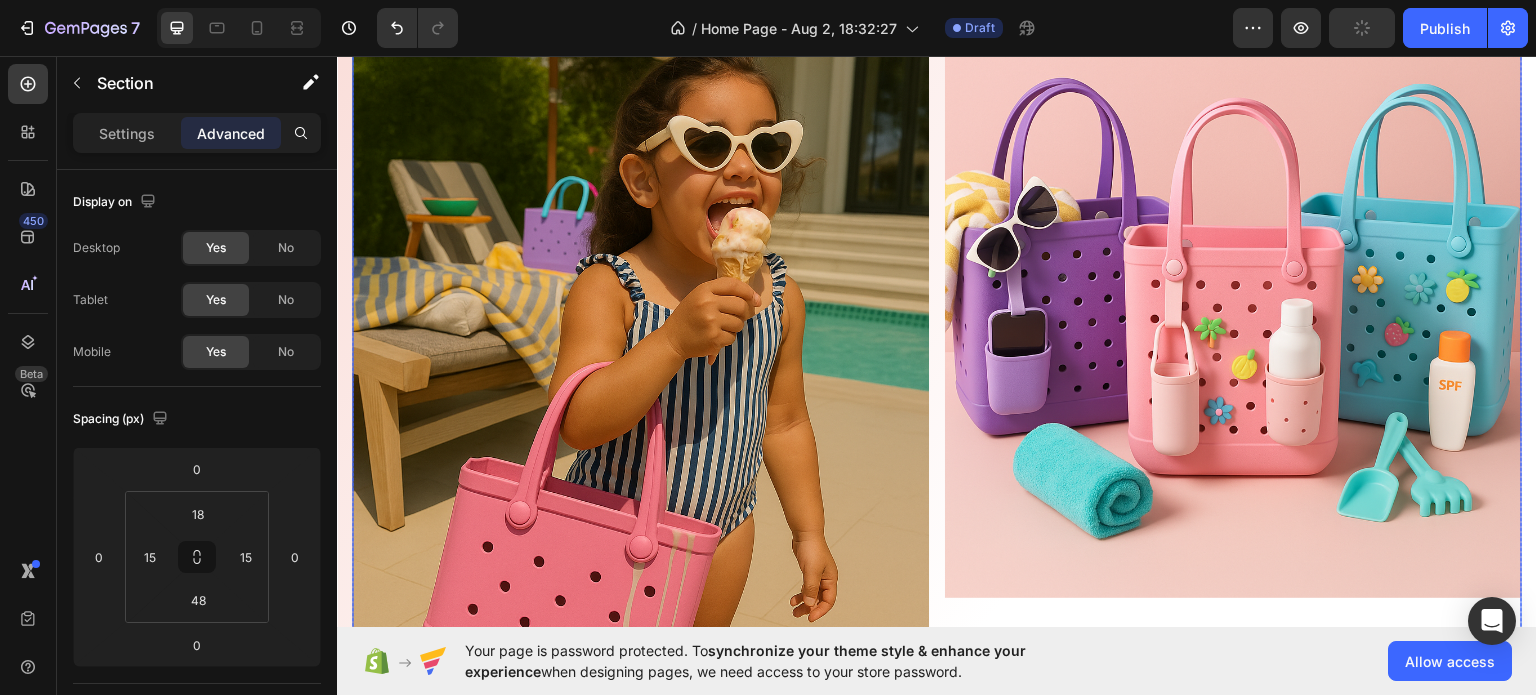 scroll, scrollTop: 1900, scrollLeft: 0, axis: vertical 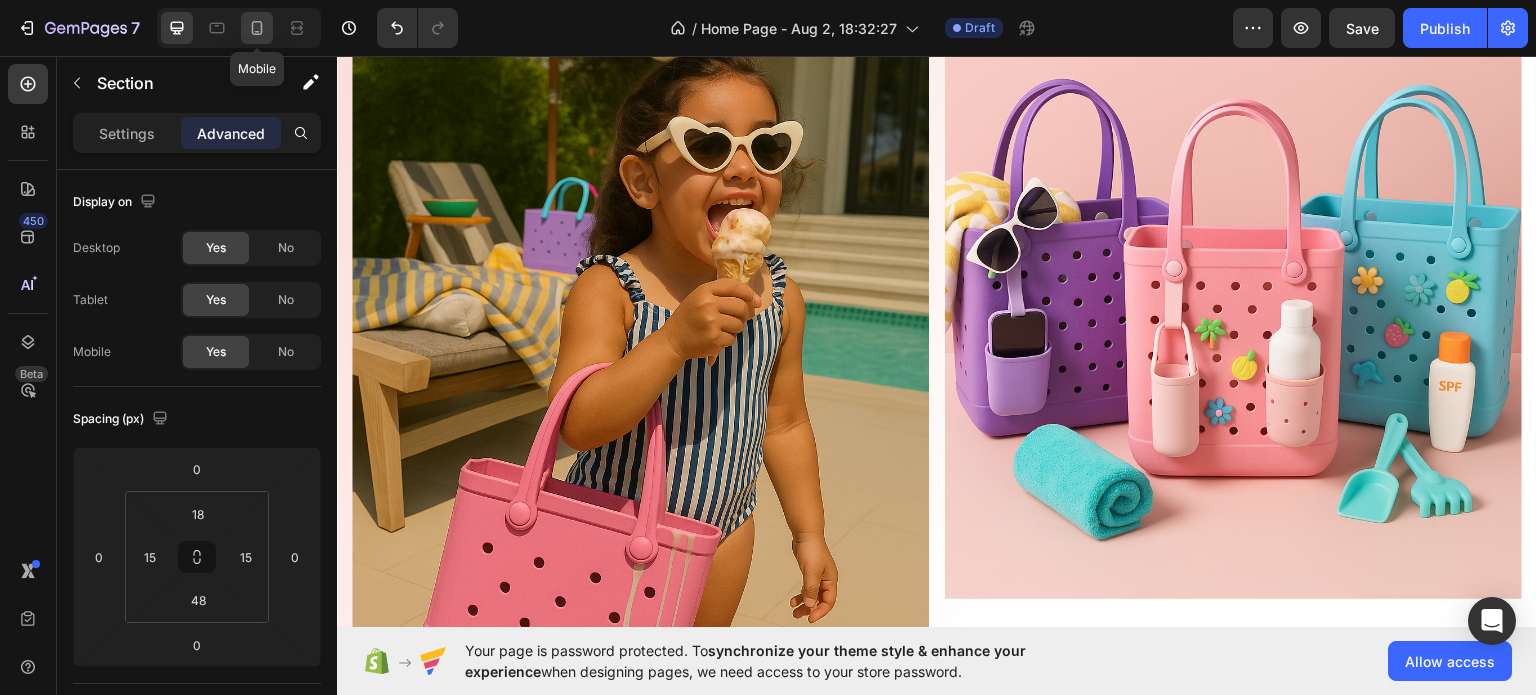 click 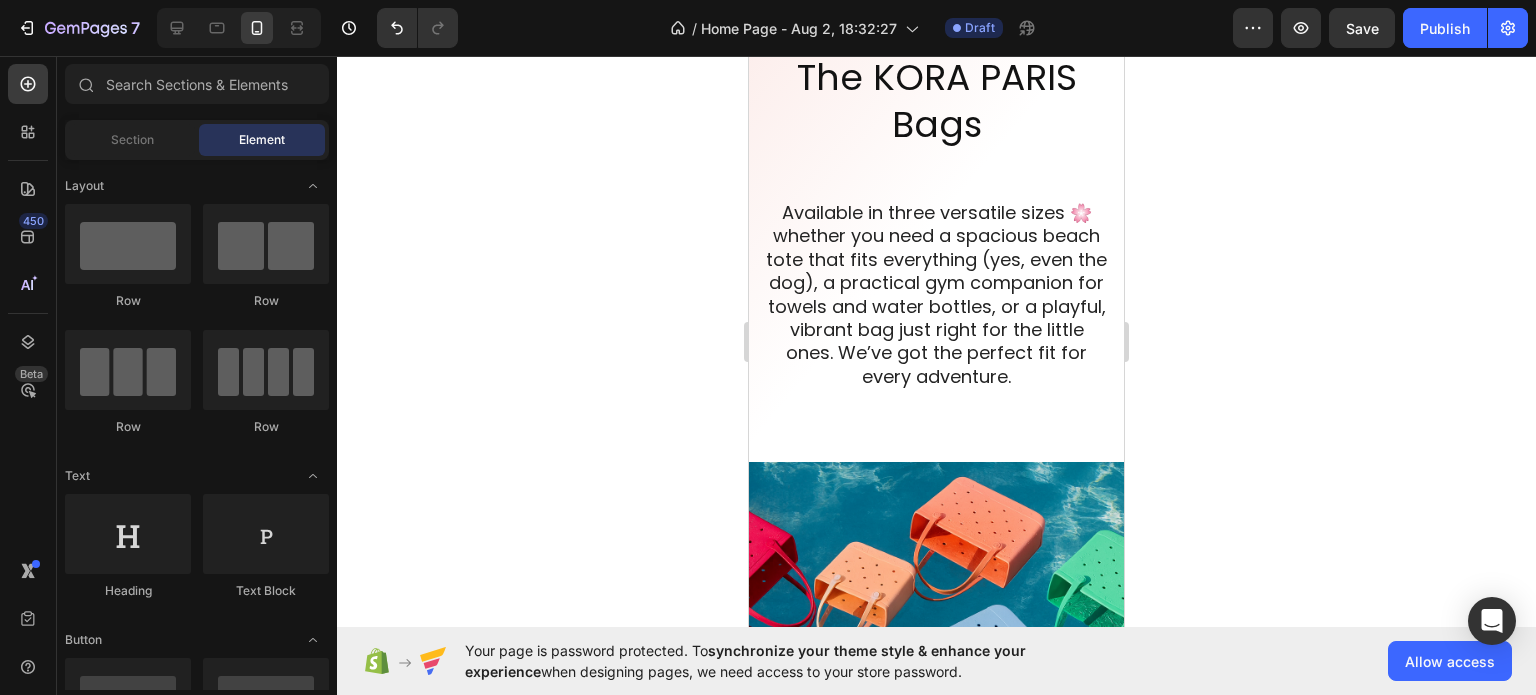 scroll, scrollTop: 4540, scrollLeft: 0, axis: vertical 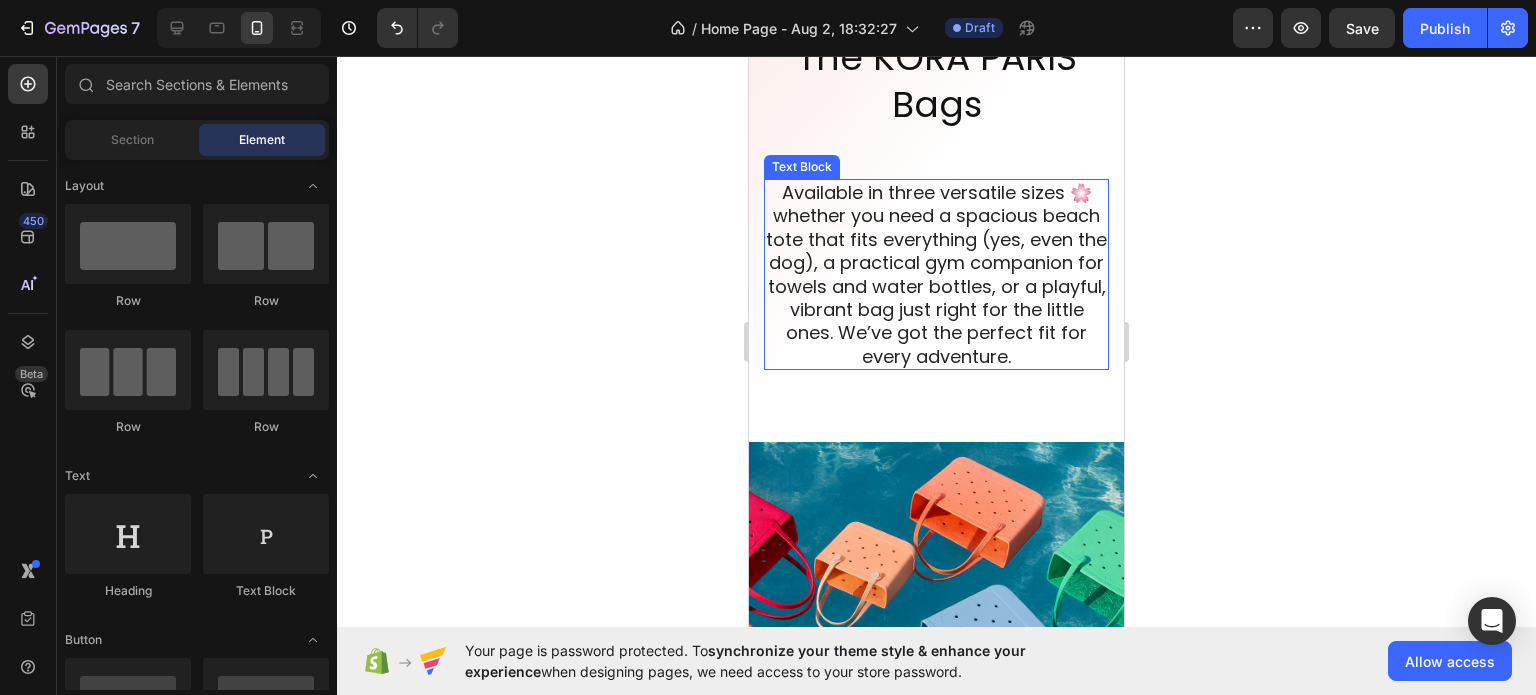 click on "Available in three versatile sizes 🌸 whether you need a spacious beach tote that fits everything (yes, even the dog), a practical gym companion for towels and water bottles, or a playful, vibrant bag just right for the little ones. We’ve got the perfect fit for every adventure." at bounding box center (936, 274) 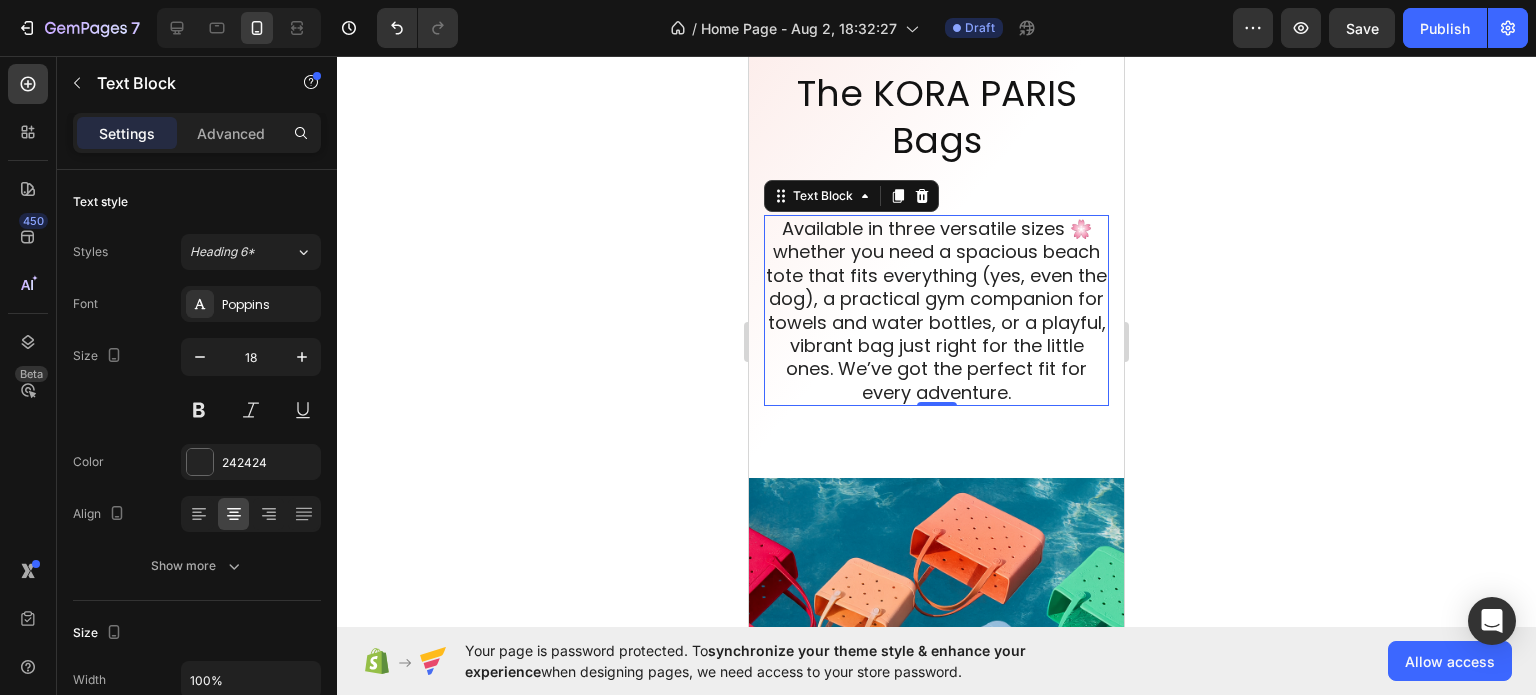 scroll, scrollTop: 4440, scrollLeft: 0, axis: vertical 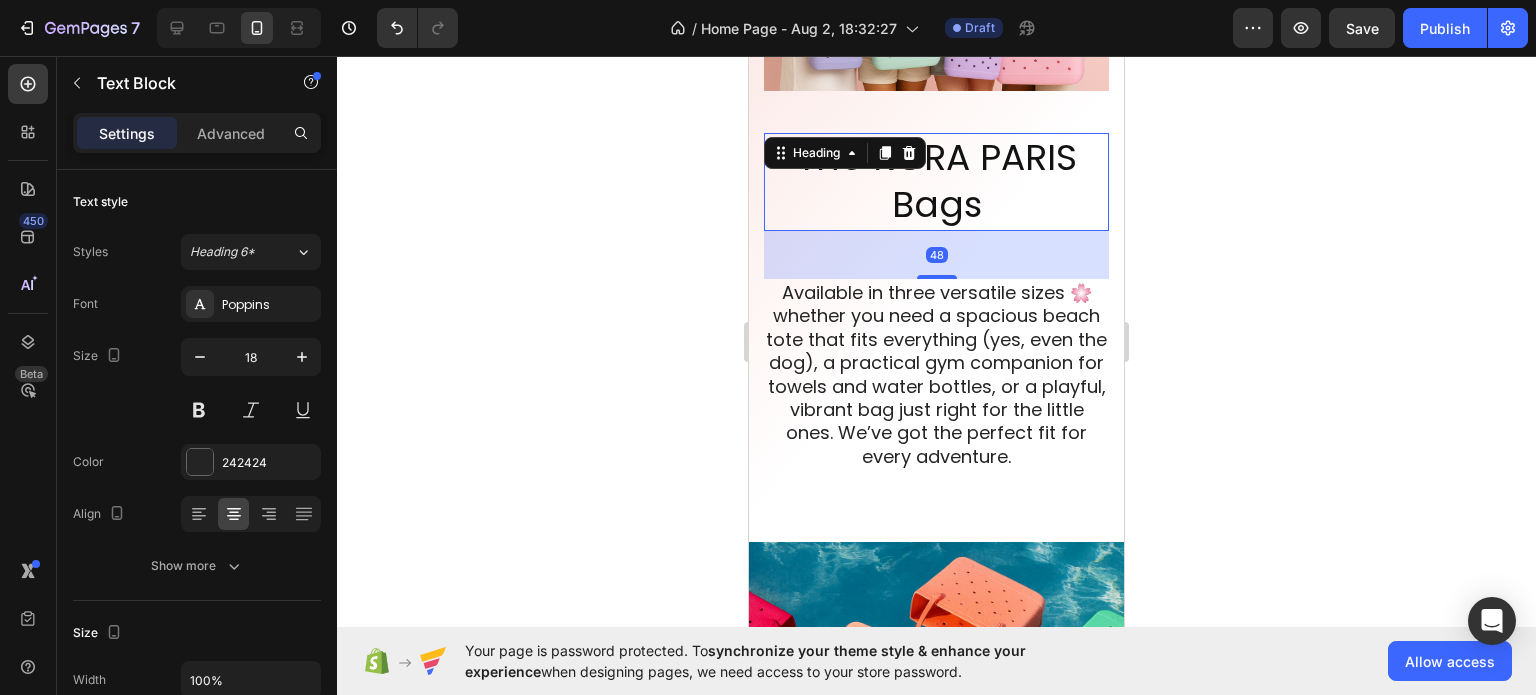 click on "The KORA PARIS Bags" at bounding box center (936, 182) 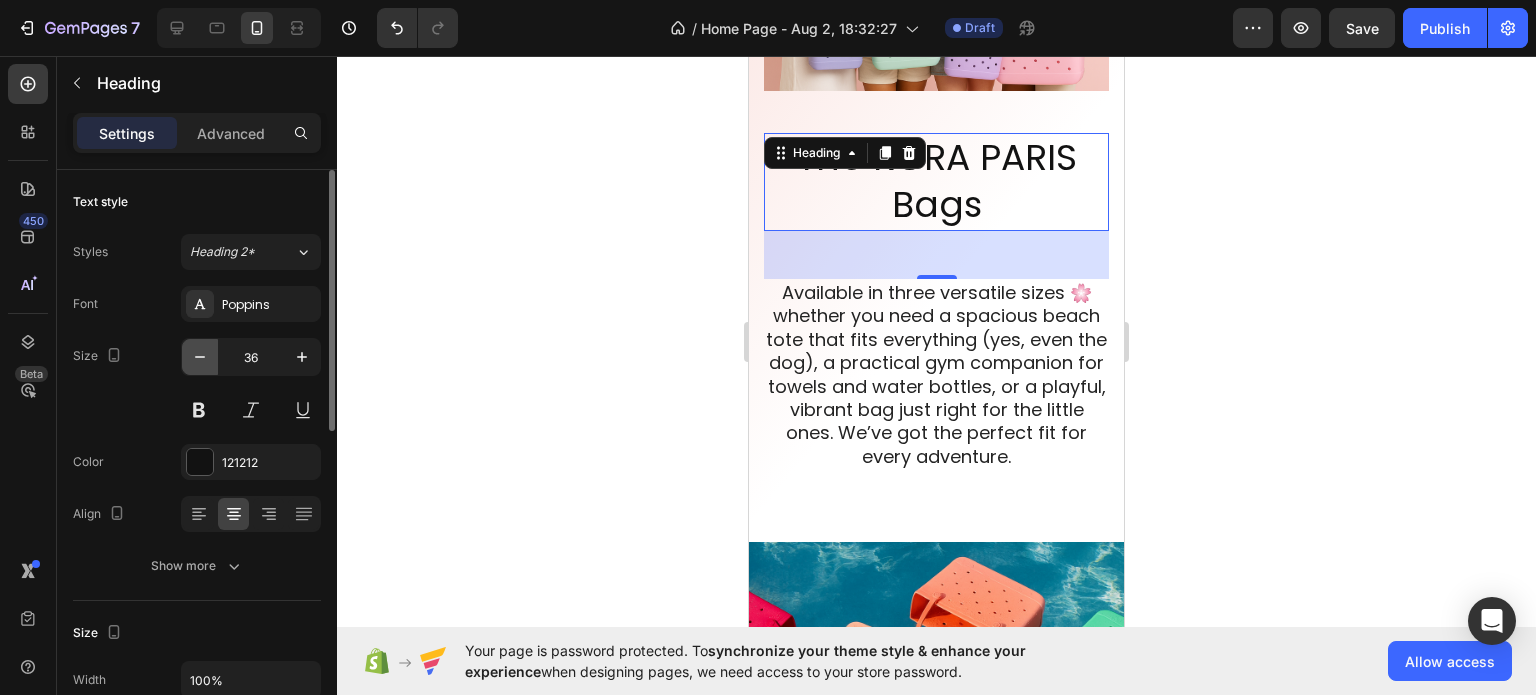 click 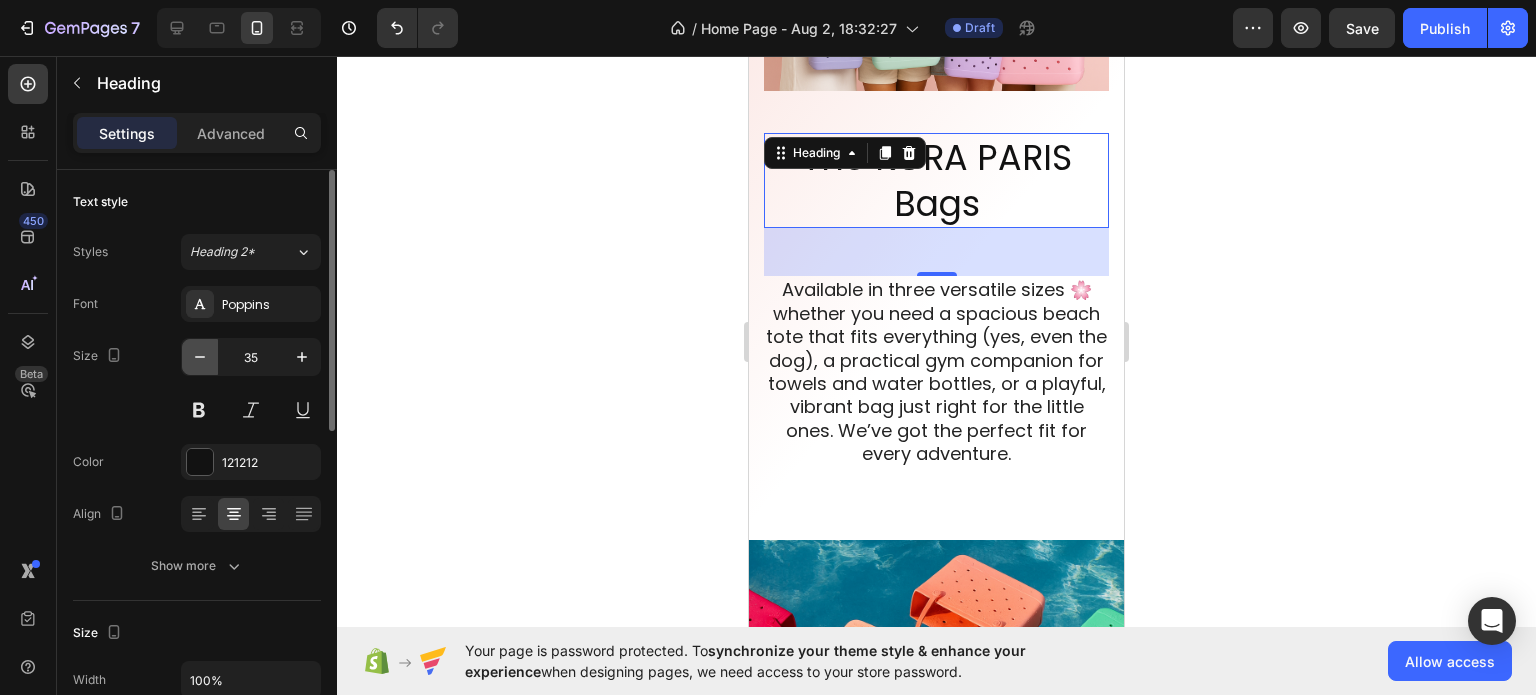 click 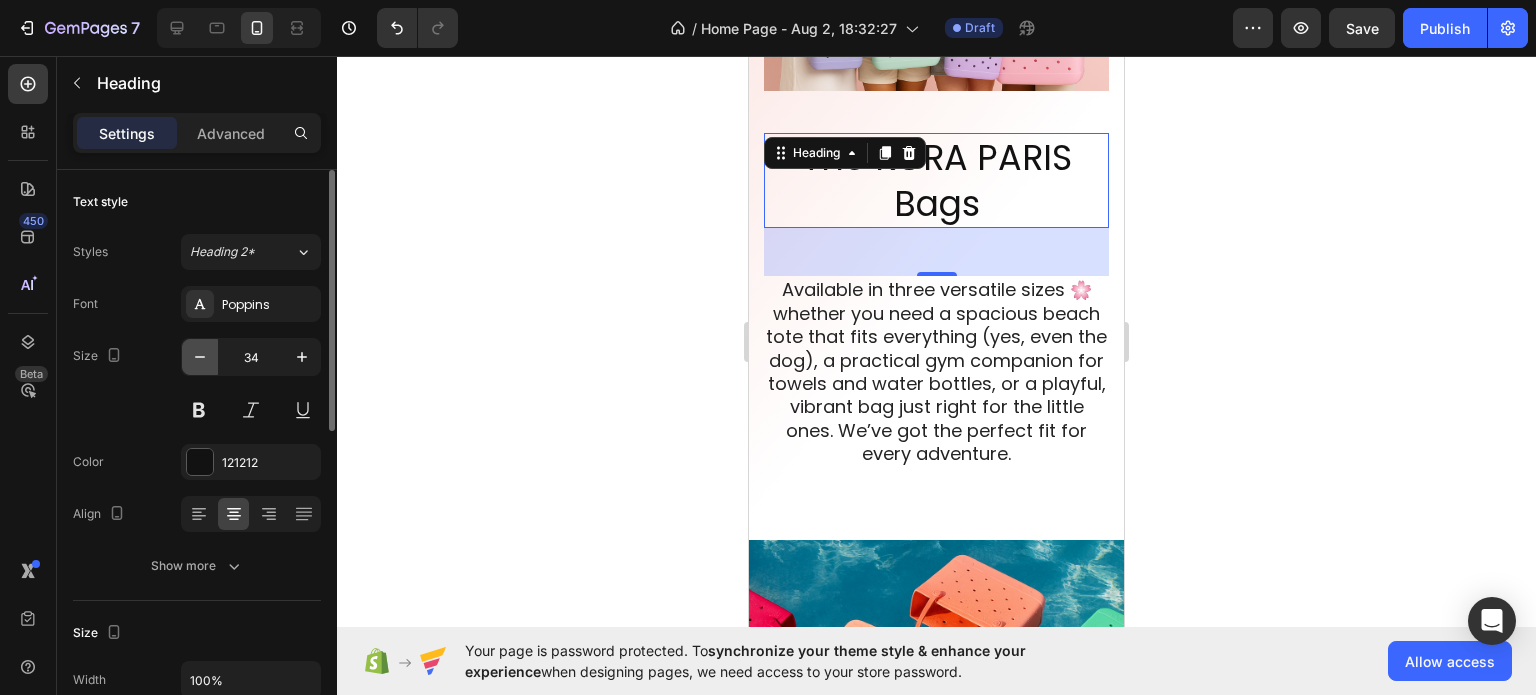 click 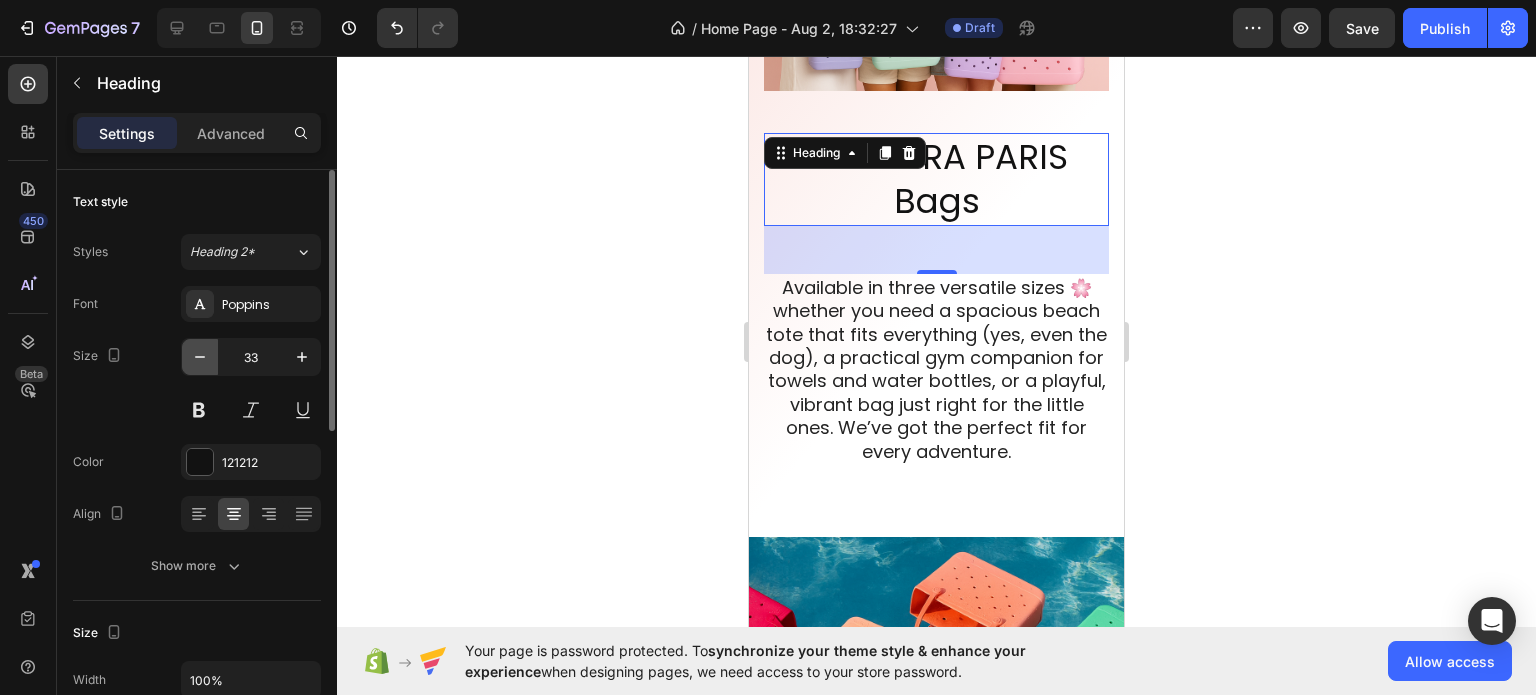 click 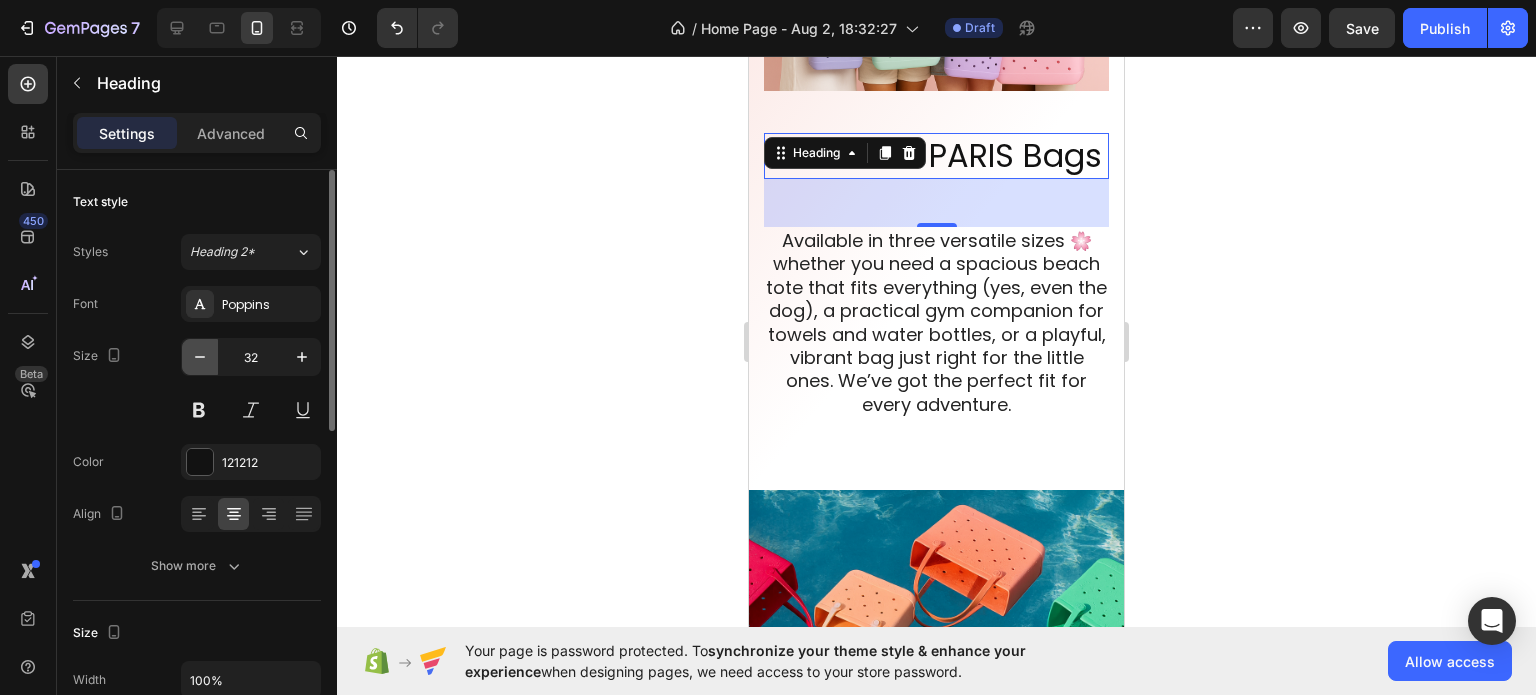 click 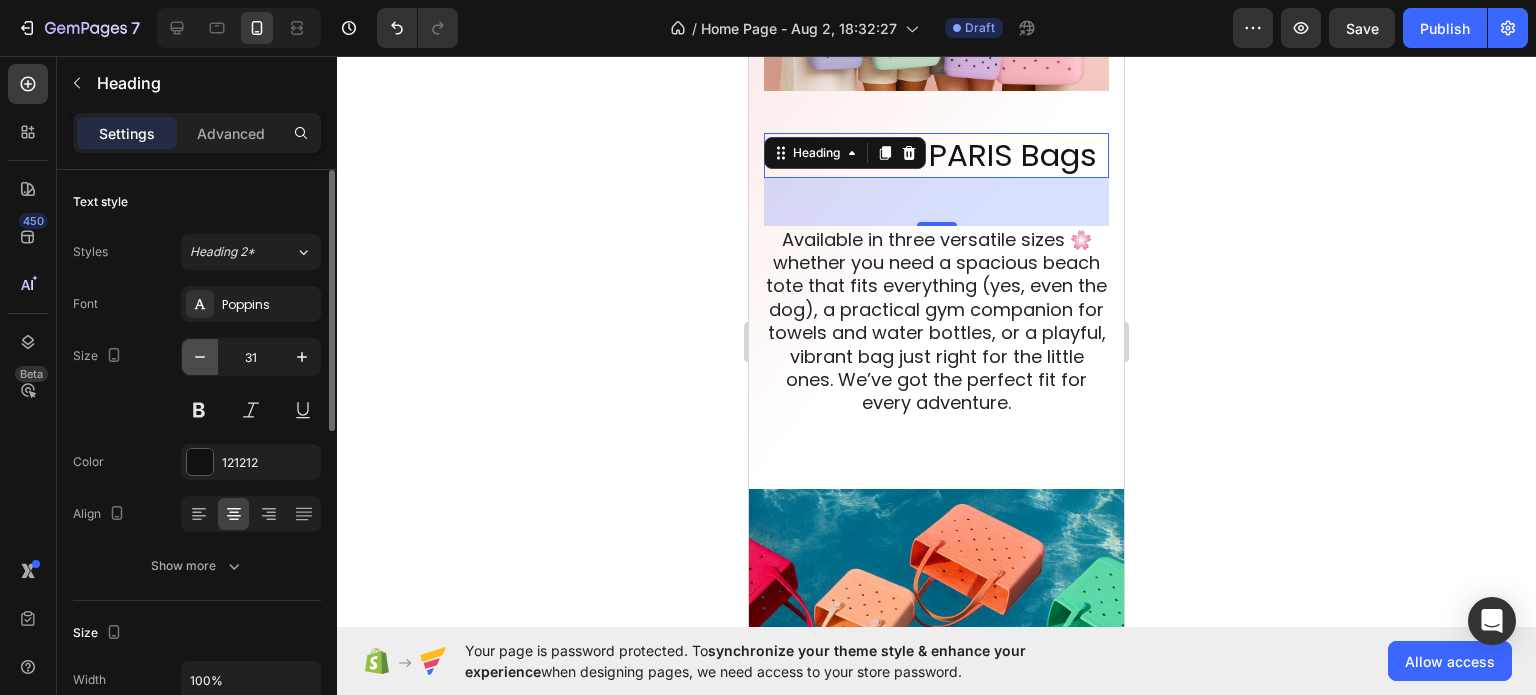 click 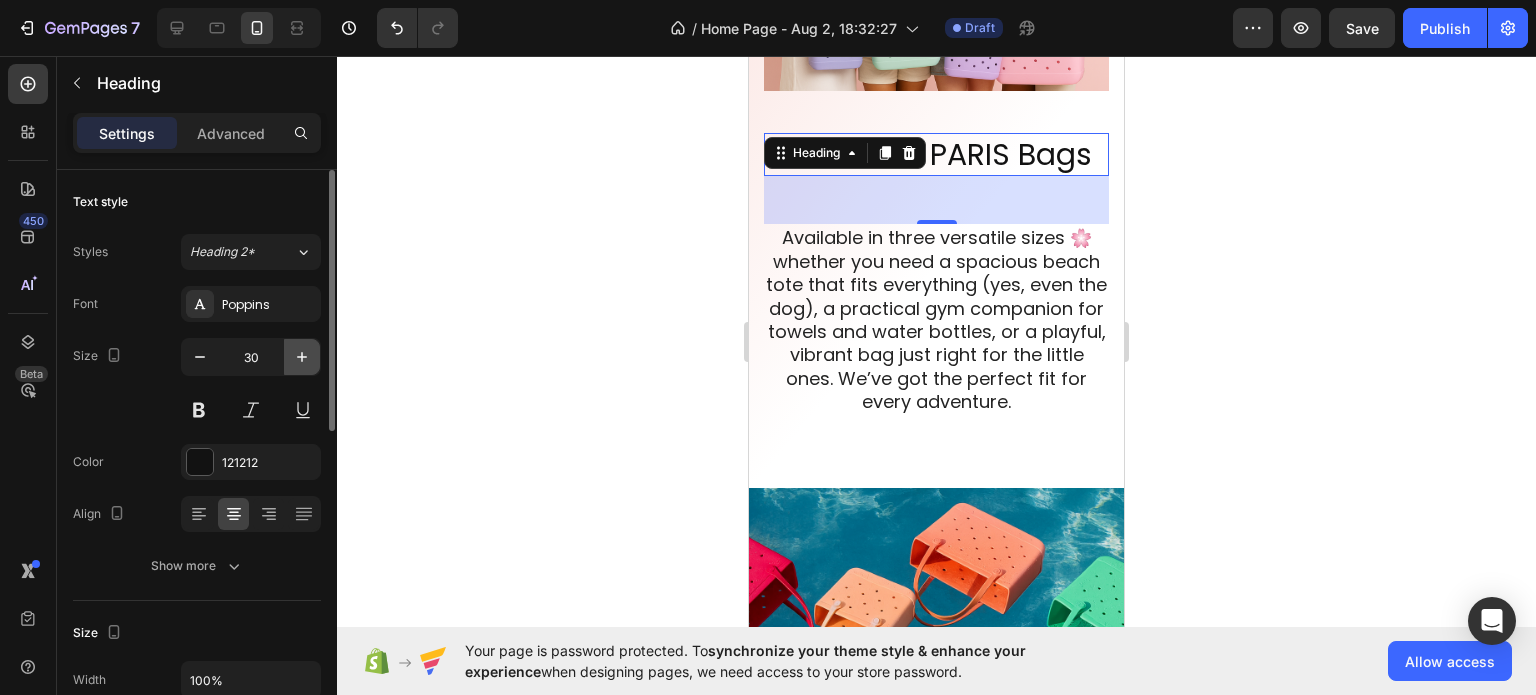 click at bounding box center (302, 357) 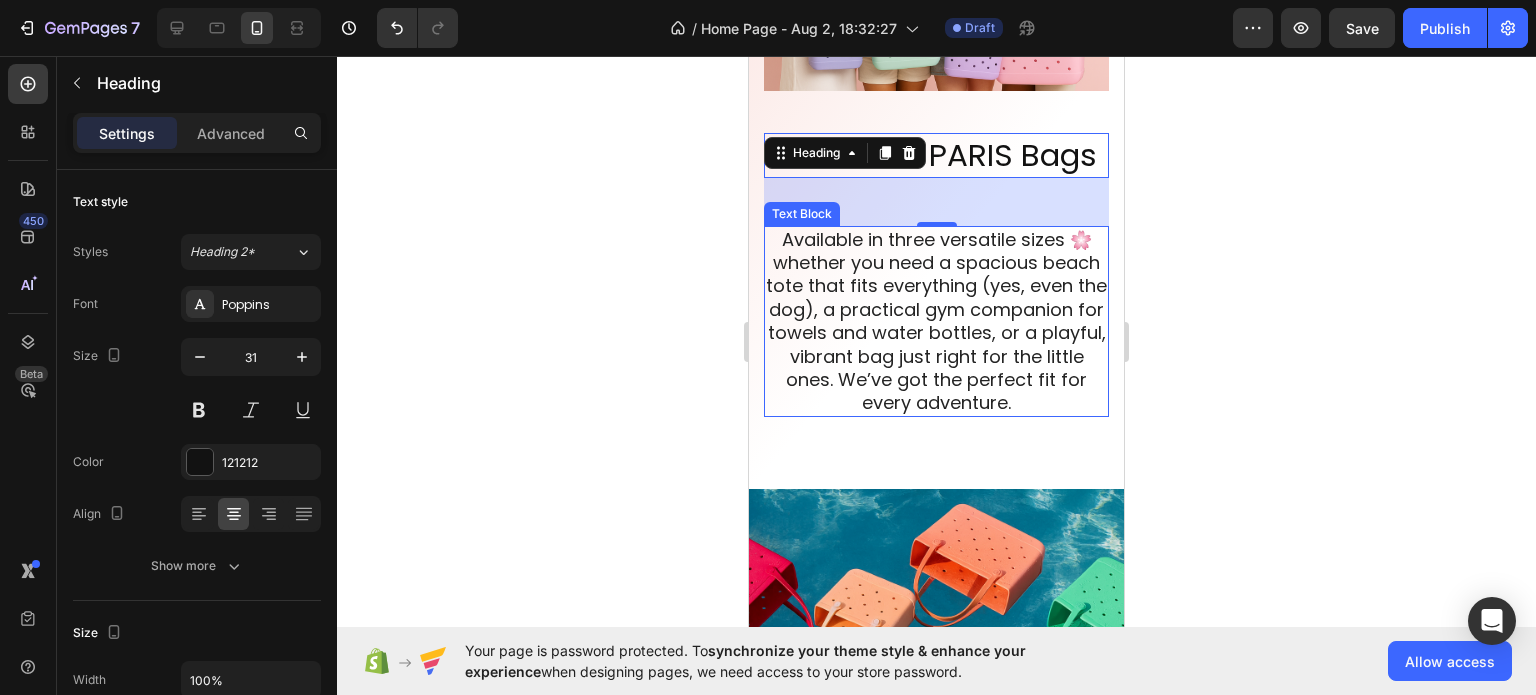 click on "Available in three versatile sizes 🌸 whether you need a spacious beach tote that fits everything (yes, even the dog), a practical gym companion for towels and water bottles, or a playful, vibrant bag just right for the little ones. We’ve got the perfect fit for every adventure." at bounding box center (936, 321) 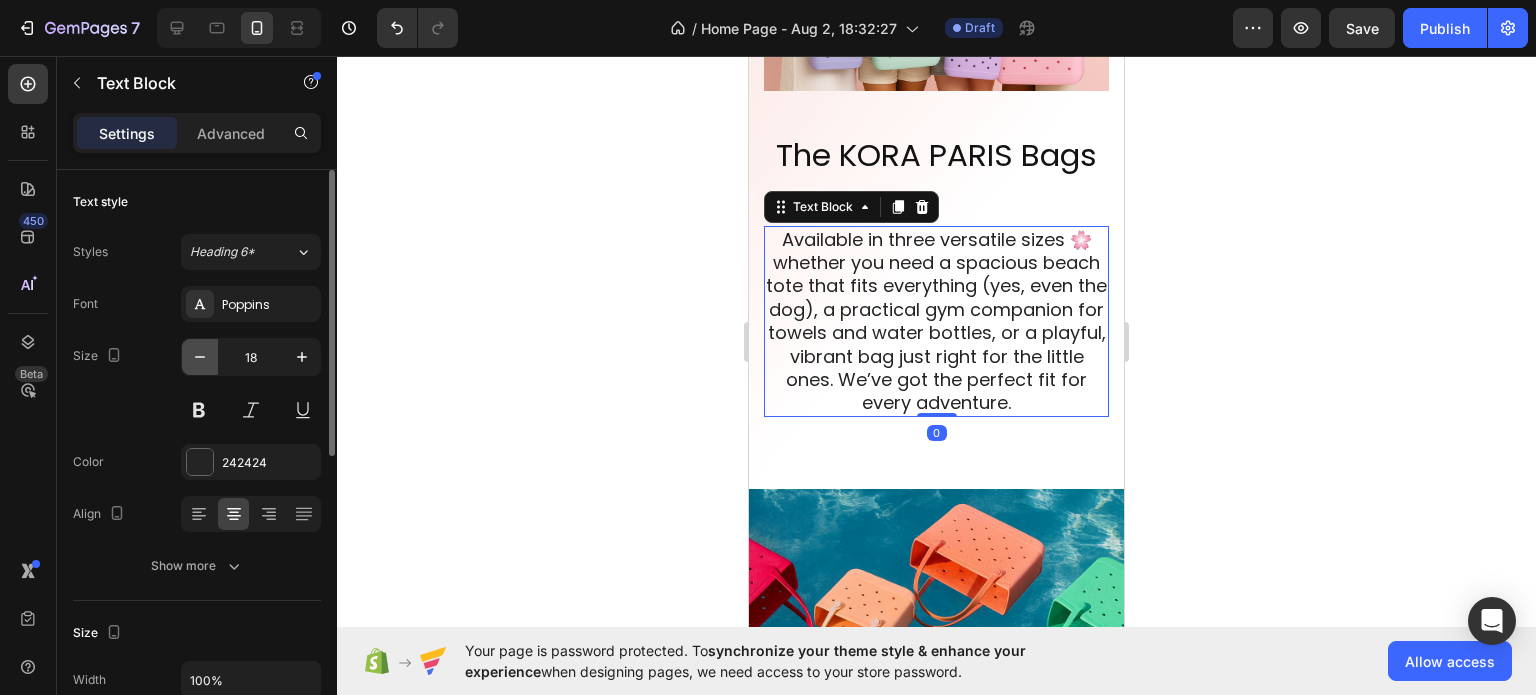 click 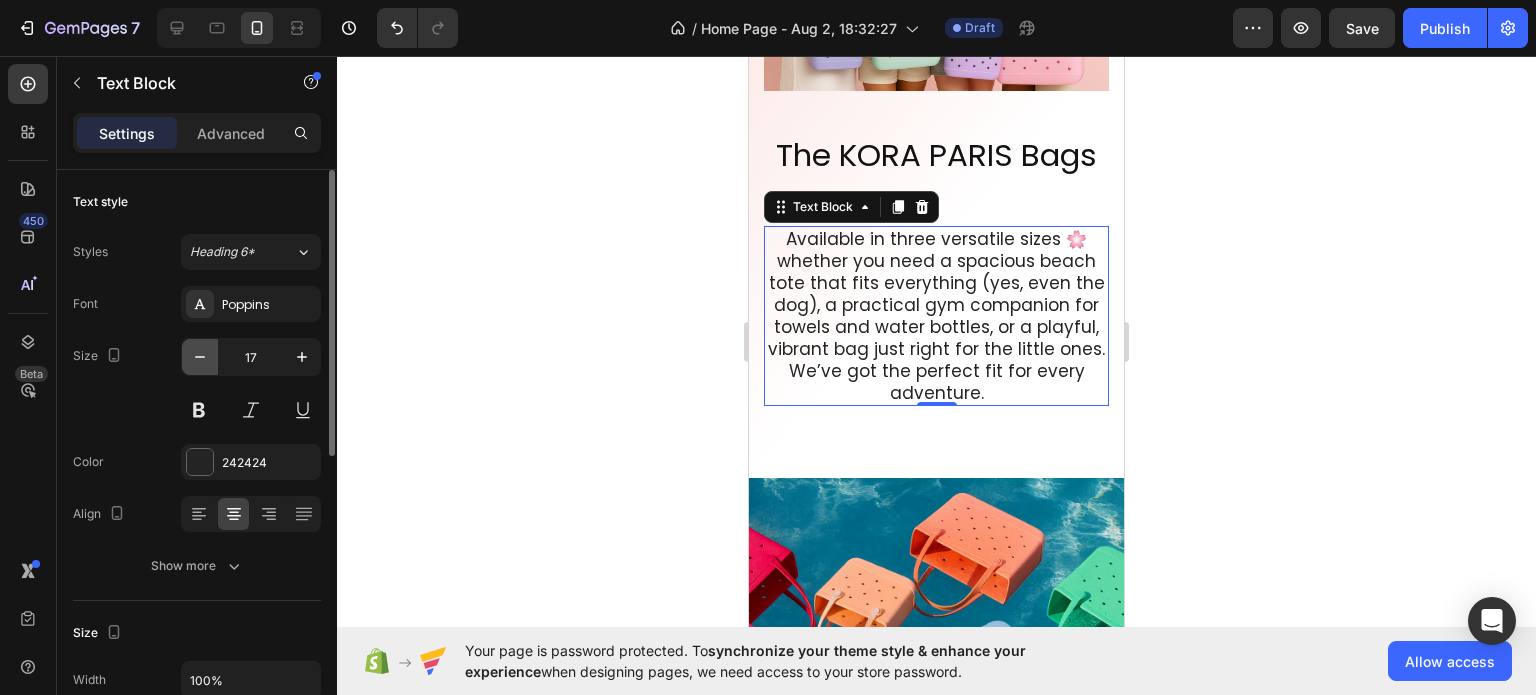click 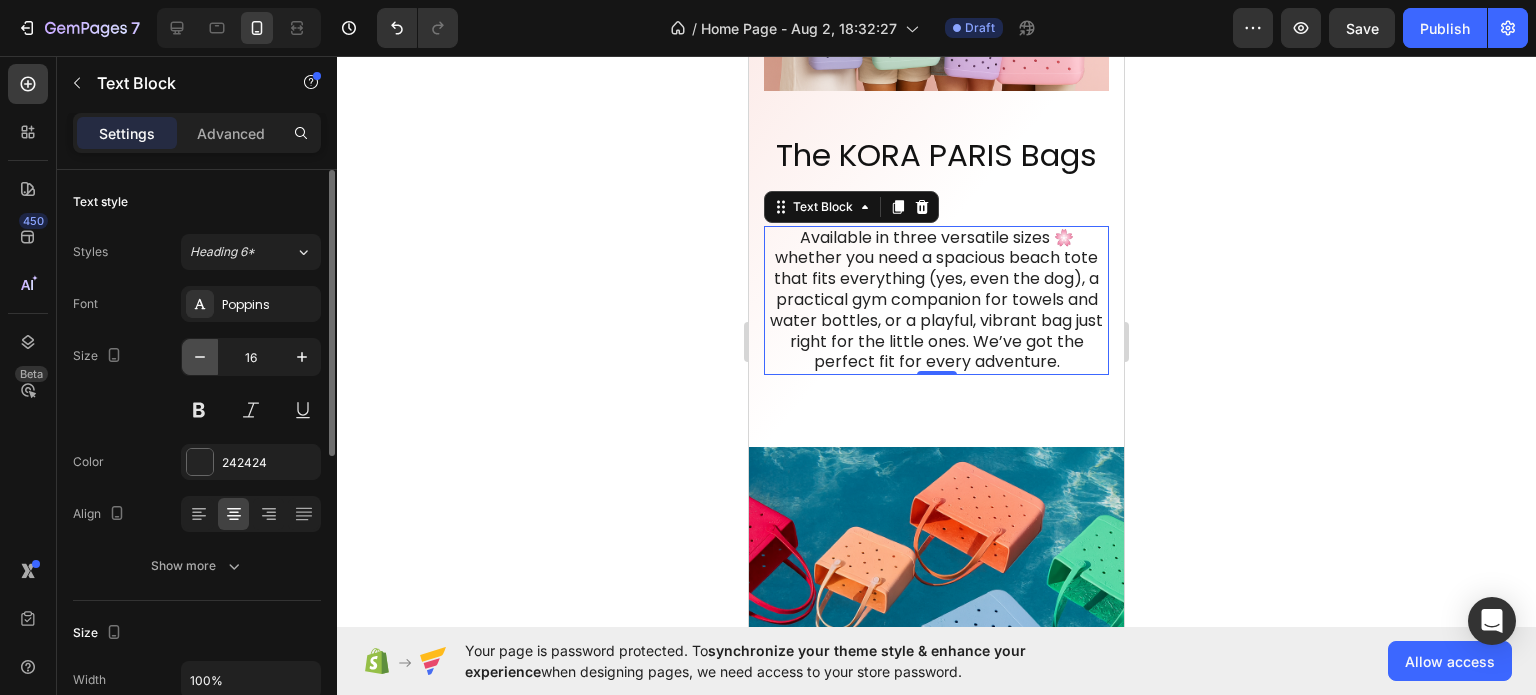 click 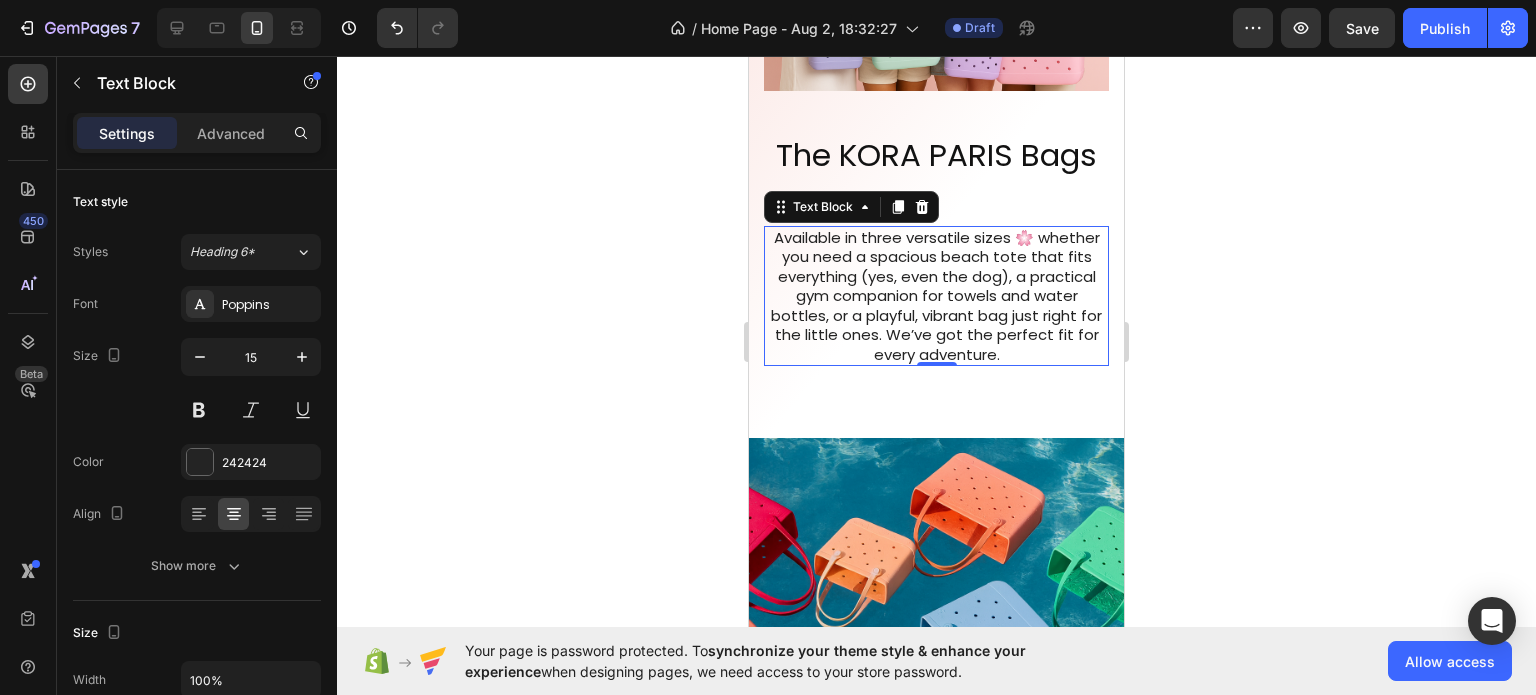 click 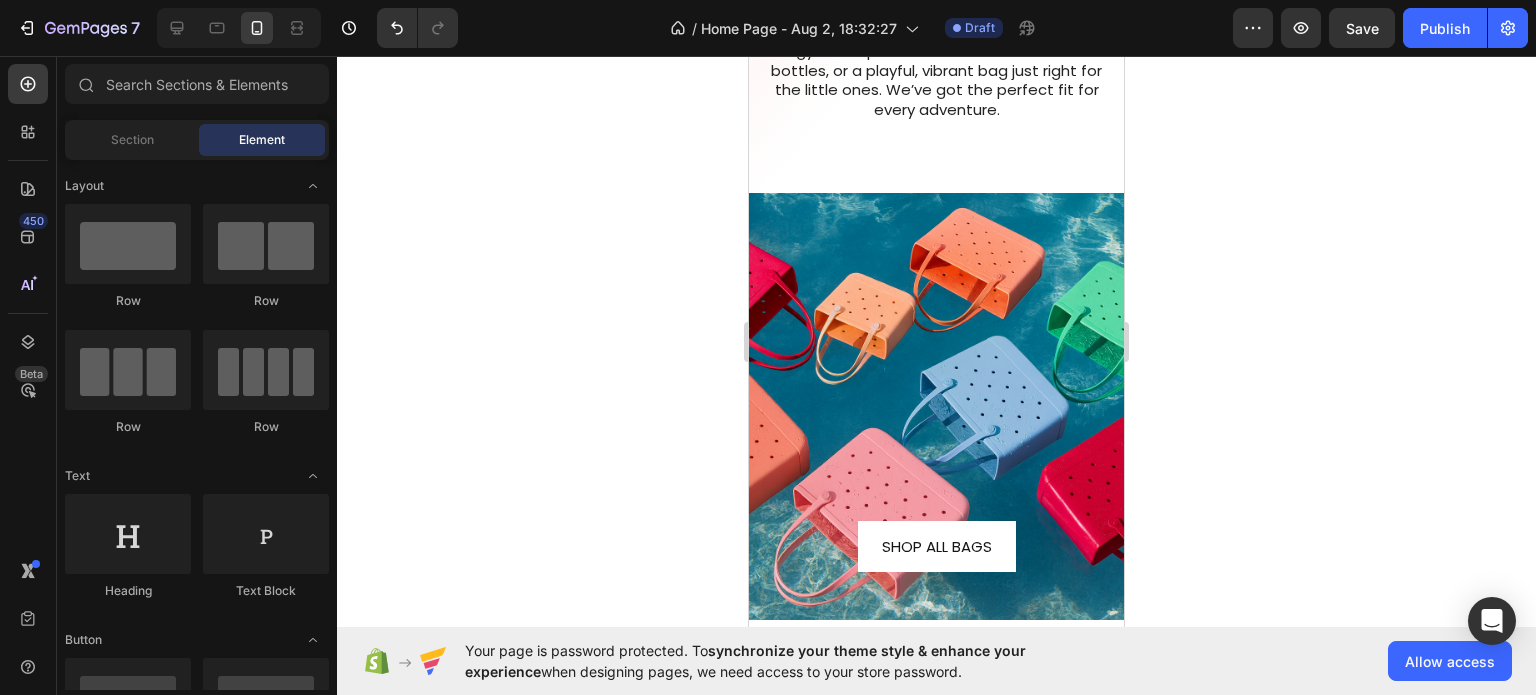 scroll, scrollTop: 4746, scrollLeft: 0, axis: vertical 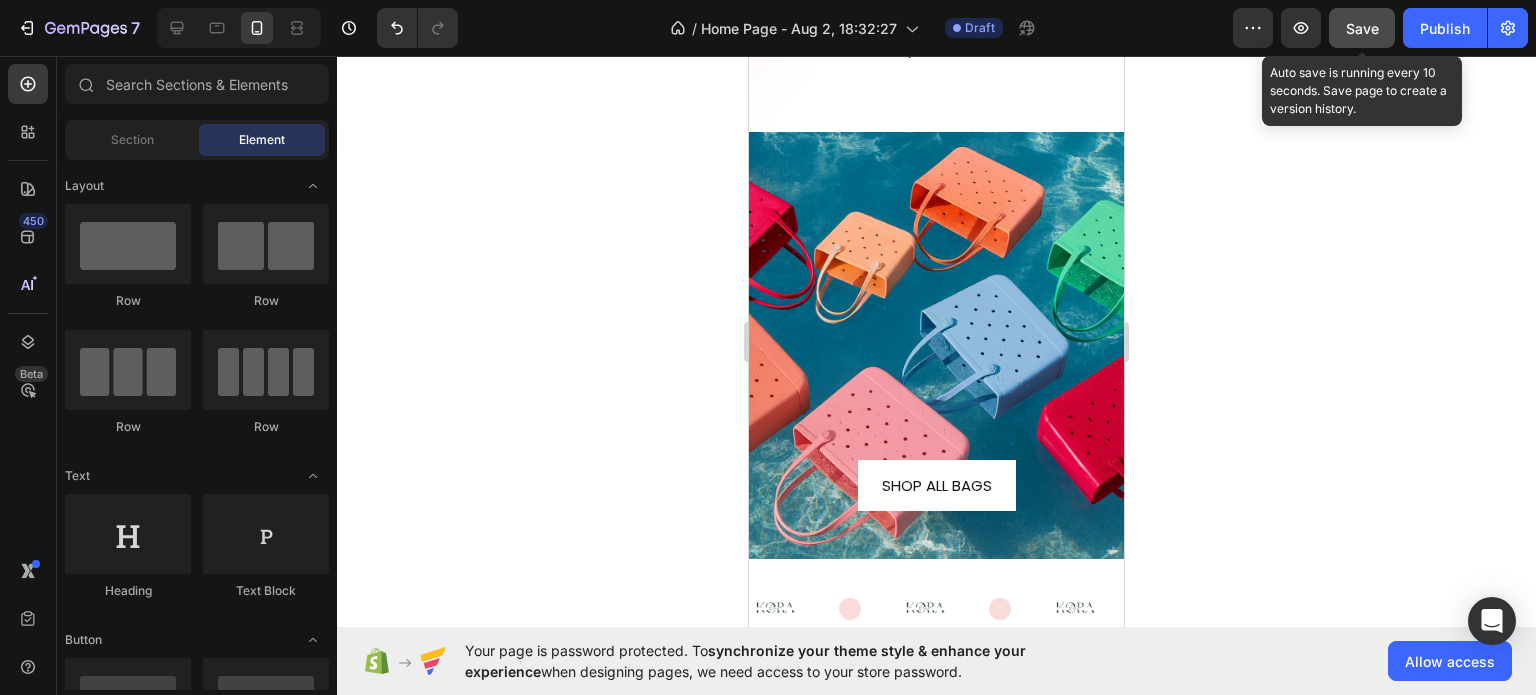 click on "Save" 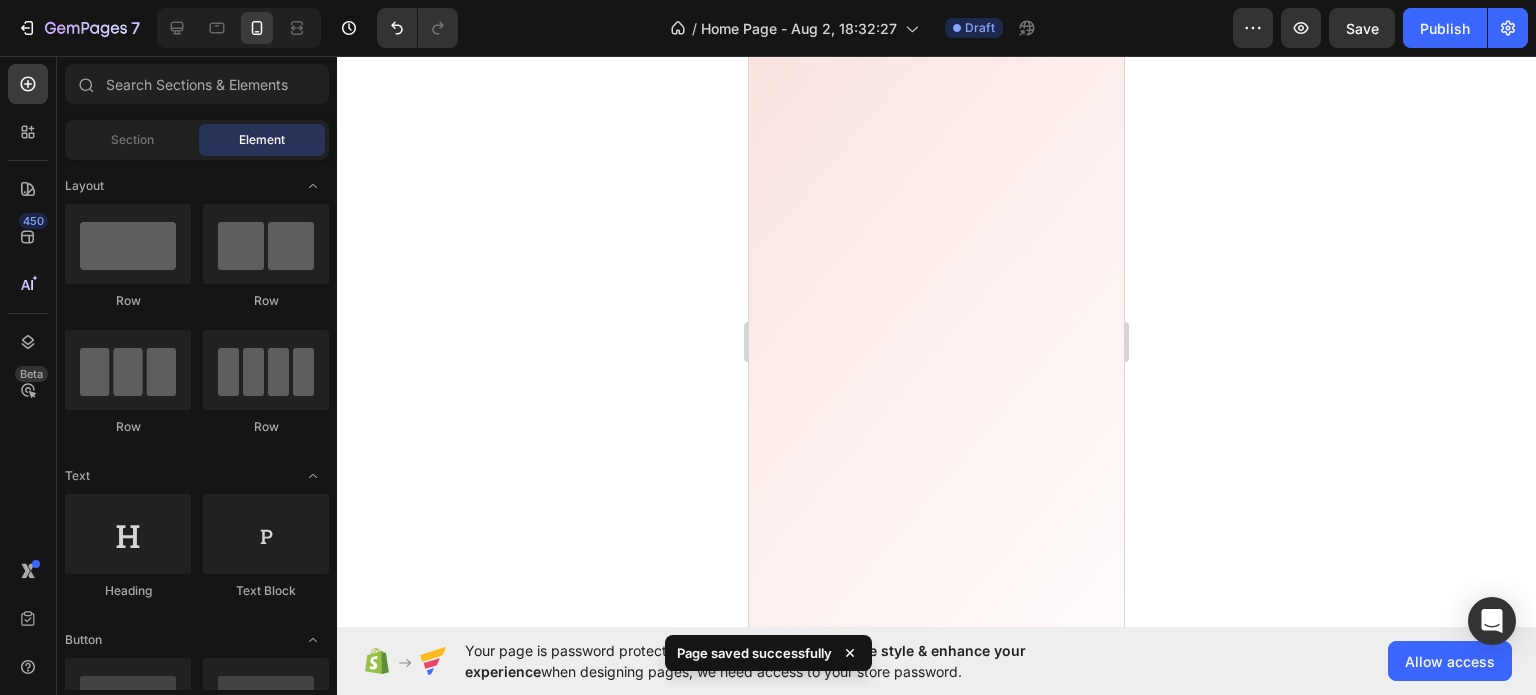 scroll, scrollTop: 0, scrollLeft: 0, axis: both 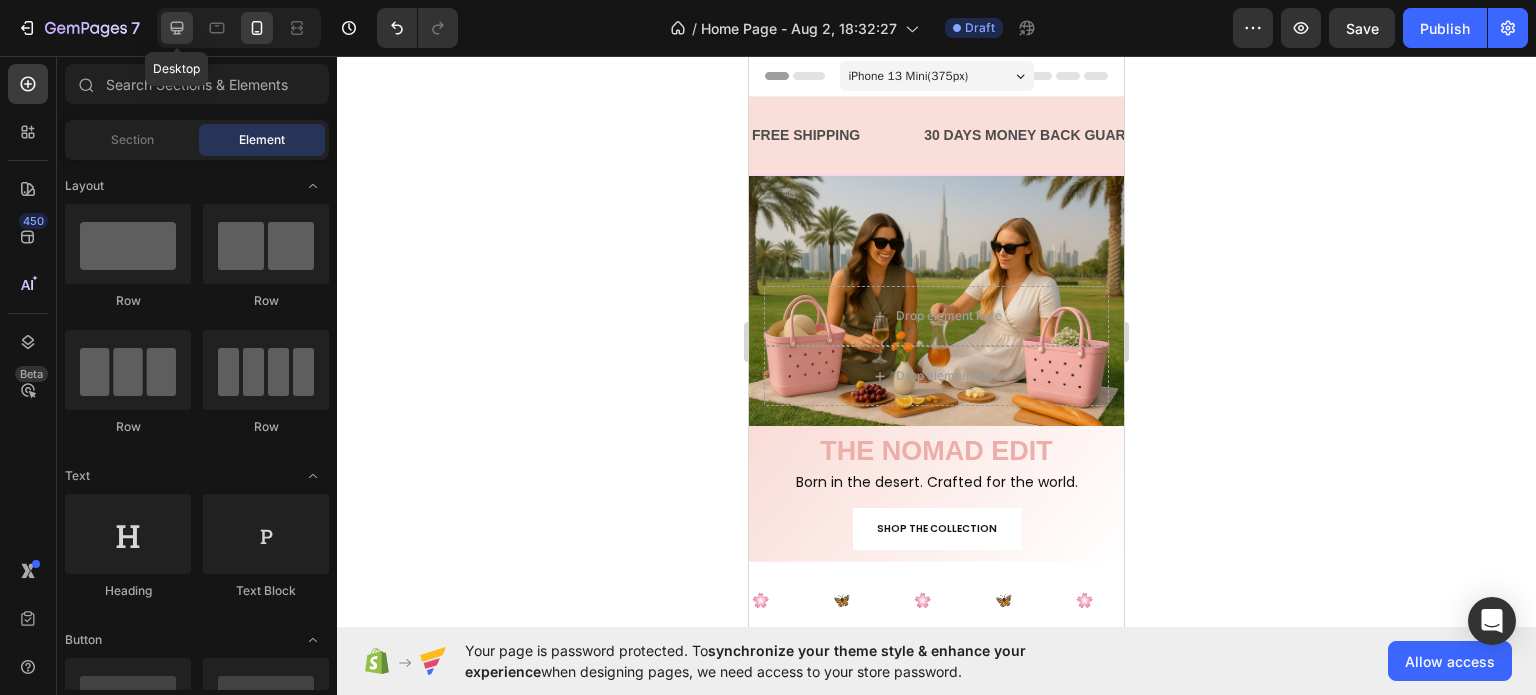 click 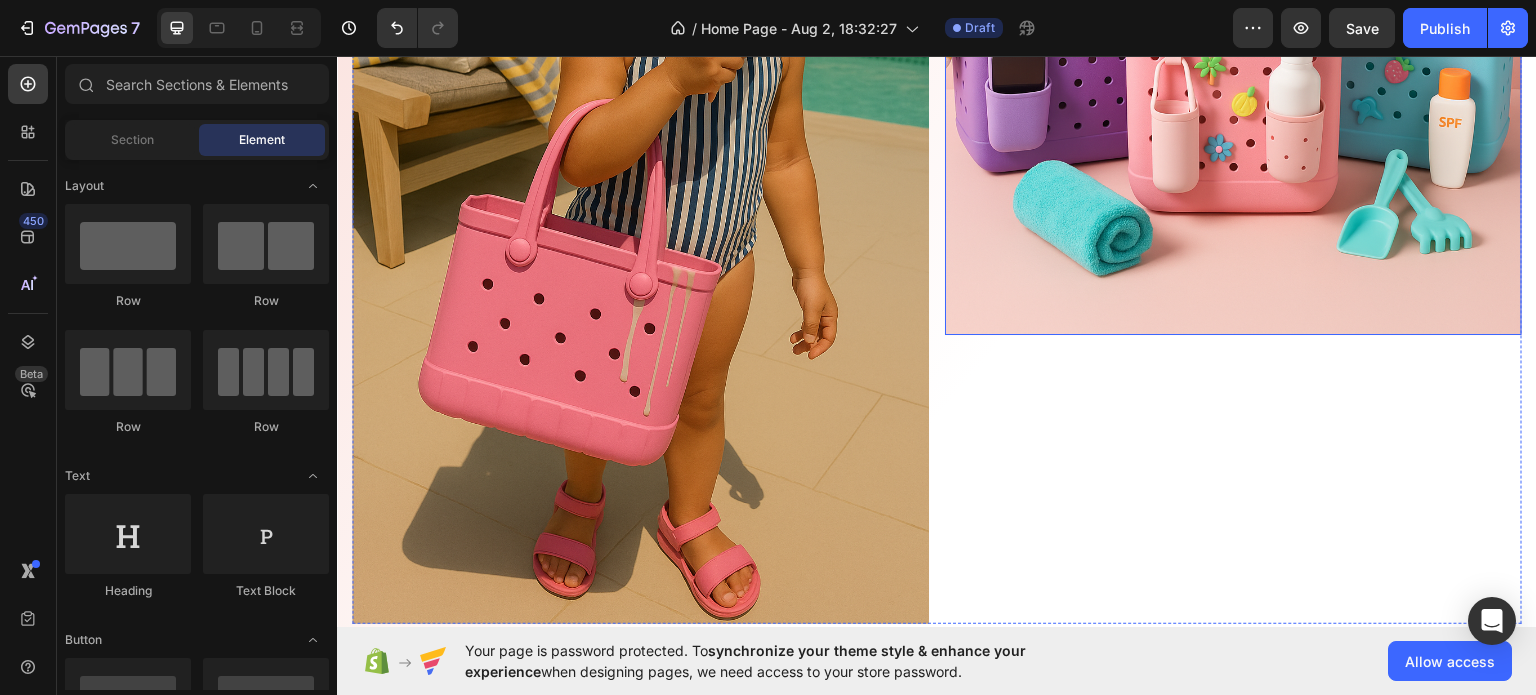 scroll, scrollTop: 2200, scrollLeft: 0, axis: vertical 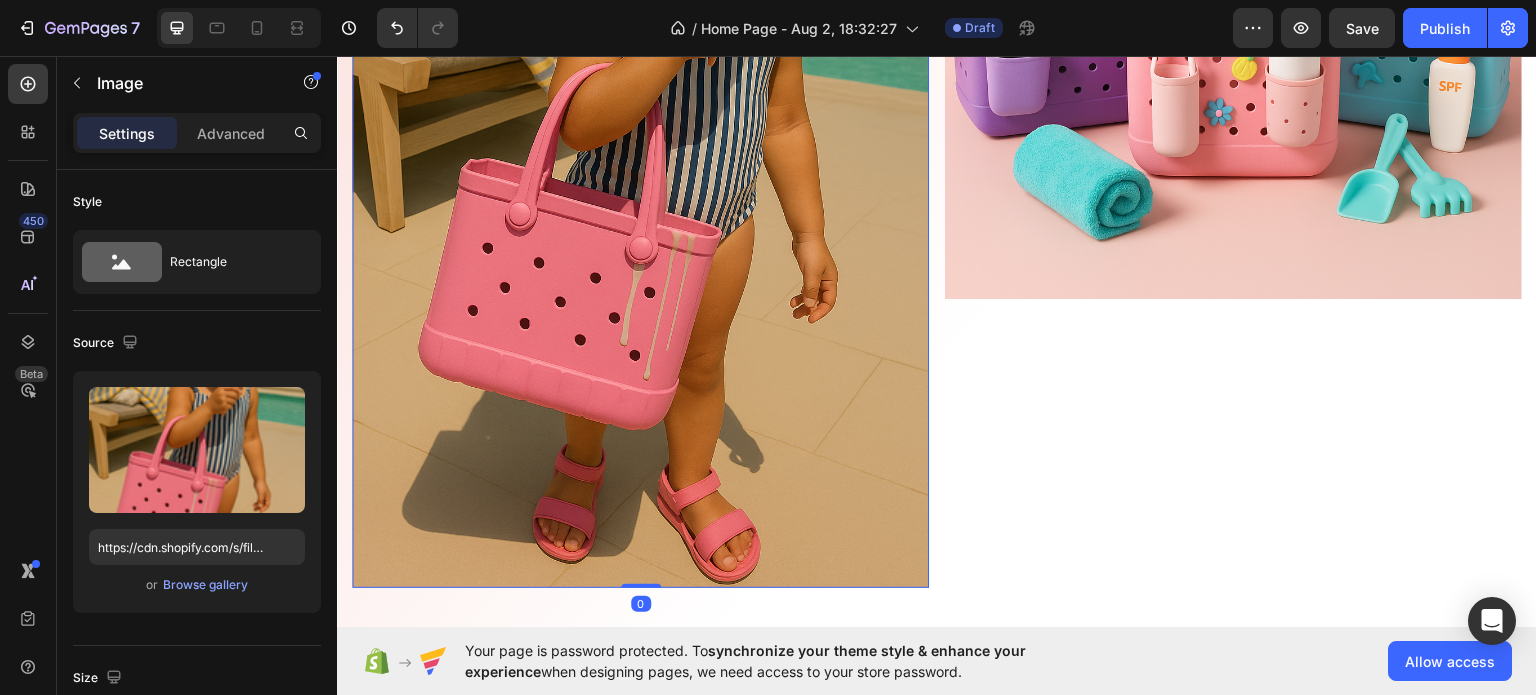 click at bounding box center (640, 154) 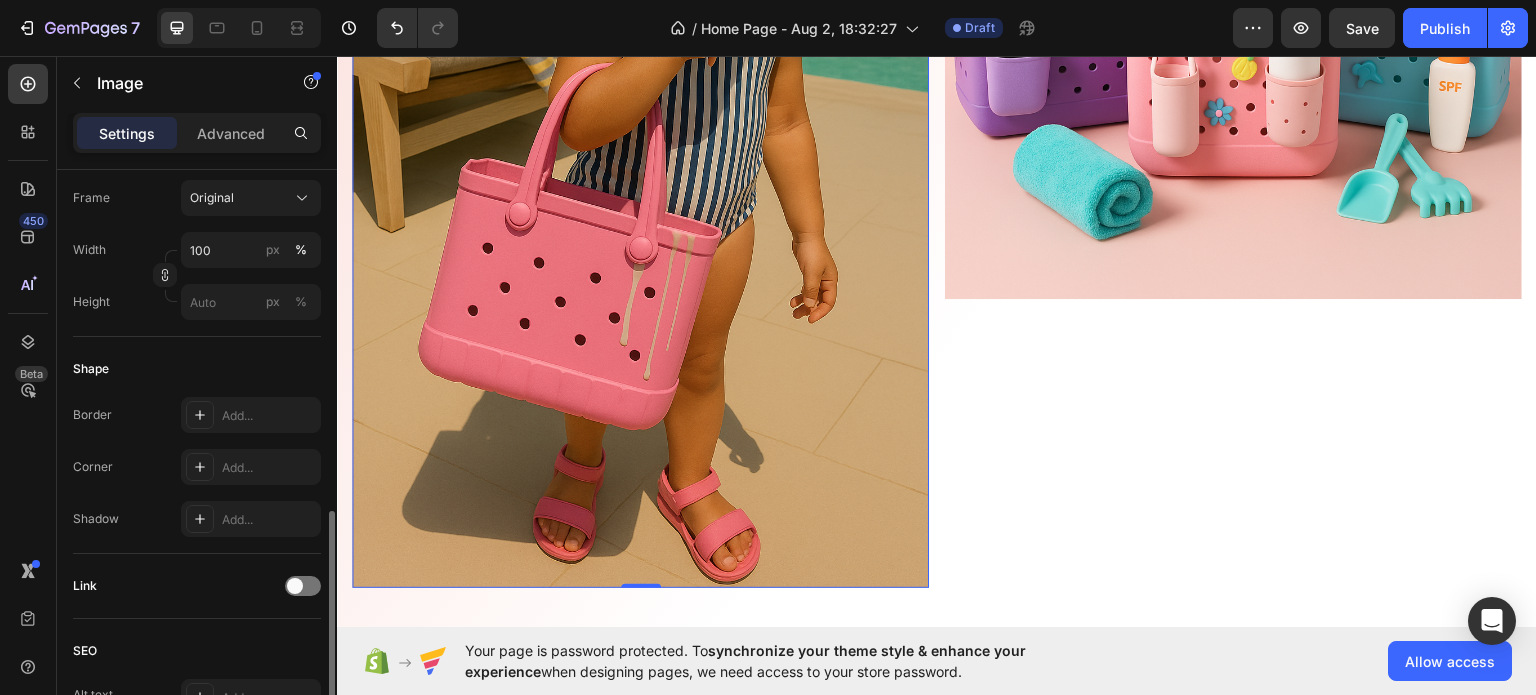 scroll, scrollTop: 426, scrollLeft: 0, axis: vertical 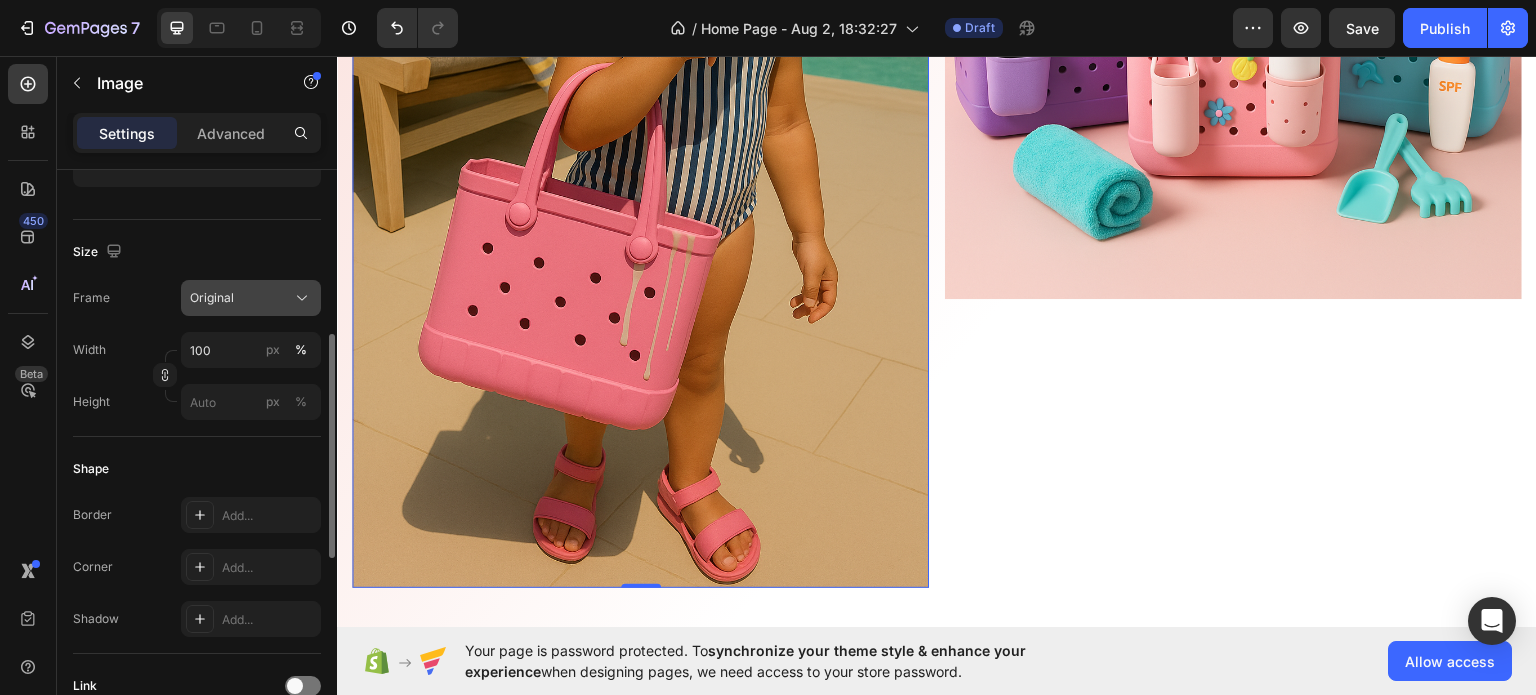 click on "Original" 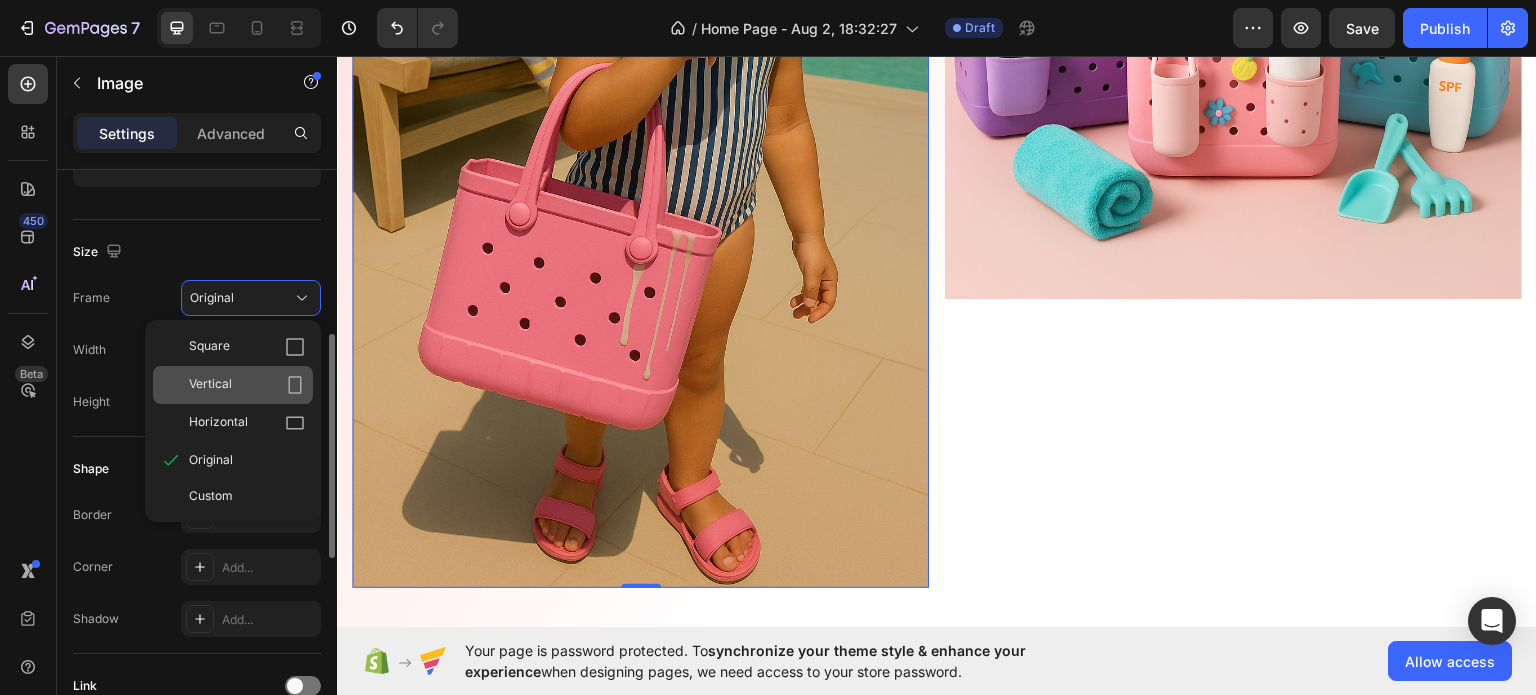 click on "Vertical" at bounding box center (247, 385) 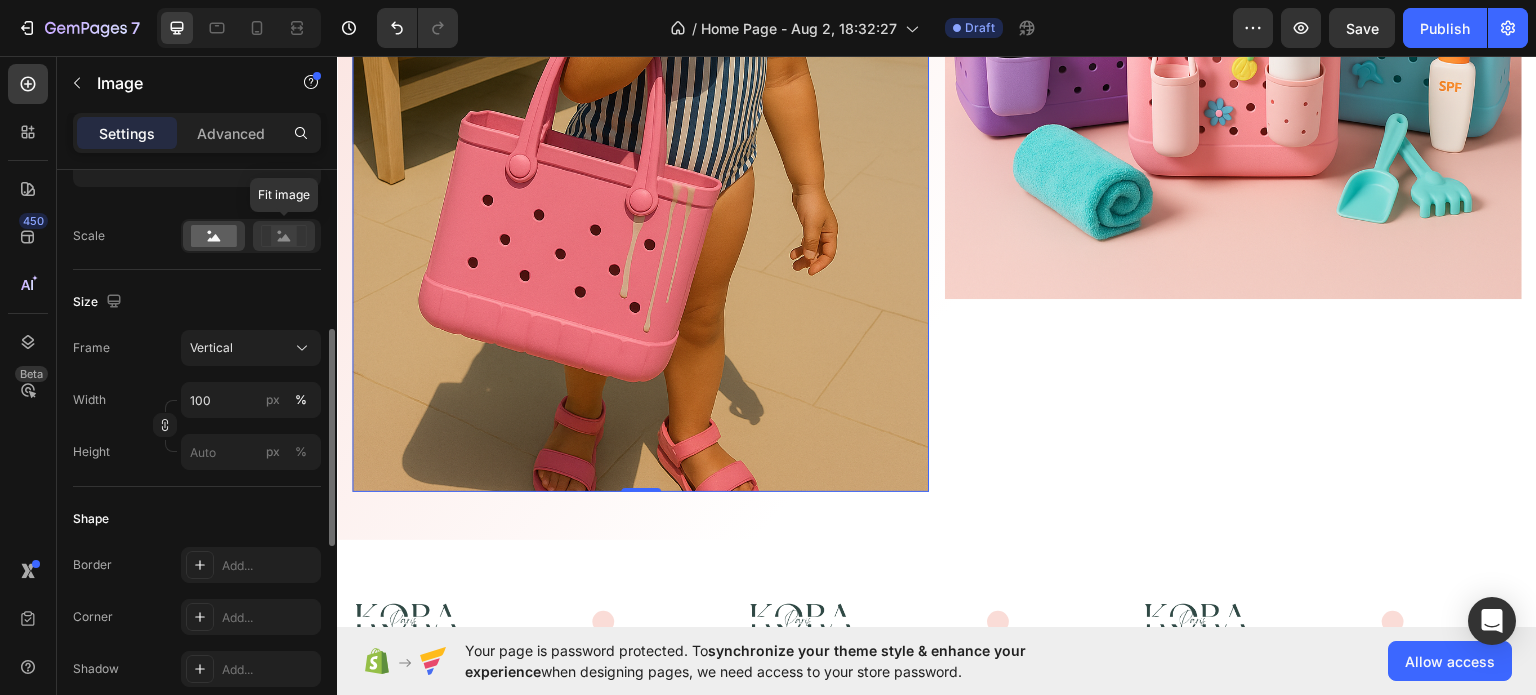 click 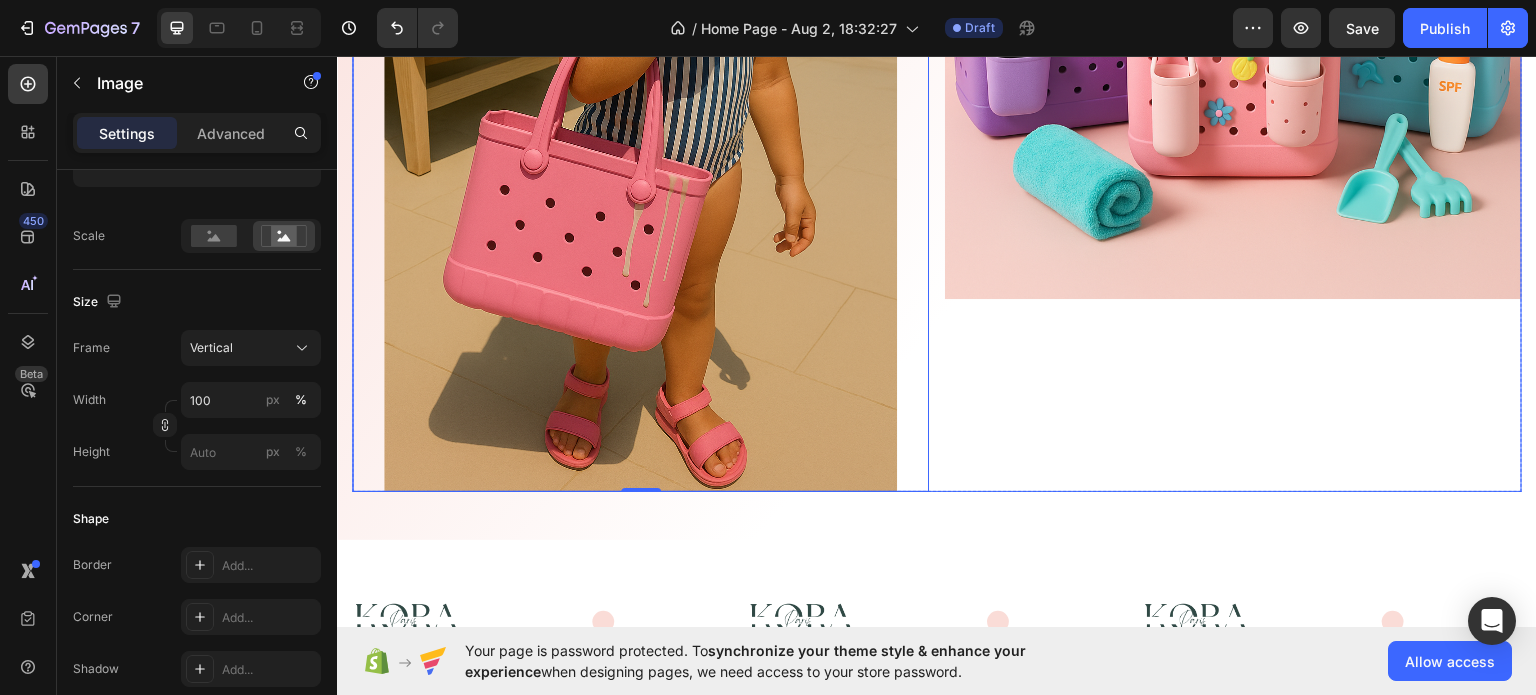 click on "Accesories Heading Image" at bounding box center (1233, 66) 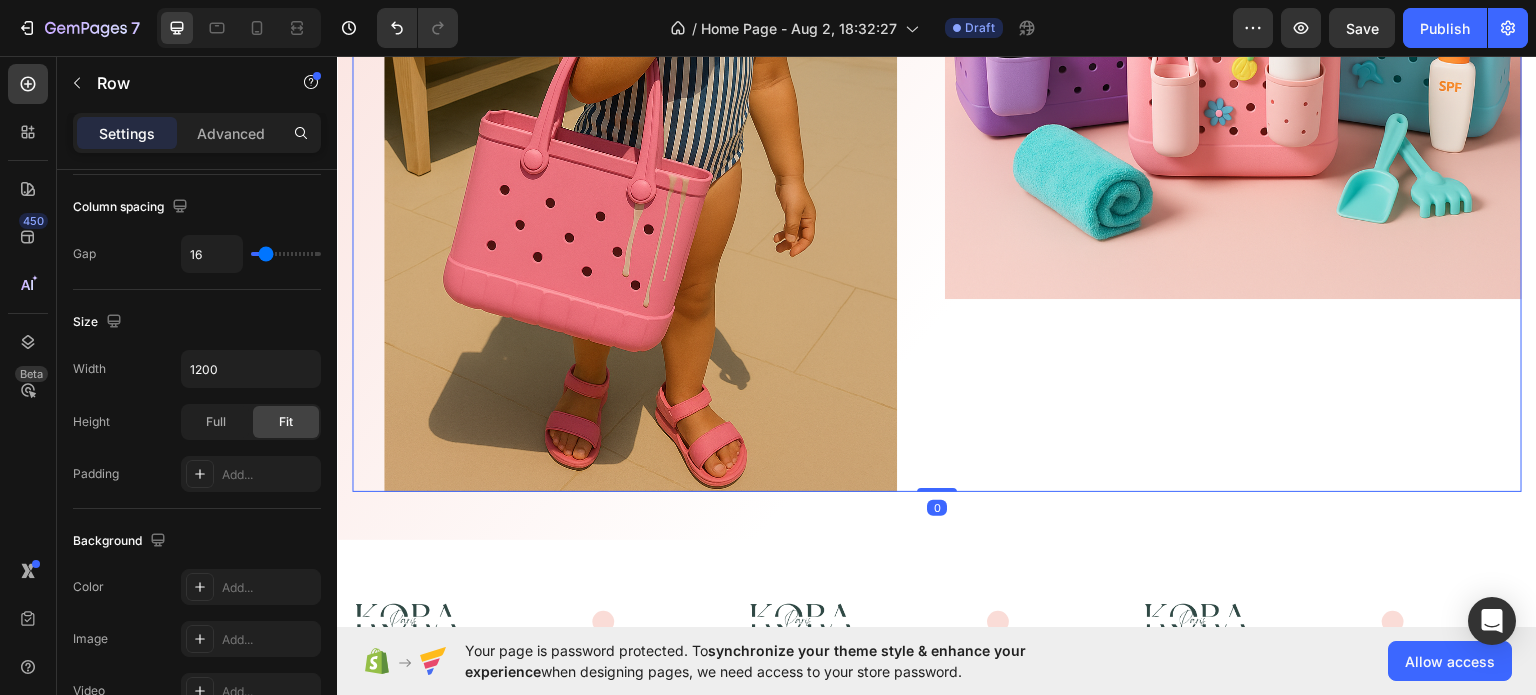 scroll, scrollTop: 0, scrollLeft: 0, axis: both 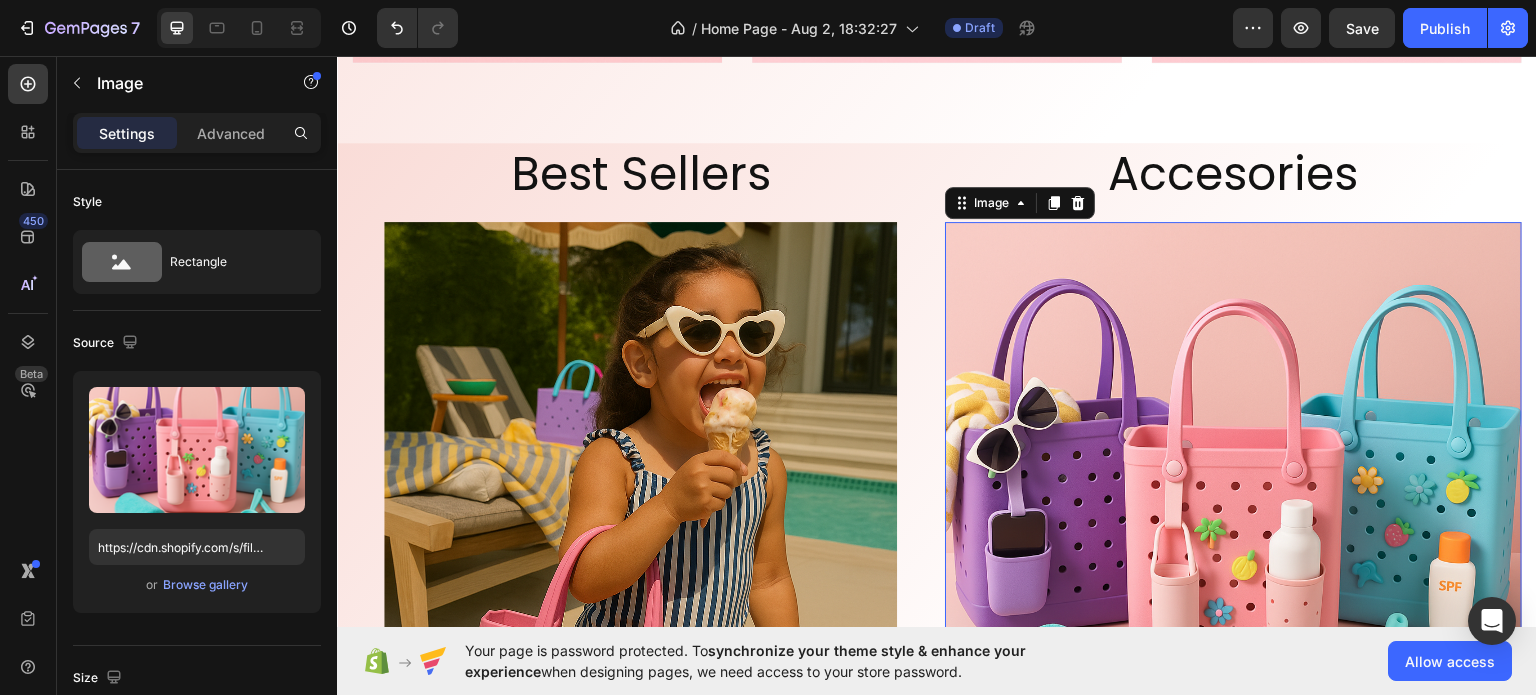 click at bounding box center [1233, 509] 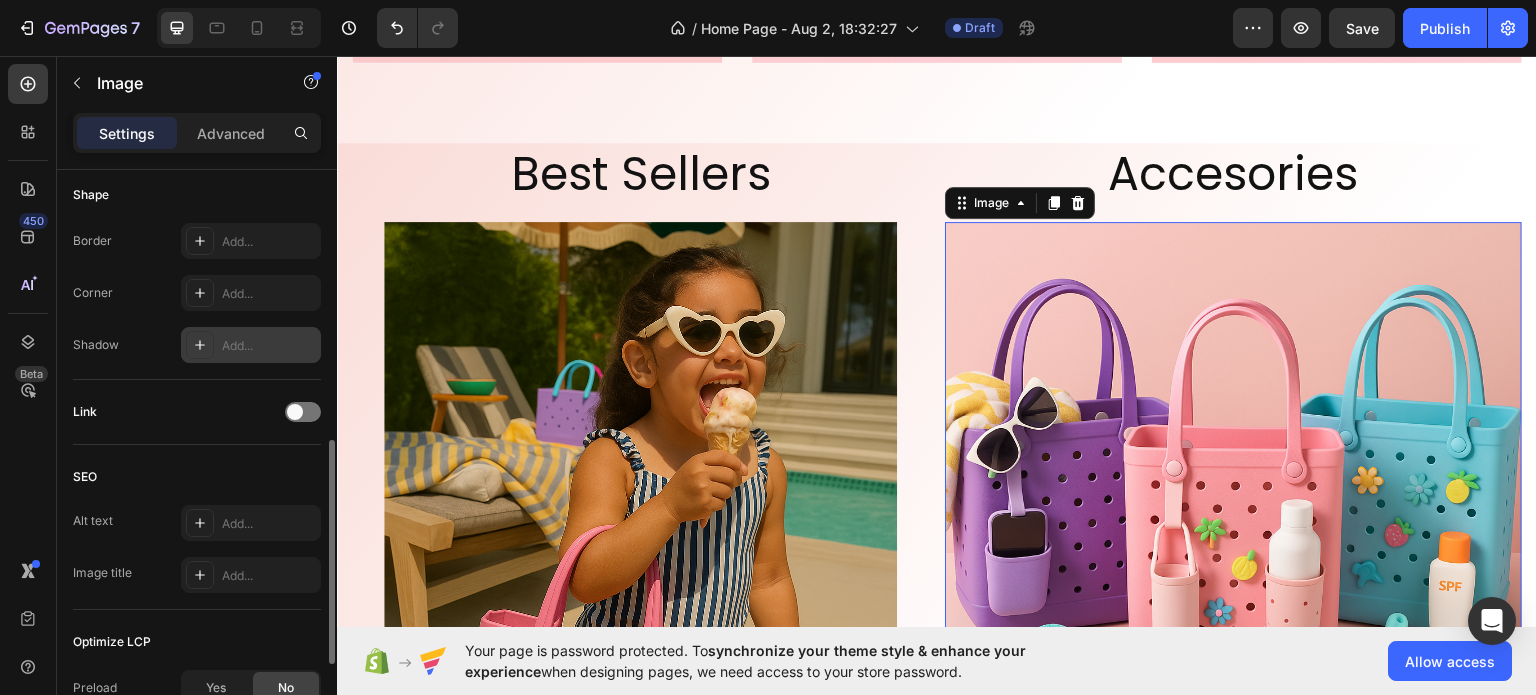 scroll, scrollTop: 400, scrollLeft: 0, axis: vertical 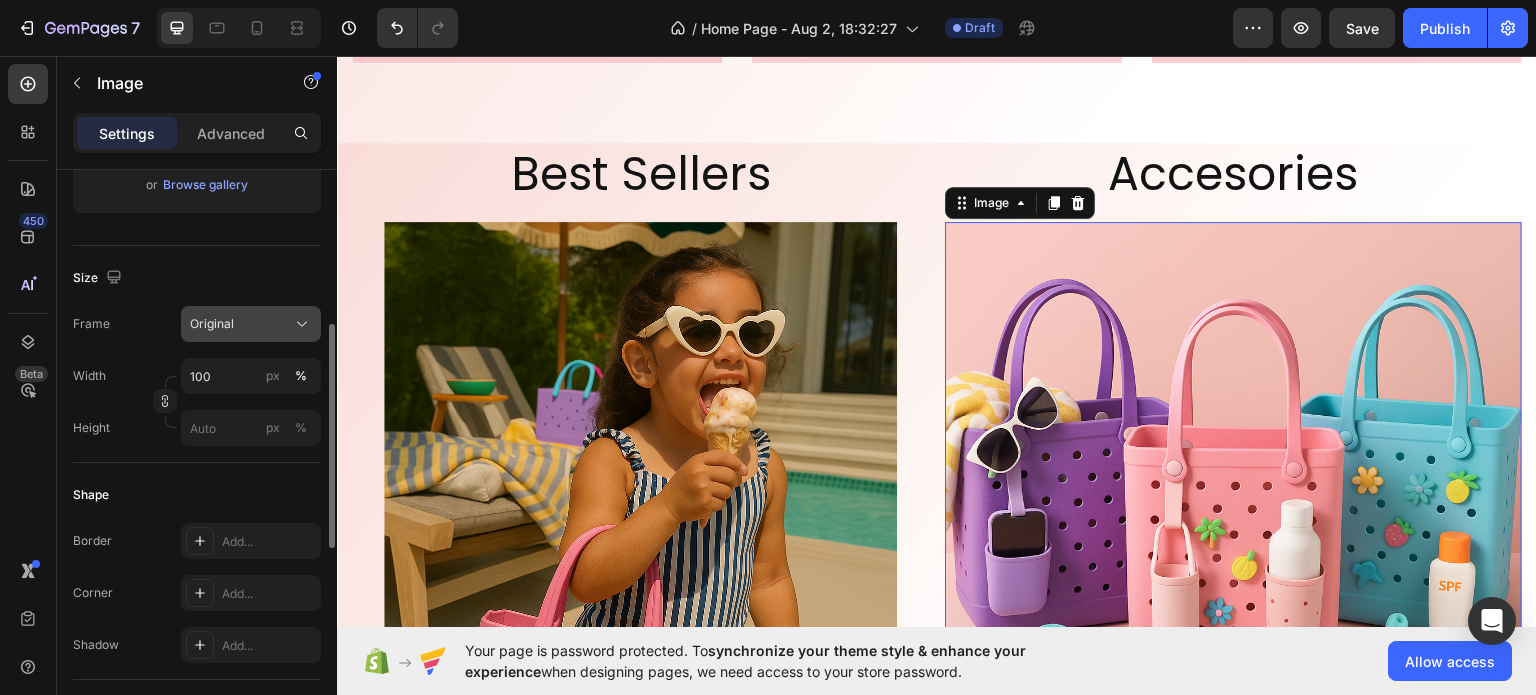 click on "Original" at bounding box center (251, 324) 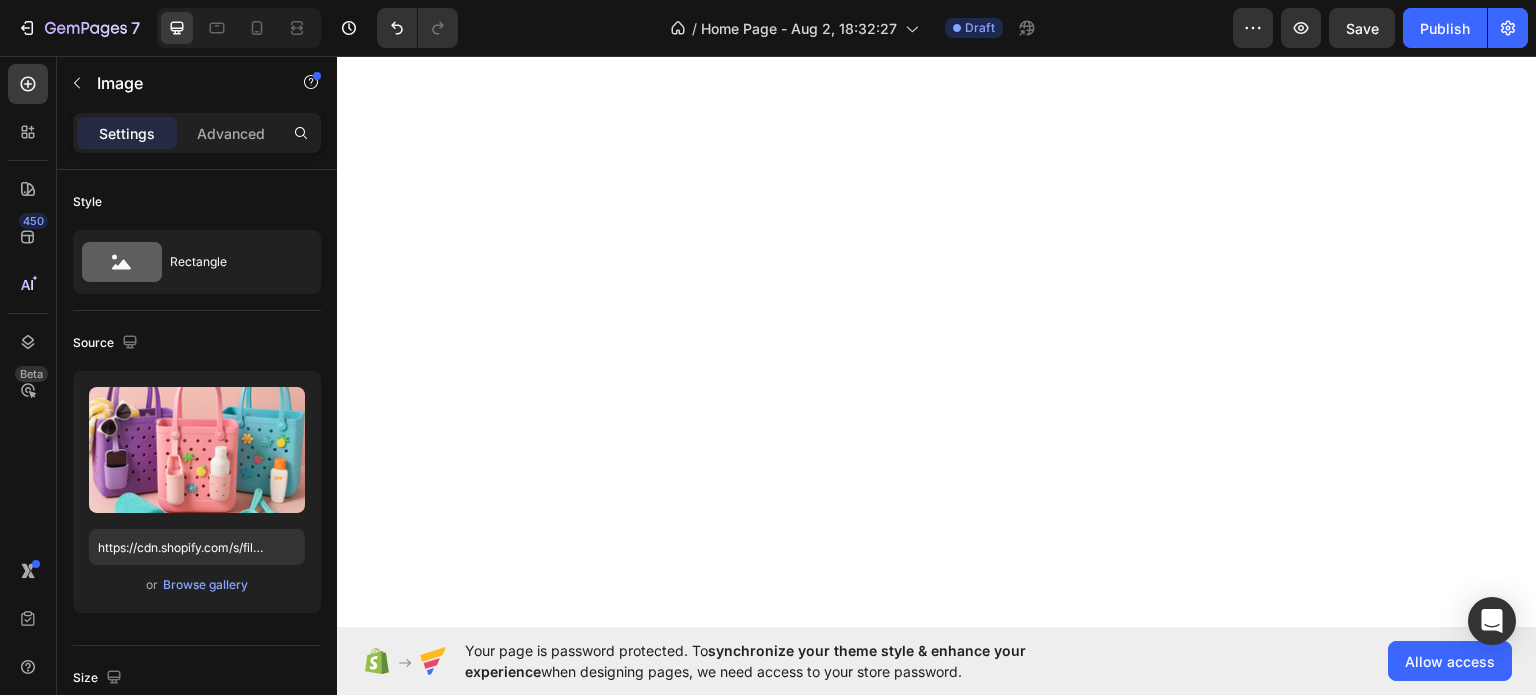scroll, scrollTop: 0, scrollLeft: 0, axis: both 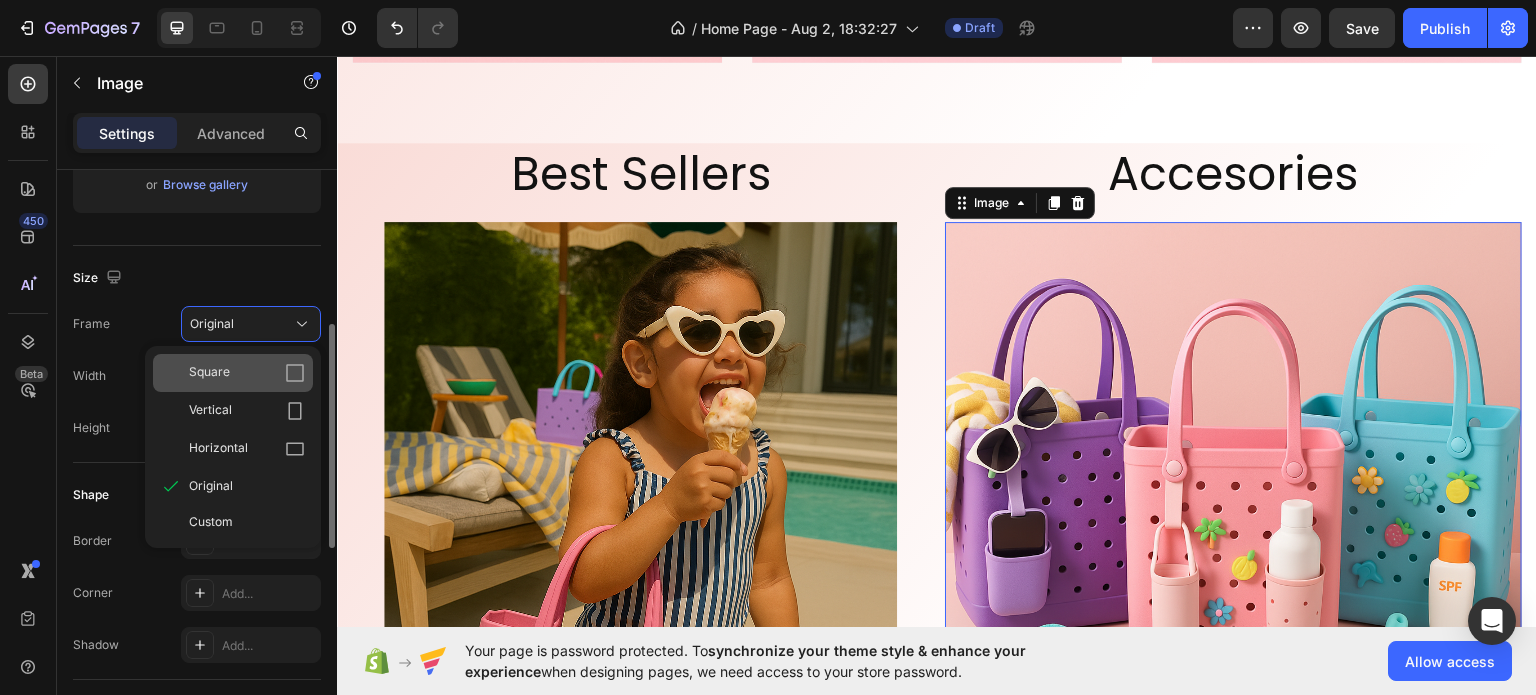 click on "Square" 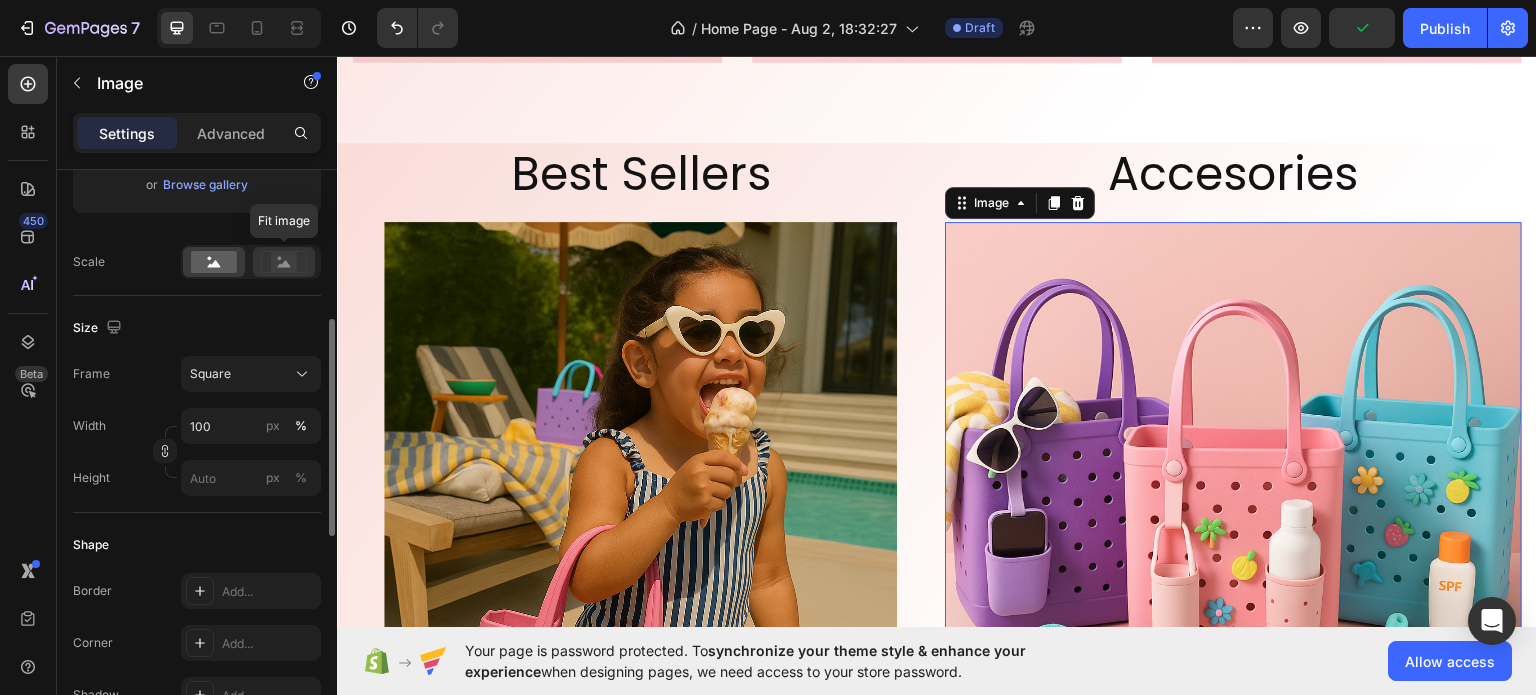 click 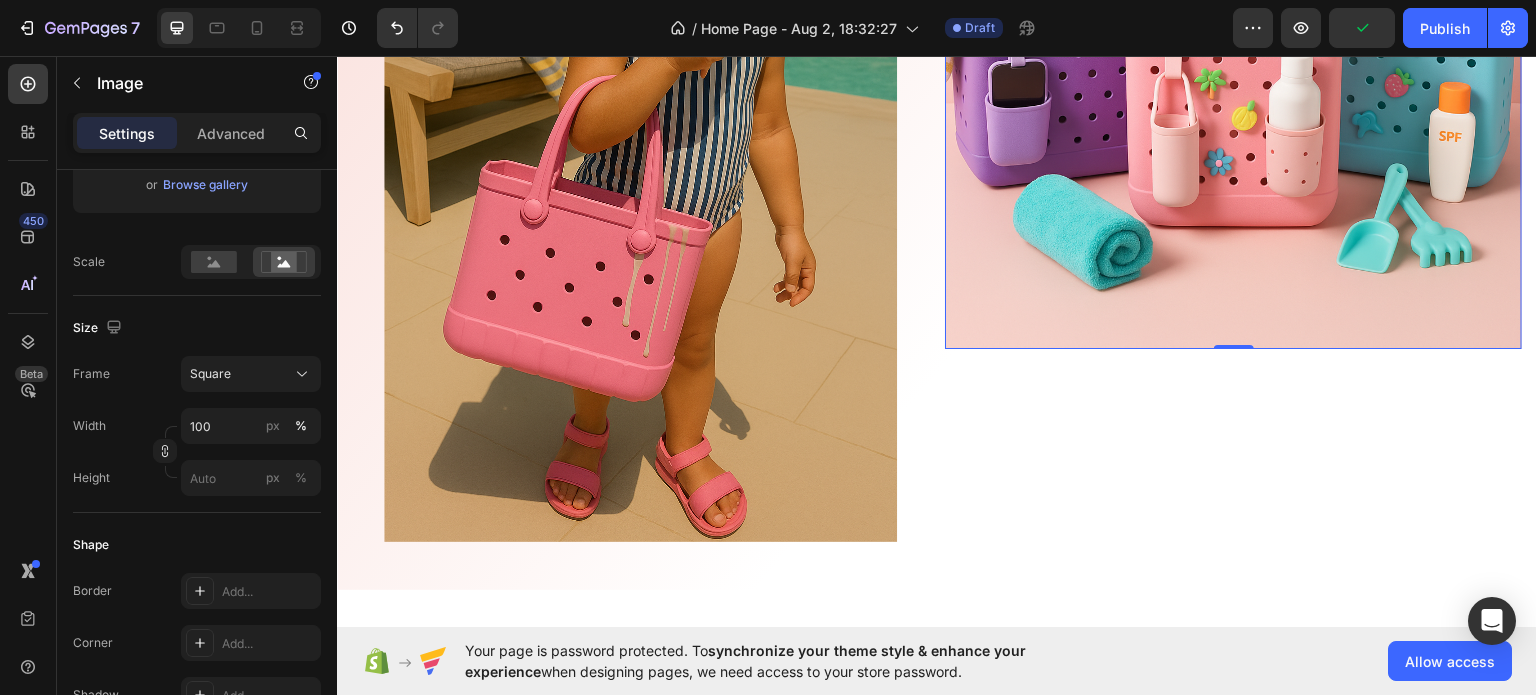 scroll, scrollTop: 2200, scrollLeft: 0, axis: vertical 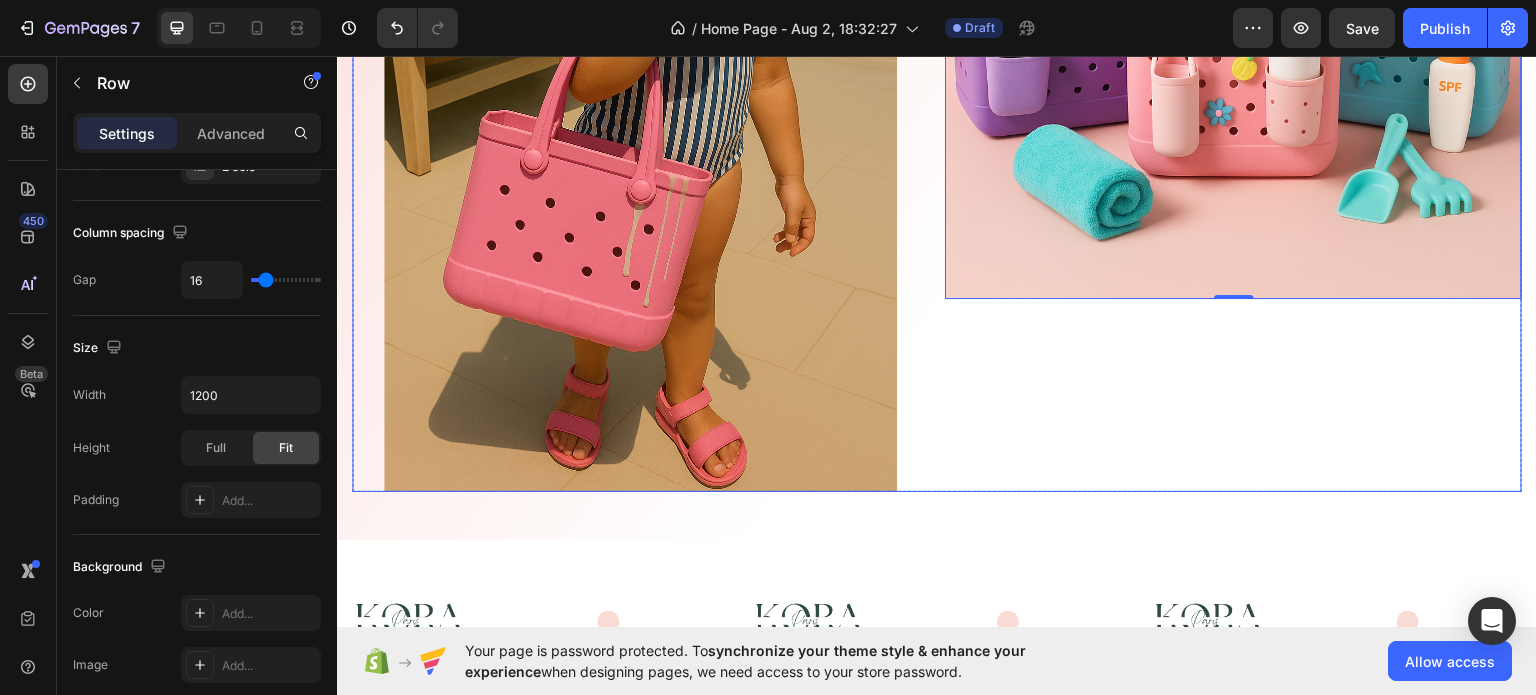 click on "Accesories Heading Image   0" at bounding box center [1233, 66] 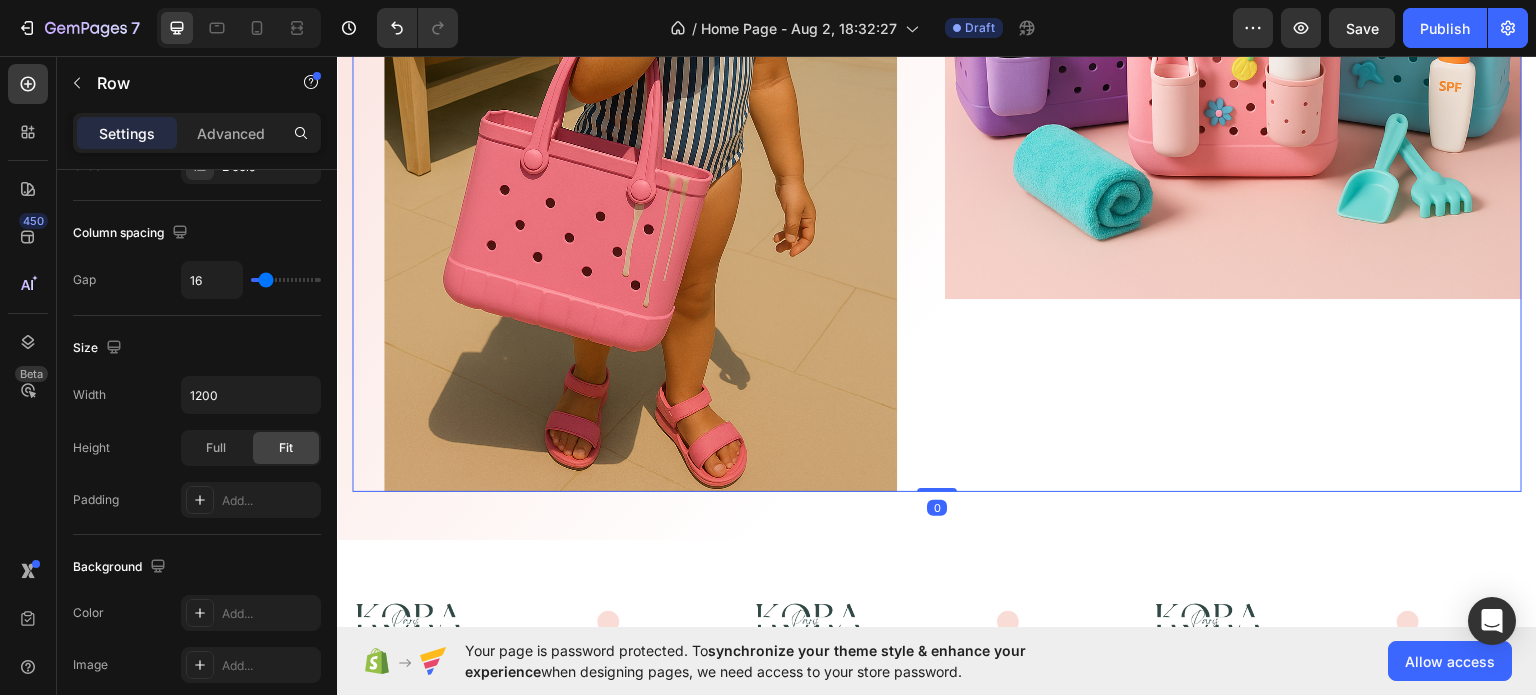 scroll, scrollTop: 0, scrollLeft: 0, axis: both 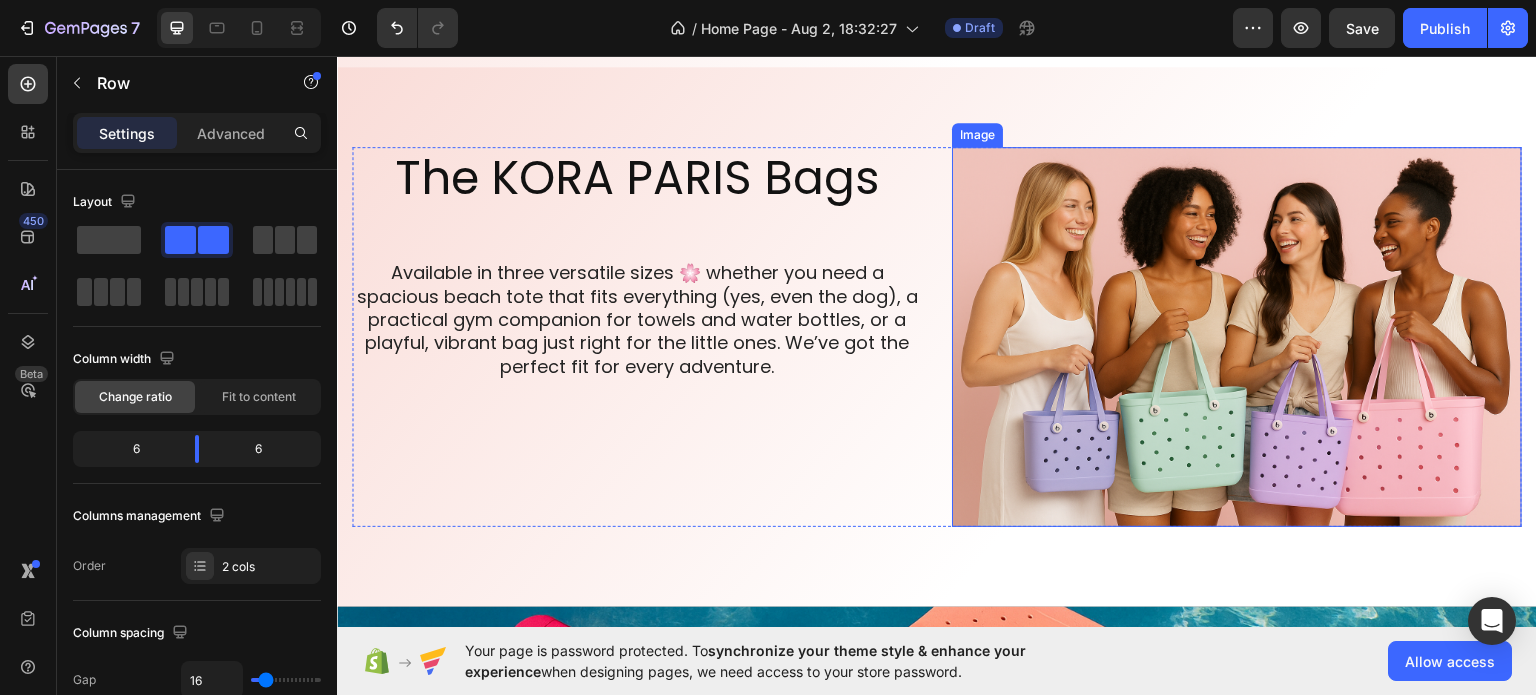 click at bounding box center (1237, 336) 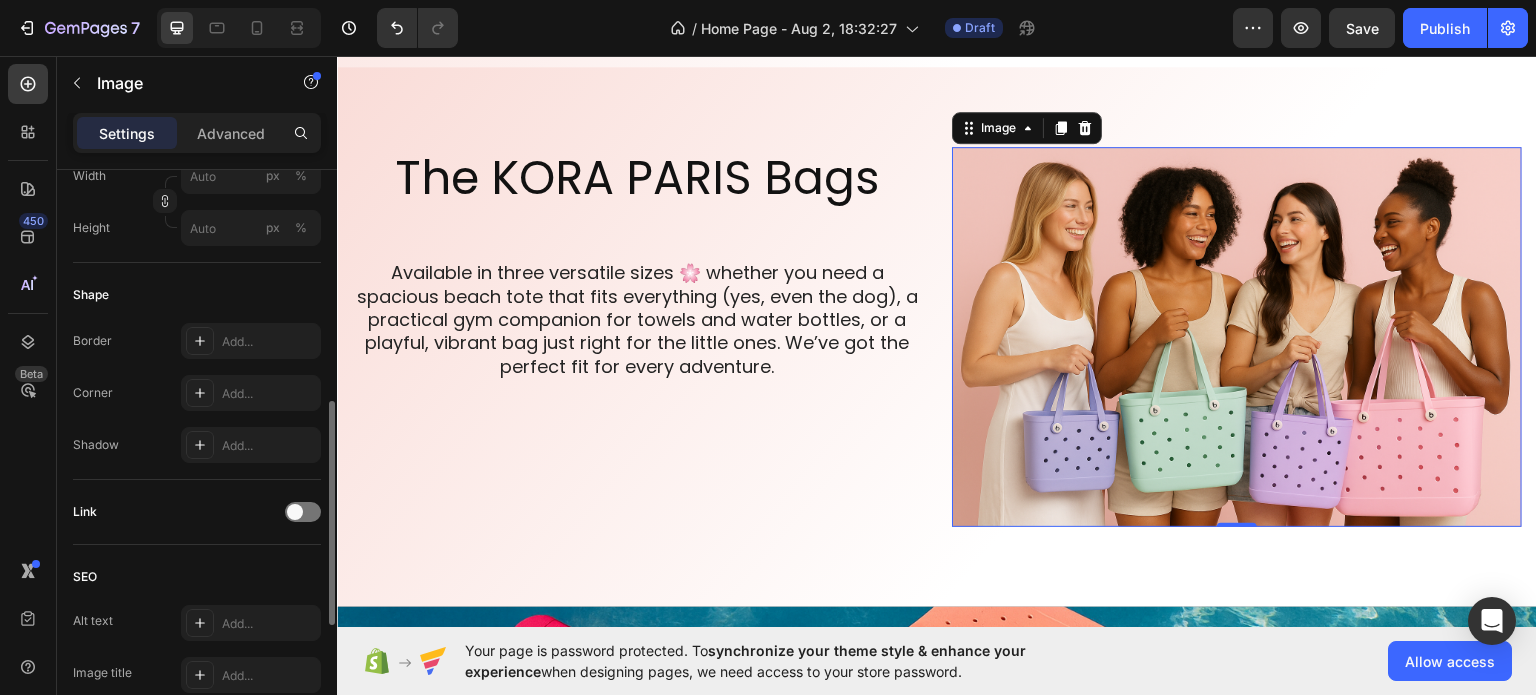 scroll, scrollTop: 400, scrollLeft: 0, axis: vertical 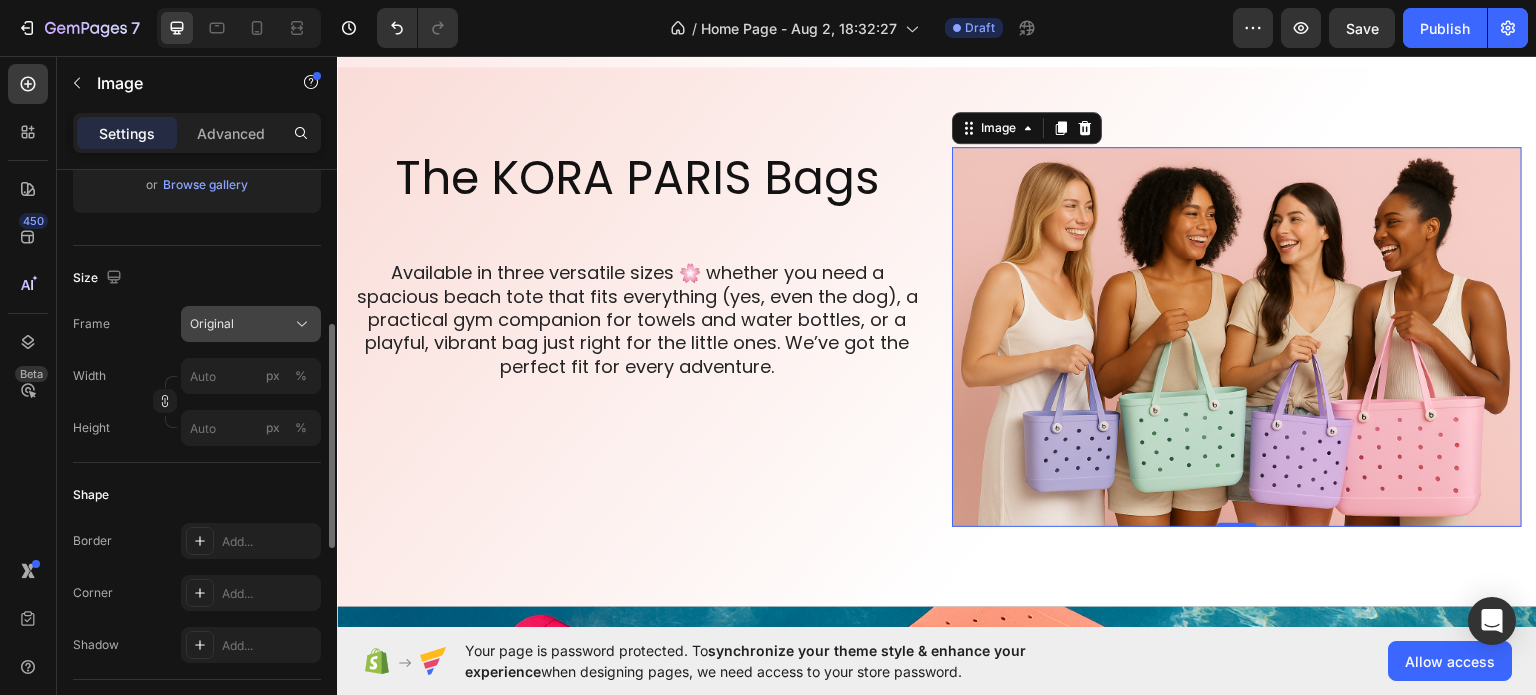 click on "Original" at bounding box center [251, 324] 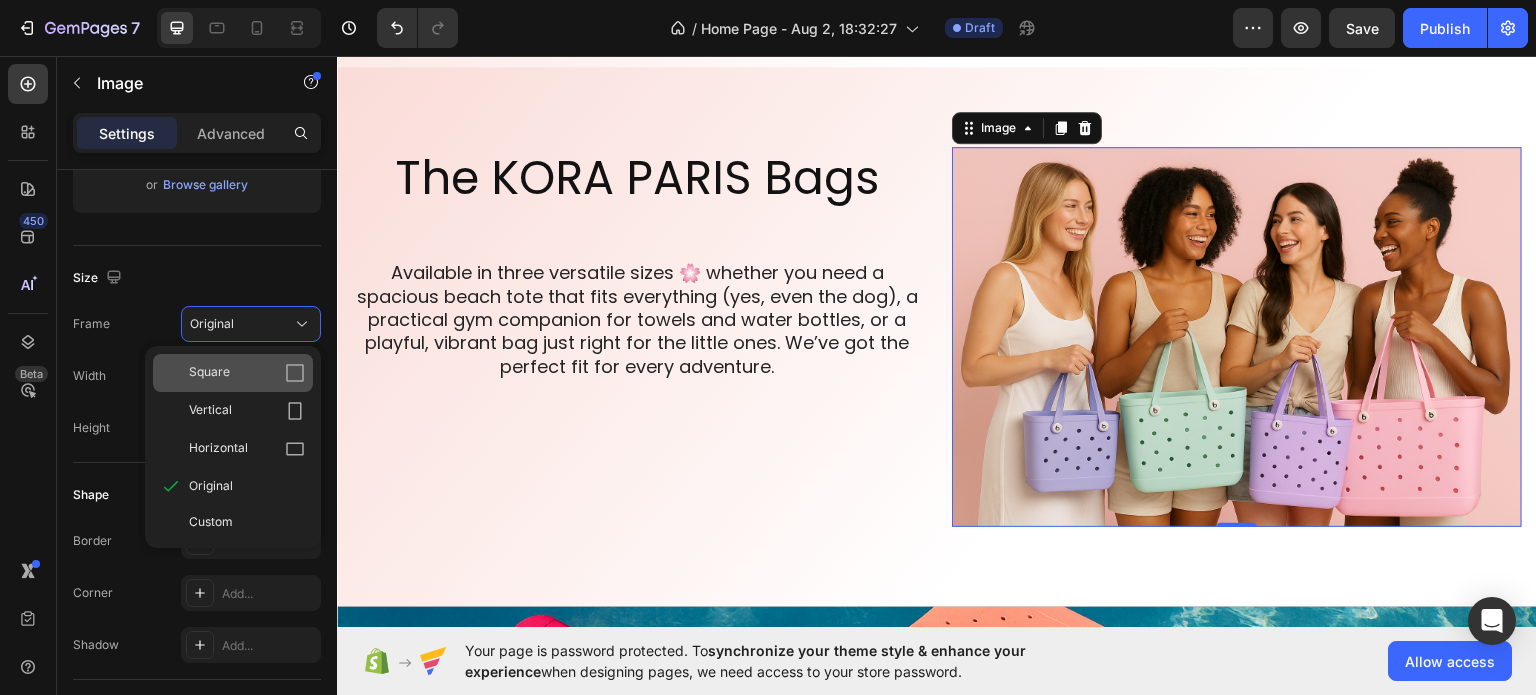 click on "Square" at bounding box center [247, 373] 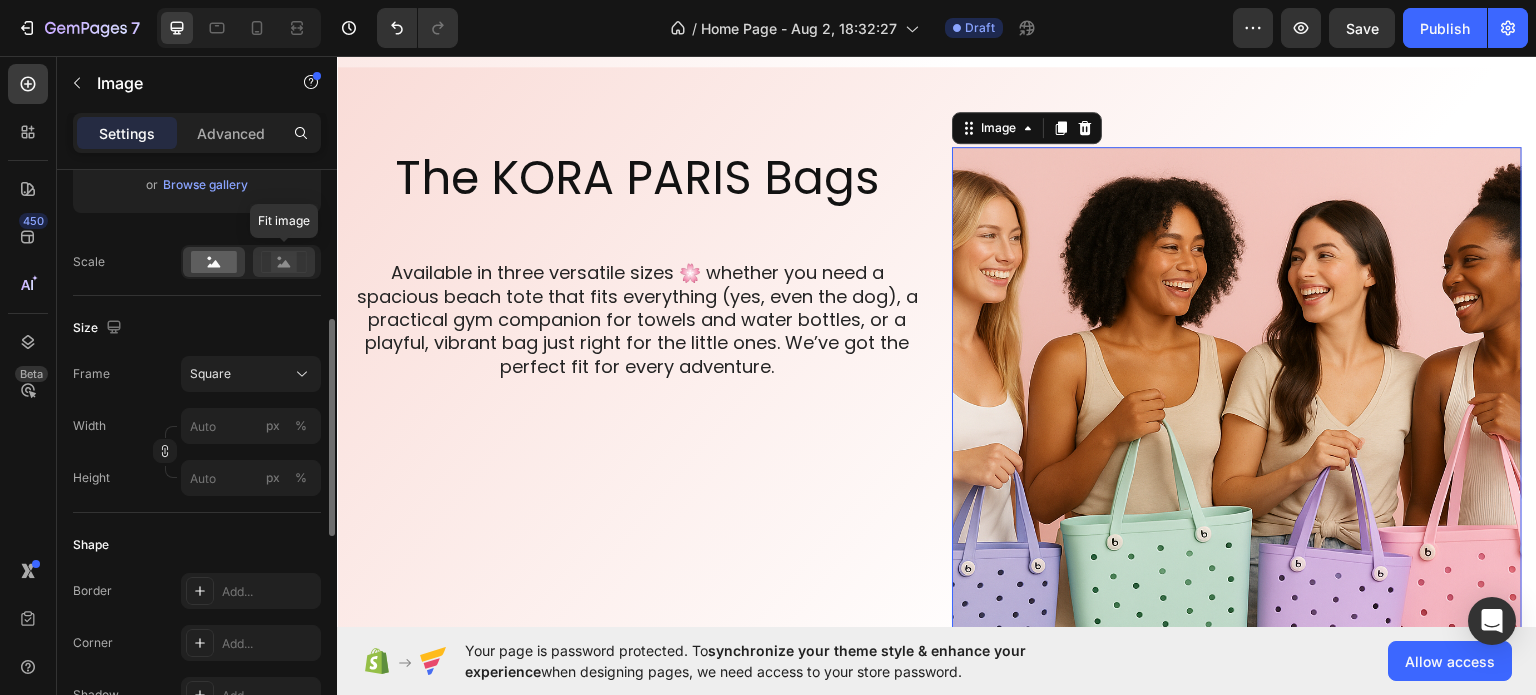 click 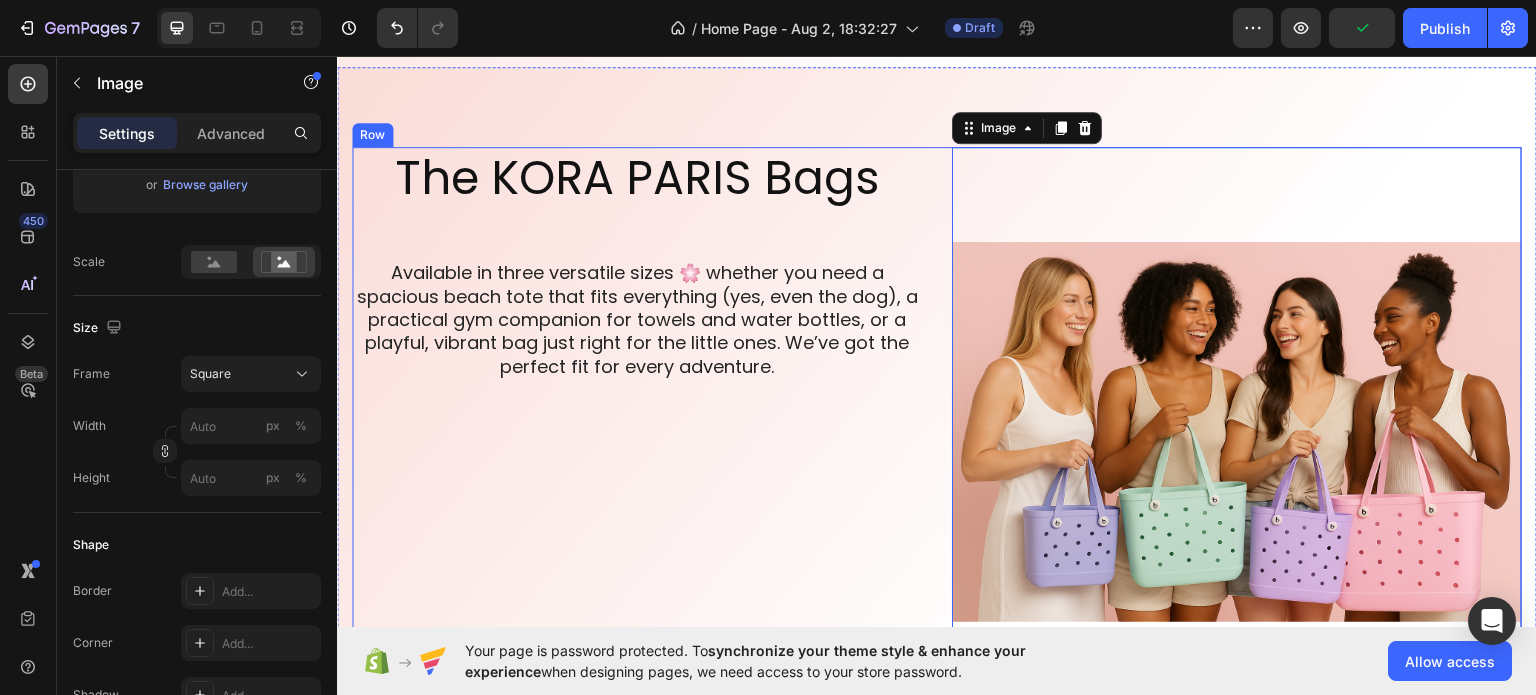 click on "The KORA PARIS Bags Heading Available in three versatile sizes 🌸 whether you need a spacious beach tote that fits everything (yes, even the dog), a practical gym companion for towels and water bottles, or a playful, vibrant bag just right for the little ones. We’ve got the perfect fit for every adventure. Text Block Row" at bounding box center (637, 431) 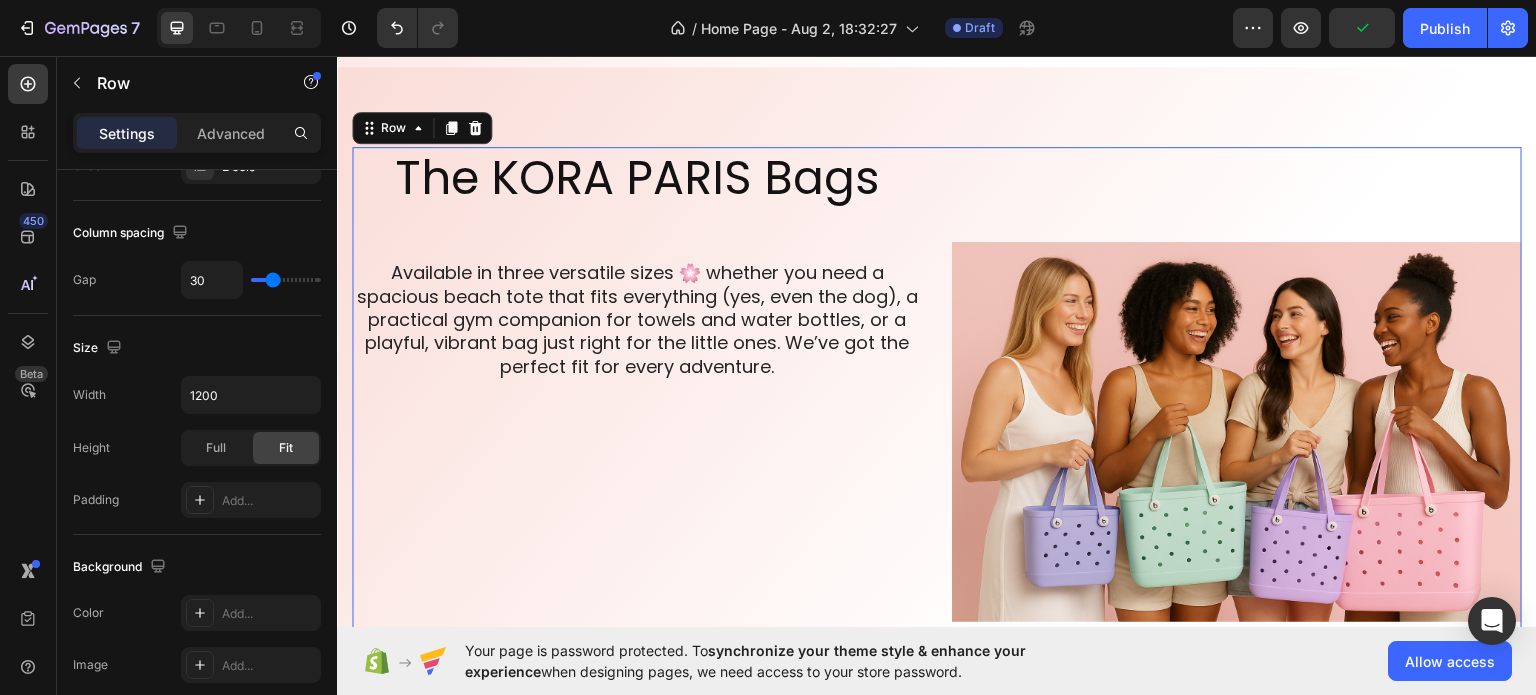 scroll, scrollTop: 0, scrollLeft: 0, axis: both 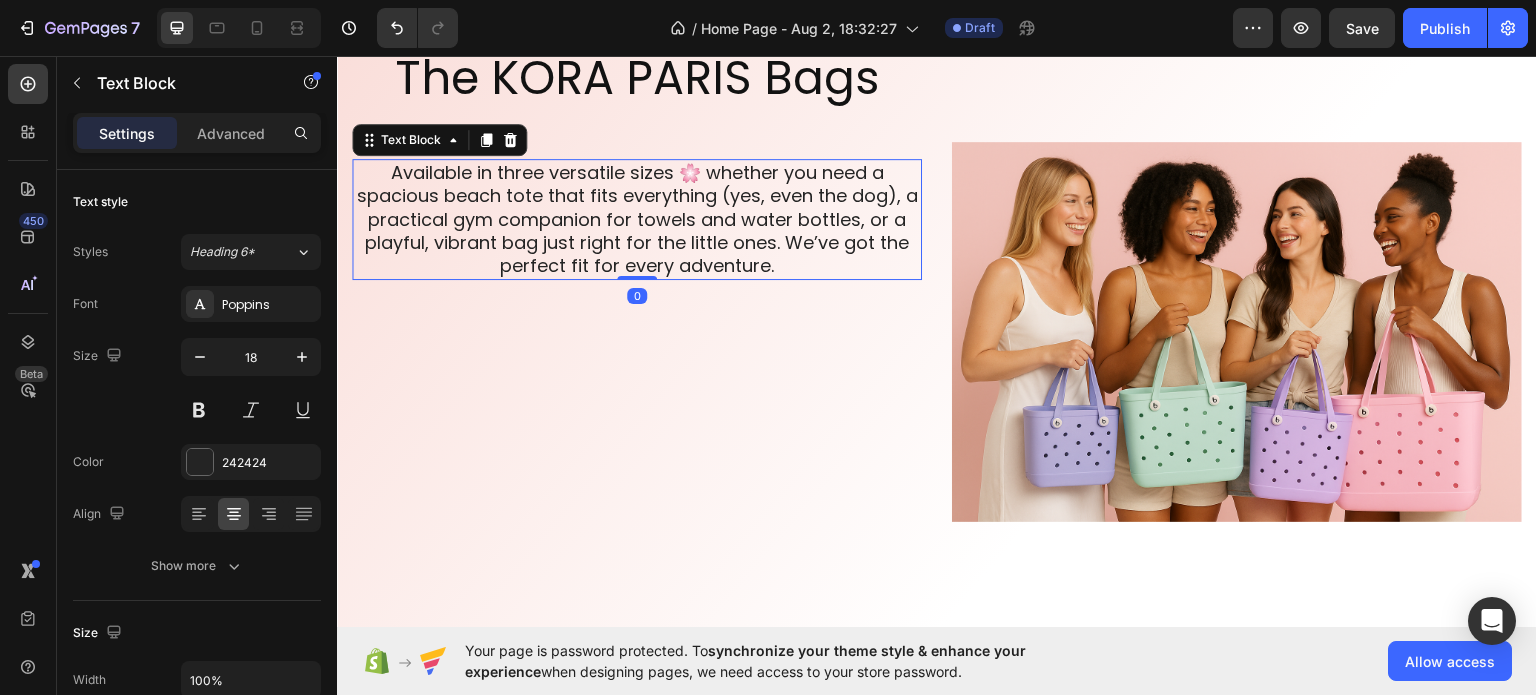 click on "Available in three versatile sizes 🌸 whether you need a spacious beach tote that fits everything (yes, even the dog), a practical gym companion for towels and water bottles, or a playful, vibrant bag just right for the little ones. We’ve got the perfect fit for every adventure." at bounding box center (637, 218) 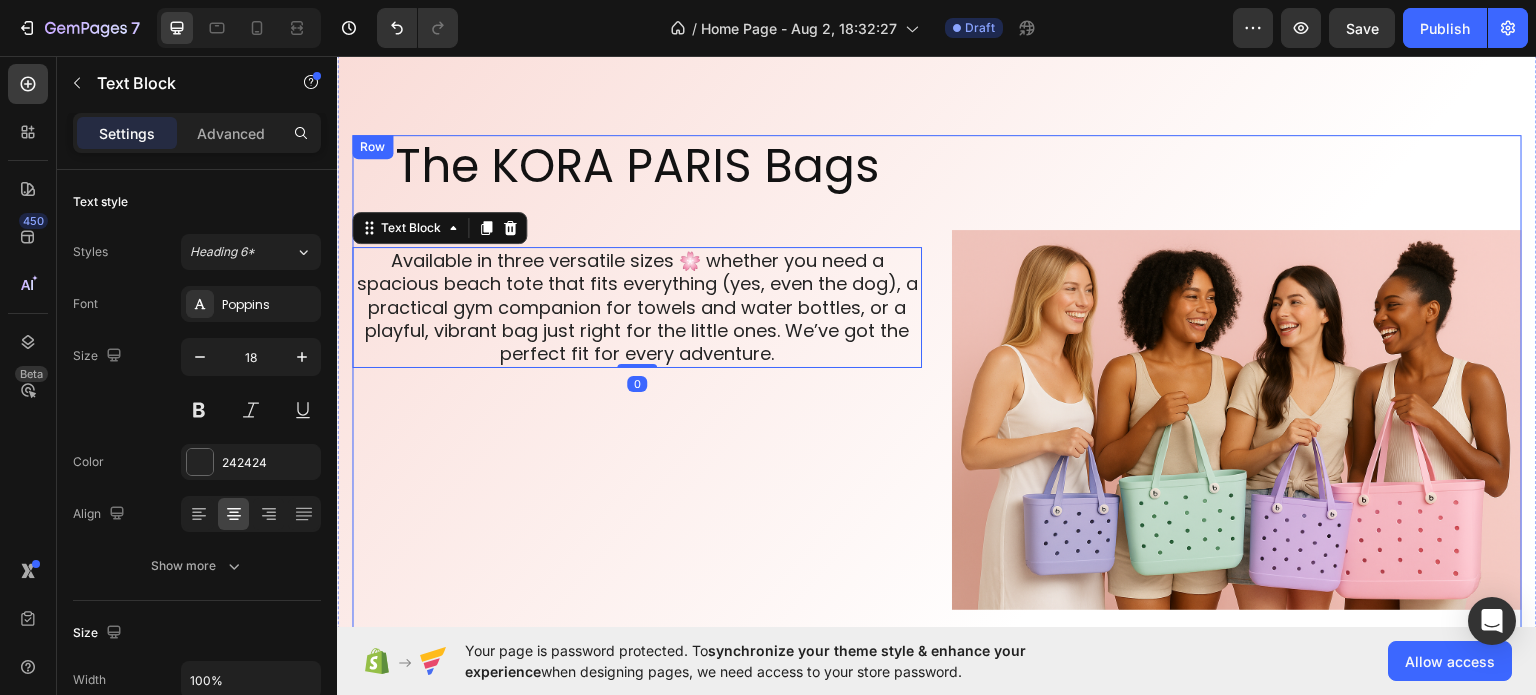 scroll, scrollTop: 3200, scrollLeft: 0, axis: vertical 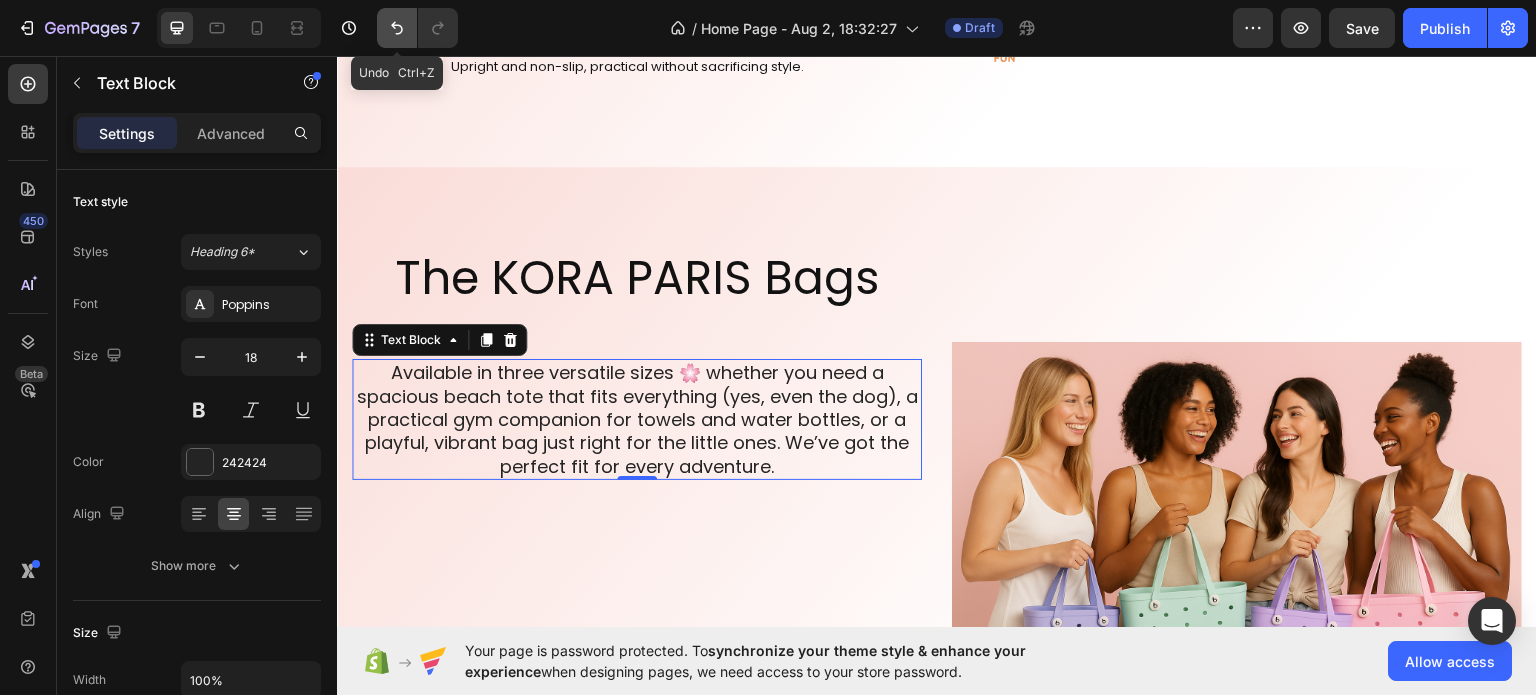 click 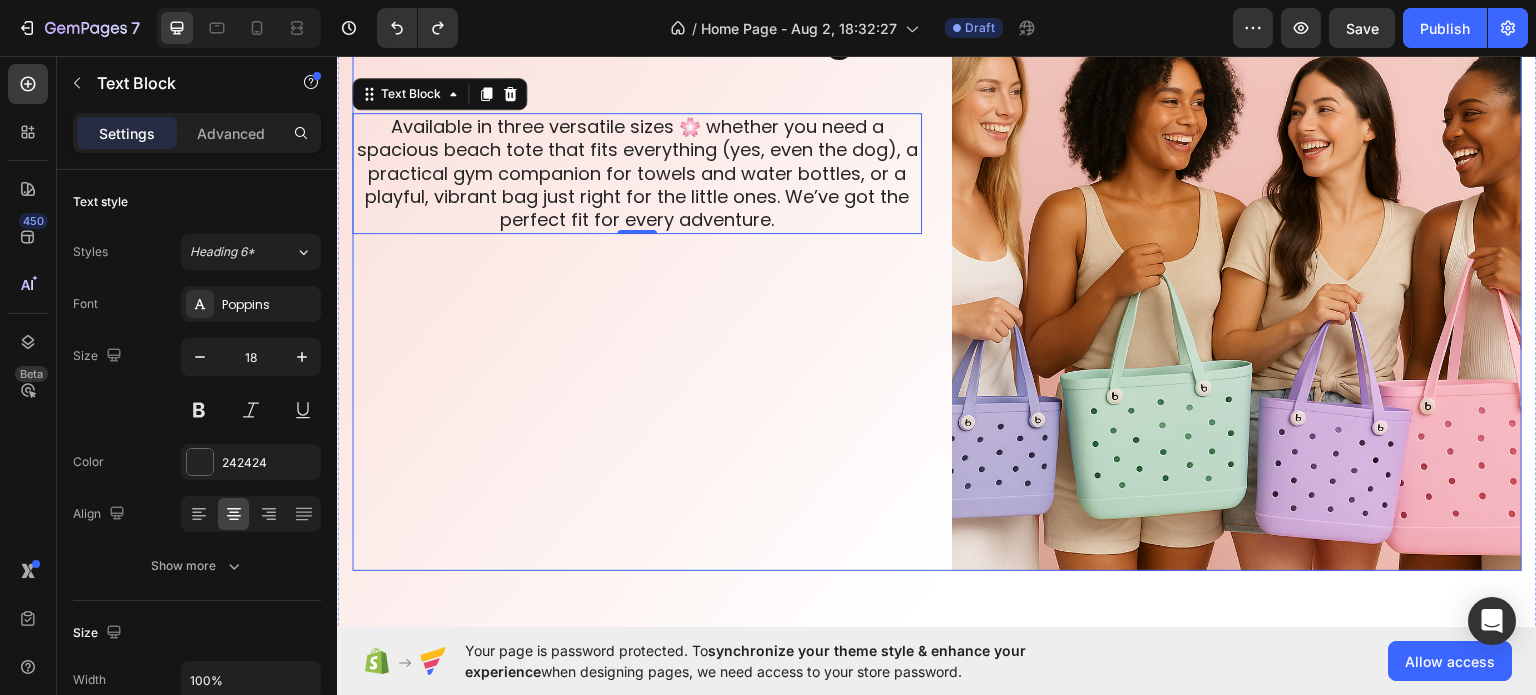 scroll, scrollTop: 3500, scrollLeft: 0, axis: vertical 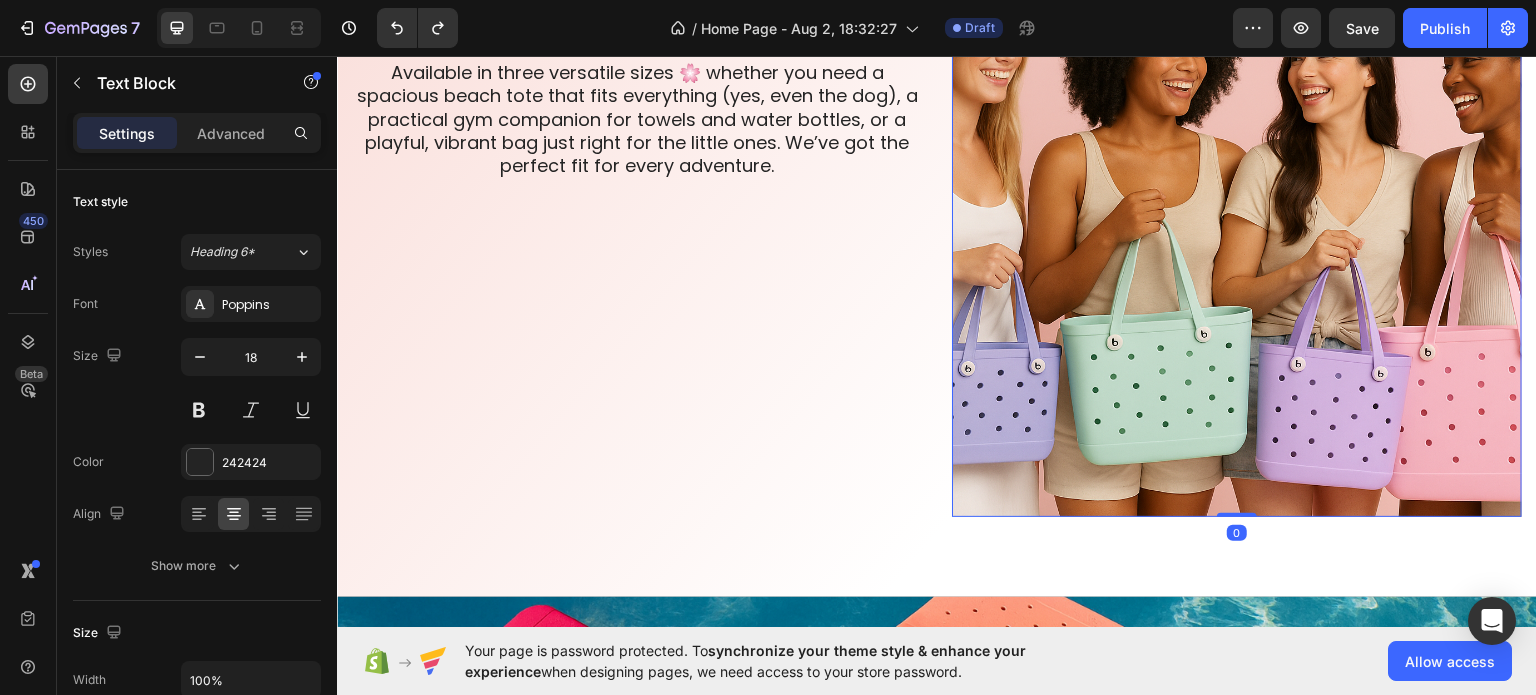 click at bounding box center [1237, 231] 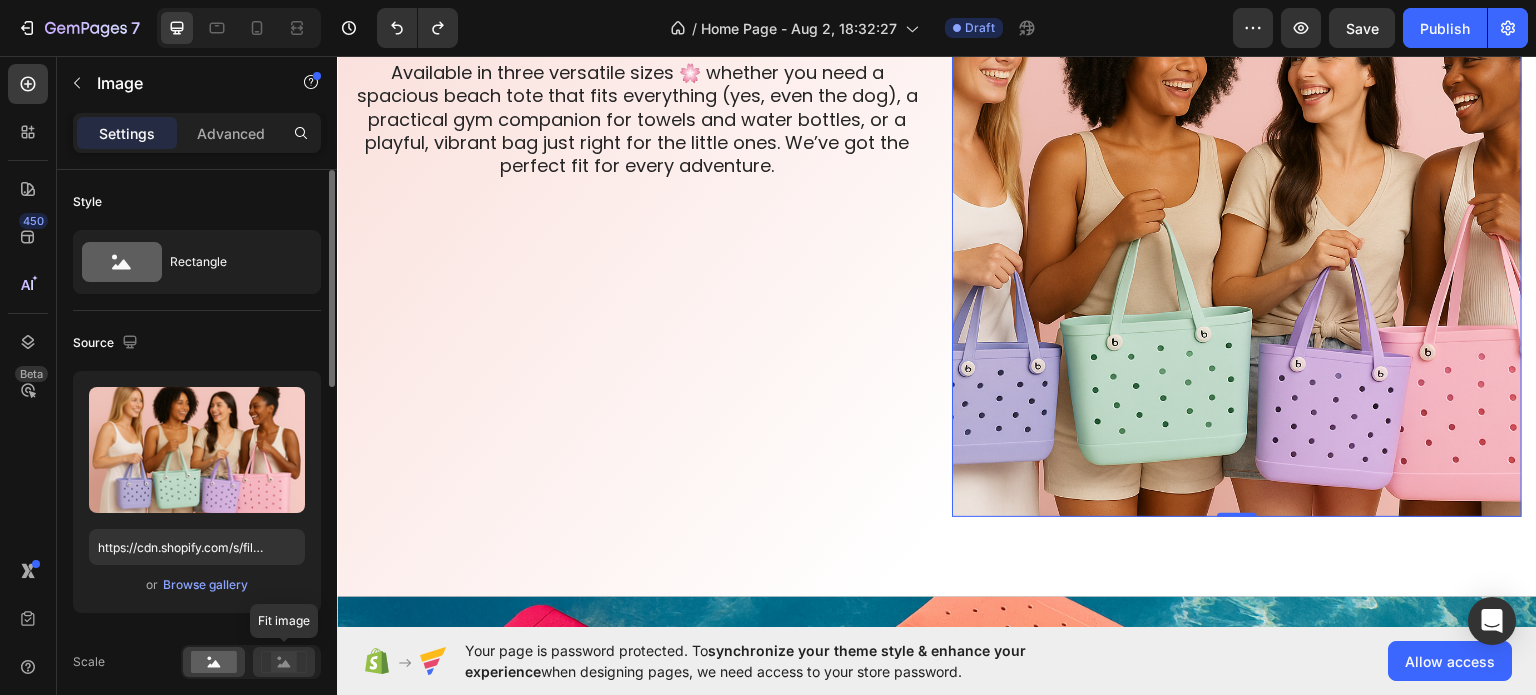 click 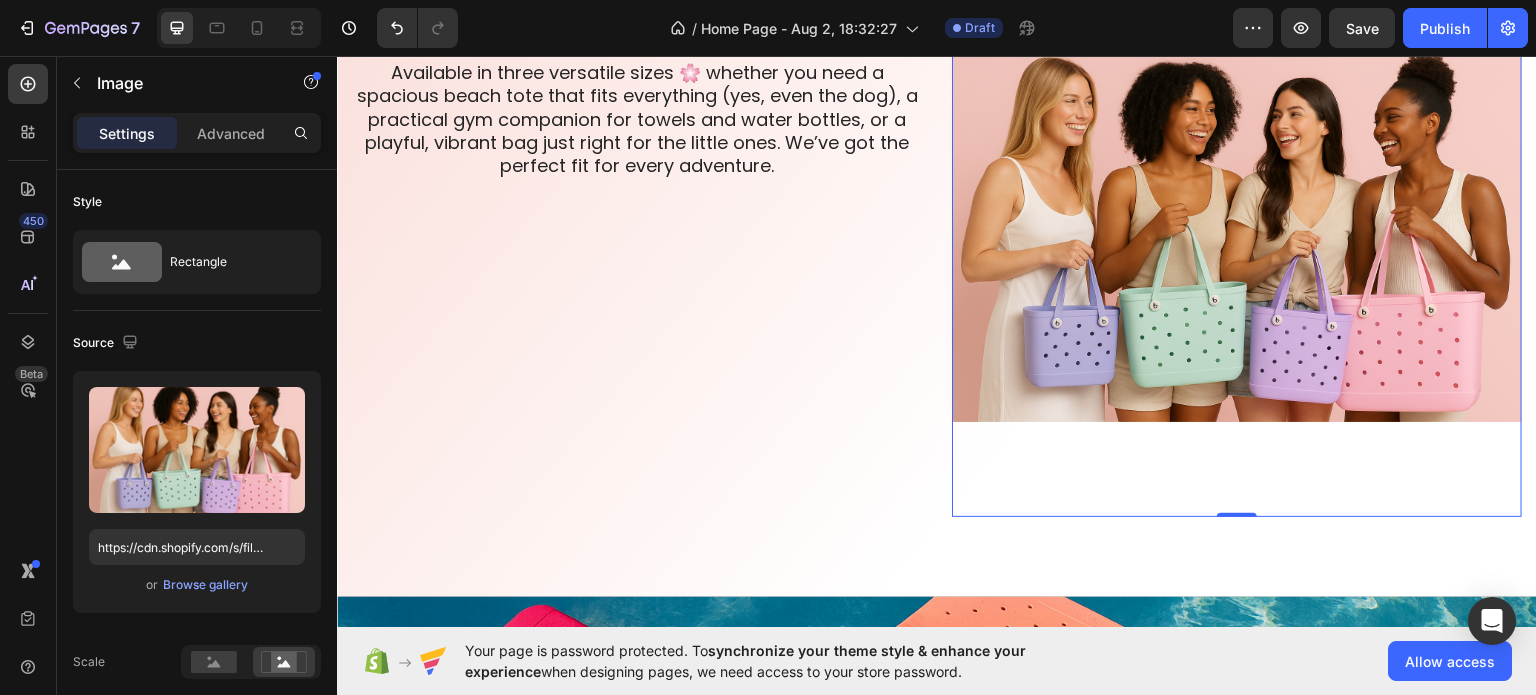 click at bounding box center [1237, 231] 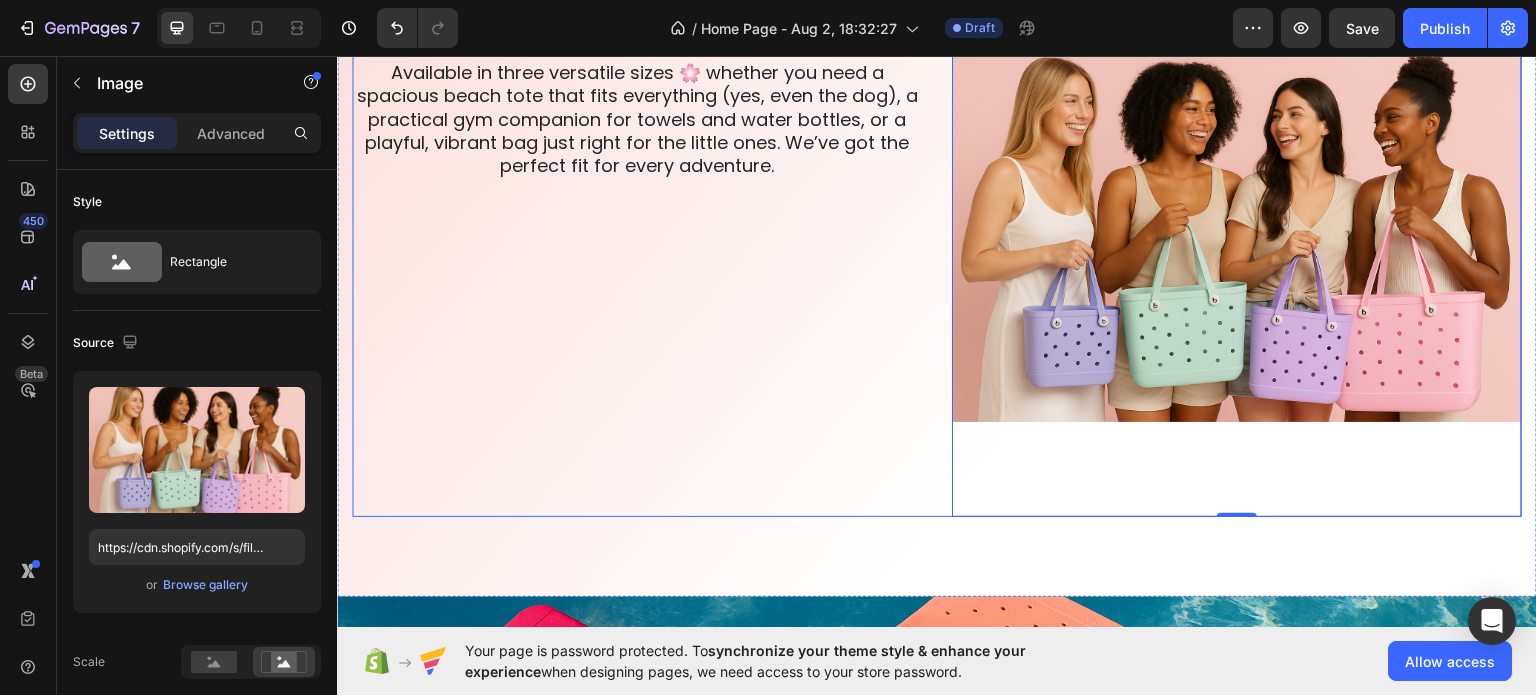 click on "The KORA PARIS Bags Heading Available in three versatile sizes 🌸 whether you need a spacious beach tote that fits everything (yes, even the dog), a practical gym companion for towels and water bottles, or a playful, vibrant bag just right for the little ones. We’ve got the perfect fit for every adventure. Text Block Row" at bounding box center [637, 231] 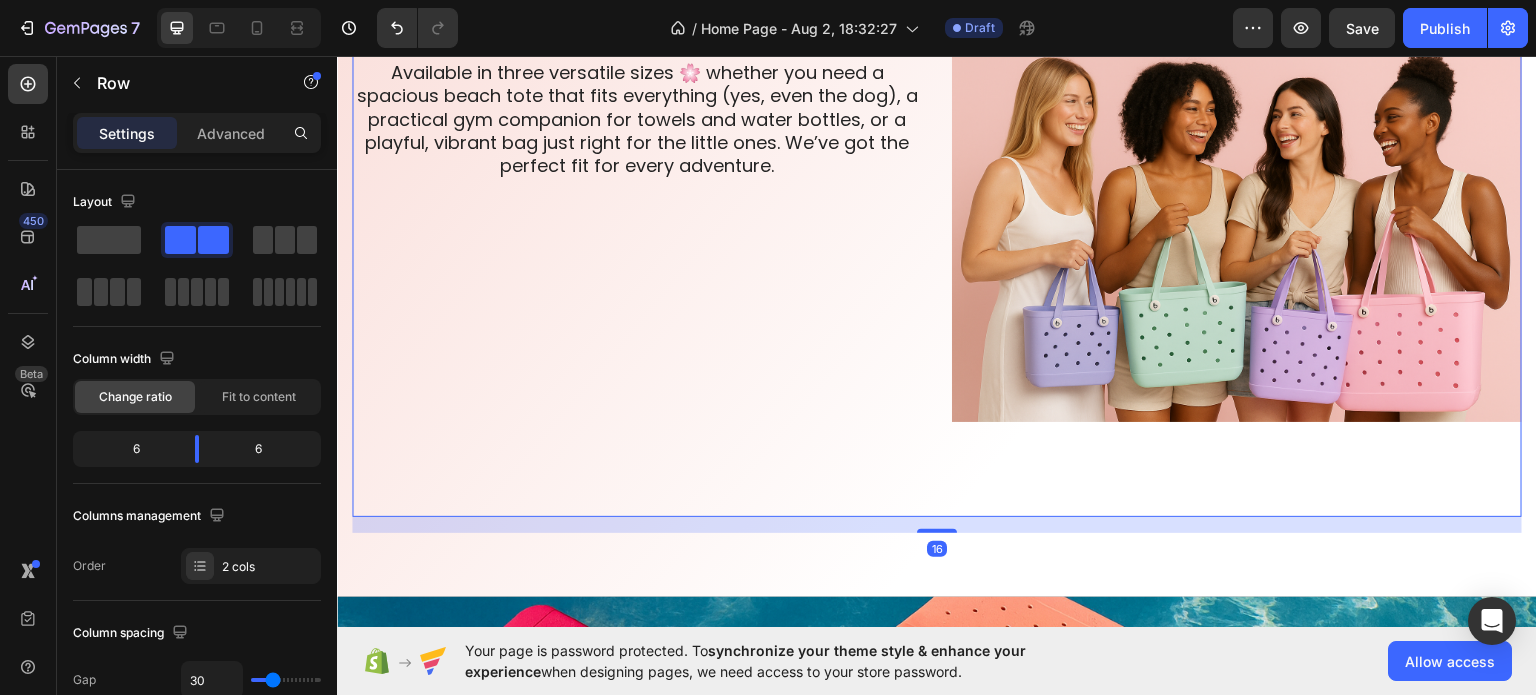 scroll, scrollTop: 3300, scrollLeft: 0, axis: vertical 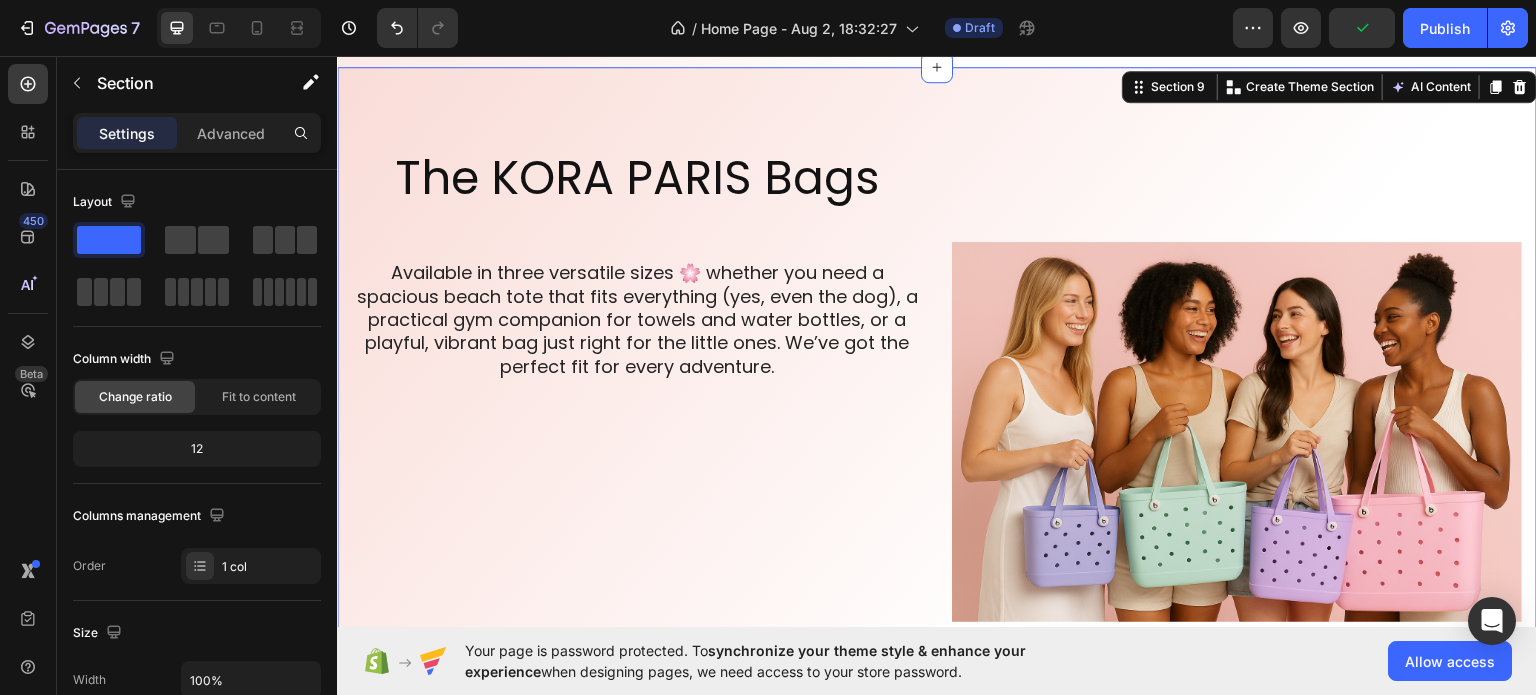click on "The KORA PARIS Bags Heading Available in three versatile sizes 🌸 whether you need a spacious beach tote that fits everything (yes, even the dog), a practical gym companion for towels and water bottles, or a playful, vibrant bag just right for the little ones. We’ve got the perfect fit for every adventure. Text Block Row The standard Lorem Heading Image Row Section 9   You can create reusable sections Create Theme Section AI Content Write with GemAI What would you like to describe here? Tone and Voice Persuasive Product Show more Generate" at bounding box center (937, 431) 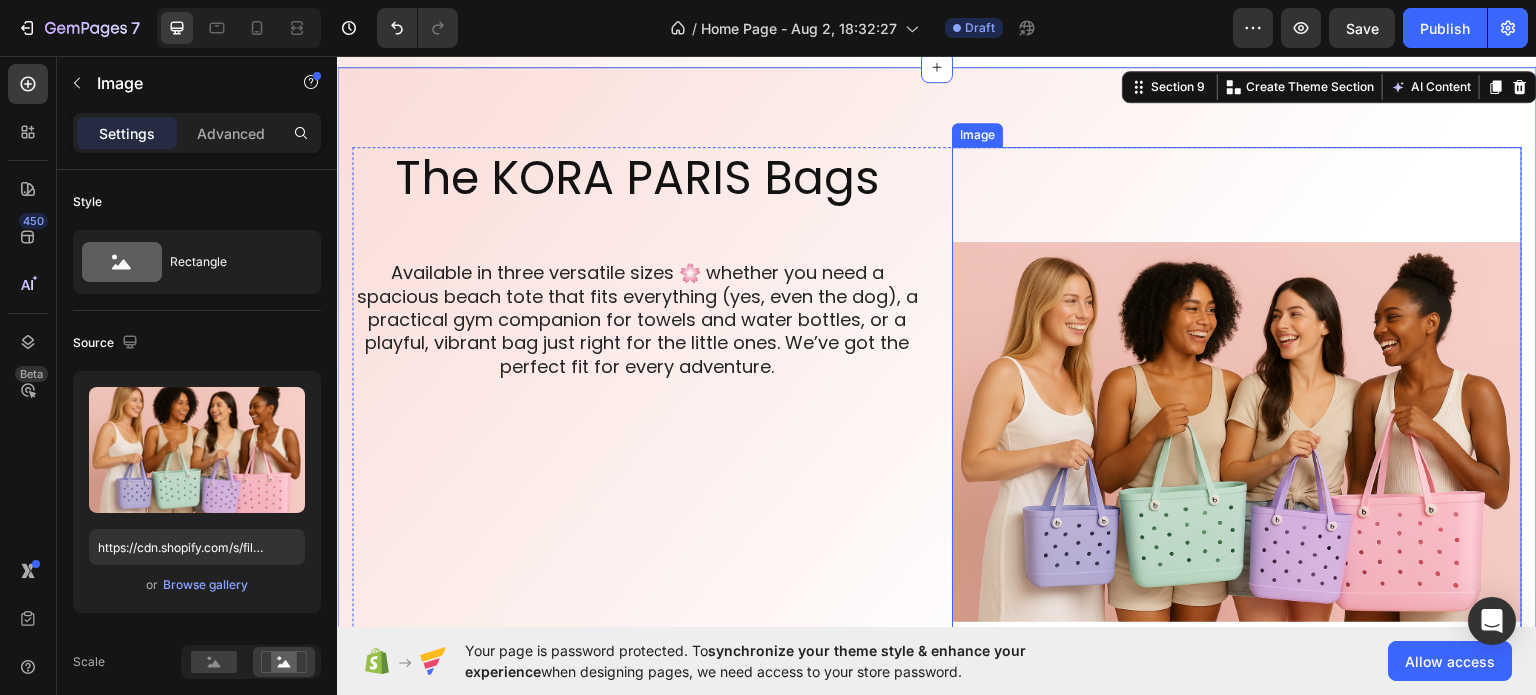 click at bounding box center (1237, 431) 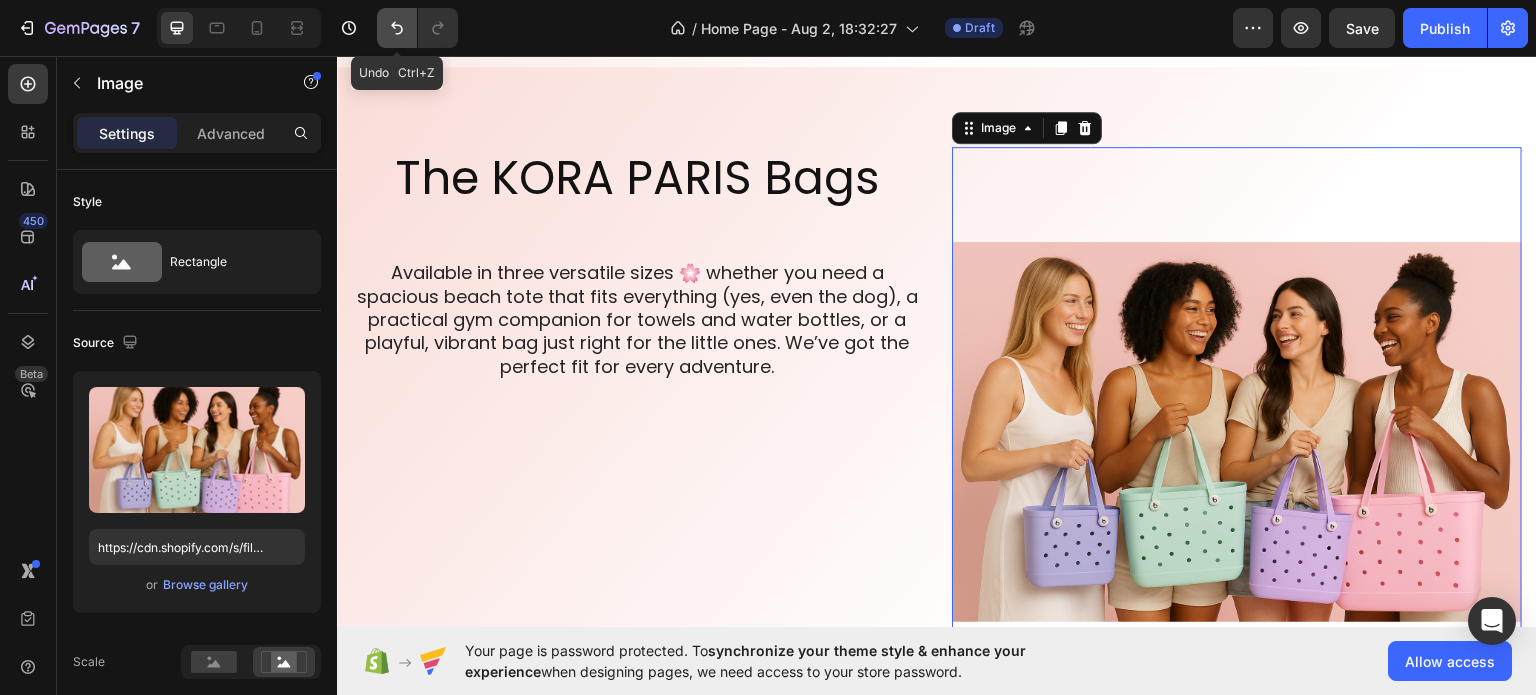 click 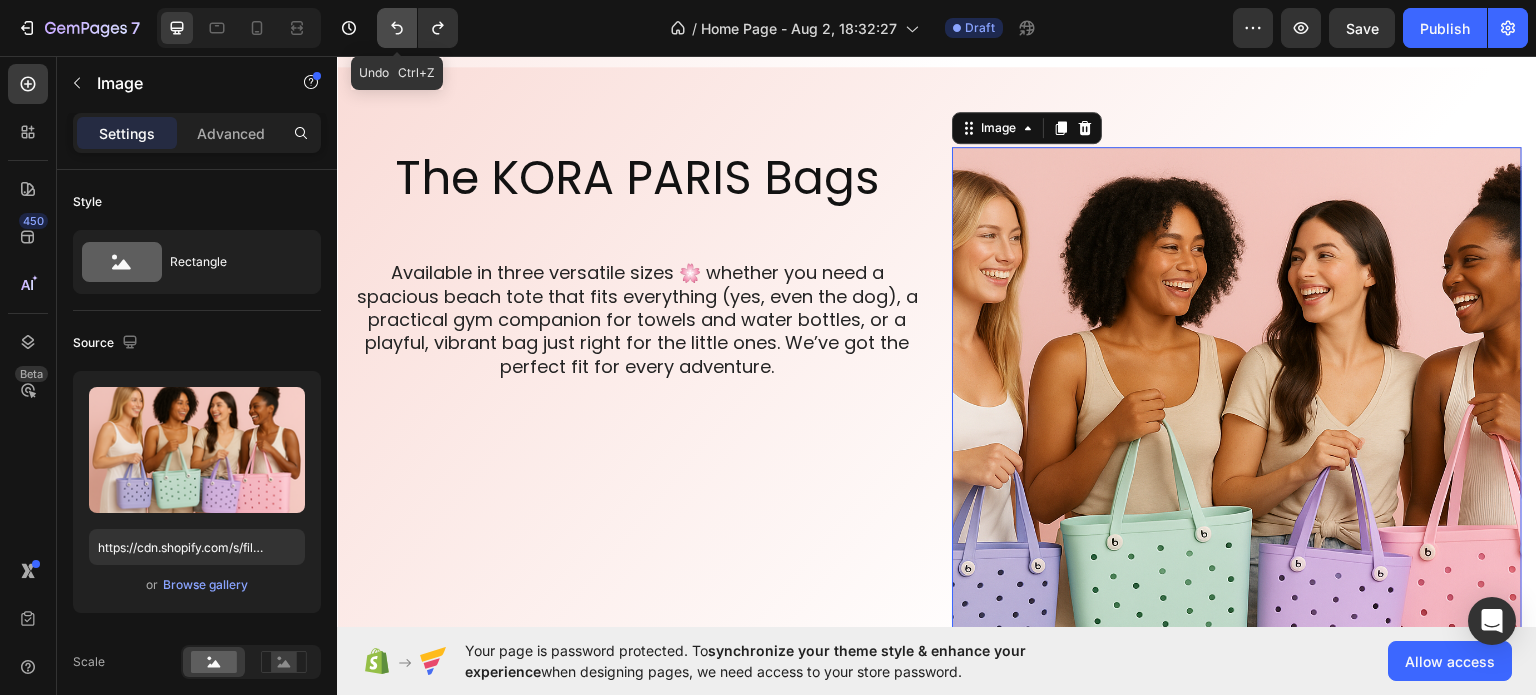 click 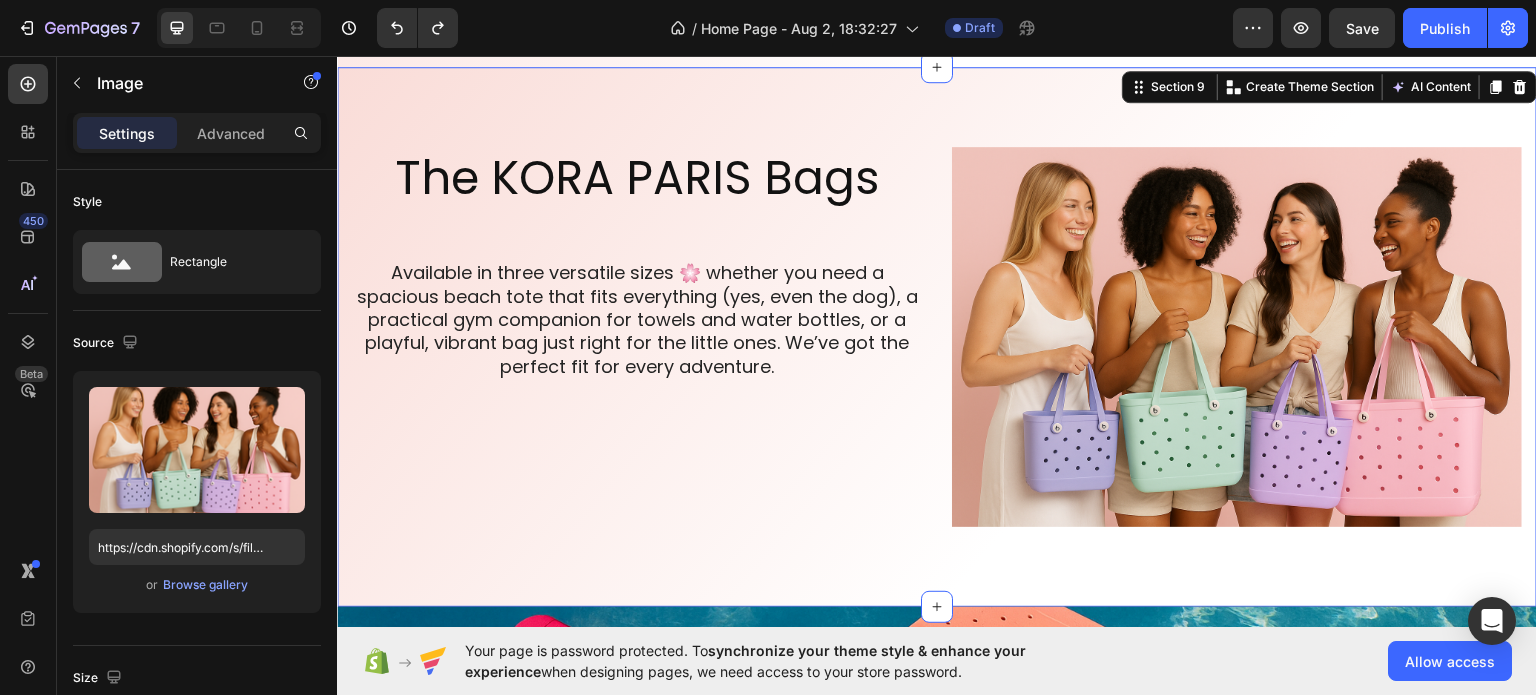 click on "The KORA PARIS Bags Heading Available in three versatile sizes 🌸 whether you need a spacious beach tote that fits everything (yes, even the dog), a practical gym companion for towels and water bottles, or a playful, vibrant bag just right for the little ones. We’ve got the perfect fit for every adventure. Text Block Row The standard Lorem Heading Image Row Section 9   You can create reusable sections Create Theme Section AI Content Write with GemAI What would you like to describe here? Tone and Voice Persuasive Product Show more Generate" at bounding box center (937, 336) 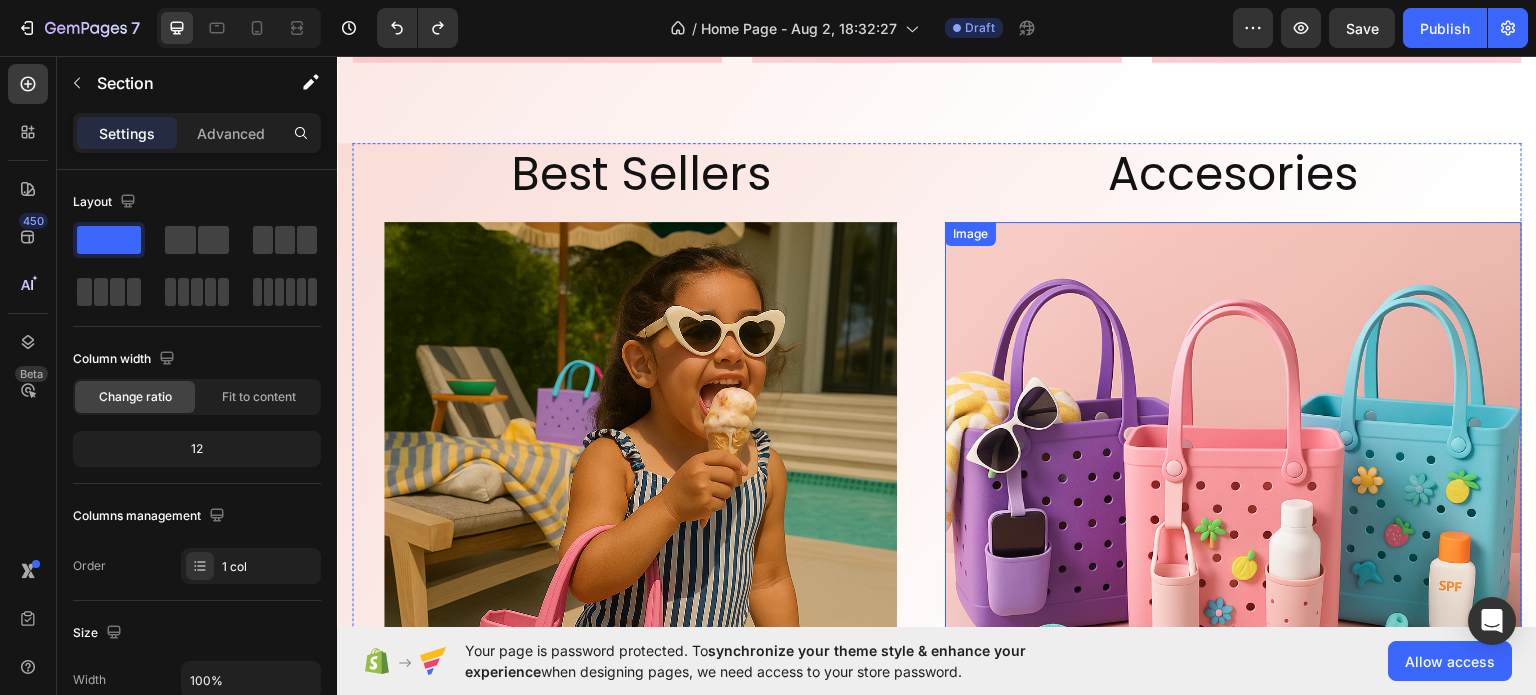 scroll, scrollTop: 1900, scrollLeft: 0, axis: vertical 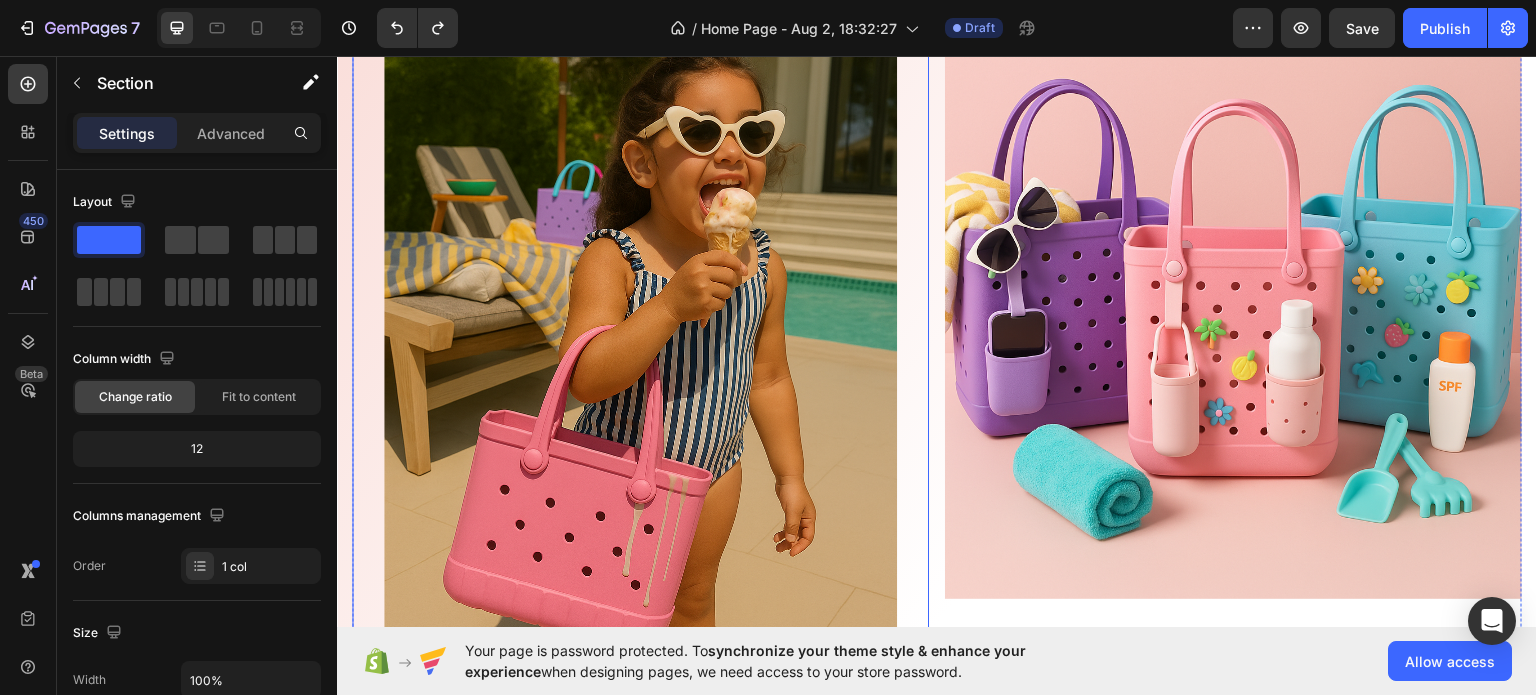 click at bounding box center [640, 405] 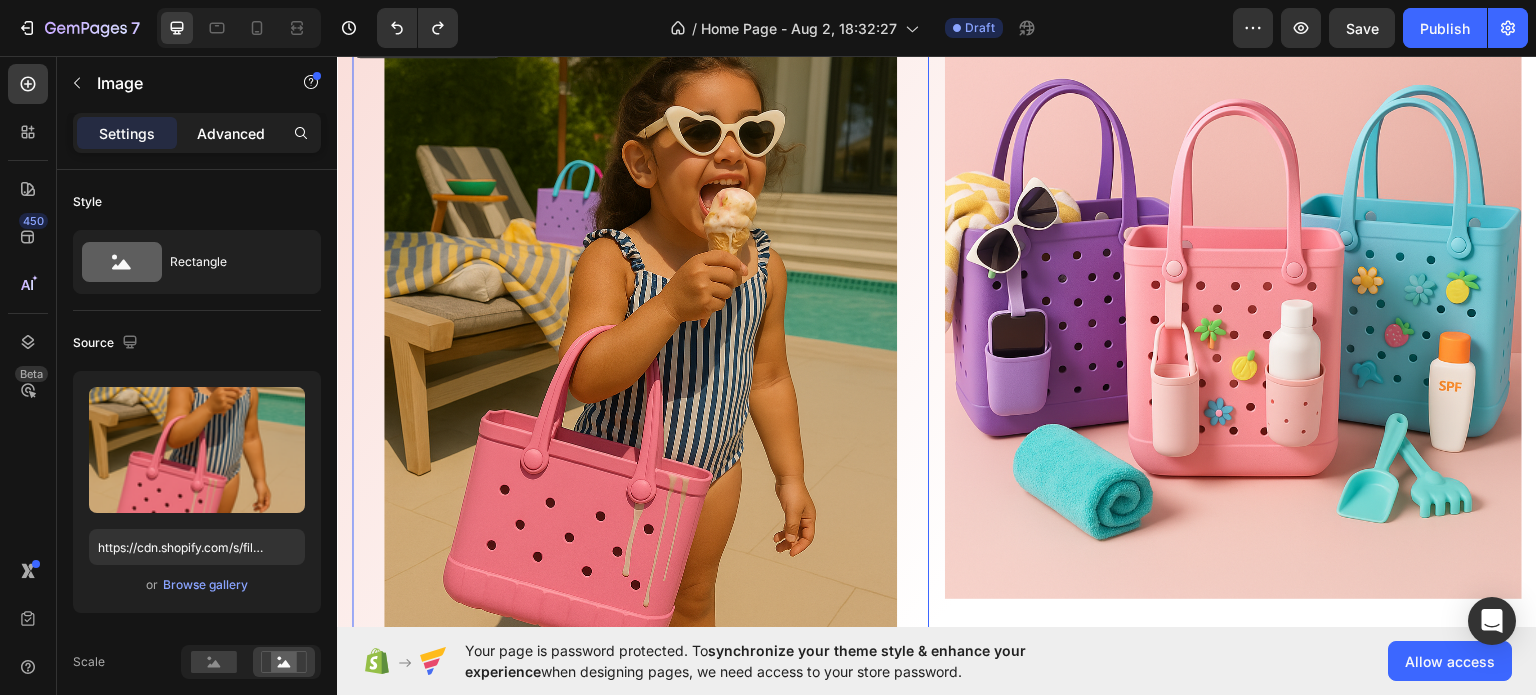 click on "Advanced" at bounding box center [231, 133] 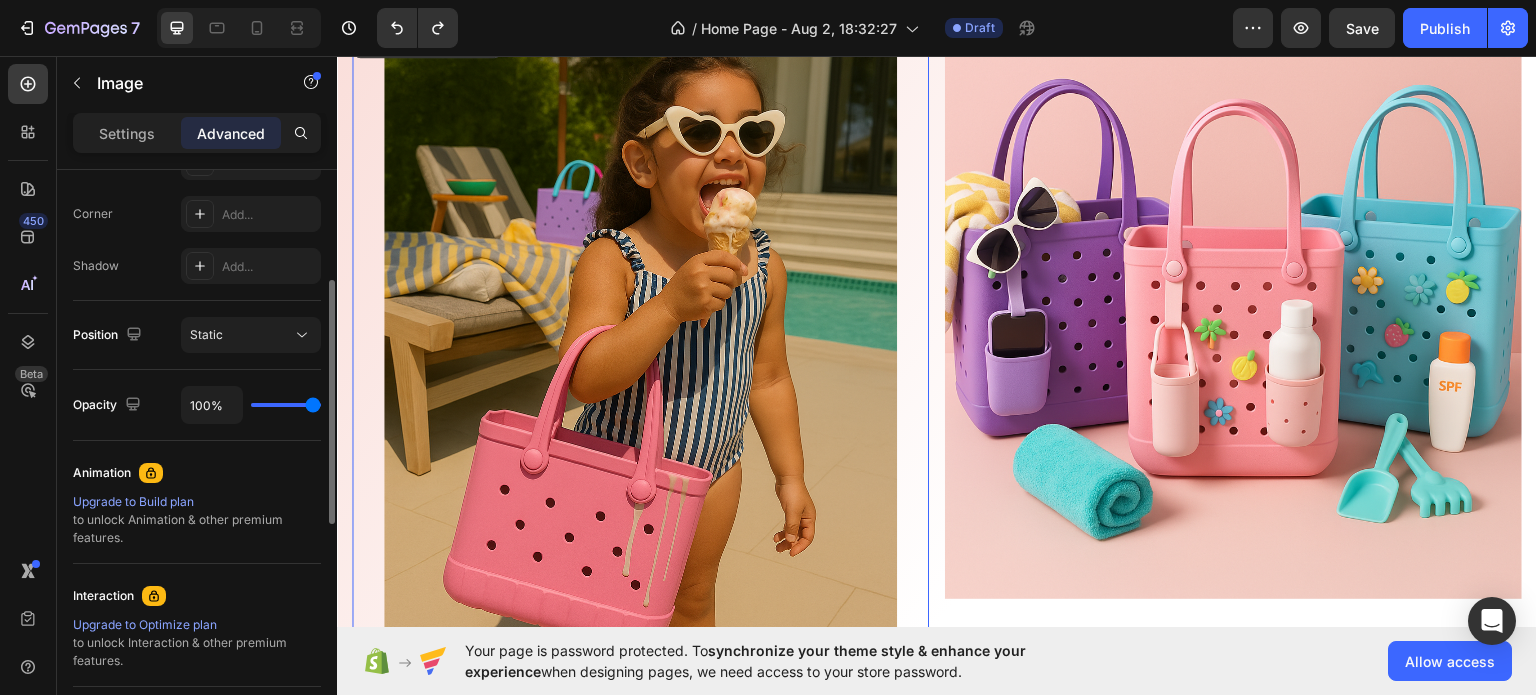 scroll, scrollTop: 500, scrollLeft: 0, axis: vertical 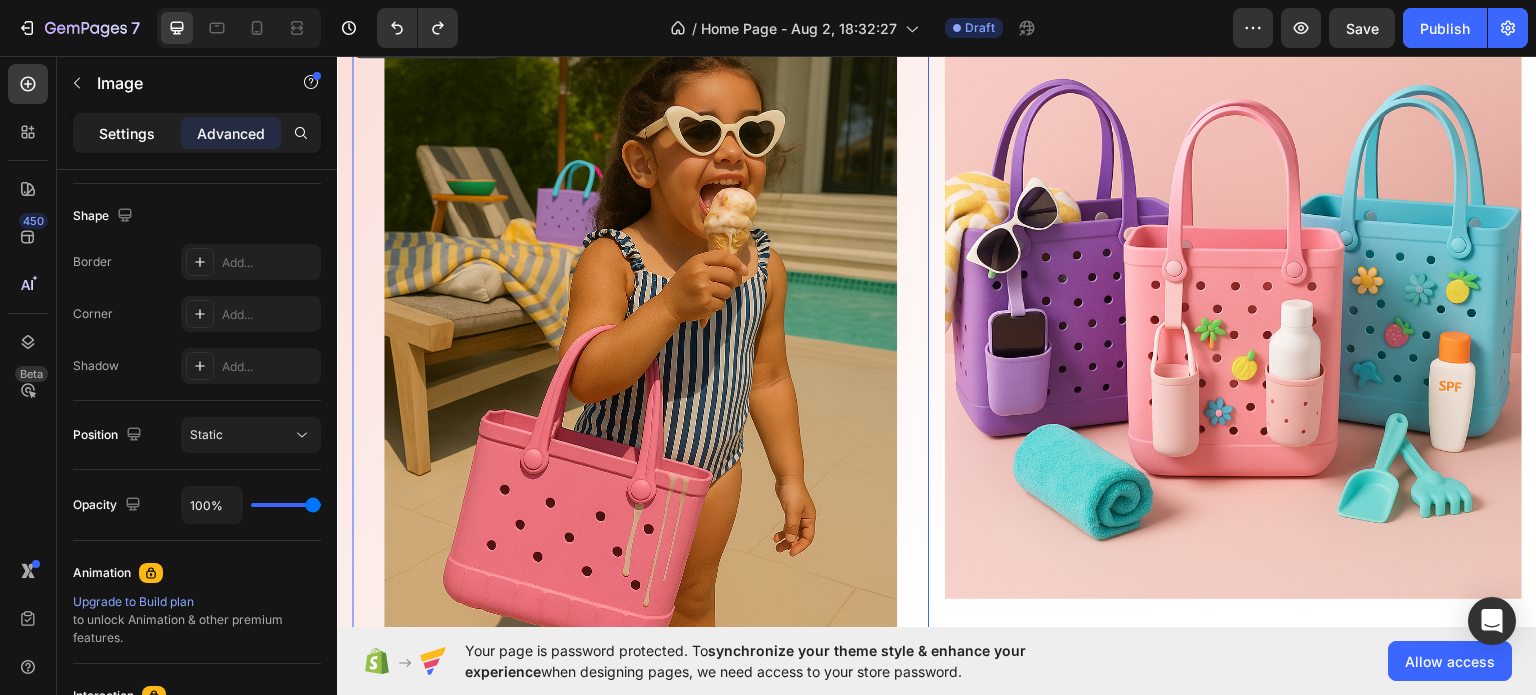 click on "Settings" at bounding box center [127, 133] 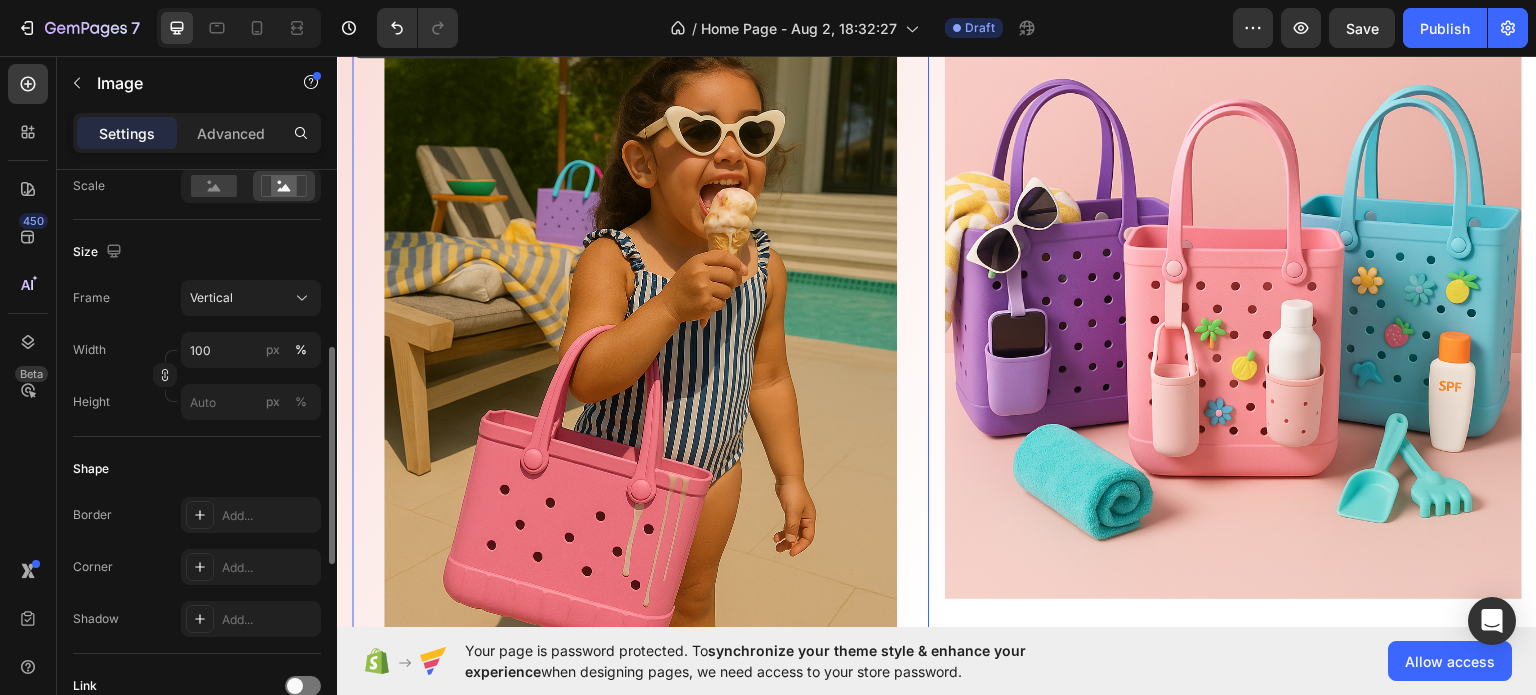 scroll, scrollTop: 376, scrollLeft: 0, axis: vertical 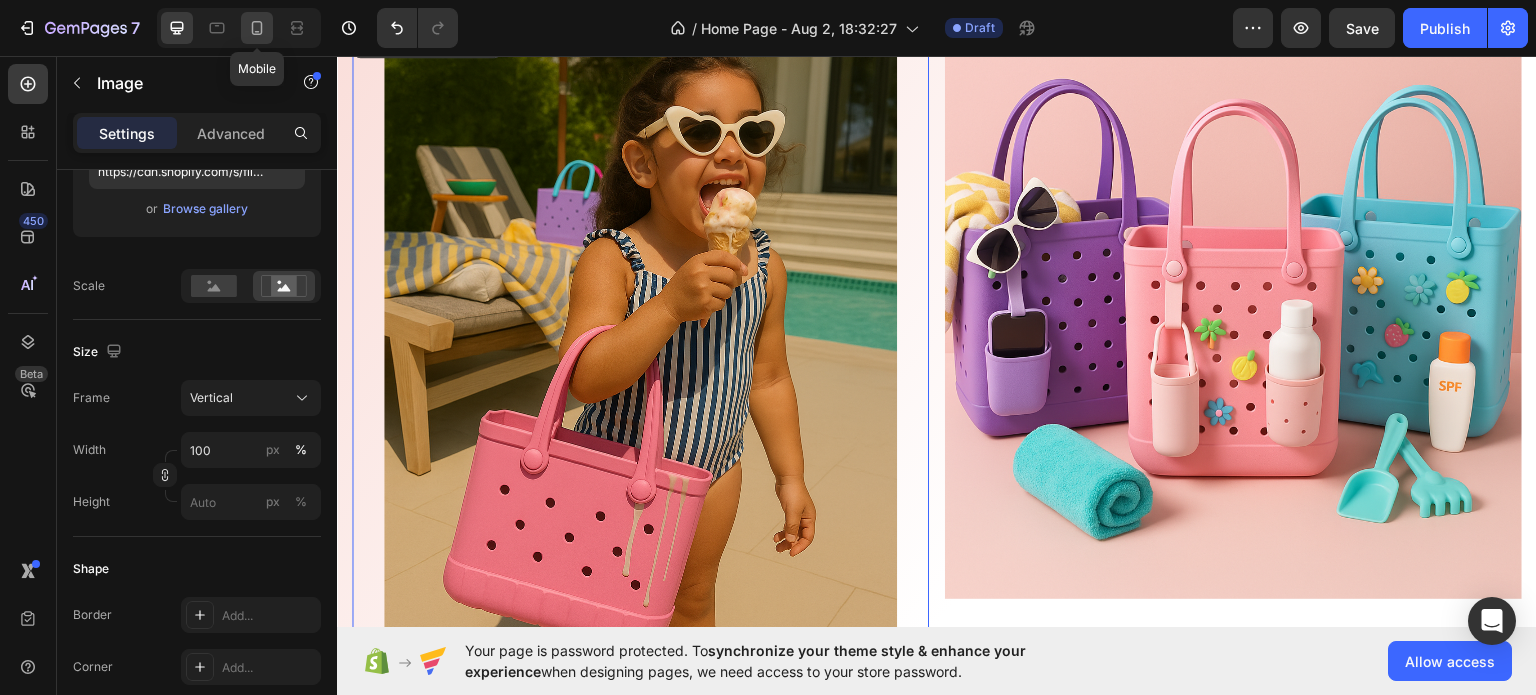 click 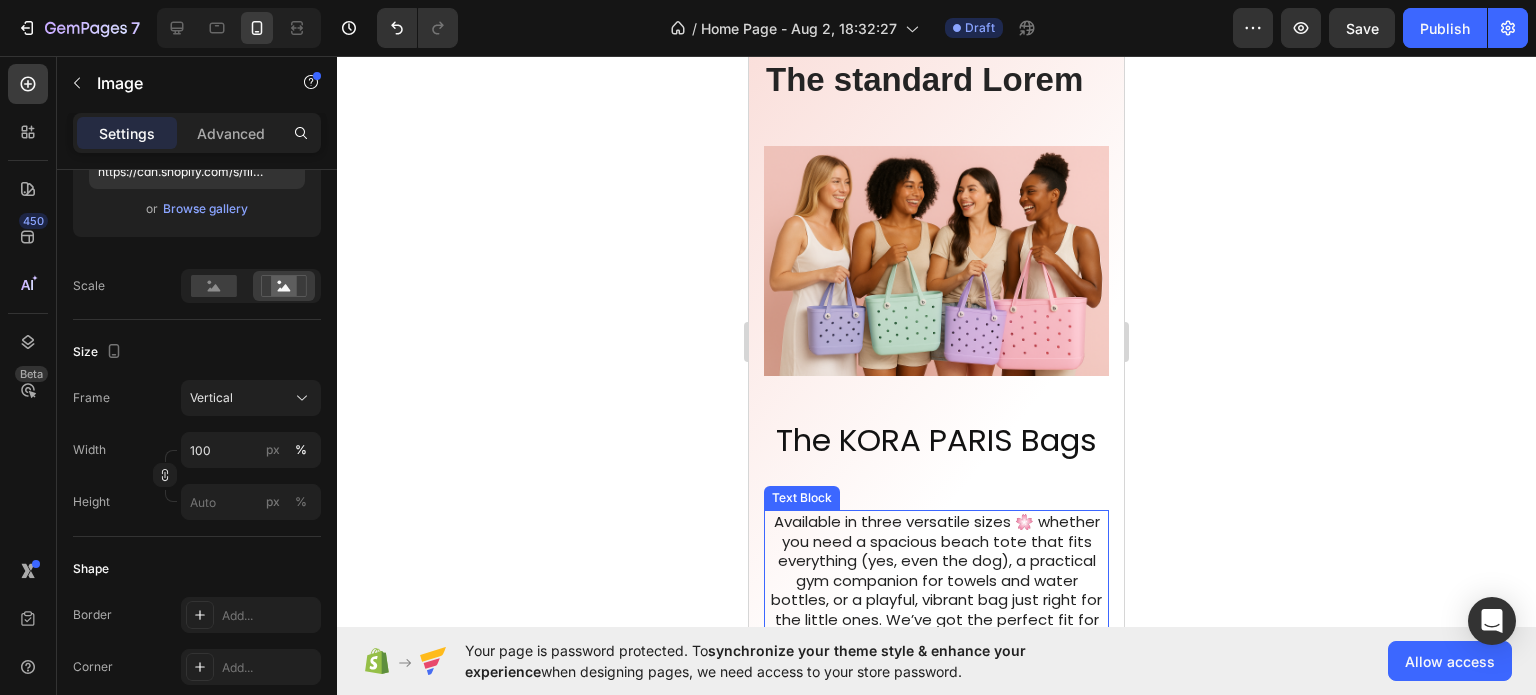 scroll, scrollTop: 4000, scrollLeft: 0, axis: vertical 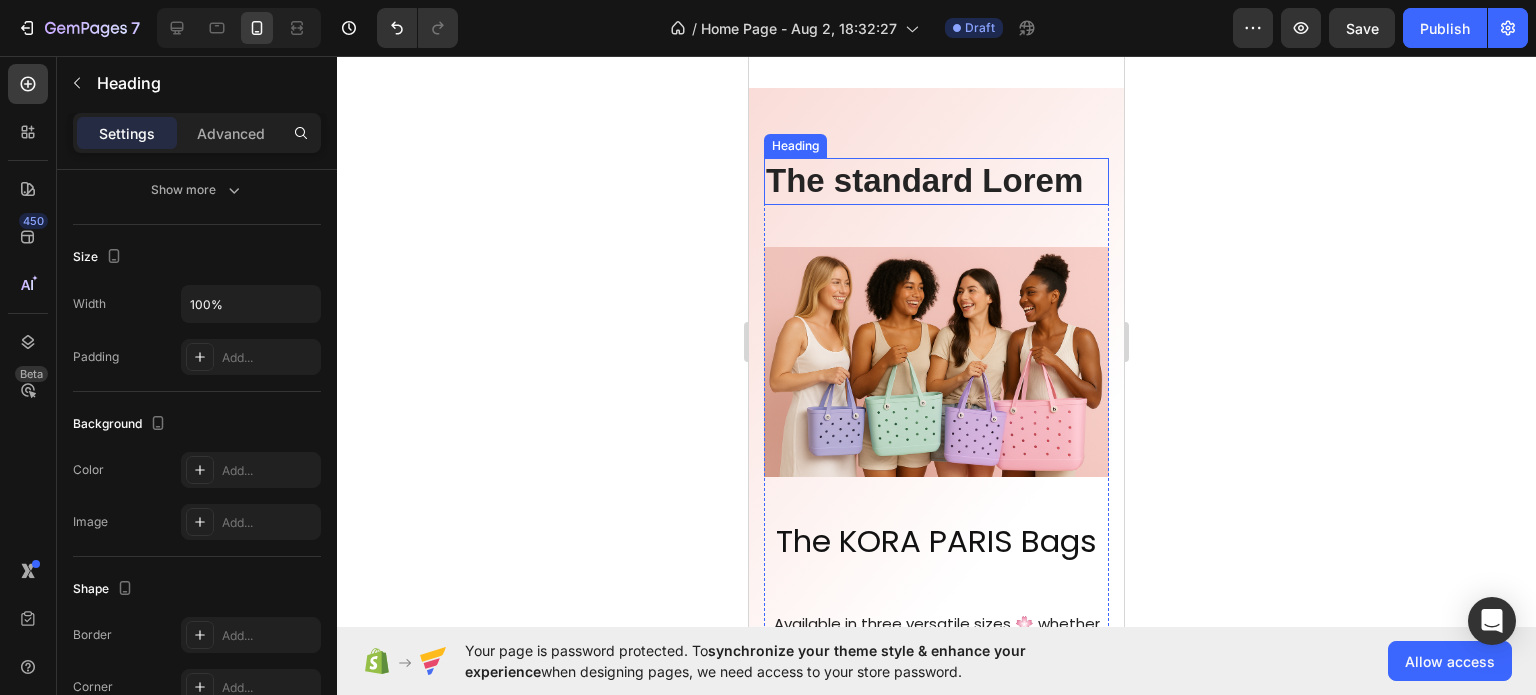 click on "The standard Lorem" at bounding box center (936, 181) 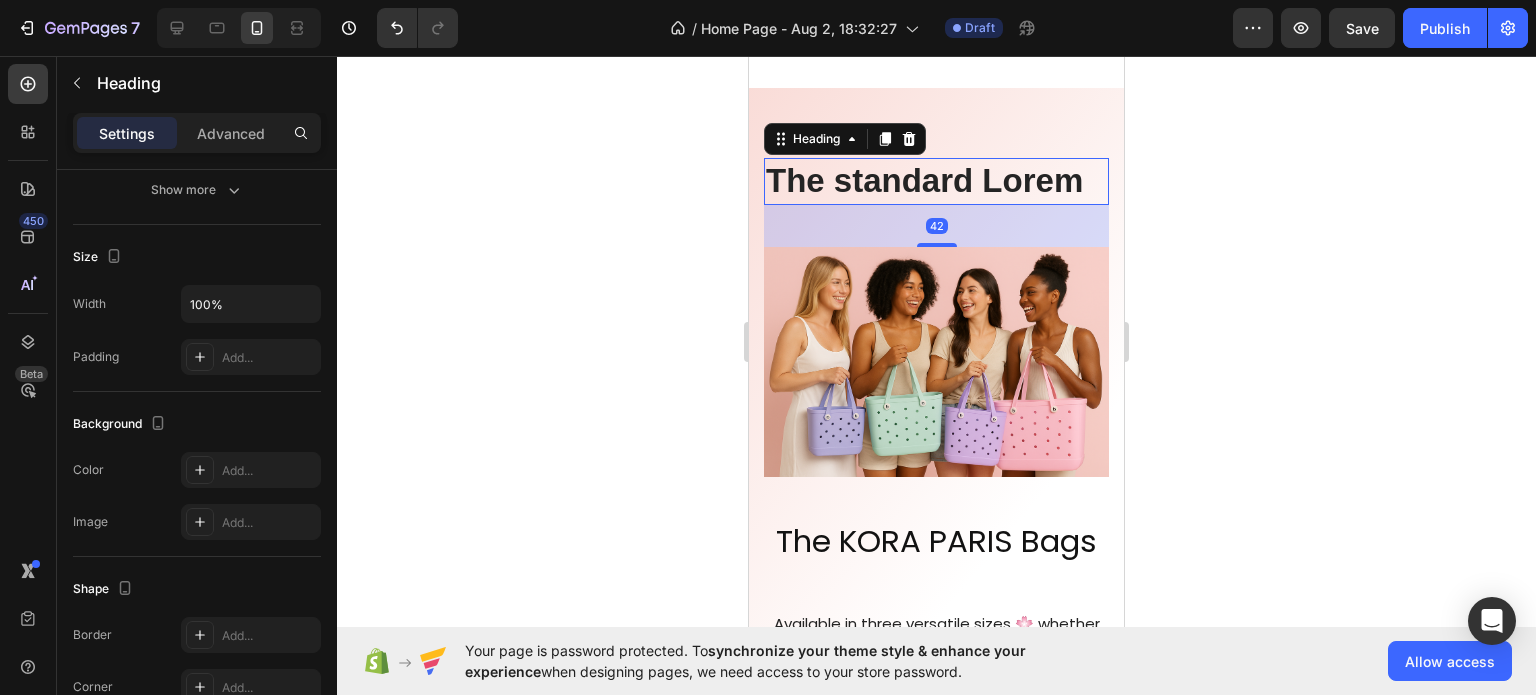scroll, scrollTop: 0, scrollLeft: 0, axis: both 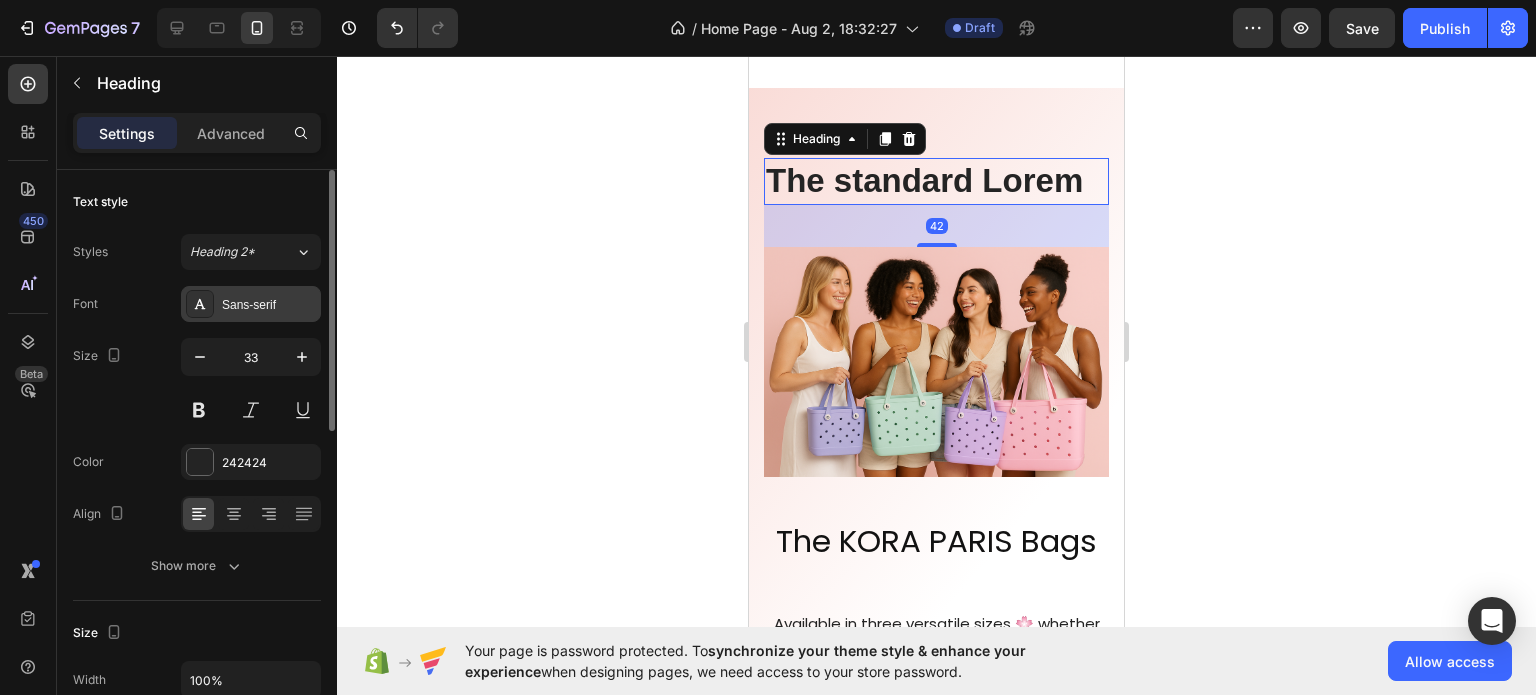 click on "Sans-serif" at bounding box center (269, 305) 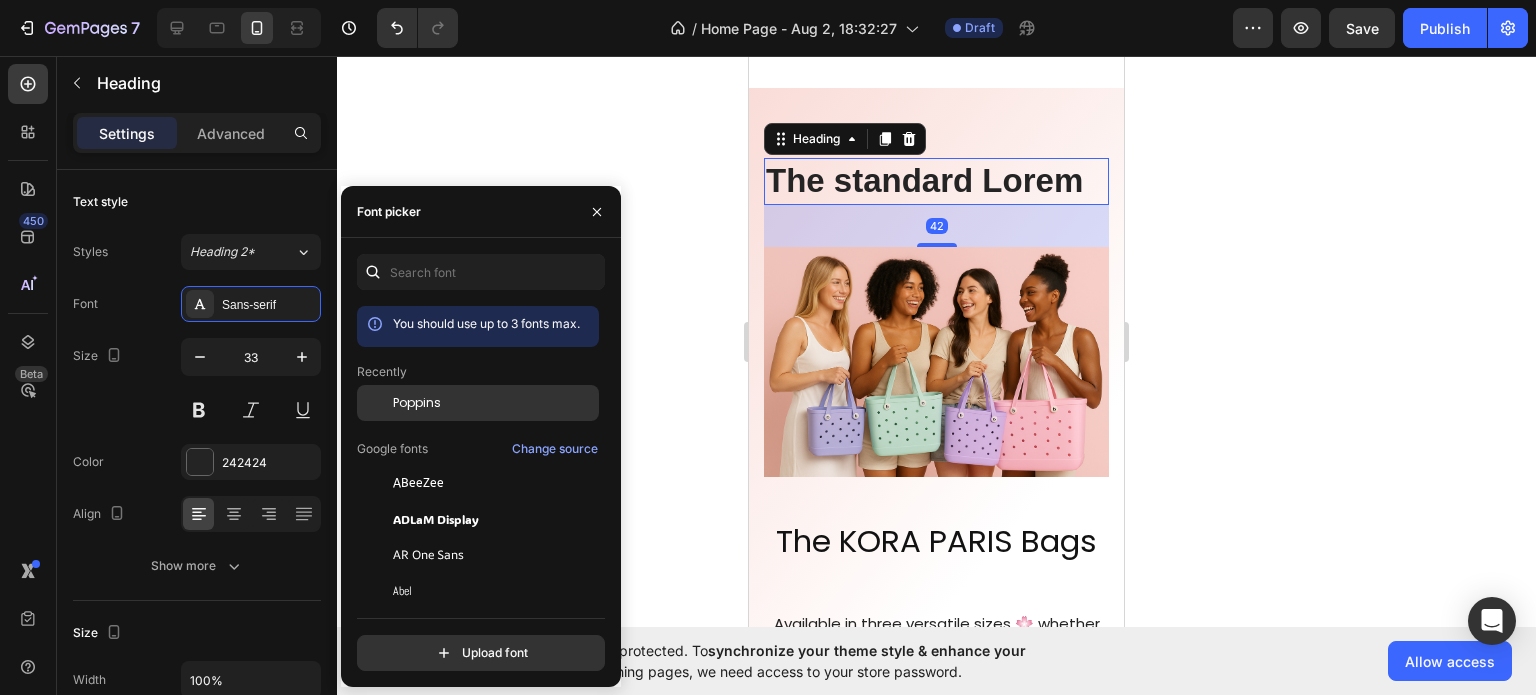 click on "Poppins" 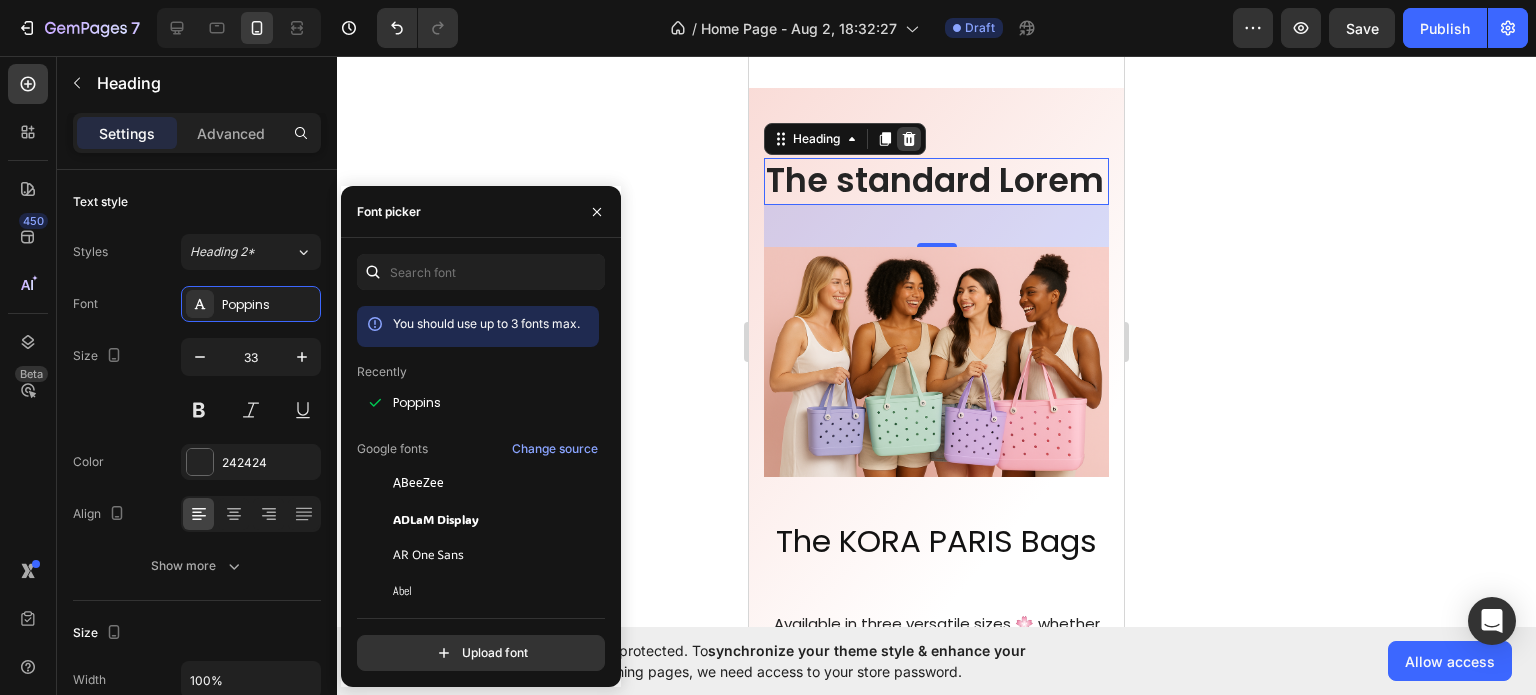 click 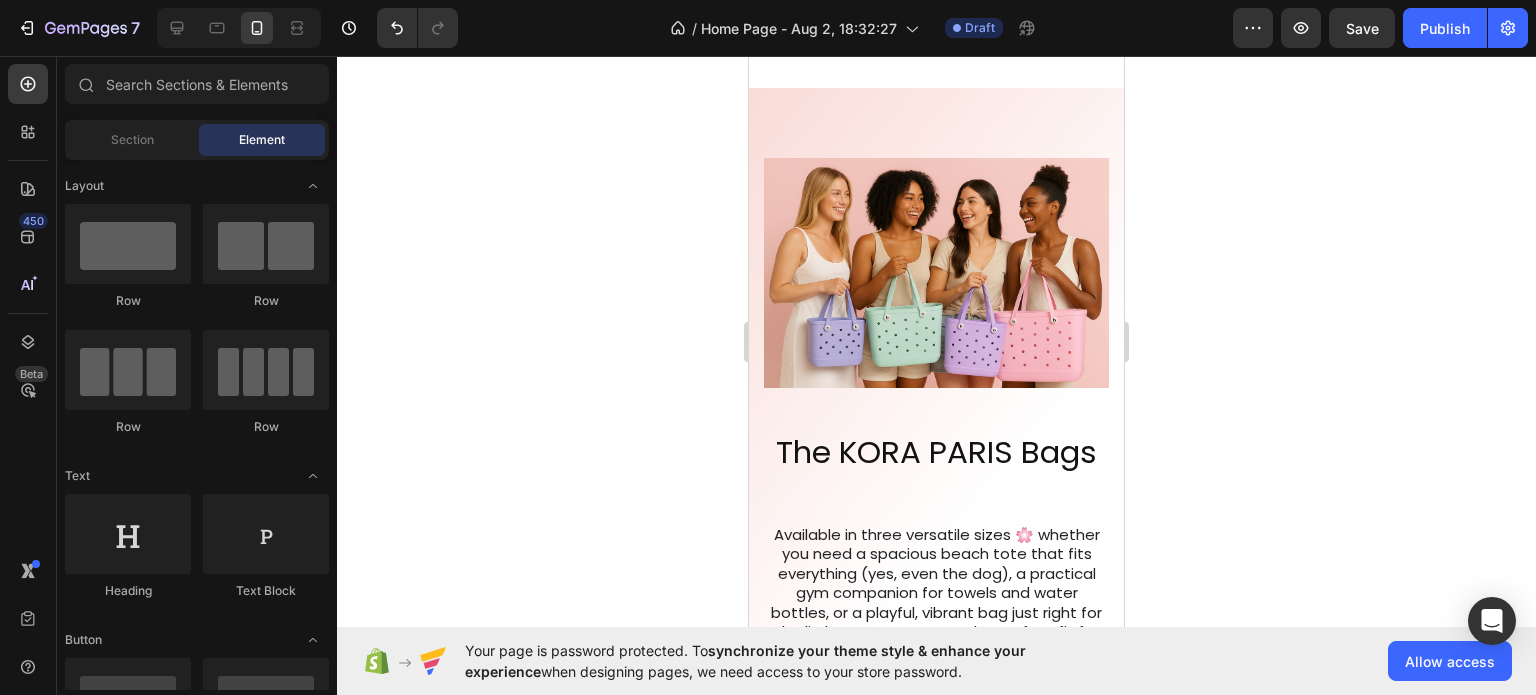 click 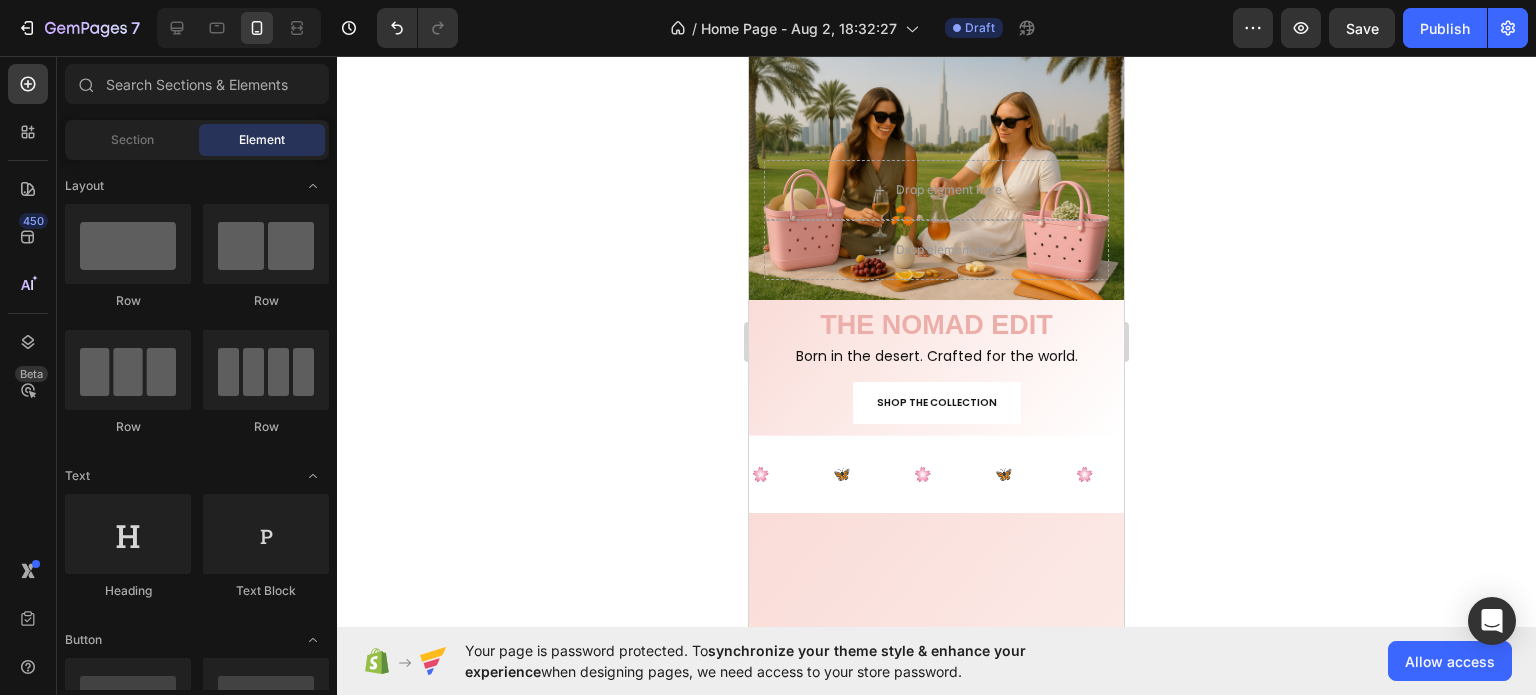 scroll, scrollTop: 0, scrollLeft: 0, axis: both 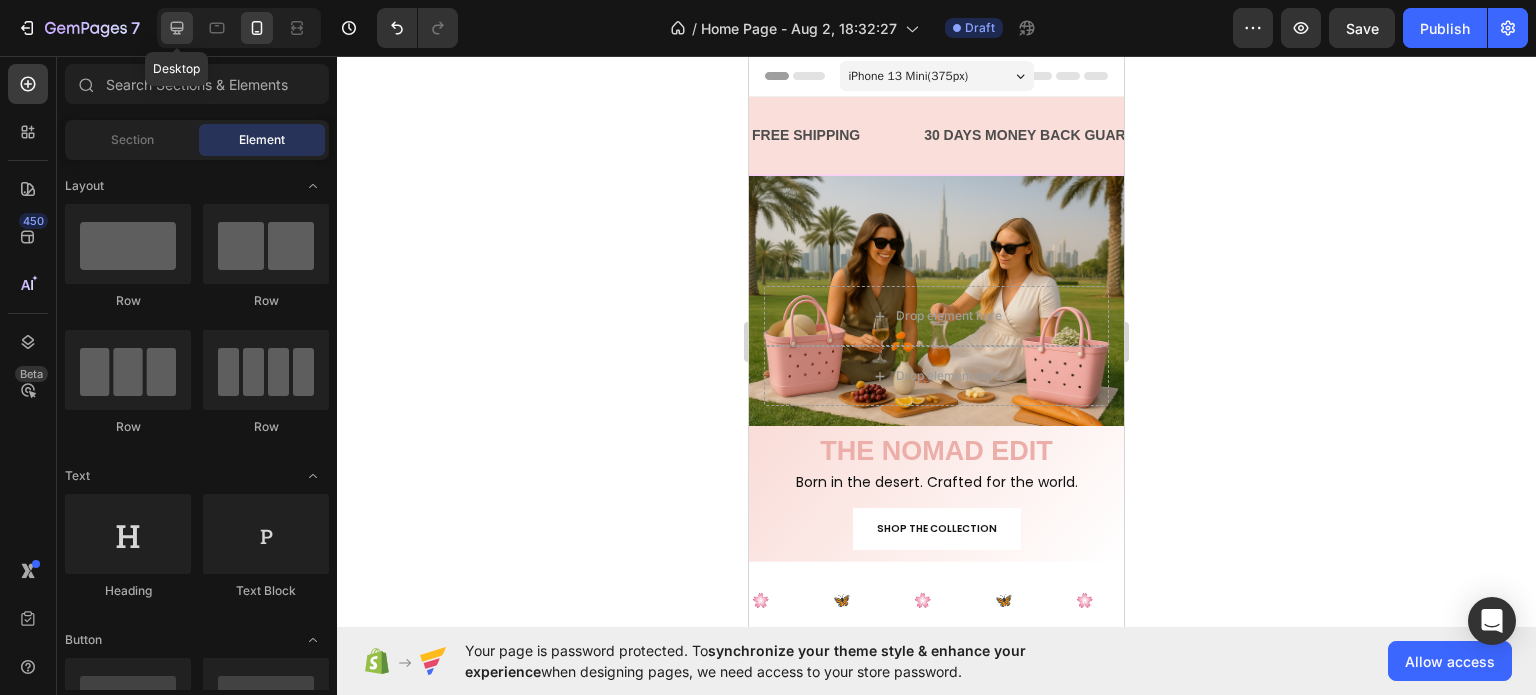 click 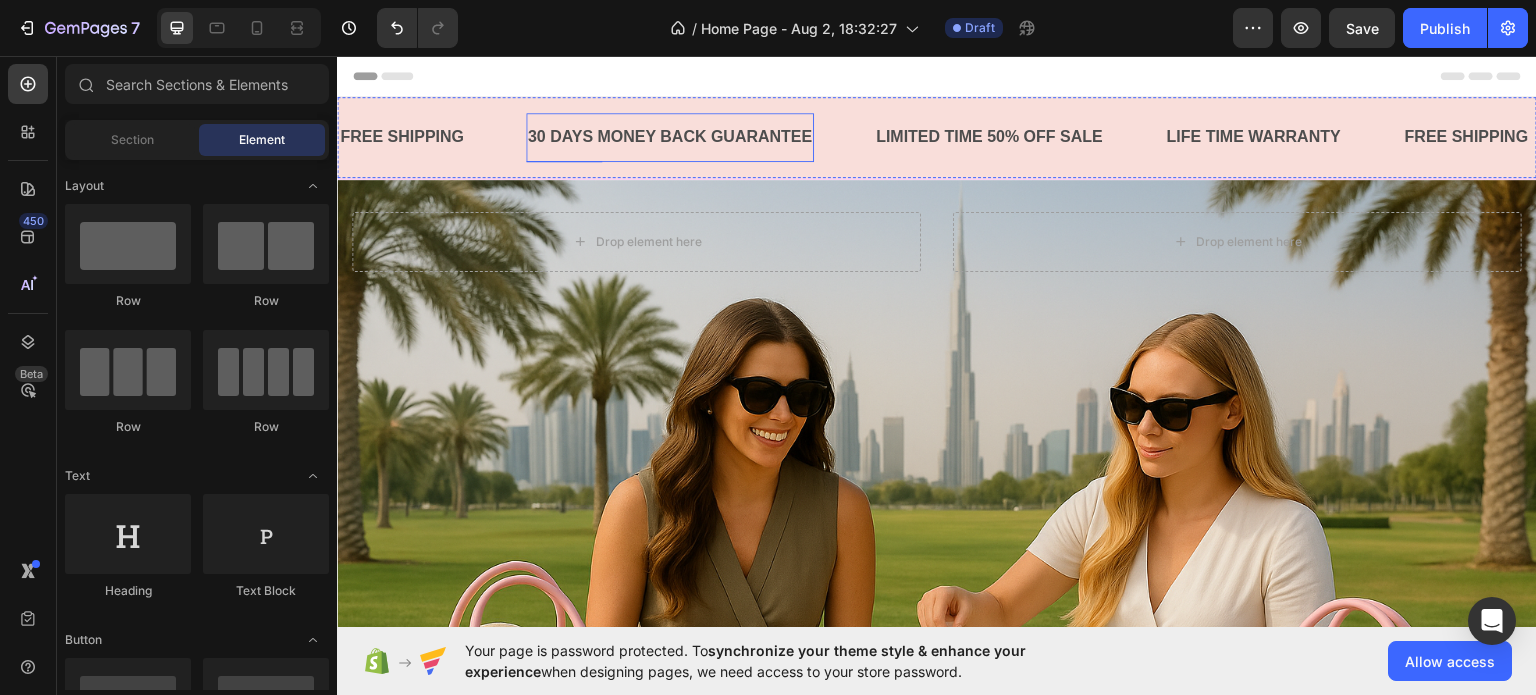 click on "30 DAYS MONEY BACK GUARANTEE" at bounding box center [670, 136] 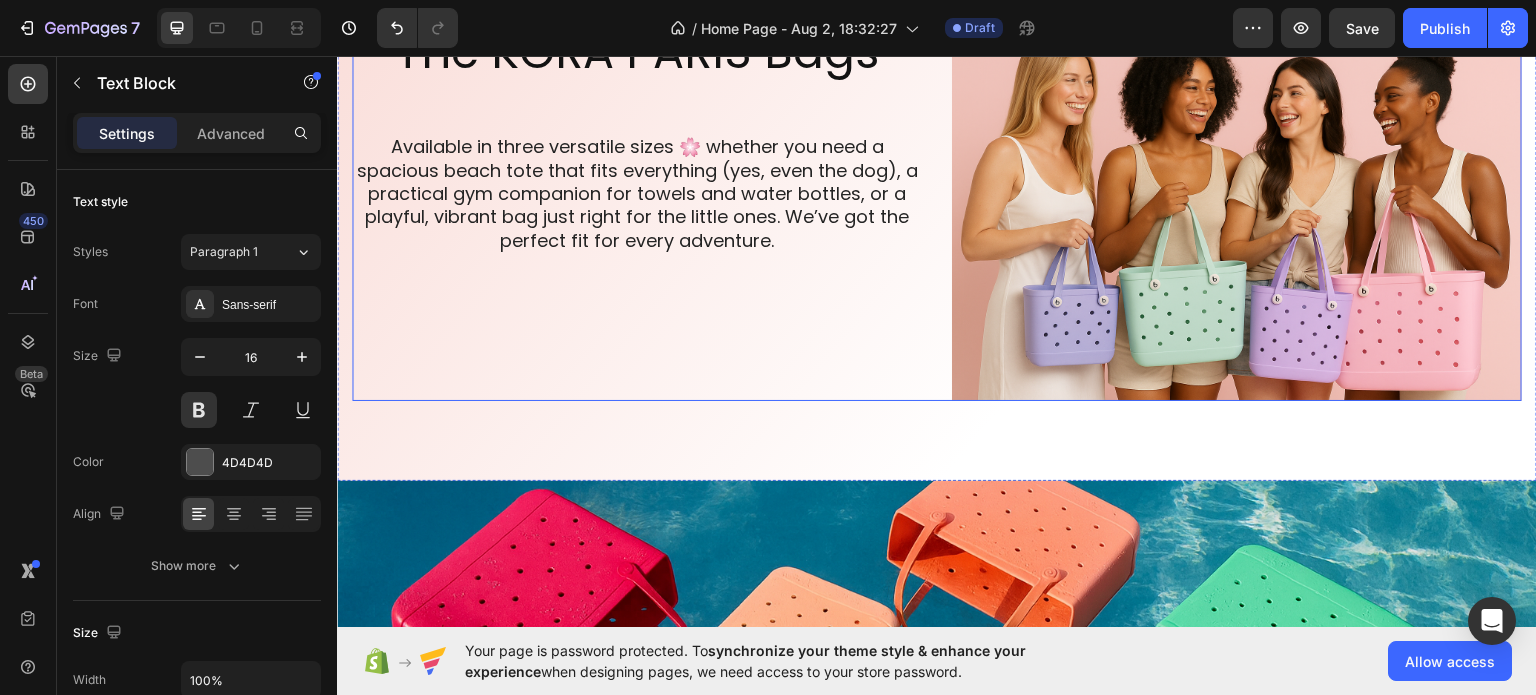 scroll, scrollTop: 3108, scrollLeft: 0, axis: vertical 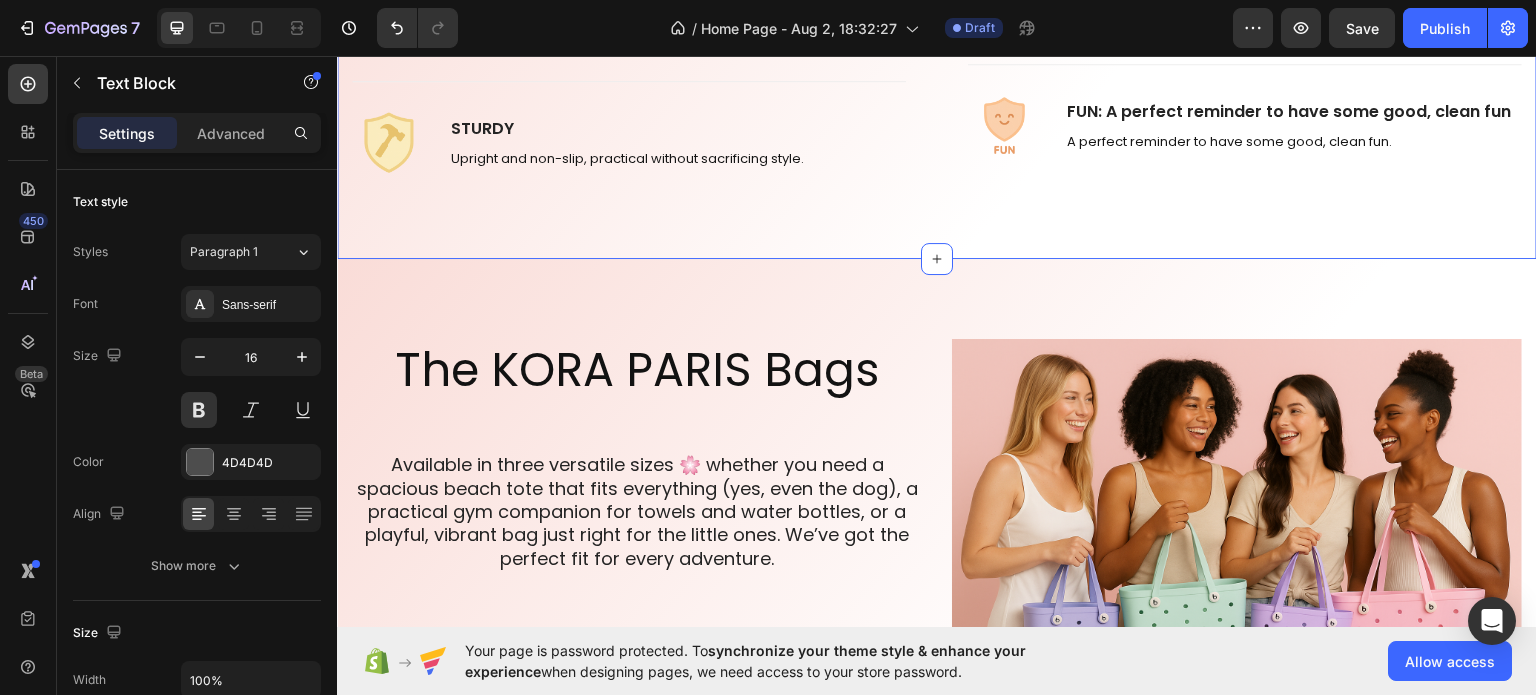 click on "Image WATERPROOF Text block Easy to clean. Just rinse it off and let it dry to keep it looking brand new. Text block Row                Title Line Image OVERSIZED Text block Our totes come in three sizes to perfectly fit all your lifestyle needs. Text block Row                Title Line Image STURDY Text block Upright and non-slip, practical without sacrificing style. Text block Row Row                Title Line Image FUNCTIONAL Text block Waterproof liner to keep your keys, phone, and essentials dry. Text block Row                Title Line Image QUALITY : Text block Crafted to withstand the demands of an active lifestyle, combining performance with elegance. Text block Row                Title Line Image FUN : A perfect reminder to have some good, clean fun Text block  A perfect reminder to have some good, clean fun. Text block Row Row Row Section 8" at bounding box center (937, 18) 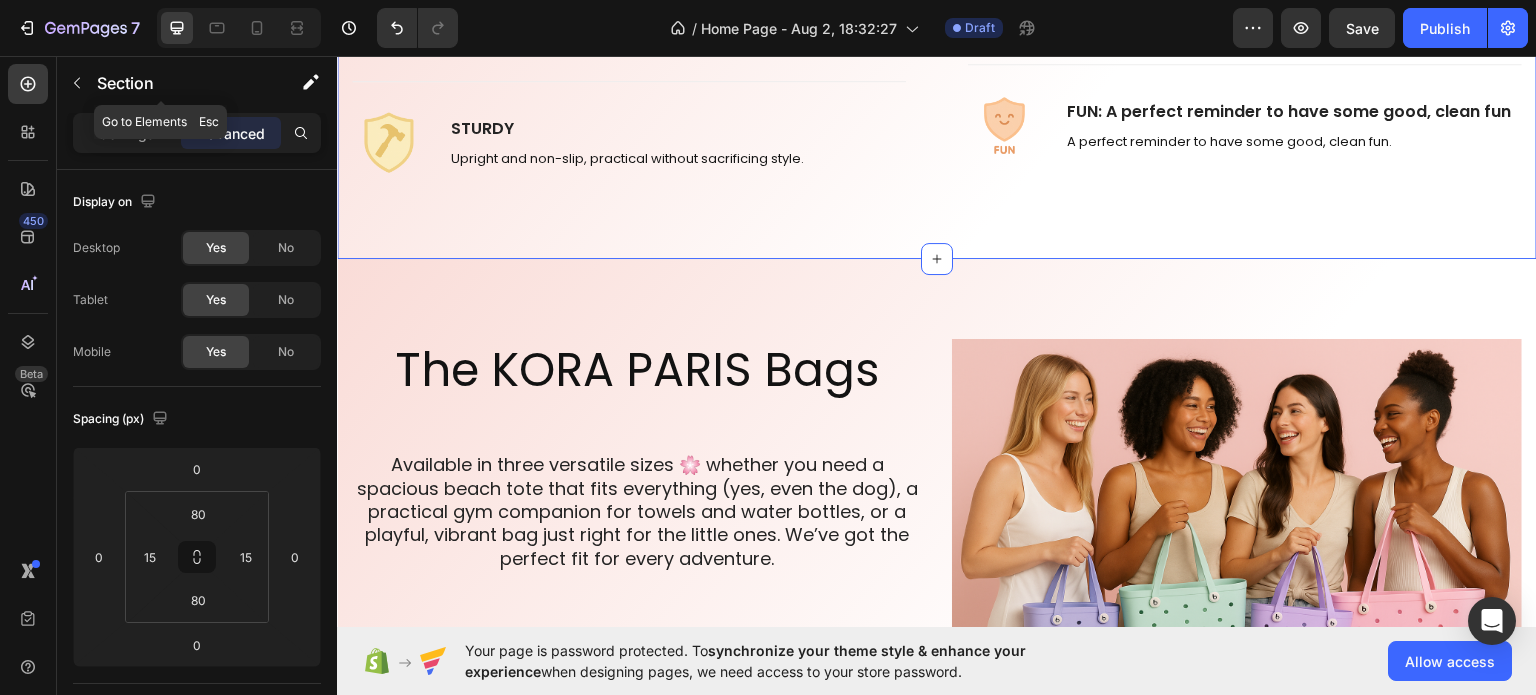 click at bounding box center [77, 83] 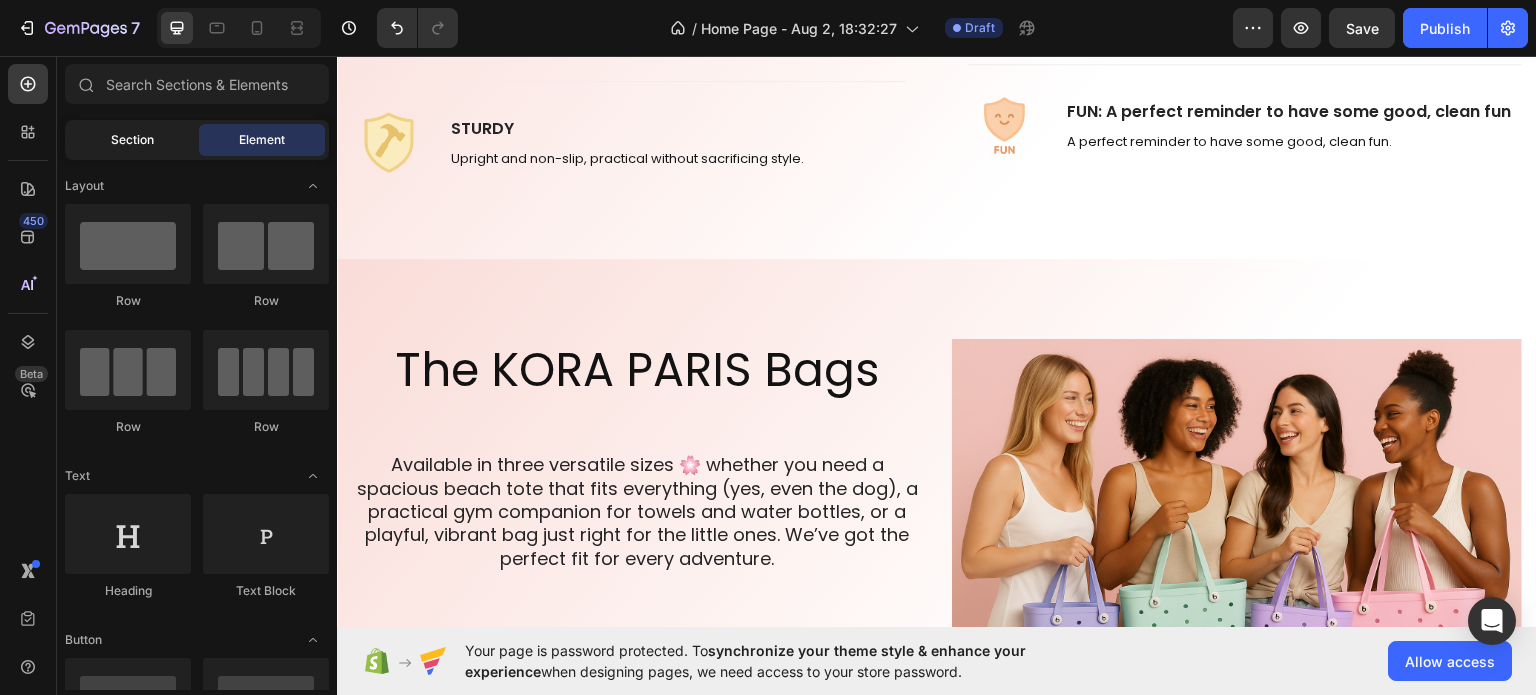 click on "Section" at bounding box center [132, 140] 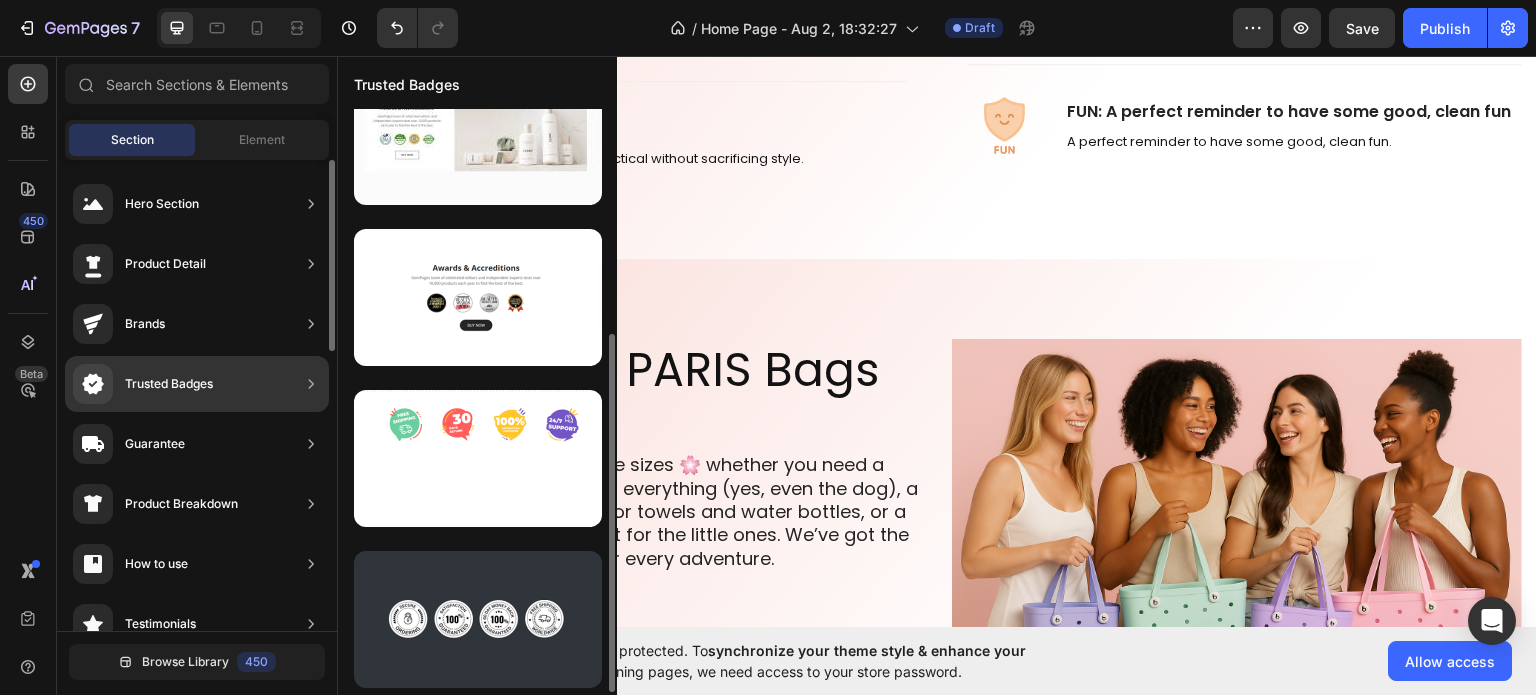 scroll, scrollTop: 368, scrollLeft: 0, axis: vertical 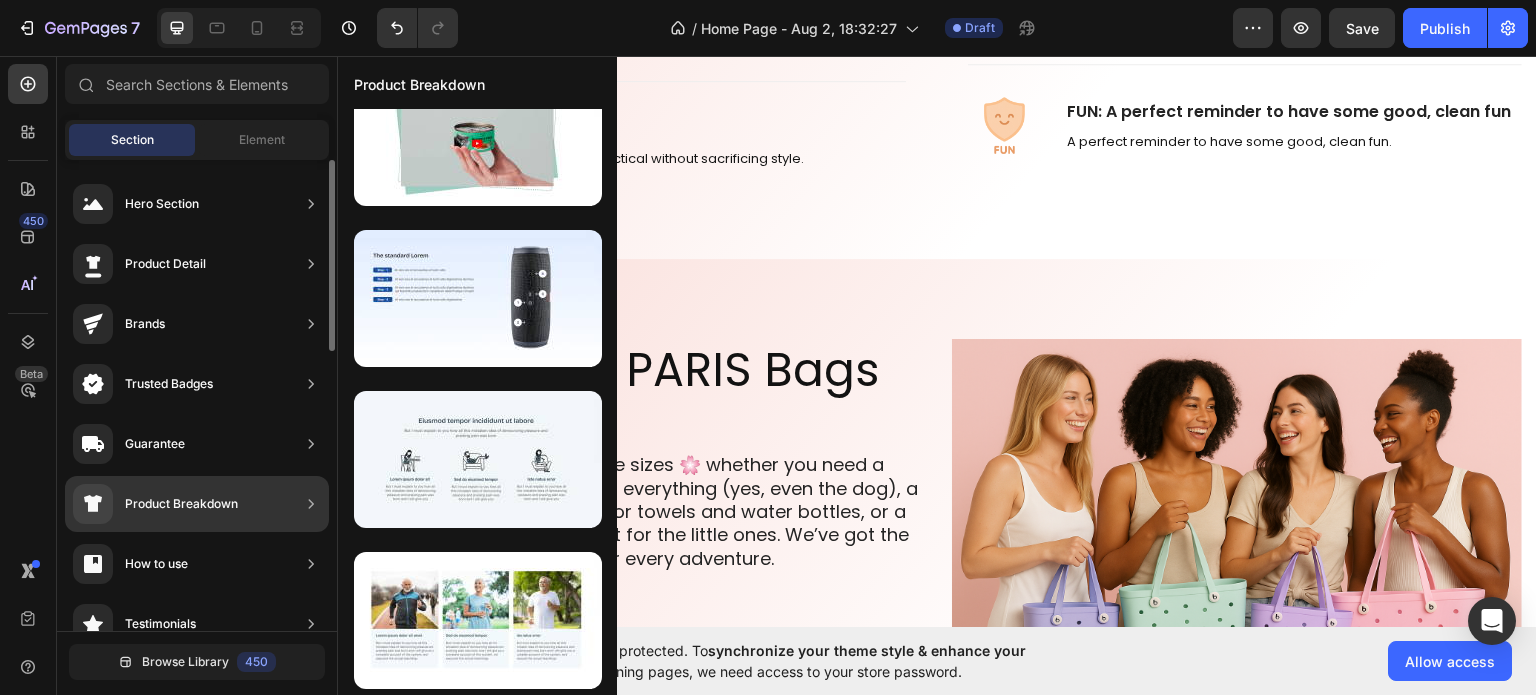 click on "Product Breakdown" at bounding box center (181, 504) 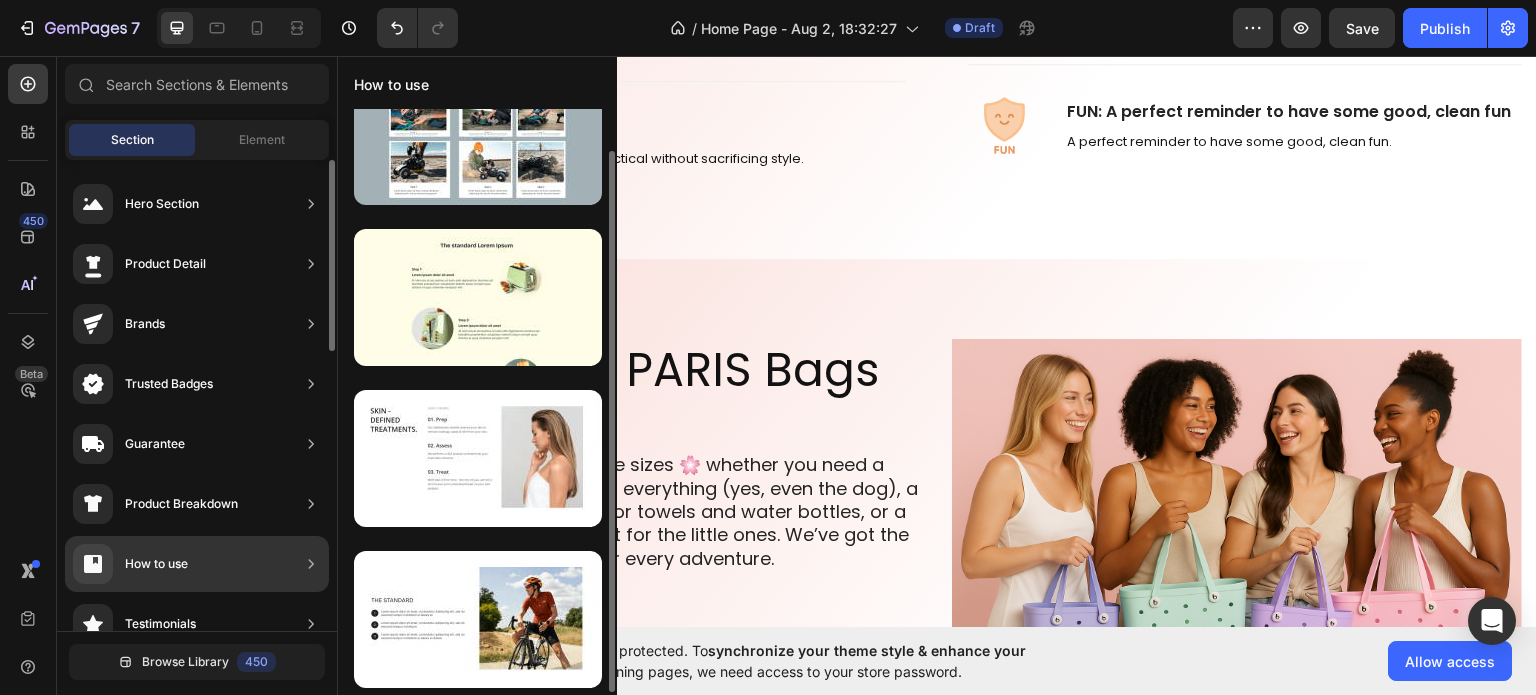 scroll, scrollTop: 46, scrollLeft: 0, axis: vertical 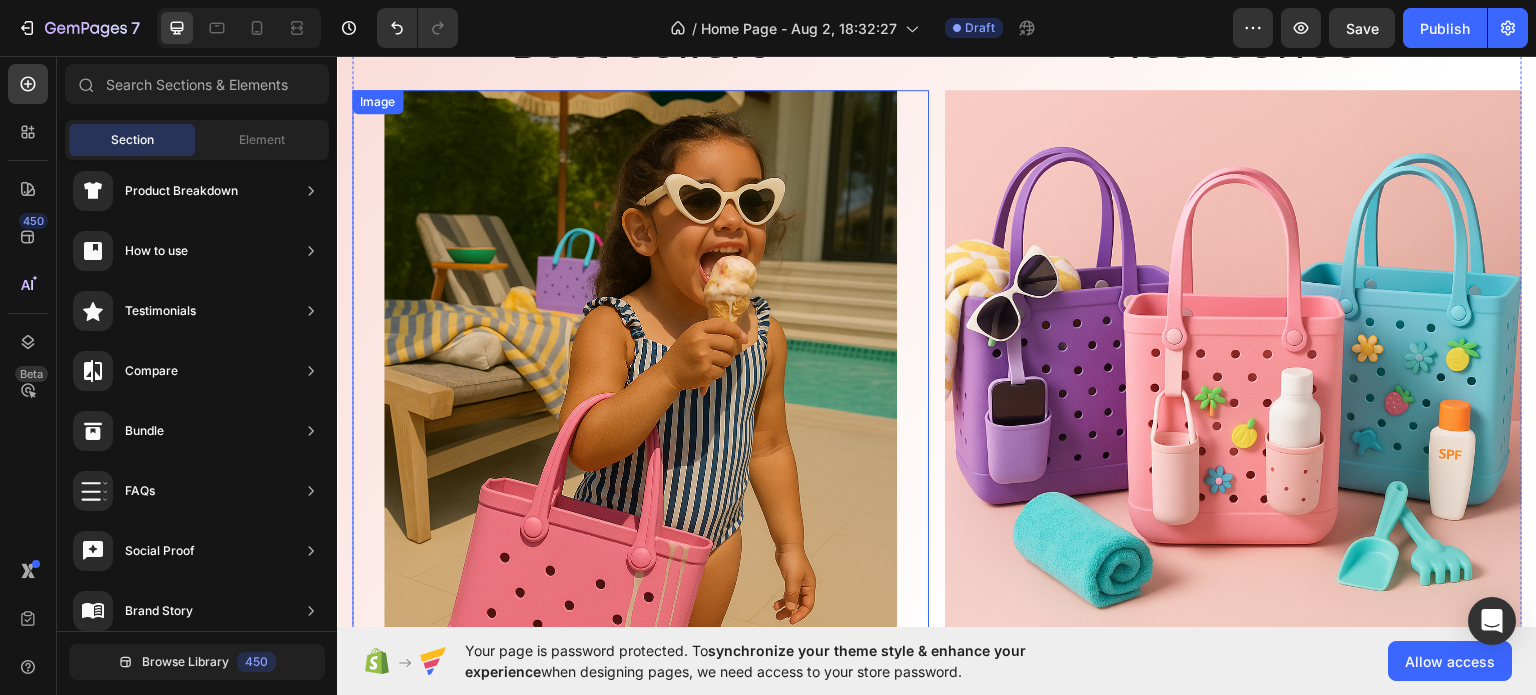 click at bounding box center [640, 473] 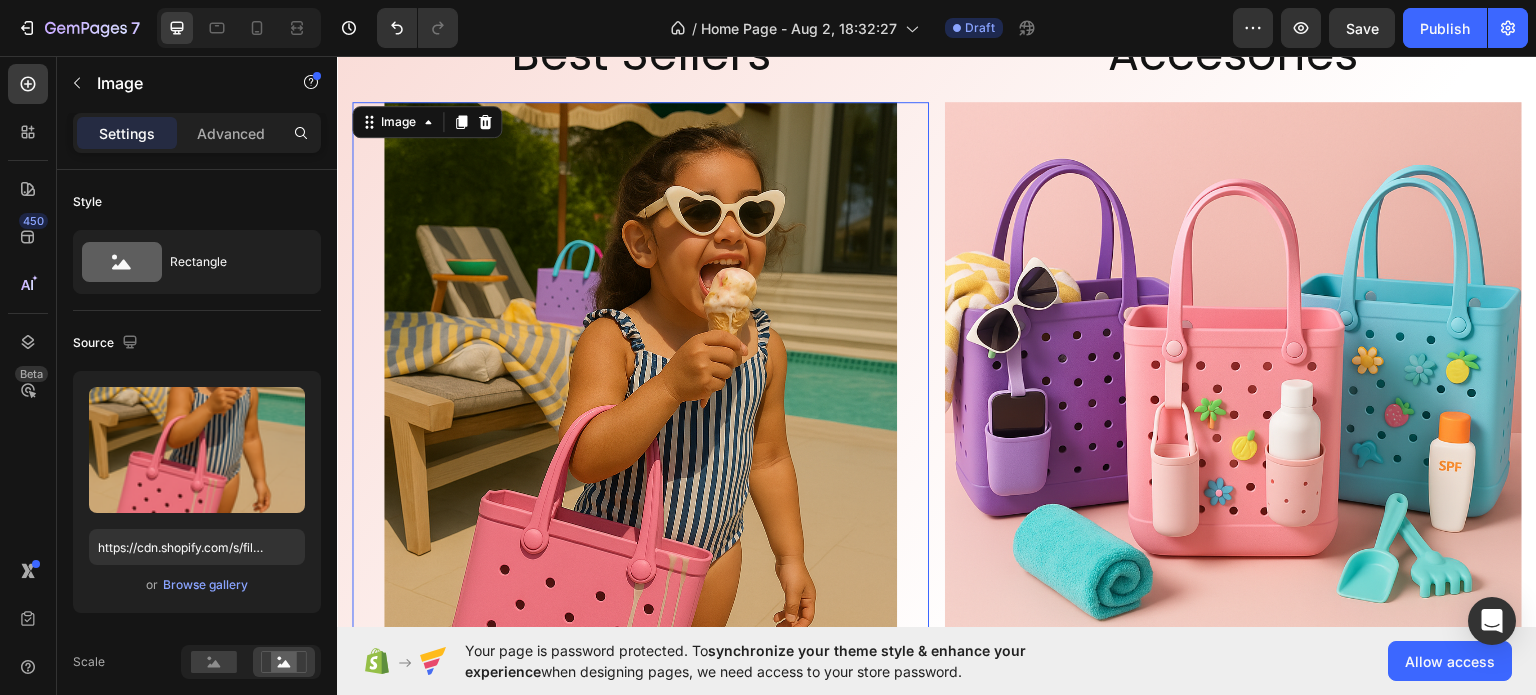 scroll, scrollTop: 1720, scrollLeft: 0, axis: vertical 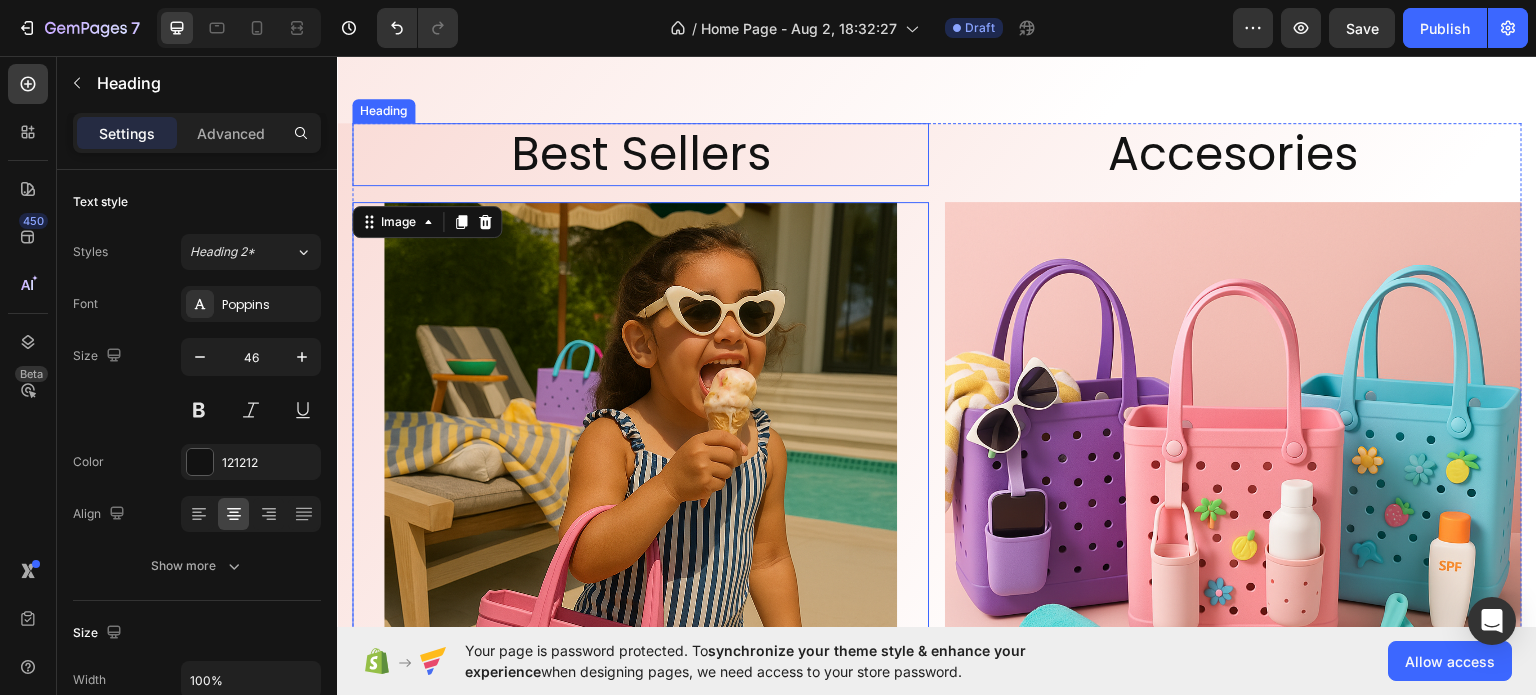 click on "Best Sellers" at bounding box center (640, 154) 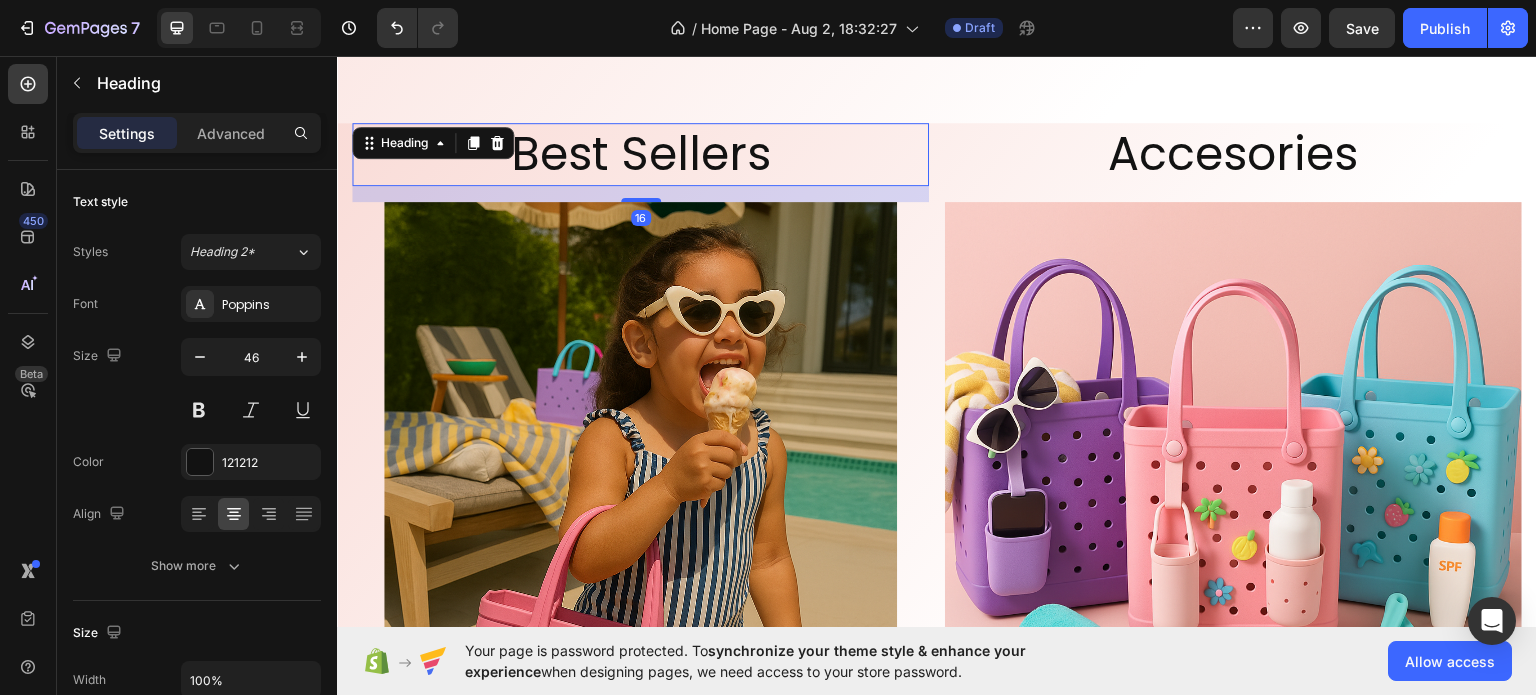 click on "Best Sellers" at bounding box center [640, 154] 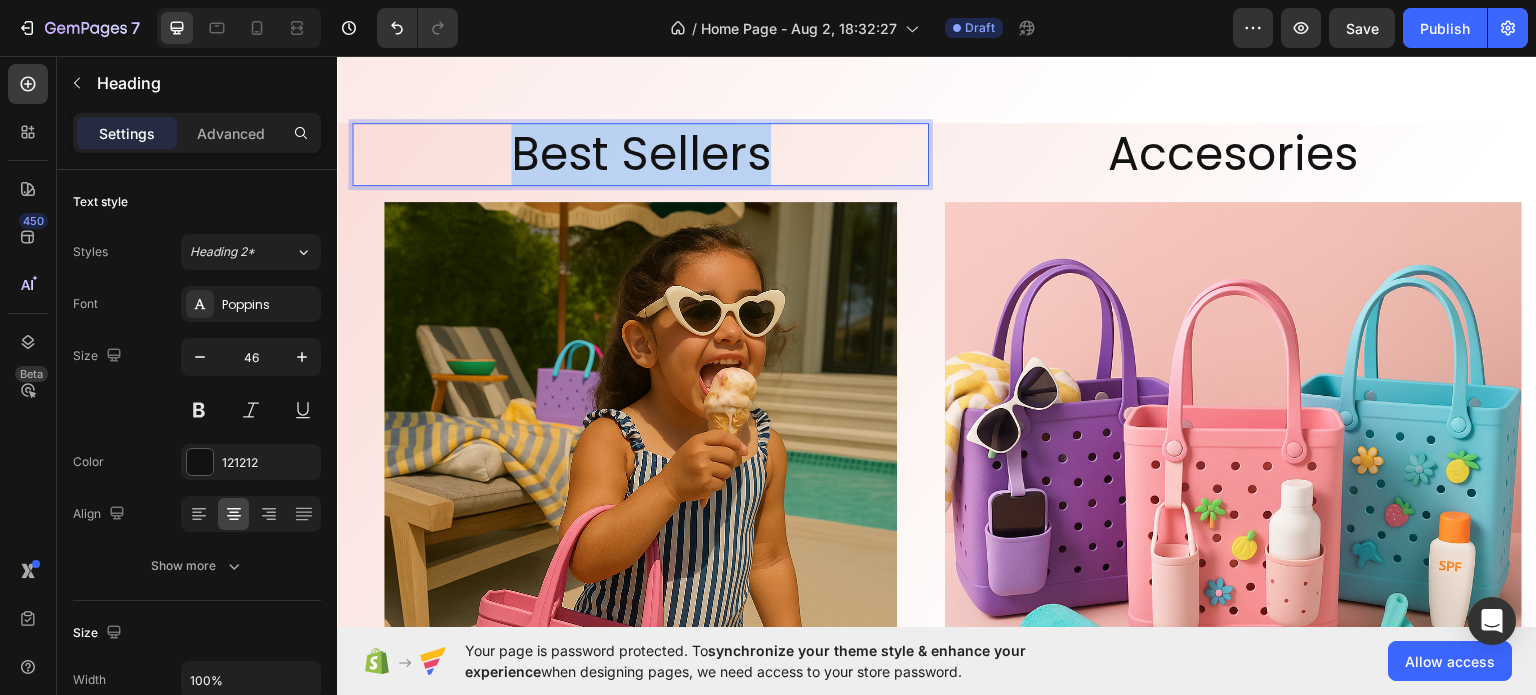 click on "Best Sellers" at bounding box center (640, 154) 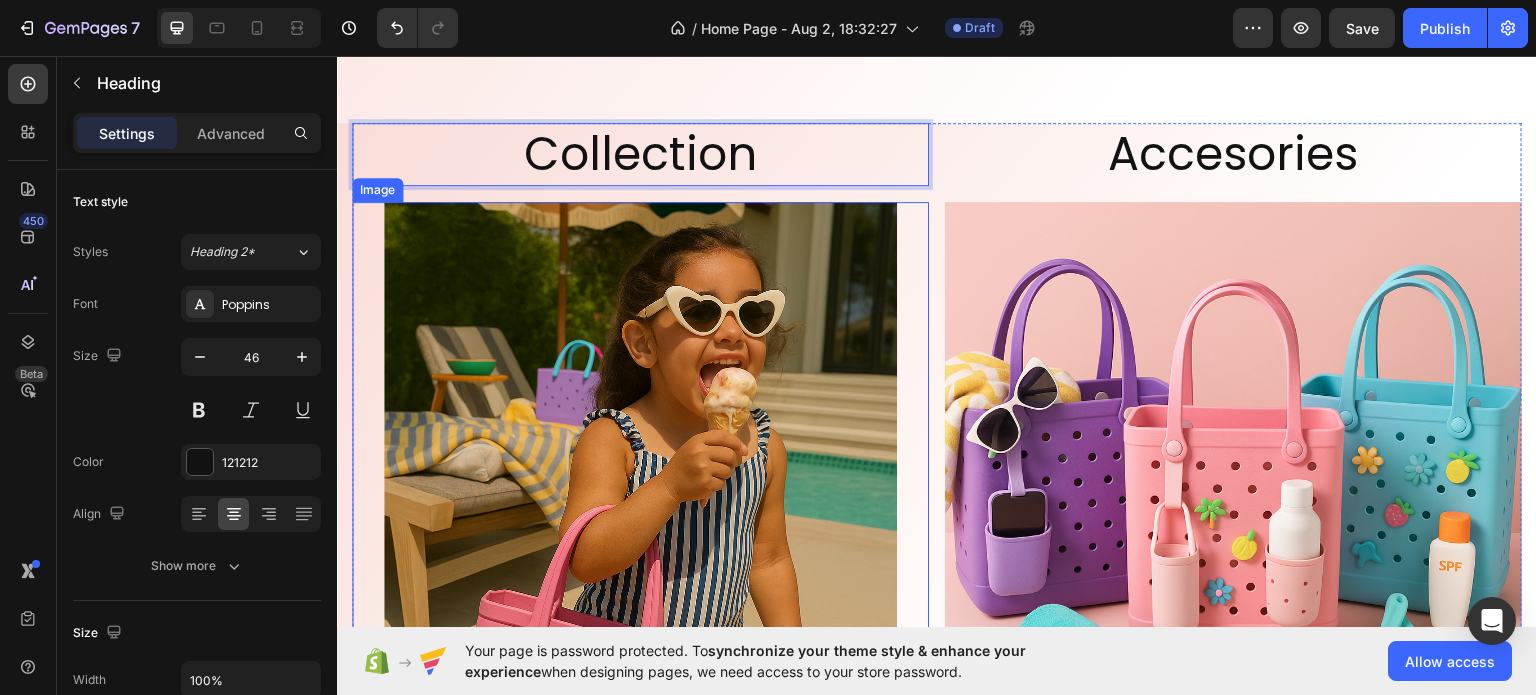 click at bounding box center [640, 585] 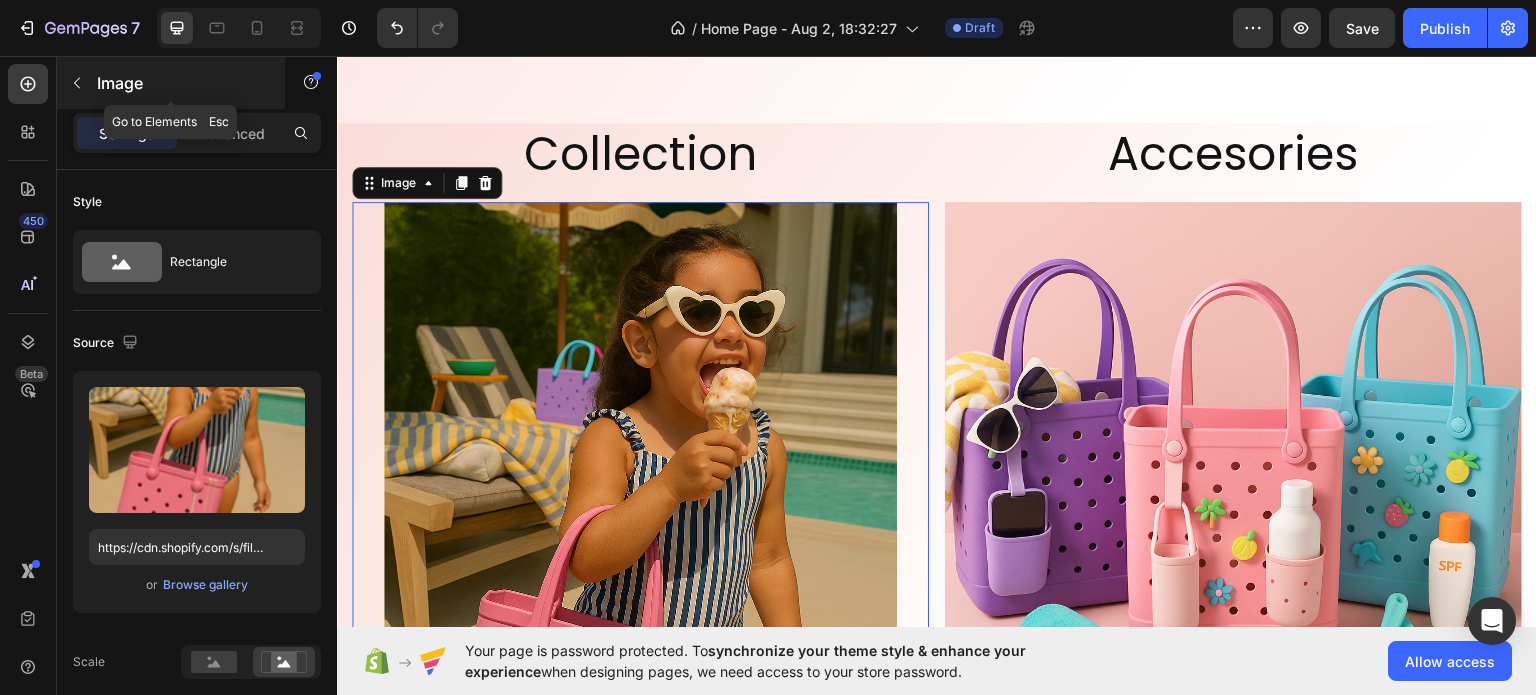 click 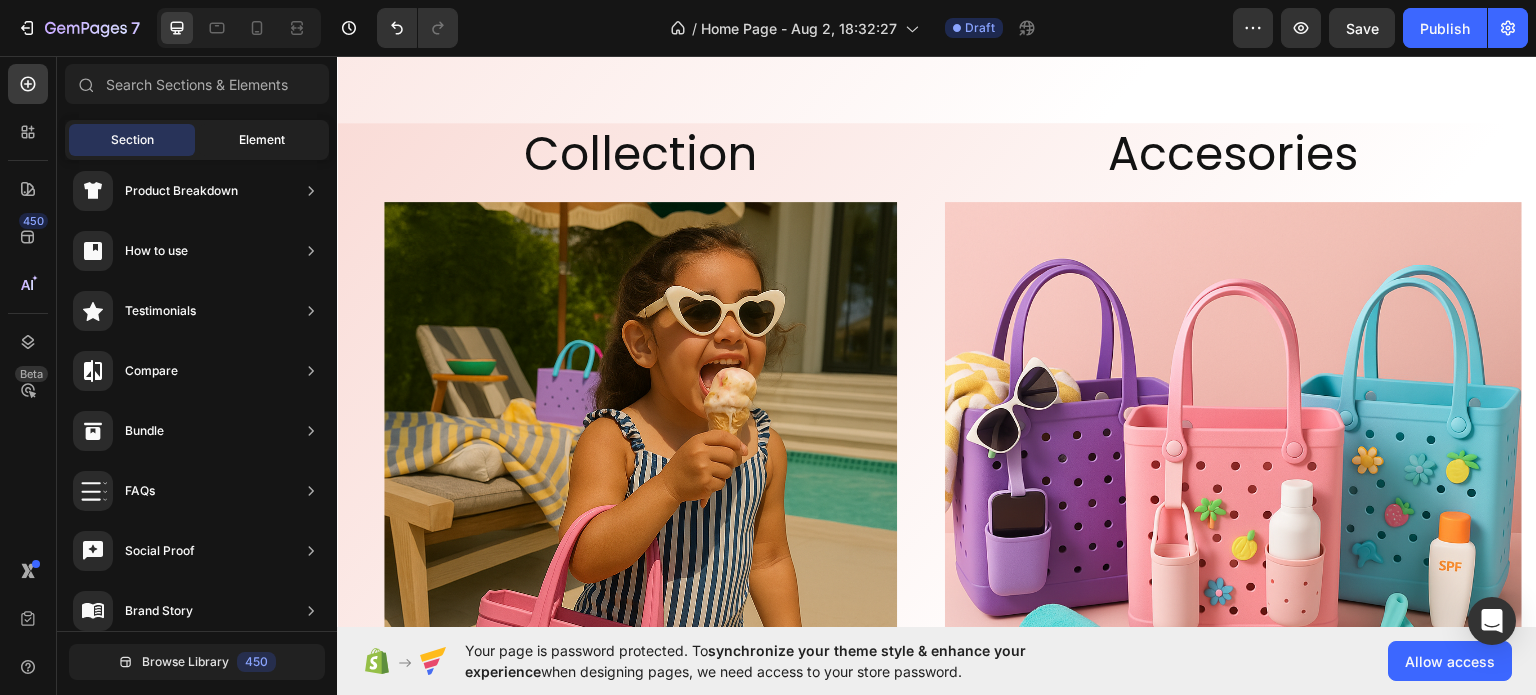 click on "Element" at bounding box center [262, 140] 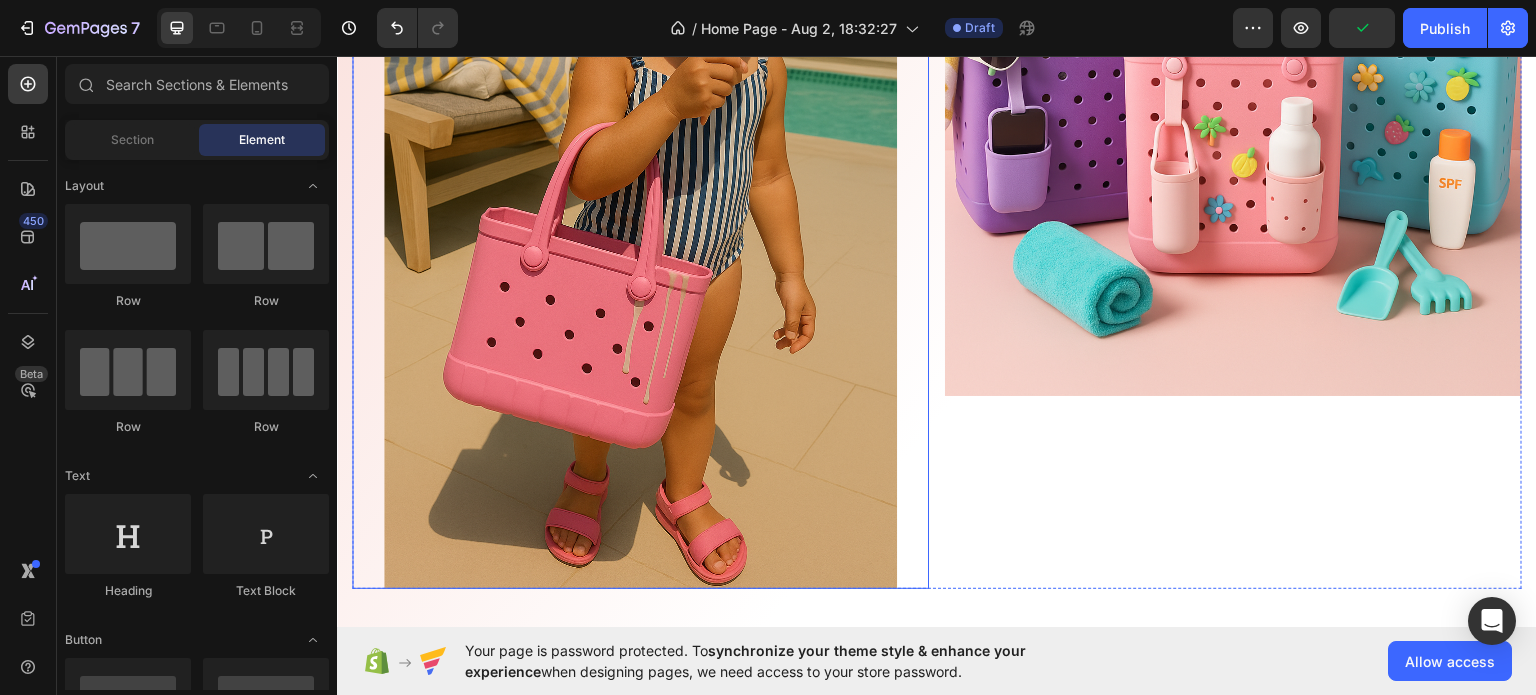 scroll, scrollTop: 2220, scrollLeft: 0, axis: vertical 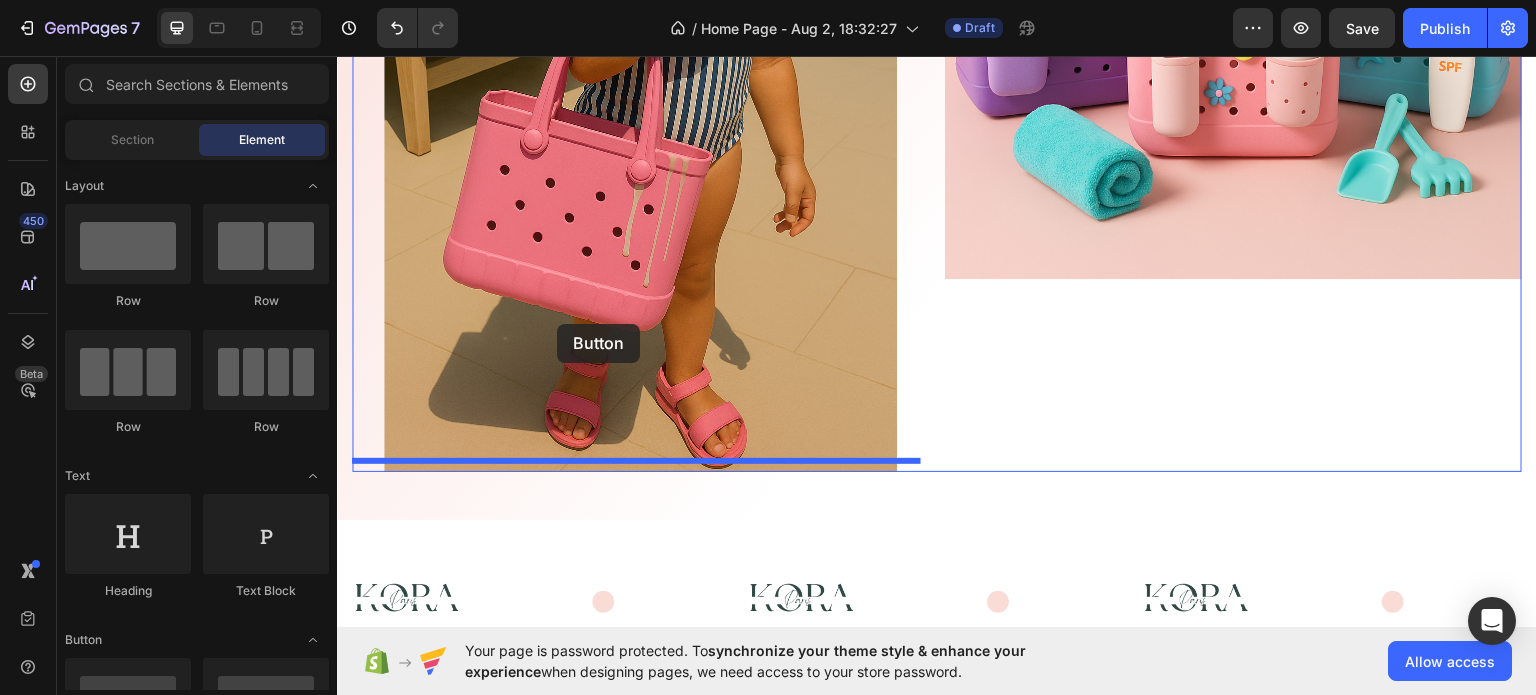 drag, startPoint x: 484, startPoint y: 469, endPoint x: 557, endPoint y: 323, distance: 163.23296 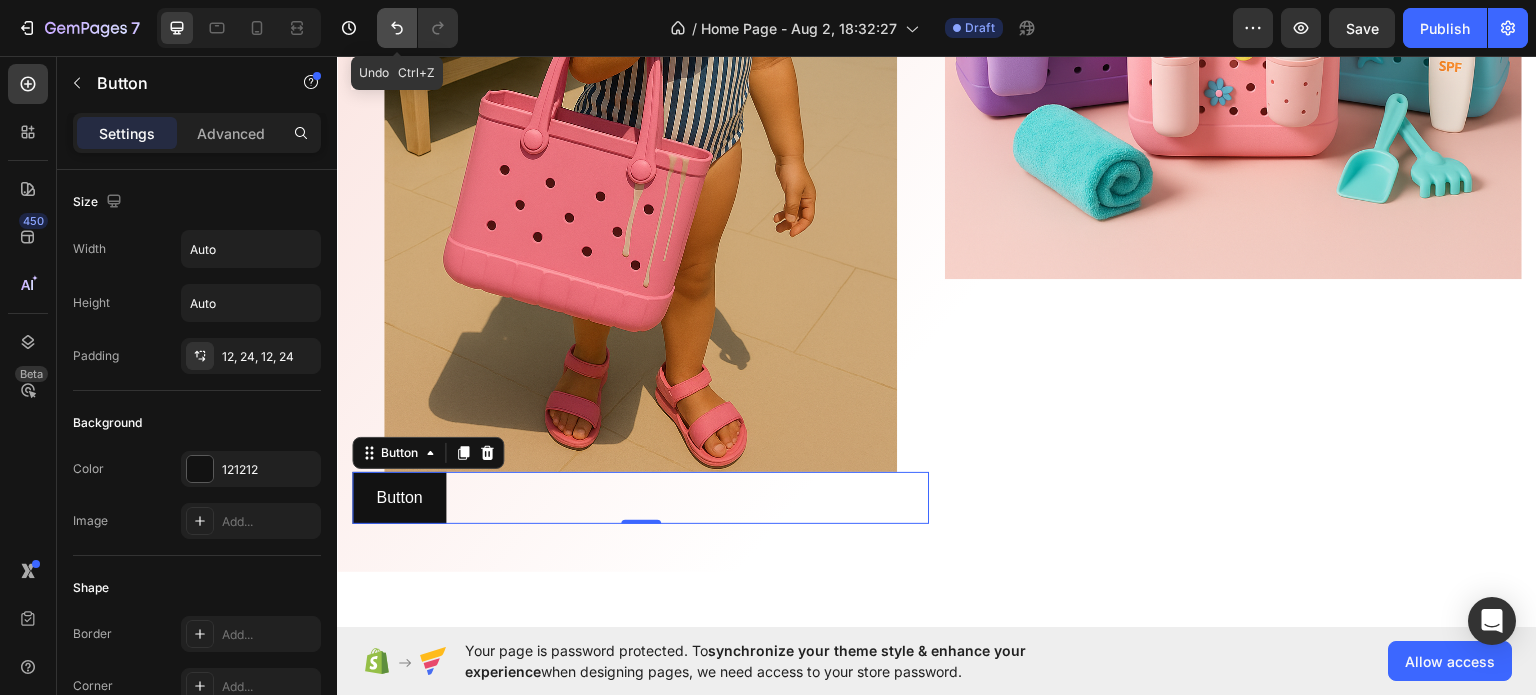 click 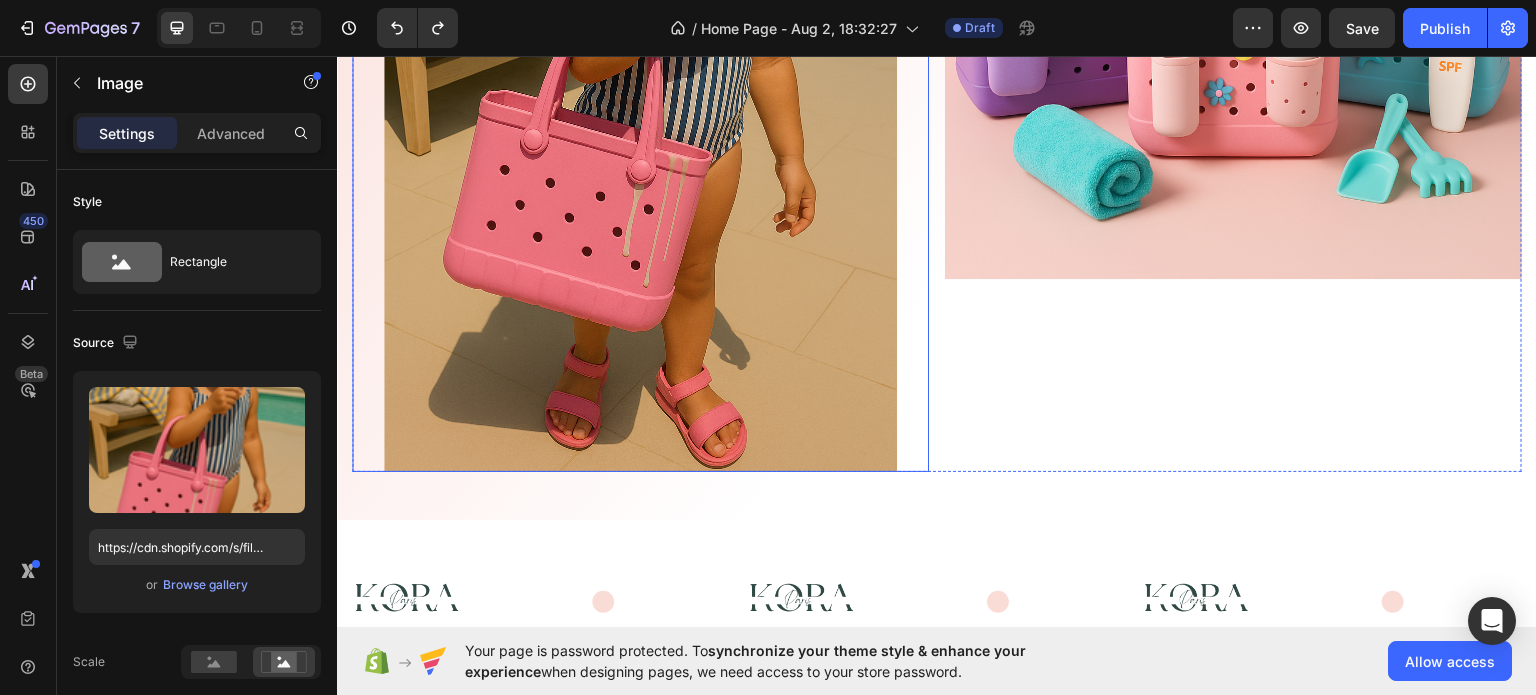 click at bounding box center (640, 85) 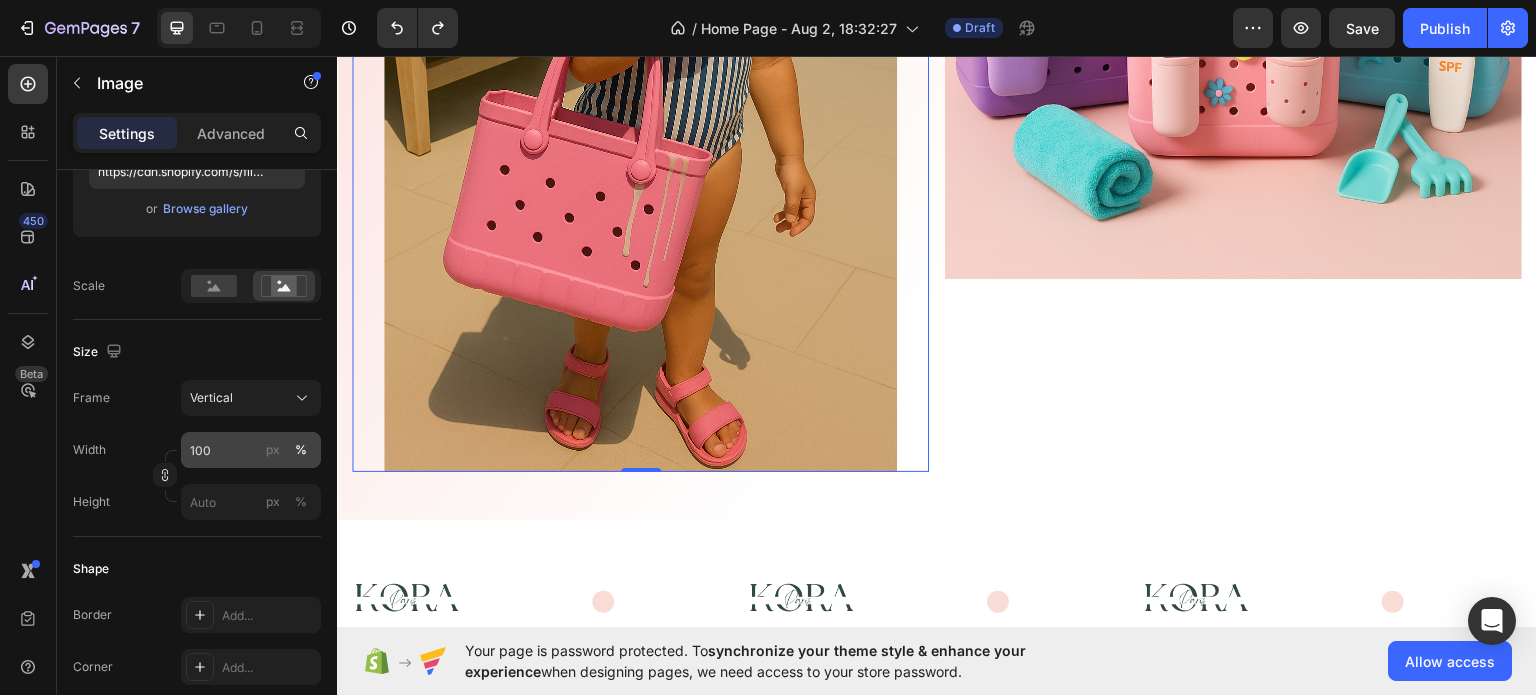 scroll, scrollTop: 0, scrollLeft: 0, axis: both 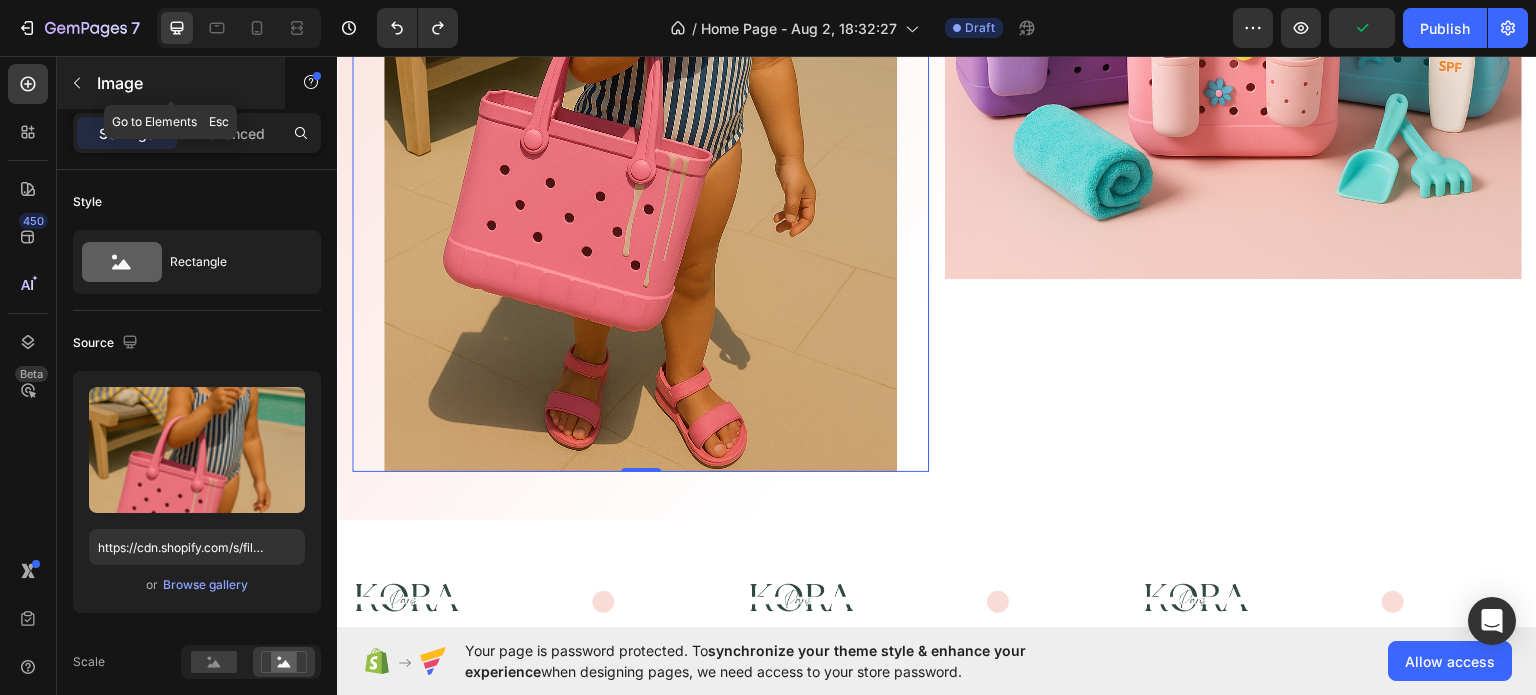 click 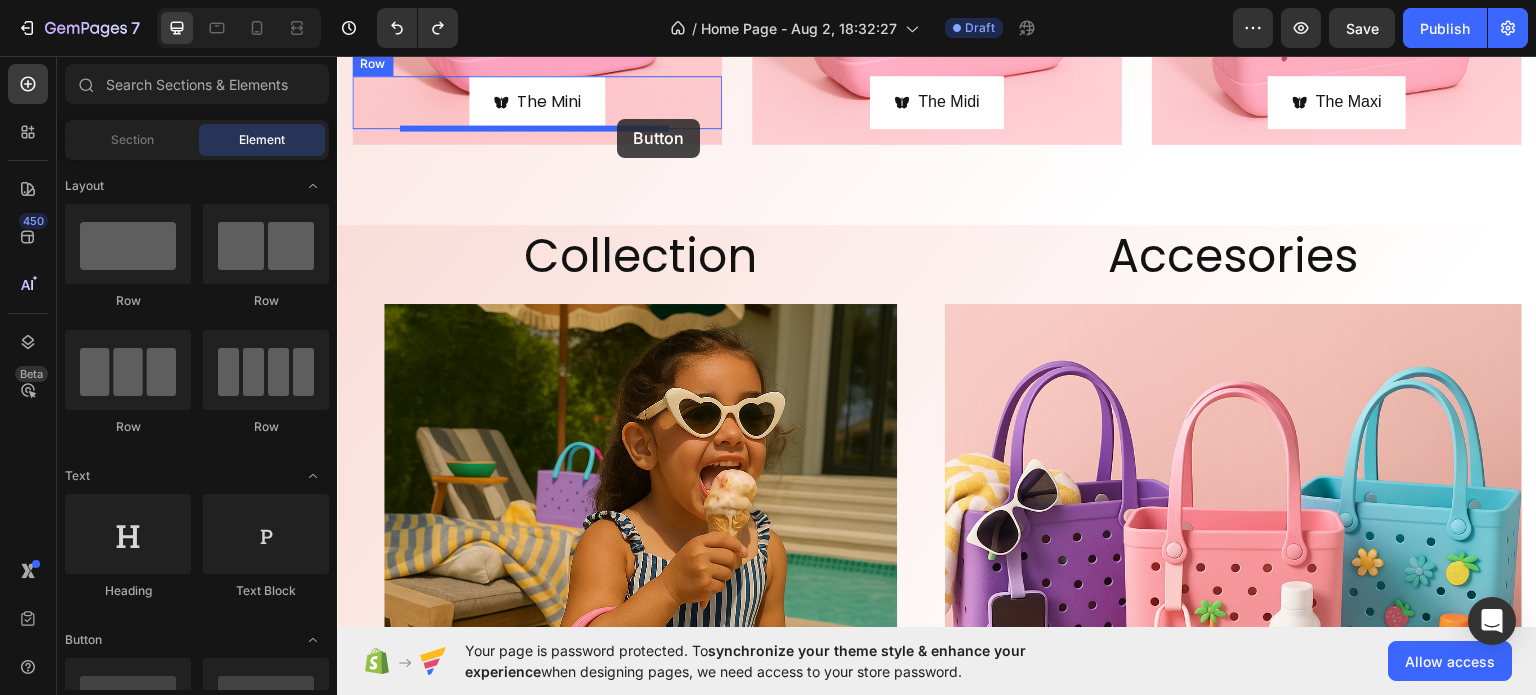 scroll, scrollTop: 1602, scrollLeft: 0, axis: vertical 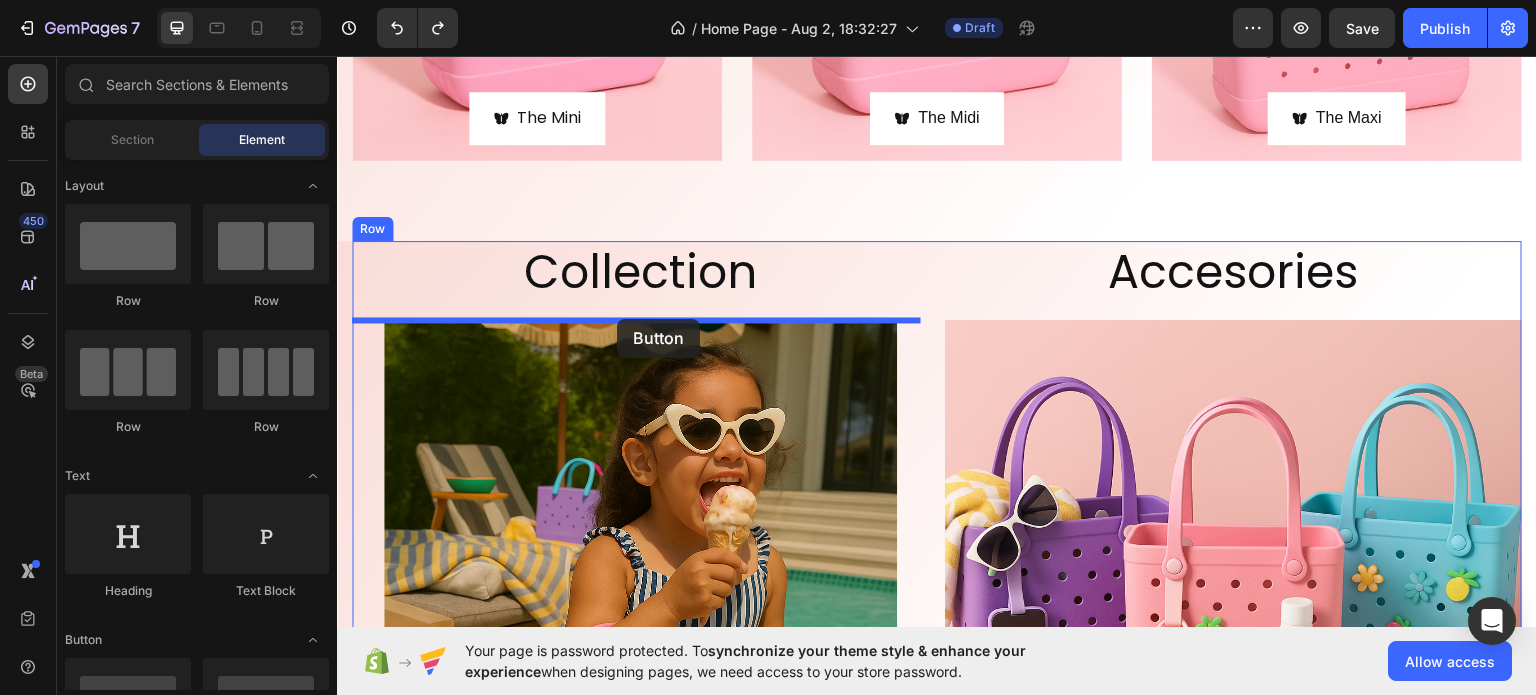 drag, startPoint x: 455, startPoint y: 464, endPoint x: 617, endPoint y: 318, distance: 218.08255 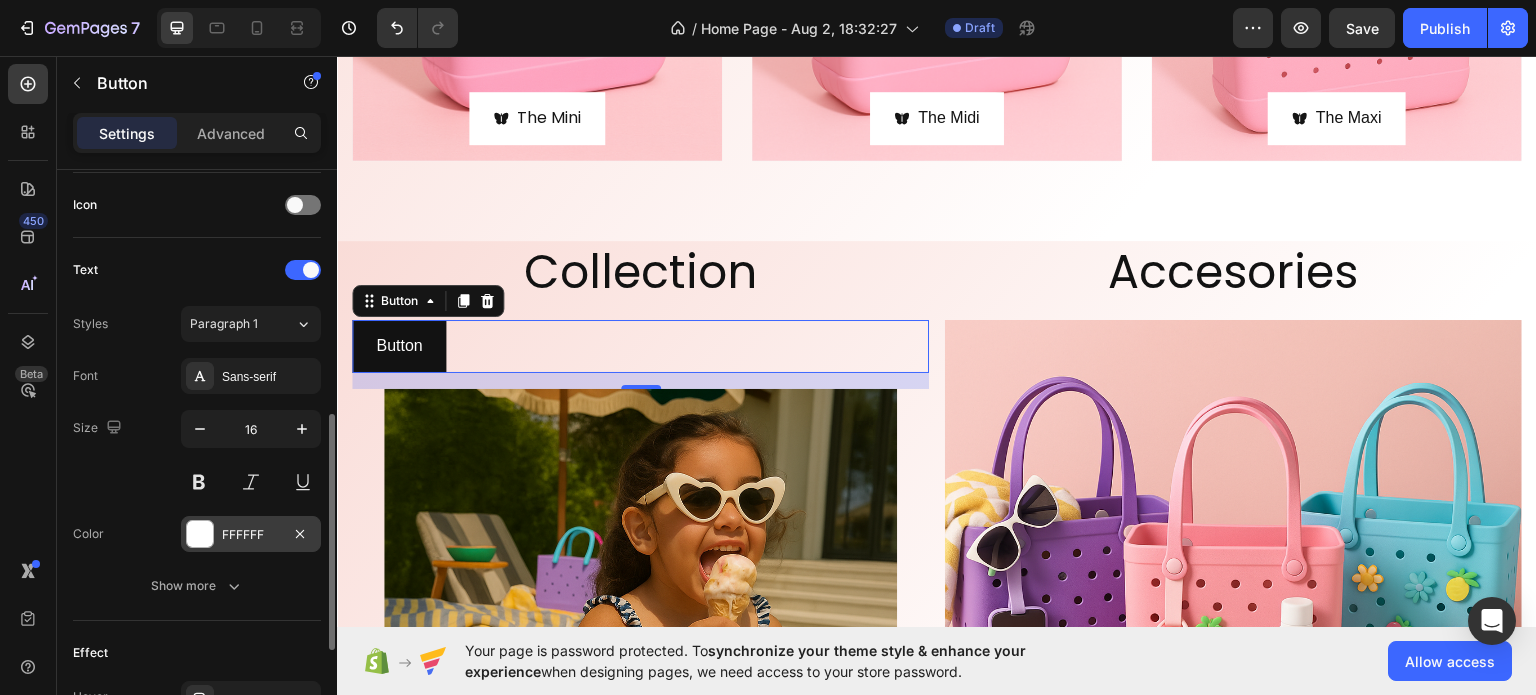 scroll, scrollTop: 848, scrollLeft: 0, axis: vertical 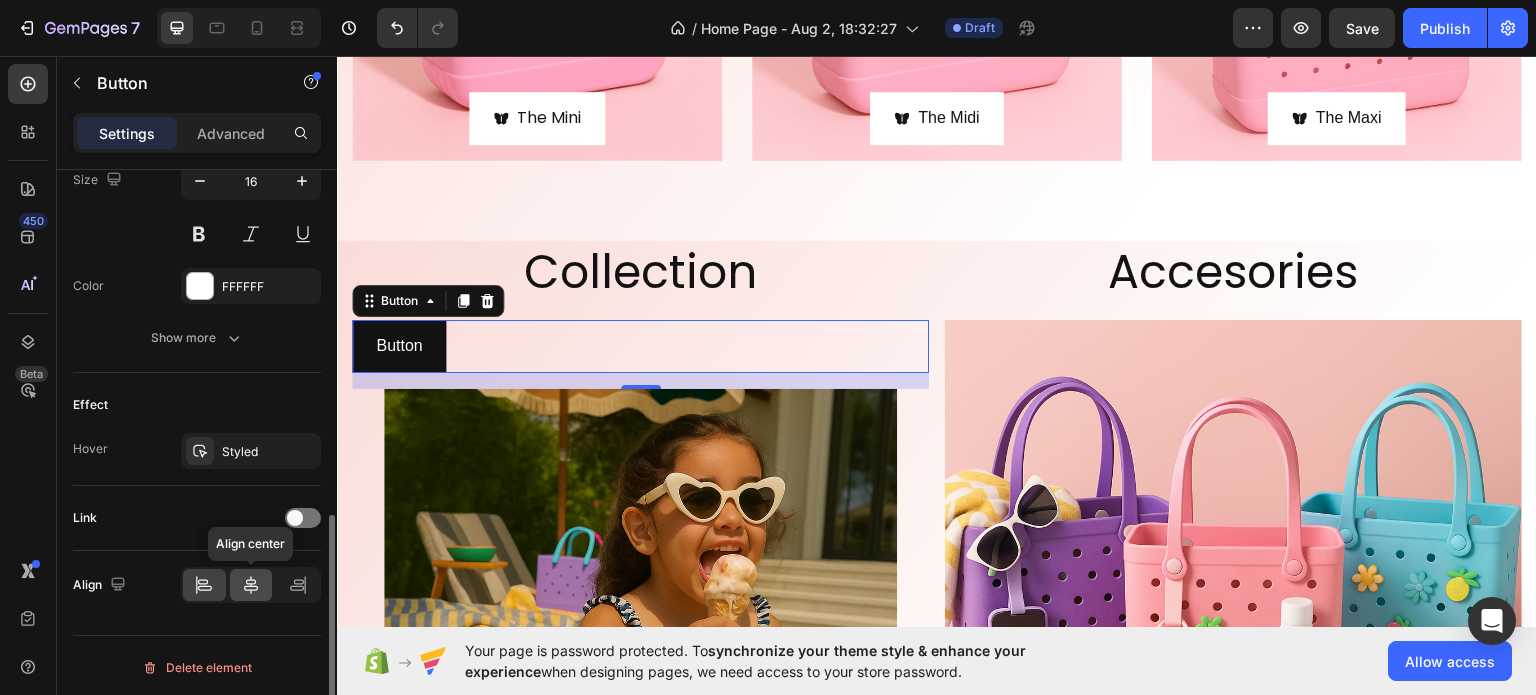 click 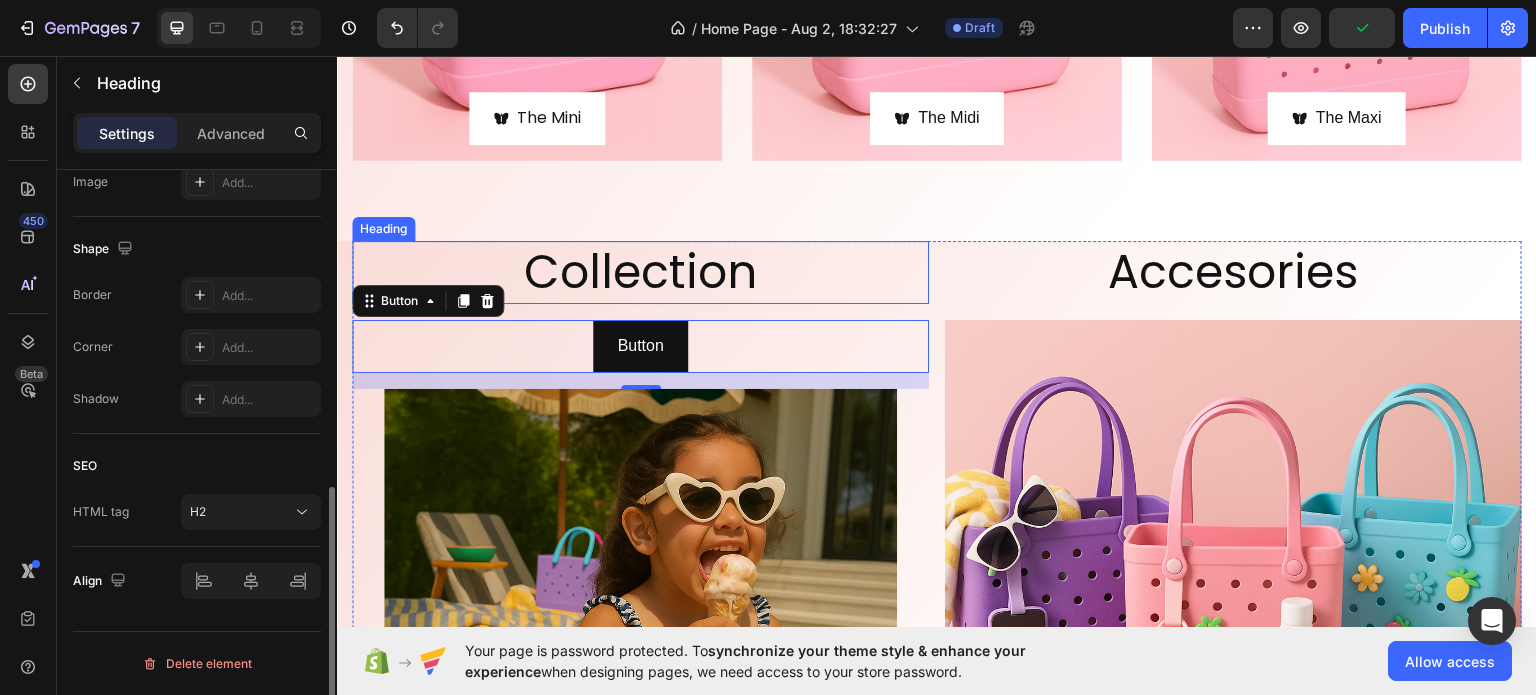 click on "Collection" at bounding box center [640, 272] 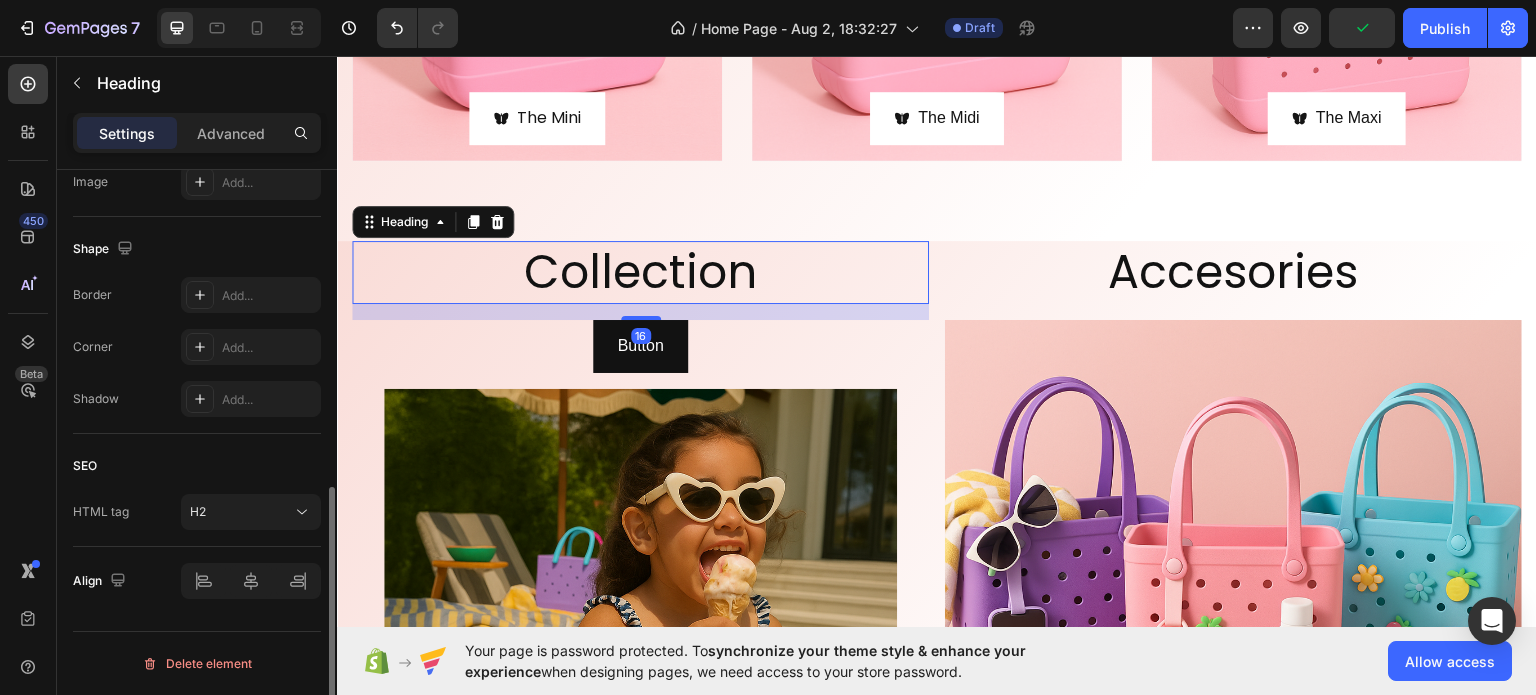 scroll, scrollTop: 0, scrollLeft: 0, axis: both 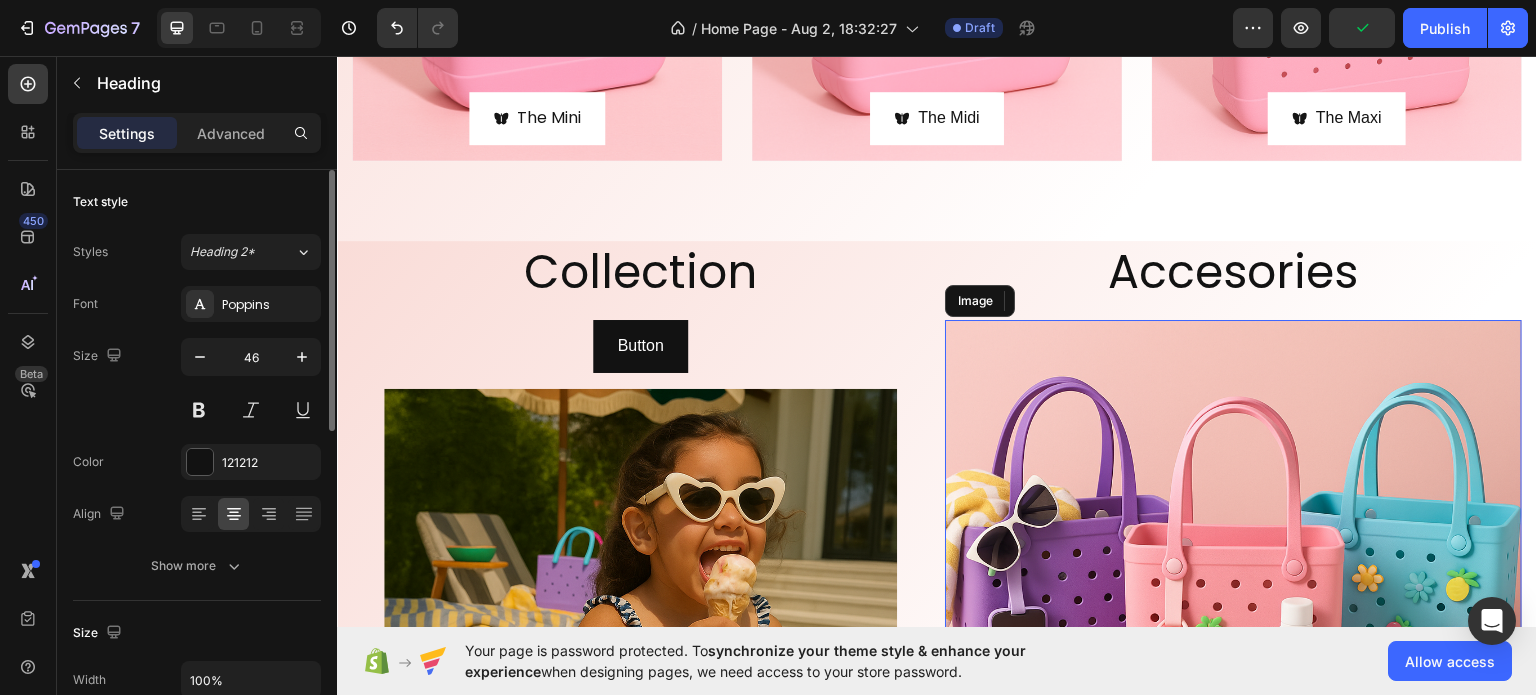 click at bounding box center [1233, 607] 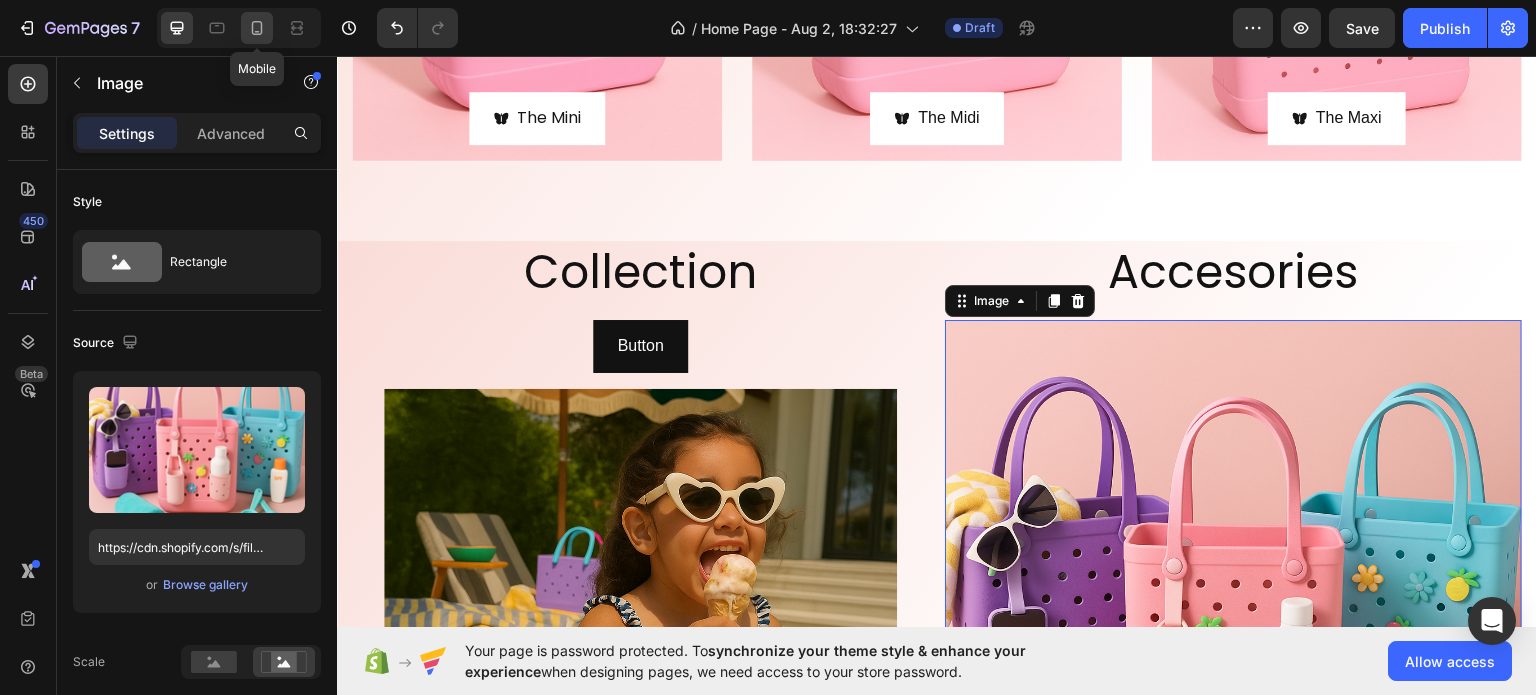 click 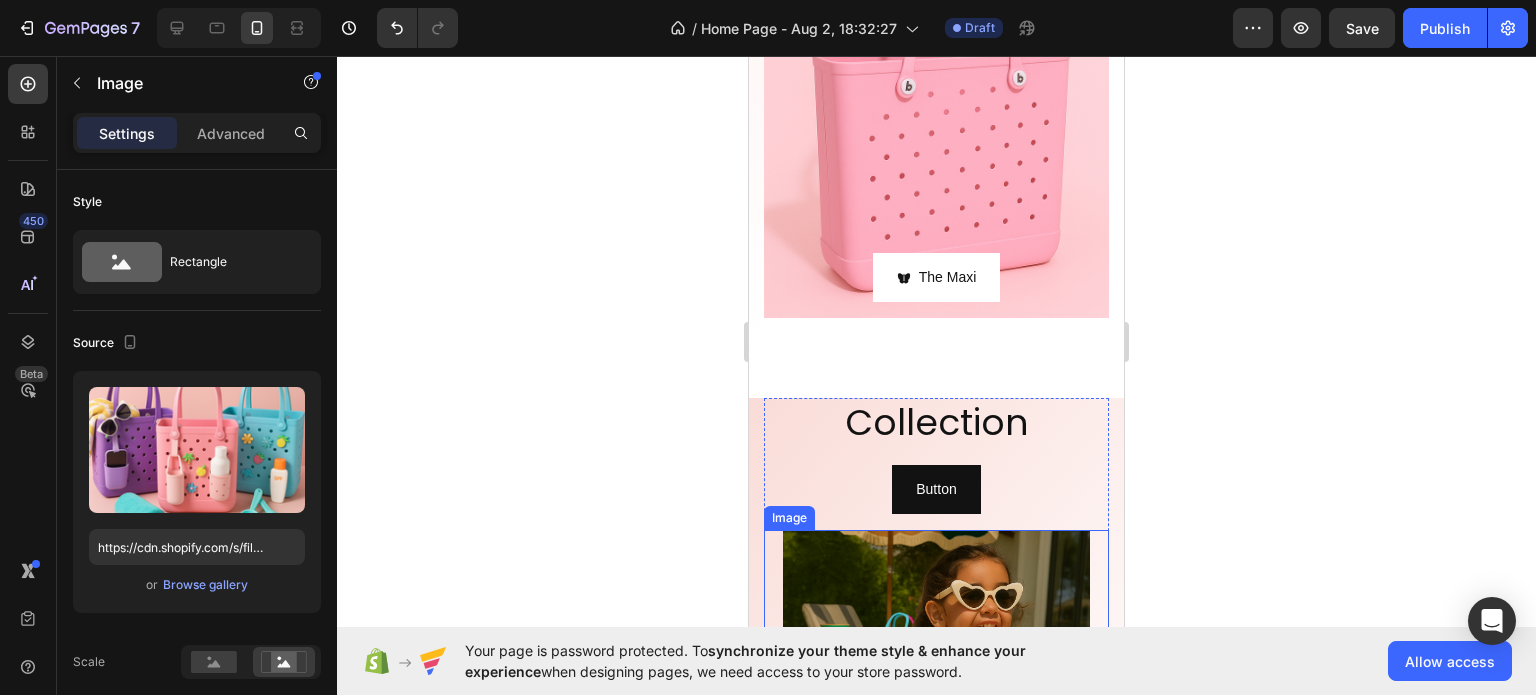 scroll, scrollTop: 2302, scrollLeft: 0, axis: vertical 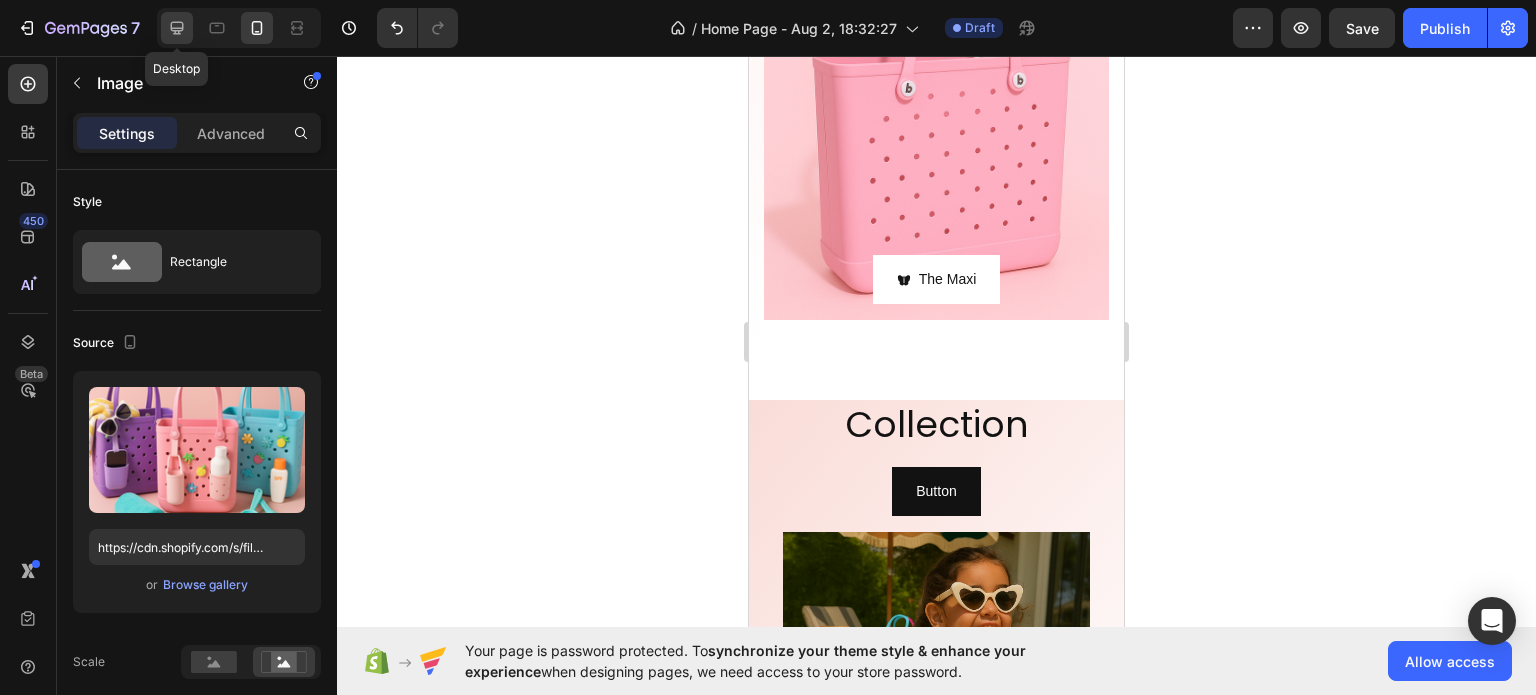 click 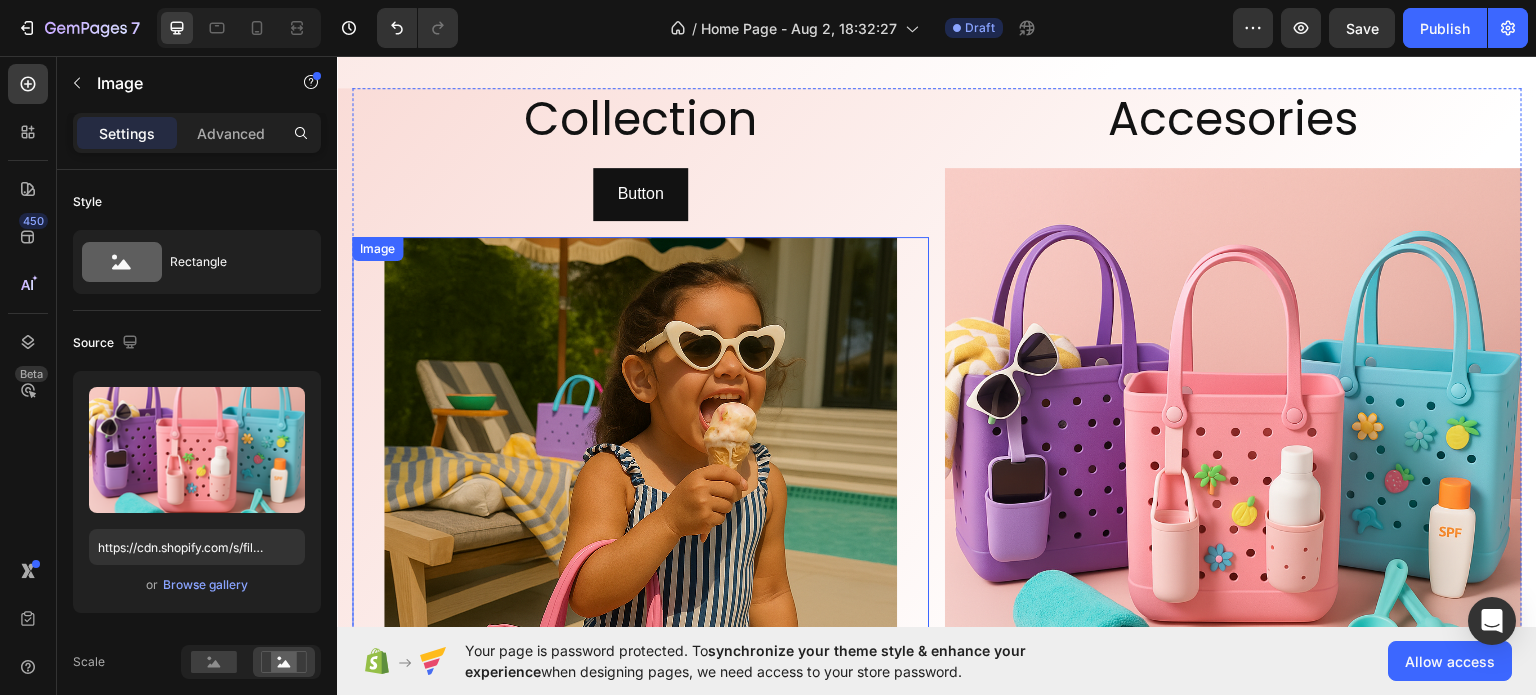 scroll, scrollTop: 1634, scrollLeft: 0, axis: vertical 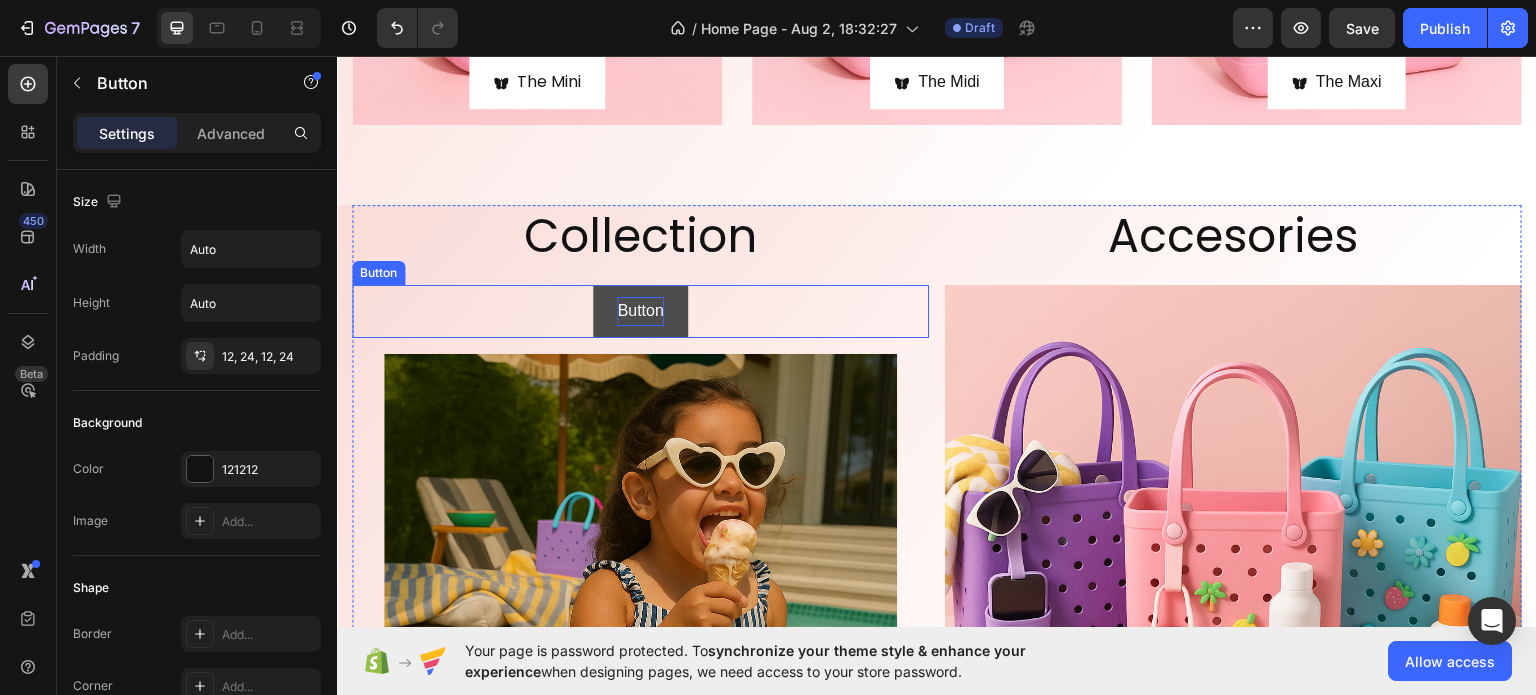 click on "Button" at bounding box center [640, 310] 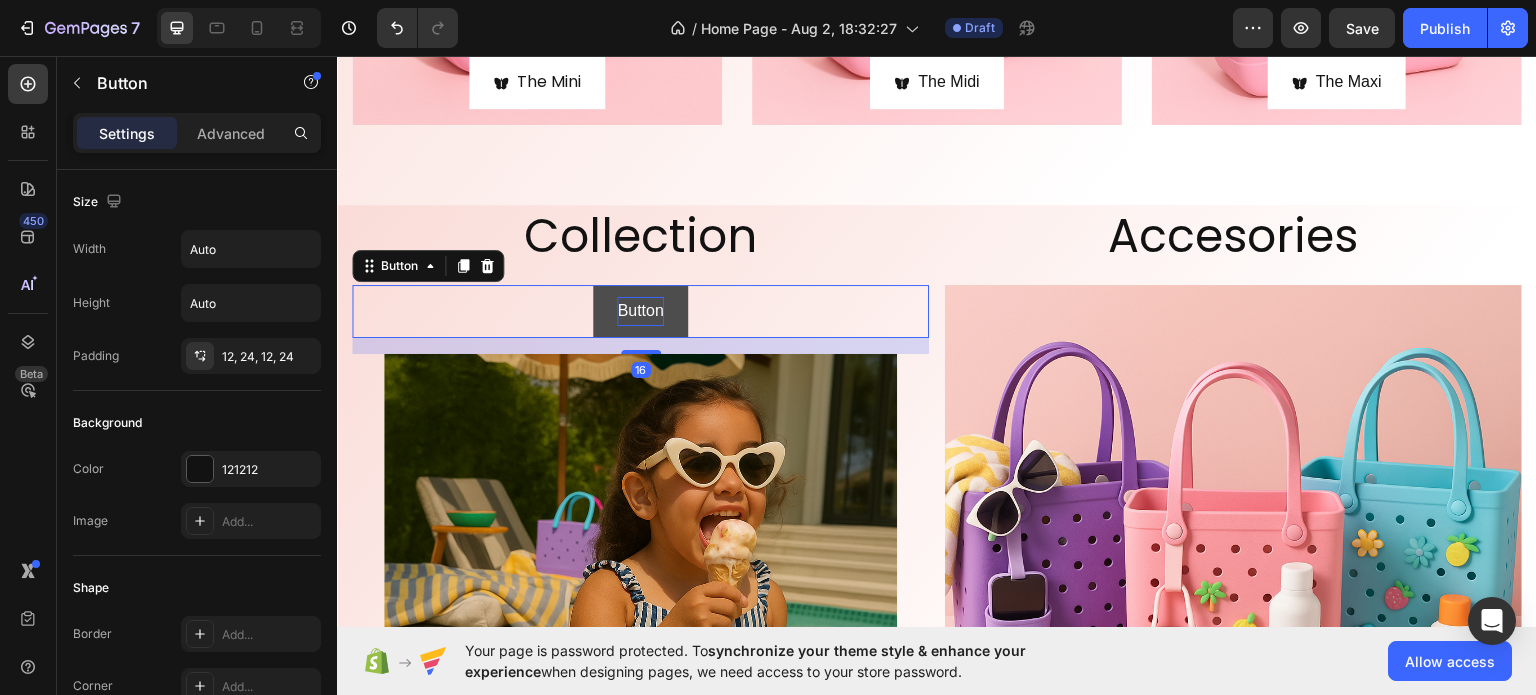 click on "Button" at bounding box center [640, 310] 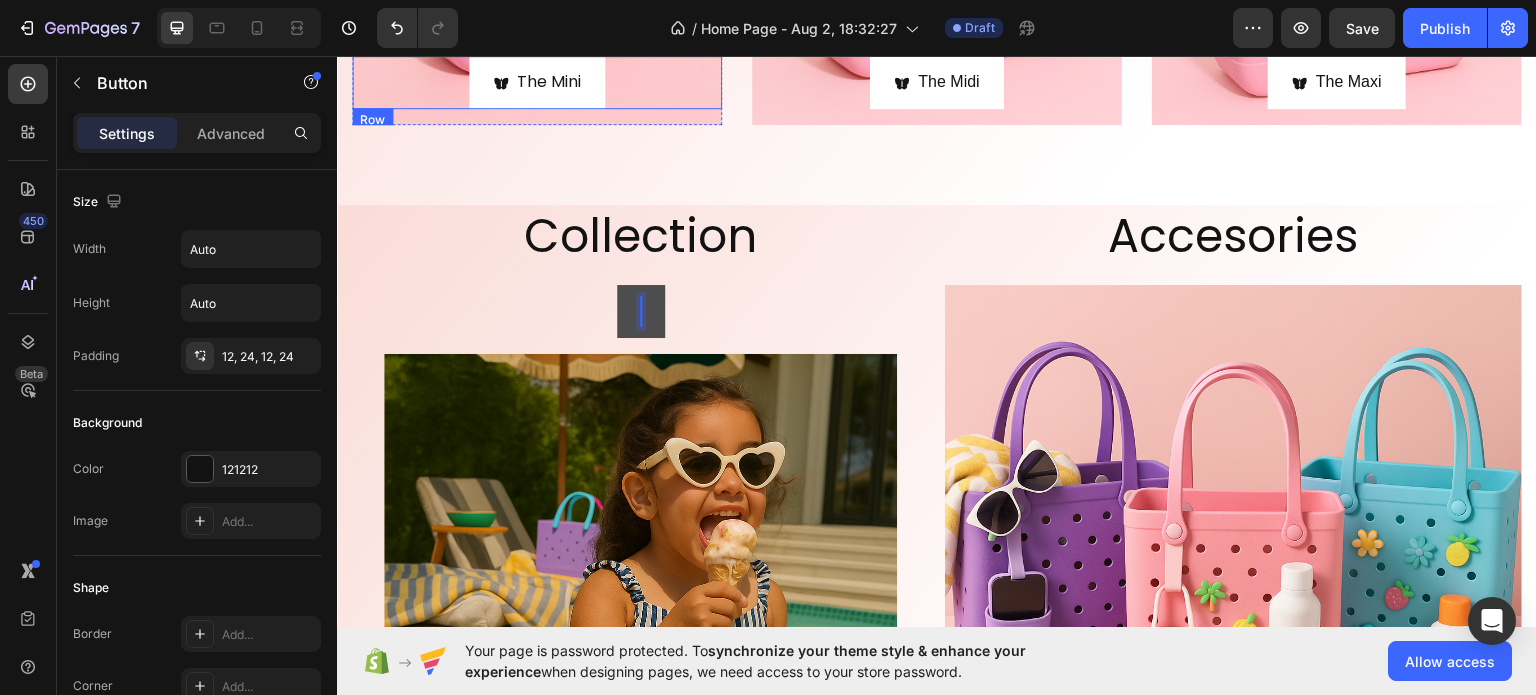 type 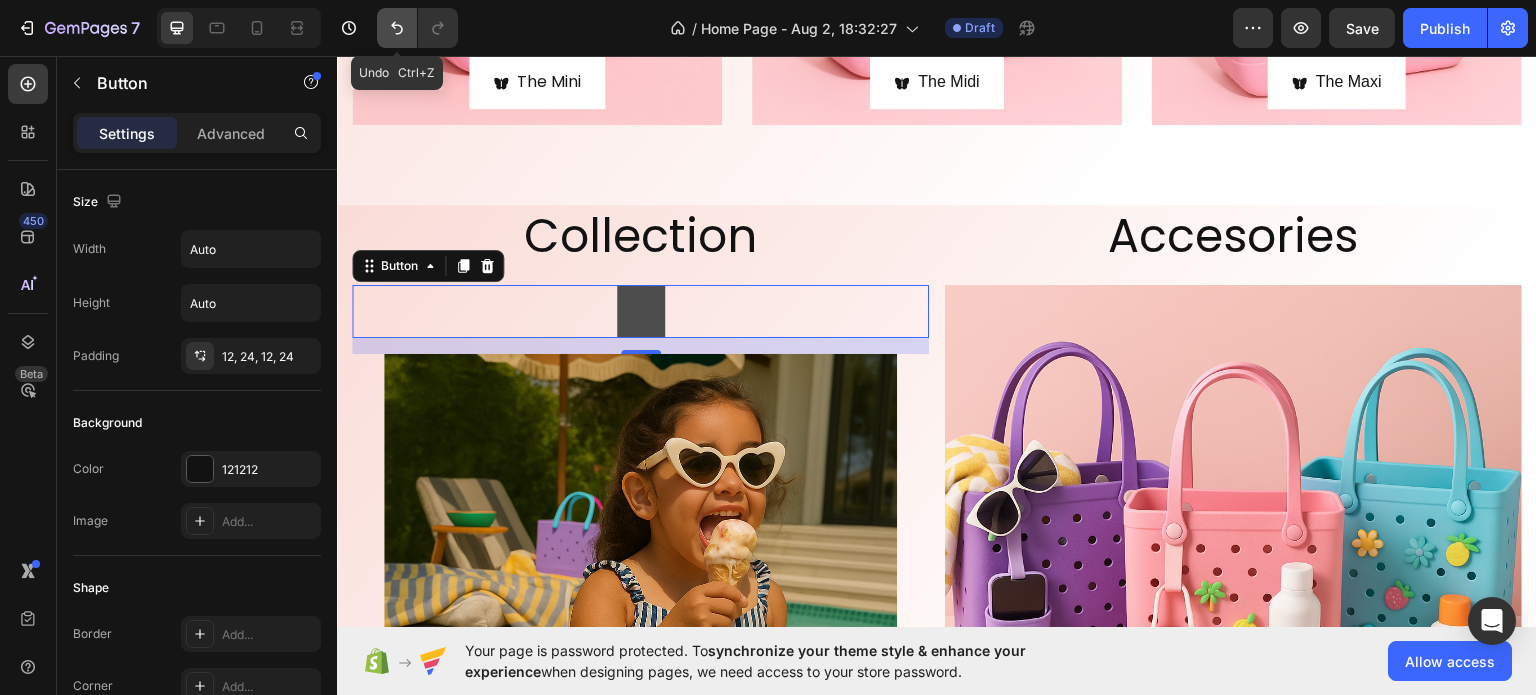 click 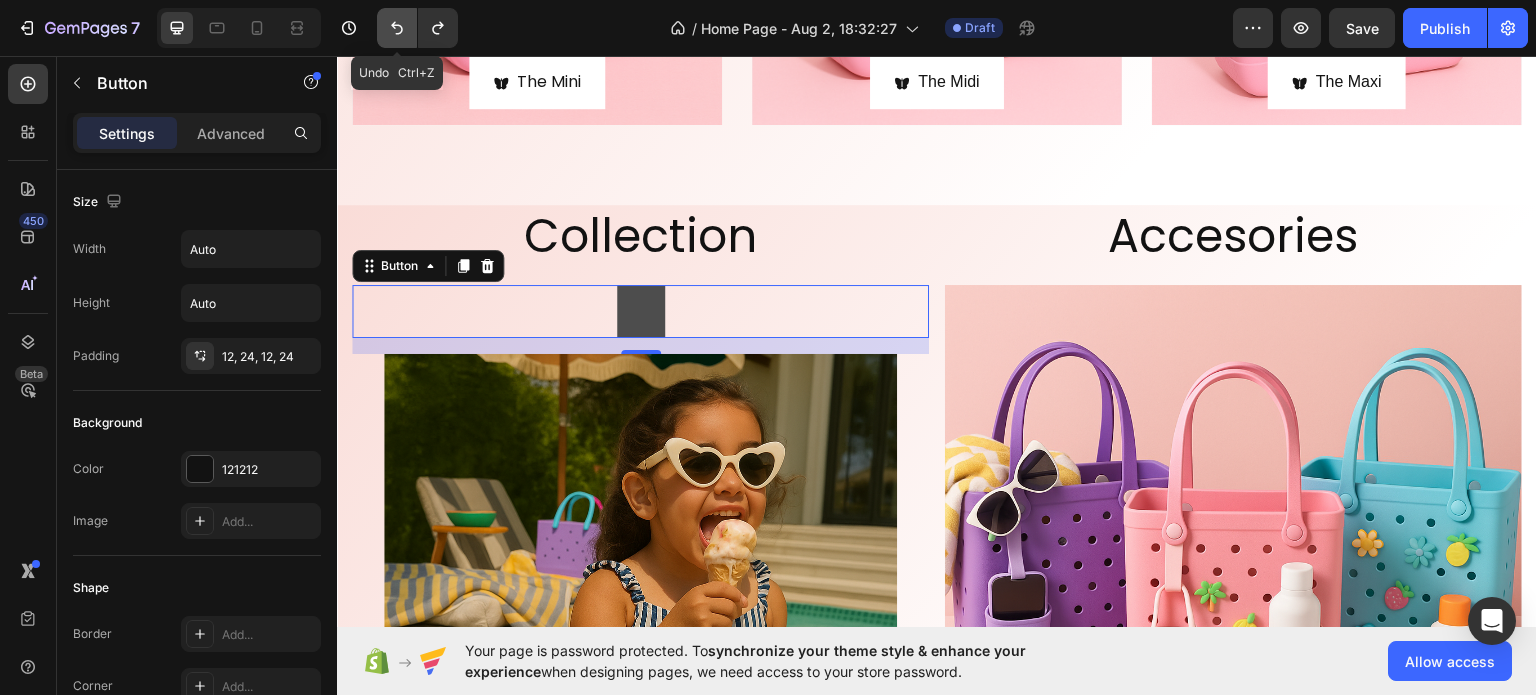 click 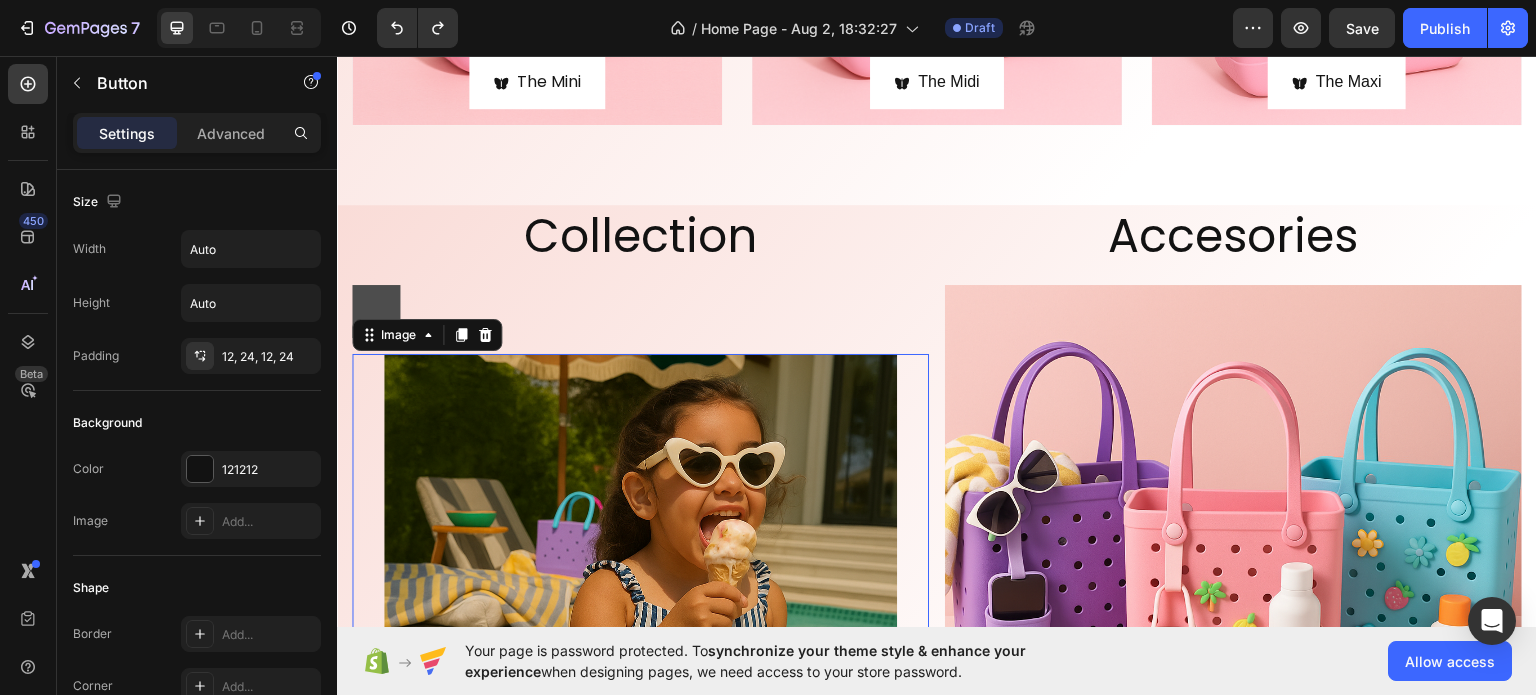 click at bounding box center (640, 737) 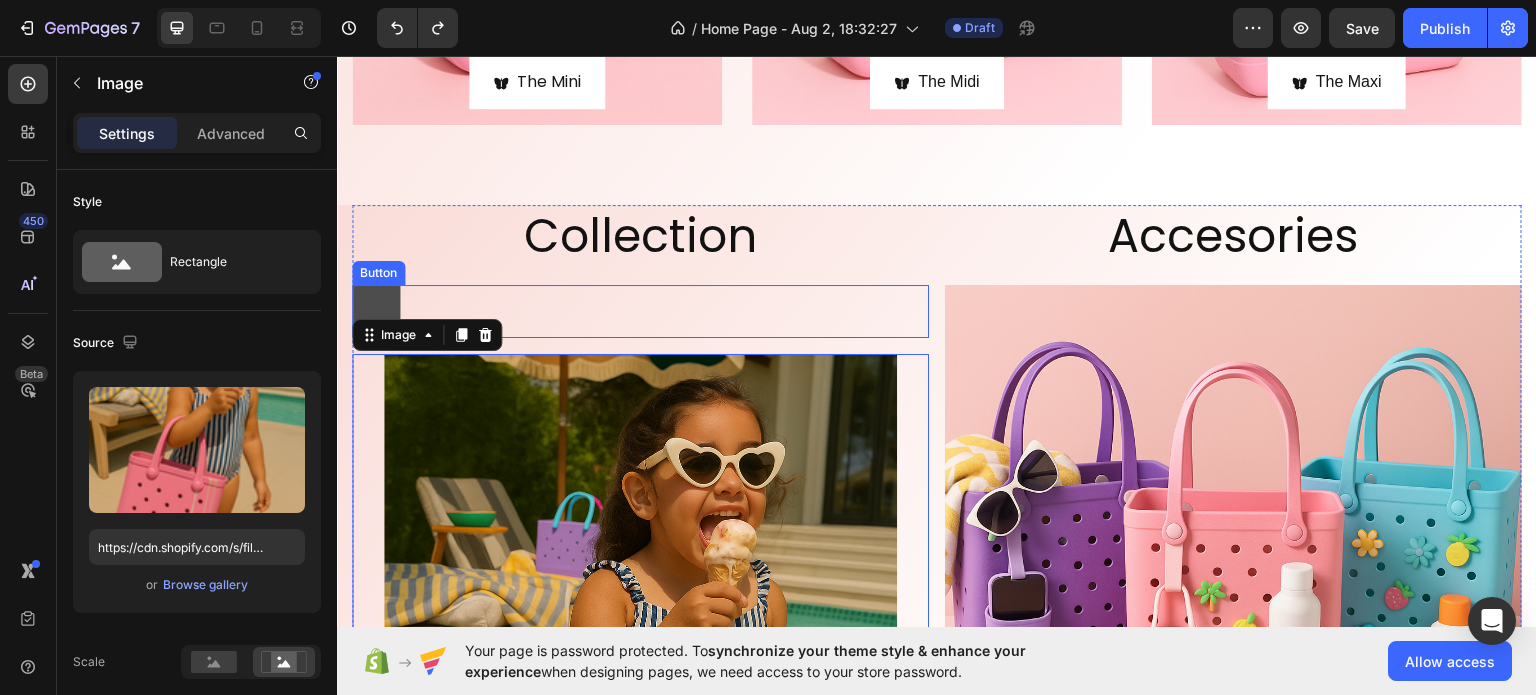 click at bounding box center (376, 310) 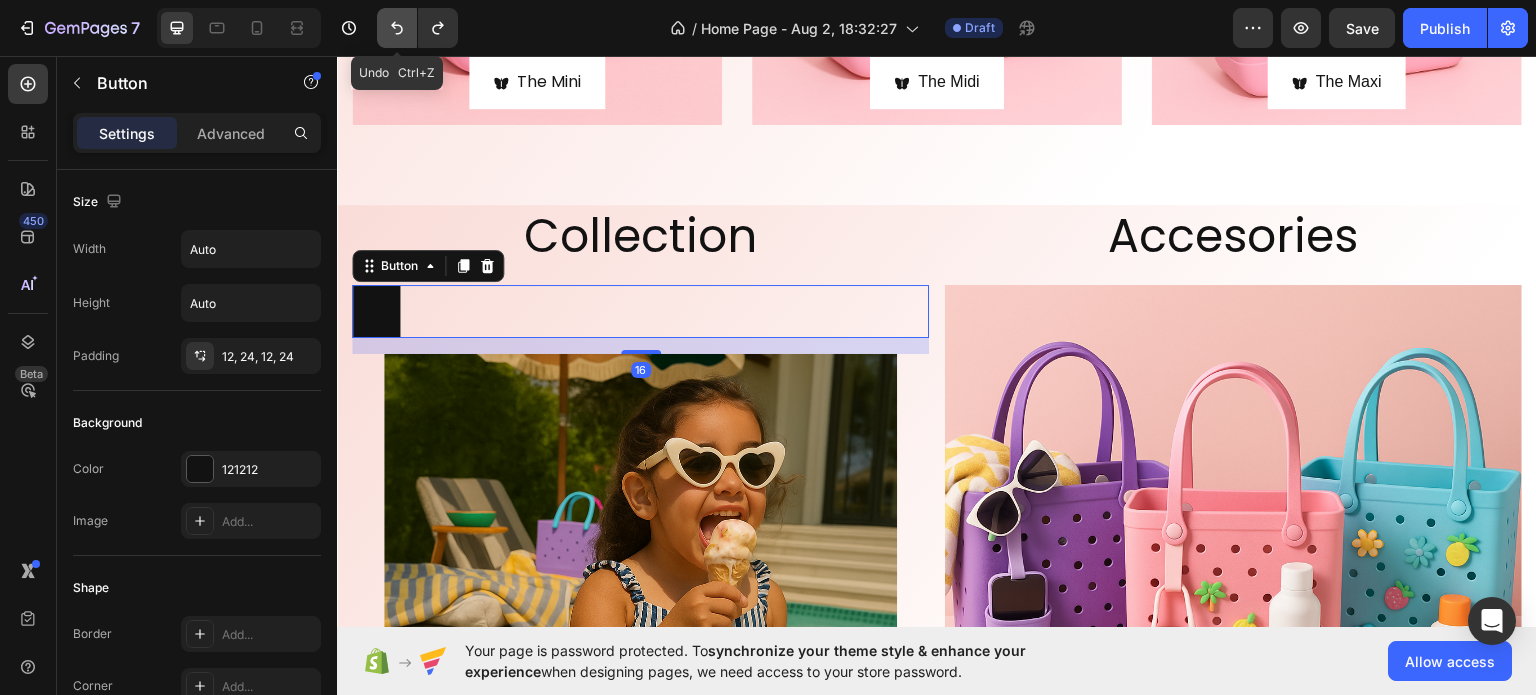 click 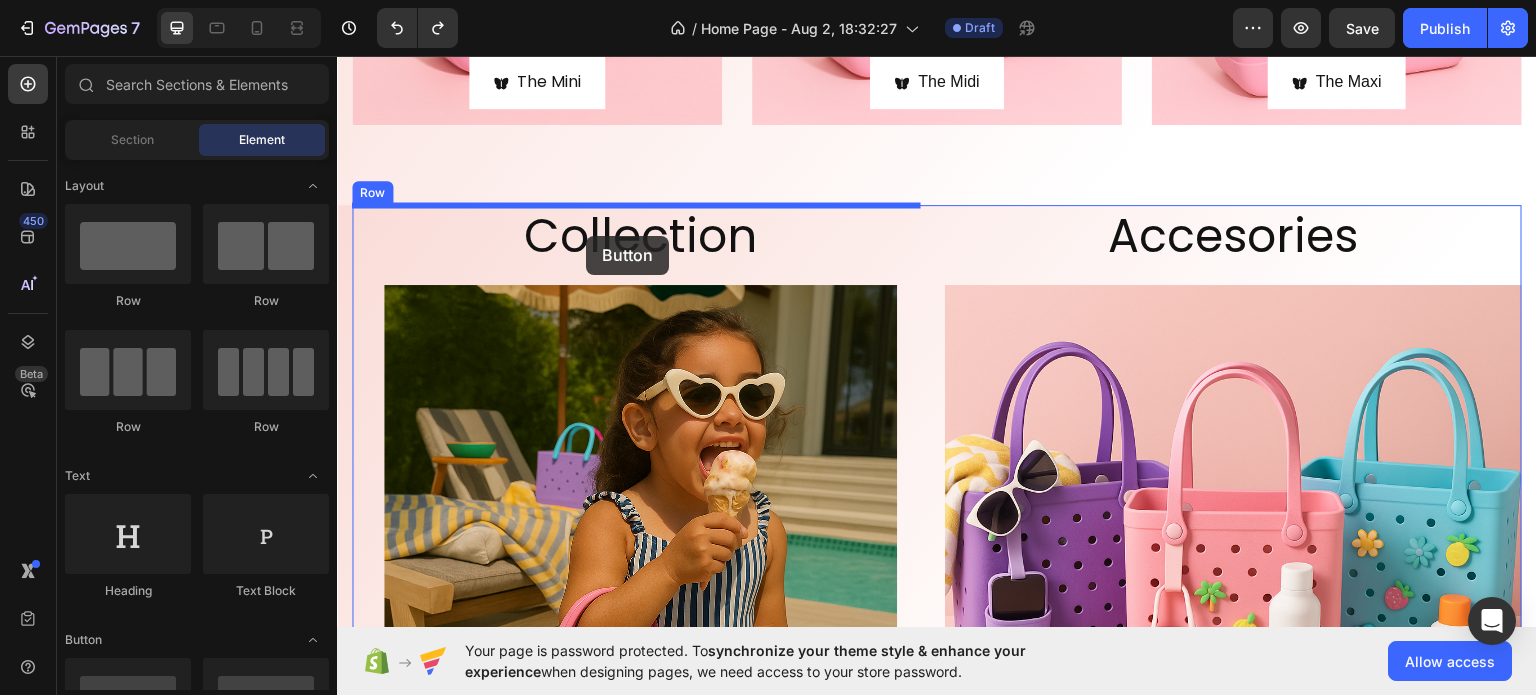 drag, startPoint x: 478, startPoint y: 470, endPoint x: 586, endPoint y: 235, distance: 258.6291 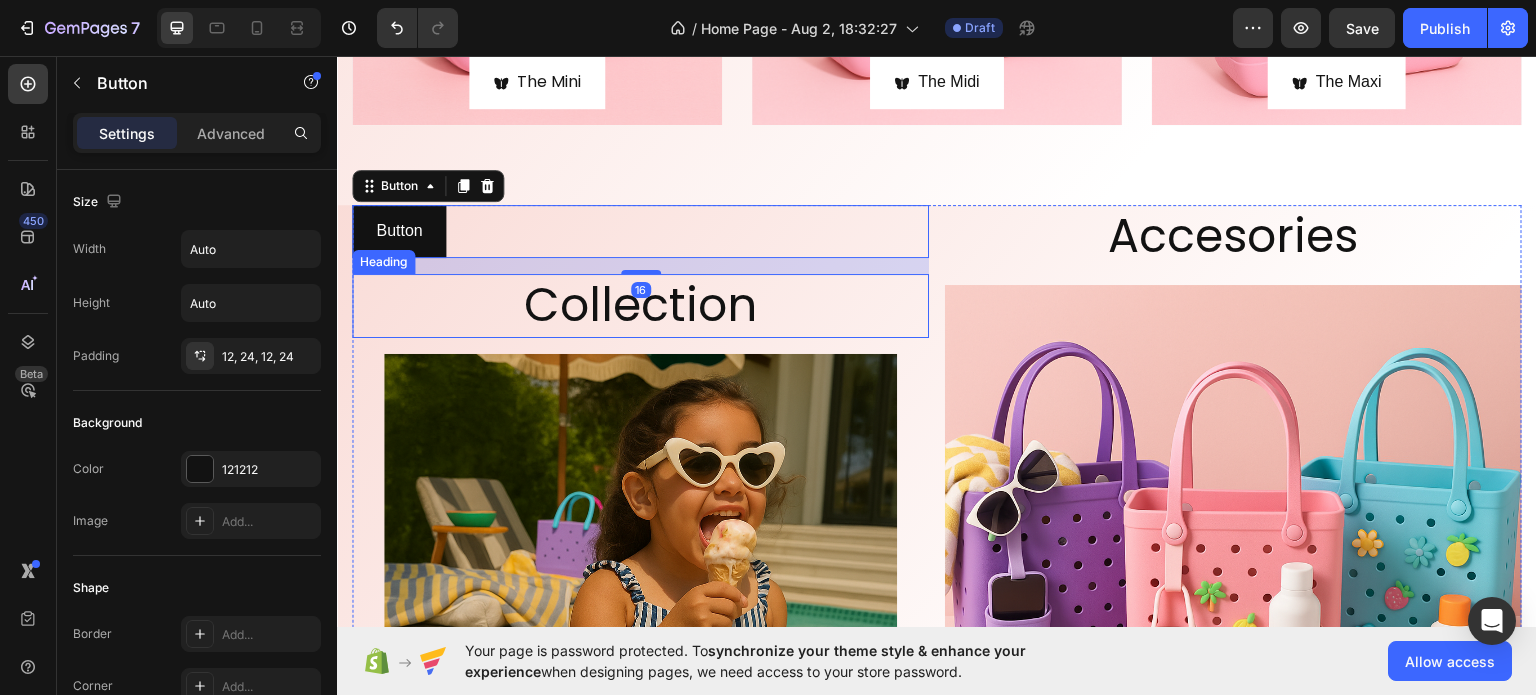 click on "Collection" at bounding box center (640, 305) 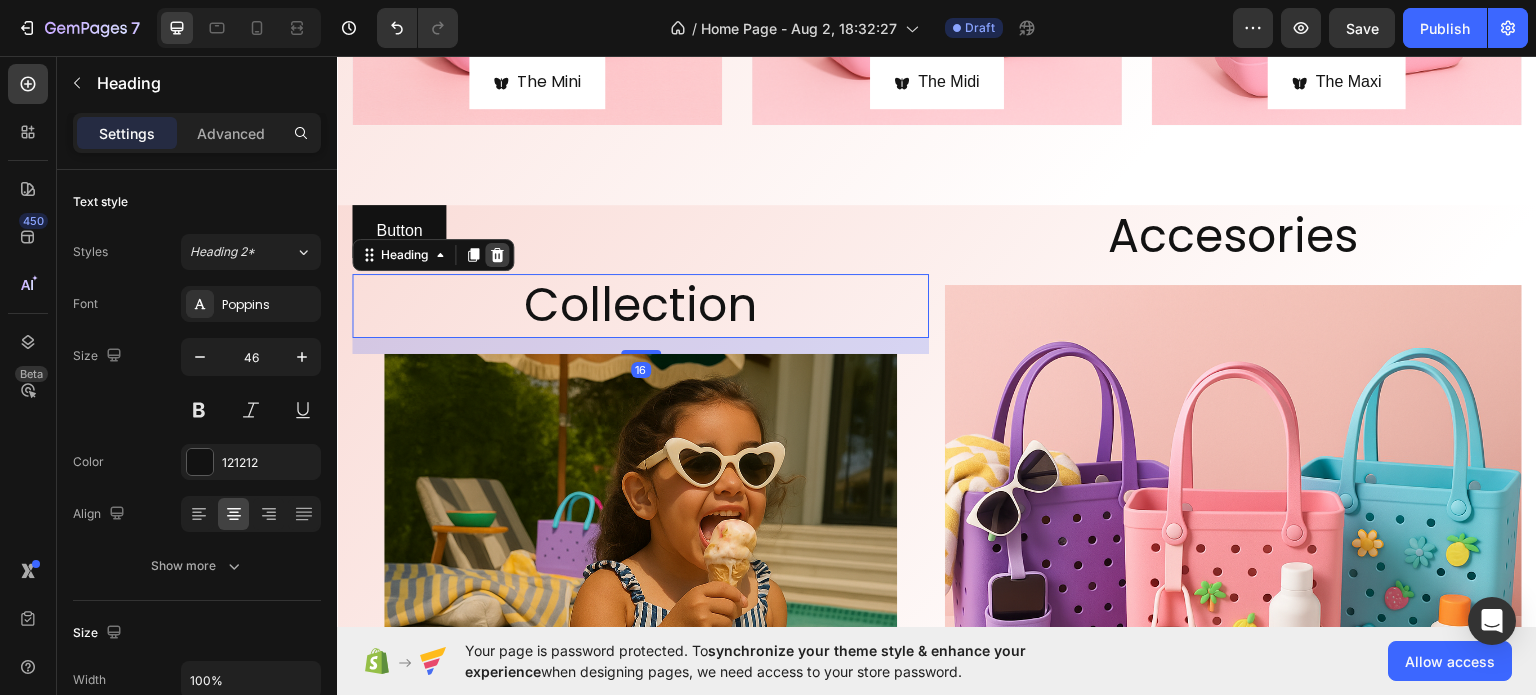 click at bounding box center (497, 254) 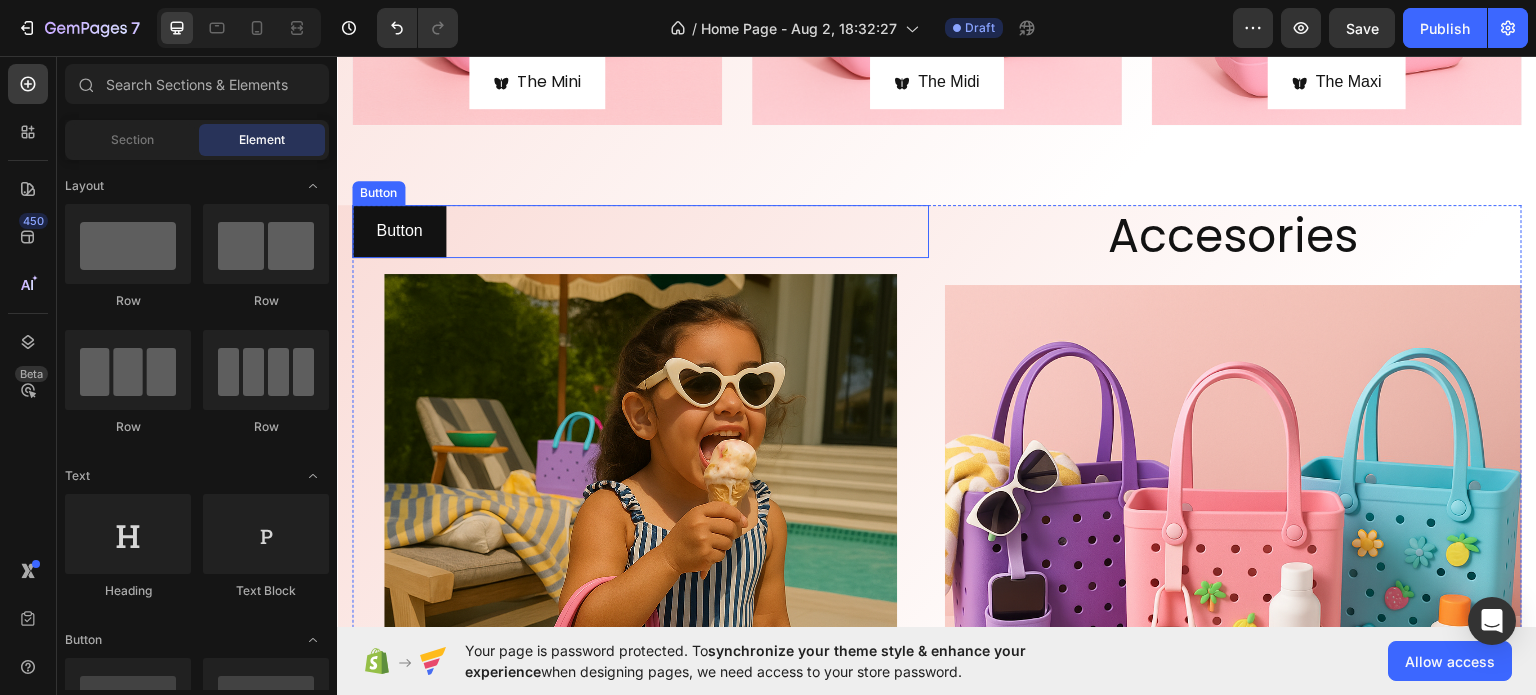 click on "Button Button" at bounding box center (640, 230) 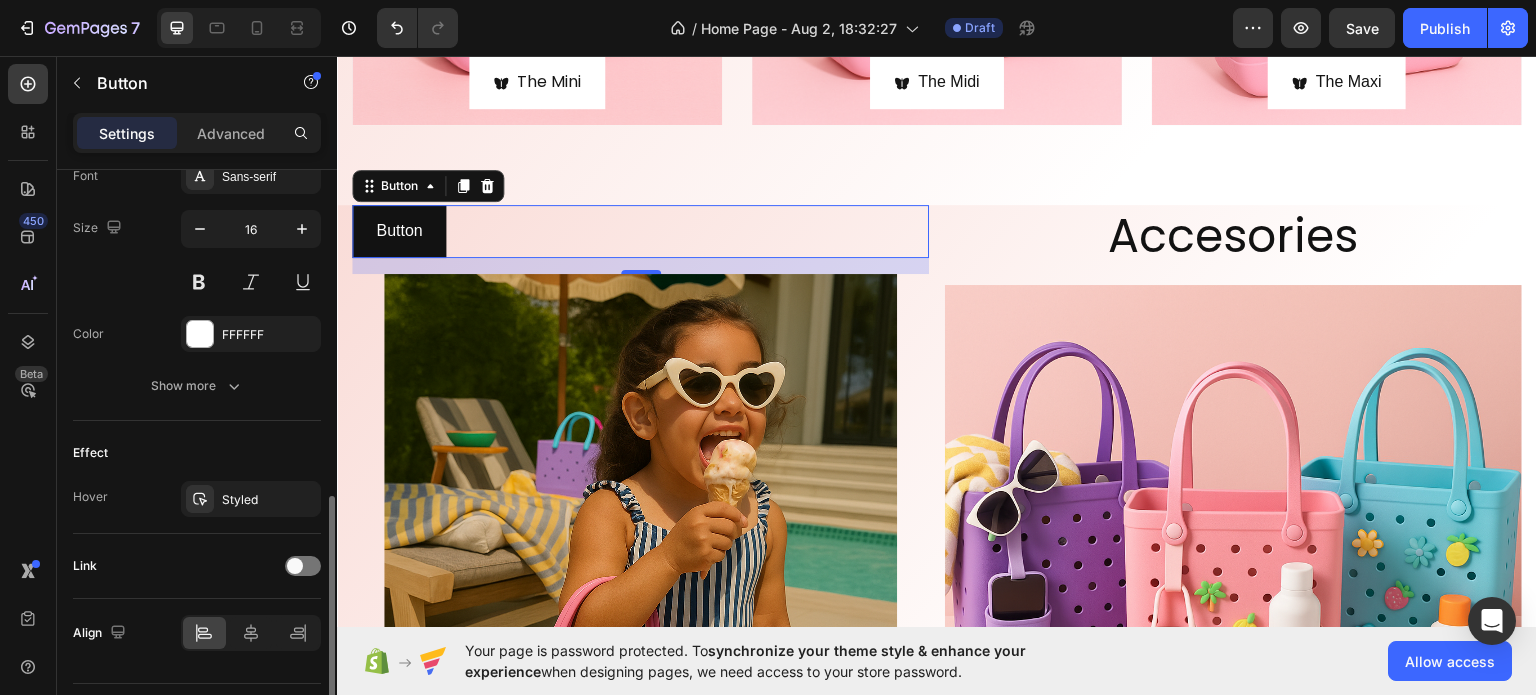 scroll, scrollTop: 848, scrollLeft: 0, axis: vertical 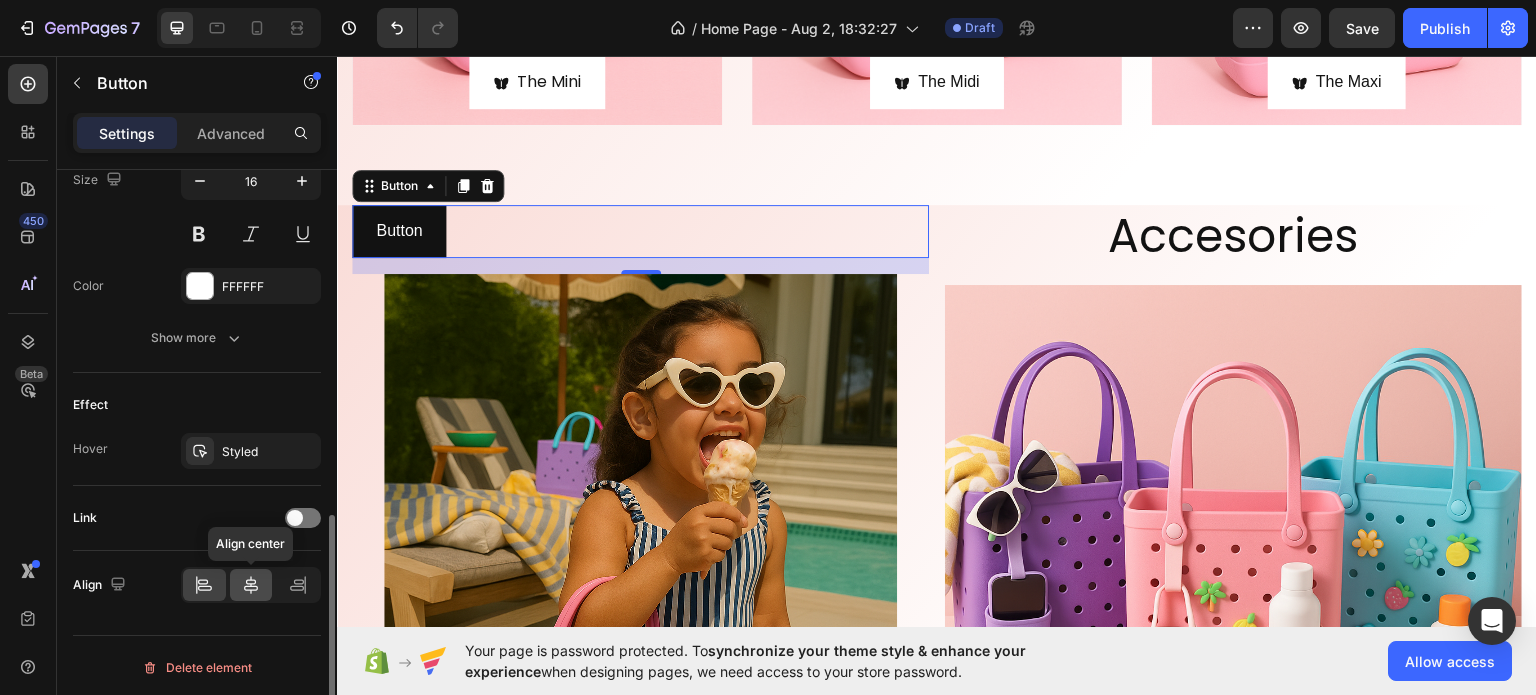 click 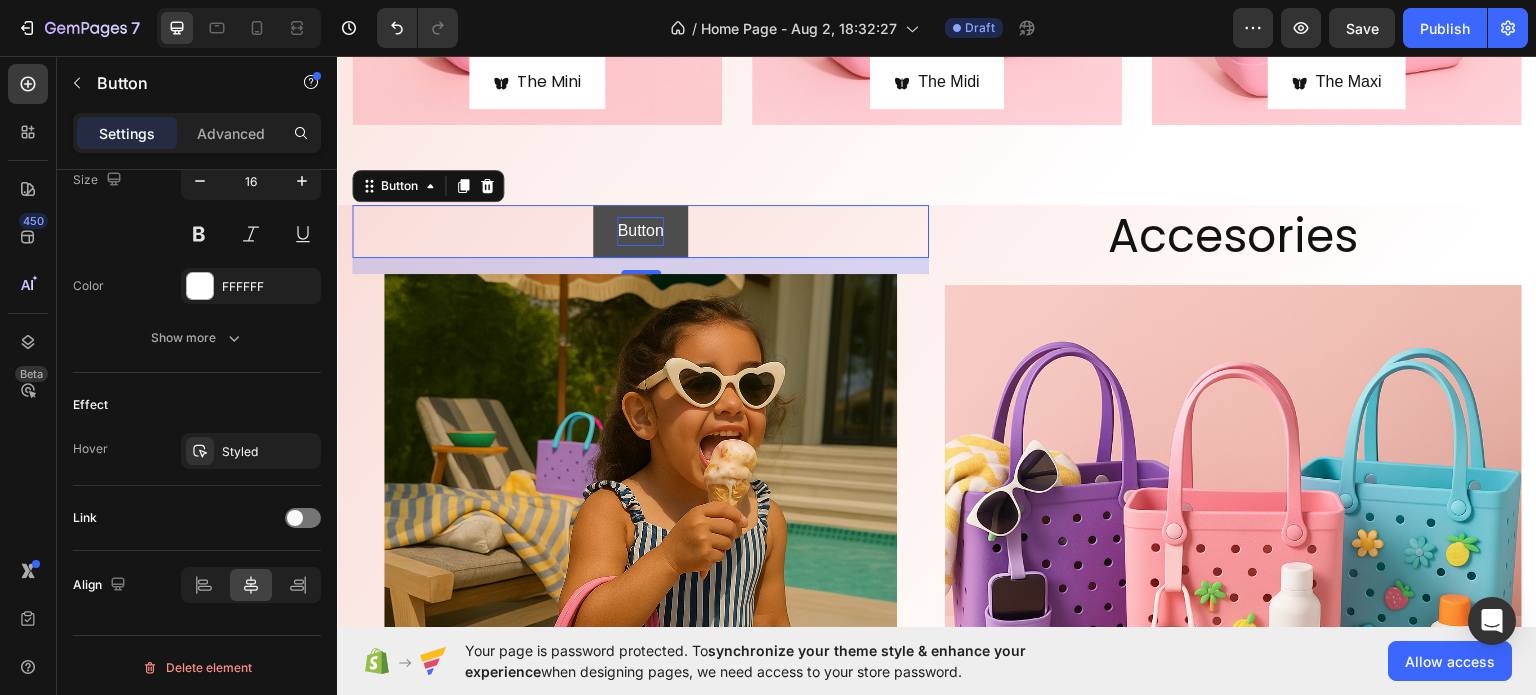 click on "Button" at bounding box center (640, 230) 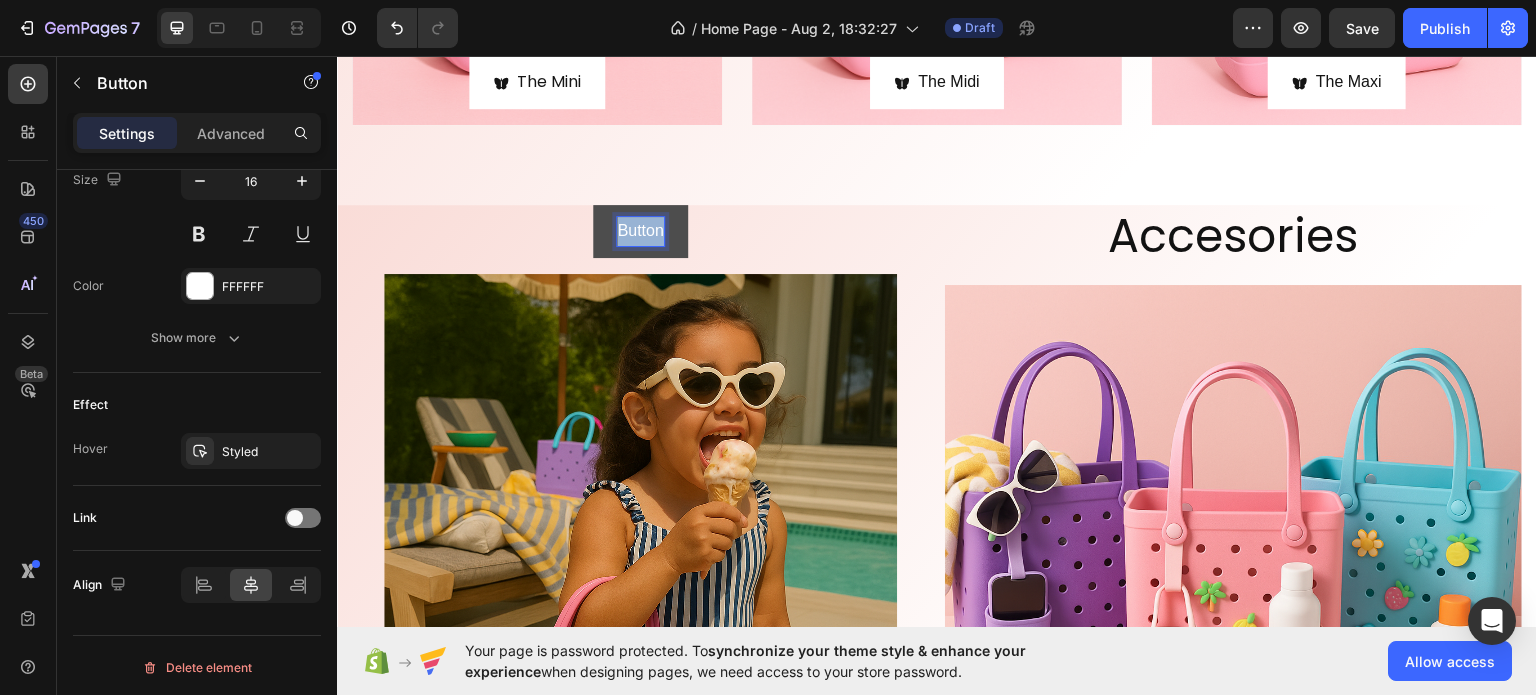 click on "Button" at bounding box center (640, 230) 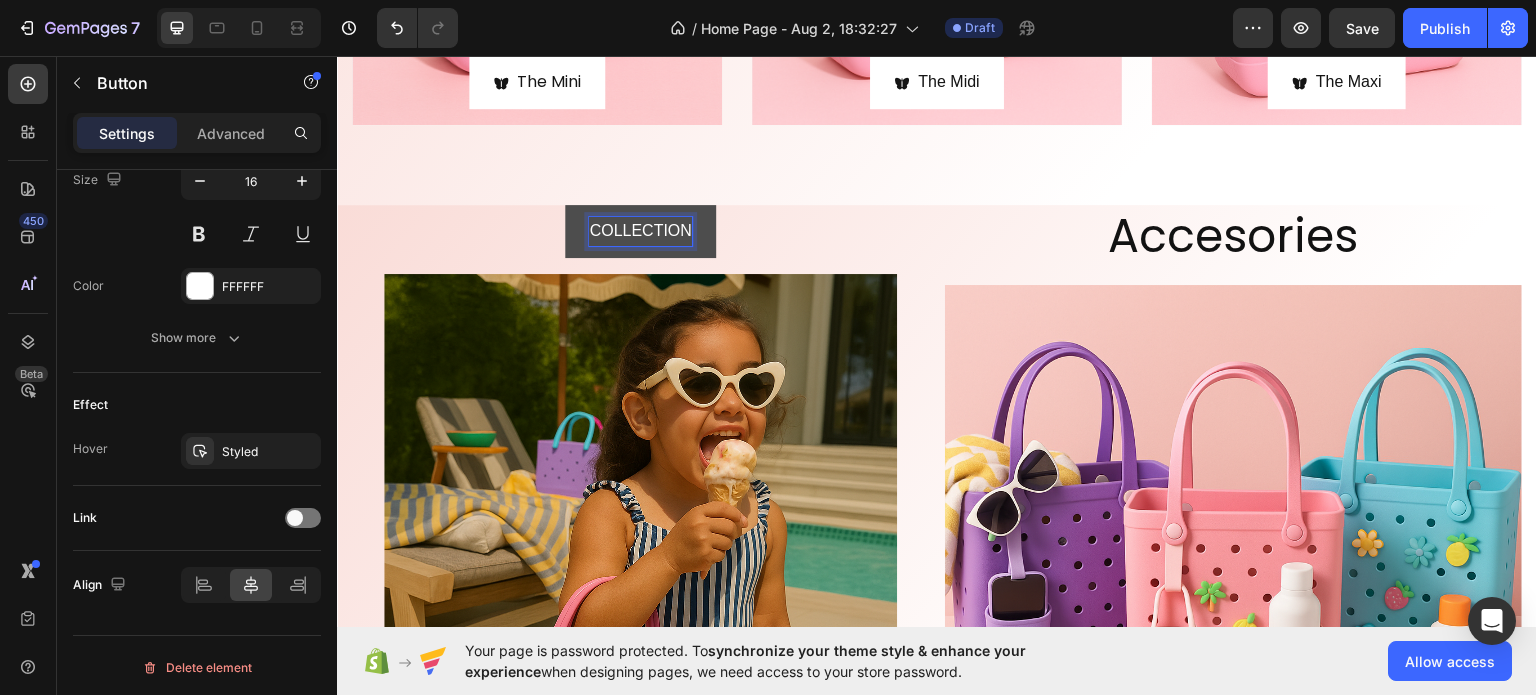 click on "COLLECTION Button   16" at bounding box center (640, 230) 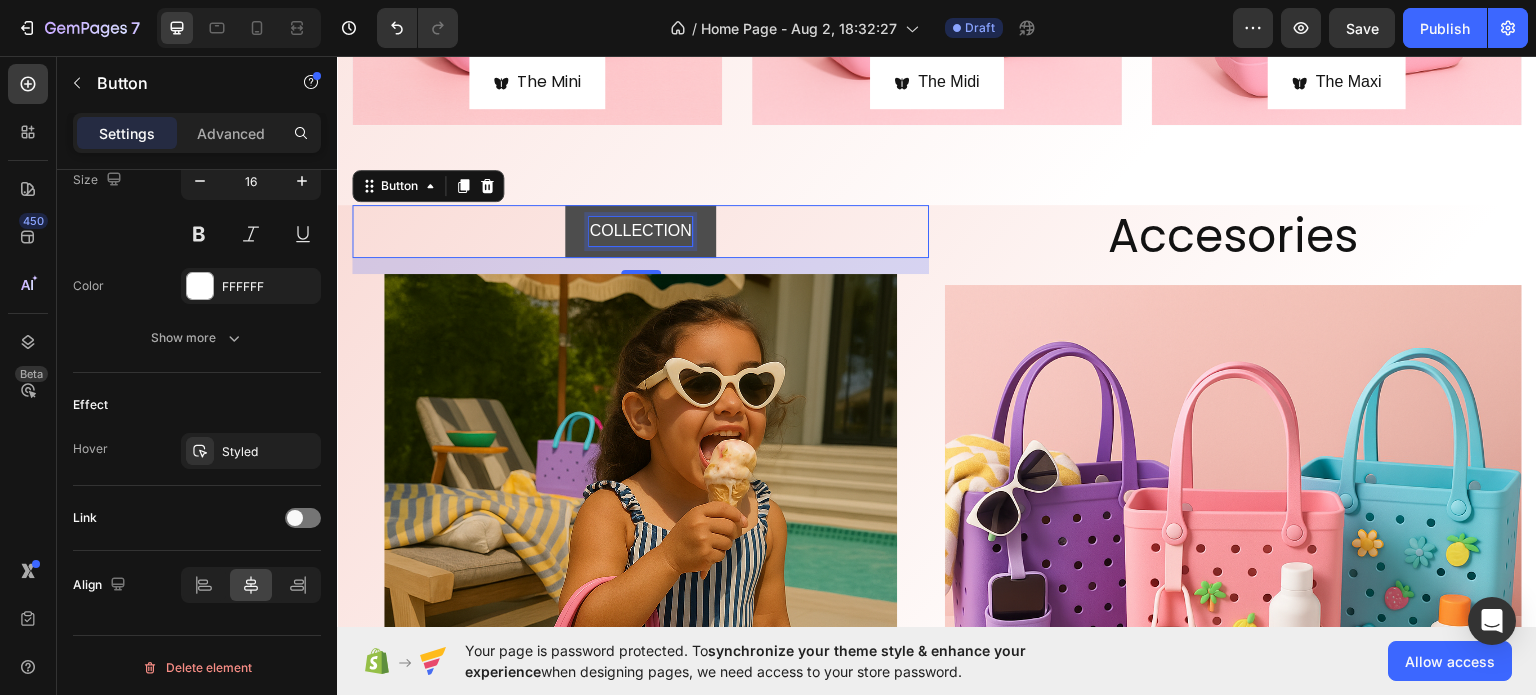 click on "COLLECTION" at bounding box center (640, 230) 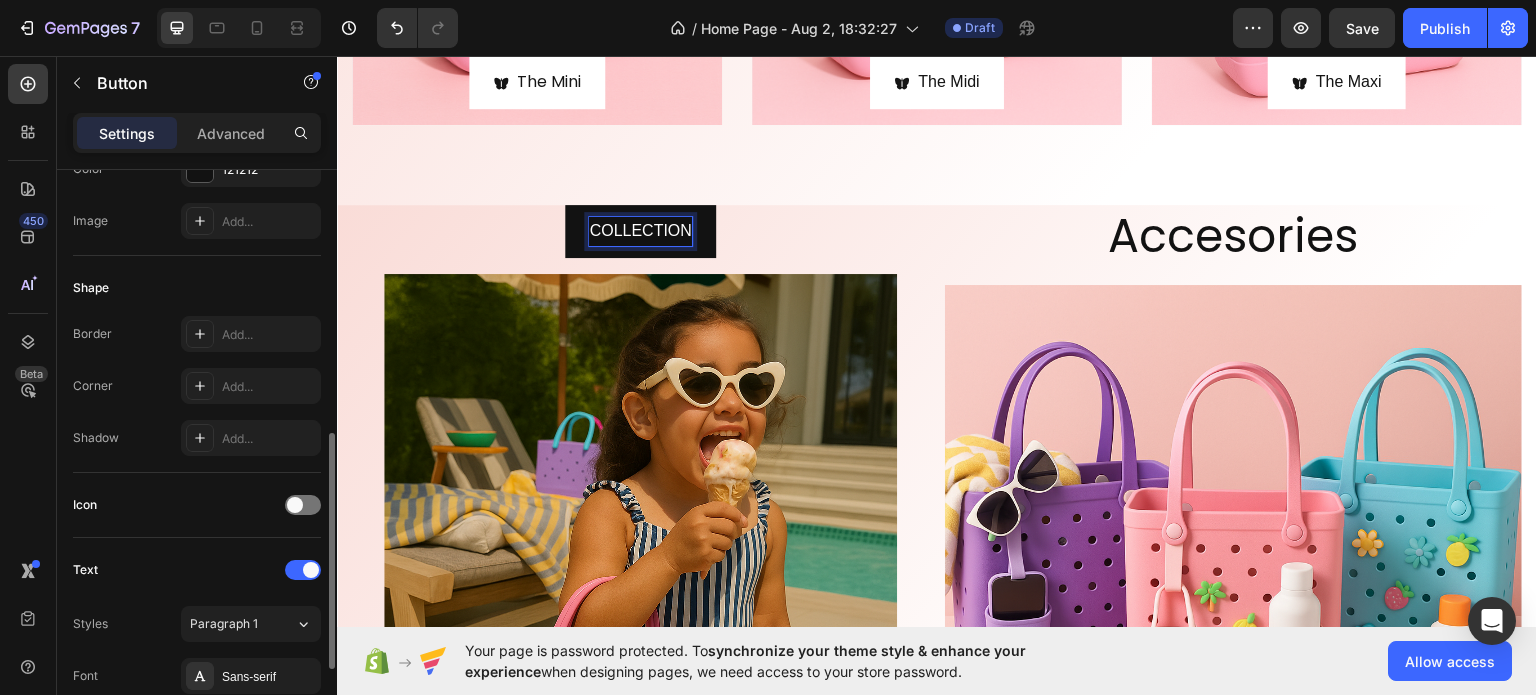 scroll, scrollTop: 600, scrollLeft: 0, axis: vertical 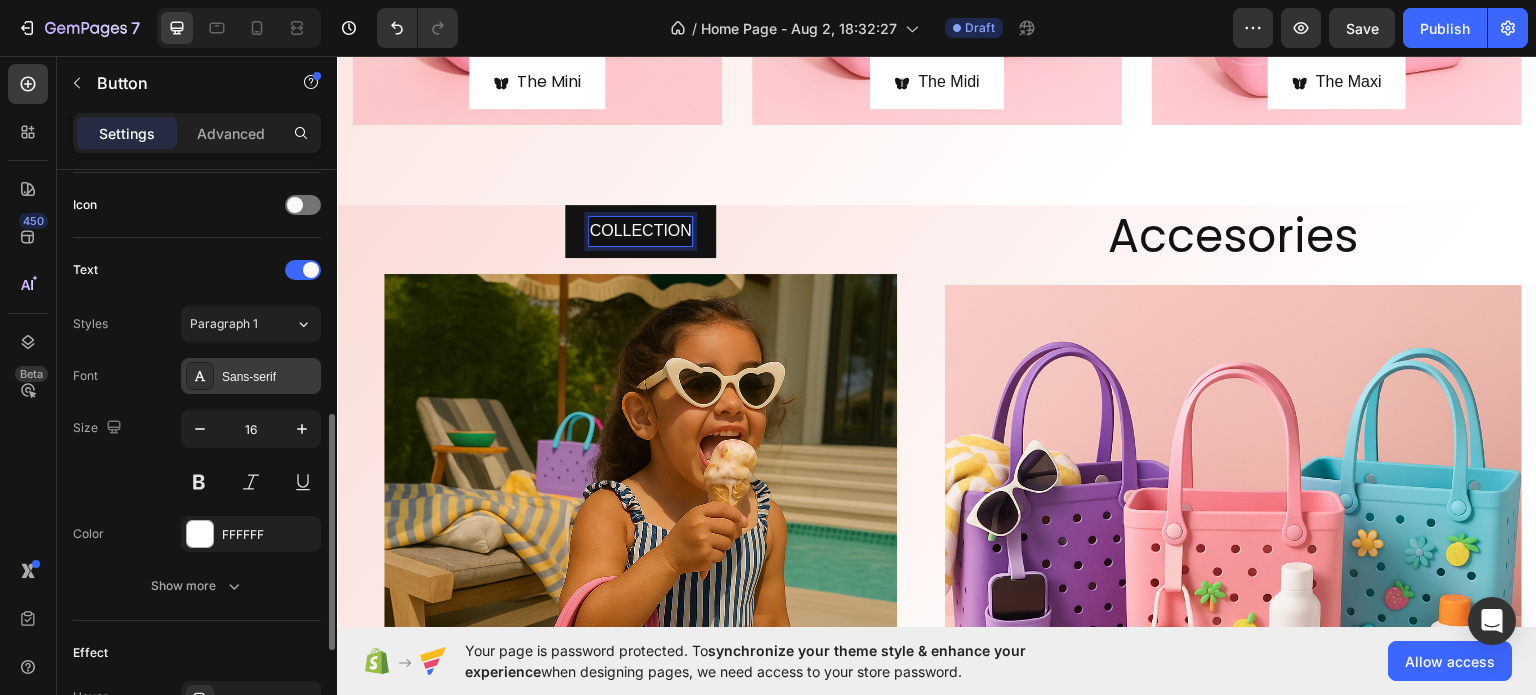 click on "Sans-serif" at bounding box center [269, 377] 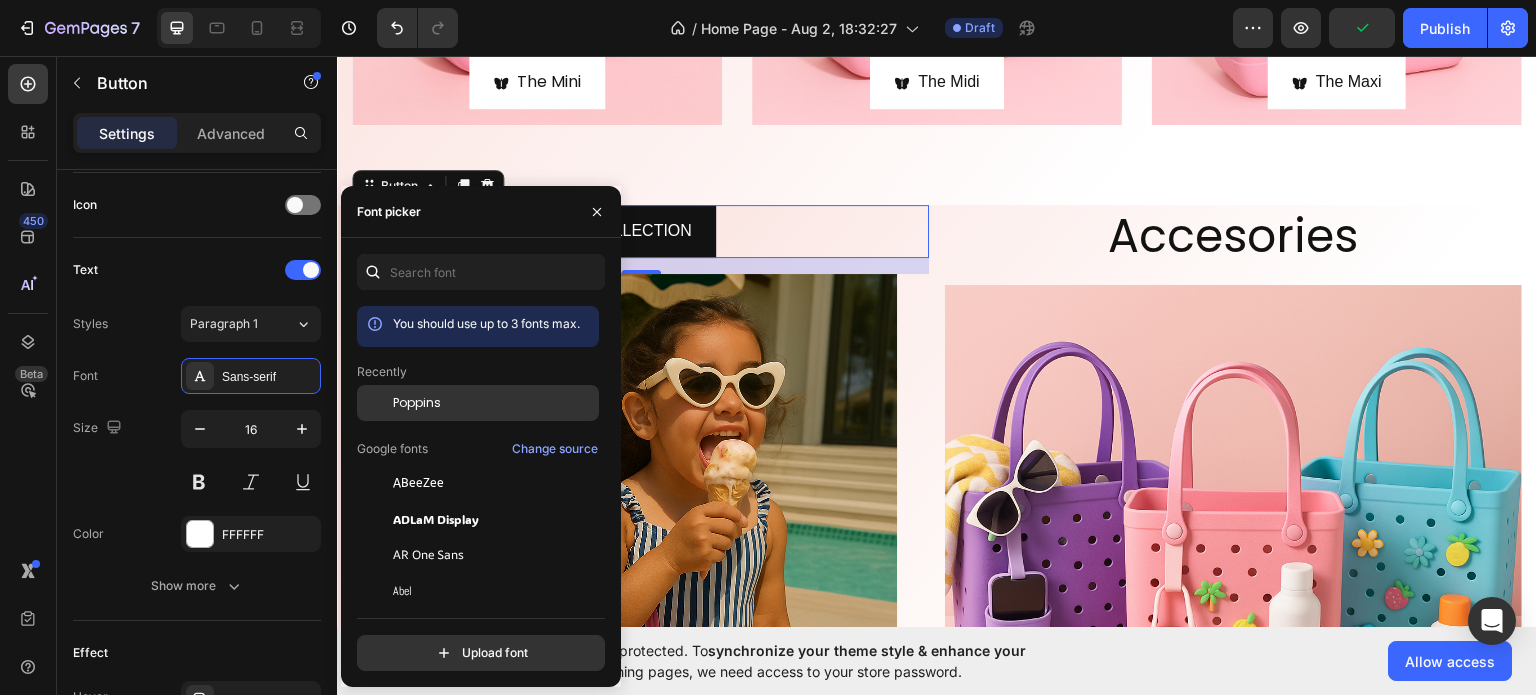 click on "Poppins" 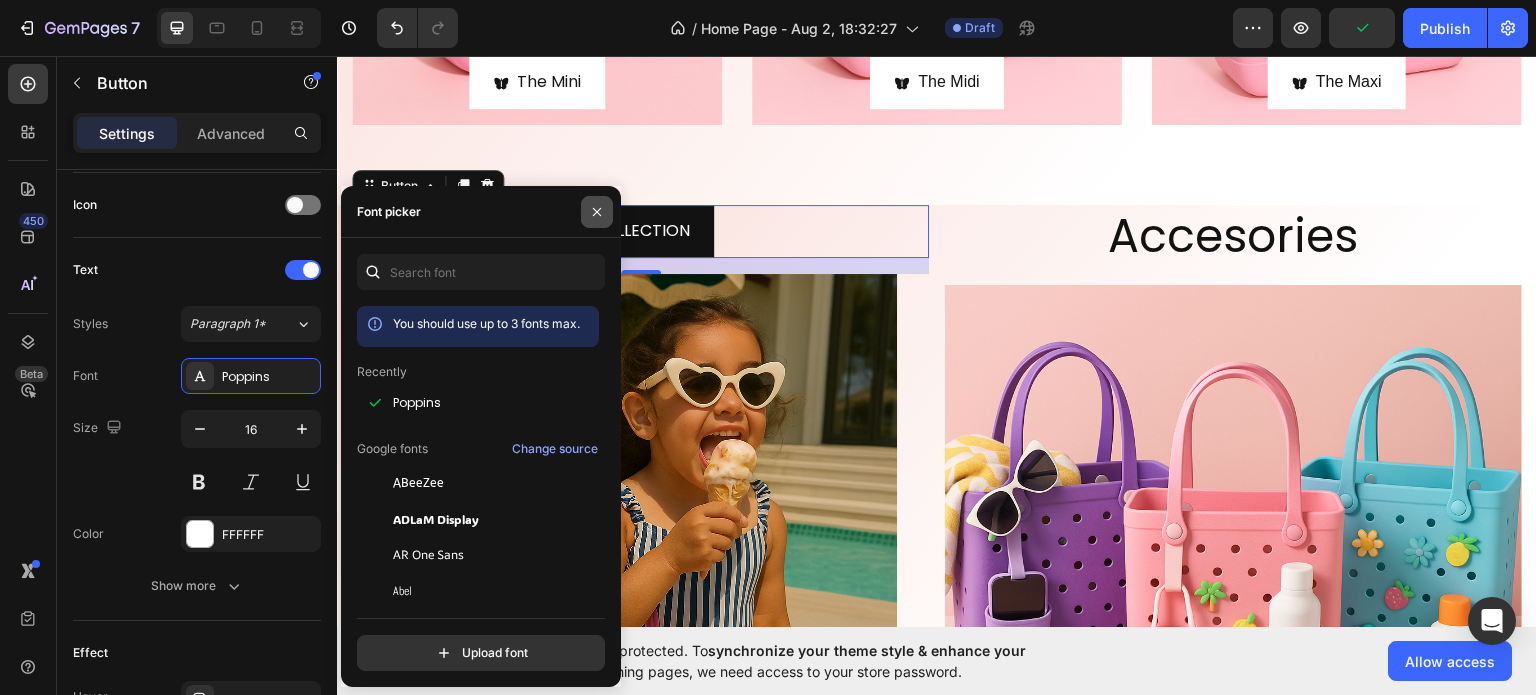 click at bounding box center [597, 212] 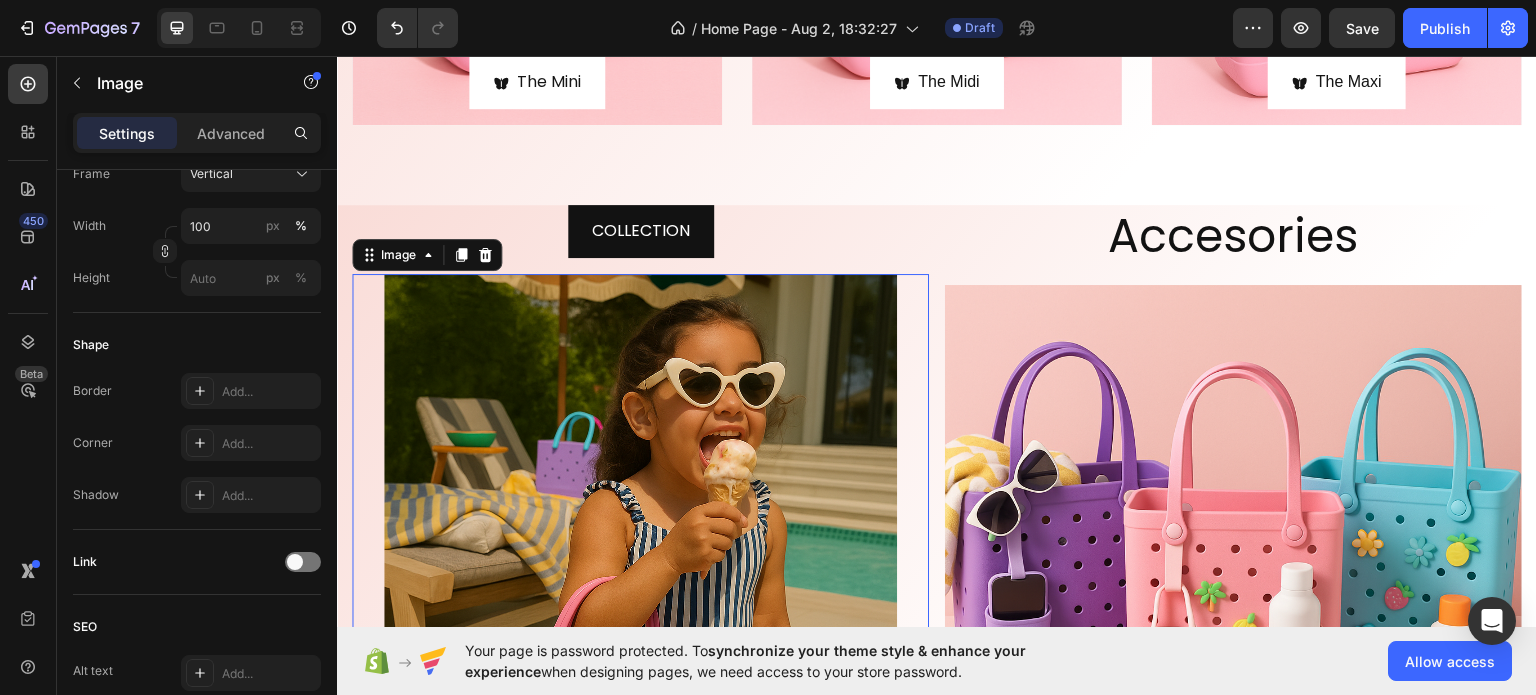 click at bounding box center [640, 657] 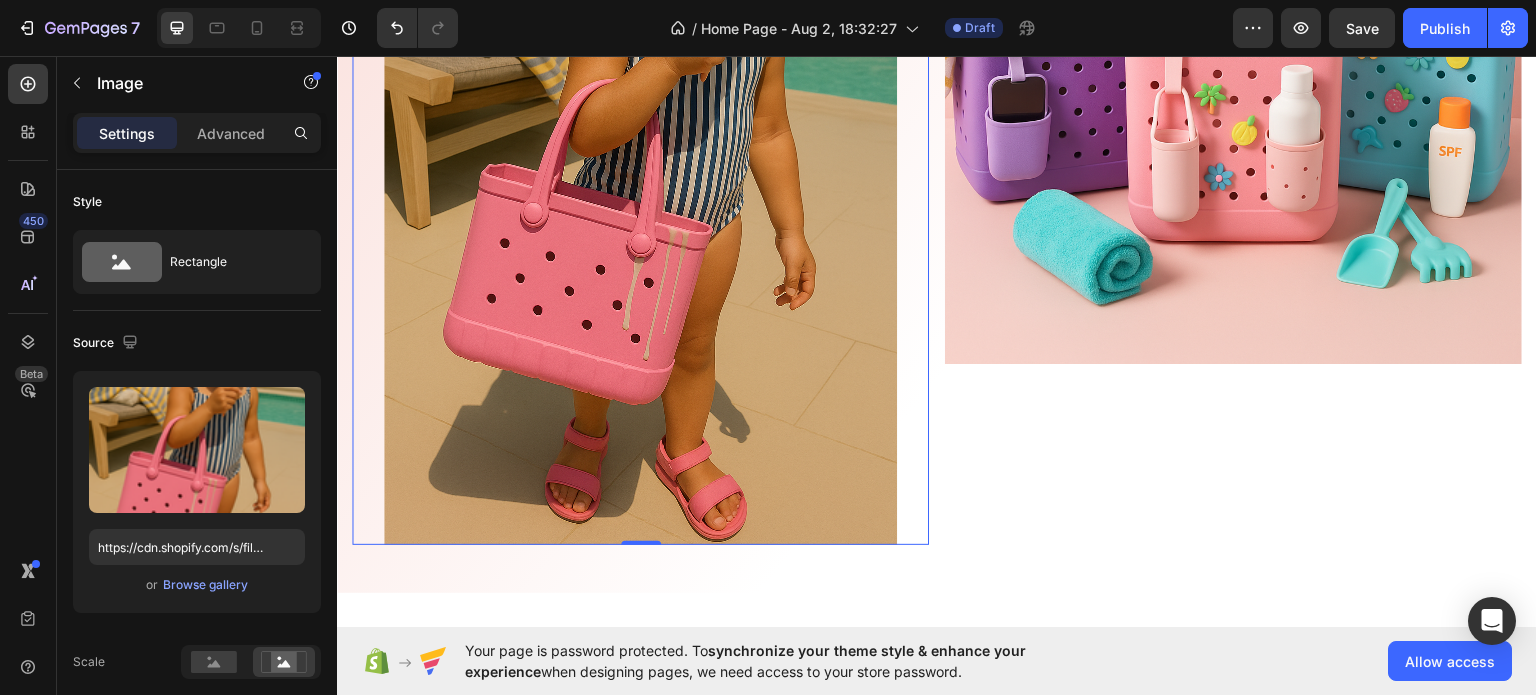 scroll, scrollTop: 2134, scrollLeft: 0, axis: vertical 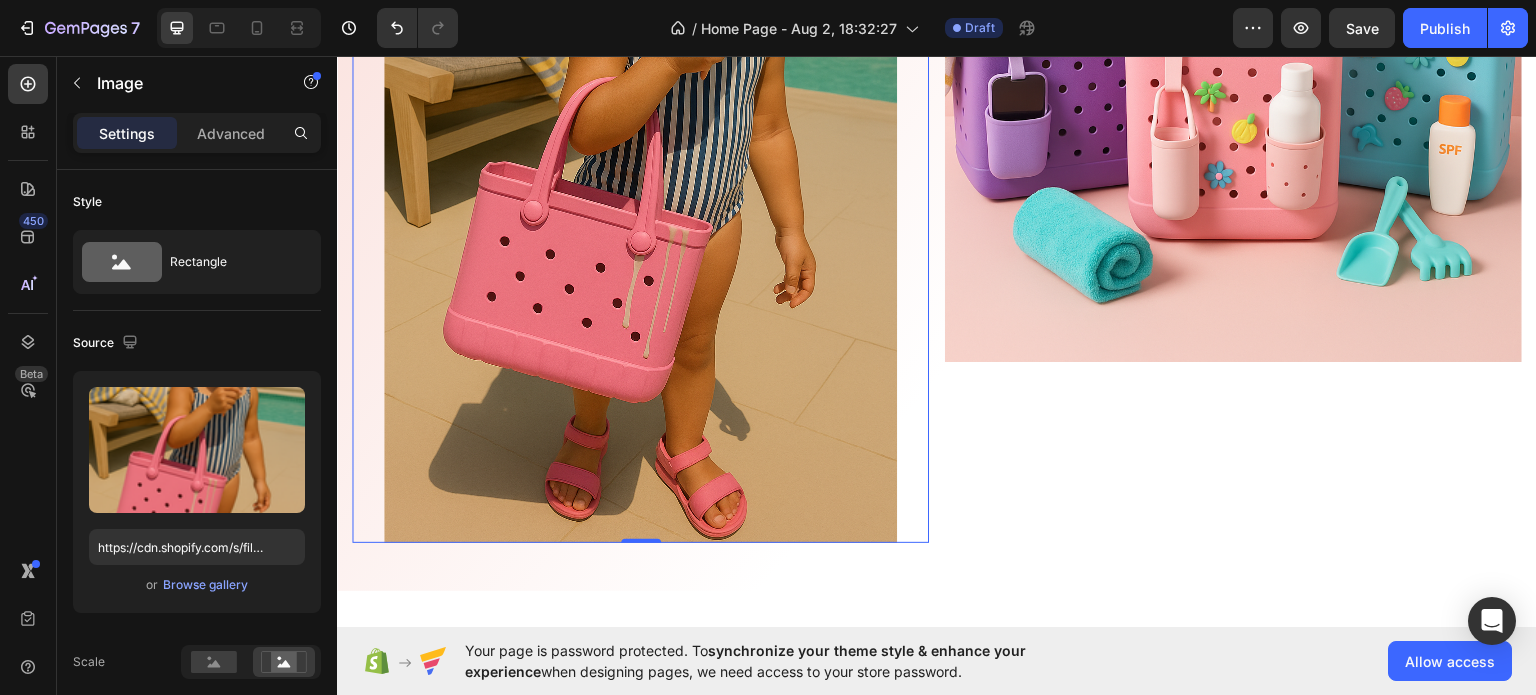 click at bounding box center [640, 157] 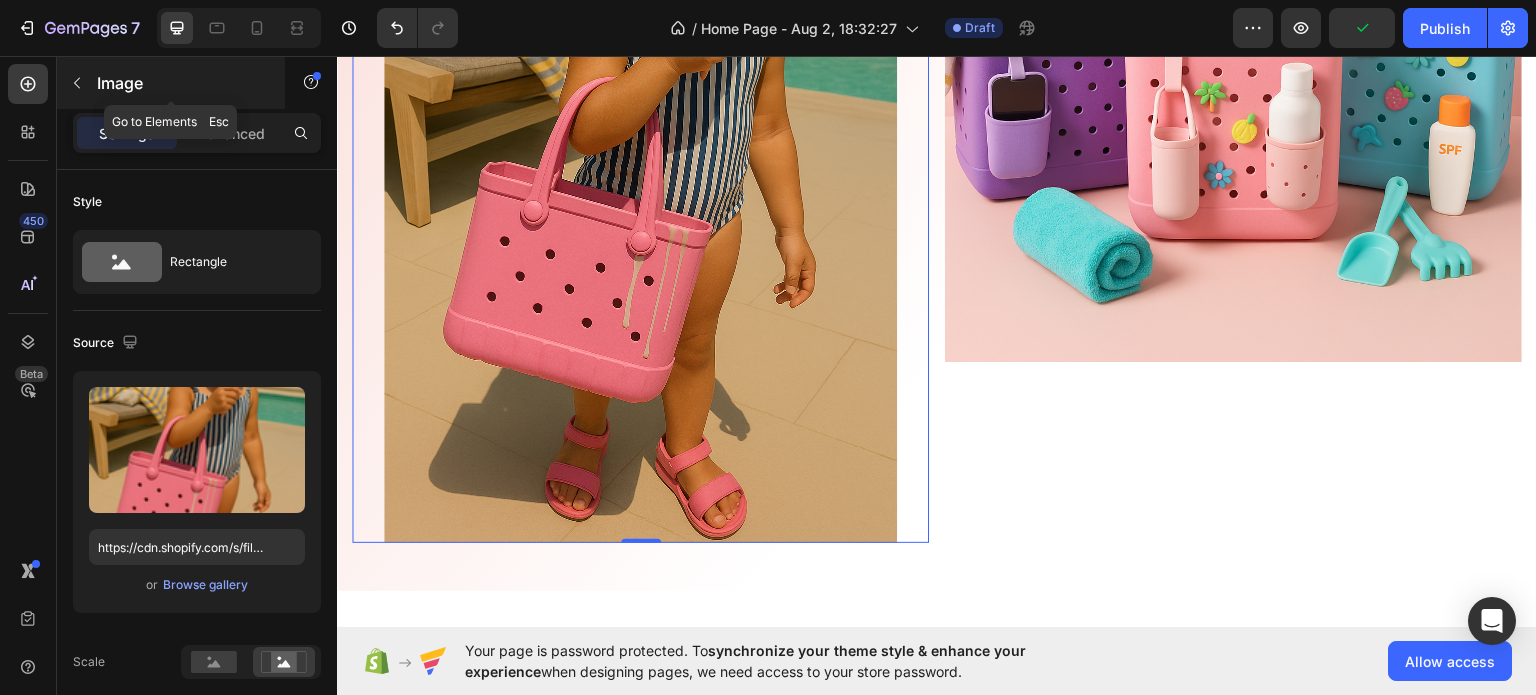 click at bounding box center (77, 83) 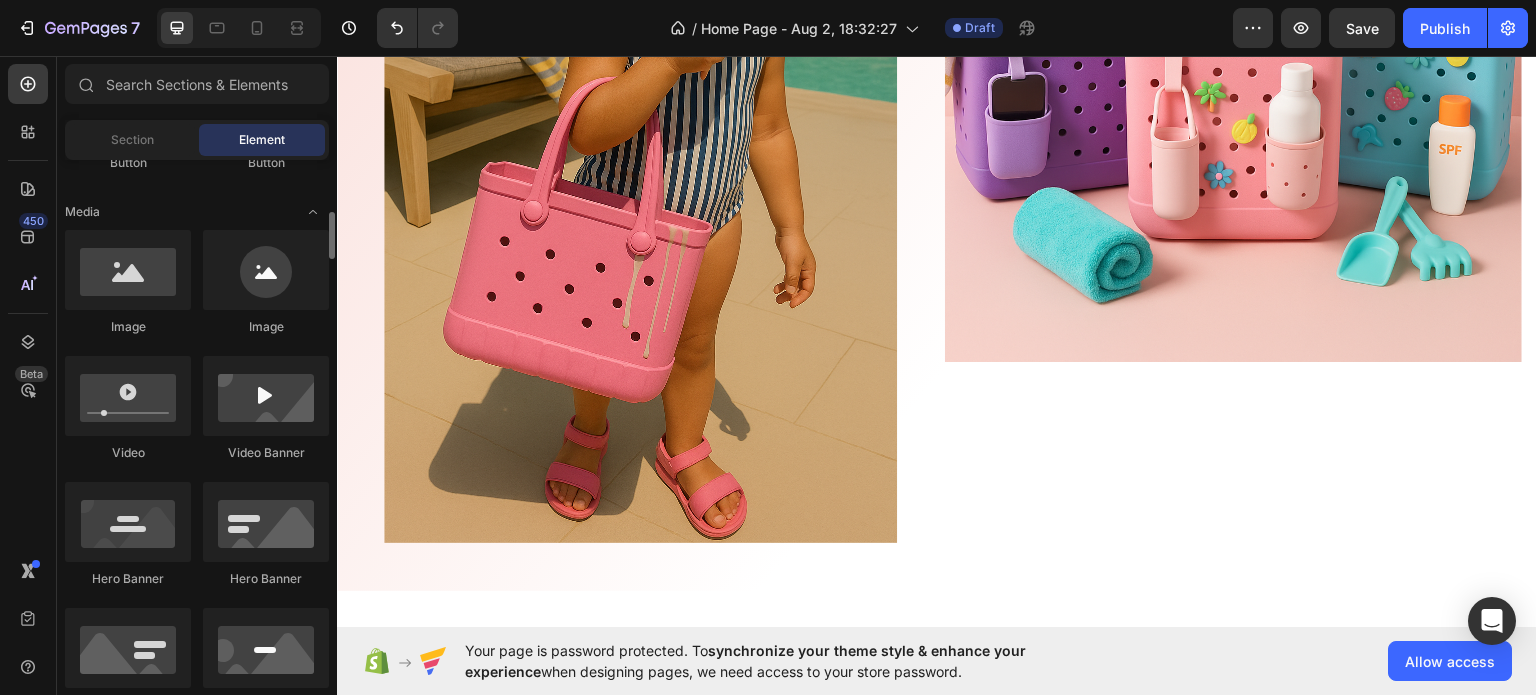 scroll, scrollTop: 592, scrollLeft: 0, axis: vertical 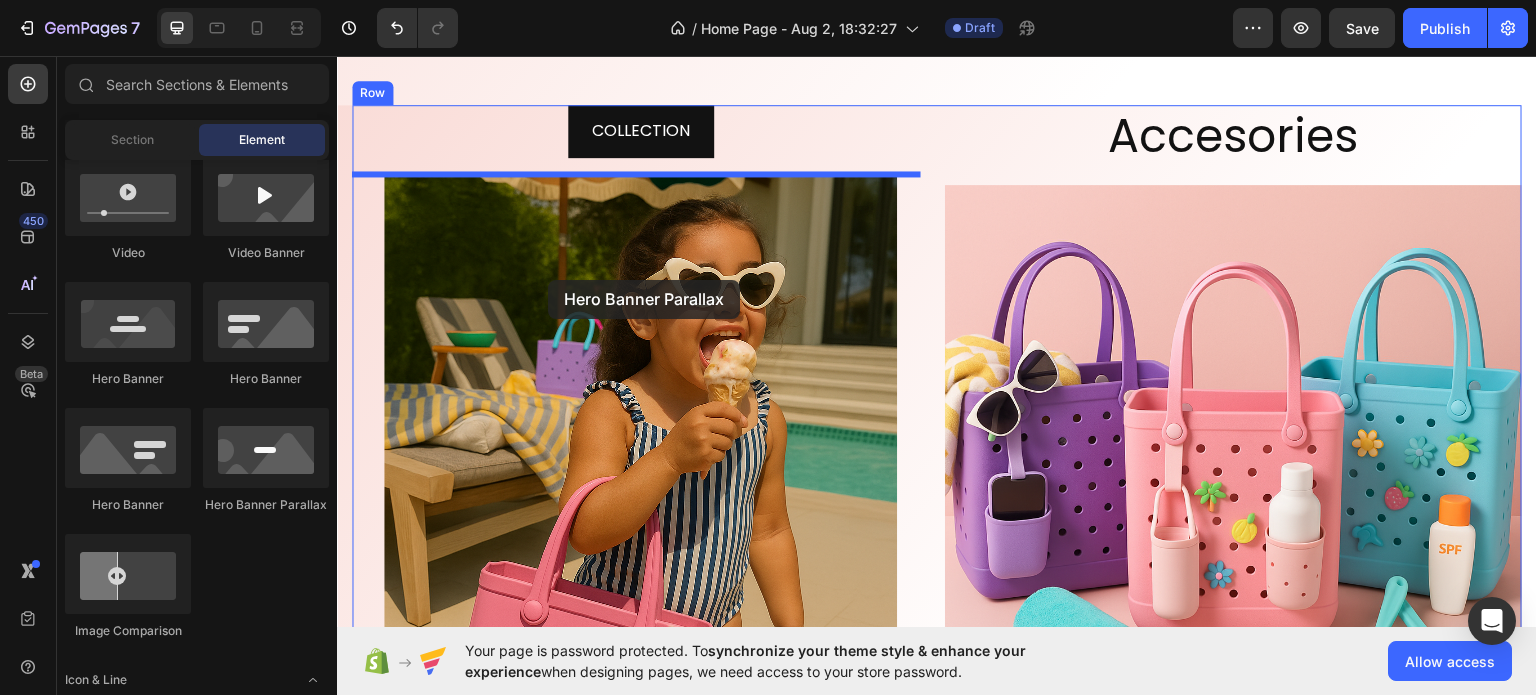 drag, startPoint x: 613, startPoint y: 541, endPoint x: 548, endPoint y: 279, distance: 269.9426 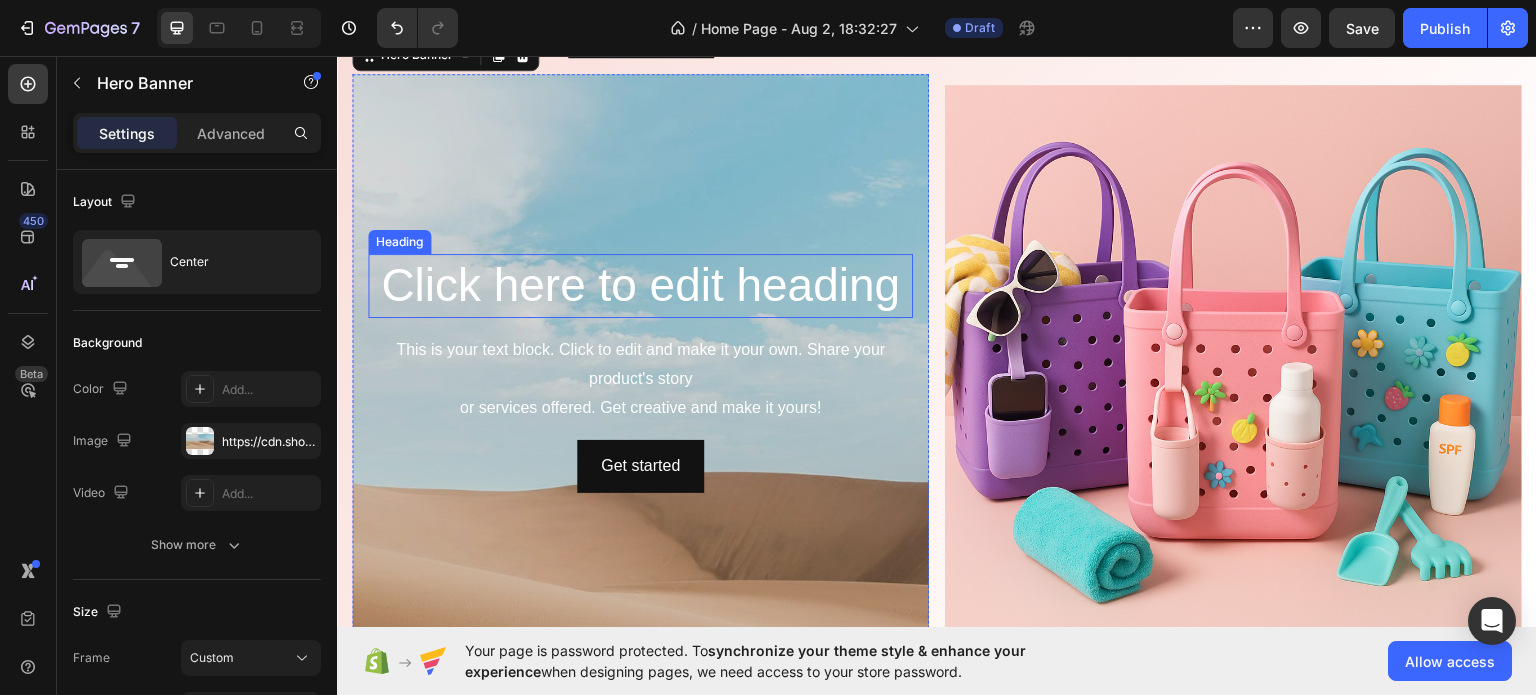 scroll, scrollTop: 1734, scrollLeft: 0, axis: vertical 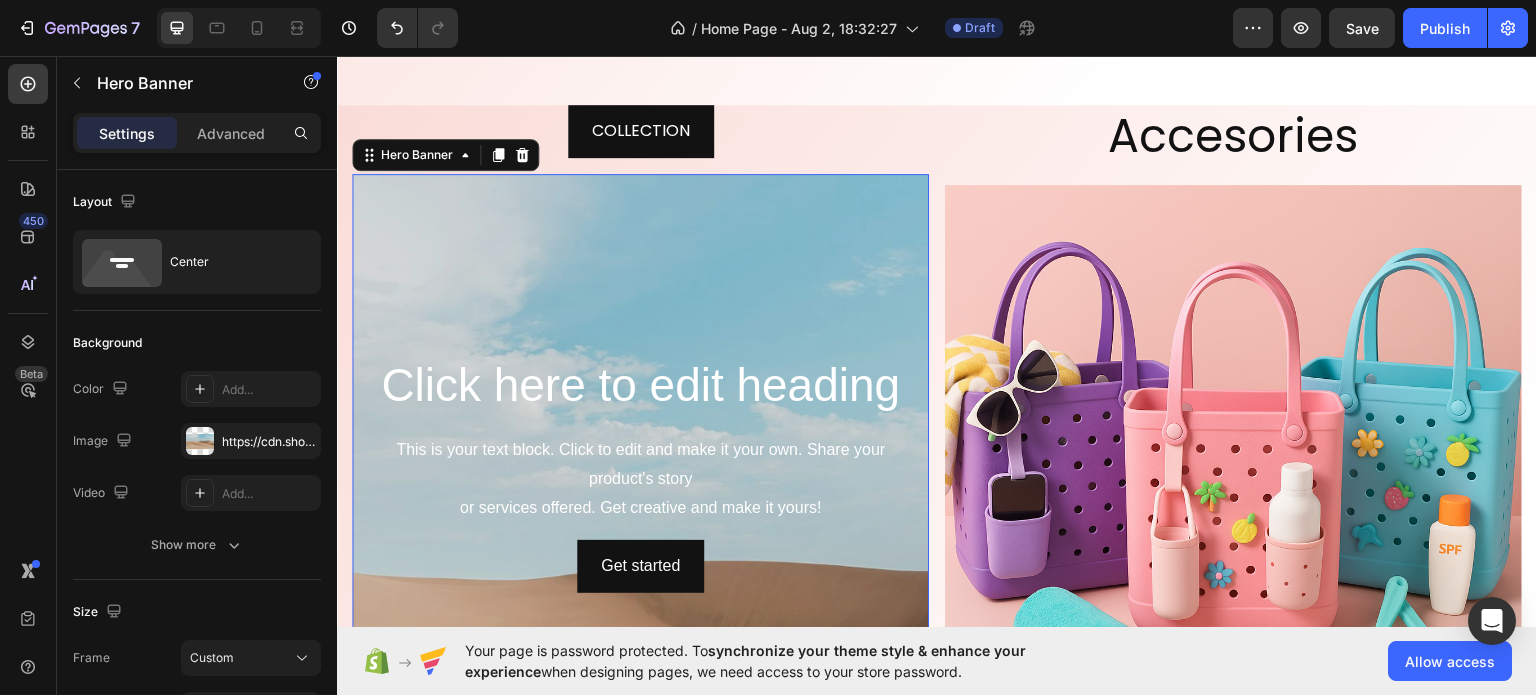 click at bounding box center (640, 592) 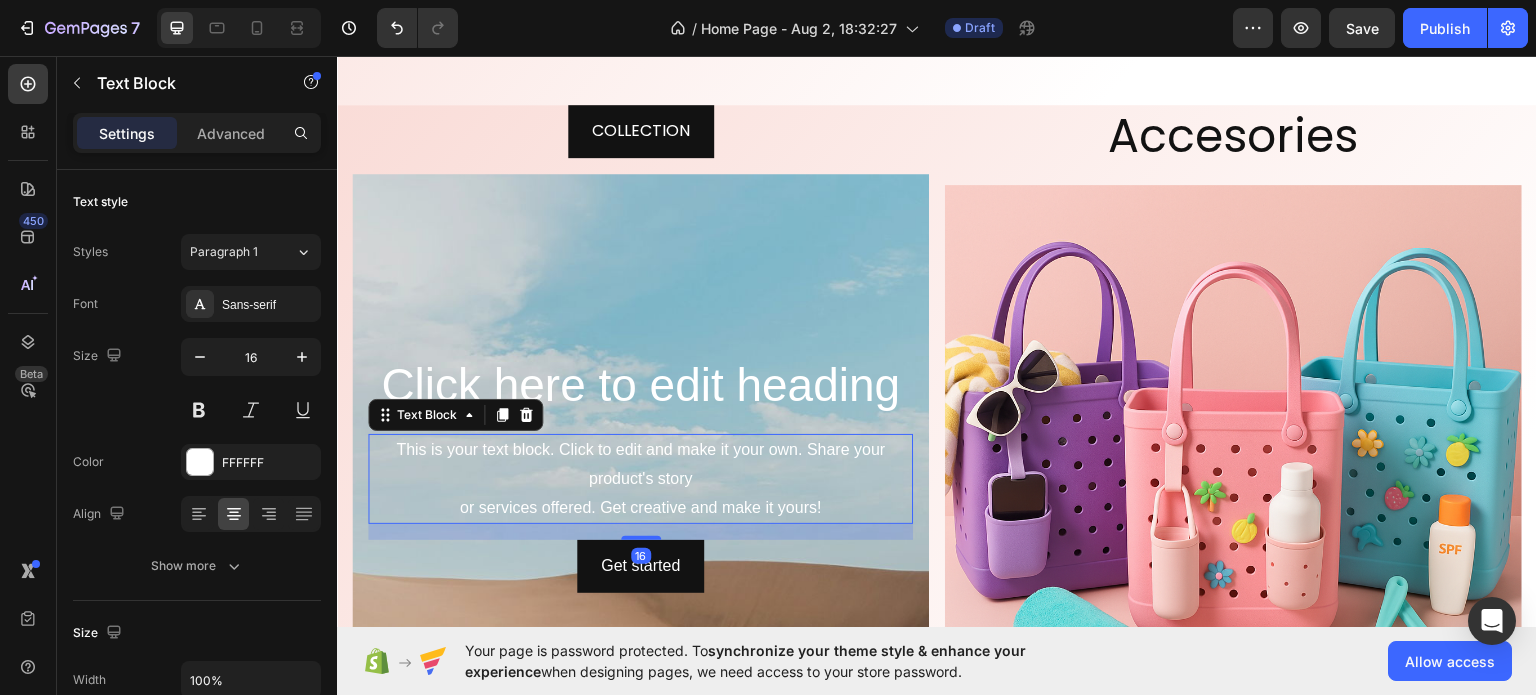 click on "This is your text block. Click to edit and make it your own. Share your product's story                   or services offered. Get creative and make it yours!" at bounding box center [640, 478] 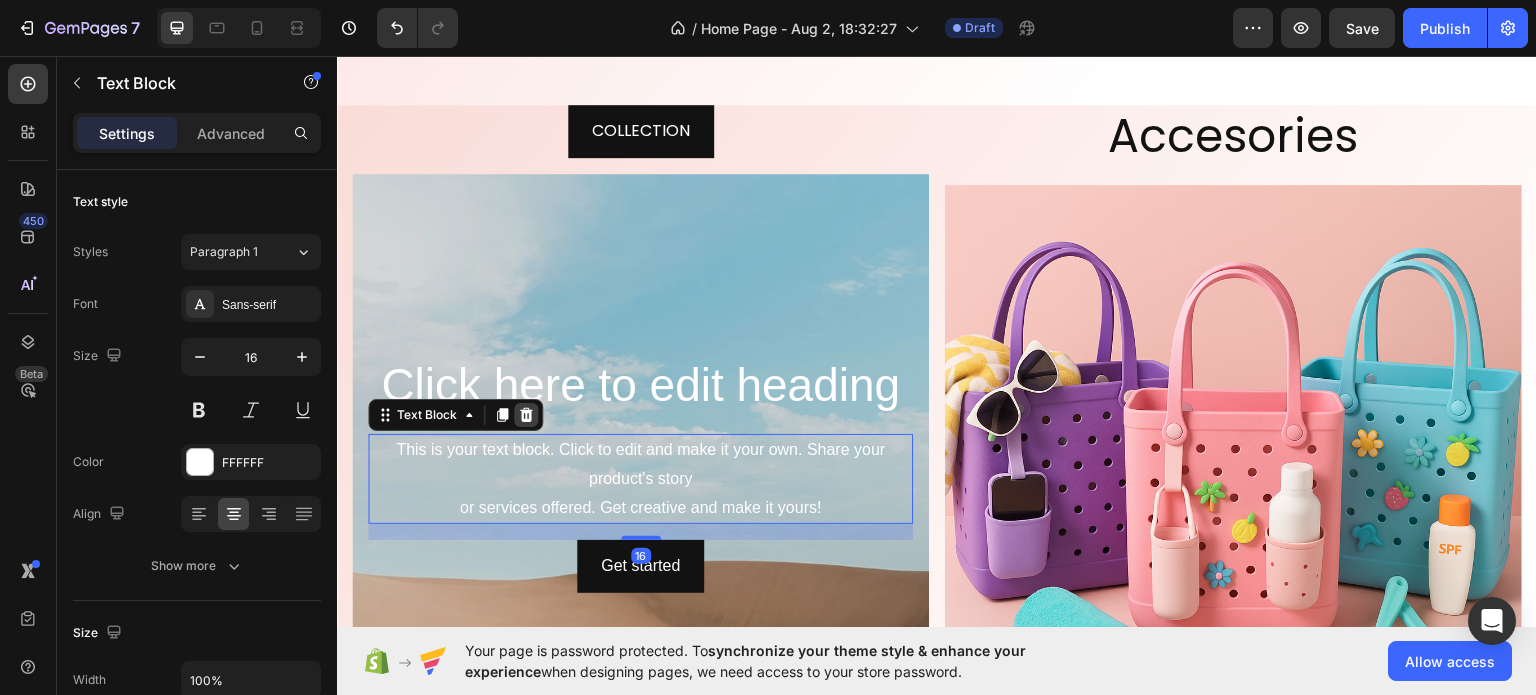 click 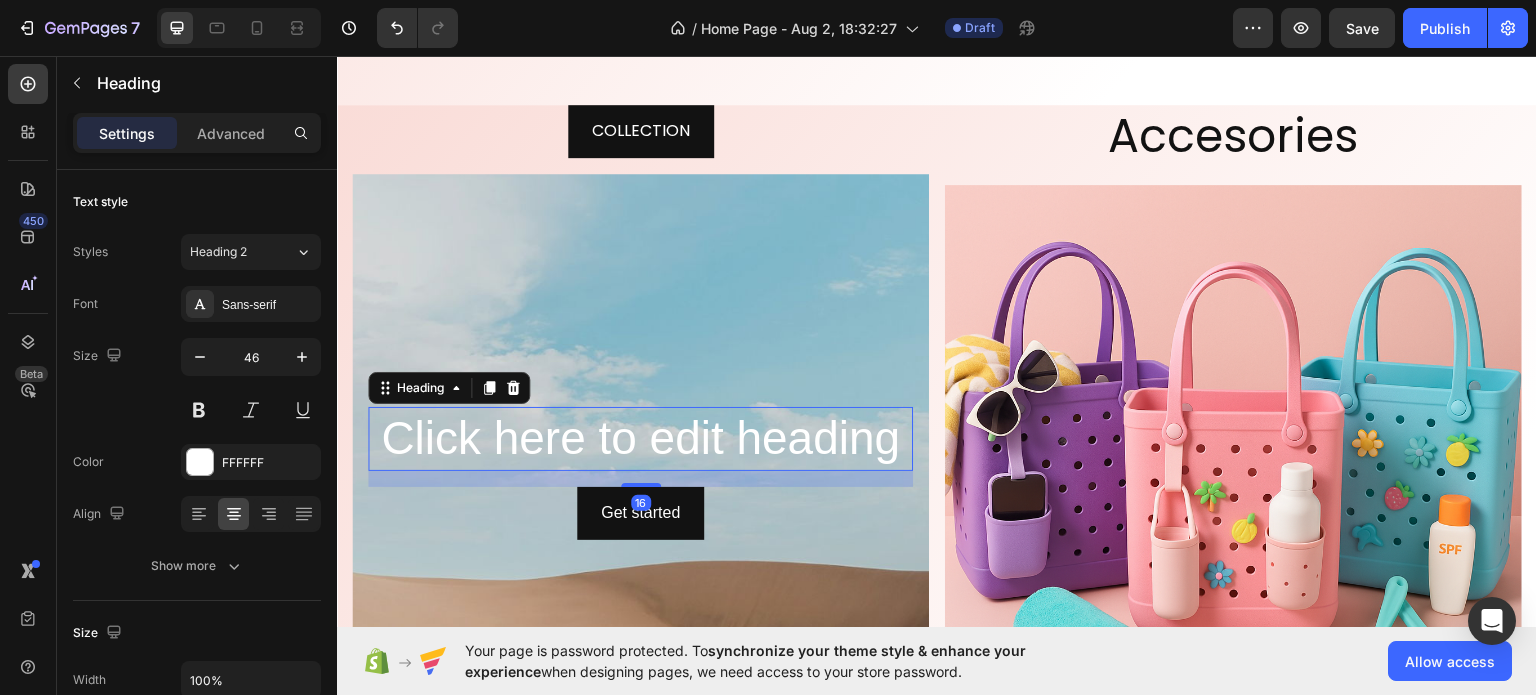 click on "Click here to edit heading" at bounding box center (640, 438) 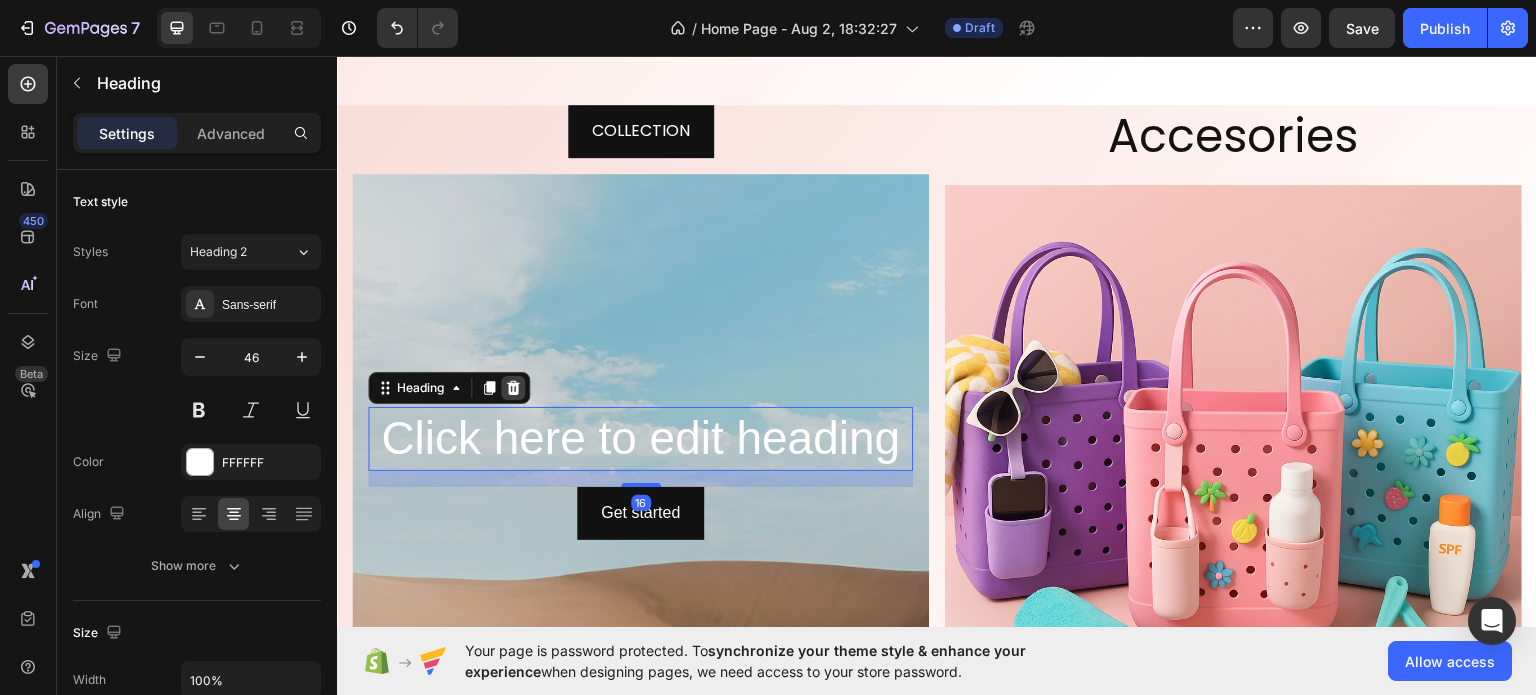 click 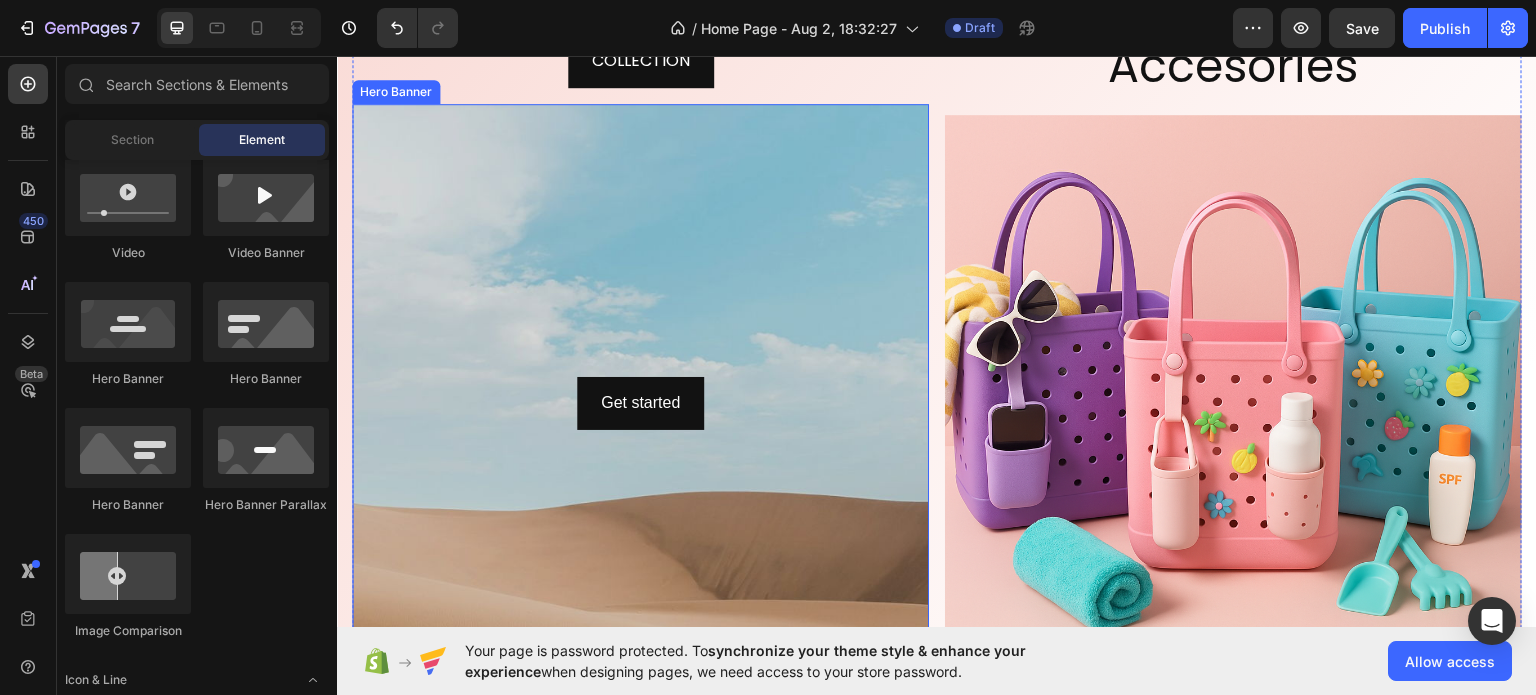 scroll, scrollTop: 1834, scrollLeft: 0, axis: vertical 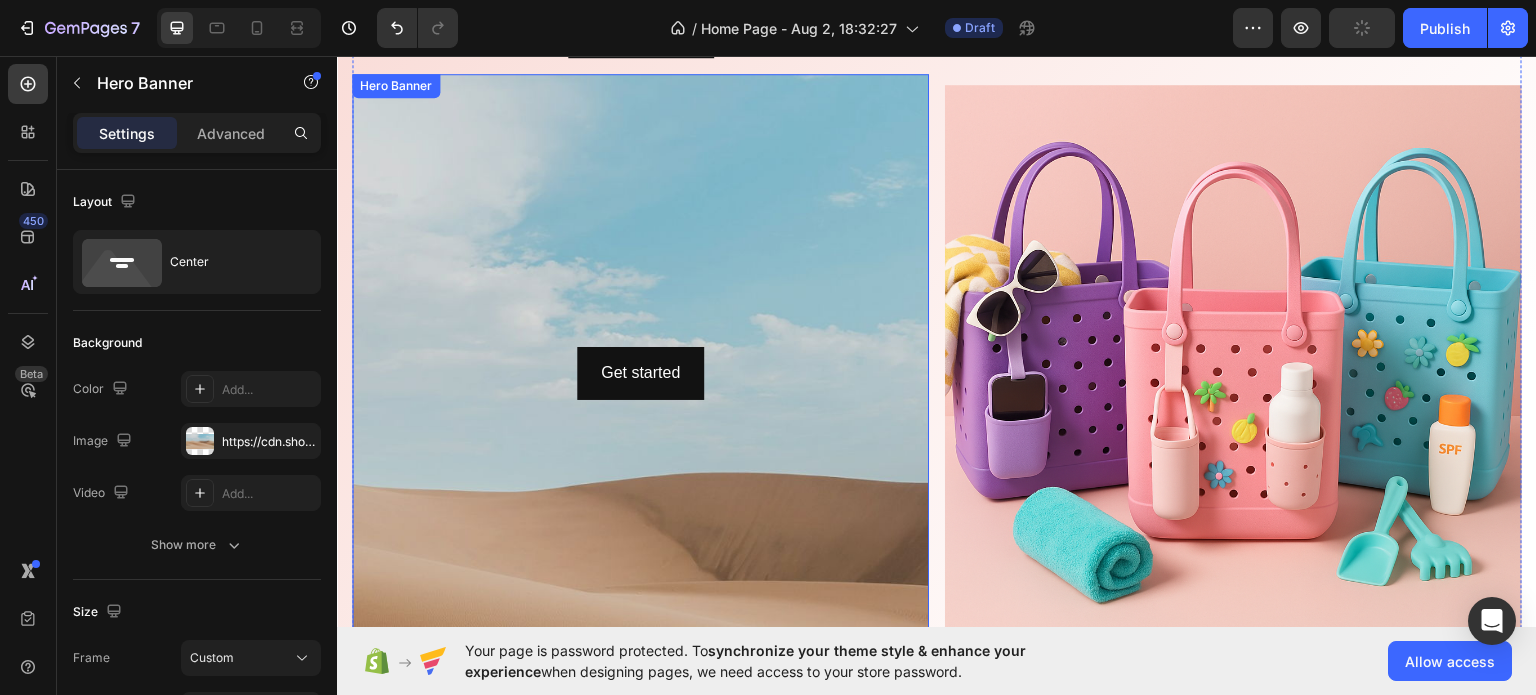 click at bounding box center [640, 503] 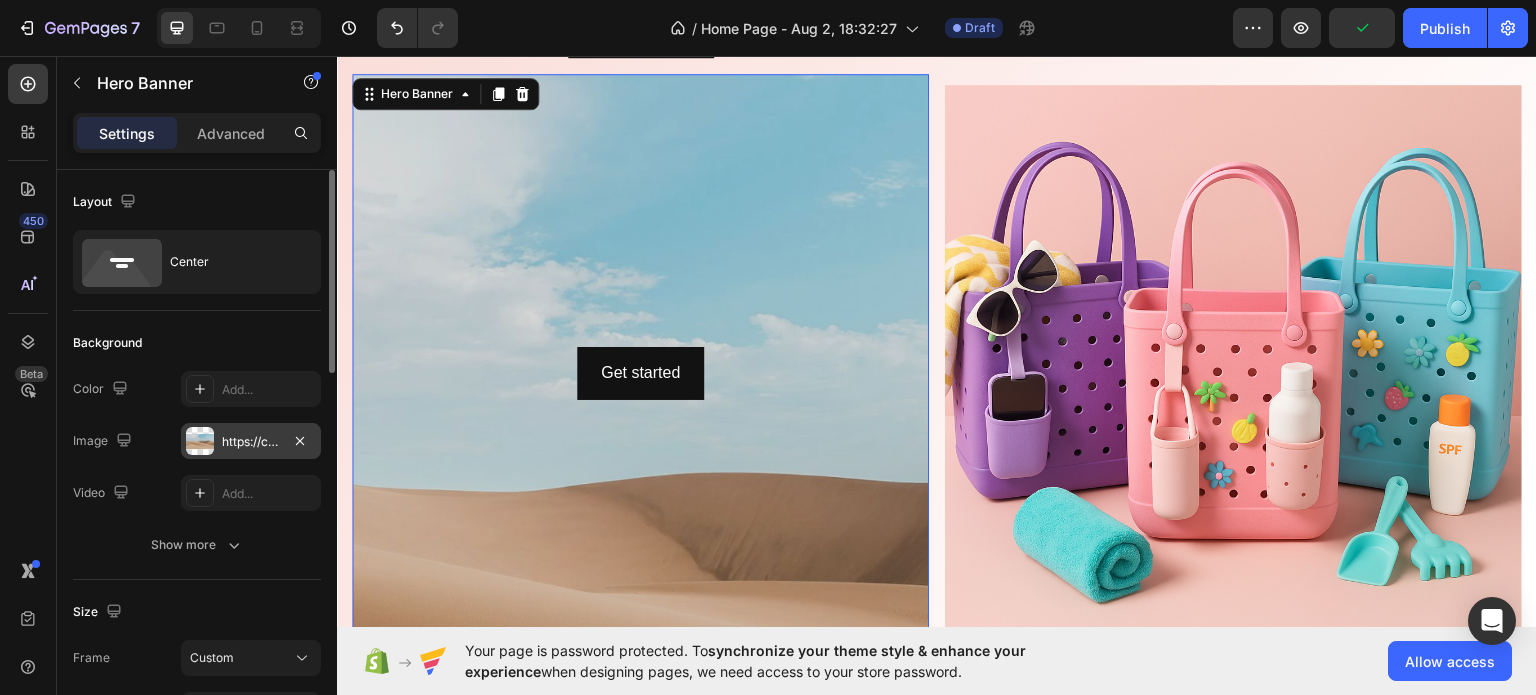 click on "https://cdn.shopify.com/s/files/1/2005/9307/files/background_settings.jpg" at bounding box center (251, 442) 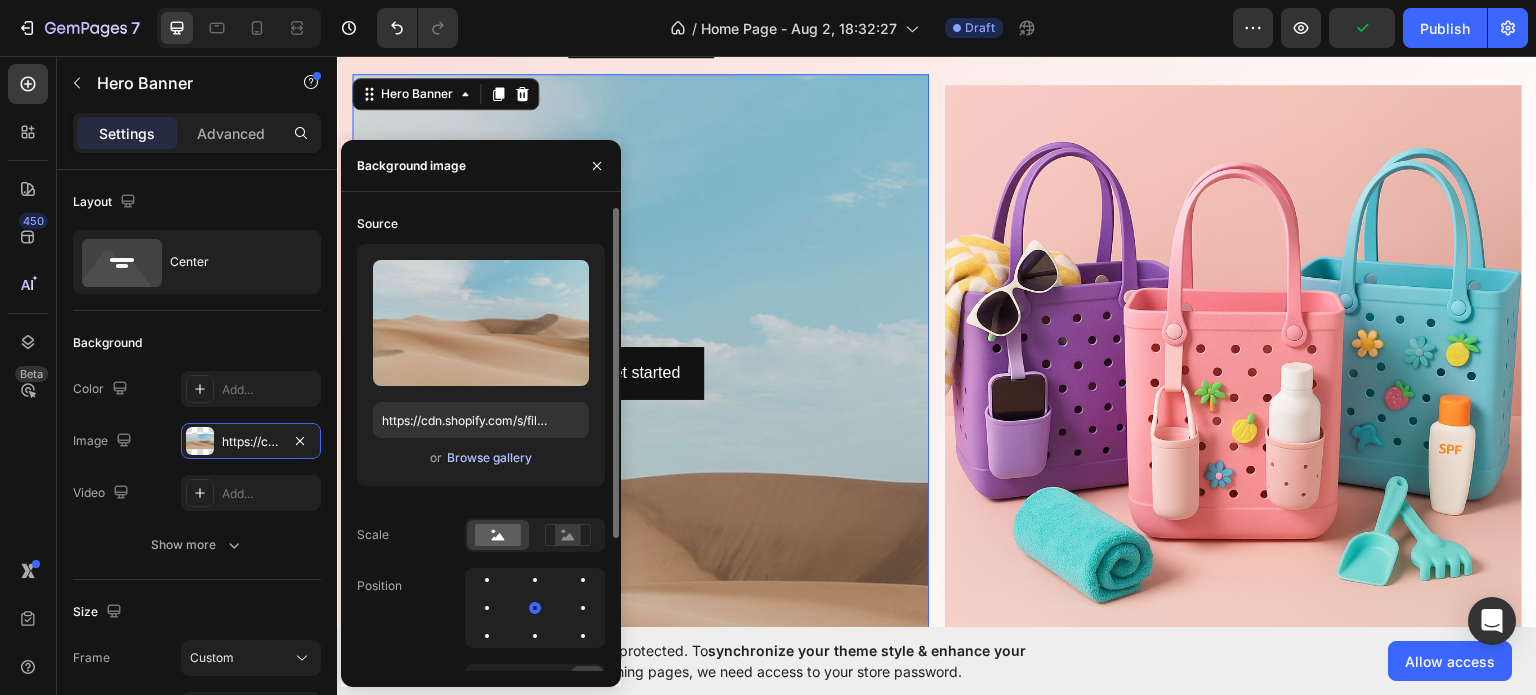click on "Browse gallery" at bounding box center (489, 458) 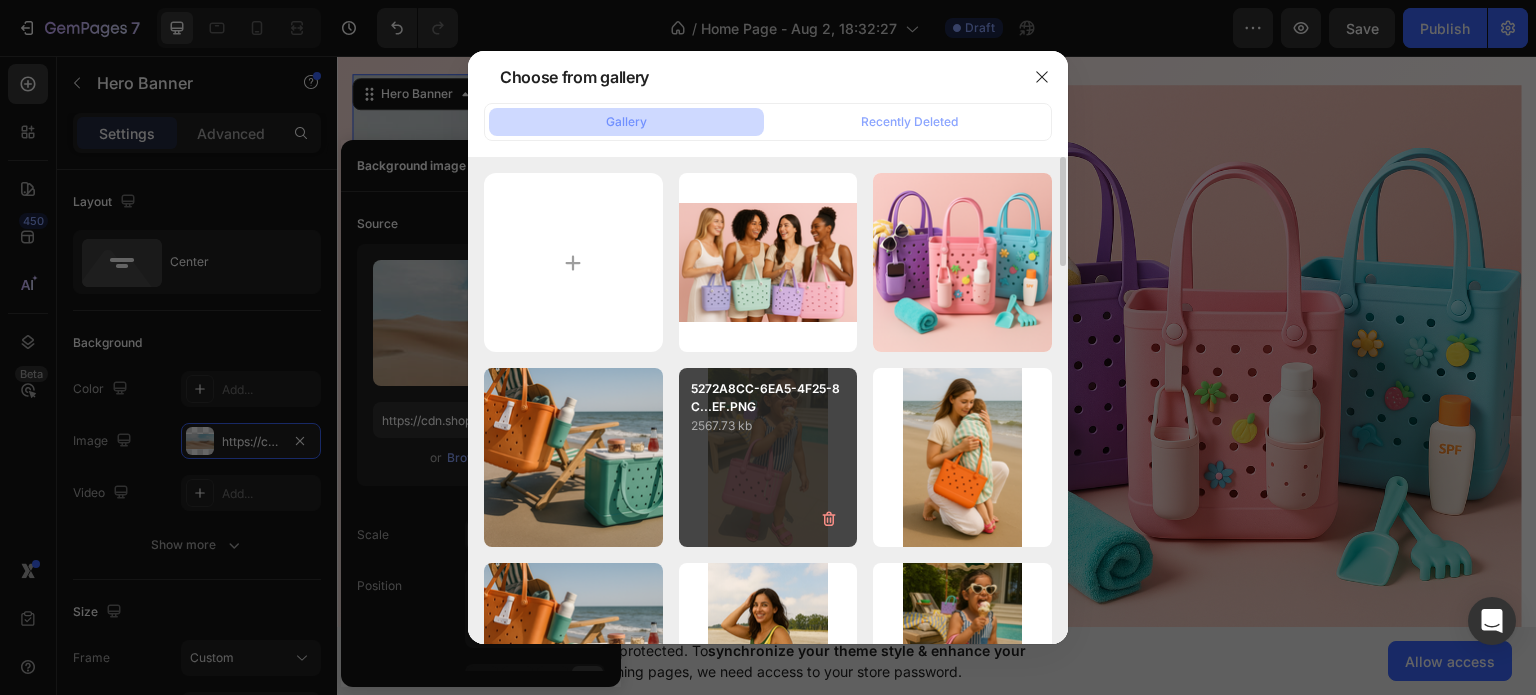 click on "5272A8CC-6EA5-4F25-8C...EF.PNG 2567.73 kb" at bounding box center (768, 457) 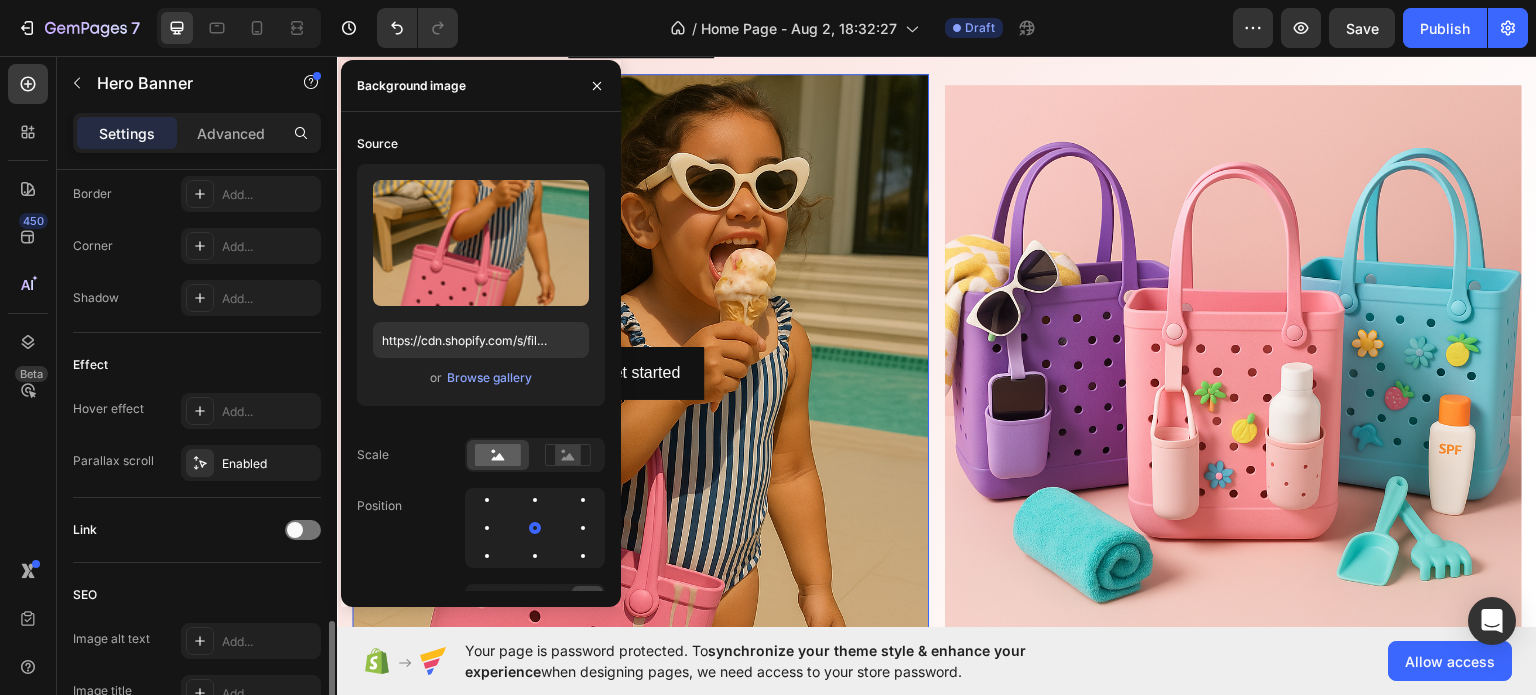 scroll, scrollTop: 1000, scrollLeft: 0, axis: vertical 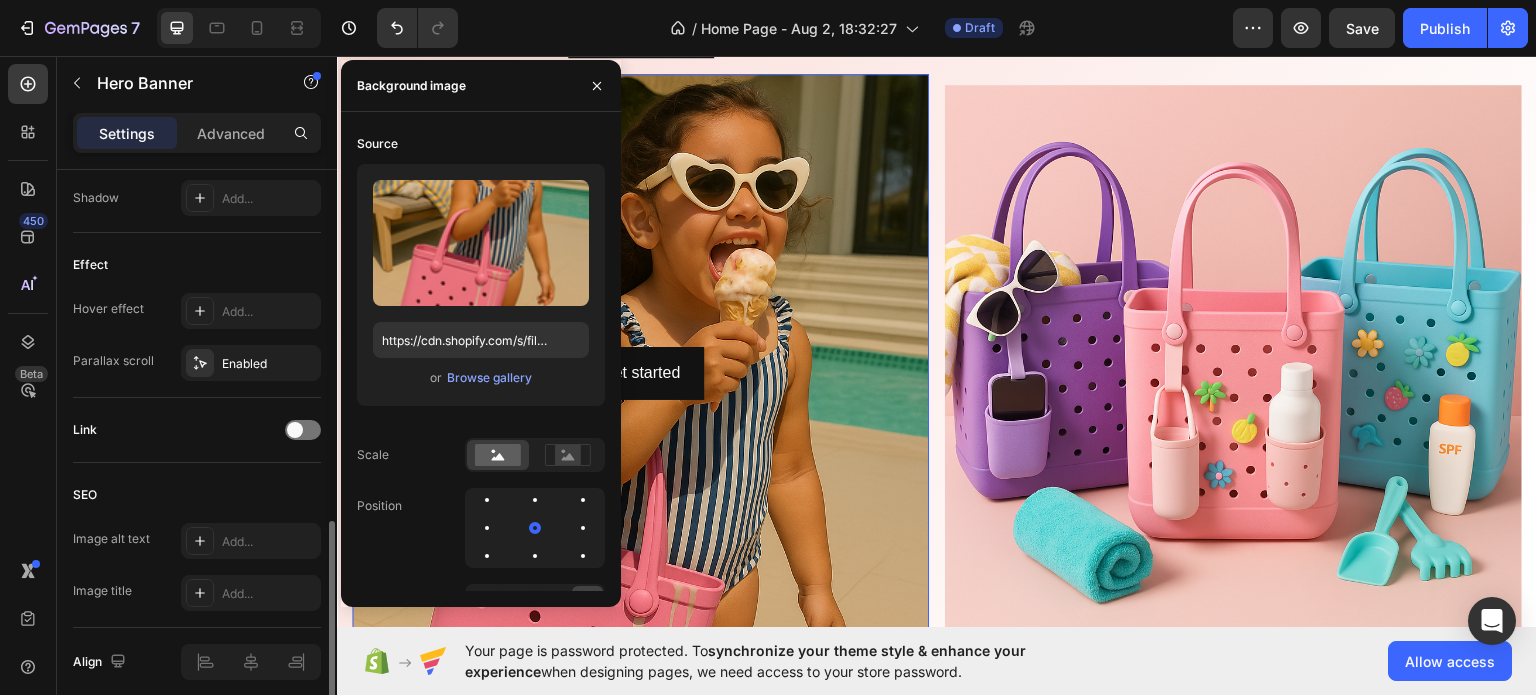 click on "Link" 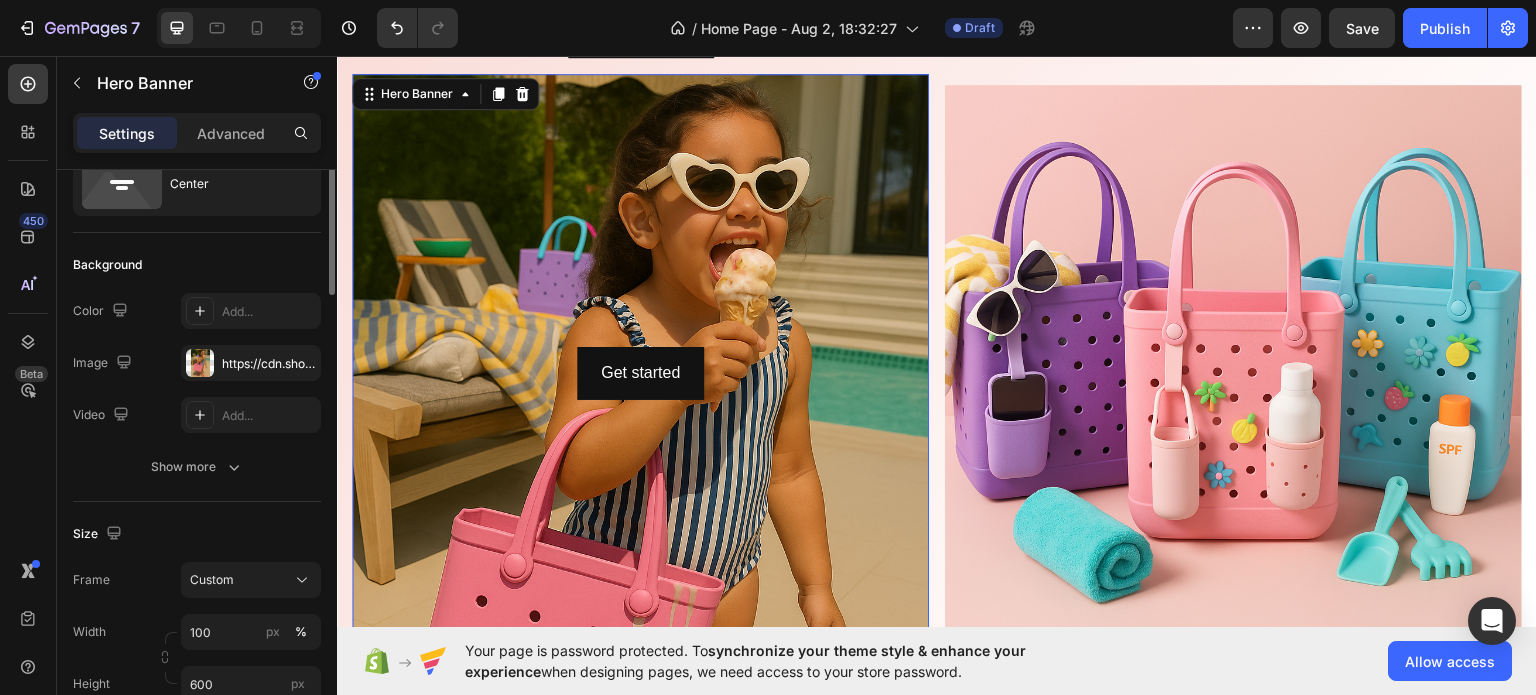 scroll, scrollTop: 0, scrollLeft: 0, axis: both 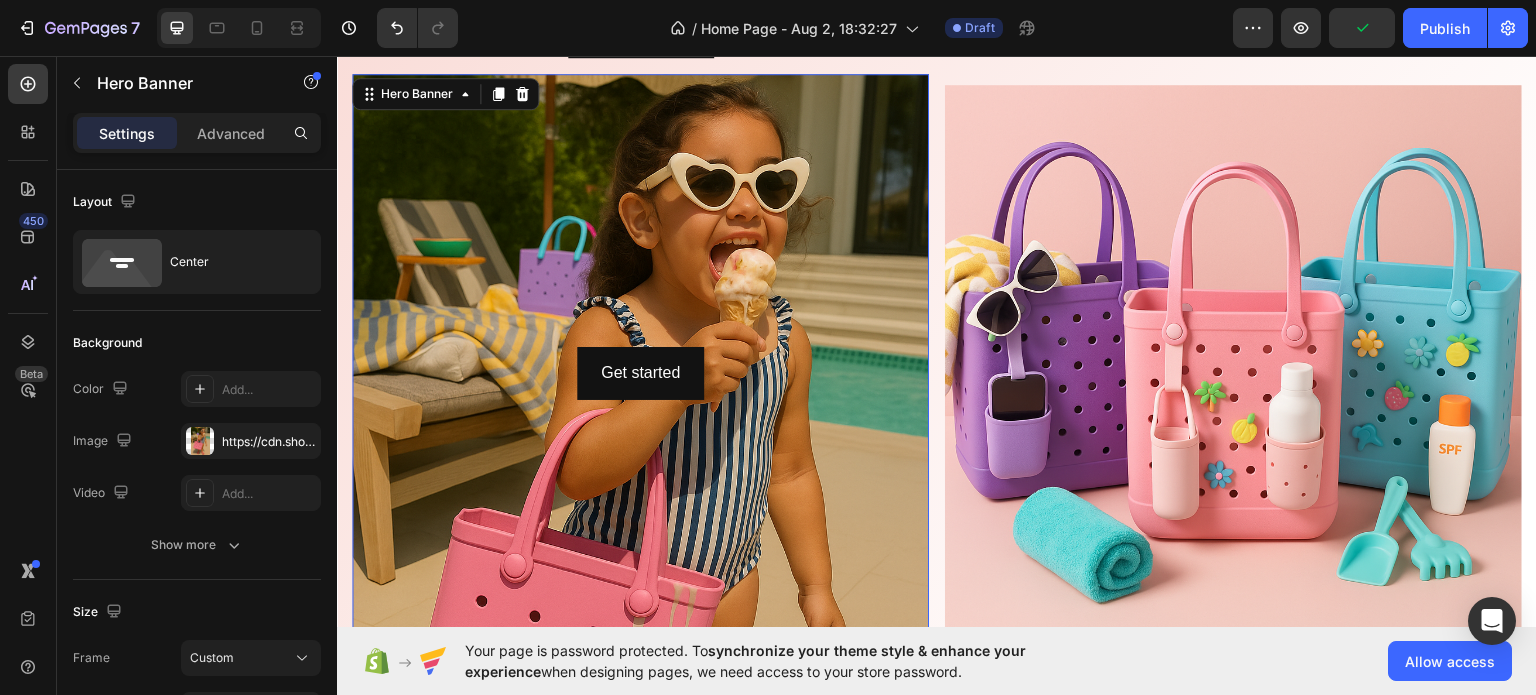 click at bounding box center (640, 503) 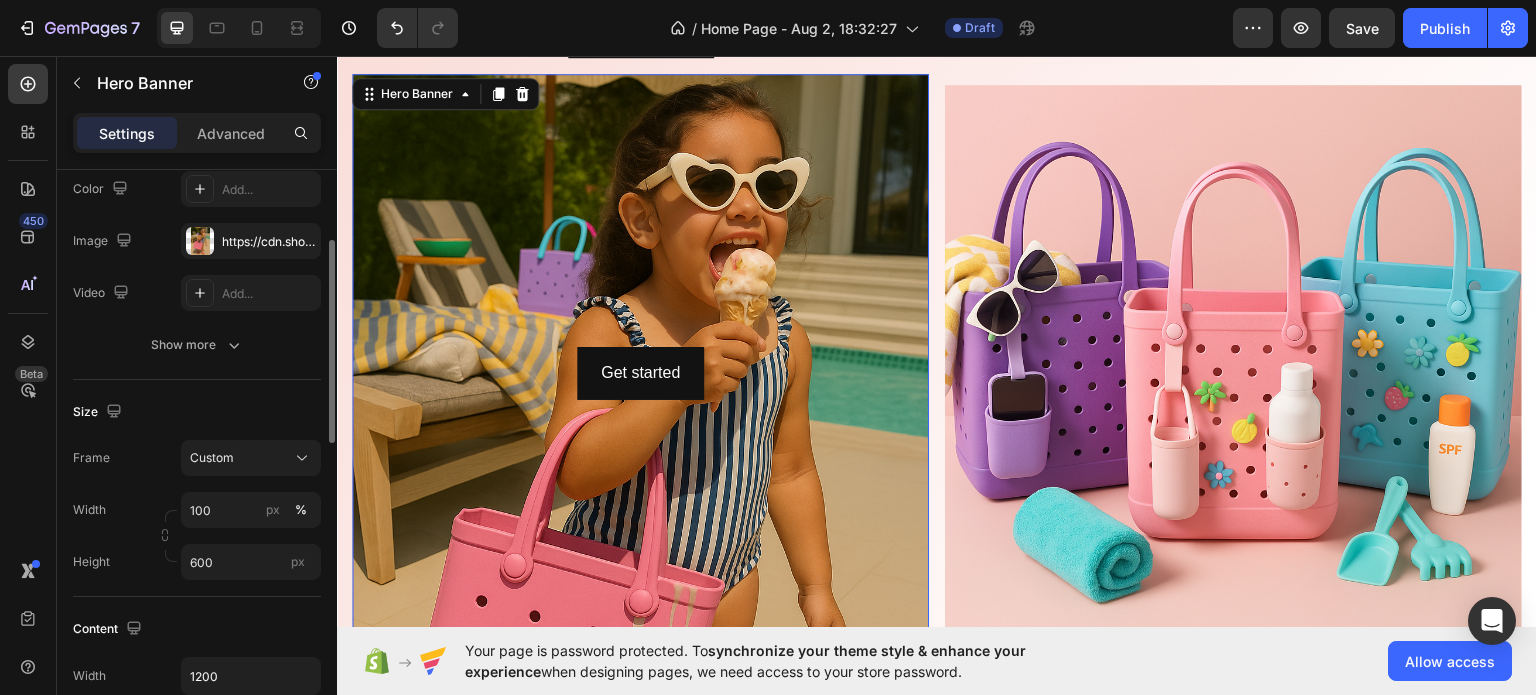 scroll, scrollTop: 300, scrollLeft: 0, axis: vertical 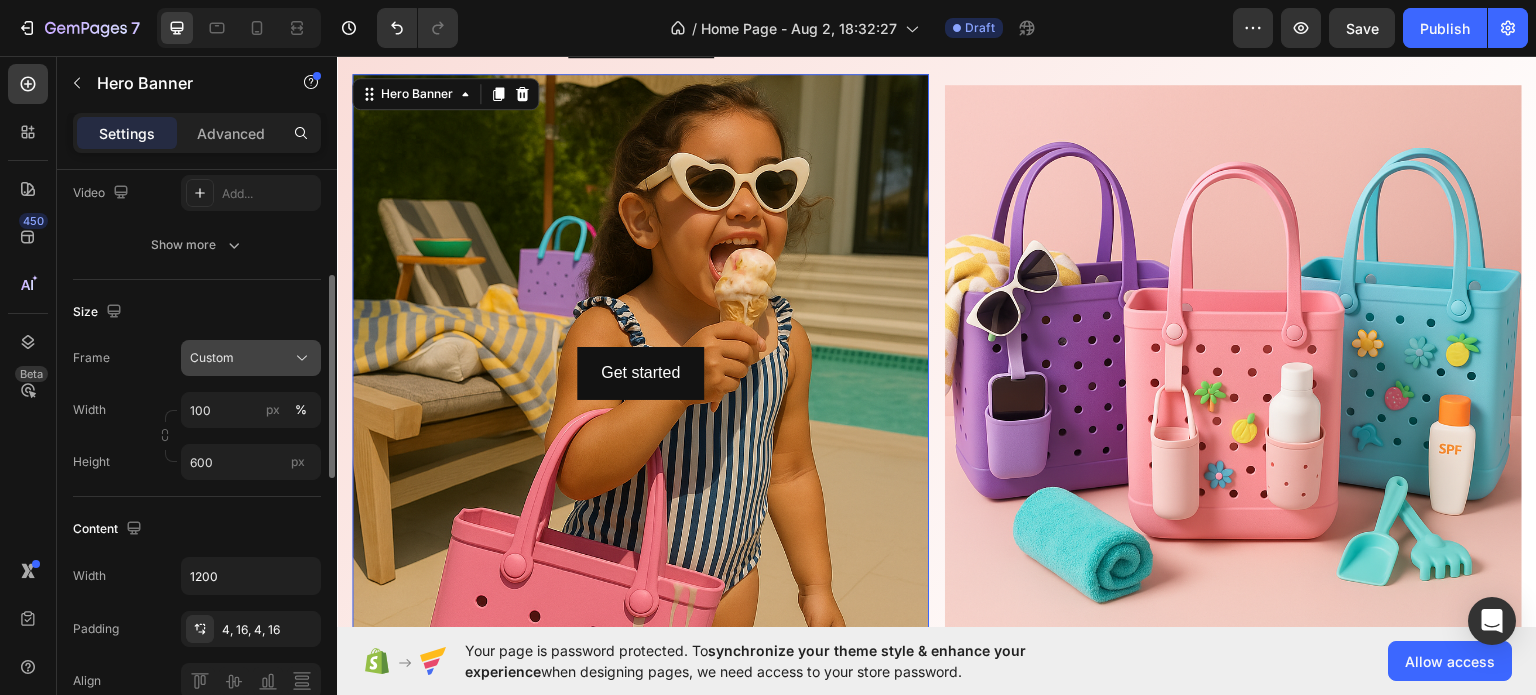 click on "Custom" at bounding box center (212, 358) 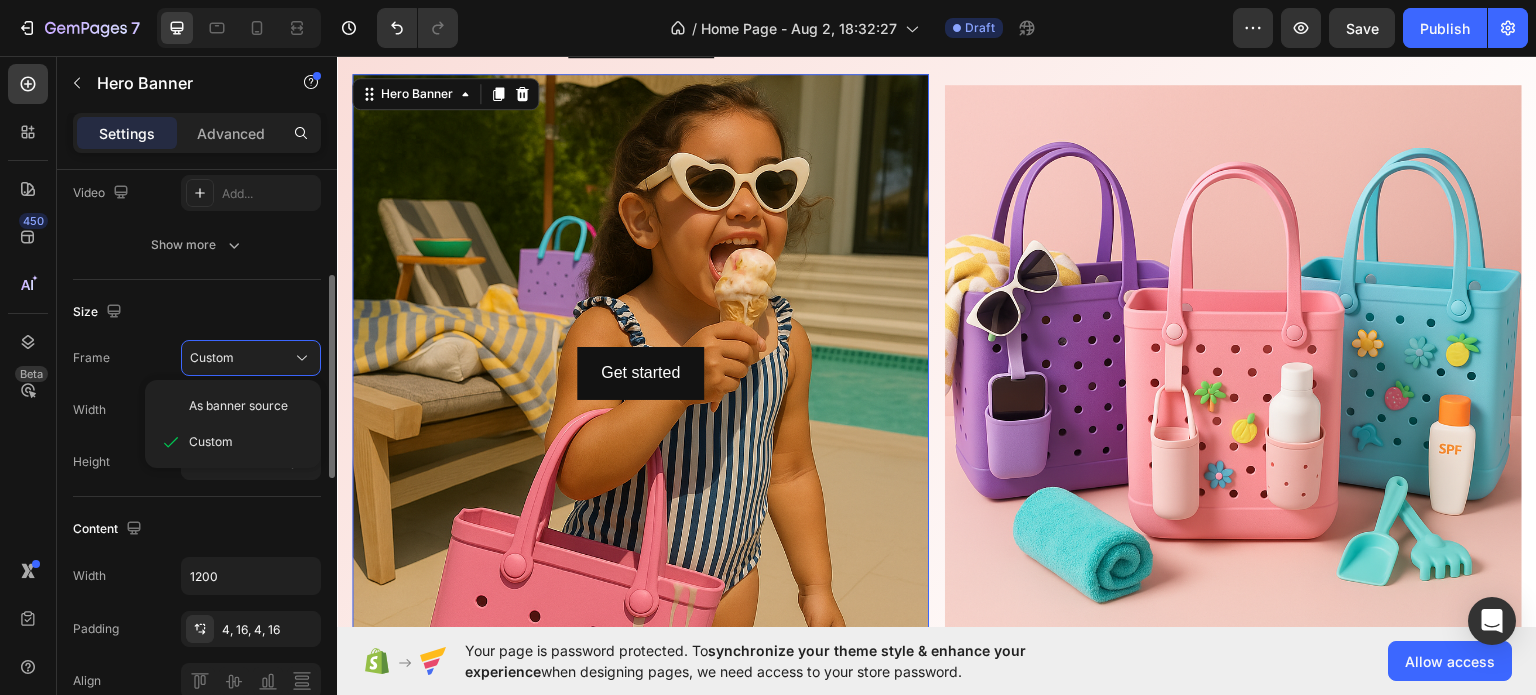 click on "Size Frame Custom As banner source Custom Width 100 px % Height 600 px" 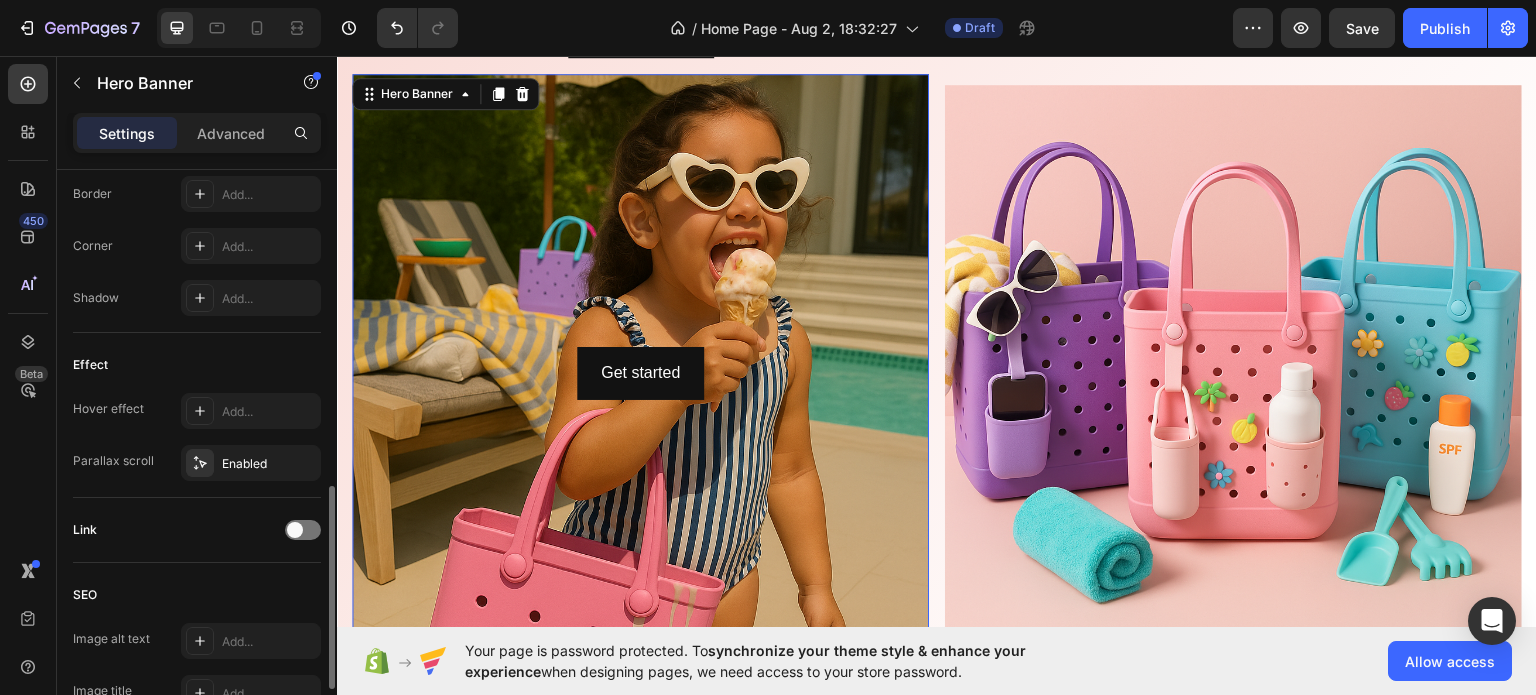 scroll, scrollTop: 1078, scrollLeft: 0, axis: vertical 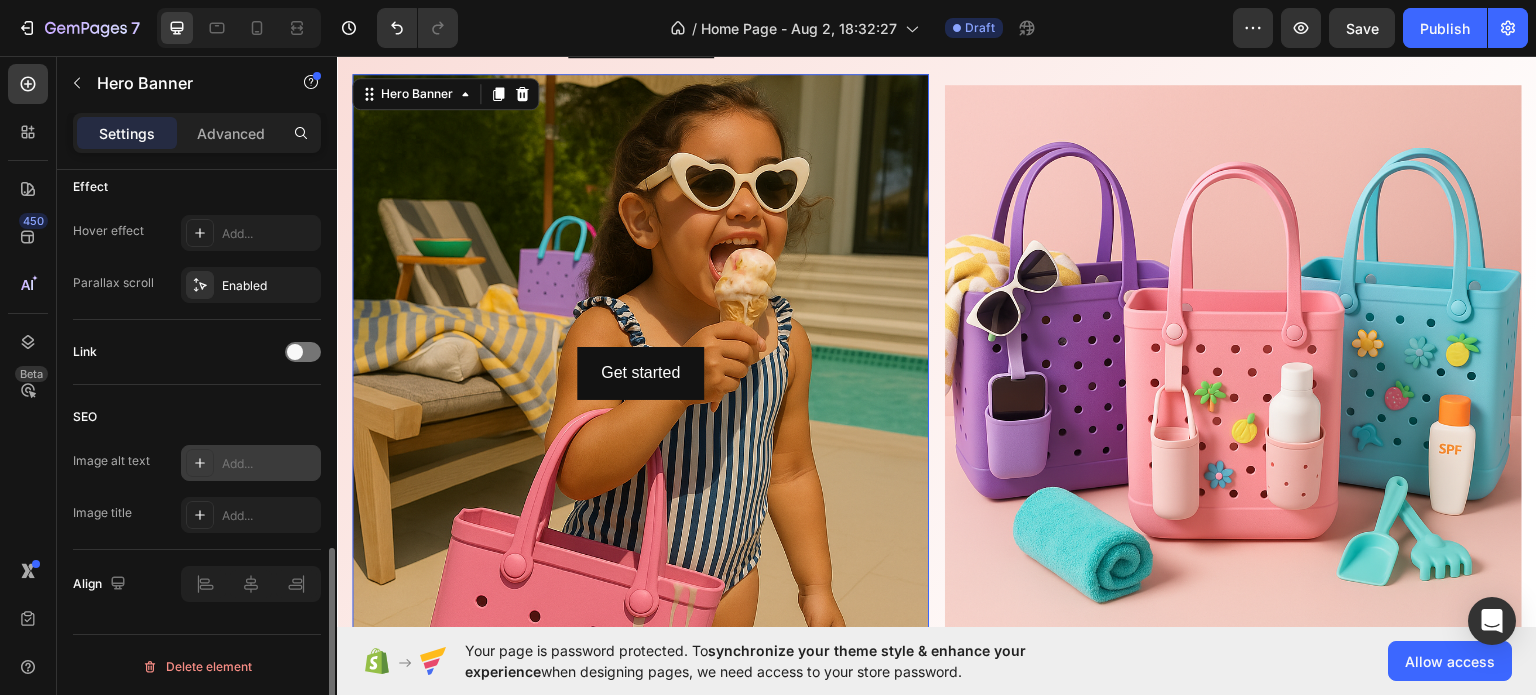 click on "Add..." at bounding box center [269, 464] 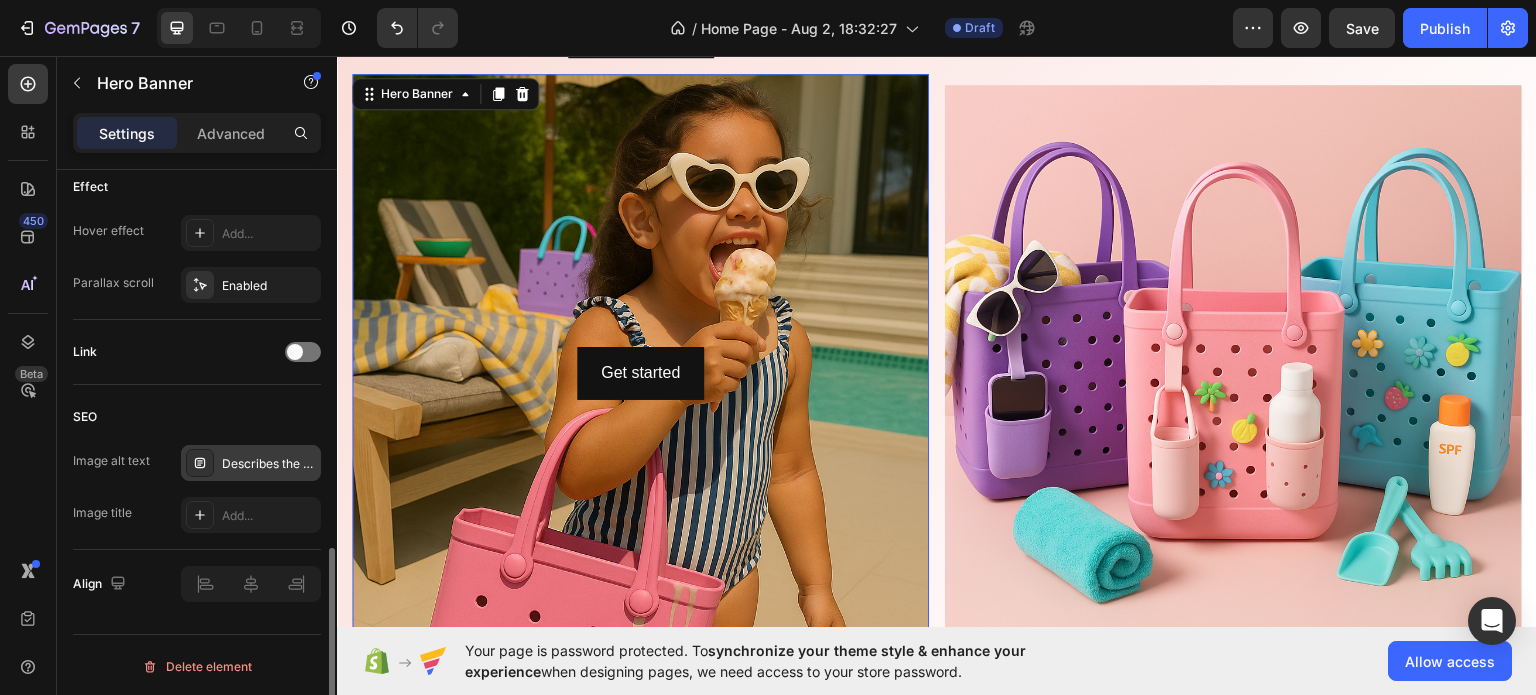 click on "Link" 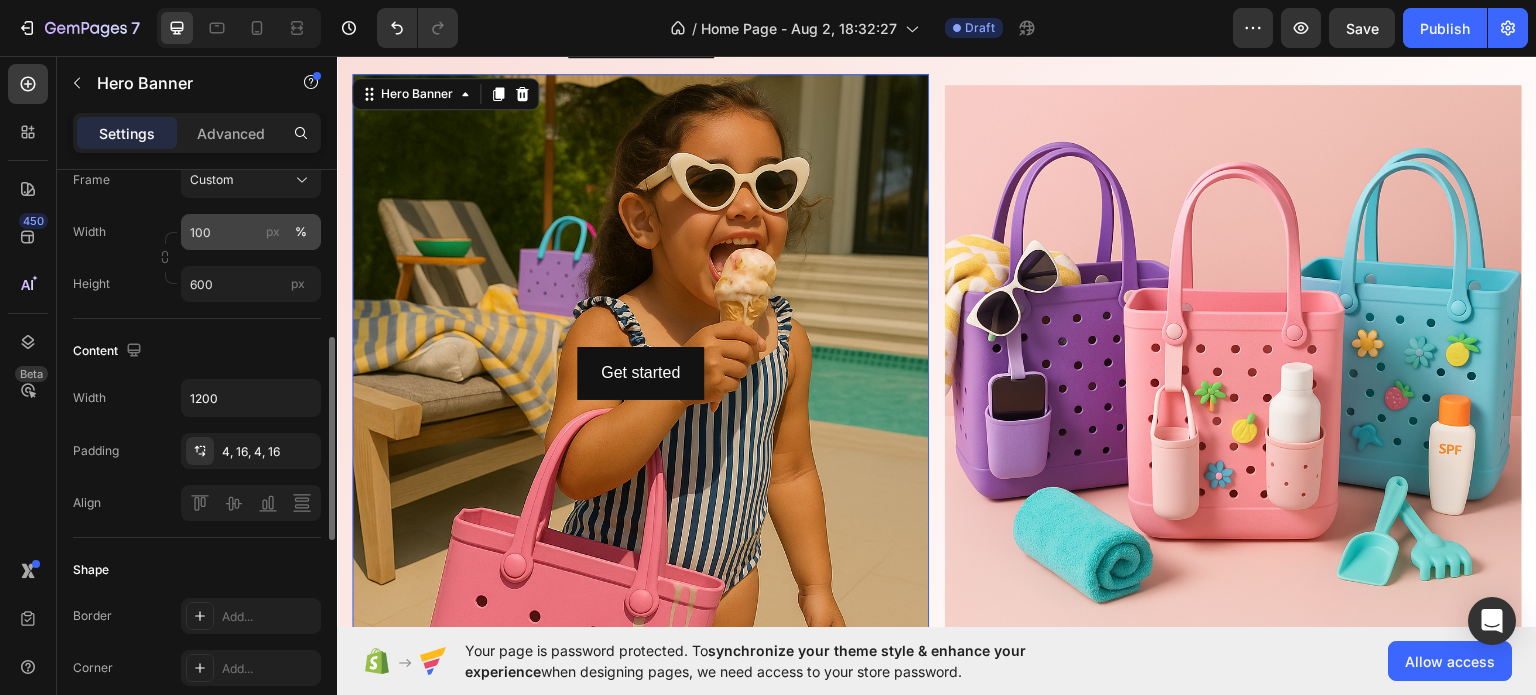 scroll, scrollTop: 178, scrollLeft: 0, axis: vertical 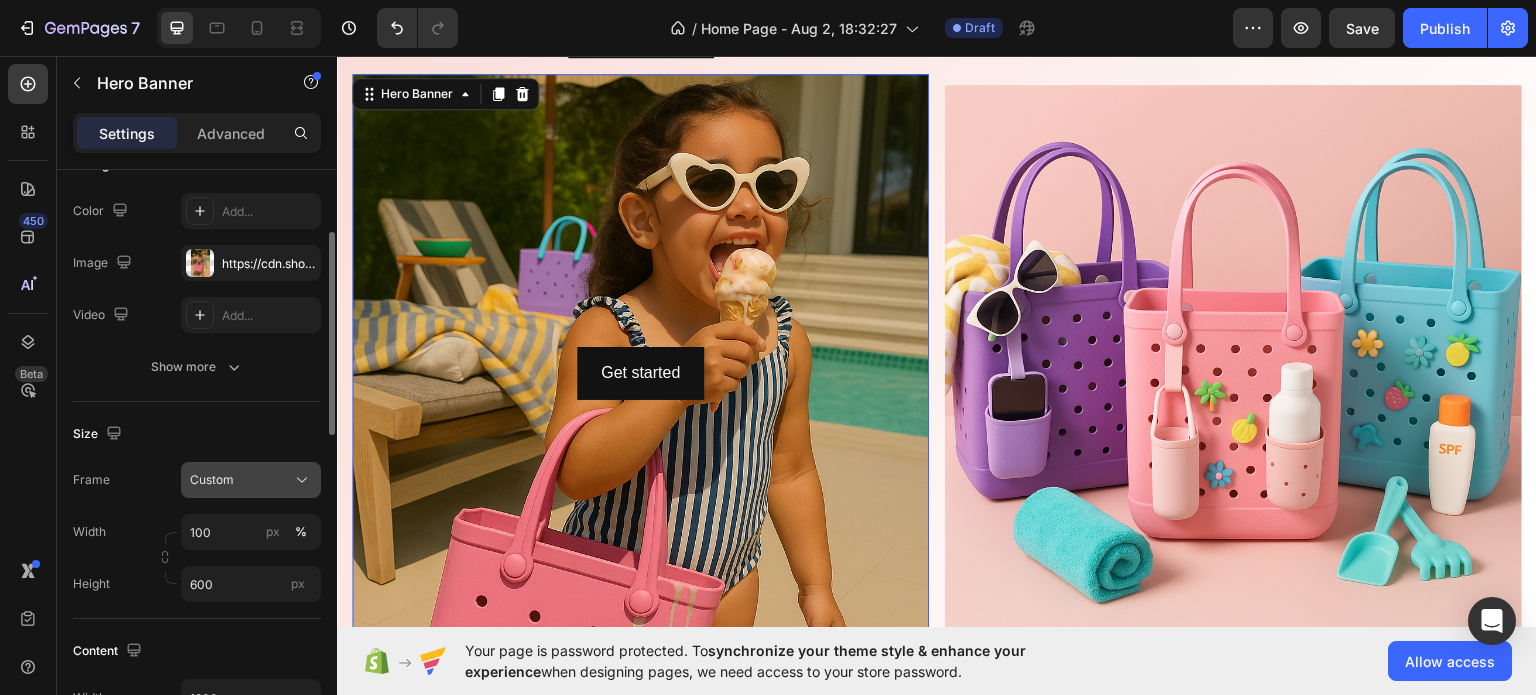 click on "Custom" 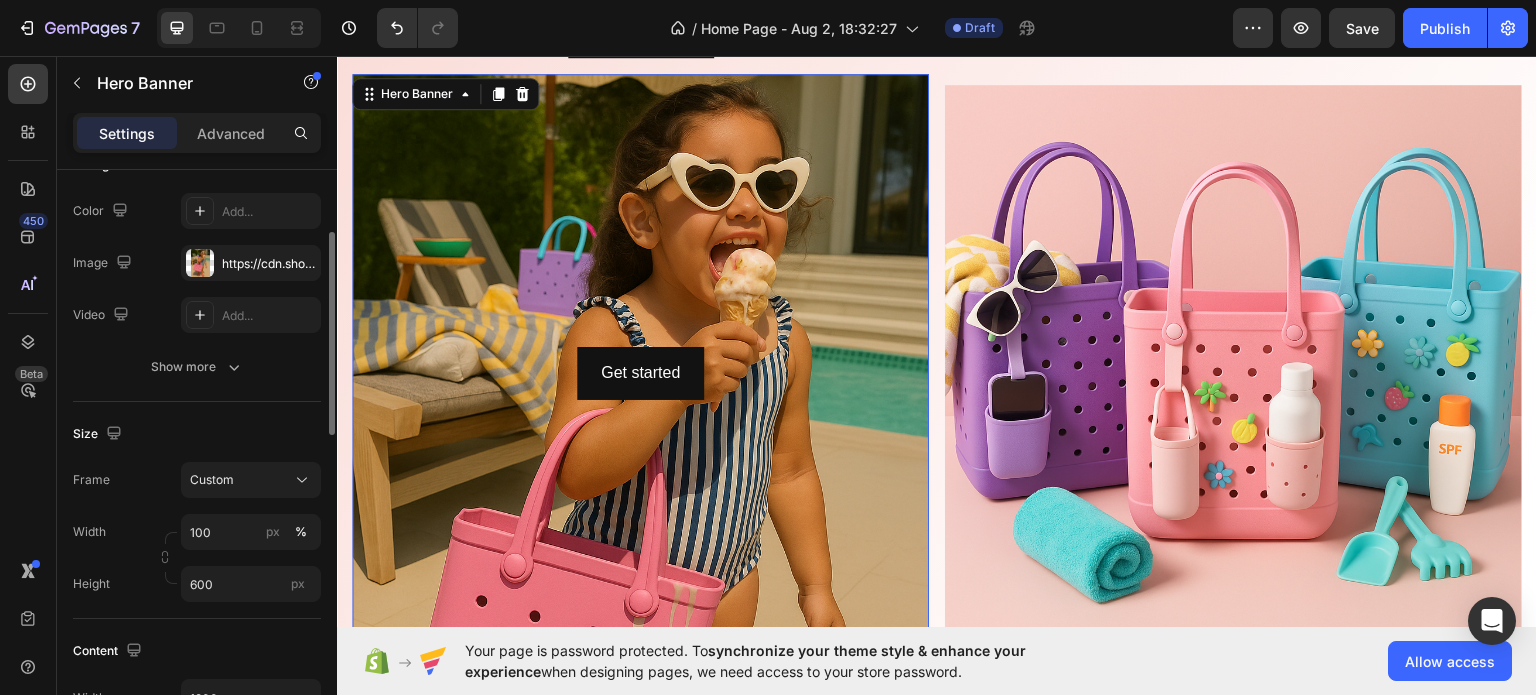 click on "Size" at bounding box center [197, 434] 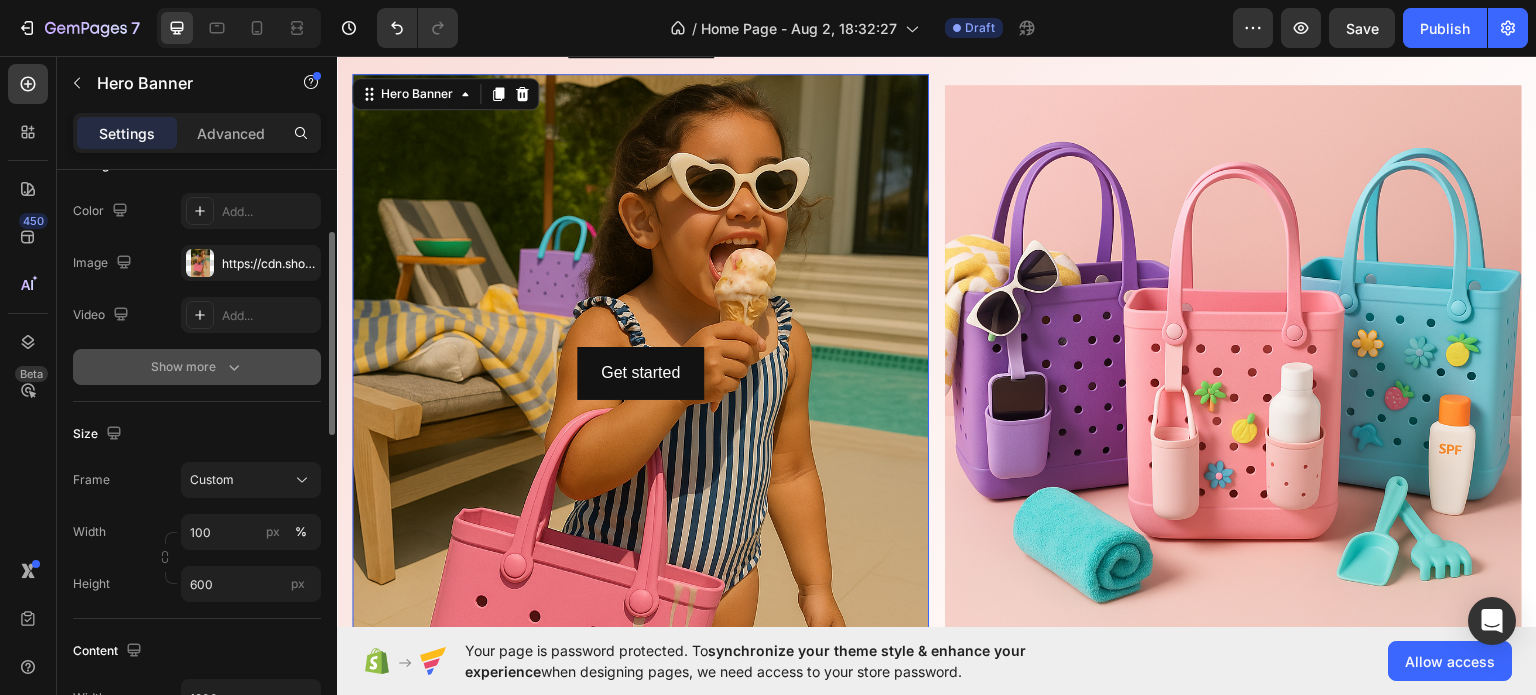 click 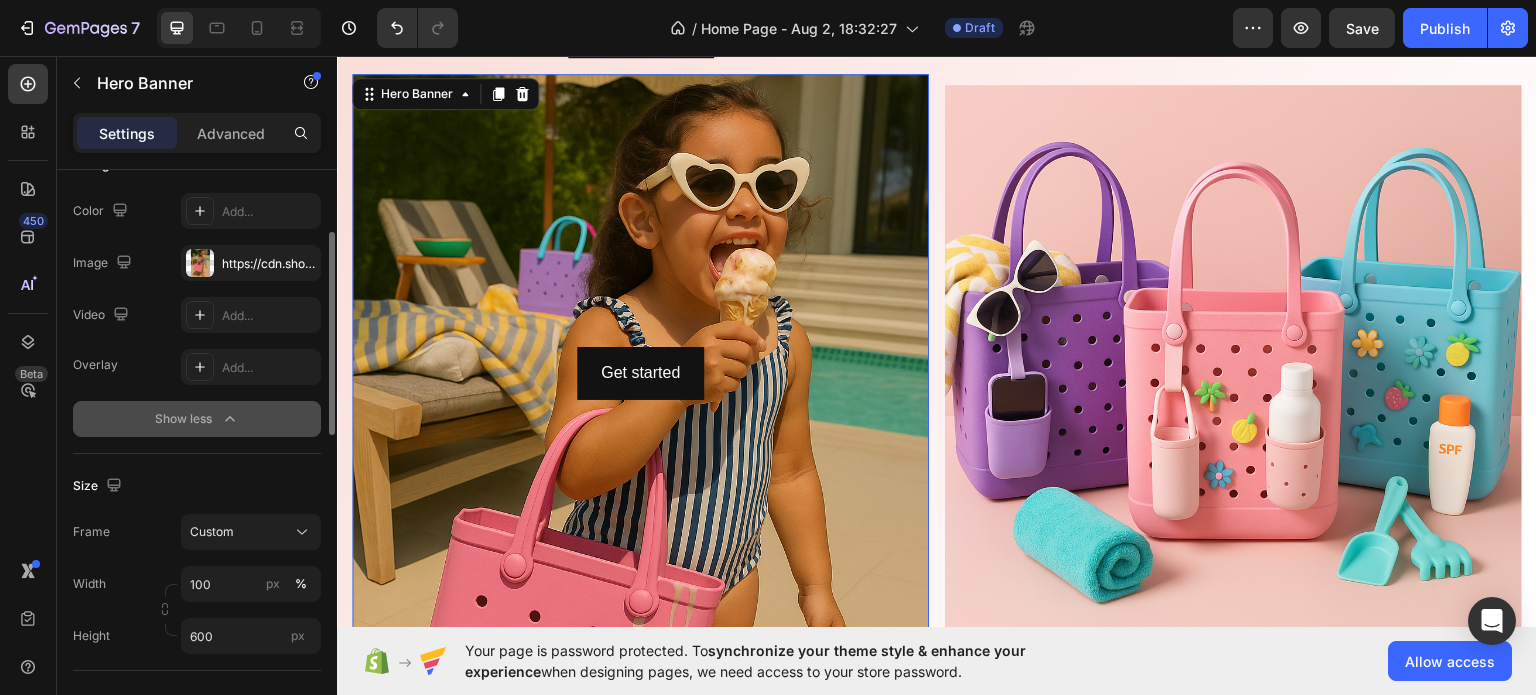 scroll, scrollTop: 0, scrollLeft: 0, axis: both 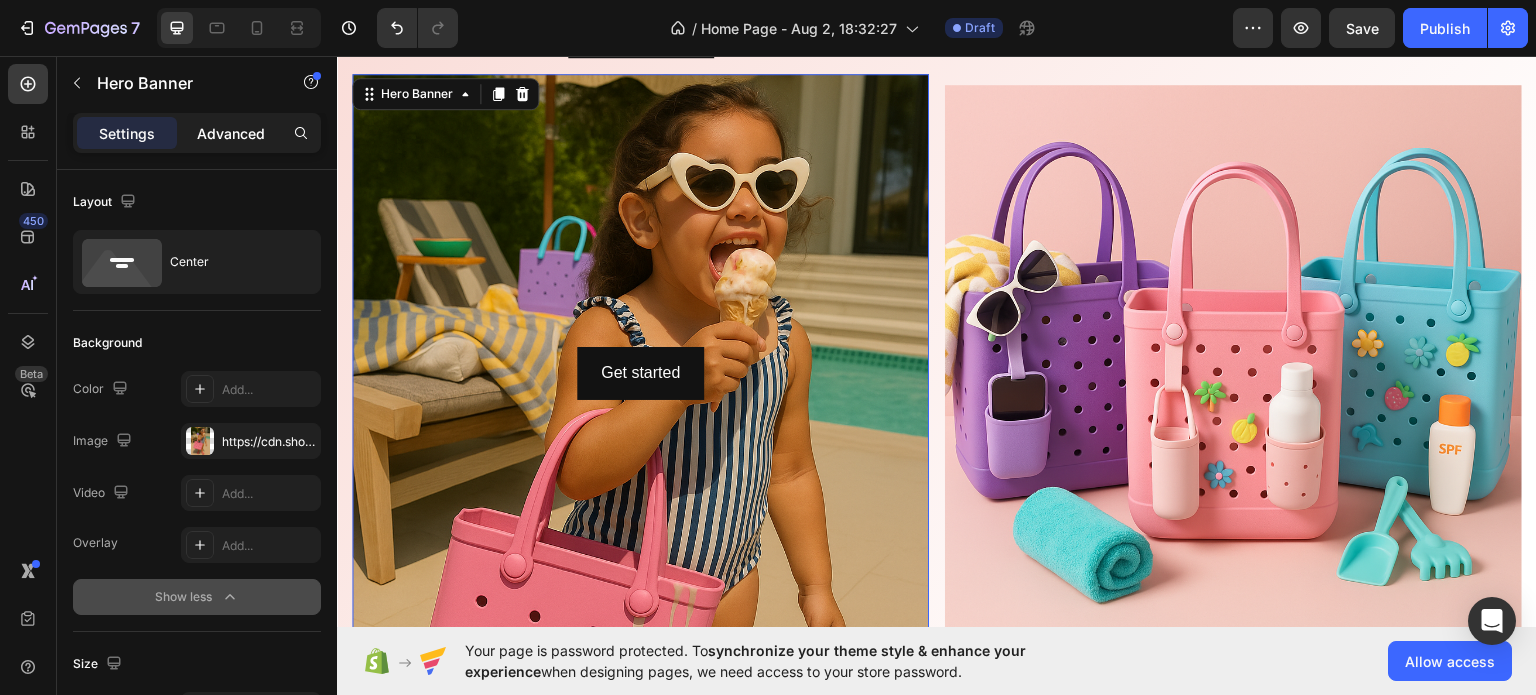 click on "Advanced" at bounding box center [231, 133] 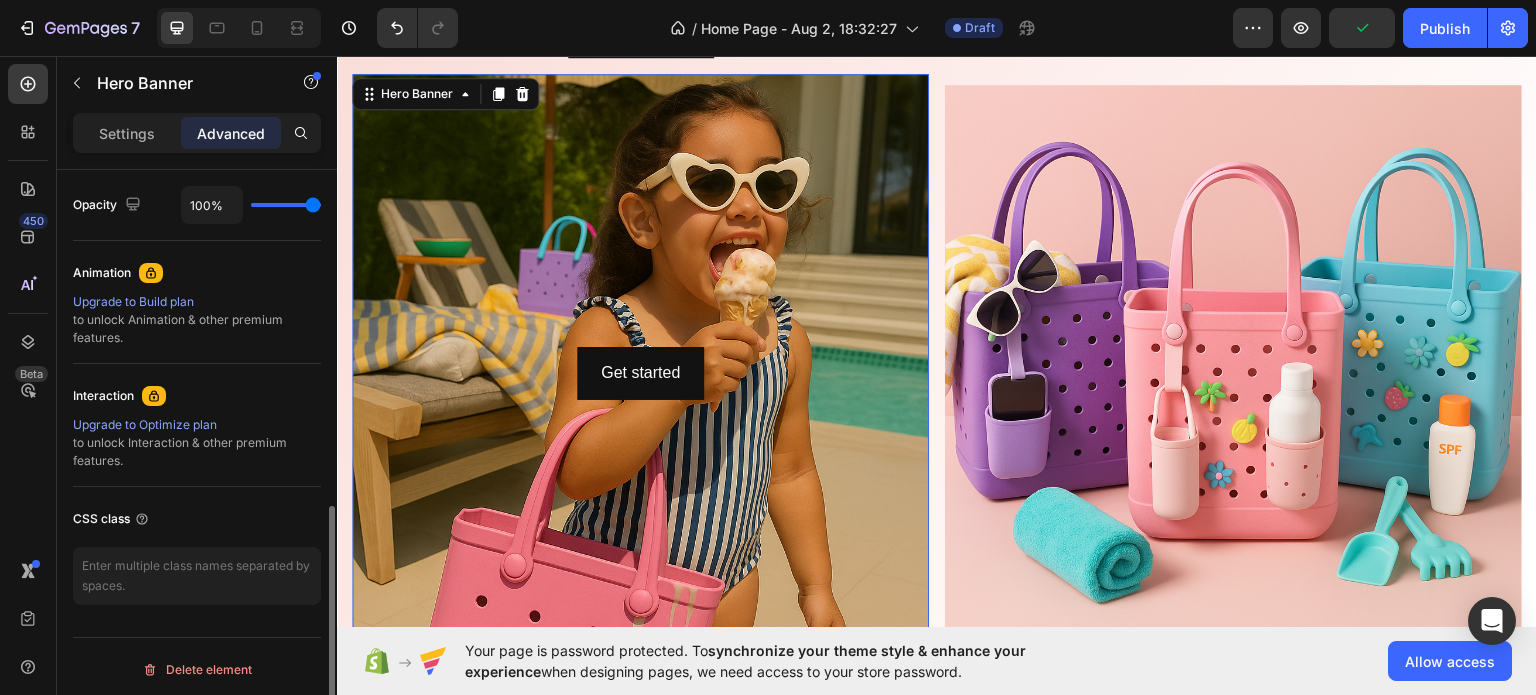 scroll, scrollTop: 600, scrollLeft: 0, axis: vertical 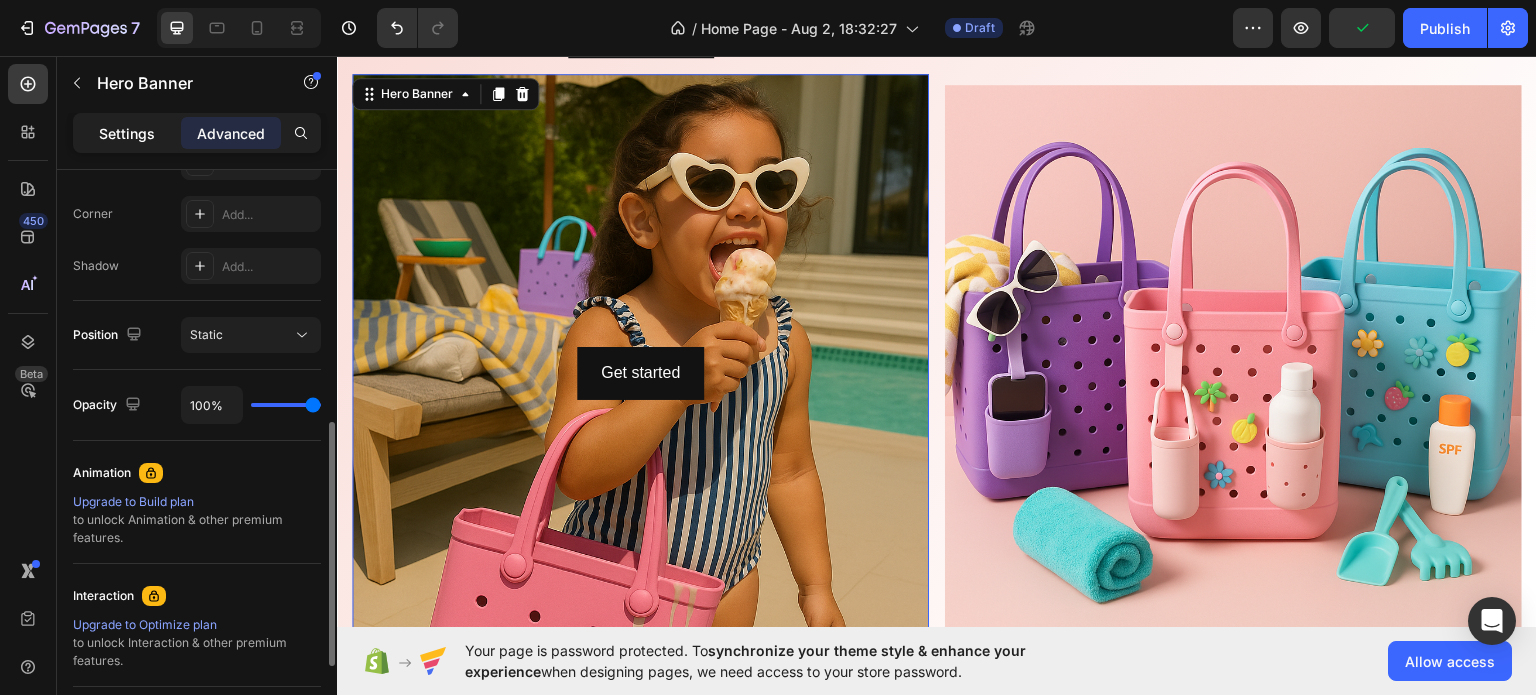 click on "Settings" 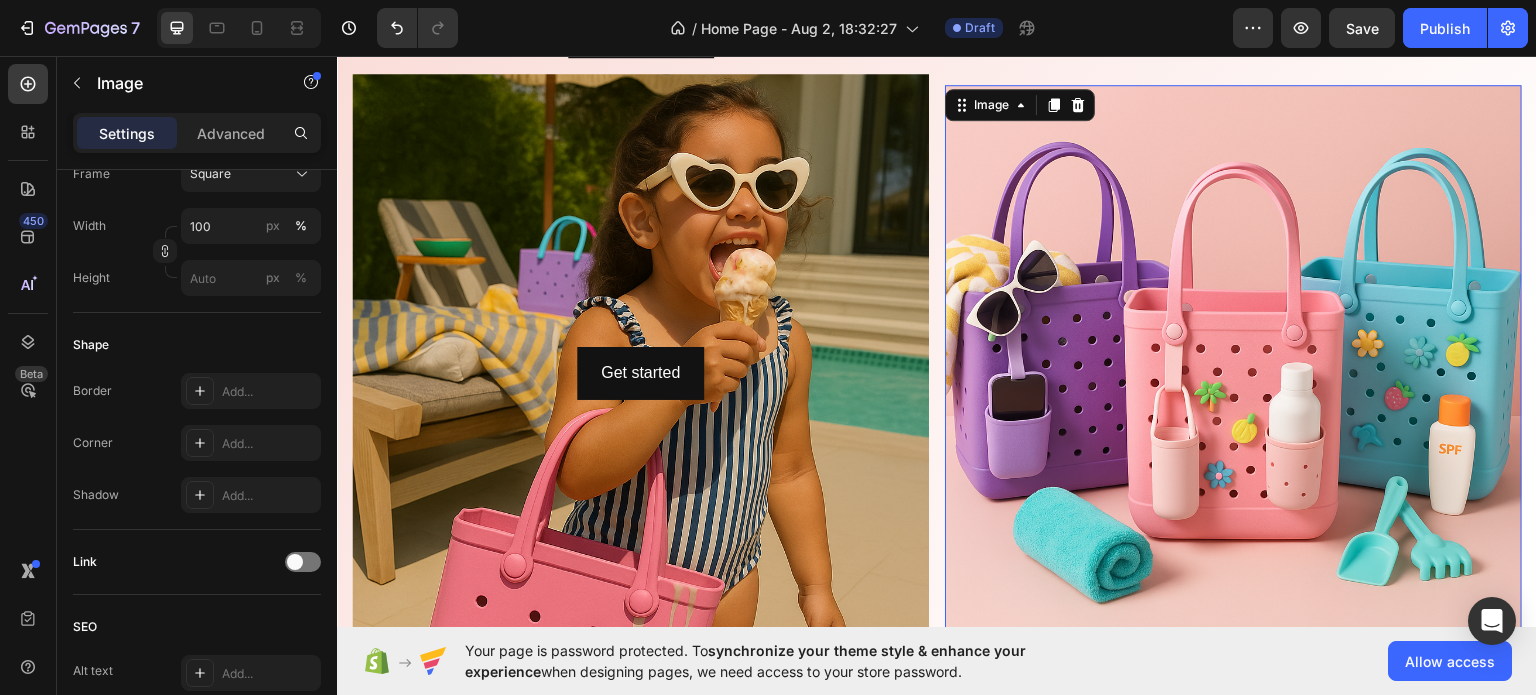 drag, startPoint x: 1070, startPoint y: 345, endPoint x: 1070, endPoint y: 363, distance: 18 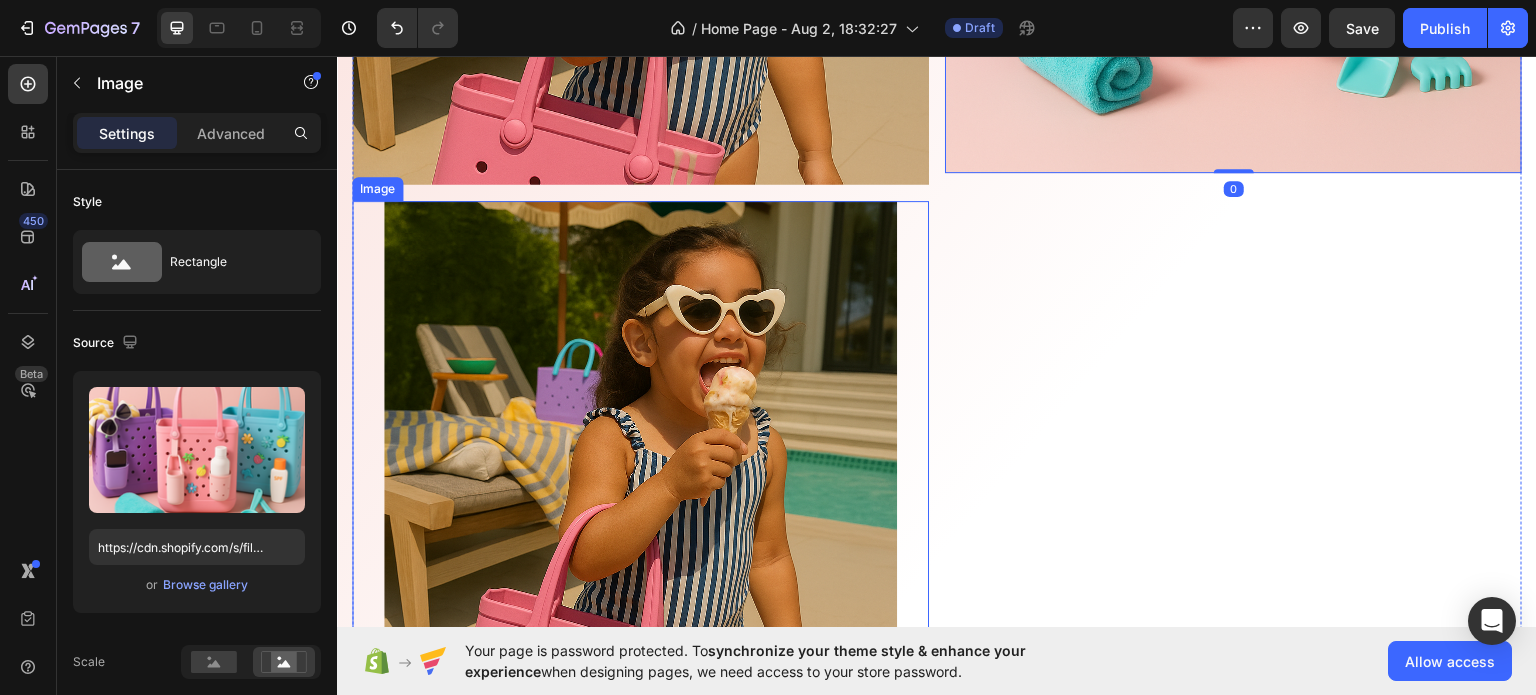 scroll, scrollTop: 2334, scrollLeft: 0, axis: vertical 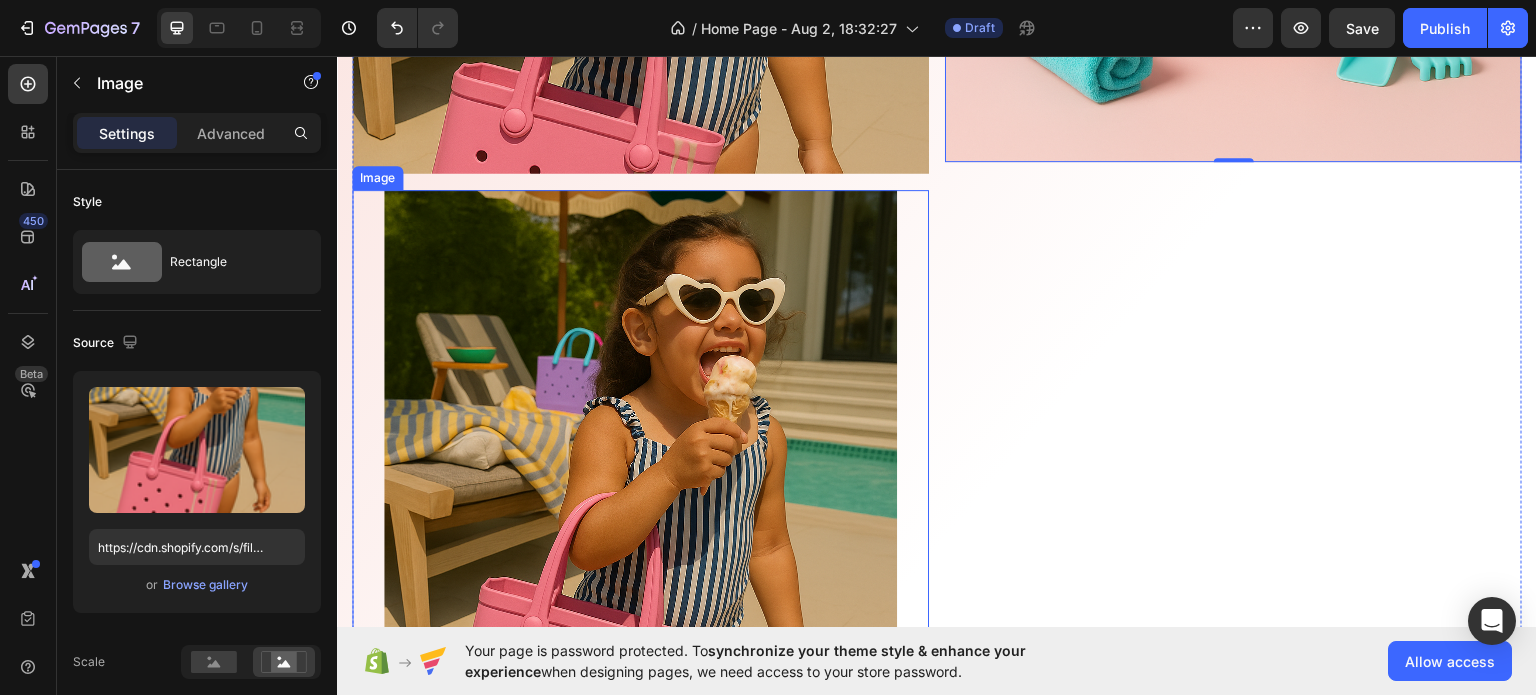 click at bounding box center (640, 573) 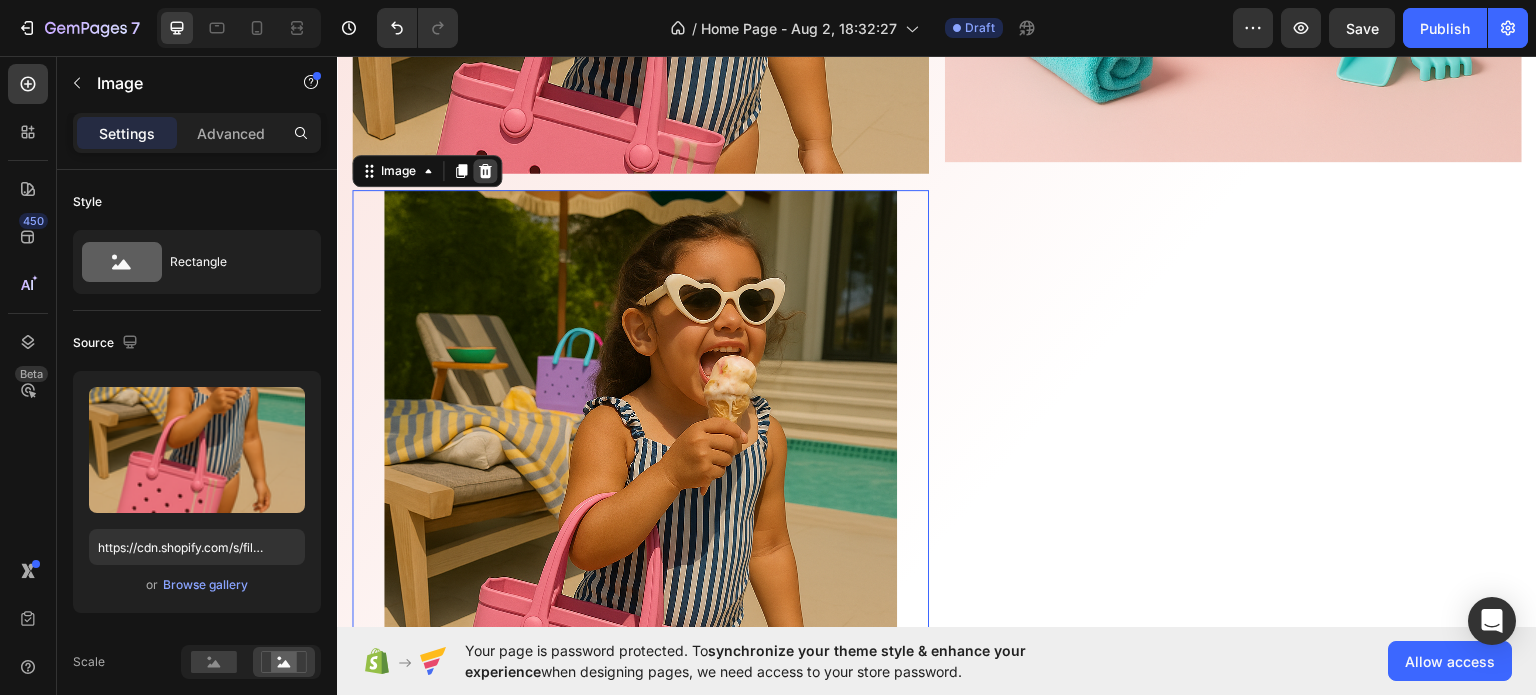 click at bounding box center (485, 170) 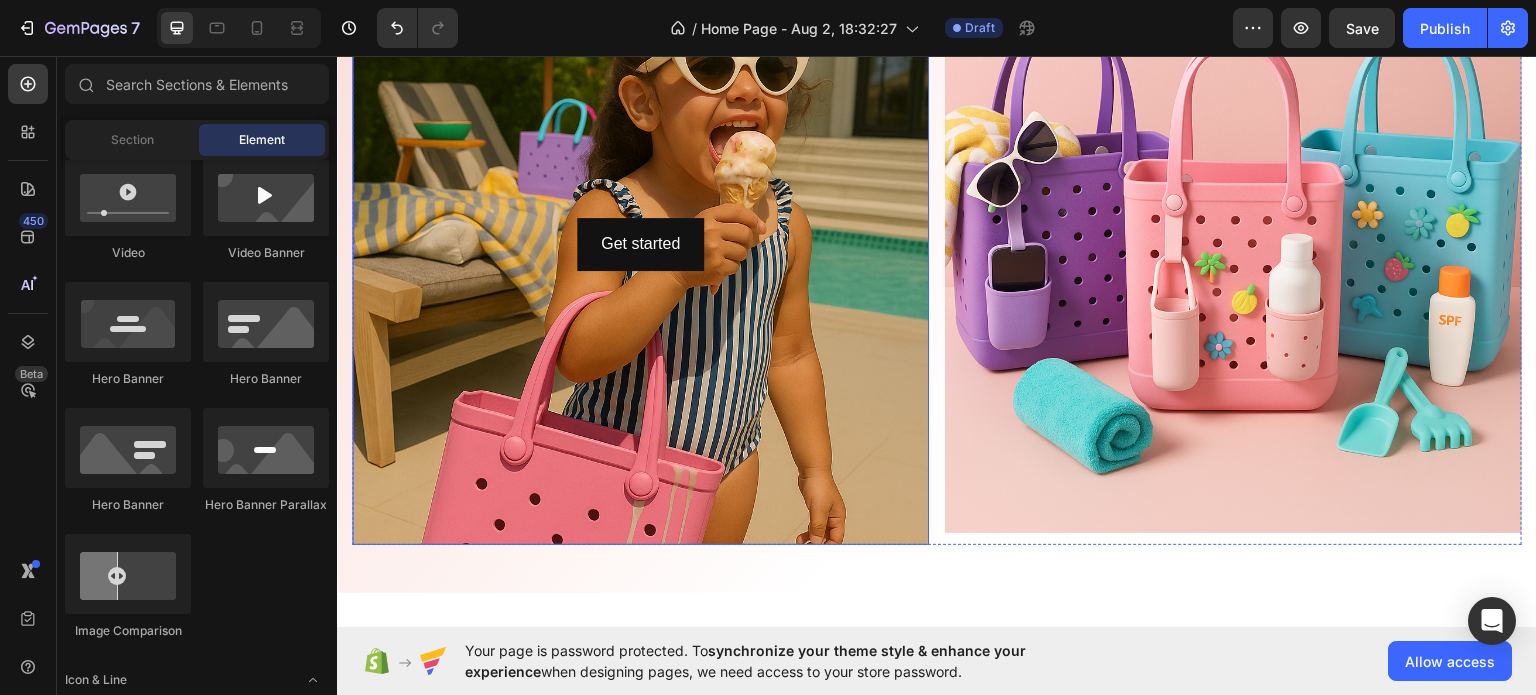 scroll, scrollTop: 1934, scrollLeft: 0, axis: vertical 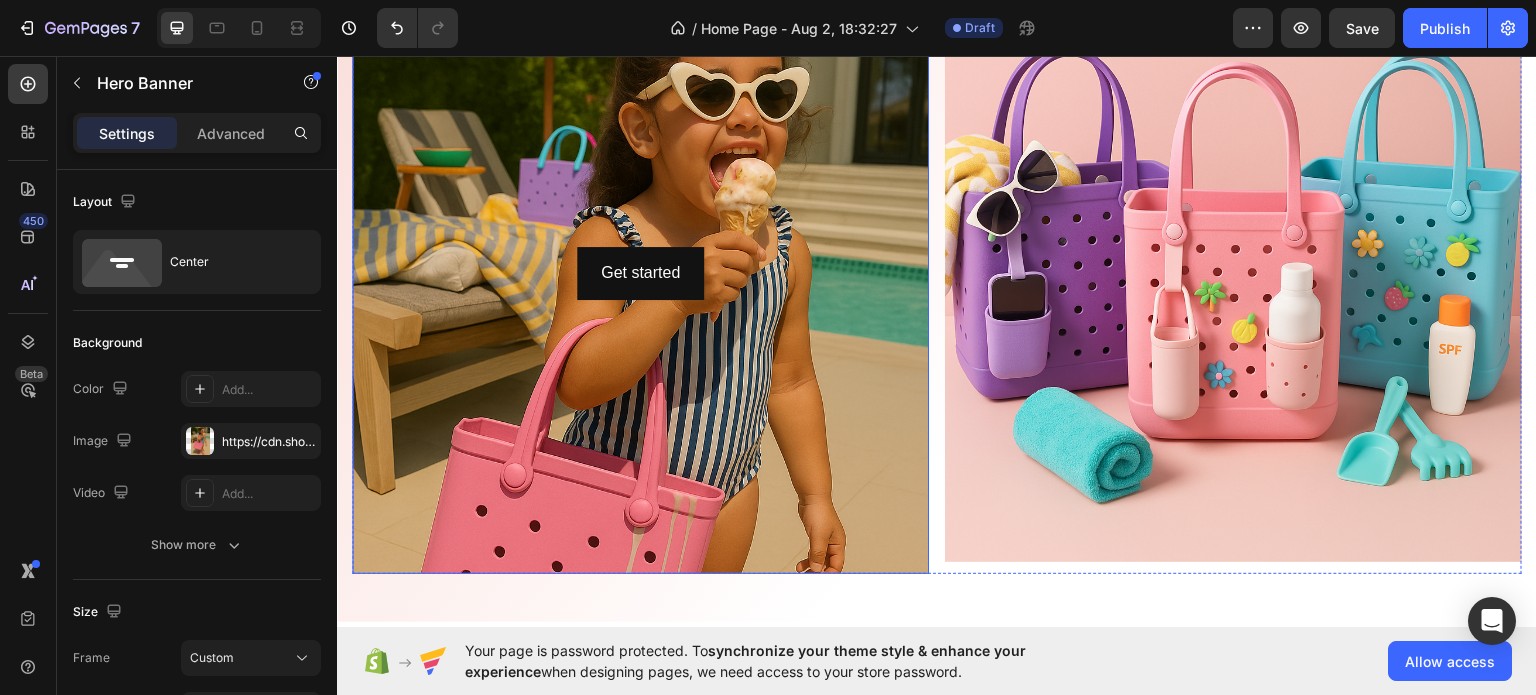 click at bounding box center (640, 413) 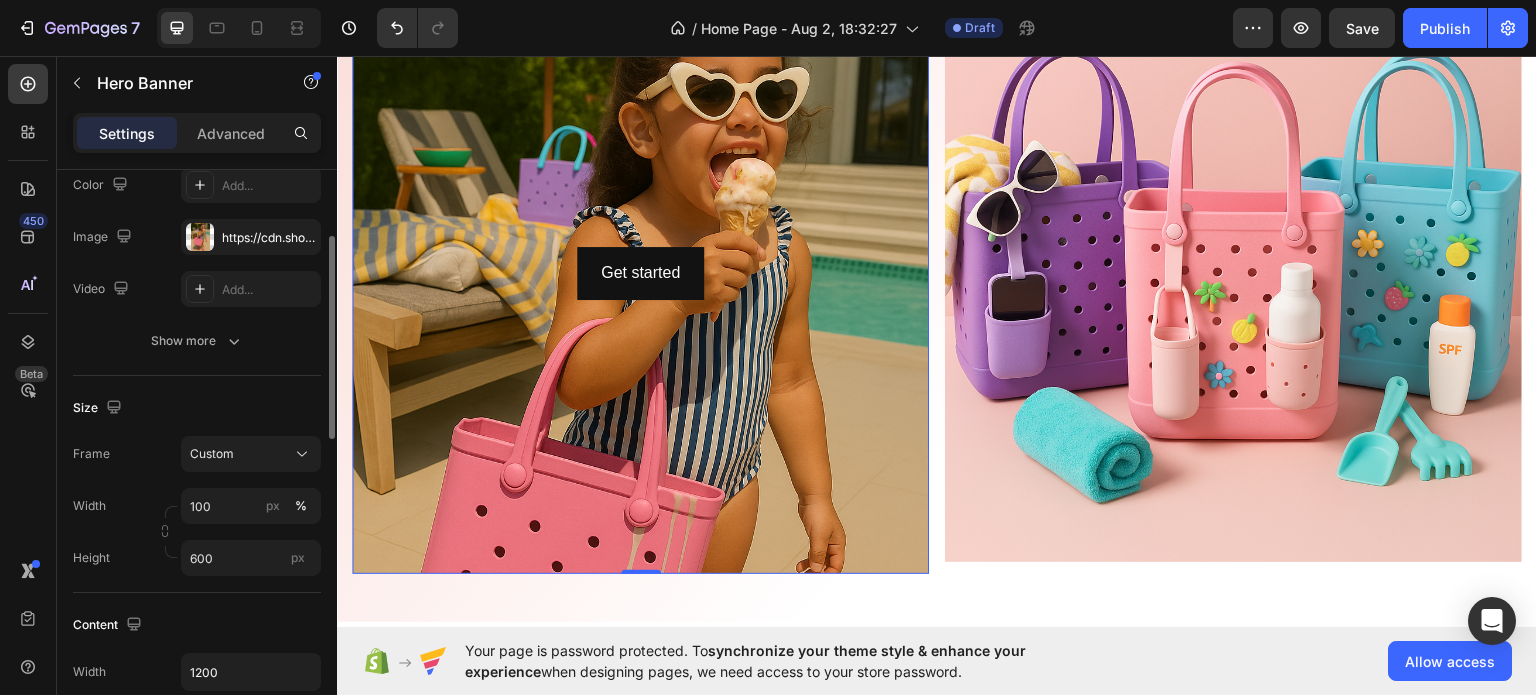 scroll, scrollTop: 208, scrollLeft: 0, axis: vertical 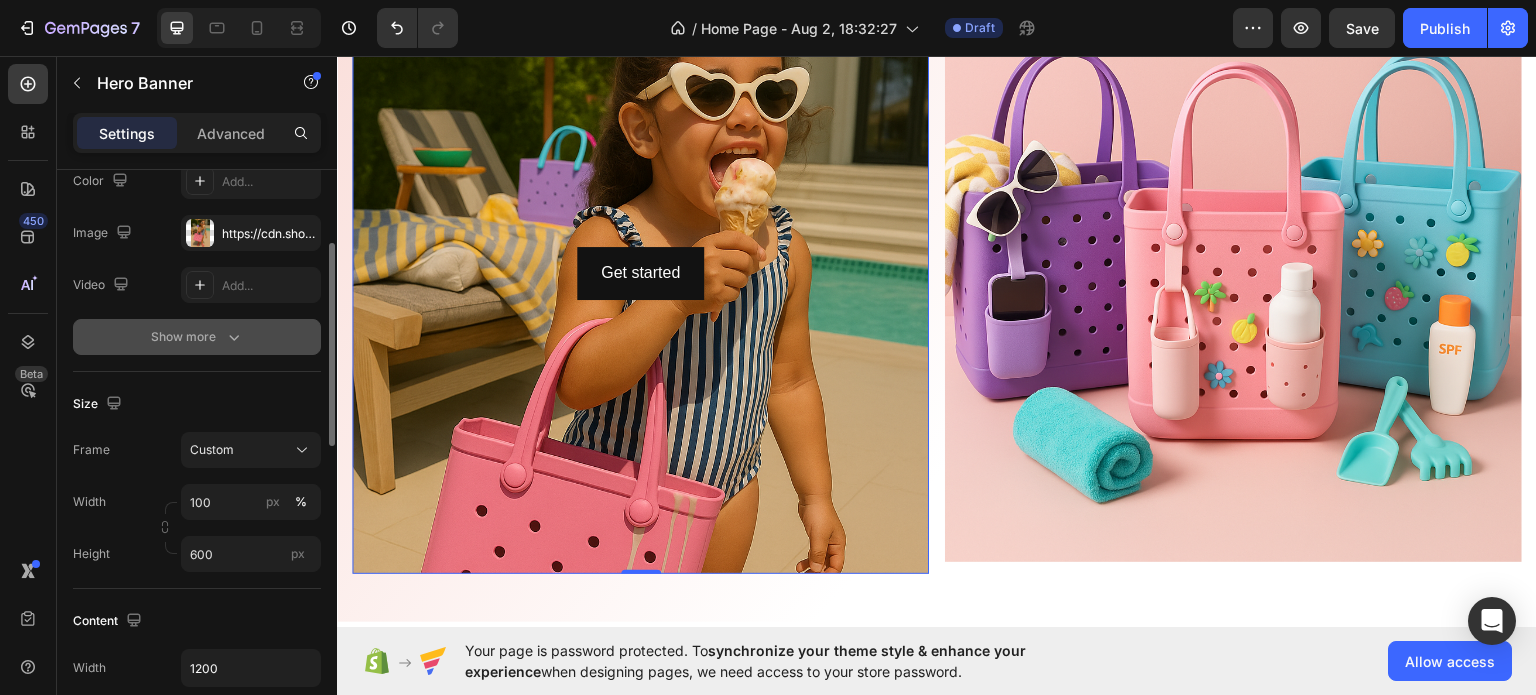 click on "Show more" at bounding box center (197, 337) 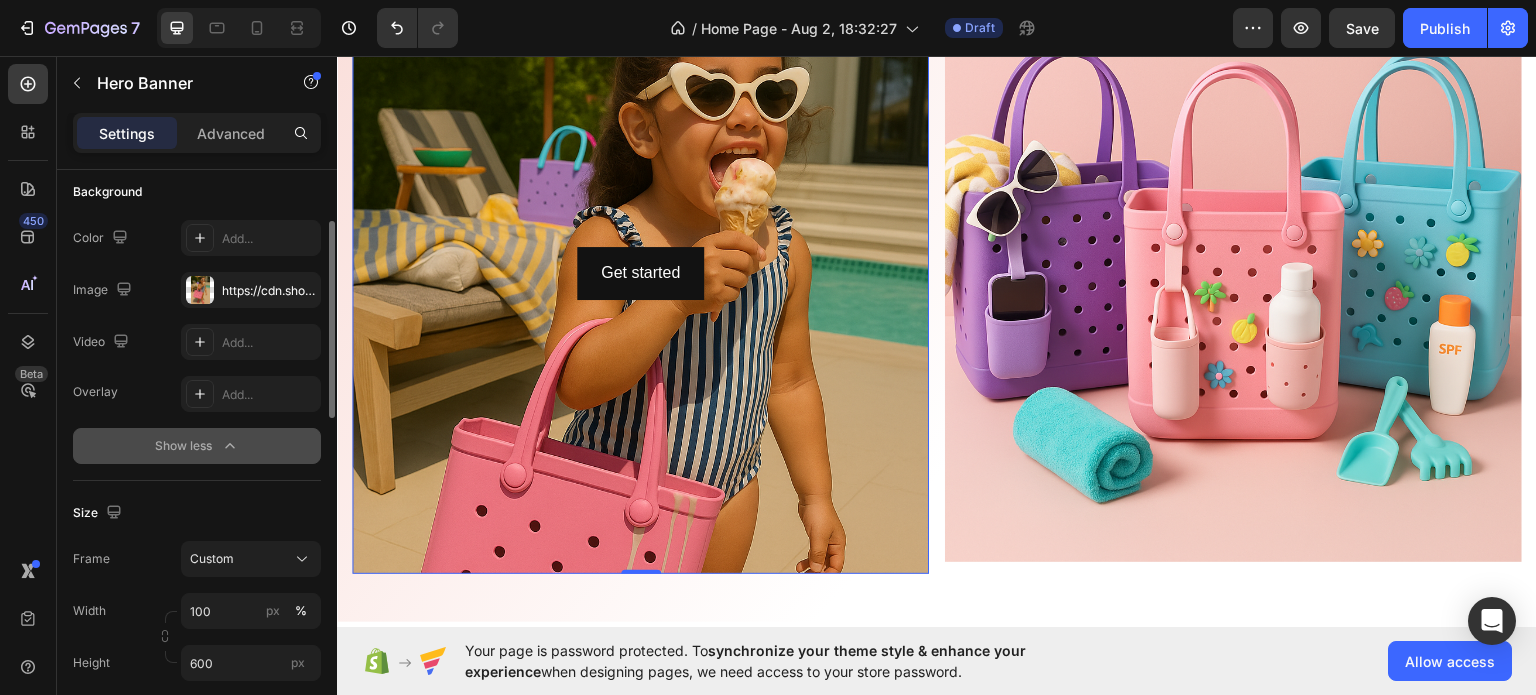 scroll, scrollTop: 148, scrollLeft: 0, axis: vertical 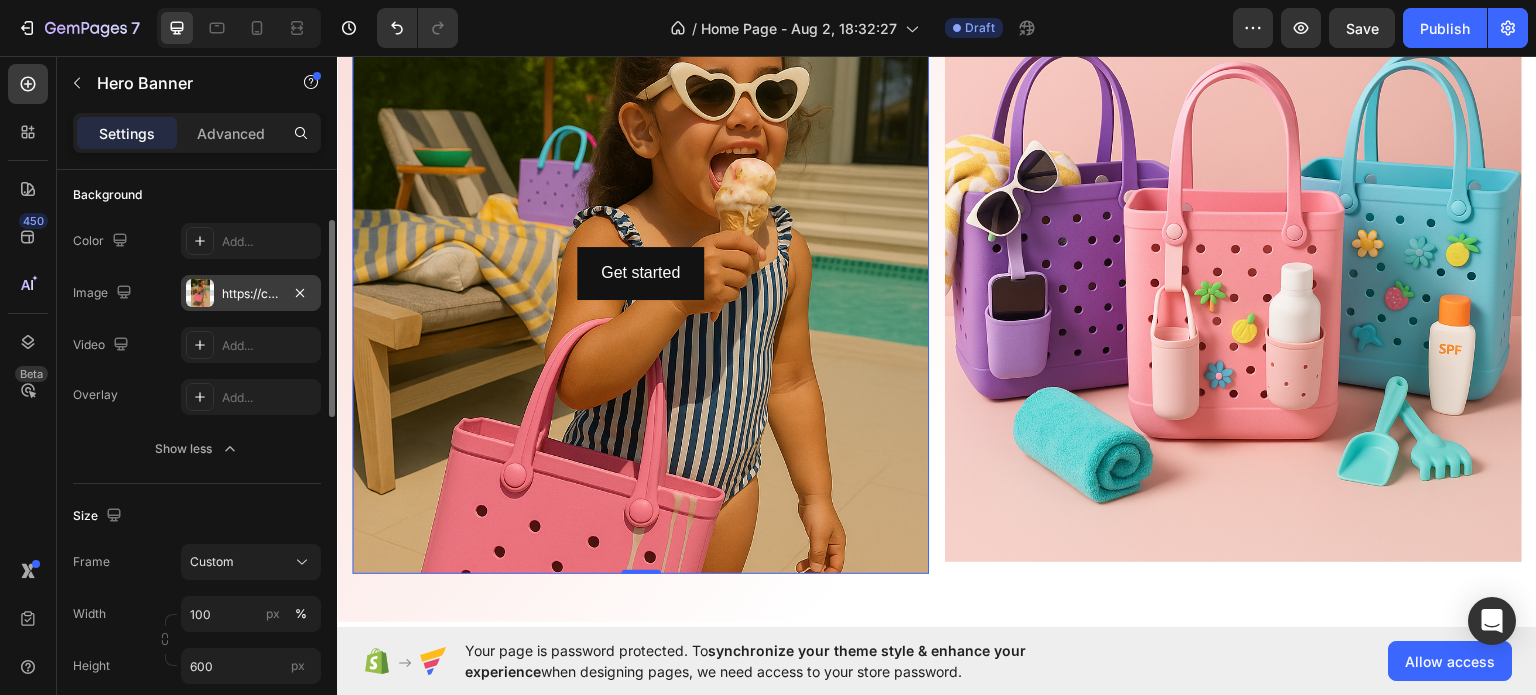 click on "https://cdn.shopify.com/s/files/1/0969/7240/7109/files/gempages_578074636697207484-e552457b-6e78-4e0c-94d0-318dda66e975.png" at bounding box center (251, 294) 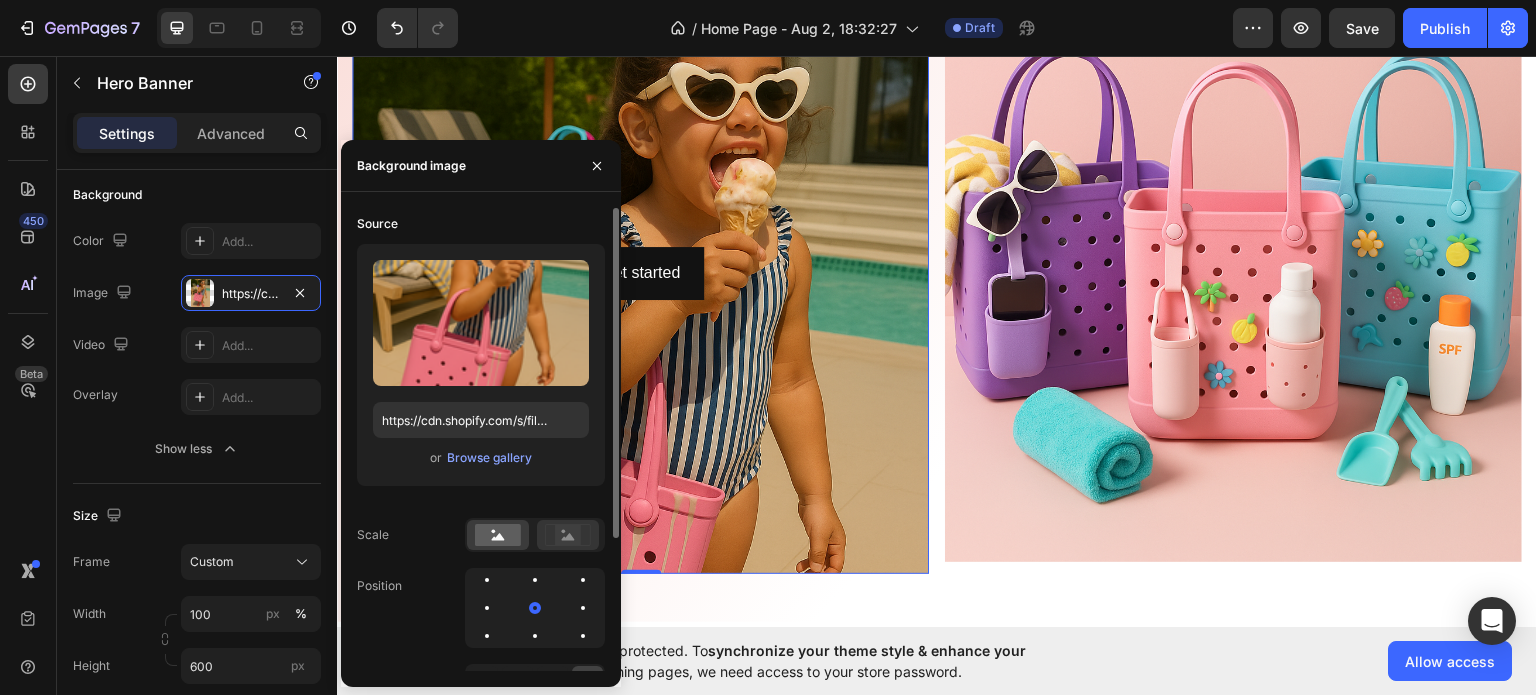 click 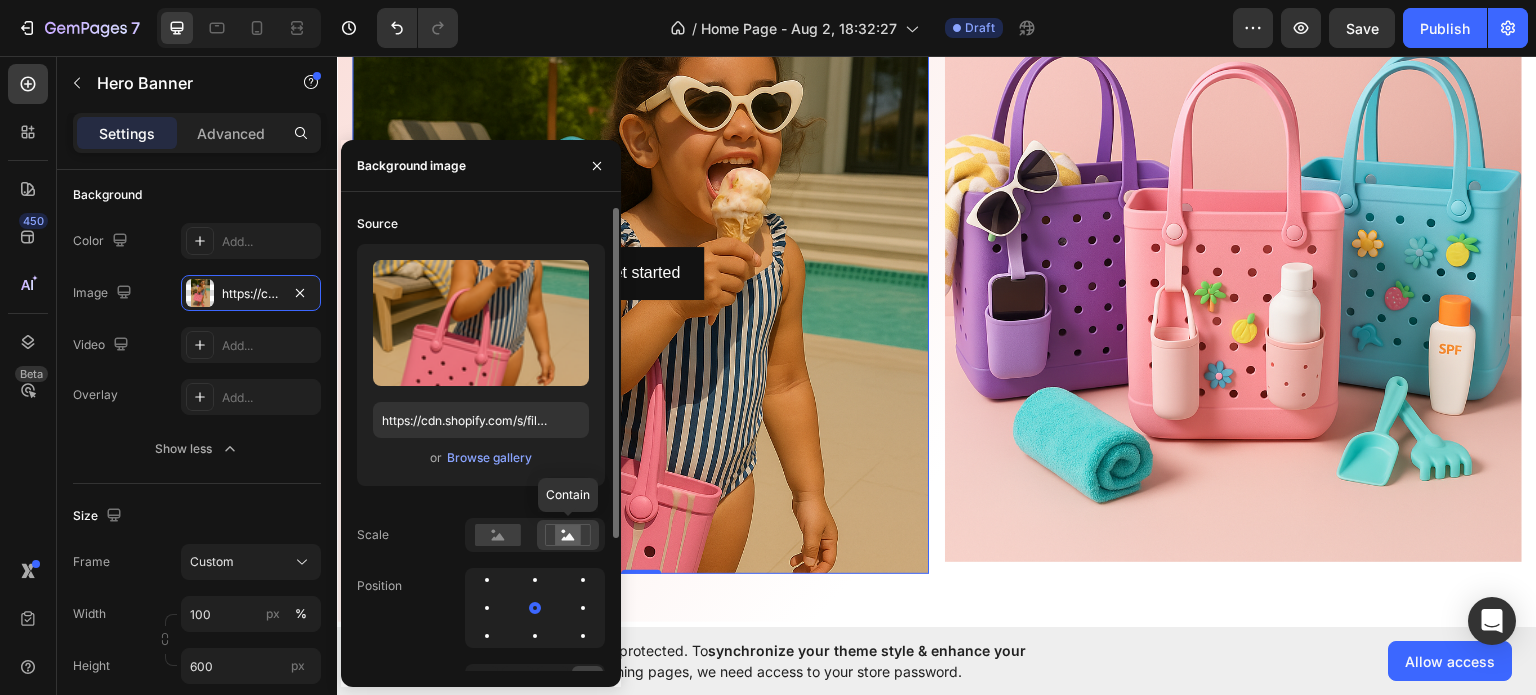 click 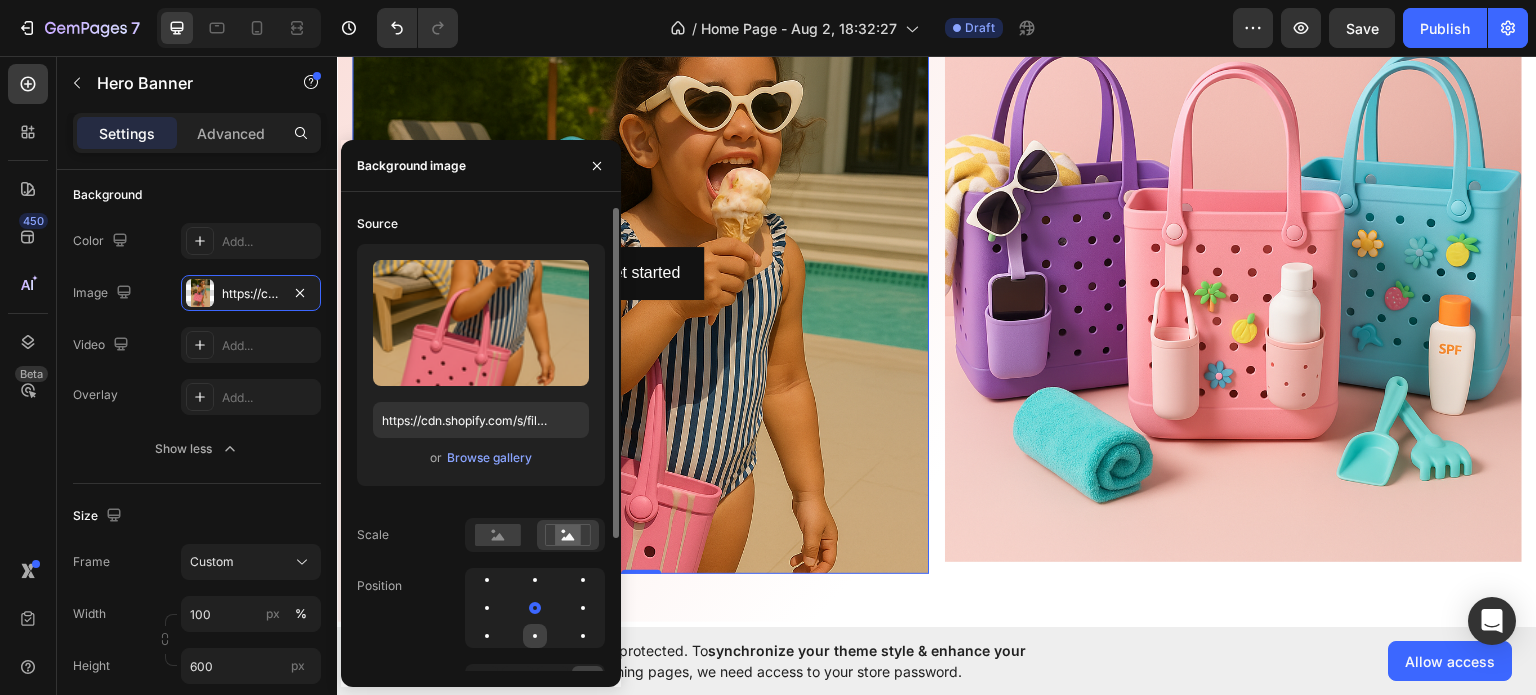 click 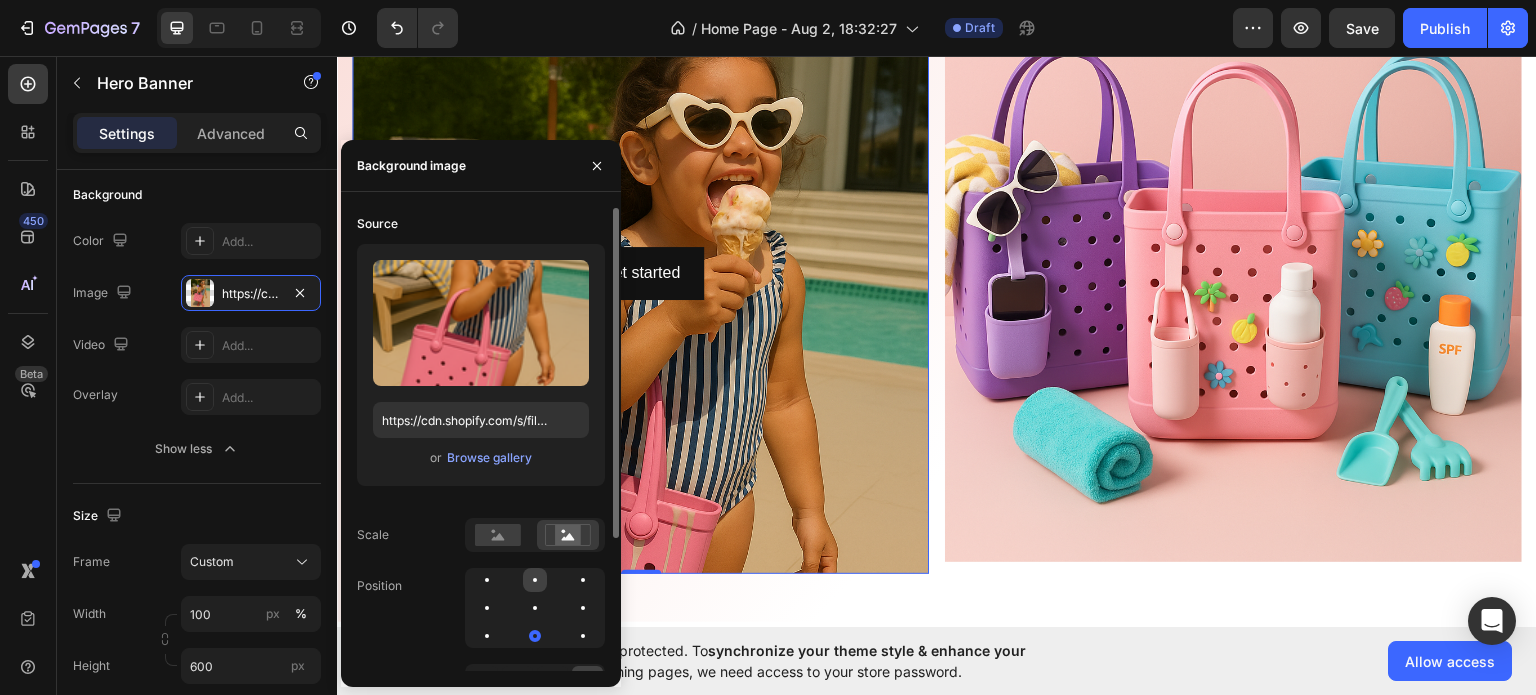 click 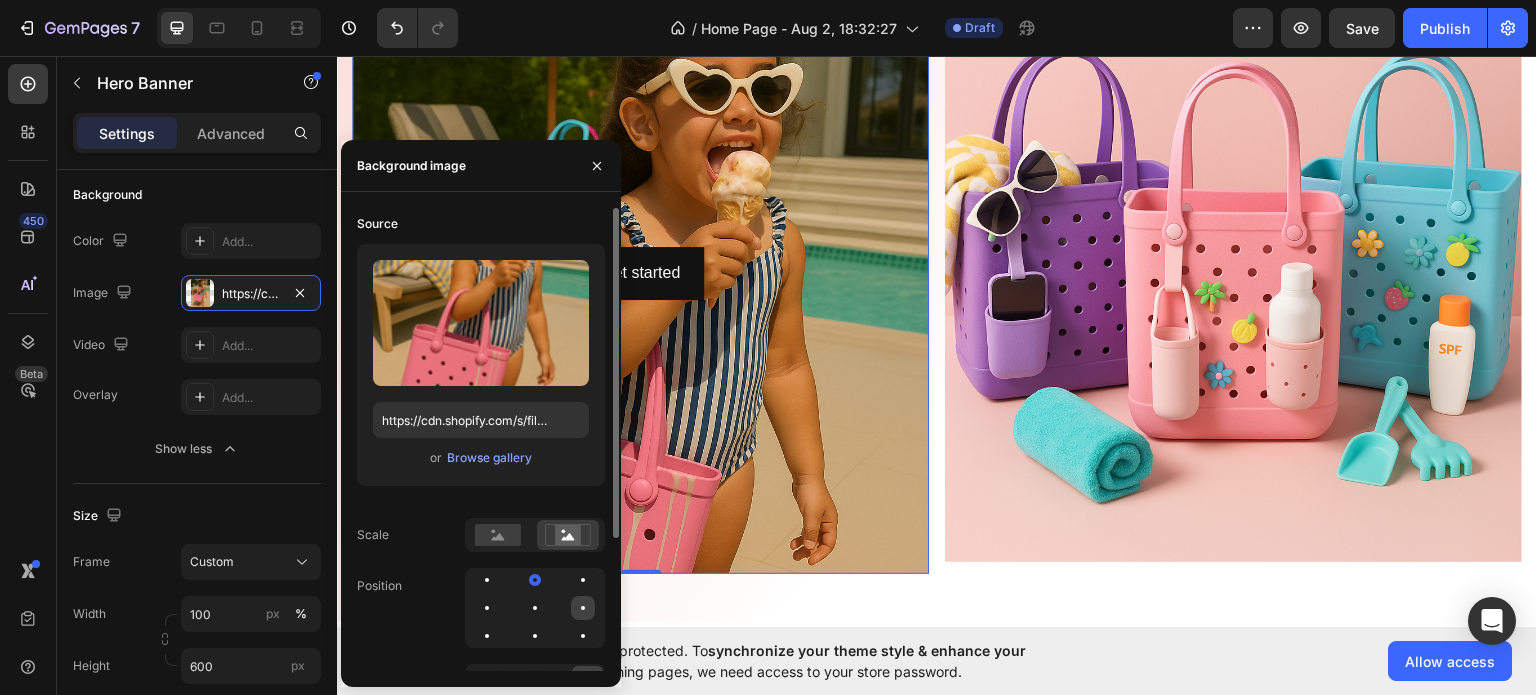 click 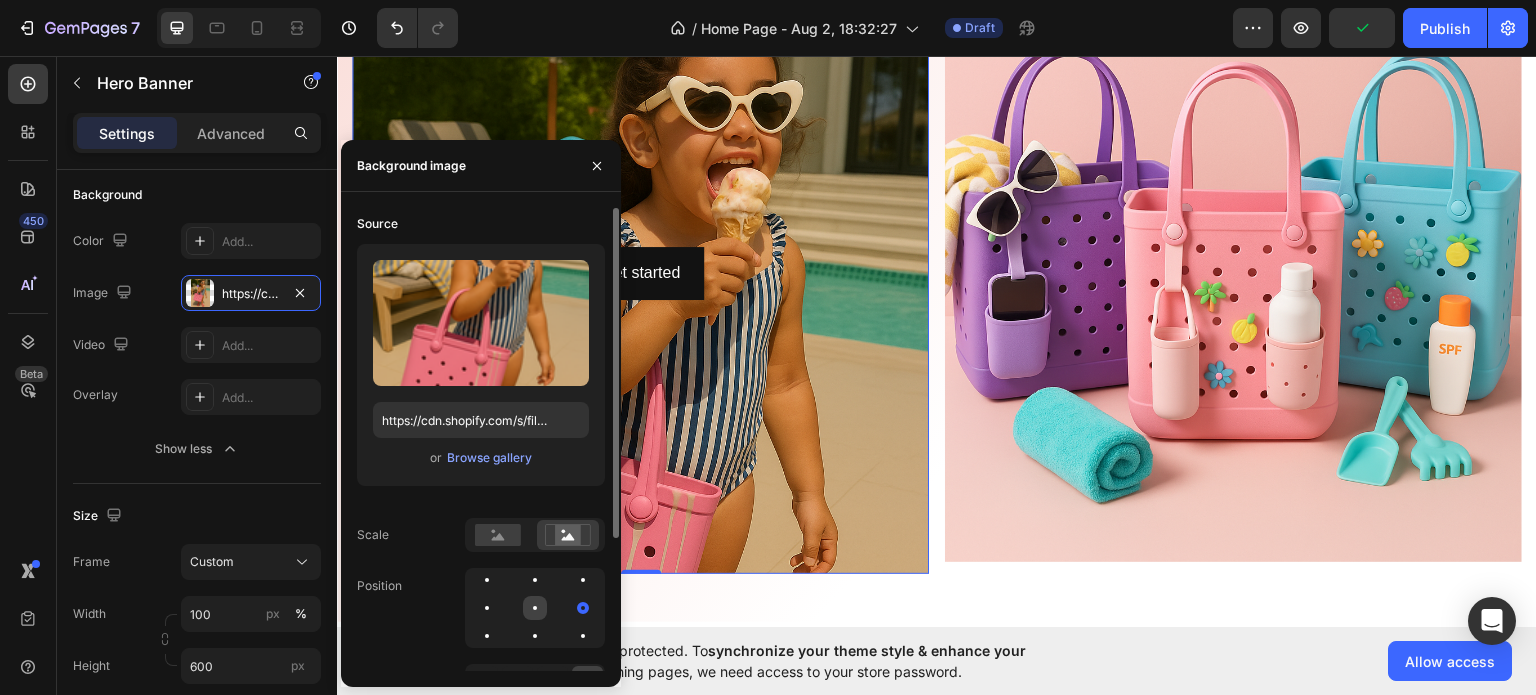 click at bounding box center (535, 608) 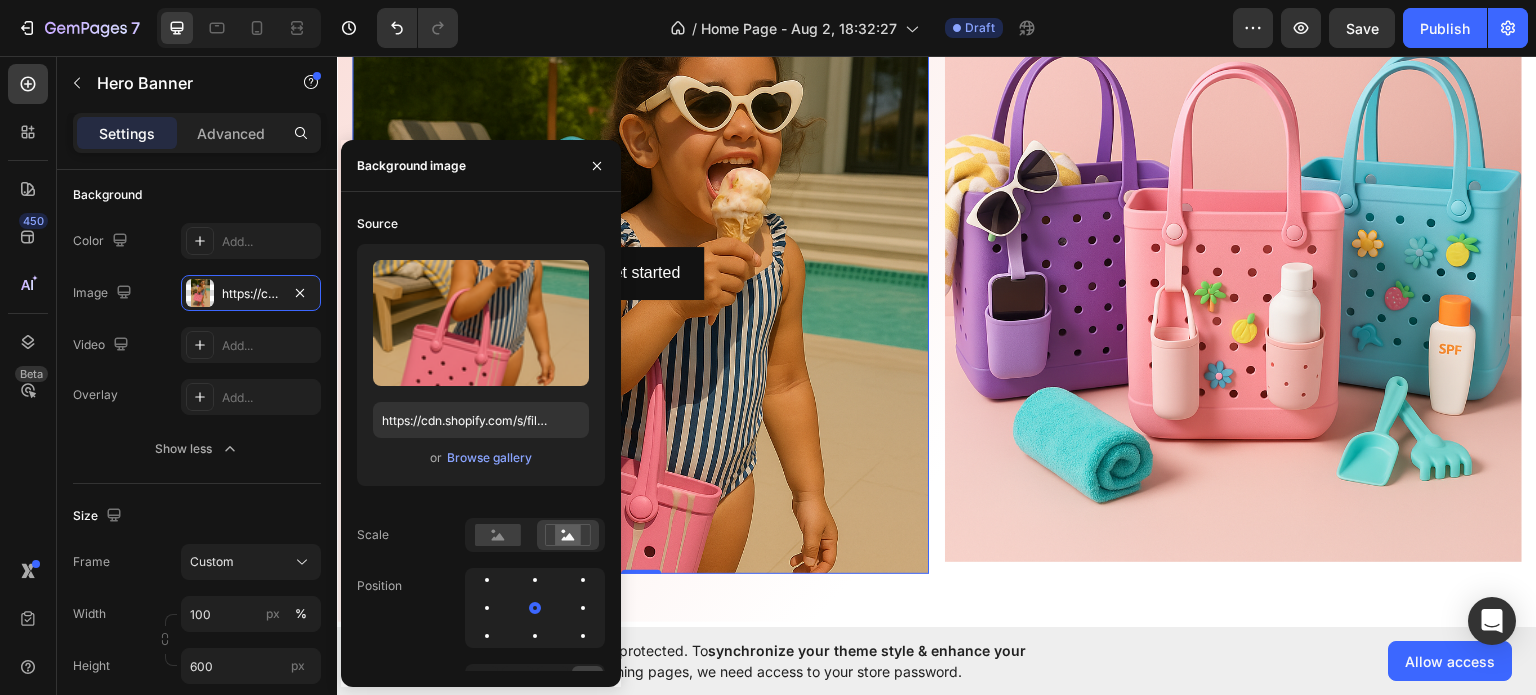 click at bounding box center (640, 413) 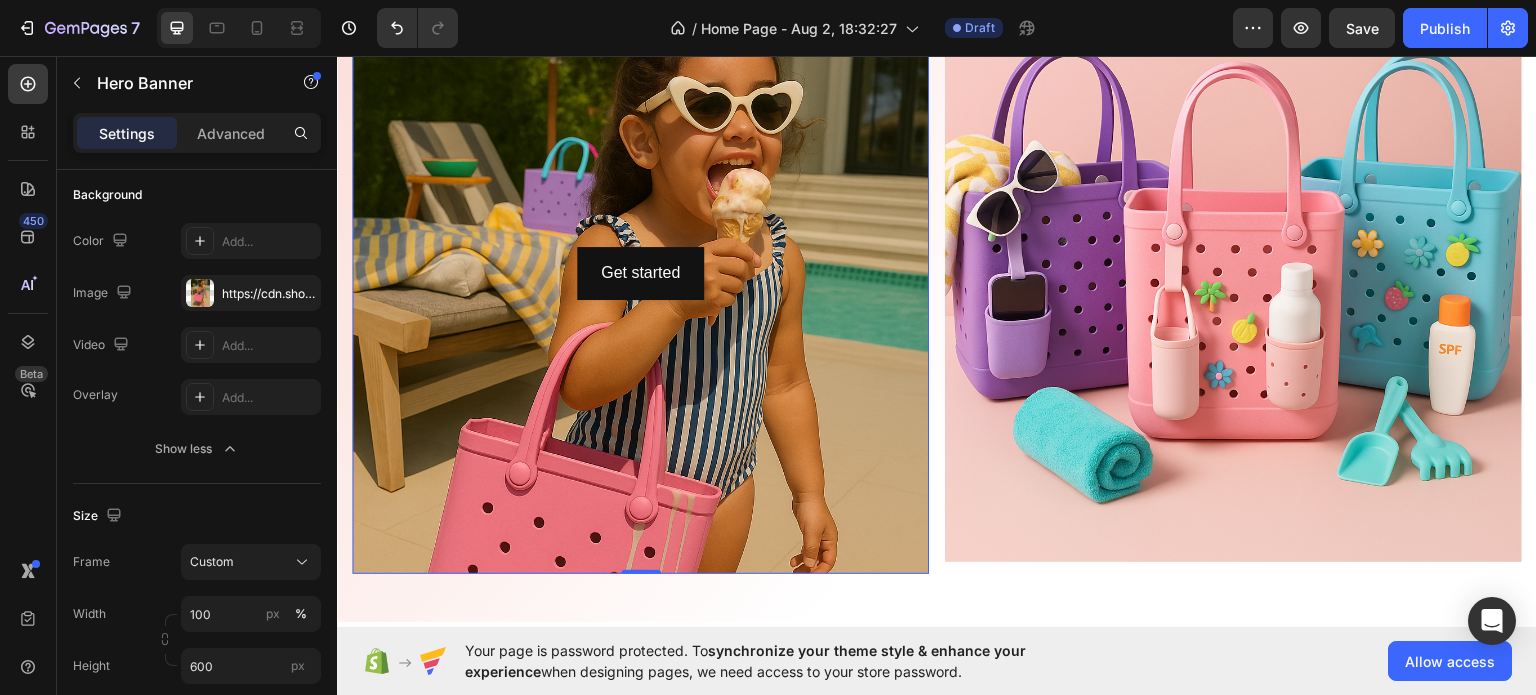 scroll, scrollTop: 1734, scrollLeft: 0, axis: vertical 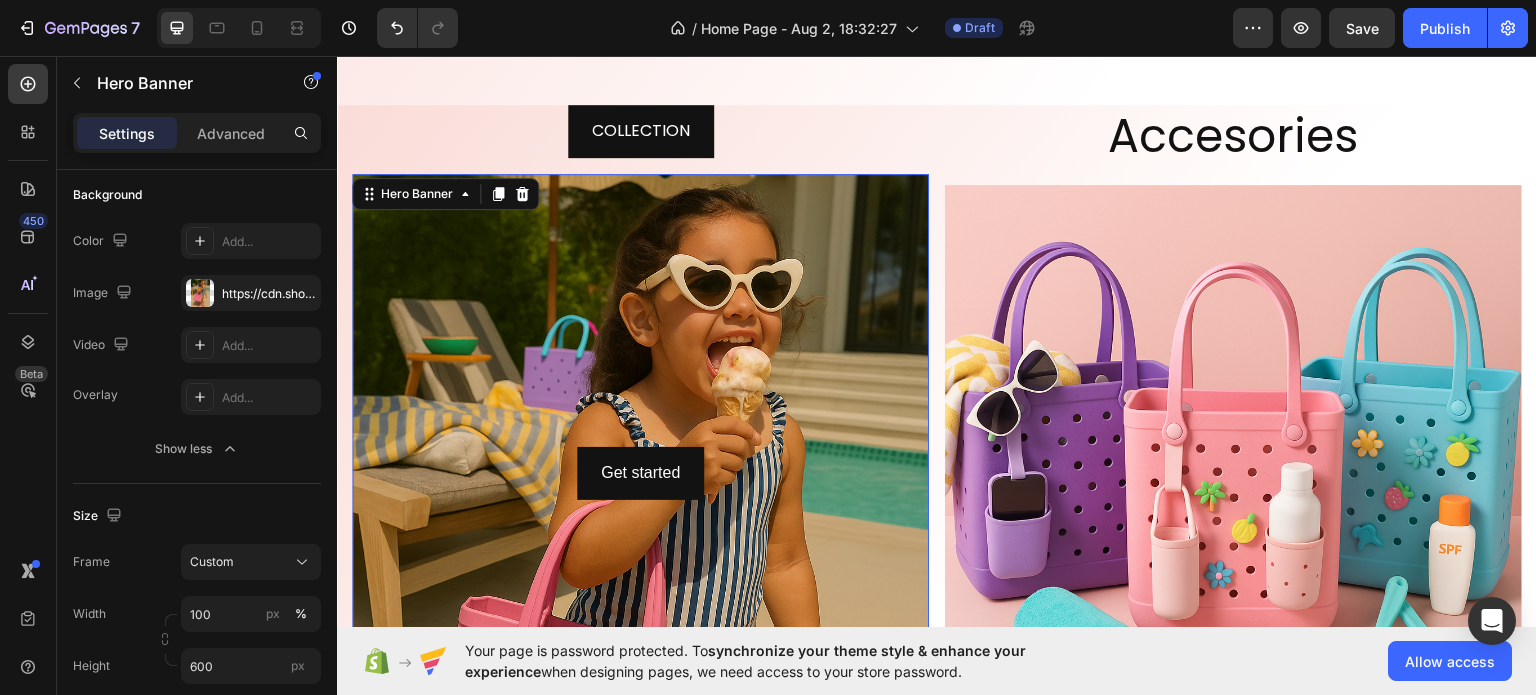 click at bounding box center (640, 592) 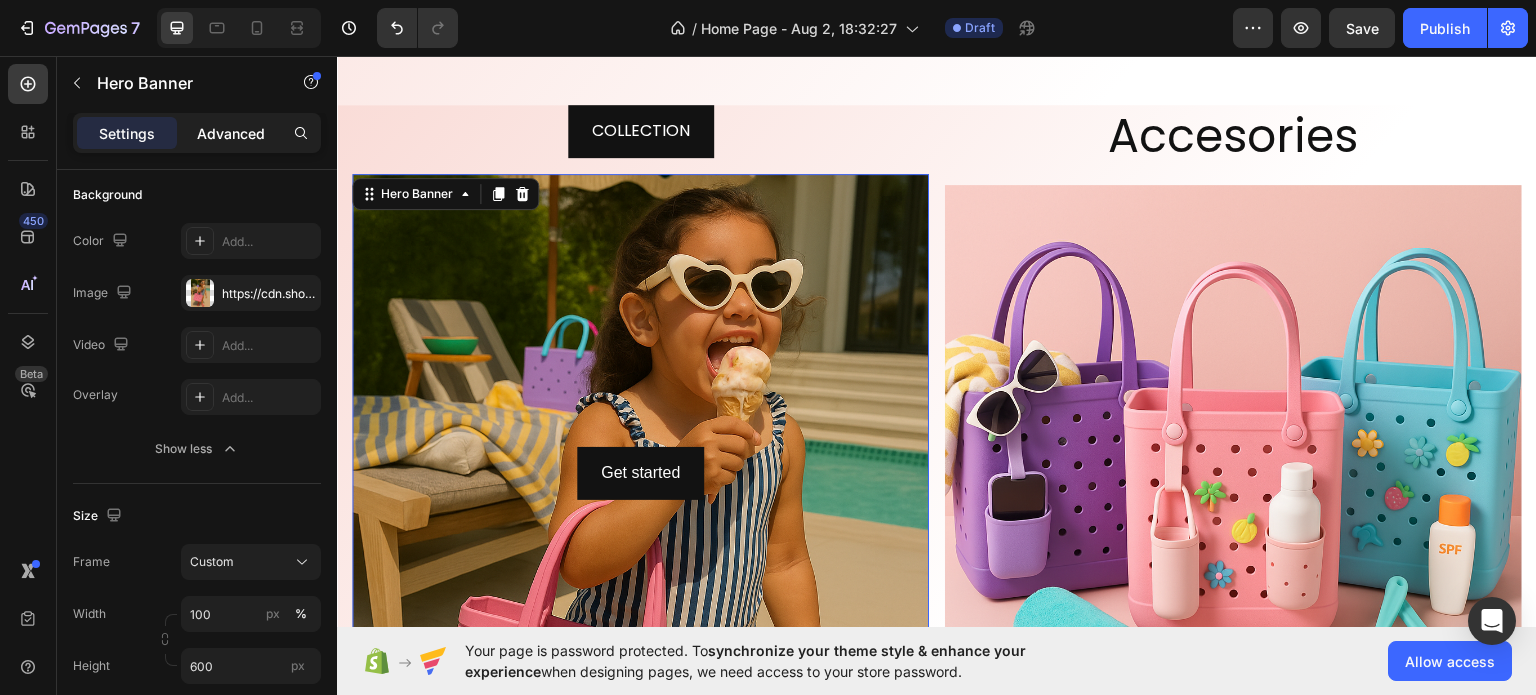 click on "Advanced" at bounding box center [231, 133] 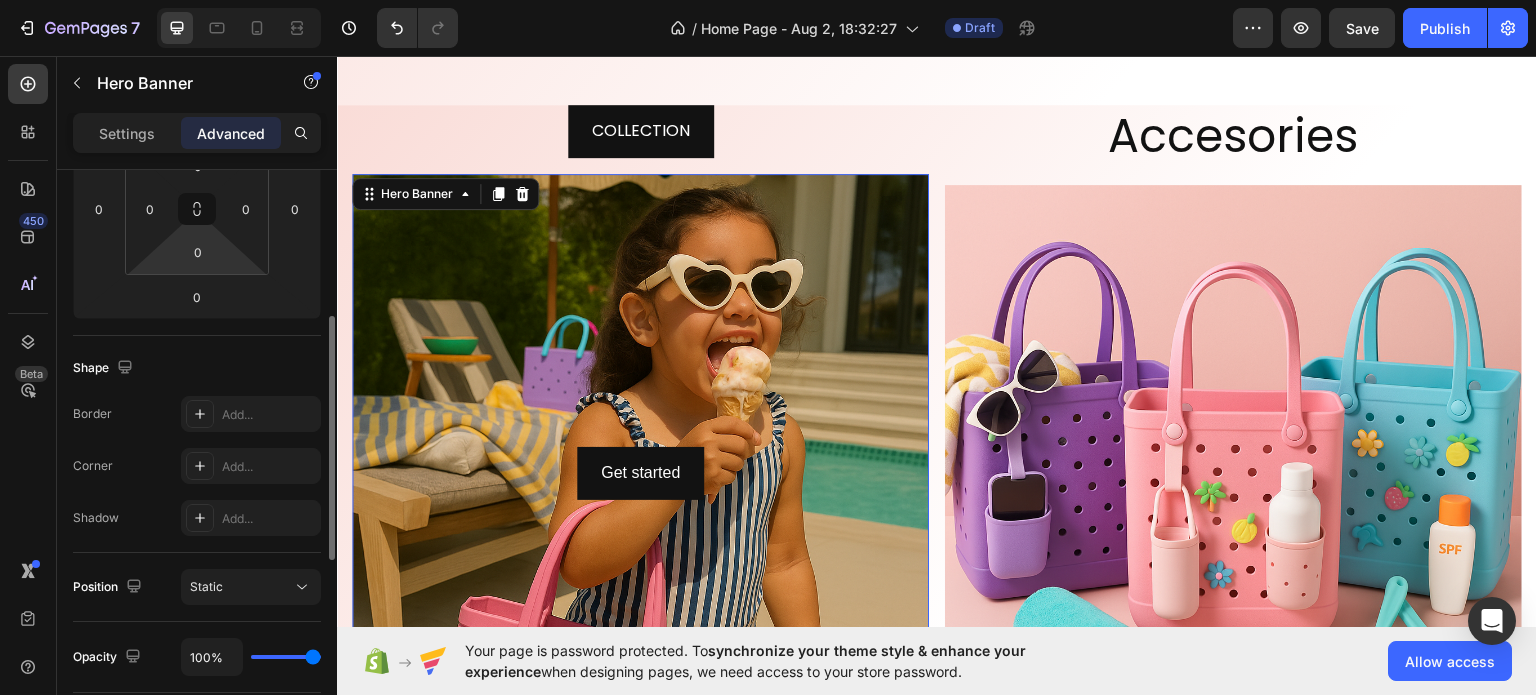 scroll, scrollTop: 448, scrollLeft: 0, axis: vertical 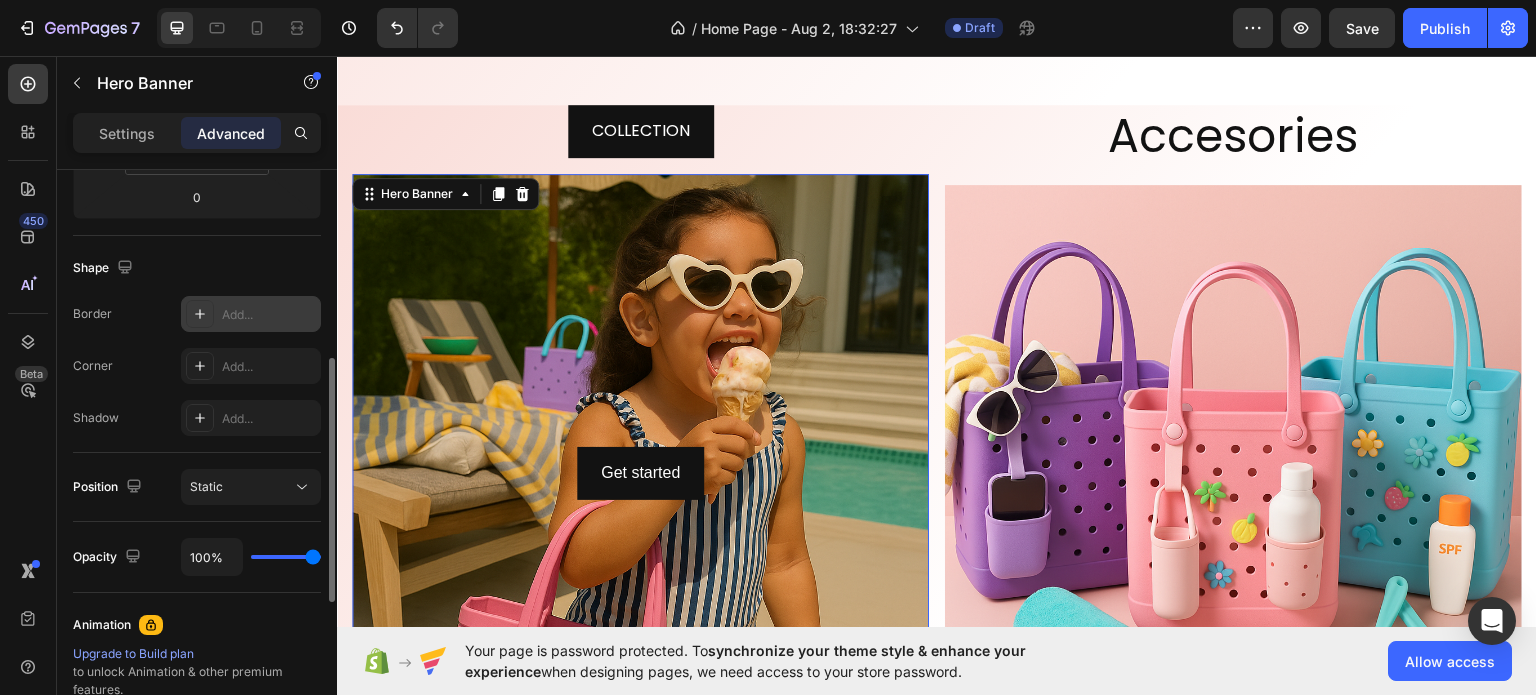 click on "Add..." at bounding box center [269, 315] 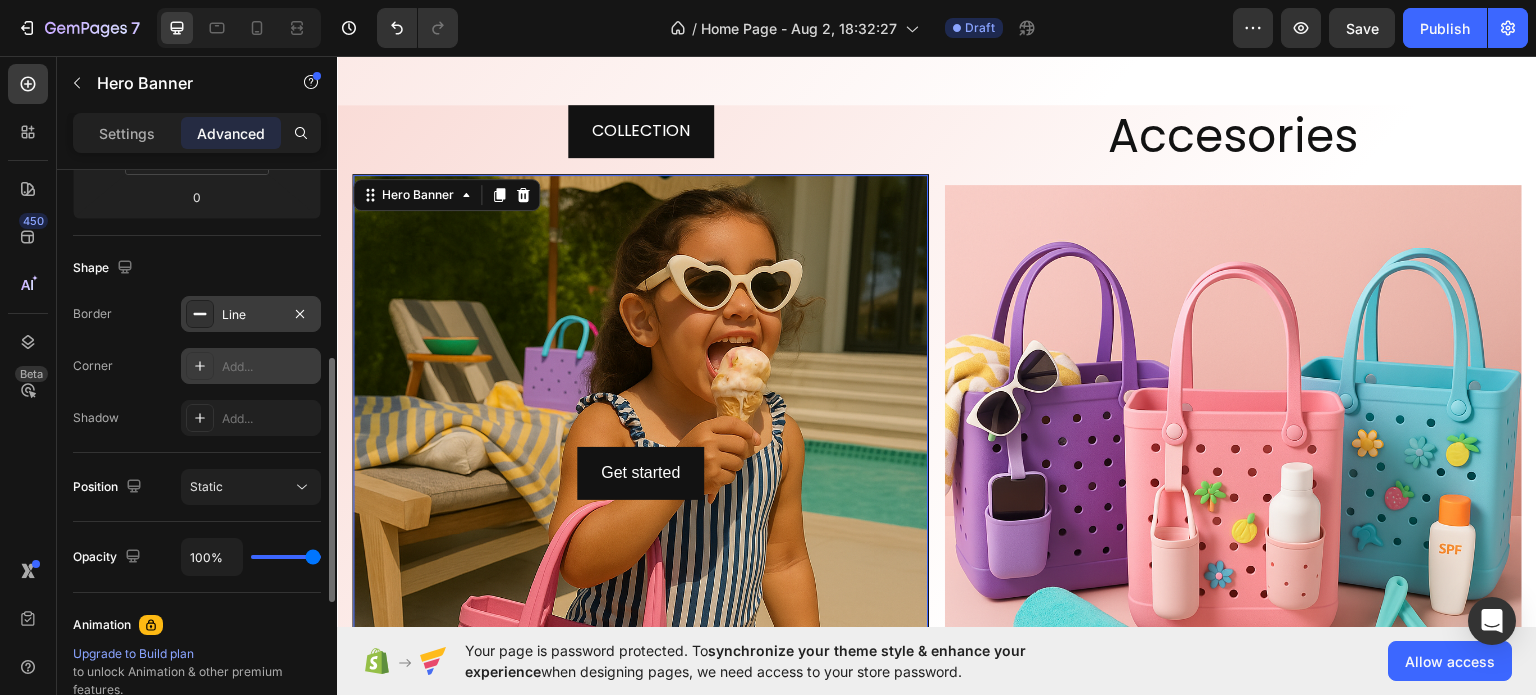 click on "Add..." at bounding box center [269, 367] 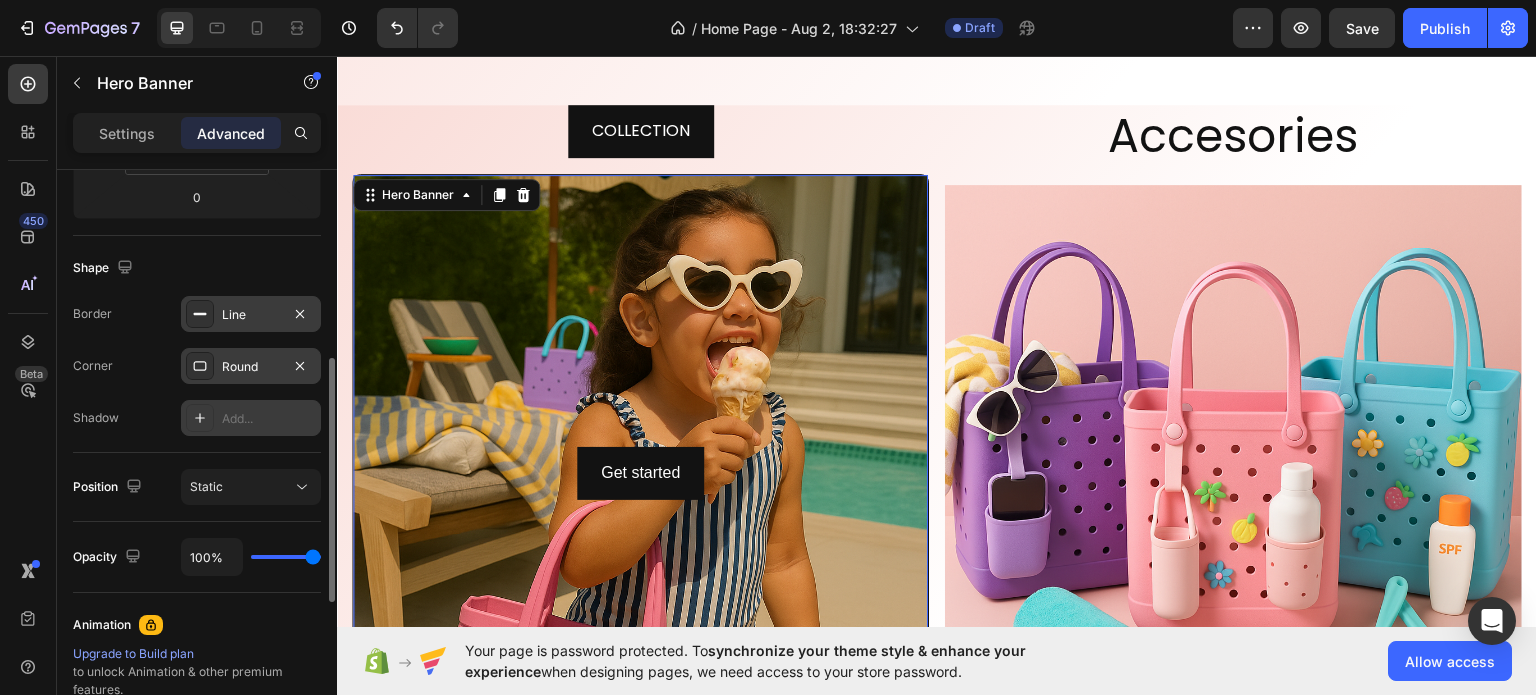 click on "Add..." at bounding box center [269, 419] 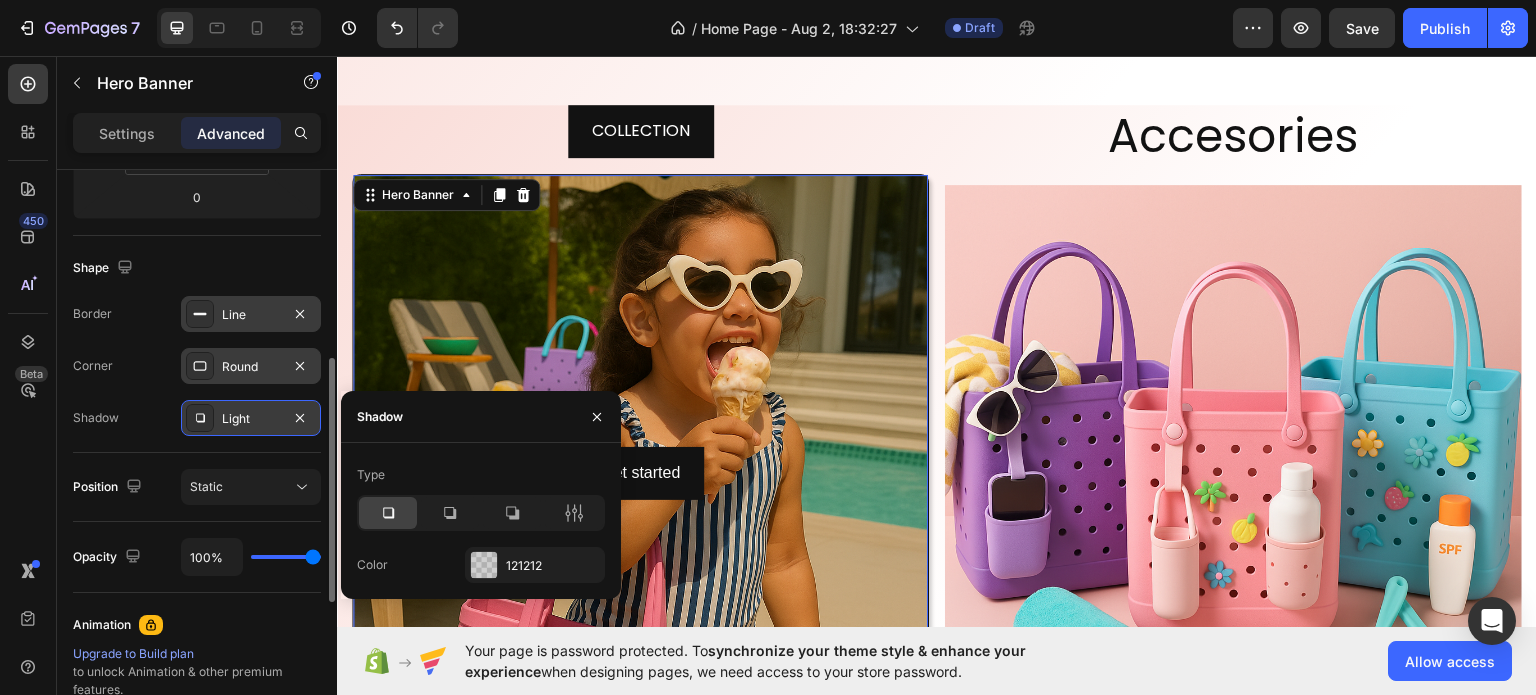 click on "Border Line Corner Round Shadow Light" at bounding box center [197, 366] 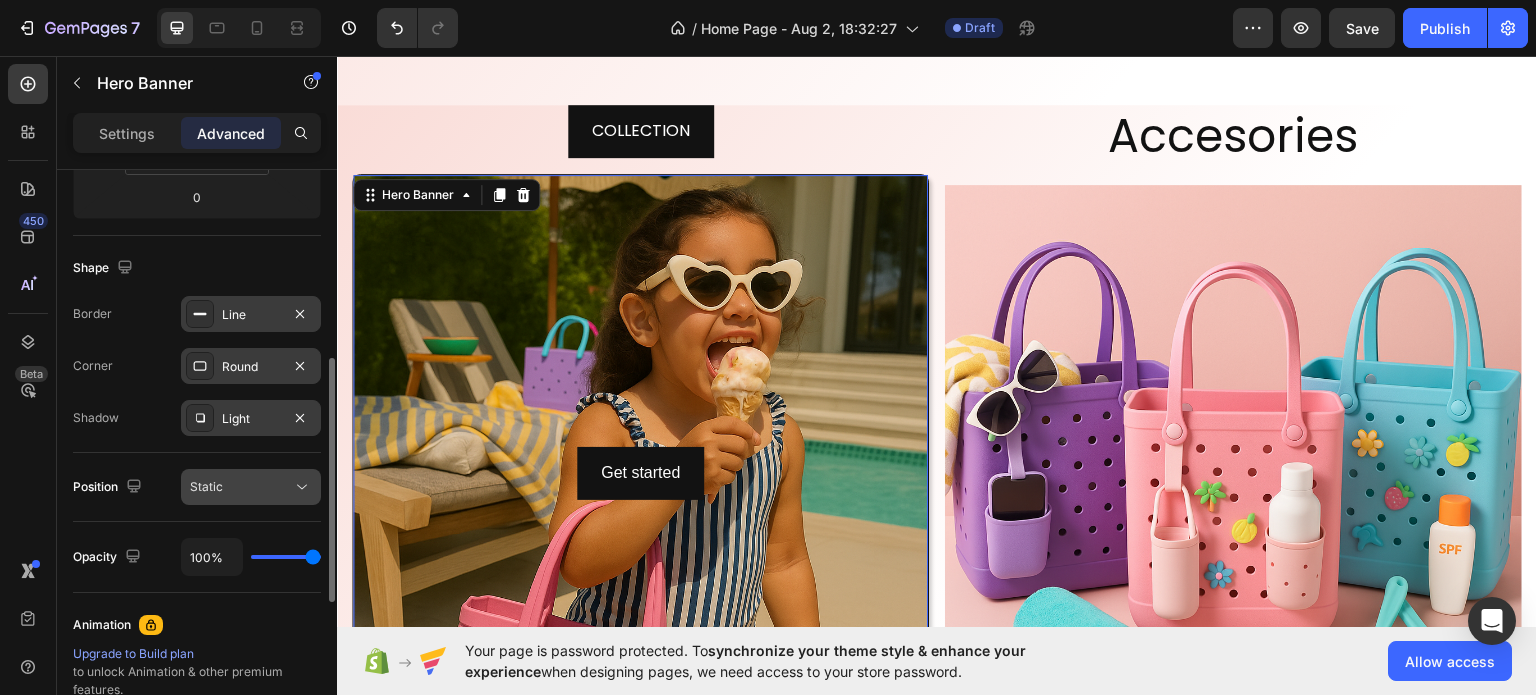 click on "Static" 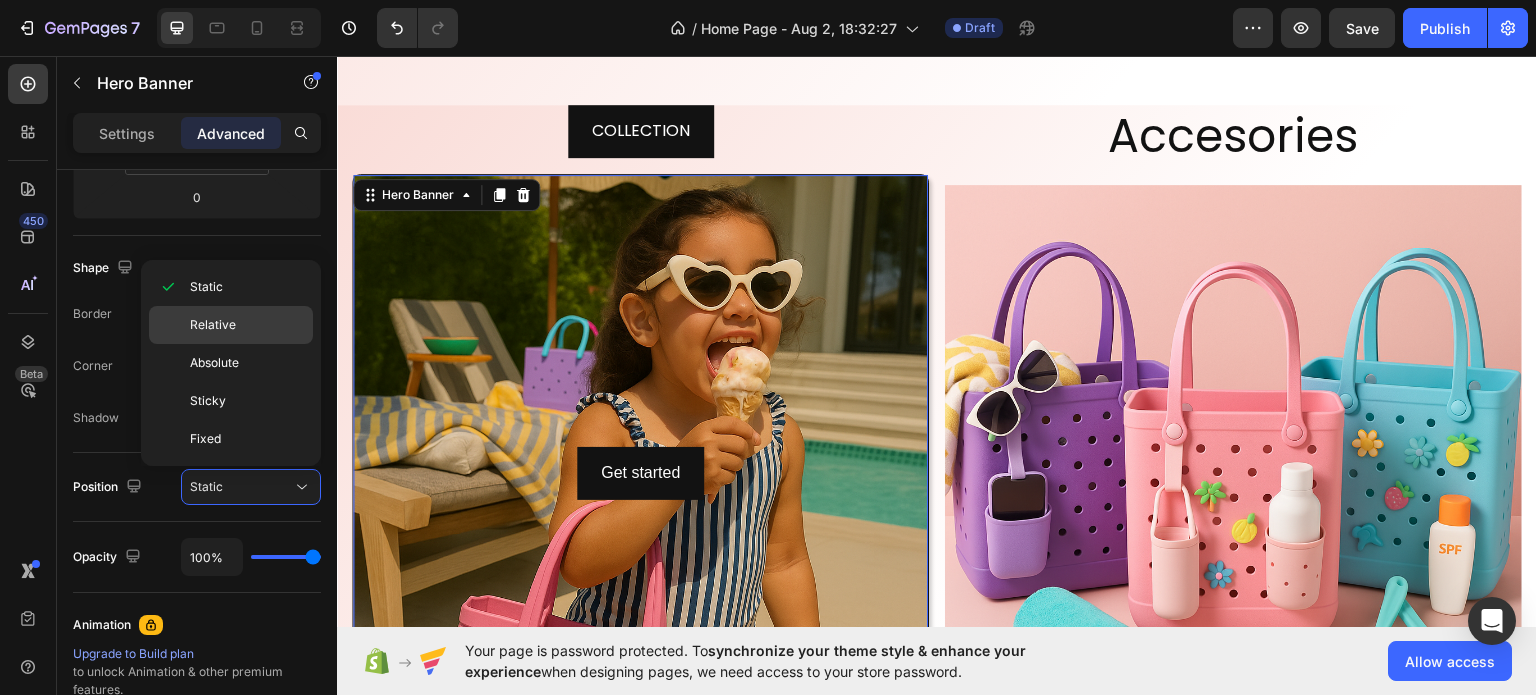 click on "Relative" 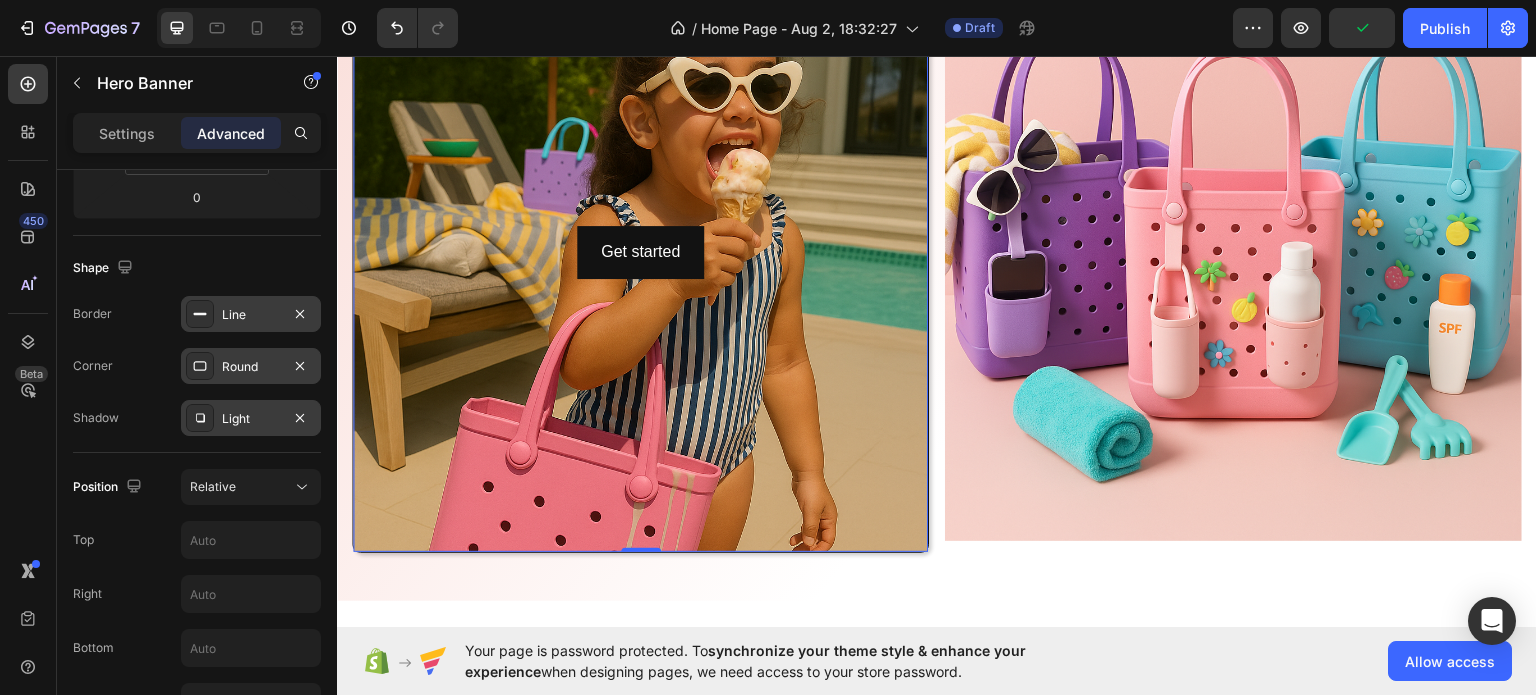 scroll, scrollTop: 1934, scrollLeft: 0, axis: vertical 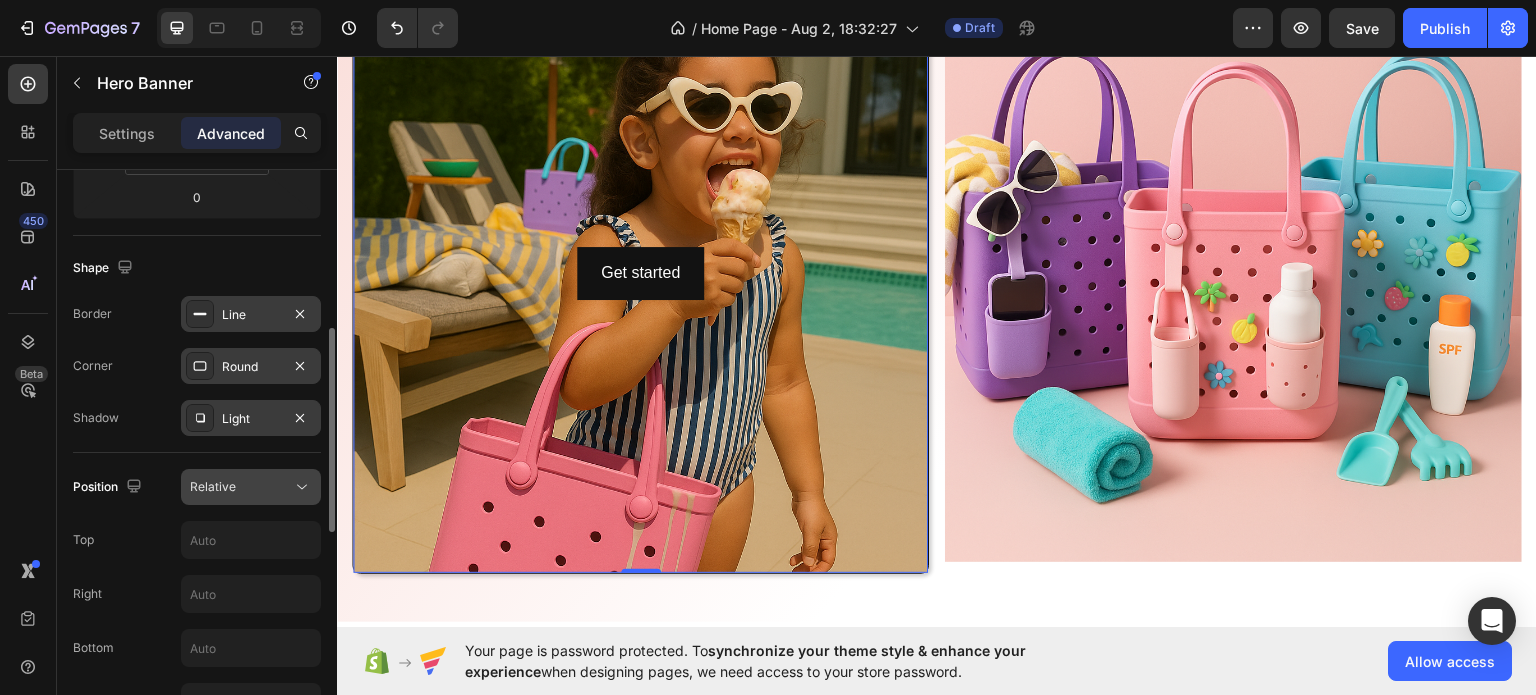 click on "Relative" 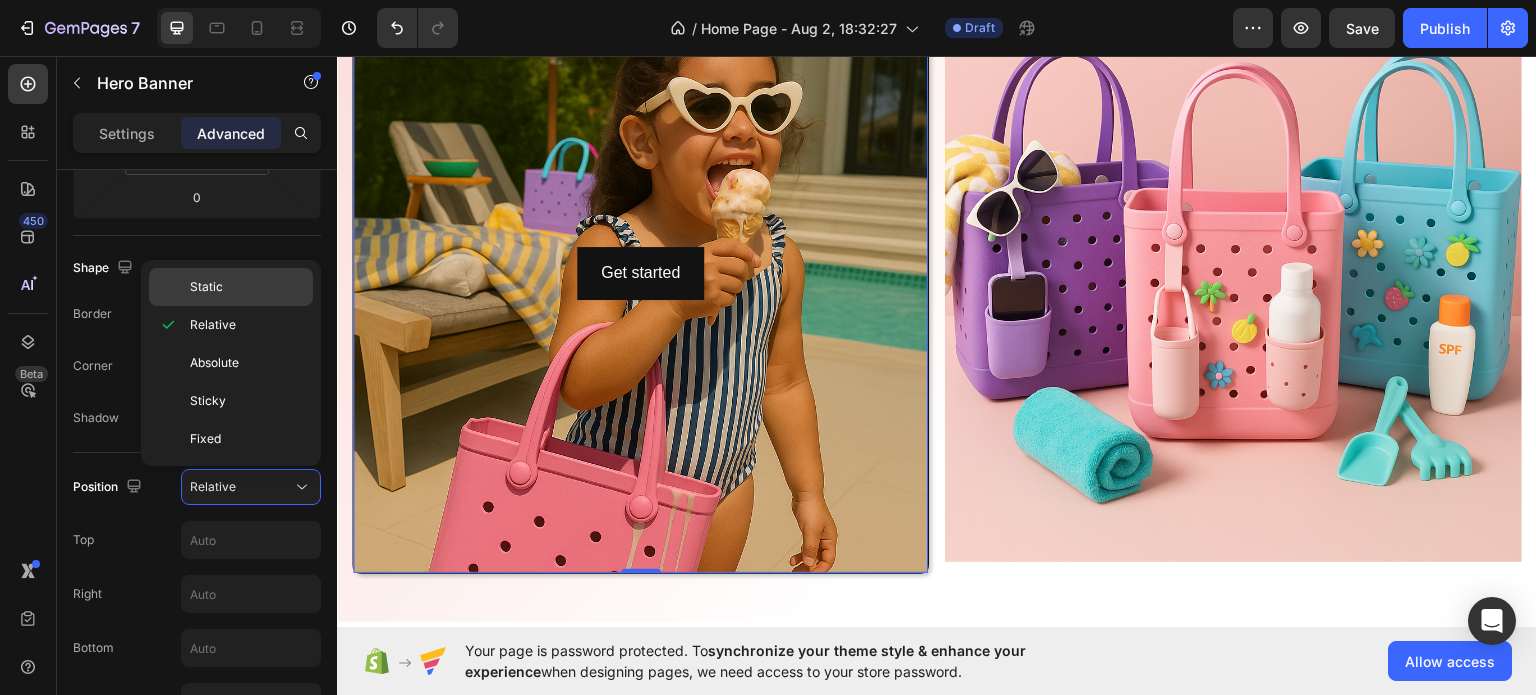 click on "Static" 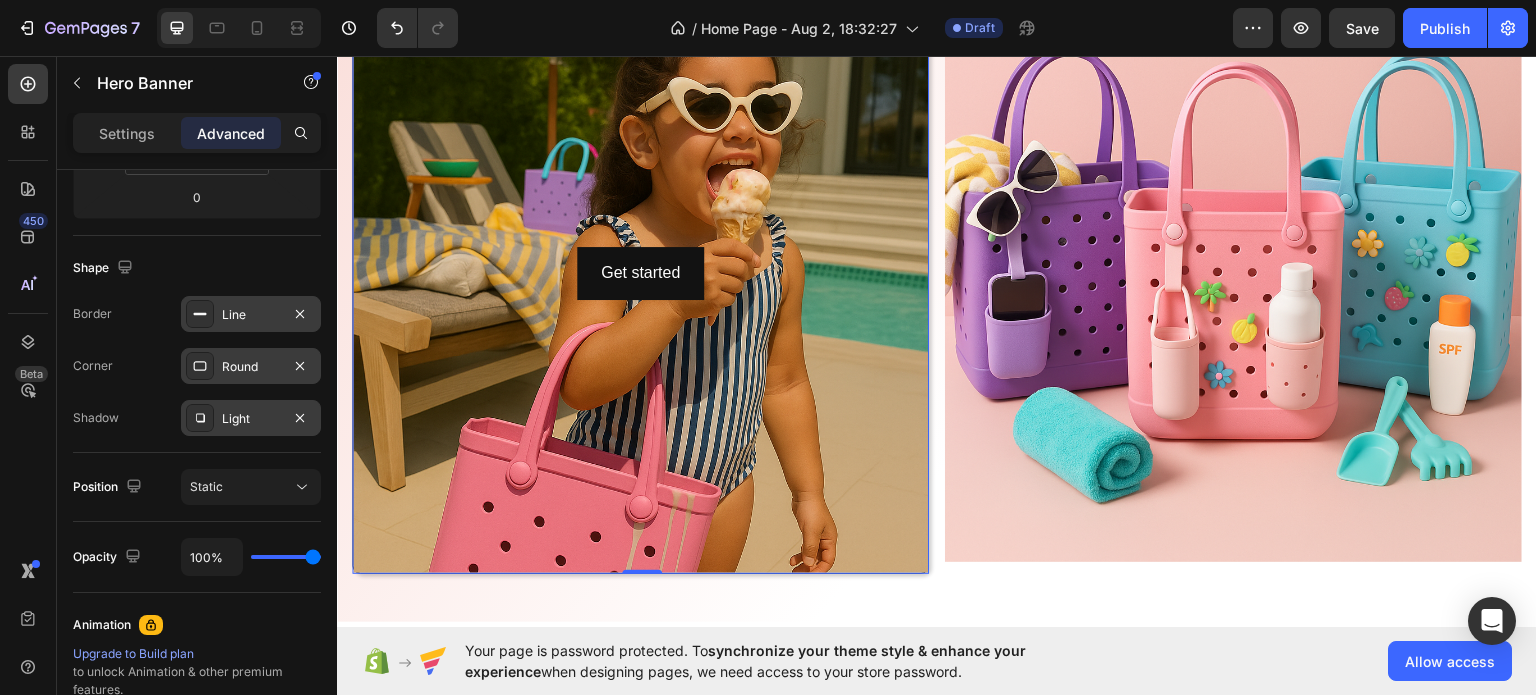 click on "Settings Advanced" at bounding box center (197, 133) 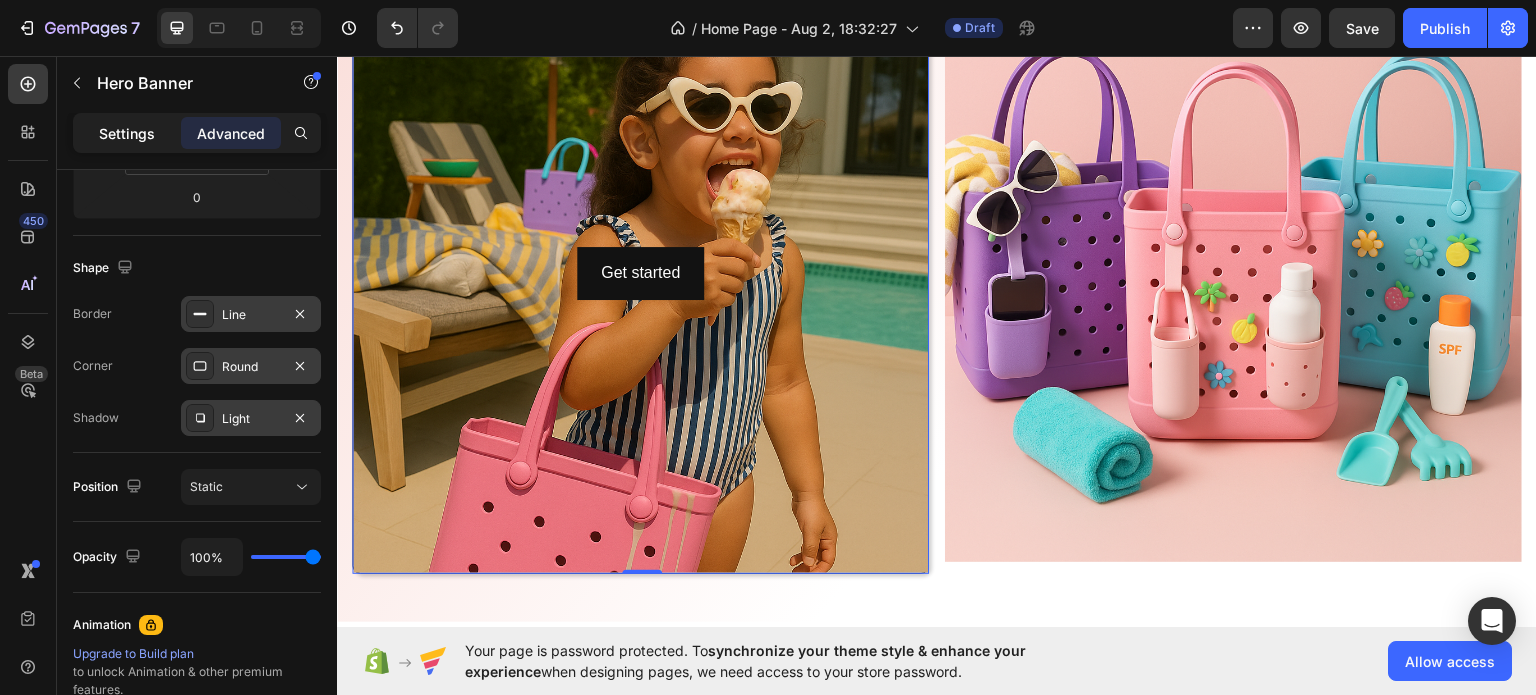 click on "Settings" at bounding box center (127, 133) 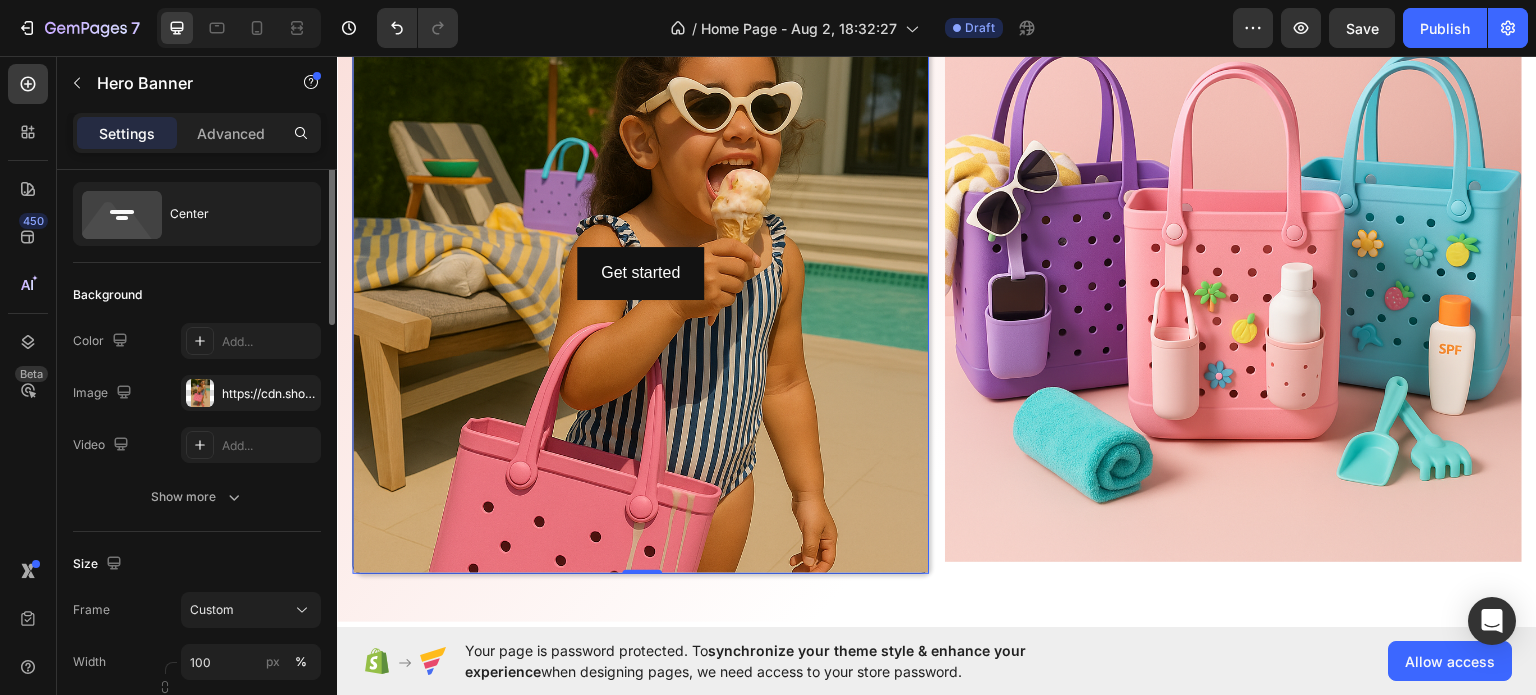 scroll, scrollTop: 0, scrollLeft: 0, axis: both 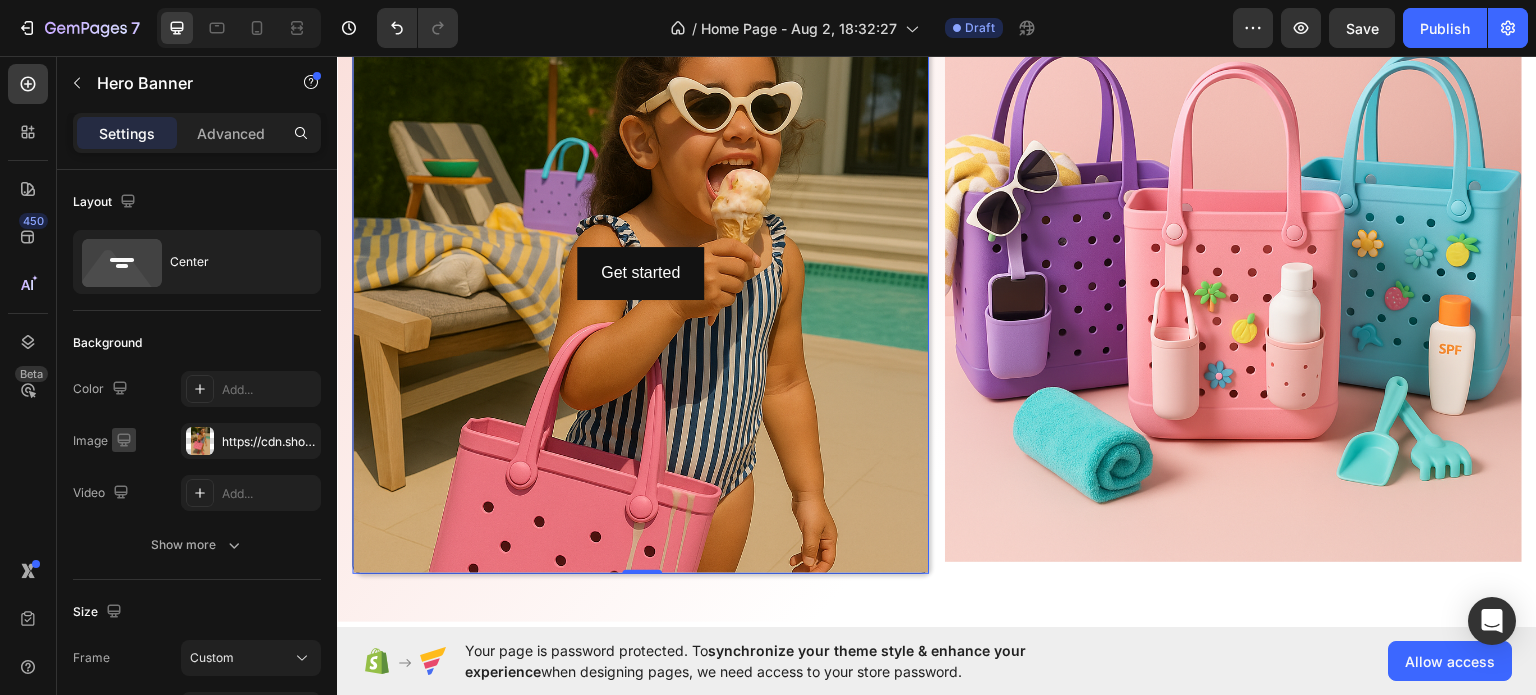 click 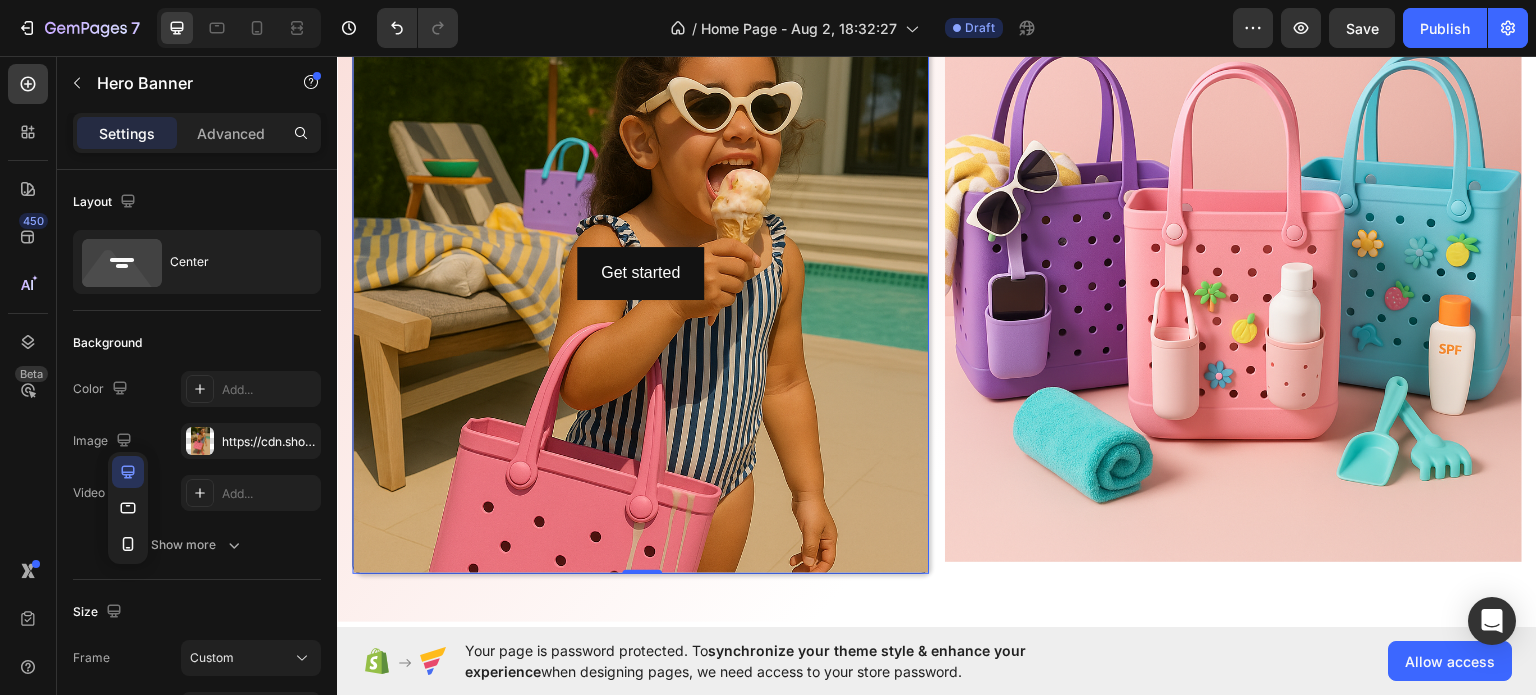 click on "Background" at bounding box center (197, 343) 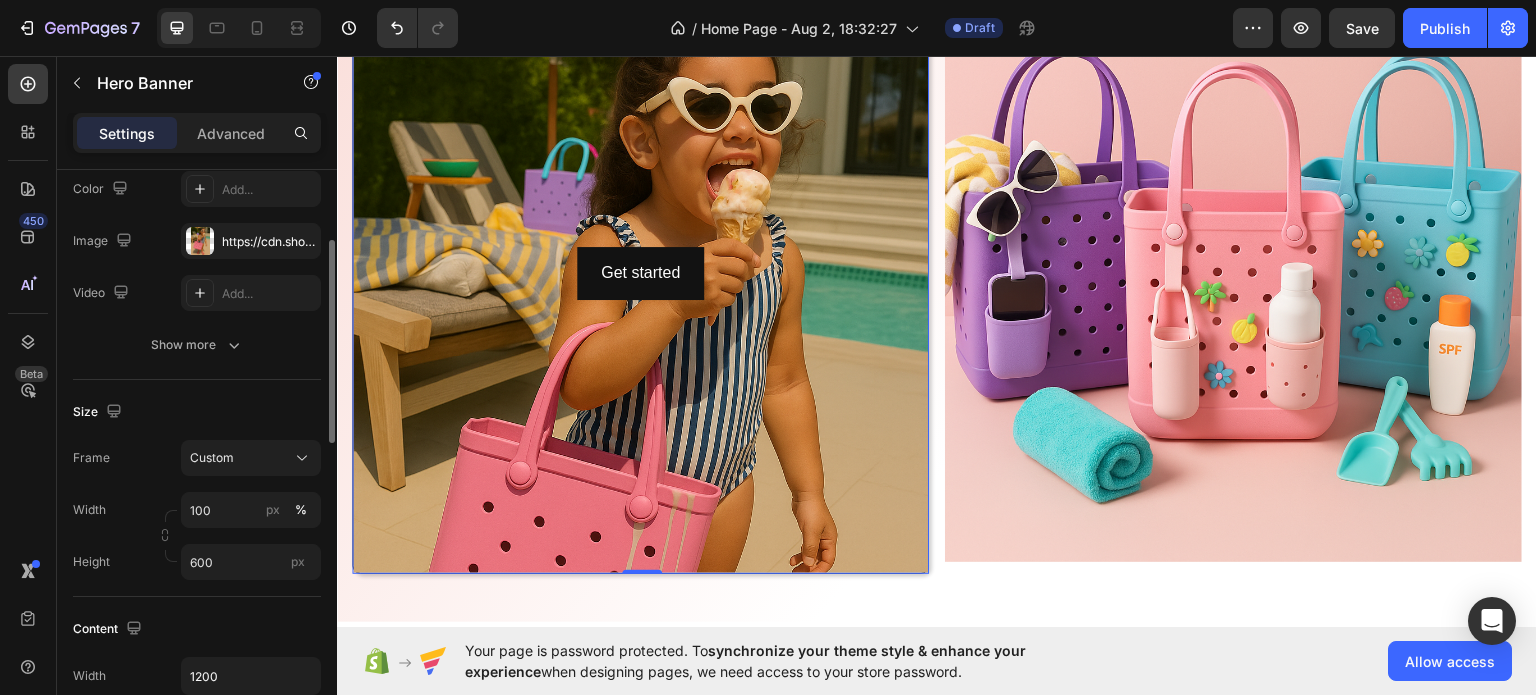 scroll, scrollTop: 300, scrollLeft: 0, axis: vertical 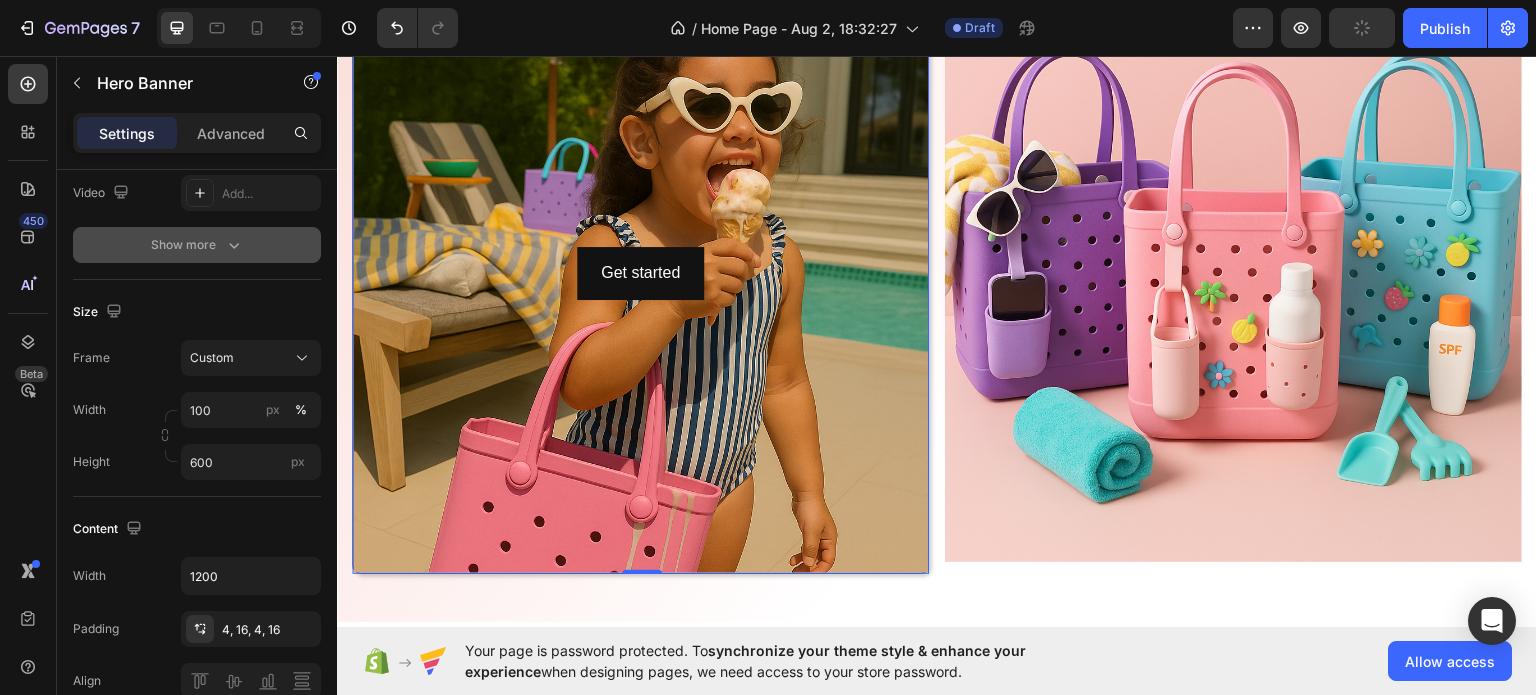 click 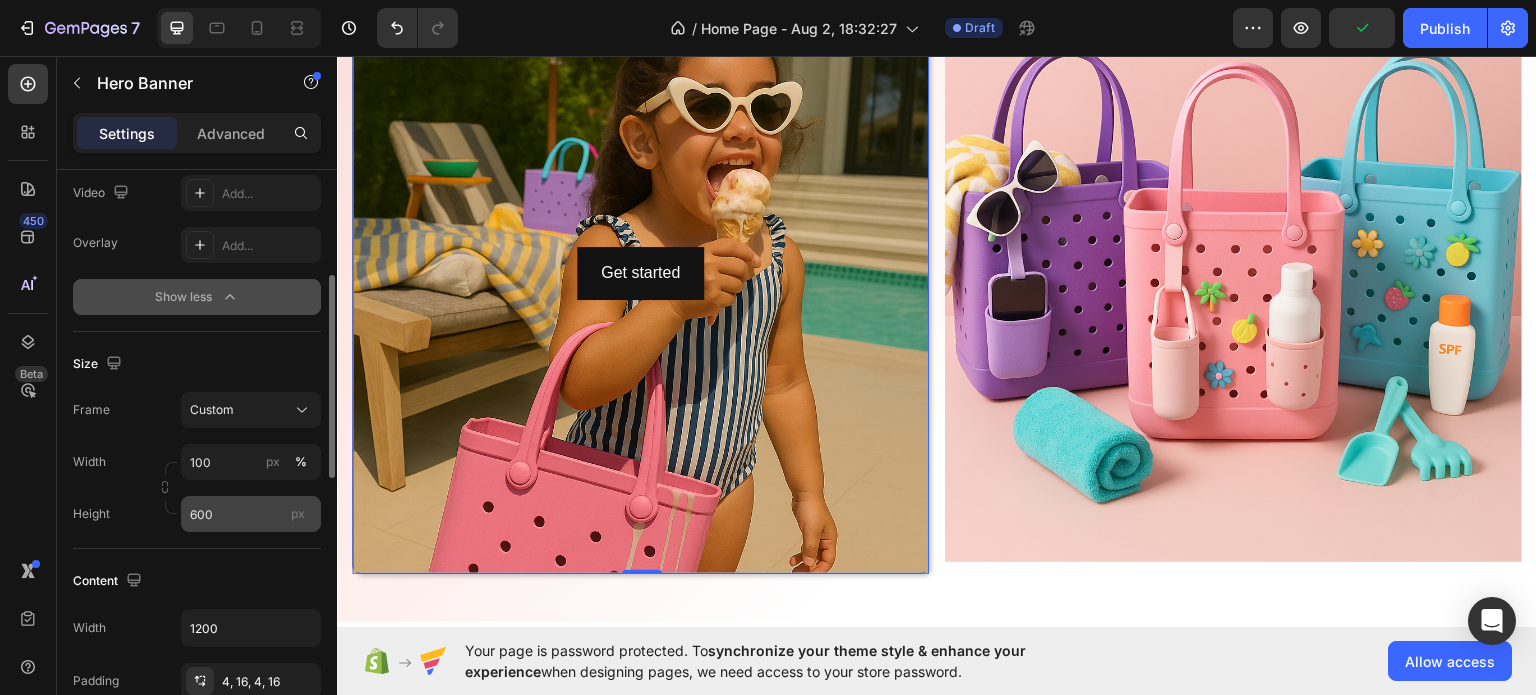 scroll, scrollTop: 500, scrollLeft: 0, axis: vertical 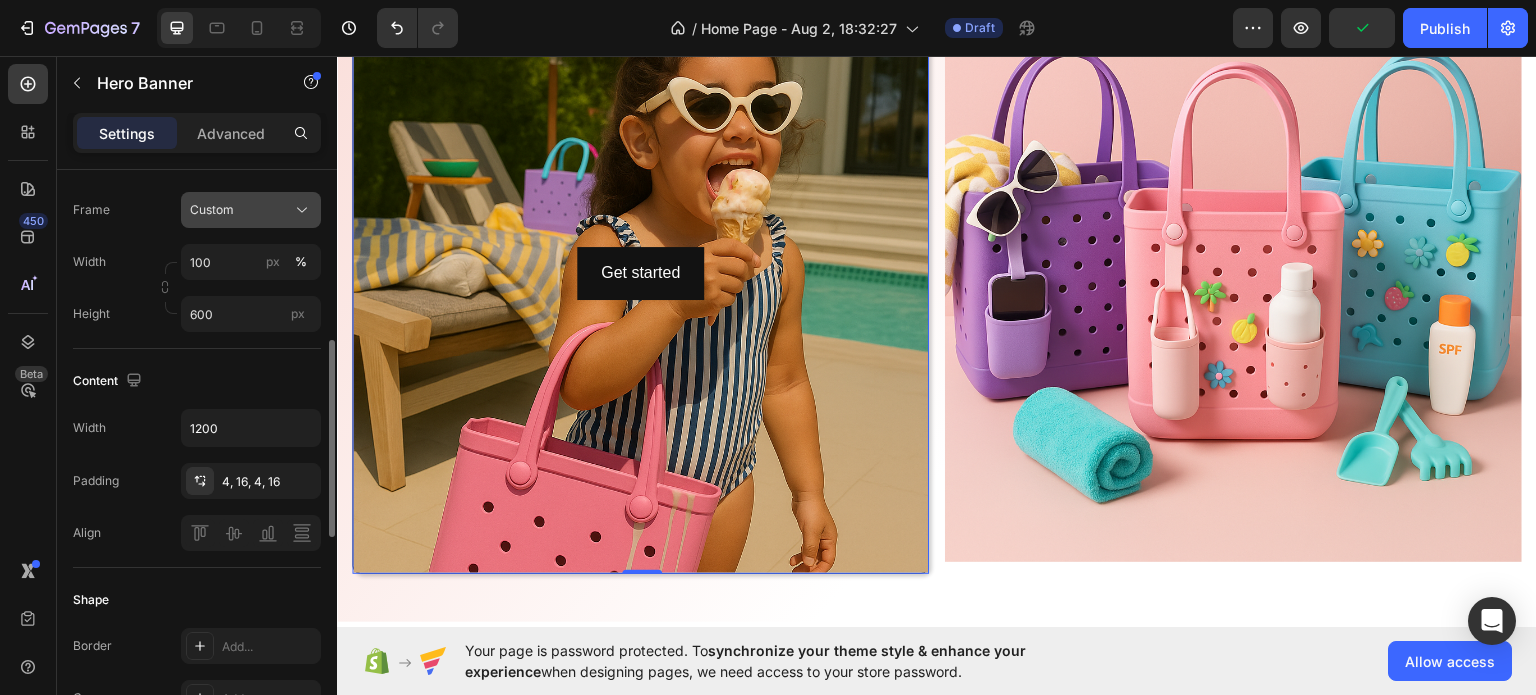 click on "Custom" 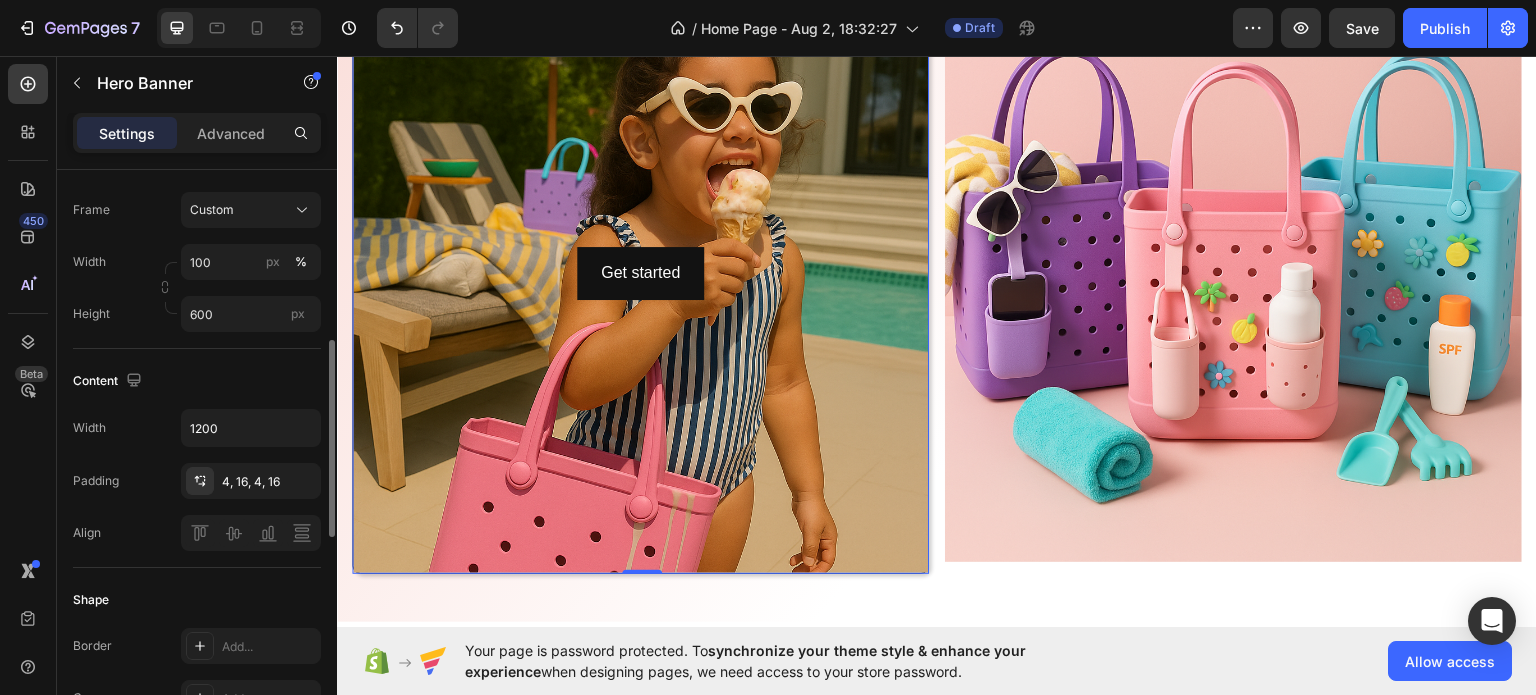 click on "Size Frame Custom Width 100 px % Height 600 px" 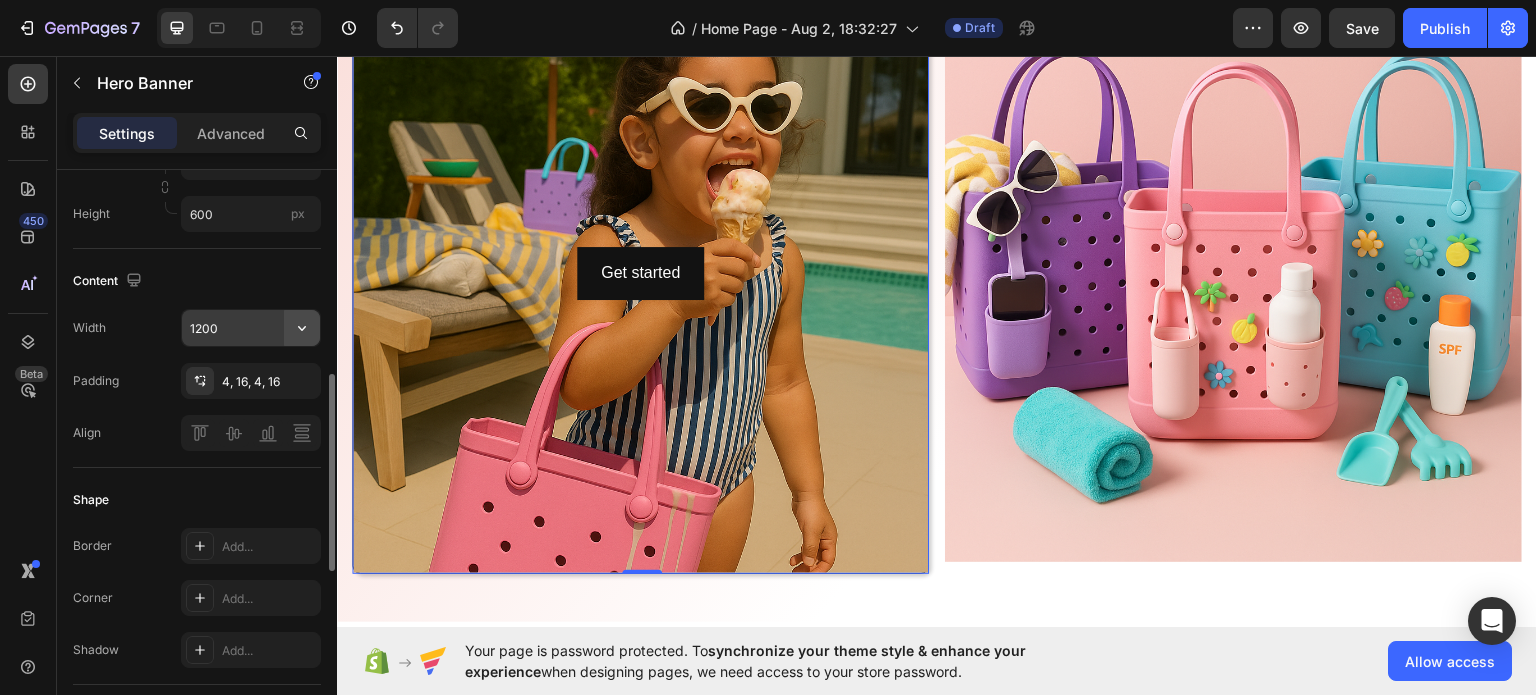 click 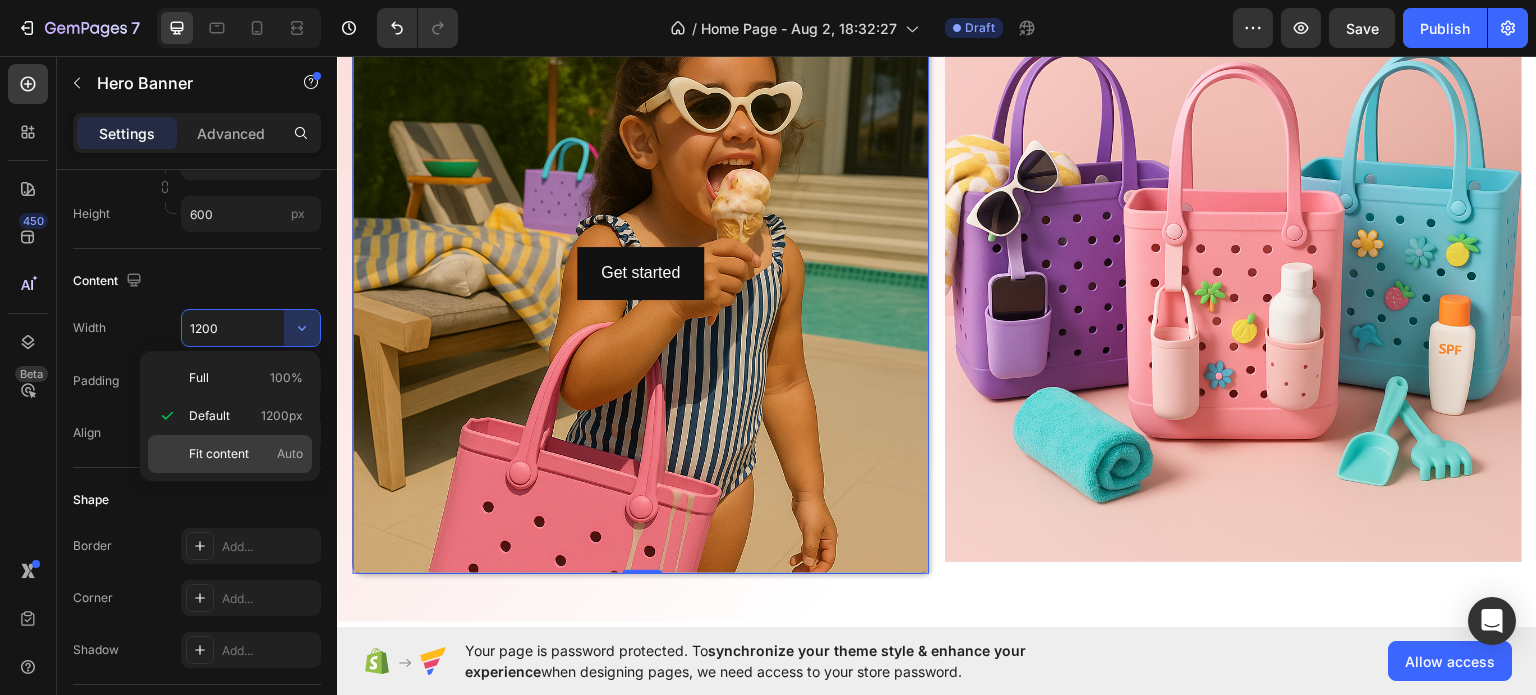 click on "Fit content Auto" 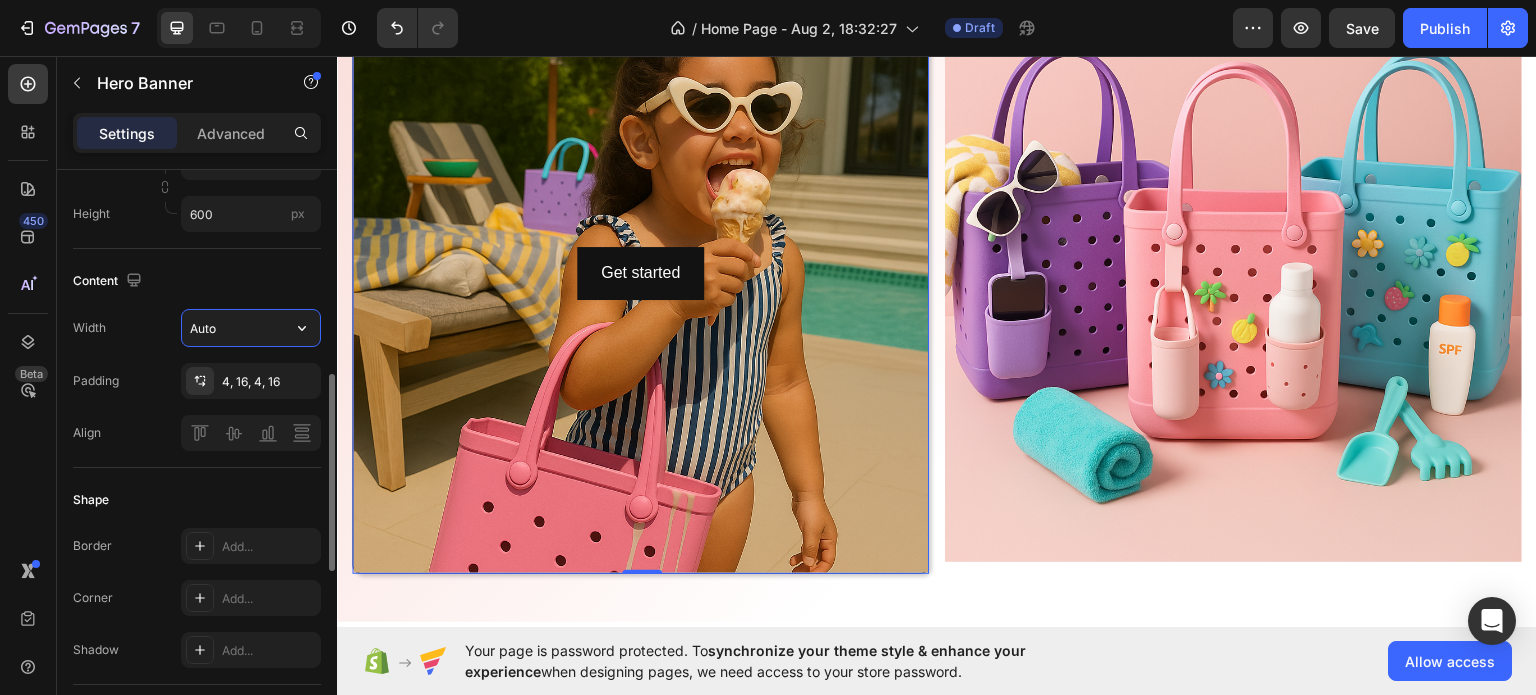click on "Auto" at bounding box center [251, 328] 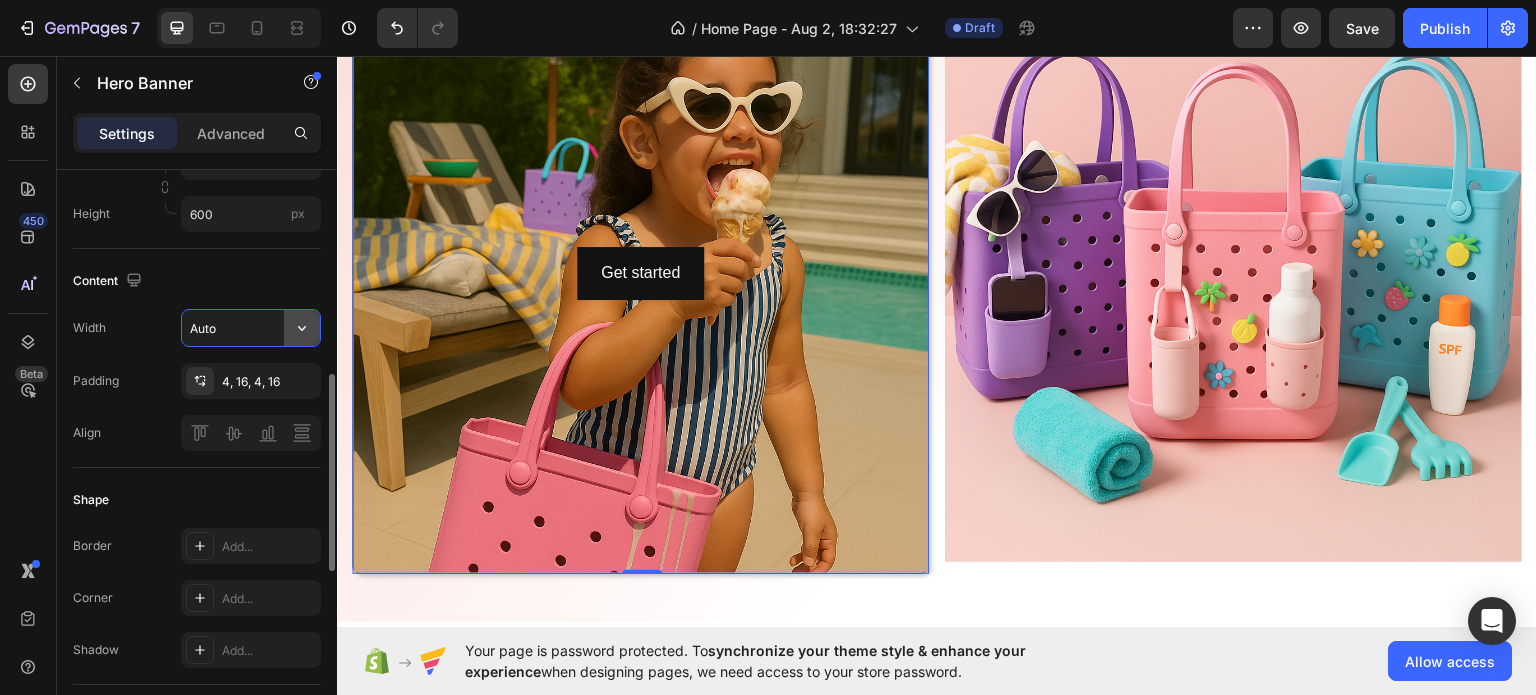 click 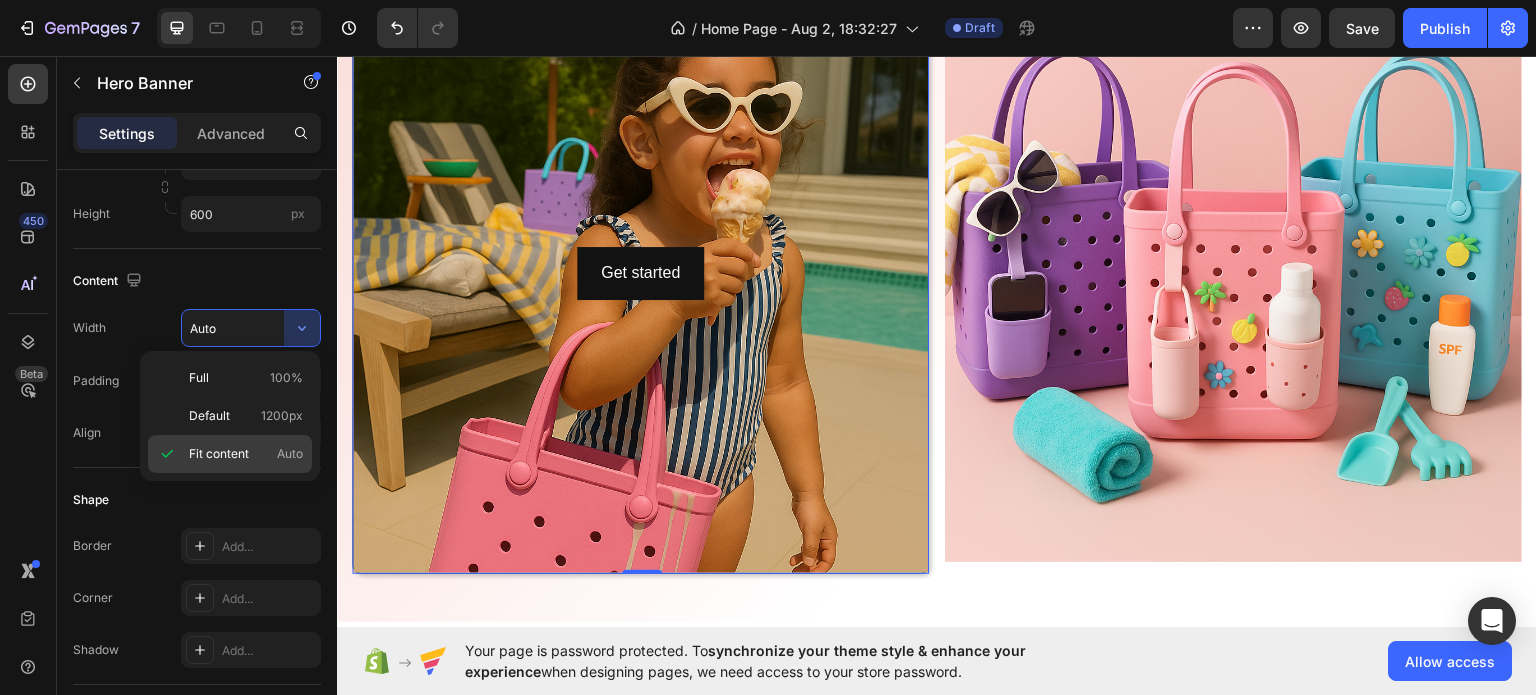 click on "Fit content Auto" 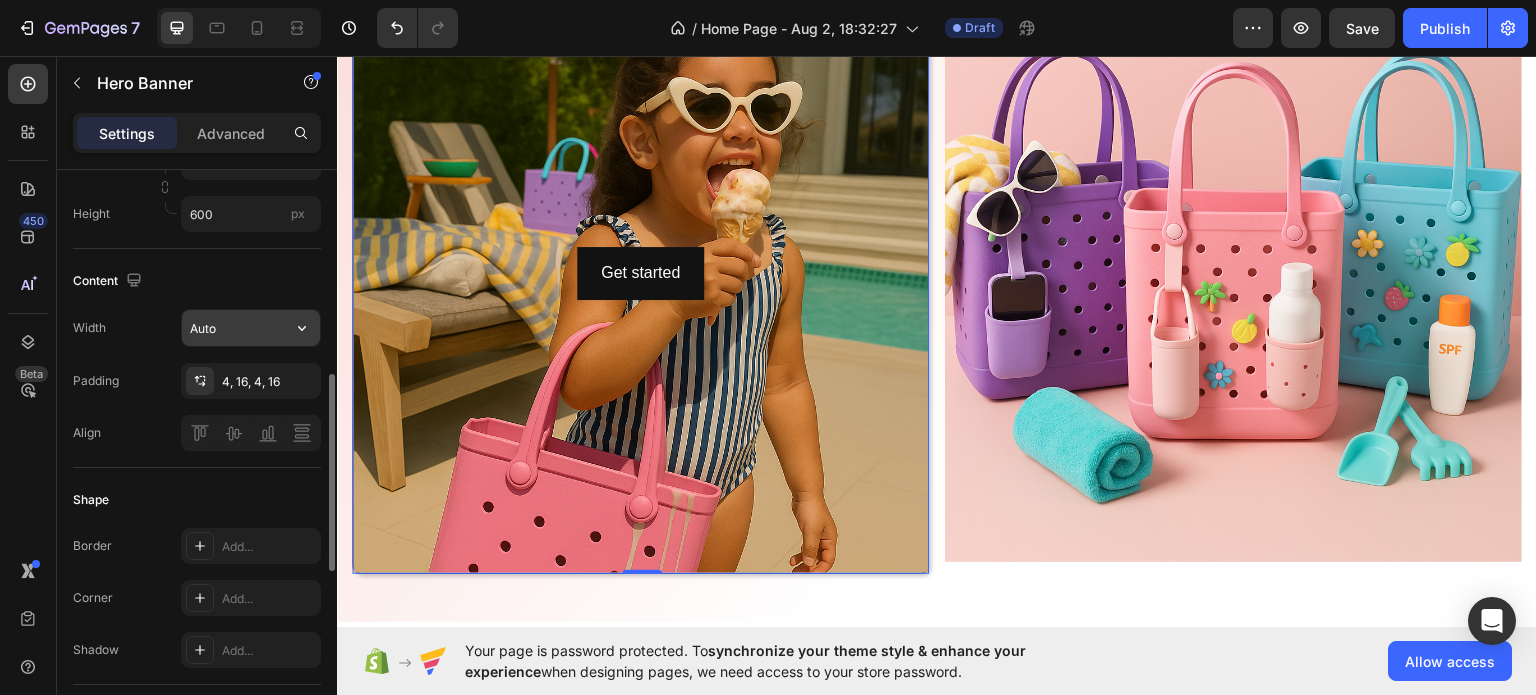 click on "Auto" at bounding box center (251, 328) 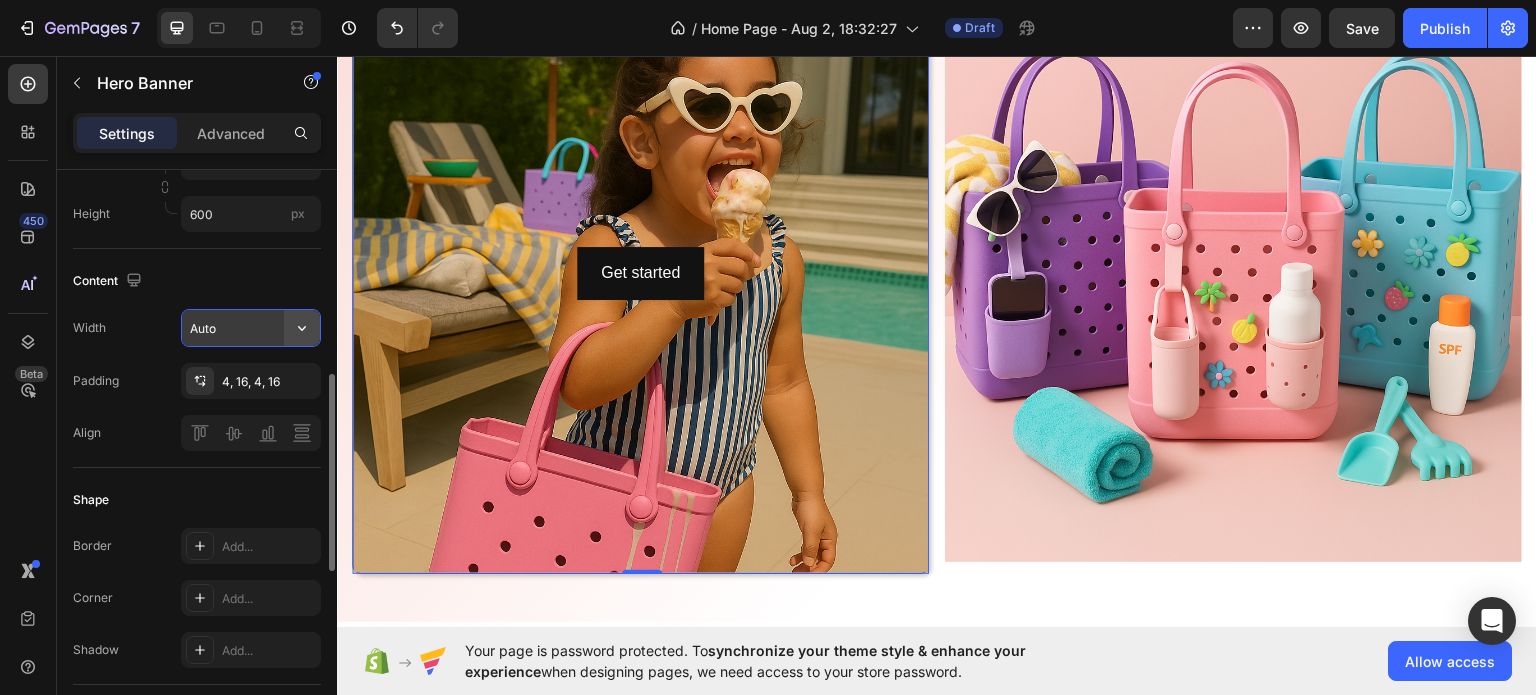click 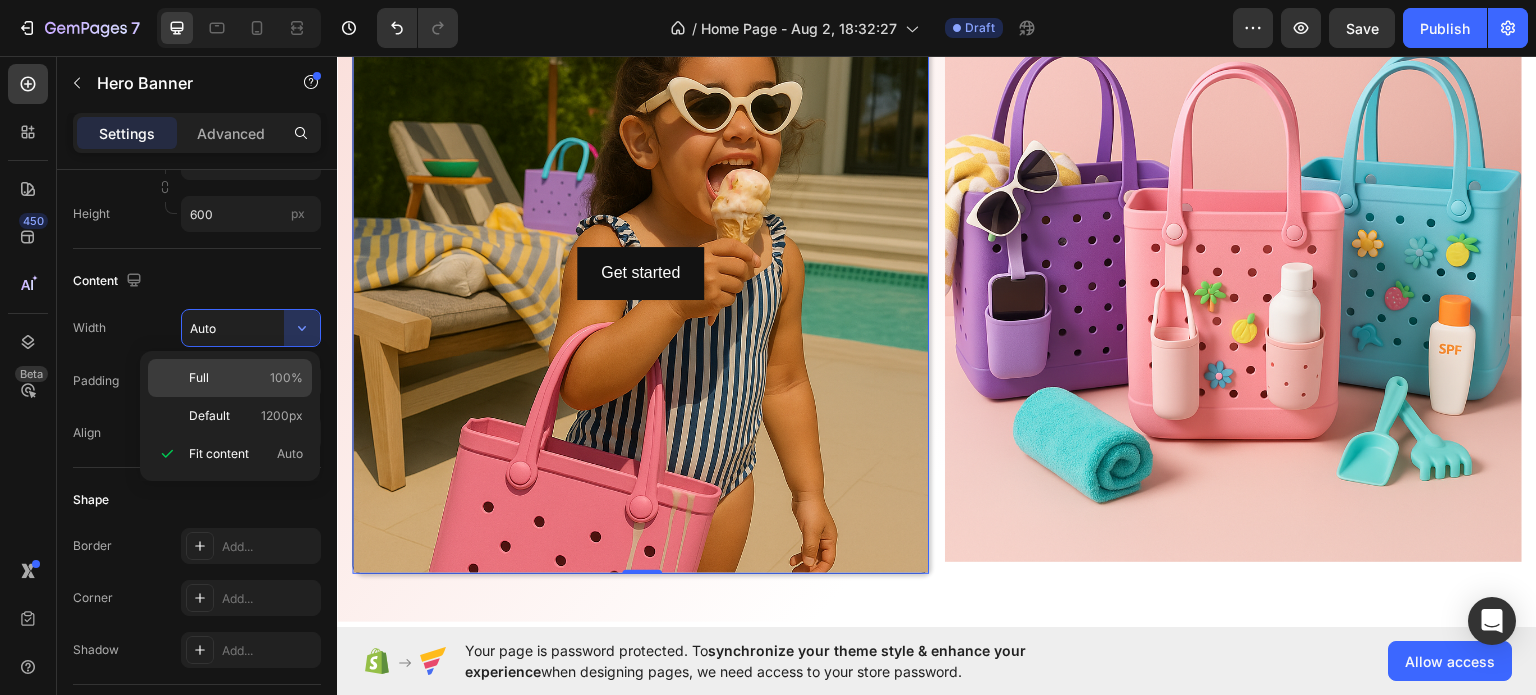 click on "Full 100%" at bounding box center (246, 378) 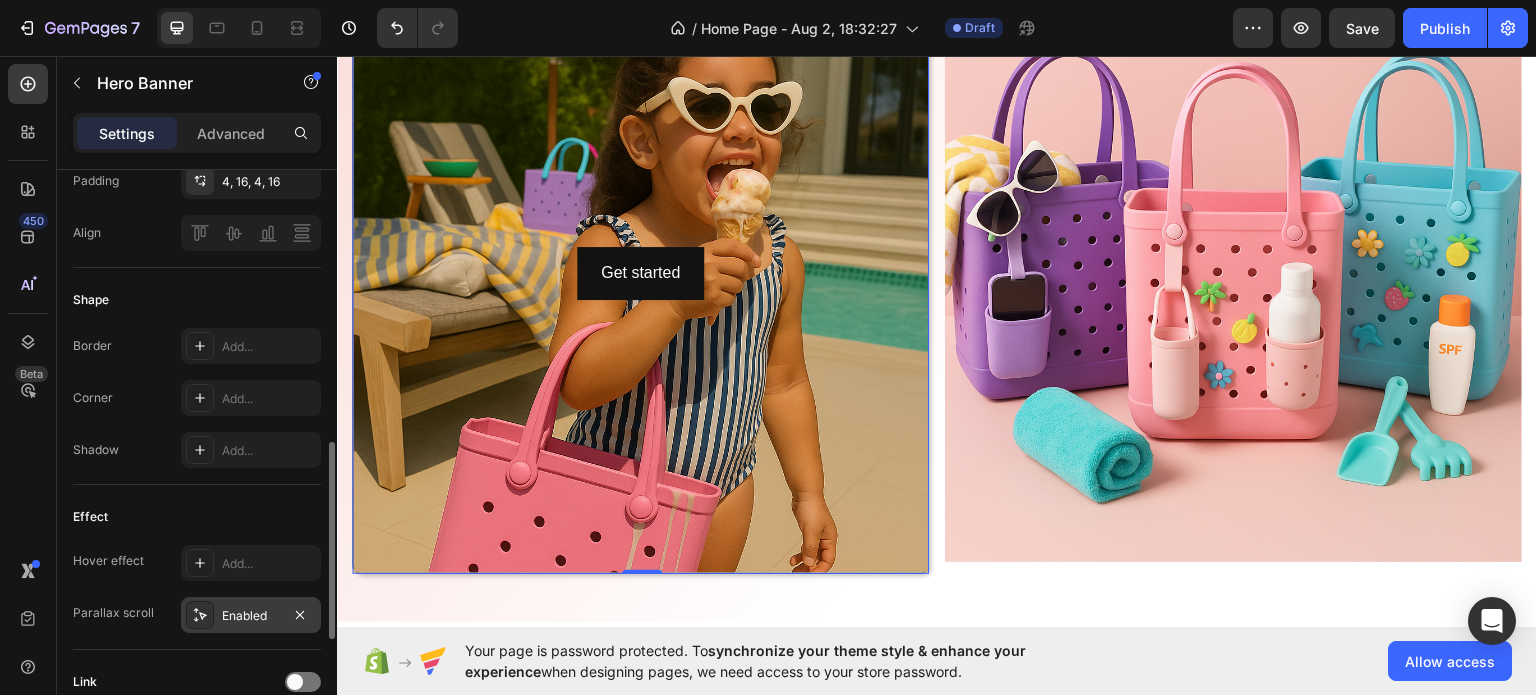 scroll, scrollTop: 1000, scrollLeft: 0, axis: vertical 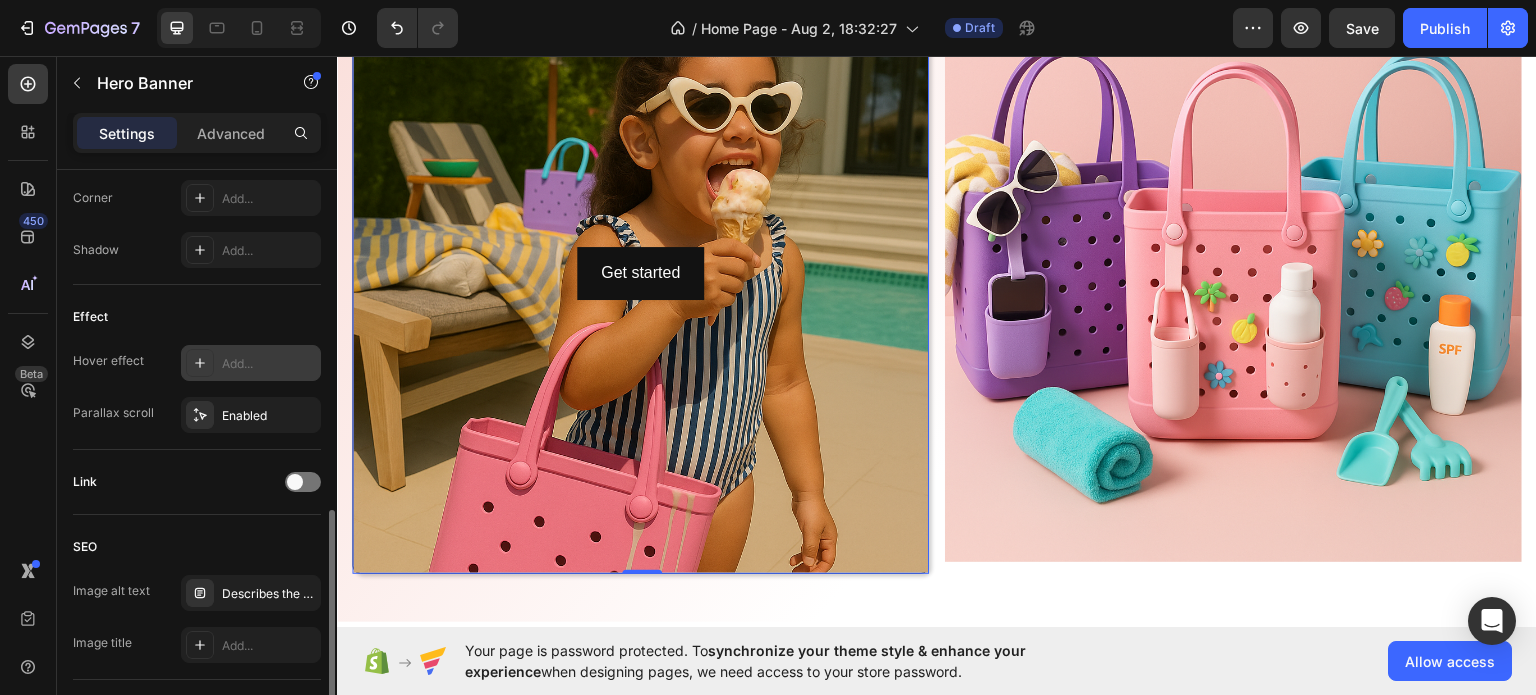 click on "Add..." at bounding box center (269, 364) 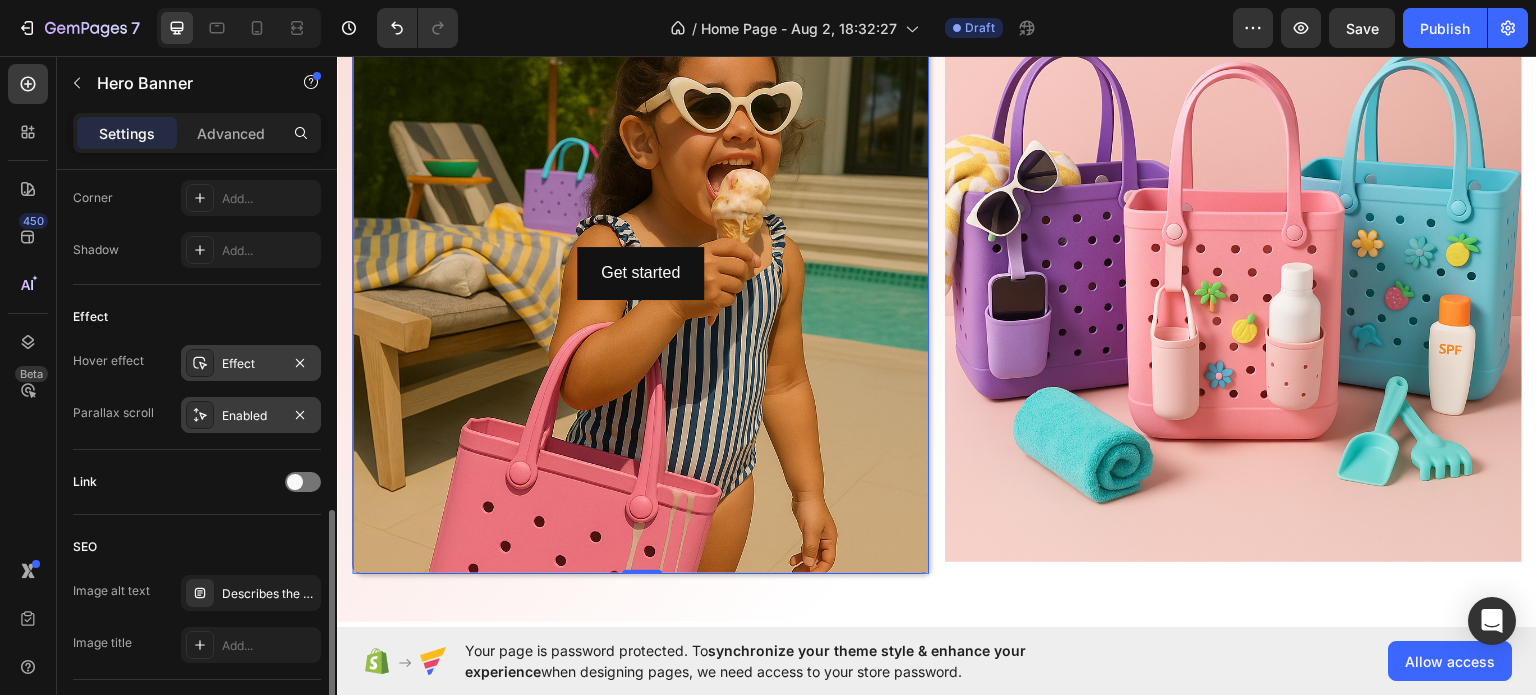 click on "Enabled" at bounding box center (251, 416) 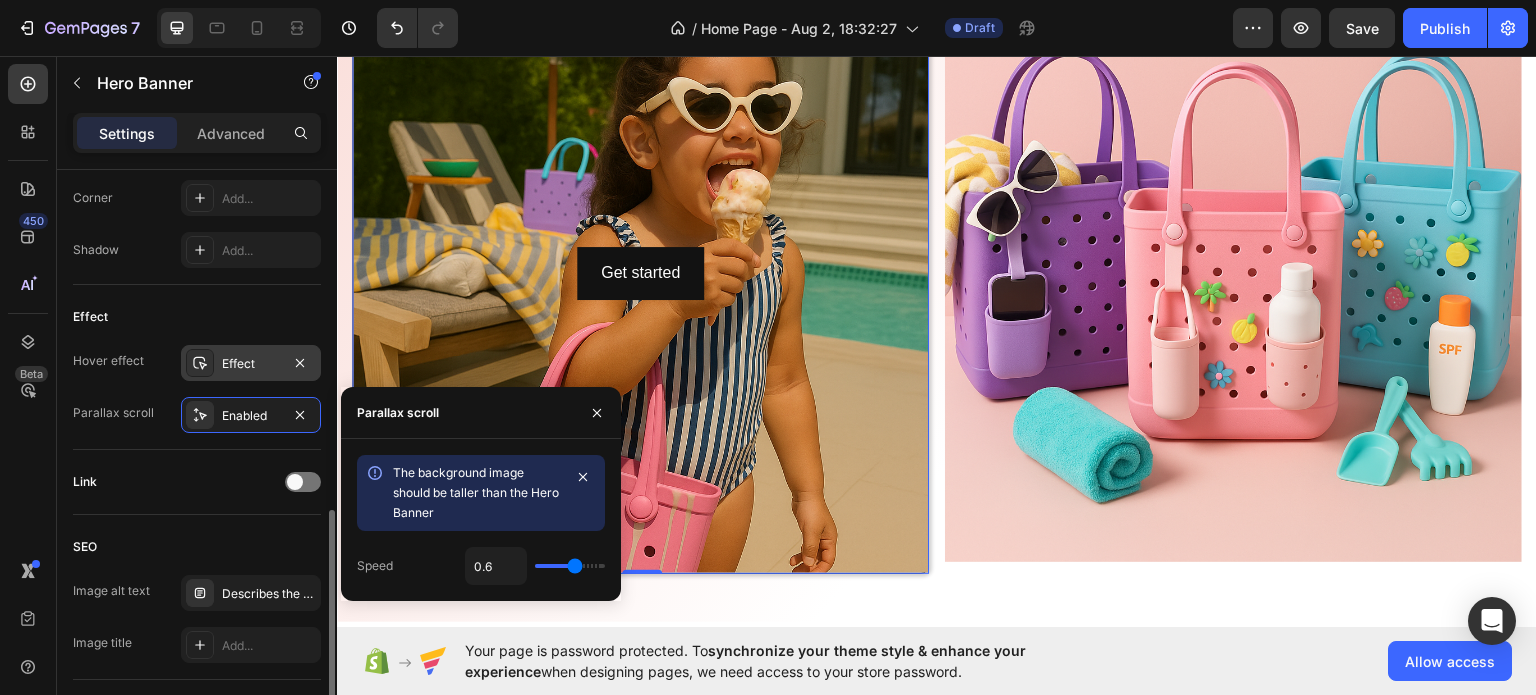 click on "Parallax scroll" at bounding box center [113, 413] 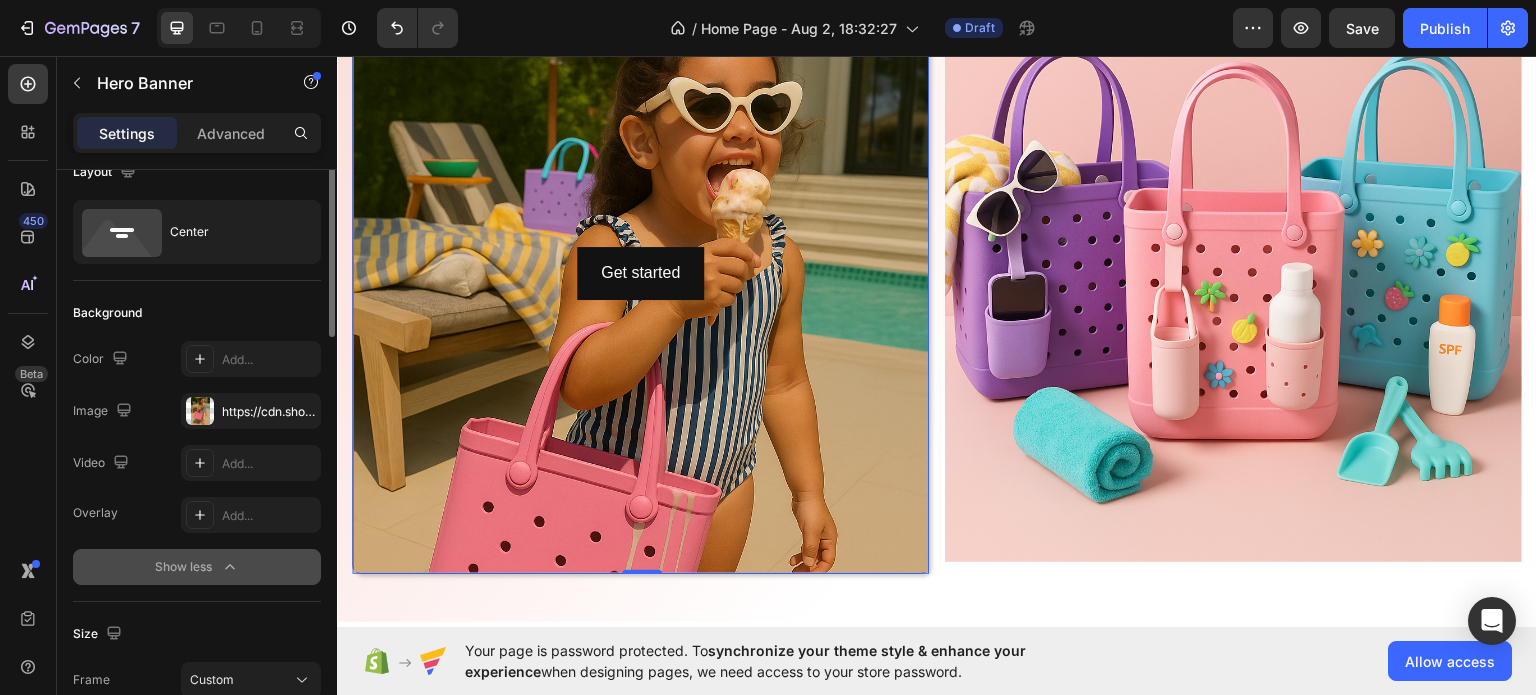 scroll, scrollTop: 0, scrollLeft: 0, axis: both 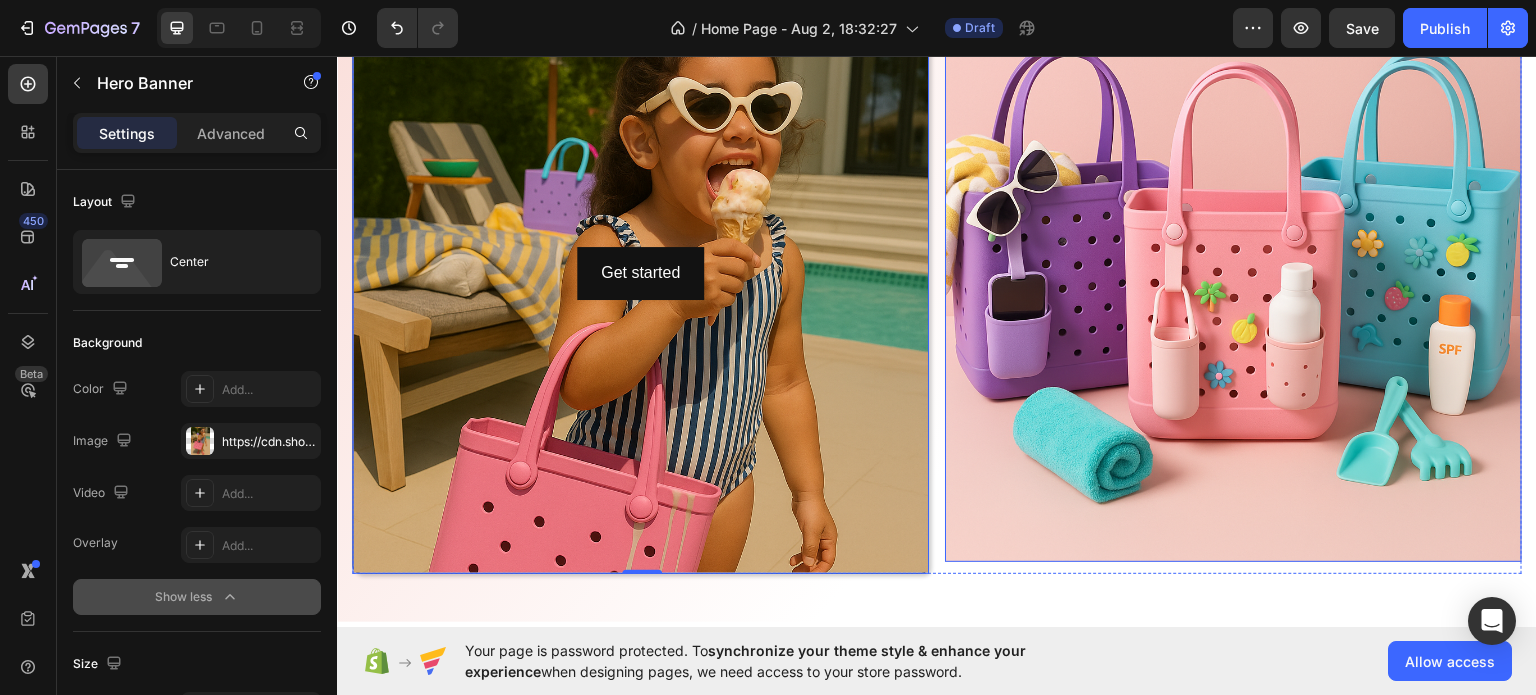 click at bounding box center [1233, 272] 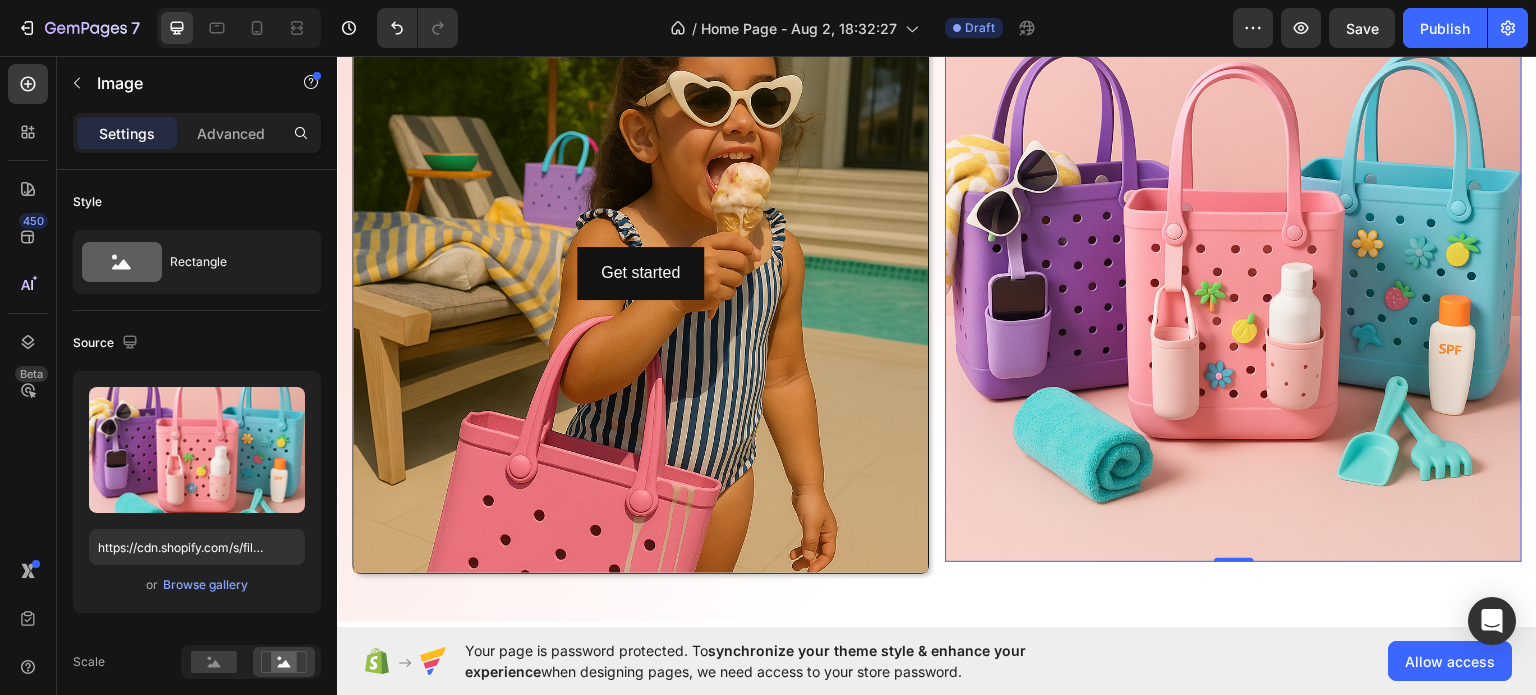 scroll, scrollTop: 1734, scrollLeft: 0, axis: vertical 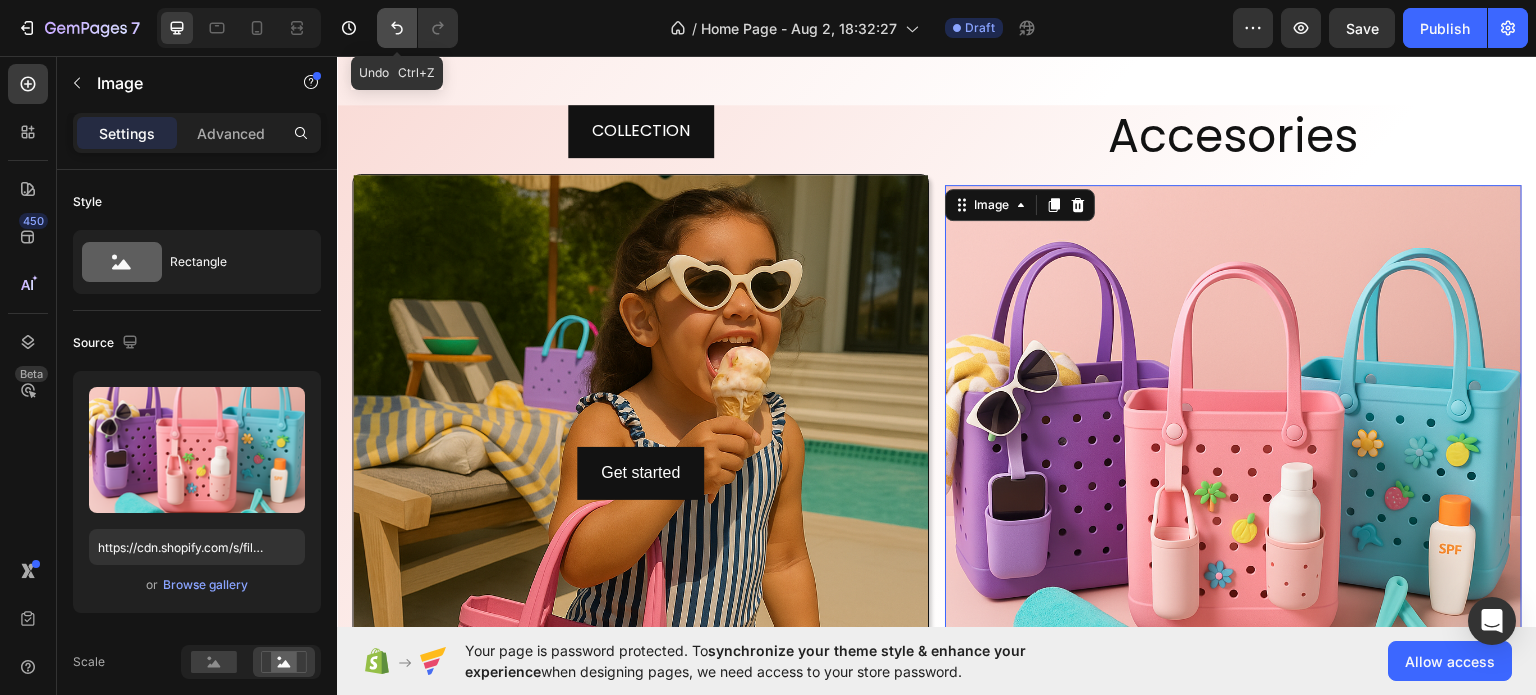 click 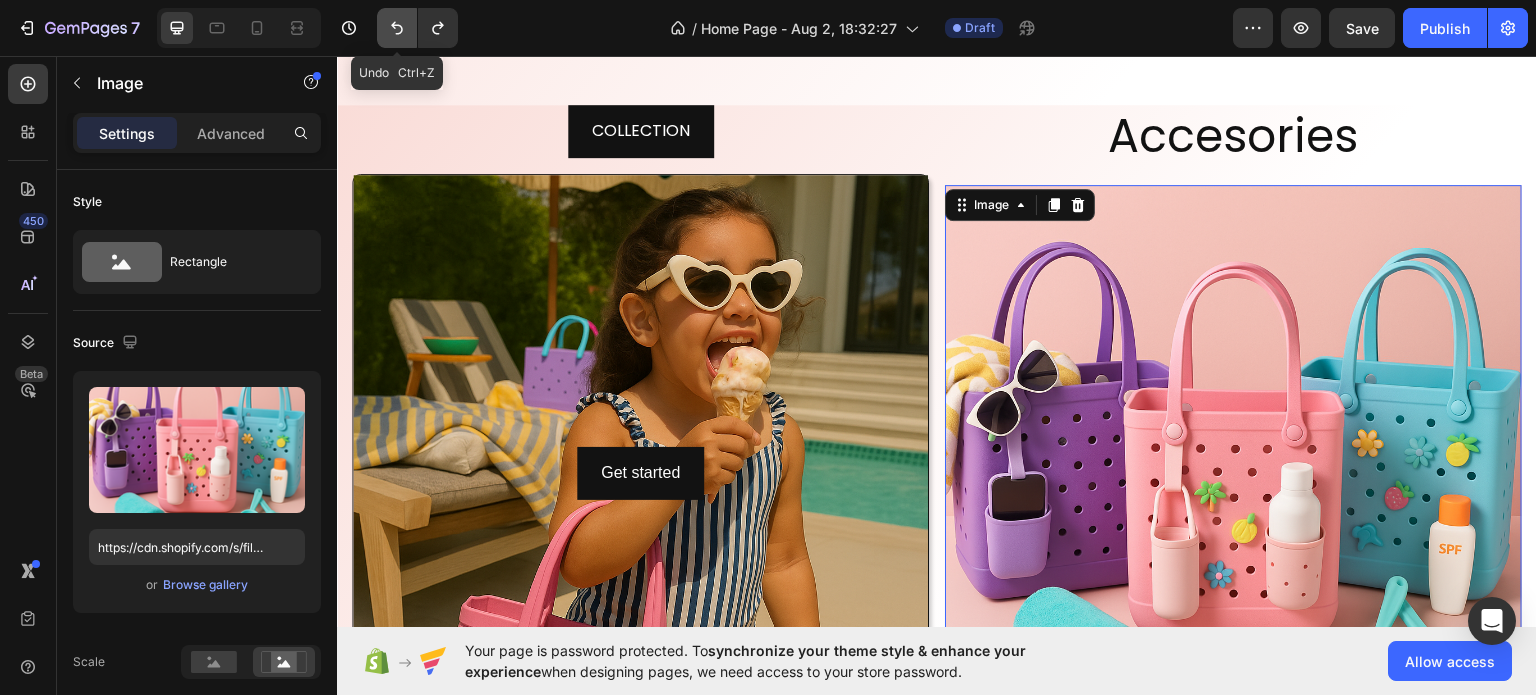 click 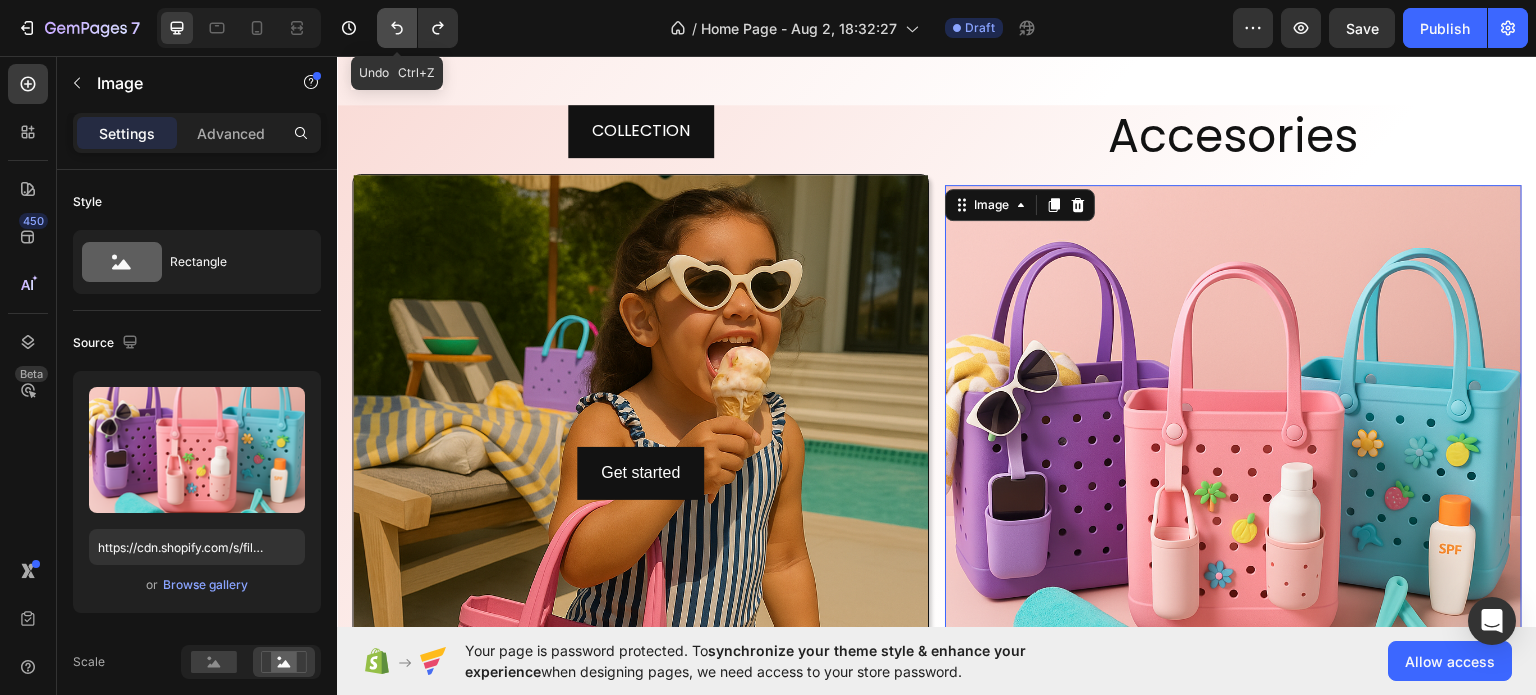 click 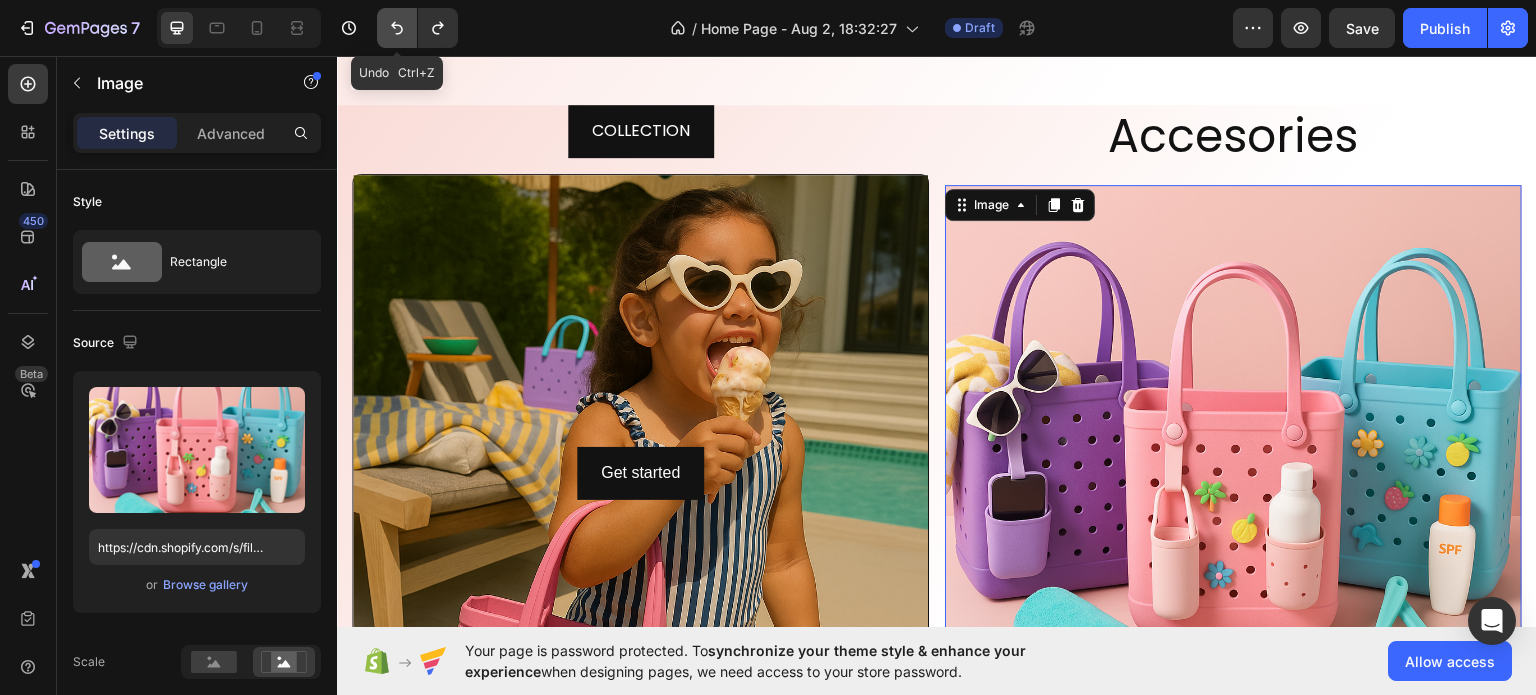 click 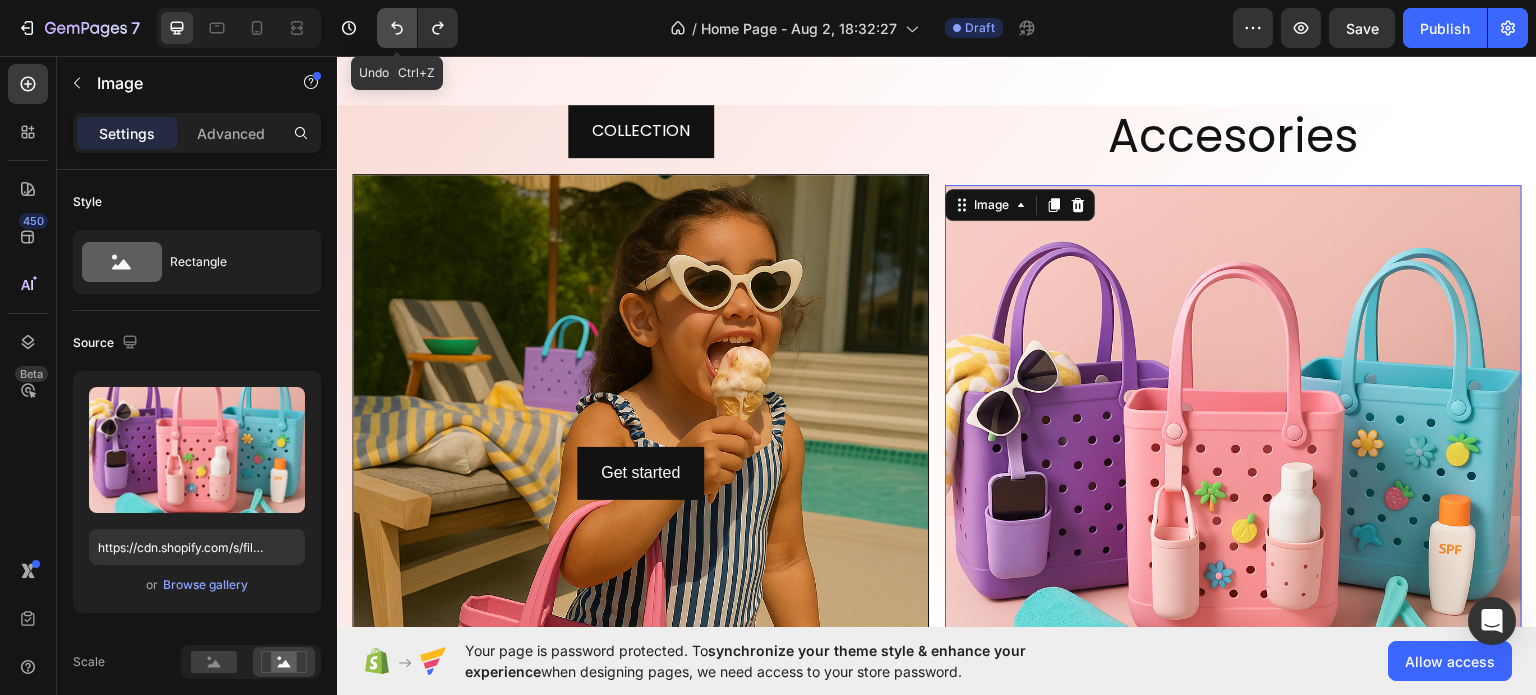 click 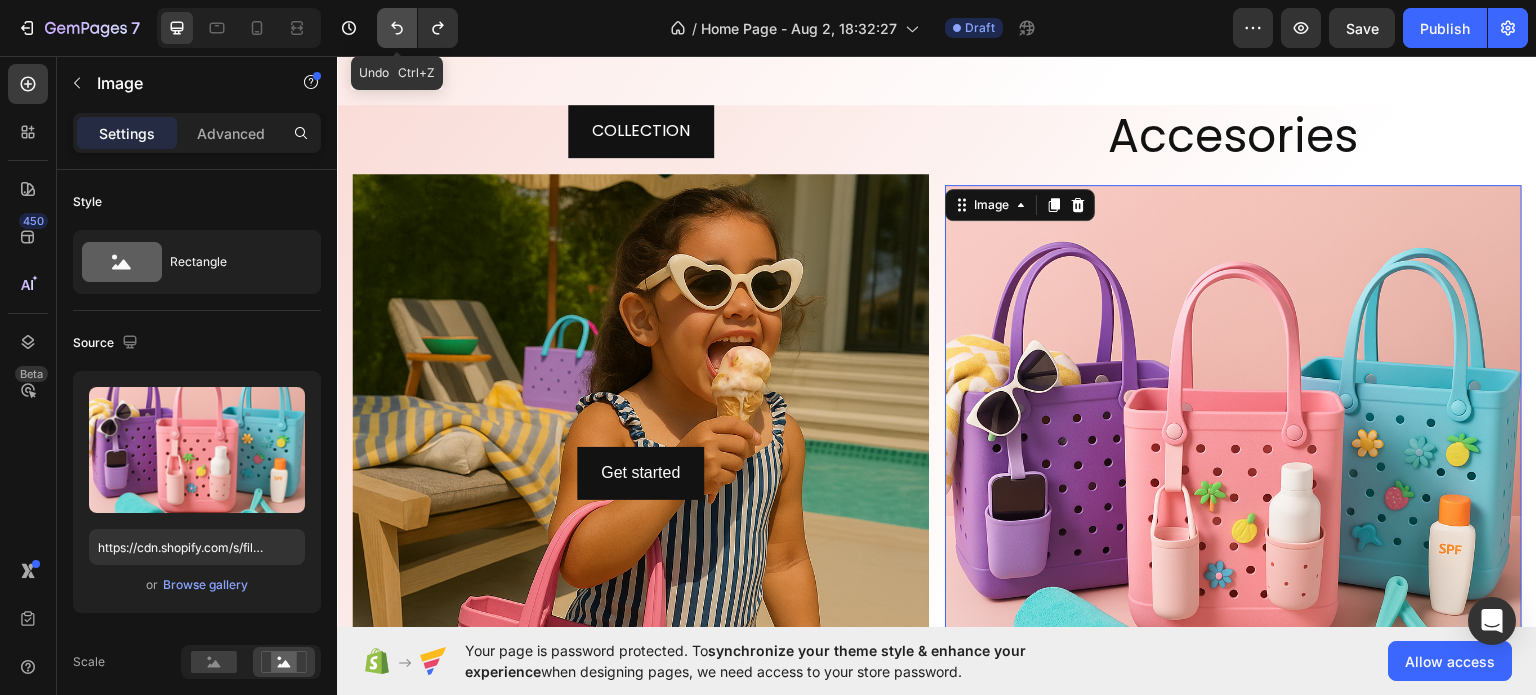 click 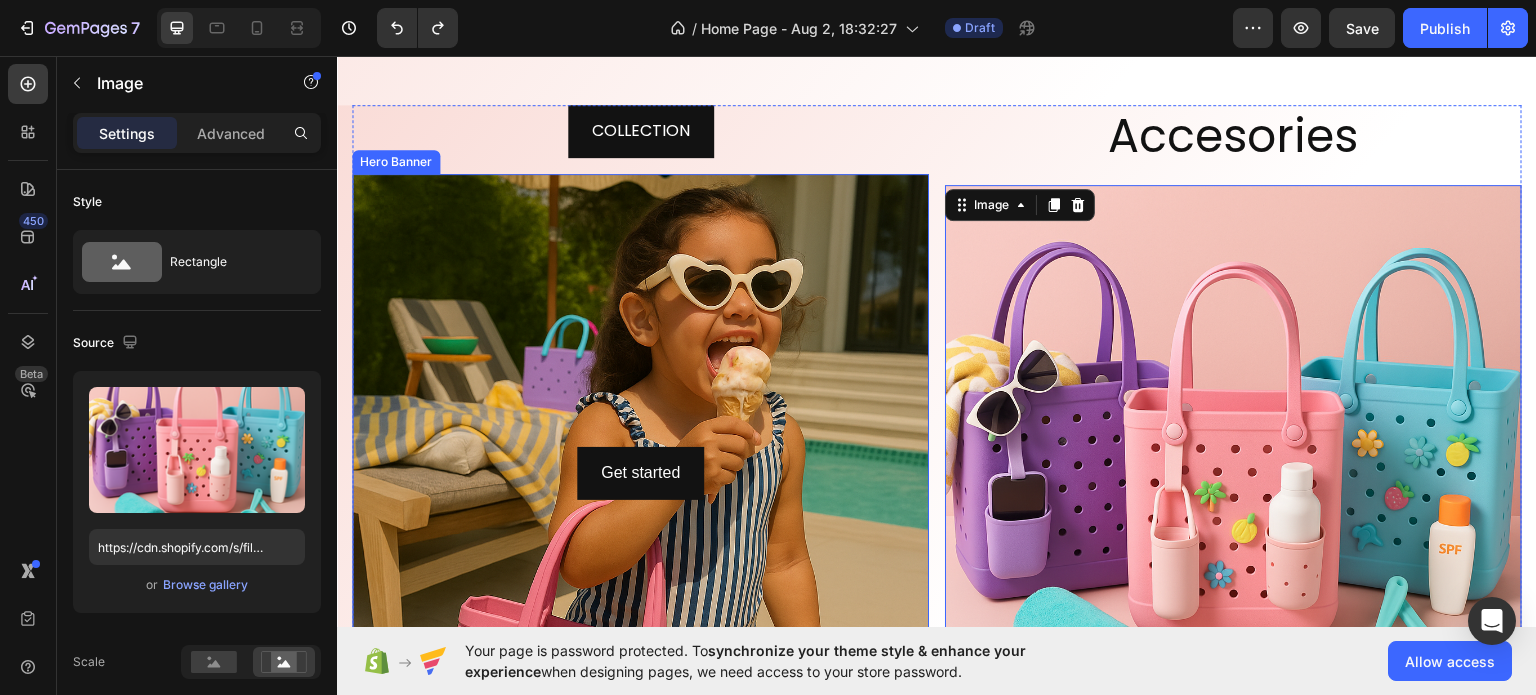 scroll, scrollTop: 2034, scrollLeft: 0, axis: vertical 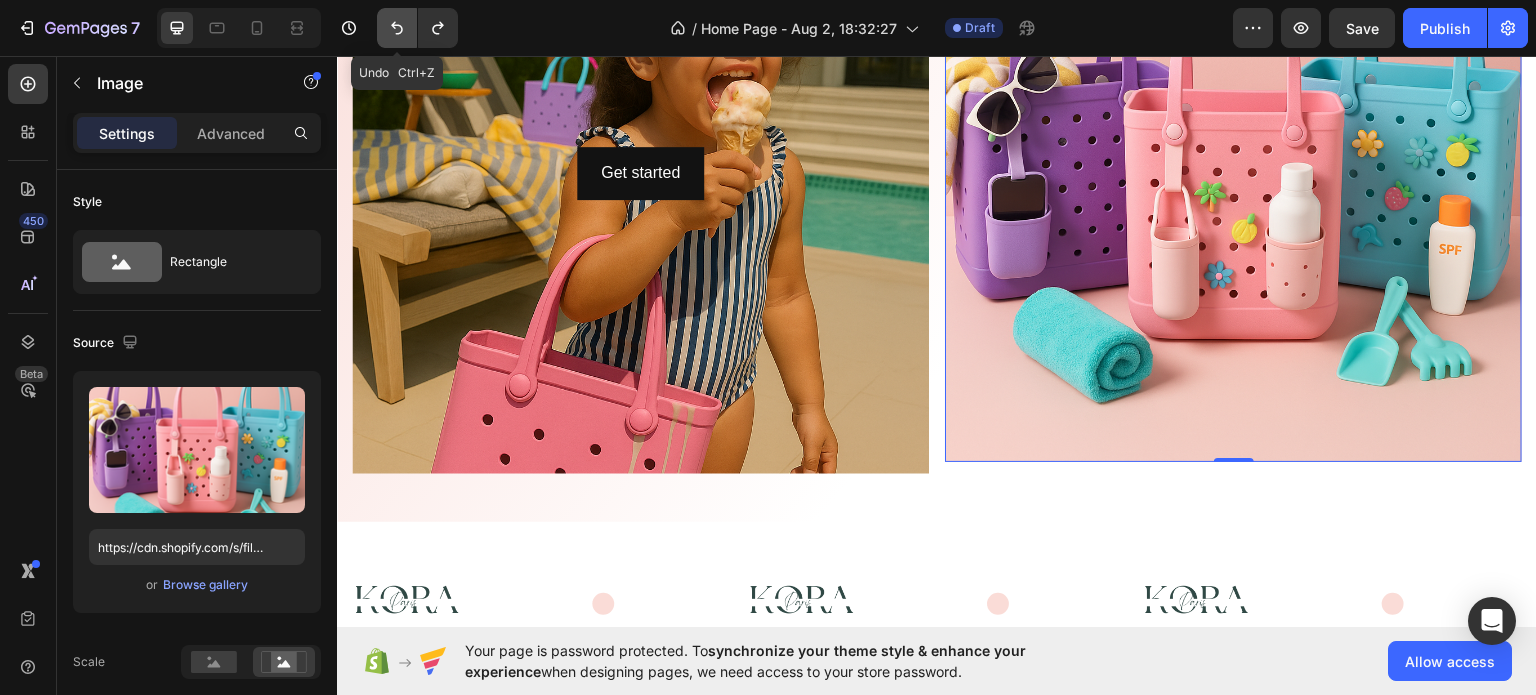 click 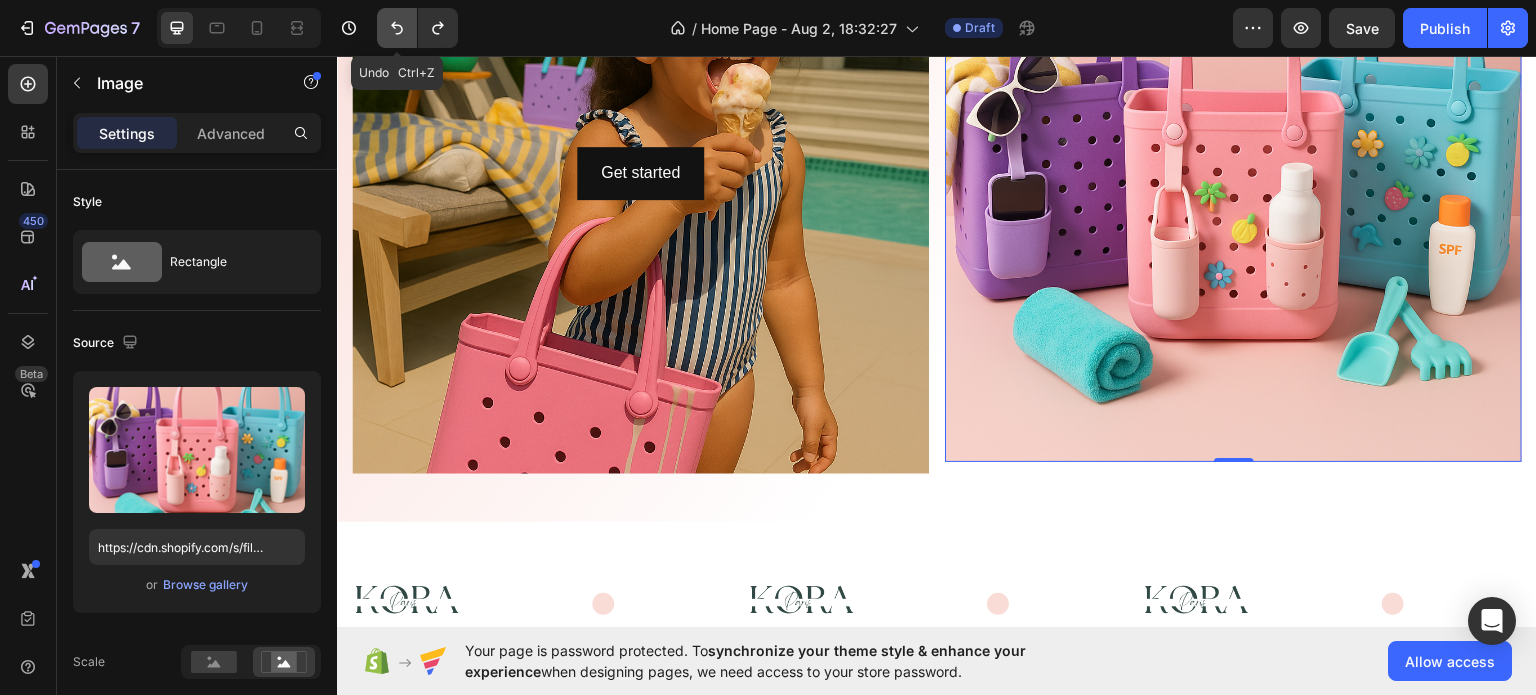 click 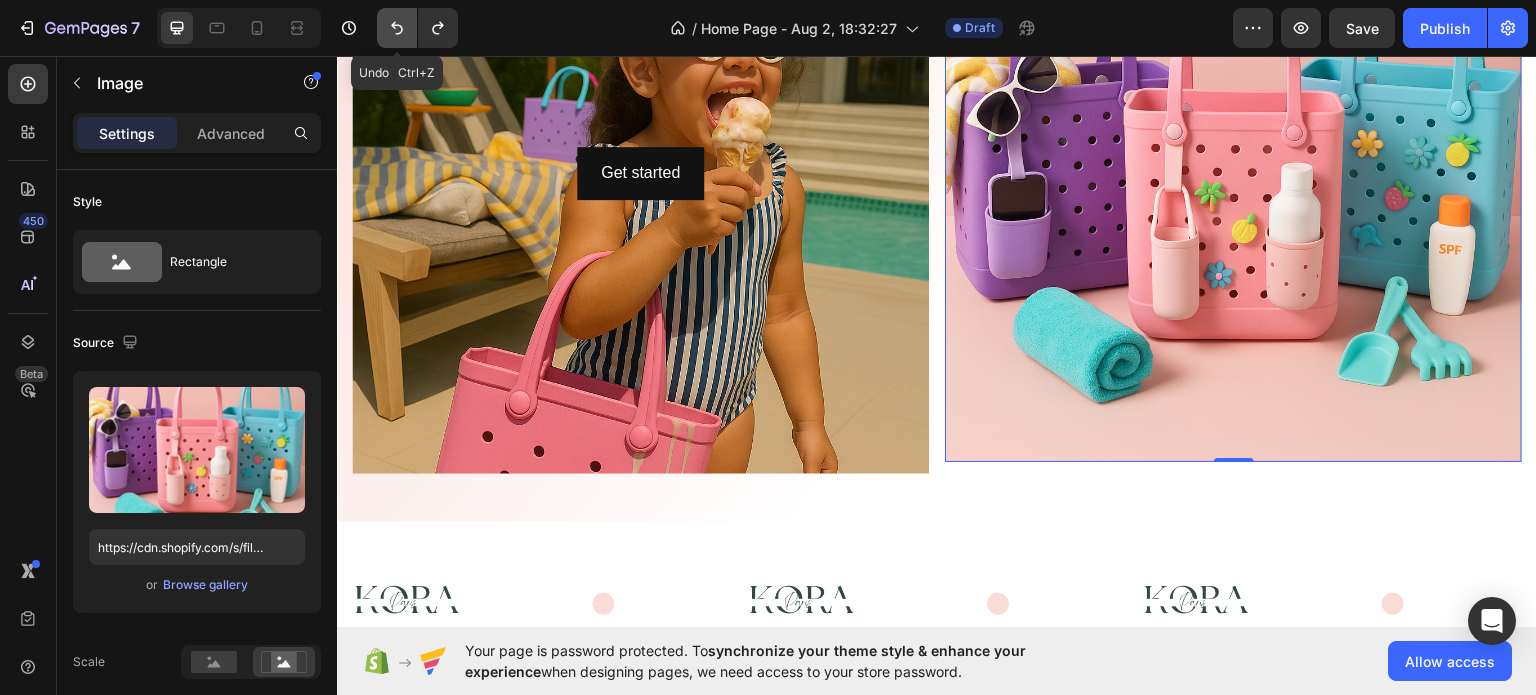 click 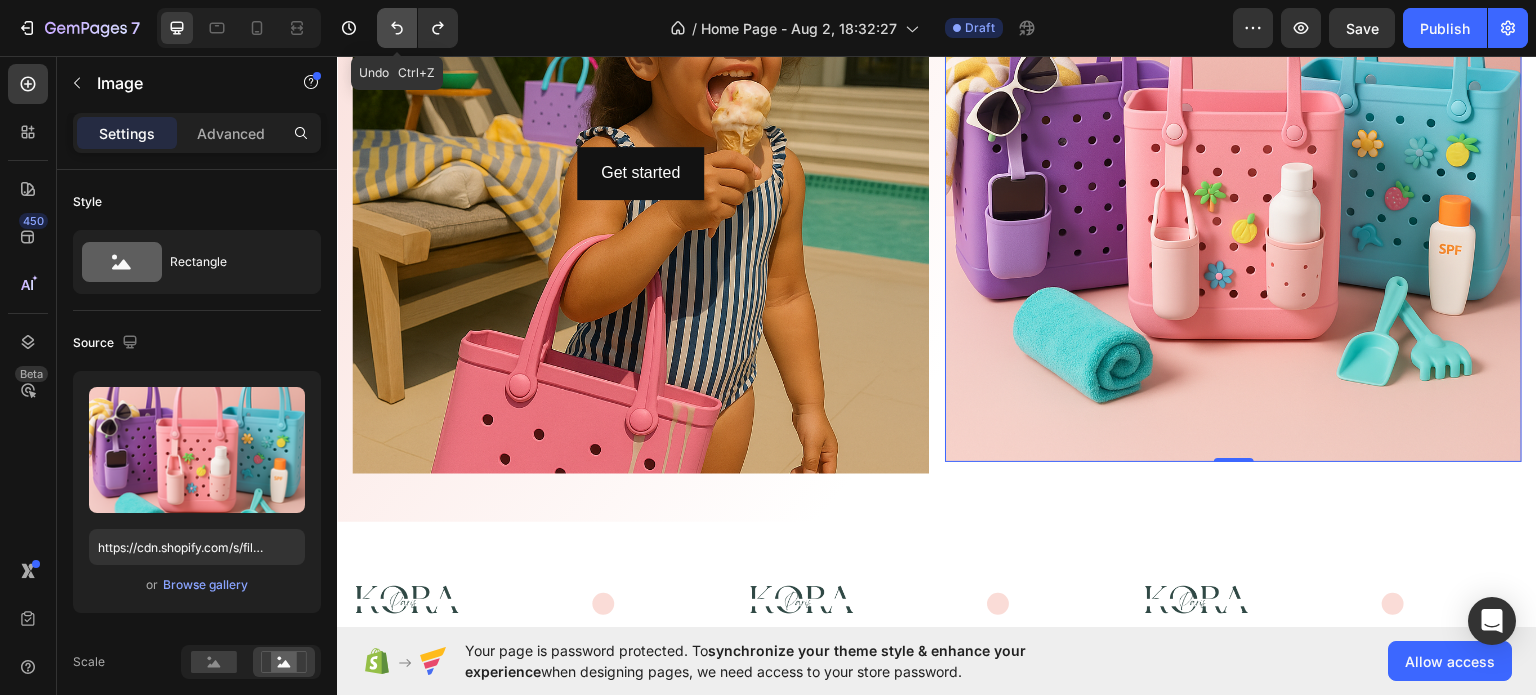 click 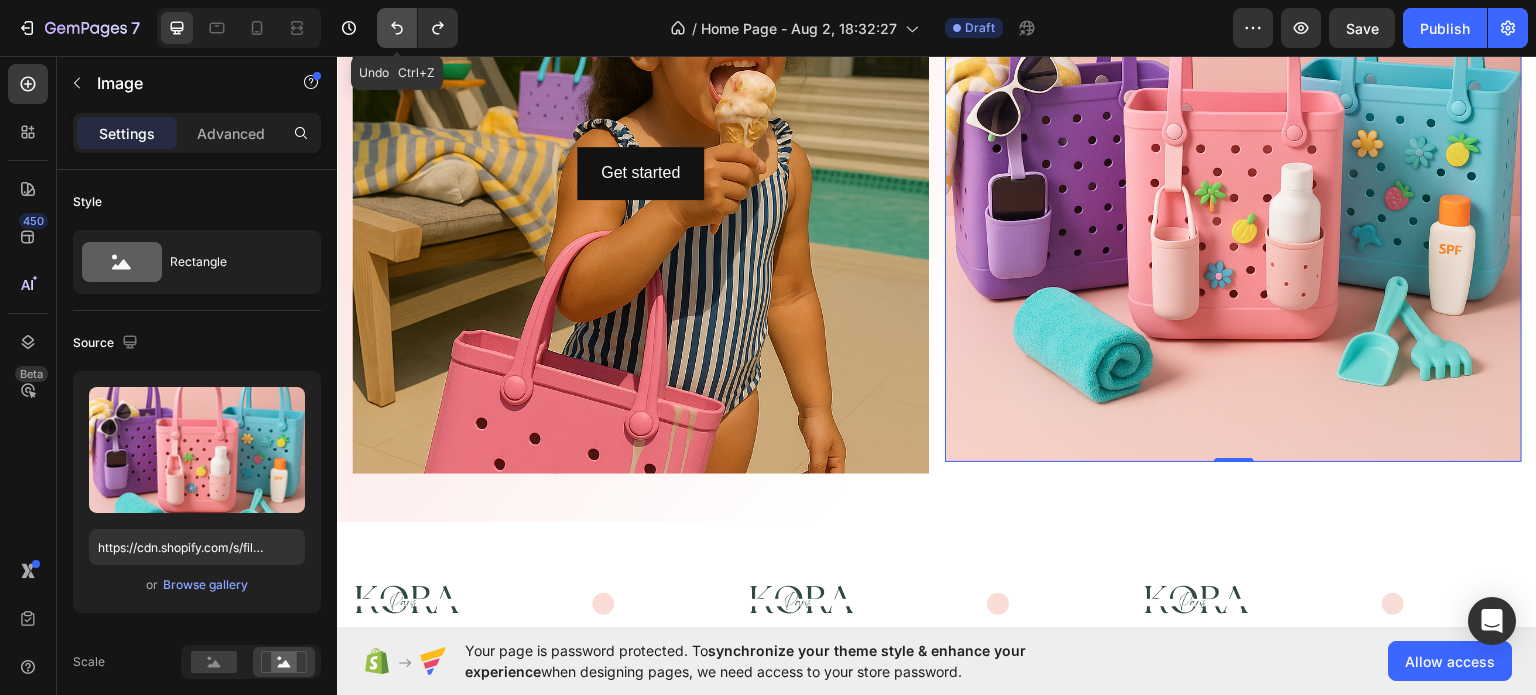 click 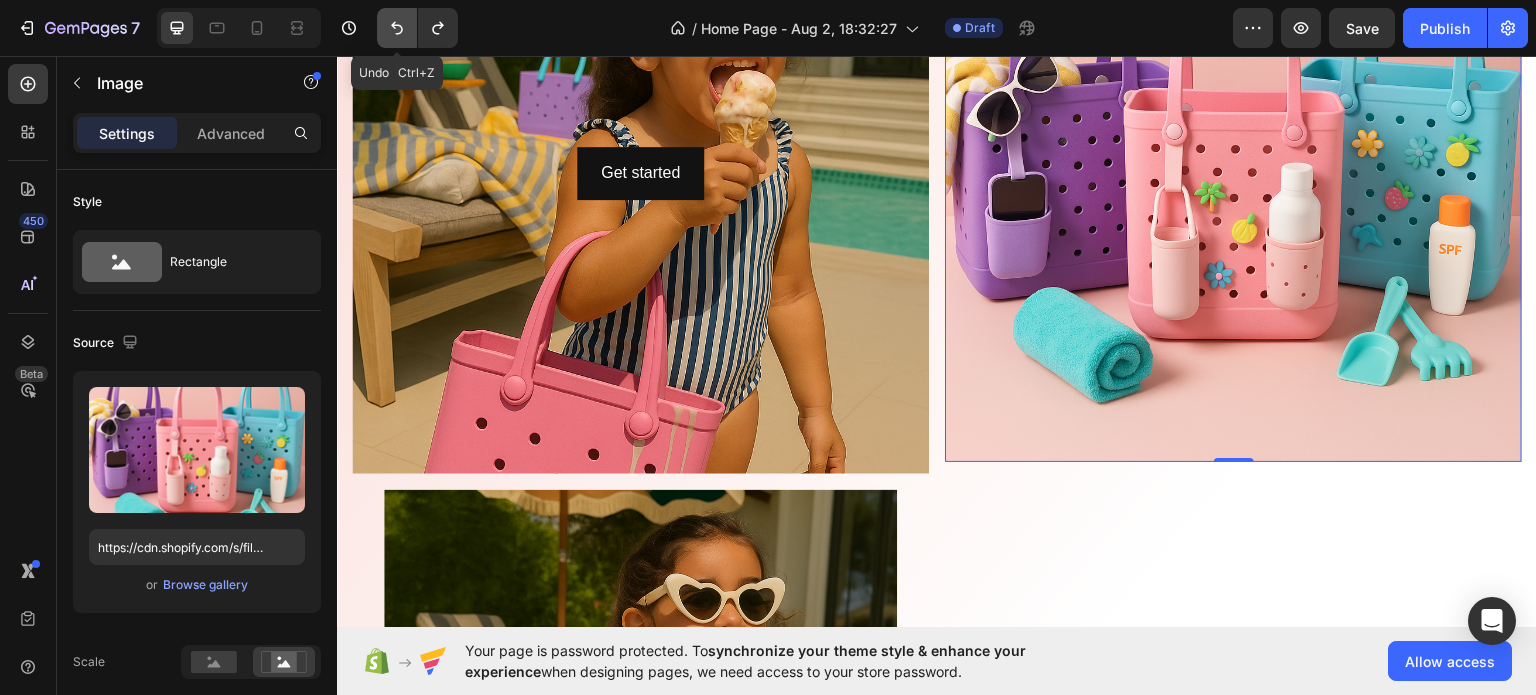 click 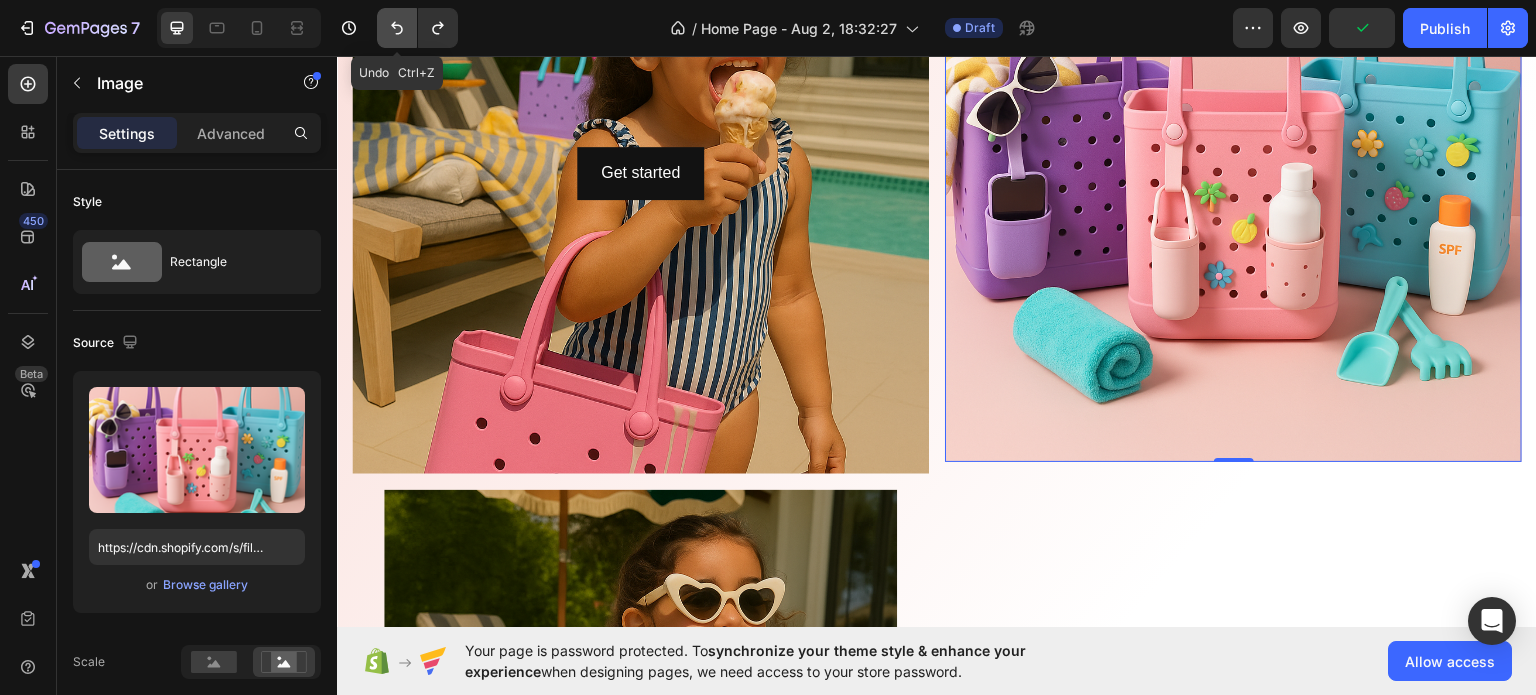 click 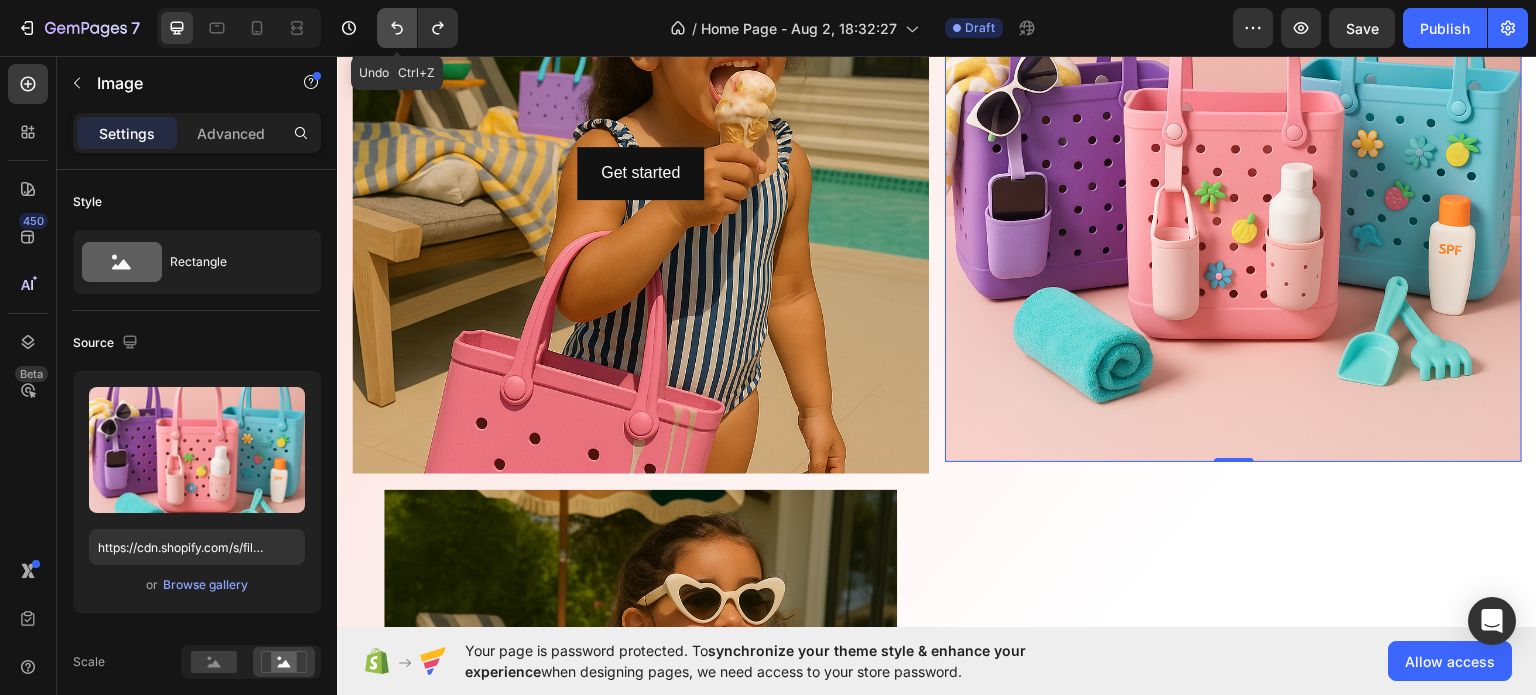 click 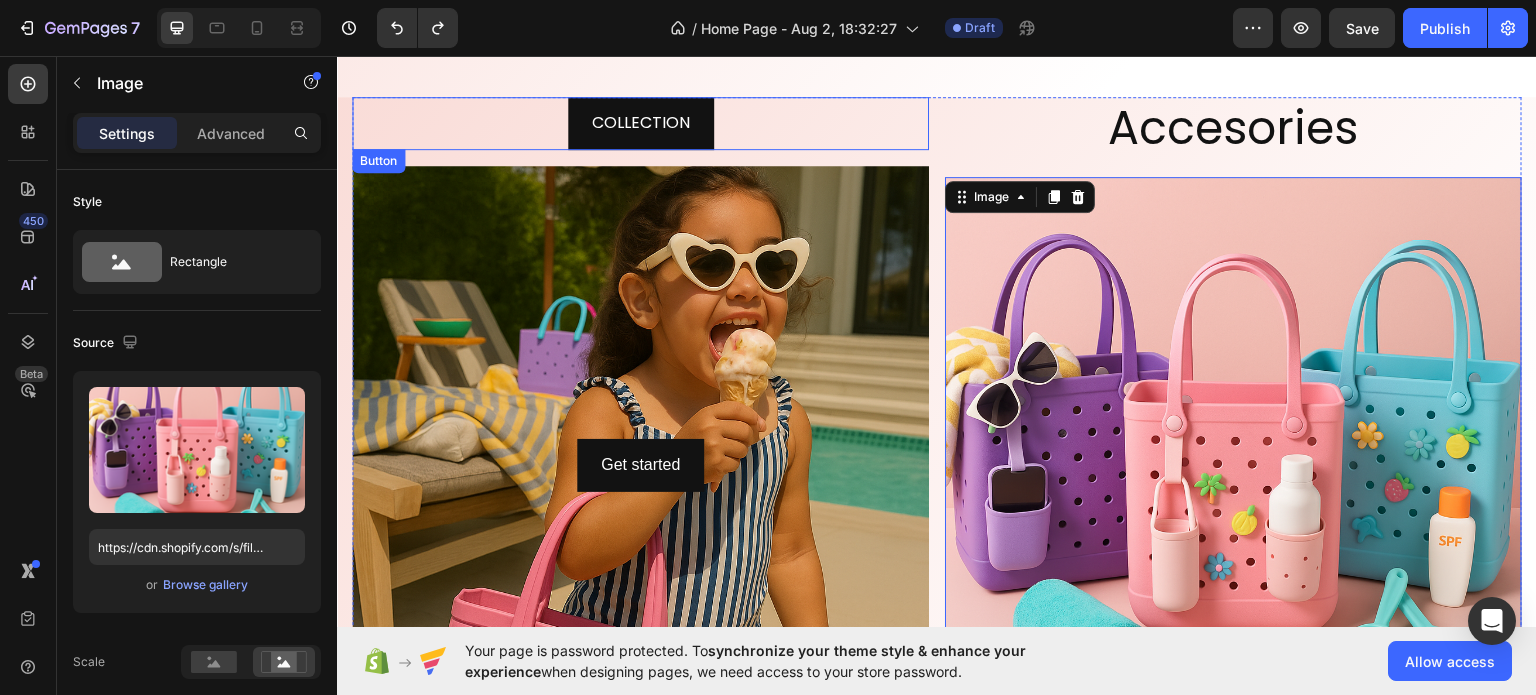 scroll, scrollTop: 1734, scrollLeft: 0, axis: vertical 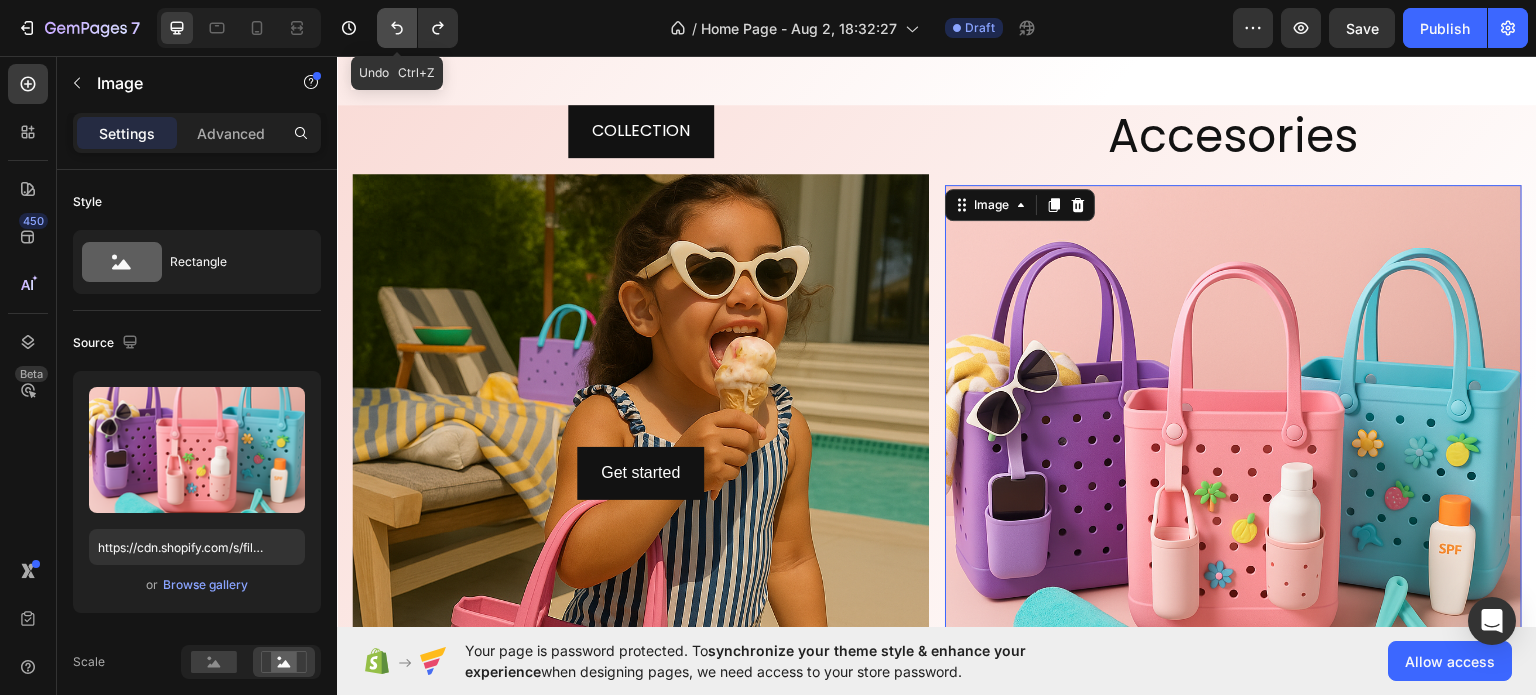 click 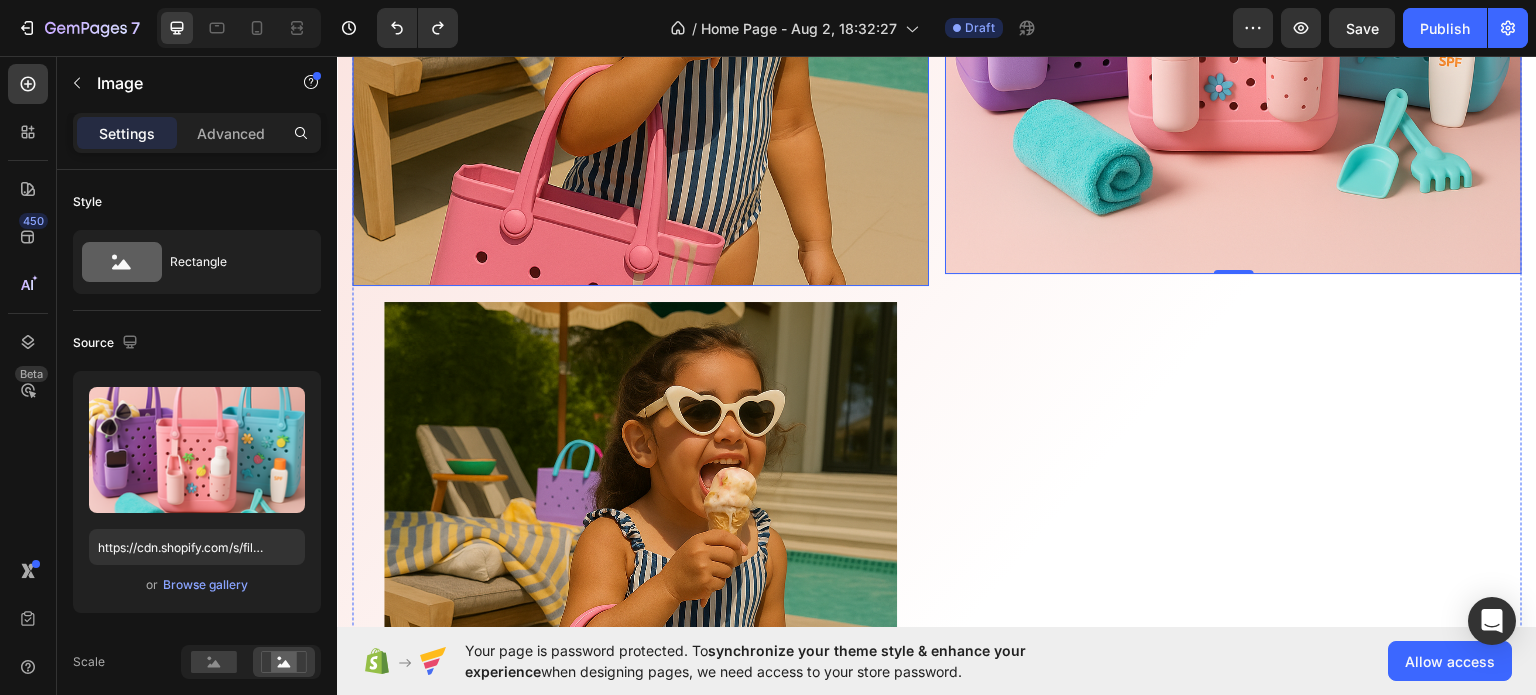 scroll, scrollTop: 2234, scrollLeft: 0, axis: vertical 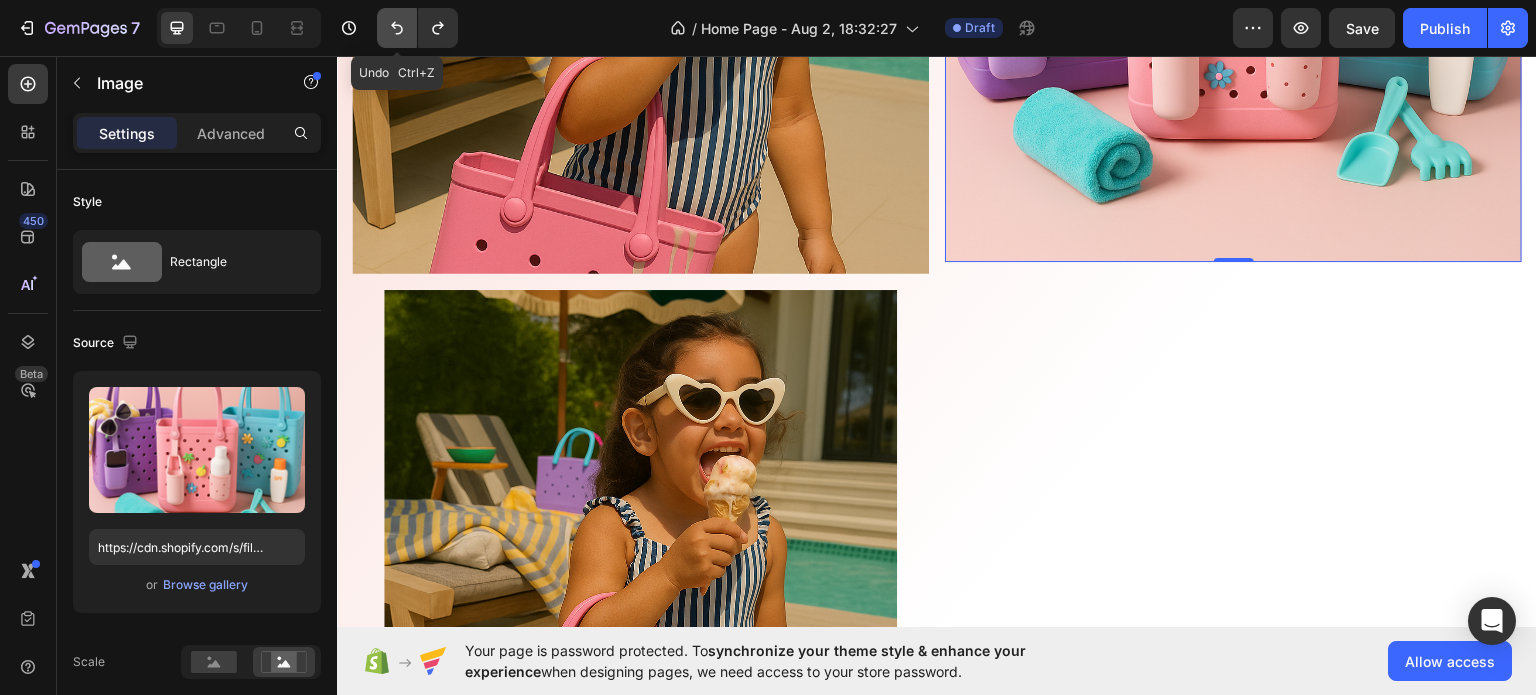 click 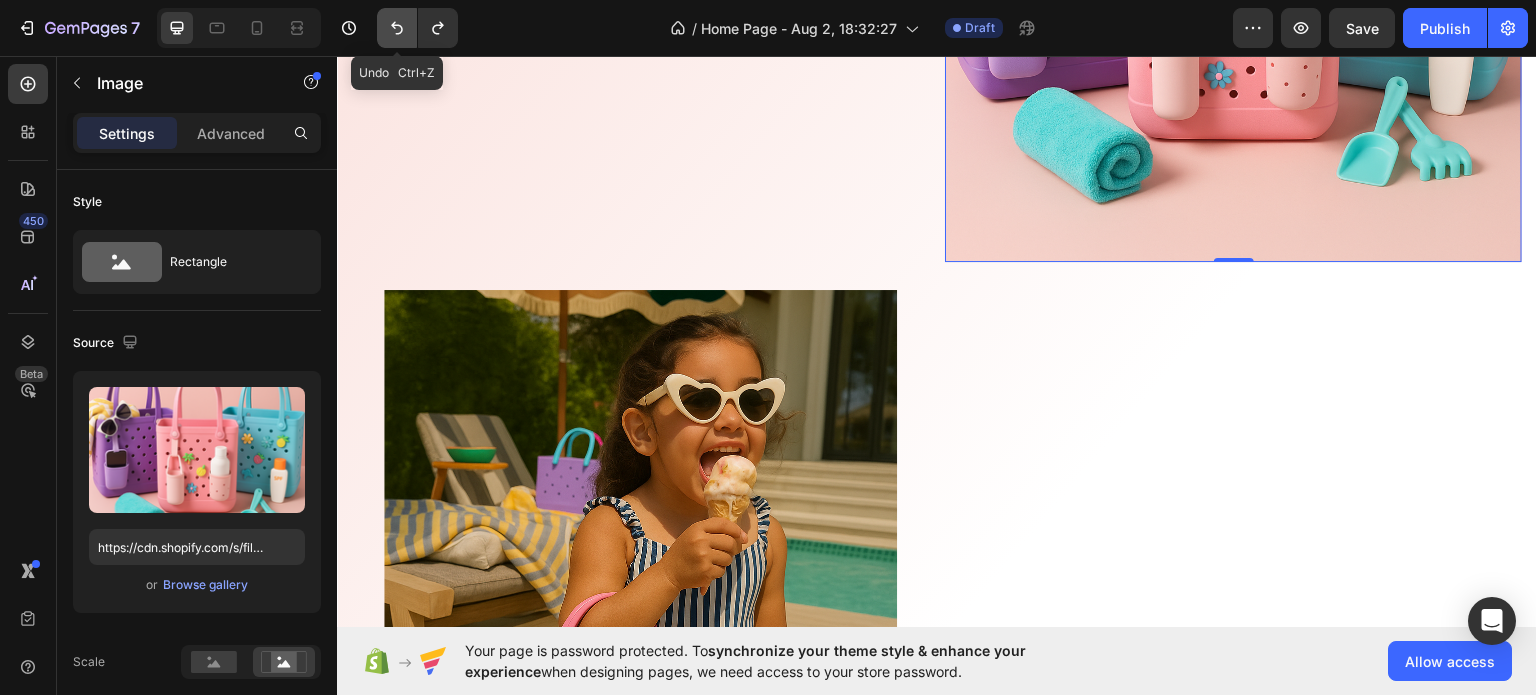 click 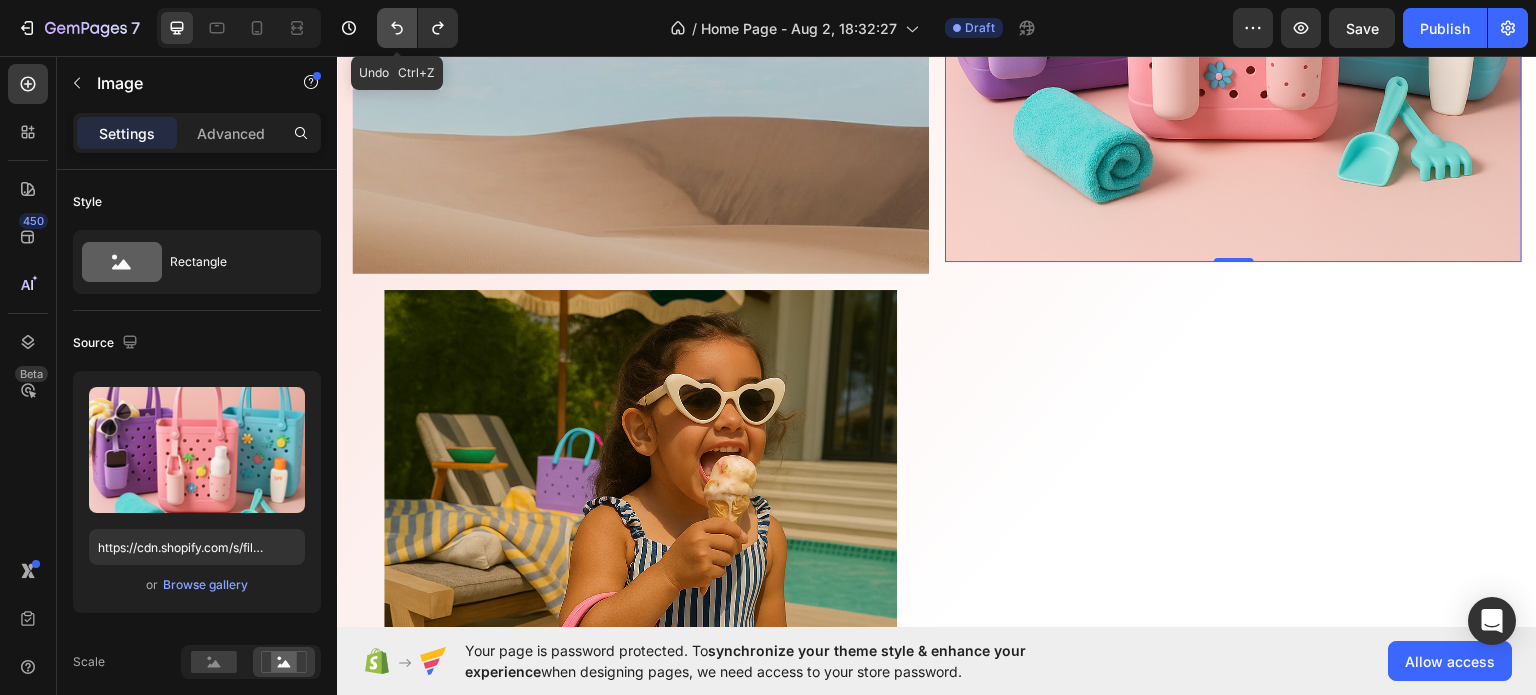 click 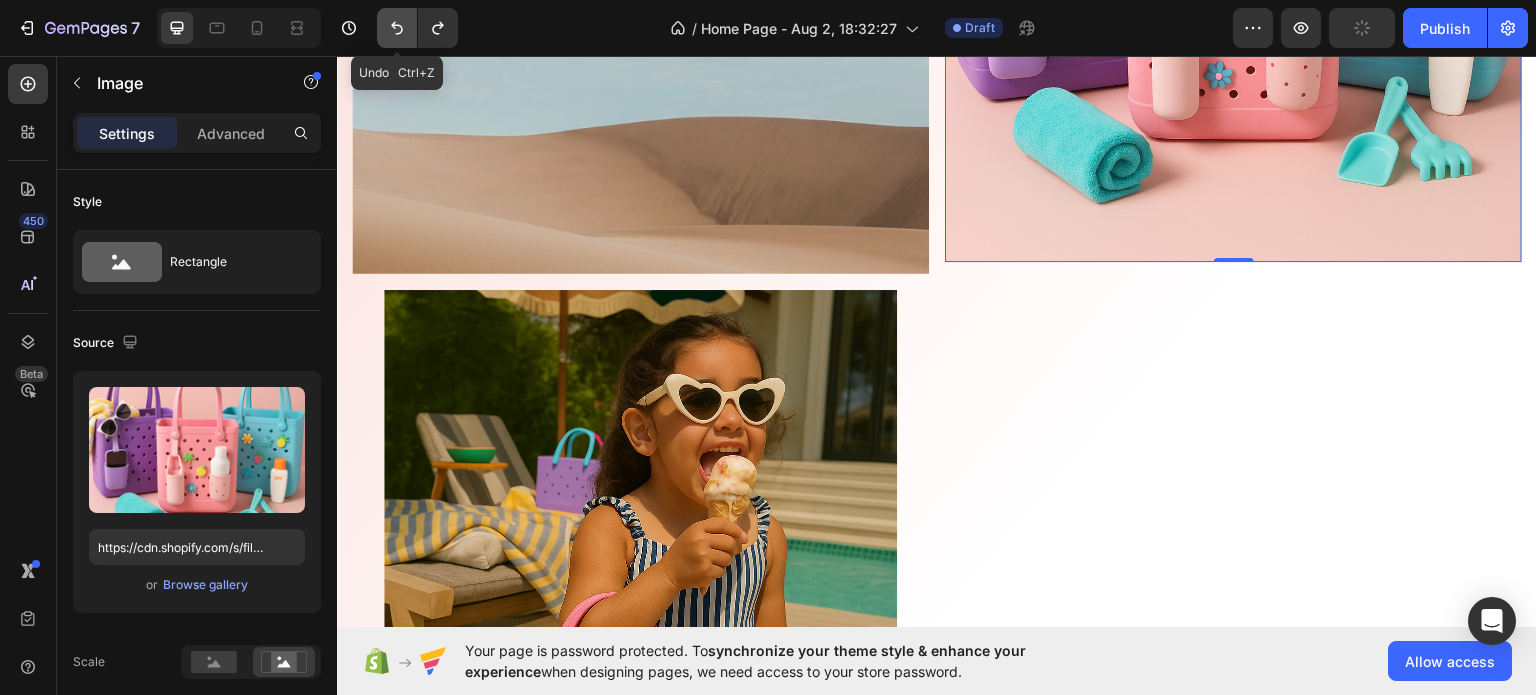 click 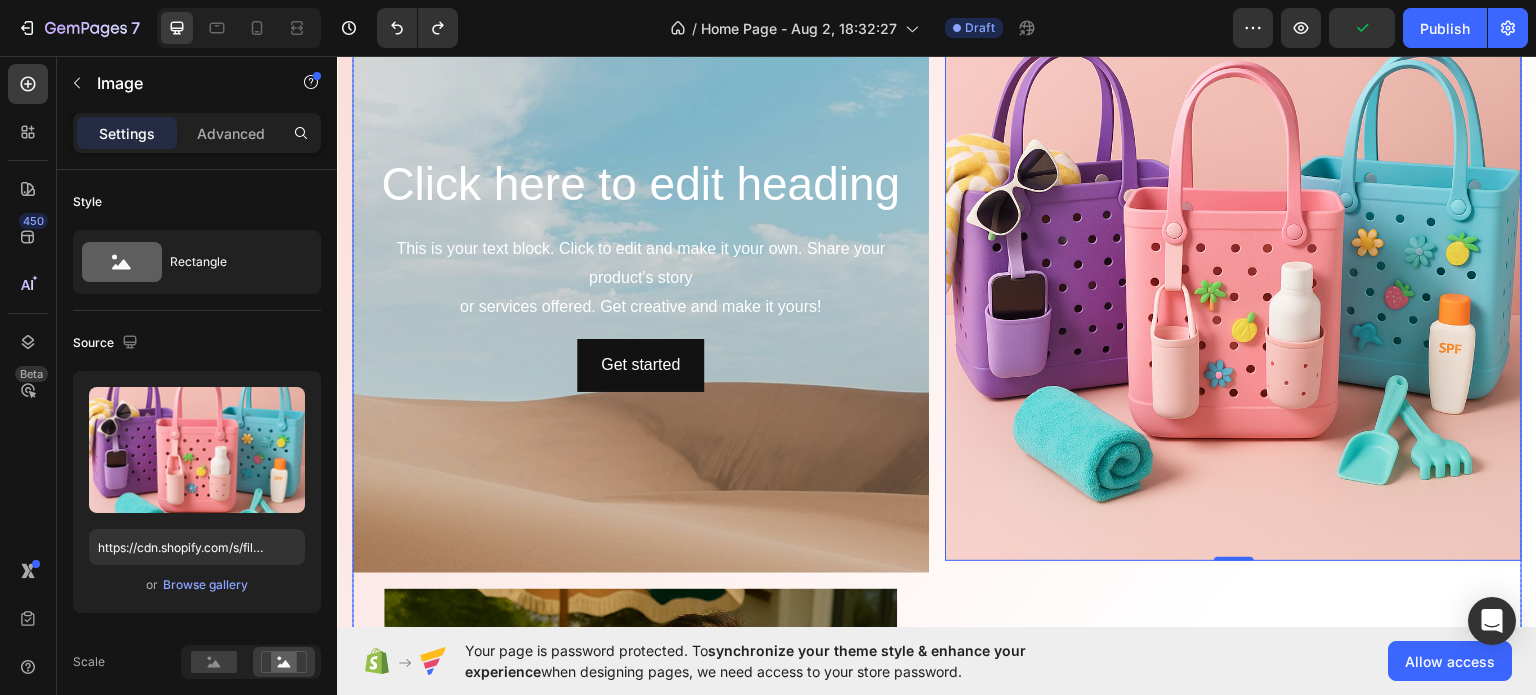 scroll, scrollTop: 1934, scrollLeft: 0, axis: vertical 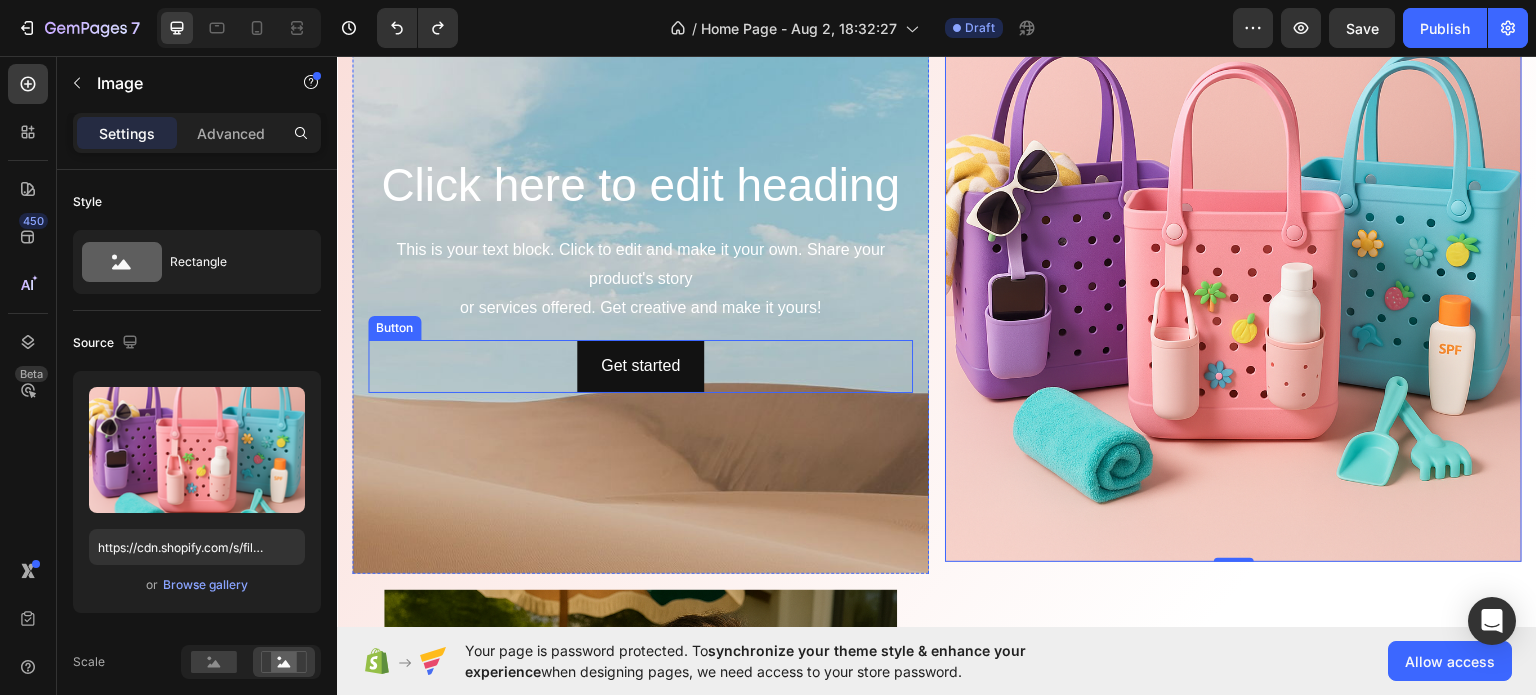 click on "Get started Button" at bounding box center (640, 365) 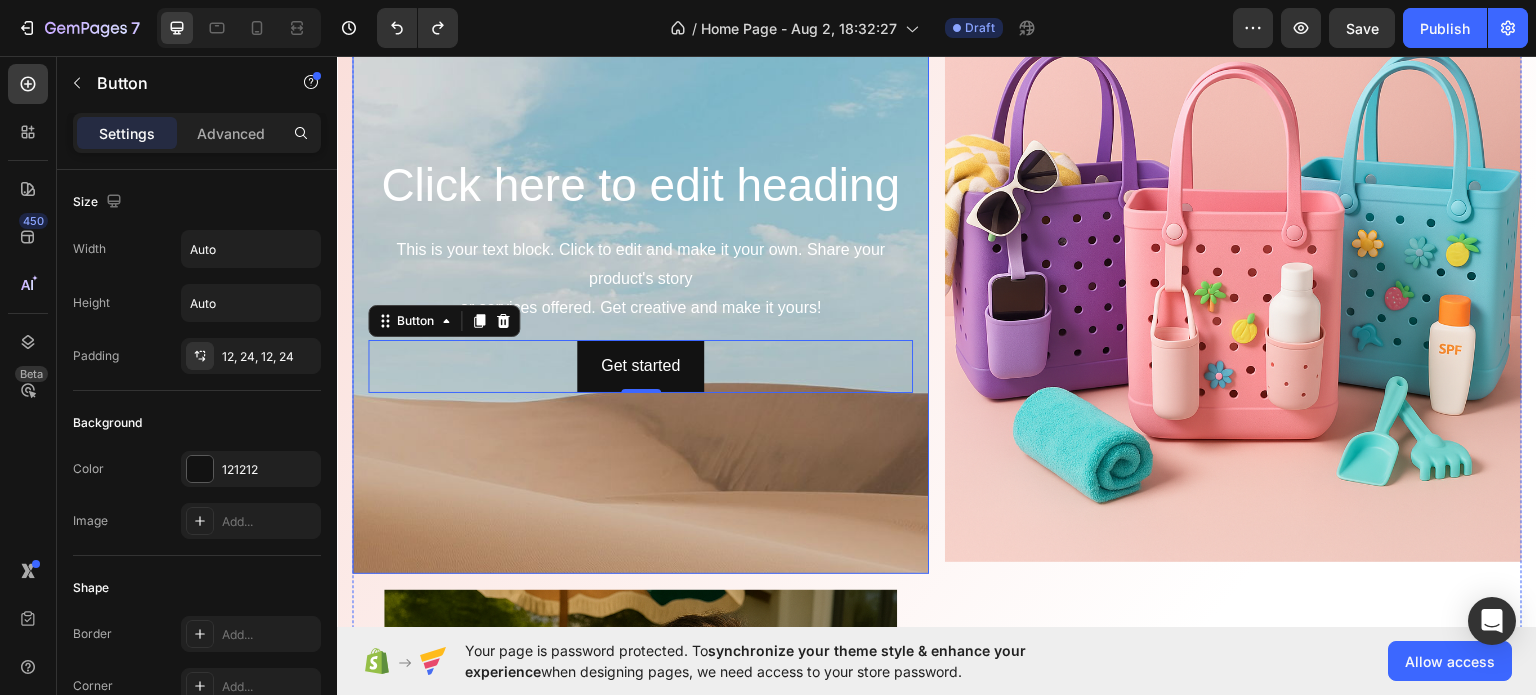 click at bounding box center [640, 414] 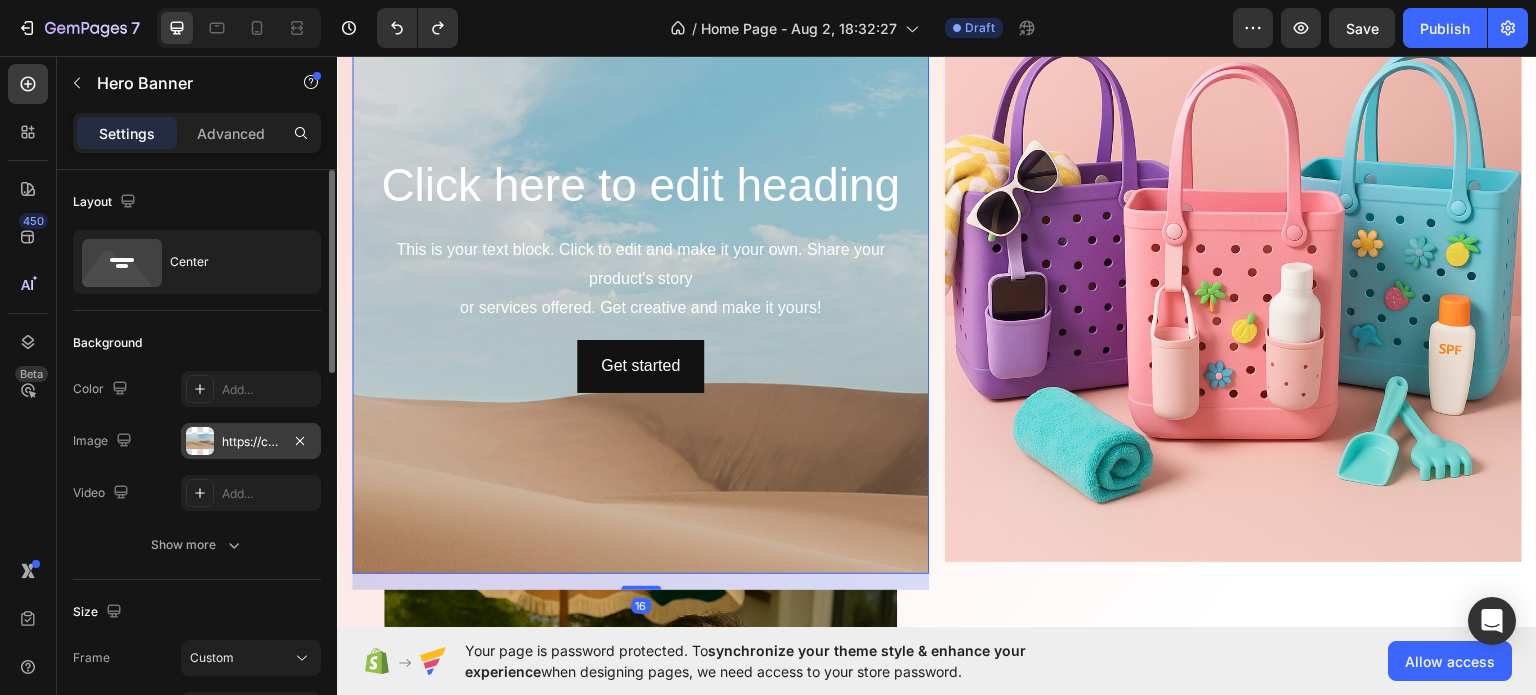 click on "https://cdn.shopify.com/s/files/1/2005/9307/files/background_settings.jpg" at bounding box center (251, 442) 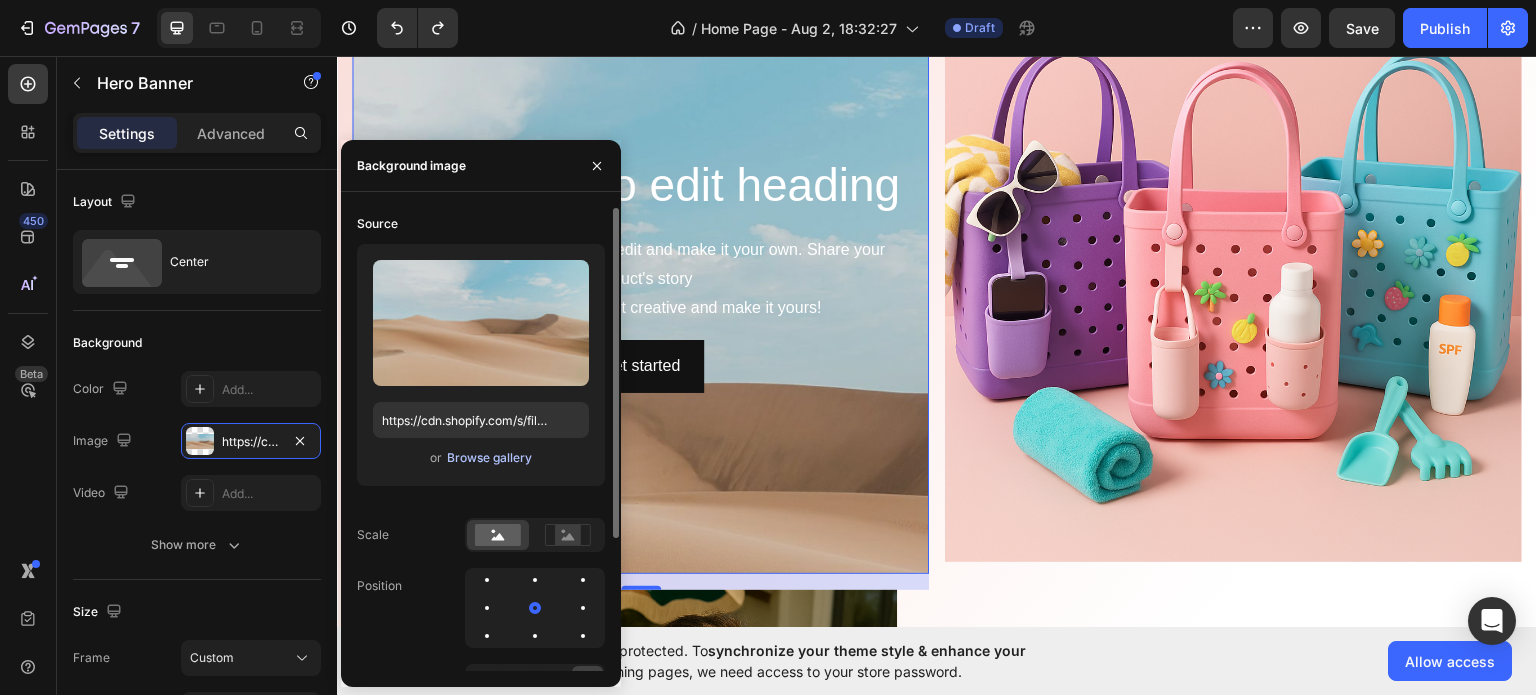 click on "Browse gallery" at bounding box center [489, 458] 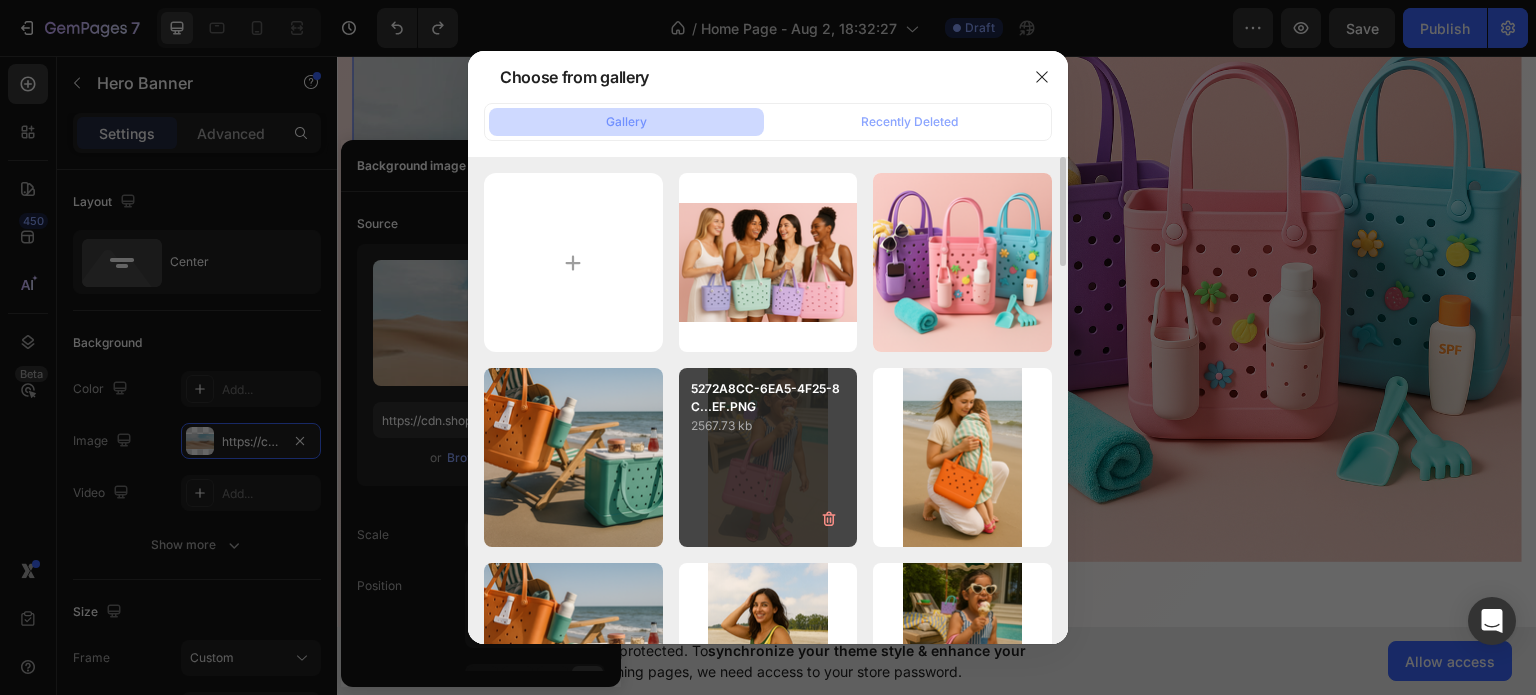 click on "5272A8CC-6EA5-4F25-8C...EF.PNG 2567.73 kb" at bounding box center [768, 457] 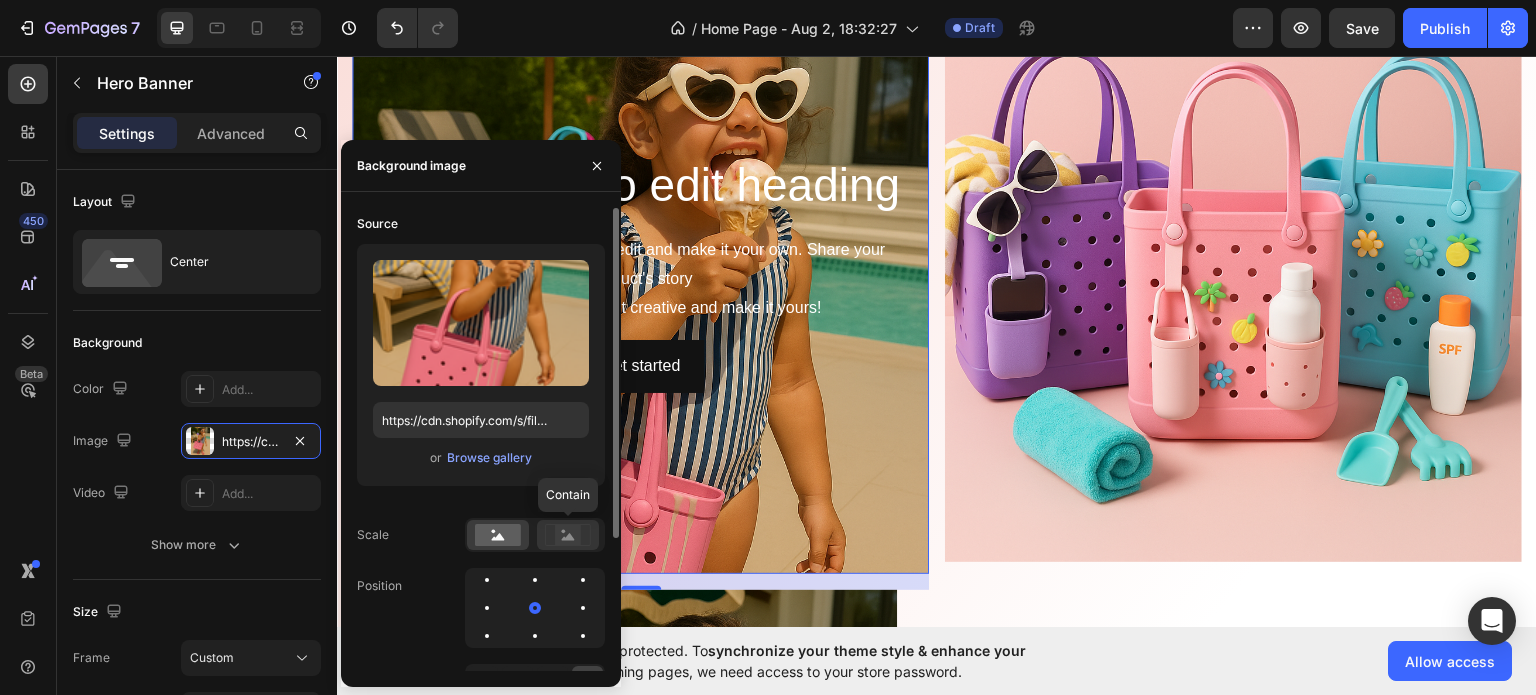 click 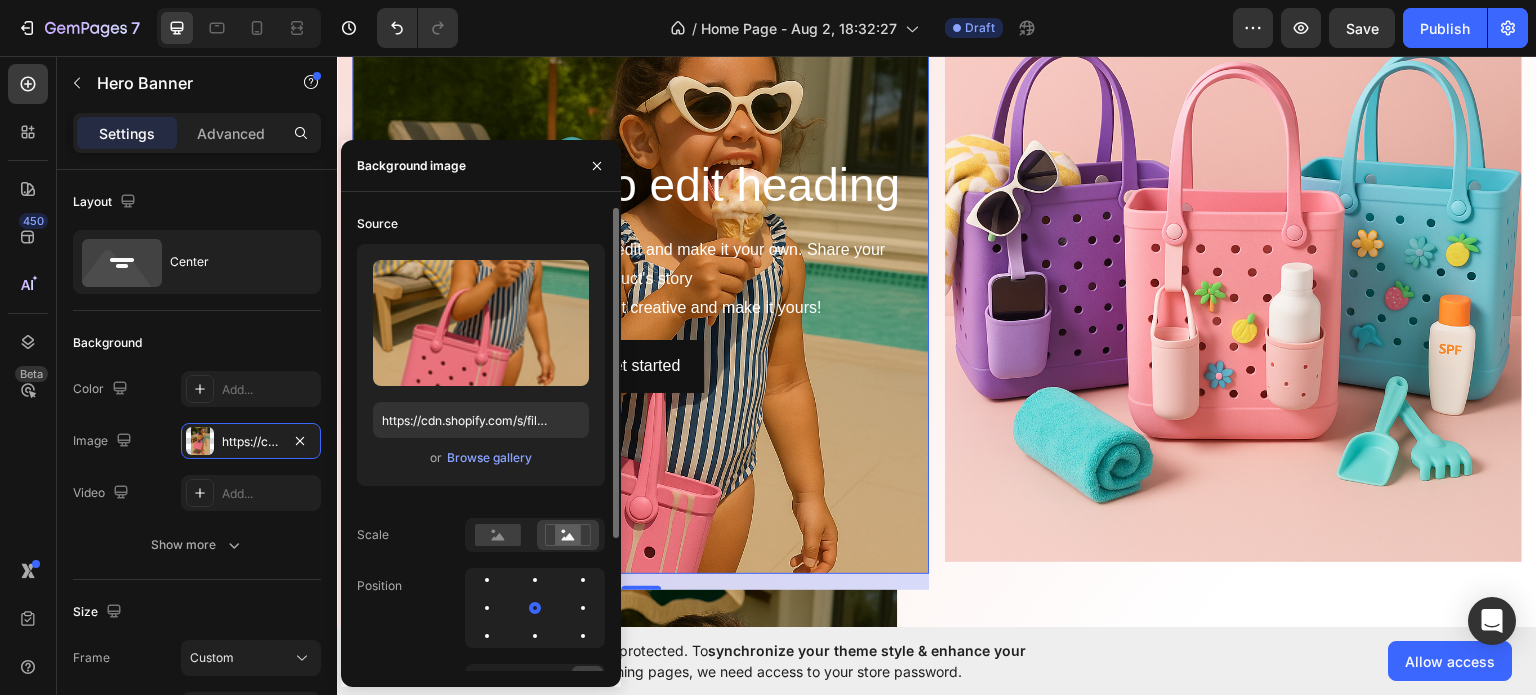 click 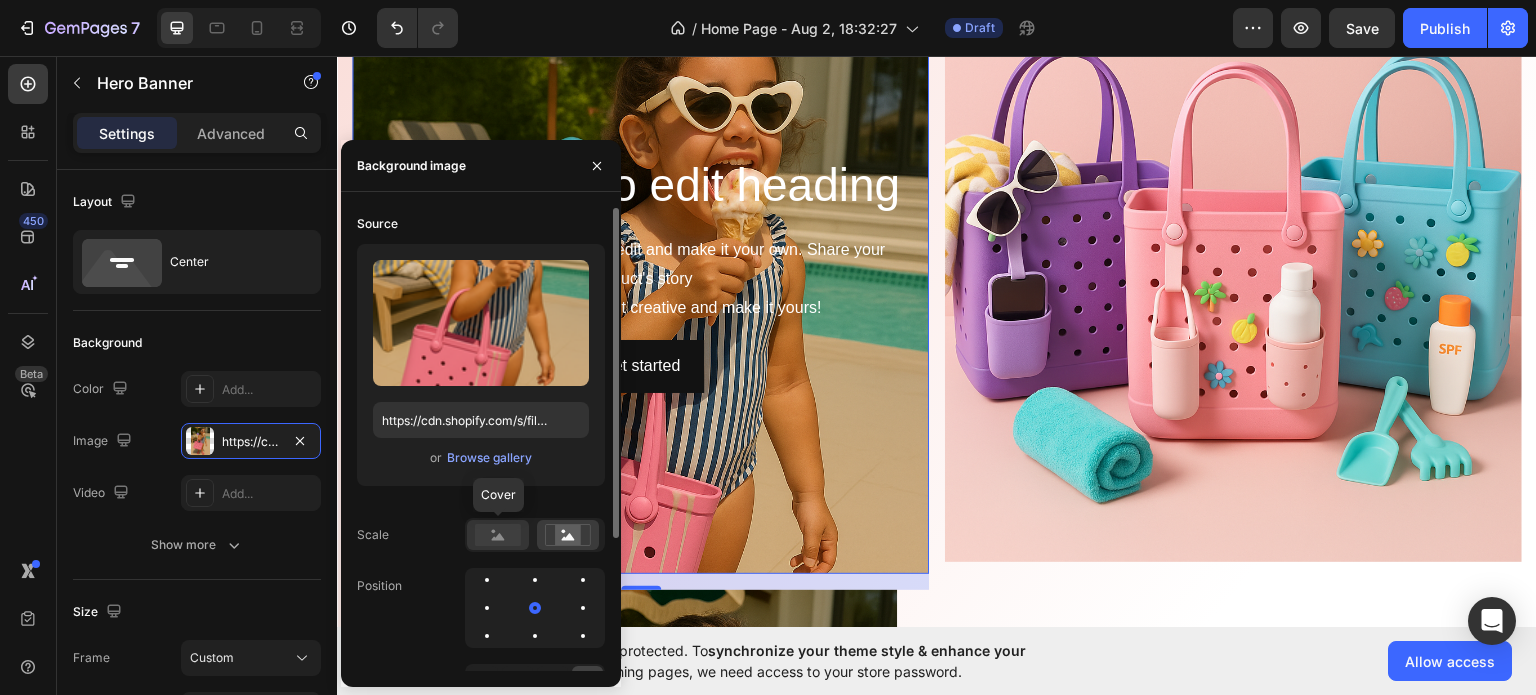click 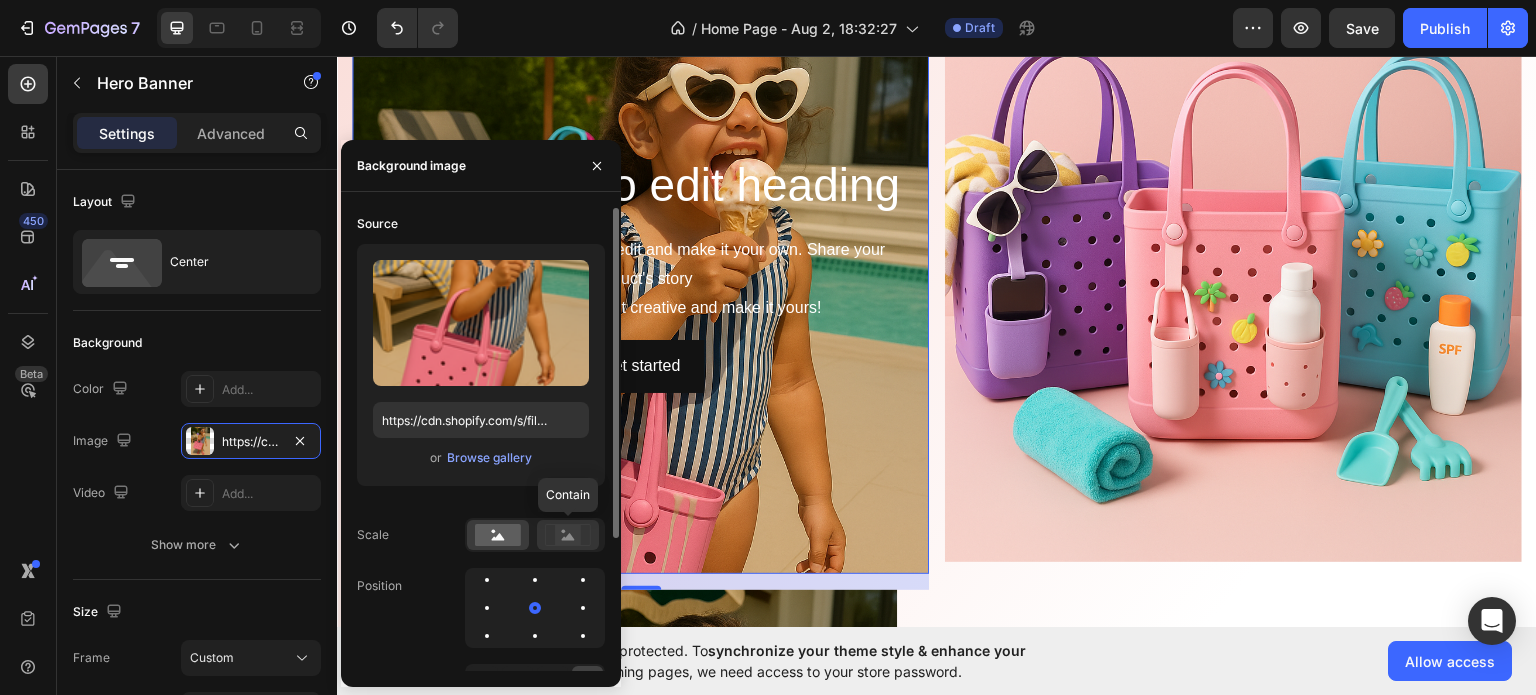 click 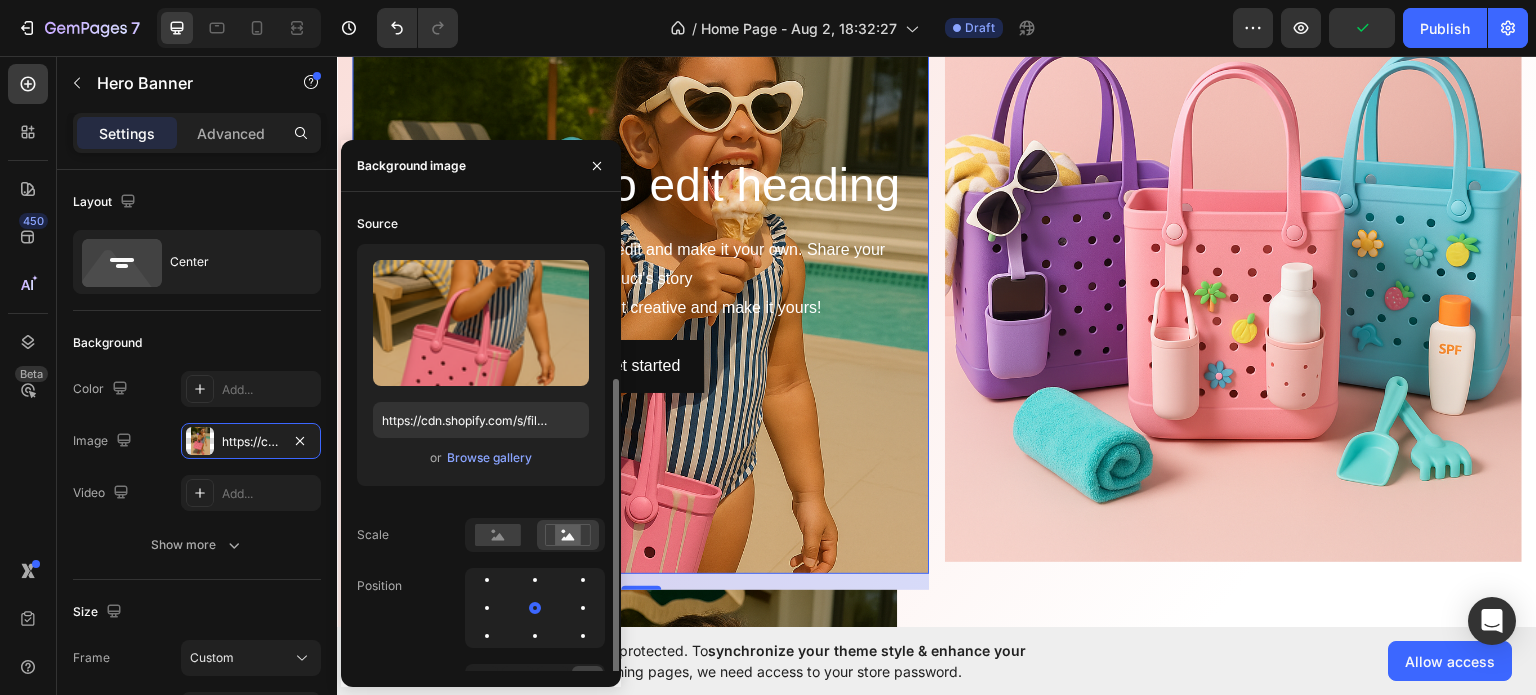 scroll, scrollTop: 185, scrollLeft: 0, axis: vertical 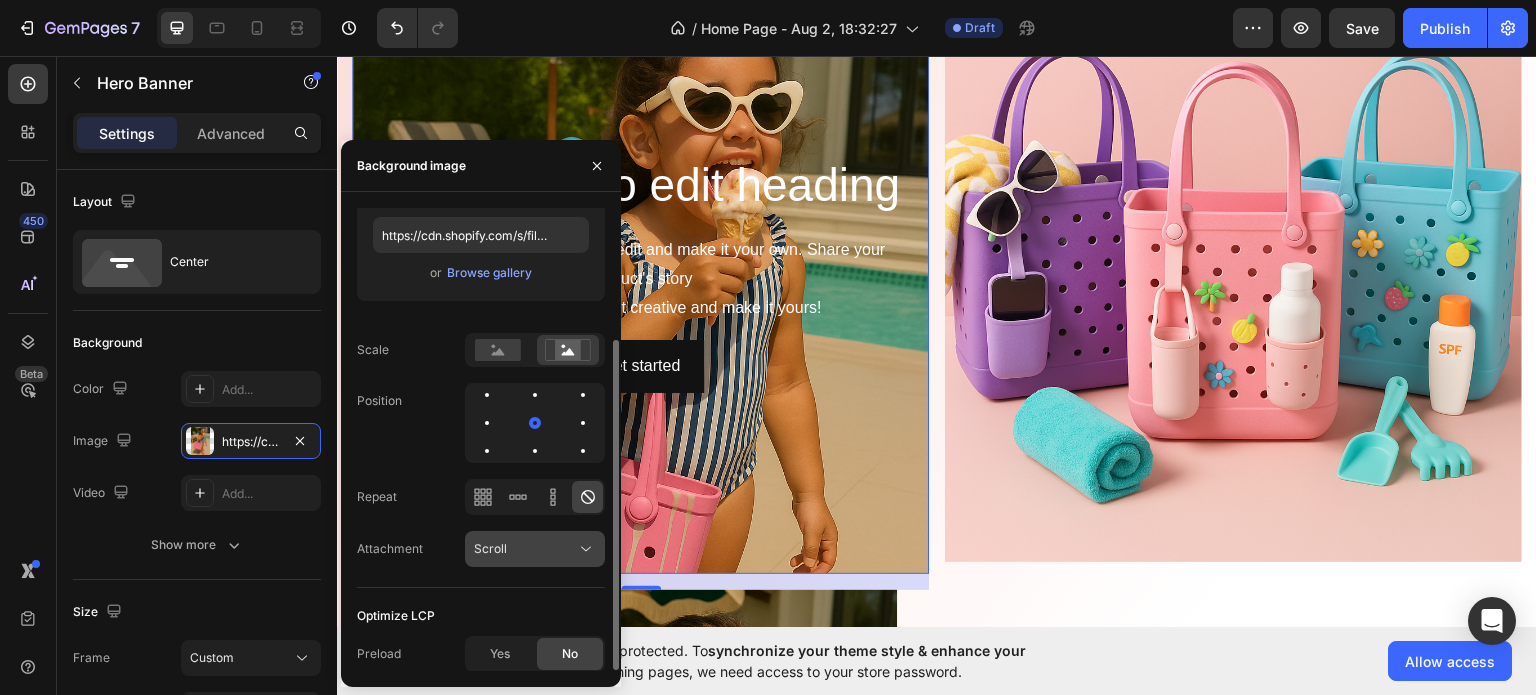 click on "Scroll" at bounding box center (525, 549) 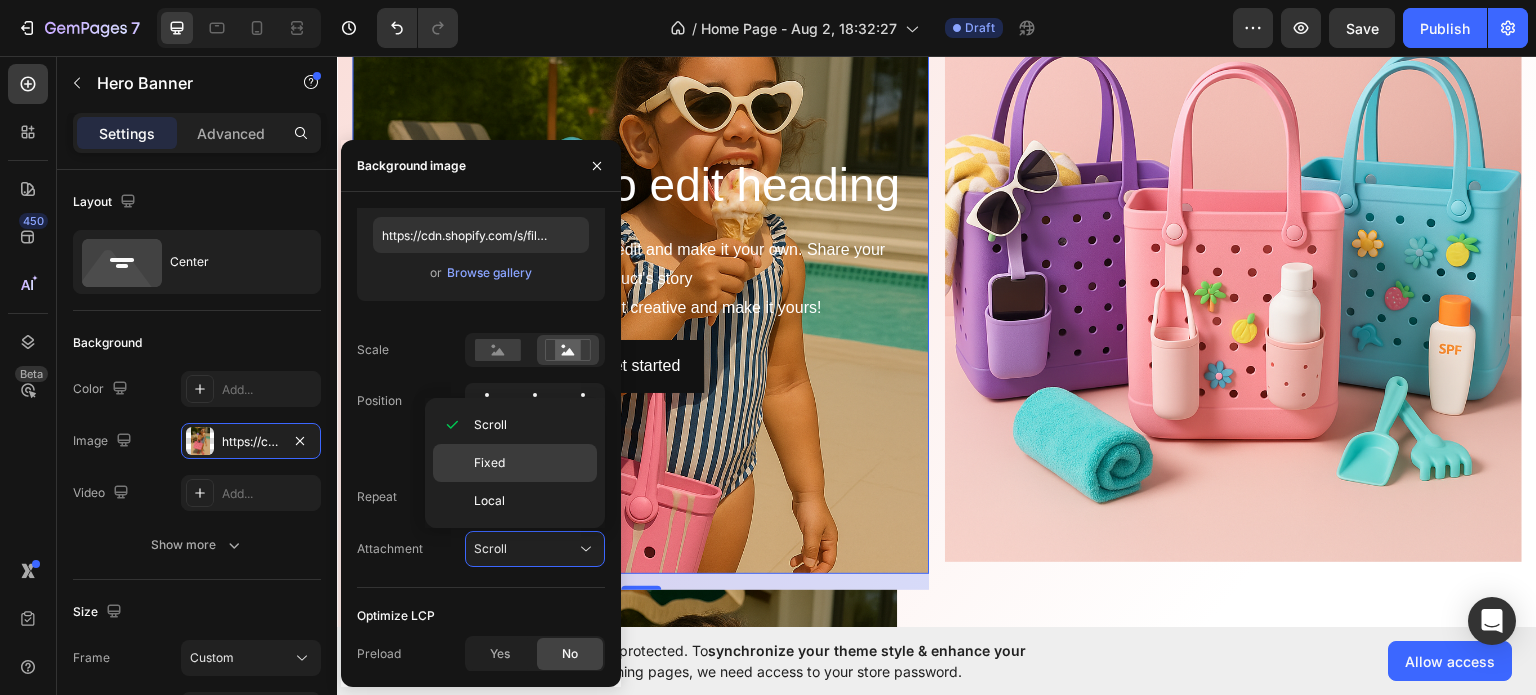 click on "Fixed" at bounding box center (489, 463) 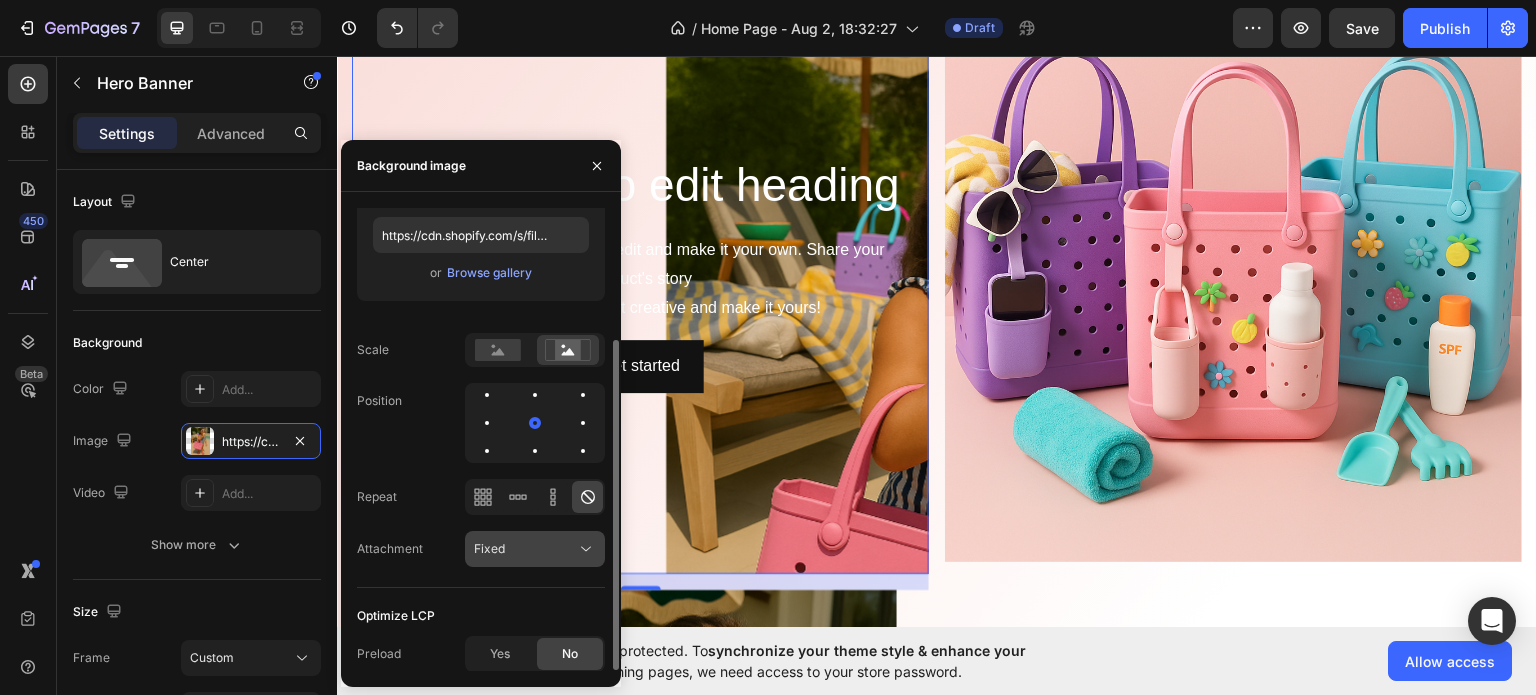 click on "Fixed" at bounding box center [525, 549] 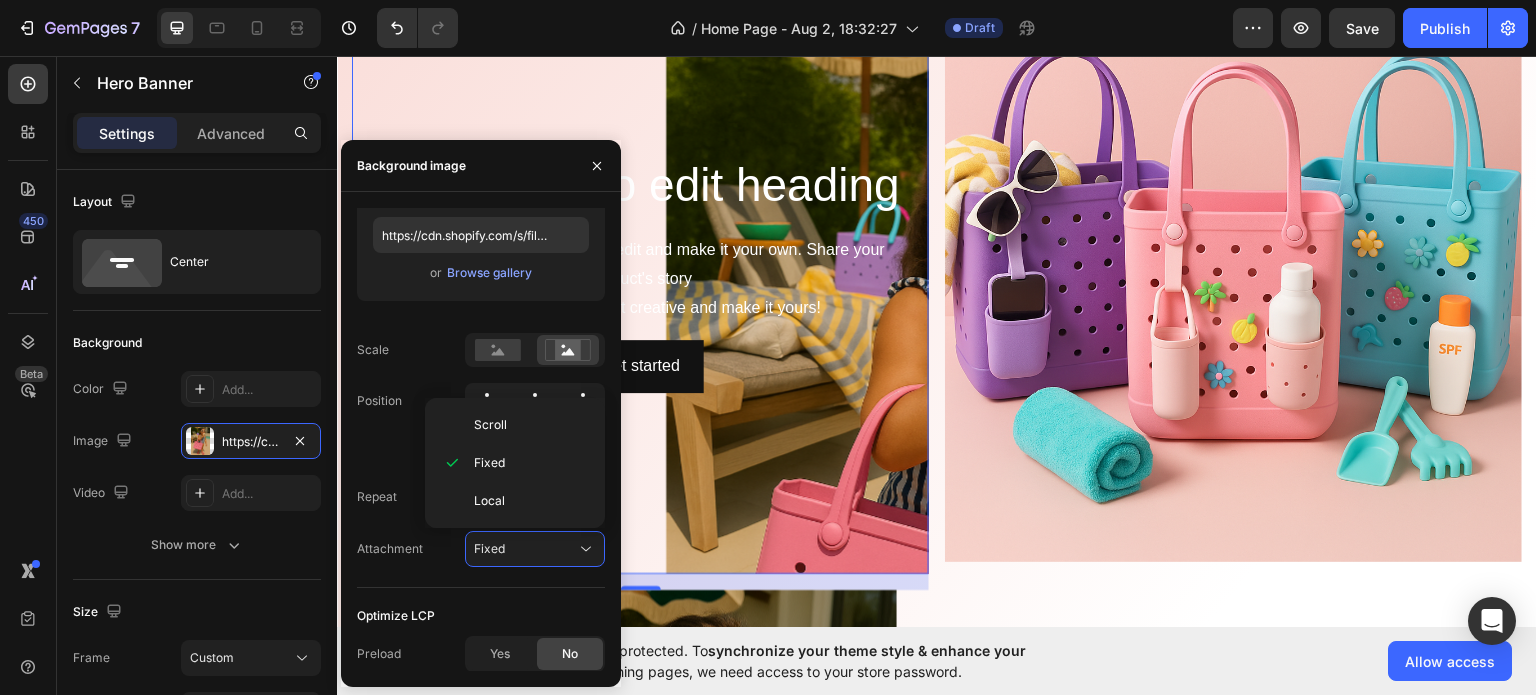 click on "Scroll Fixed Local" 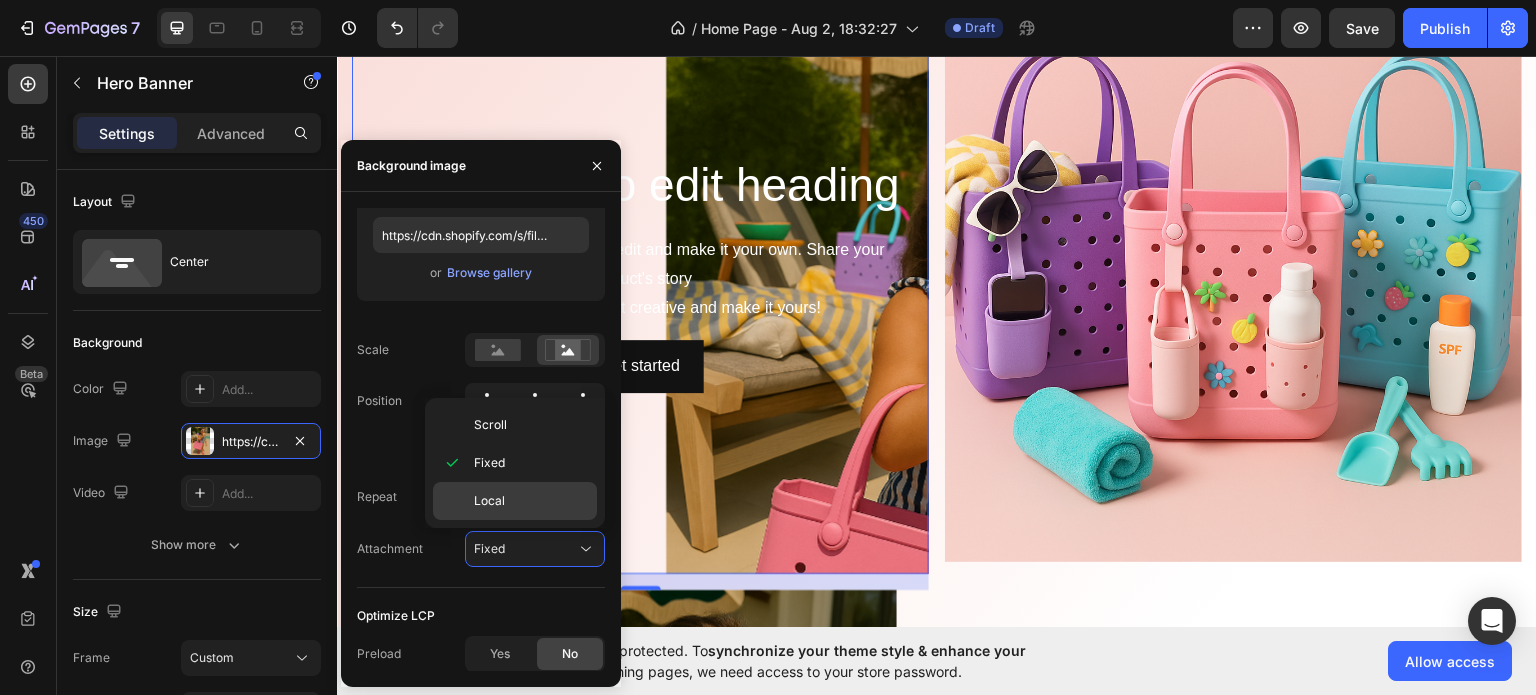 click on "Local" 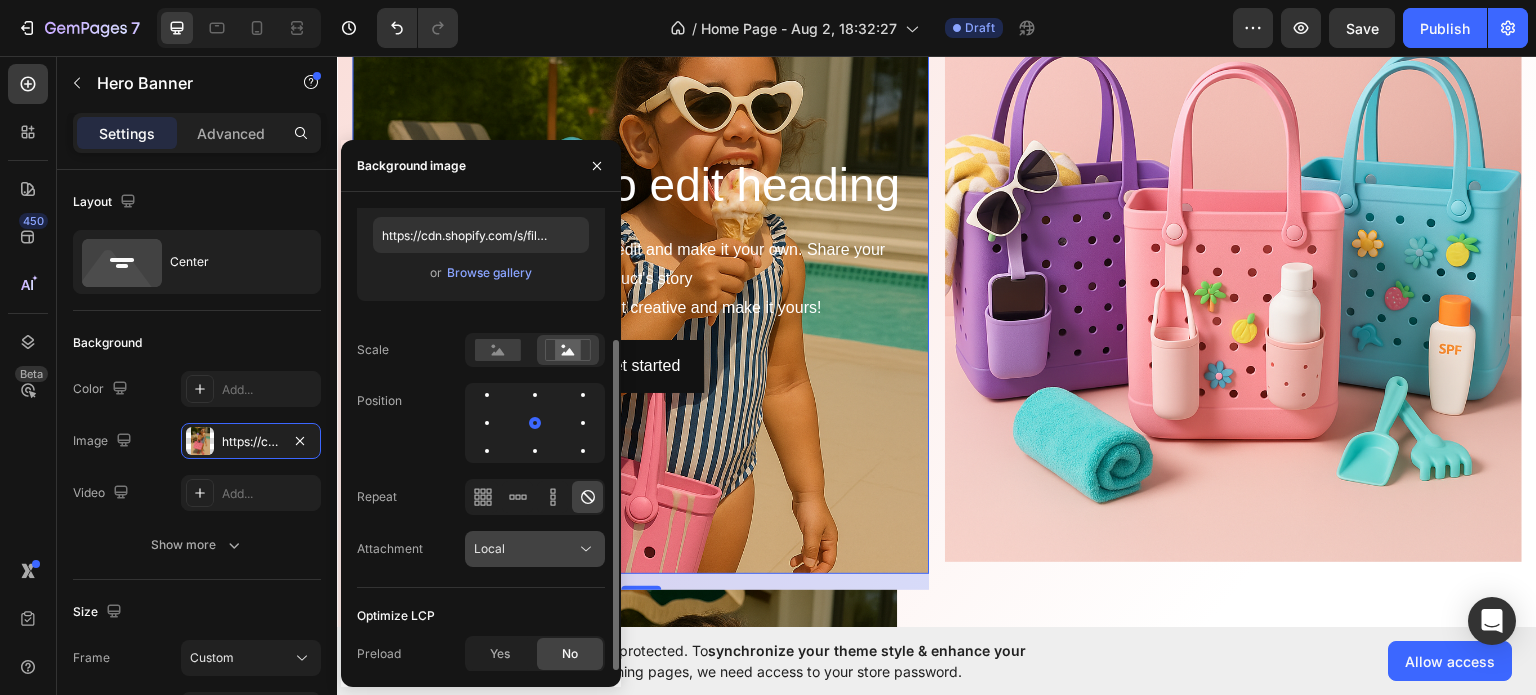 click on "Local" at bounding box center [525, 549] 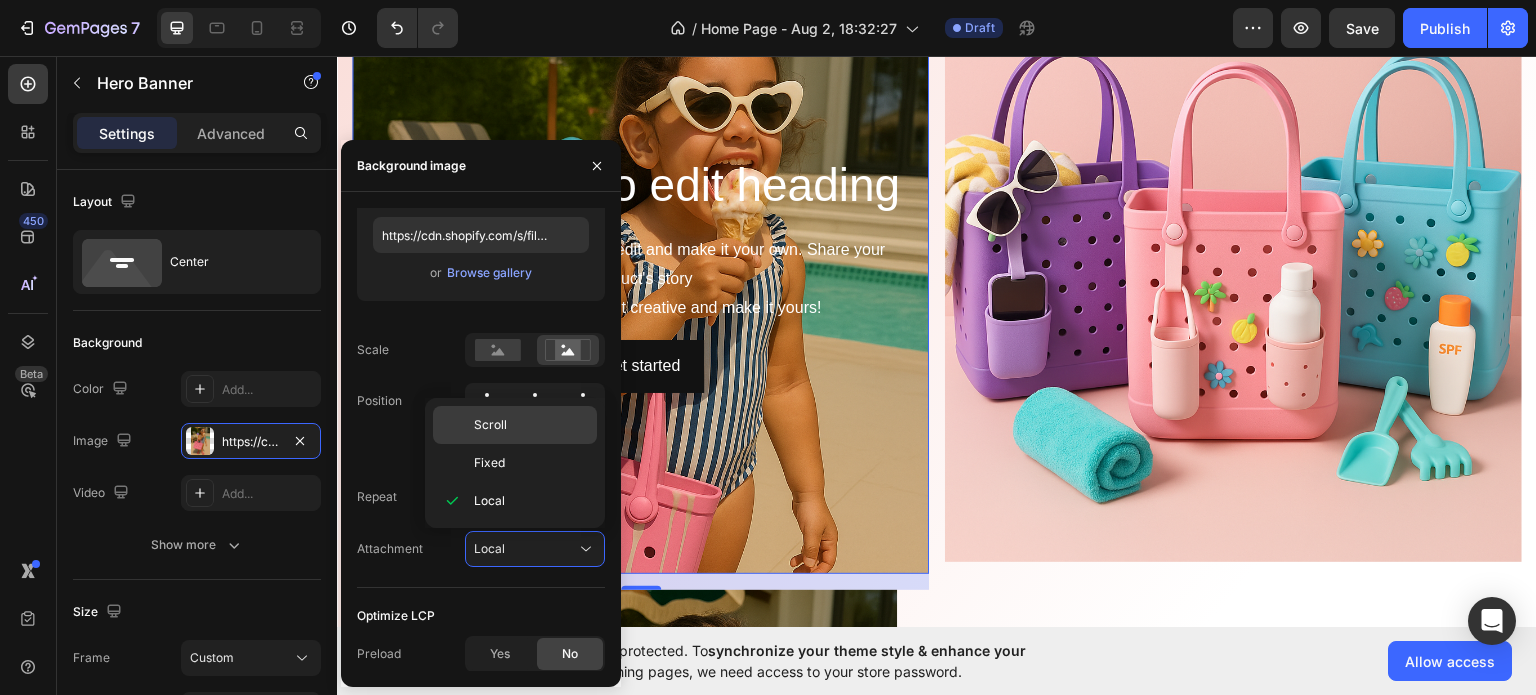 click on "Scroll" 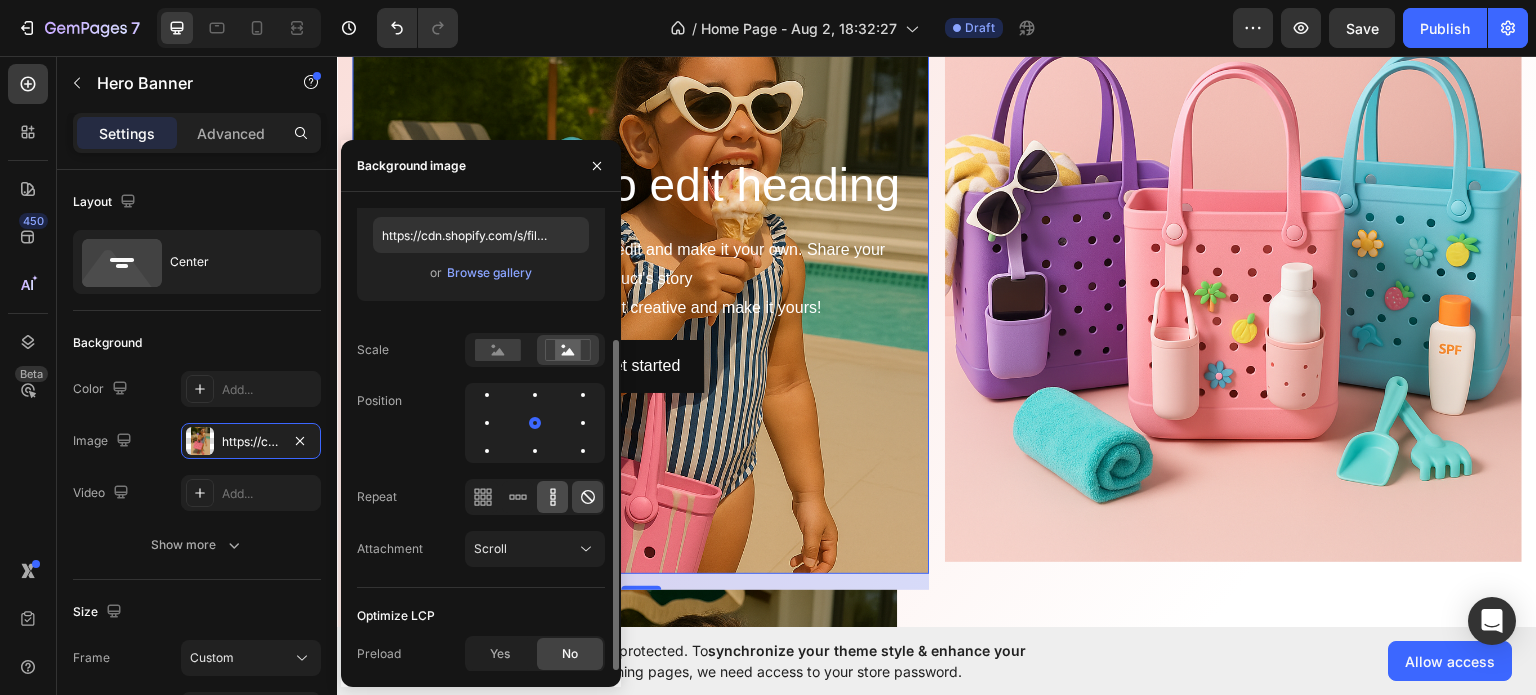 click 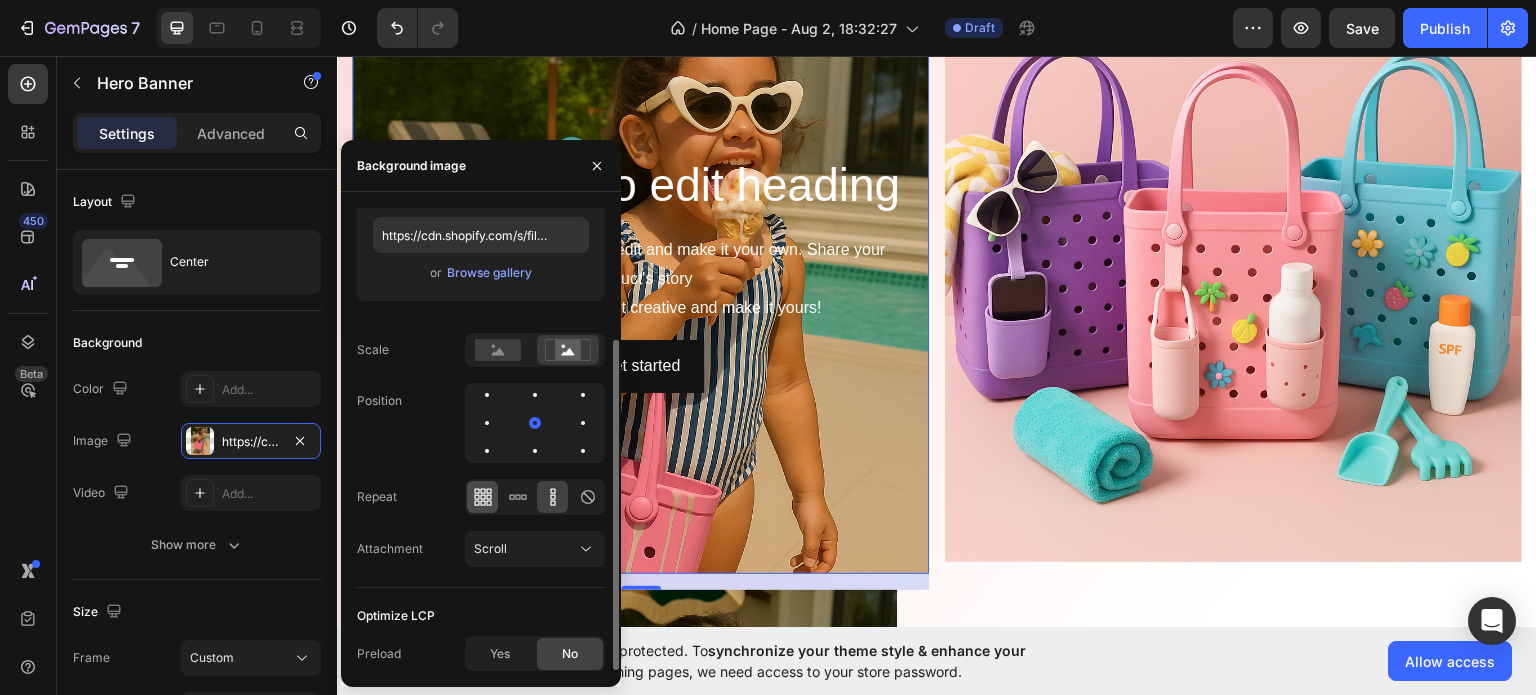 click 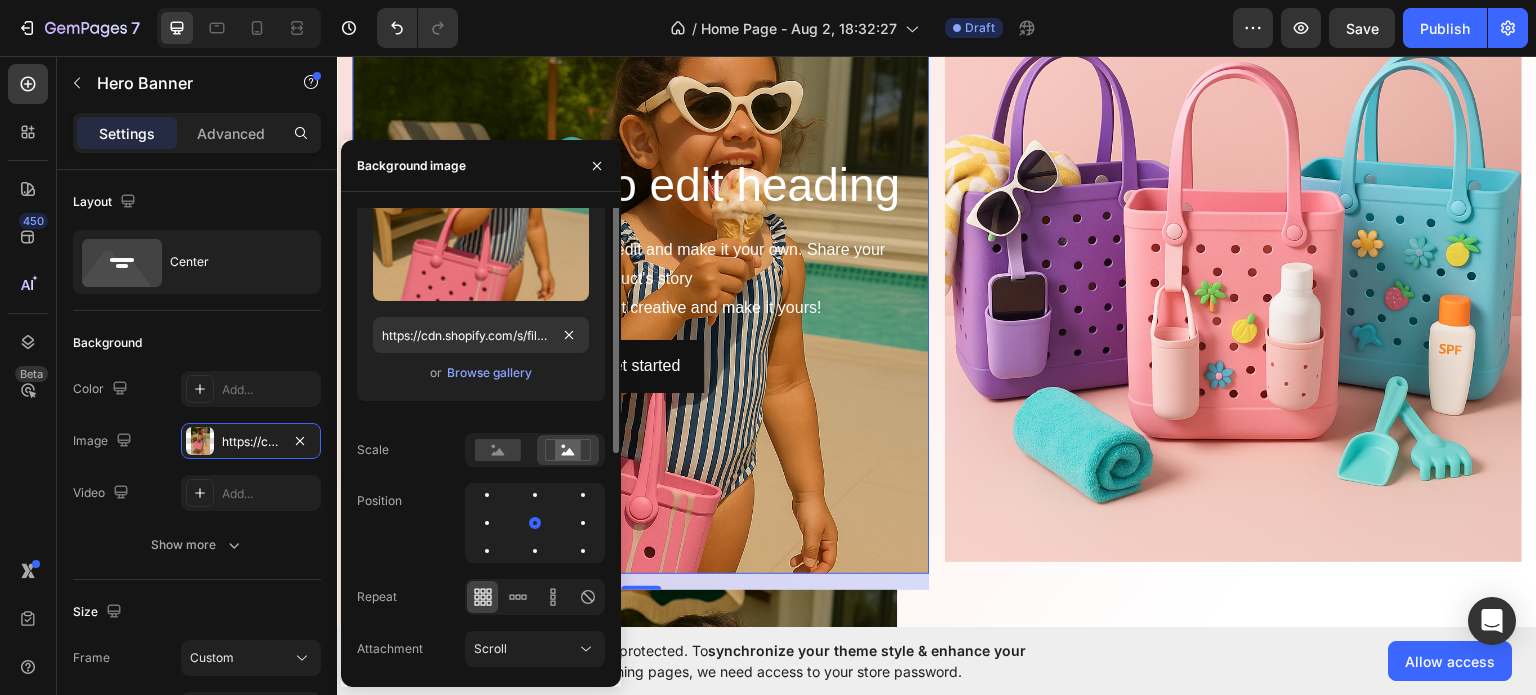 scroll, scrollTop: 0, scrollLeft: 0, axis: both 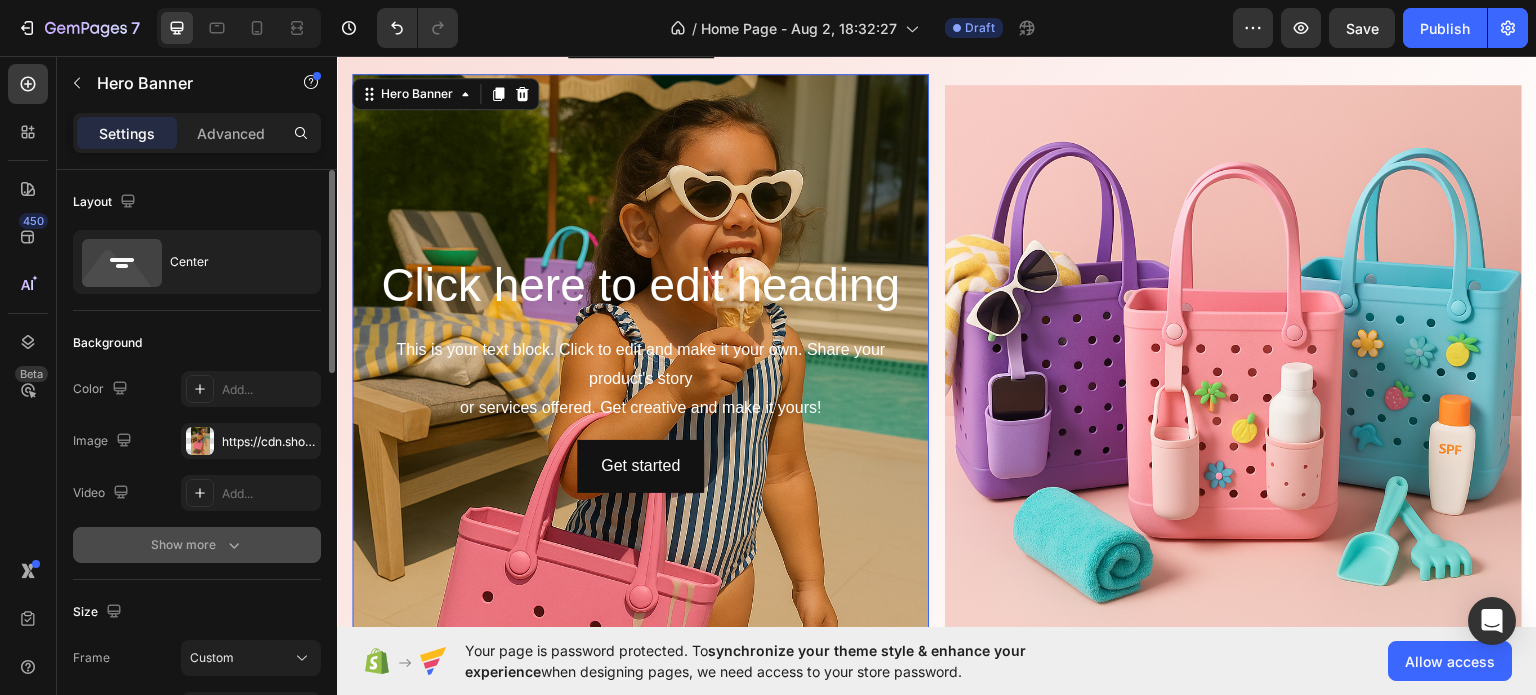 click 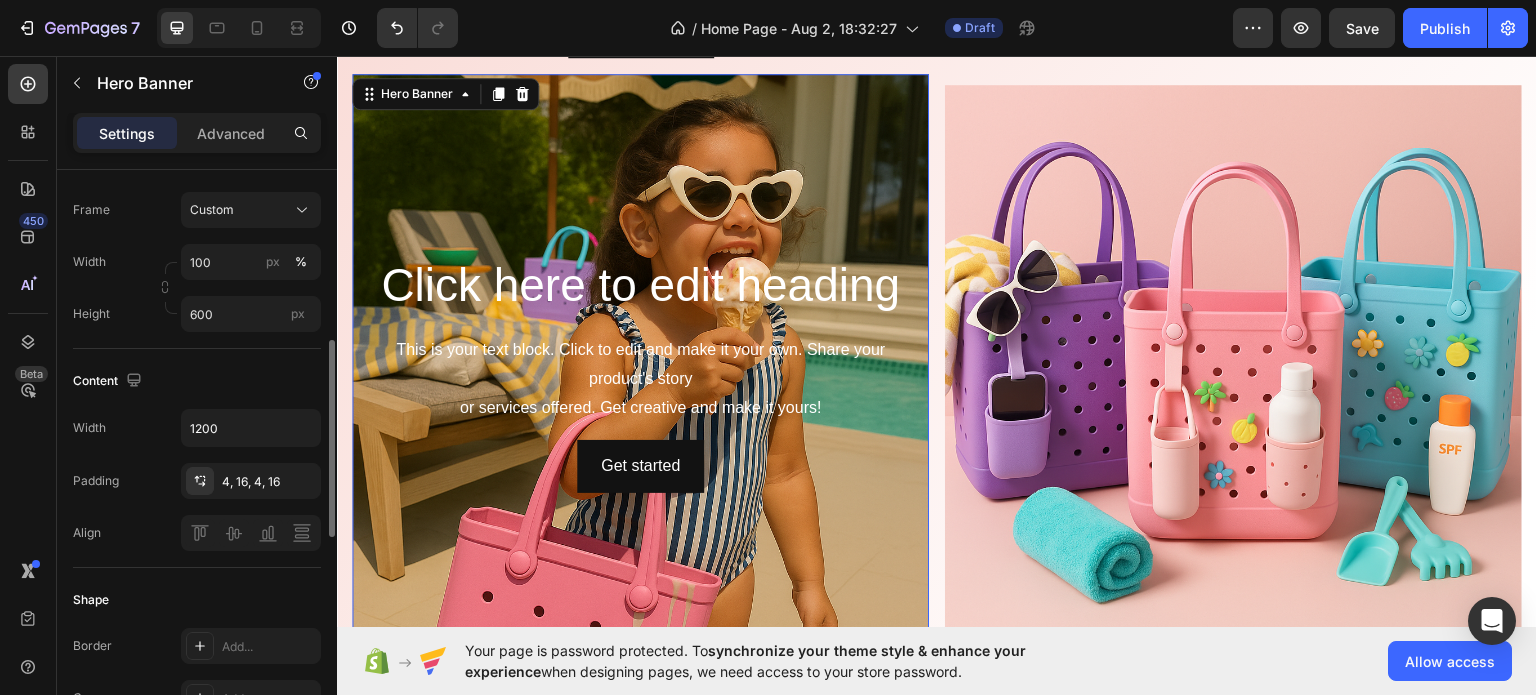 scroll, scrollTop: 600, scrollLeft: 0, axis: vertical 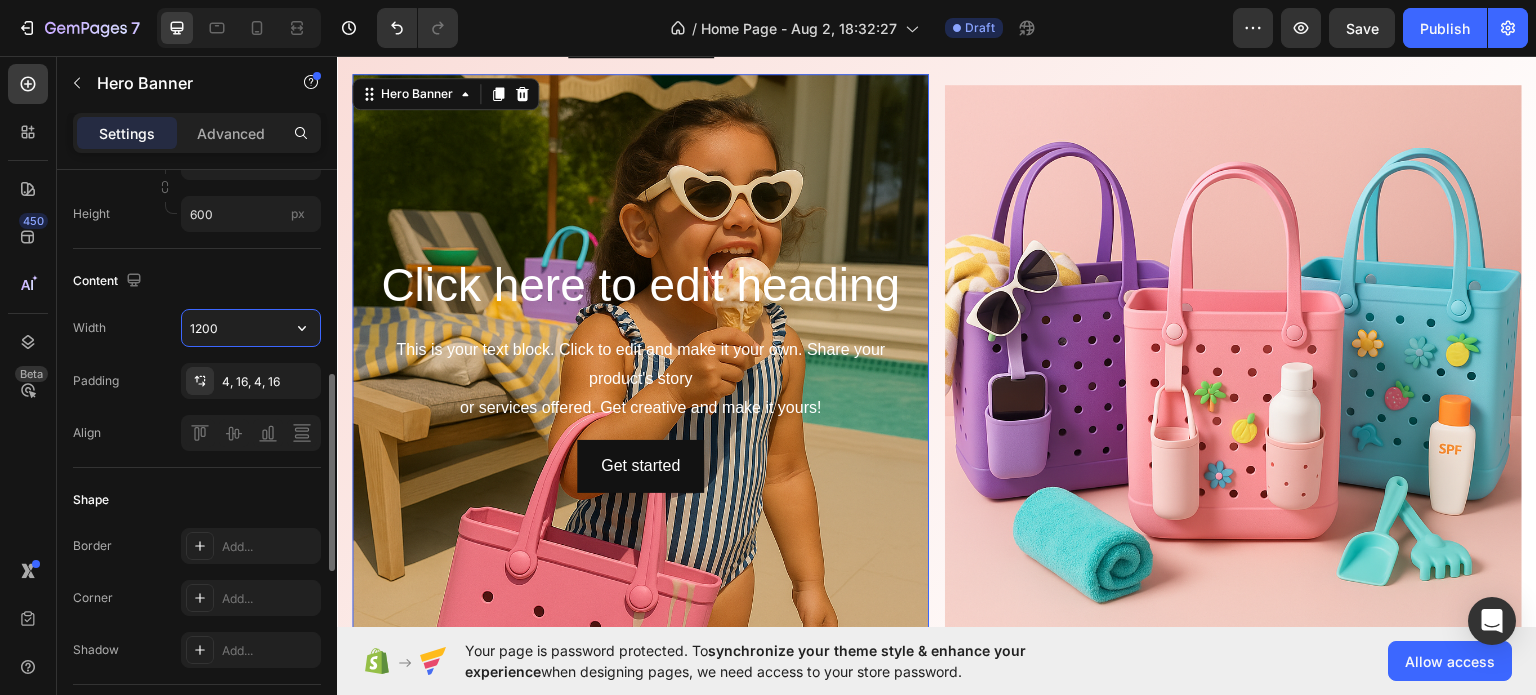 click on "1200" at bounding box center (251, 328) 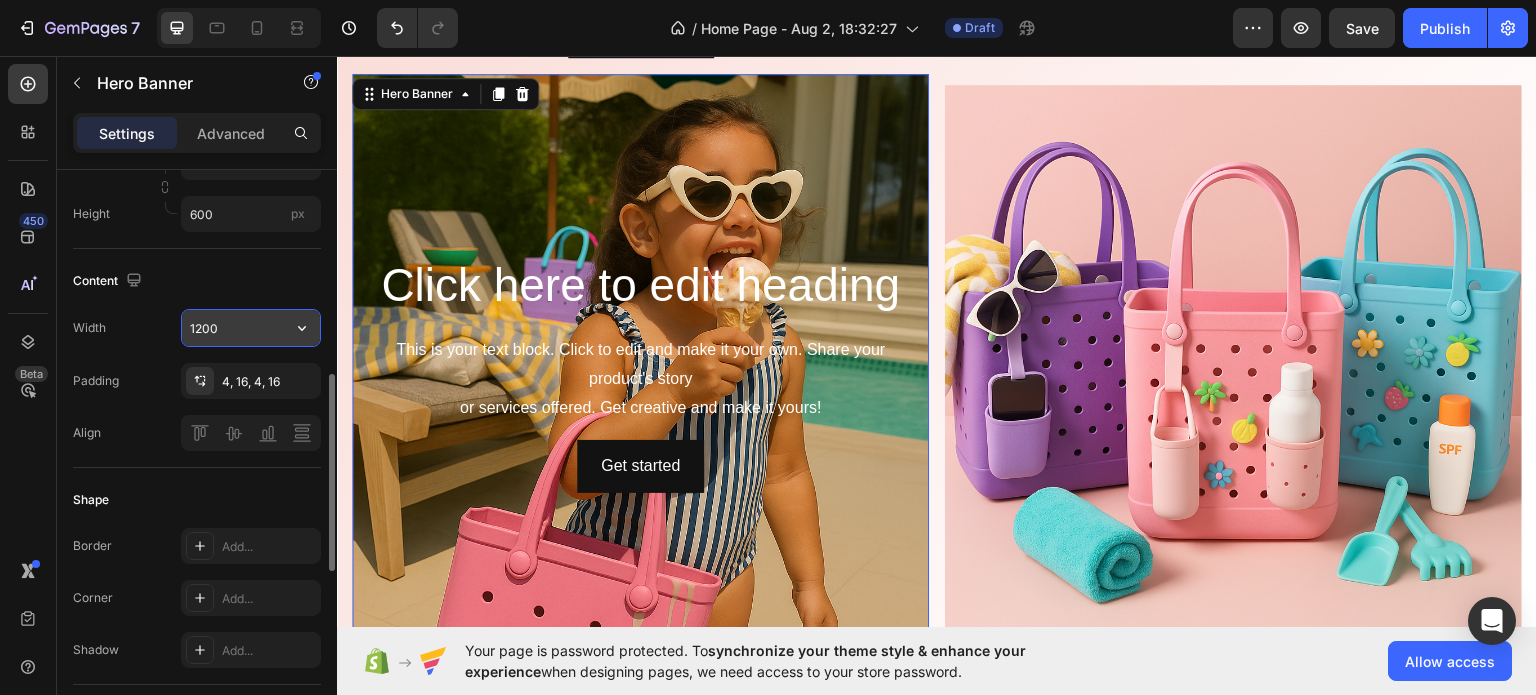 click 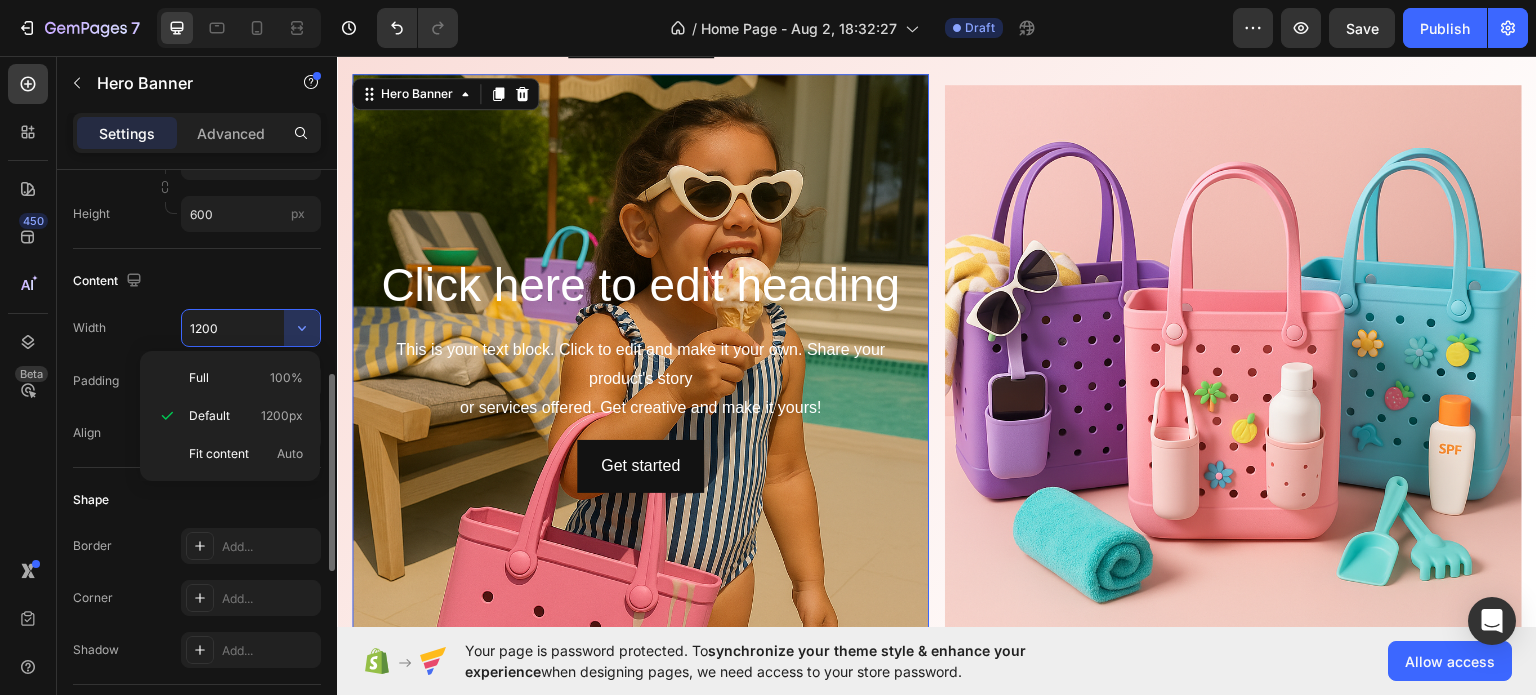 click on "Content" at bounding box center [197, 281] 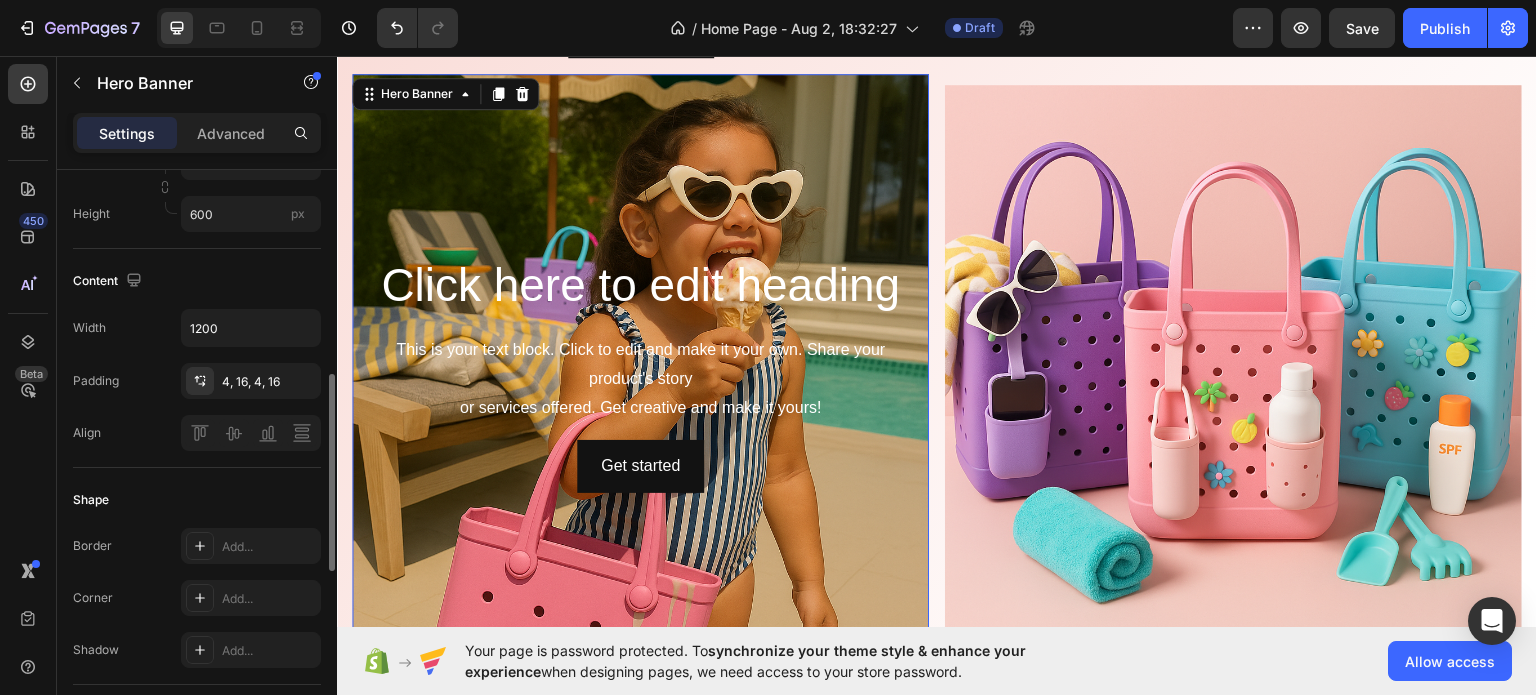 scroll, scrollTop: 400, scrollLeft: 0, axis: vertical 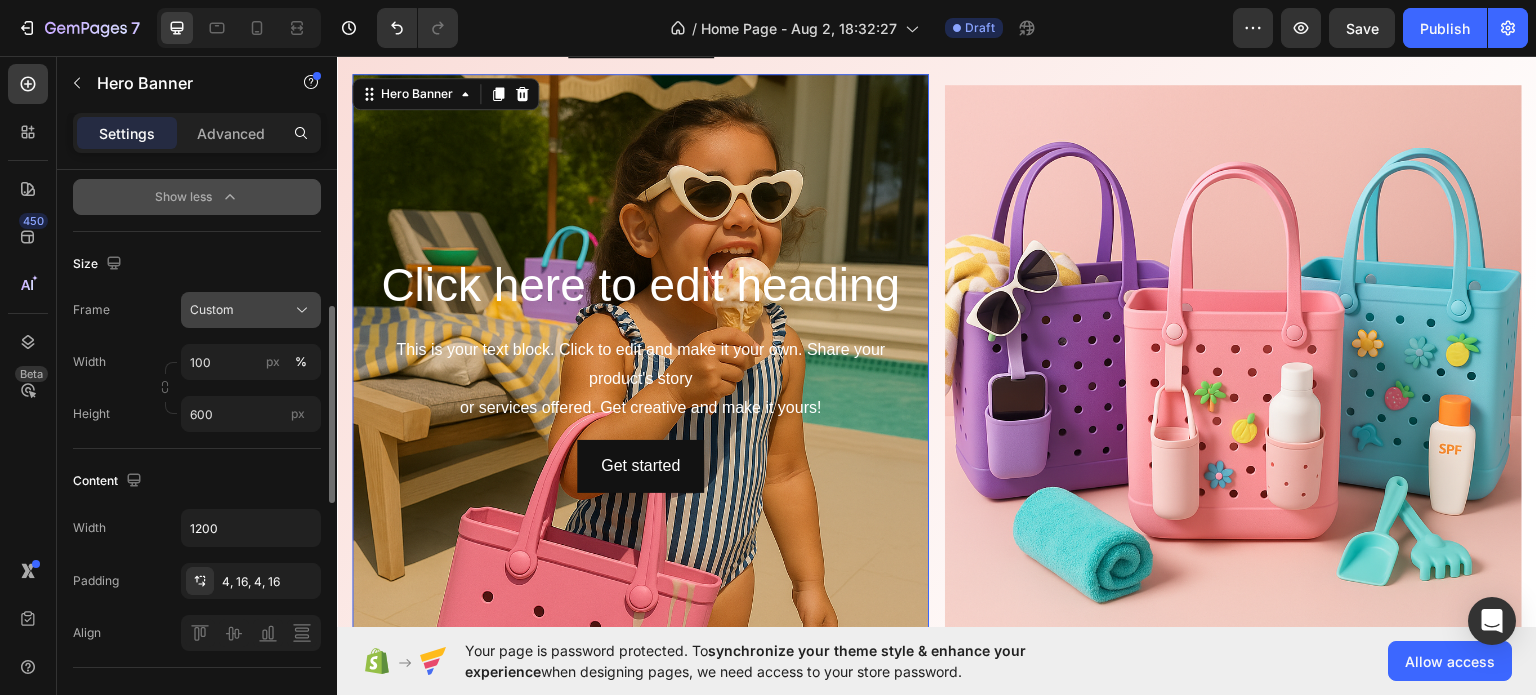 click on "Custom" 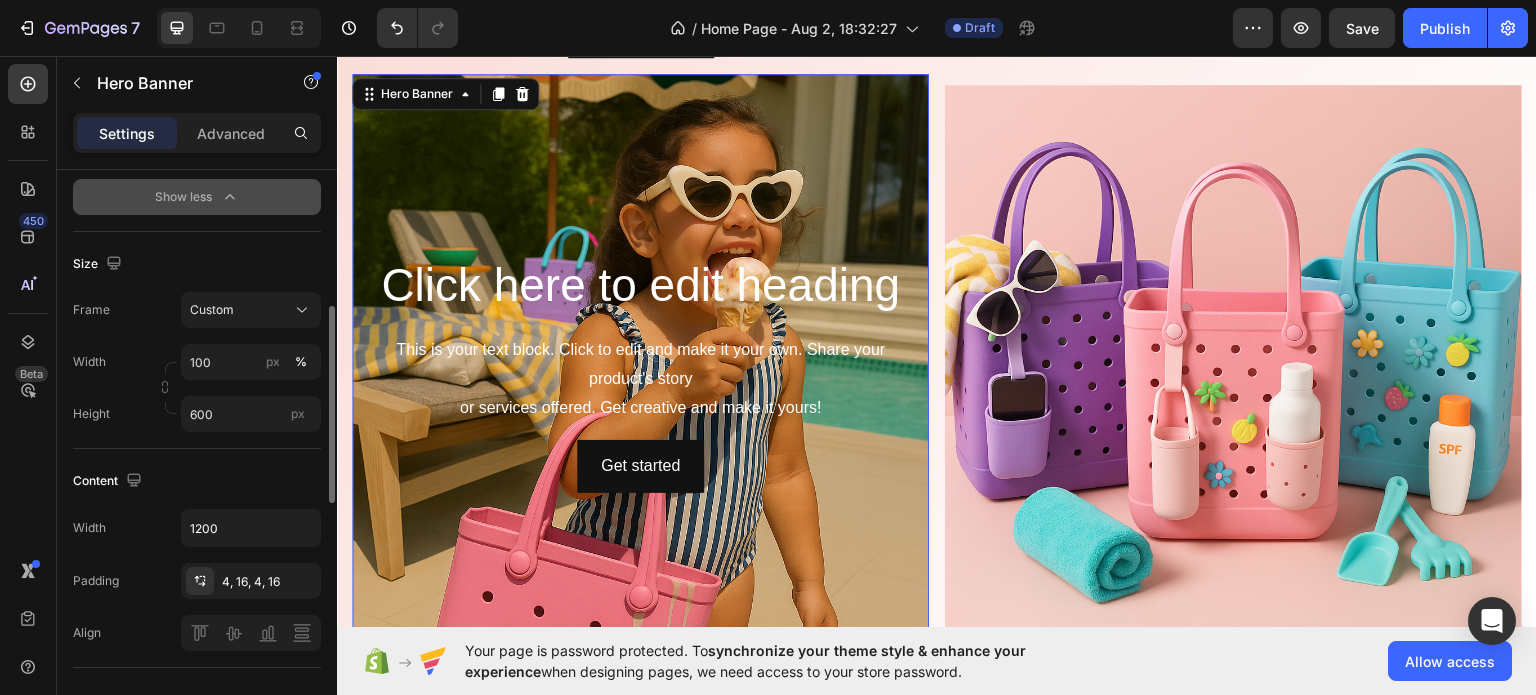 click on "Size" at bounding box center [197, 264] 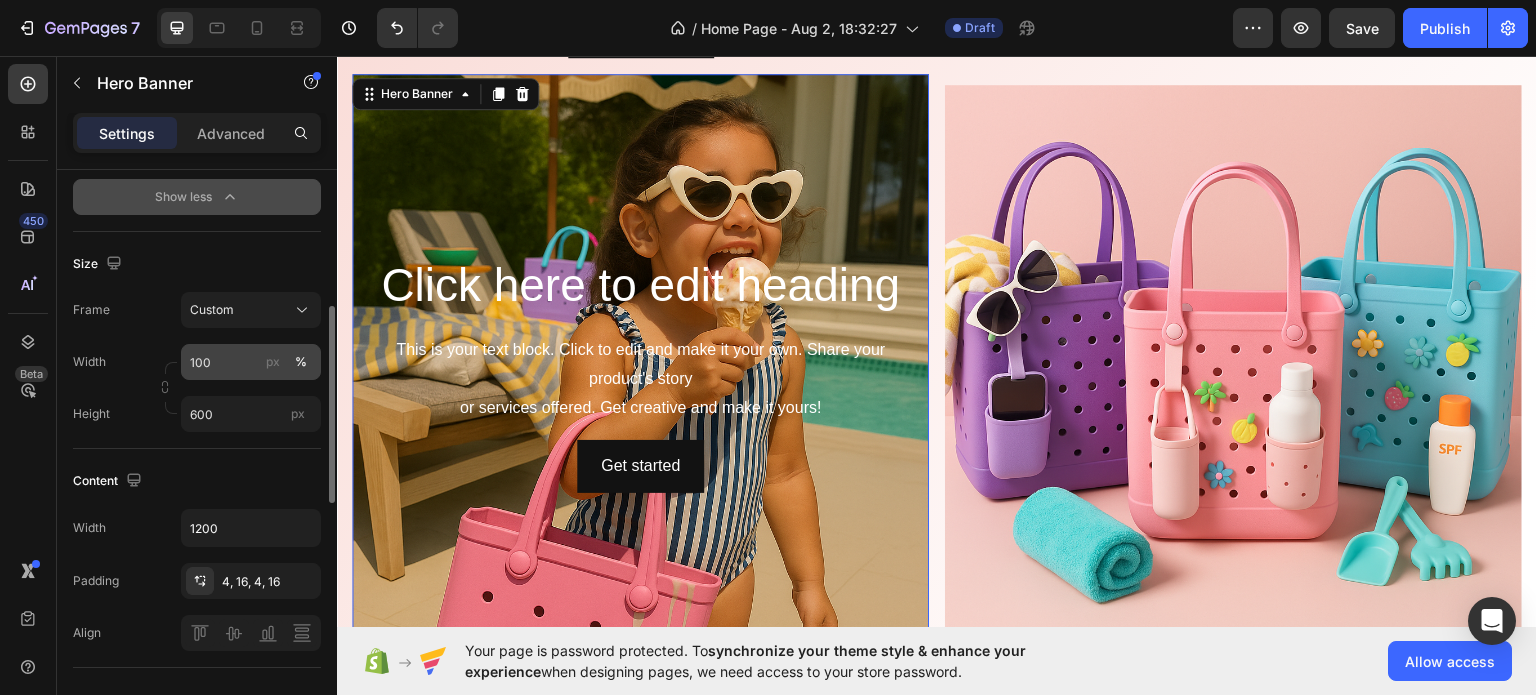 scroll, scrollTop: 600, scrollLeft: 0, axis: vertical 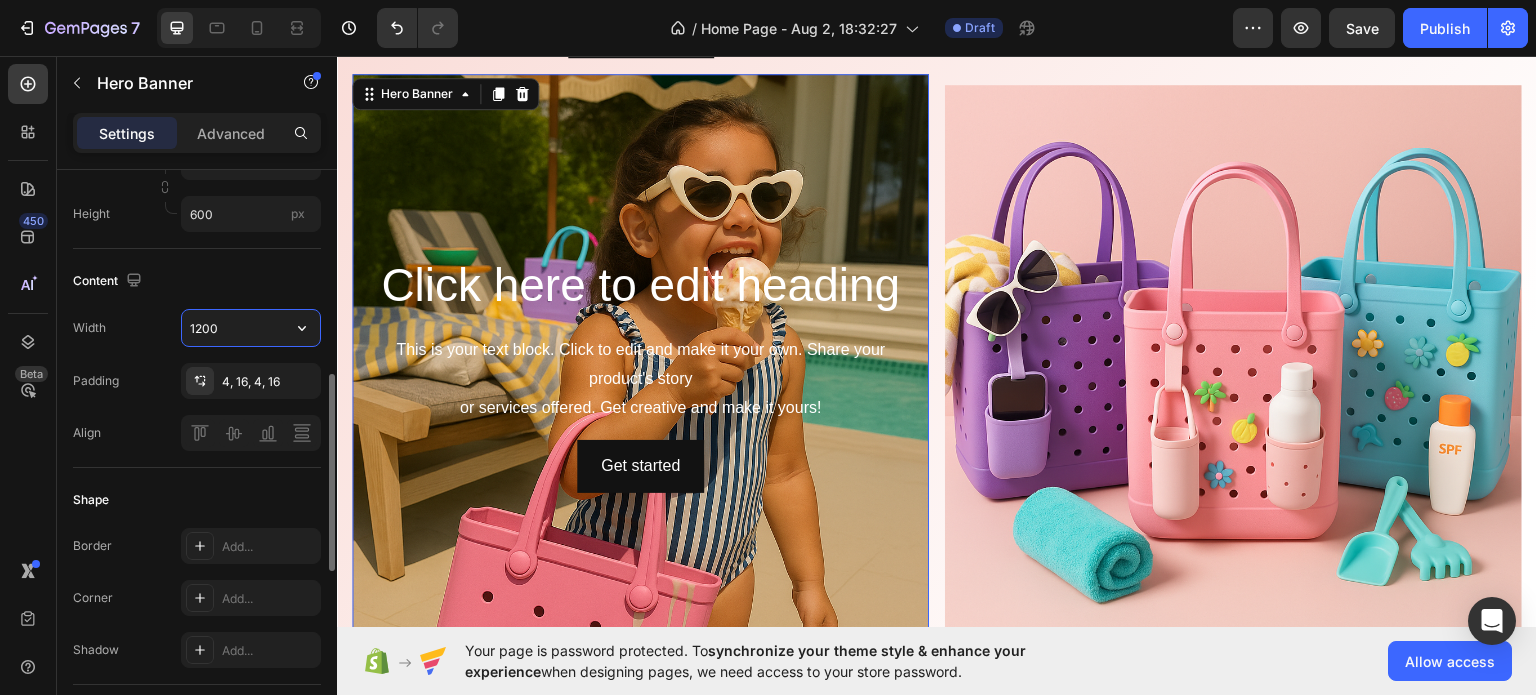 click on "1200" at bounding box center [251, 328] 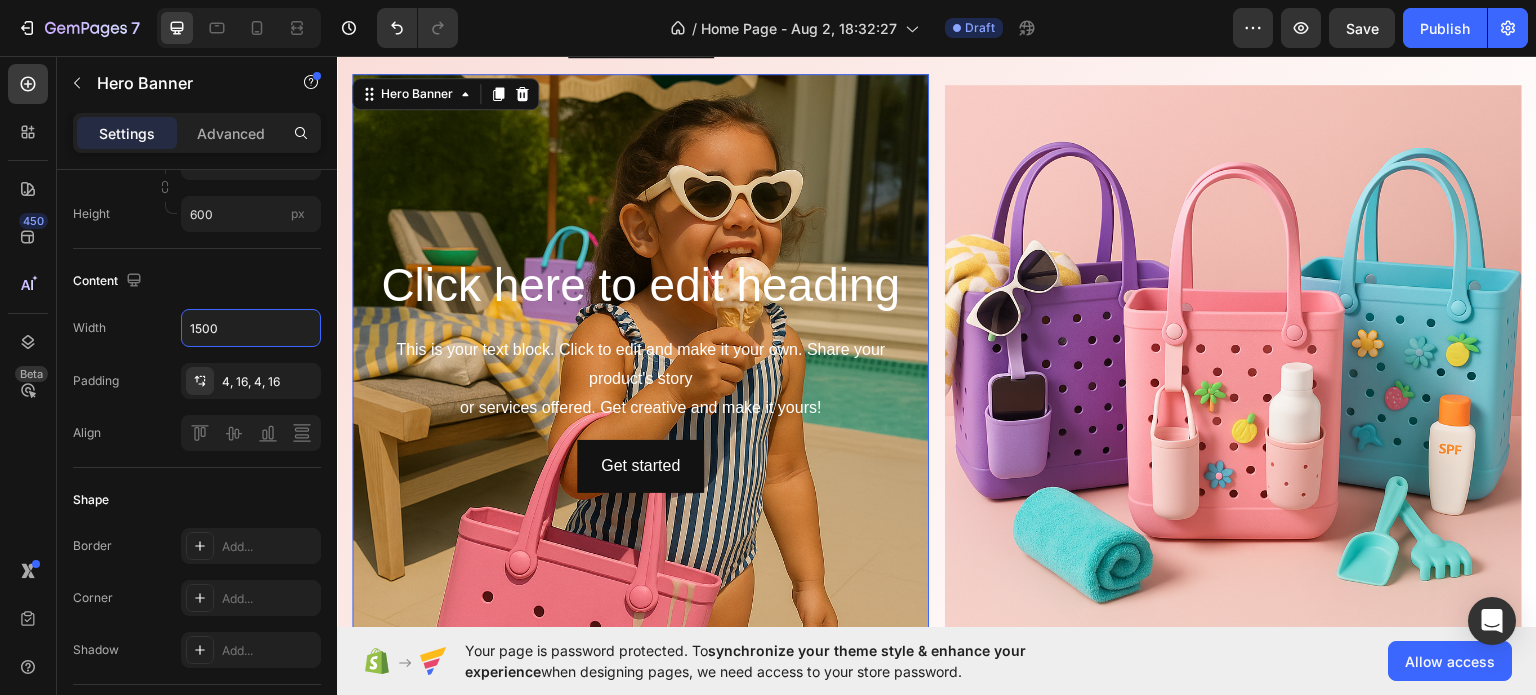 type on "1500" 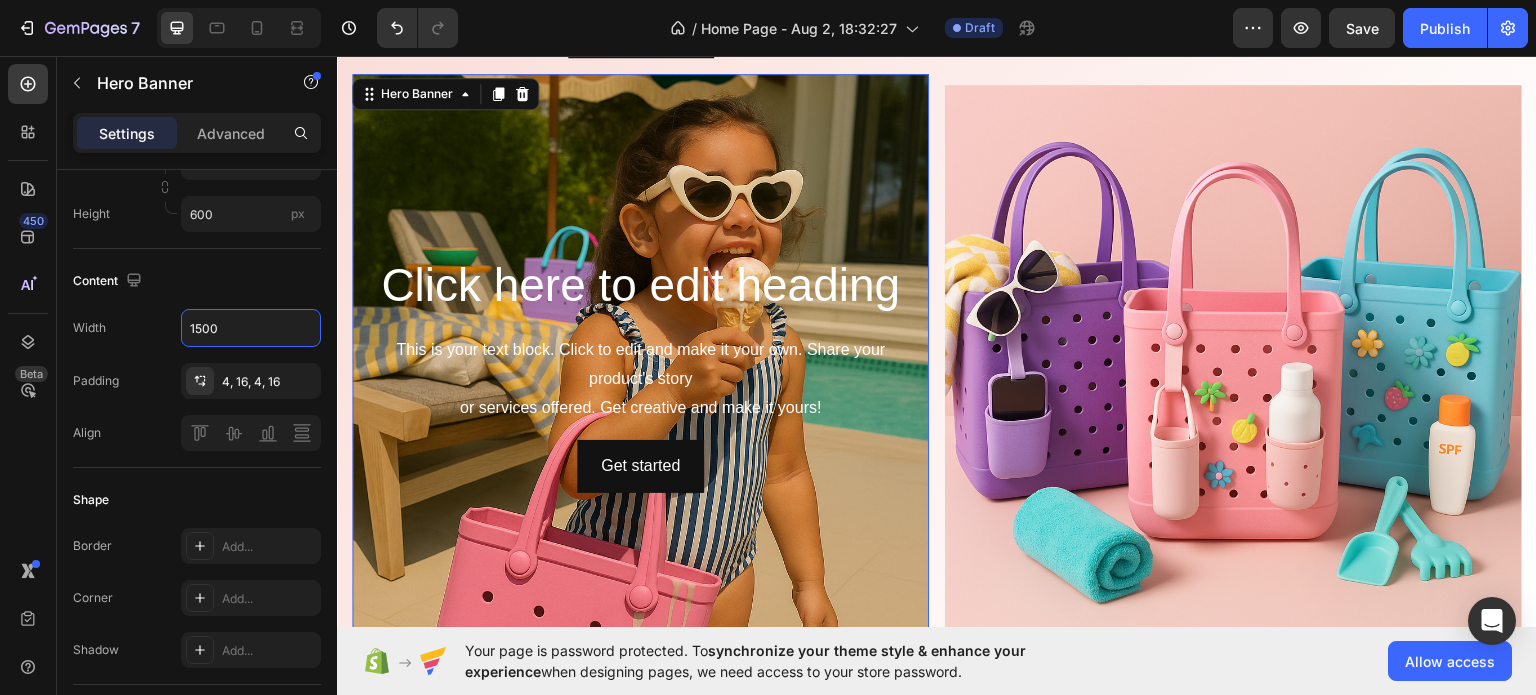 click at bounding box center [640, 503] 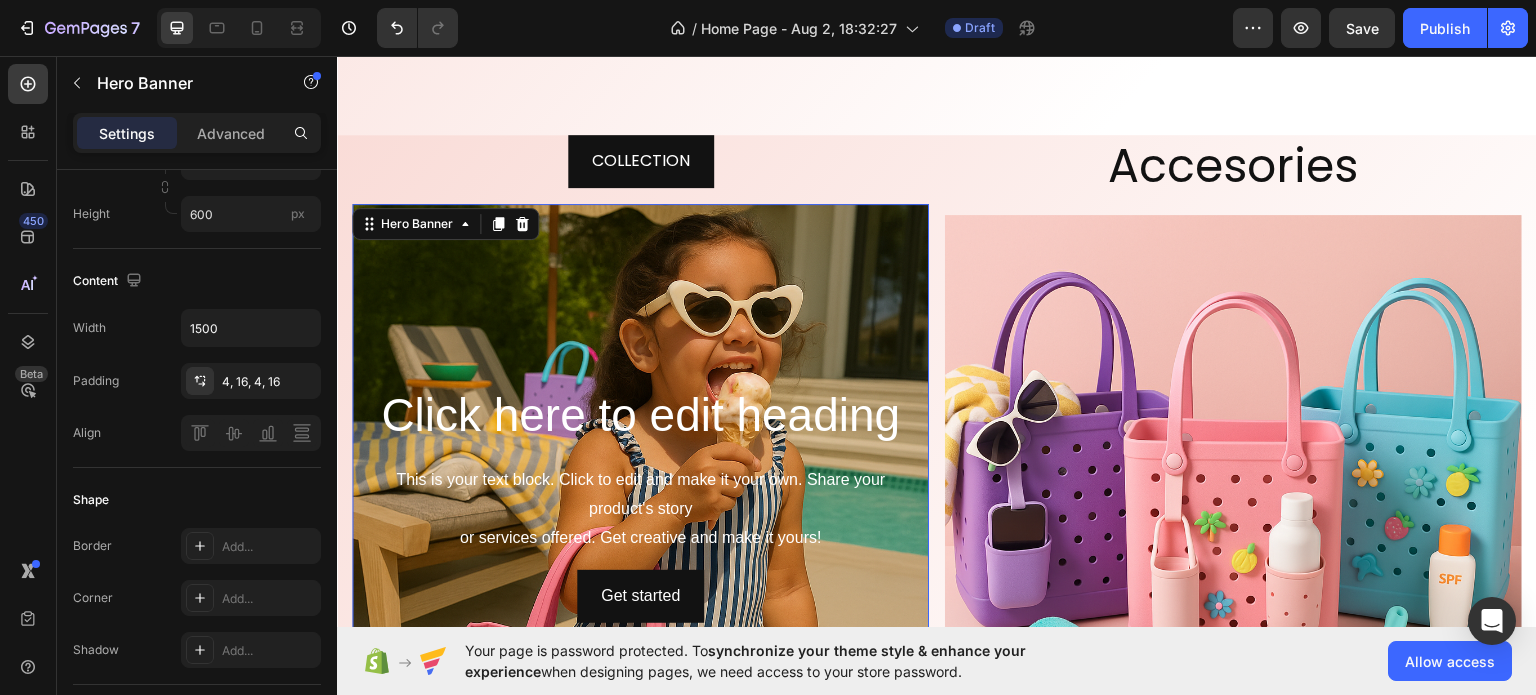 scroll, scrollTop: 1634, scrollLeft: 0, axis: vertical 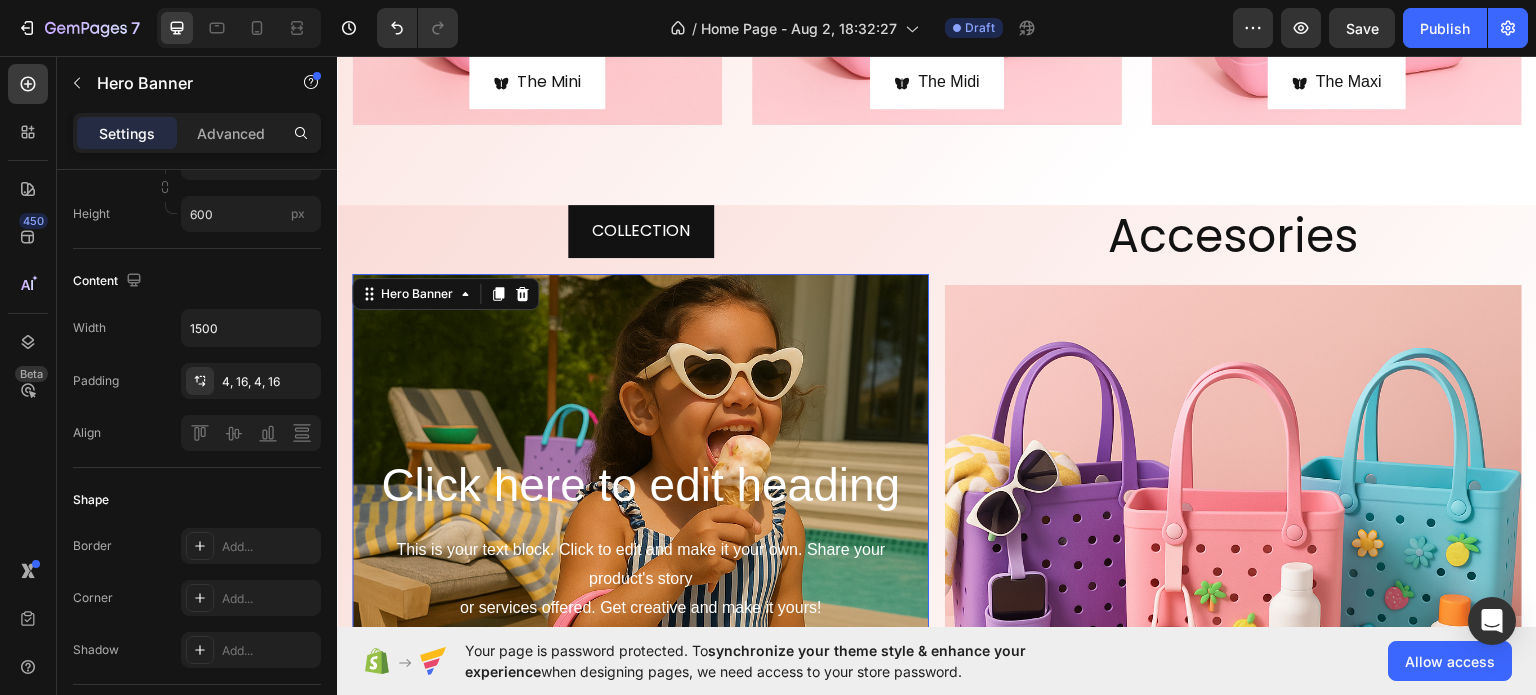 click at bounding box center (640, 681) 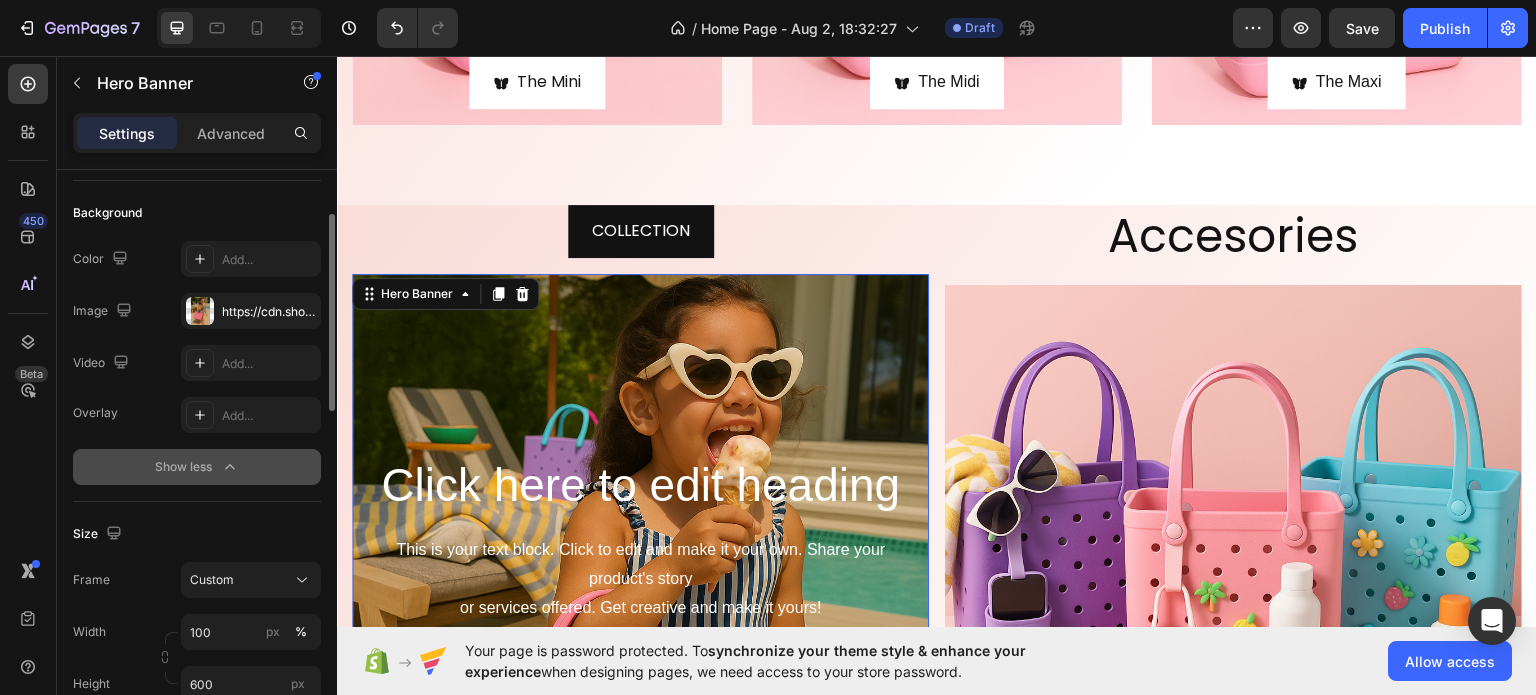 scroll, scrollTop: 0, scrollLeft: 0, axis: both 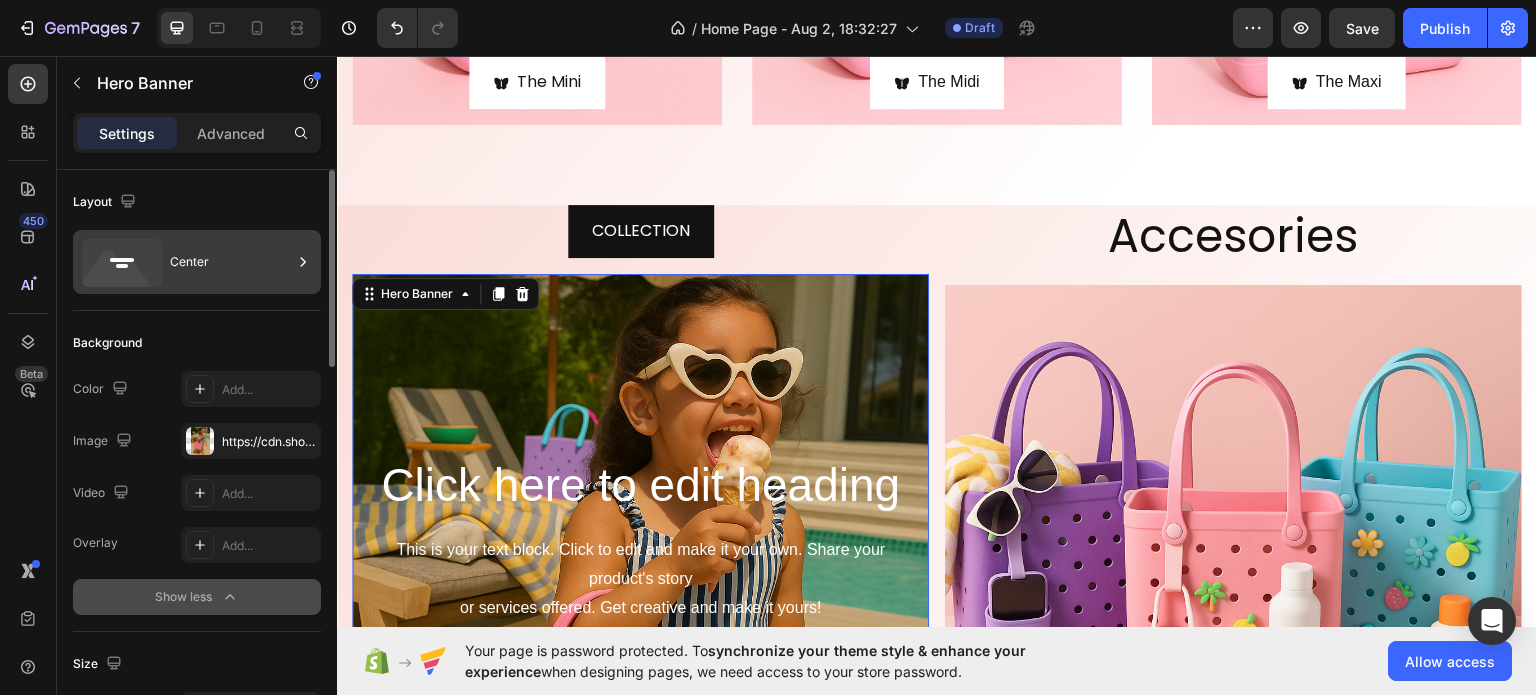 click on "Center" at bounding box center (231, 262) 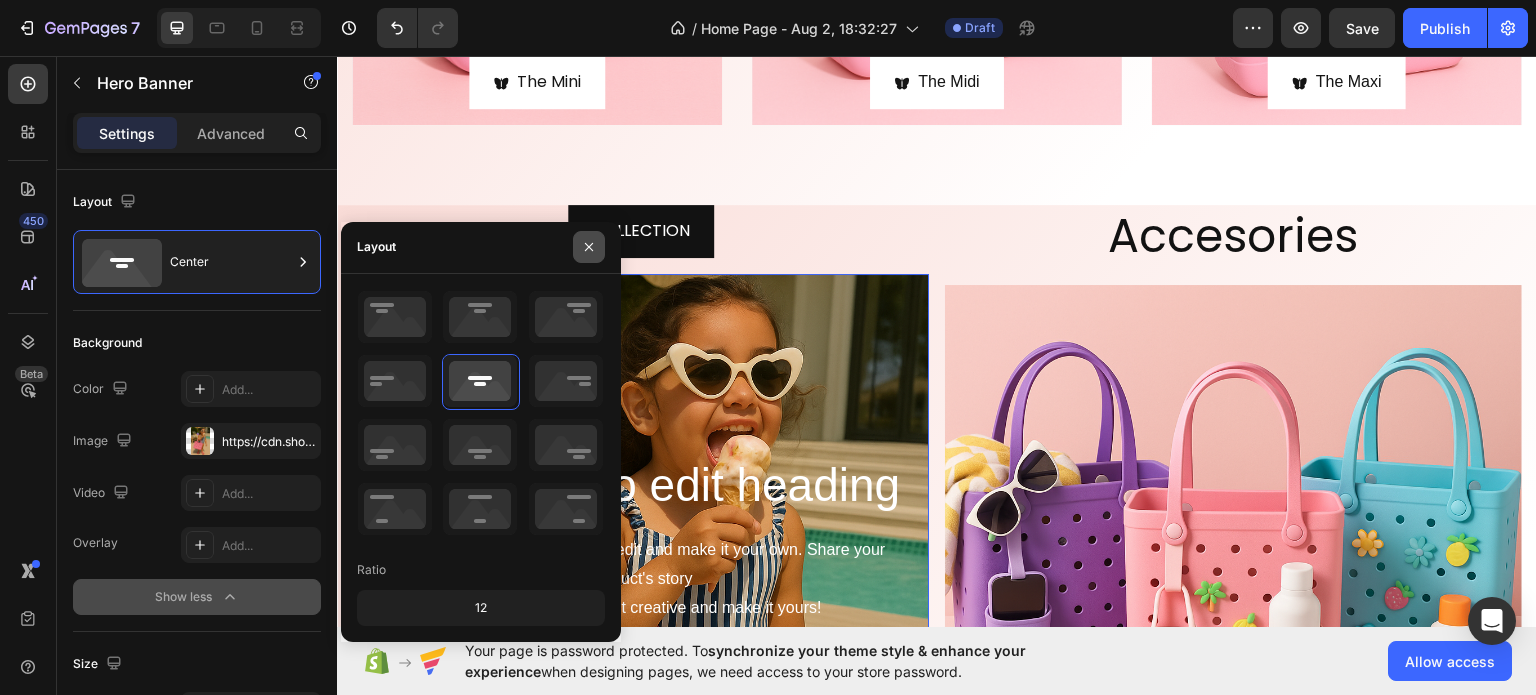 click 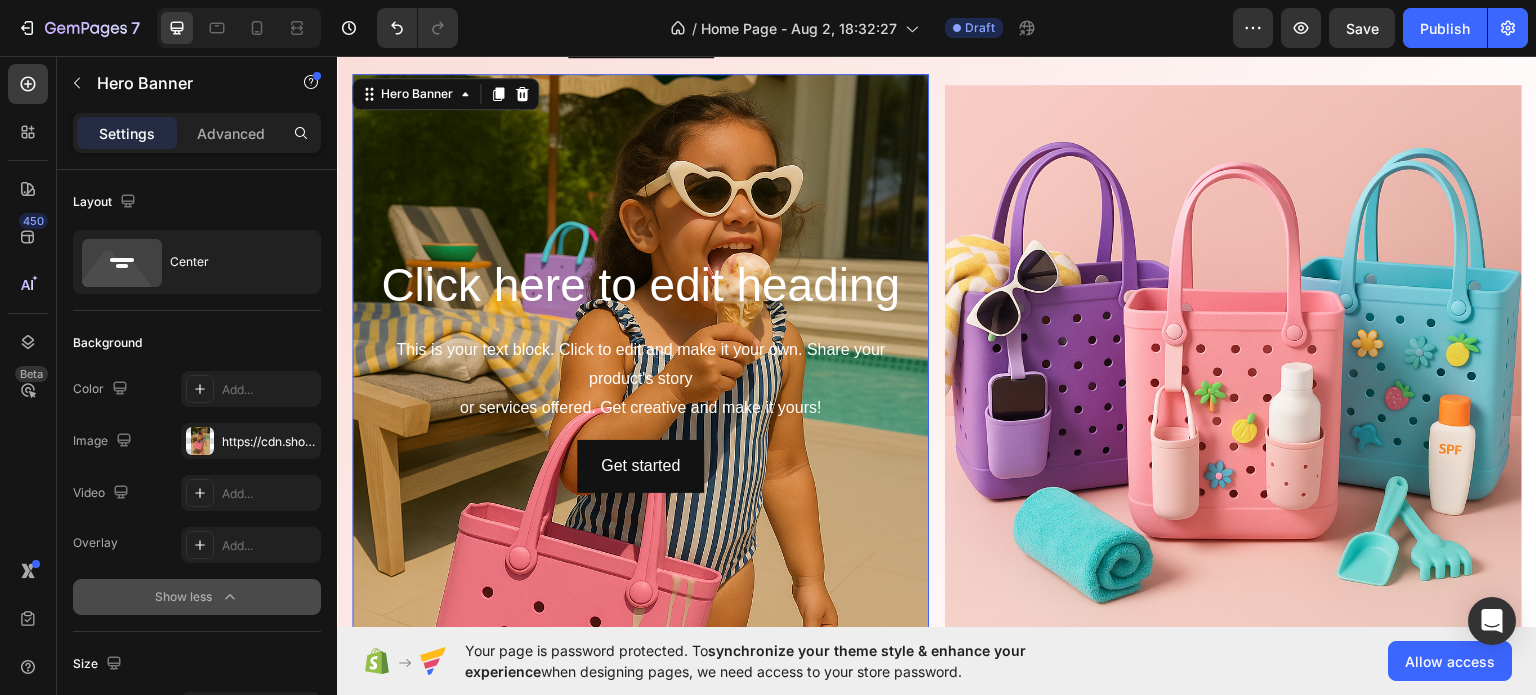scroll, scrollTop: 1734, scrollLeft: 0, axis: vertical 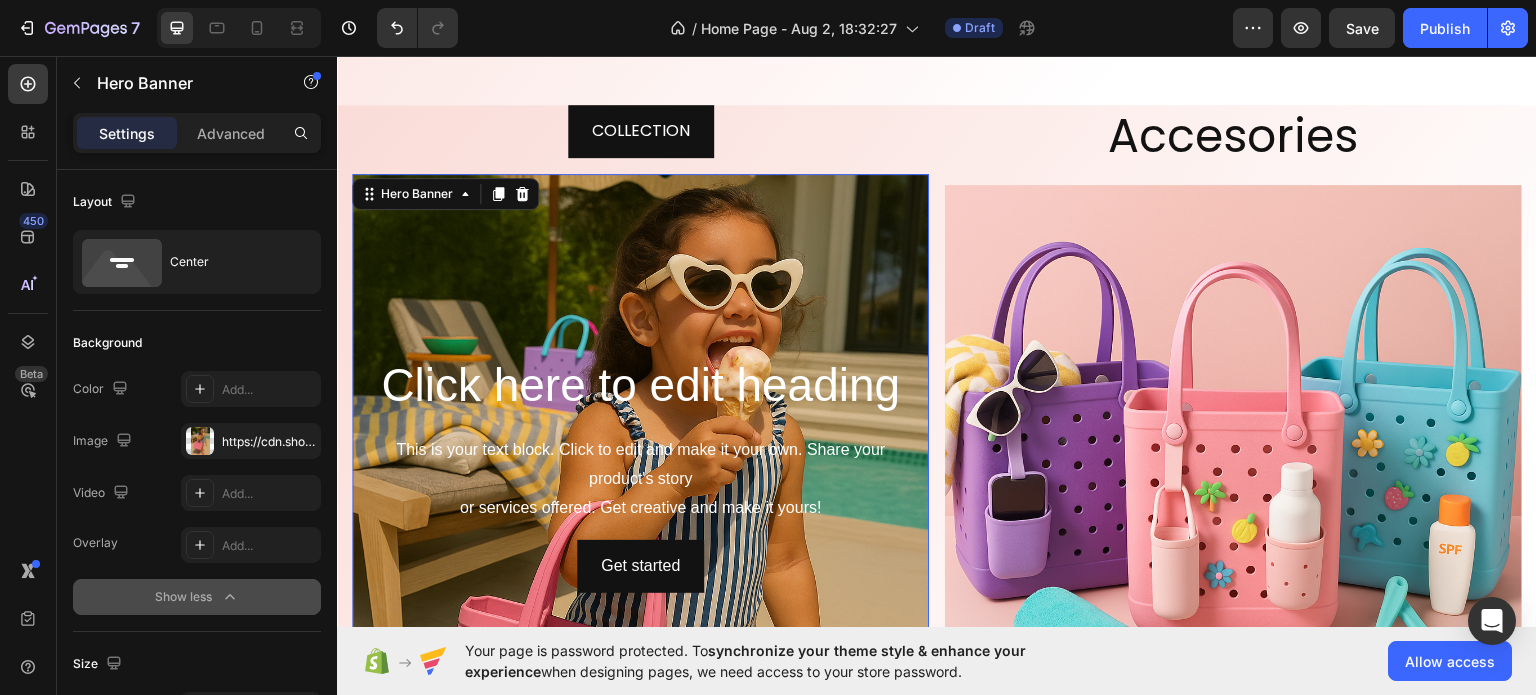 click at bounding box center (640, 592) 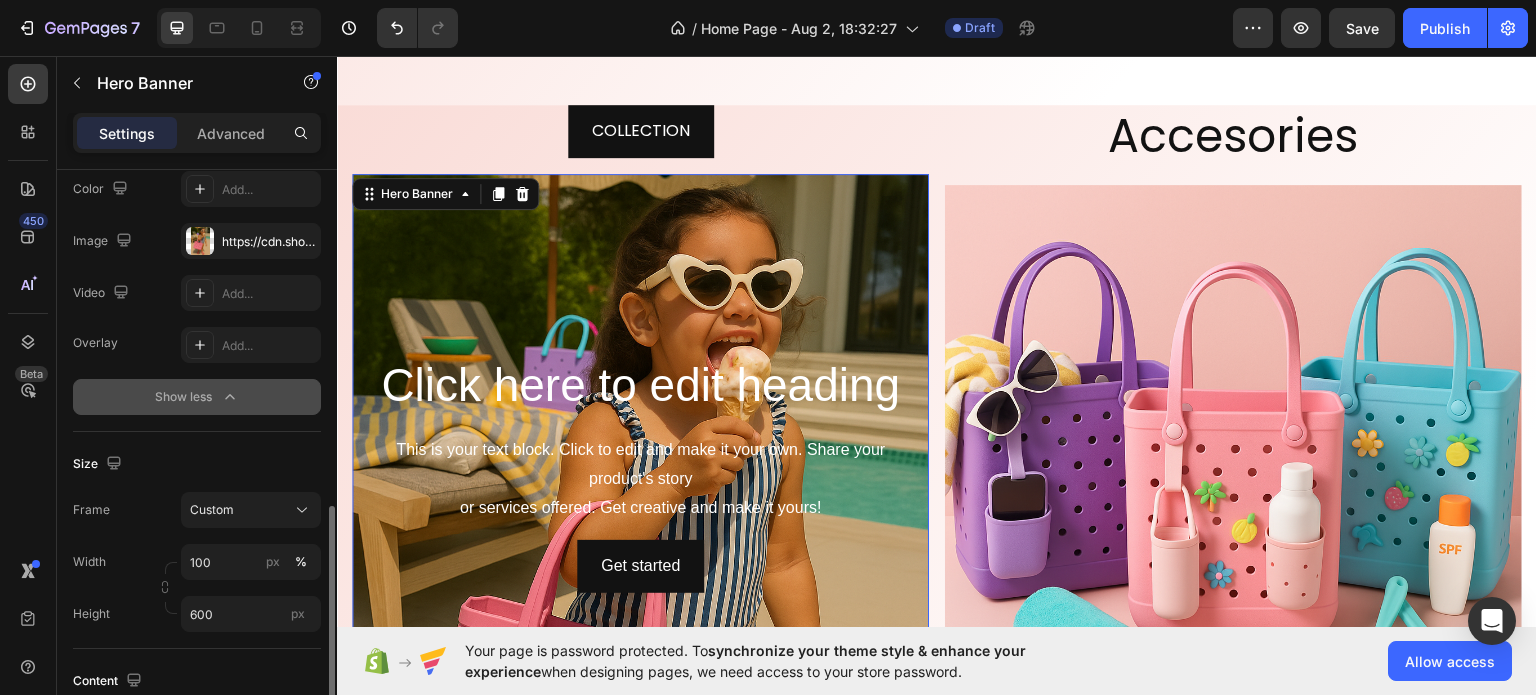 scroll, scrollTop: 400, scrollLeft: 0, axis: vertical 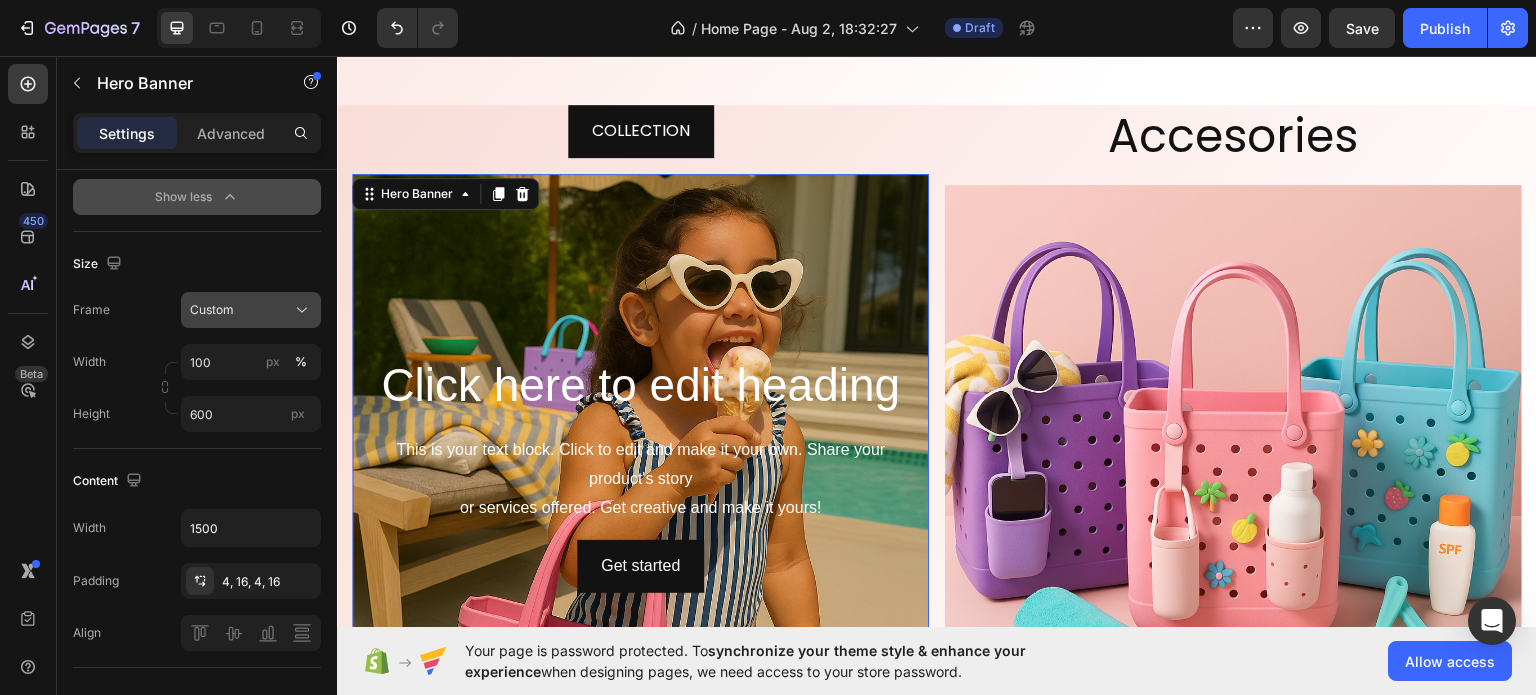 click on "Custom" at bounding box center [251, 310] 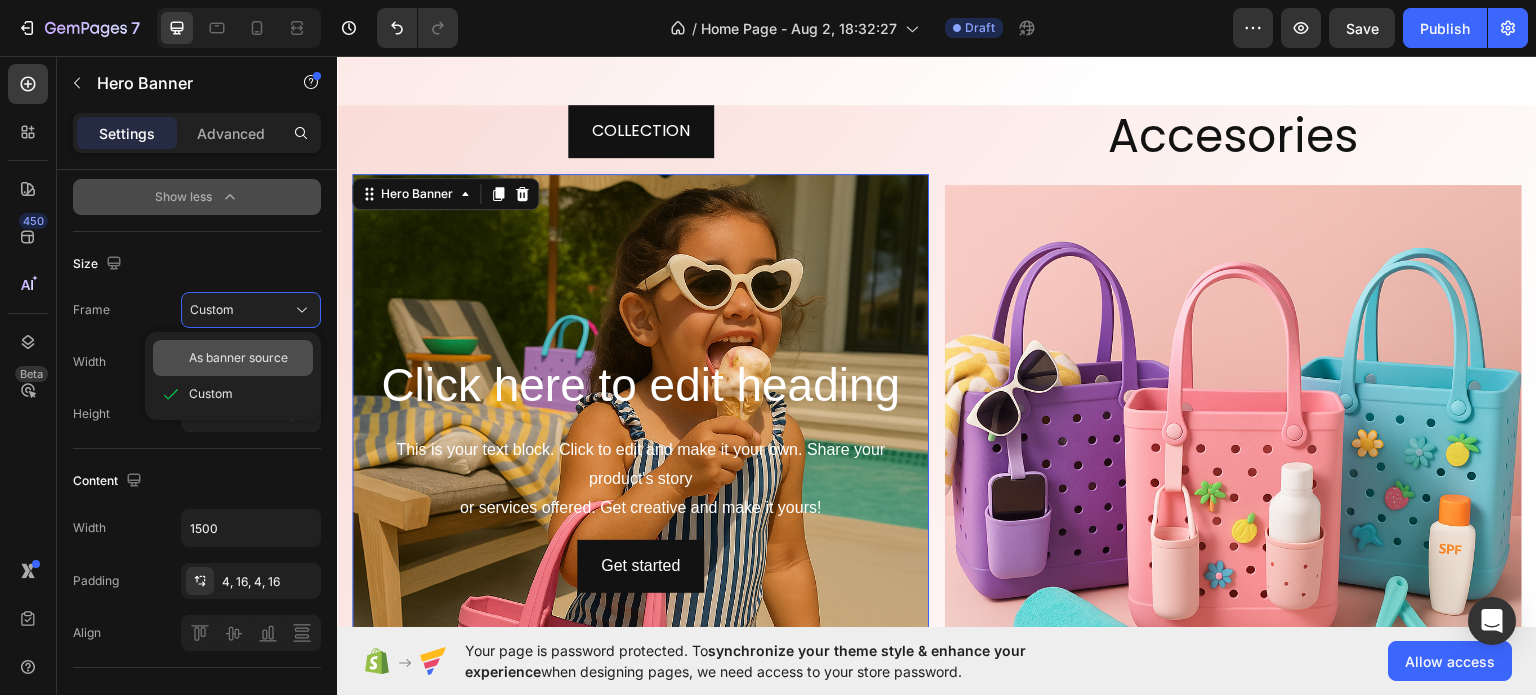click on "As banner source" 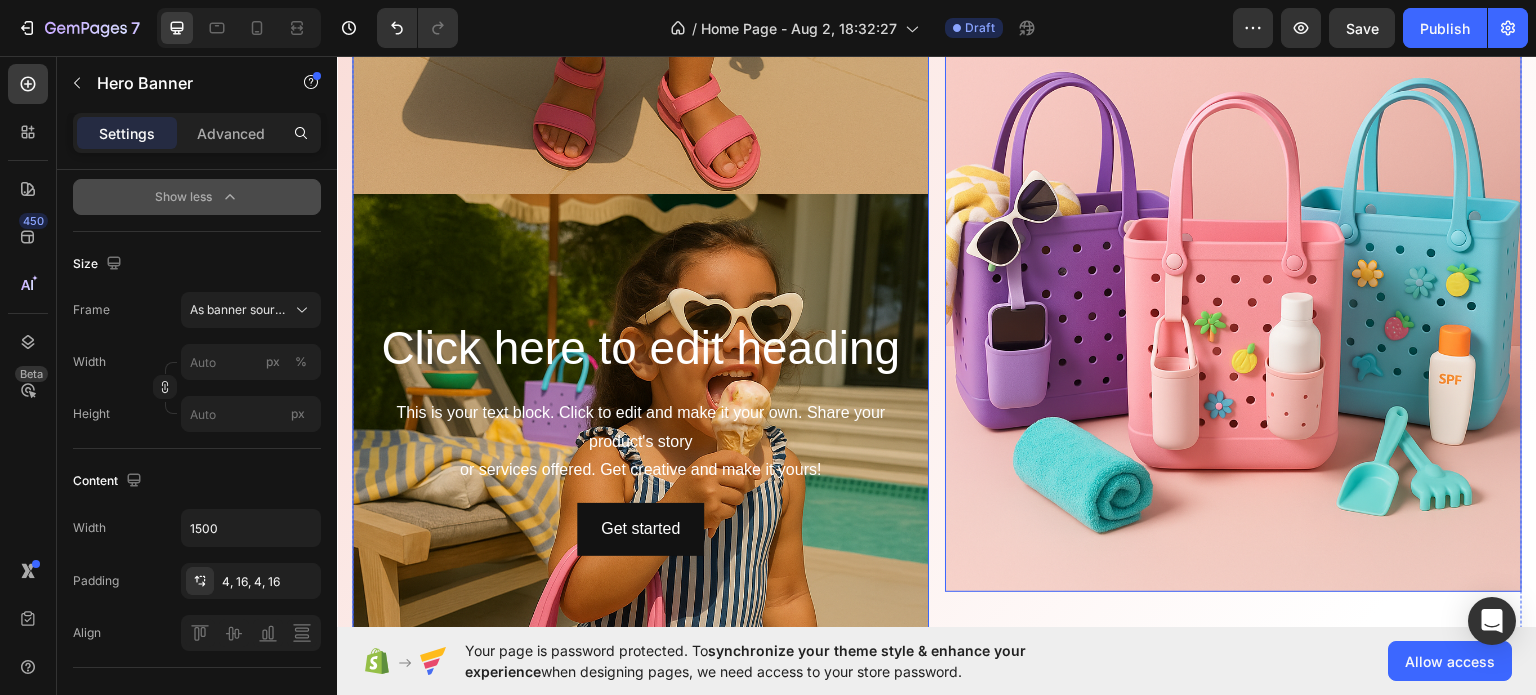 scroll, scrollTop: 1834, scrollLeft: 0, axis: vertical 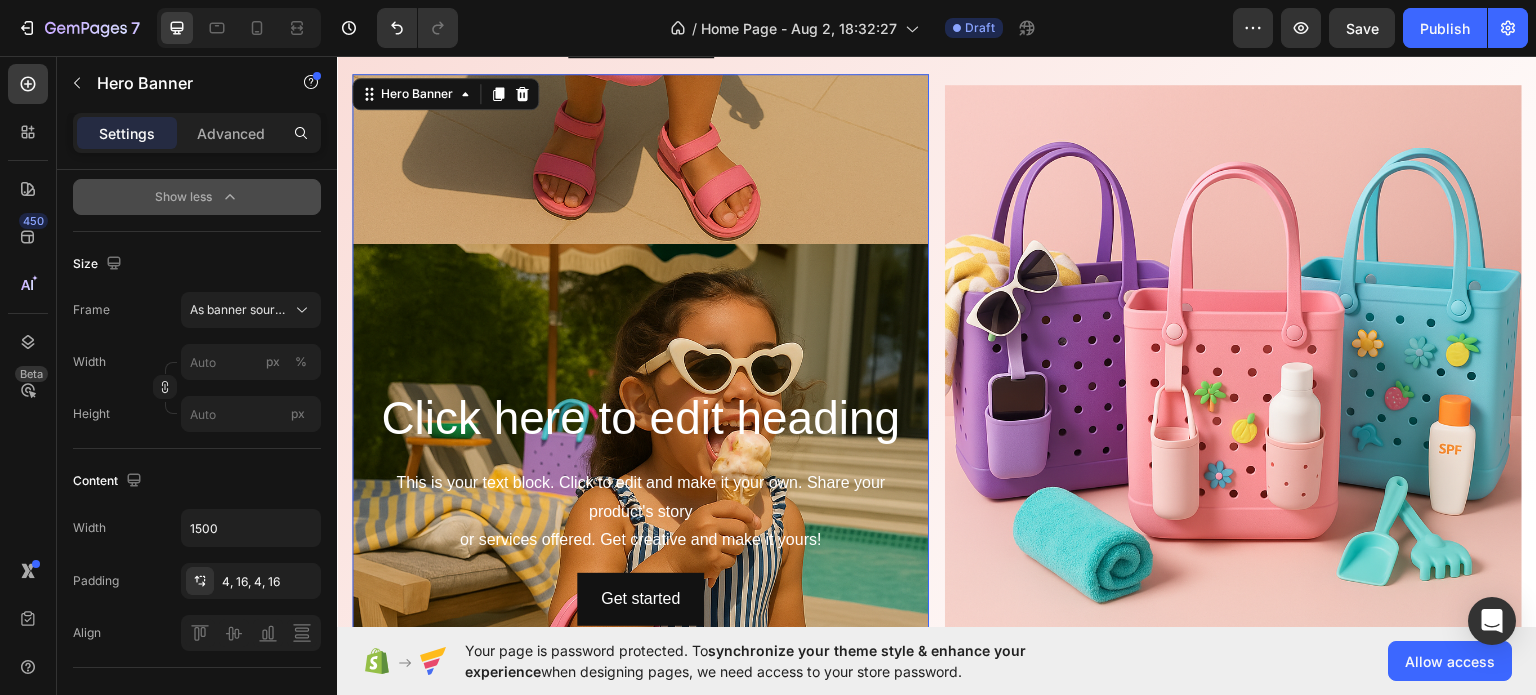 click at bounding box center (640, 675) 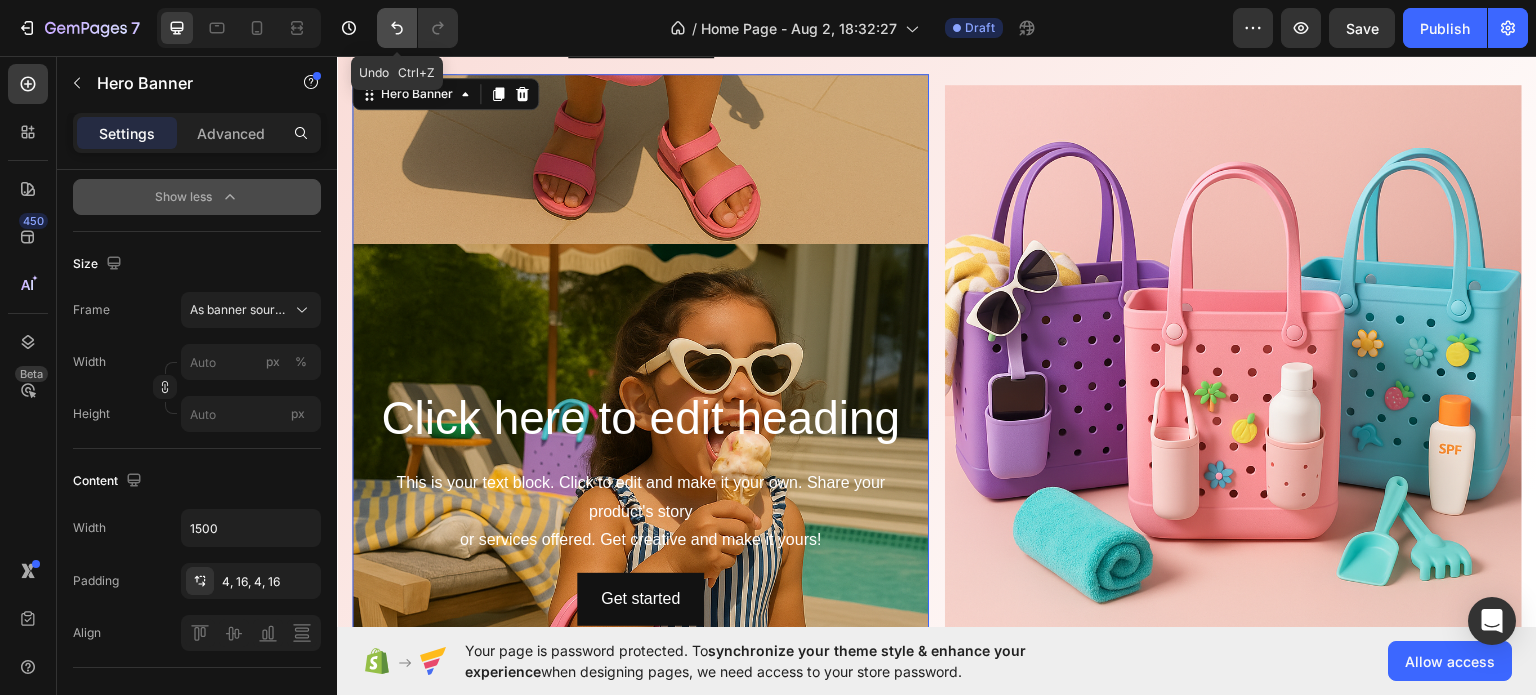 click 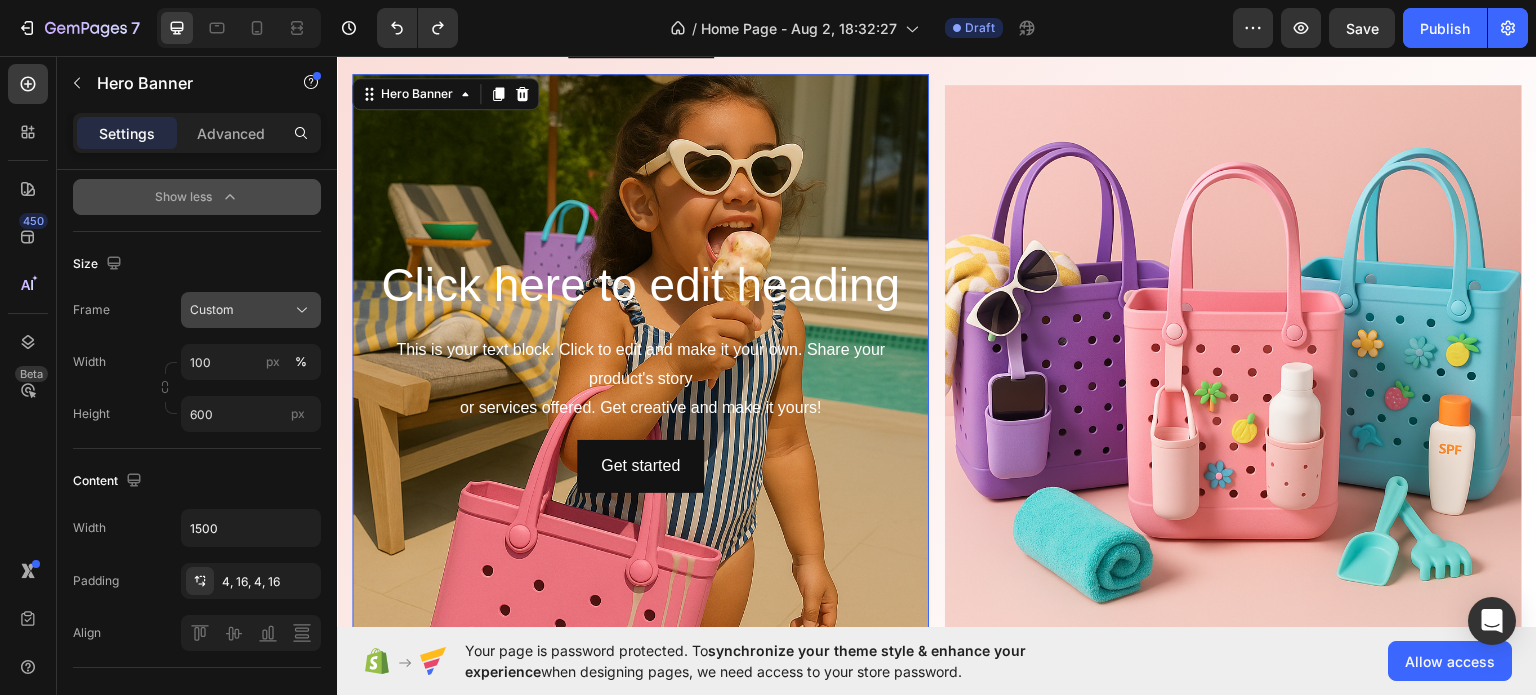 click on "Custom" 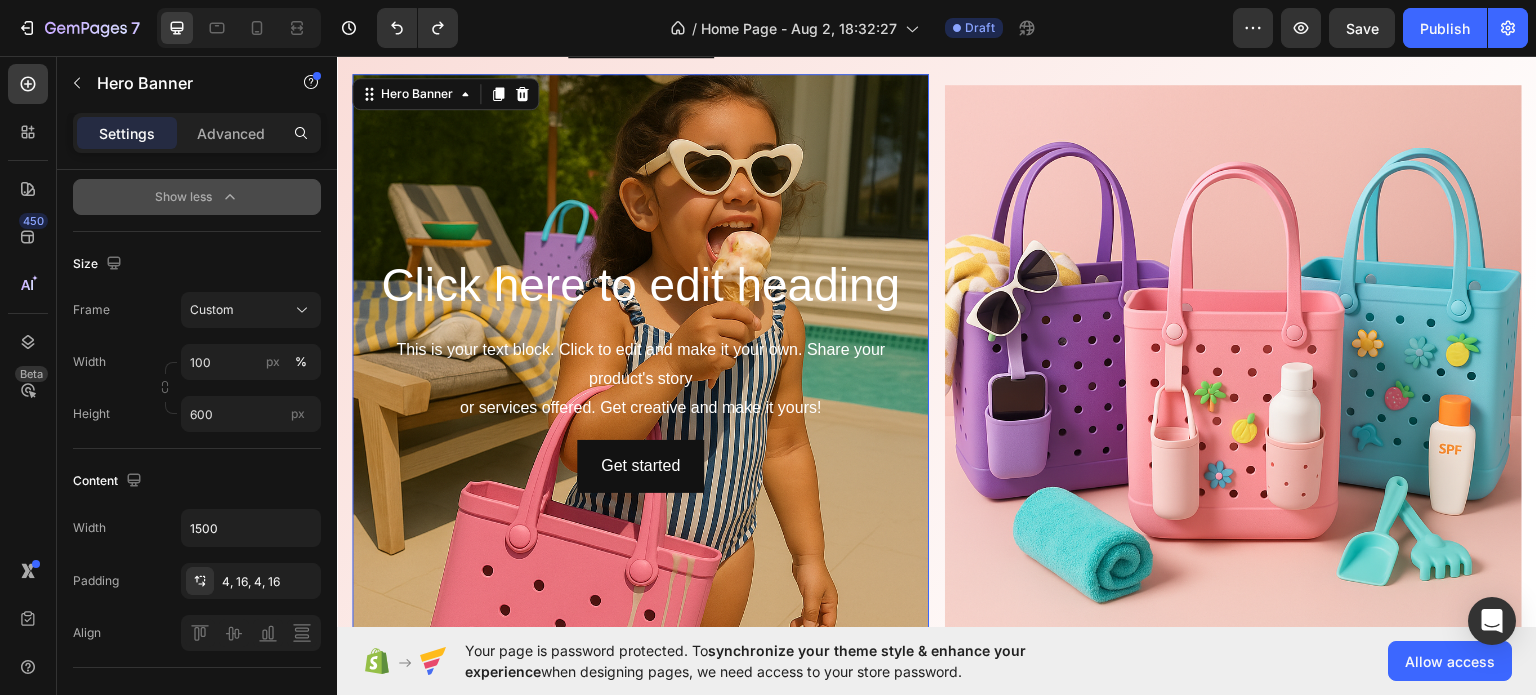 click on "Size Frame Custom Width 100 px % Height 600 px" 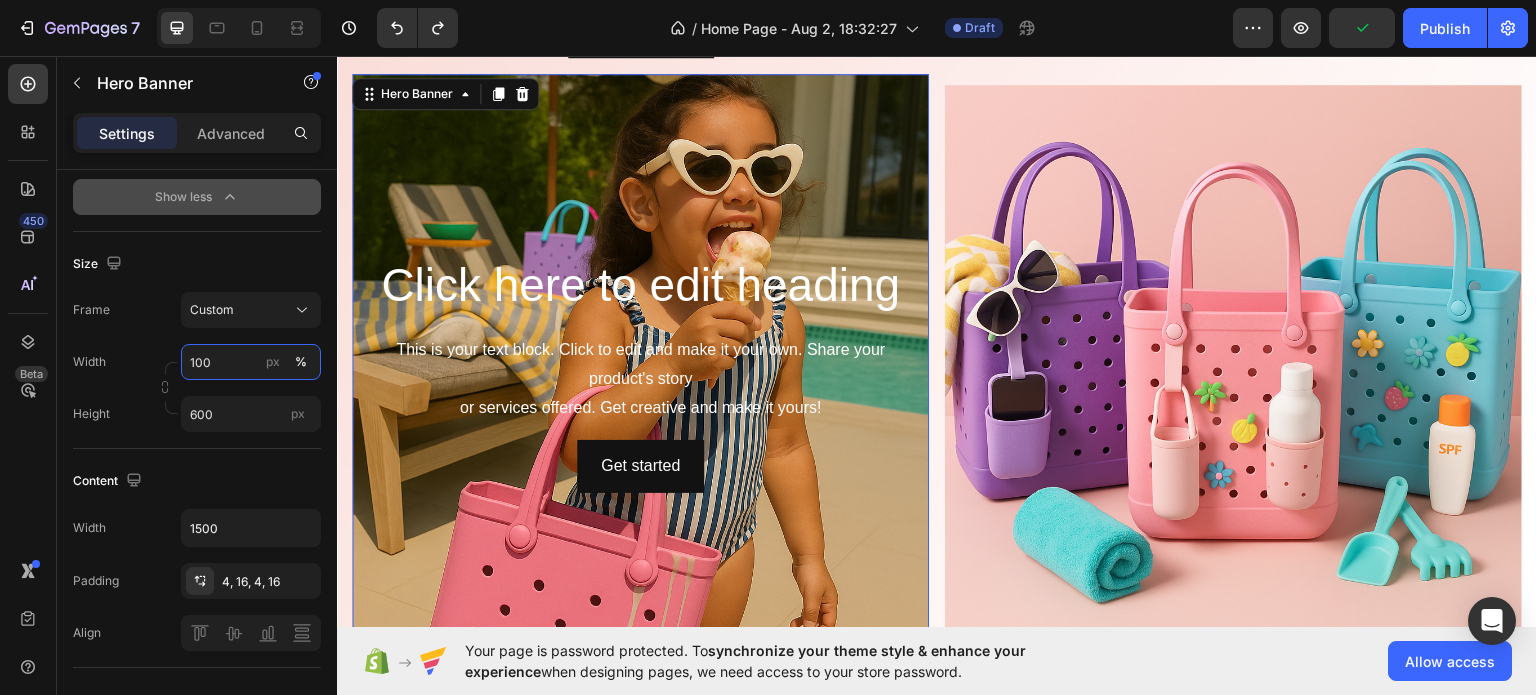 click on "100" at bounding box center [251, 362] 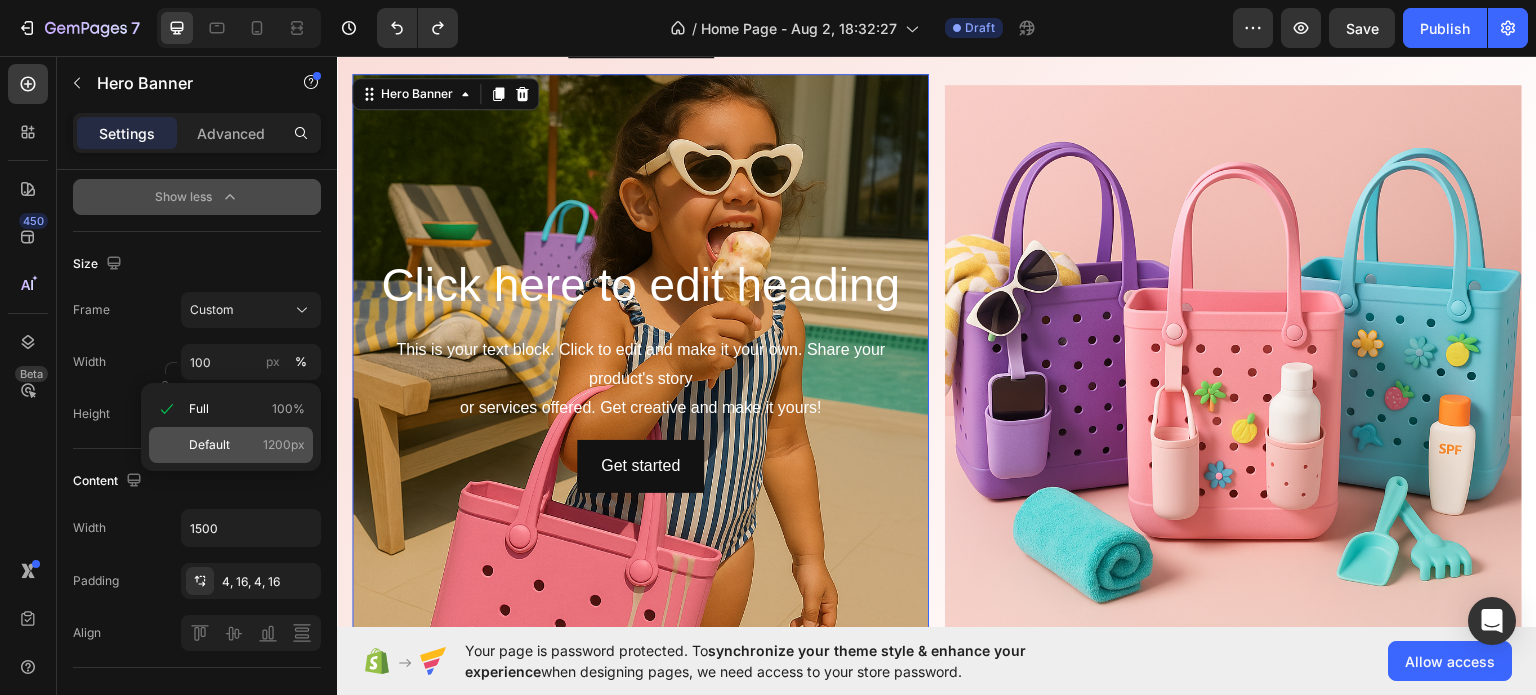 click on "Default 1200px" at bounding box center (247, 445) 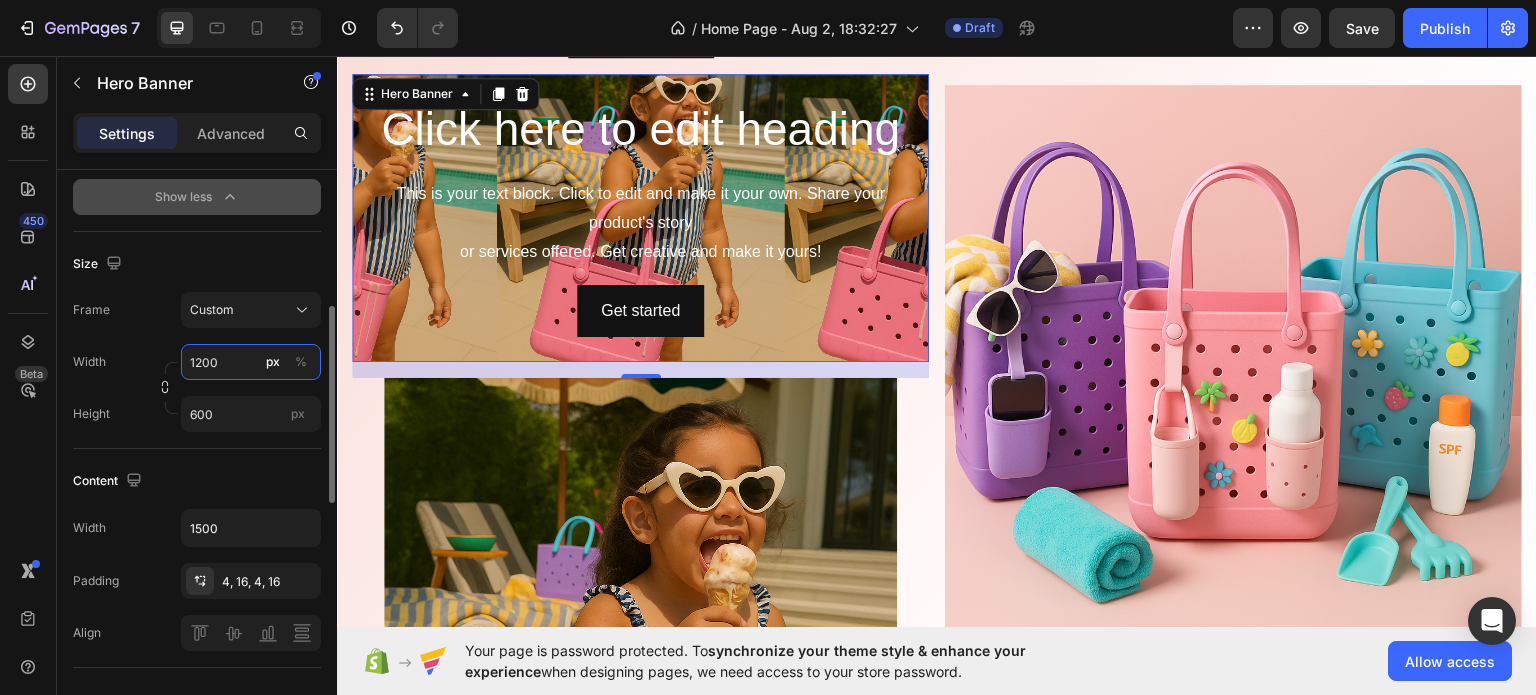 click on "1200" at bounding box center (251, 362) 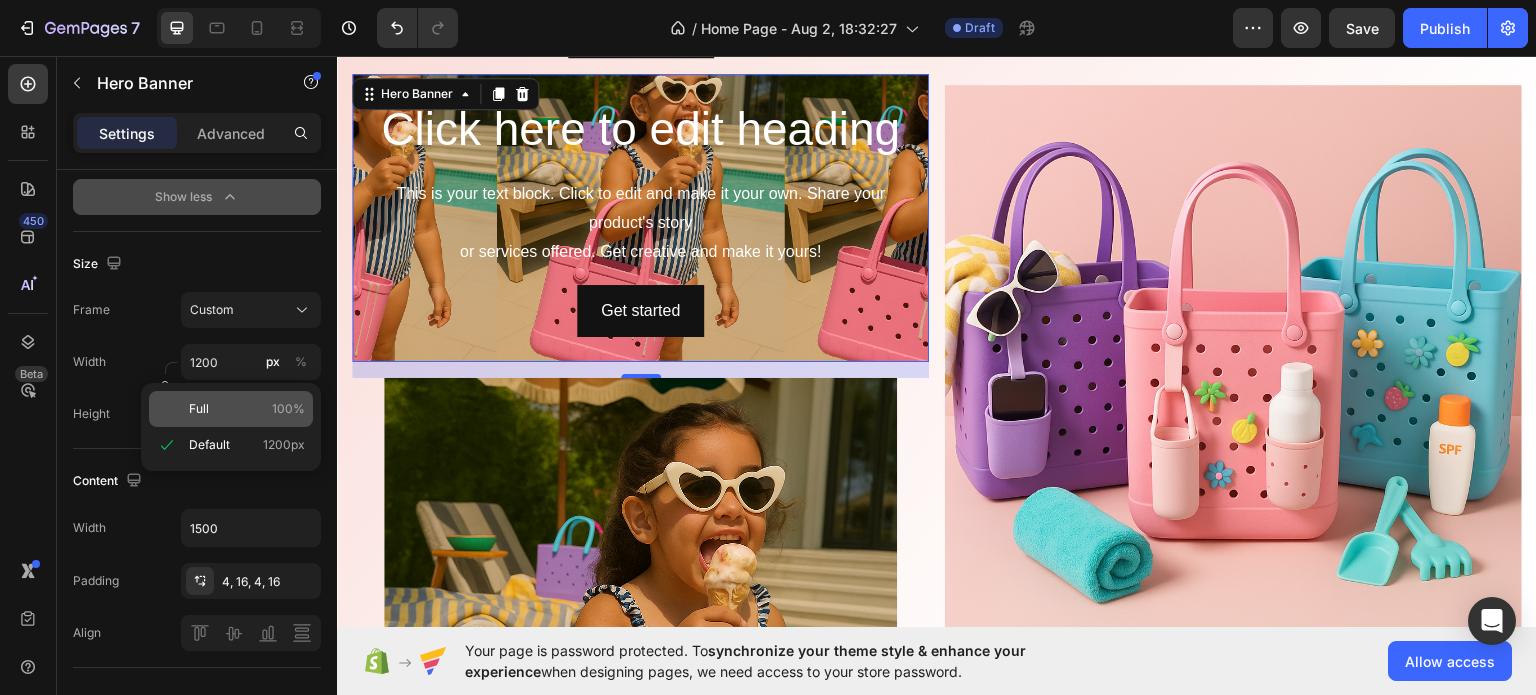 click on "Full 100%" at bounding box center (247, 409) 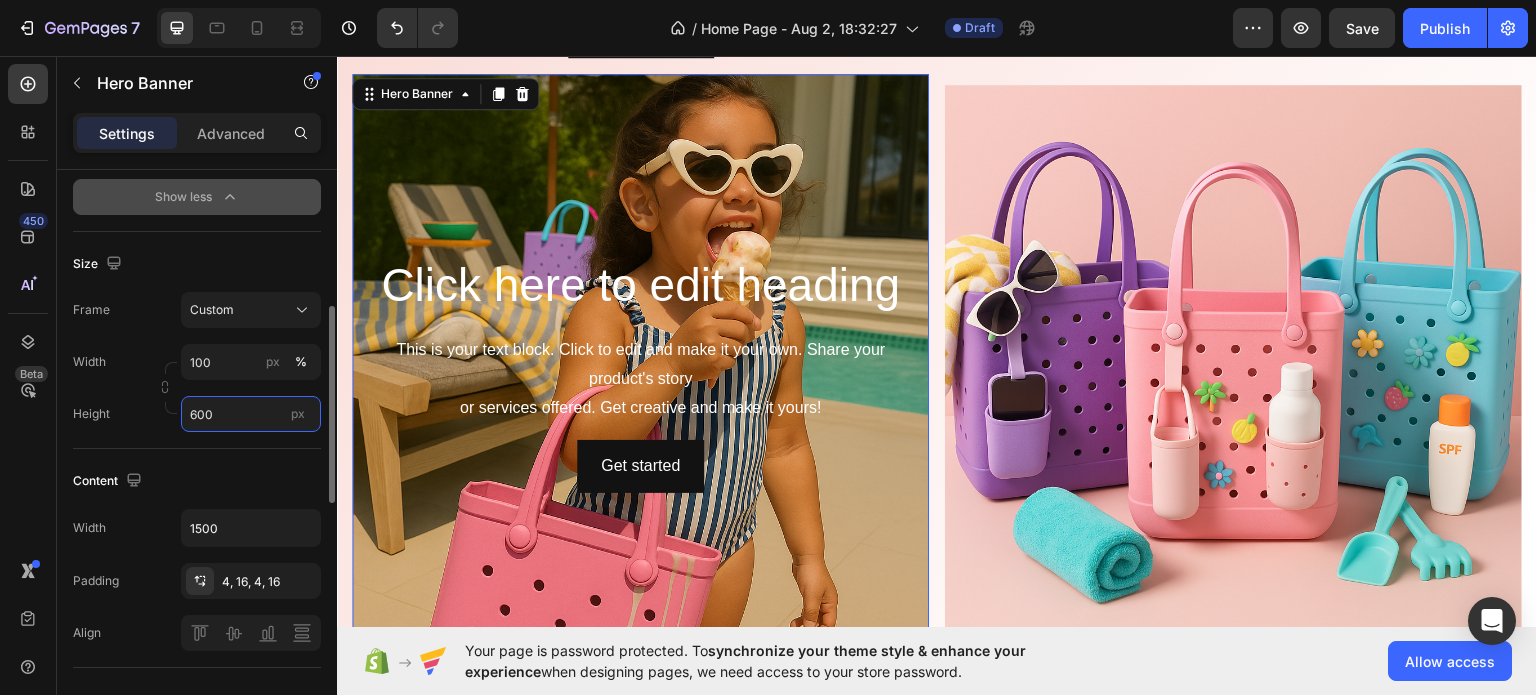 click on "600" at bounding box center [251, 414] 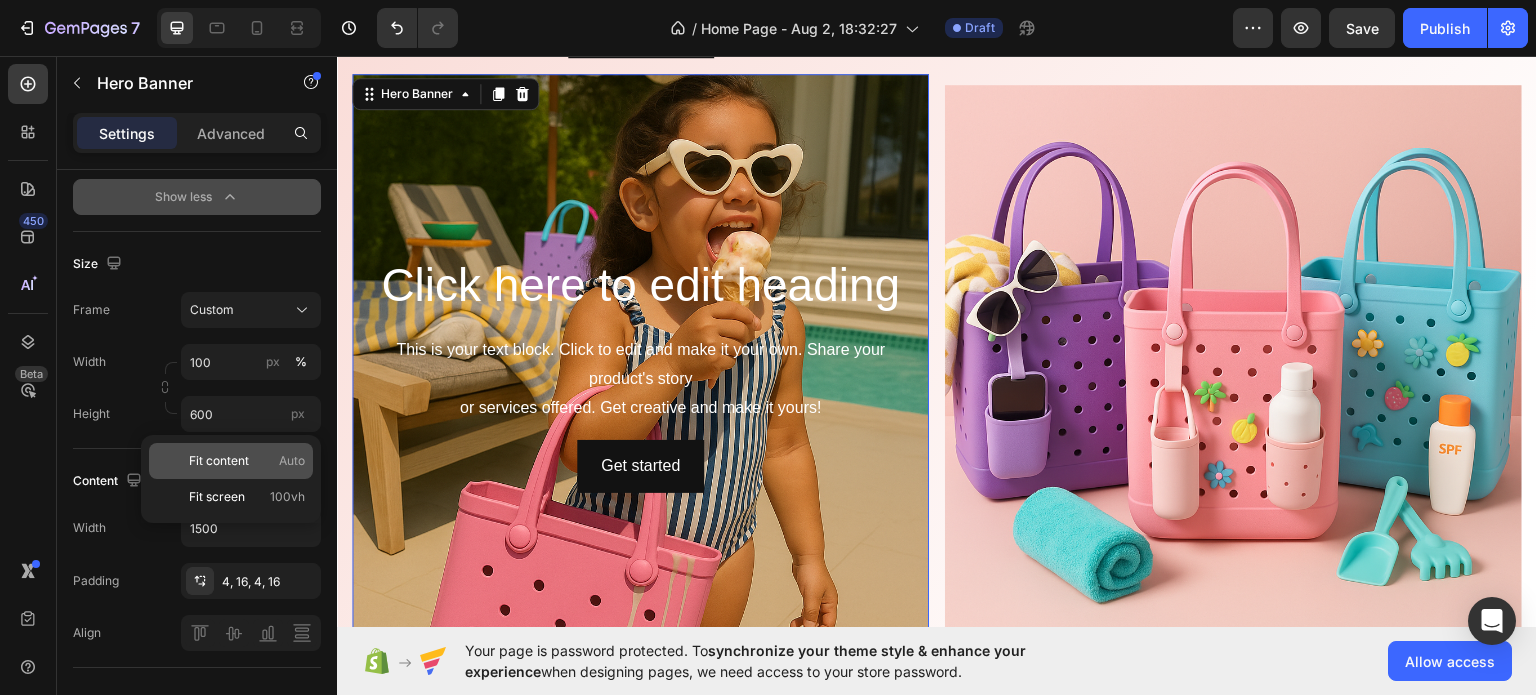 click on "Fit content" at bounding box center (219, 461) 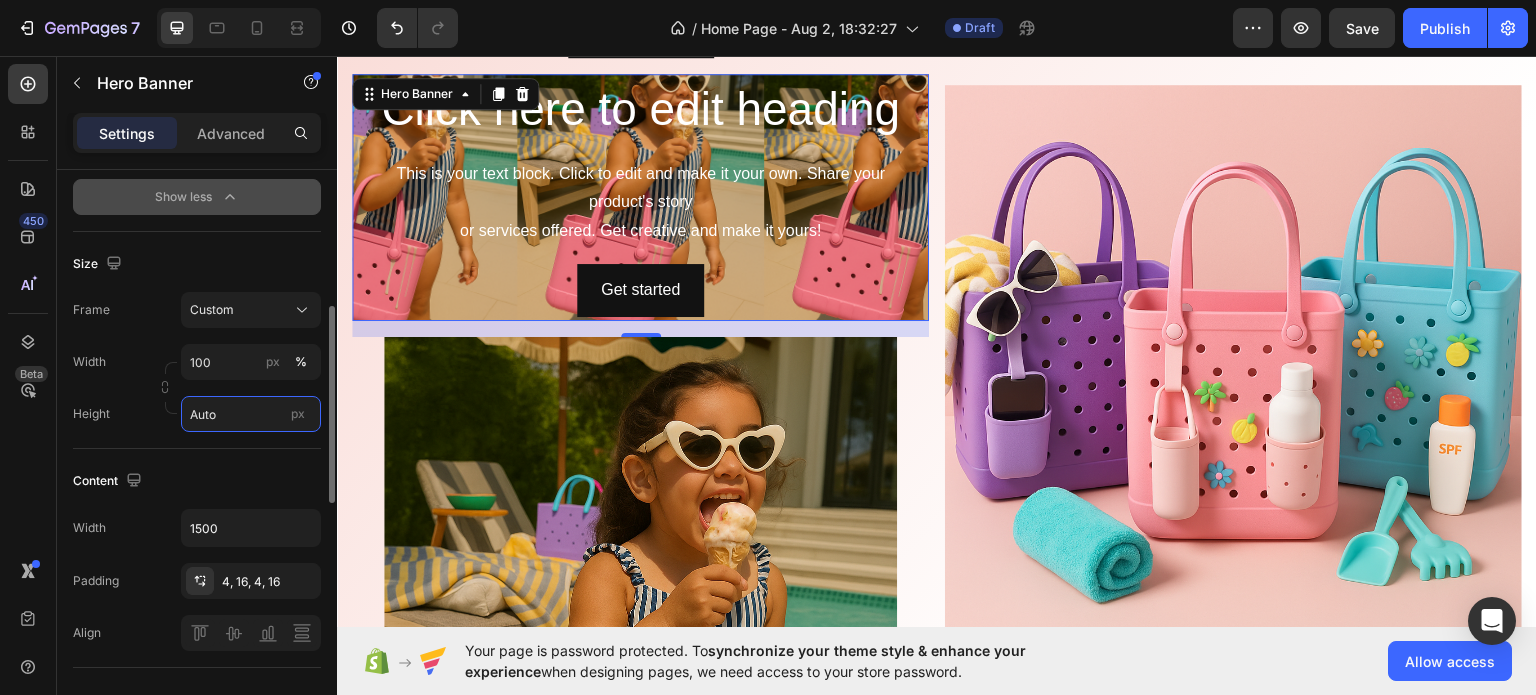 click on "Auto" at bounding box center (251, 414) 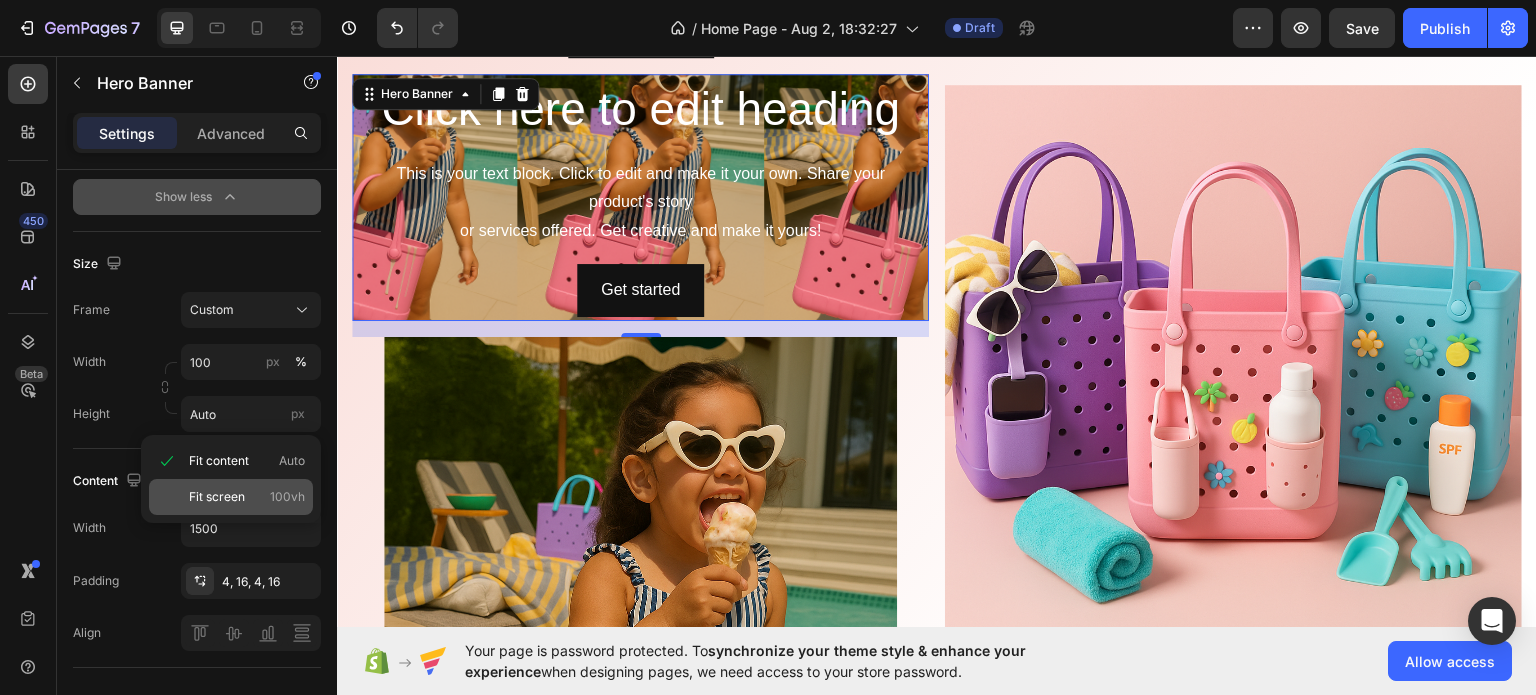 click on "Fit screen 100vh" 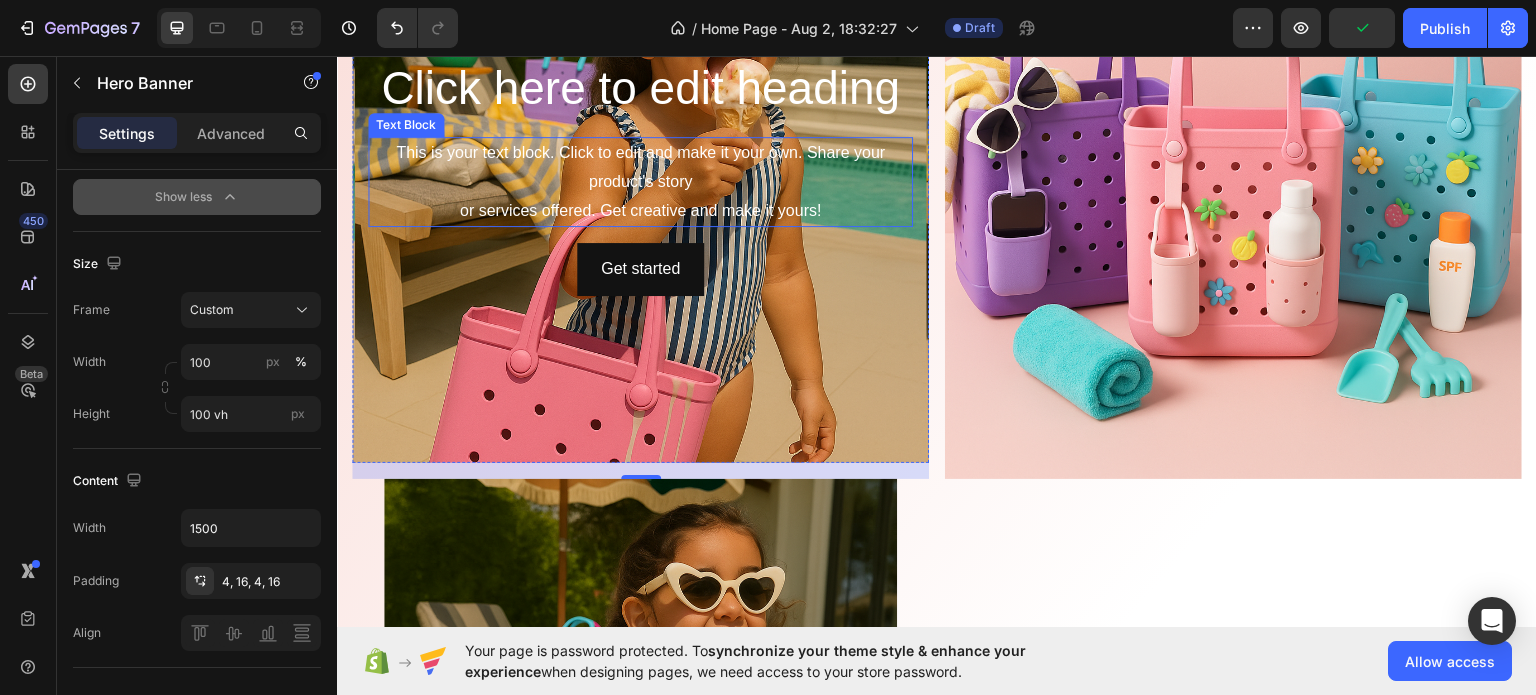 scroll, scrollTop: 1834, scrollLeft: 0, axis: vertical 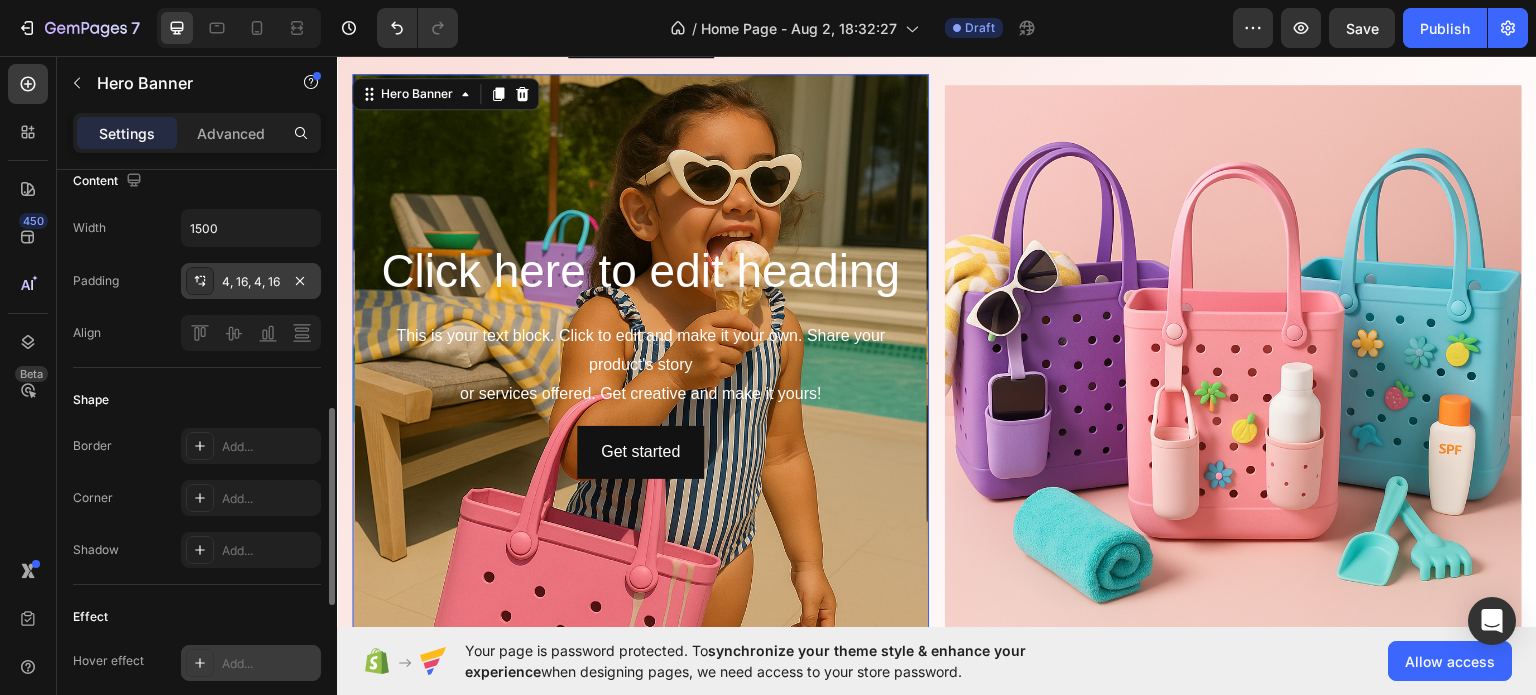 click 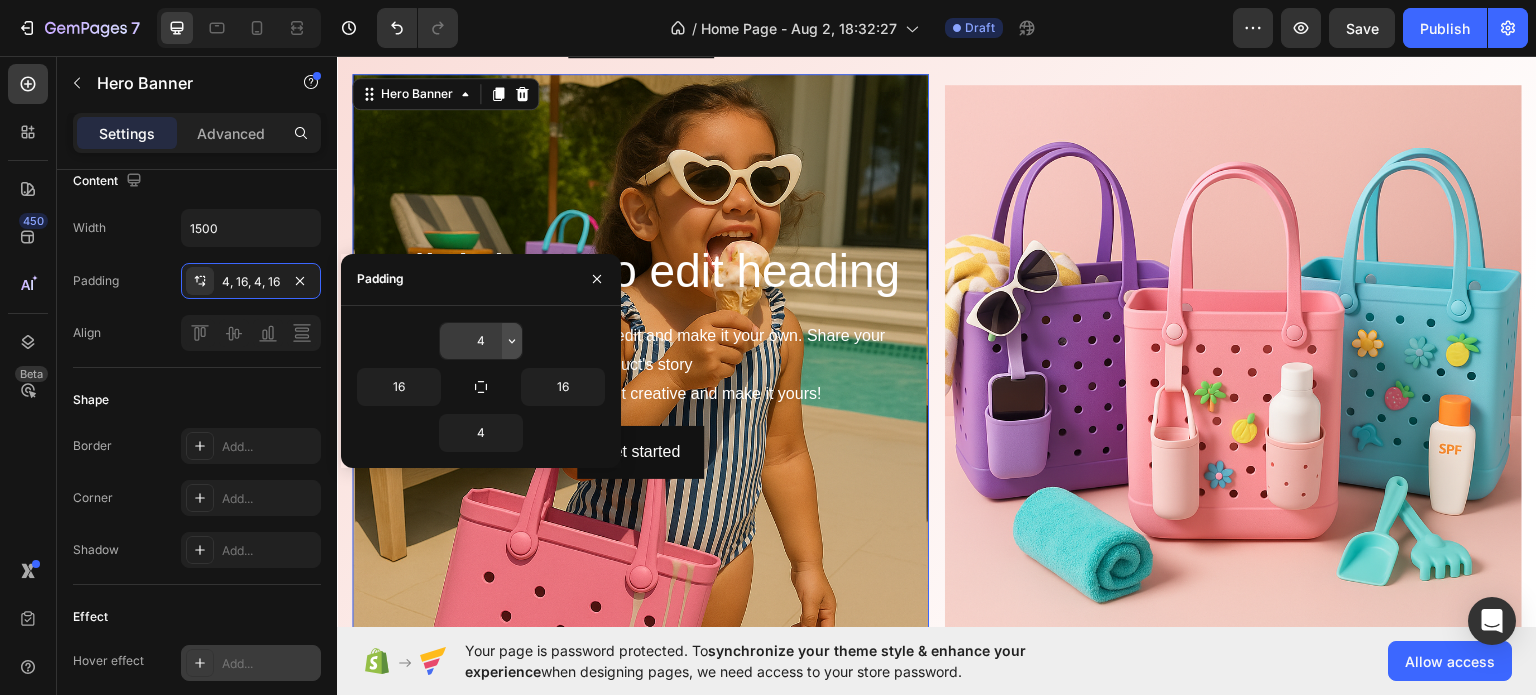 click 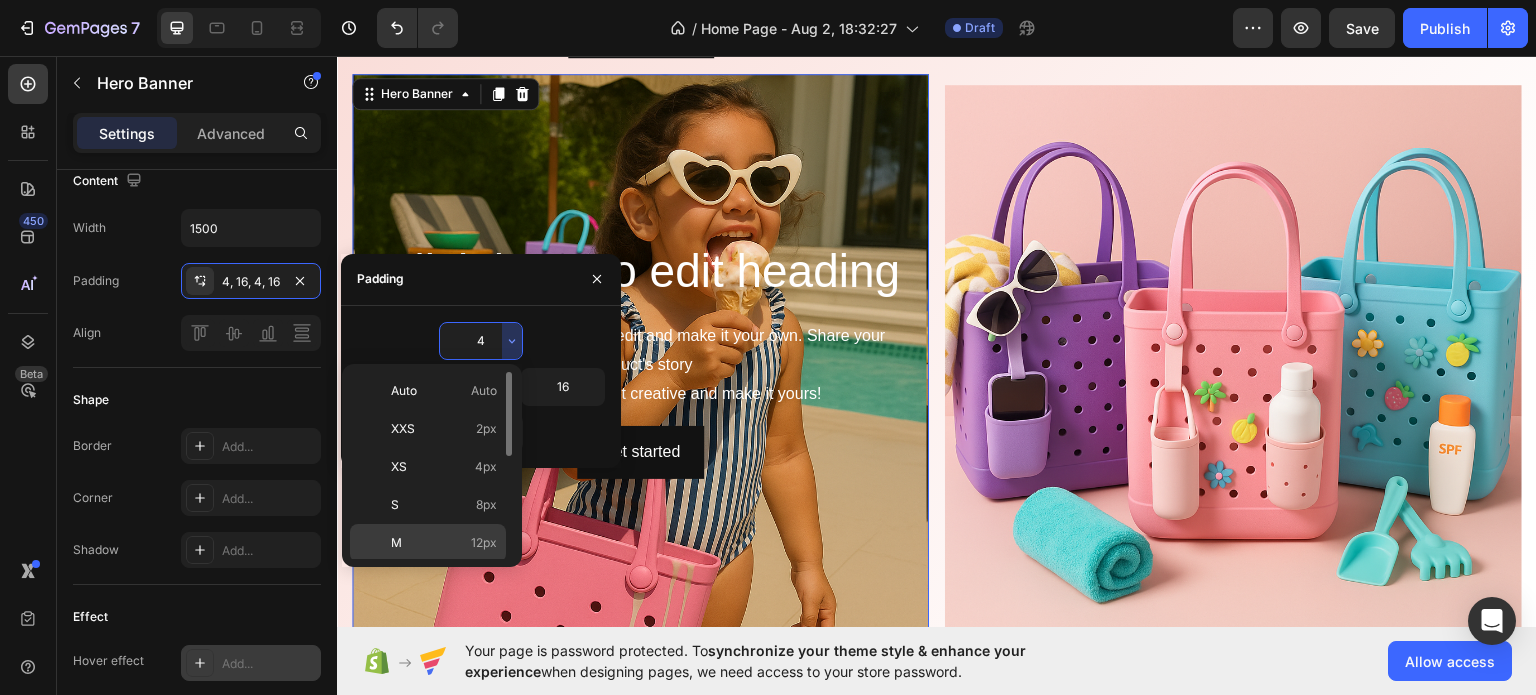 click on "M 12px" at bounding box center (444, 543) 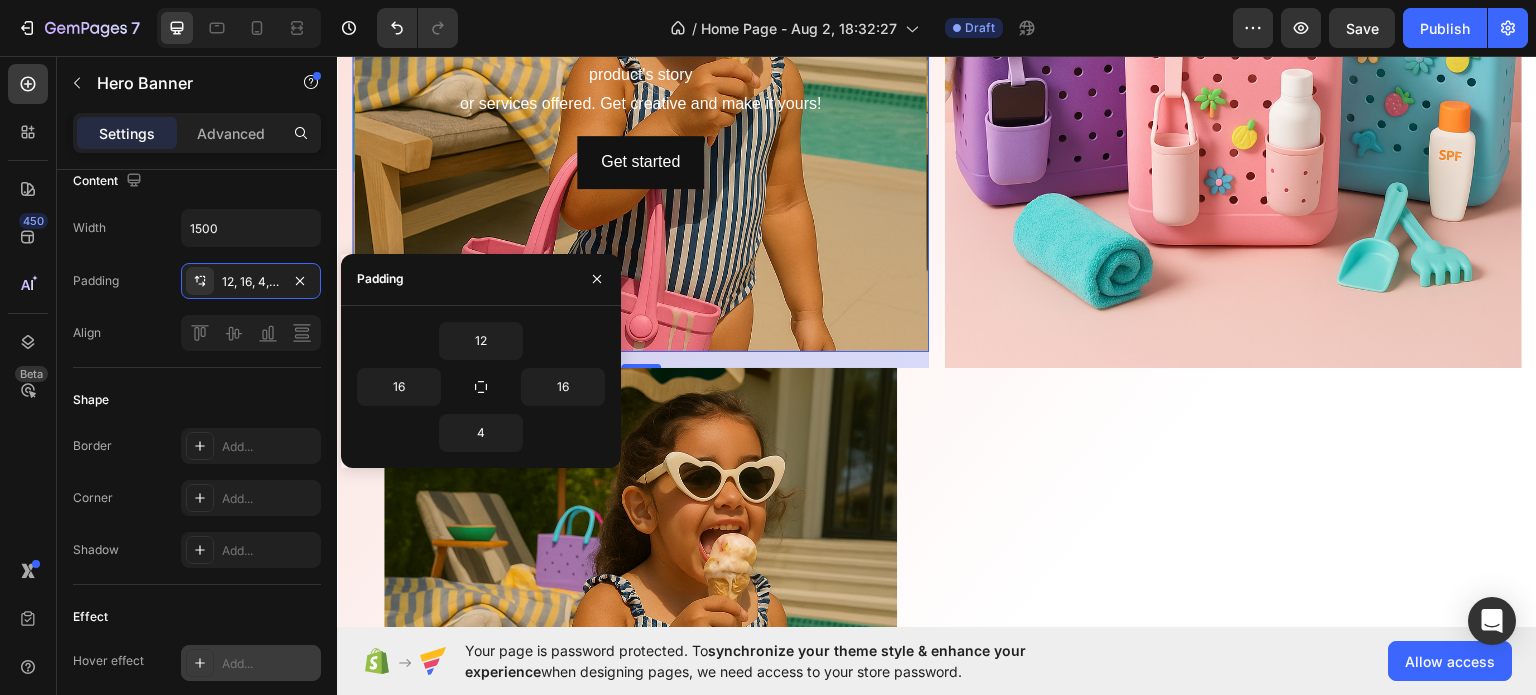 scroll, scrollTop: 2234, scrollLeft: 0, axis: vertical 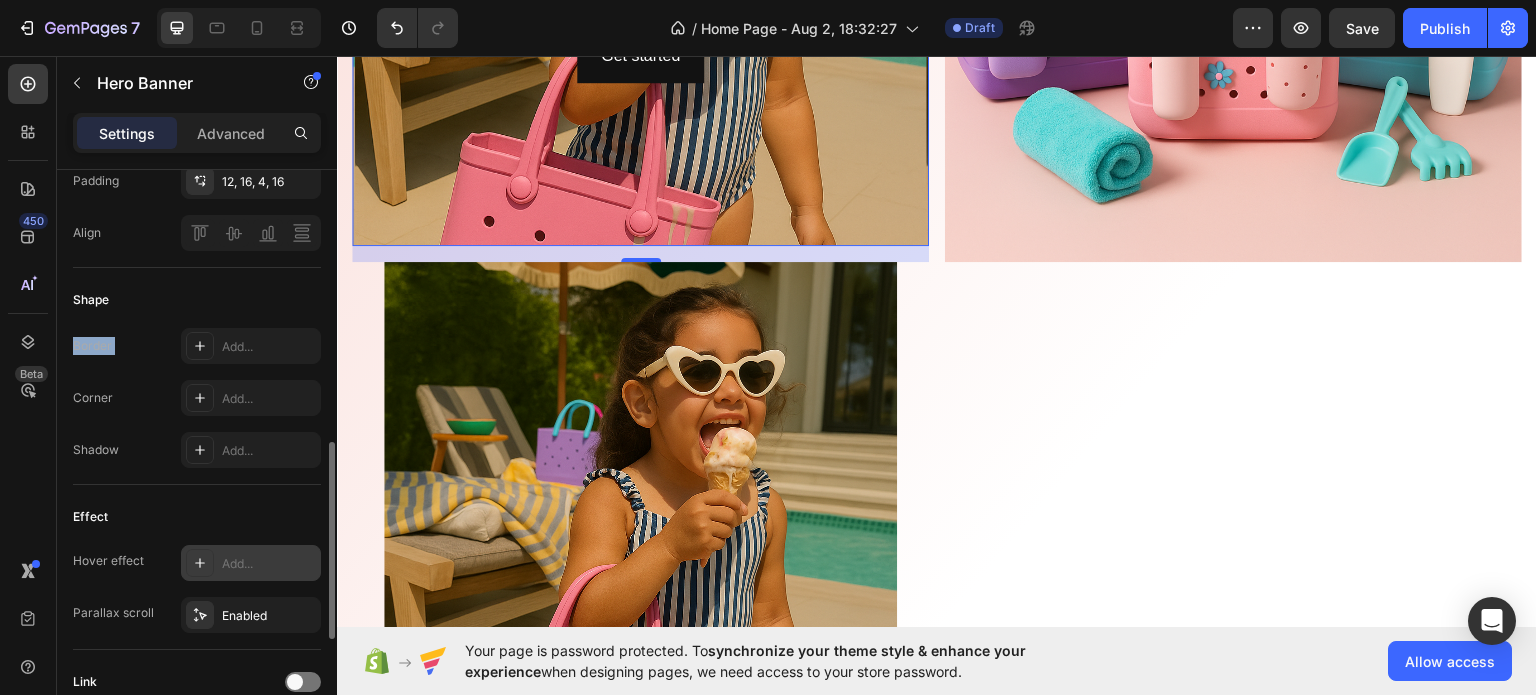 drag, startPoint x: 167, startPoint y: 288, endPoint x: 165, endPoint y: 407, distance: 119.01681 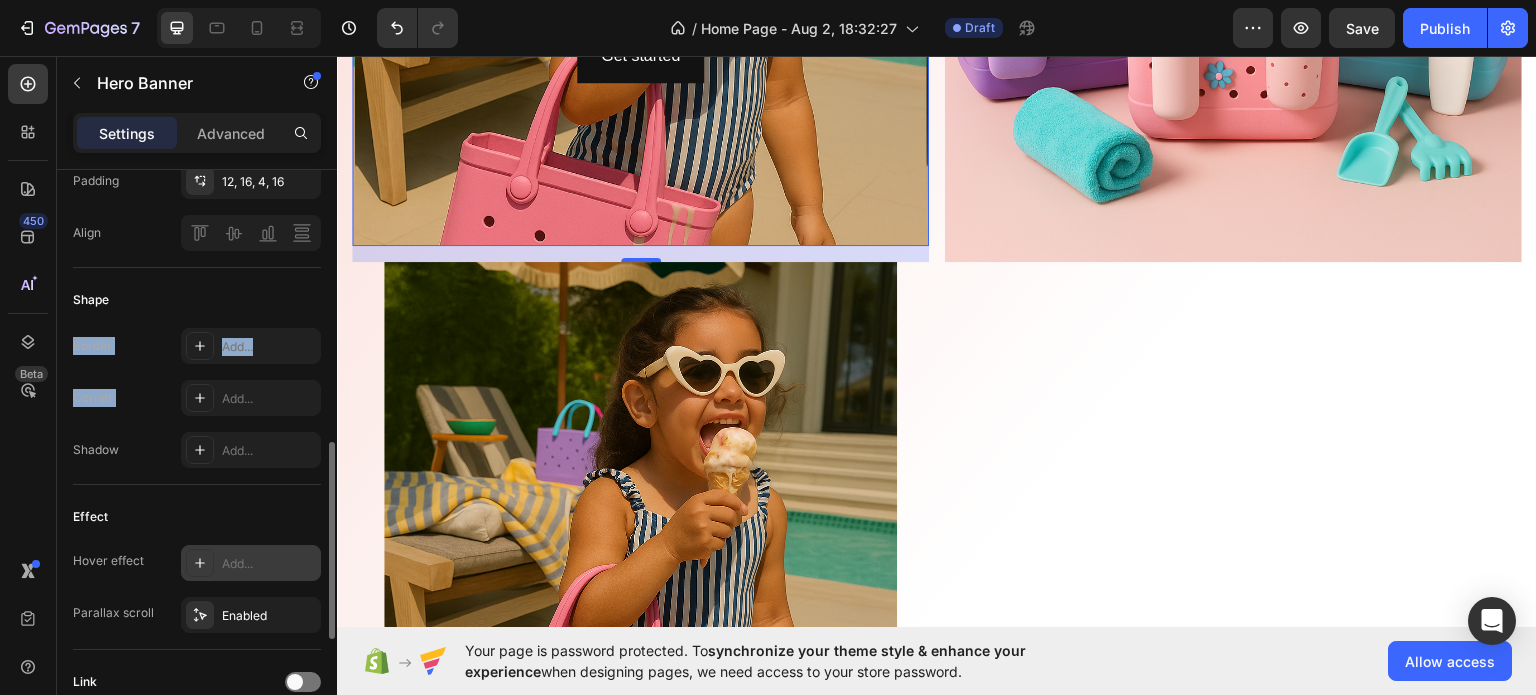 click on "Shape Border Add... Corner Add... Shadow Add..." 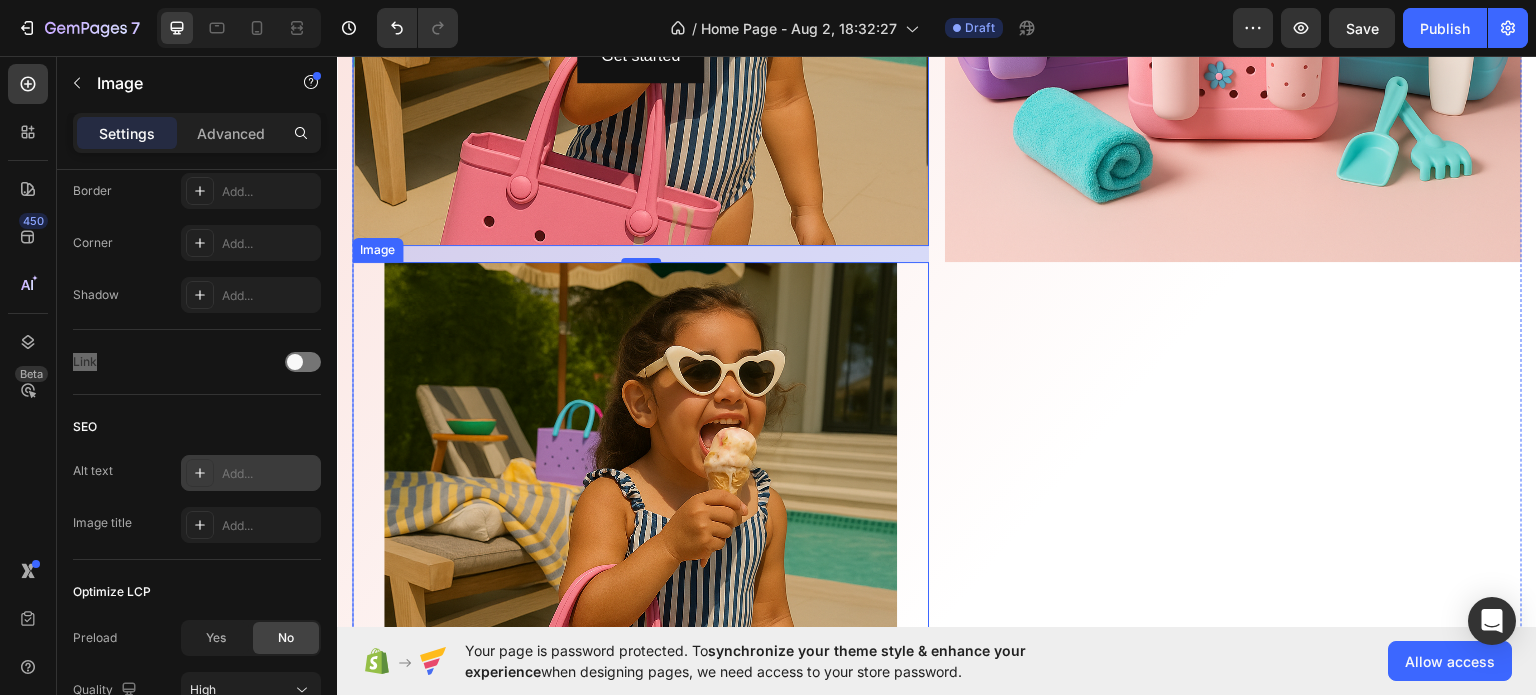 click at bounding box center [640, 645] 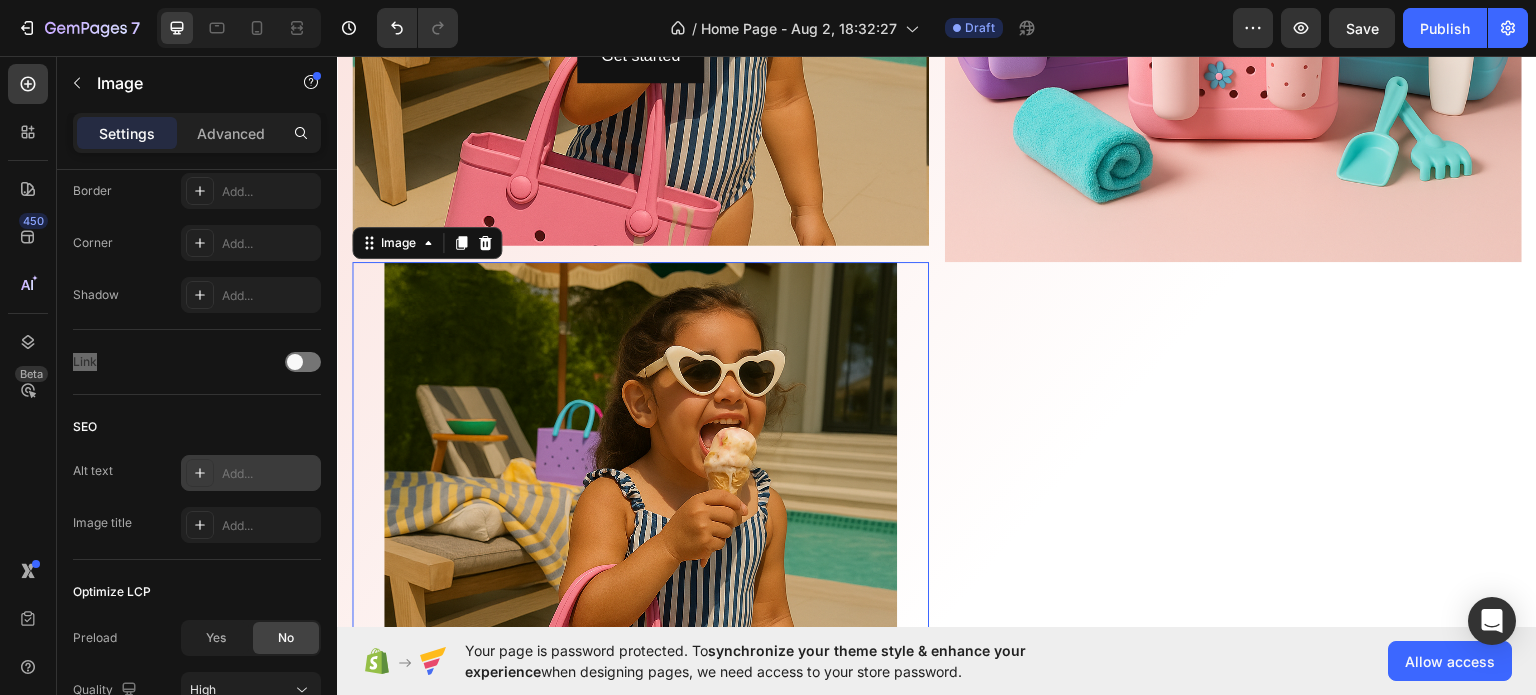 scroll, scrollTop: 0, scrollLeft: 0, axis: both 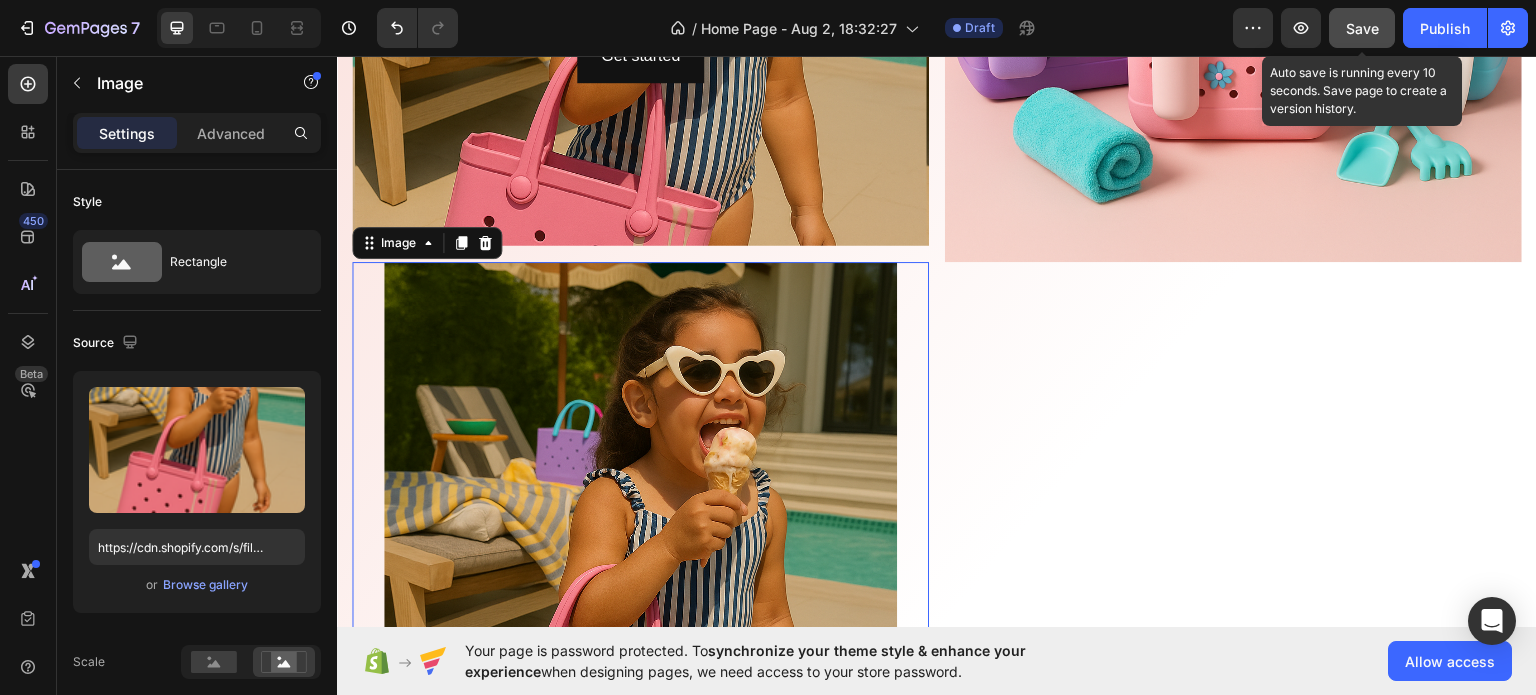 click on "Save" at bounding box center [1362, 28] 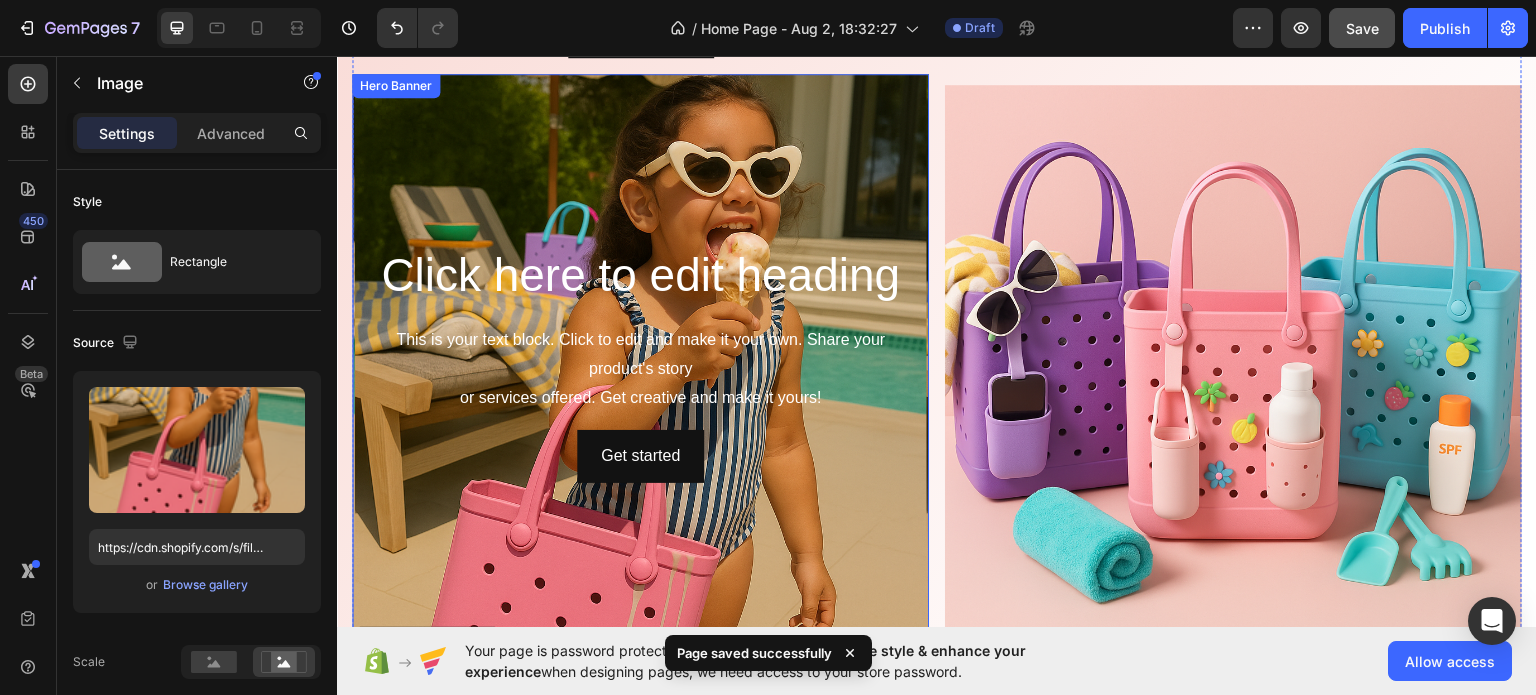 scroll, scrollTop: 1734, scrollLeft: 0, axis: vertical 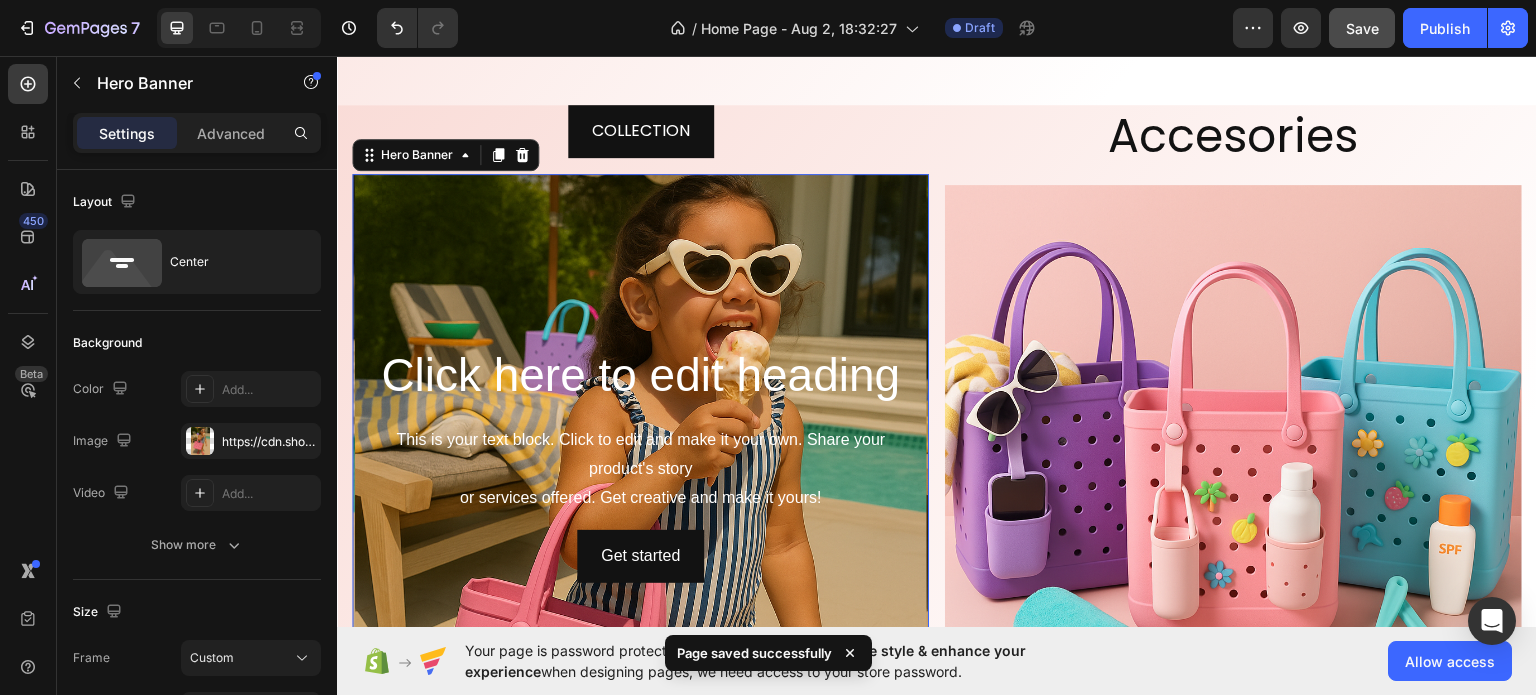 click at bounding box center (640, 574) 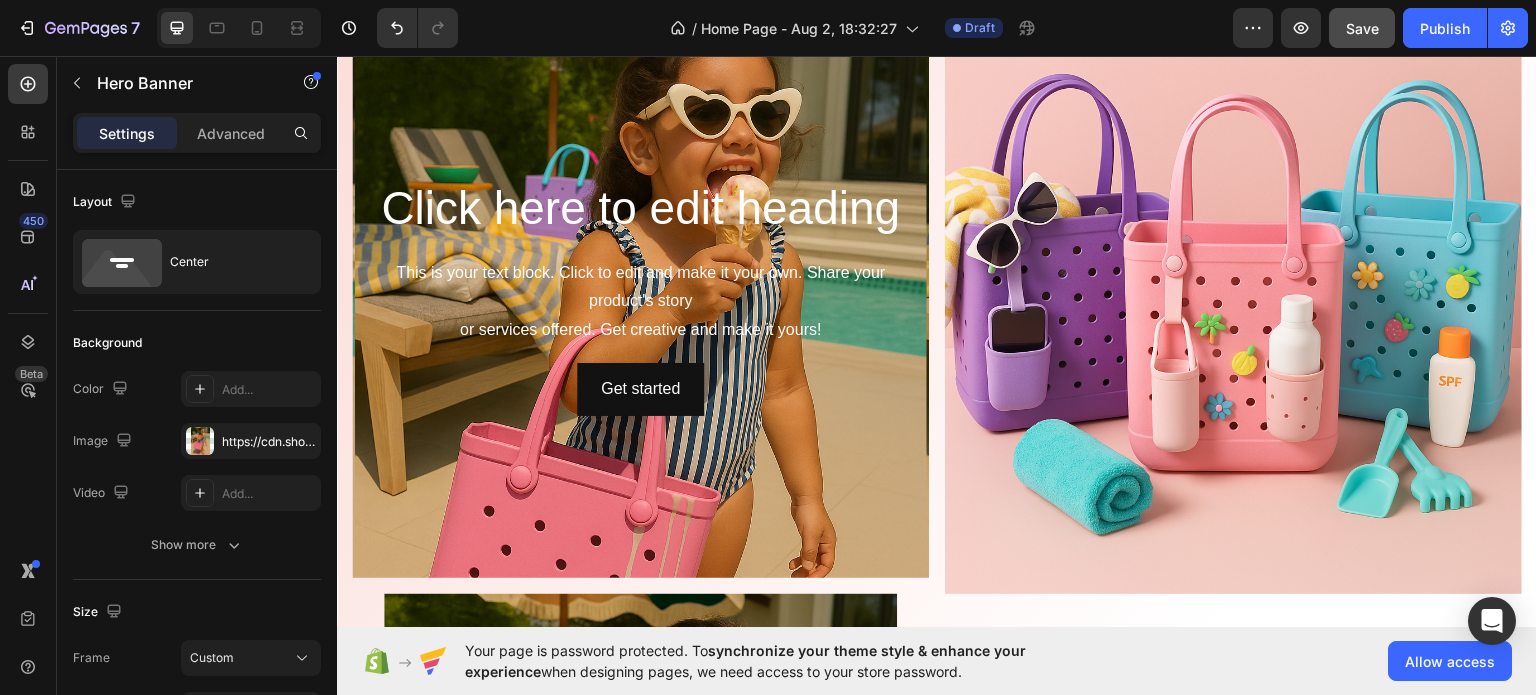 scroll, scrollTop: 1634, scrollLeft: 0, axis: vertical 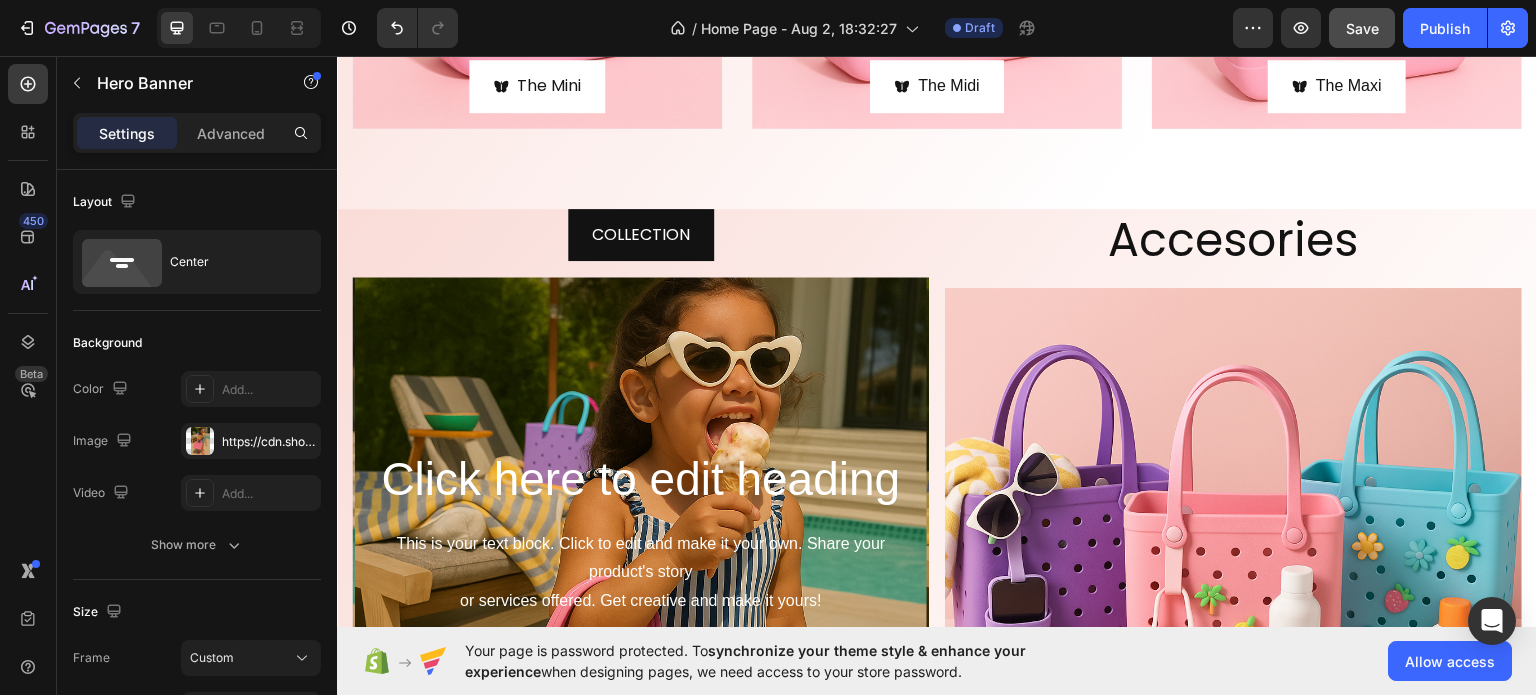 click at bounding box center [640, 666] 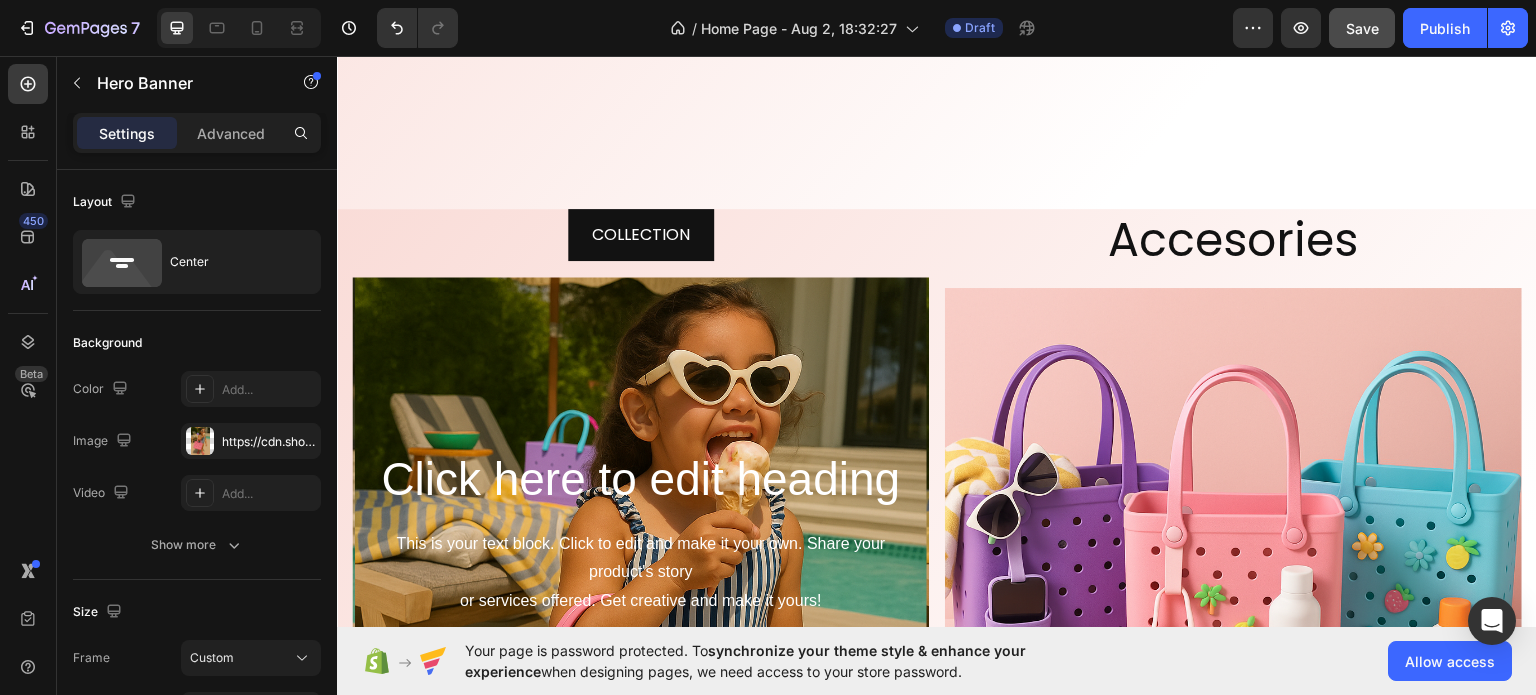 scroll, scrollTop: 1834, scrollLeft: 0, axis: vertical 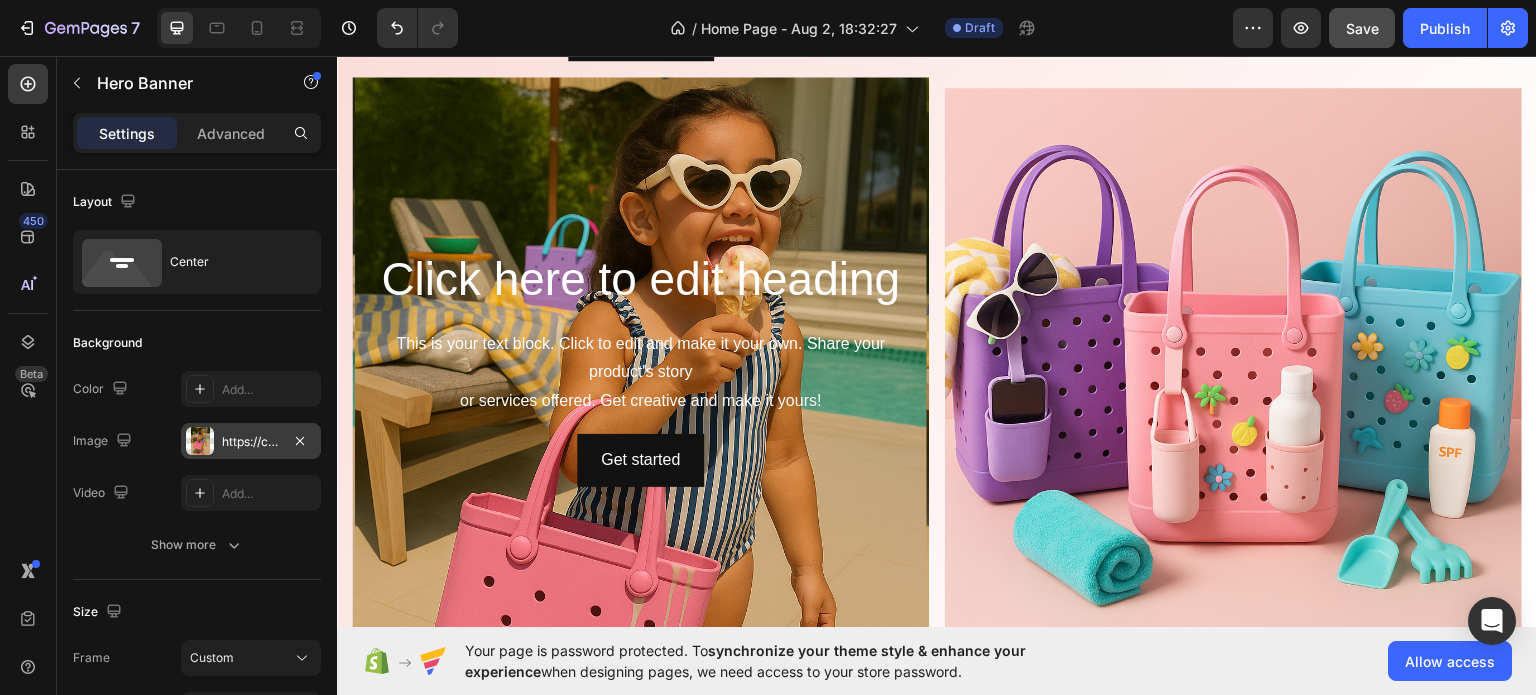 click on "https://cdn.shopify.com/s/files/1/0969/7240/7109/files/gempages_578074636697207484-e552457b-6e78-4e0c-94d0-318dda66e975.png" at bounding box center (251, 441) 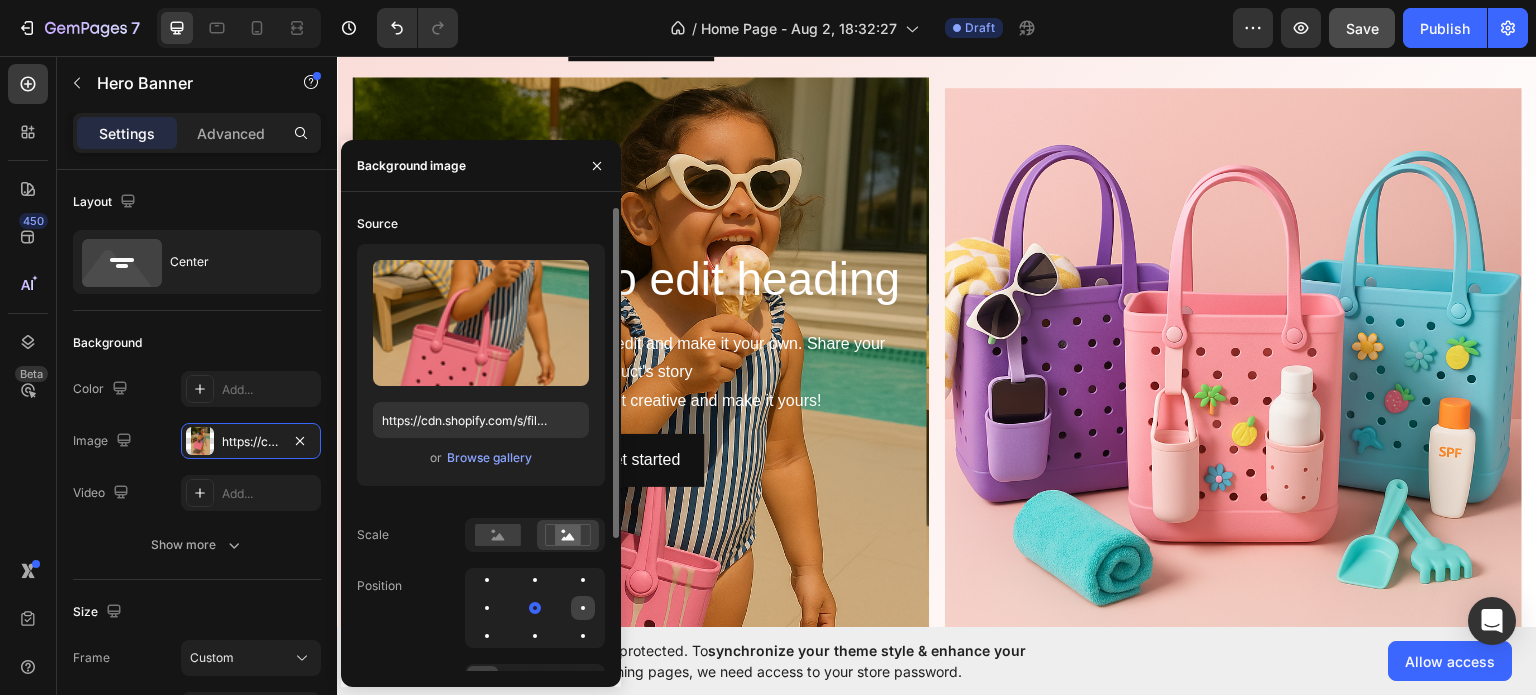 click 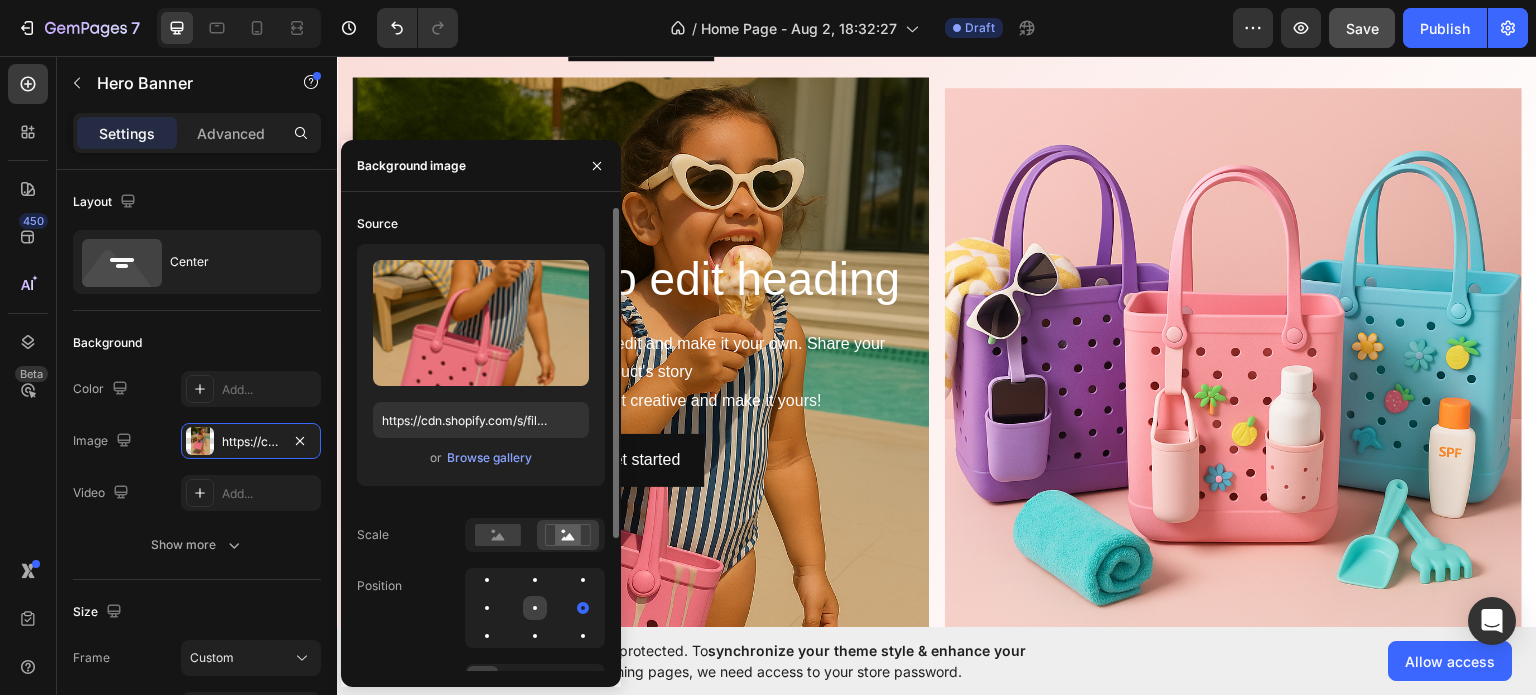click 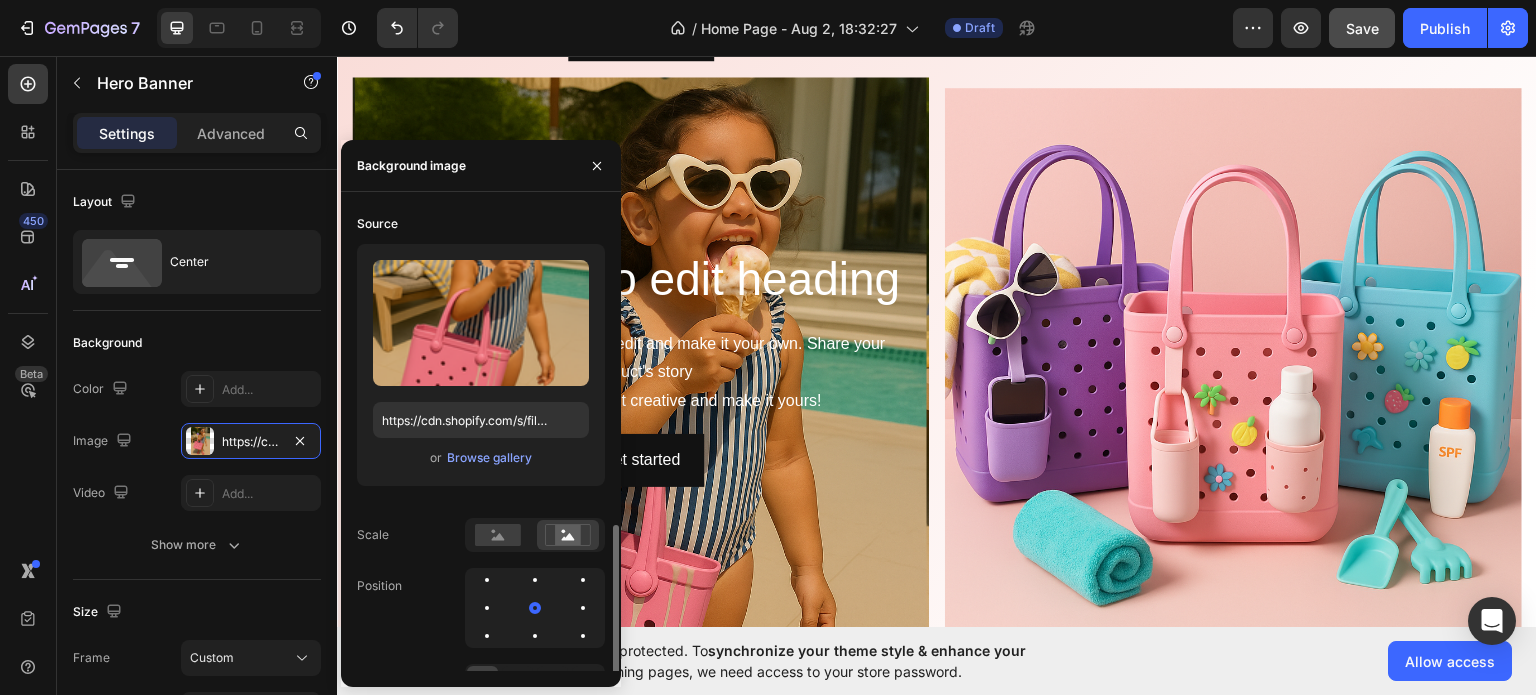 scroll, scrollTop: 185, scrollLeft: 0, axis: vertical 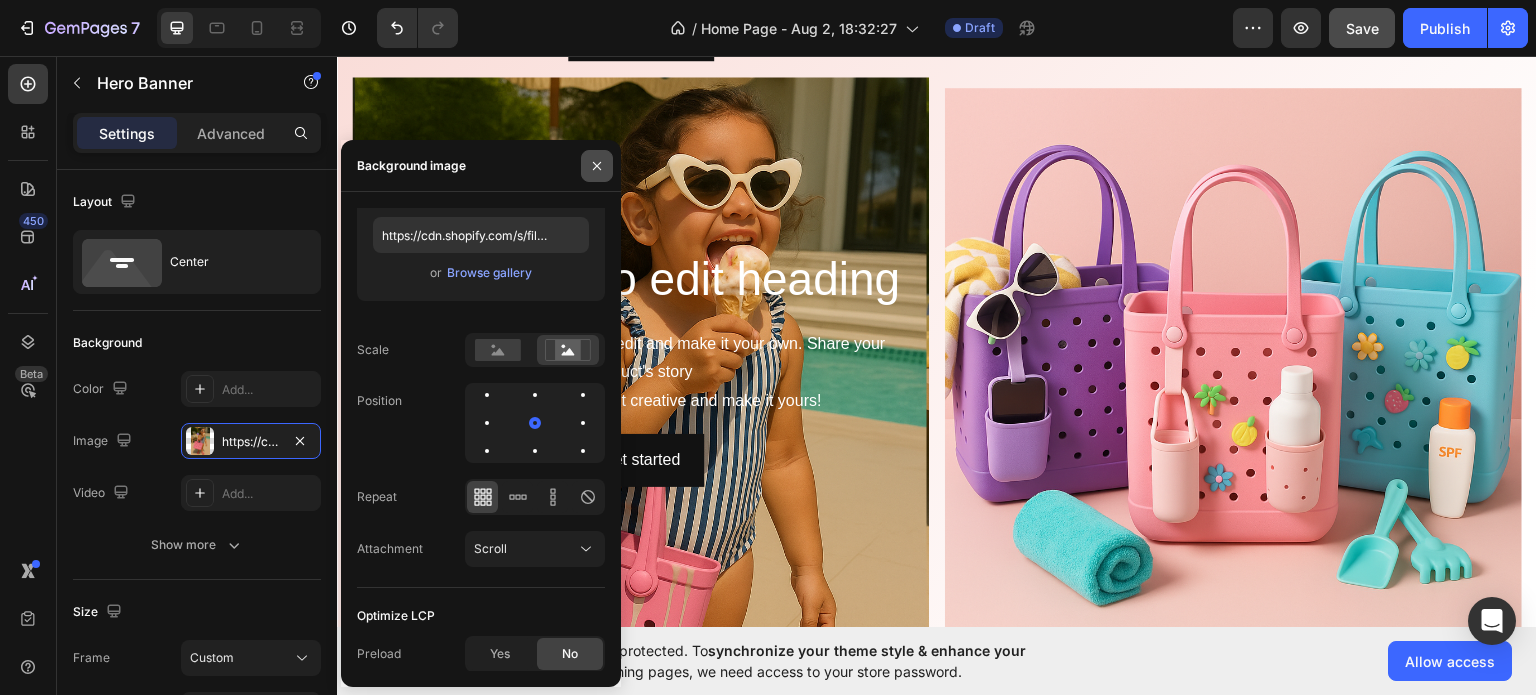click at bounding box center [597, 166] 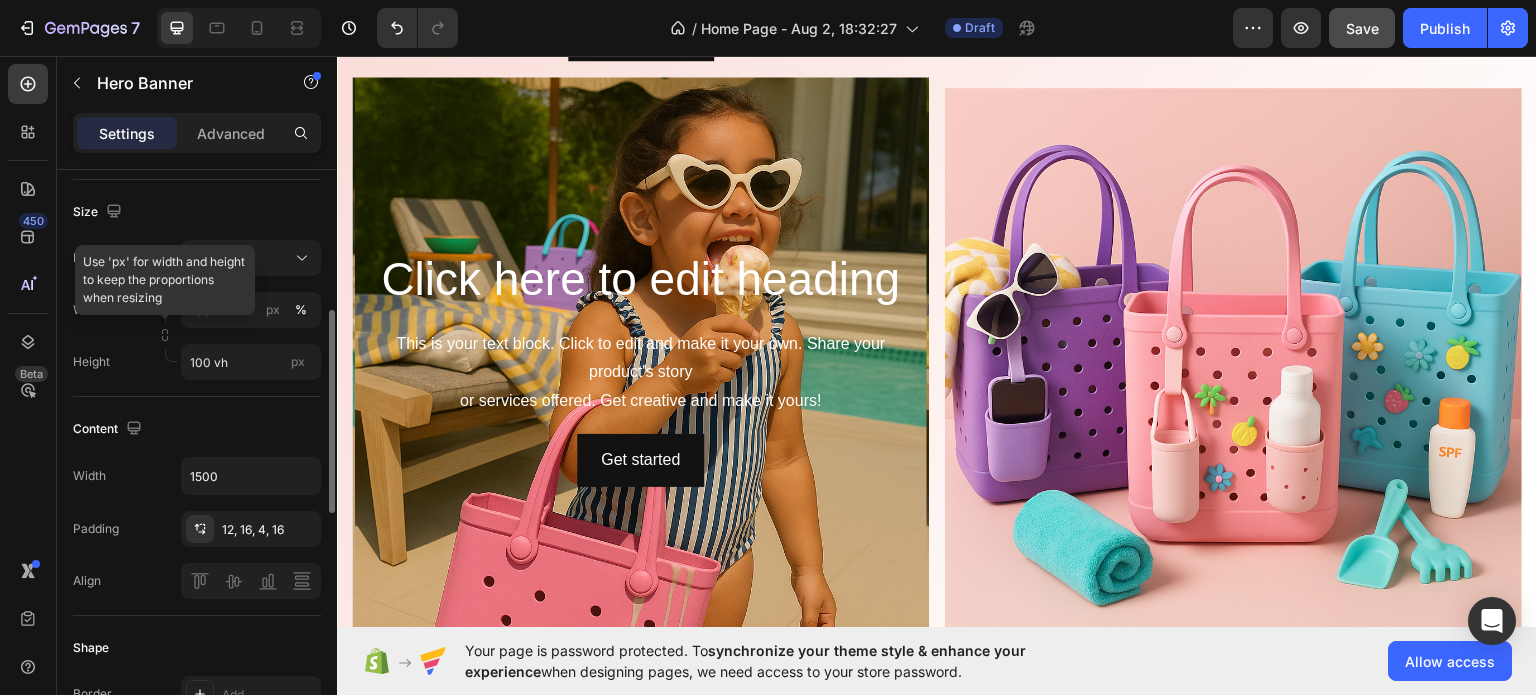 scroll, scrollTop: 500, scrollLeft: 0, axis: vertical 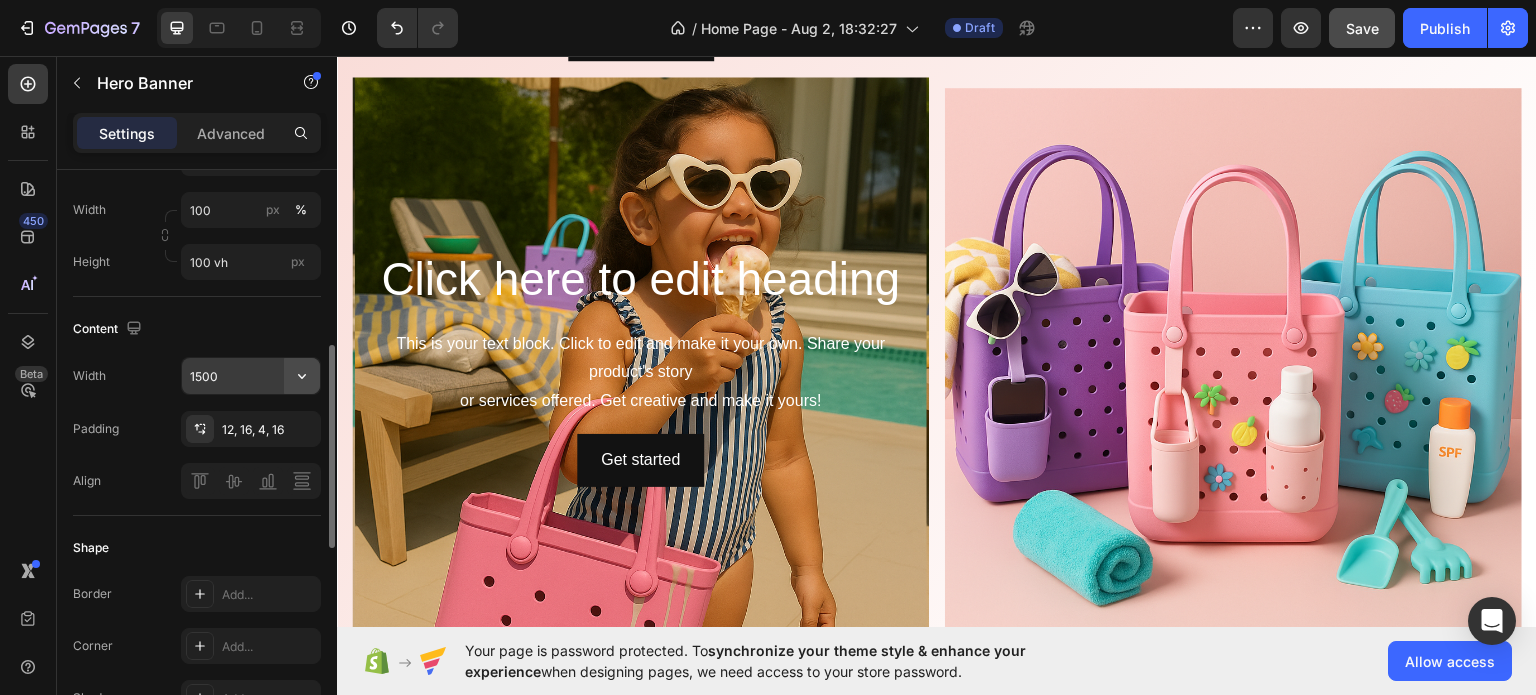click 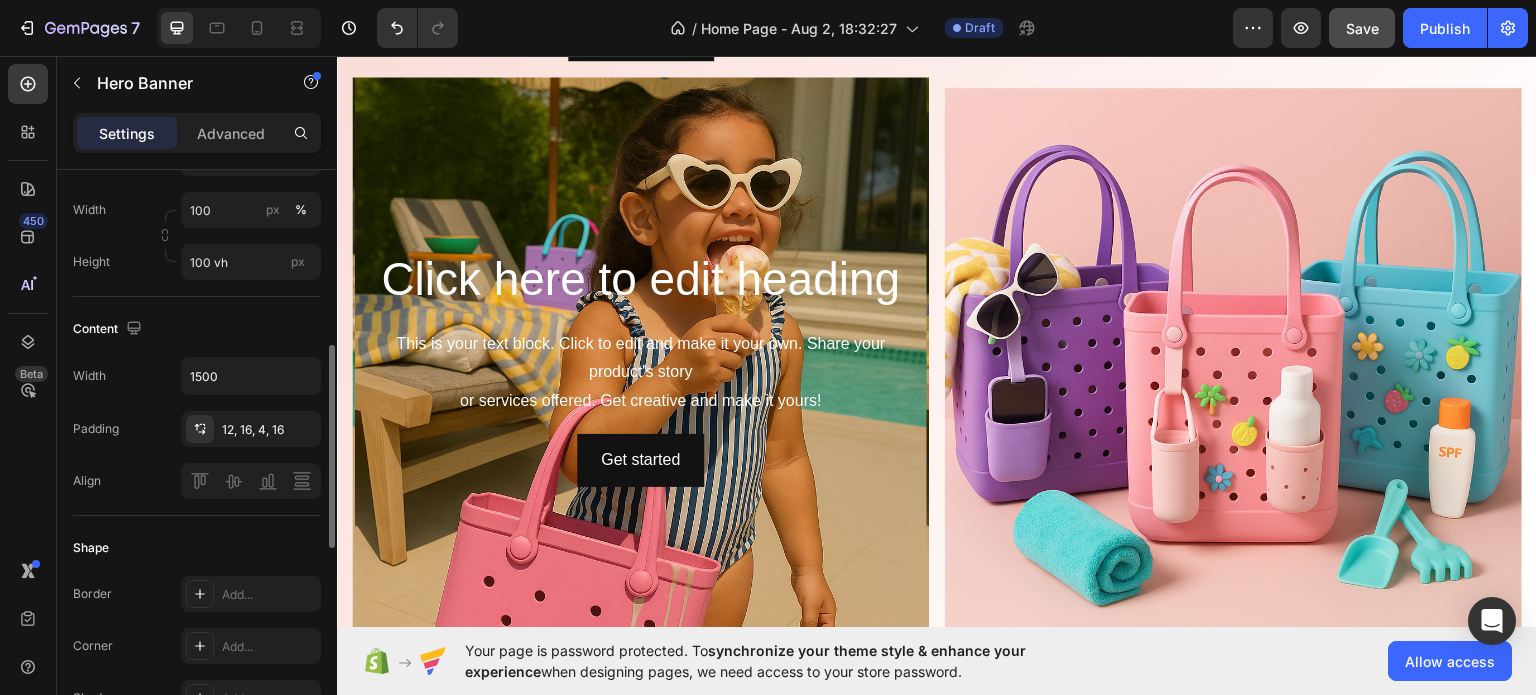 click on "Content" at bounding box center (197, 329) 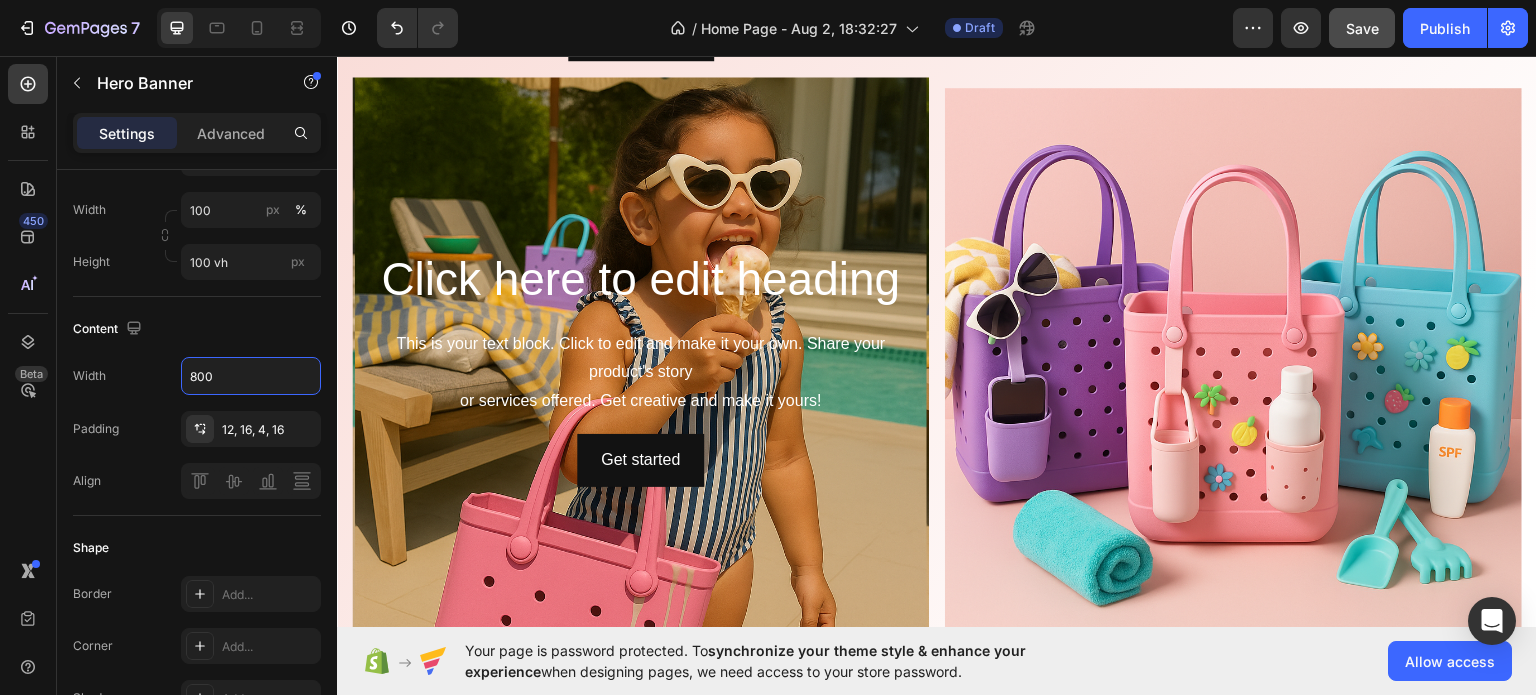 type on "800" 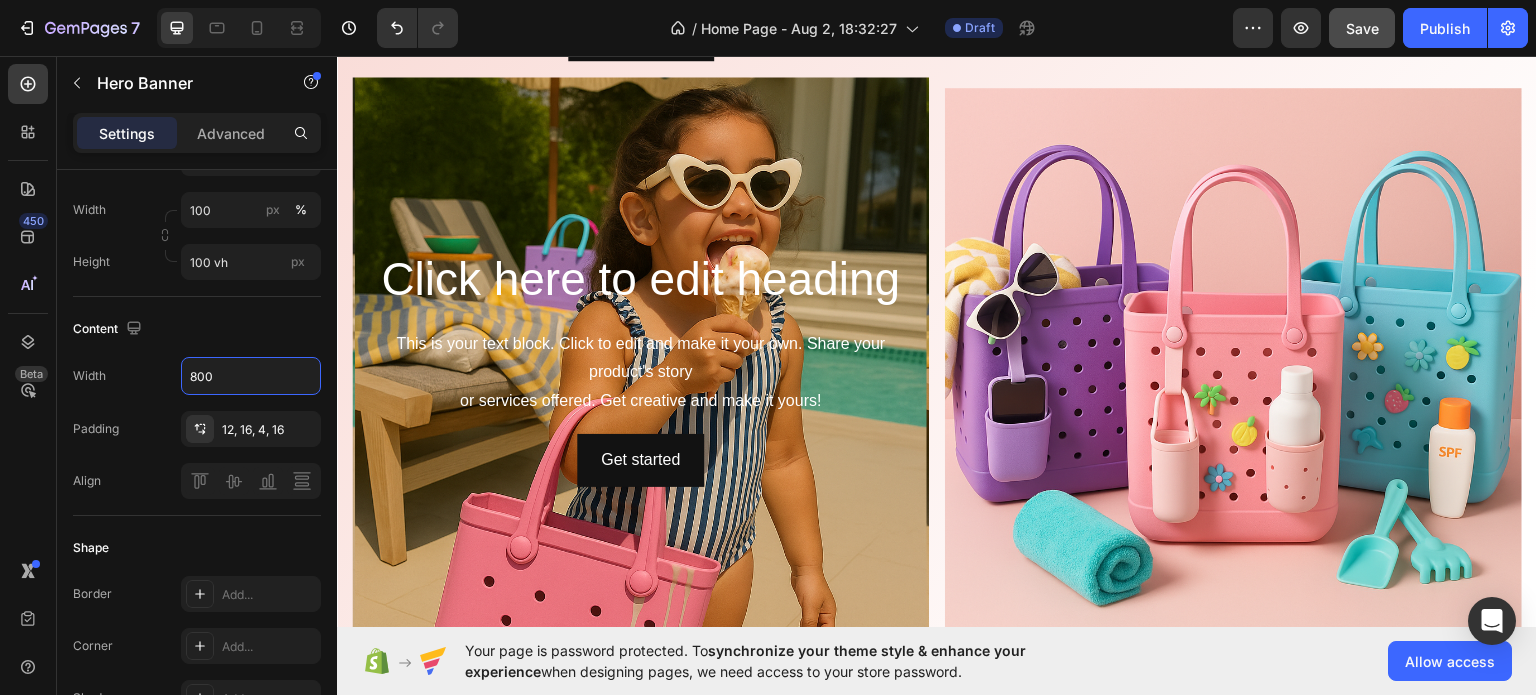 click at bounding box center (640, 489) 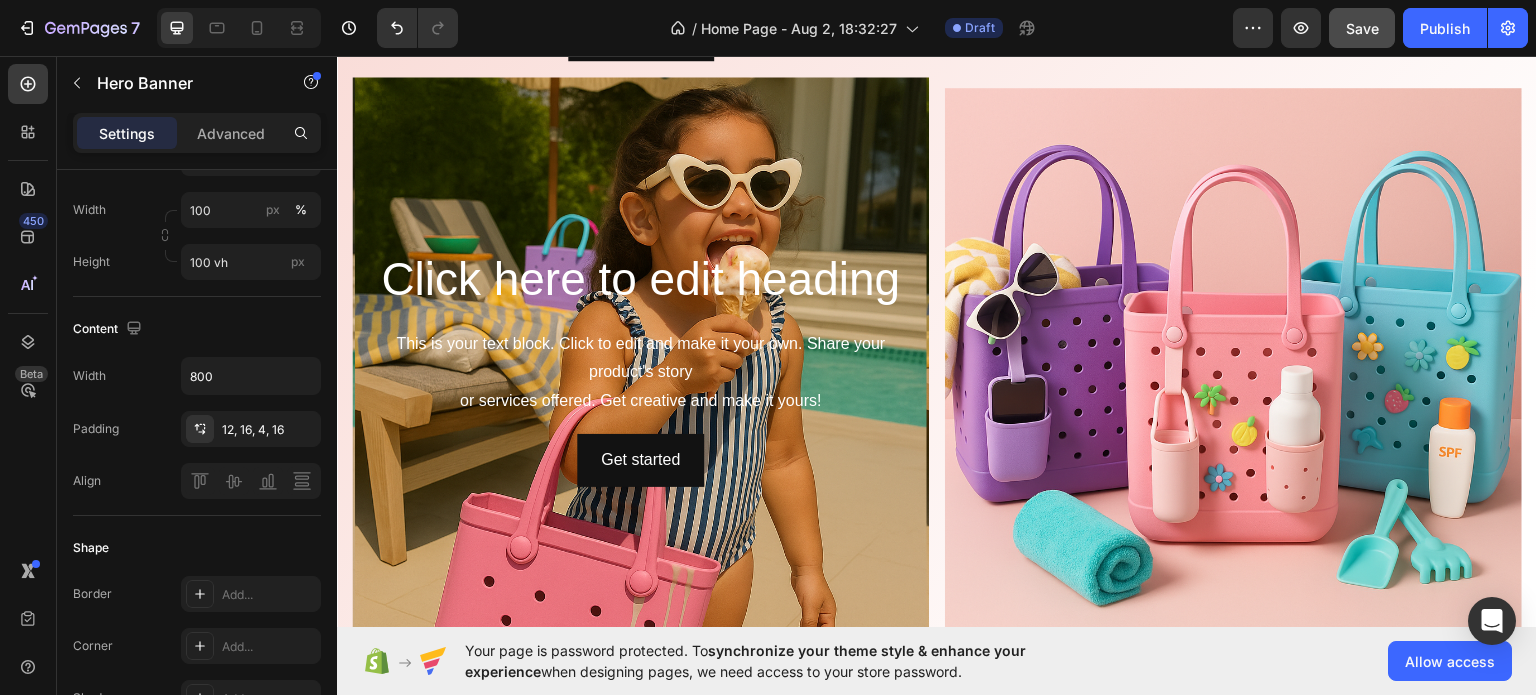 click at bounding box center [640, 489] 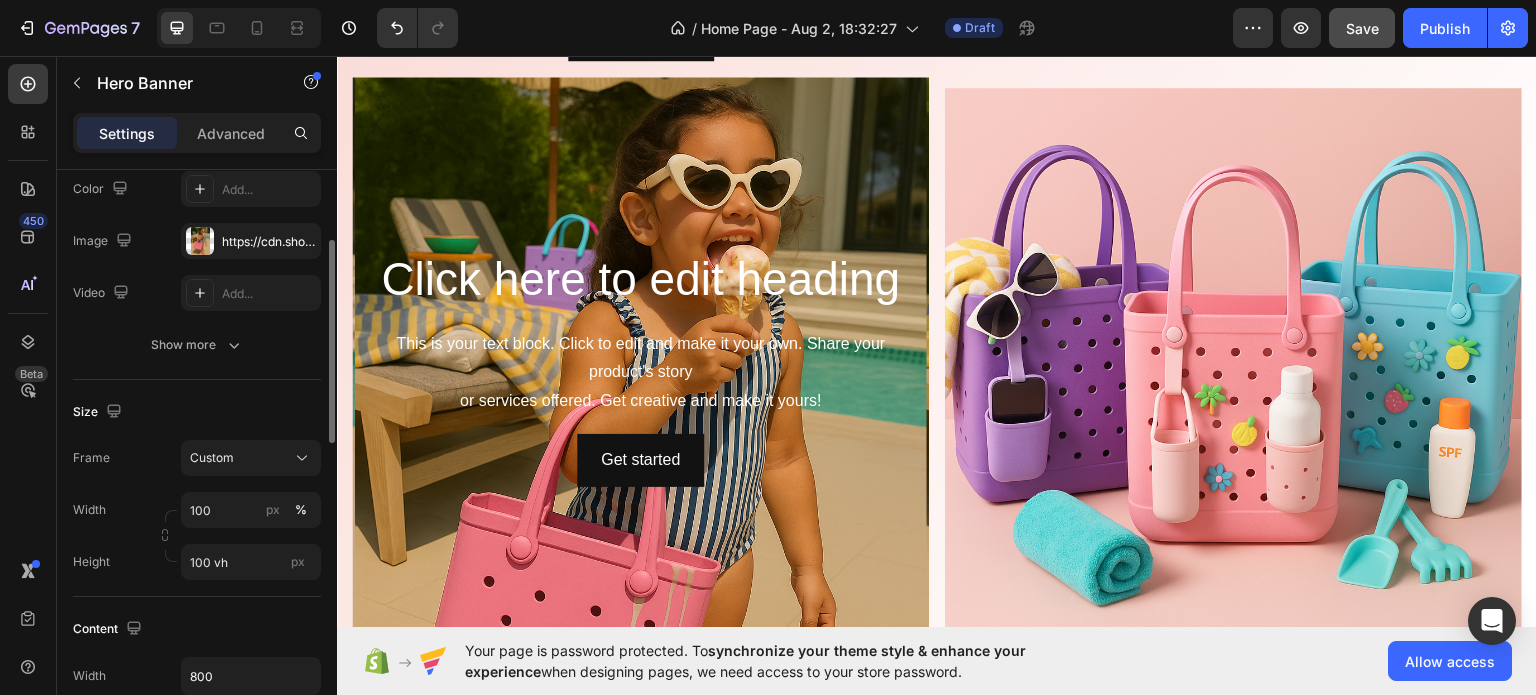 scroll, scrollTop: 100, scrollLeft: 0, axis: vertical 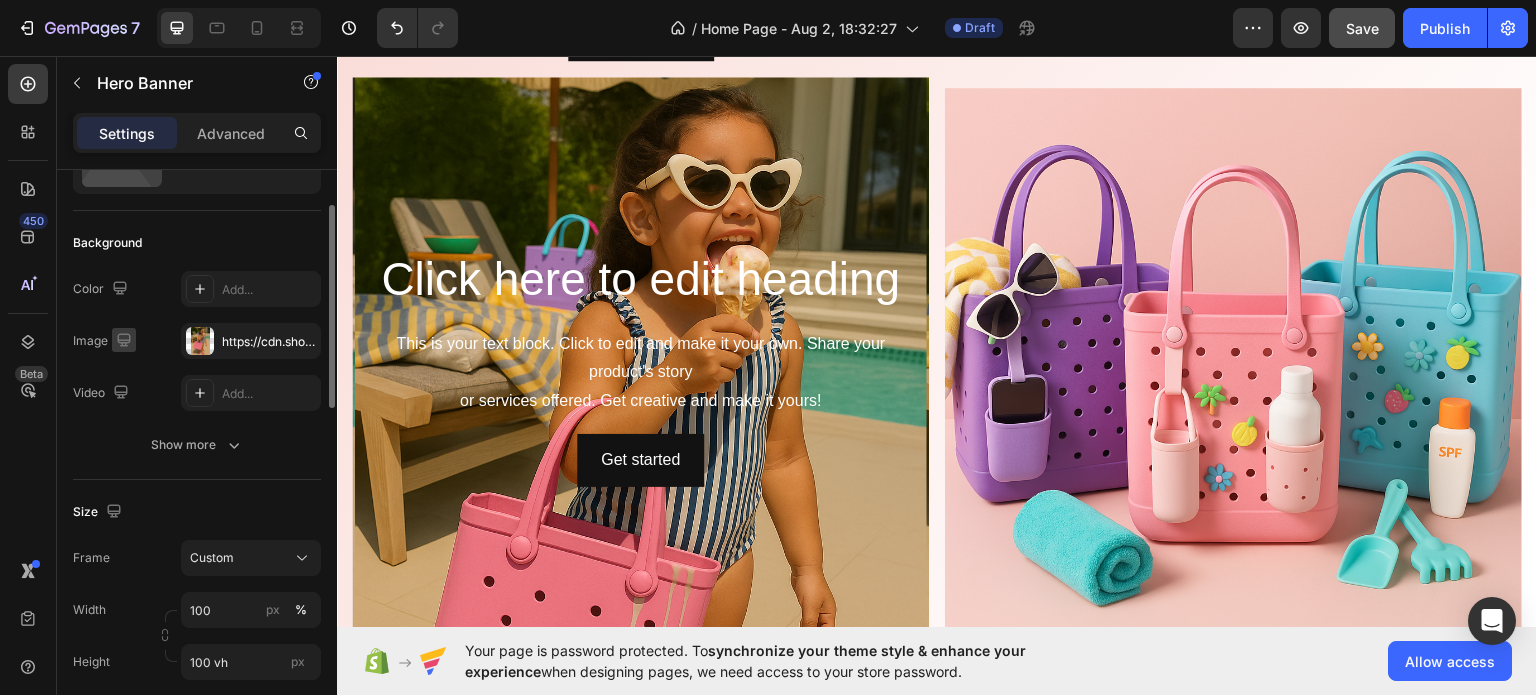 click 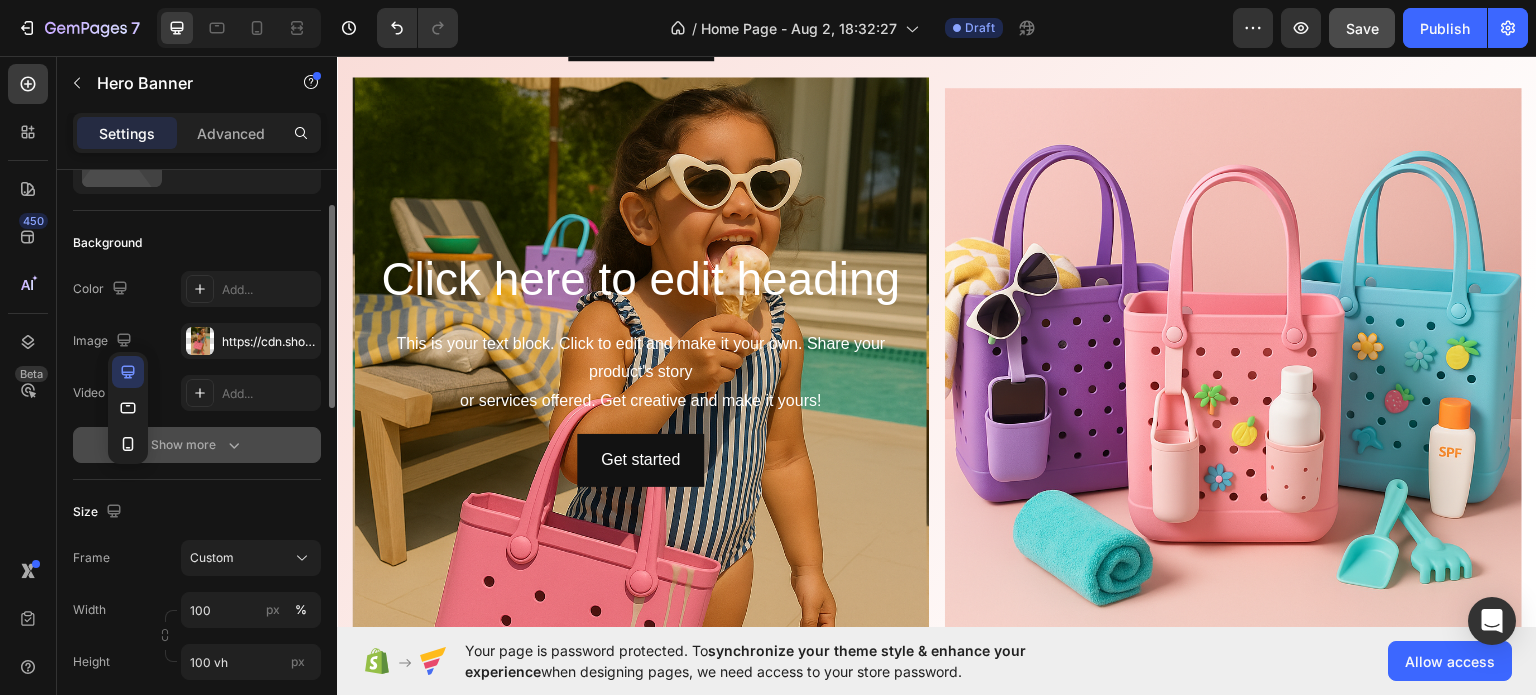 click on "Show more" at bounding box center [197, 445] 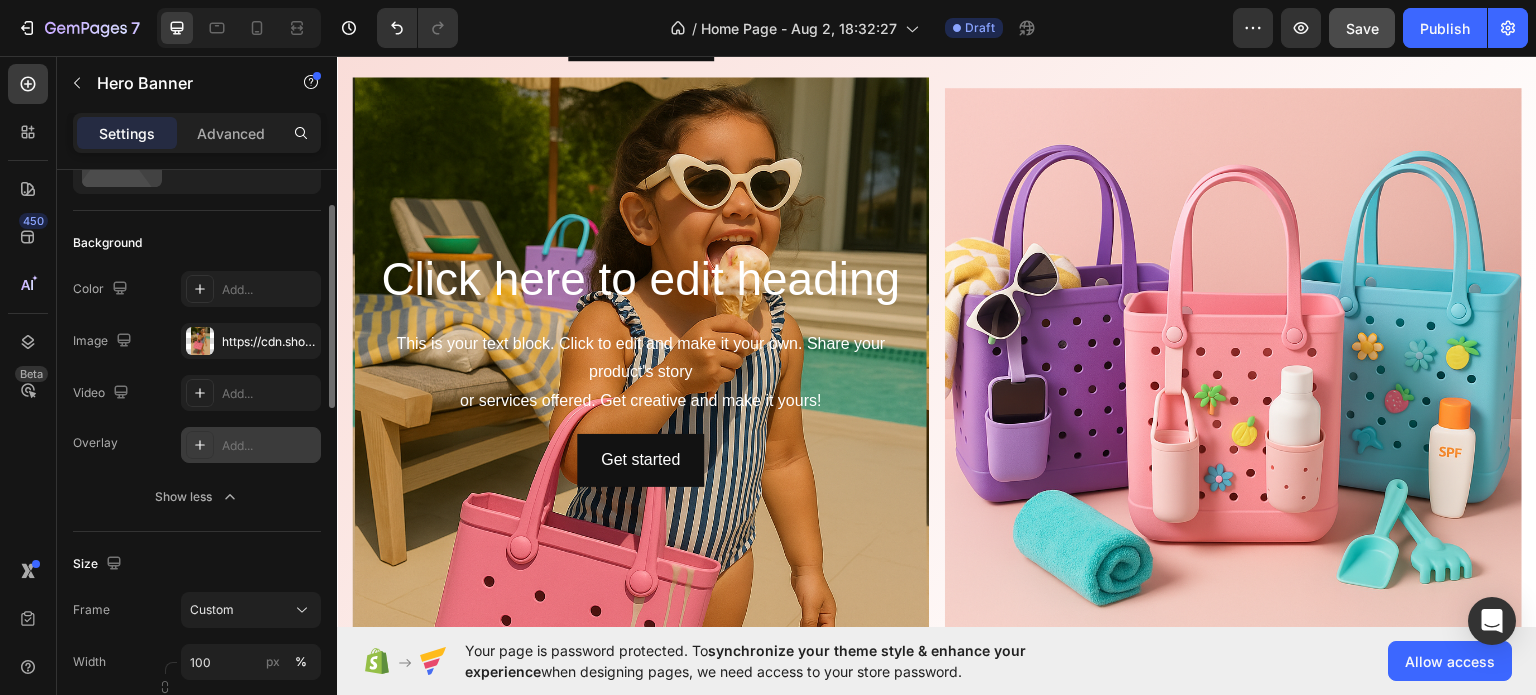 click on "Add..." at bounding box center [251, 445] 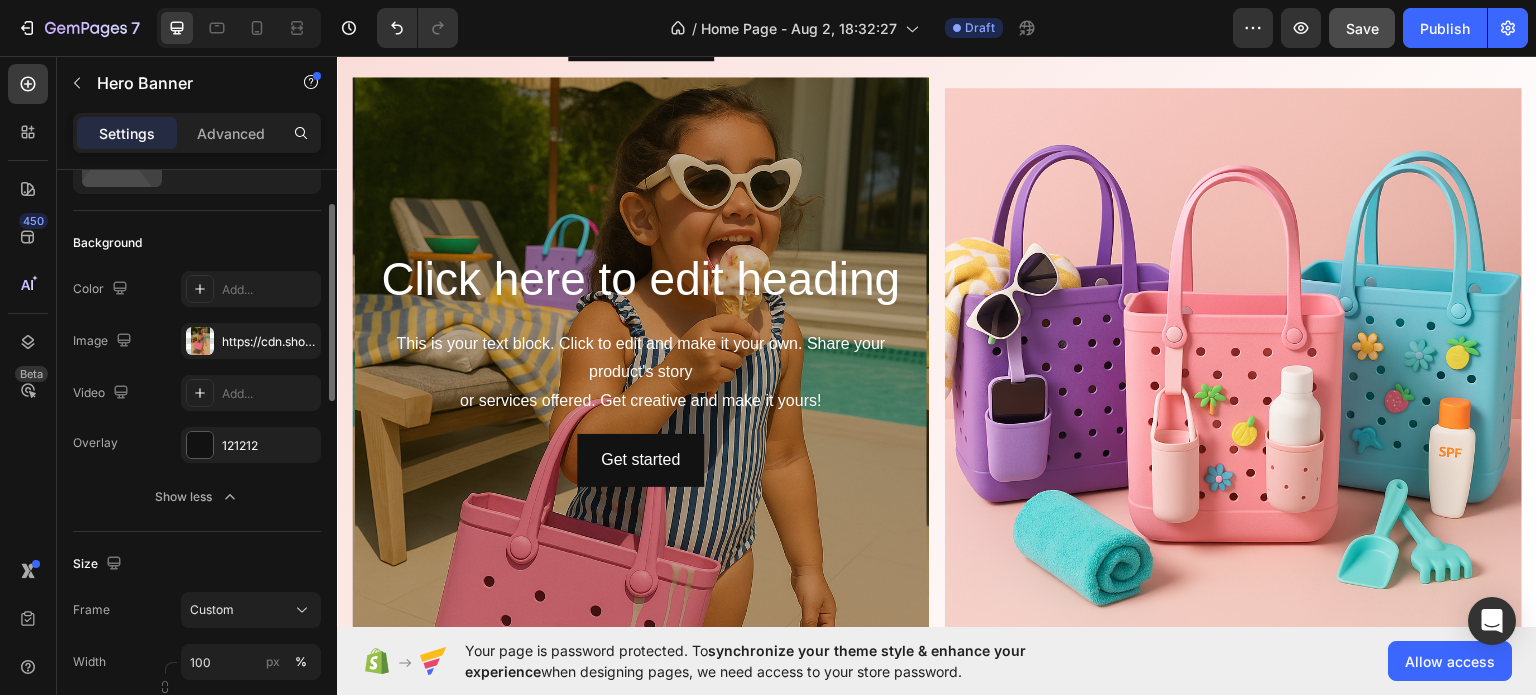 click on "Video Add..." at bounding box center (197, 393) 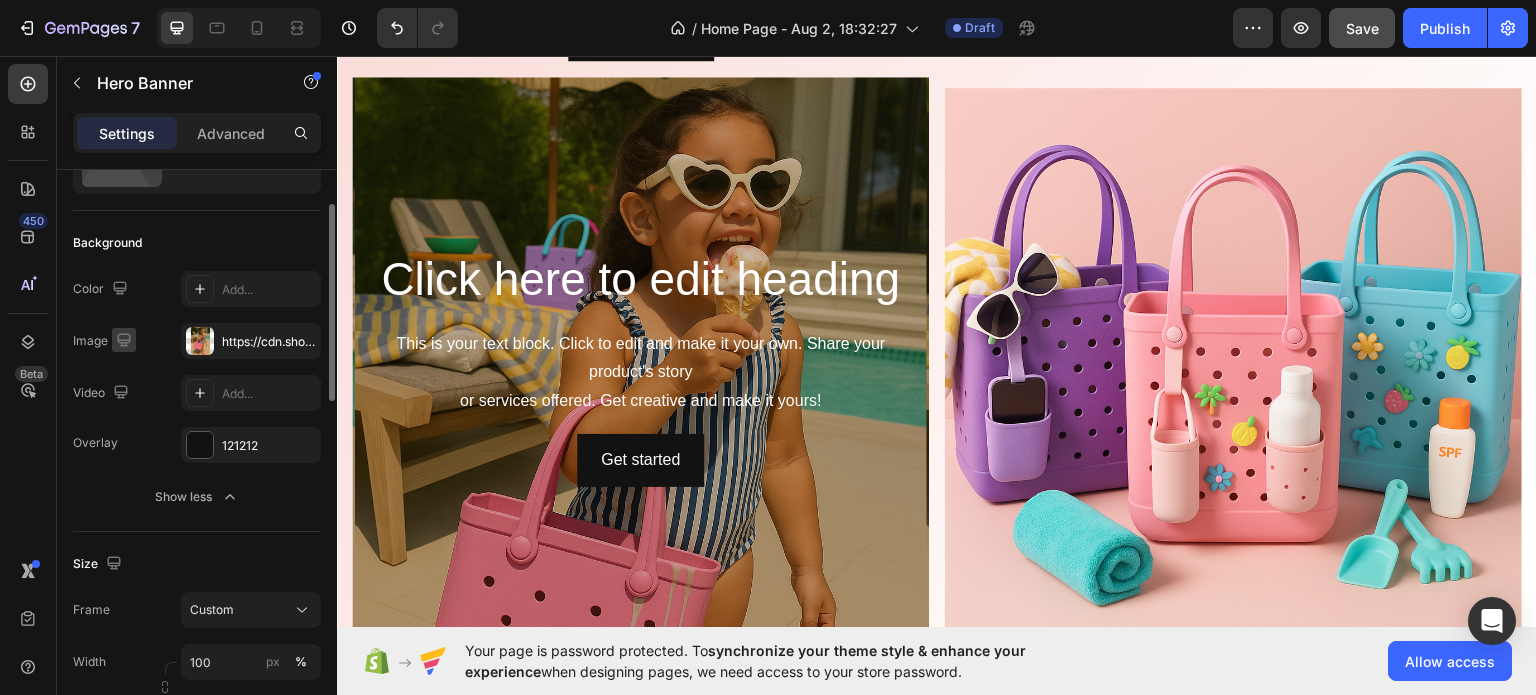 click 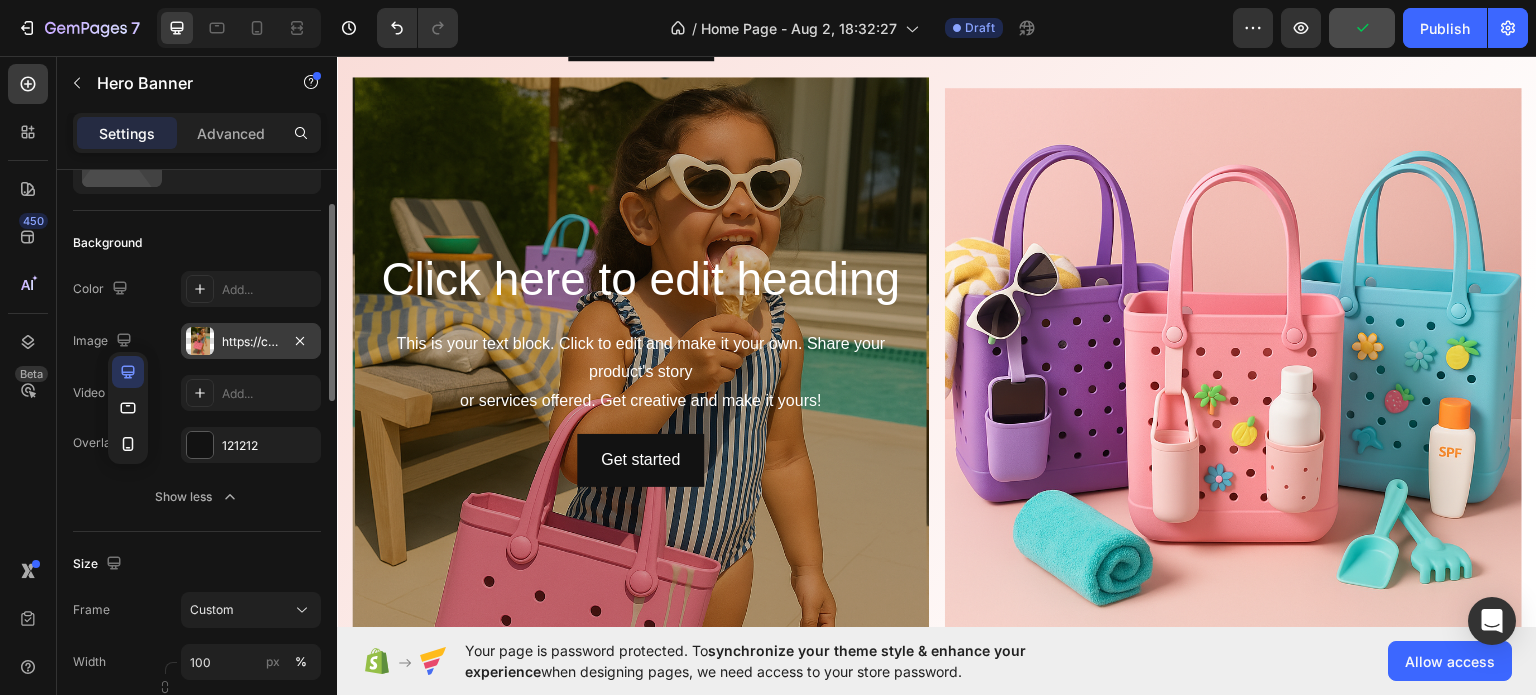 click on "https://cdn.shopify.com/s/files/1/0969/7240/7109/files/gempages_578074636697207484-e552457b-6e78-4e0c-94d0-318dda66e975.png" at bounding box center [251, 341] 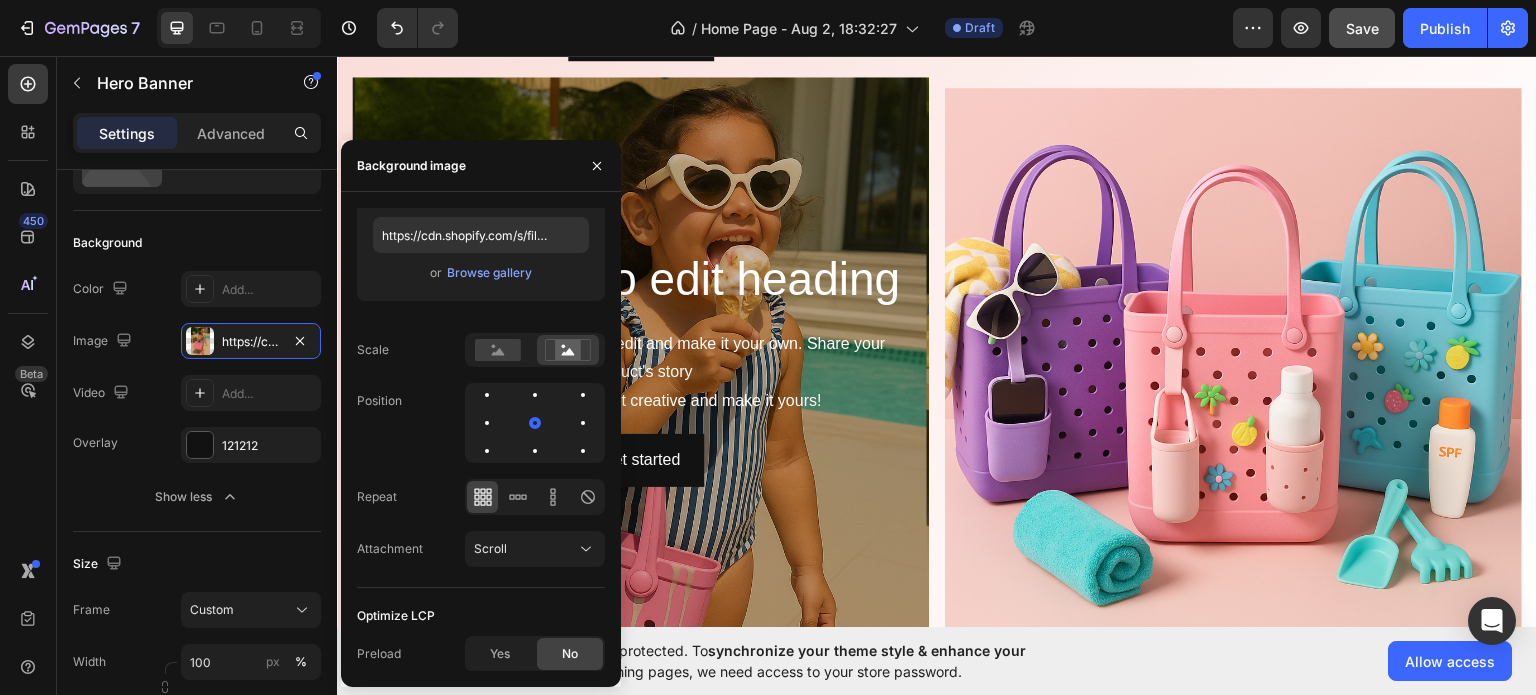 click at bounding box center [640, 362] 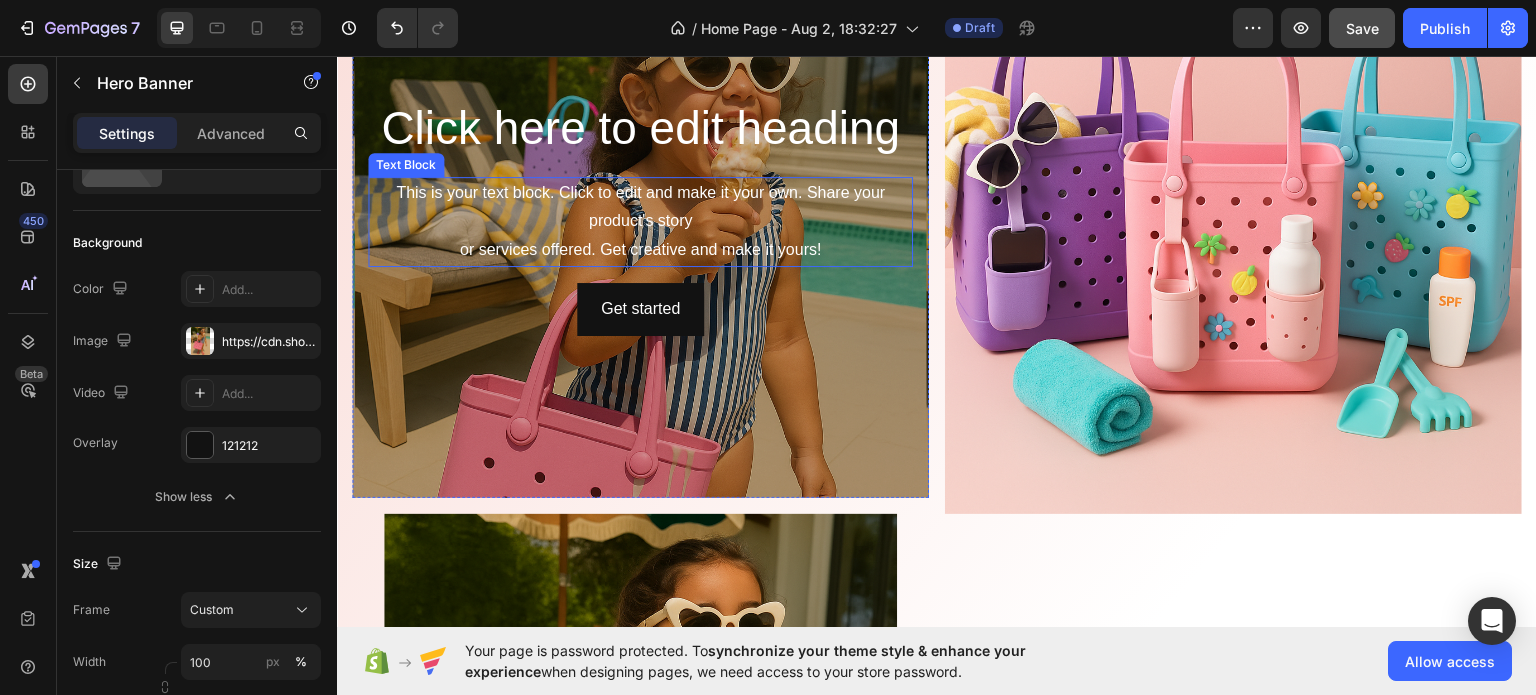 scroll, scrollTop: 2134, scrollLeft: 0, axis: vertical 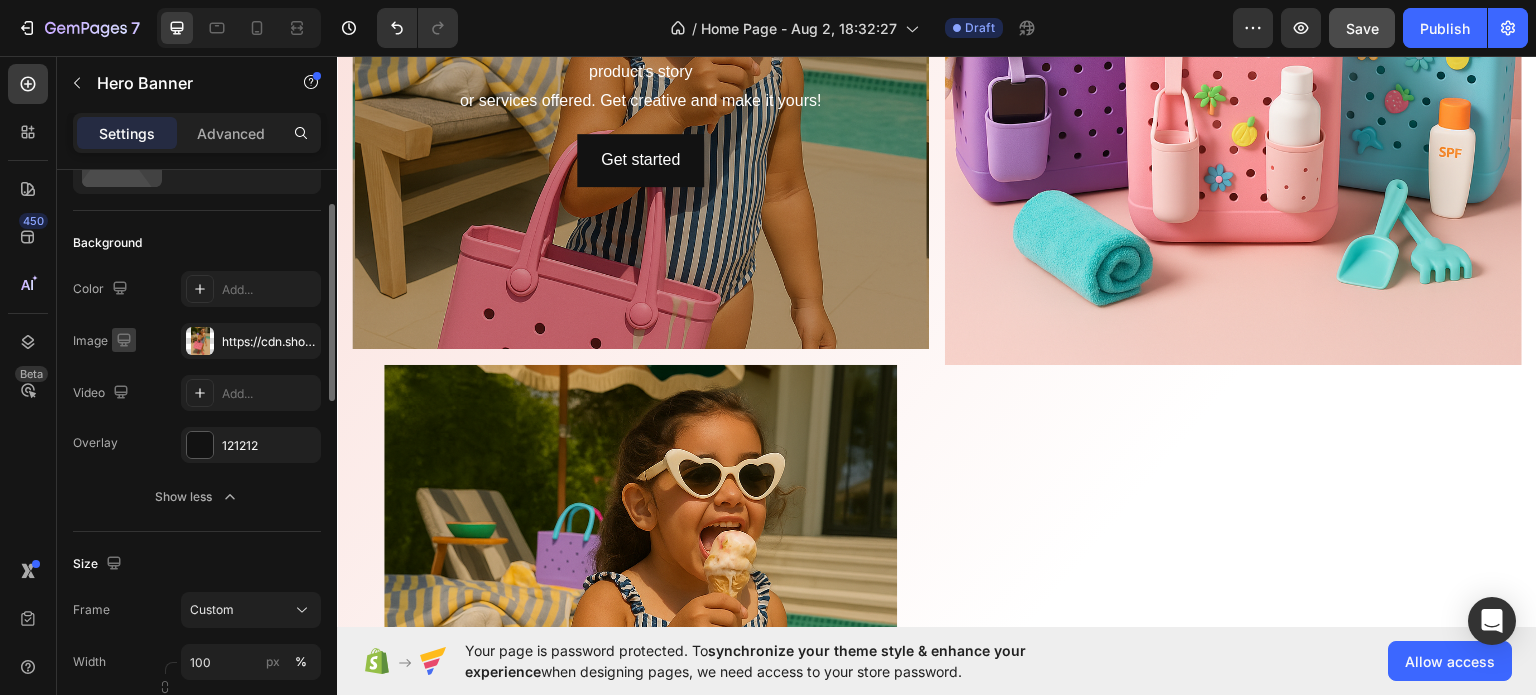 click 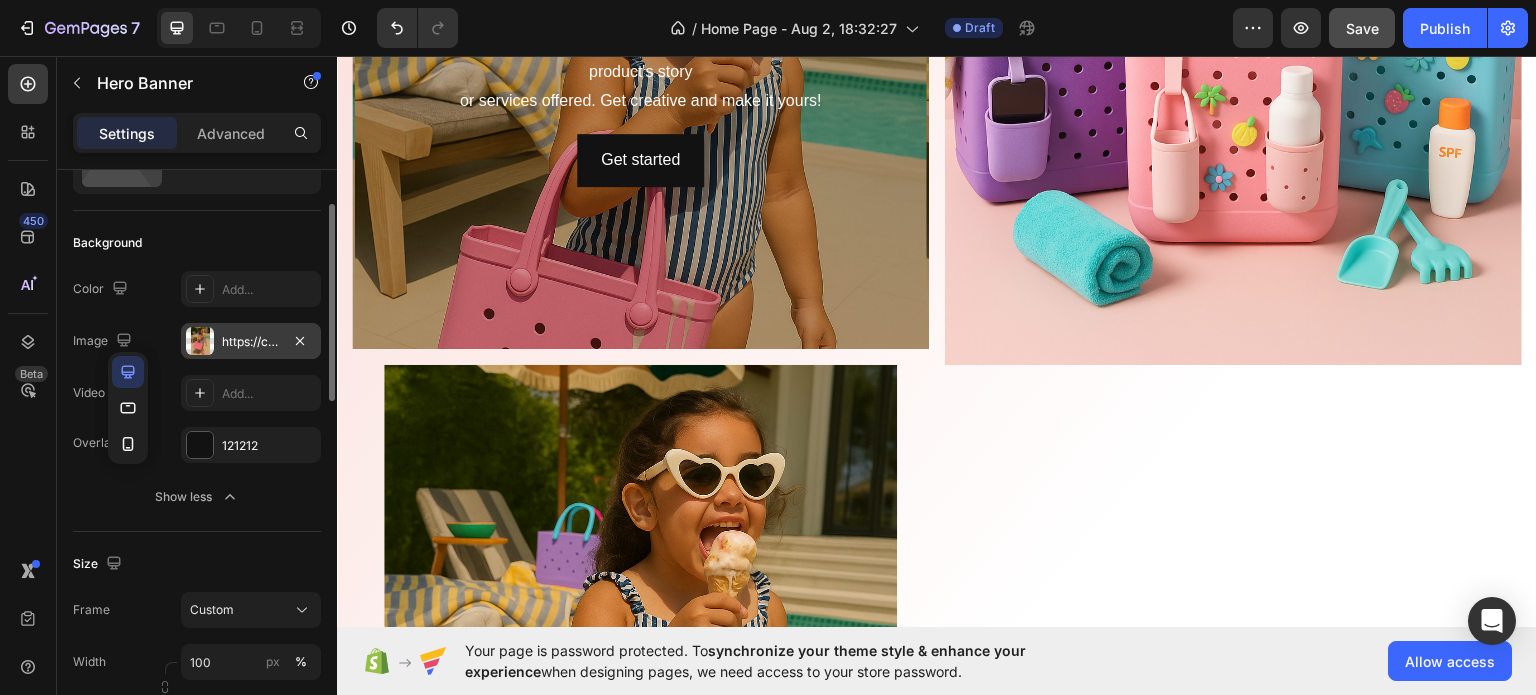 click on "https://cdn.shopify.com/s/files/1/0969/7240/7109/files/gempages_578074636697207484-e552457b-6e78-4e0c-94d0-318dda66e975.png" at bounding box center [251, 341] 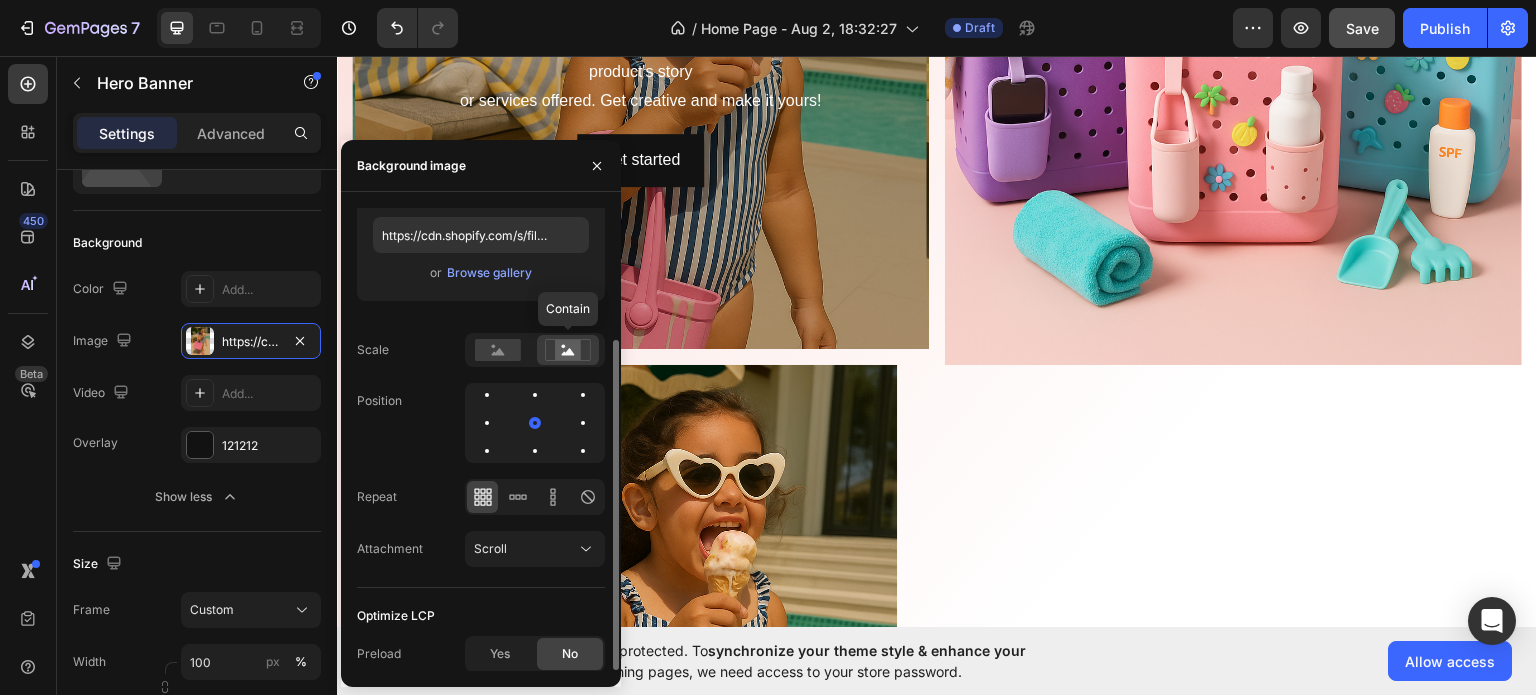 click 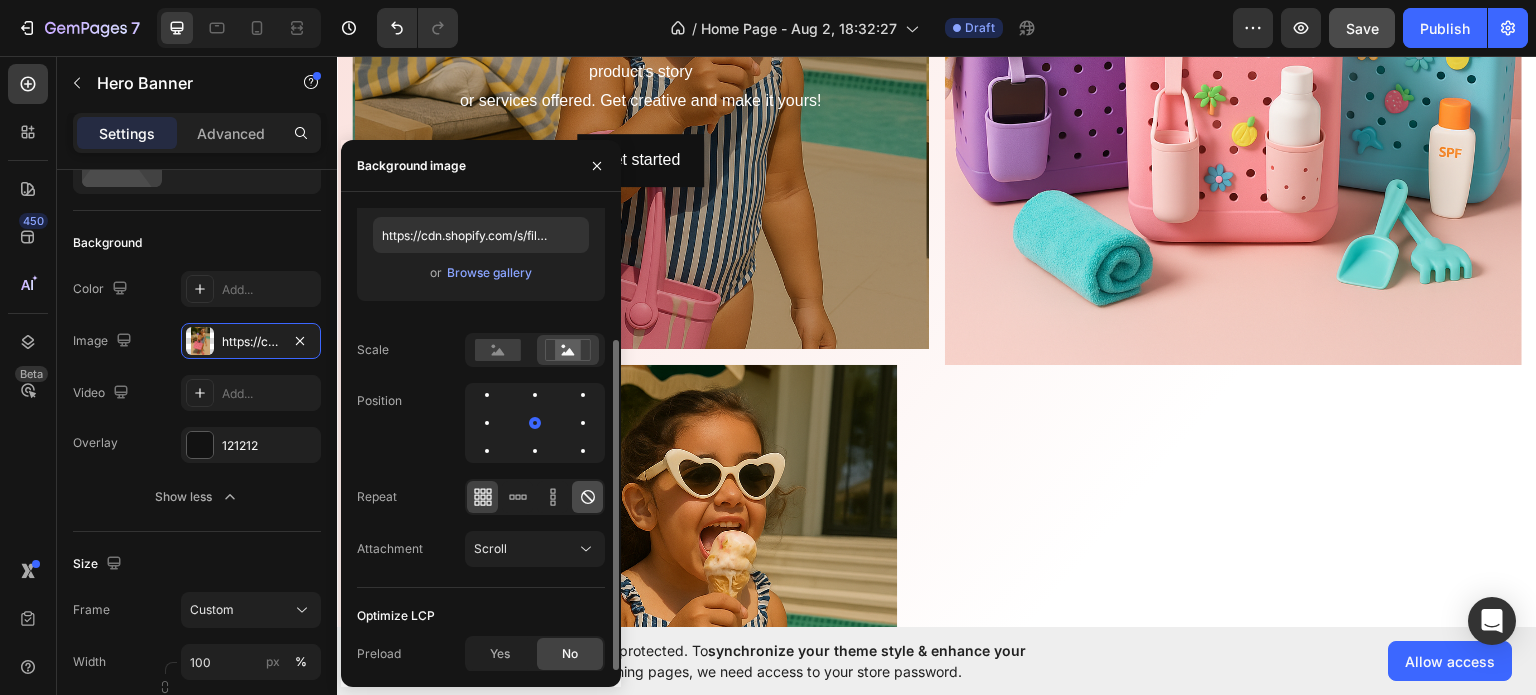 click 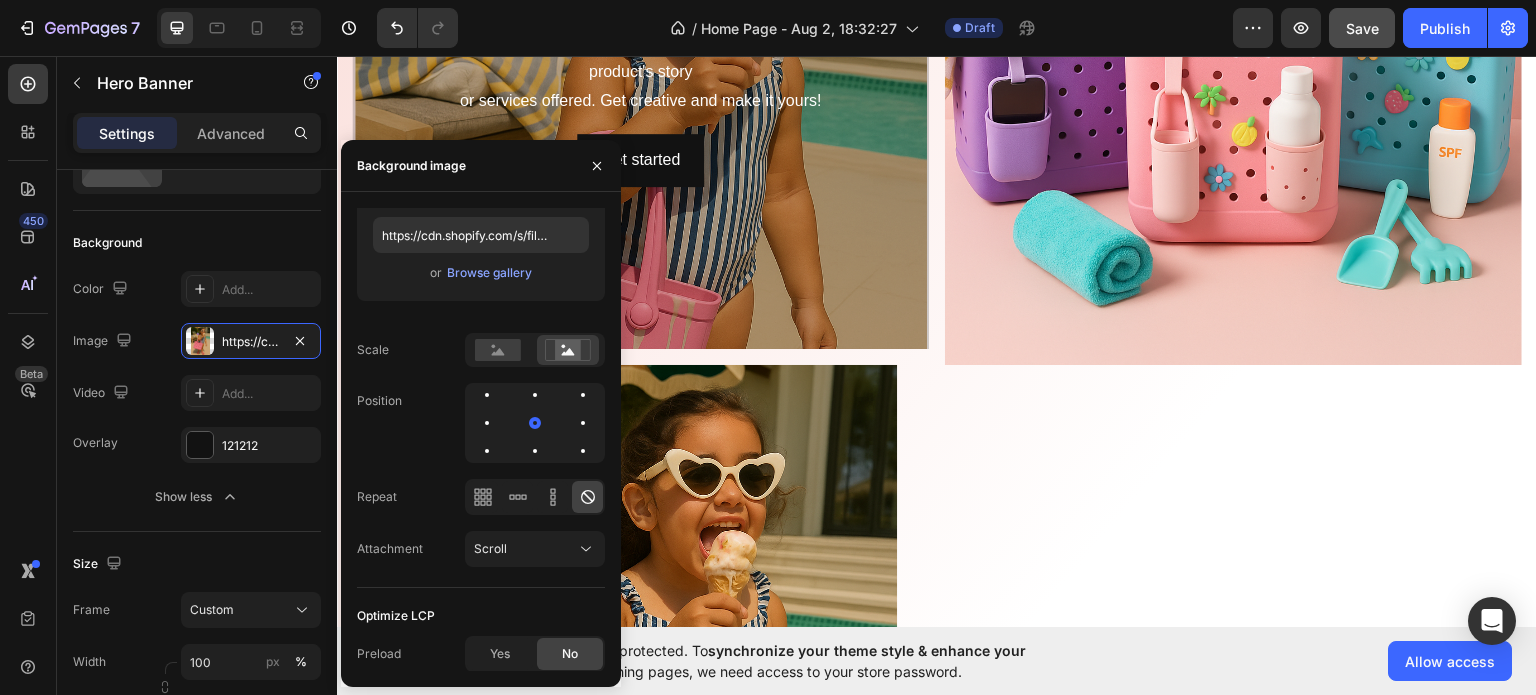 click at bounding box center [640, 62] 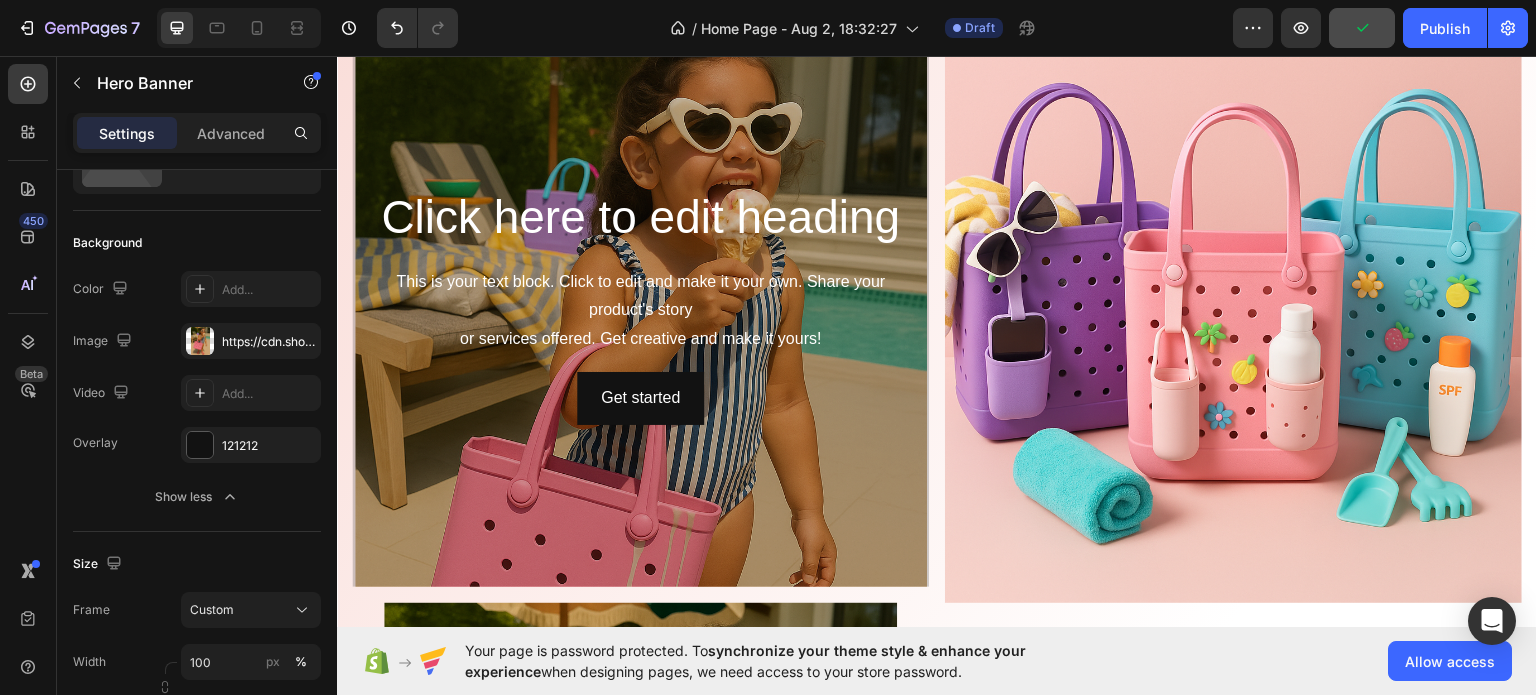 scroll, scrollTop: 1894, scrollLeft: 0, axis: vertical 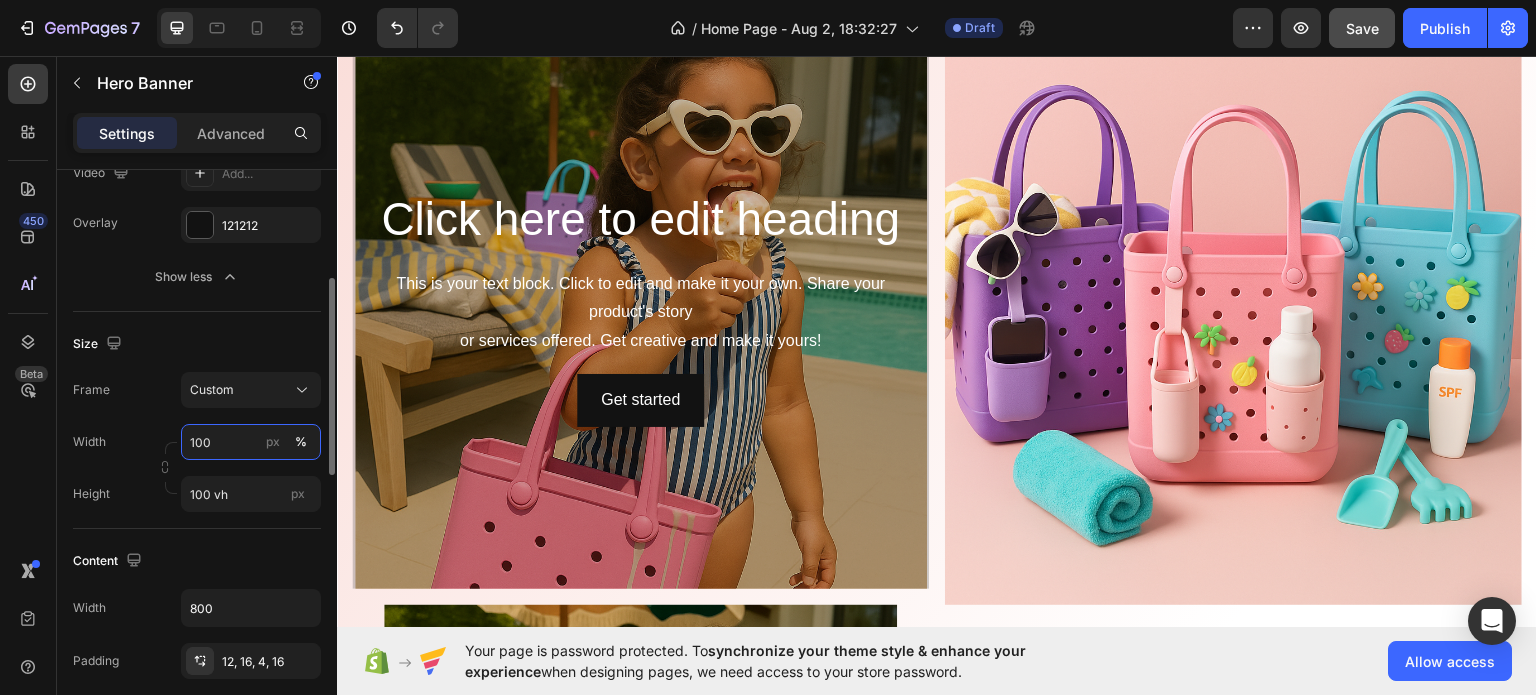 click on "100" at bounding box center [251, 442] 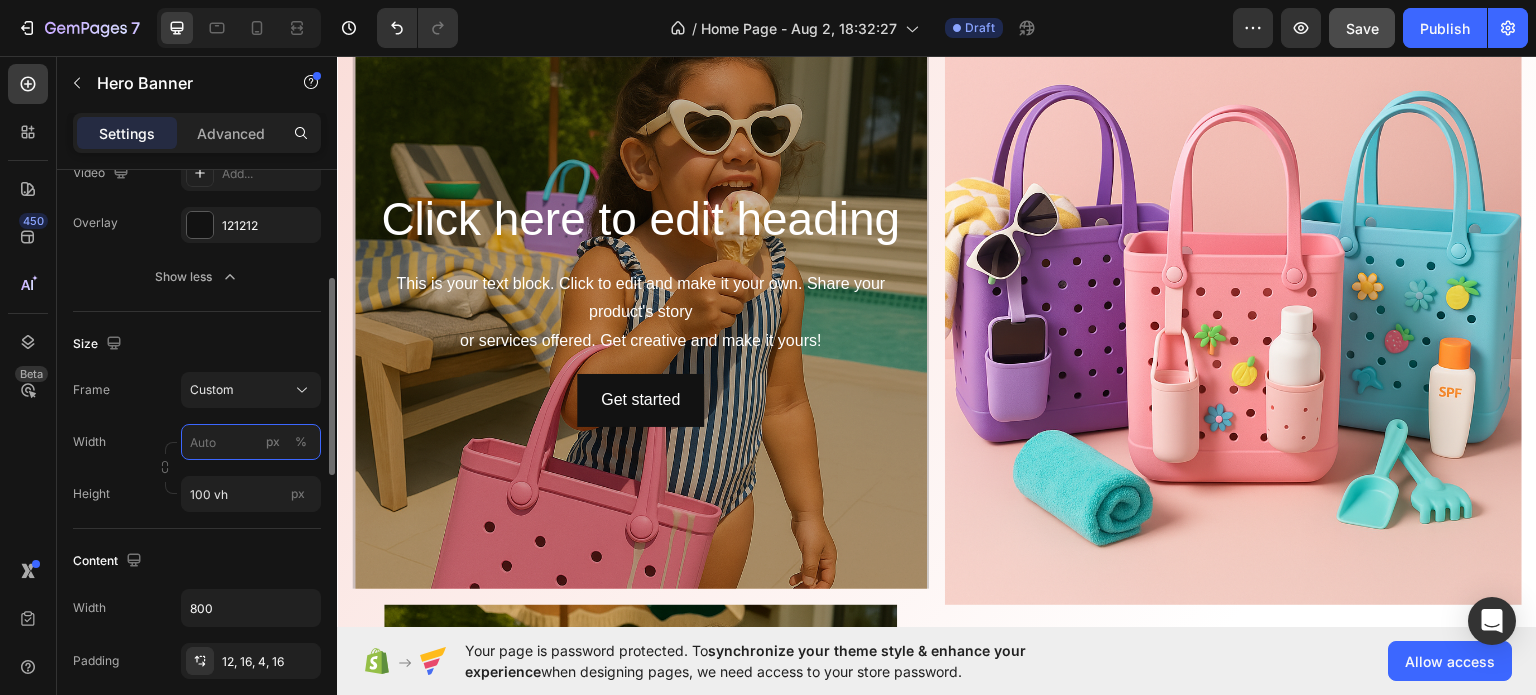 type on "(" 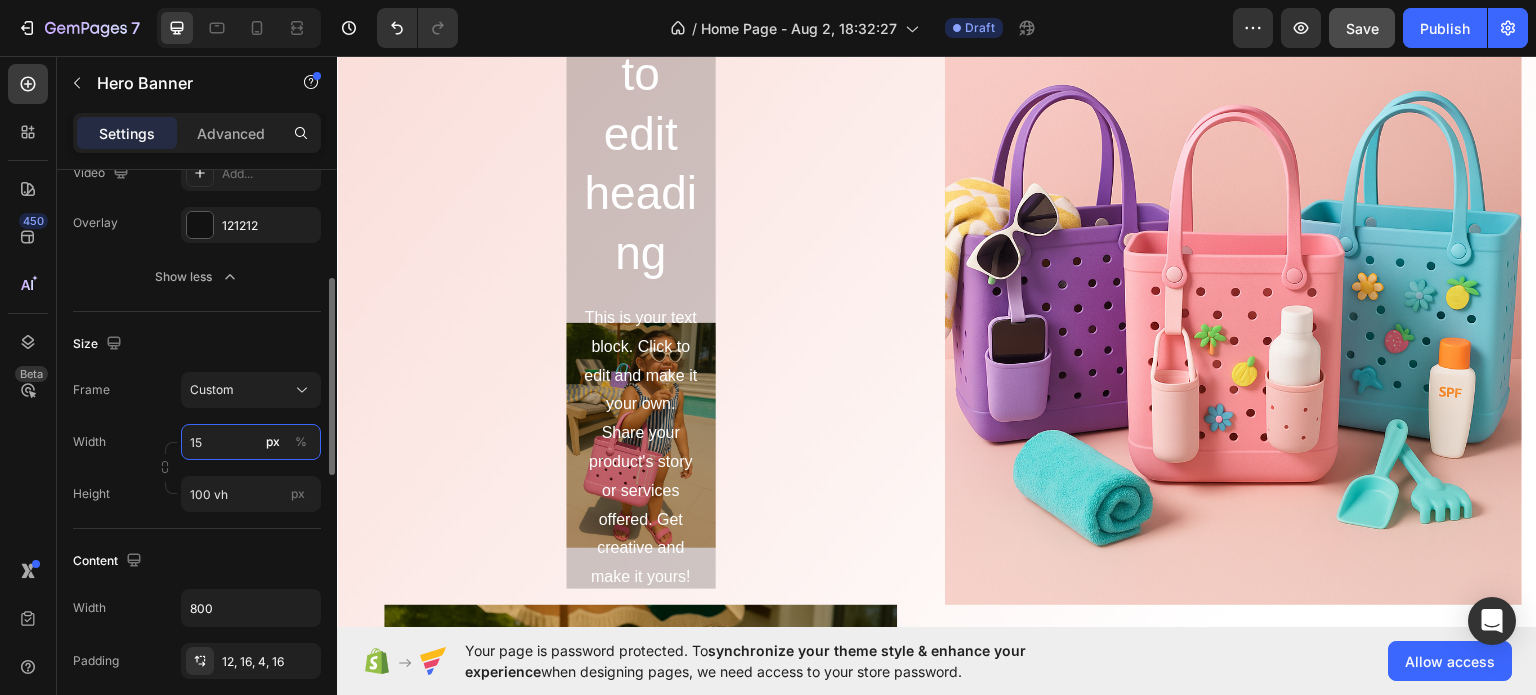 type on "1" 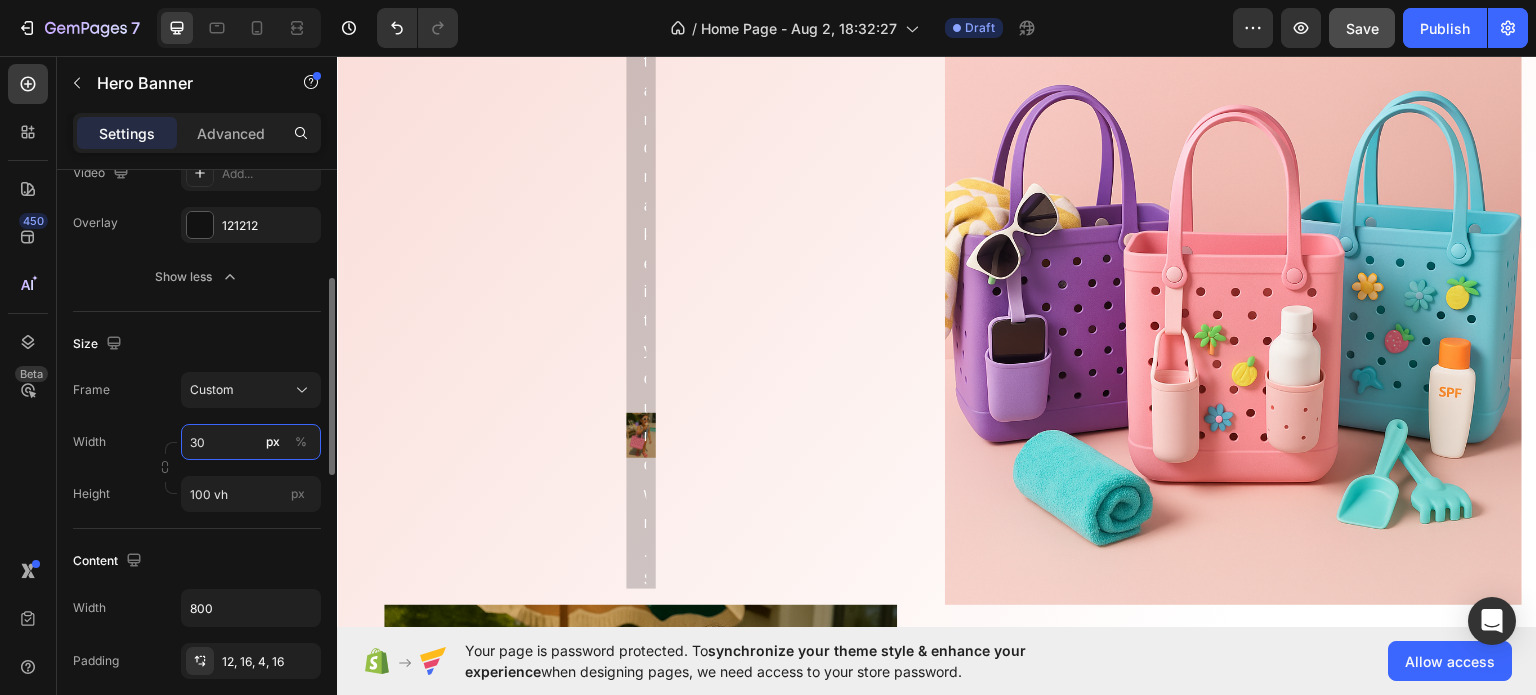 type on "3" 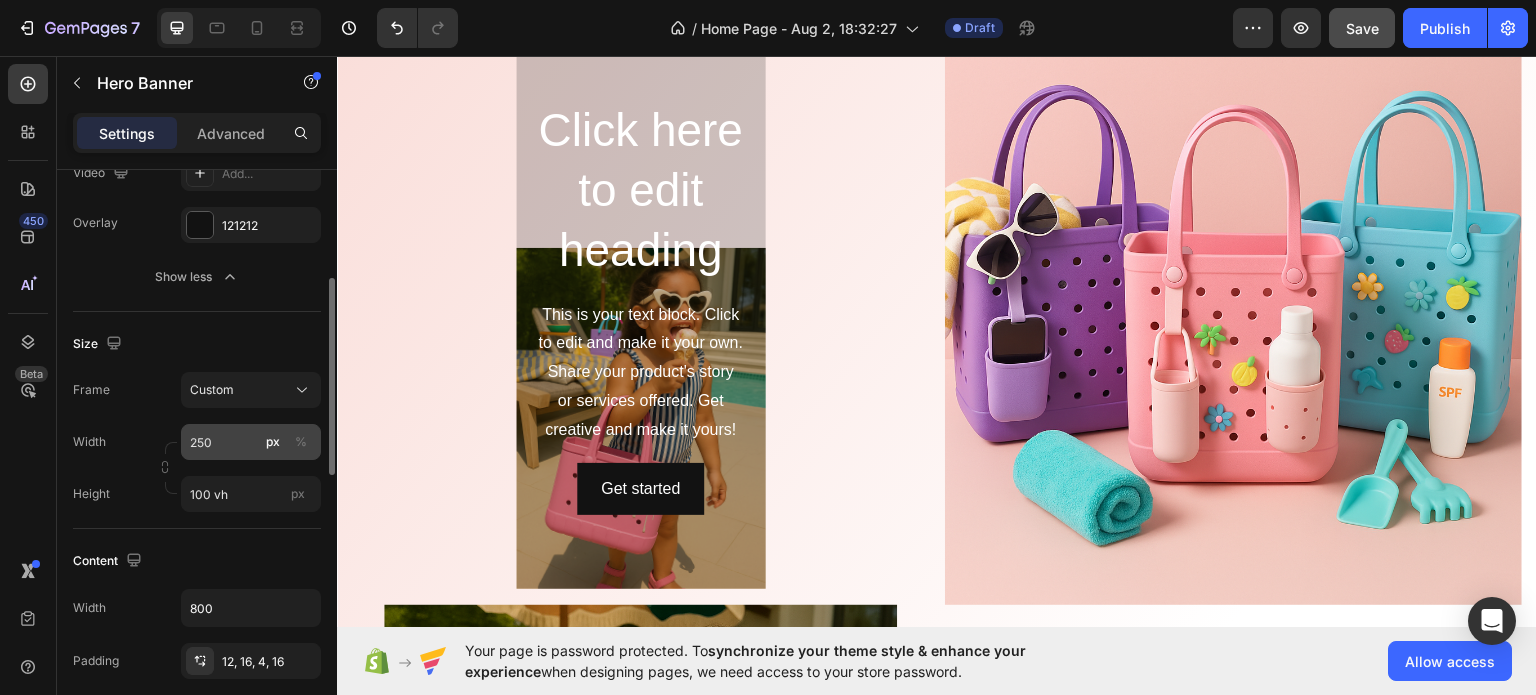 click on "px" 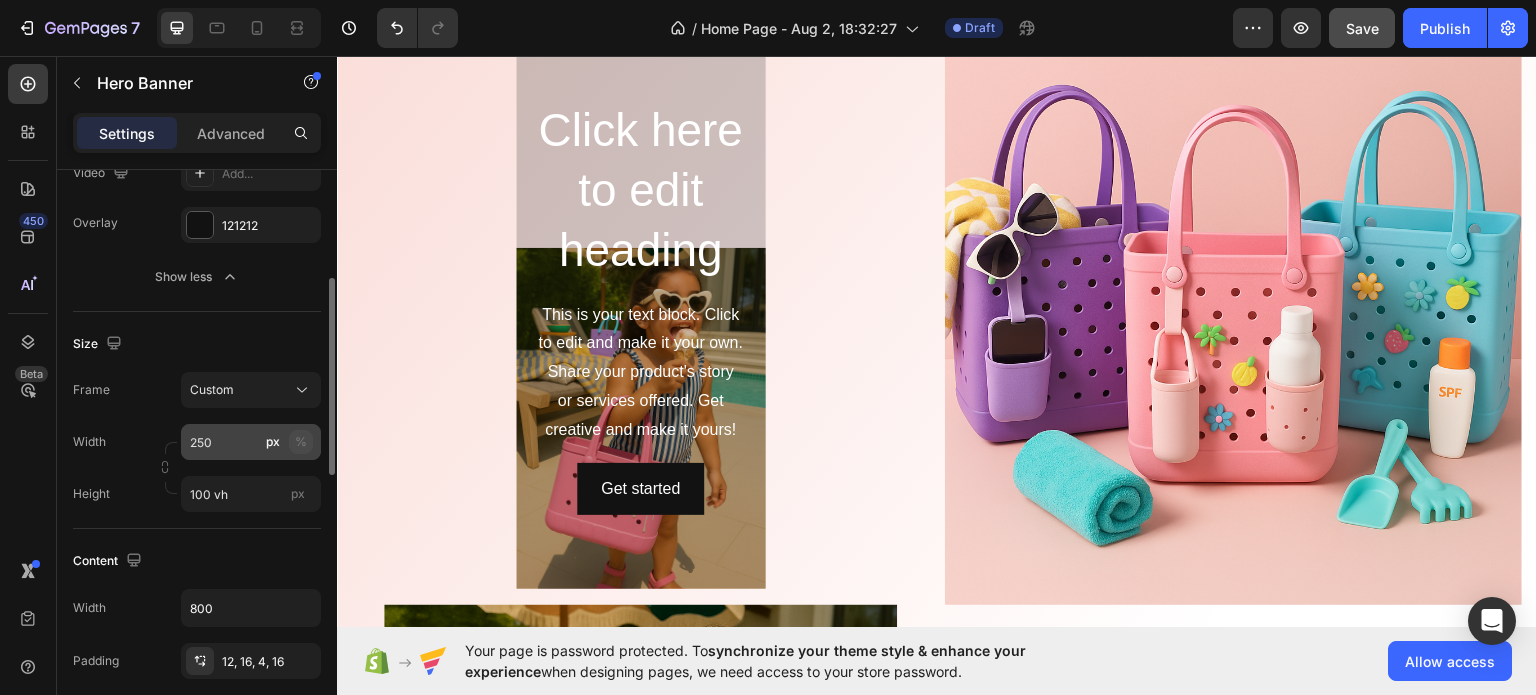 click on "%" at bounding box center [301, 442] 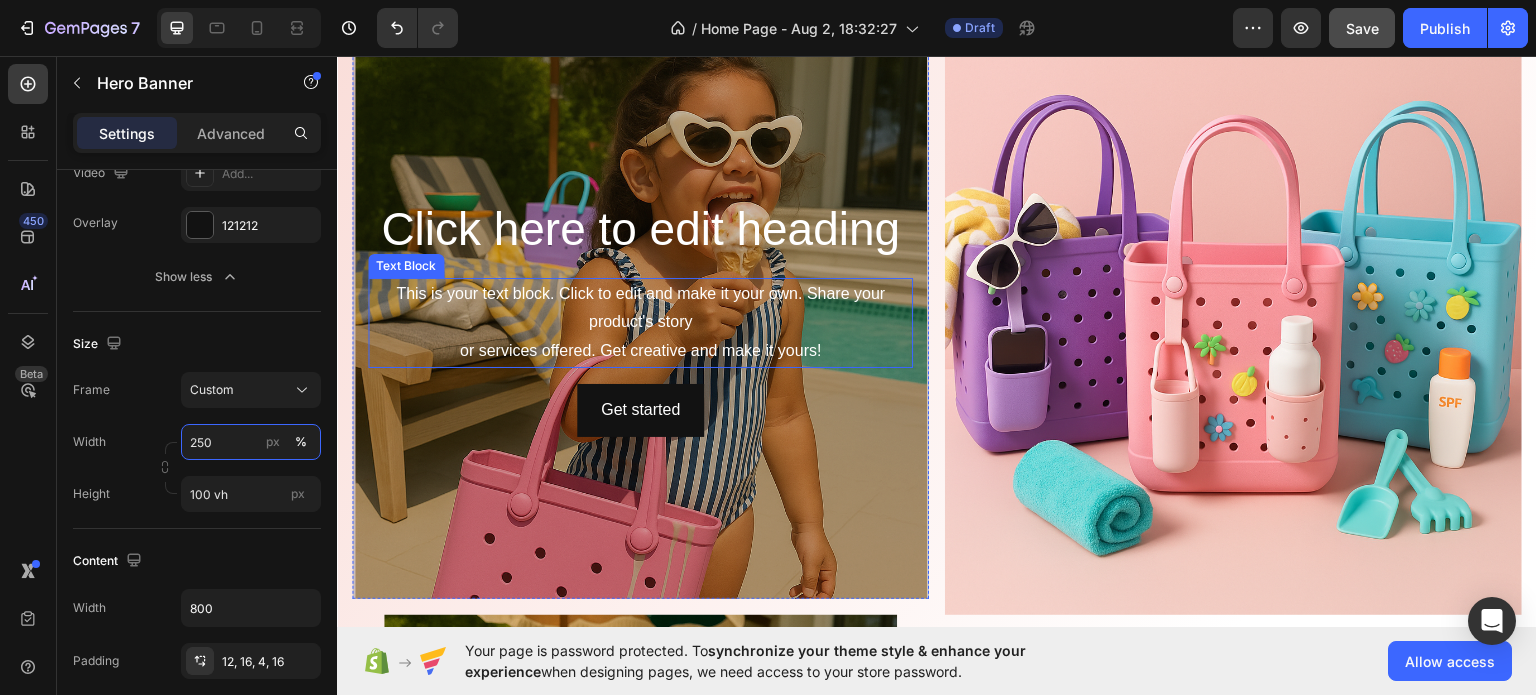scroll, scrollTop: 1908, scrollLeft: 0, axis: vertical 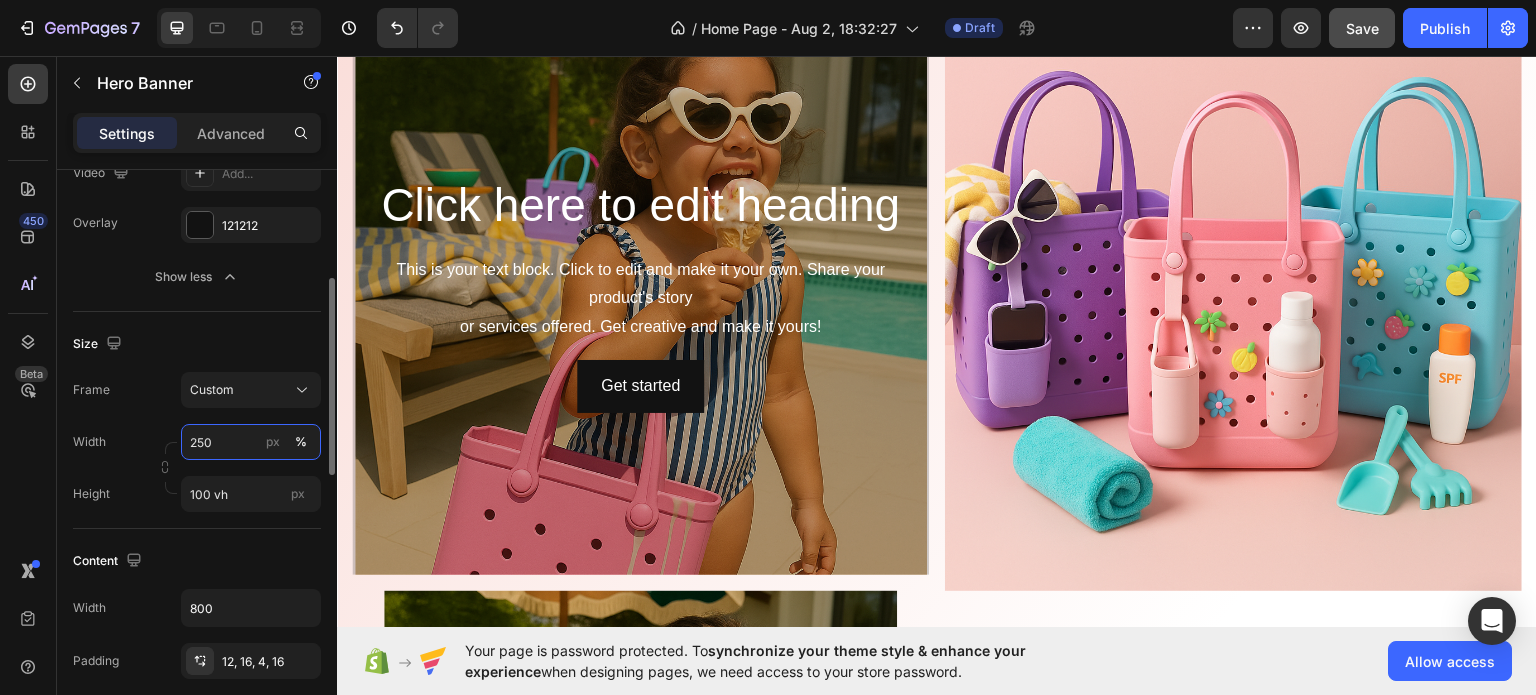click on "250" at bounding box center [251, 442] 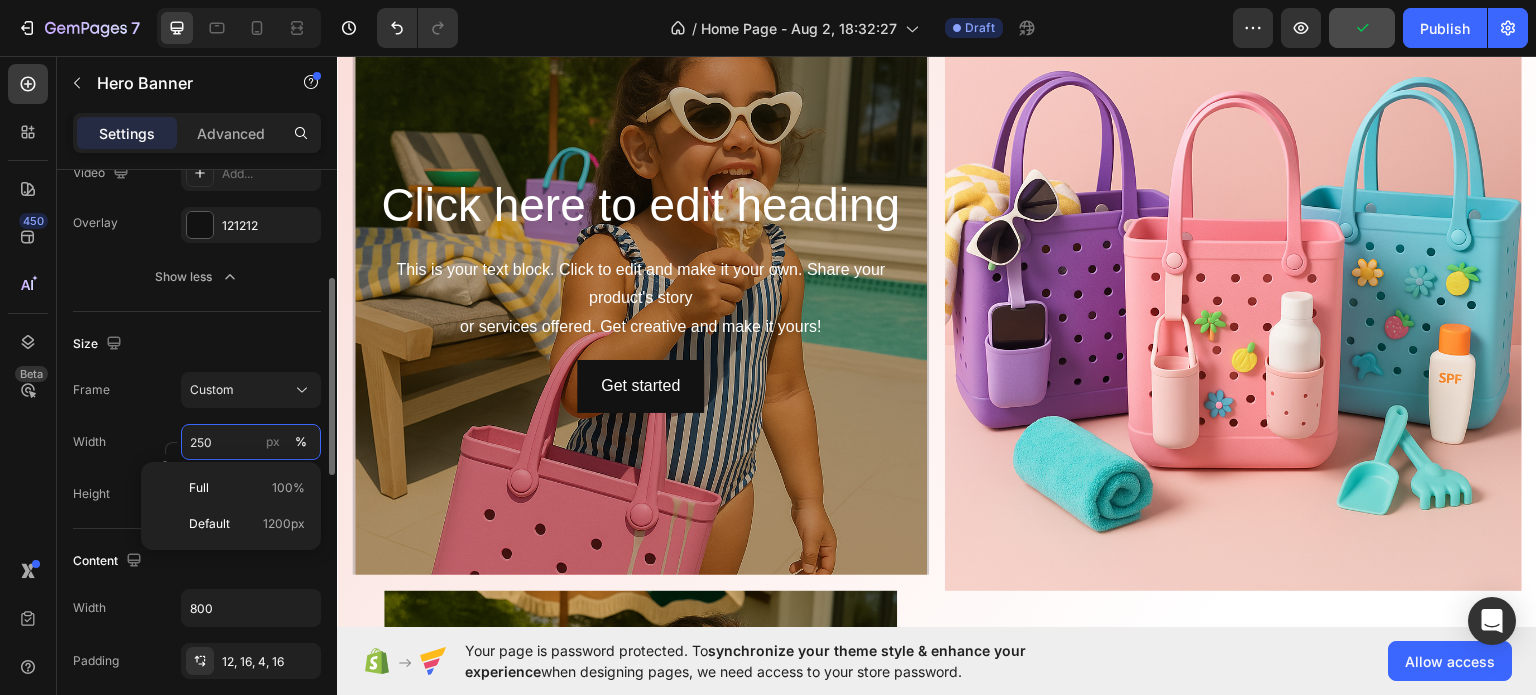 click on "250" at bounding box center (251, 442) 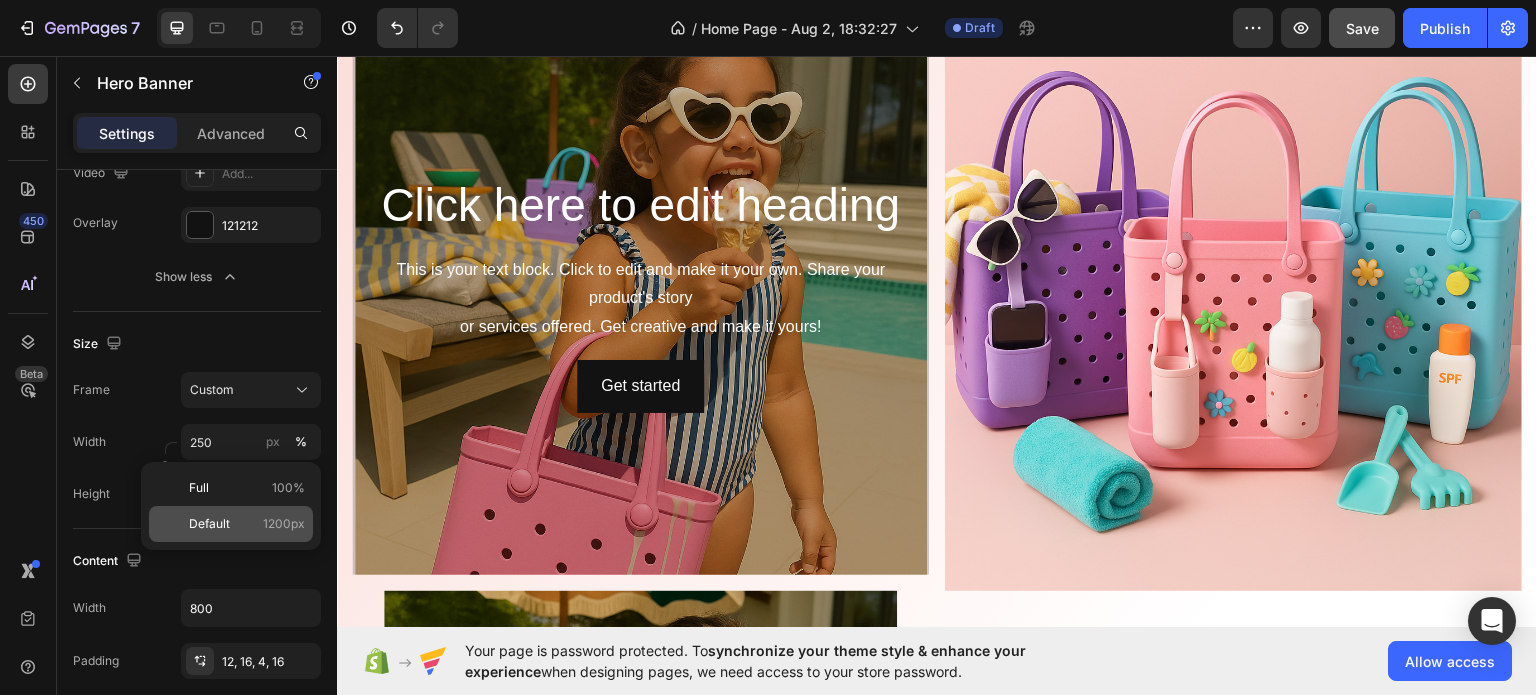 click on "Default" at bounding box center (209, 524) 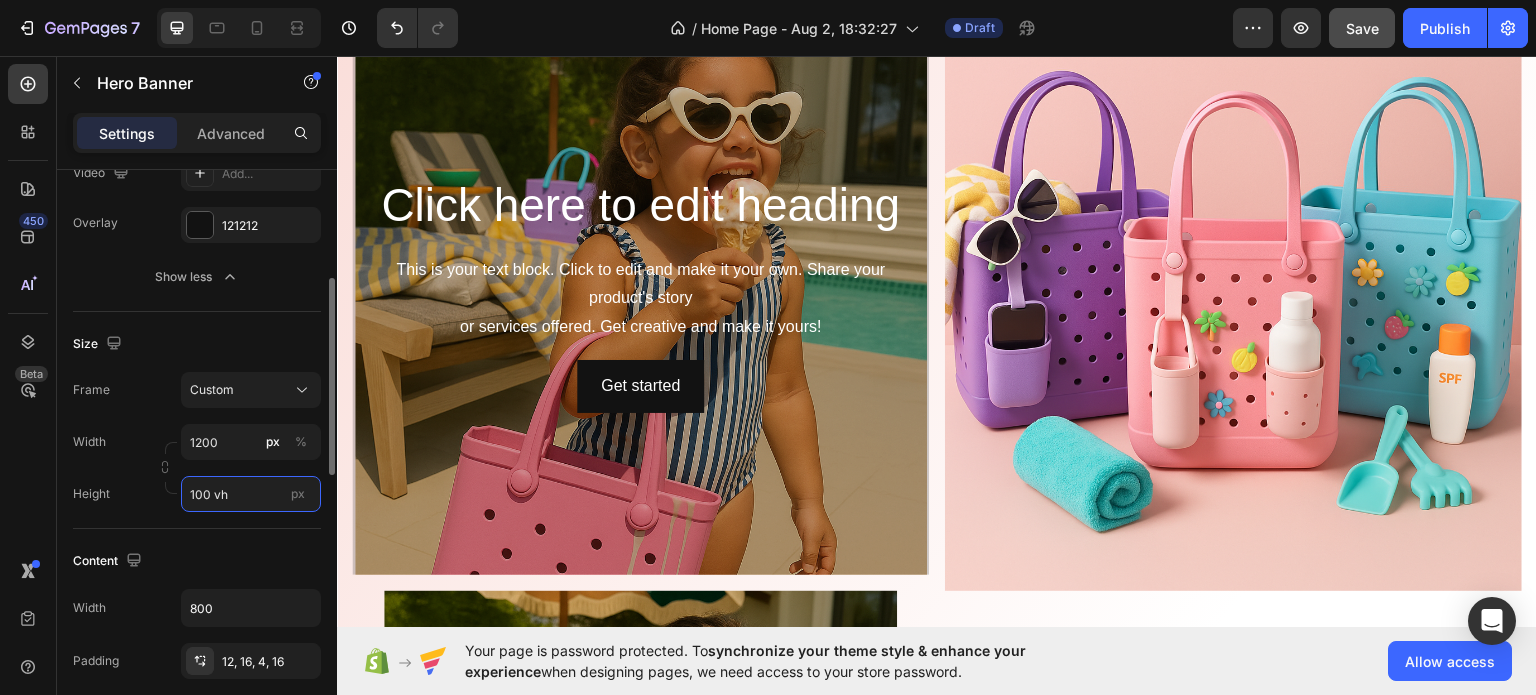 click on "100 vh" at bounding box center (251, 494) 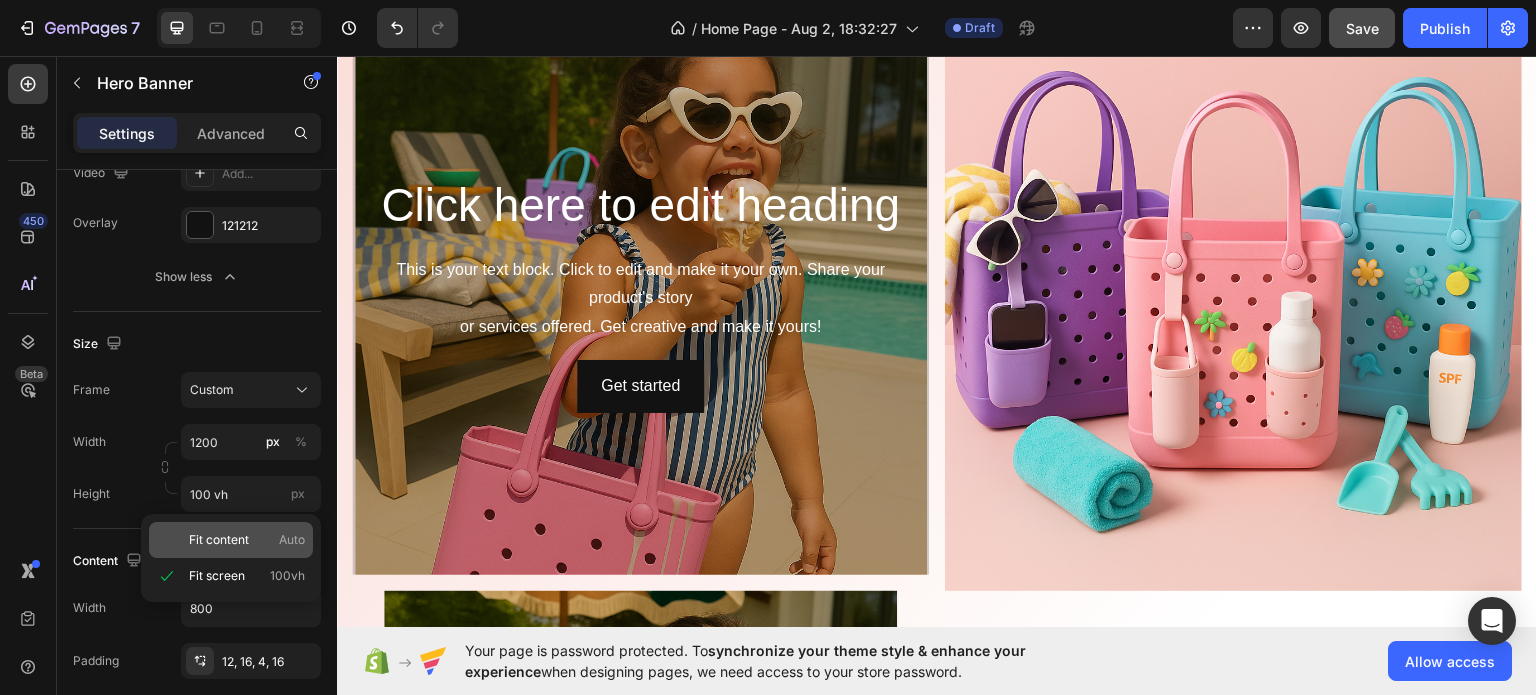 click on "Fit content" at bounding box center (219, 540) 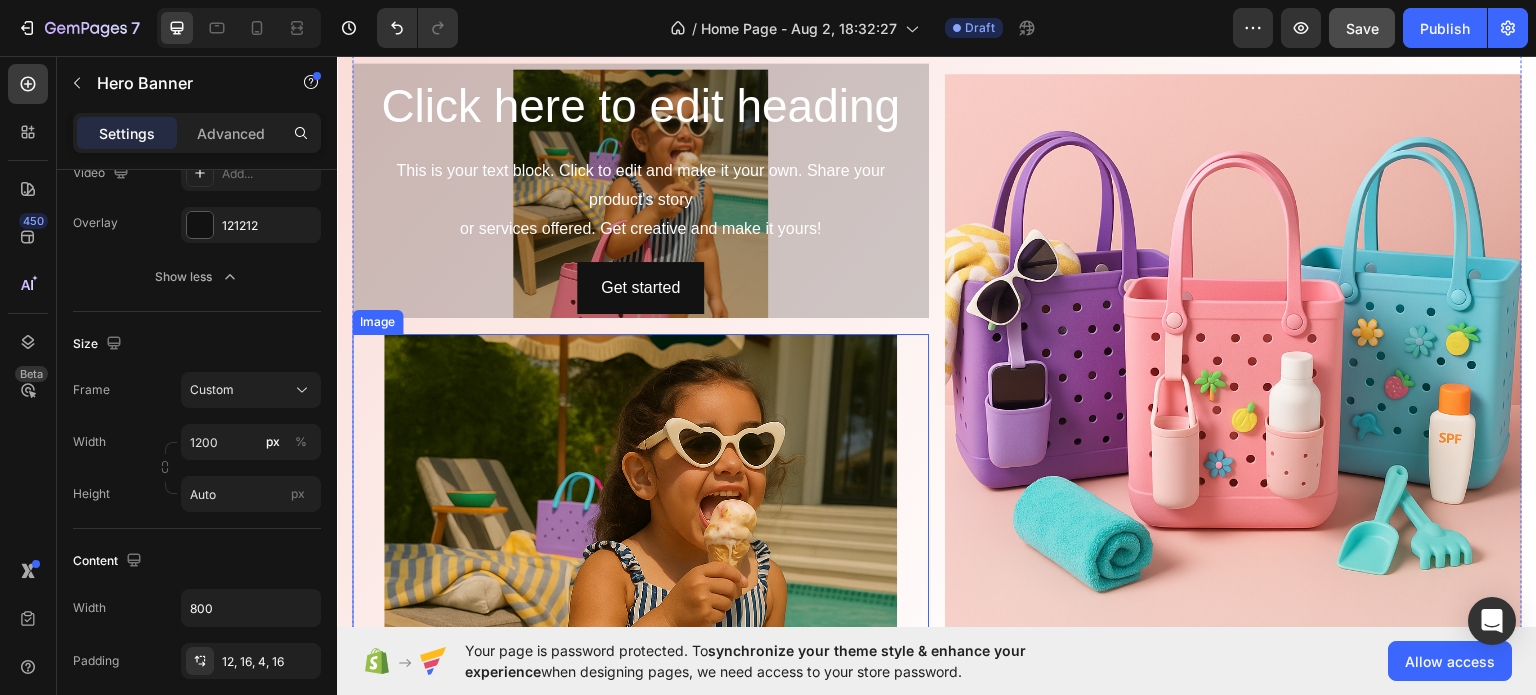 scroll, scrollTop: 1844, scrollLeft: 0, axis: vertical 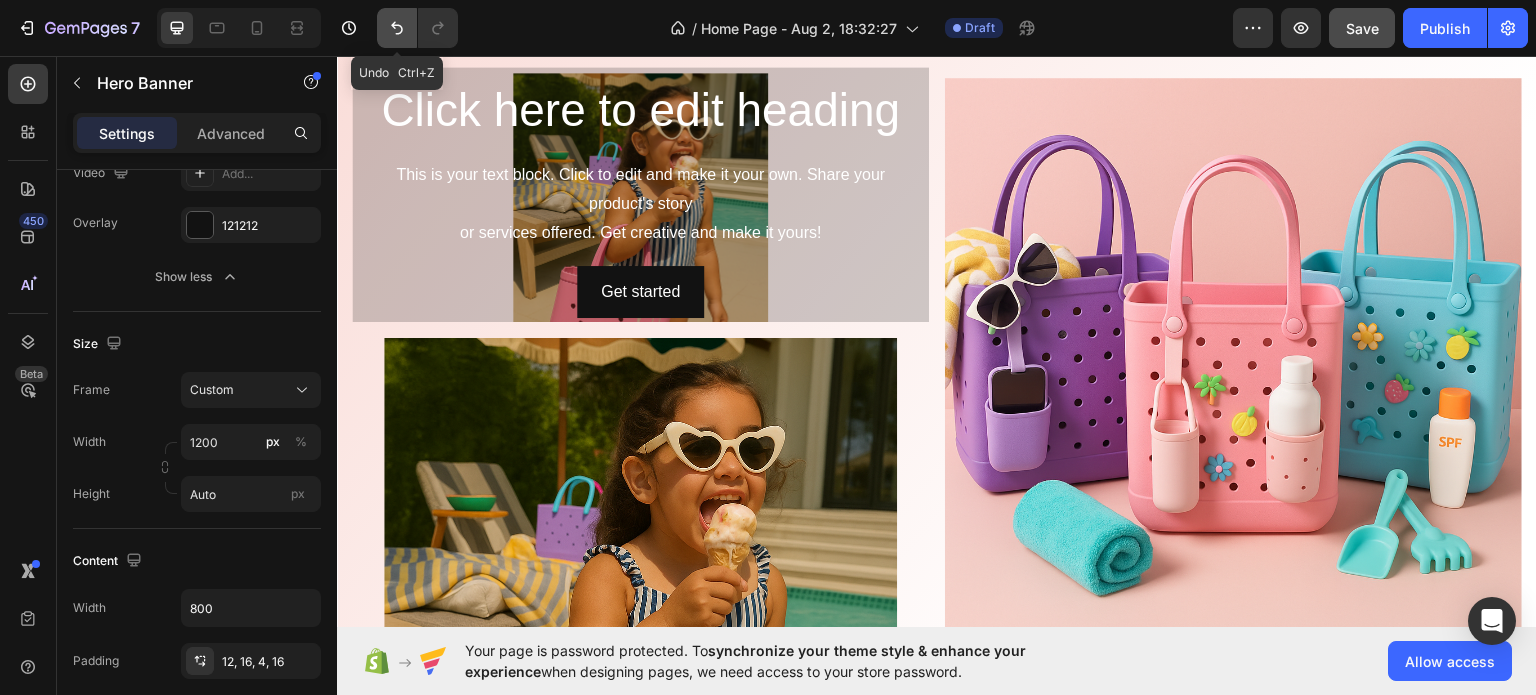 click 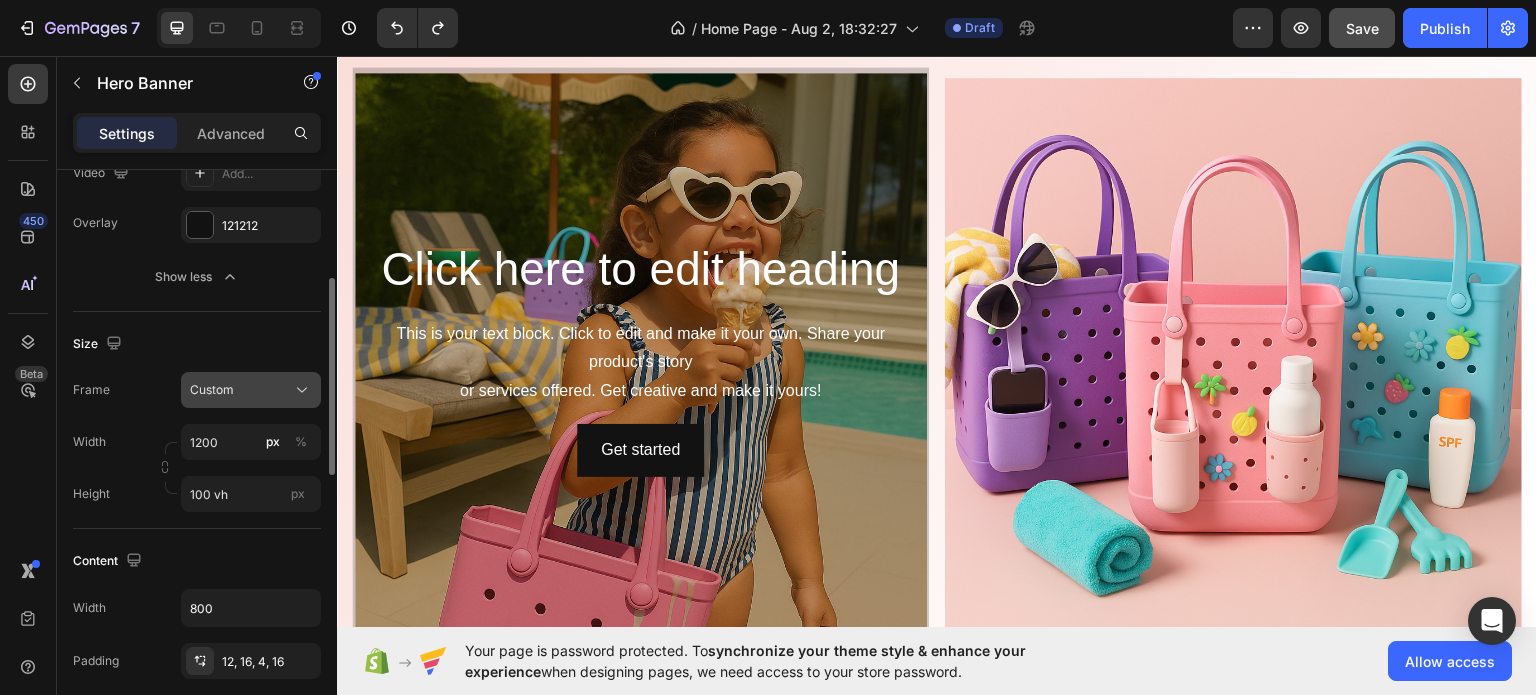 click on "Custom" 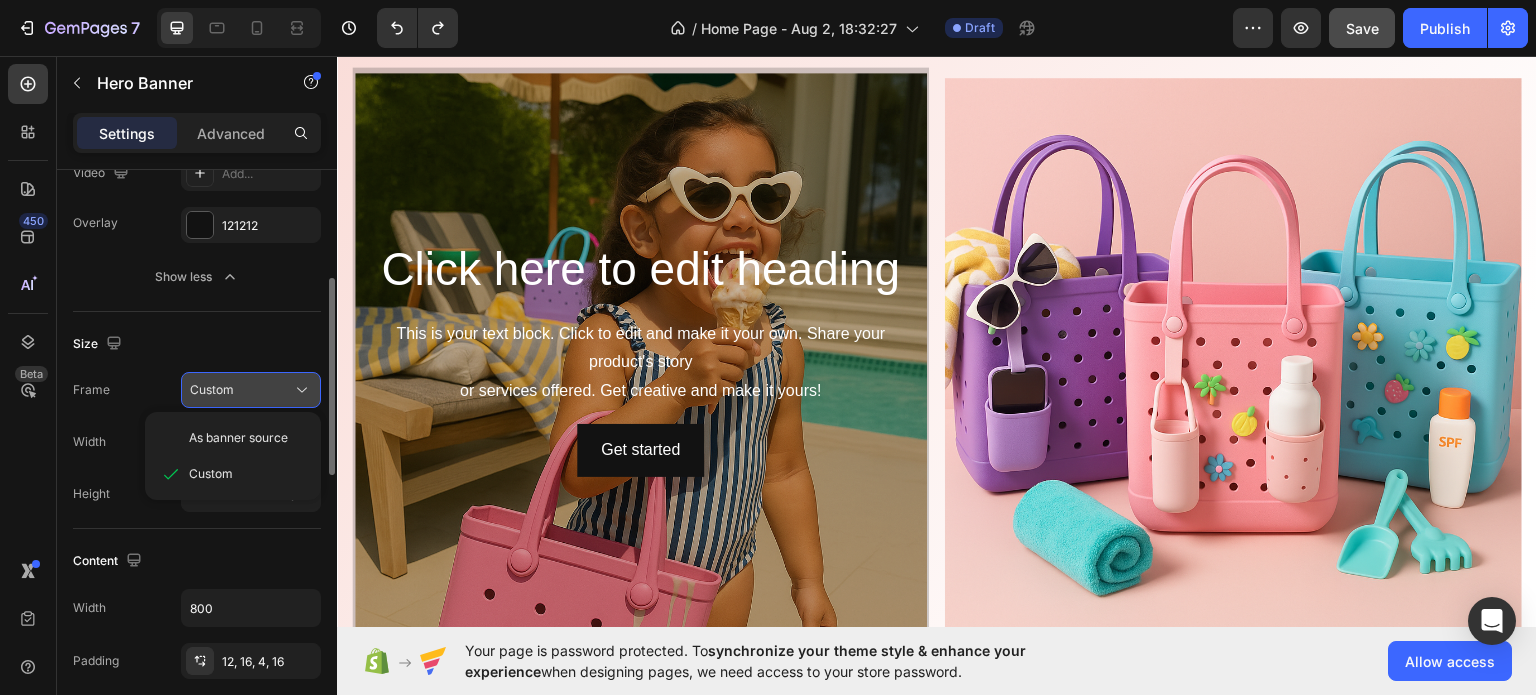 click on "Custom" 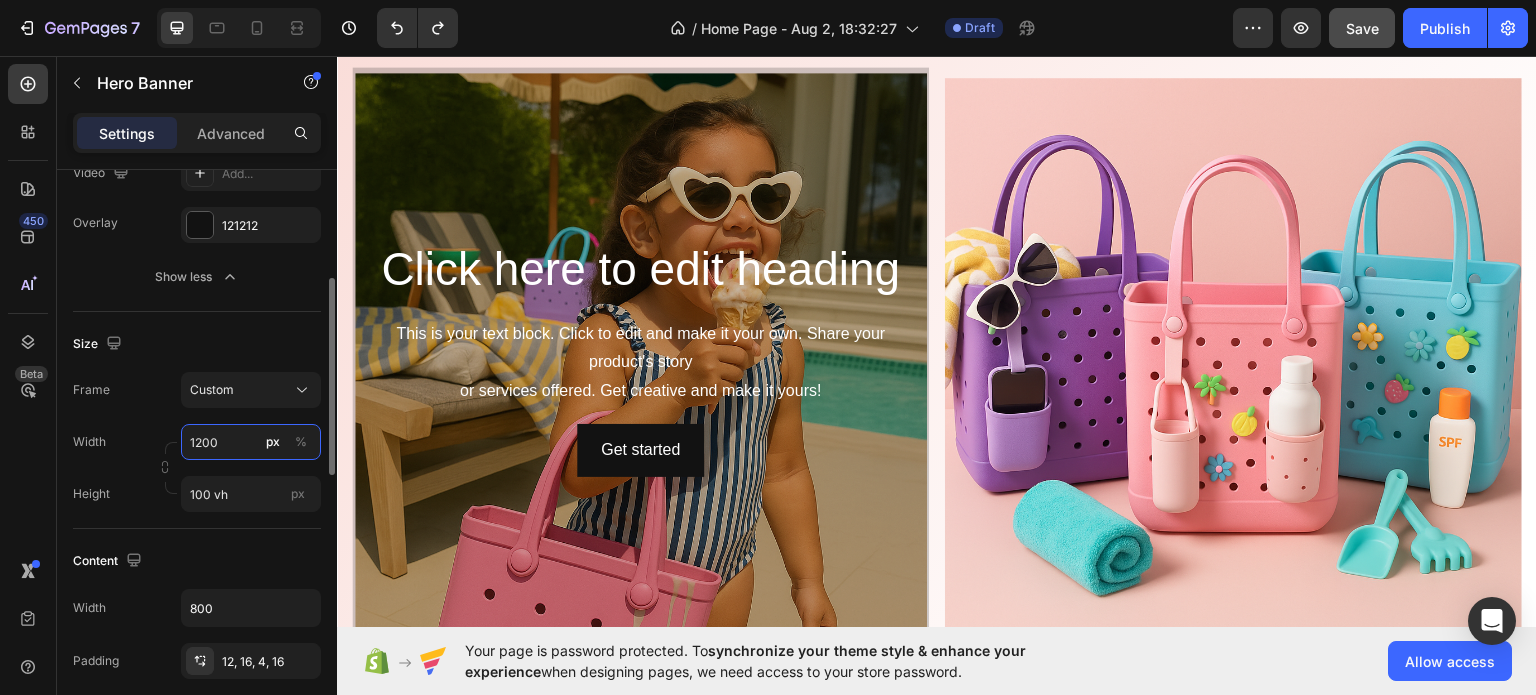 click on "1200" at bounding box center [251, 442] 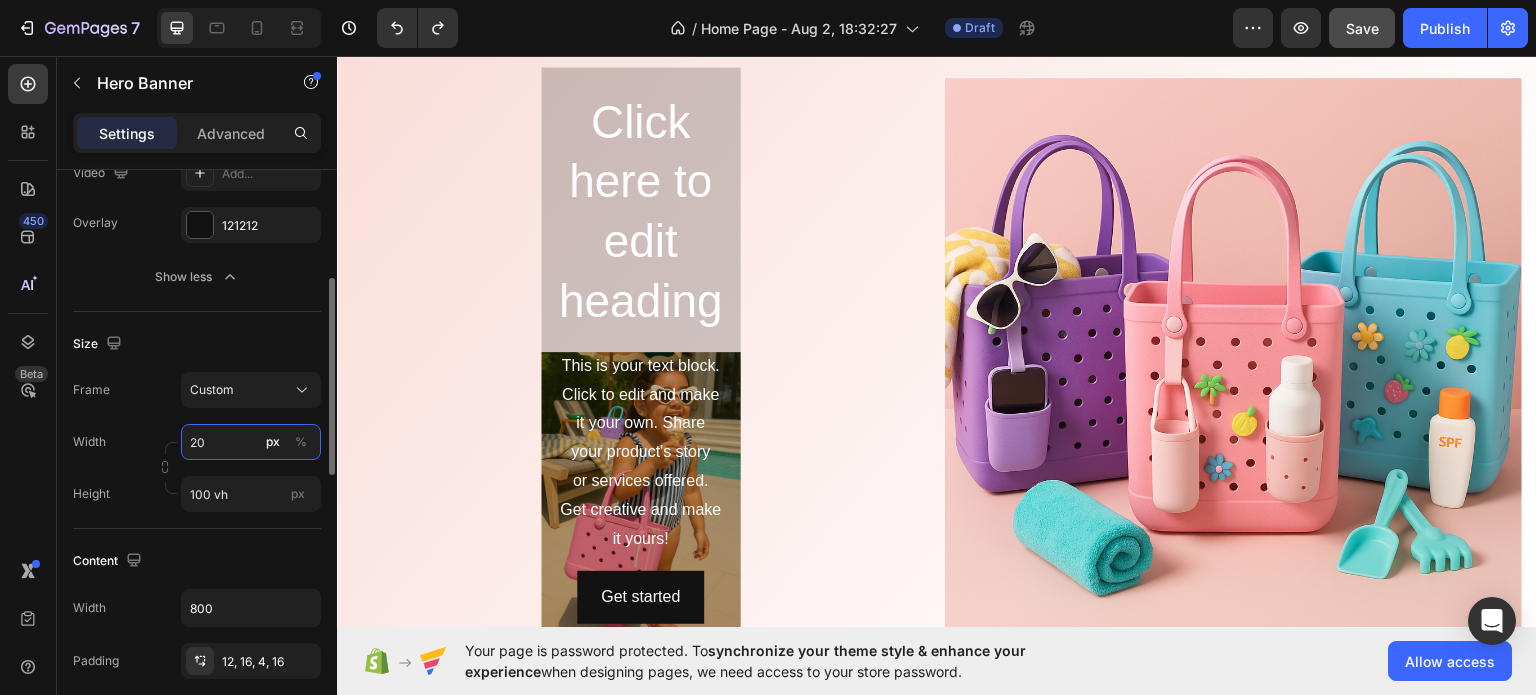 type on "2" 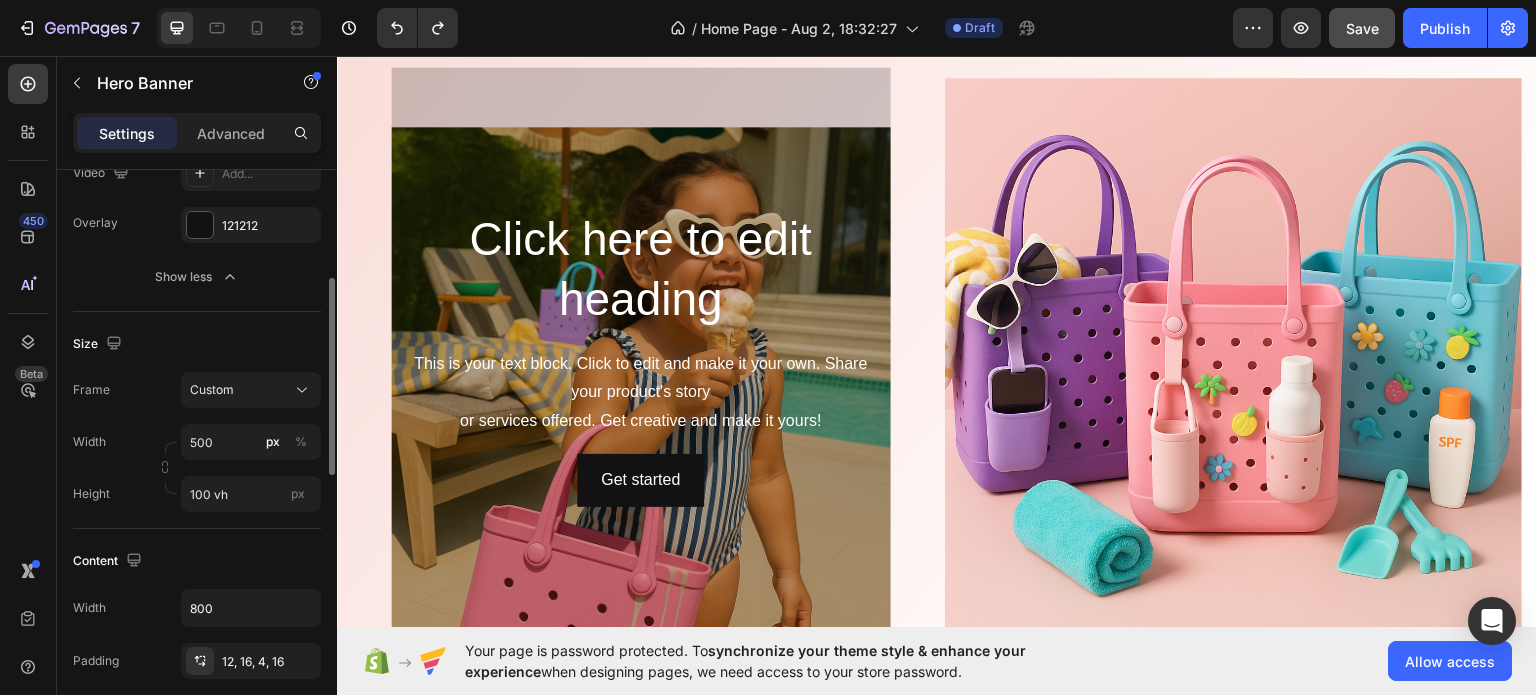click on "Size" at bounding box center [197, 344] 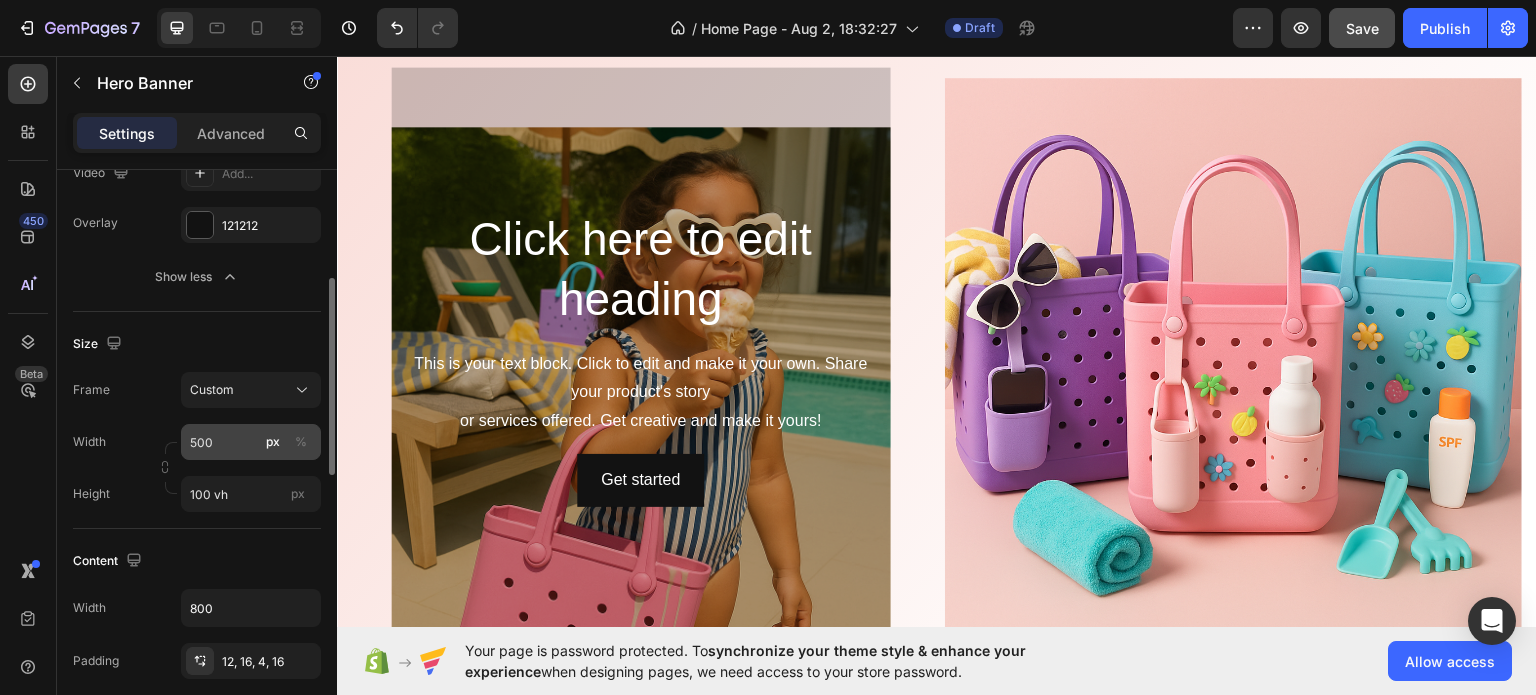 click on "px" 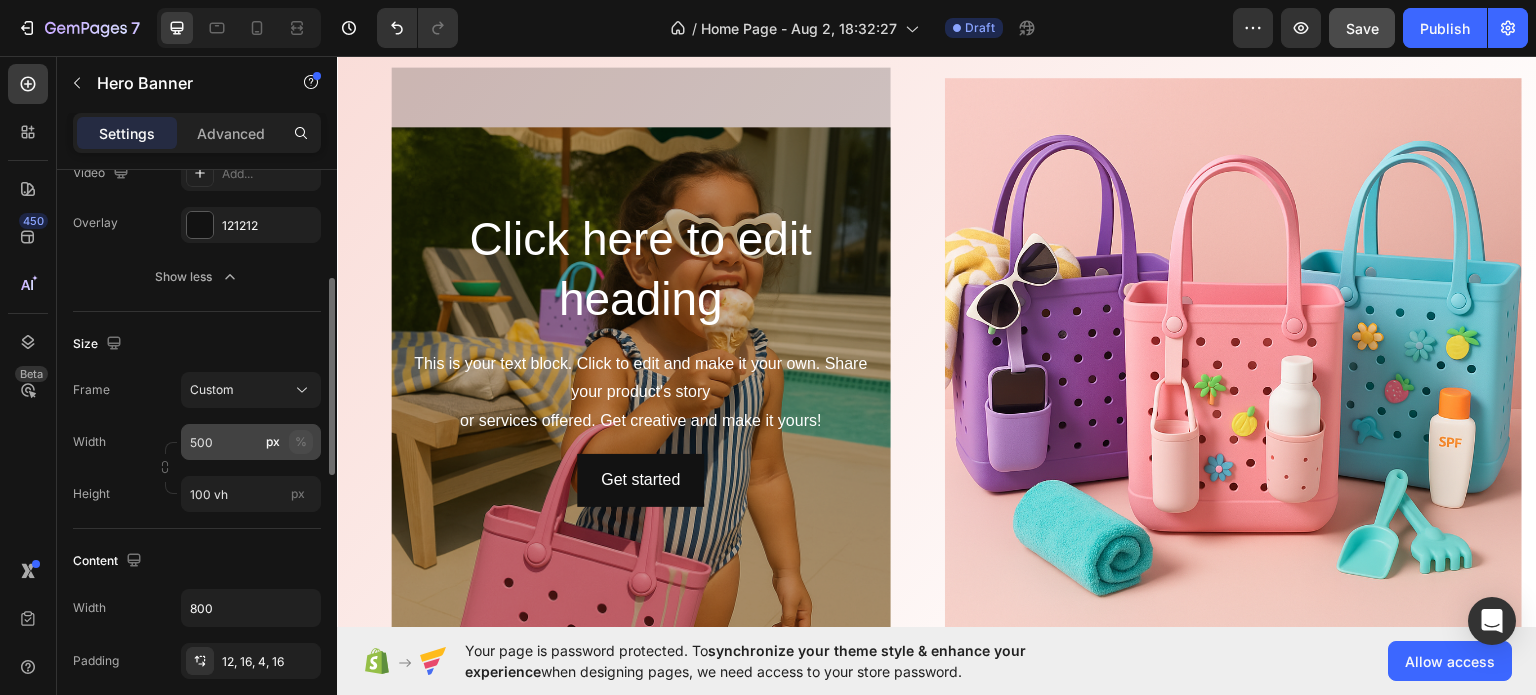 click on "%" 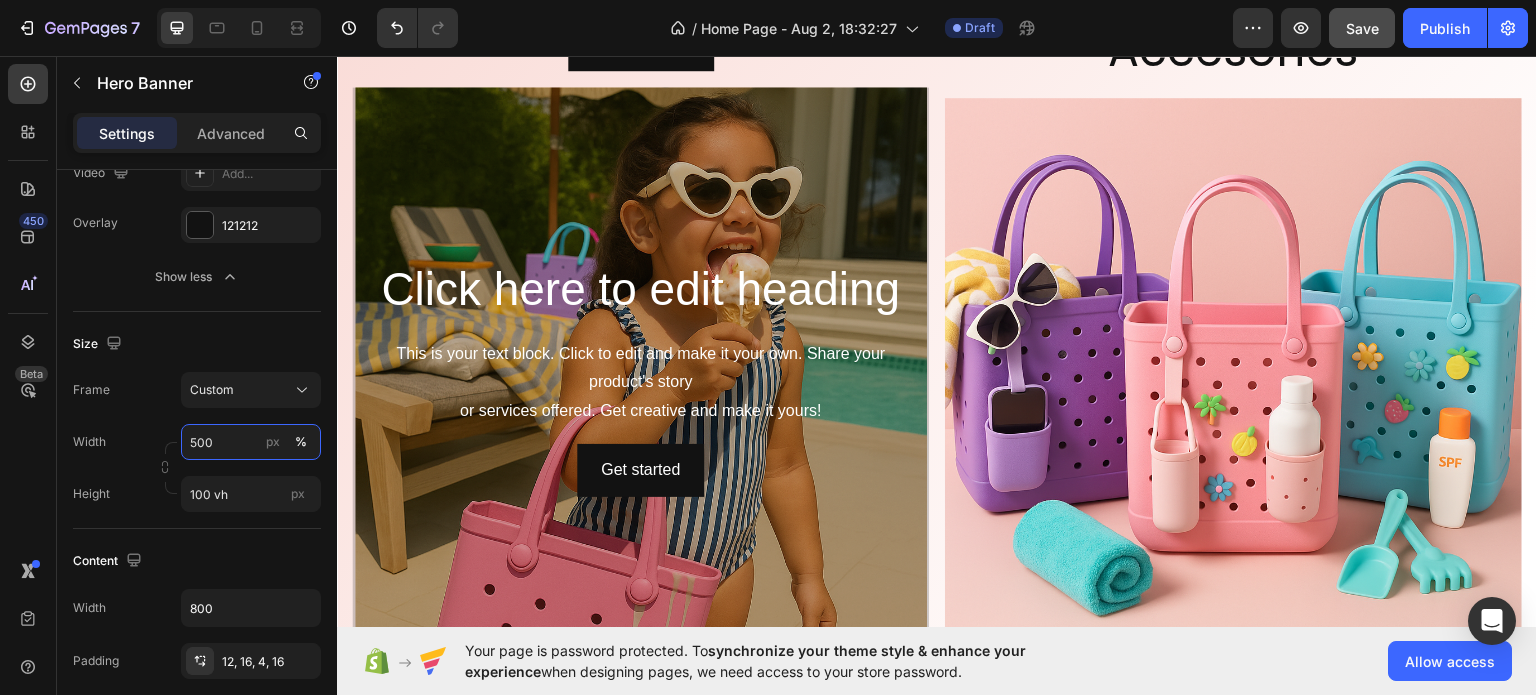 scroll, scrollTop: 1824, scrollLeft: 0, axis: vertical 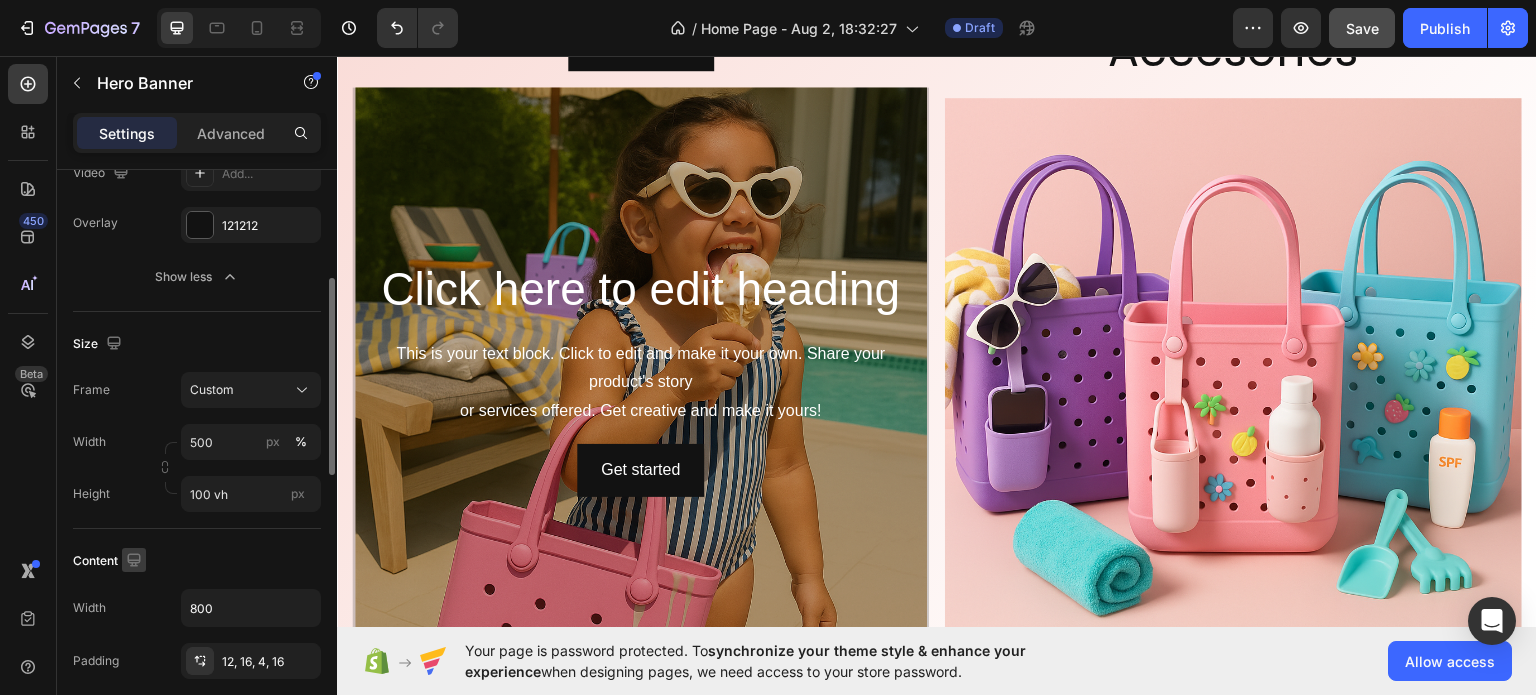 click 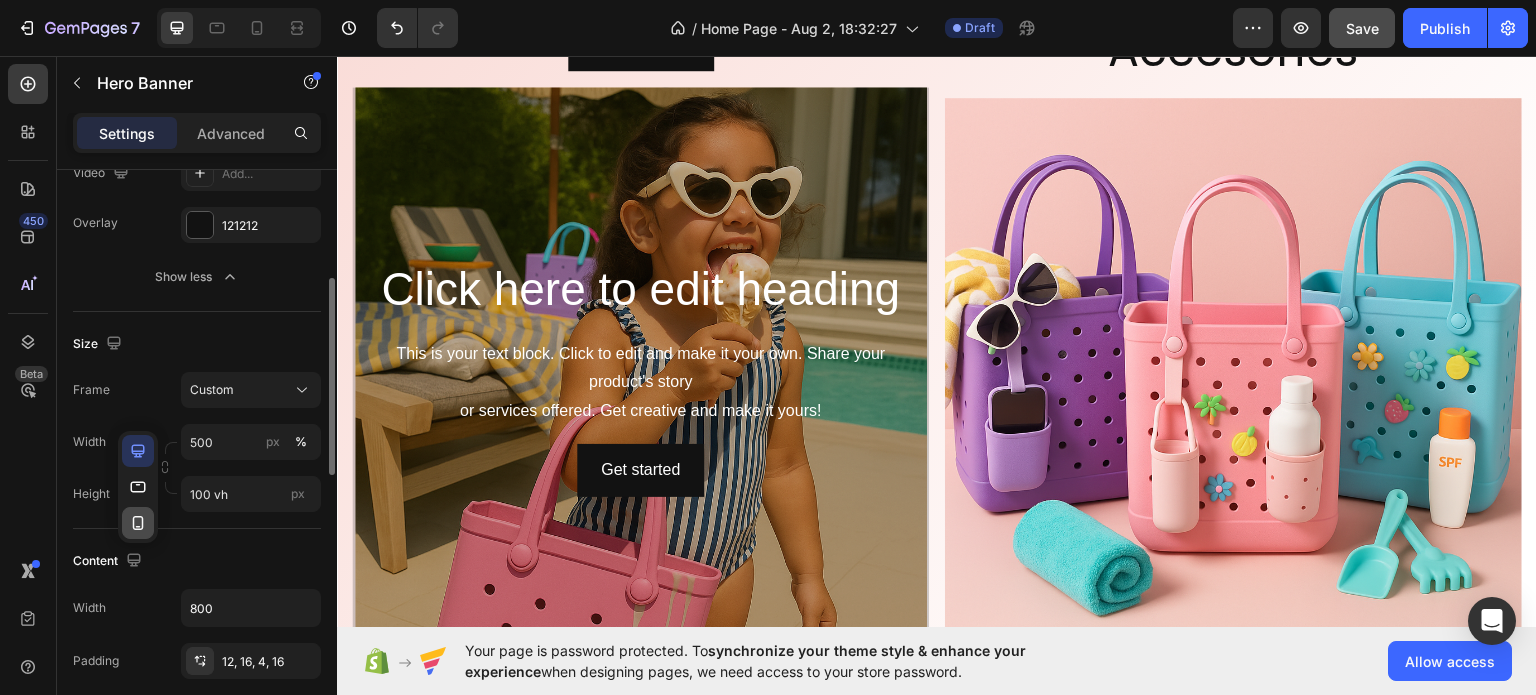 click 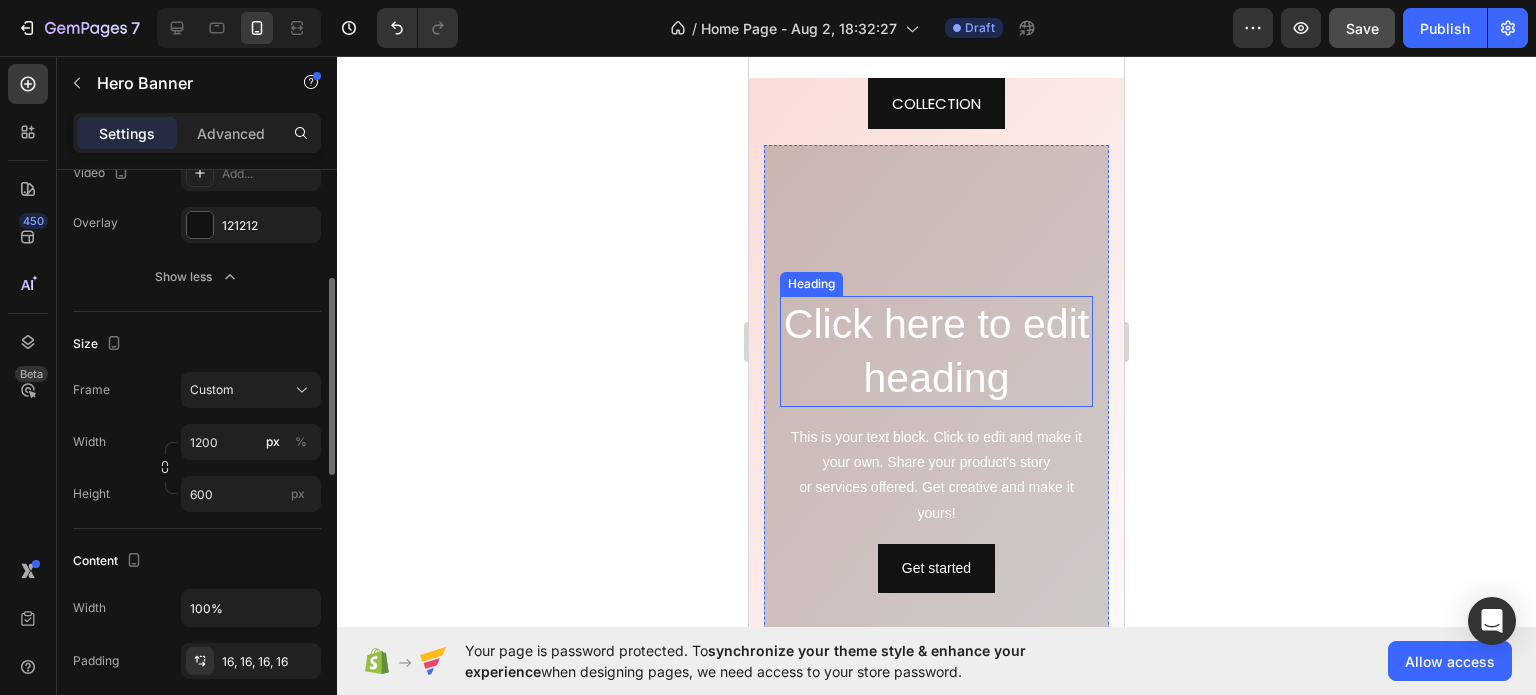 scroll, scrollTop: 2628, scrollLeft: 0, axis: vertical 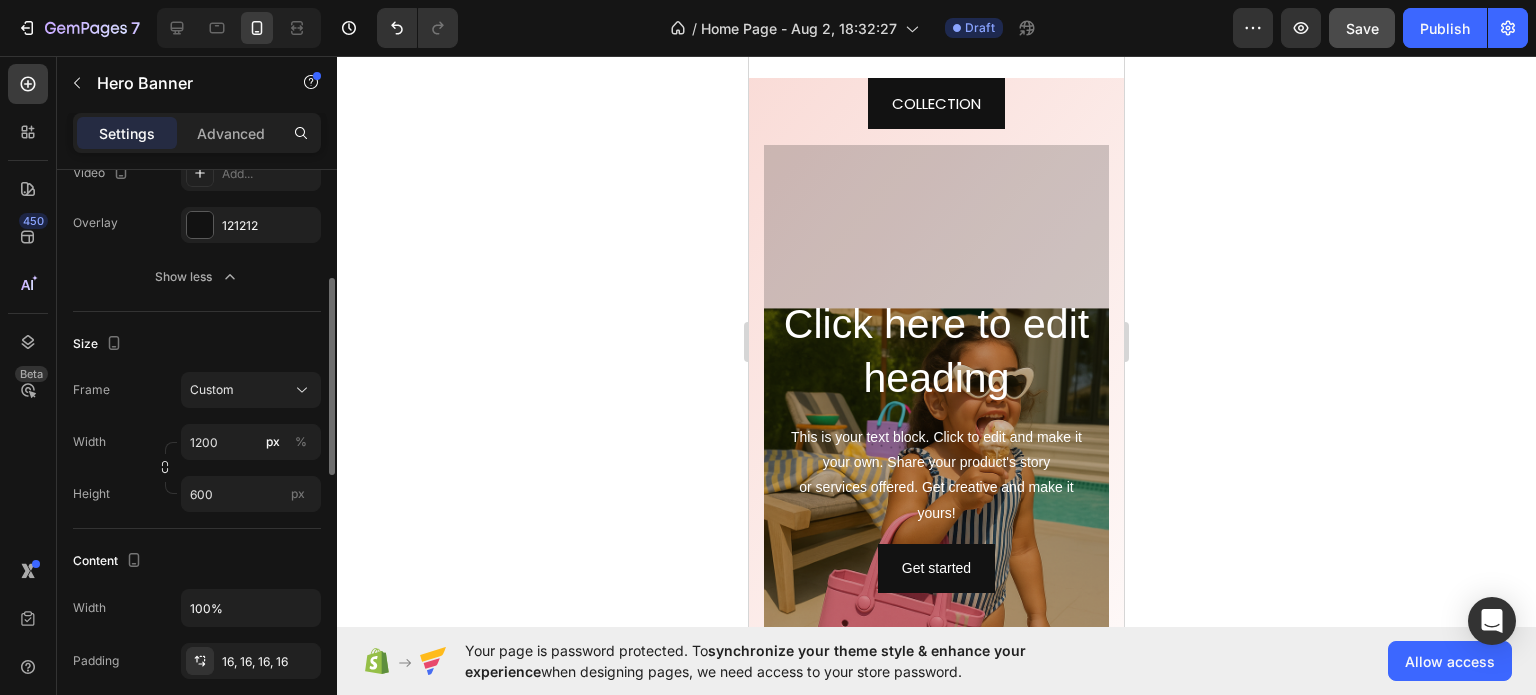 click at bounding box center (936, 445) 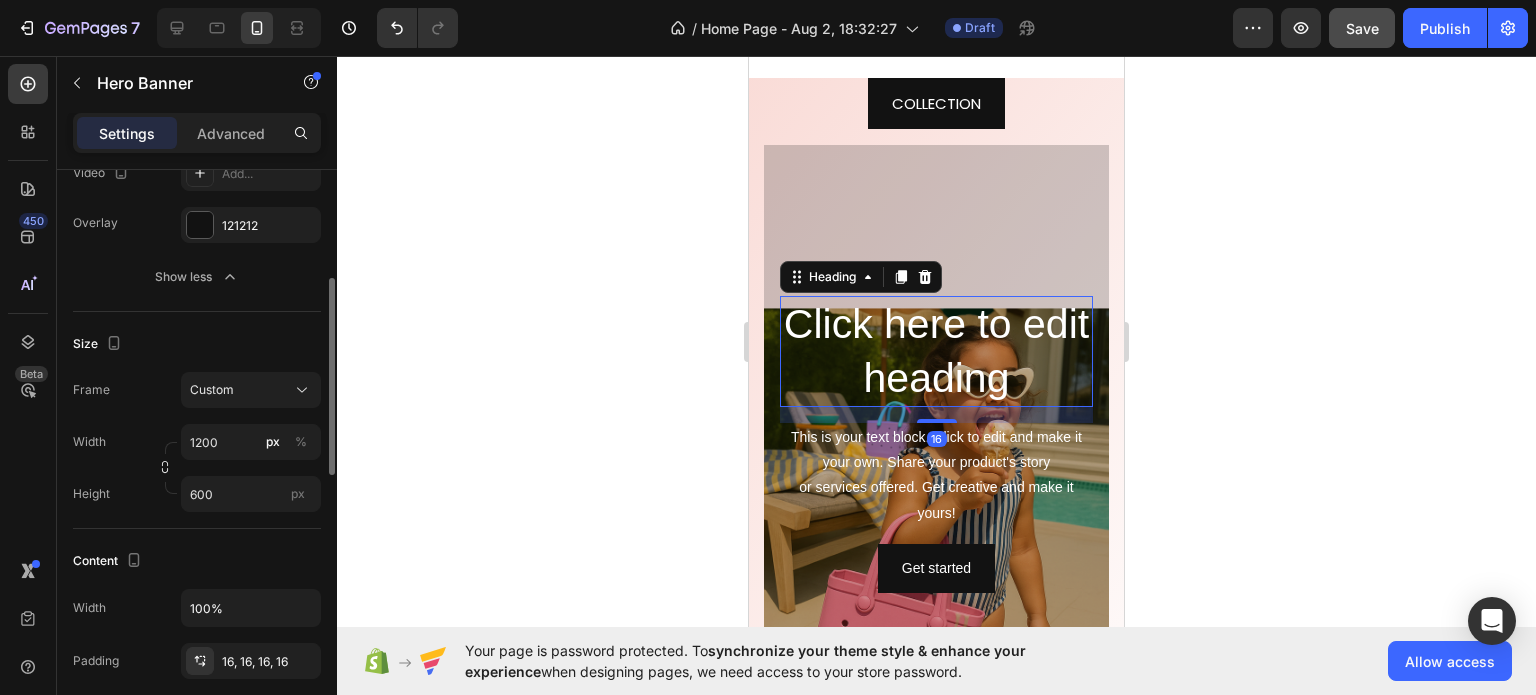 click on "Click here to edit heading" at bounding box center [936, 351] 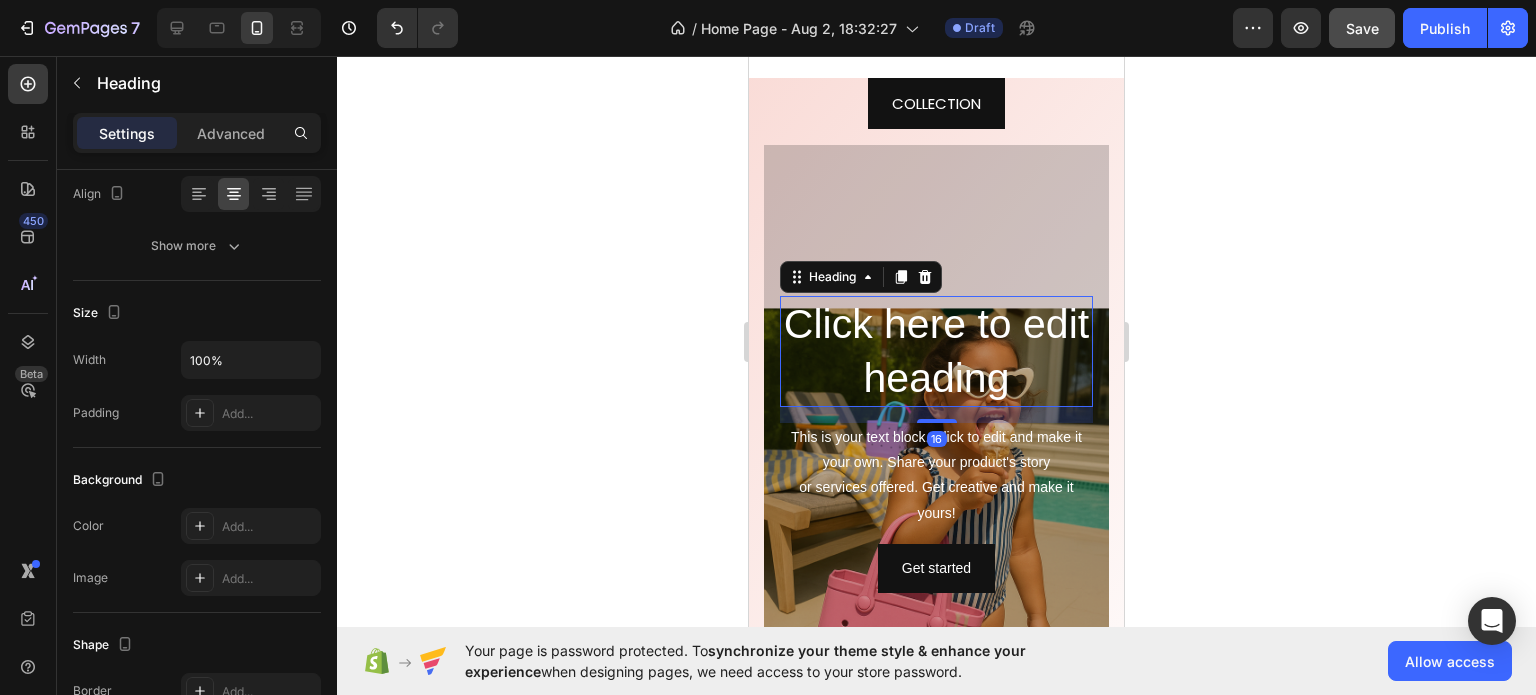 scroll, scrollTop: 0, scrollLeft: 0, axis: both 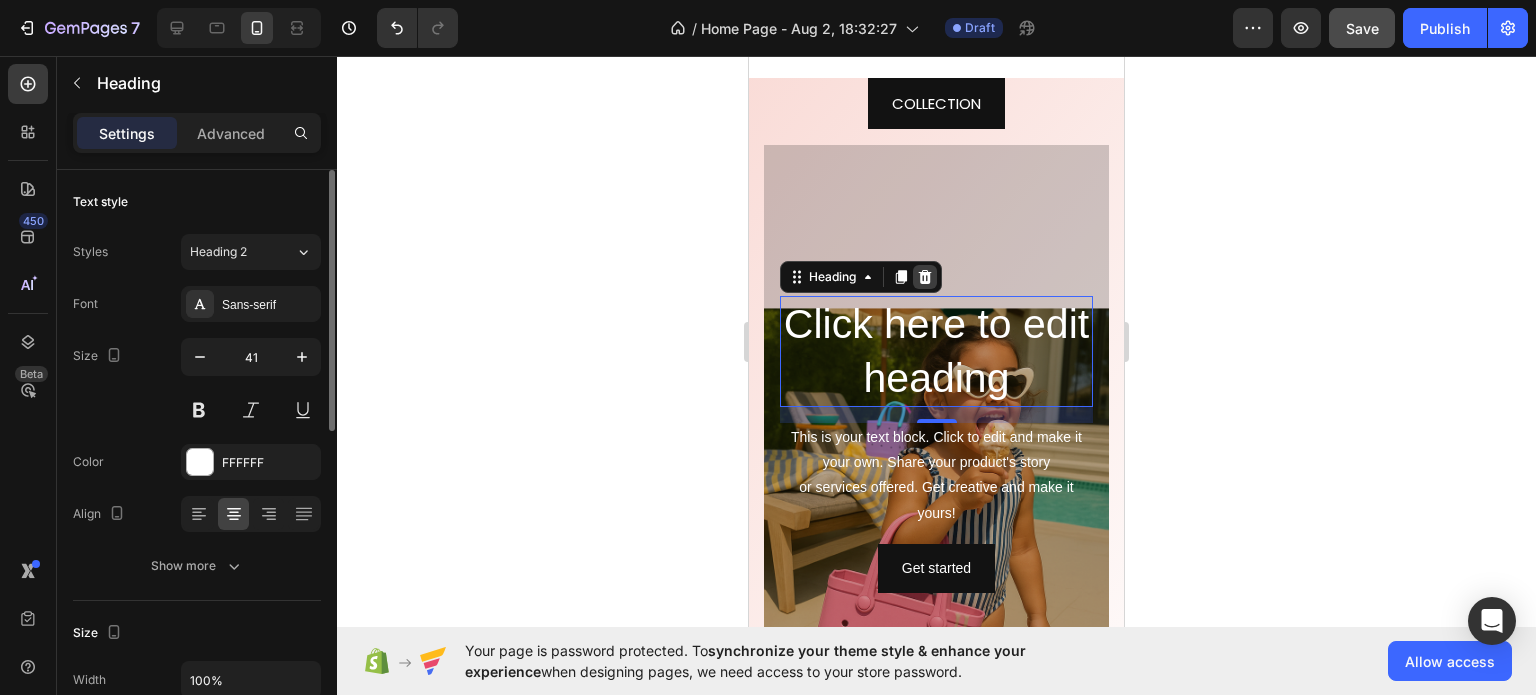 click at bounding box center [925, 277] 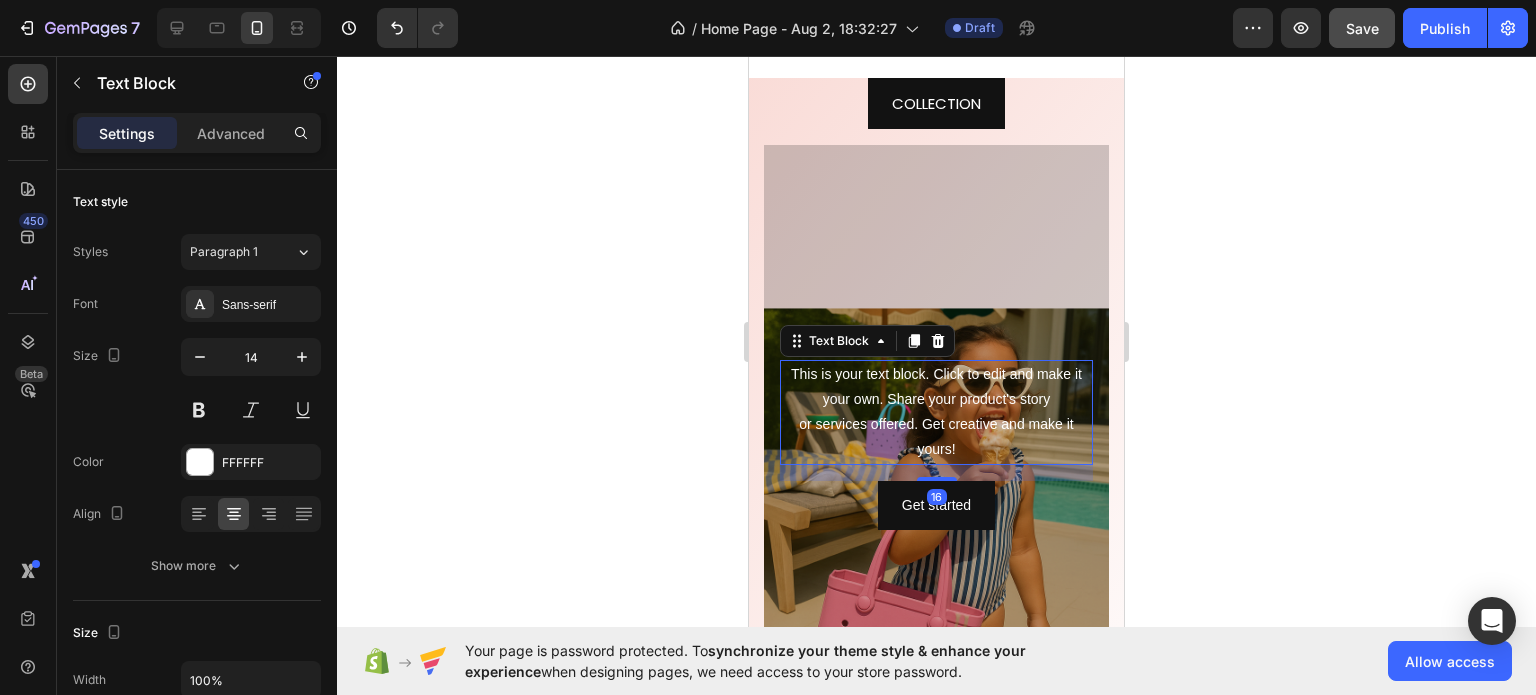 click on "This is your text block. Click to edit and make it your own. Share your product's story                   or services offered. Get creative and make it yours!" at bounding box center [936, 412] 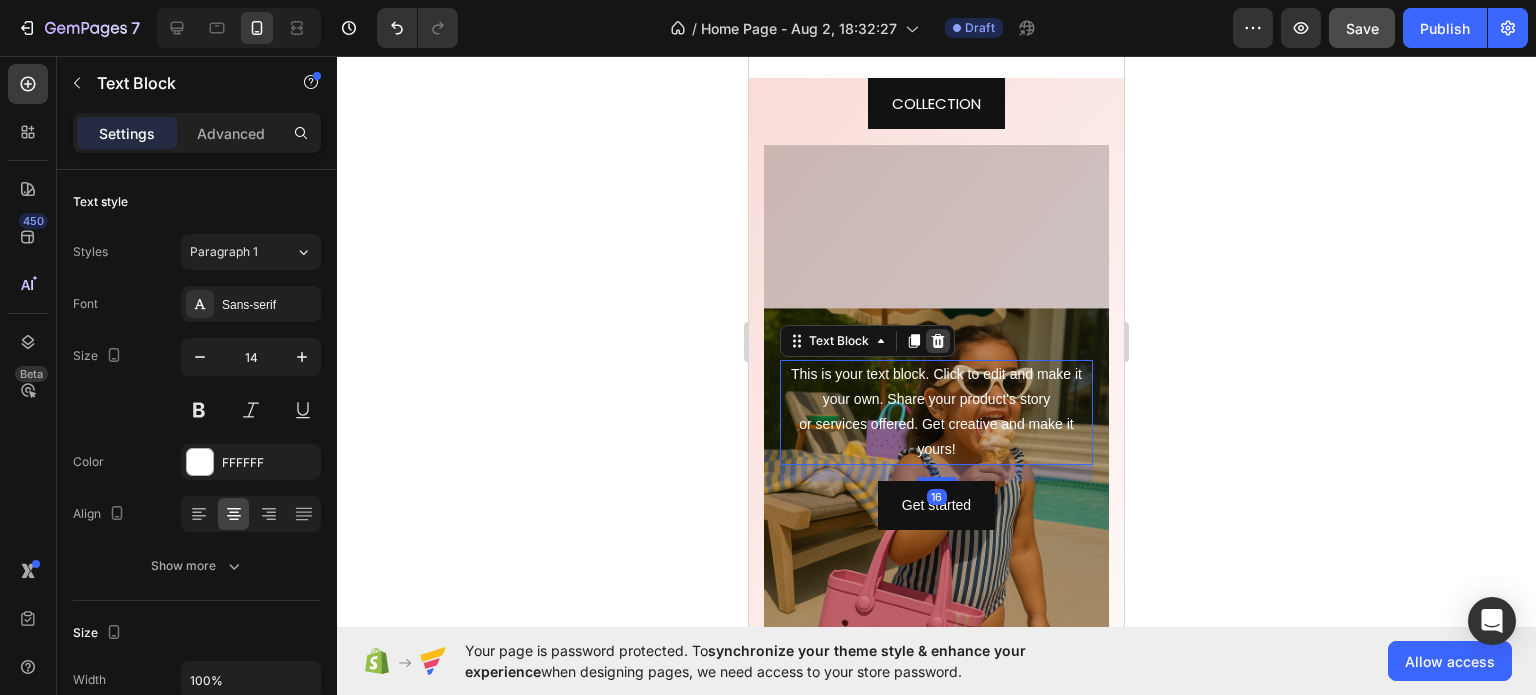 click 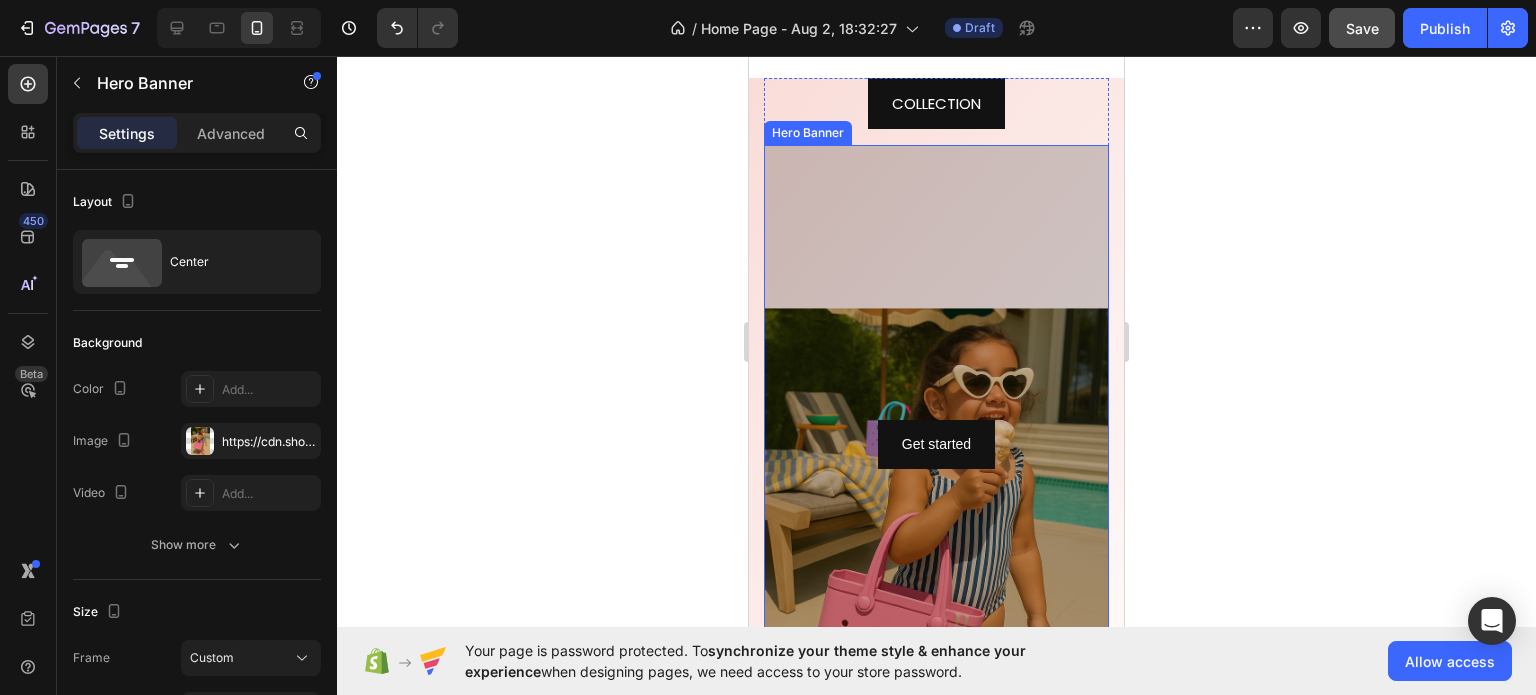click at bounding box center (936, 445) 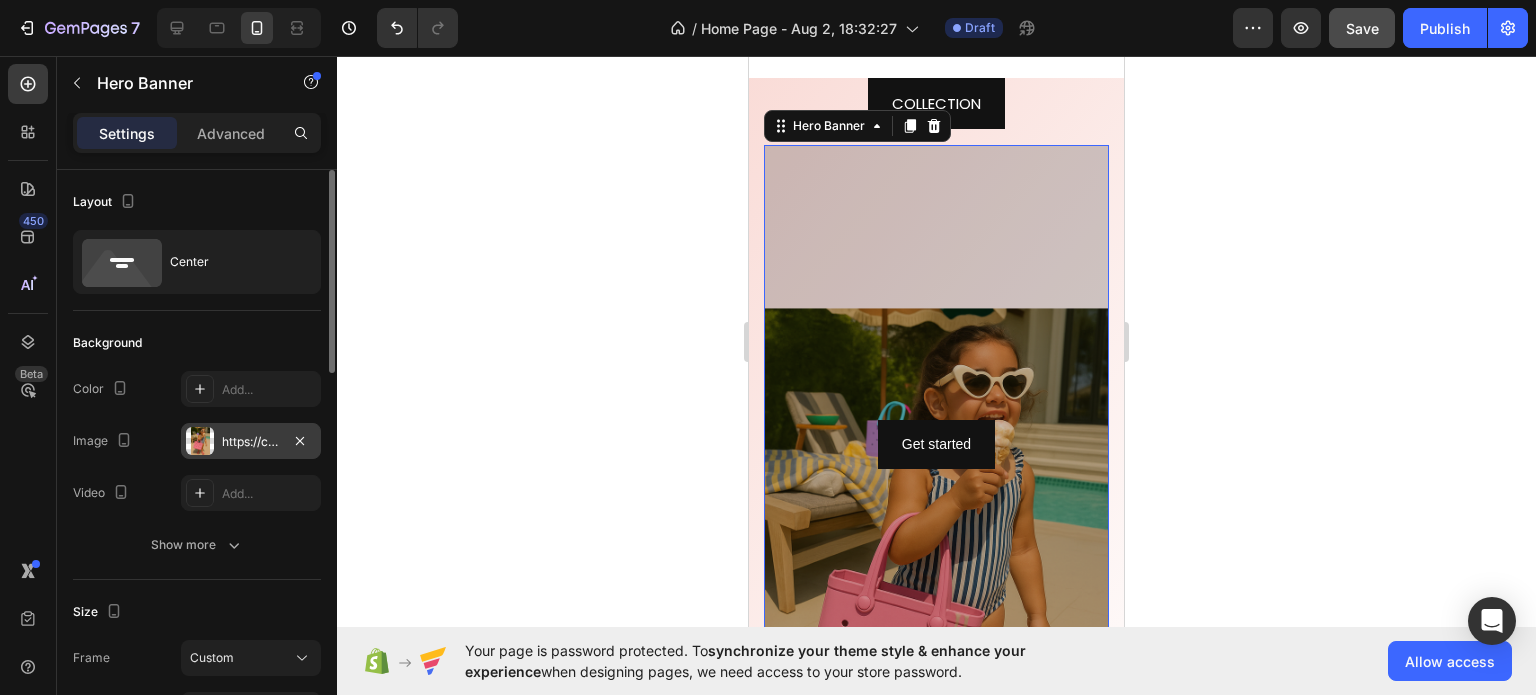 click on "https://cdn.shopify.com/s/files/1/0969/7240/7109/files/gempages_578074636697207484-e552457b-6e78-4e0c-94d0-318dda66e975.png" at bounding box center [251, 441] 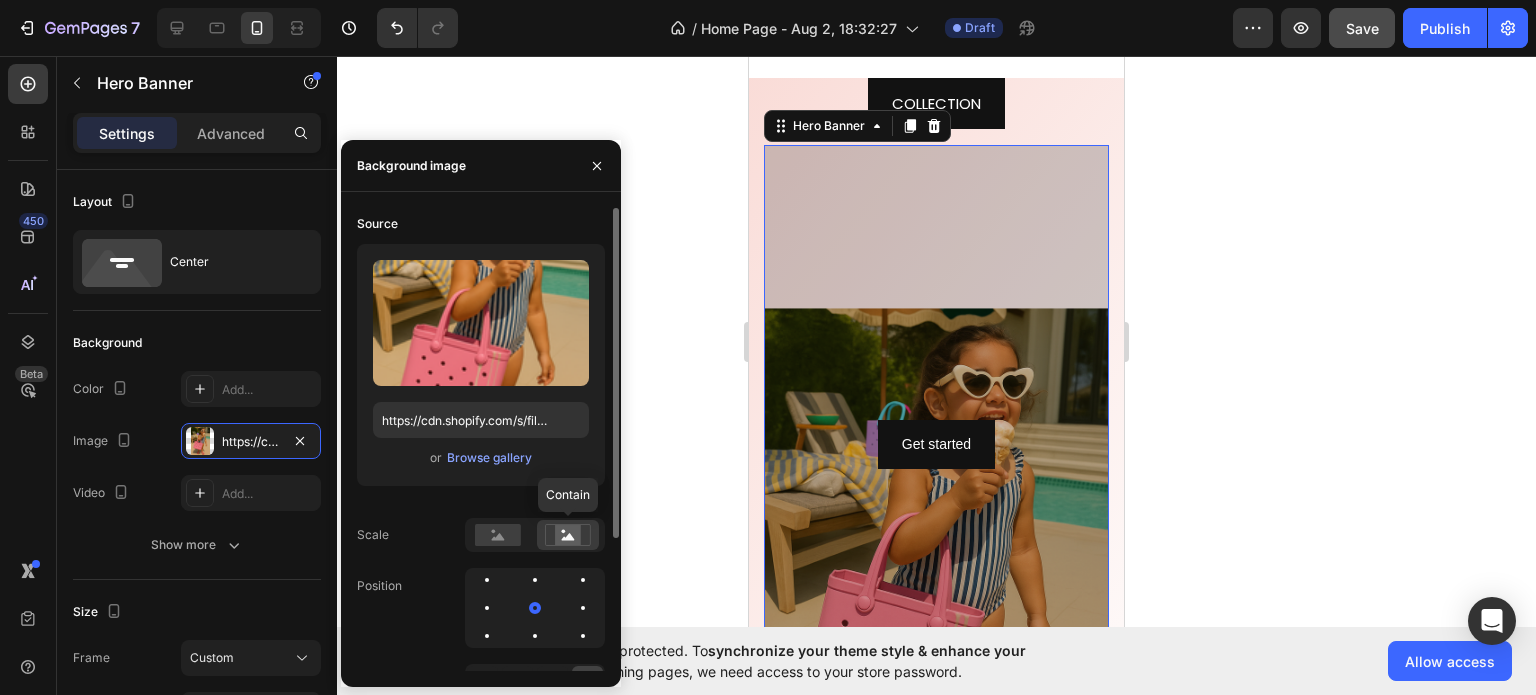 click 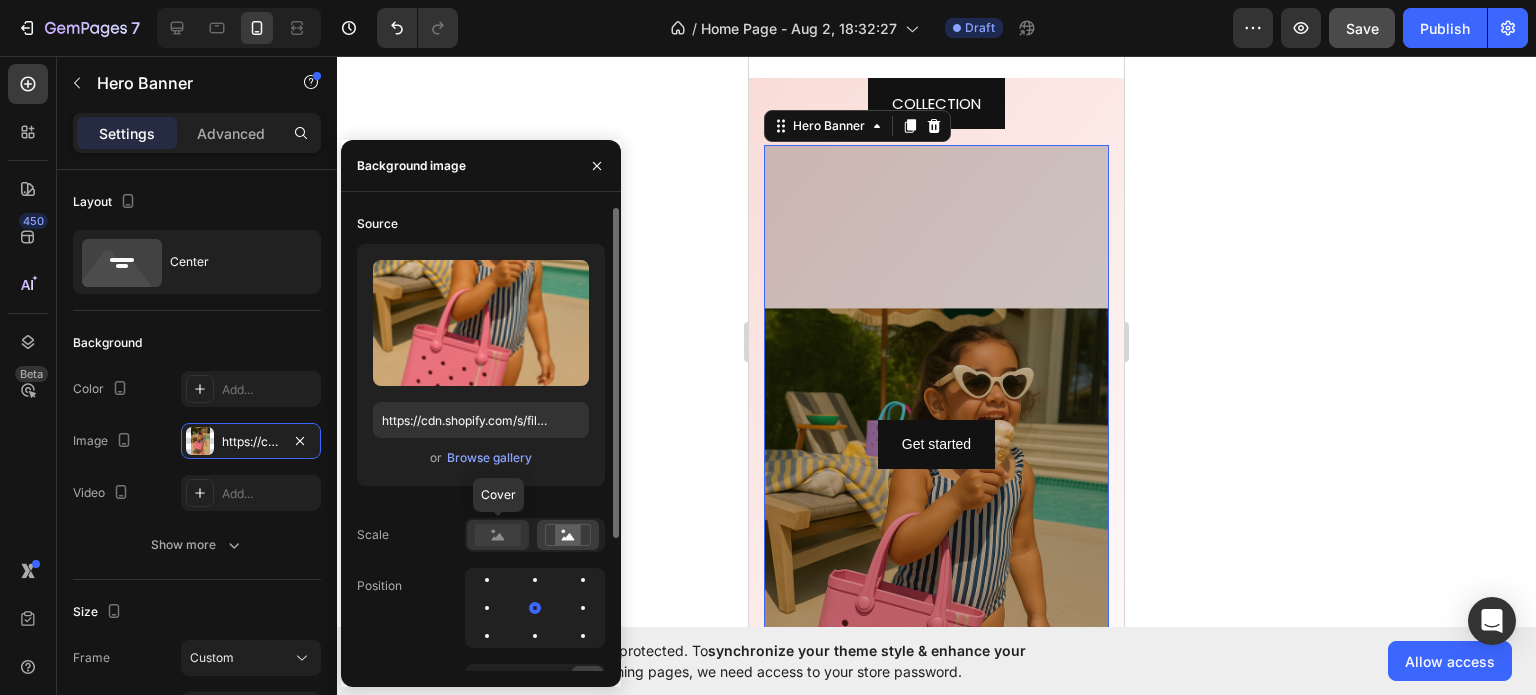 click 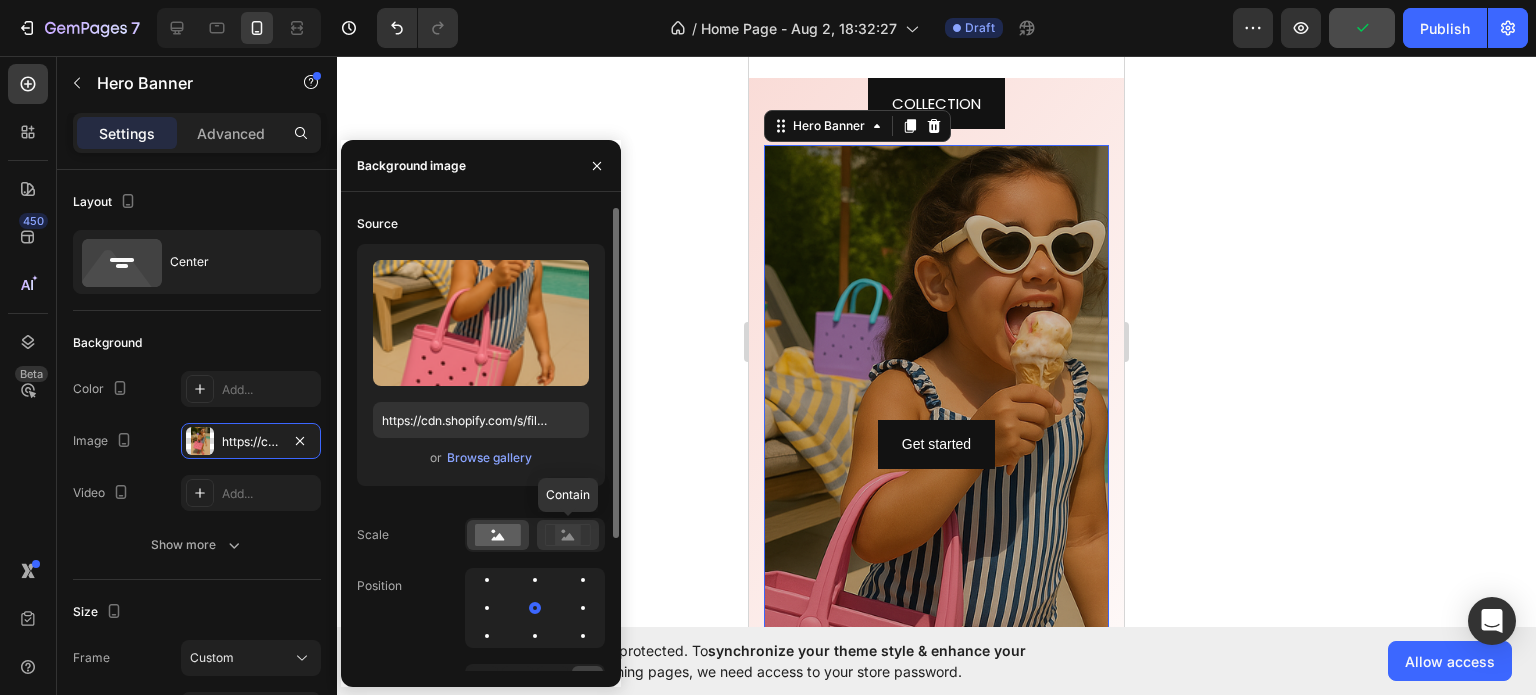 click 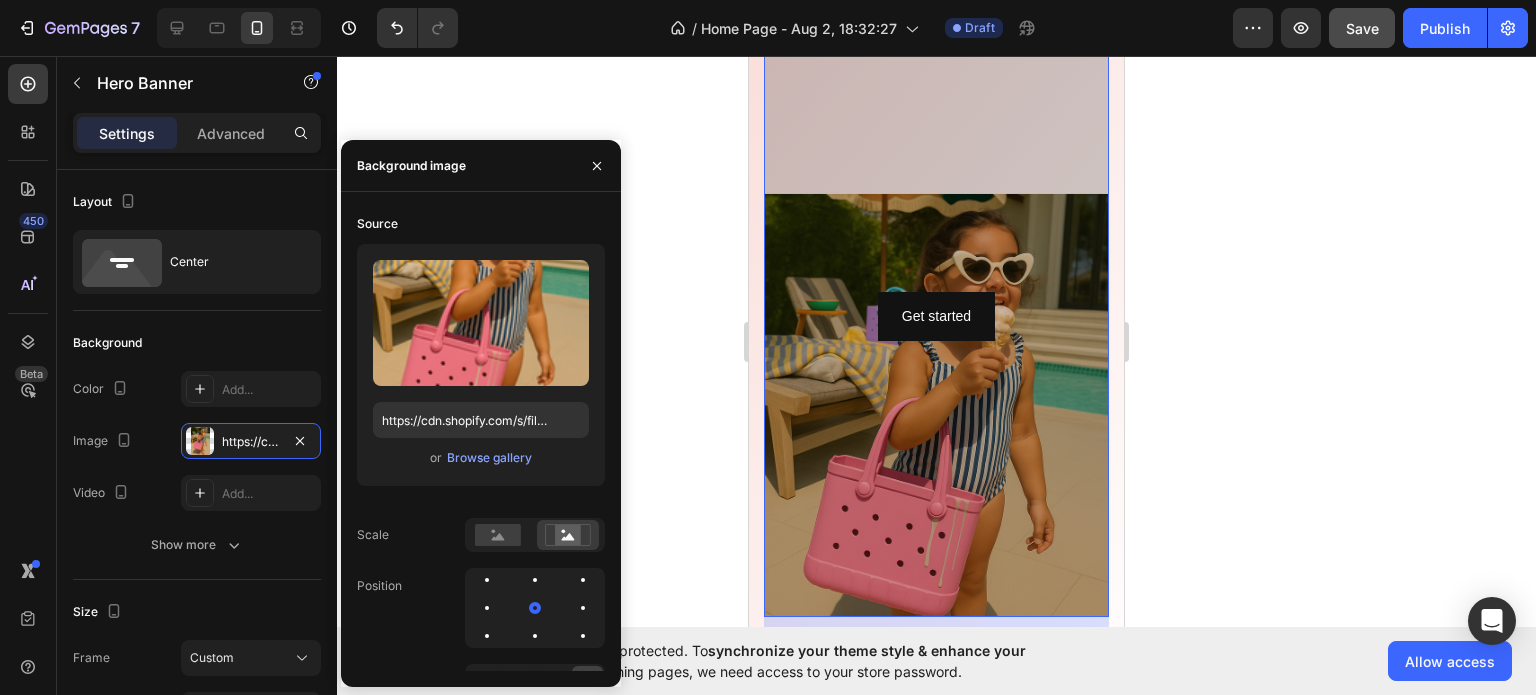 scroll, scrollTop: 2752, scrollLeft: 0, axis: vertical 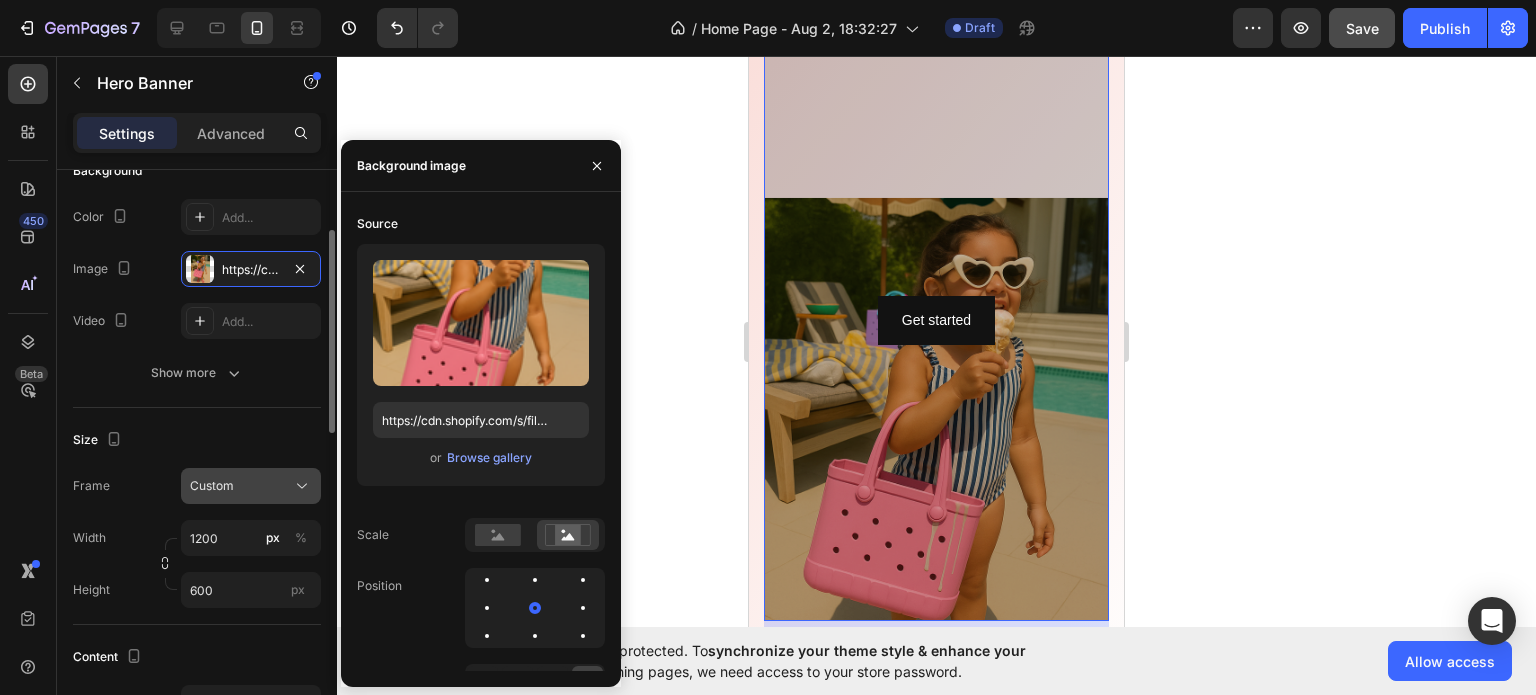 click on "Custom" 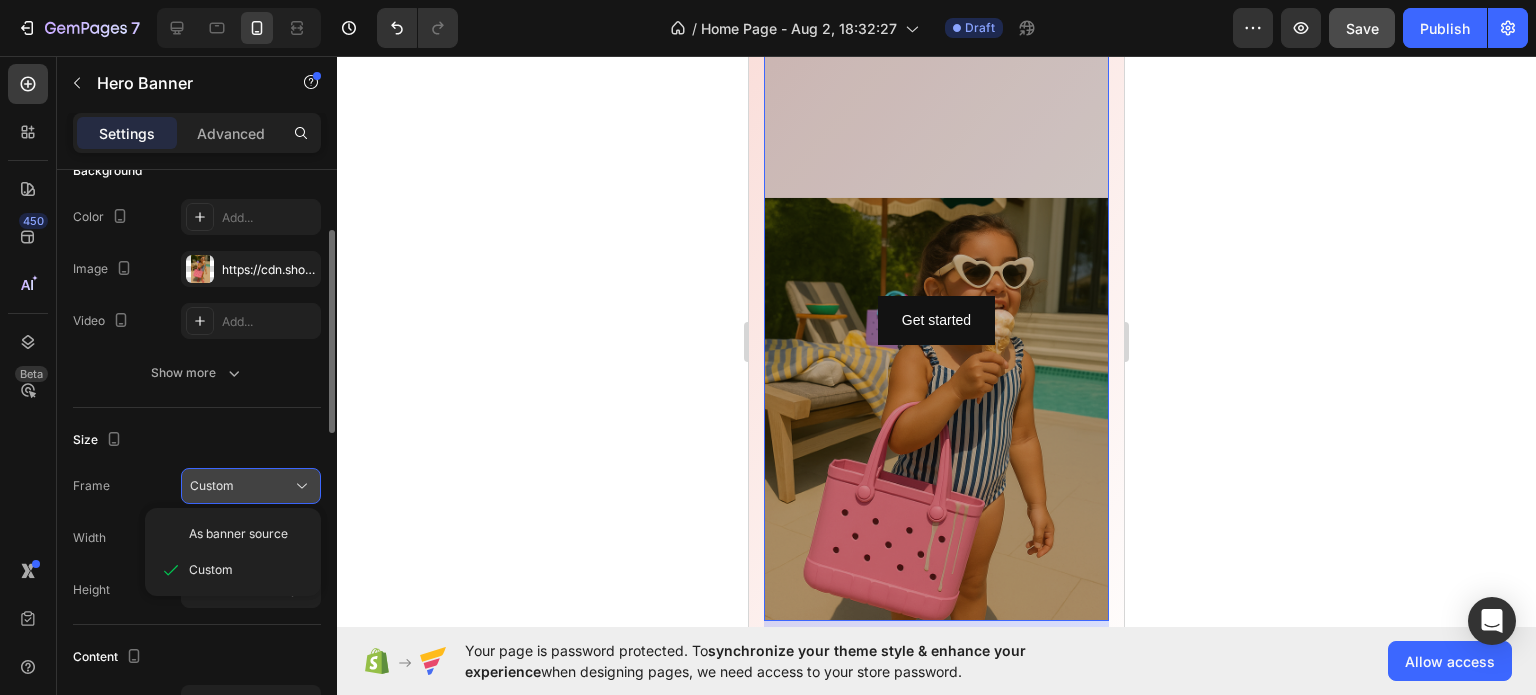 click on "Custom" 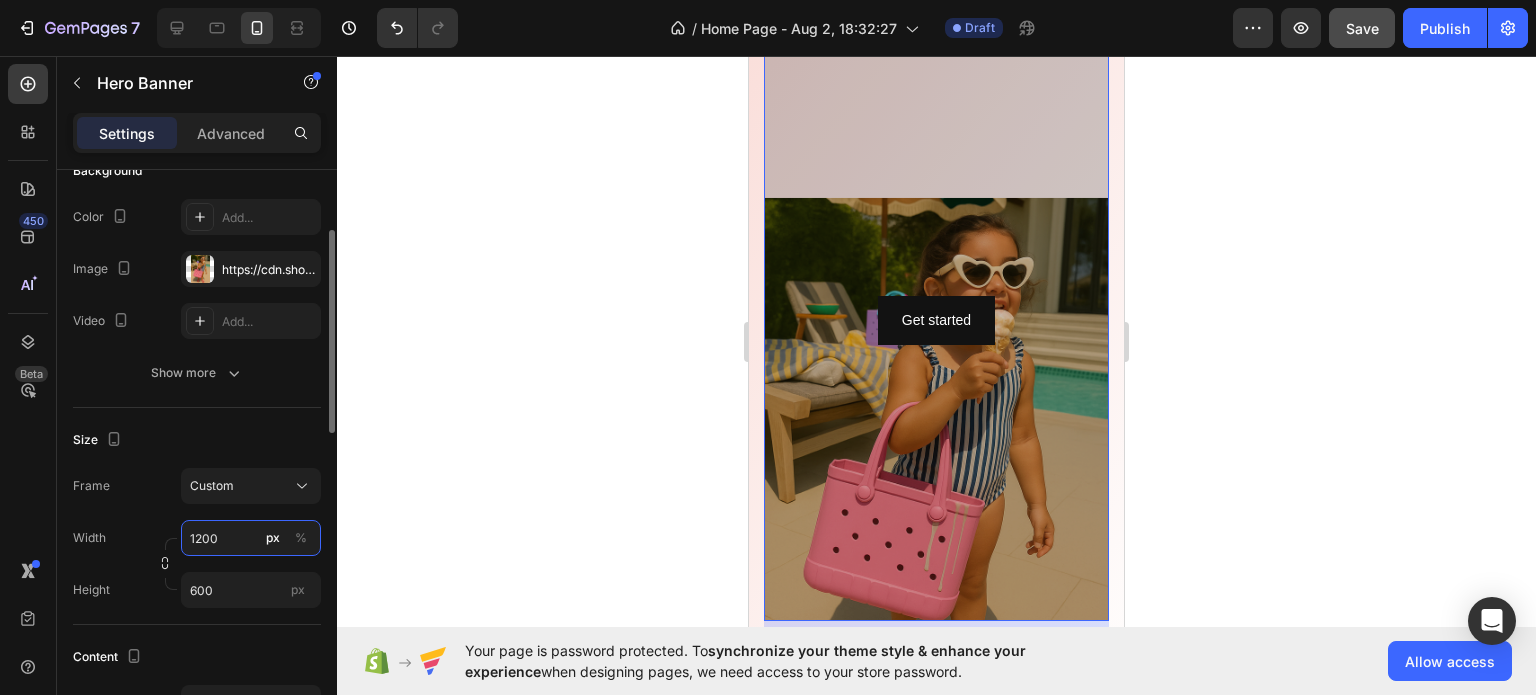 click on "1200" at bounding box center (251, 538) 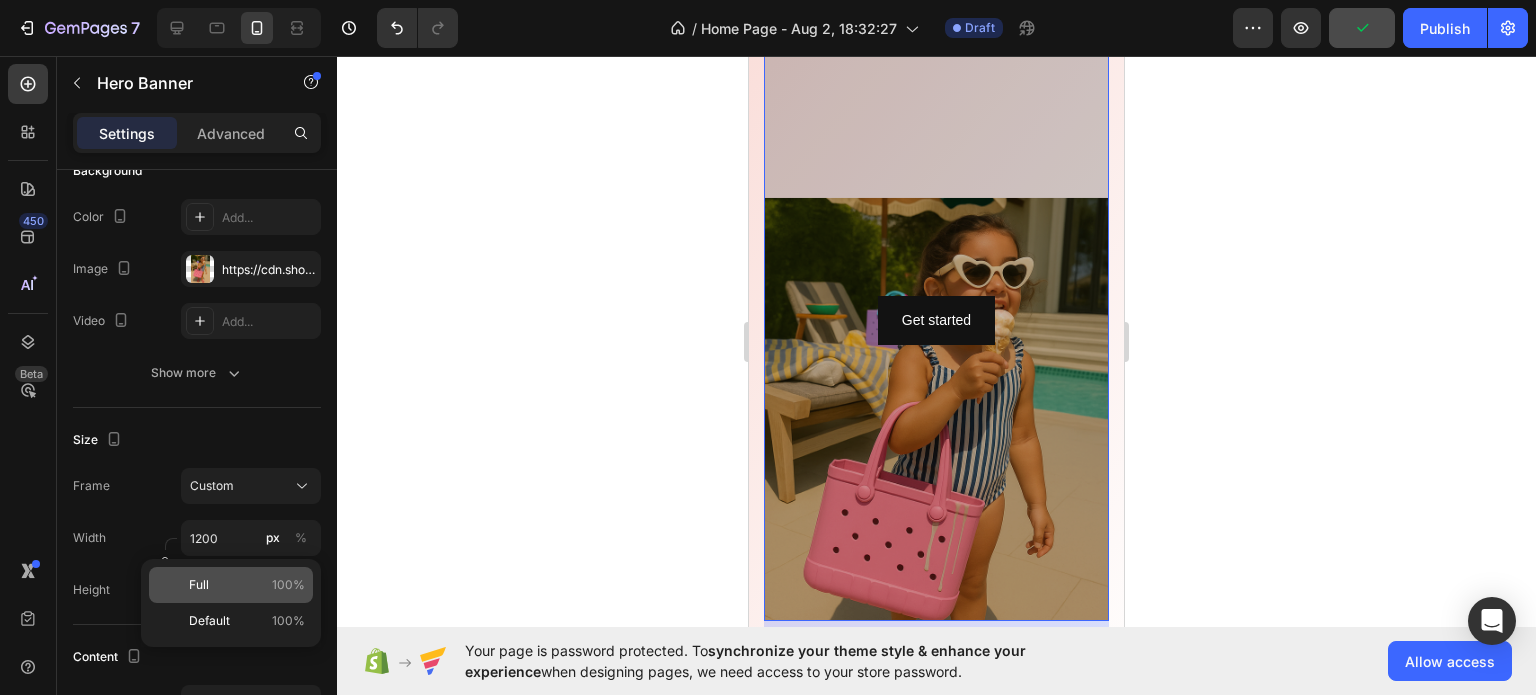 click on "Full 100%" at bounding box center [247, 585] 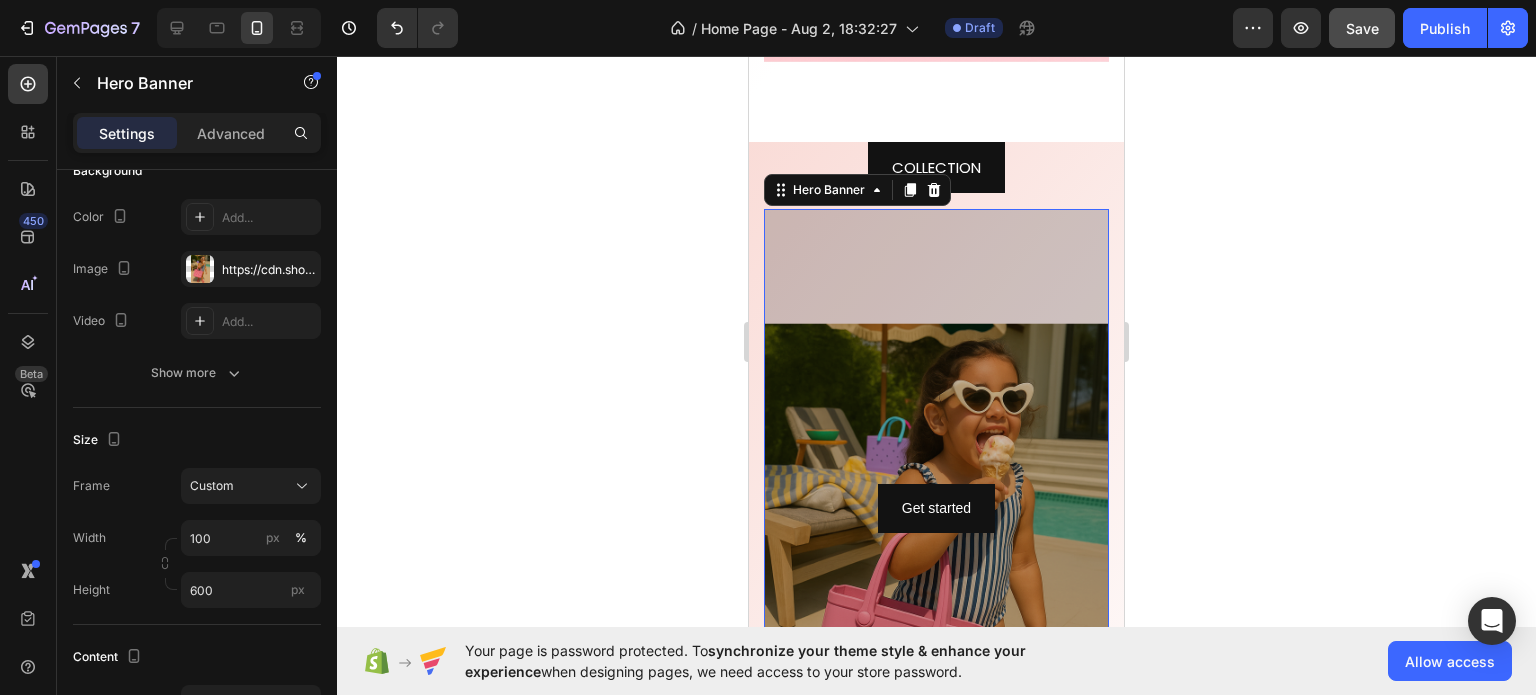 scroll, scrollTop: 2192, scrollLeft: 0, axis: vertical 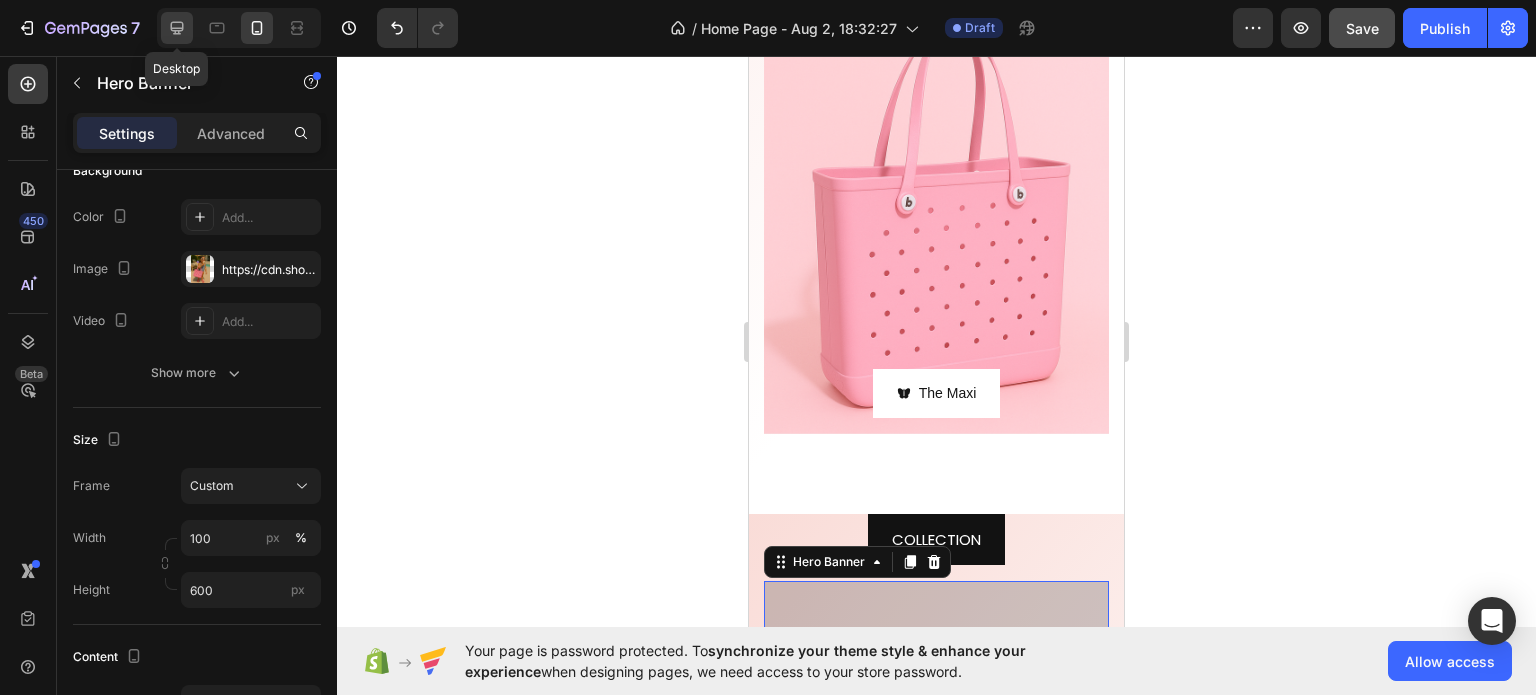 click 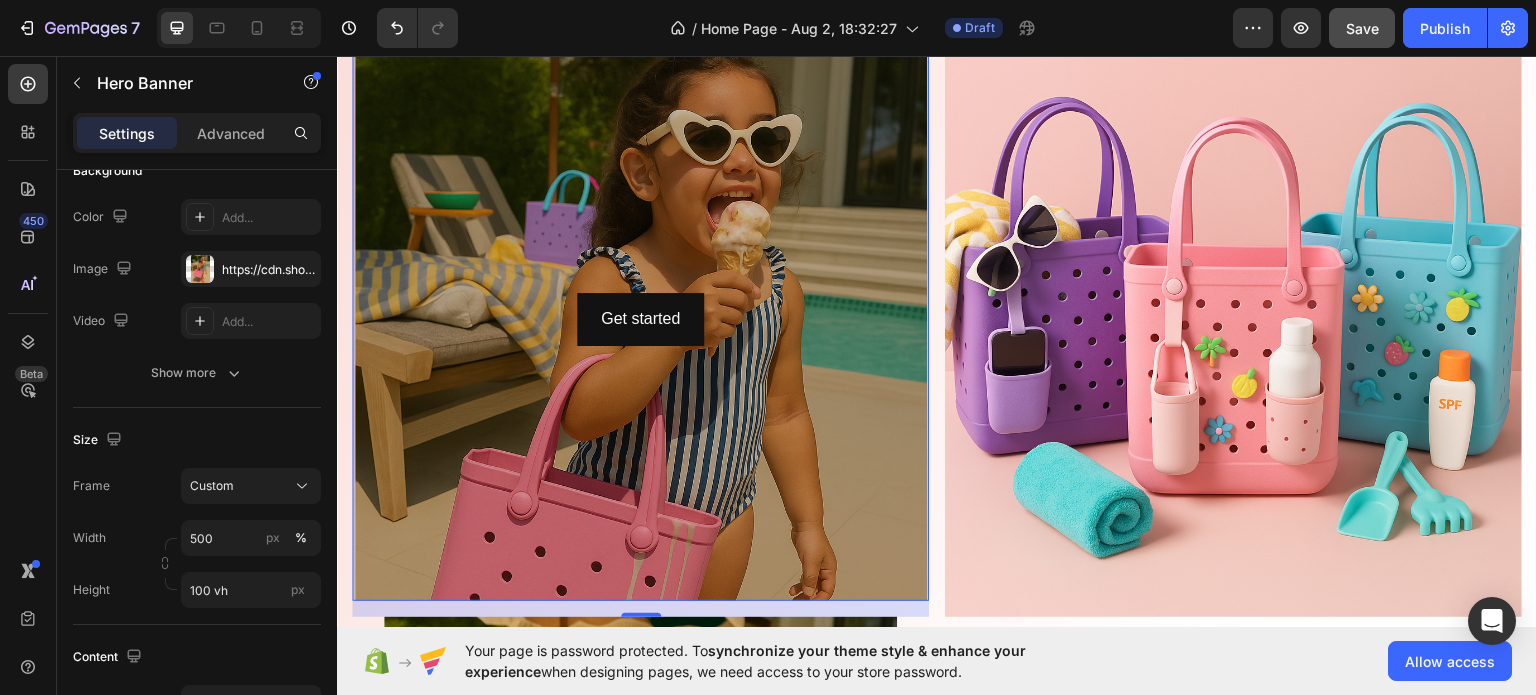 scroll, scrollTop: 1881, scrollLeft: 0, axis: vertical 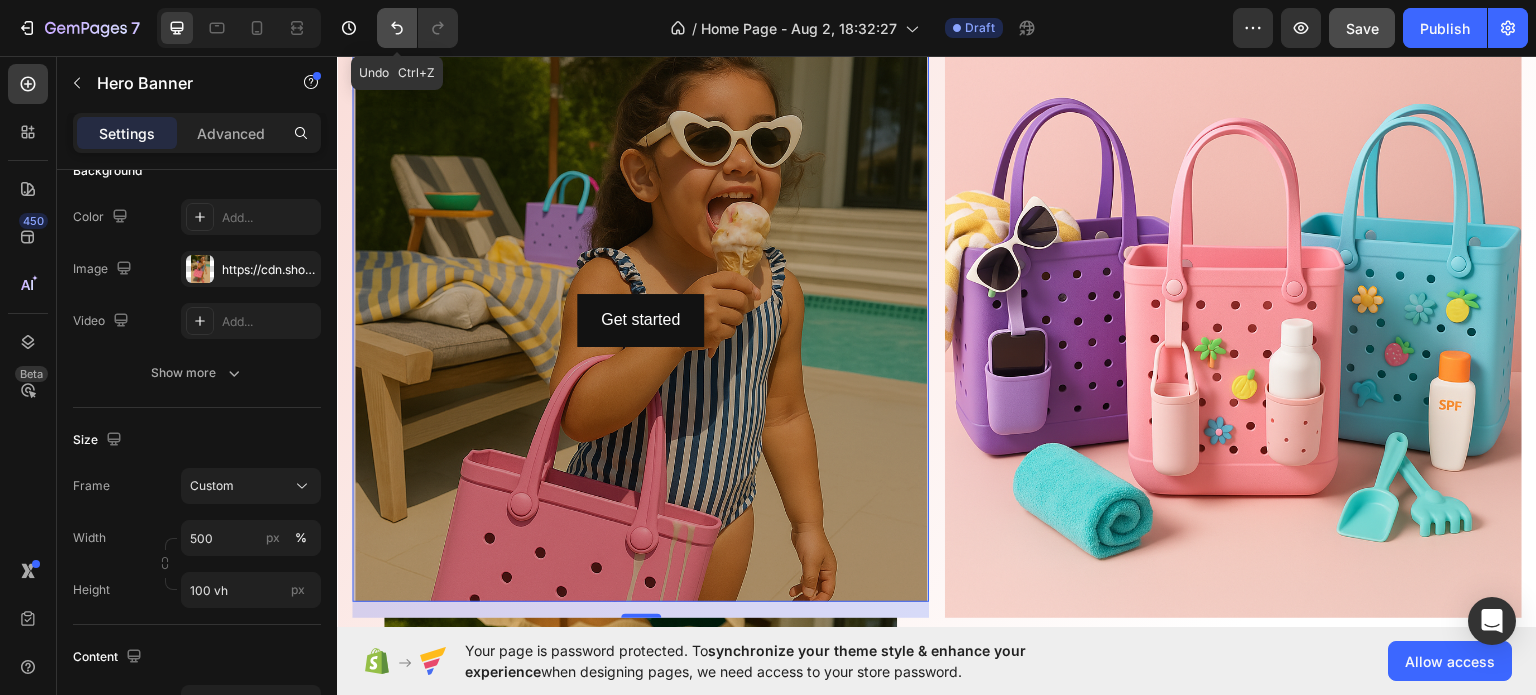 click 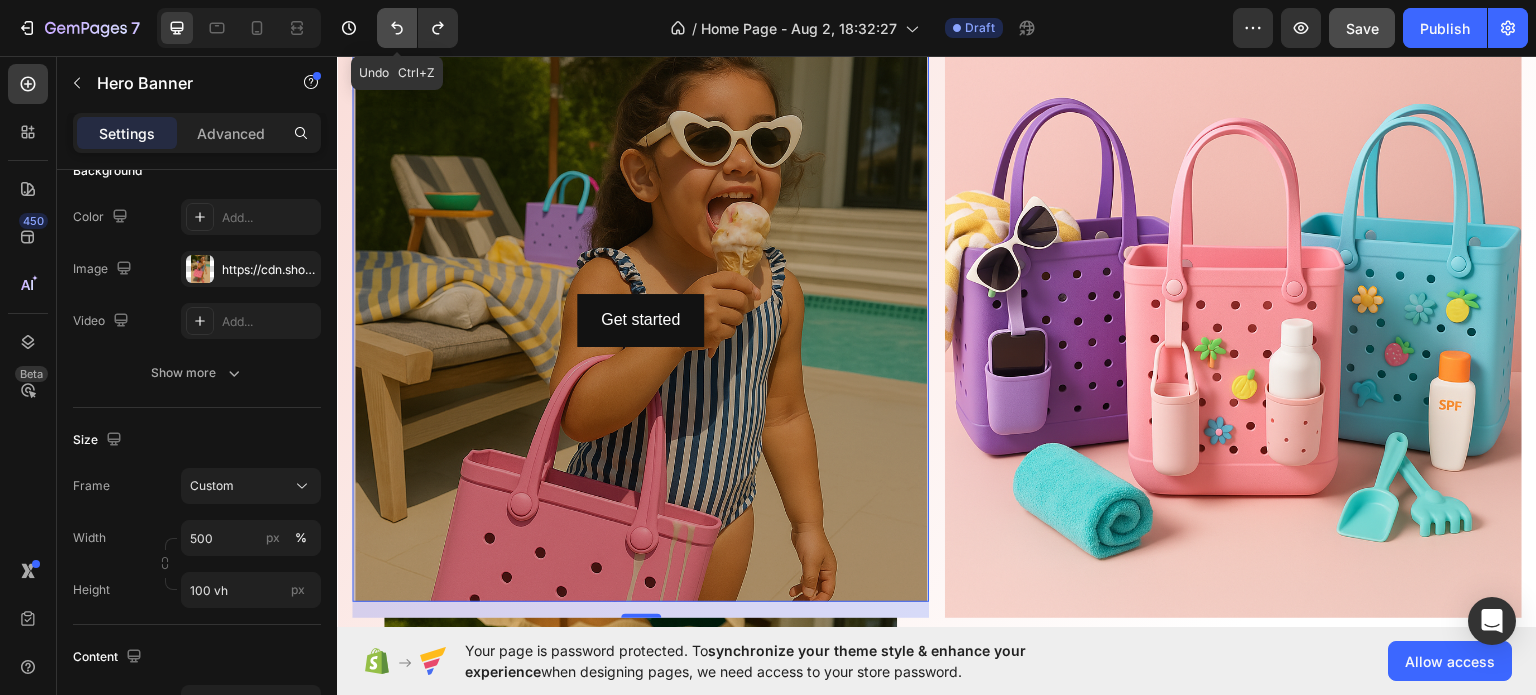 click 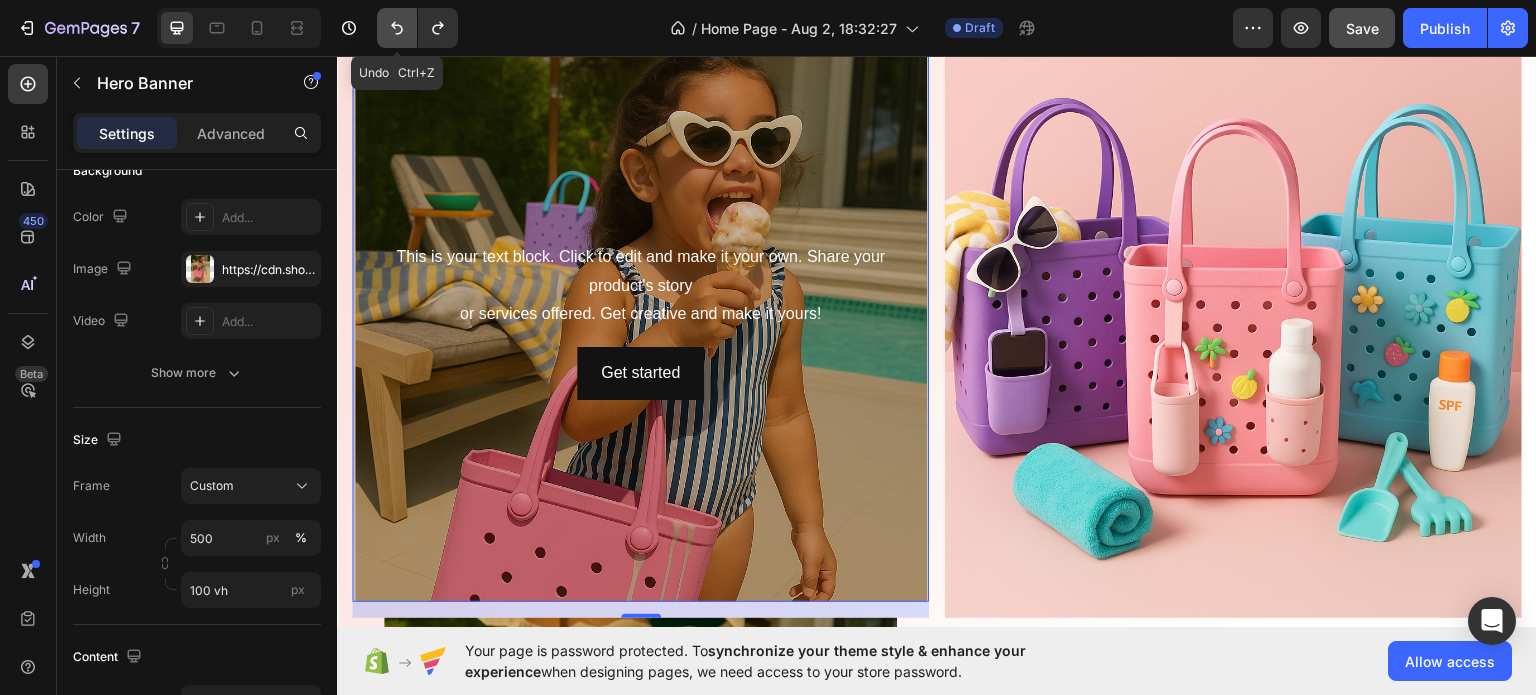 click 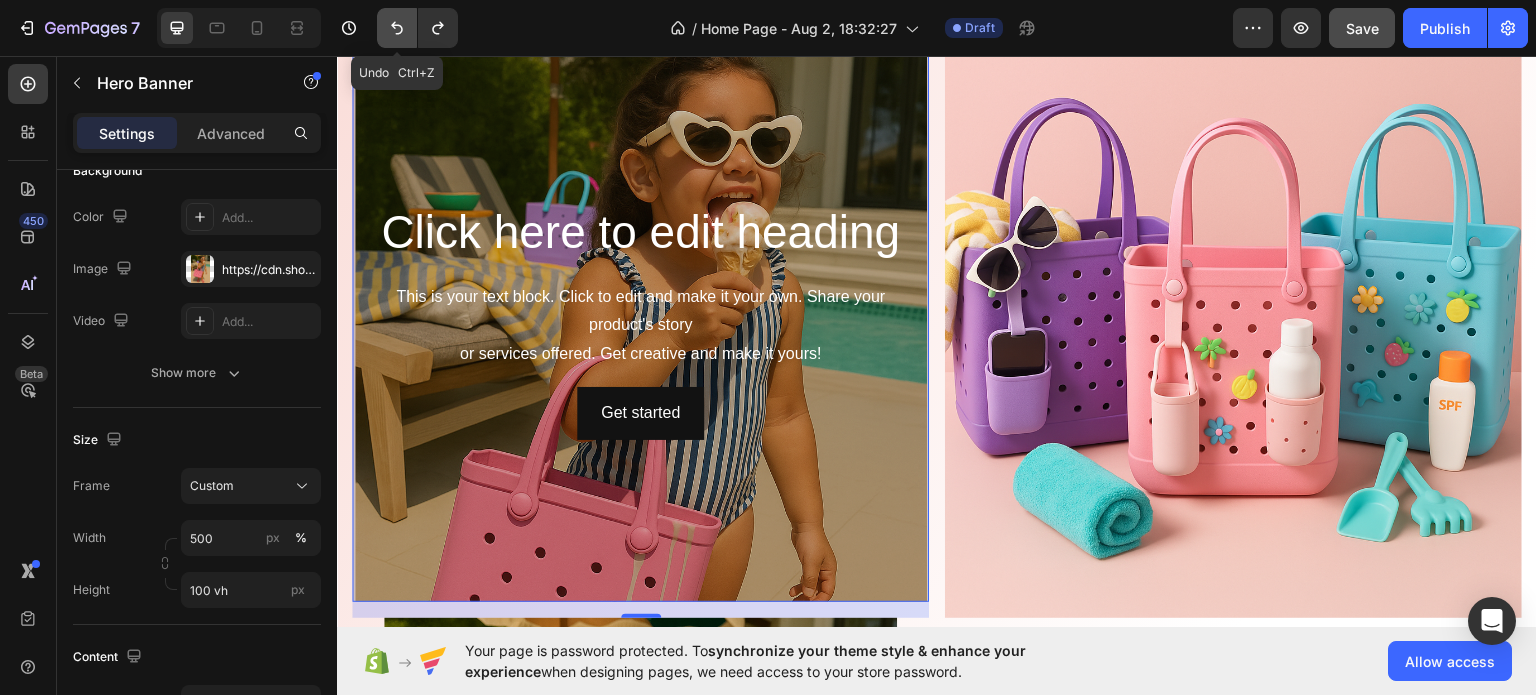 click 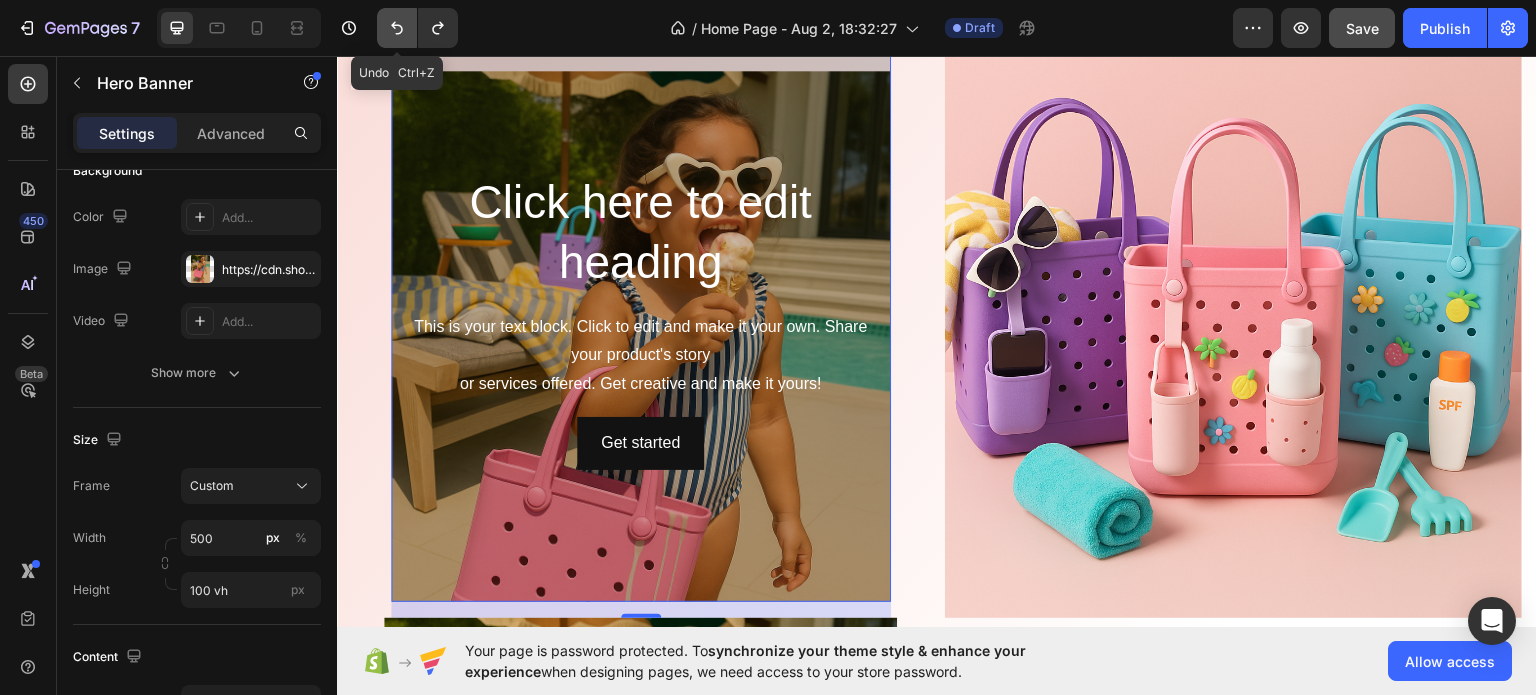 click 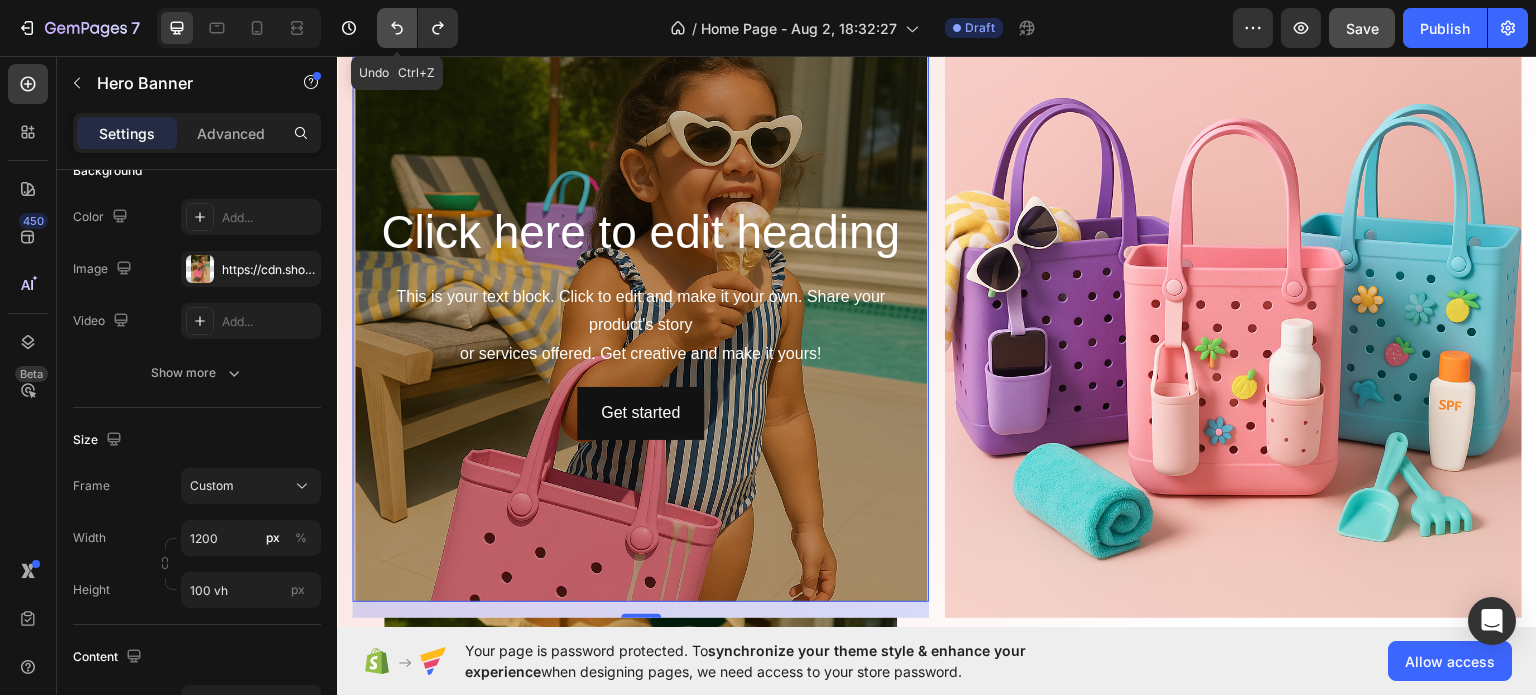 click 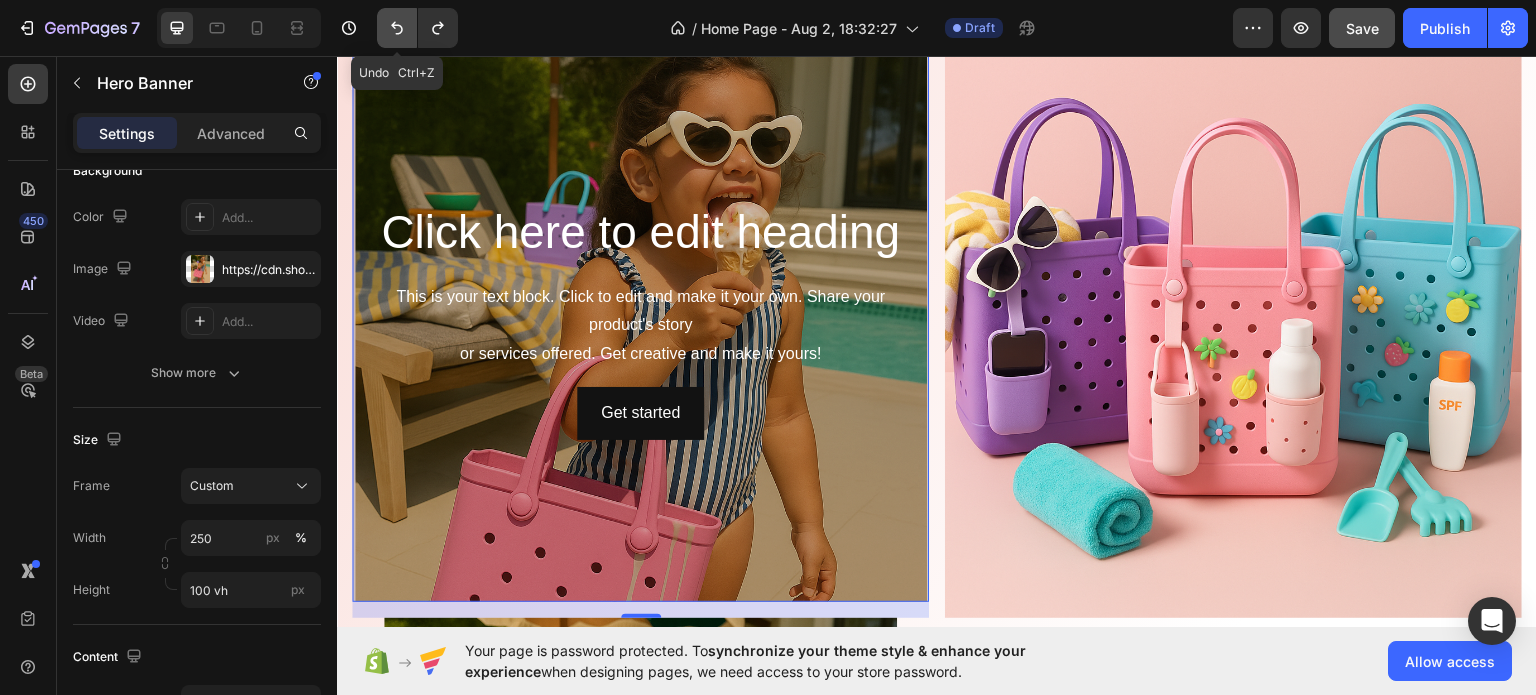 click 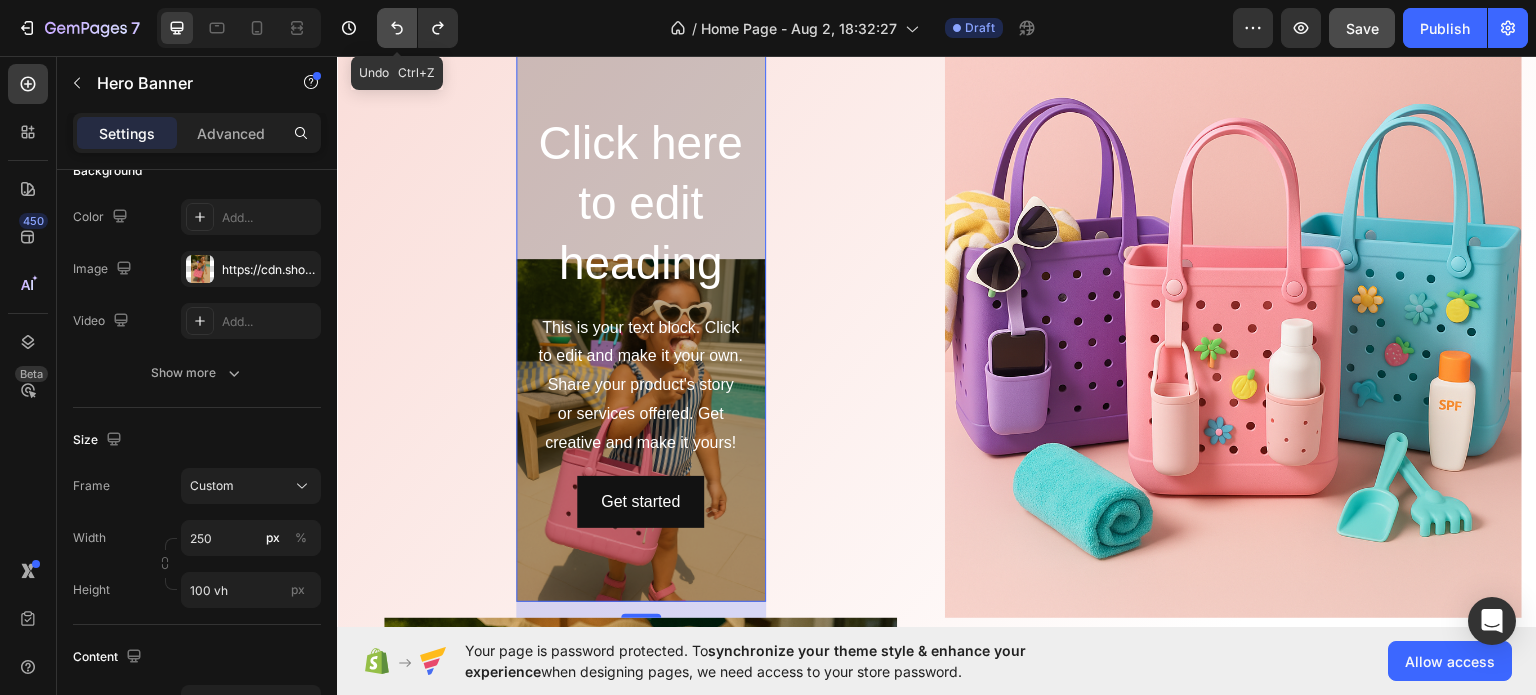 click 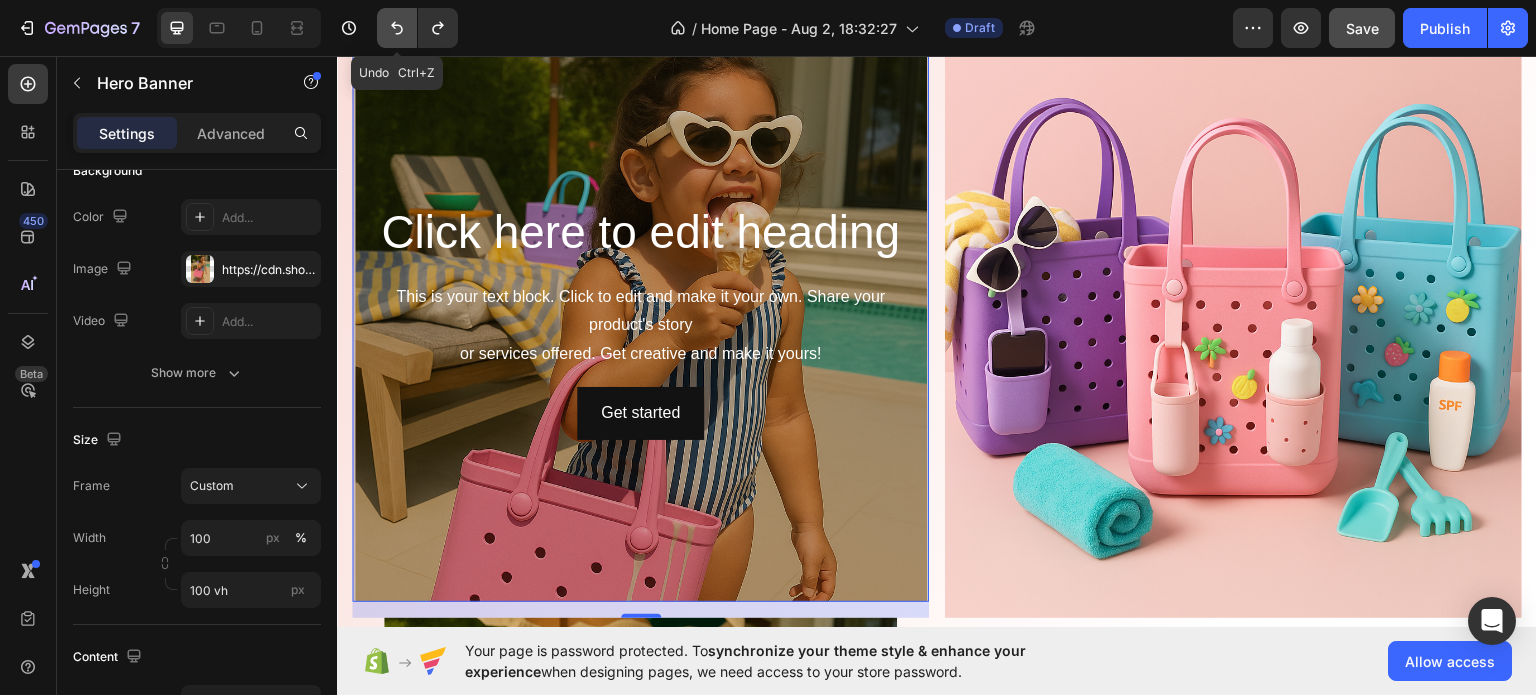 click 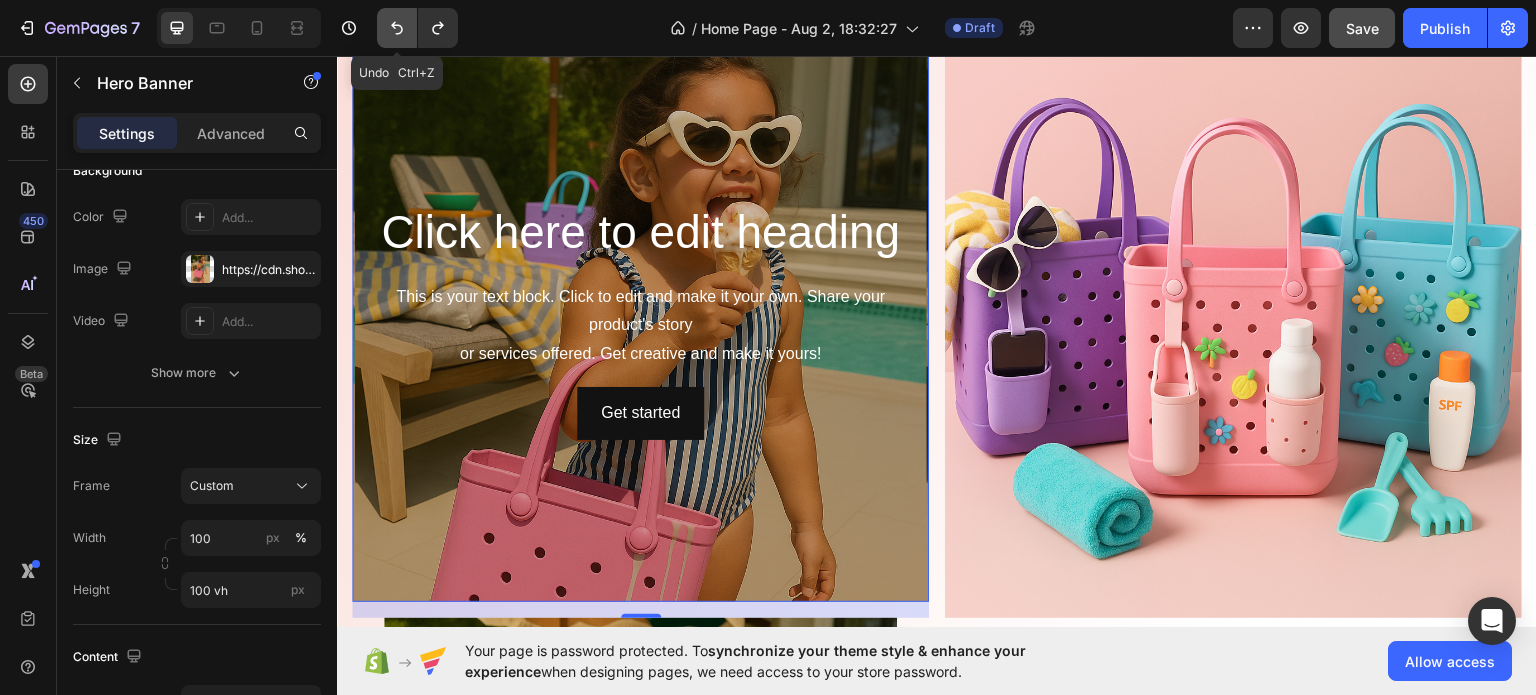 click 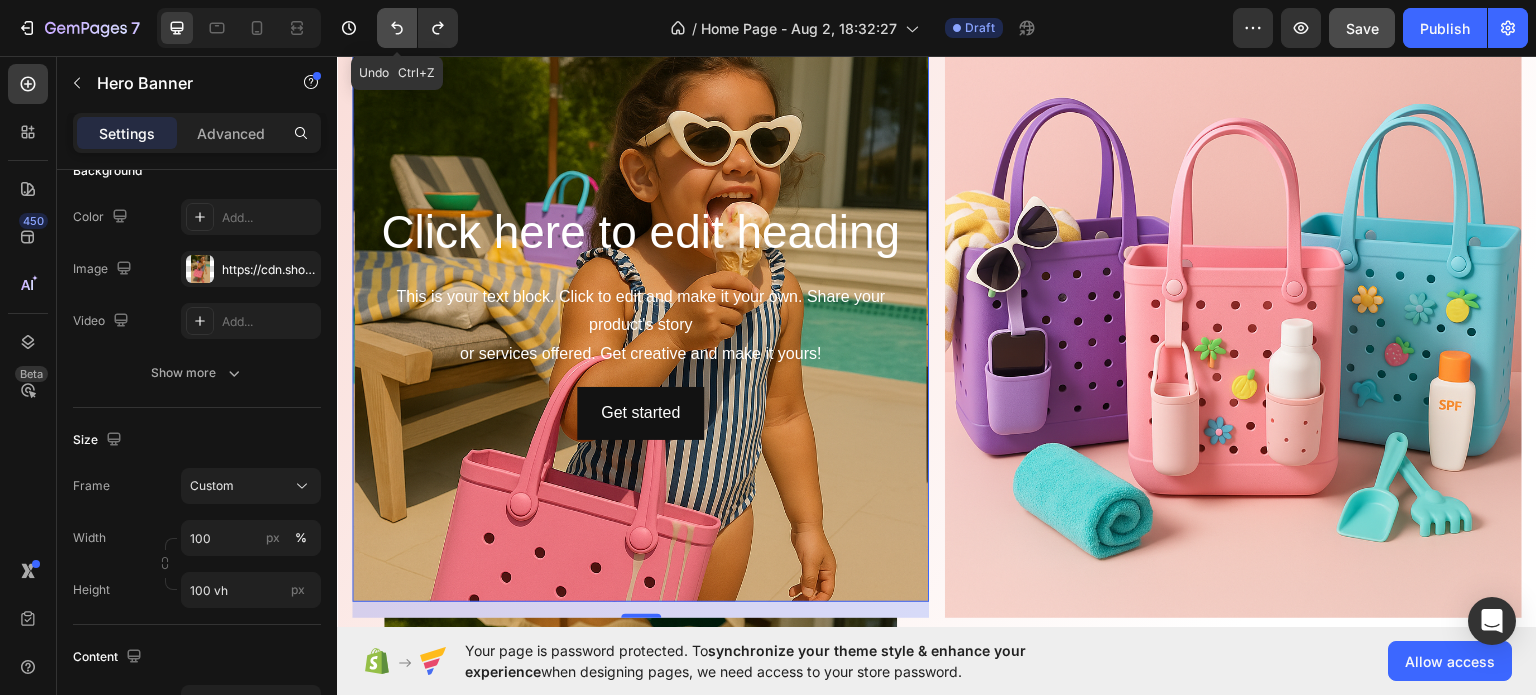 click 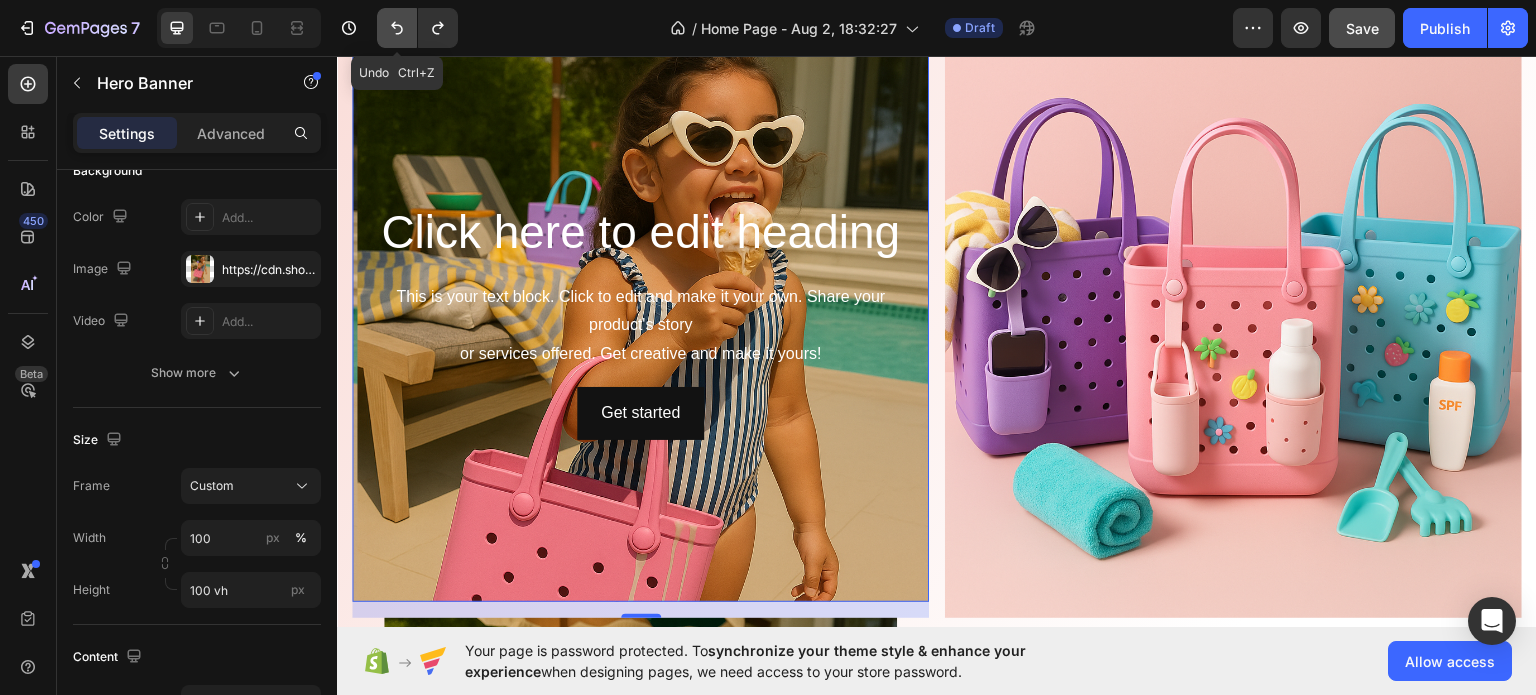 click 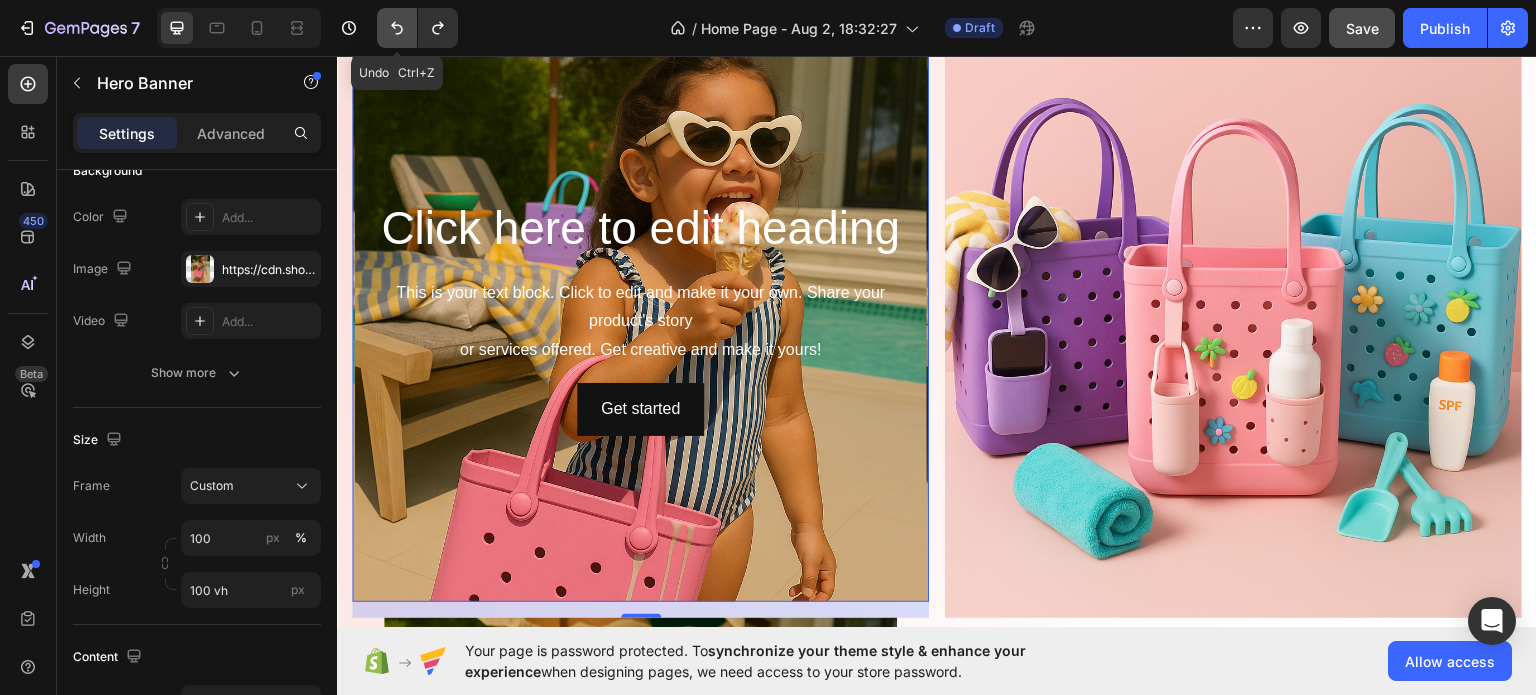 click 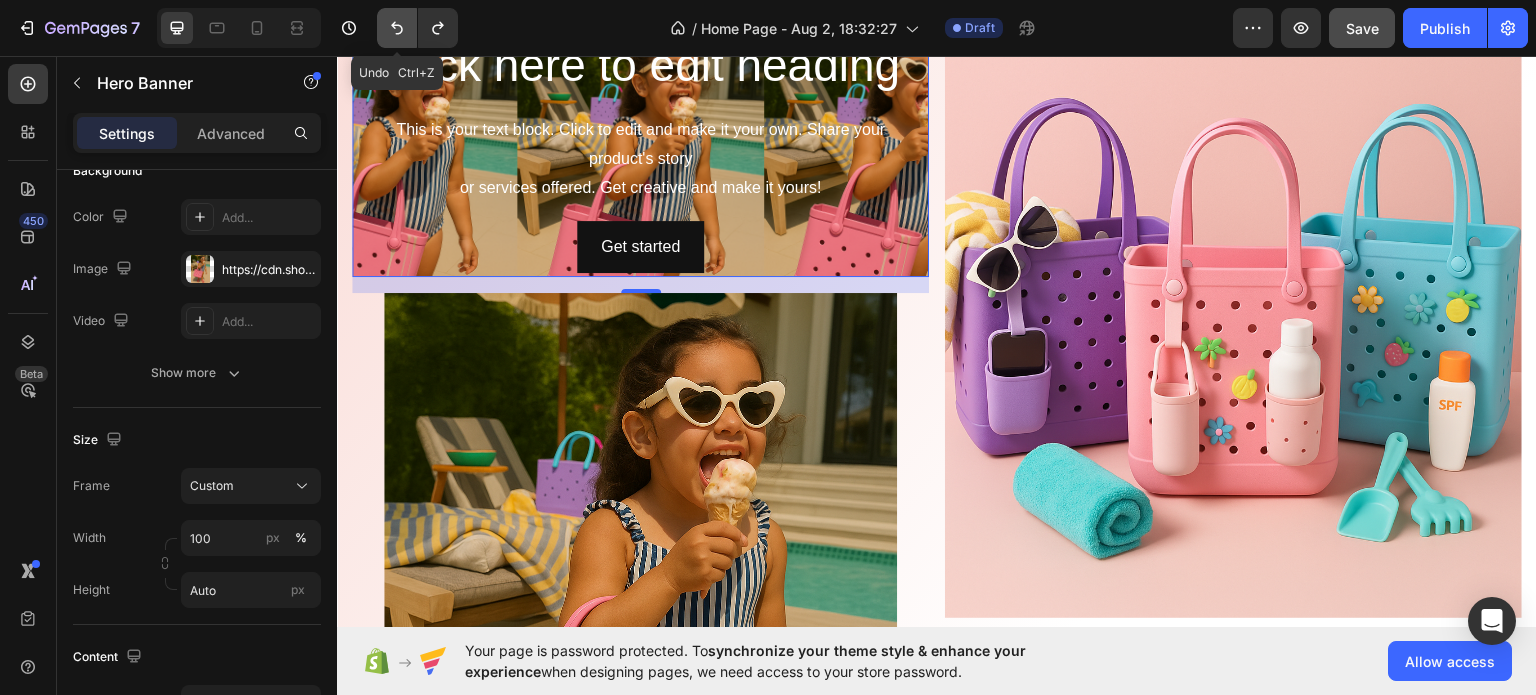 click 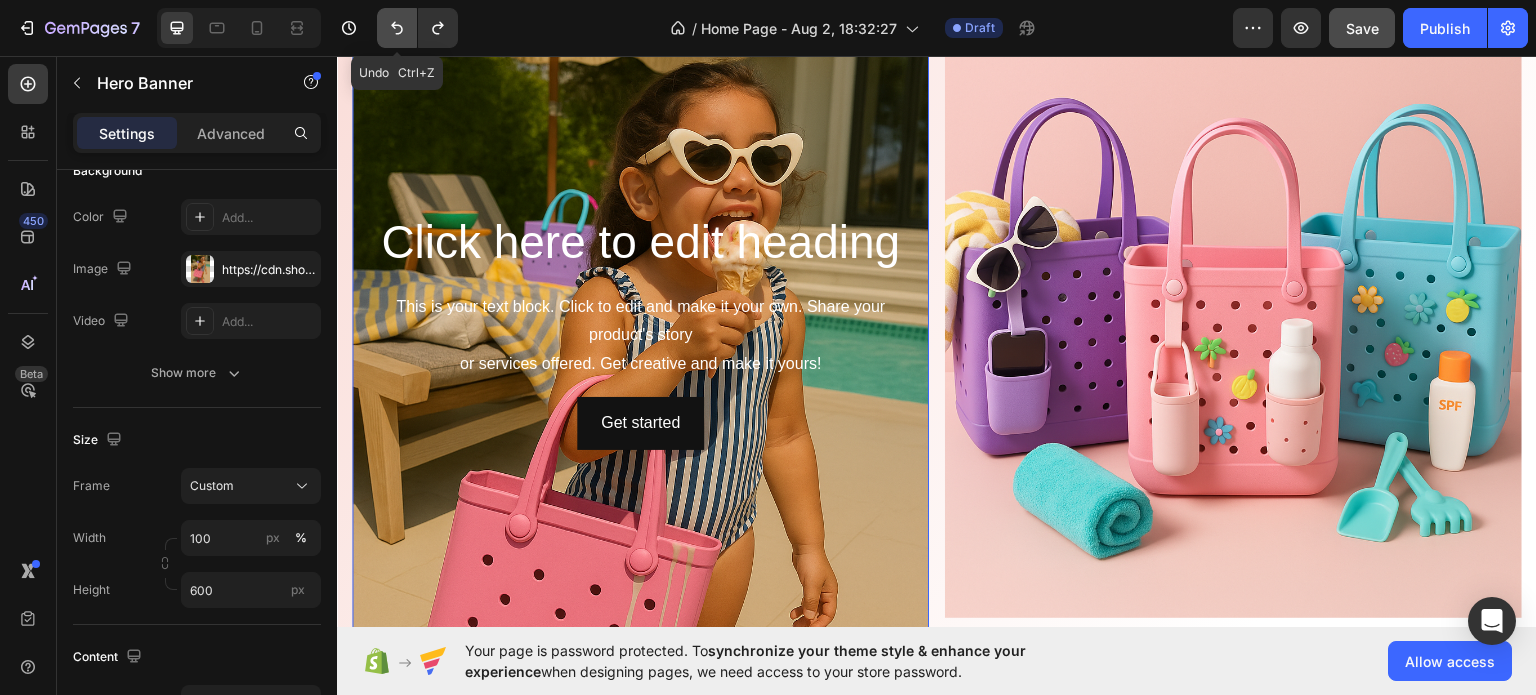 click 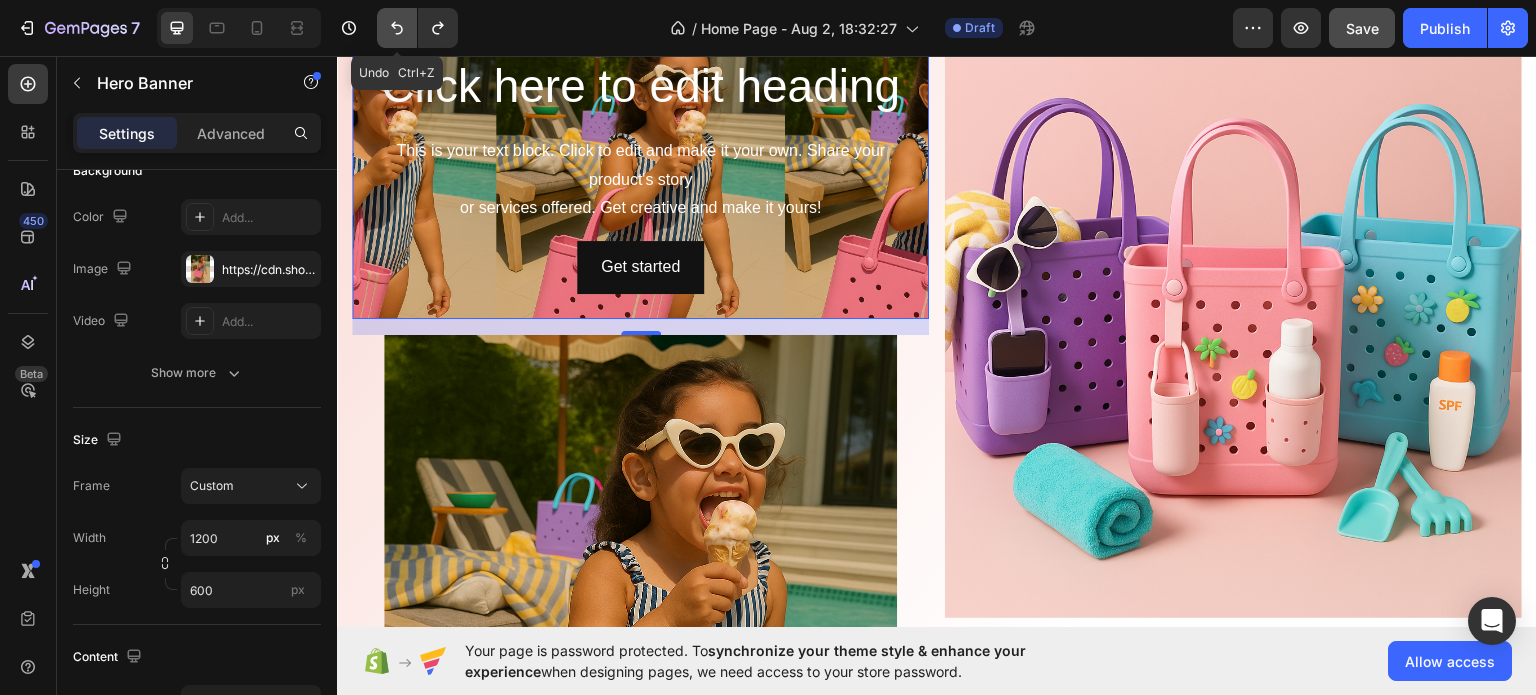 click 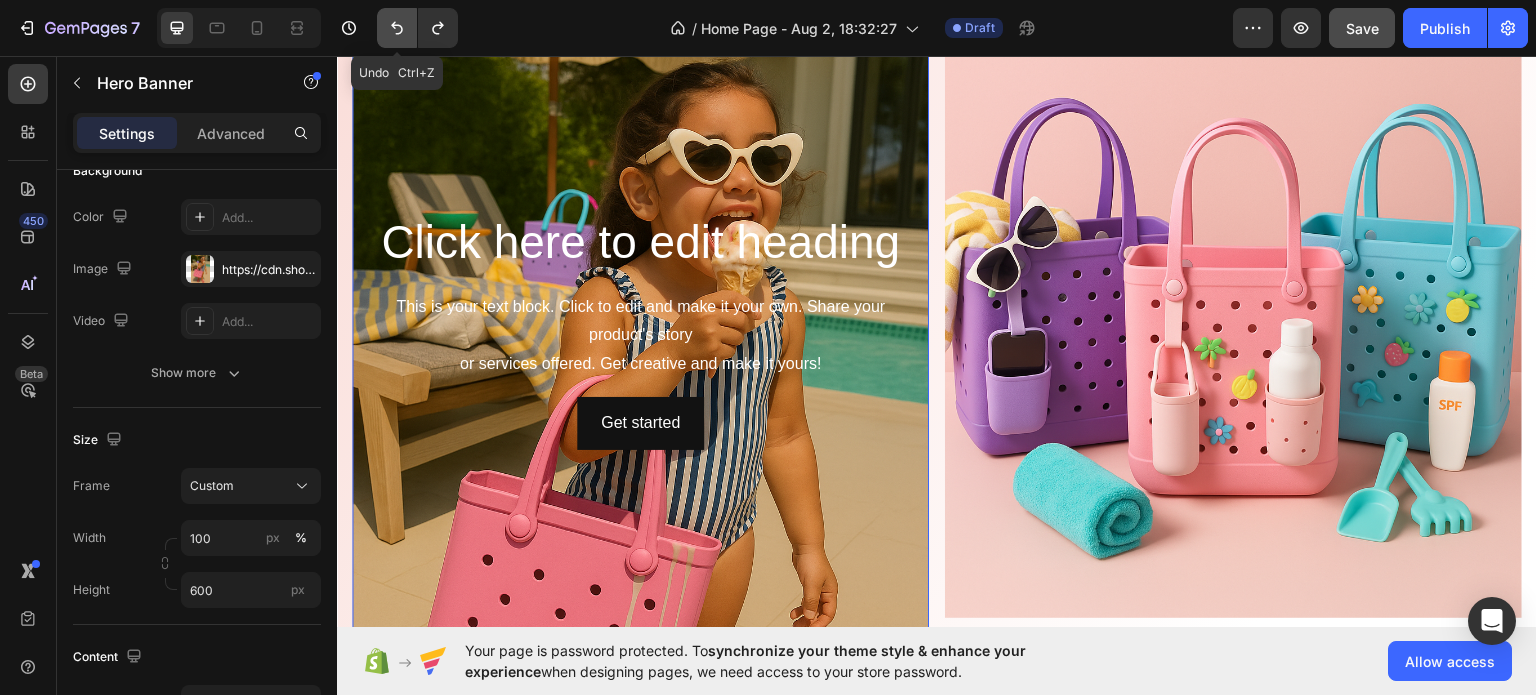 click 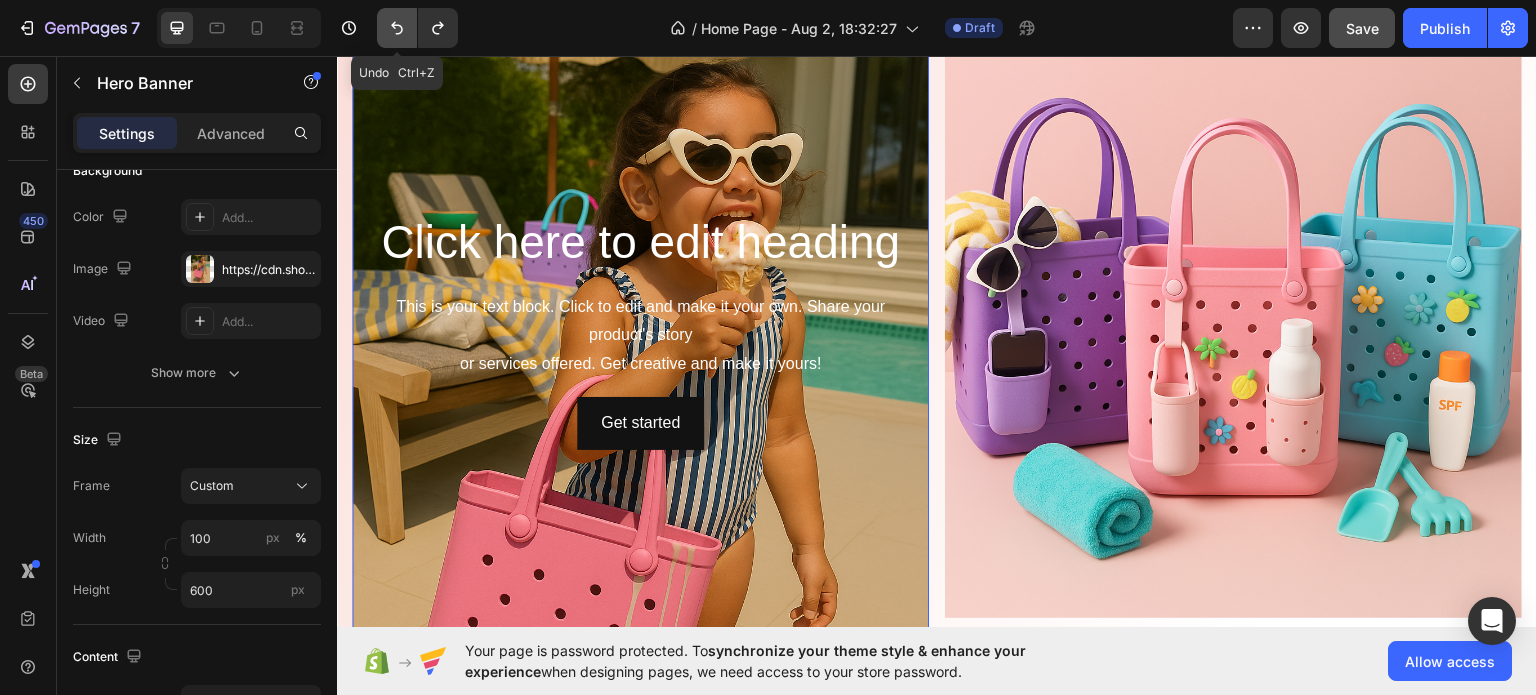 click 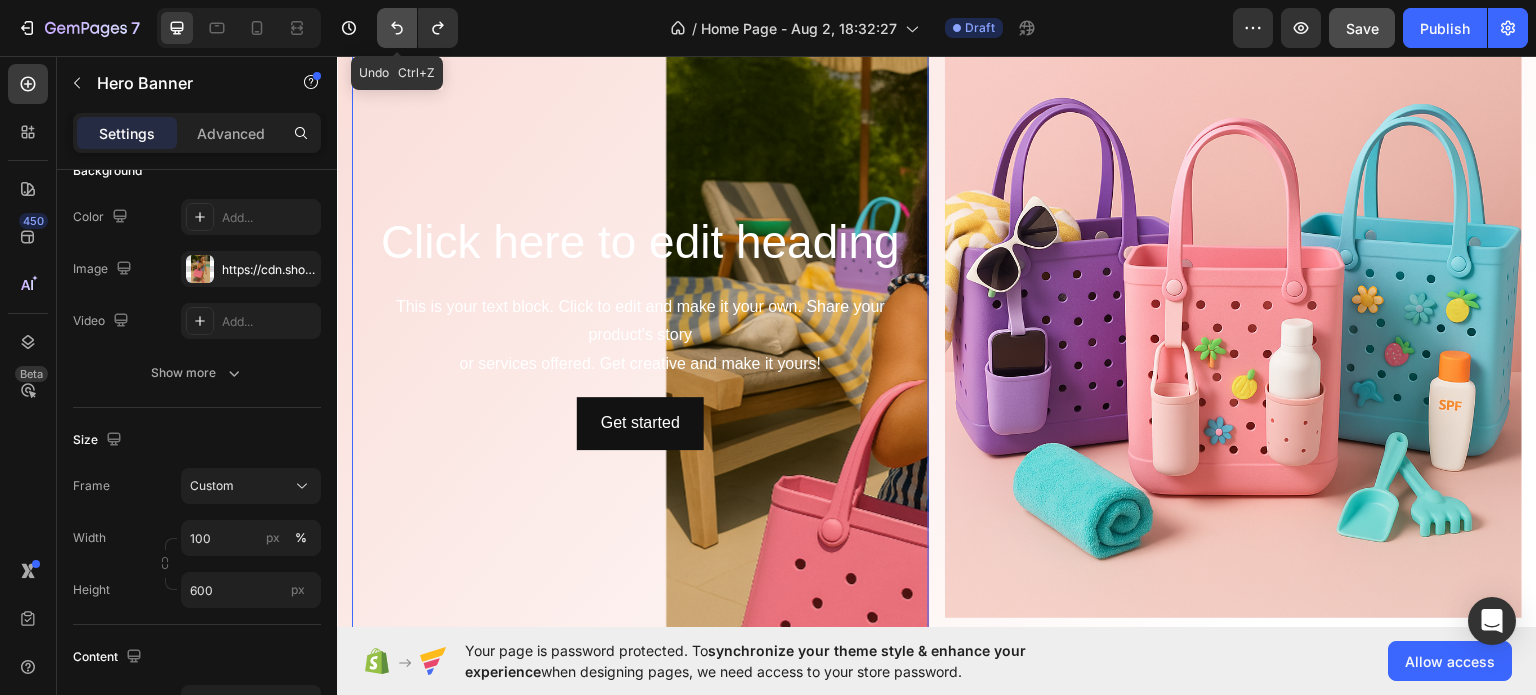 click 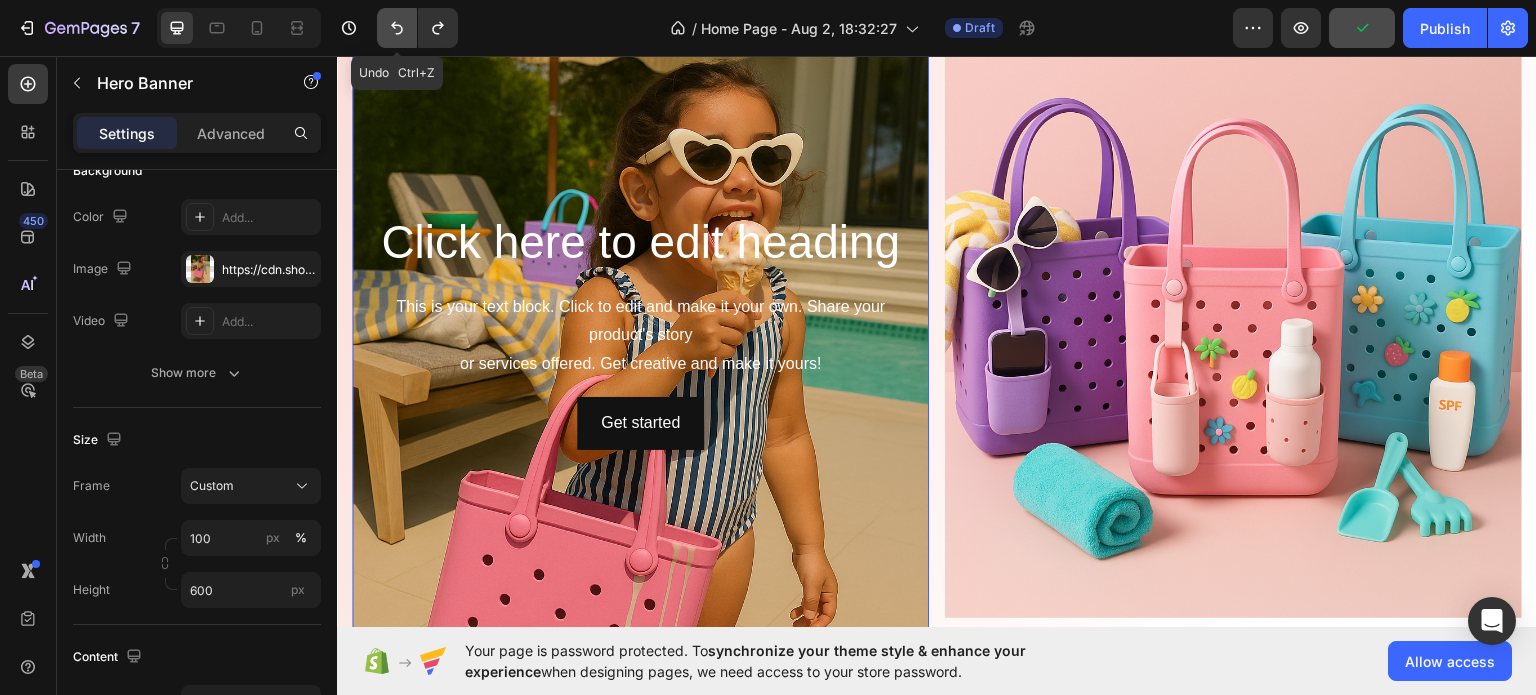 click 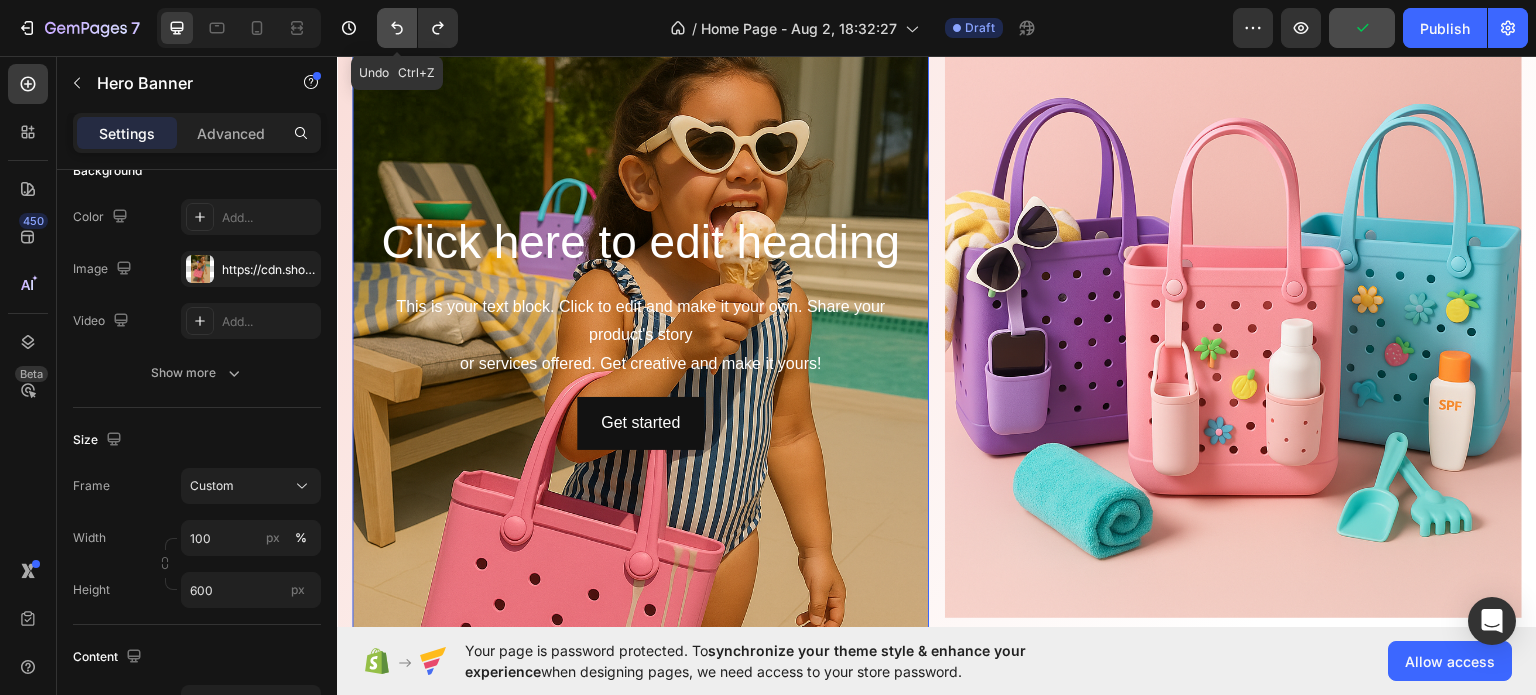 click 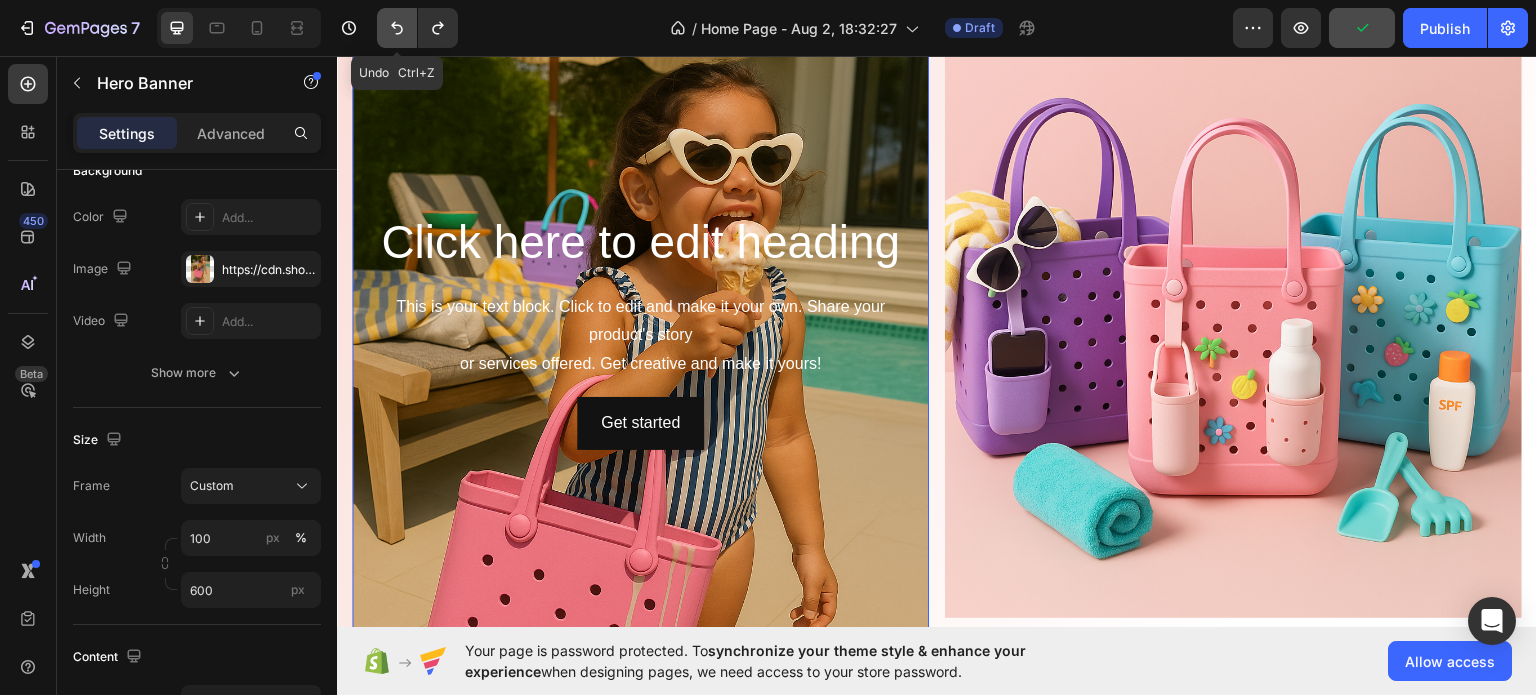 click 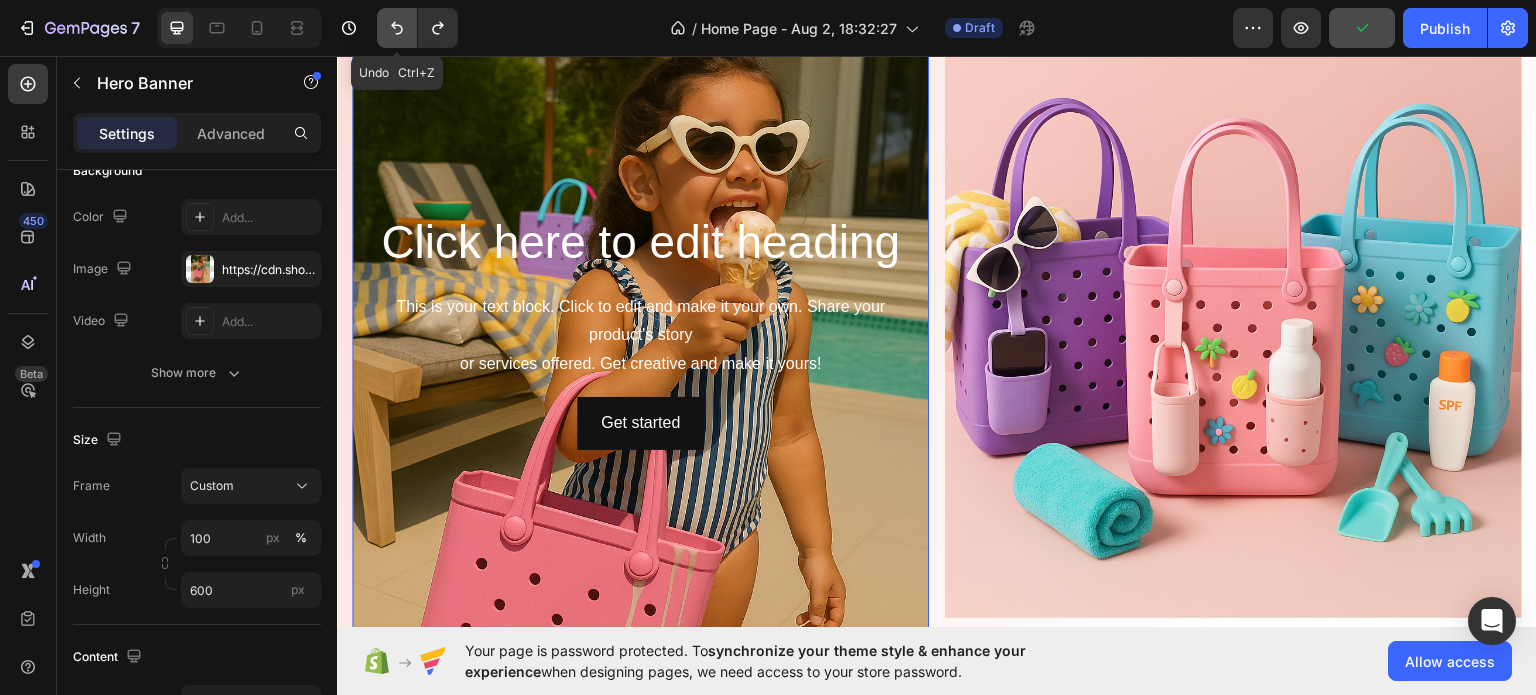 click 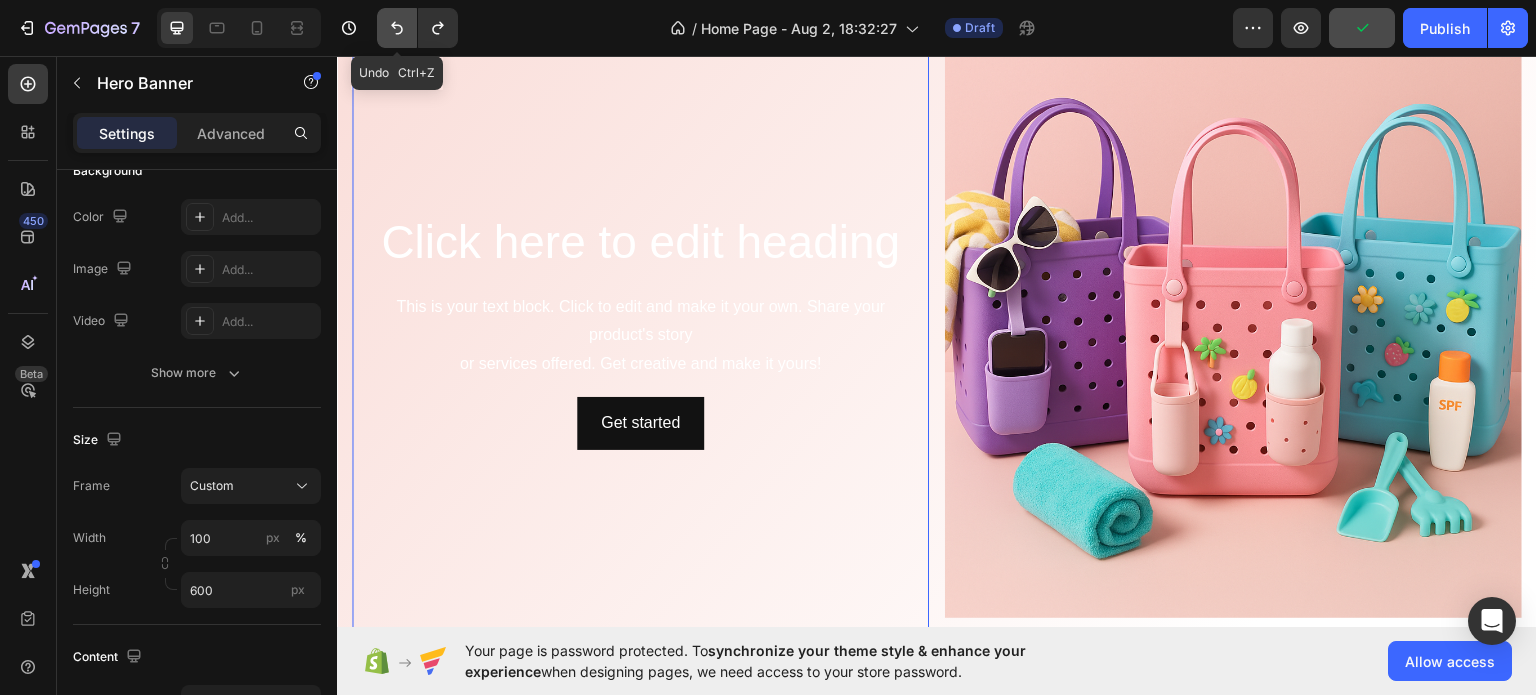 click 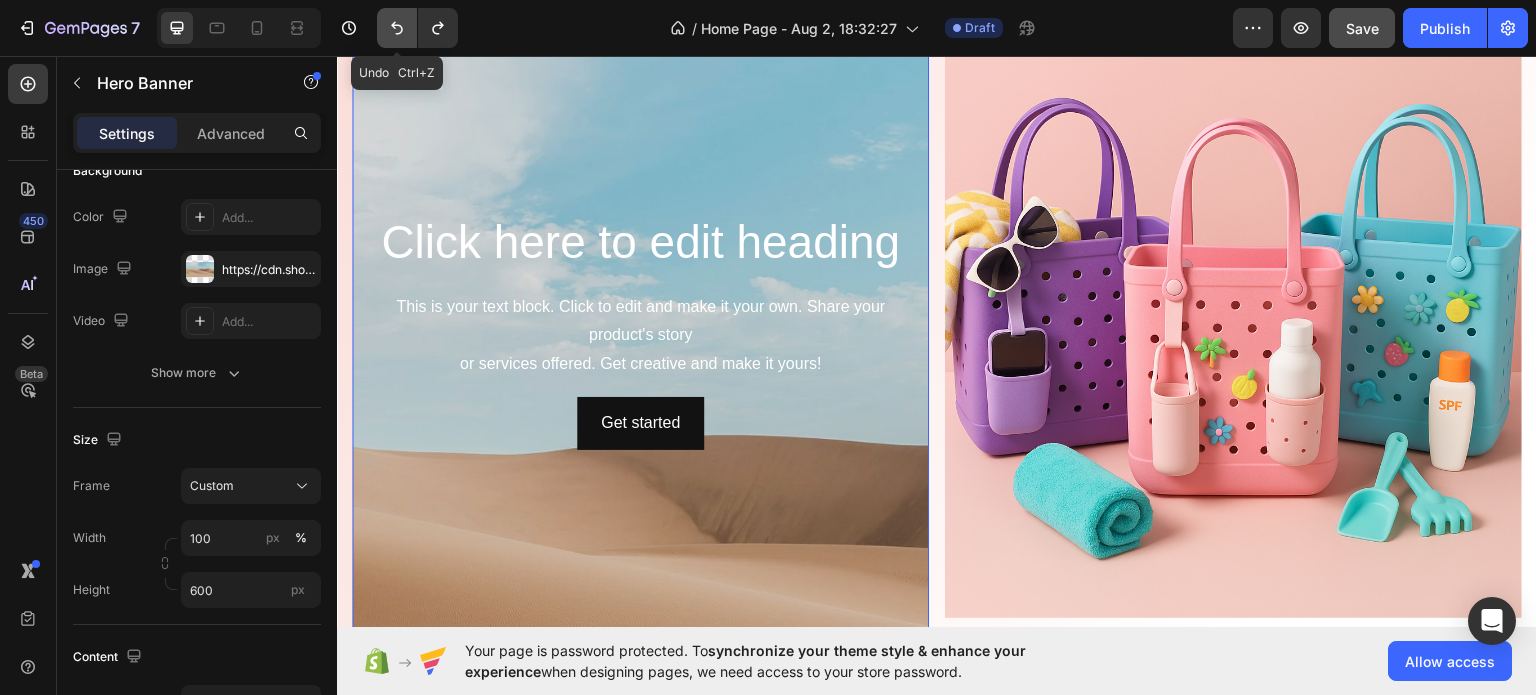 click 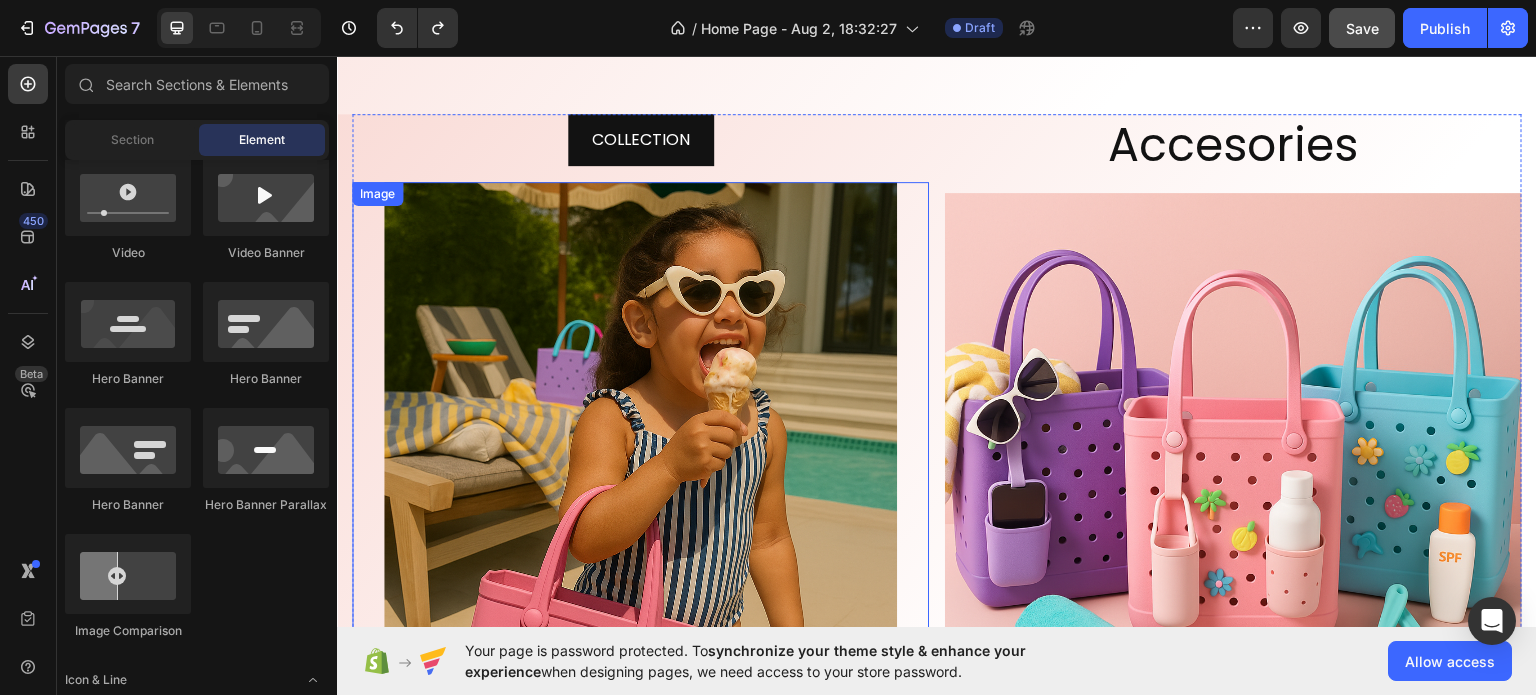 scroll, scrollTop: 1728, scrollLeft: 0, axis: vertical 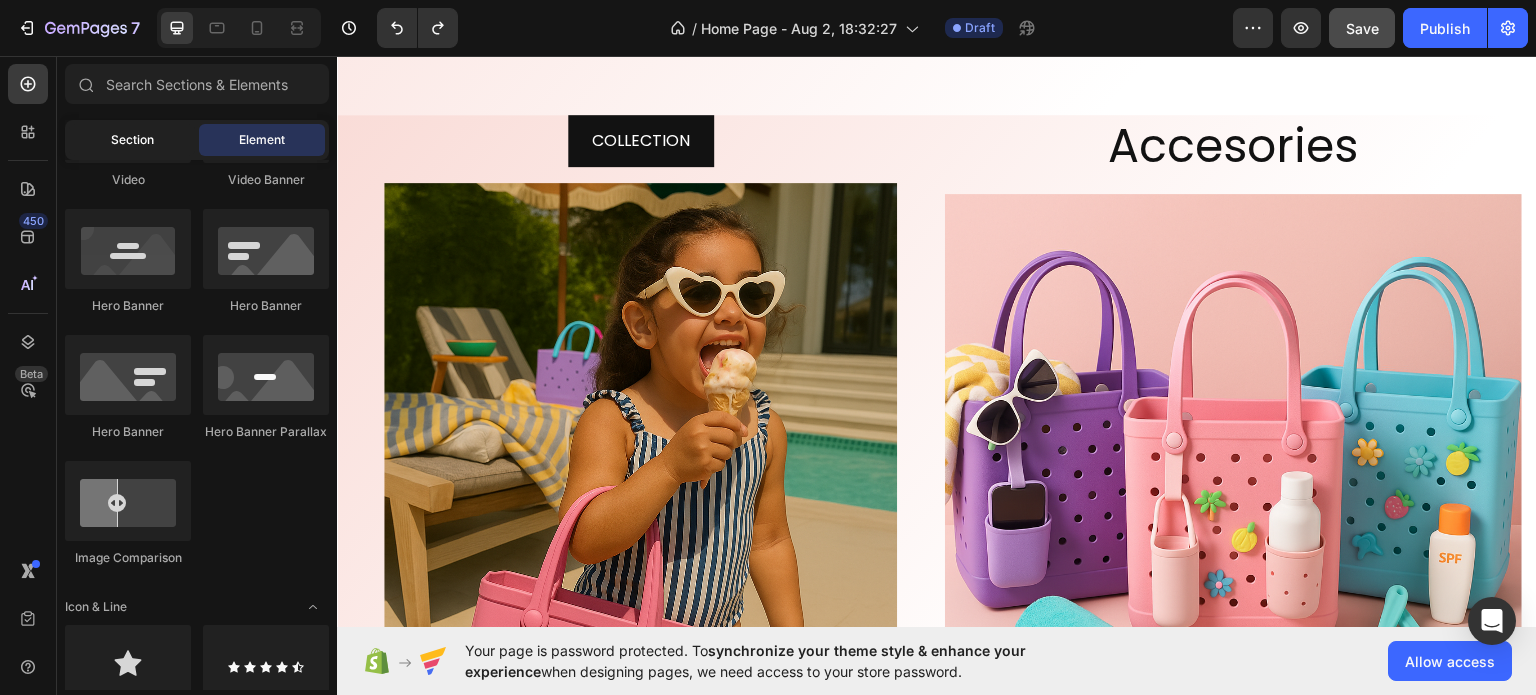 click on "Section" at bounding box center (132, 140) 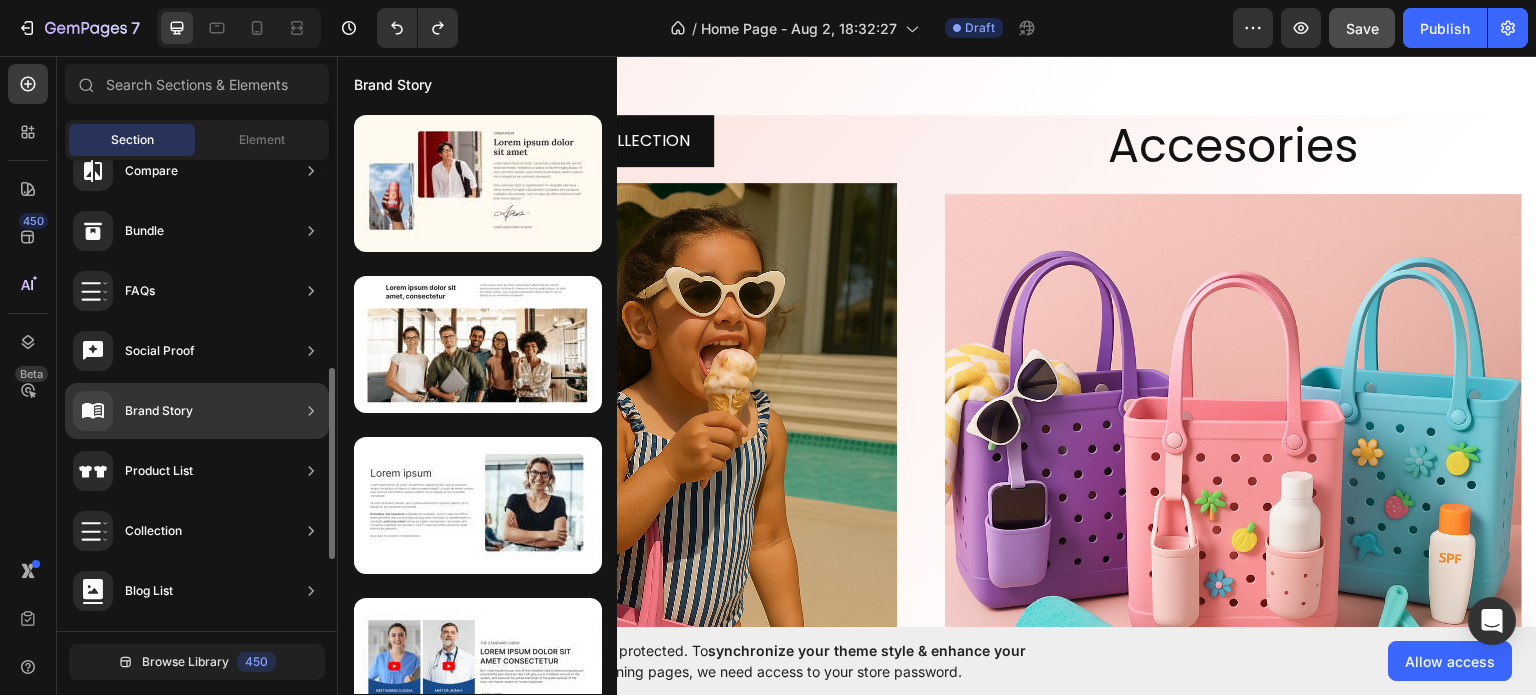 scroll, scrollTop: 613, scrollLeft: 0, axis: vertical 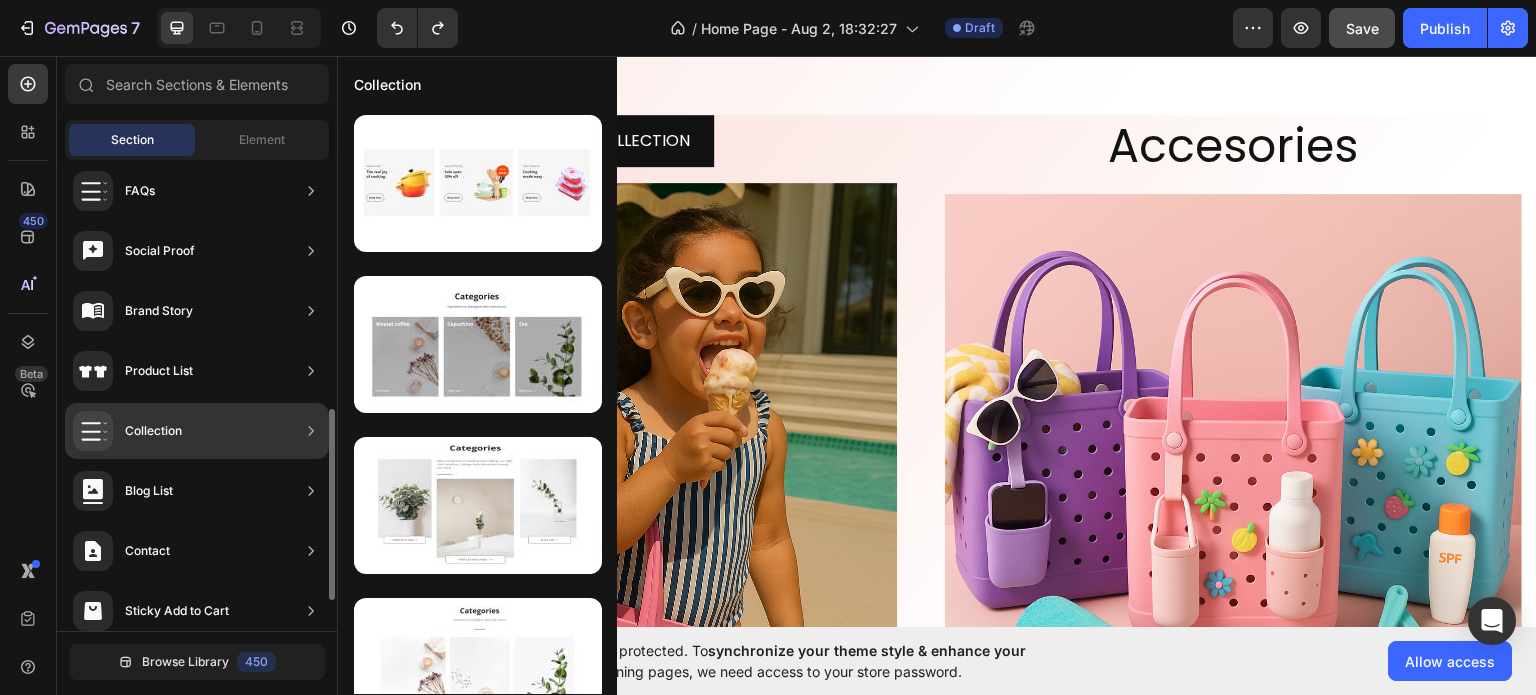 click on "Collection" at bounding box center [153, 431] 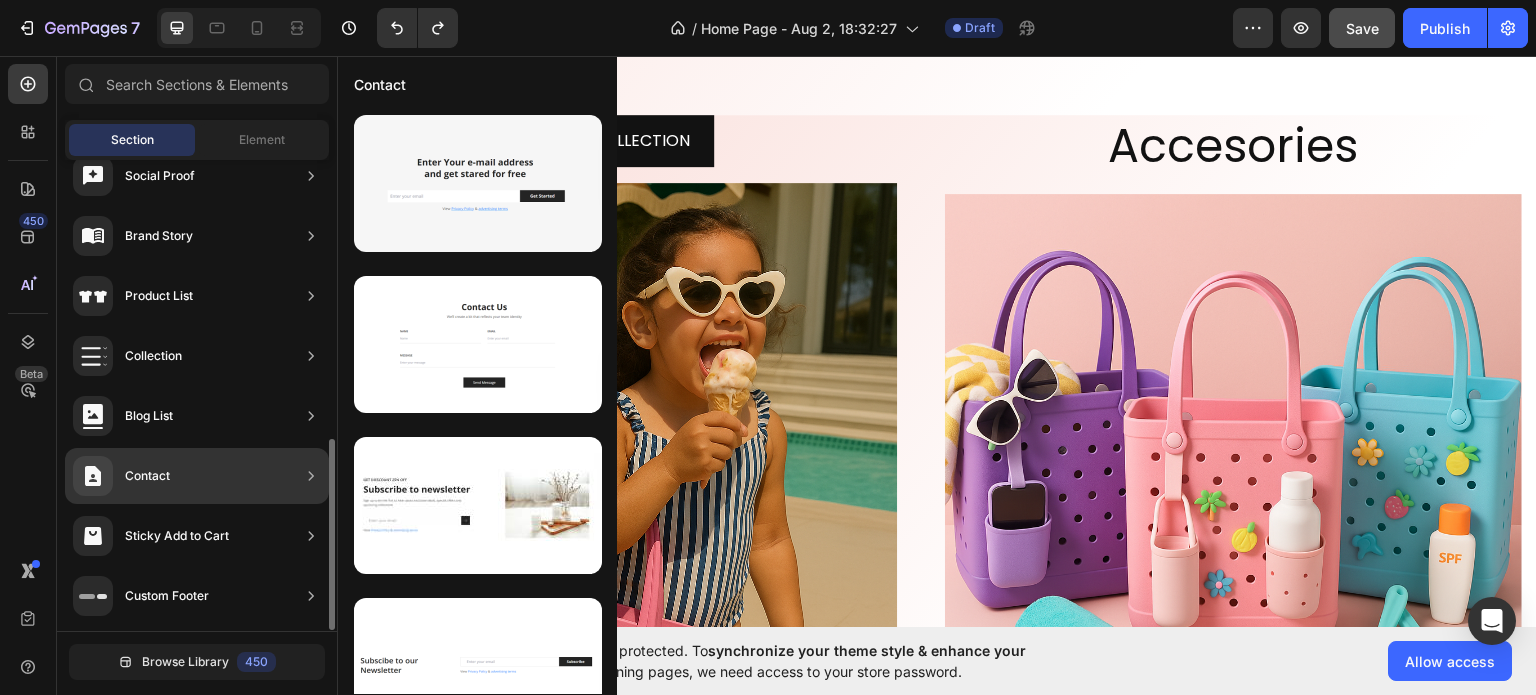 scroll, scrollTop: 488, scrollLeft: 0, axis: vertical 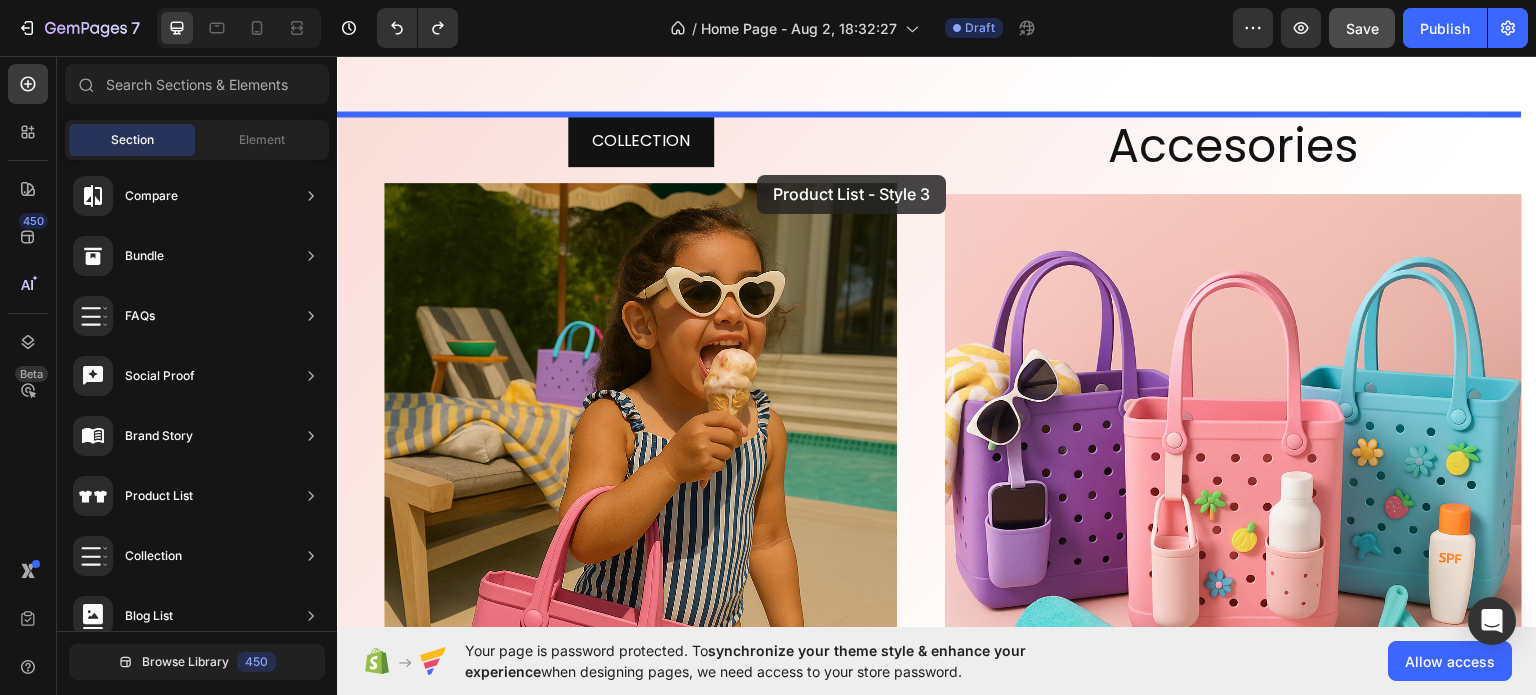 drag, startPoint x: 756, startPoint y: 346, endPoint x: 757, endPoint y: 174, distance: 172.00291 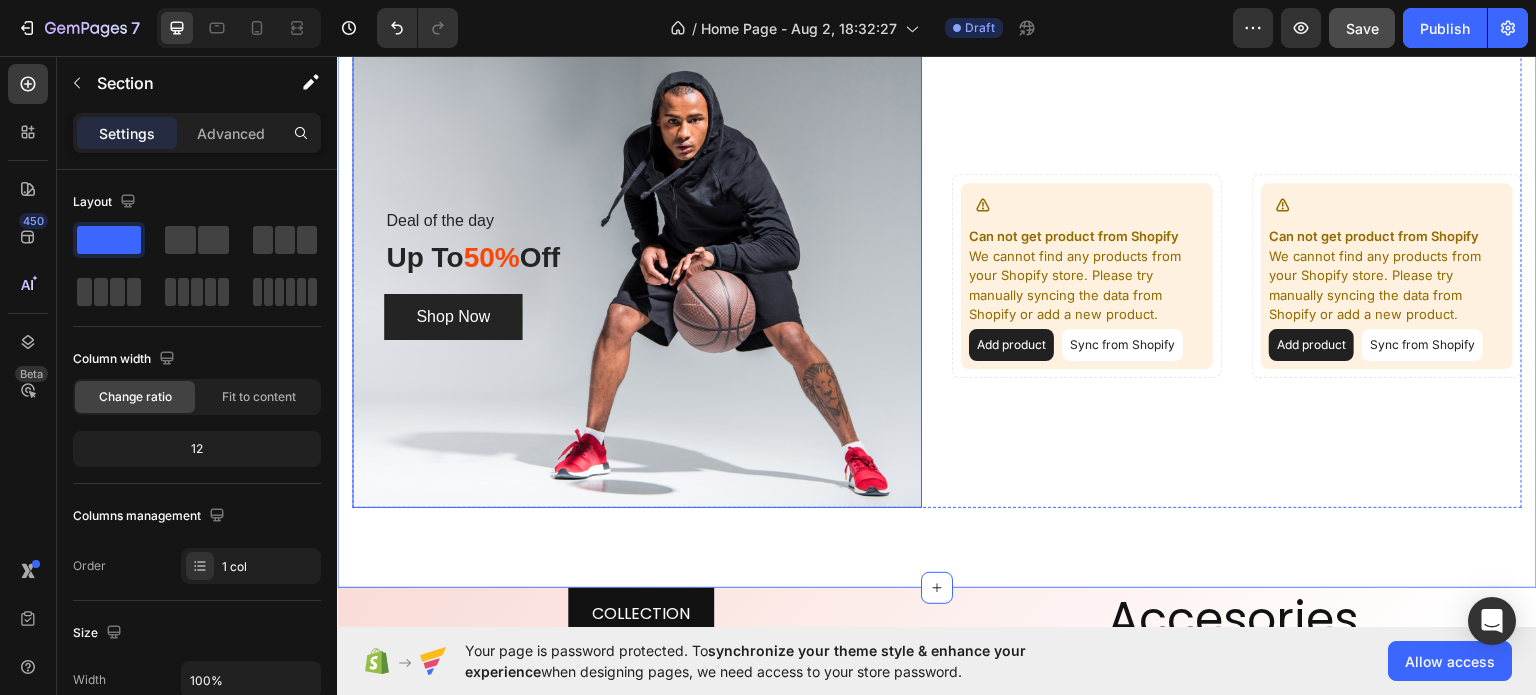 scroll, scrollTop: 2016, scrollLeft: 0, axis: vertical 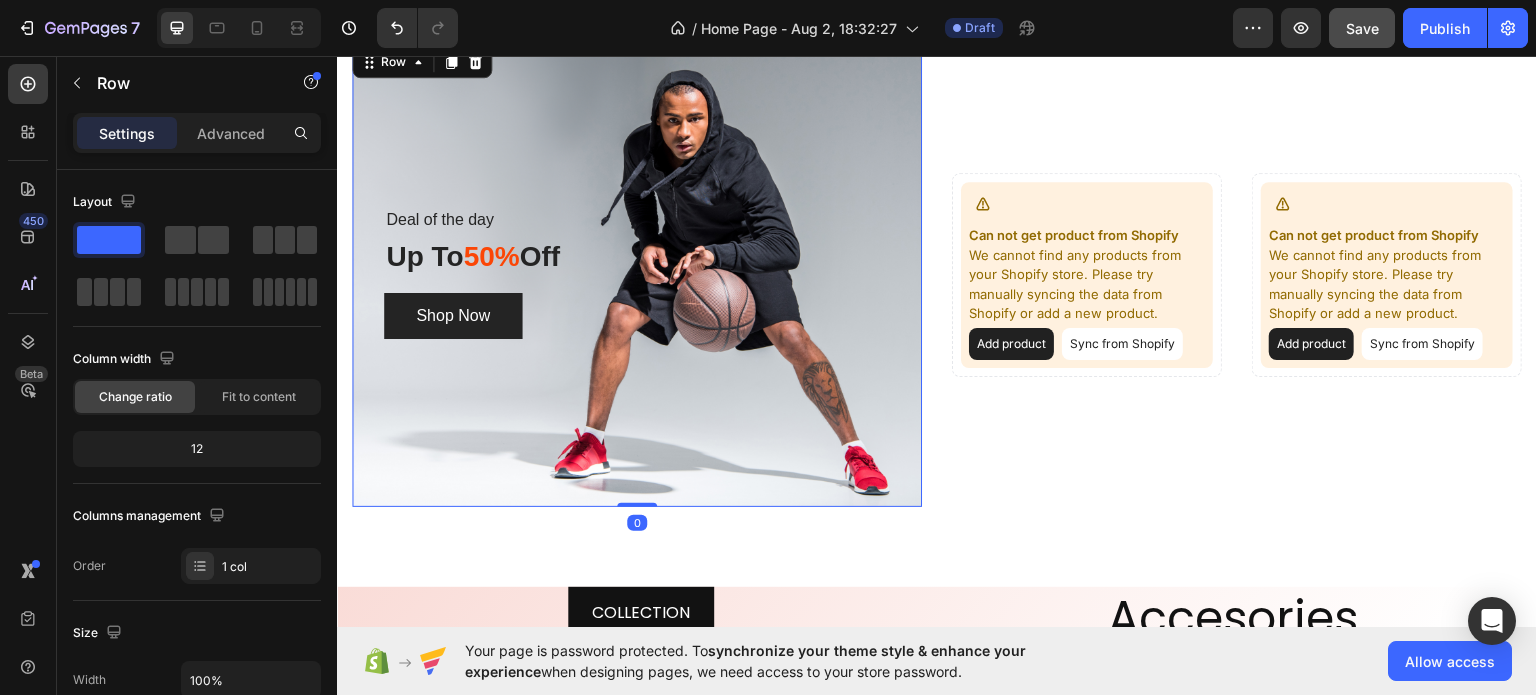 click on "Deal of the day Text block Up To  50%  Off Heading Shop Now Button Row   0" at bounding box center [637, 273] 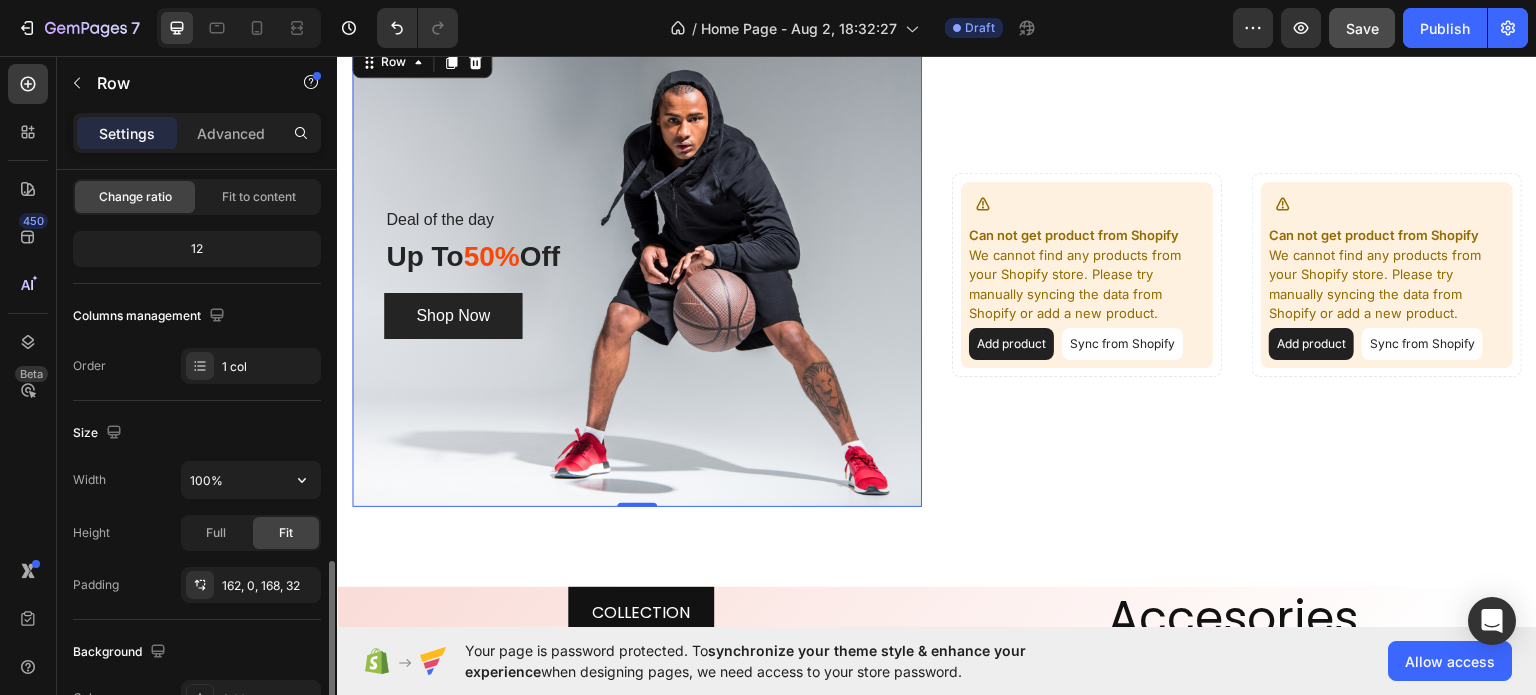 scroll, scrollTop: 500, scrollLeft: 0, axis: vertical 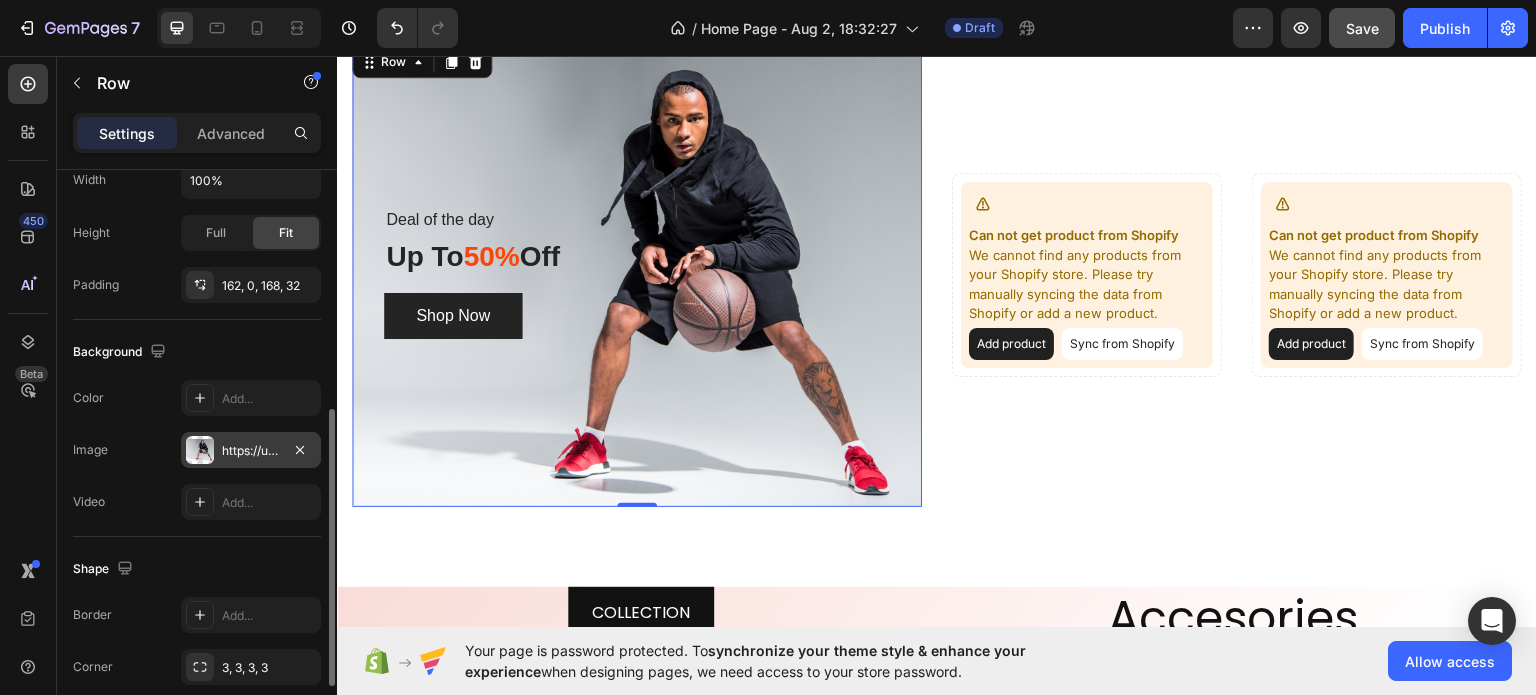 click on "https://ucarecdn.com/68b7778b-d1fd-4286-a960-d272f172b7ff/-/format/auto/" at bounding box center [251, 451] 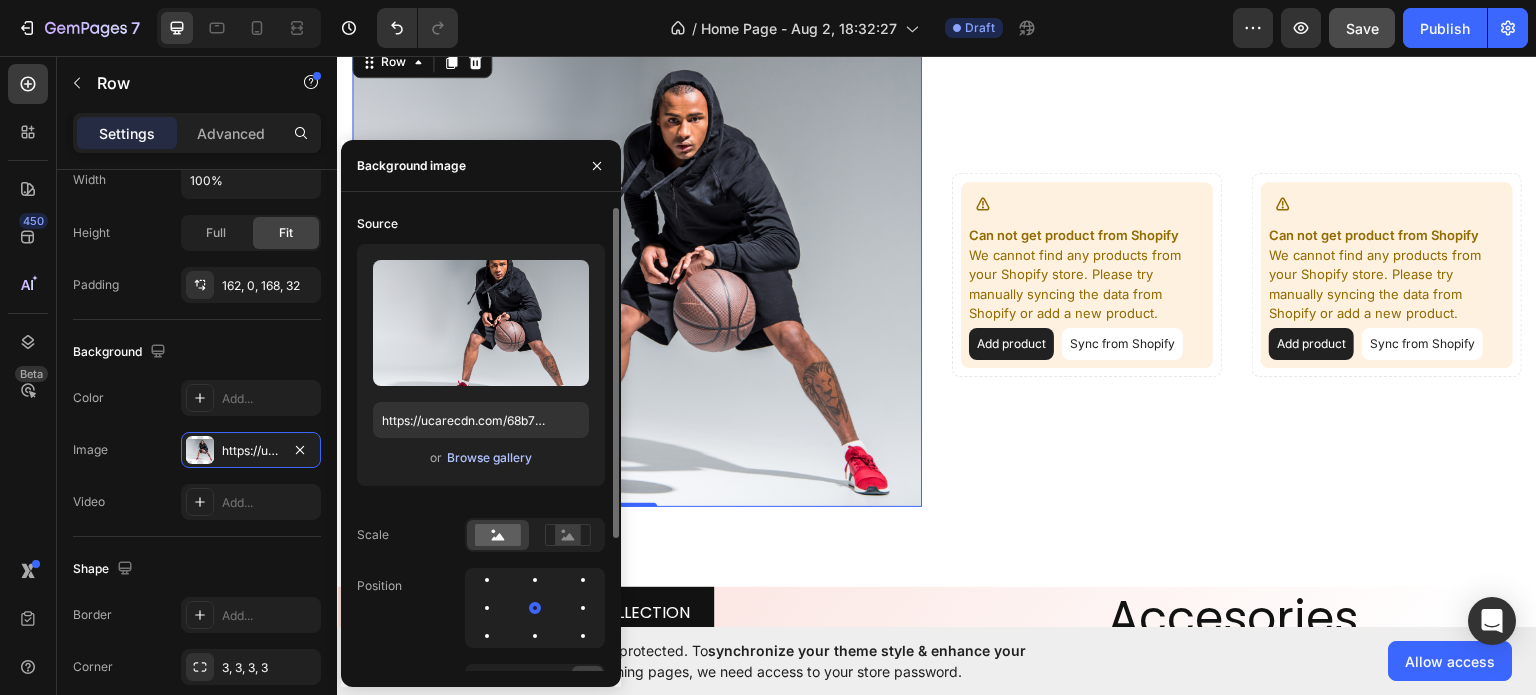 click on "Browse gallery" at bounding box center [489, 458] 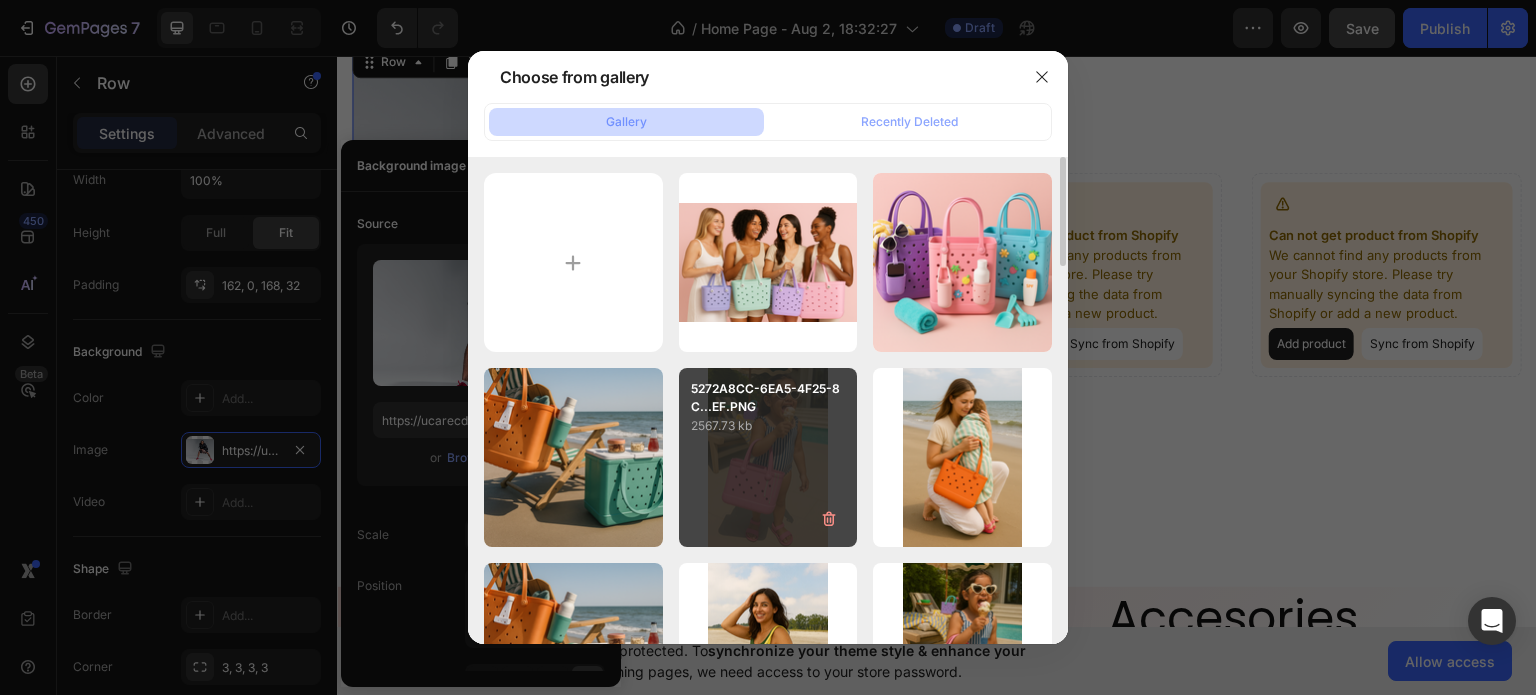 click on "5272A8CC-6EA5-4F25-8C...EF.PNG 2567.73 kb" at bounding box center (768, 457) 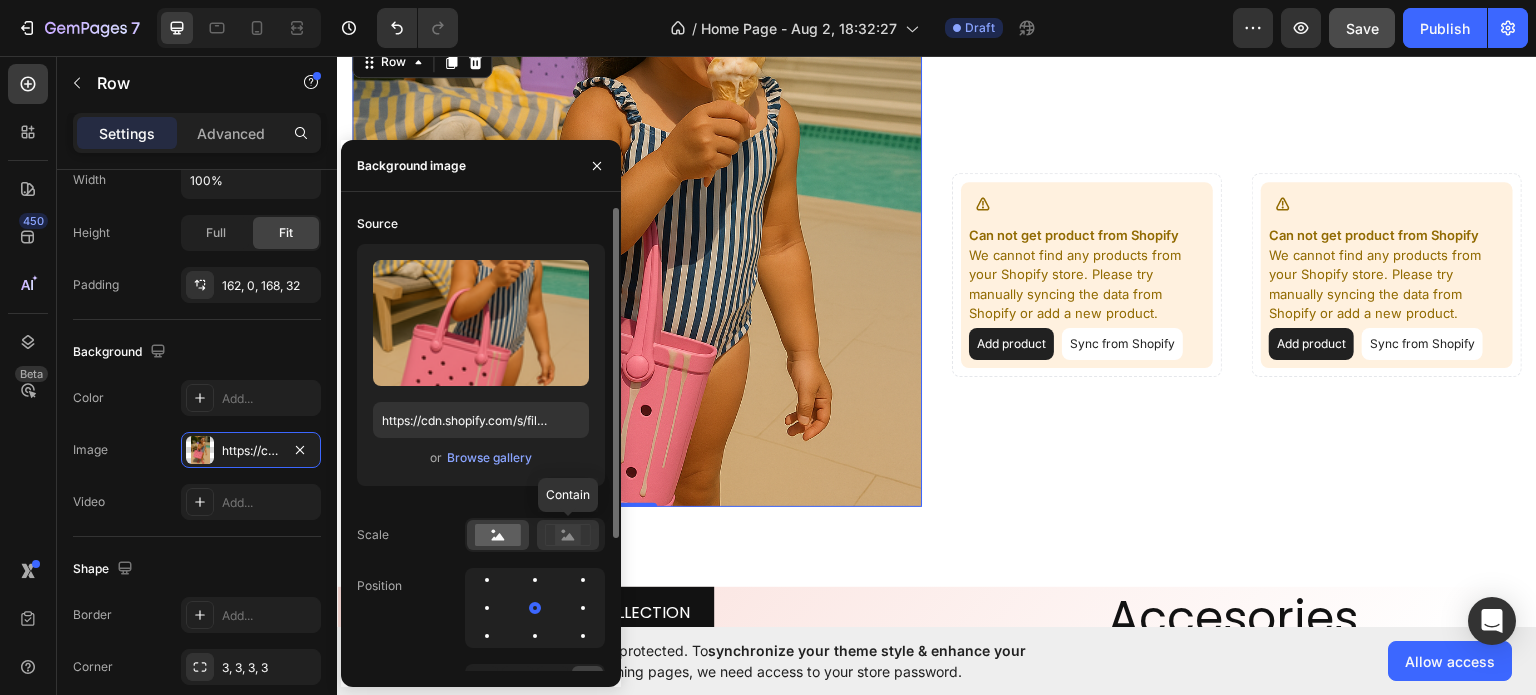 click 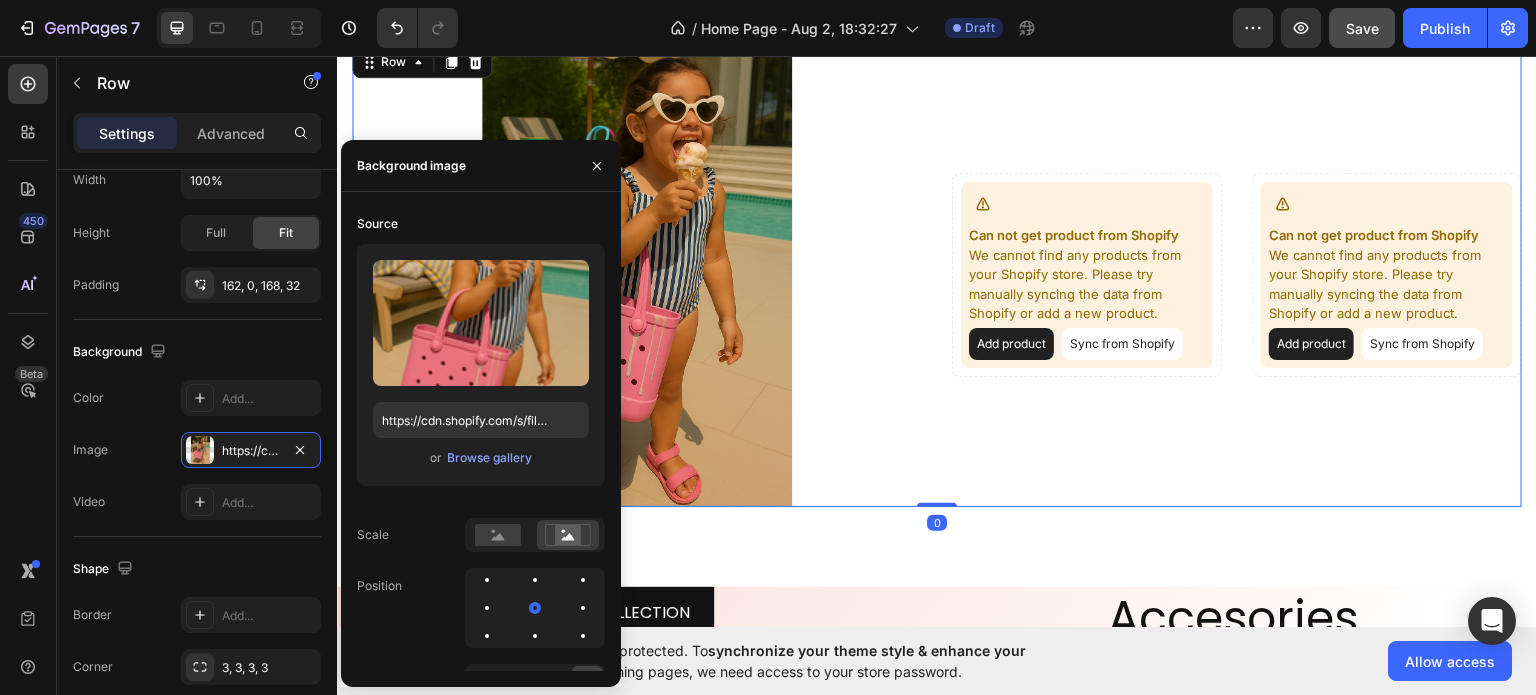 click on "Can not get product from Shopify We cannot find any products from your Shopify store. Please try manually syncing the data from Shopify or add a new product.   Add product Sync from Shopify Product Can not get product from Shopify We cannot find any products from your Shopify store. Please try manually syncing the data from Shopify or add a new product.   Add product Sync from Shopify Product Row" at bounding box center (1237, 273) 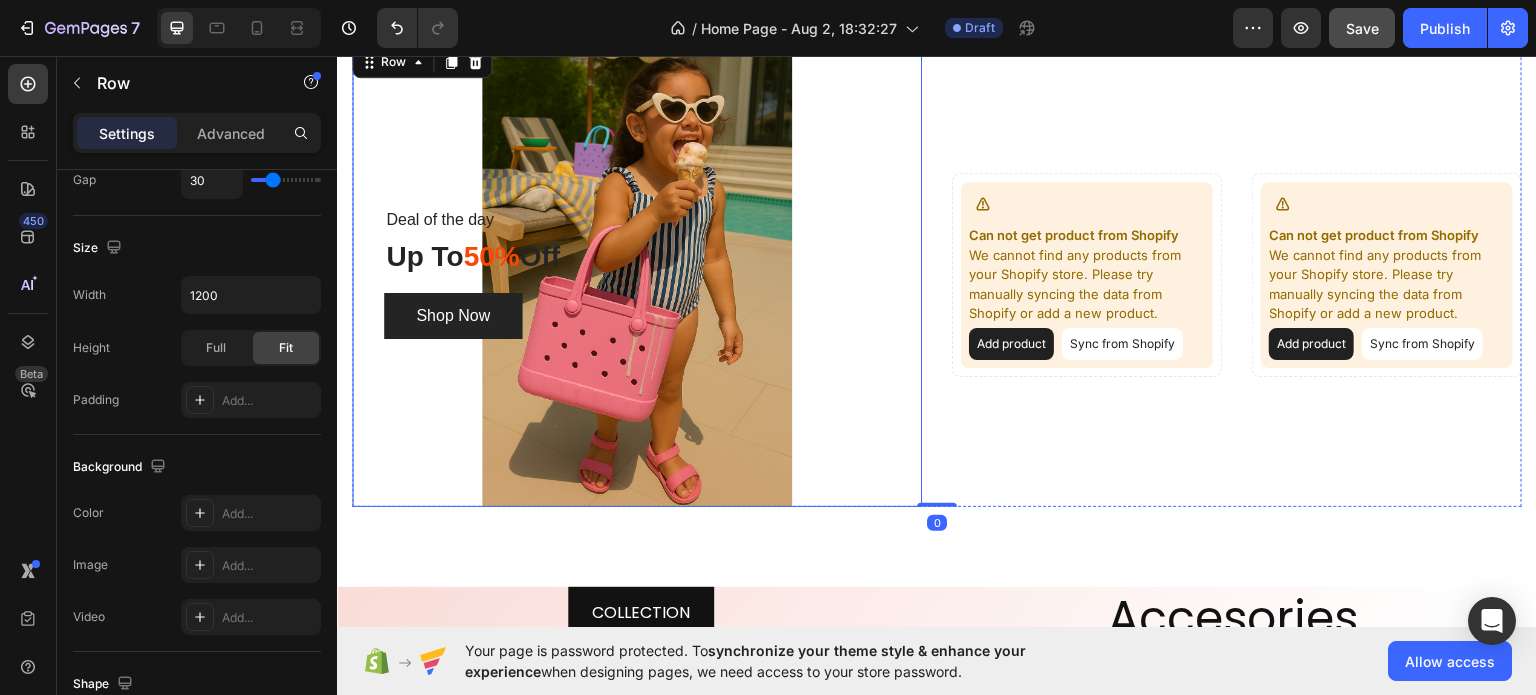 scroll, scrollTop: 1916, scrollLeft: 0, axis: vertical 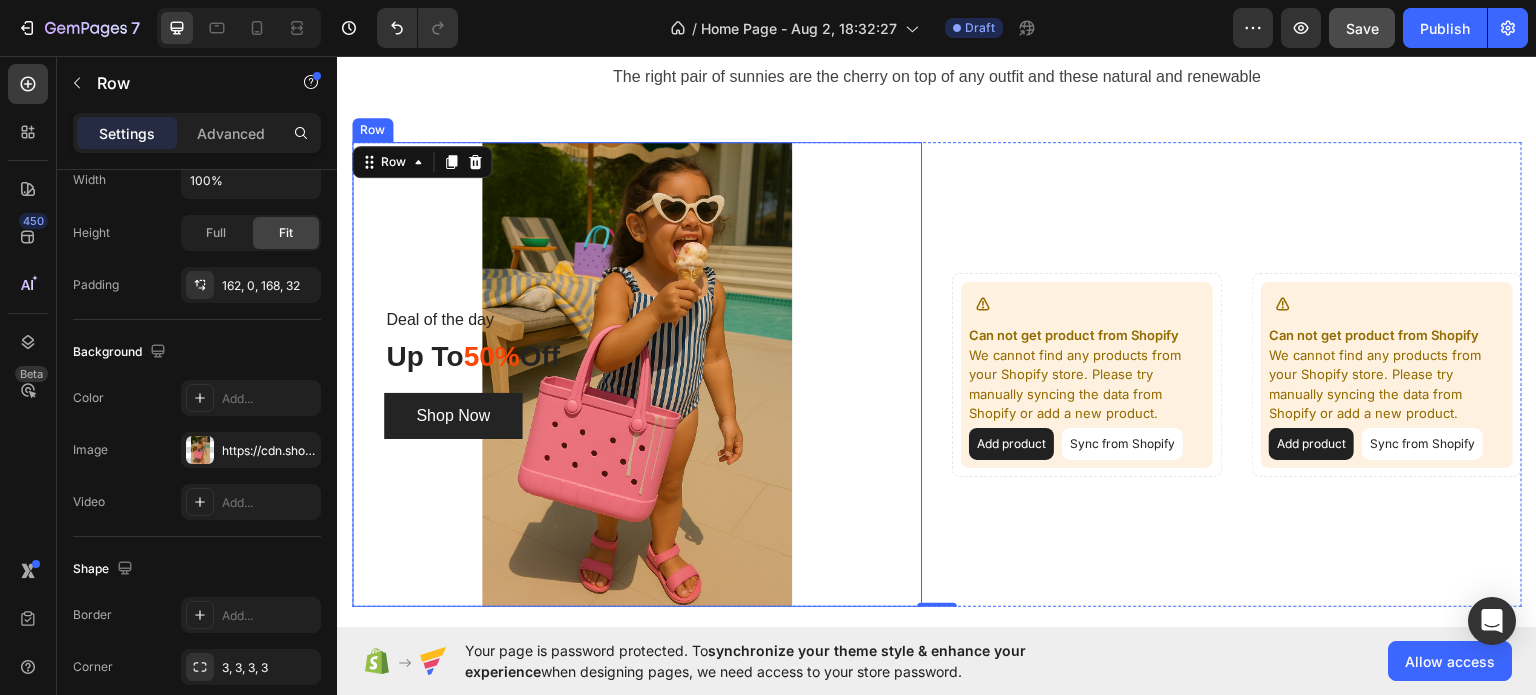 click on "Deal of the day Text block Up To  50%  Off Heading Shop Now Button Row" at bounding box center (637, 373) 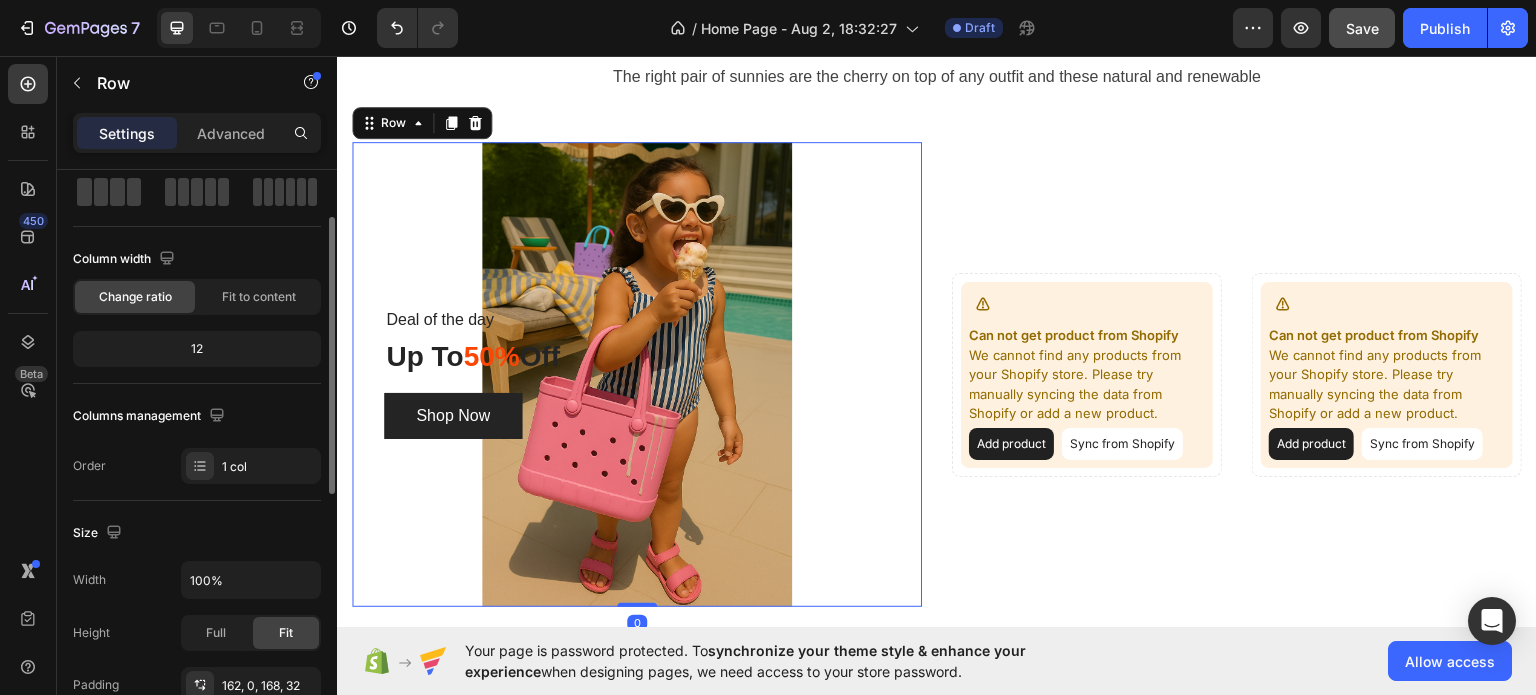 scroll, scrollTop: 0, scrollLeft: 0, axis: both 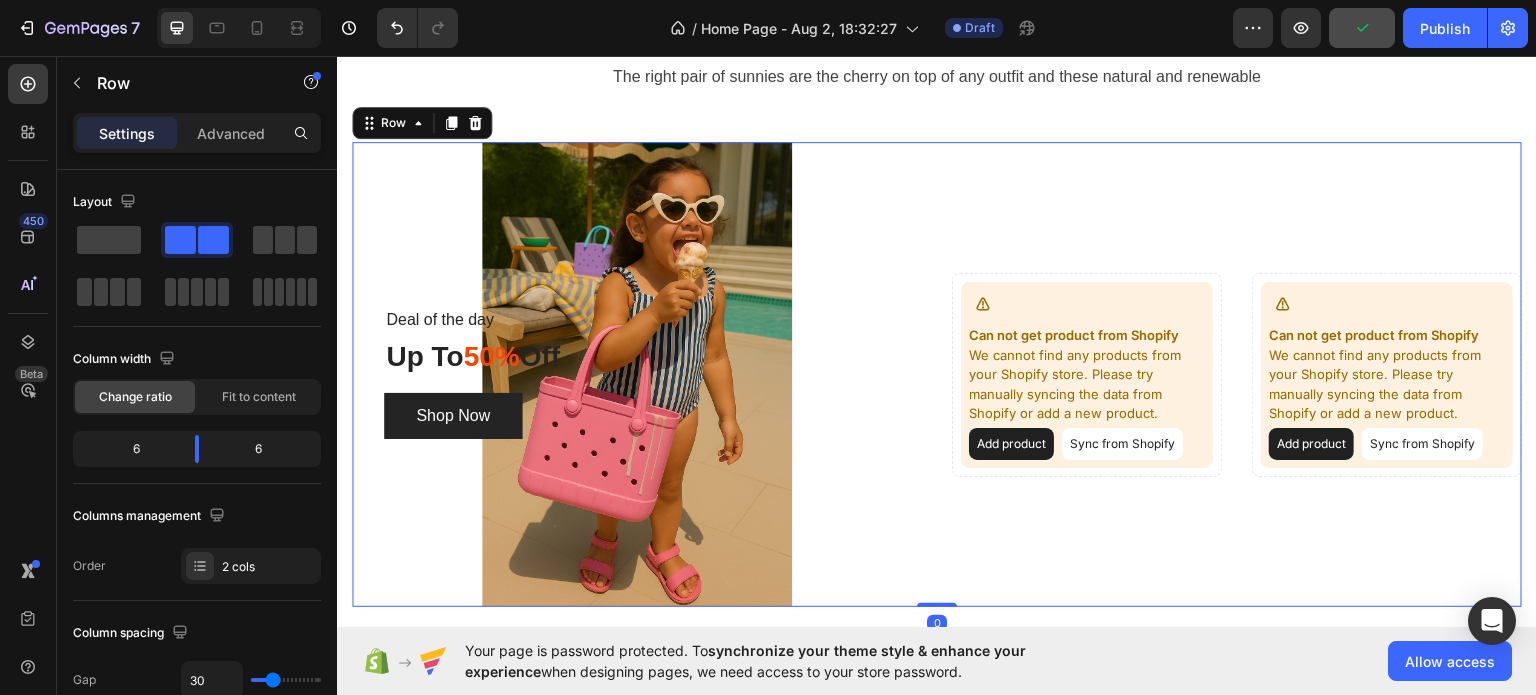 click on "Can not get product from Shopify We cannot find any products from your Shopify store. Please try manually syncing the data from Shopify or add a new product.   Add product Sync from Shopify Product Can not get product from Shopify We cannot find any products from your Shopify store. Please try manually syncing the data from Shopify or add a new product.   Add product Sync from Shopify Product Row" at bounding box center (1237, 373) 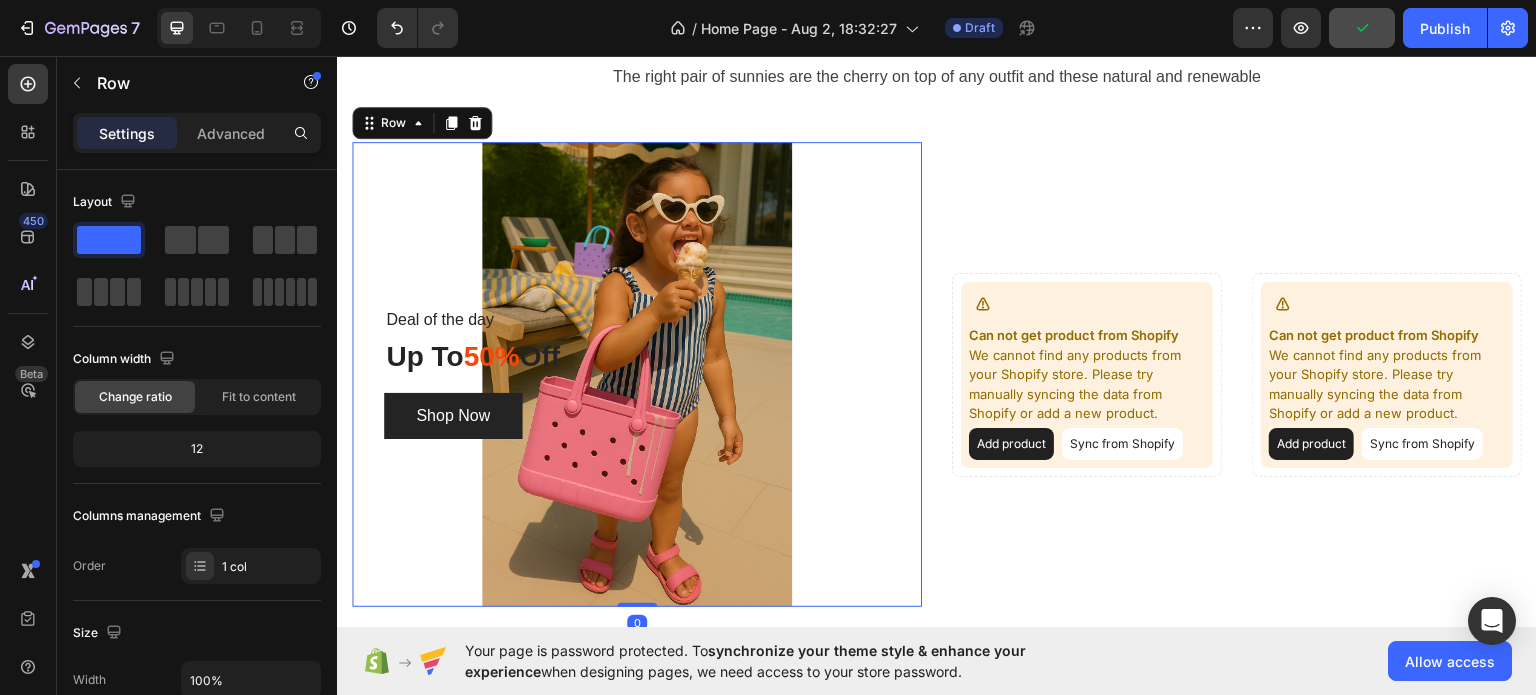 click on "Deal of the day Text block Up To  50%  Off Heading Shop Now Button Row   0" at bounding box center (637, 373) 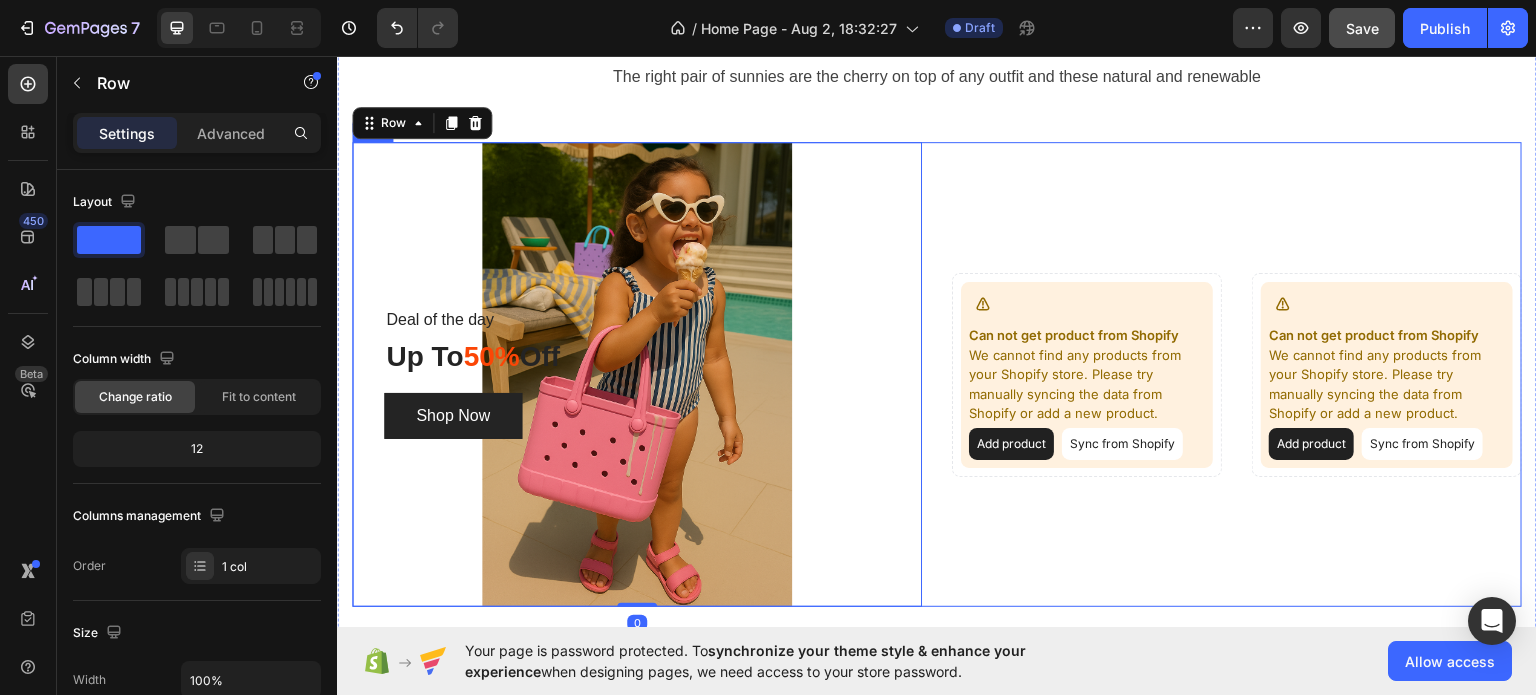 click on "Can not get product from Shopify We cannot find any products from your Shopify store. Please try manually syncing the data from Shopify or add a new product.   Add product Sync from Shopify Product Can not get product from Shopify We cannot find any products from your Shopify store. Please try manually syncing the data from Shopify or add a new product.   Add product Sync from Shopify Product Row" at bounding box center [1237, 373] 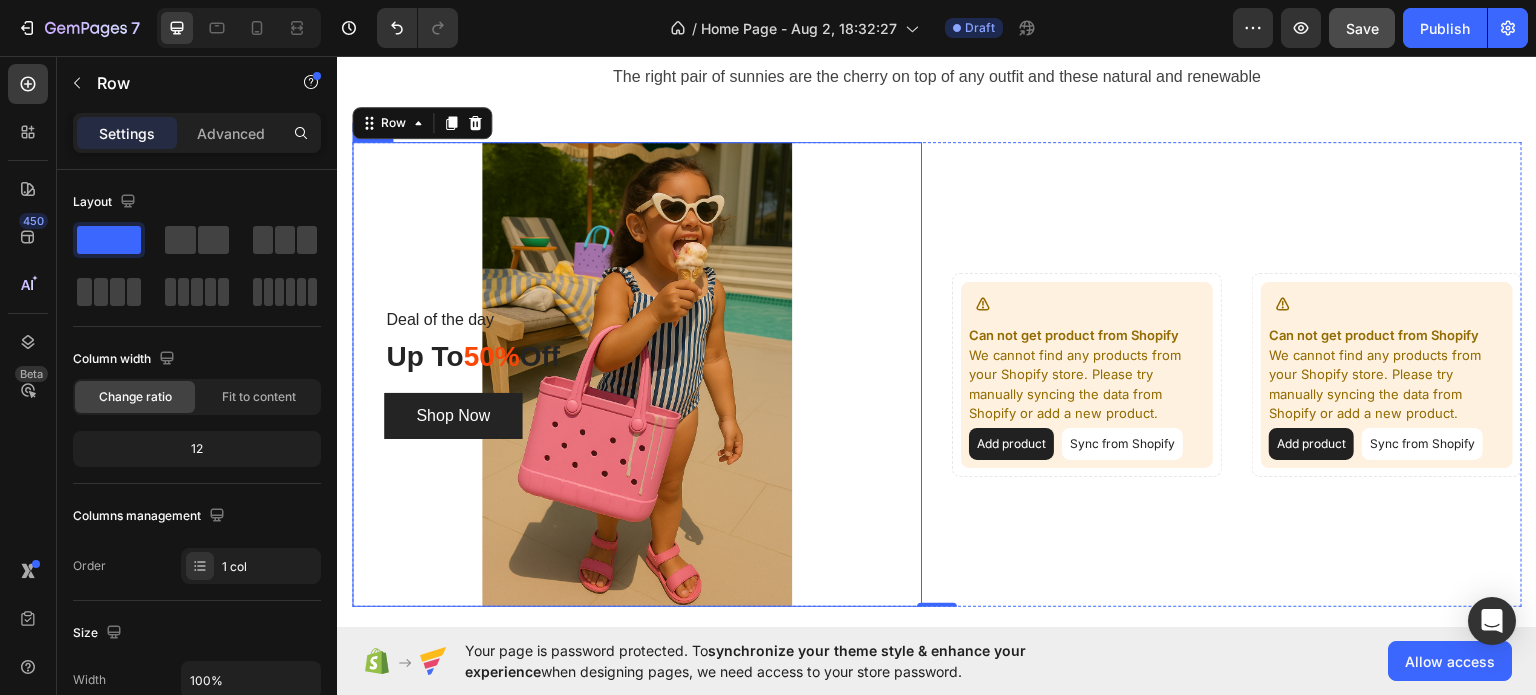 click on "Deal of the day Text block Up To  50%  Off Heading Shop Now Button Row" at bounding box center (637, 373) 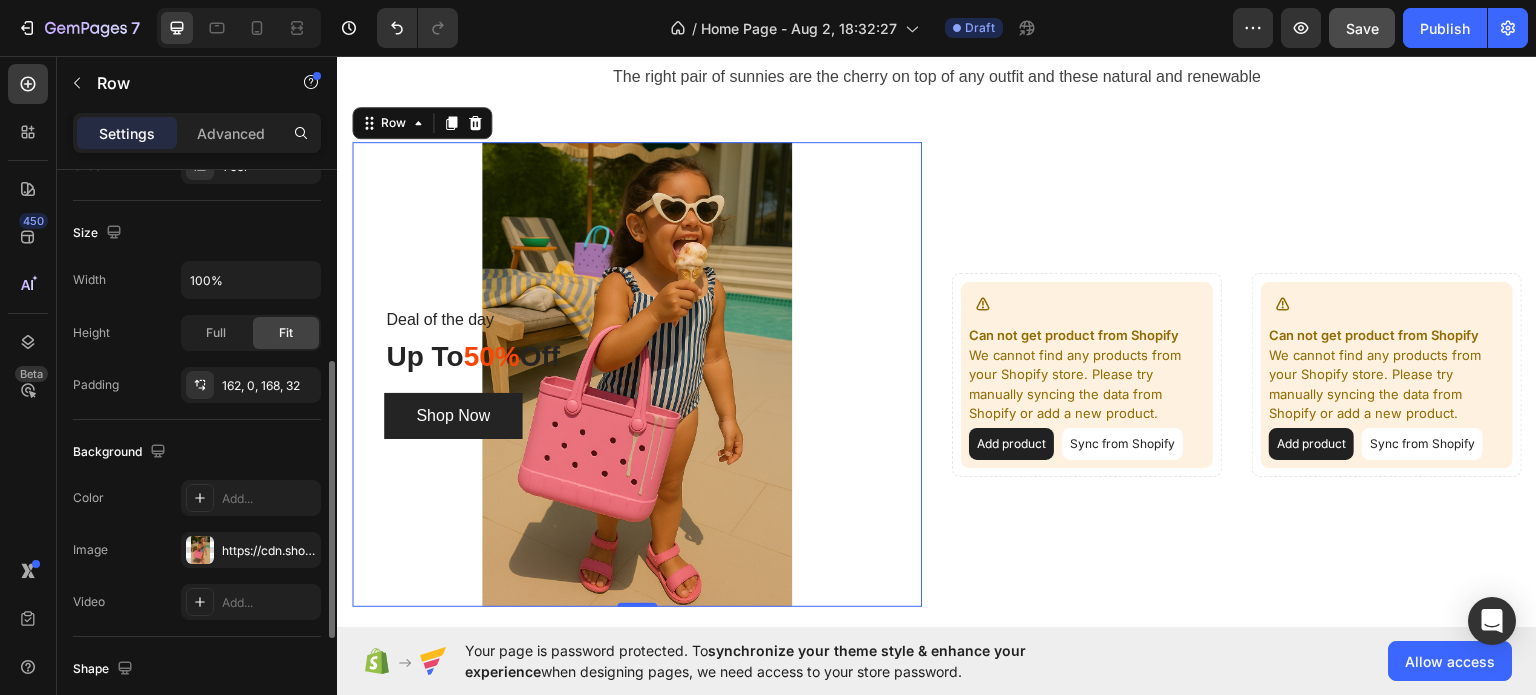 scroll, scrollTop: 500, scrollLeft: 0, axis: vertical 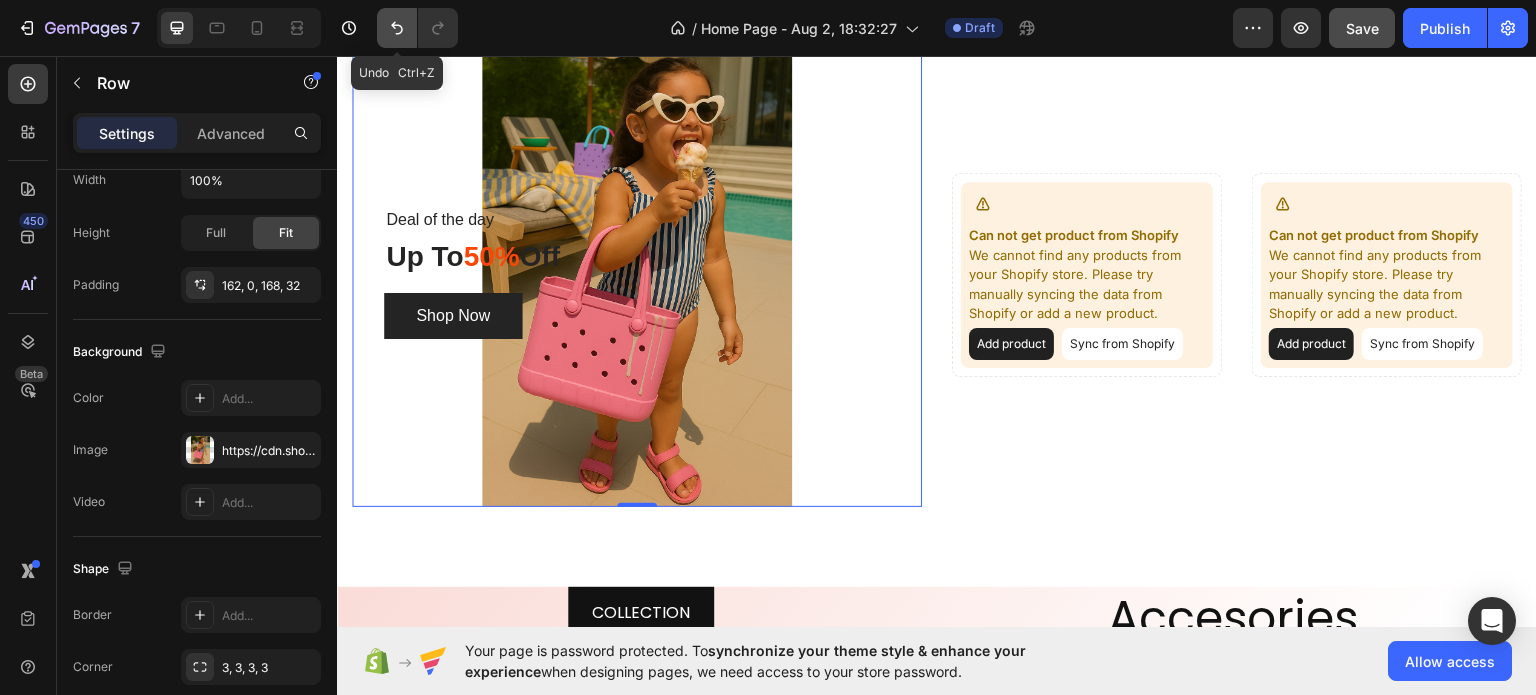 click 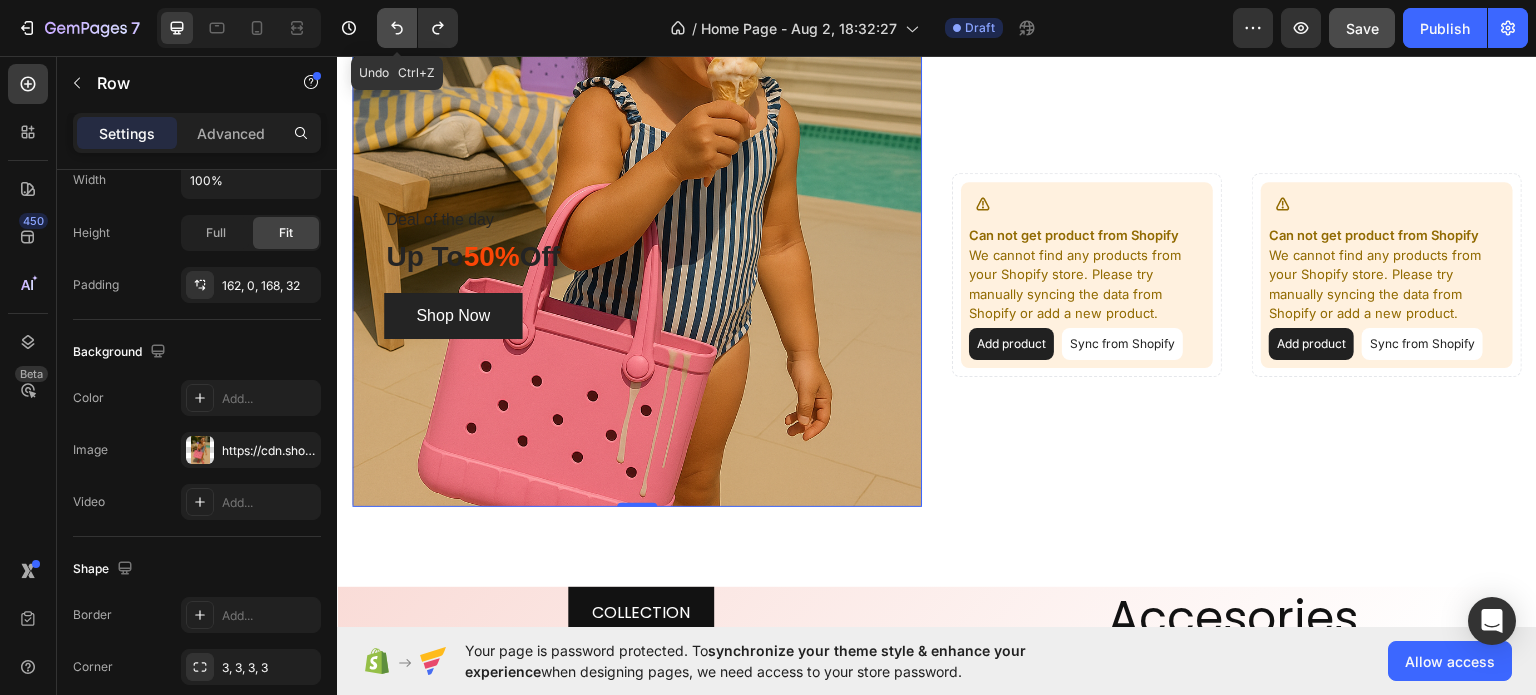 click 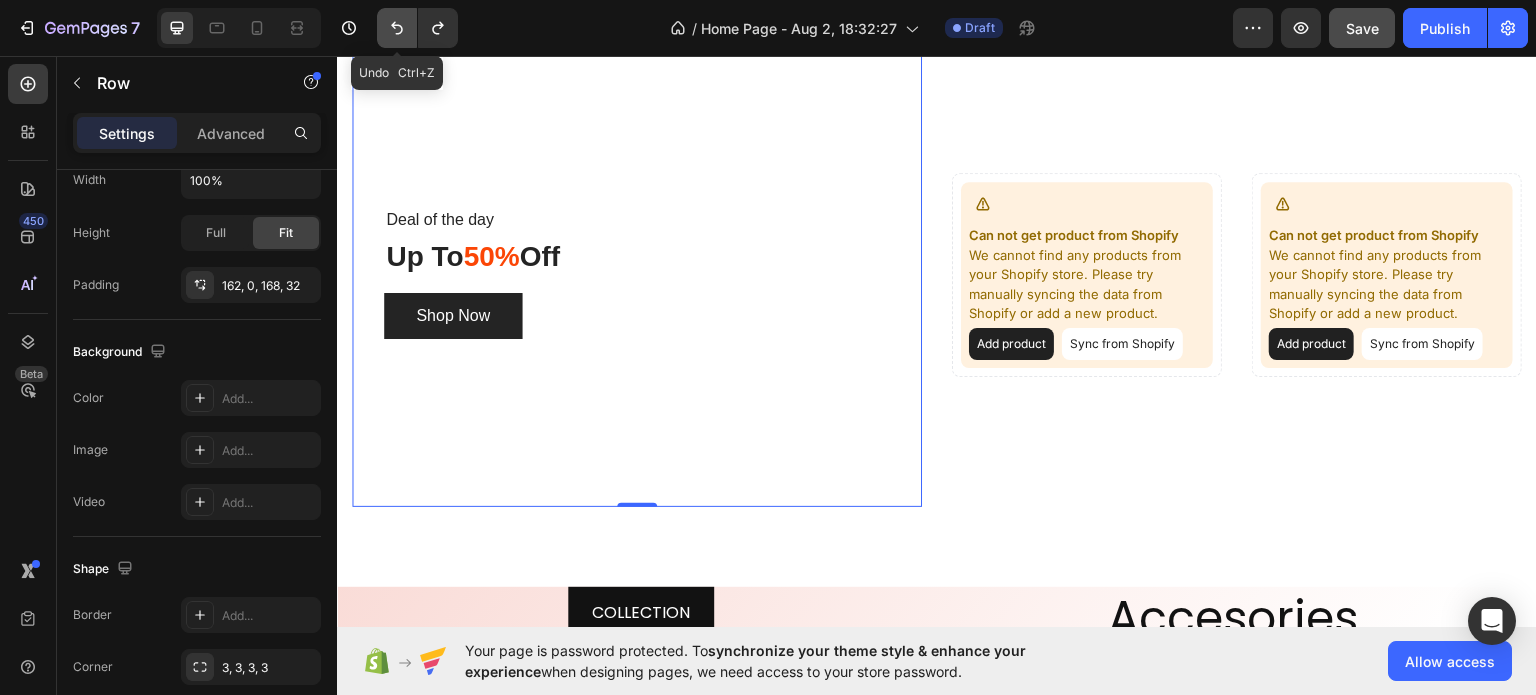 click 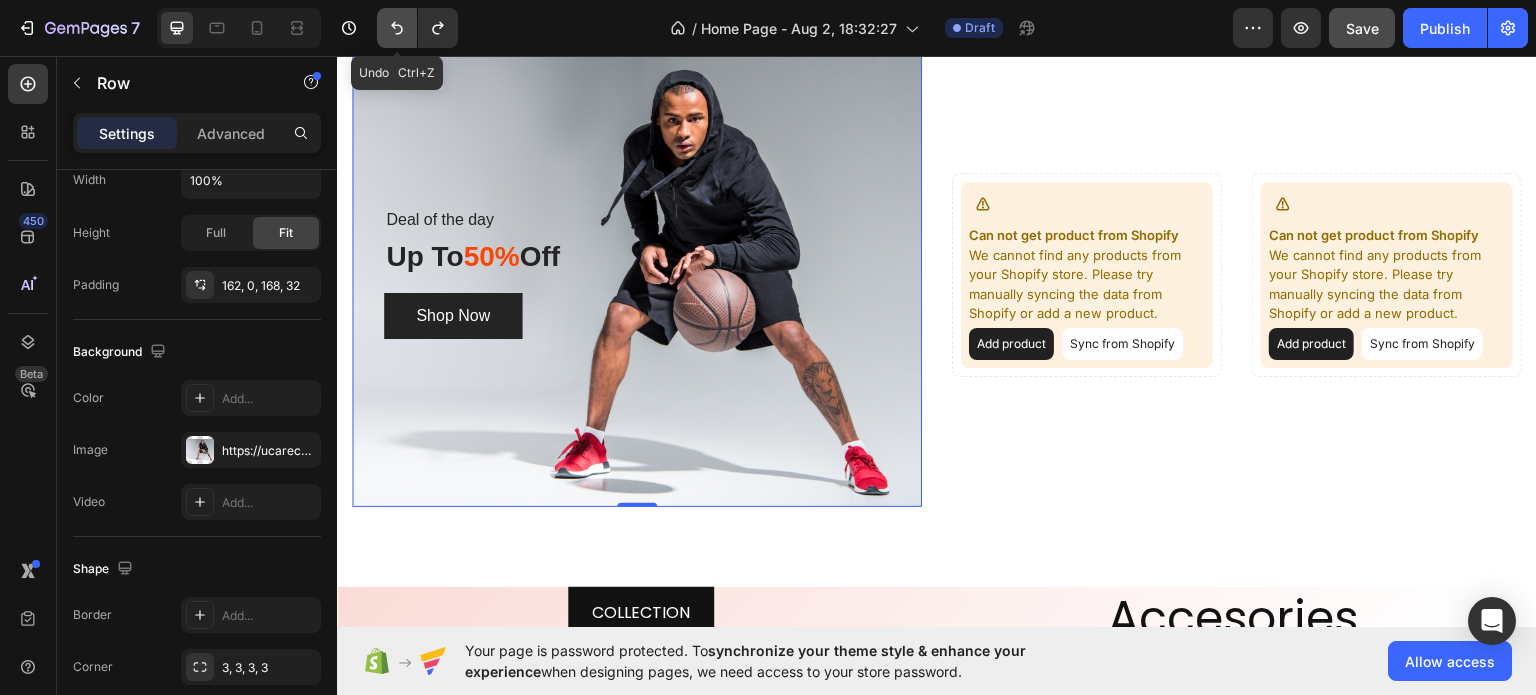 click 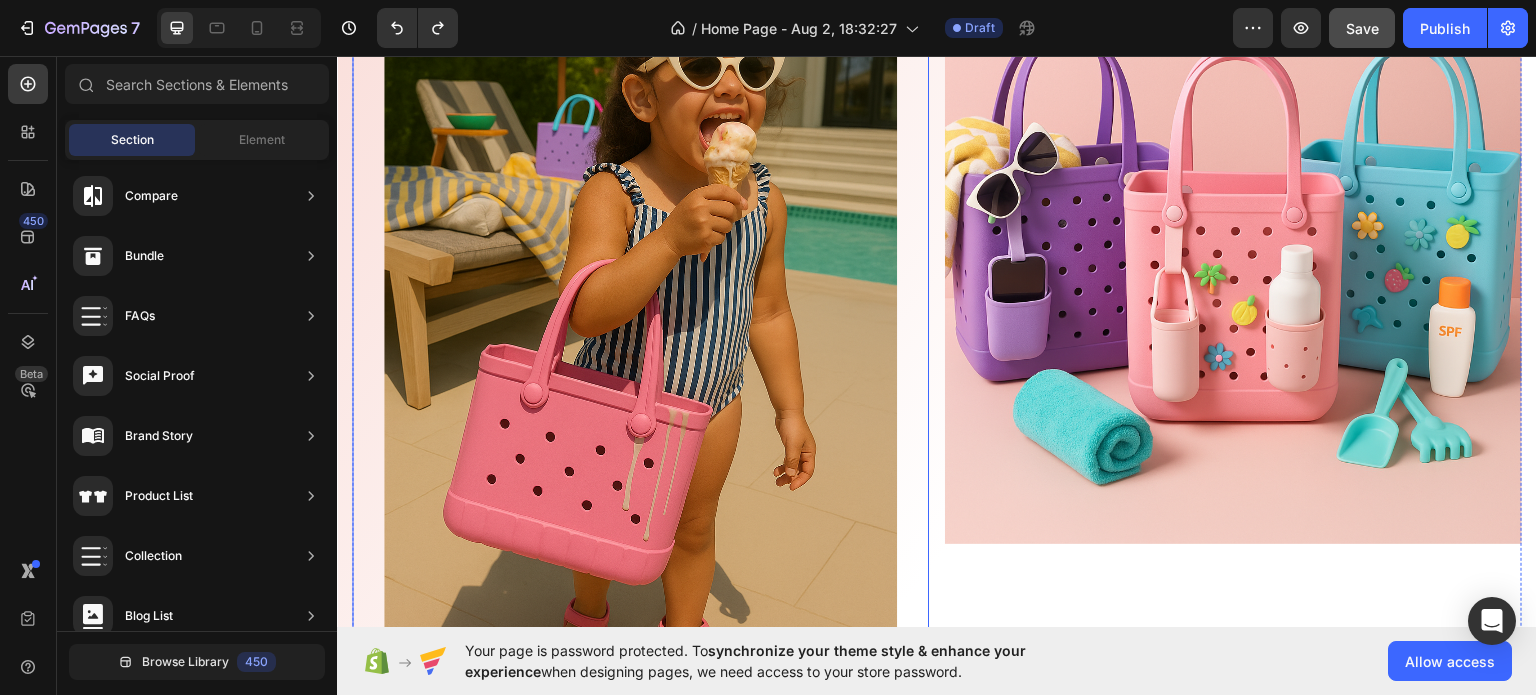 scroll, scrollTop: 2055, scrollLeft: 0, axis: vertical 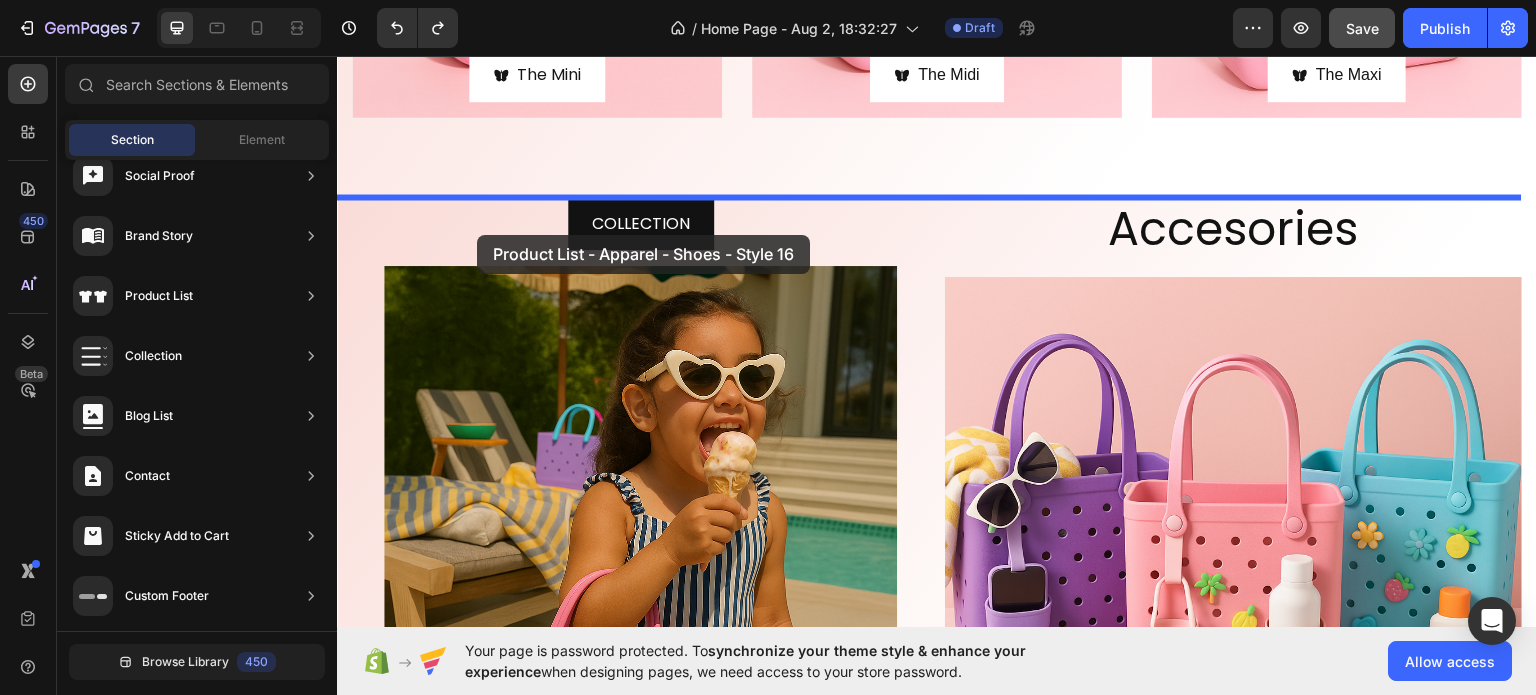 drag, startPoint x: 795, startPoint y: 350, endPoint x: 477, endPoint y: 234, distance: 338.49667 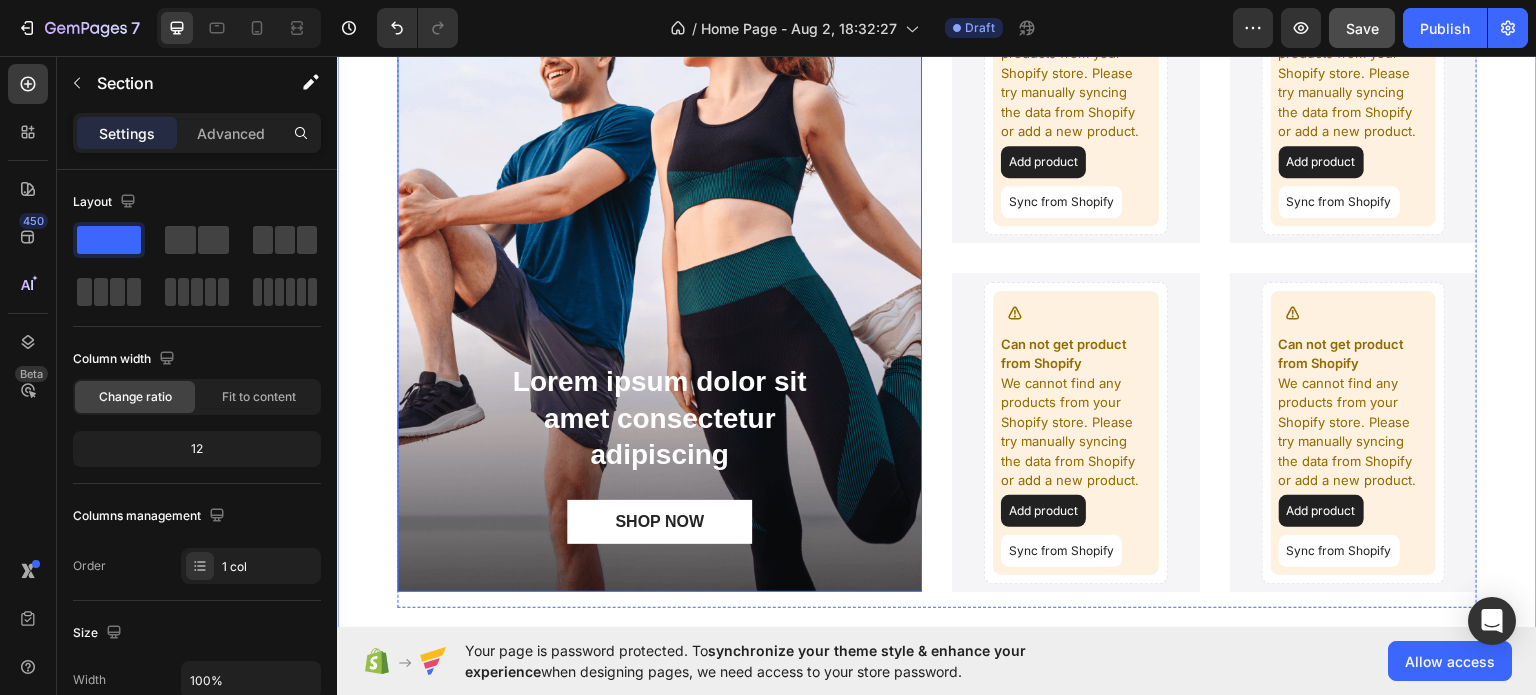 scroll, scrollTop: 2116, scrollLeft: 0, axis: vertical 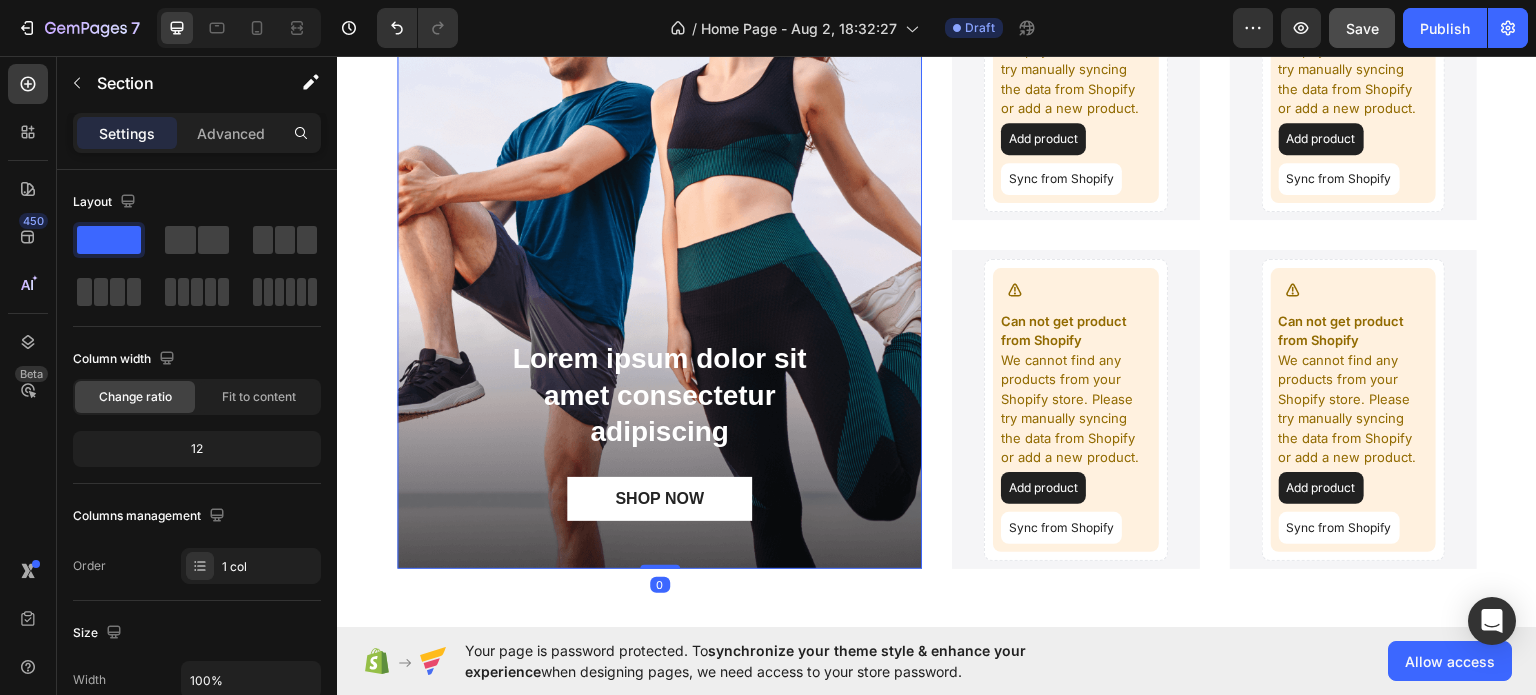 click at bounding box center (659, 234) 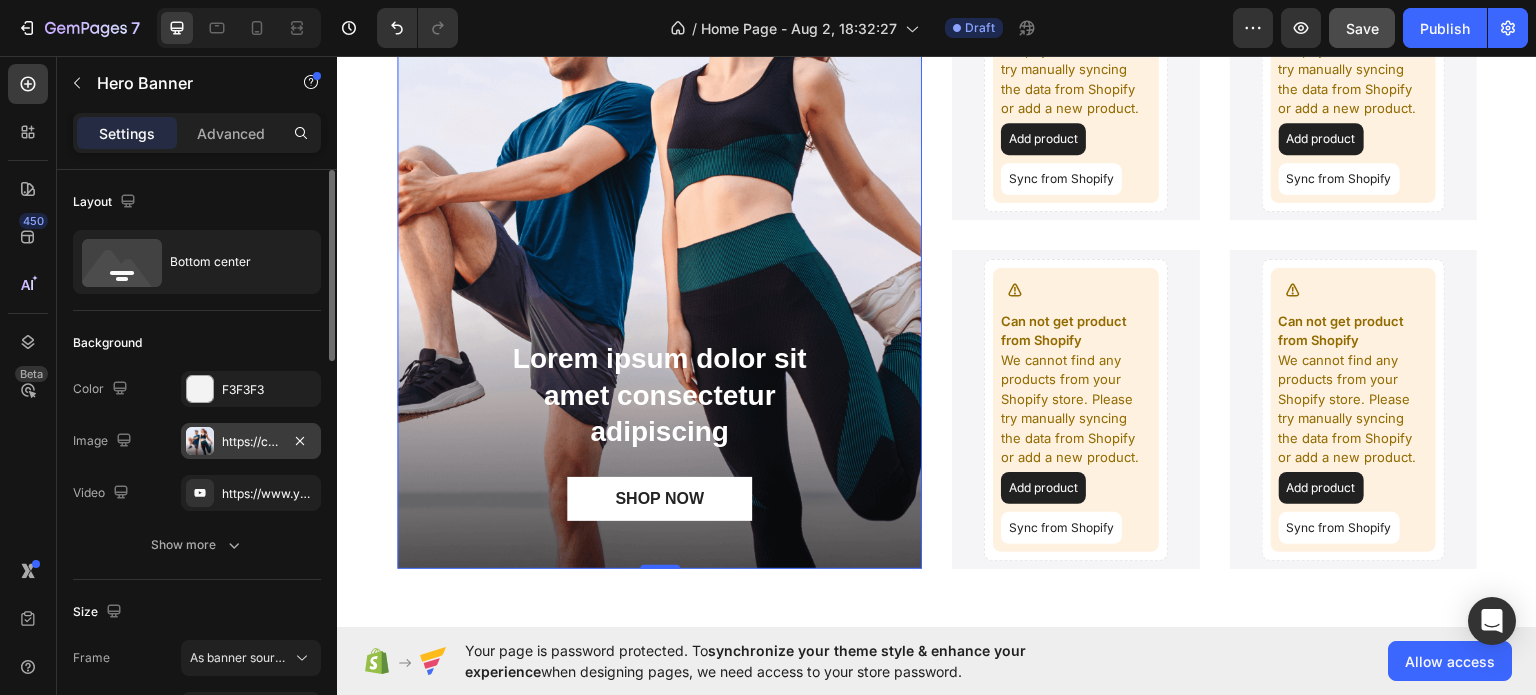 click at bounding box center [200, 441] 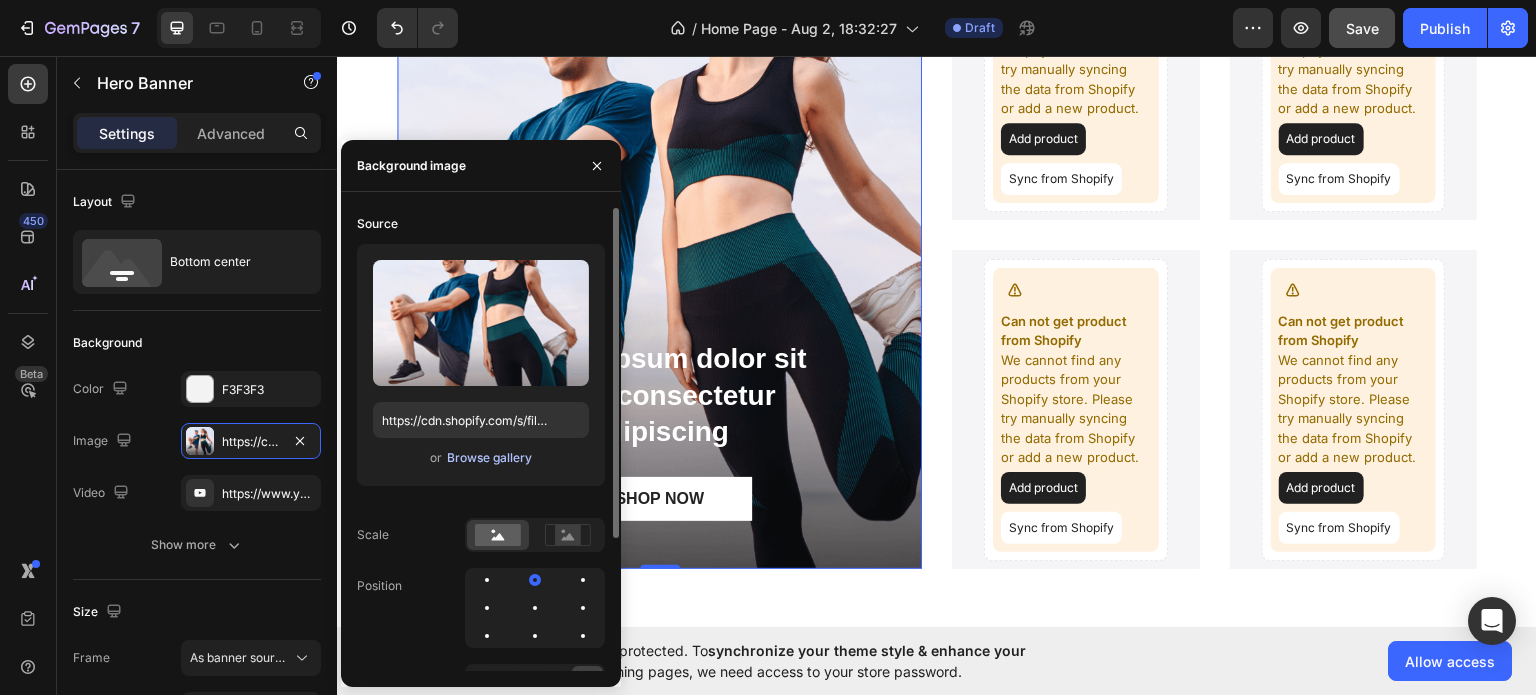 click on "Browse gallery" at bounding box center [489, 458] 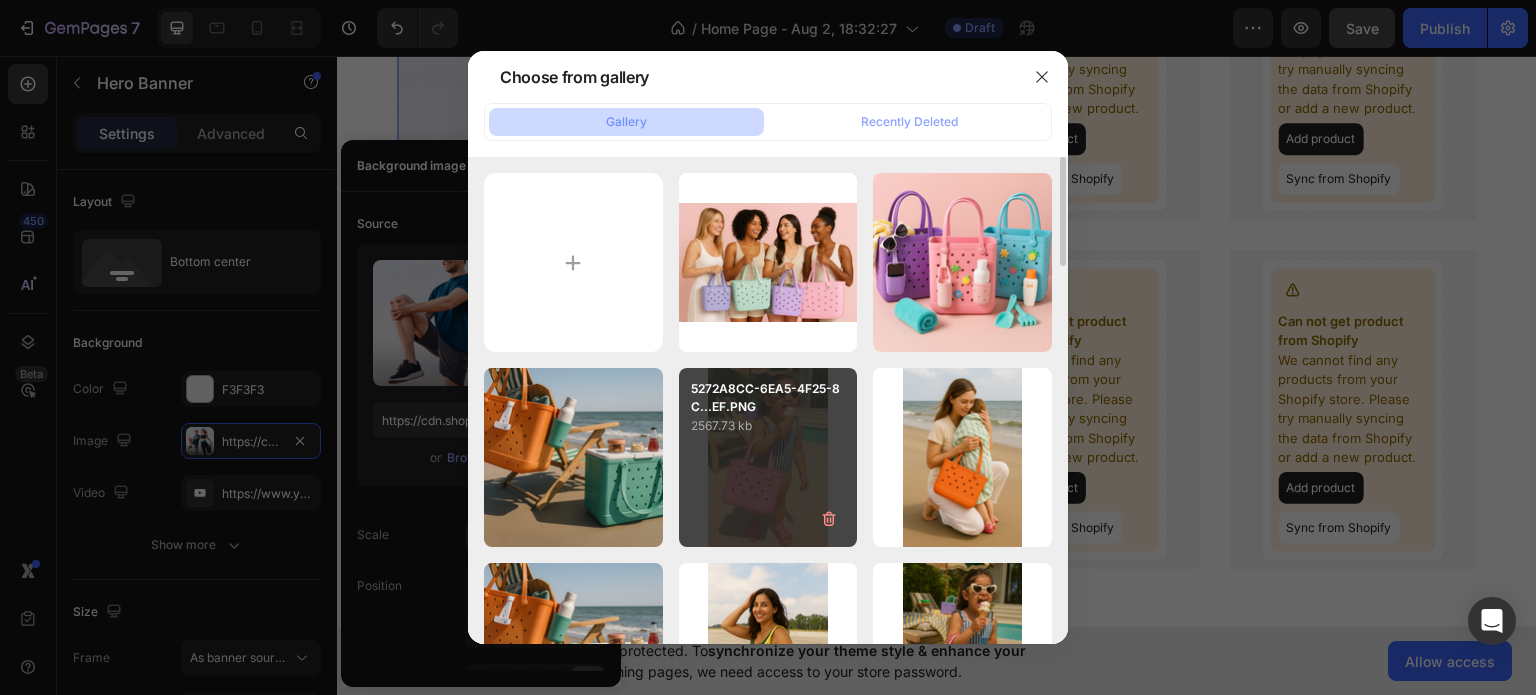 click on "5272A8CC-6EA5-4F25-8C...EF.PNG 2567.73 kb" at bounding box center (768, 457) 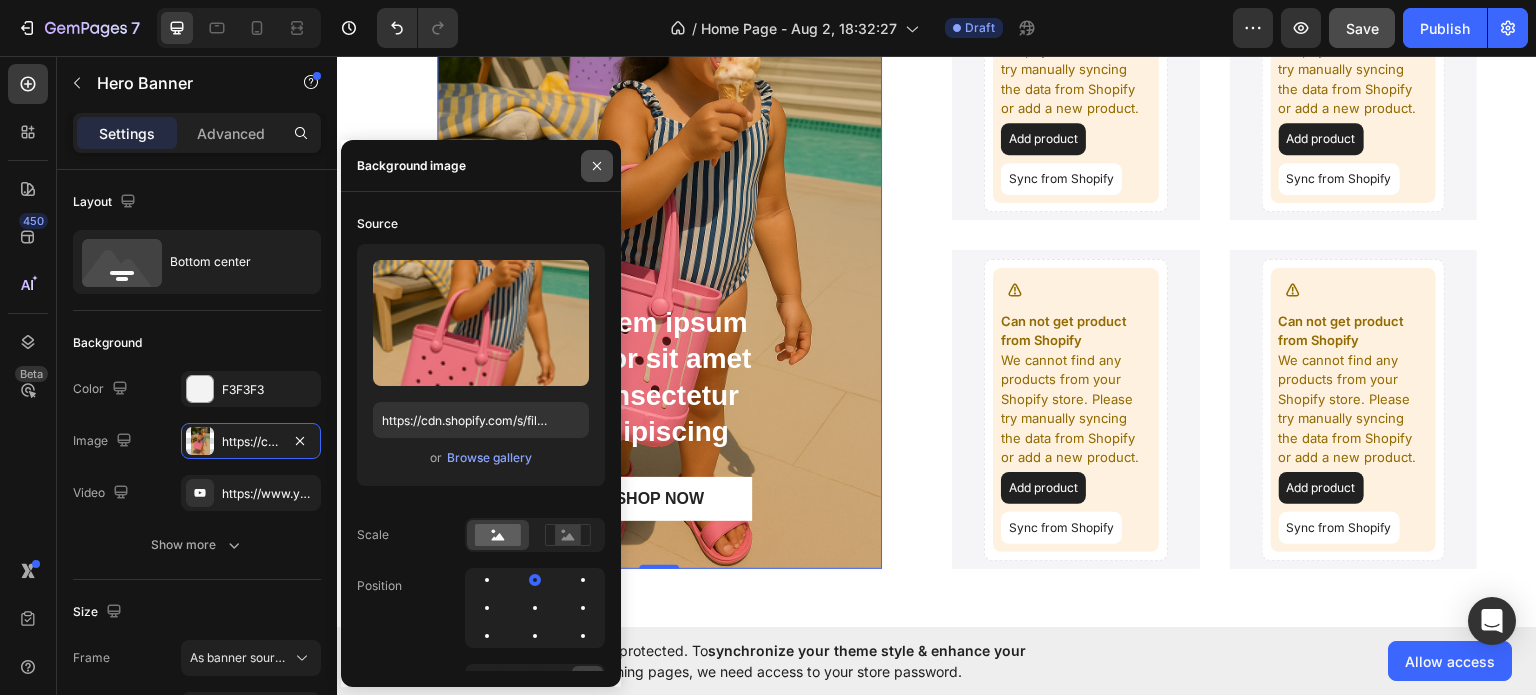 click at bounding box center [597, 166] 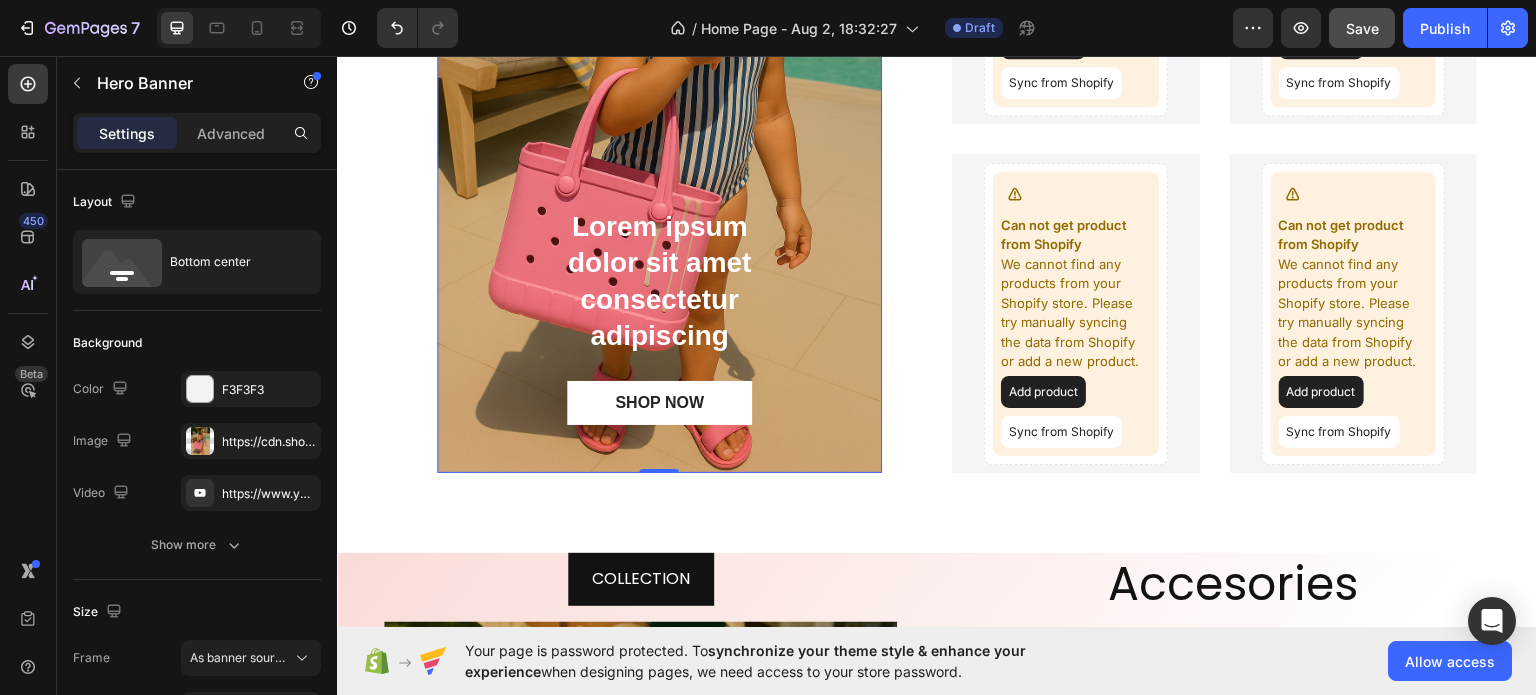 scroll, scrollTop: 2216, scrollLeft: 0, axis: vertical 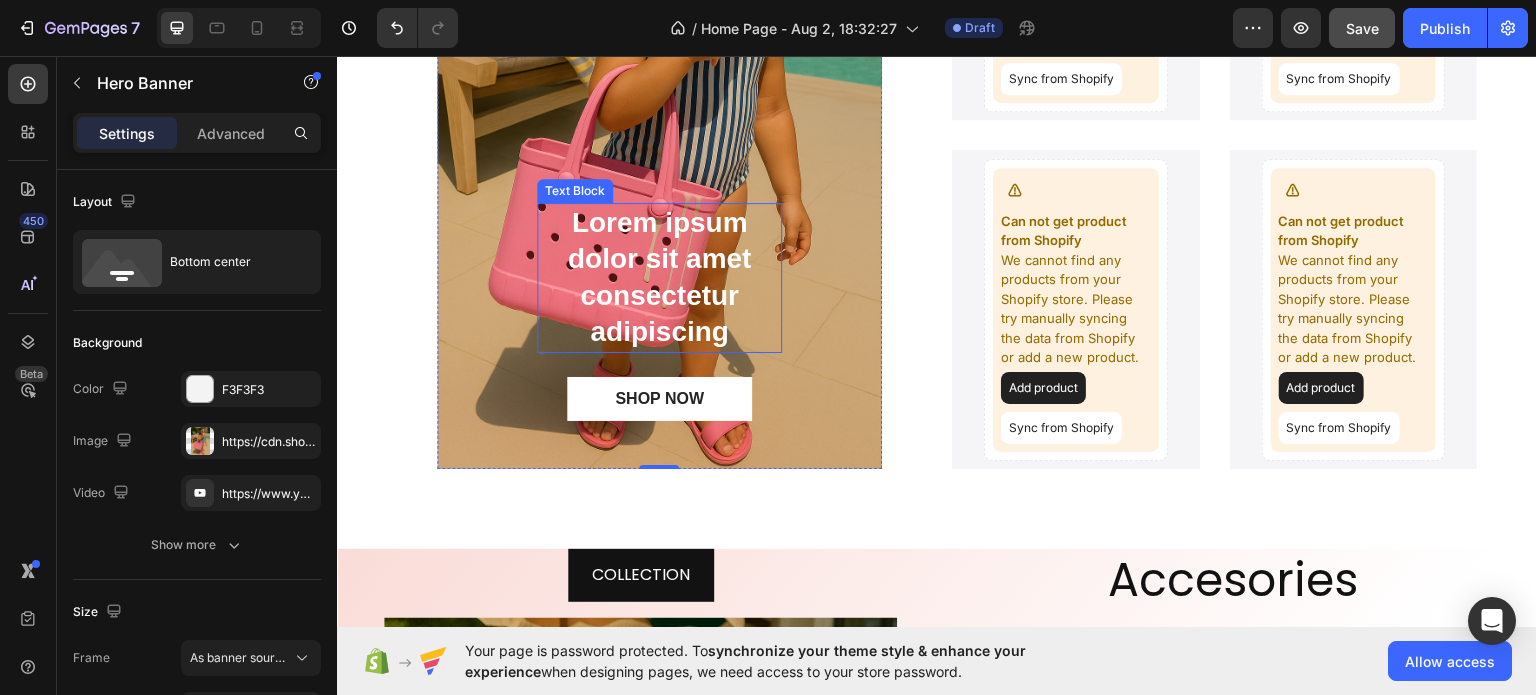 click on "Lorem ipsum dolor sit amet consectetur adipiscing" at bounding box center (659, 277) 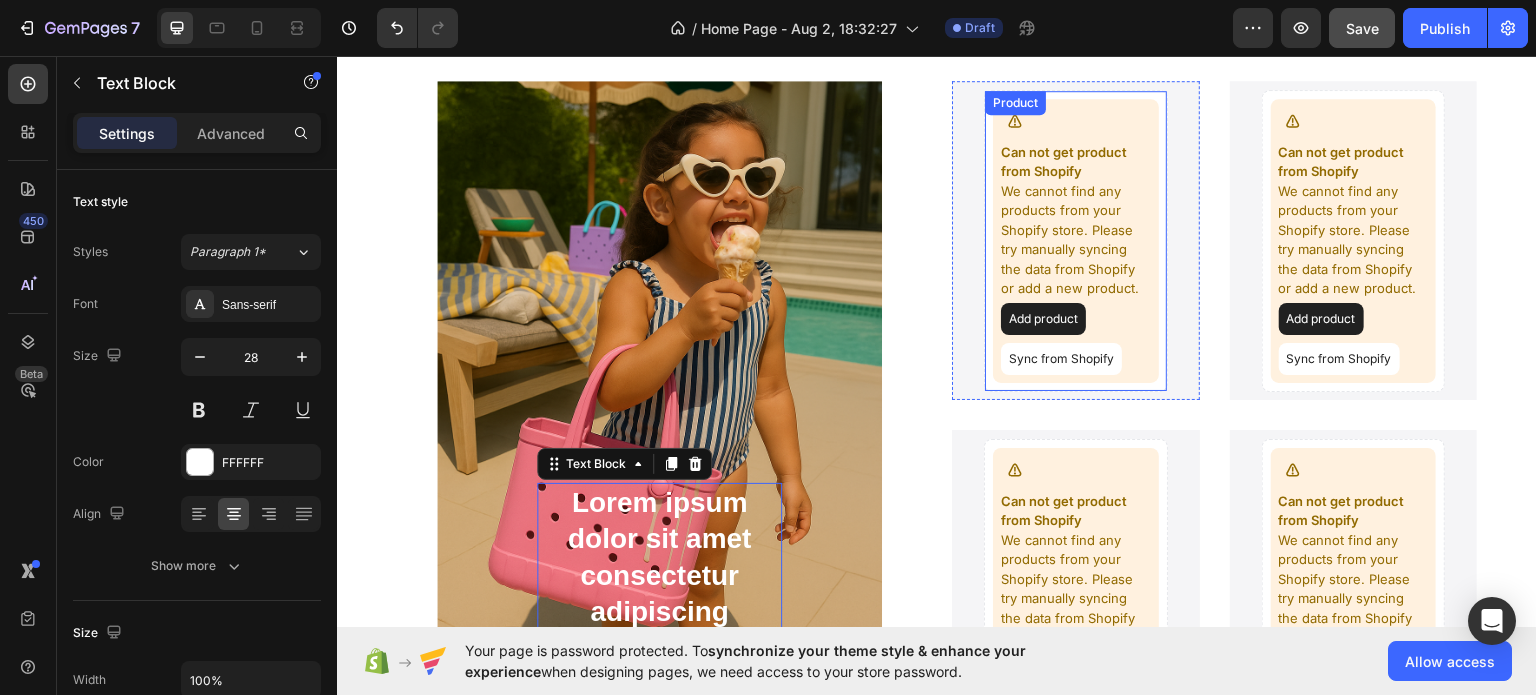 scroll, scrollTop: 1916, scrollLeft: 0, axis: vertical 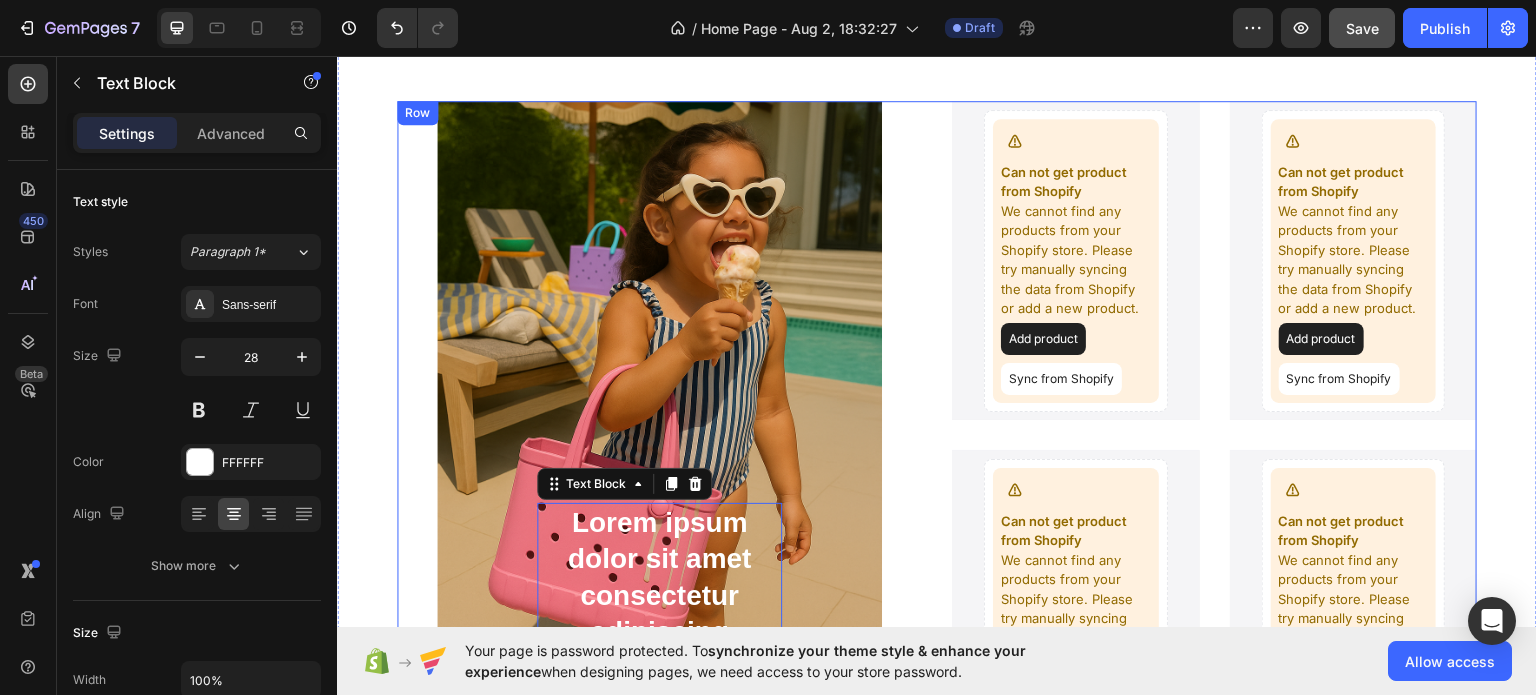 click on "Can not get product from Shopify We cannot find any products from your Shopify store. Please try manually syncing the data from Shopify or add a new product.   Add product Sync from Shopify Product Hero Banner Can not get product from Shopify We cannot find any products from your Shopify store. Please try manually syncing the data from Shopify or add a new product.   Add product Sync from Shopify Product Hero Banner Row Can not get product from Shopify We cannot find any products from your Shopify store. Please try manually syncing the data from Shopify or add a new product.   Add product Sync from Shopify Product Hero Banner Can not get product from Shopify We cannot find any products from your Shopify store. Please try manually syncing the data from Shopify or add a new product.   Add product Sync from Shopify Product Hero Banner Row" at bounding box center (1214, 442) 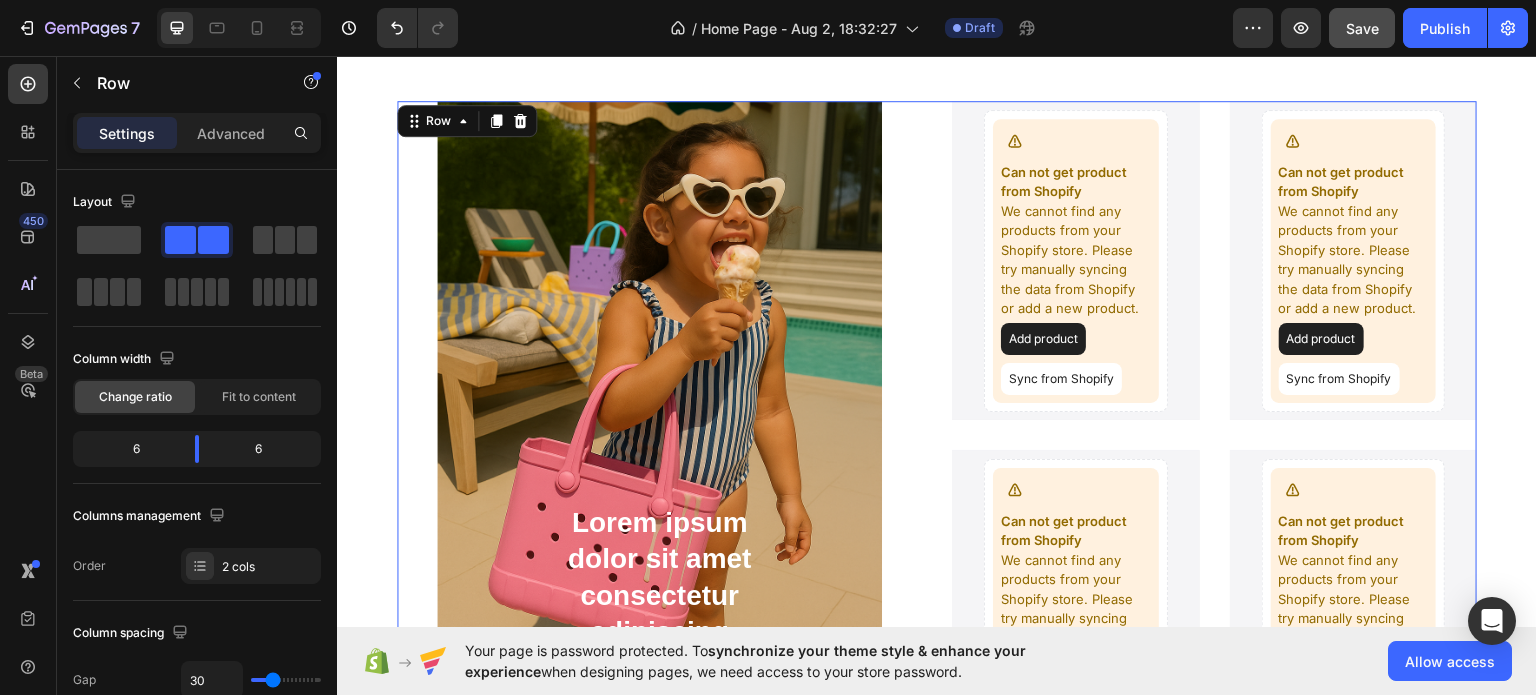 click on "Can not get product from Shopify We cannot find any products from your Shopify store. Please try manually syncing the data from Shopify or add a new product.   Add product Sync from Shopify Product Hero Banner Can not get product from Shopify We cannot find any products from your Shopify store. Please try manually syncing the data from Shopify or add a new product.   Add product Sync from Shopify Product Hero Banner Row Can not get product from Shopify We cannot find any products from your Shopify store. Please try manually syncing the data from Shopify or add a new product.   Add product Sync from Shopify Product Hero Banner Can not get product from Shopify We cannot find any products from your Shopify store. Please try manually syncing the data from Shopify or add a new product.   Add product Sync from Shopify Product Hero Banner Row" at bounding box center (1214, 442) 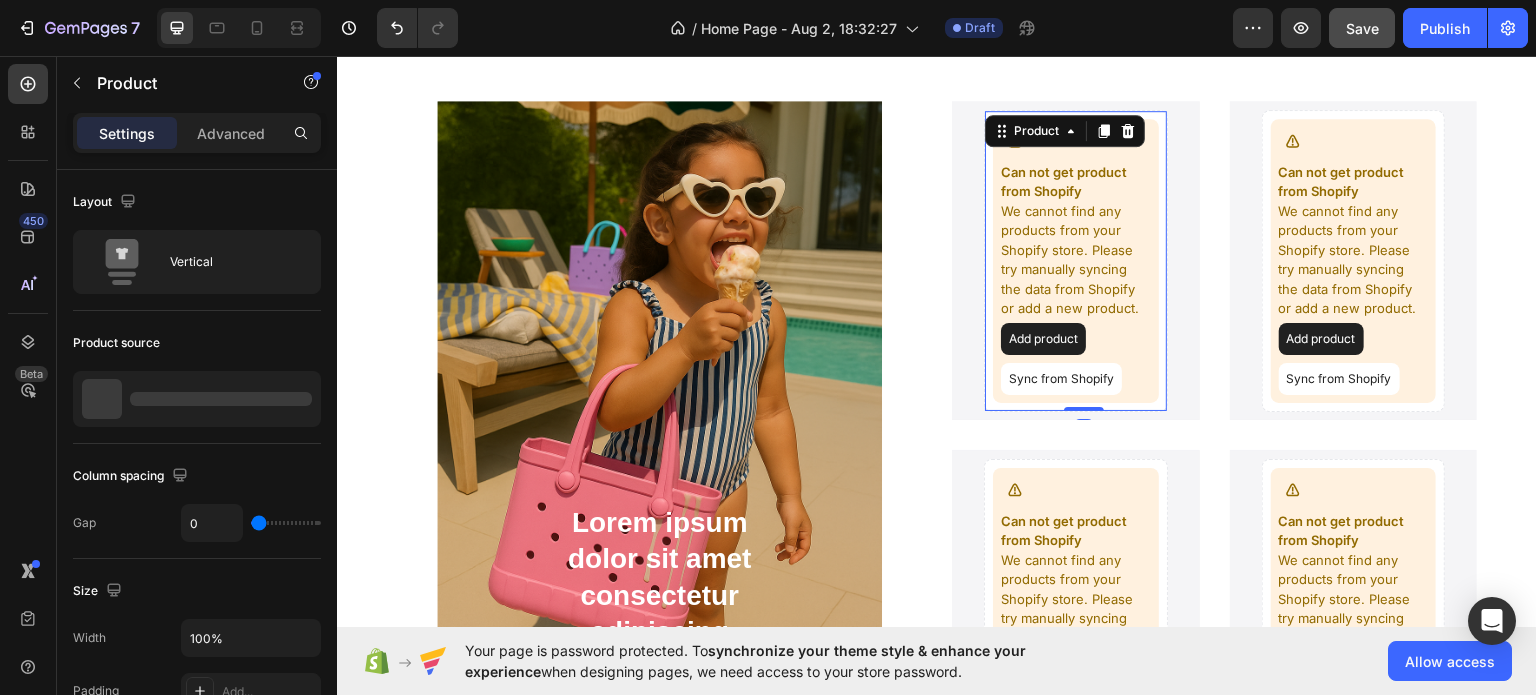 click on "Can not get product from Shopify" at bounding box center [1076, 181] 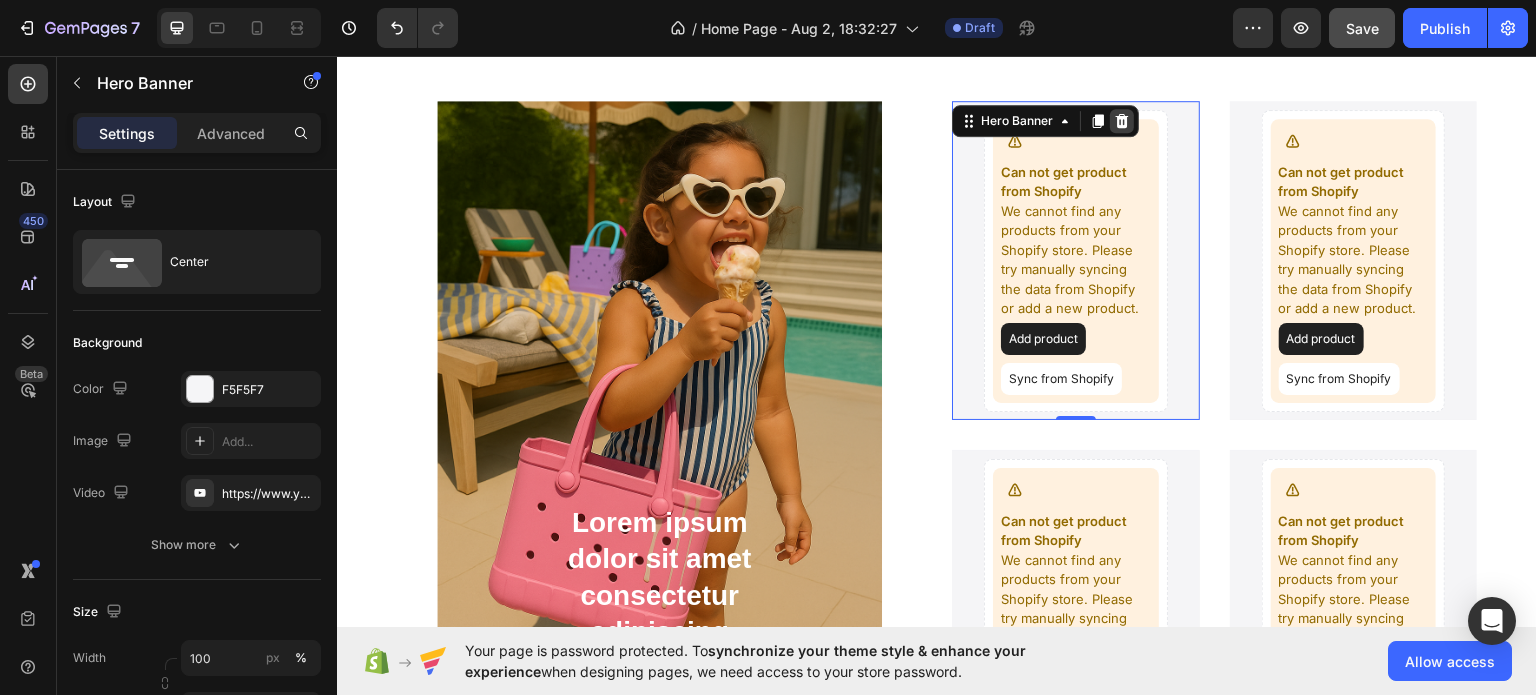 click at bounding box center [1122, 120] 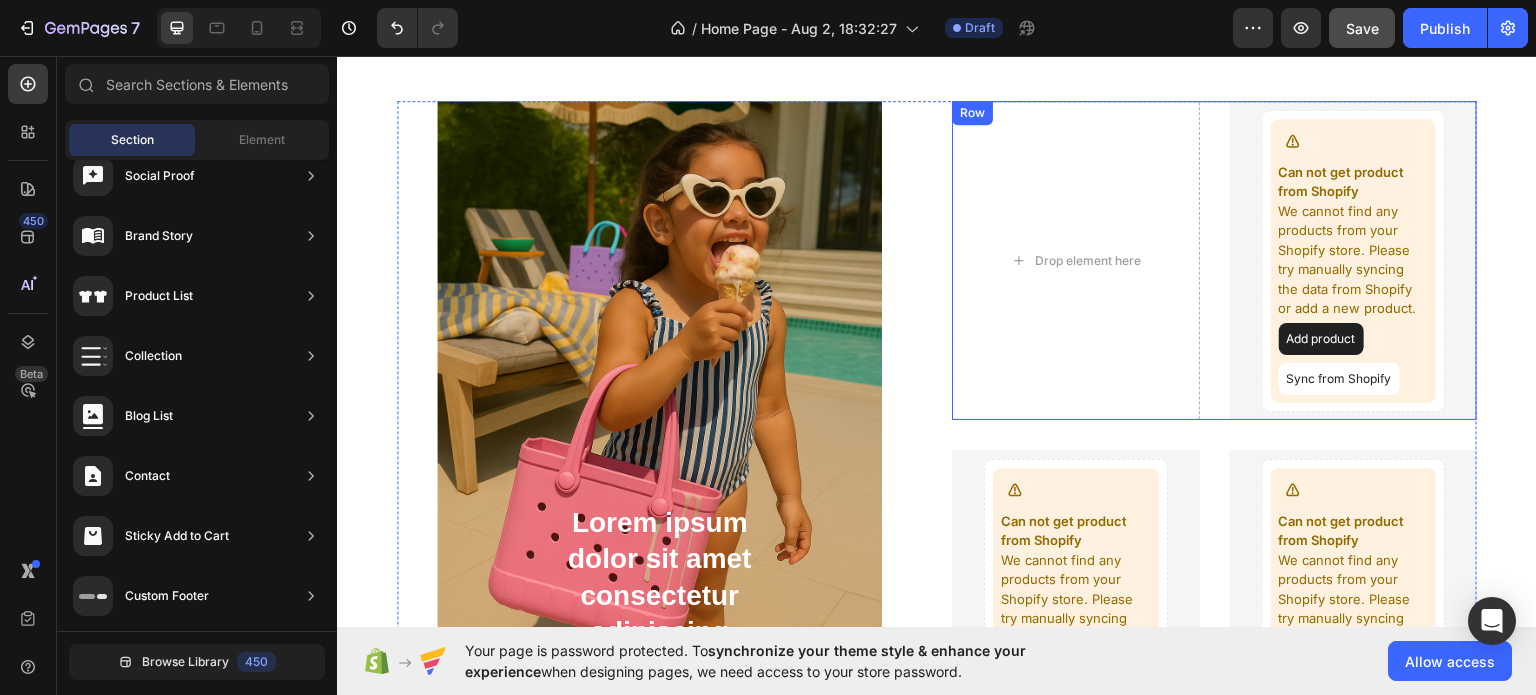 click on "Drop element here Can not get product from Shopify We cannot find any products from your Shopify store. Please try manually syncing the data from Shopify or add a new product.   Add product Sync from Shopify Product Hero Banner Row" at bounding box center (1214, 259) 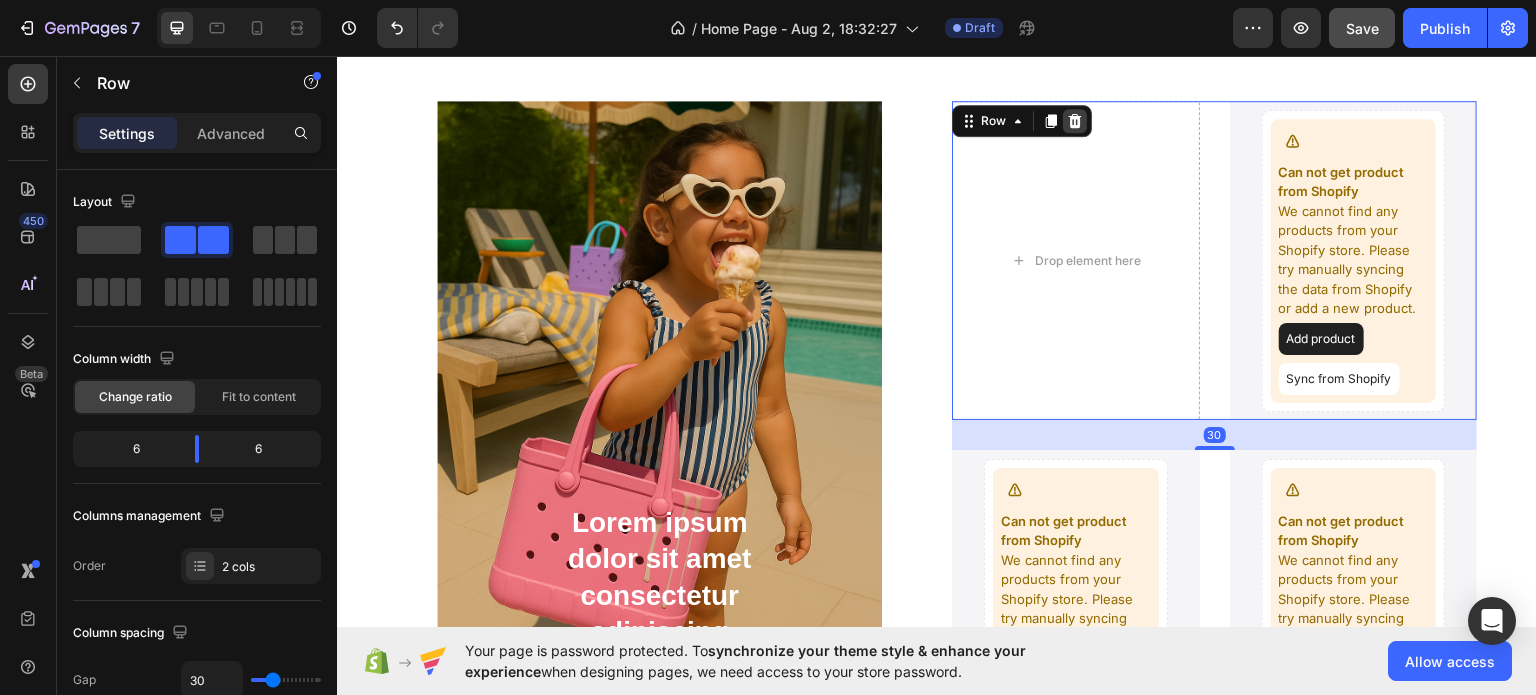 click 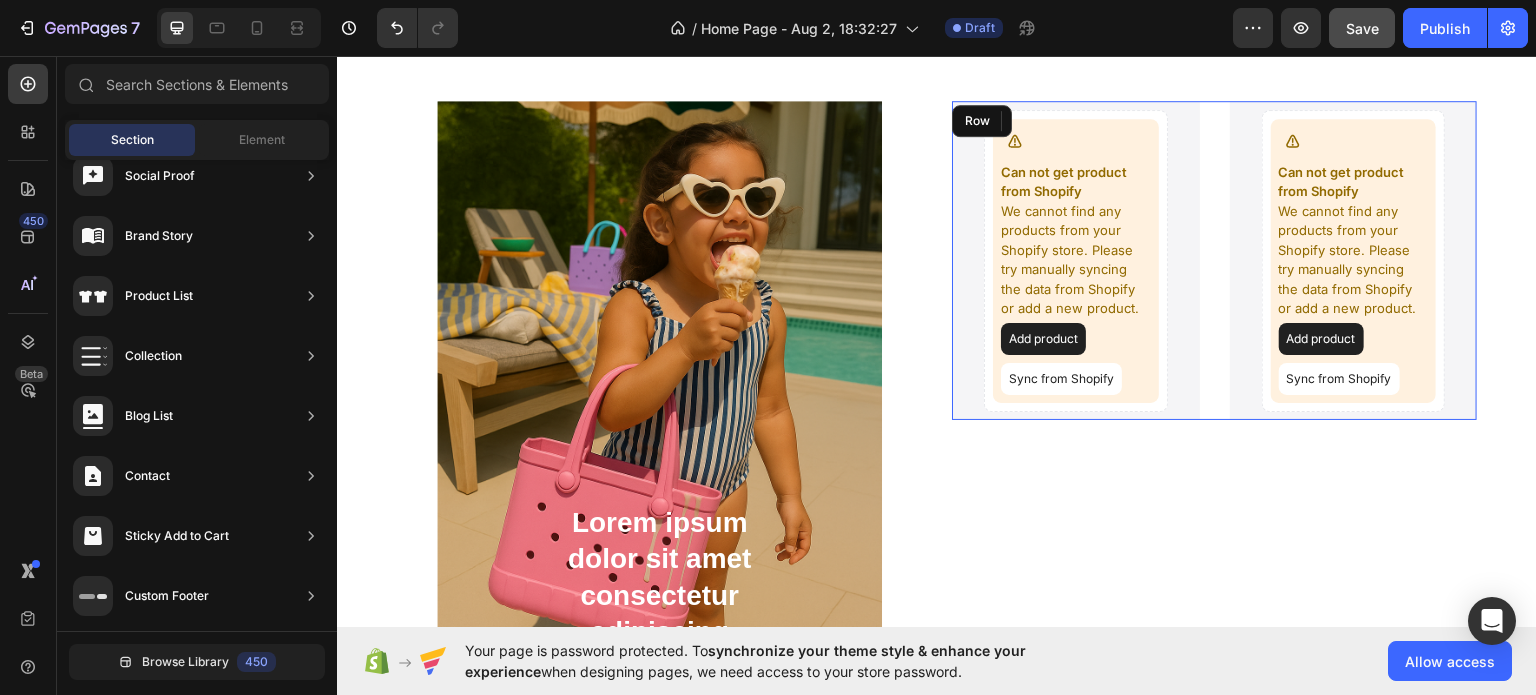 click on "Can not get product from Shopify We cannot find any products from your Shopify store. Please try manually syncing the data from Shopify or add a new product.   Add product Sync from Shopify Product Hero Banner Can not get product from Shopify We cannot find any products from your Shopify store. Please try manually syncing the data from Shopify or add a new product.   Add product Sync from Shopify Product Hero Banner Row" at bounding box center (1214, 259) 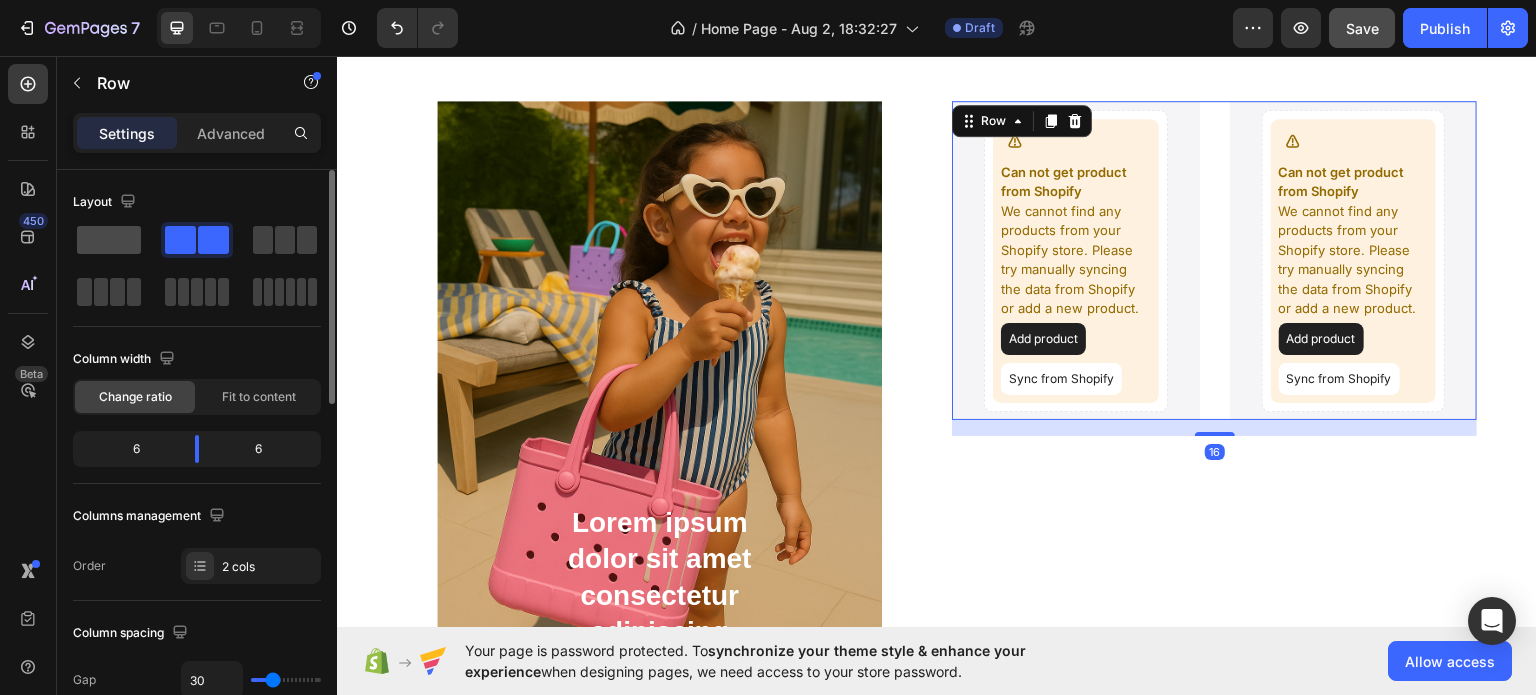 click 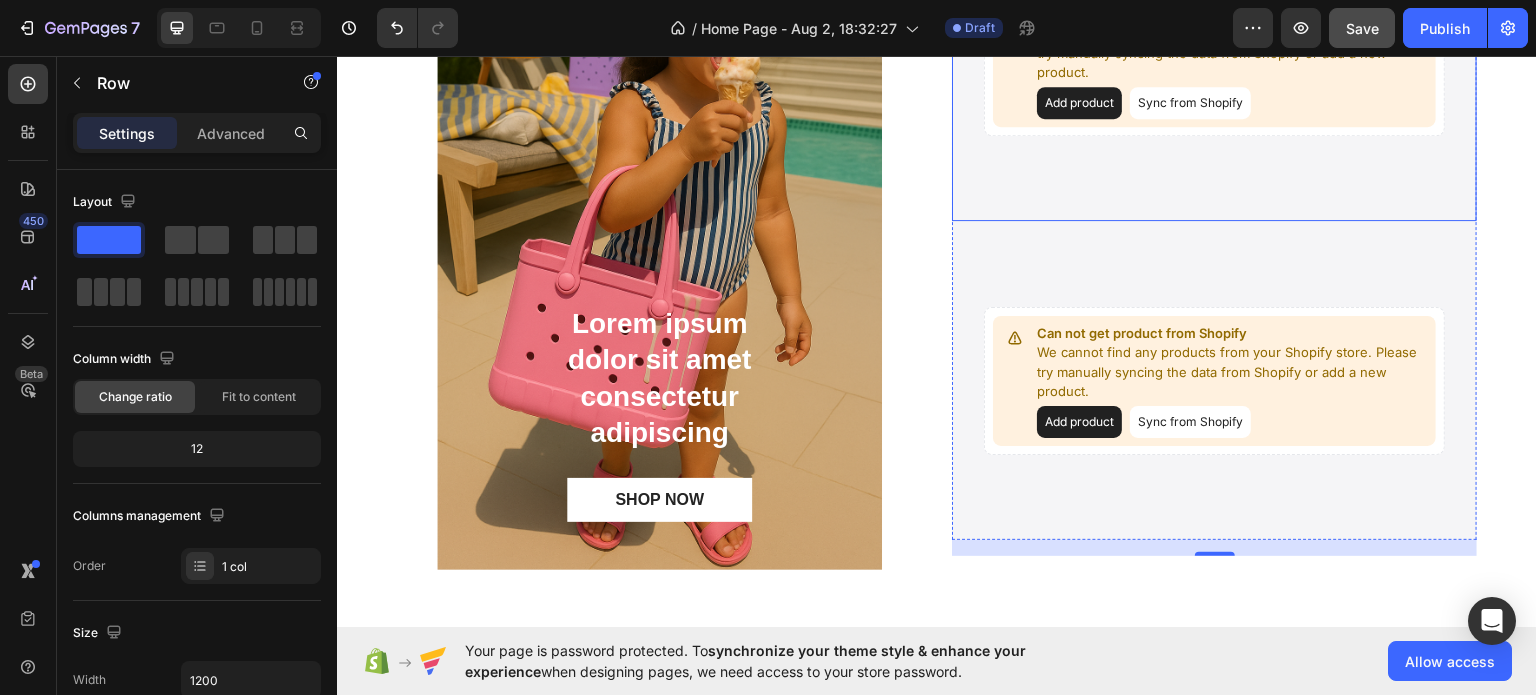 scroll, scrollTop: 2116, scrollLeft: 0, axis: vertical 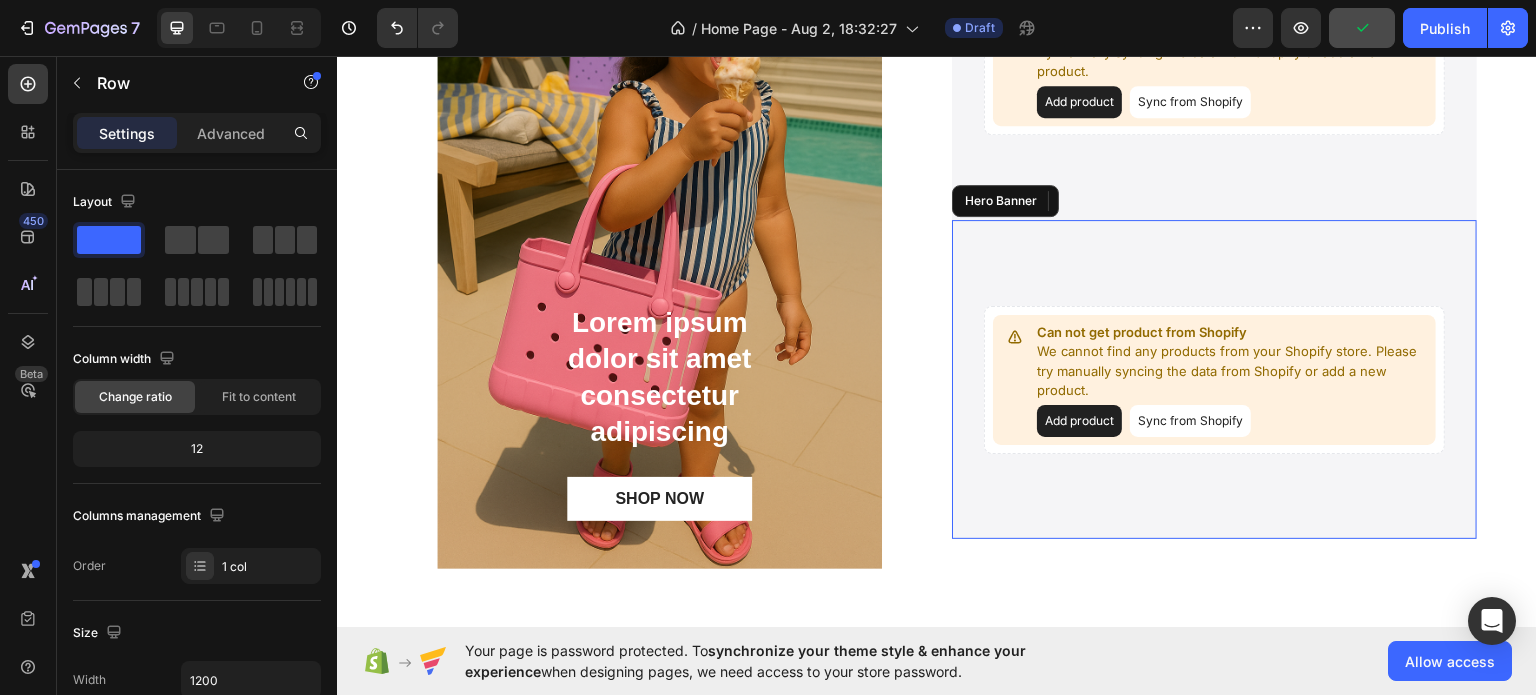 click at bounding box center [1214, 378] 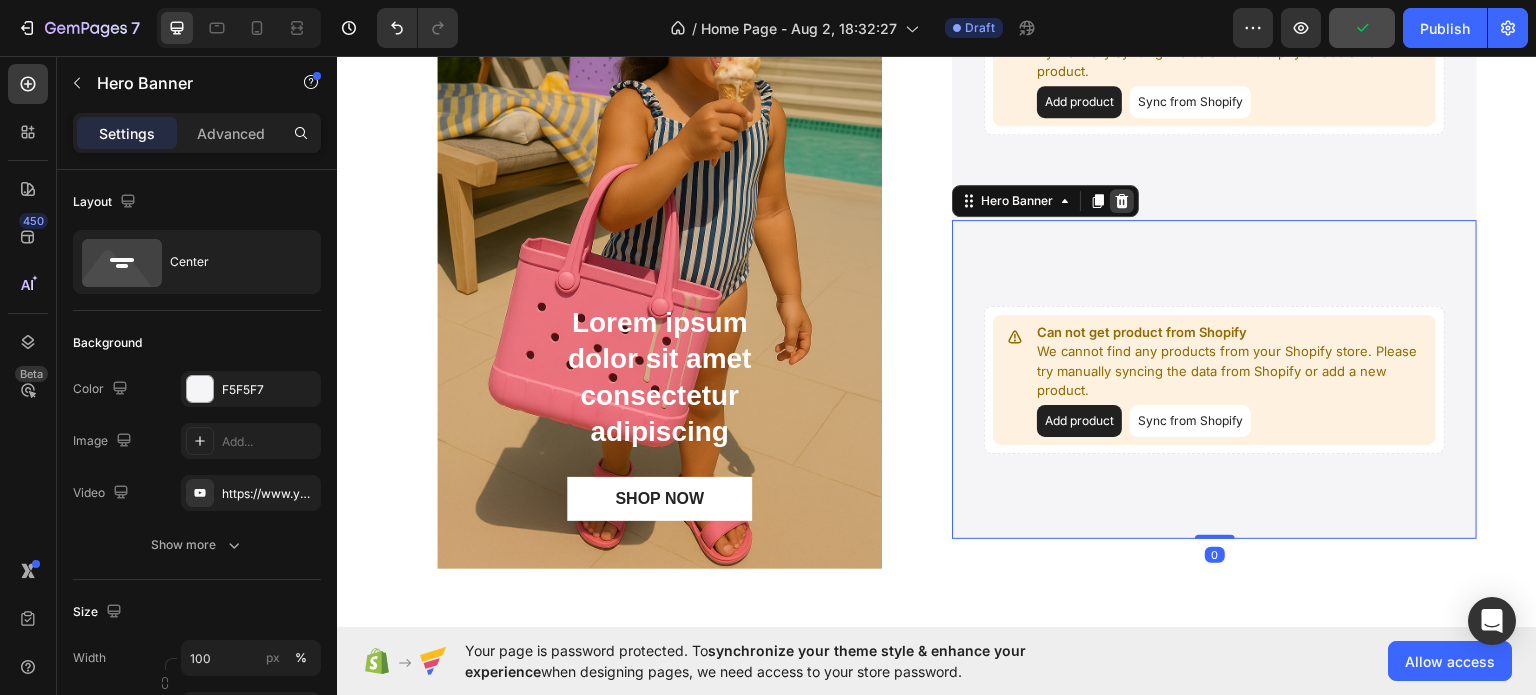 click 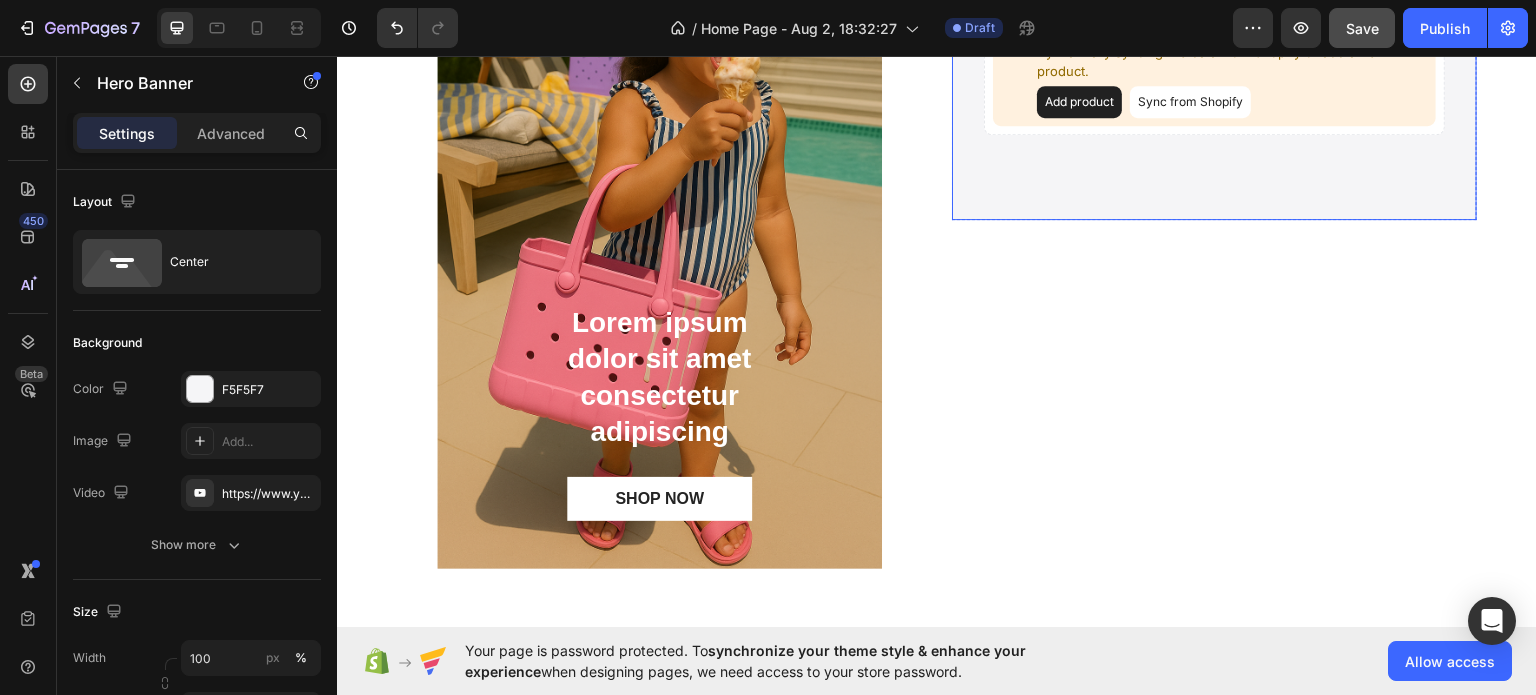 click on "Can not get product from Shopify We cannot find any products from your Shopify store. Please try manually syncing the data from Shopify or add a new product.   Add product Sync from Shopify Product" at bounding box center (1214, 60) 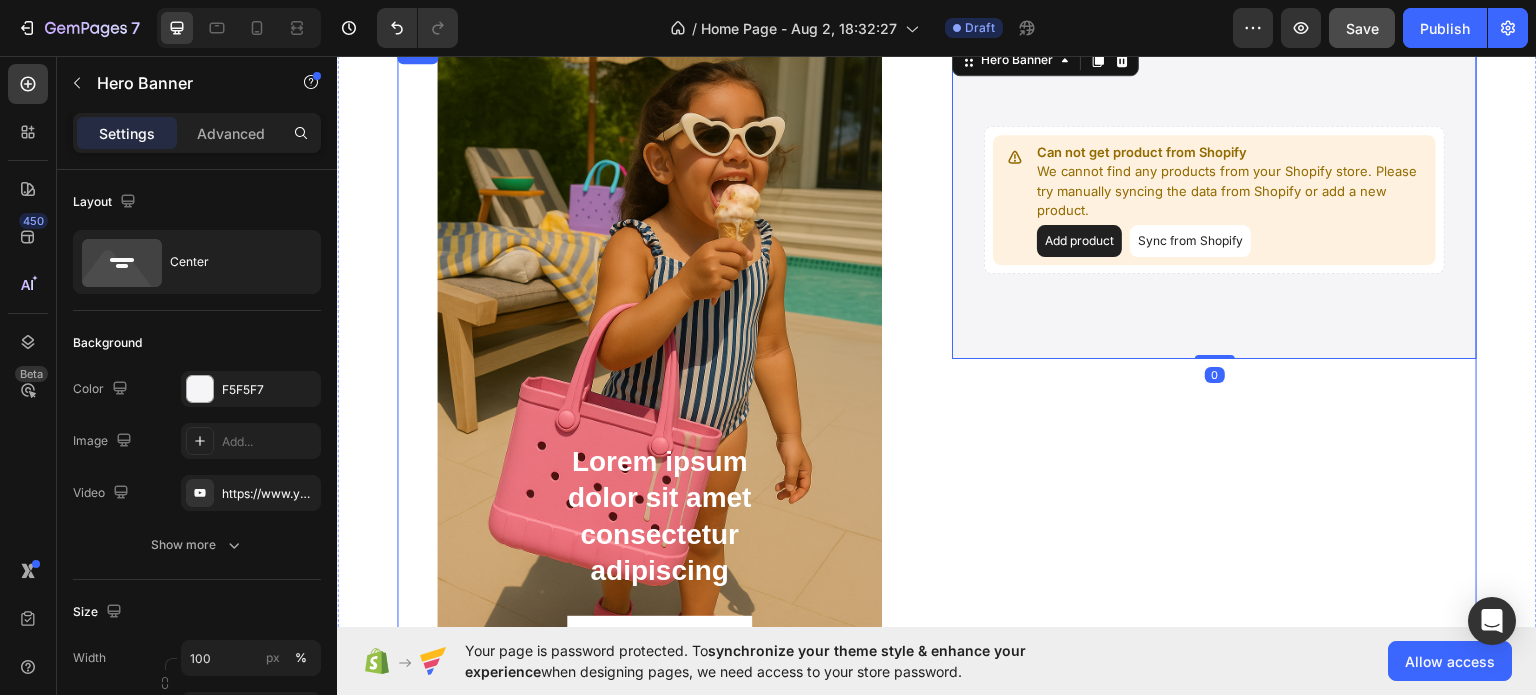 scroll, scrollTop: 1816, scrollLeft: 0, axis: vertical 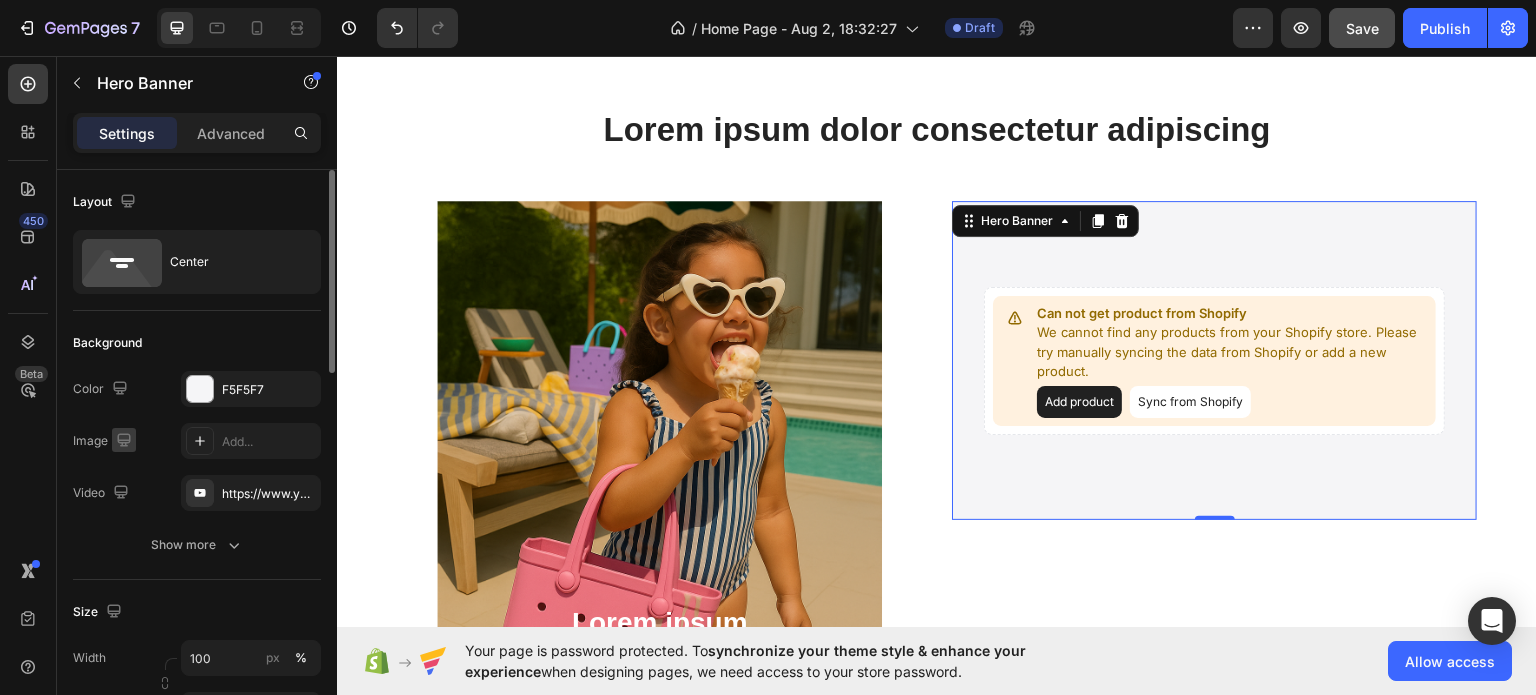 click 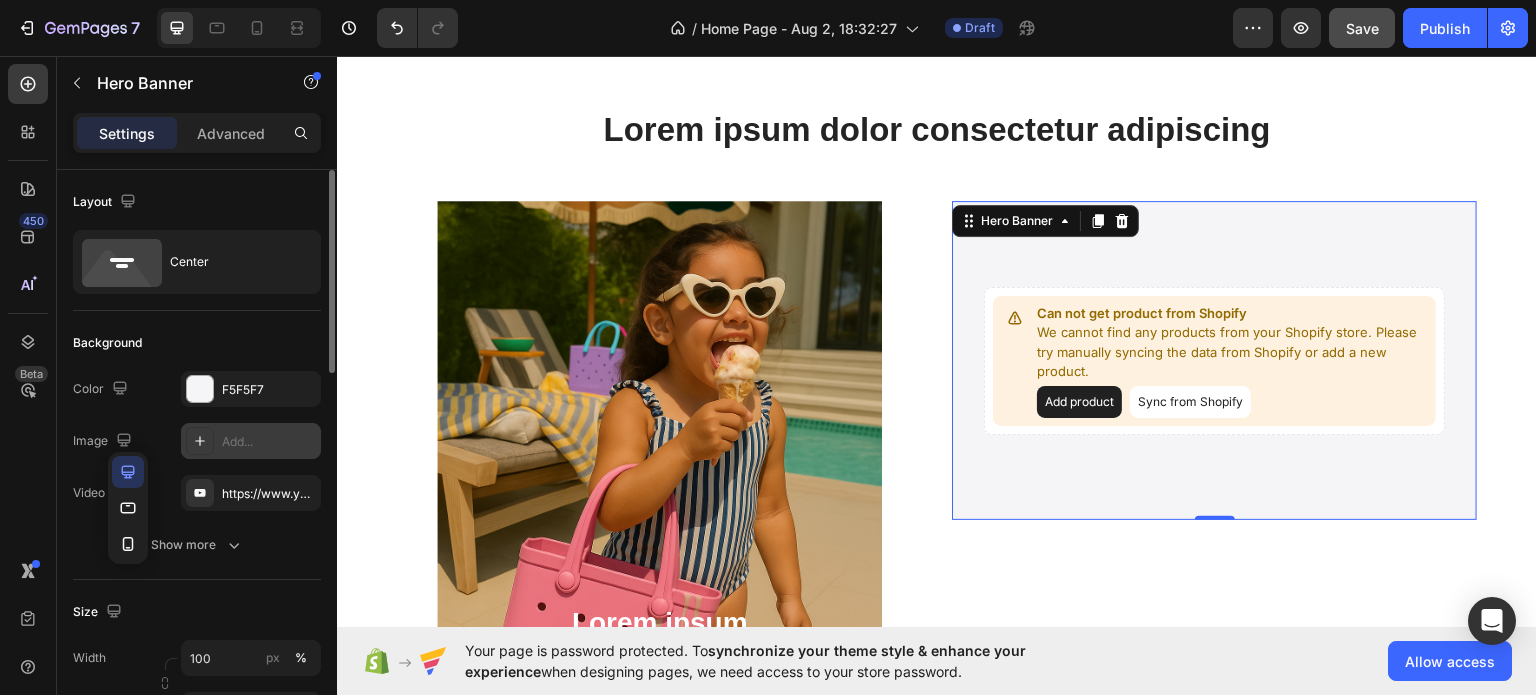 click on "Add..." at bounding box center (251, 441) 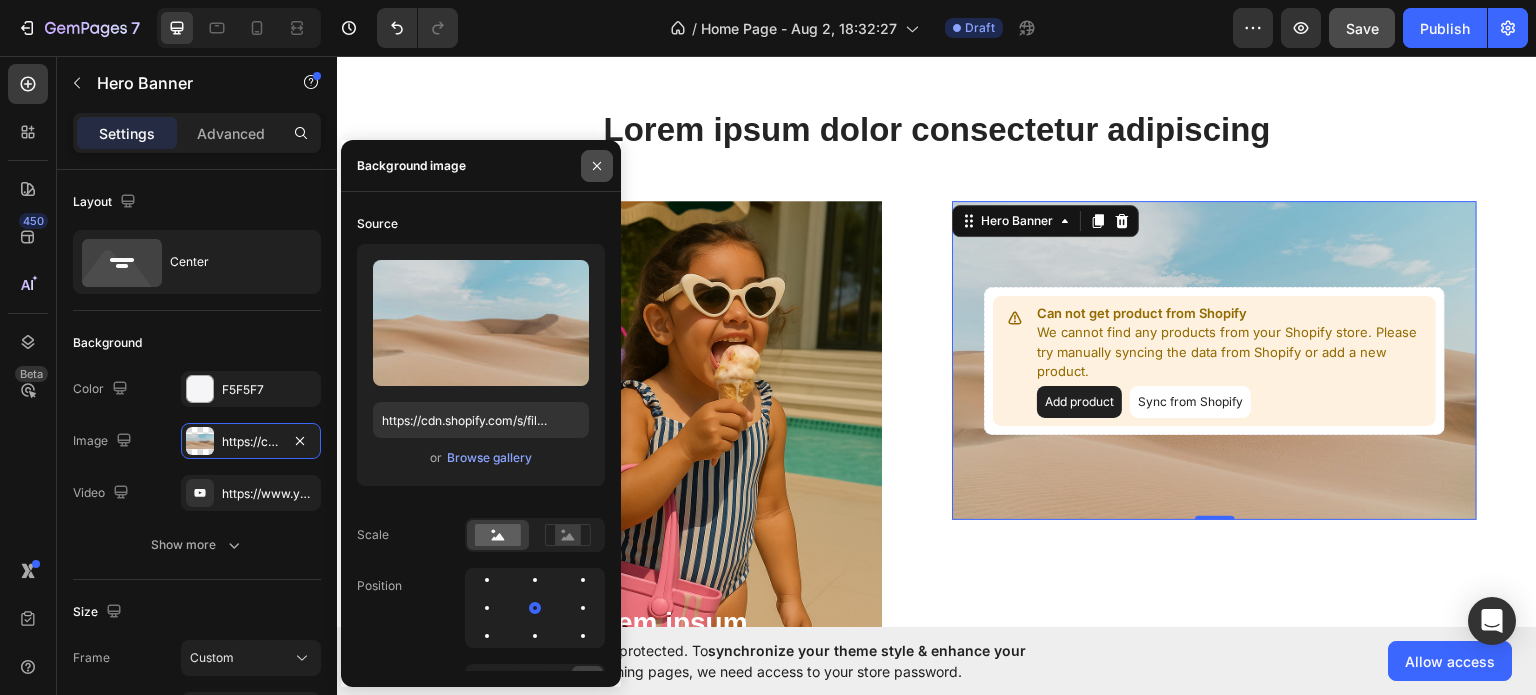 click 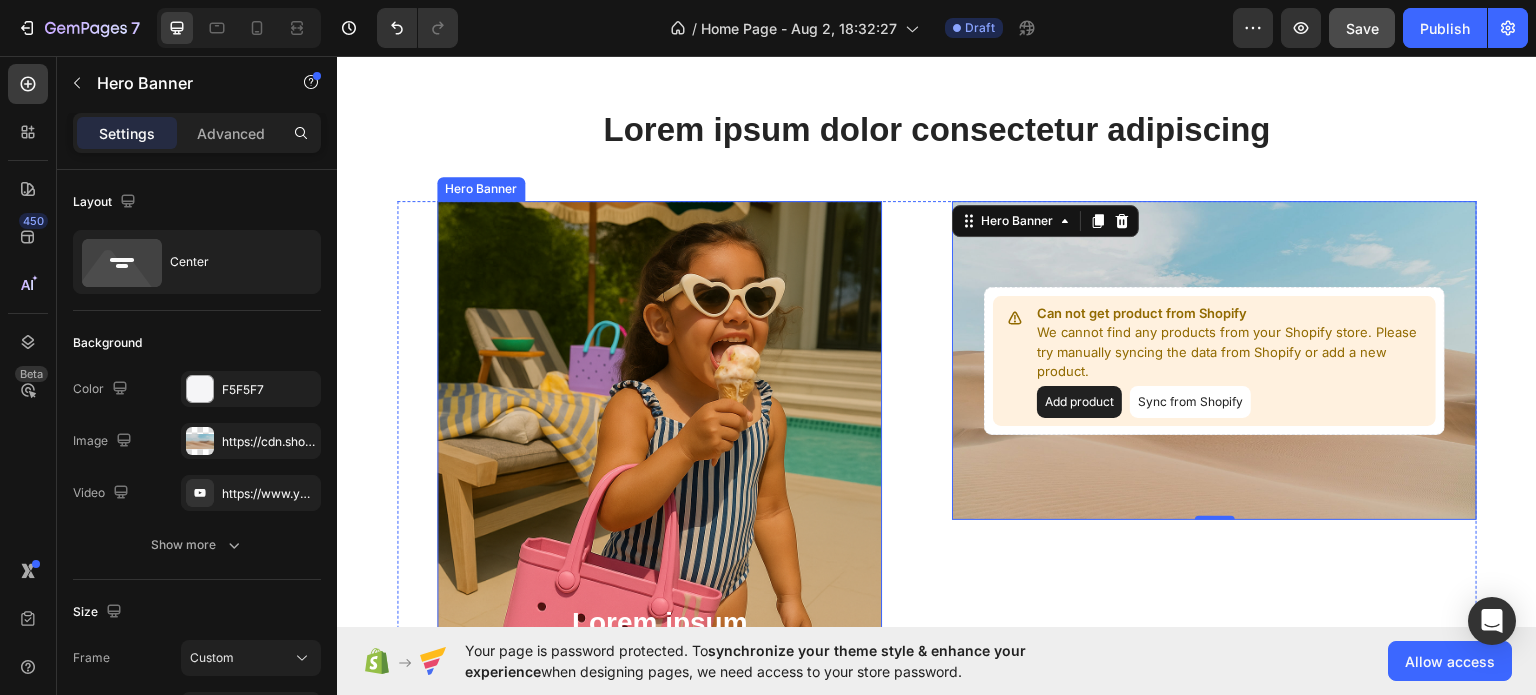 click at bounding box center (659, 534) 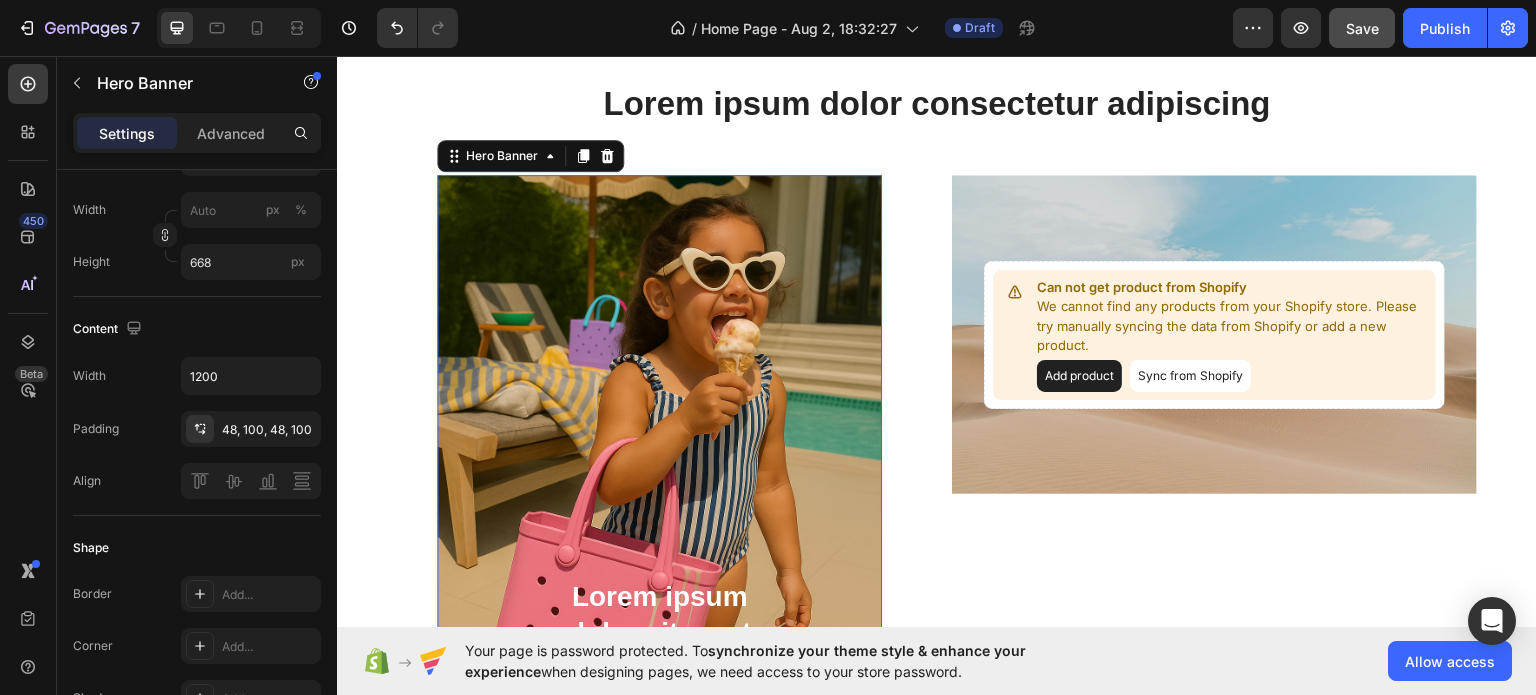 scroll, scrollTop: 1716, scrollLeft: 0, axis: vertical 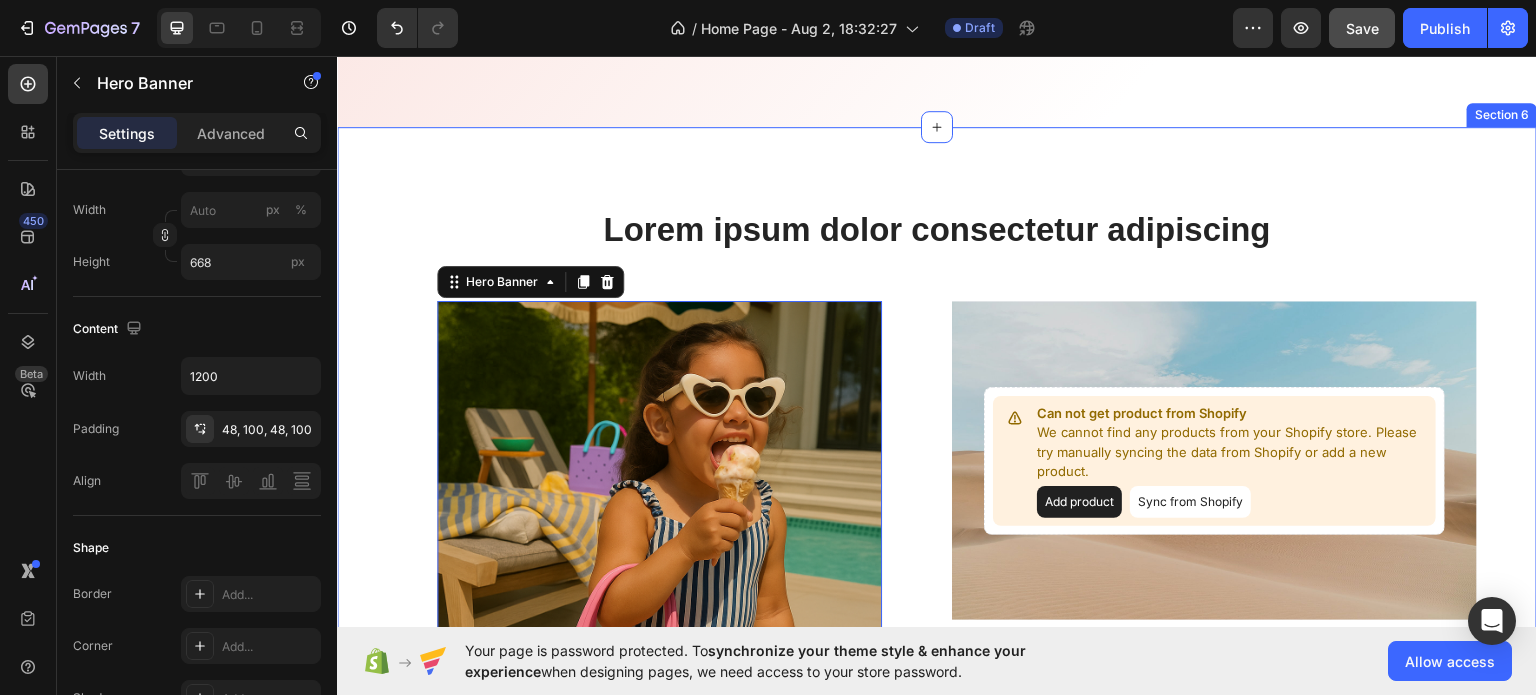 click on "Lorem ipsum dolor consectetur adipiscing Heading Lorem ipsum dolor sit amet consectetur adipiscing Text Block SHOP NOW Button Hero Banner   0 Can not get product from Shopify We cannot find any products from your Shopify store. Please try manually syncing the data from Shopify or add a new product.   Add product Sync from Shopify Product Hero Banner Row Row" at bounding box center (937, 595) 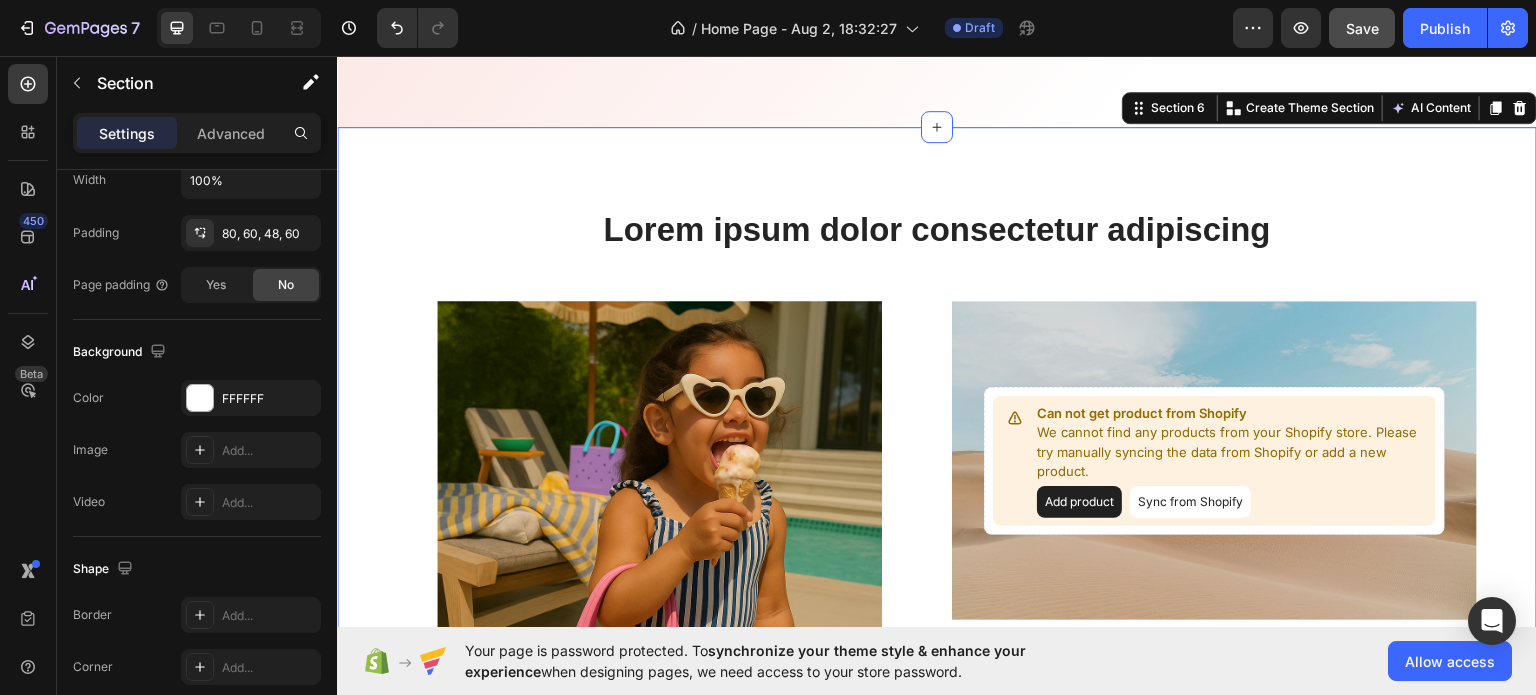 scroll, scrollTop: 0, scrollLeft: 0, axis: both 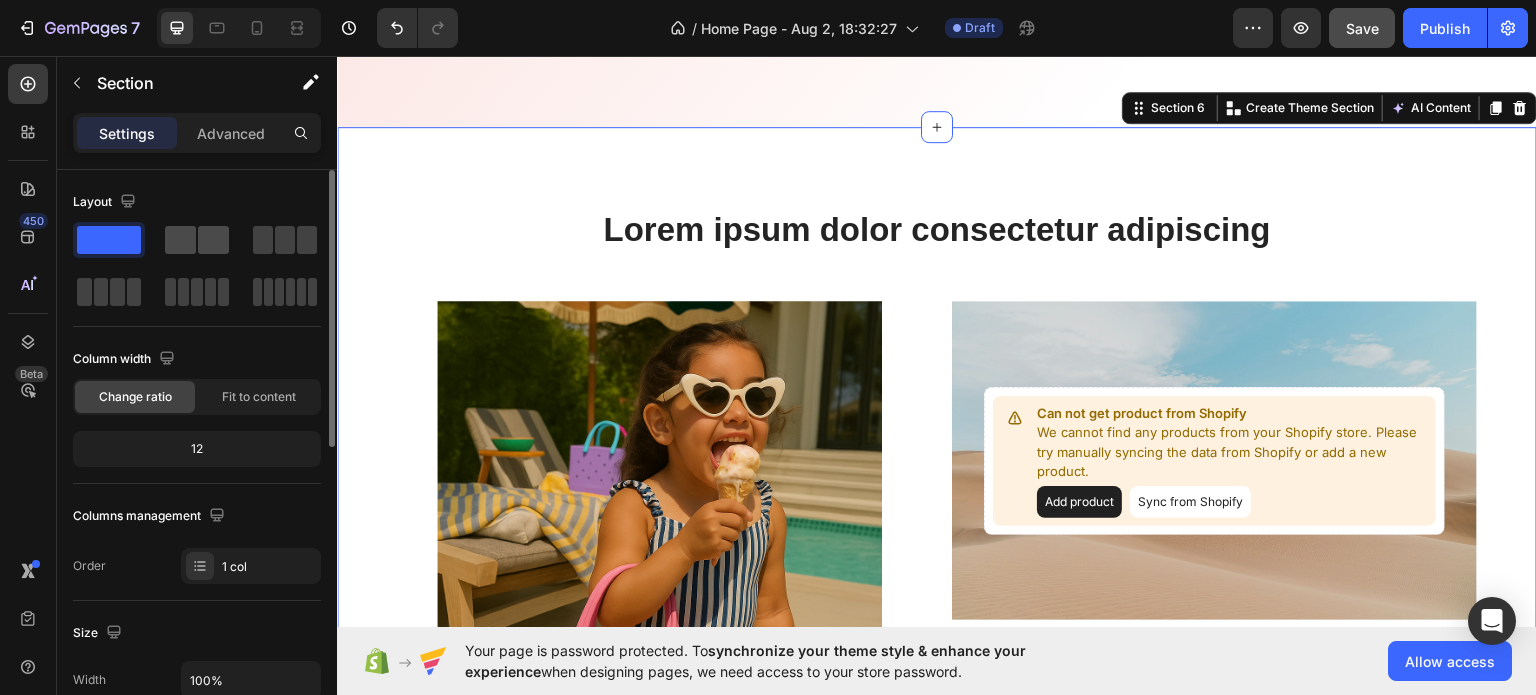 click 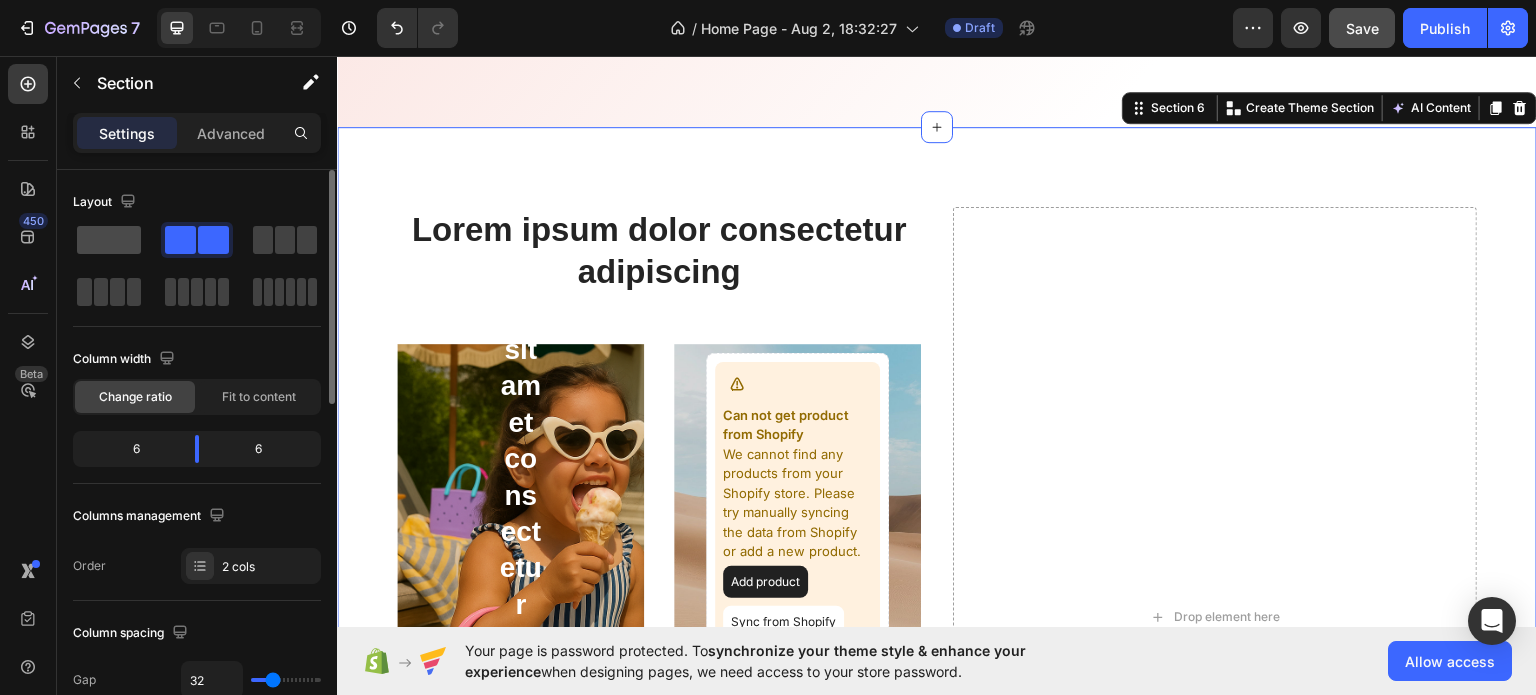 click 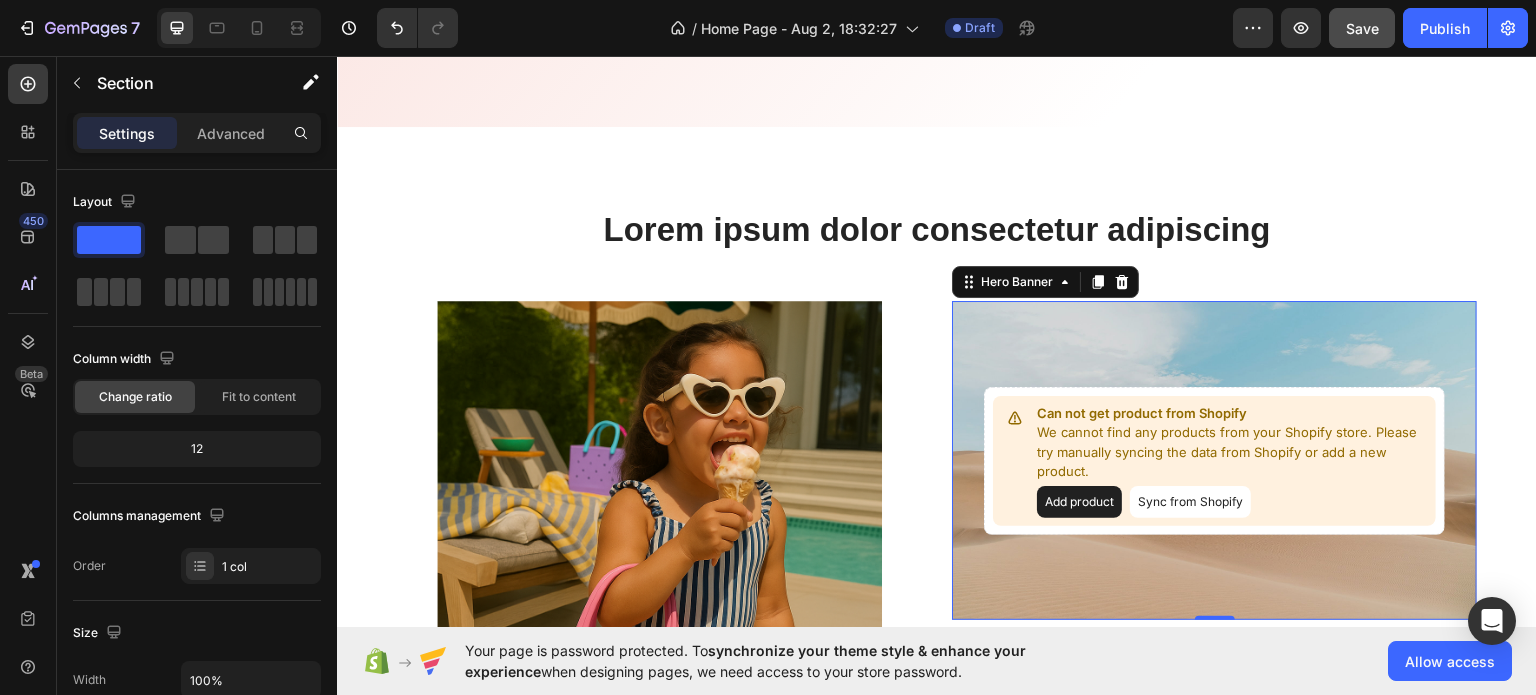 click at bounding box center (1214, 459) 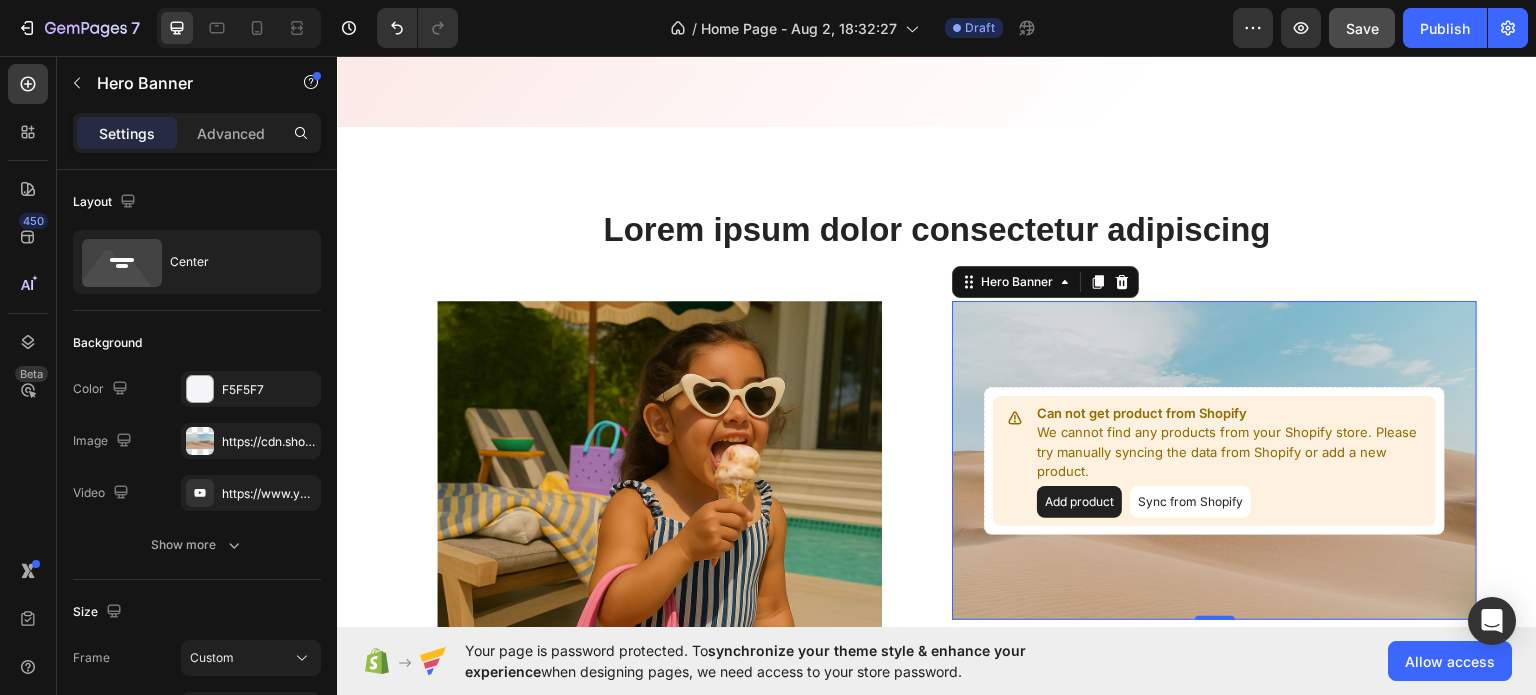click 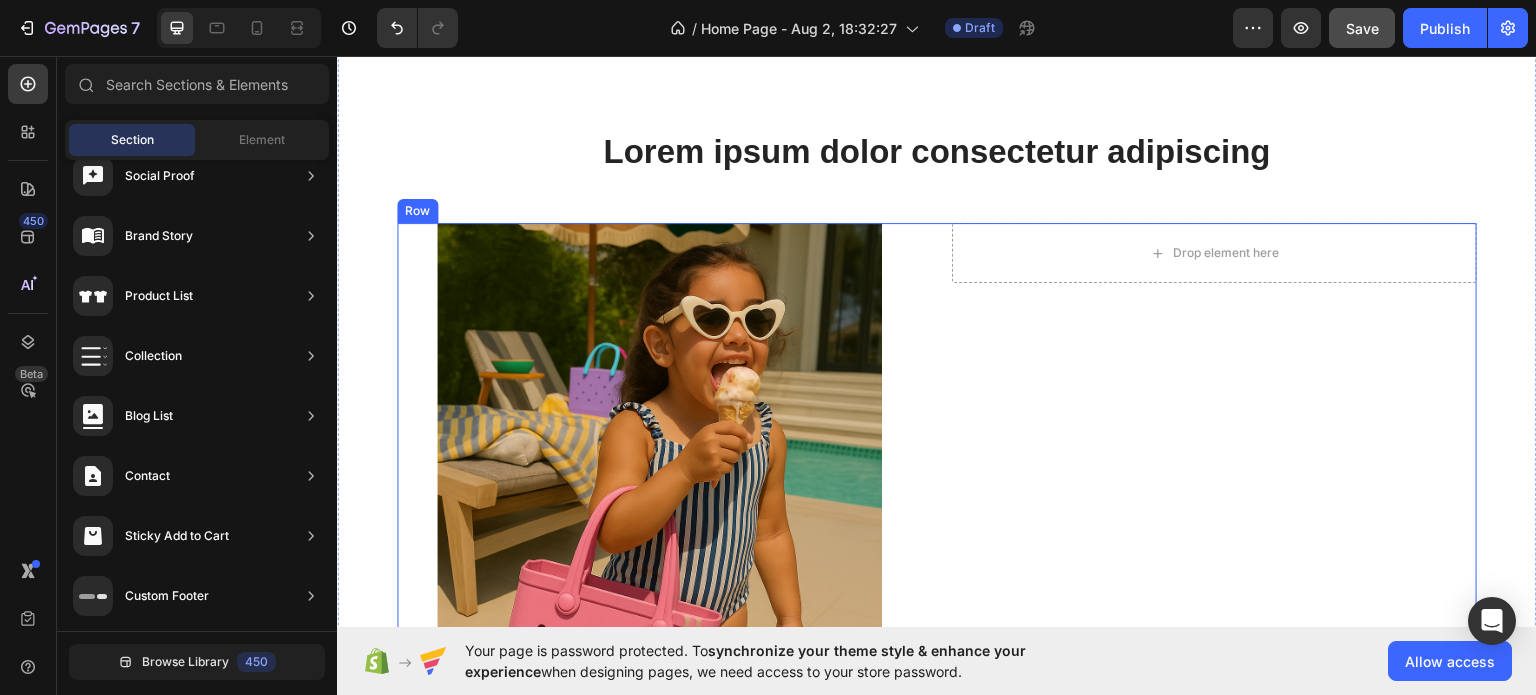 scroll, scrollTop: 1816, scrollLeft: 0, axis: vertical 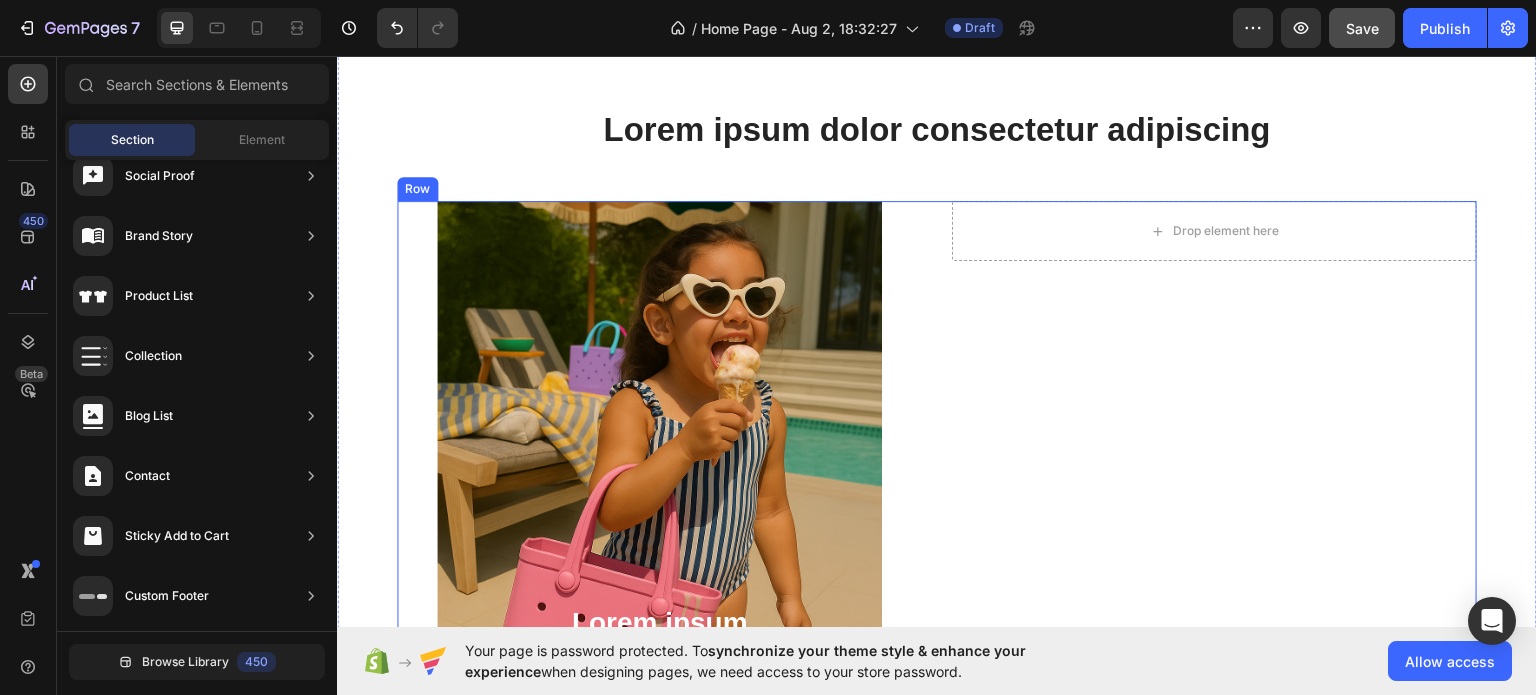 click on "Drop element here Row" at bounding box center [1214, 534] 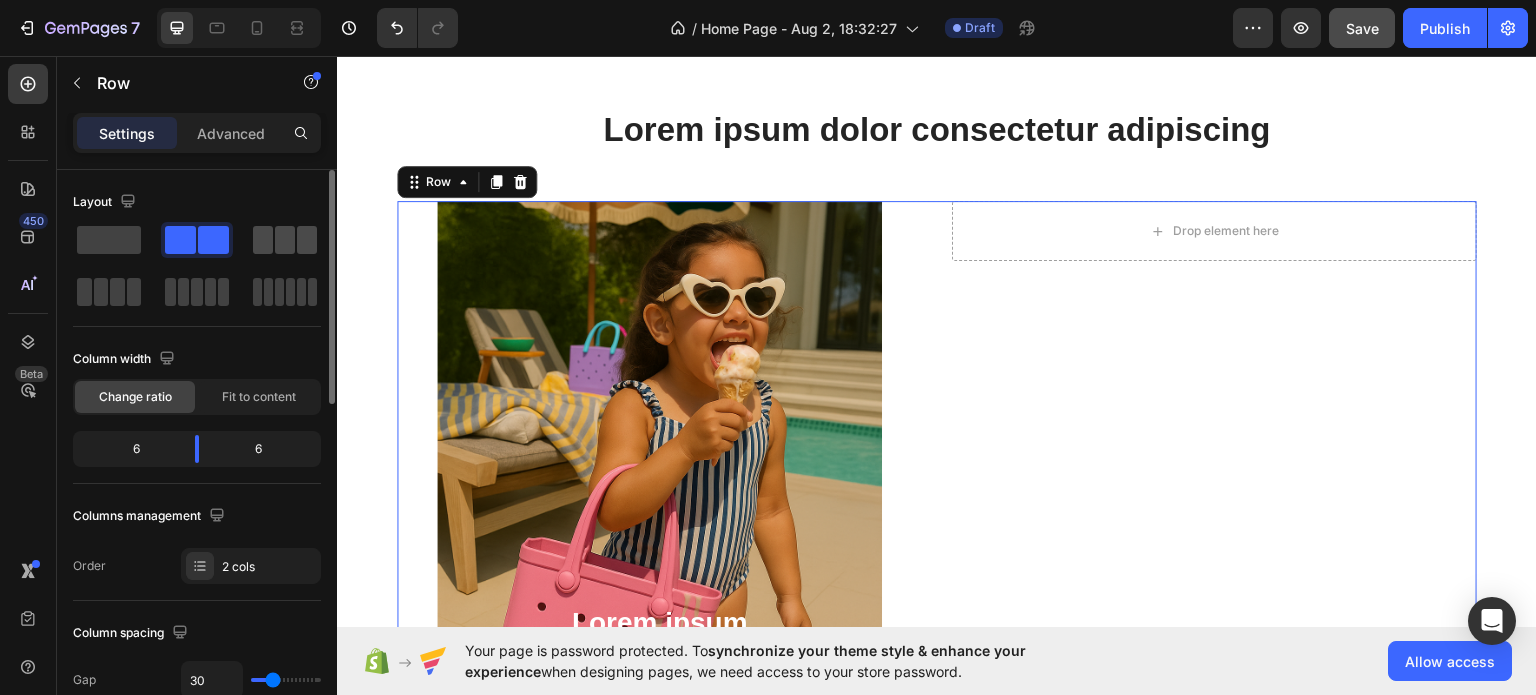 click 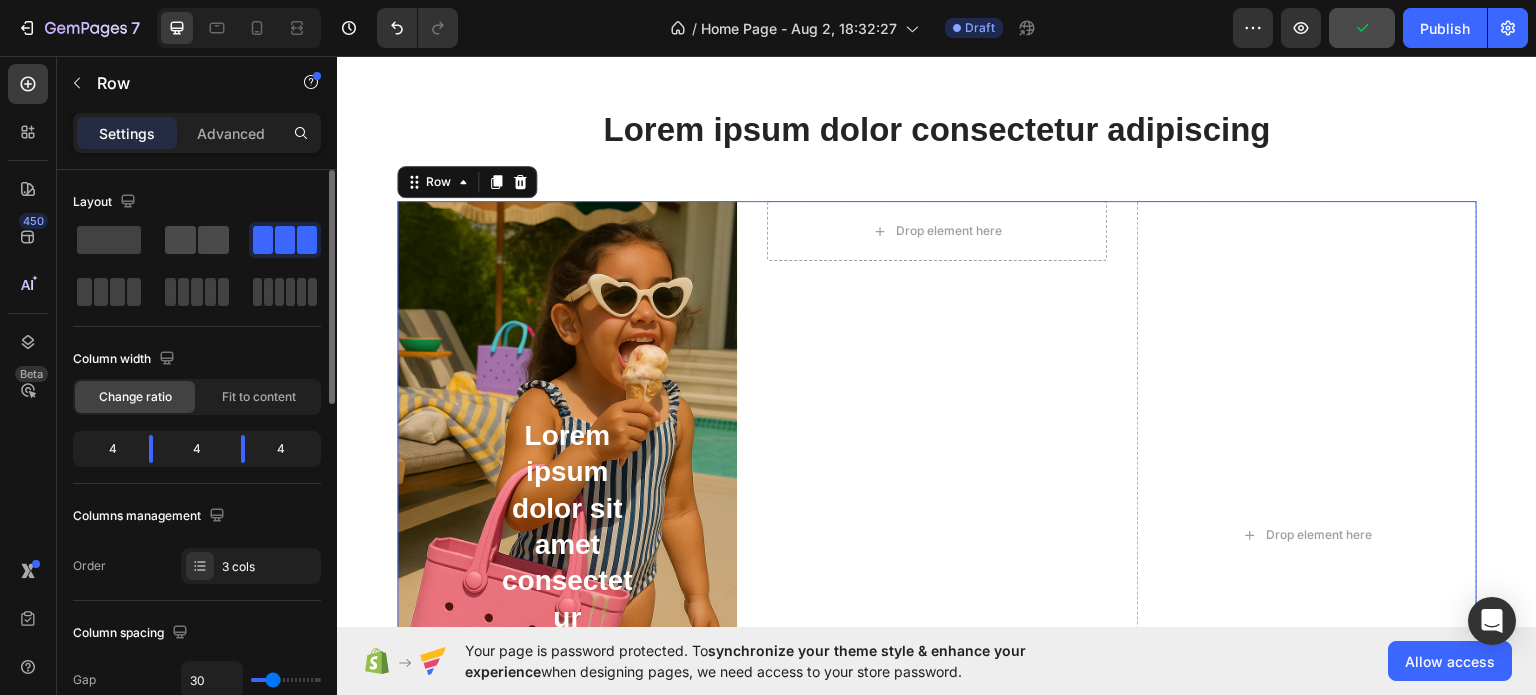 click 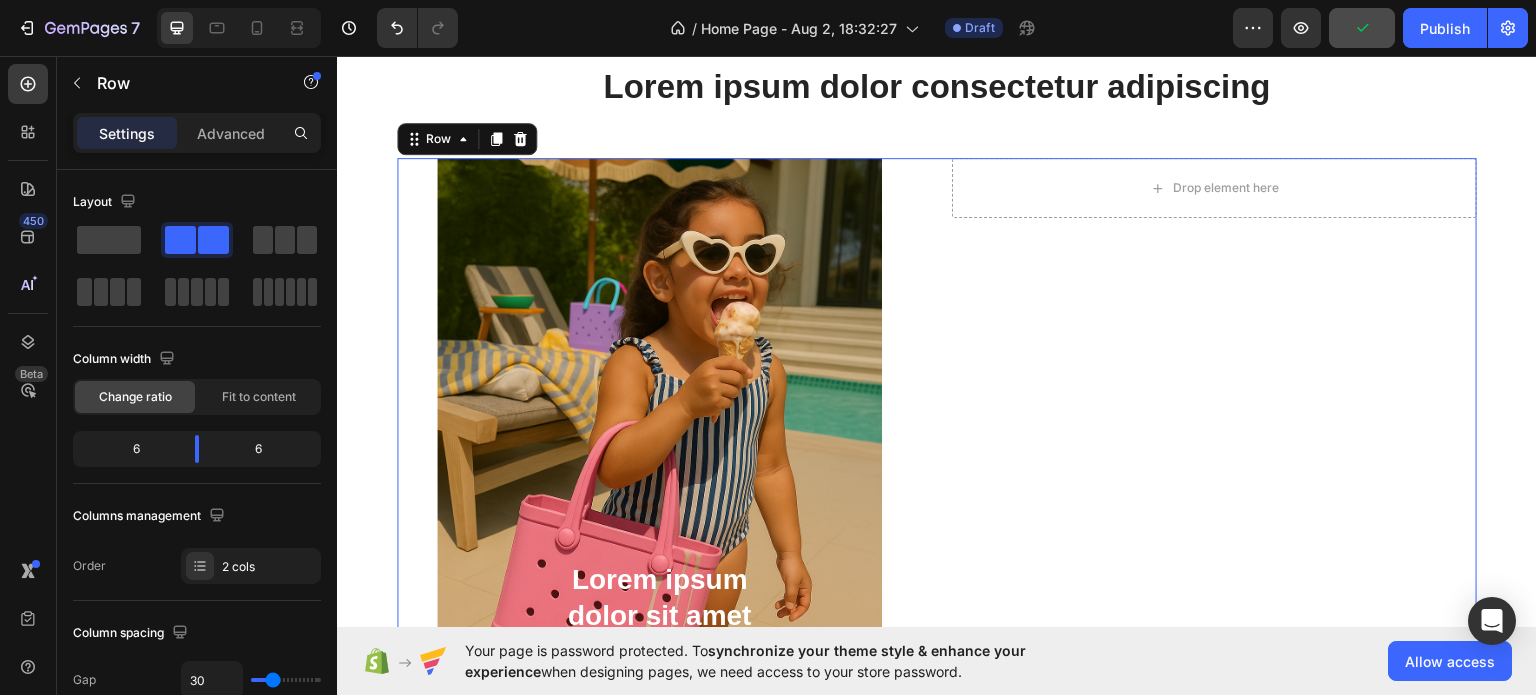 scroll, scrollTop: 1816, scrollLeft: 0, axis: vertical 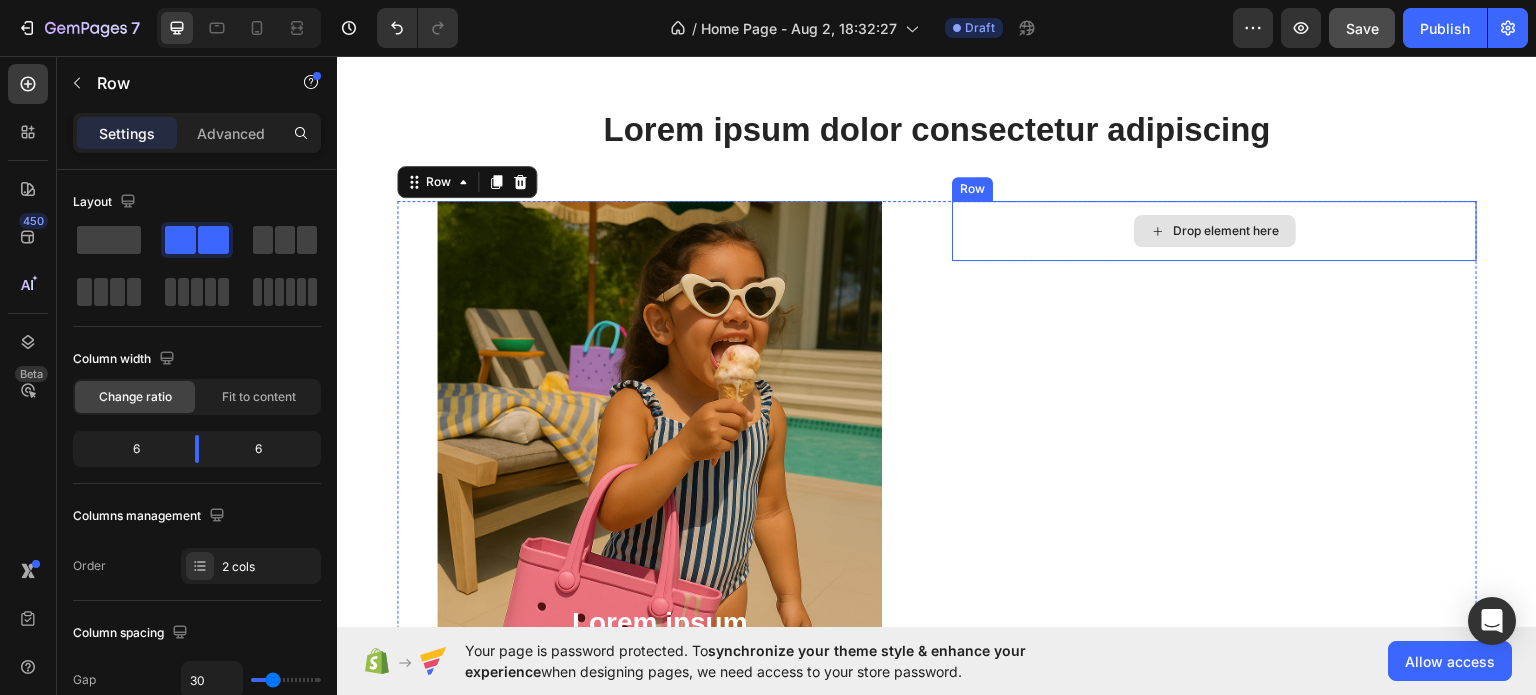 click on "Drop element here" at bounding box center [1215, 230] 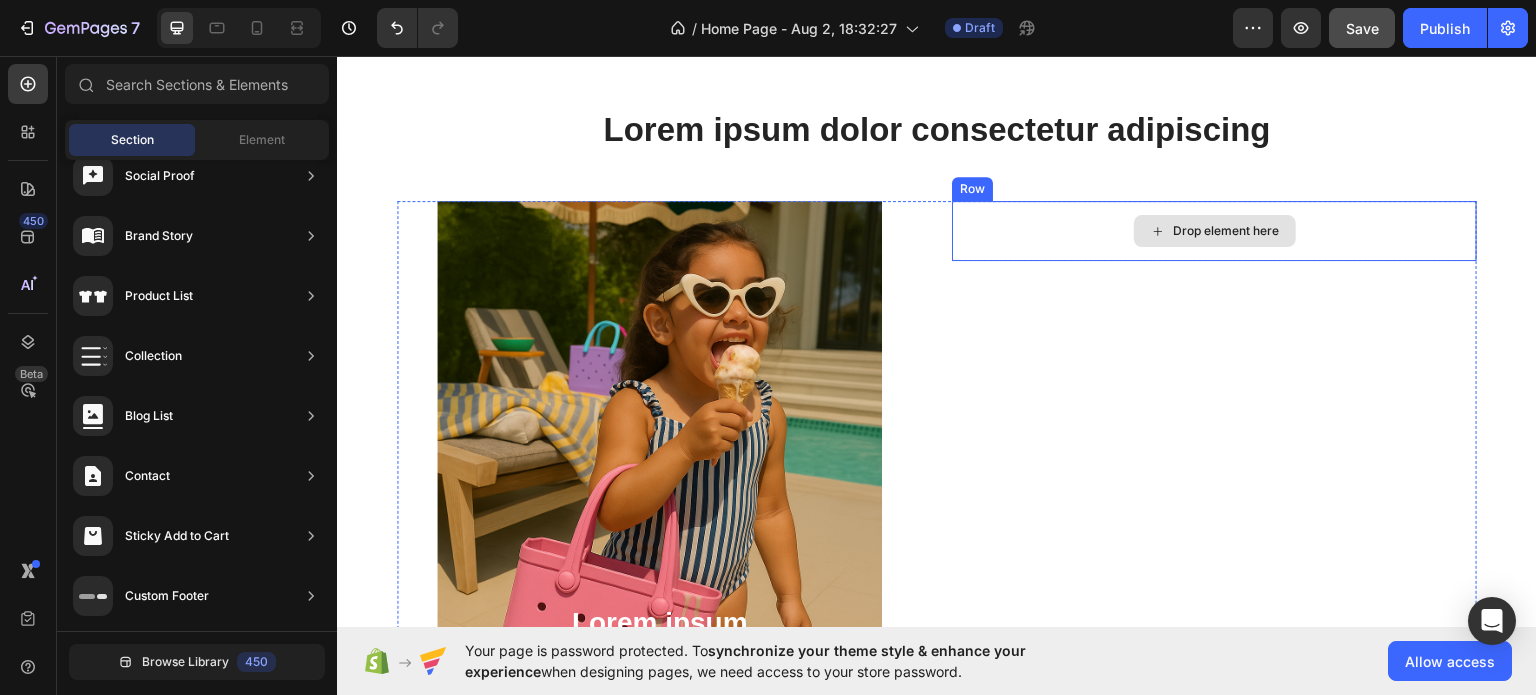 click on "Drop element here" at bounding box center (1227, 230) 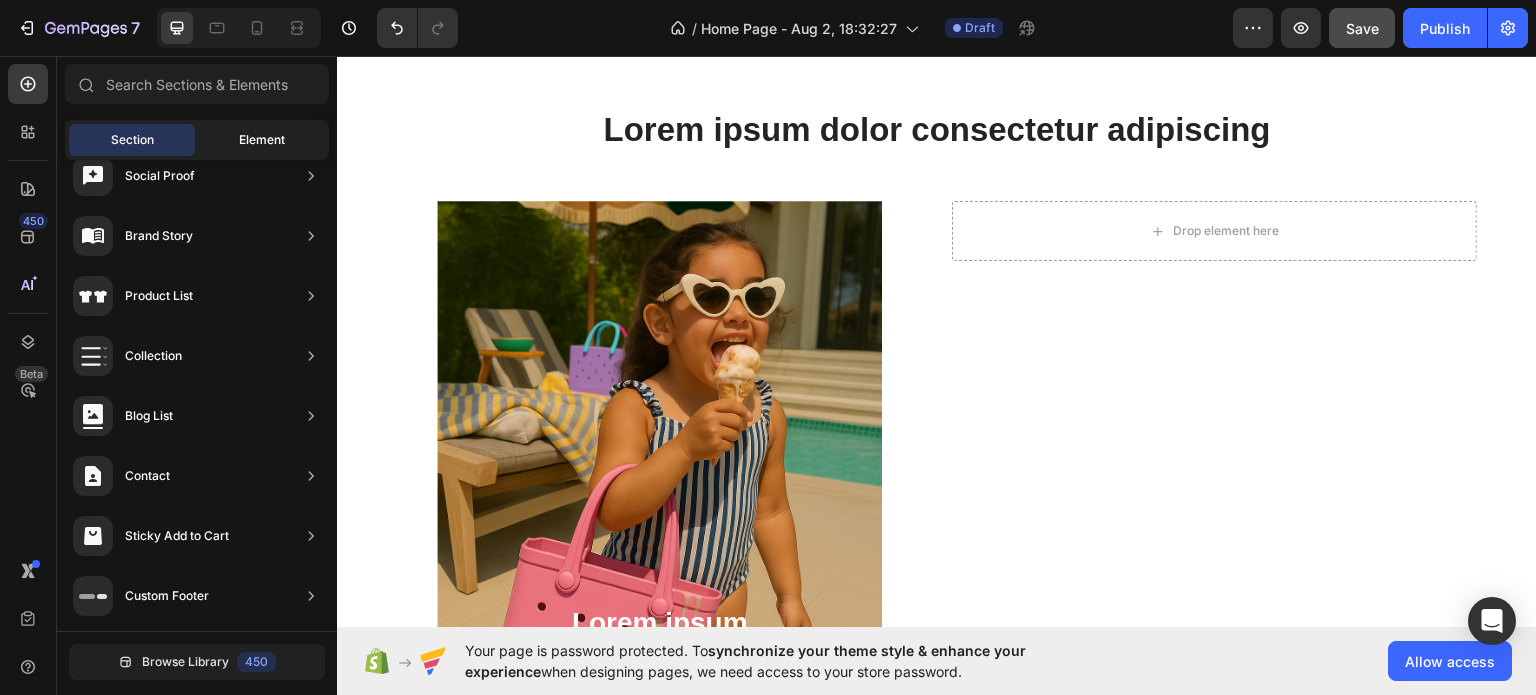 click on "Element" at bounding box center [262, 140] 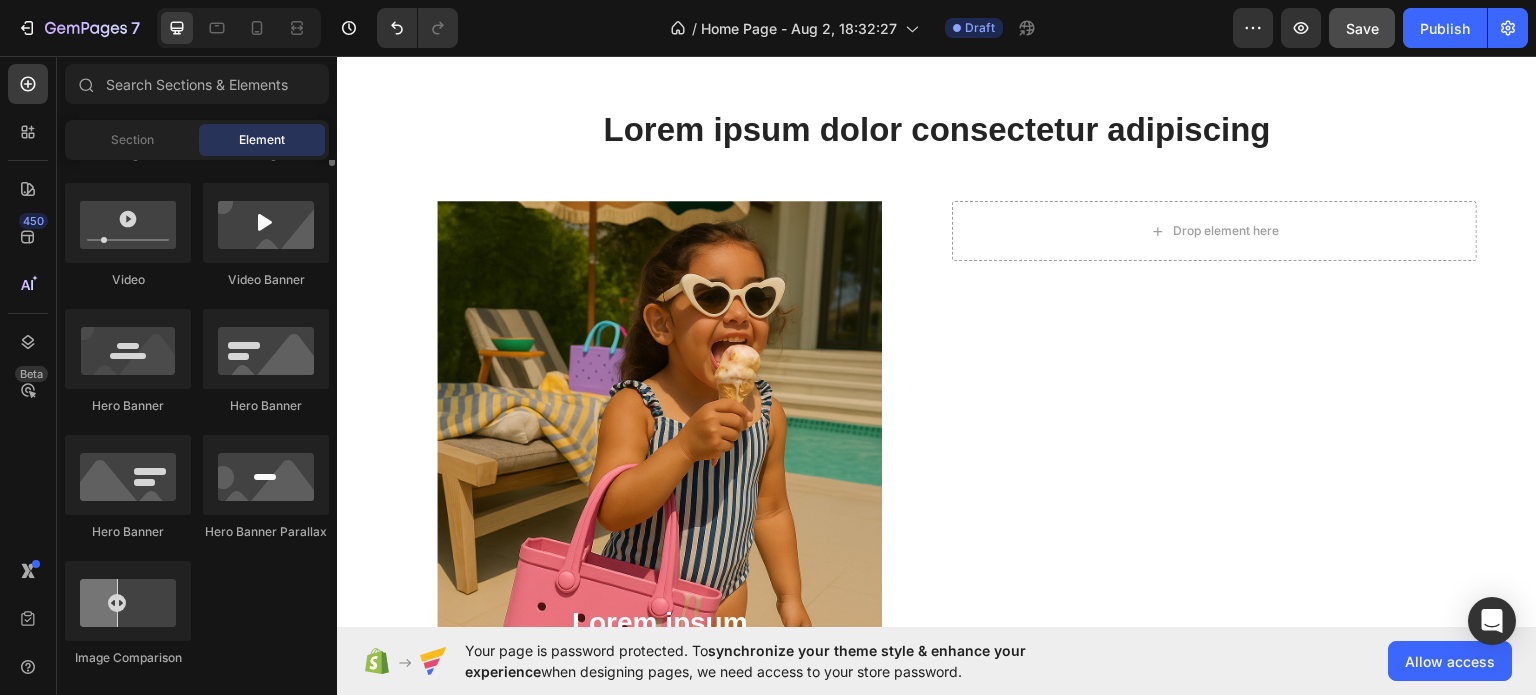 scroll, scrollTop: 665, scrollLeft: 0, axis: vertical 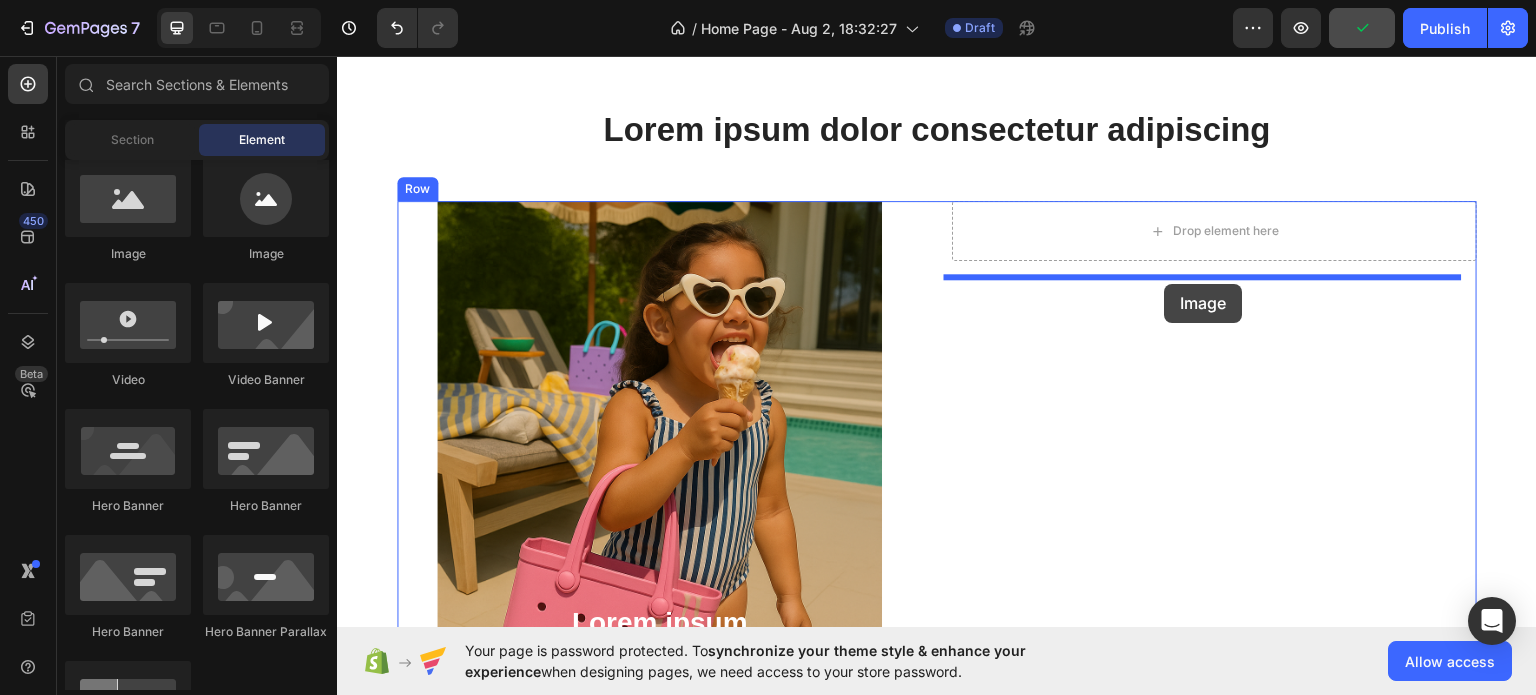 drag, startPoint x: 504, startPoint y: 279, endPoint x: 1162, endPoint y: 291, distance: 658.10944 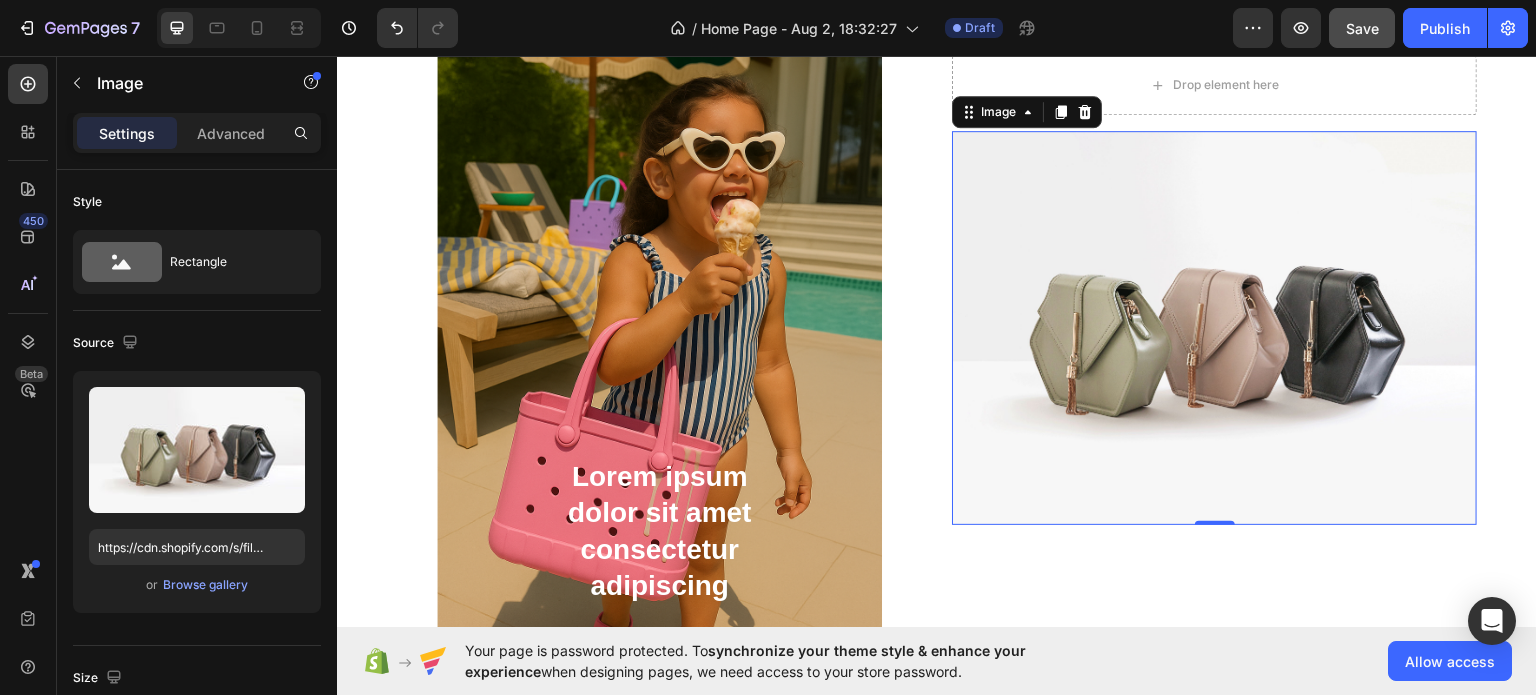 scroll, scrollTop: 1916, scrollLeft: 0, axis: vertical 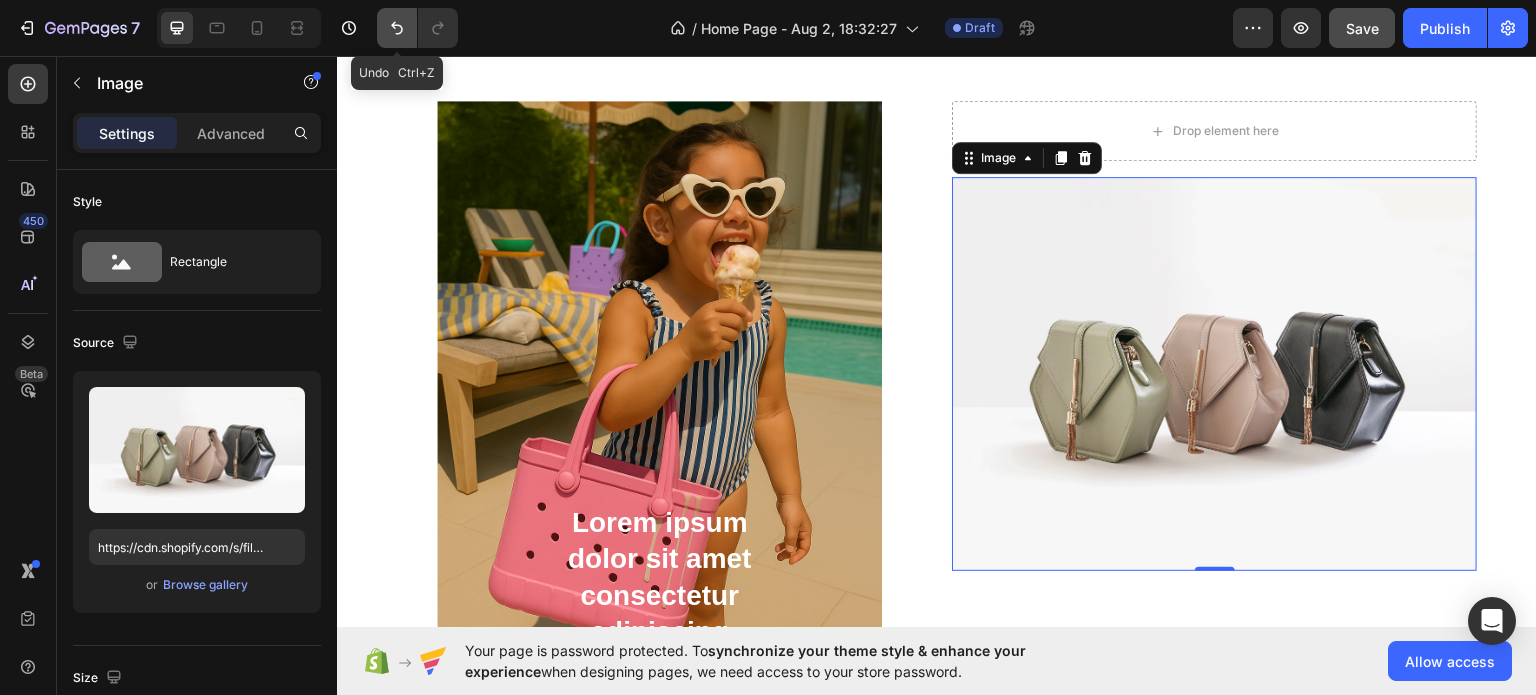 click 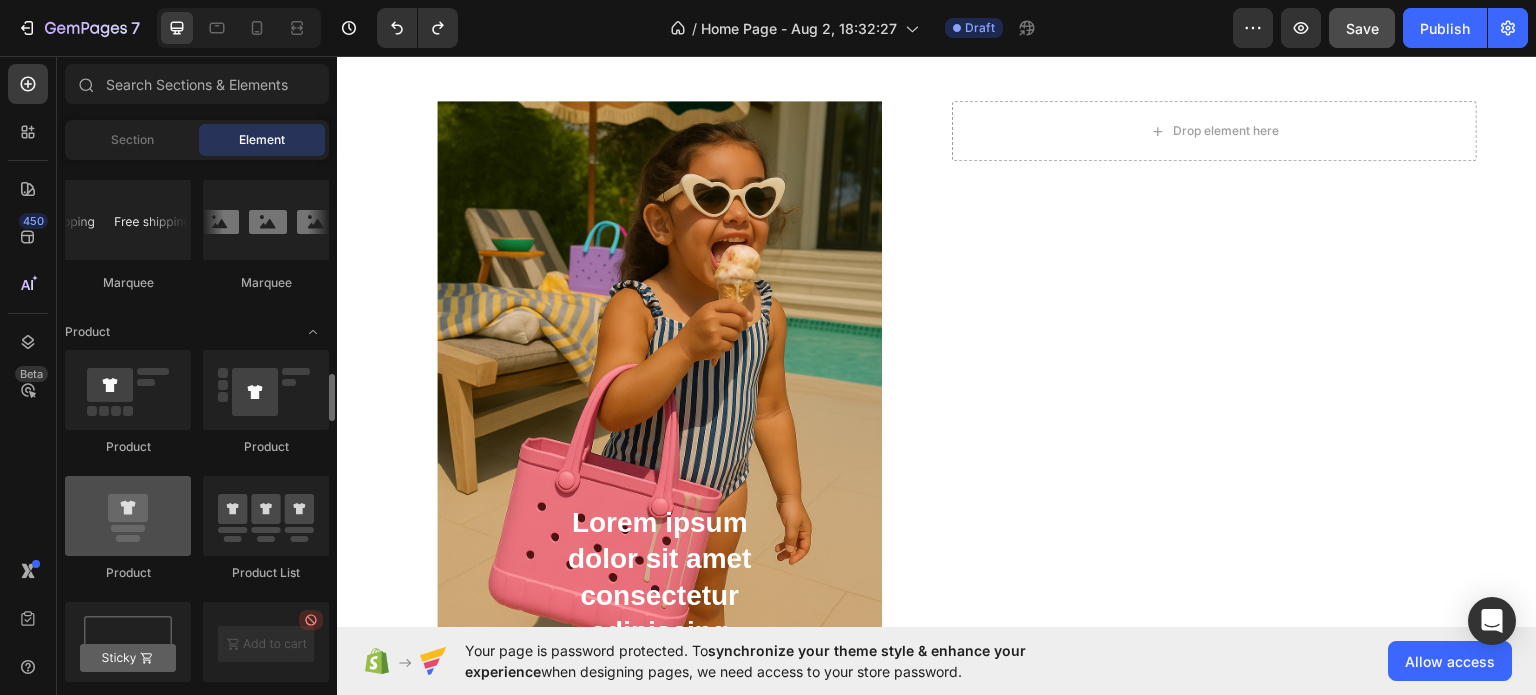 scroll, scrollTop: 2500, scrollLeft: 0, axis: vertical 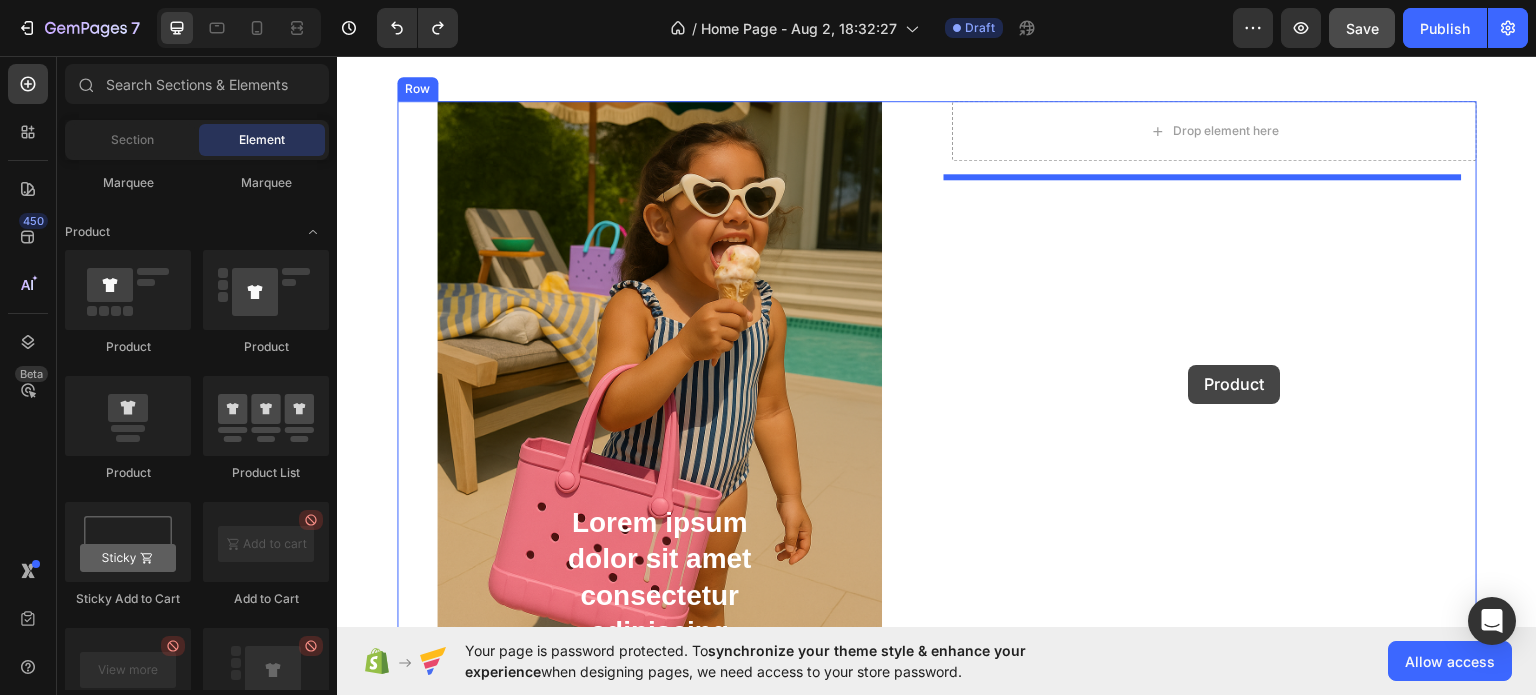 drag, startPoint x: 475, startPoint y: 473, endPoint x: 1186, endPoint y: 364, distance: 719.30664 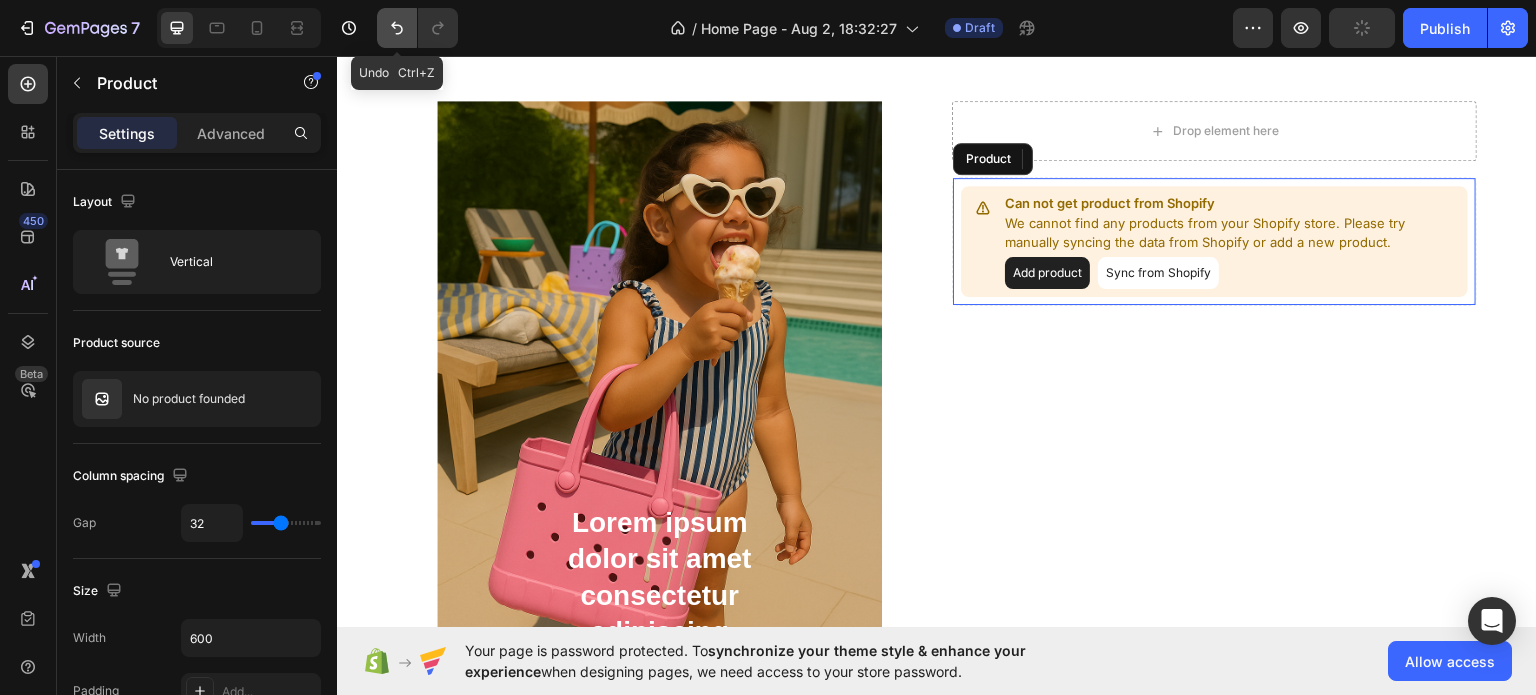click 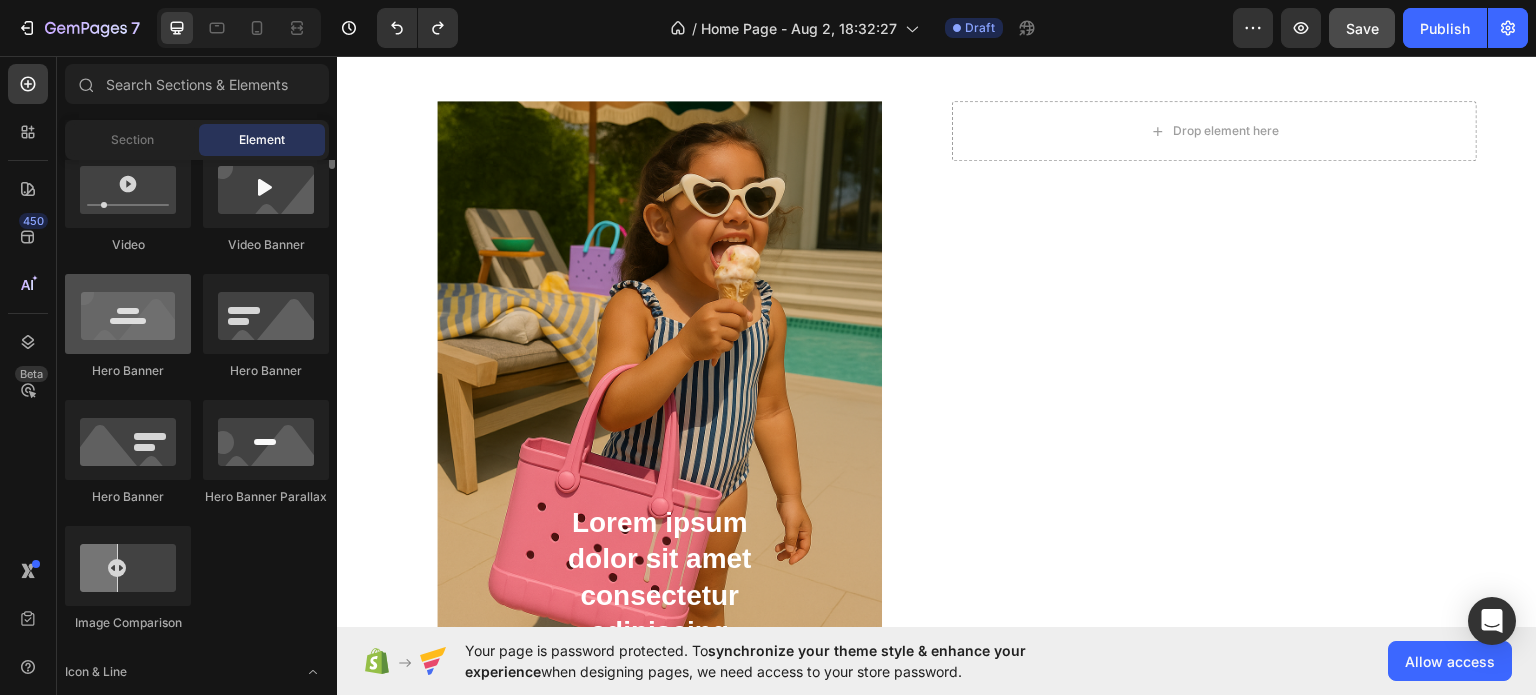 scroll, scrollTop: 700, scrollLeft: 0, axis: vertical 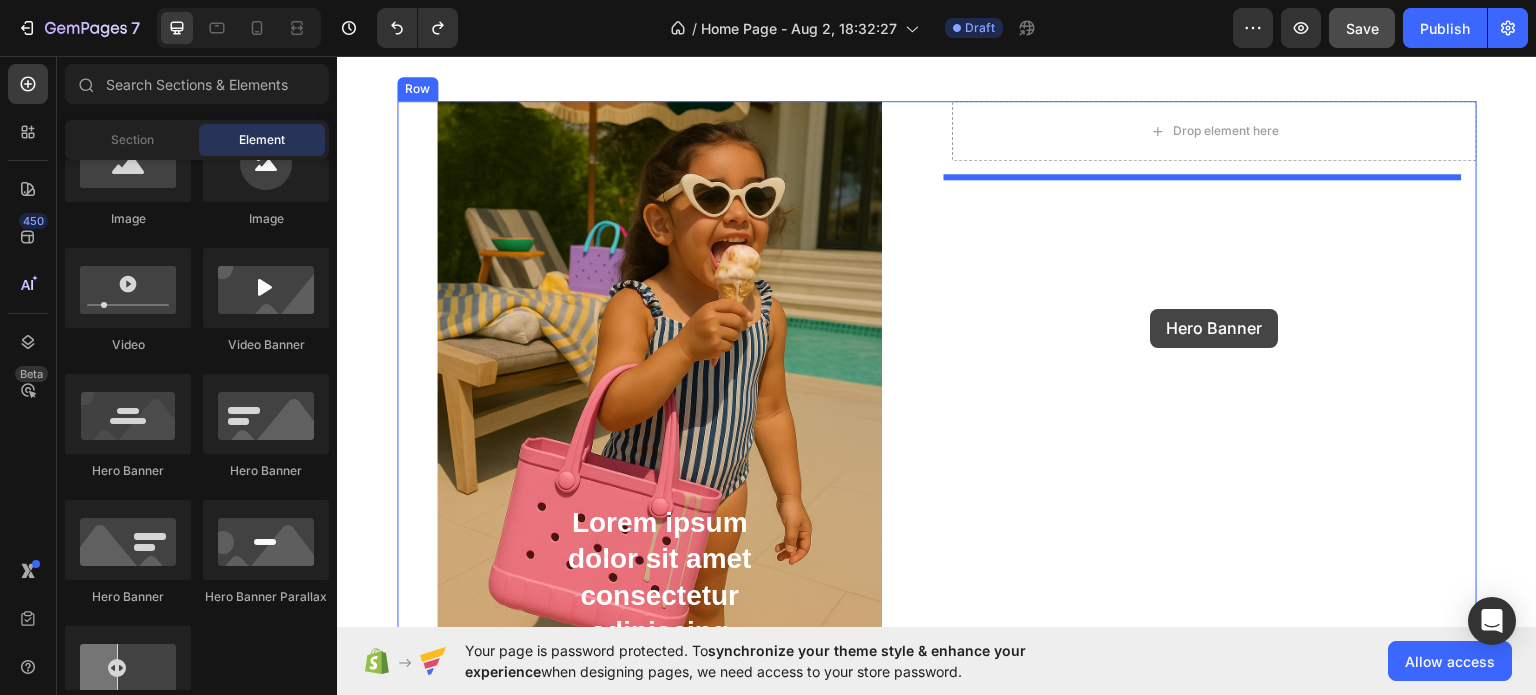 drag, startPoint x: 480, startPoint y: 485, endPoint x: 1147, endPoint y: 308, distance: 690.0855 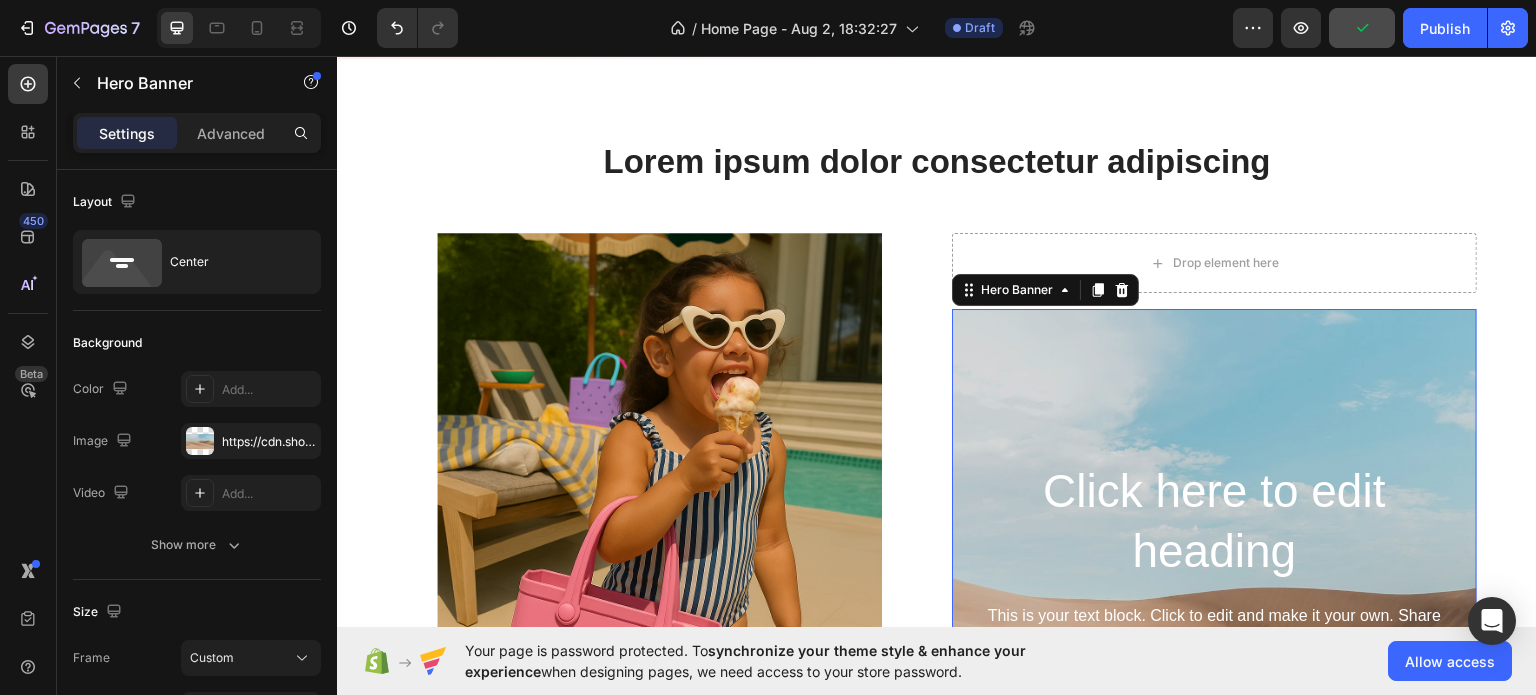 scroll, scrollTop: 1716, scrollLeft: 0, axis: vertical 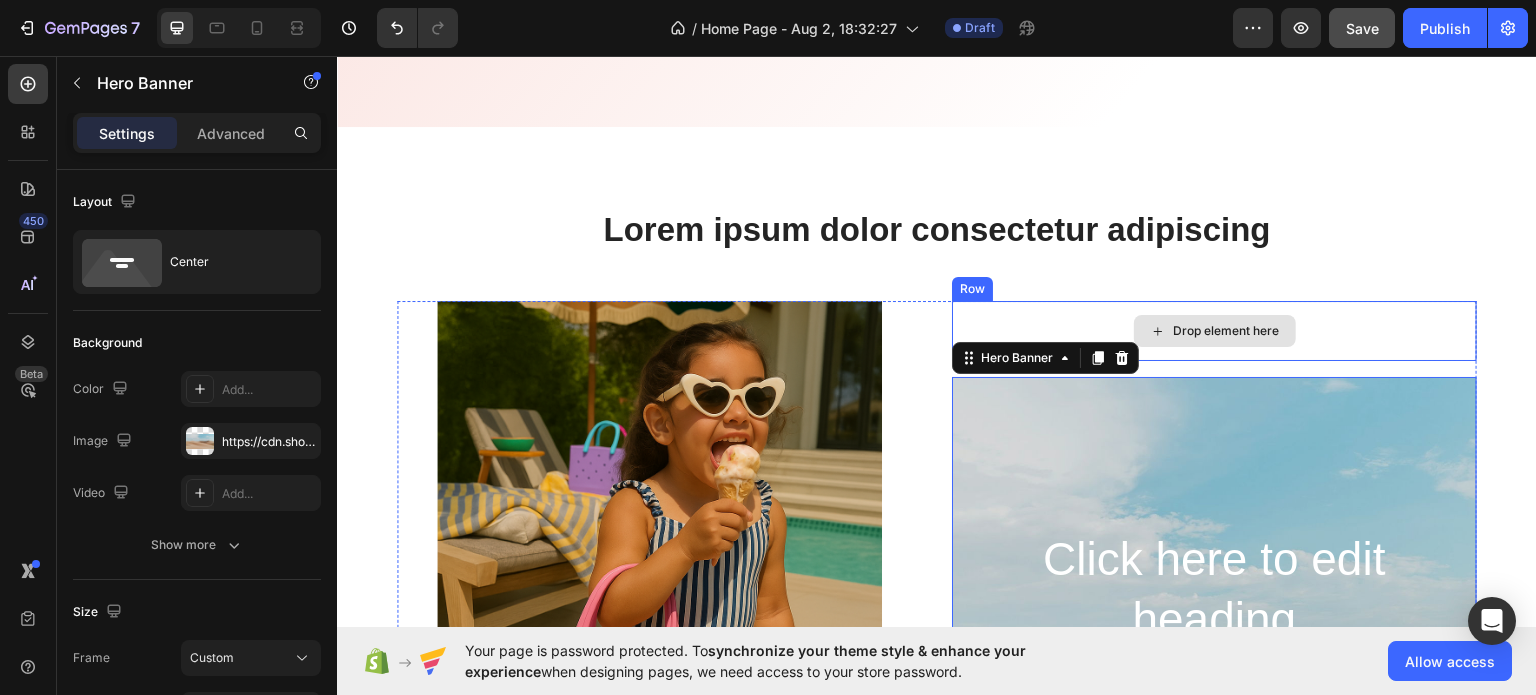 click on "Drop element here" at bounding box center (1214, 330) 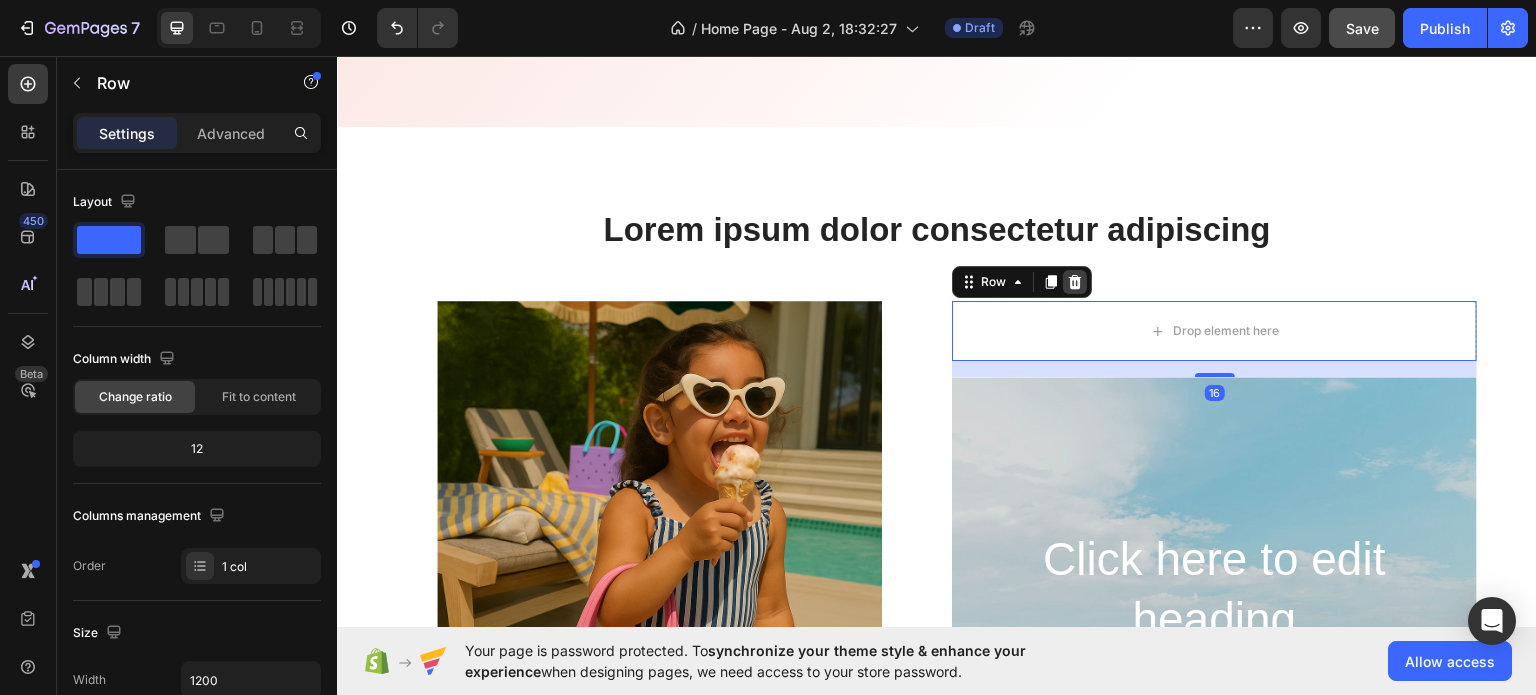 click at bounding box center (1075, 281) 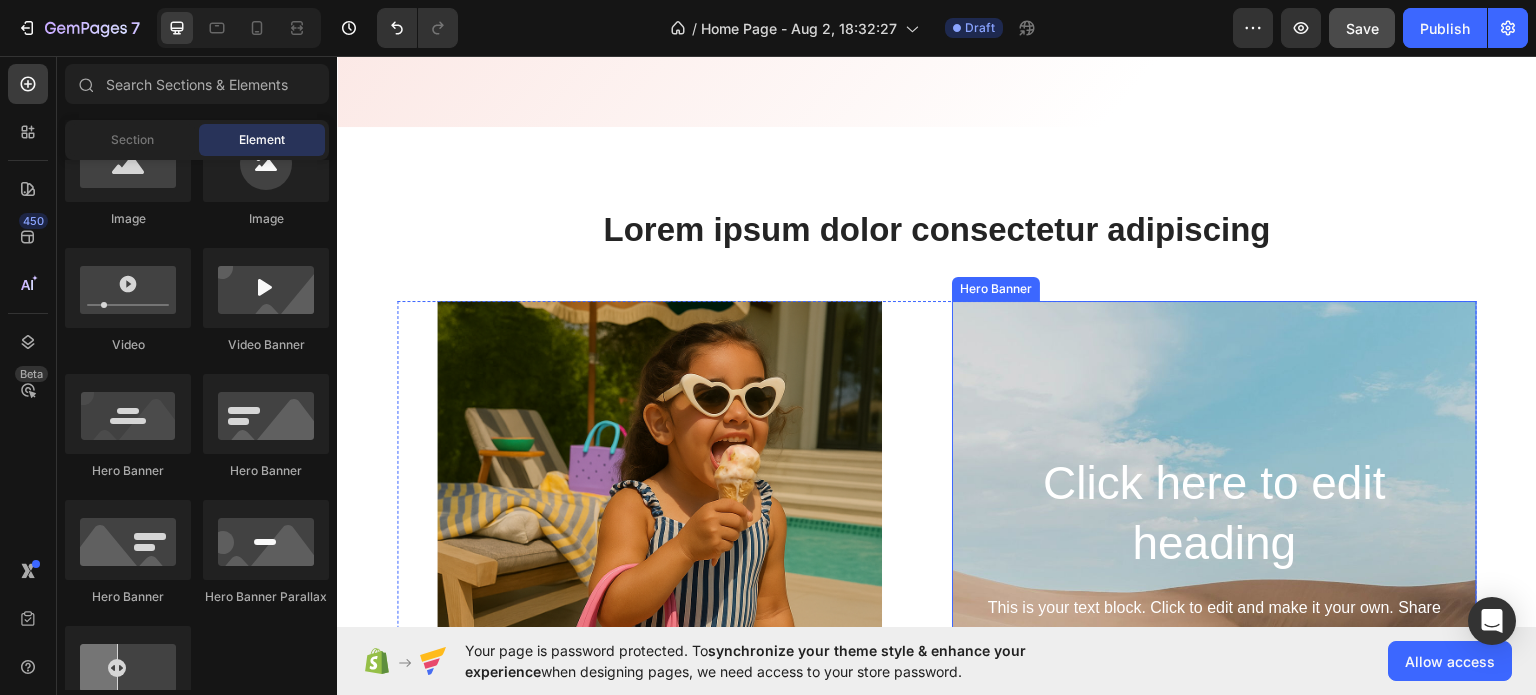 scroll, scrollTop: 1816, scrollLeft: 0, axis: vertical 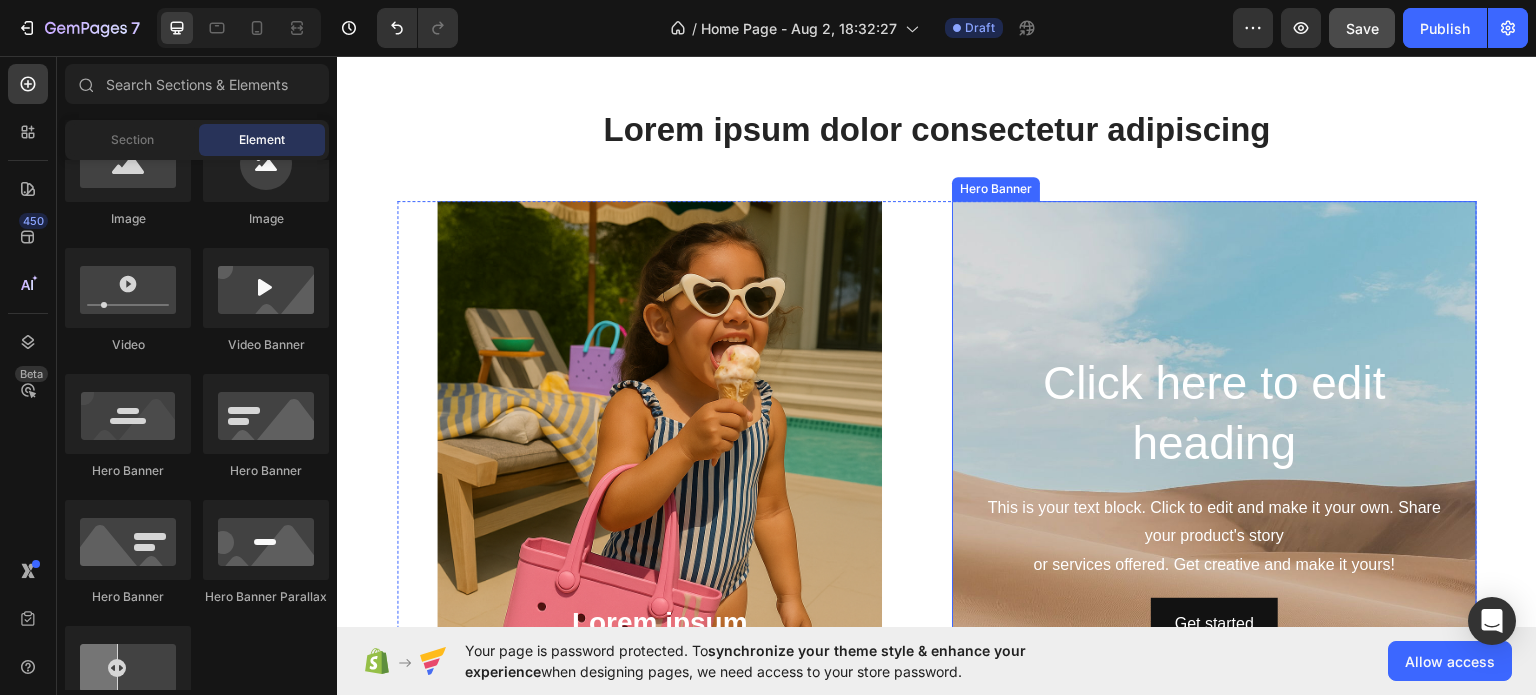 click at bounding box center (1214, 500) 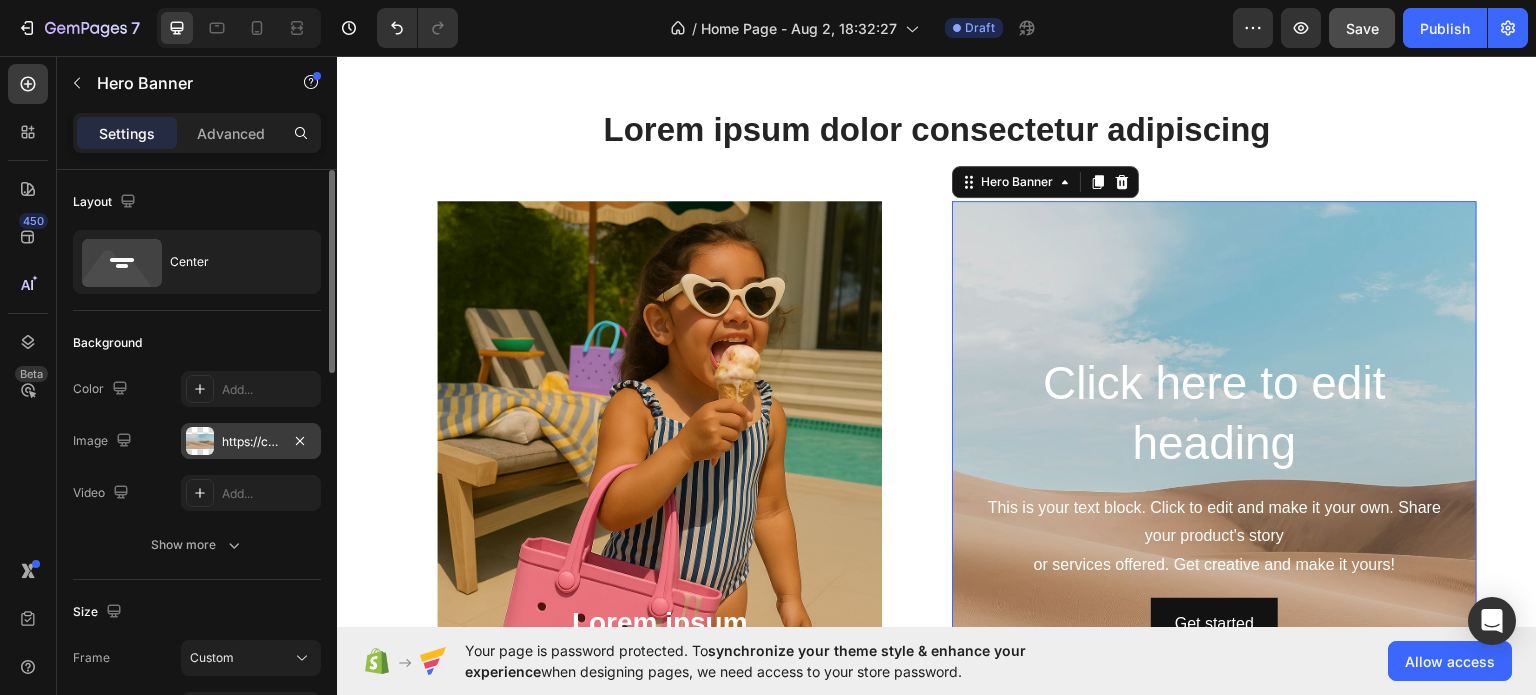 click on "https://cdn.shopify.com/s/files/1/2005/9307/files/background_settings.jpg" at bounding box center [251, 441] 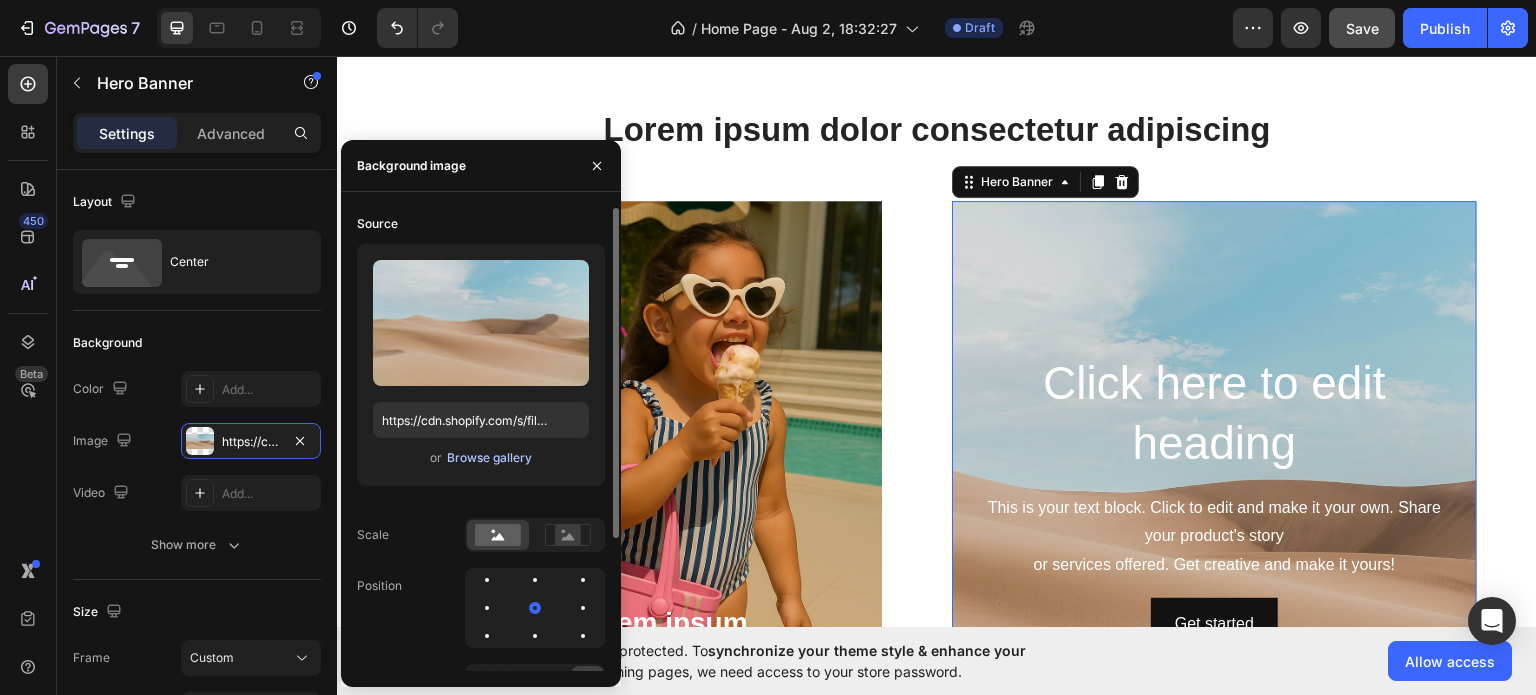 click on "Browse gallery" at bounding box center (489, 458) 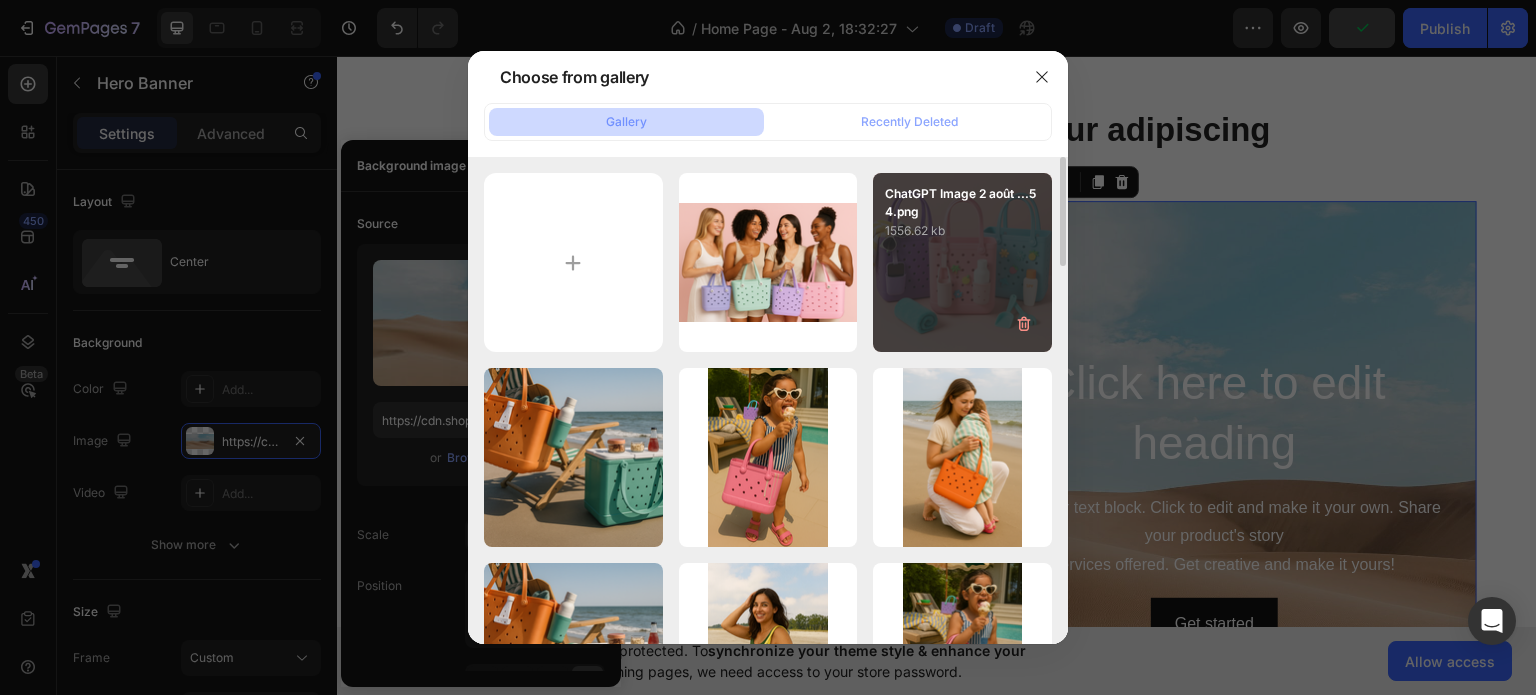 click on "ChatGPT Image 2 août ...54.png 1556.62 kb" at bounding box center (962, 262) 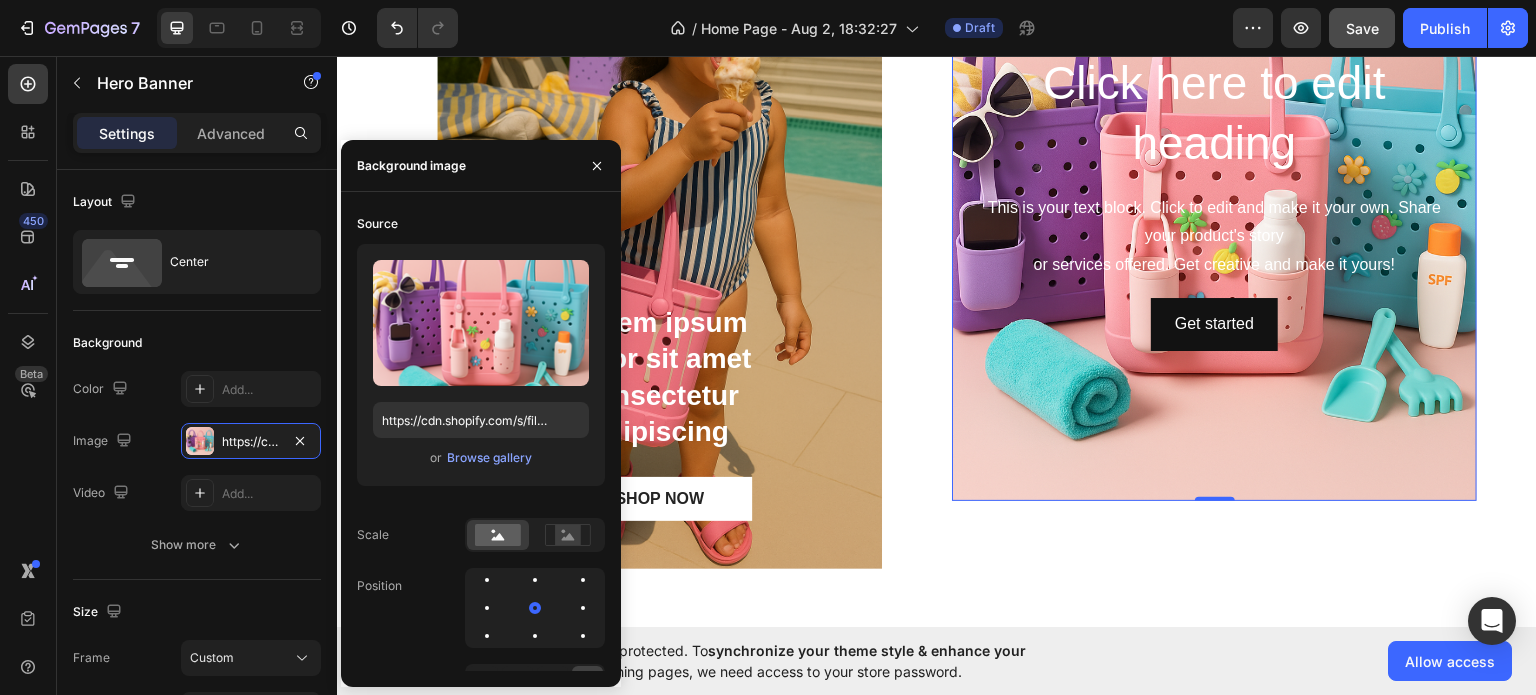 scroll, scrollTop: 2216, scrollLeft: 0, axis: vertical 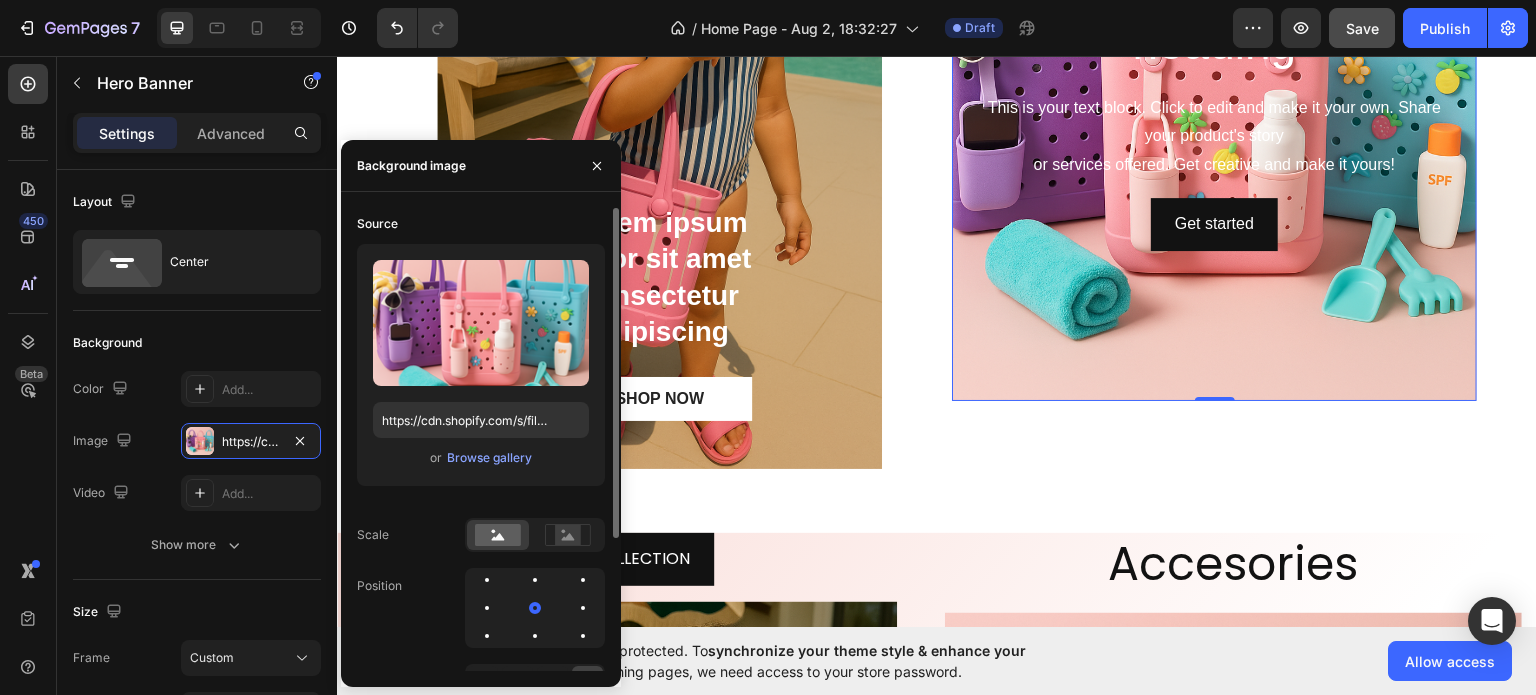 click on "Source Upload Image https://cdn.shopify.com/s/files/1/0969/7240/7109/files/gempages_578074636697207484-ad41cf5b-515a-4bce-9489-fab7a405afb2.png or  Browse gallery  Scale Position Repeat Attachment Scroll" at bounding box center [481, 490] 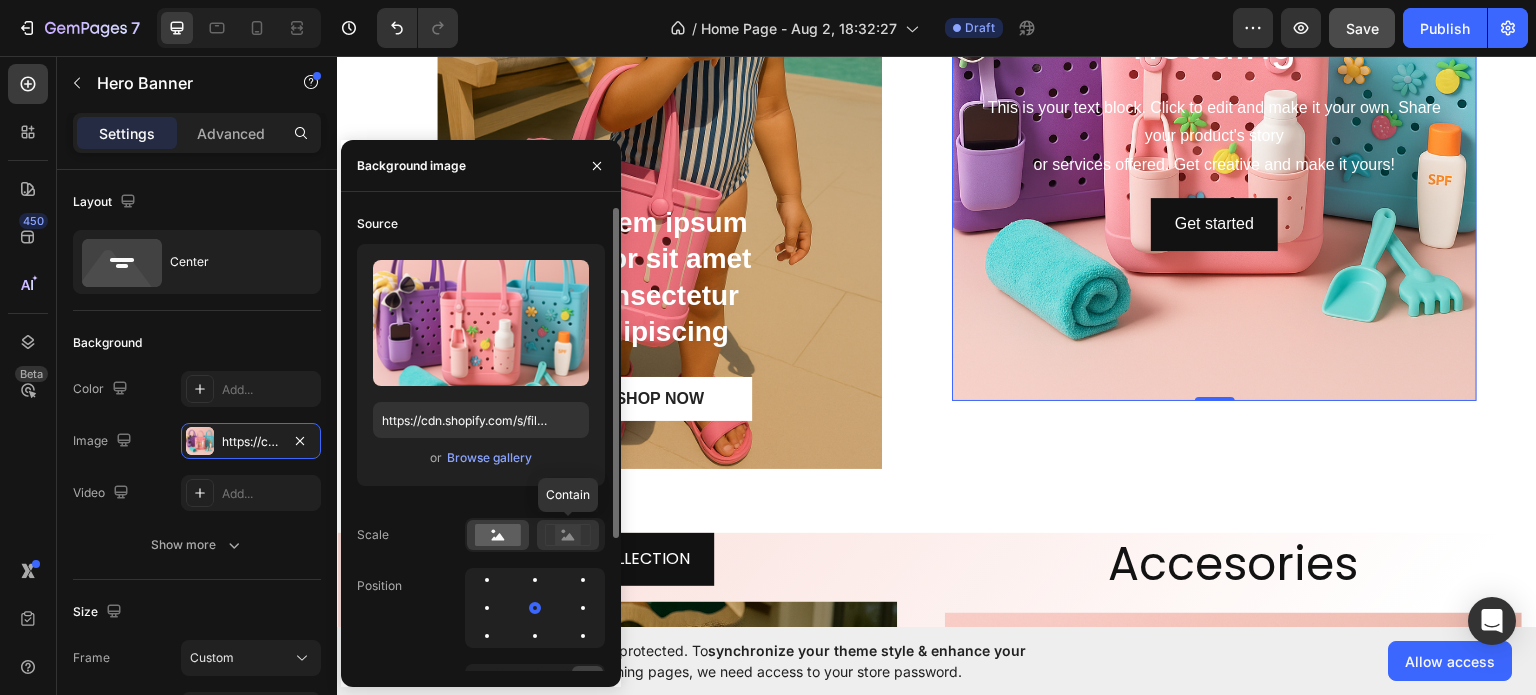 click 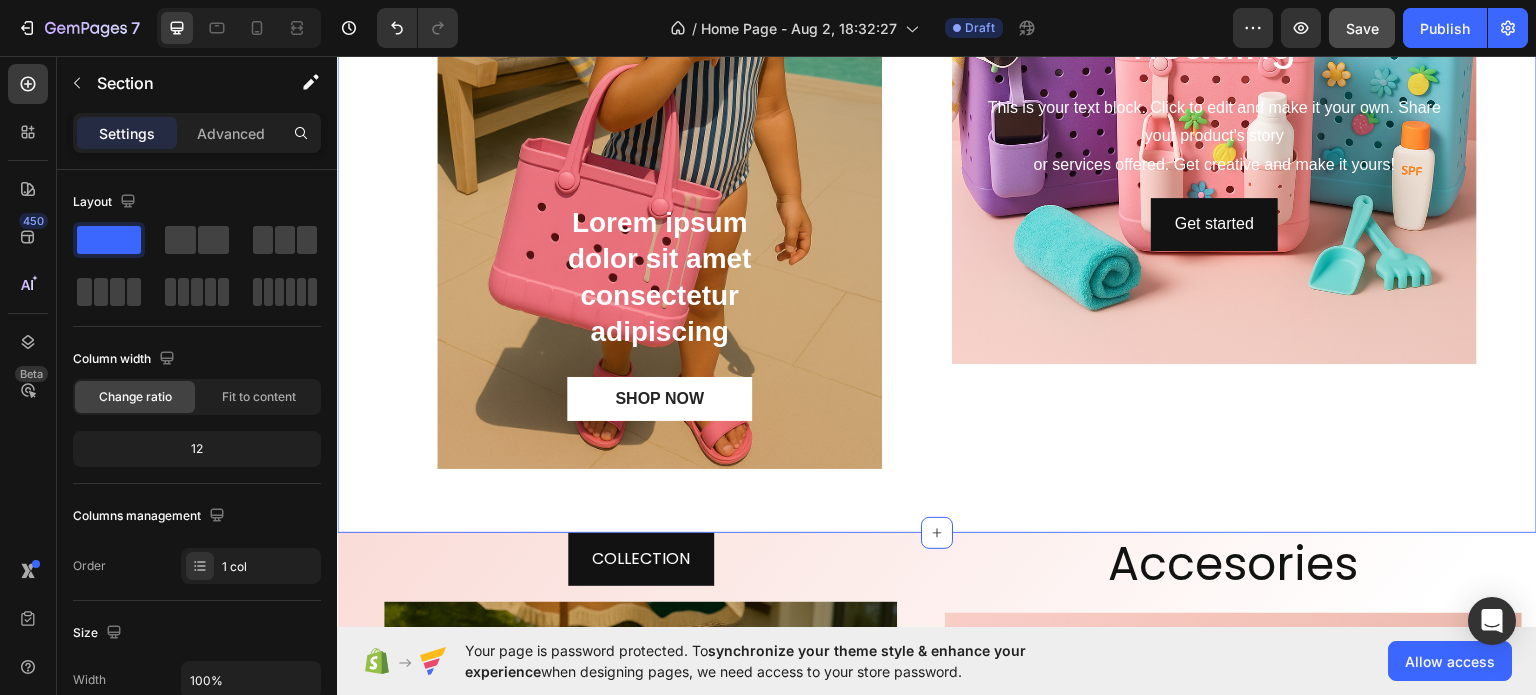 click on "Lorem ipsum dolor consectetur adipiscing Heading Lorem ipsum dolor sit amet consectetur adipiscing Text Block SHOP NOW Button Hero Banner Click here to edit heading Heading This is your text block. Click to edit and make it your own. Share your product's story                   or services offered. Get creative and make it yours! Text Block Get started Button Hero Banner Row Section 6   You can create reusable sections Create Theme Section AI Content Write with GemAI What would you like to describe here? Tone and Voice Persuasive Product Show more Generate" at bounding box center [937, 79] 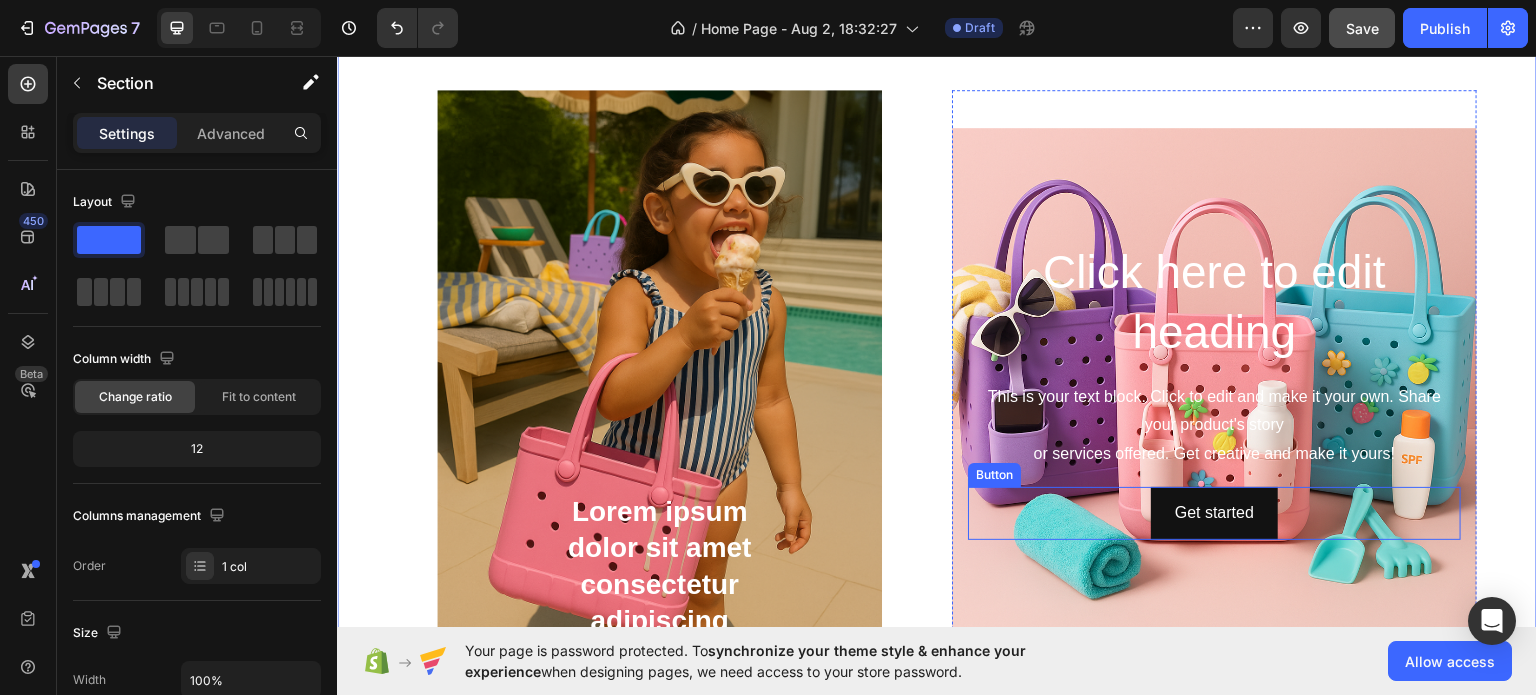 scroll, scrollTop: 1916, scrollLeft: 0, axis: vertical 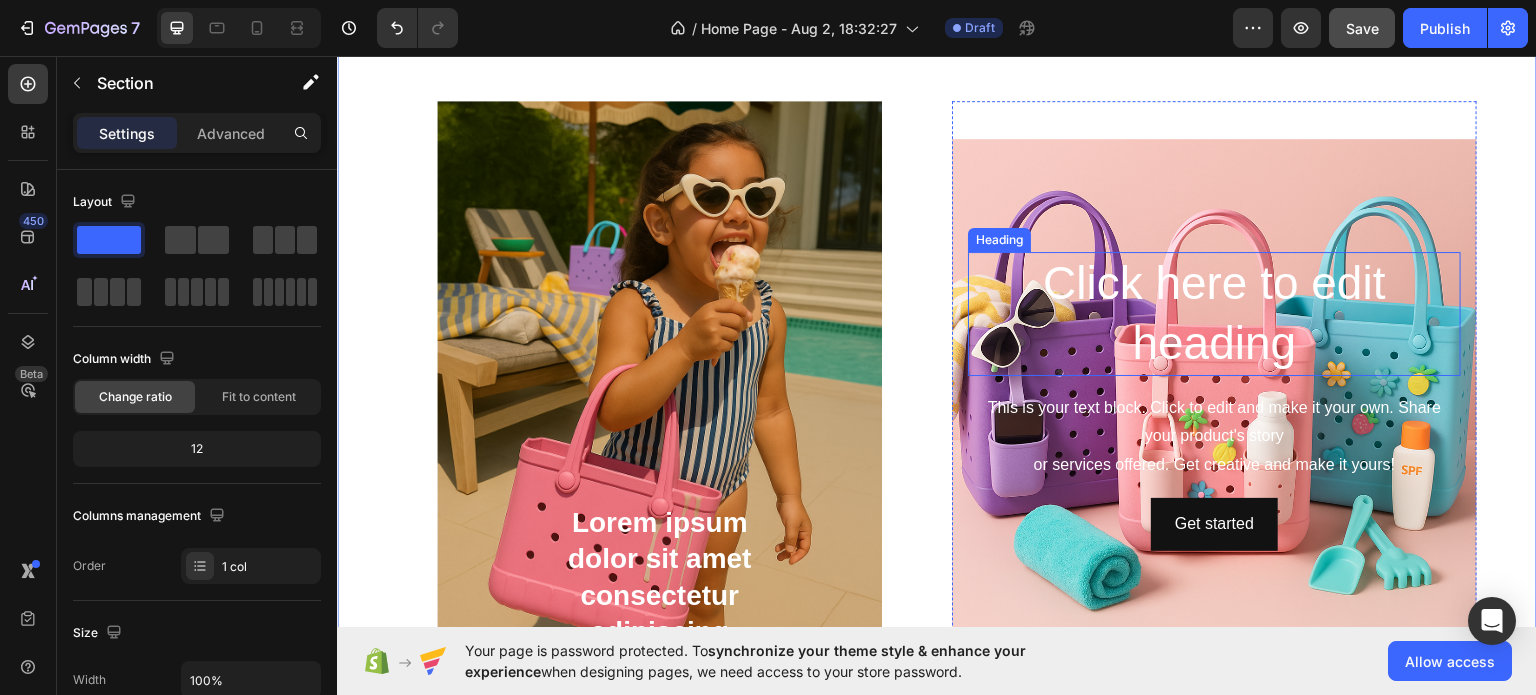 click on "Click here to edit heading" at bounding box center [1214, 313] 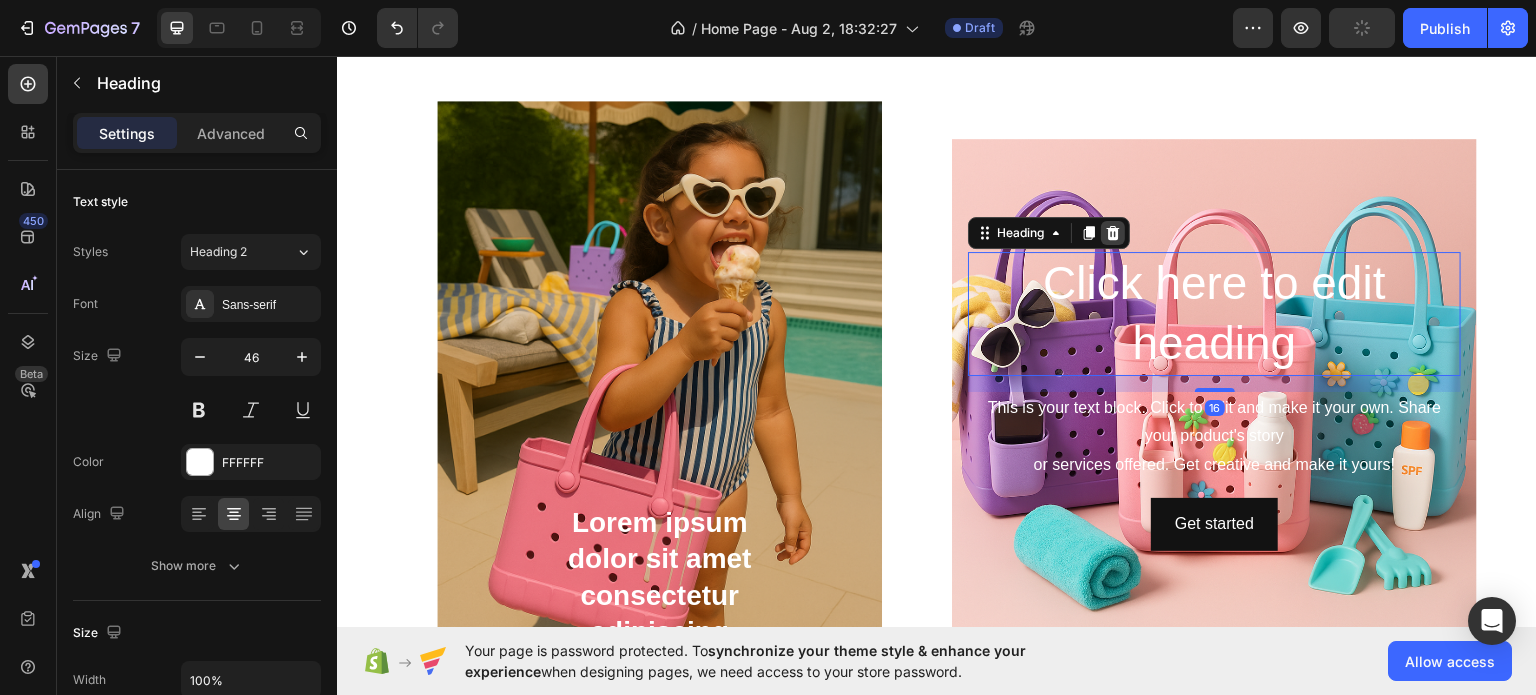 click 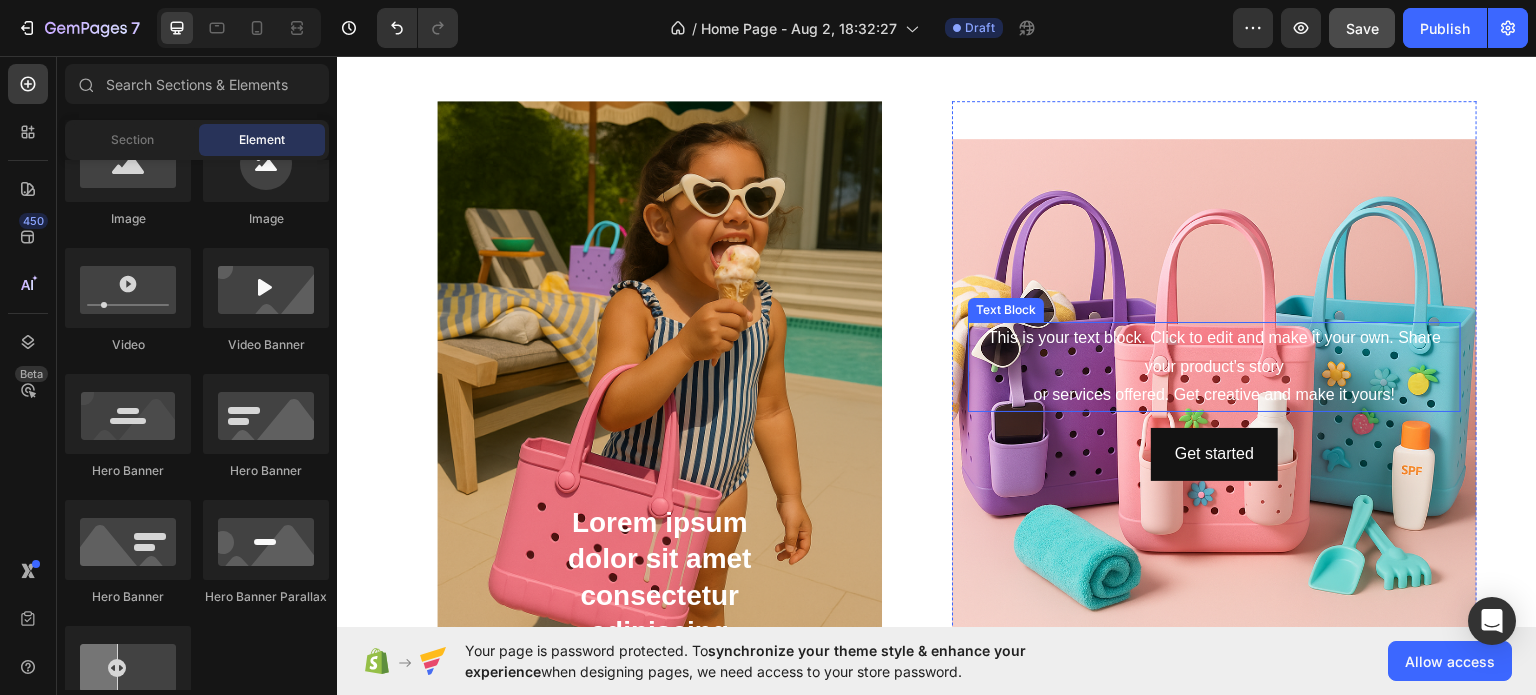 click on "This is your text block. Click to edit and make it your own. Share your product's story                   or services offered. Get creative and make it yours!" at bounding box center (1214, 366) 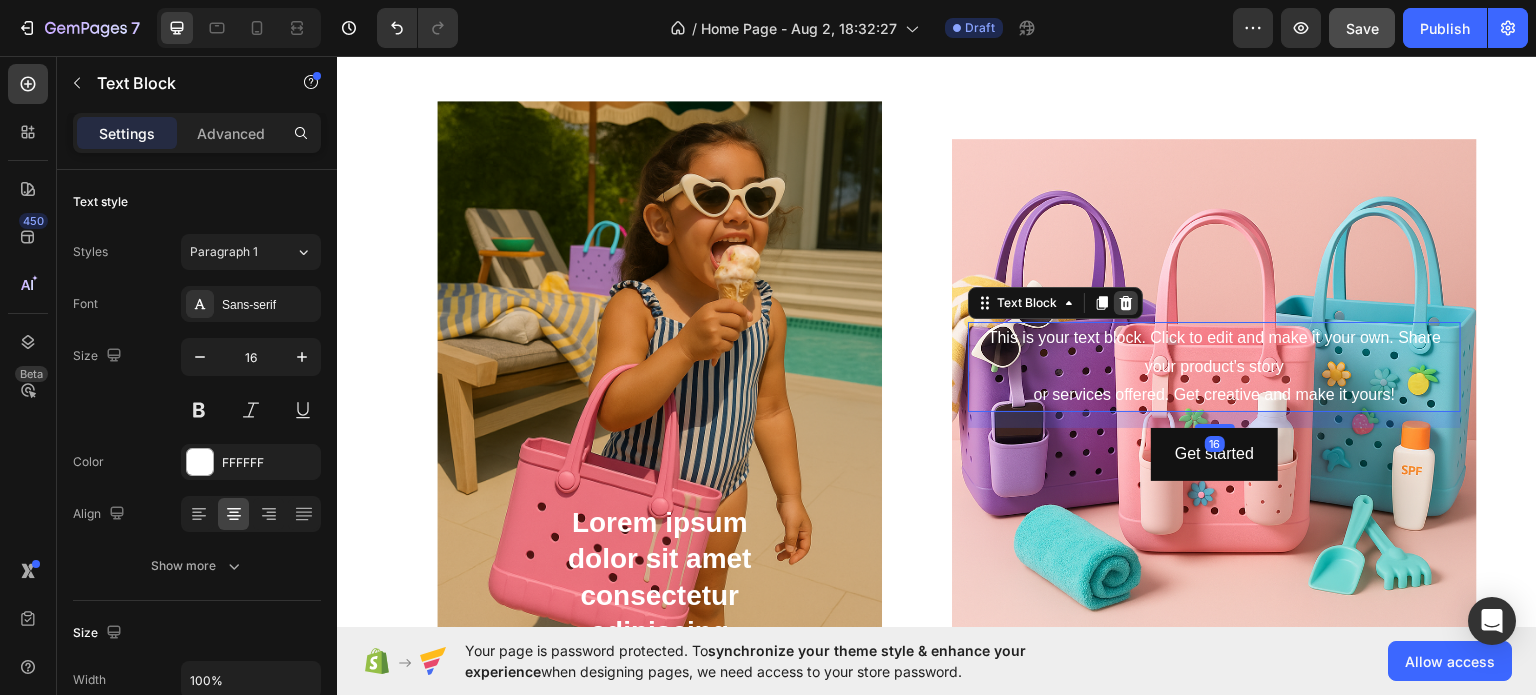 click 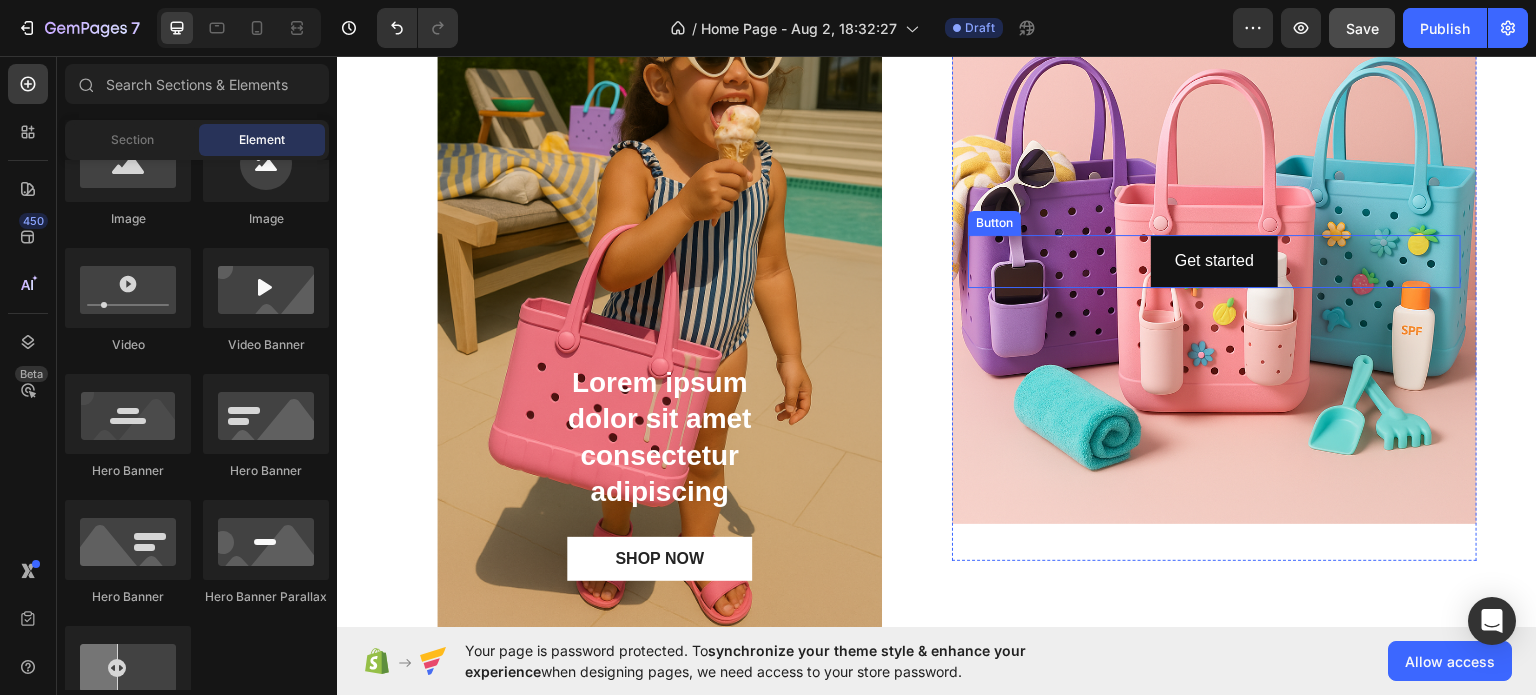 scroll, scrollTop: 2116, scrollLeft: 0, axis: vertical 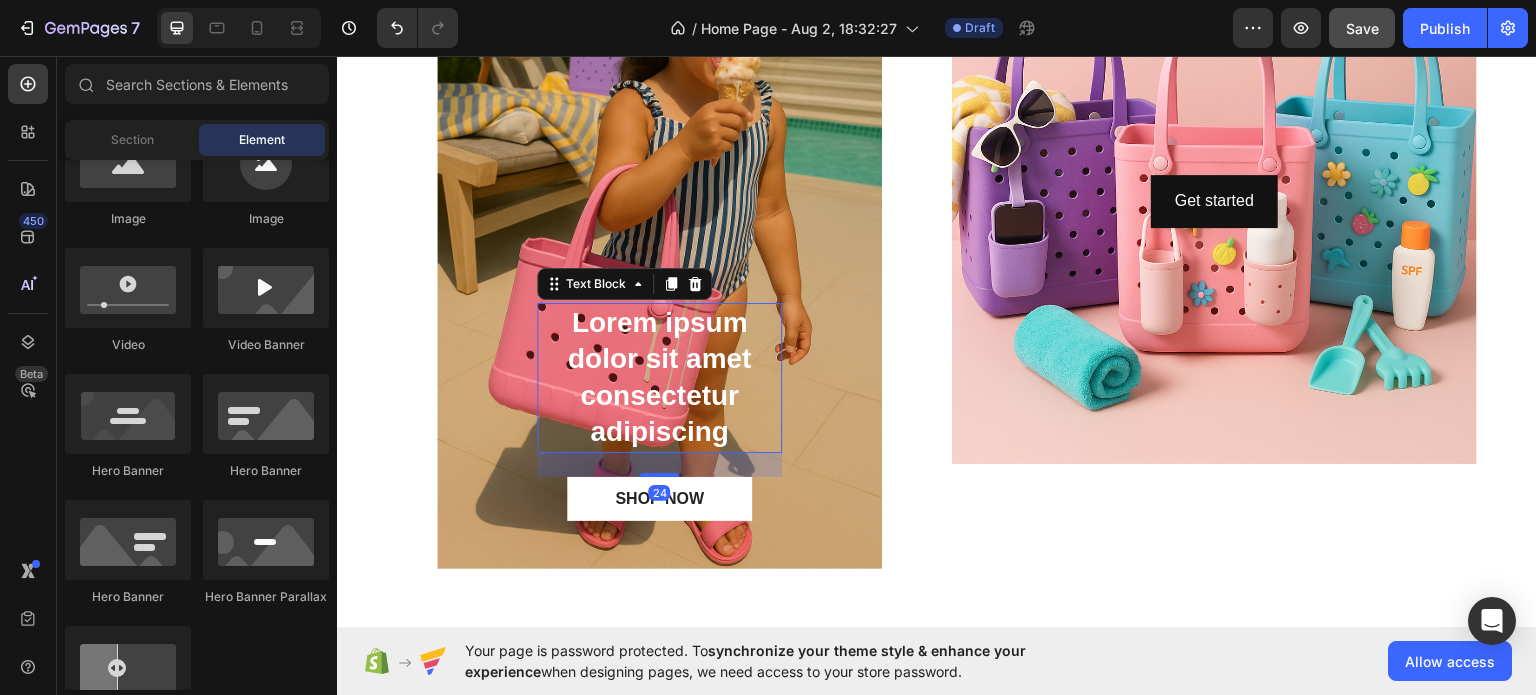 click on "Lorem ipsum dolor sit amet consectetur adipiscing" at bounding box center (659, 377) 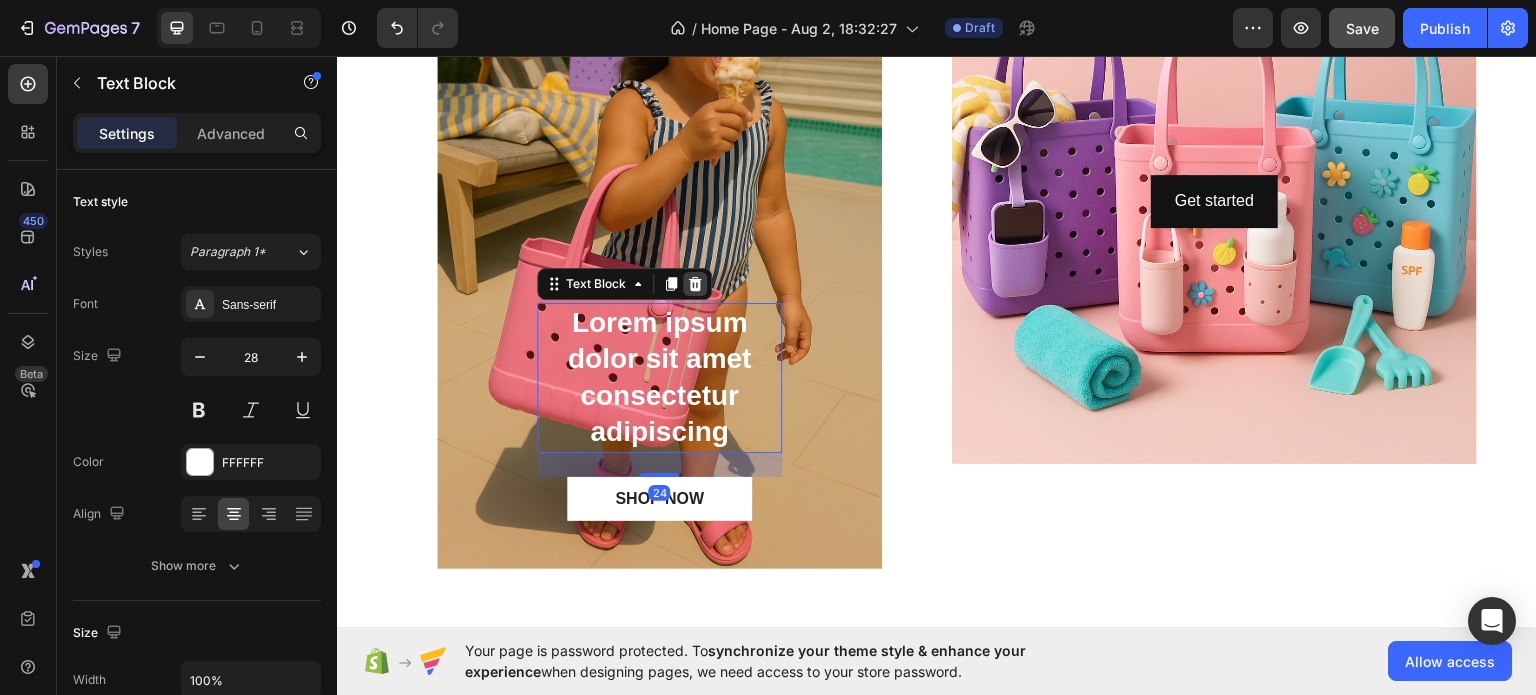 click 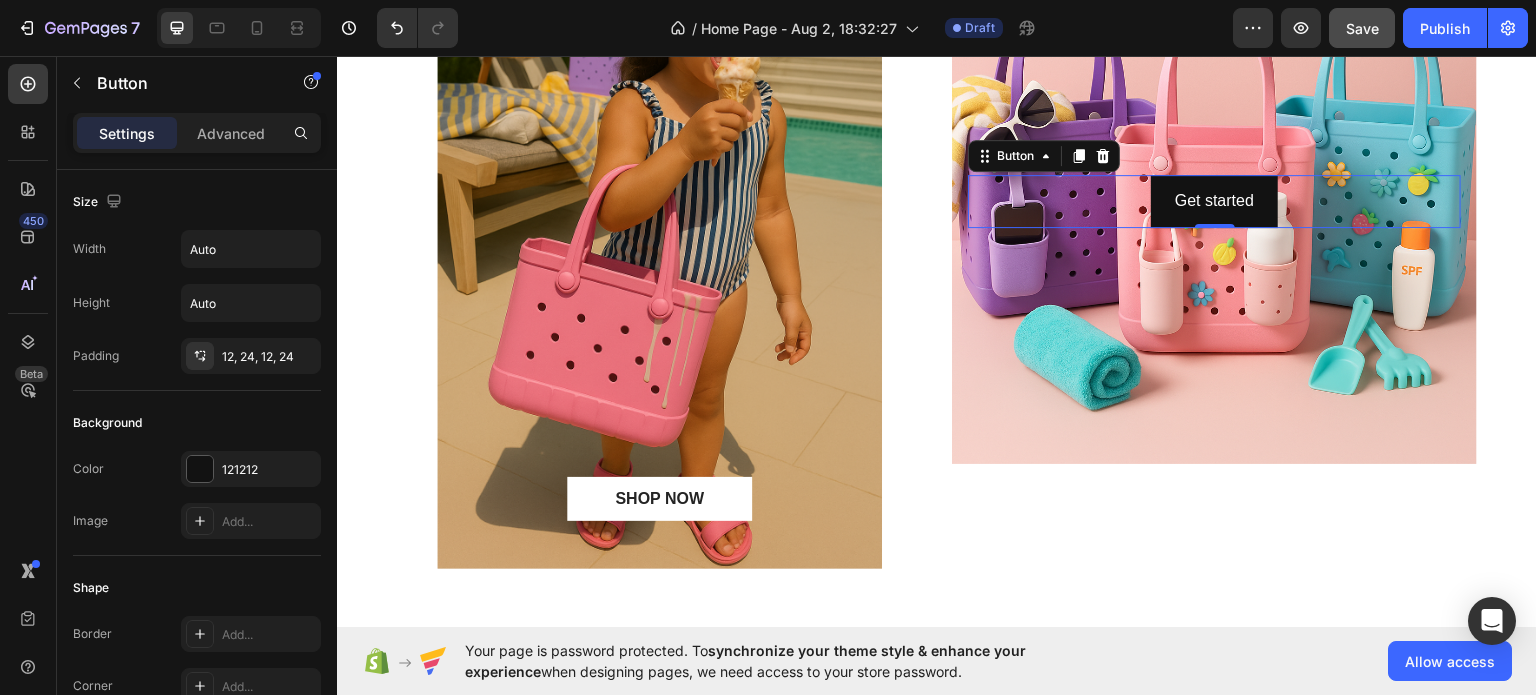 click on "Get started Button   0" at bounding box center [1214, 200] 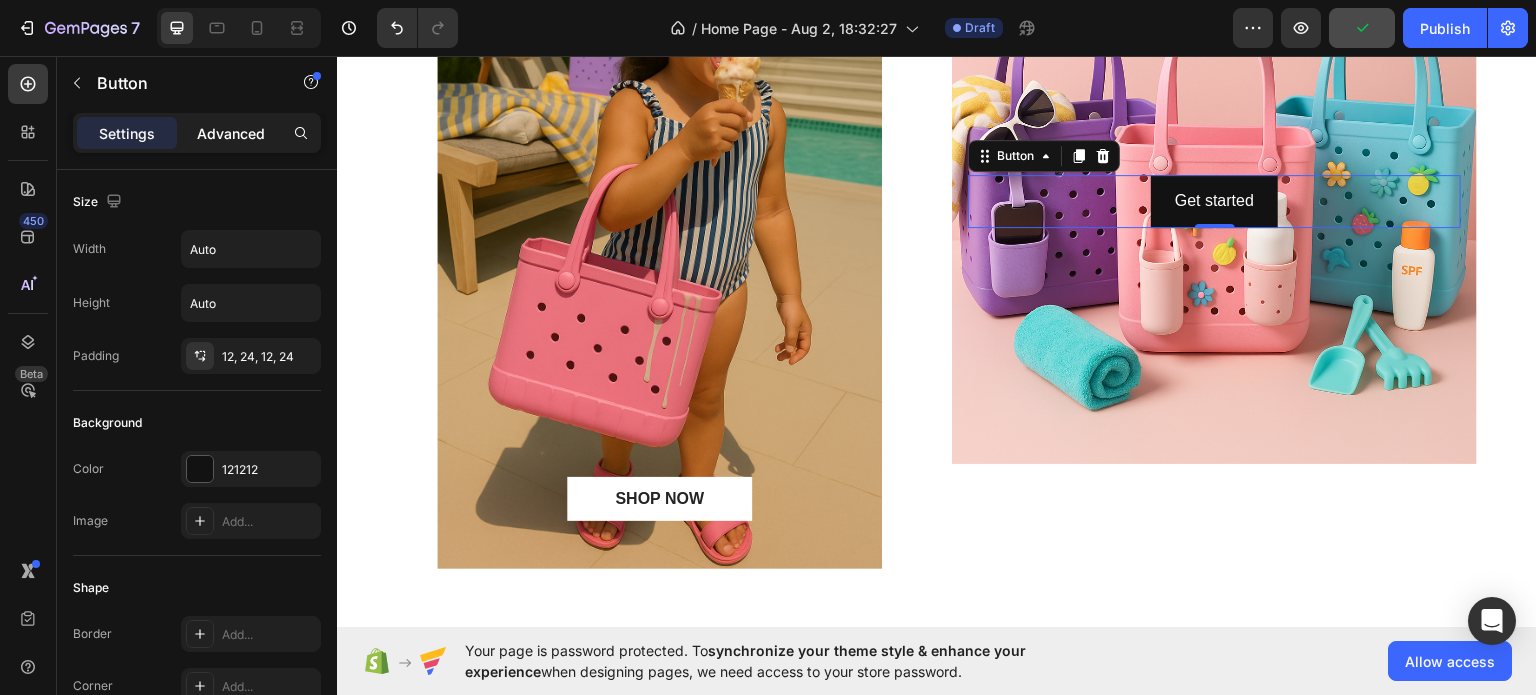click on "Advanced" at bounding box center [231, 133] 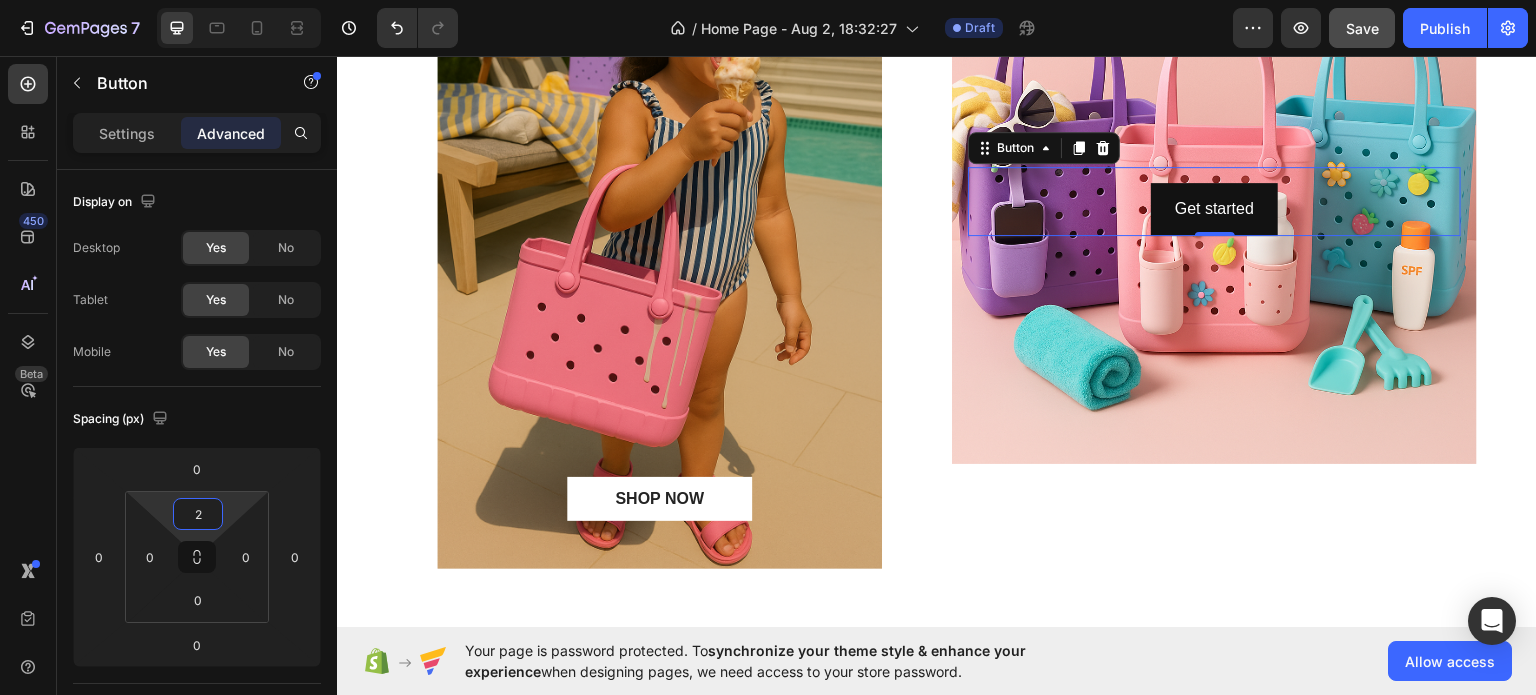 type on "0" 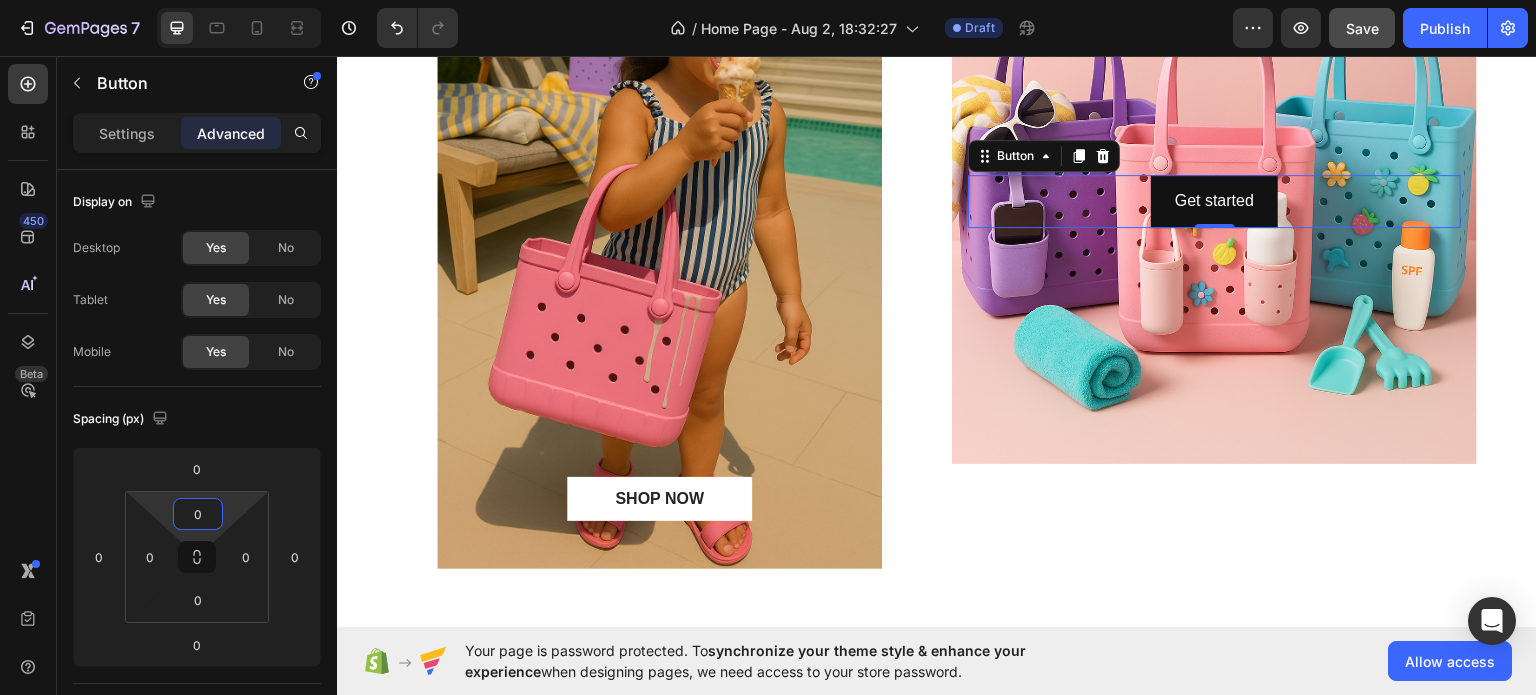 click on "7   /  Home Page - Aug 2, 18:32:27 Draft Preview  Save   Publish  450 Beta Sections(18) Elements(83) Section Element Hero Section Product Detail Brands Trusted Badges Guarantee Product Breakdown How to use Testimonials Compare Bundle FAQs Social Proof Brand Story Product List Collection Blog List Contact Sticky Add to Cart Custom Footer Browse Library 450 Layout
Row
Row
Row
Row Text
Heading
Text Block Button
Button
Button Media
Image
Image
Video" at bounding box center (768, 0) 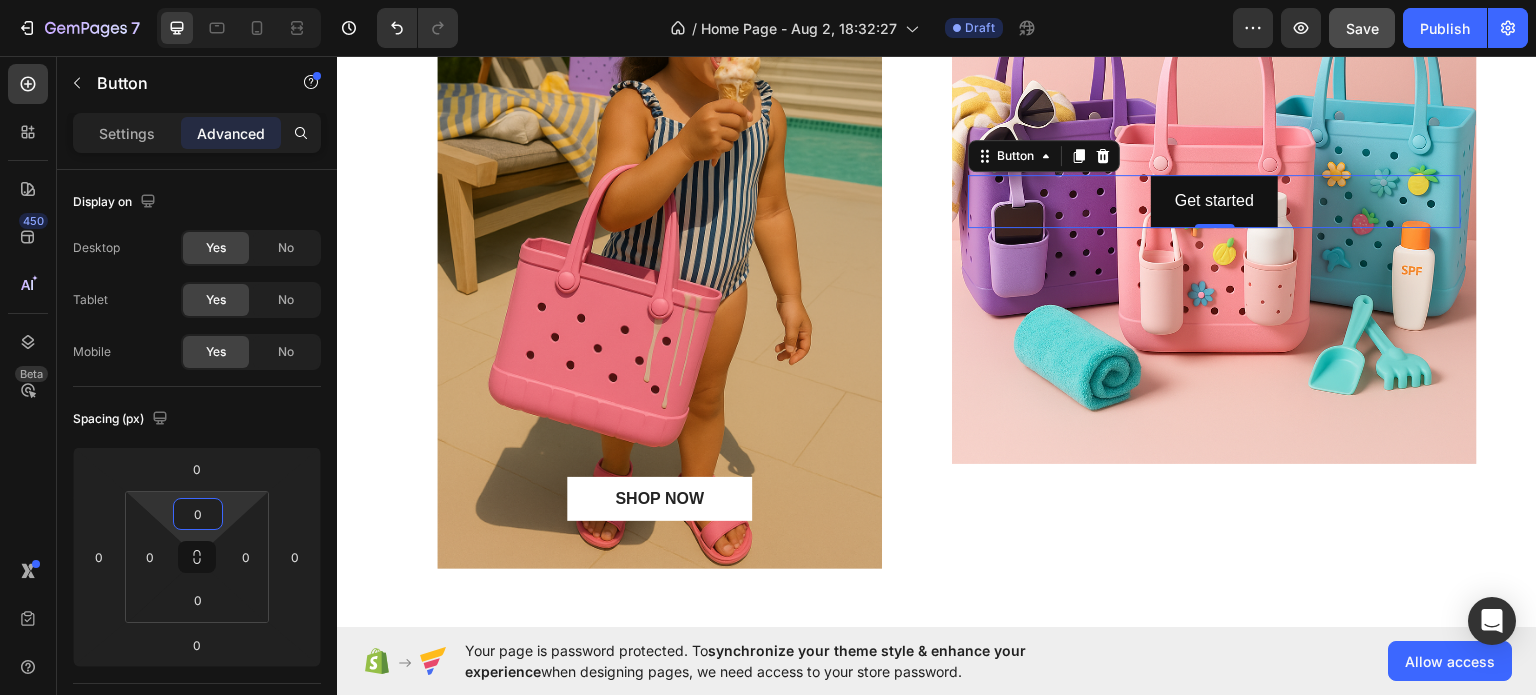 click on "Get started Button   0" at bounding box center [1214, 200] 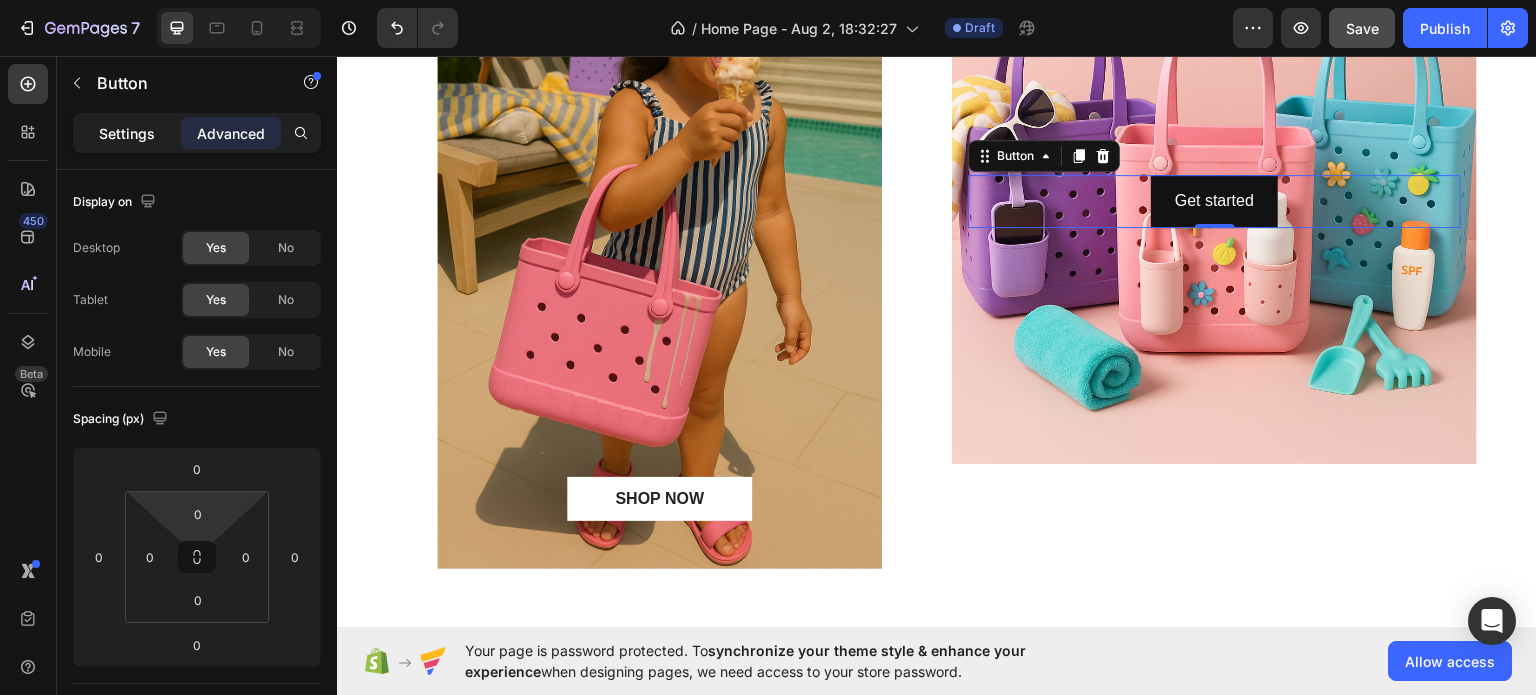 click on "Settings" at bounding box center [127, 133] 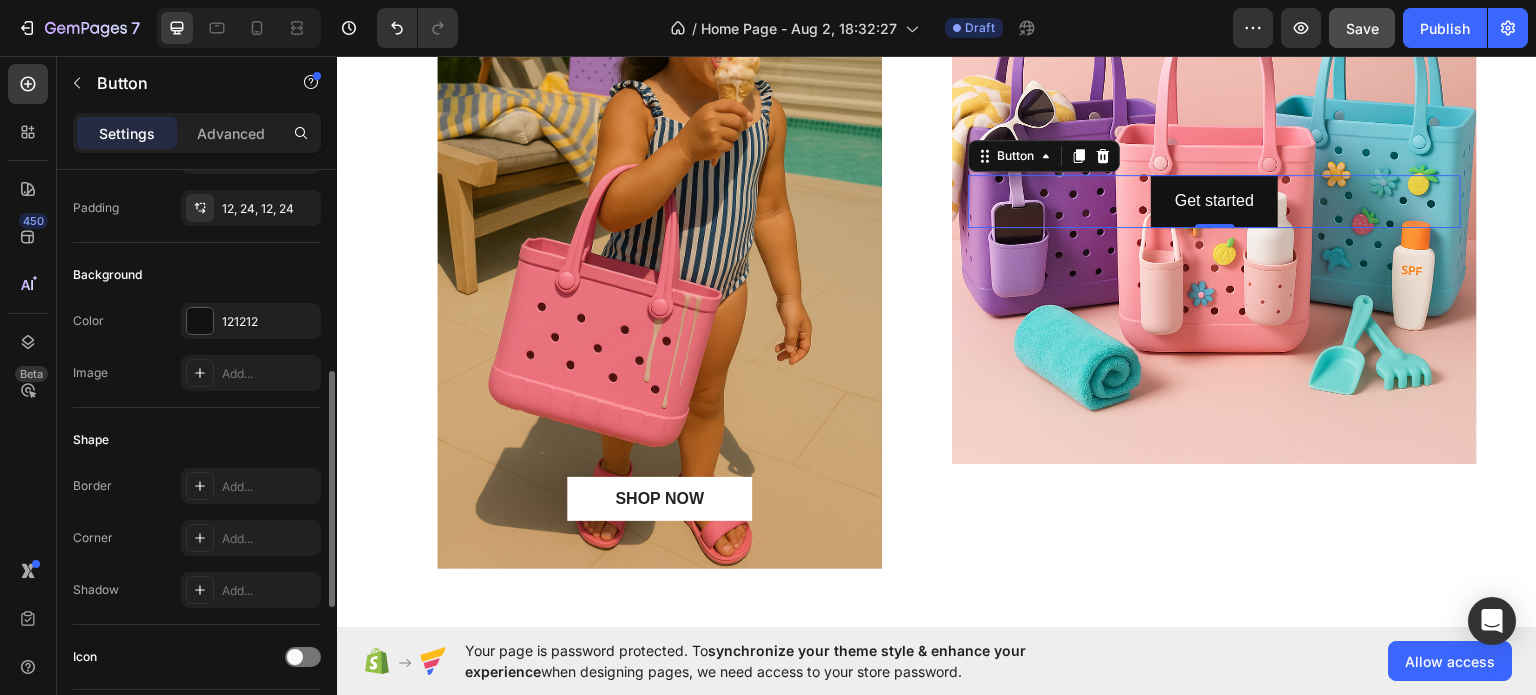 scroll, scrollTop: 0, scrollLeft: 0, axis: both 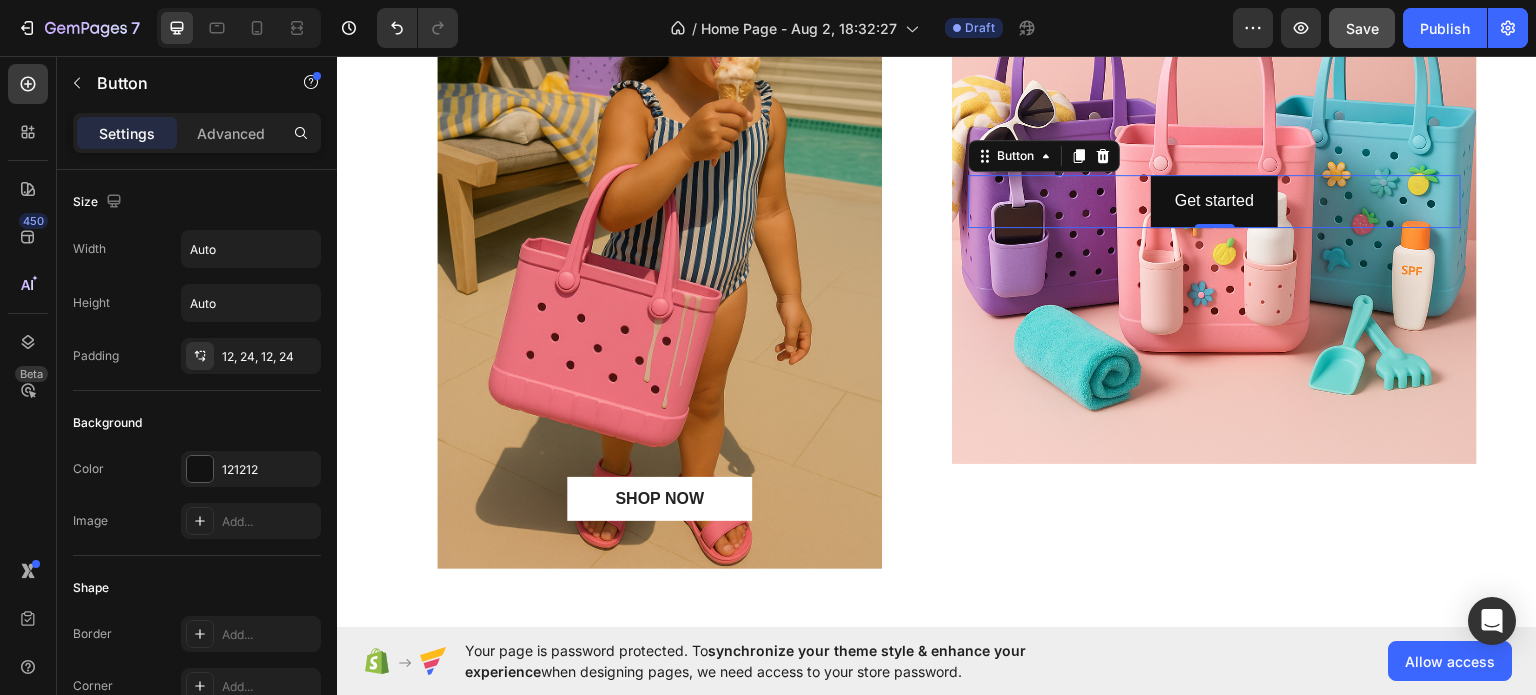 click on "Get started Button   0" at bounding box center (1214, 200) 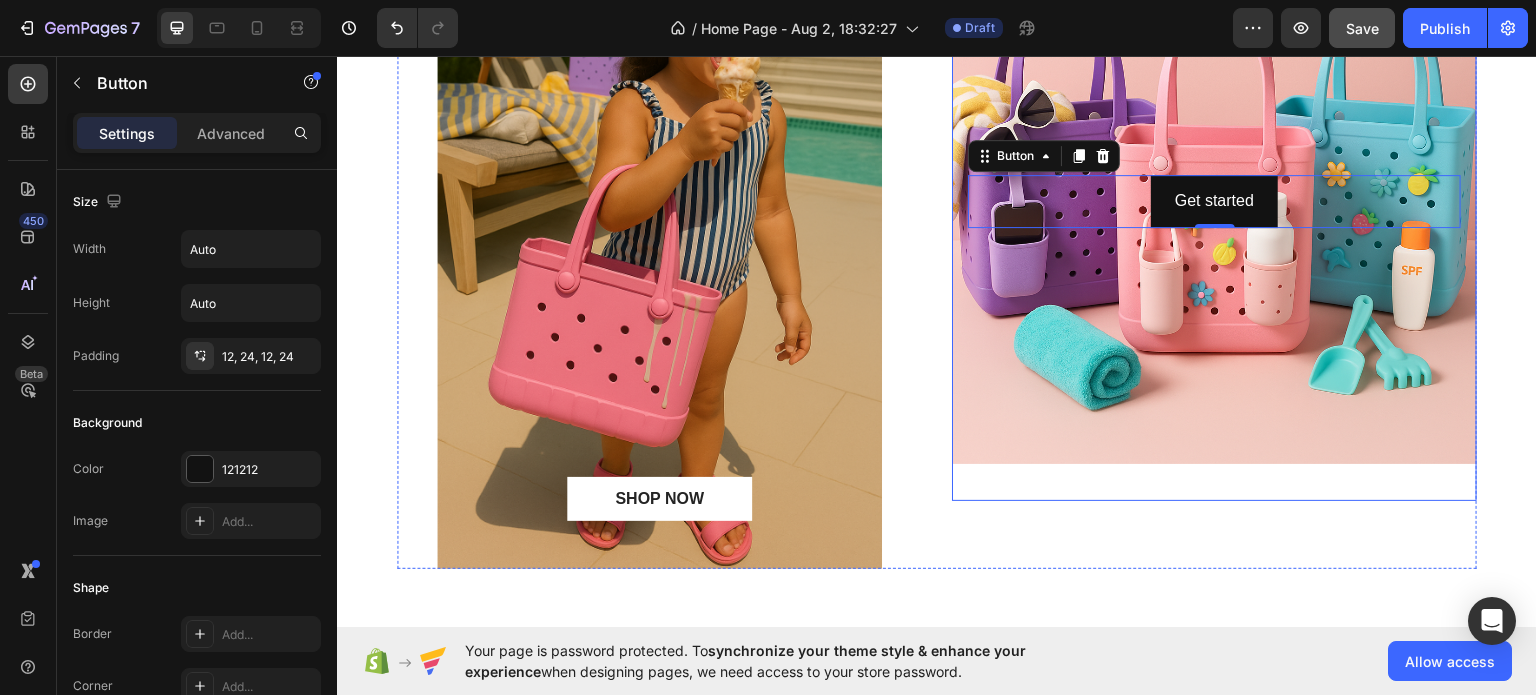 click at bounding box center (1214, 200) 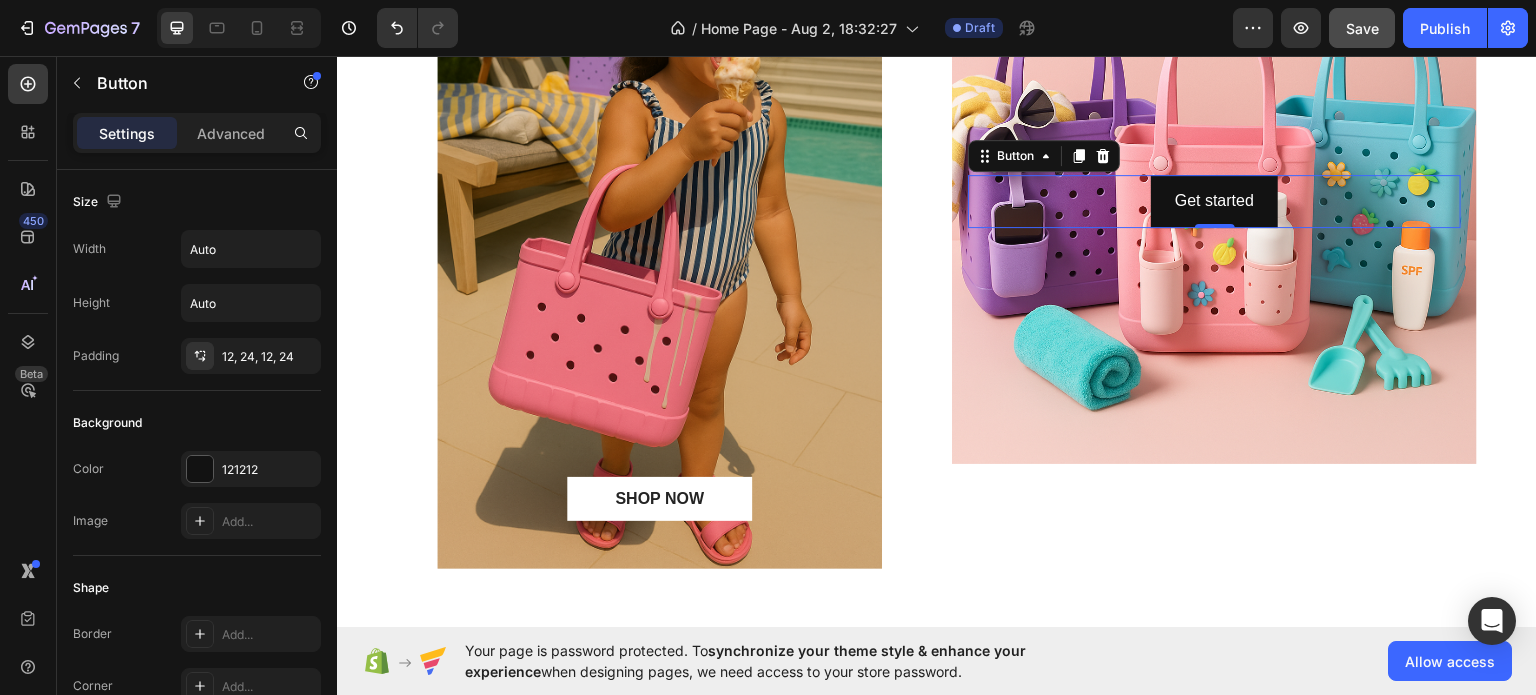 click on "Get started Button   0" at bounding box center [1214, 200] 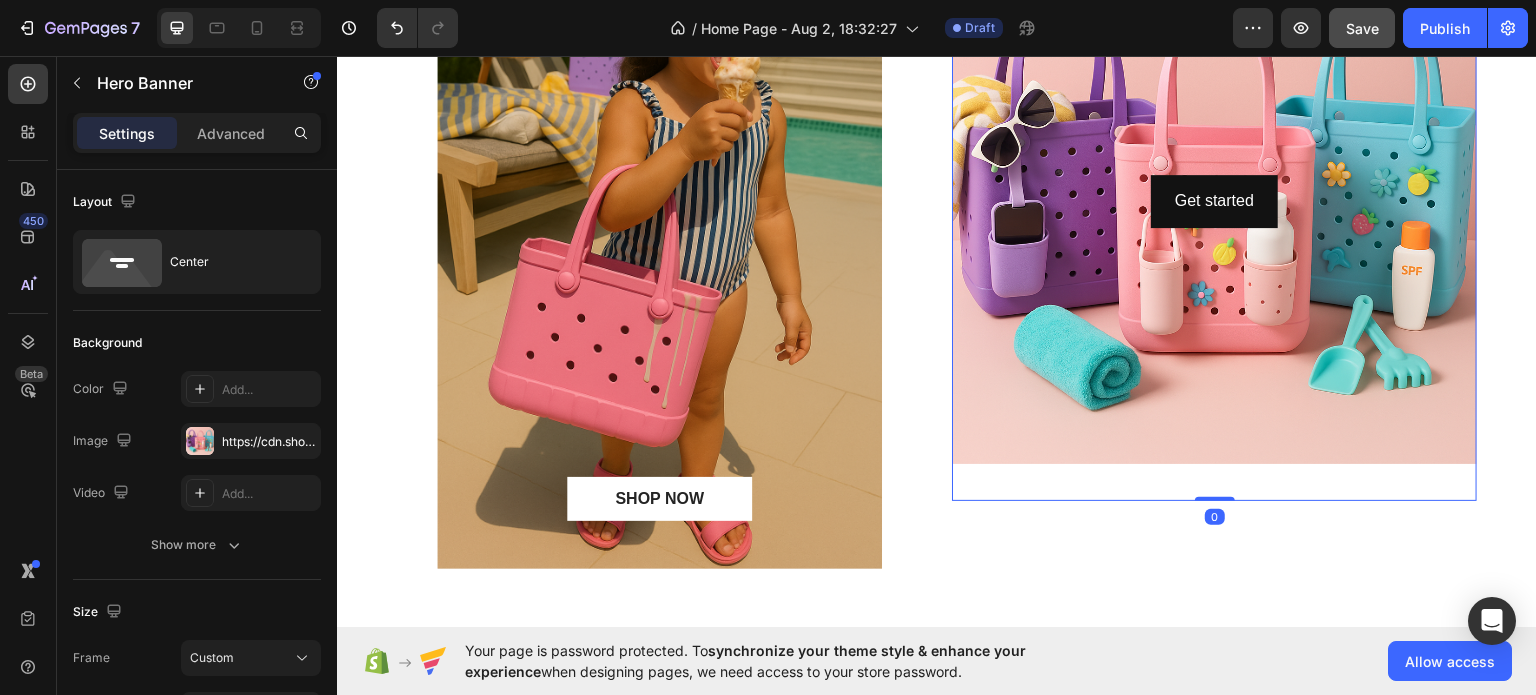 click at bounding box center (1214, 200) 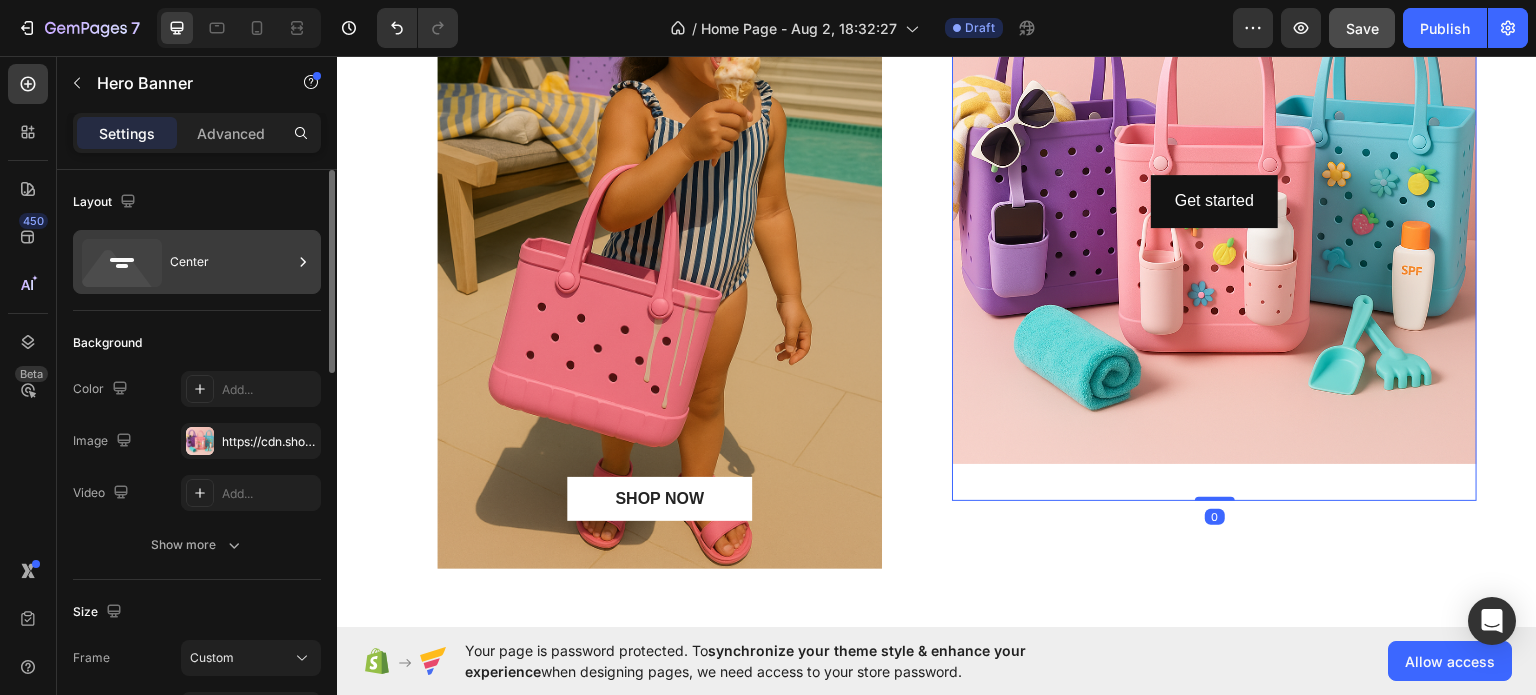 click on "Center" at bounding box center (231, 262) 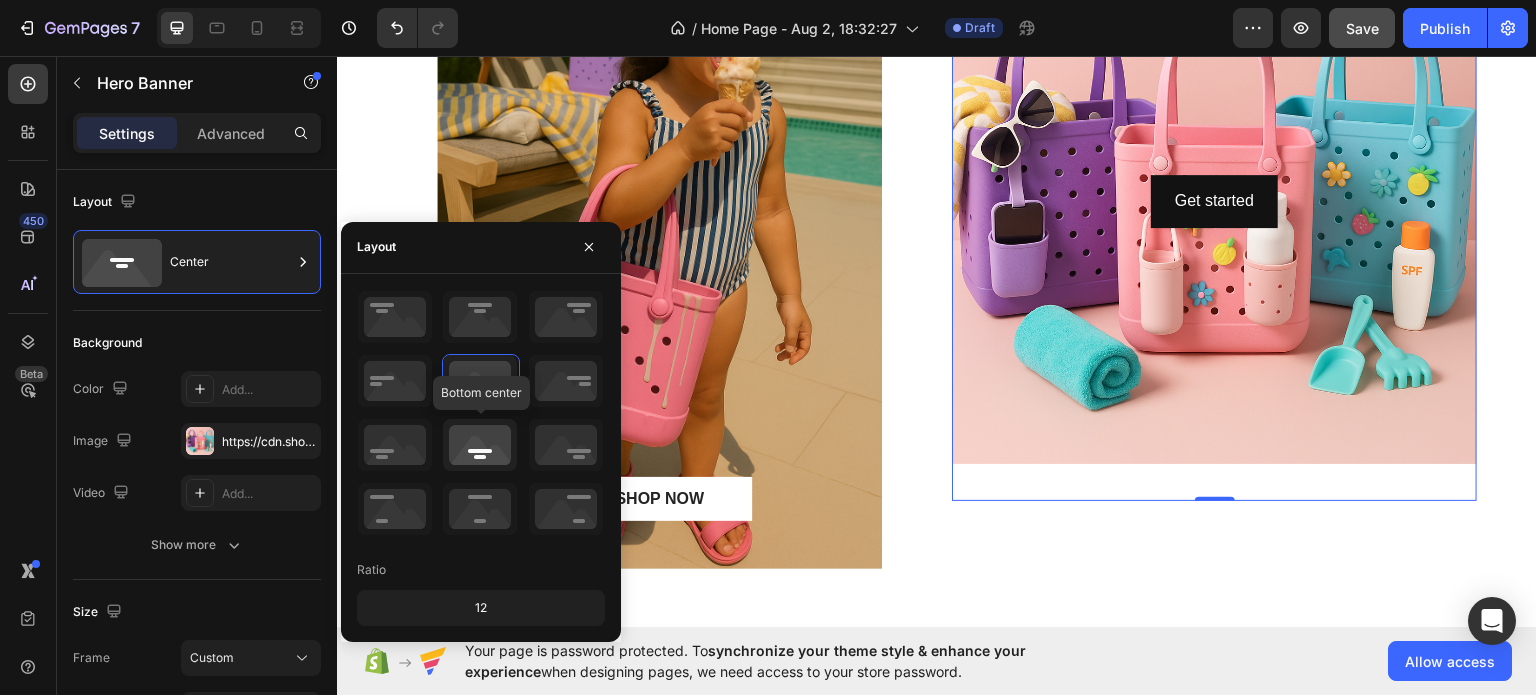 click 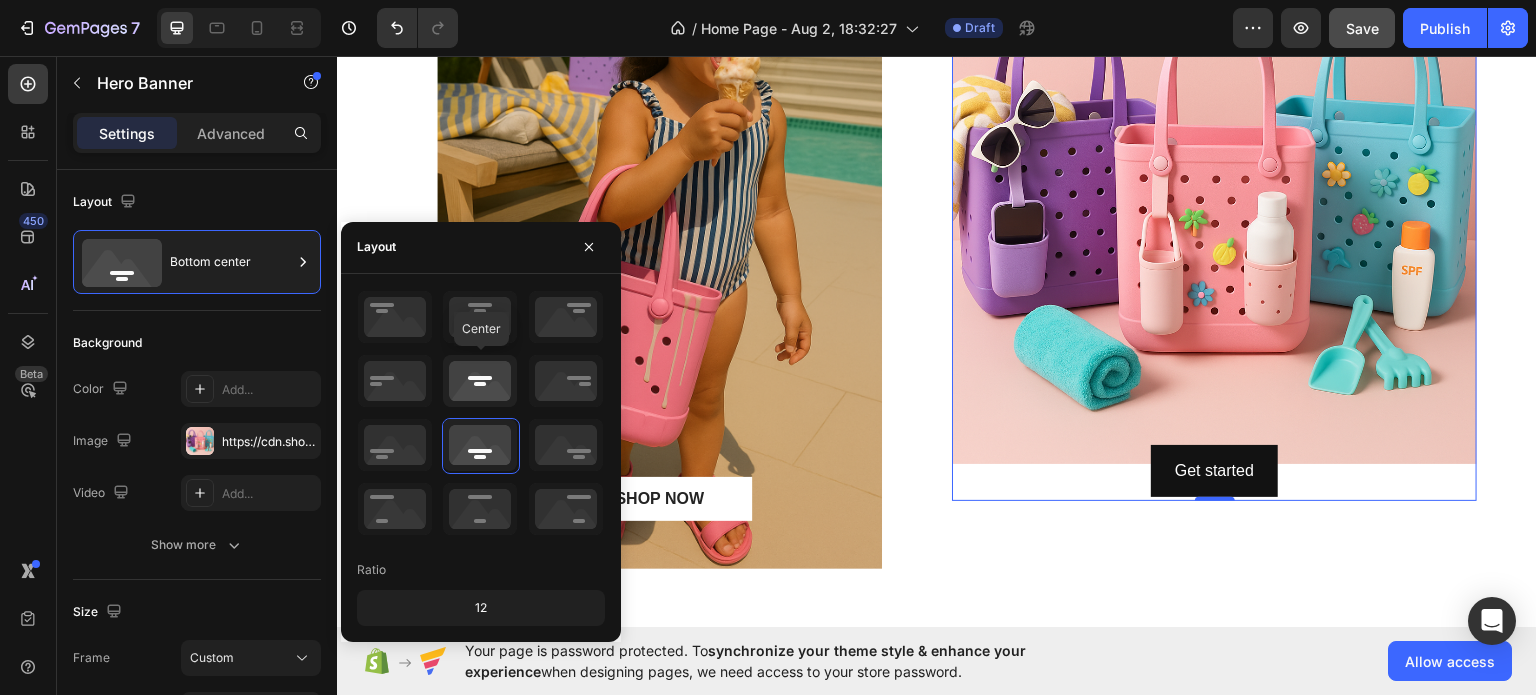 click 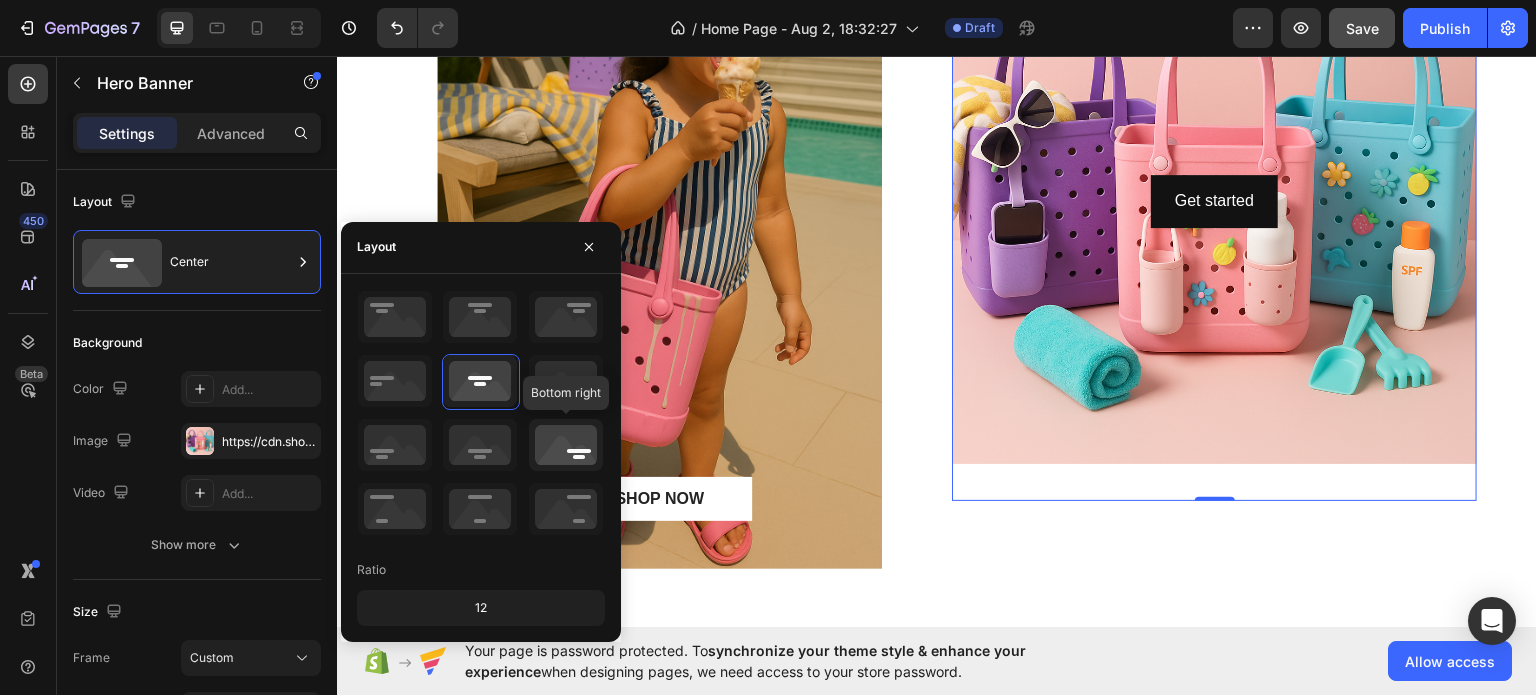 click 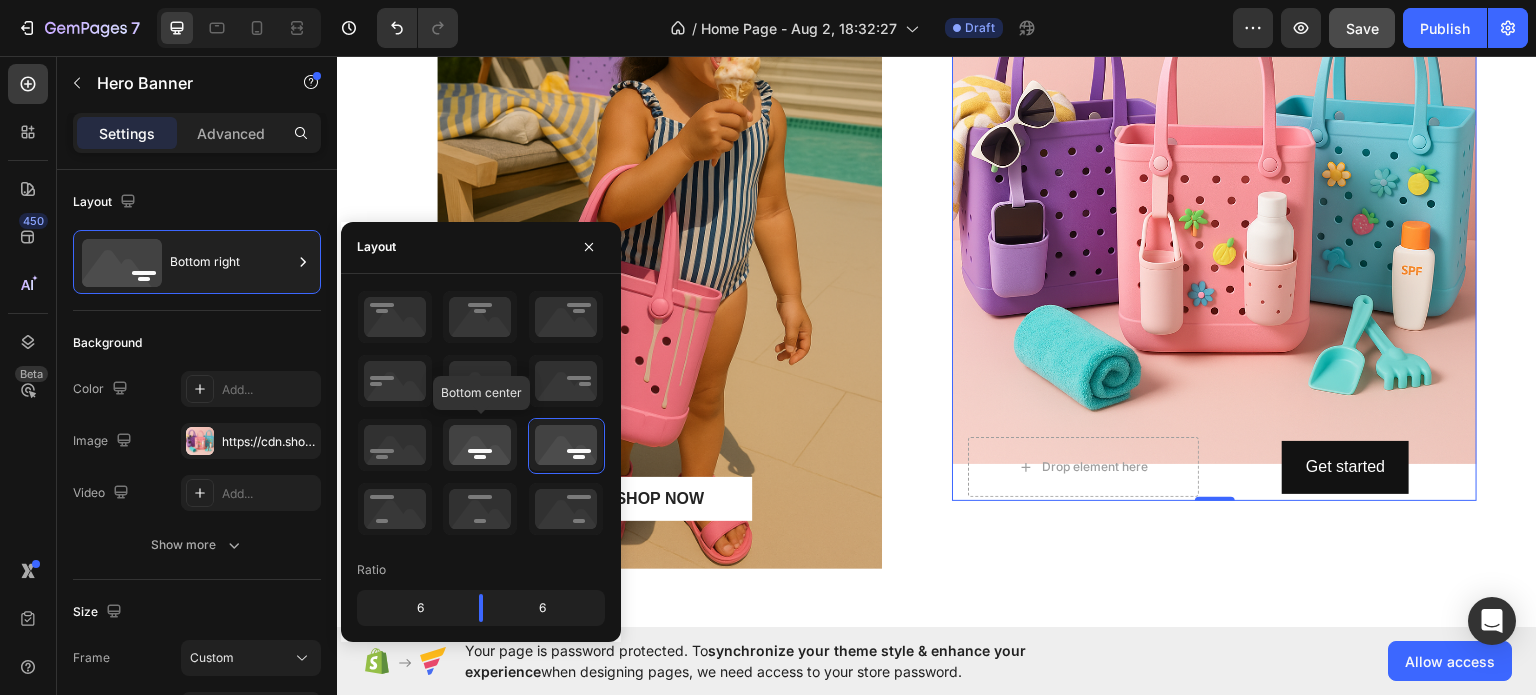 click 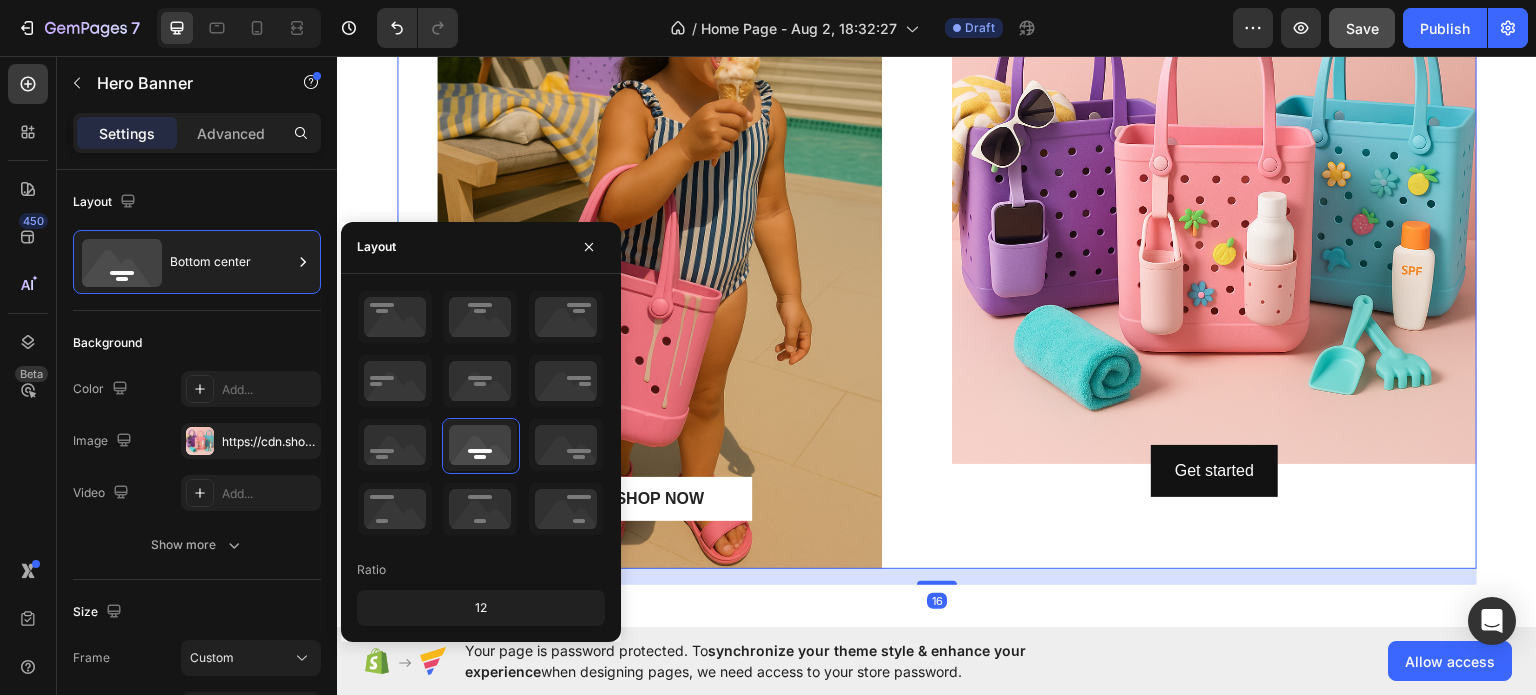 click on "Get started Button Hero Banner" at bounding box center [1214, 234] 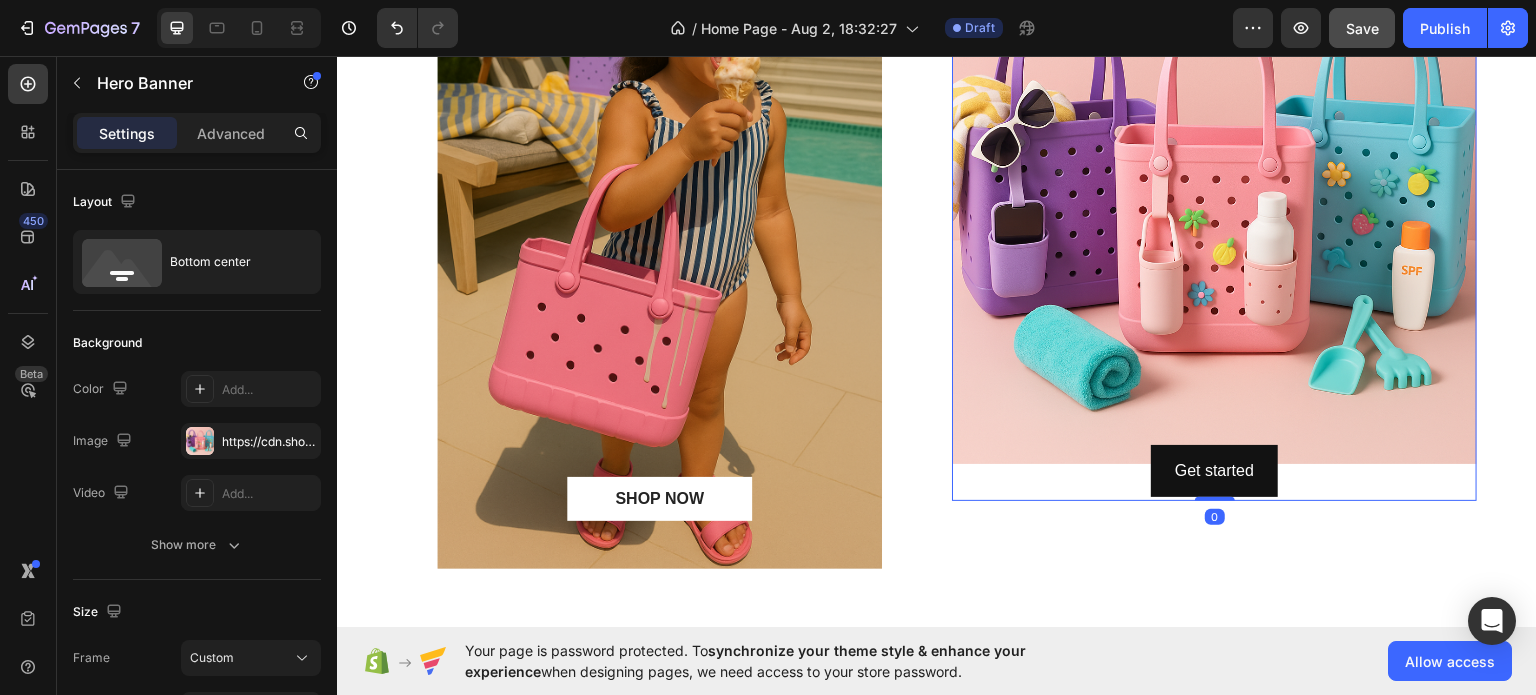 click at bounding box center [1214, 200] 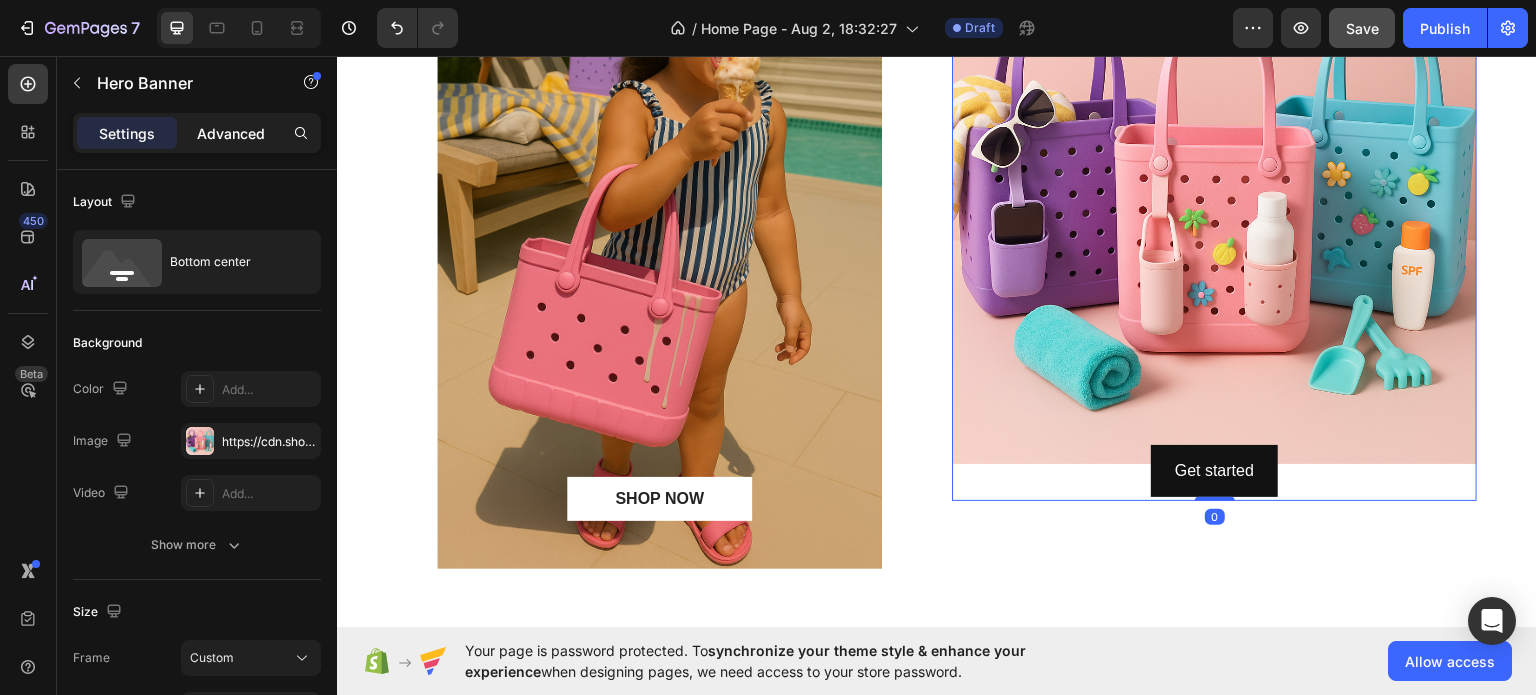 click on "Advanced" at bounding box center (231, 133) 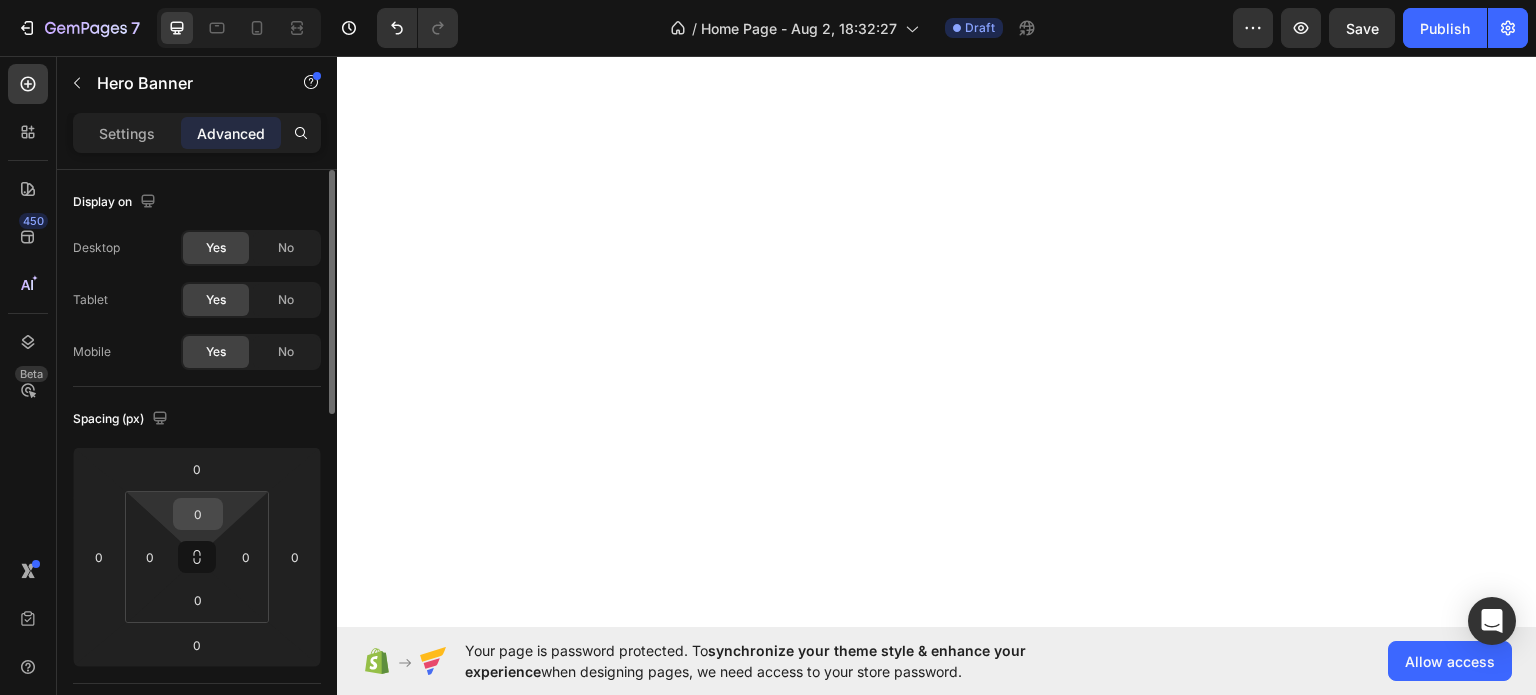 scroll, scrollTop: 0, scrollLeft: 0, axis: both 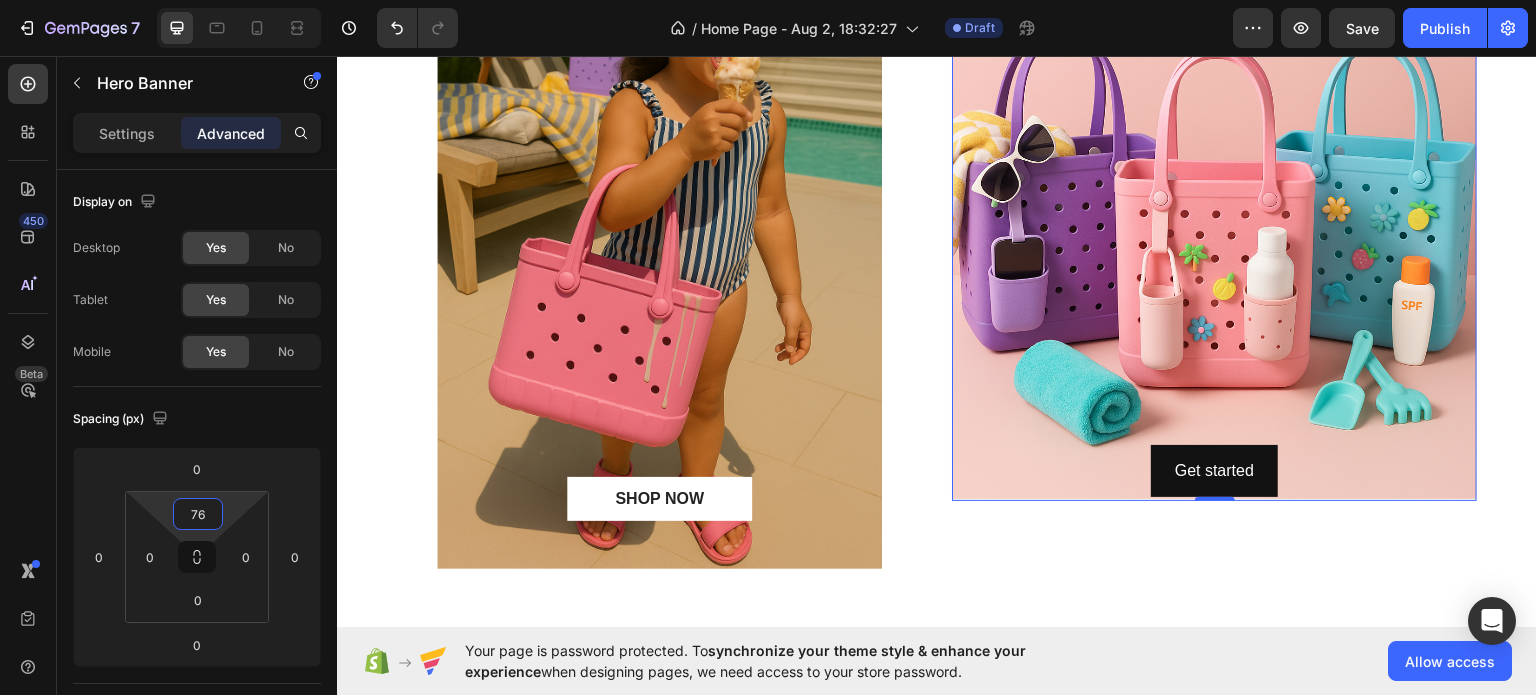 type on "84" 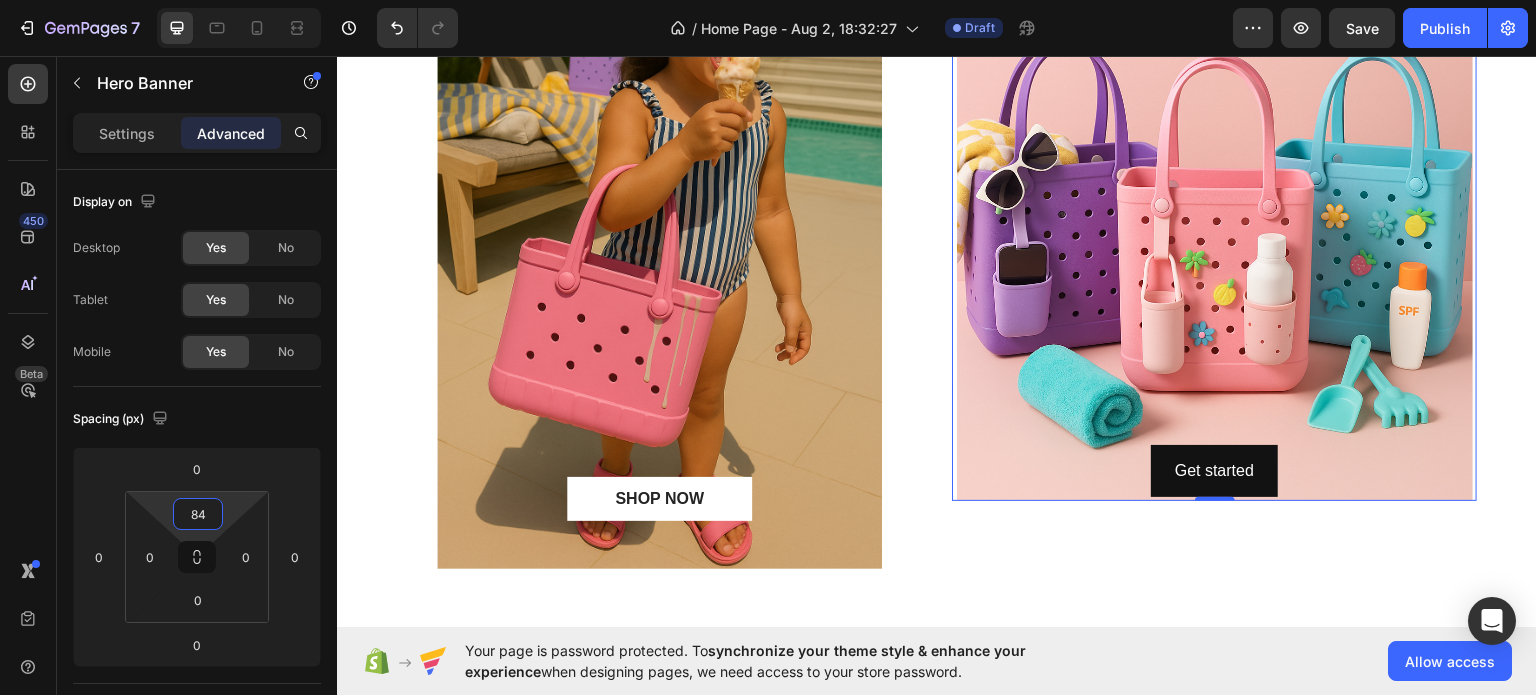 drag, startPoint x: 208, startPoint y: 537, endPoint x: 202, endPoint y: 495, distance: 42.426407 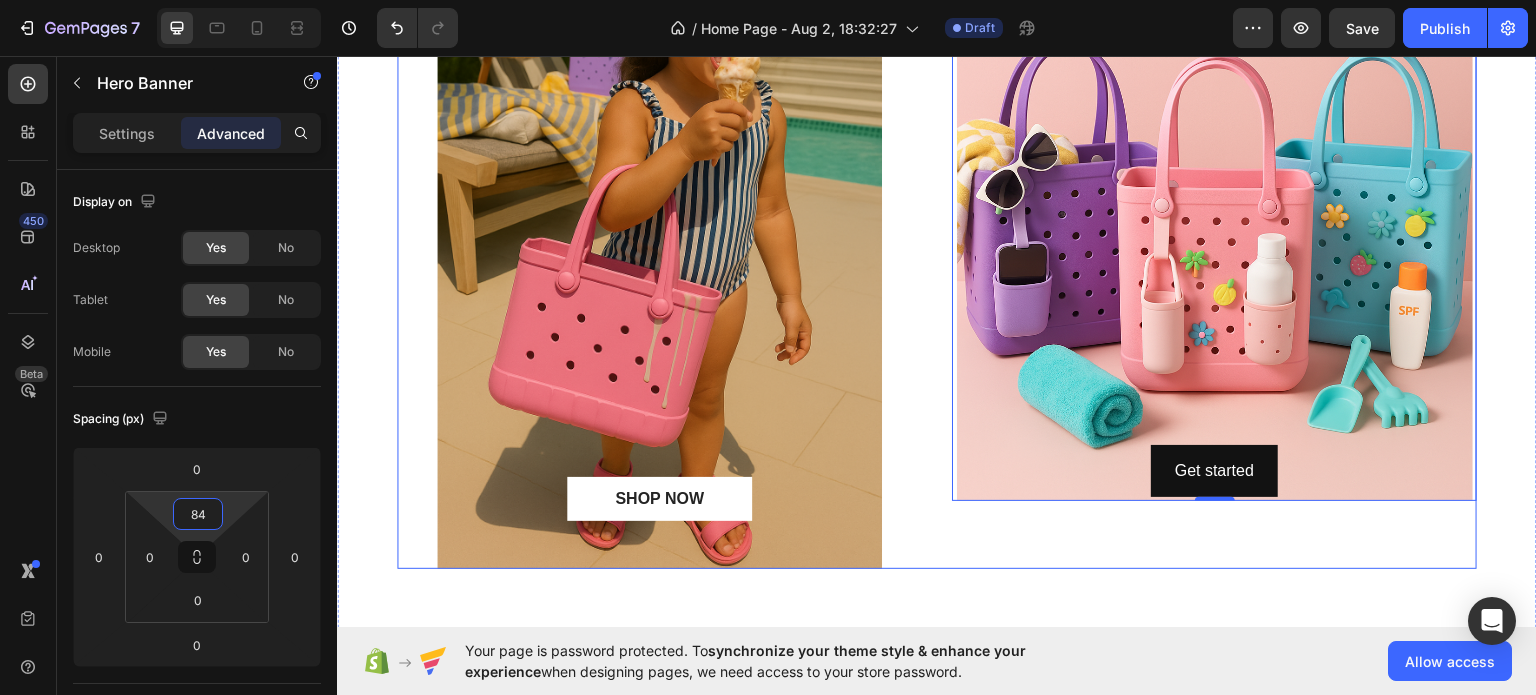 click on "Get started Button Hero Banner   0" at bounding box center [1214, 234] 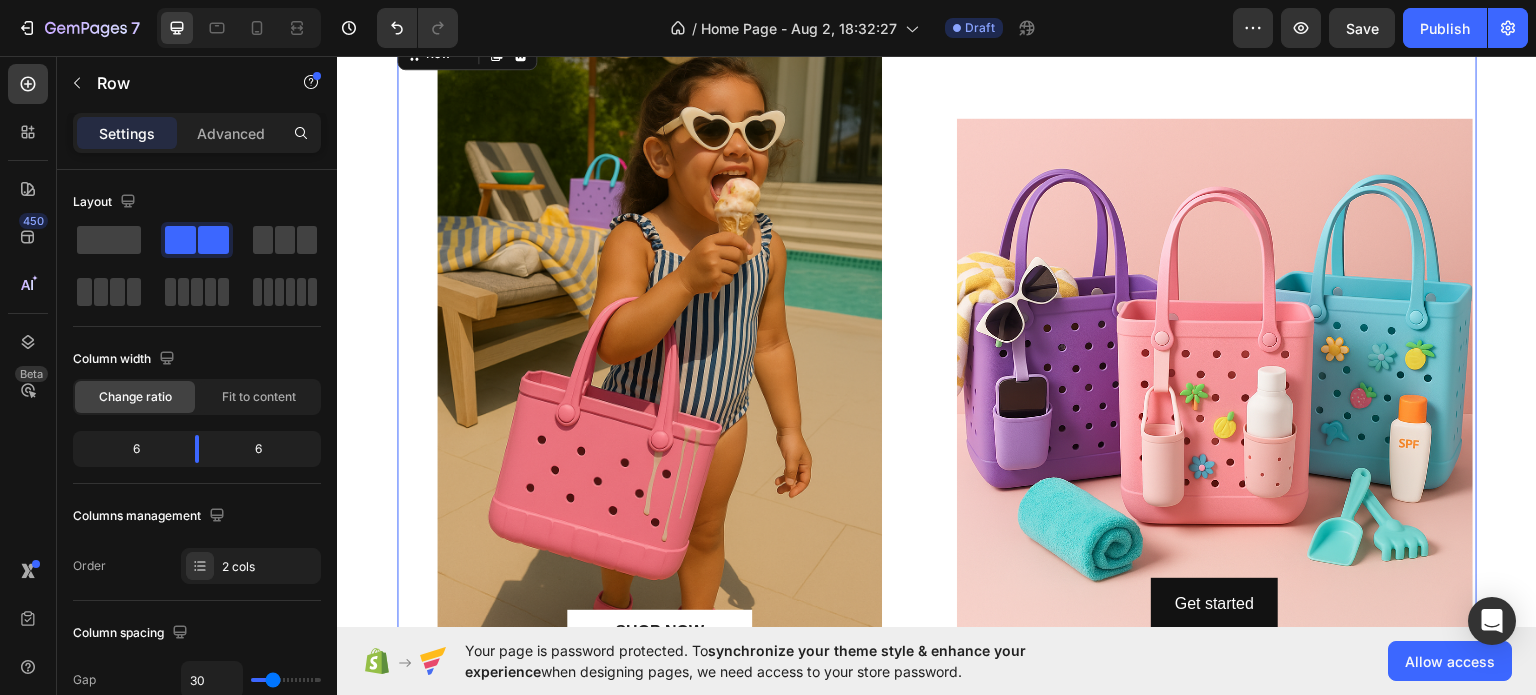 scroll, scrollTop: 2016, scrollLeft: 0, axis: vertical 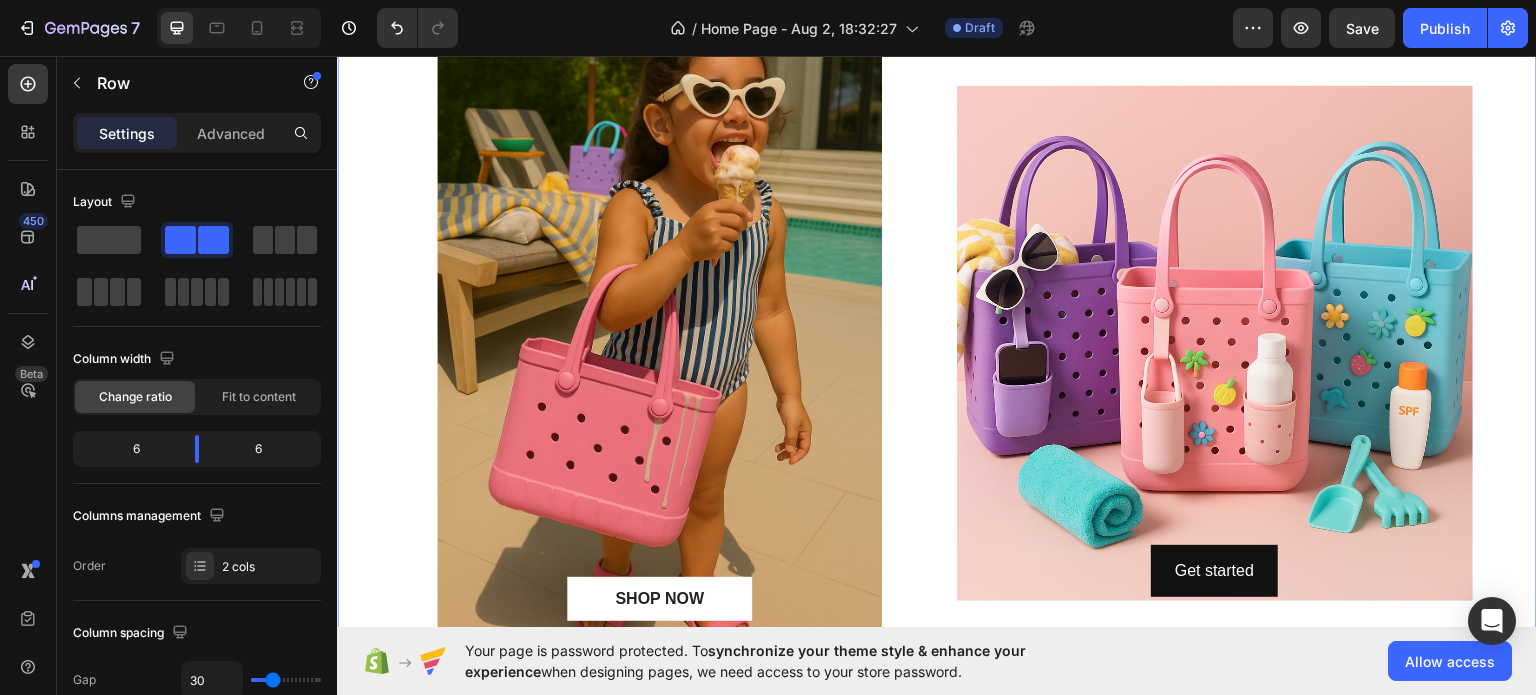 click on "Lorem ipsum dolor consectetur adipiscing Heading SHOP NOW Button Hero Banner Get started Button Hero Banner Row Section 6   You can create reusable sections Create Theme Section AI Content Write with GemAI What would you like to describe here? Tone and Voice Persuasive Product Show more Generate" at bounding box center (937, 279) 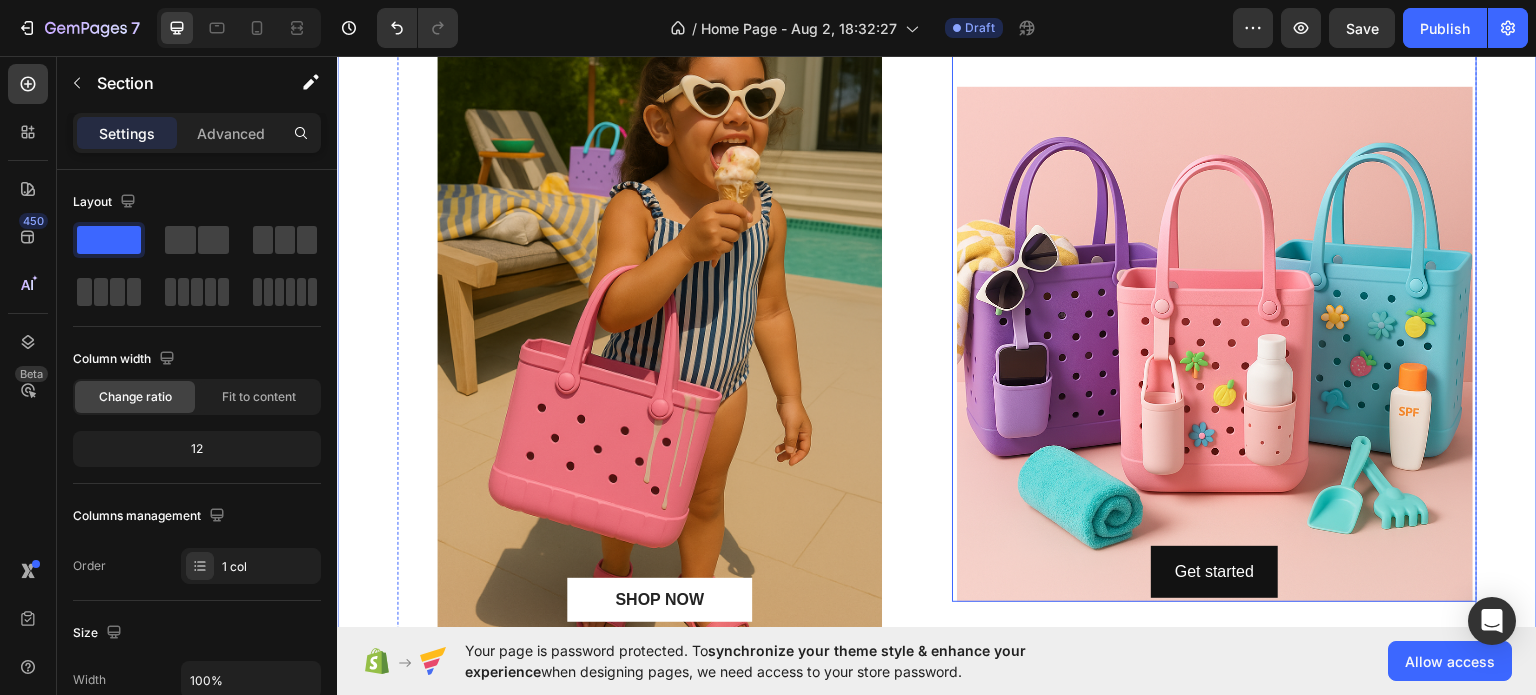 scroll, scrollTop: 2016, scrollLeft: 0, axis: vertical 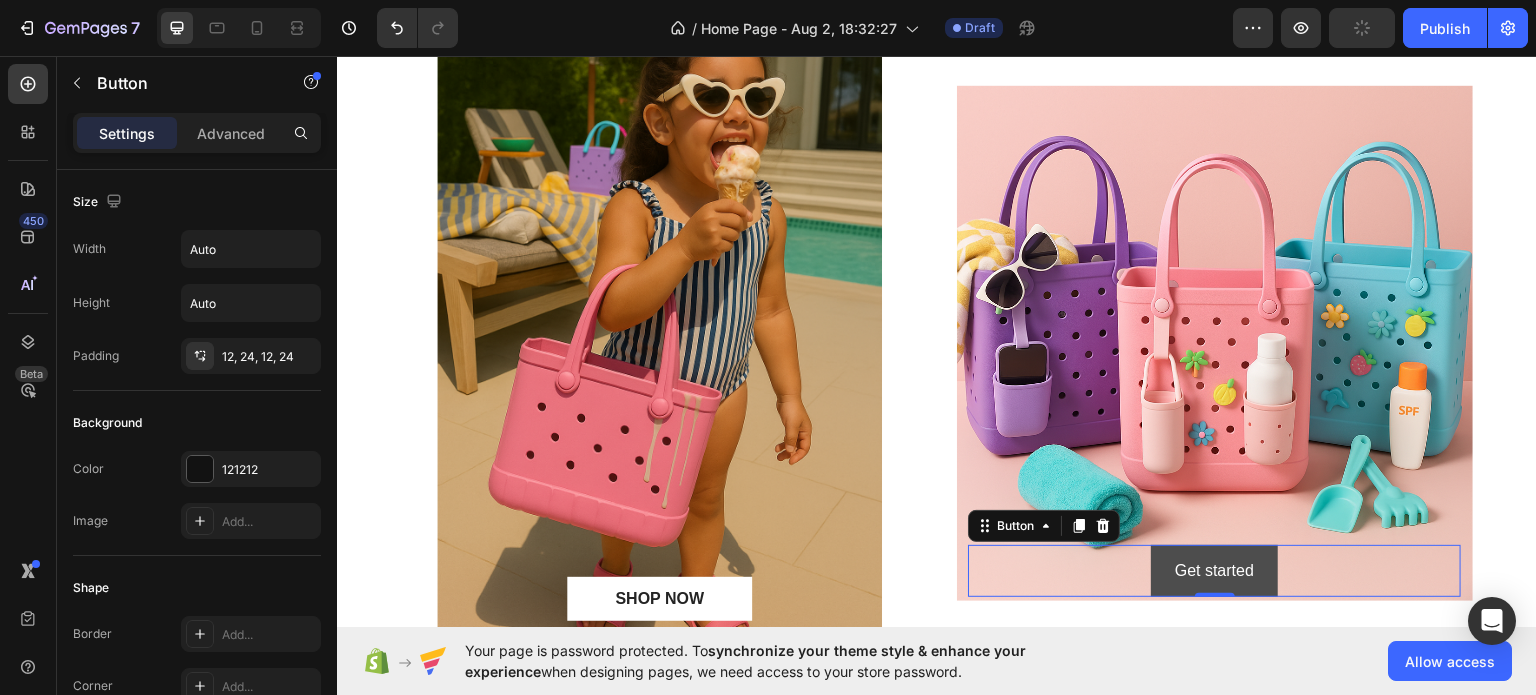 click on "Get started" at bounding box center (1214, 570) 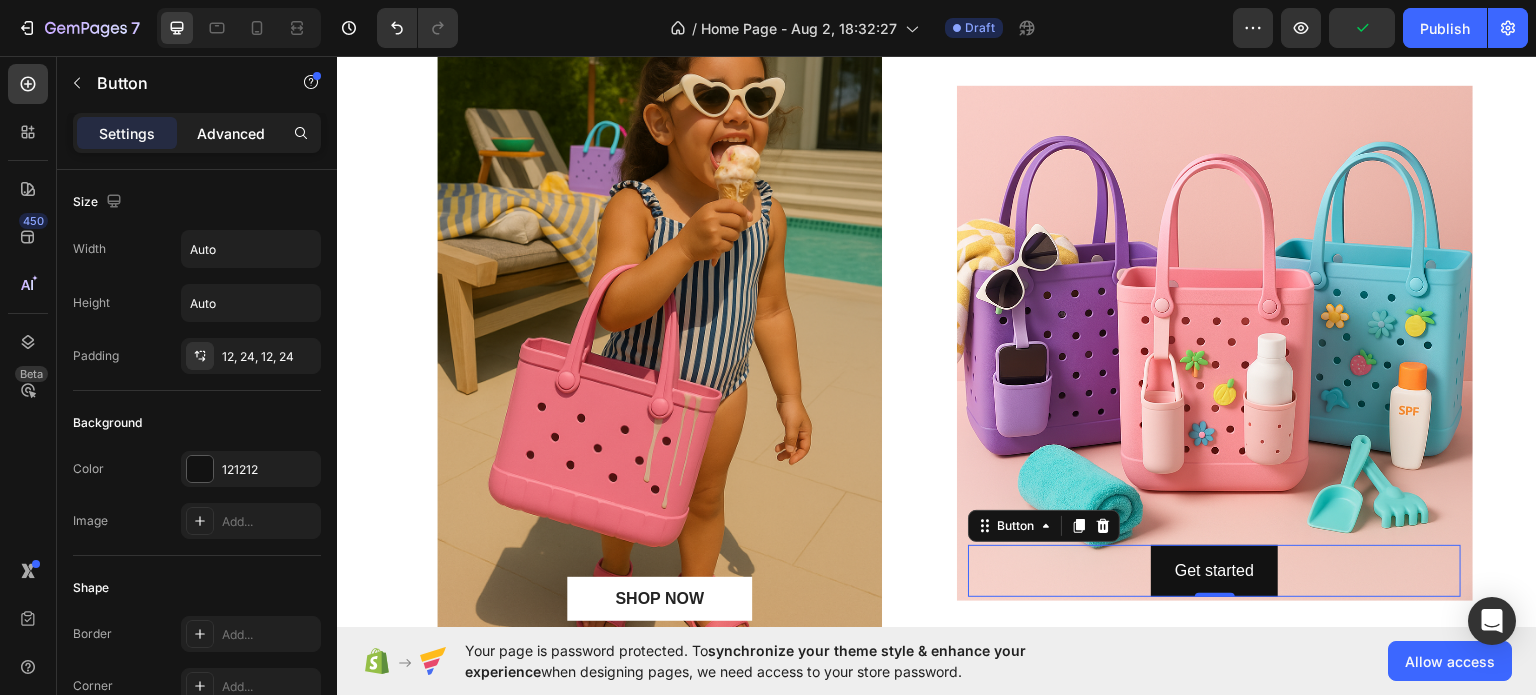 click on "Advanced" at bounding box center (231, 133) 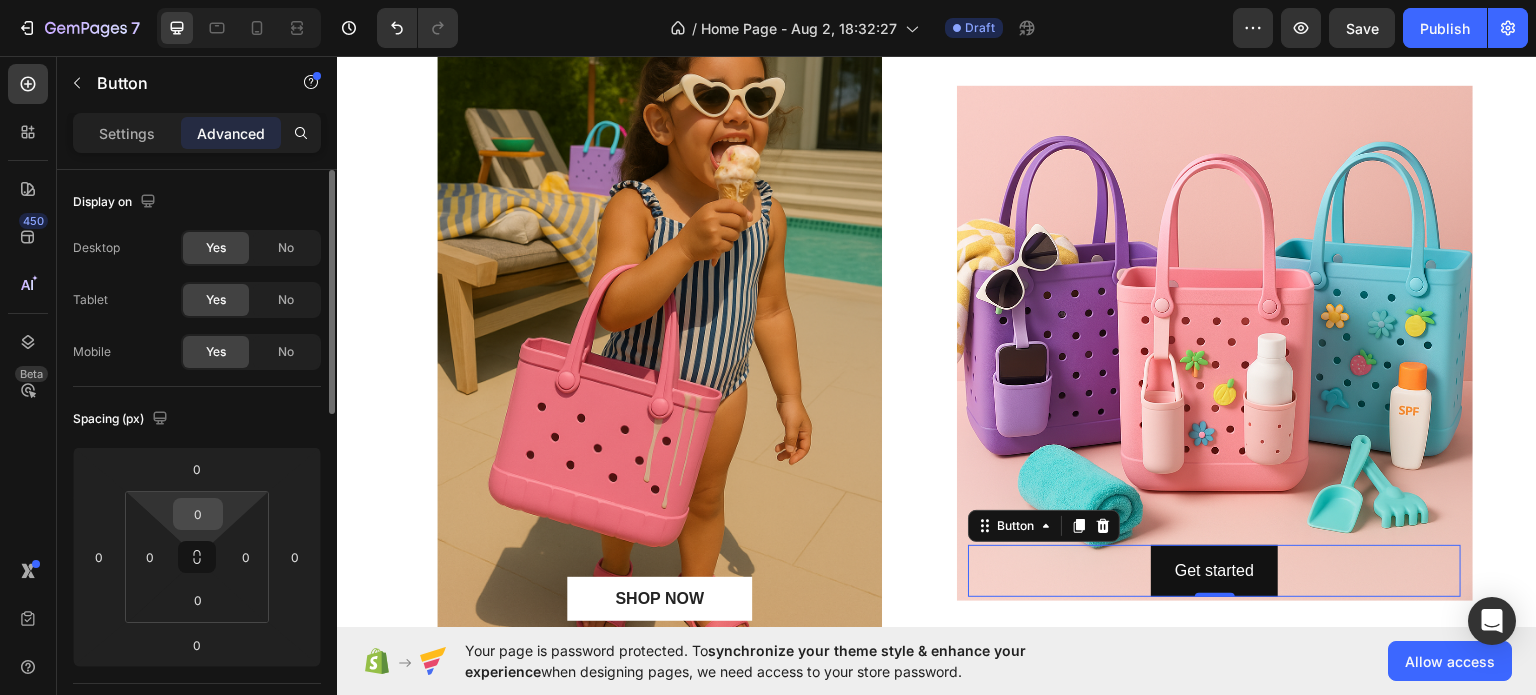 drag, startPoint x: 220, startPoint y: 491, endPoint x: 219, endPoint y: 510, distance: 19.026299 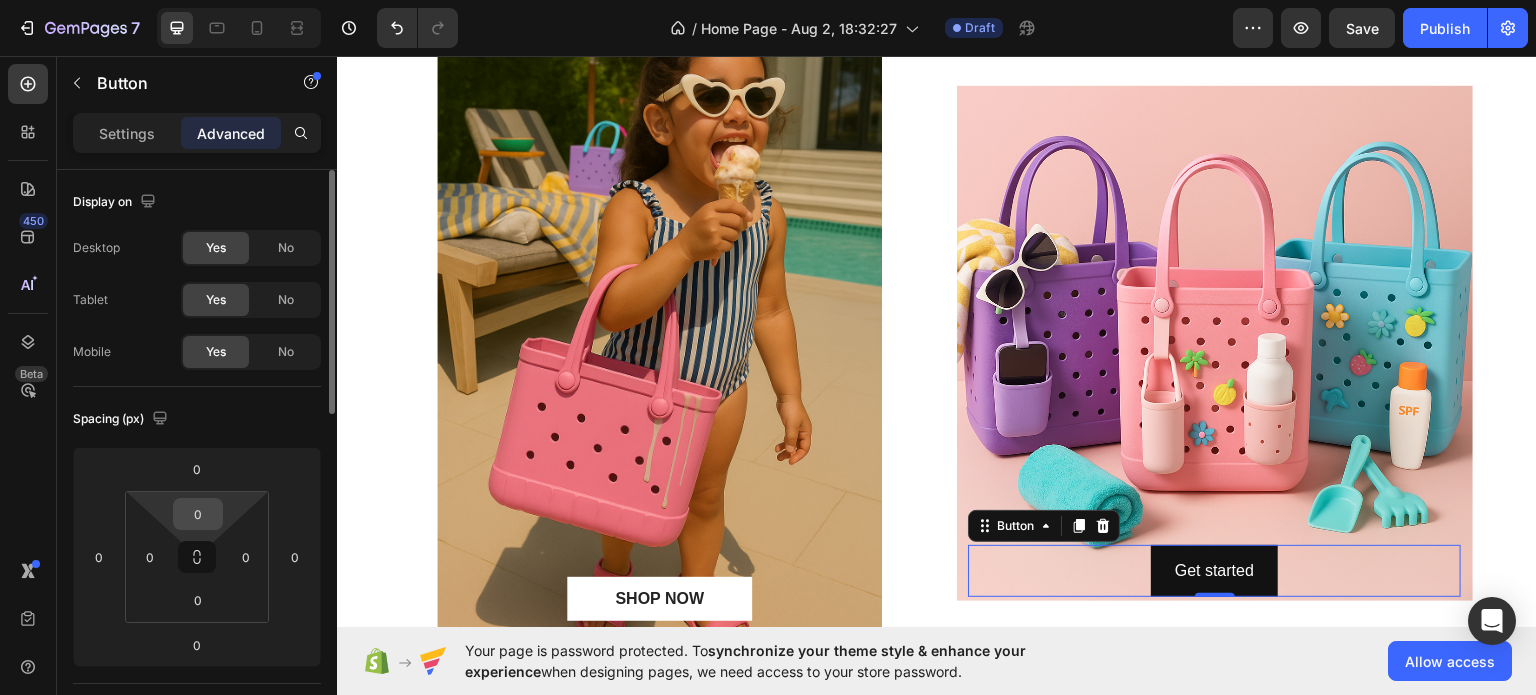 click on "0 0 0 0" at bounding box center [197, 557] 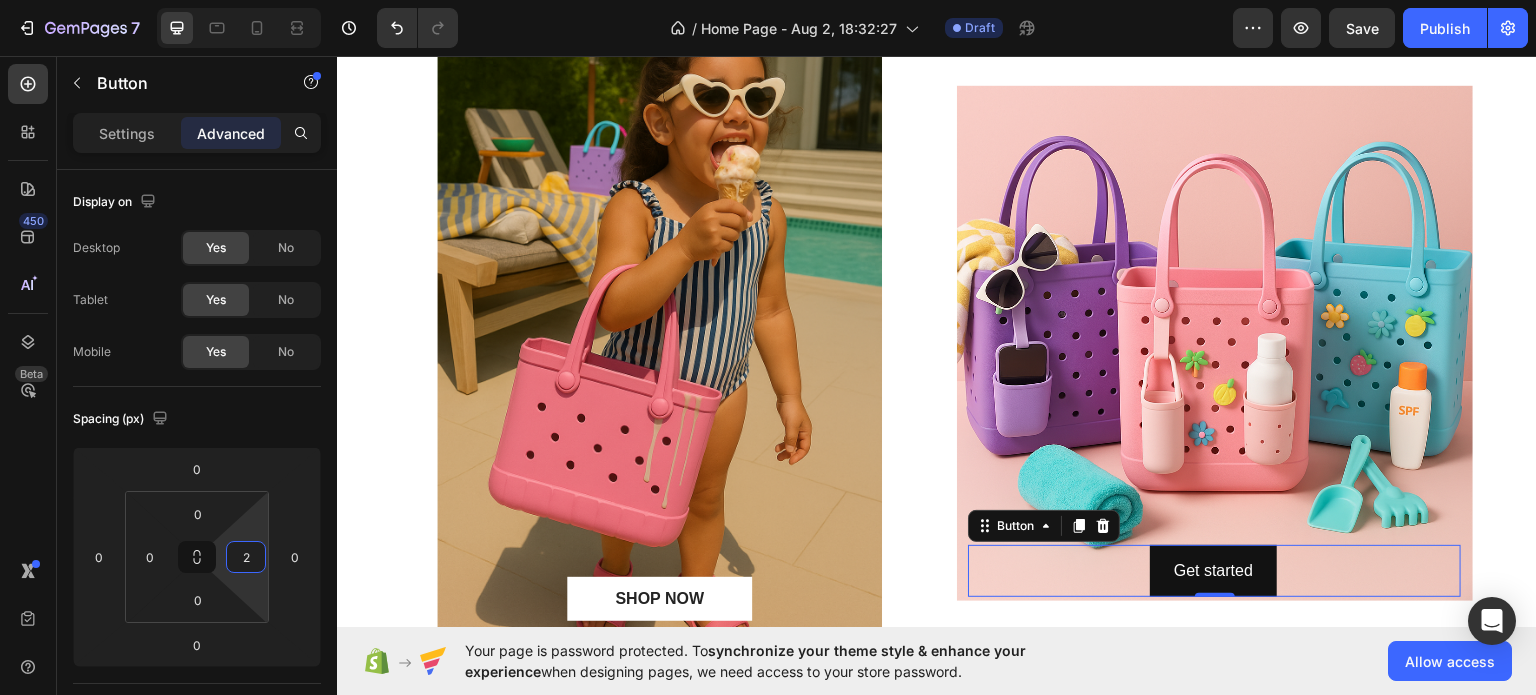 type on "0" 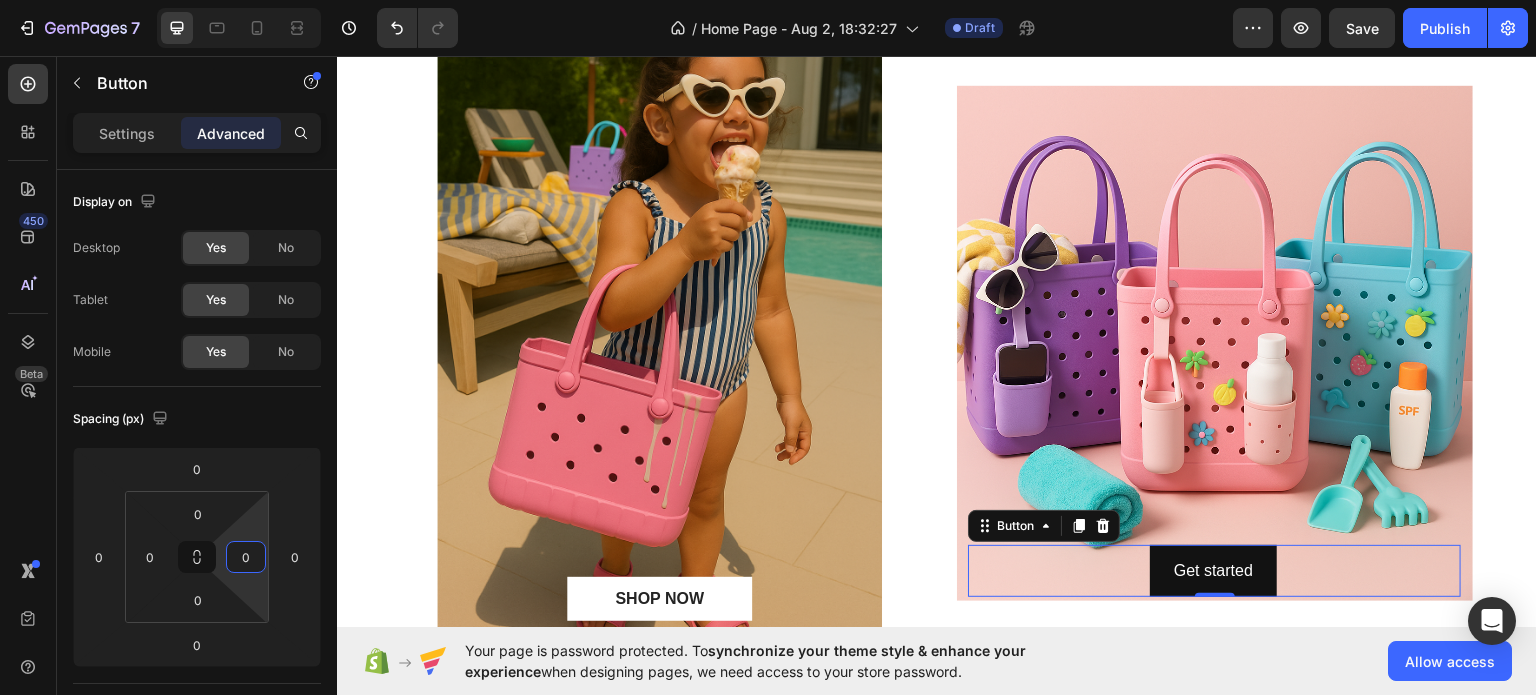 click on "7   /  Home Page - Aug 2, 18:32:27 Draft Preview  Save   Publish  450 Beta Sections(18) Elements(83) Section Element Hero Section Product Detail Brands Trusted Badges Guarantee Product Breakdown How to use Testimonials Compare Bundle FAQs Social Proof Brand Story Product List Collection Blog List Contact Sticky Add to Cart Custom Footer Browse Library 450 Layout
Row
Row
Row
Row Text
Heading
Text Block Button
Button
Button Media
Image
Image
Video" at bounding box center [768, 0] 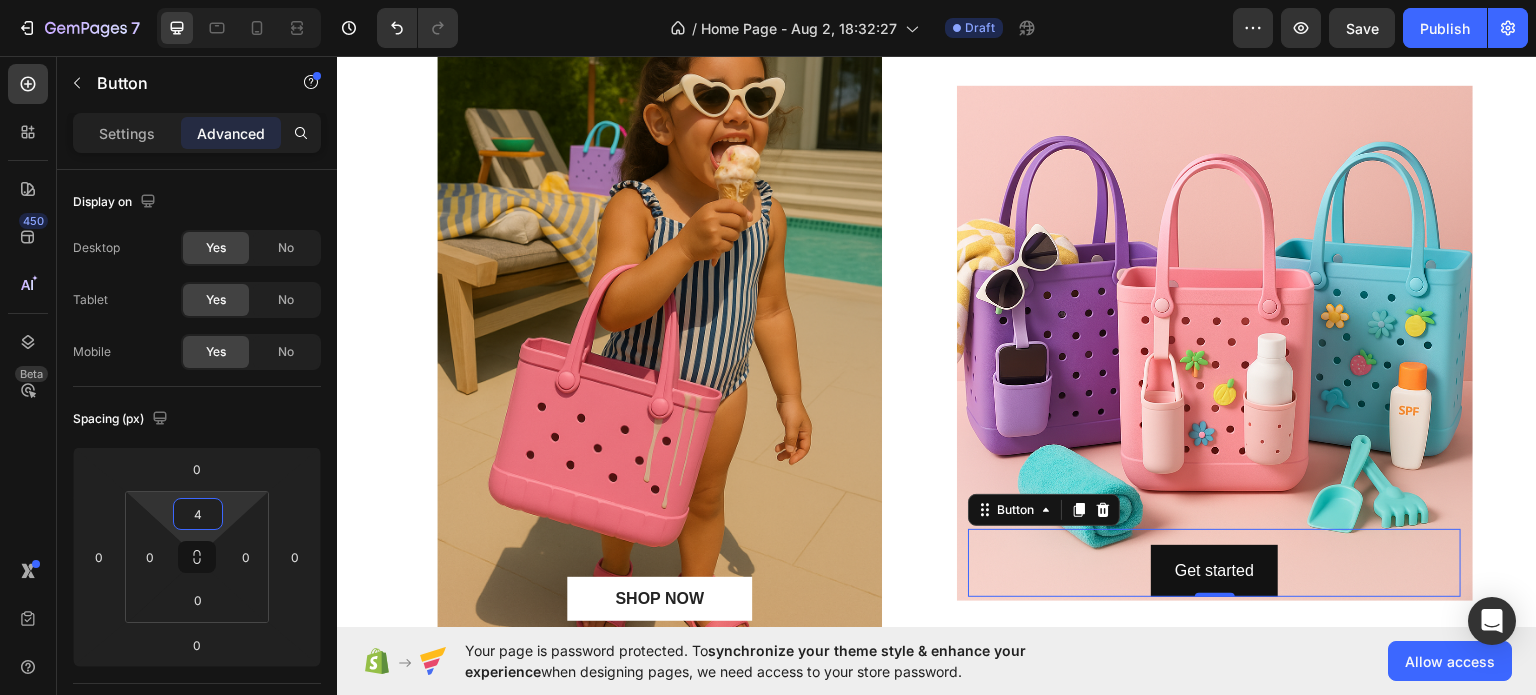 type on "0" 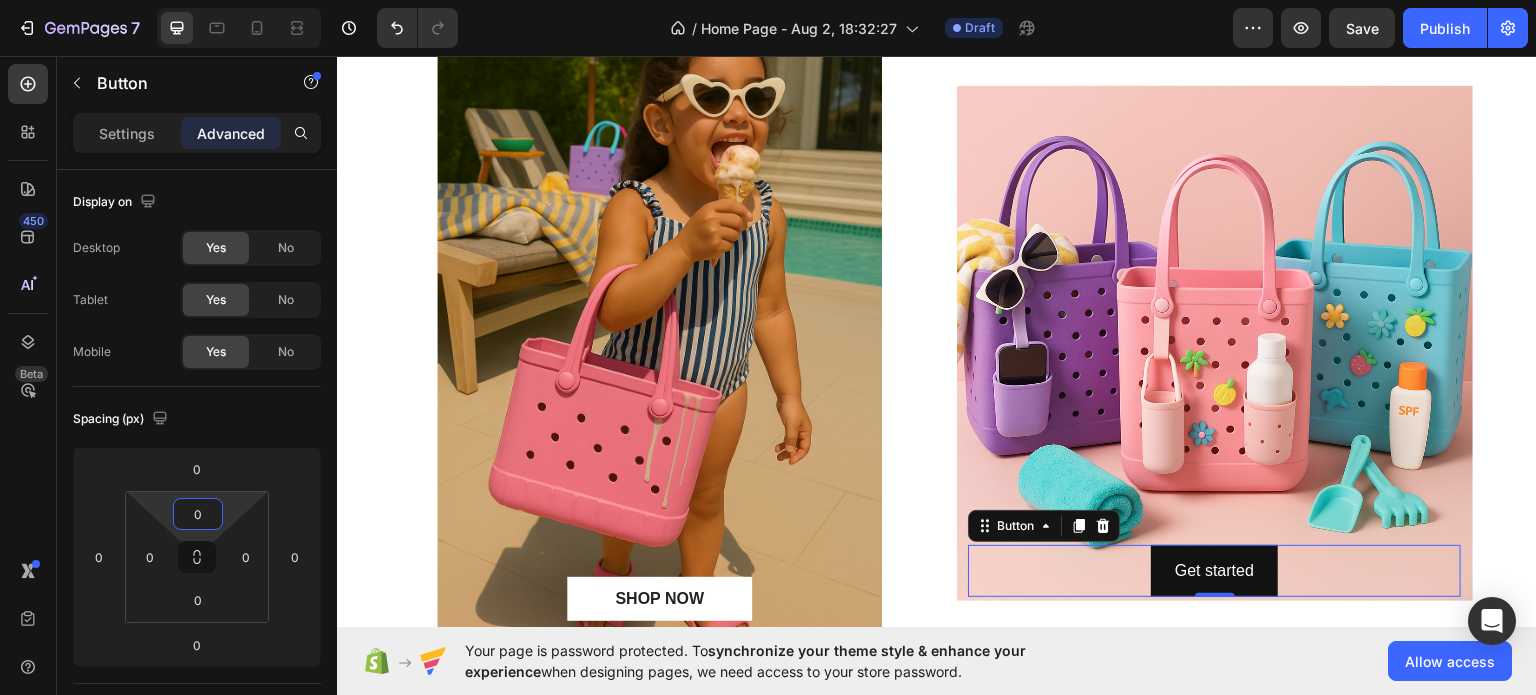 click on "7   /  Home Page - Aug 2, 18:32:27 Draft Preview  Save   Publish  450 Beta Sections(18) Elements(83) Section Element Hero Section Product Detail Brands Trusted Badges Guarantee Product Breakdown How to use Testimonials Compare Bundle FAQs Social Proof Brand Story Product List Collection Blog List Contact Sticky Add to Cart Custom Footer Browse Library 450 Layout
Row
Row
Row
Row Text
Heading
Text Block Button
Button
Button Media
Image
Image
Video" at bounding box center (768, 0) 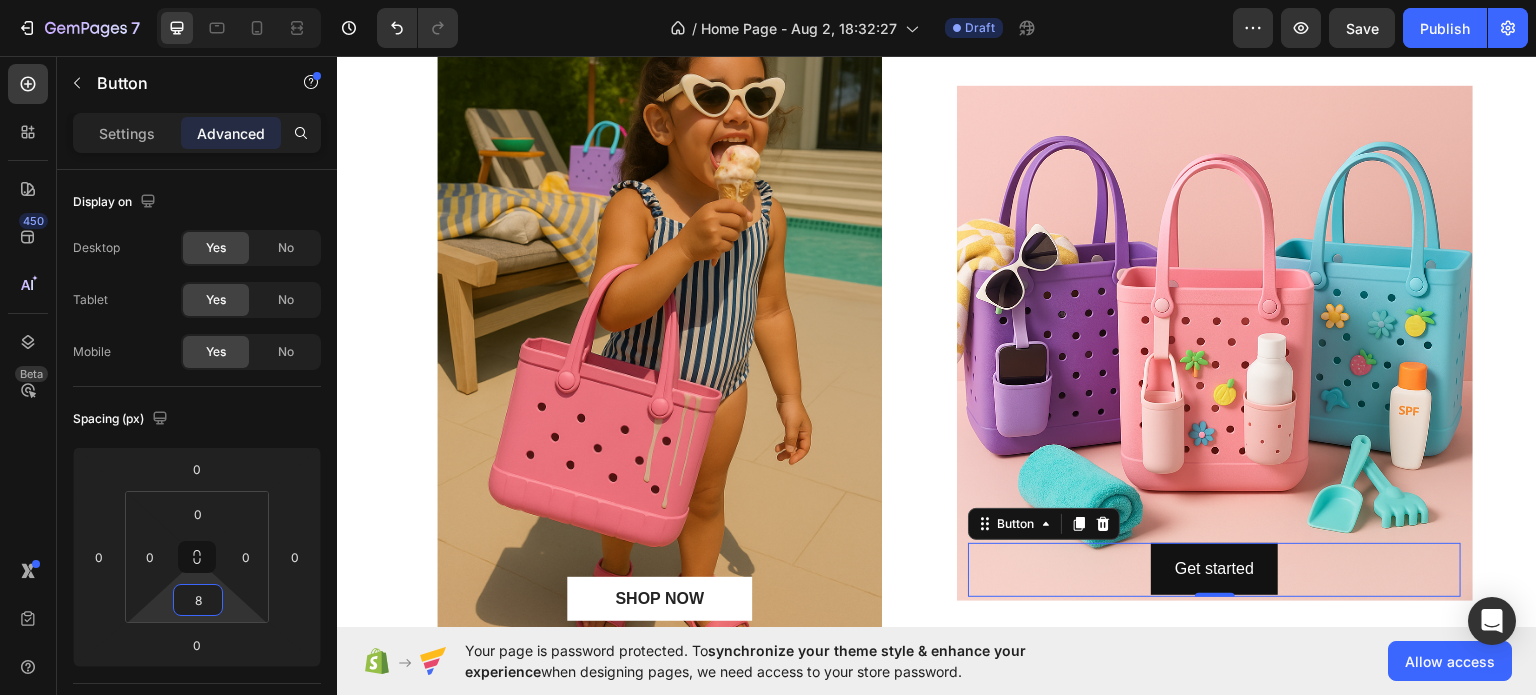 type on "10" 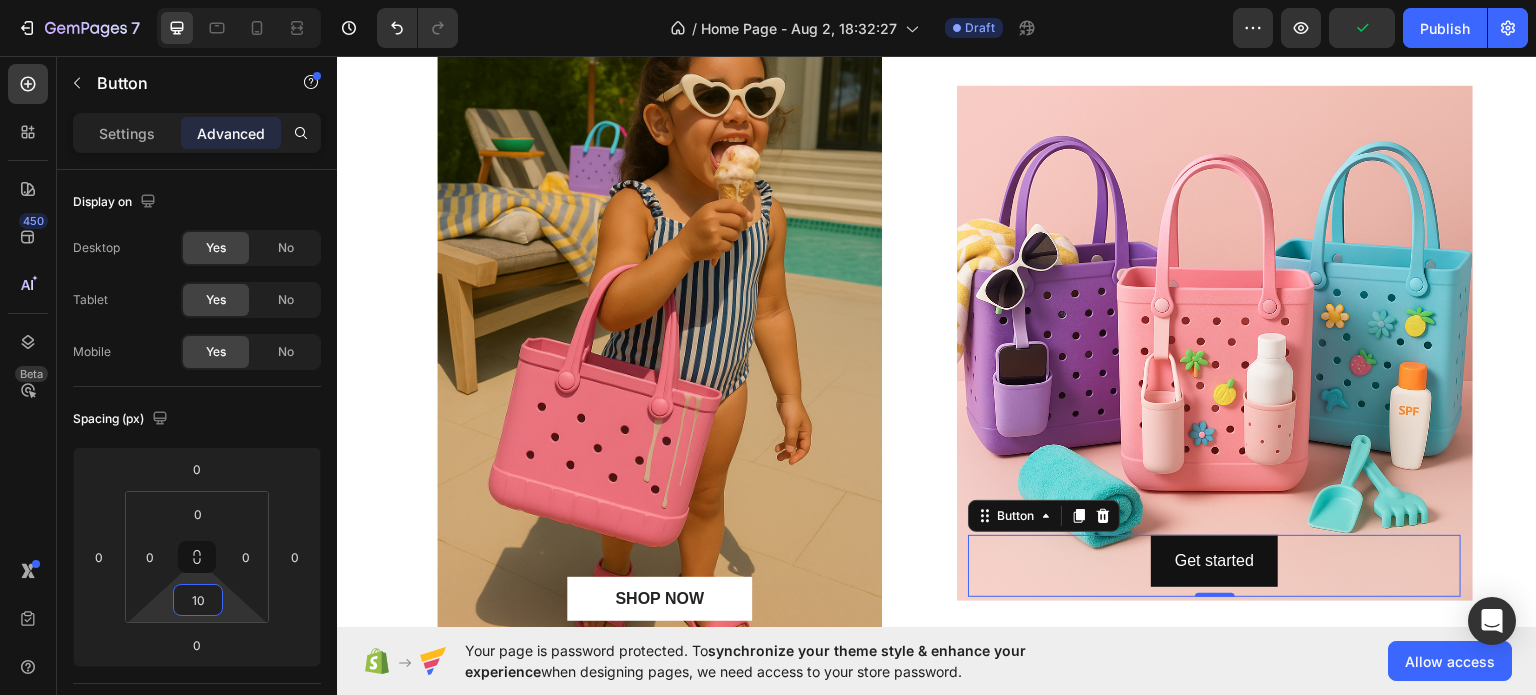 drag, startPoint x: 193, startPoint y: 575, endPoint x: 204, endPoint y: 570, distance: 12.083046 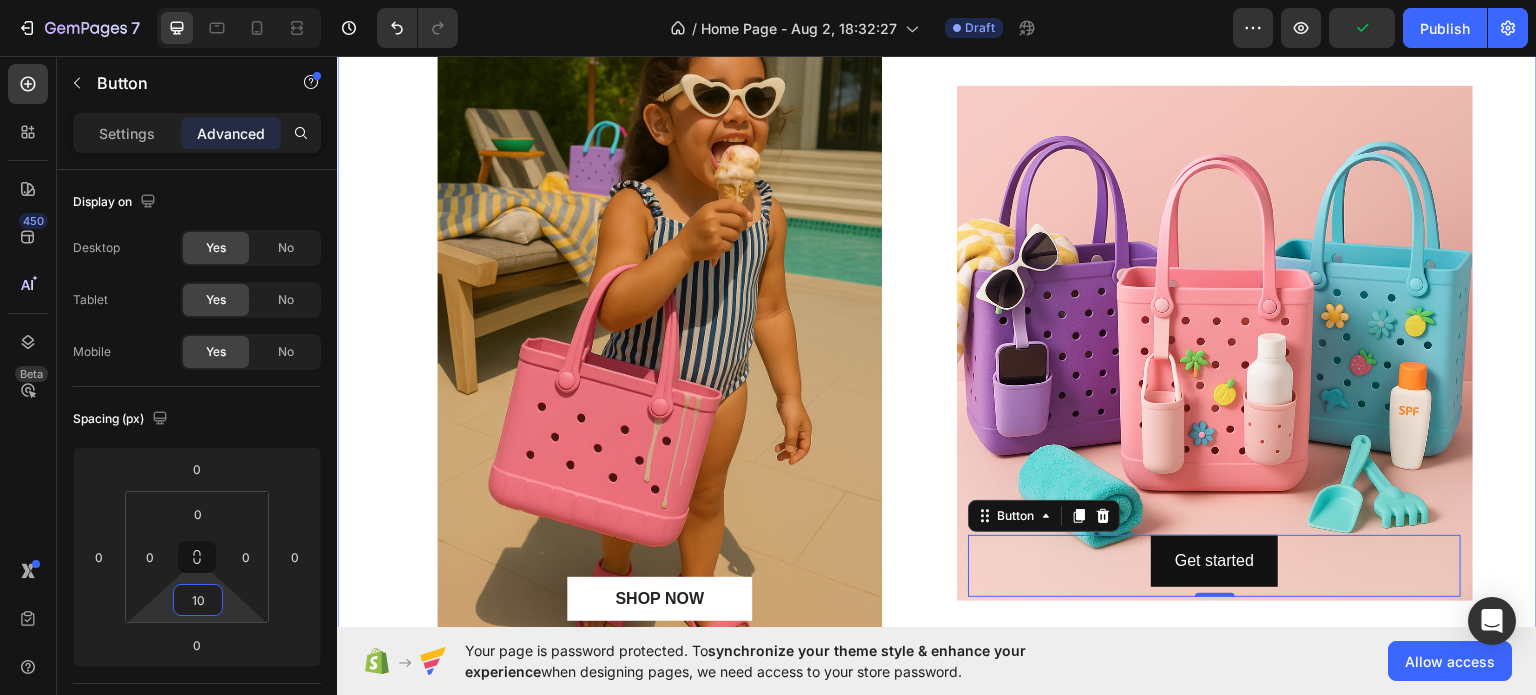 click on "Lorem ipsum dolor consectetur adipiscing Heading SHOP NOW Button Hero Banner Get started Button   0 Hero Banner Row Section 6" at bounding box center (937, 279) 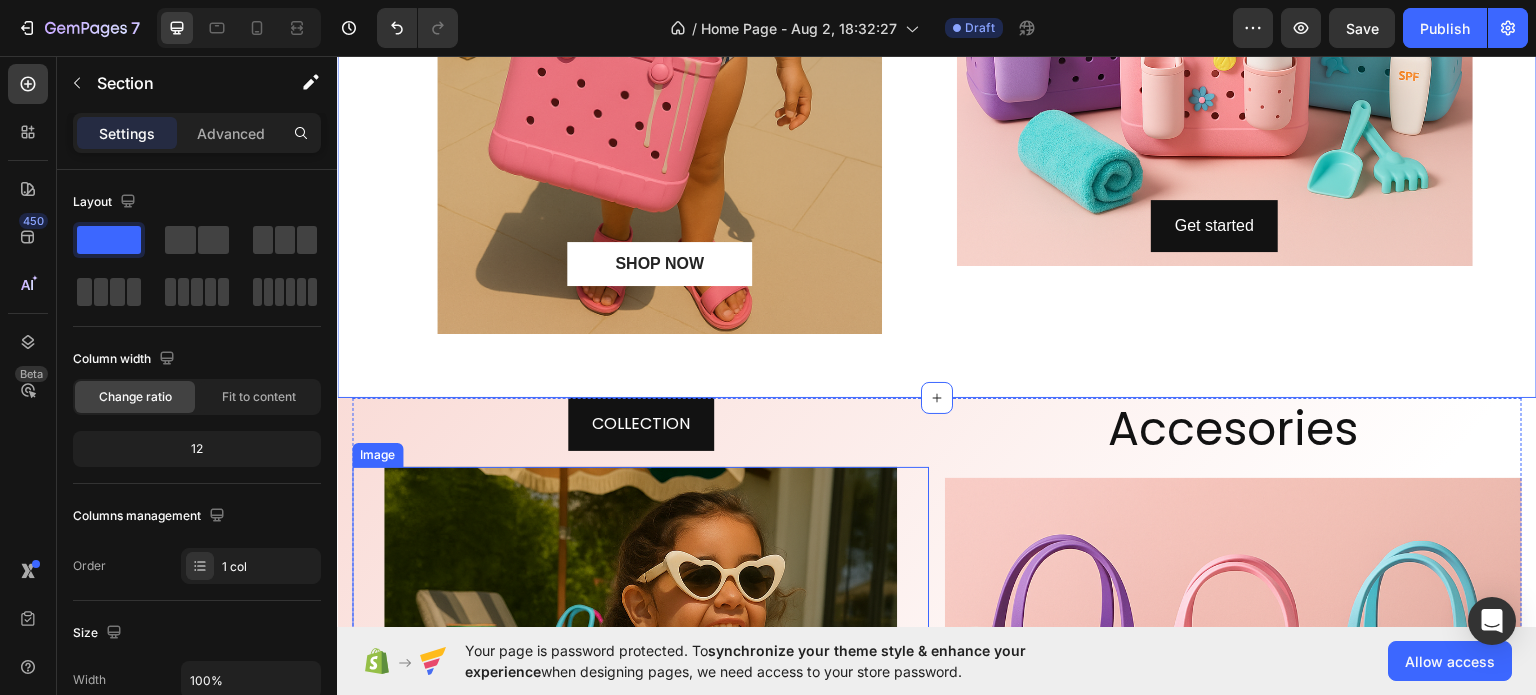 scroll, scrollTop: 2216, scrollLeft: 0, axis: vertical 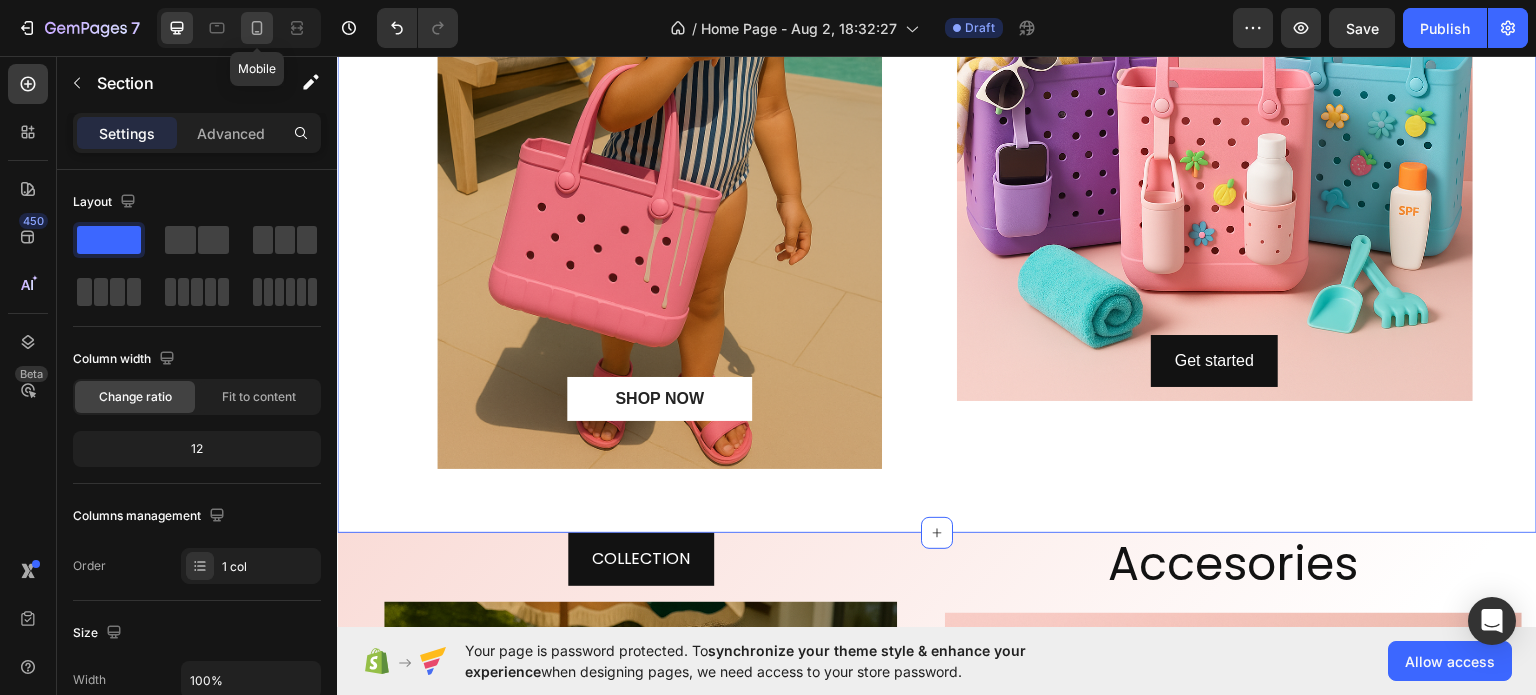 click 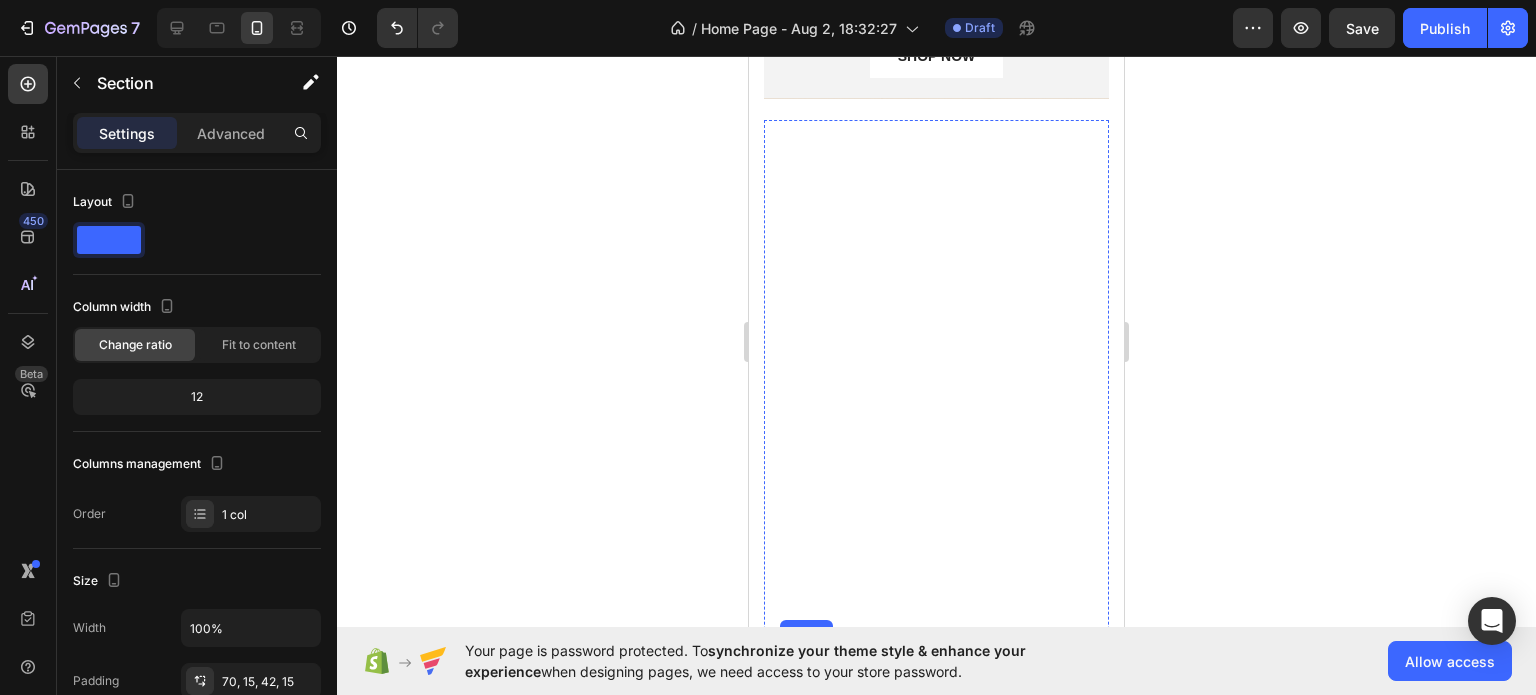 scroll, scrollTop: 3216, scrollLeft: 0, axis: vertical 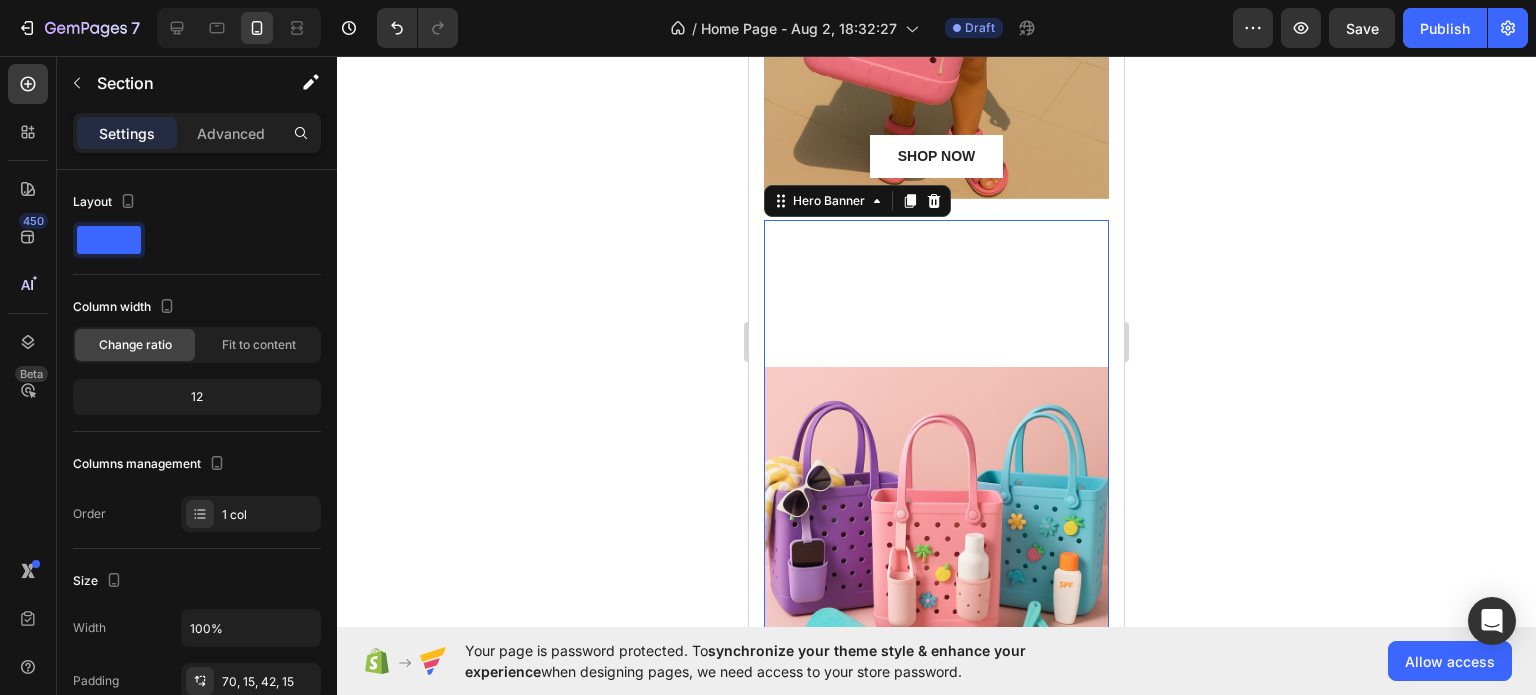 click at bounding box center [936, 540] 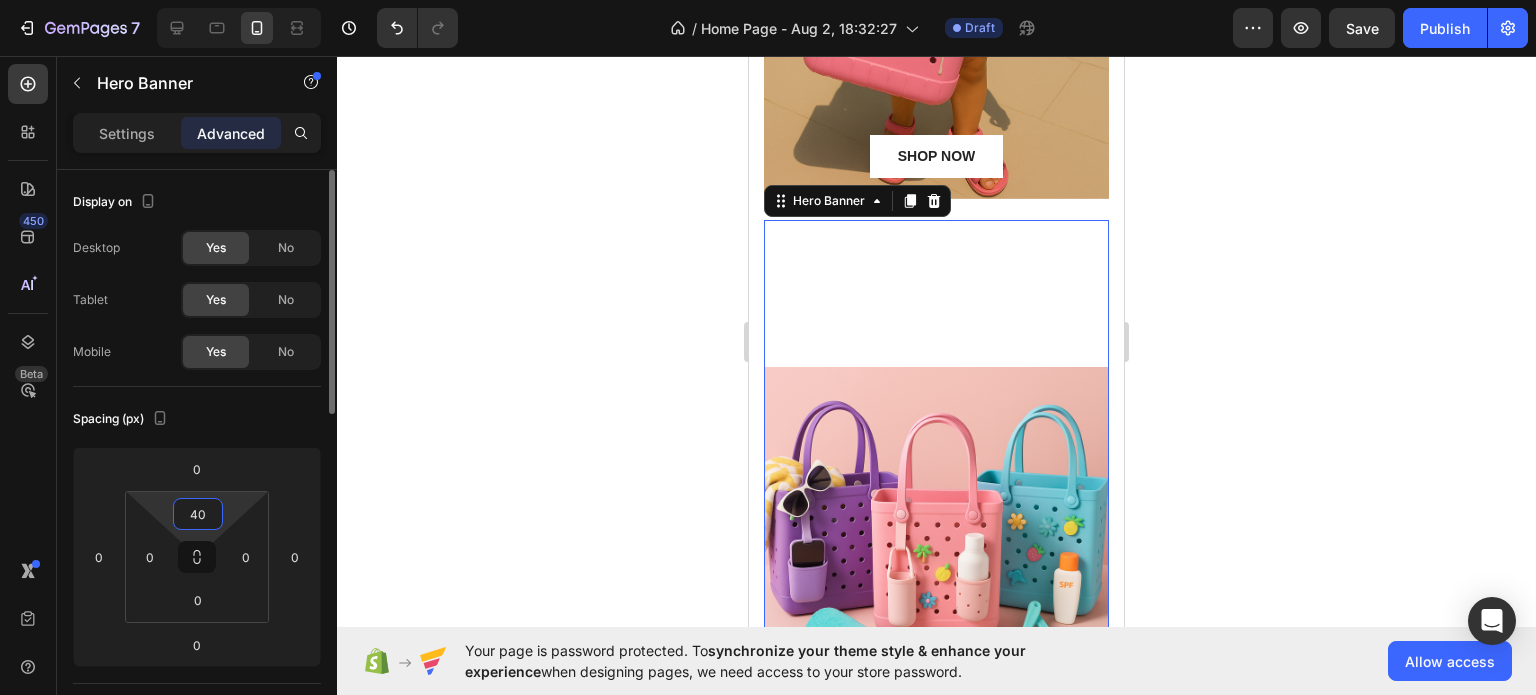 click on "40" at bounding box center [198, 514] 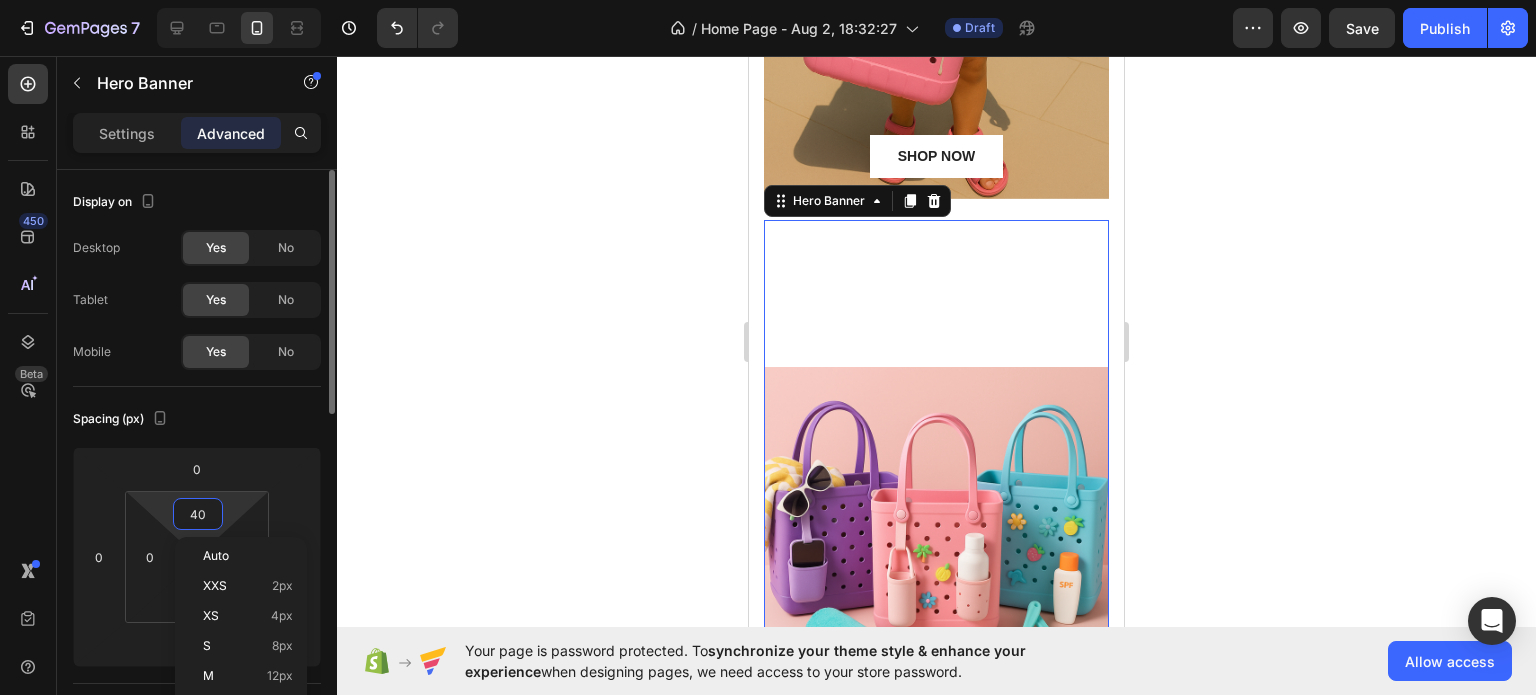 type on "0" 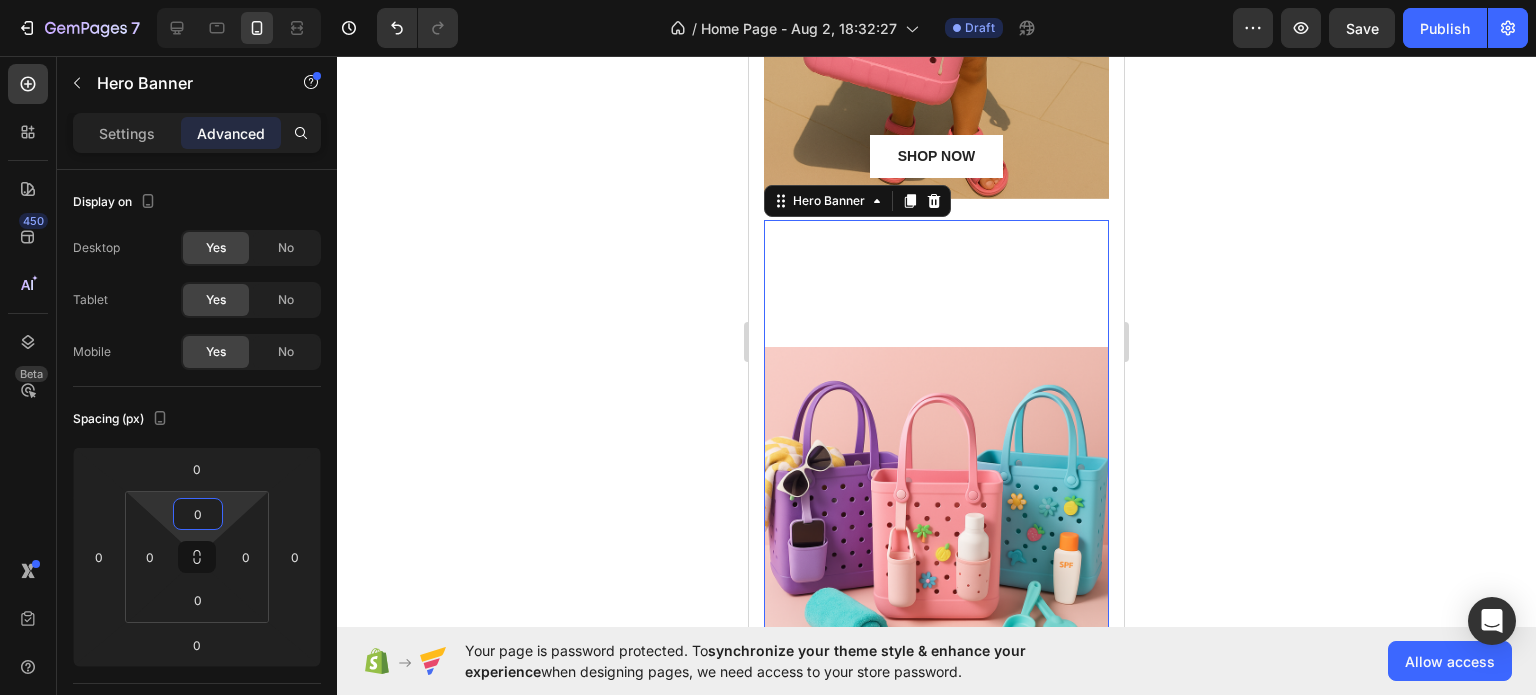click 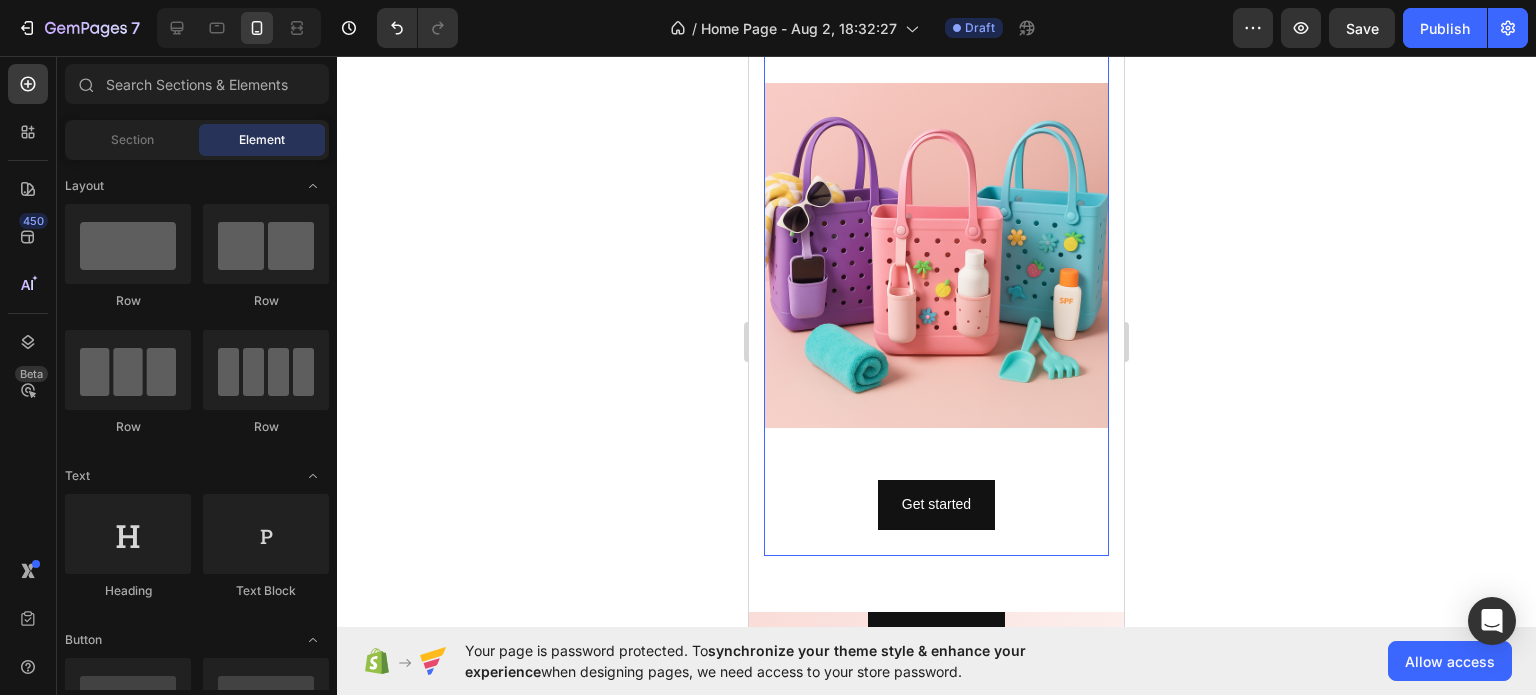scroll, scrollTop: 3416, scrollLeft: 0, axis: vertical 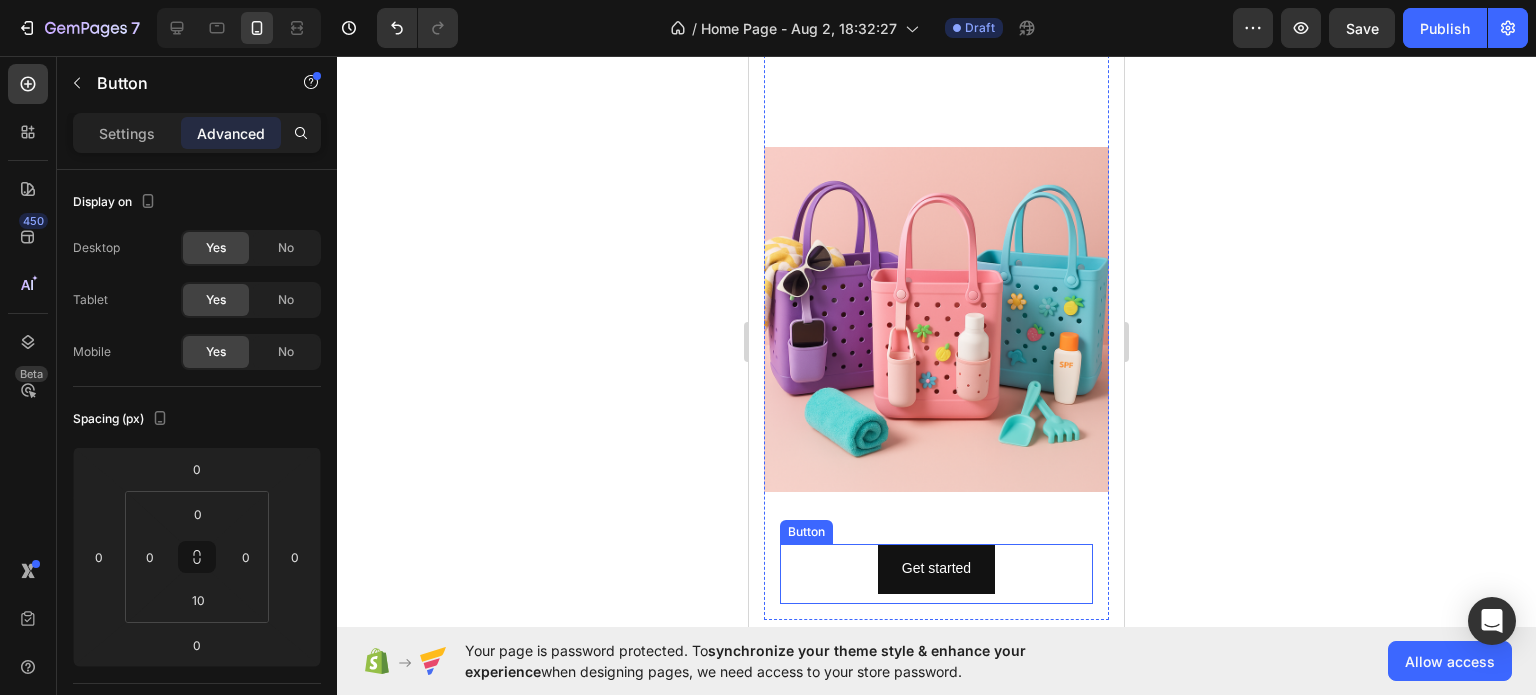 click on "Get started Button" at bounding box center (936, 573) 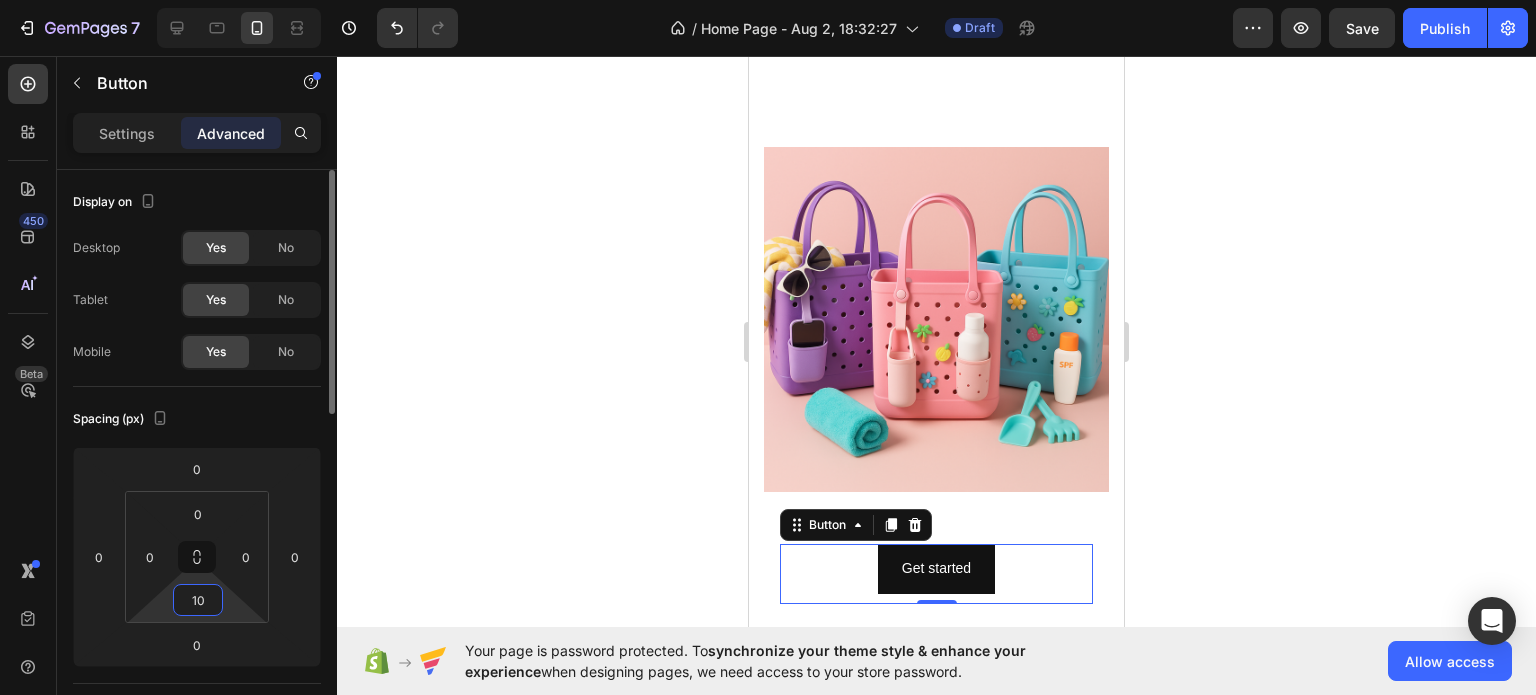 click on "10" at bounding box center [198, 600] 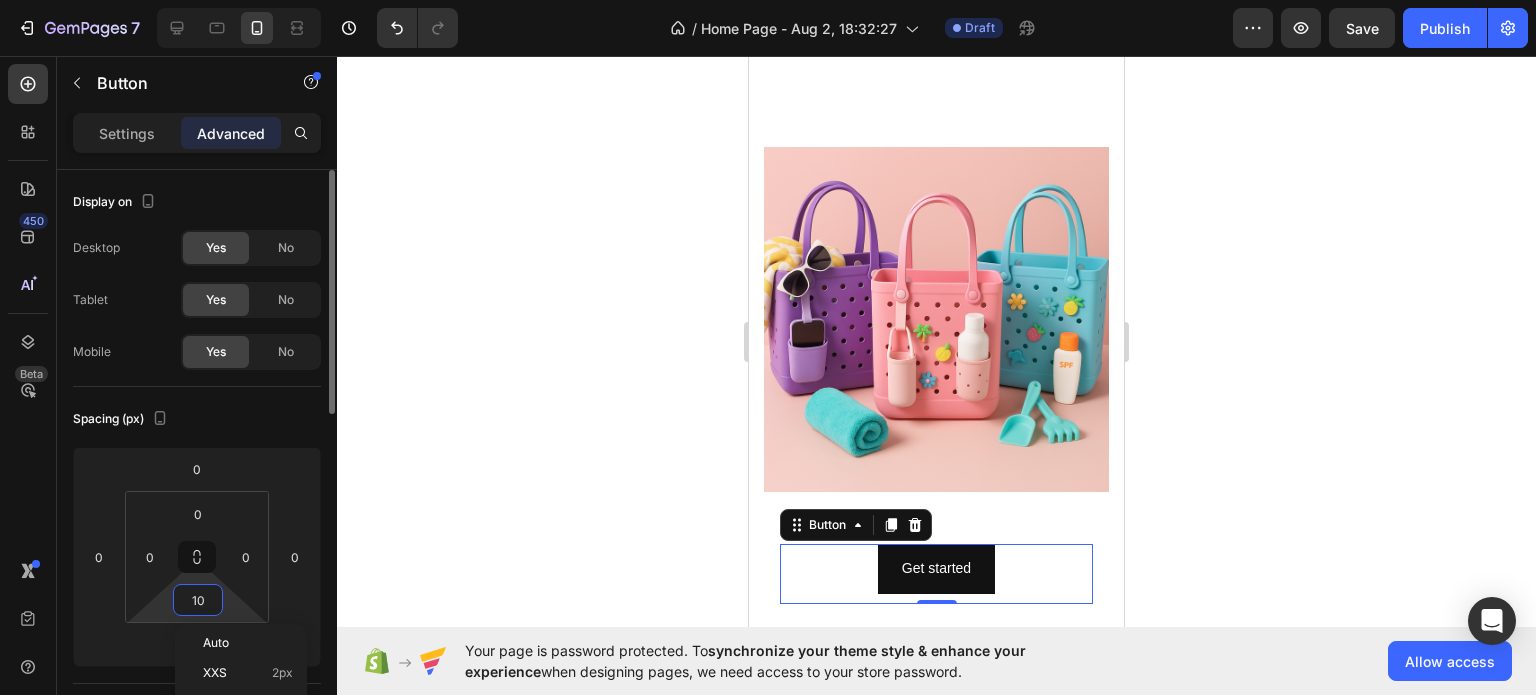 type on "0" 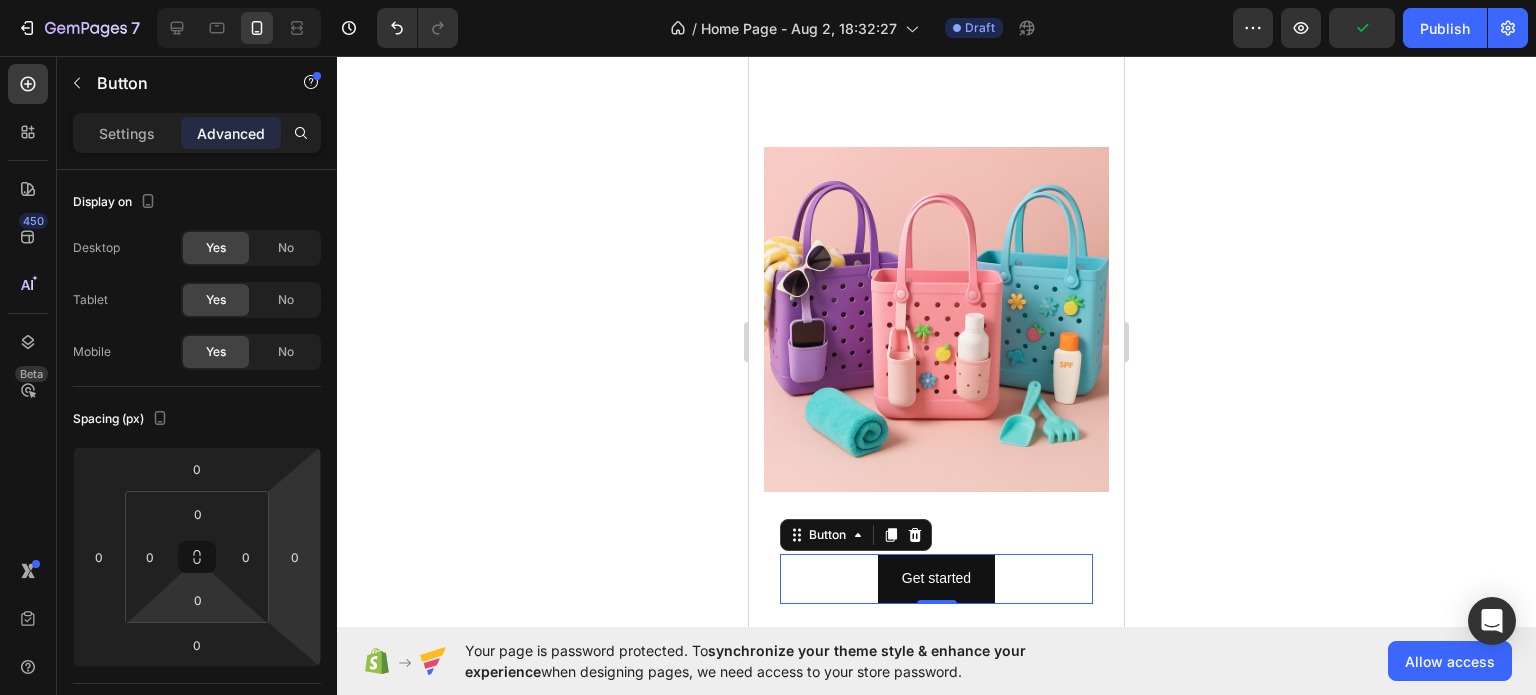 click 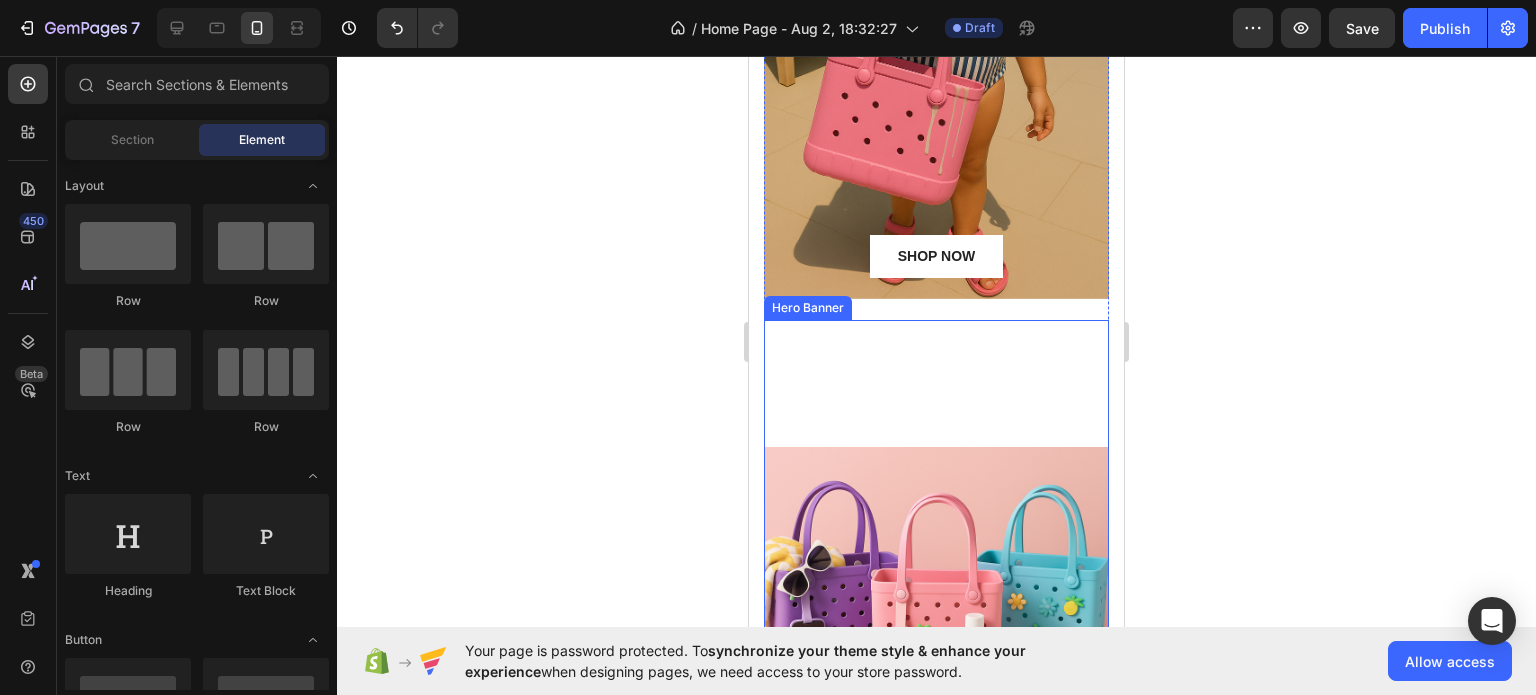 scroll, scrollTop: 3216, scrollLeft: 0, axis: vertical 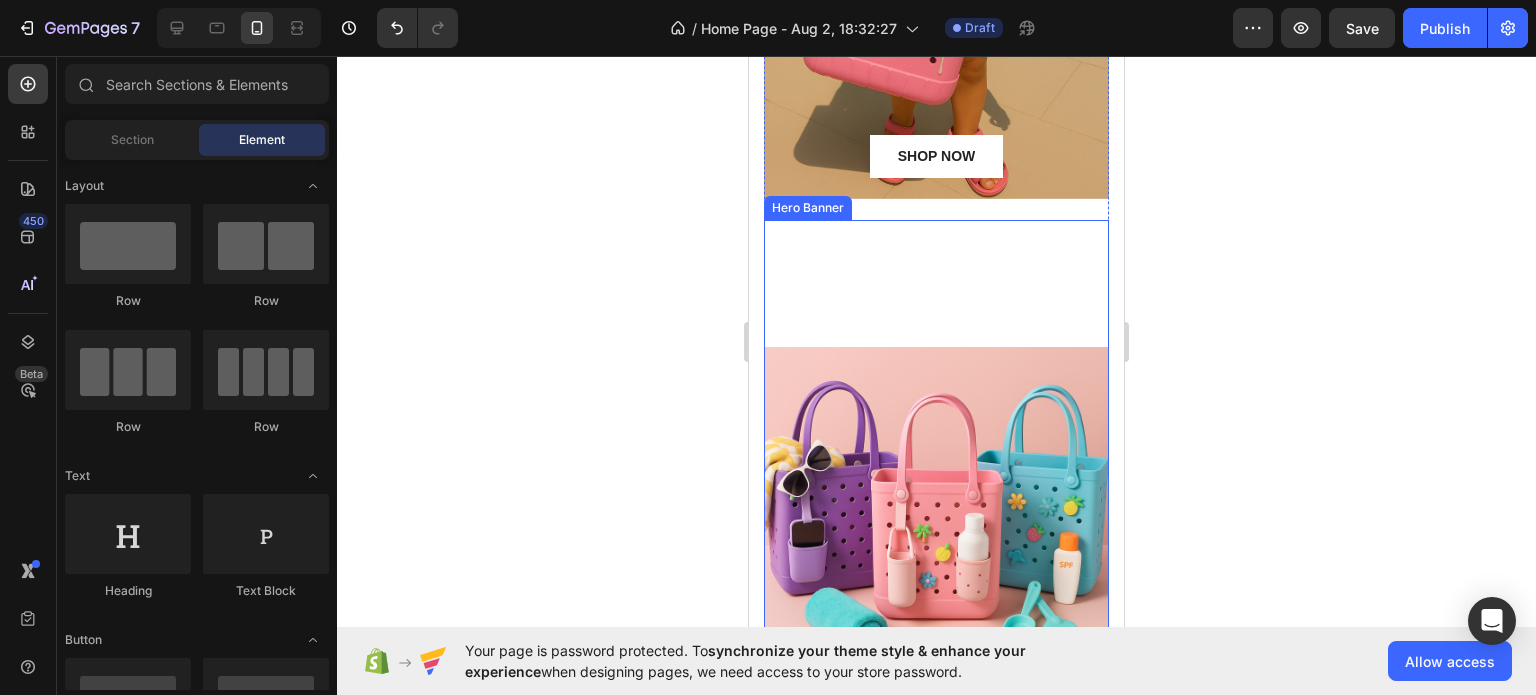 click at bounding box center [936, 520] 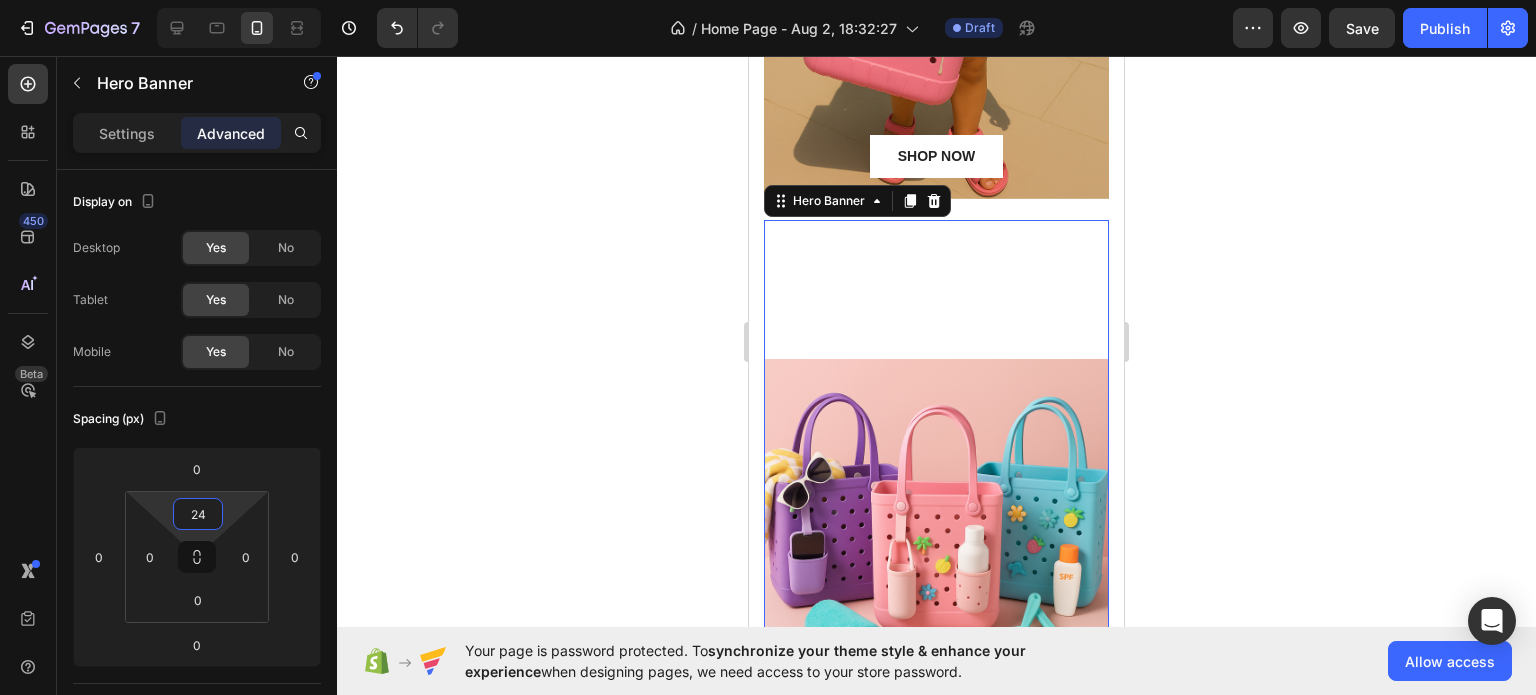 drag, startPoint x: 192, startPoint y: 495, endPoint x: 189, endPoint y: 483, distance: 12.369317 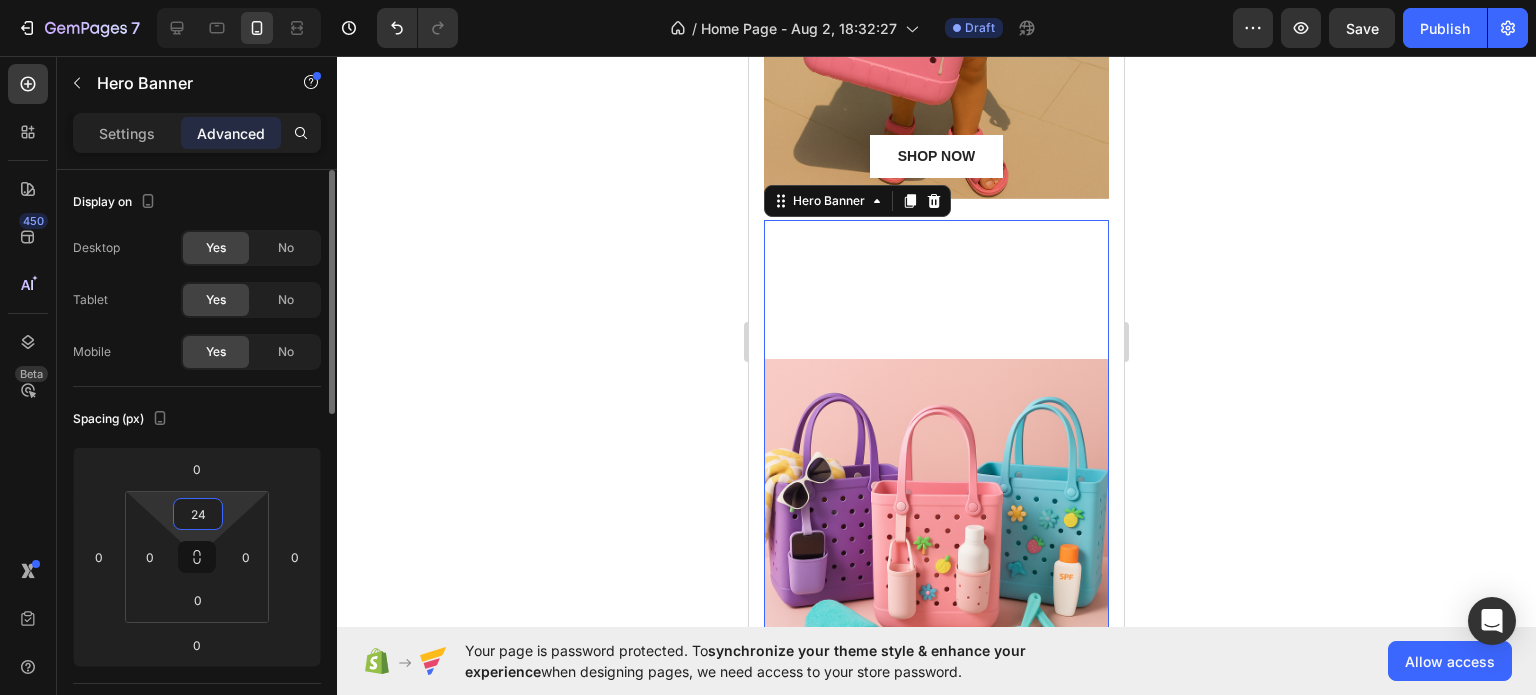 drag, startPoint x: 203, startPoint y: 510, endPoint x: 177, endPoint y: 505, distance: 26.476404 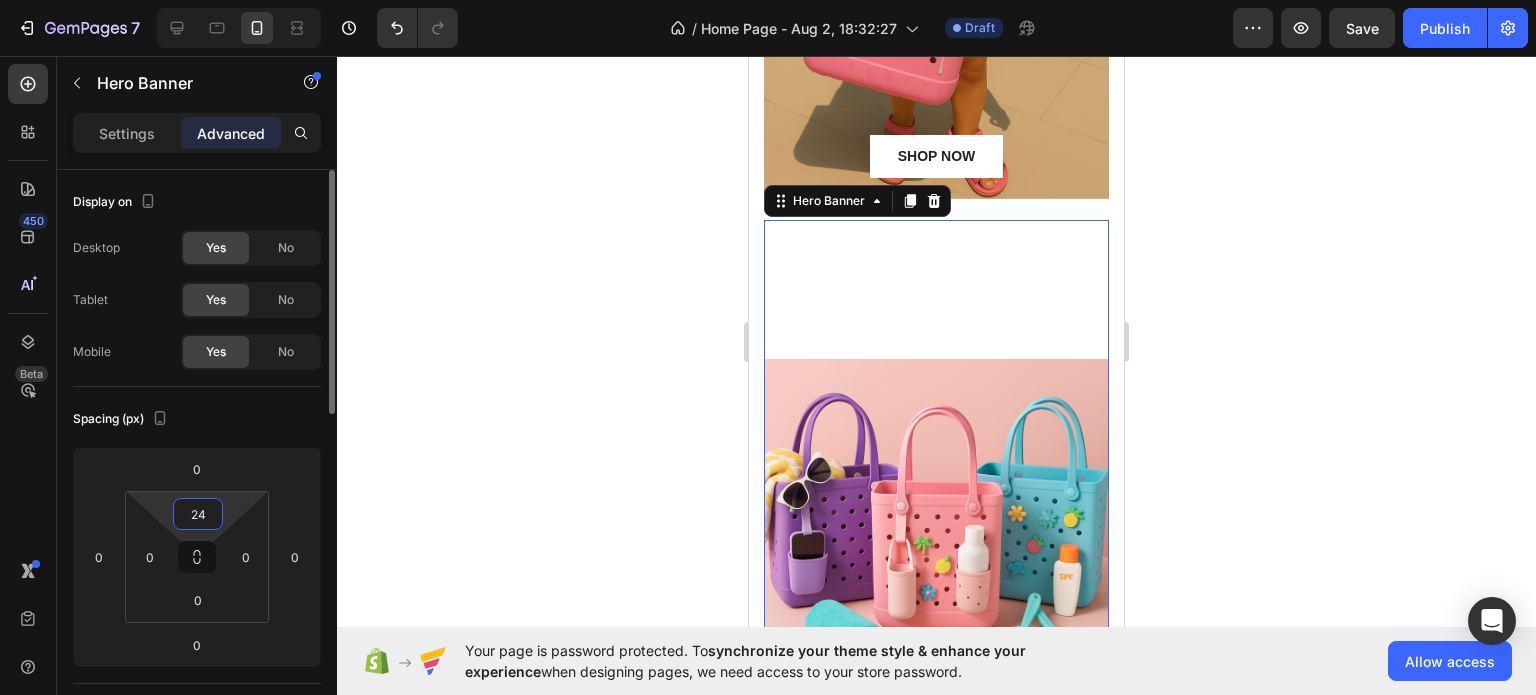 click on "24" at bounding box center [198, 514] 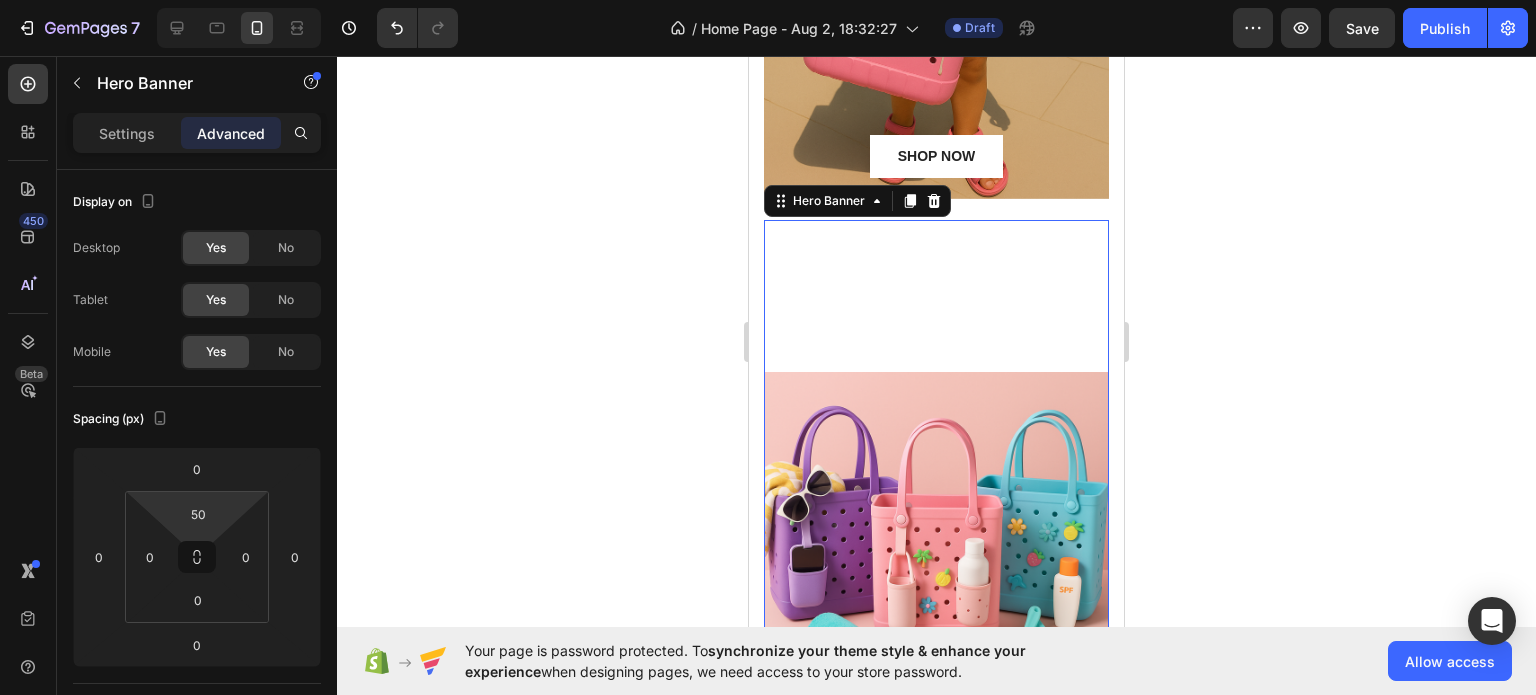 type on "0" 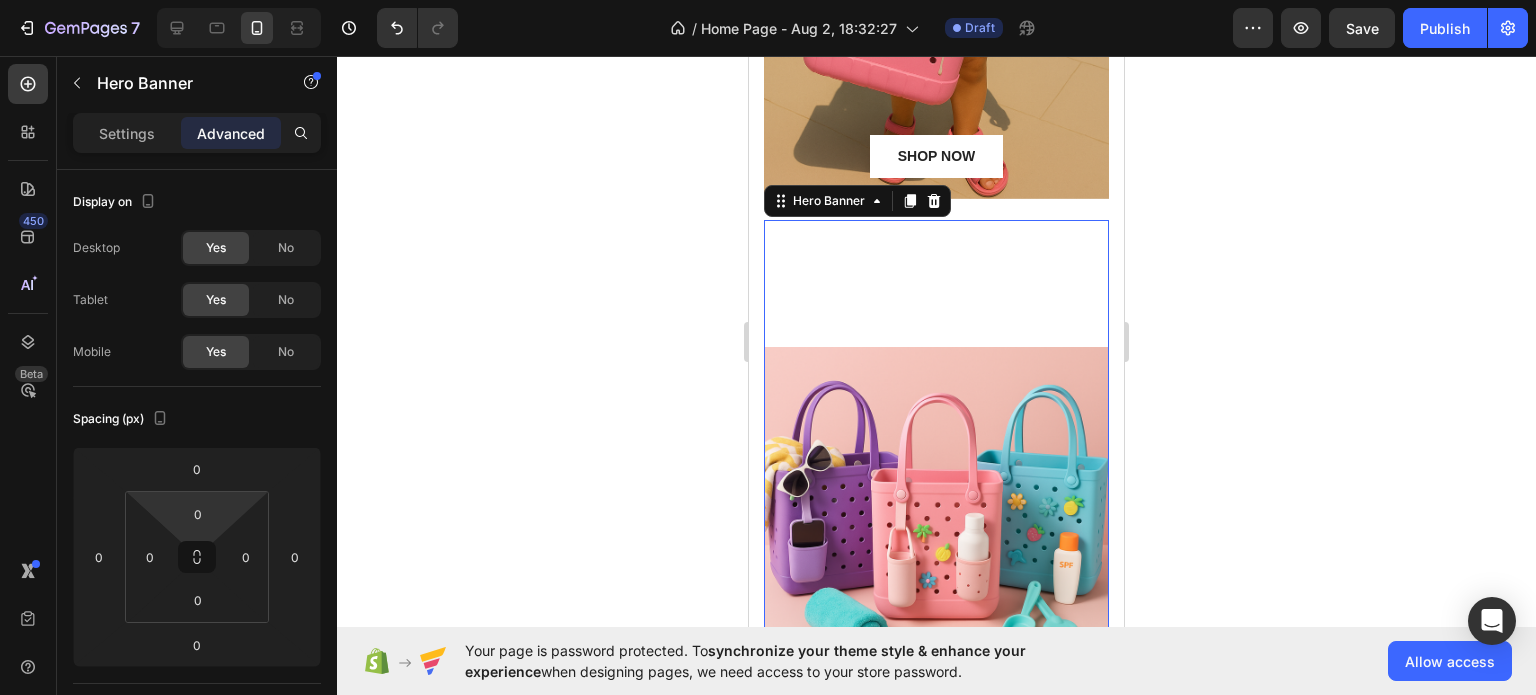 drag, startPoint x: 197, startPoint y: 533, endPoint x: 174, endPoint y: 628, distance: 97.74457 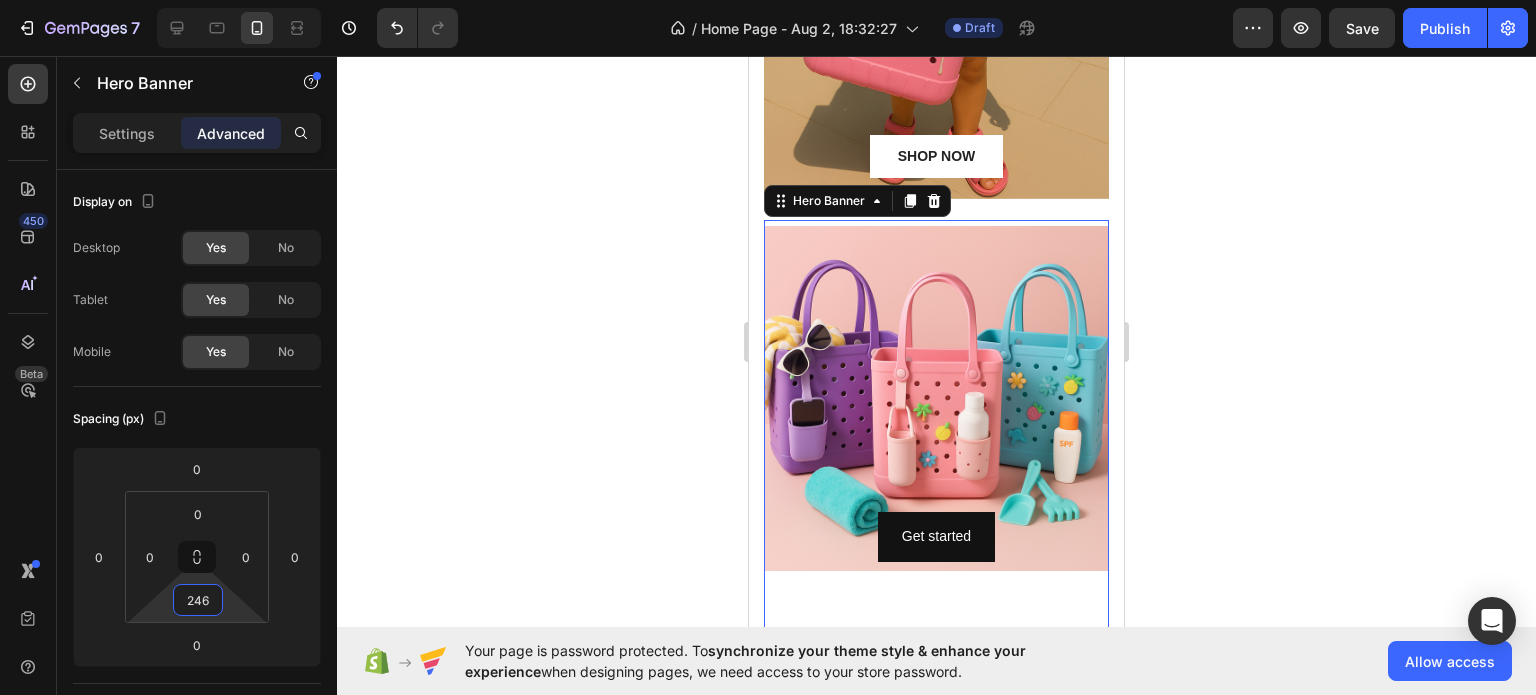 type on "252" 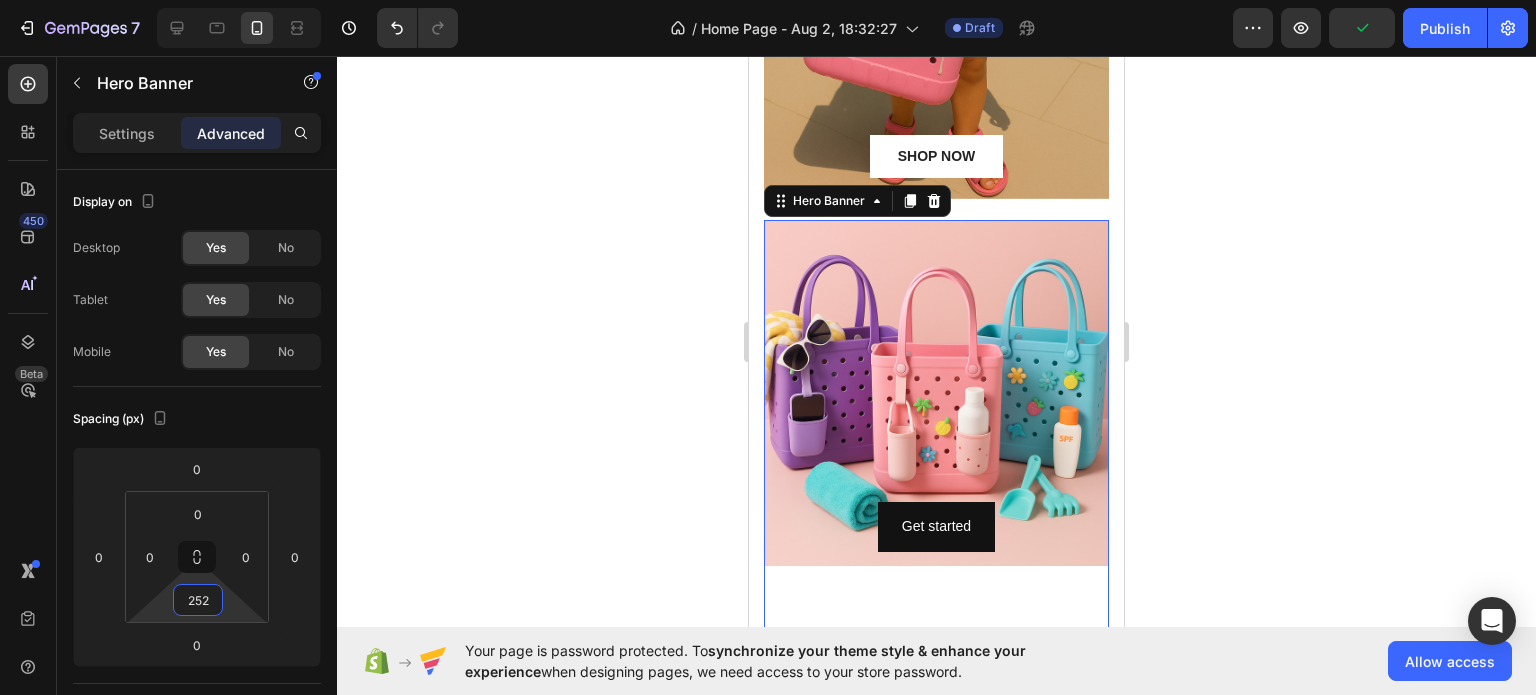 drag, startPoint x: 199, startPoint y: 575, endPoint x: 188, endPoint y: 449, distance: 126.47925 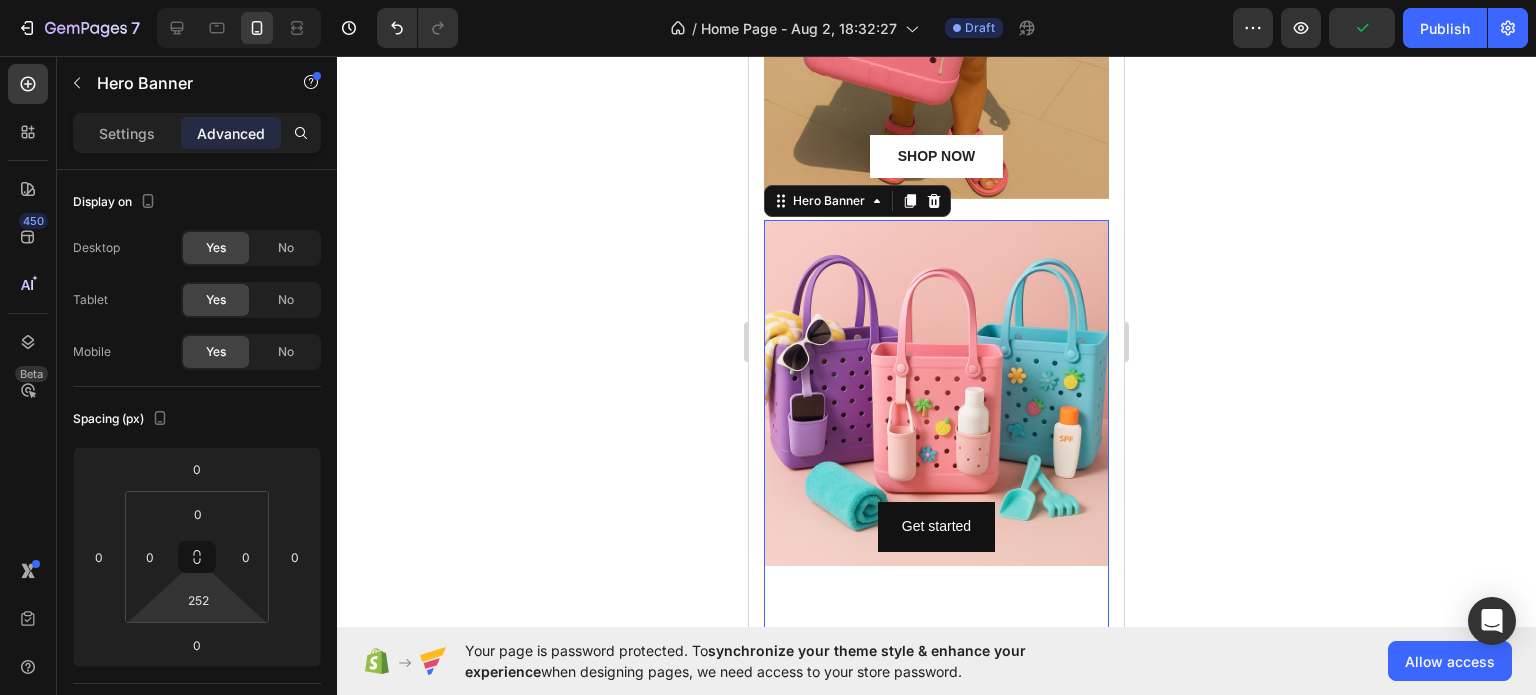 click 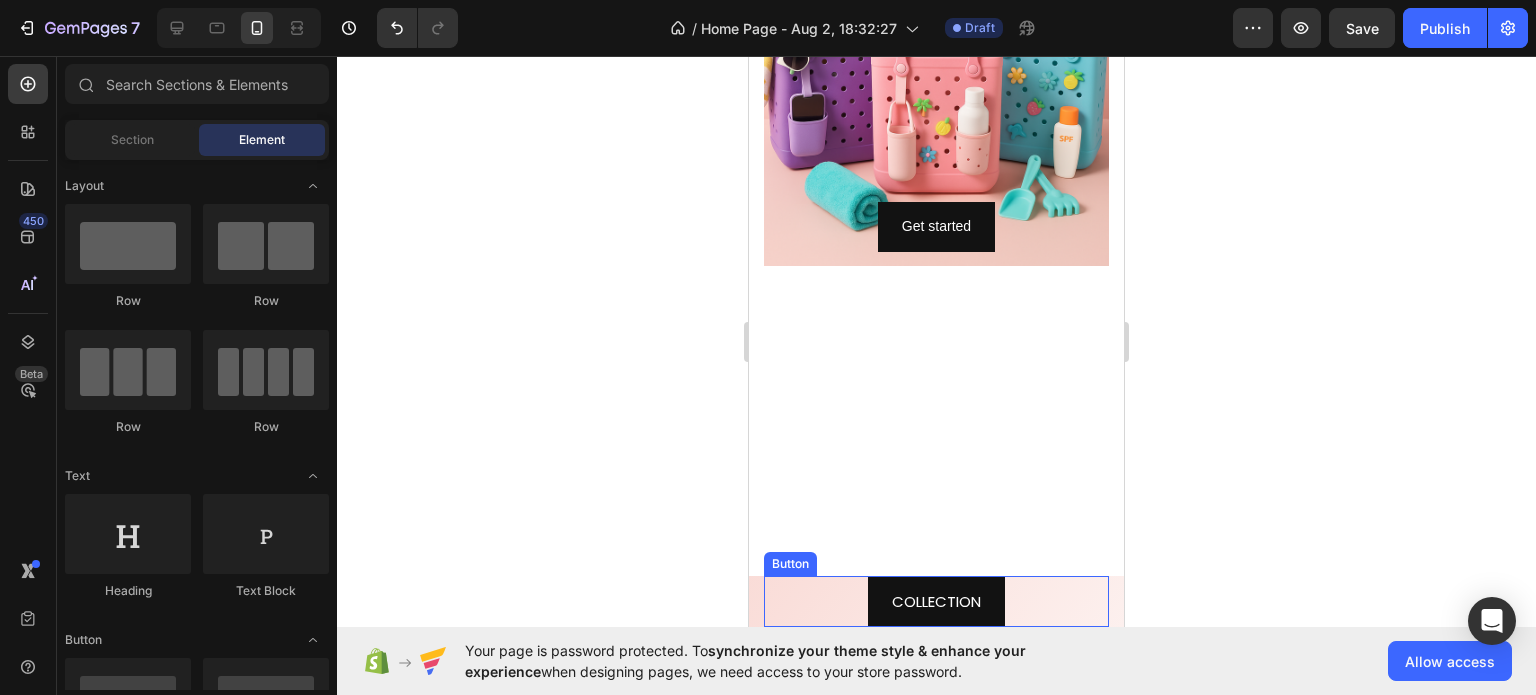 scroll, scrollTop: 3816, scrollLeft: 0, axis: vertical 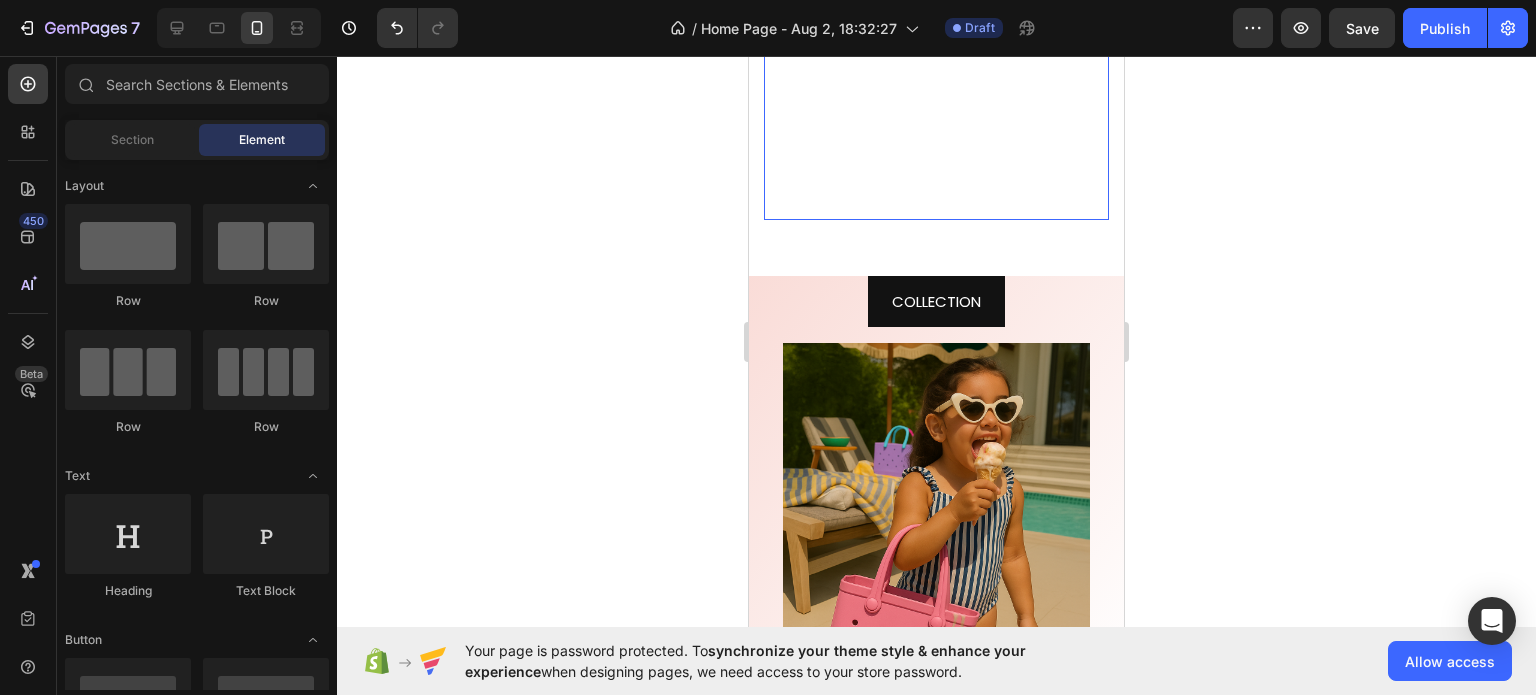 click on "Get started Button Hero Banner" at bounding box center [936, -80] 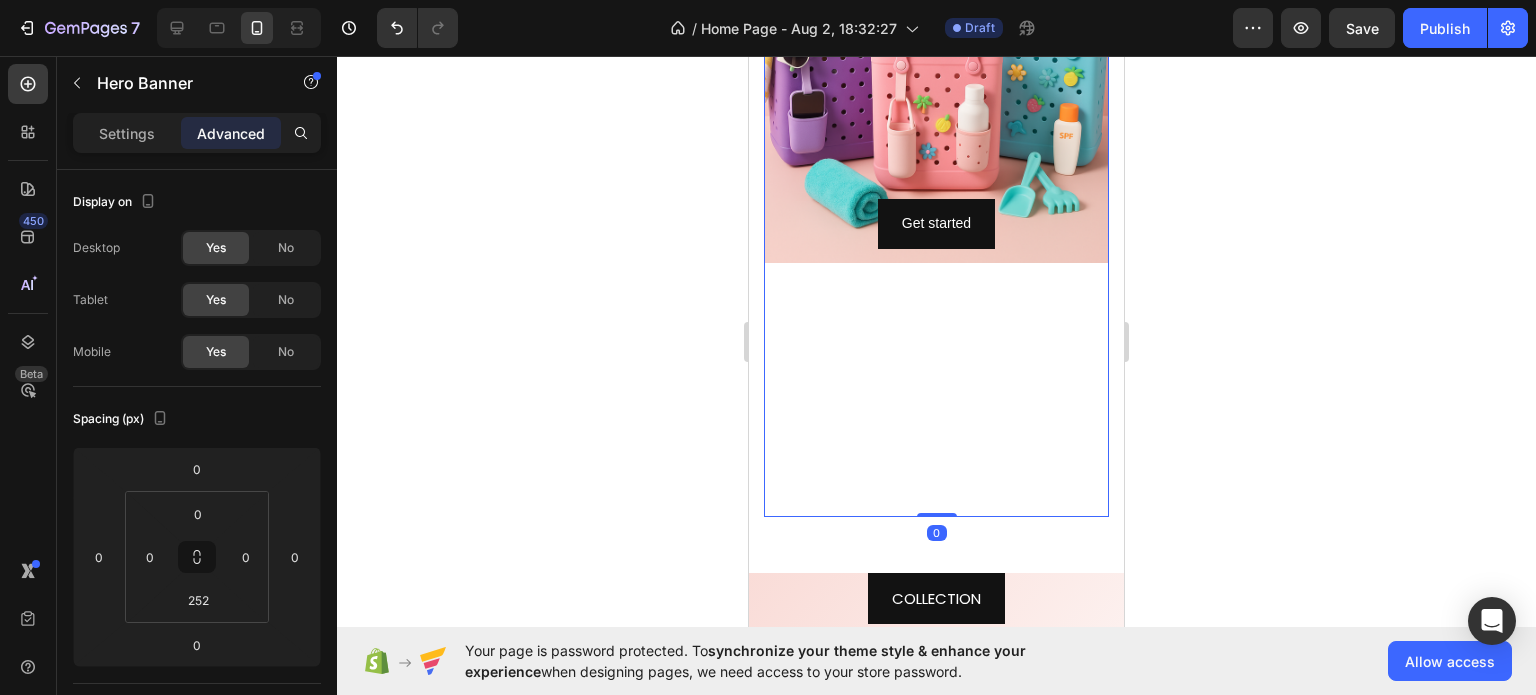 scroll, scrollTop: 3516, scrollLeft: 0, axis: vertical 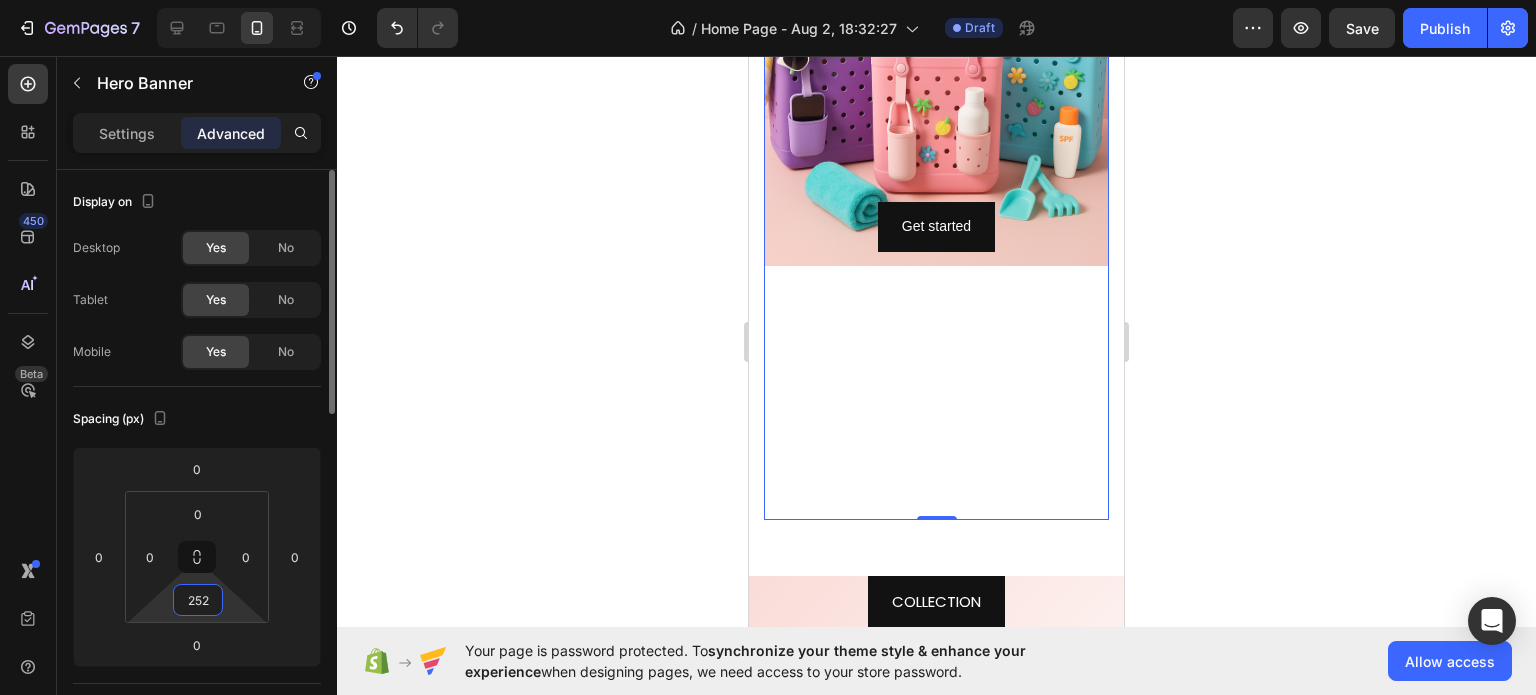 click on "252" at bounding box center (198, 600) 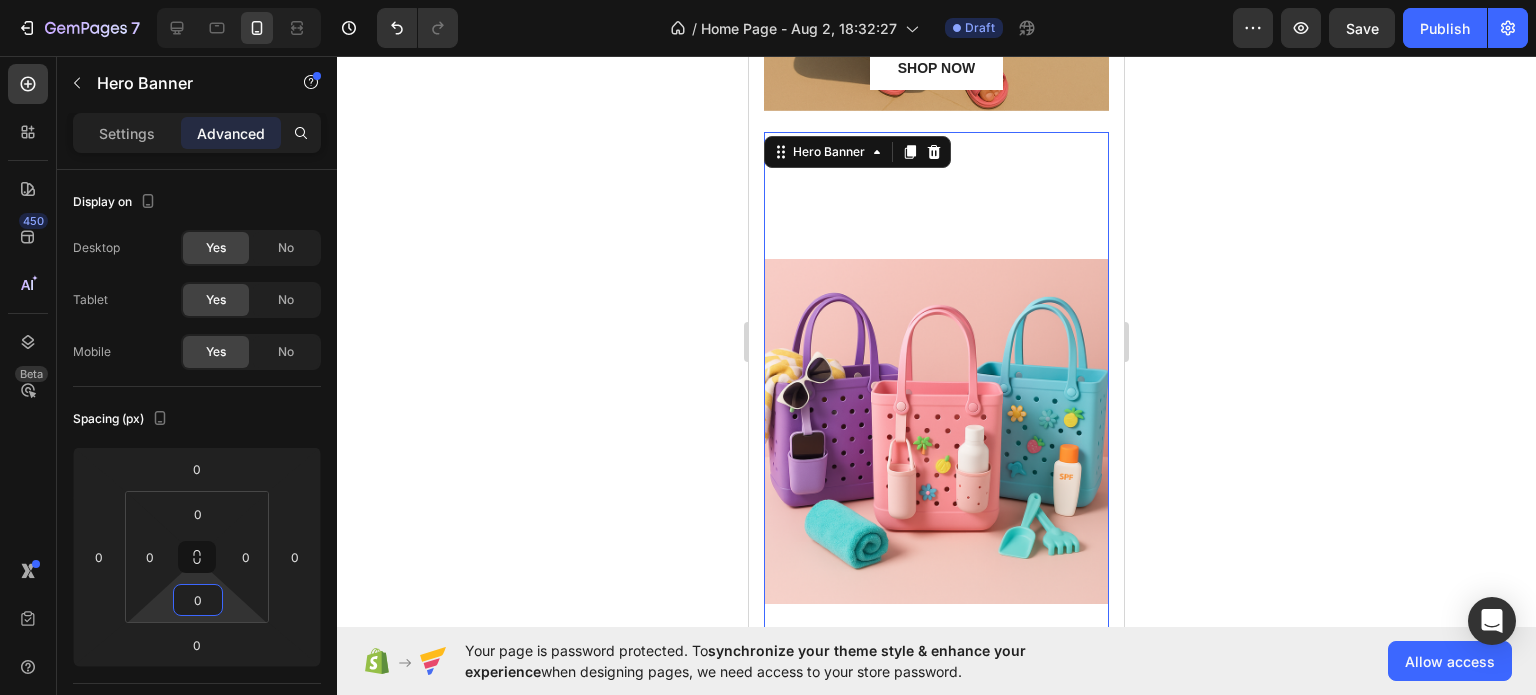 scroll, scrollTop: 3116, scrollLeft: 0, axis: vertical 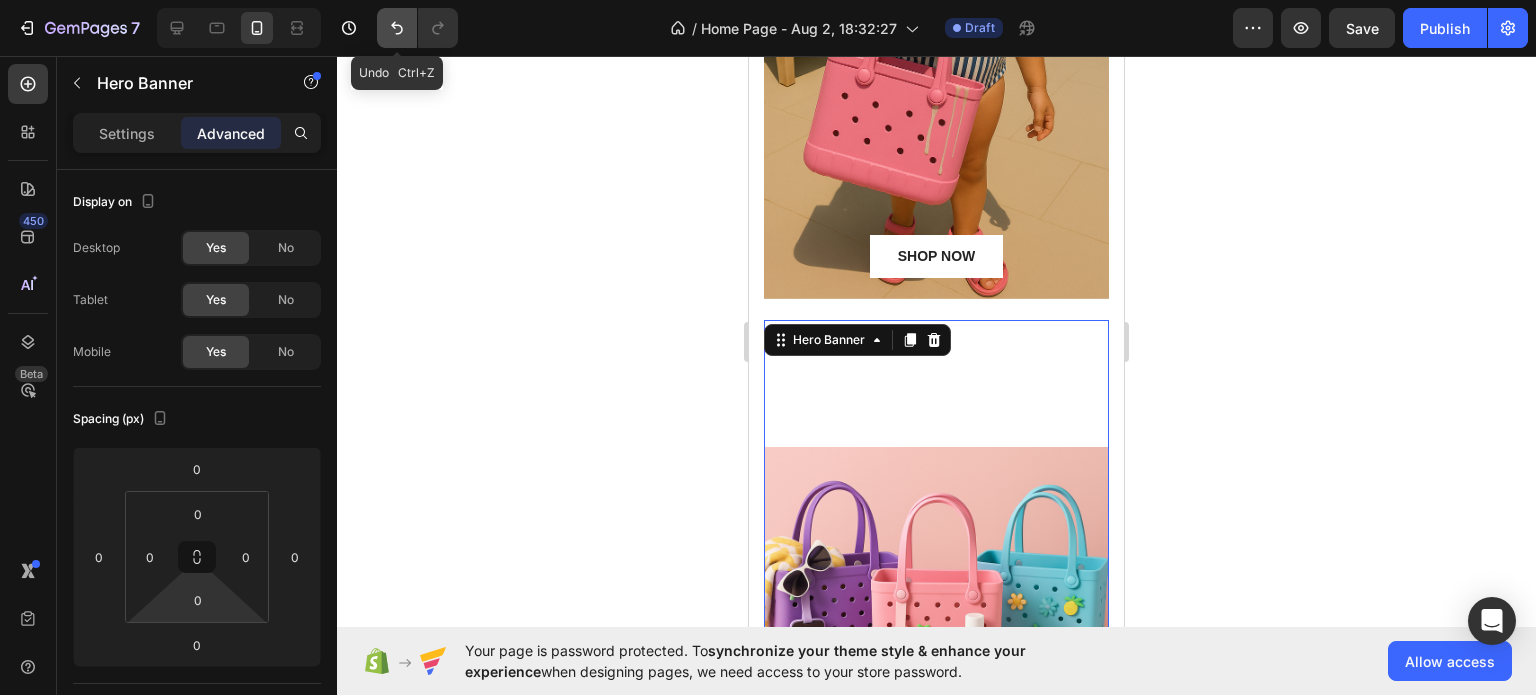 click 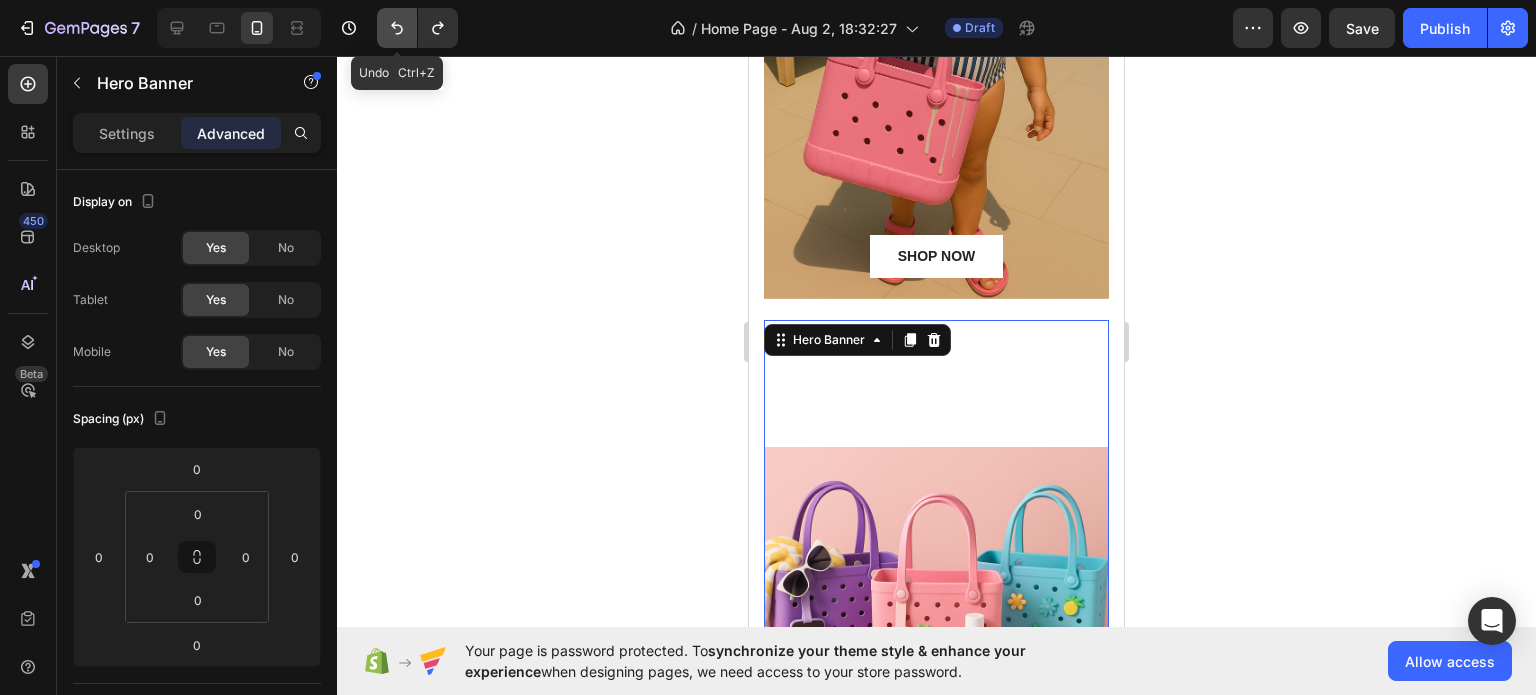click 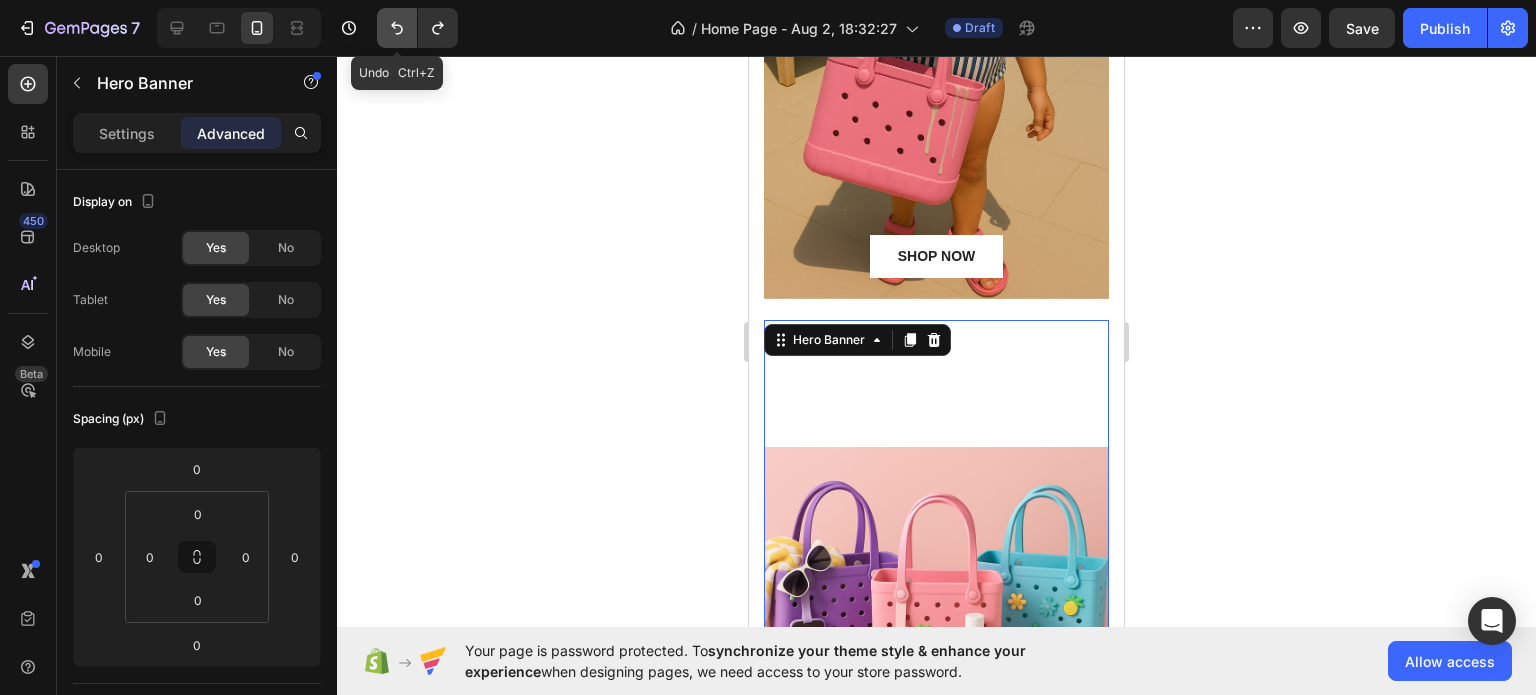 type on "252" 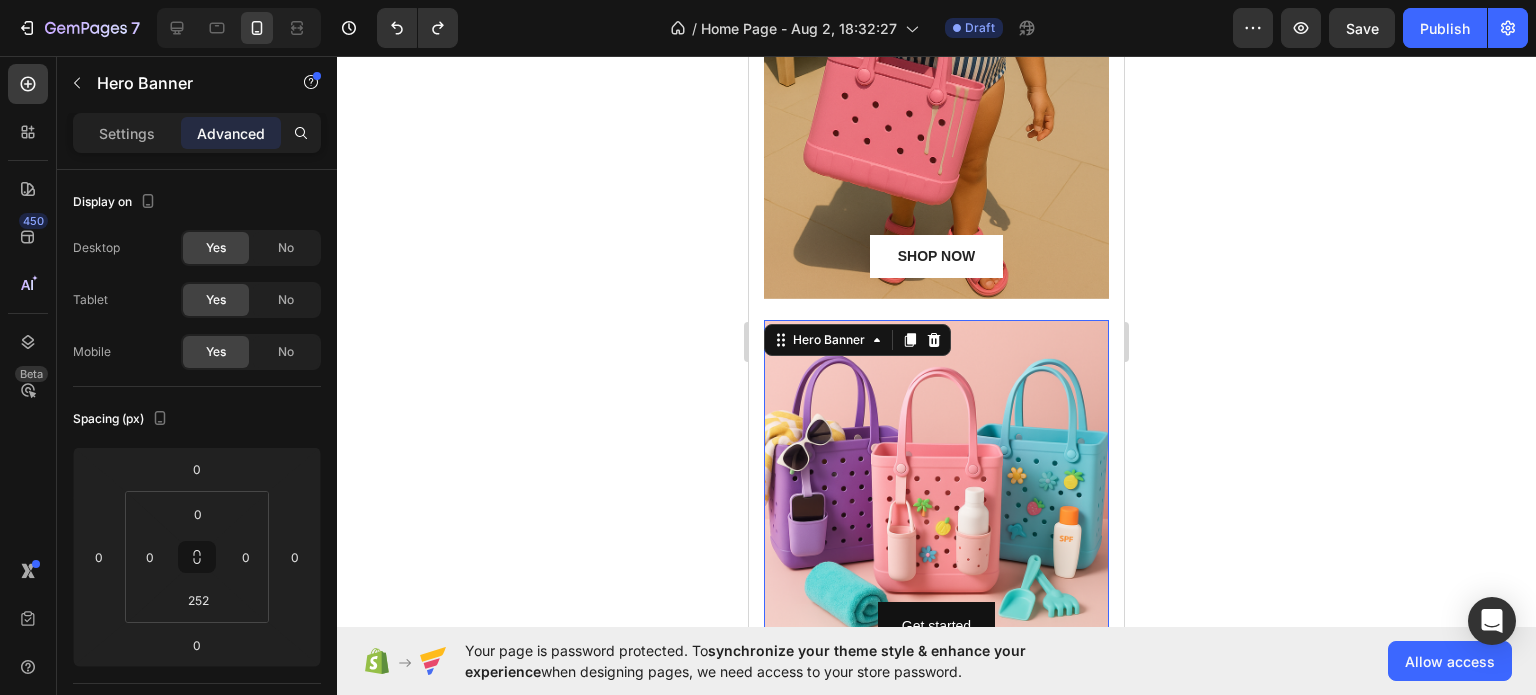 click 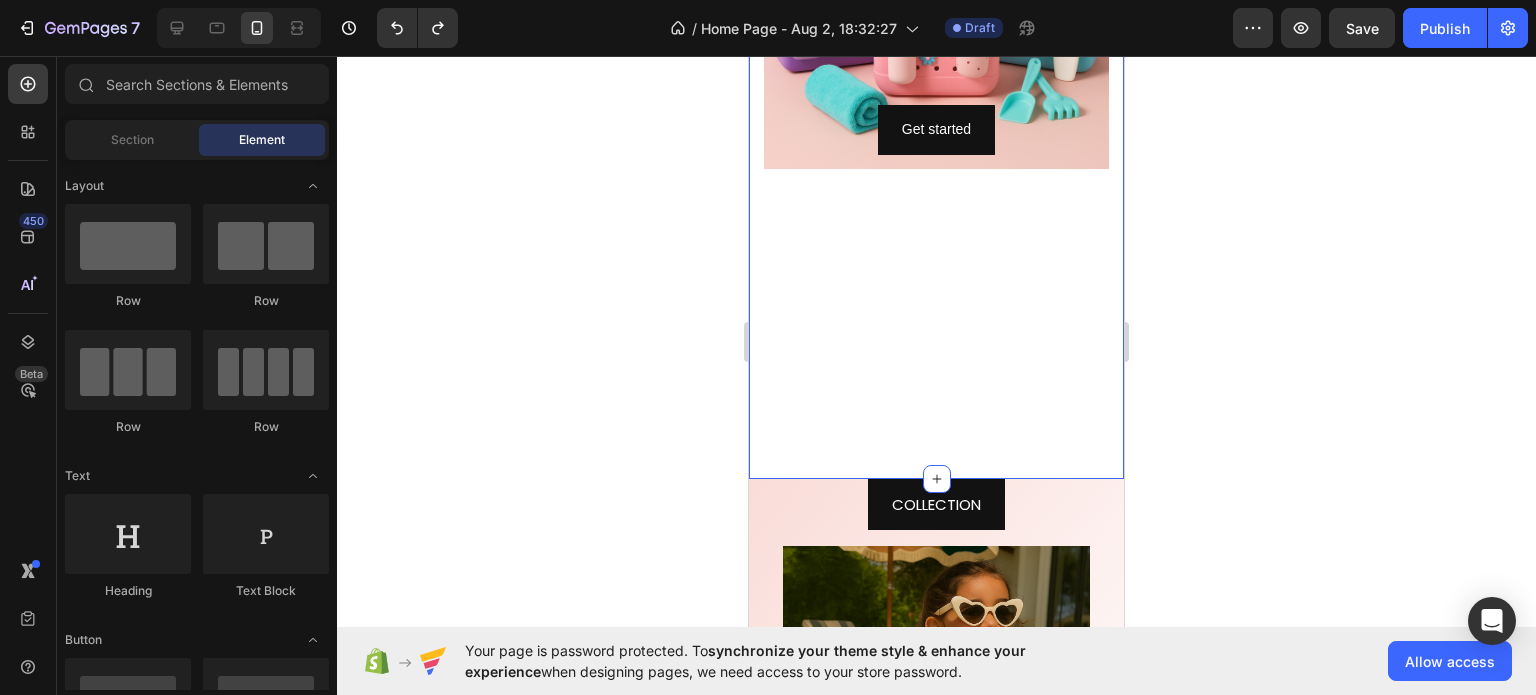 scroll, scrollTop: 3616, scrollLeft: 0, axis: vertical 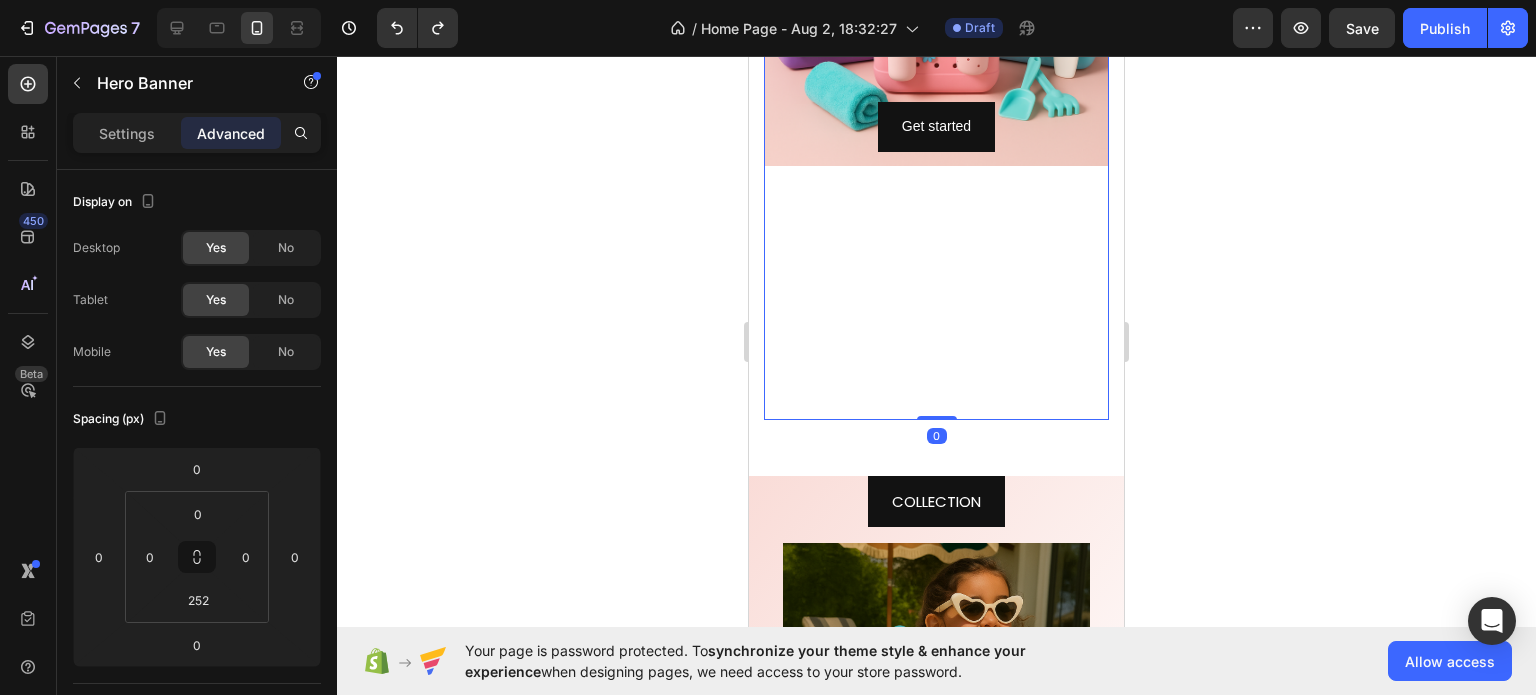click on "Get started Button Hero Banner   0" at bounding box center [936, 120] 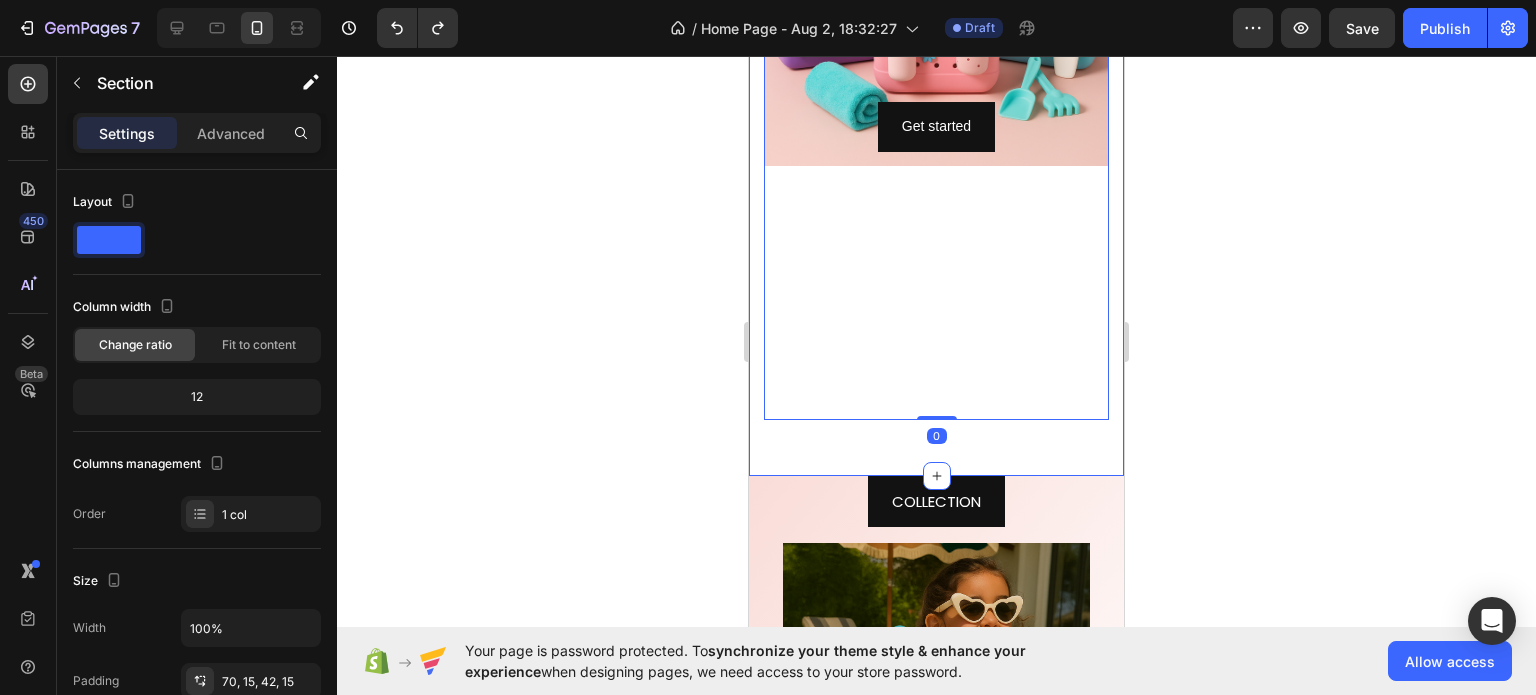 click on "Lorem ipsum dolor consectetur adipiscing Heading SHOP NOW Button Hero Banner Get started Button Hero Banner   0 Row Section 6" at bounding box center [936, -217] 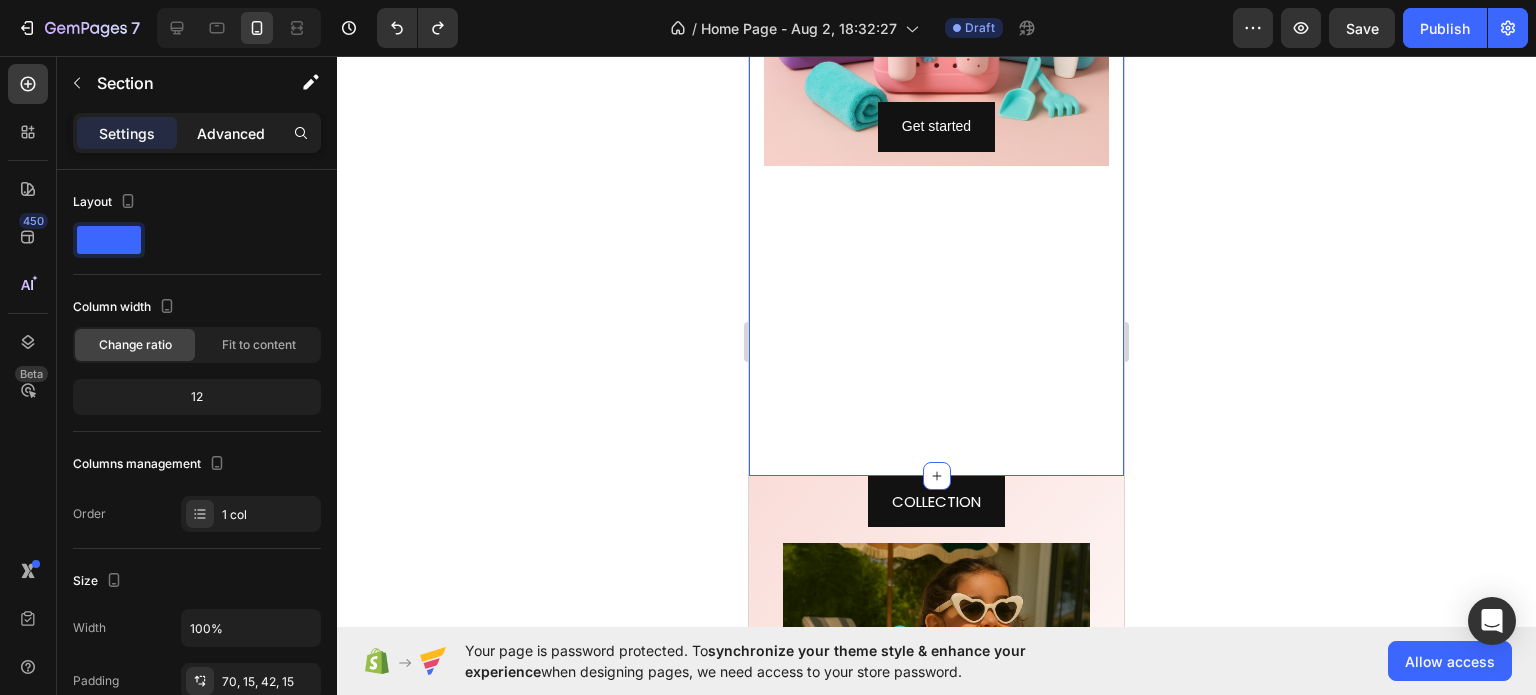 click on "Advanced" at bounding box center (231, 133) 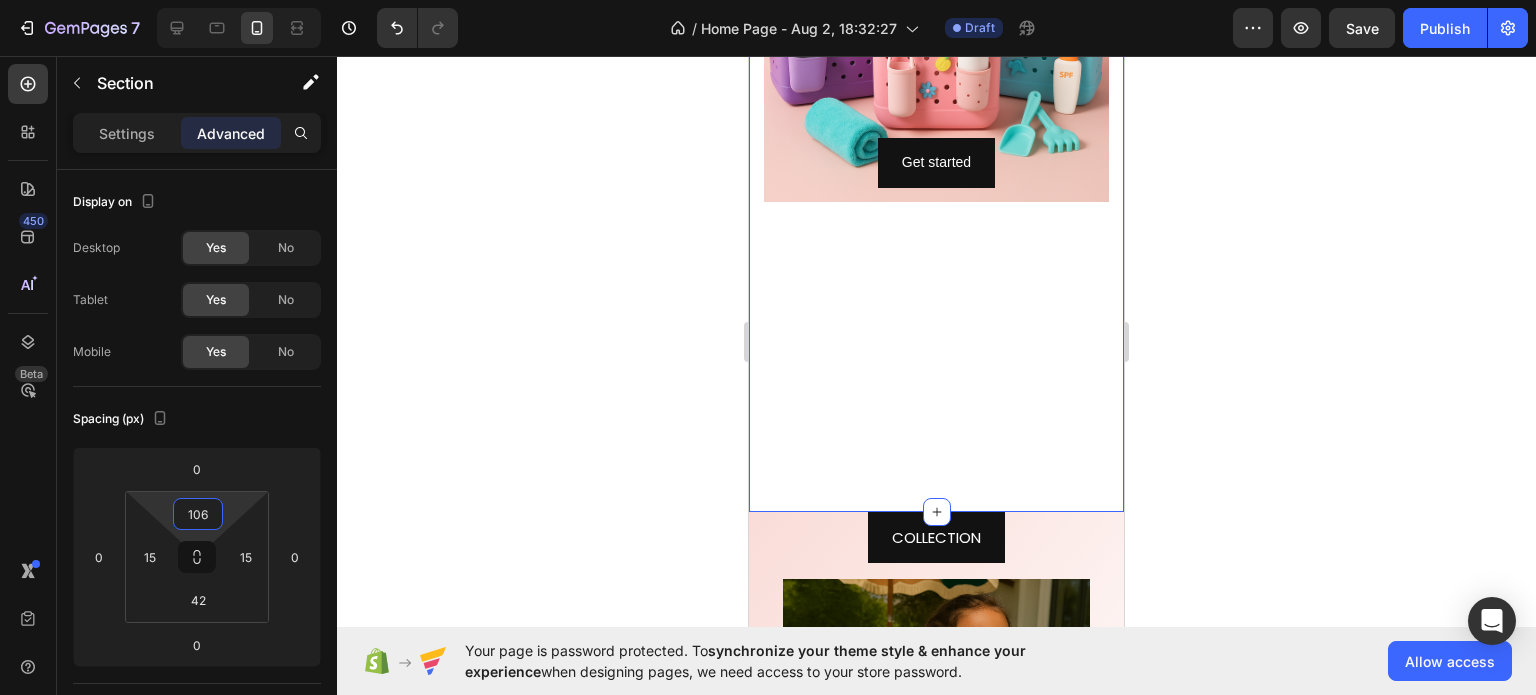 type on "0" 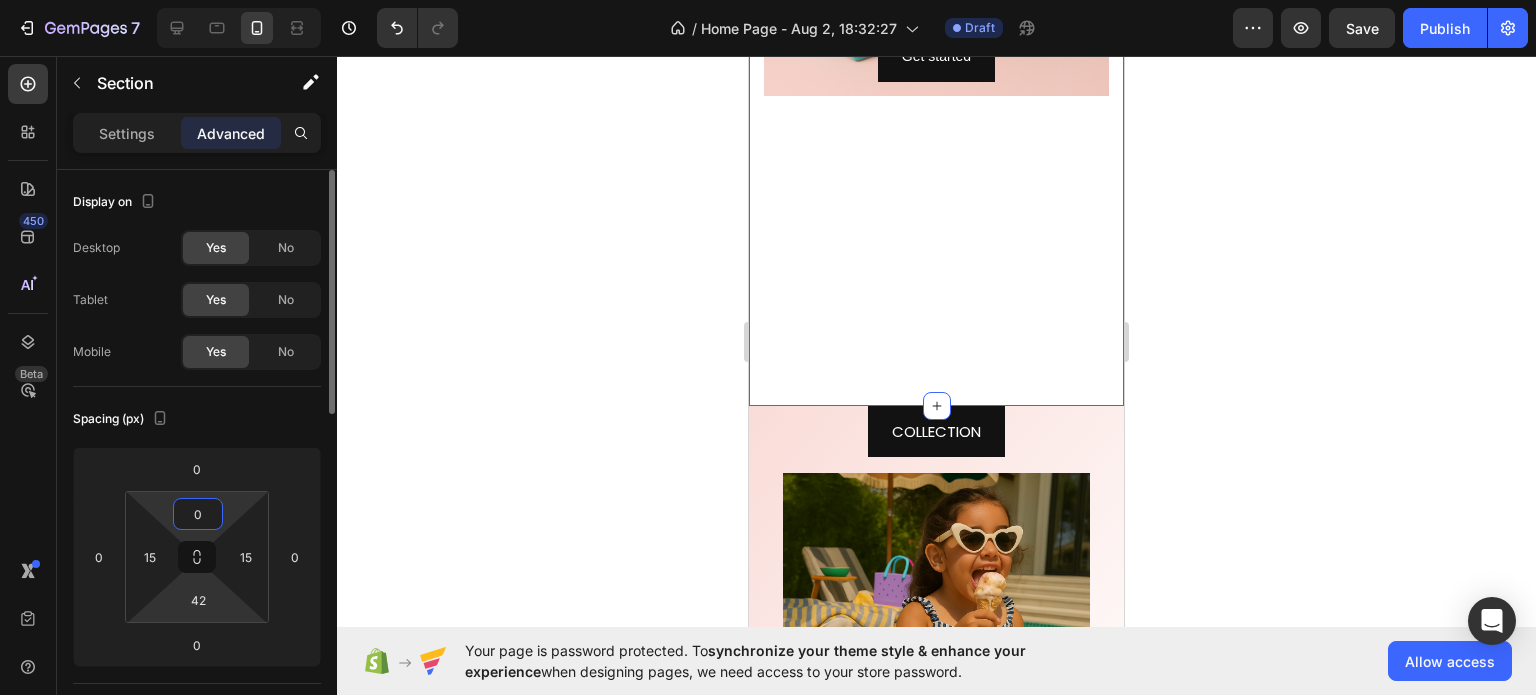 drag, startPoint x: 204, startPoint y: 535, endPoint x: 207, endPoint y: 575, distance: 40.112343 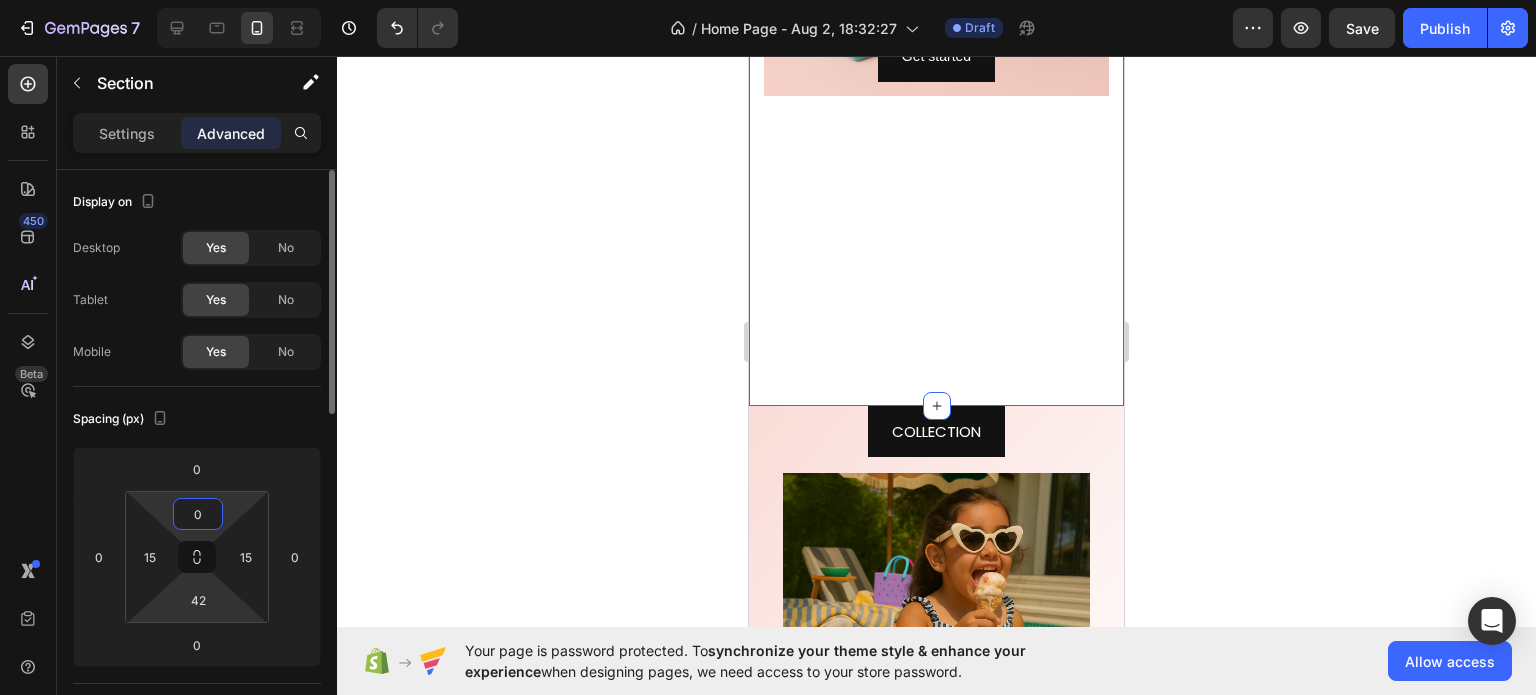 click on "7   /  Home Page - Aug 2, 18:32:27 Draft Preview  Save   Publish  450 Beta Sections(18) Elements(83) Section Element Hero Section Product Detail Brands Trusted Badges Guarantee Product Breakdown How to use Testimonials Compare Bundle FAQs Social Proof Brand Story Product List Collection Blog List Contact Sticky Add to Cart Custom Footer Browse Library 450 Layout
Row
Row
Row
Row Text
Heading
Text Block Button
Button
Button Media
Image
Image
Video" at bounding box center (768, 0) 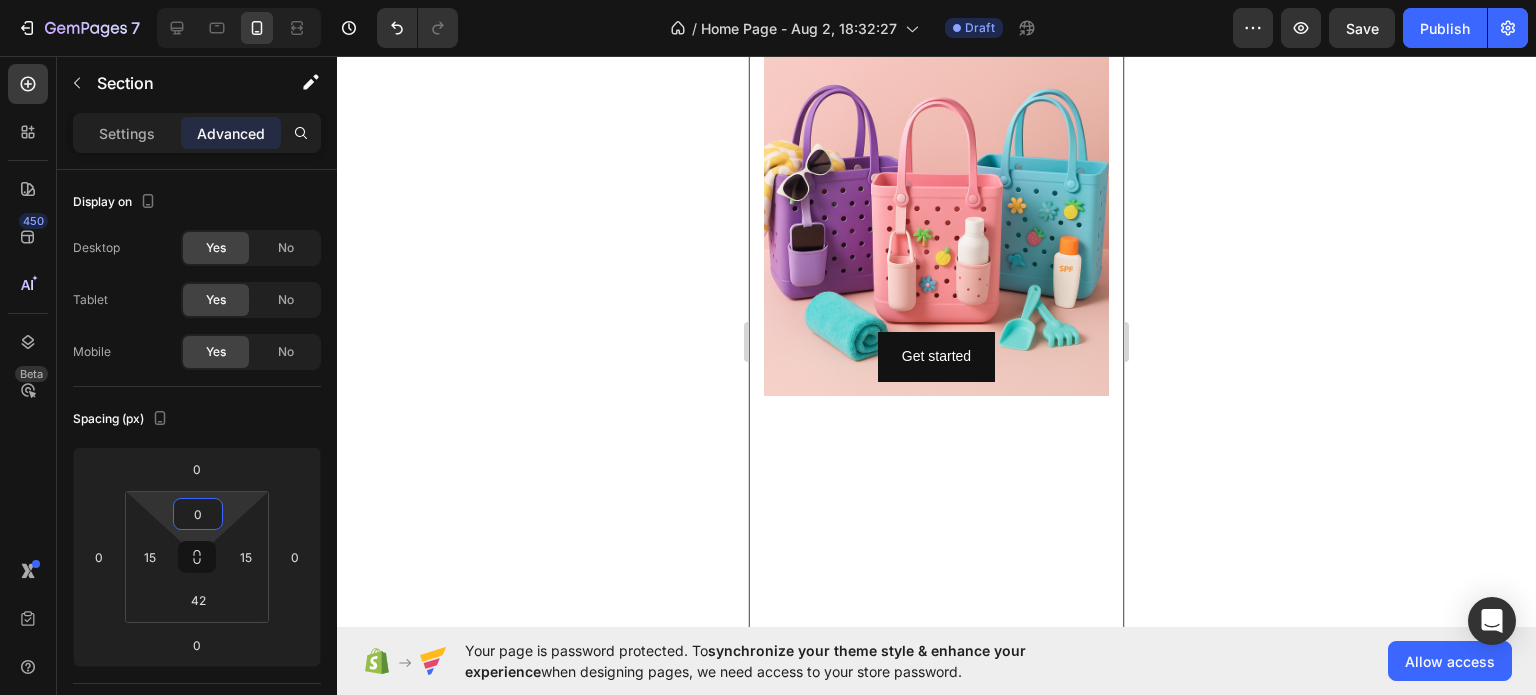 scroll, scrollTop: 3416, scrollLeft: 0, axis: vertical 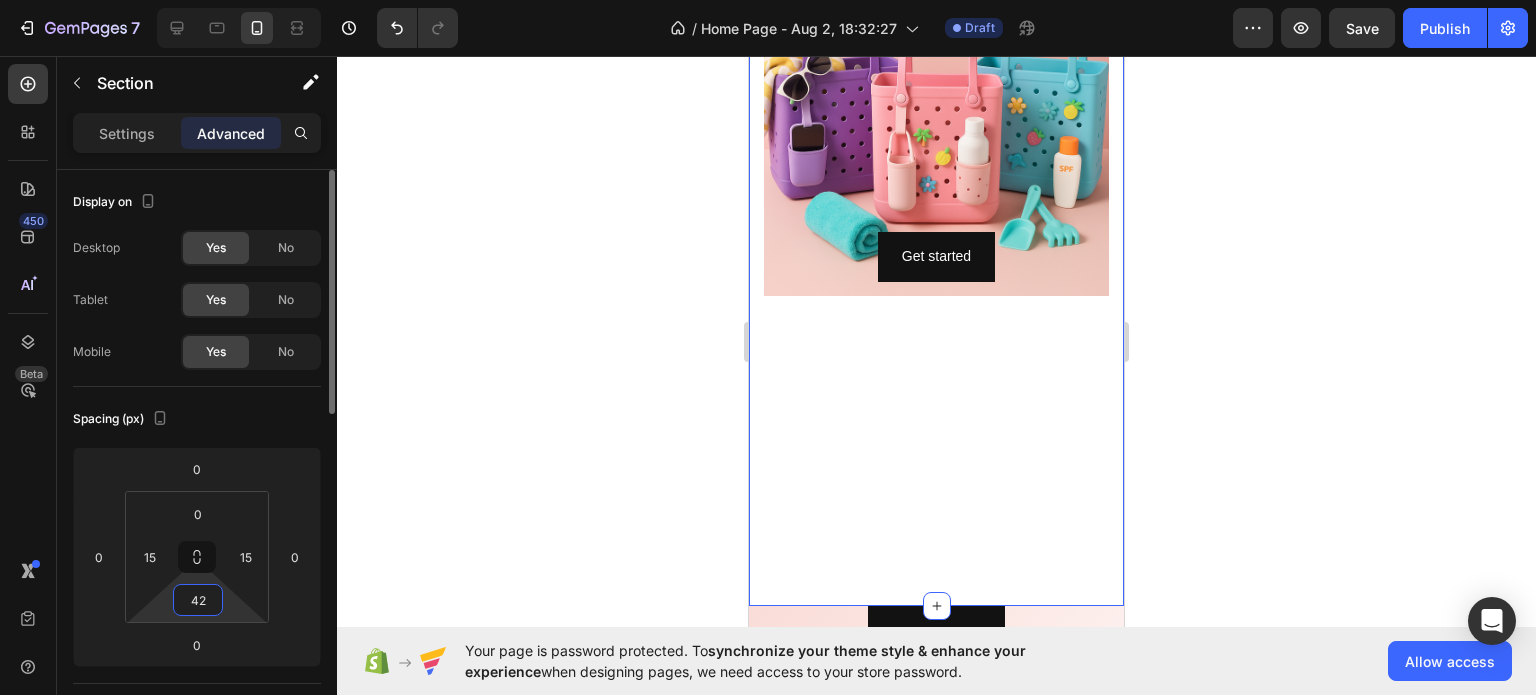 click on "42" at bounding box center [198, 600] 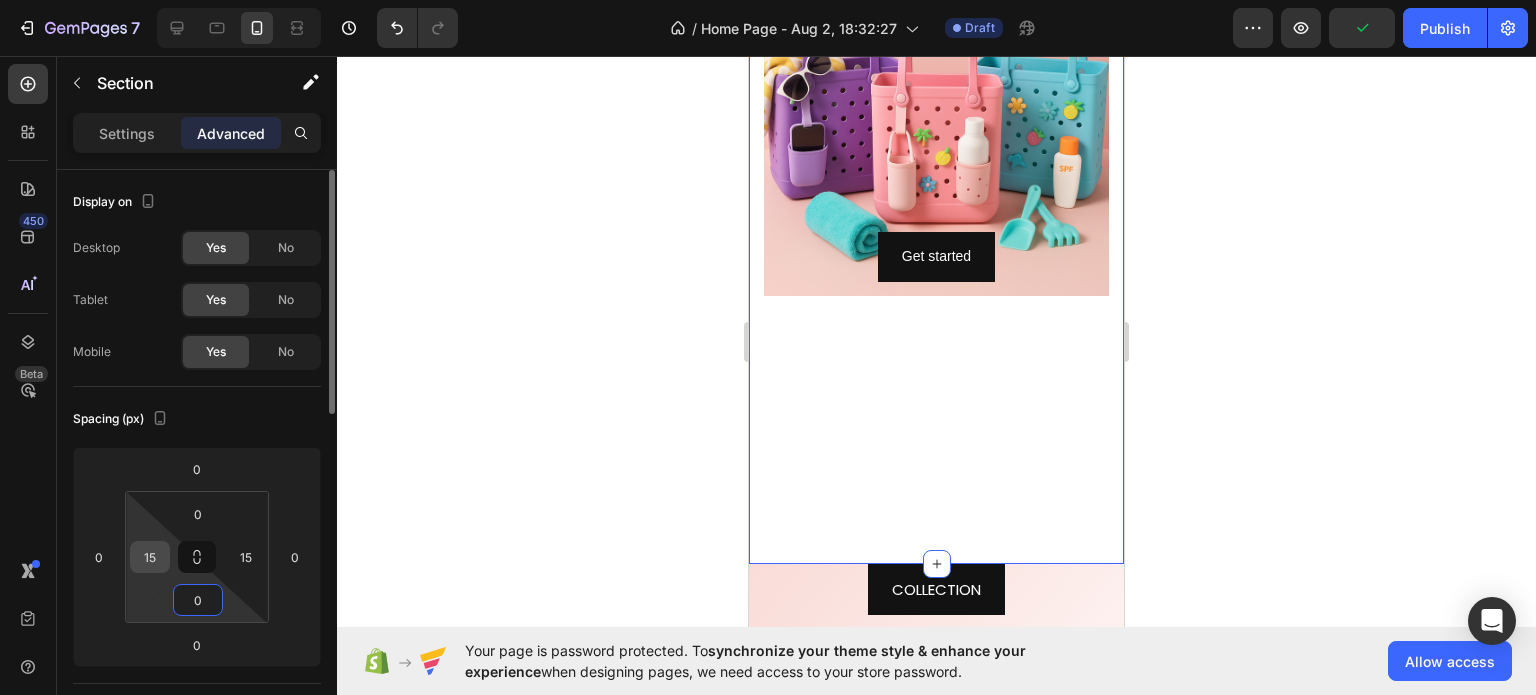type on "0" 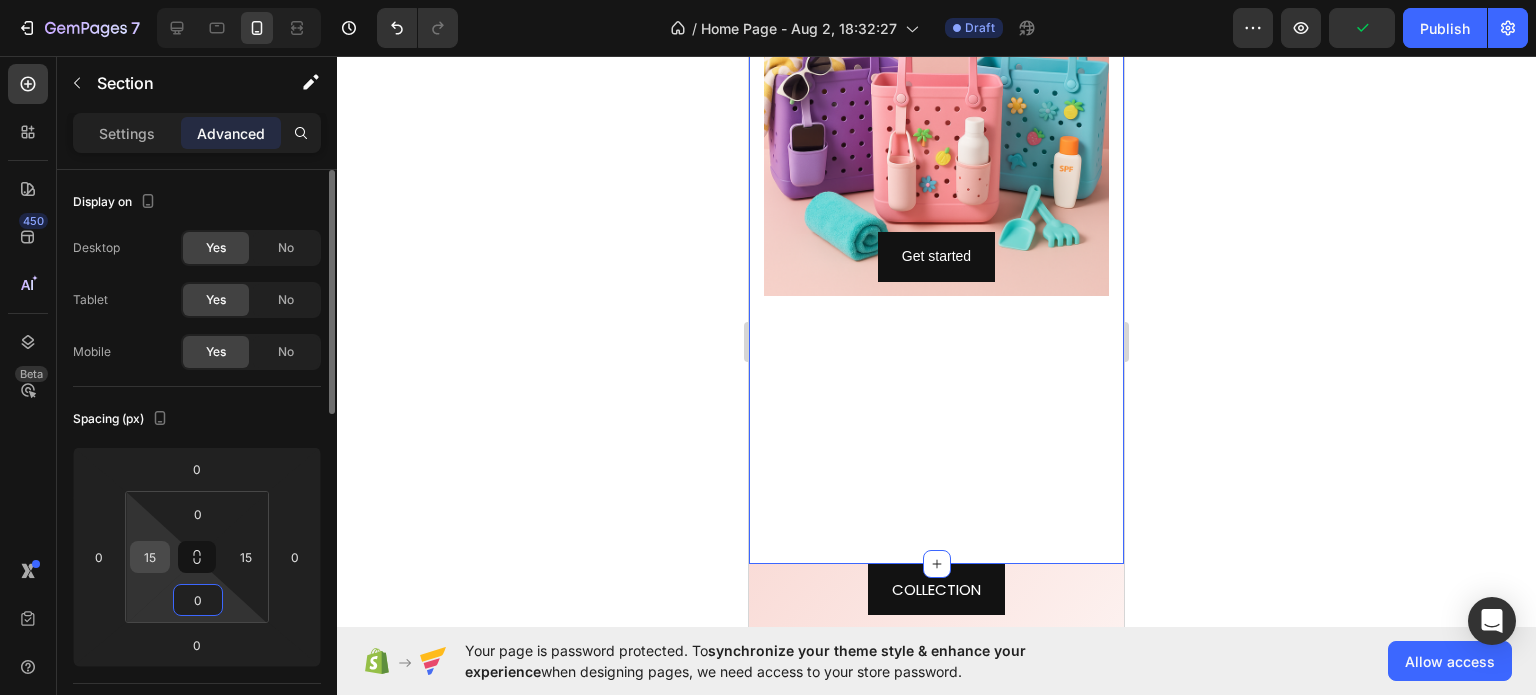 click on "15" at bounding box center (150, 557) 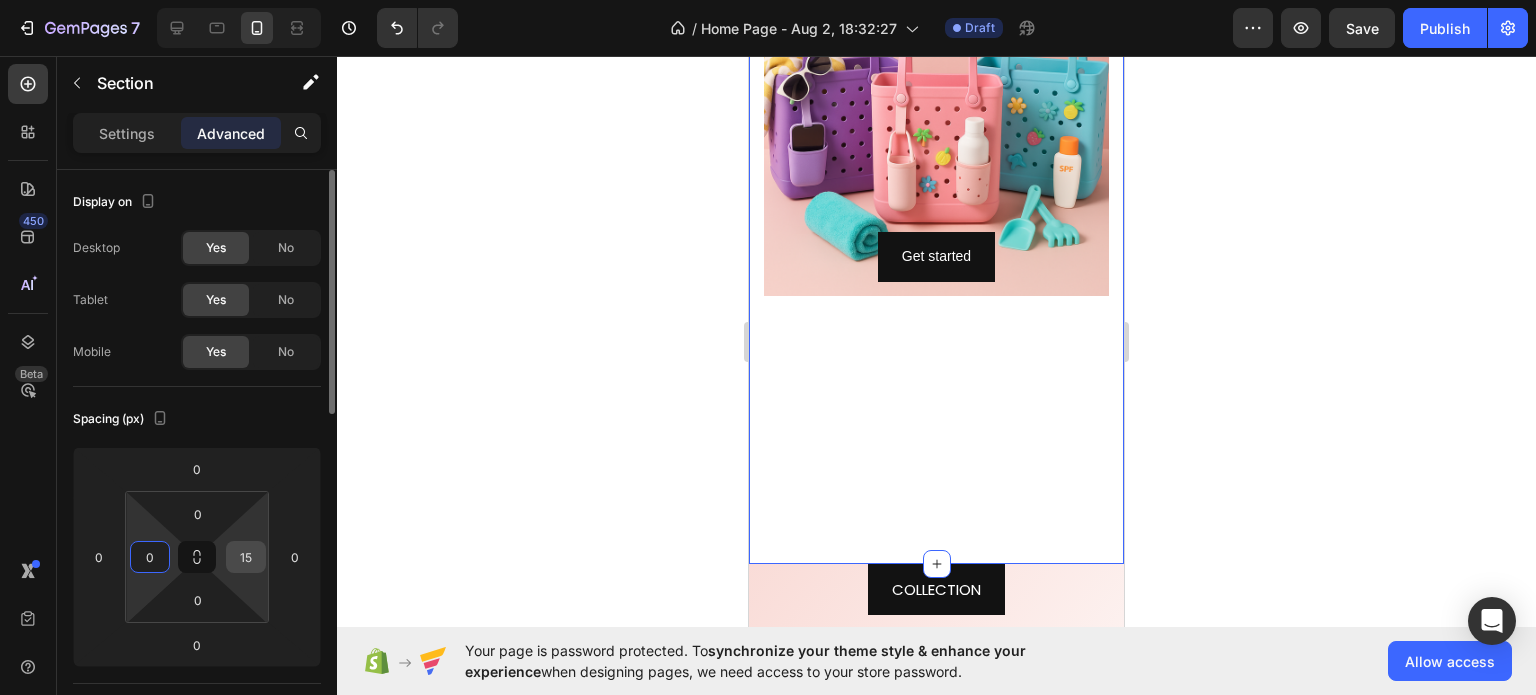 type on "0" 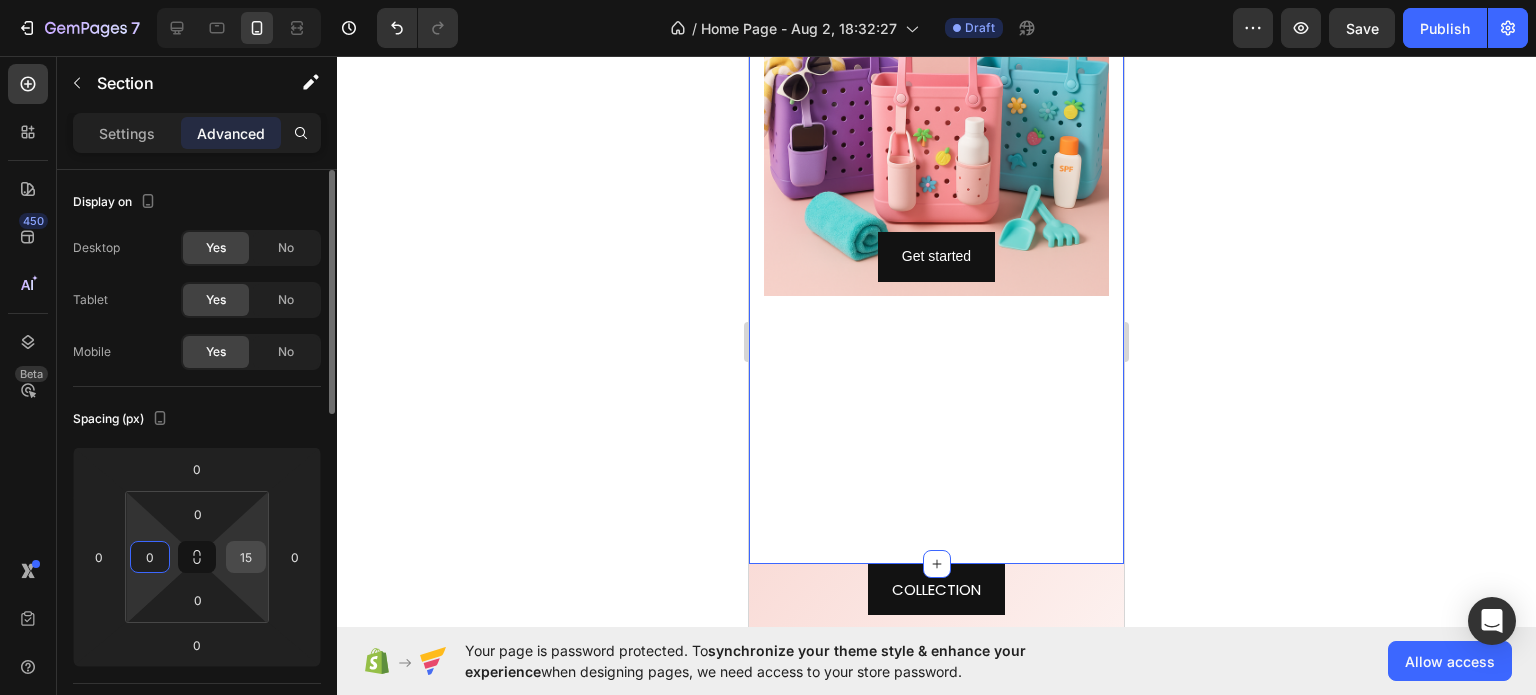 click on "15" at bounding box center [246, 557] 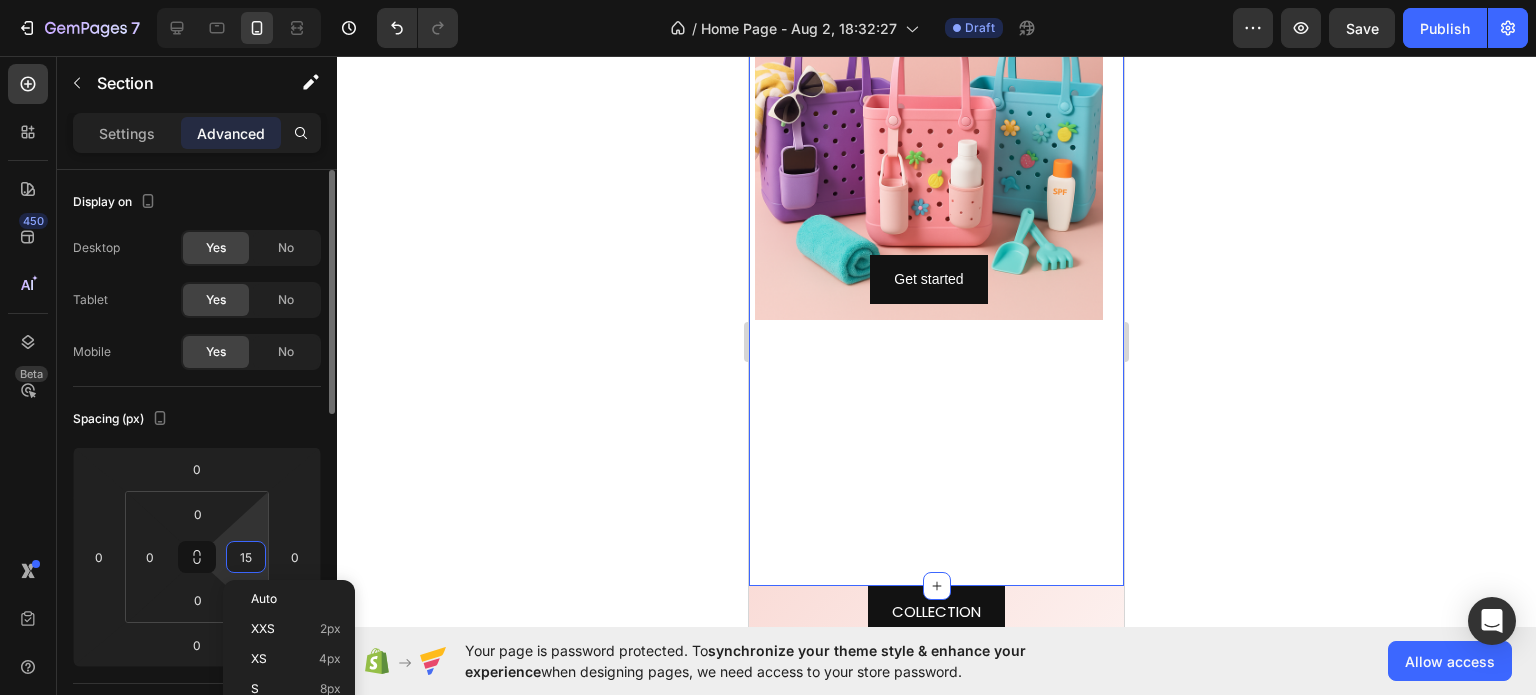type on "0" 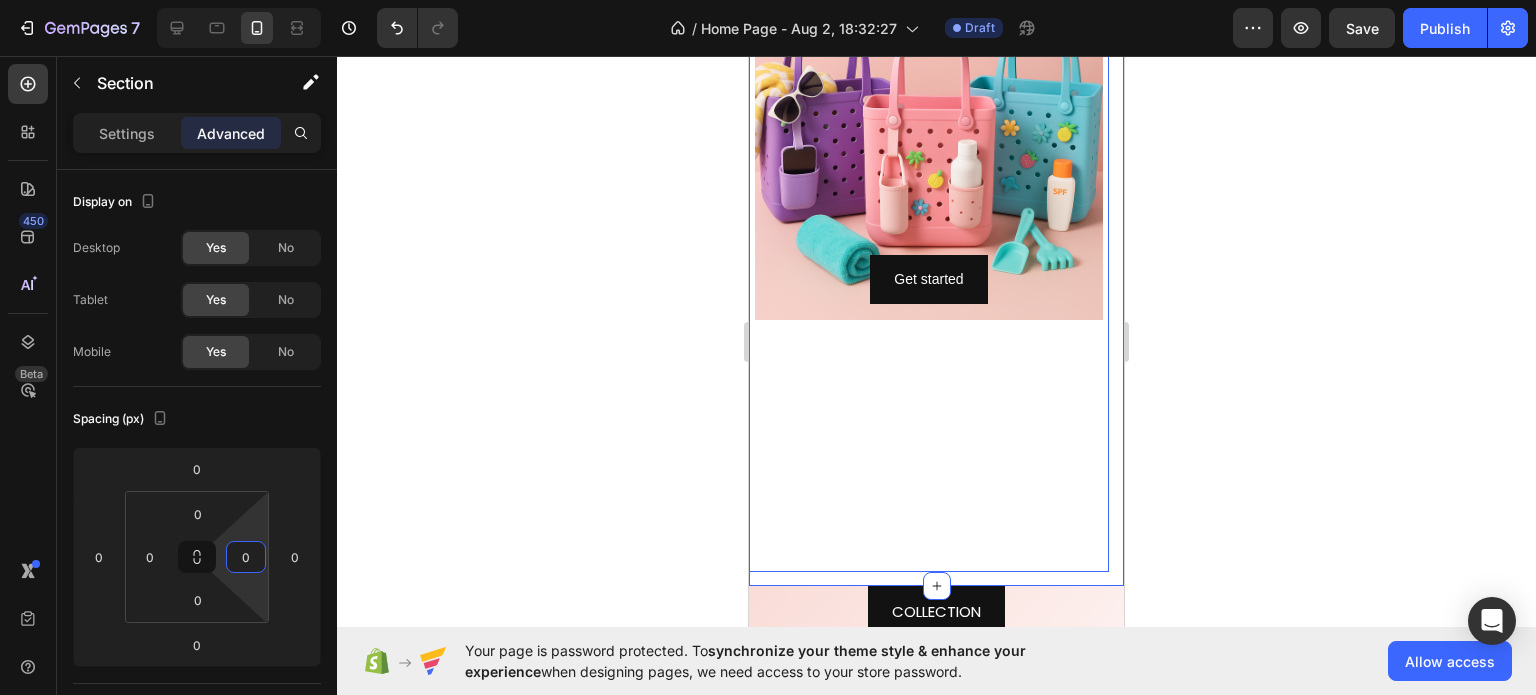 click 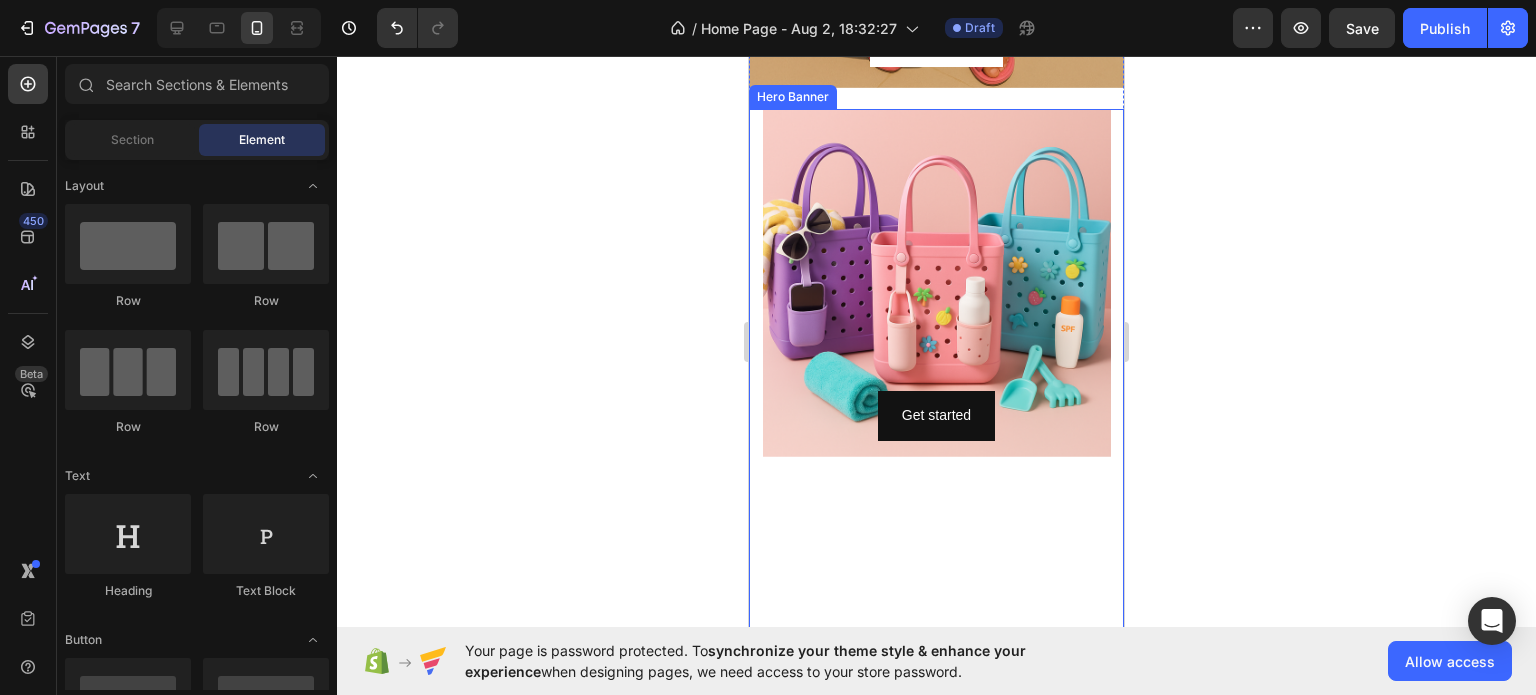 scroll, scrollTop: 3416, scrollLeft: 0, axis: vertical 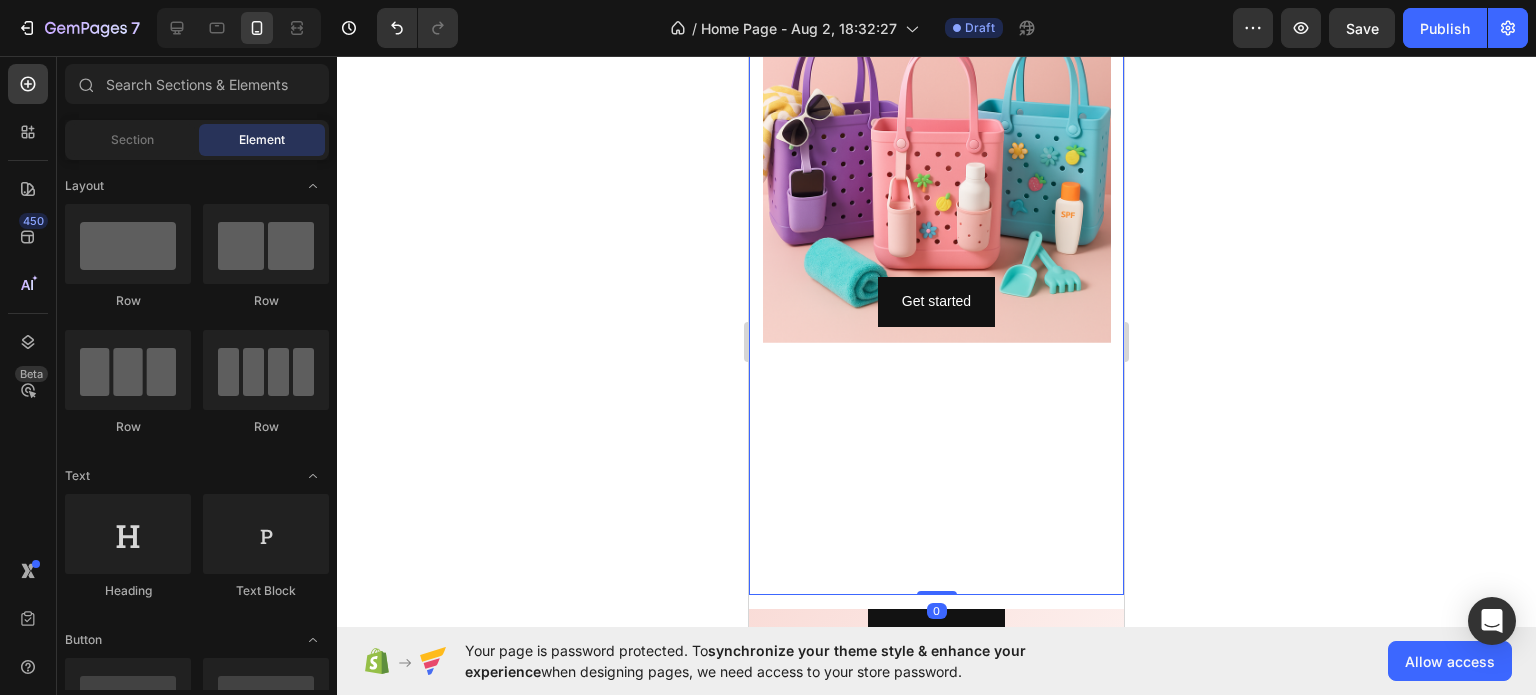 drag, startPoint x: 932, startPoint y: 469, endPoint x: 927, endPoint y: 435, distance: 34.36568 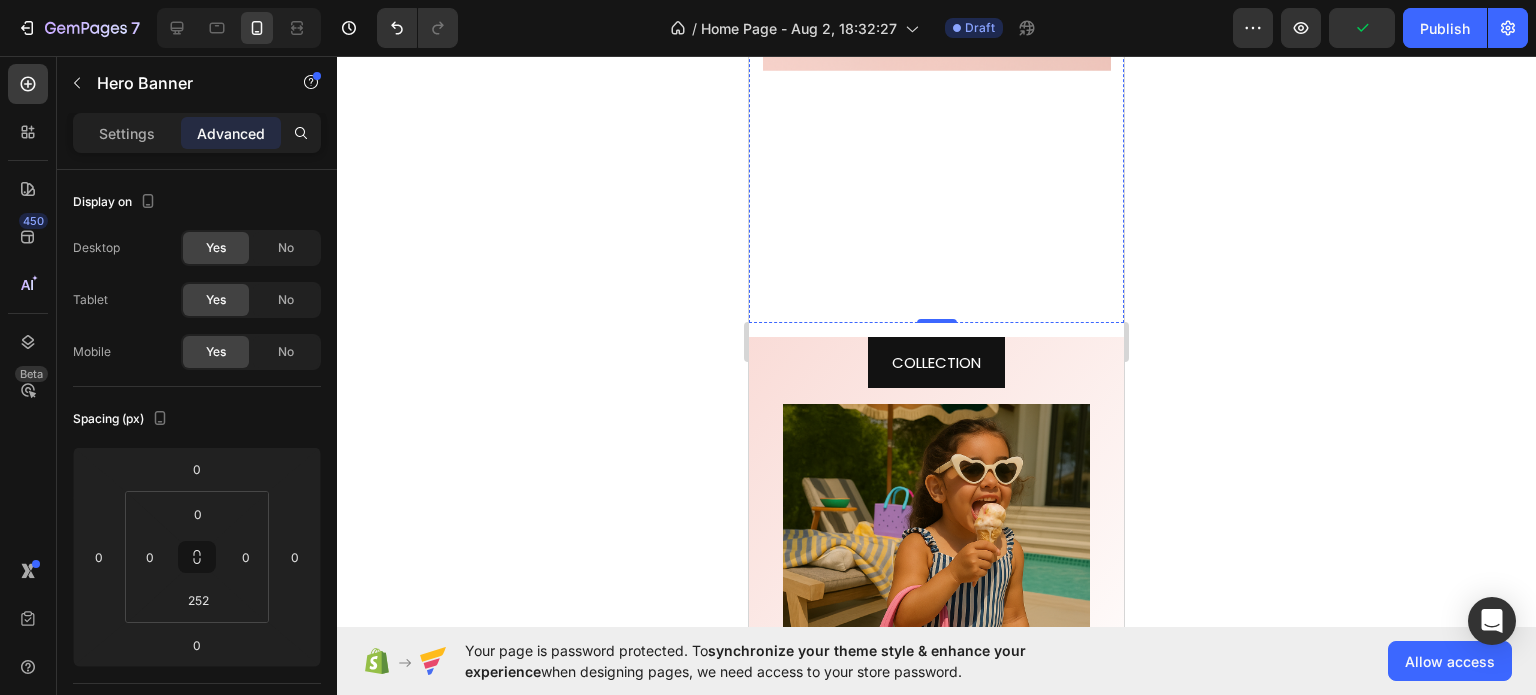 scroll, scrollTop: 3716, scrollLeft: 0, axis: vertical 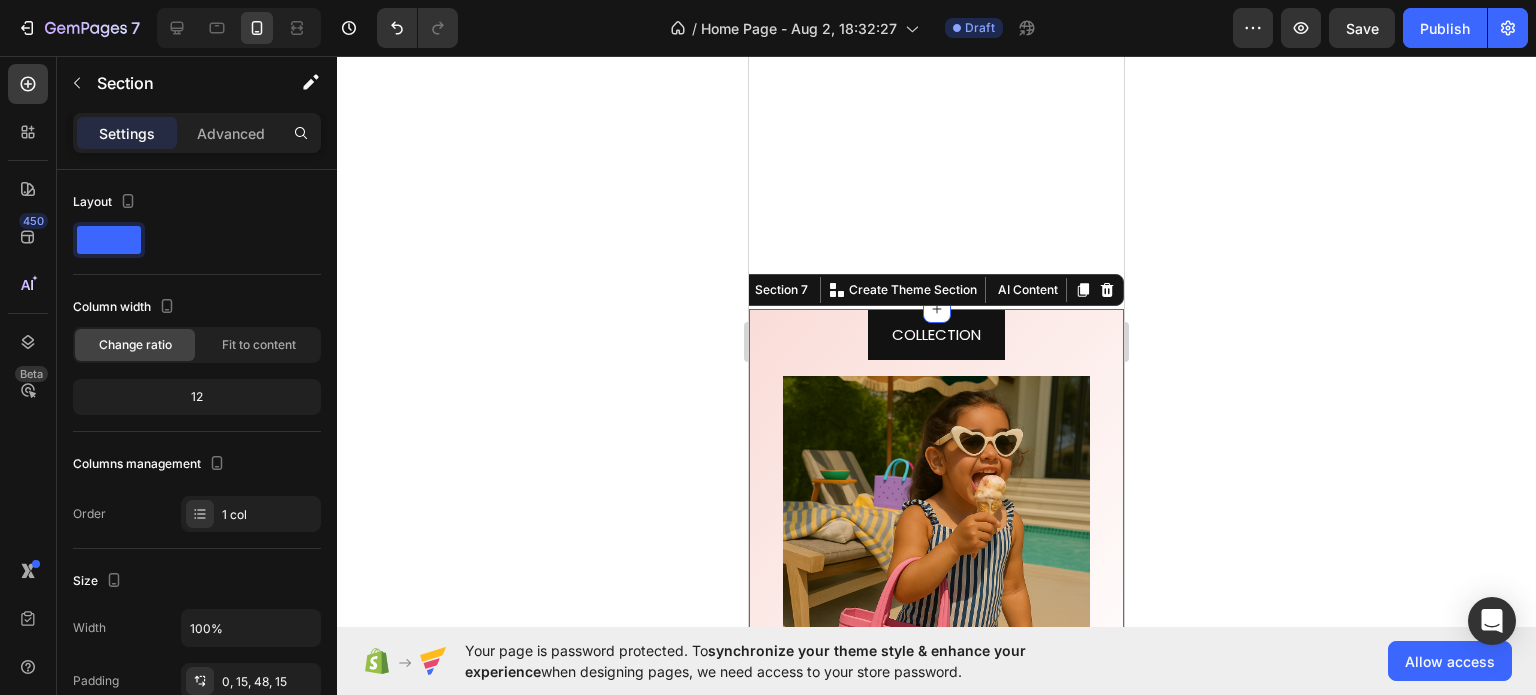 click on "COLLECTION Button Image Accesories Heading Image Row Row Section 7   You can create reusable sections Create Theme Section AI Content Write with GemAI What would you like to describe here? Tone and Voice Persuasive Product Show more Generate" at bounding box center [936, 810] 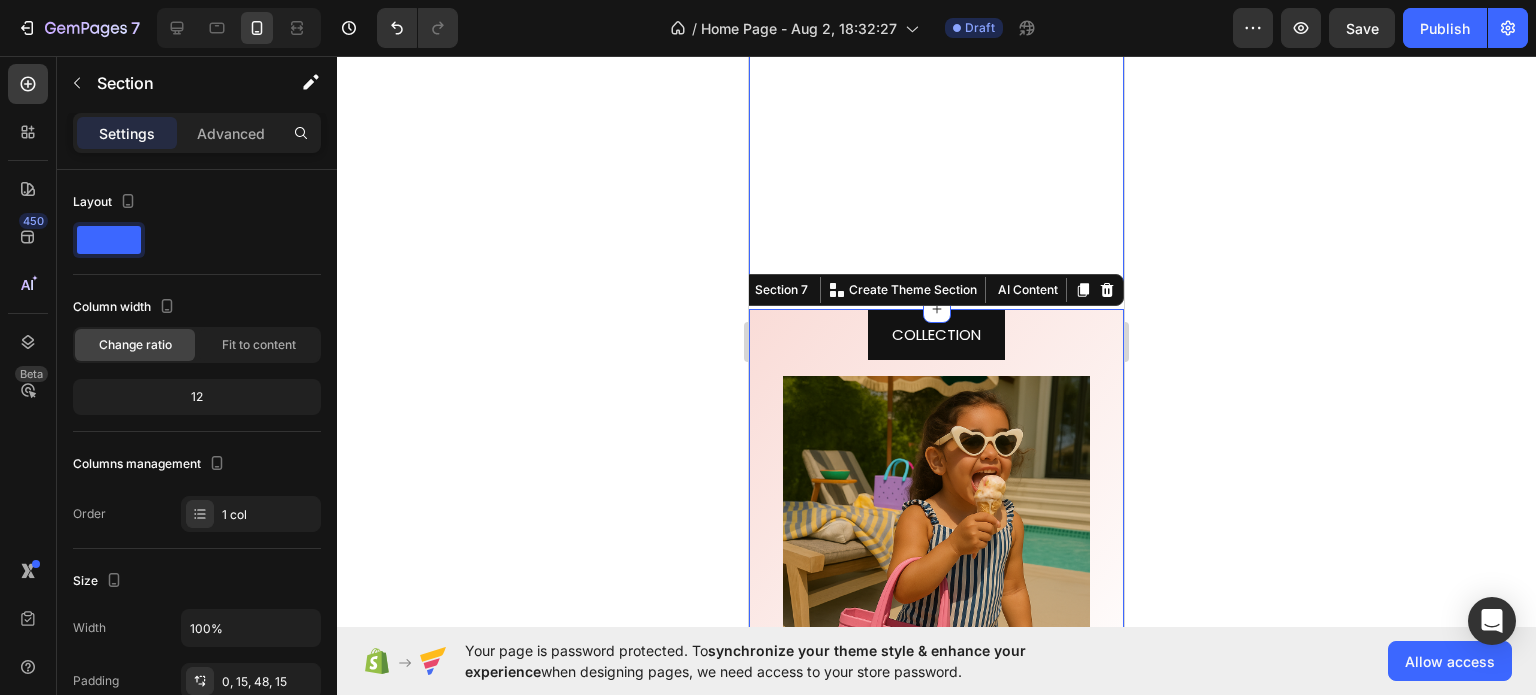 click on "Get started Button Hero Banner" at bounding box center (936, -5) 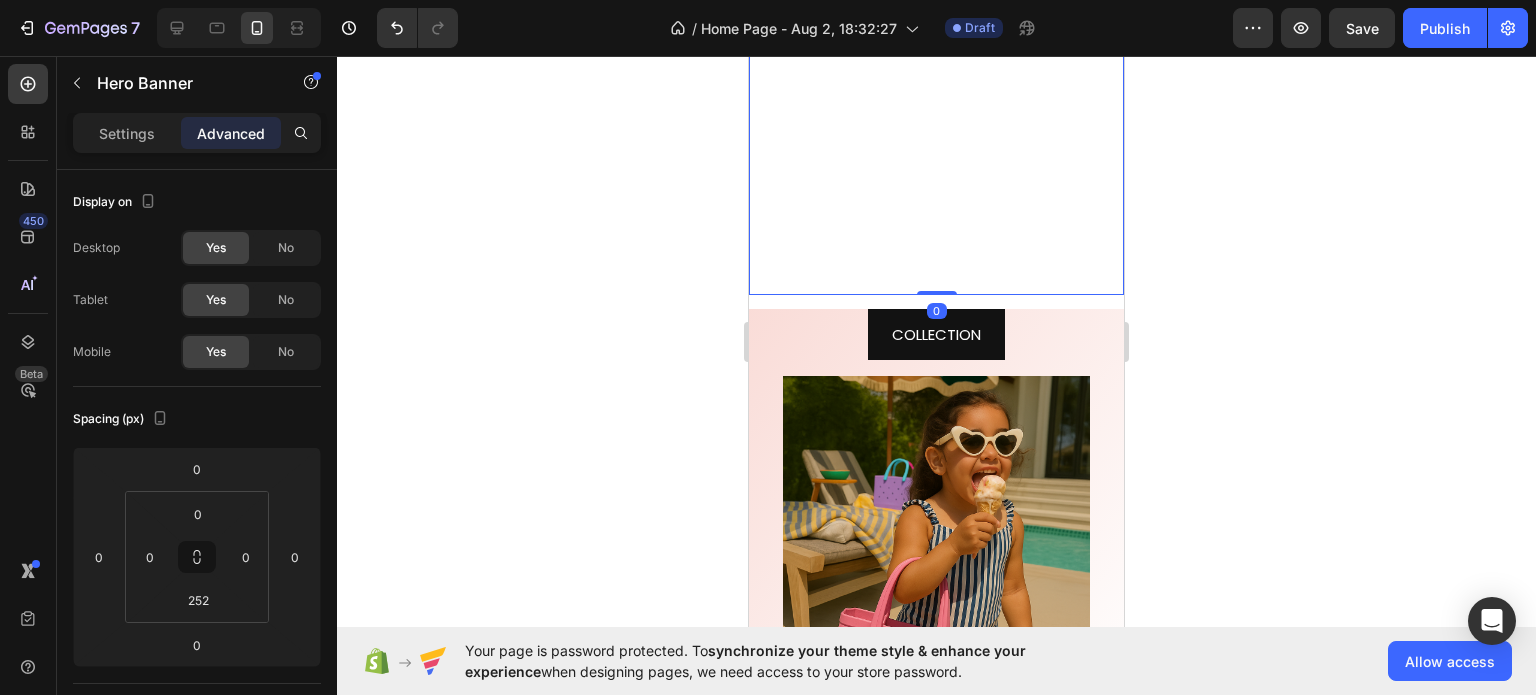 drag, startPoint x: 934, startPoint y: 271, endPoint x: 948, endPoint y: 144, distance: 127.769325 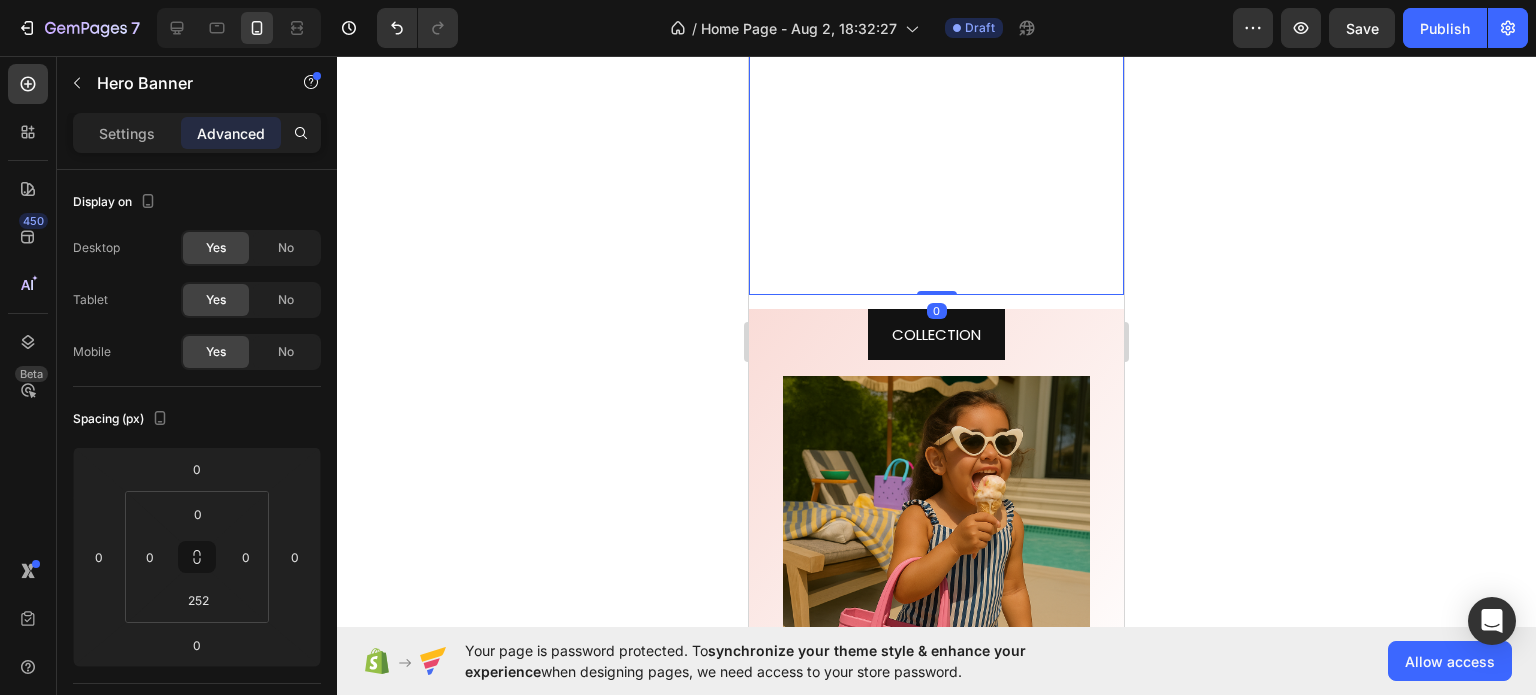 click on "Get started Button Hero Banner   0" at bounding box center (936, -5) 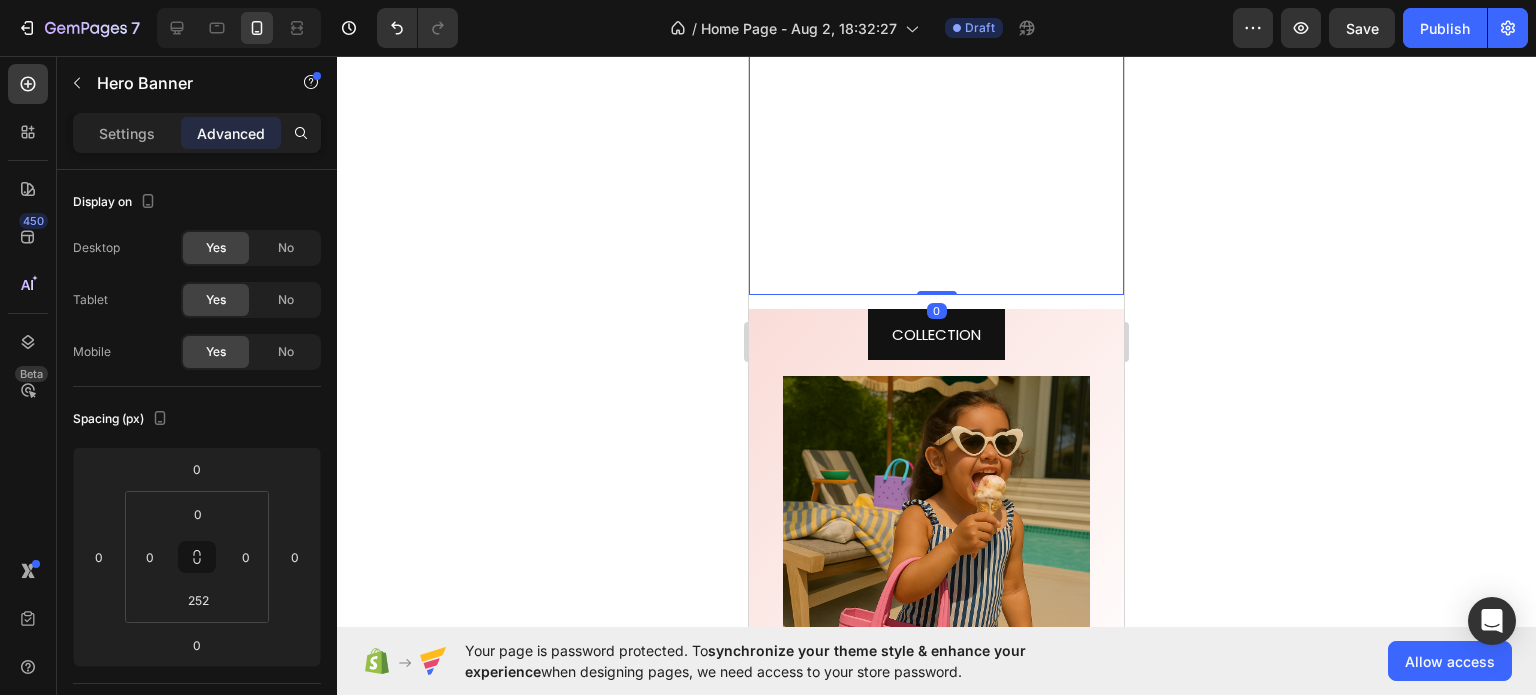 drag, startPoint x: 924, startPoint y: 267, endPoint x: 940, endPoint y: 123, distance: 144.88617 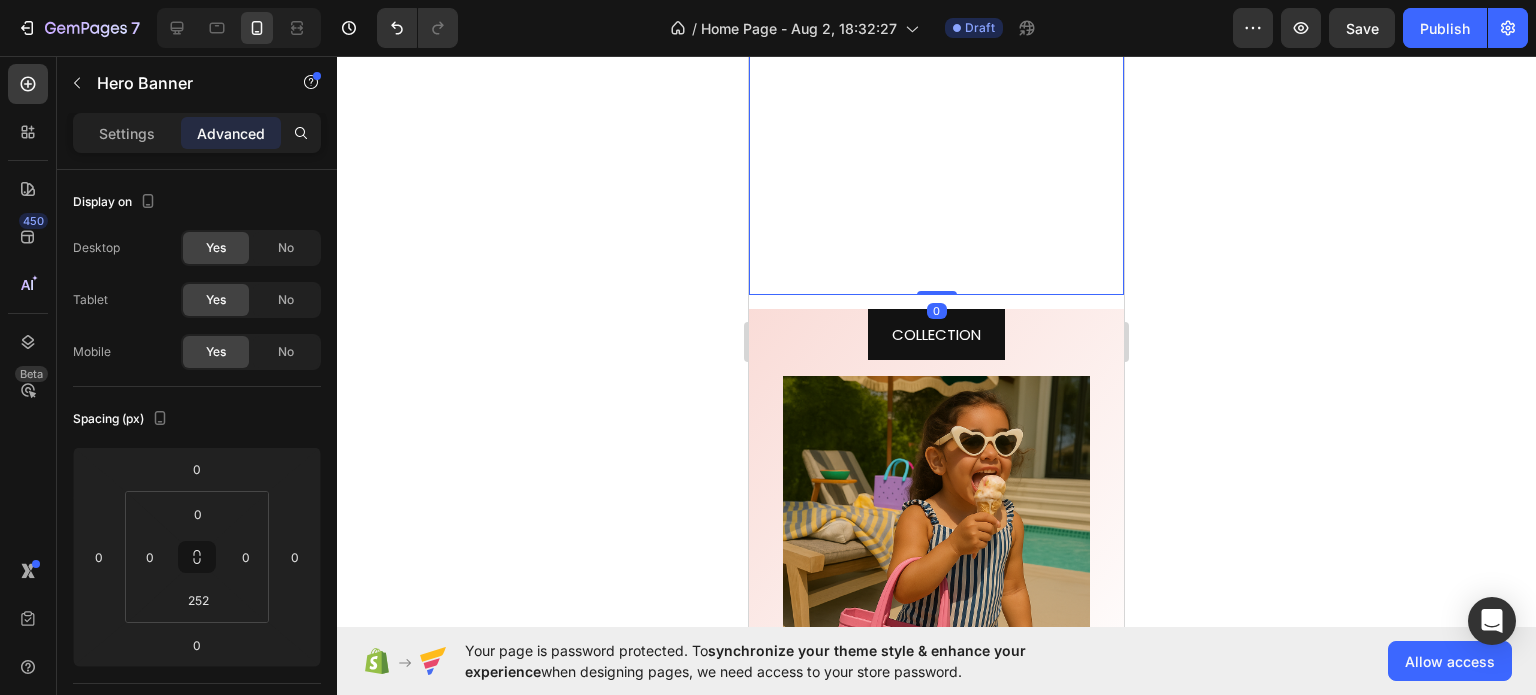 click on "Get started Button Hero Banner   0" at bounding box center (936, -5) 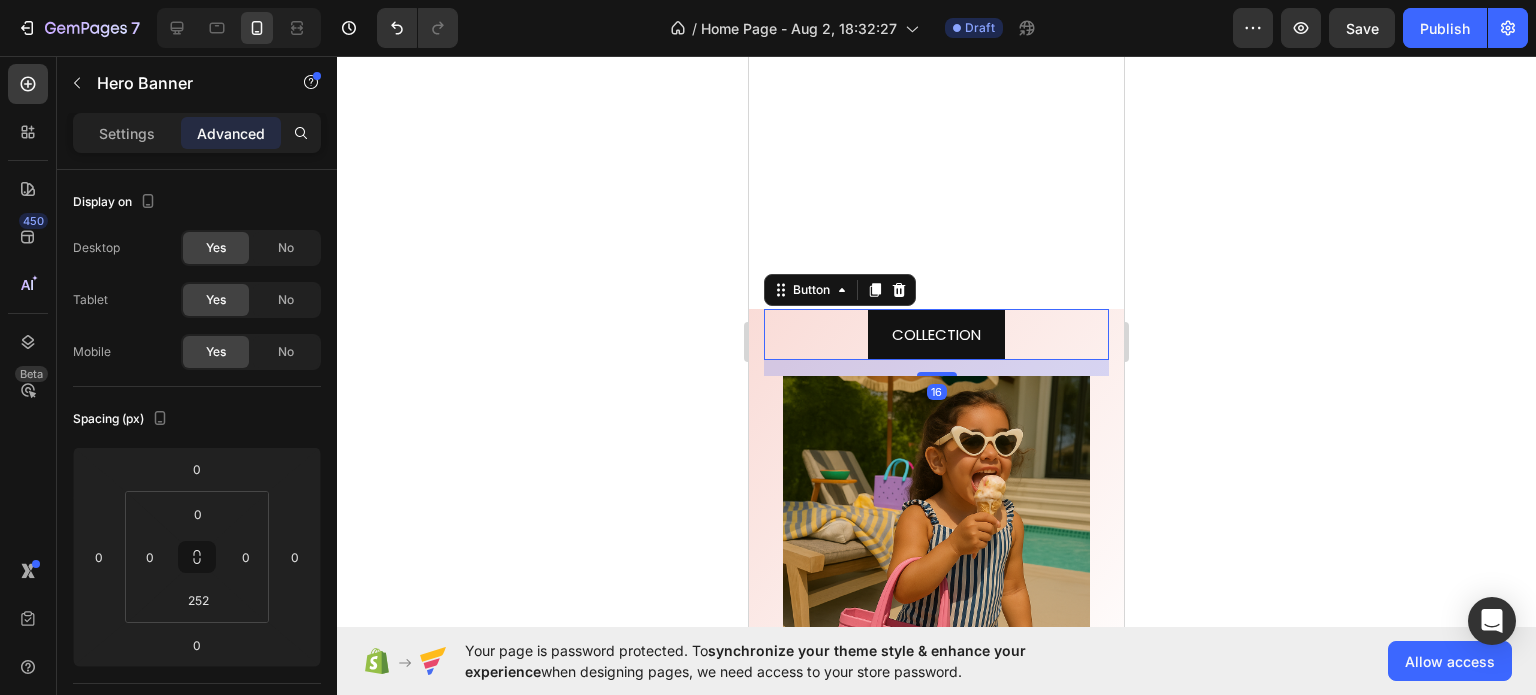 click on "COLLECTION Button   16" at bounding box center (936, 334) 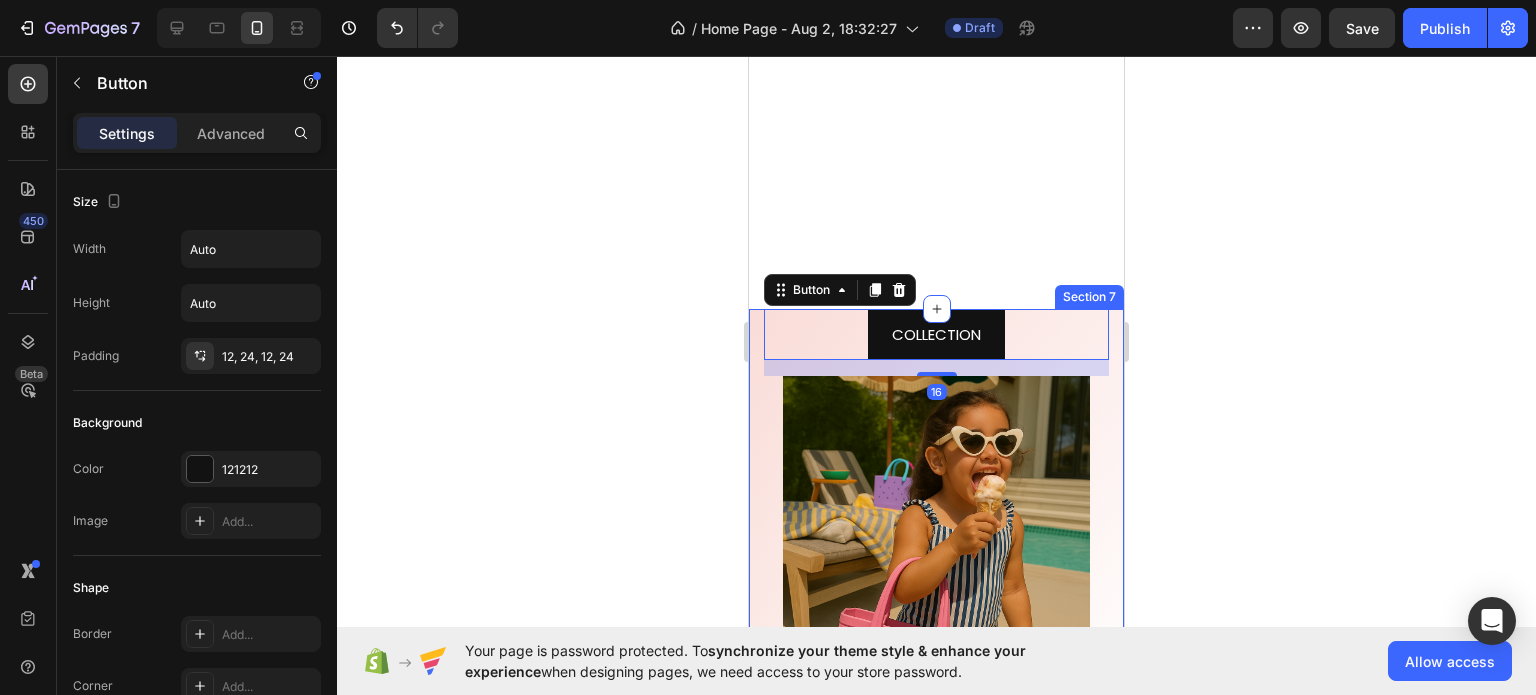 click on "COLLECTION Button   16 Image Accesories Heading Image Row Row Section 7" at bounding box center (936, 810) 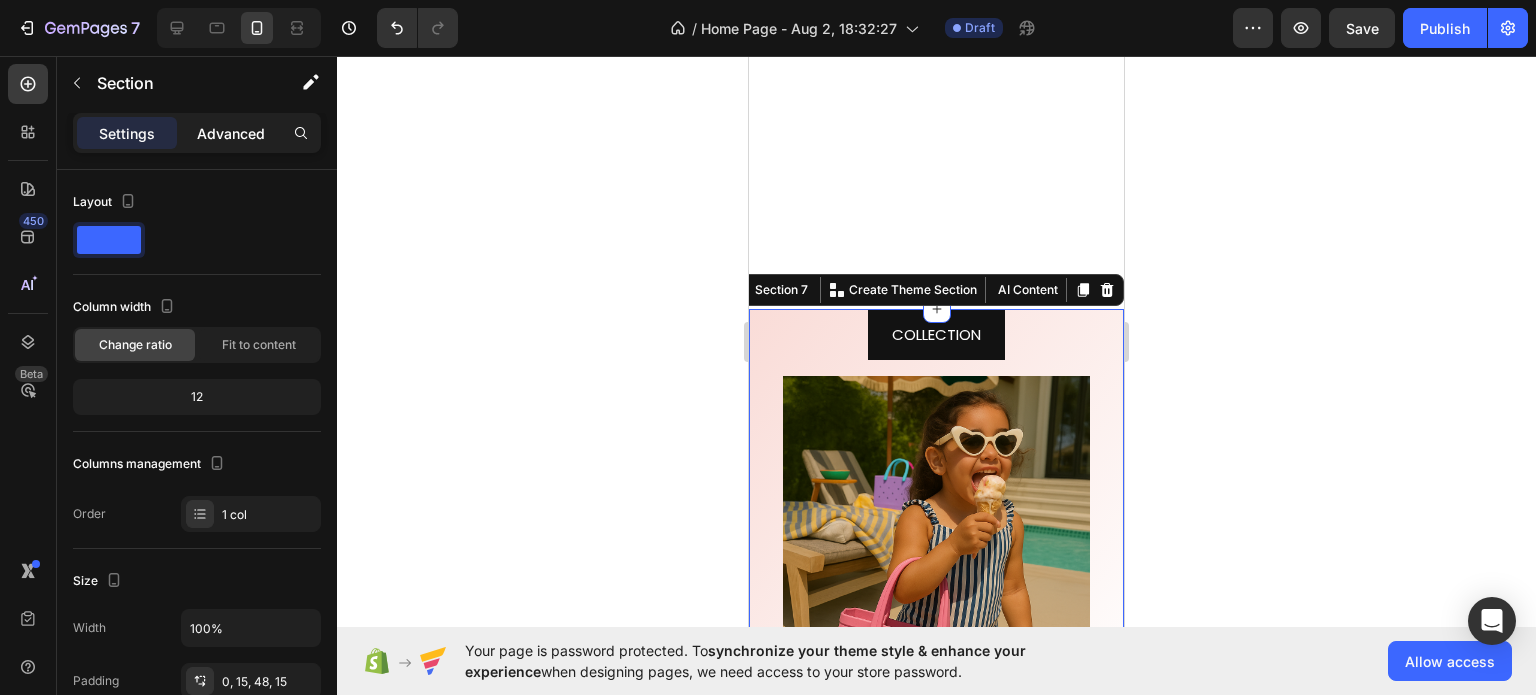 click on "Advanced" at bounding box center [231, 133] 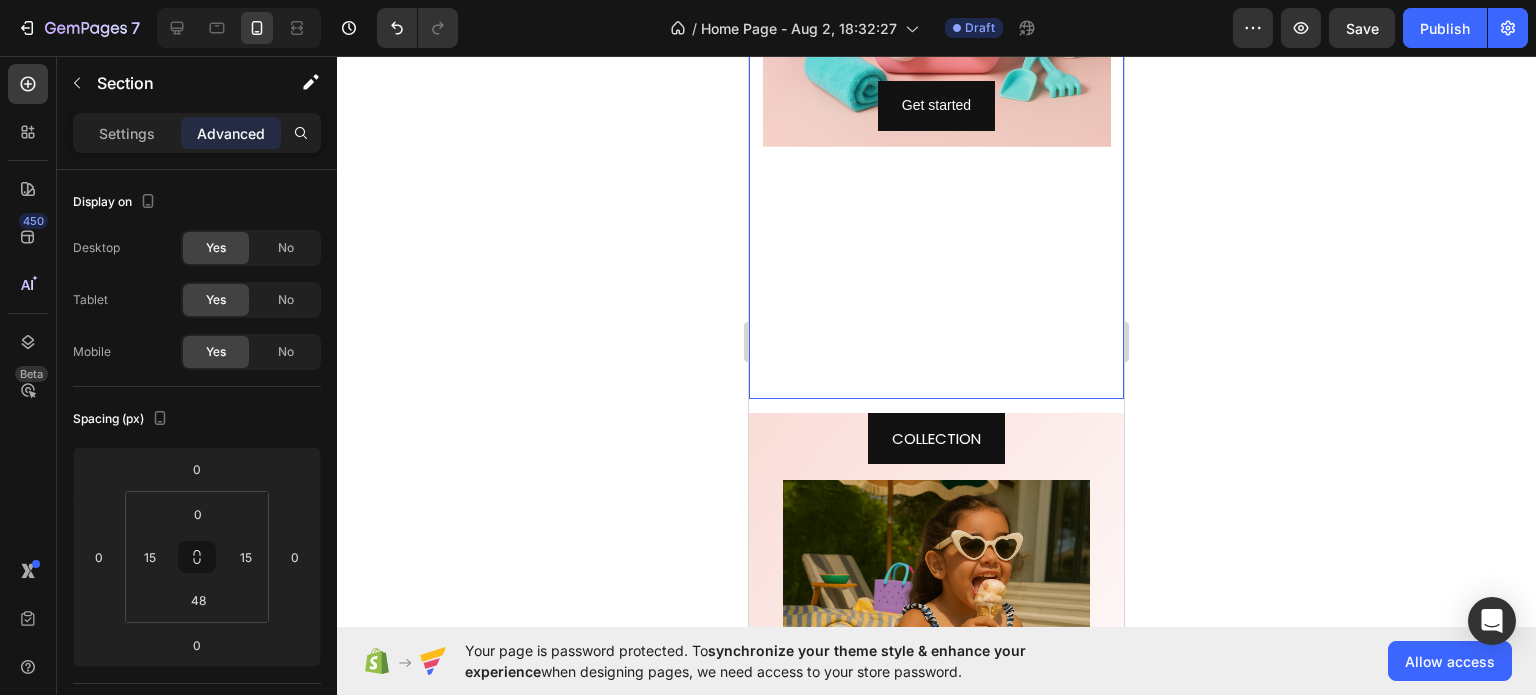 scroll, scrollTop: 3616, scrollLeft: 0, axis: vertical 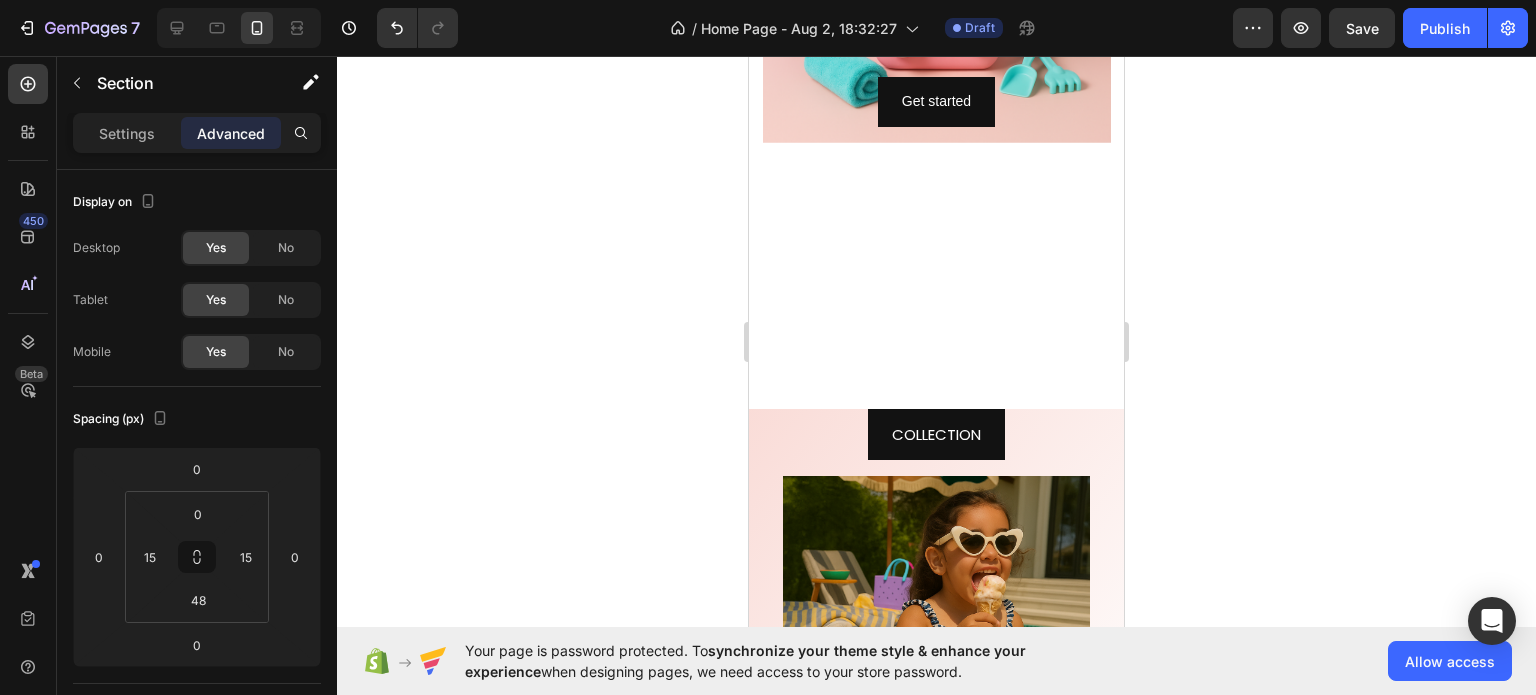 click on "COLLECTION Button Image Accesories Heading Image Row Row Section 7" at bounding box center [936, 910] 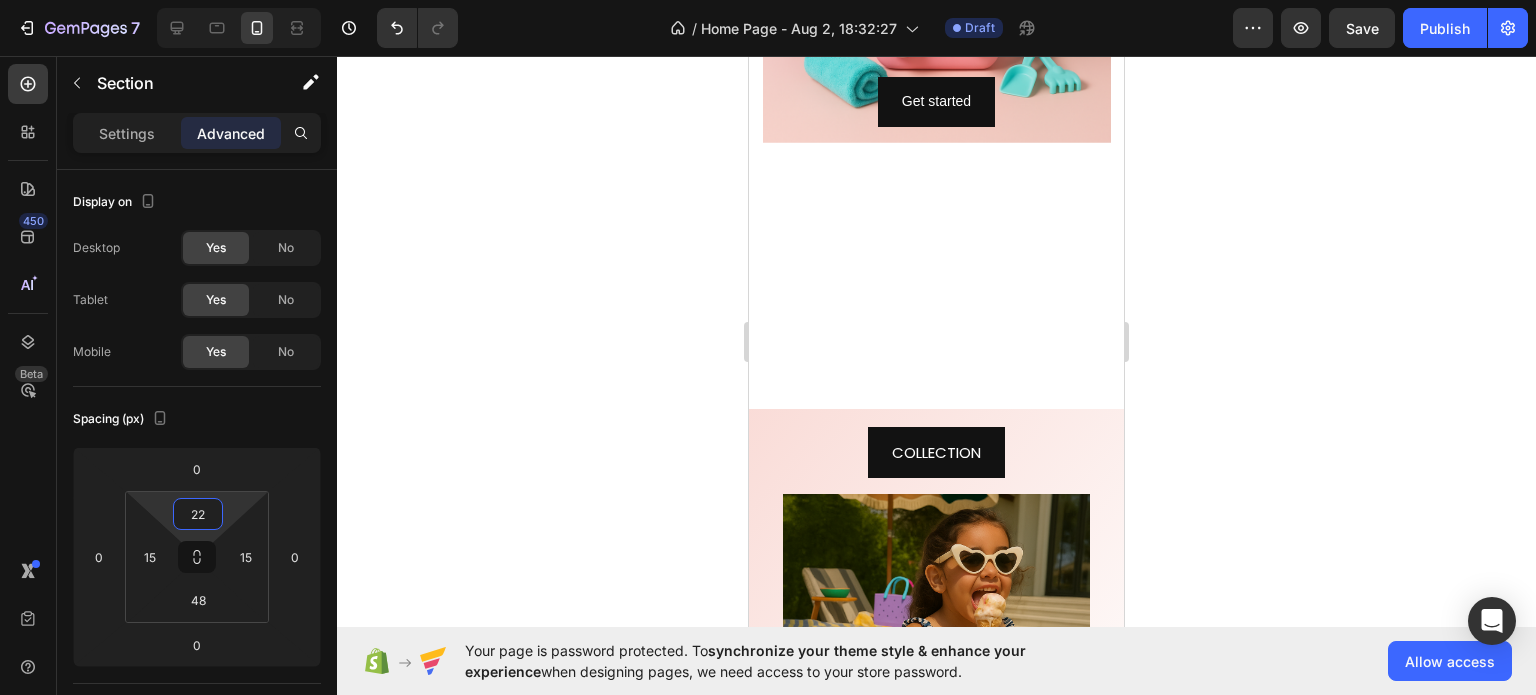 type on "0" 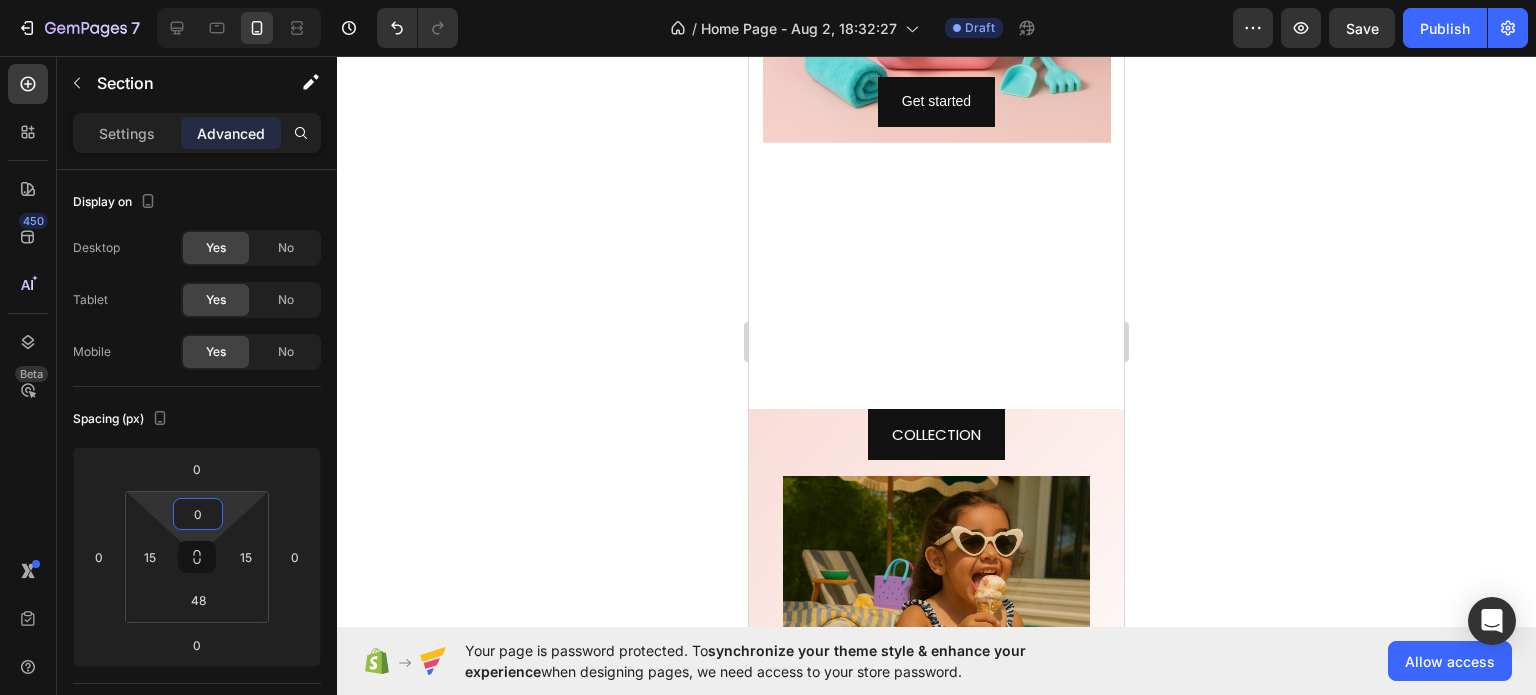 drag, startPoint x: 201, startPoint y: 536, endPoint x: 204, endPoint y: 560, distance: 24.186773 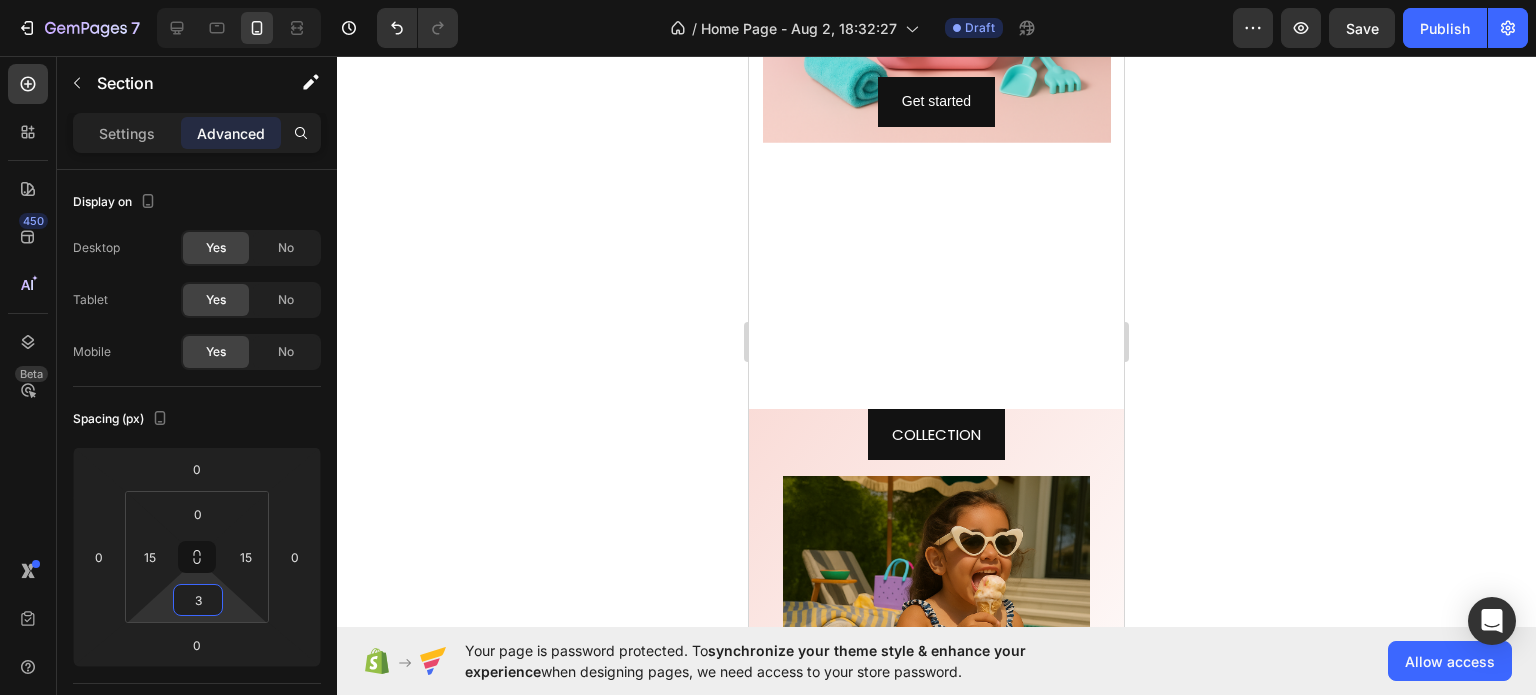 type on "0" 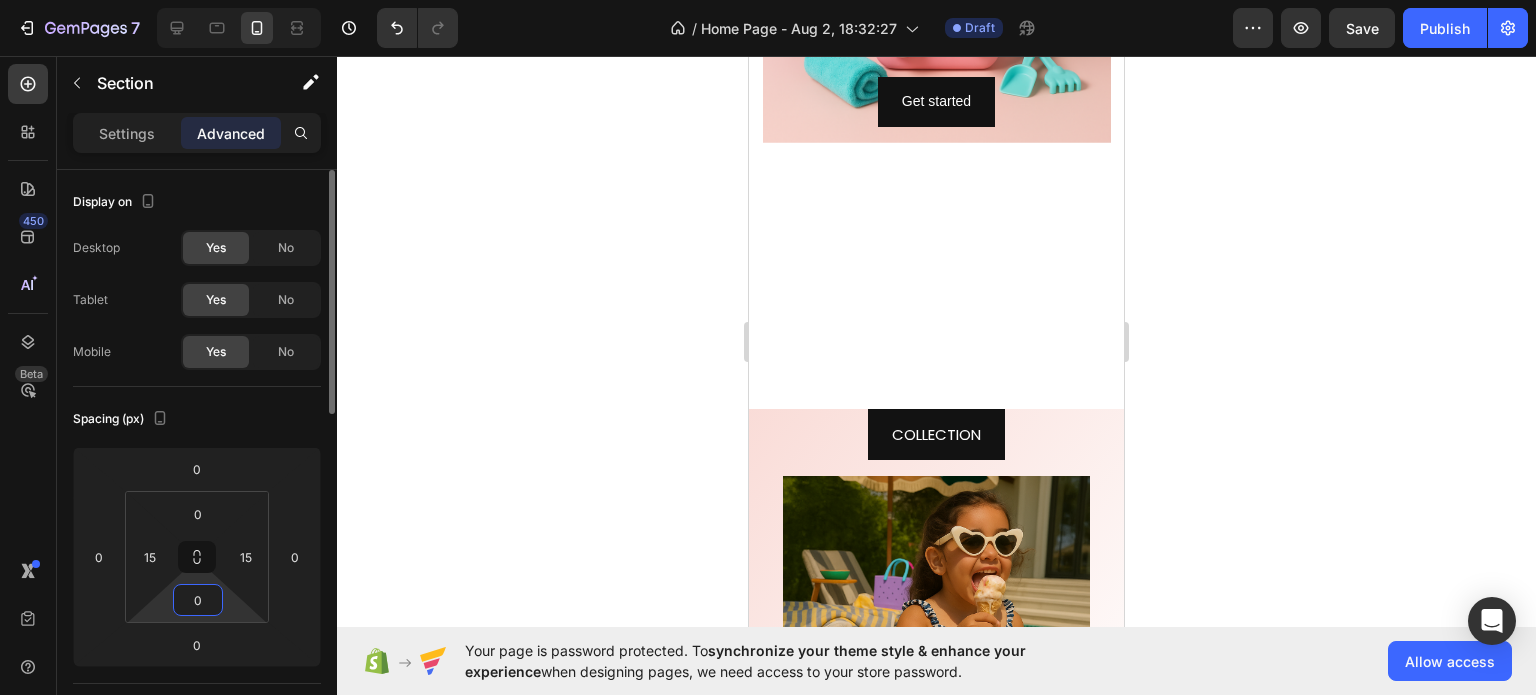 drag, startPoint x: 205, startPoint y: 577, endPoint x: 208, endPoint y: 603, distance: 26.172504 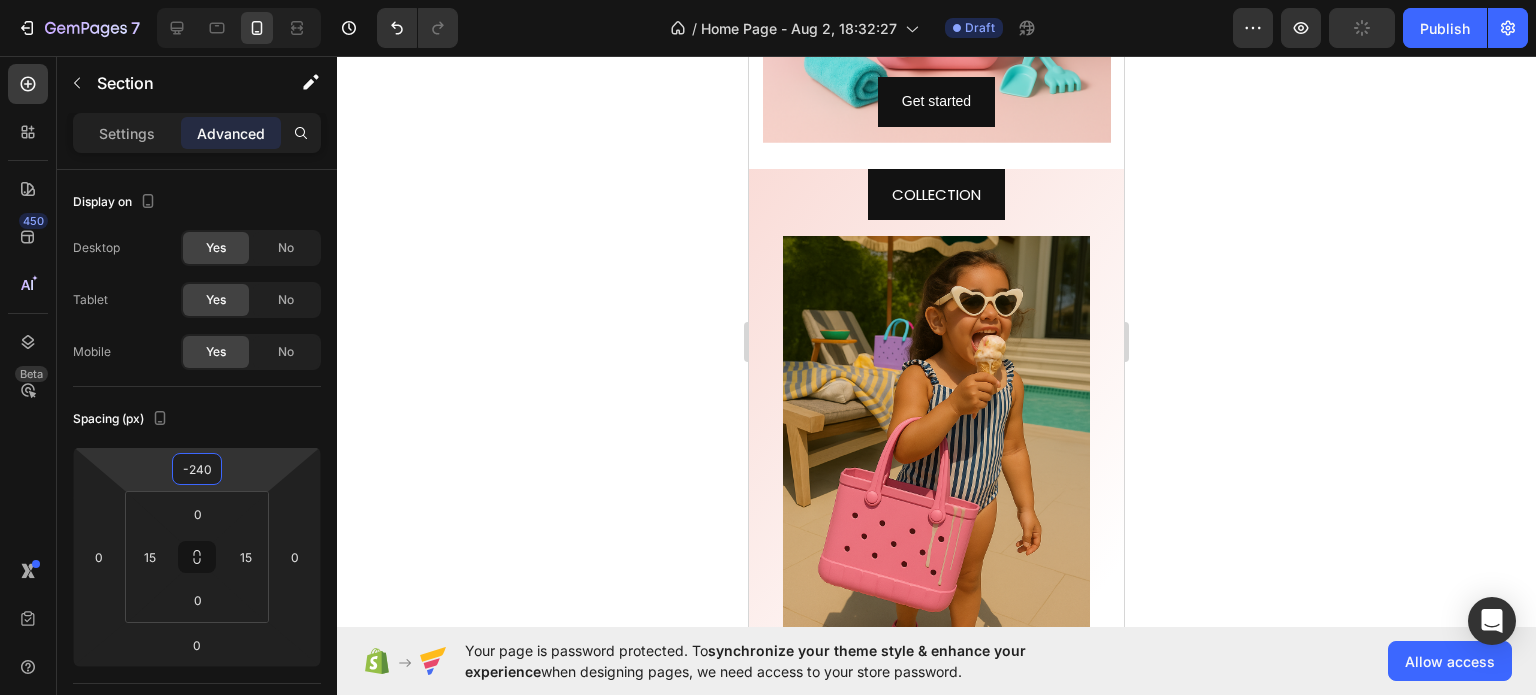 type on "-234" 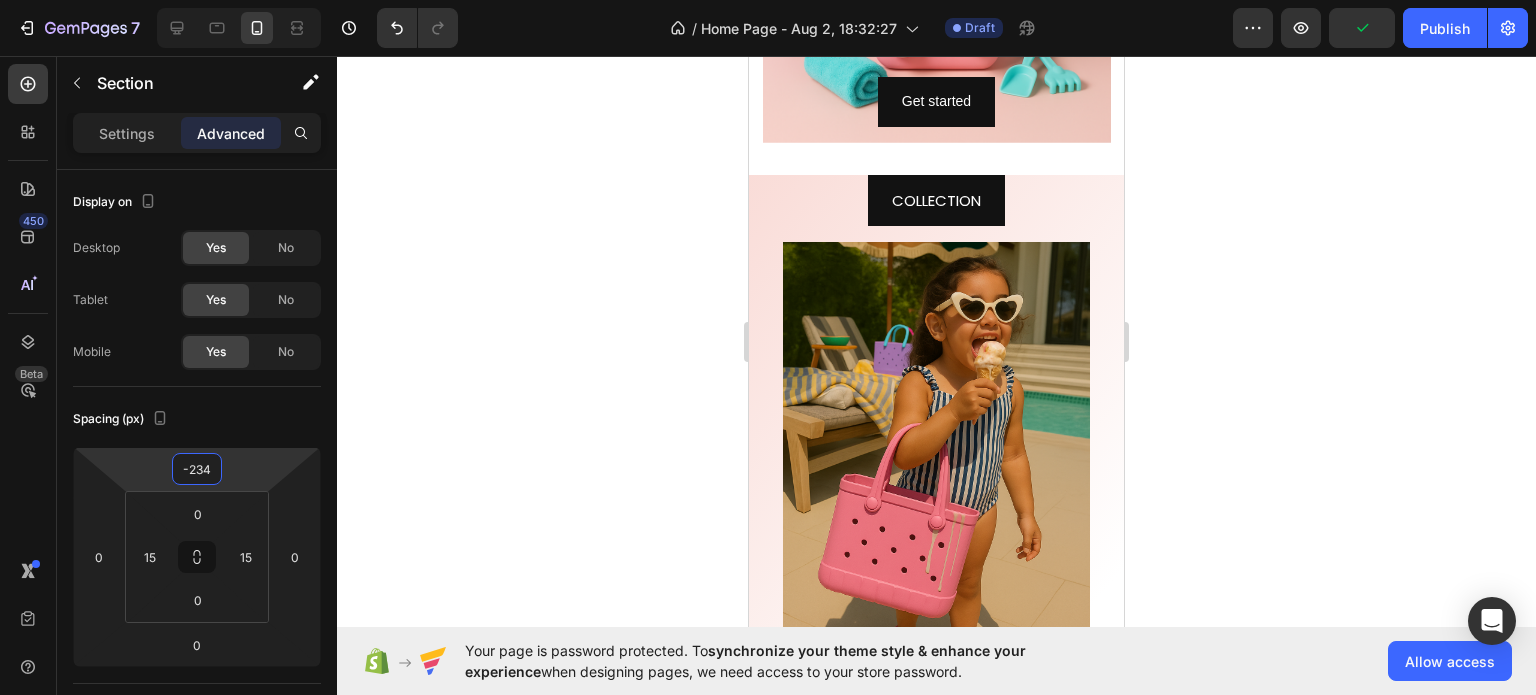 drag, startPoint x: 214, startPoint y: 487, endPoint x: 217, endPoint y: 604, distance: 117.03845 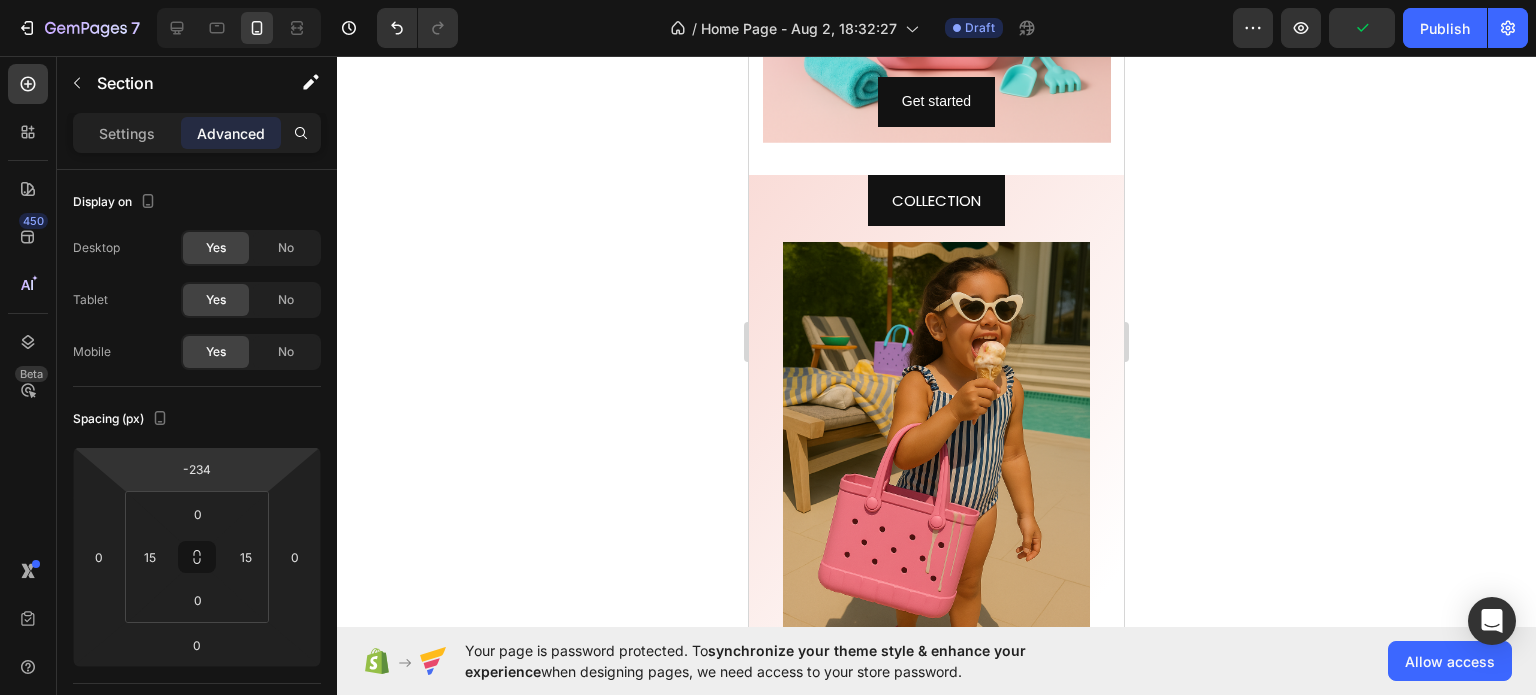 click 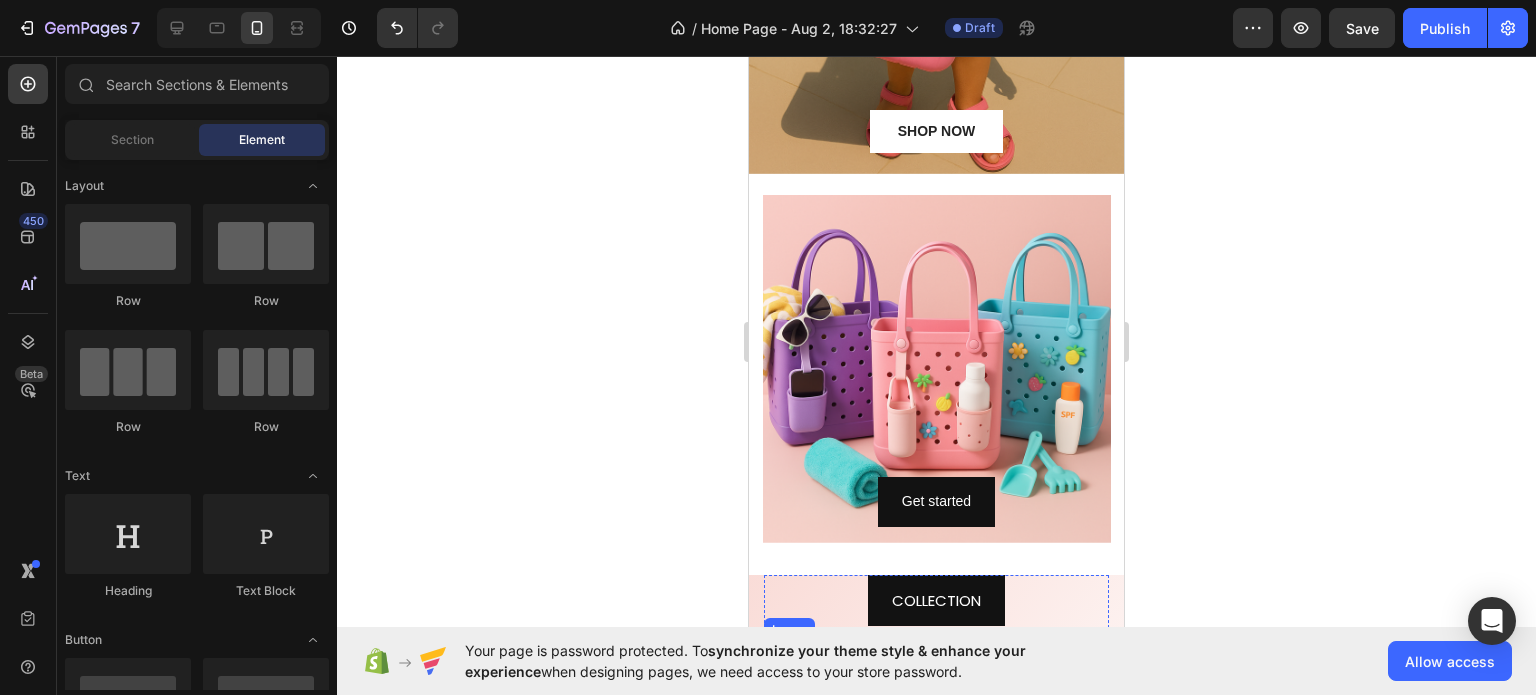 scroll, scrollTop: 3016, scrollLeft: 0, axis: vertical 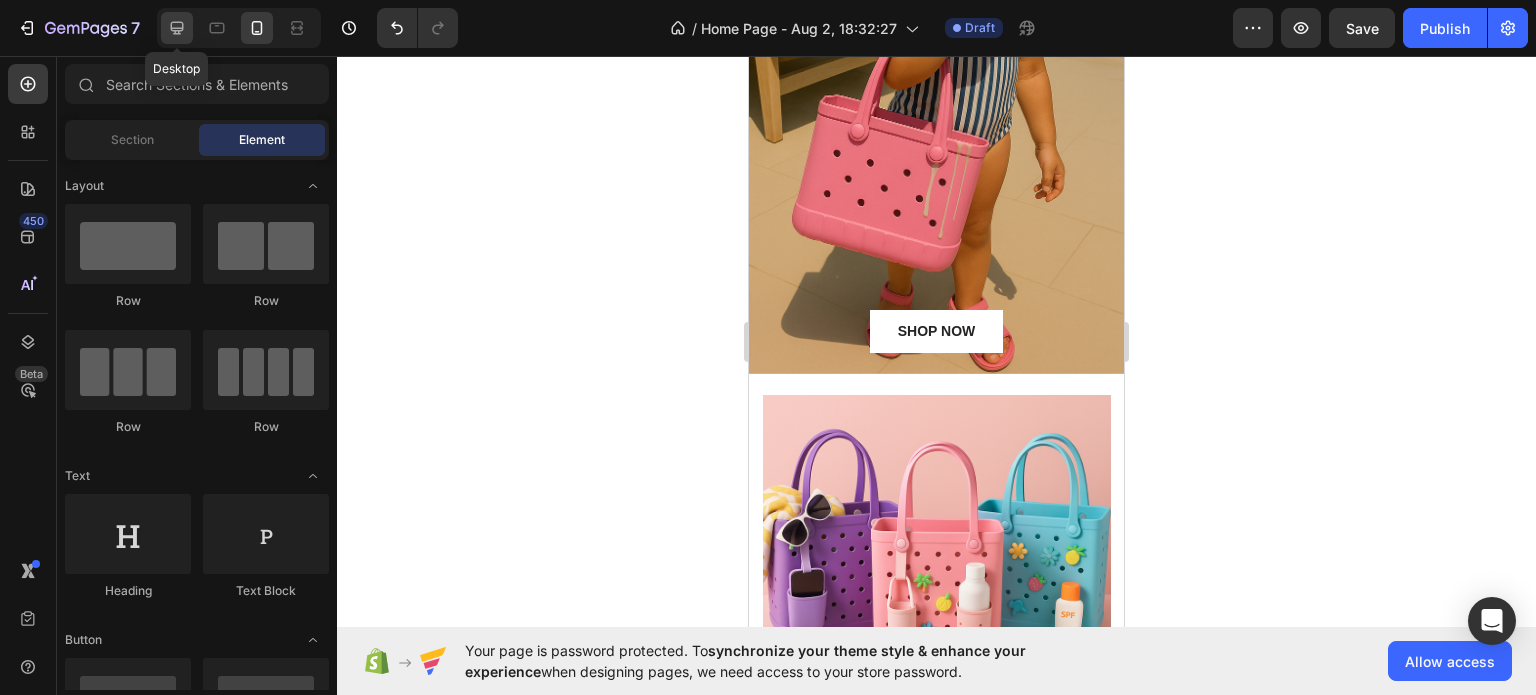 click 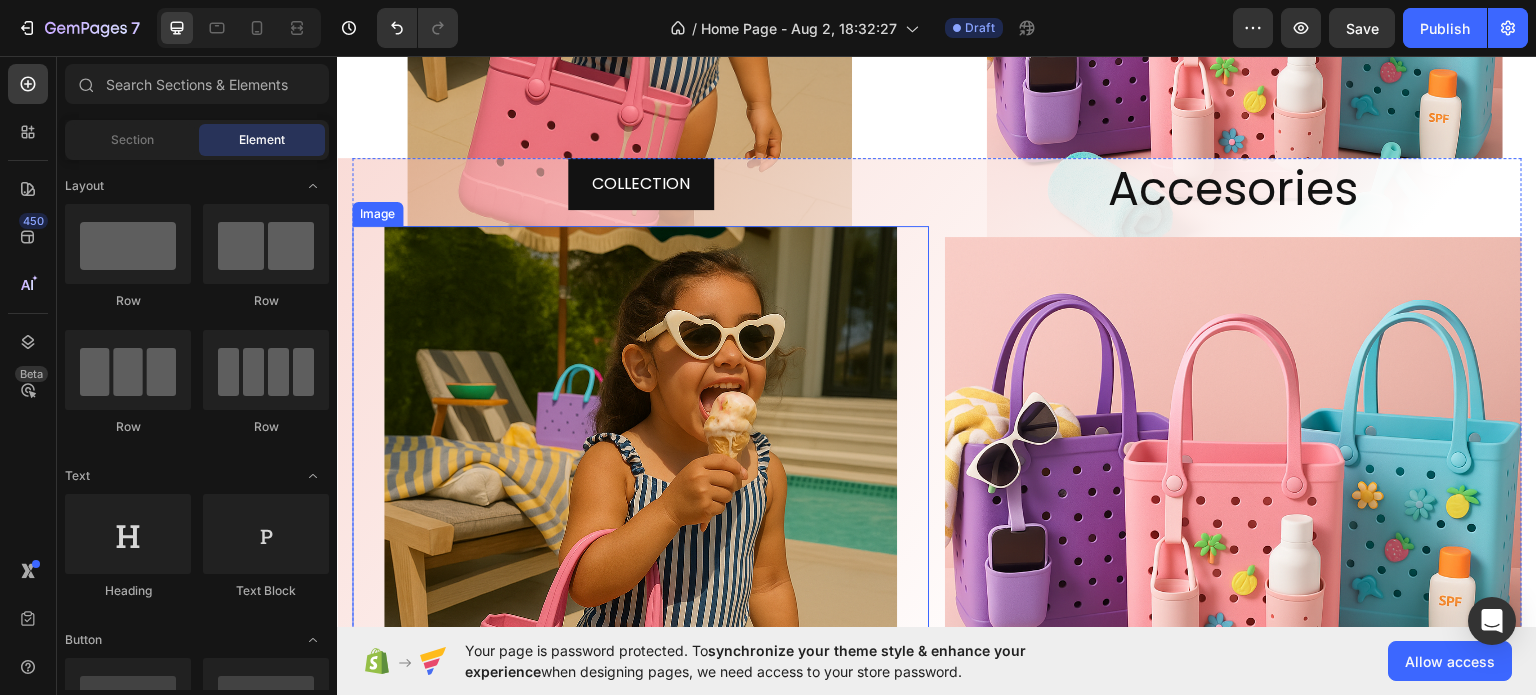 scroll, scrollTop: 3116, scrollLeft: 0, axis: vertical 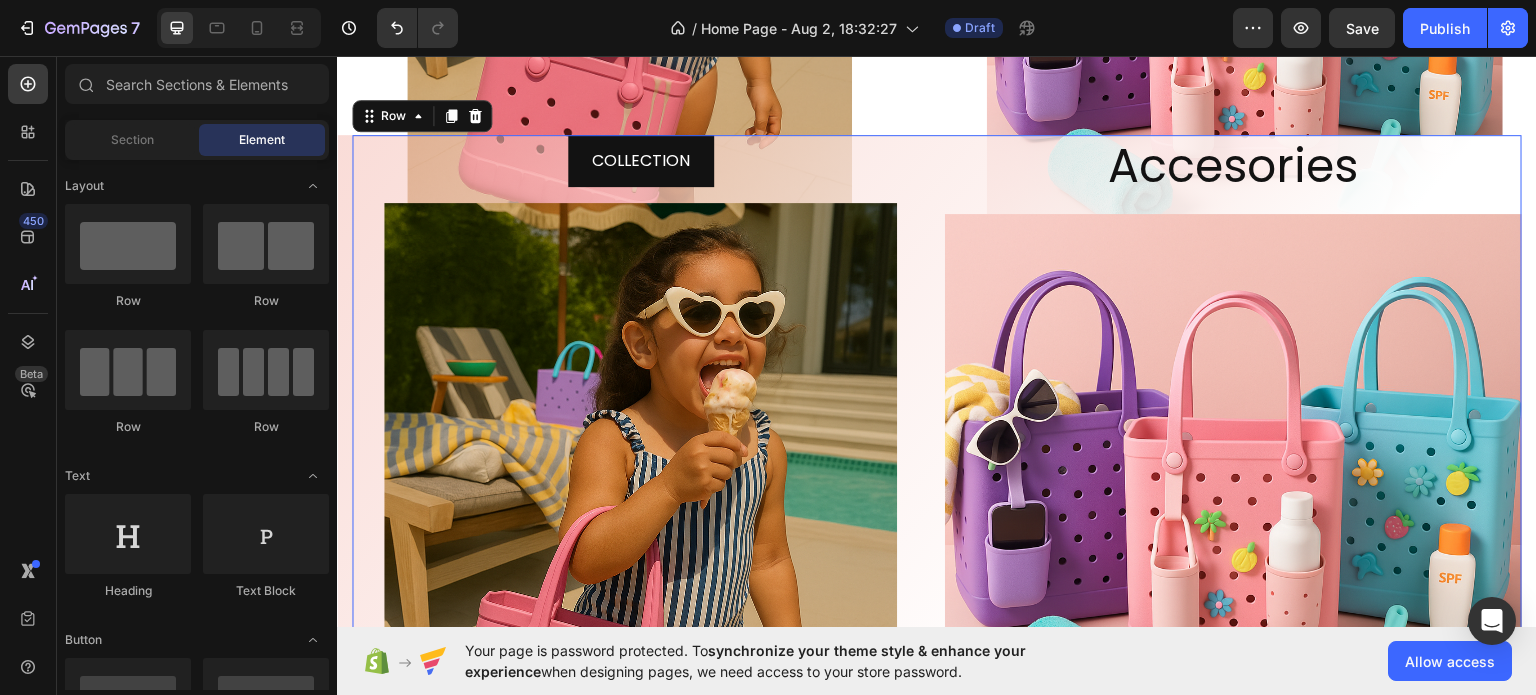 click on "COLLECTION Button Image Accesories Heading Image Row   0" at bounding box center [937, 553] 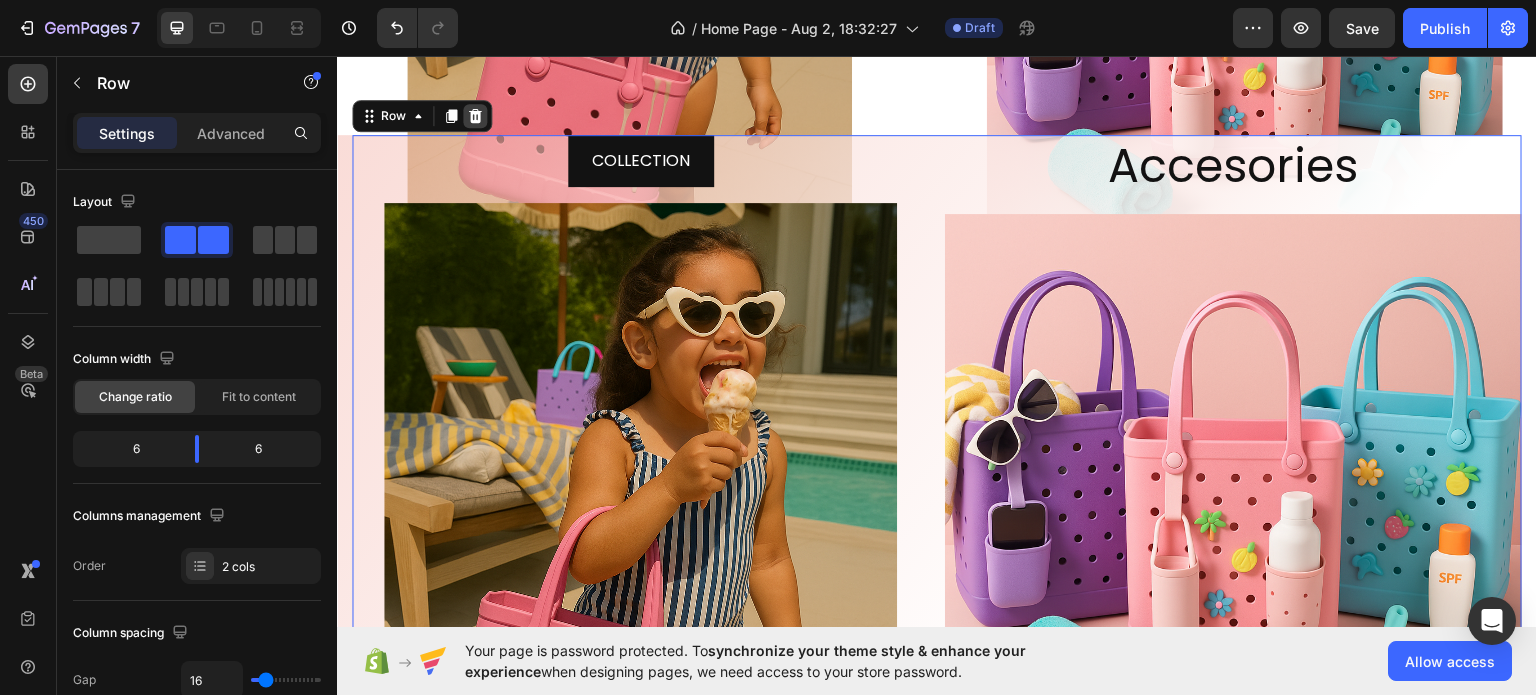 click 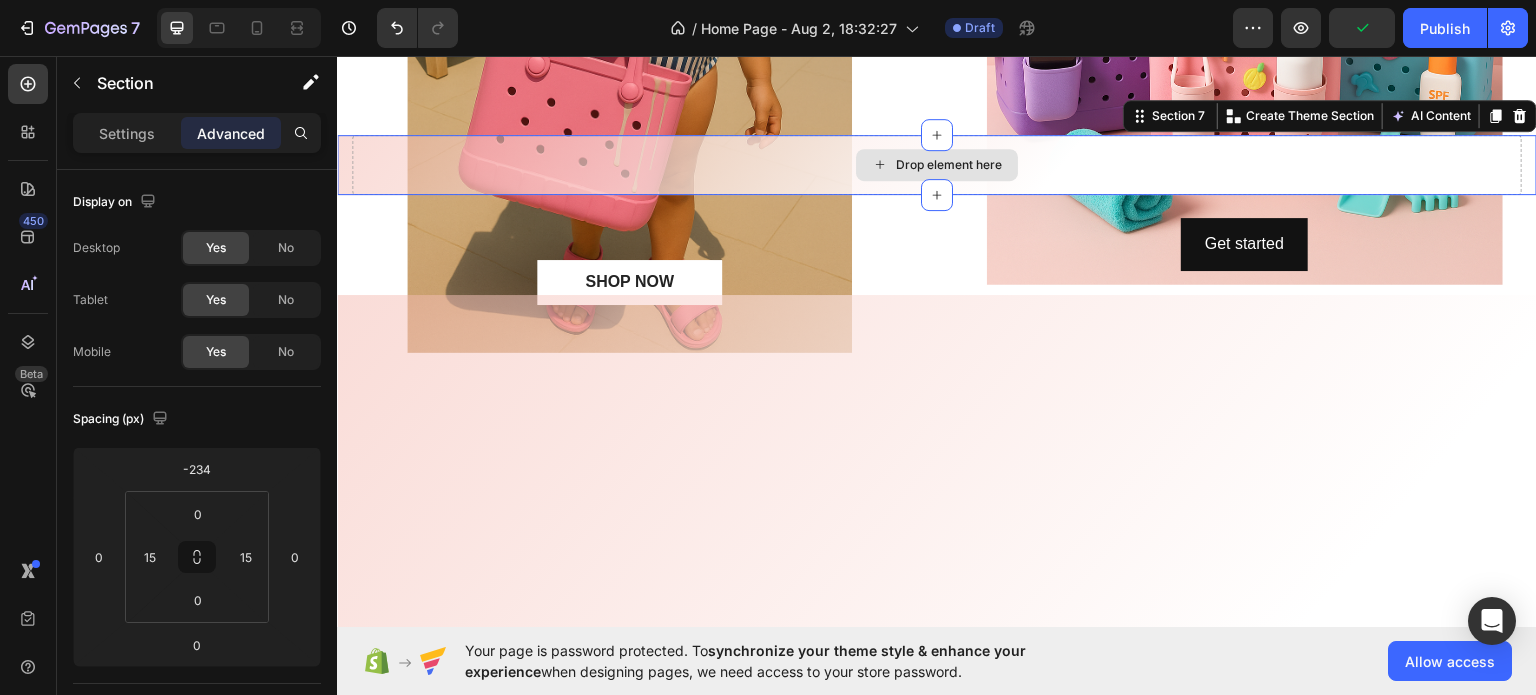 click on "Drop element here" at bounding box center (937, 164) 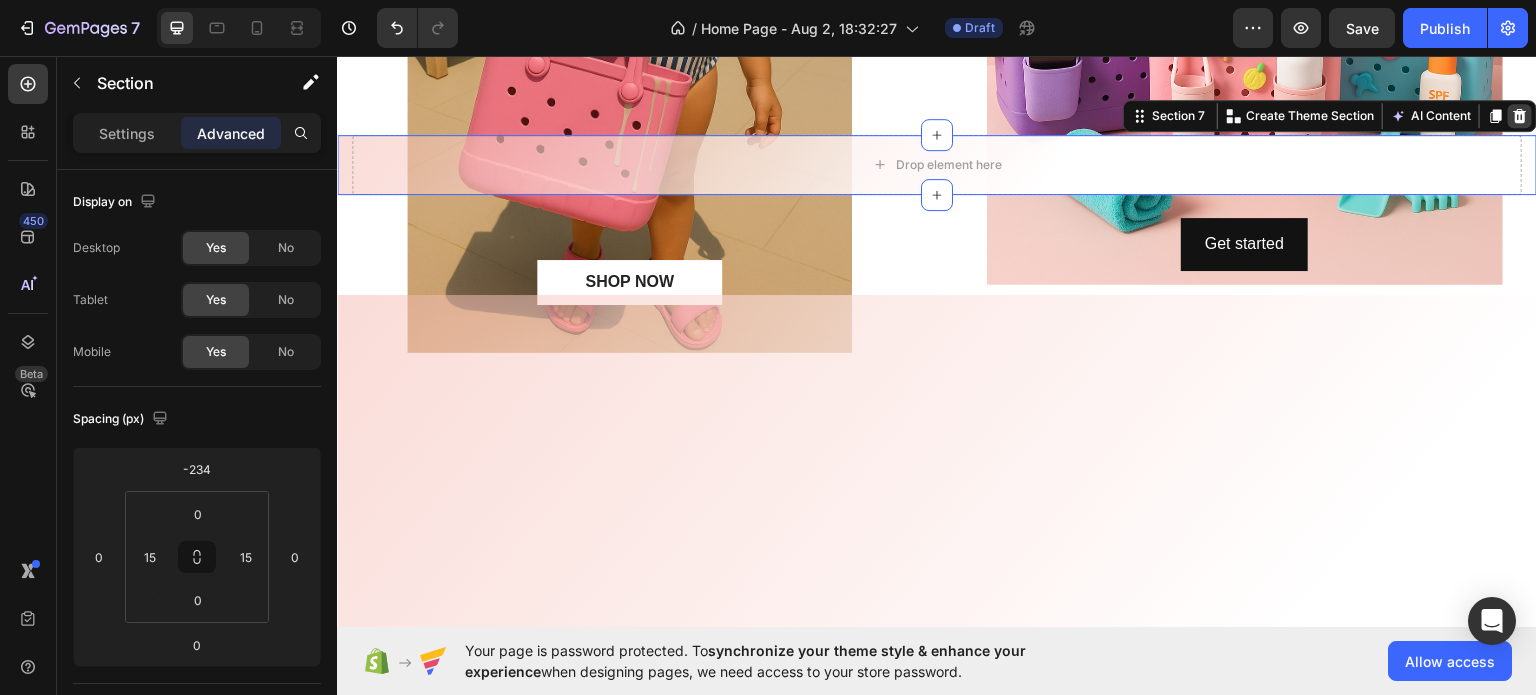 click 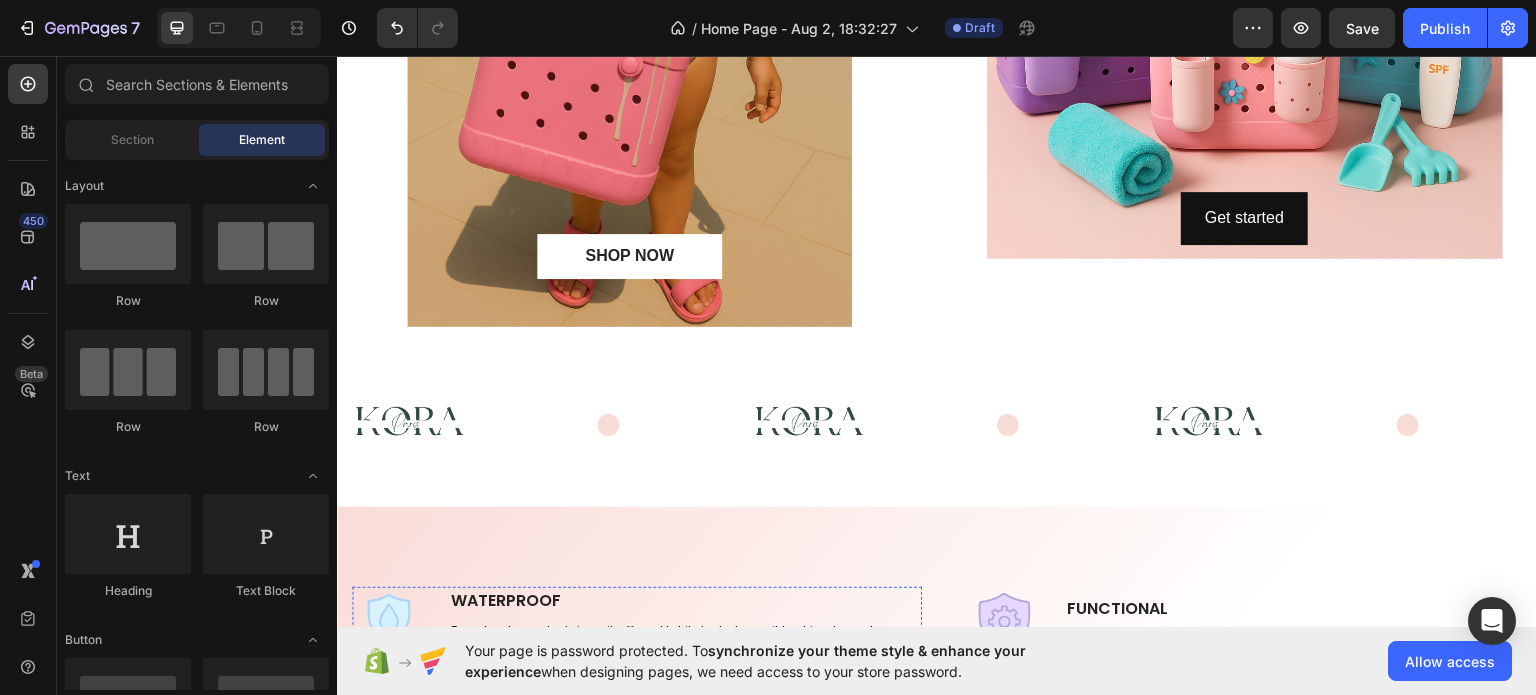 scroll, scrollTop: 3116, scrollLeft: 0, axis: vertical 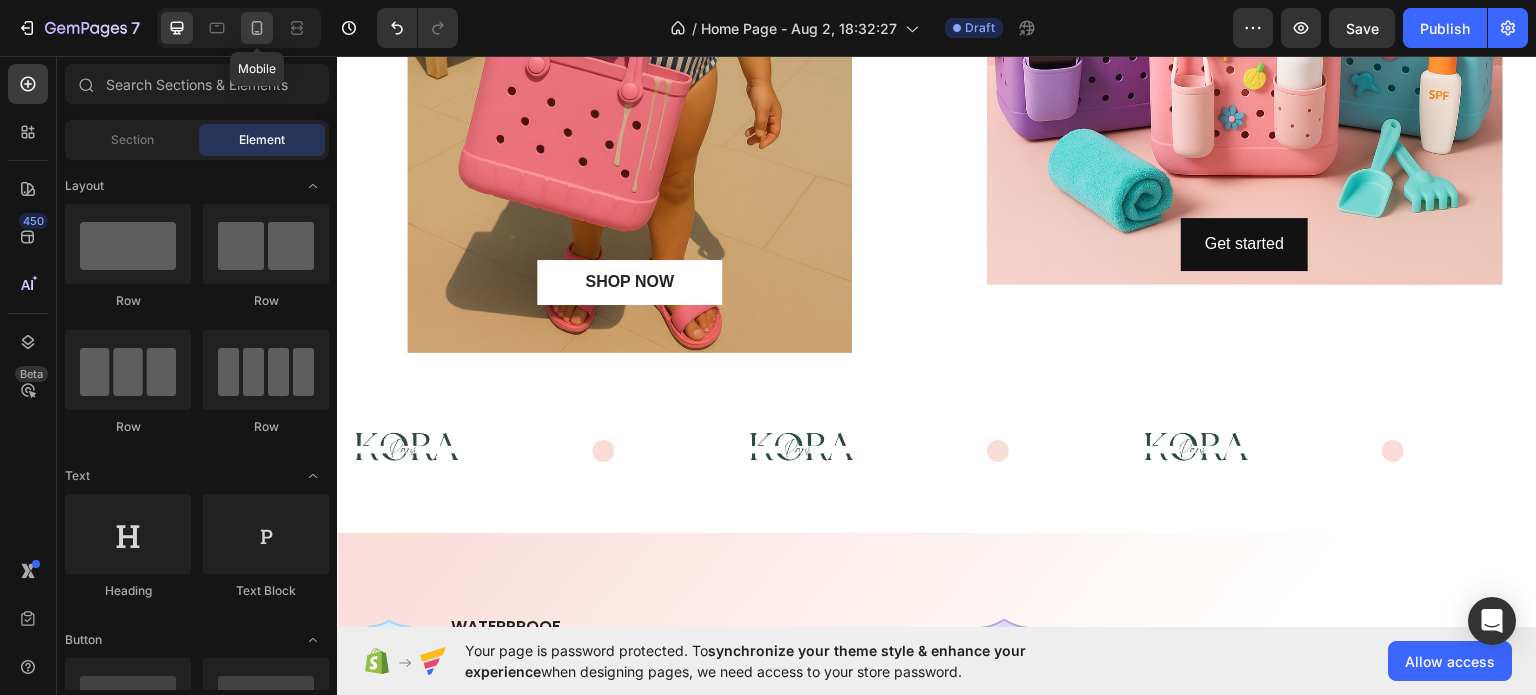 click 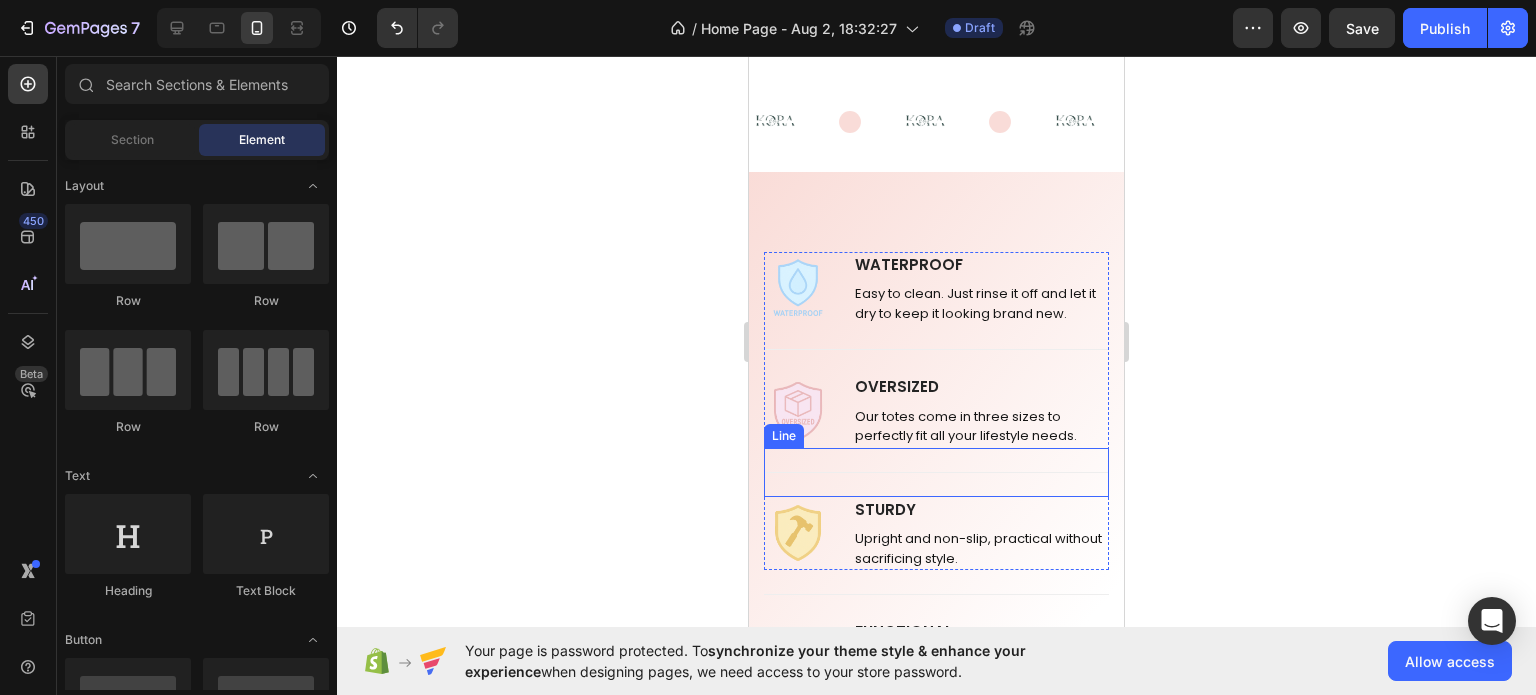 scroll, scrollTop: 3553, scrollLeft: 0, axis: vertical 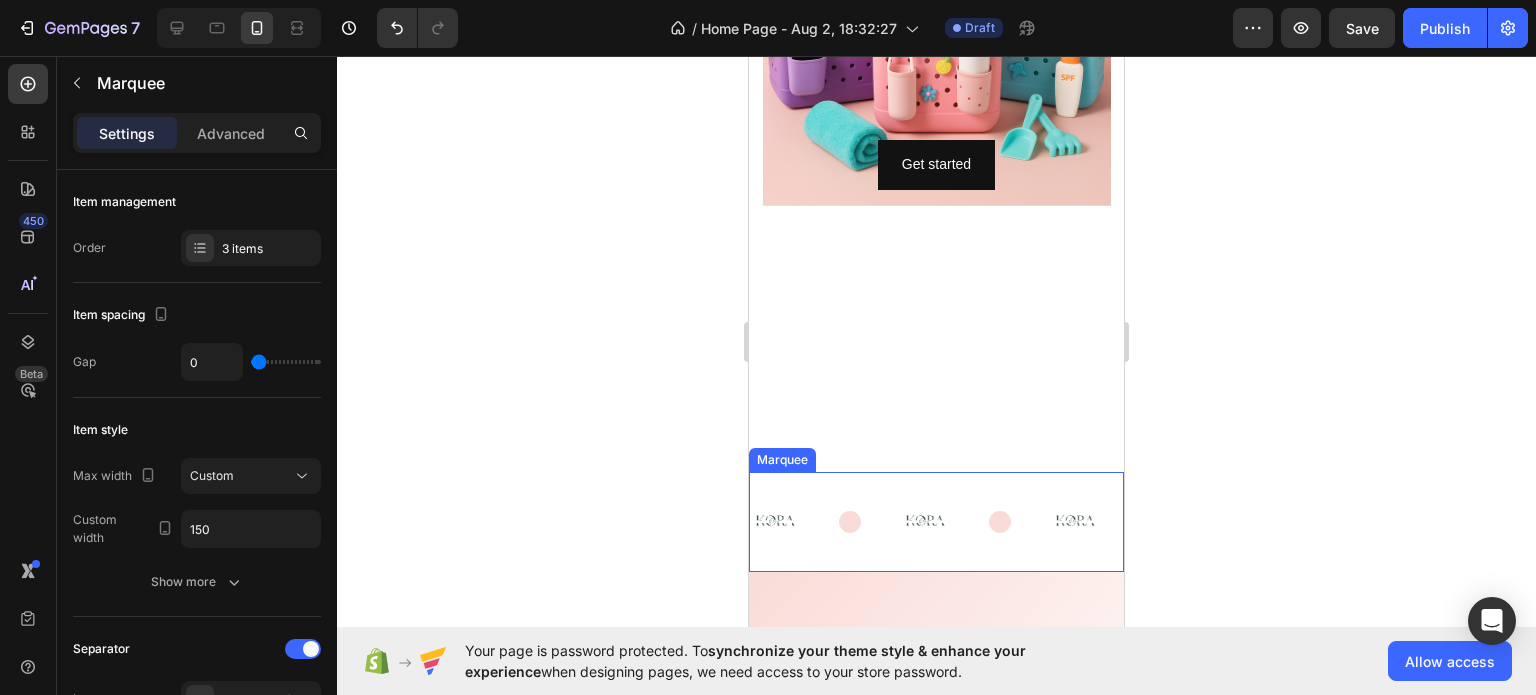 click 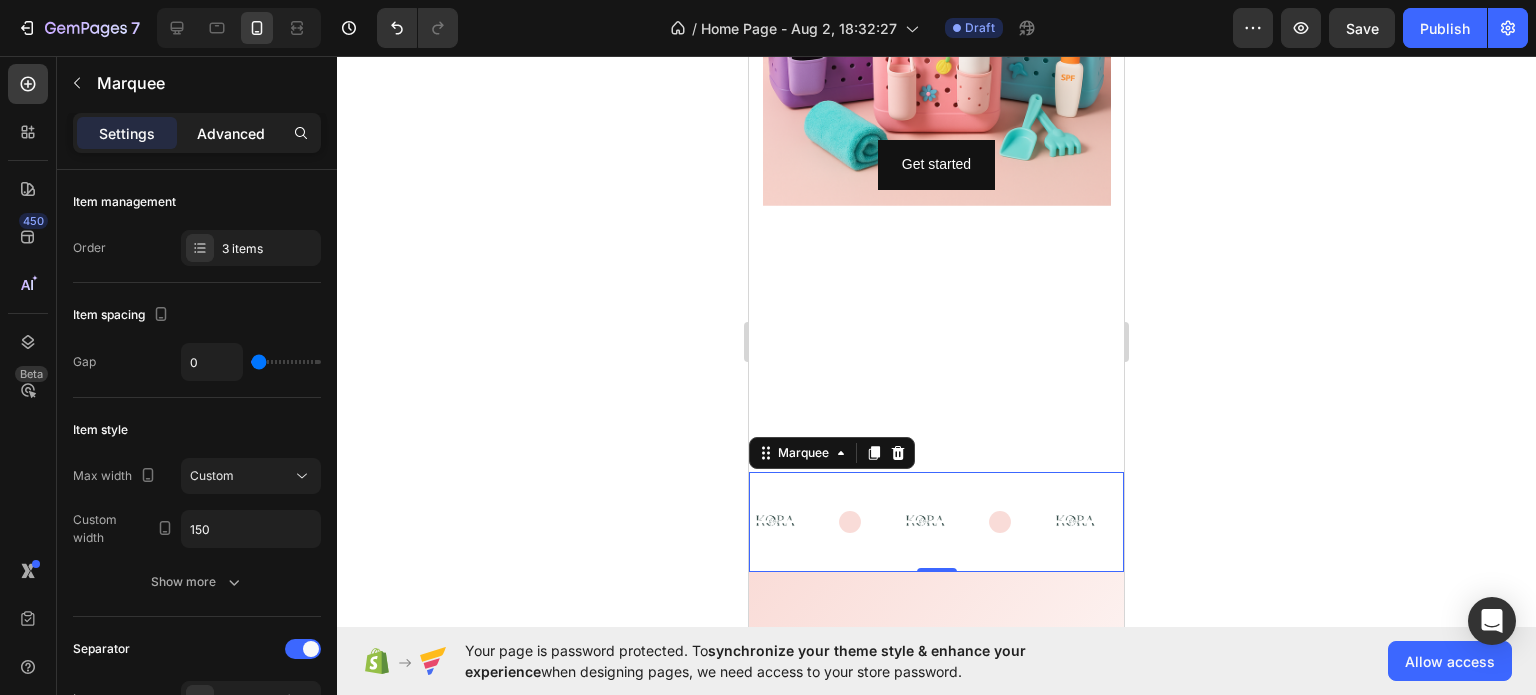 click on "Advanced" at bounding box center (231, 133) 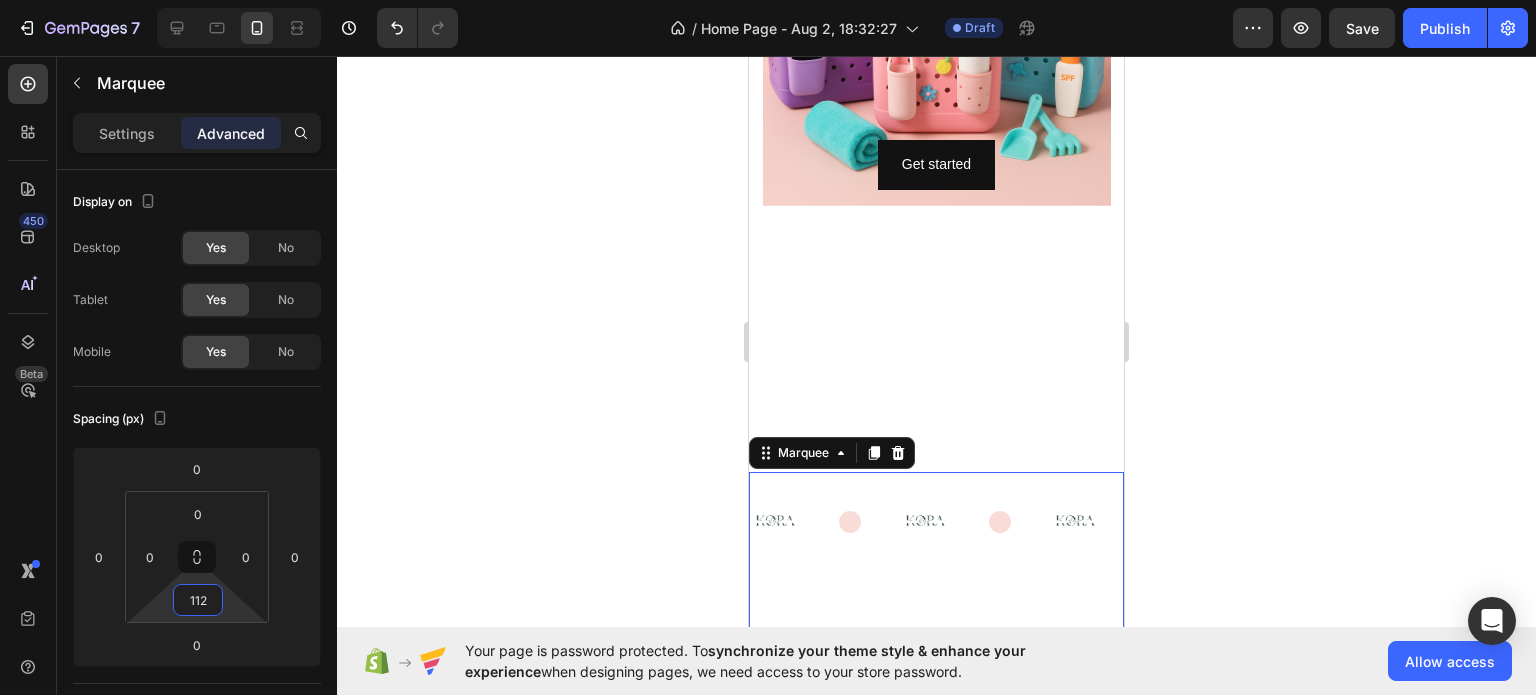 type on "0" 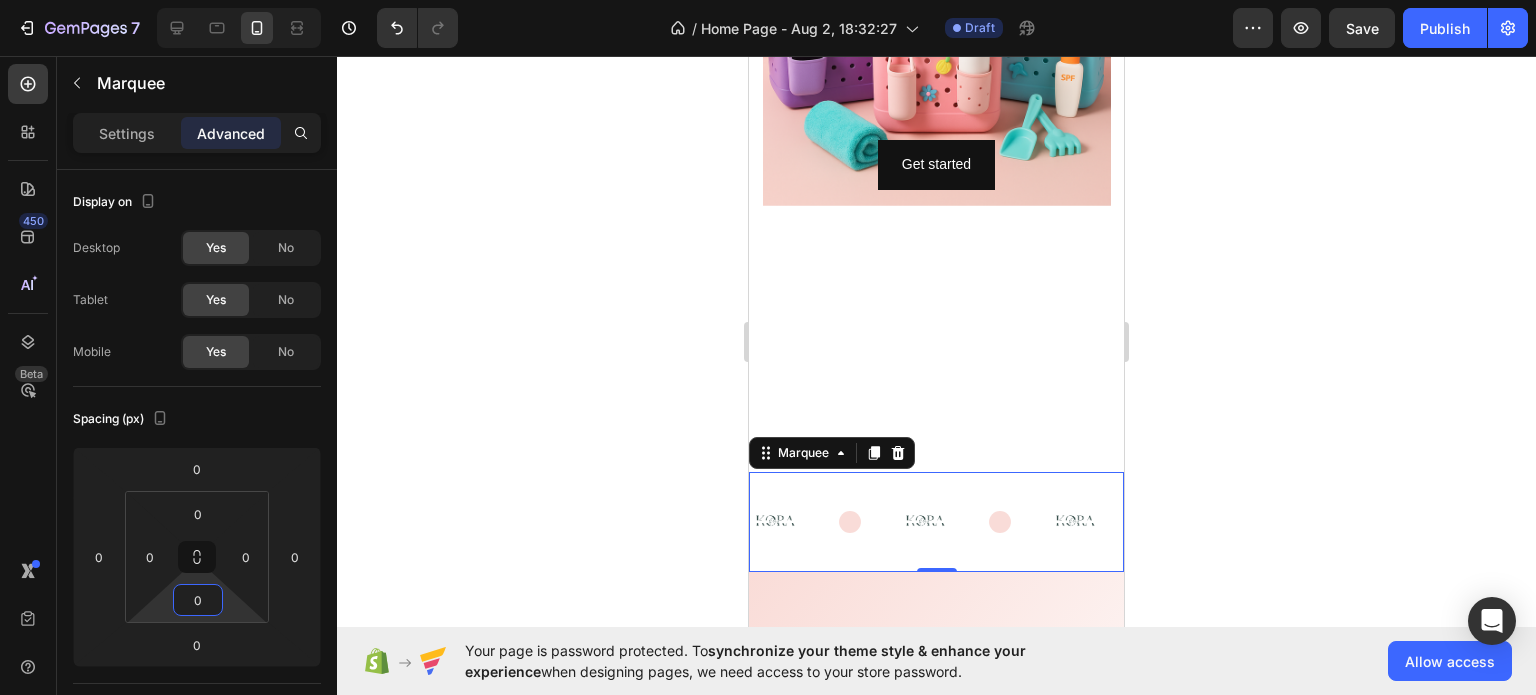 drag, startPoint x: 207, startPoint y: 575, endPoint x: 196, endPoint y: 605, distance: 31.95309 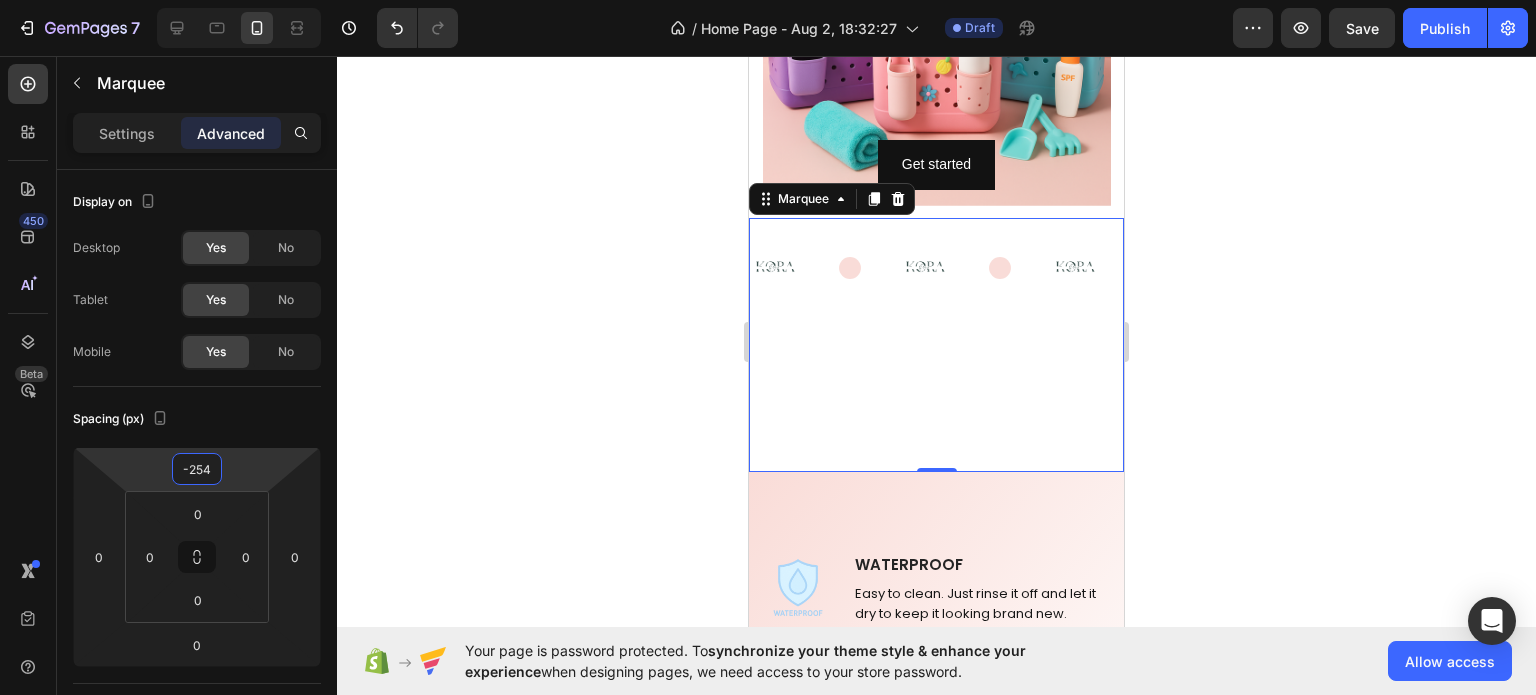 type on "-256" 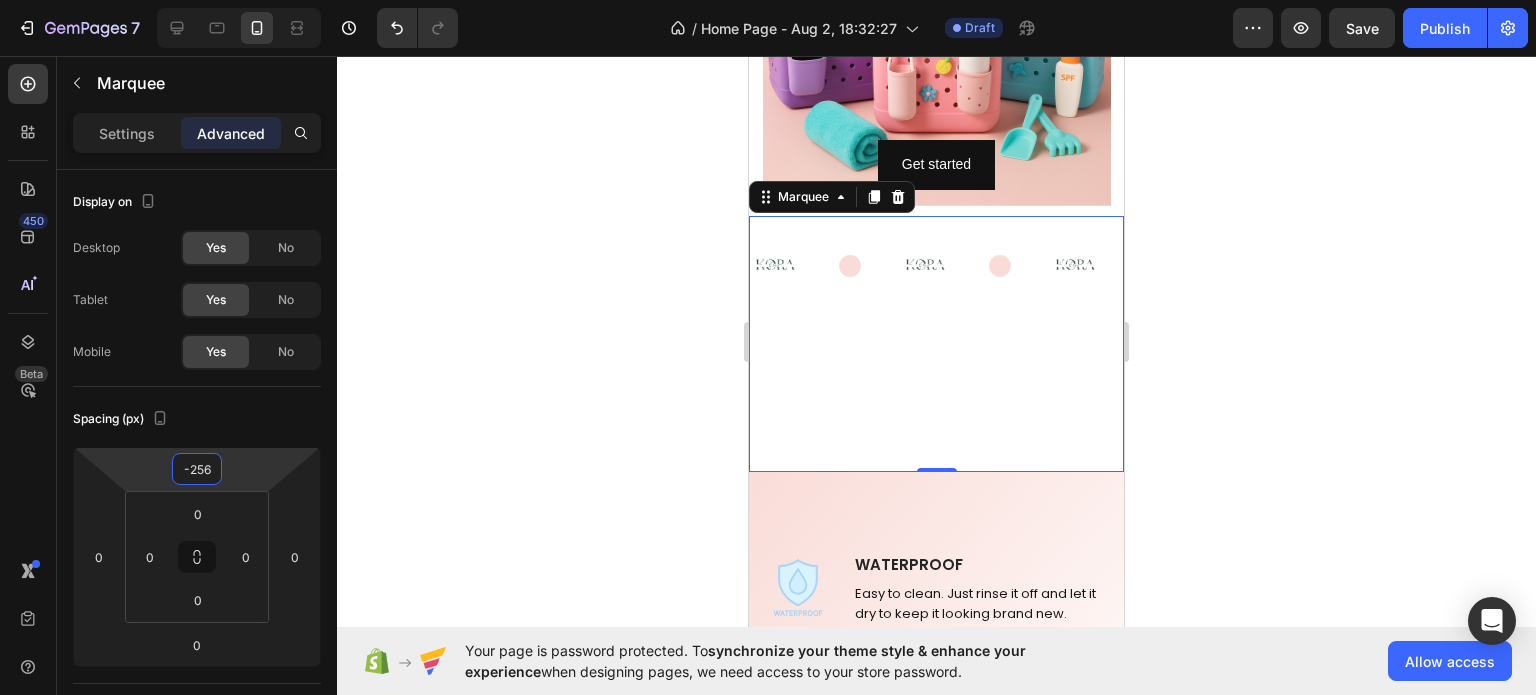 drag, startPoint x: 196, startPoint y: 488, endPoint x: 198, endPoint y: 616, distance: 128.01562 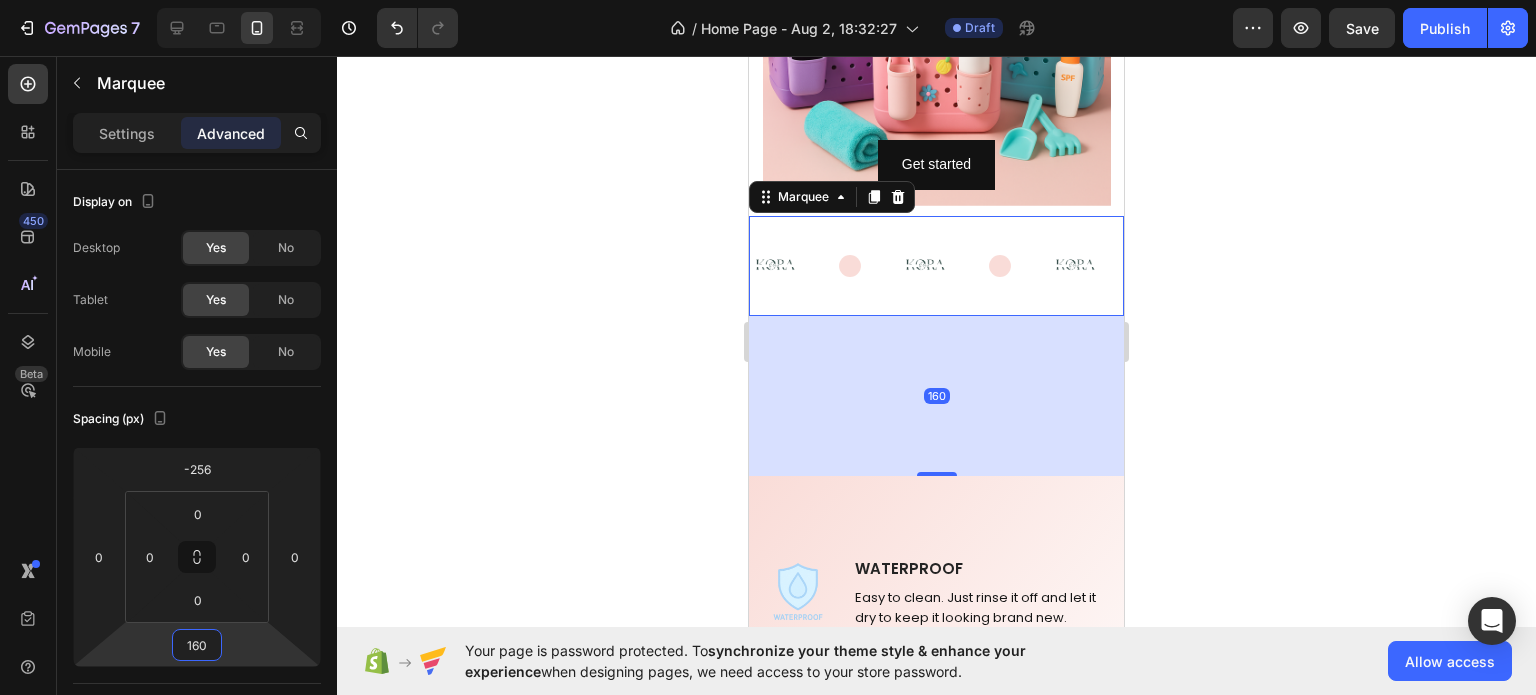 type on "162" 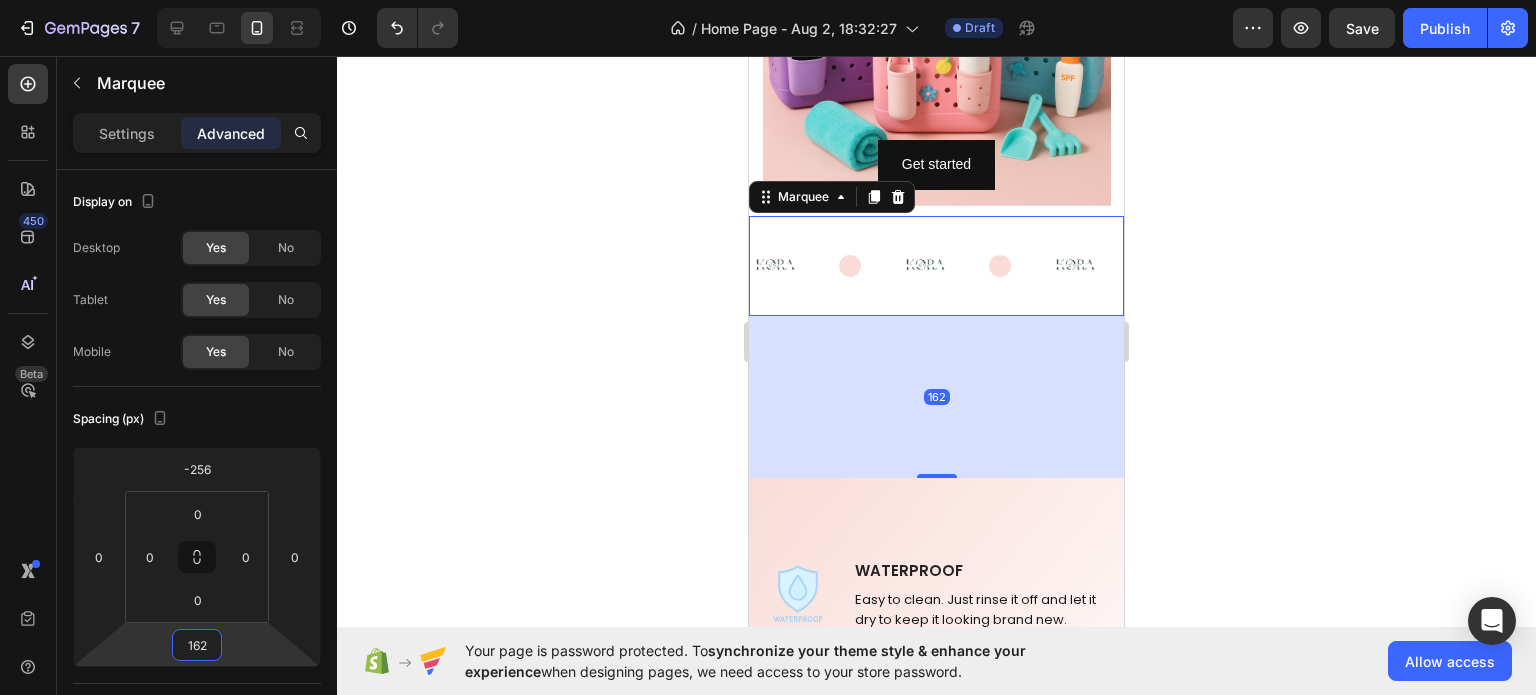 drag, startPoint x: 199, startPoint y: 623, endPoint x: 209, endPoint y: 542, distance: 81.61495 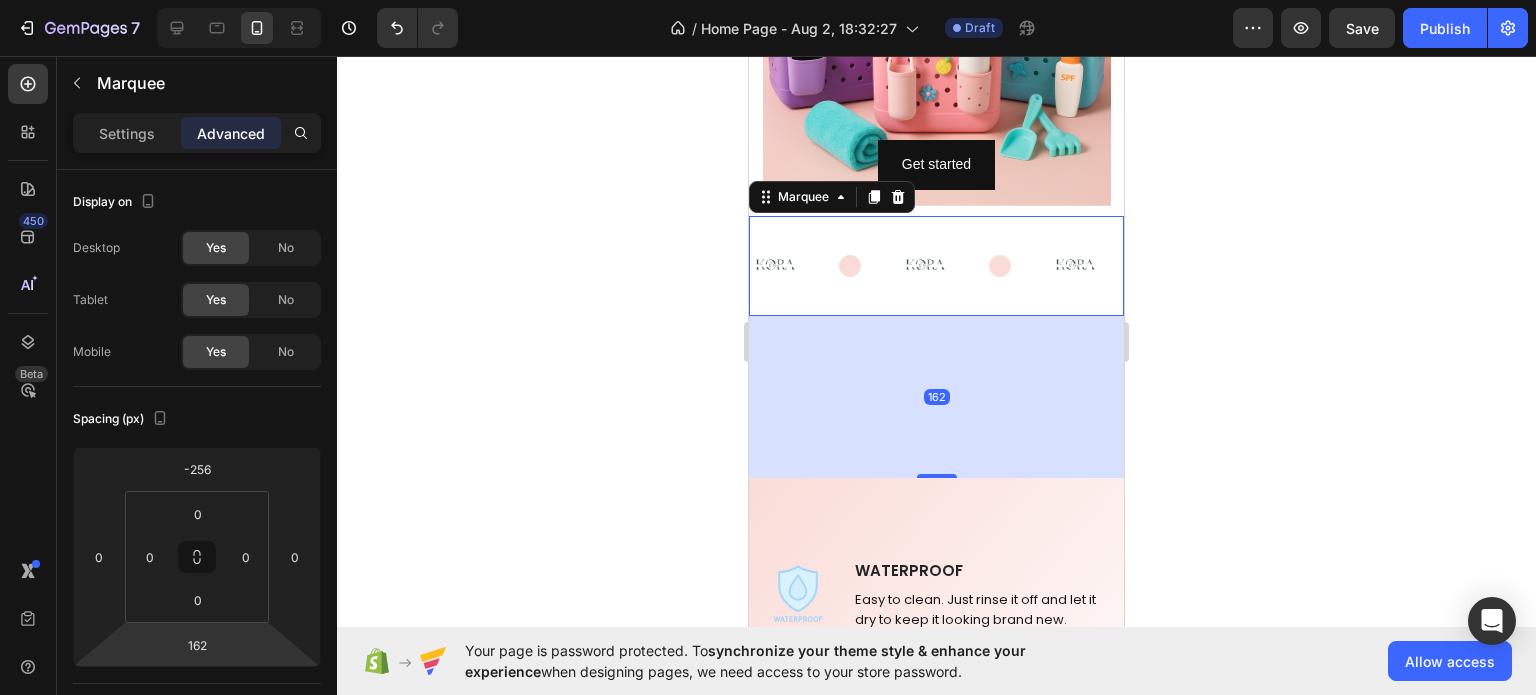 click 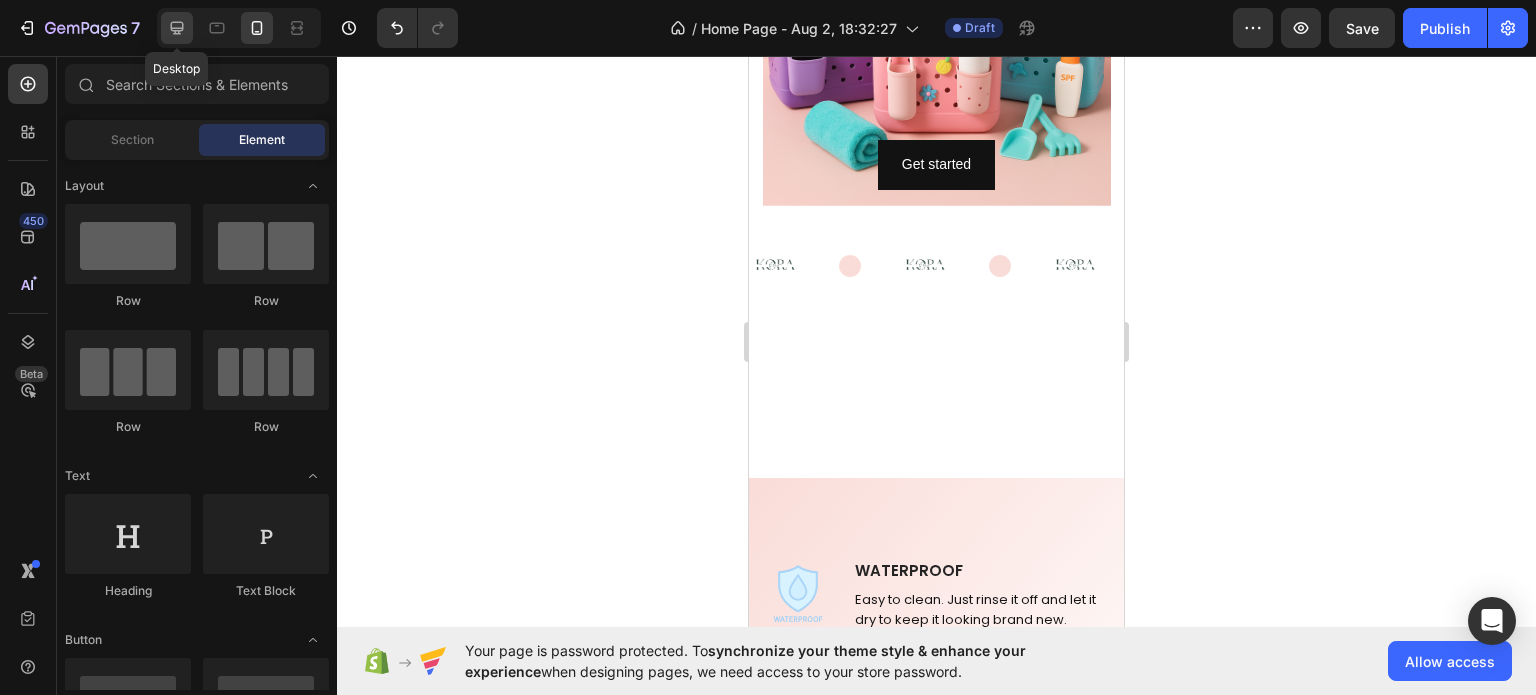 click 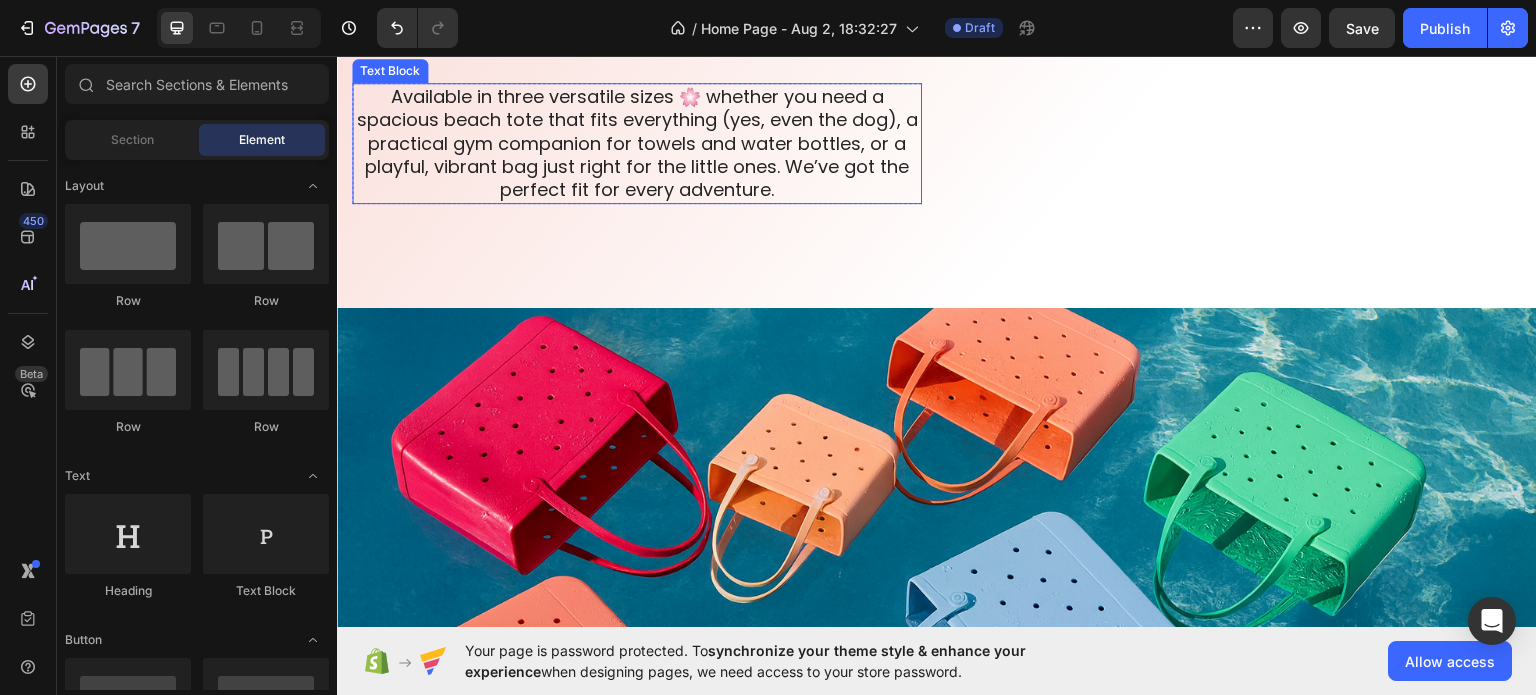 scroll, scrollTop: 3540, scrollLeft: 0, axis: vertical 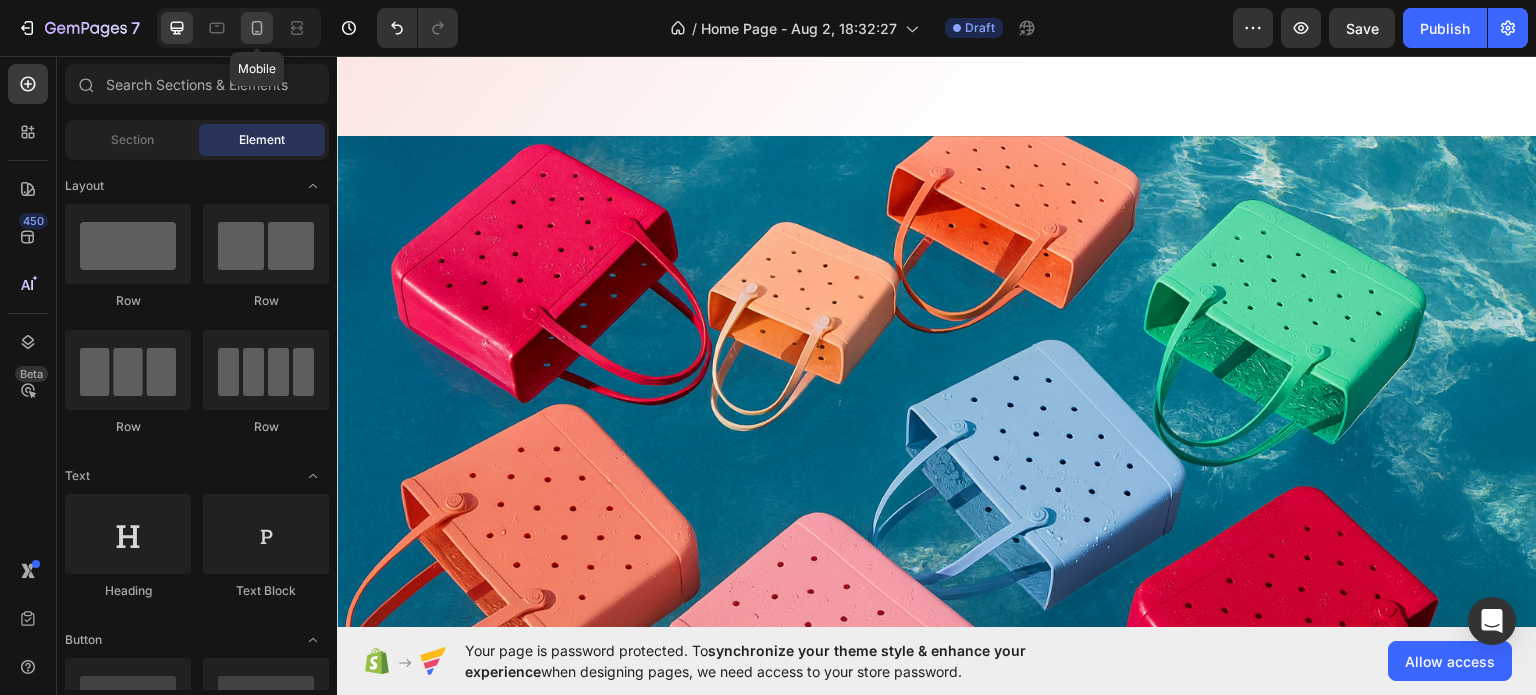 click 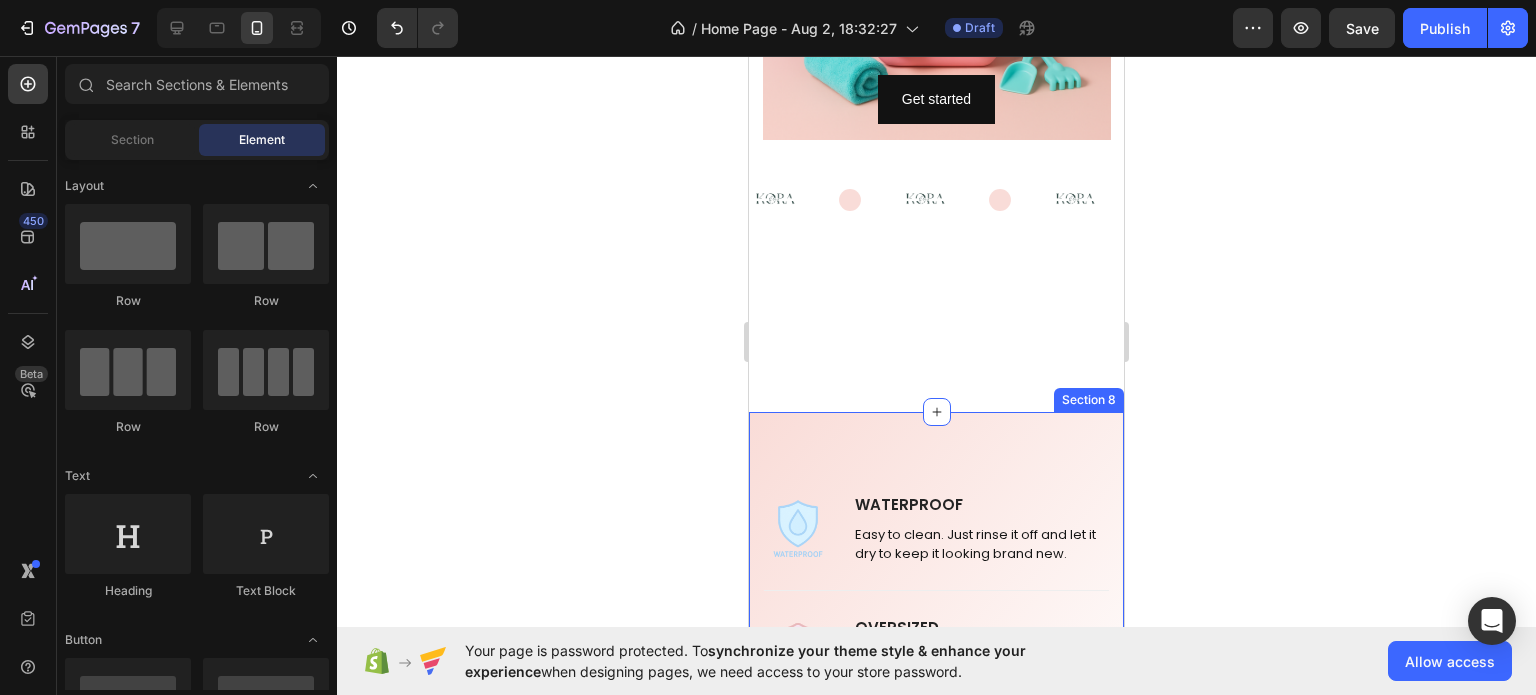 scroll, scrollTop: 2706, scrollLeft: 0, axis: vertical 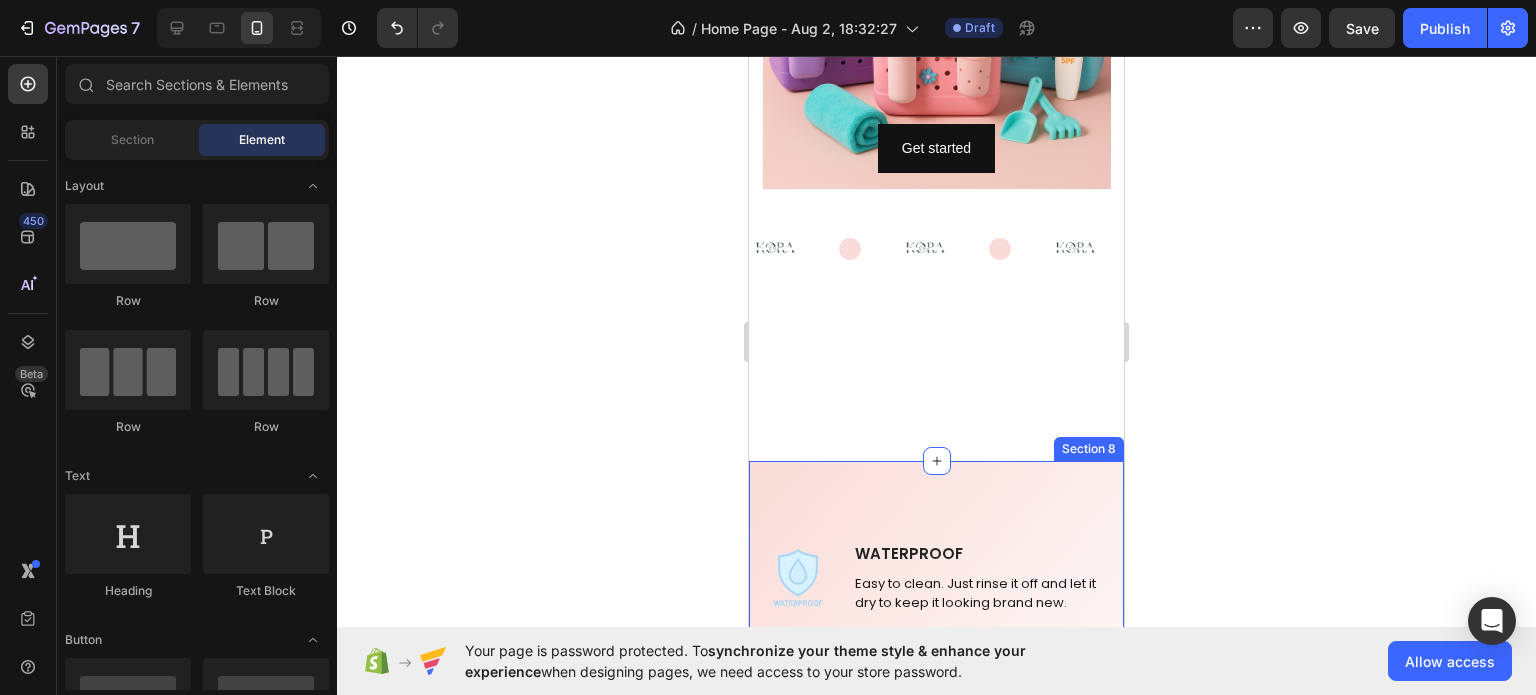 click on "Image WATERPROOF Text block Easy to clean. Just rinse it off and let it dry to keep it looking brand new. Text block Row                Title Line Image OVERSIZED Text block Our totes come in three sizes to perfectly fit all your lifestyle needs. Text block Row                Title Line Image STURDY Text block Upright and non-slip, practical without sacrificing style. Text block Row Row                Title Line Image FUNCTIONAL Text block Waterproof liner to keep your keys, phone, and essentials dry. Text block Row                Title Line Image QUALITY : Text block Crafted to withstand the demands of an active lifestyle, combining performance with elegance. Text block Row                Title Line Image FUN : A perfect reminder to have some good, clean fun Text block  A perfect reminder to have some good, clean fun. Text block Row Row Row Section 8" at bounding box center (936, 905) 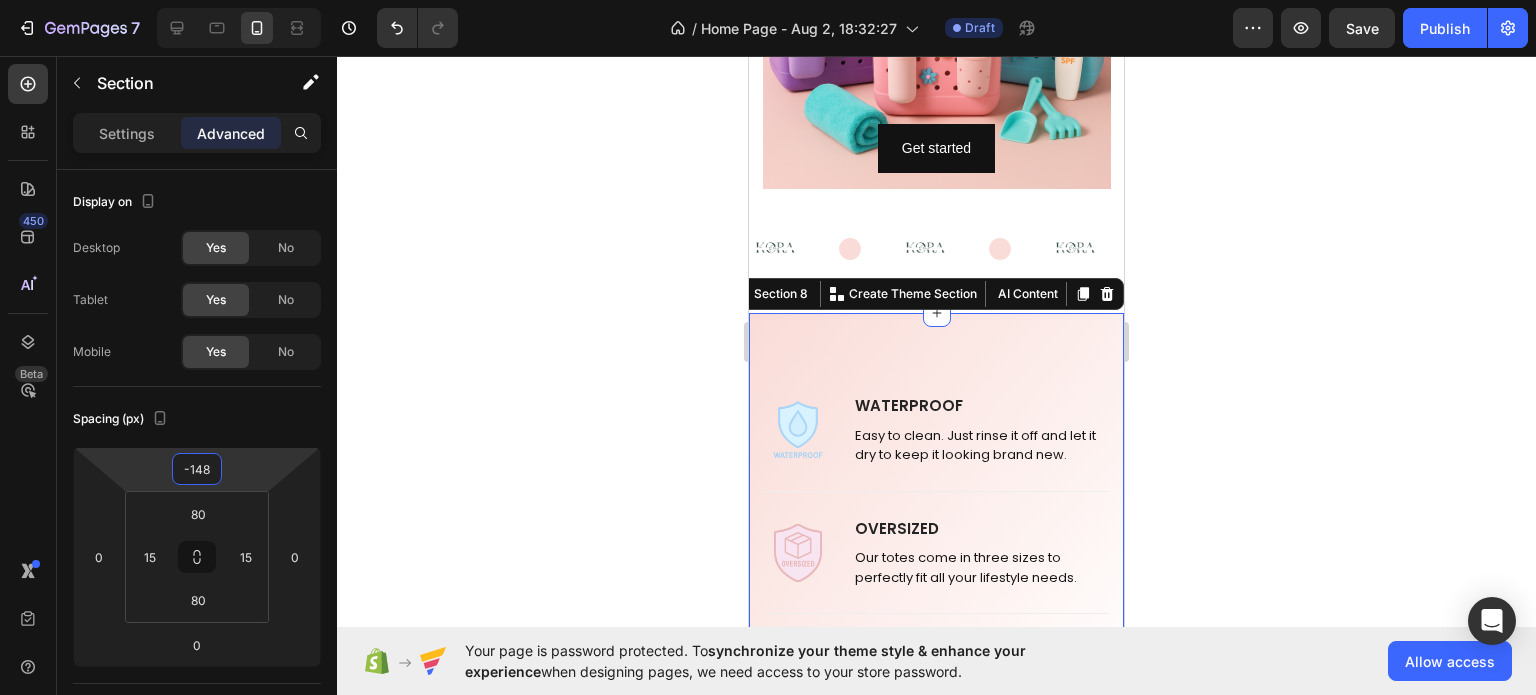 type on "-152" 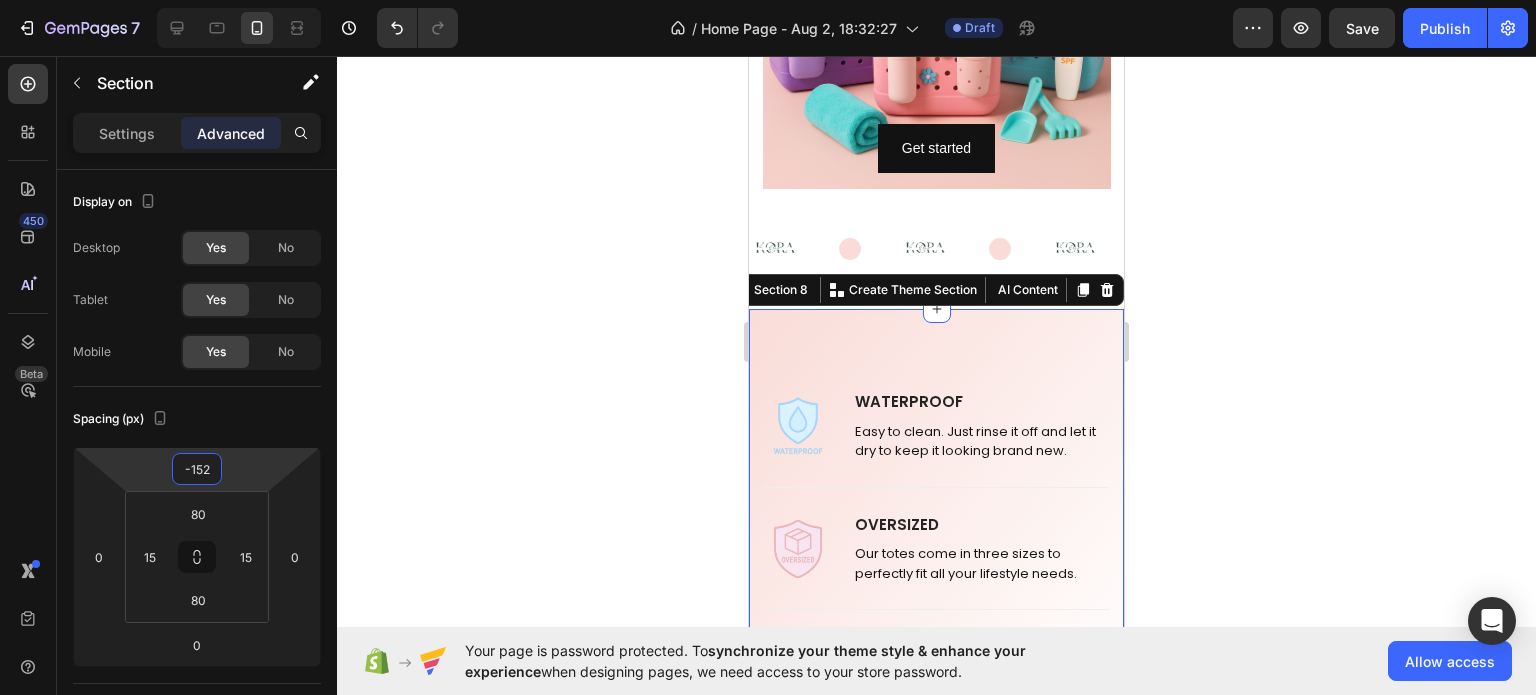 drag, startPoint x: 198, startPoint y: 485, endPoint x: 192, endPoint y: 561, distance: 76.23647 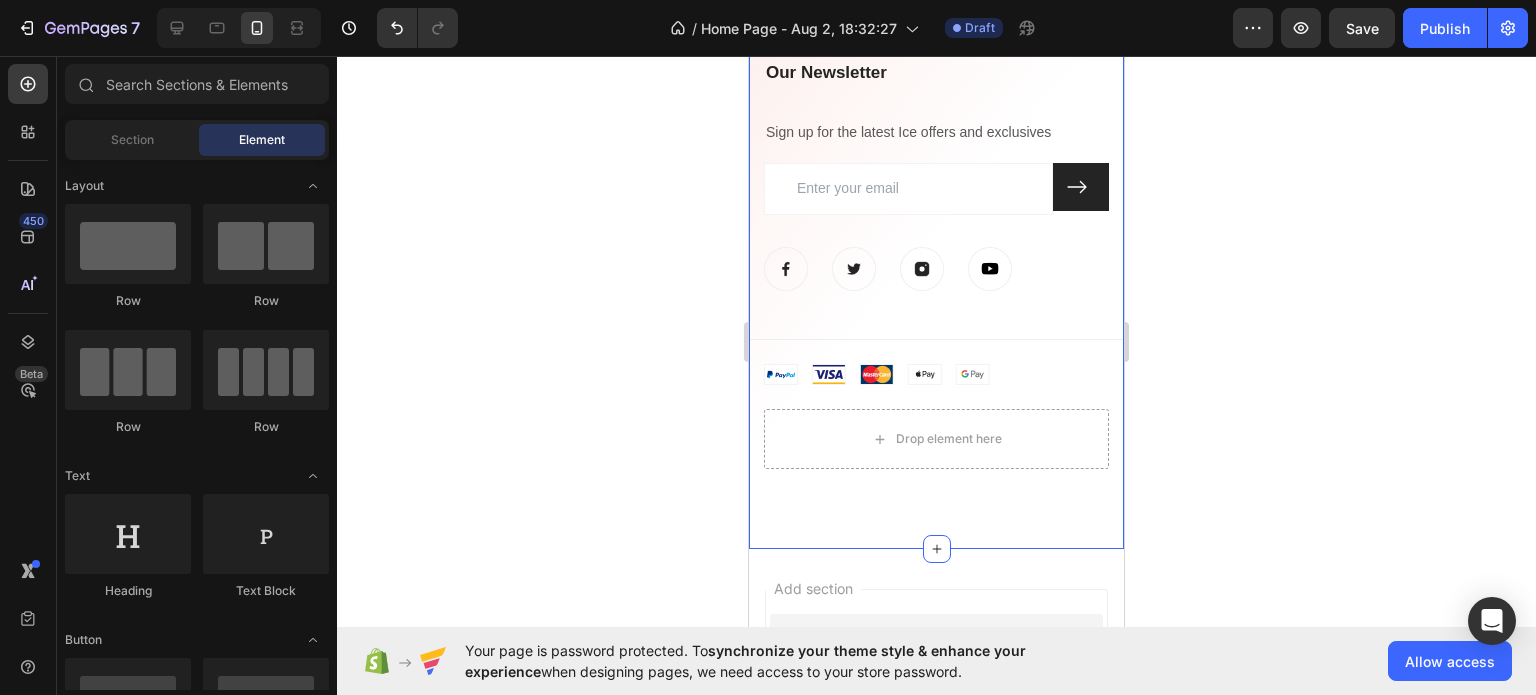 scroll, scrollTop: 5851, scrollLeft: 0, axis: vertical 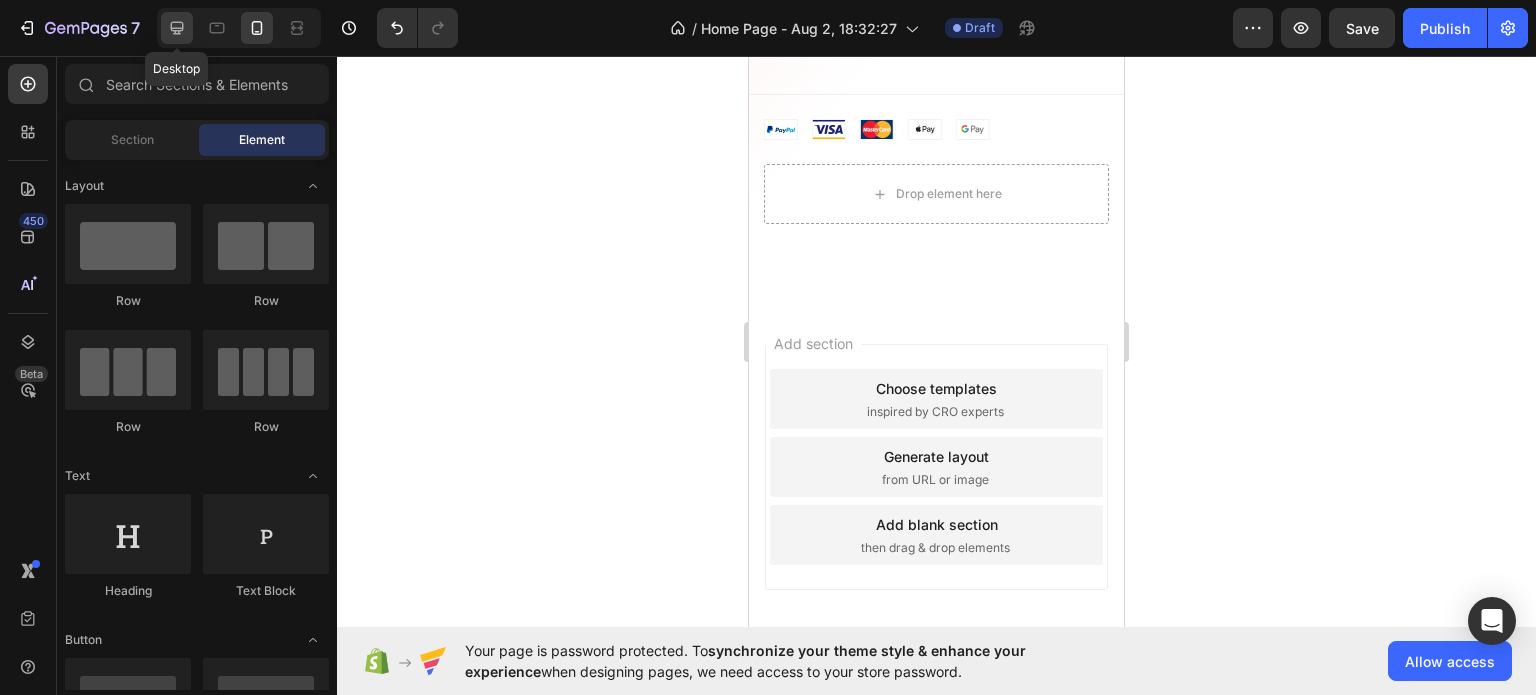 click 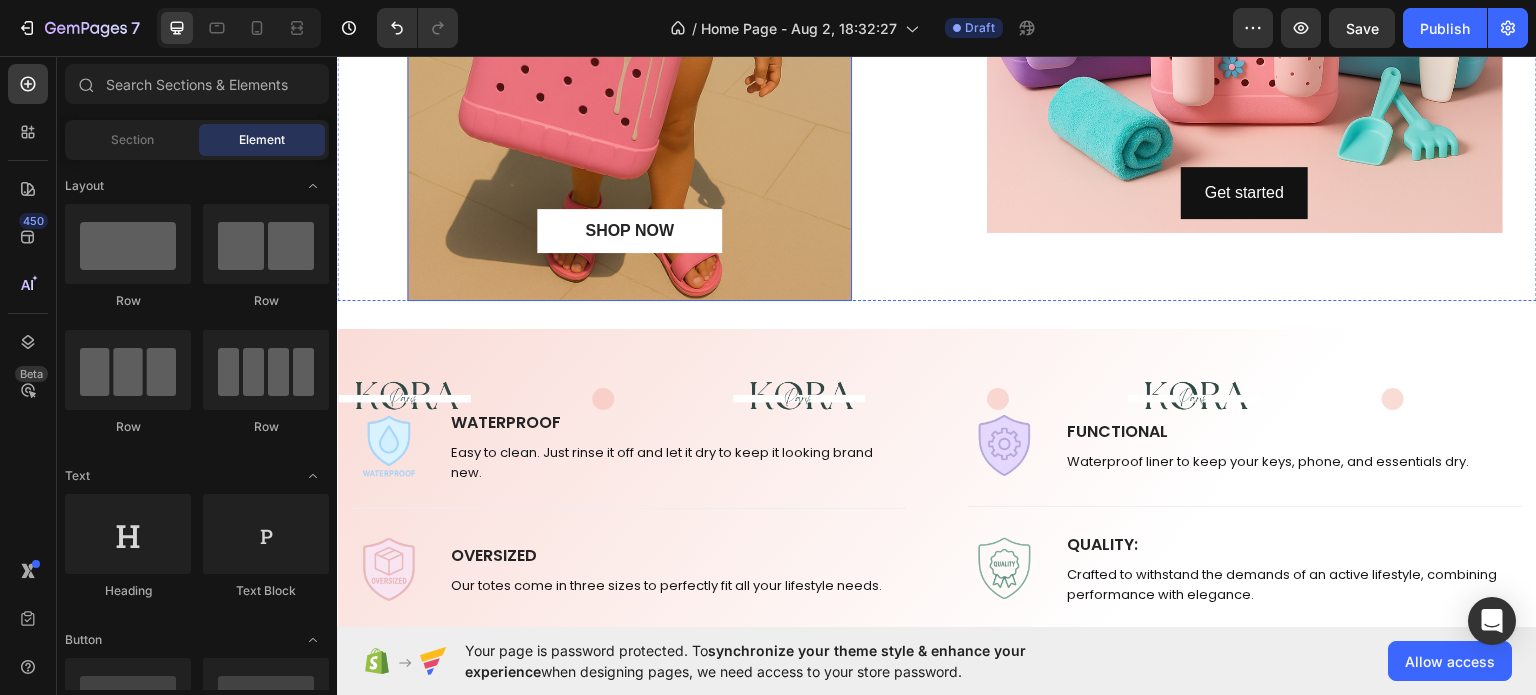 scroll, scrollTop: 2404, scrollLeft: 0, axis: vertical 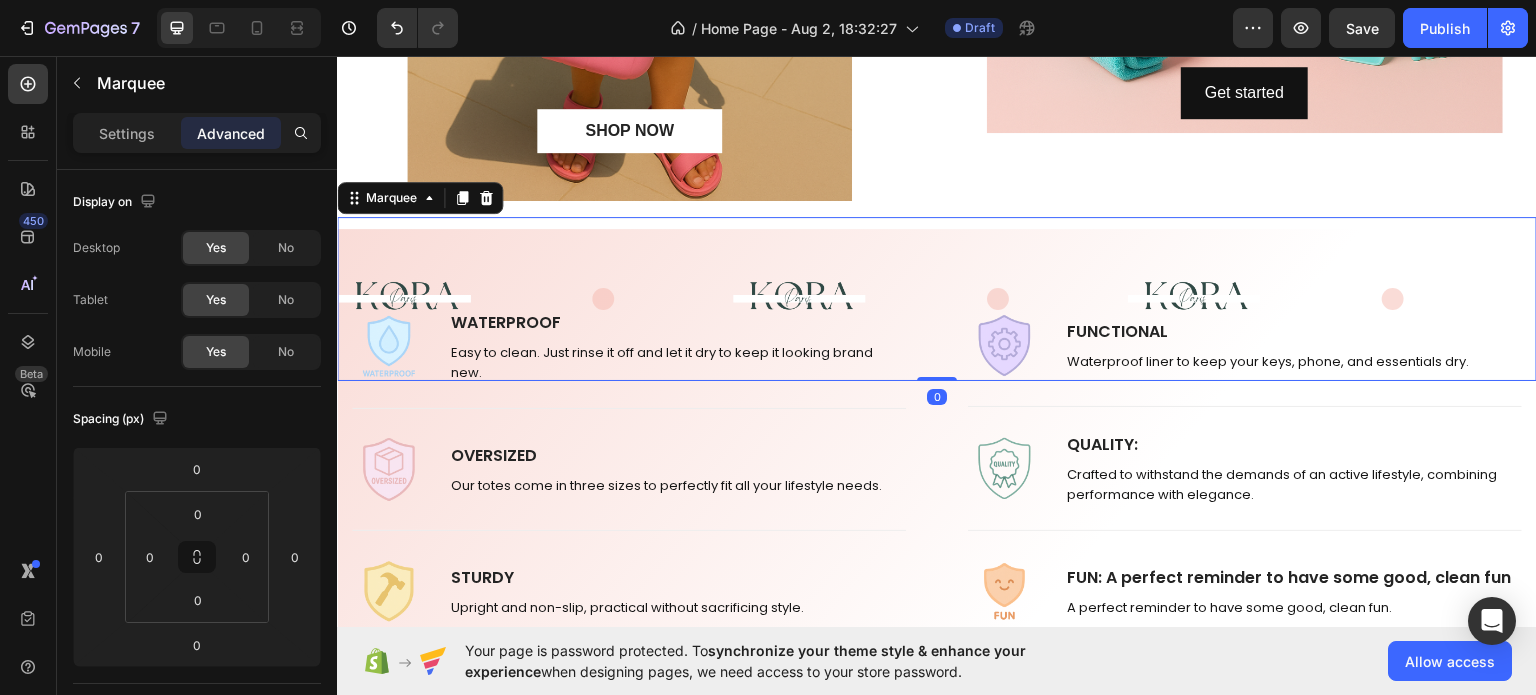 click on "Image" at bounding box center [930, 298] 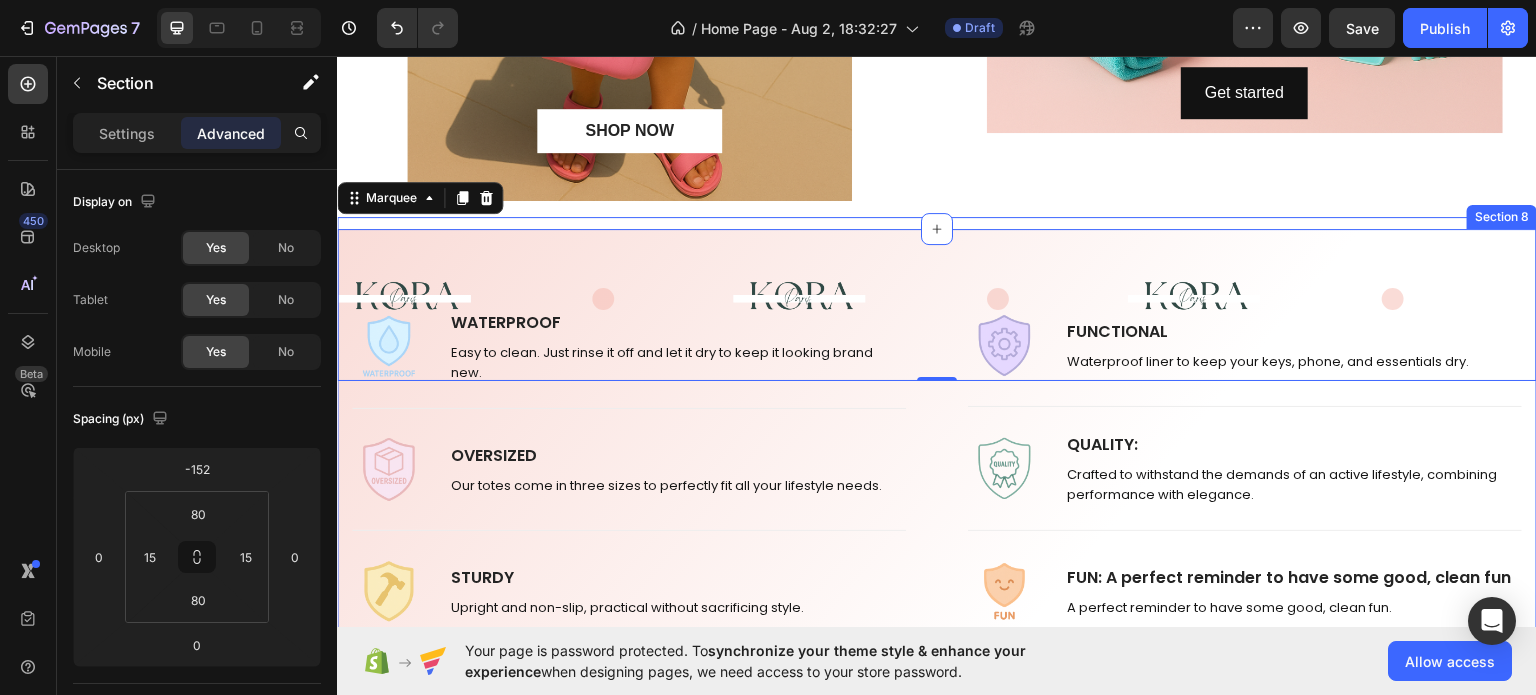 click on "Image WATERPROOF Text block Easy to clean. Just rinse it off and let it dry to keep it looking brand new. Text block Row                Title Line Image OVERSIZED Text block Our totes come in three sizes to perfectly fit all your lifestyle needs. Text block Row                Title Line Image STURDY Text block Upright and non-slip, practical without sacrificing style. Text block Row Row                Title Line Image FUNCTIONAL Text block Waterproof liner to keep your keys, phone, and essentials dry. Text block Row                Title Line Image QUALITY : Text block Crafted to withstand the demands of an active lifestyle, combining performance with elegance. Text block Row                Title Line Image FUN : A perfect reminder to have some good, clean fun Text block  A perfect reminder to have some good, clean fun. Text block Row Row Row Section 8" at bounding box center (937, 467) 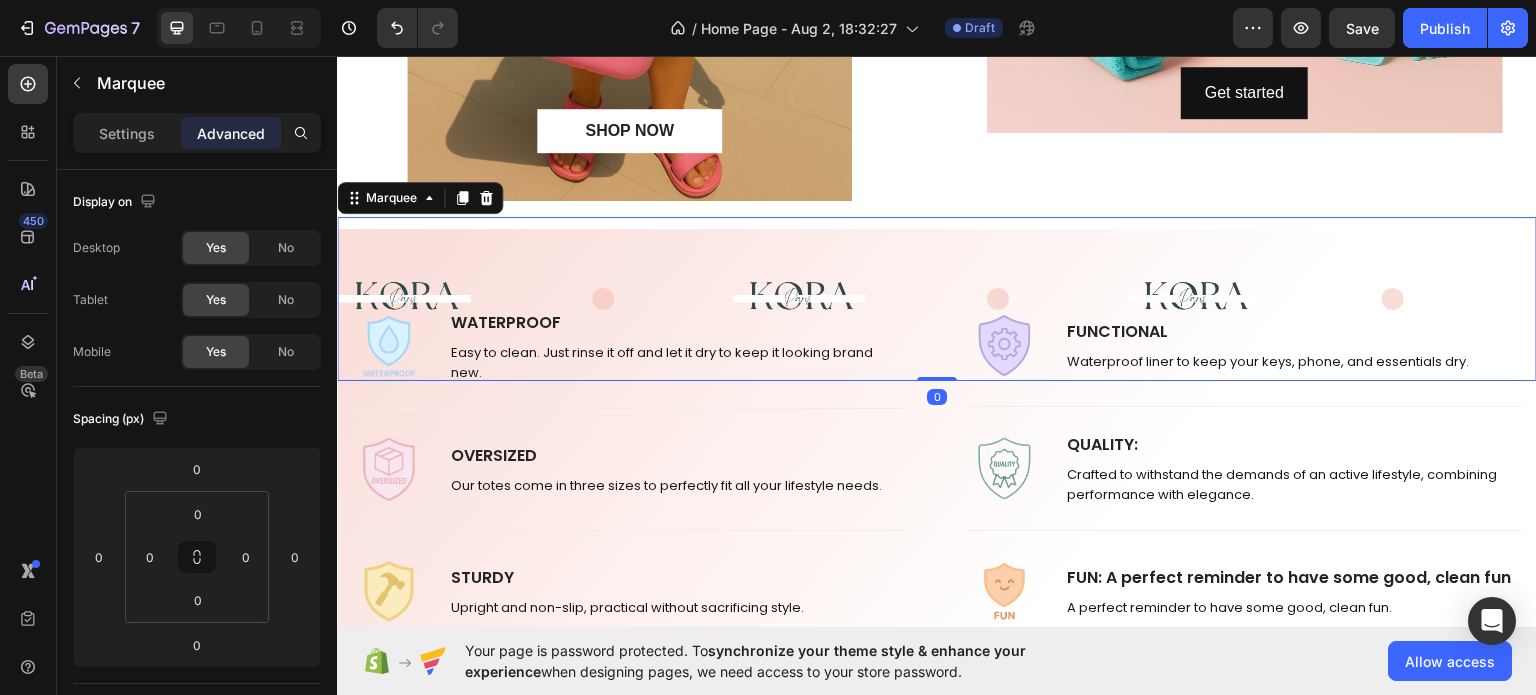 click on "Image" at bounding box center [535, 298] 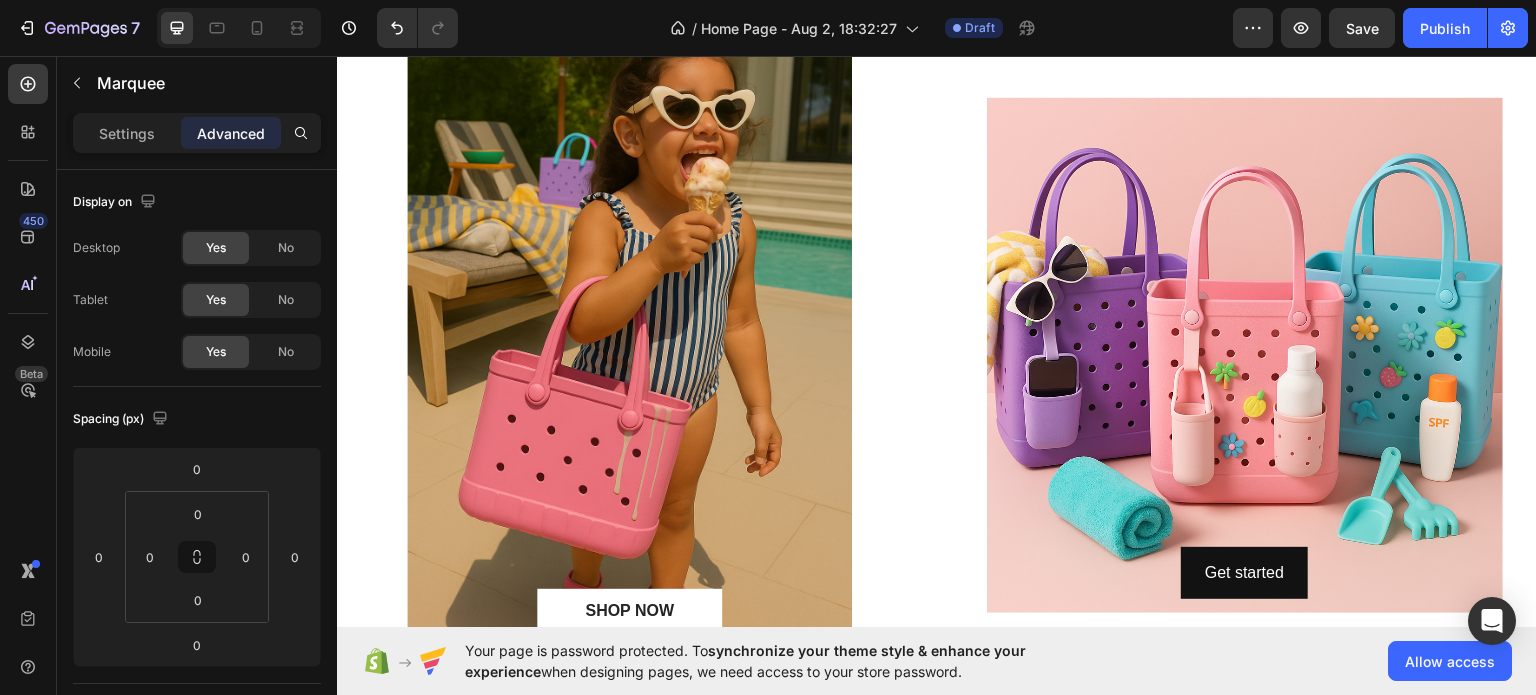 scroll, scrollTop: 1904, scrollLeft: 0, axis: vertical 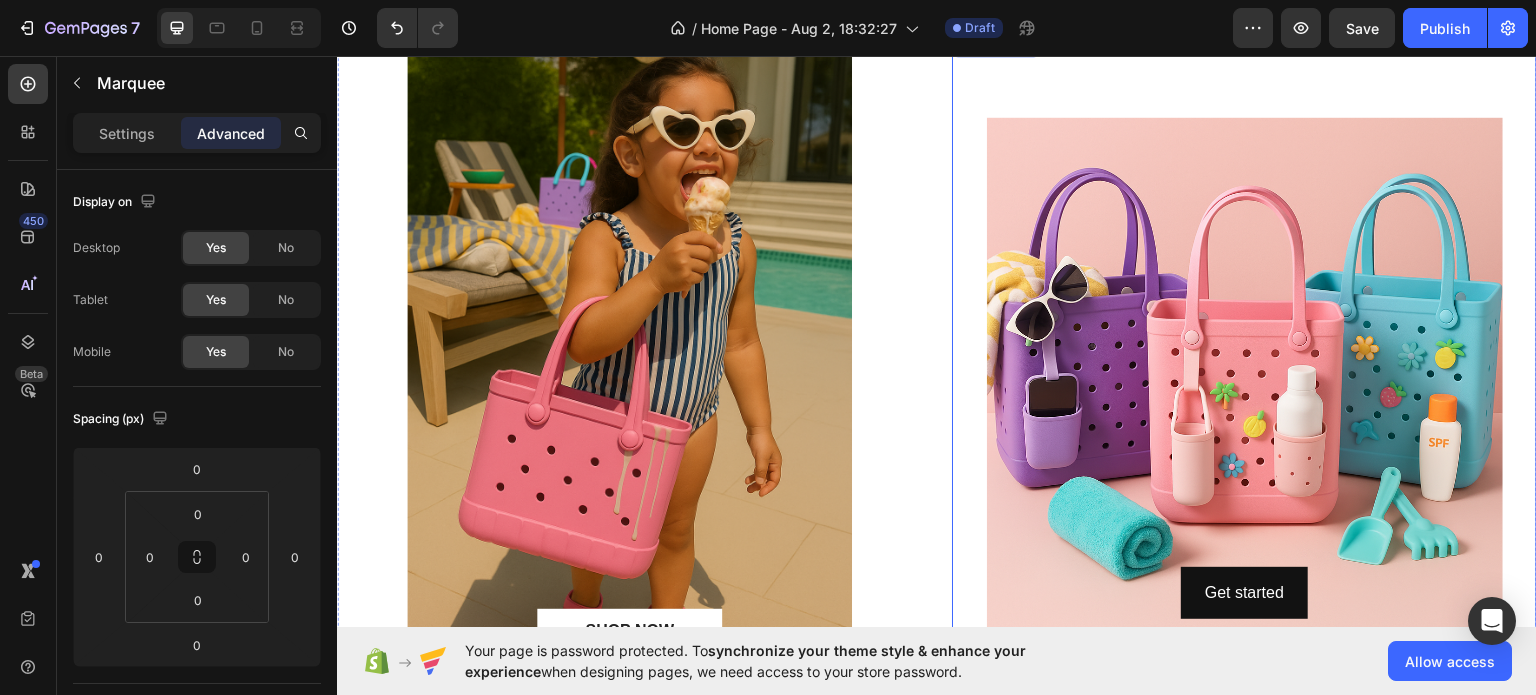 click at bounding box center (1244, 374) 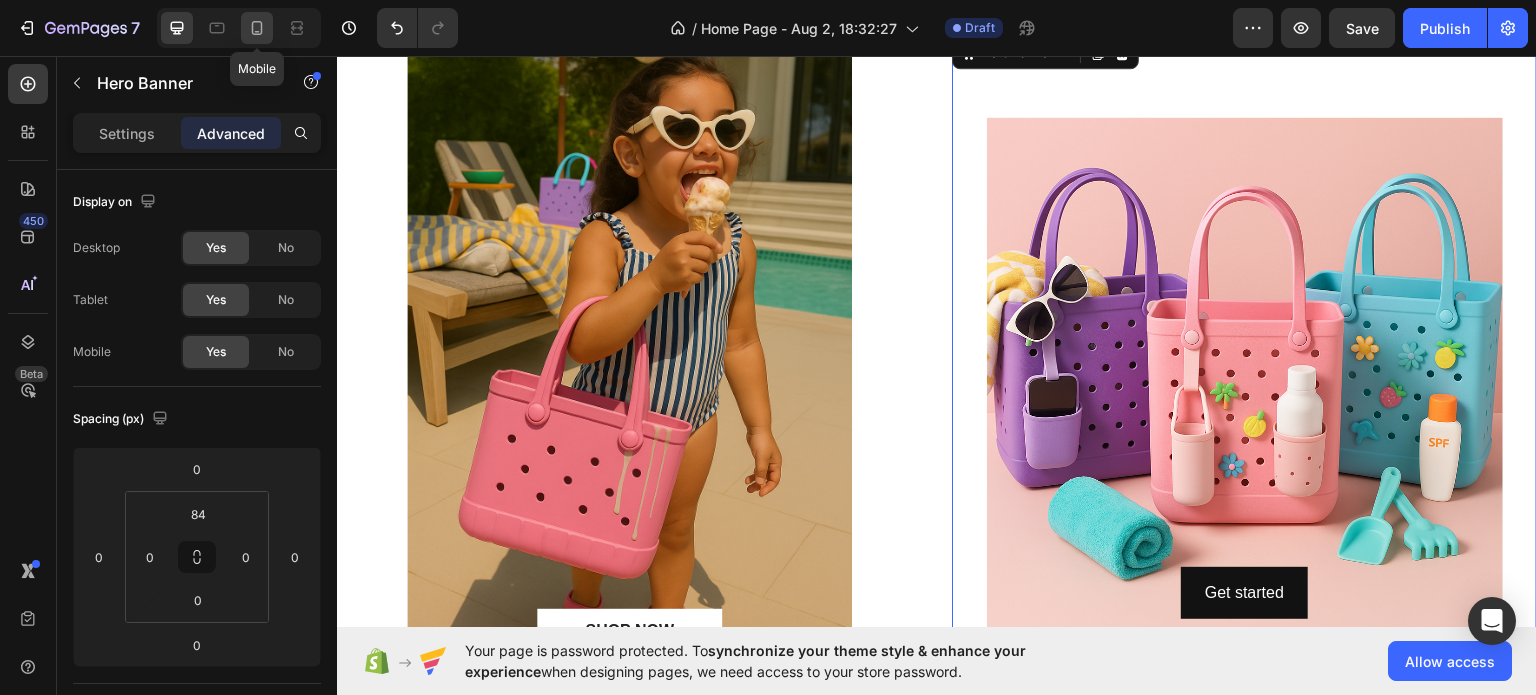 click 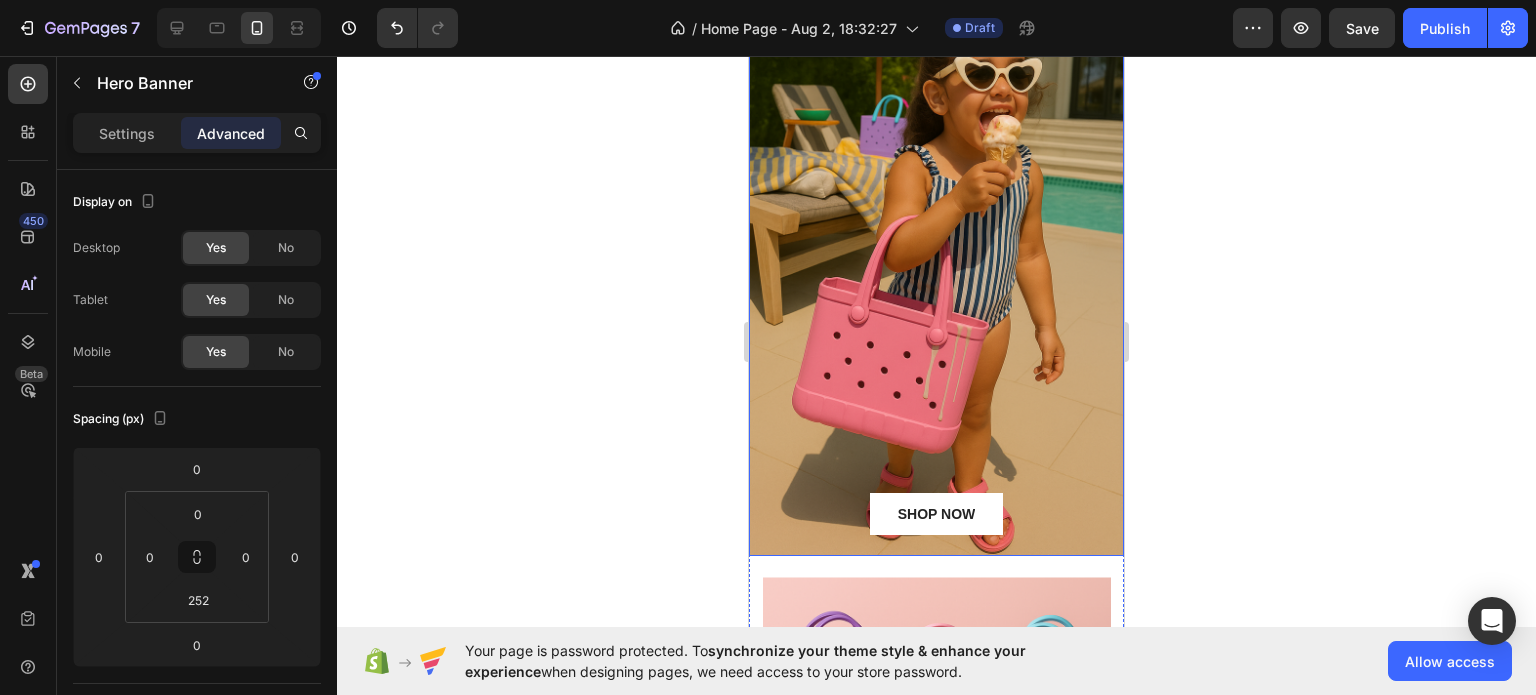 scroll, scrollTop: 1792, scrollLeft: 0, axis: vertical 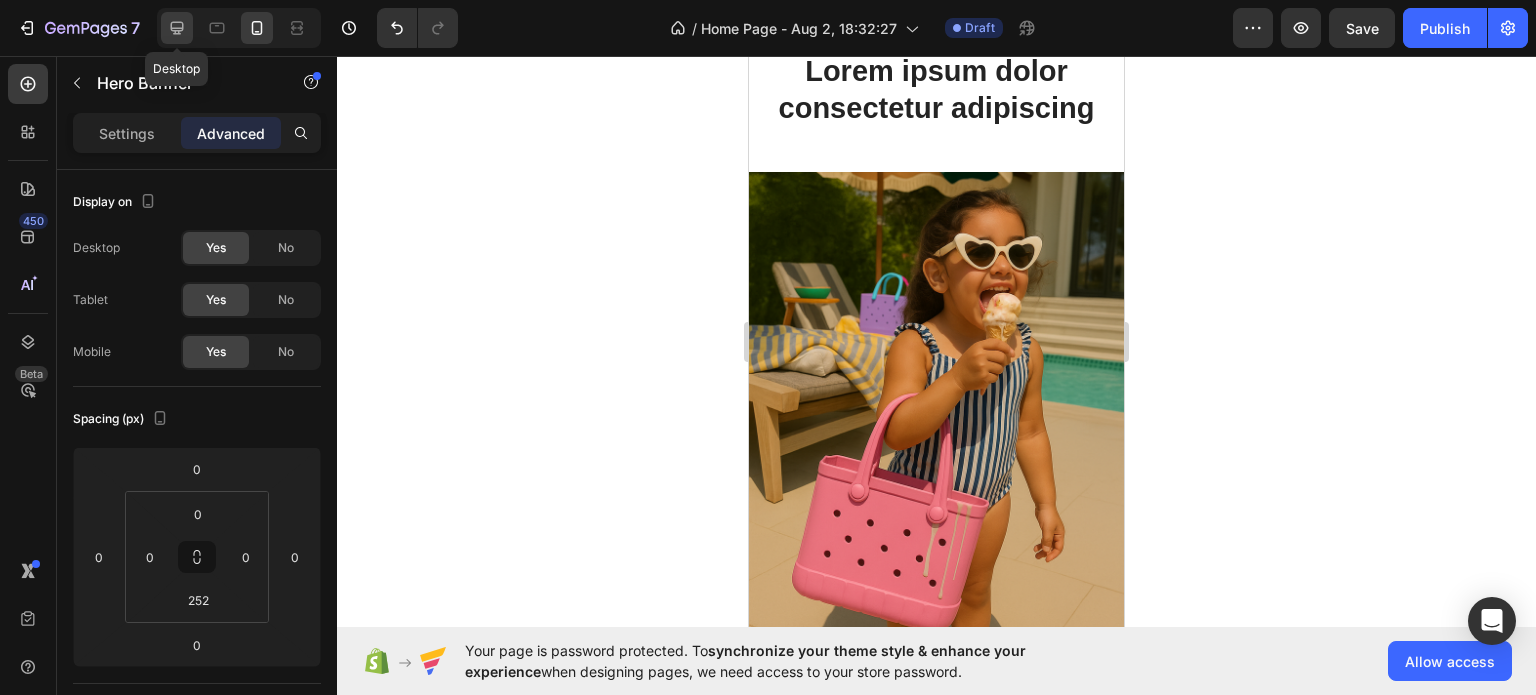 click 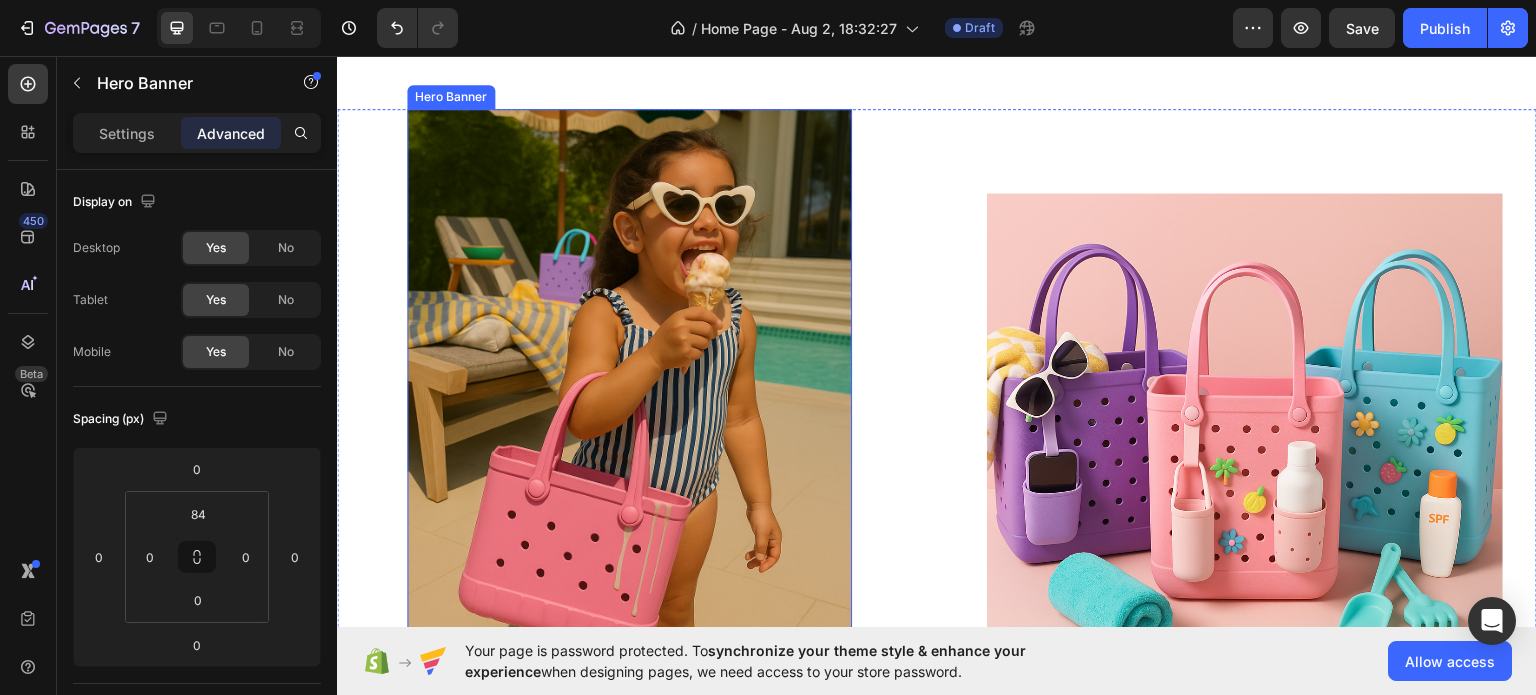 scroll, scrollTop: 1811, scrollLeft: 0, axis: vertical 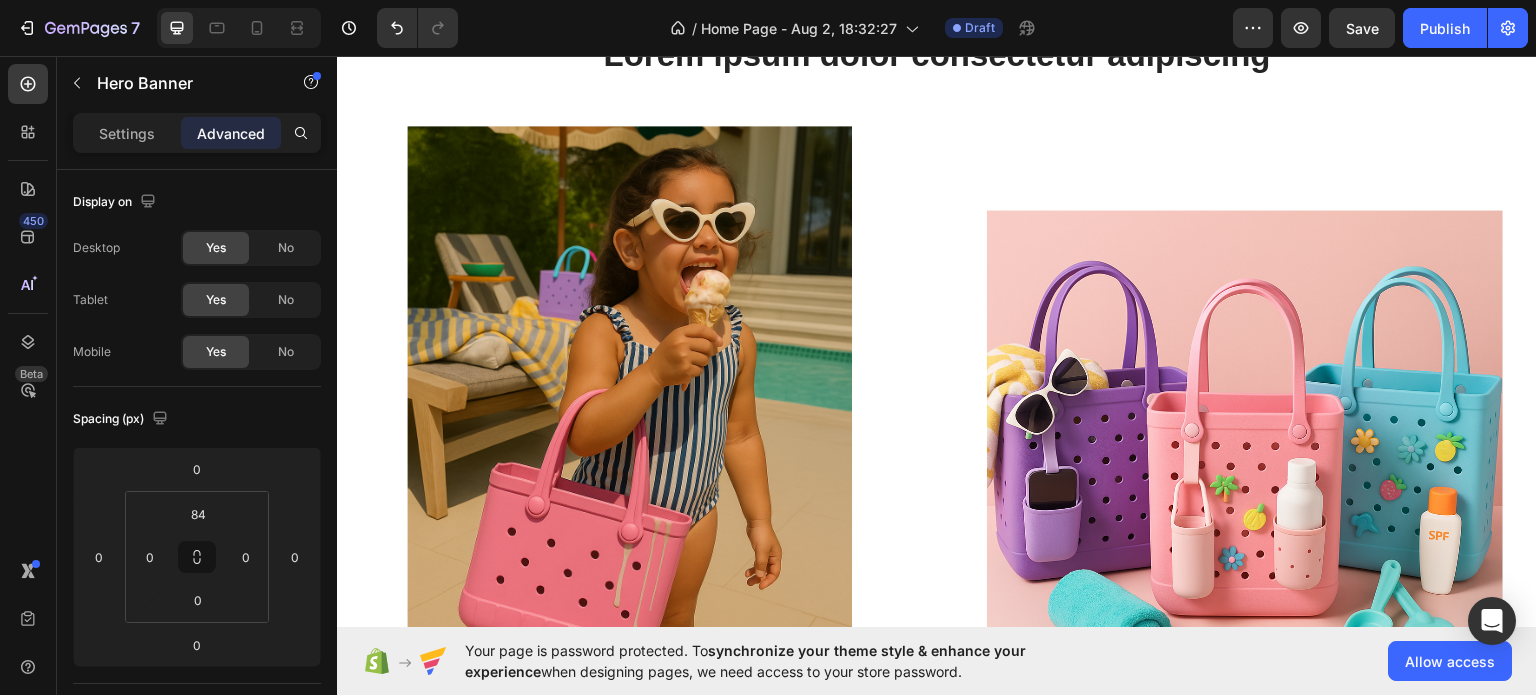 click at bounding box center [1244, 467] 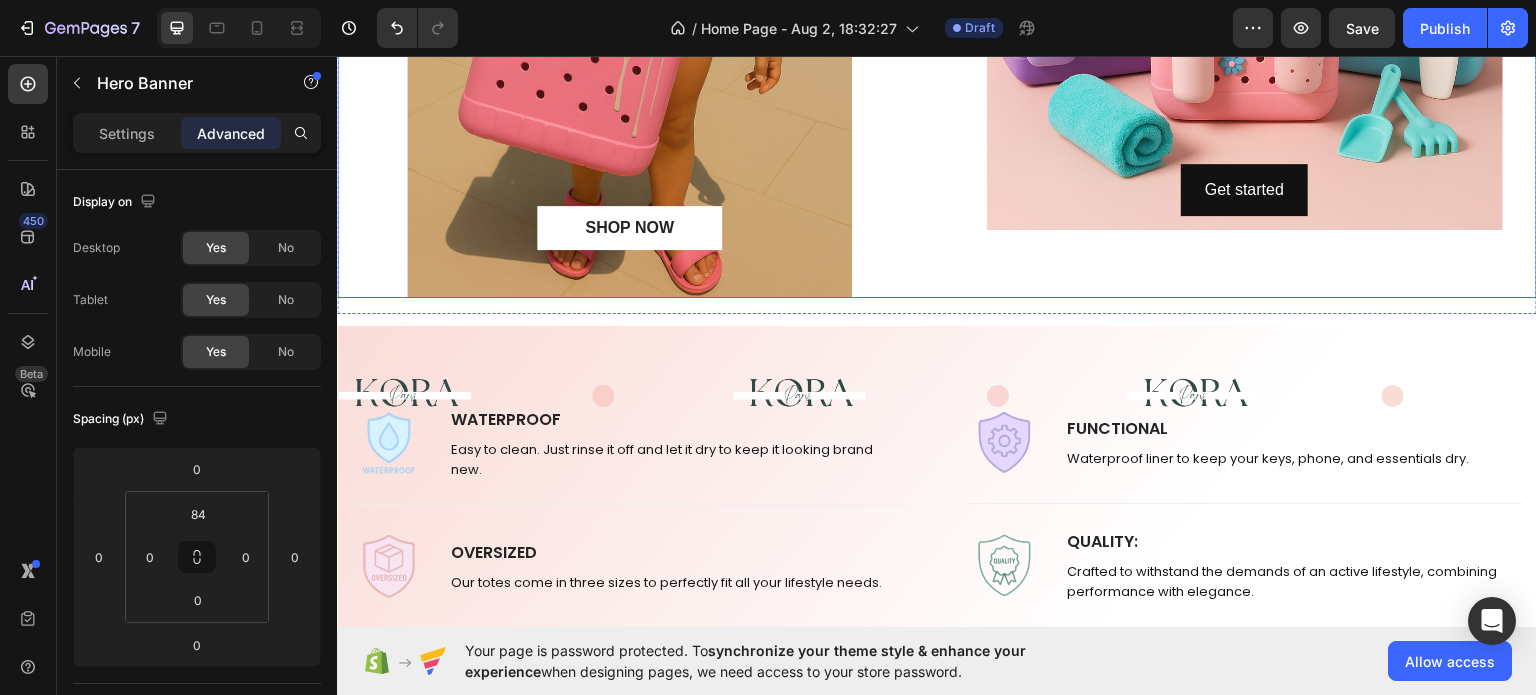 scroll, scrollTop: 2411, scrollLeft: 0, axis: vertical 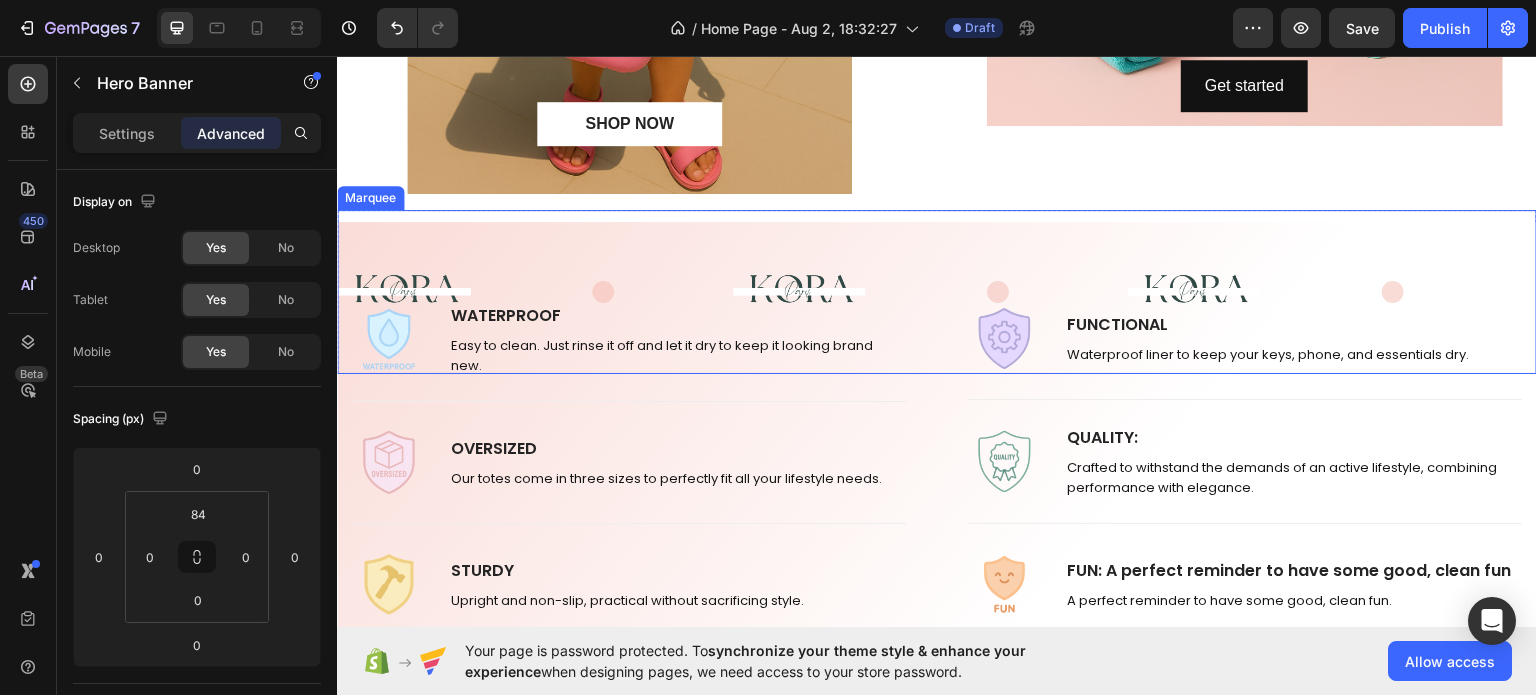 click 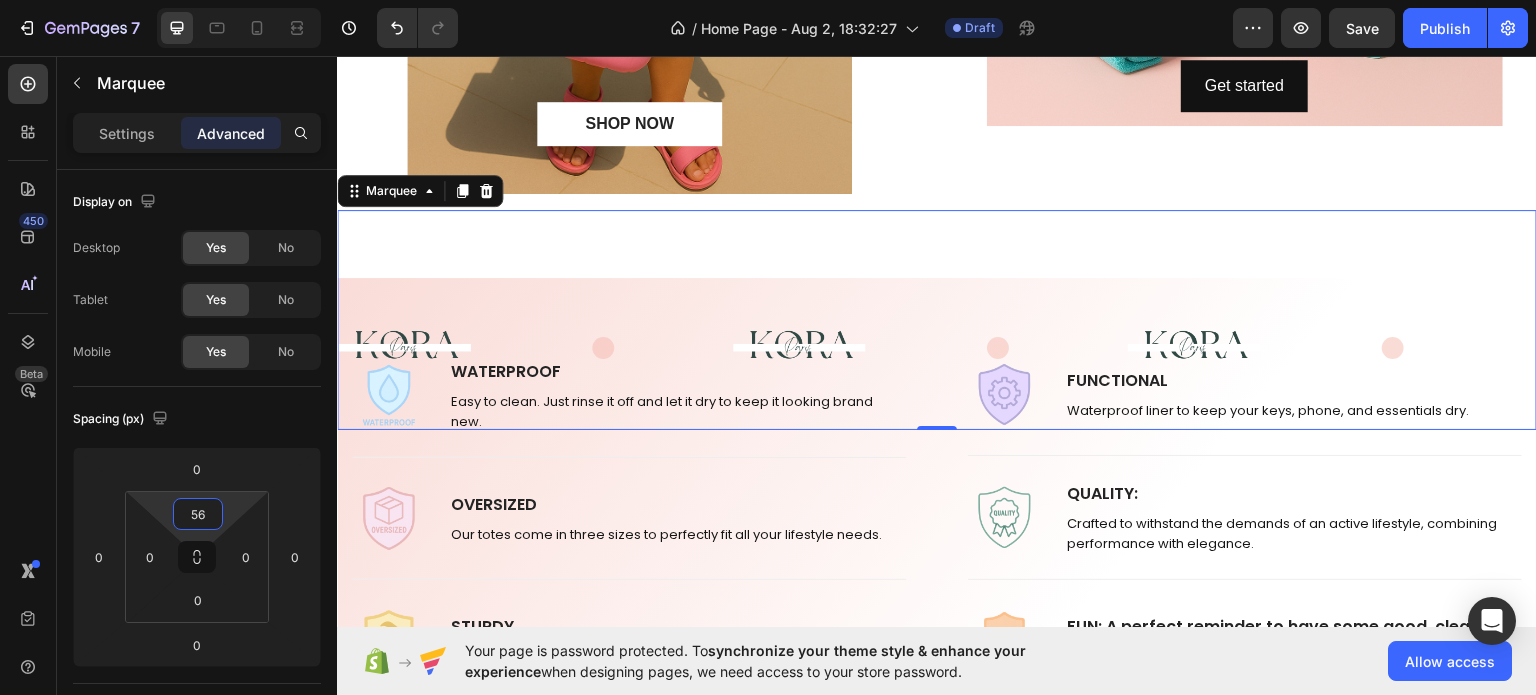 type on "0" 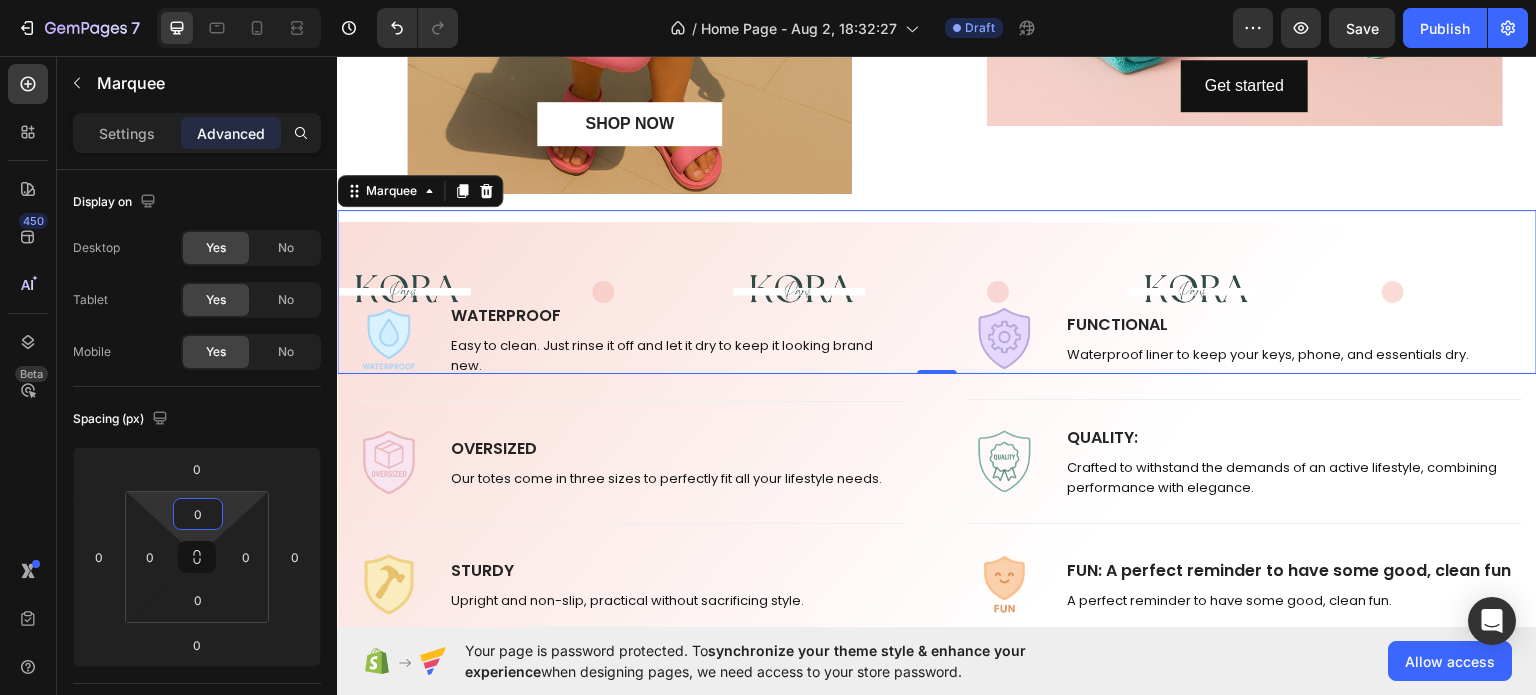 drag, startPoint x: 229, startPoint y: 493, endPoint x: 228, endPoint y: 507, distance: 14.035668 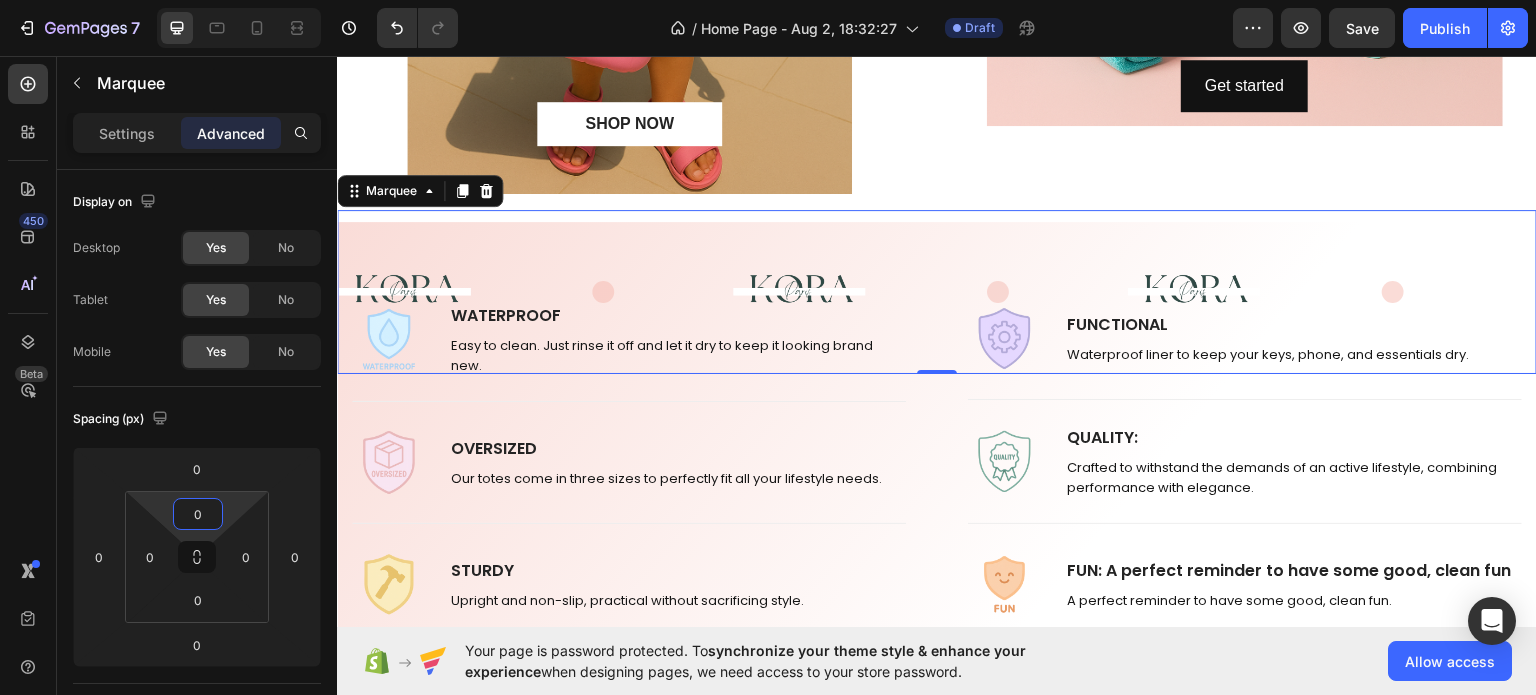 click on "7   /  Home Page - Aug 2, 18:32:27 Draft Preview  Save   Publish  450 Beta Sections(18) Elements(83) Section Element Hero Section Product Detail Brands Trusted Badges Guarantee Product Breakdown How to use Testimonials Compare Bundle FAQs Social Proof Brand Story Product List Collection Blog List Contact Sticky Add to Cart Custom Footer Browse Library 450 Layout
Row
Row
Row
Row Text
Heading
Text Block Button
Button
Button Media
Image
Image
Video" at bounding box center (768, 0) 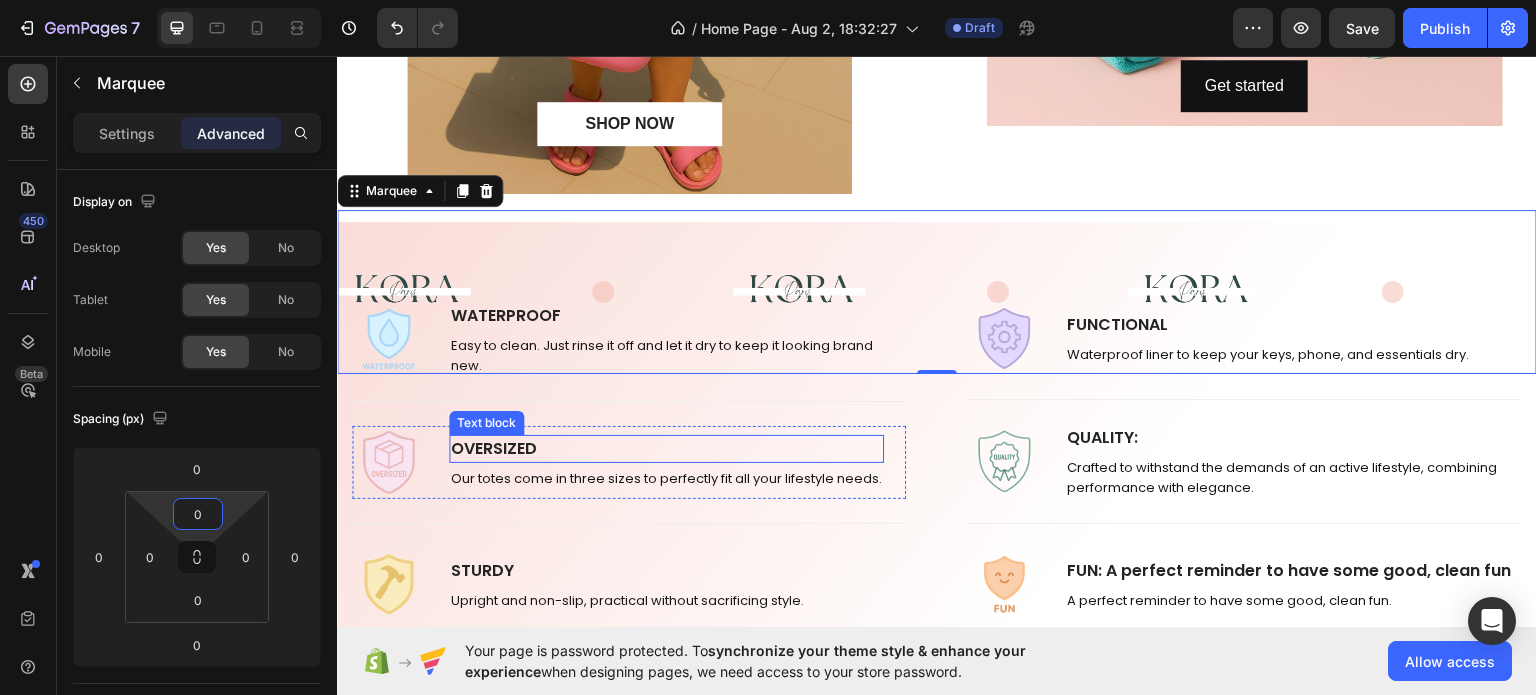 click on "OVERSIZED" at bounding box center (666, 448) 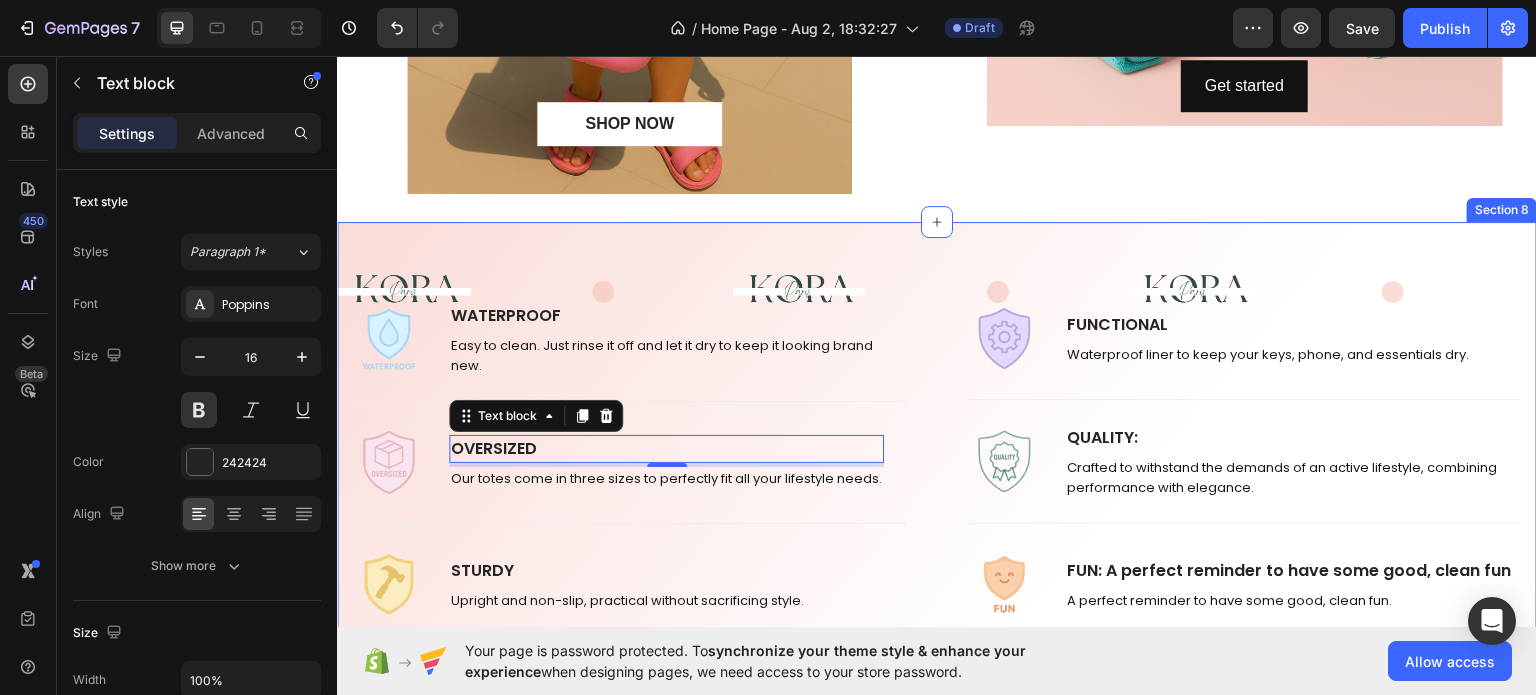 click on "Image WATERPROOF Text block Easy to clean. Just rinse it off and let it dry to keep it looking brand new. Text block Row                Title Line Image OVERSIZED Text block   4 Our totes come in three sizes to perfectly fit all your lifestyle needs. Text block Row                Title Line Image STURDY Text block Upright and non-slip, practical without sacrificing style. Text block Row Row                Title Line Image FUNCTIONAL Text block Waterproof liner to keep your keys, phone, and essentials dry. Text block Row                Title Line Image QUALITY : Text block Crafted to withstand the demands of an active lifestyle, combining performance with elegance. Text block Row                Title Line Image FUN : A perfect reminder to have some good, clean fun Text block  A perfect reminder to have some good, clean fun. Text block Row Row Row Section 8" at bounding box center (937, 460) 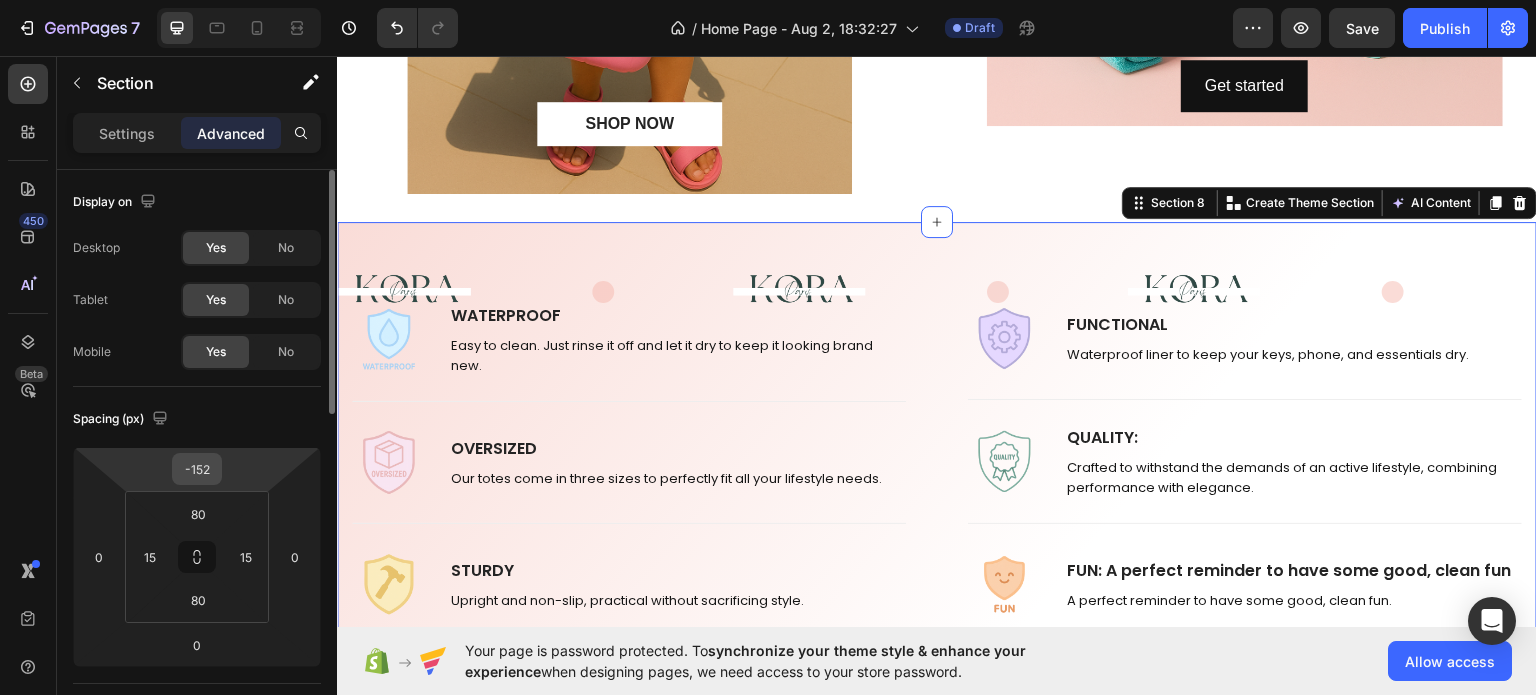 click on "-152" at bounding box center [197, 469] 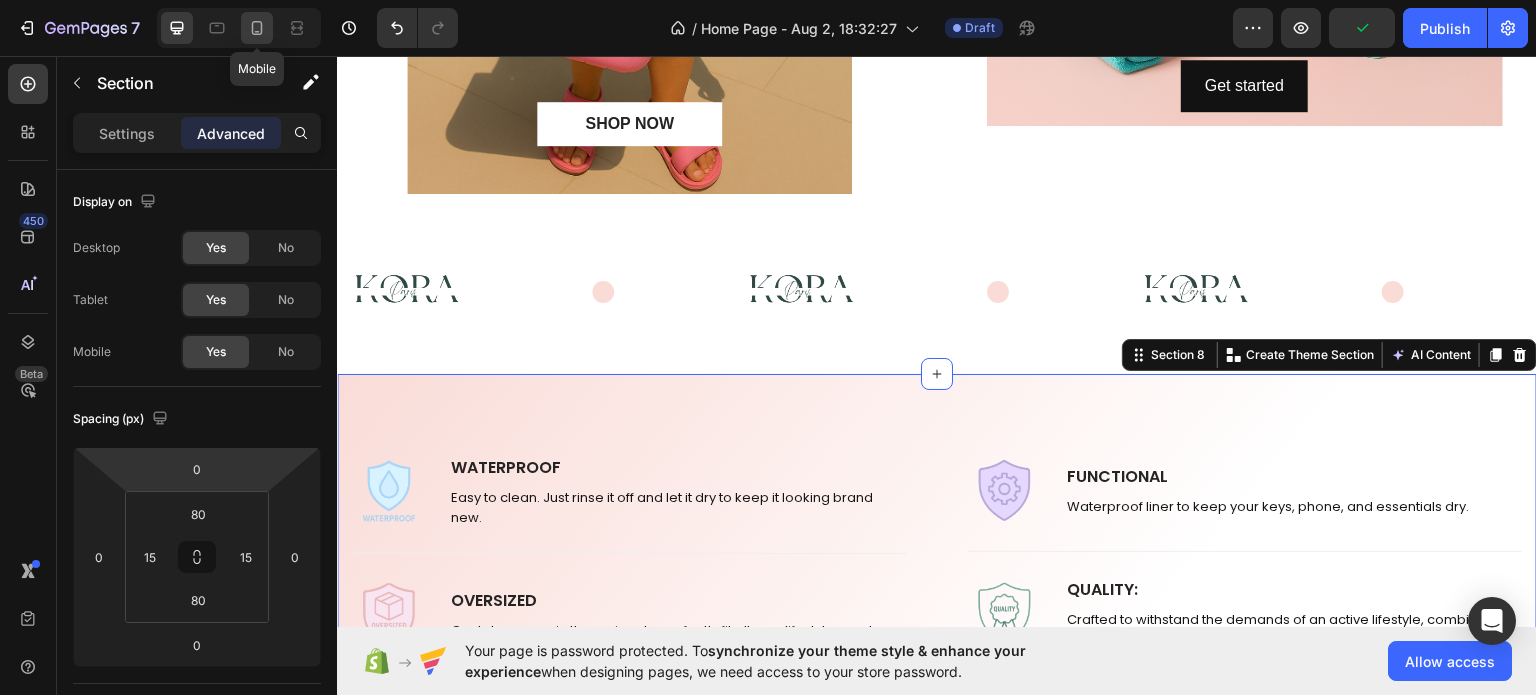 click 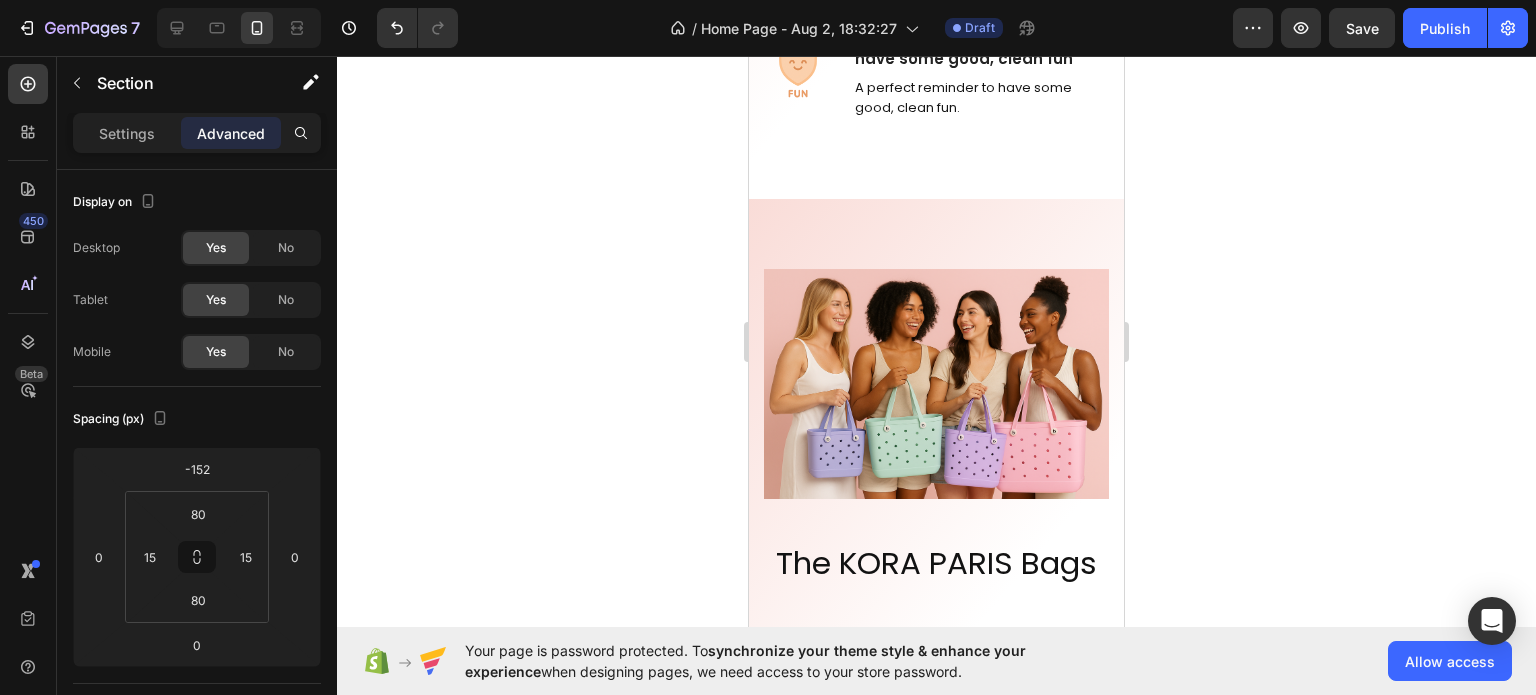 scroll, scrollTop: 4592, scrollLeft: 0, axis: vertical 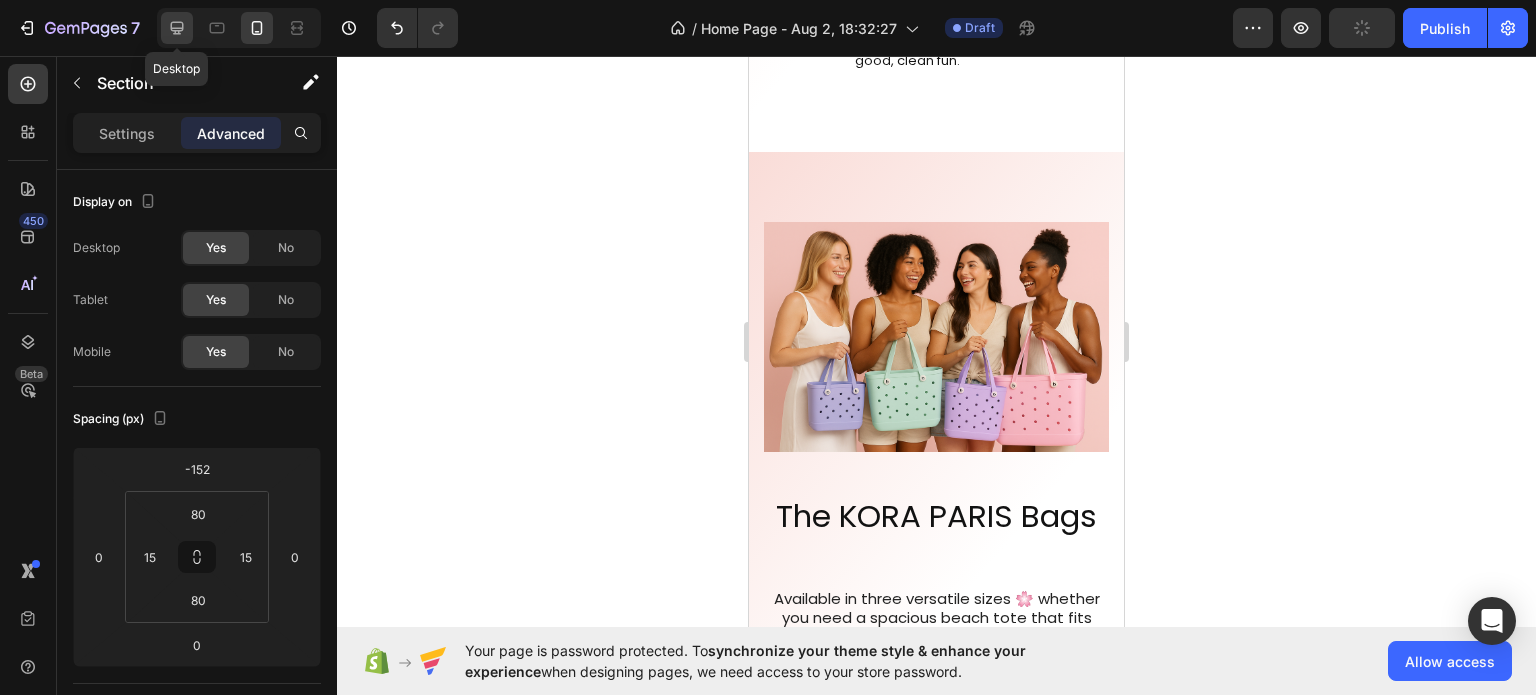 click 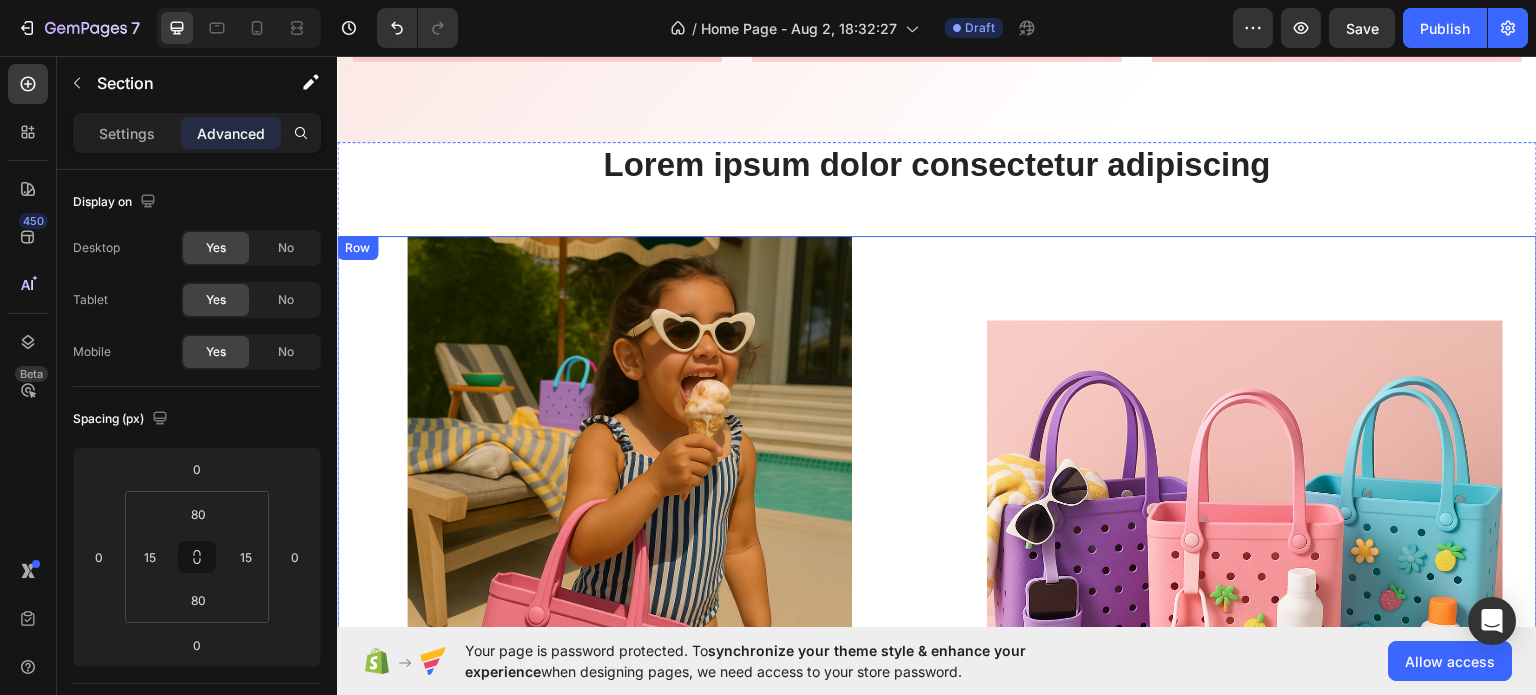 scroll, scrollTop: 1681, scrollLeft: 0, axis: vertical 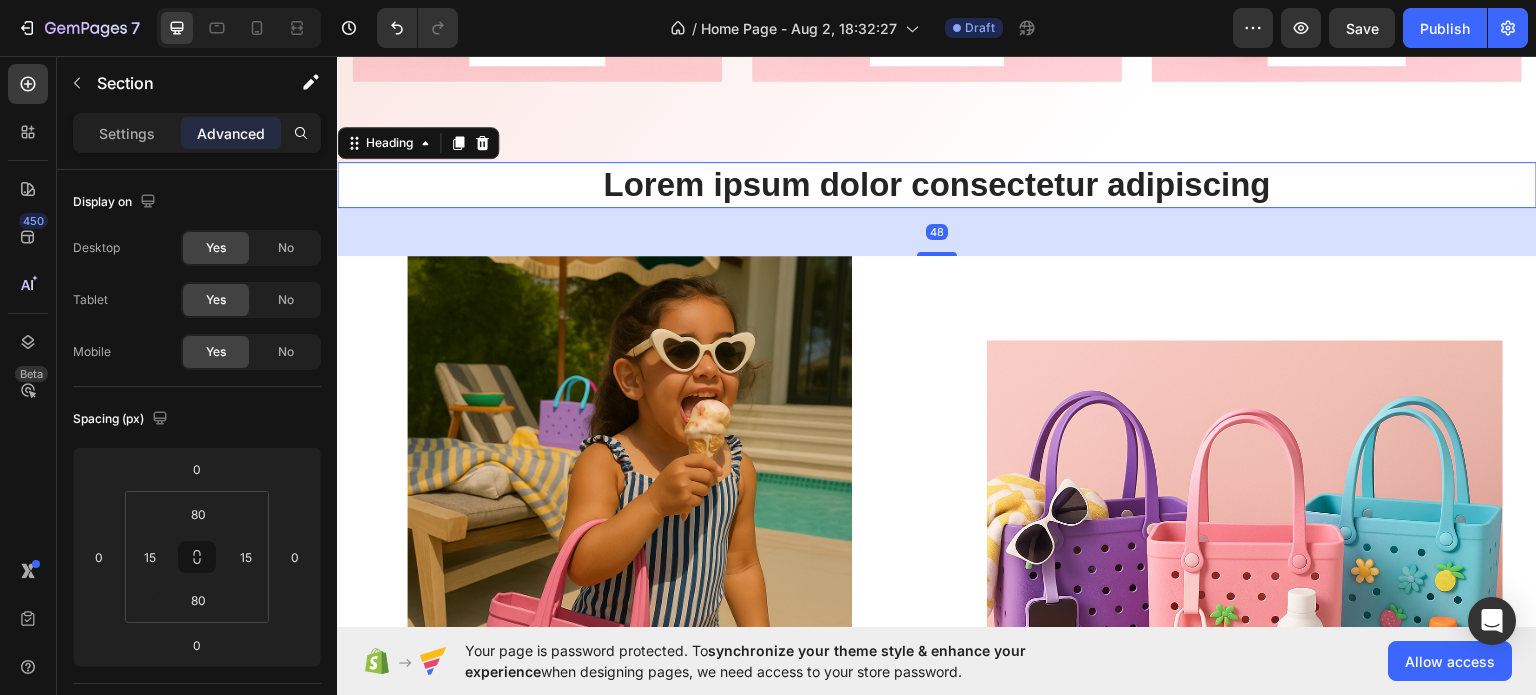 click on "Lorem ipsum dolor consectetur adipiscing" at bounding box center [937, 184] 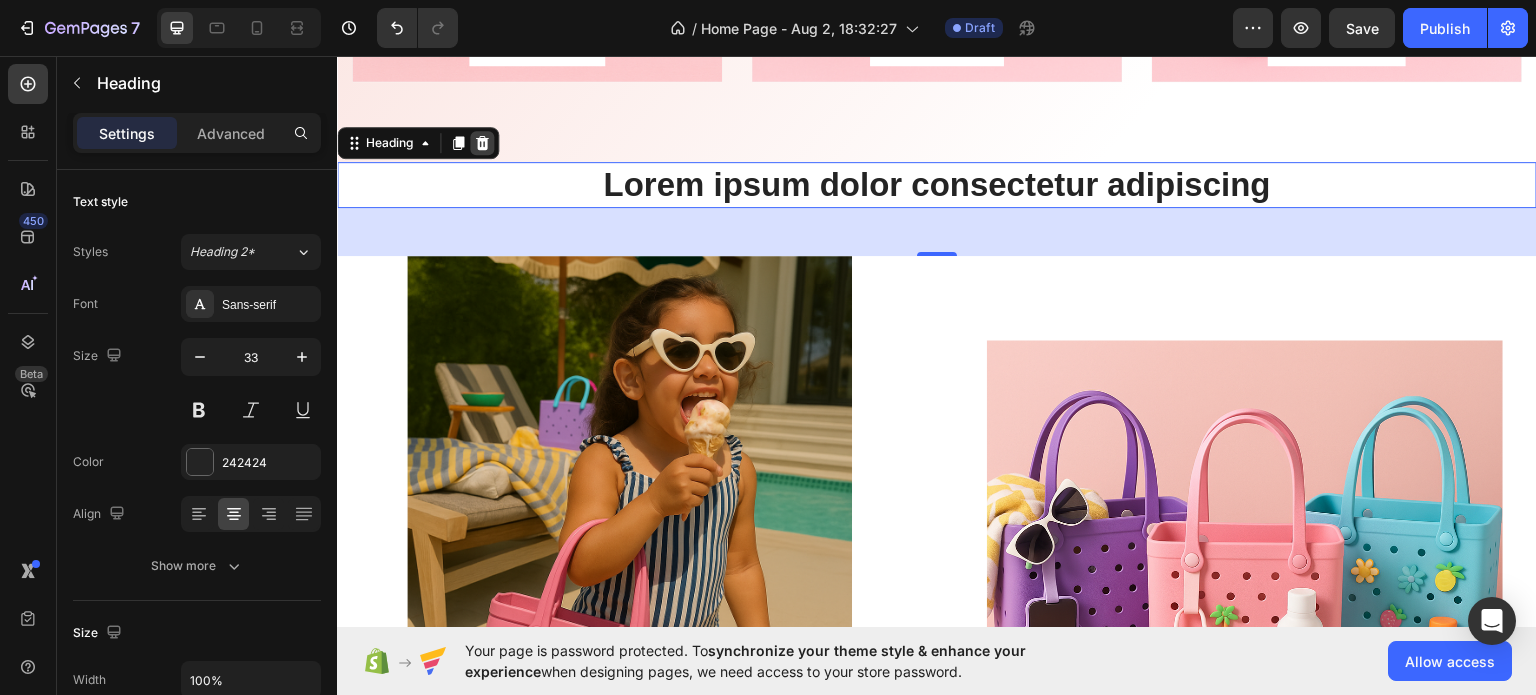 click 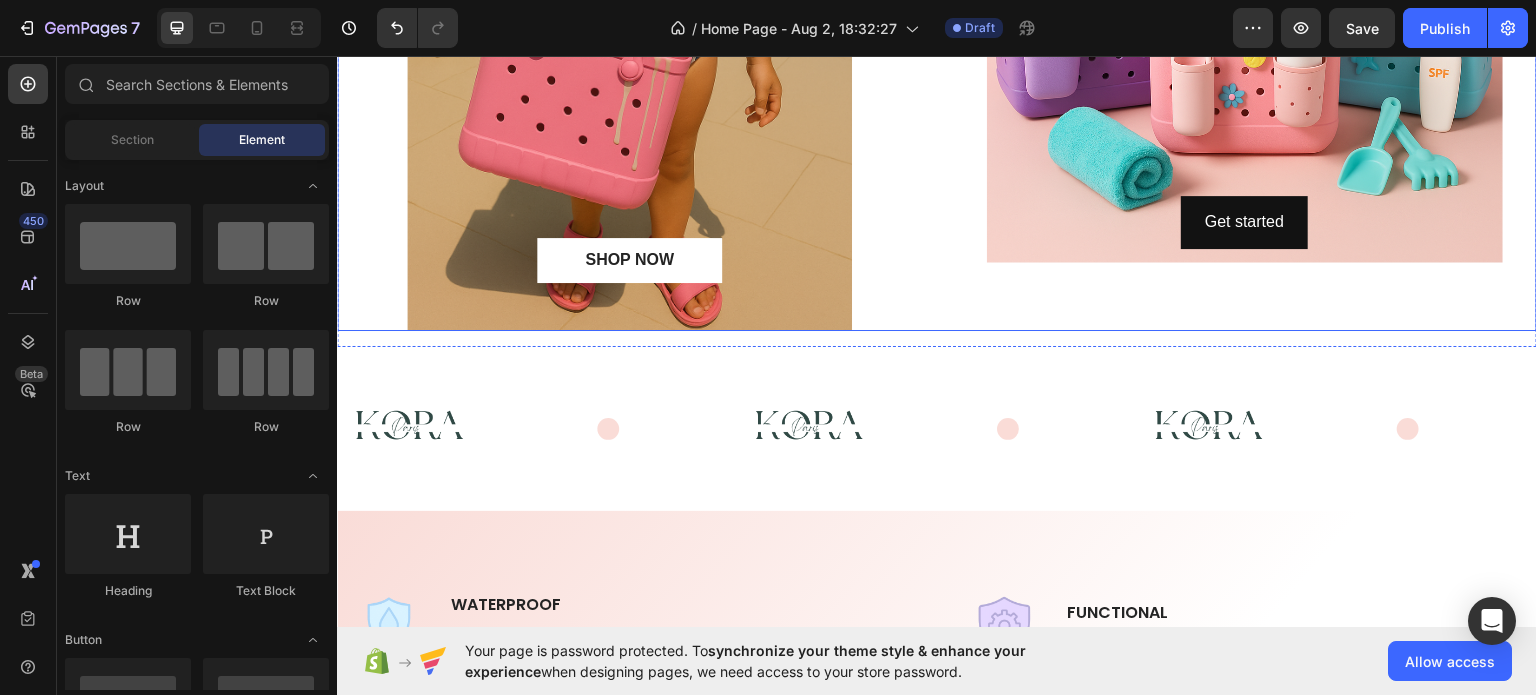 scroll, scrollTop: 2181, scrollLeft: 0, axis: vertical 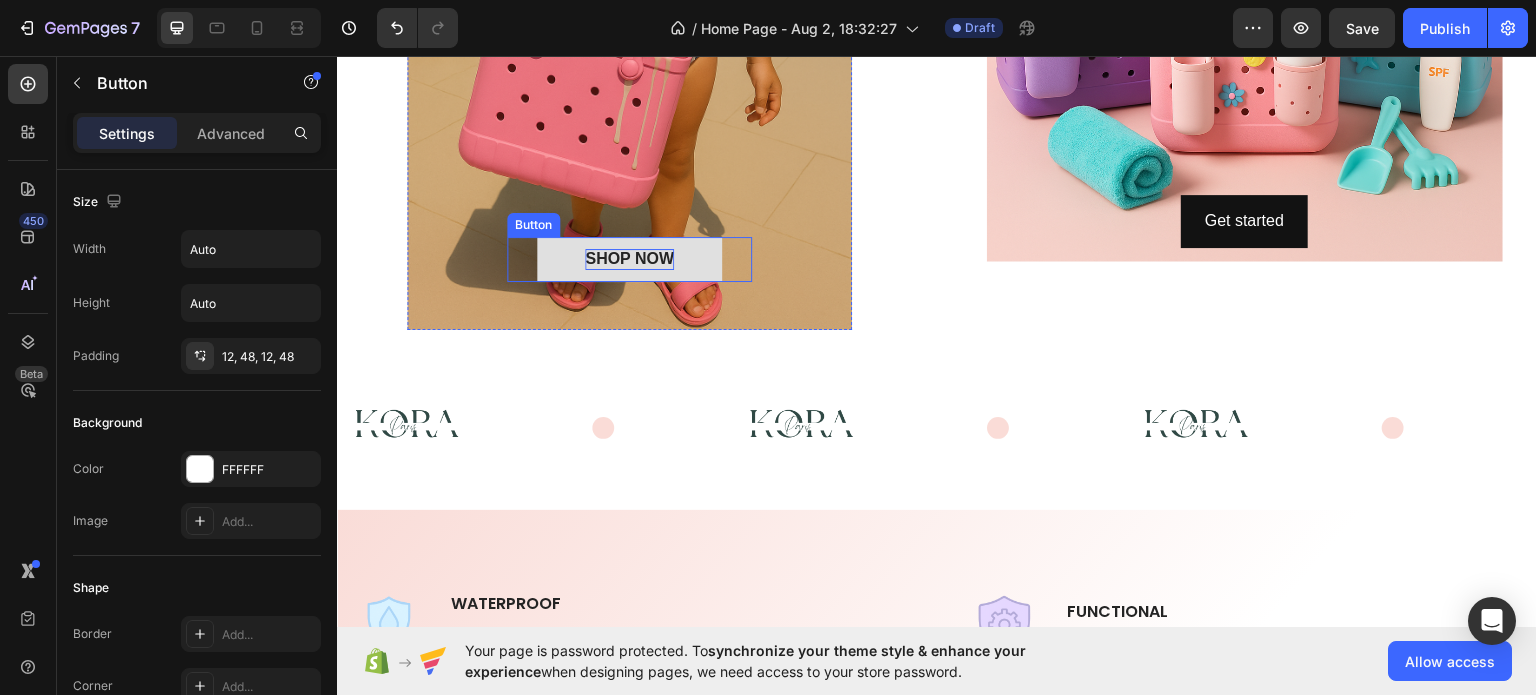 click on "SHOP NOW" at bounding box center [629, 258] 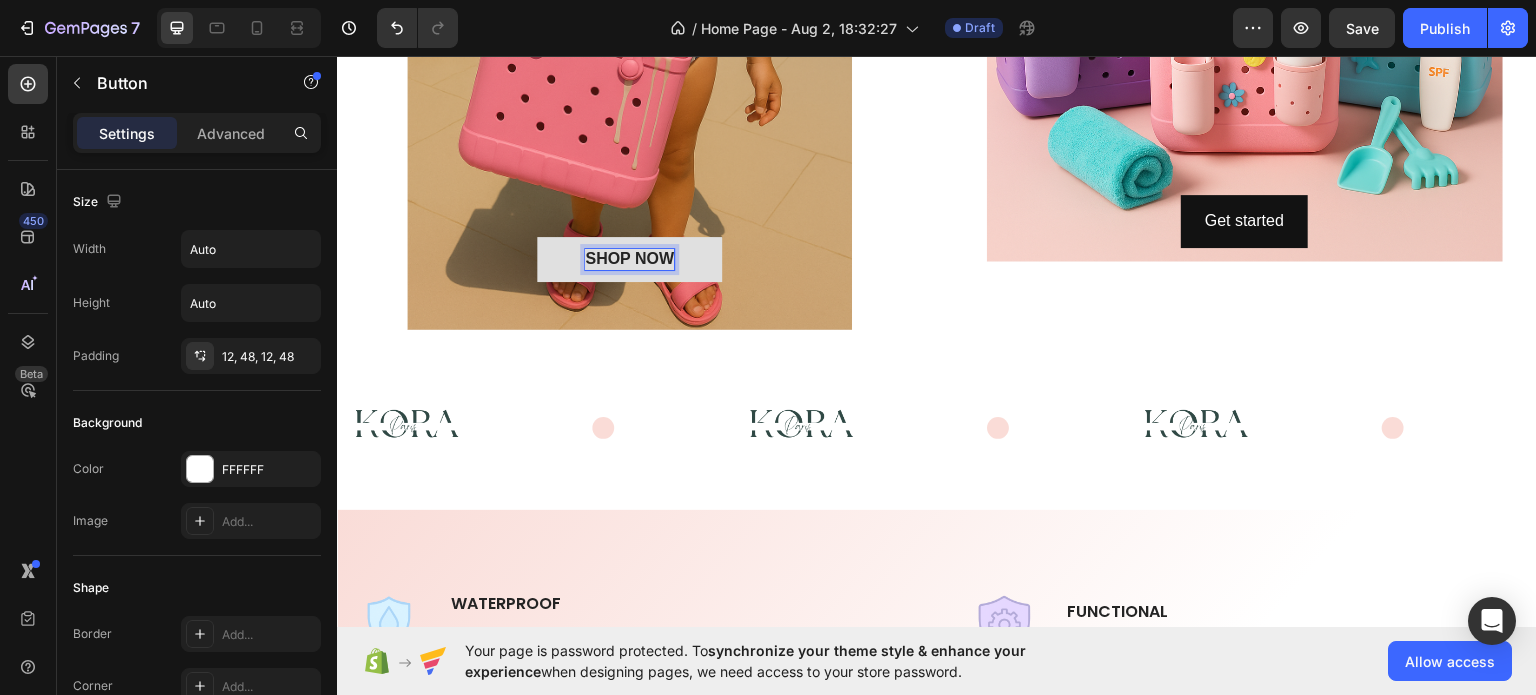 click on "SHOP NOW" at bounding box center [629, 258] 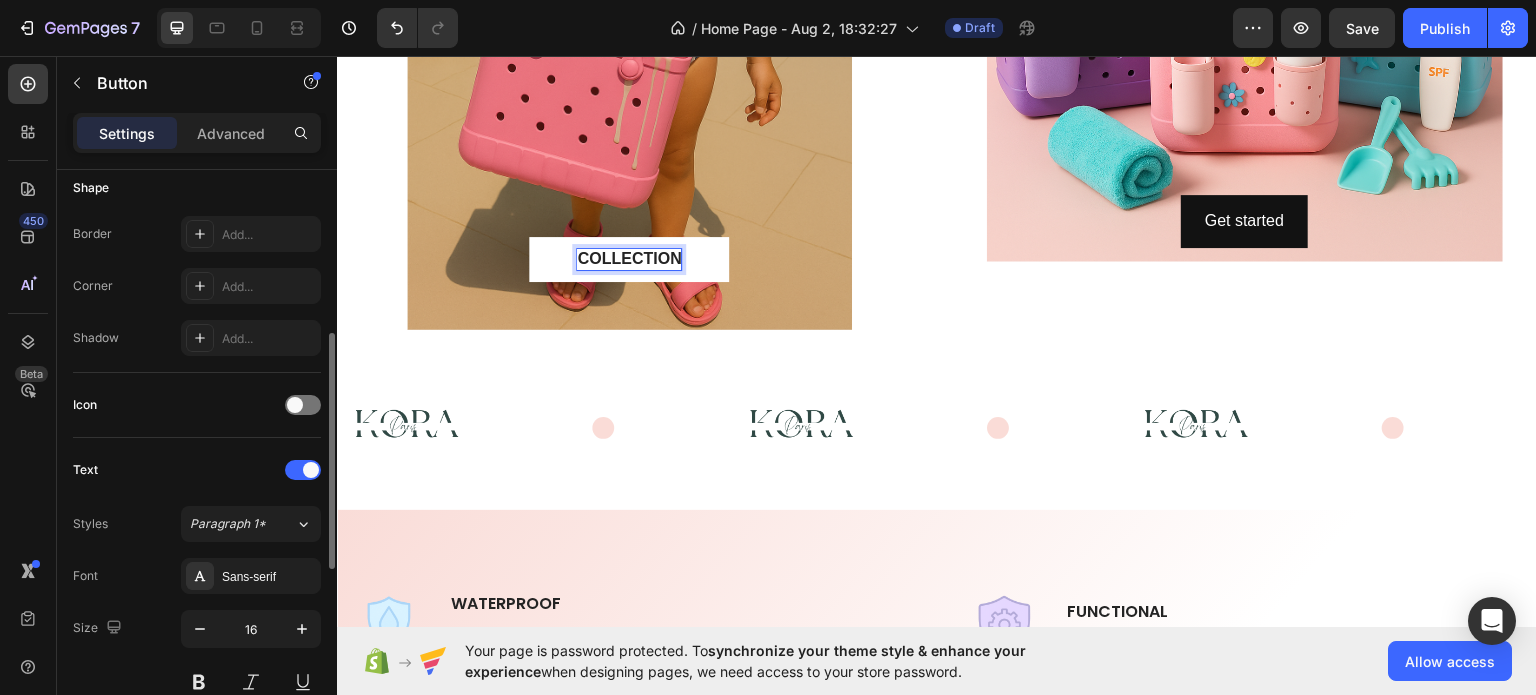 scroll, scrollTop: 600, scrollLeft: 0, axis: vertical 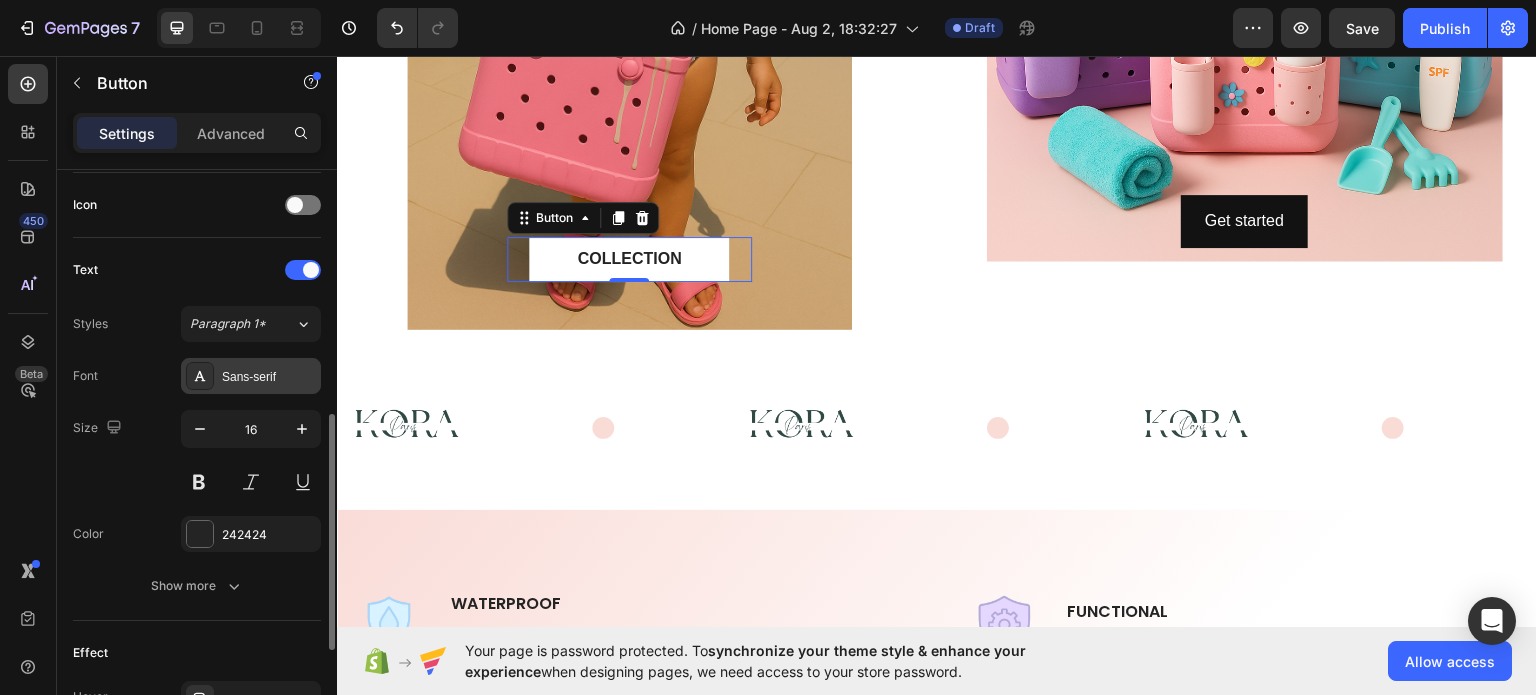 click on "Sans-serif" at bounding box center (269, 377) 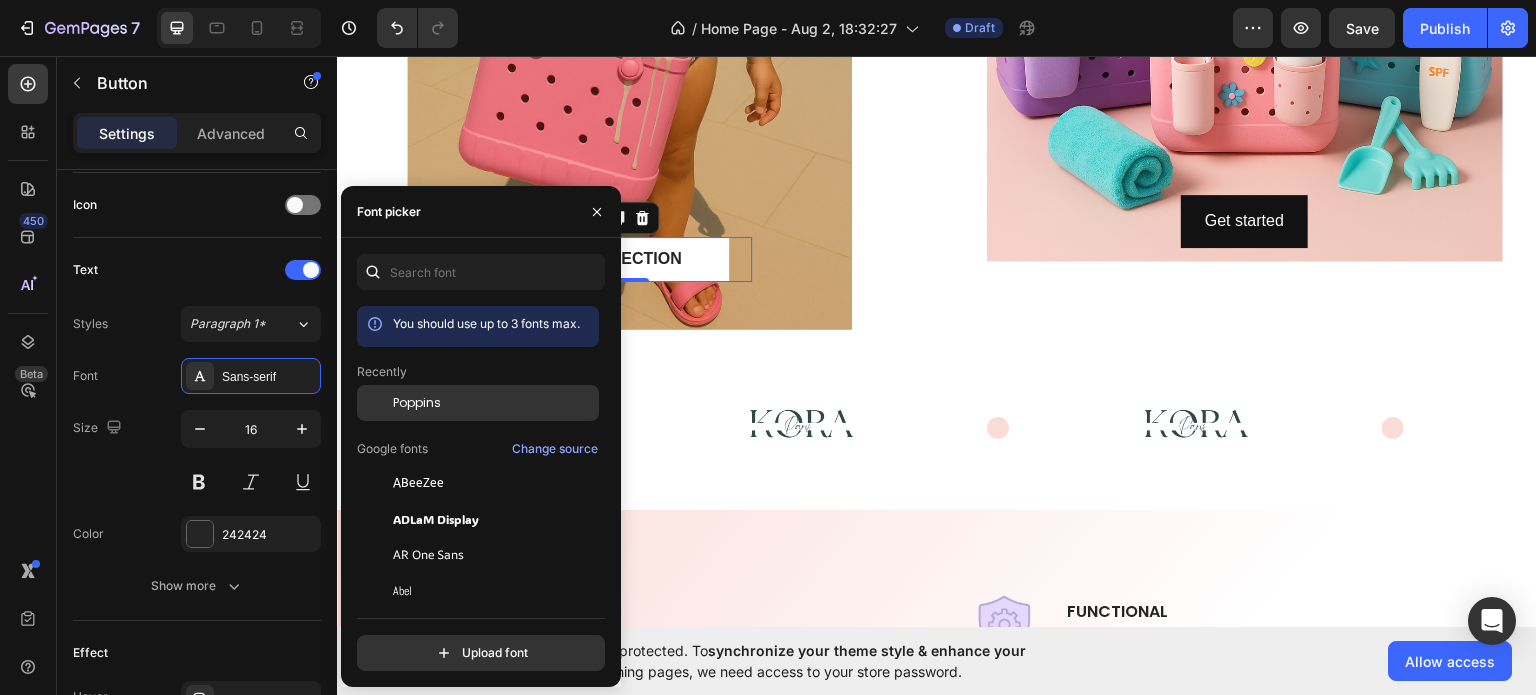 click on "Poppins" at bounding box center (417, 403) 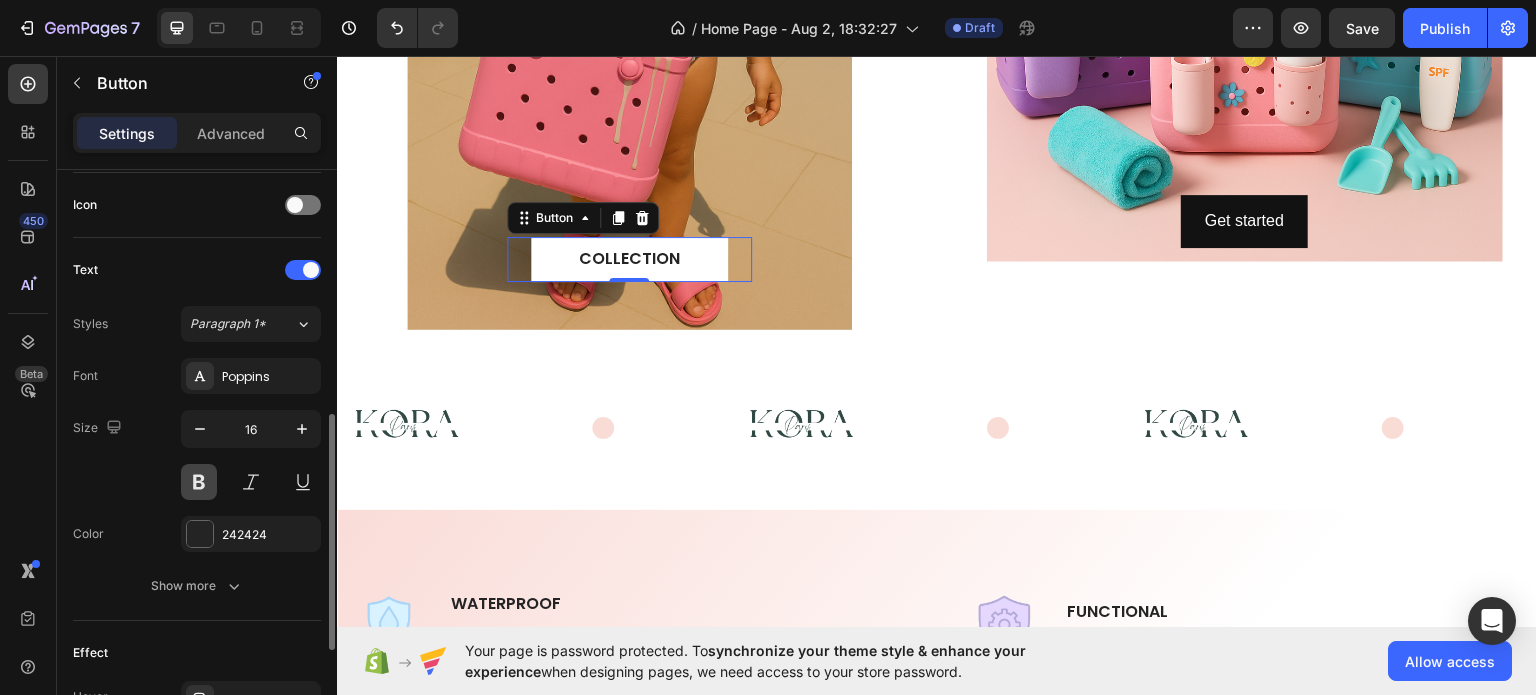 click at bounding box center (199, 482) 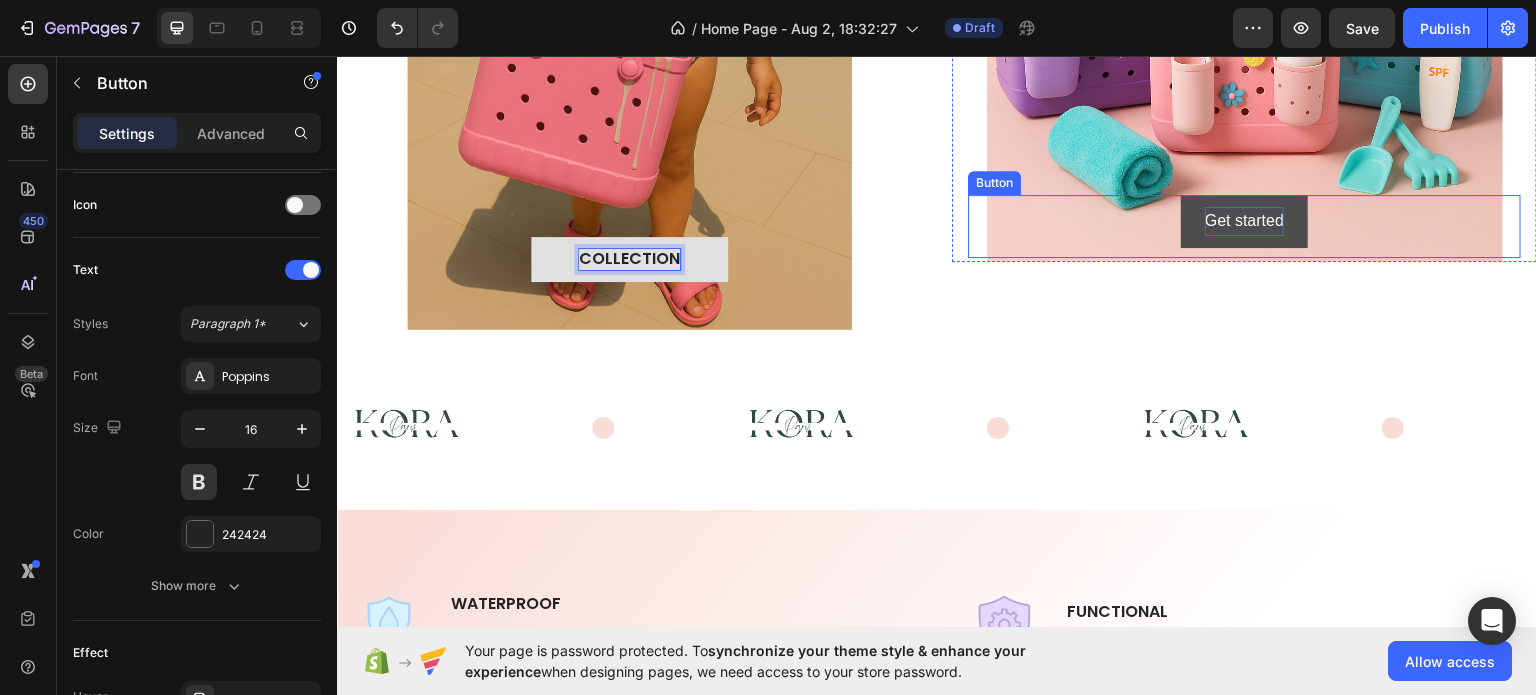 click on "Get started" at bounding box center (1244, 220) 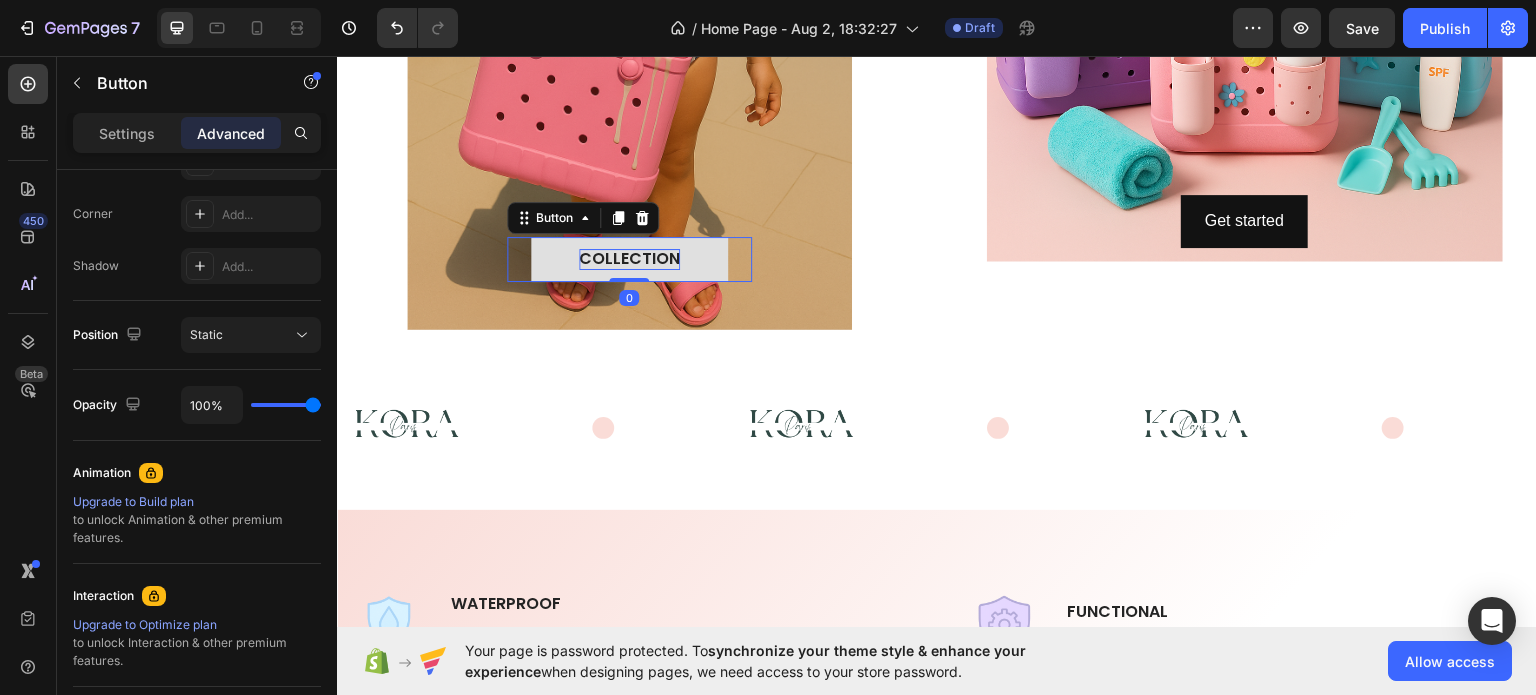 click on "COLLECTION" at bounding box center [629, 258] 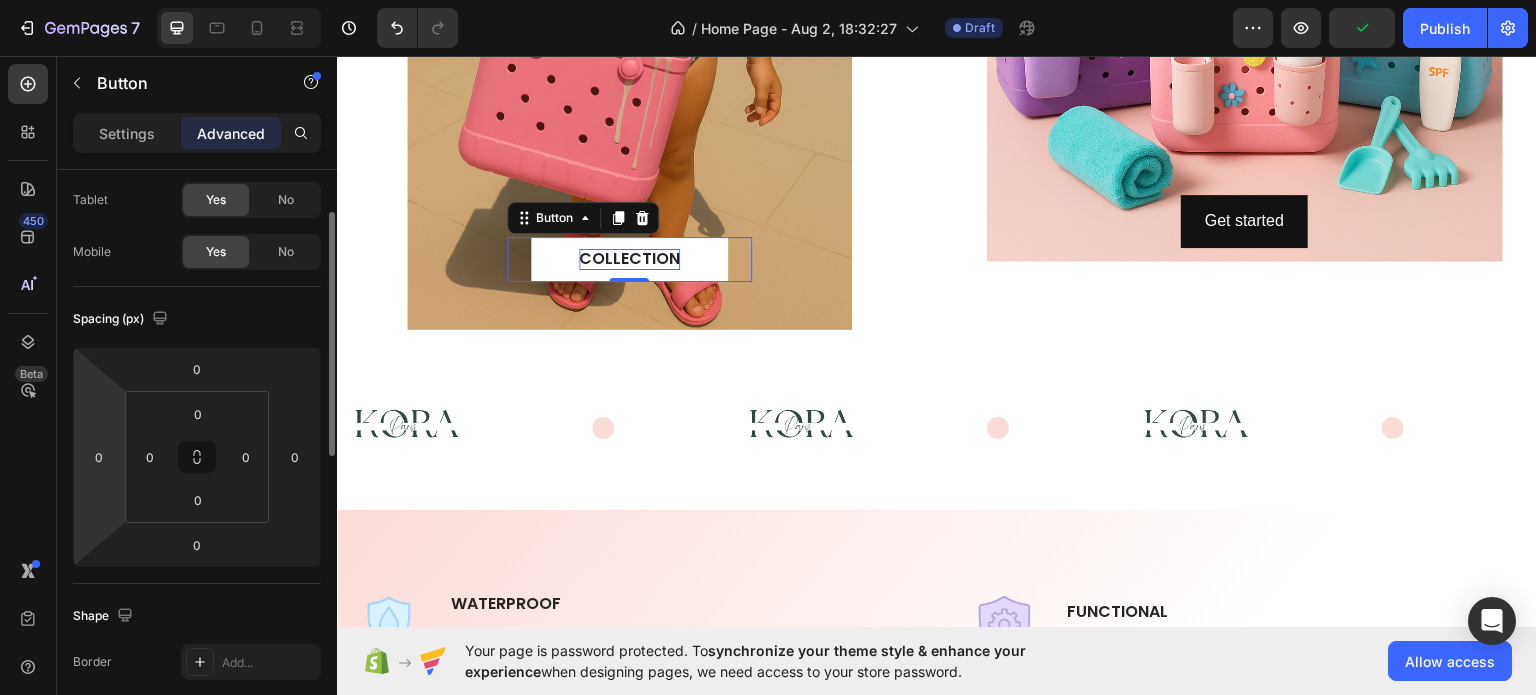 scroll, scrollTop: 0, scrollLeft: 0, axis: both 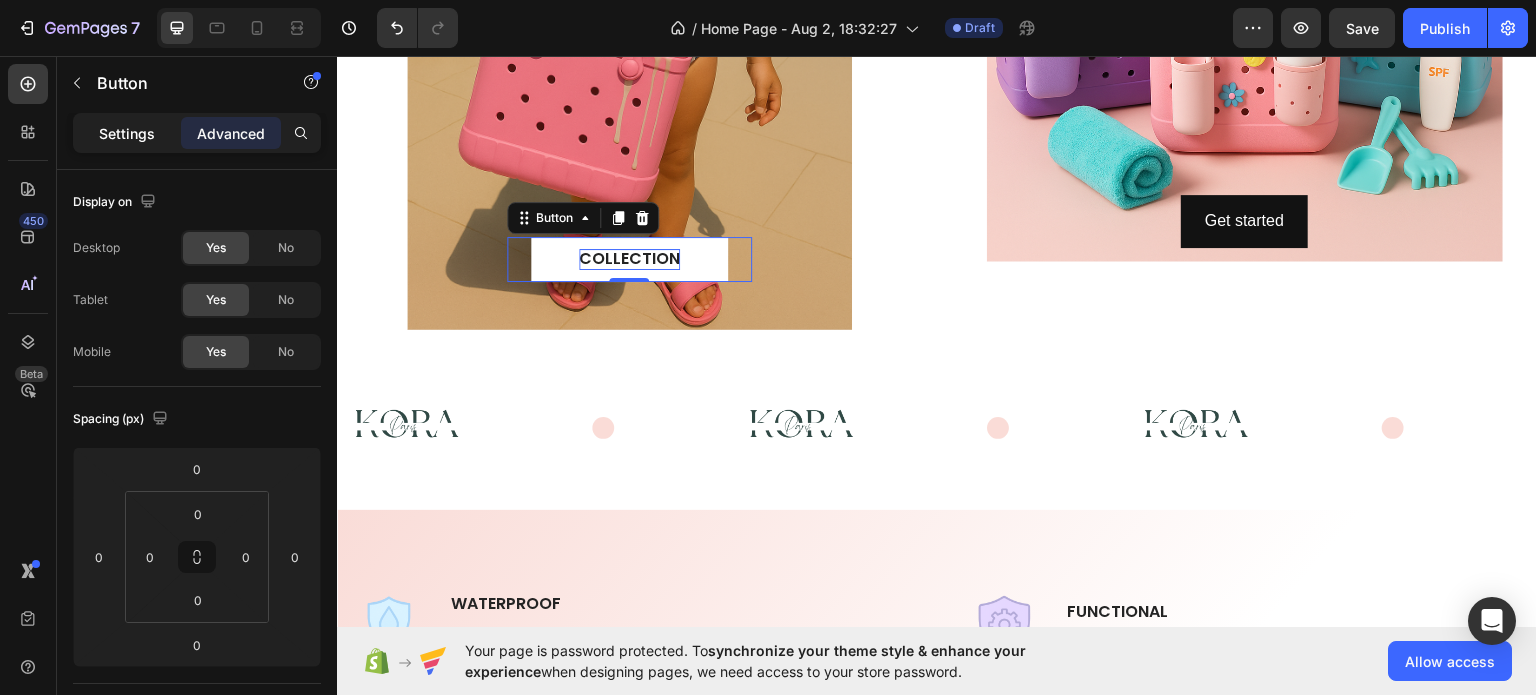 click on "Settings" at bounding box center (127, 133) 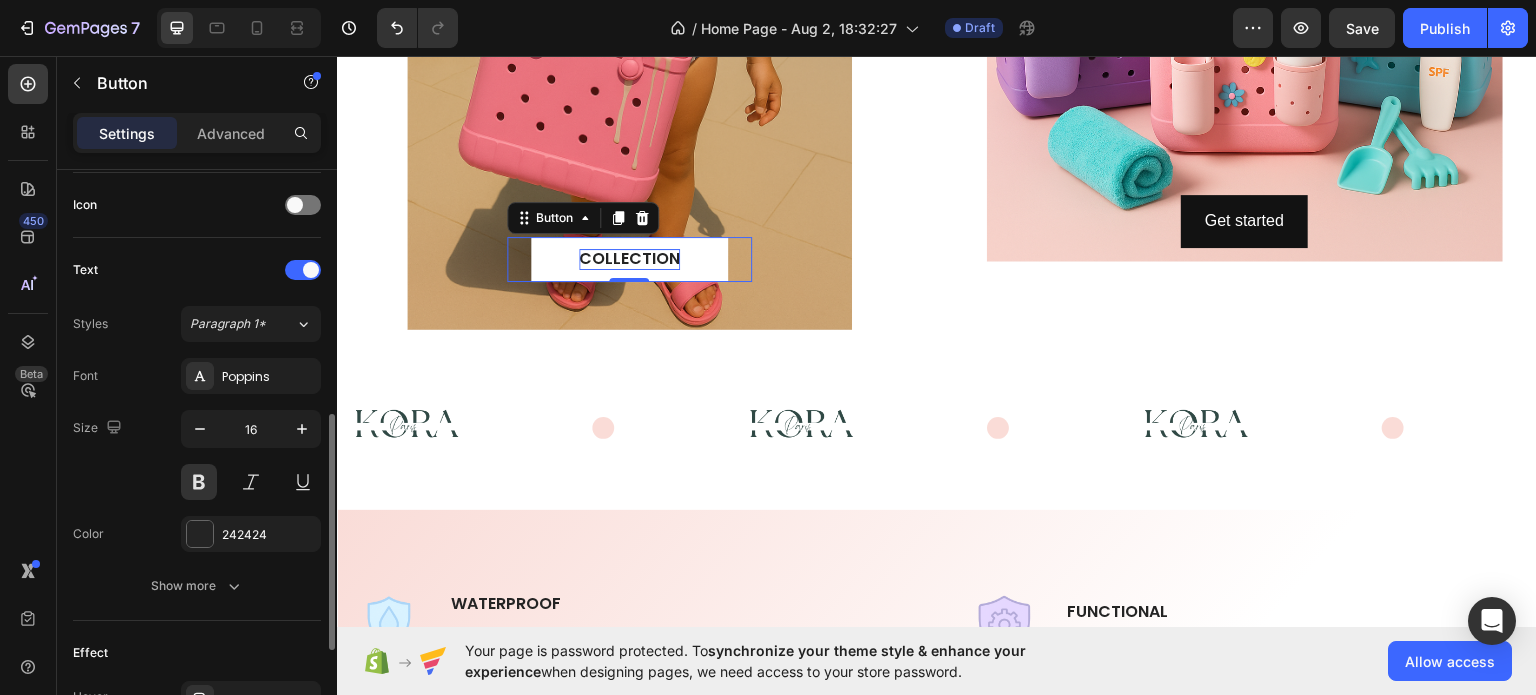 scroll, scrollTop: 800, scrollLeft: 0, axis: vertical 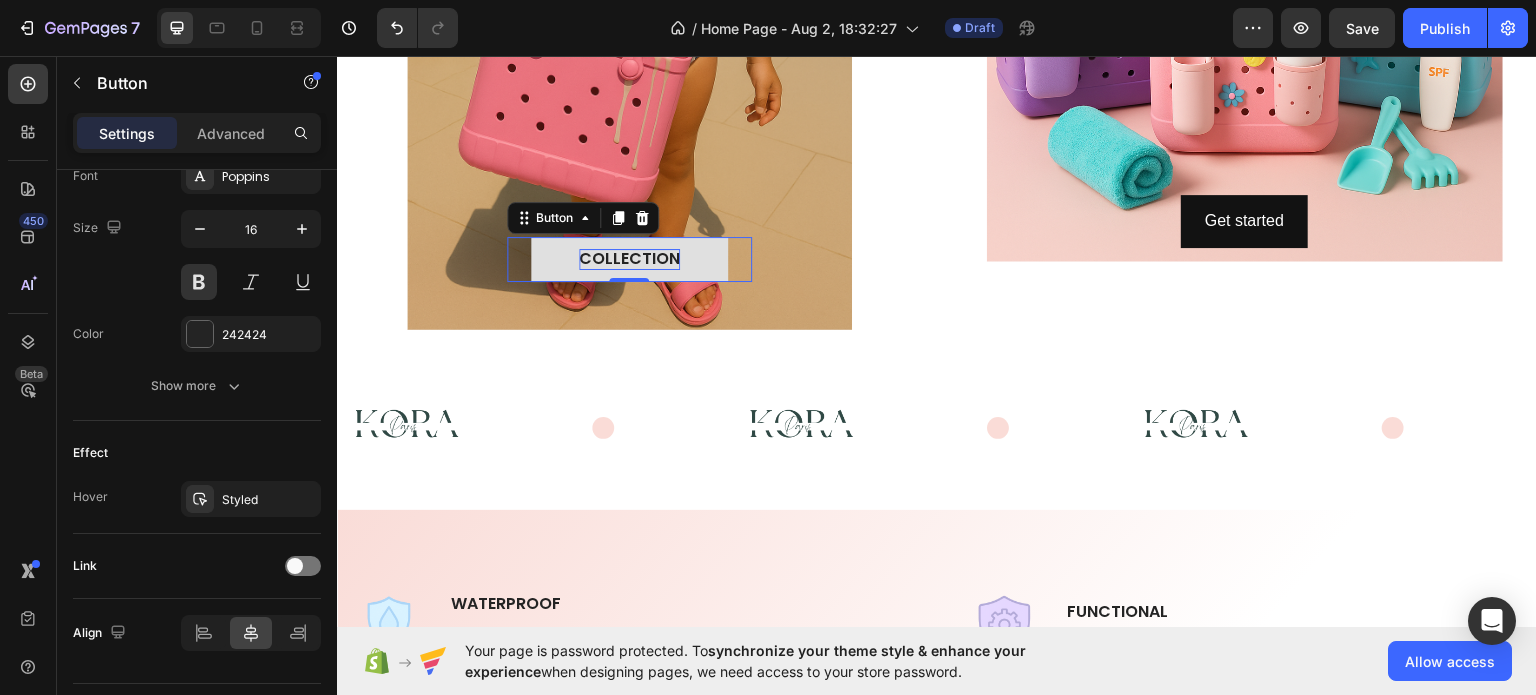 click on "COLLECTION" at bounding box center (629, 258) 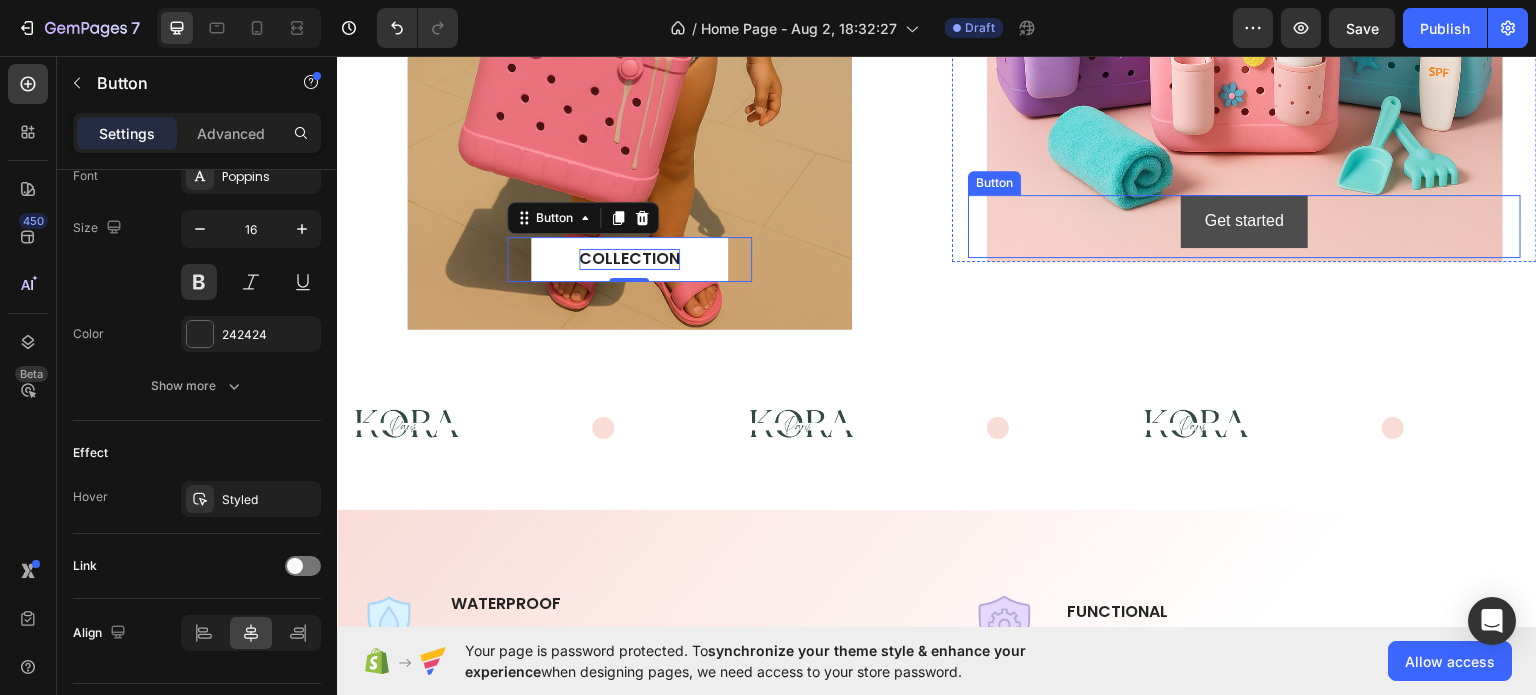 click on "Get started" at bounding box center (1244, 220) 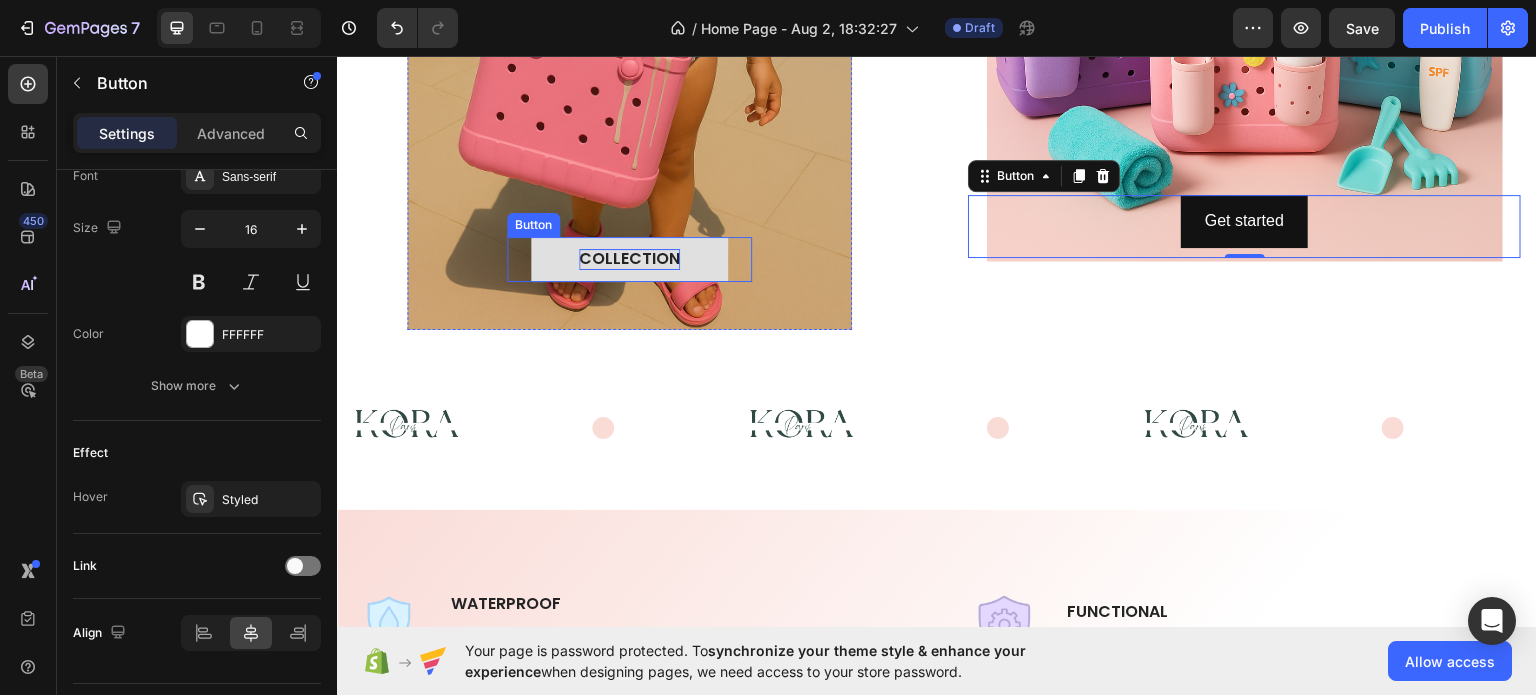 click on "COLLECTION" at bounding box center (629, 258) 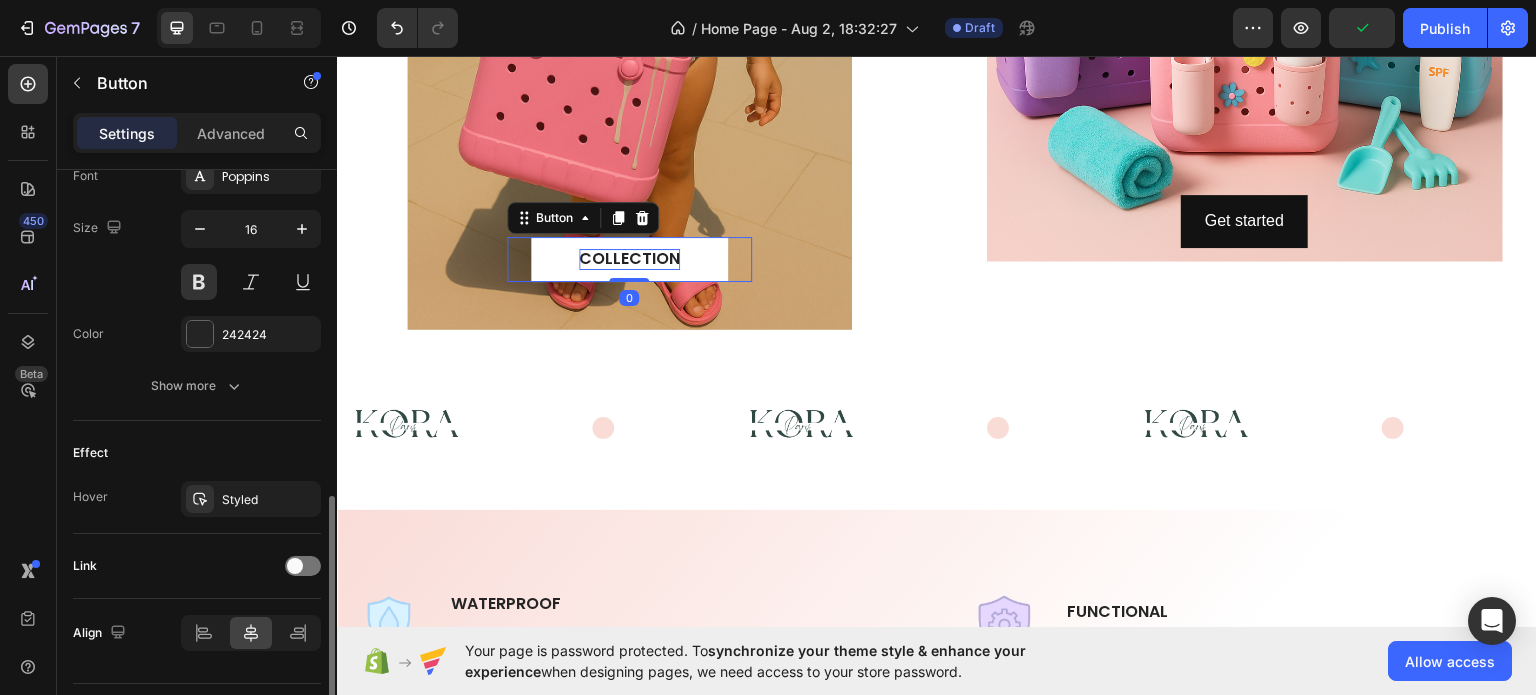 scroll, scrollTop: 848, scrollLeft: 0, axis: vertical 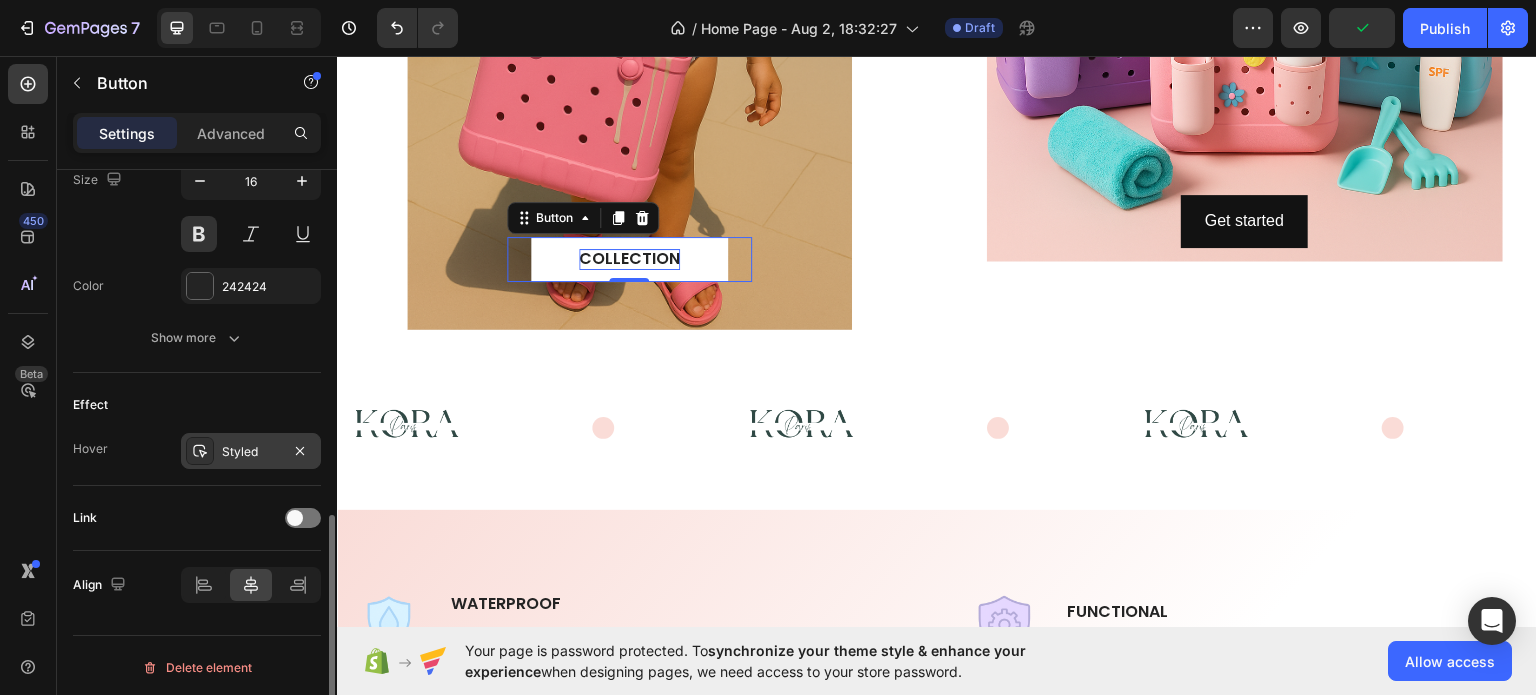 click on "Styled" at bounding box center [251, 452] 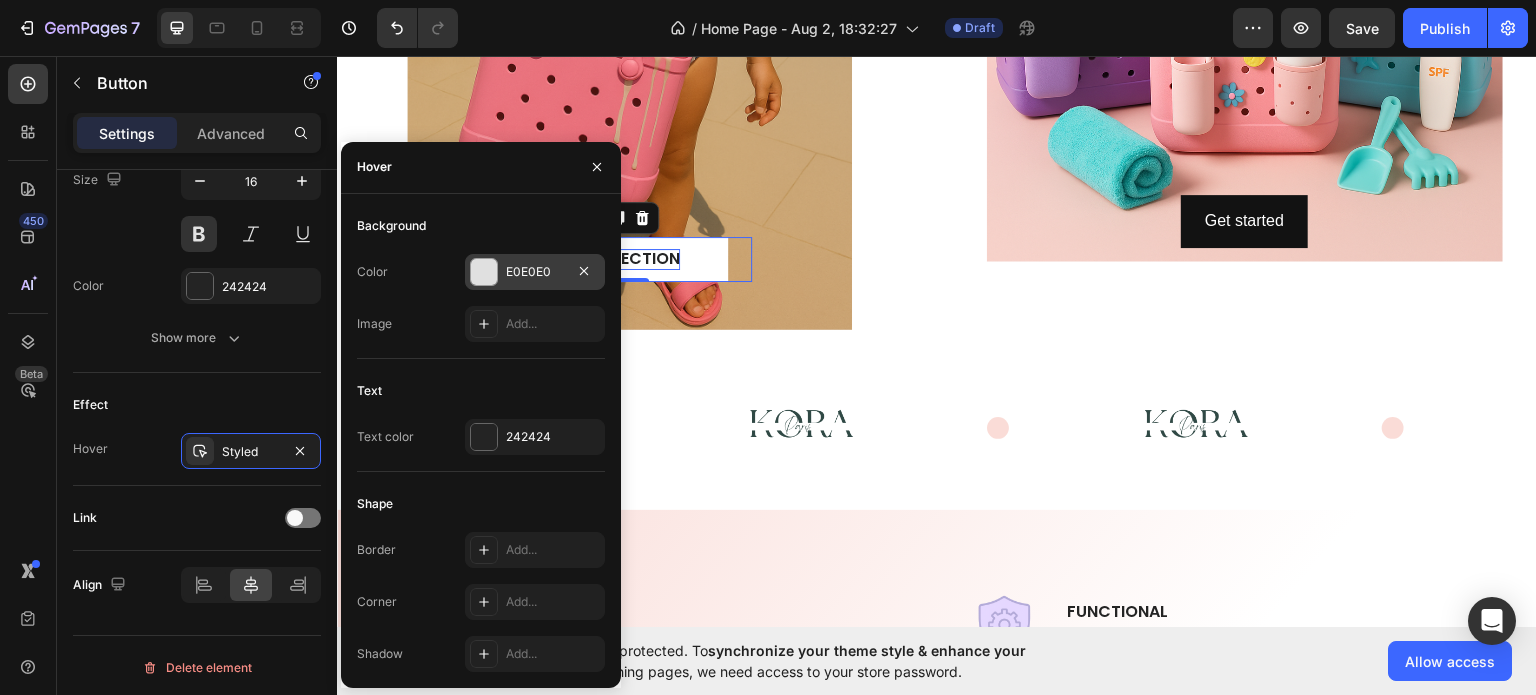click on "E0E0E0" at bounding box center (535, 272) 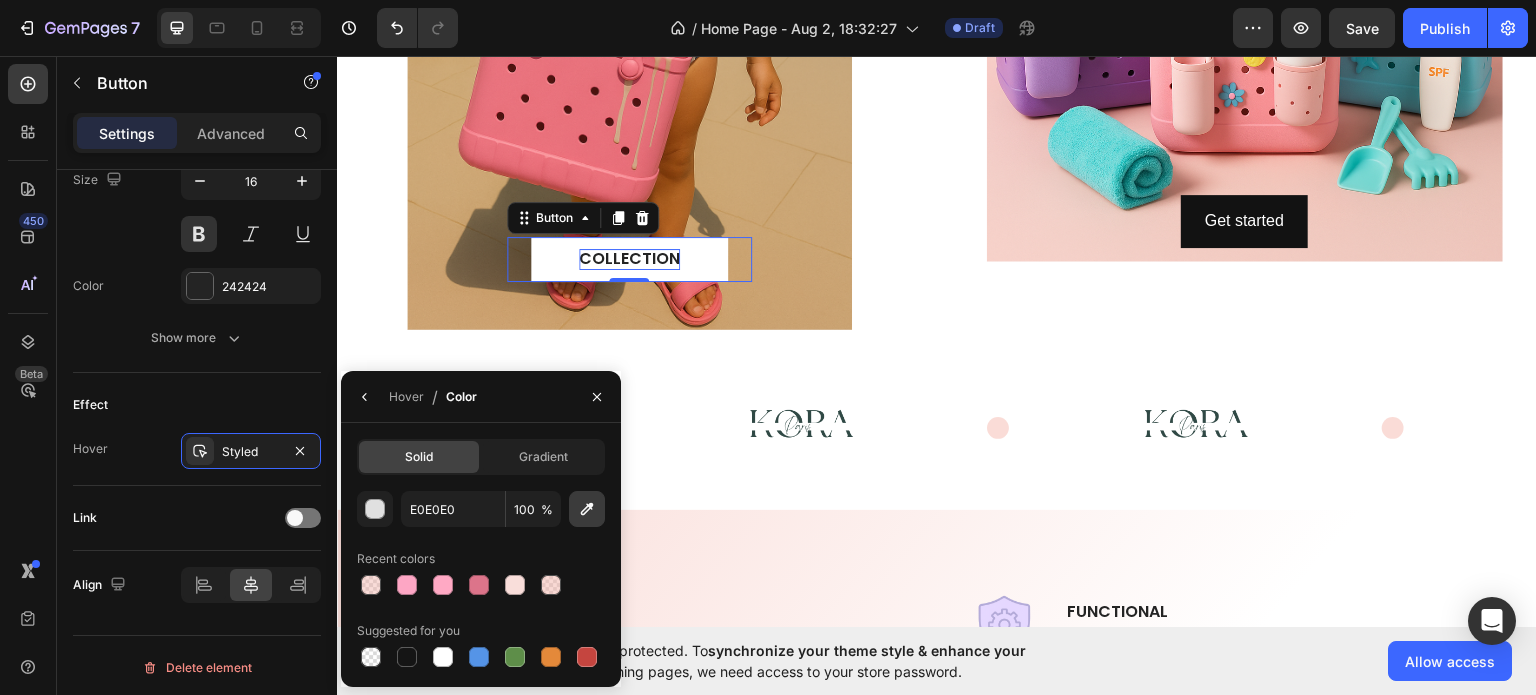 click 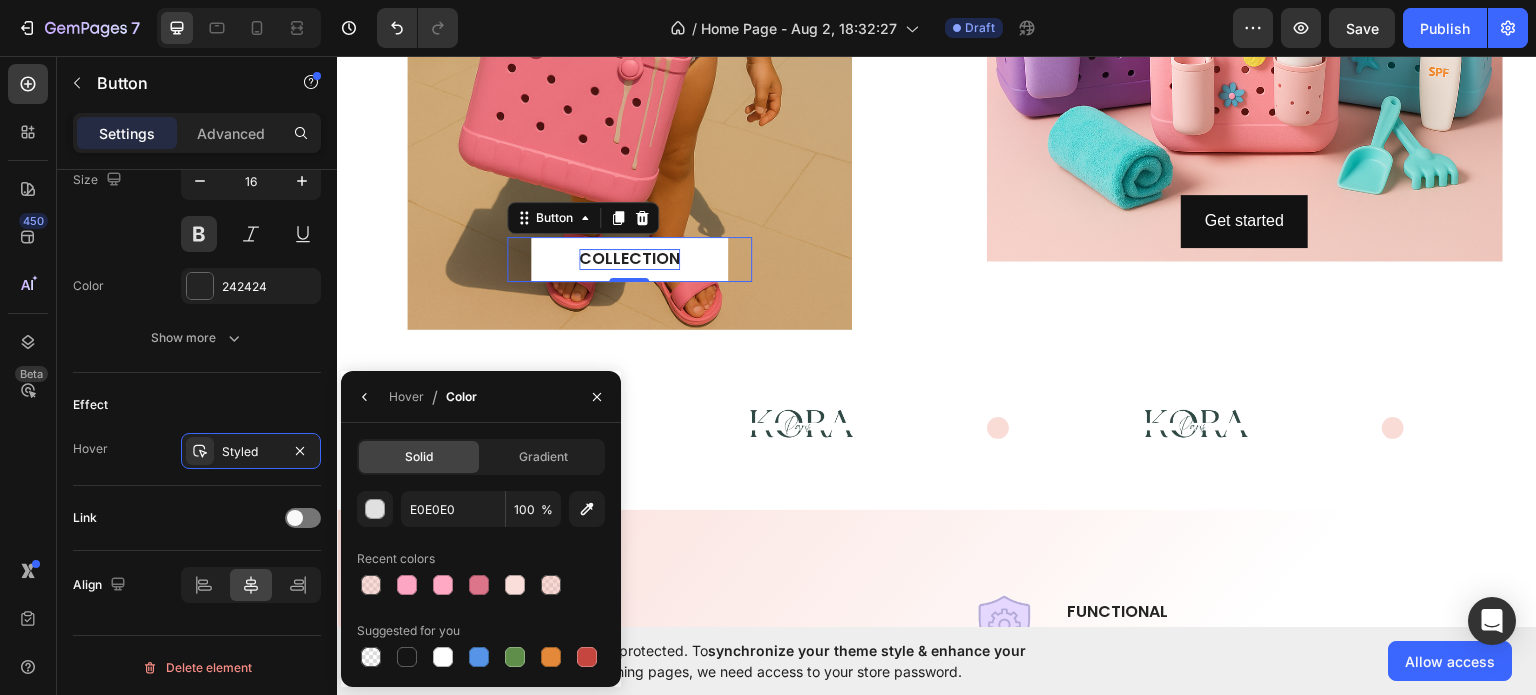 type on "F6999B" 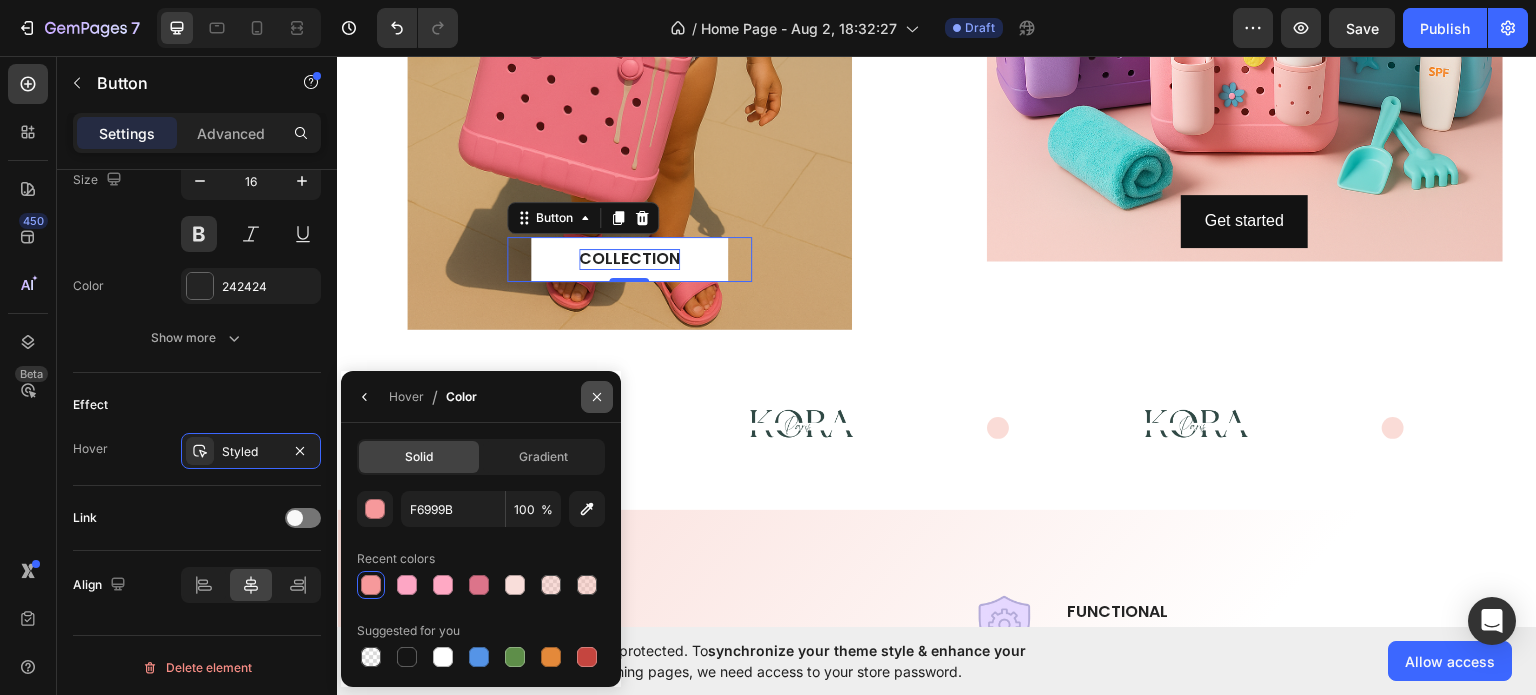 click 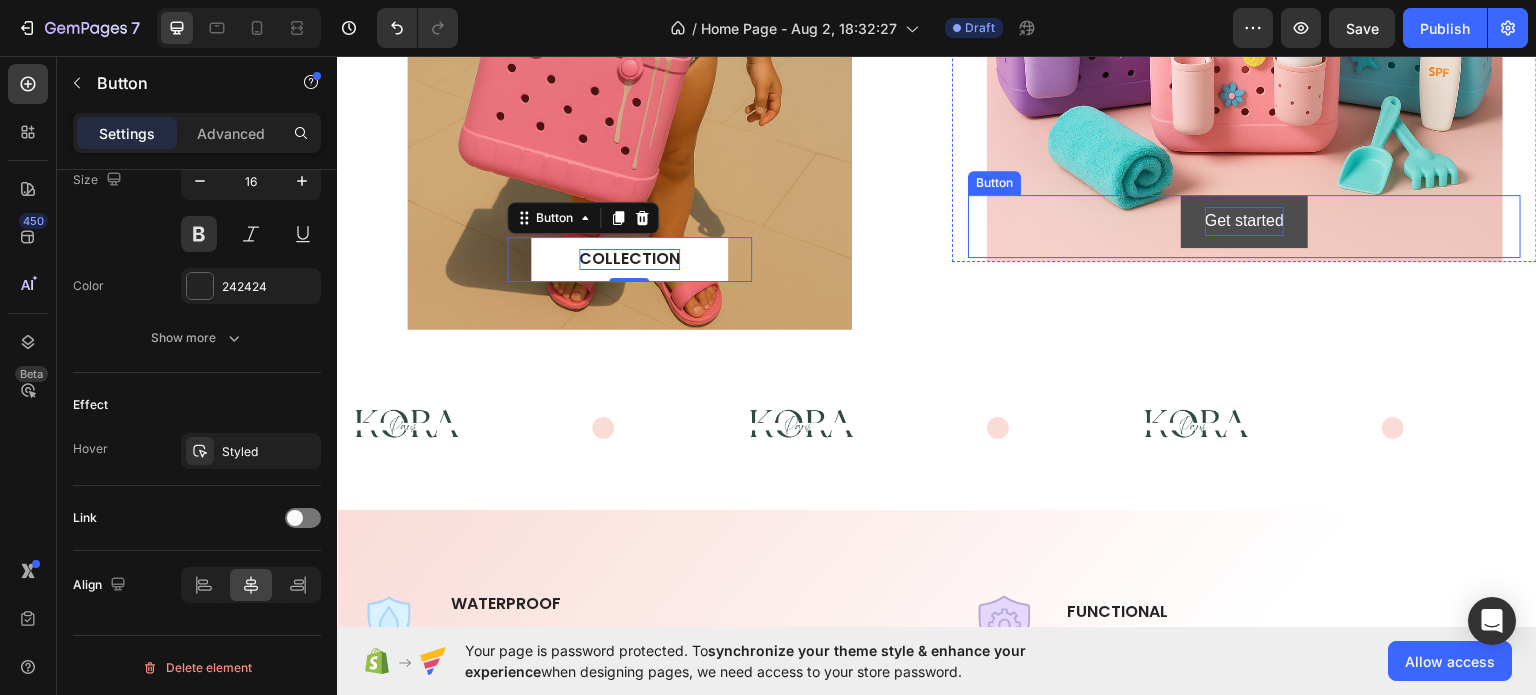 click on "Get started" at bounding box center [1244, 220] 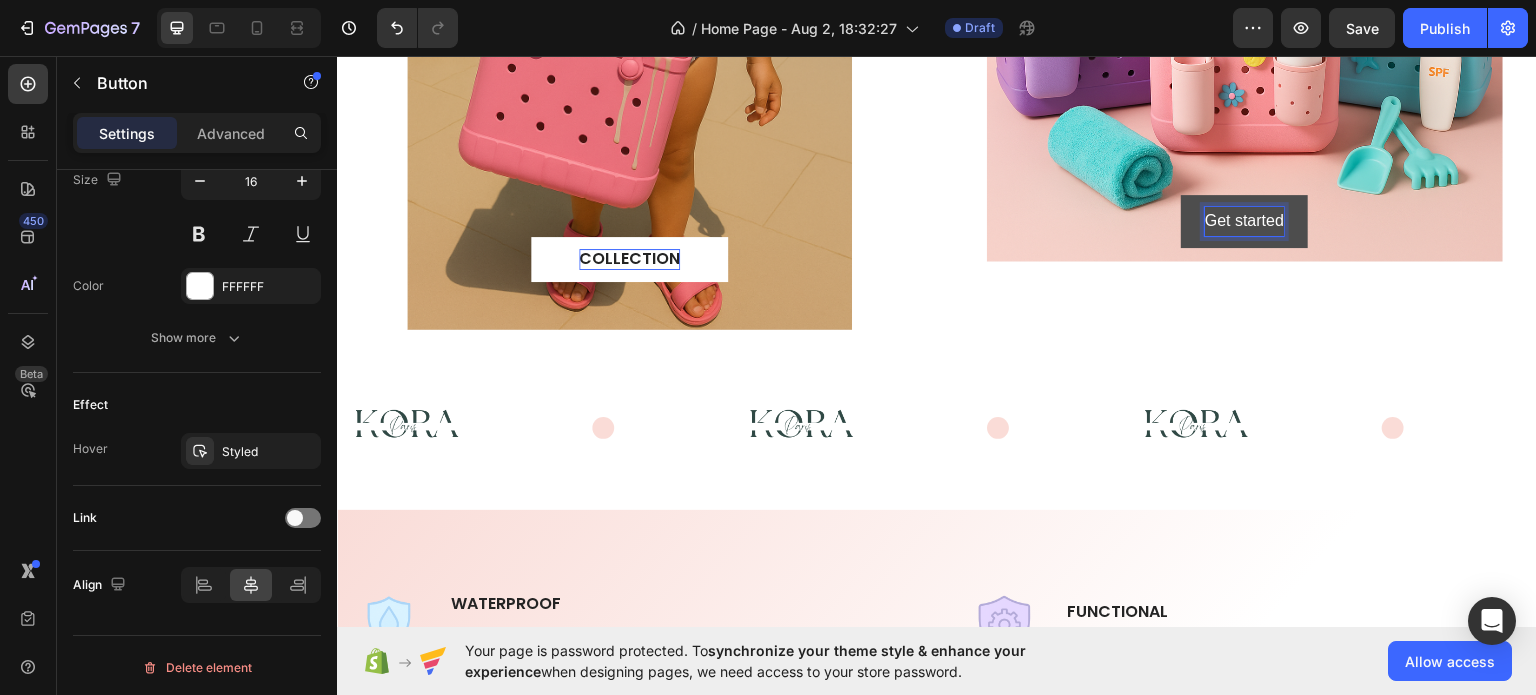 click on "Get started" at bounding box center (1244, 220) 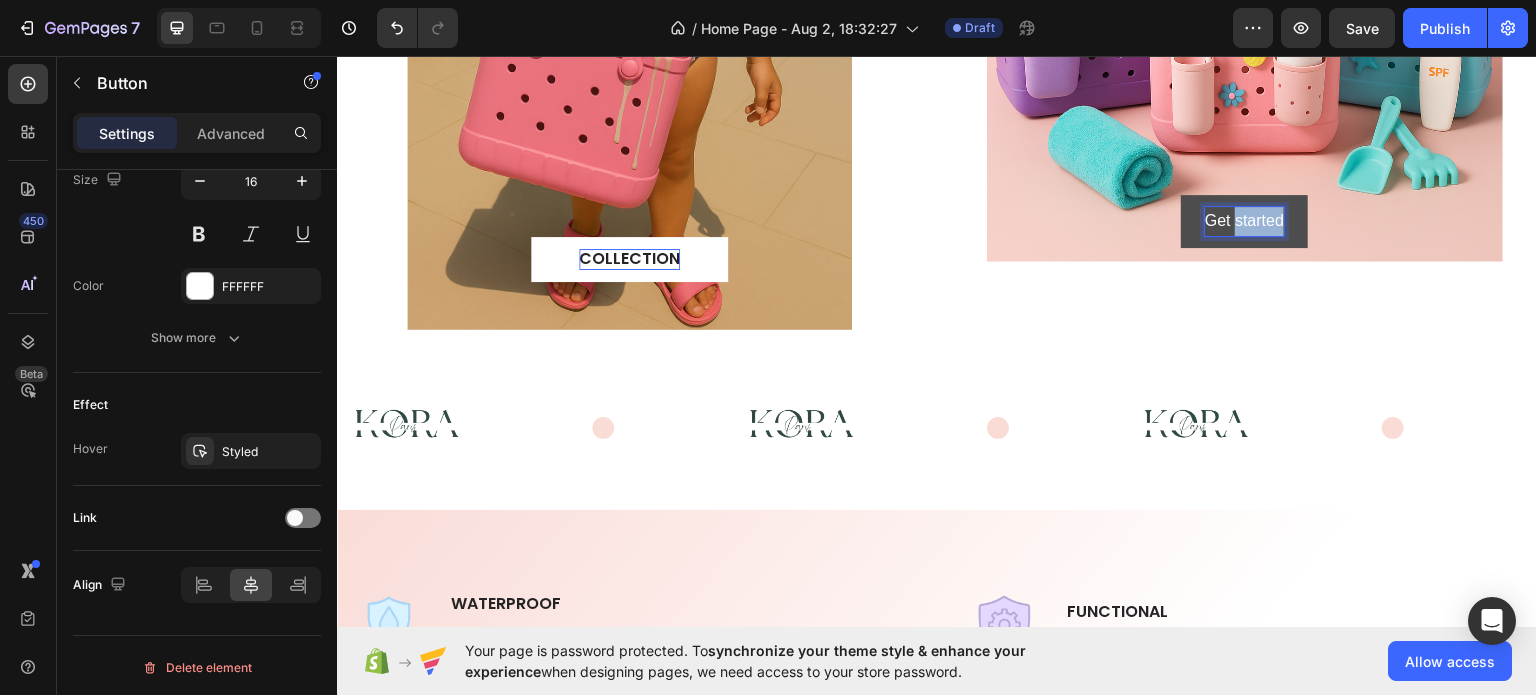 click on "Get started" at bounding box center [1244, 220] 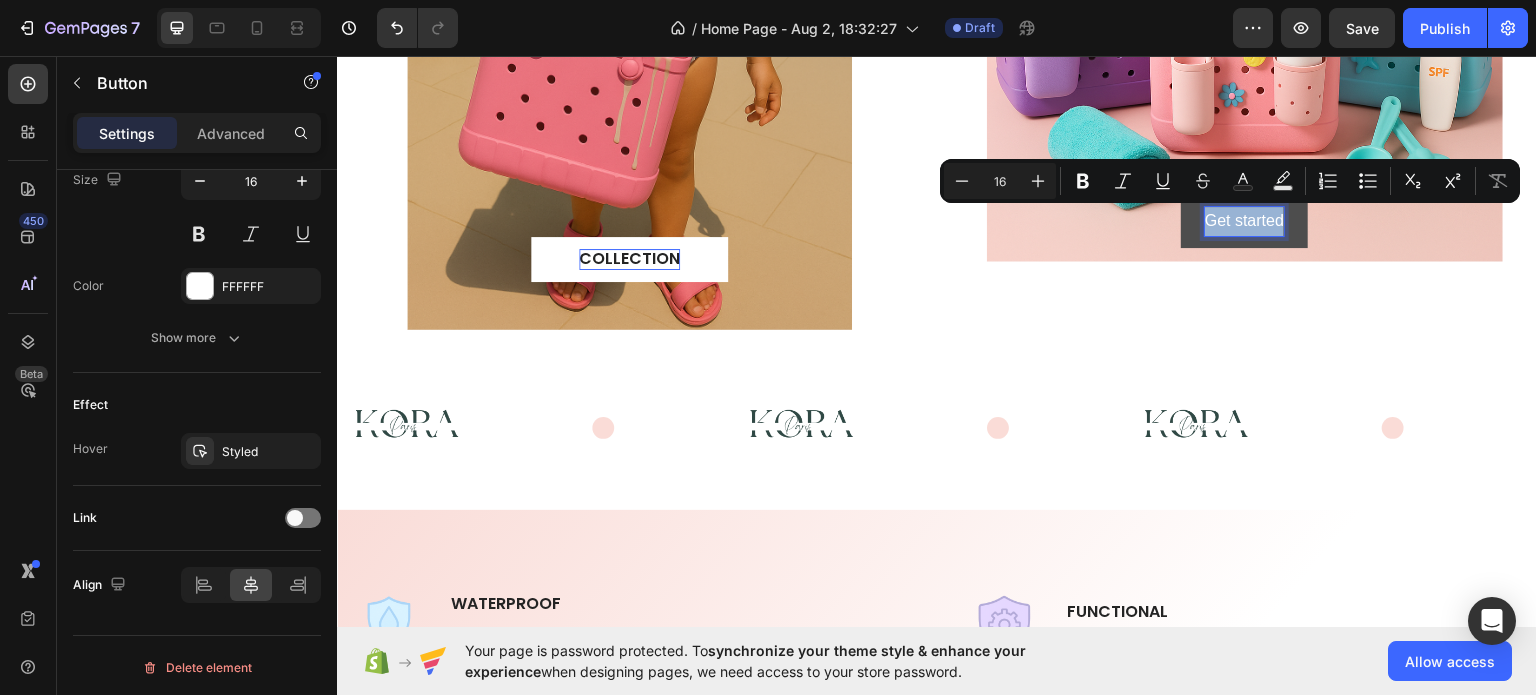 click on "Get started" at bounding box center (1244, 220) 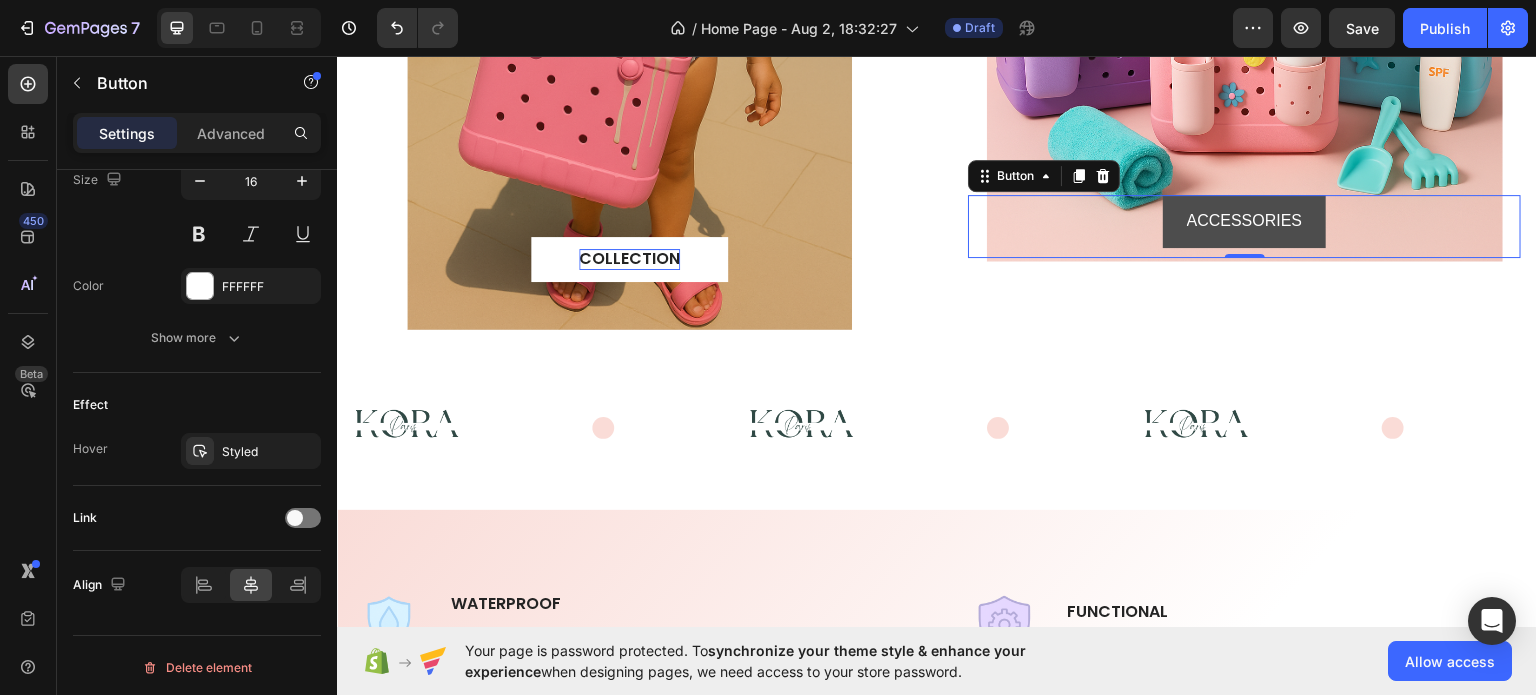click on "ACCESSORIES" at bounding box center (1245, 220) 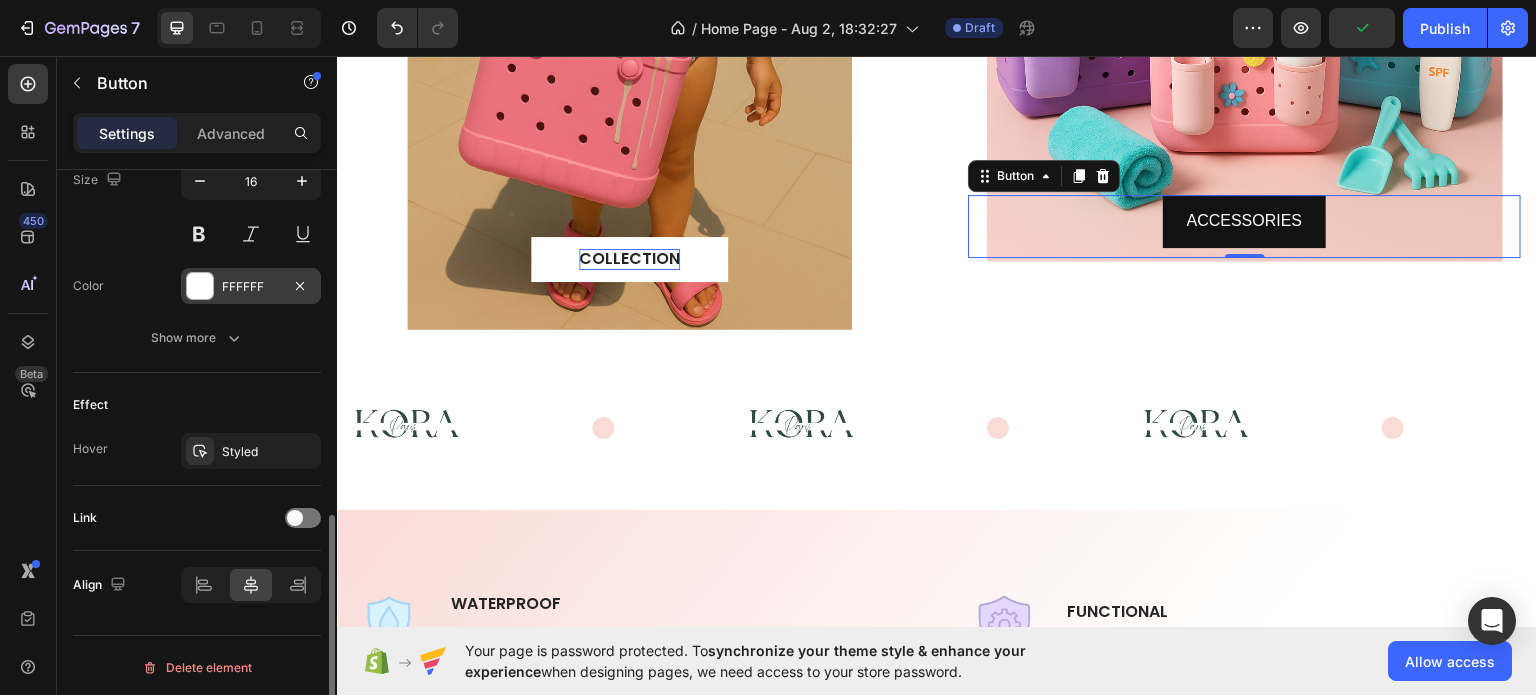 click on "FFFFFF" at bounding box center (251, 287) 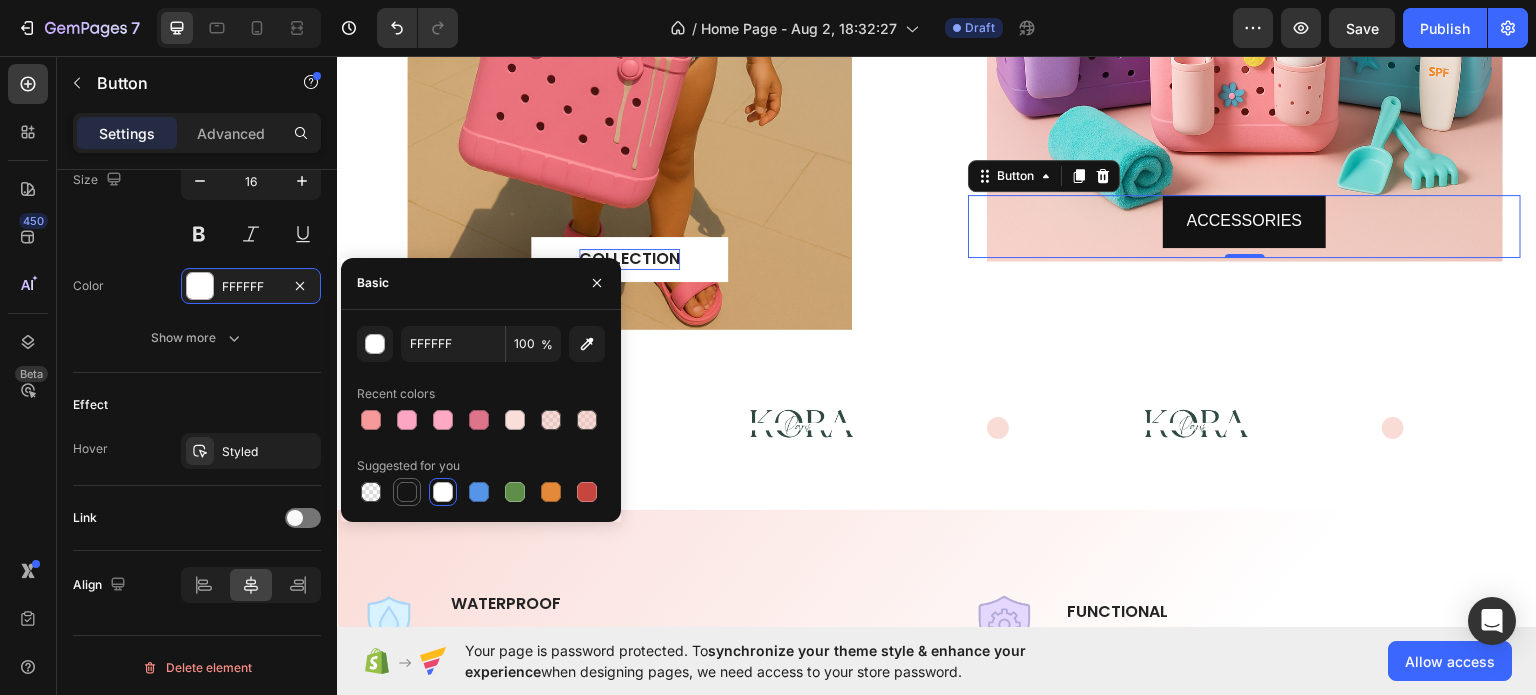 click at bounding box center (407, 492) 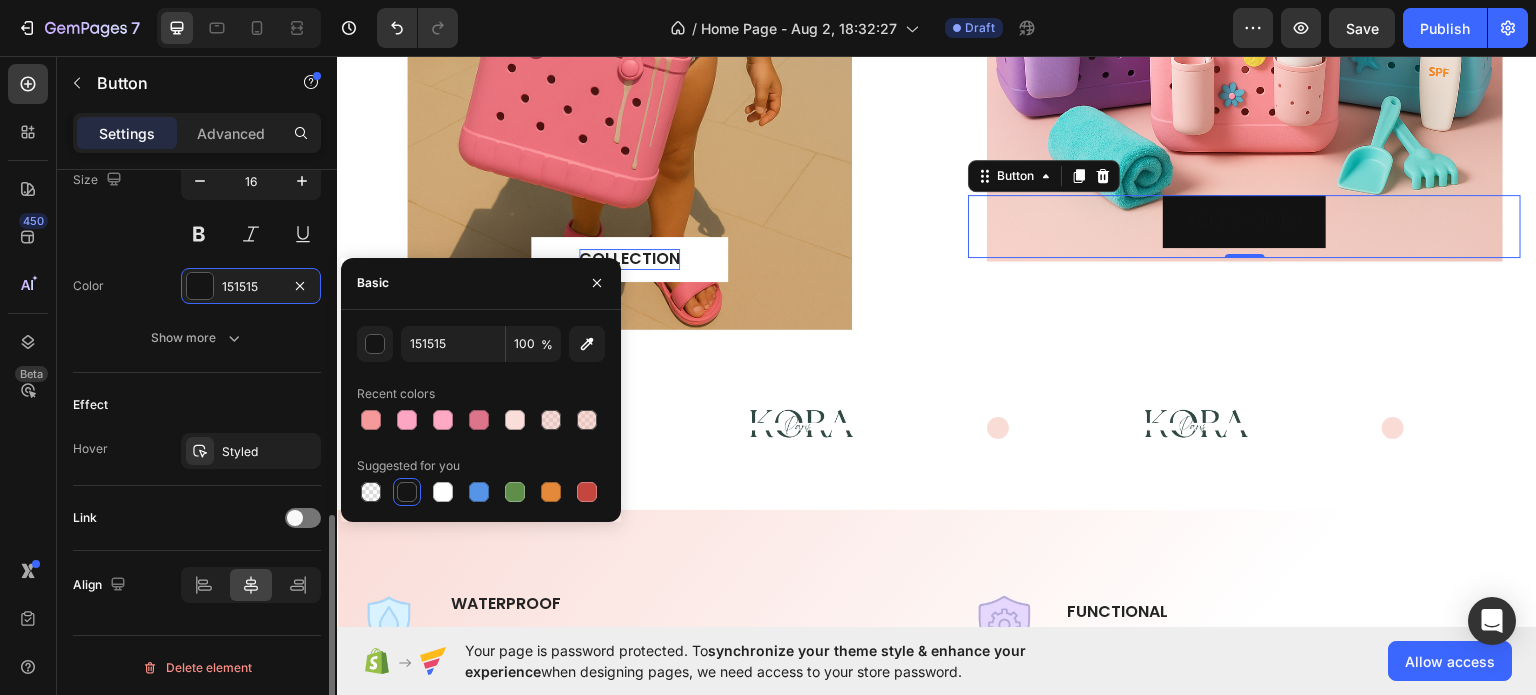 scroll, scrollTop: 648, scrollLeft: 0, axis: vertical 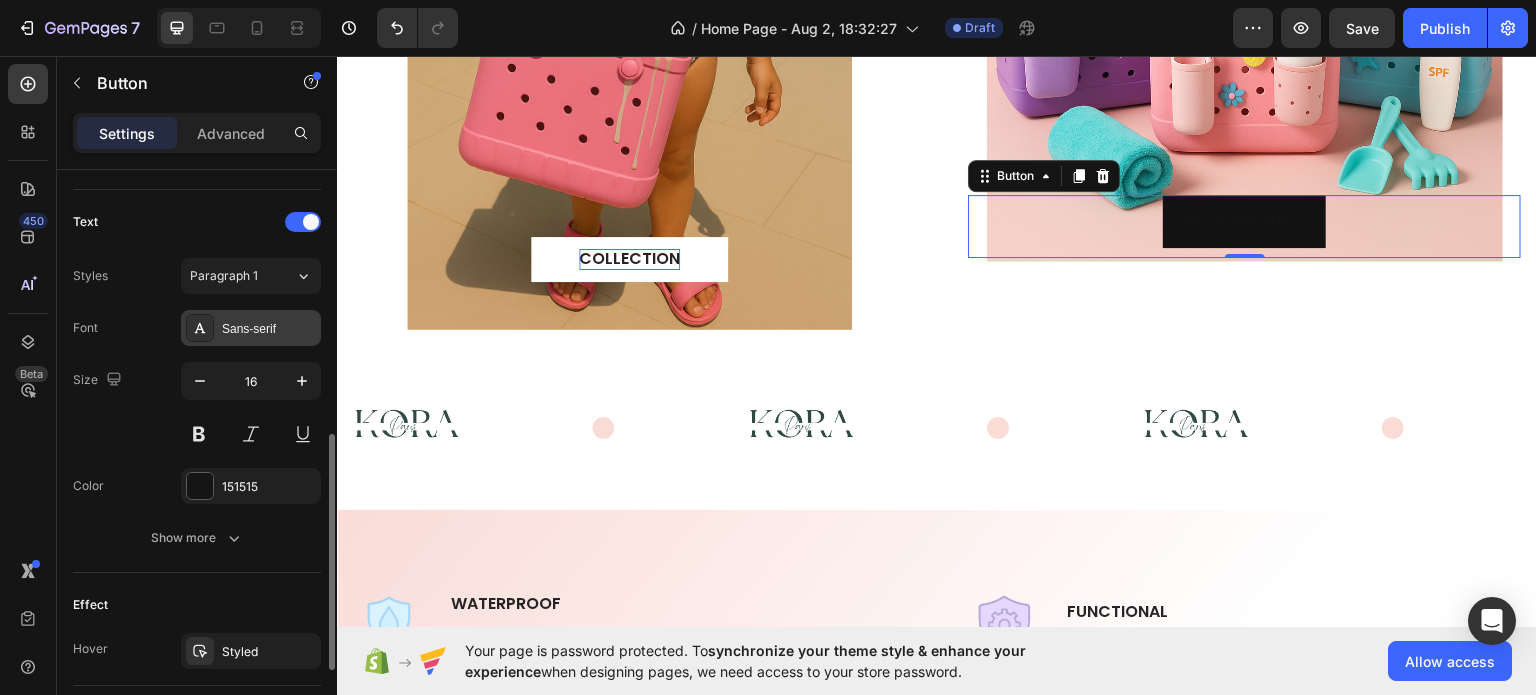 click on "Sans-serif" at bounding box center [269, 329] 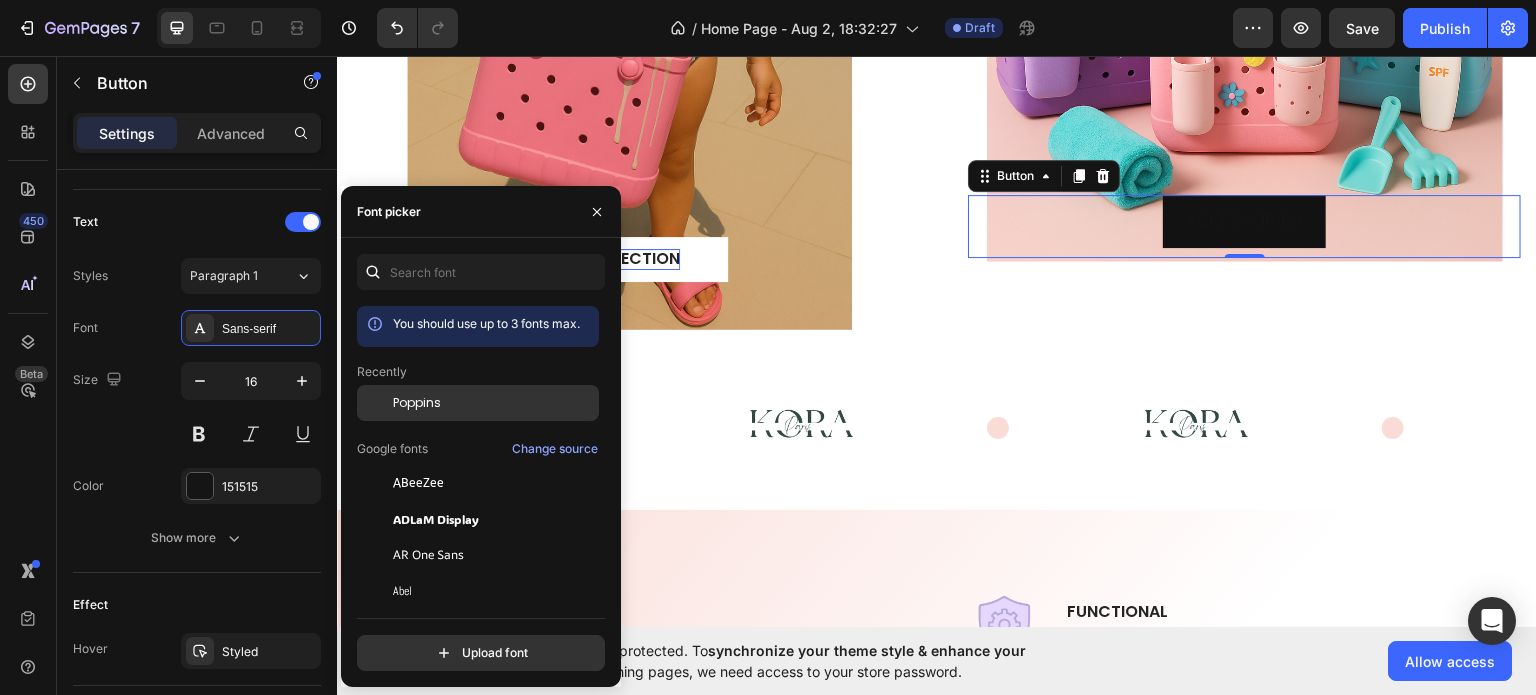 click on "Poppins" 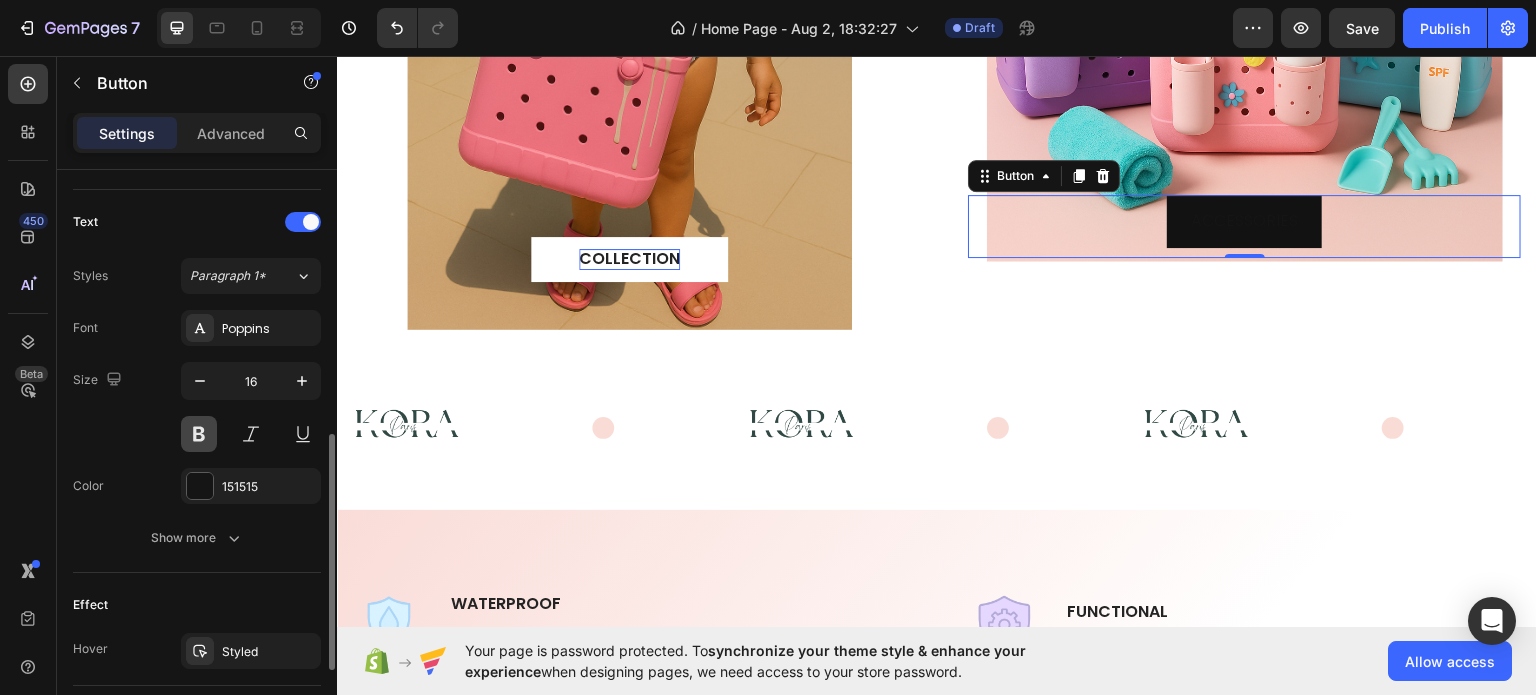 click at bounding box center (199, 434) 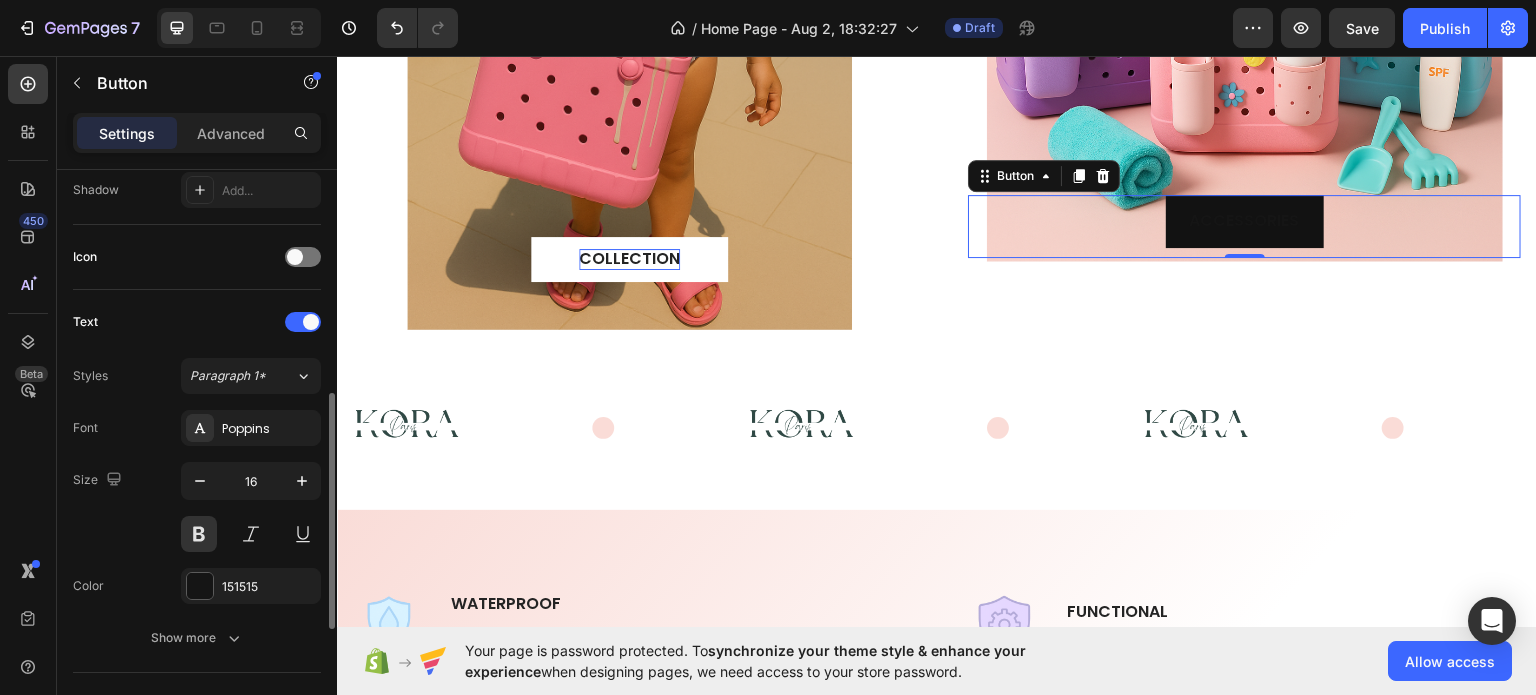 scroll, scrollTop: 848, scrollLeft: 0, axis: vertical 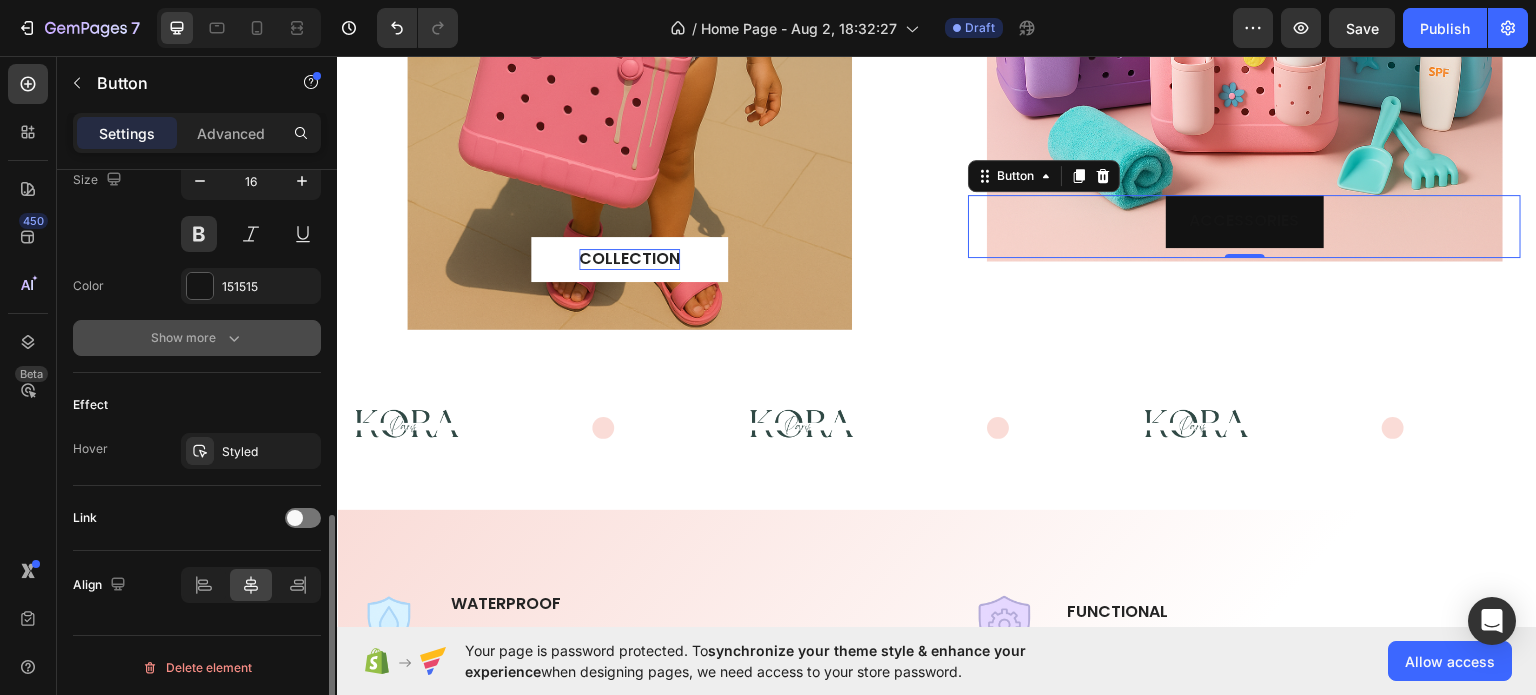 click on "Show more" at bounding box center [197, 338] 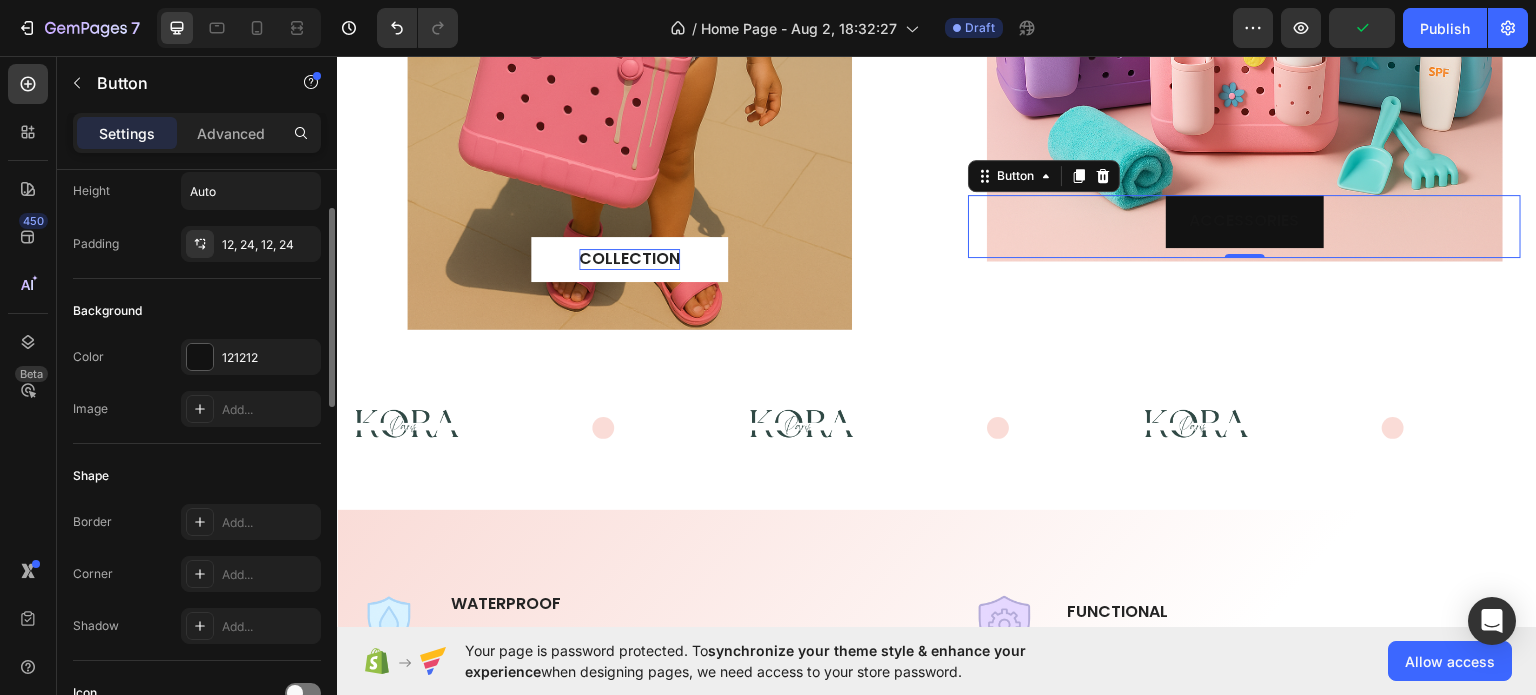 scroll, scrollTop: 0, scrollLeft: 0, axis: both 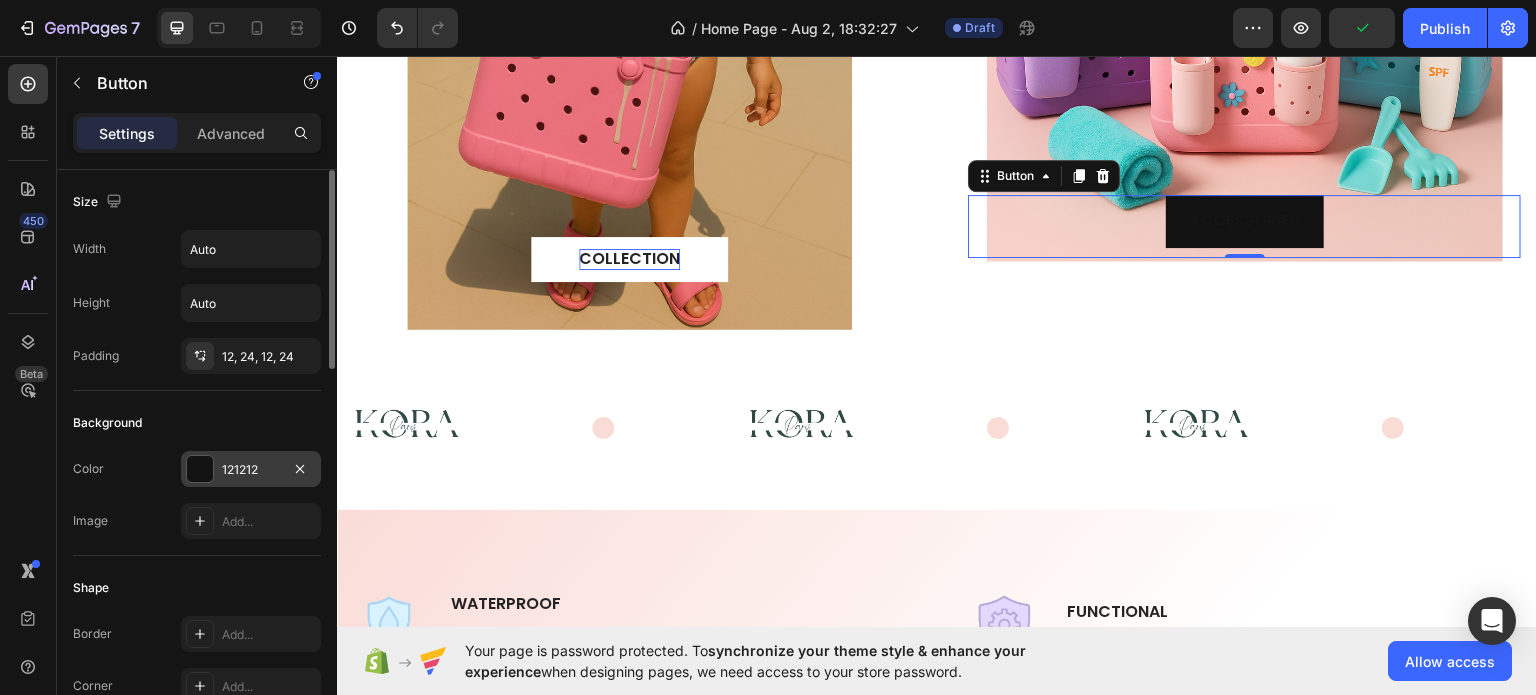 click on "121212" at bounding box center (251, 469) 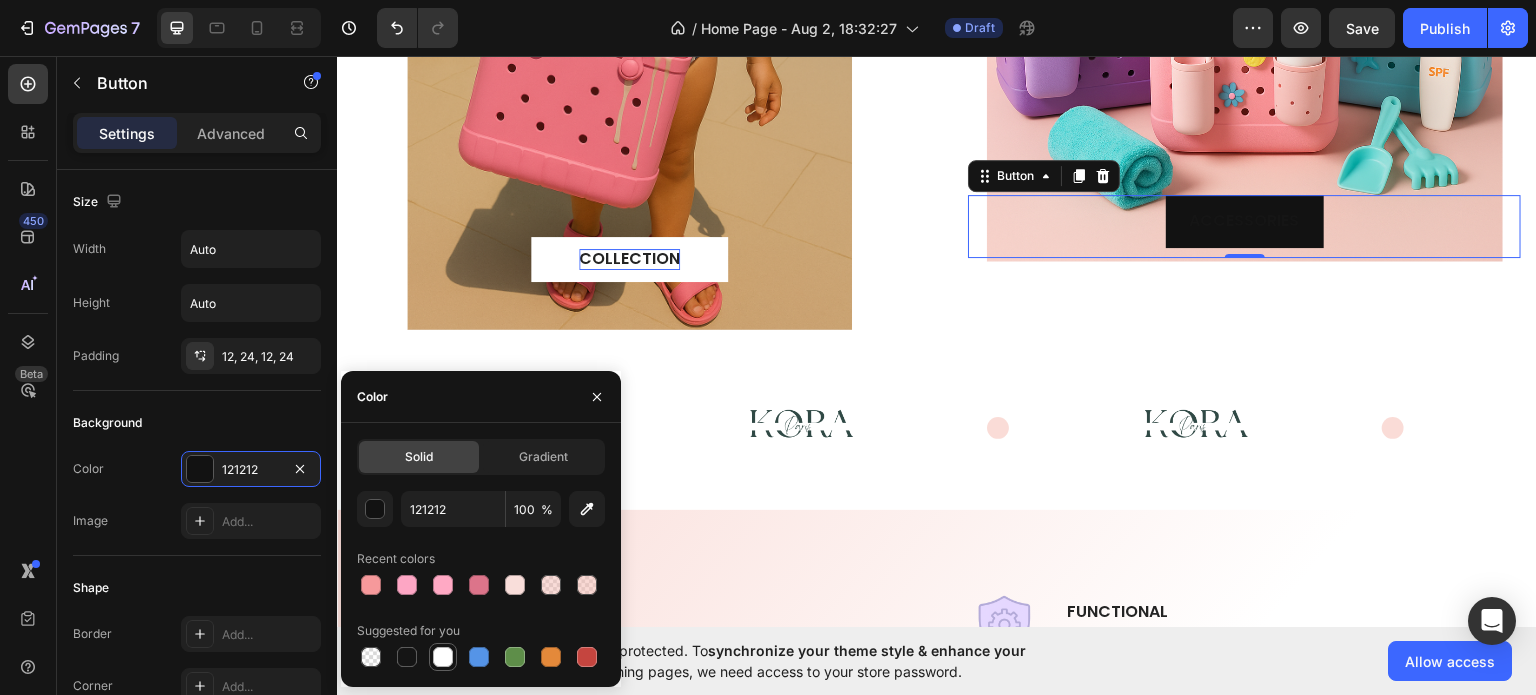click at bounding box center [443, 657] 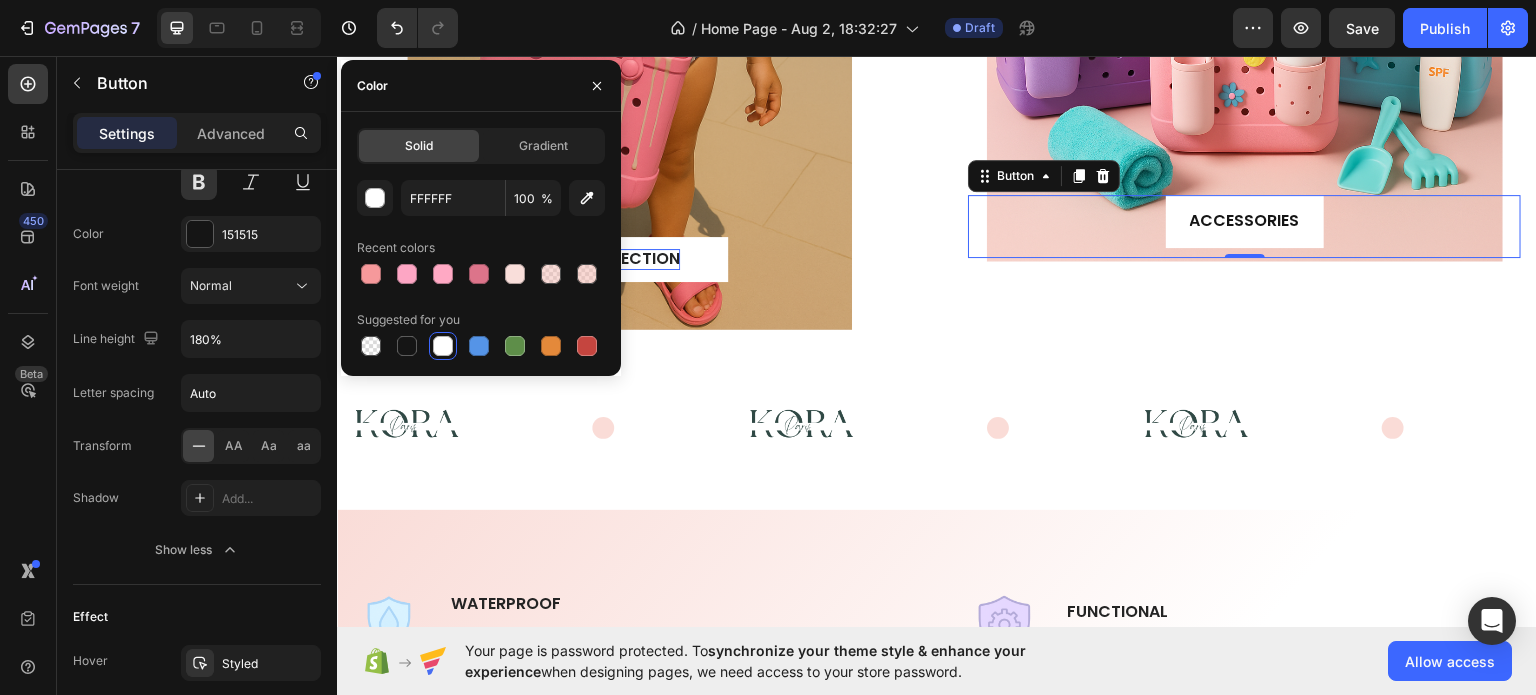 scroll, scrollTop: 1100, scrollLeft: 0, axis: vertical 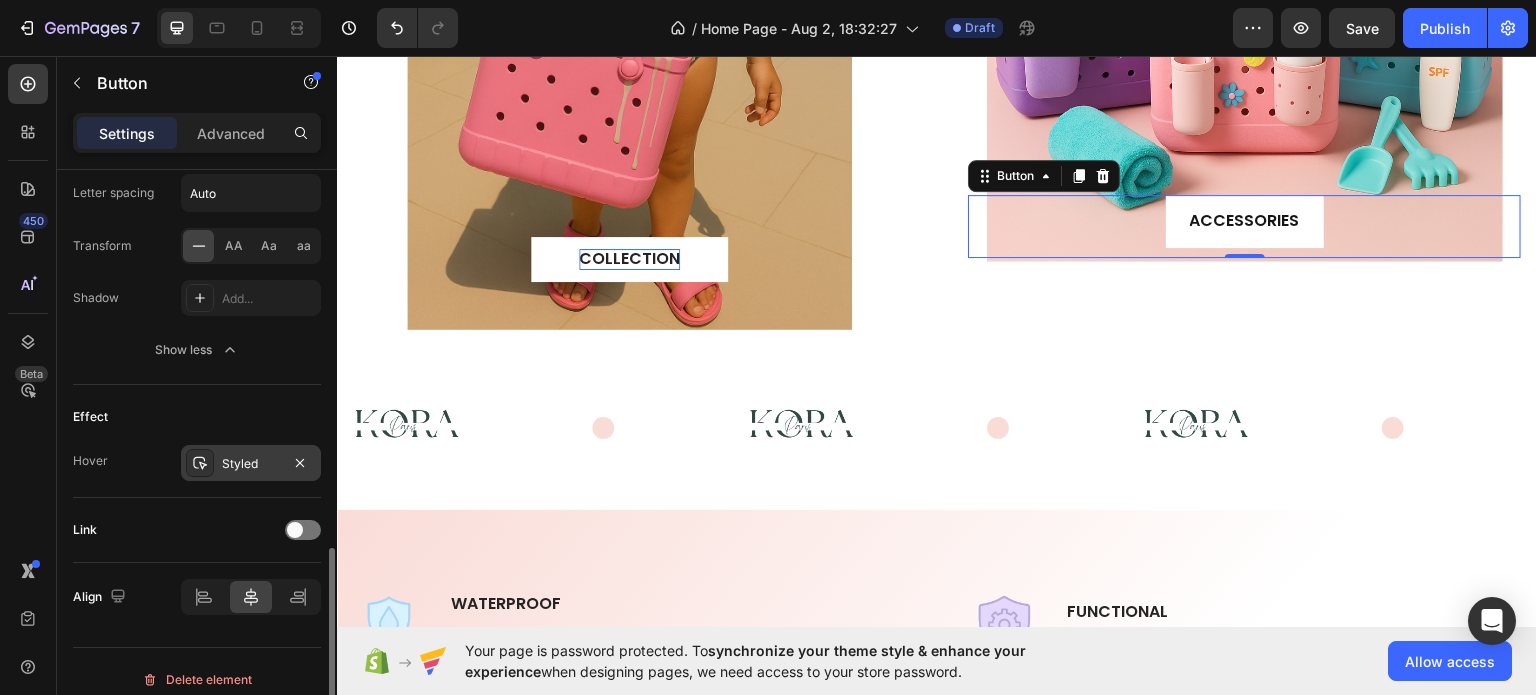 click on "Styled" at bounding box center (251, 463) 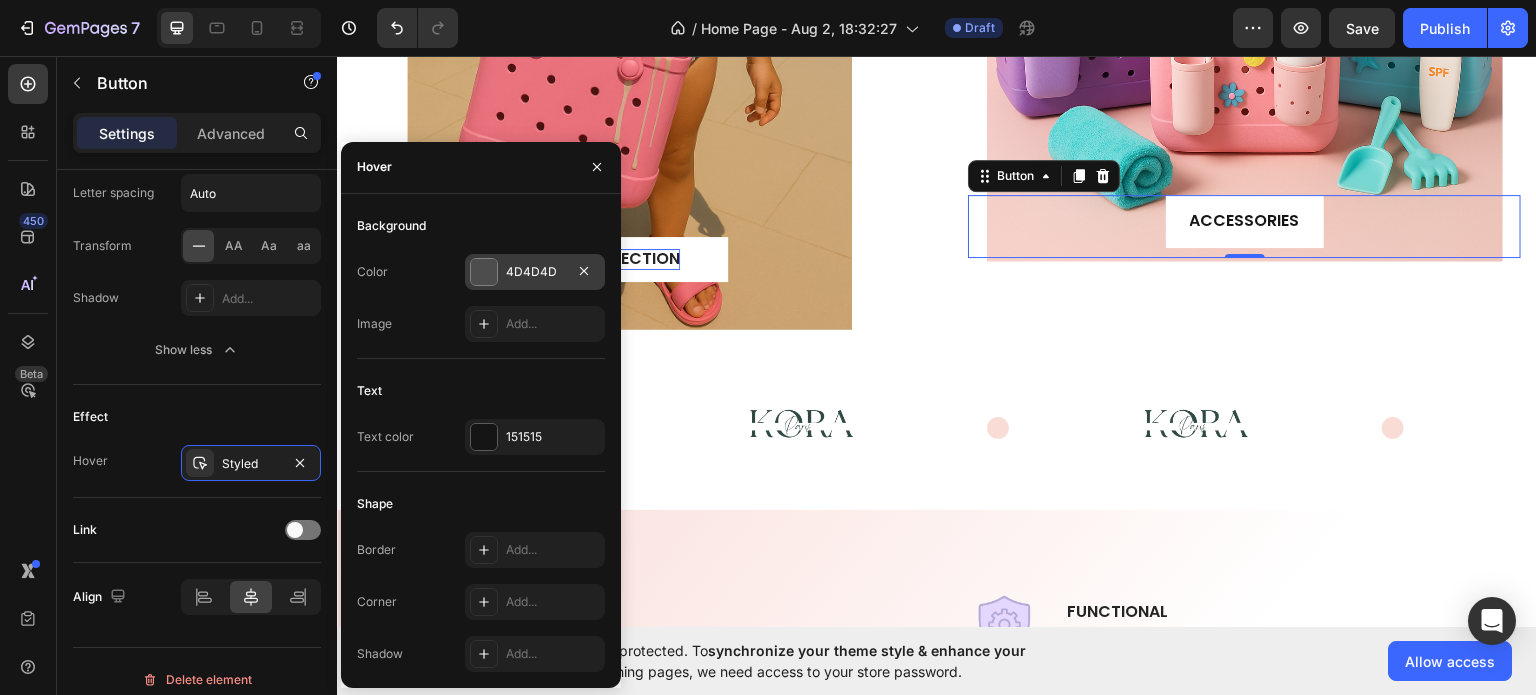 click on "4D4D4D" at bounding box center (535, 272) 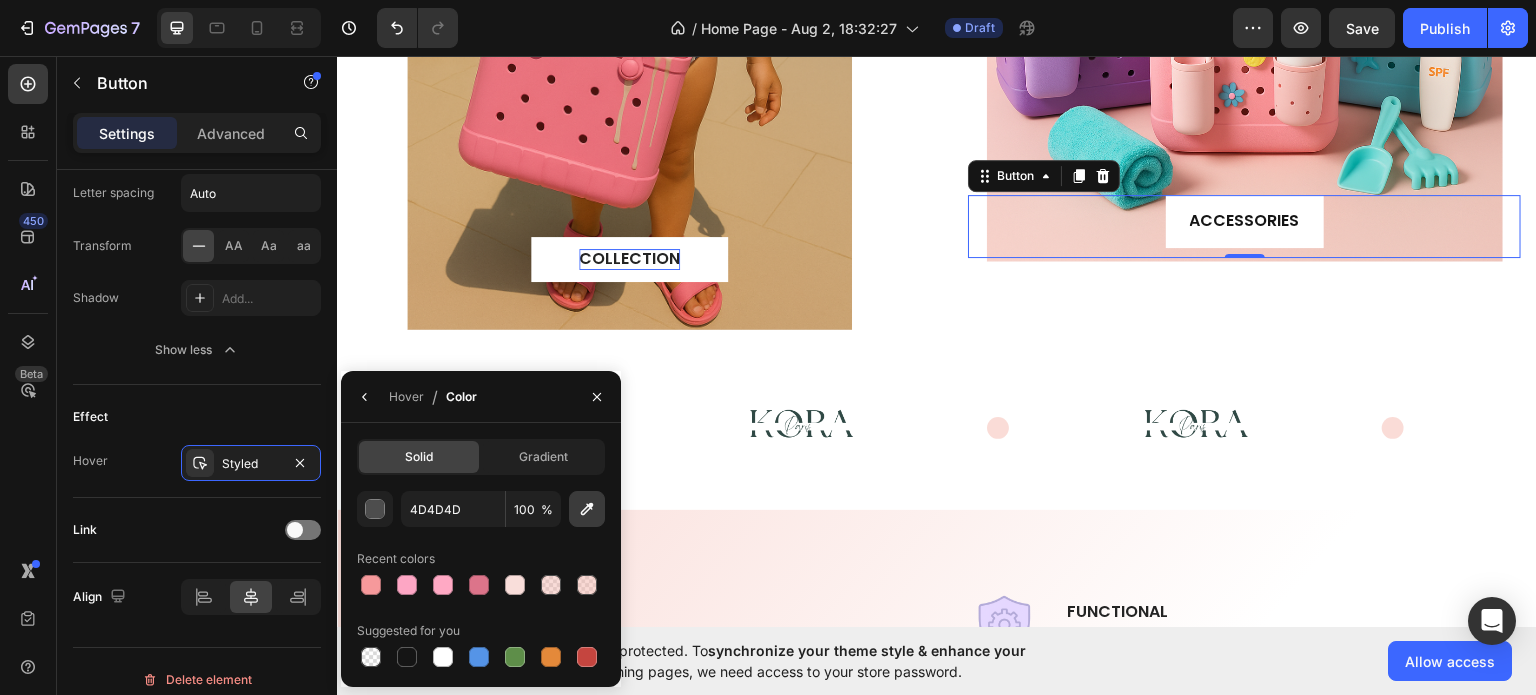 click 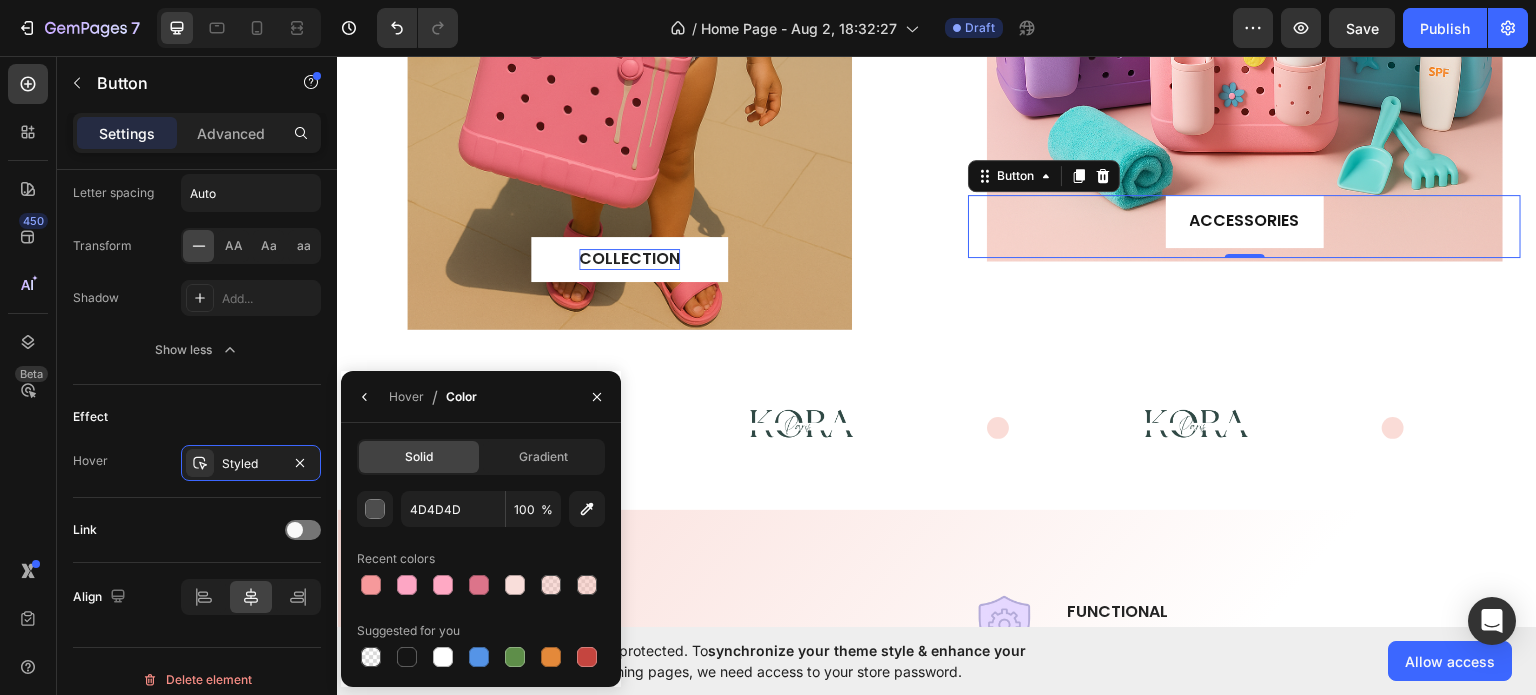 type on "EA8081" 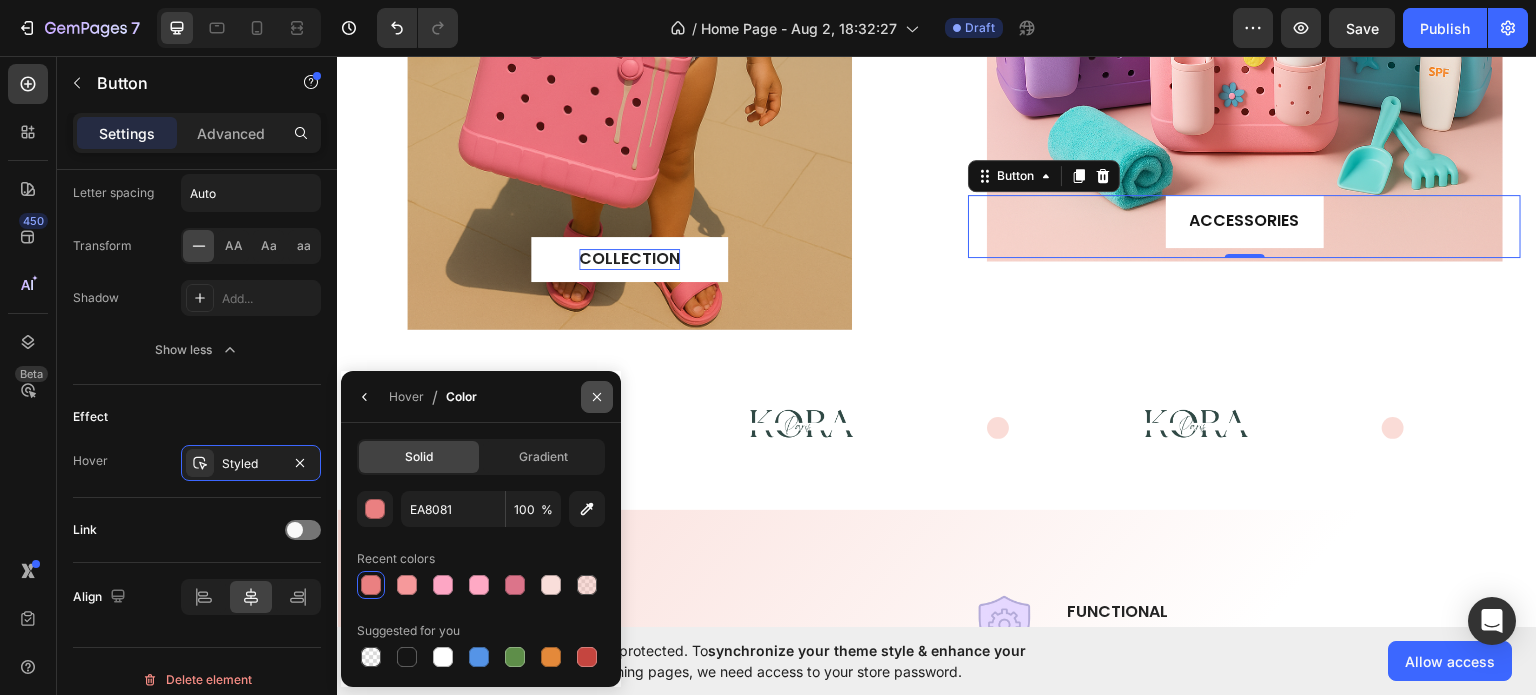click 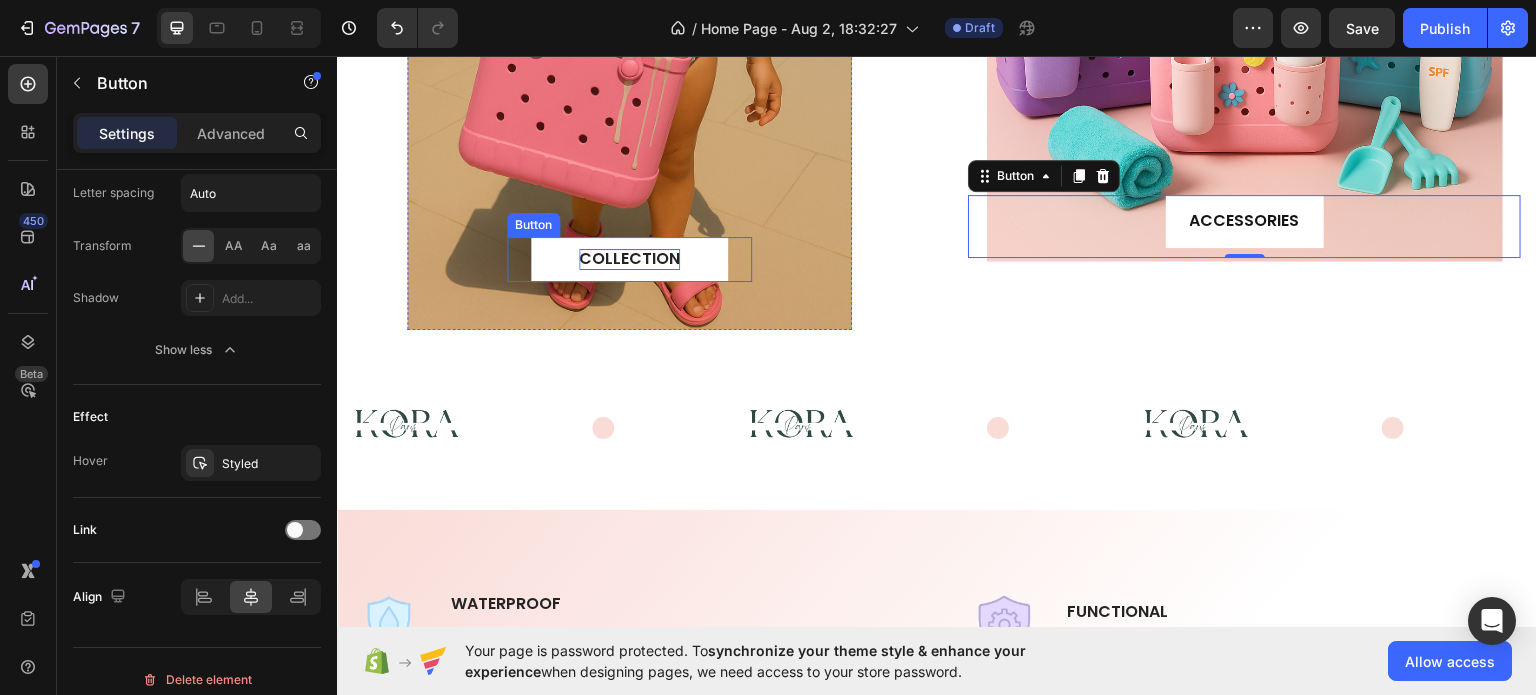 click on "COLLECTION" at bounding box center (629, 258) 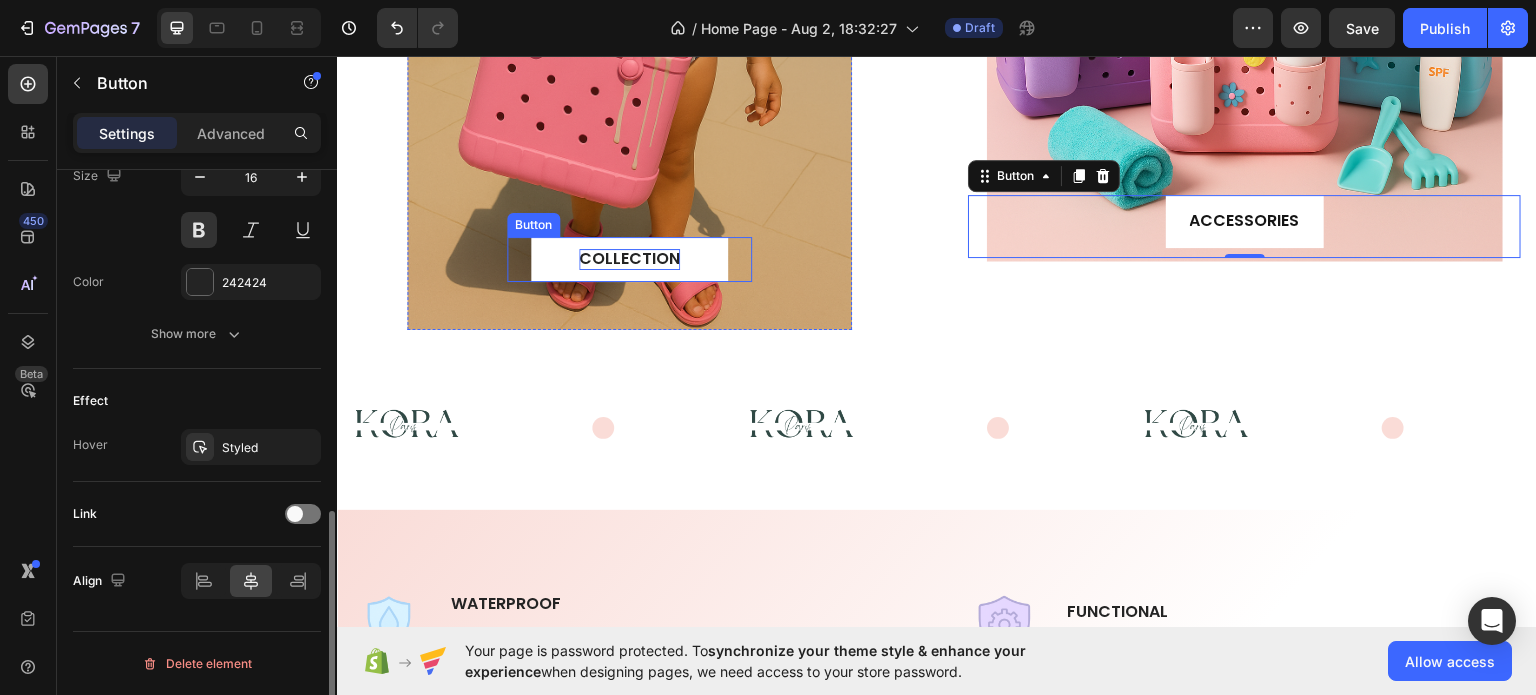 scroll, scrollTop: 848, scrollLeft: 0, axis: vertical 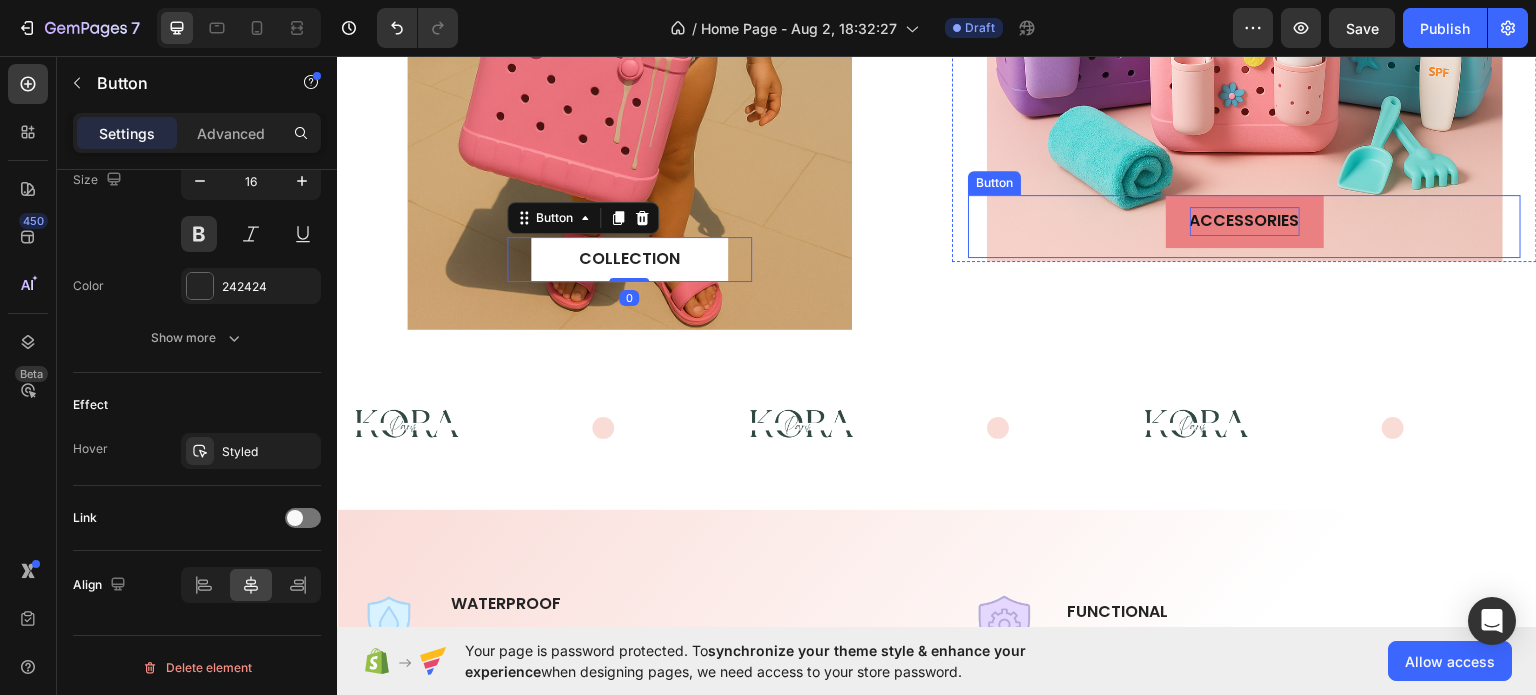 click on "ACCESSORIES" at bounding box center (1245, 220) 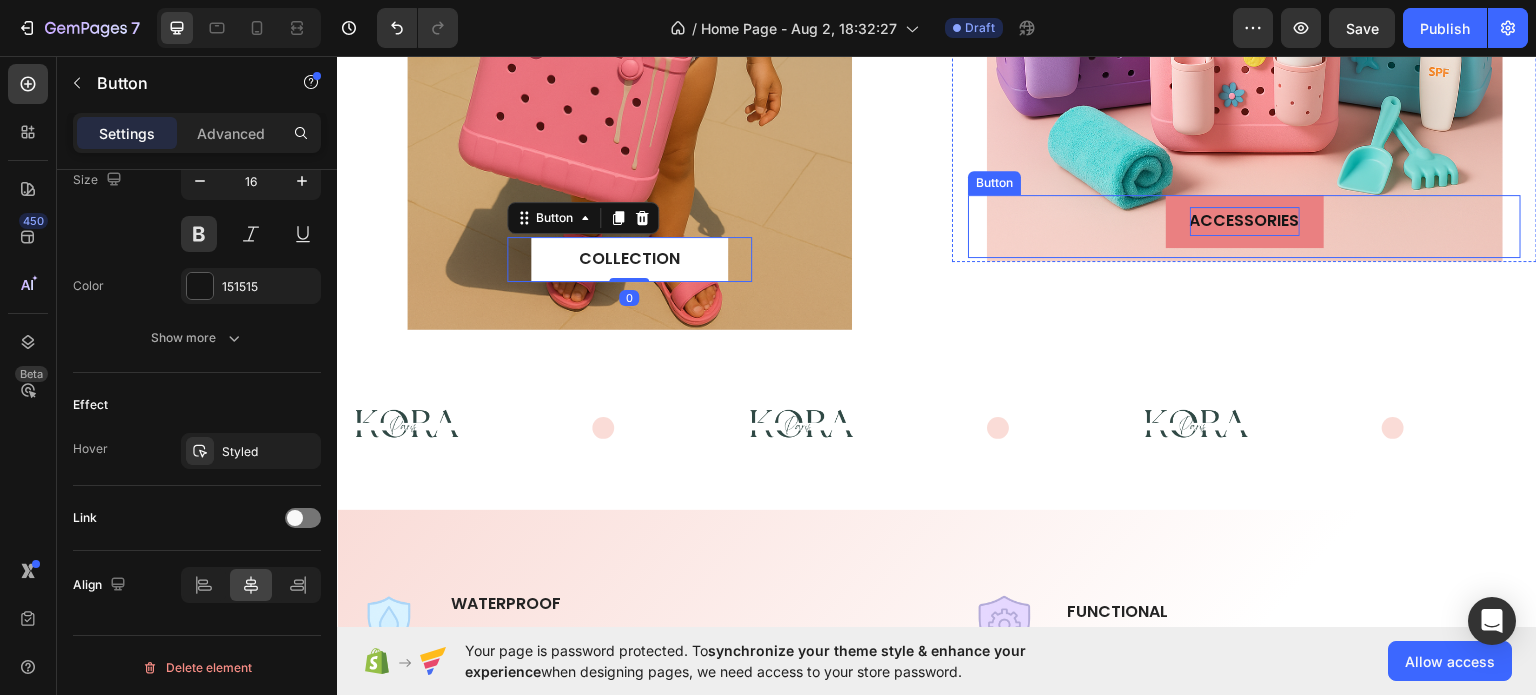 scroll, scrollTop: 848, scrollLeft: 0, axis: vertical 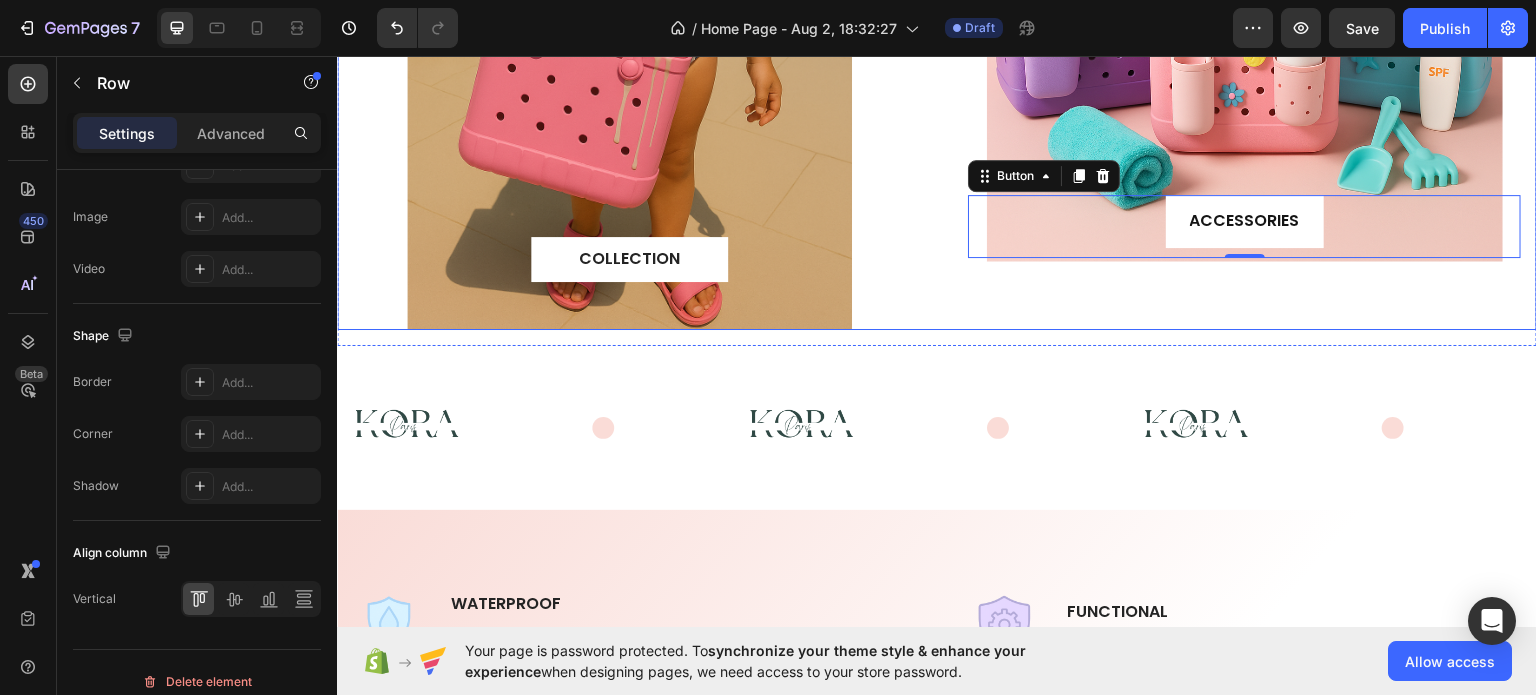 click on "ACCESSORIES Button   0 Hero Banner" at bounding box center [1244, -5] 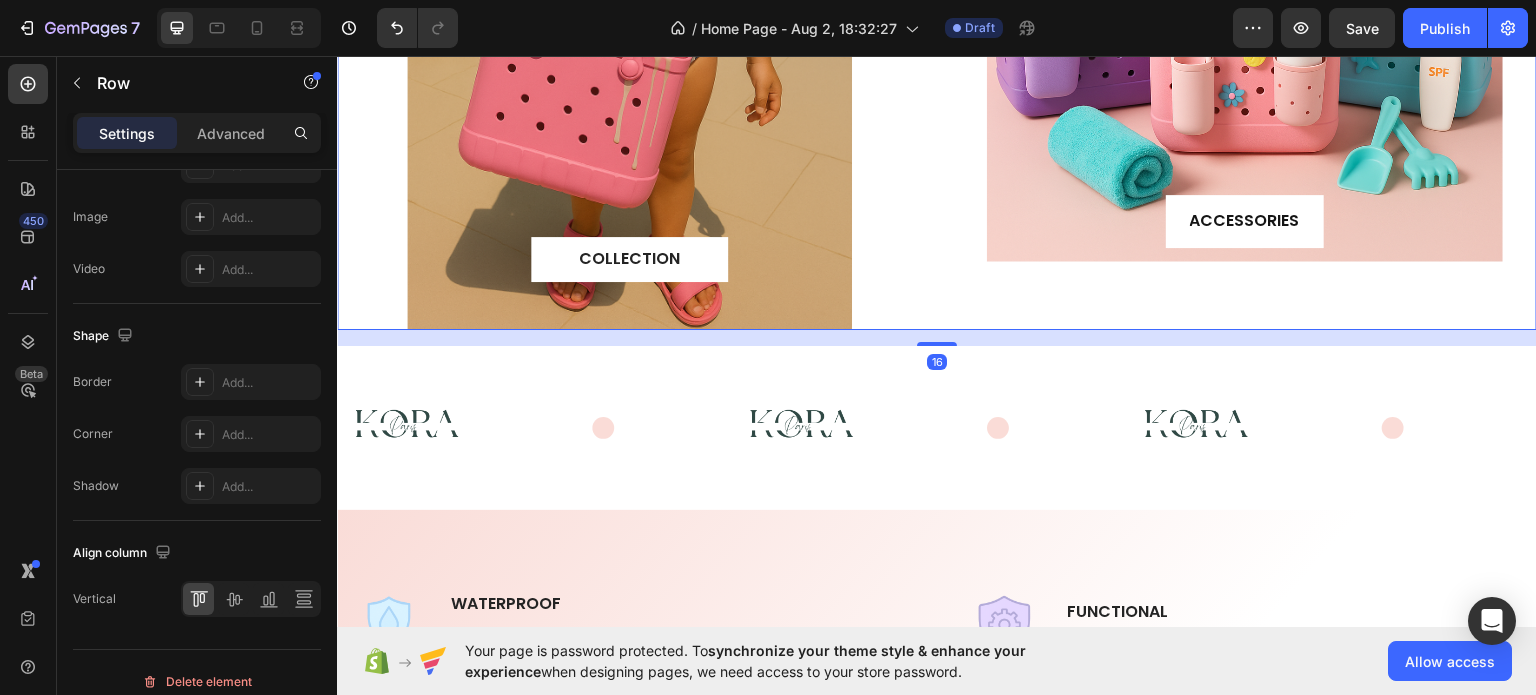 scroll, scrollTop: 0, scrollLeft: 0, axis: both 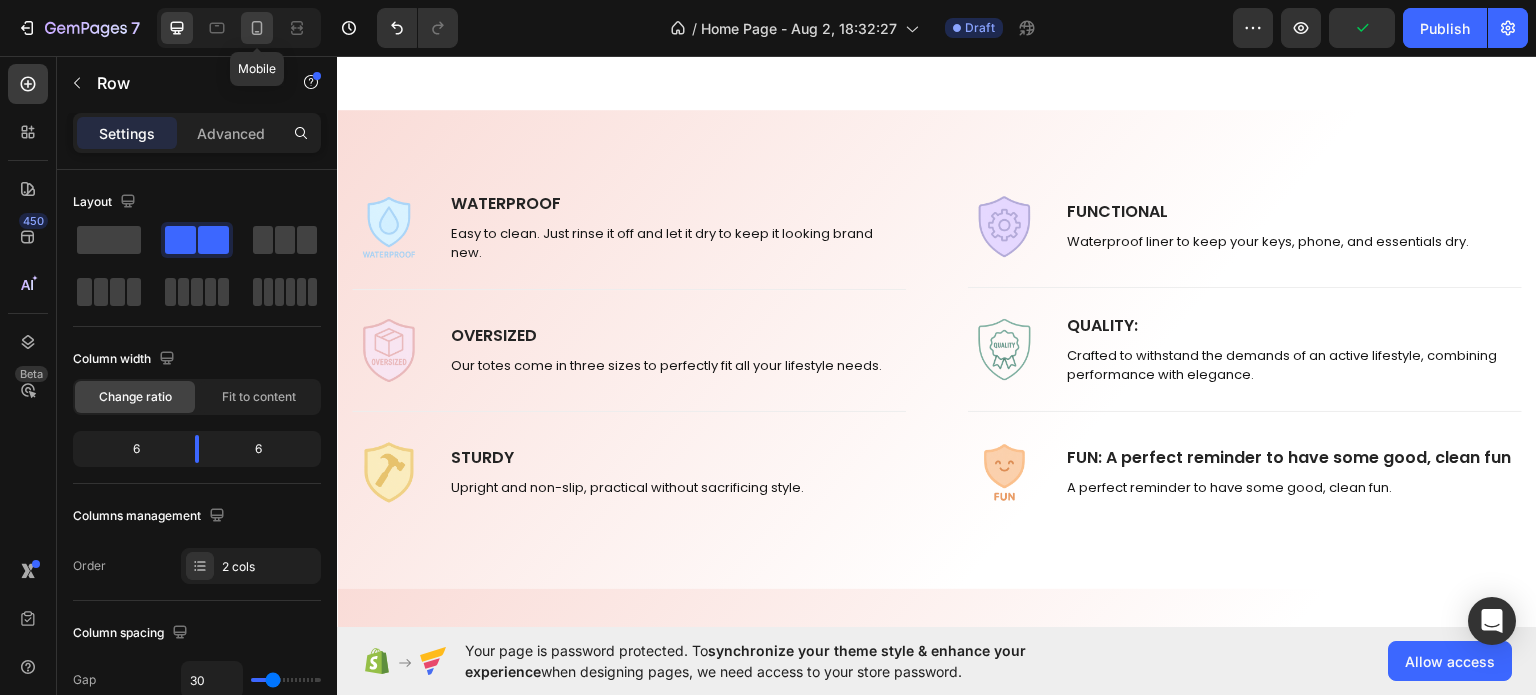 click 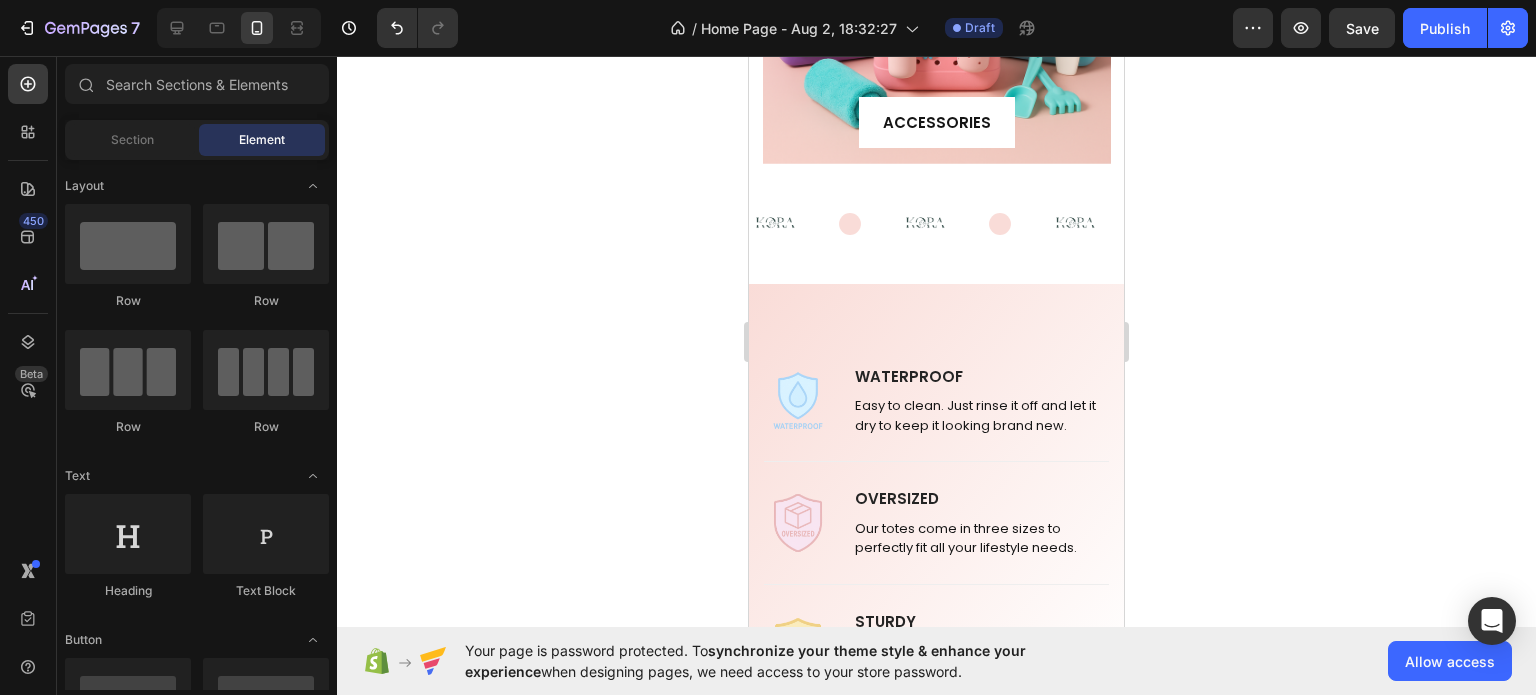 scroll, scrollTop: 2750, scrollLeft: 0, axis: vertical 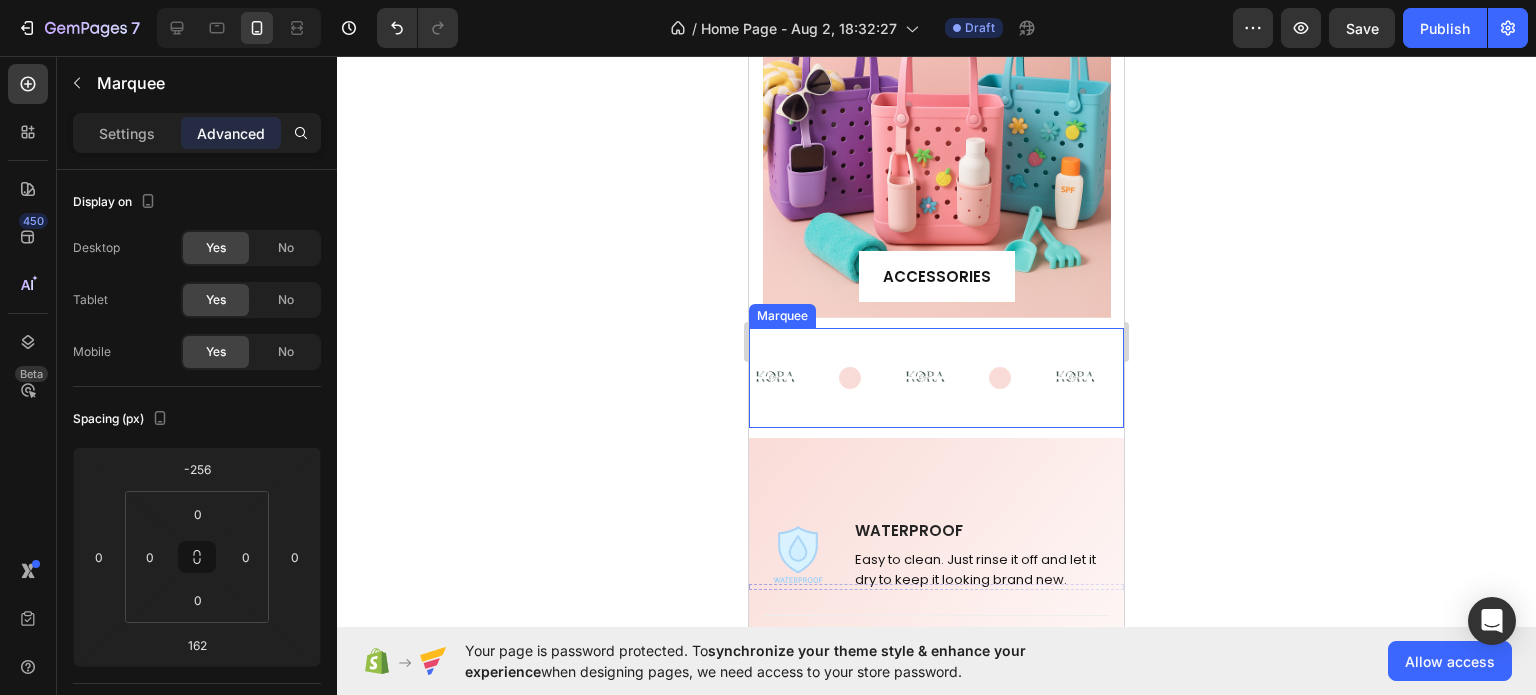 click on "Image" at bounding box center (825, 378) 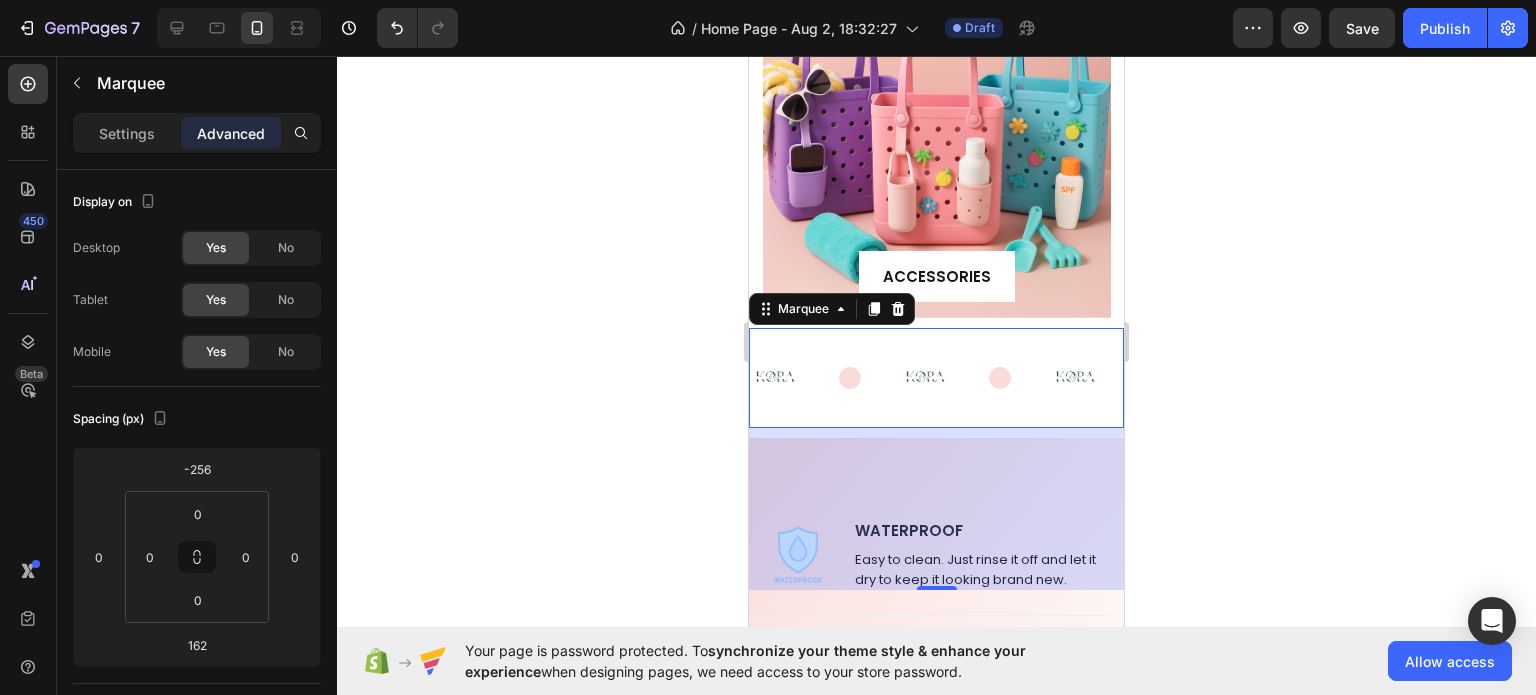 click 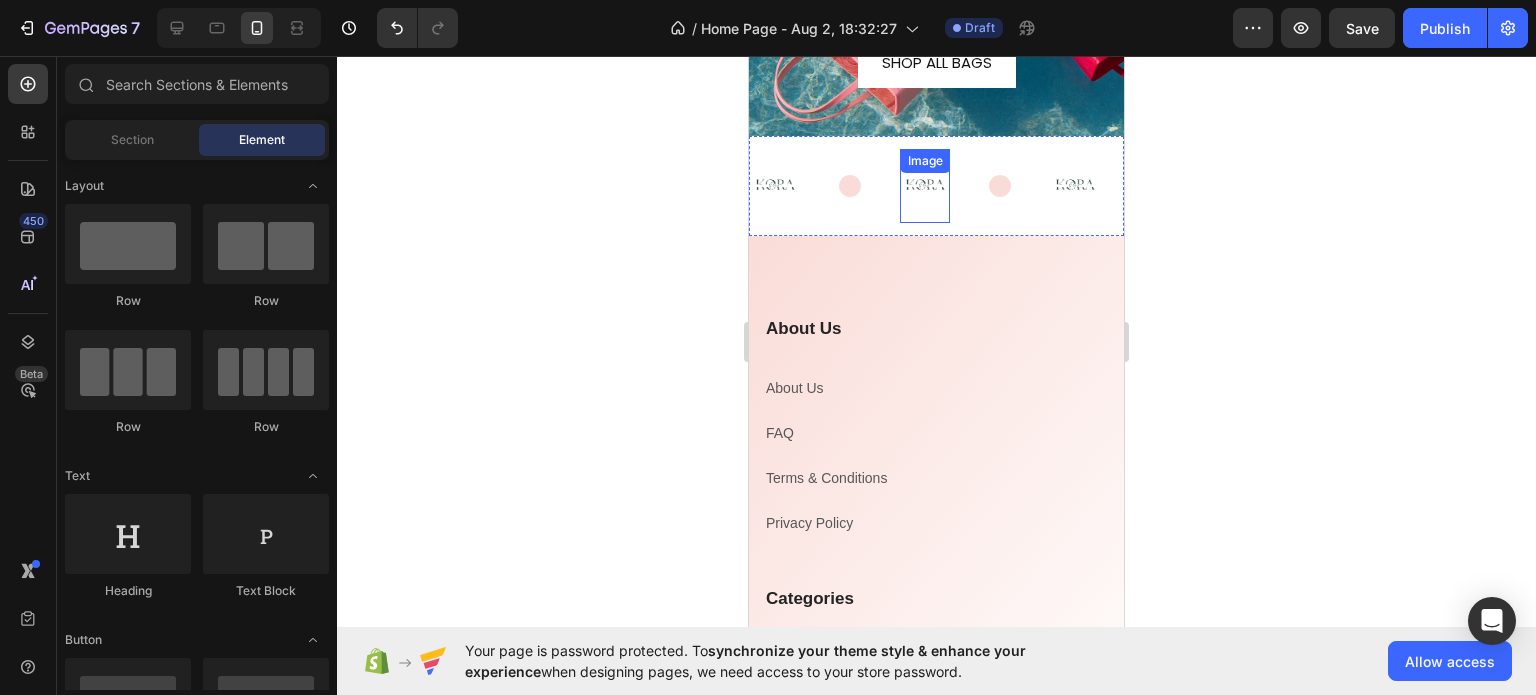 scroll, scrollTop: 5000, scrollLeft: 0, axis: vertical 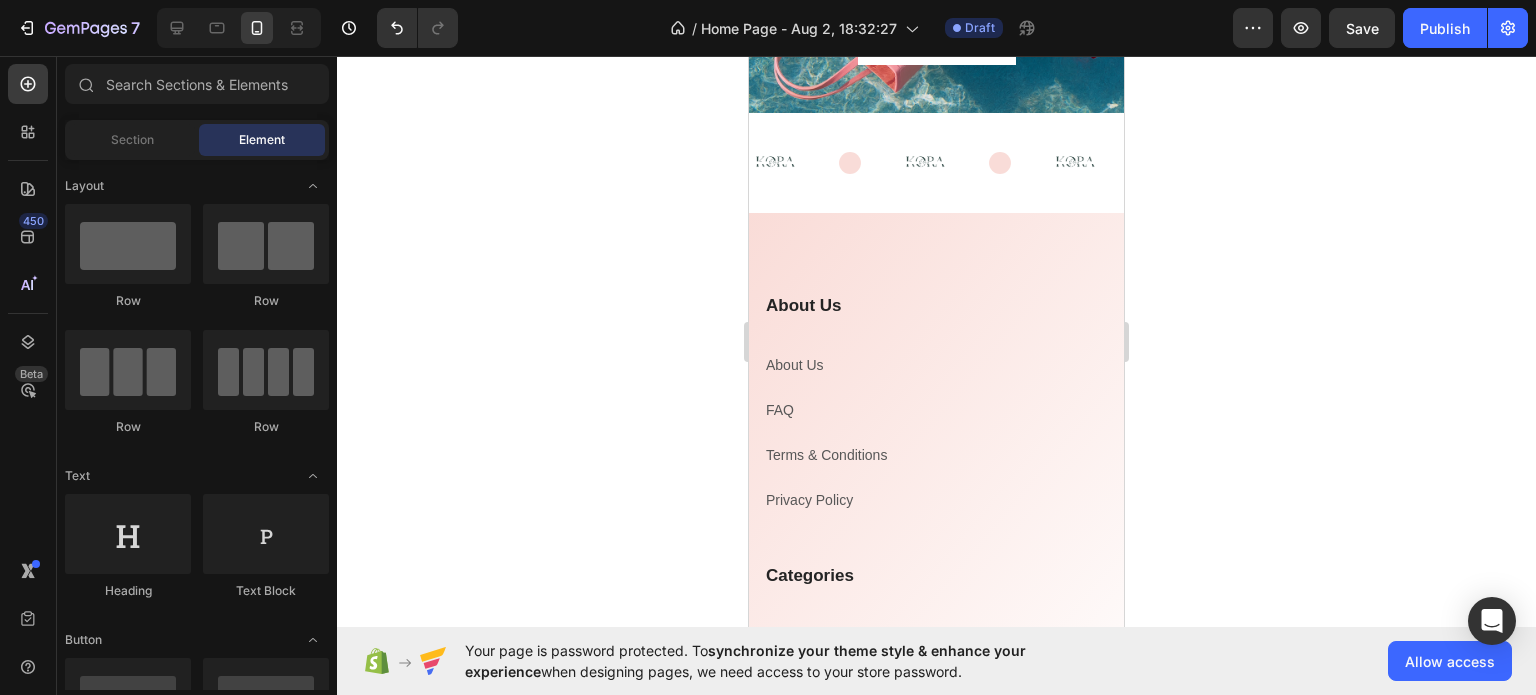 click 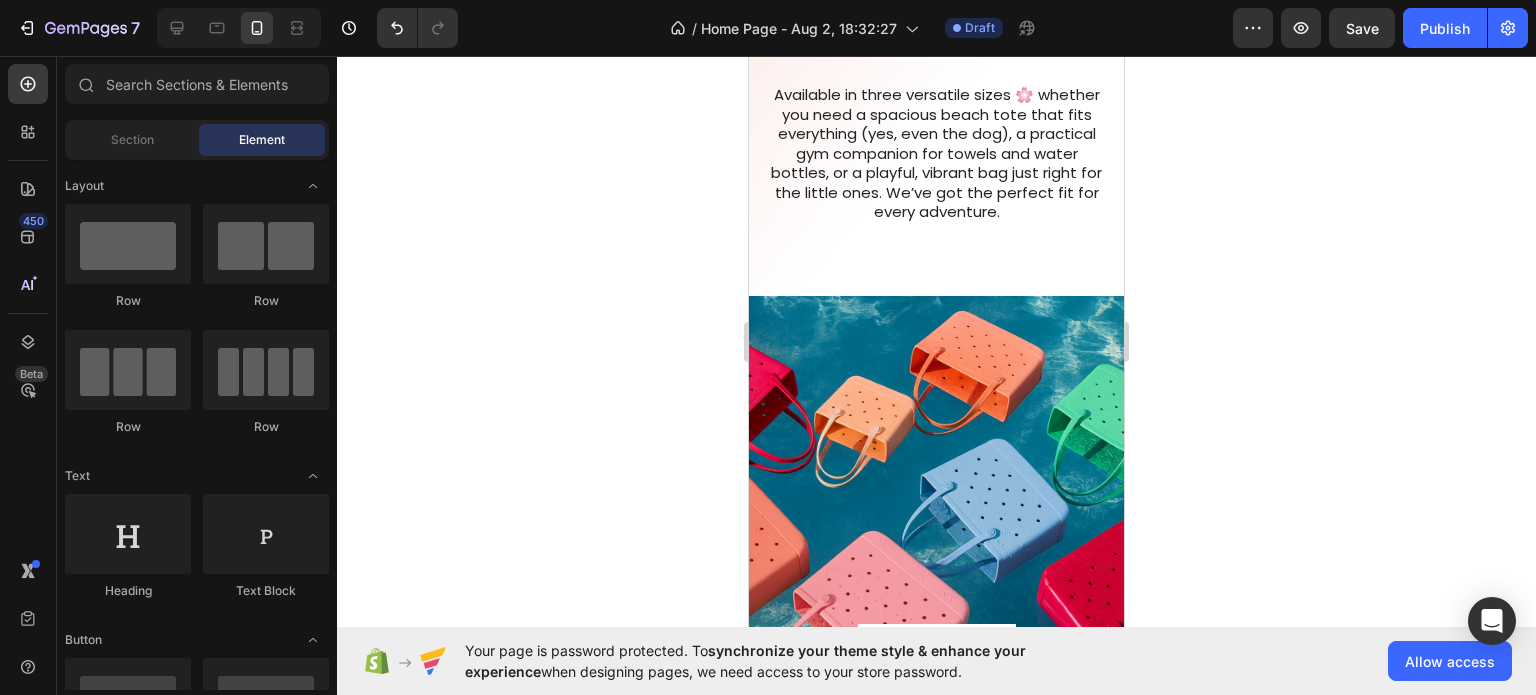 scroll, scrollTop: 4400, scrollLeft: 0, axis: vertical 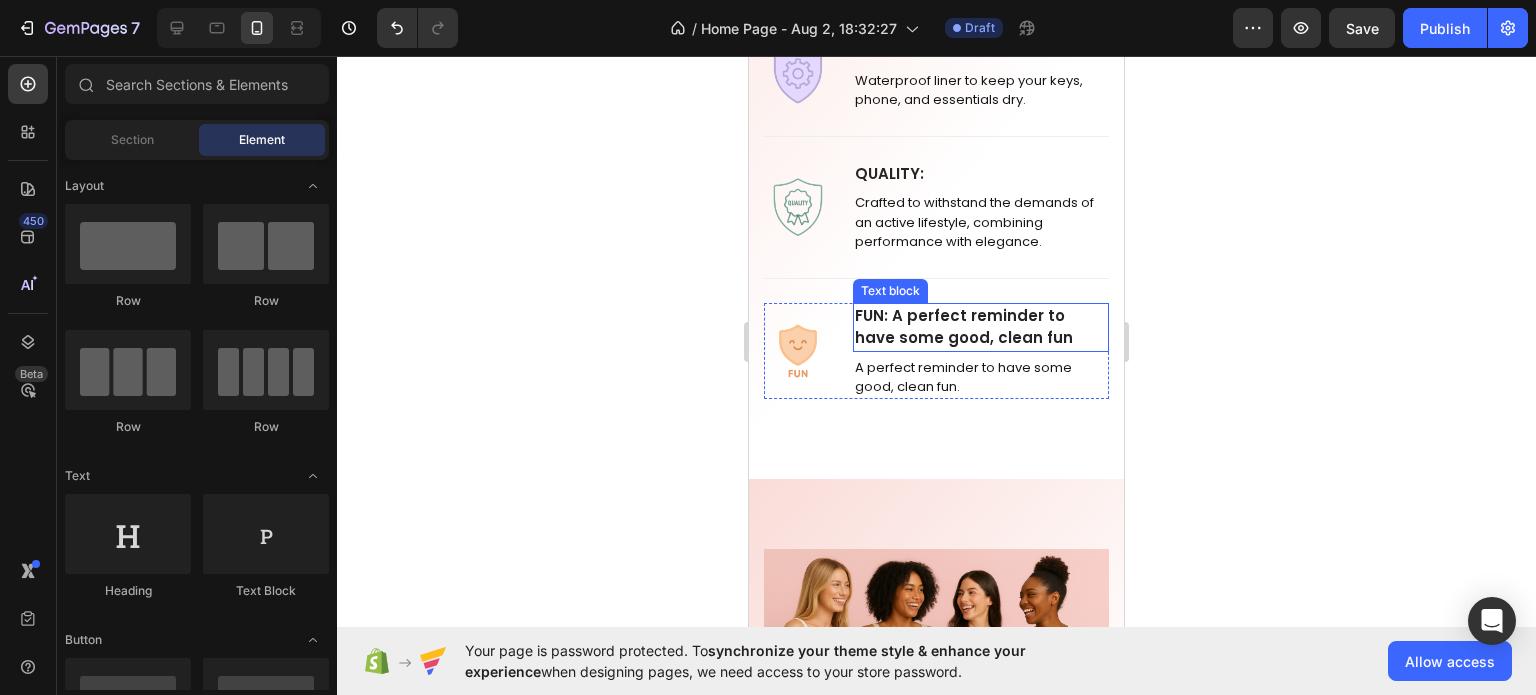 click on "FUN : A perfect reminder to have some good, clean fun" at bounding box center (981, 327) 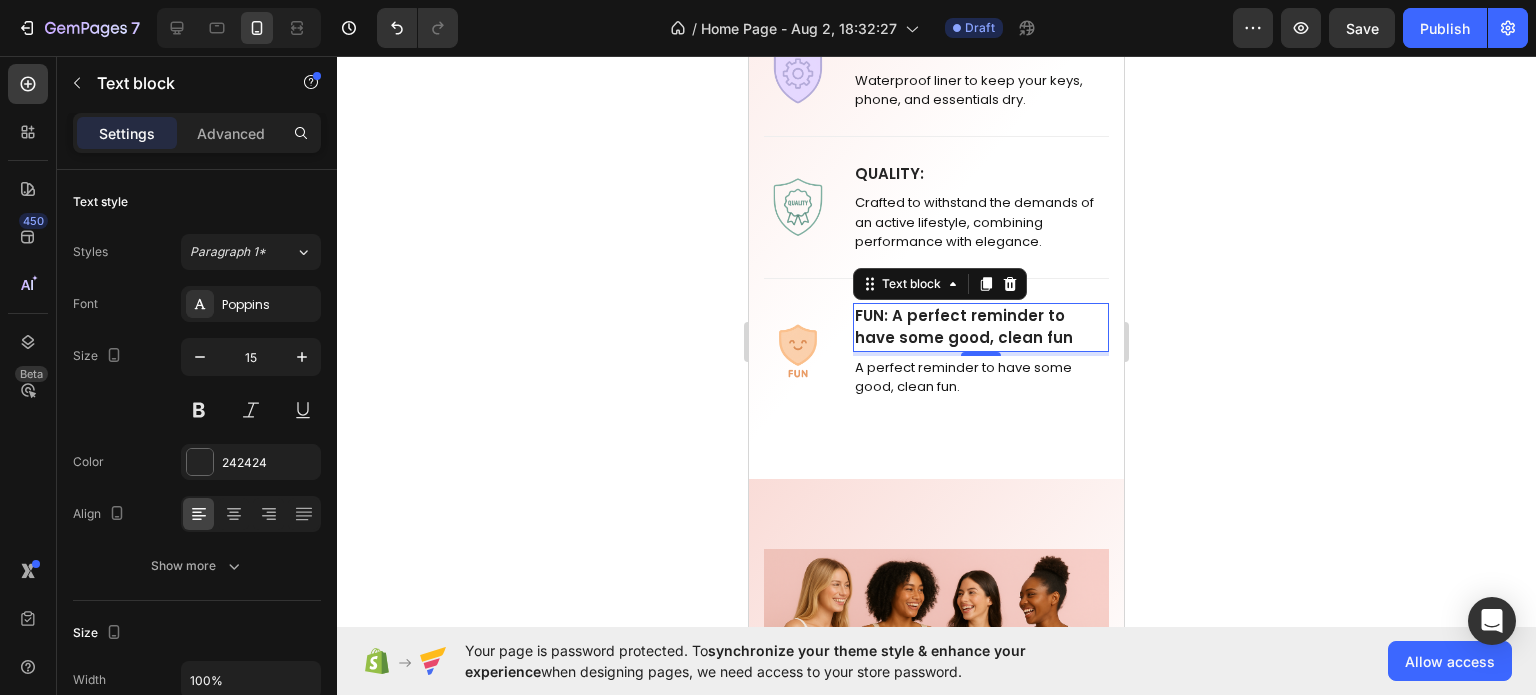 click on "FUN : A perfect reminder to have some good, clean fun" at bounding box center [981, 327] 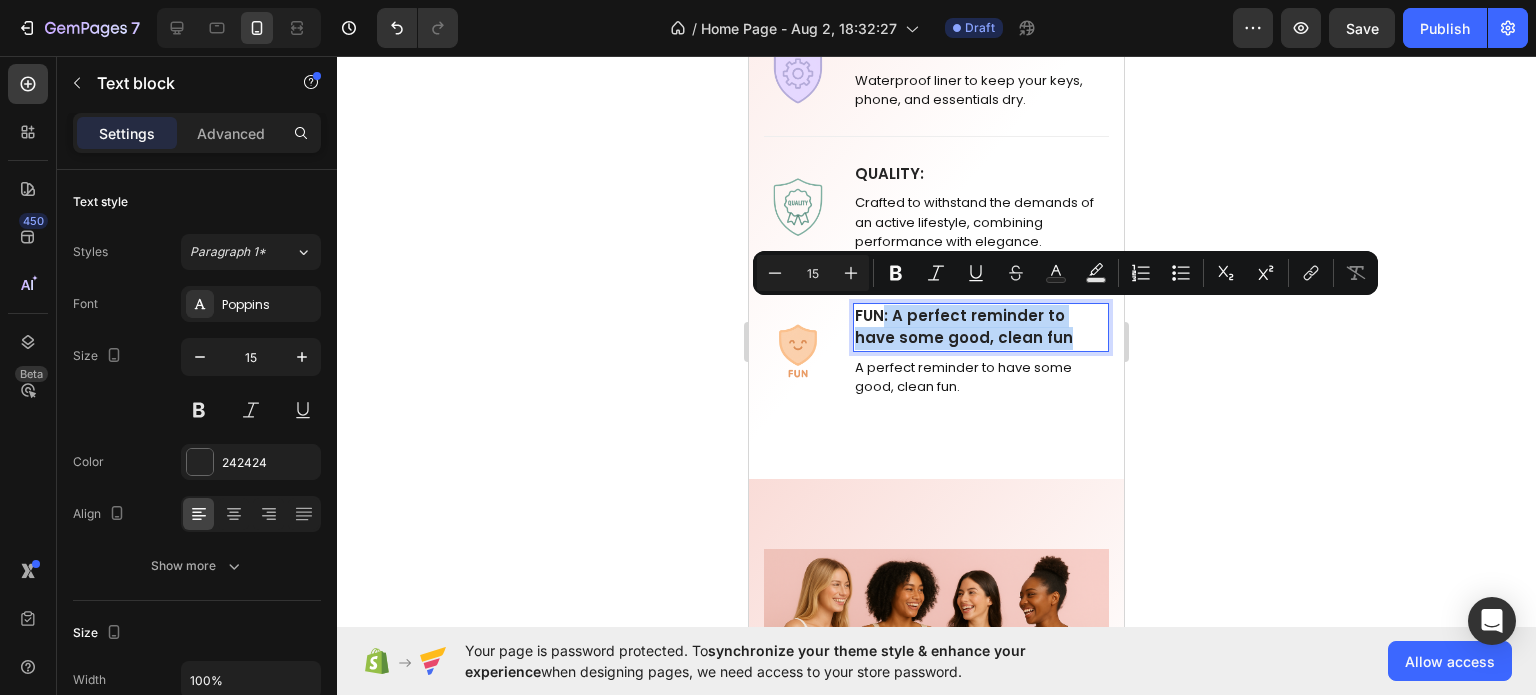 drag, startPoint x: 1062, startPoint y: 331, endPoint x: 885, endPoint y: 319, distance: 177.40631 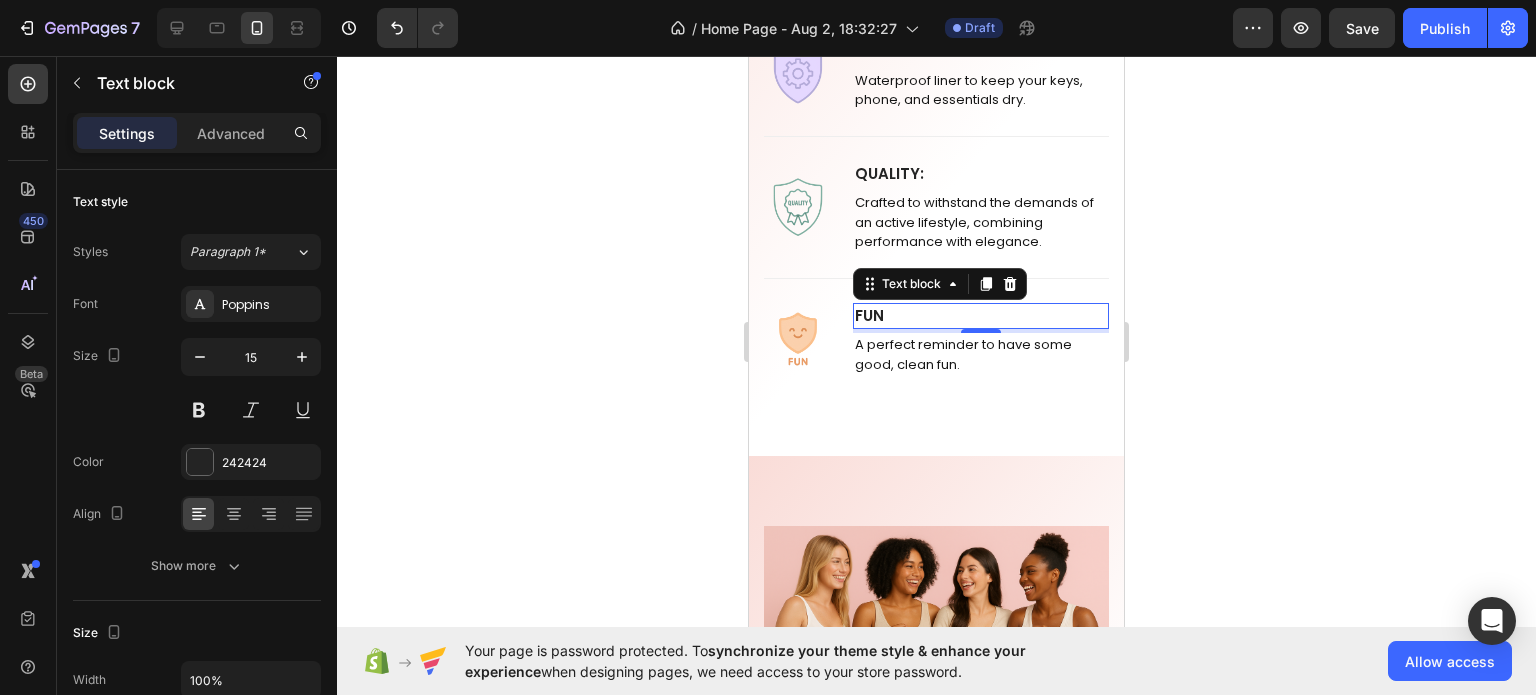 click 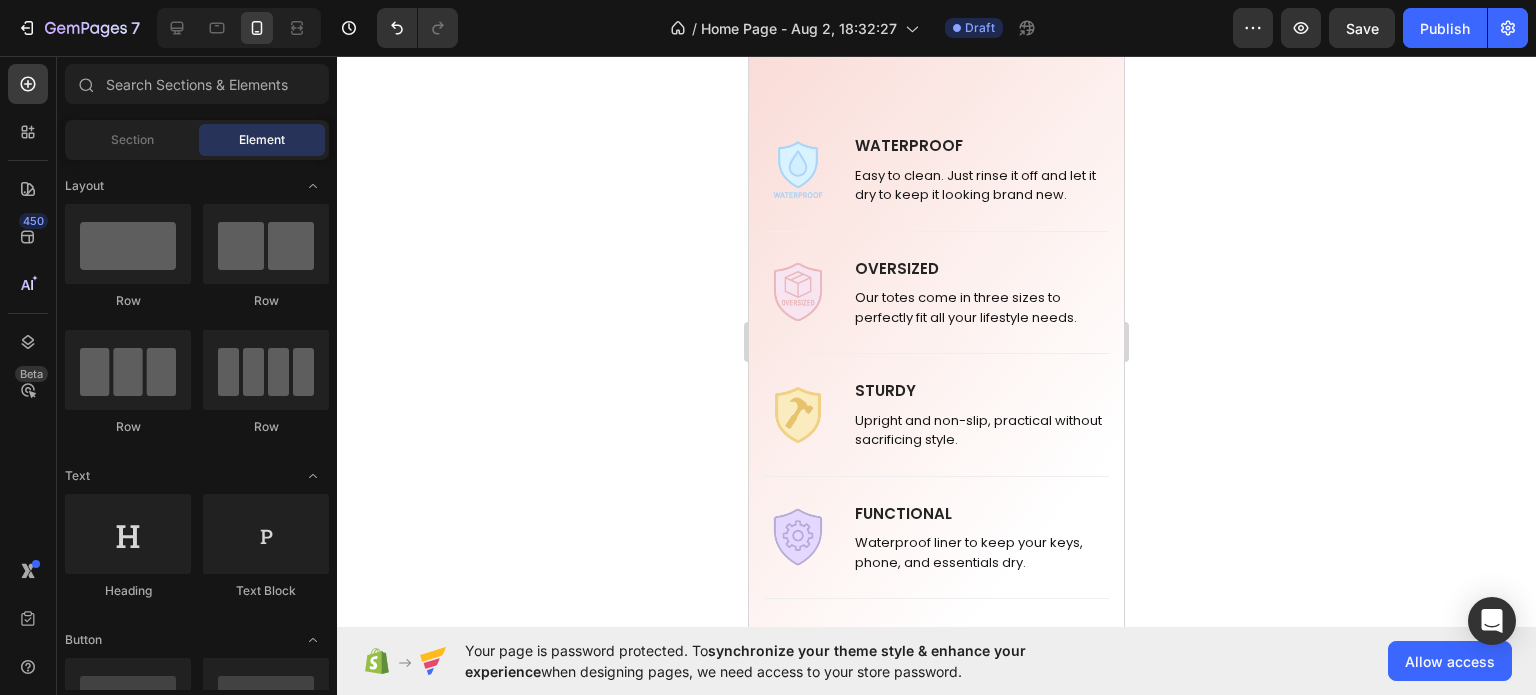 scroll, scrollTop: 3200, scrollLeft: 0, axis: vertical 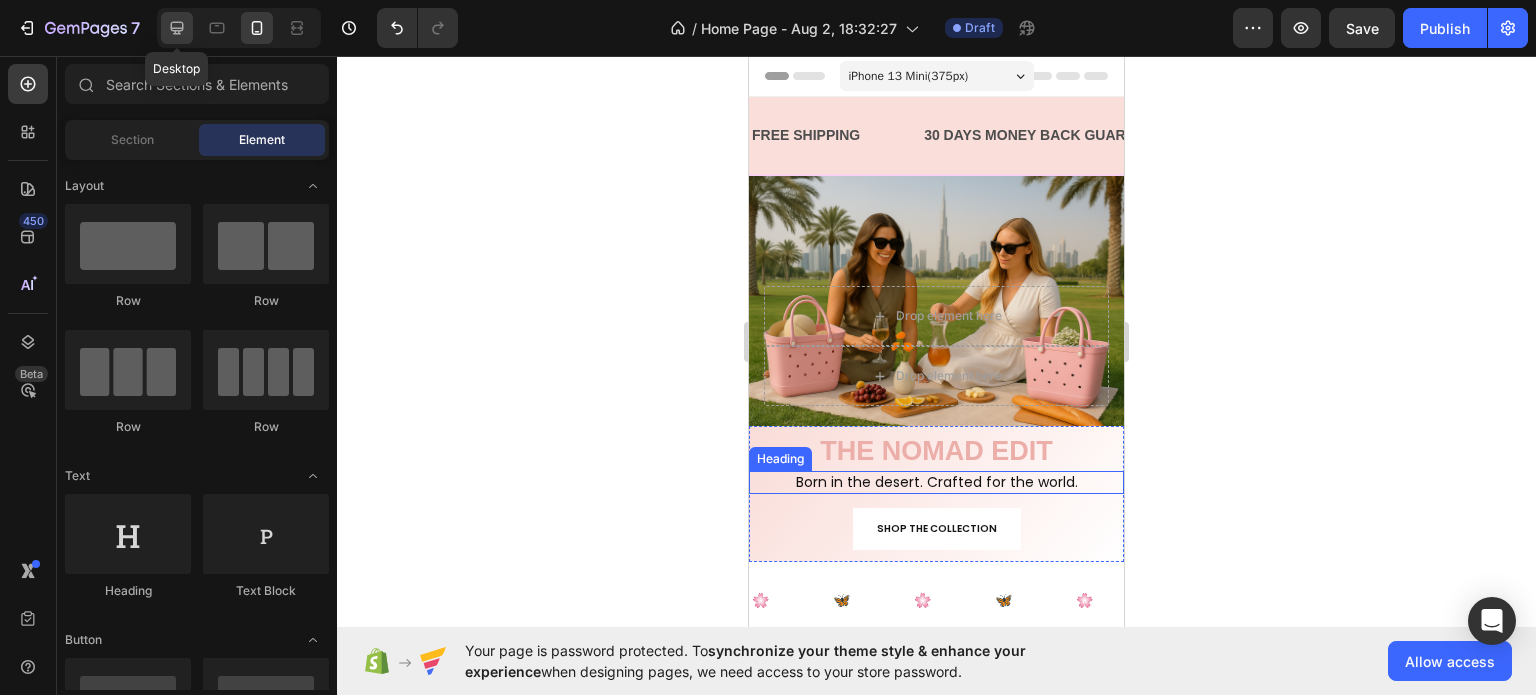 click 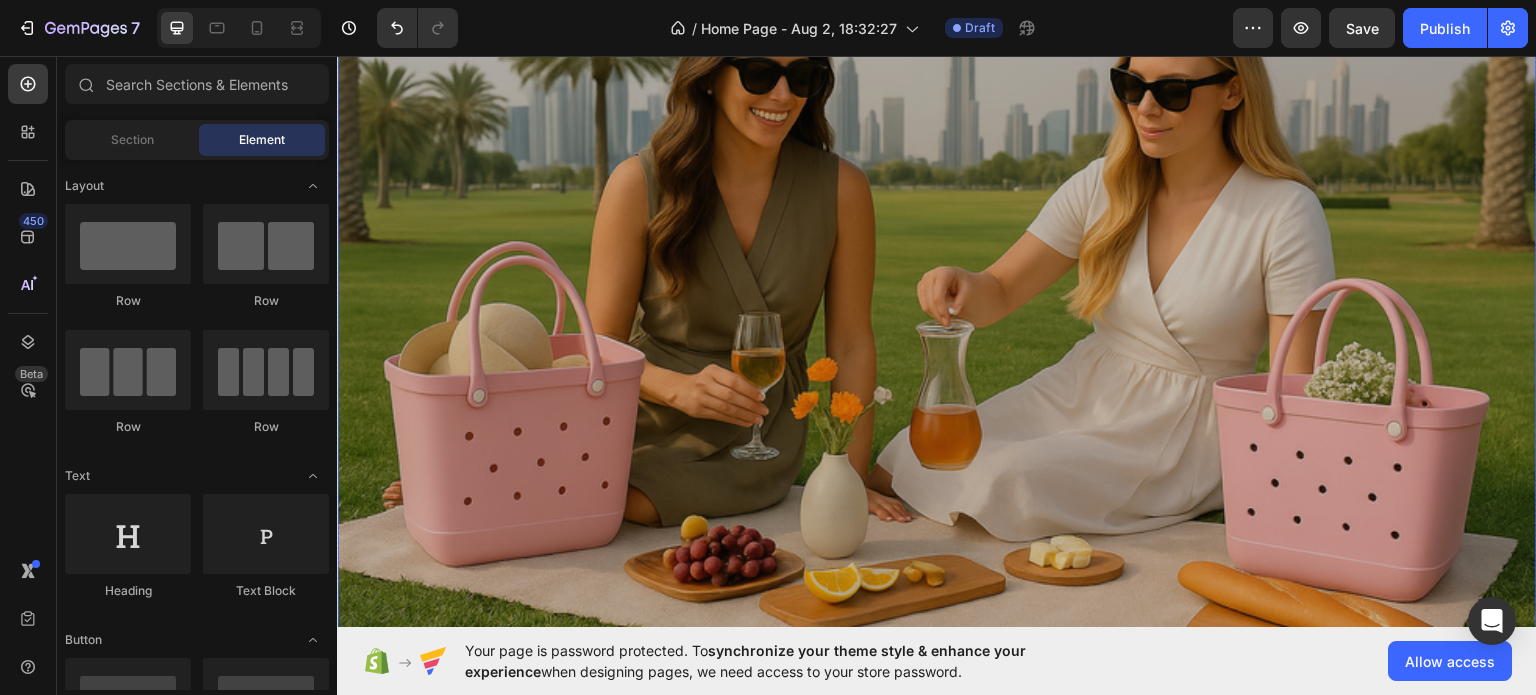 scroll, scrollTop: 120, scrollLeft: 0, axis: vertical 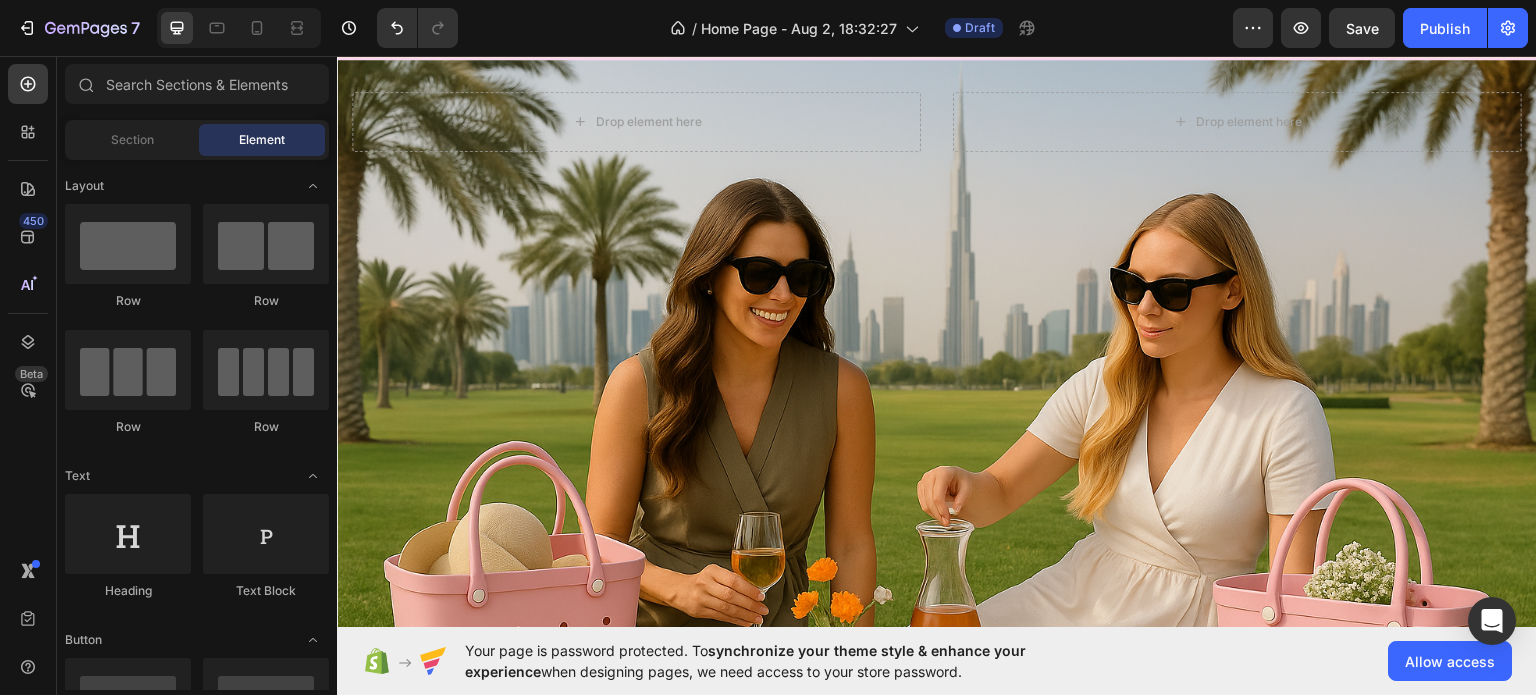 click on "7   /  Home Page - Aug 2, 18:32:27 Draft Preview  Save   Publish" 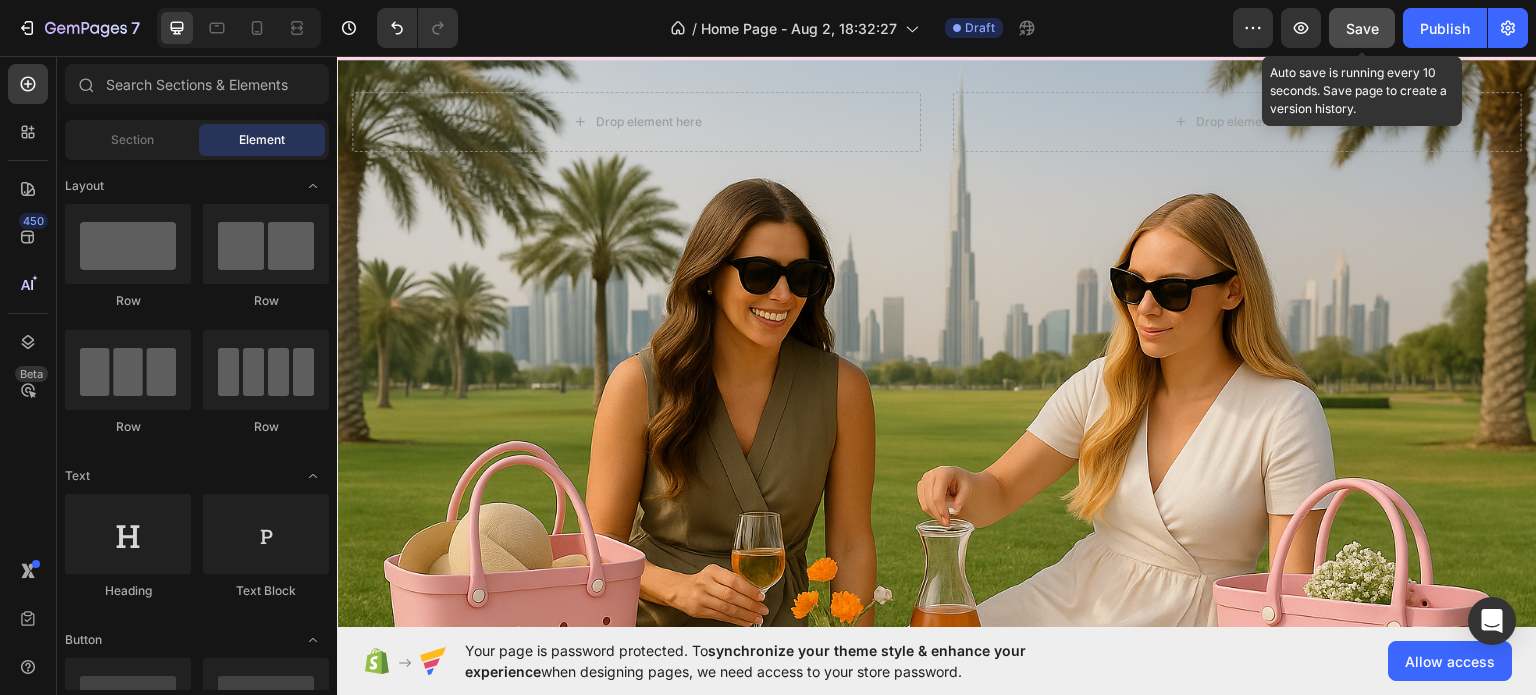 click on "Save" at bounding box center (1362, 28) 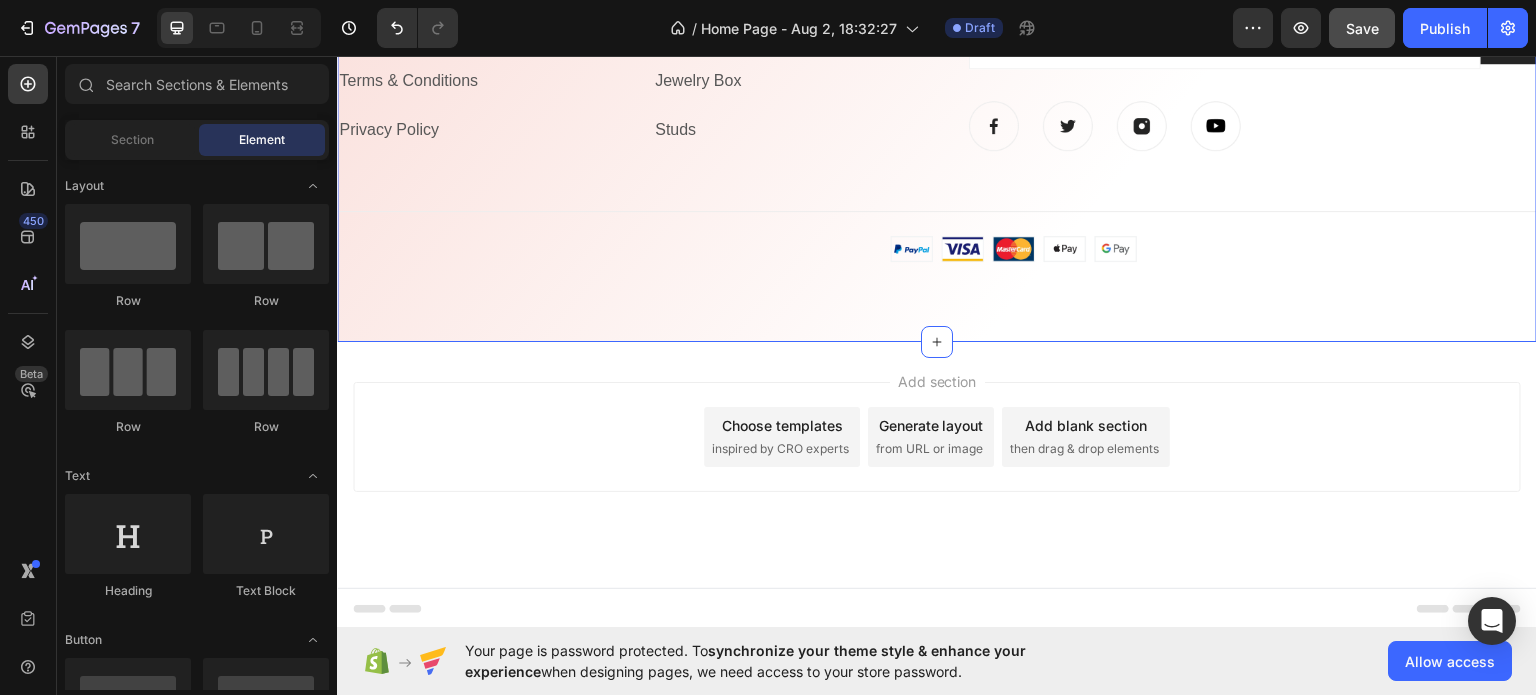 scroll, scrollTop: 4504, scrollLeft: 0, axis: vertical 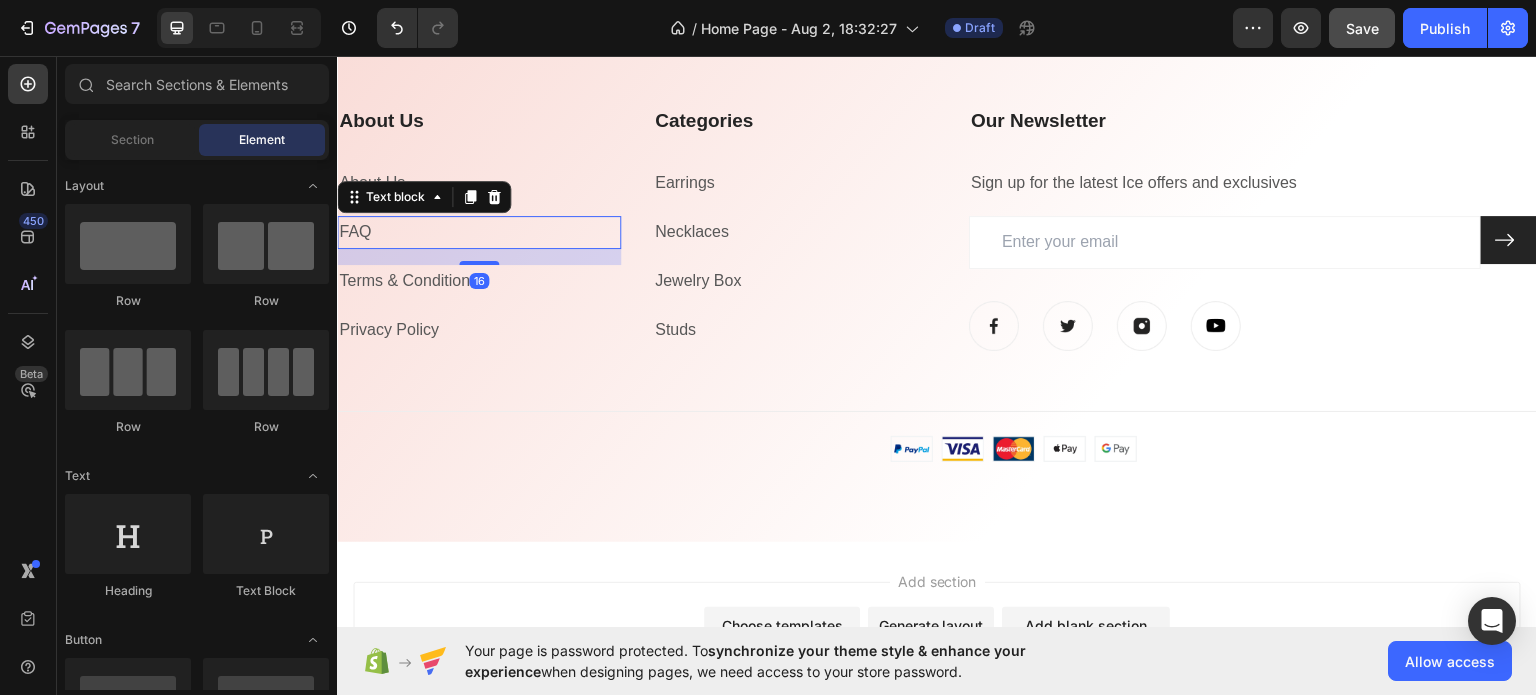 click on "FAQ" at bounding box center (479, 231) 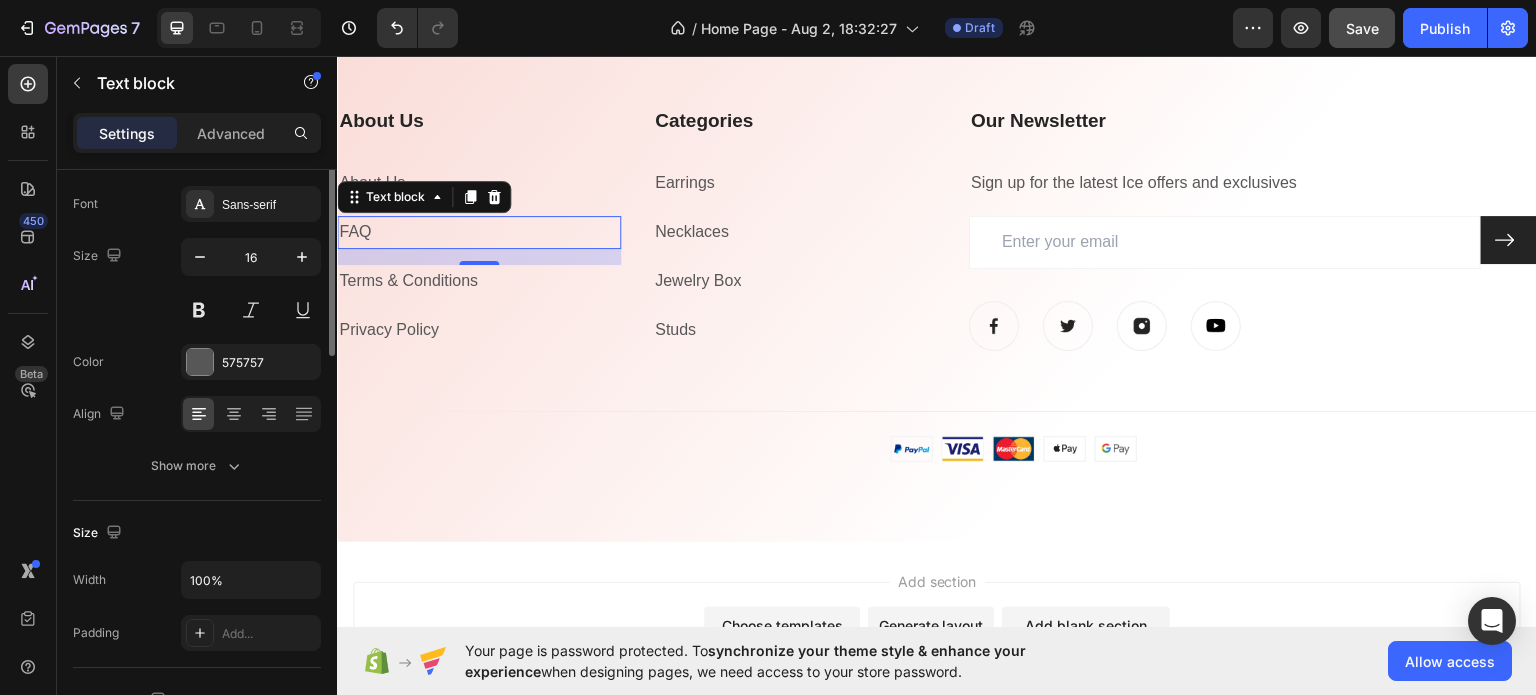 scroll, scrollTop: 0, scrollLeft: 0, axis: both 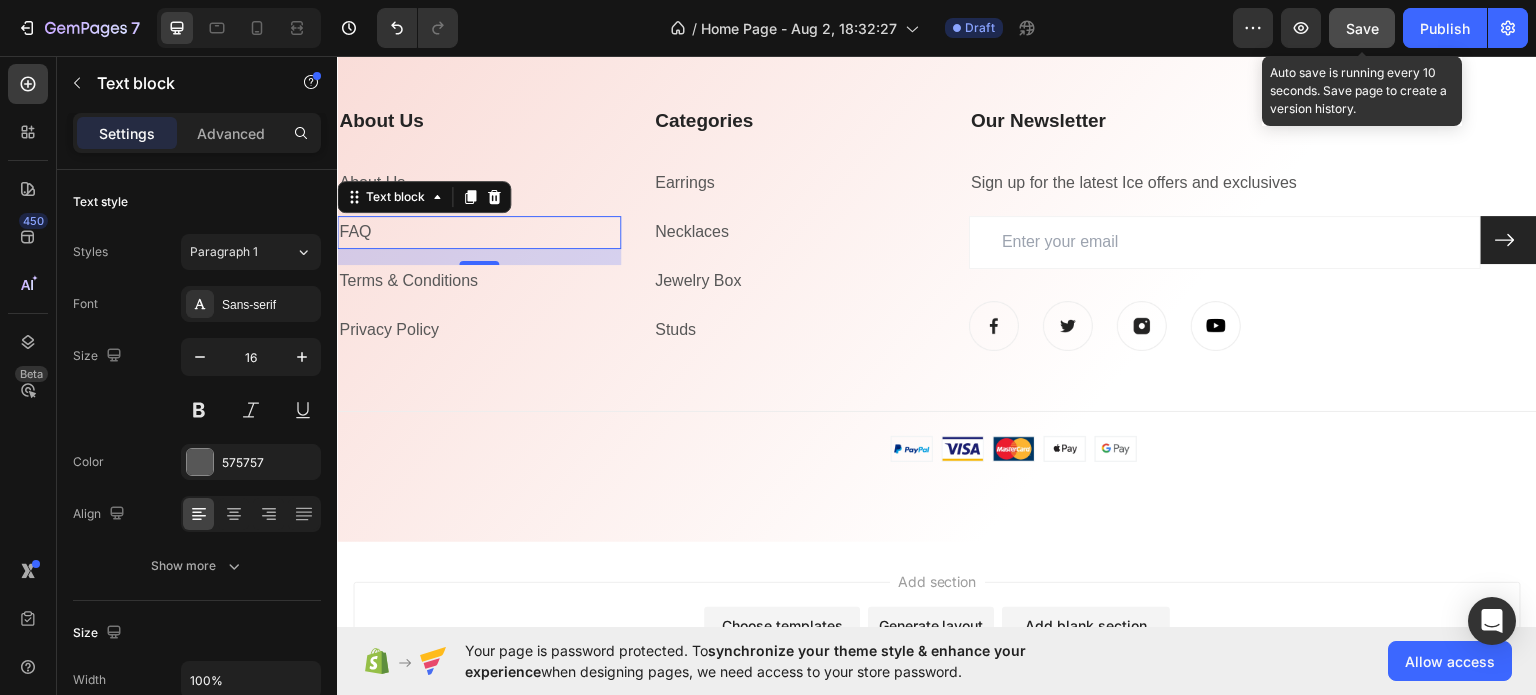 click on "Save" at bounding box center (1362, 28) 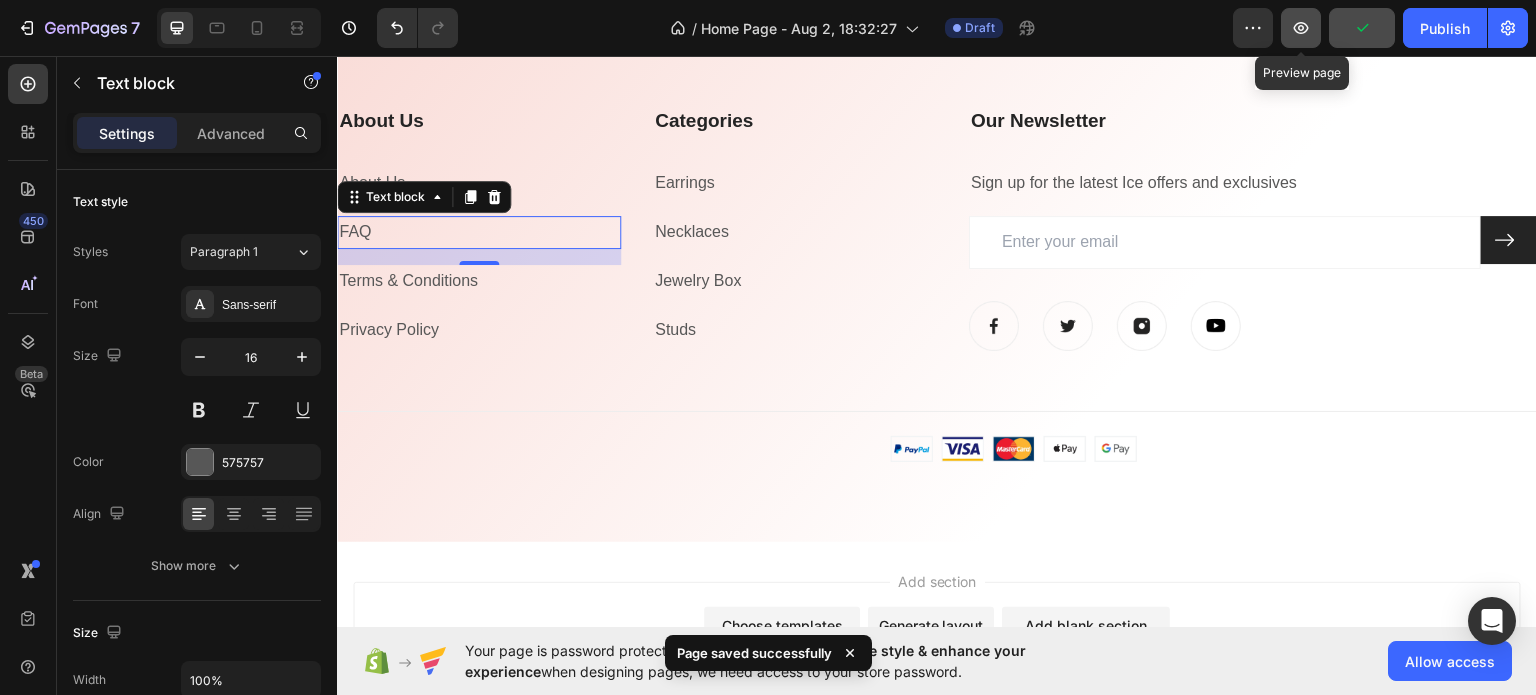 click 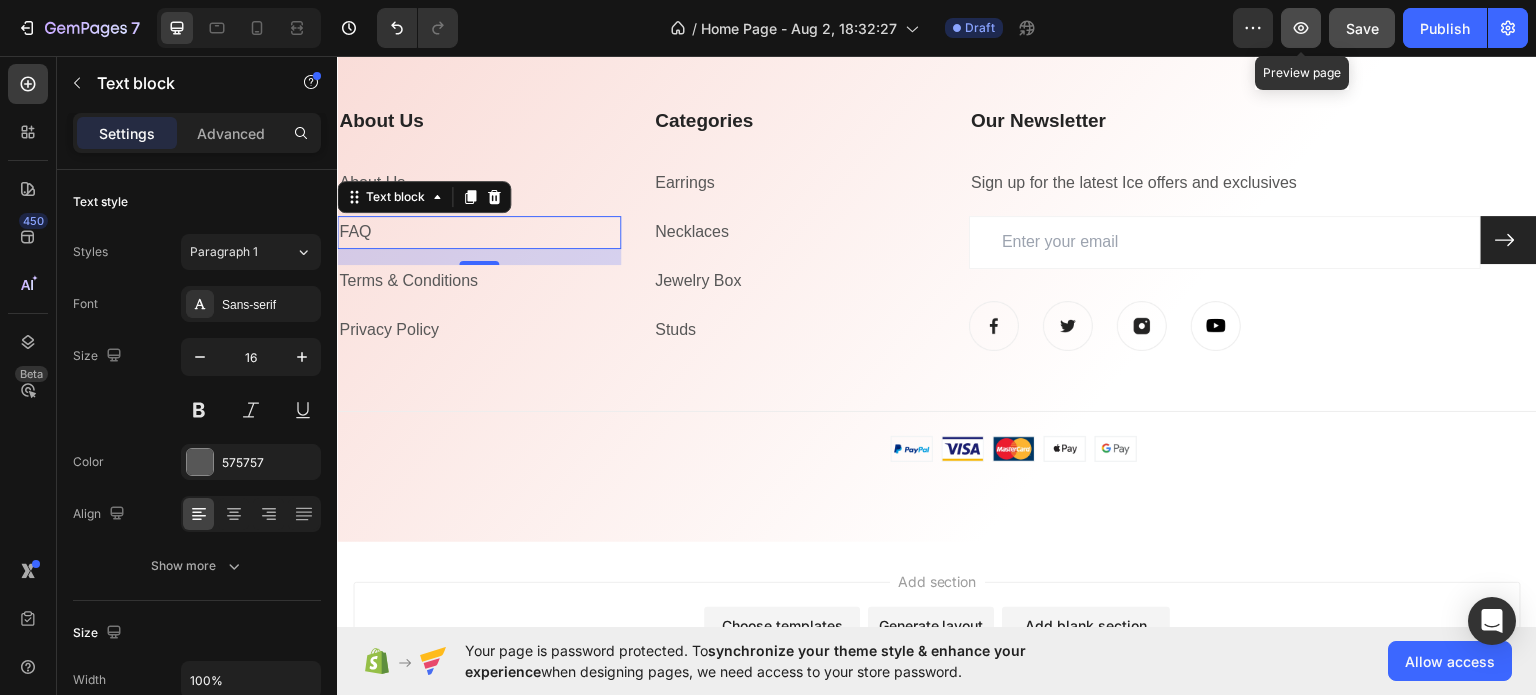 click 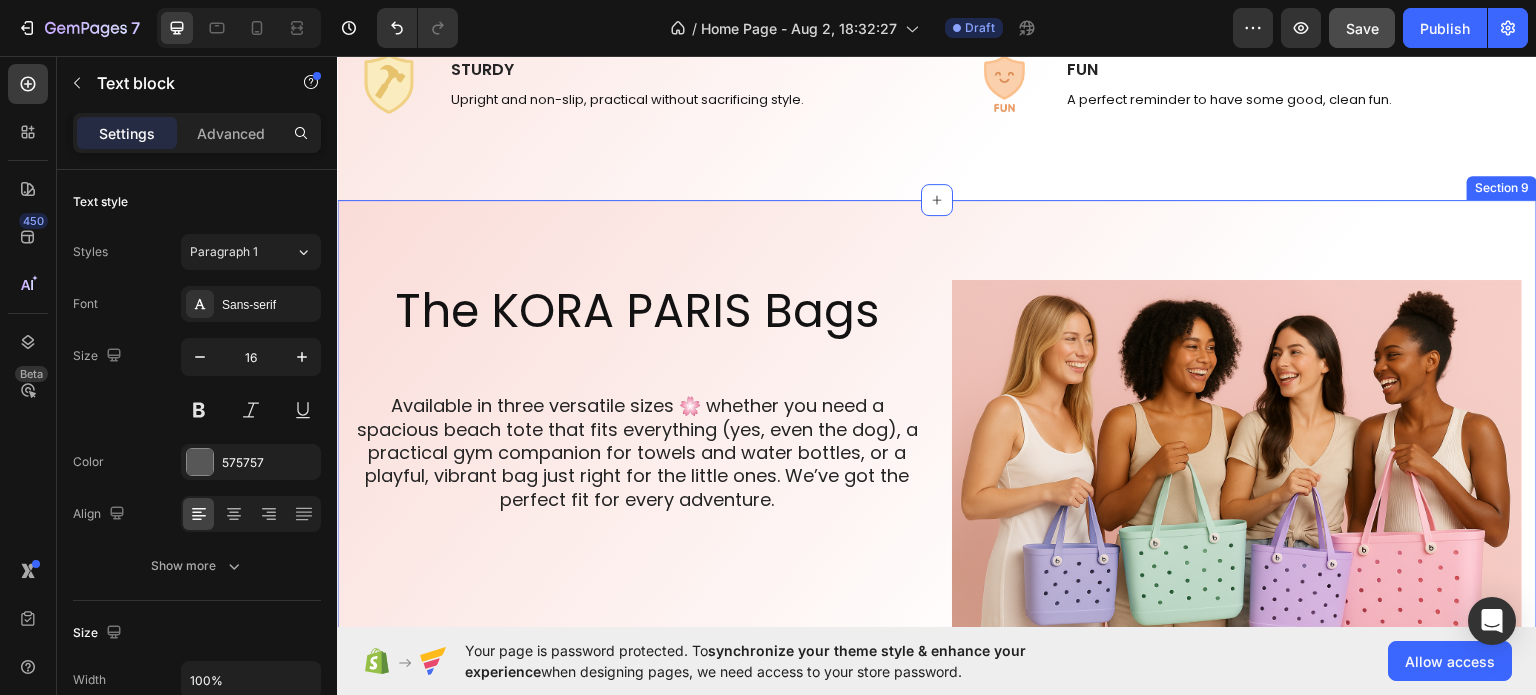 scroll, scrollTop: 2804, scrollLeft: 0, axis: vertical 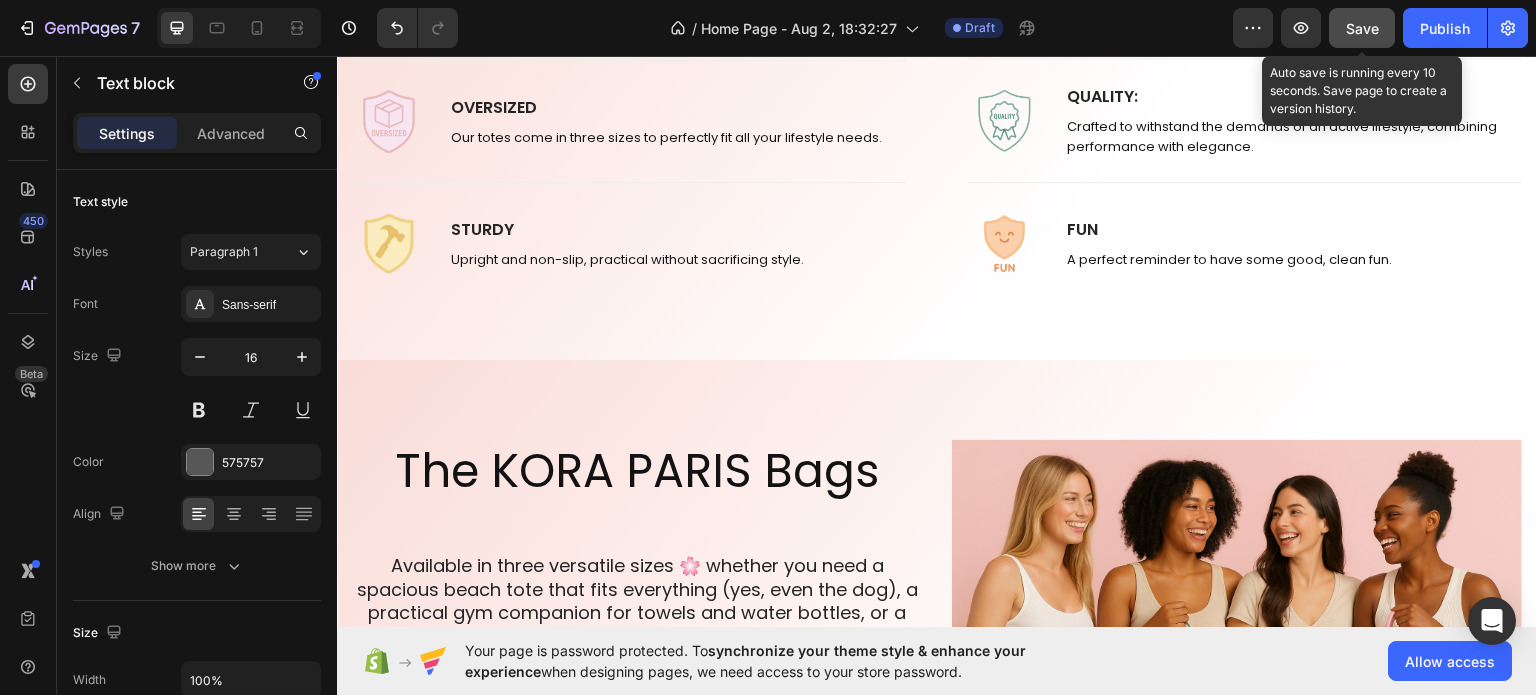 click on "Save" at bounding box center (1362, 28) 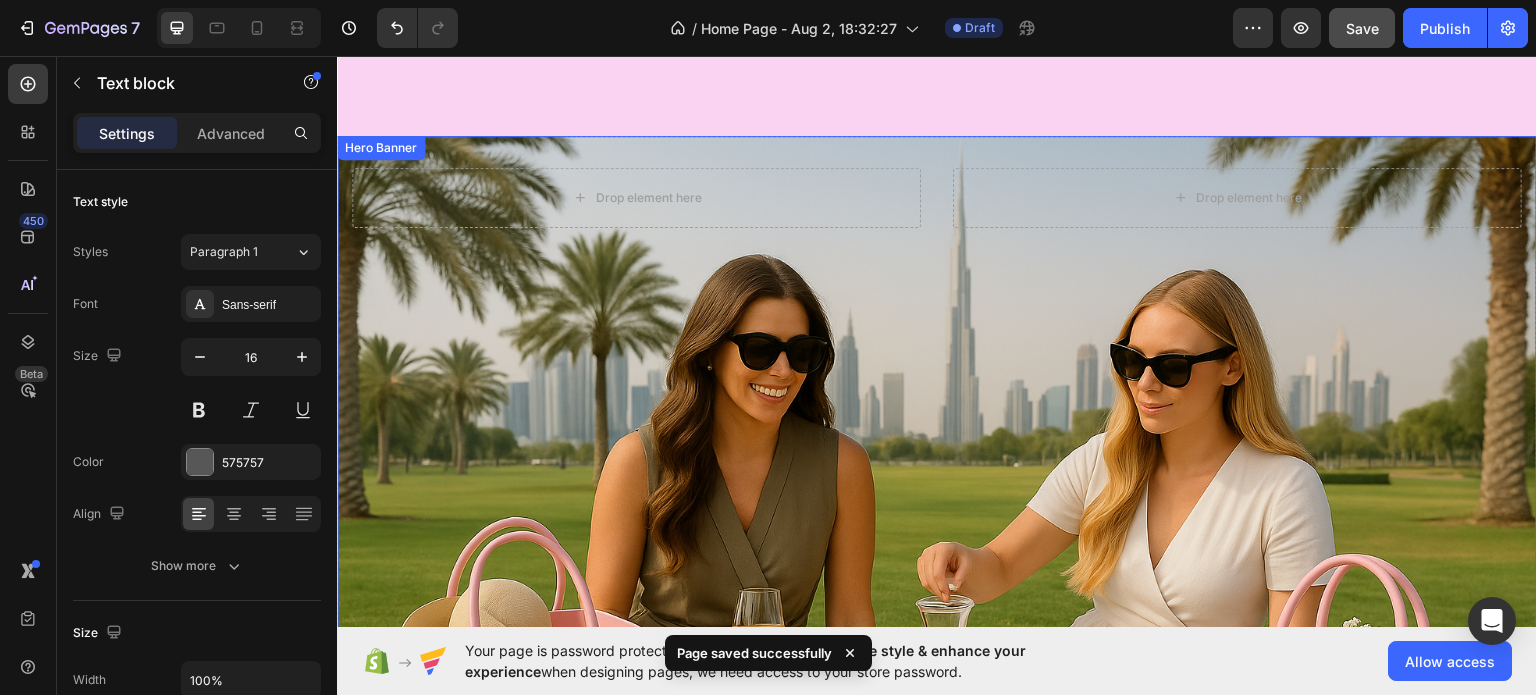 scroll, scrollTop: 0, scrollLeft: 0, axis: both 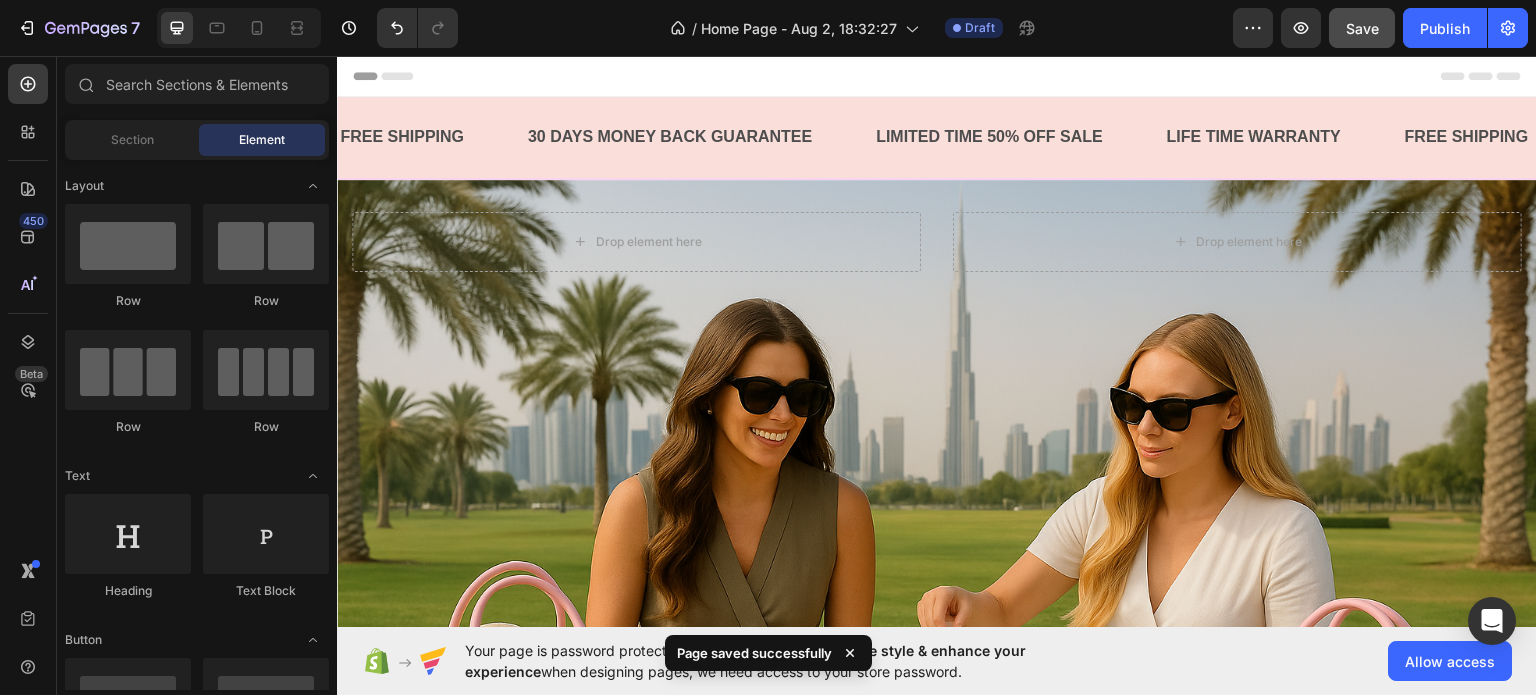click on "Header" at bounding box center (394, 75) 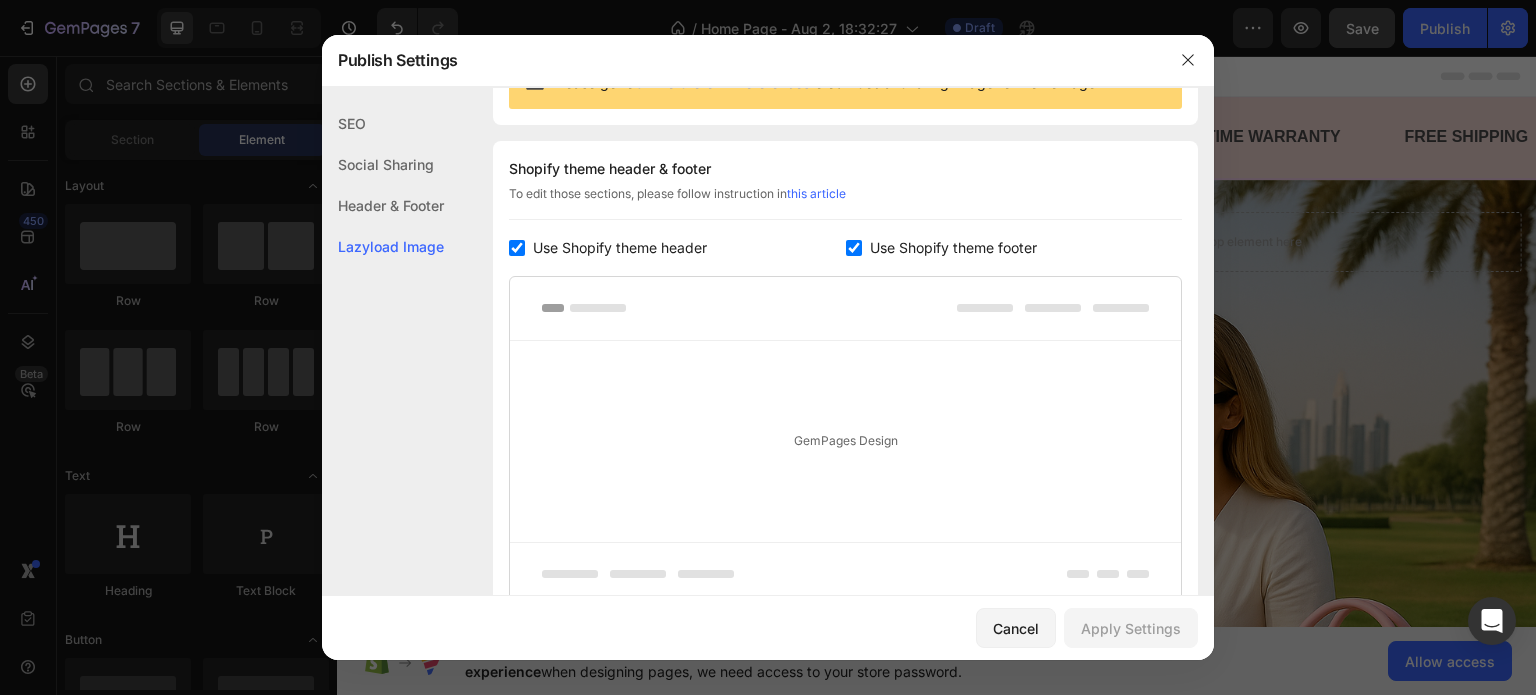 scroll, scrollTop: 0, scrollLeft: 0, axis: both 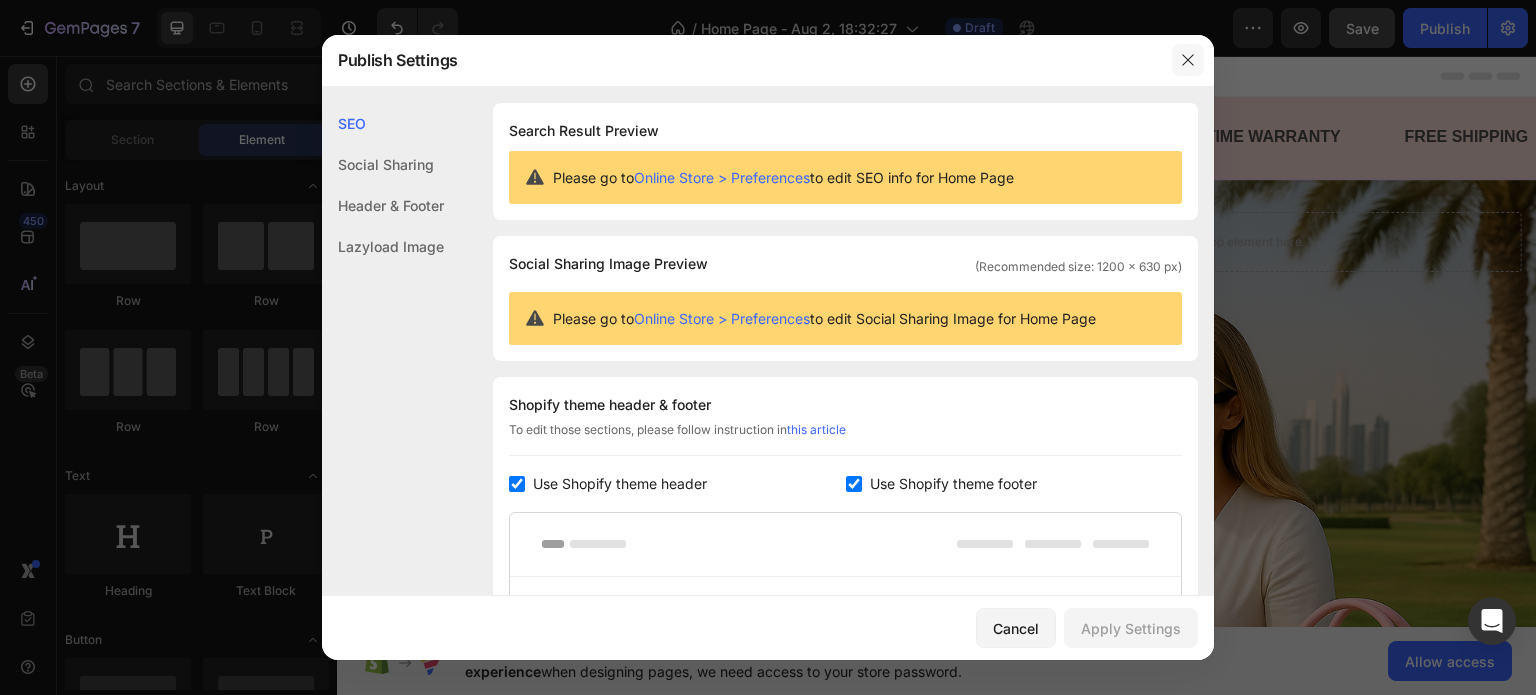 click 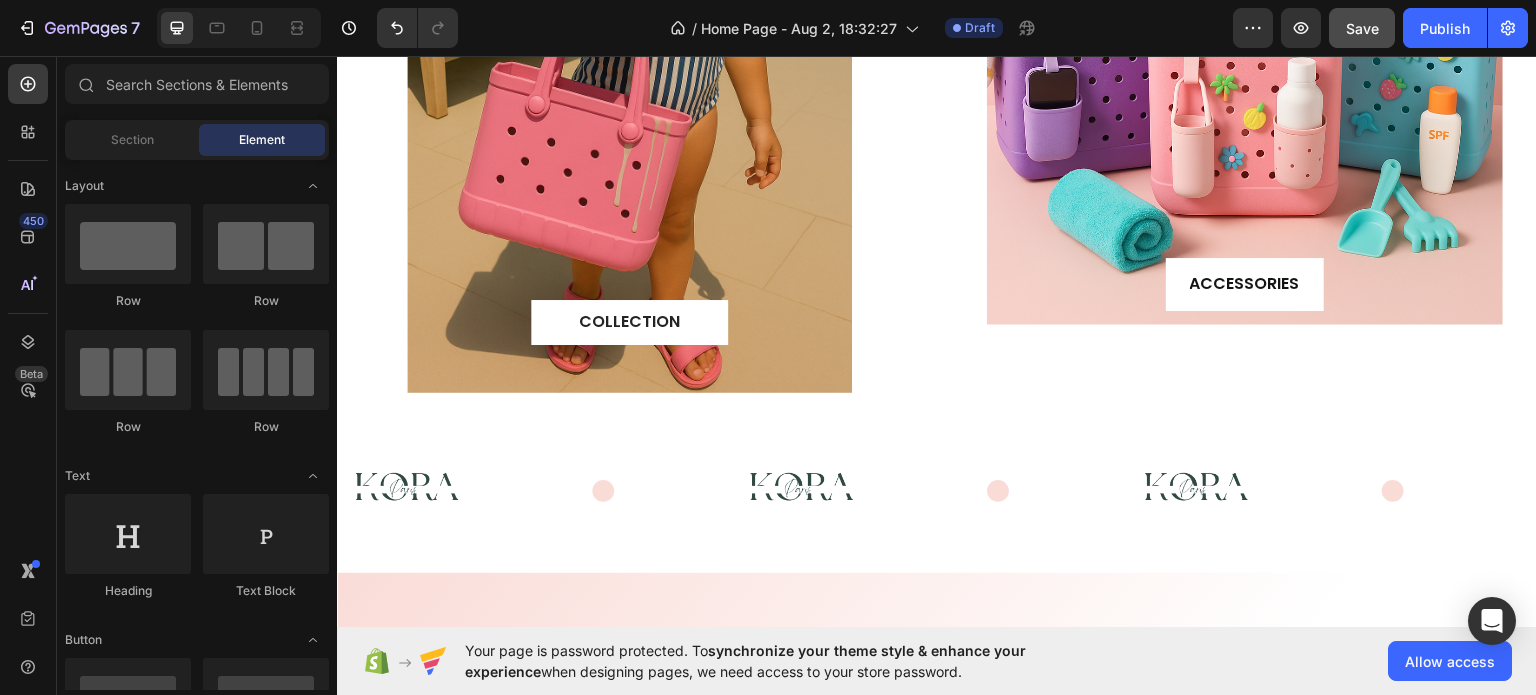 scroll, scrollTop: 2100, scrollLeft: 0, axis: vertical 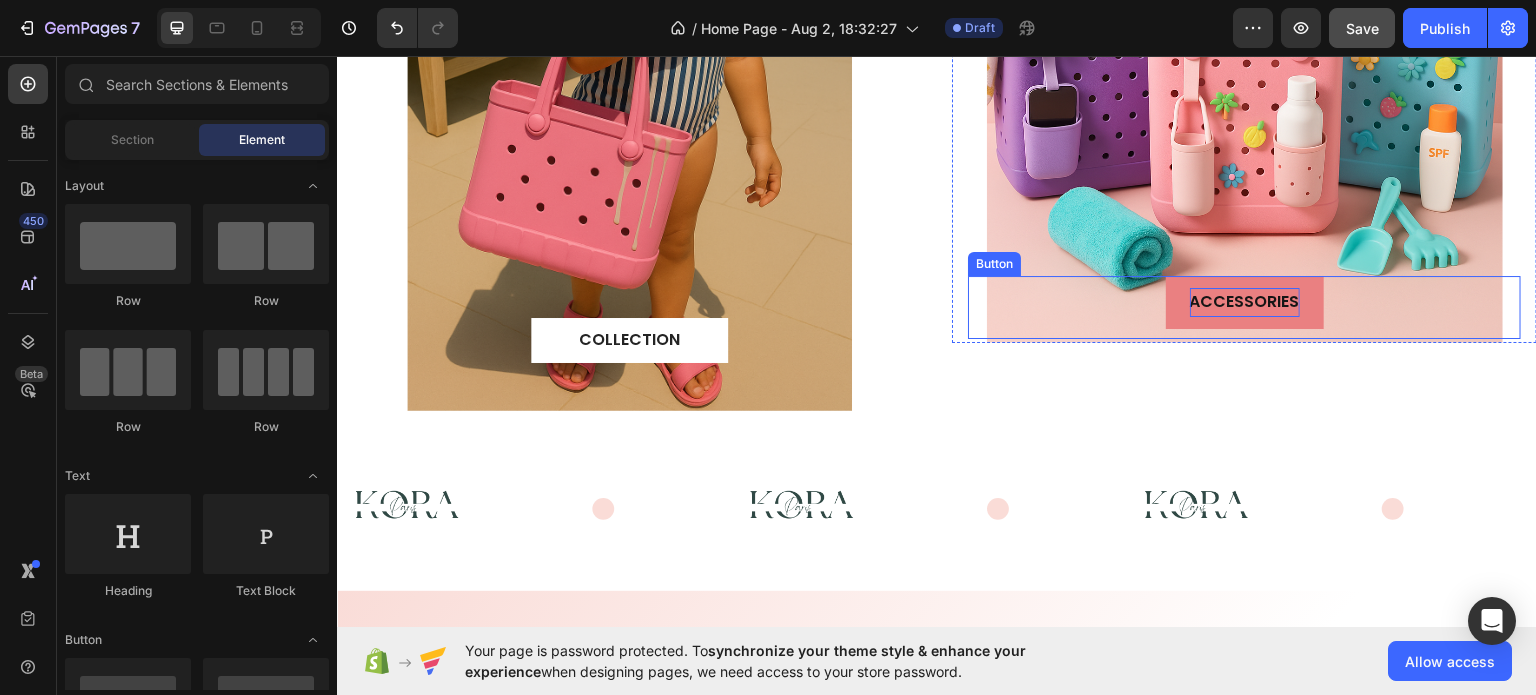 click on "ACCESSORIES" at bounding box center [1245, 301] 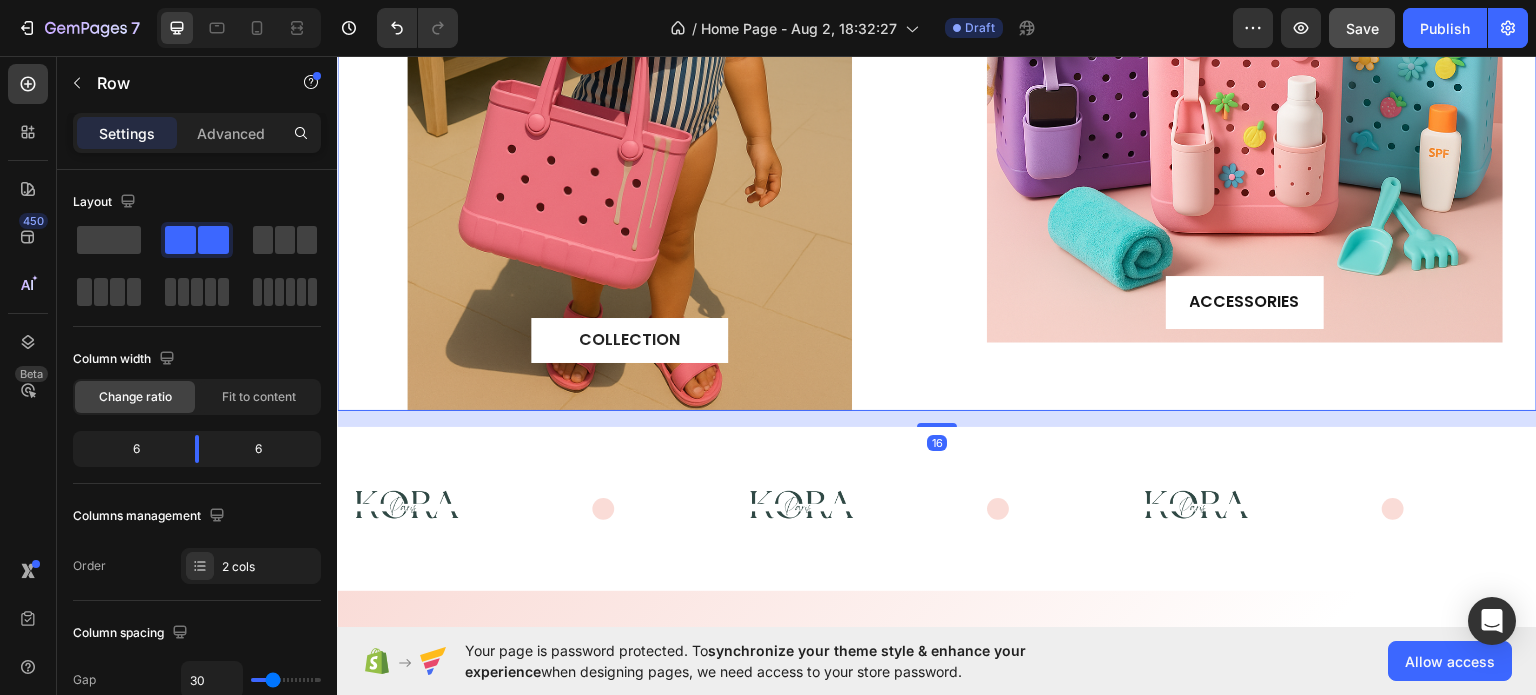 click on "COLLECTION Button Hero Banner ACCESSORIES Button Hero Banner Row   16" at bounding box center (937, 76) 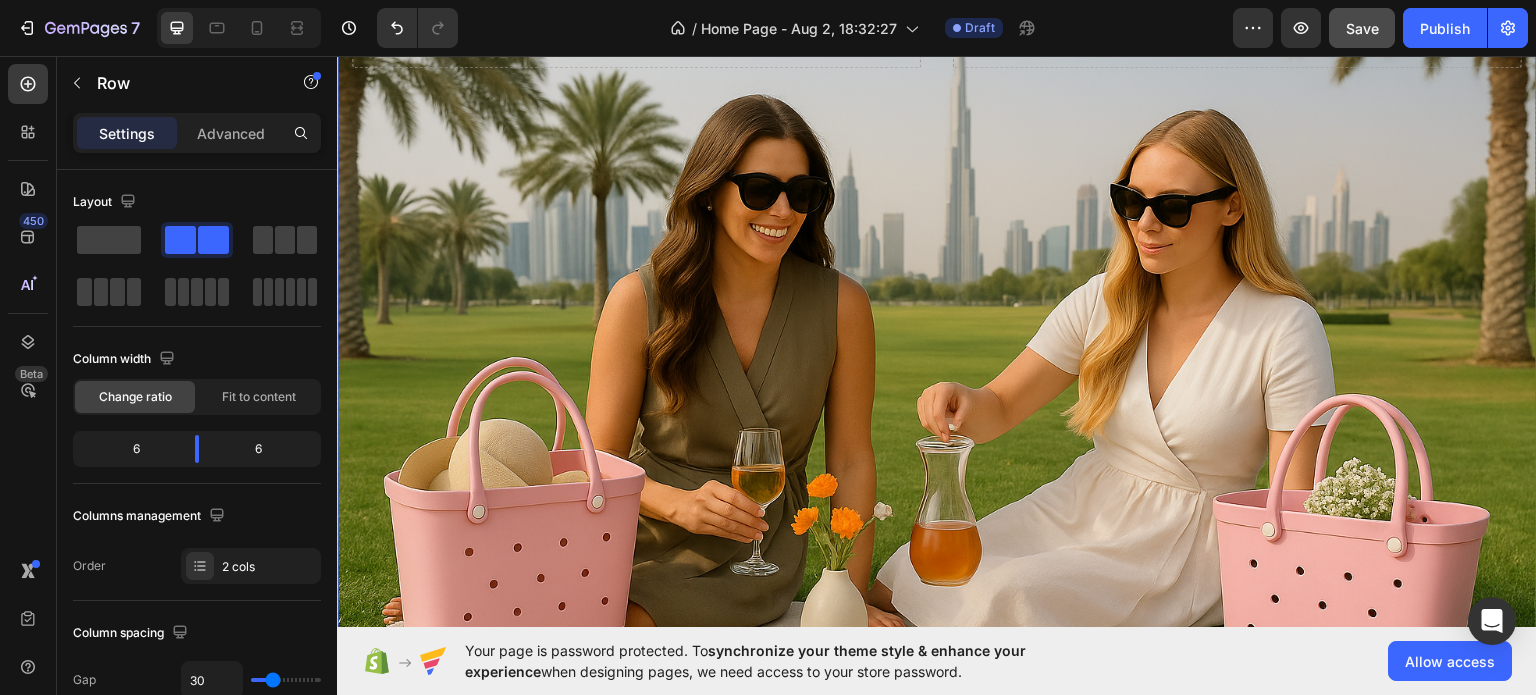 scroll, scrollTop: 0, scrollLeft: 0, axis: both 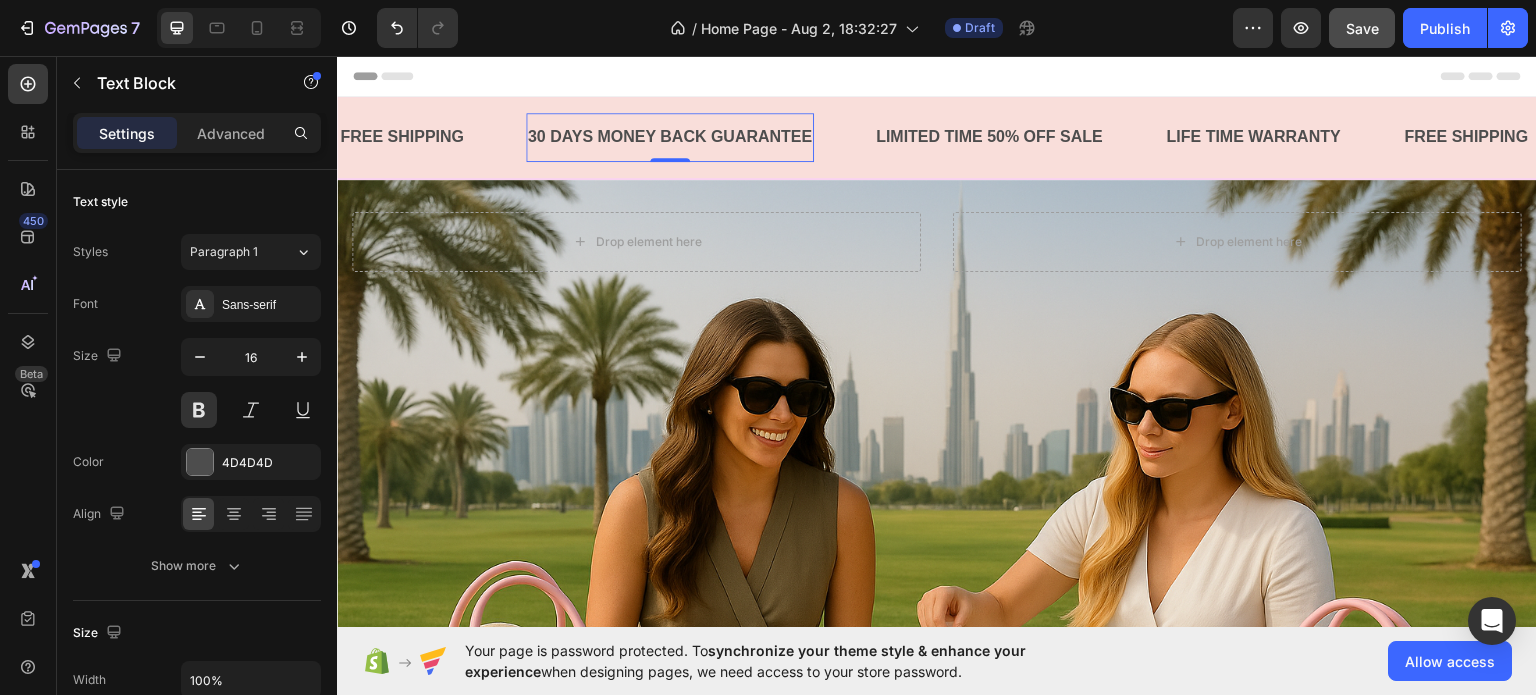 click on "30 DAYS MONEY BACK GUARANTEE" at bounding box center (670, 136) 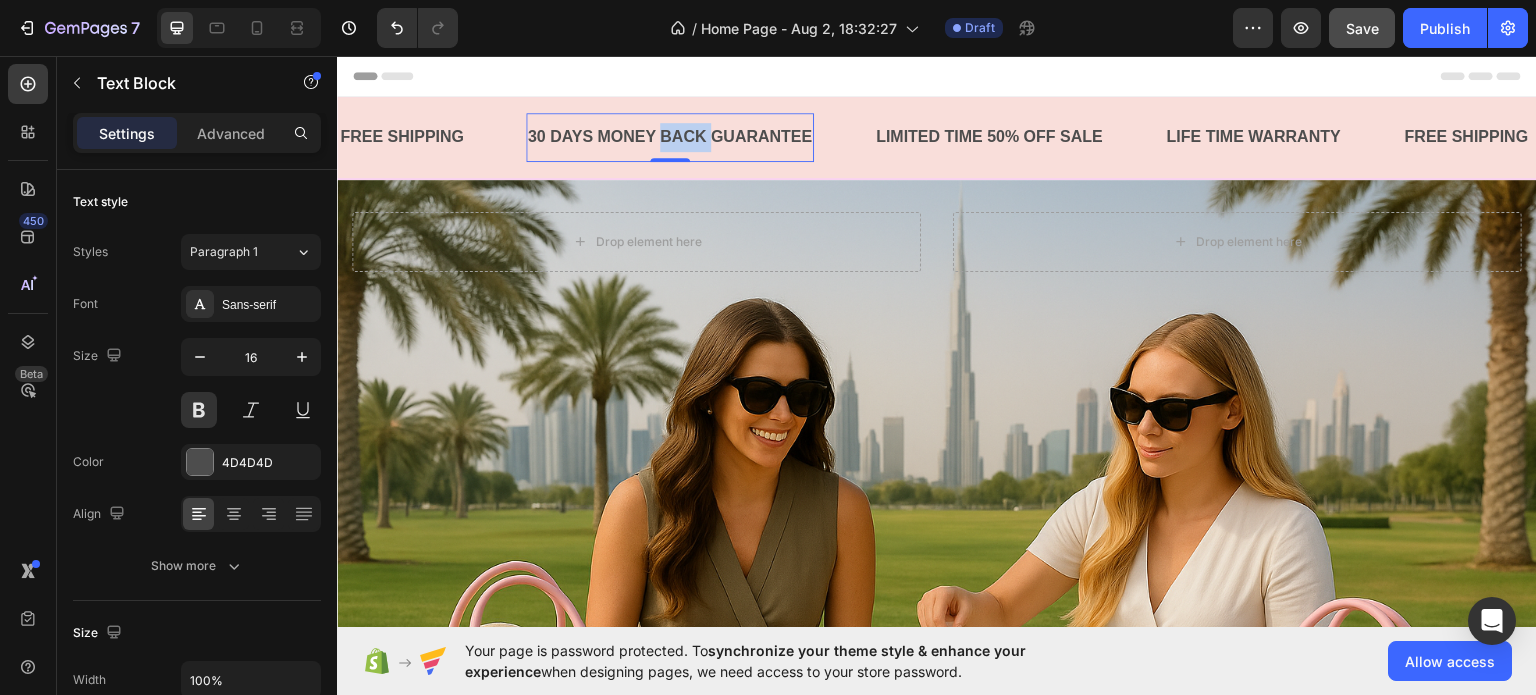 click on "30 DAYS MONEY BACK GUARANTEE" at bounding box center (670, 136) 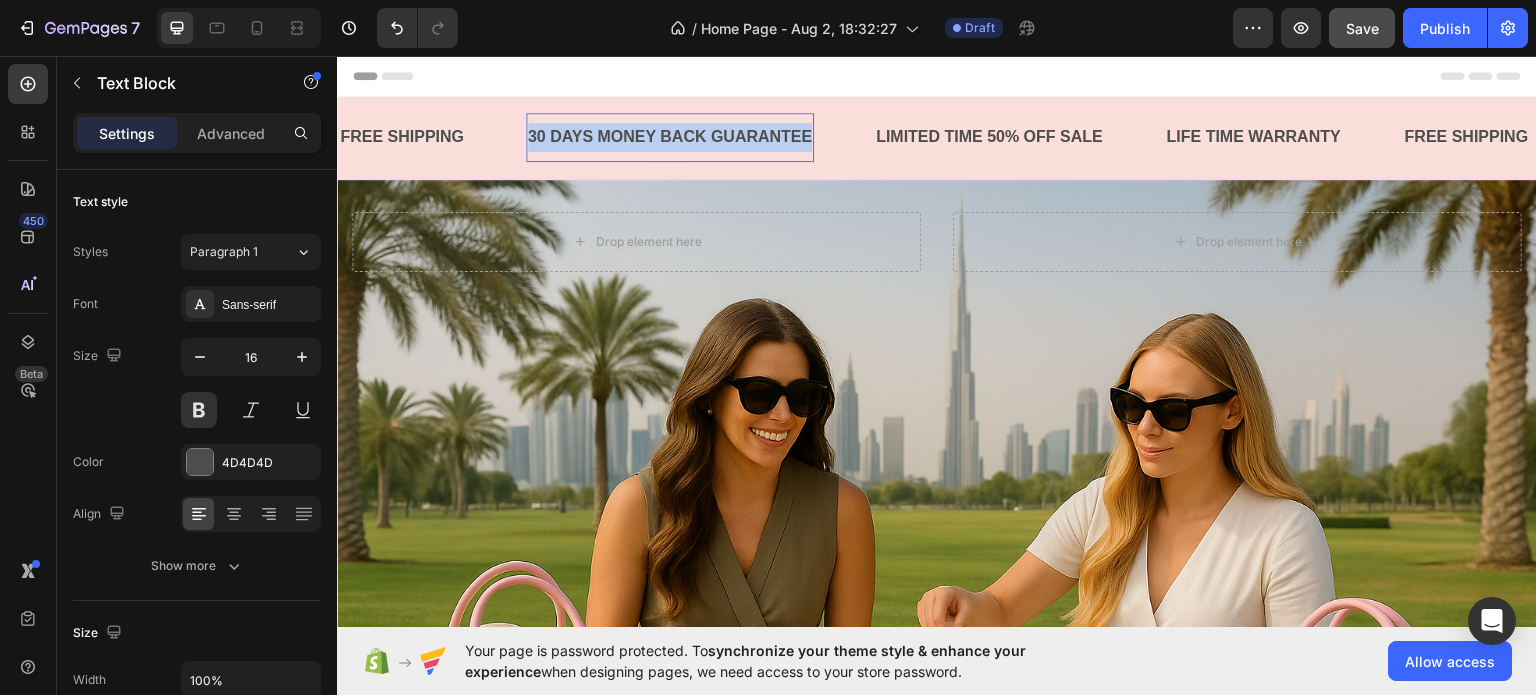 click on "30 DAYS MONEY BACK GUARANTEE" at bounding box center [670, 136] 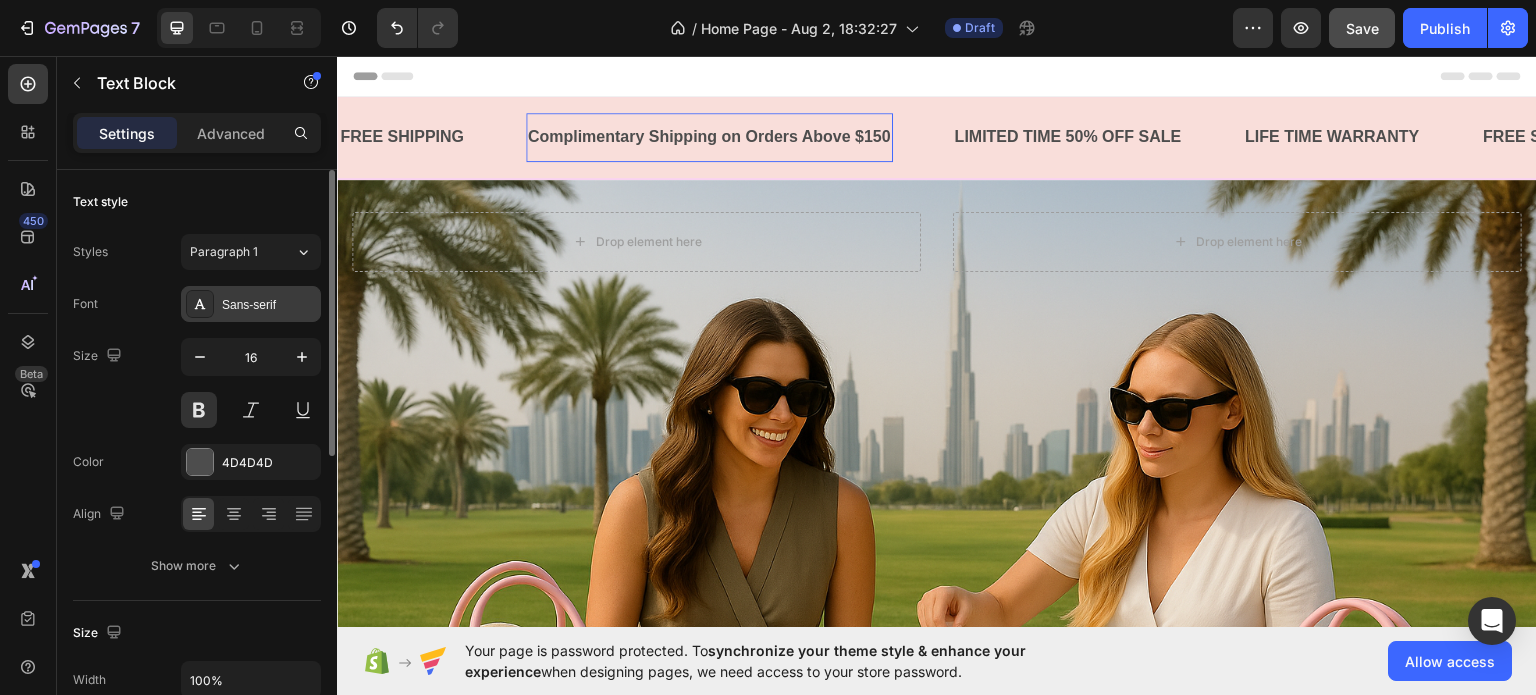 click on "Sans-serif" at bounding box center (251, 304) 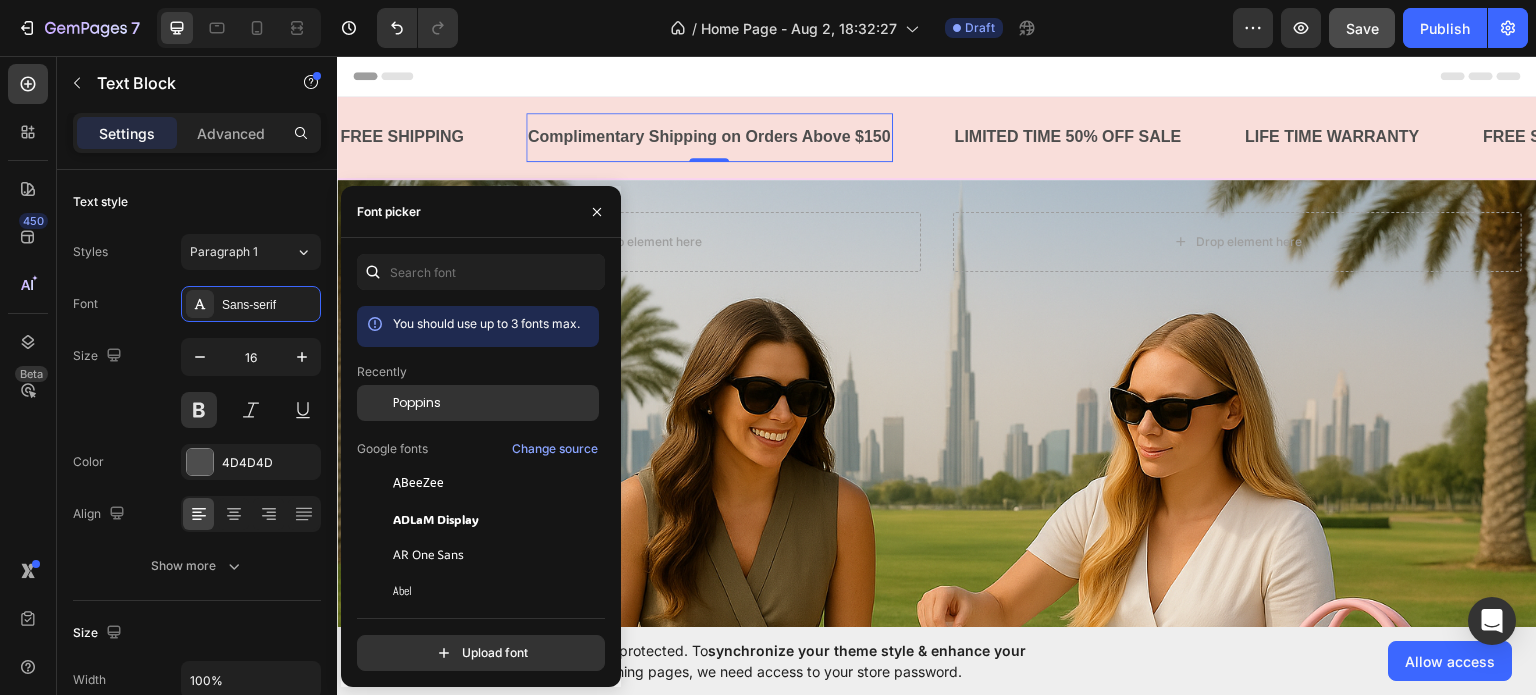 click on "Poppins" at bounding box center [417, 403] 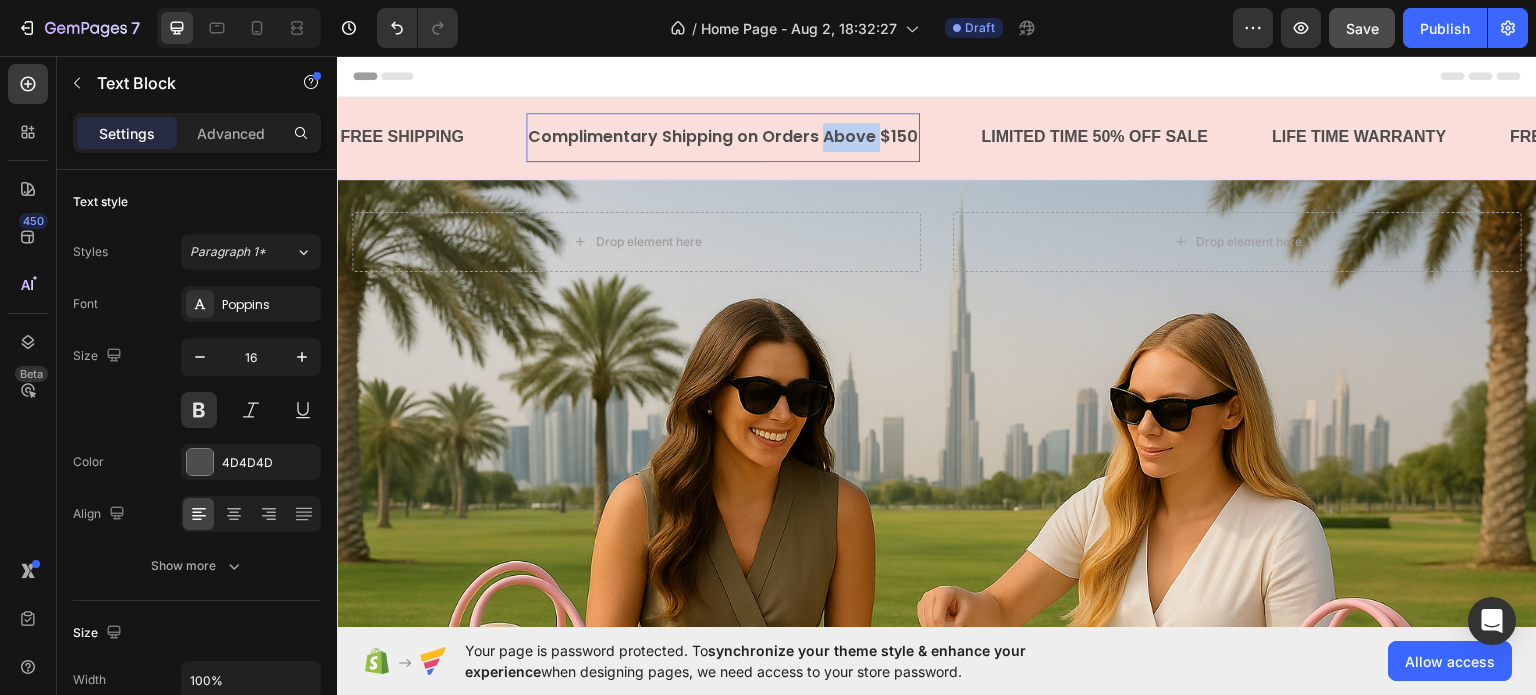 click on "Complimentary Shipping on Orders Above $150" at bounding box center (723, 136) 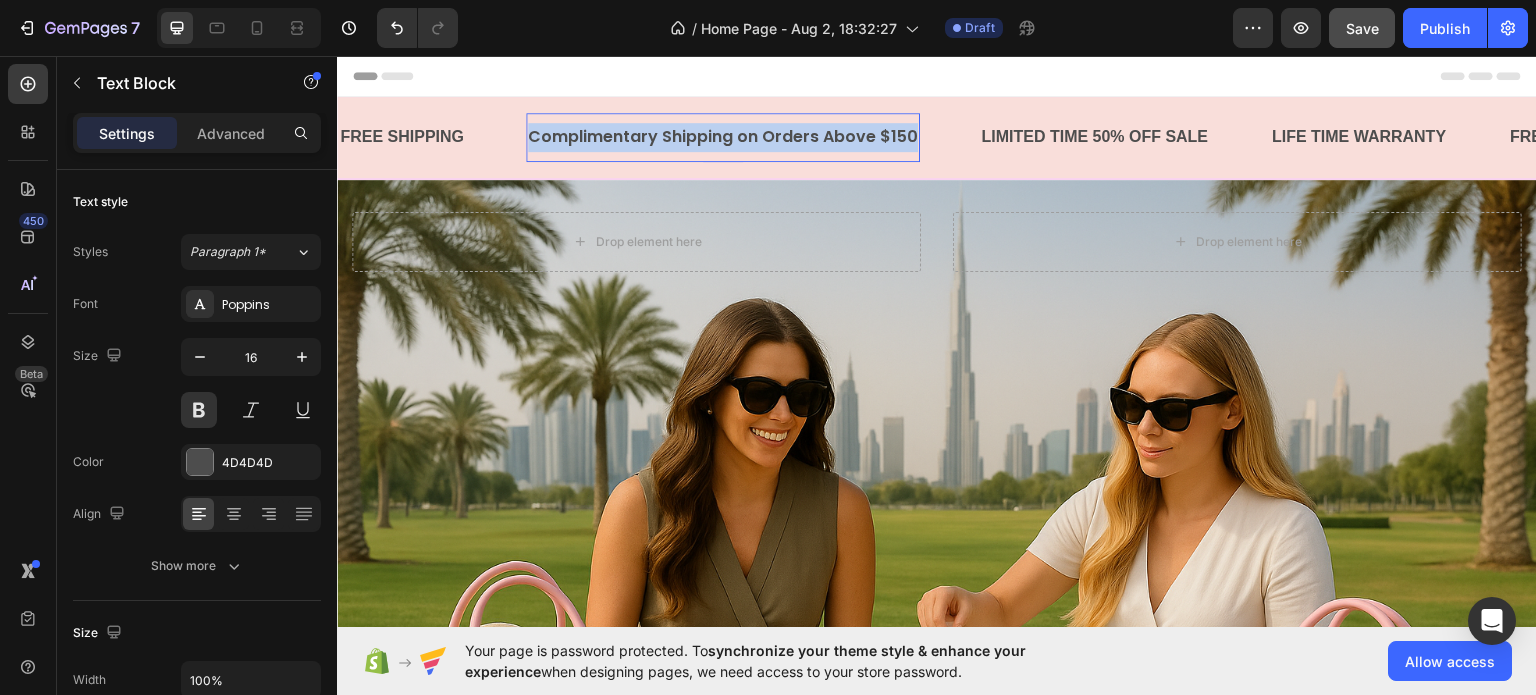 click on "Complimentary Shipping on Orders Above $150" at bounding box center (723, 136) 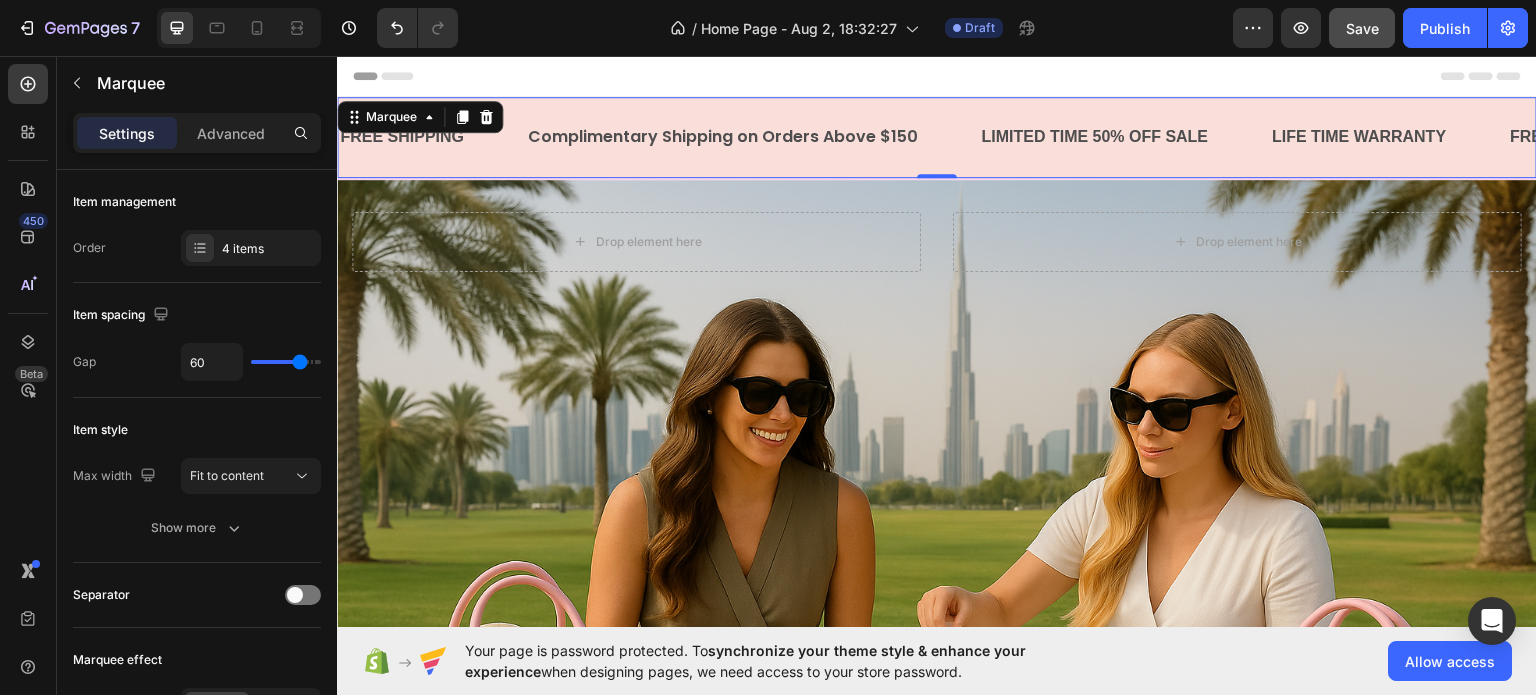 click on "FREE SHIPPING Text Block" at bounding box center [432, 136] 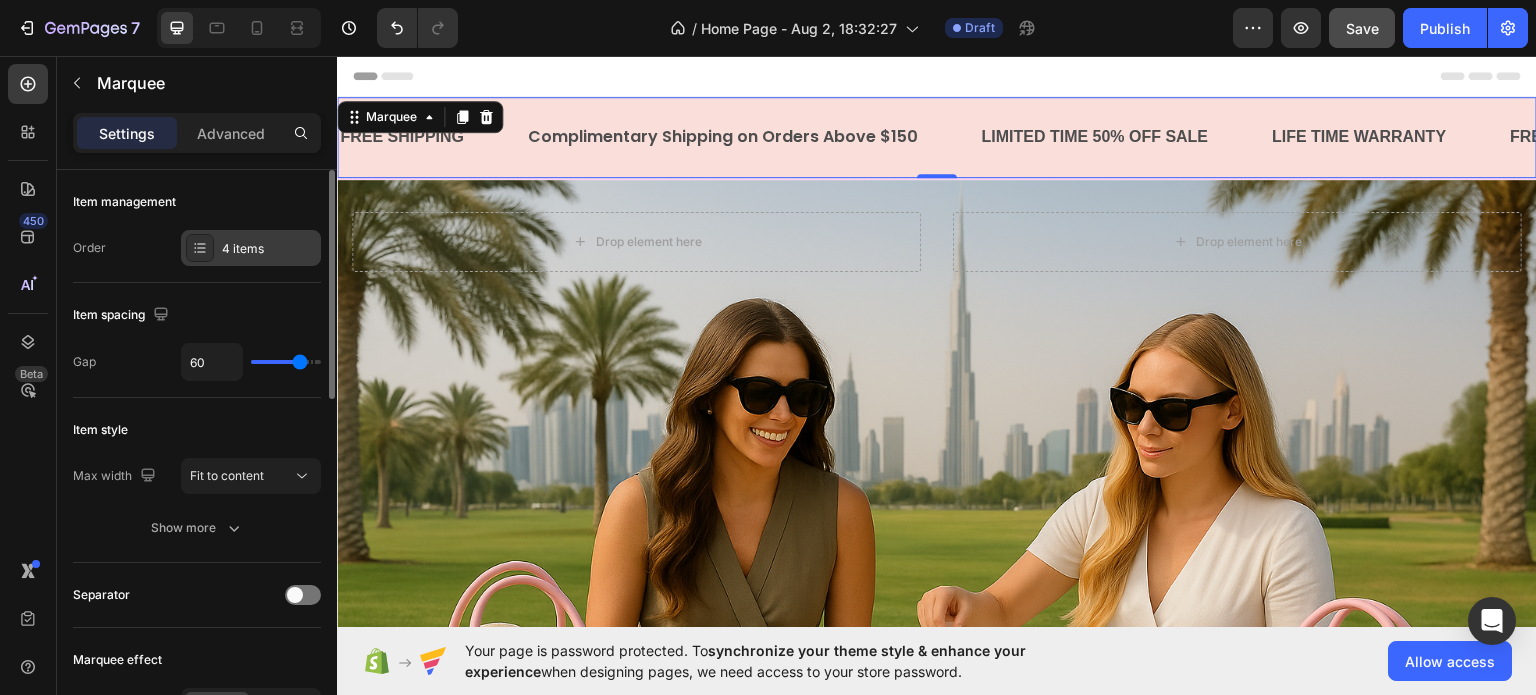 click on "4 items" at bounding box center (269, 249) 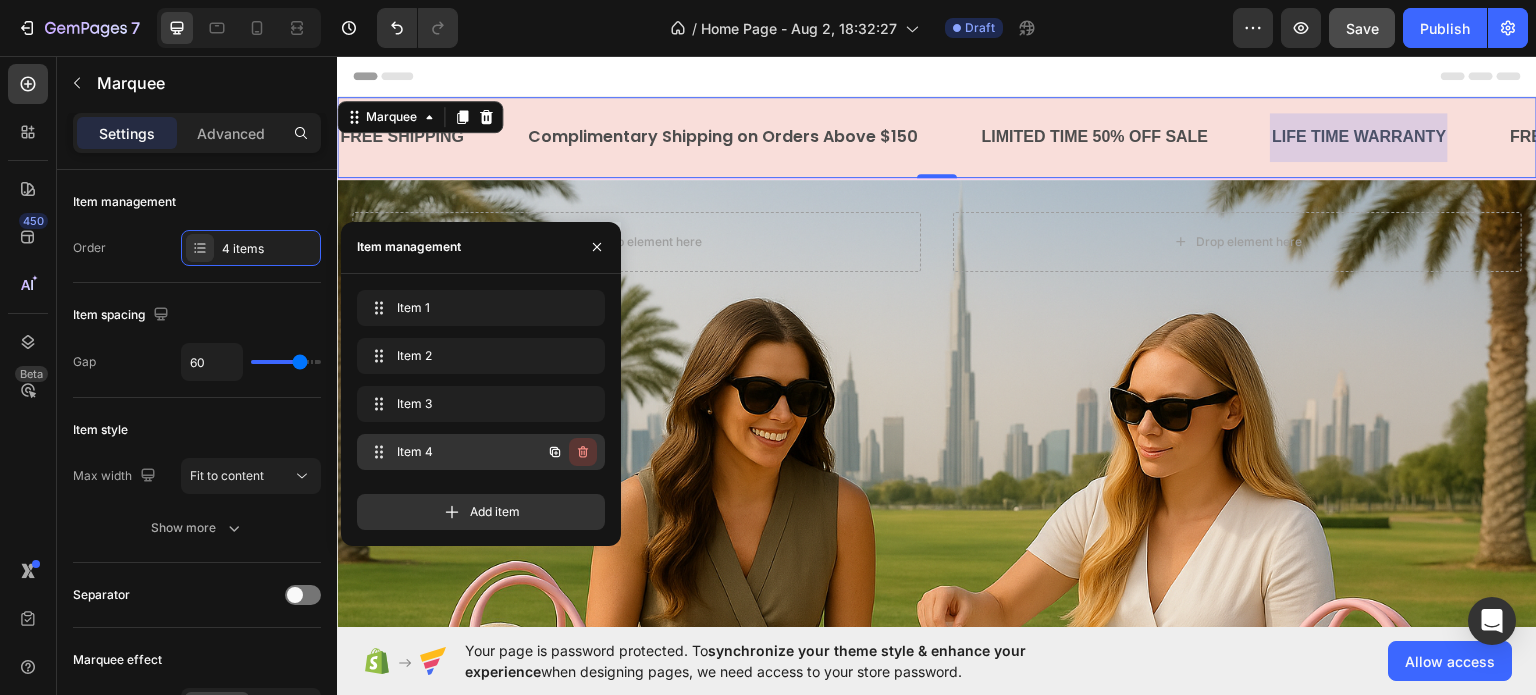 click 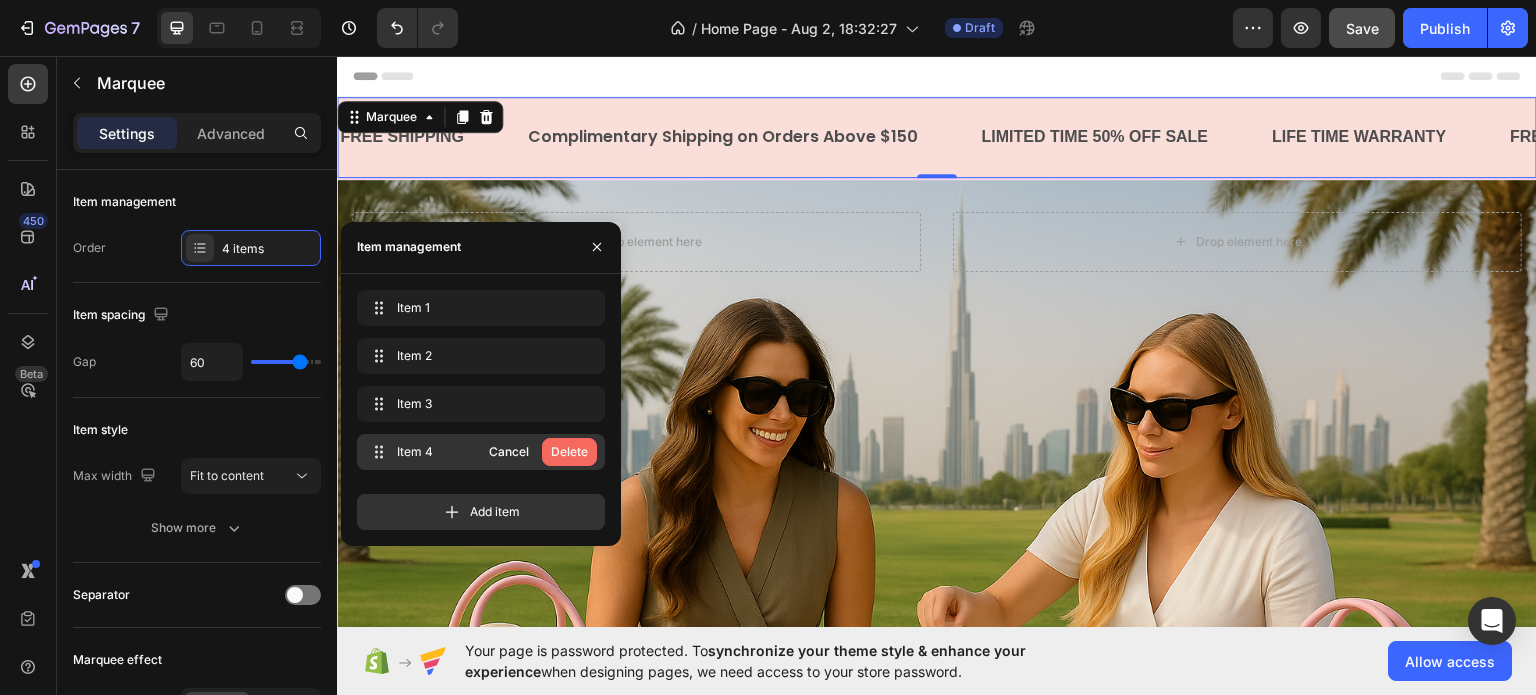 click on "Delete" at bounding box center (569, 452) 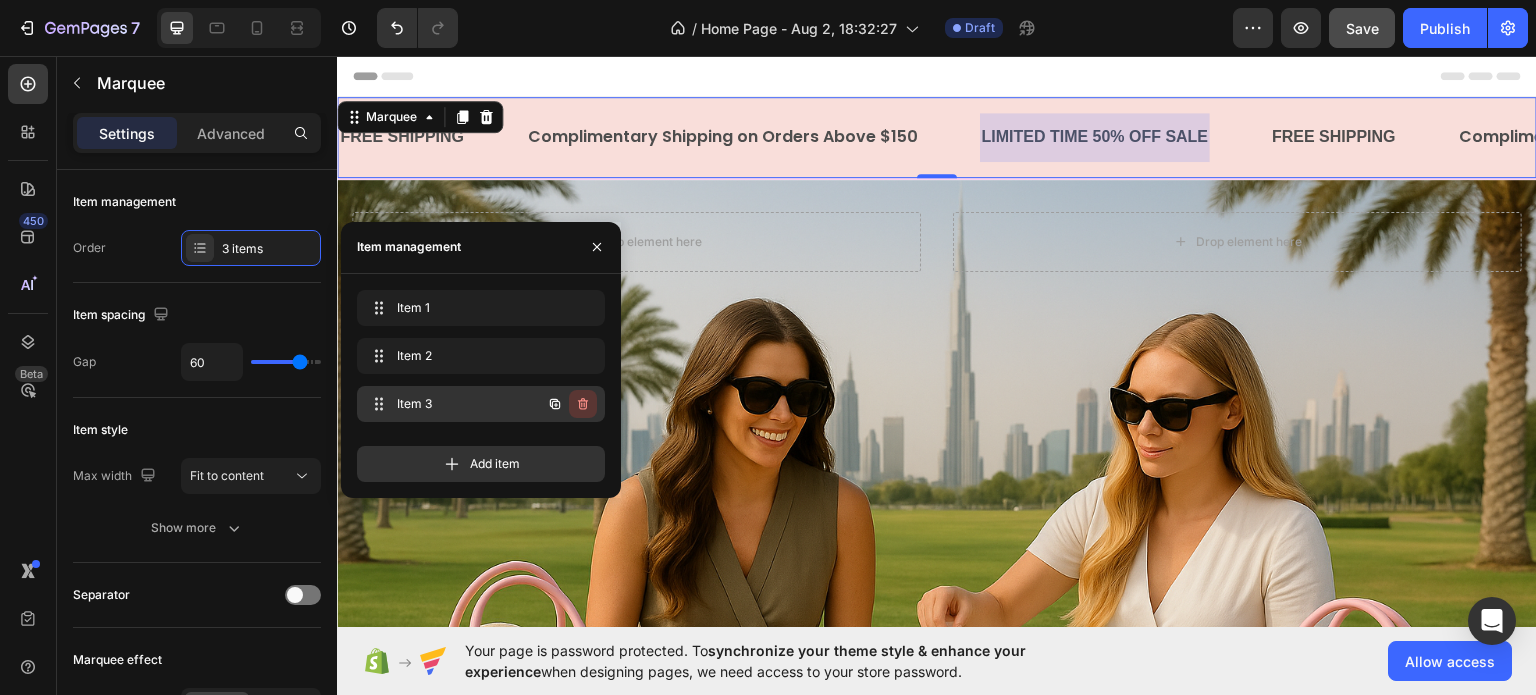 click 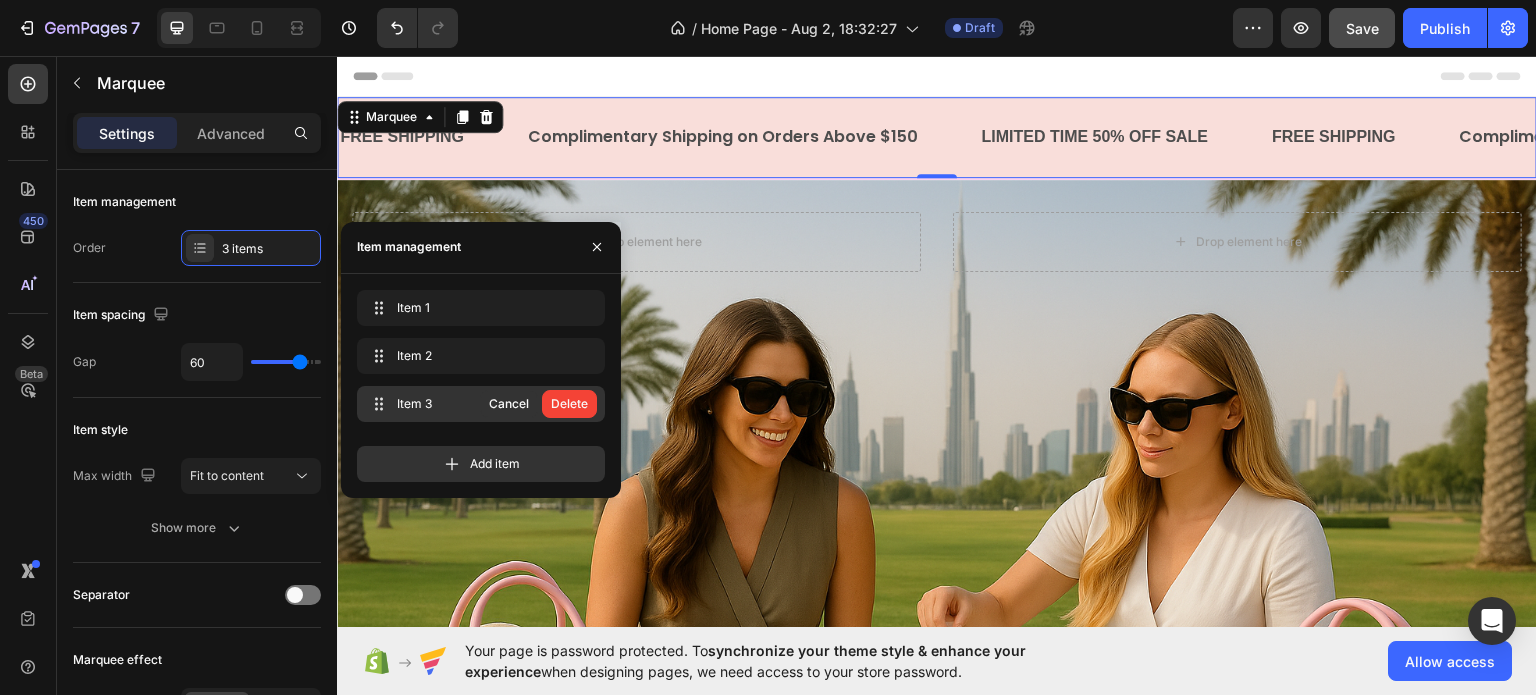 click on "Delete" at bounding box center [569, 404] 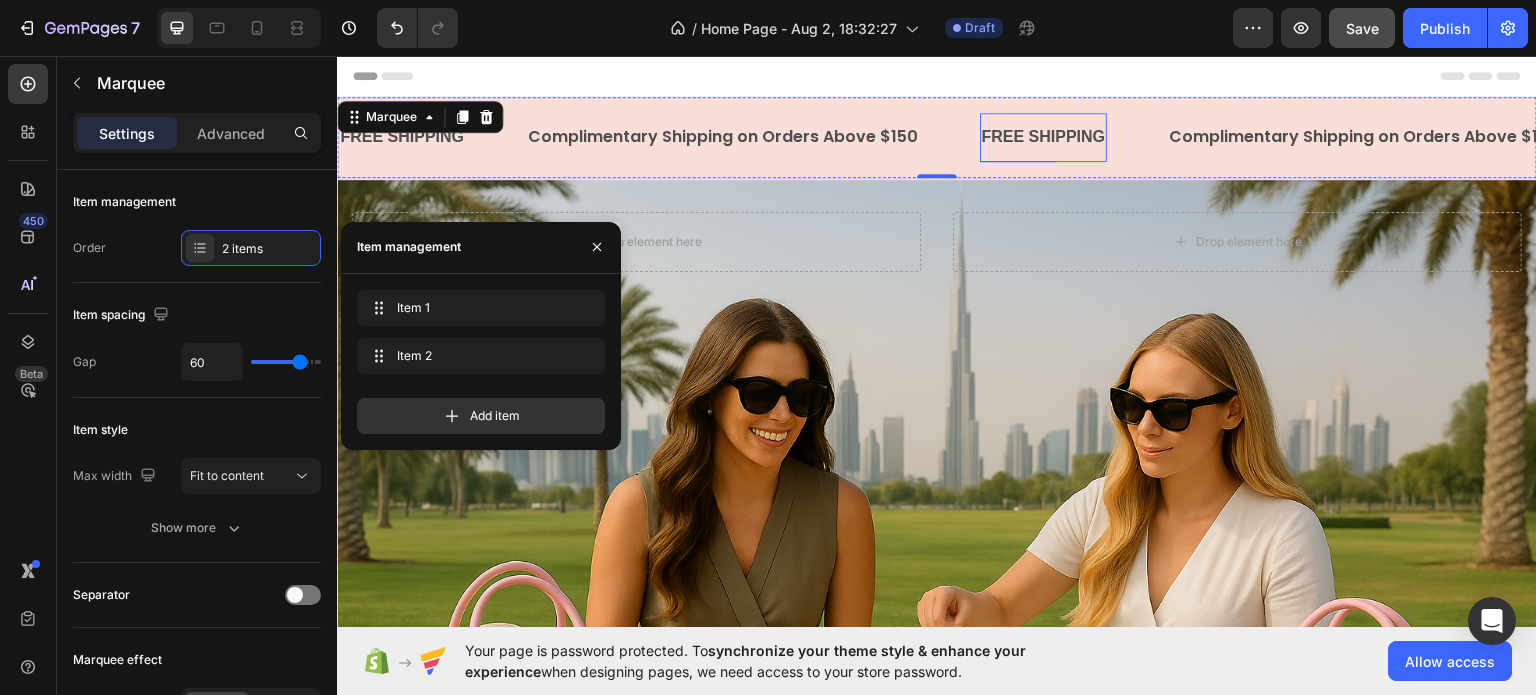 click on "FREE SHIPPING" at bounding box center (1044, 136) 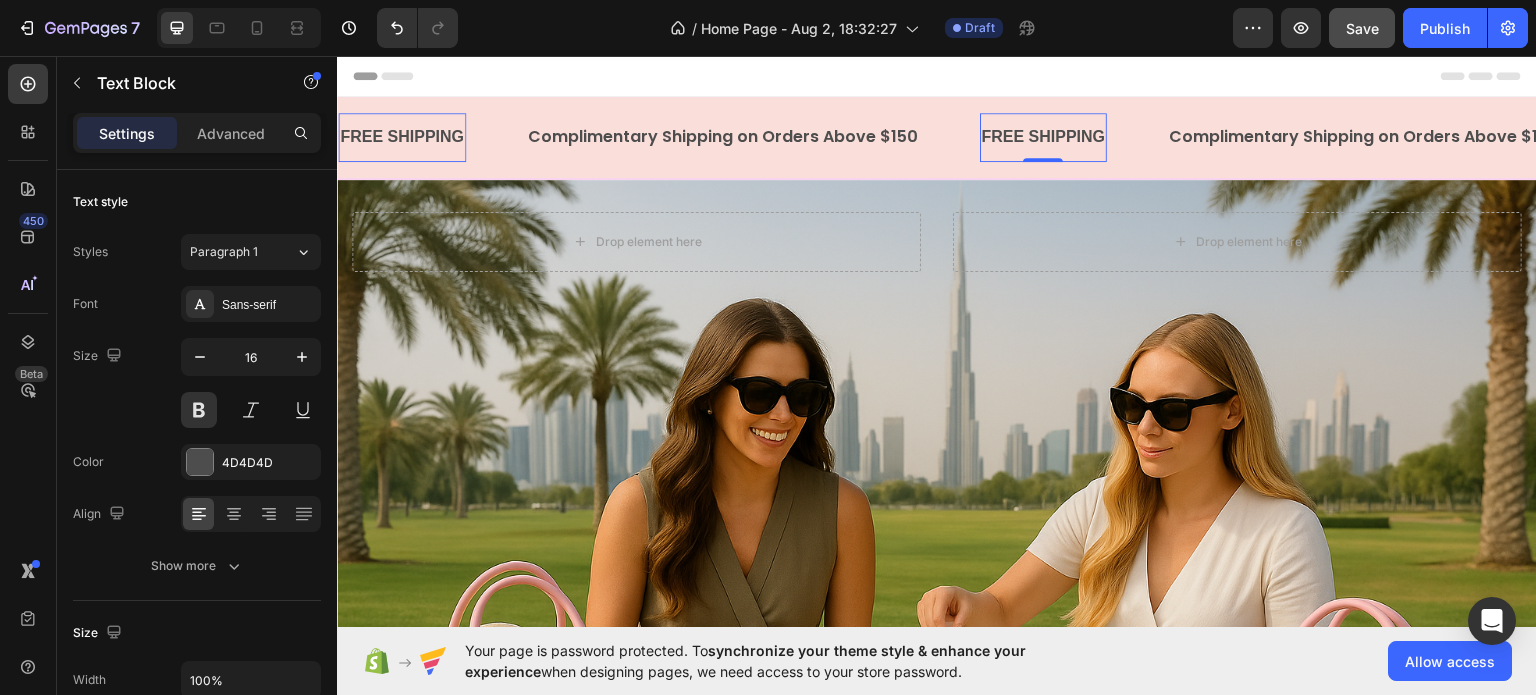 click on "FREE SHIPPING" at bounding box center [1044, 136] 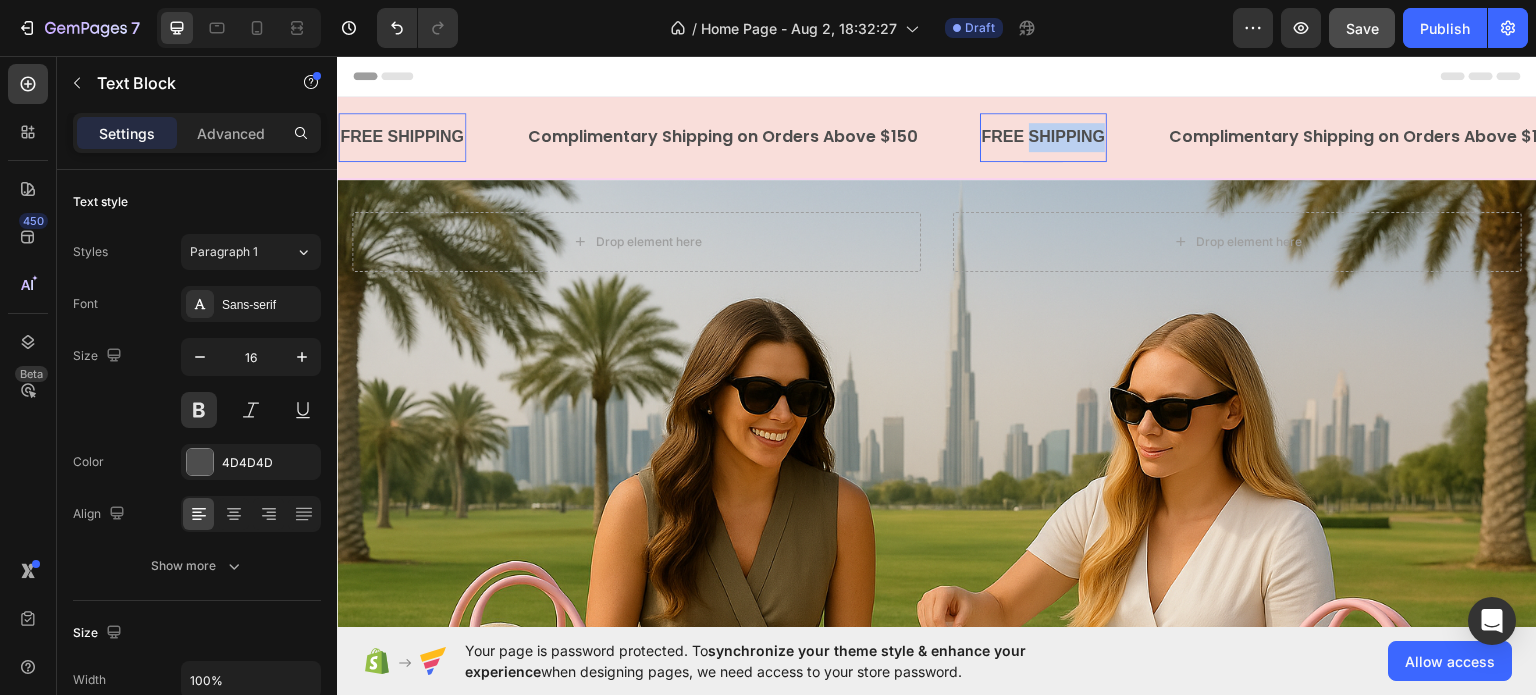click on "FREE SHIPPING" at bounding box center [1044, 136] 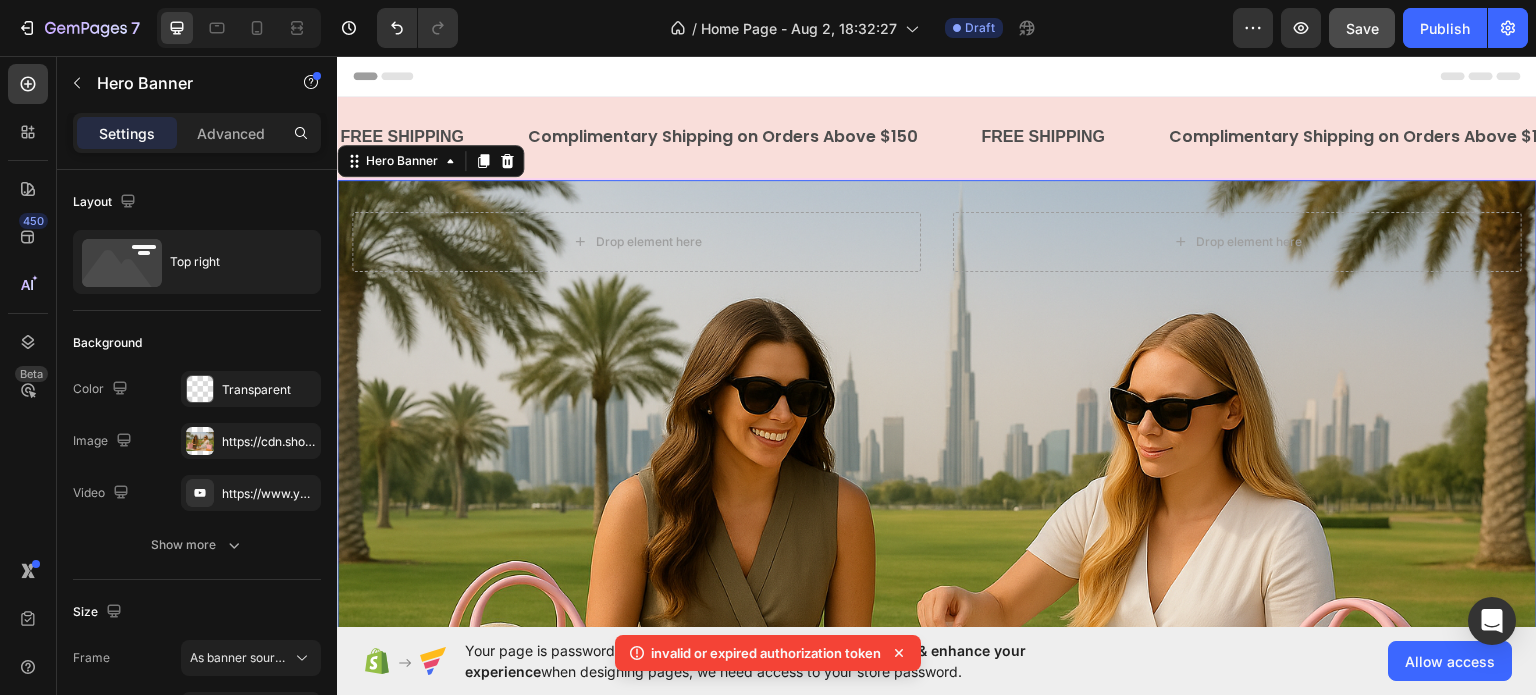 click on "Drop element here
Drop element here" at bounding box center [937, 267] 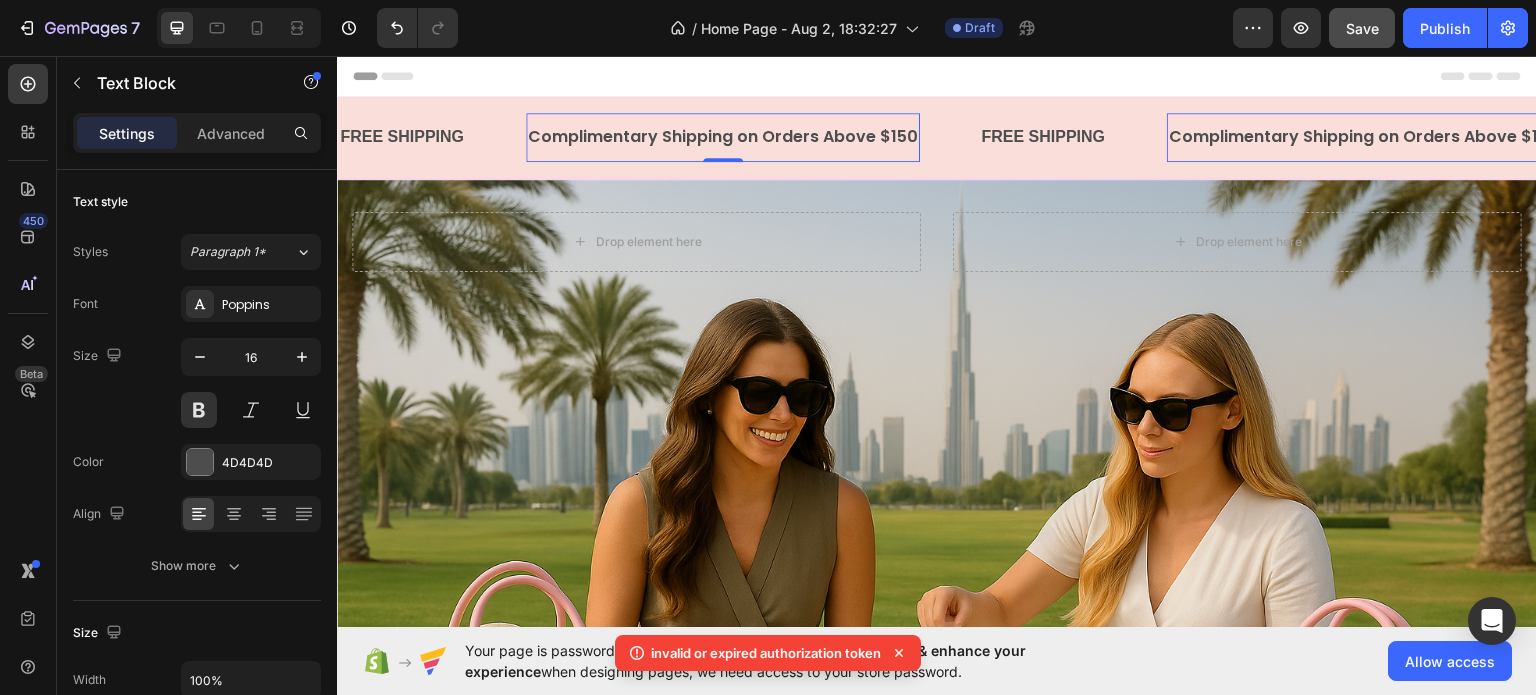 click on "Complimentary Shipping on Orders Above $150" at bounding box center [723, 136] 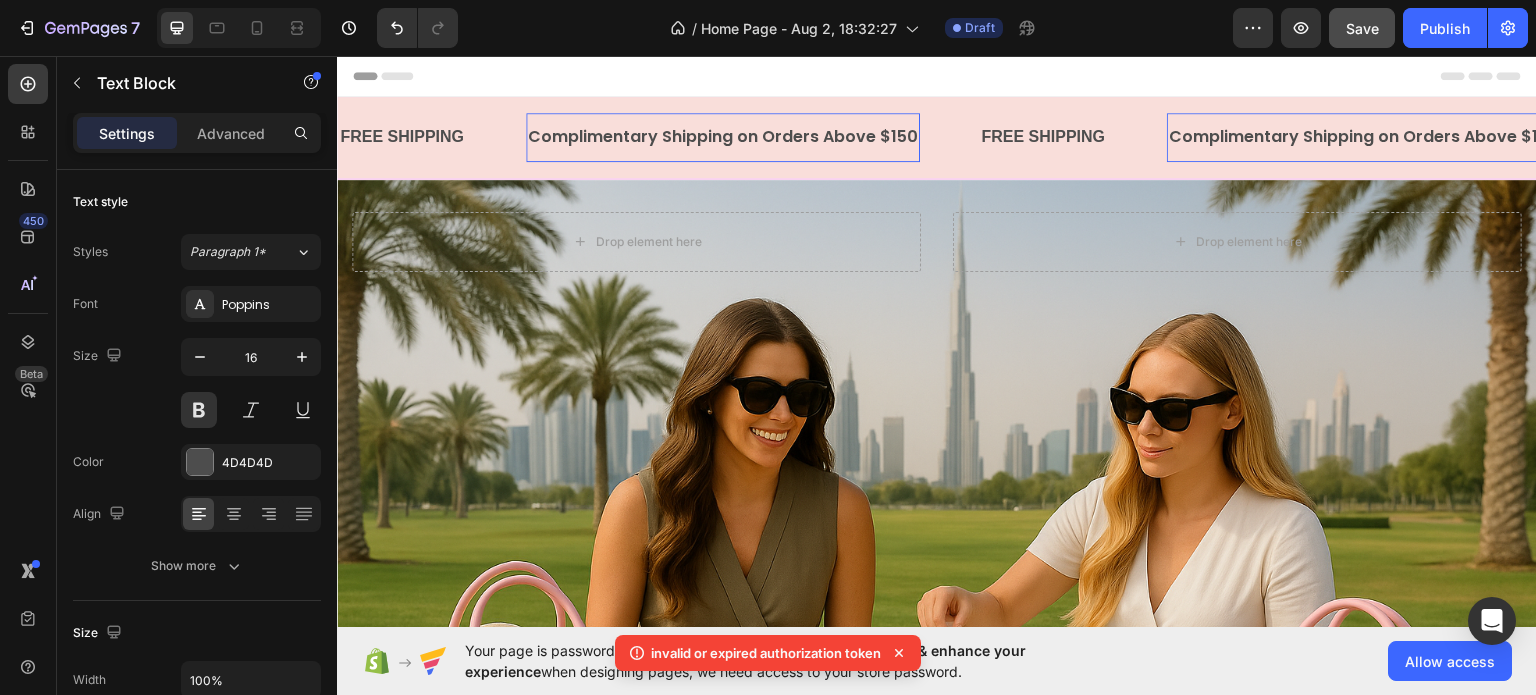 click on "Complimentary Shipping on Orders Above $150" at bounding box center [723, 136] 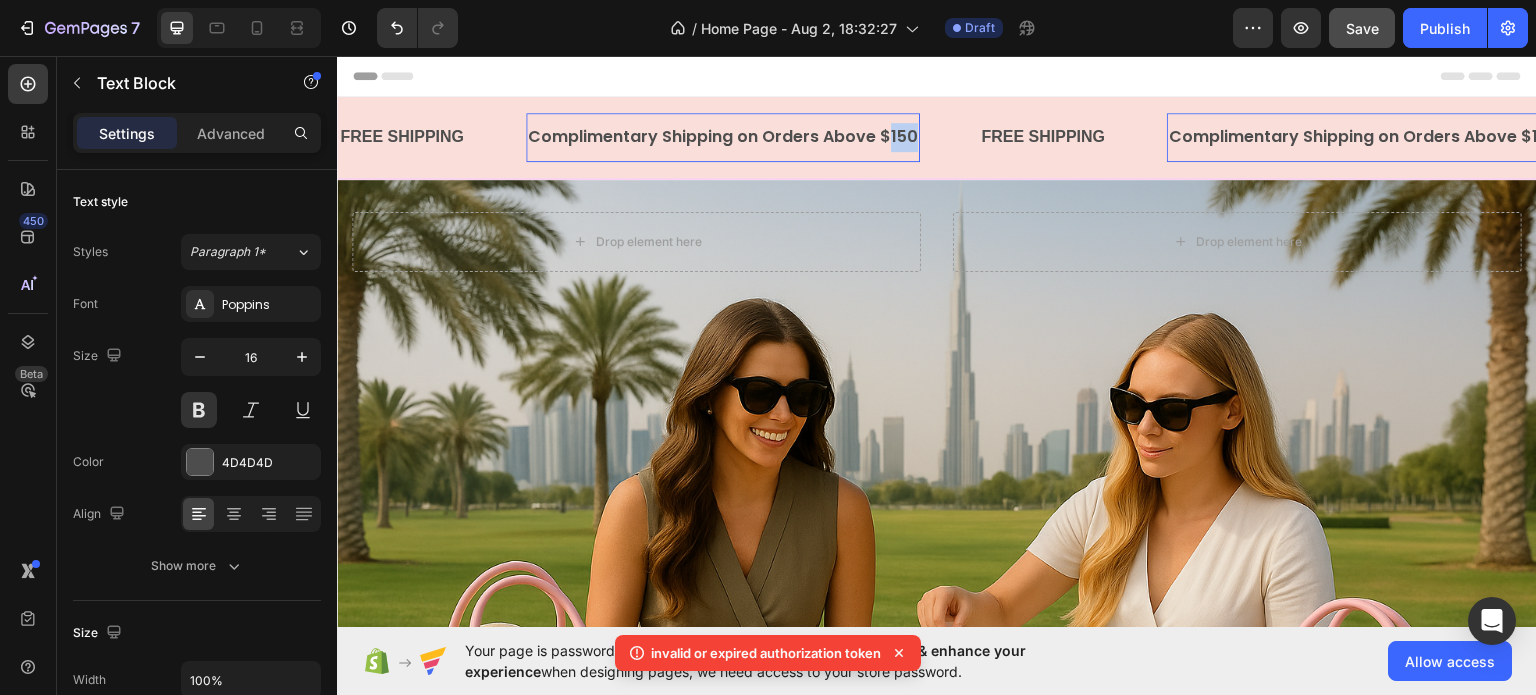 click on "Complimentary Shipping on Orders Above $150" at bounding box center [723, 136] 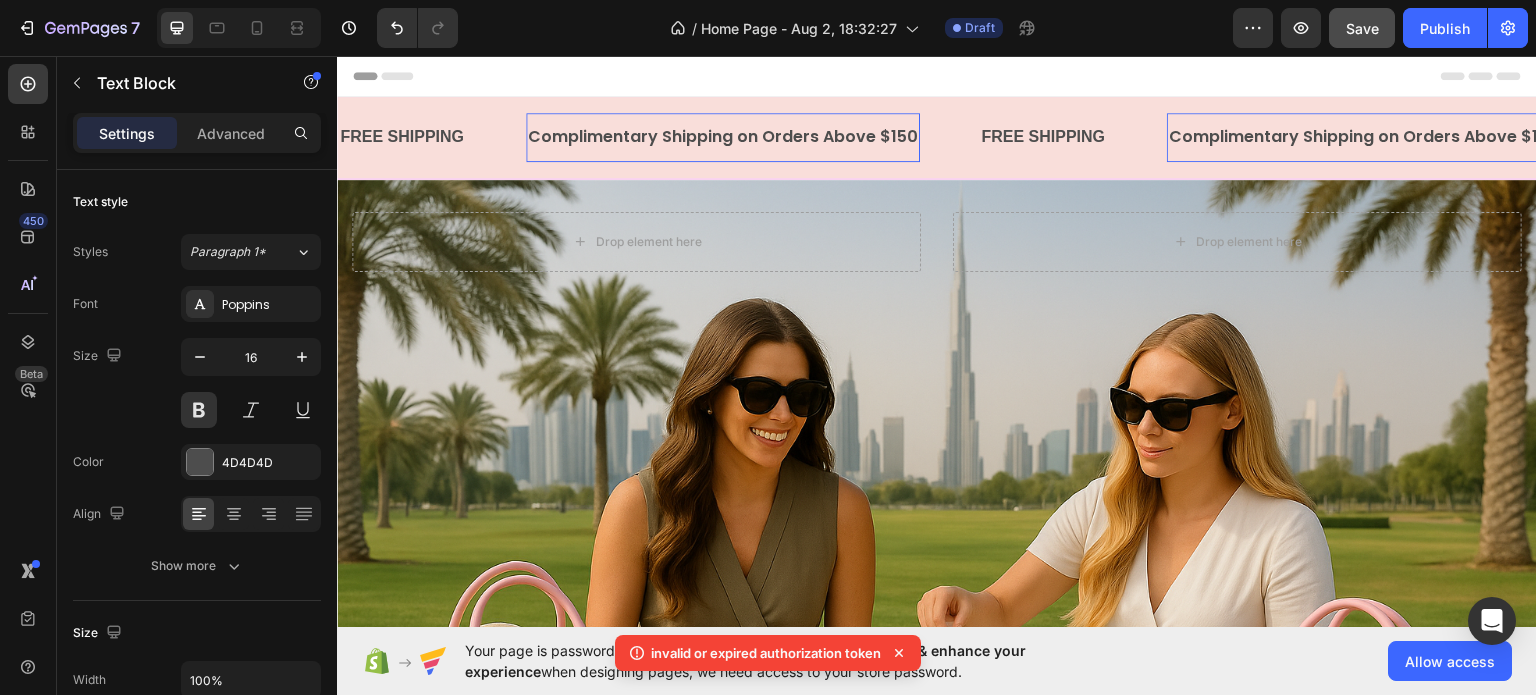 click on "Complimentary Shipping on Orders Above $150" at bounding box center (723, 136) 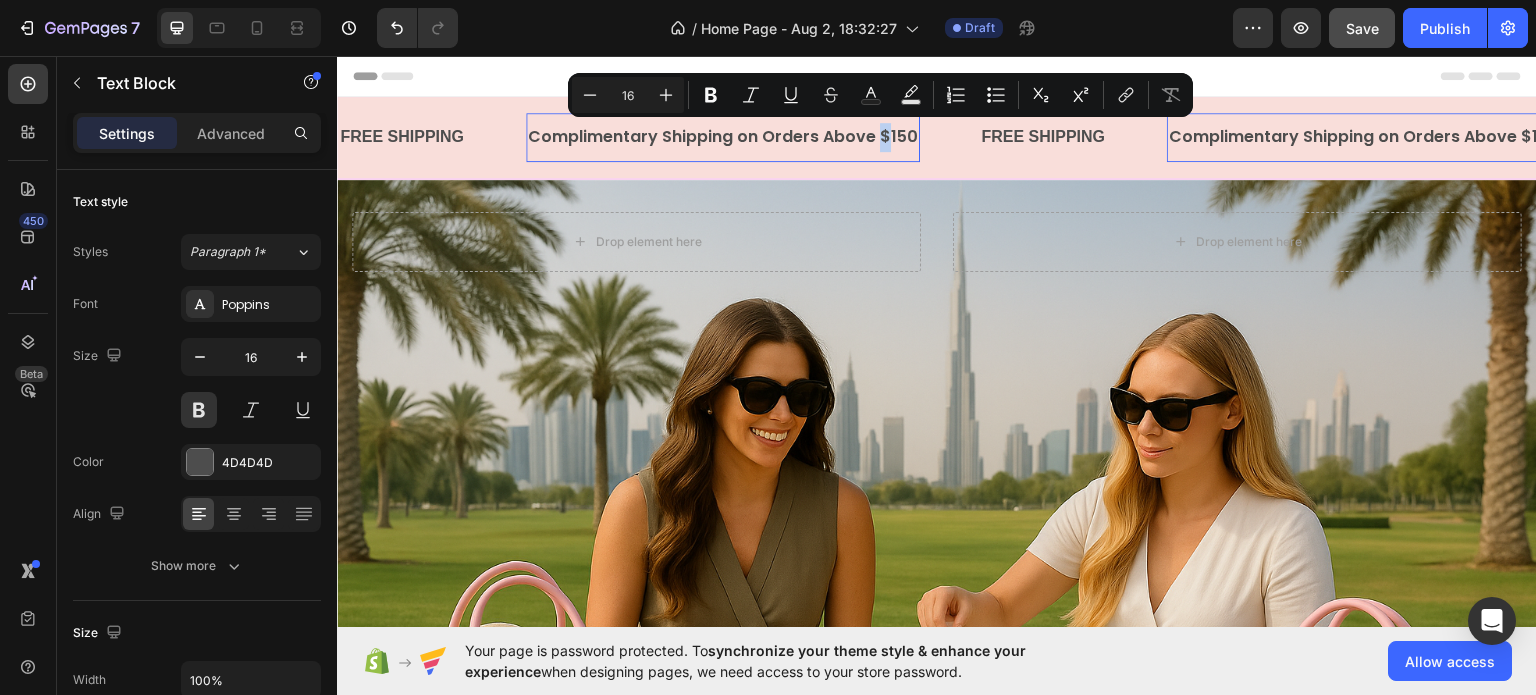 click on "Complimentary Shipping on Orders Above $150" at bounding box center (723, 136) 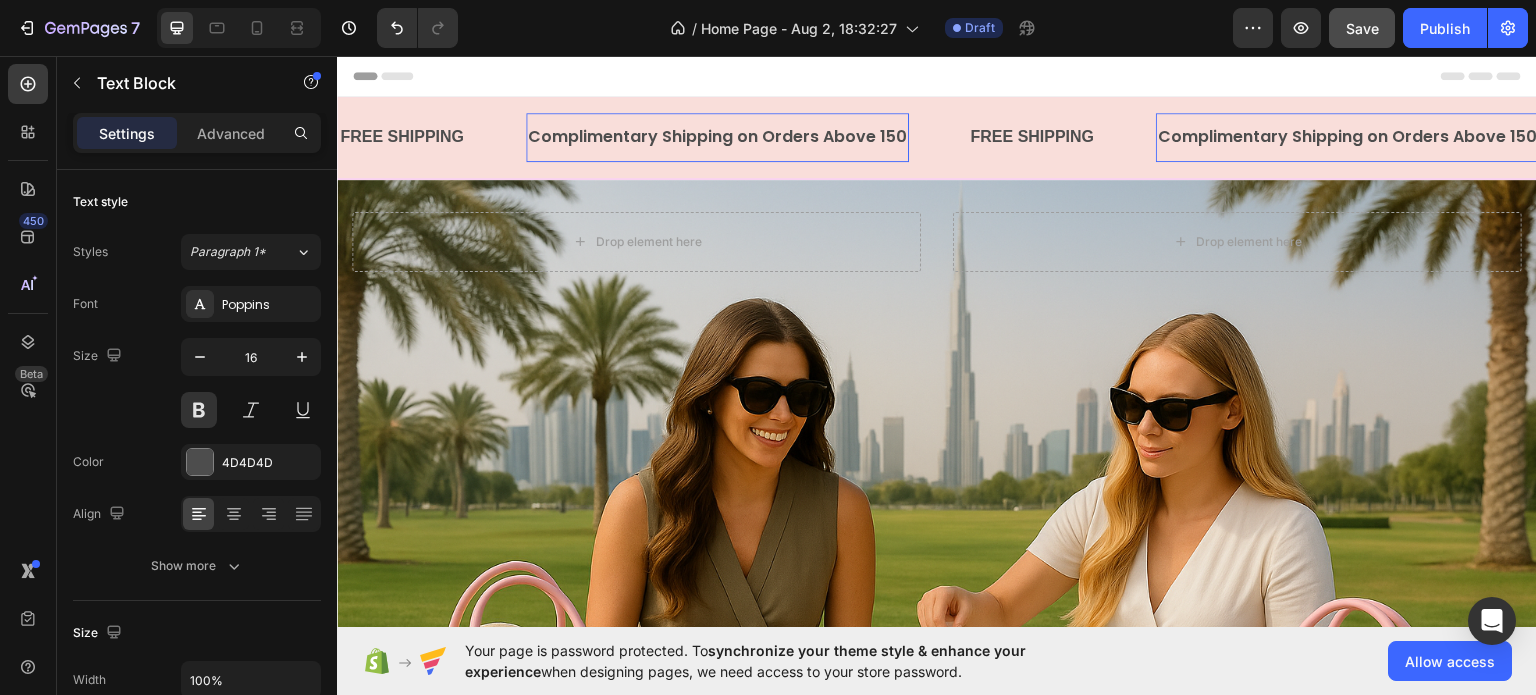 click on "Complimentary Shipping on Orders Above 150" at bounding box center [717, 136] 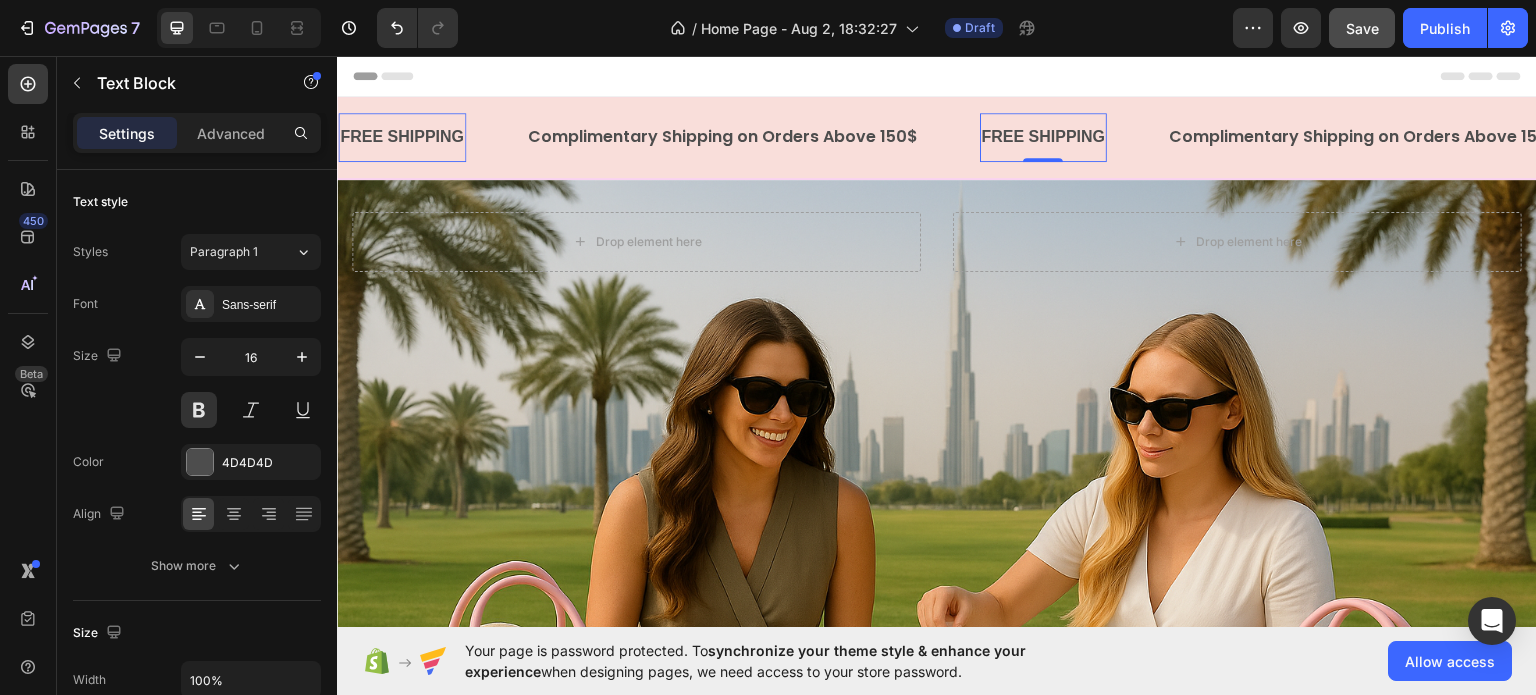 click on "FREE SHIPPING" at bounding box center (1044, 136) 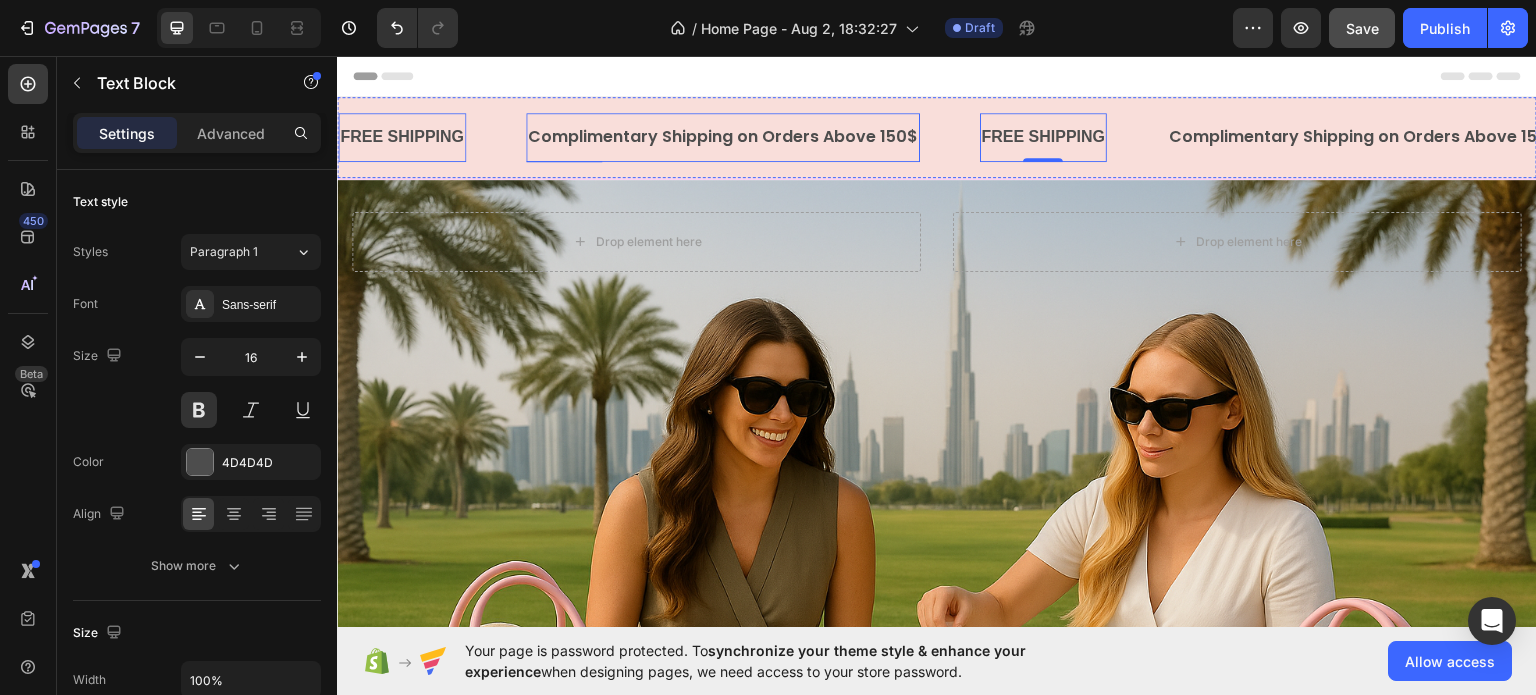 click on "Complimentary Shipping on Orders Above 150$" at bounding box center (723, 136) 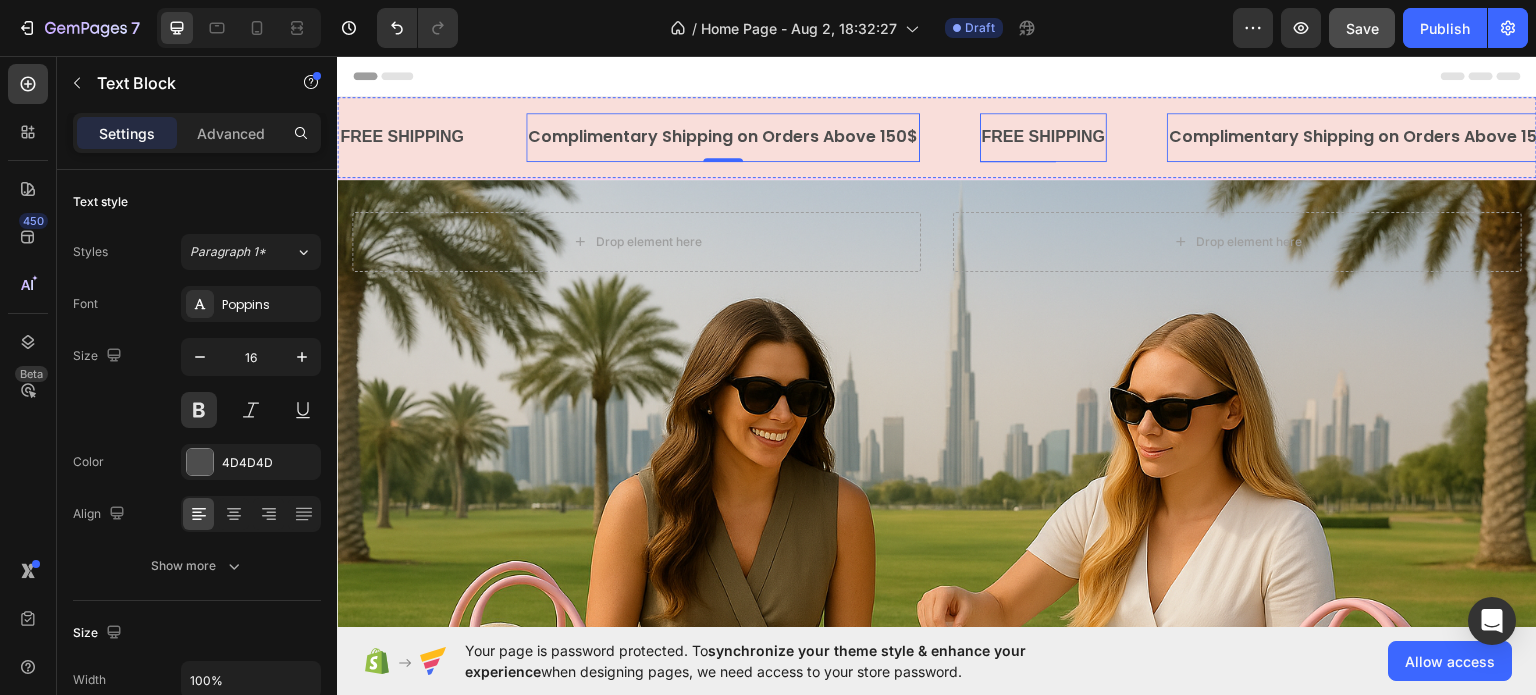 click on "FREE SHIPPING" at bounding box center (1044, 136) 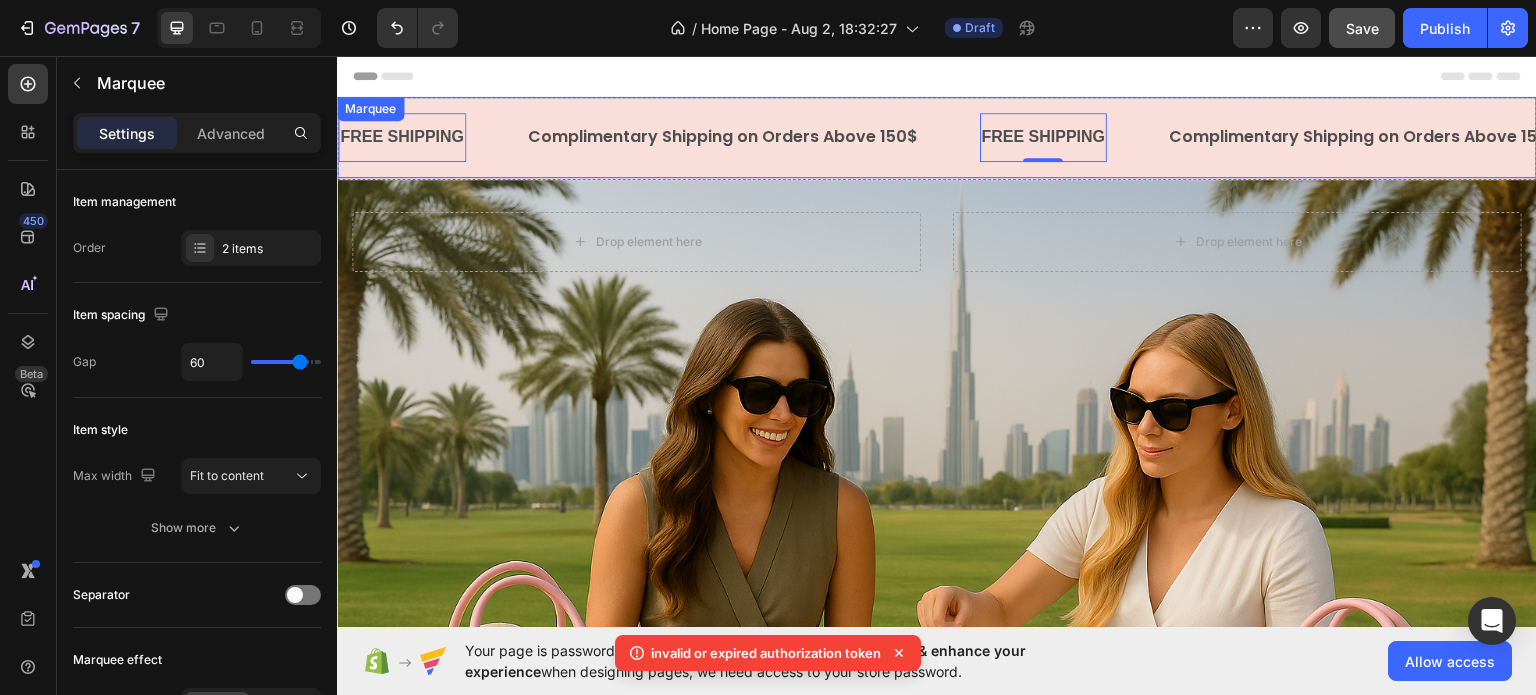 click on "FREE SHIPPING Text Block   0 Complimentary Shipping on Orders Above 150$ Text Block FREE SHIPPING Text Block   0 Complimentary Shipping on Orders Above 150$ Text Block FREE SHIPPING Text Block   0 Complimentary Shipping on Orders Above 150$ Text Block FREE SHIPPING Text Block   0 Complimentary Shipping on Orders Above 150$ Text Block FREE SHIPPING Text Block   0 Complimentary Shipping on Orders Above 150$ Text Block FREE SHIPPING Text Block   0 Complimentary Shipping on Orders Above 150$ Text Block Marquee" at bounding box center [937, 136] 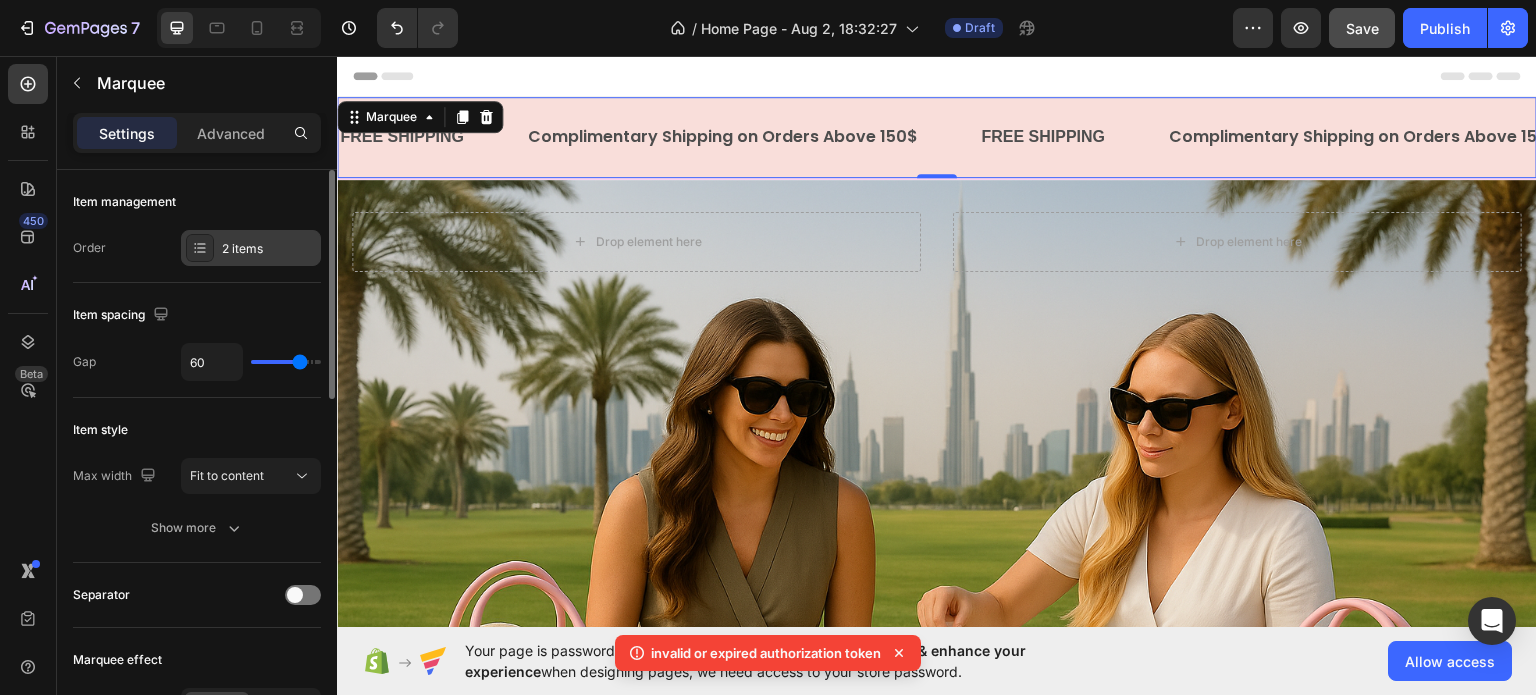 click on "2 items" at bounding box center [251, 248] 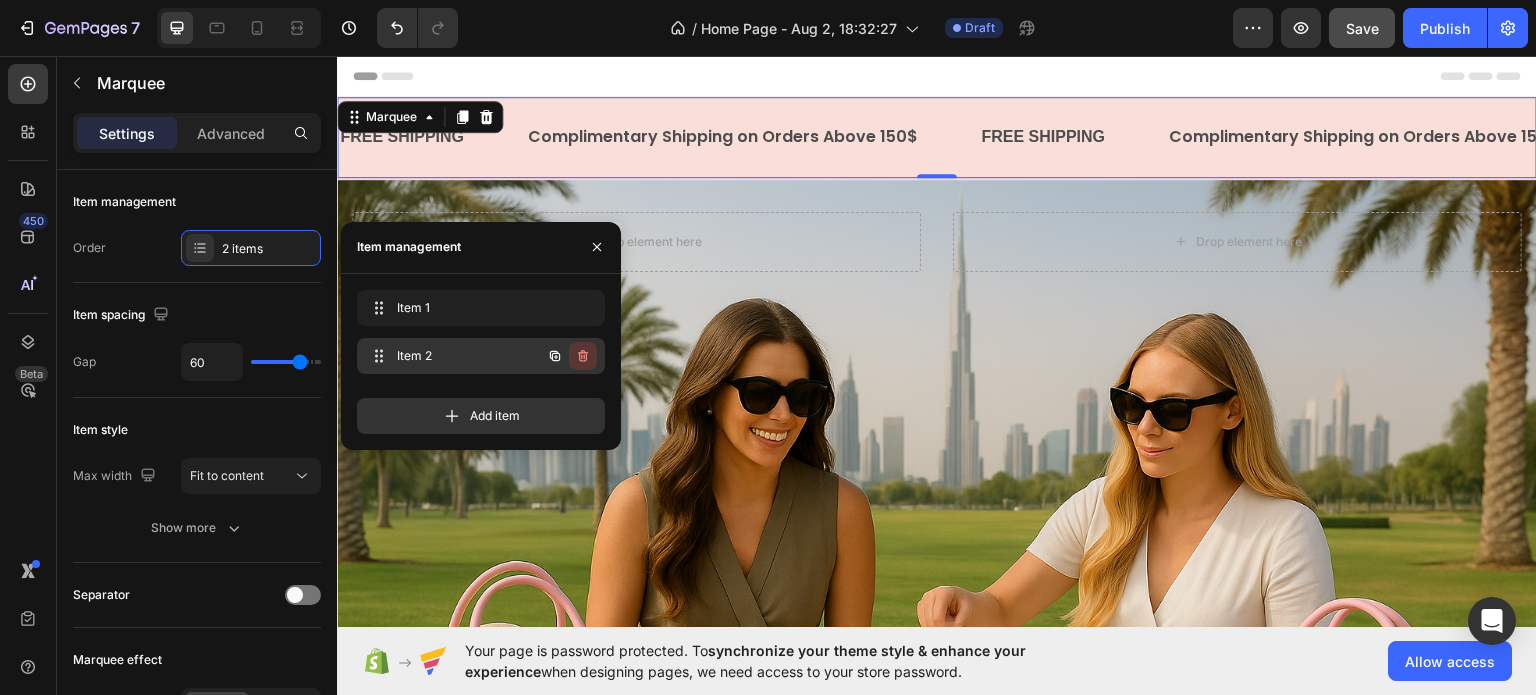 click 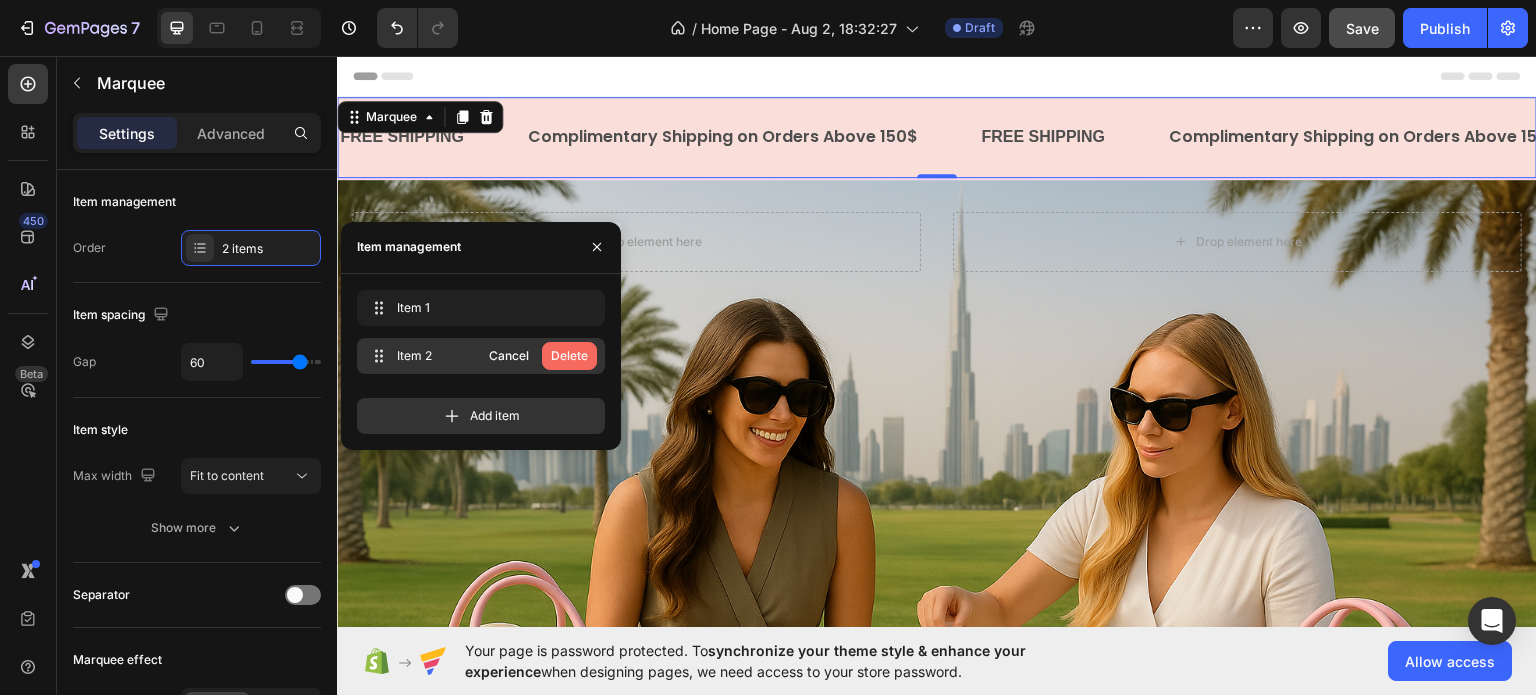 click on "Delete" at bounding box center [569, 356] 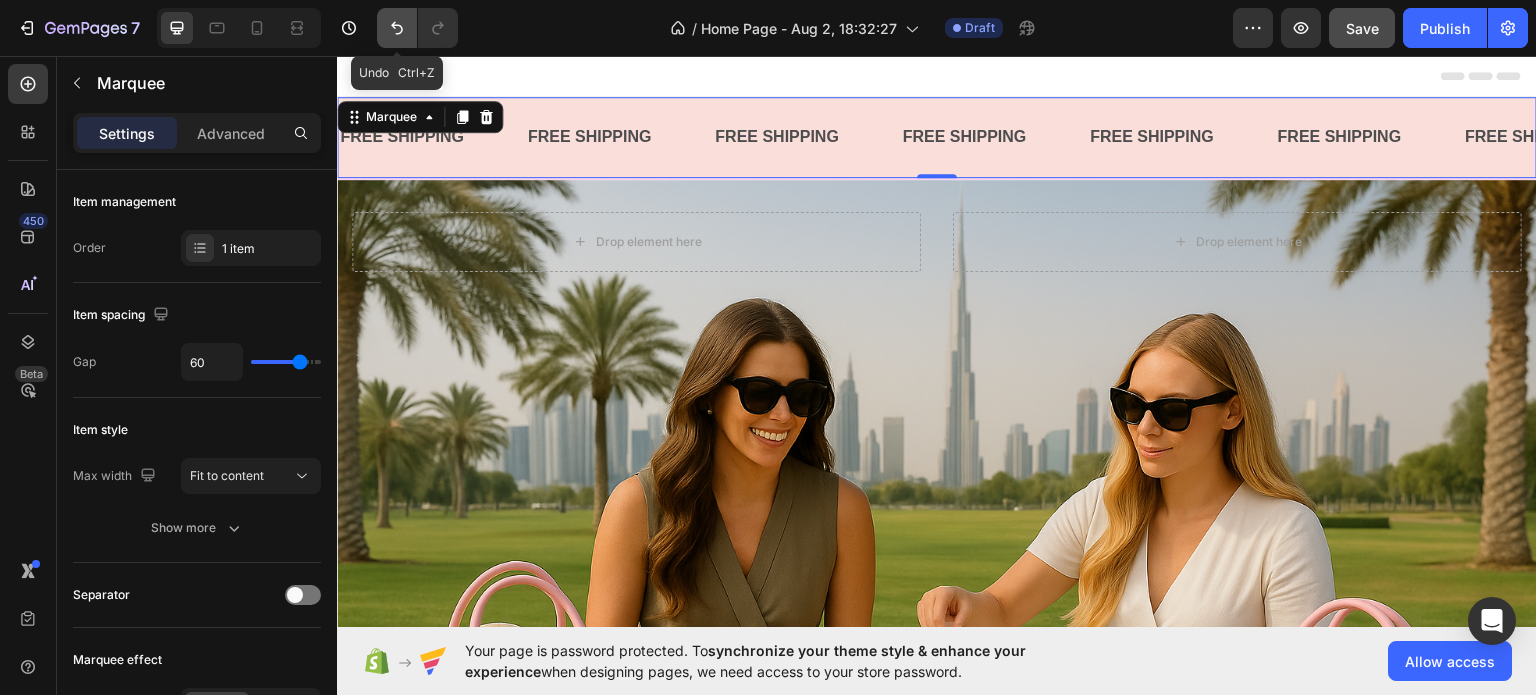 click 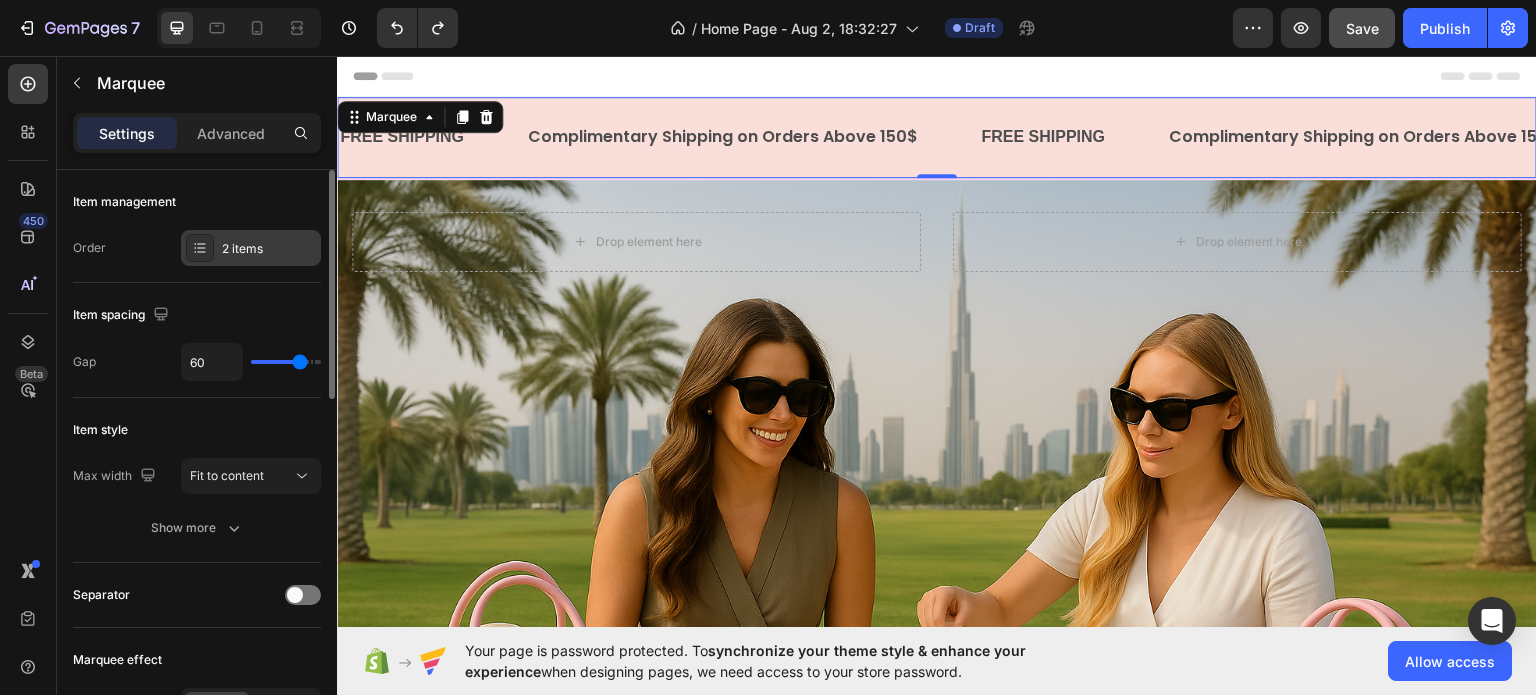 click on "2 items" at bounding box center (251, 248) 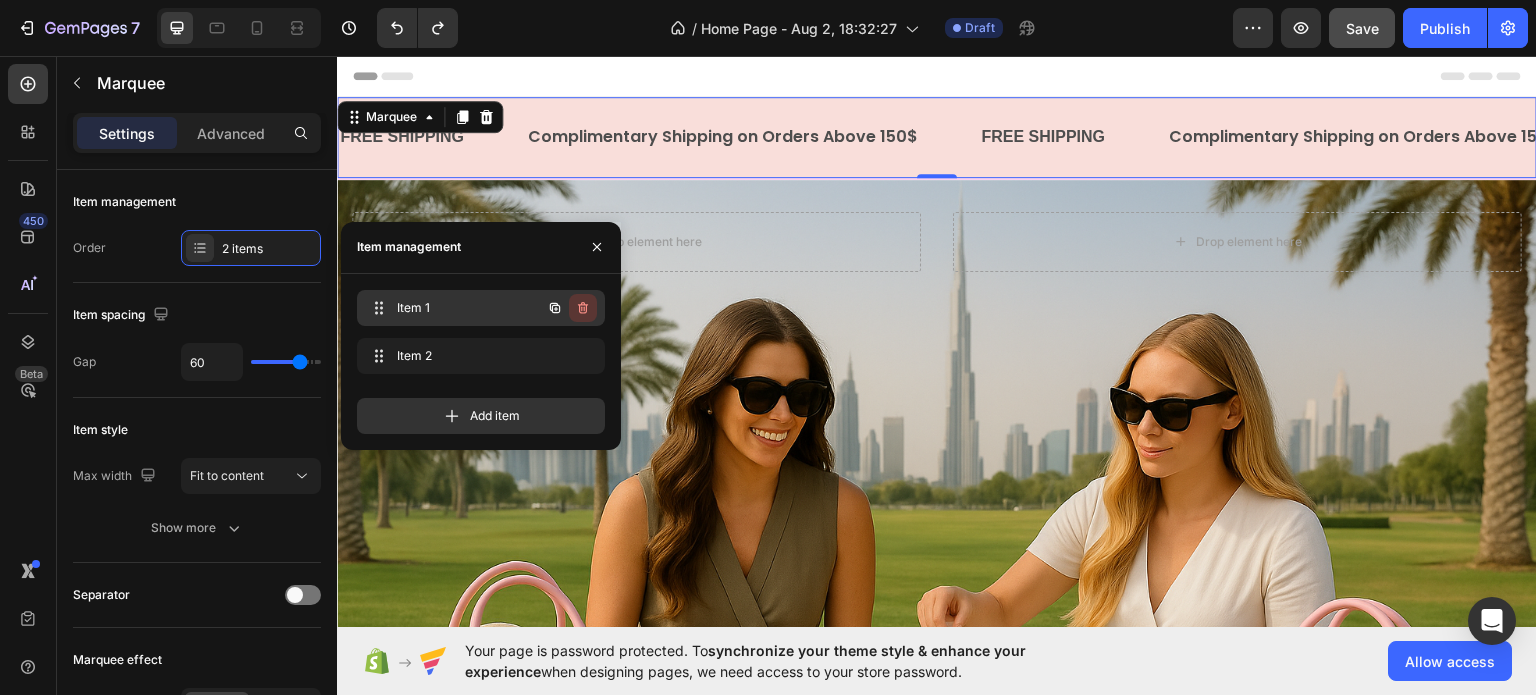 click 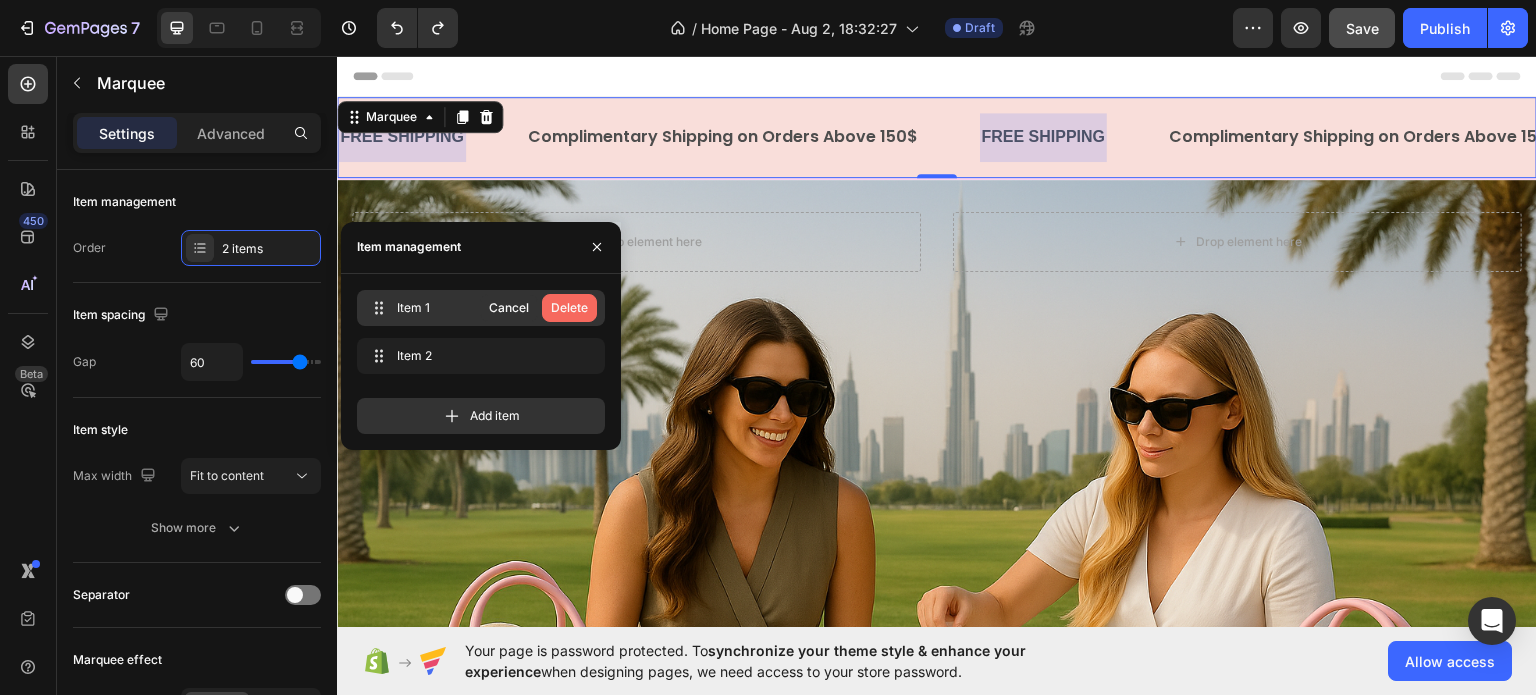 click on "Delete" at bounding box center (569, 308) 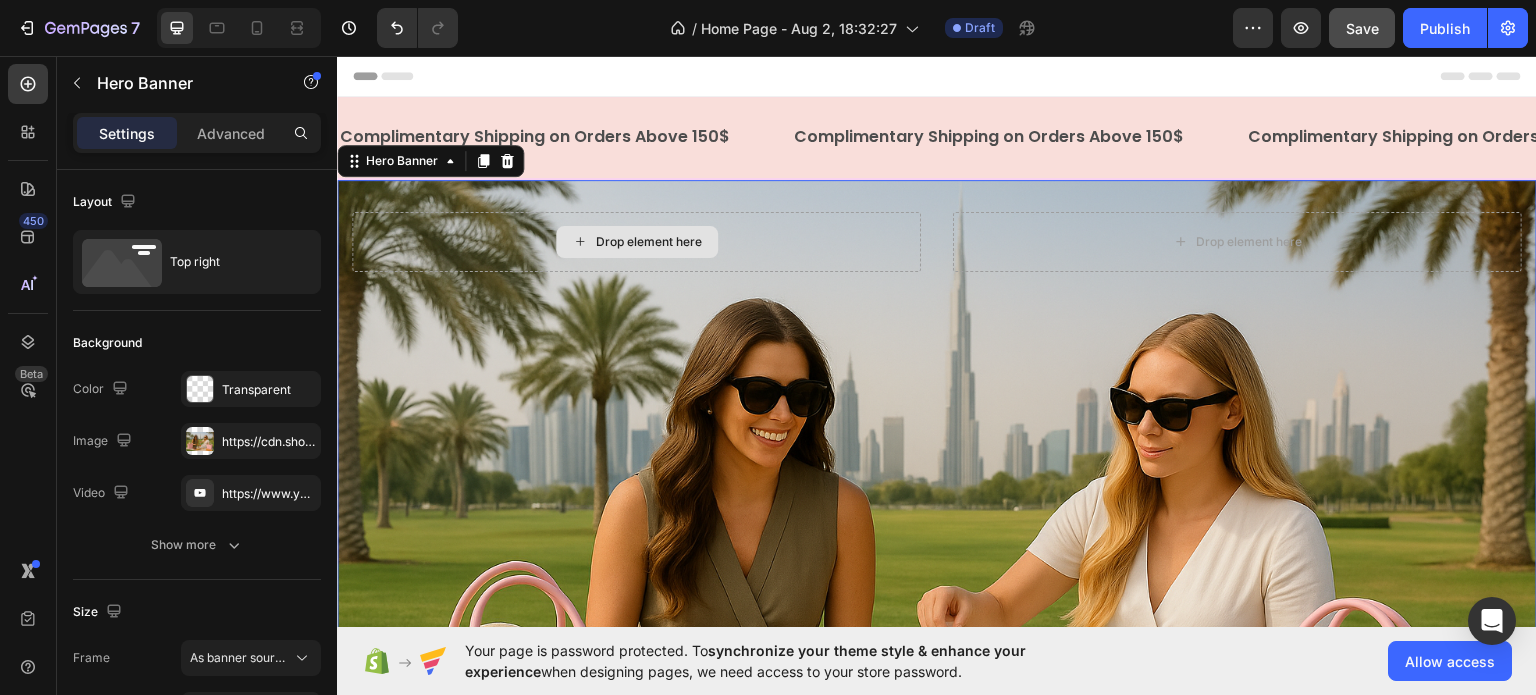 click on "Drop element here" at bounding box center [636, 241] 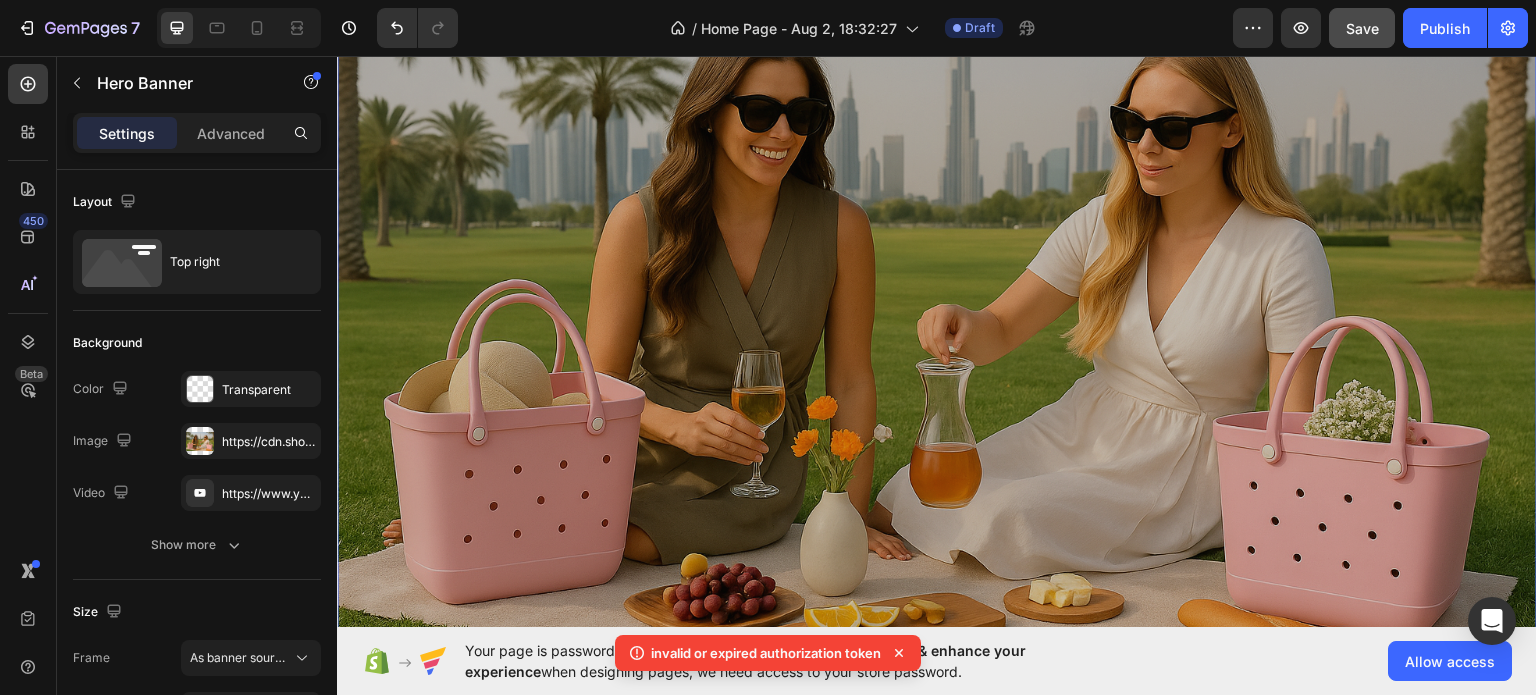scroll, scrollTop: 300, scrollLeft: 0, axis: vertical 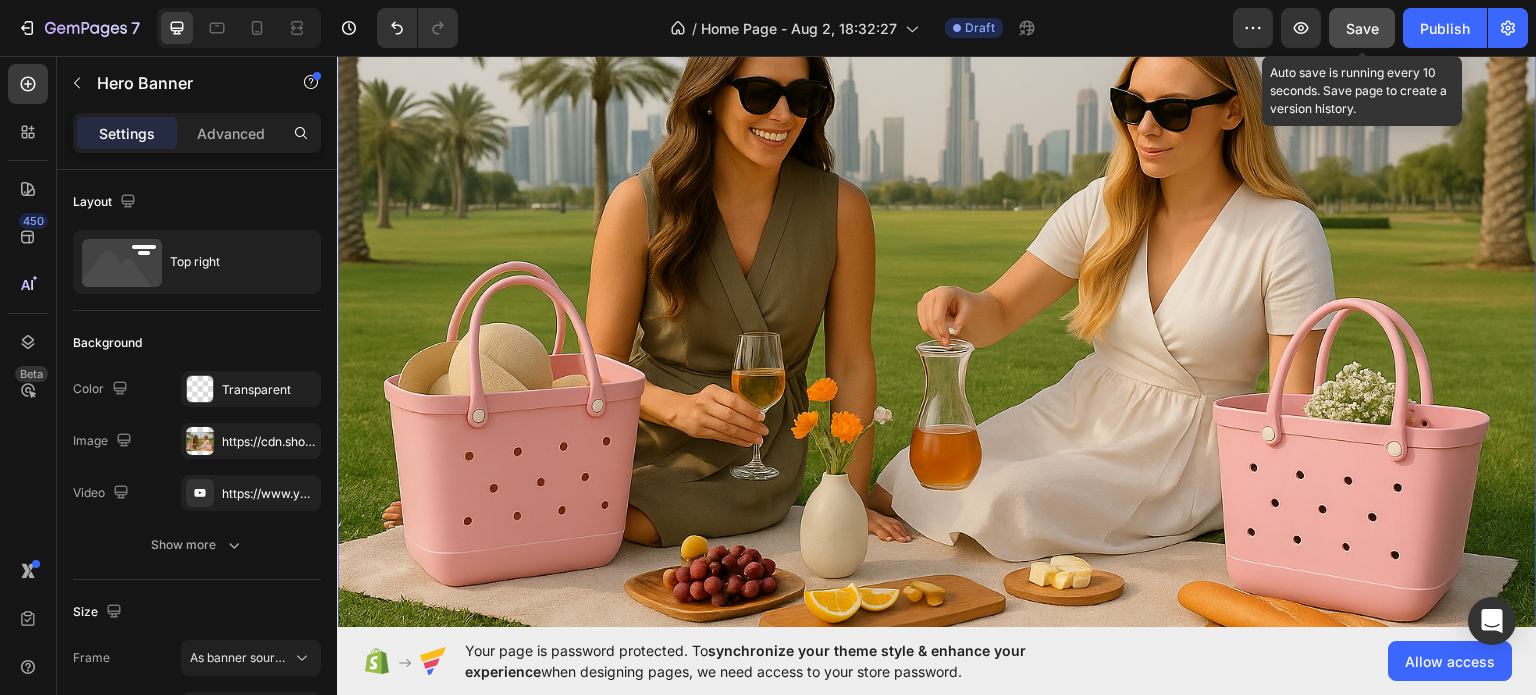 click on "Save" 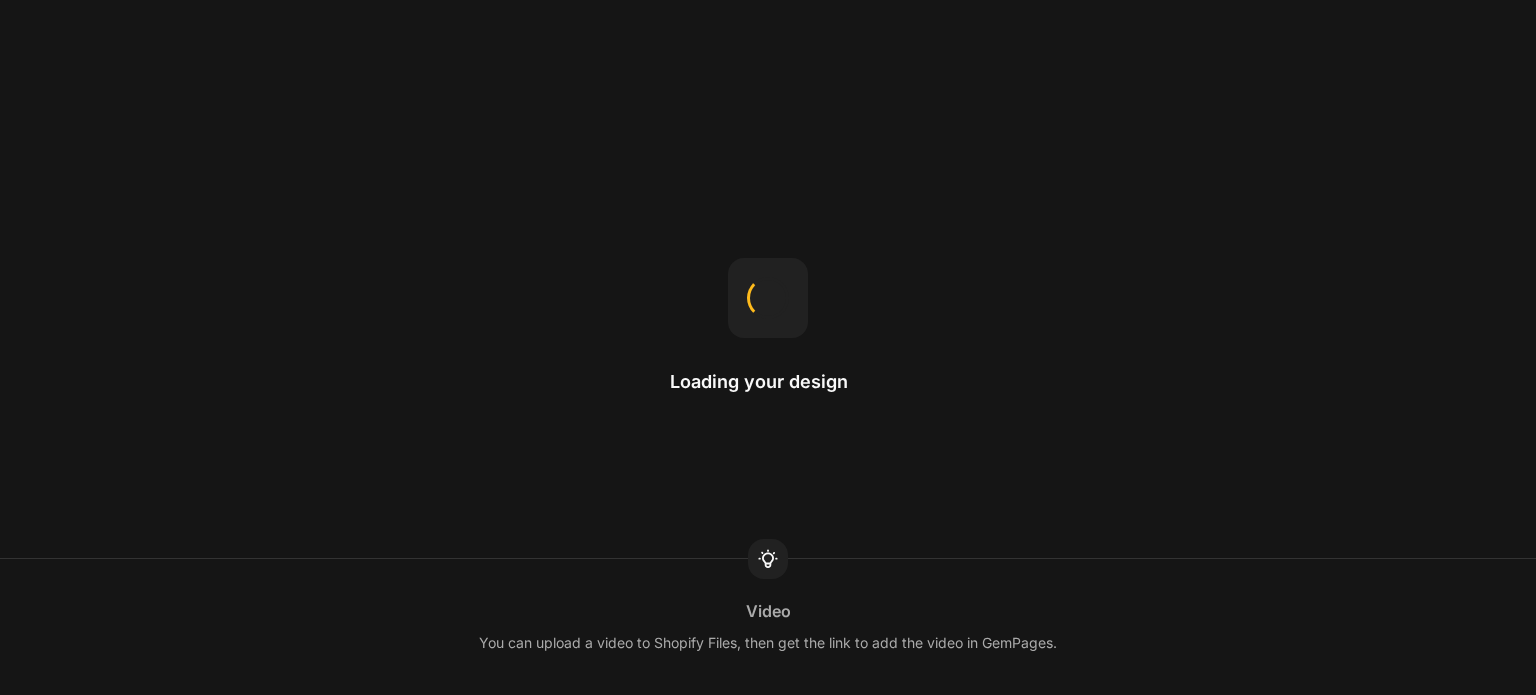 scroll, scrollTop: 0, scrollLeft: 0, axis: both 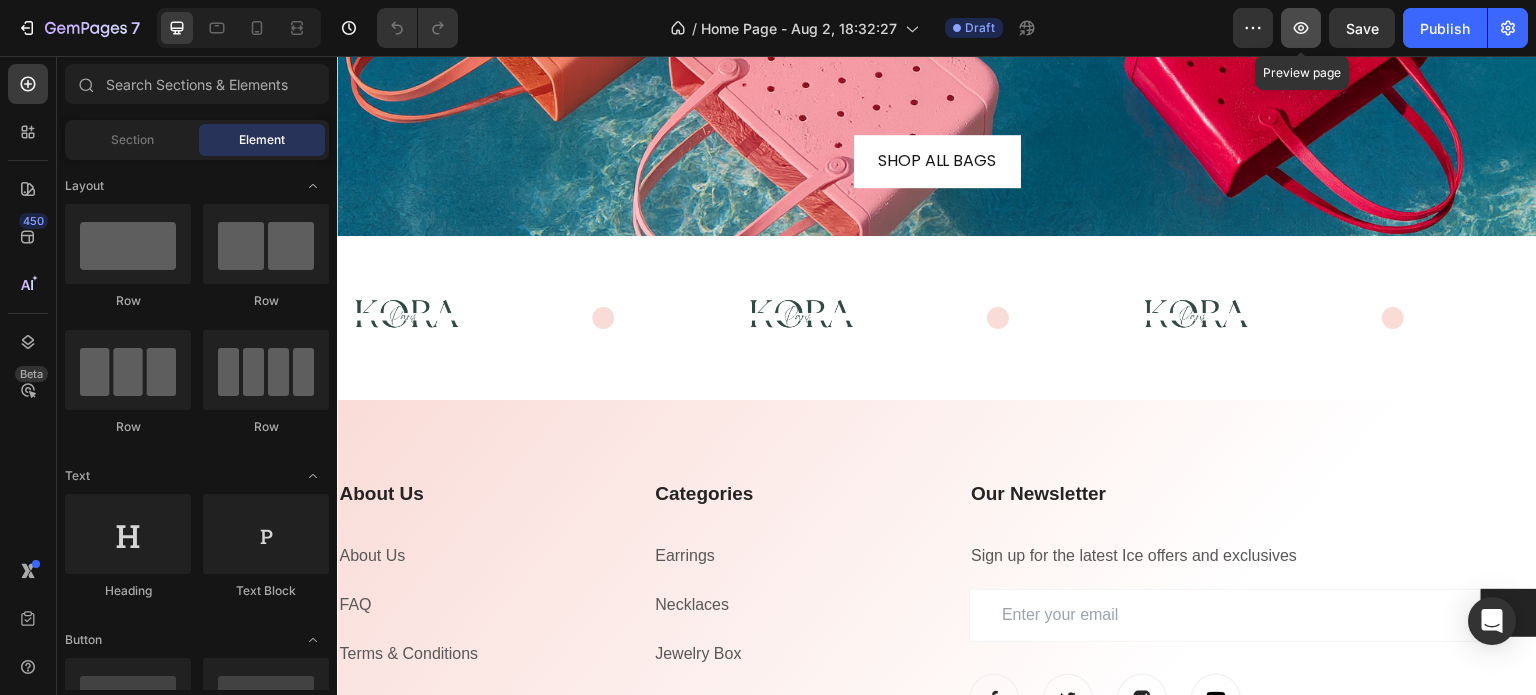 click 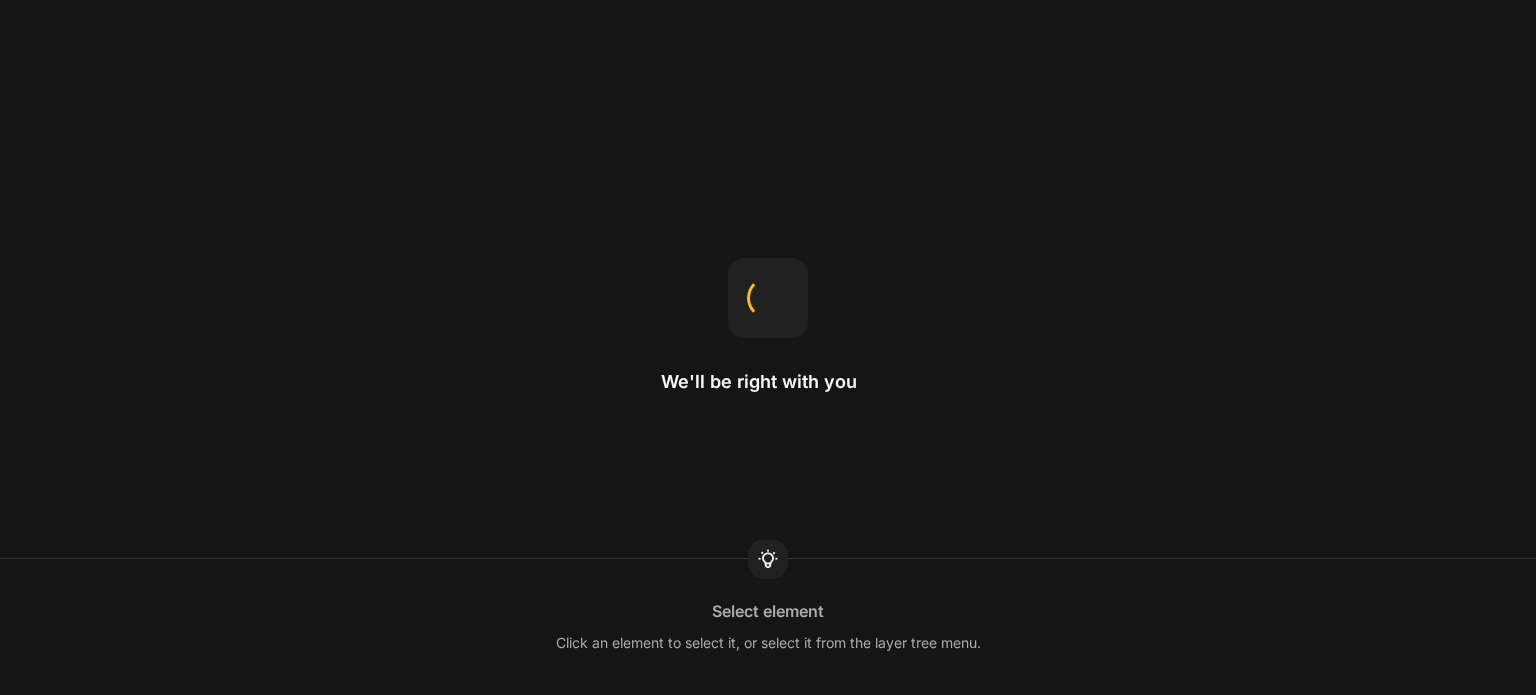 scroll, scrollTop: 0, scrollLeft: 0, axis: both 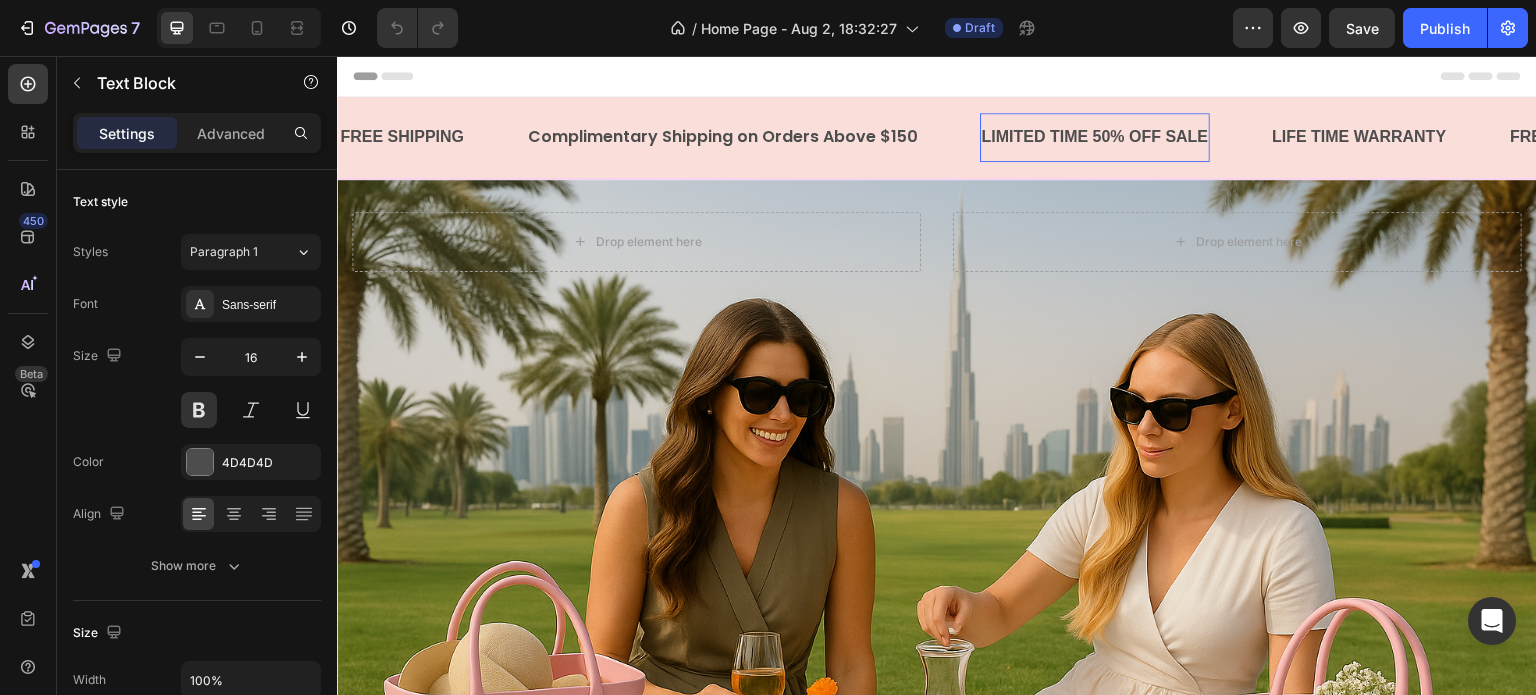 click on "LIMITED TIME 50% OFF SALE" at bounding box center (1095, 137) 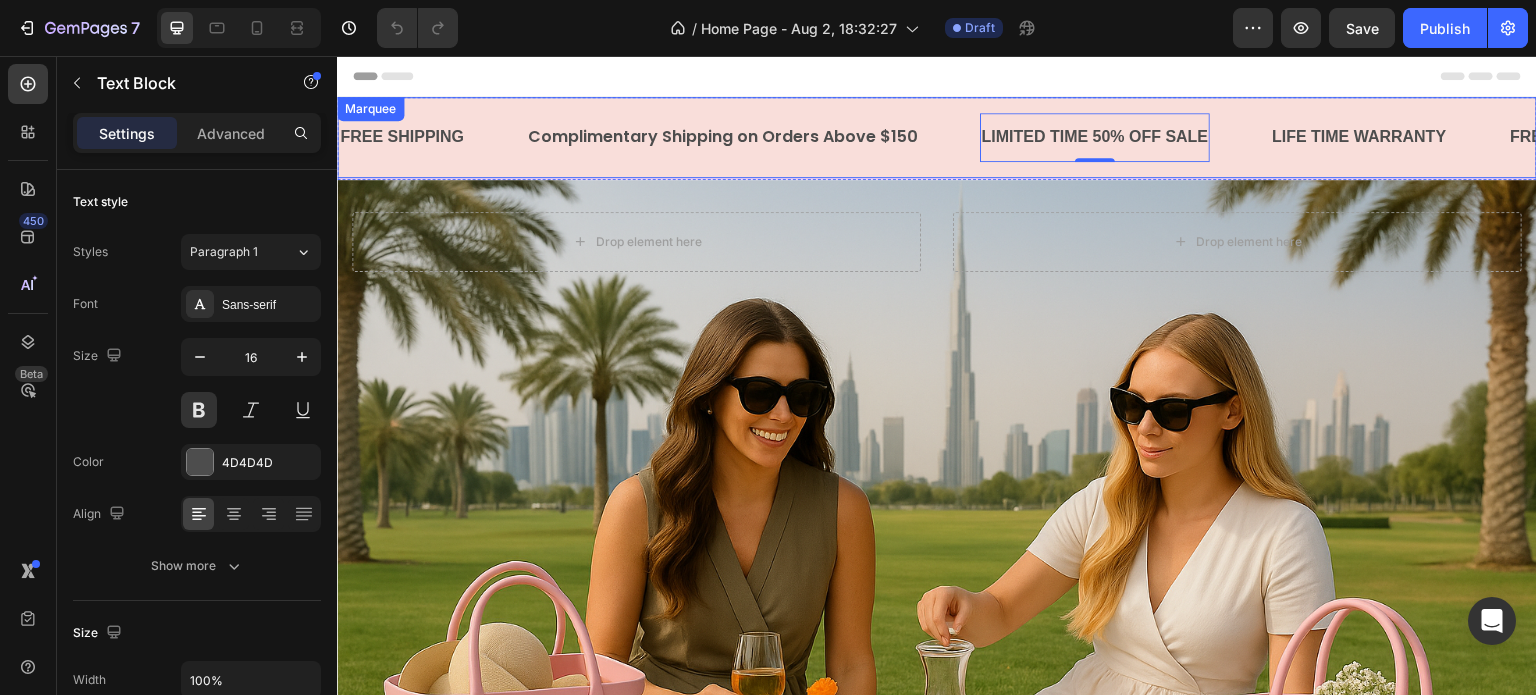 click on "FREE SHIPPING Text Block Complimentary Shipping on Orders Above $150 Text Block LIMITED TIME 50% OFF SALE Text Block   0 LIFE TIME WARRANTY Text Block FREE SHIPPING Text Block Complimentary Shipping on Orders Above $150 Text Block LIMITED TIME 50% OFF SALE Text Block   0 LIFE TIME WARRANTY Text Block FREE SHIPPING Text Block Complimentary Shipping on Orders Above $150 Text Block LIMITED TIME 50% OFF SALE Text Block   0 LIFE TIME WARRANTY Text Block FREE SHIPPING Text Block Complimentary Shipping on Orders Above $150 Text Block LIMITED TIME 50% OFF SALE Text Block   0 LIFE TIME WARRANTY Text Block FREE SHIPPING Text Block Complimentary Shipping on Orders Above $150 Text Block LIMITED TIME 50% OFF SALE Text Block   0 LIFE TIME WARRANTY Text Block FREE SHIPPING Text Block Complimentary Shipping on Orders Above $150 Text Block LIMITED TIME 50% OFF SALE Text Block   0 LIFE TIME WARRANTY Text Block Marquee" at bounding box center [937, 137] 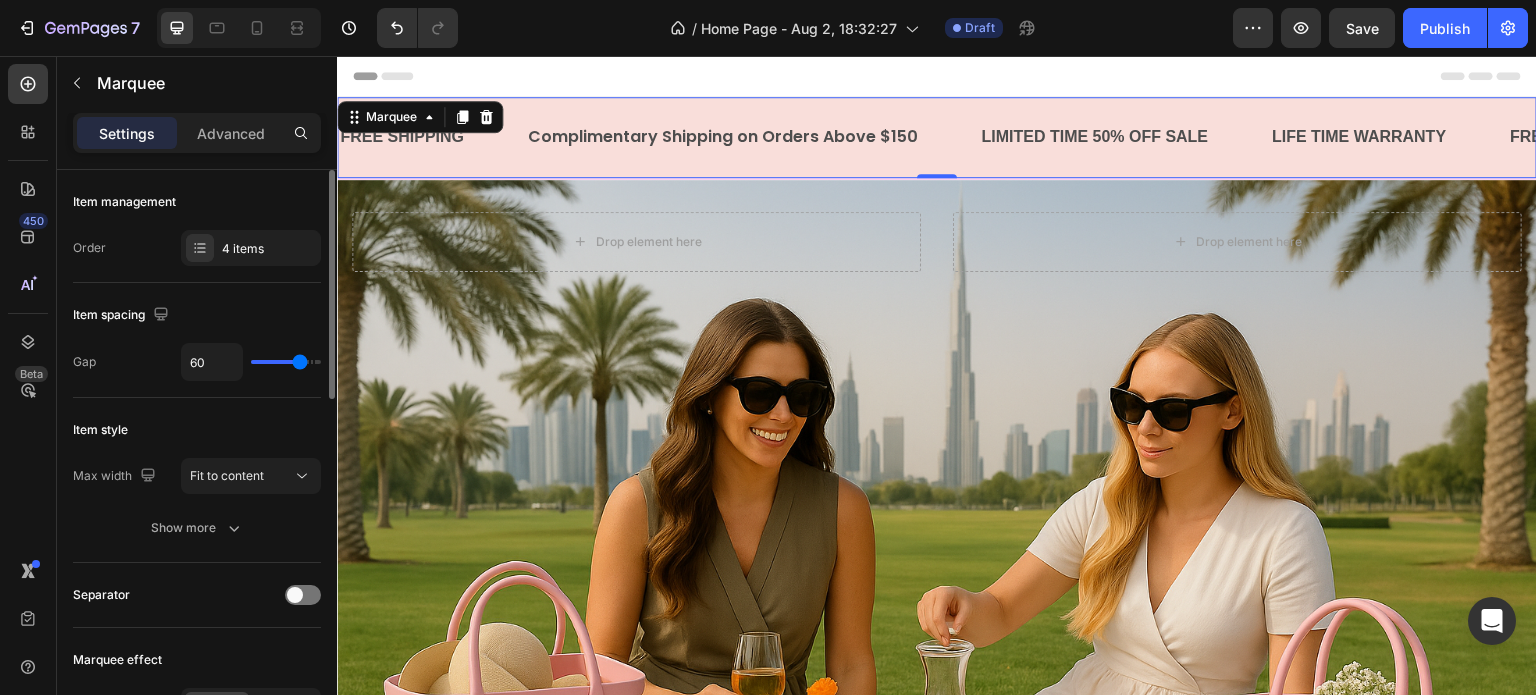 click on "Item management Order 4 items" 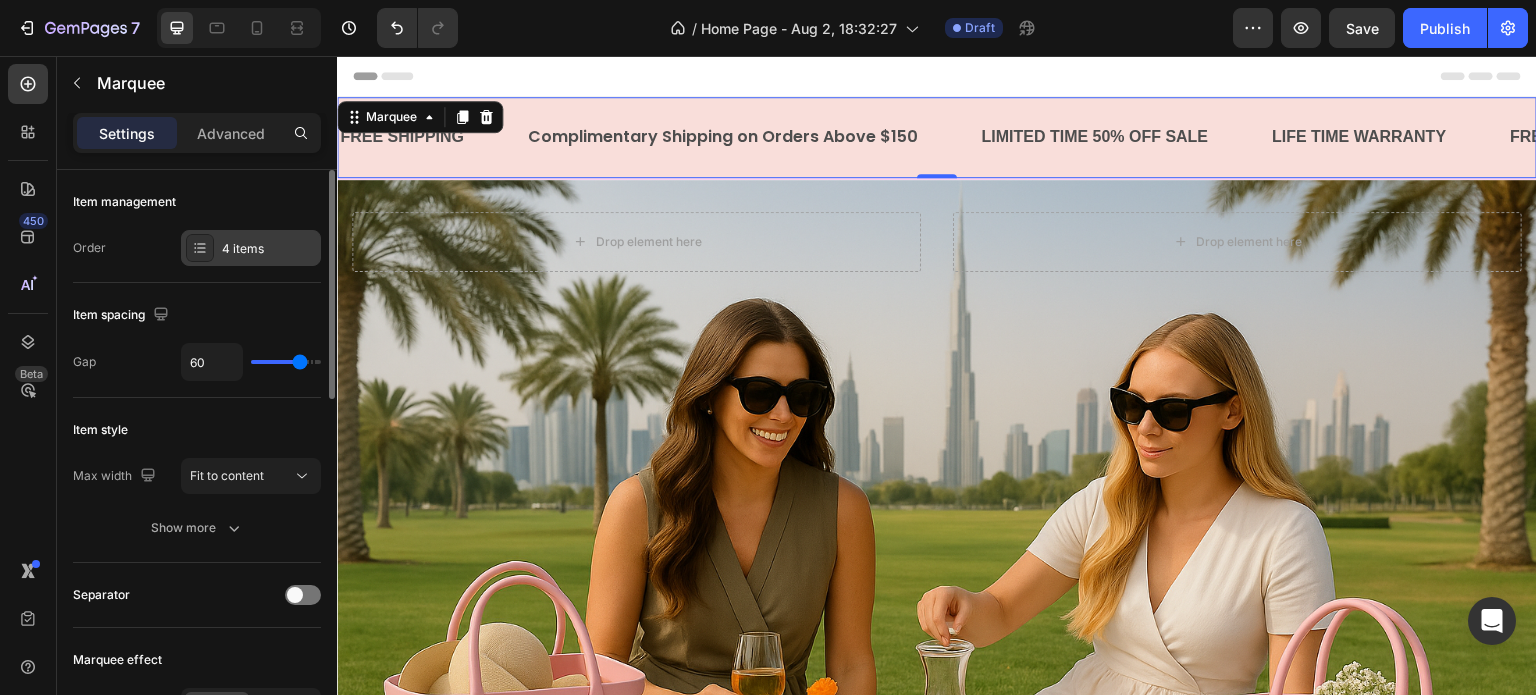 click on "4 items" at bounding box center [269, 249] 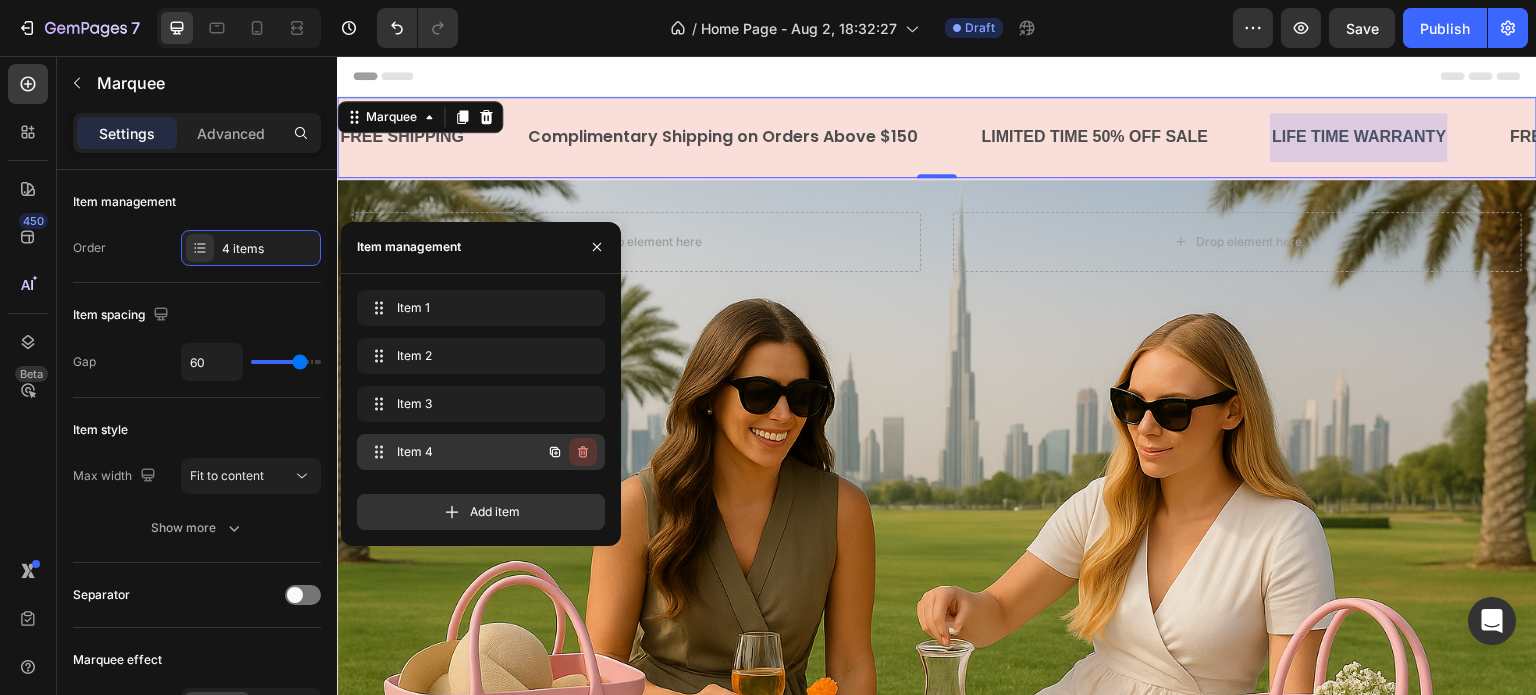 click 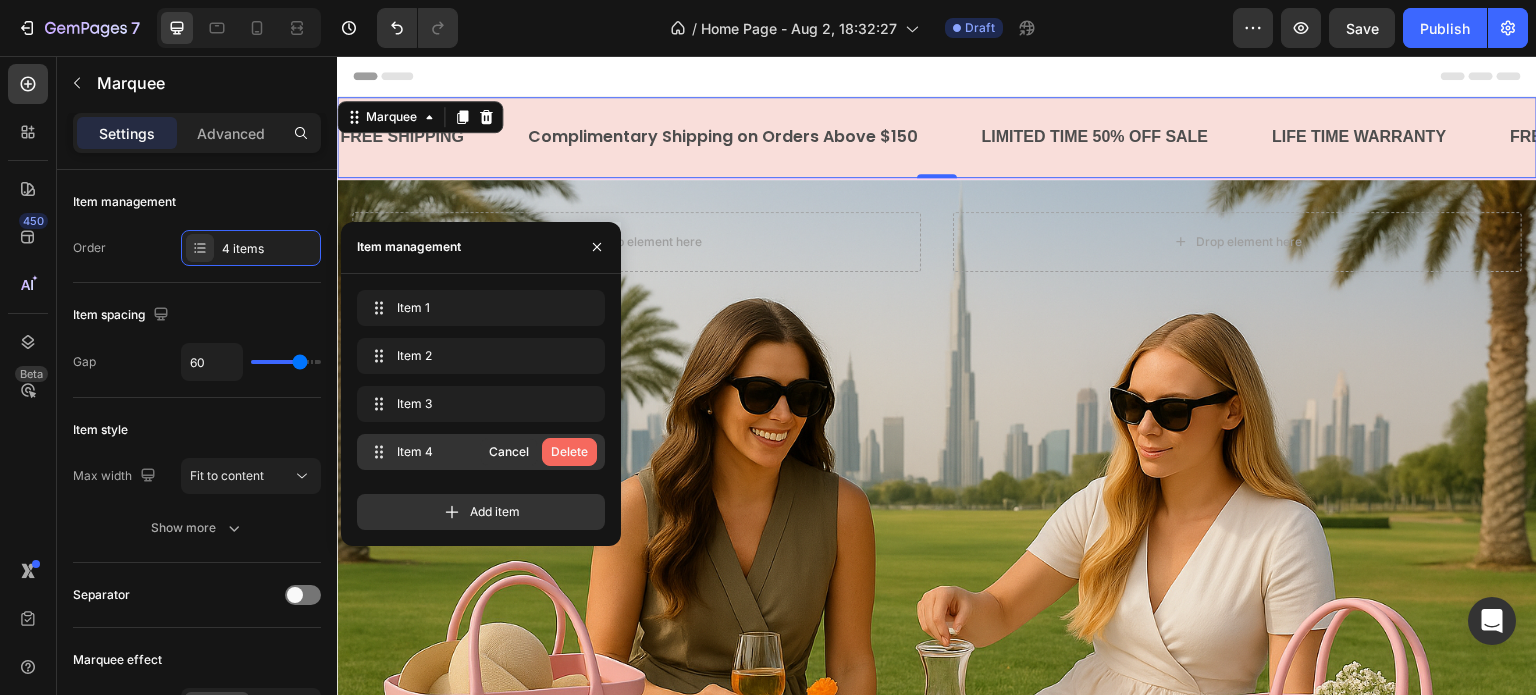 click on "Delete" at bounding box center [569, 452] 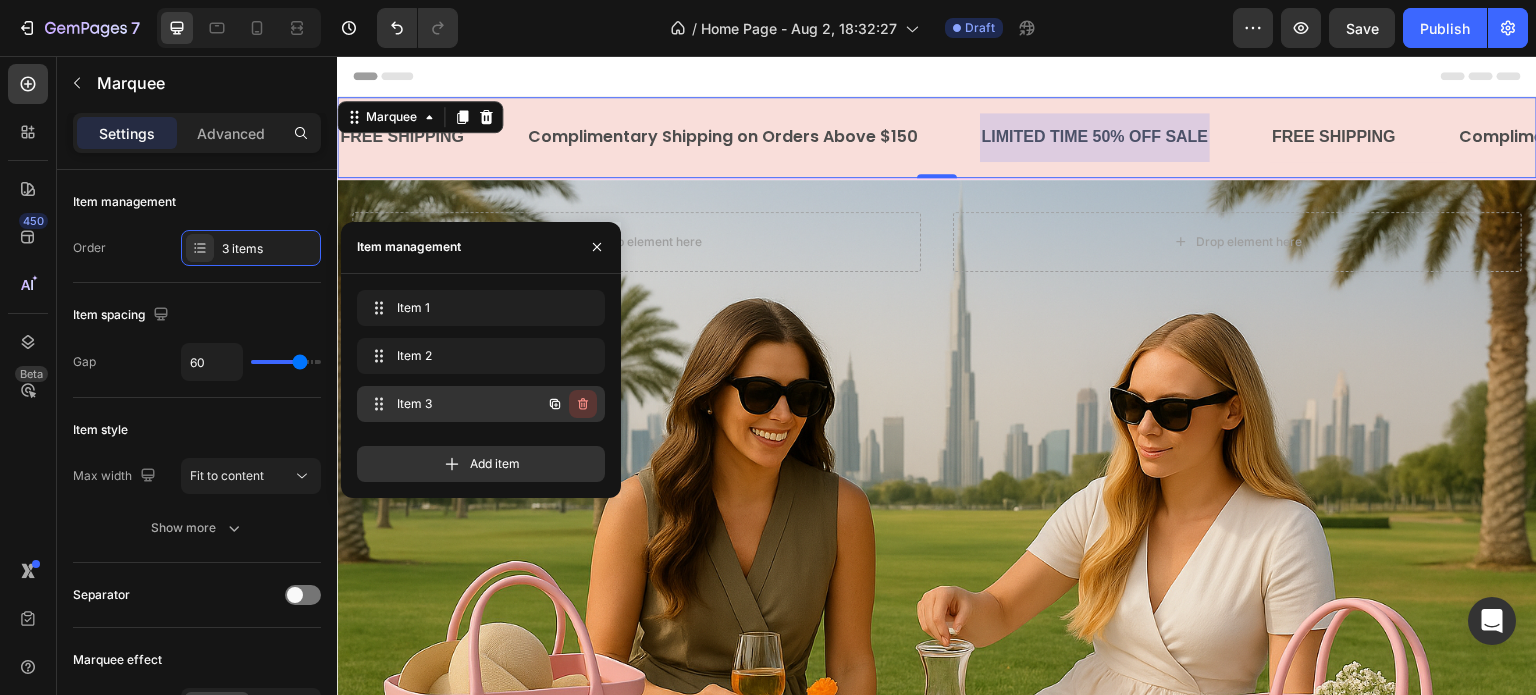 click 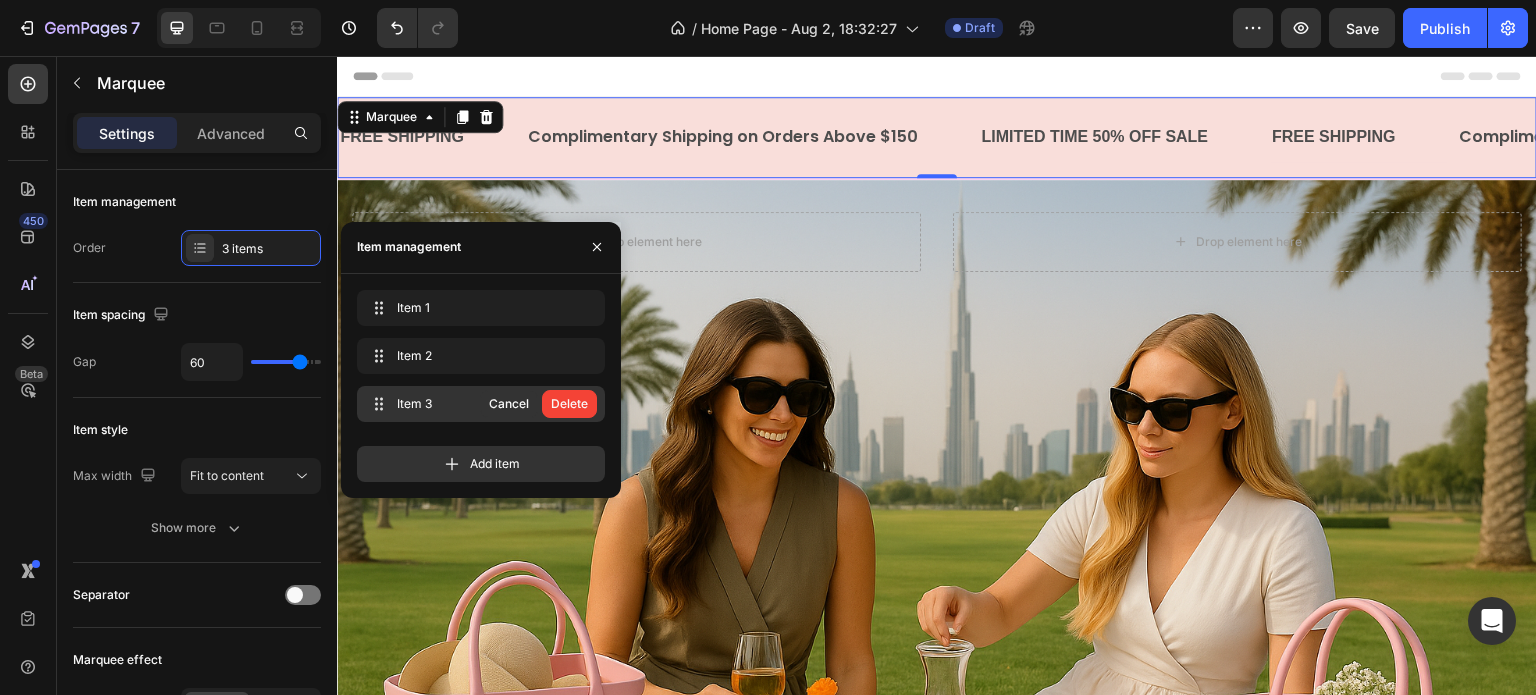 click on "Delete" at bounding box center (569, 404) 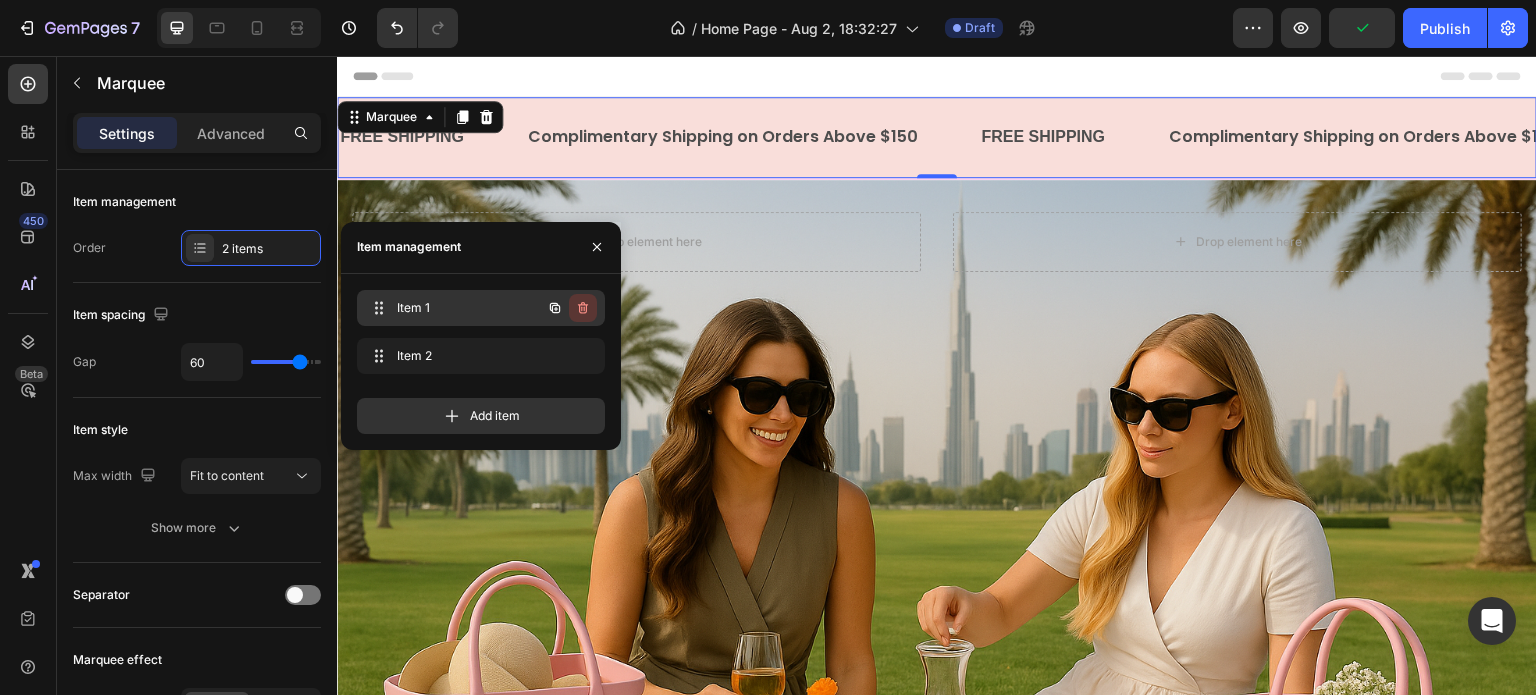 click 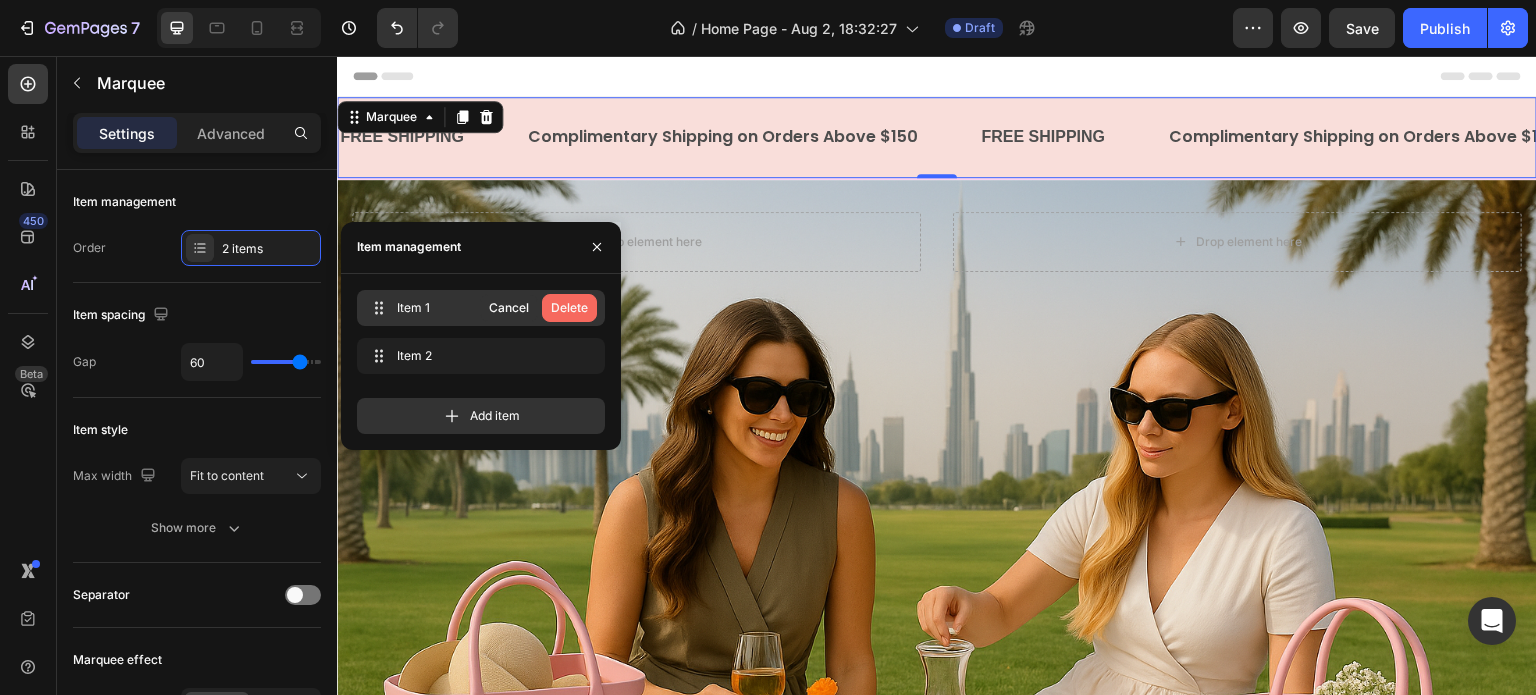click on "Delete" at bounding box center (569, 308) 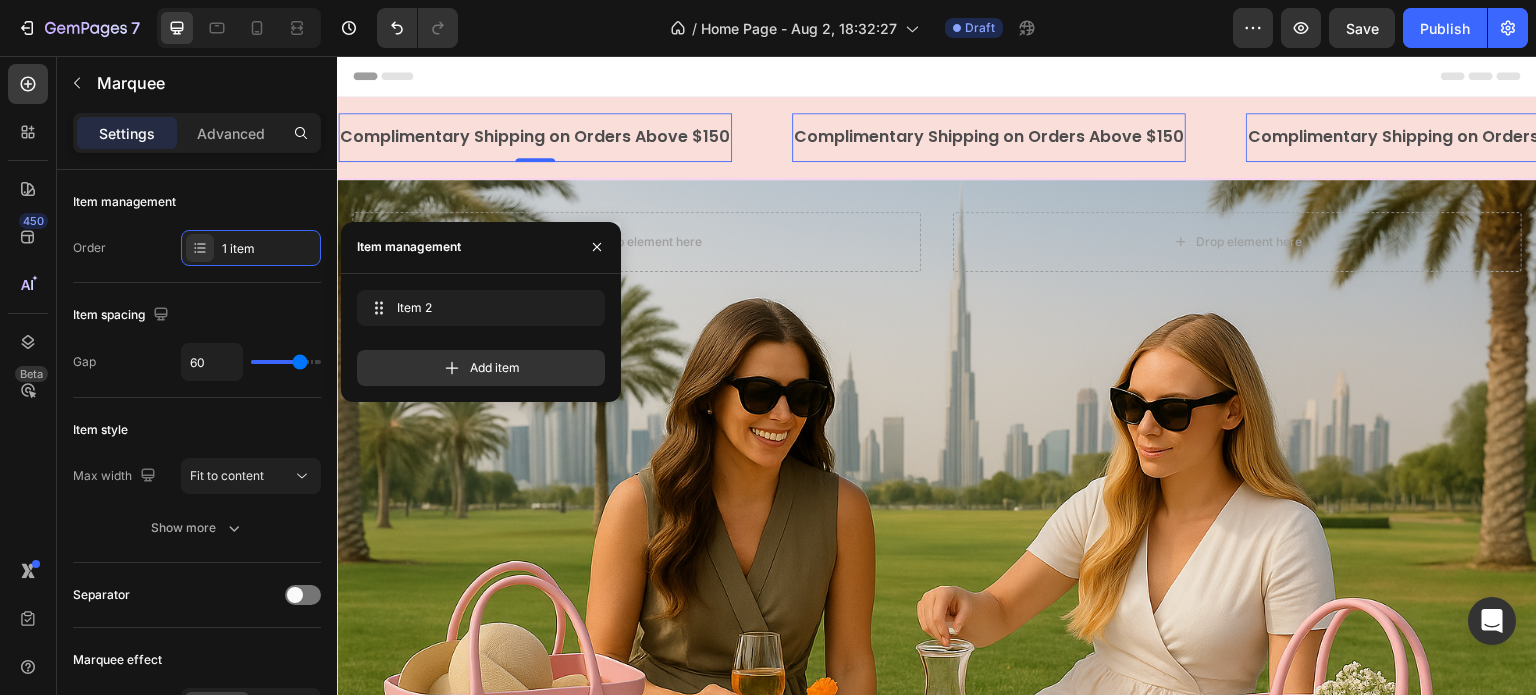 click on "Complimentary Shipping on Orders Above $150" at bounding box center (535, 137) 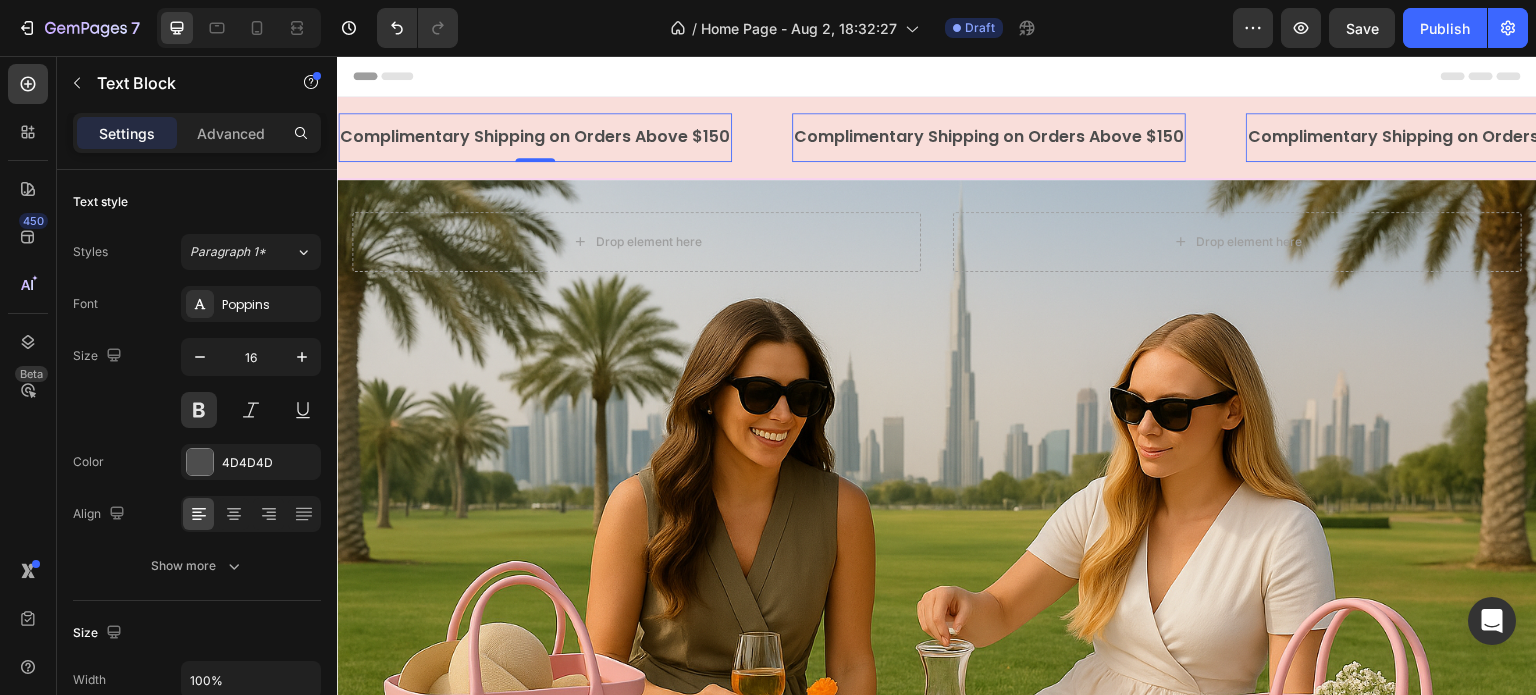 click on "Complimentary Shipping on Orders Above $150" at bounding box center [535, 137] 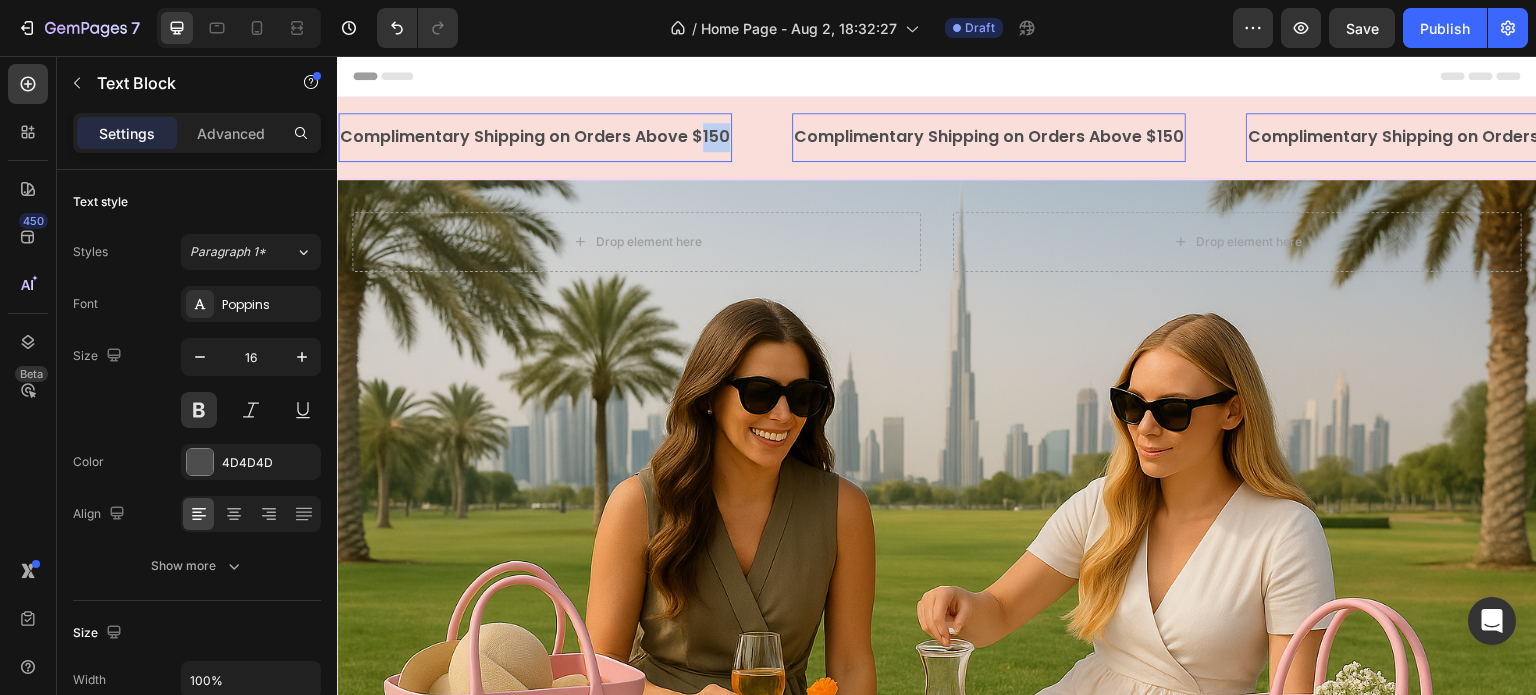 click on "Complimentary Shipping on Orders Above $150" at bounding box center [535, 137] 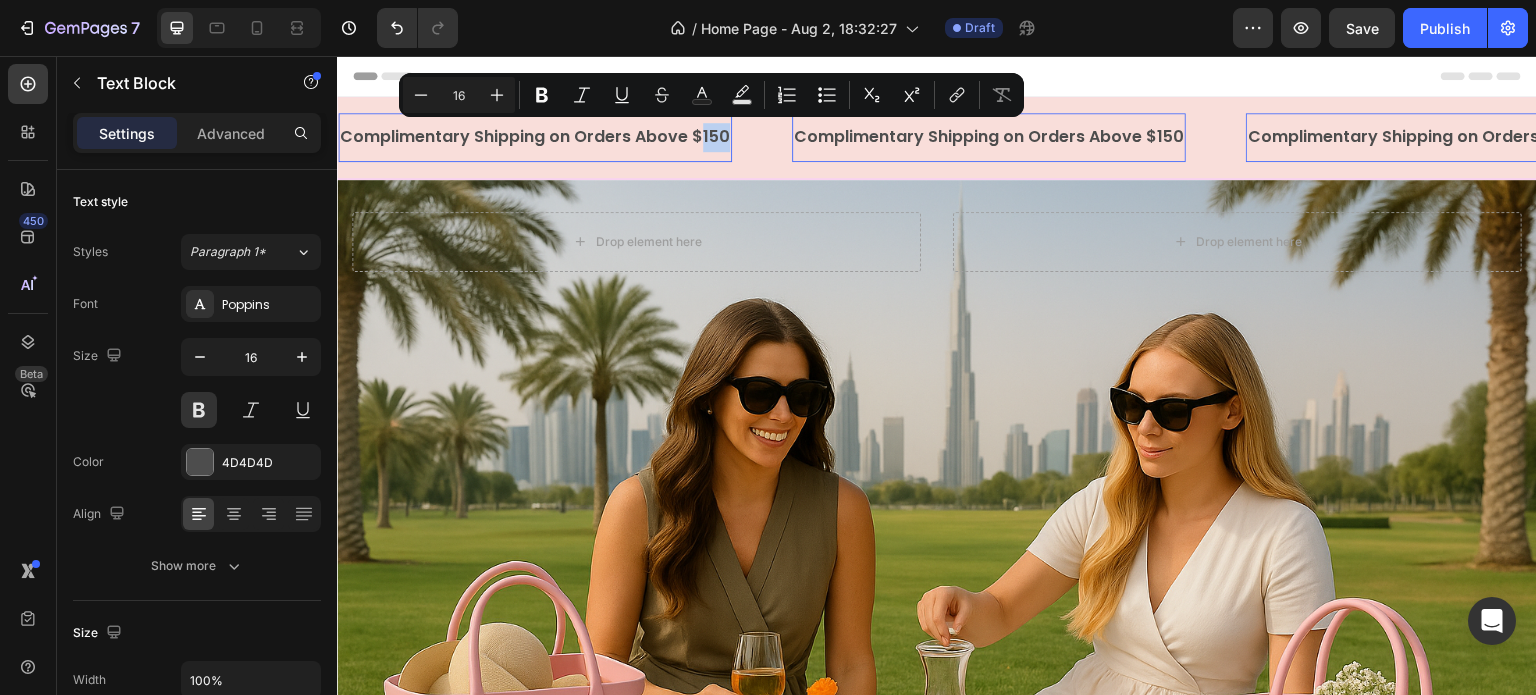 click on "Complimentary Shipping on Orders Above $150" at bounding box center [535, 137] 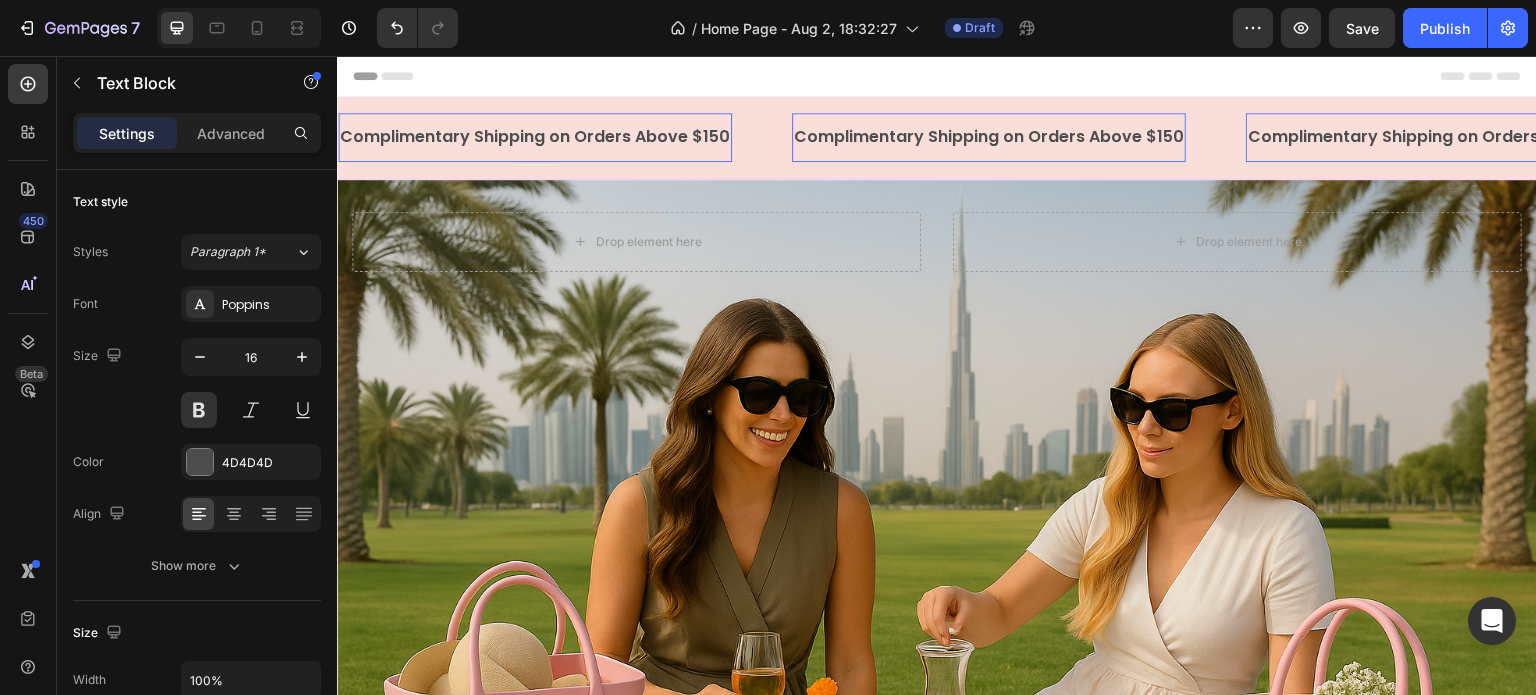 click on "Complimentary Shipping on Orders Above $150" at bounding box center (535, 137) 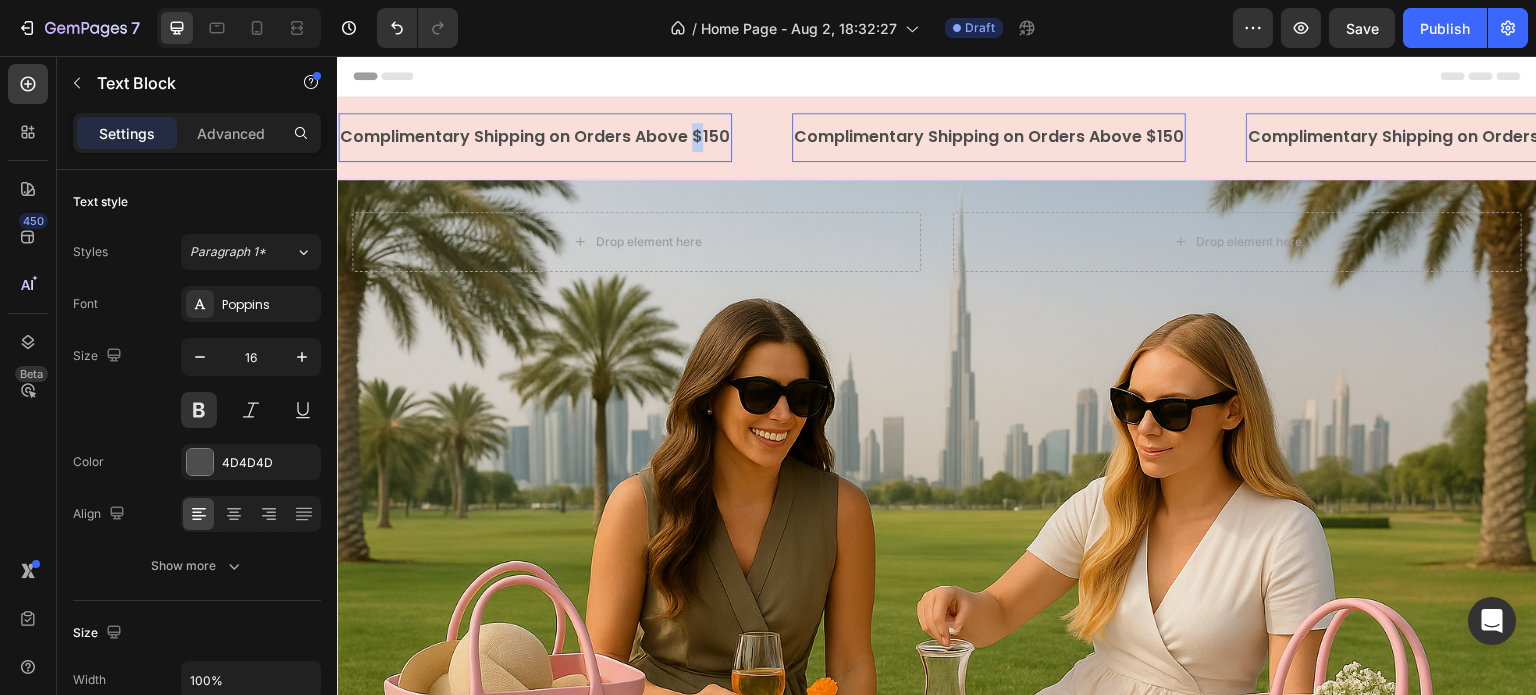 click on "Complimentary Shipping on Orders Above $150" at bounding box center (535, 137) 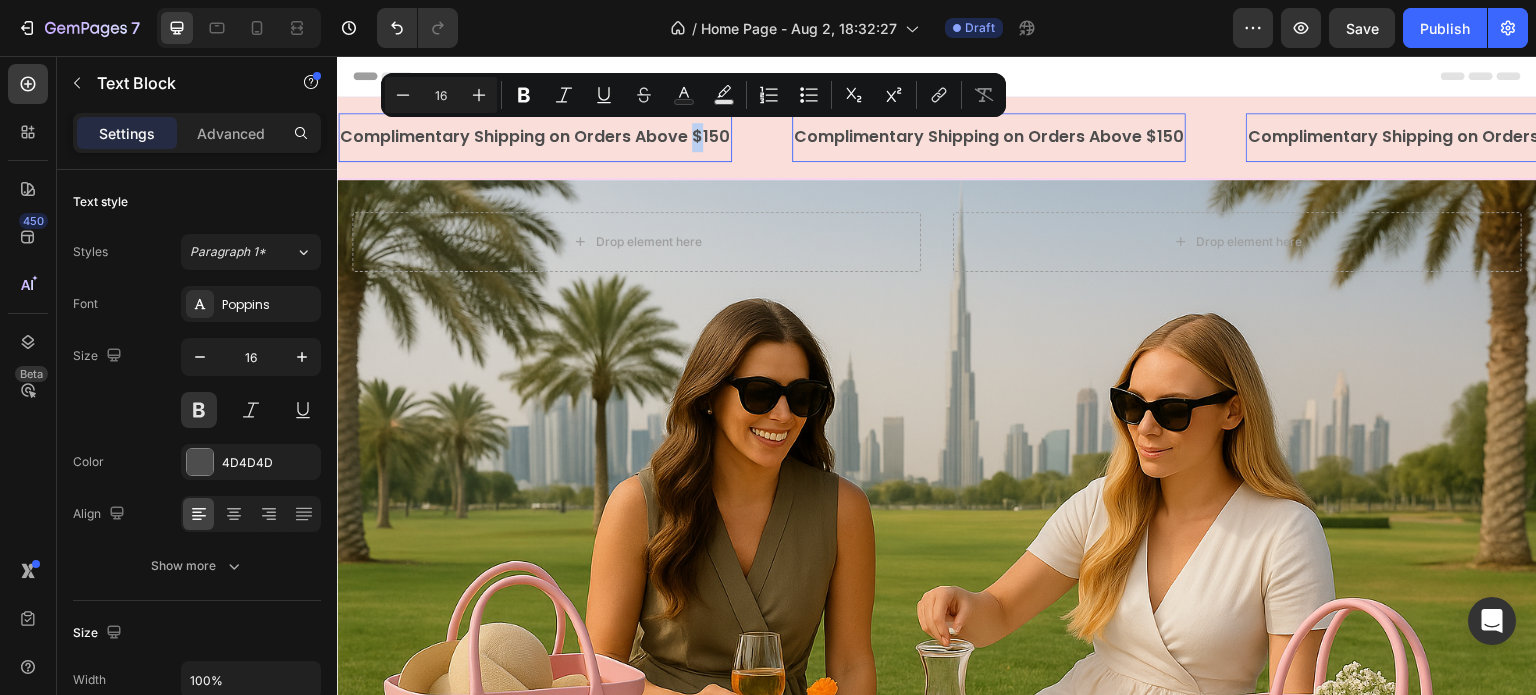 copy on "$" 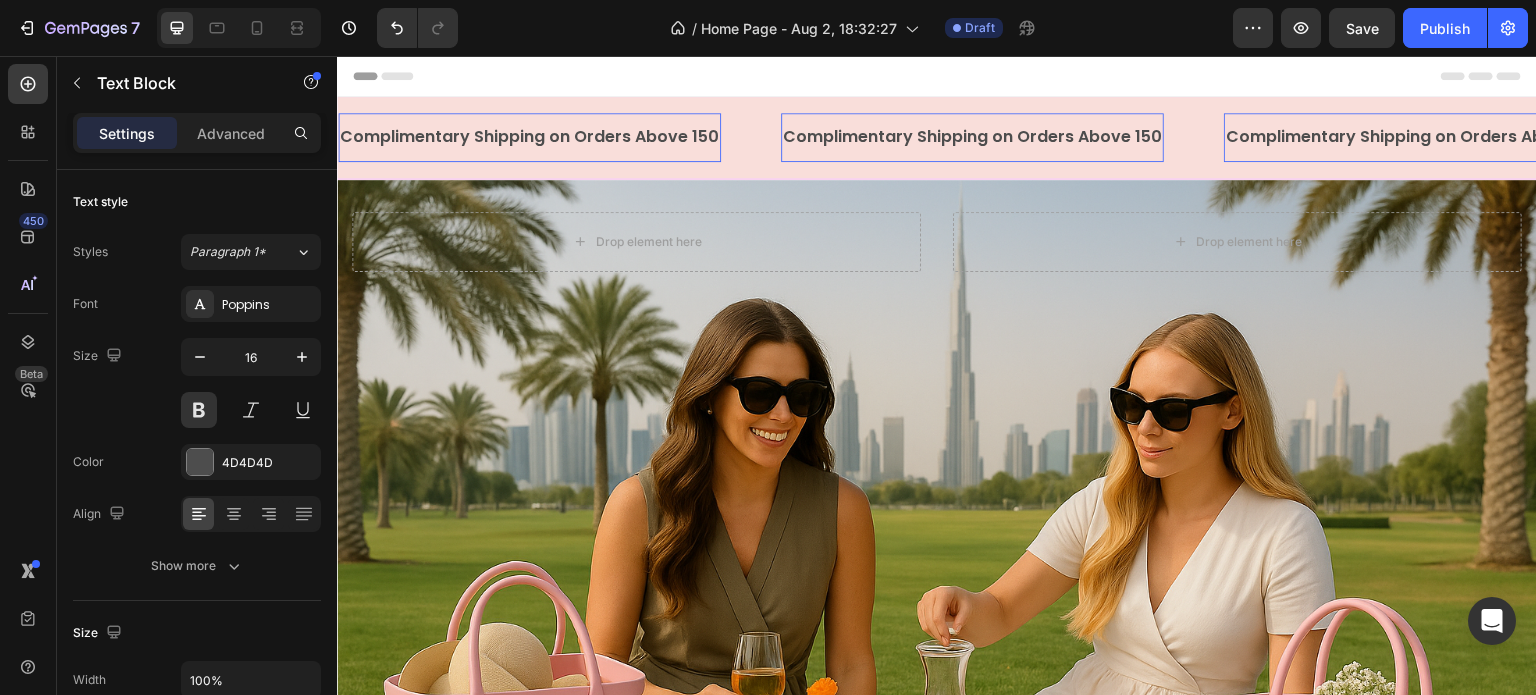 click on "Complimentary Shipping on Orders Above 150" at bounding box center (529, 137) 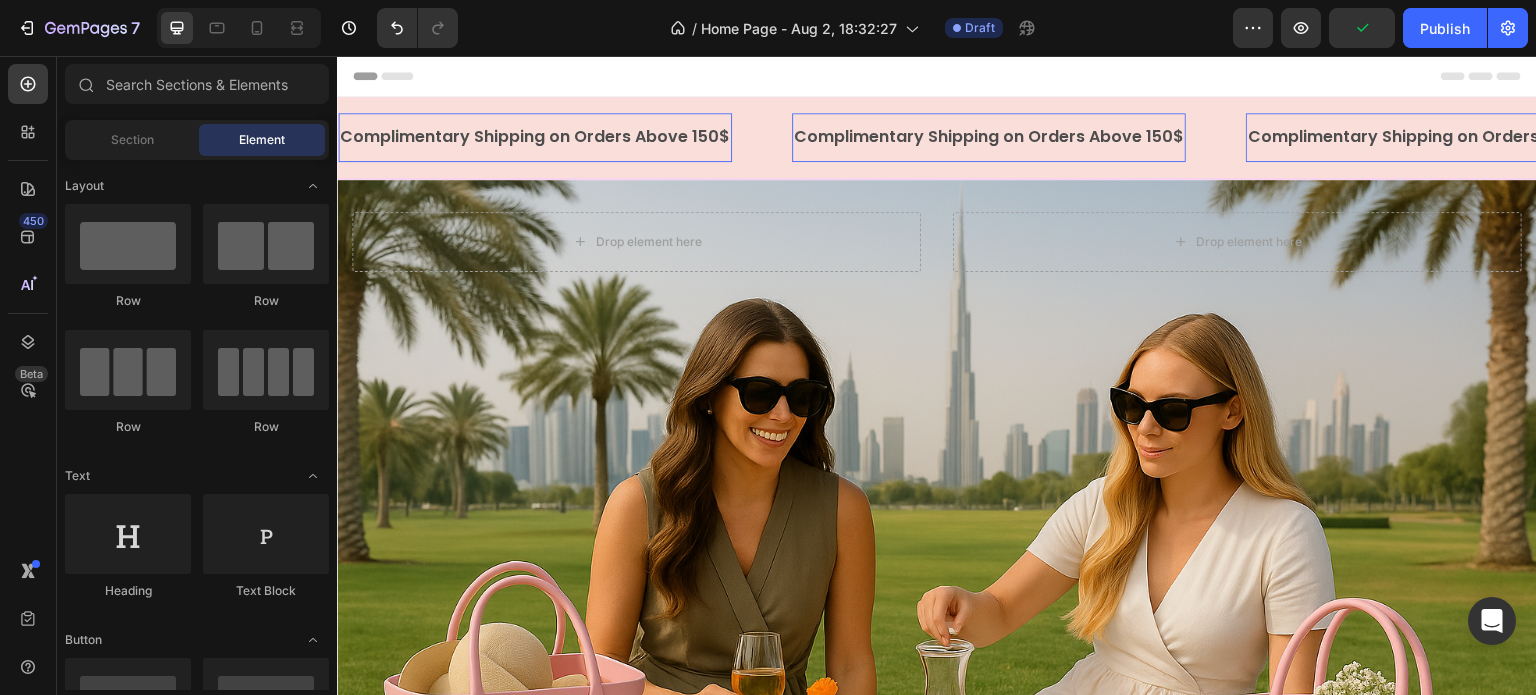 click on "Header" at bounding box center [937, 76] 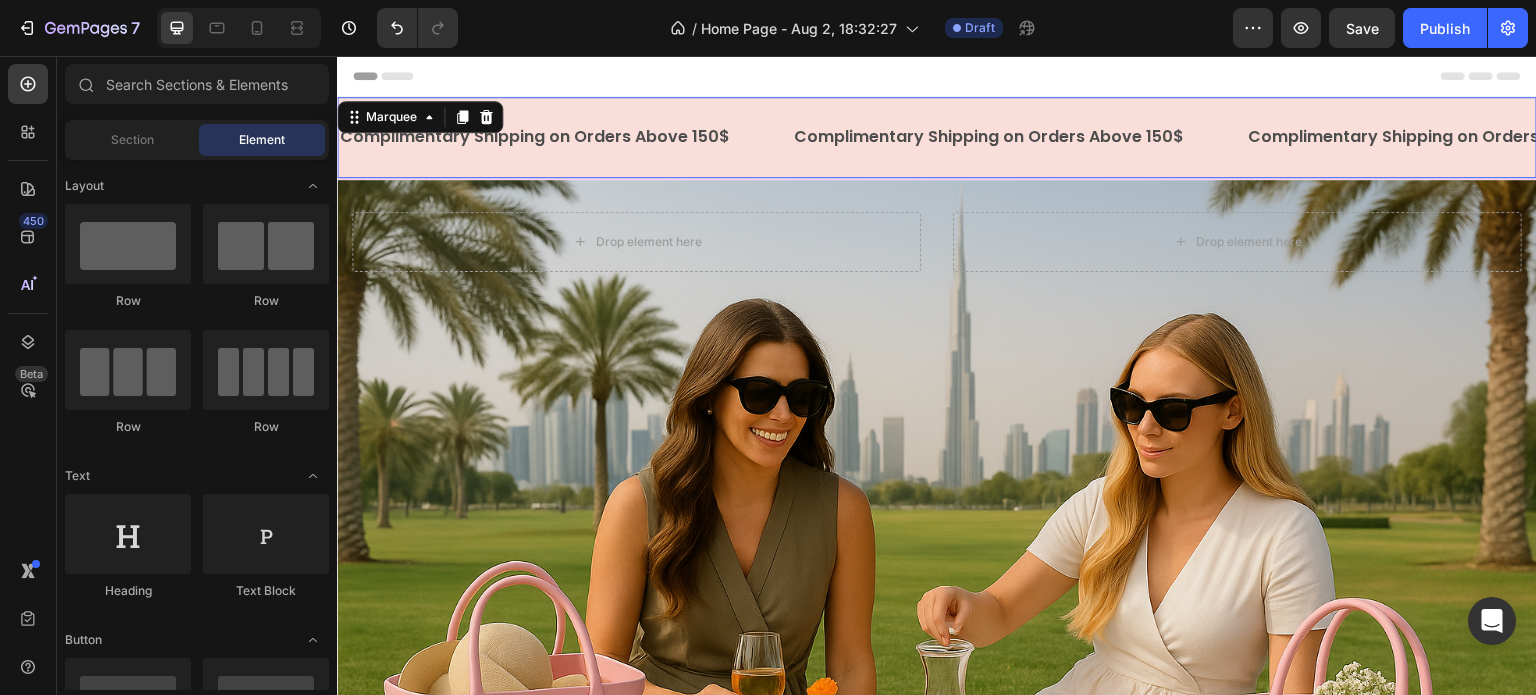 click on "Complimentary Shipping on Orders Above 150$ Text Block" at bounding box center (565, 137) 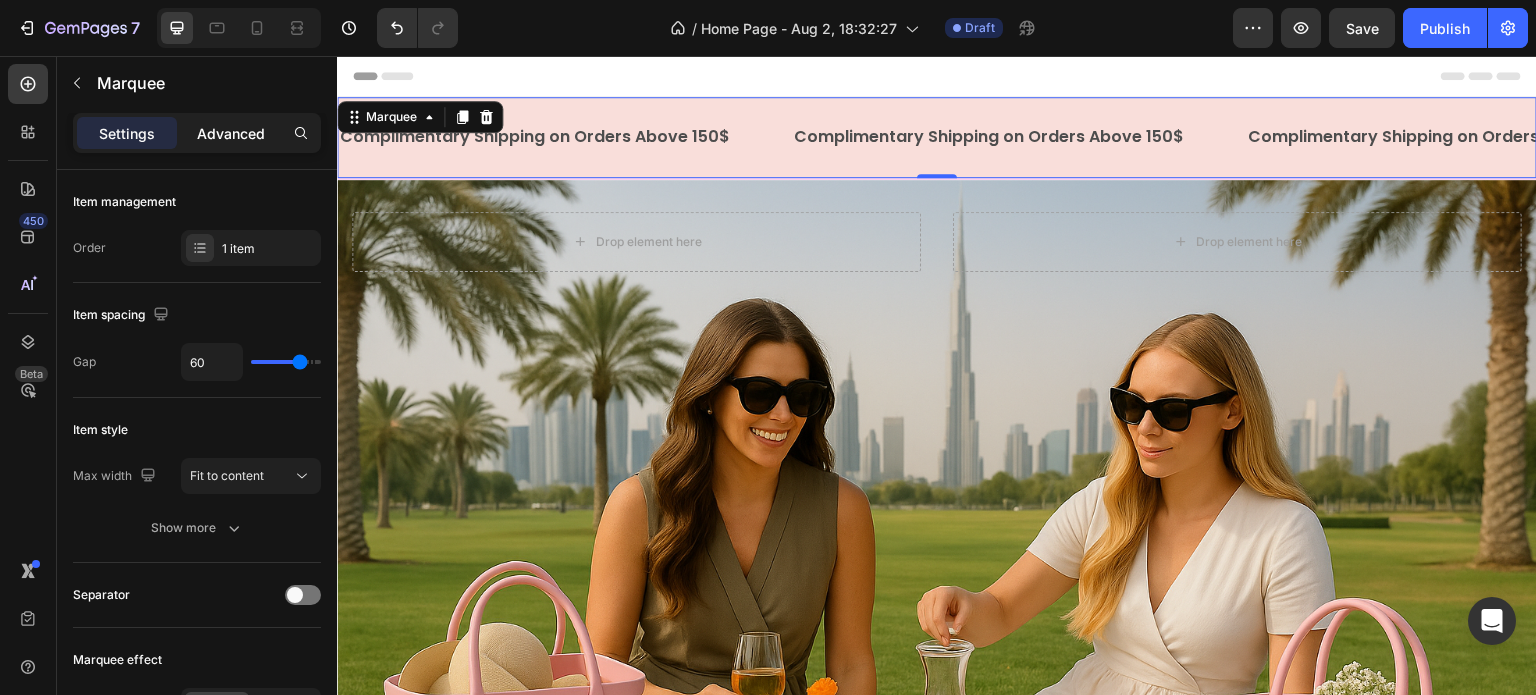 click on "Advanced" at bounding box center [231, 133] 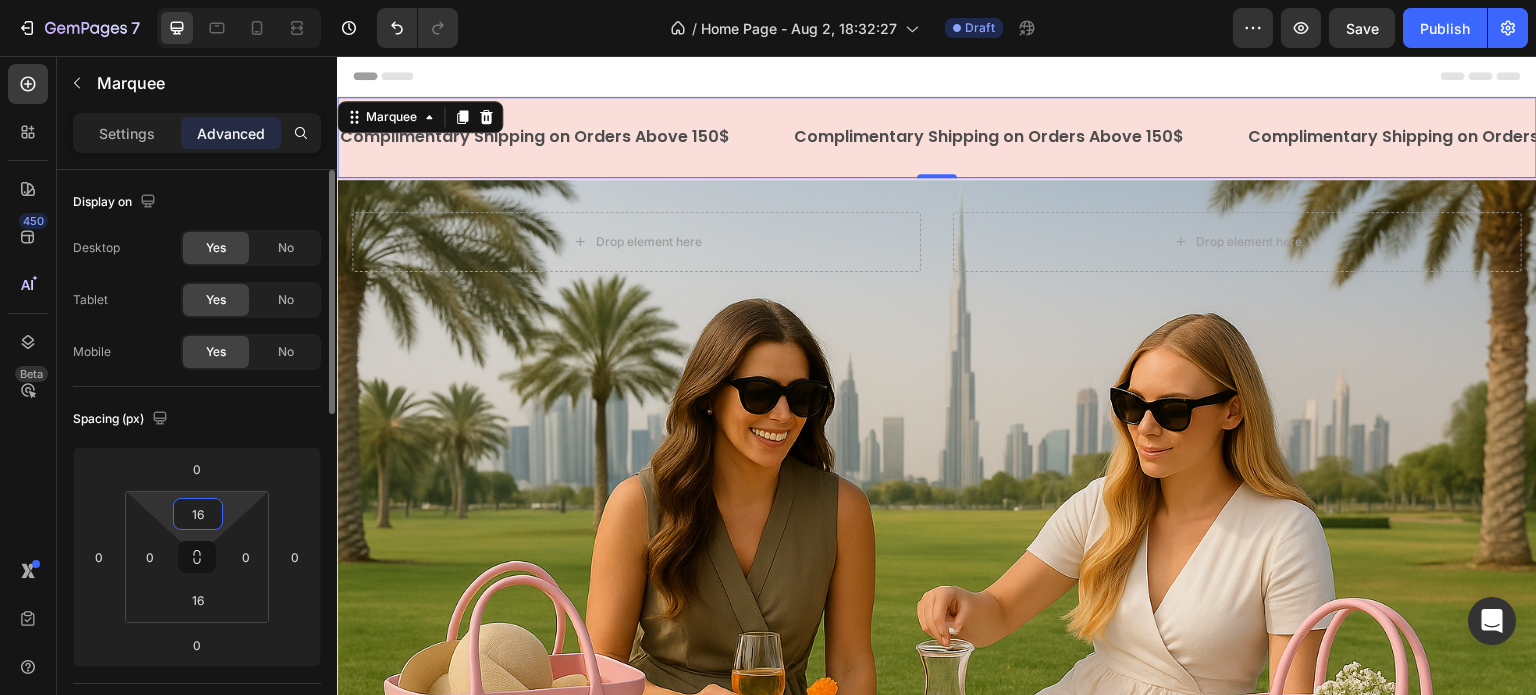 click on "16" at bounding box center (198, 514) 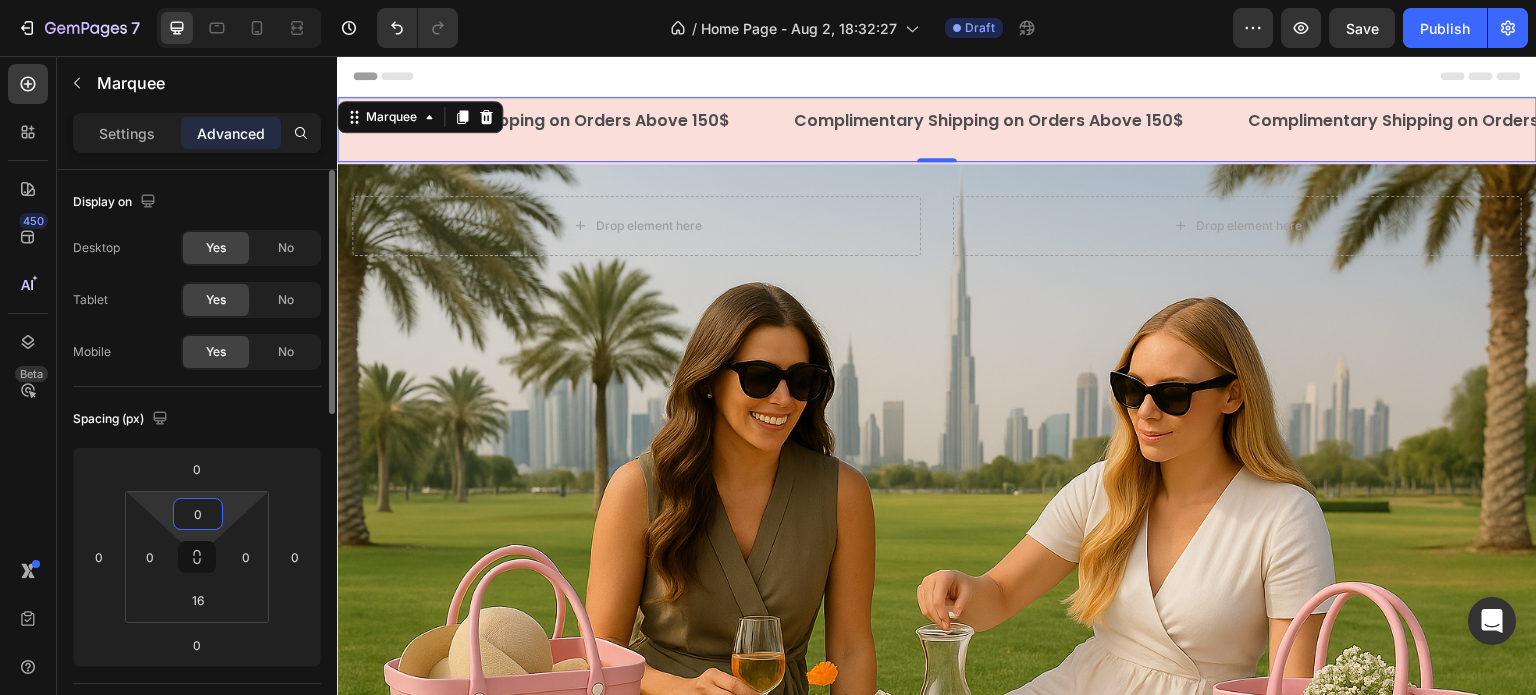 type on "0" 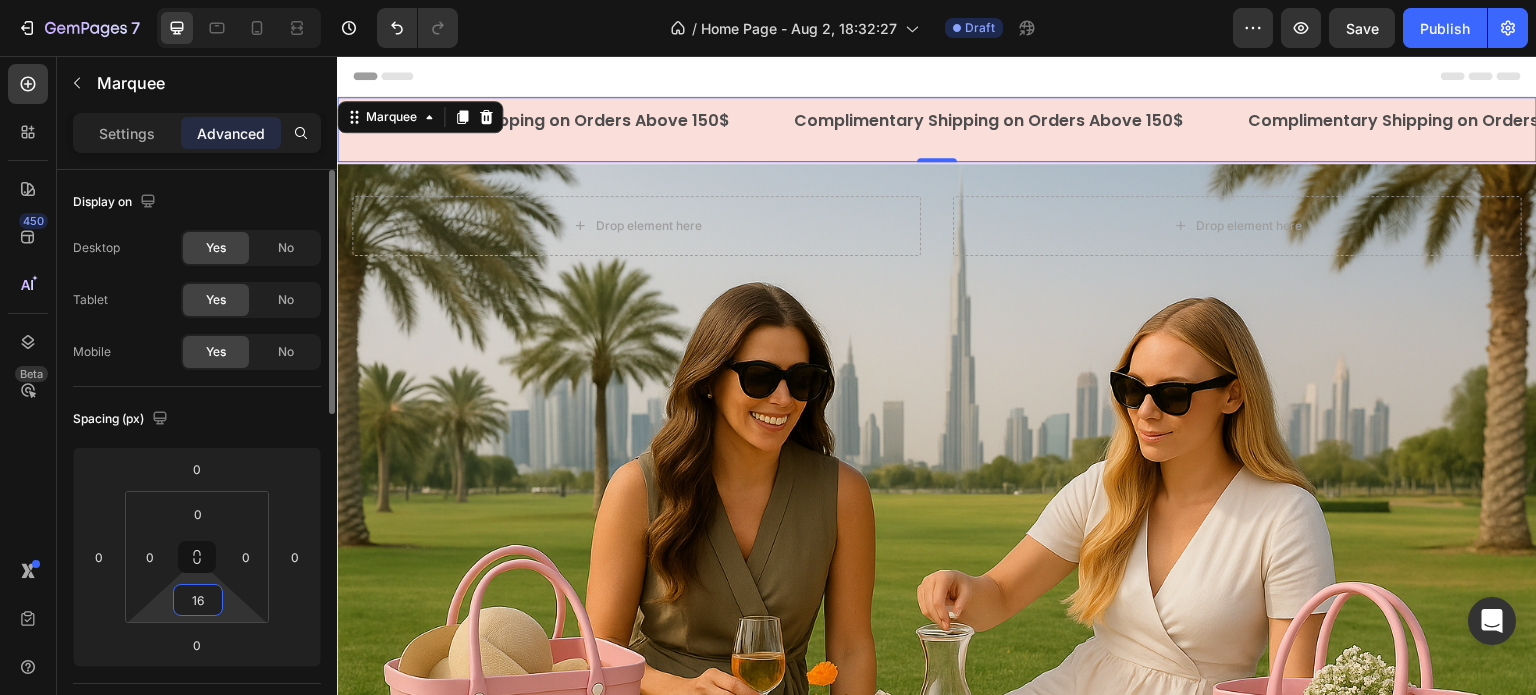 click on "16" at bounding box center [198, 600] 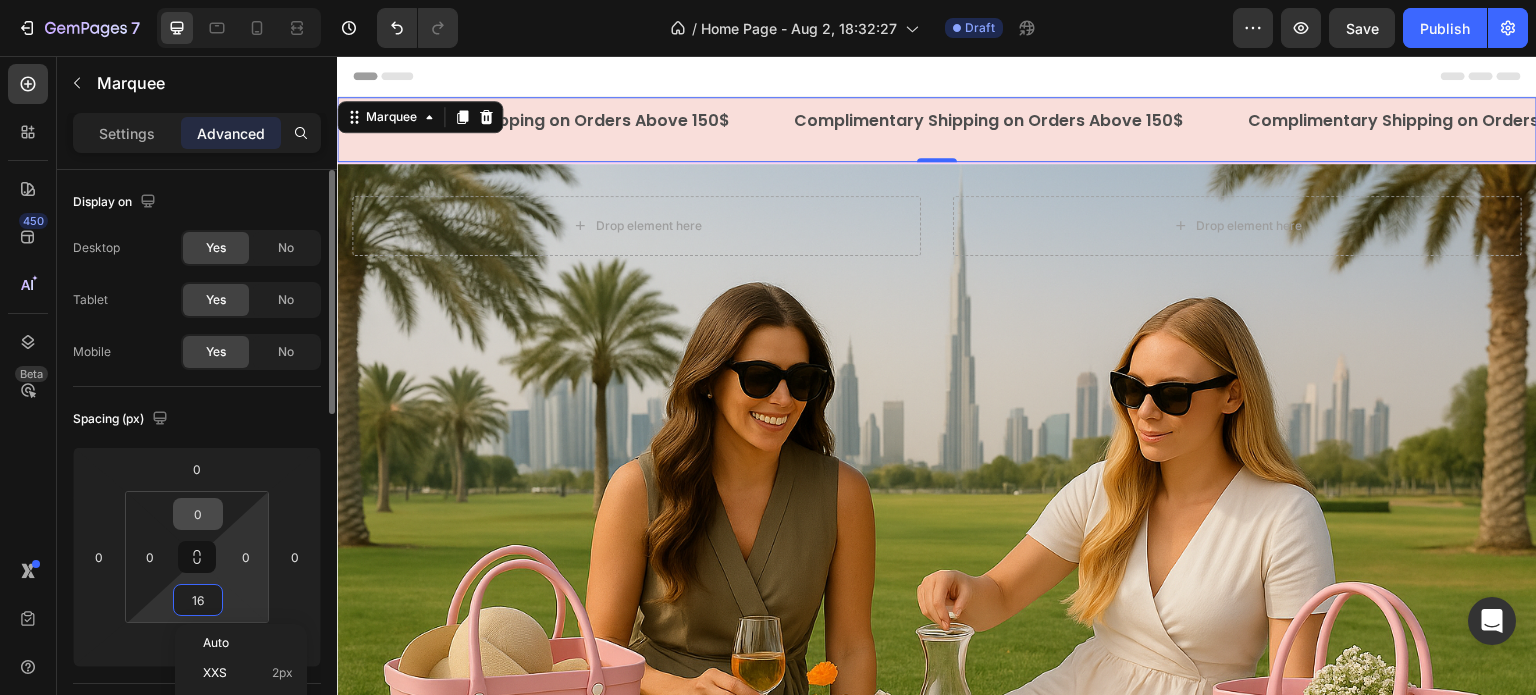 type on "0" 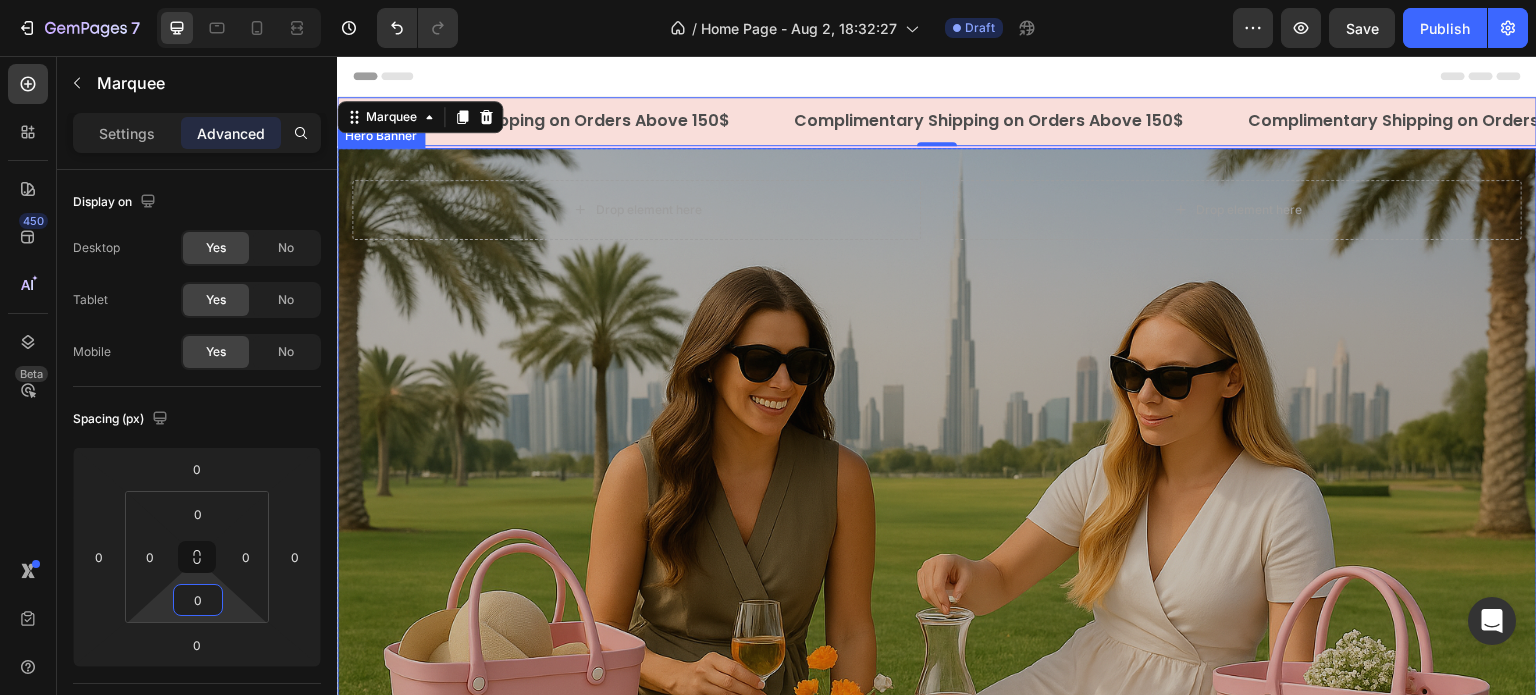 click at bounding box center [937, 548] 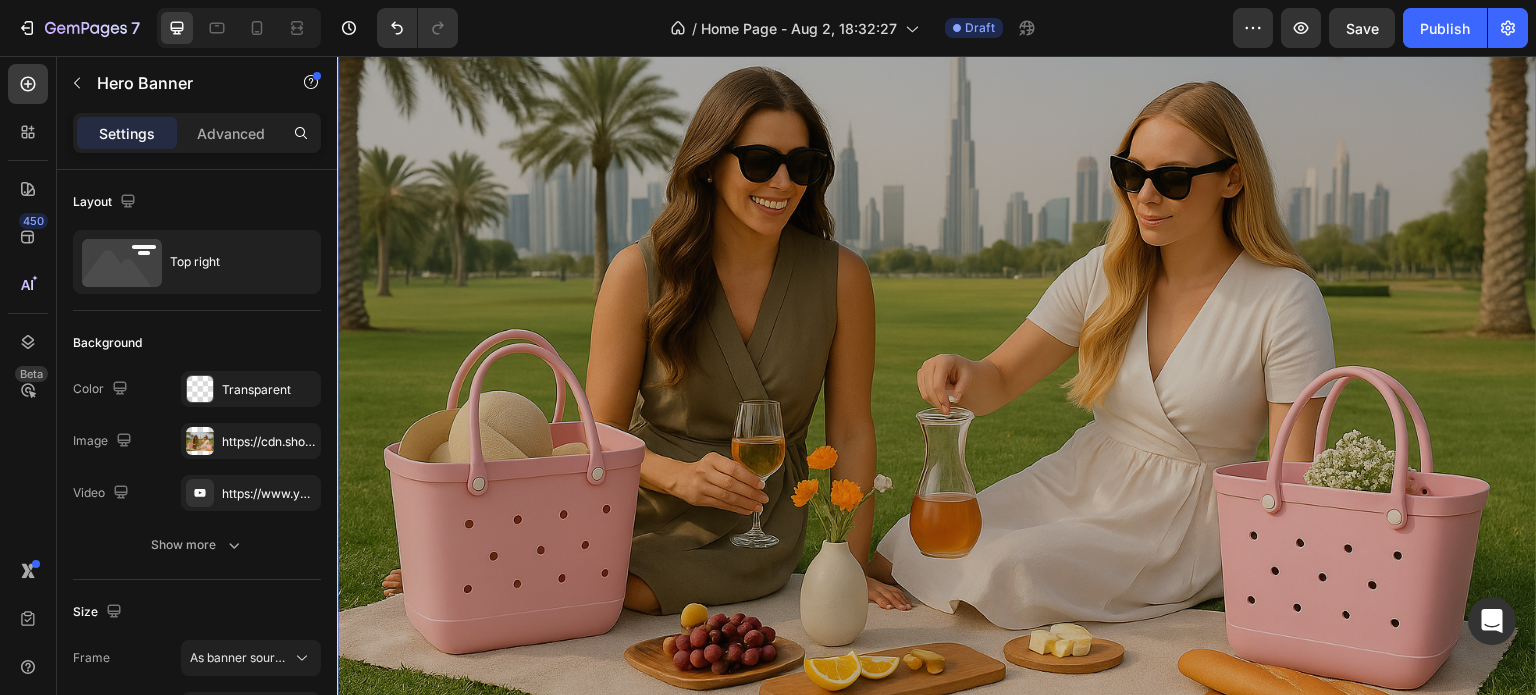scroll, scrollTop: 0, scrollLeft: 0, axis: both 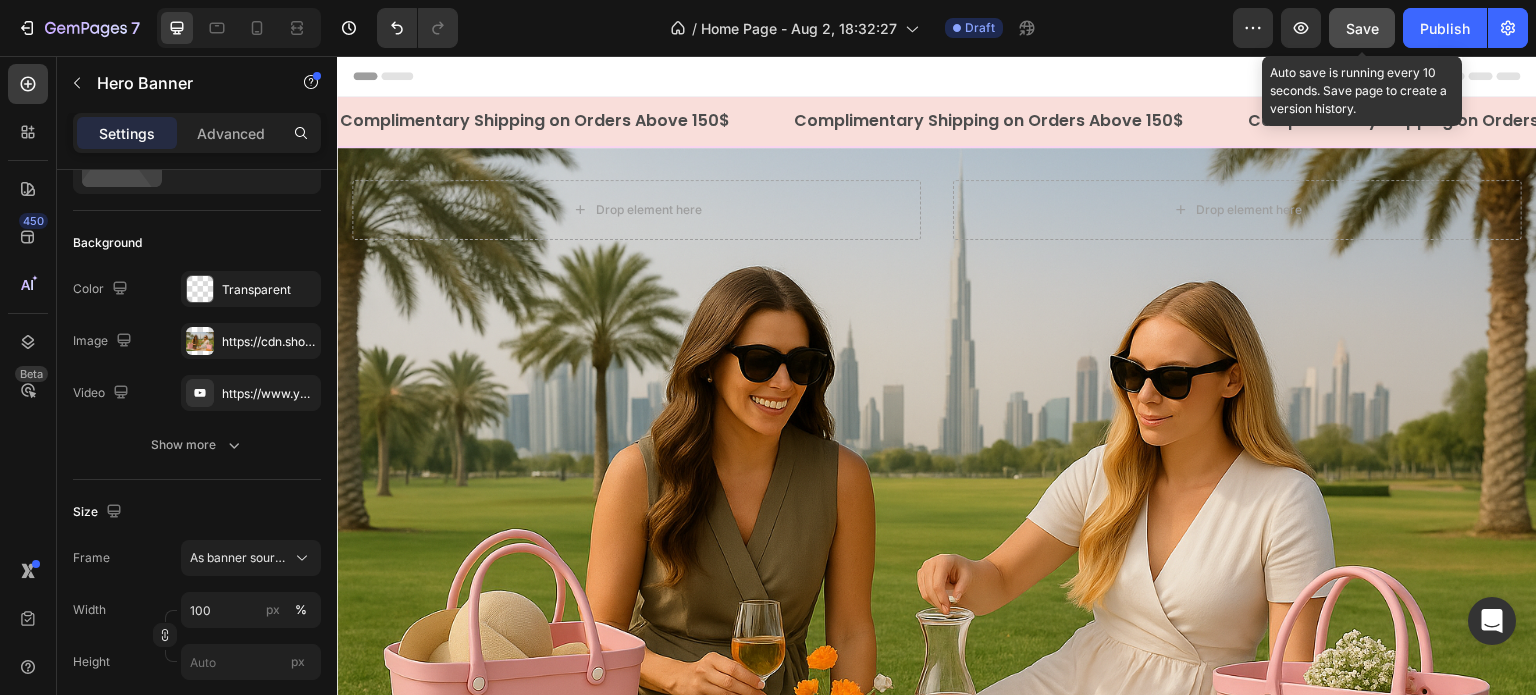 click on "Save" 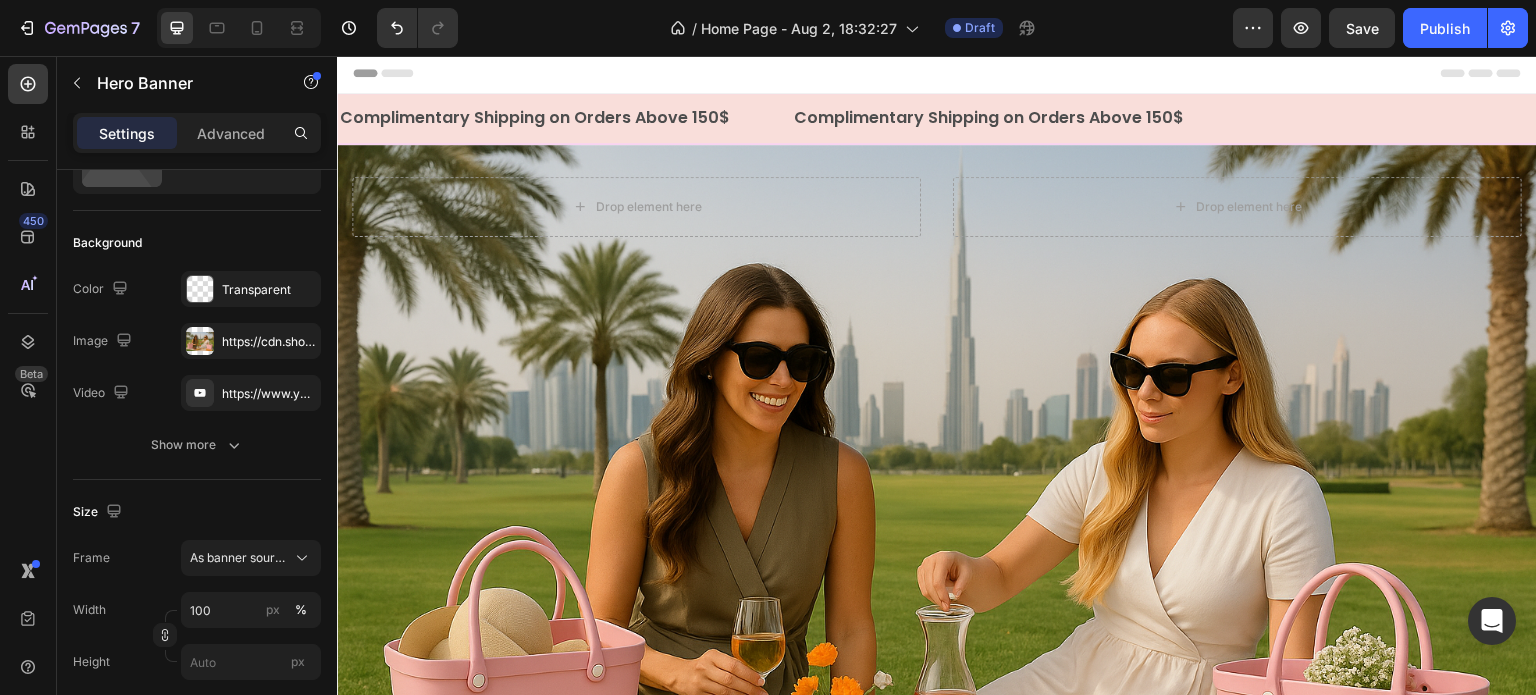 scroll, scrollTop: 0, scrollLeft: 0, axis: both 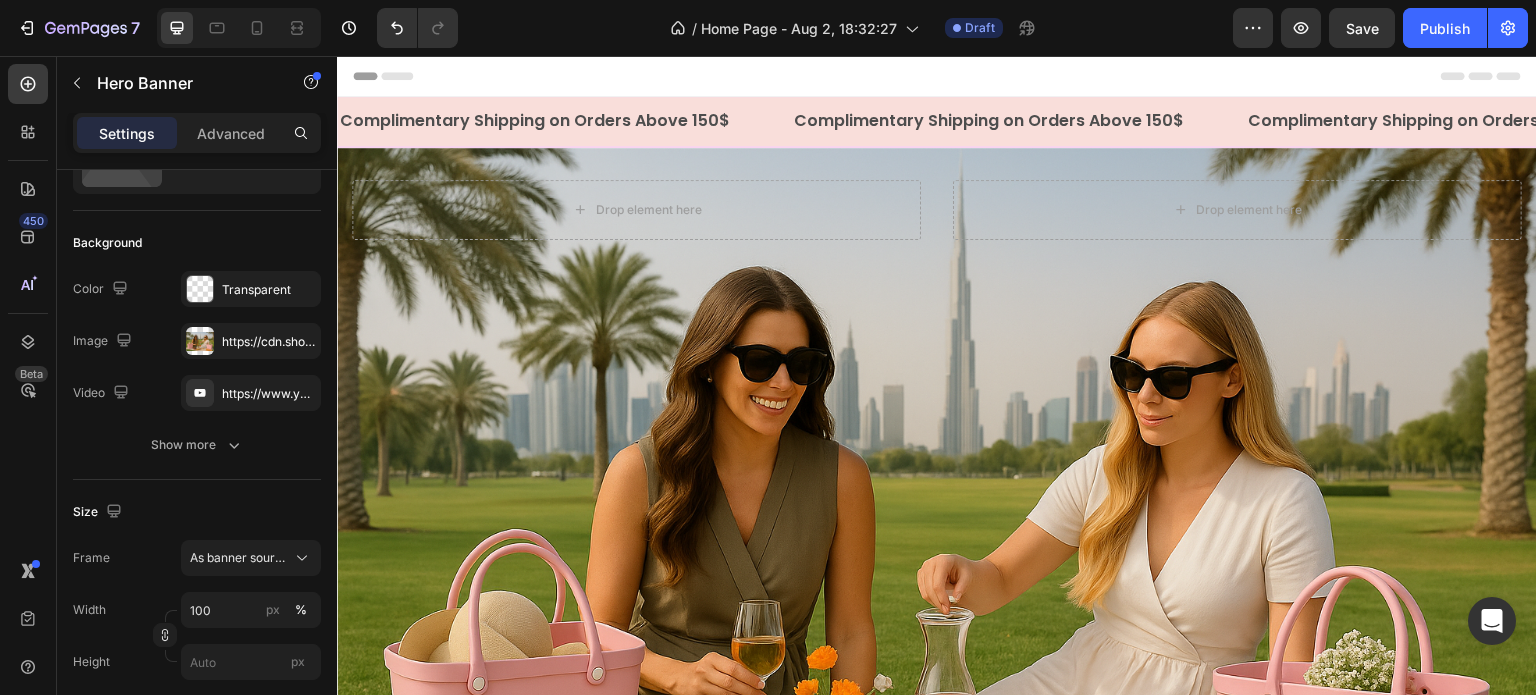 click on "Drop element here
Drop element here" at bounding box center (937, 236) 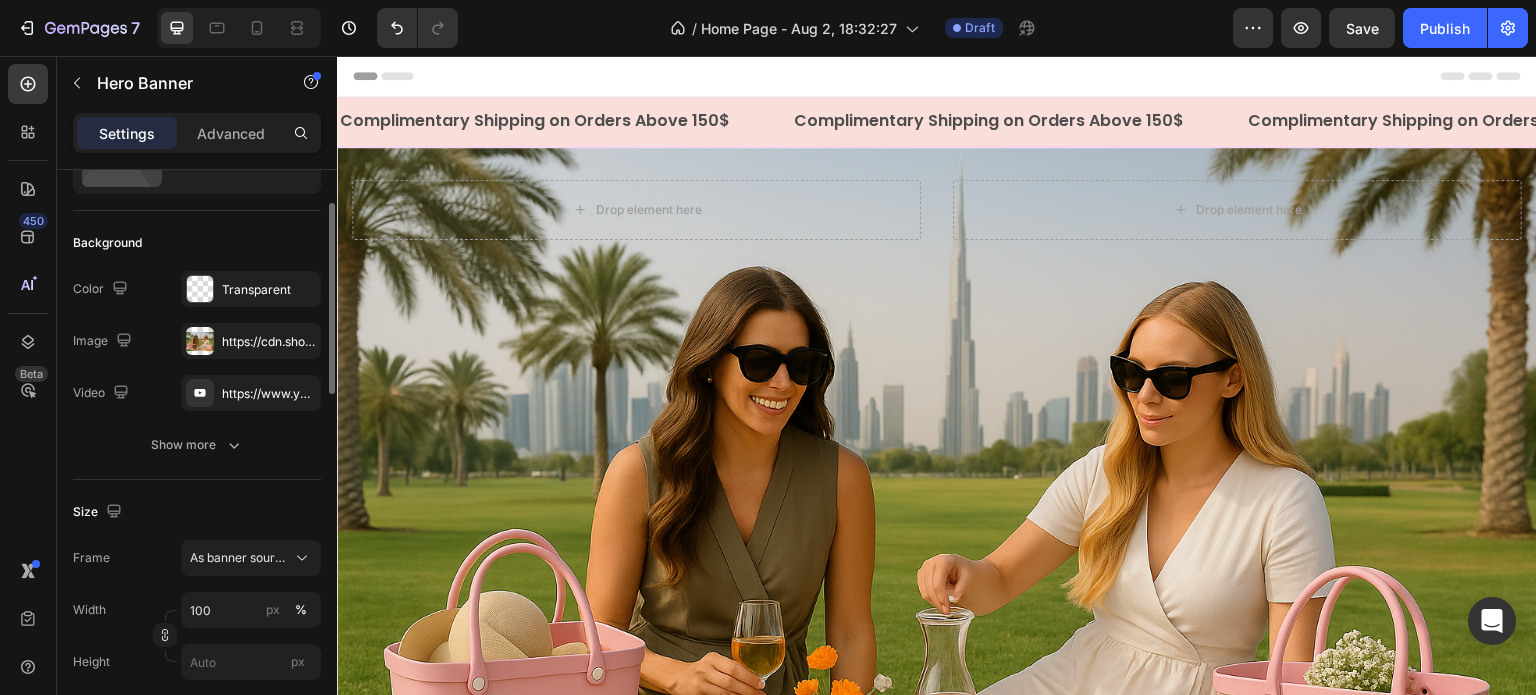 click on "The changes might be hidden by the image and the video. Color Transparent Image https://cdn.shopify.com/s/files/1/0969/7240/7109/files/gempages_[NUMBER]_[HASH].png Video https://www.youtube.com/watch?v=[VIDEO_ID]" 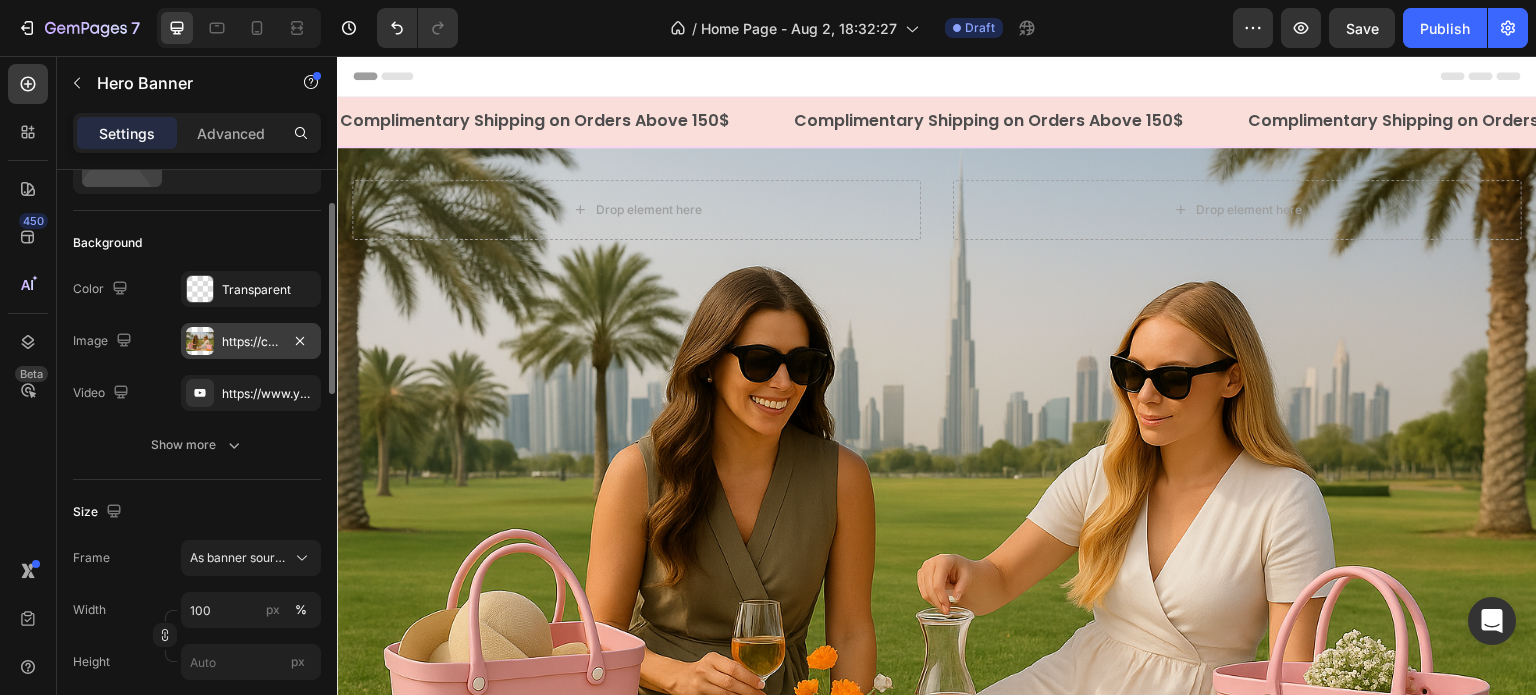 click on "https://cdn.shopify.com/s/files/1/0969/7240/7109/files/gempages_578074636697207484-be0b5a37-6a4c-48d2-b62e-97ec87a12f96.png" at bounding box center [251, 341] 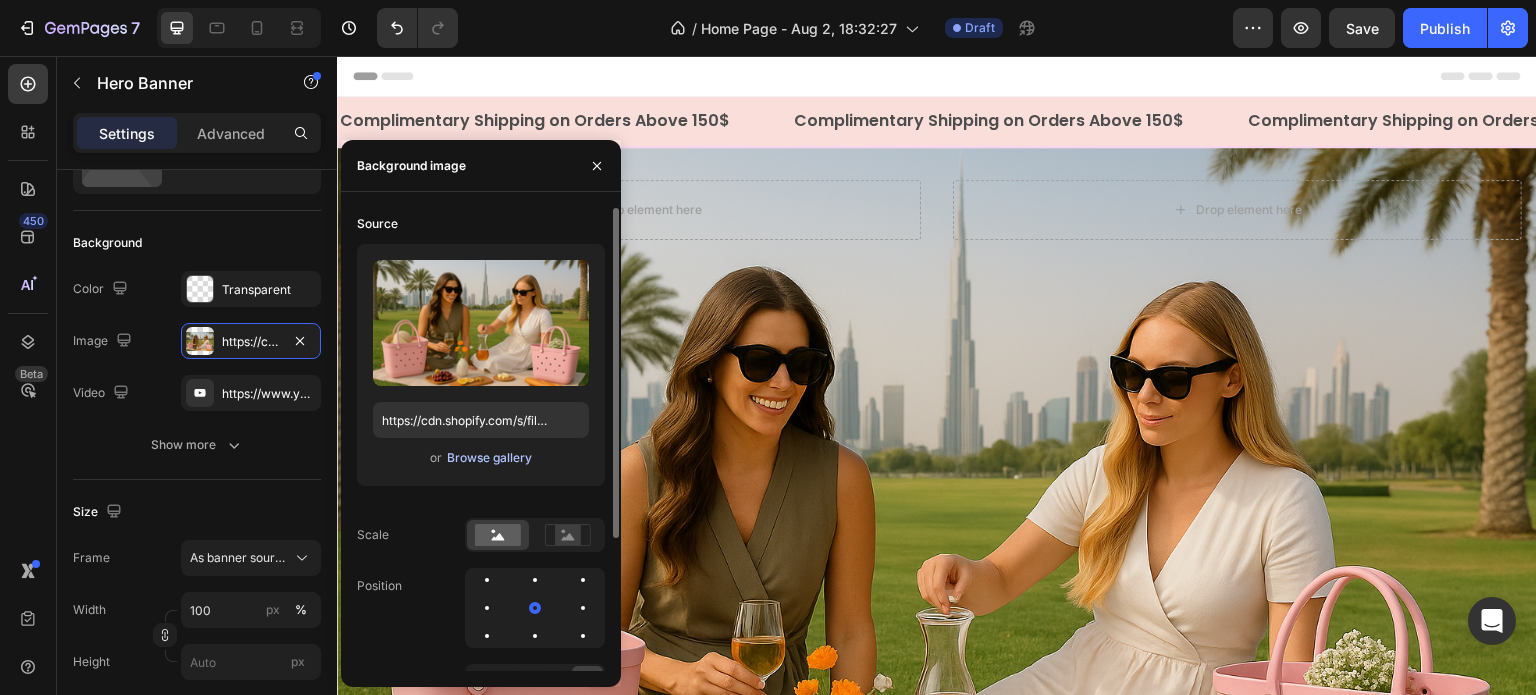 click on "Browse gallery" at bounding box center [489, 458] 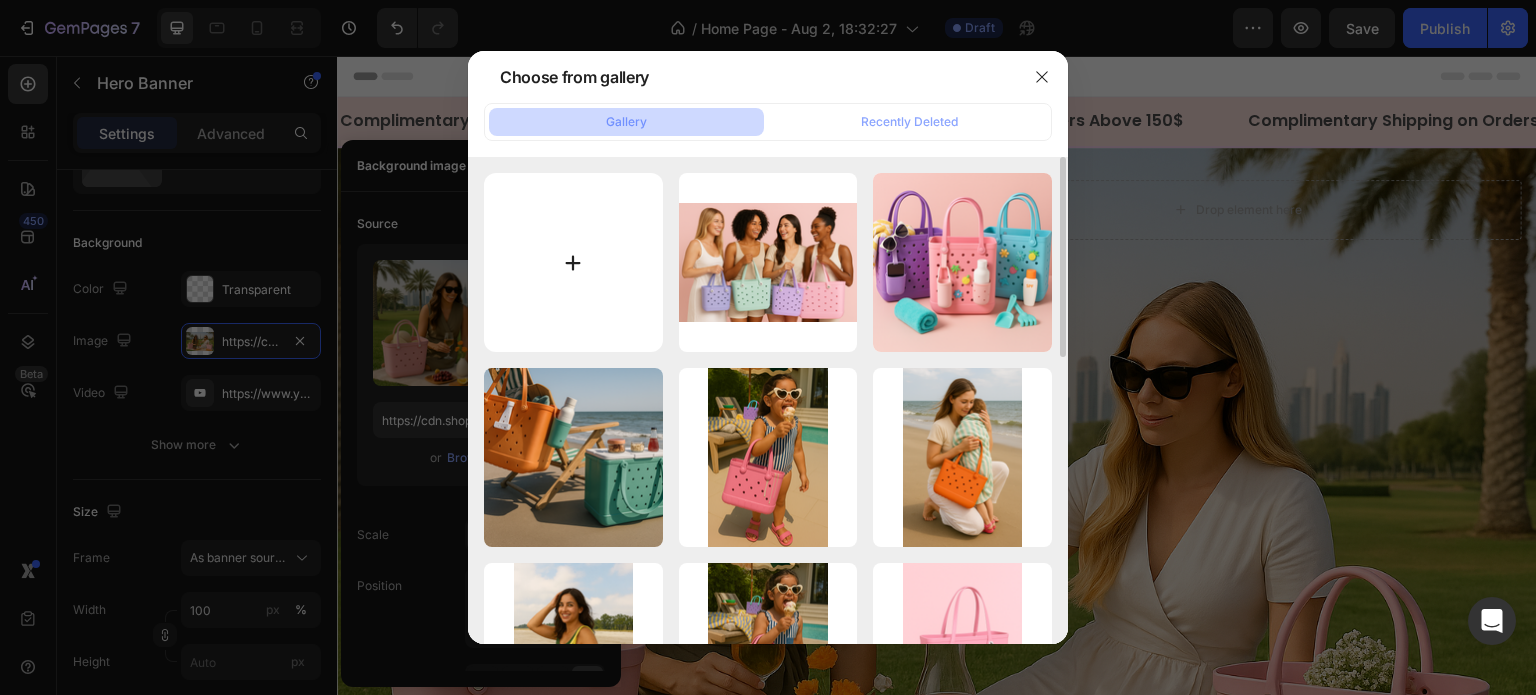 click at bounding box center (573, 262) 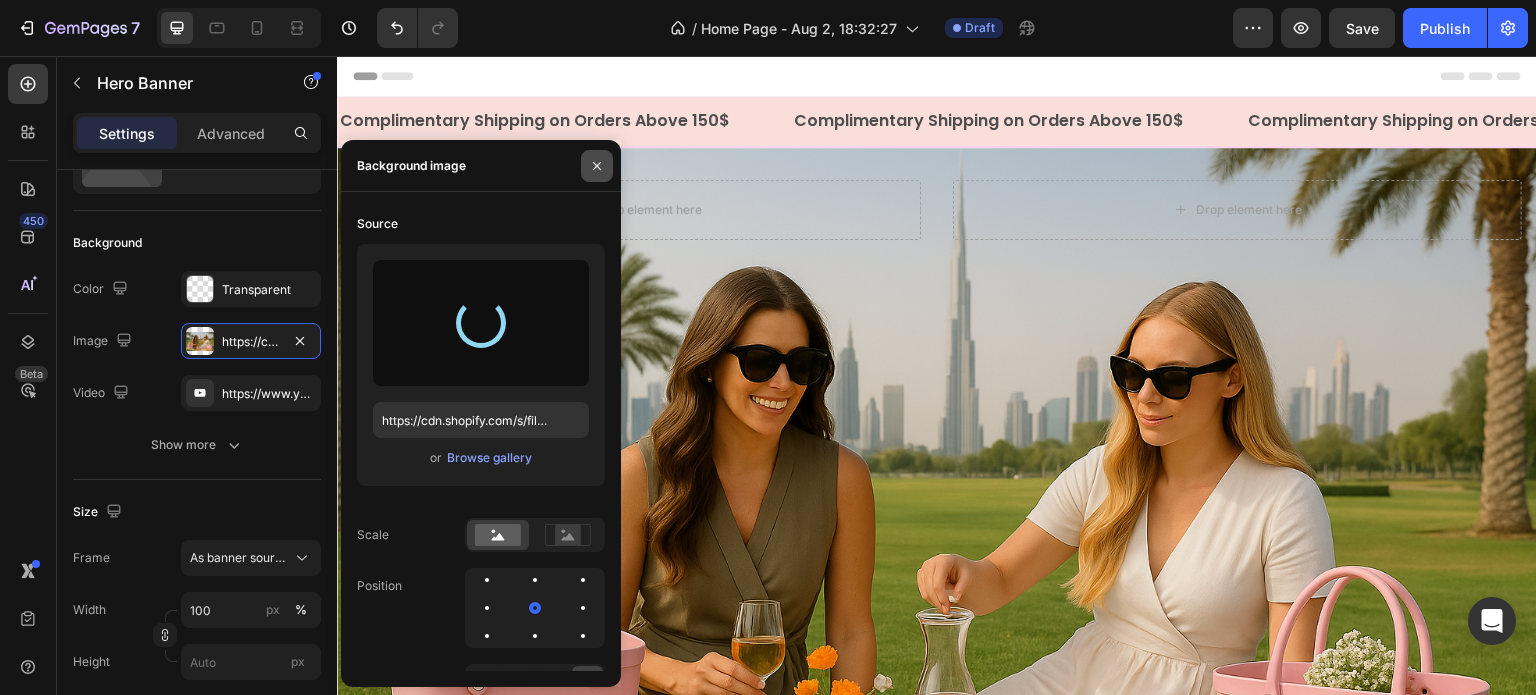 type on "https://cdn.shopify.com/s/files/1/0969/7240/7109/files/gempages_[NUMBER]_[HASH].png" 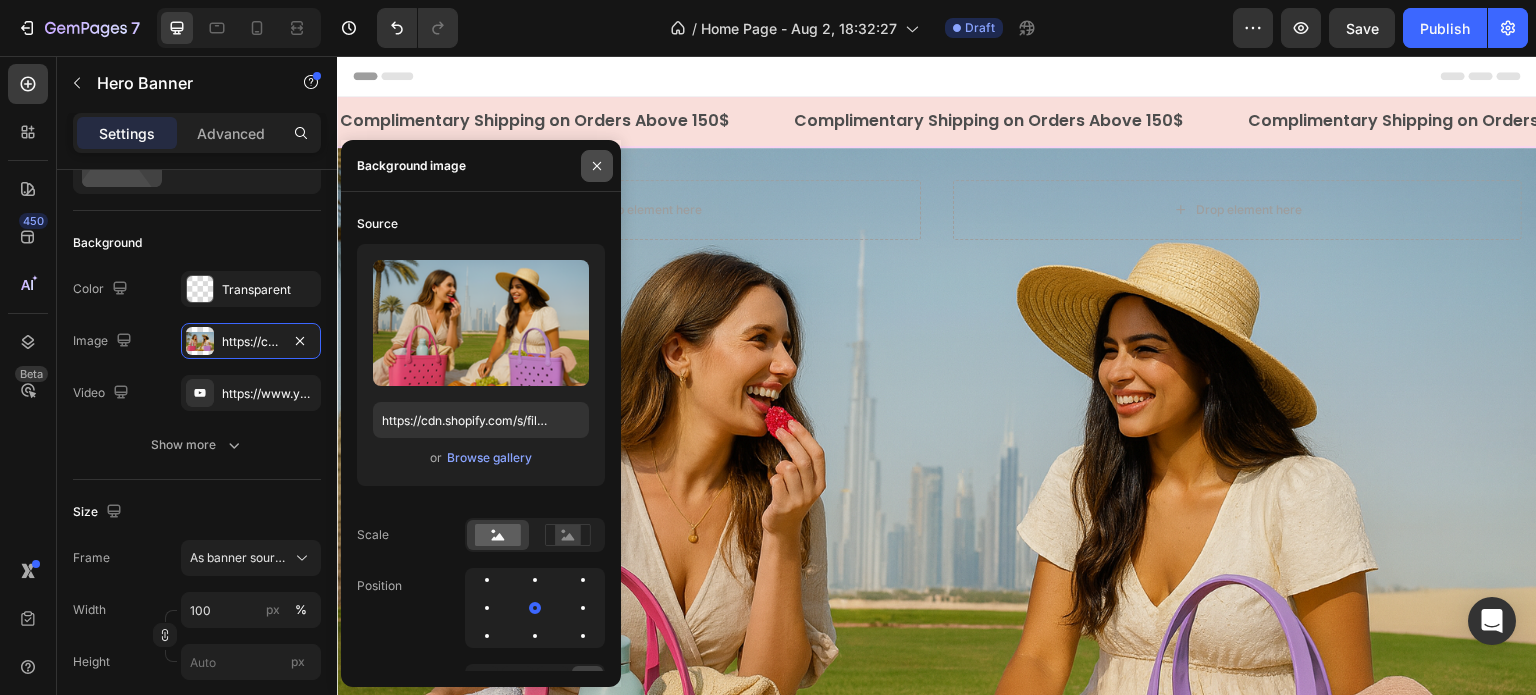 click 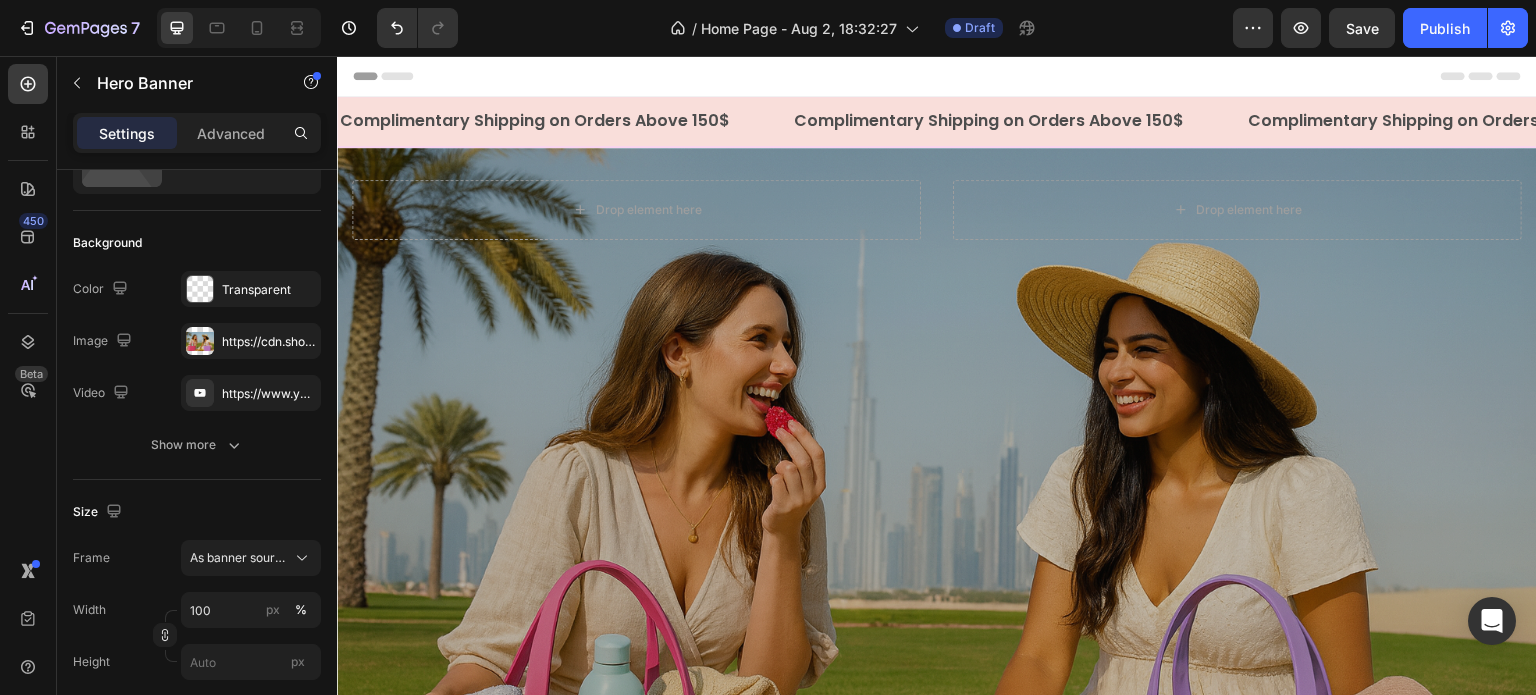 scroll, scrollTop: 100, scrollLeft: 0, axis: vertical 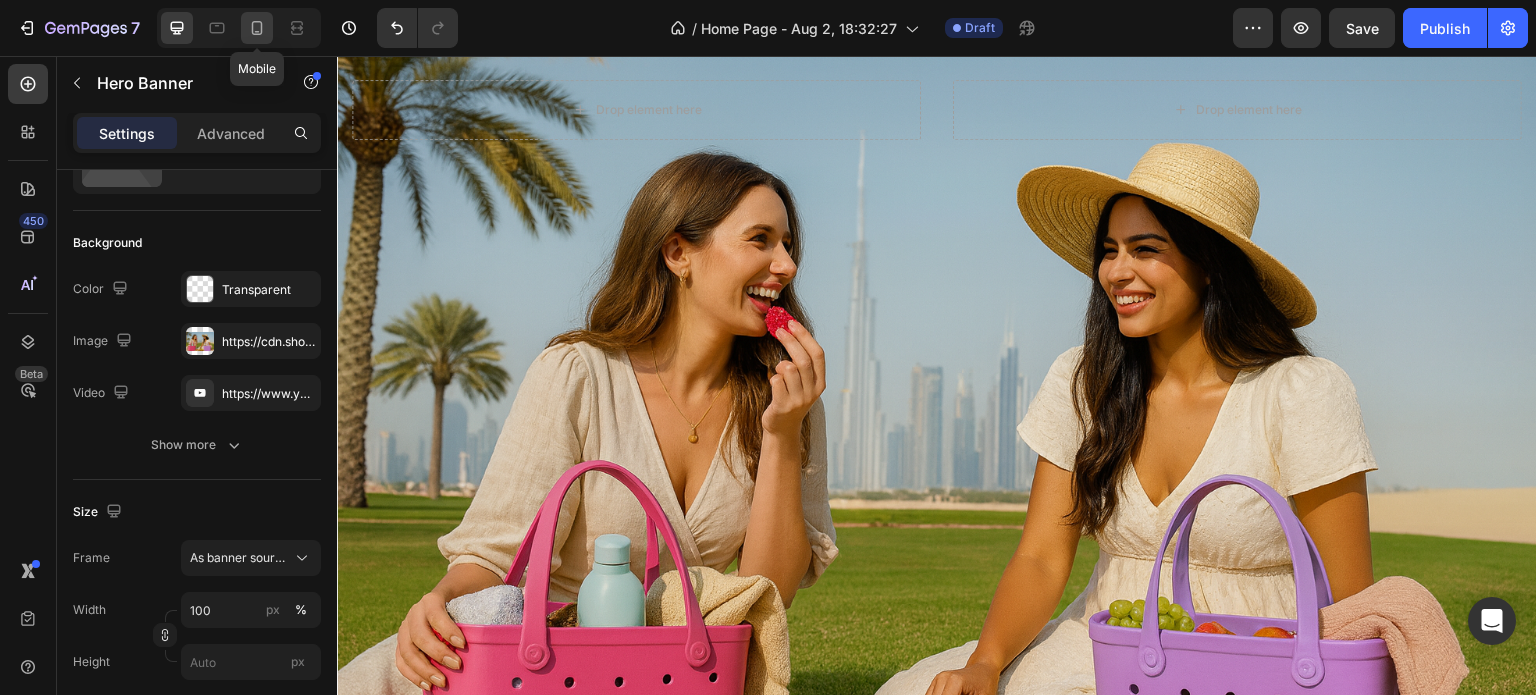 click 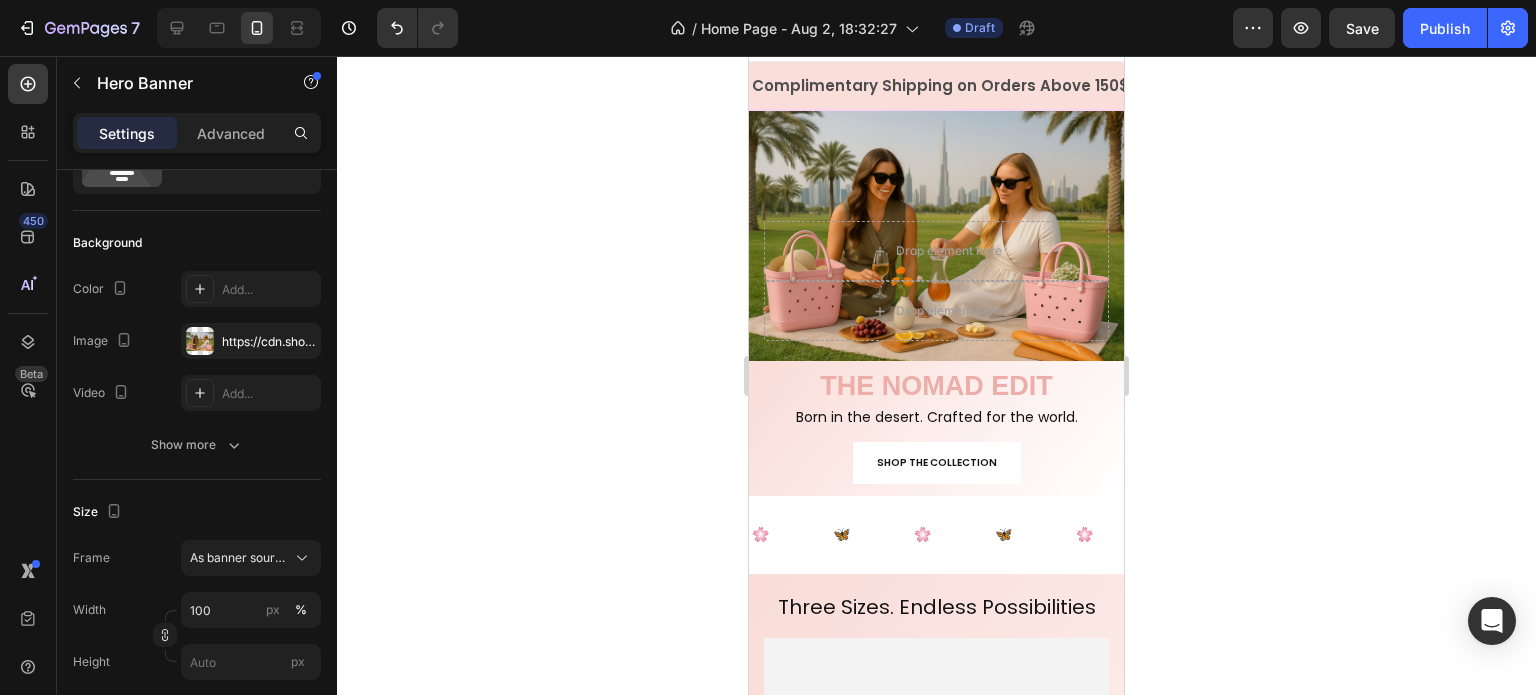 scroll, scrollTop: 21, scrollLeft: 0, axis: vertical 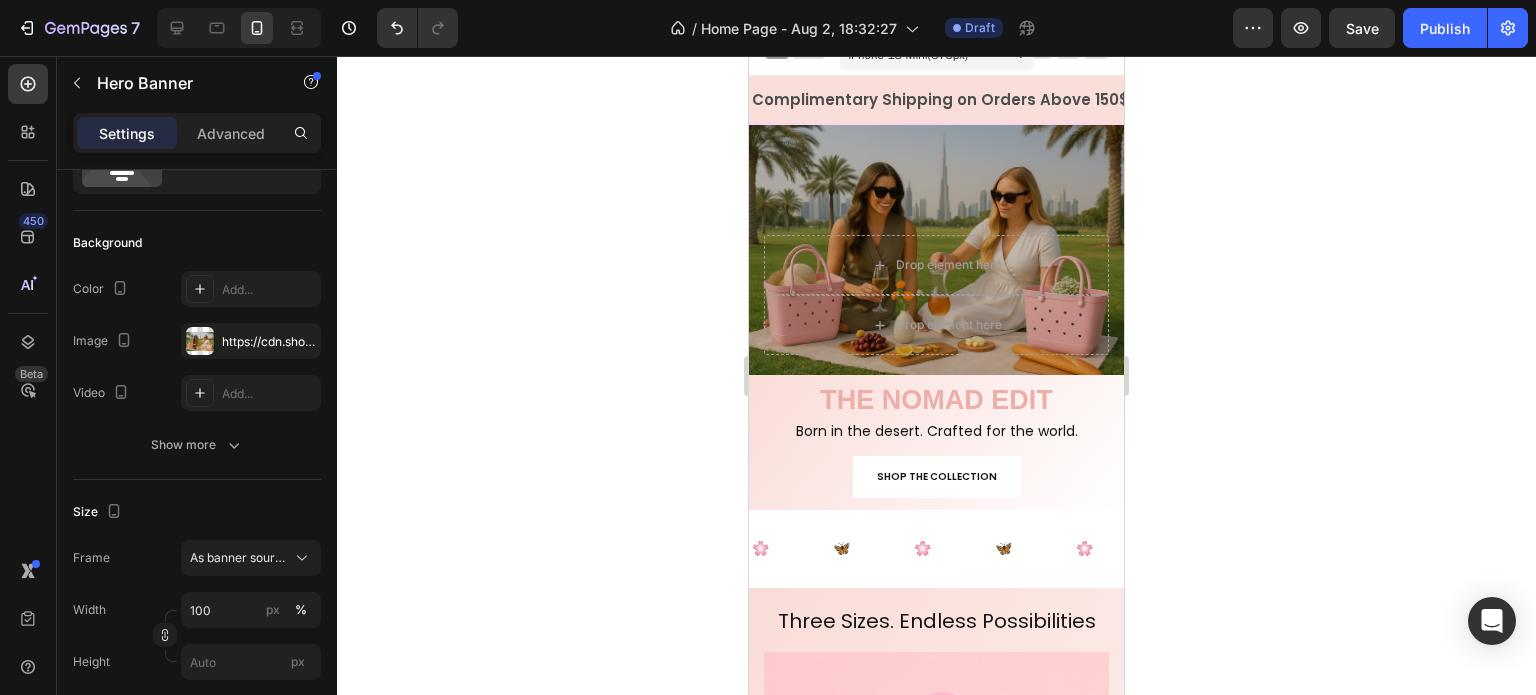 click at bounding box center [936, 250] 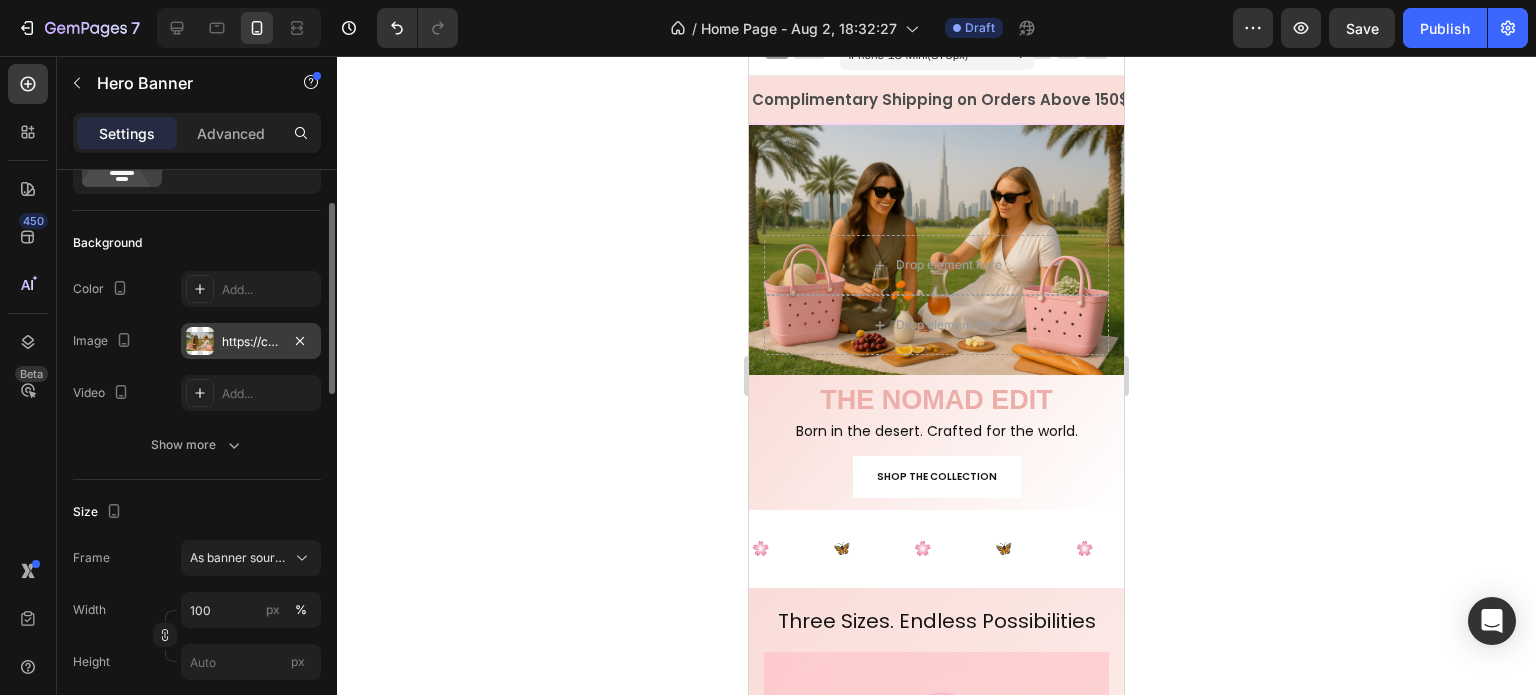 click at bounding box center (200, 341) 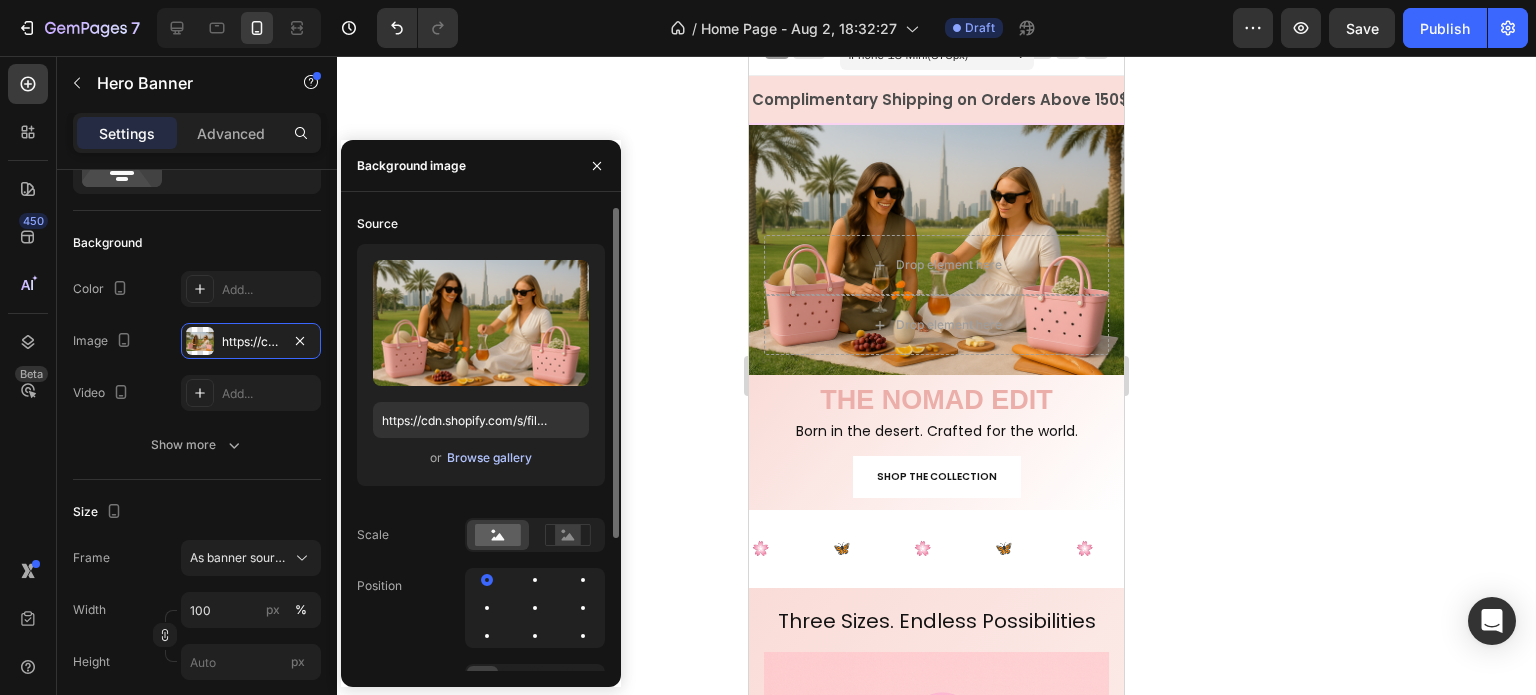click on "Browse gallery" at bounding box center (489, 458) 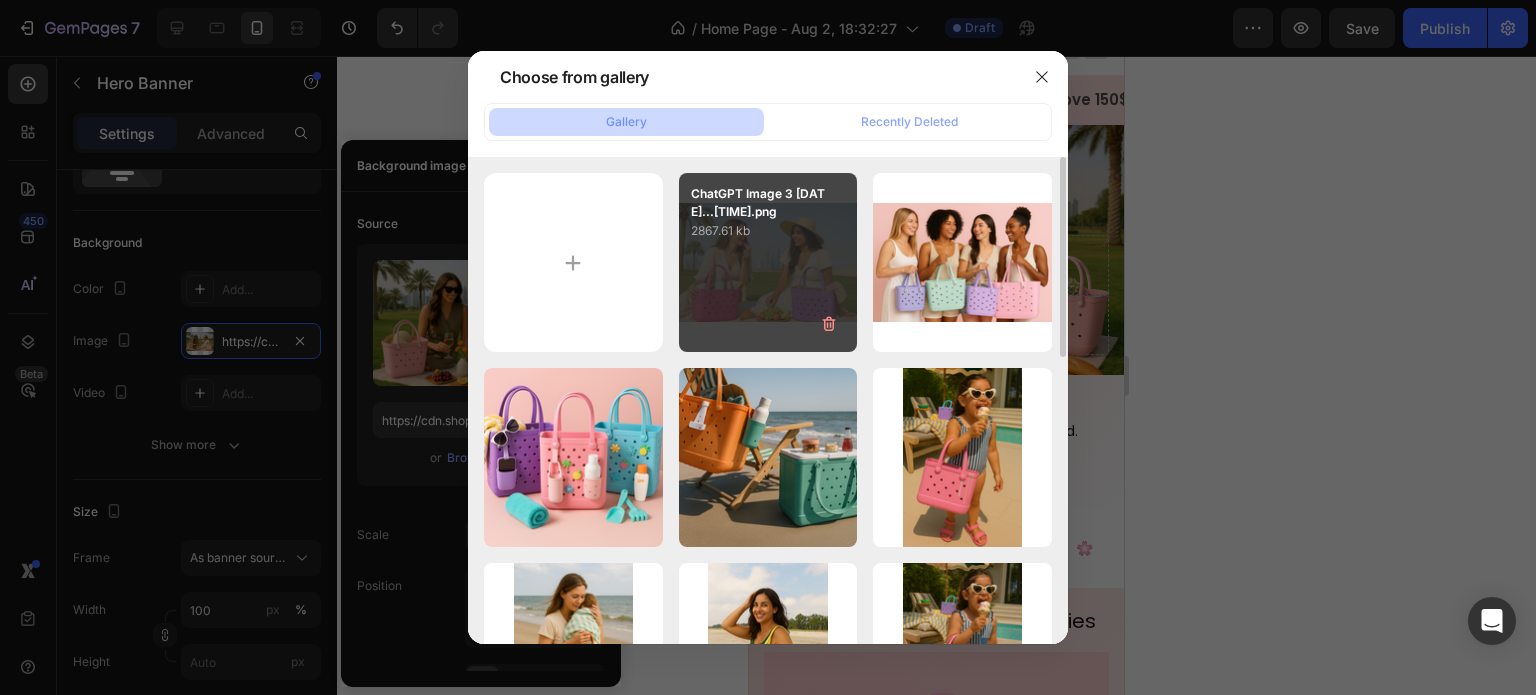 click on "ChatGPT Image 3 [DATE]...[TIME].png" at bounding box center (768, 203) 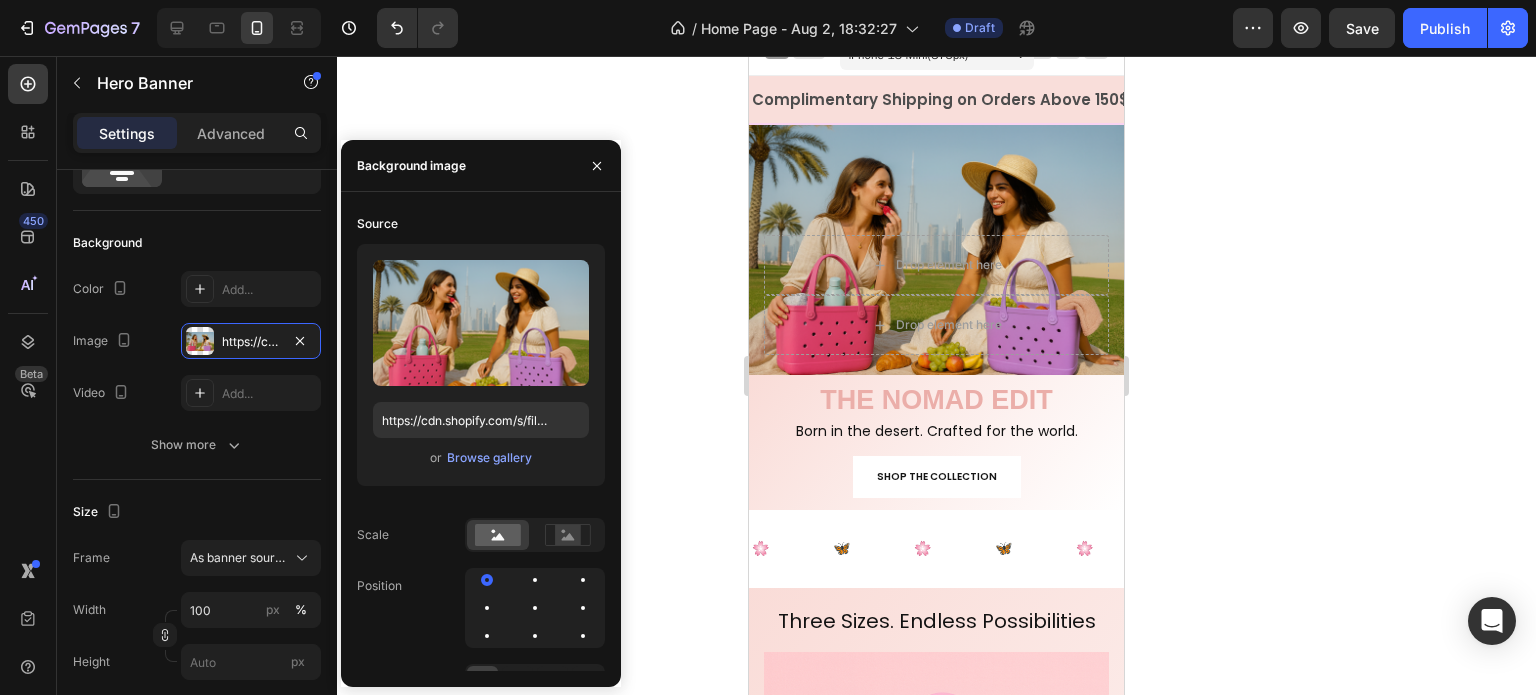 click 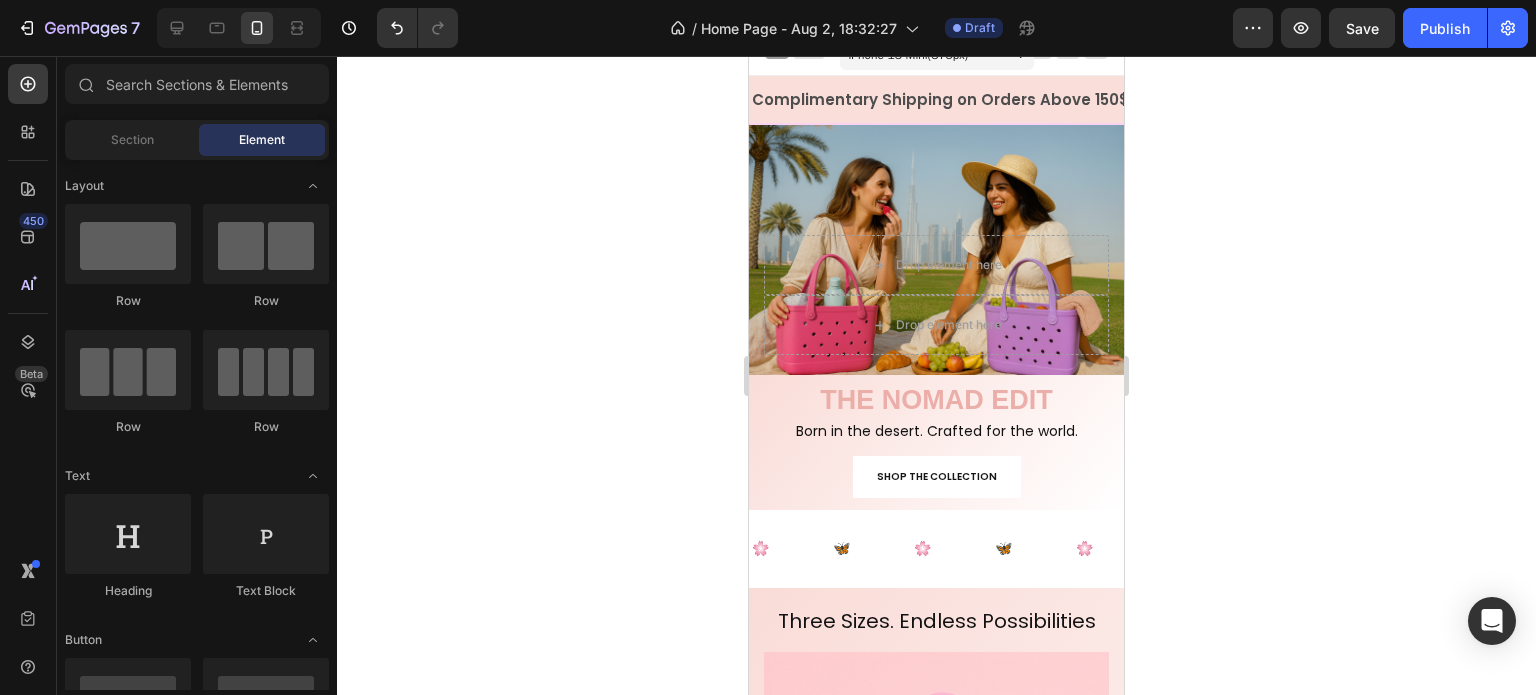 click 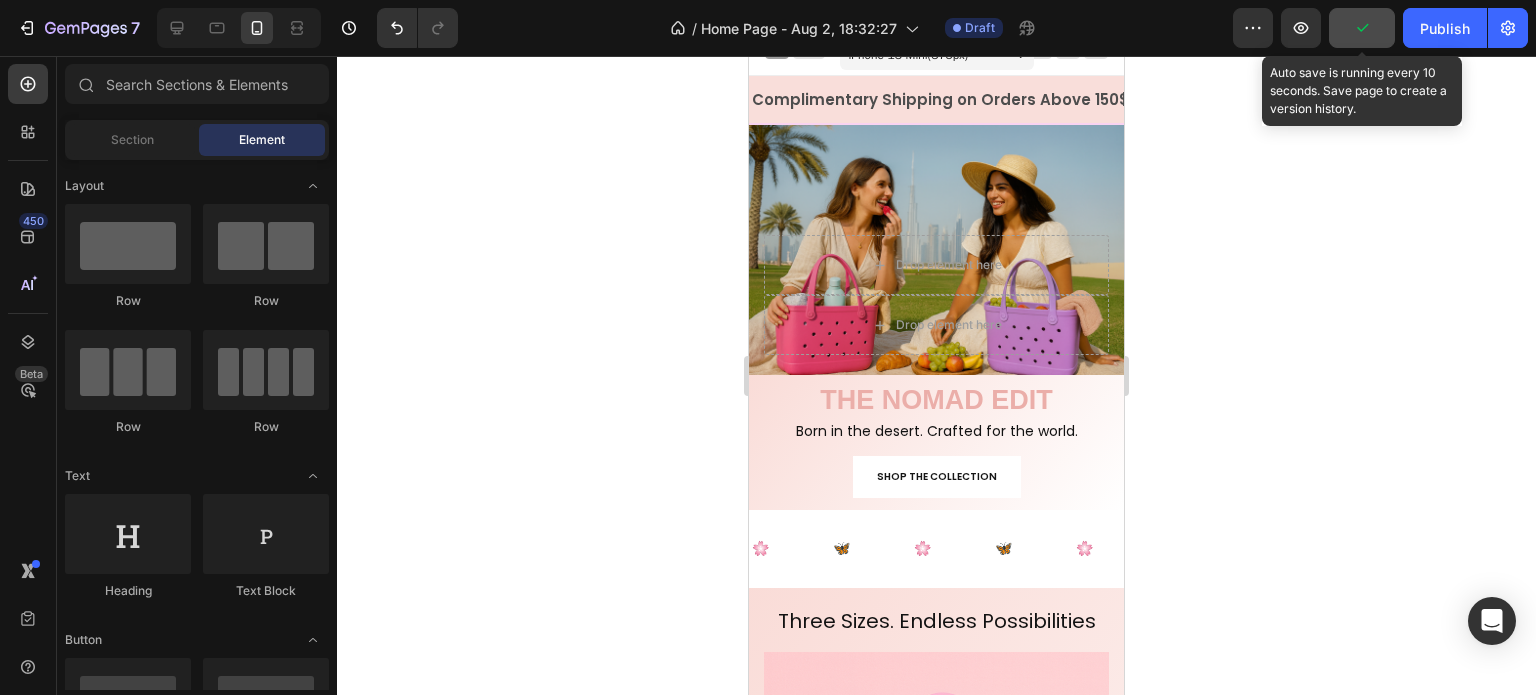 click 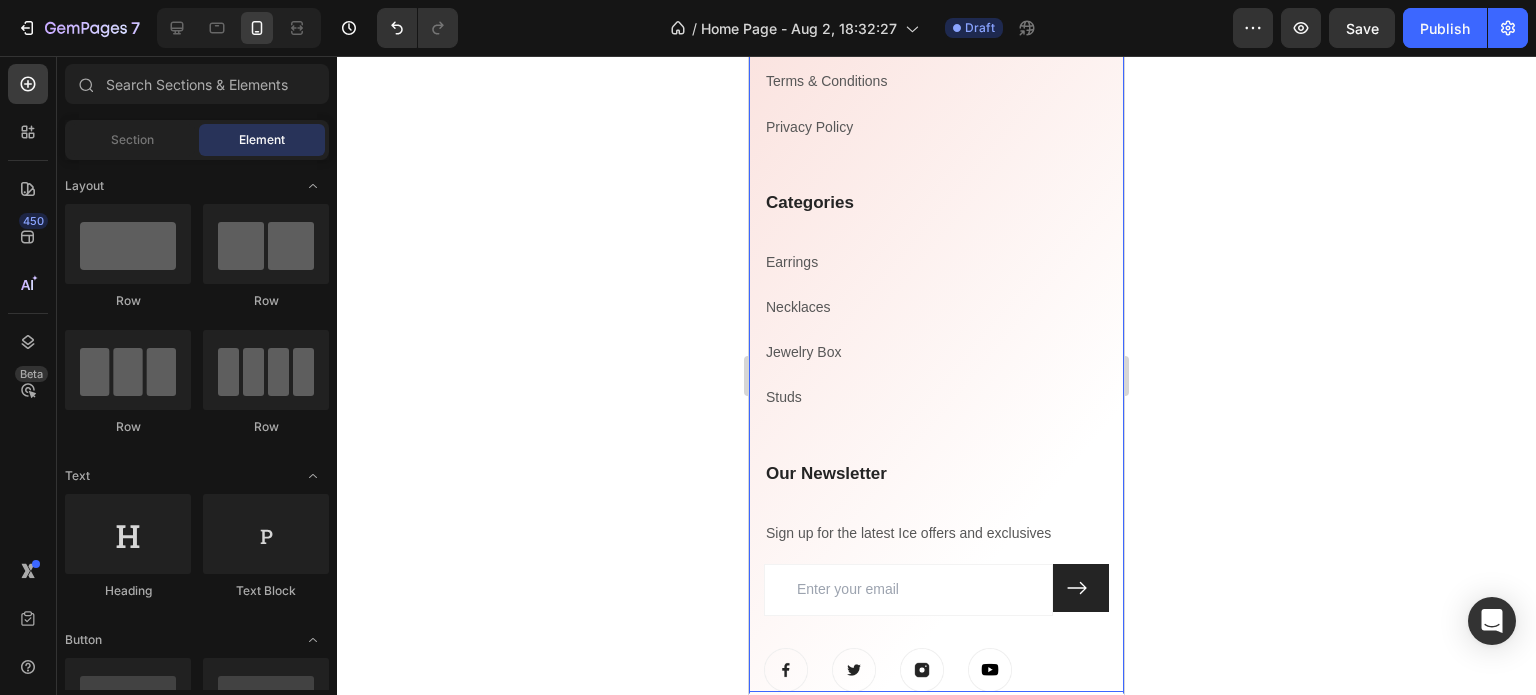 scroll, scrollTop: 5821, scrollLeft: 0, axis: vertical 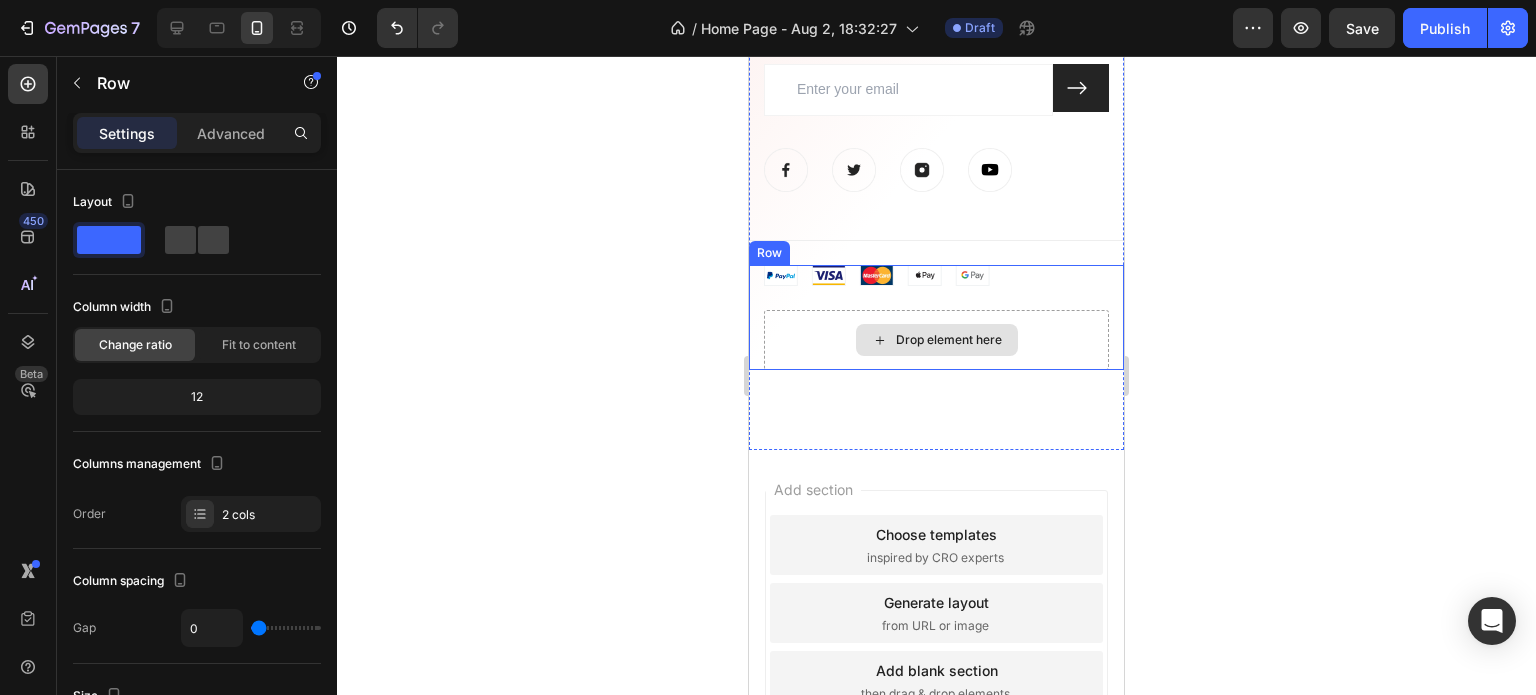 click on "Drop element here" at bounding box center (936, 340) 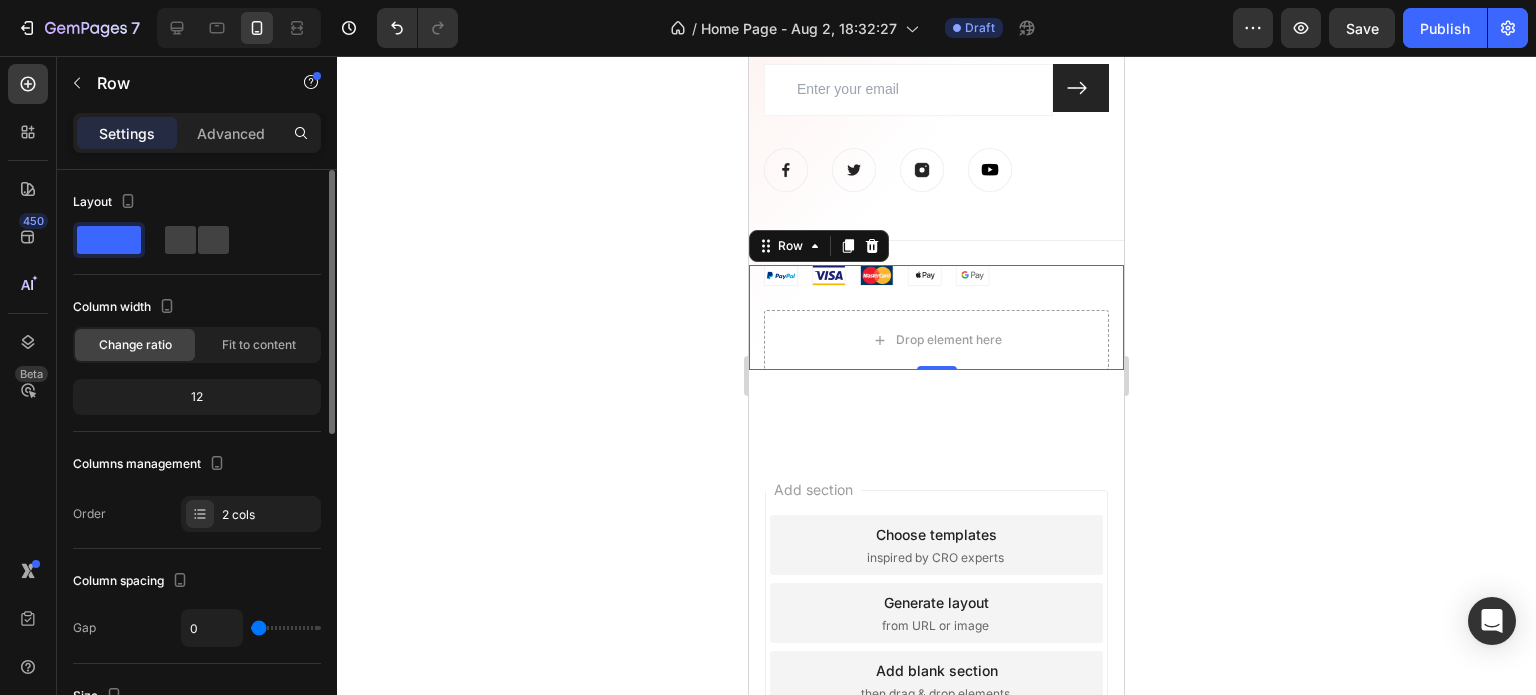 click 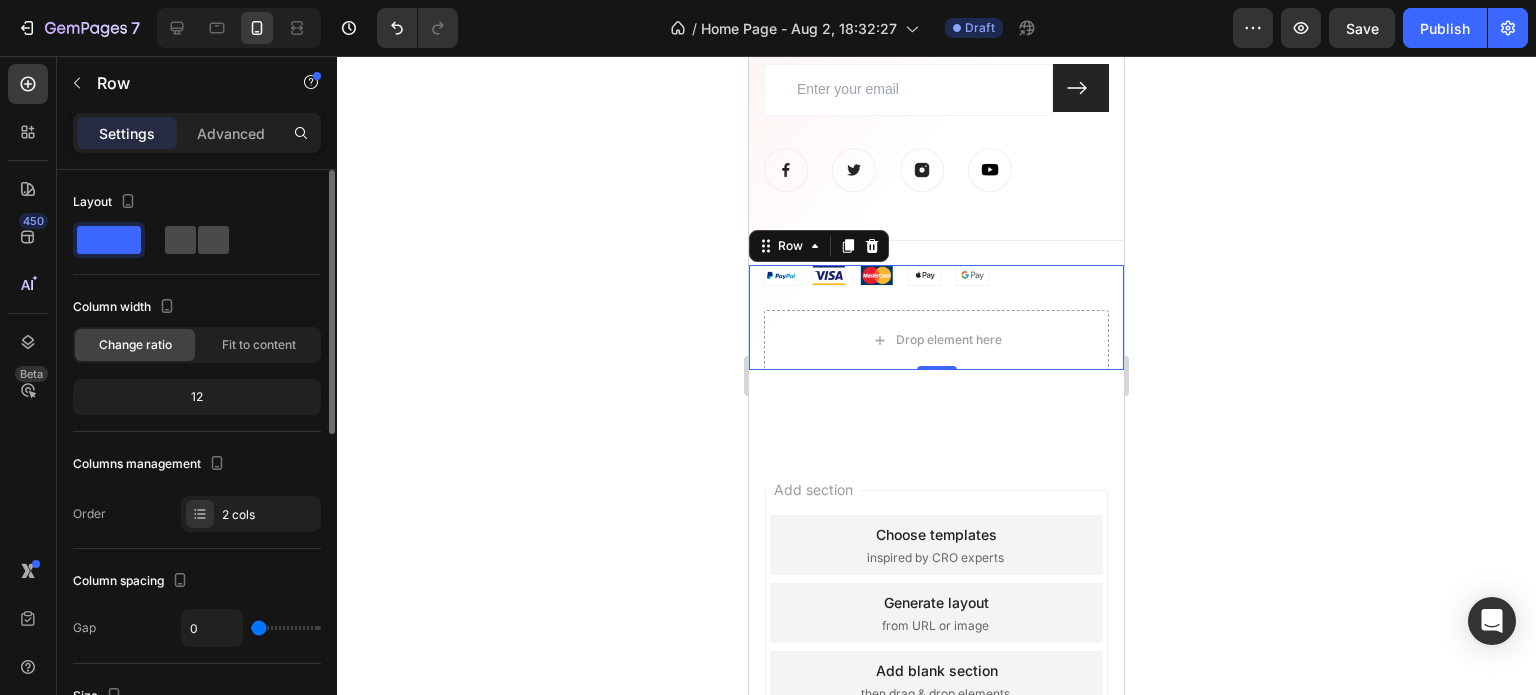 click 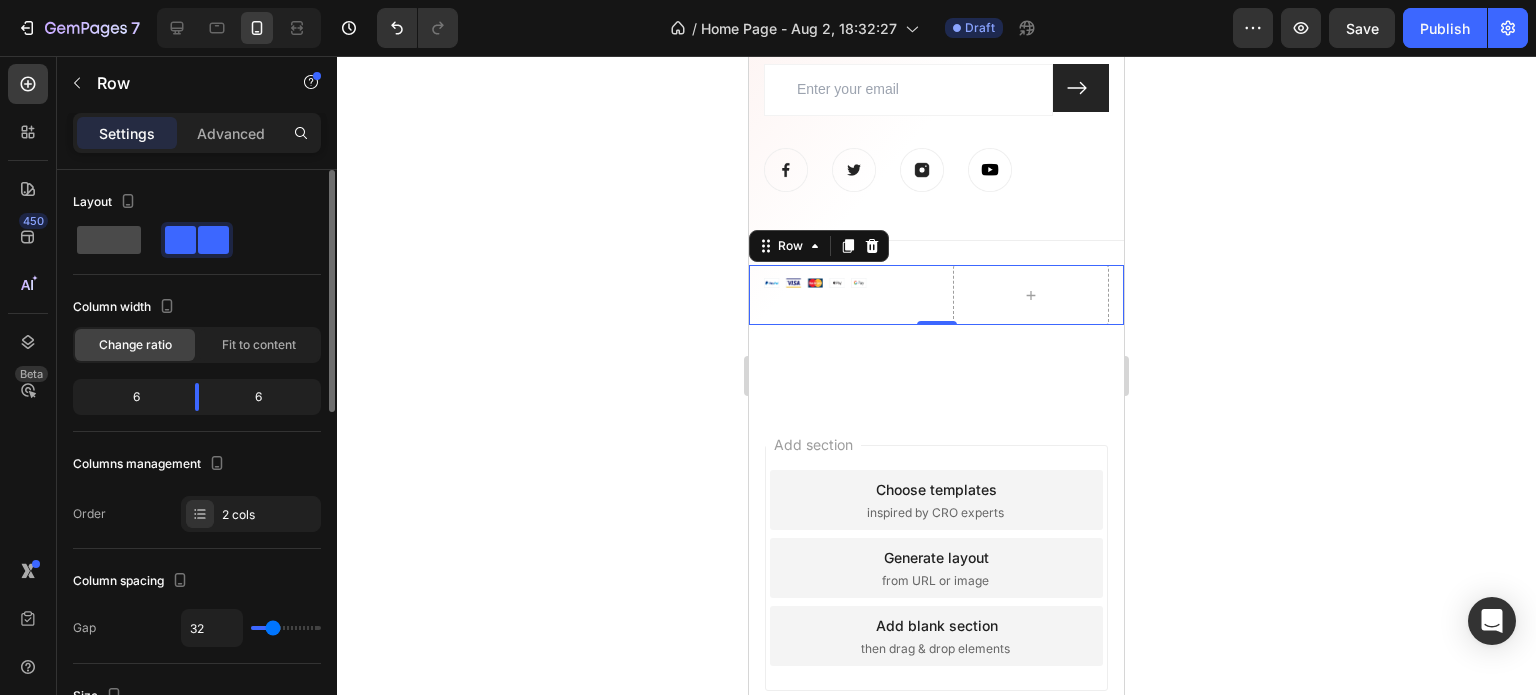 click 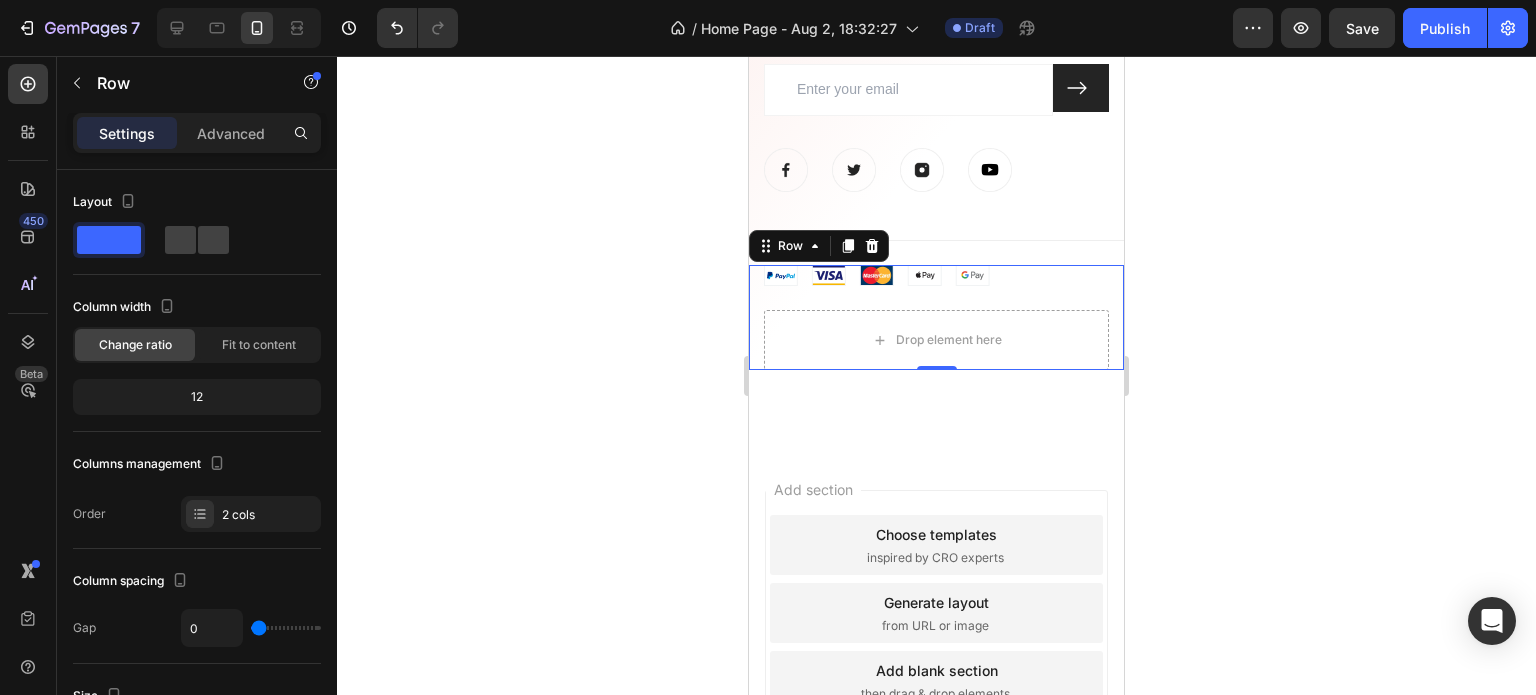 click 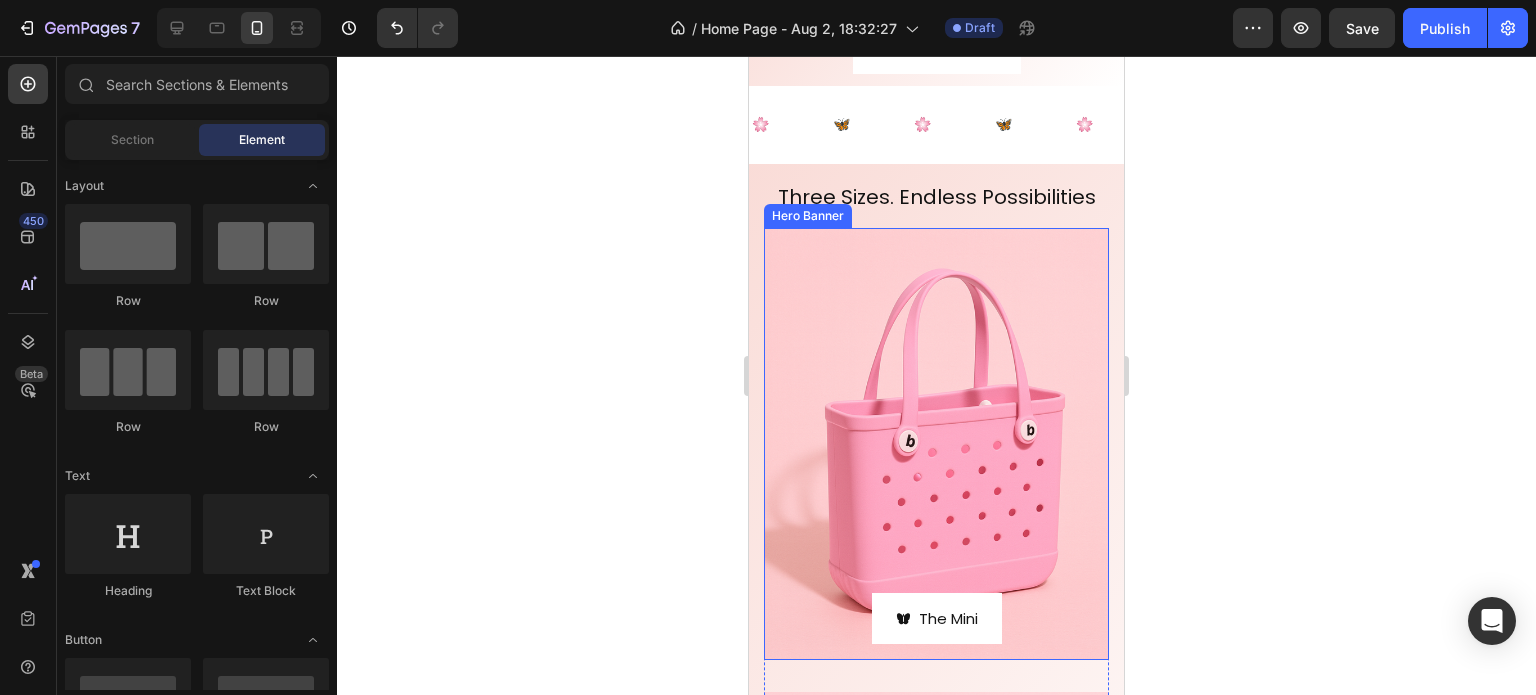 scroll, scrollTop: 0, scrollLeft: 0, axis: both 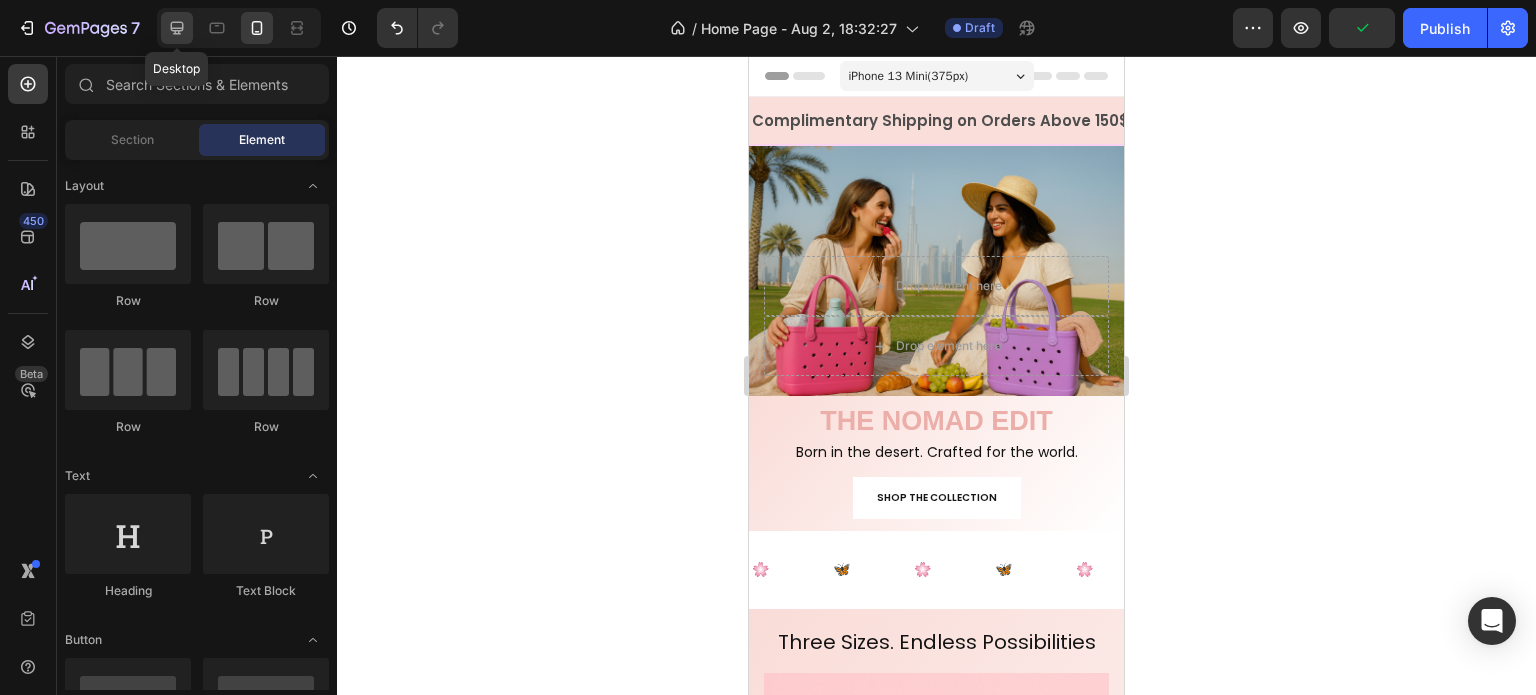 click 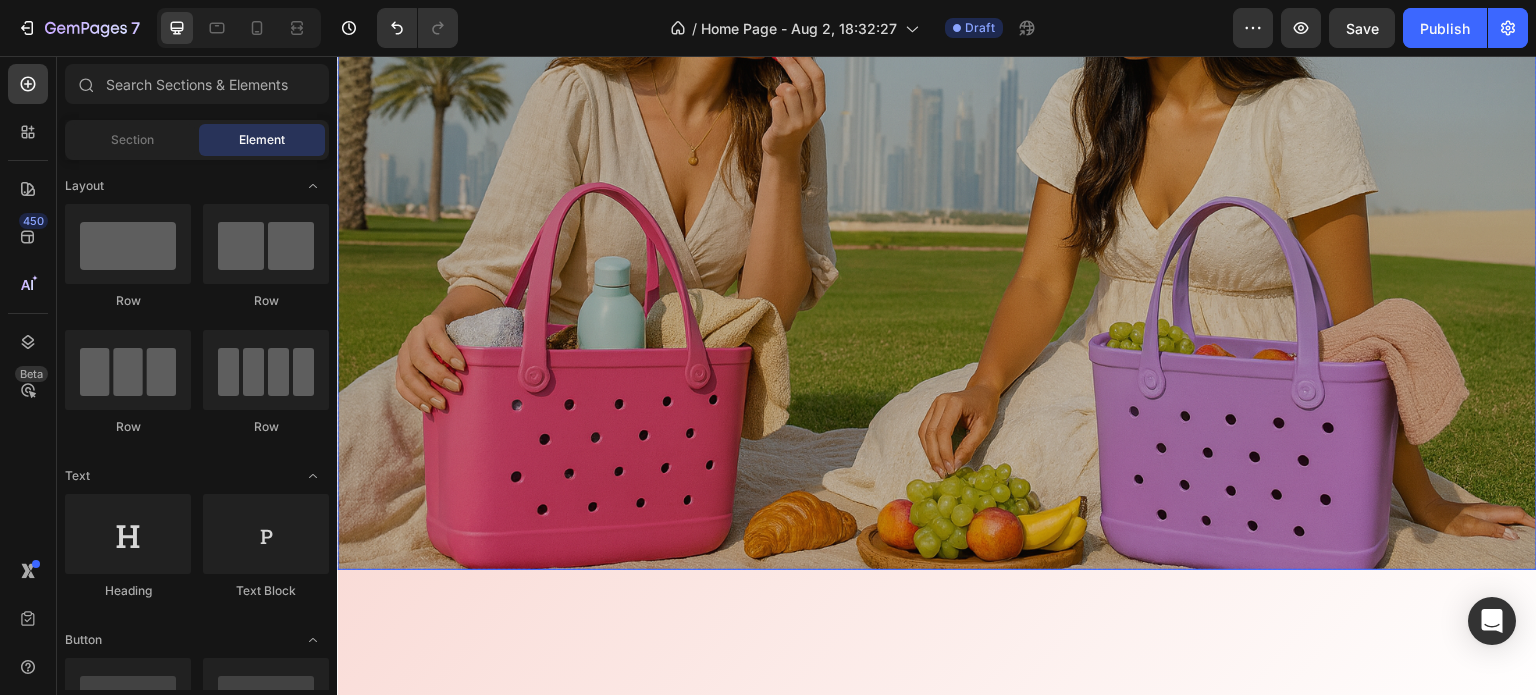 scroll, scrollTop: 500, scrollLeft: 0, axis: vertical 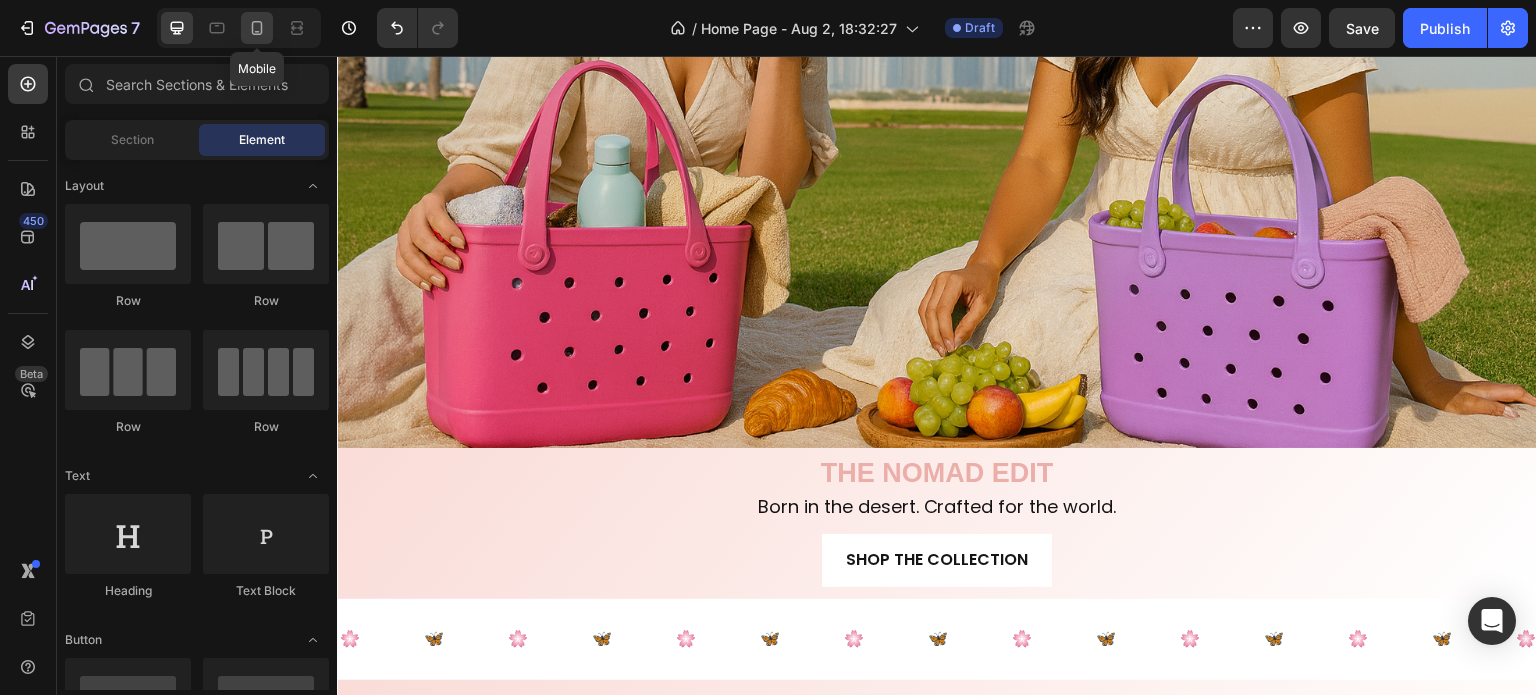 click 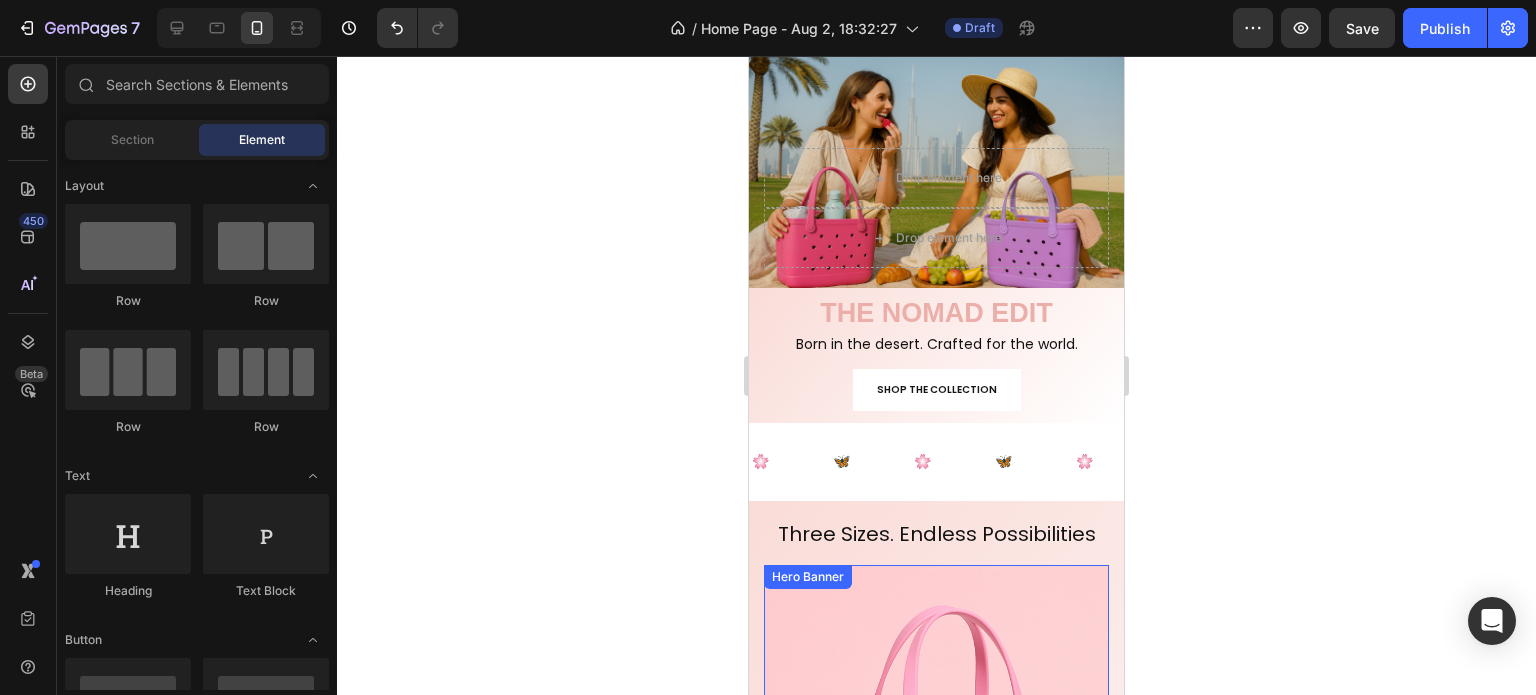 scroll, scrollTop: 0, scrollLeft: 0, axis: both 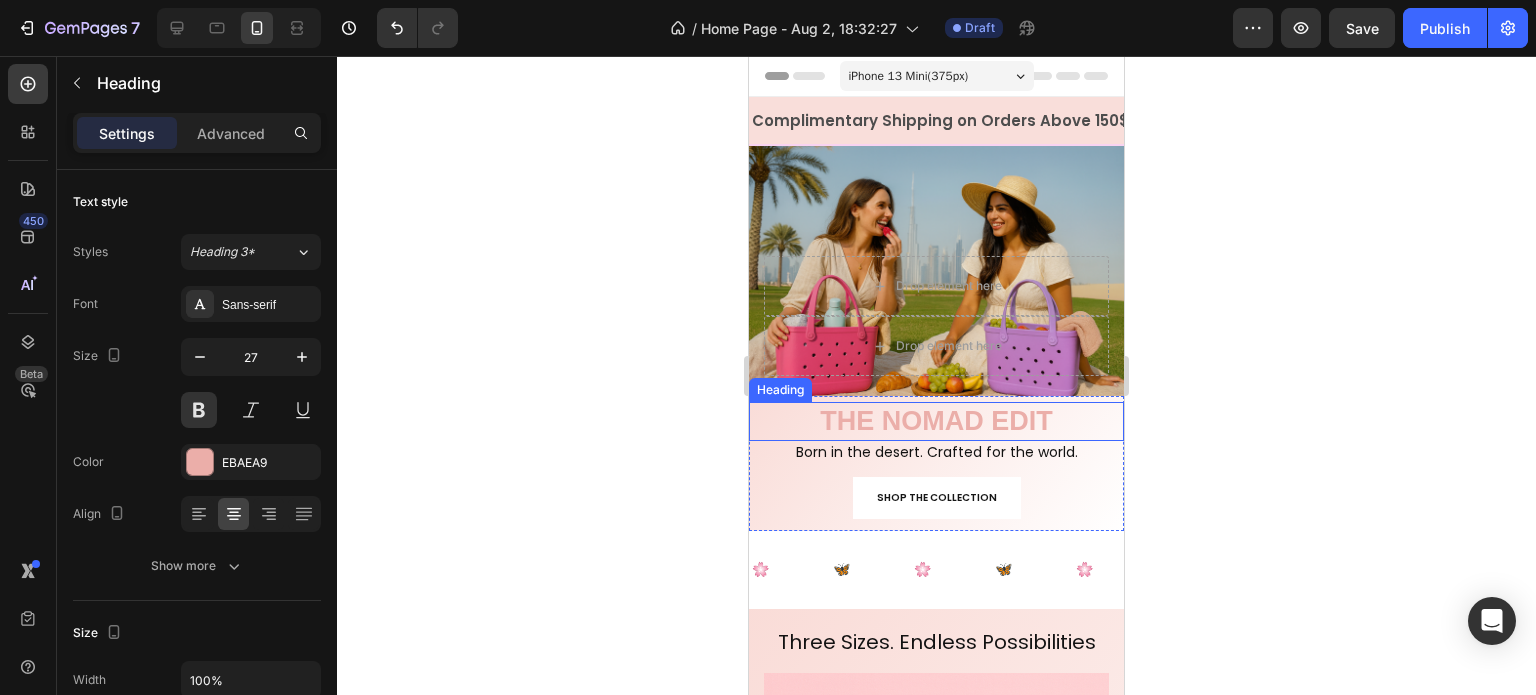 click on "THE NOMAD EDIT" at bounding box center (936, 421) 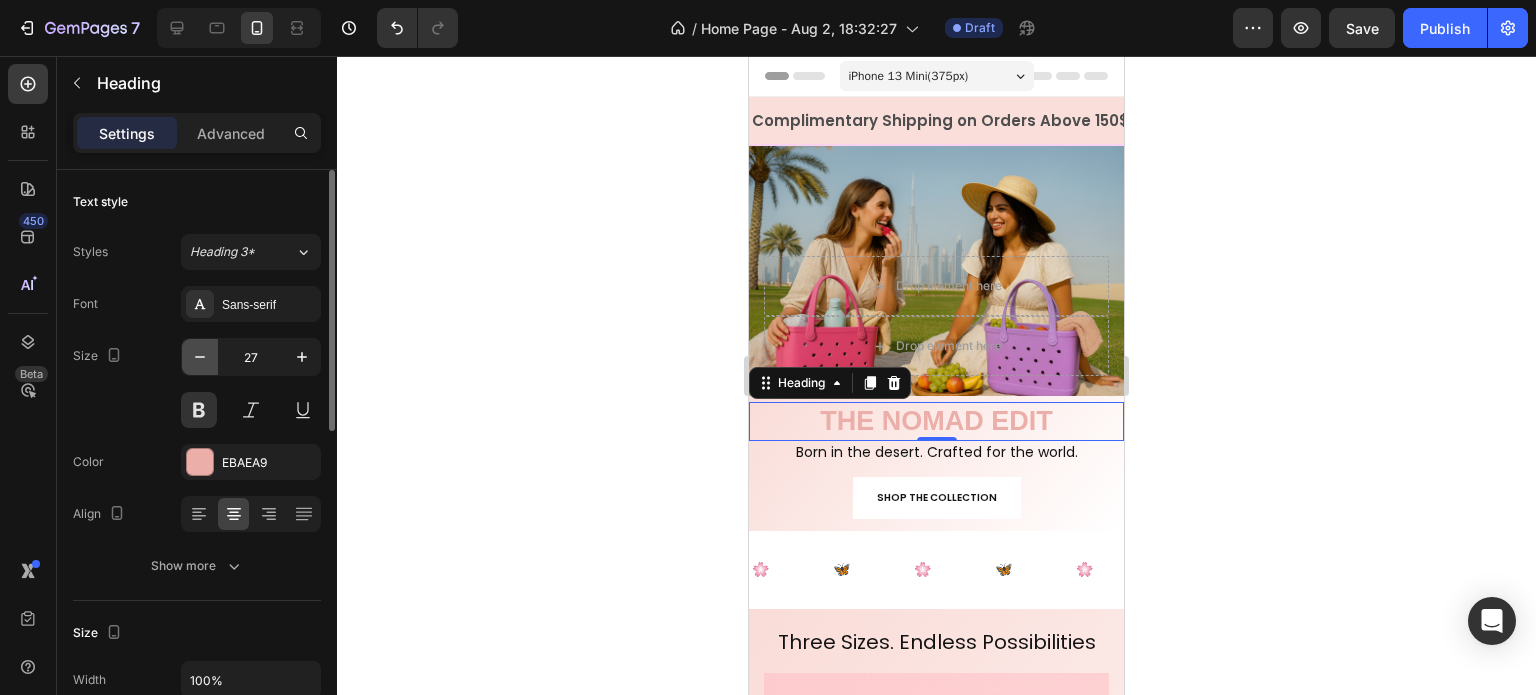 click 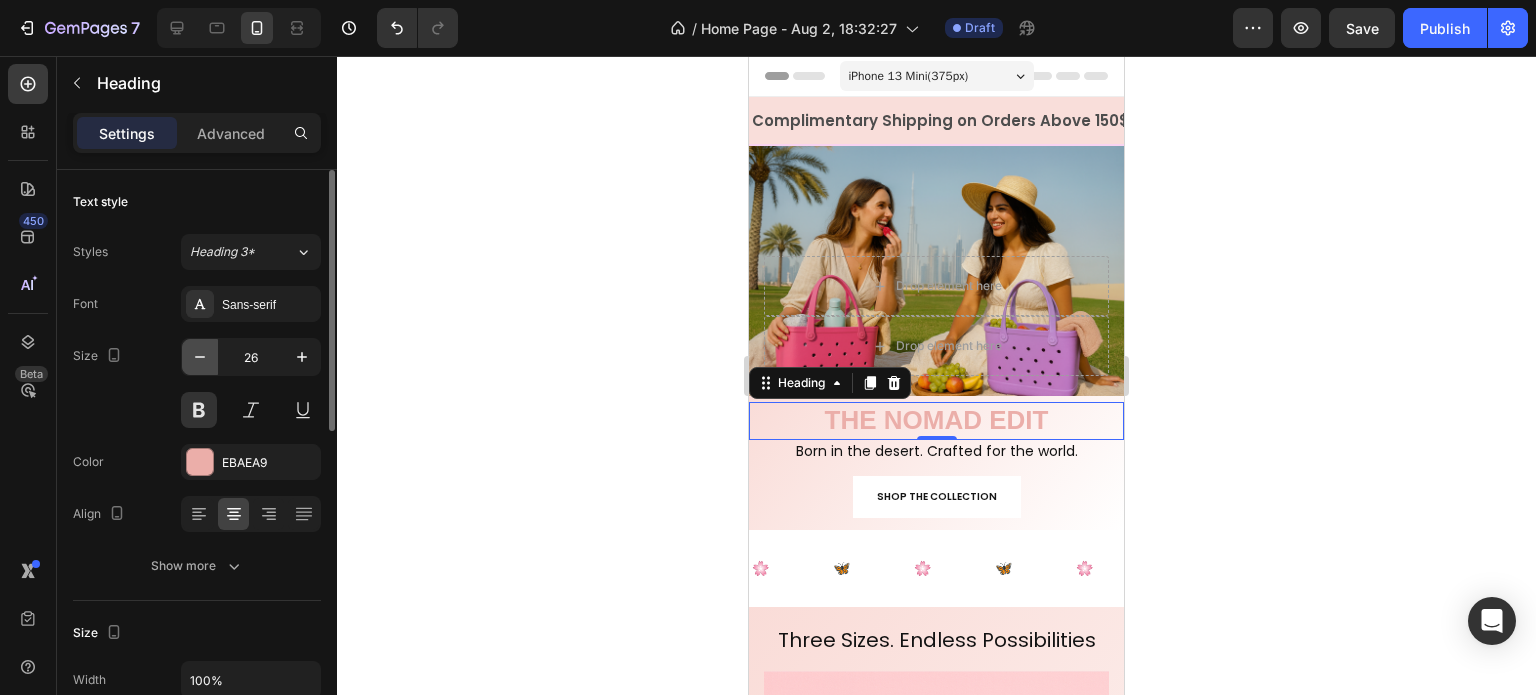 click 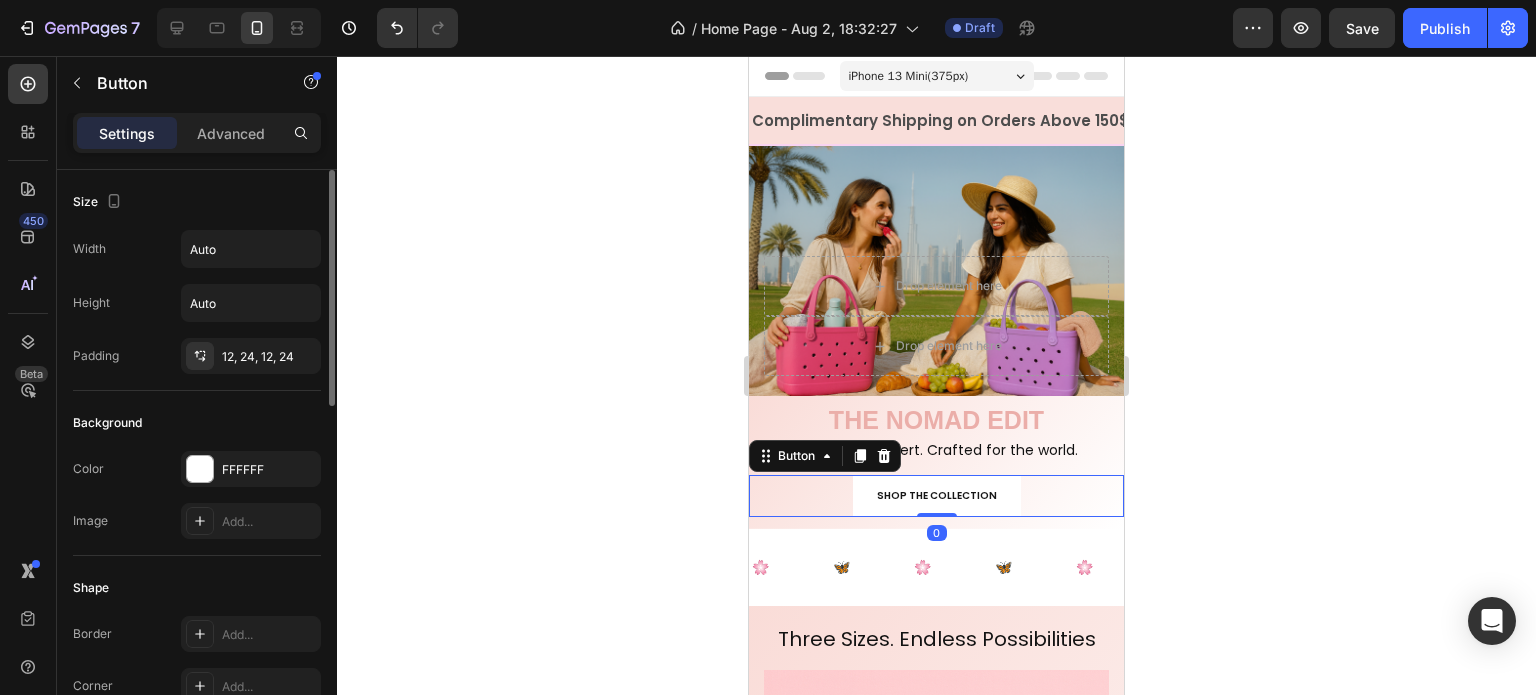 click on "SHOP THE COLLECTION Button   0" at bounding box center (936, 496) 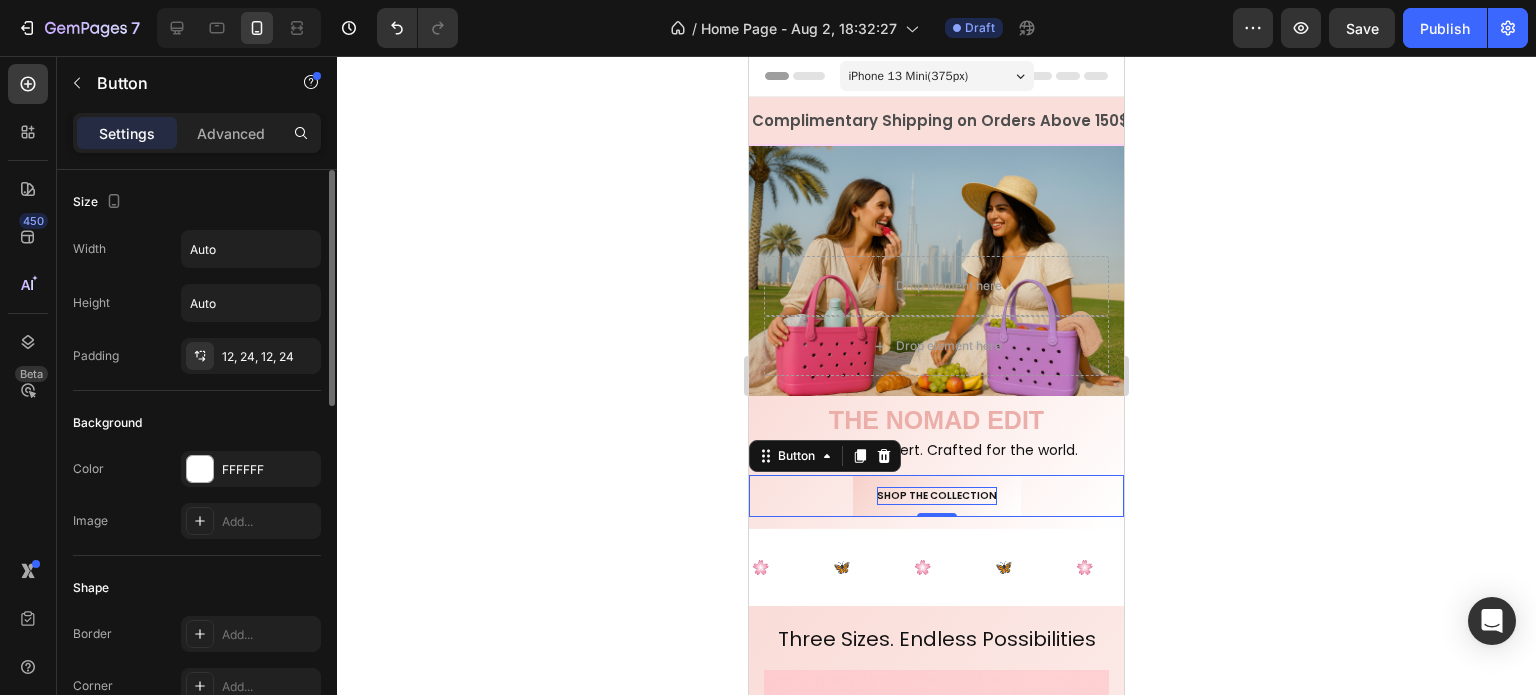 click on "SHOP THE COLLECTION" at bounding box center (937, 496) 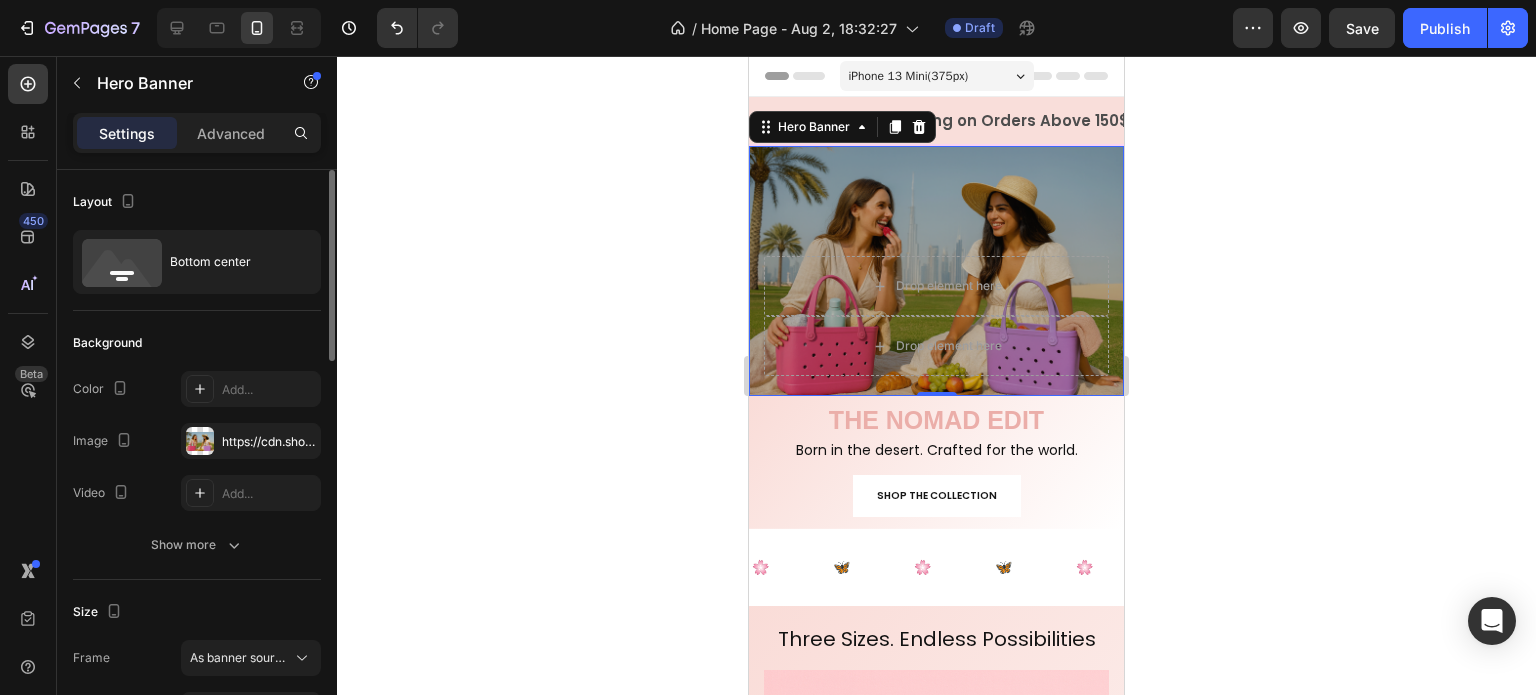 click at bounding box center [936, 271] 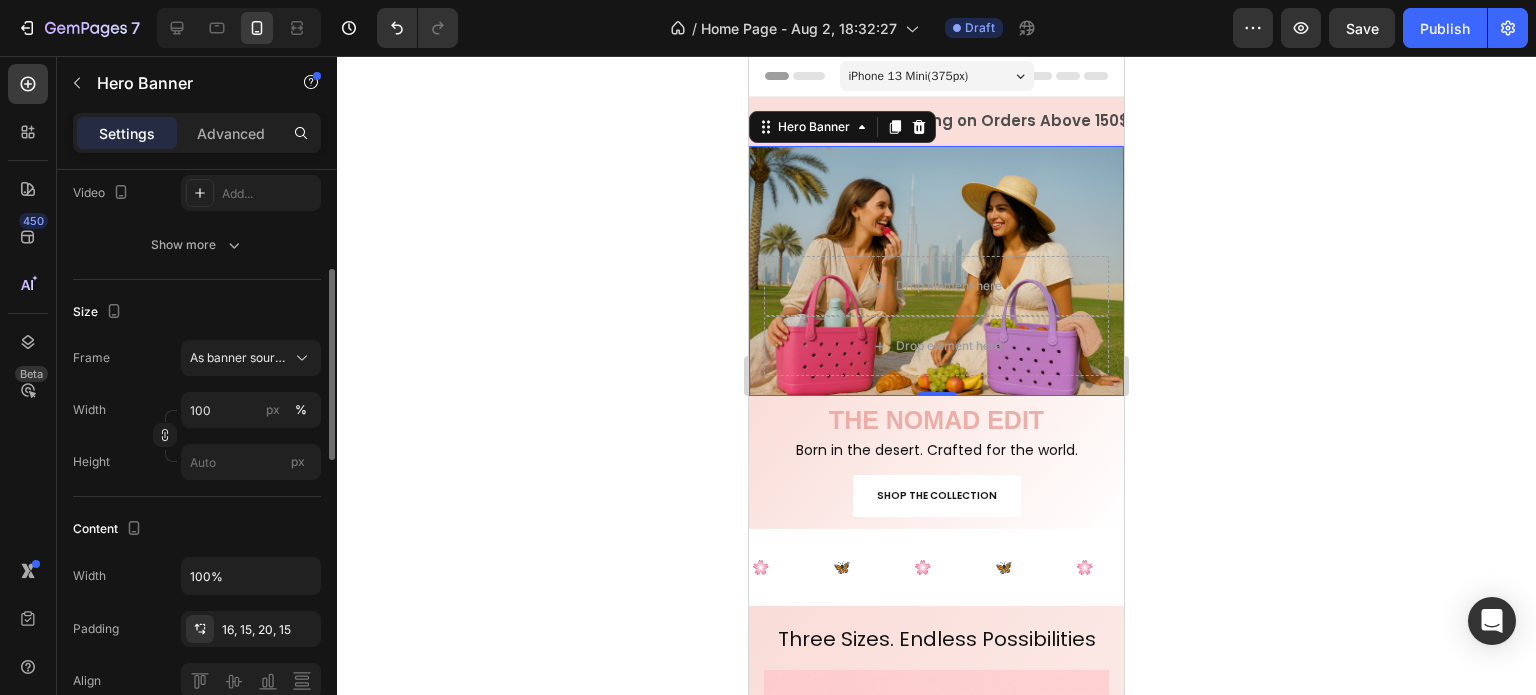 scroll, scrollTop: 100, scrollLeft: 0, axis: vertical 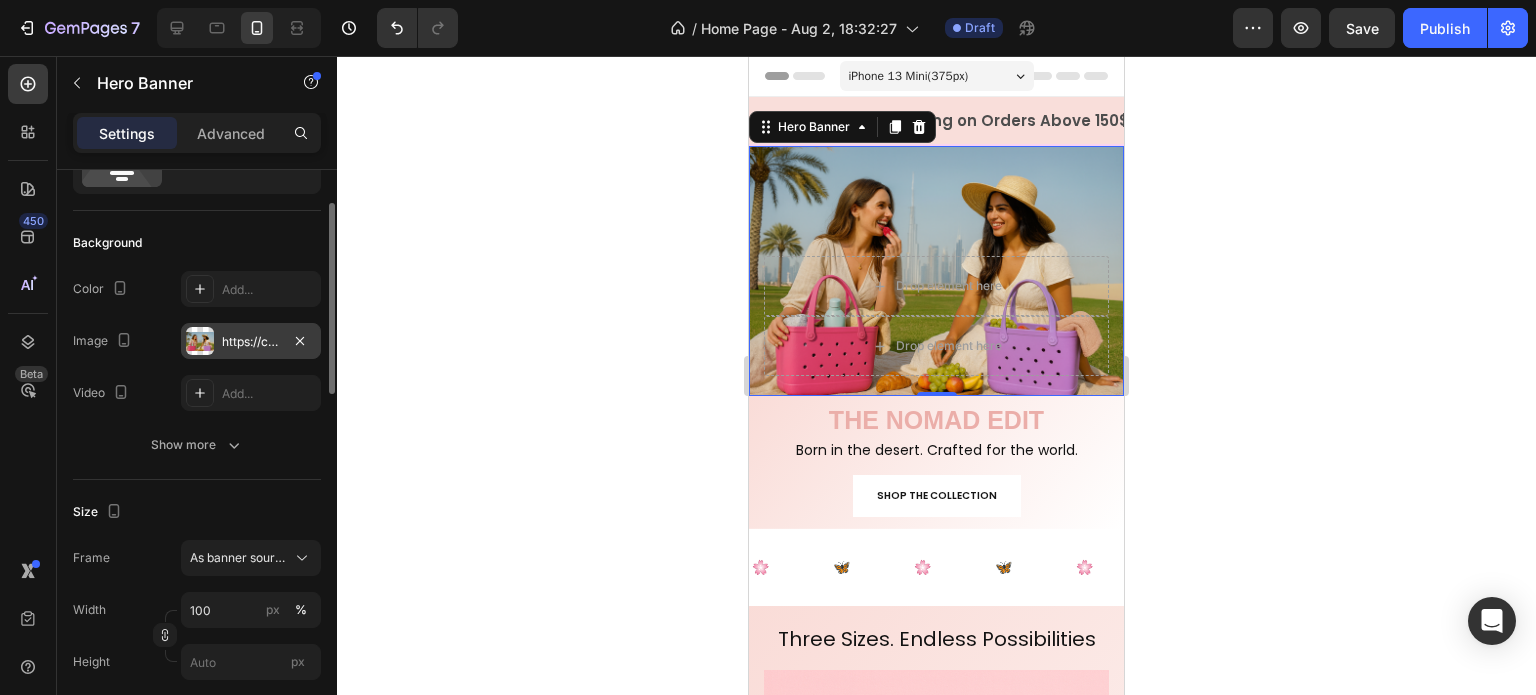 click at bounding box center [200, 341] 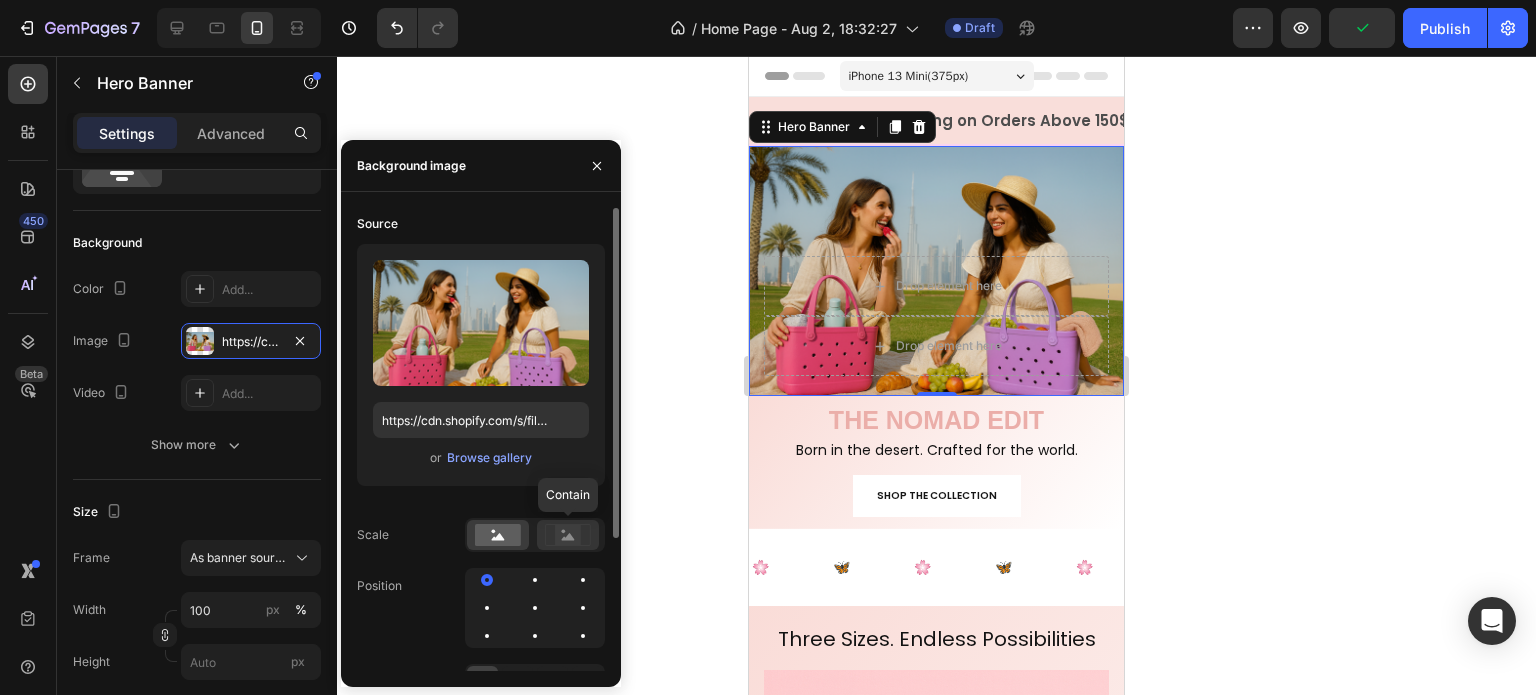 click 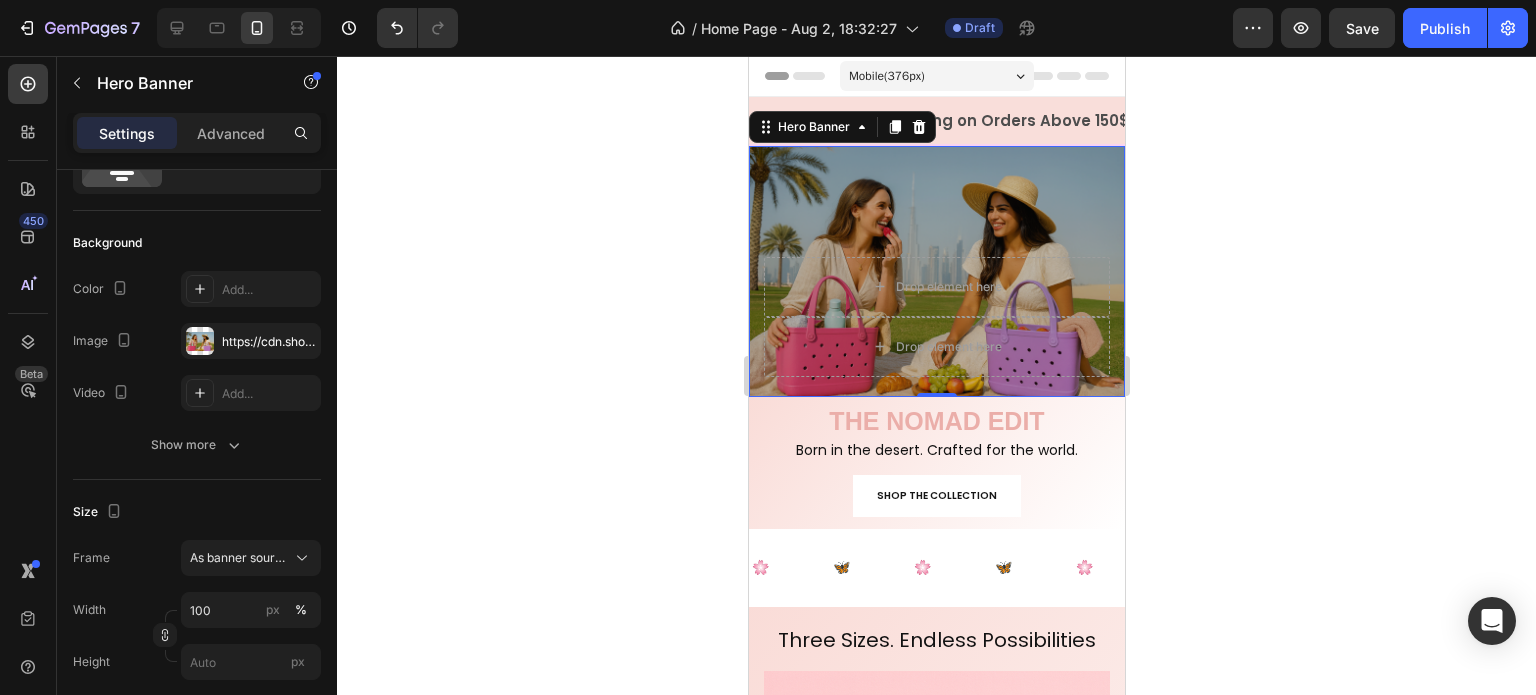 click at bounding box center (936, 271) 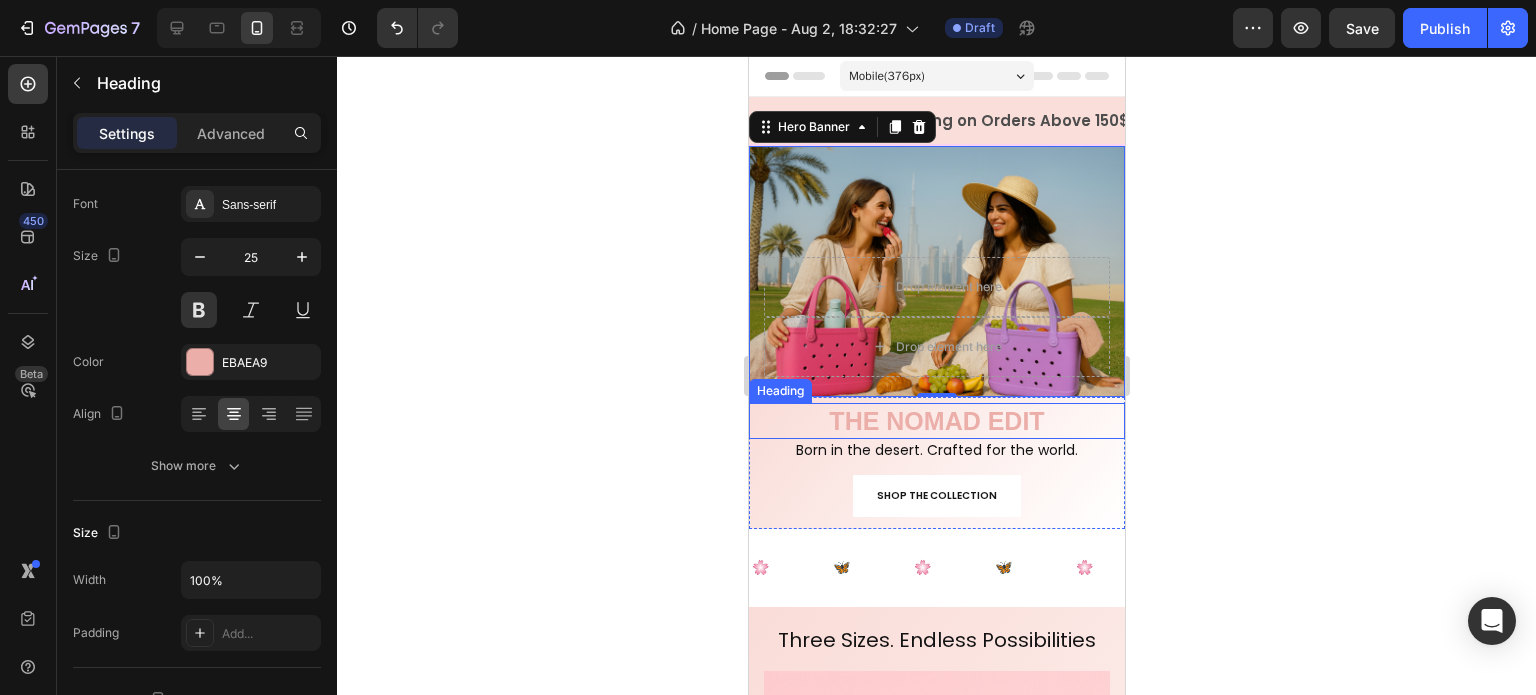 click on "THE NOMAD EDIT" at bounding box center [936, 421] 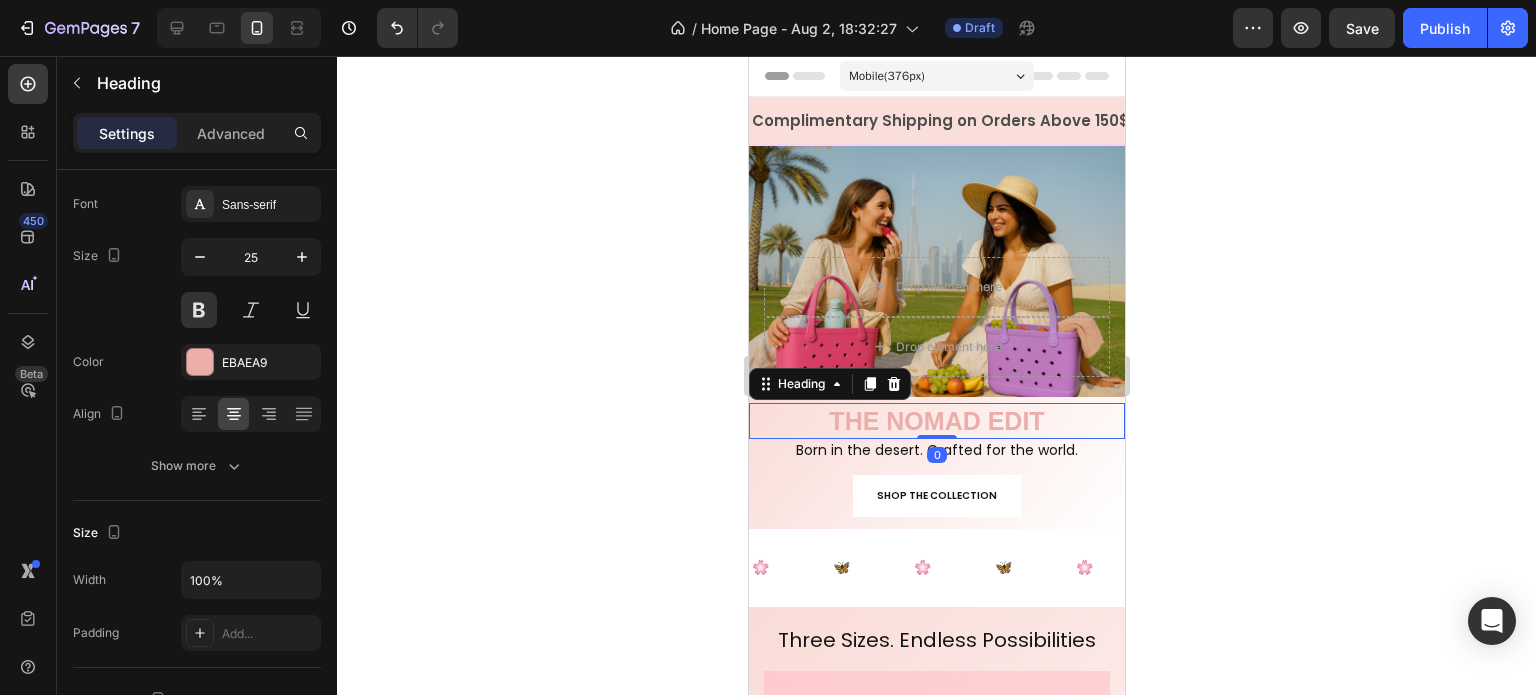 scroll, scrollTop: 0, scrollLeft: 0, axis: both 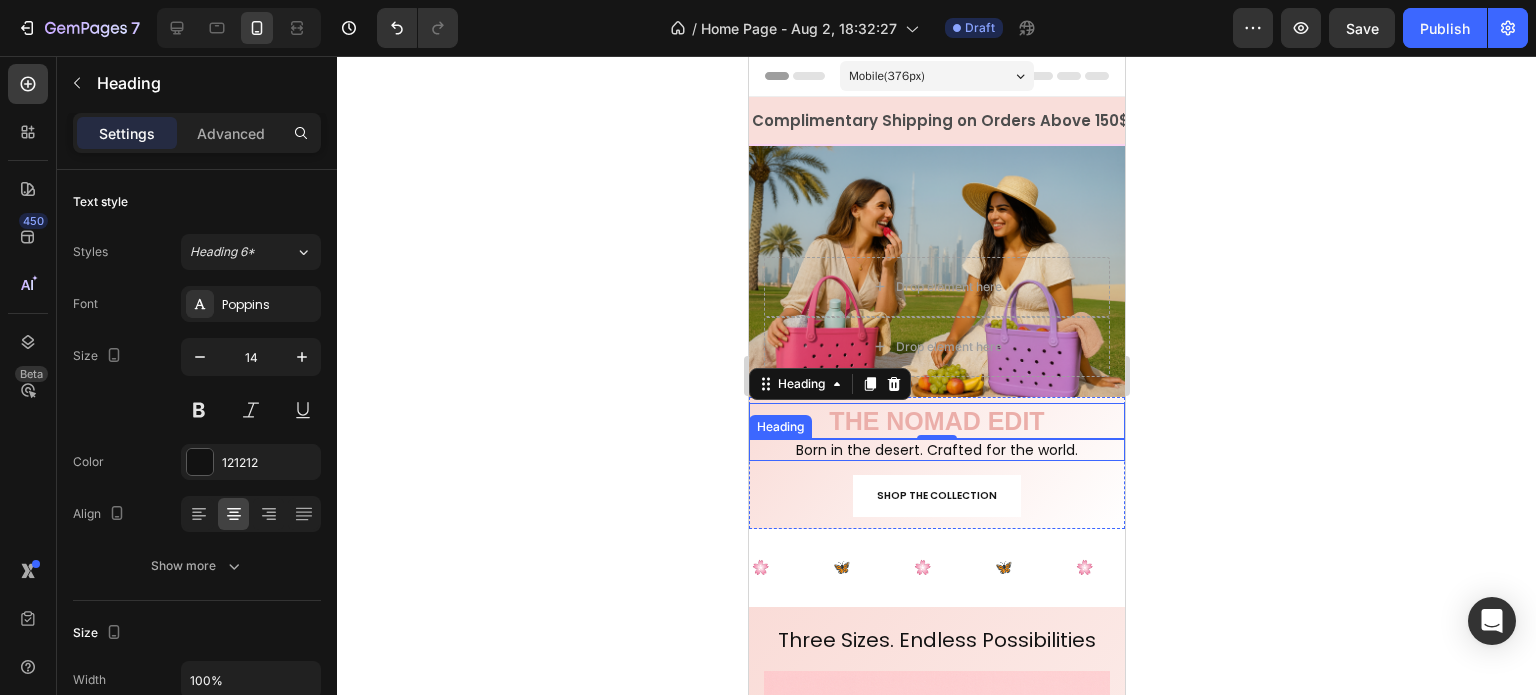 click on "Born in the desert. Crafted for the world." at bounding box center [936, 450] 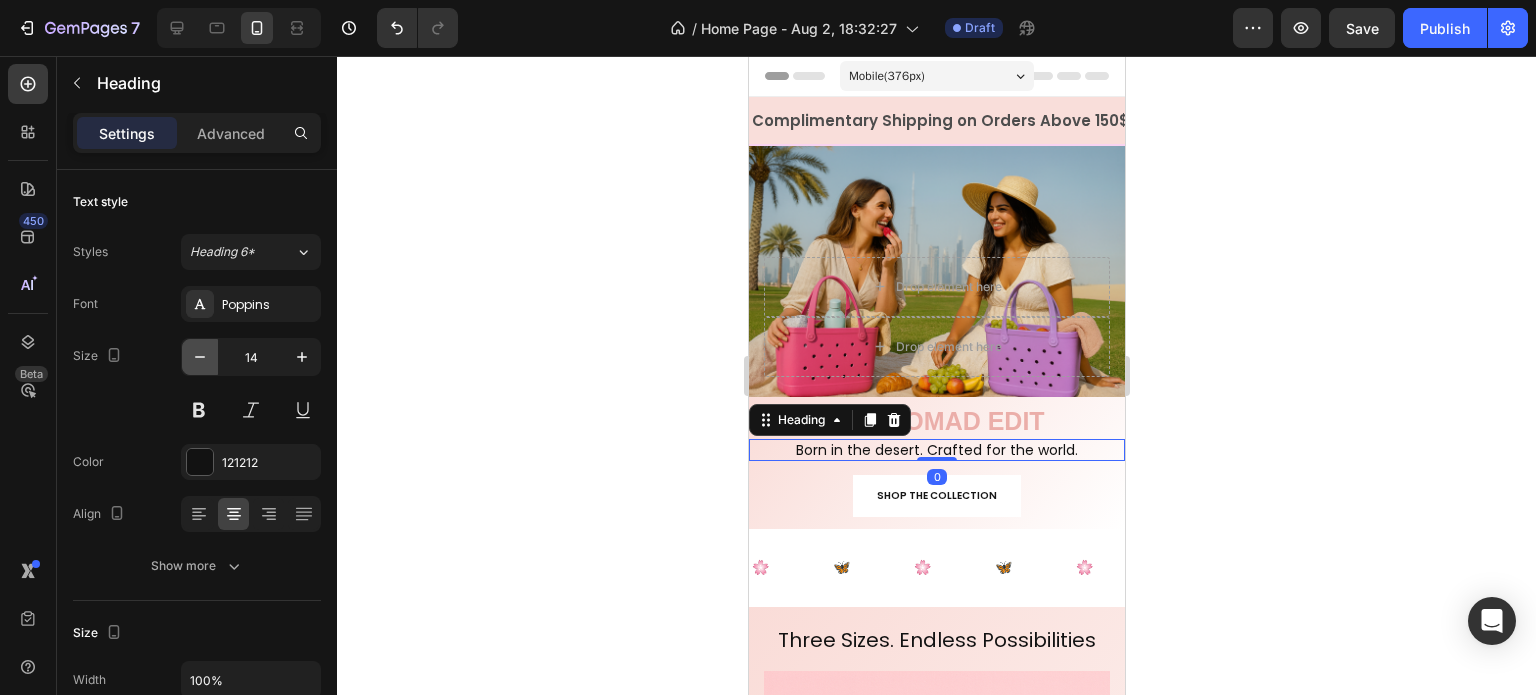 click at bounding box center (200, 357) 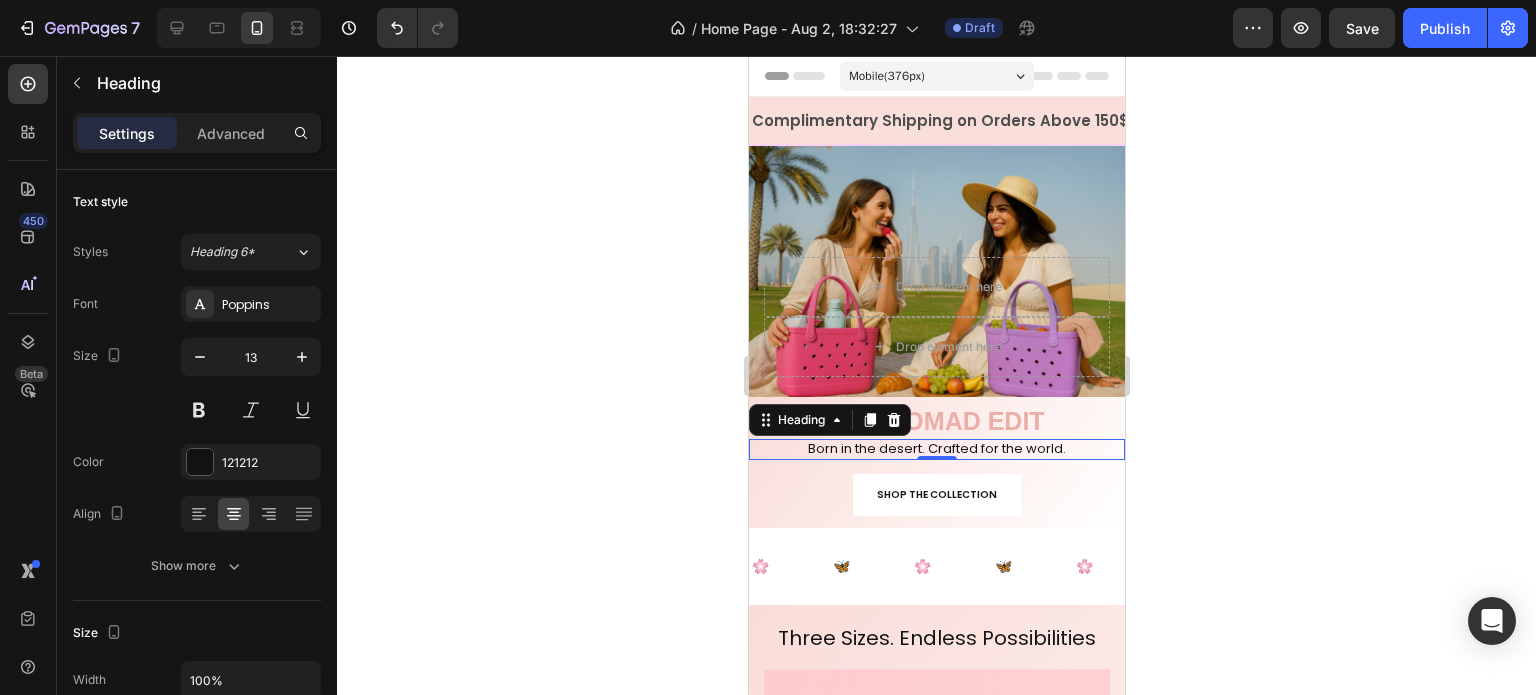 click 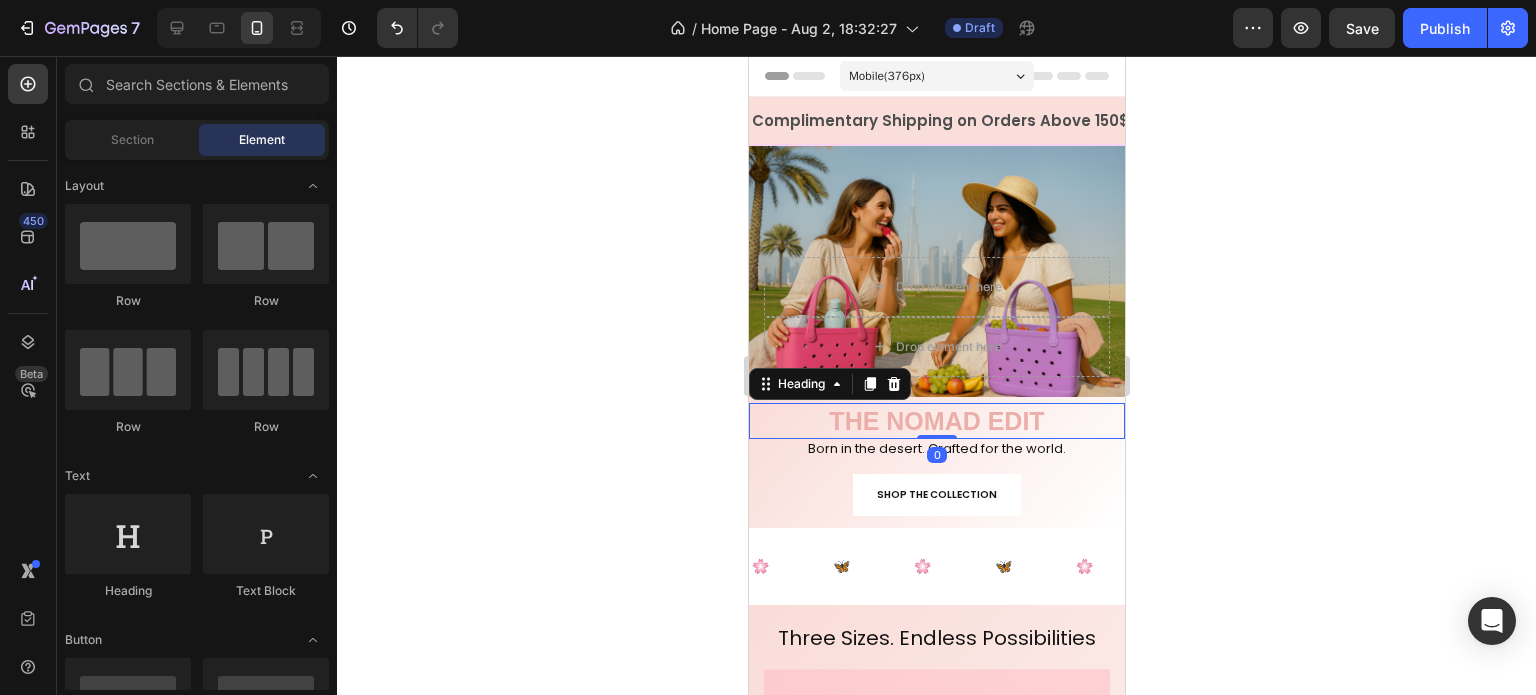 click on "THE NOMAD EDIT" at bounding box center [936, 421] 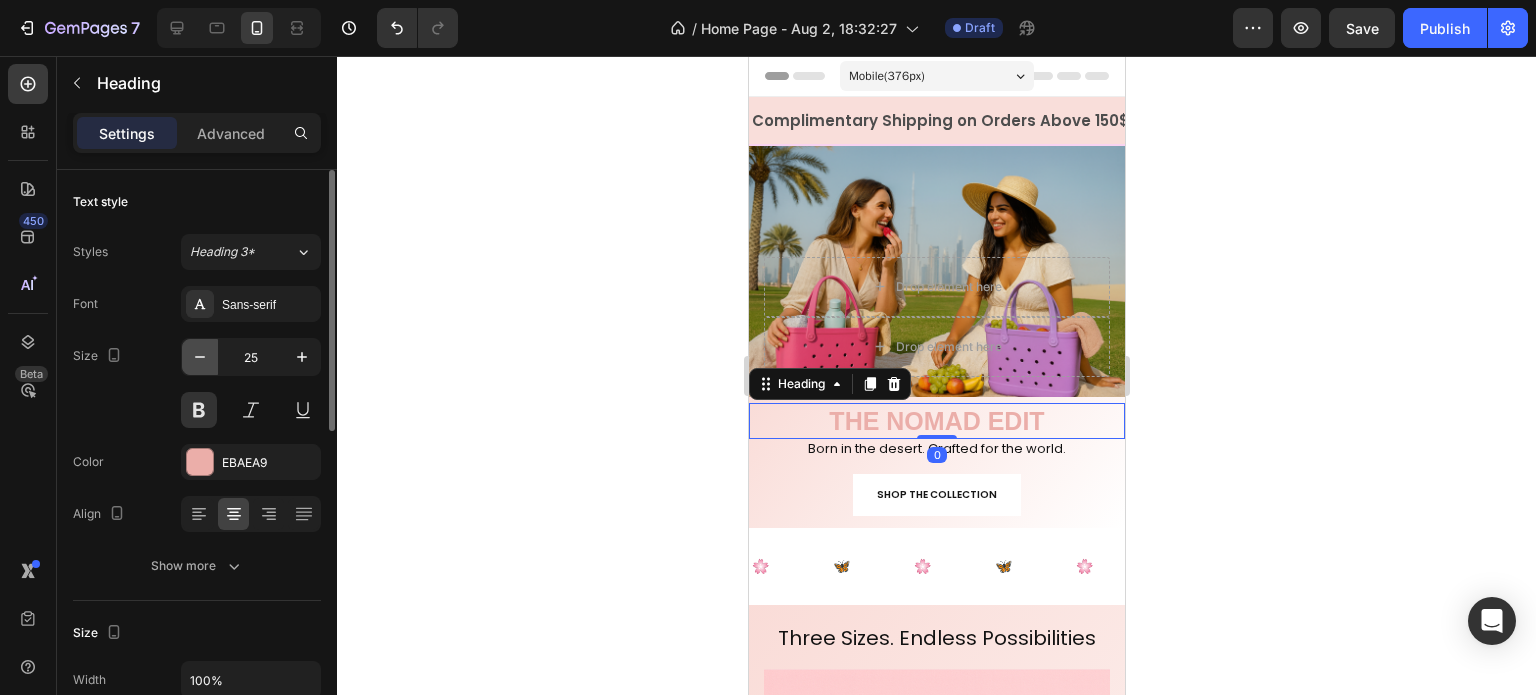 click 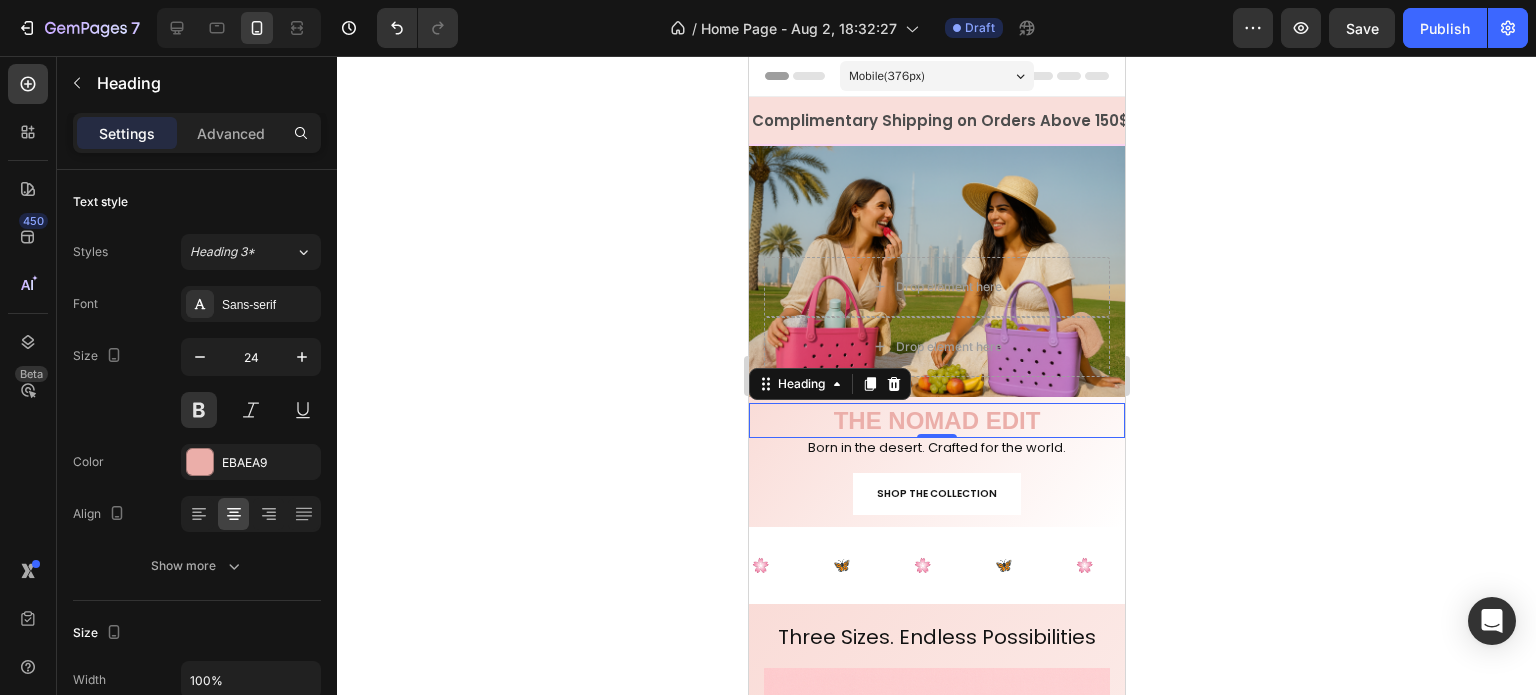 click 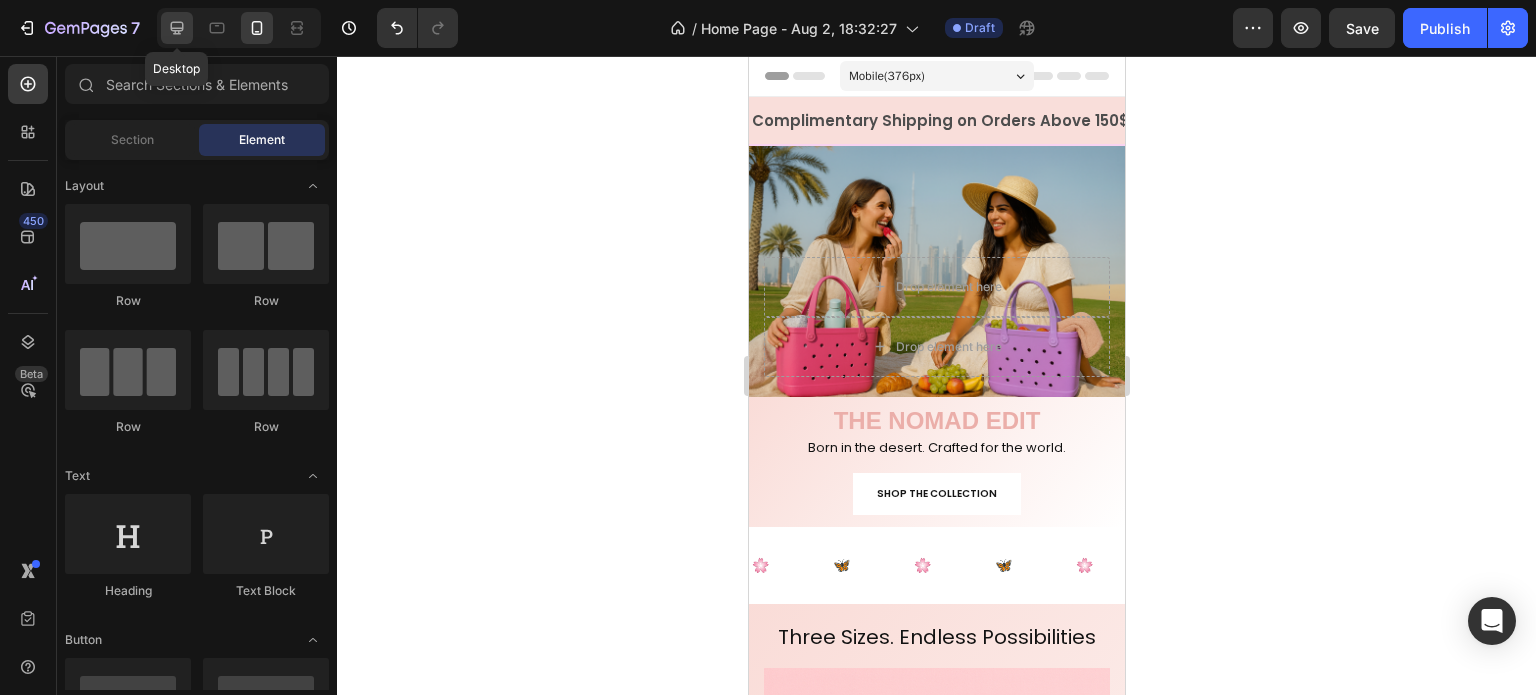 click 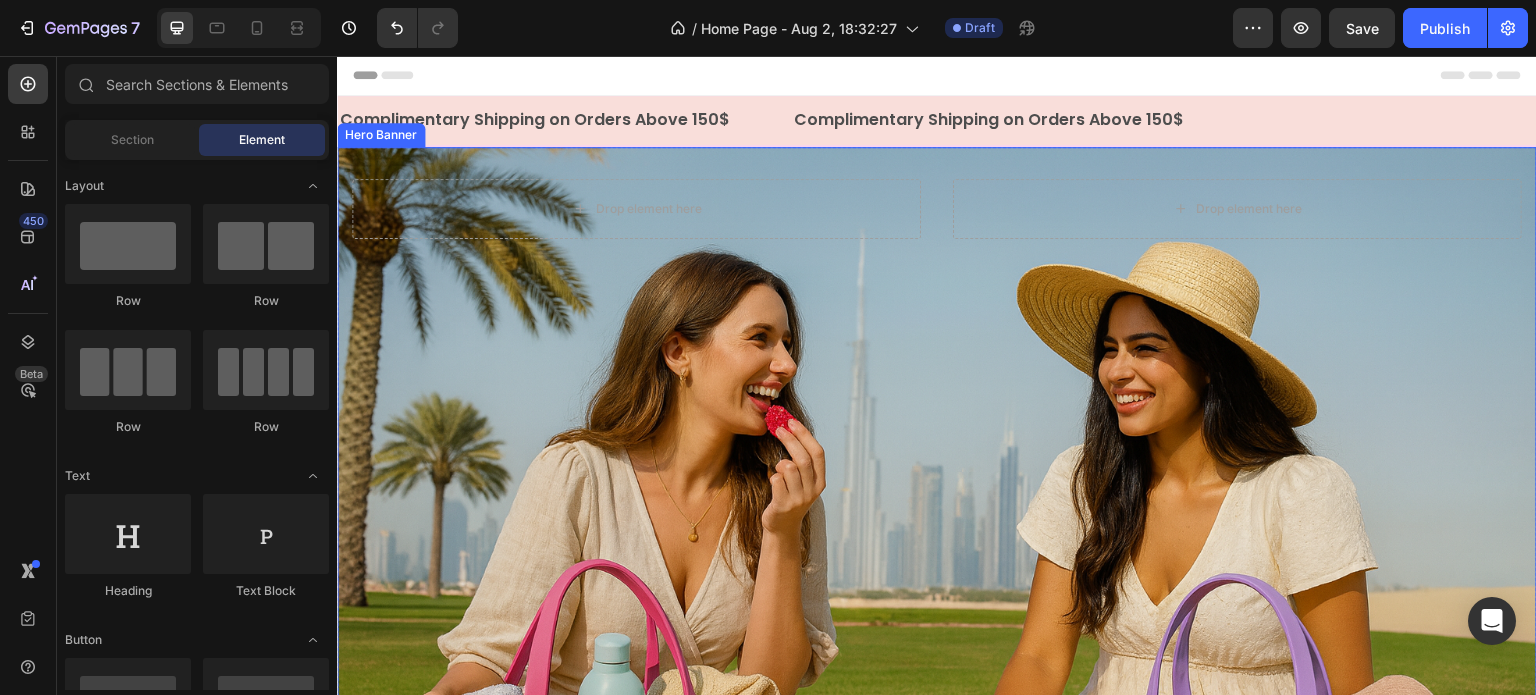 scroll, scrollTop: 0, scrollLeft: 0, axis: both 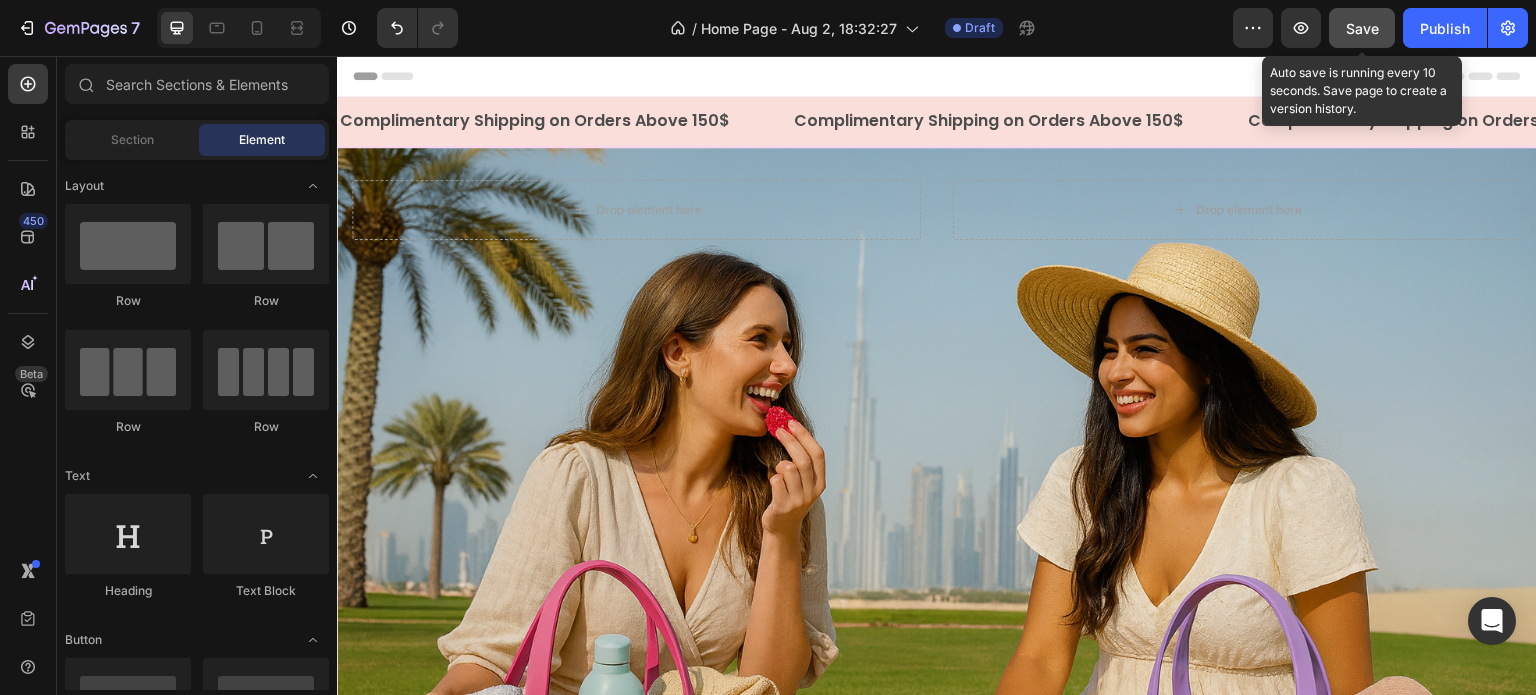 click on "Save" at bounding box center [1362, 28] 